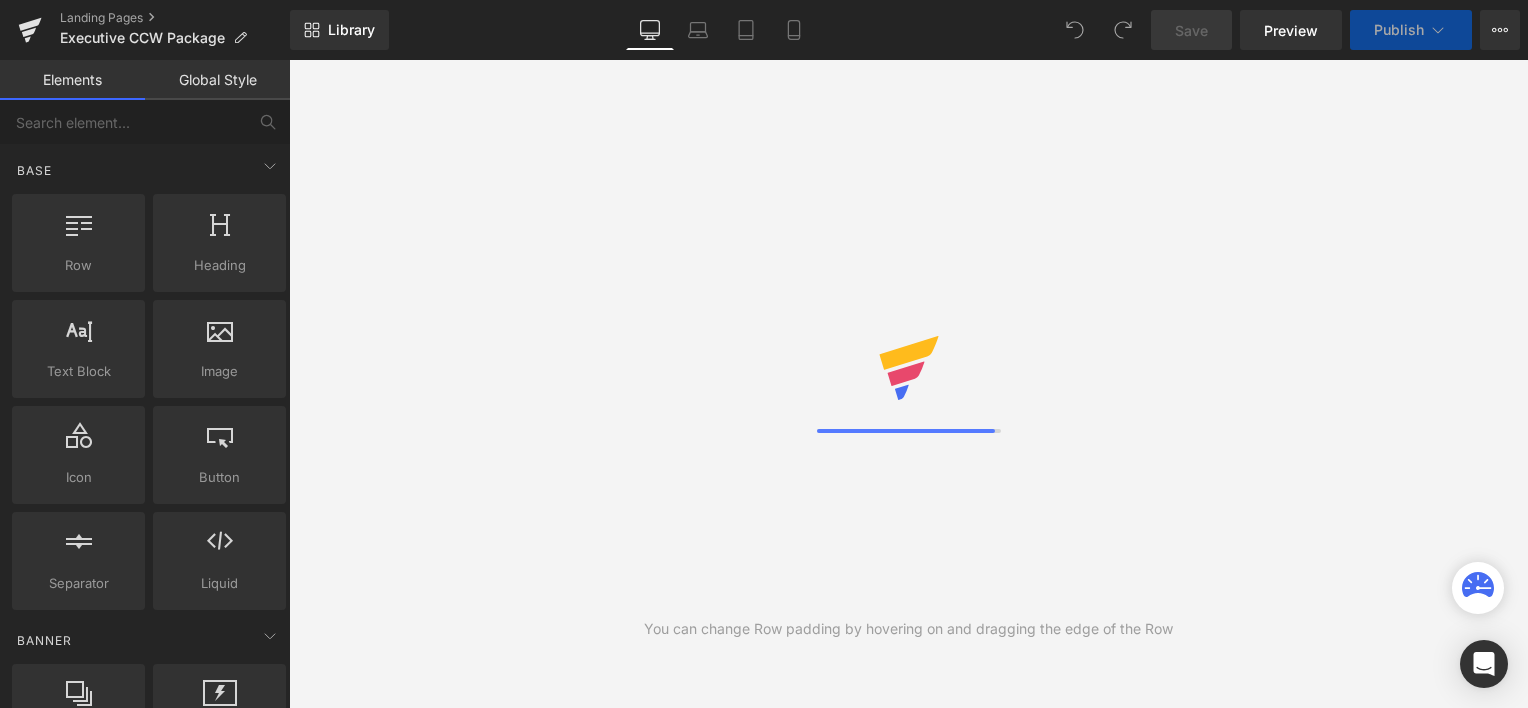 scroll, scrollTop: 0, scrollLeft: 0, axis: both 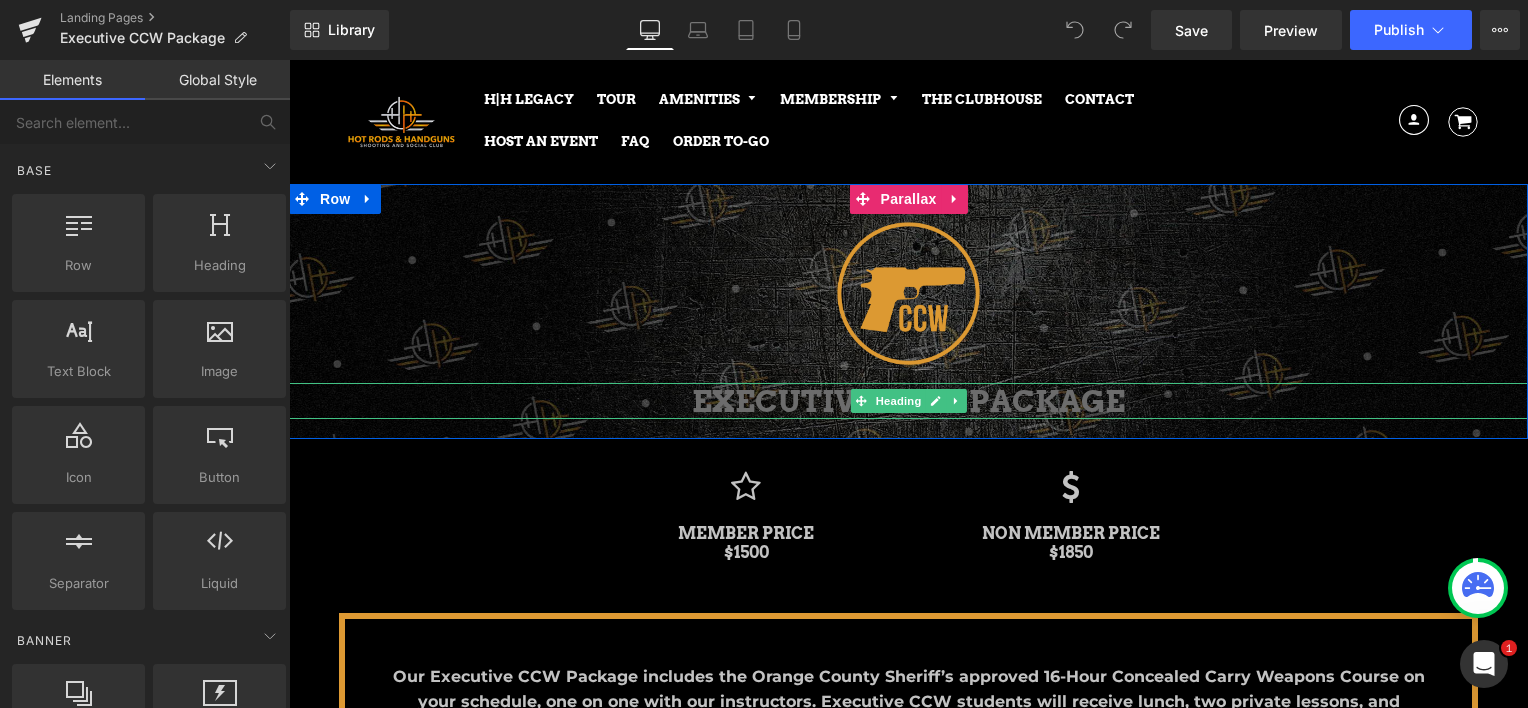 click on "EXECUTIVE CCW PACKAGE" at bounding box center (908, 401) 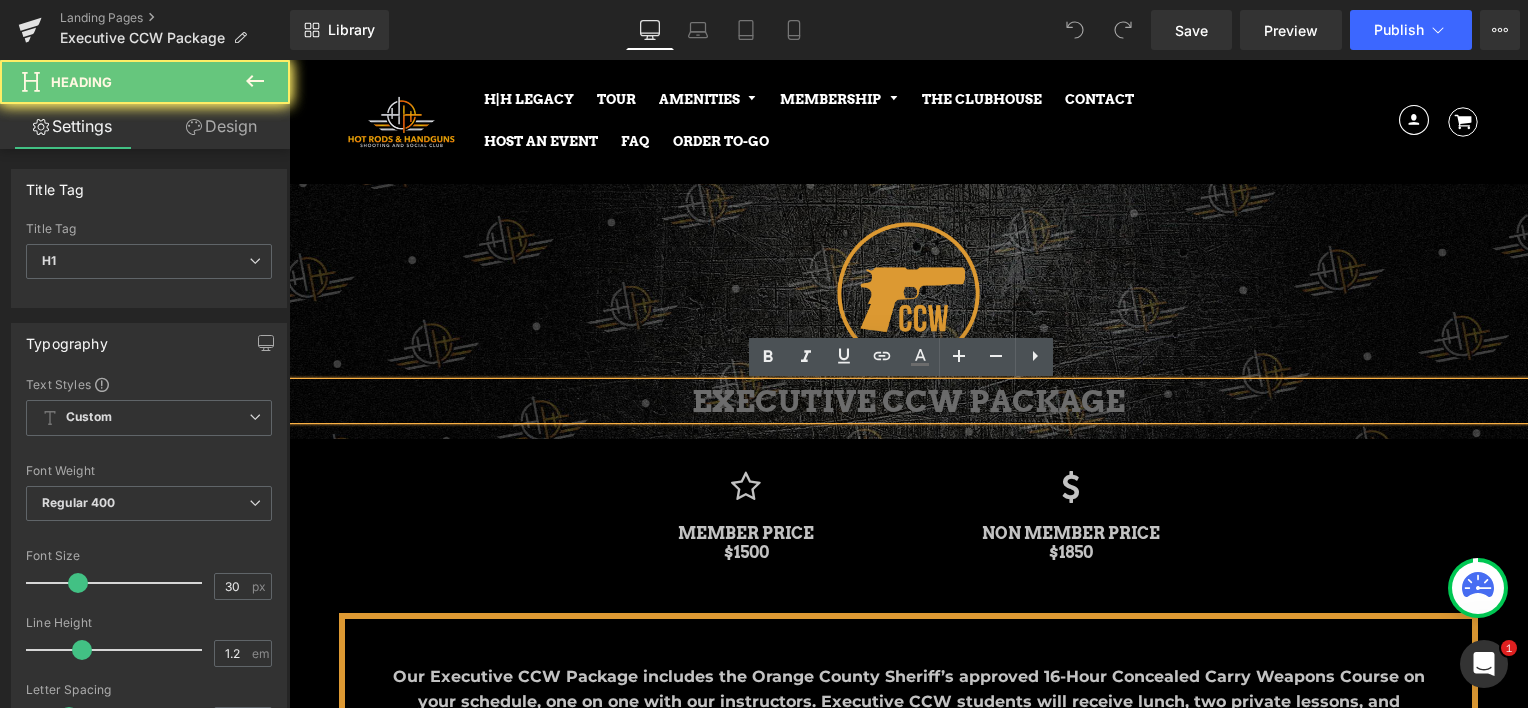 click on "EXECUTIVE CCW PACKAGE" at bounding box center [908, 401] 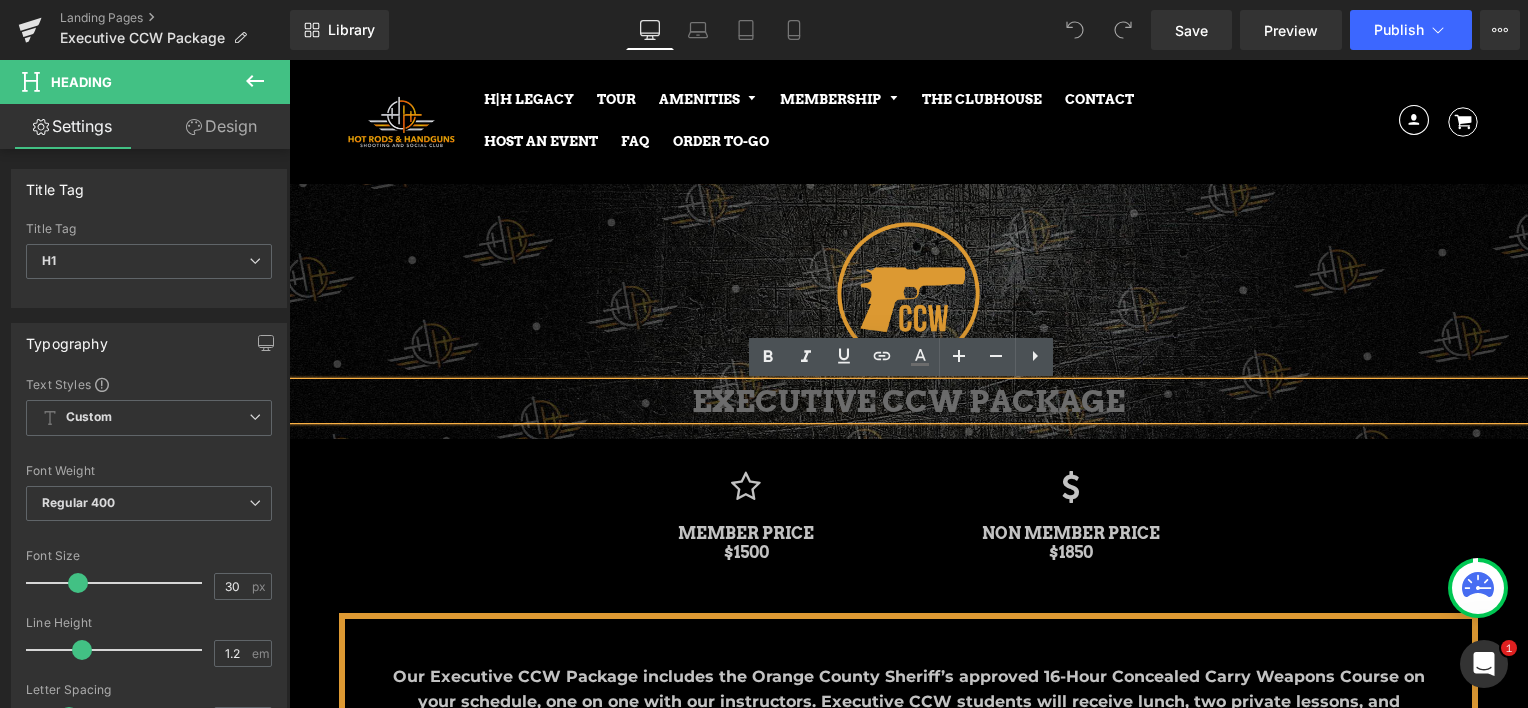 type 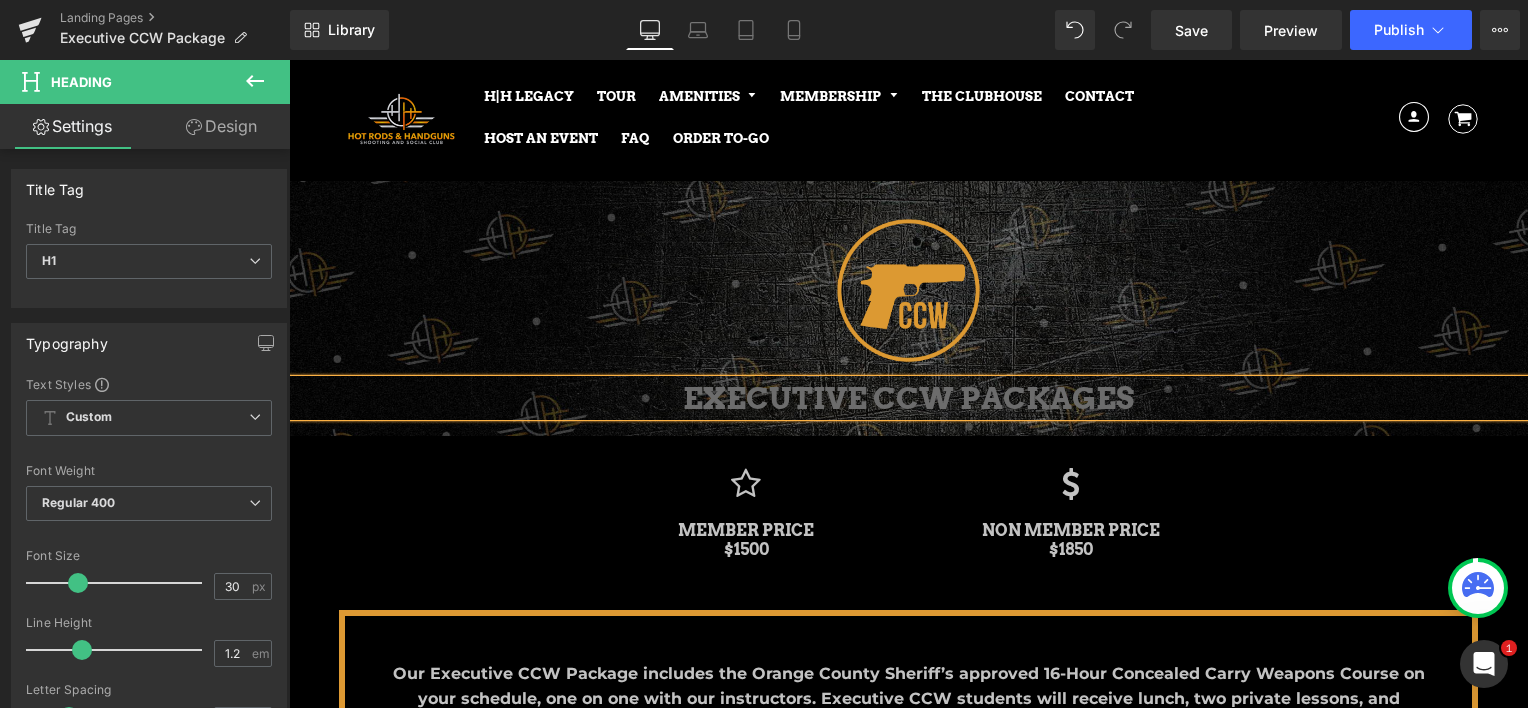 scroll, scrollTop: 0, scrollLeft: 0, axis: both 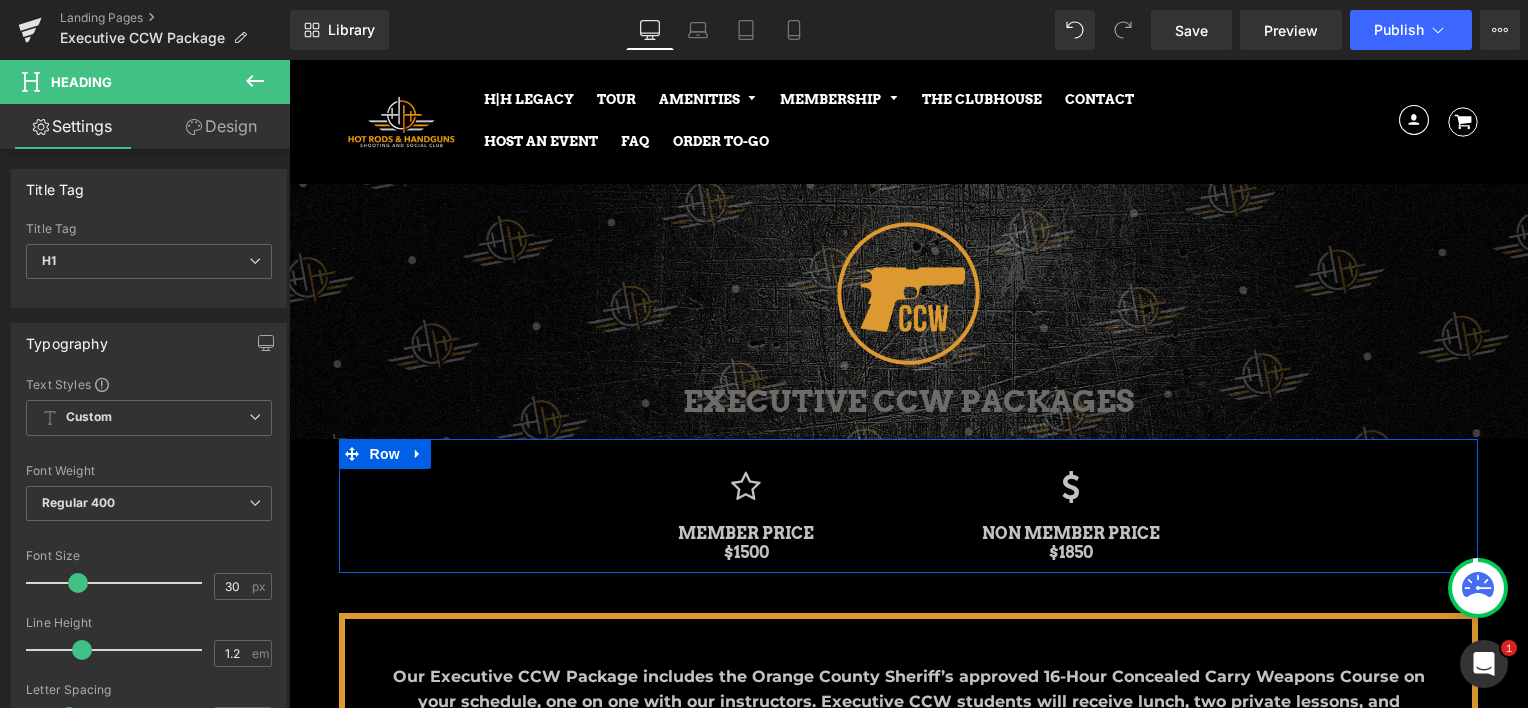 click on "Icon         MEMBER PRICE  $1500 Heading         Icon         NON MEMBER PRICE $1850 Heading         Row" at bounding box center [909, 506] 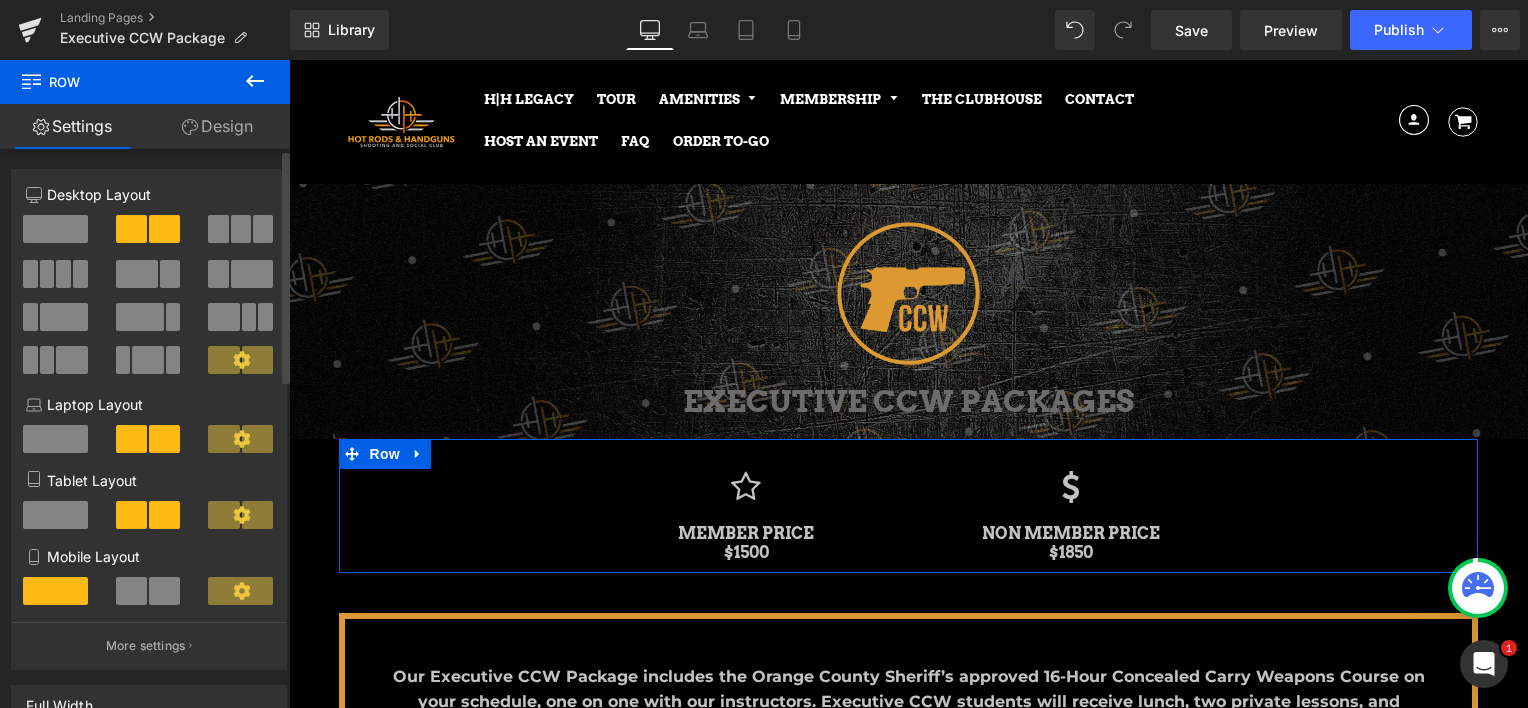 click at bounding box center [47, 274] 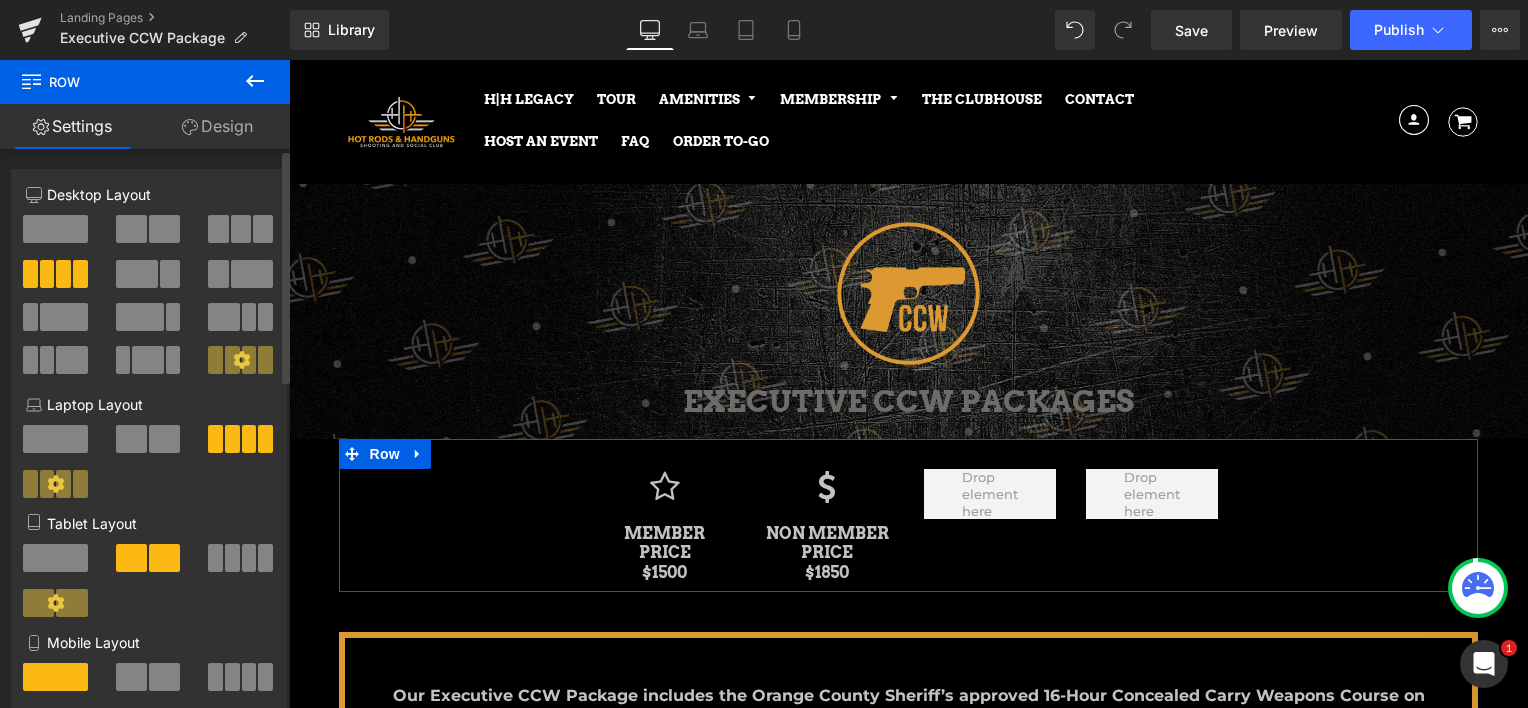 scroll, scrollTop: 9, scrollLeft: 10, axis: both 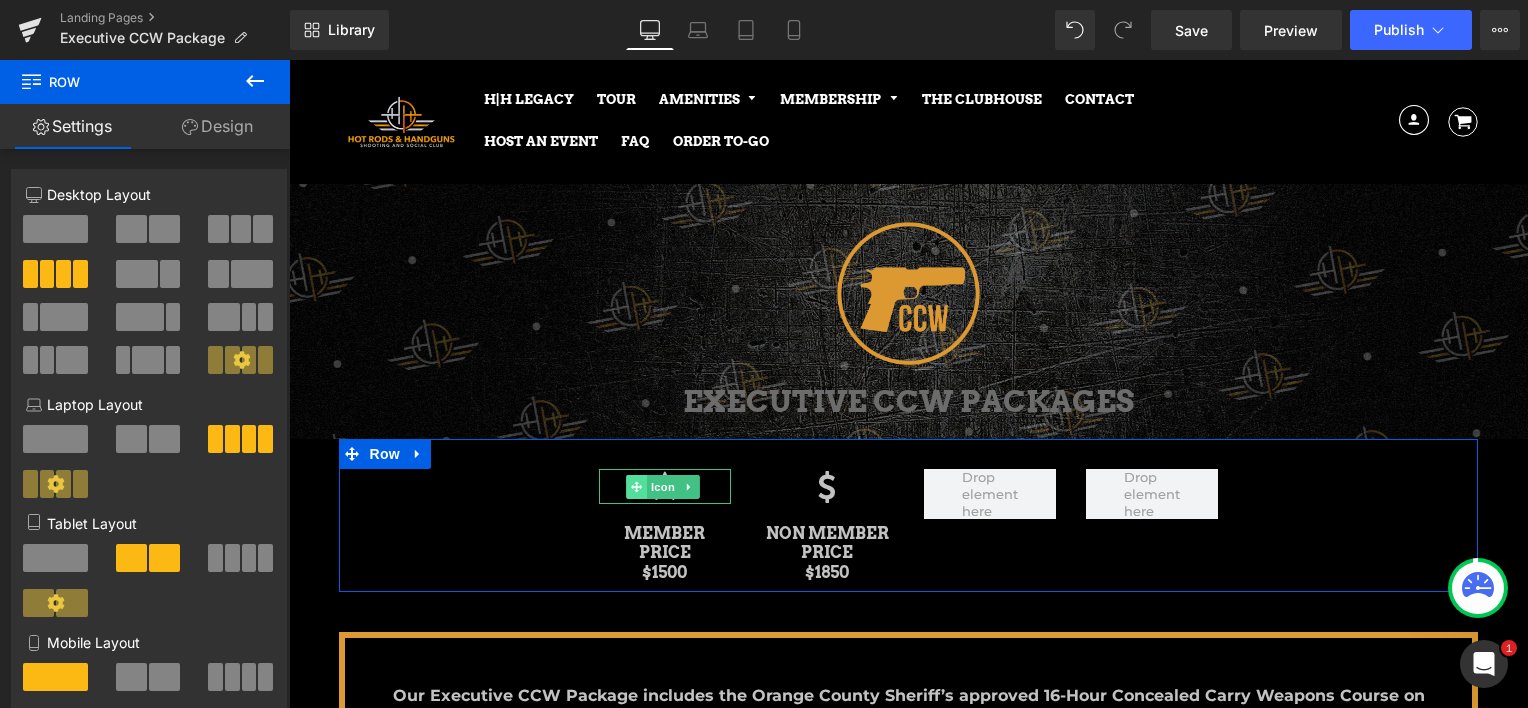 click 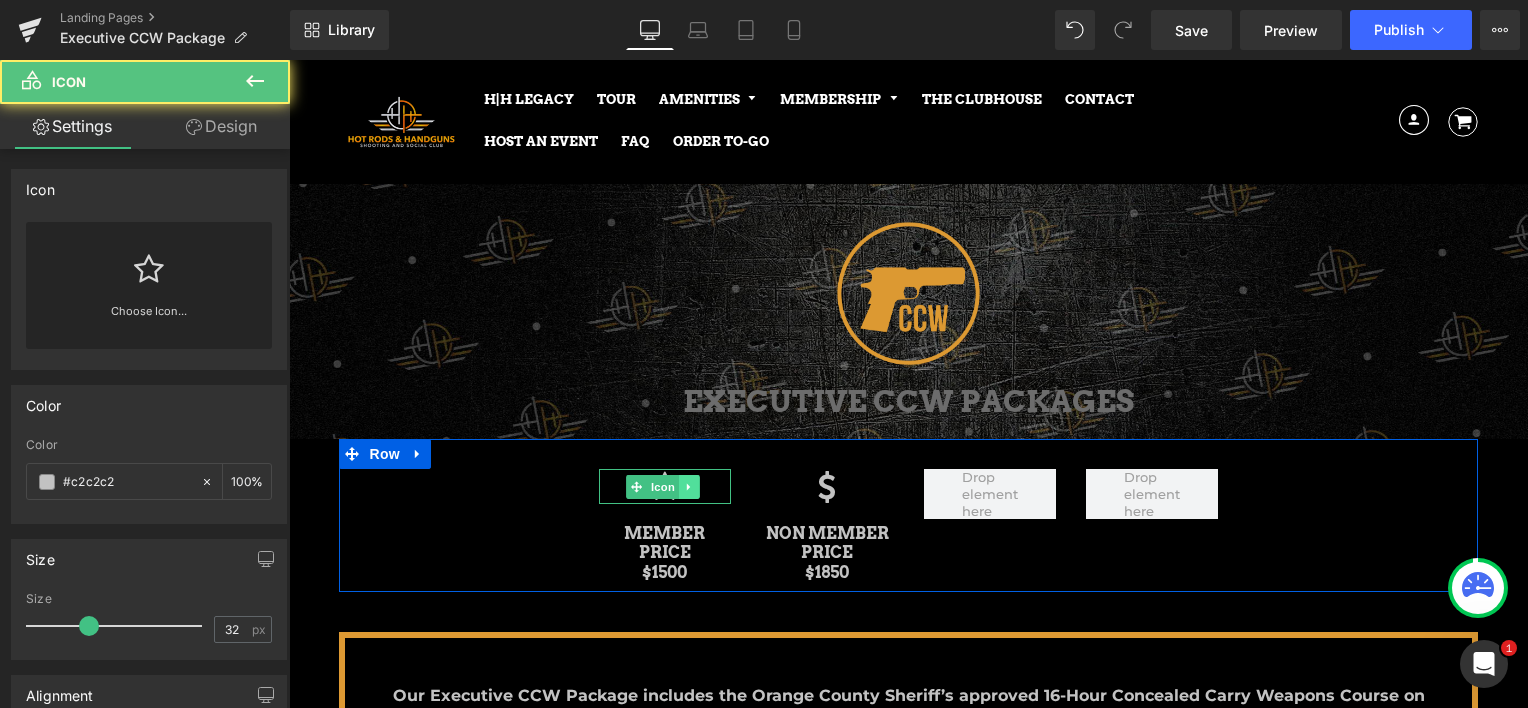 click 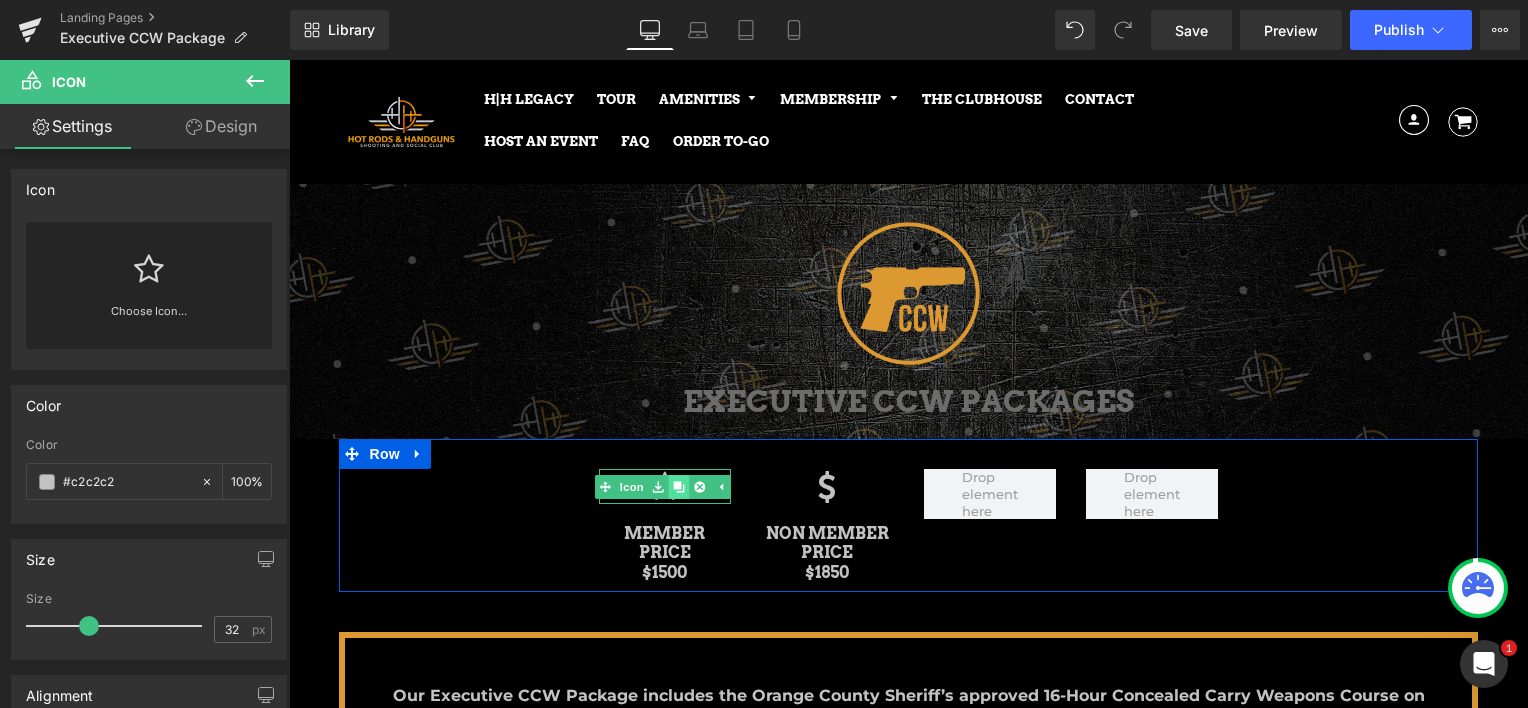 click 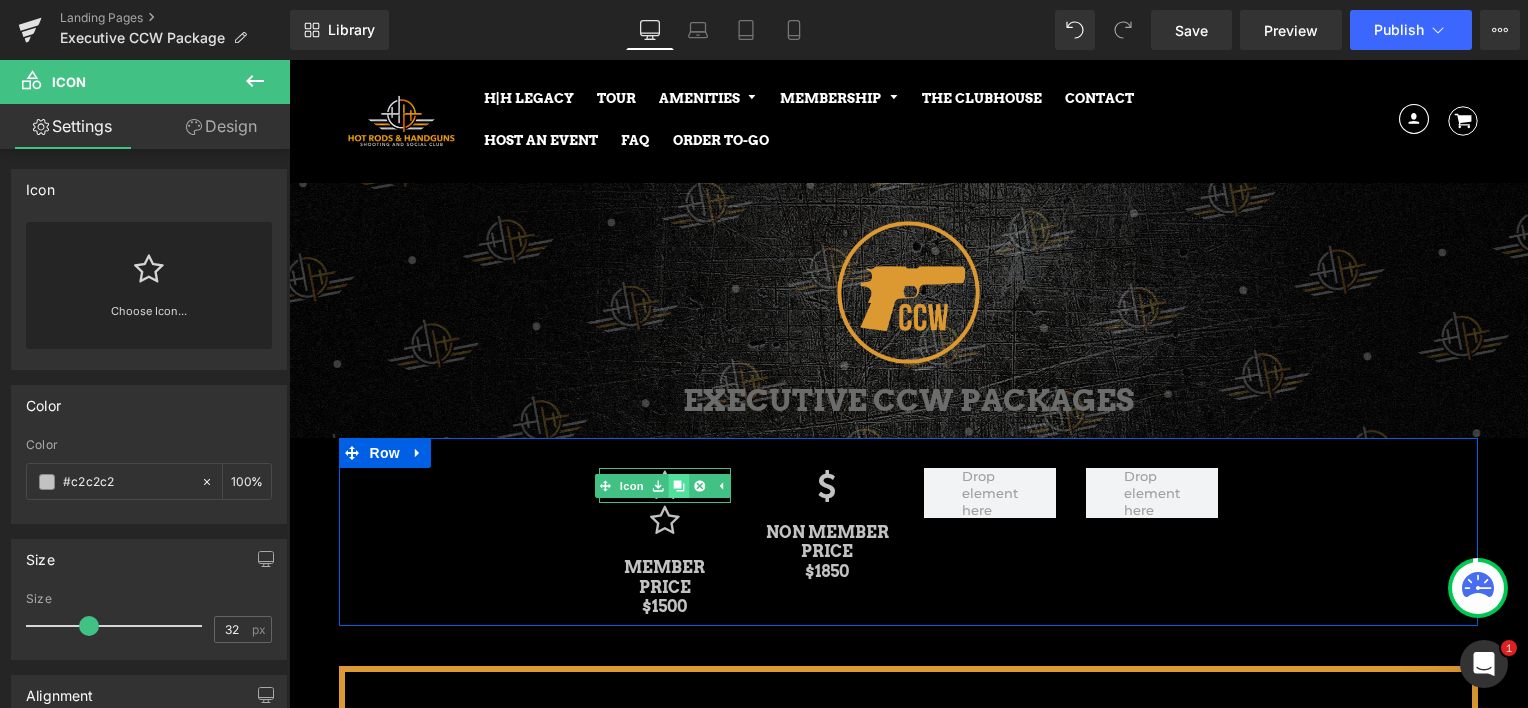scroll, scrollTop: 61, scrollLeft: 0, axis: vertical 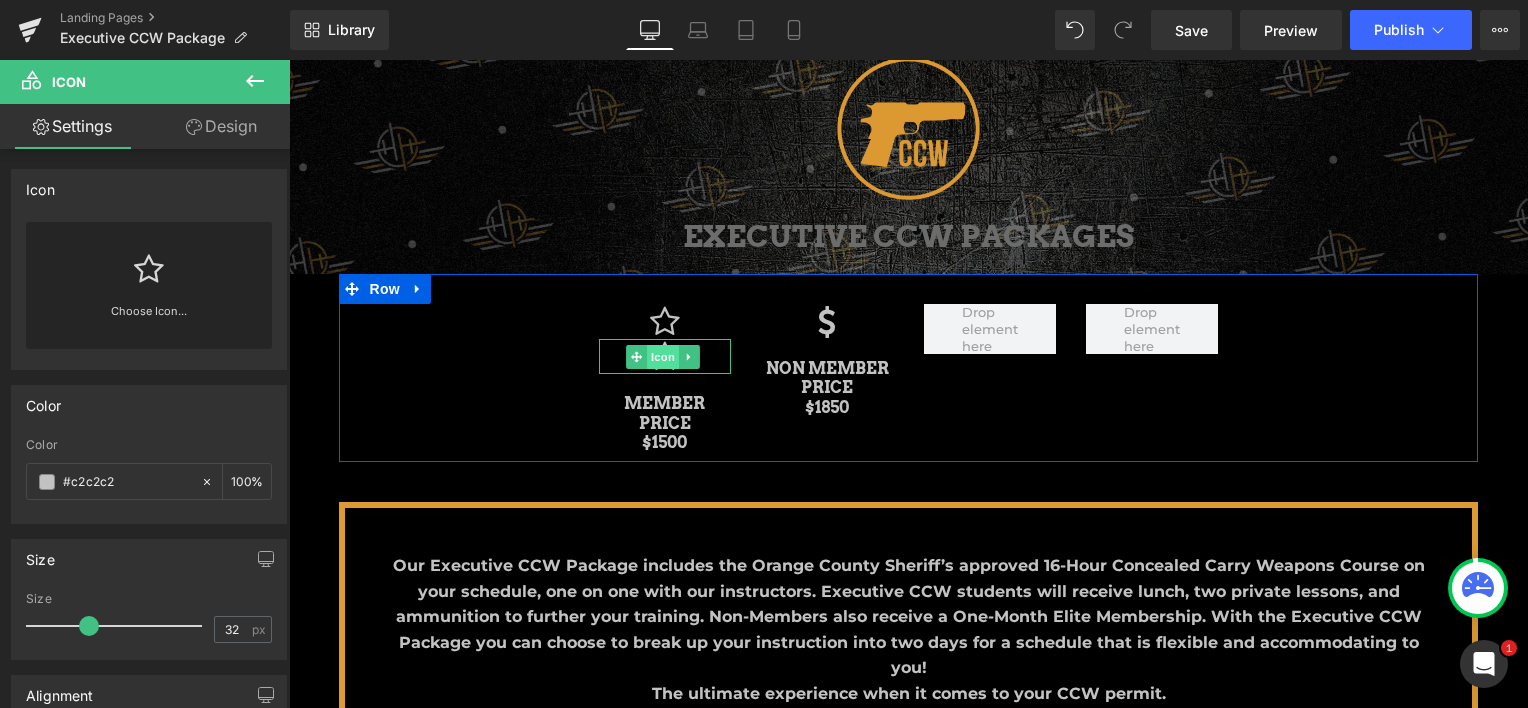 click on "Icon" at bounding box center (663, 357) 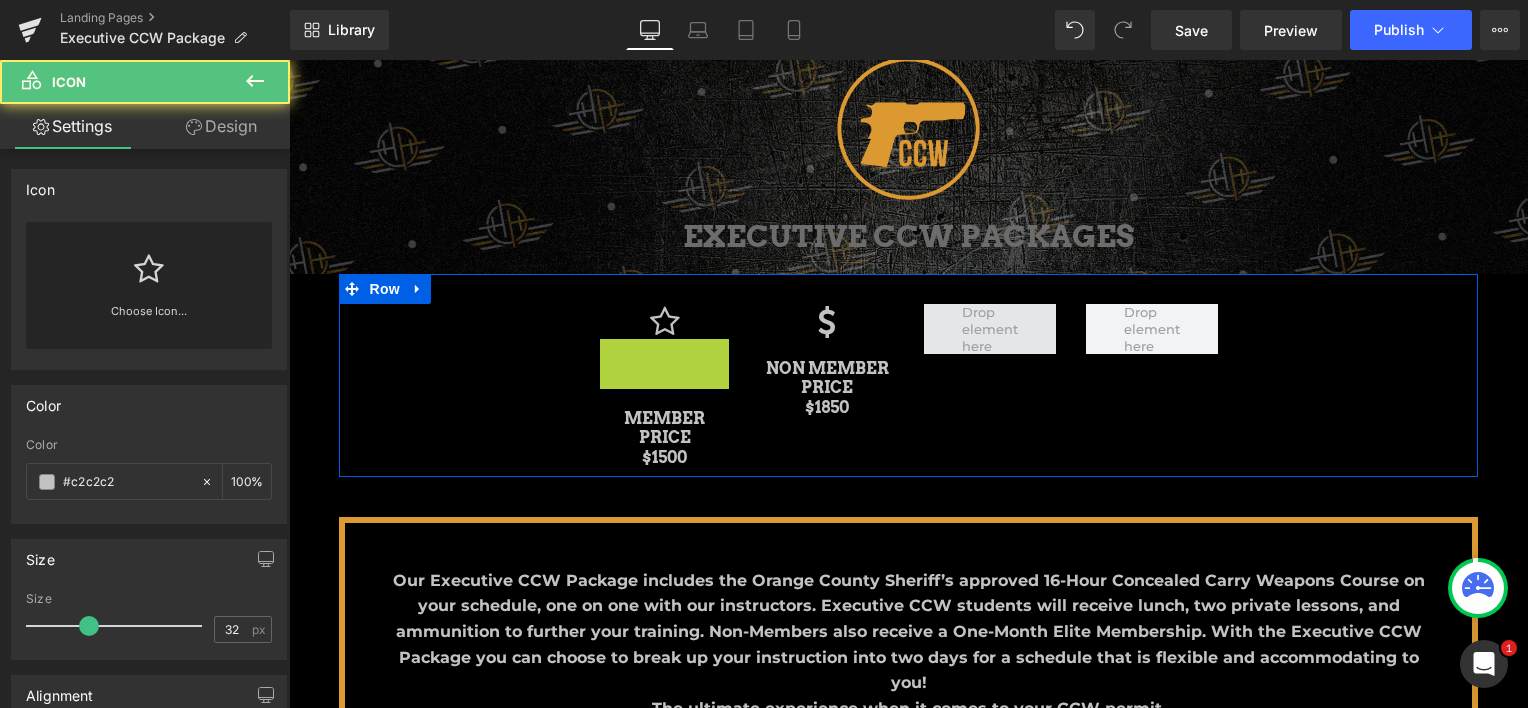 scroll, scrollTop: 9, scrollLeft: 10, axis: both 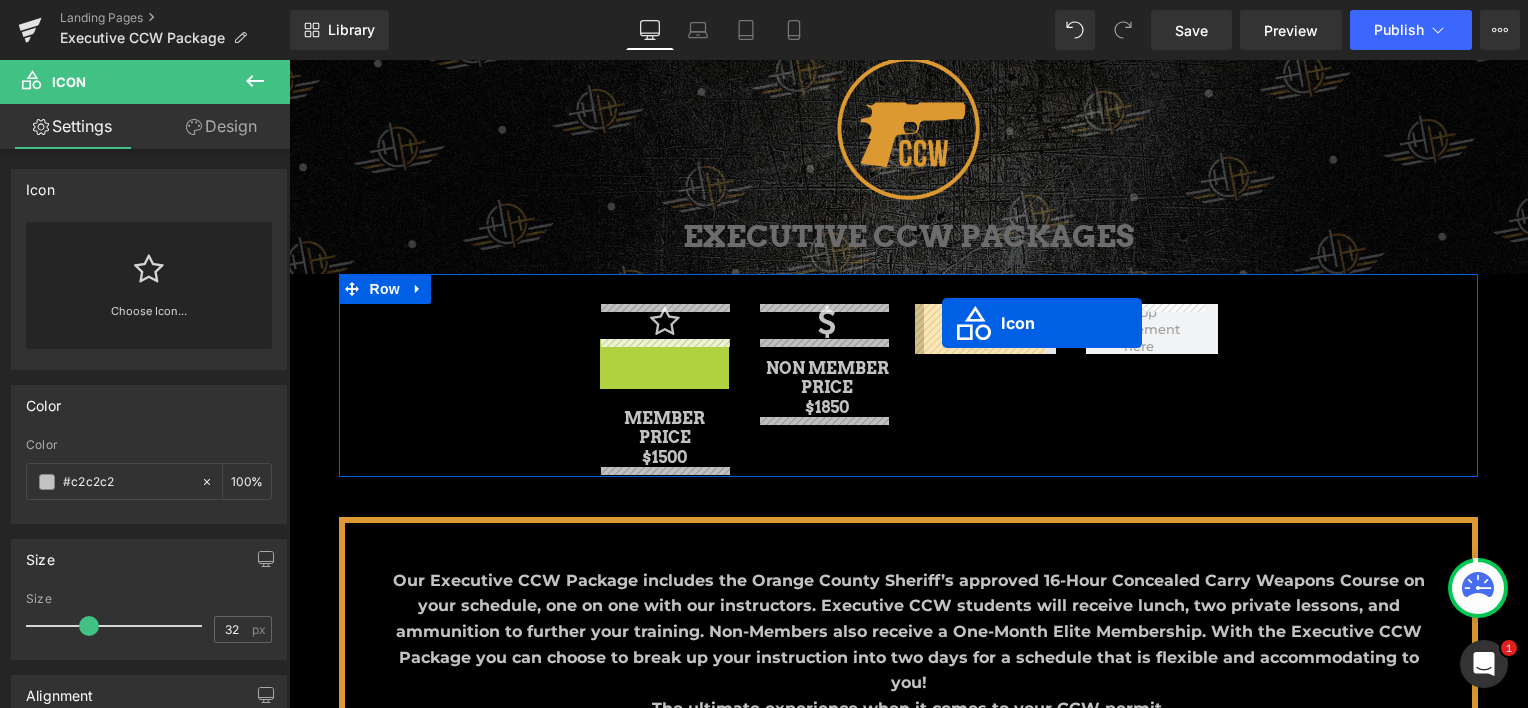 drag, startPoint x: 636, startPoint y: 357, endPoint x: 942, endPoint y: 324, distance: 307.77426 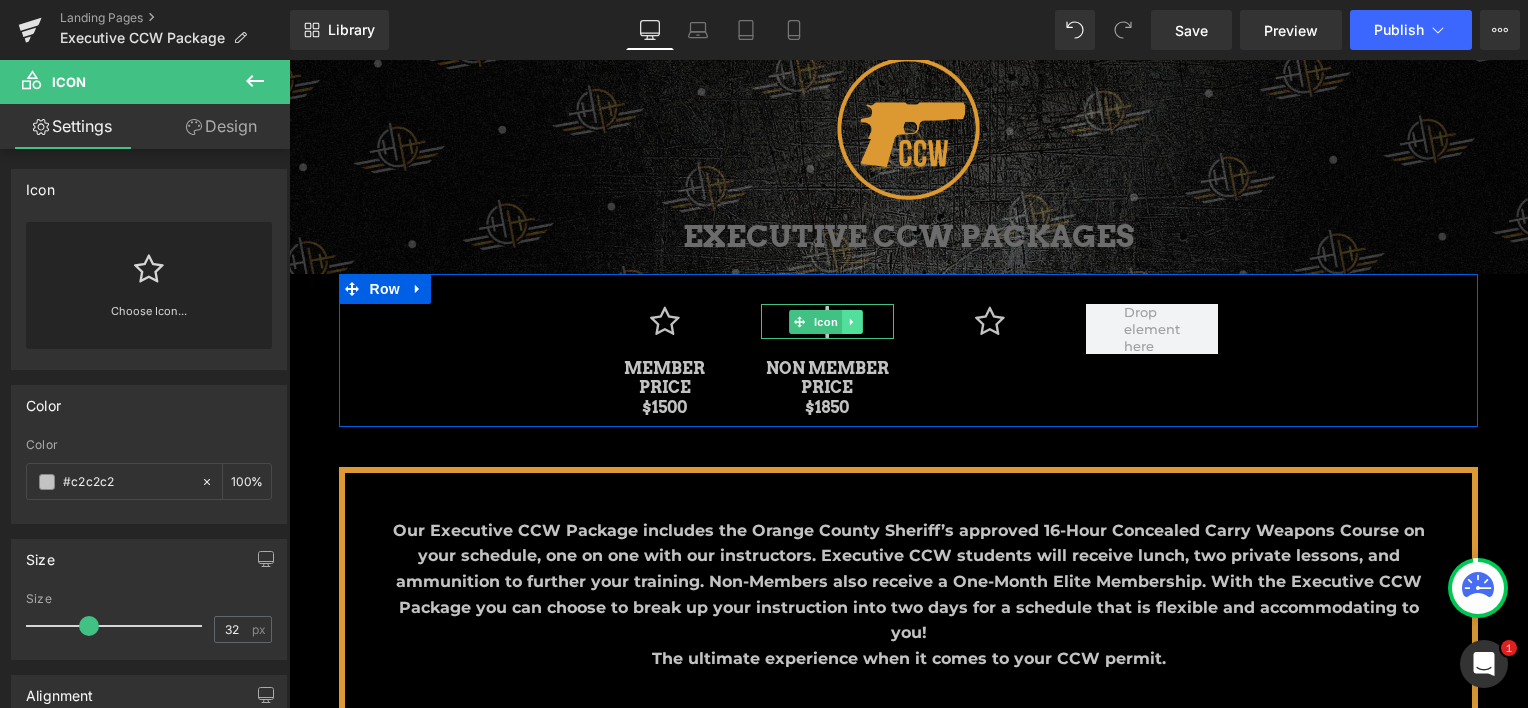 click 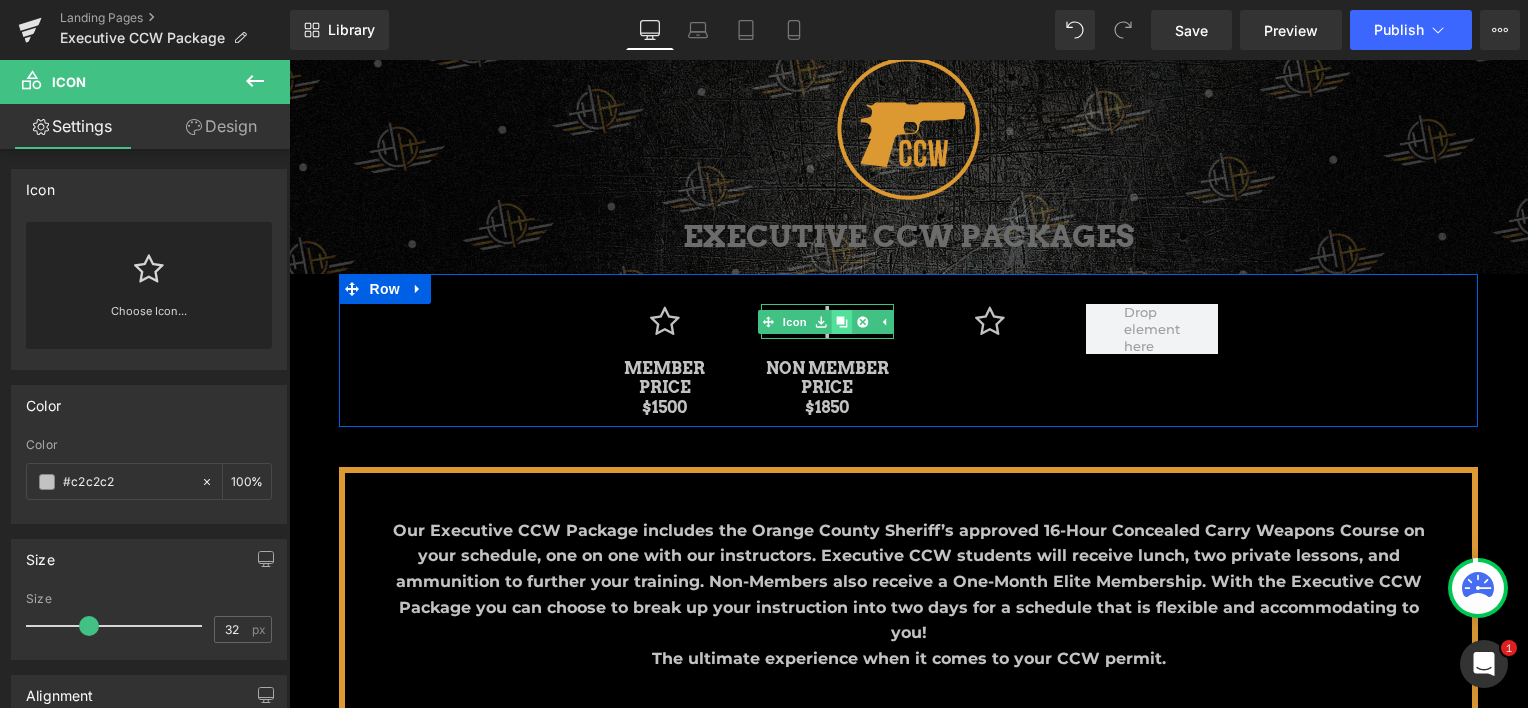 click 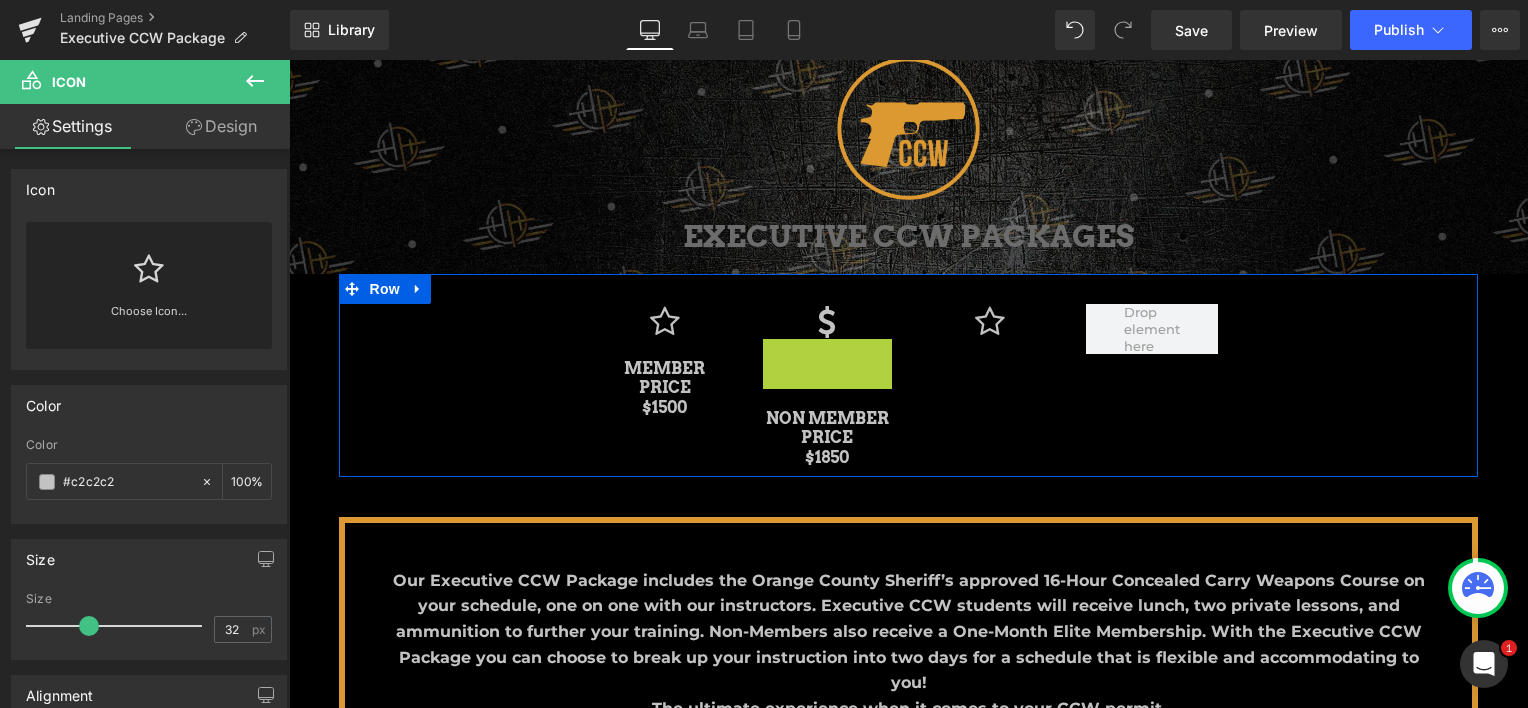 scroll, scrollTop: 9, scrollLeft: 10, axis: both 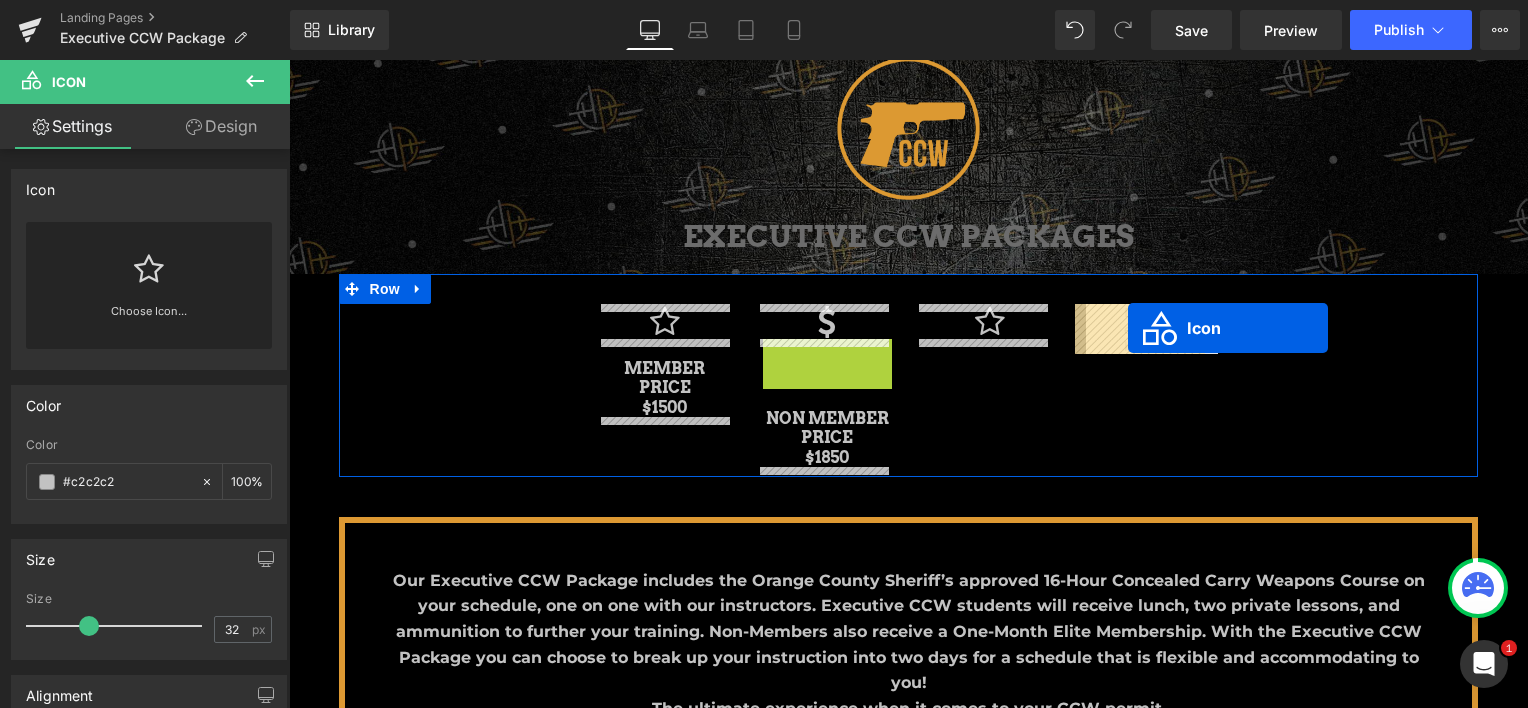 drag, startPoint x: 792, startPoint y: 358, endPoint x: 1128, endPoint y: 328, distance: 337.33664 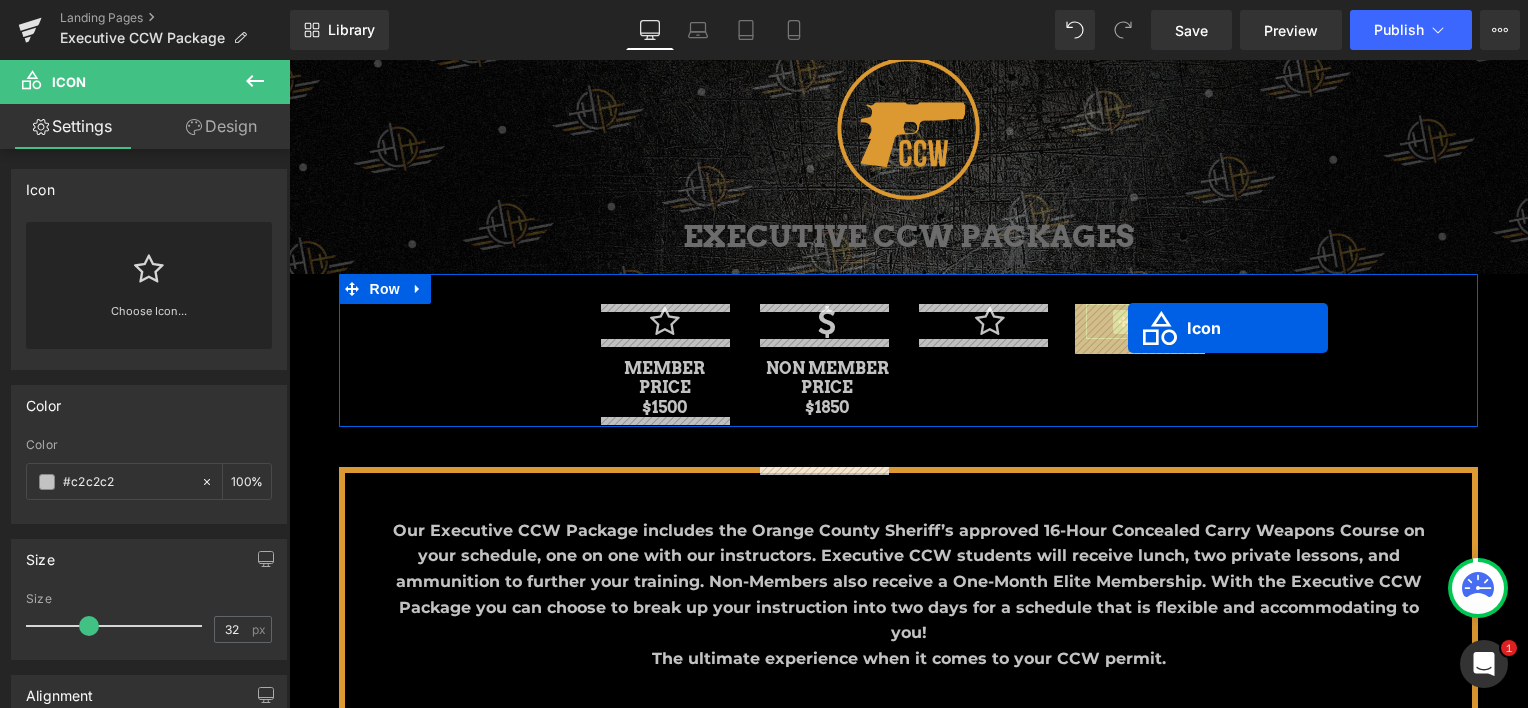 scroll, scrollTop: 2147, scrollLeft: 1224, axis: both 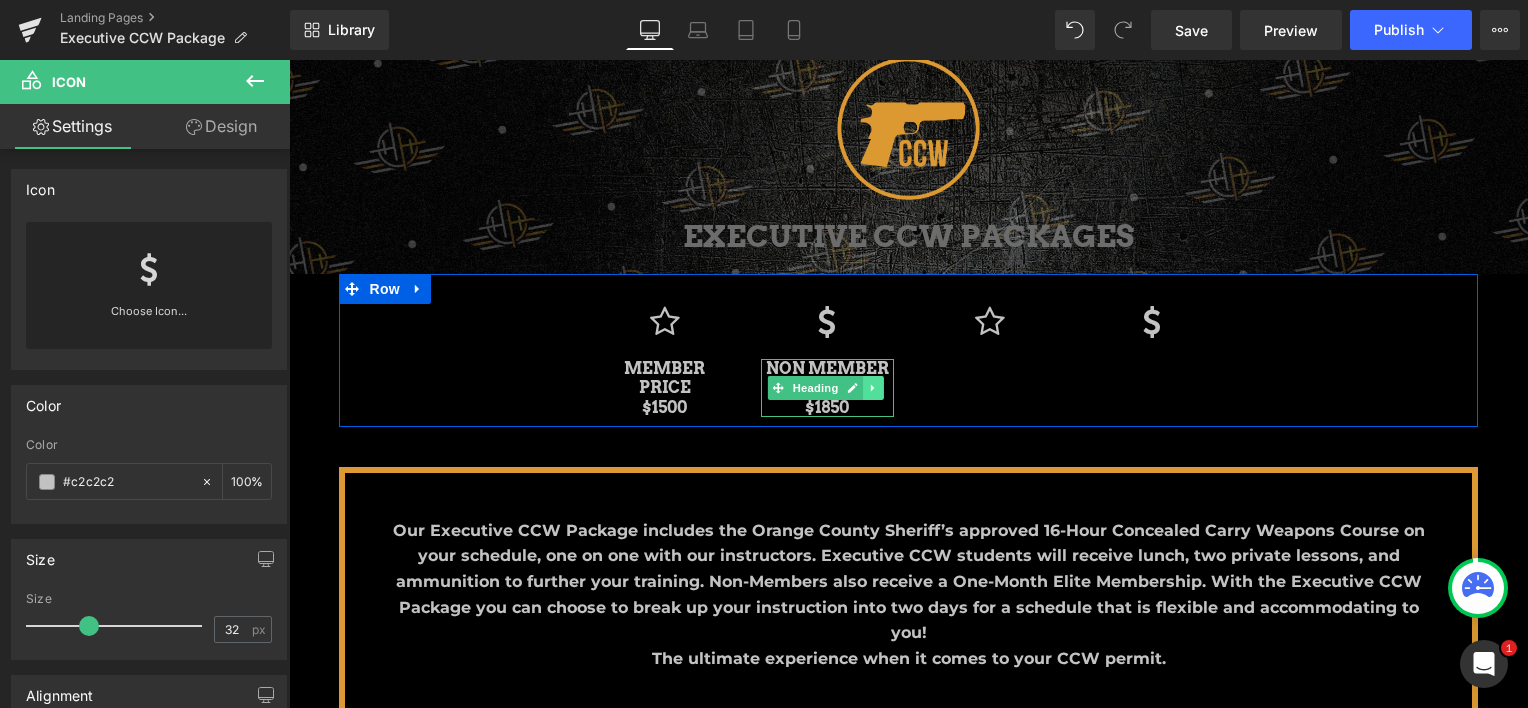 click 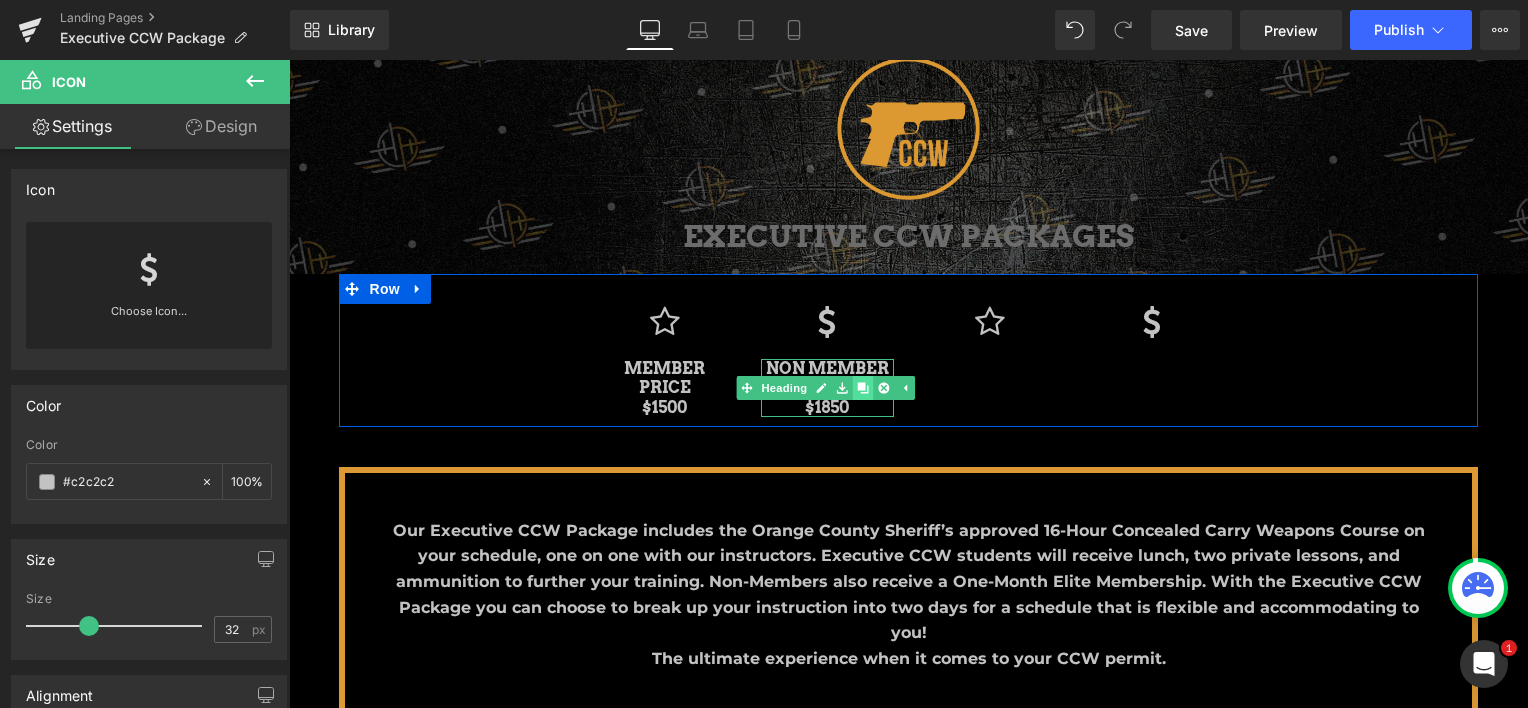 click 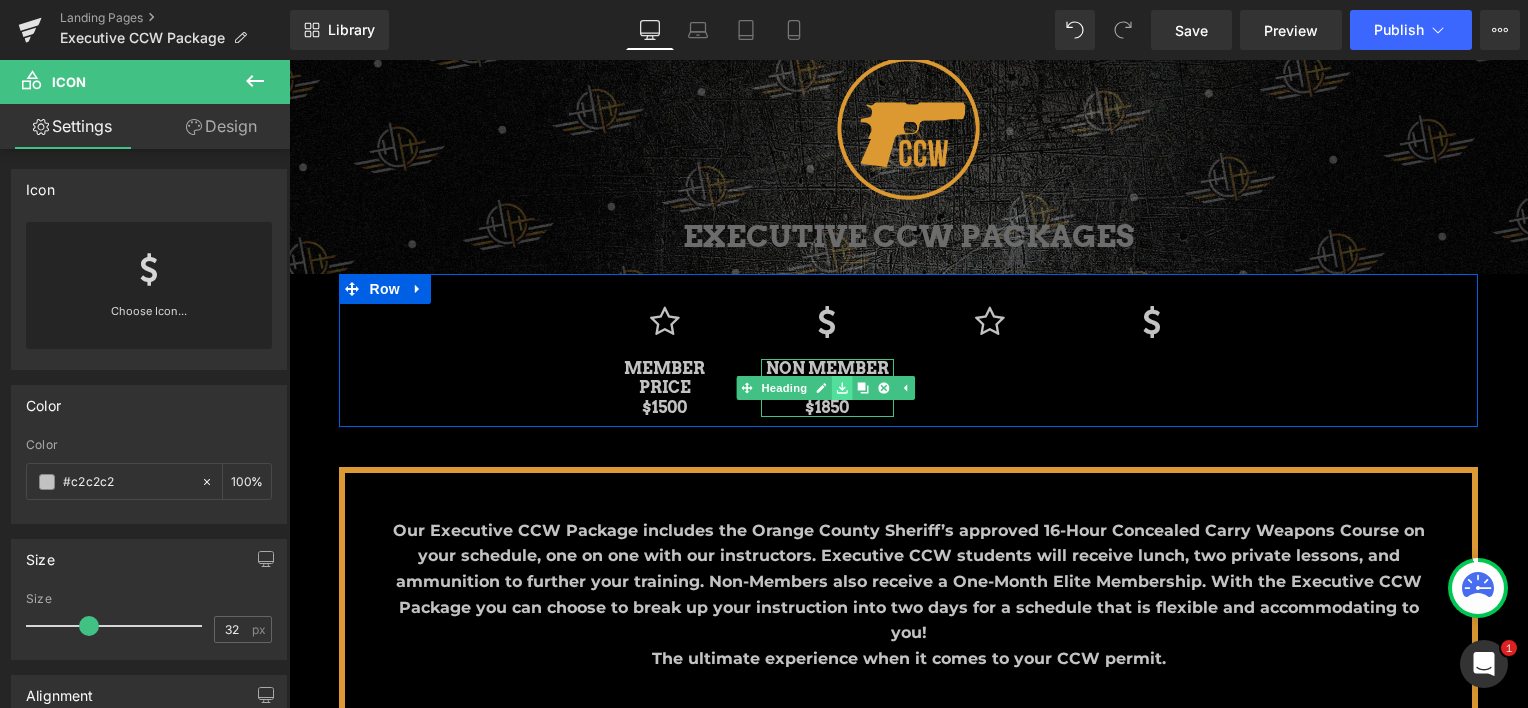 scroll, scrollTop: 10, scrollLeft: 10, axis: both 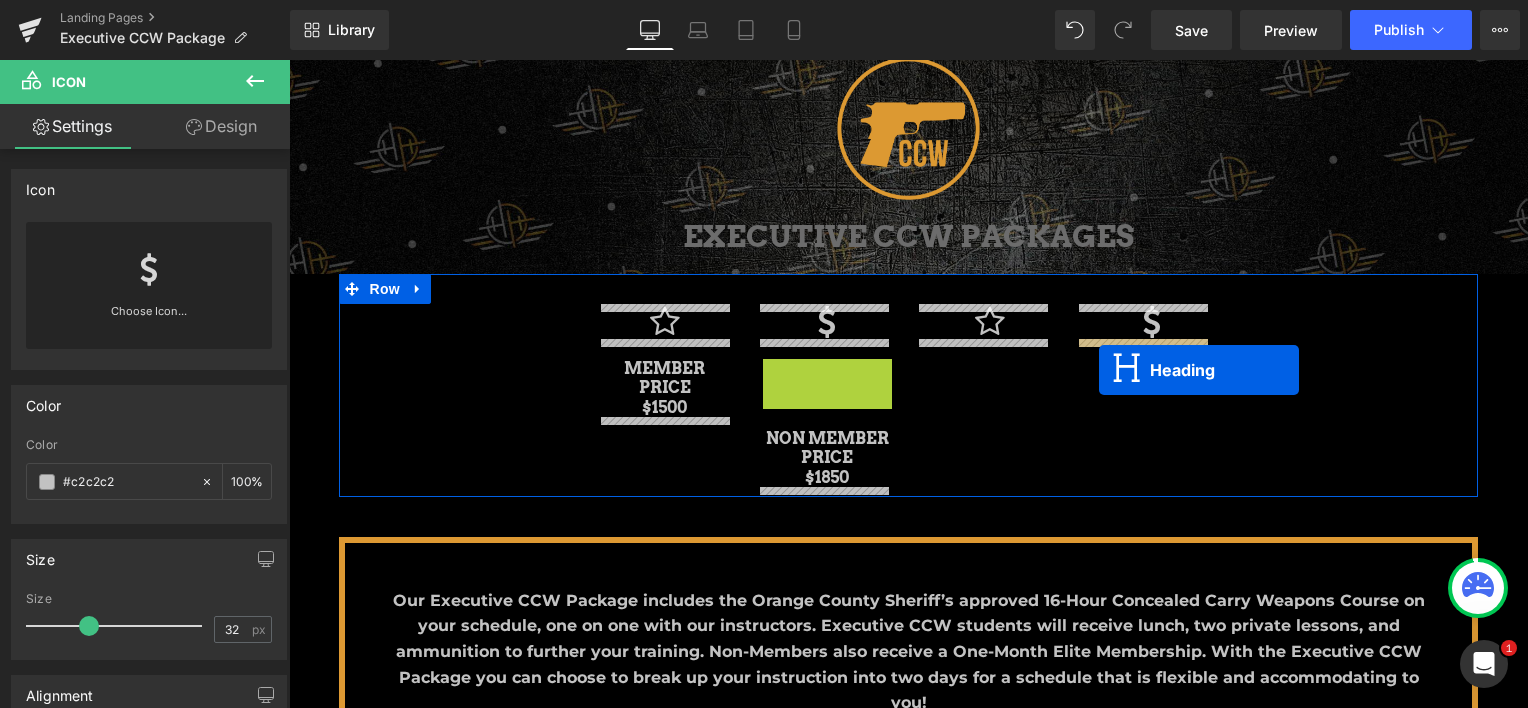 drag, startPoint x: 748, startPoint y: 382, endPoint x: 1099, endPoint y: 371, distance: 351.17233 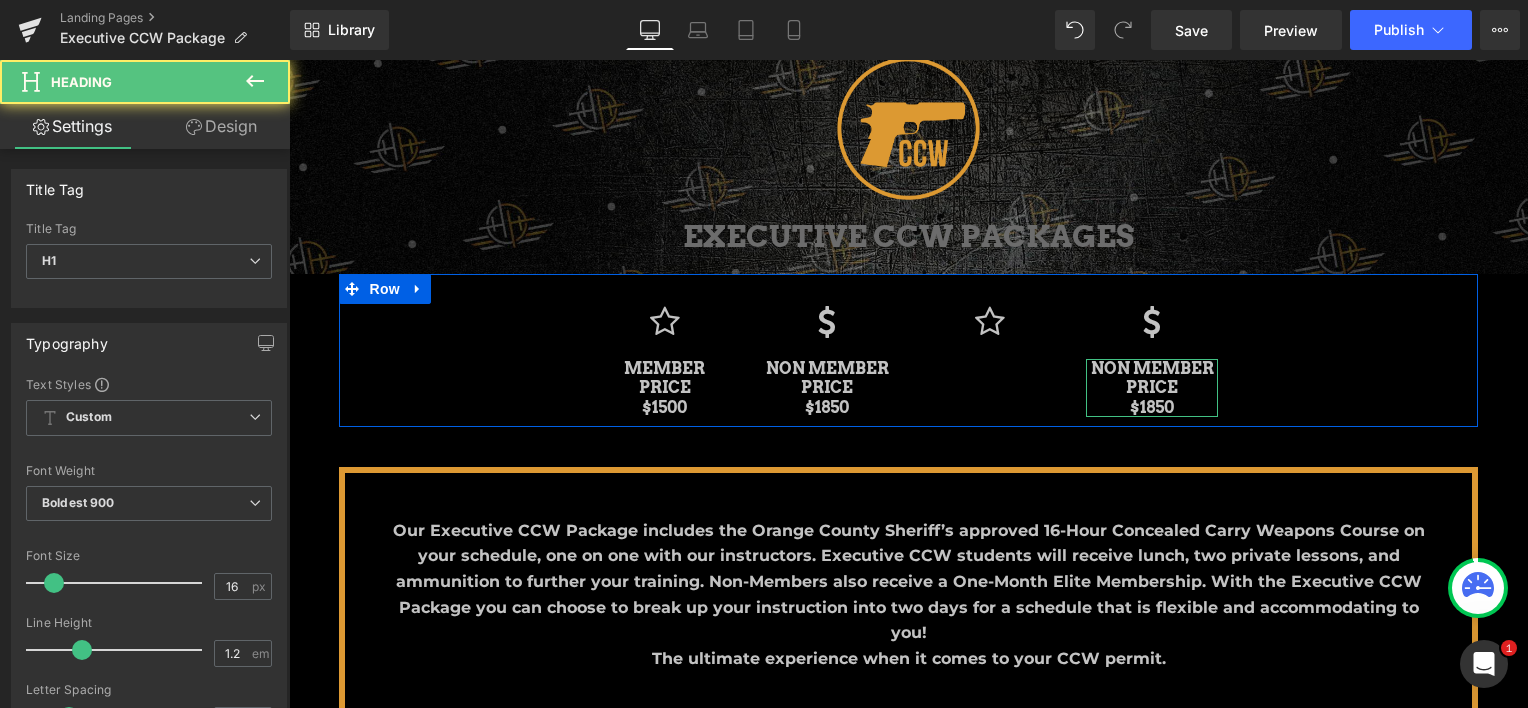 scroll, scrollTop: 2147, scrollLeft: 1224, axis: both 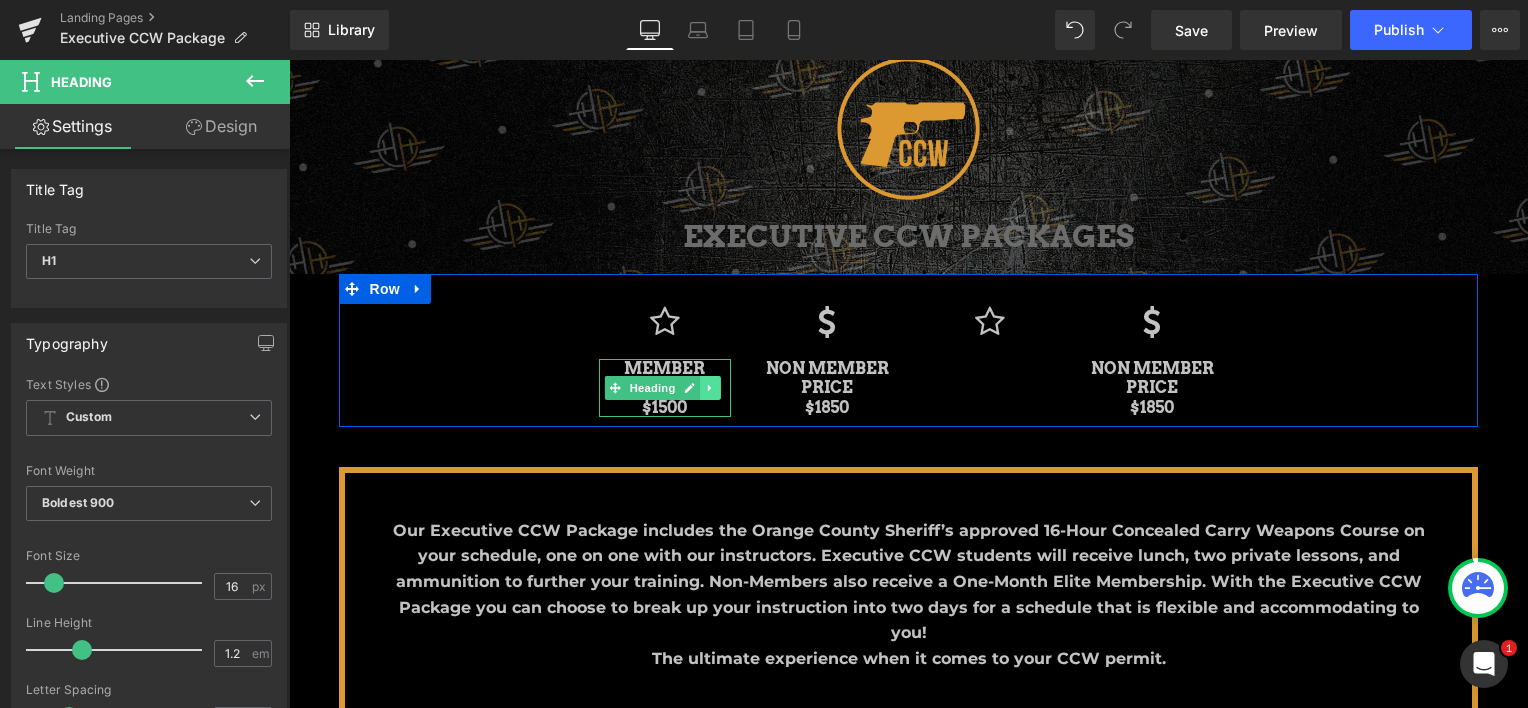 click at bounding box center (710, 388) 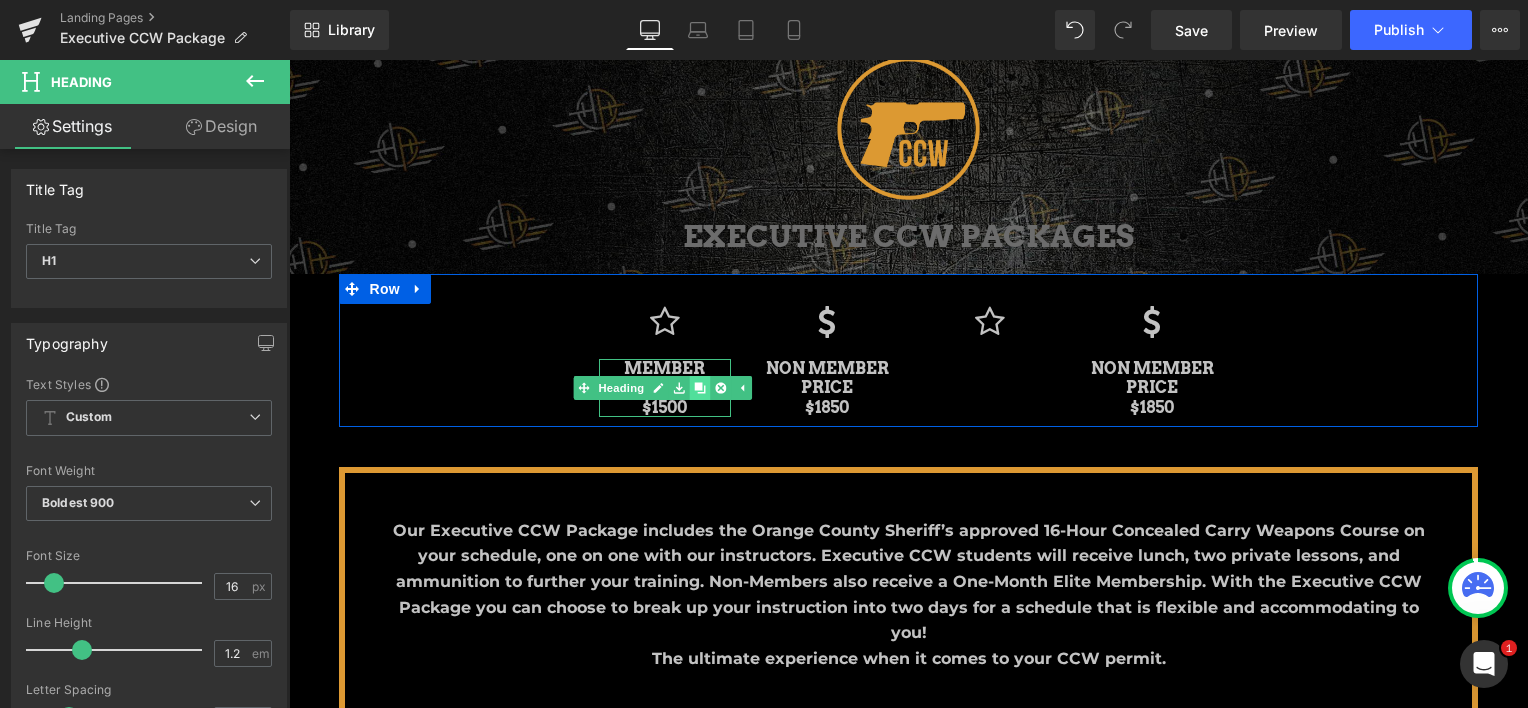 click 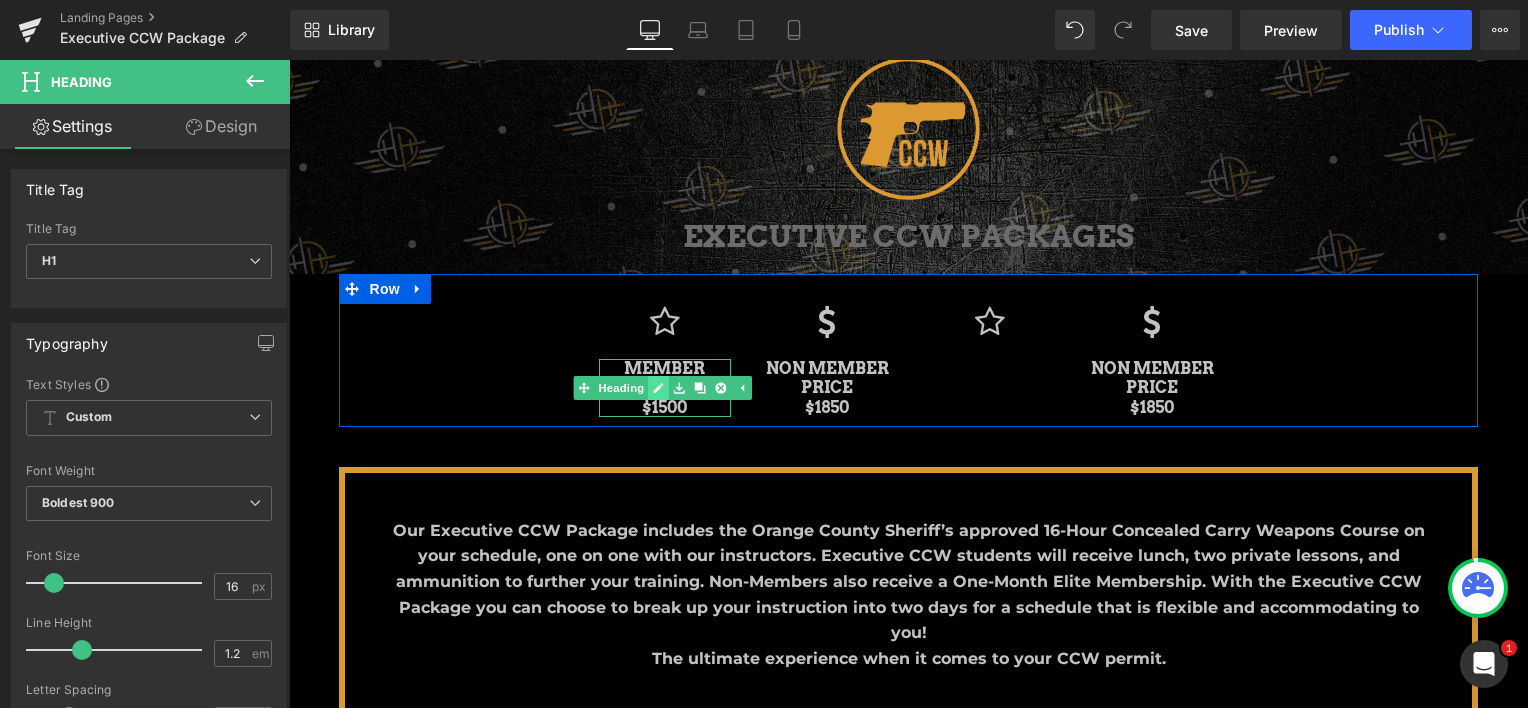 scroll, scrollTop: 10, scrollLeft: 10, axis: both 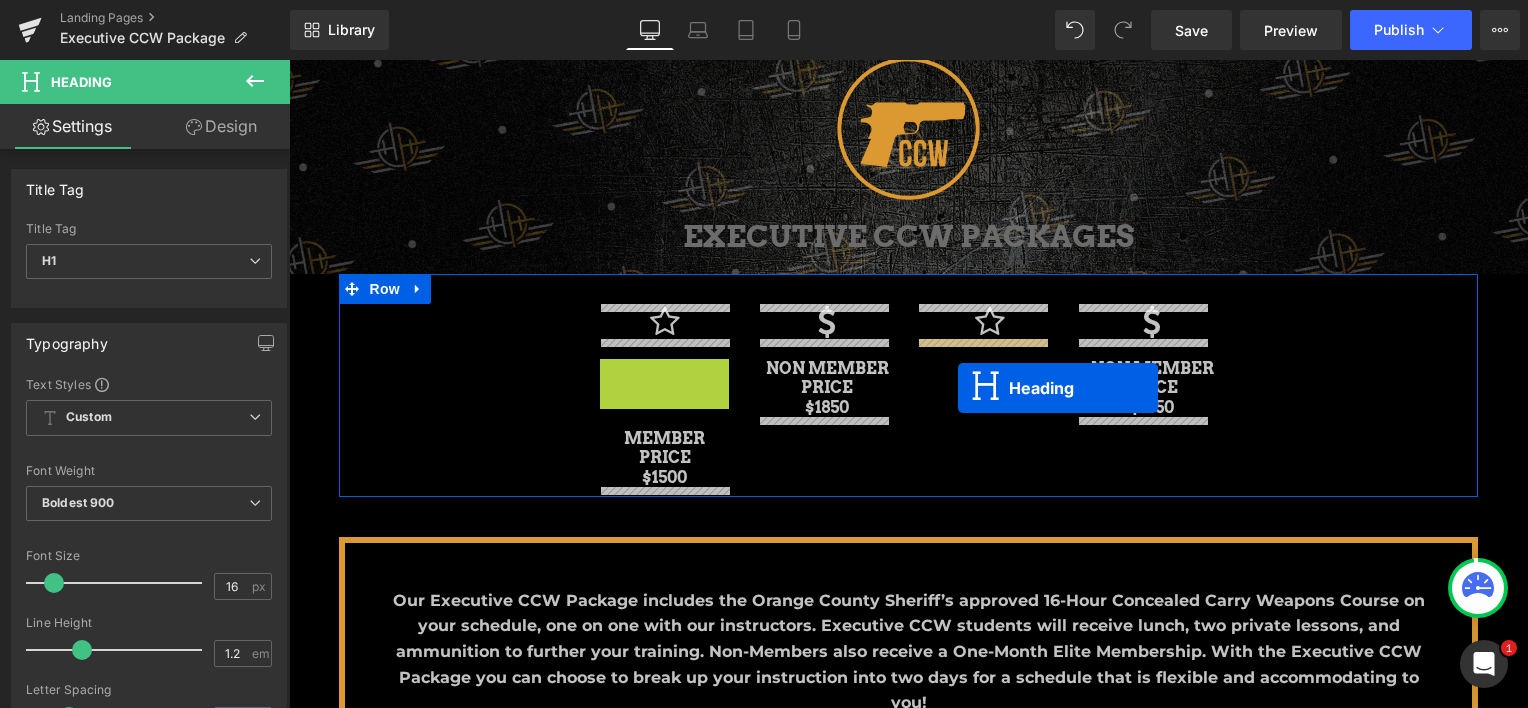 drag, startPoint x: 586, startPoint y: 388, endPoint x: 959, endPoint y: 388, distance: 373 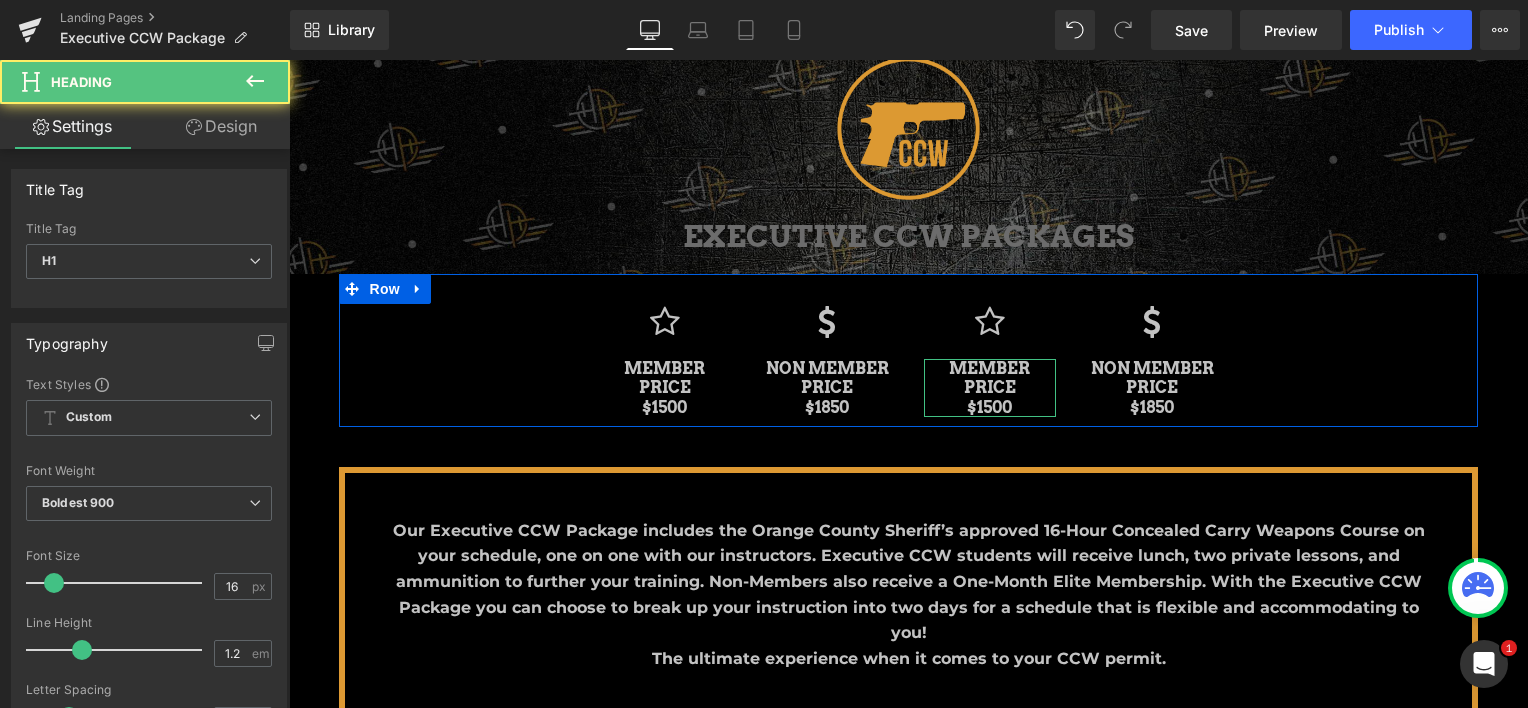 scroll 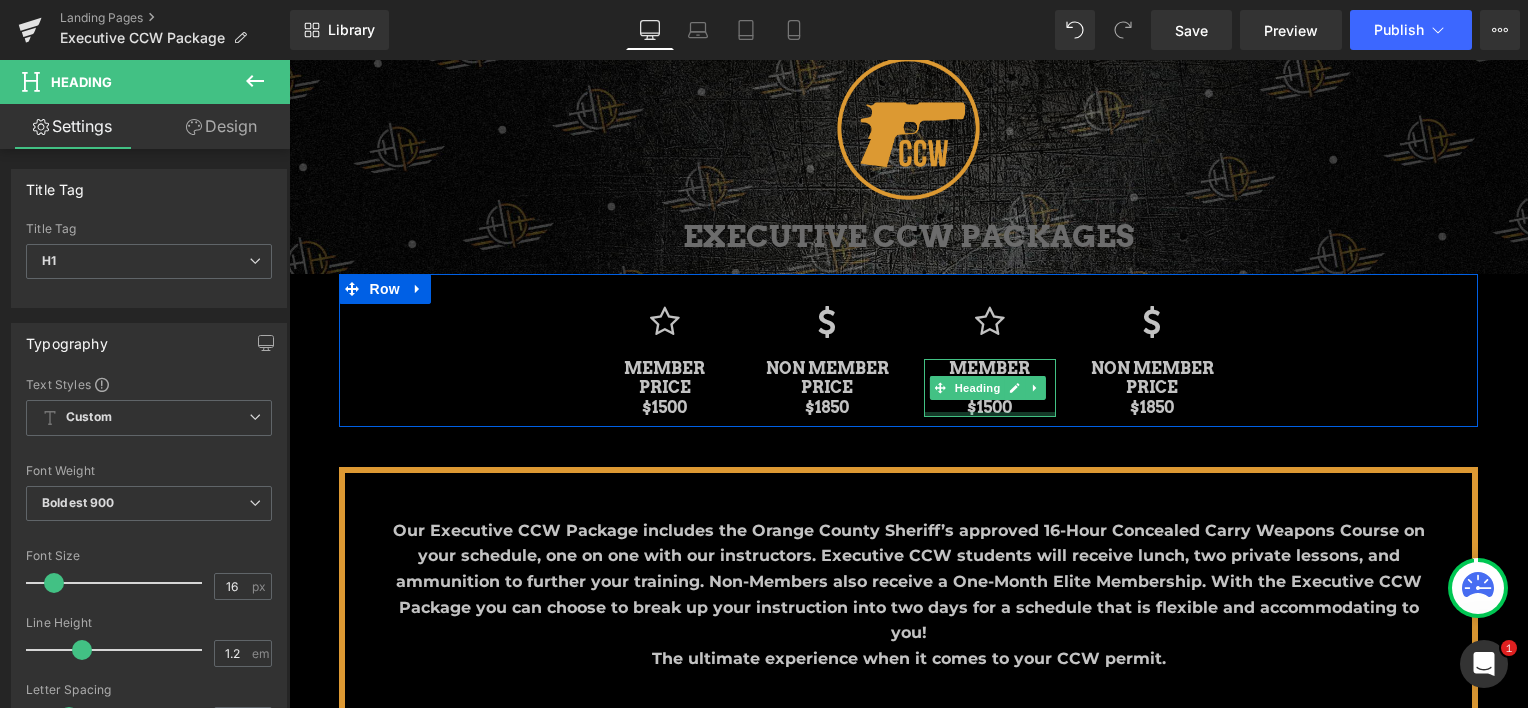 click at bounding box center [990, 414] 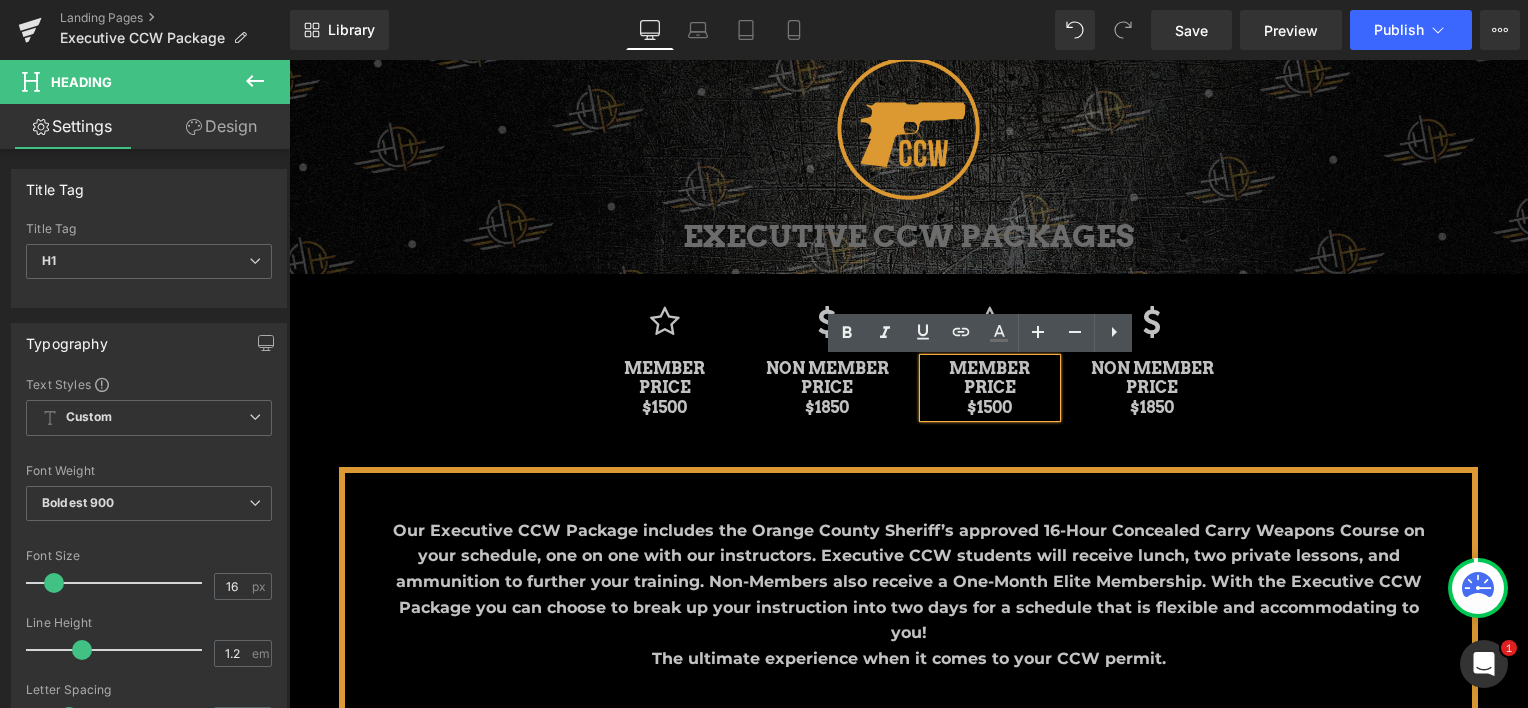 click on "MEMBER PRICE  $1500" at bounding box center [990, 388] 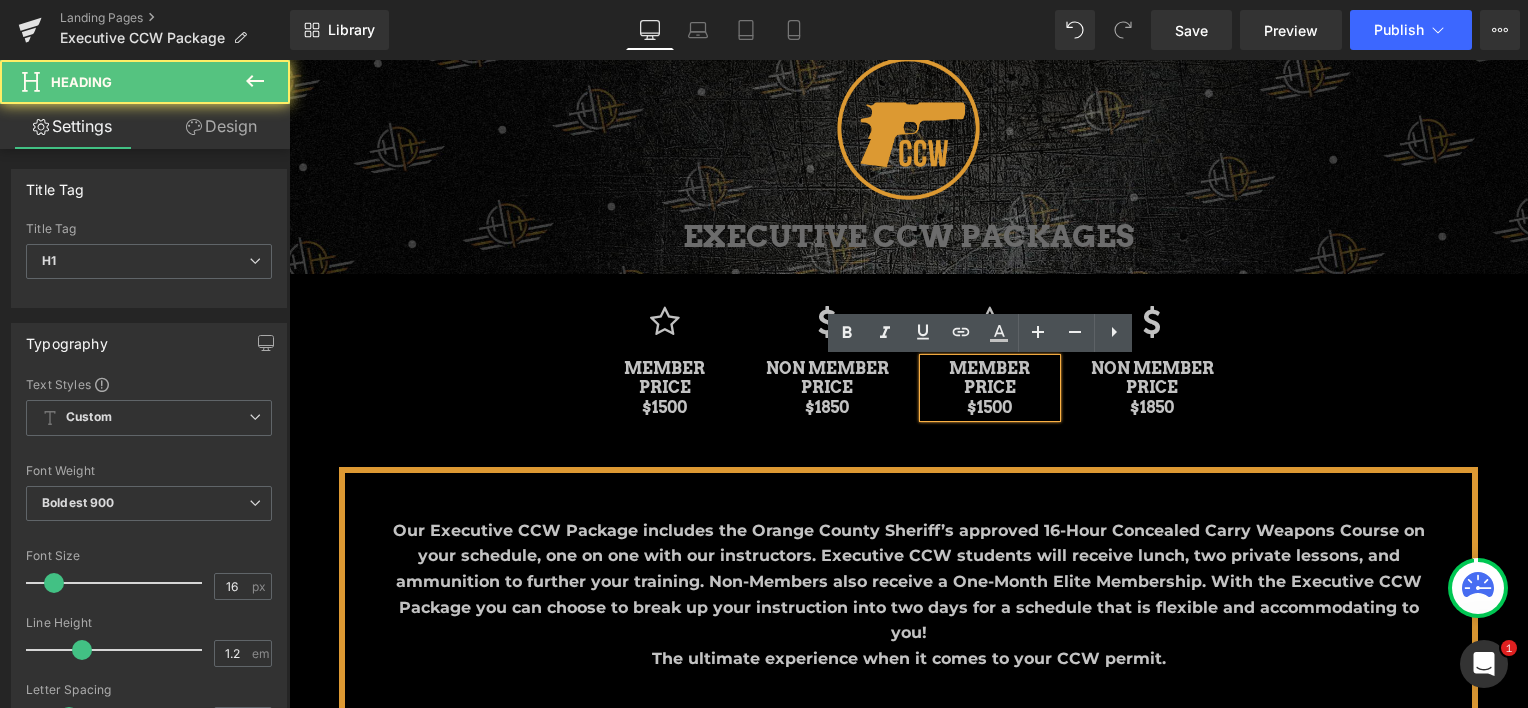 type 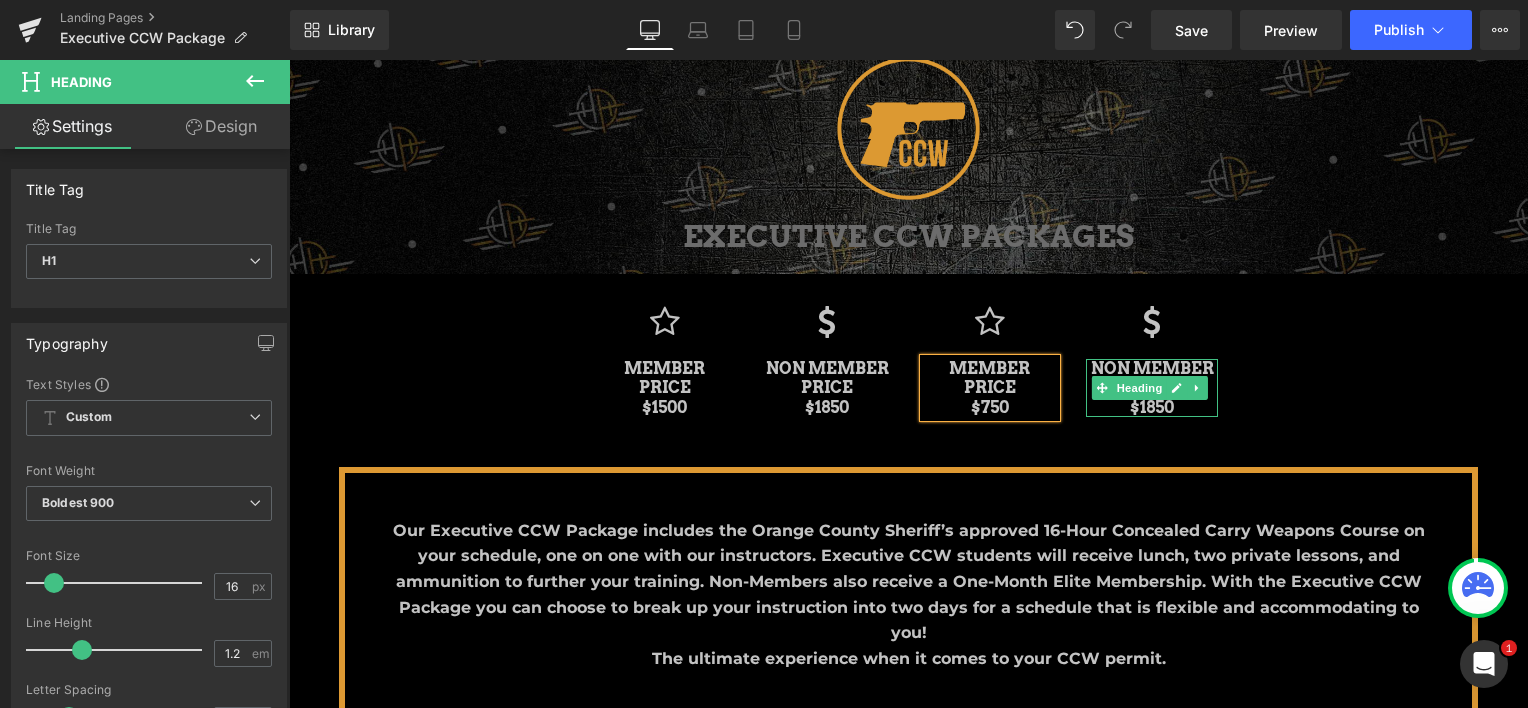 click on "NON MEMBER PRICE $1850" at bounding box center (1152, 388) 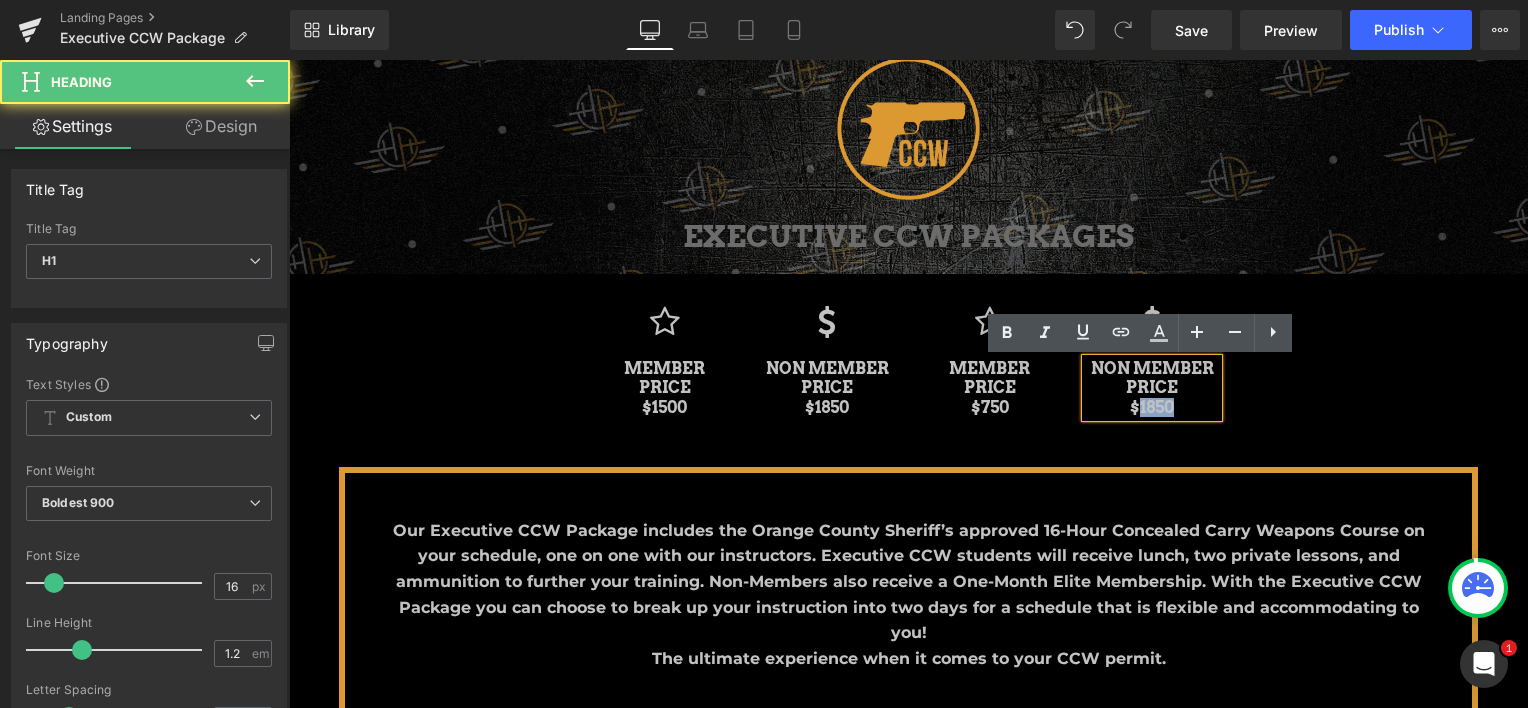 drag, startPoint x: 1168, startPoint y: 408, endPoint x: 1125, endPoint y: 404, distance: 43.185646 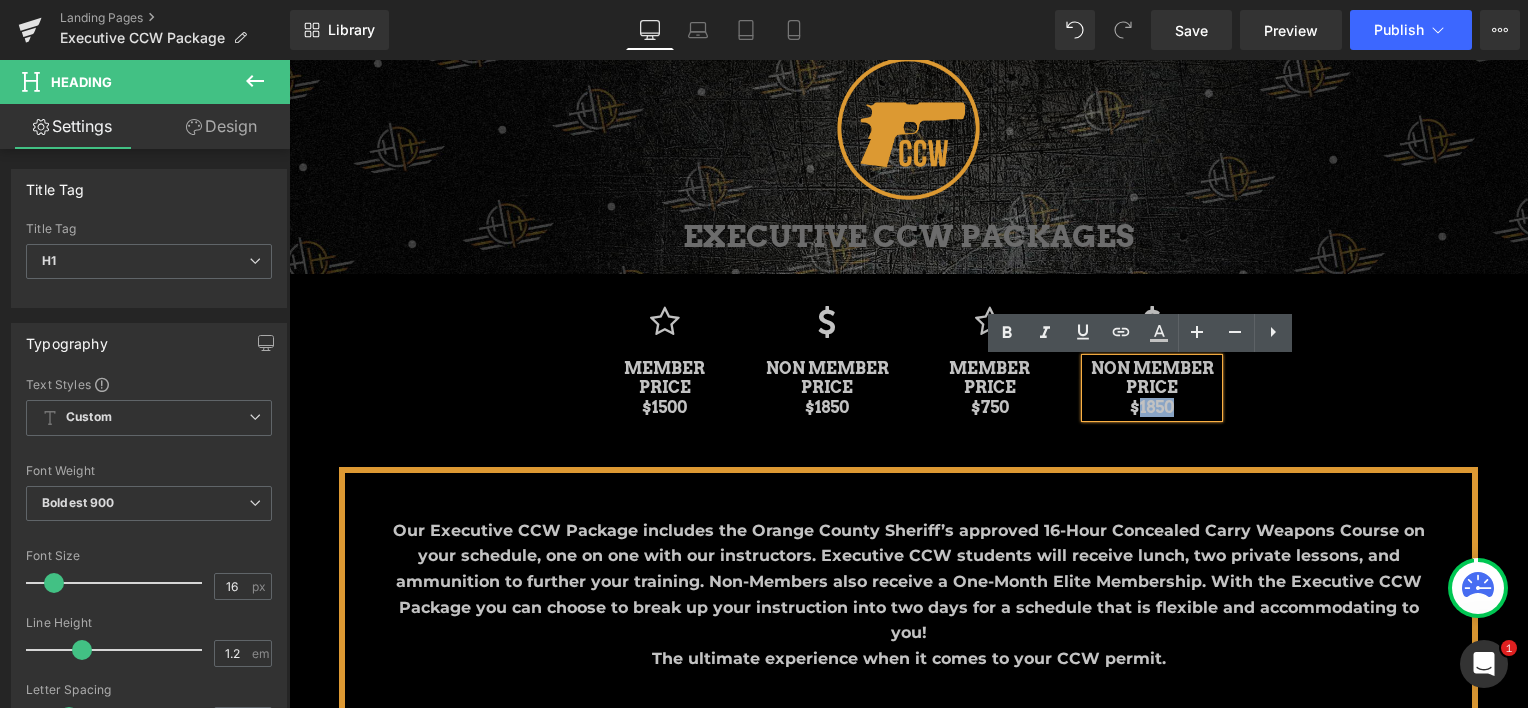 type 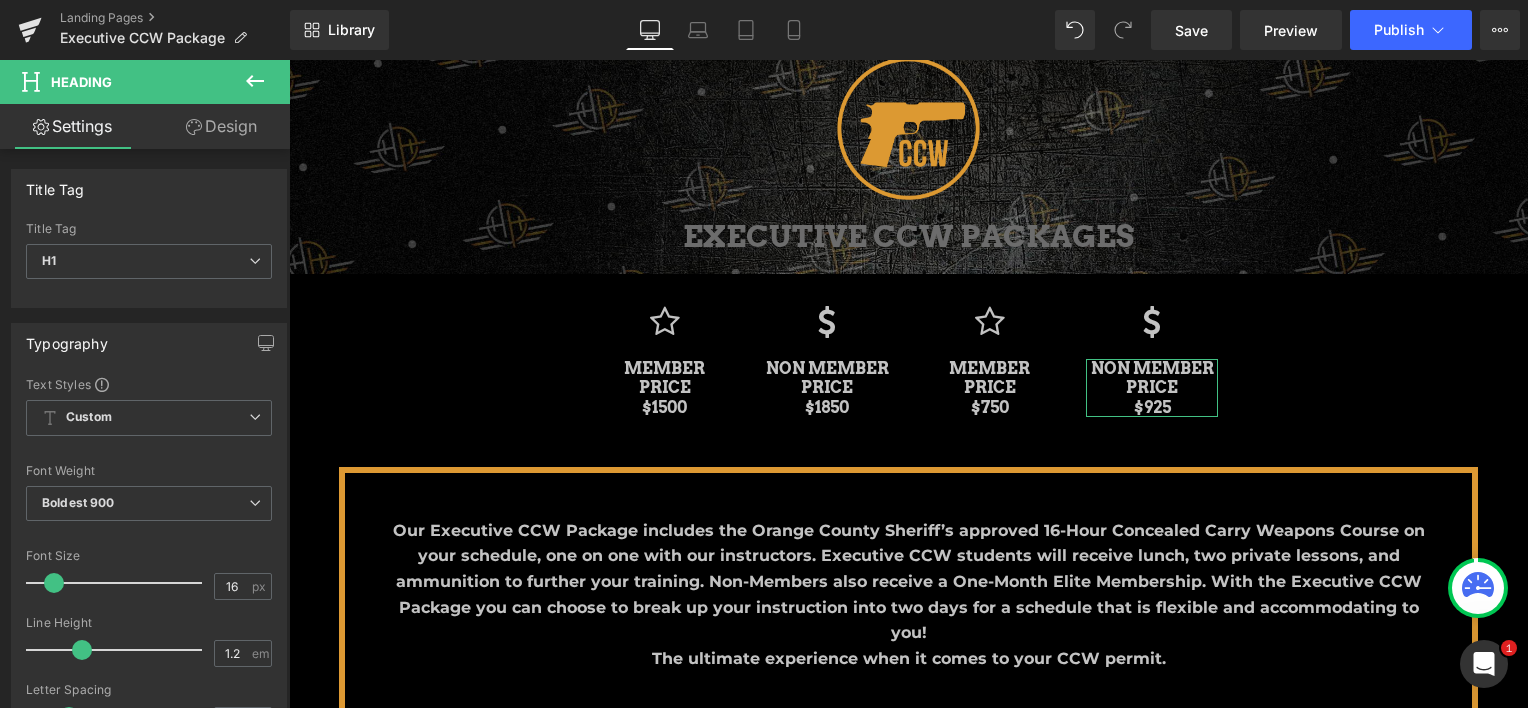click 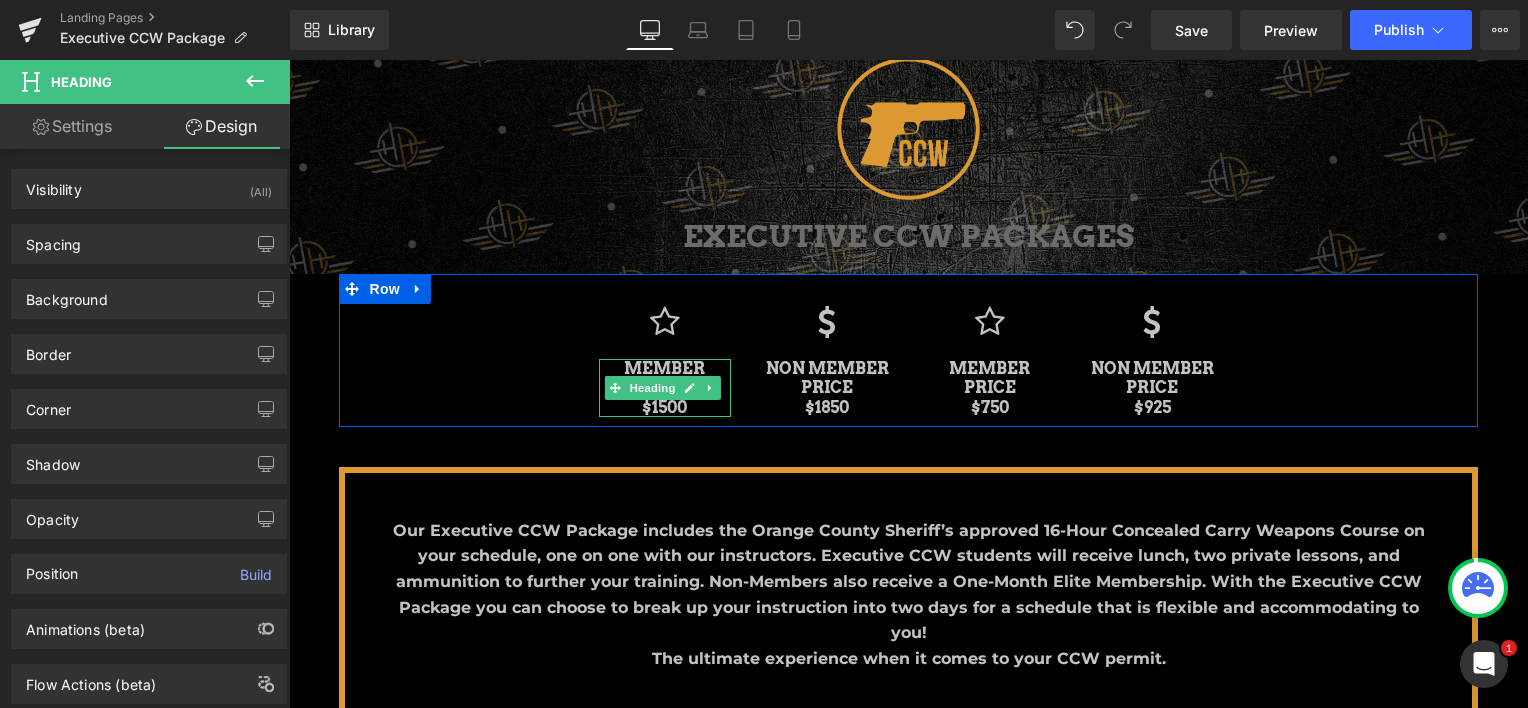 click at bounding box center [615, 388] 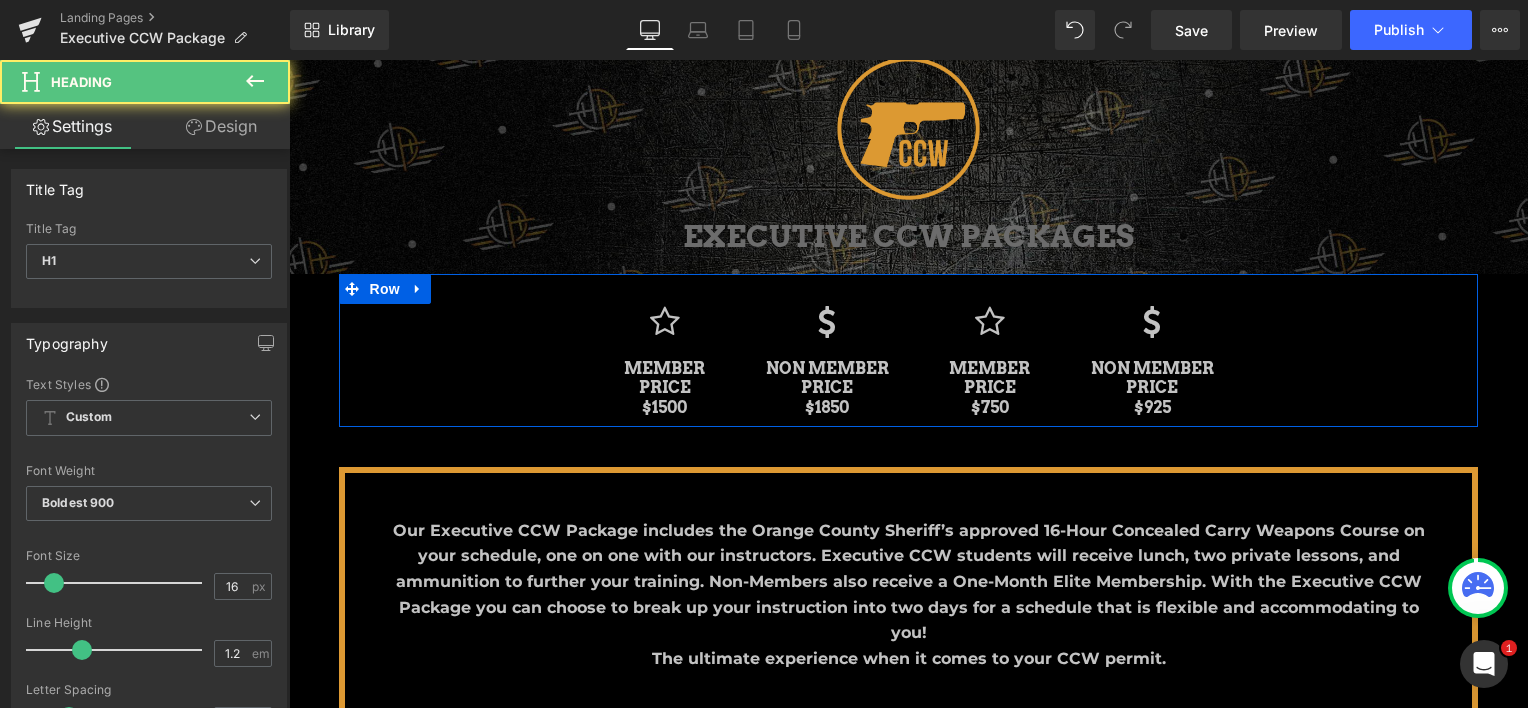 click on "Icon         MEMBER PRICE  $1500 Heading         Icon         NON MEMBER PRICE $1850 Heading         Icon         MEMBER PRICE  $750 Heading         Icon         NON MEMBER PRICE $925 Heading         Row" at bounding box center [909, 350] 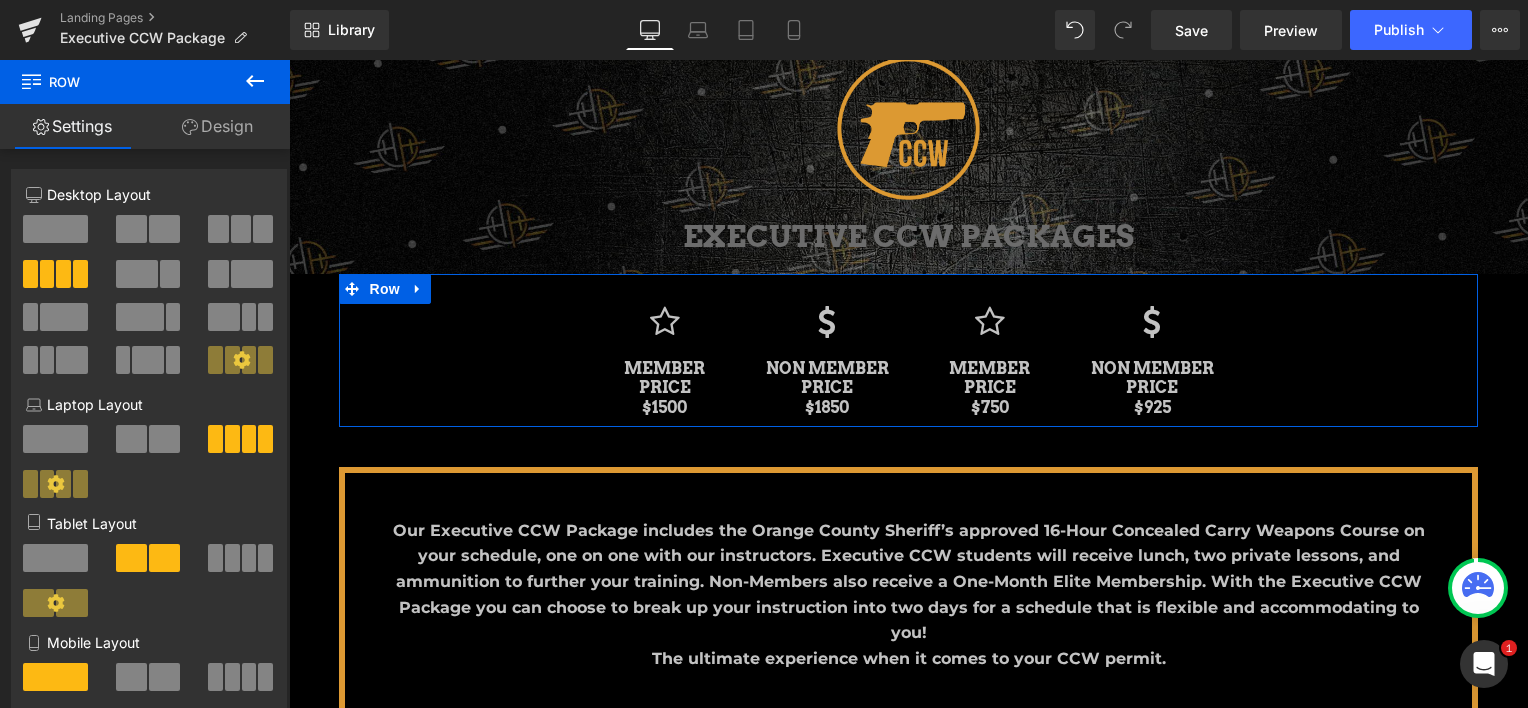 click on "Design" at bounding box center (217, 126) 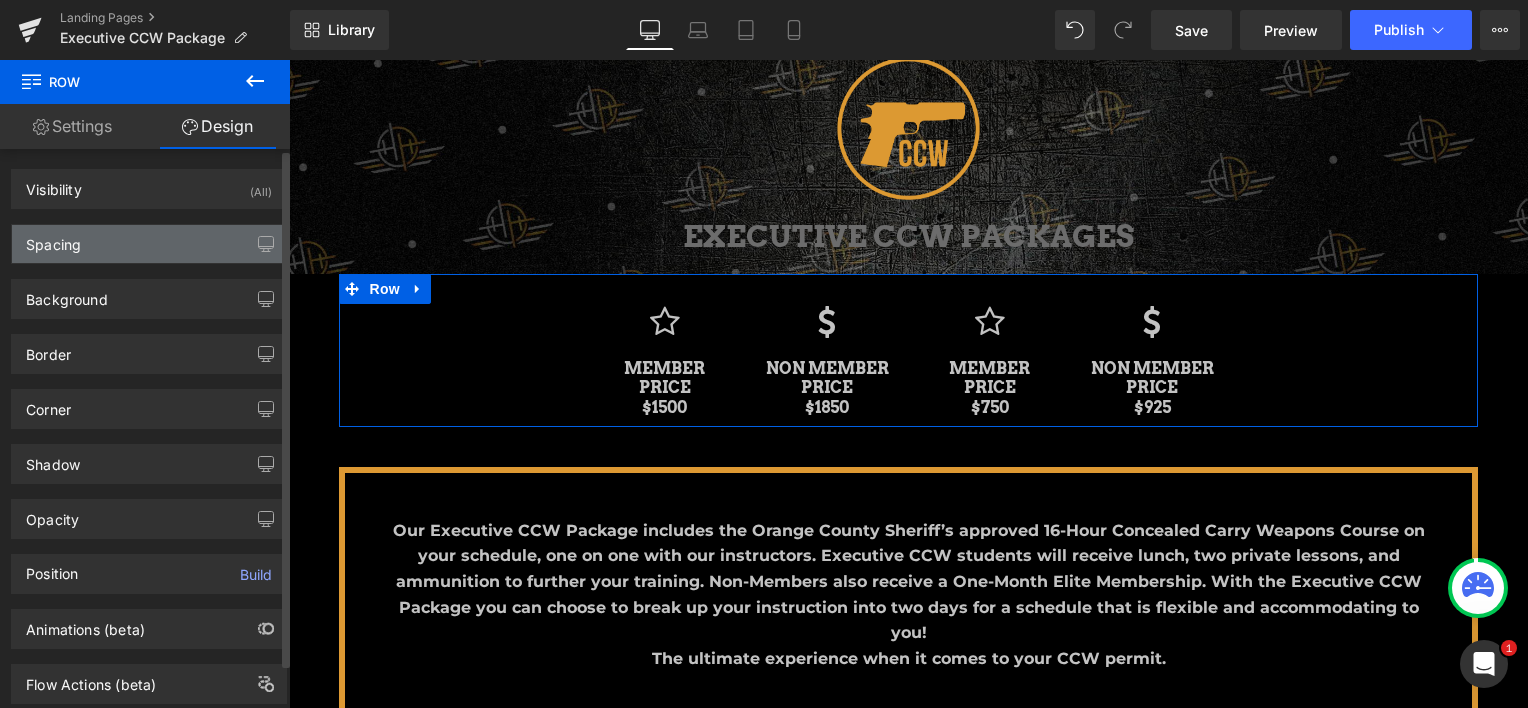 click on "Spacing" at bounding box center (149, 244) 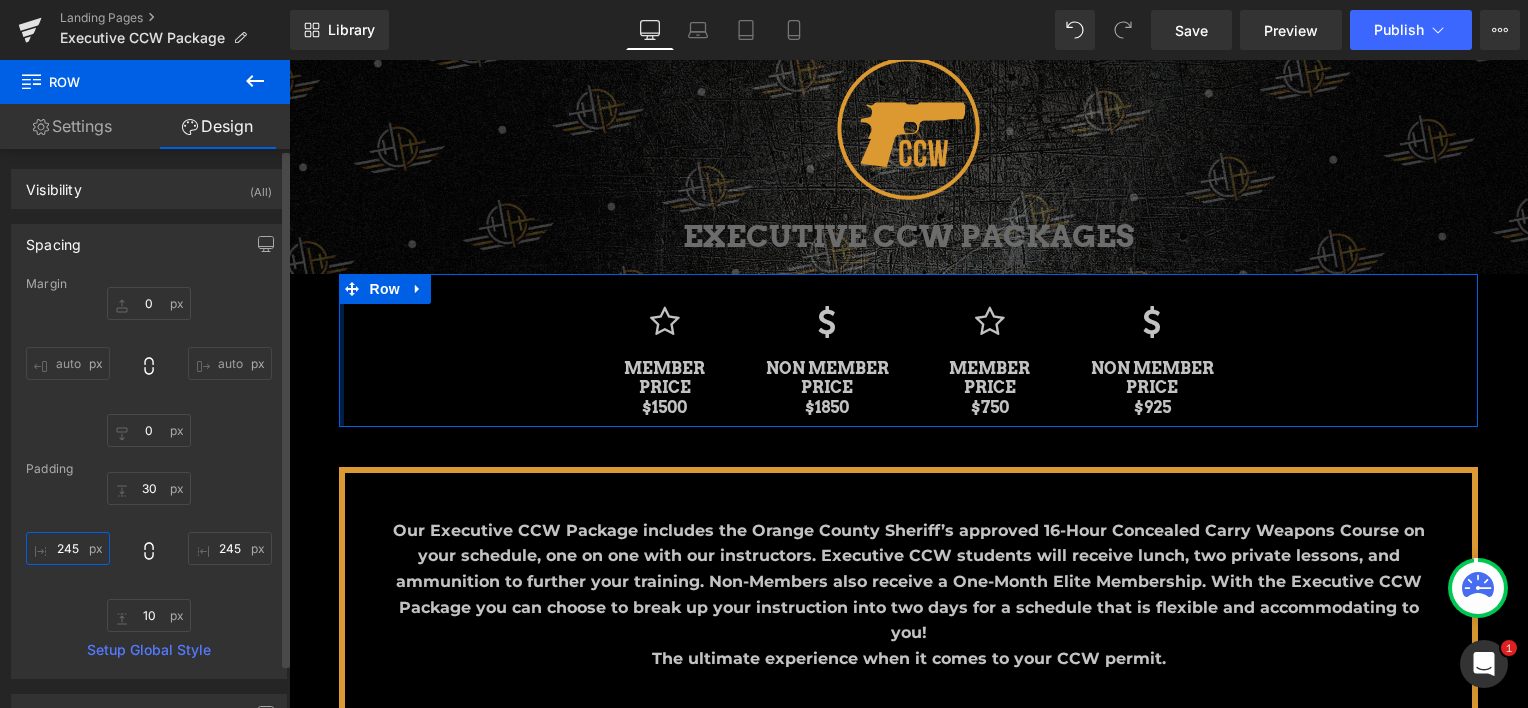 click on "245" at bounding box center [68, 548] 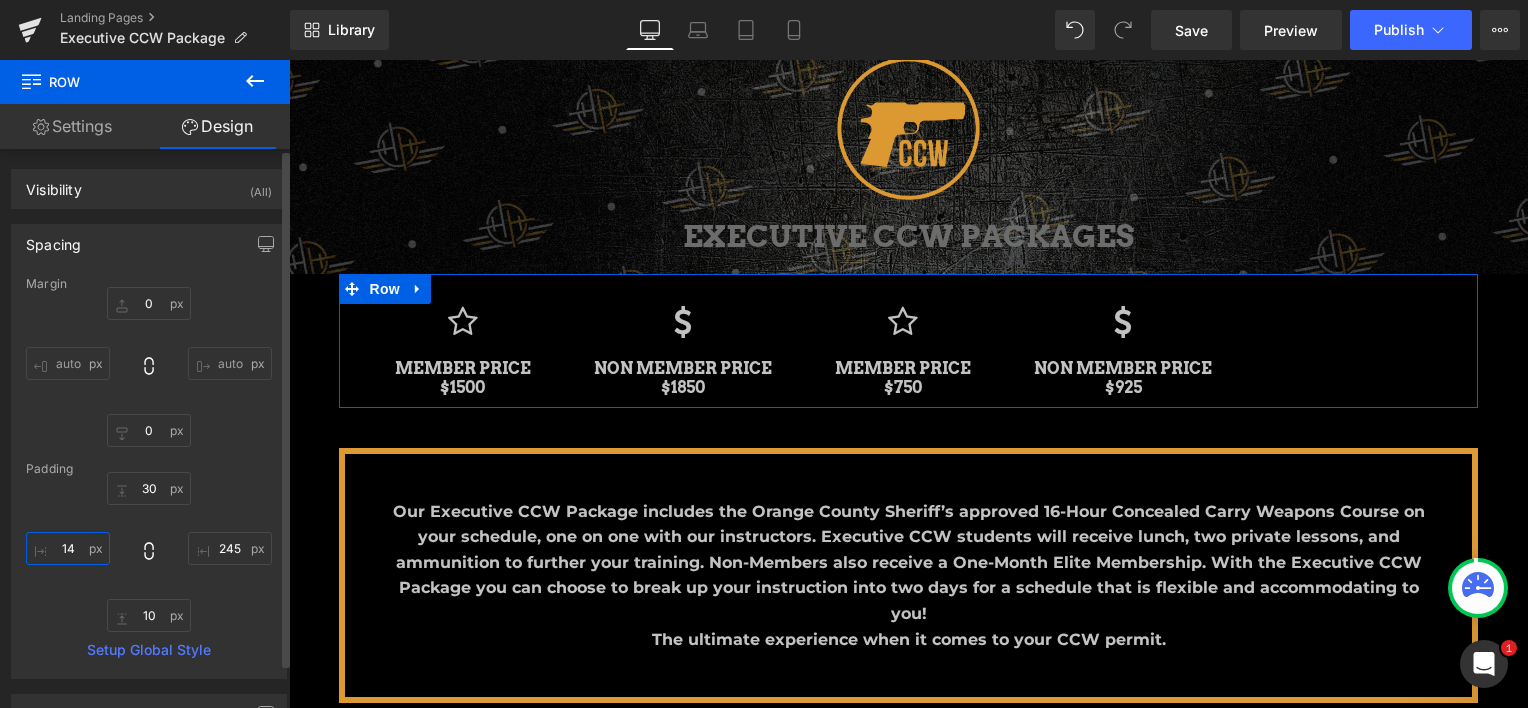 scroll, scrollTop: 2128, scrollLeft: 1224, axis: both 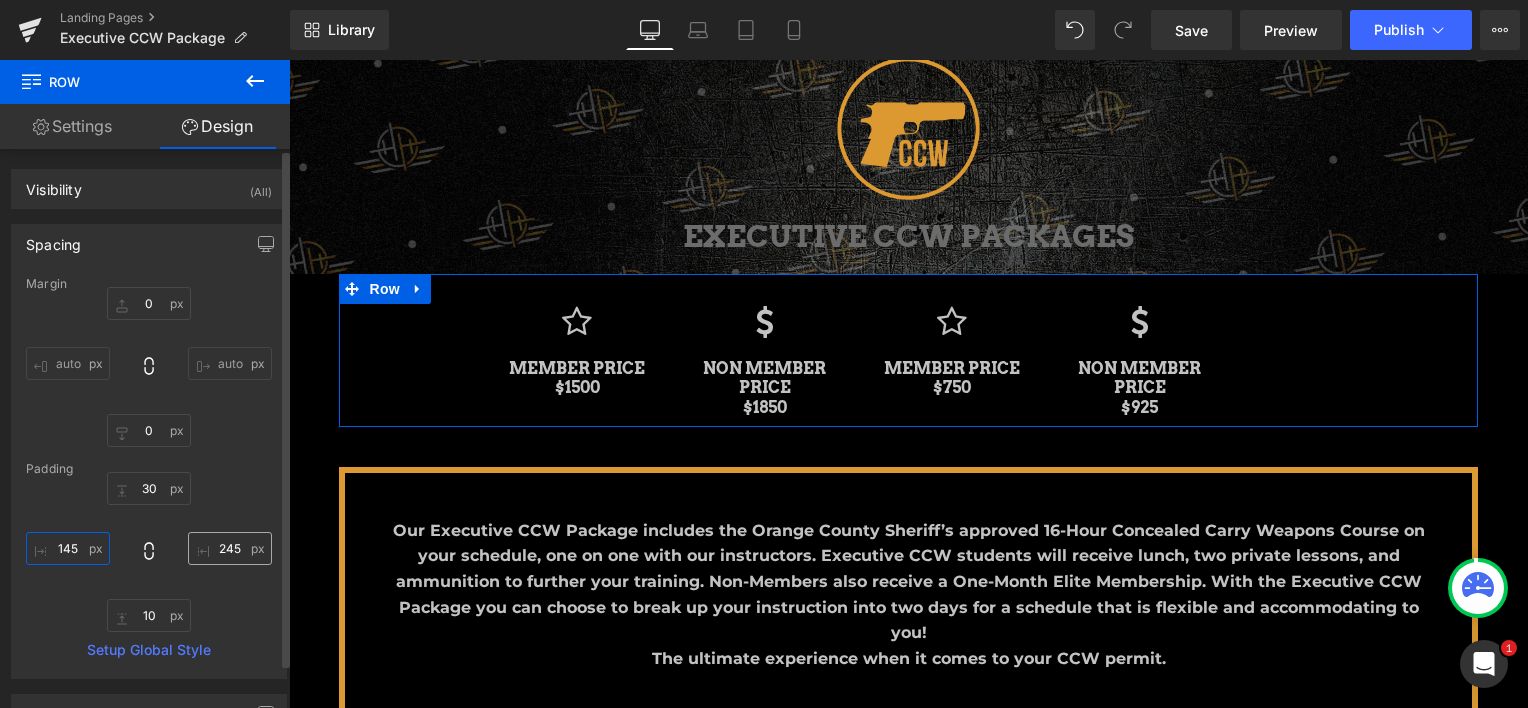 type on "145" 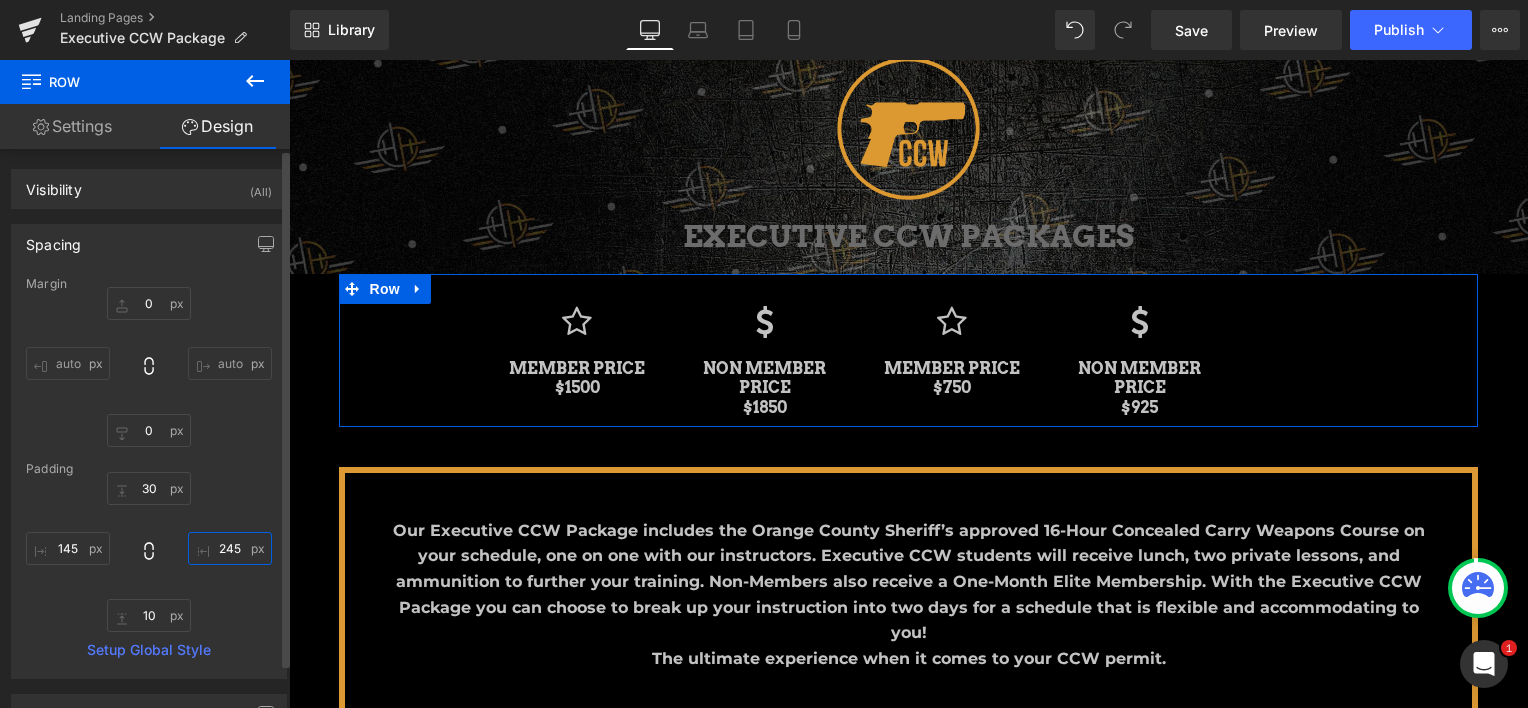 click on "245" at bounding box center [230, 548] 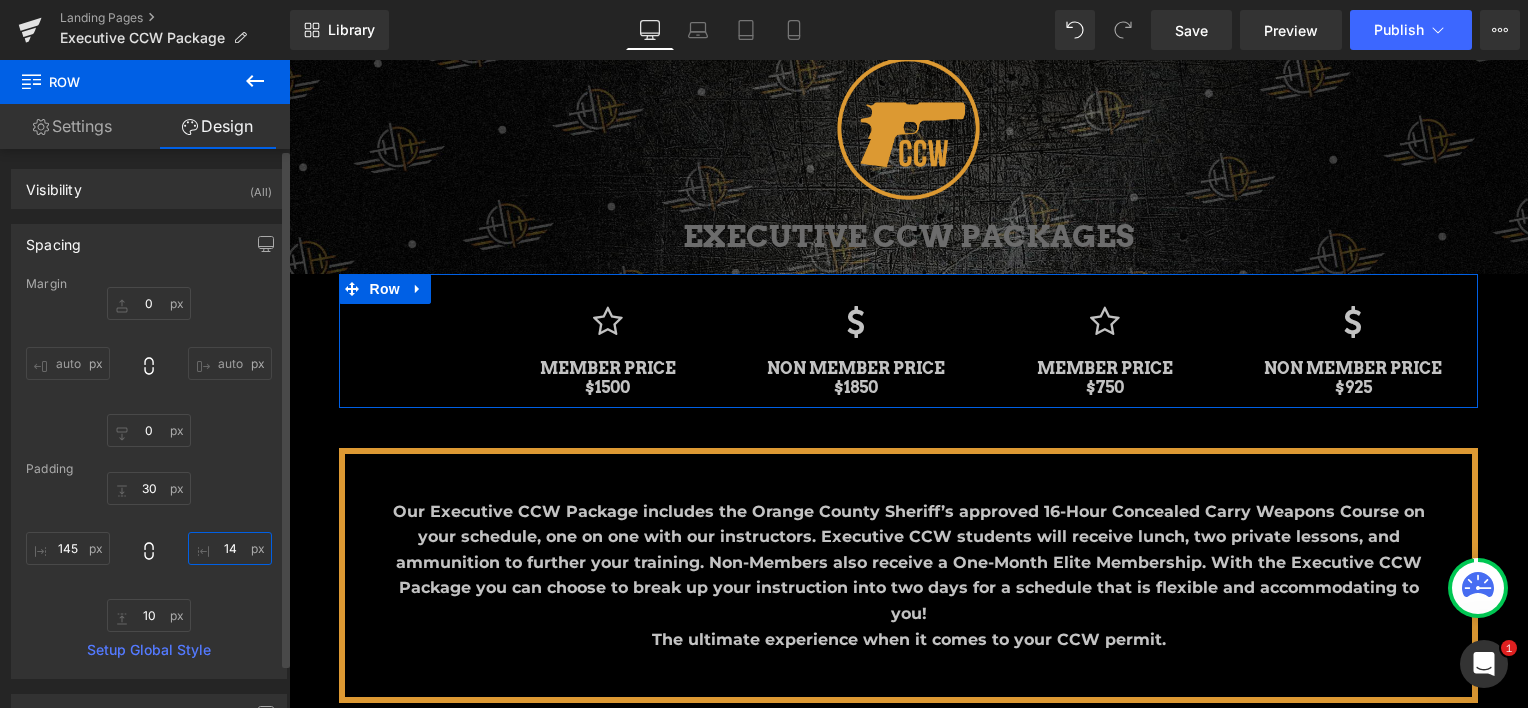 scroll, scrollTop: 2128, scrollLeft: 1224, axis: both 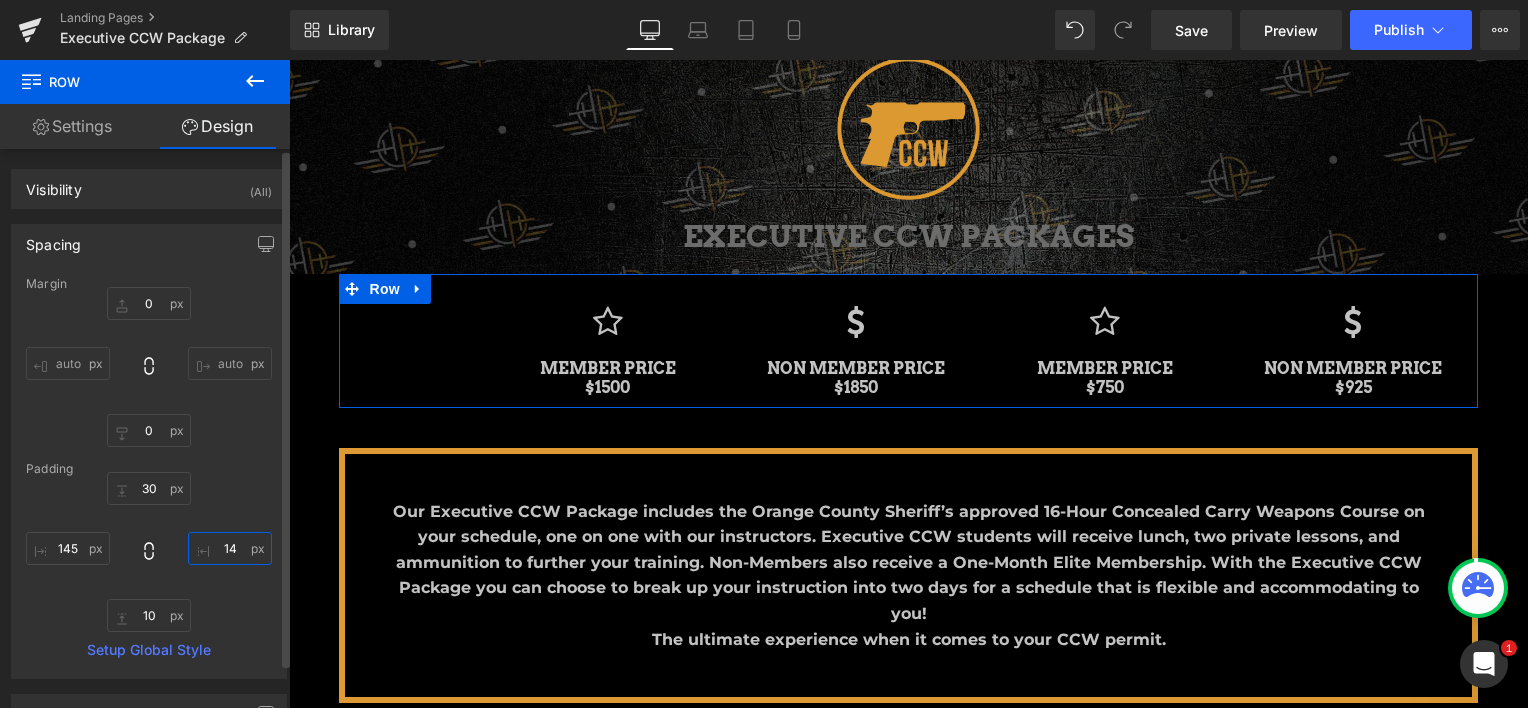 type on "145" 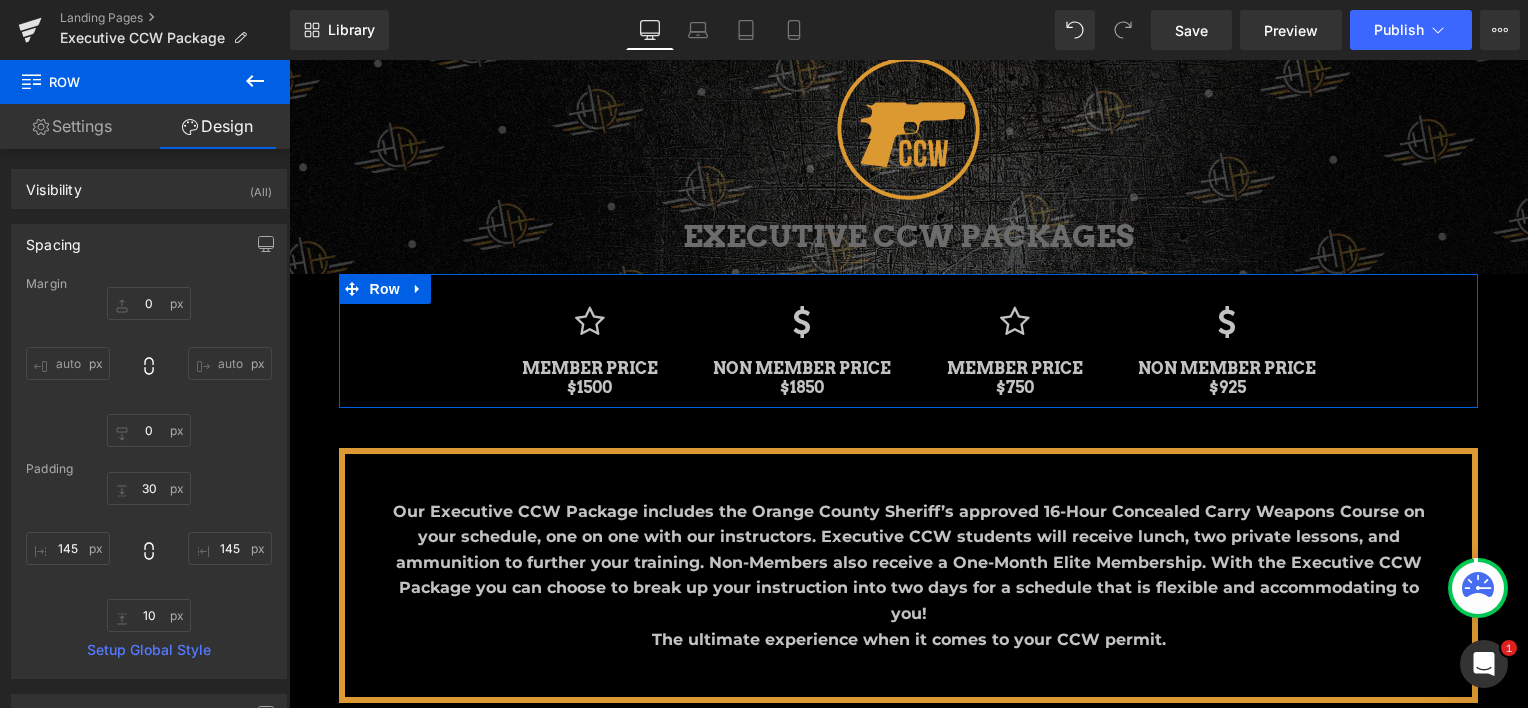 click on "Icon         MEMBER PRICE  $750 Heading" at bounding box center [1015, 351] 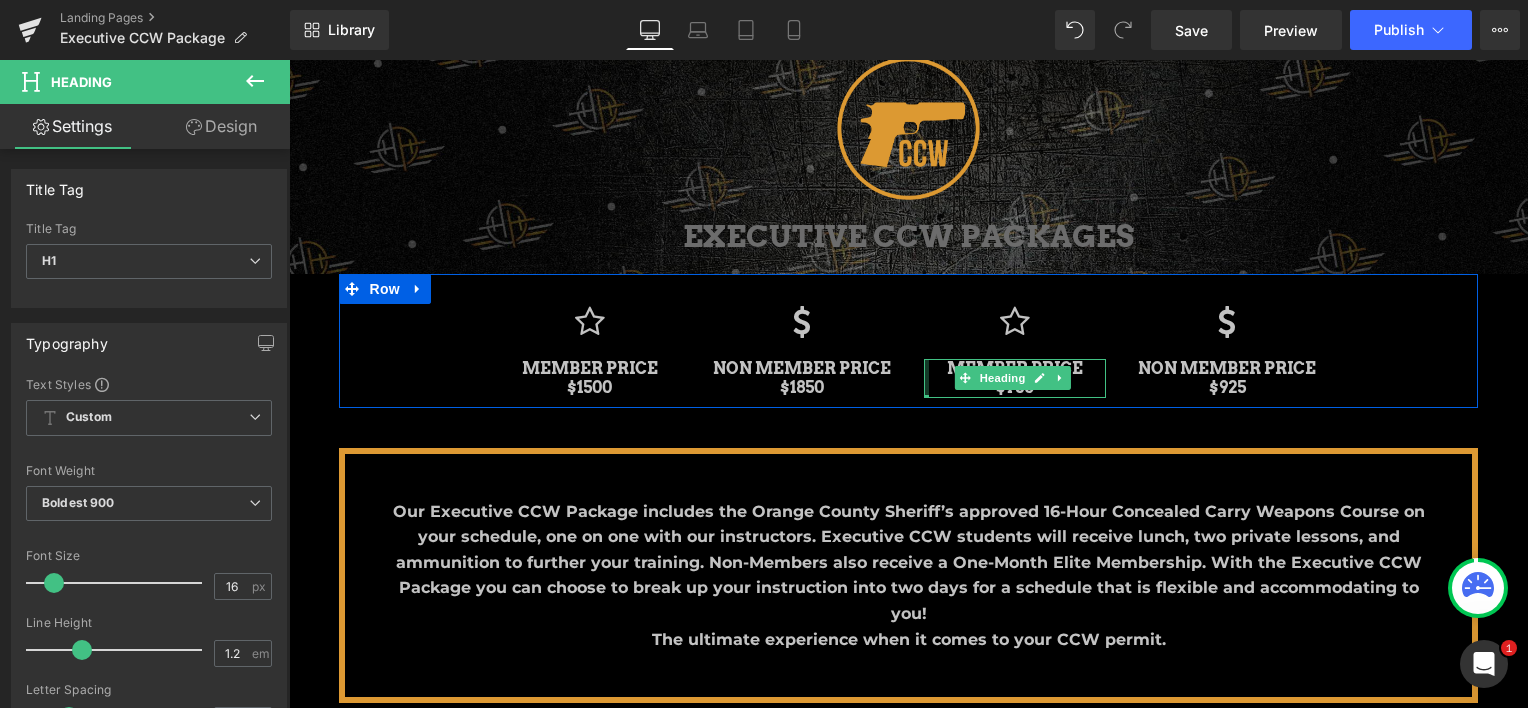 drag, startPoint x: 918, startPoint y: 380, endPoint x: 884, endPoint y: 376, distance: 34.234486 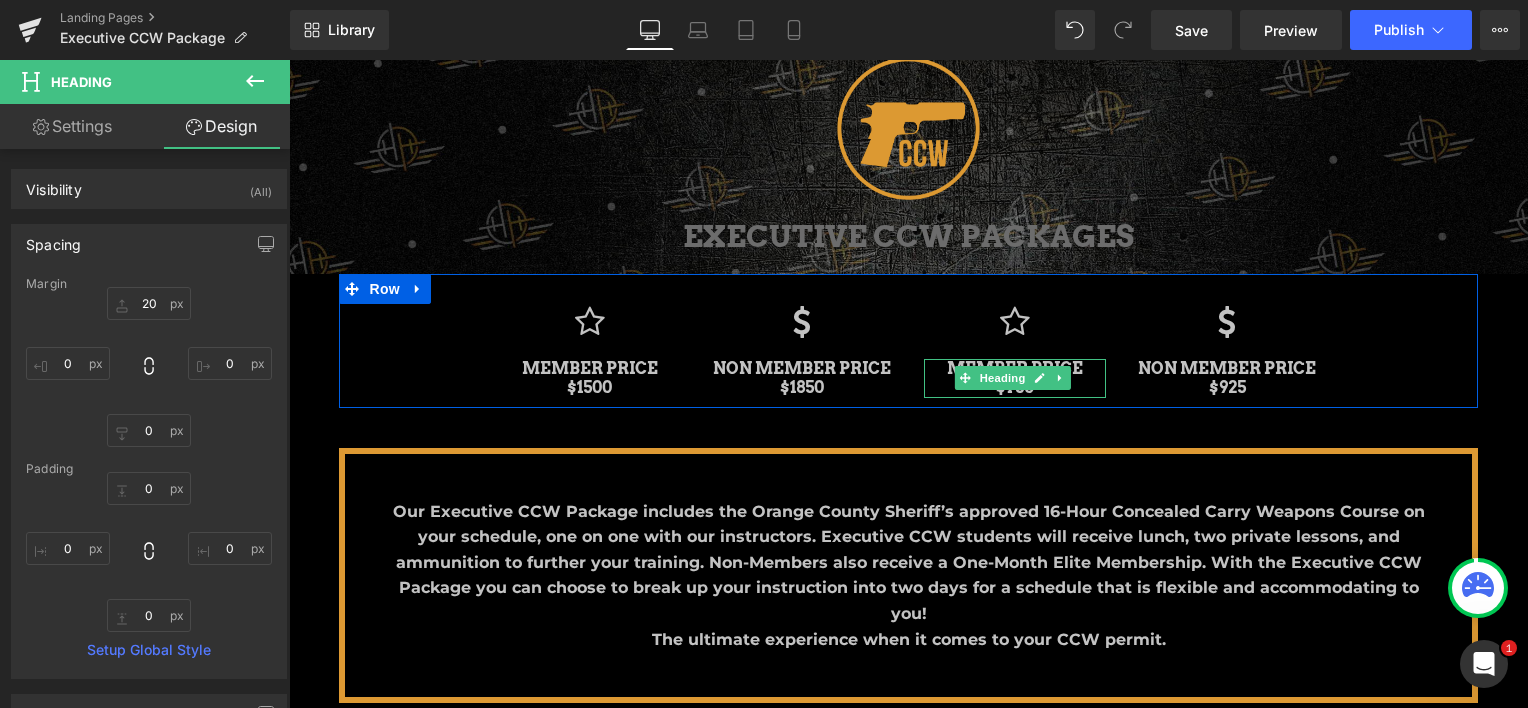 click on "Icon         MEMBER PRICE  $750 Heading" at bounding box center [1015, 351] 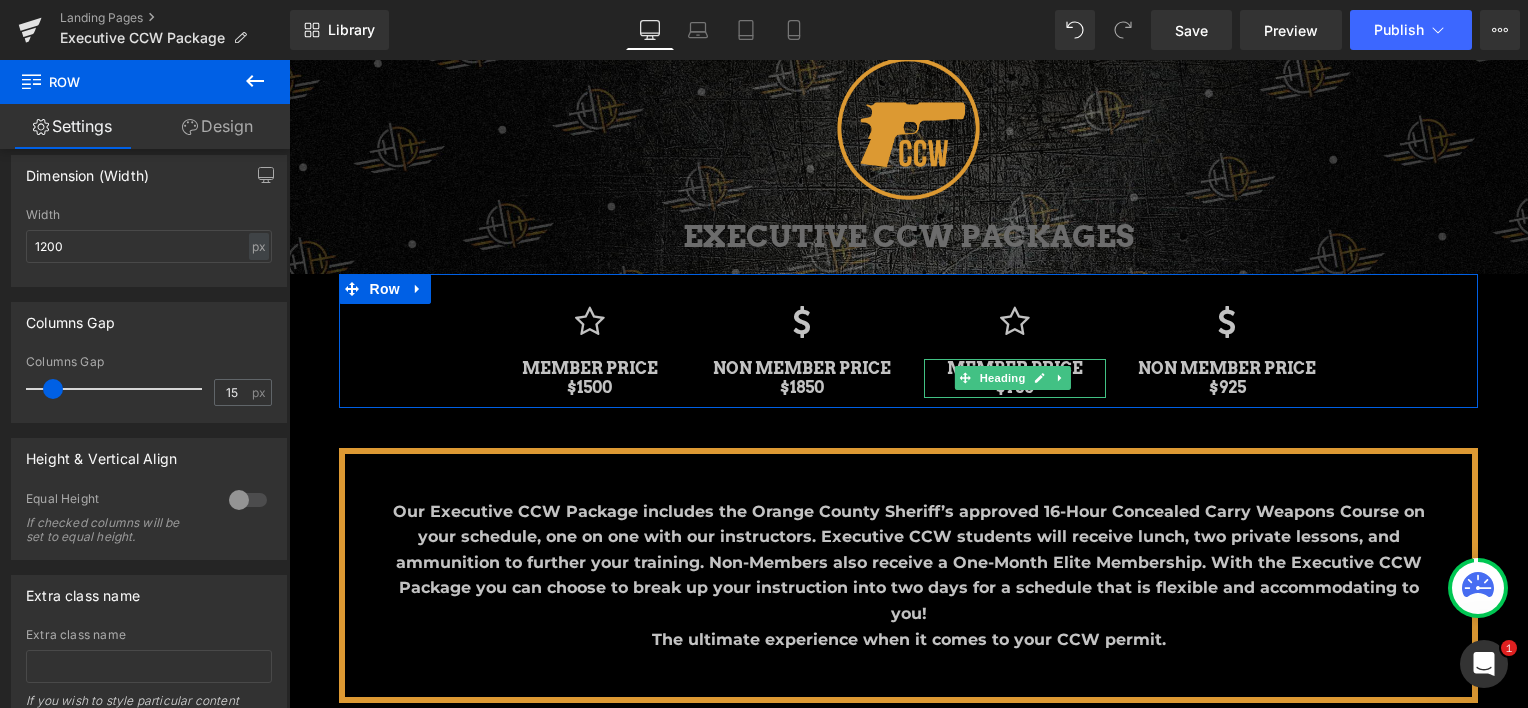 scroll, scrollTop: 800, scrollLeft: 0, axis: vertical 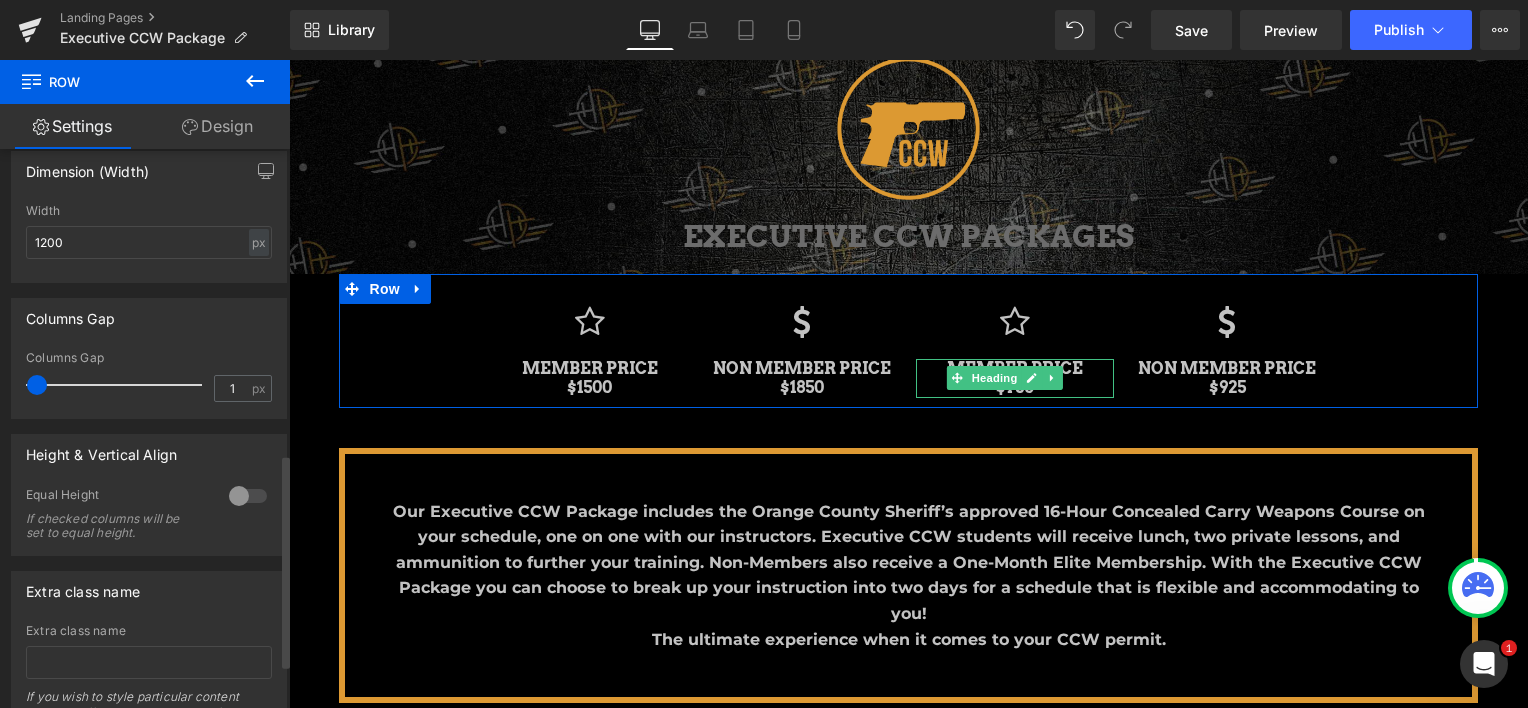 type on "0" 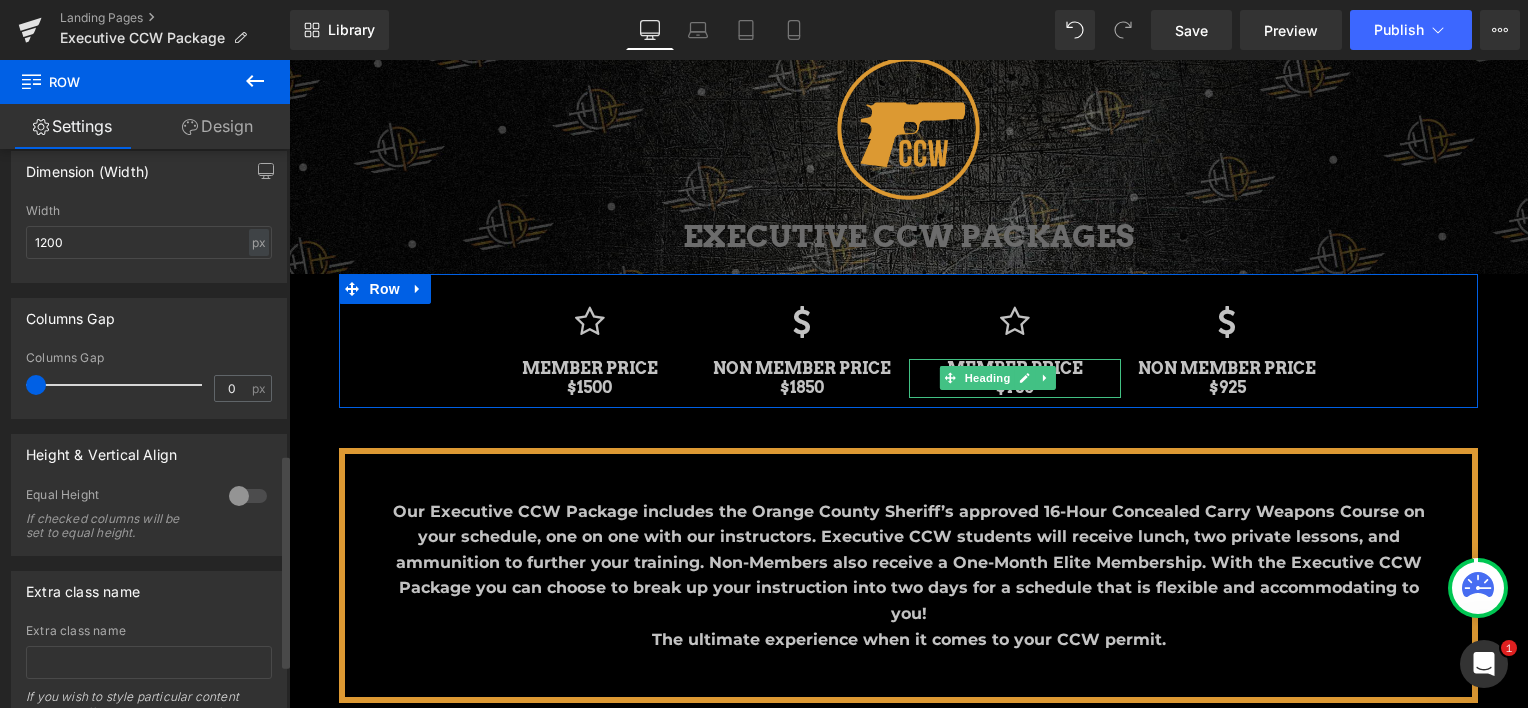drag, startPoint x: 52, startPoint y: 391, endPoint x: 20, endPoint y: 380, distance: 33.83785 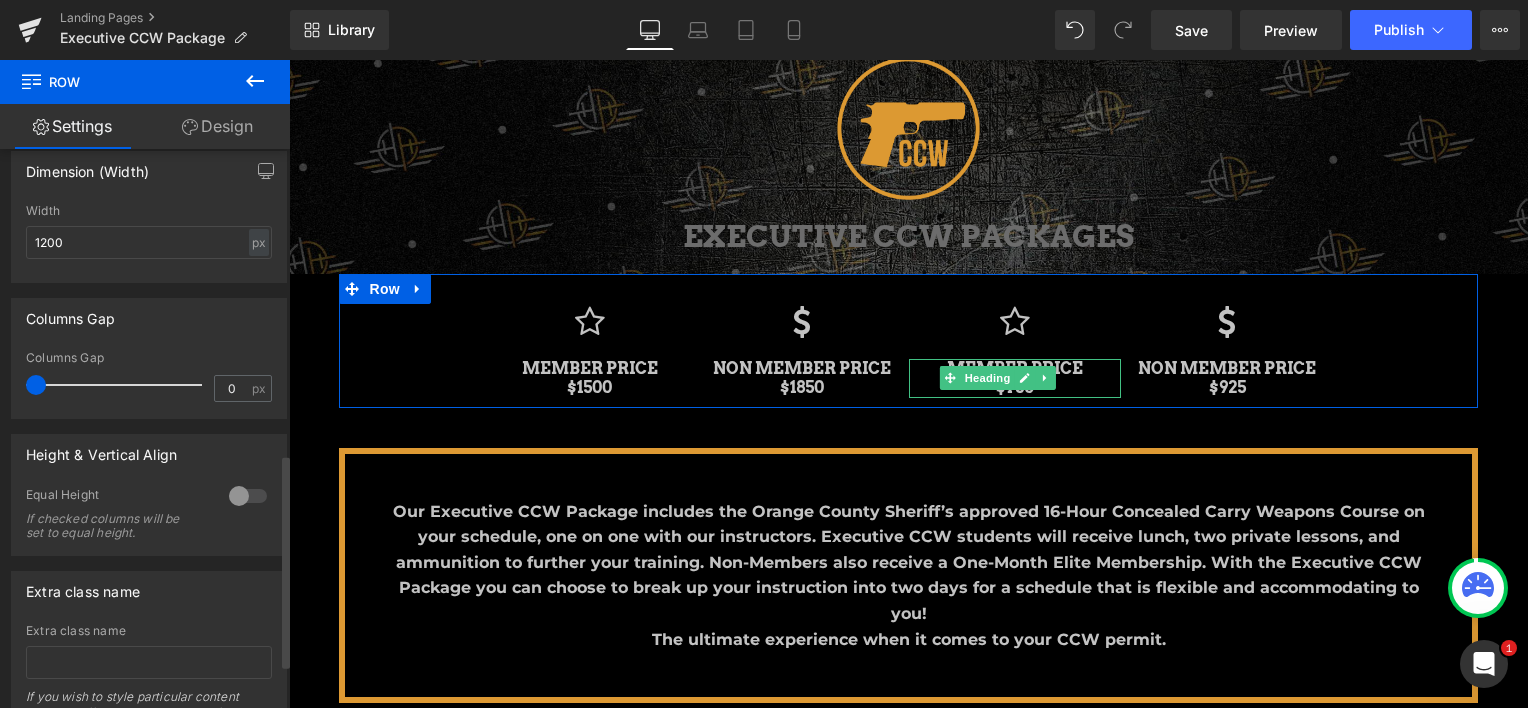 click on "0px Columns Gap 0 px" at bounding box center [149, 384] 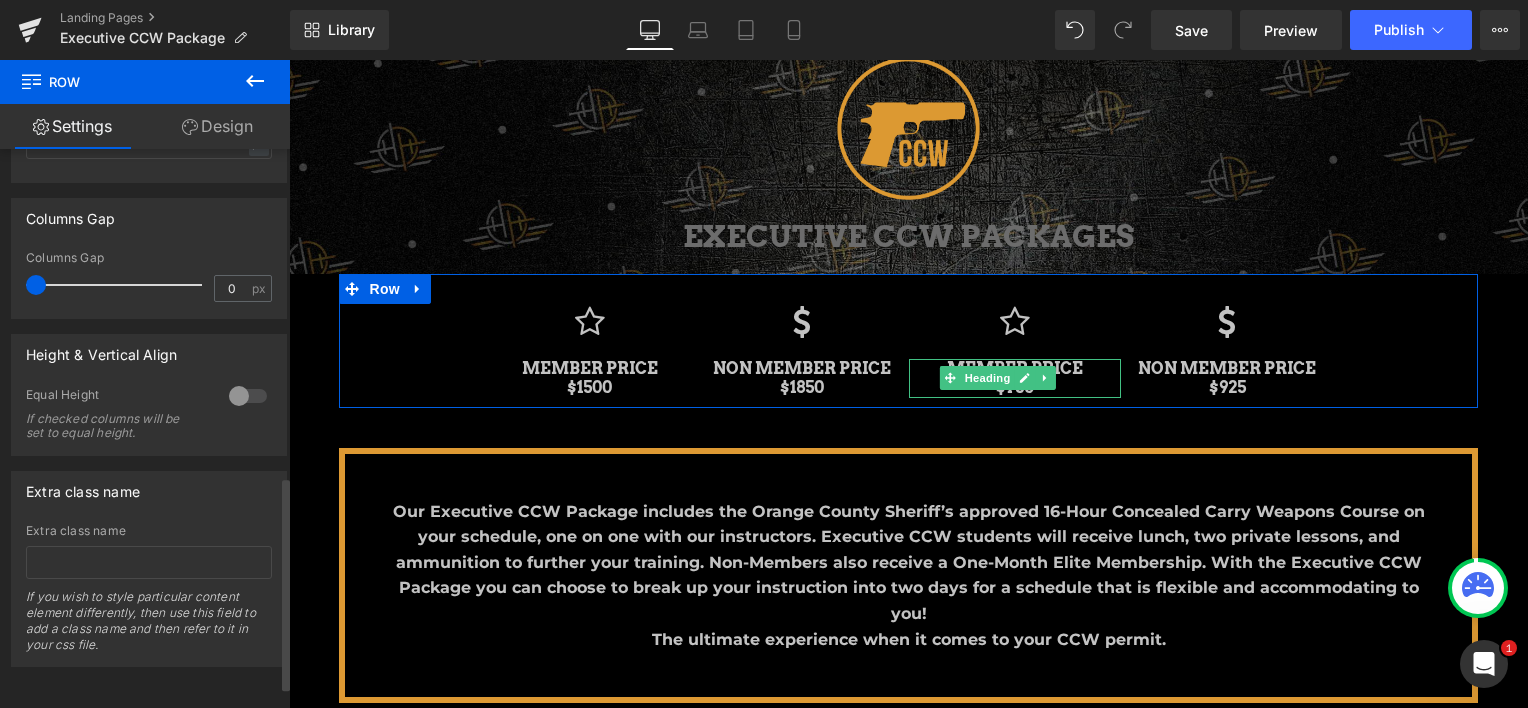 scroll, scrollTop: 517, scrollLeft: 0, axis: vertical 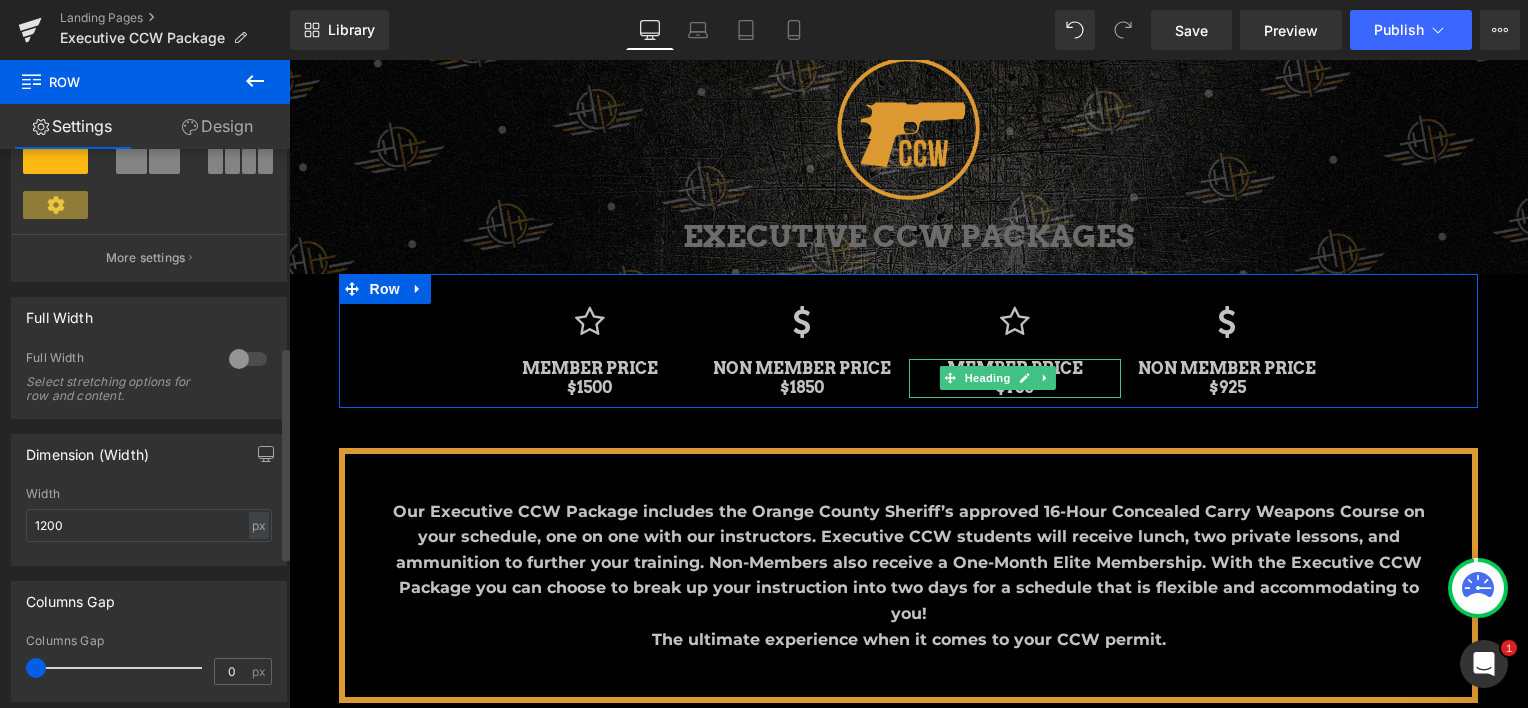 click at bounding box center (248, 359) 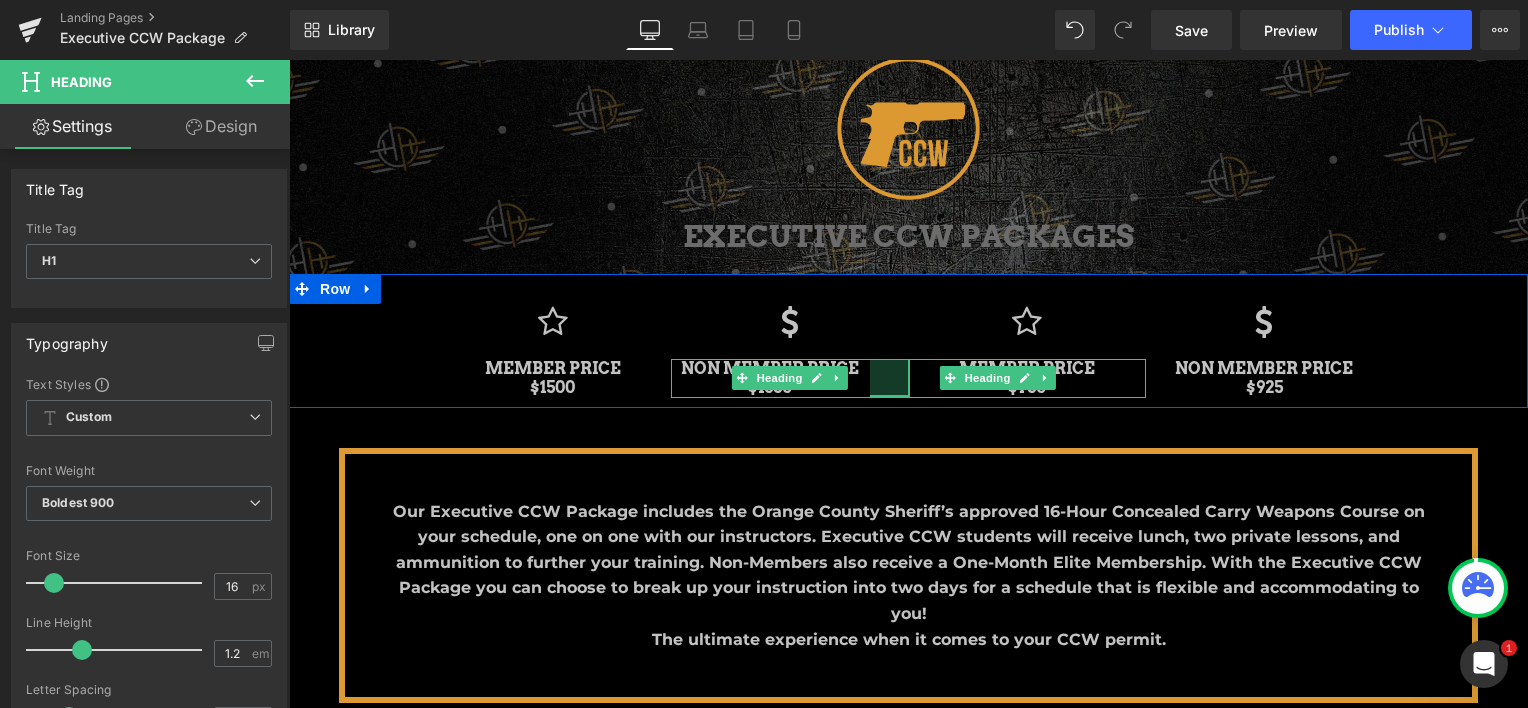 drag, startPoint x: 898, startPoint y: 372, endPoint x: 859, endPoint y: 375, distance: 39.115215 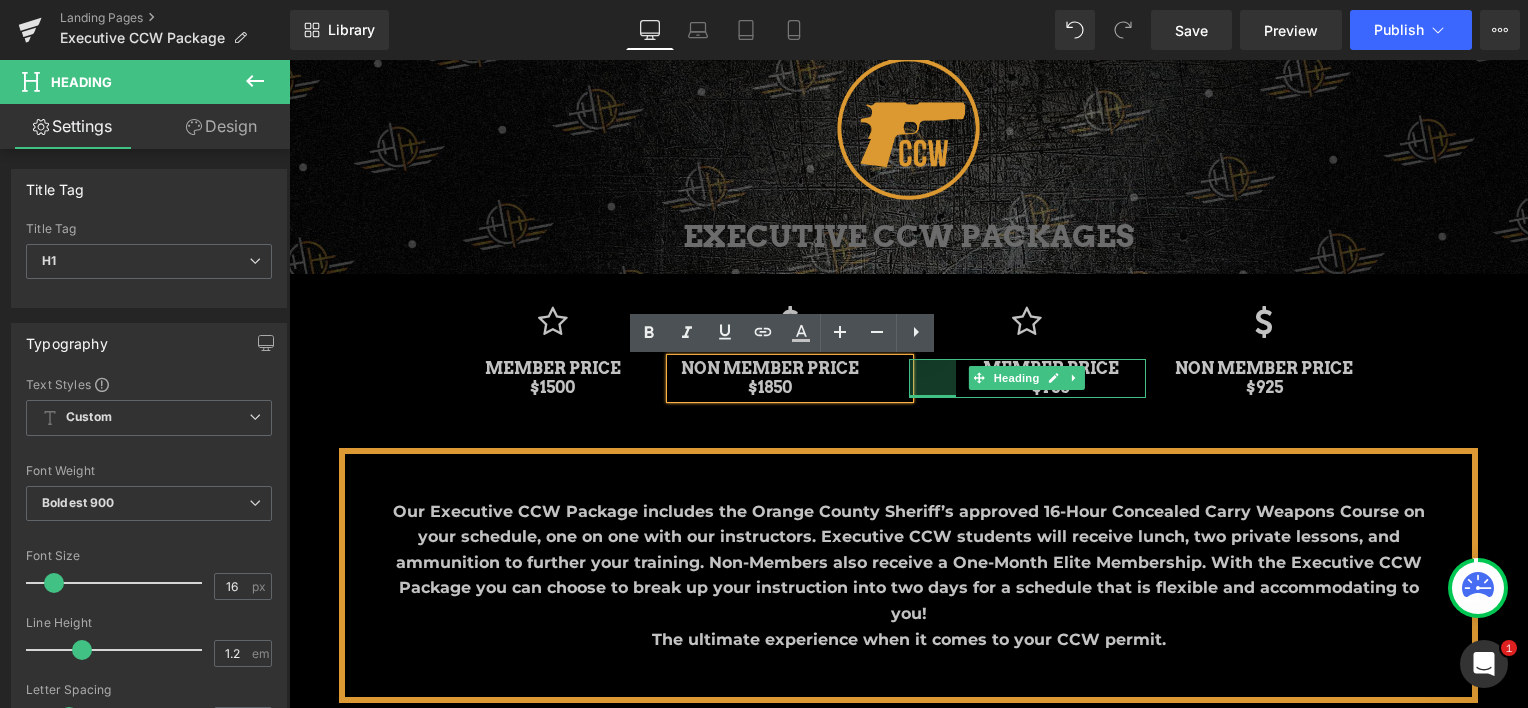 drag, startPoint x: 903, startPoint y: 369, endPoint x: 1261, endPoint y: 380, distance: 358.16895 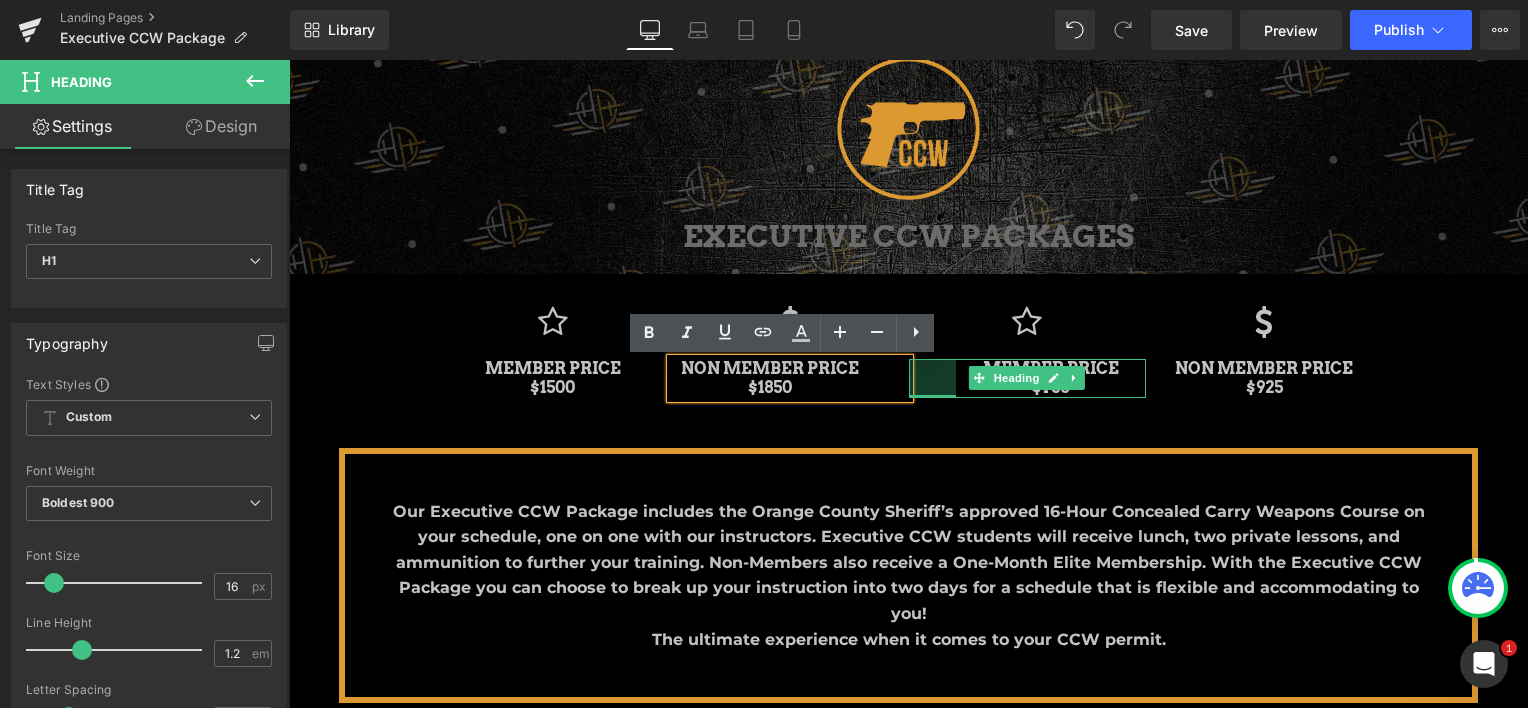 click on "MEMBER PRICE  $750 Heading       47px" at bounding box center [1027, 378] 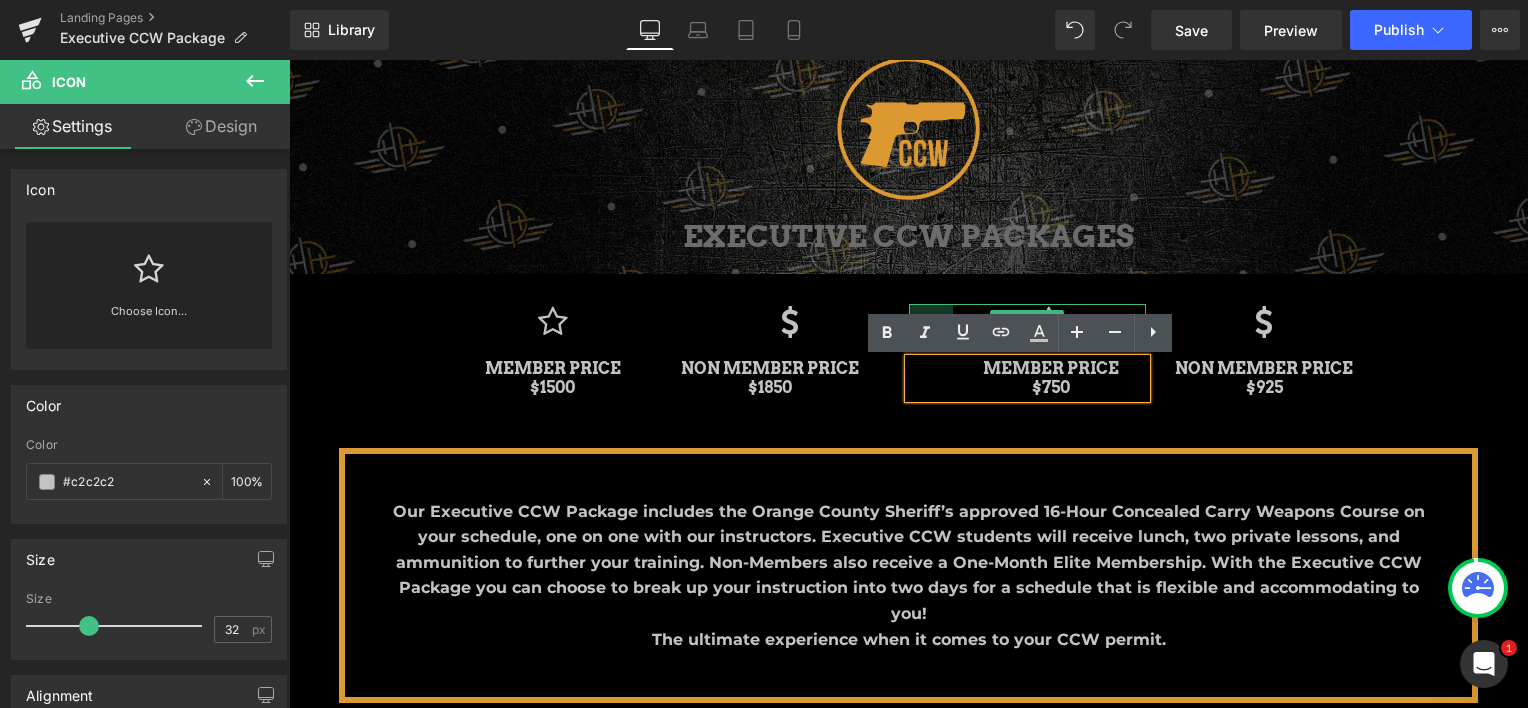 drag, startPoint x: 900, startPoint y: 308, endPoint x: 944, endPoint y: 308, distance: 44 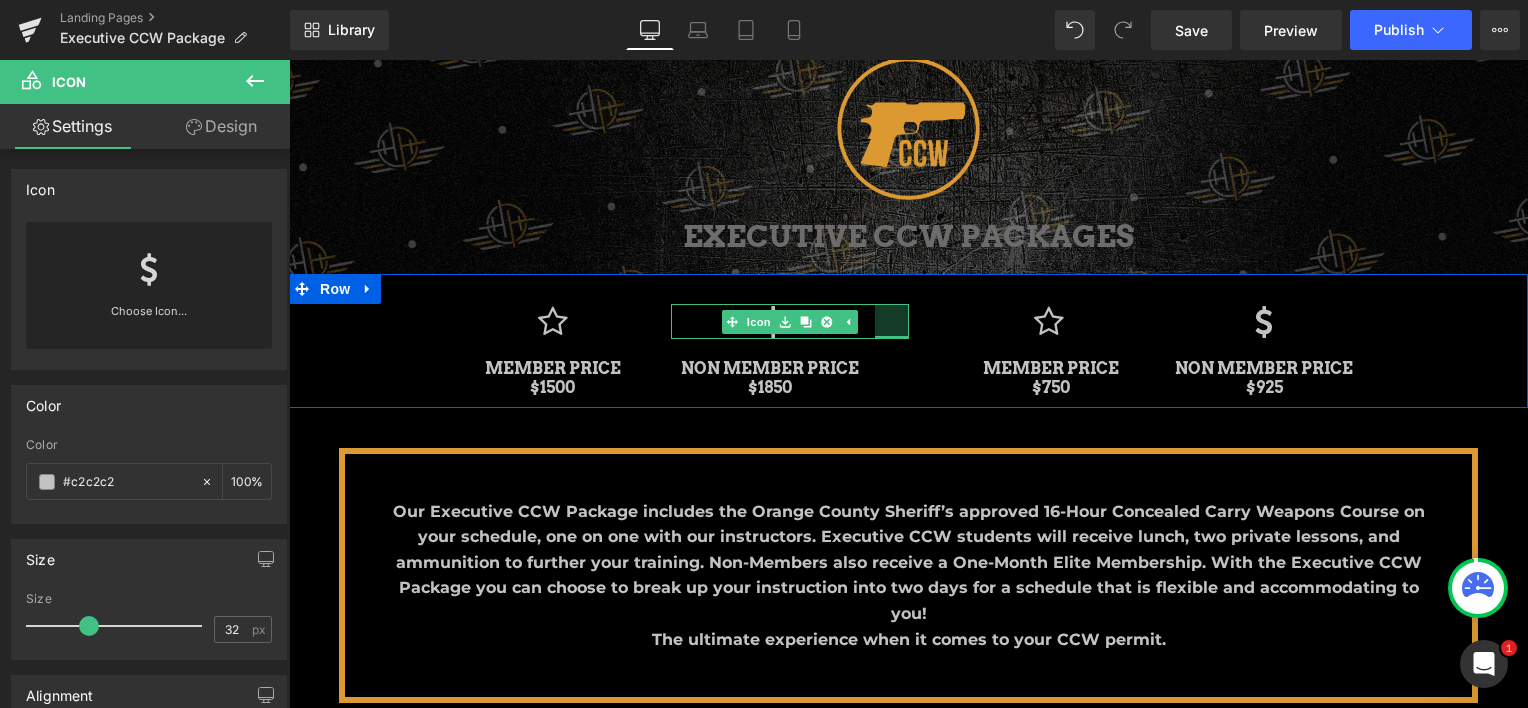 drag, startPoint x: 898, startPoint y: 321, endPoint x: 864, endPoint y: 327, distance: 34.525352 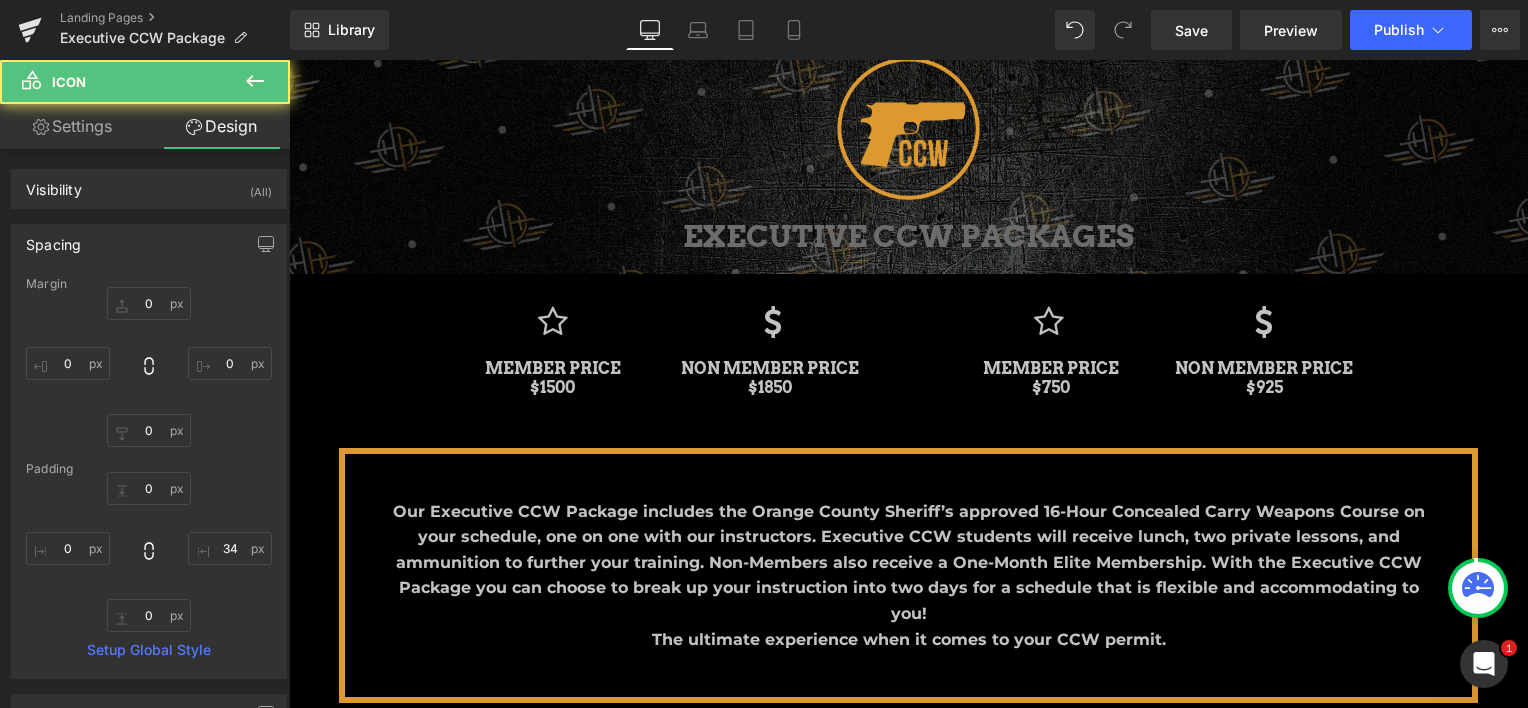 click on "Image
EXECUTIVE CCW PACKAGES
Heading
Parallax         Row         Icon         MEMBER PRICE  $1500 Heading         Icon         34px NON MEMBER PRICE $1850 Heading         39px Icon       44px   MEMBER PRICE  $750 Heading       47px   Icon         NON MEMBER PRICE $925 Heading         Row       145px   145px Our Executive CCW Package includes the Orange County Sheriff’s approved 16-Hour Concealed Carry Weapons Course on your schedule, one on one with our instructors. Executive CCW students will receive lunch,  two private lessons, and ammunition to further your training. Non-Members also receive a One-Month Elite Membership. With the Executive CCW Package you can choose to break up your instruction into two days for a schedule that is flexible and accommodating to you!  The ultimate experience when it comes to your CCW permit. Text Block         Row   45px" at bounding box center (909, 881) 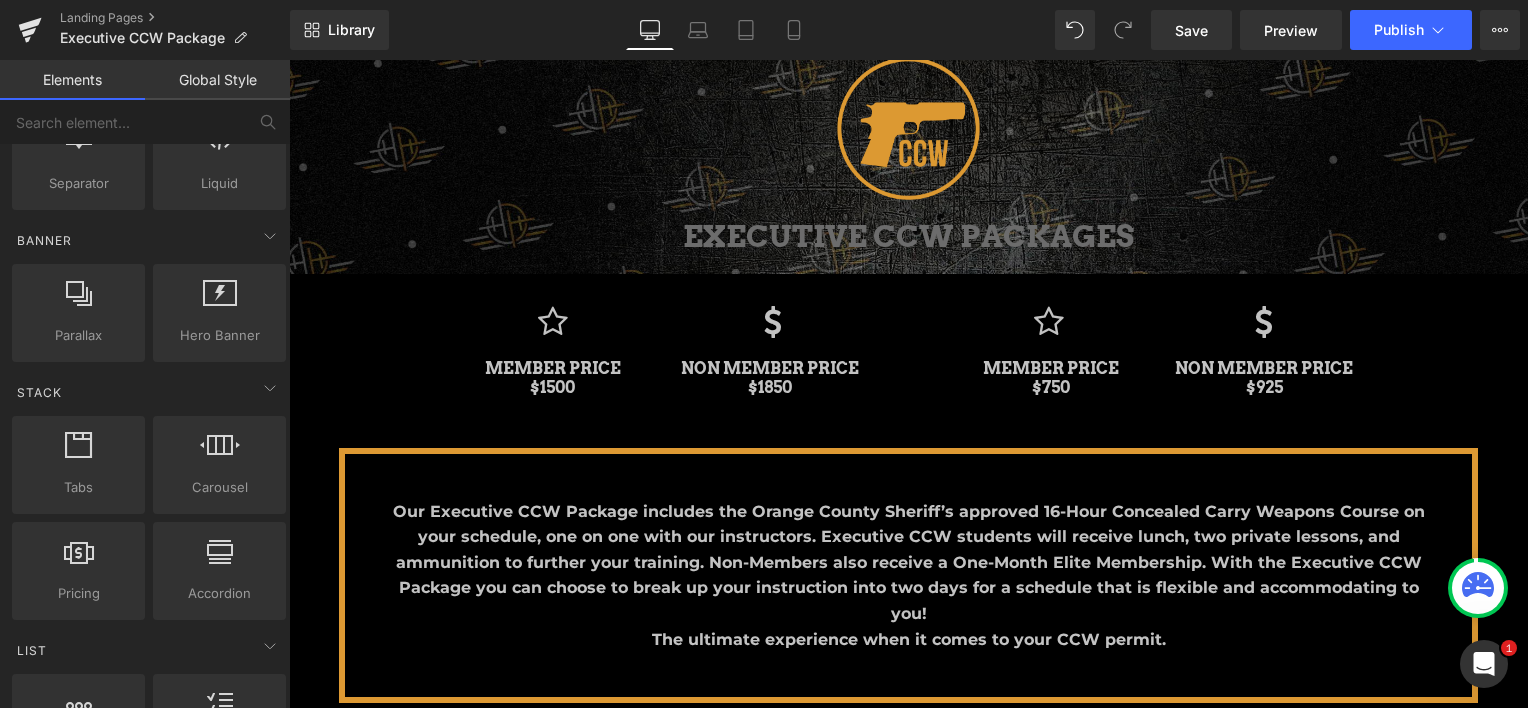 scroll, scrollTop: 0, scrollLeft: 0, axis: both 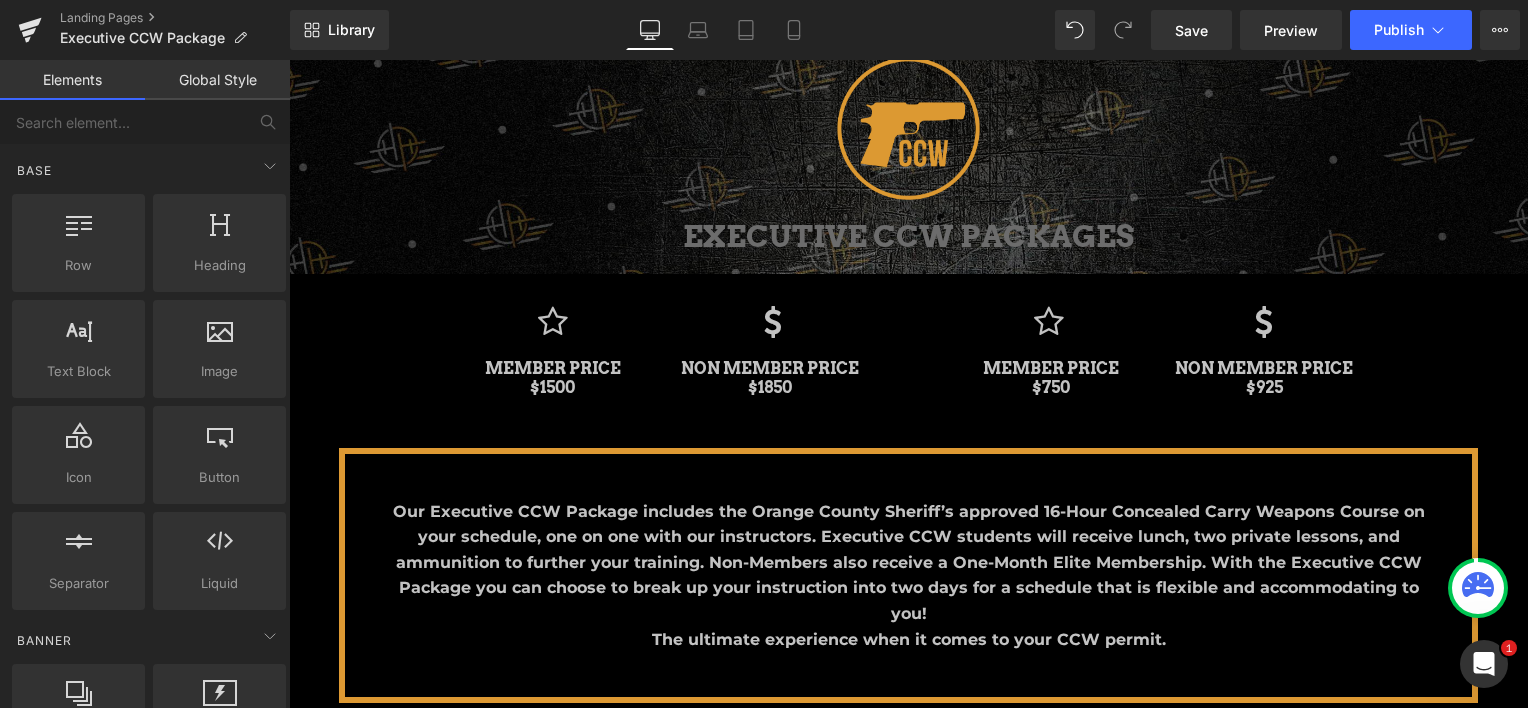 click on "Image
EXECUTIVE CCW PACKAGES
Heading
Parallax         Row         Icon         MEMBER PRICE  $1500 Heading         Icon         34px NON MEMBER PRICE $1850 Heading         39px Icon       44px   MEMBER PRICE  $750 Heading       47px   Icon         NON MEMBER PRICE $925 Heading         Row       145px   145px Our Executive CCW Package includes the Orange County Sheriff’s approved 16-Hour Concealed Carry Weapons Course on your schedule, one on one with our instructors. Executive CCW students will receive lunch,  two private lessons, and ammunition to further your training. Non-Members also receive a One-Month Elite Membership. With the Executive CCW Package you can choose to break up your instruction into two days for a schedule that is flexible and accommodating to you!  The ultimate experience when it comes to your CCW permit. Text Block         Row   45px" at bounding box center [909, 881] 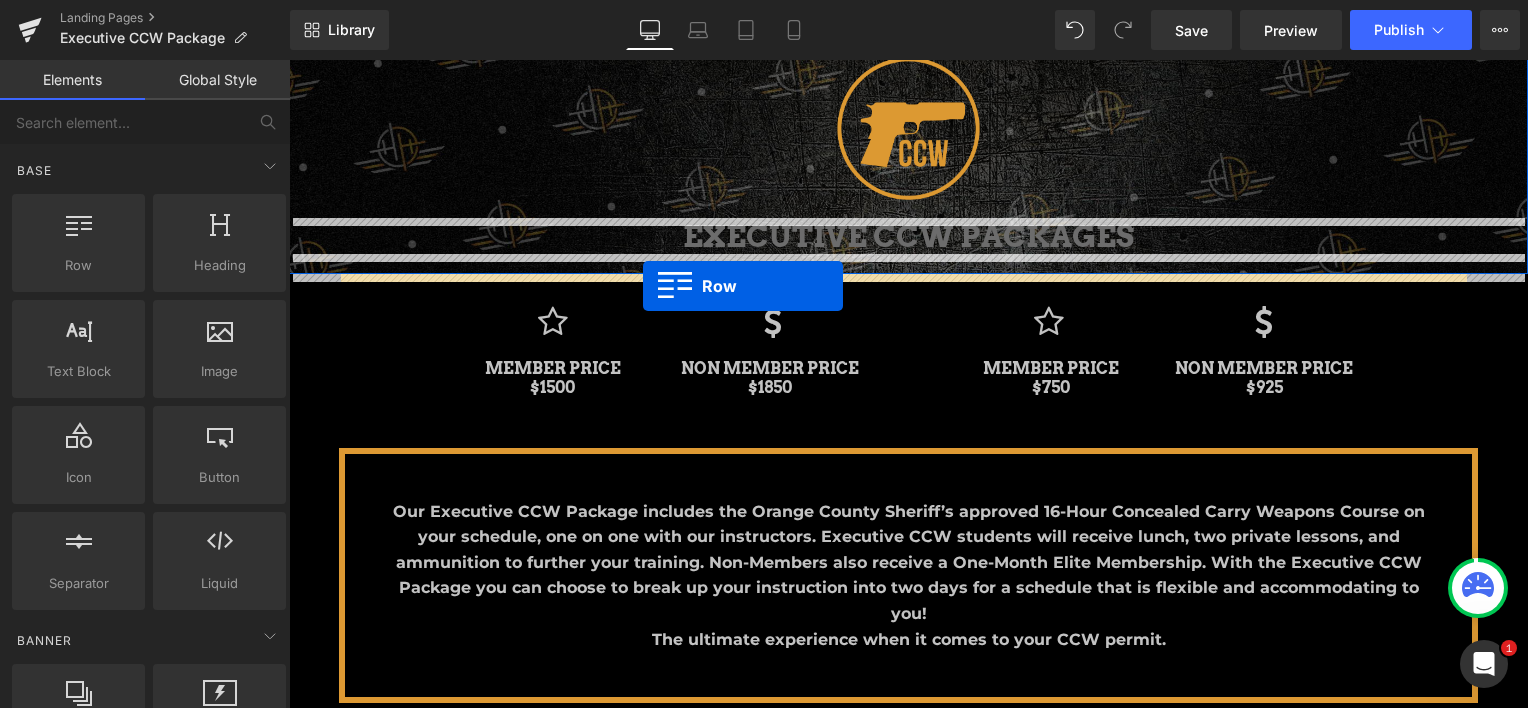 drag, startPoint x: 372, startPoint y: 308, endPoint x: 643, endPoint y: 287, distance: 271.81244 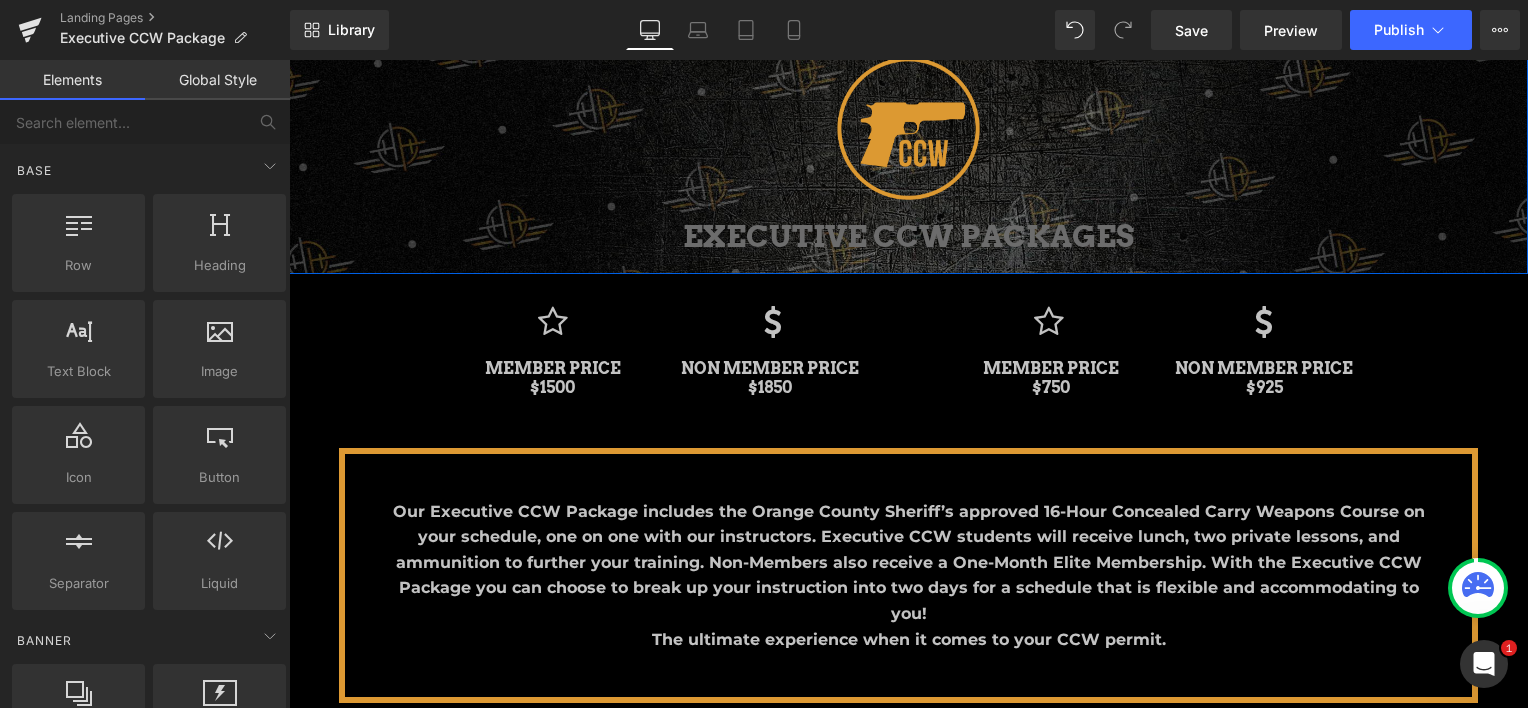 scroll, scrollTop: 10, scrollLeft: 10, axis: both 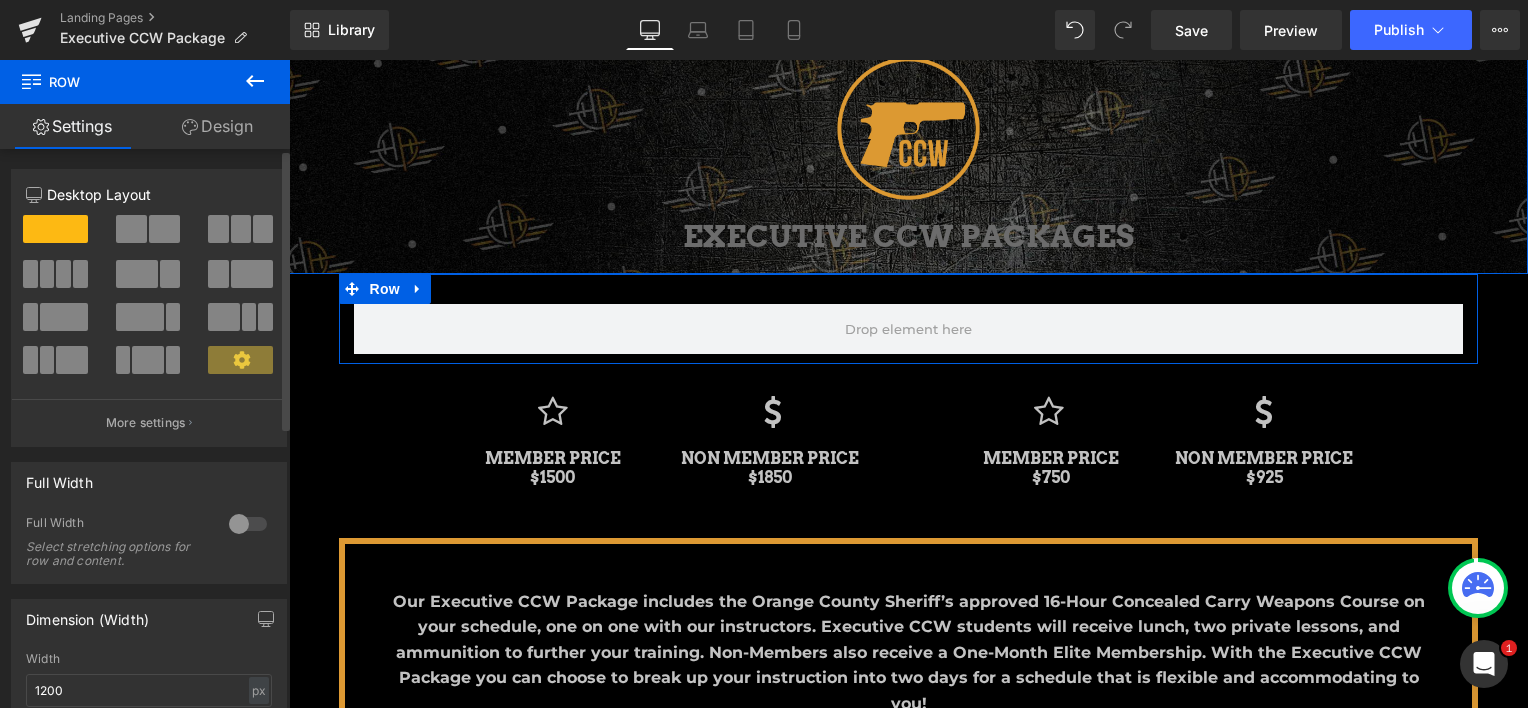 click at bounding box center (164, 229) 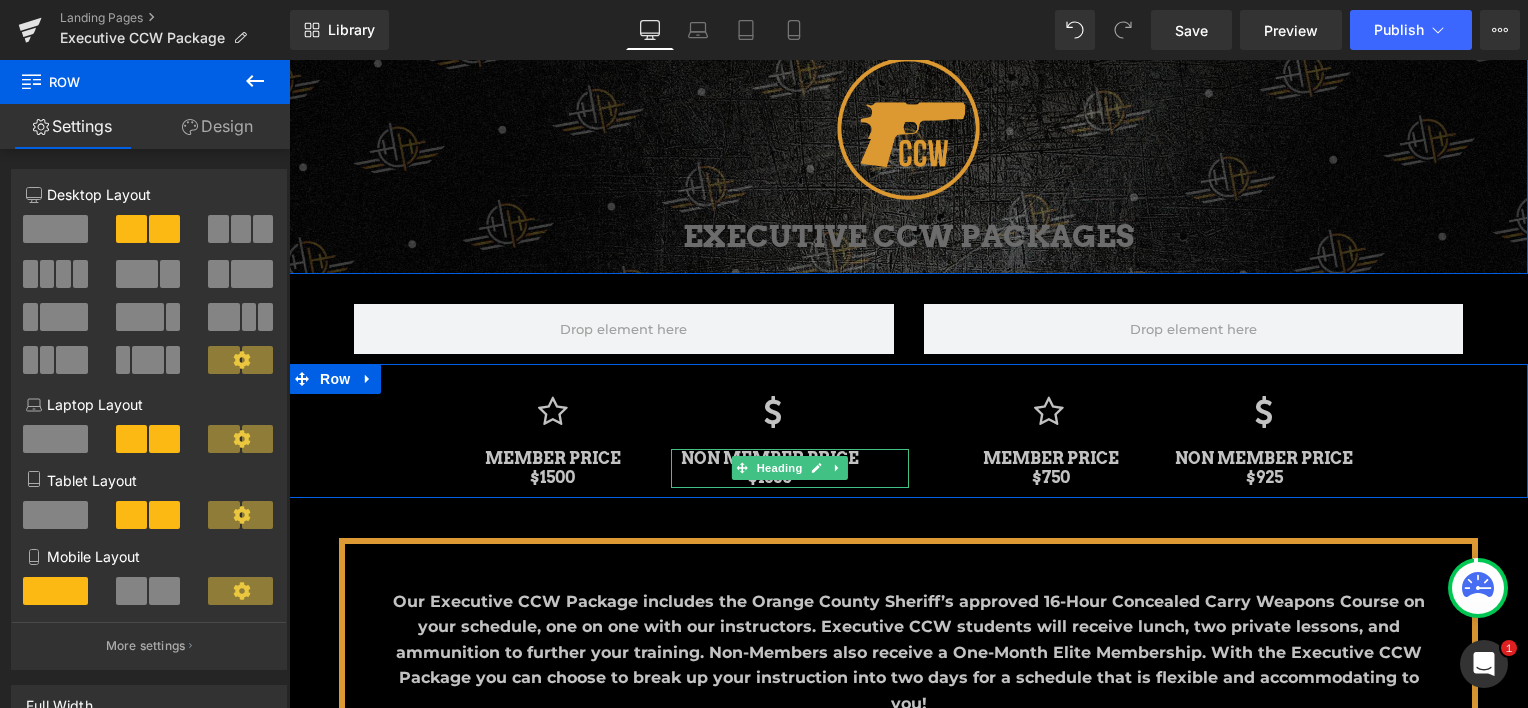 click at bounding box center [816, 468] 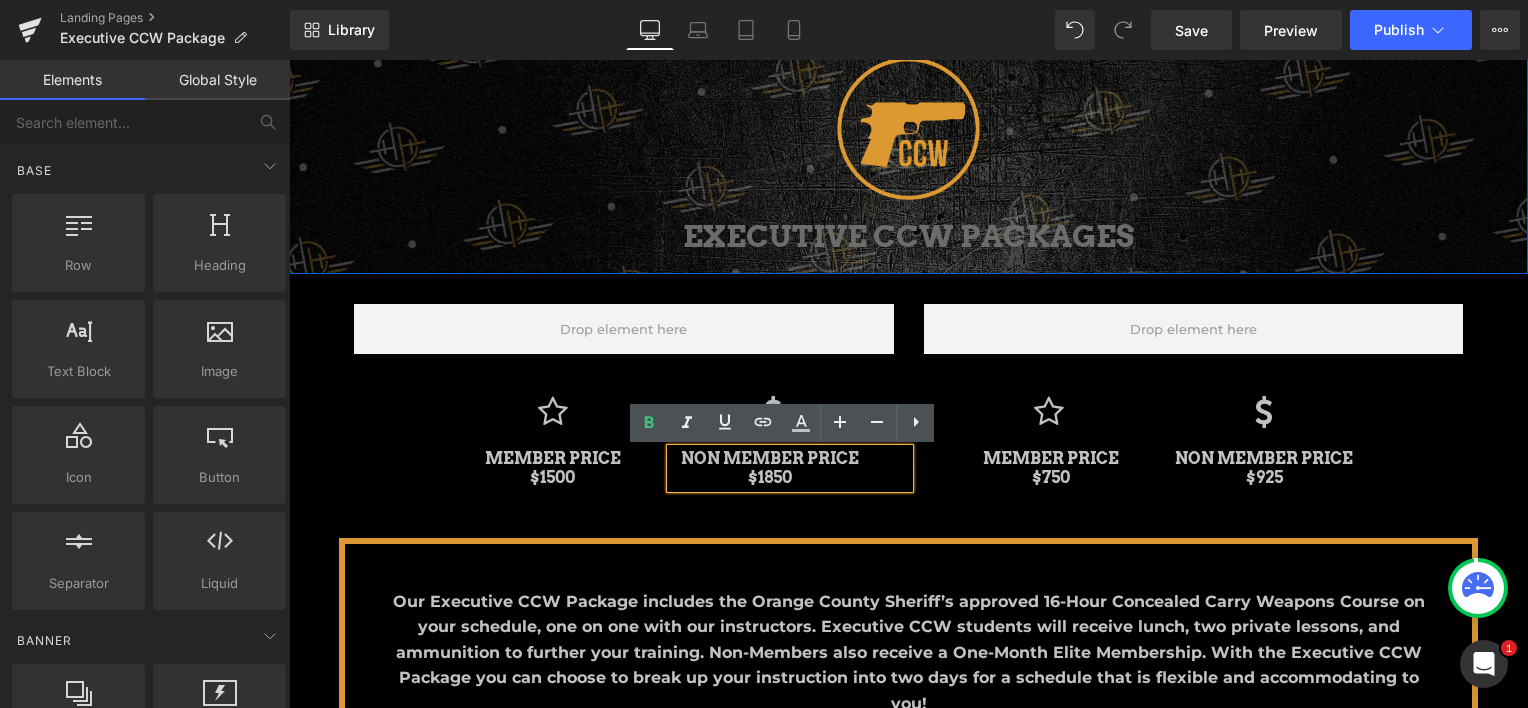 click on "Image
EXECUTIVE CCW PACKAGES
Heading
Parallax         Row
Row         Icon         MEMBER PRICE  $1500 Heading         Icon         34px NON MEMBER PRICE $1850 Heading         39px Icon       44px   MEMBER PRICE  $750 Heading       47px   Icon         NON MEMBER PRICE $925 Heading         Row       145px   145px Our Executive CCW Package includes the Orange County Sheriff’s approved 16-Hour Concealed Carry Weapons Course on your schedule, one on one with our instructors. Executive CCW students will receive lunch,  two private lessons, and ammunition to further your training. Non-Members also receive a One-Month Elite Membership. With the Executive CCW Package you can choose to break up your instruction into two days for a schedule that is flexible and accommodating to you!  The ultimate experience when it comes to your CCW permit. Text Block" at bounding box center (909, 926) 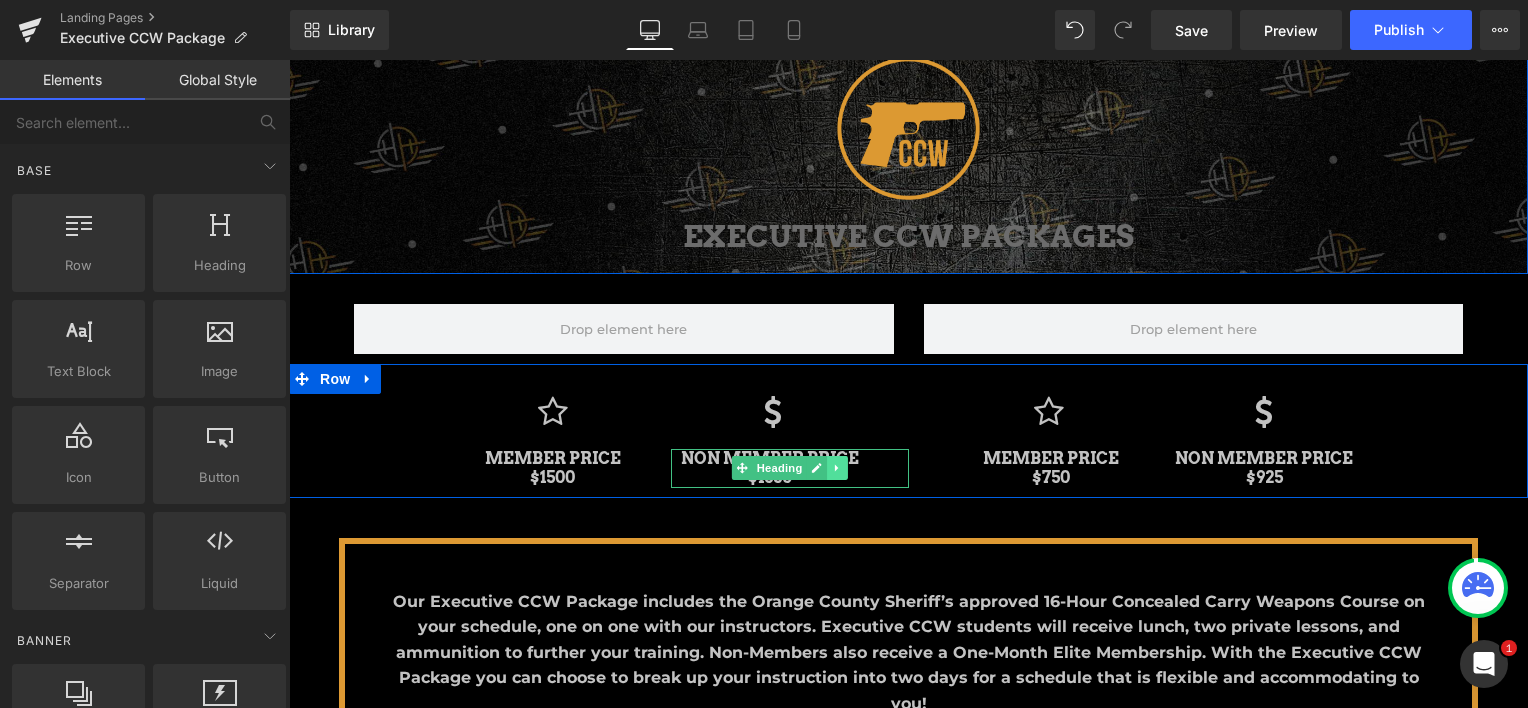 click 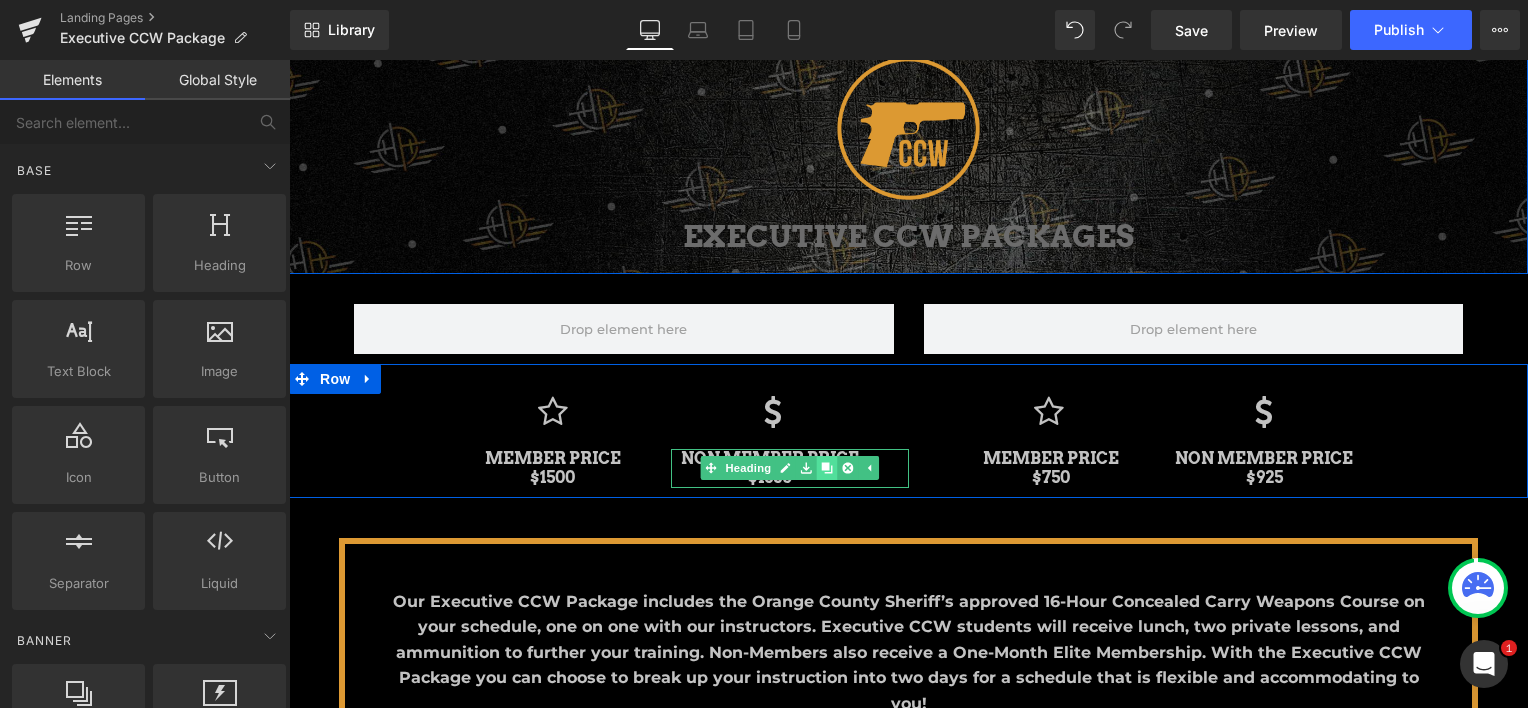 click 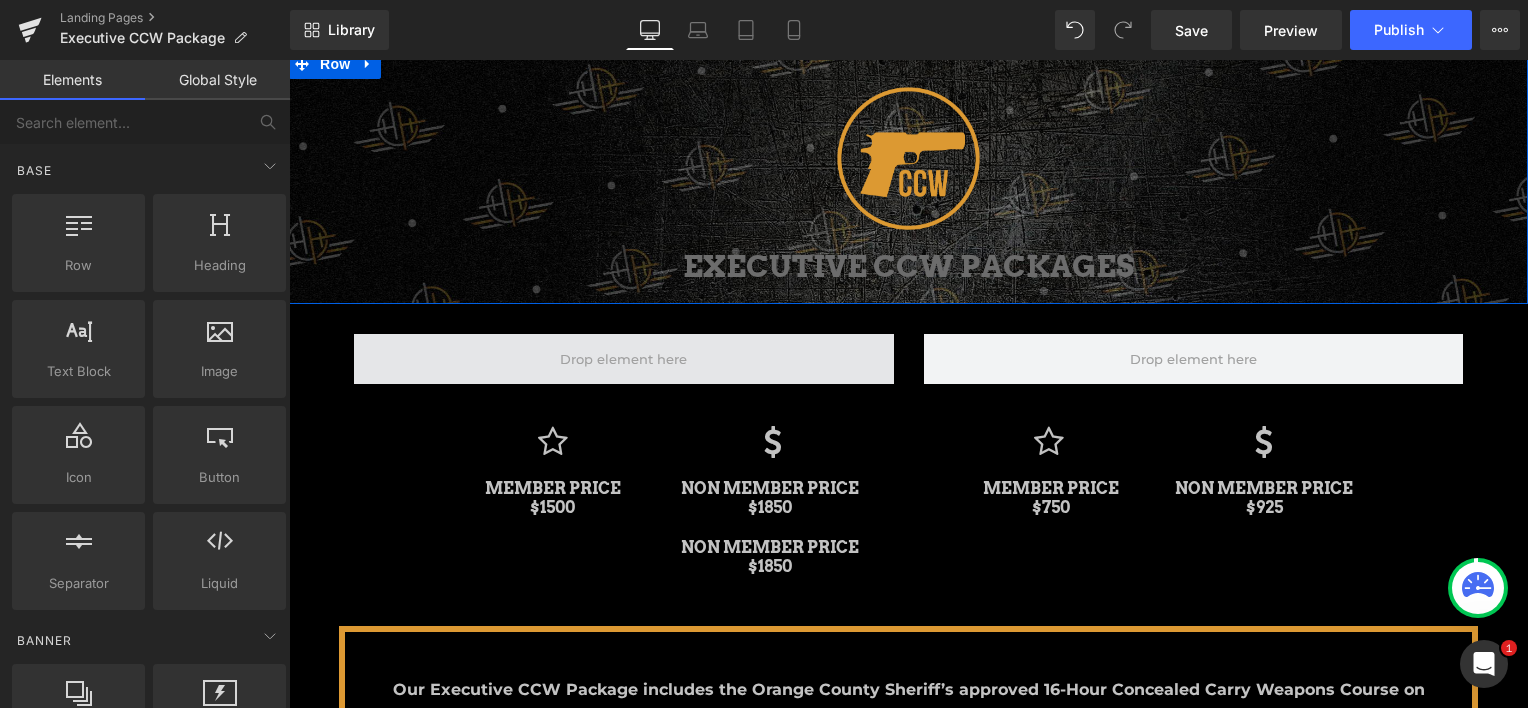 scroll, scrollTop: 133, scrollLeft: 0, axis: vertical 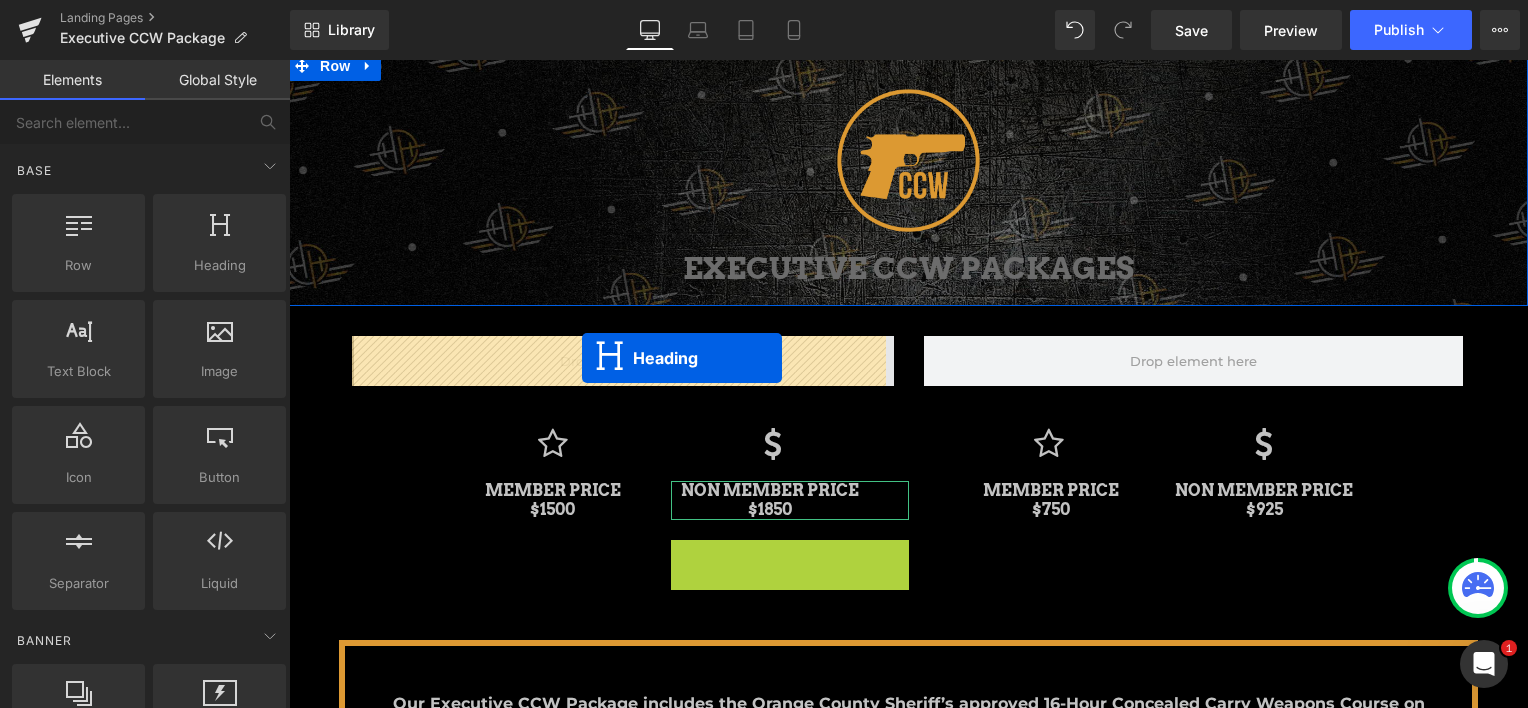 drag, startPoint x: 739, startPoint y: 566, endPoint x: 580, endPoint y: 354, distance: 265 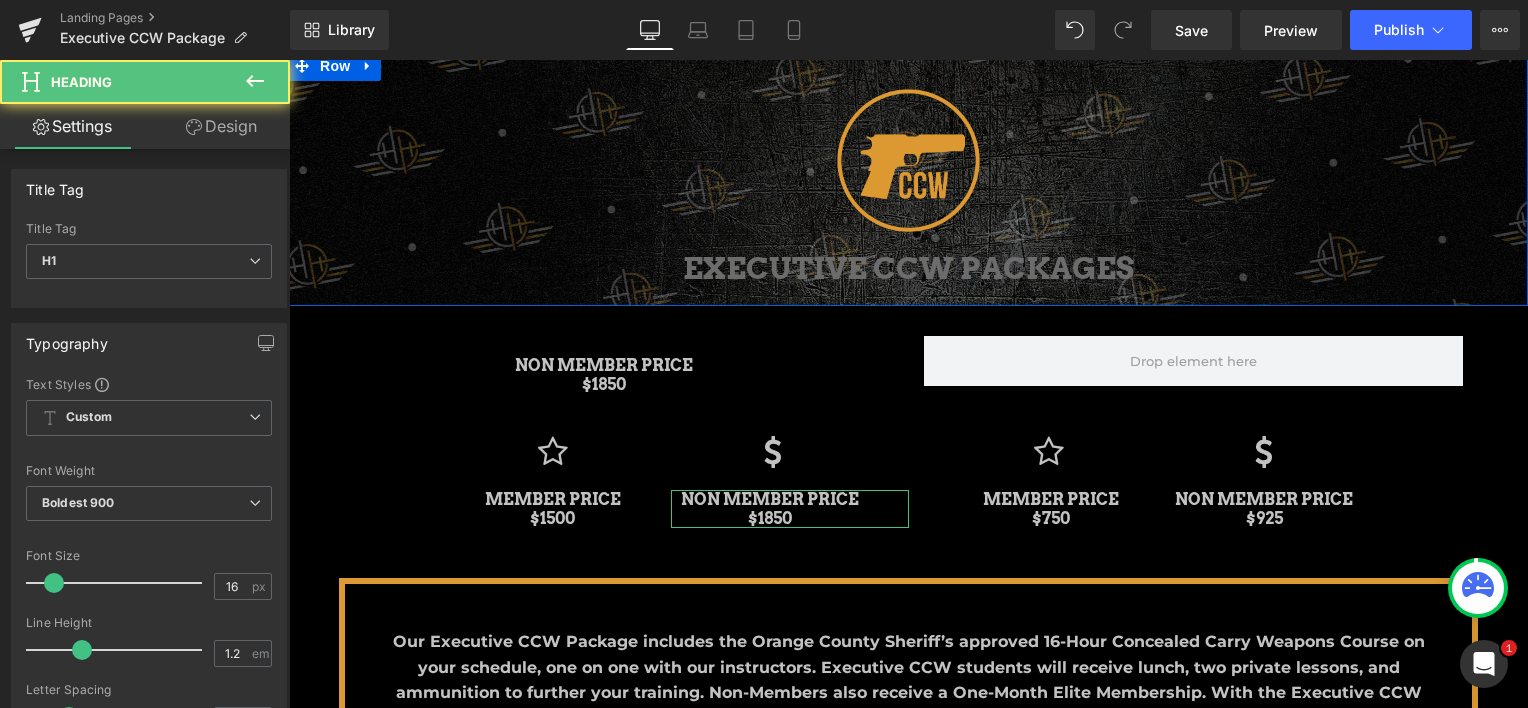 scroll, scrollTop: 2226, scrollLeft: 1224, axis: both 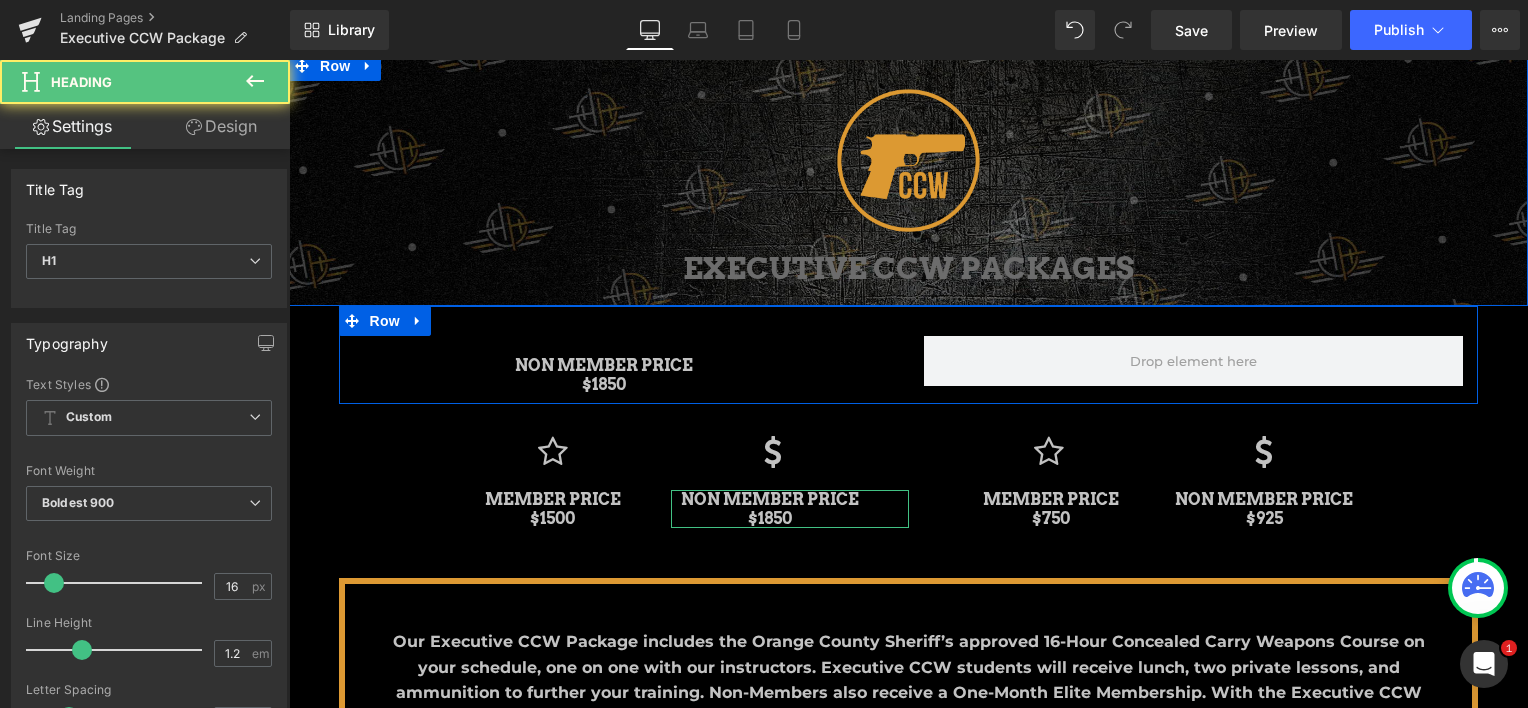 click on "Heading" at bounding box center [462, 375] 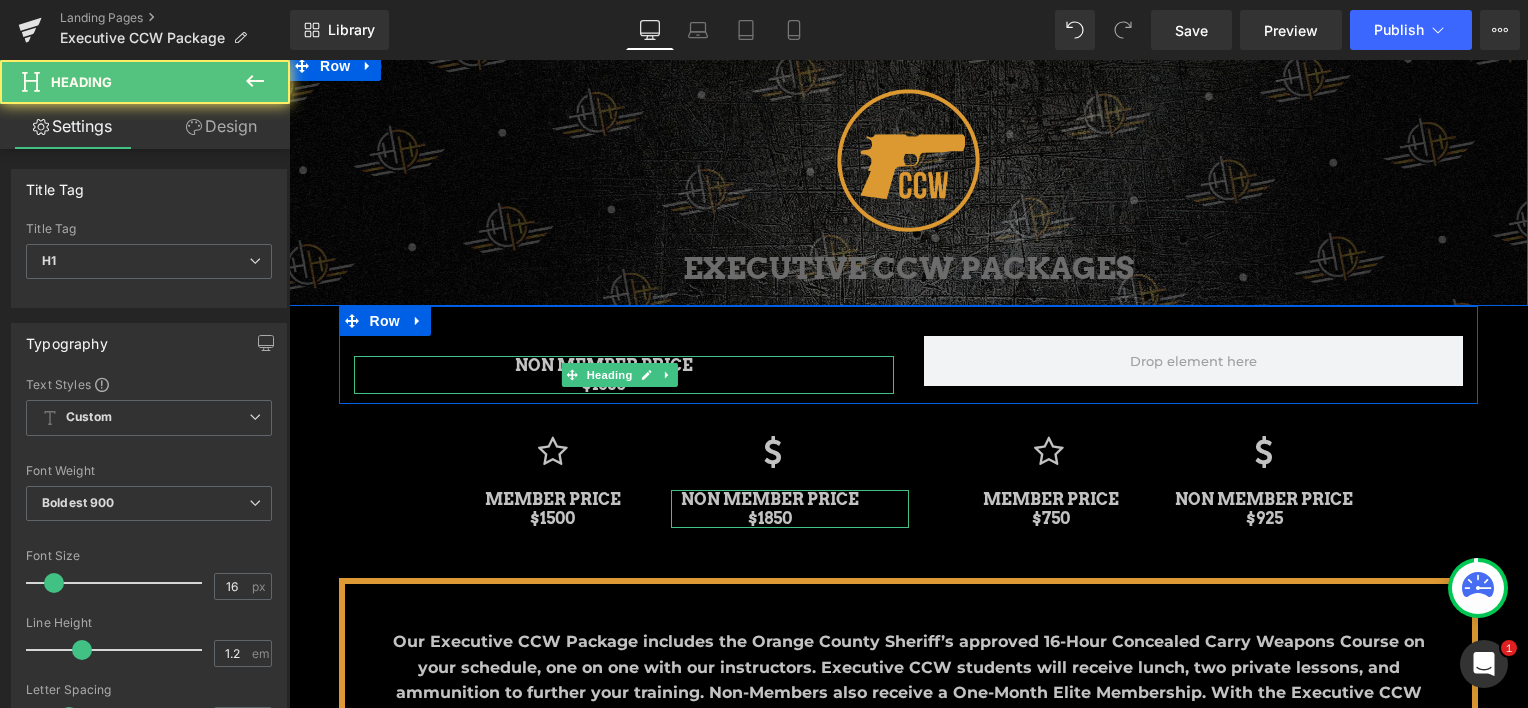 click on "NON MEMBER PRICE $1850" at bounding box center [604, 375] 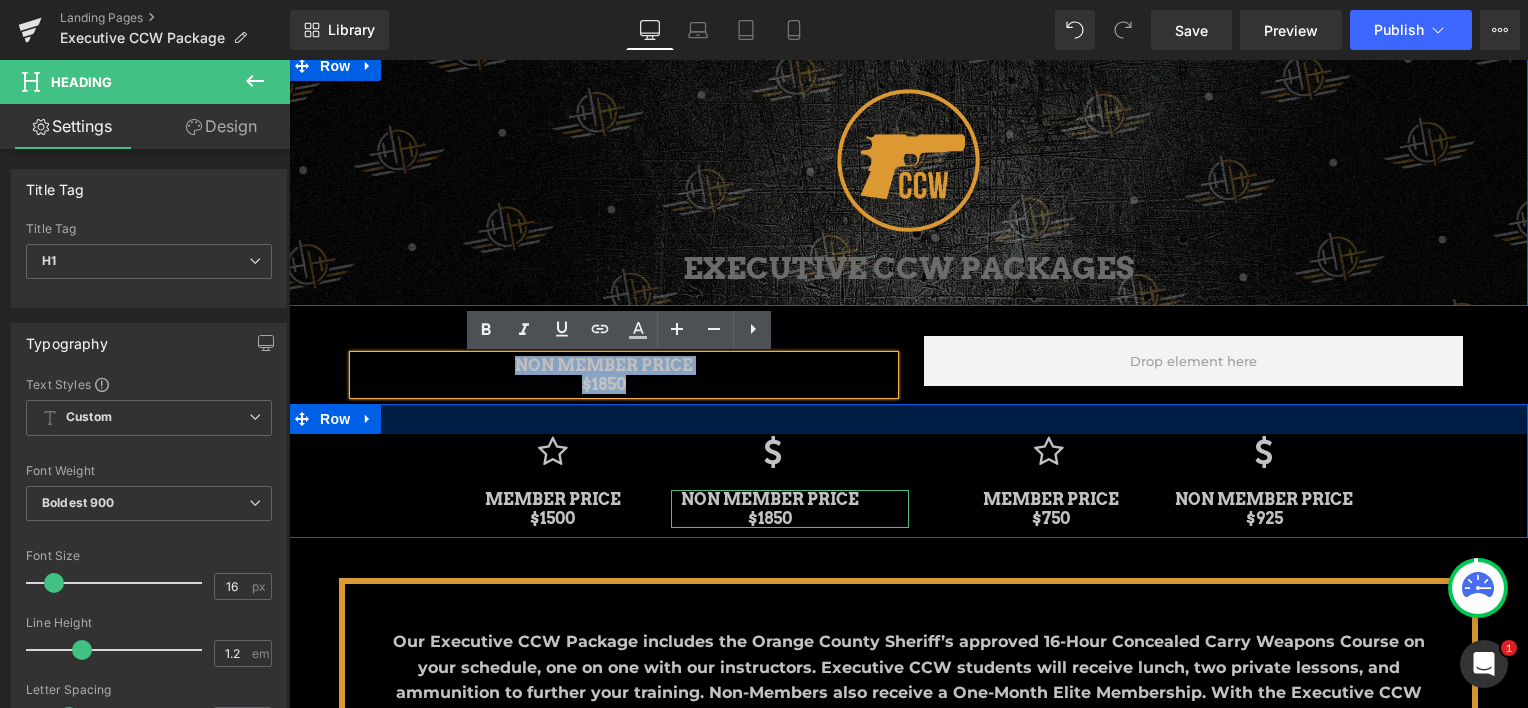drag, startPoint x: 494, startPoint y: 364, endPoint x: 719, endPoint y: 428, distance: 233.9252 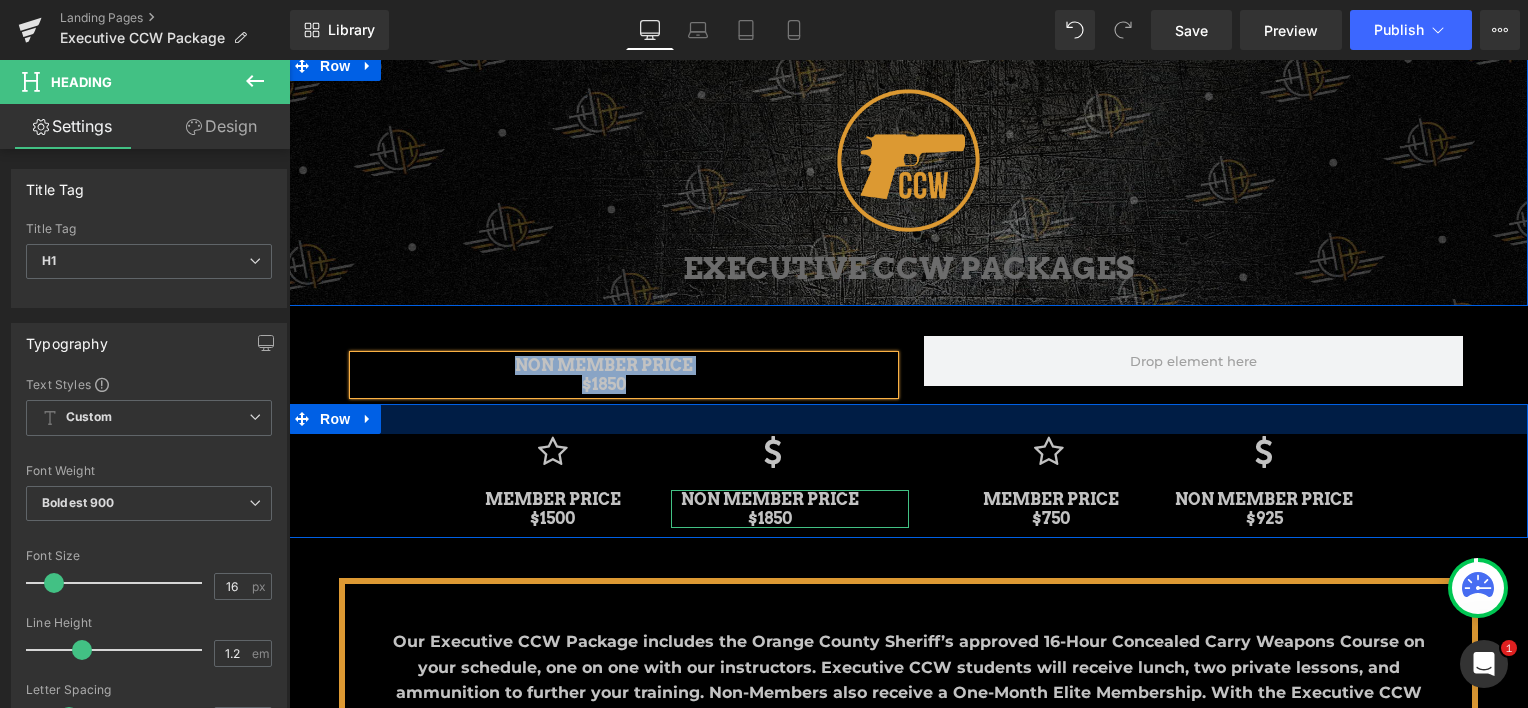 type 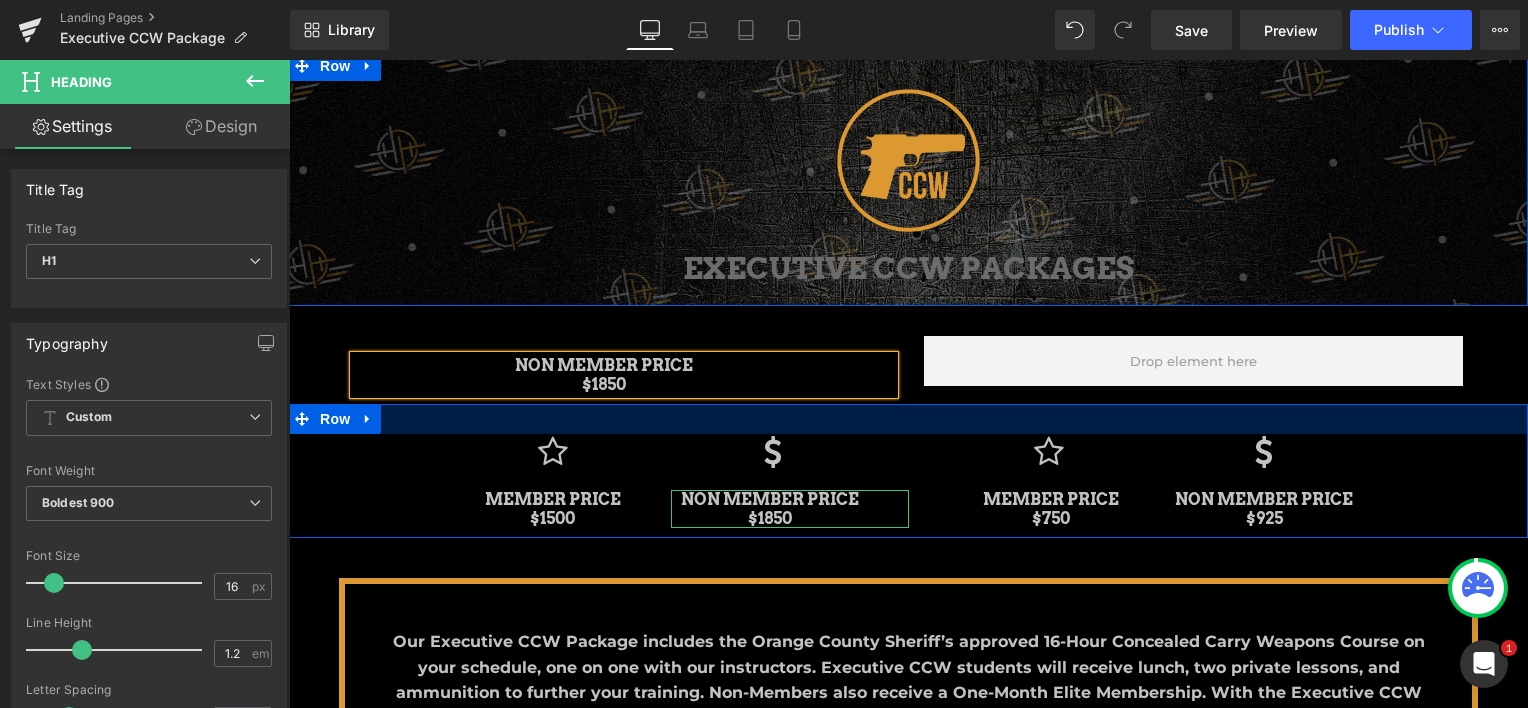 scroll, scrollTop: 2217, scrollLeft: 1224, axis: both 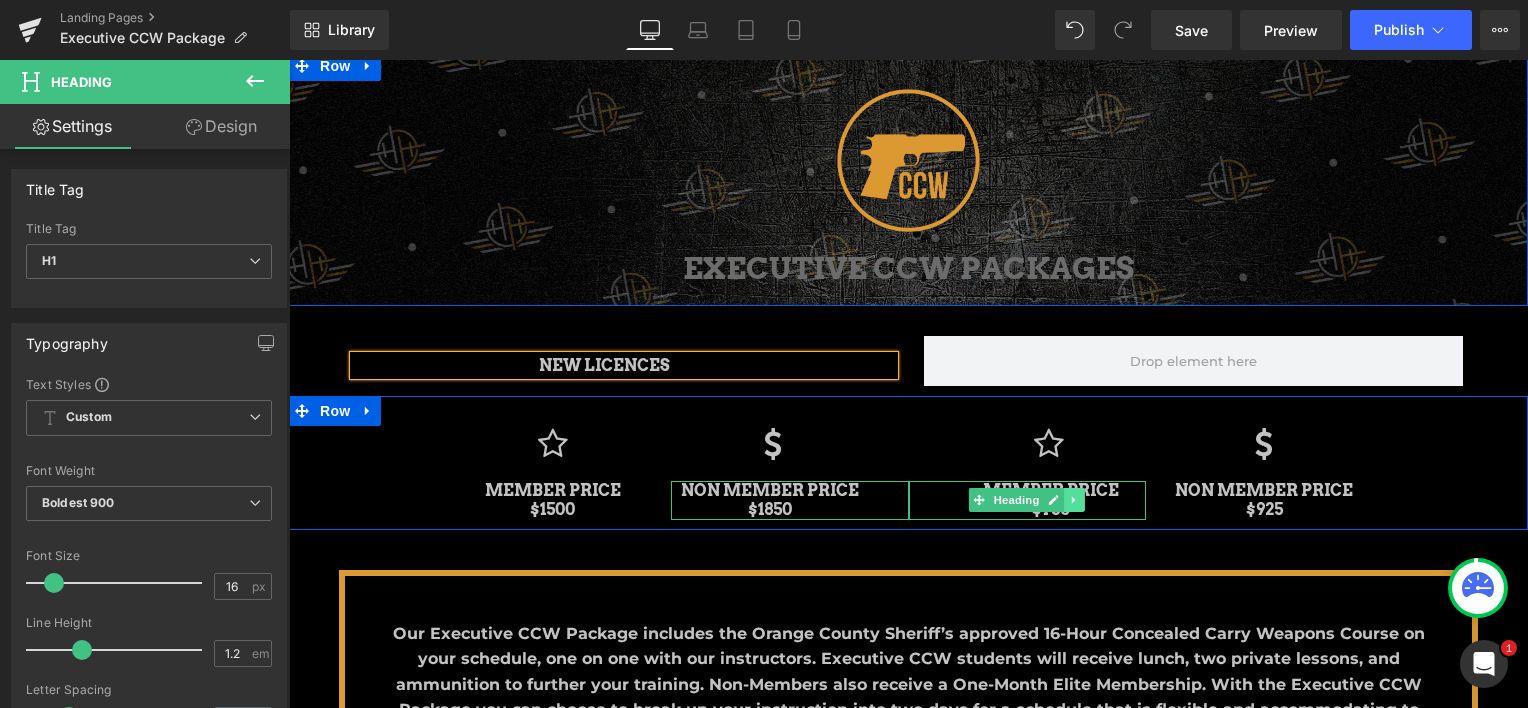 click at bounding box center (1074, 500) 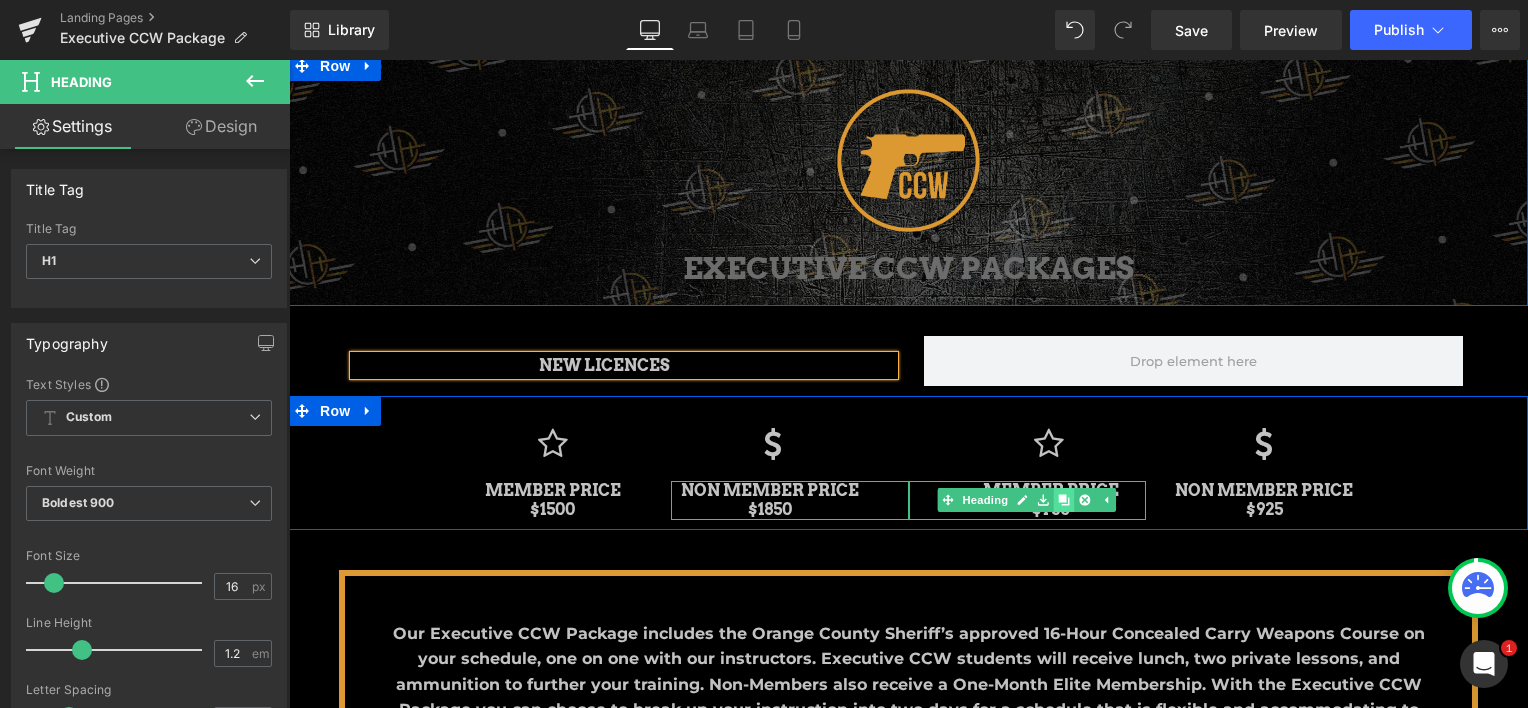 click 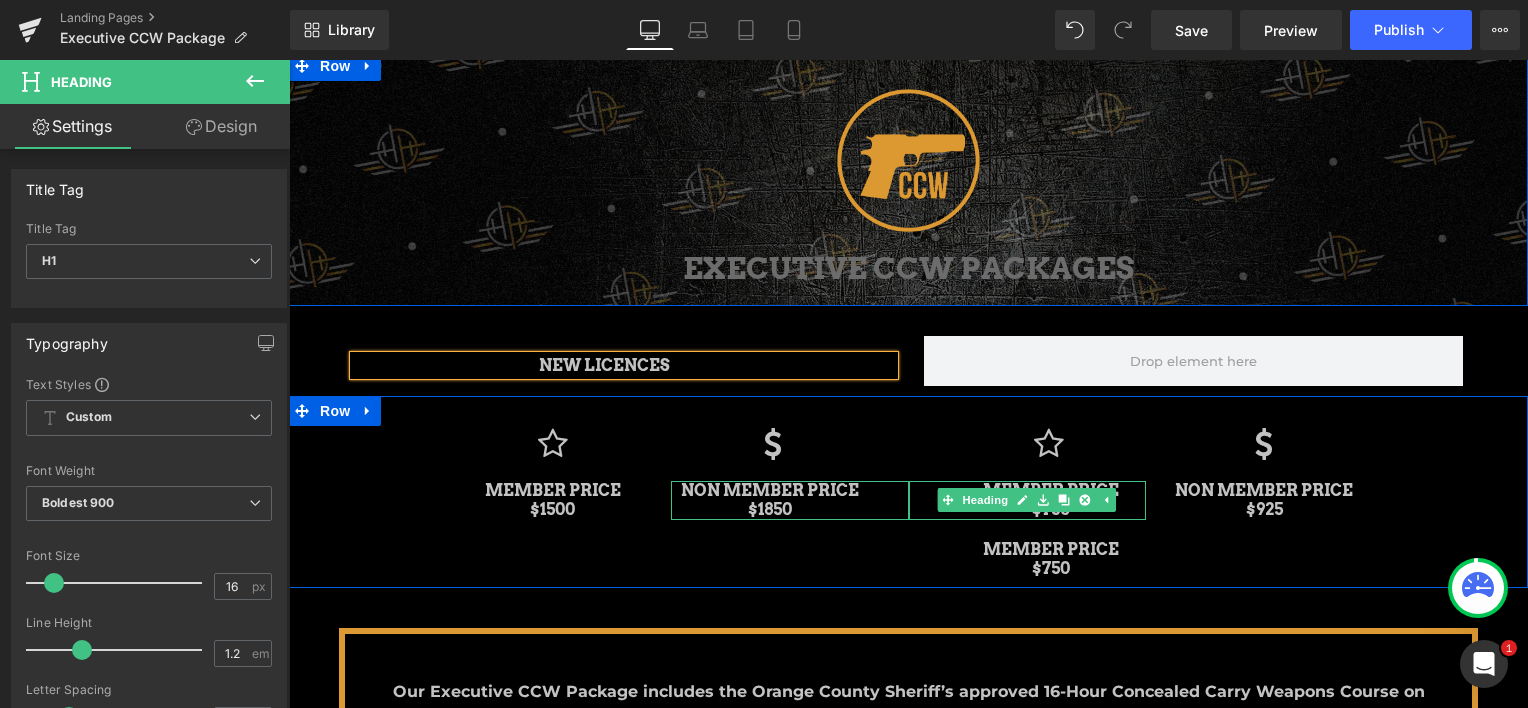 scroll, scrollTop: 152, scrollLeft: 0, axis: vertical 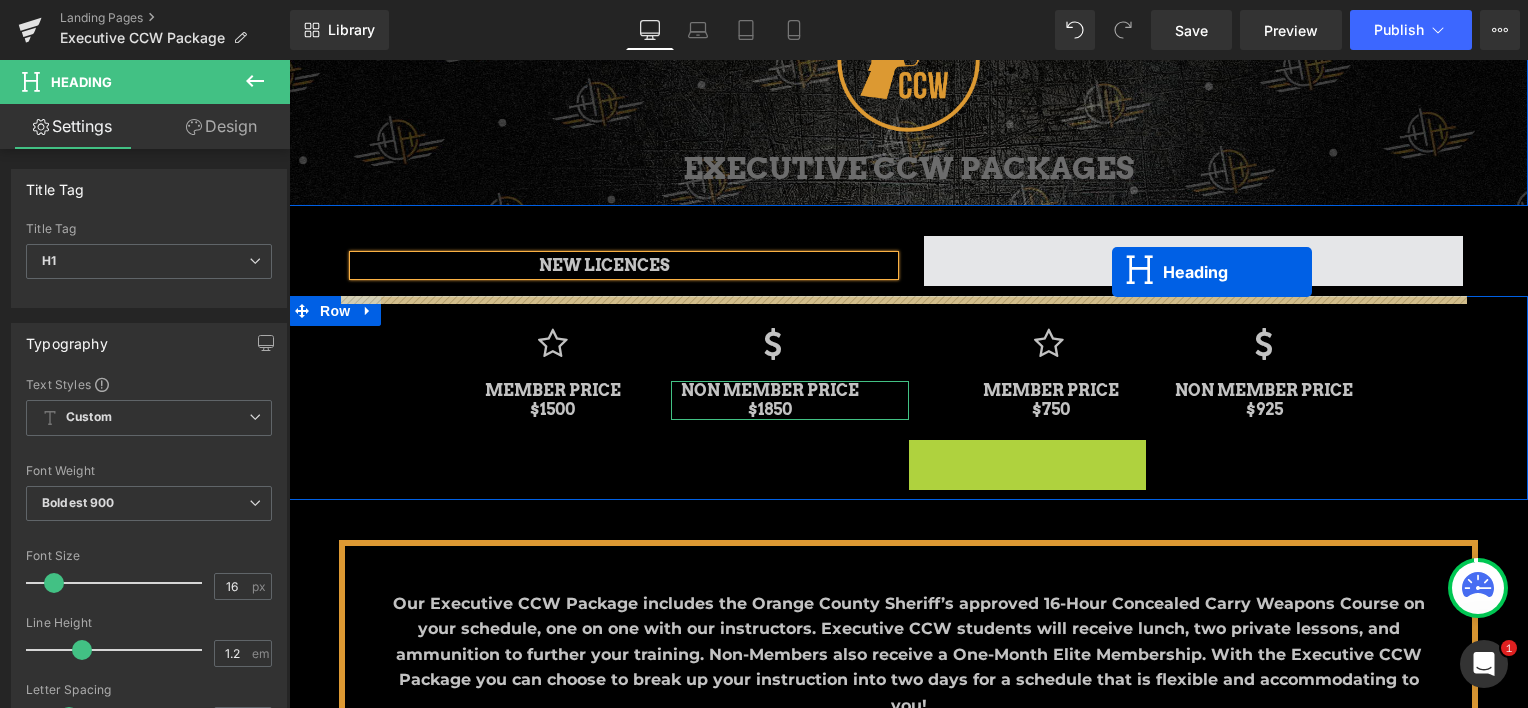 drag, startPoint x: 978, startPoint y: 450, endPoint x: 1112, endPoint y: 272, distance: 222.80035 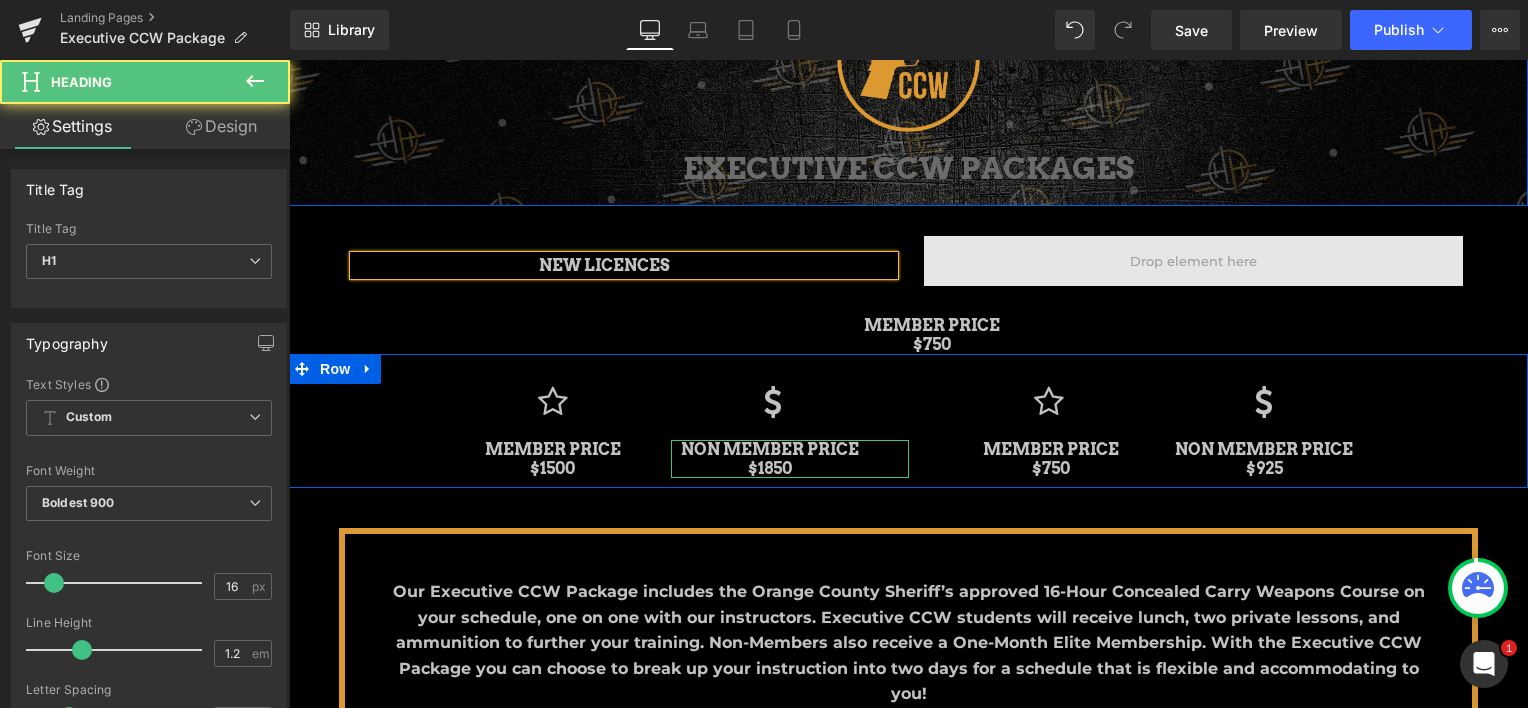 scroll, scrollTop: 2276, scrollLeft: 1224, axis: both 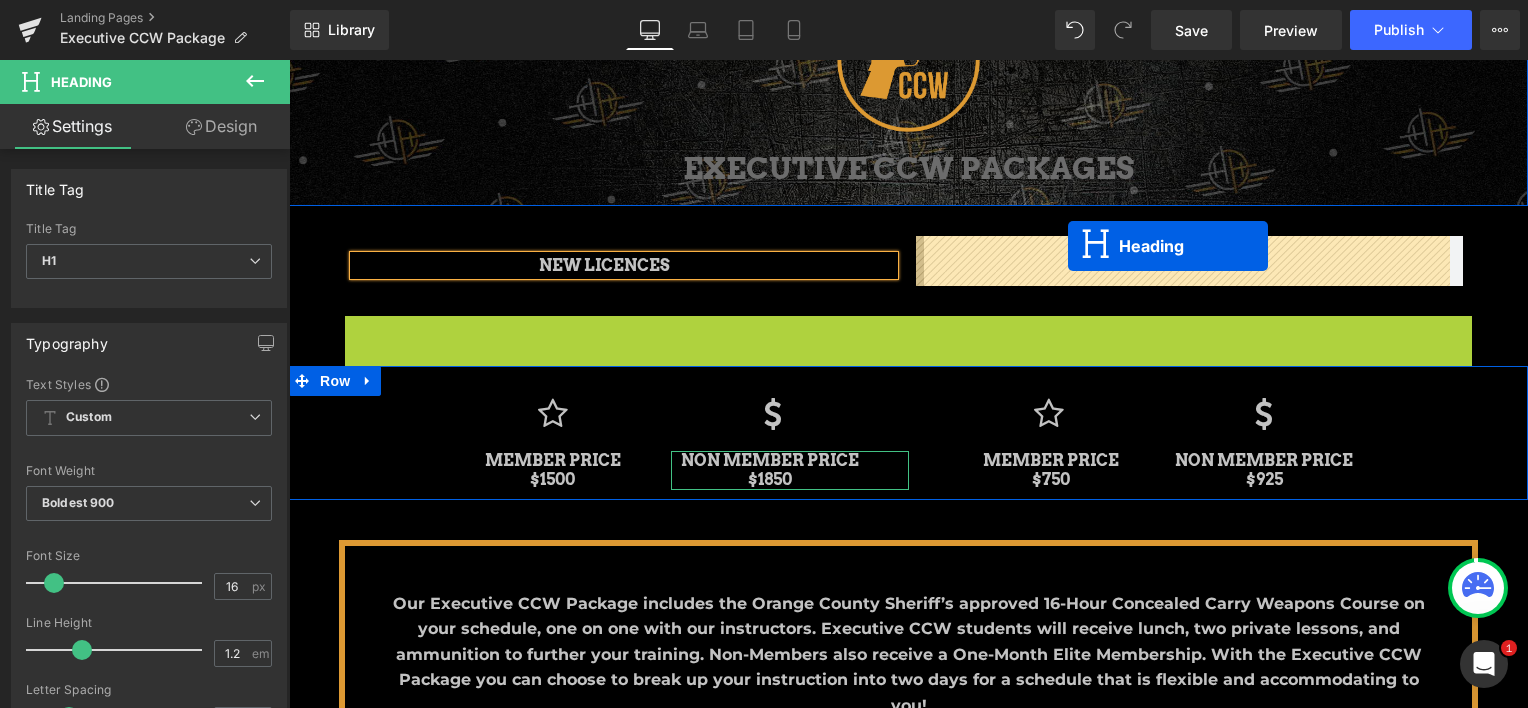 drag, startPoint x: 852, startPoint y: 335, endPoint x: 1068, endPoint y: 248, distance: 232.86263 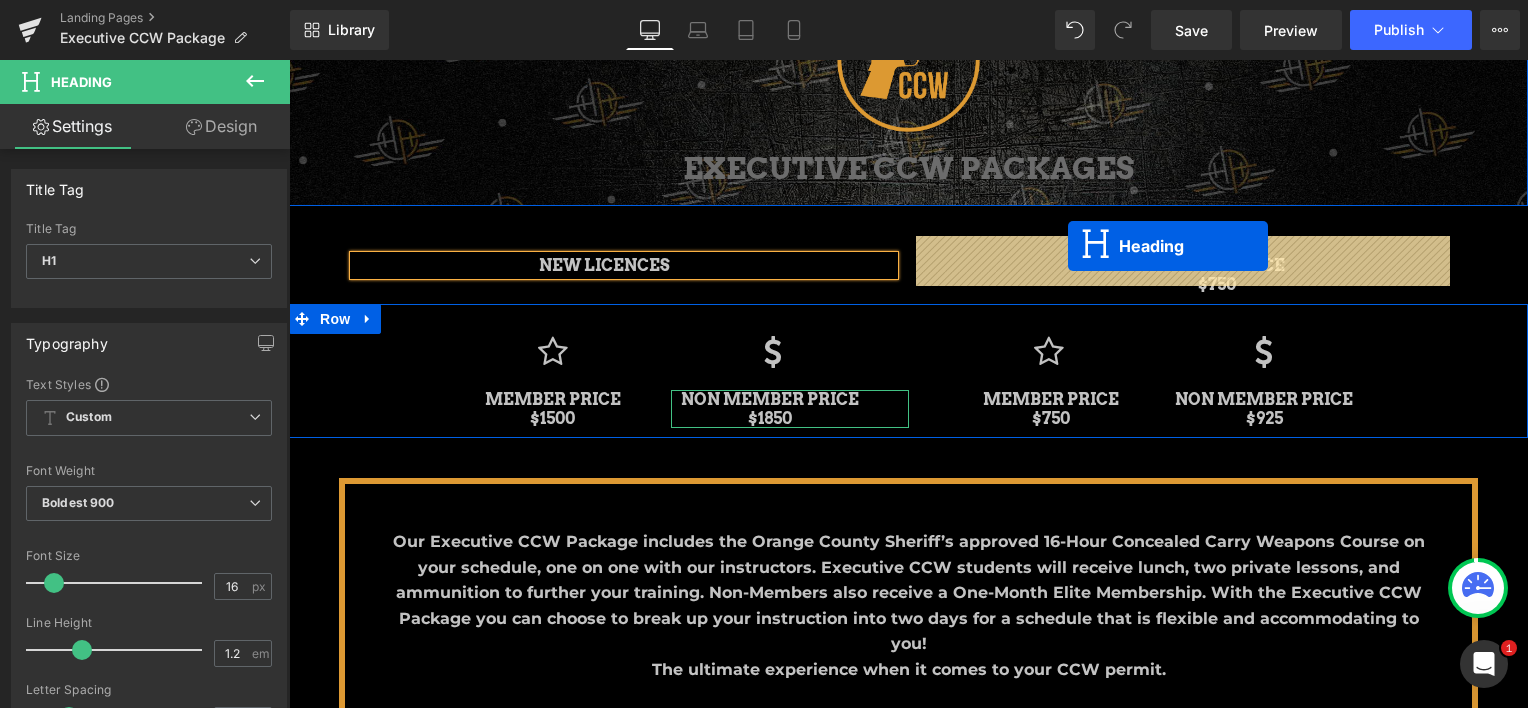 scroll, scrollTop: 2226, scrollLeft: 1224, axis: both 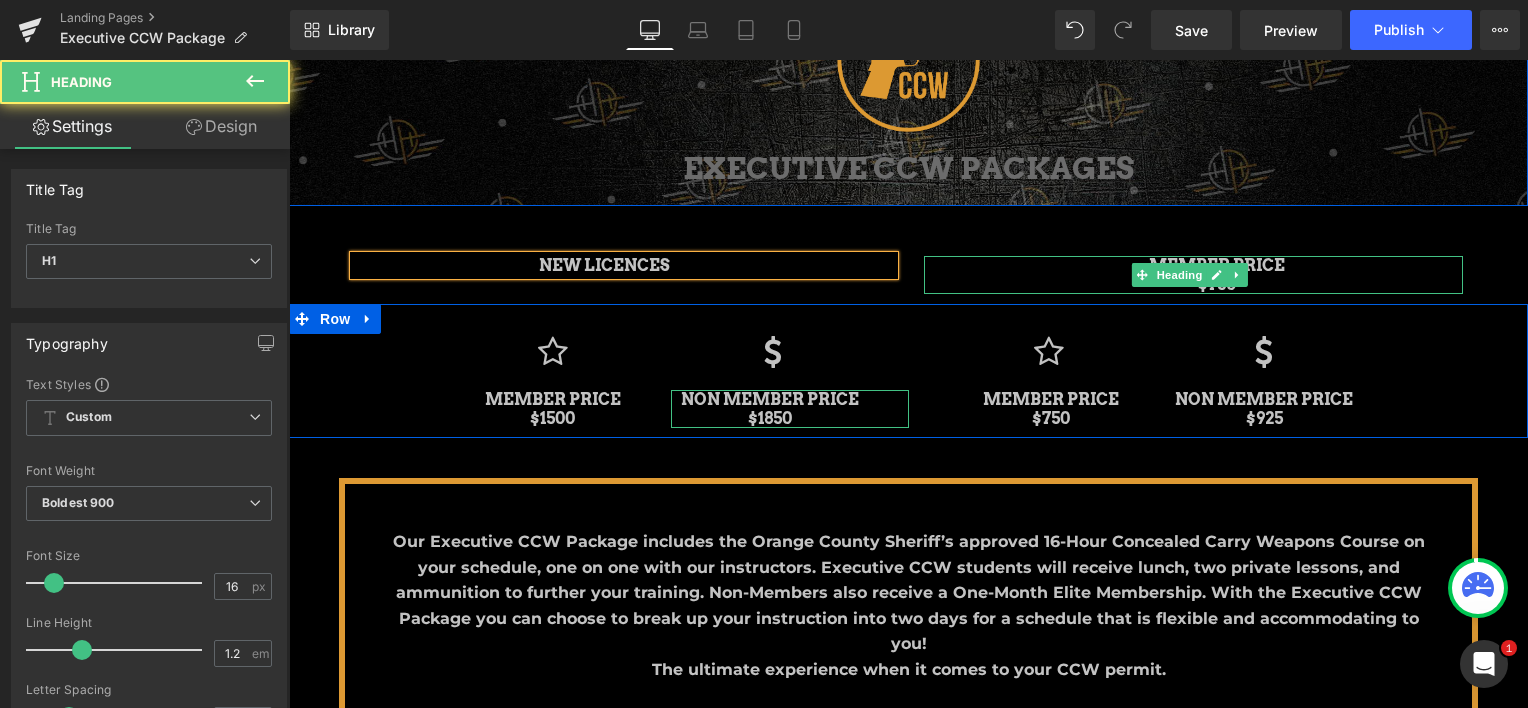 click on "MEMBER PRICE  $750" at bounding box center (1217, 275) 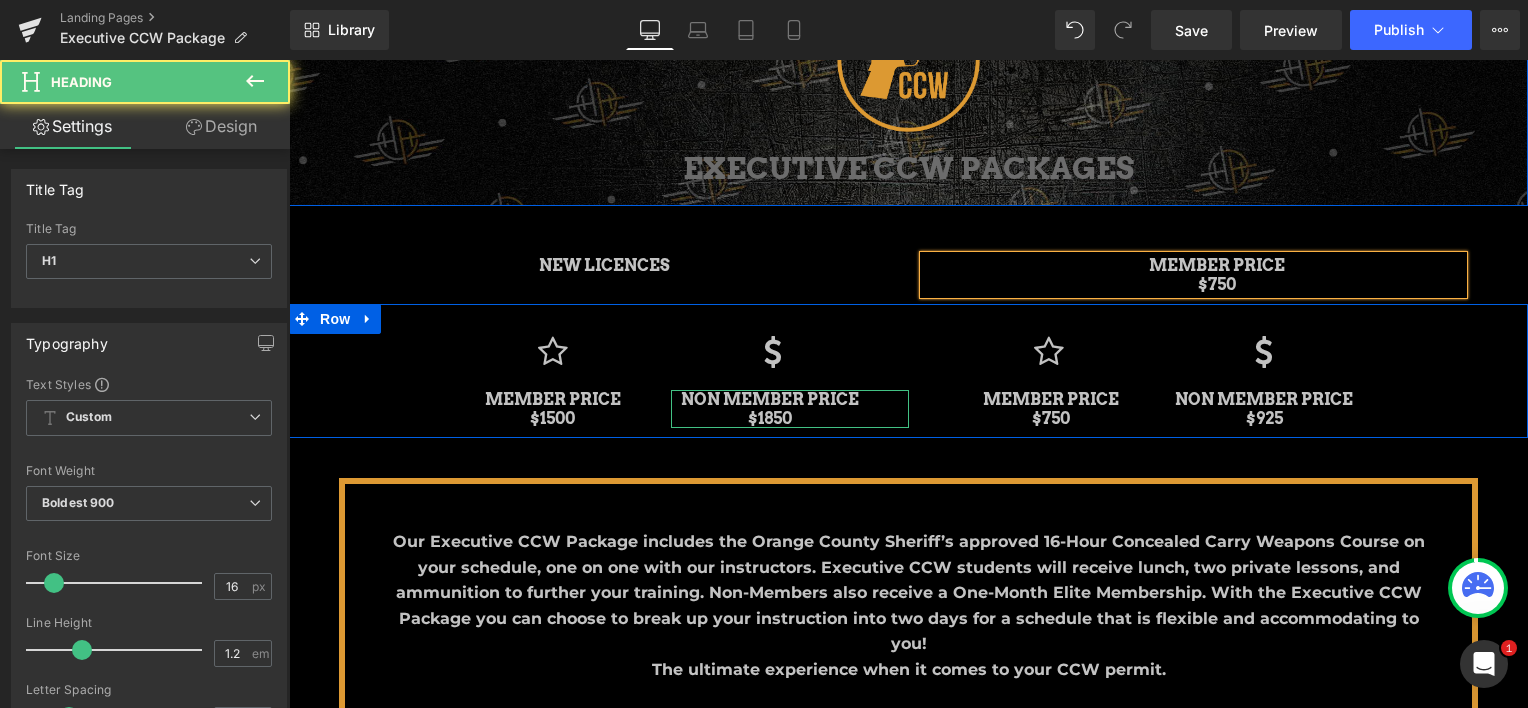 click on "MEMBER PRICE  $750" at bounding box center [1217, 275] 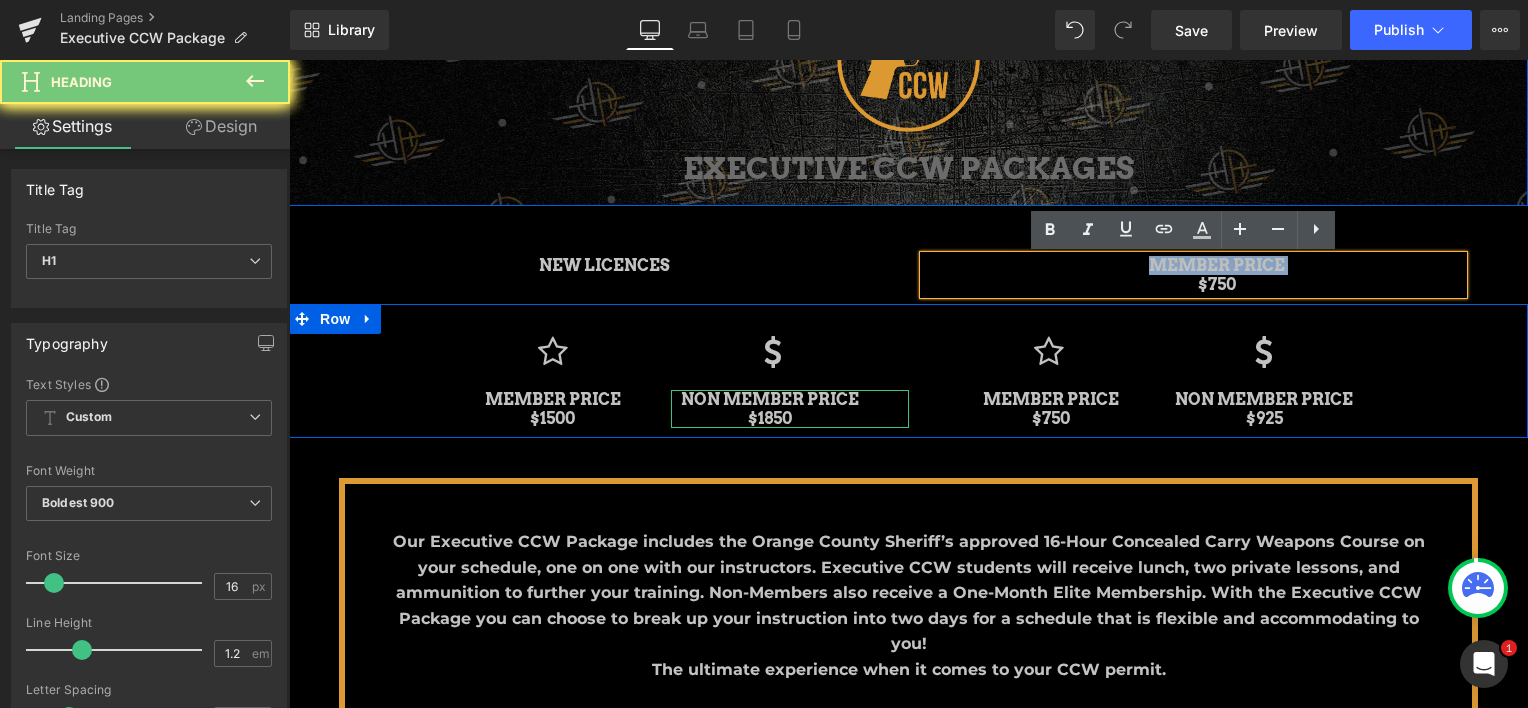 click on "MEMBER PRICE  $750" at bounding box center (1217, 275) 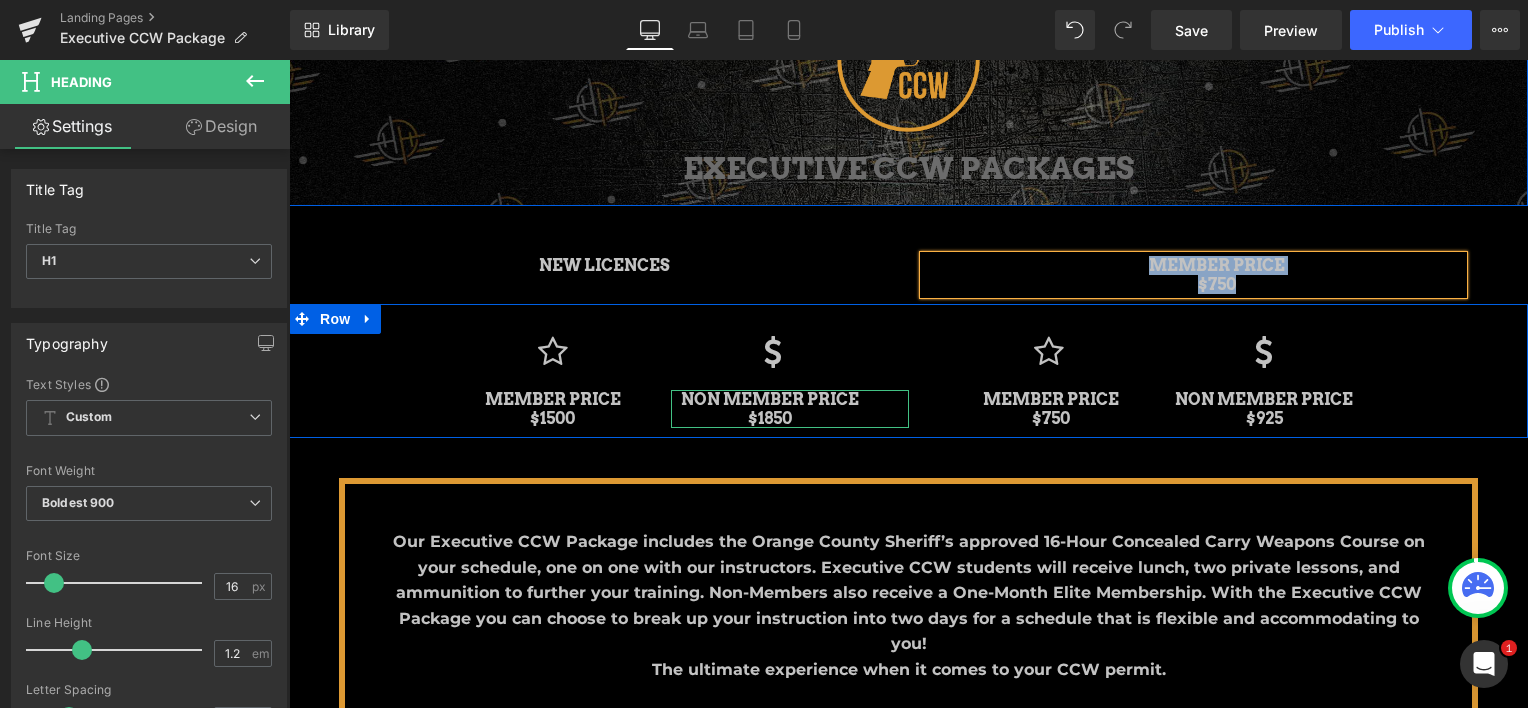 type 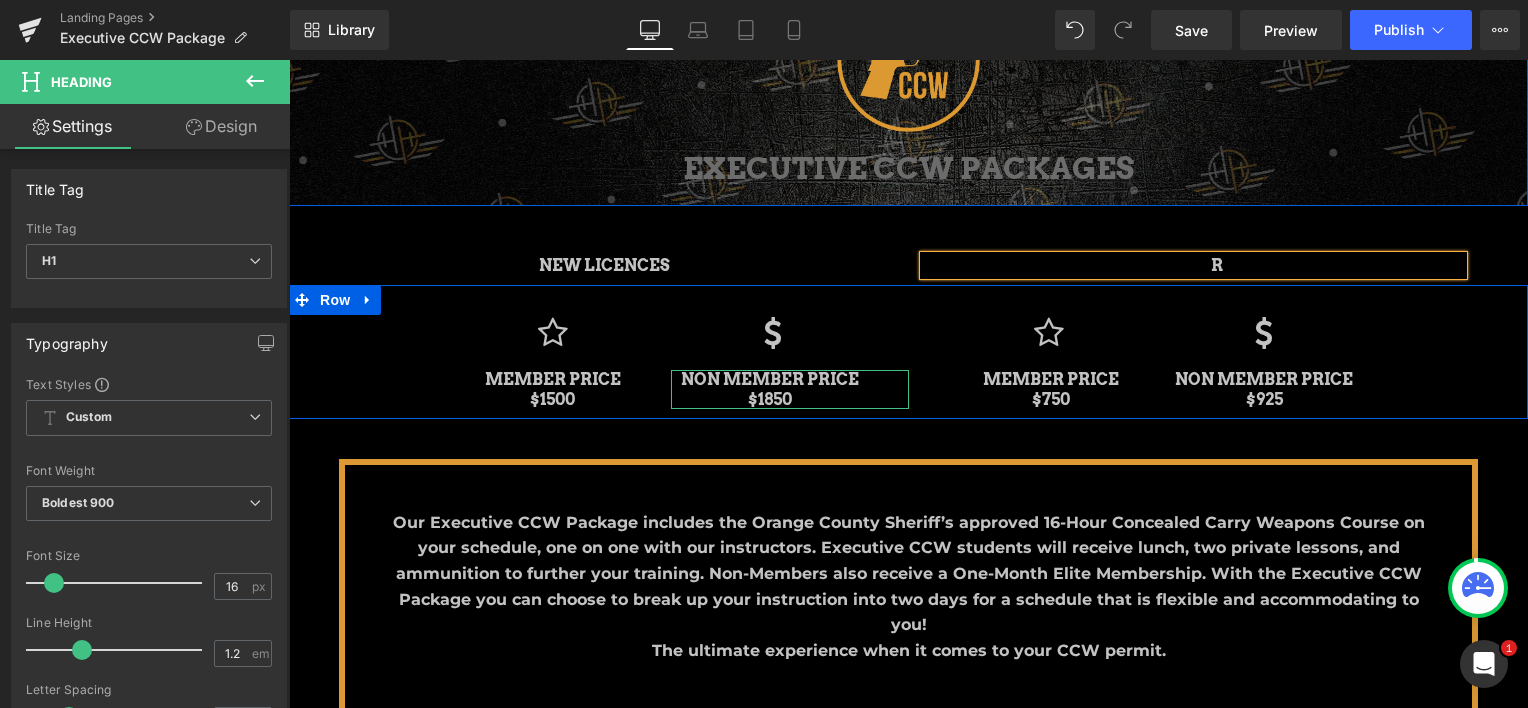 scroll, scrollTop: 2207, scrollLeft: 1224, axis: both 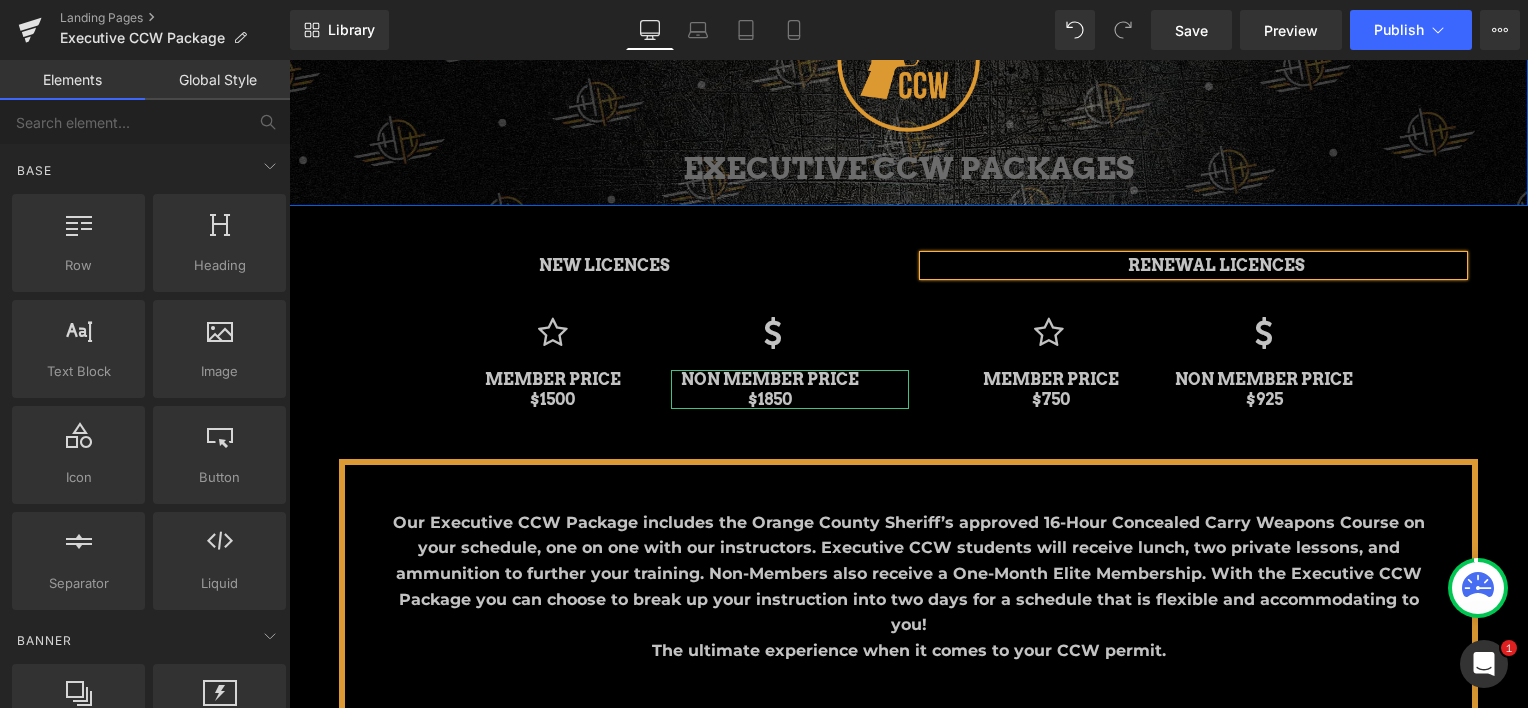 click on "Image
EXECUTIVE CCW PACKAGES
Heading
Parallax         Row
NEW LICENCES Heading         RENEWAL LICENCES Heading
Row         Icon         MEMBER PRICE  $1500 Heading         Icon         34px NON MEMBER PRICE $1850 Heading         39px Icon       44px   MEMBER PRICE  $750 Heading       47px   Icon         NON MEMBER PRICE $925 Heading         Row       145px   145px Our Executive CCW Package includes the Orange County Sheriff’s approved 16-Hour Concealed Carry Weapons Course on your schedule, one on one with our instructors. Executive CCW students will receive lunch,  two private lessons, and ammunition to further your training. Non-Members also receive a One-Month Elite Membership. With the Executive CCW Package you can choose to break up your instruction into two days for a schedule that is flexible and accommodating to you!  Text Block" at bounding box center [909, 853] 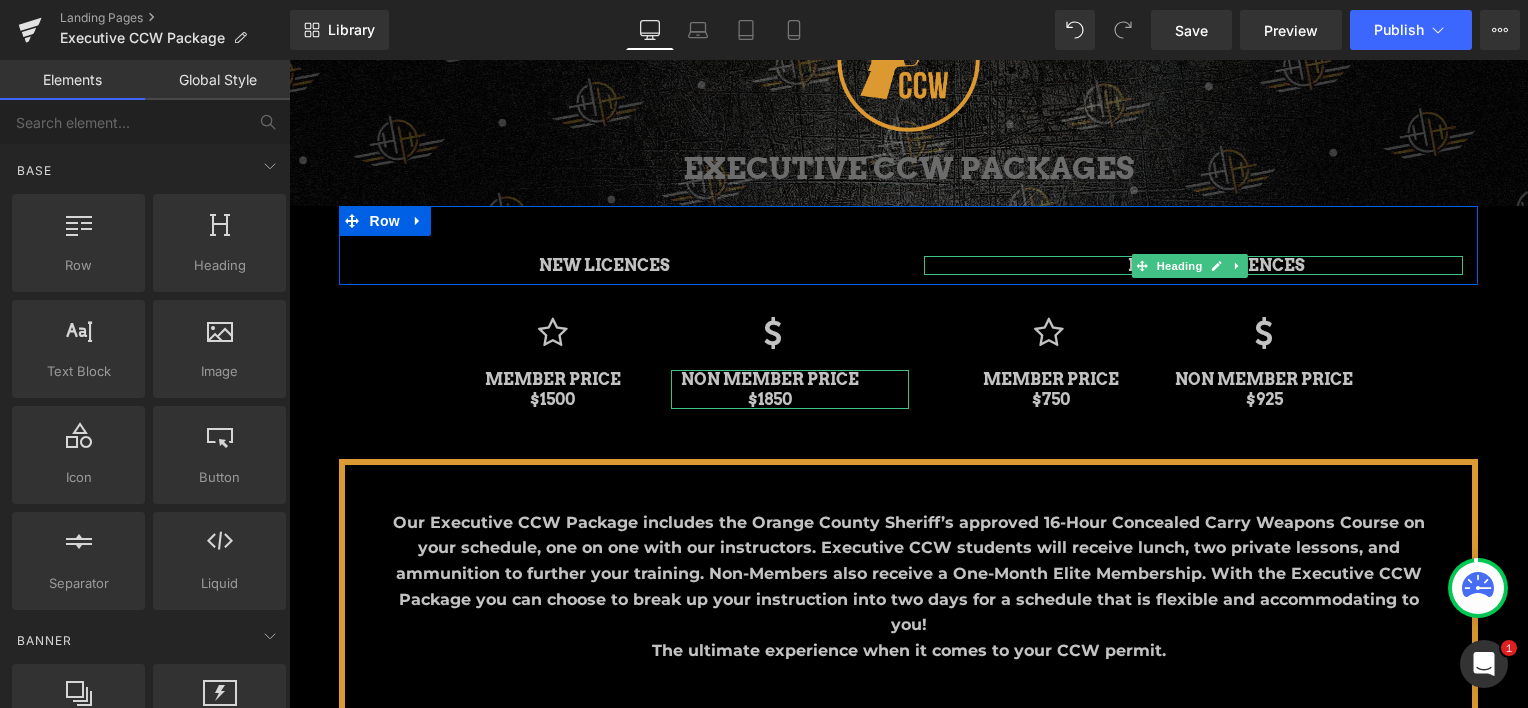 click on "RENEWAL LICENCES" at bounding box center (1217, 265) 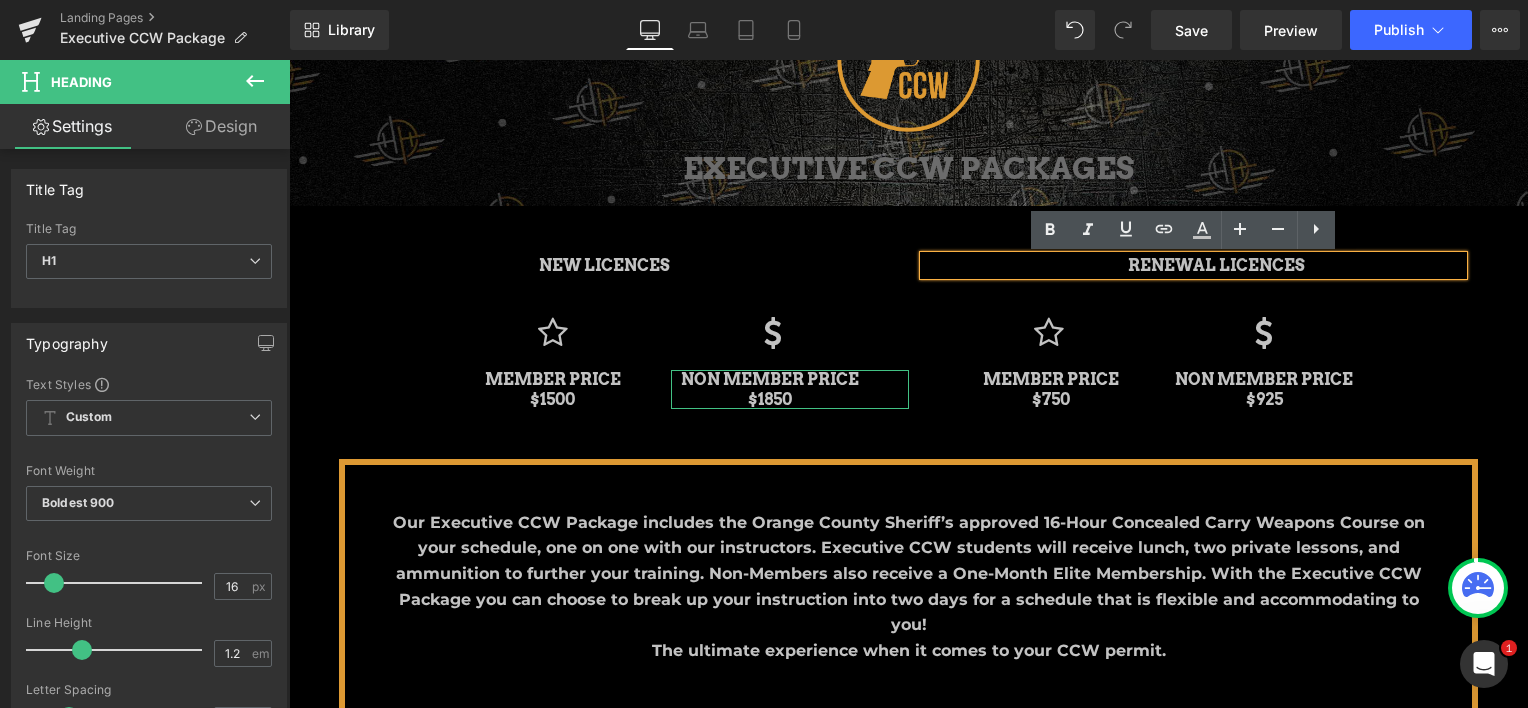 click on "NEW LICENCES Heading         RENEWAL LICENCES Heading
Row" at bounding box center [909, 245] 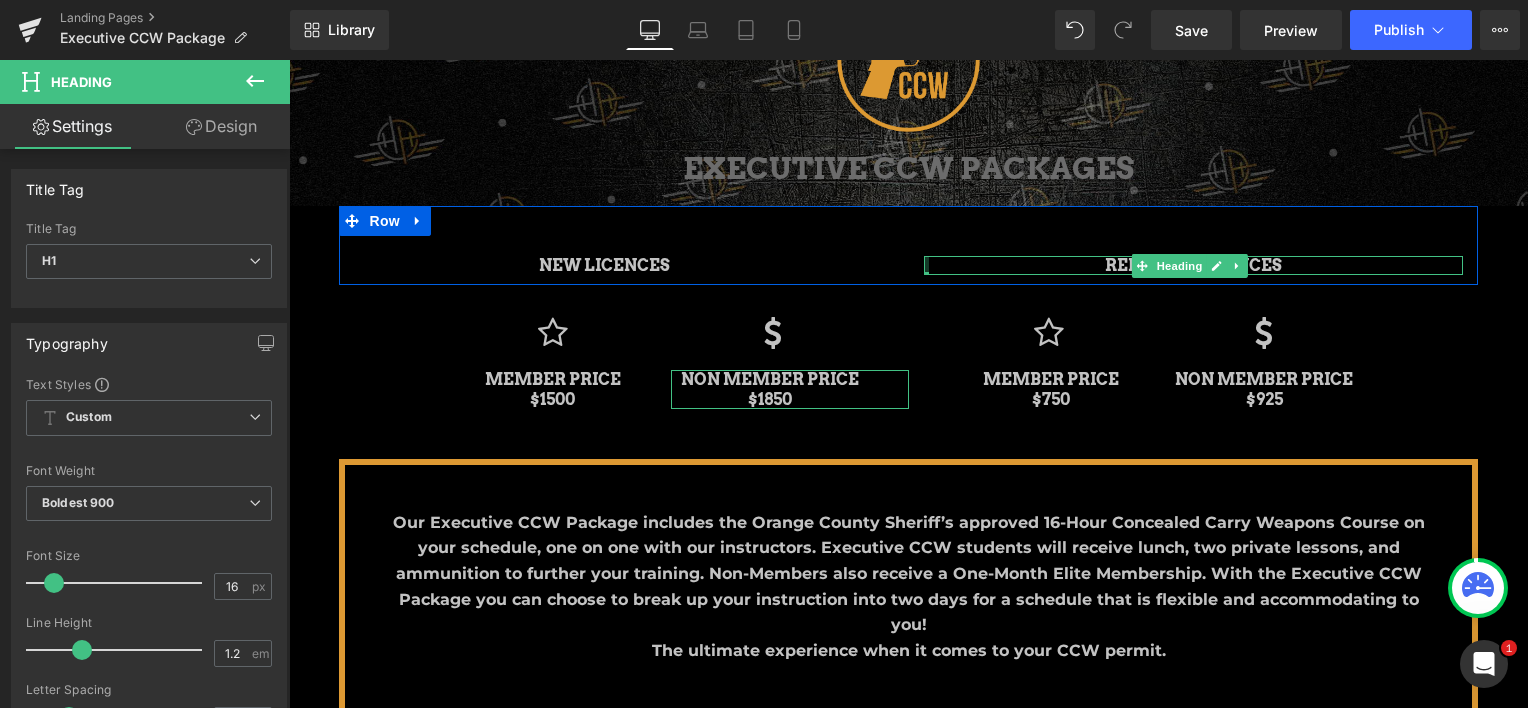 drag, startPoint x: 917, startPoint y: 264, endPoint x: 818, endPoint y: 264, distance: 99 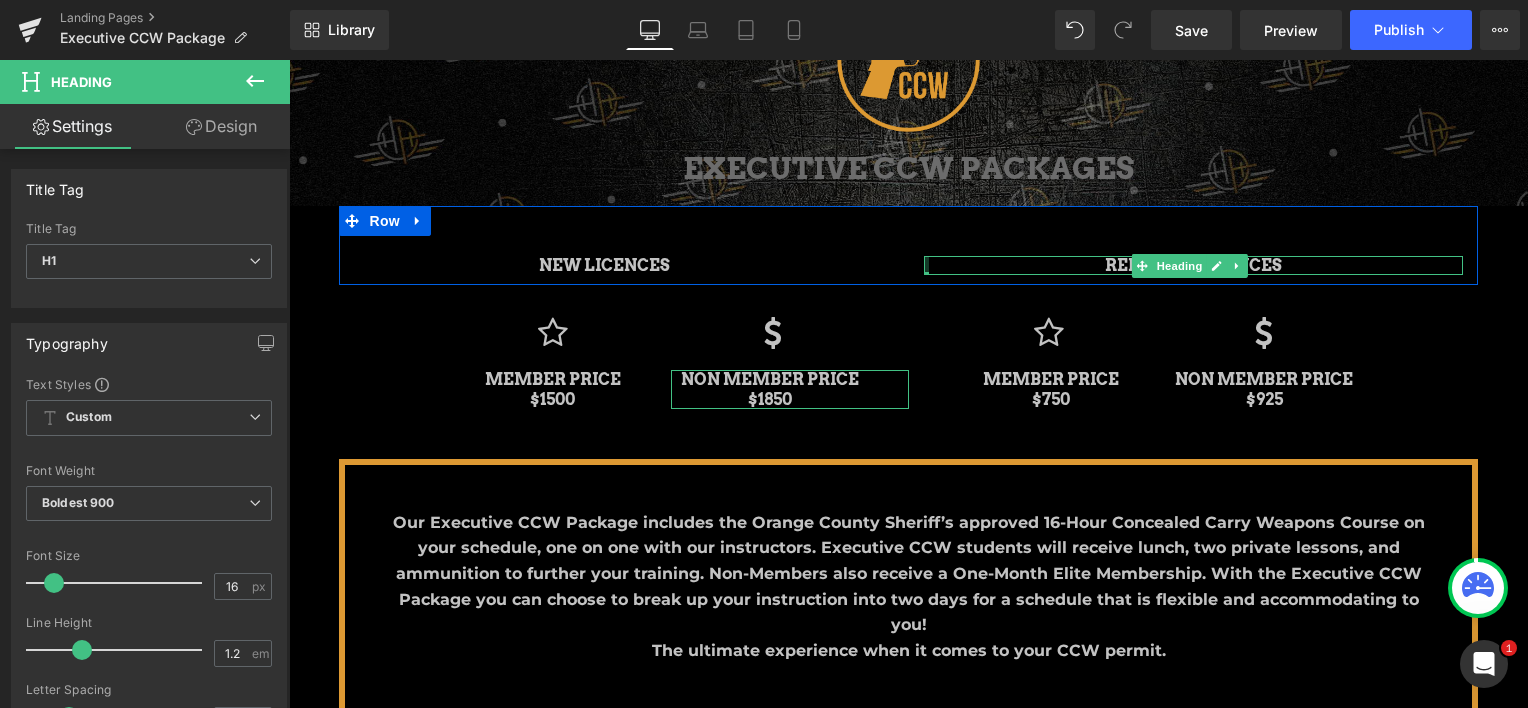 click on "NEW LICENCES Heading         RENEWAL LICENCES Heading
Row" at bounding box center (909, 245) 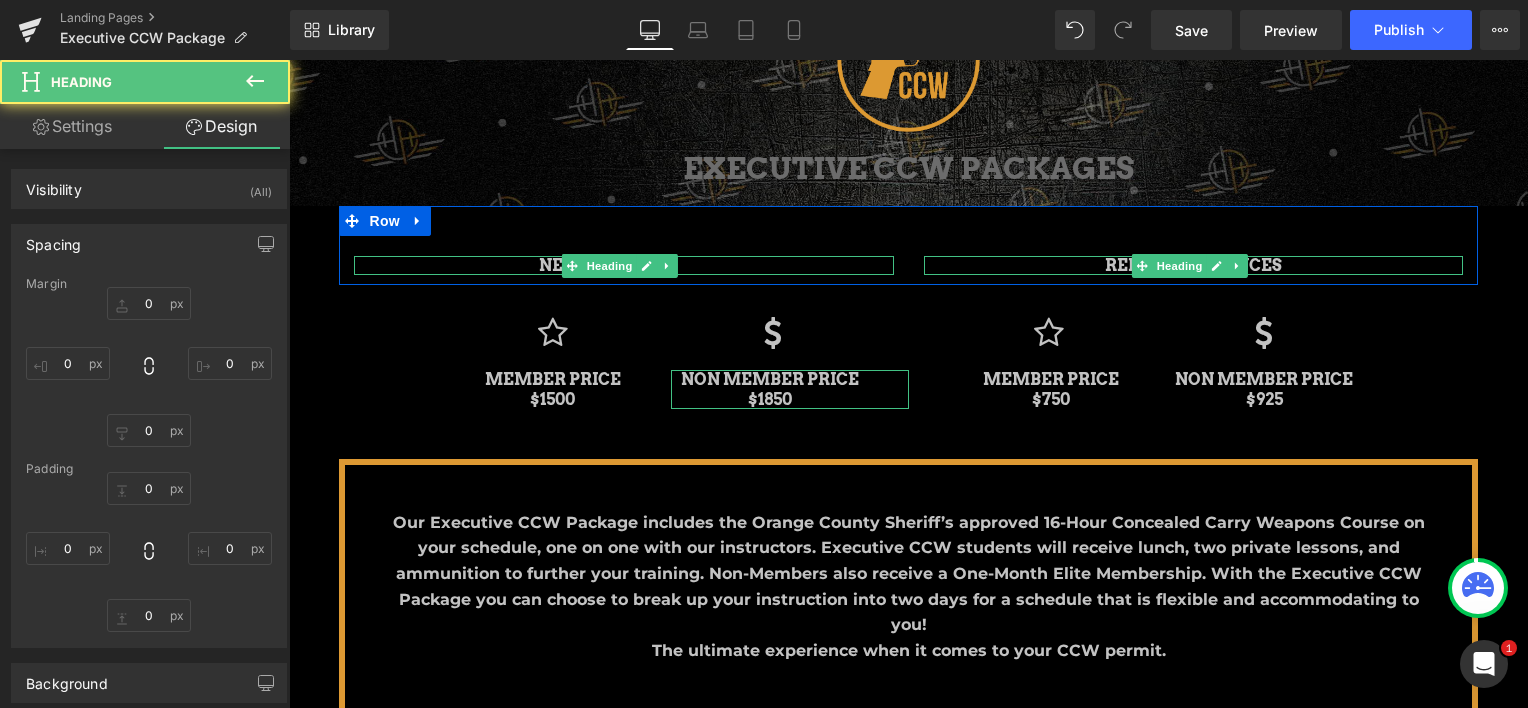 type on "20" 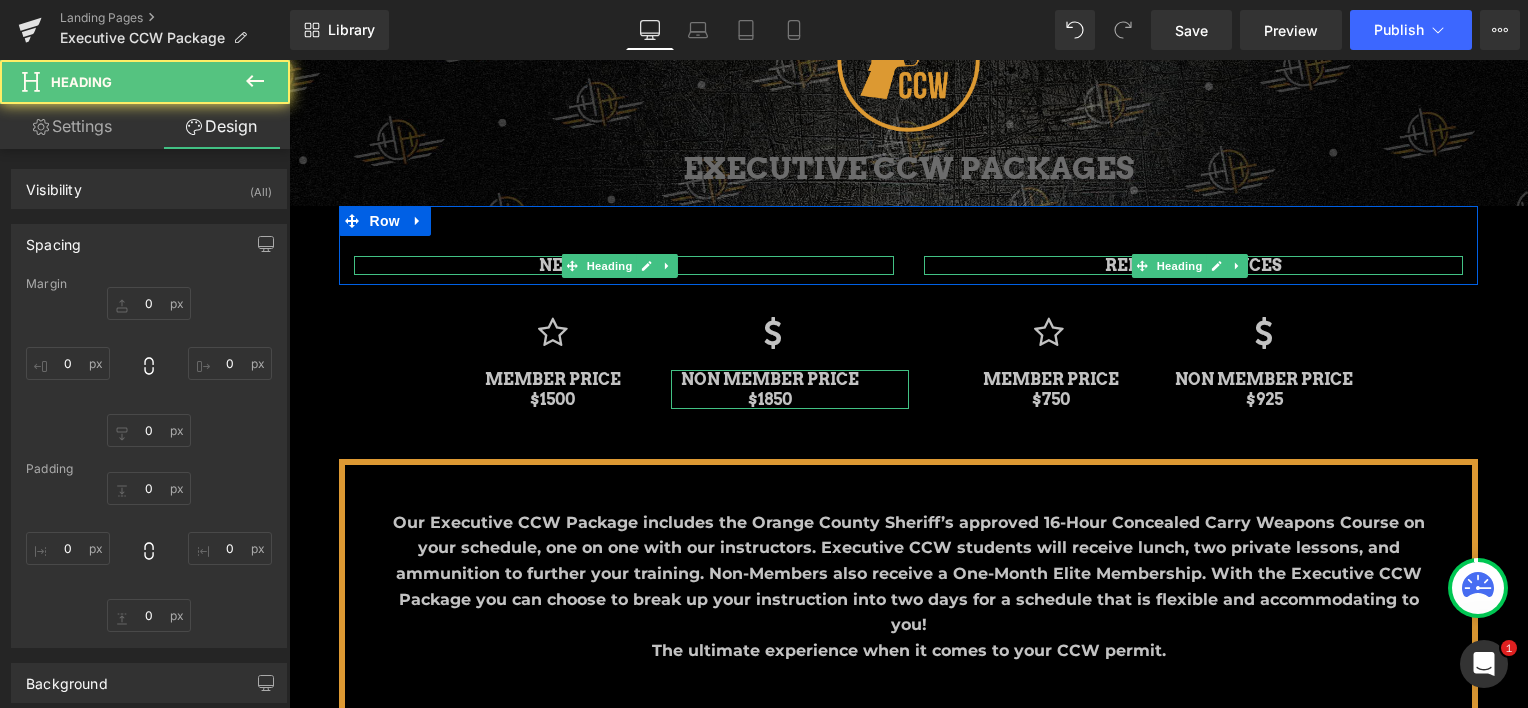 type on "0" 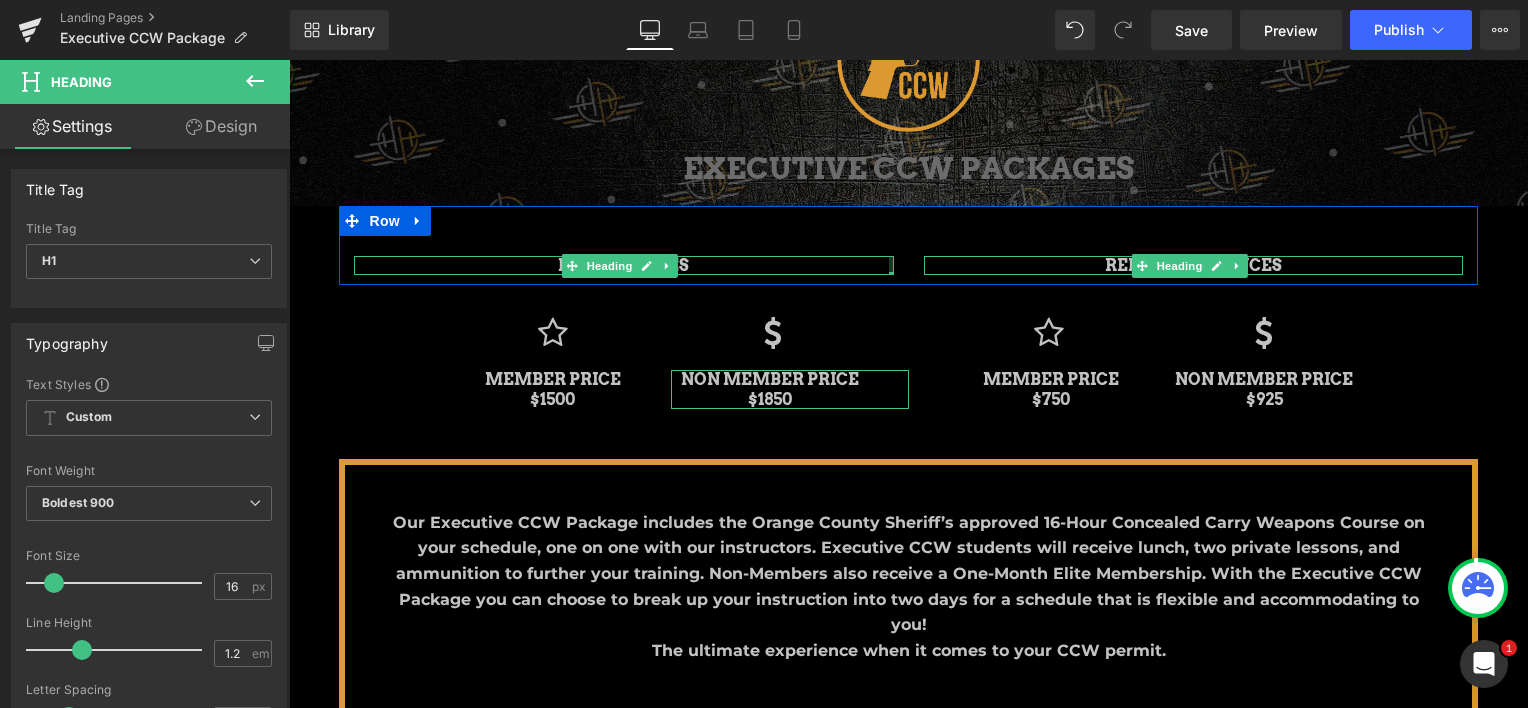 drag, startPoint x: 882, startPoint y: 269, endPoint x: 980, endPoint y: 272, distance: 98.045906 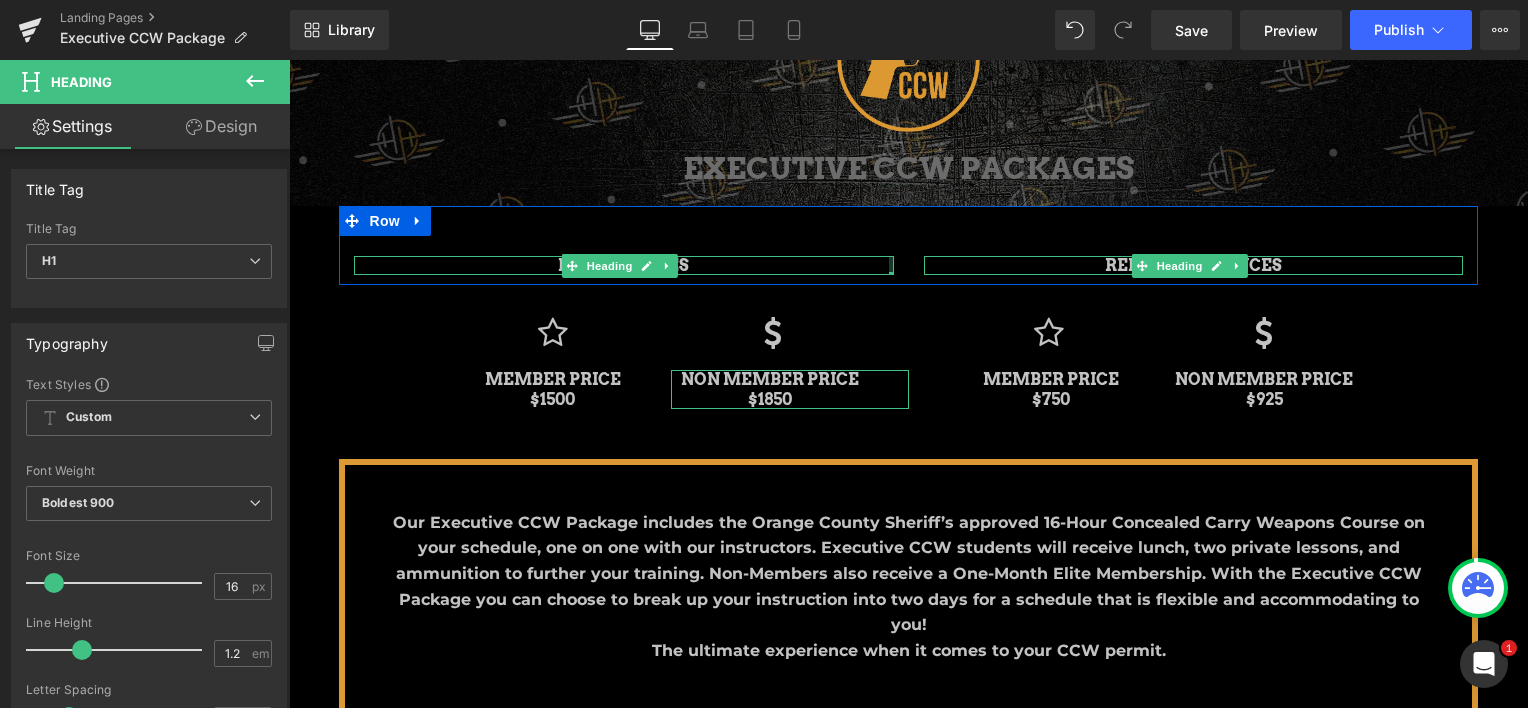 click on "NEW LICENCES Heading         RENEWAL LICENCES Heading
Row" at bounding box center (909, 245) 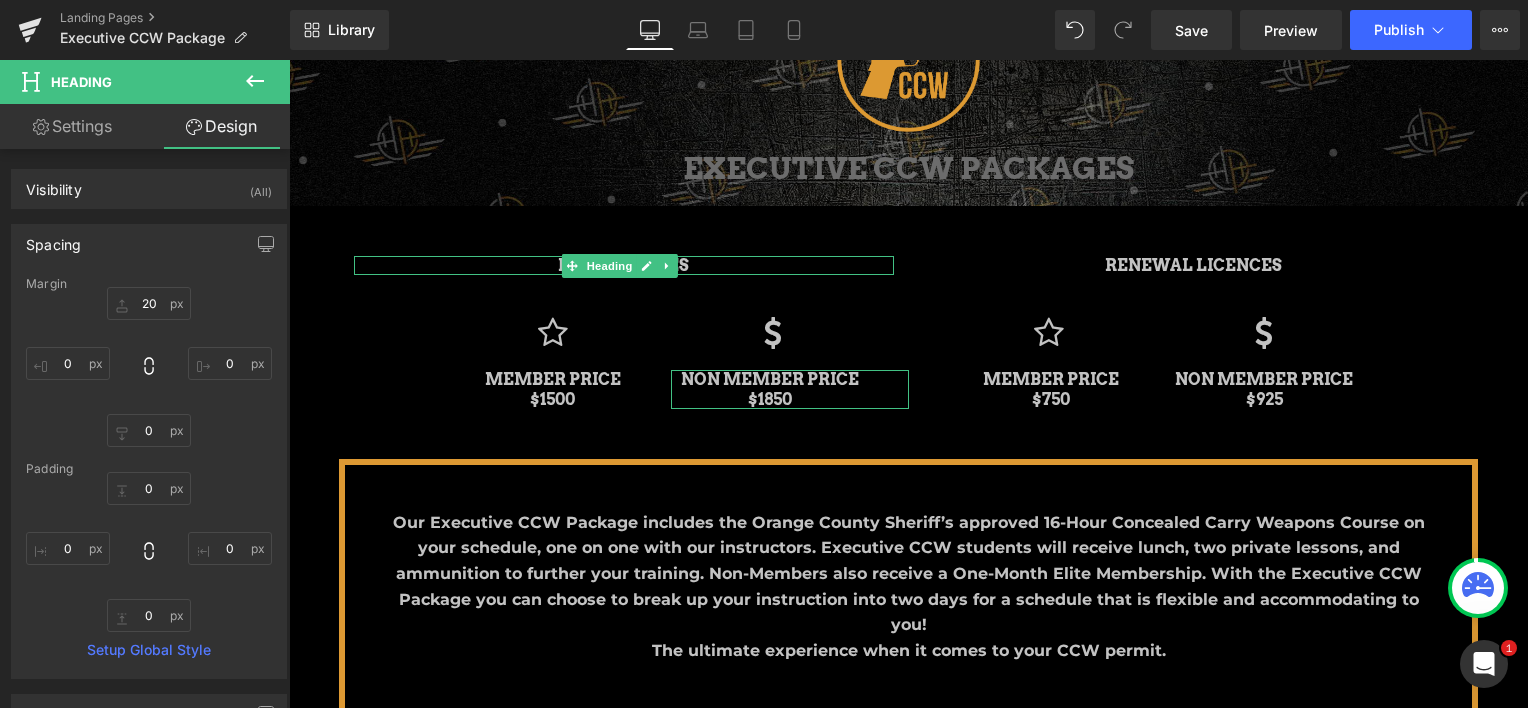 click on "Image
EXECUTIVE CCW PACKAGES
Heading
Parallax         Row
NEW LICENCES Heading         RENEWAL LICENCES Heading
Row         Icon         MEMBER PRICE  $1500 Heading         Icon         34px NON MEMBER PRICE $1850 Heading         39px Icon       44px   MEMBER PRICE  $750 Heading       47px   Icon         NON MEMBER PRICE $925 Heading         Row       145px   145px Our Executive CCW Package includes the Orange County Sheriff’s approved 16-Hour Concealed Carry Weapons Course on your schedule, one on one with our instructors. Executive CCW students will receive lunch,  two private lessons, and ammunition to further your training. Non-Members also receive a One-Month Elite Membership. With the Executive CCW Package you can choose to break up your instruction into two days for a schedule that is flexible and accommodating to you!  Text Block" at bounding box center (909, 853) 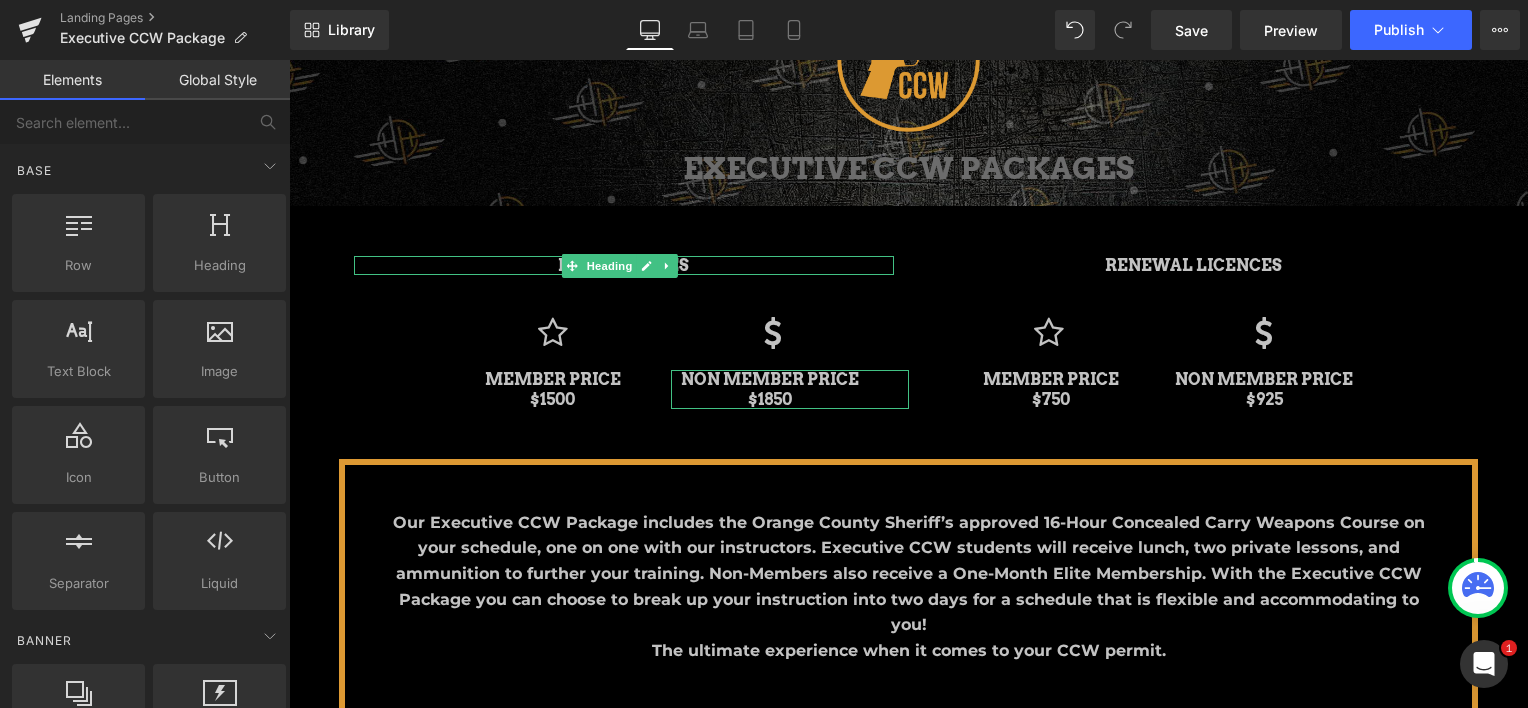 click on "Image
EXECUTIVE CCW PACKAGES
Heading
Parallax         Row
NEW LICENCES Heading         RENEWAL LICENCES Heading
Row         Icon         MEMBER PRICE  $1500 Heading         Icon         34px NON MEMBER PRICE $1850 Heading         39px Icon       44px   MEMBER PRICE  $750 Heading       47px   Icon         NON MEMBER PRICE $925 Heading         Row       145px   145px Our Executive CCW Package includes the Orange County Sheriff’s approved 16-Hour Concealed Carry Weapons Course on your schedule, one on one with our instructors. Executive CCW students will receive lunch,  two private lessons, and ammunition to further your training. Non-Members also receive a One-Month Elite Membership. With the Executive CCW Package you can choose to break up your instruction into two days for a schedule that is flexible and accommodating to you!  Text Block" at bounding box center [909, 853] 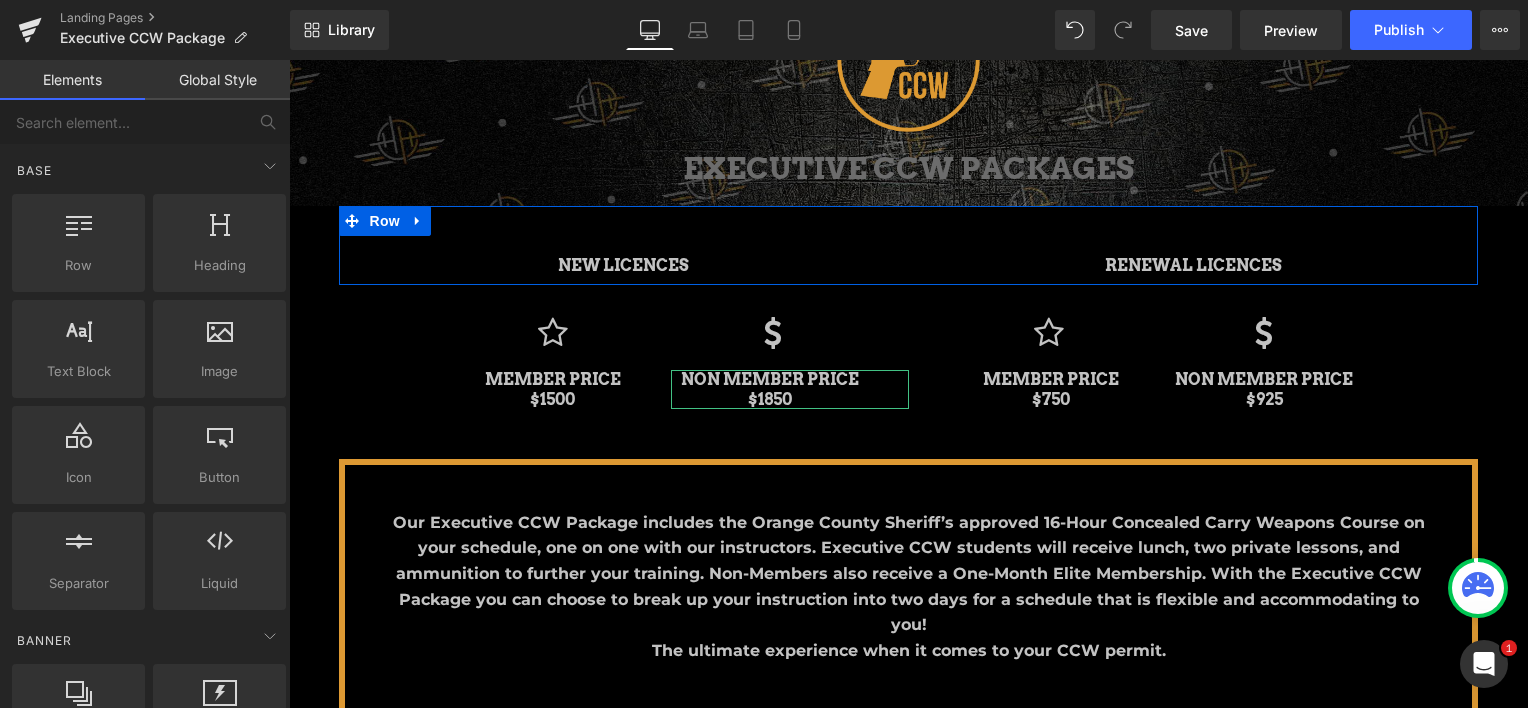 click on "NEW LICENCES Heading         RENEWAL LICENCES Heading
Row" at bounding box center (909, 245) 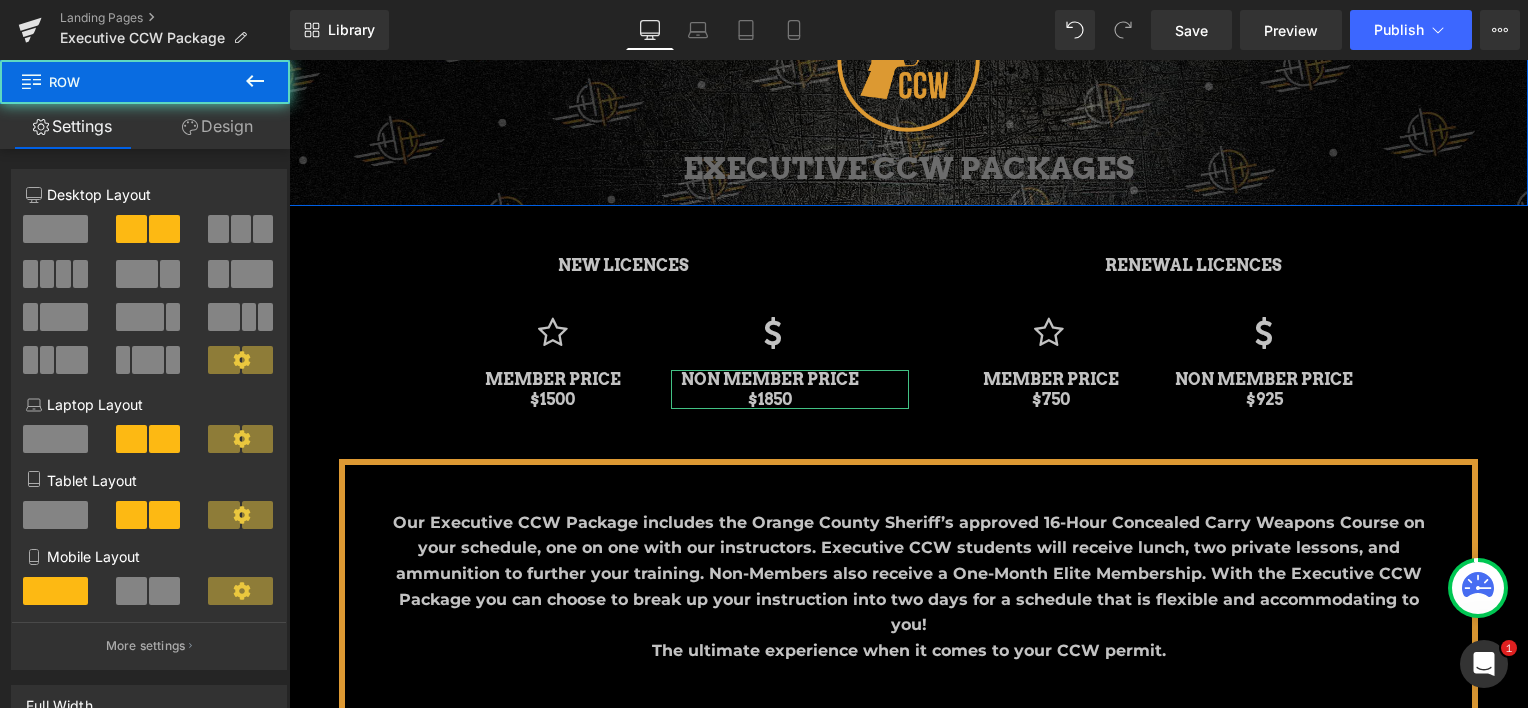 click at bounding box center [908, 60] 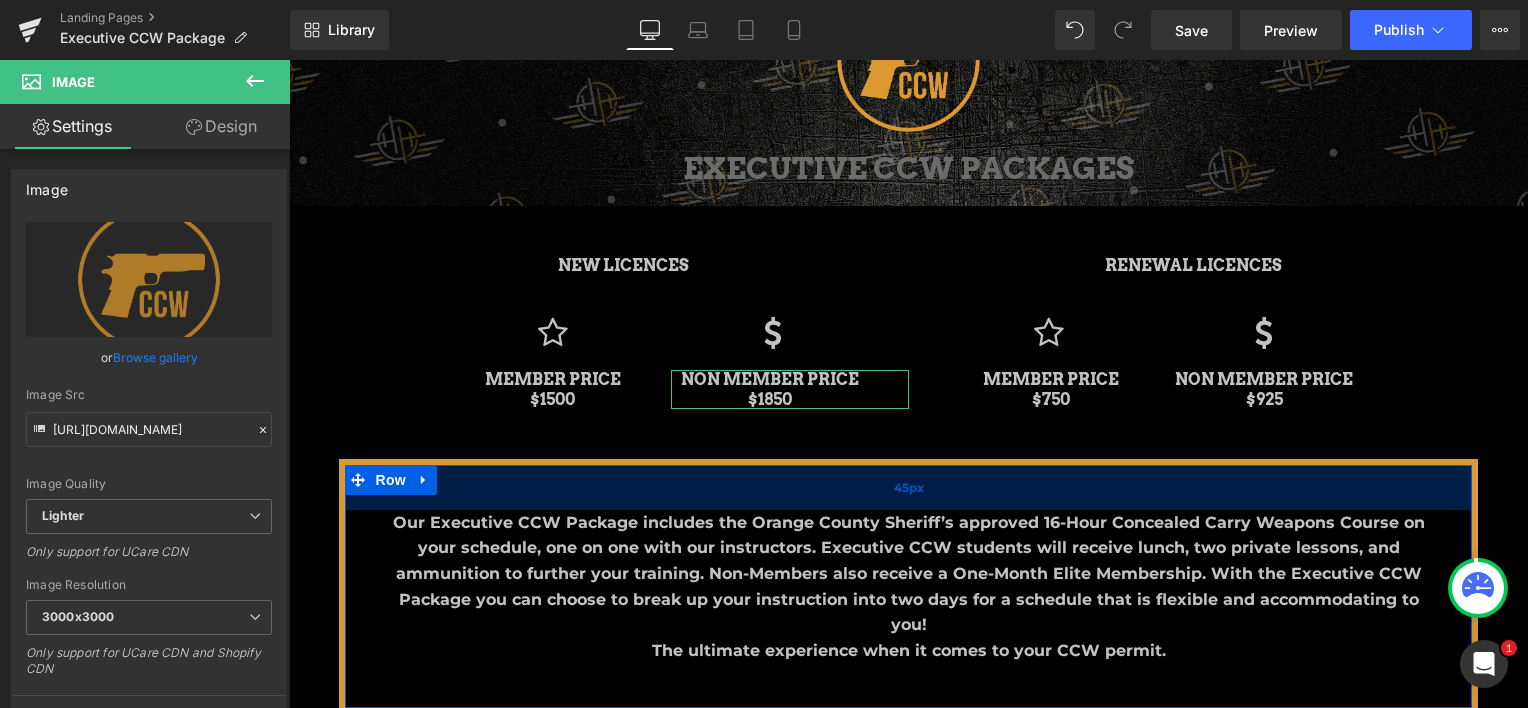 click on "45px" at bounding box center (909, 487) 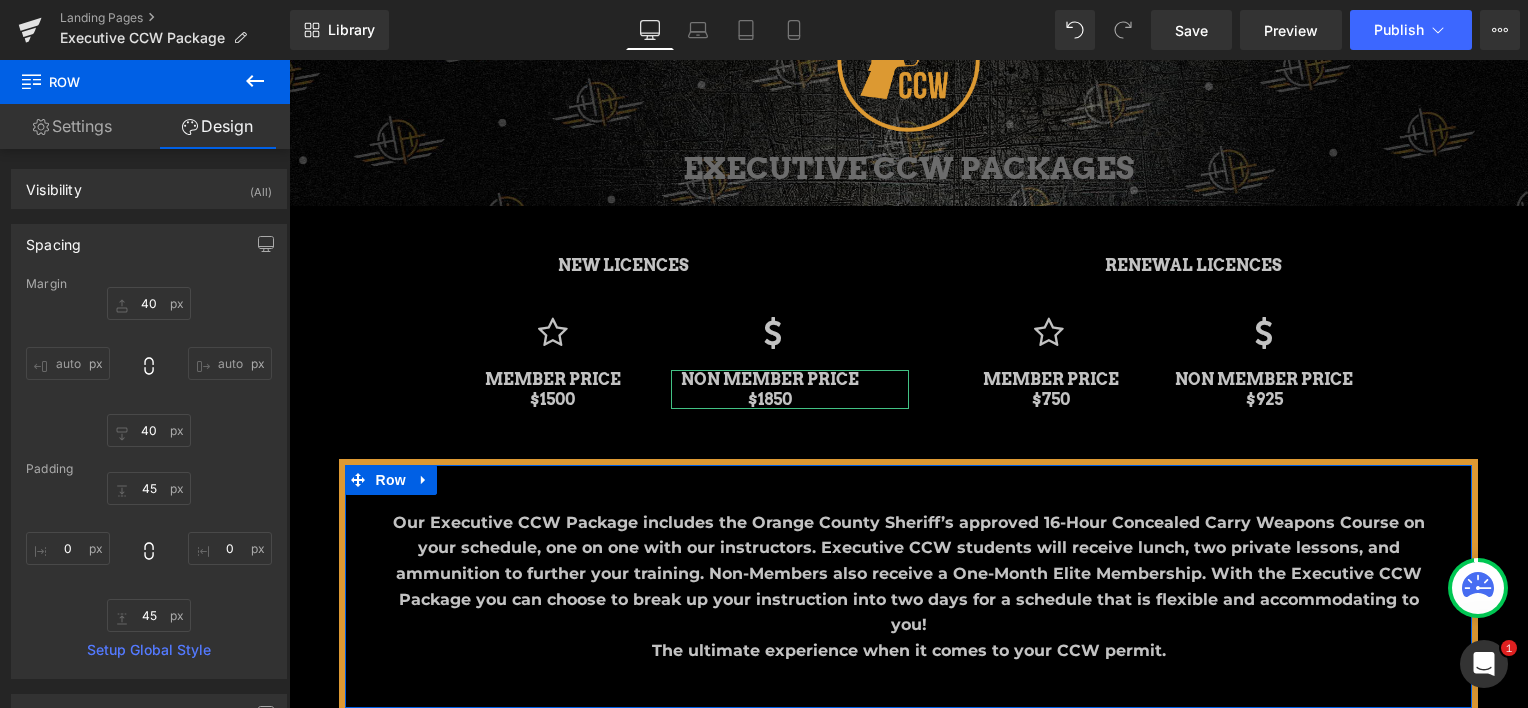 click on "Our Executive CCW Package includes the Orange County Sheriff’s approved 16-Hour Concealed Carry Weapons Course on your schedule, one on one with our instructors. Executive CCW students will receive lunch,  two private lessons, and ammunition to further your training. Non-Members also receive a One-Month Elite Membership. With the Executive CCW Package you can choose to break up your instruction into two days for a schedule that is flexible and accommodating to you!  The ultimate experience when it comes to your CCW permit." at bounding box center [909, 587] 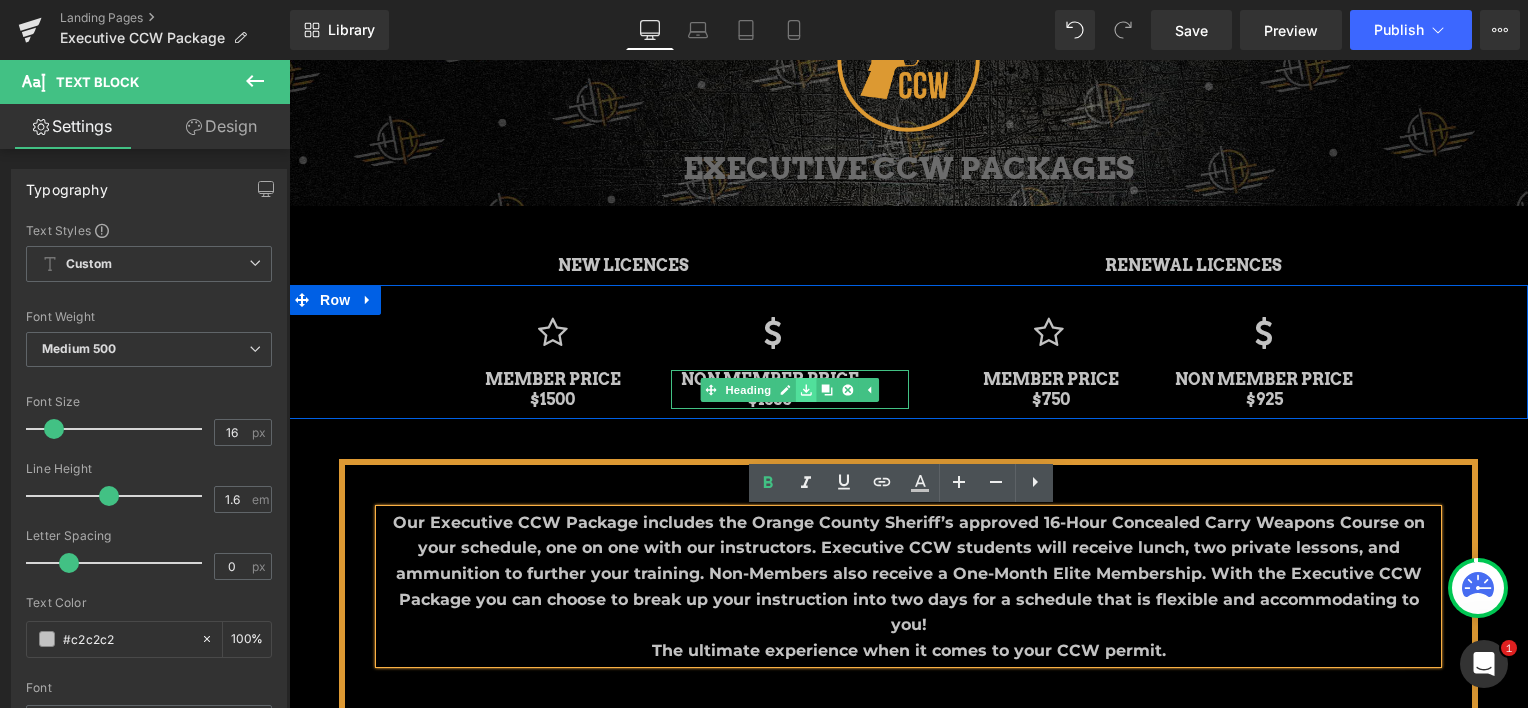 click at bounding box center [806, 390] 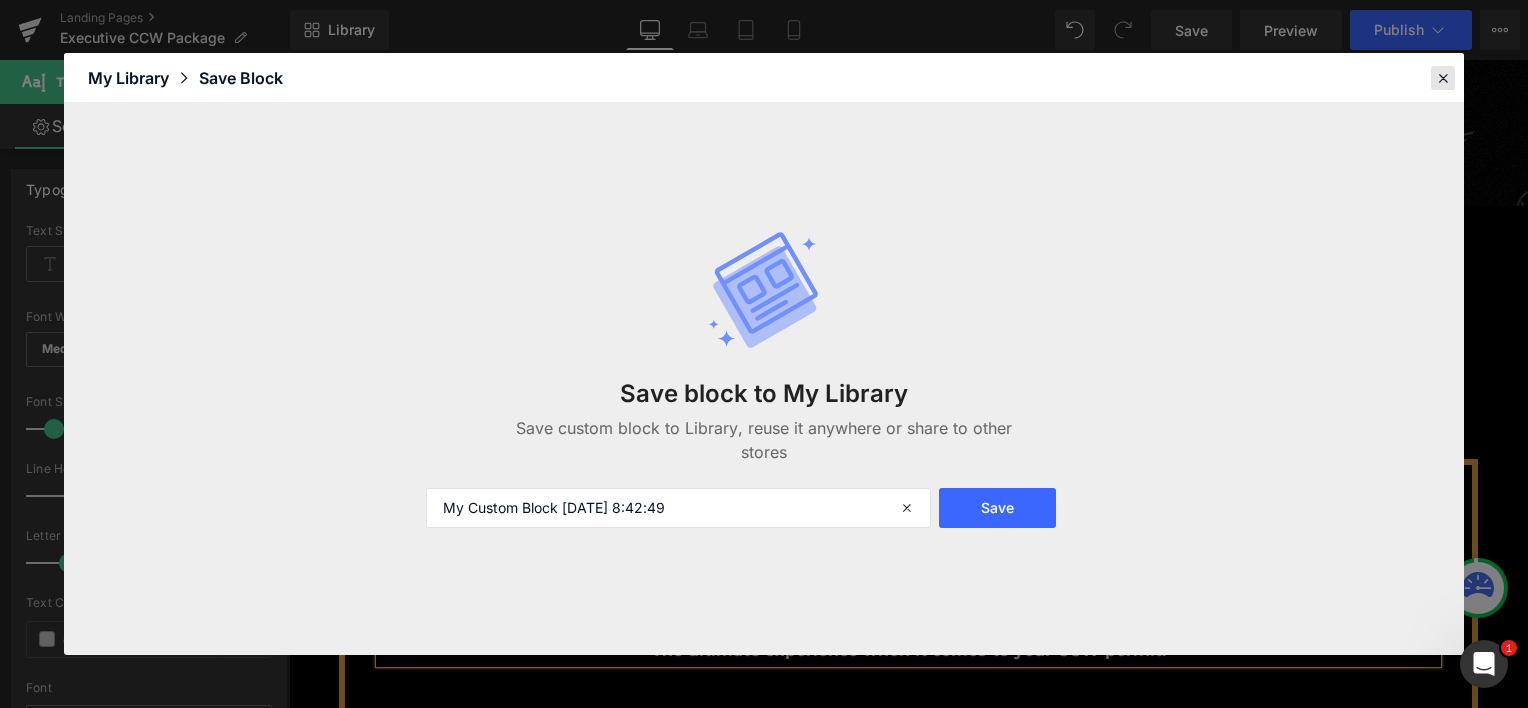 click at bounding box center [1443, 78] 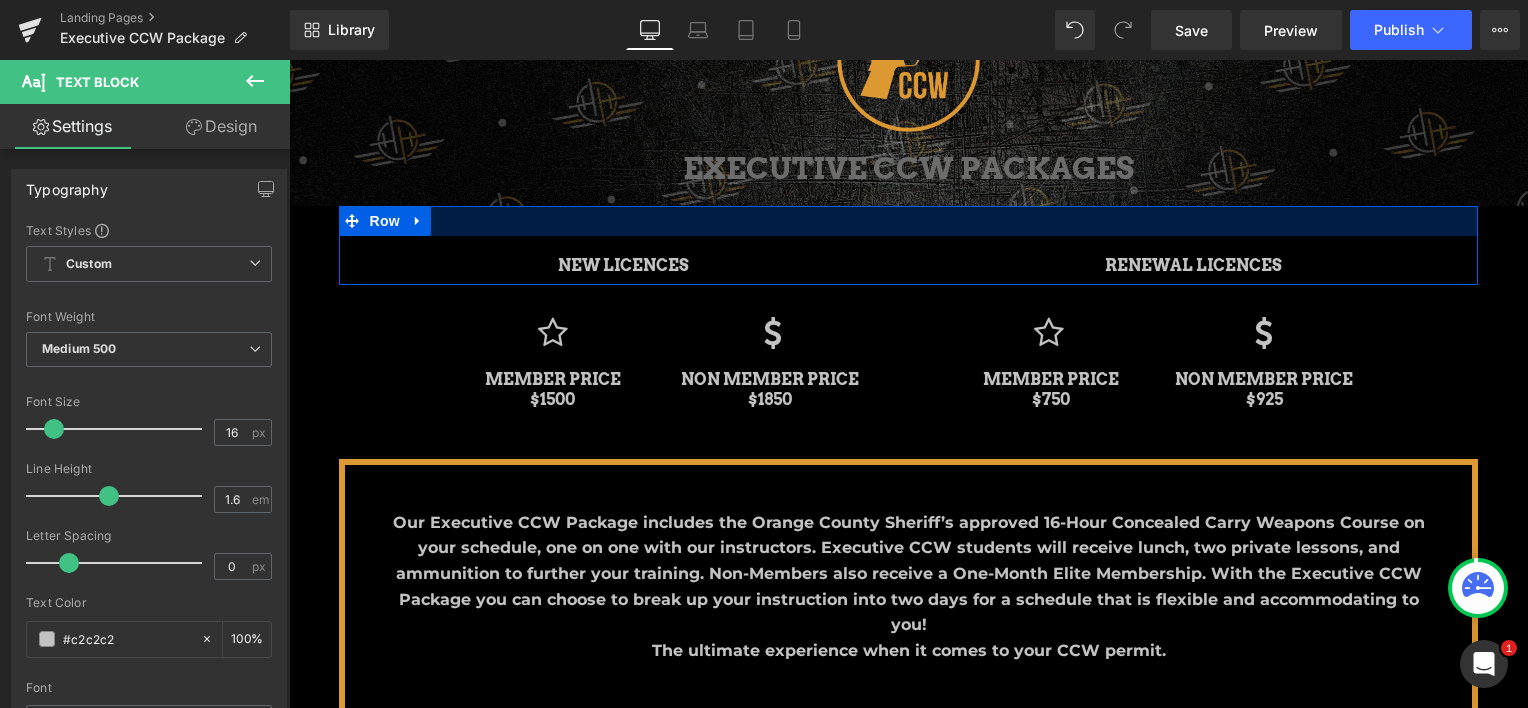 click at bounding box center [909, 221] 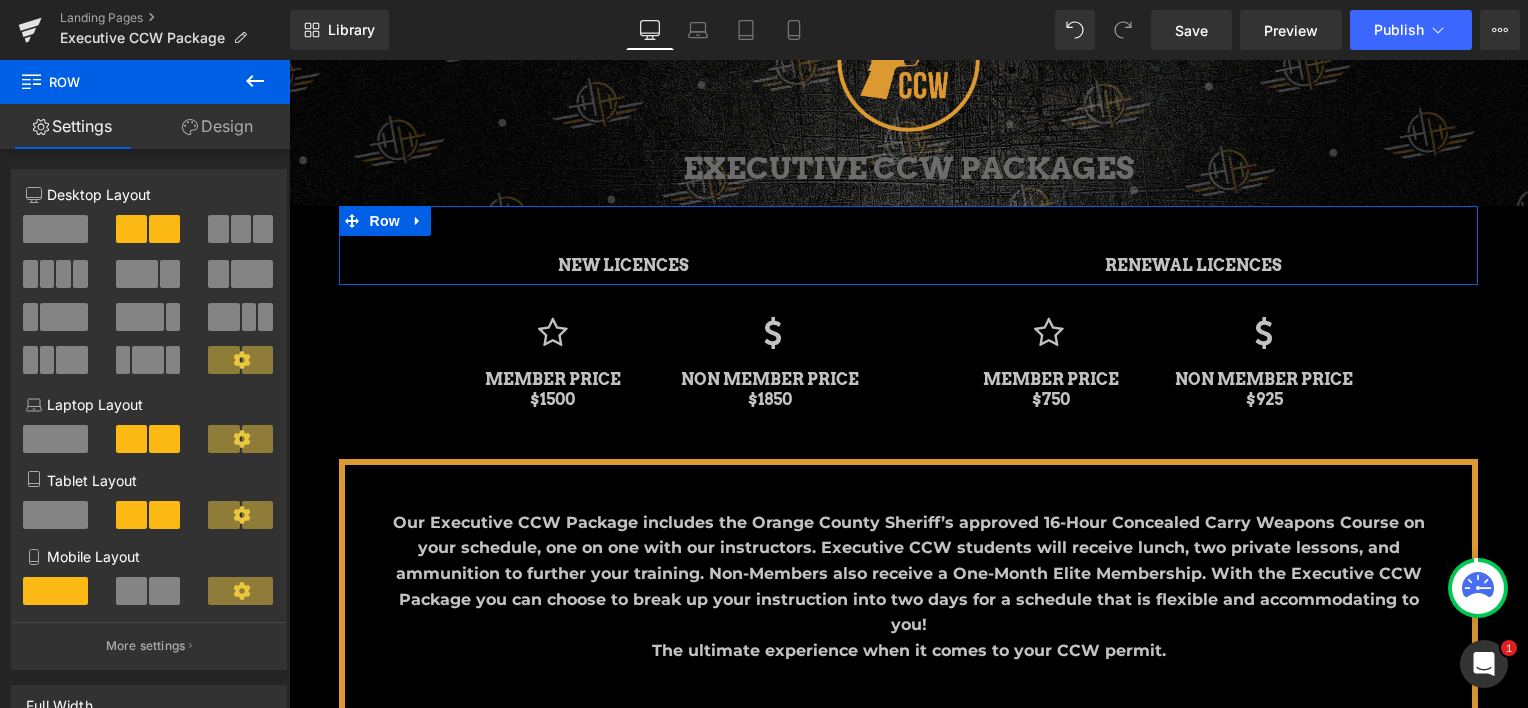 click on "Design" at bounding box center (217, 126) 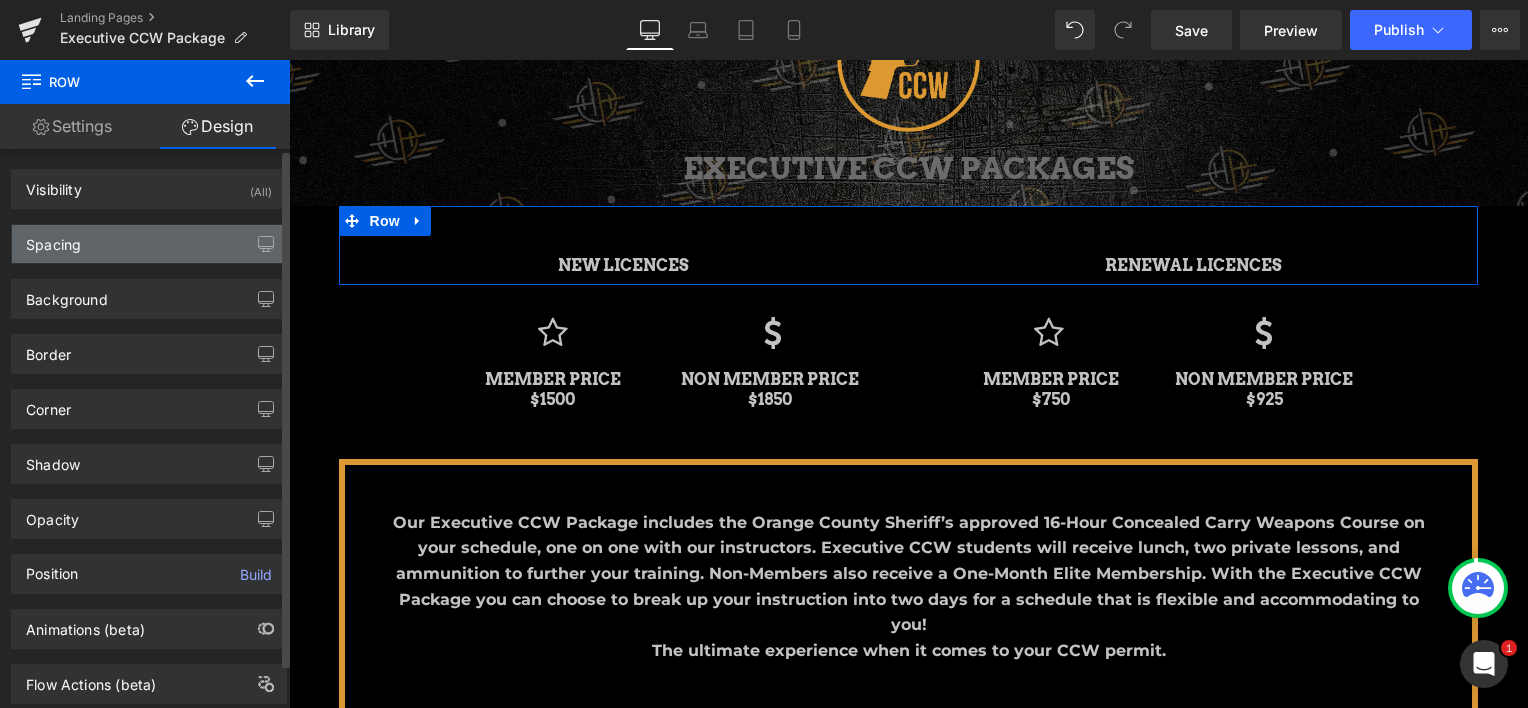click on "Spacing" at bounding box center (149, 244) 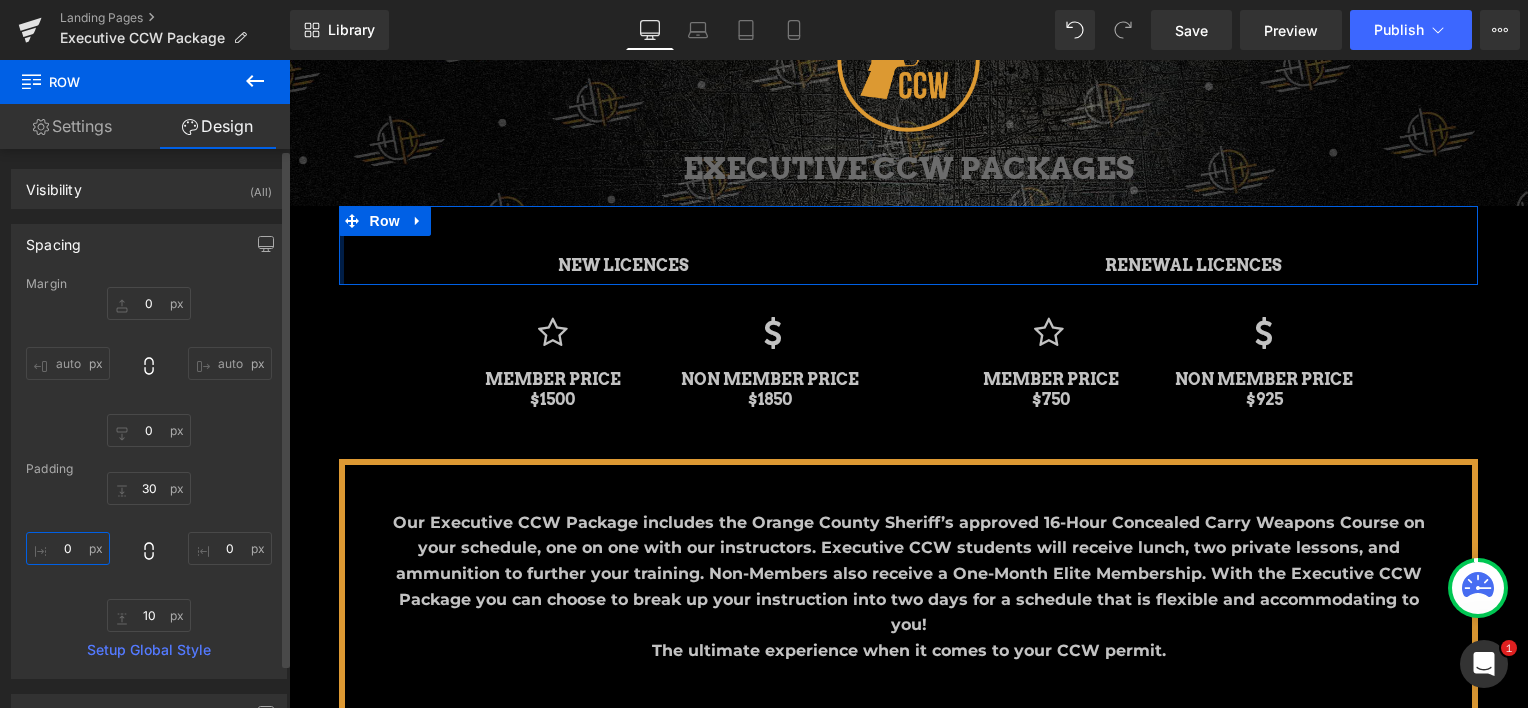 click on "0" at bounding box center [68, 548] 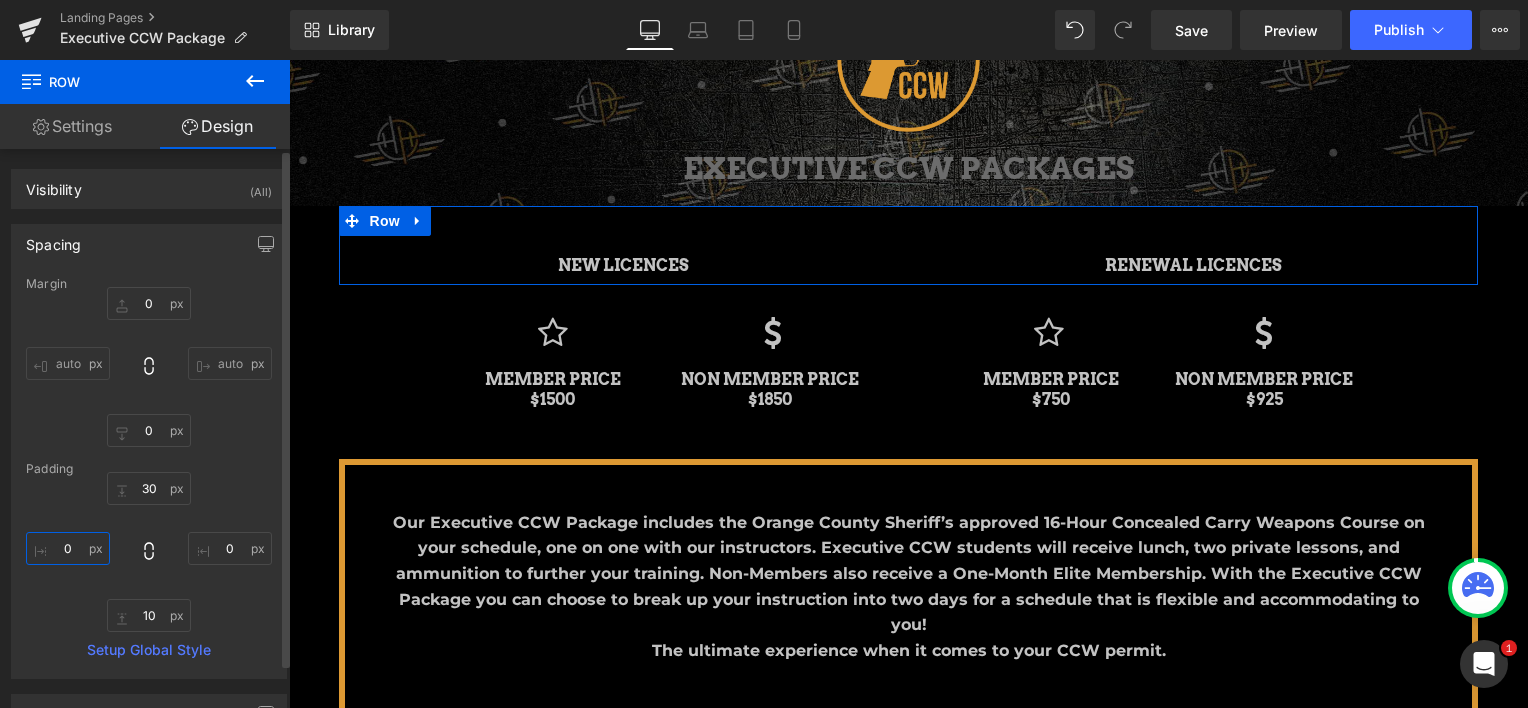 click on "0" at bounding box center (68, 548) 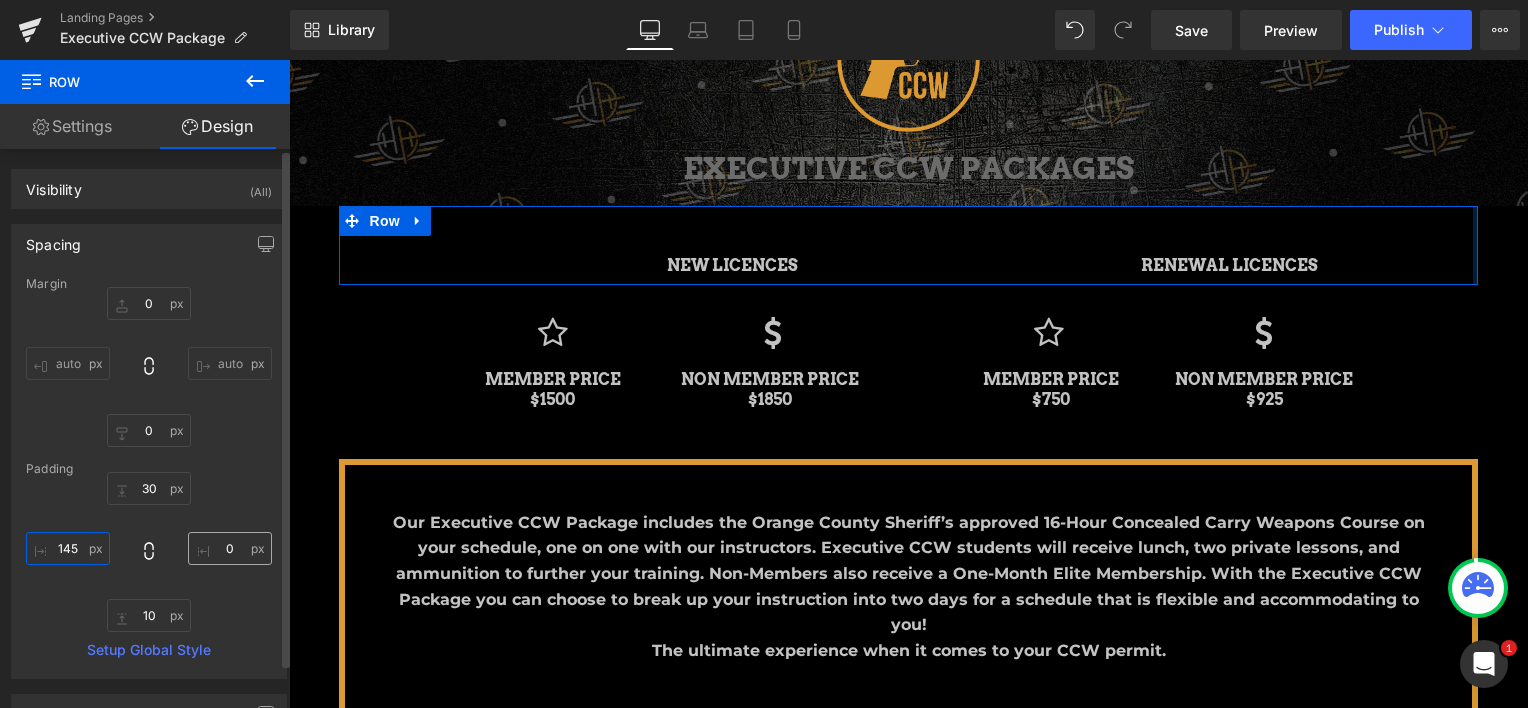 type on "145" 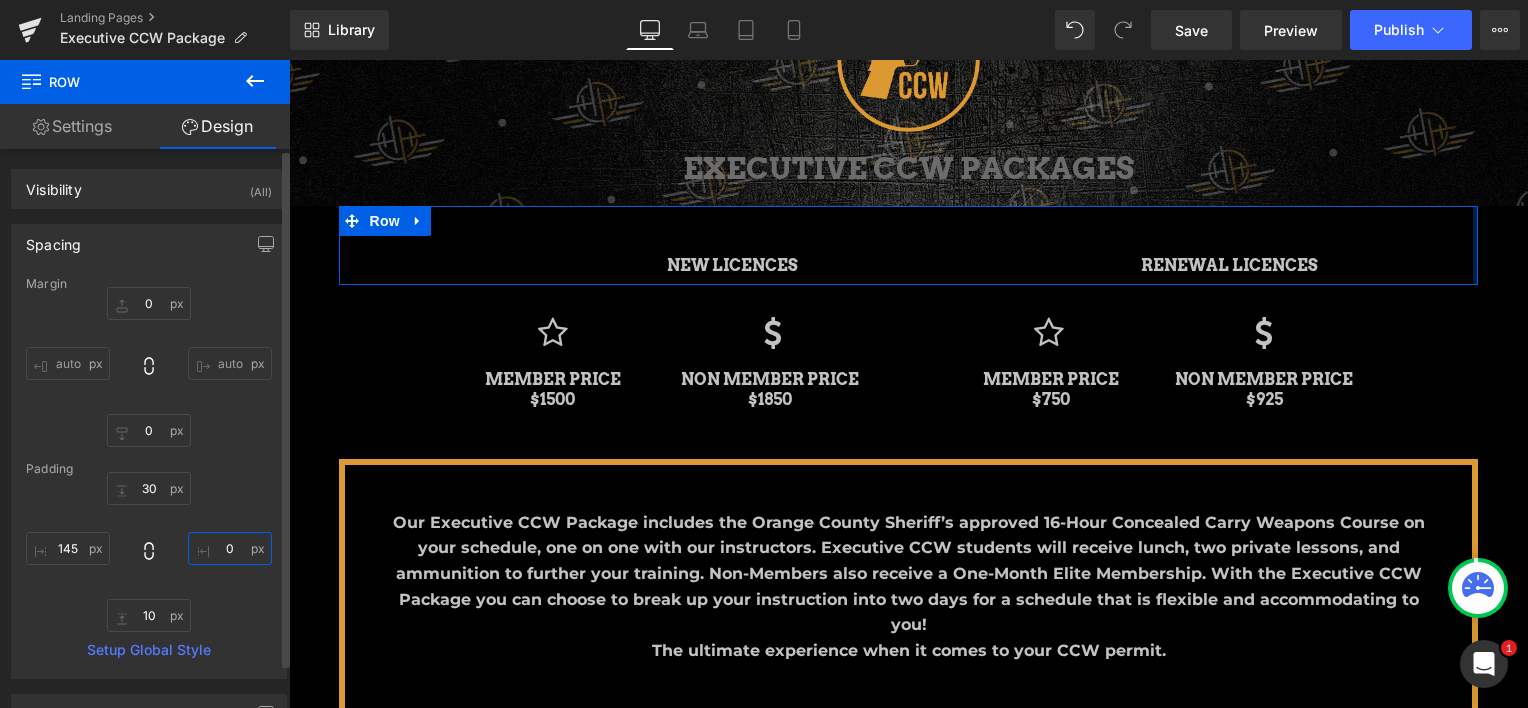 click on "0" at bounding box center [230, 548] 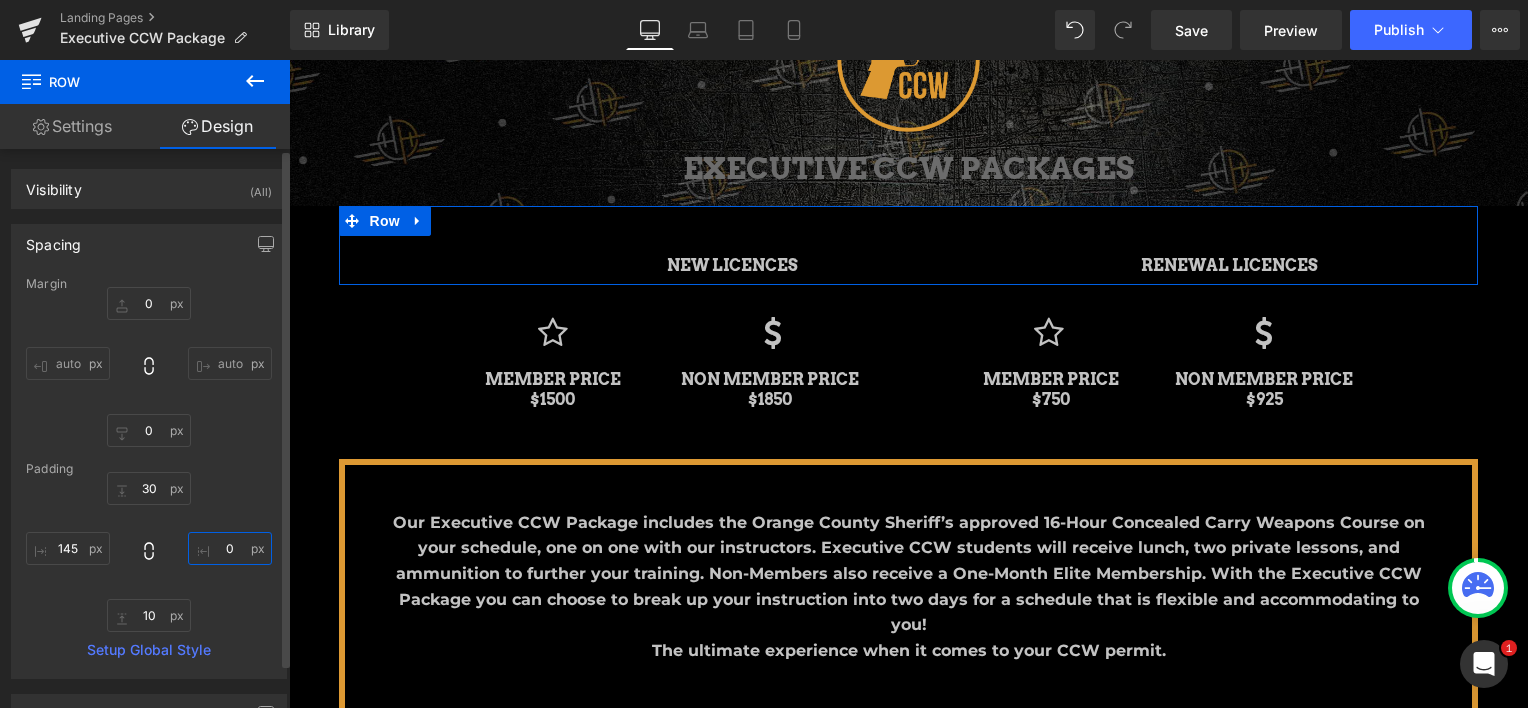 click on "0" at bounding box center (230, 548) 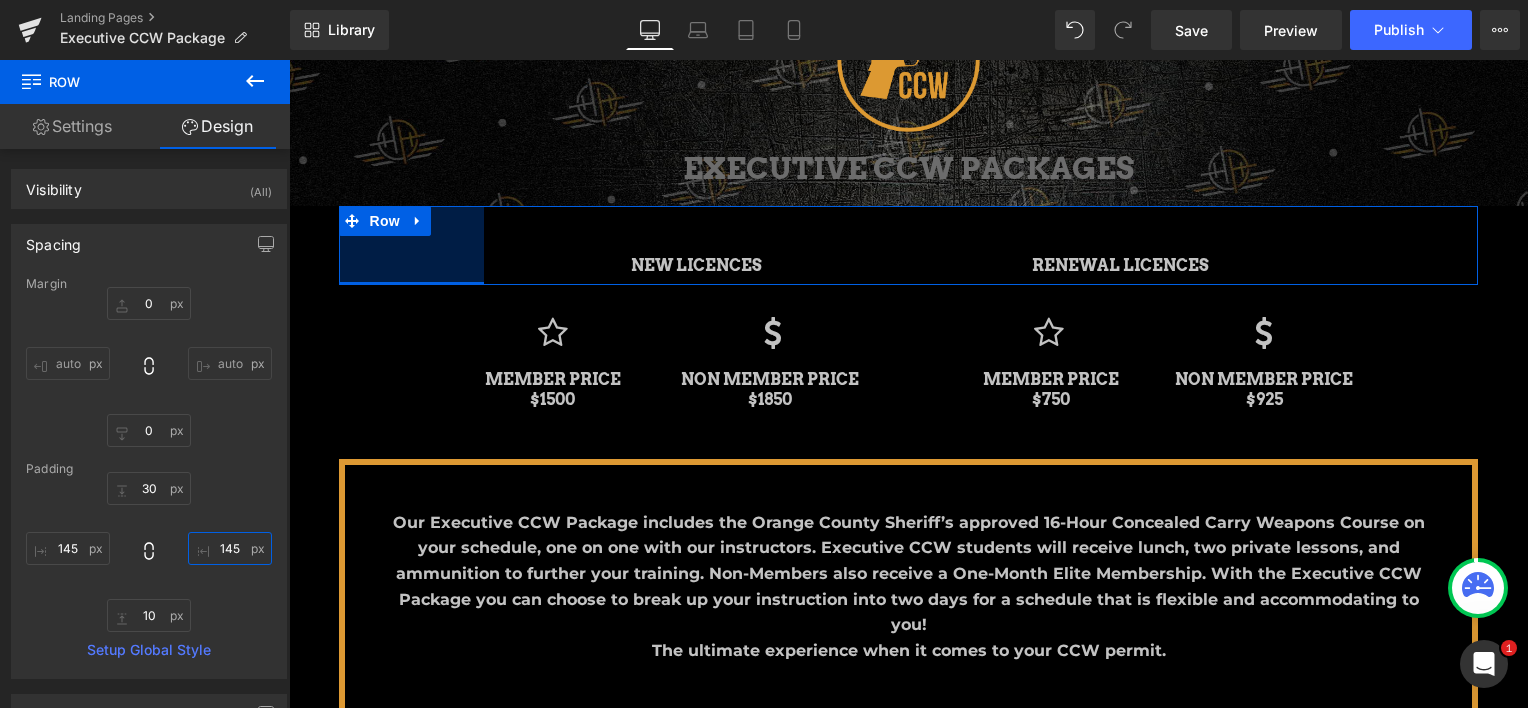 click on "145px" at bounding box center (411, 245) 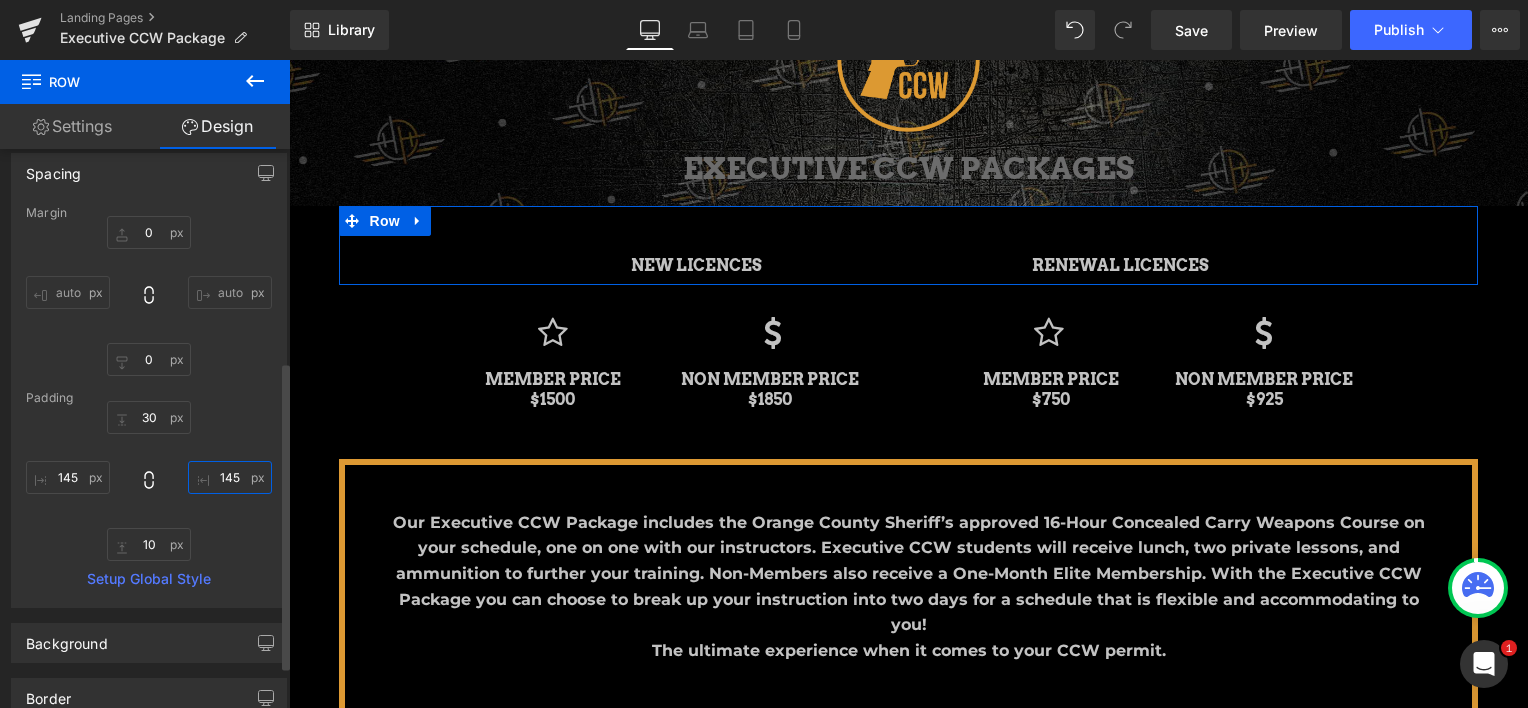 scroll, scrollTop: 0, scrollLeft: 0, axis: both 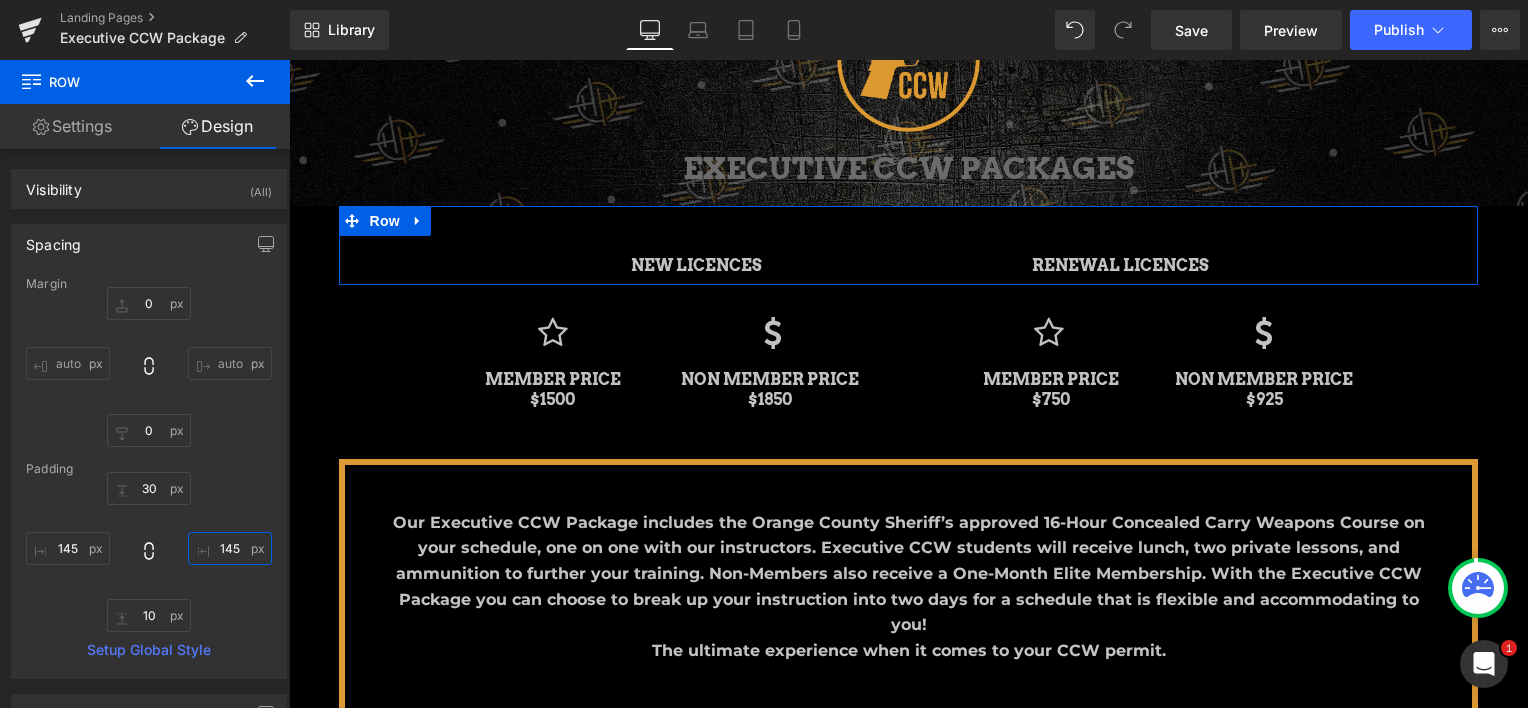 type on "145" 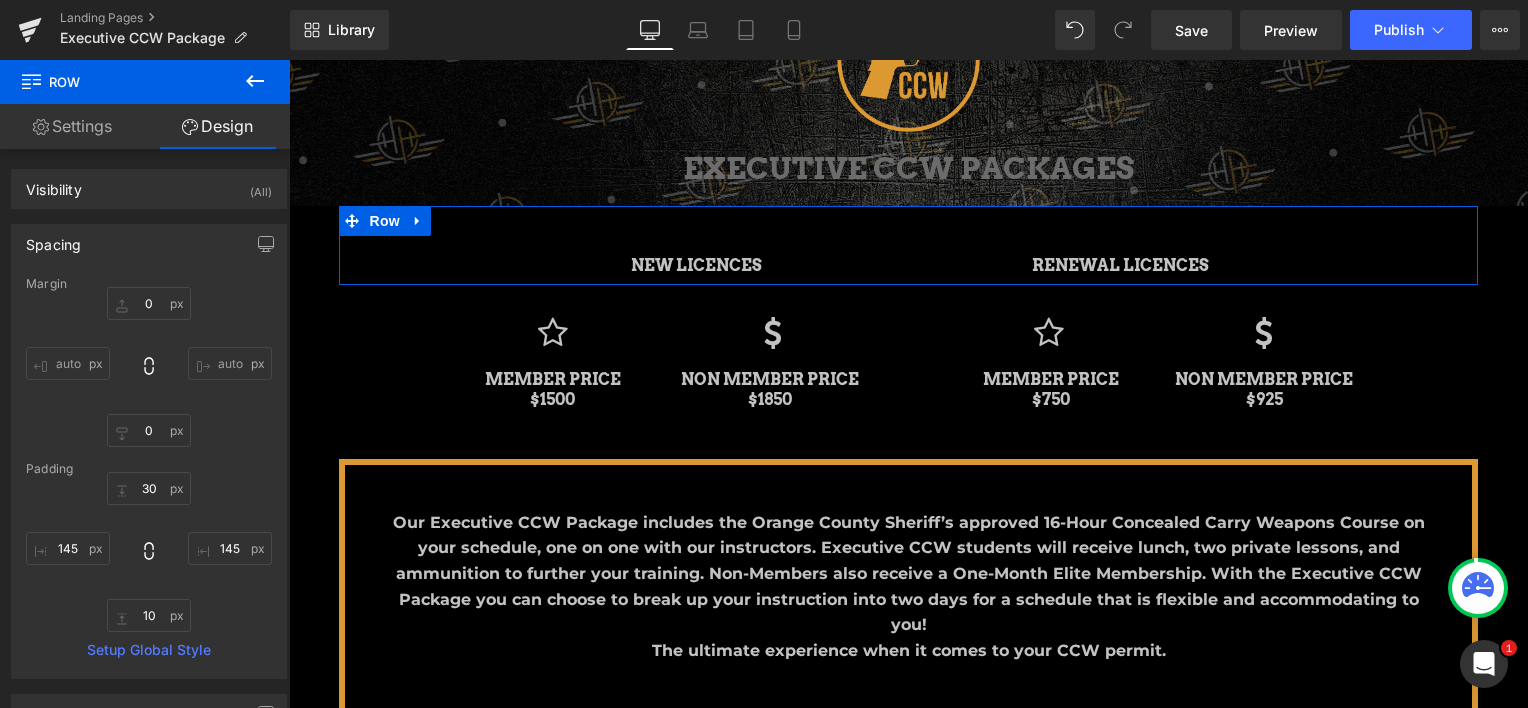 click on "Settings" at bounding box center (72, 126) 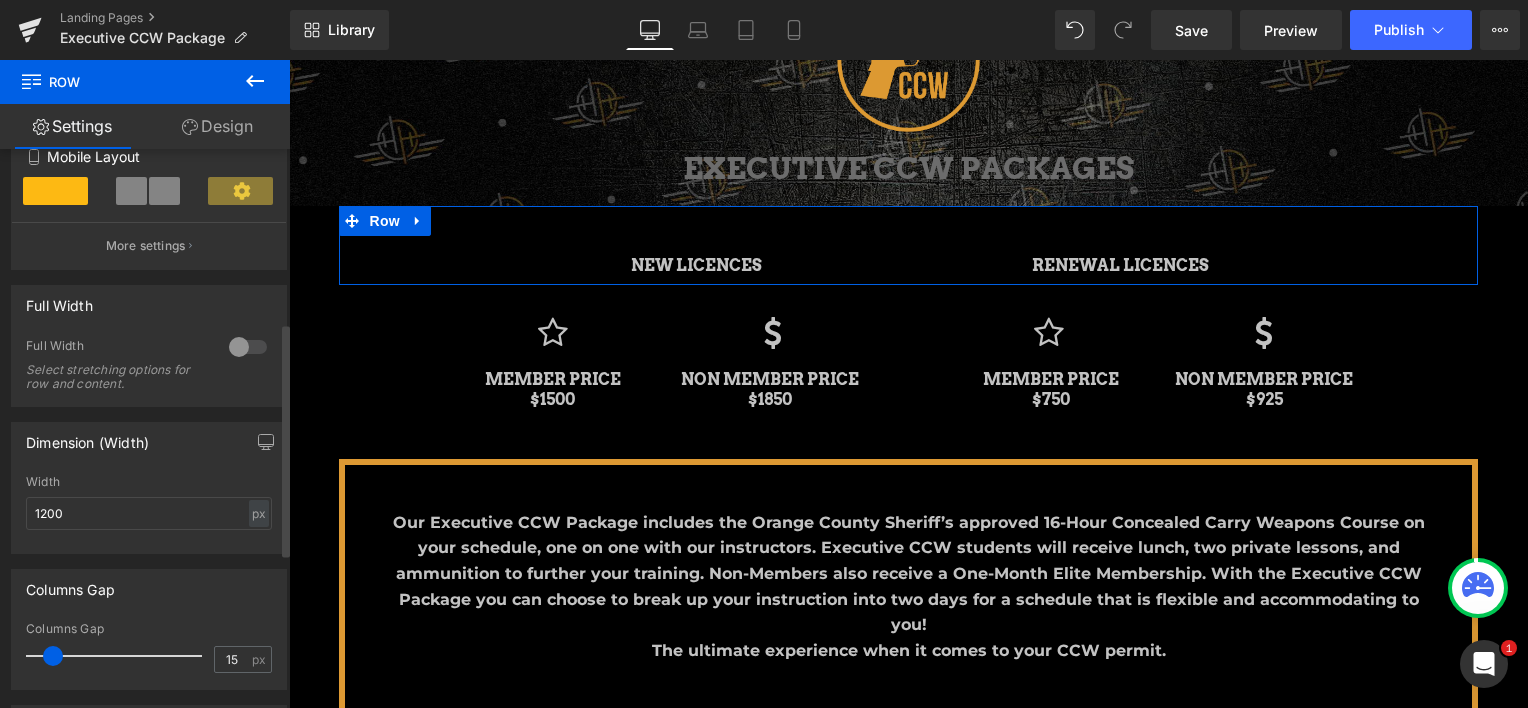 scroll, scrollTop: 500, scrollLeft: 0, axis: vertical 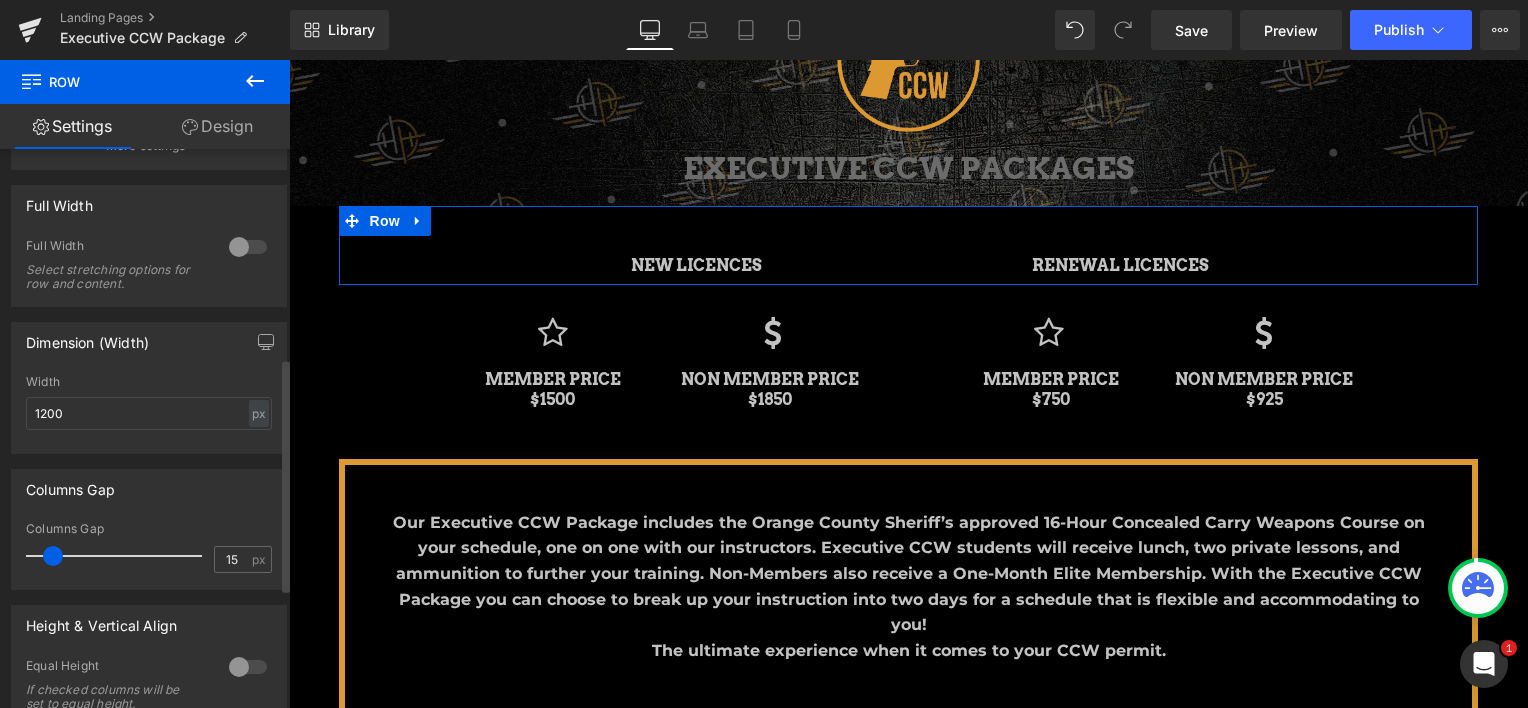 click at bounding box center (248, 247) 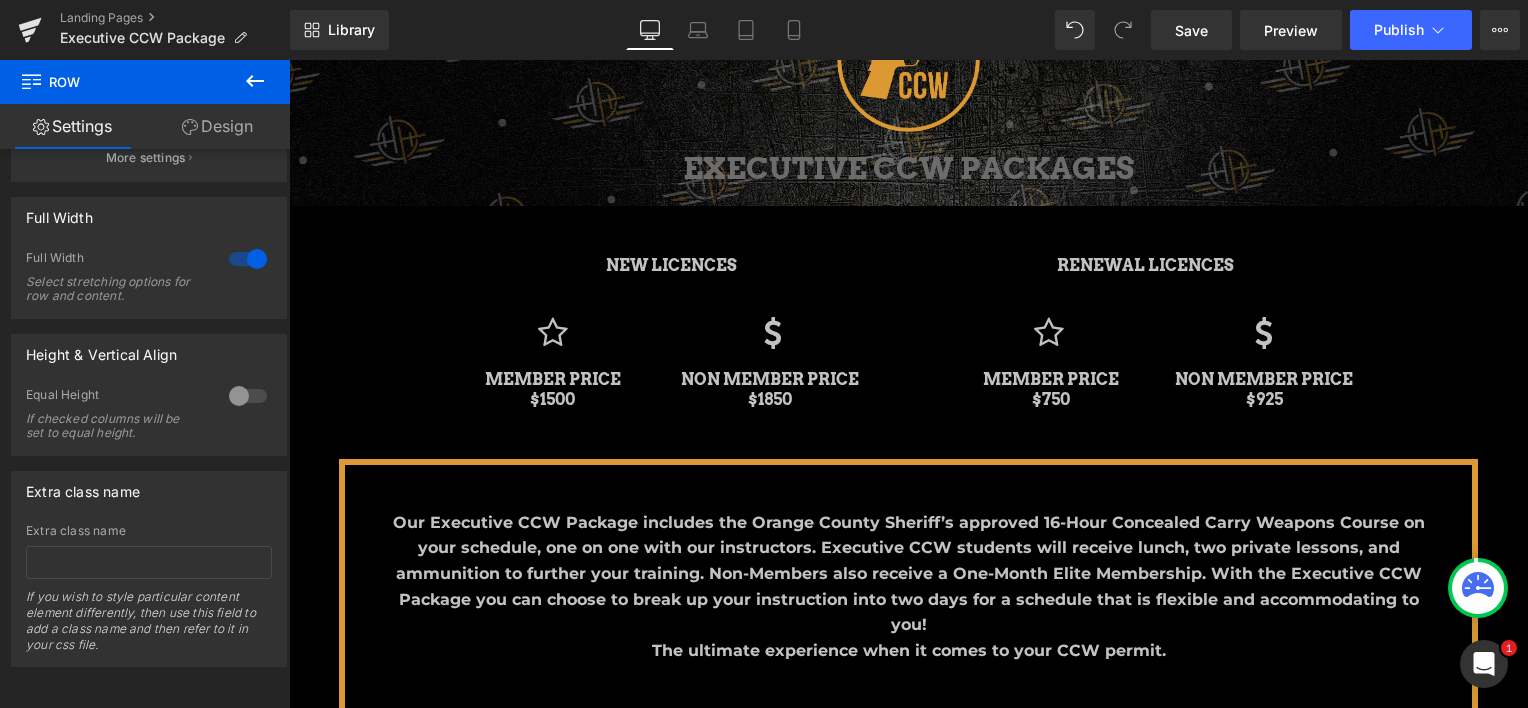 click on "145px" at bounding box center (289, 60) 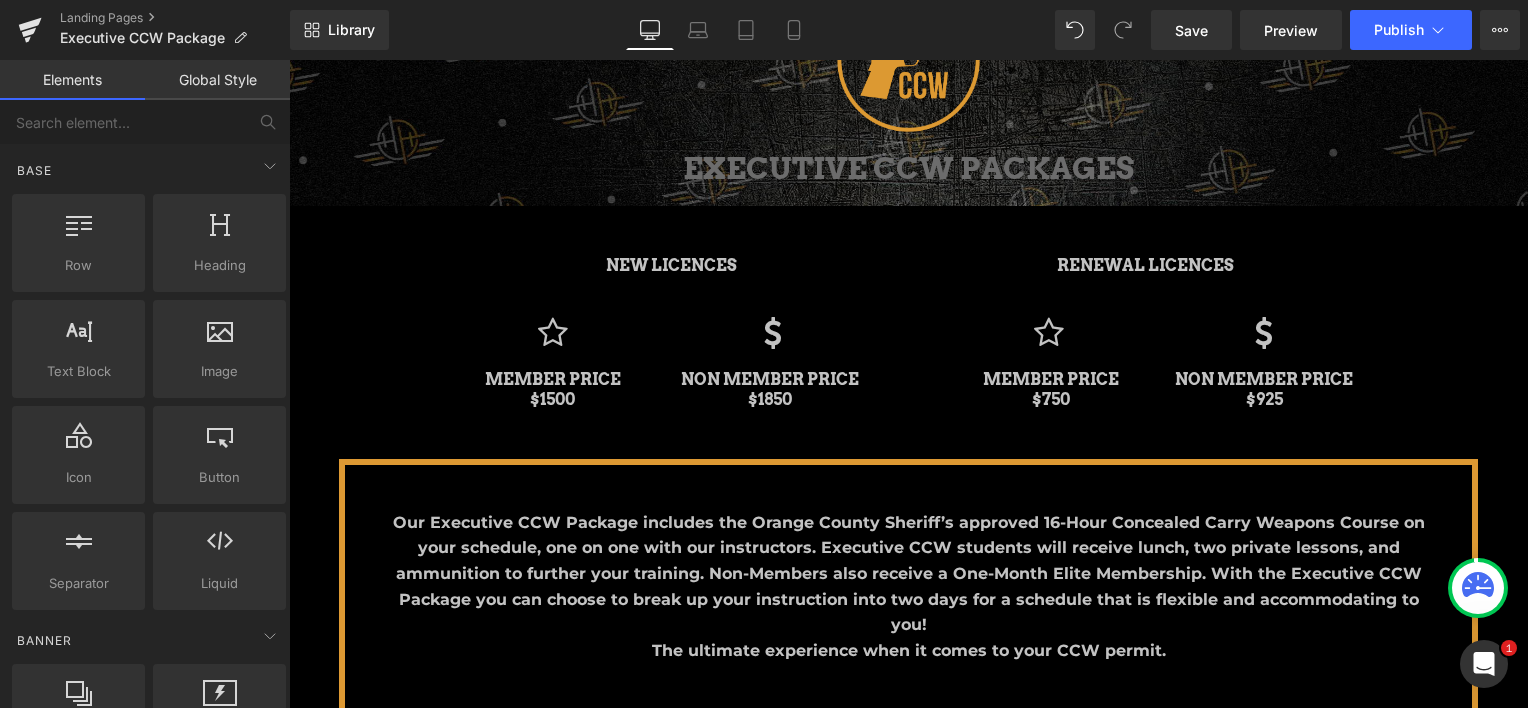click on "Image
EXECUTIVE CCW PACKAGES
Heading
Parallax         Row
NEW LICENCES Heading         RENEWAL LICENCES Heading
Row       145px   145px Icon         MEMBER PRICE  $1500 Heading         Icon         34px NON MEMBER PRICE $1850 Heading         39px Icon       44px   MEMBER PRICE  $750 Heading       47px   Icon         NON MEMBER PRICE $925 Heading         Row       145px   145px The ultimate experience when it comes to your CCW permit. Text Block         Row   45px       WHAT TO BRING Heading
Icon
At least 1 handgun (or revolver) This should be a gun you can trust your life to.
Text Block" at bounding box center [908, 898] 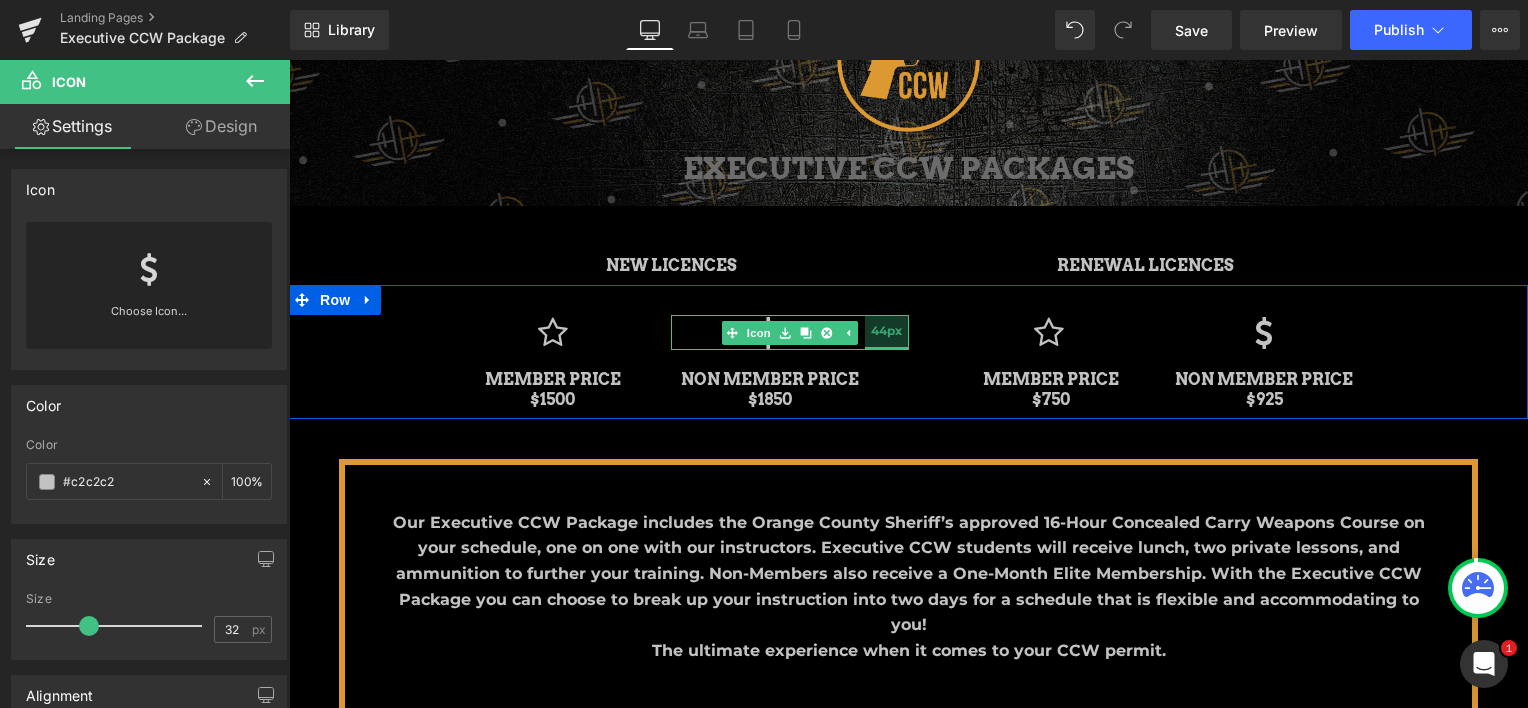 drag, startPoint x: 900, startPoint y: 340, endPoint x: 890, endPoint y: 343, distance: 10.440307 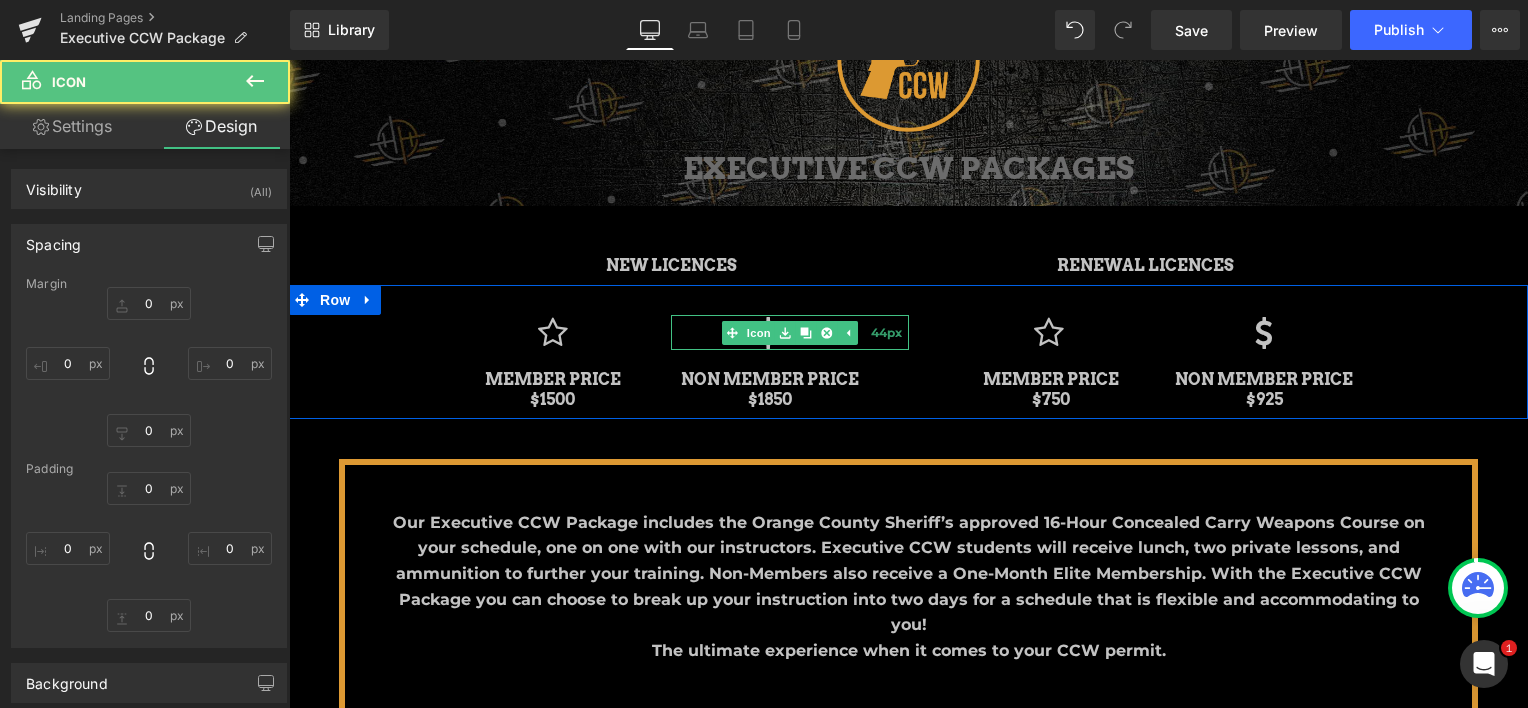 type on "0" 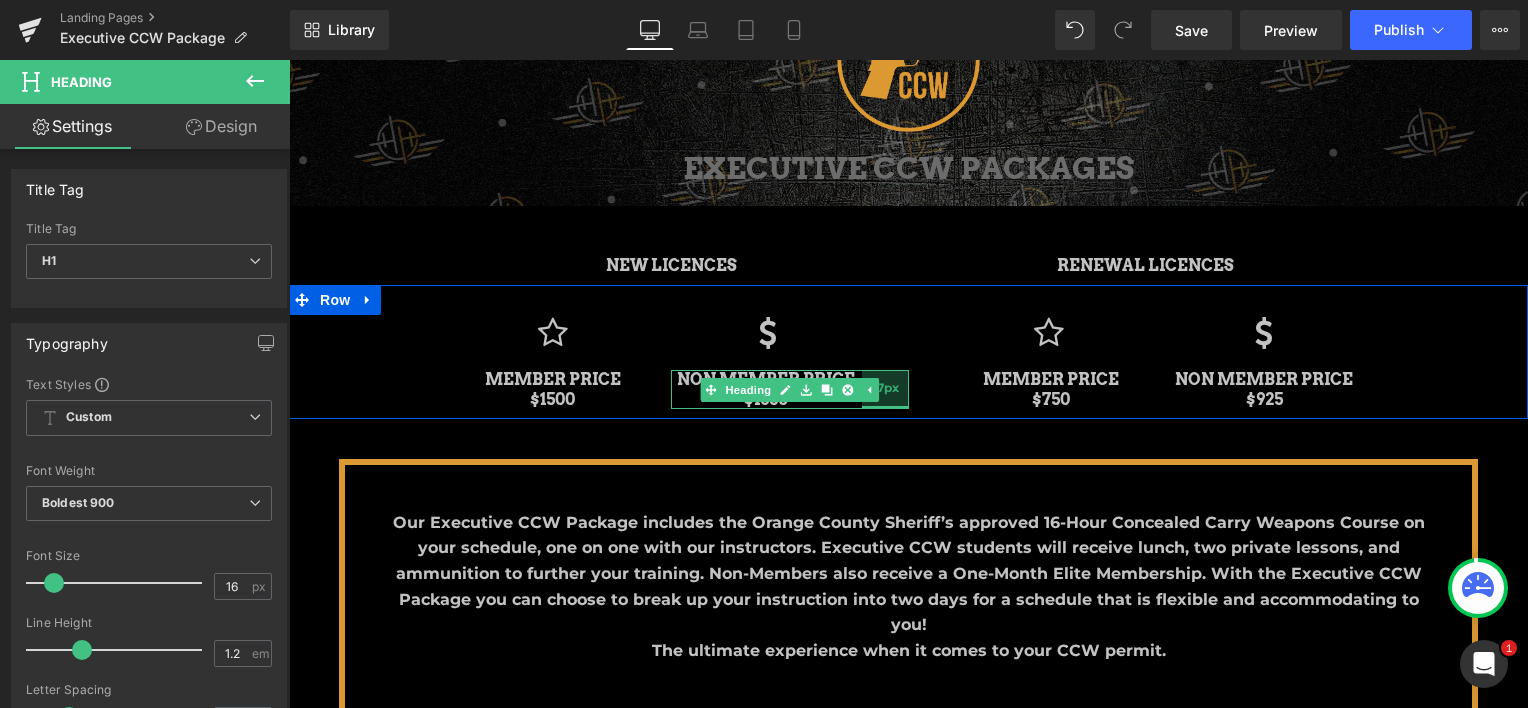click on "47px" at bounding box center (885, 389) 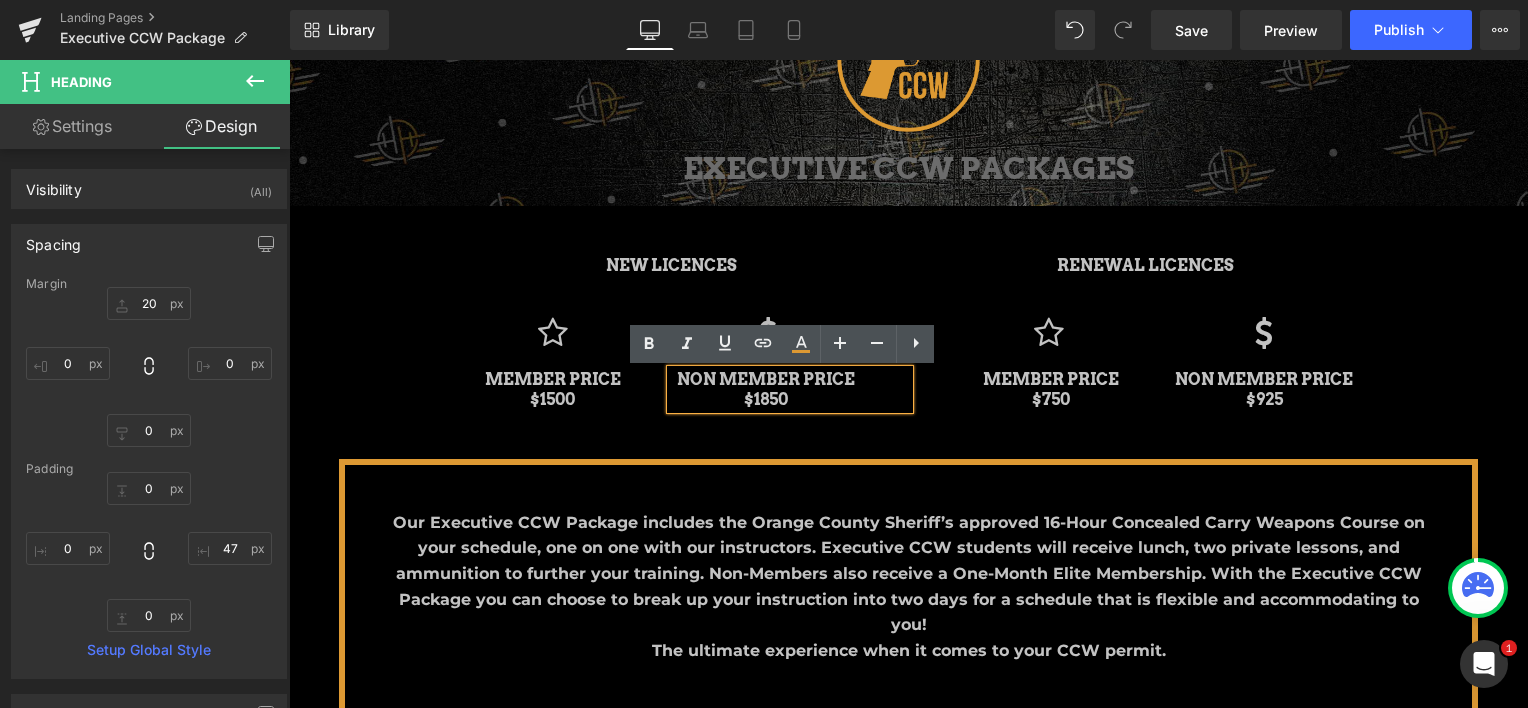 click on "Icon         MEMBER PRICE  $1500 Heading         Icon         44px NON MEMBER PRICE $1850 Heading         47px Icon       44px   MEMBER PRICE  $750 Heading       47px   Icon         NON MEMBER PRICE $925 Heading         Row       145px   145px" at bounding box center (908, 352) 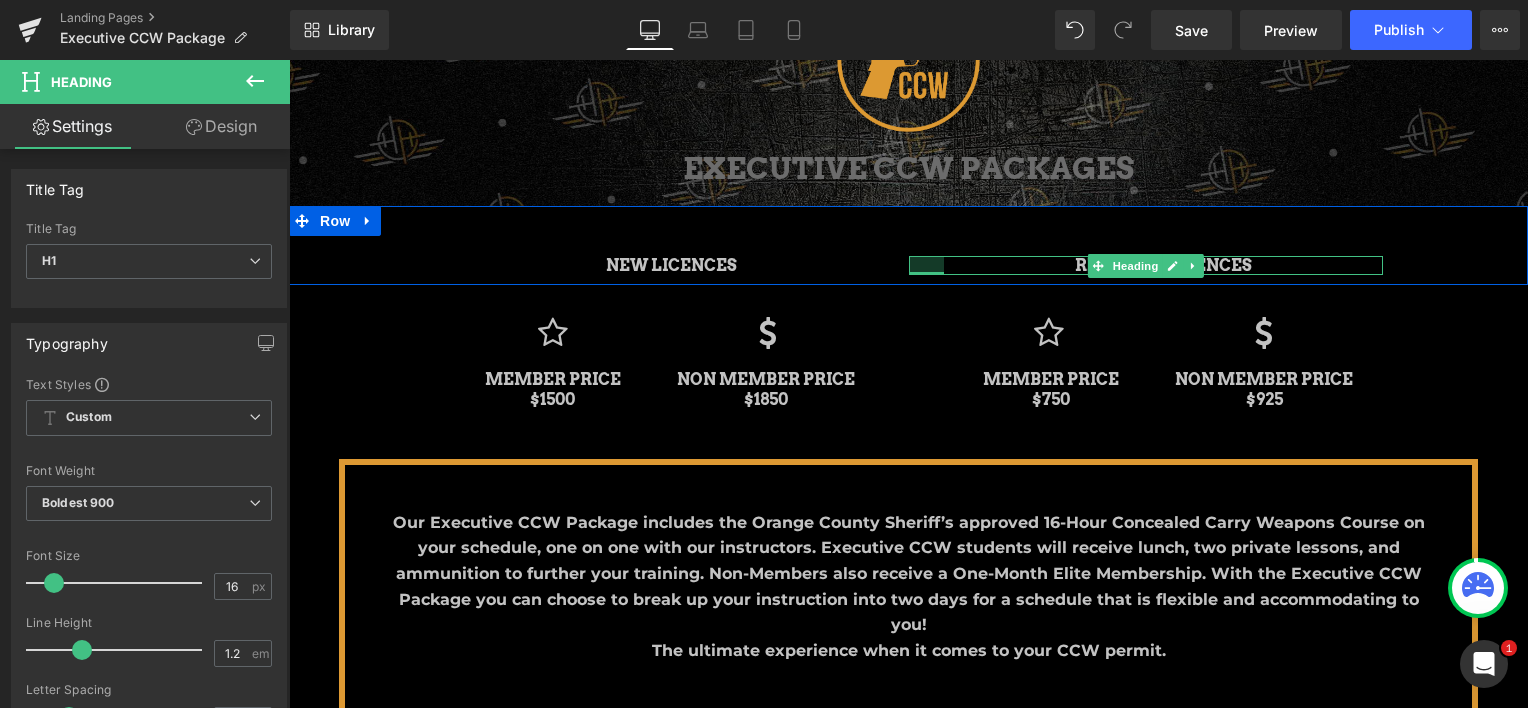 drag, startPoint x: 901, startPoint y: 261, endPoint x: 936, endPoint y: 261, distance: 35 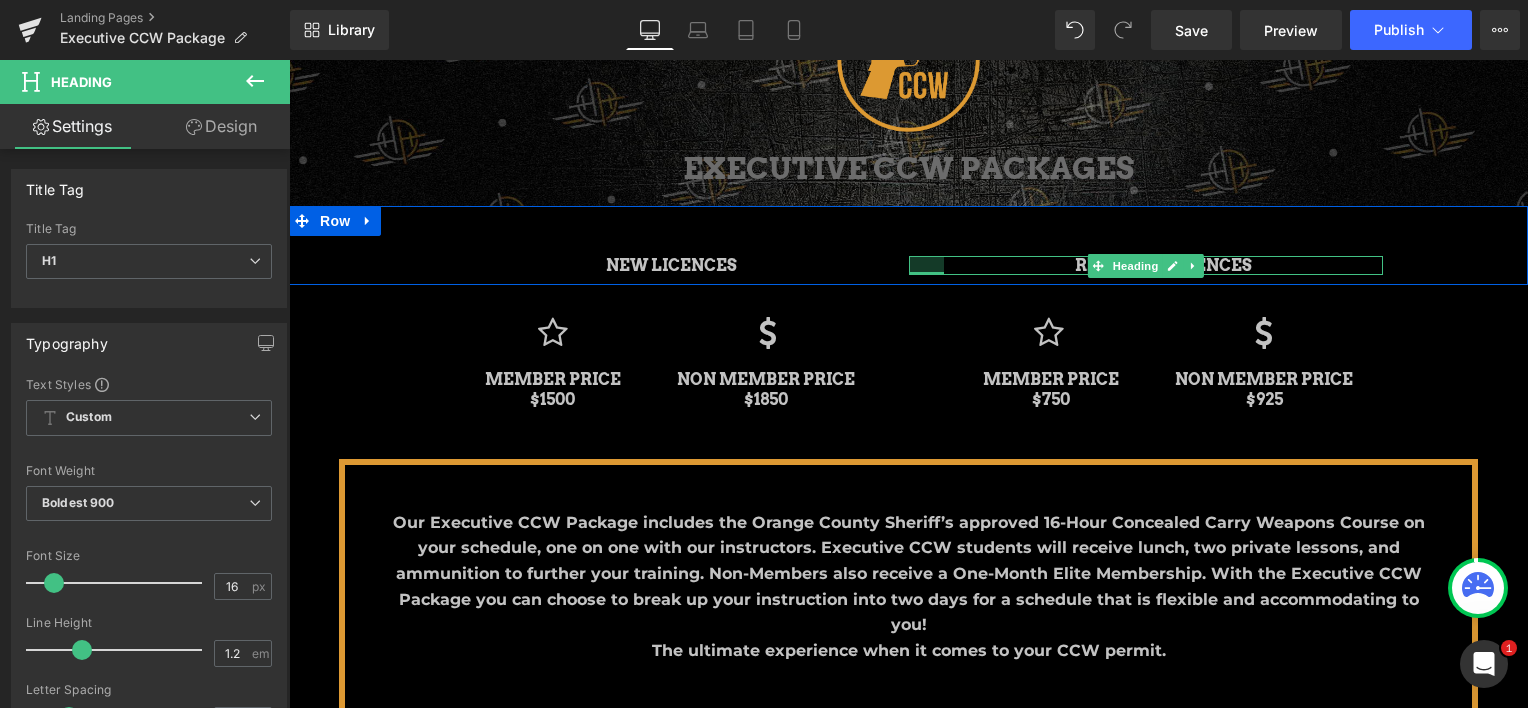 click on "RENEWAL LICENCES Heading       35px" at bounding box center [1146, 265] 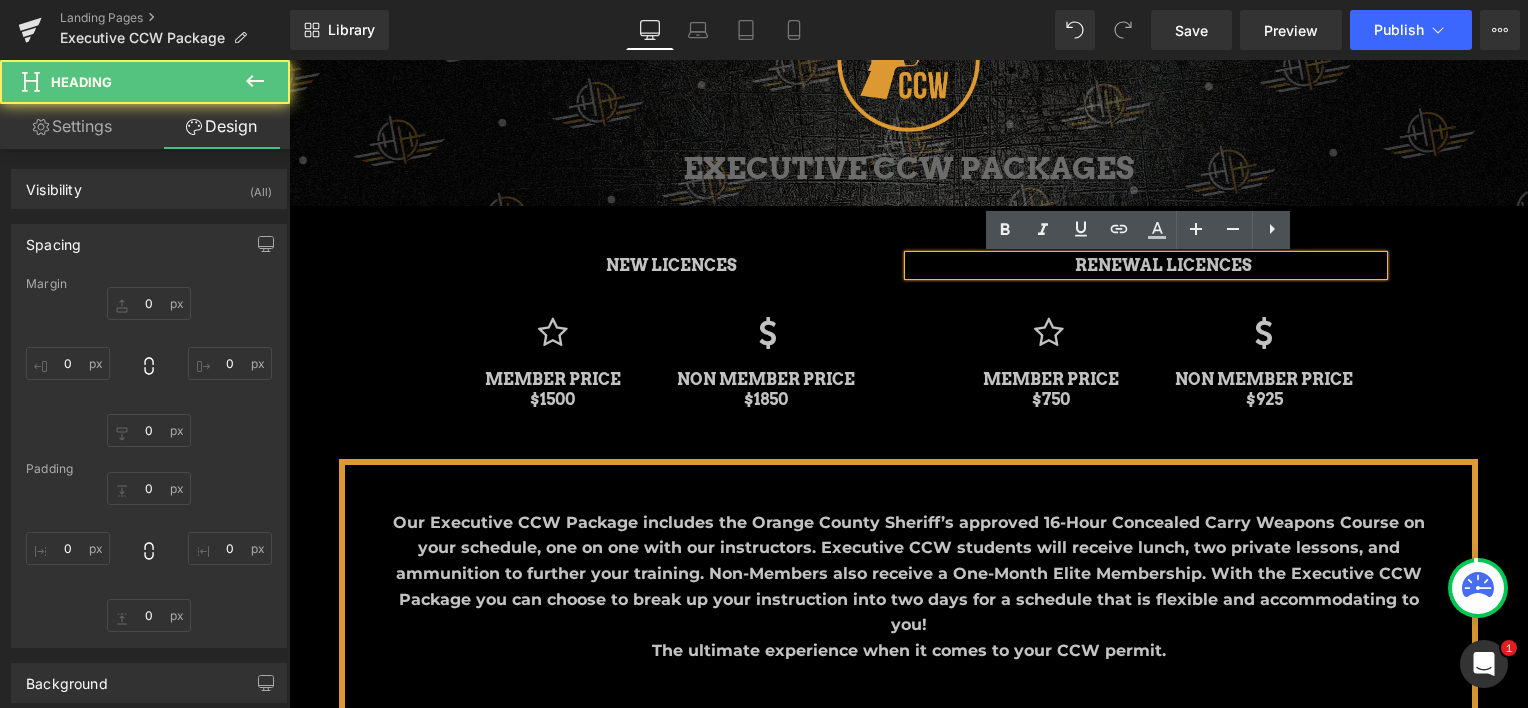 type on "20" 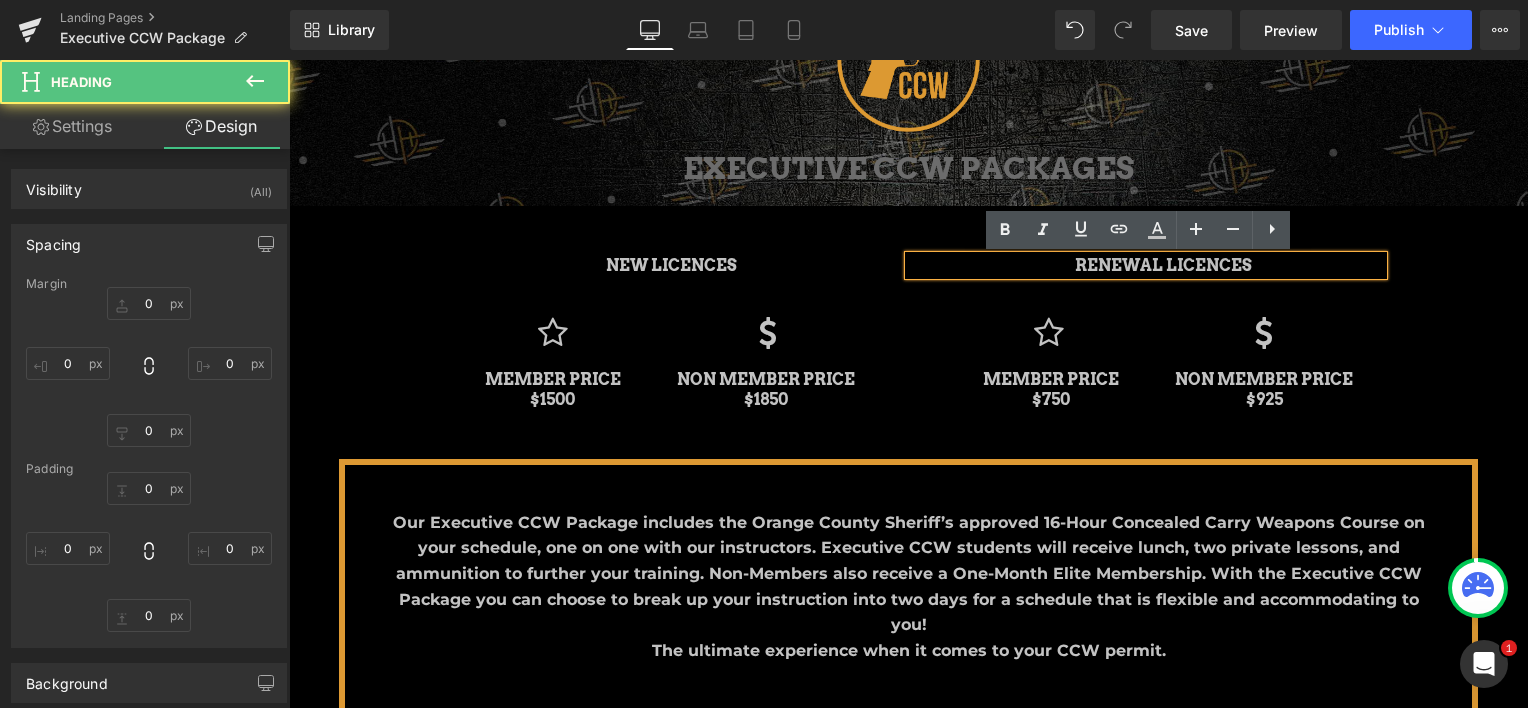 type on "0" 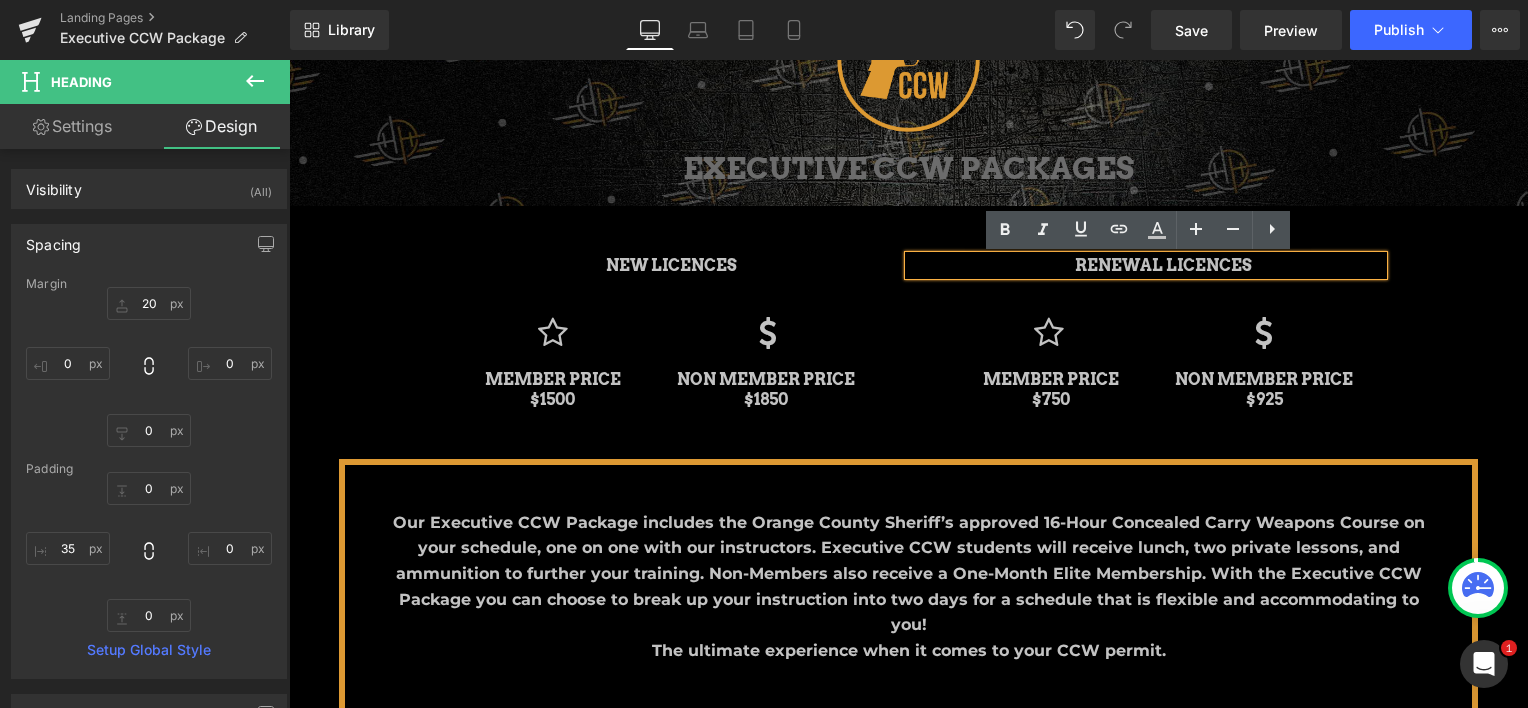 click on "NEW LICENCES Heading         RENEWAL LICENCES Heading       35px
Row       145px   145px" at bounding box center [908, 245] 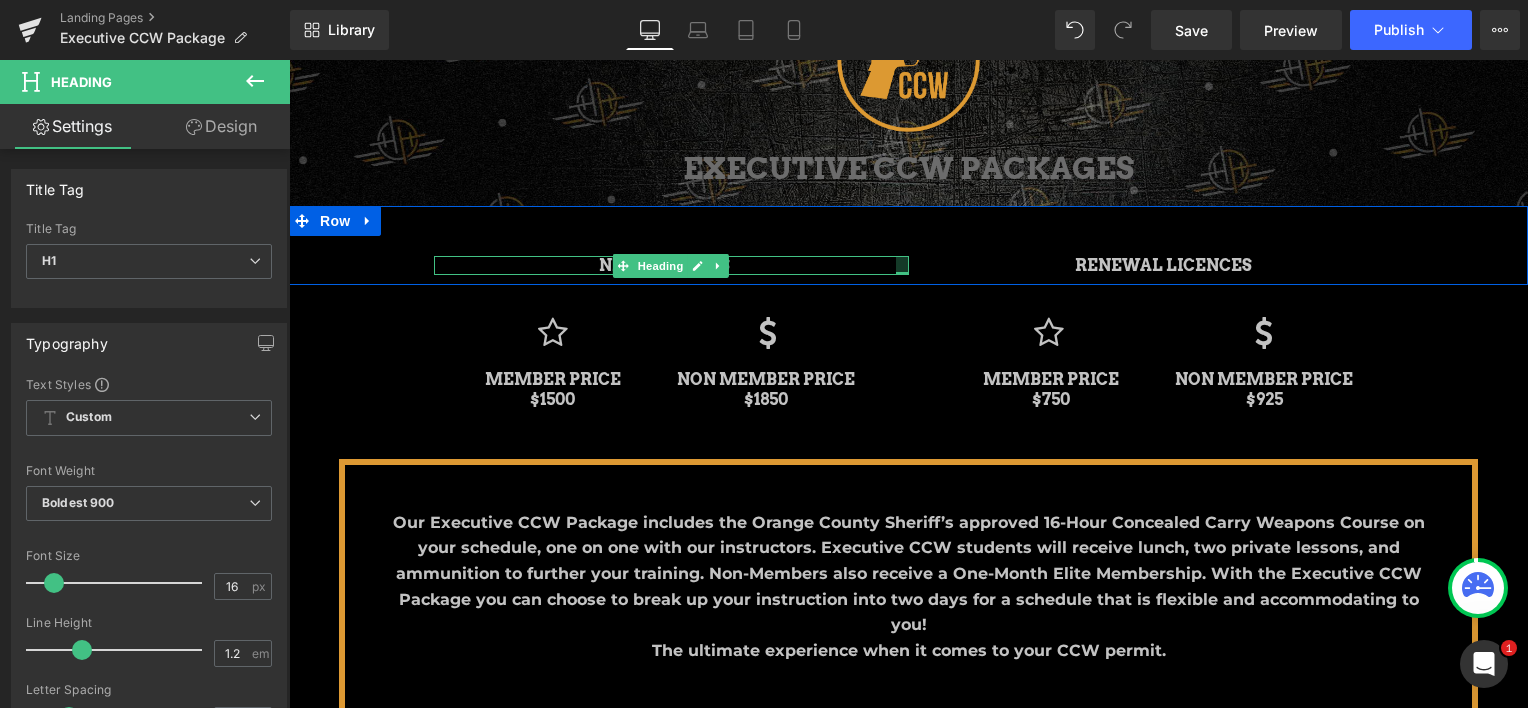 drag, startPoint x: 900, startPoint y: 265, endPoint x: 887, endPoint y: 268, distance: 13.341664 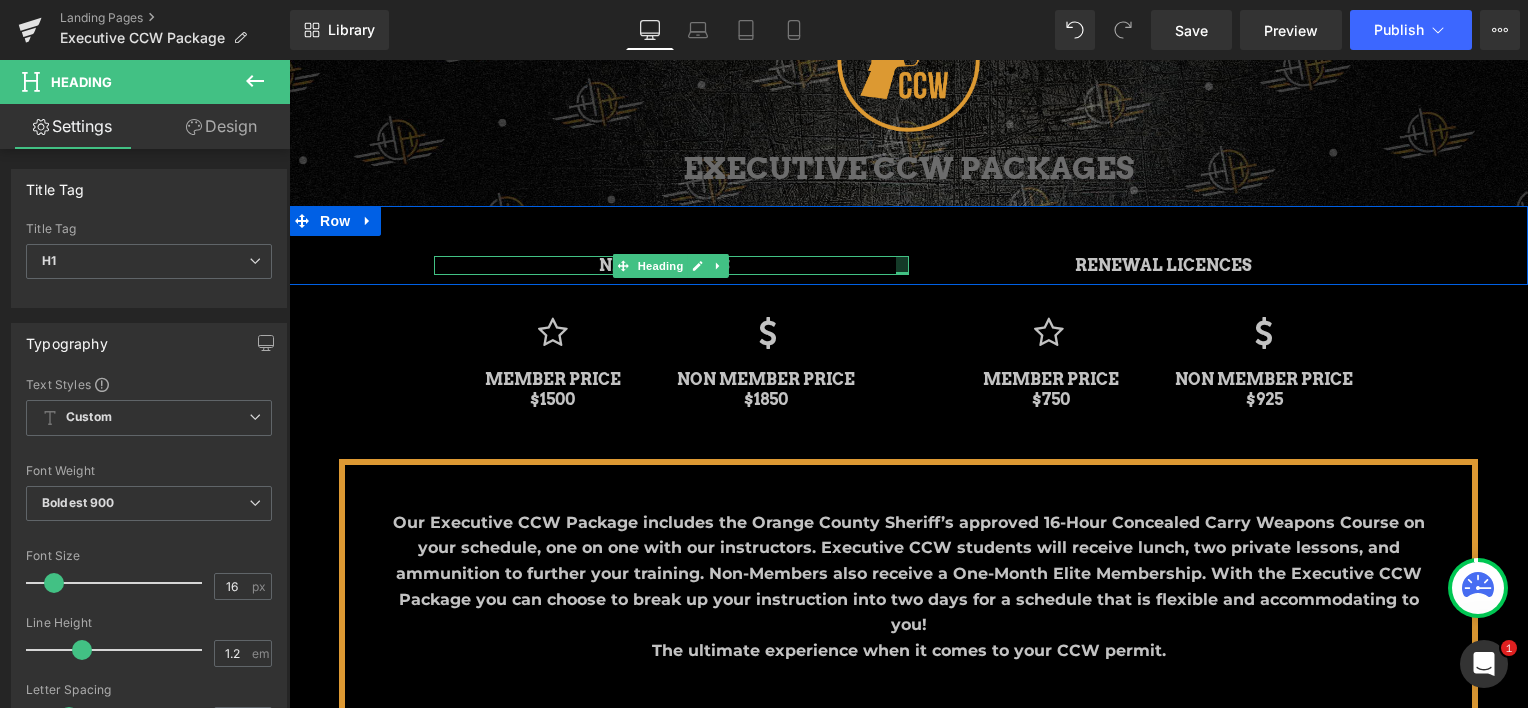 click on "NEW LICENCES Heading" at bounding box center [671, 265] 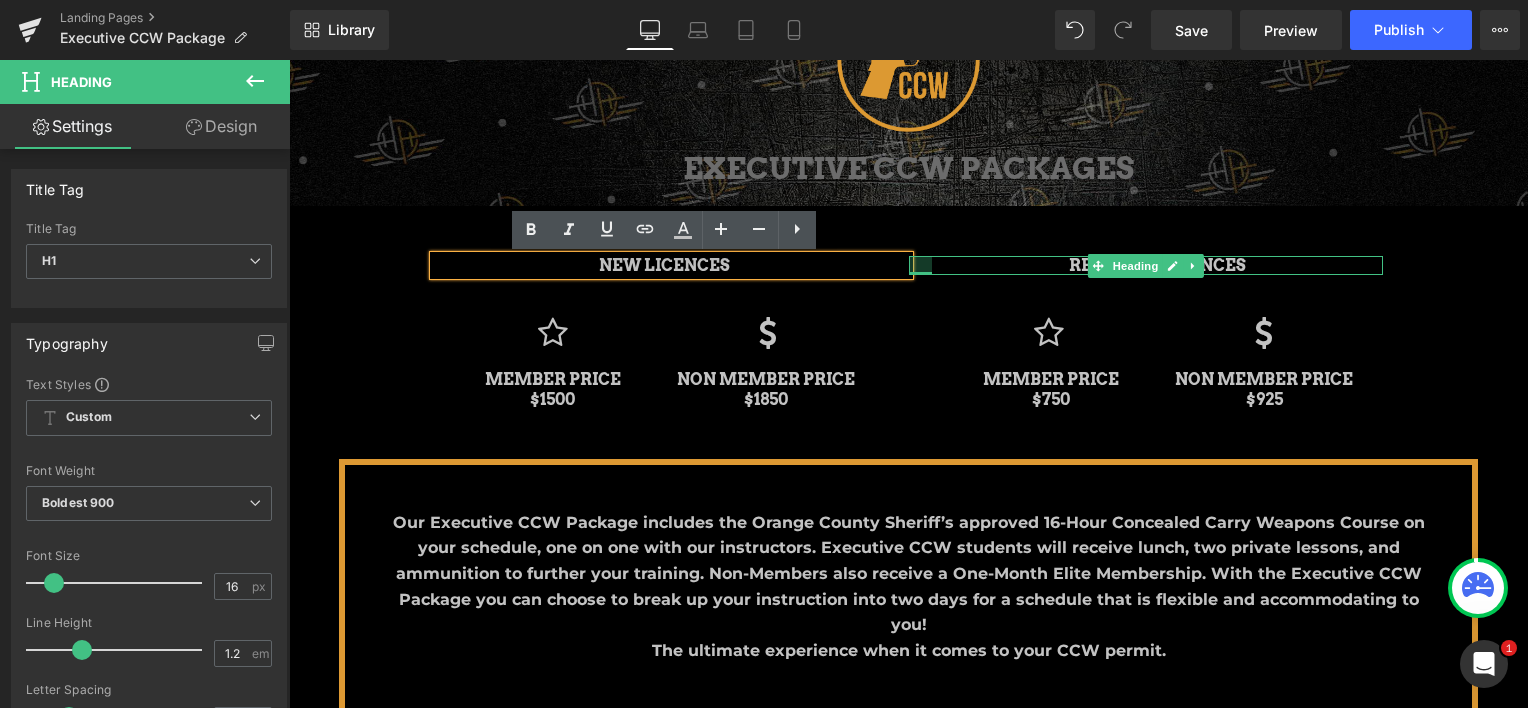 drag, startPoint x: 908, startPoint y: 267, endPoint x: 896, endPoint y: 266, distance: 12.0415945 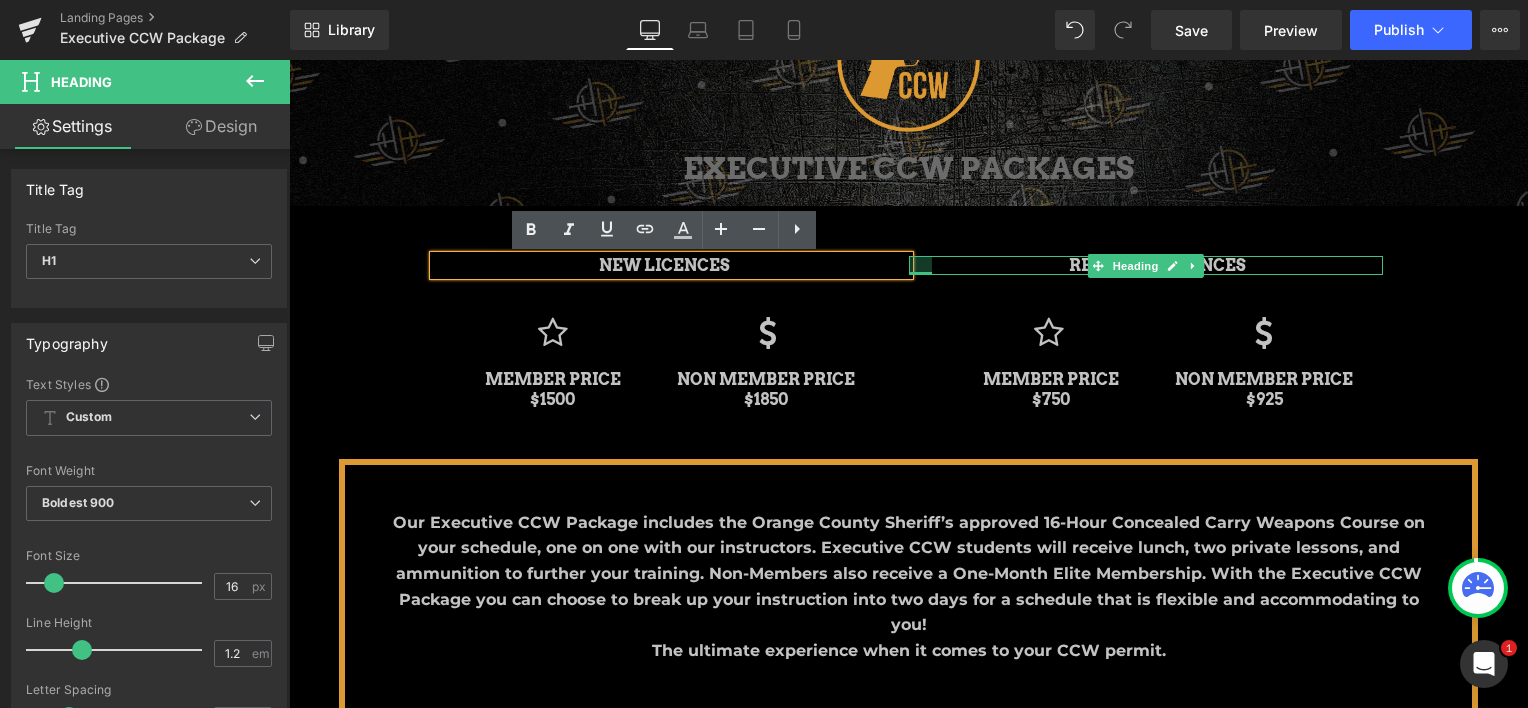 click on "NEW LICENCES Heading         RENEWAL LICENCES Heading
Row       145px   145px" at bounding box center [908, 245] 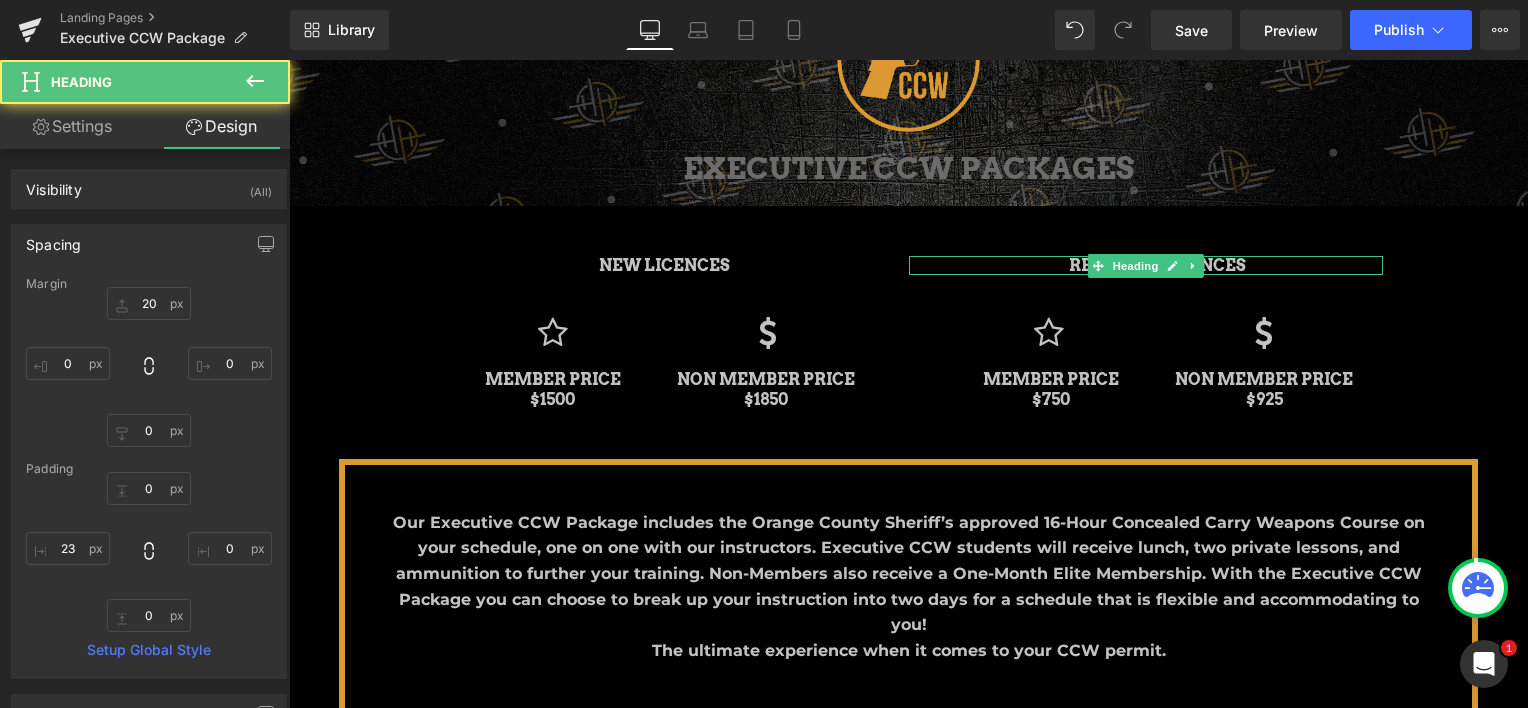 click on "NEW LICENCES Heading         RENEWAL LICENCES Heading
Row       145px   145px" at bounding box center [908, 245] 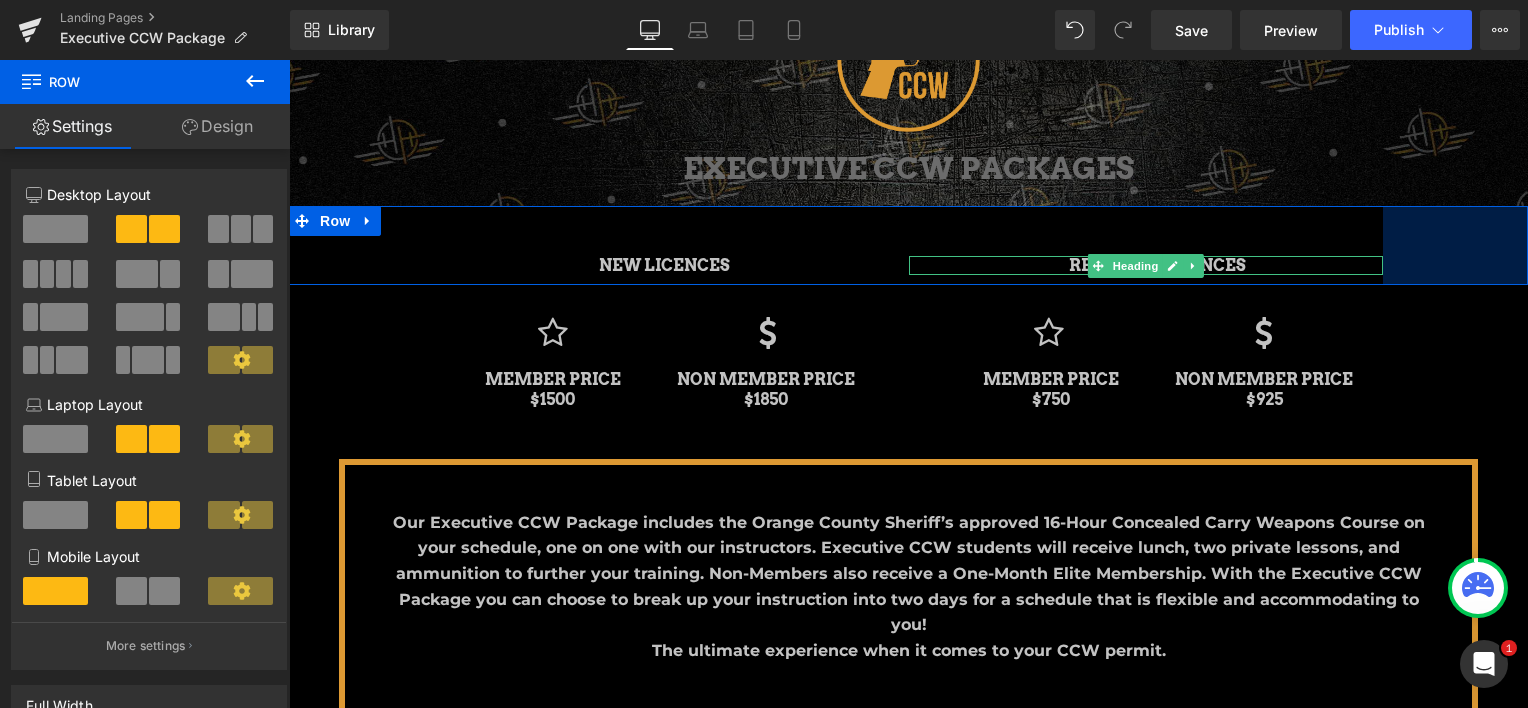 click on "145px" at bounding box center (289, 60) 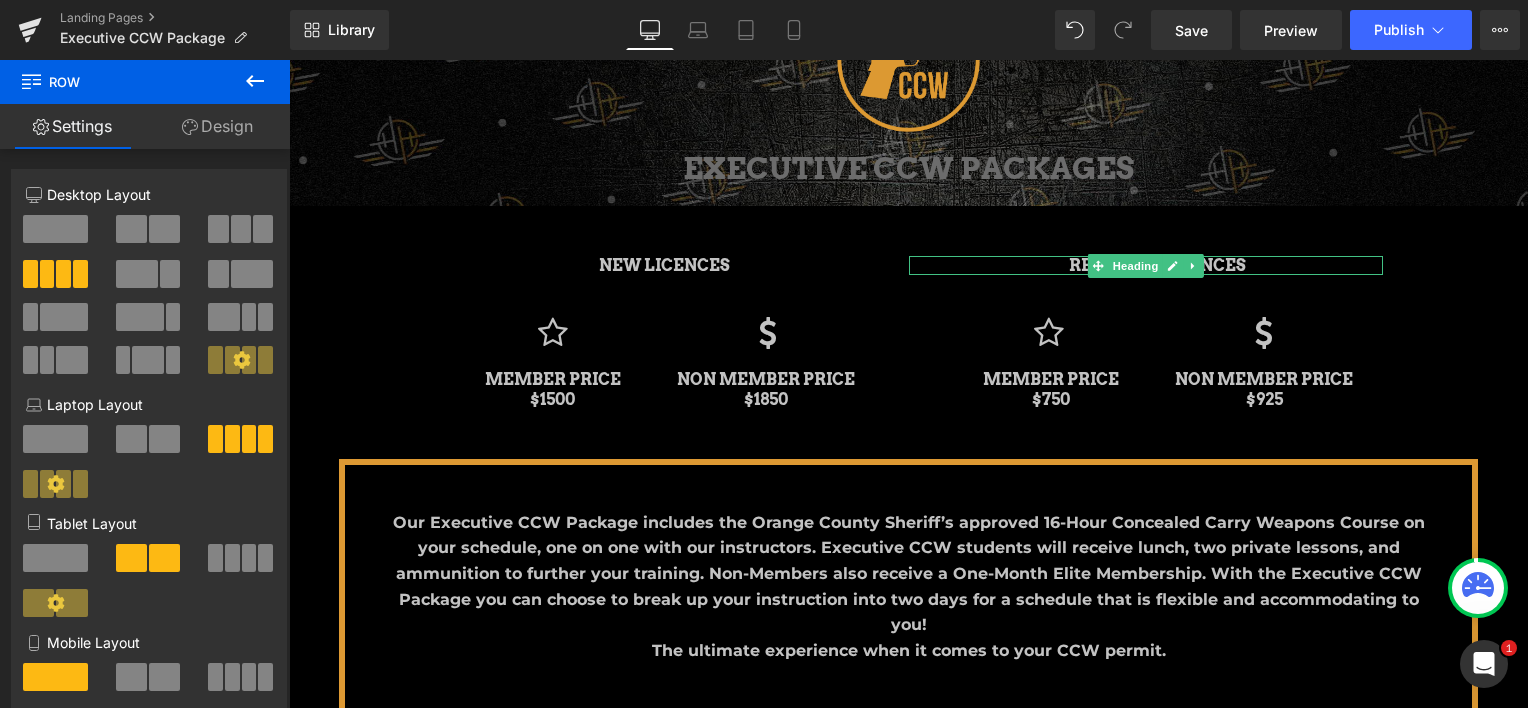 click on "Image
EXECUTIVE CCW PACKAGES
Heading
Parallax         Row
NEW LICENCES Heading         RENEWAL LICENCES Heading
Row       145px   145px Icon         MEMBER PRICE  $1500 Heading         Icon         44px NON MEMBER PRICE $1850 Heading         47px Icon       44px   MEMBER PRICE  $750 Heading       47px   Icon         NON MEMBER PRICE $925 Heading         Row       145px   145px Our Executive CCW Package includes the Orange County Sheriff’s approved 16-Hour Concealed Carry Weapons Course on your schedule, one on one with our instructors. Executive CCW students will receive lunch,  two private lessons, and ammunition to further your training. Non-Members also receive a One-Month Elite Membership. With the Executive CCW Package you can choose to break up your instruction into two days for a schedule that is flexible and accommodating to you!" at bounding box center (909, 853) 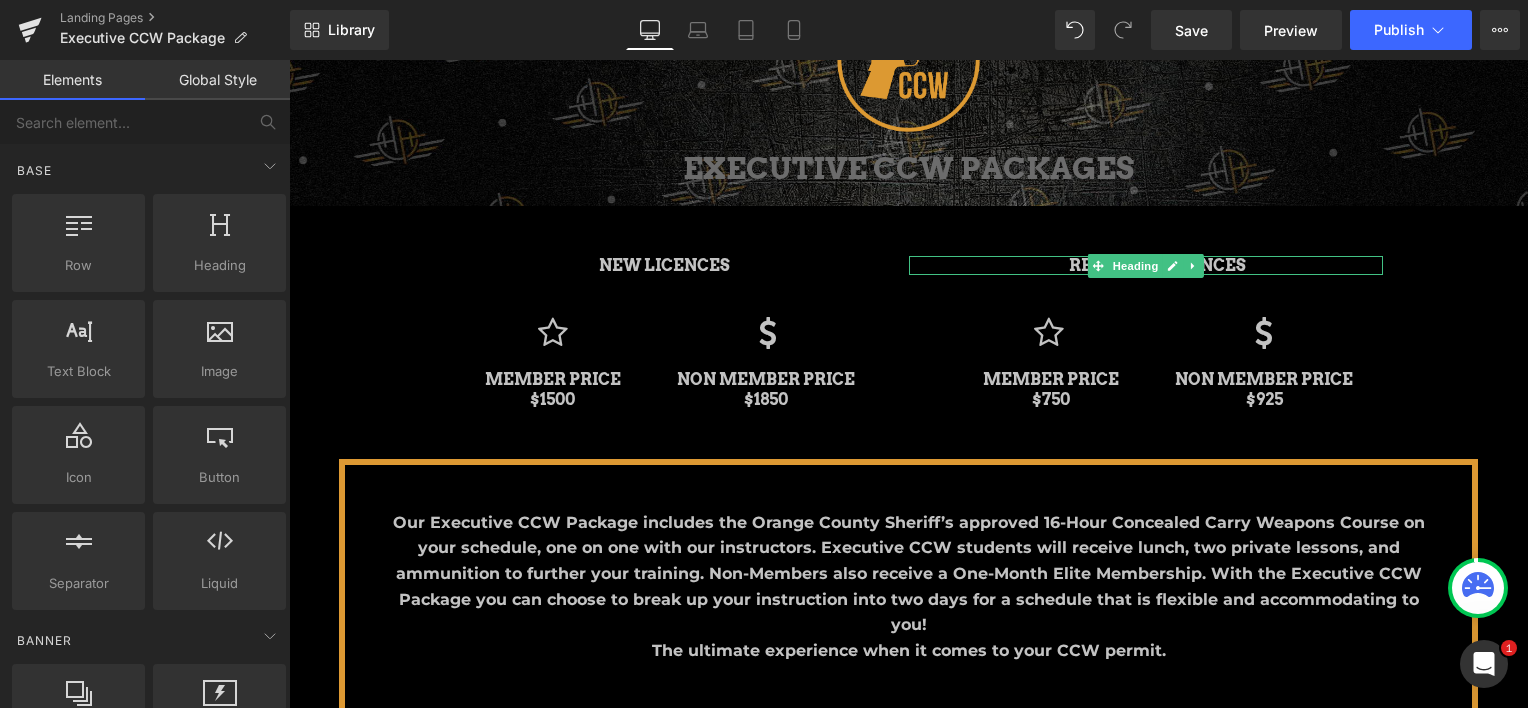 click on "Image
EXECUTIVE CCW PACKAGES
Heading
Parallax         Row
NEW LICENCES Heading         RENEWAL LICENCES Heading
Row       145px   145px Icon         MEMBER PRICE  $1500 Heading         Icon         44px NON MEMBER PRICE $1850 Heading         47px Icon       44px   MEMBER PRICE  $750 Heading       47px   Icon         NON MEMBER PRICE $925 Heading         Row       145px   145px Our Executive CCW Package includes the Orange County Sheriff’s approved 16-Hour Concealed Carry Weapons Course on your schedule, one on one with our instructors. Executive CCW students will receive lunch,  two private lessons, and ammunition to further your training. Non-Members also receive a One-Month Elite Membership. With the Executive CCW Package you can choose to break up your instruction into two days for a schedule that is flexible and accommodating to you!" at bounding box center [909, 853] 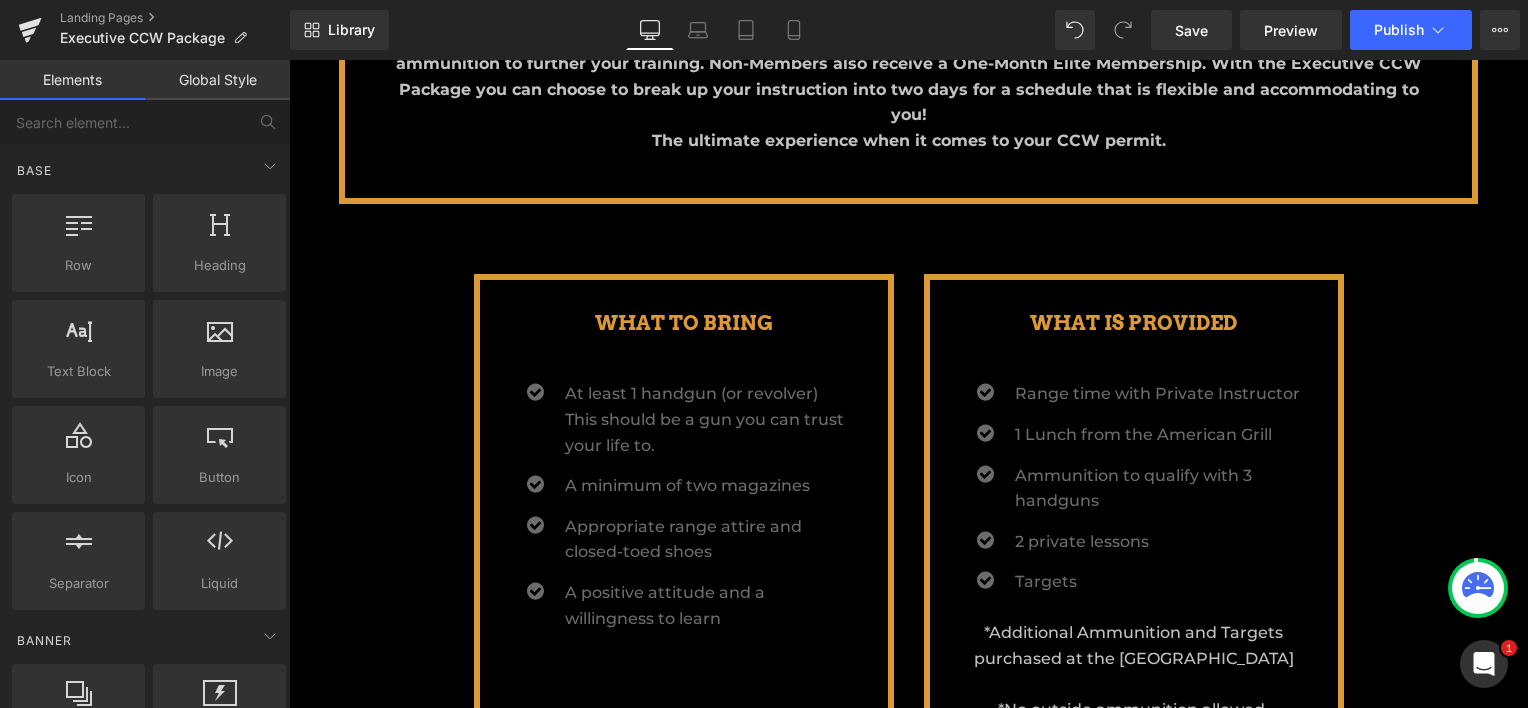 scroll, scrollTop: 633, scrollLeft: 0, axis: vertical 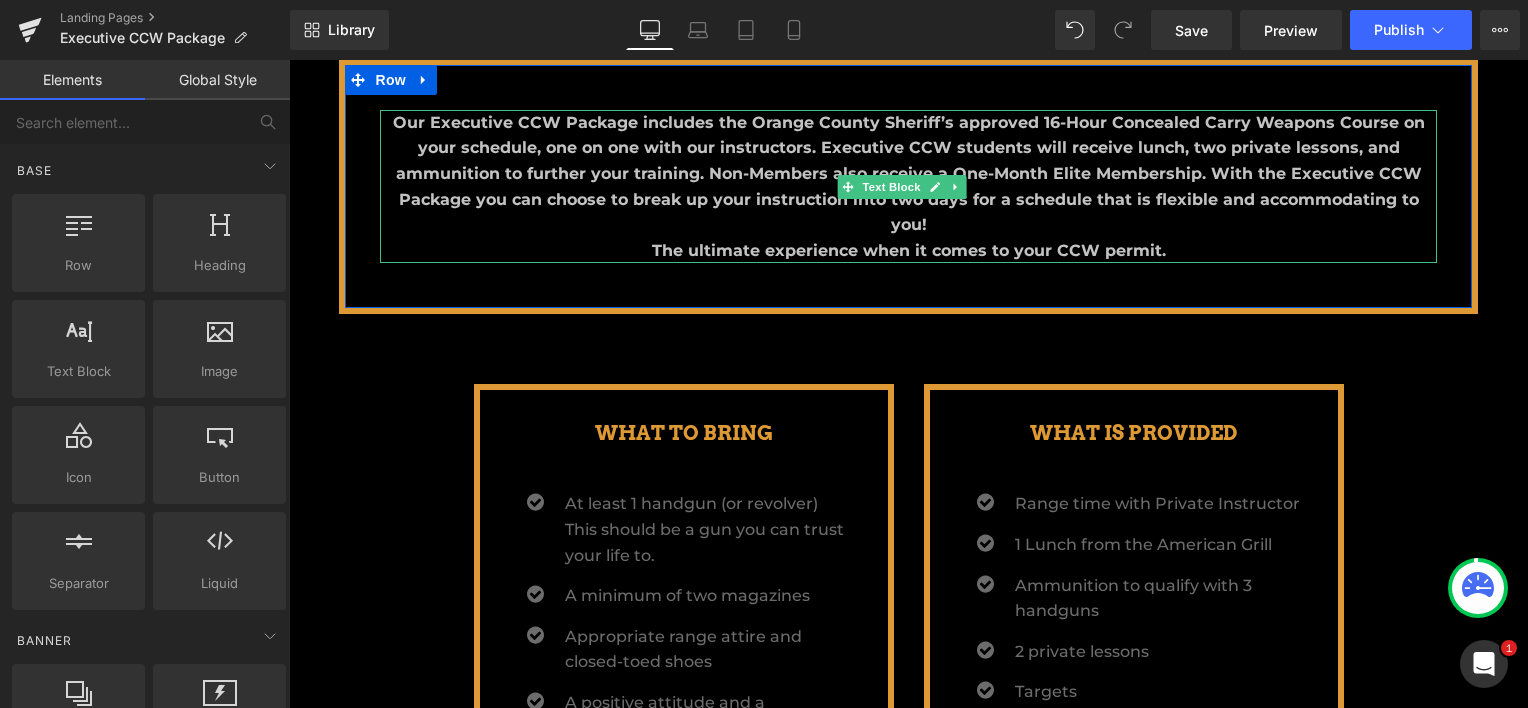 click on "Our Executive CCW Package includes the Orange County Sheriff’s approved 16-Hour Concealed Carry Weapons Course on your schedule, one on one with our instructors. Executive CCW students will receive lunch,  two private lessons, and ammunition to further your training. Non-Members also receive a One-Month Elite Membership. With the Executive CCW Package you can choose to break up your instruction into two days for a schedule that is flexible and accommodating to you!  The ultimate experience when it comes to your CCW permit." at bounding box center (909, 186) 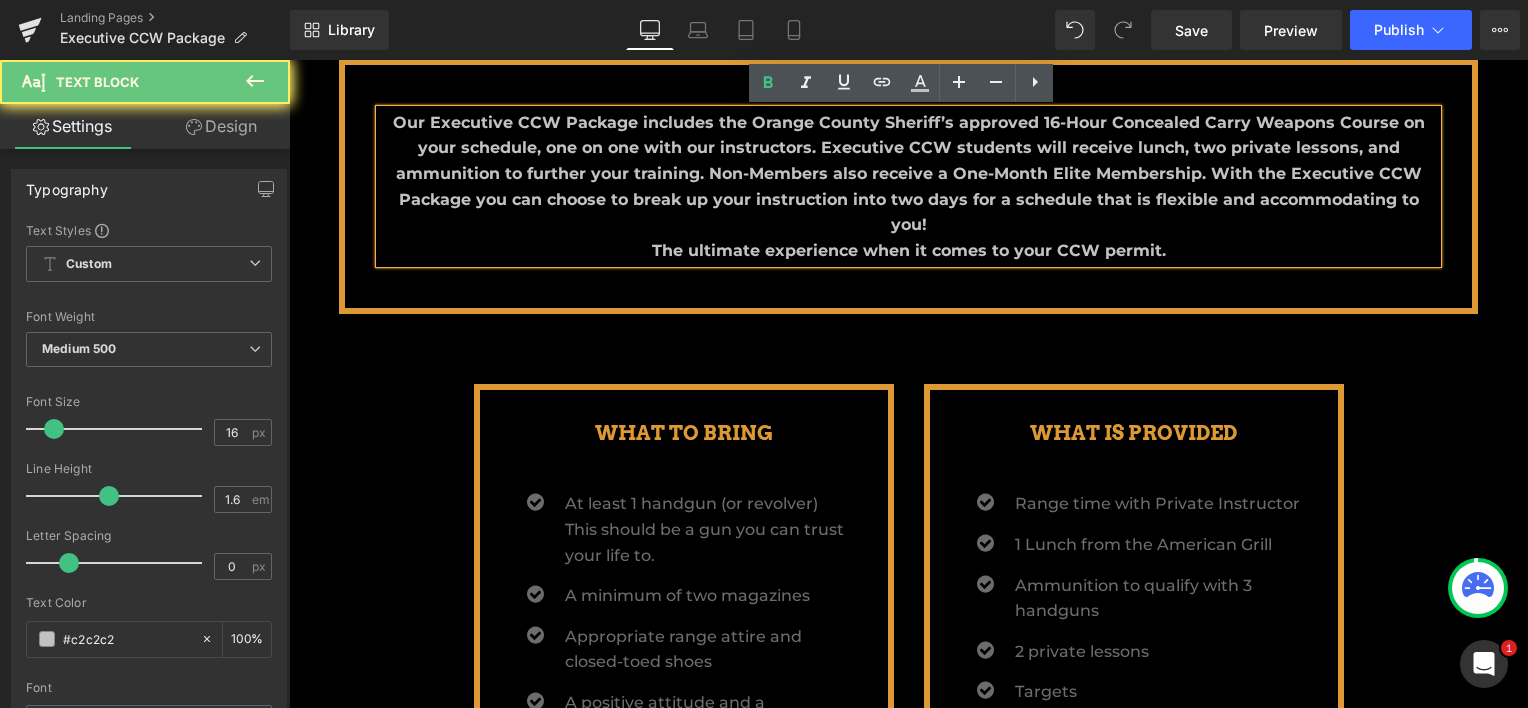 click on "Our Executive CCW Package includes the Orange County Sheriff’s approved 16-Hour Concealed Carry Weapons Course on your schedule, one on one with our instructors. Executive CCW students will receive lunch,  two private lessons, and ammunition to further your training. Non-Members also receive a One-Month Elite Membership. With the Executive CCW Package you can choose to break up your instruction into two days for a schedule that is flexible and accommodating to you!  The ultimate experience when it comes to your CCW permit." at bounding box center [909, 186] 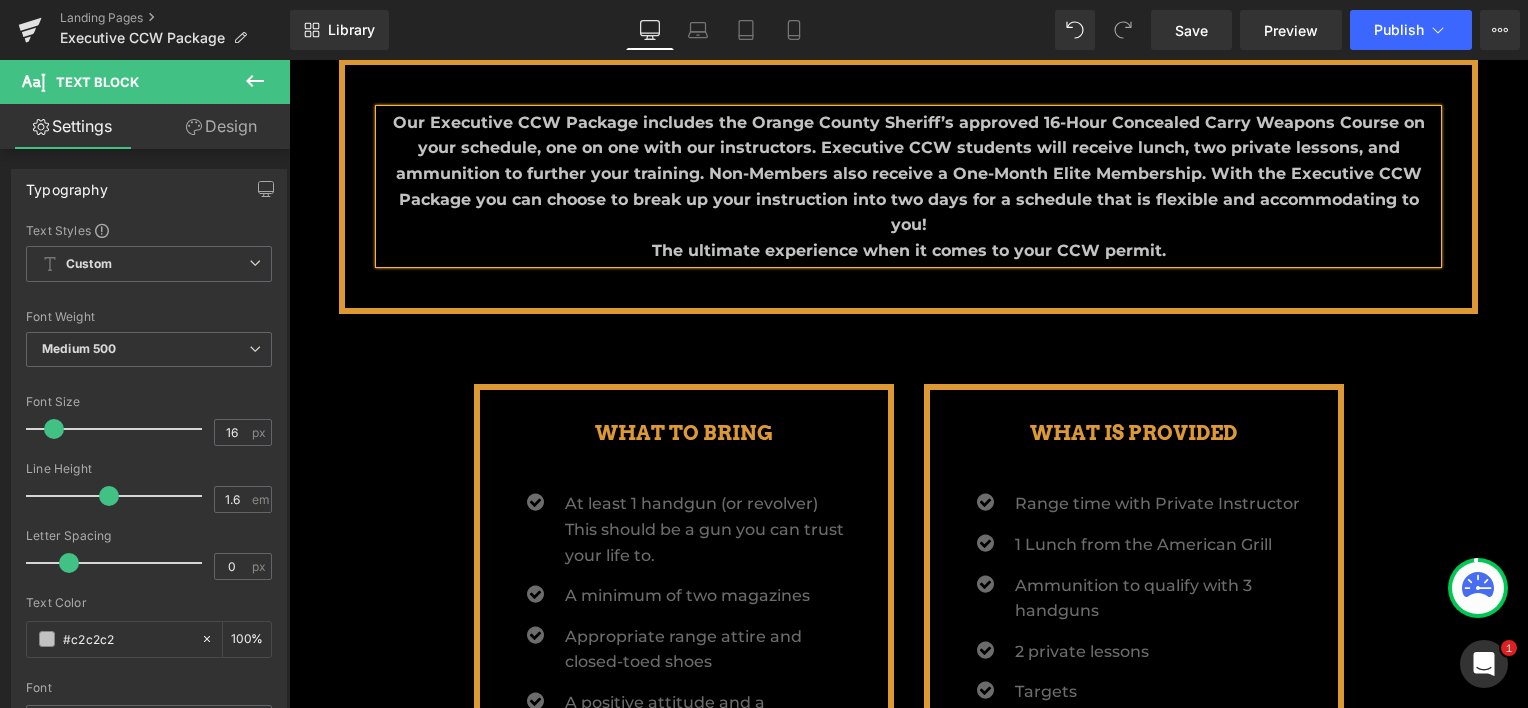 type 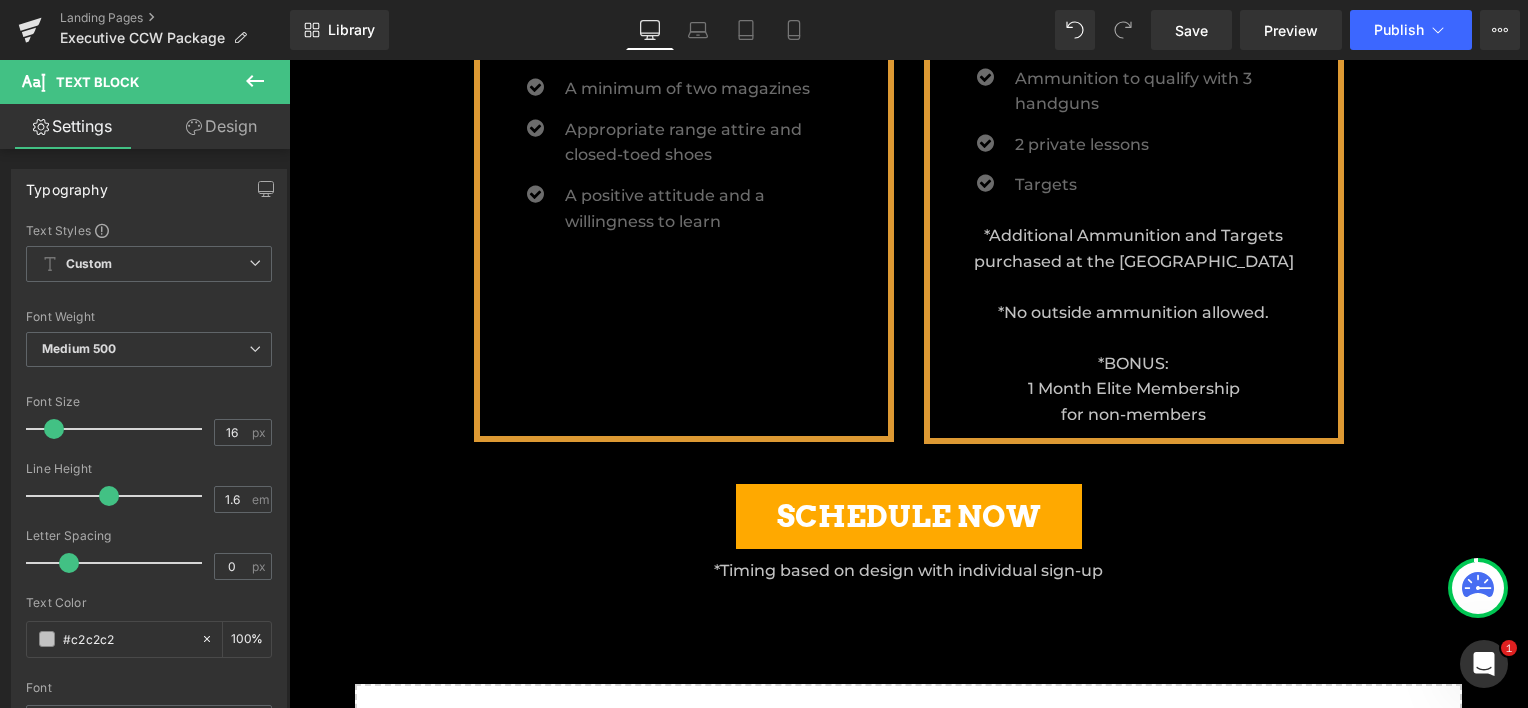 scroll, scrollTop: 1133, scrollLeft: 0, axis: vertical 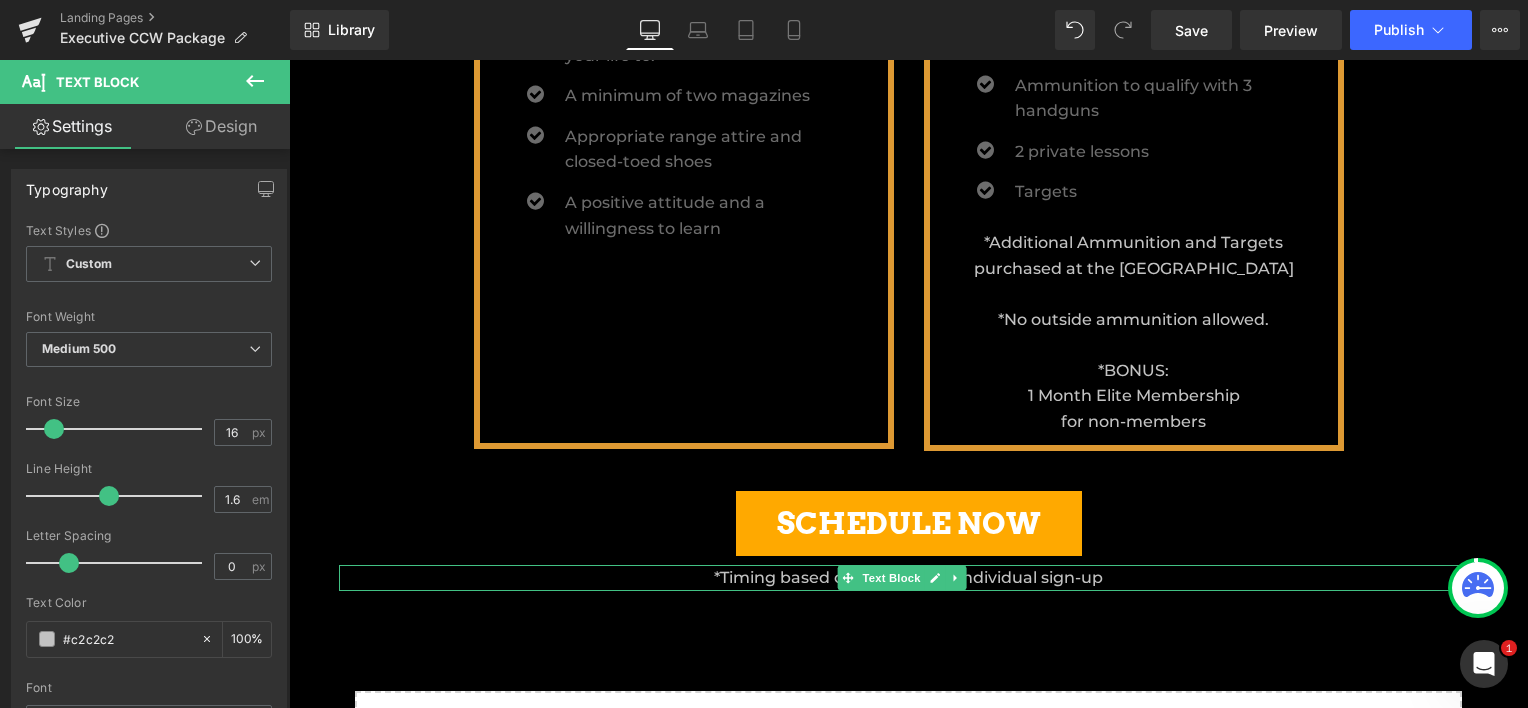 click on "*Timing based on design with individual sign-up" at bounding box center [909, 578] 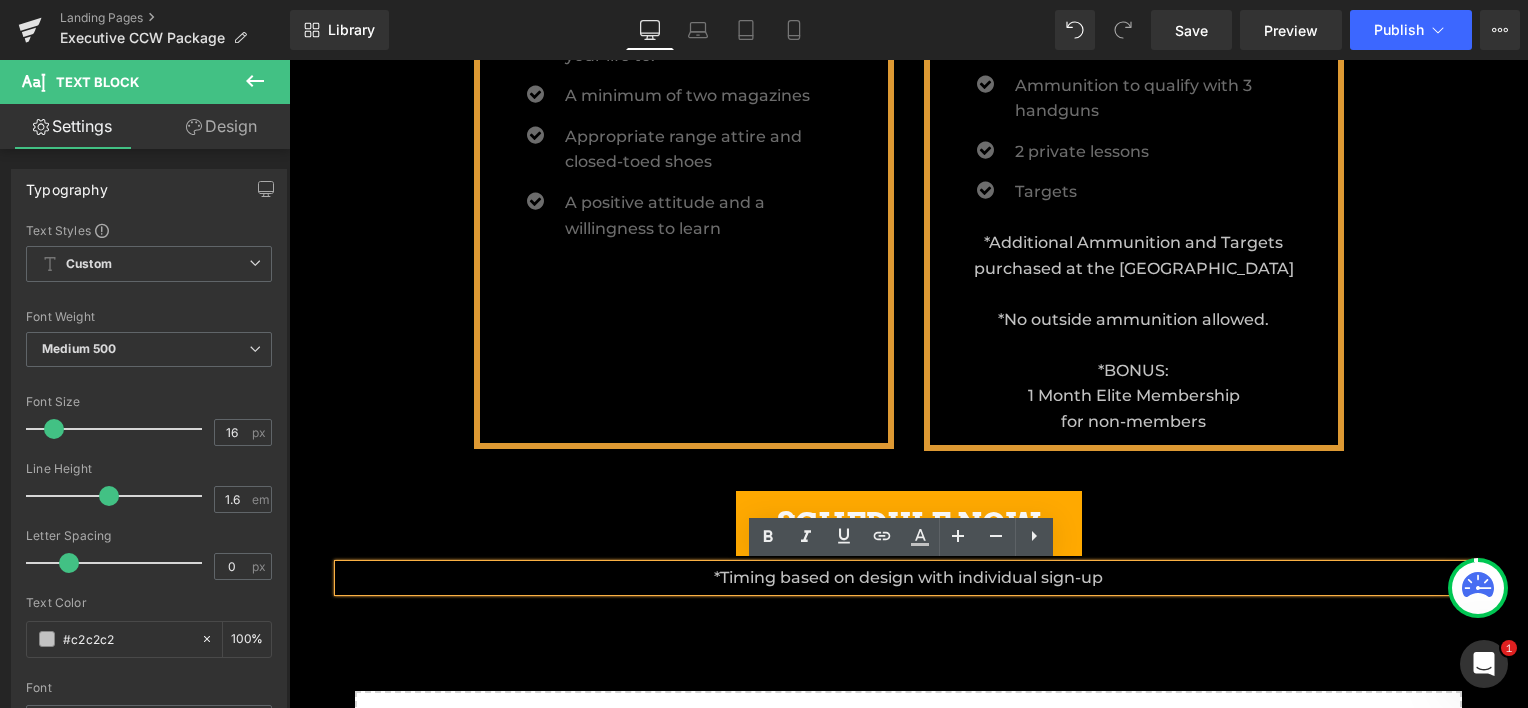 click on "*Timing based on design with individual sign-up" at bounding box center (909, 578) 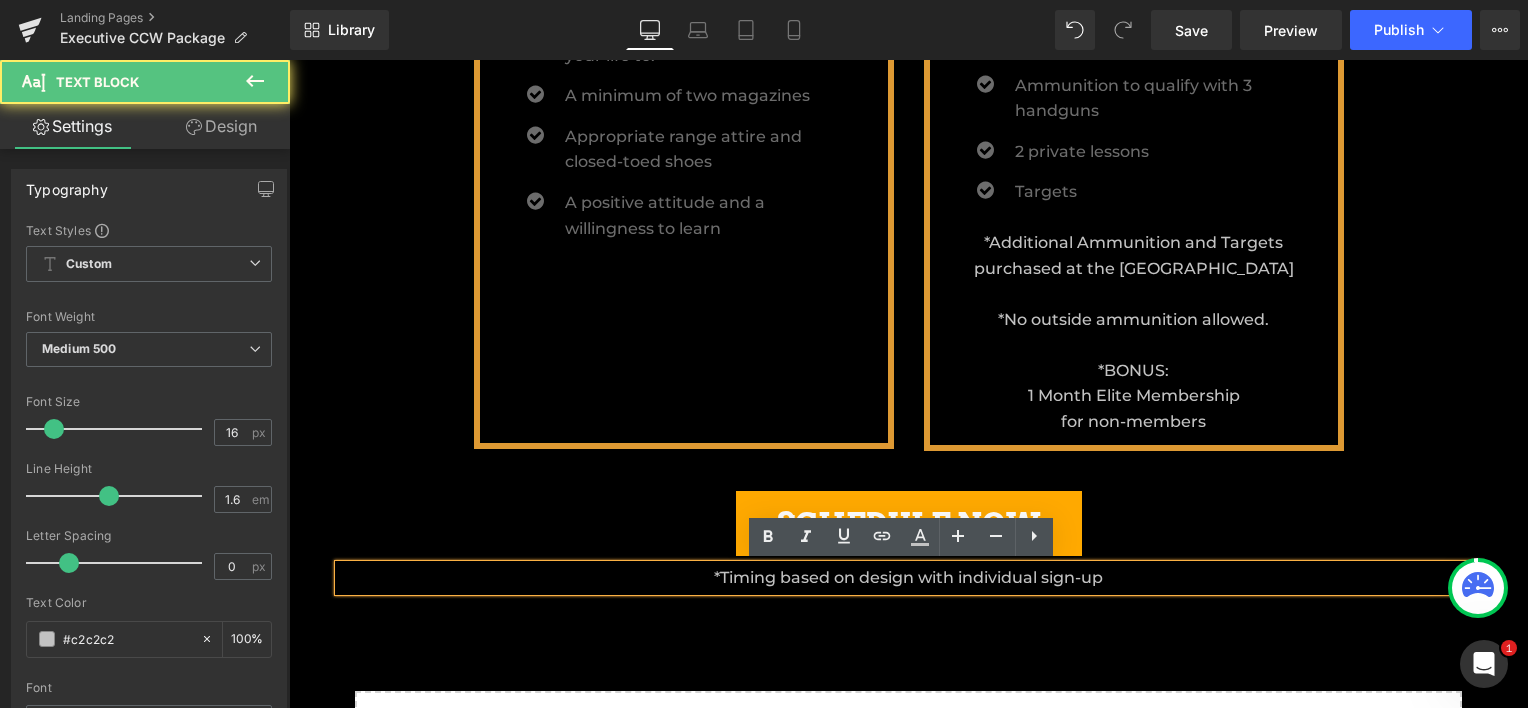 type 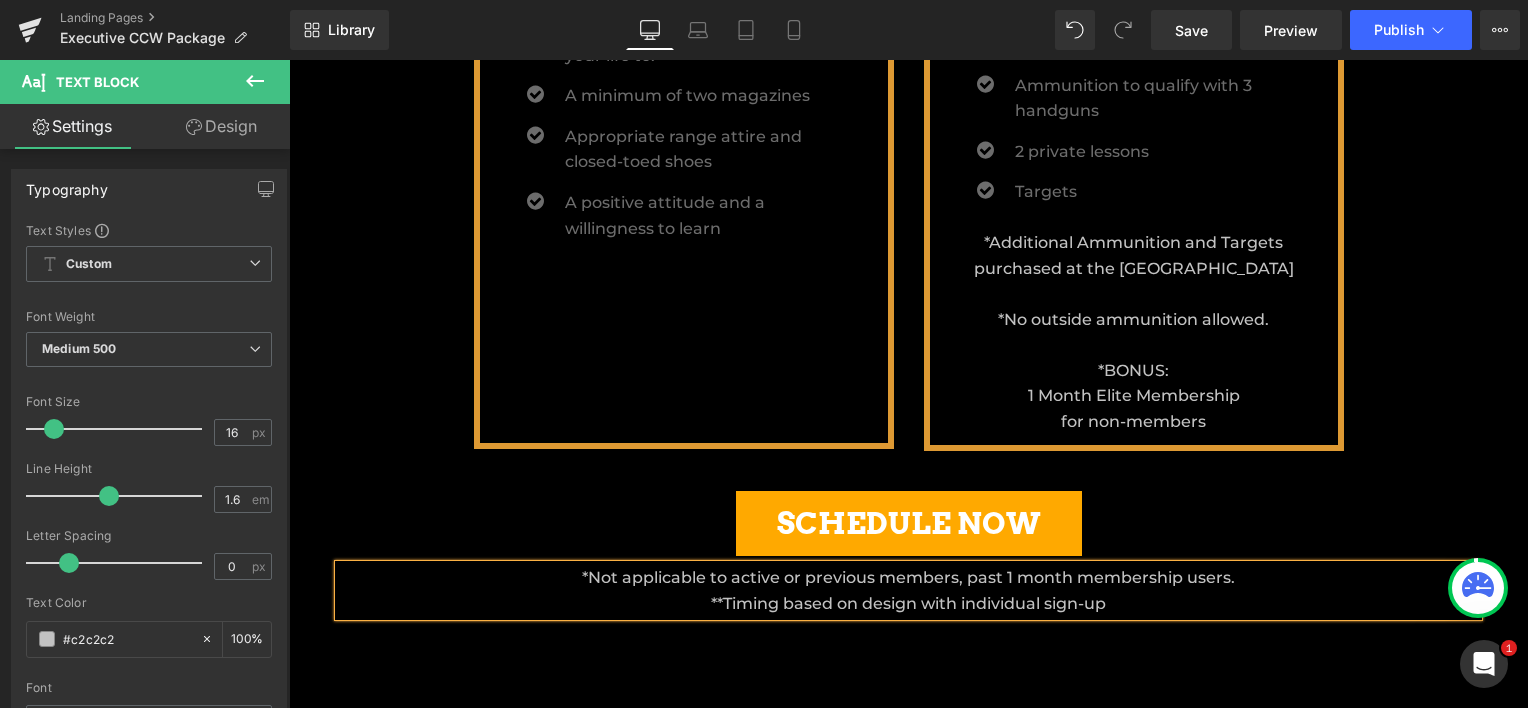 scroll, scrollTop: 10, scrollLeft: 10, axis: both 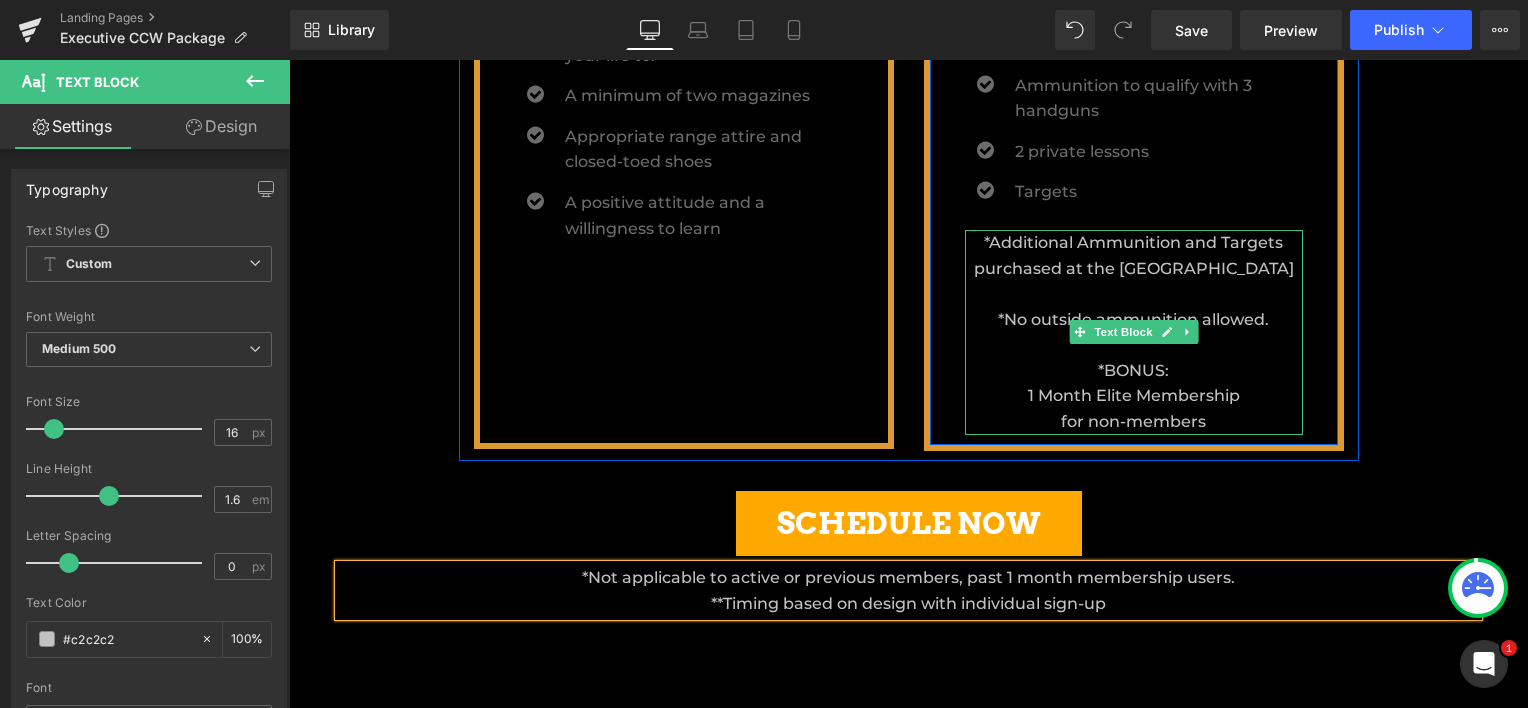 click on "*BONUS: 1 Month Elite Membership for non-members" at bounding box center (1134, 396) 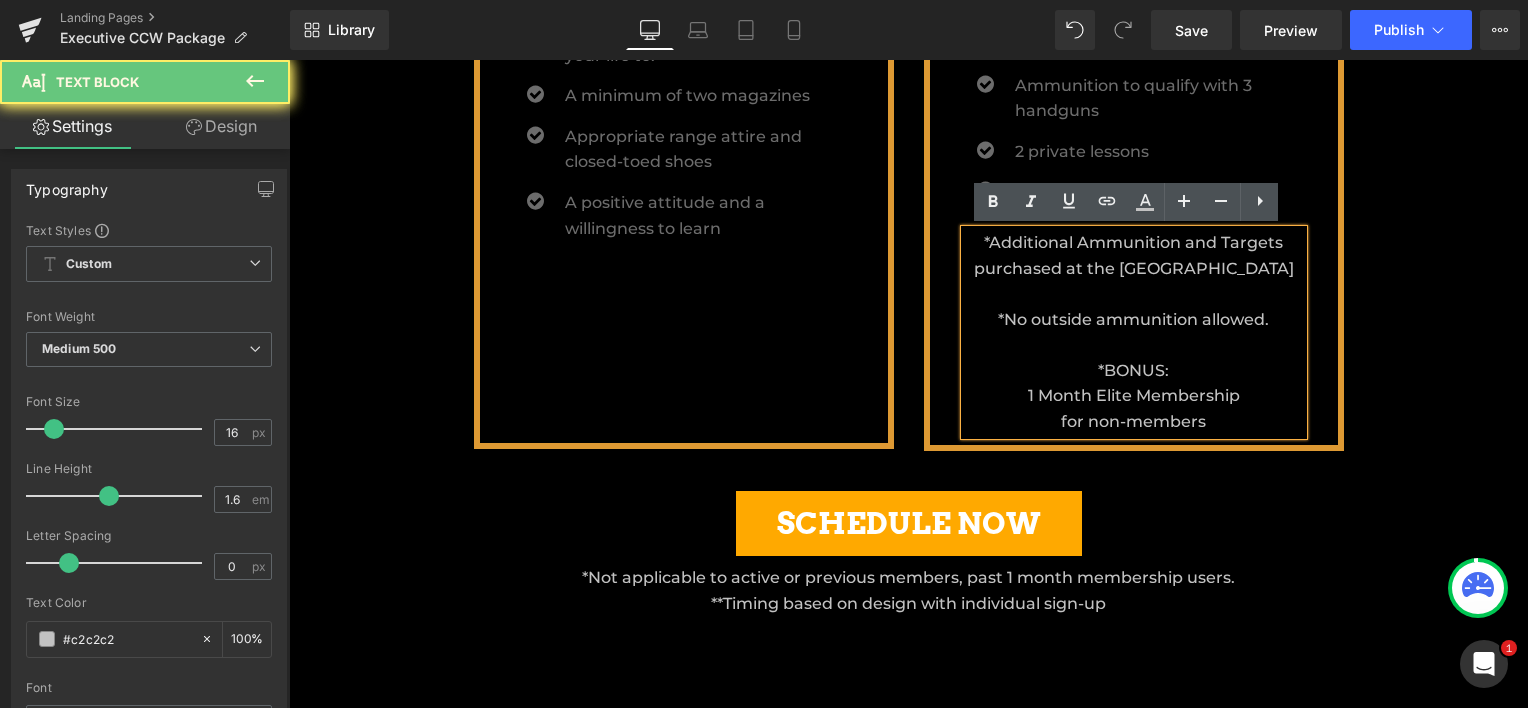 click on "*BONUS: 1 Month Elite Membership for non-members" at bounding box center [1134, 396] 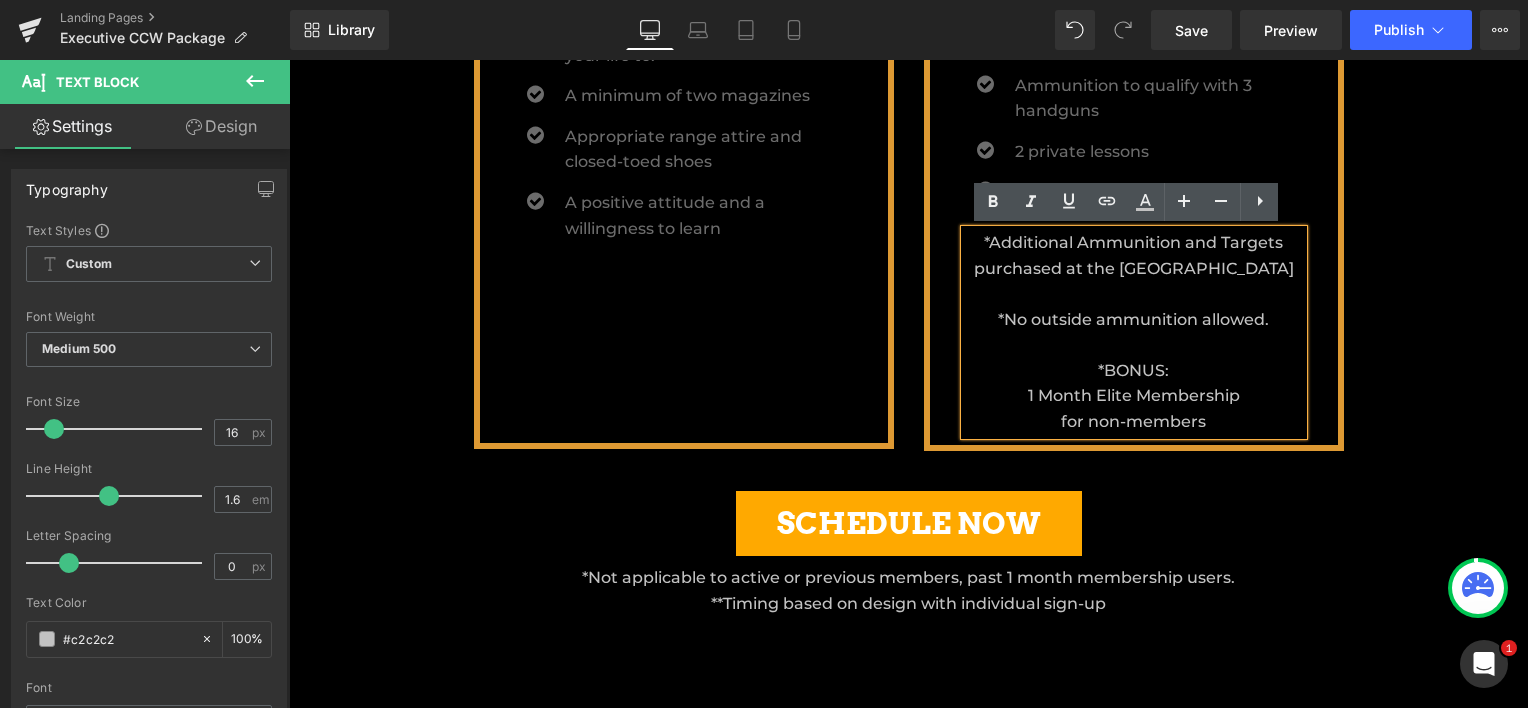 type 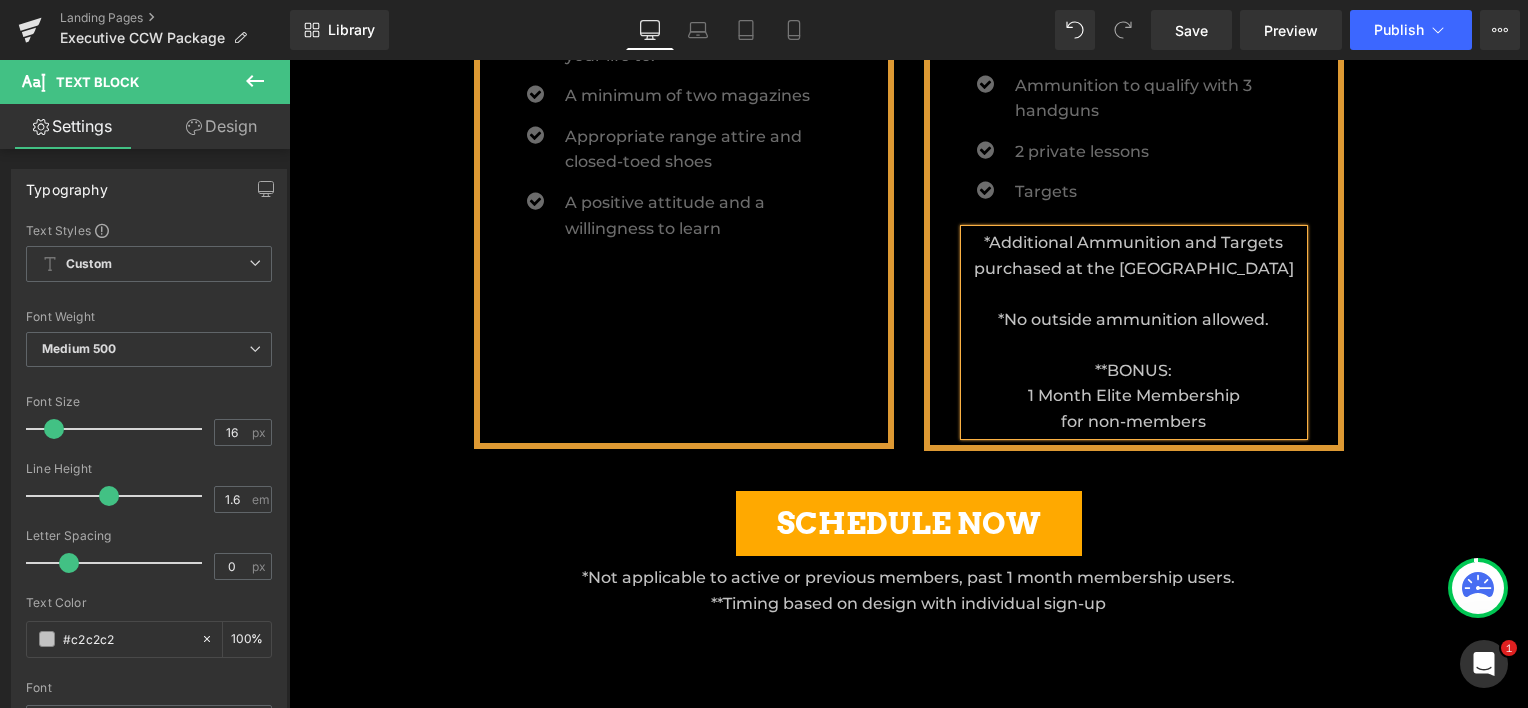 click on "Image
EXECUTIVE CCW PACKAGES
Heading
Parallax         Row
NEW LICENCES Heading         RENEWAL LICENCES Heading
Row       145px   145px Icon         MEMBER PRICE  $1500 Heading         Icon         44px NON MEMBER PRICE $1850 Heading         47px Icon       44px   MEMBER PRICE  $750 Heading       47px   Icon         NON MEMBER PRICE $925 Heading         Row       145px   145px Our Executive CCW Package includes the Orange County Sheriff’s approved 16-Hour Concealed Carry Weapons Course on your schedule, one on one with our instructors. Executive CCW students will receive lunch,  two private lessons, and ammunition to further your training. Non-Members* also receive a One-Month Elite Membership. With the Executive CCW Package you can choose to break up your instruction into two days for a schedule that is flexible and accommodating to you!" at bounding box center (909, -34) 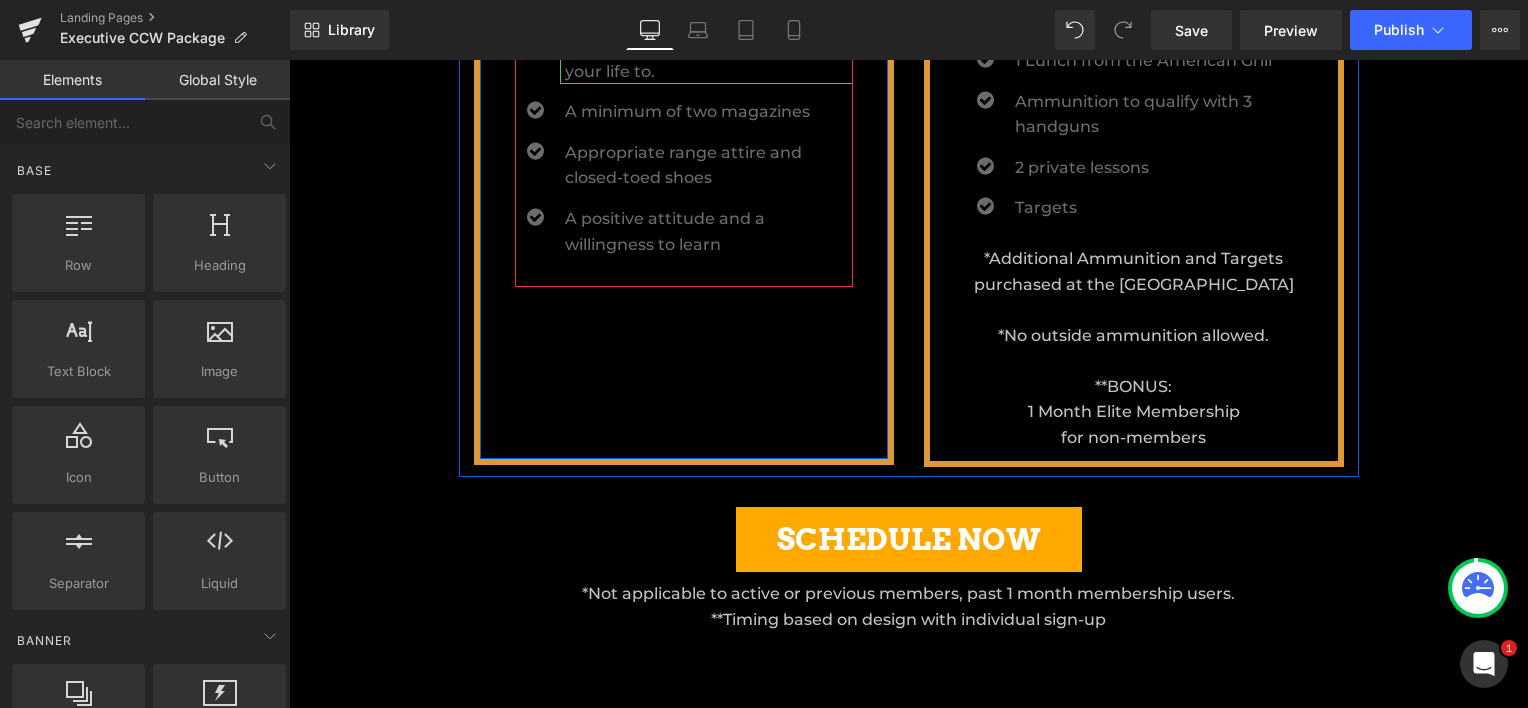 scroll, scrollTop: 1133, scrollLeft: 0, axis: vertical 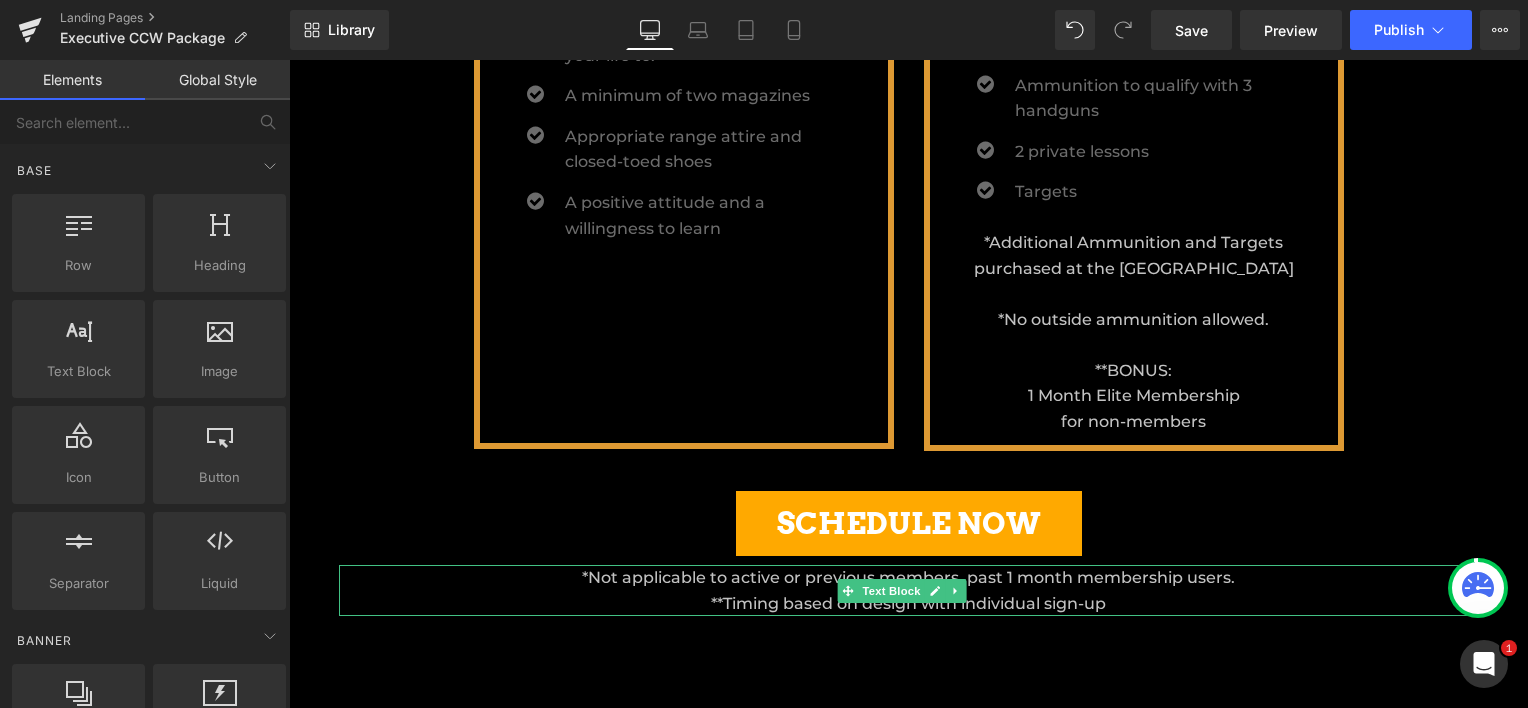 click on "**Timing based on design with individual sign-up" at bounding box center (909, 604) 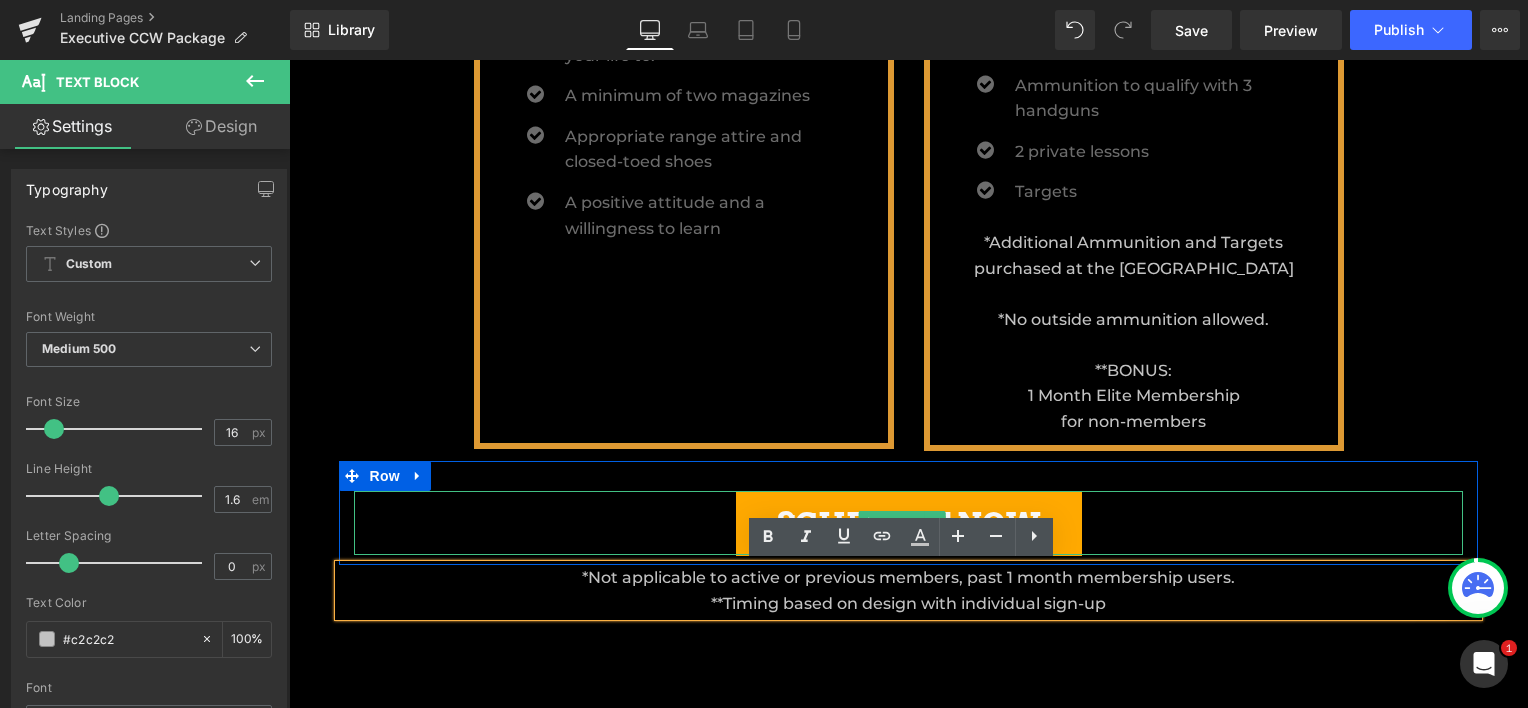 click on "SCHEDULE NOW" at bounding box center [909, 523] 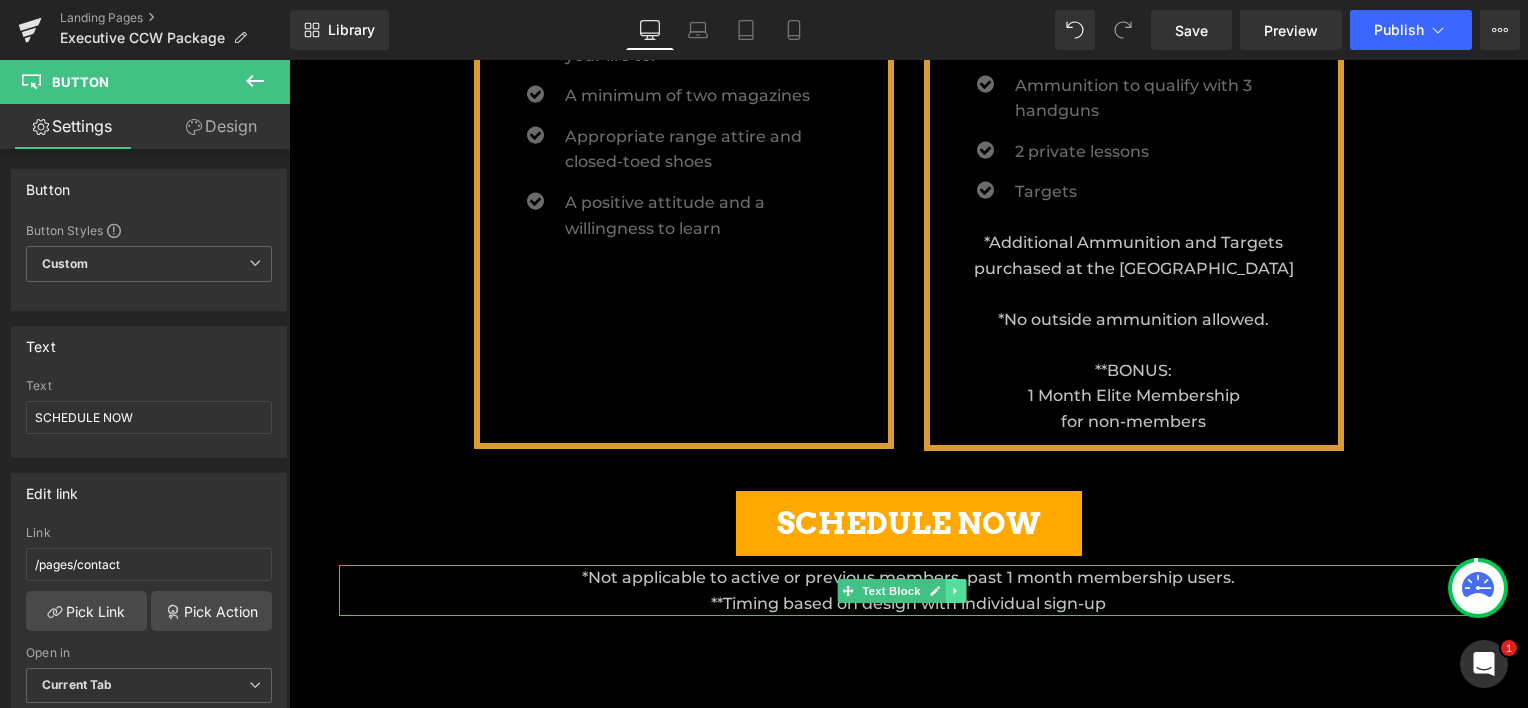 click 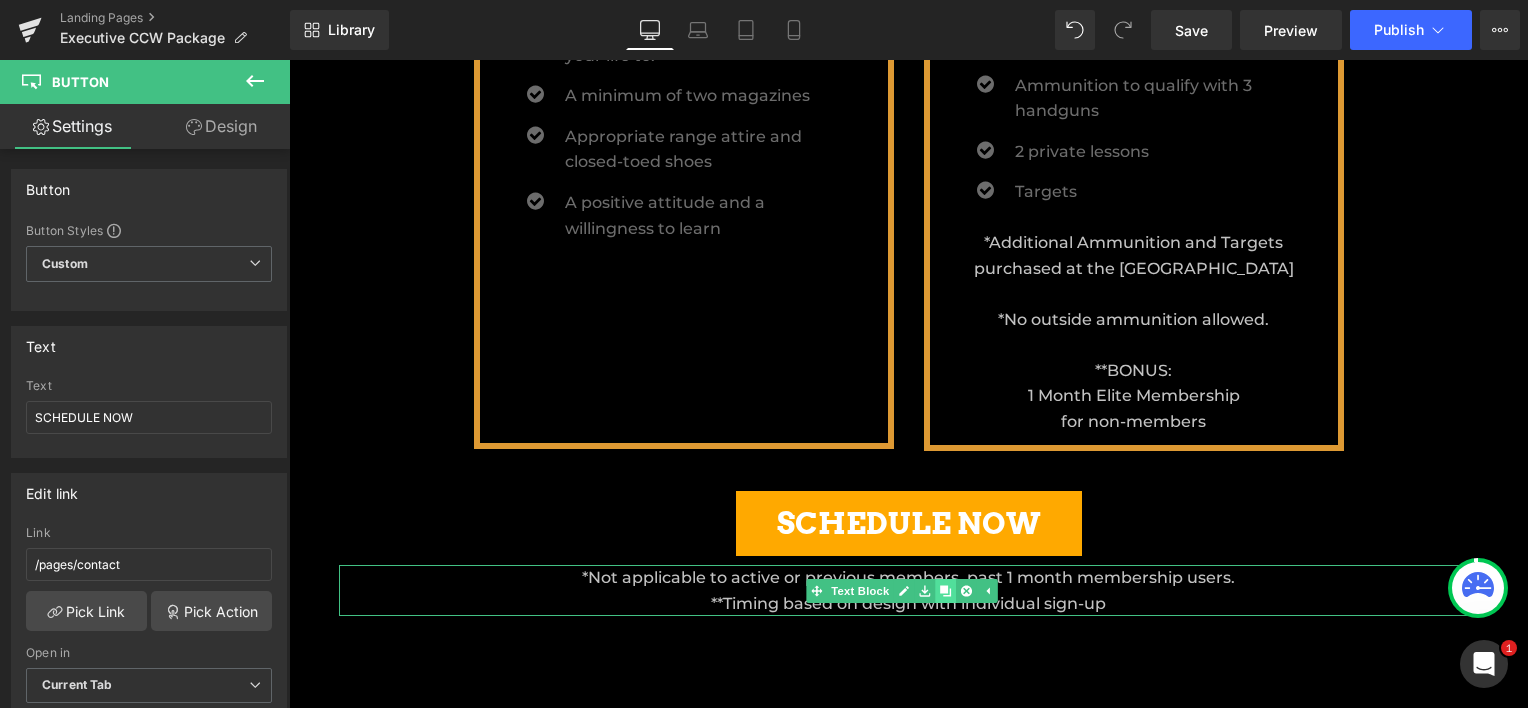 click at bounding box center [945, 591] 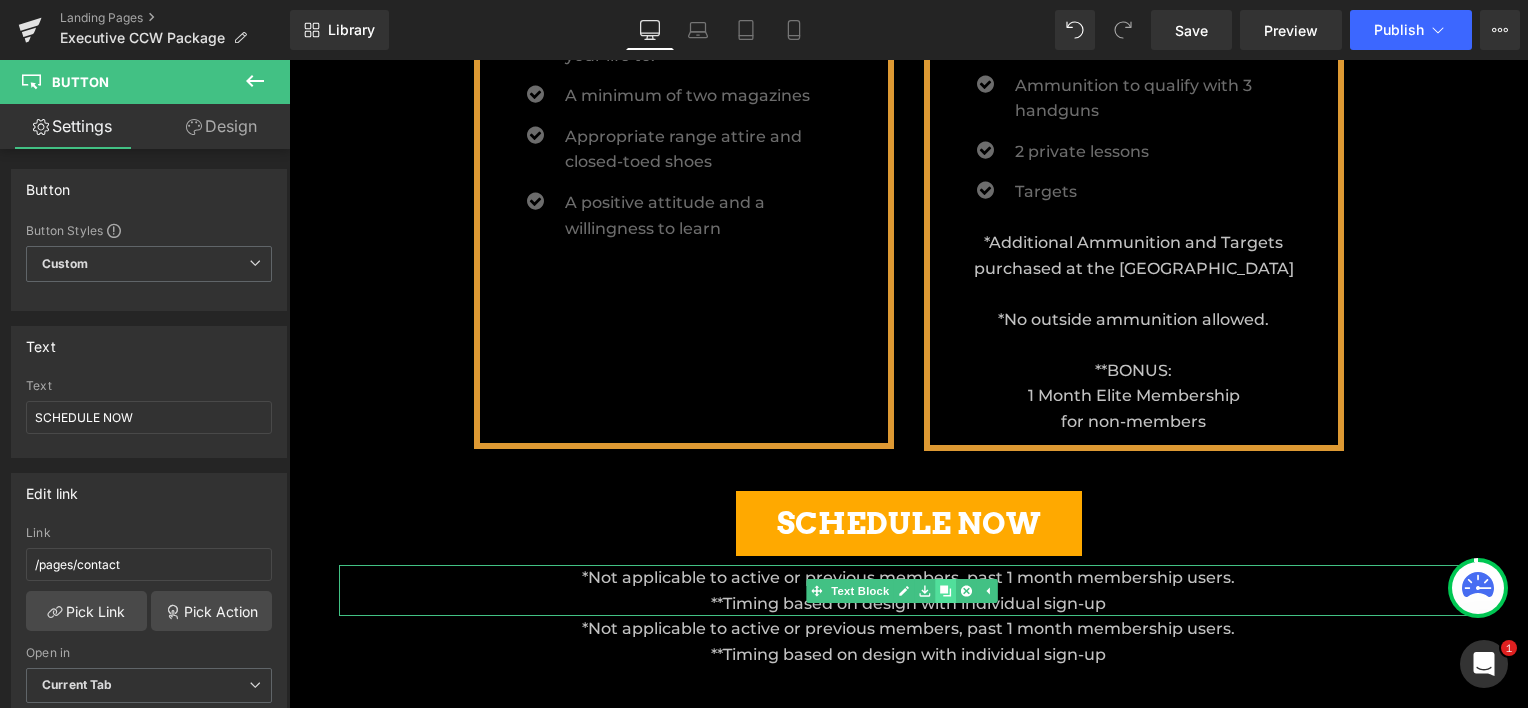 scroll, scrollTop: 1152, scrollLeft: 0, axis: vertical 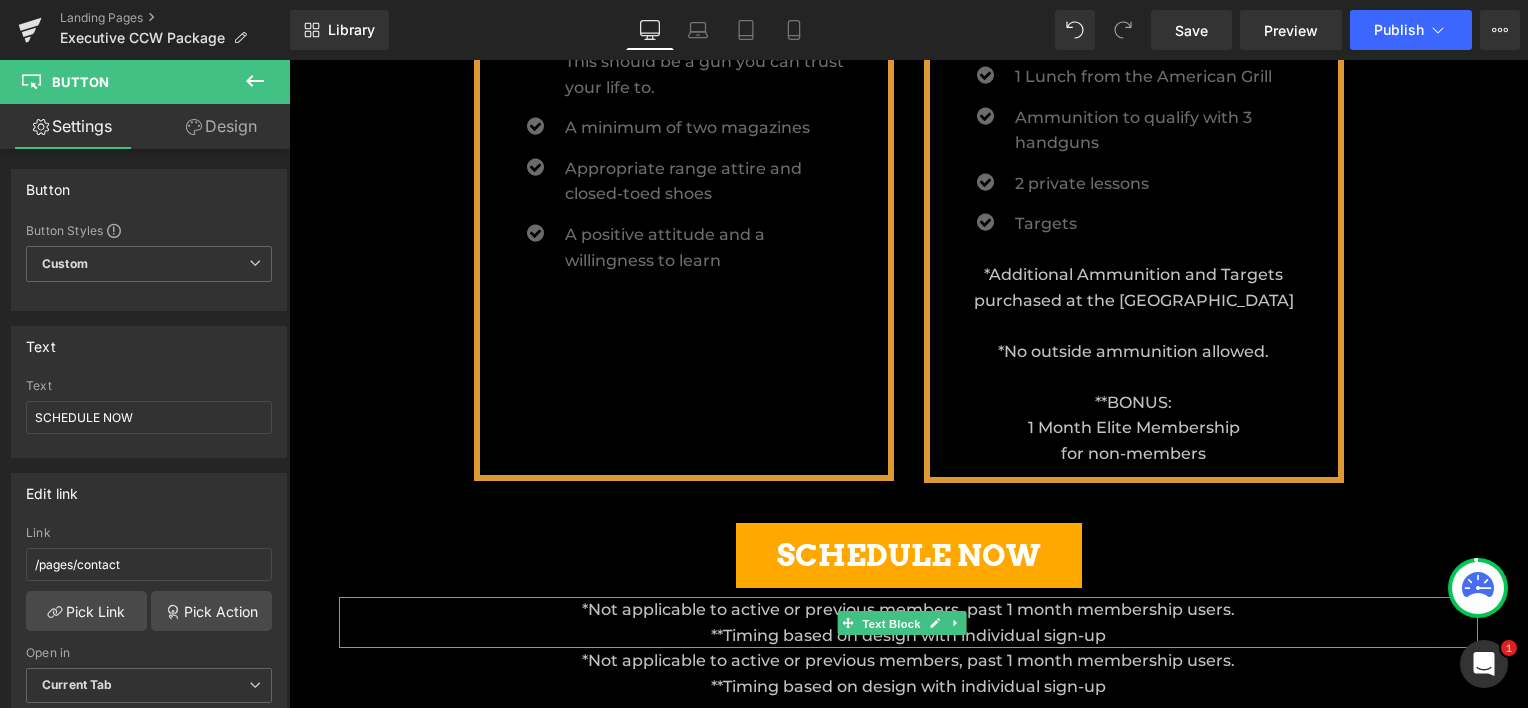 click on "Text Block" at bounding box center [880, 623] 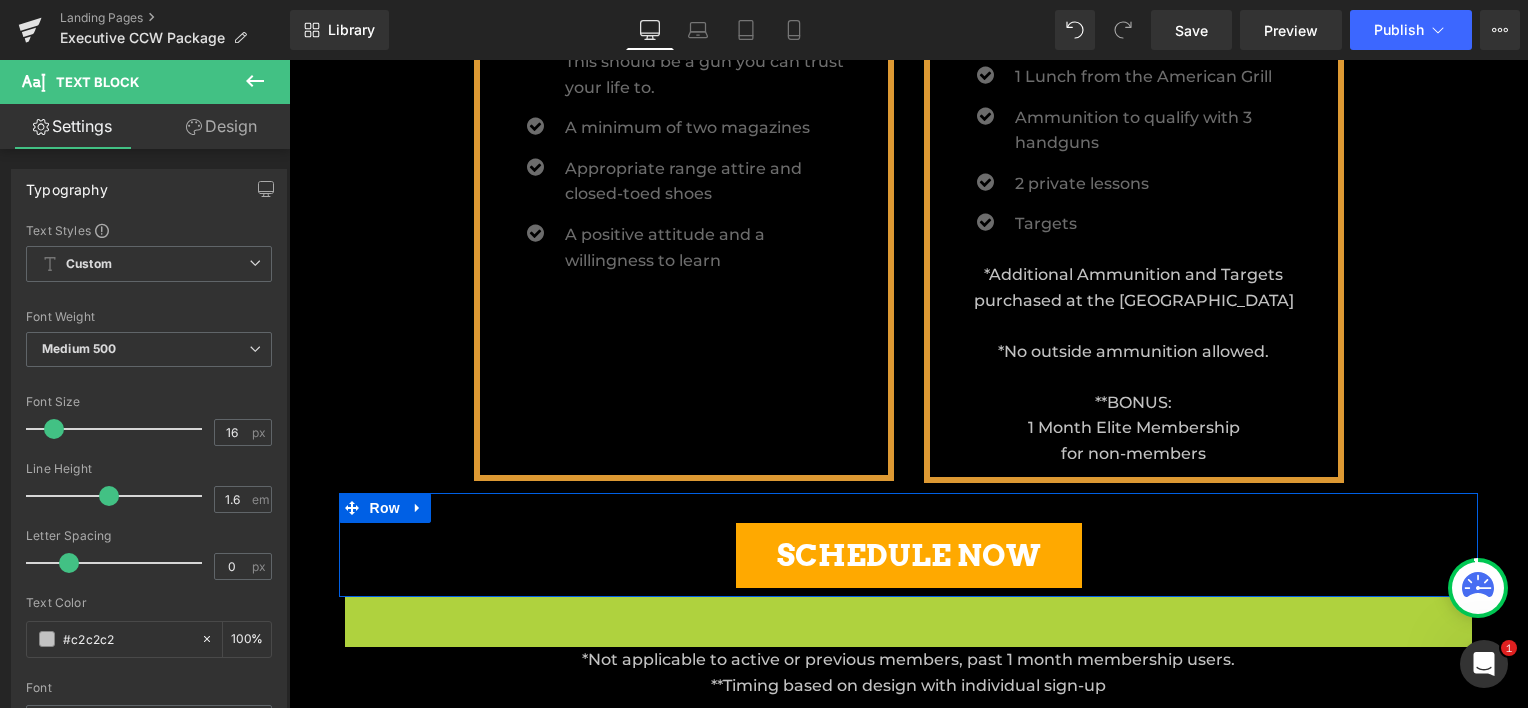 scroll, scrollTop: 2282, scrollLeft: 1224, axis: both 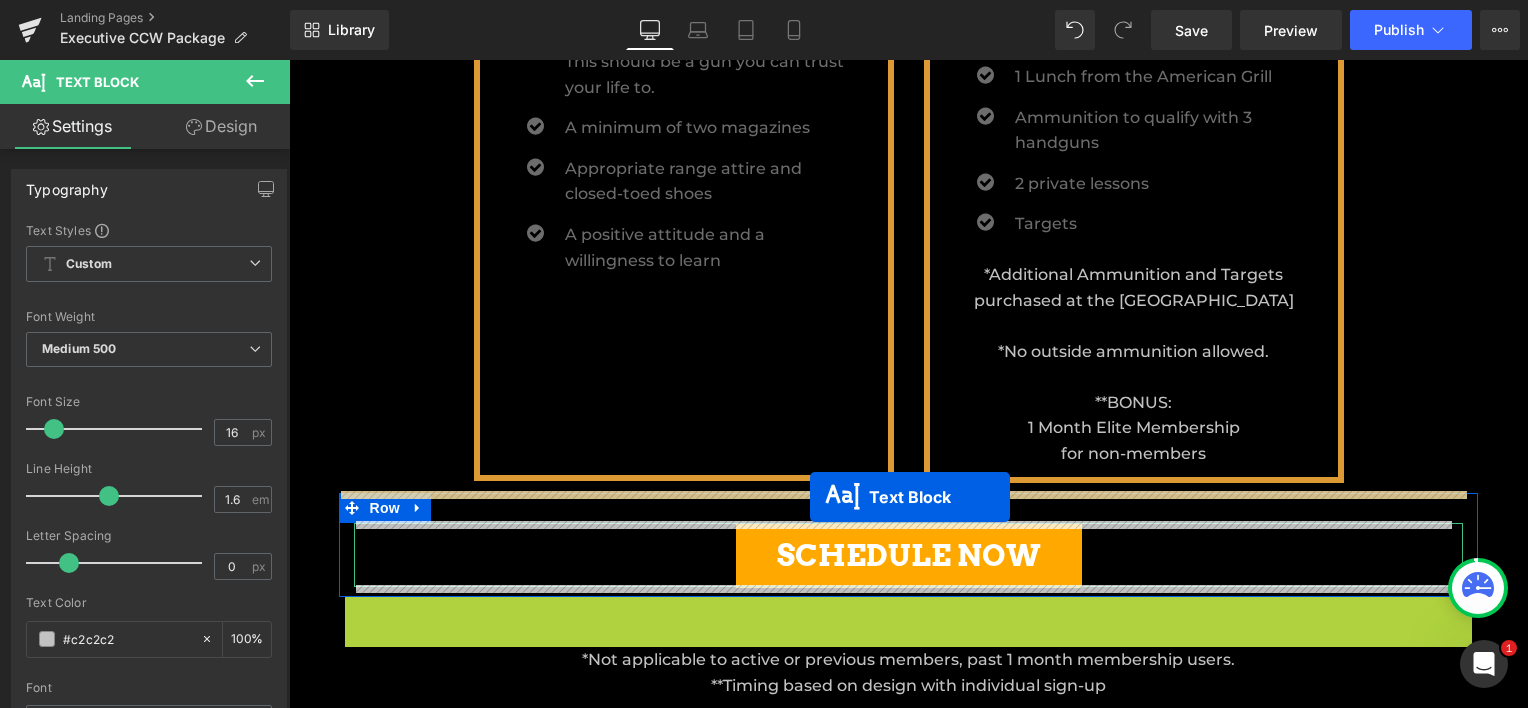 drag, startPoint x: 849, startPoint y: 617, endPoint x: 810, endPoint y: 497, distance: 126.178444 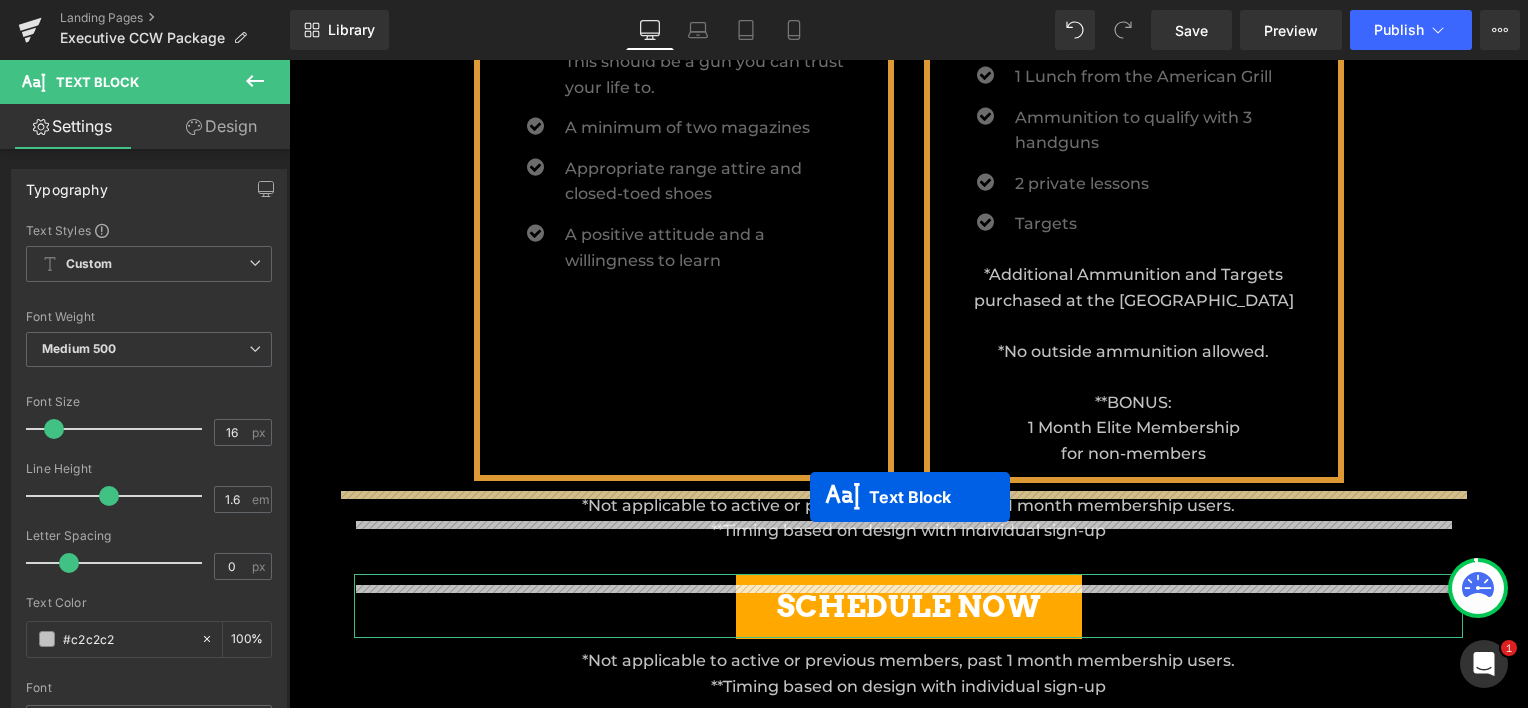 scroll, scrollTop: 10, scrollLeft: 10, axis: both 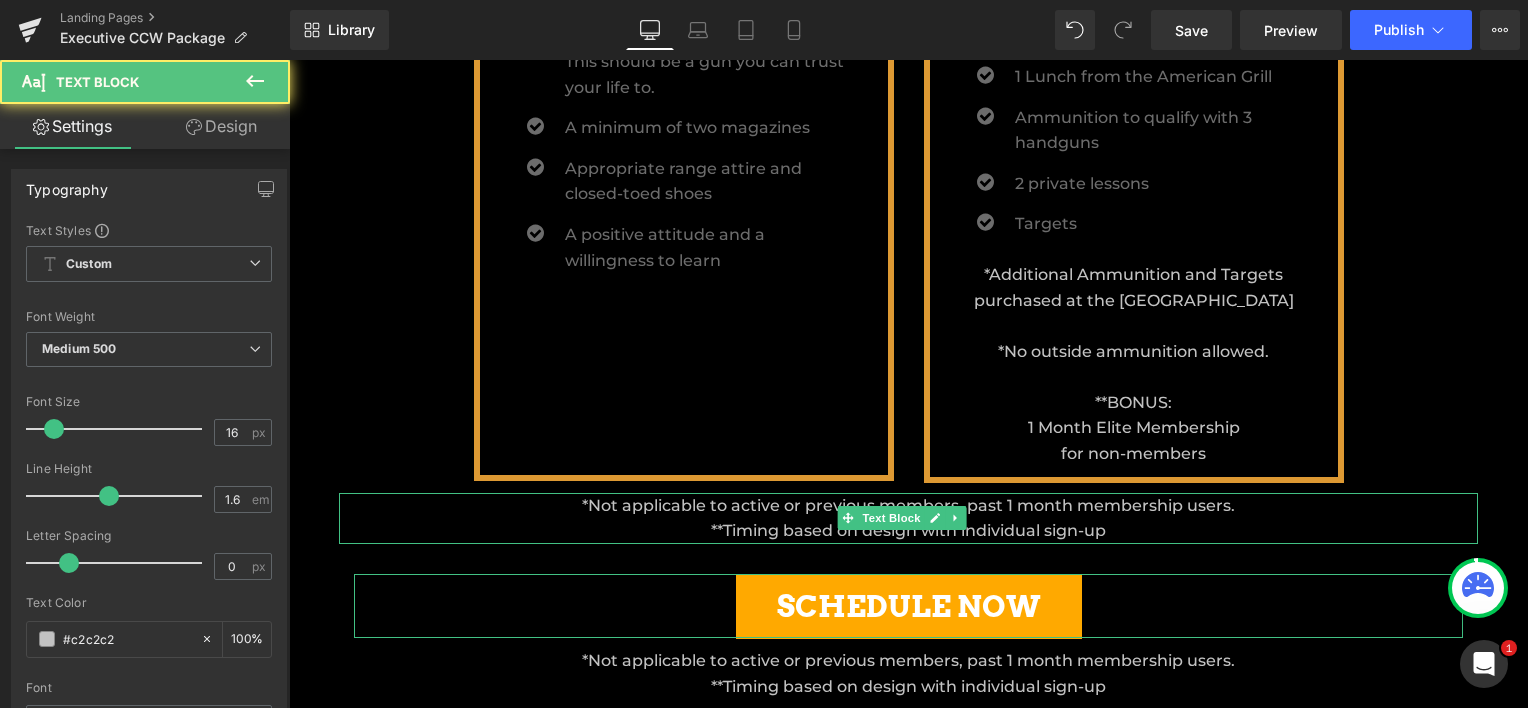 click on "**Timing based on design with individual sign-up" at bounding box center [909, 531] 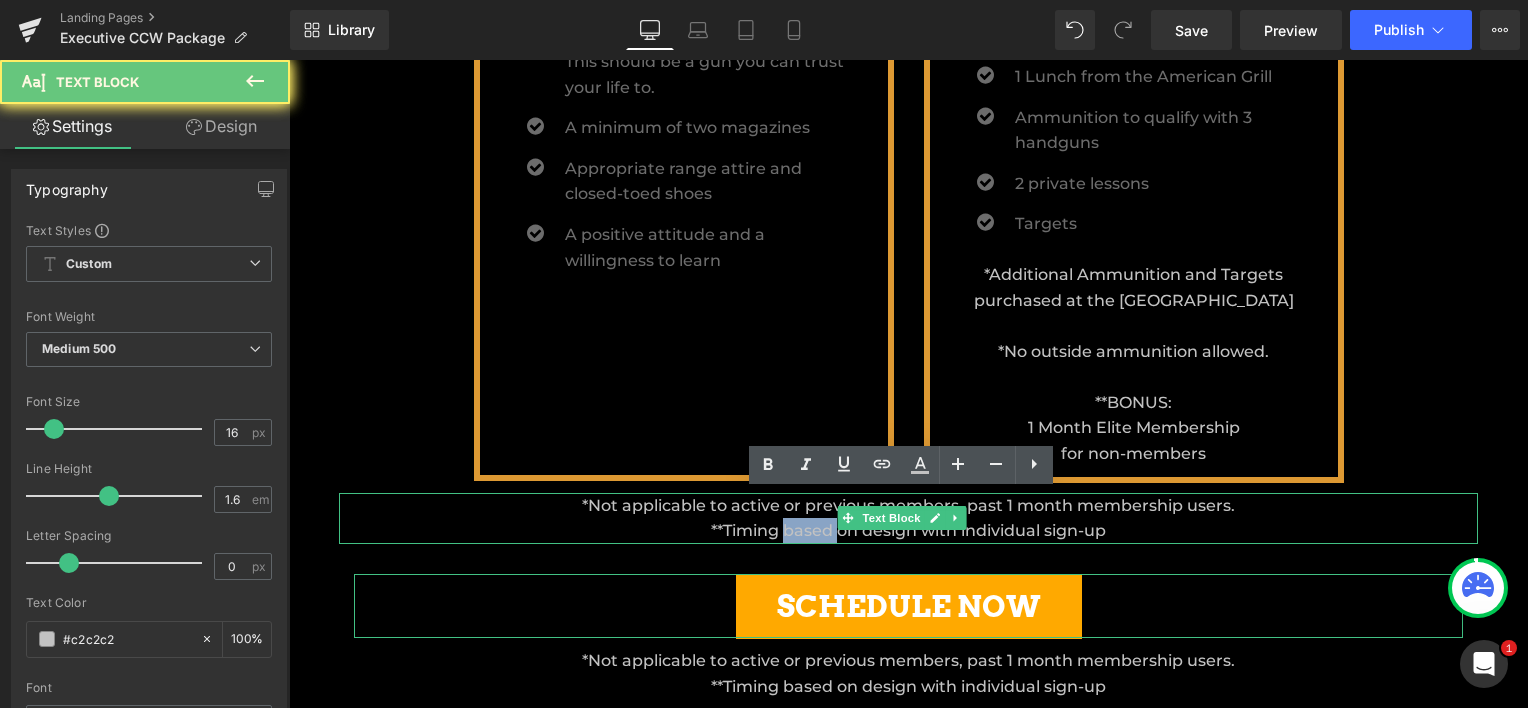 click on "**Timing based on design with individual sign-up" at bounding box center (909, 531) 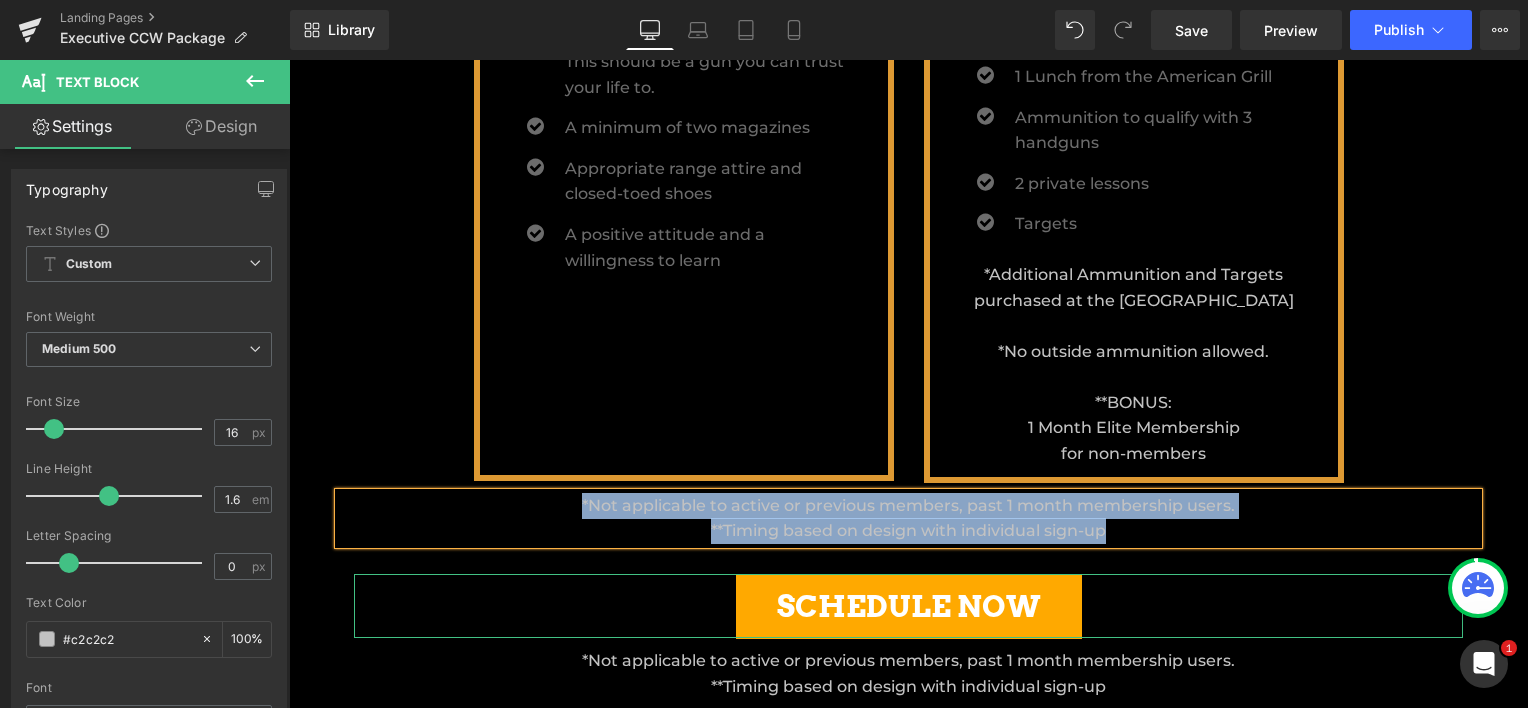 type 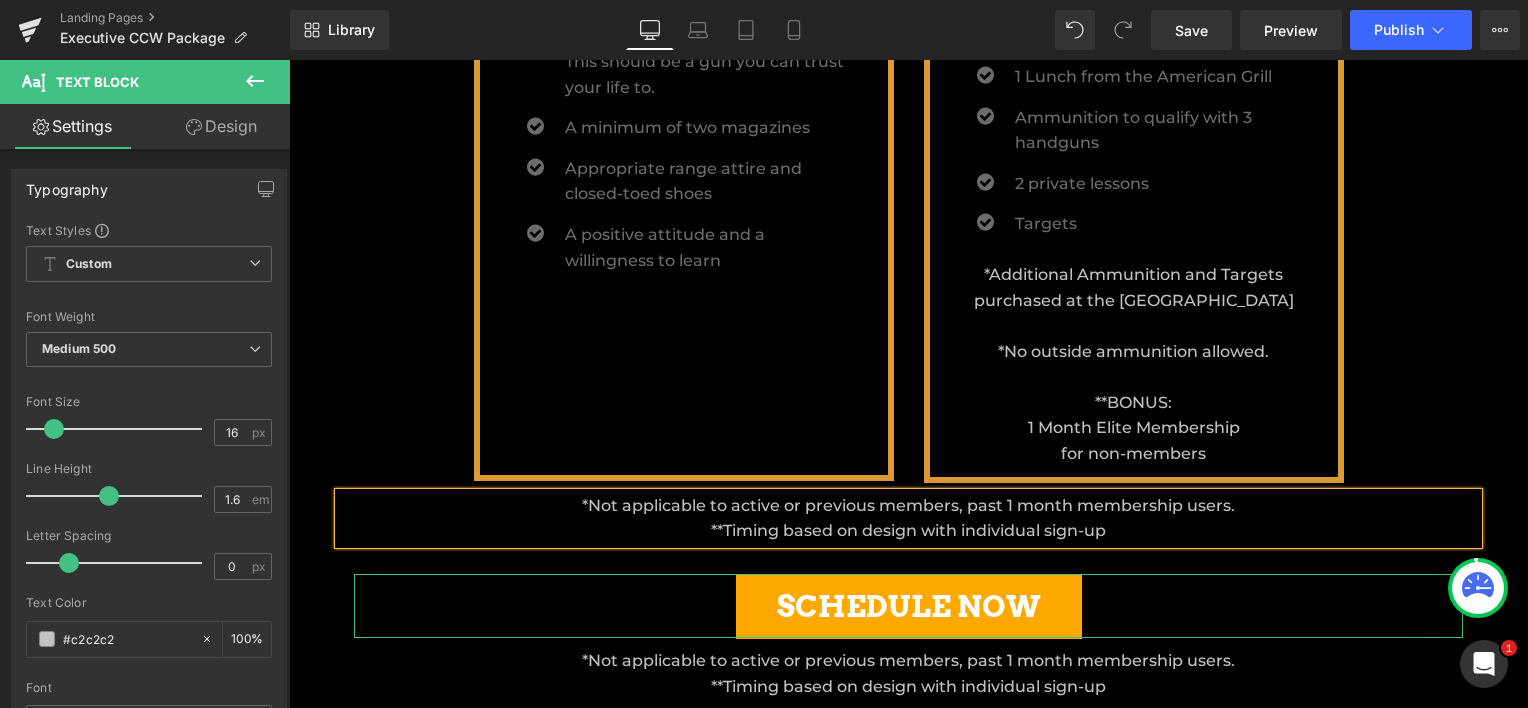 scroll, scrollTop: 2258, scrollLeft: 1224, axis: both 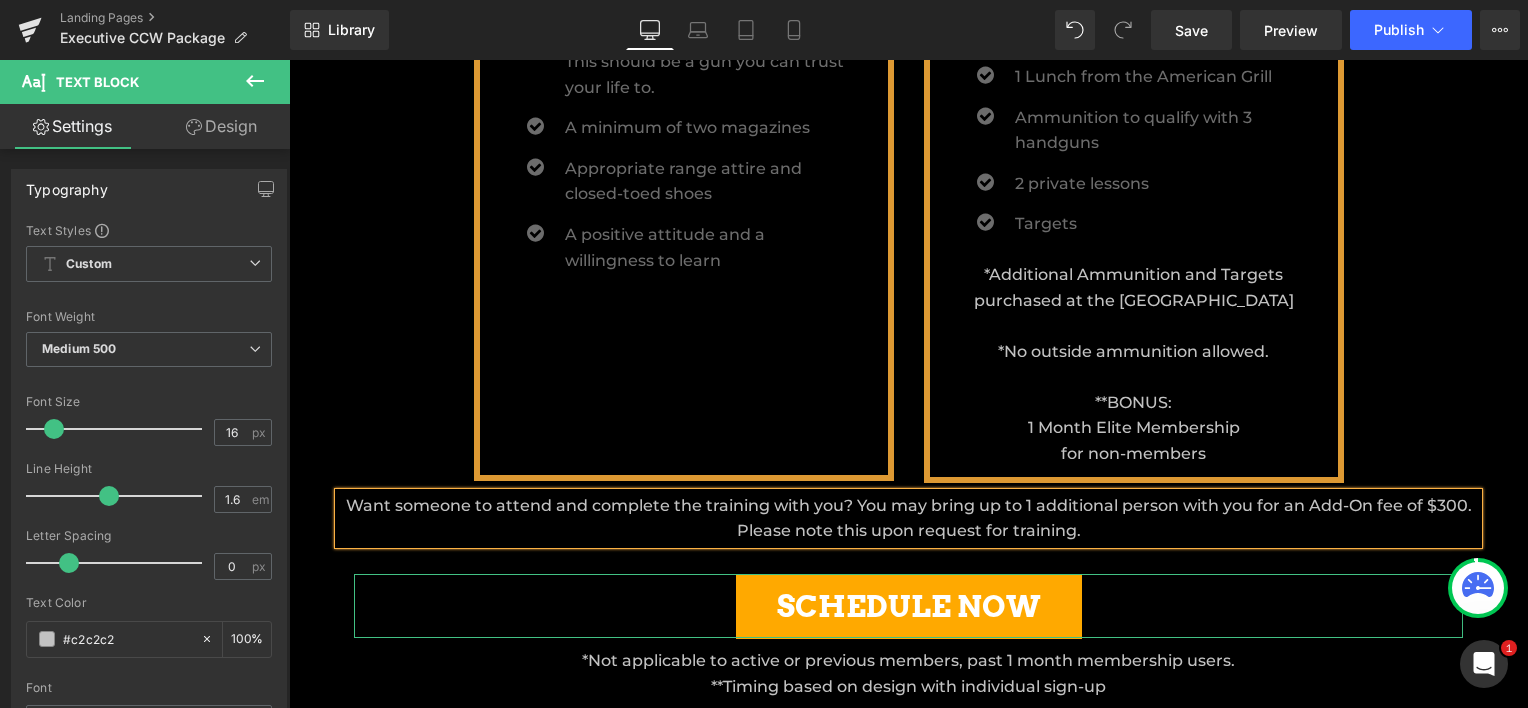click on "Want someone to attend and complete the training with you? You may bring up to 1 additional person with you for an Add-On fee of $300. Please note this upon request for training." at bounding box center [909, 518] 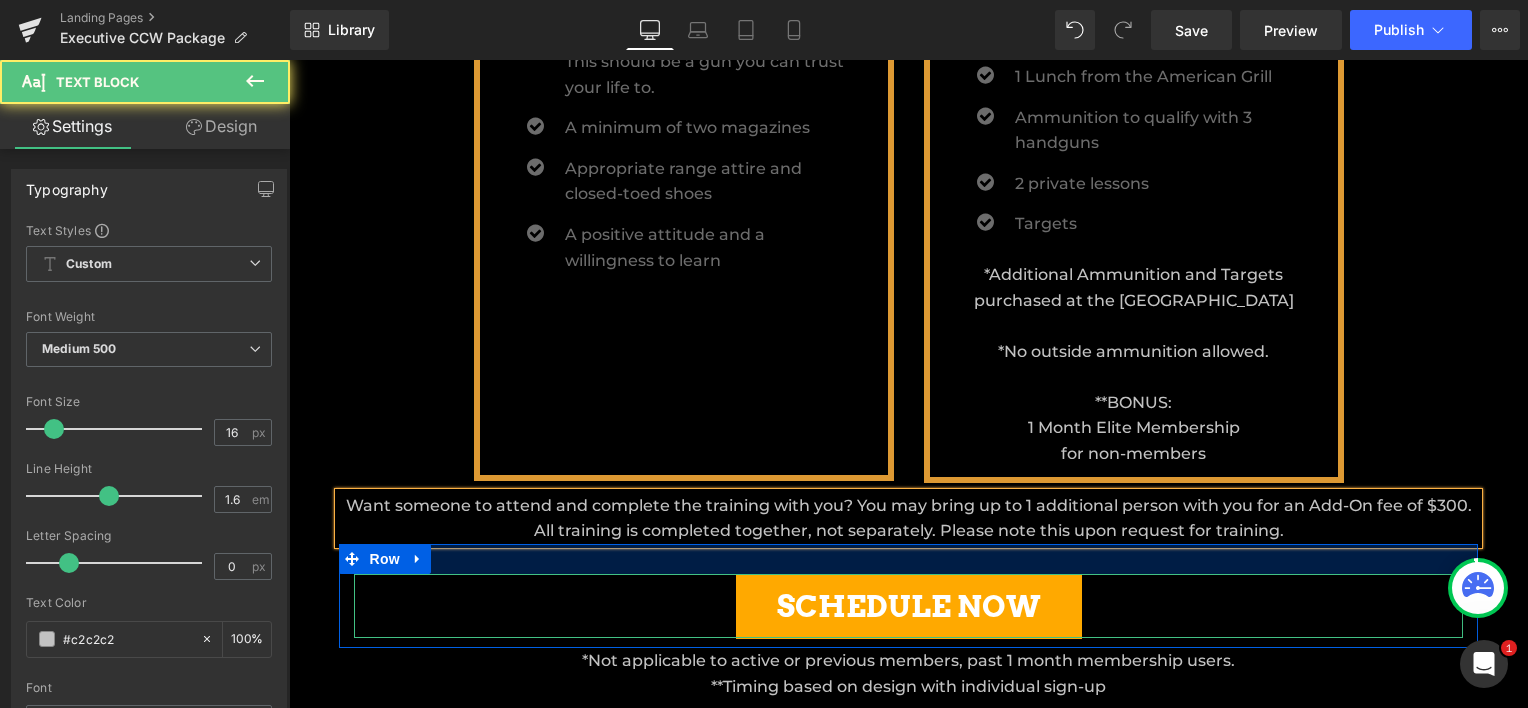 drag, startPoint x: 930, startPoint y: 525, endPoint x: 552, endPoint y: 542, distance: 378.38208 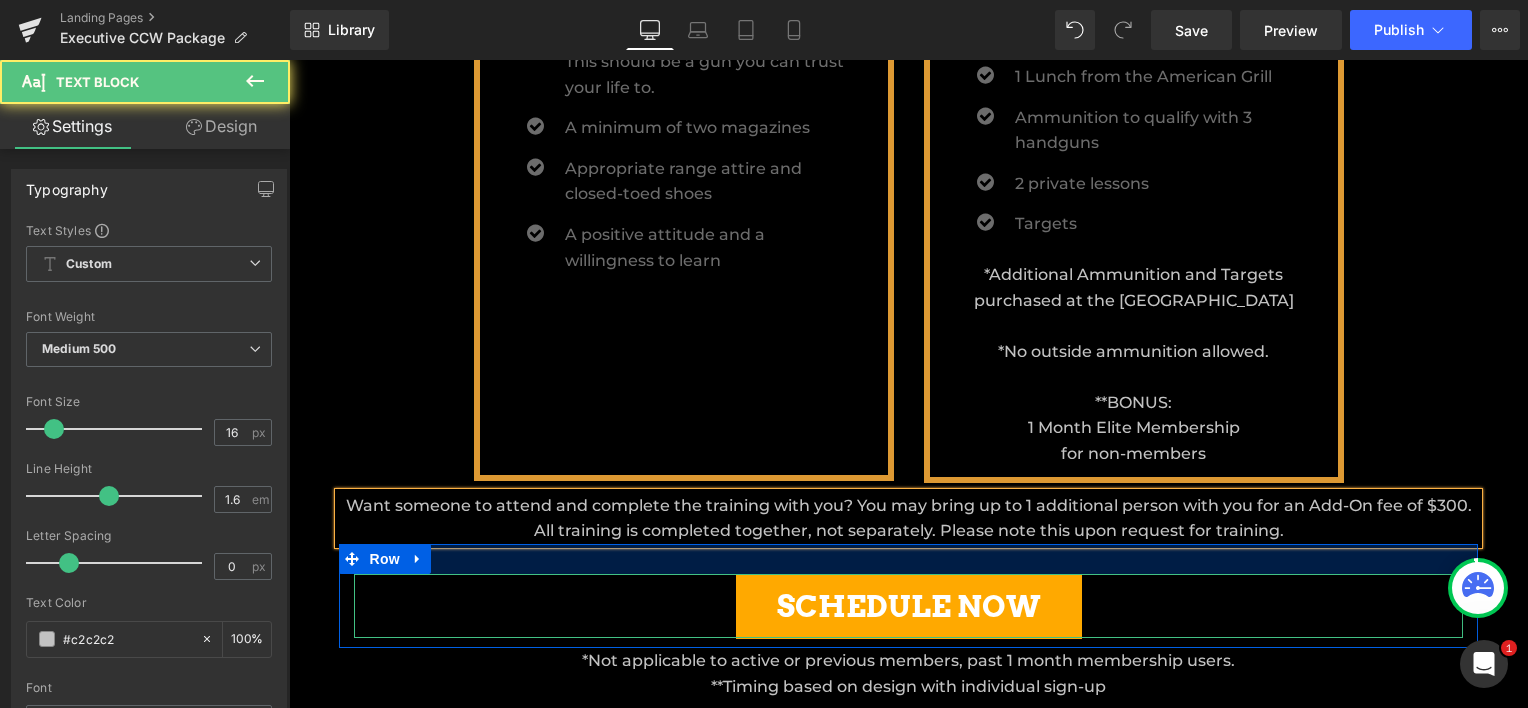 click on "Image
EXECUTIVE CCW PACKAGES
Heading
Parallax         Row
NEW LICENCES Heading         RENEWAL LICENCES Heading
Row       145px   145px Icon         MEMBER PRICE  $1500 Heading         Icon         44px NON MEMBER PRICE $1850 Heading         47px Icon       44px   MEMBER PRICE  $750 Heading       47px   Icon         NON MEMBER PRICE $925 Heading         Row       145px   145px Our Executive CCW Package includes the Orange County Sheriff’s approved 16-Hour Concealed Carry Weapons Course on your schedule, one on one with our instructors. Executive CCW students will receive lunch,  two private lessons, and ammunition to further your training. Non-Members* also receive a One-Month Elite Membership. With the Executive CCW Package you can choose to break up your instruction into two days for a schedule that is flexible and accommodating to you!" at bounding box center (909, 23) 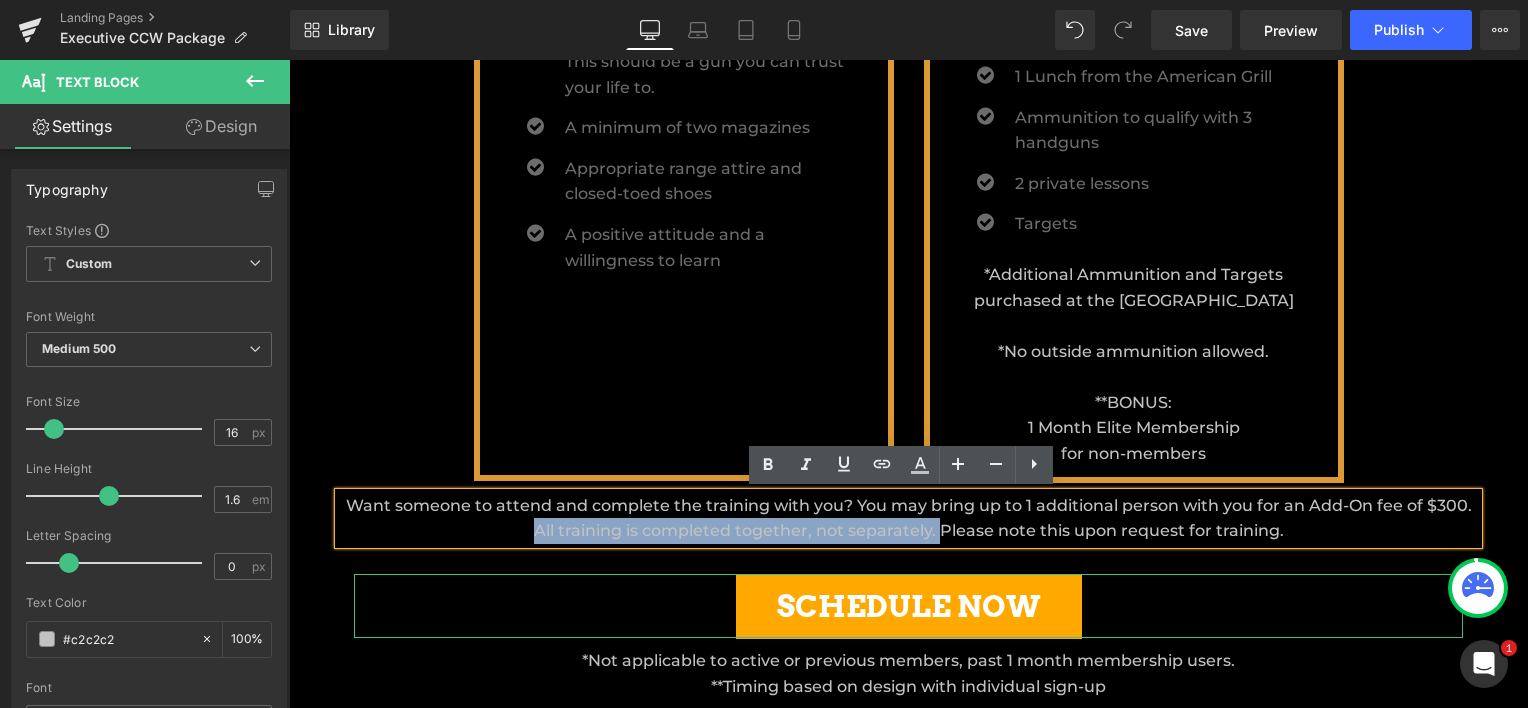 drag, startPoint x: 528, startPoint y: 520, endPoint x: 932, endPoint y: 534, distance: 404.2425 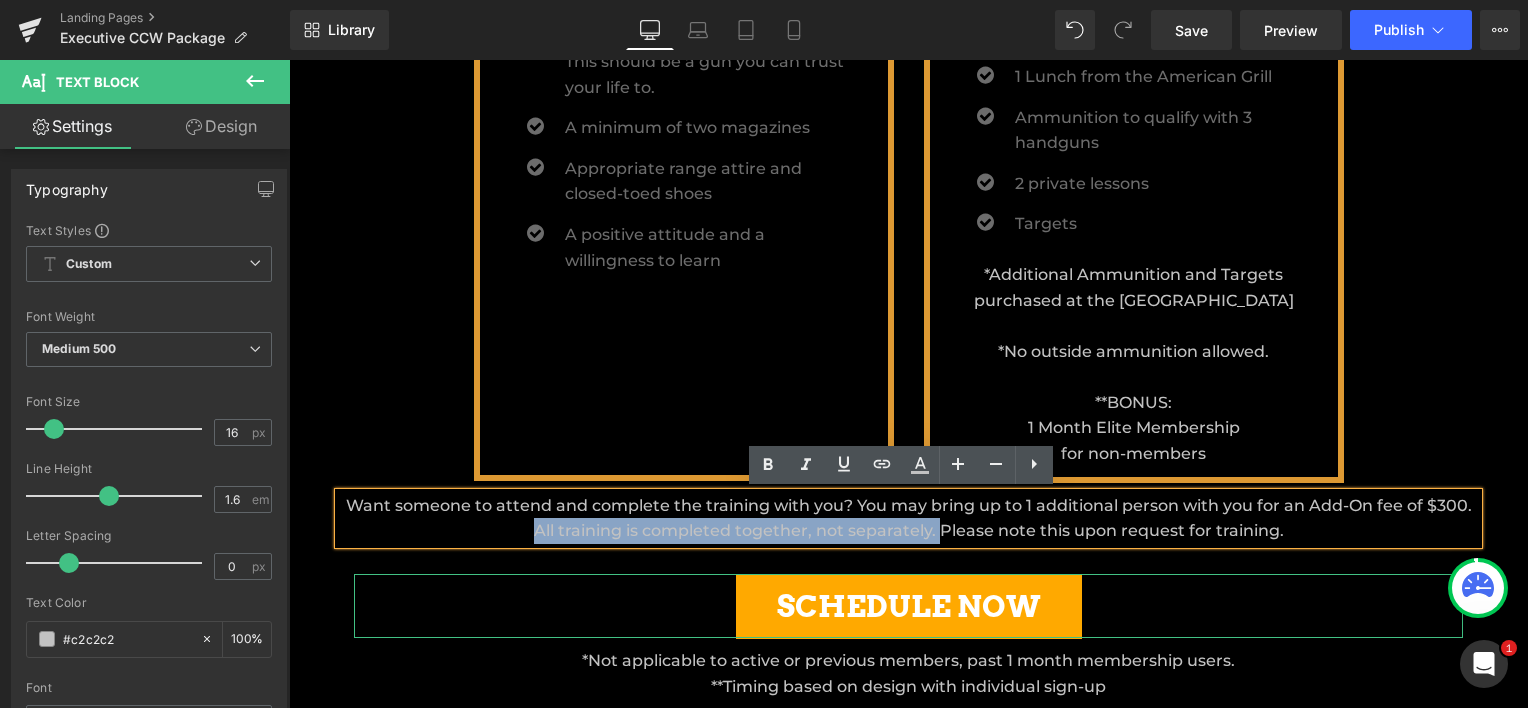 click on "Want someone to attend and complete the training with you? You may bring up to 1 additional person with you for an Add-On fee of $300. All training is completed together, not separately. Please note this upon request for training." at bounding box center [909, 518] 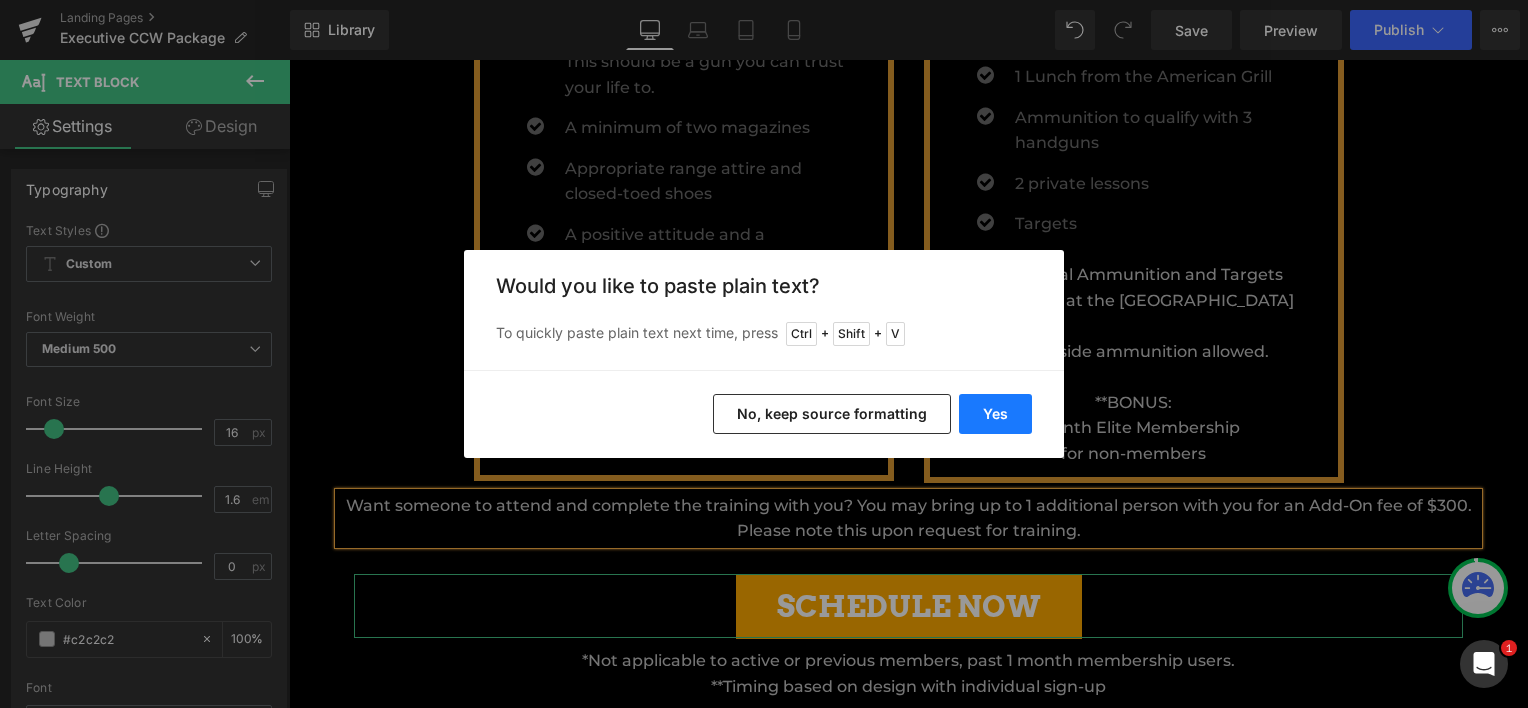 click on "Yes" at bounding box center (995, 414) 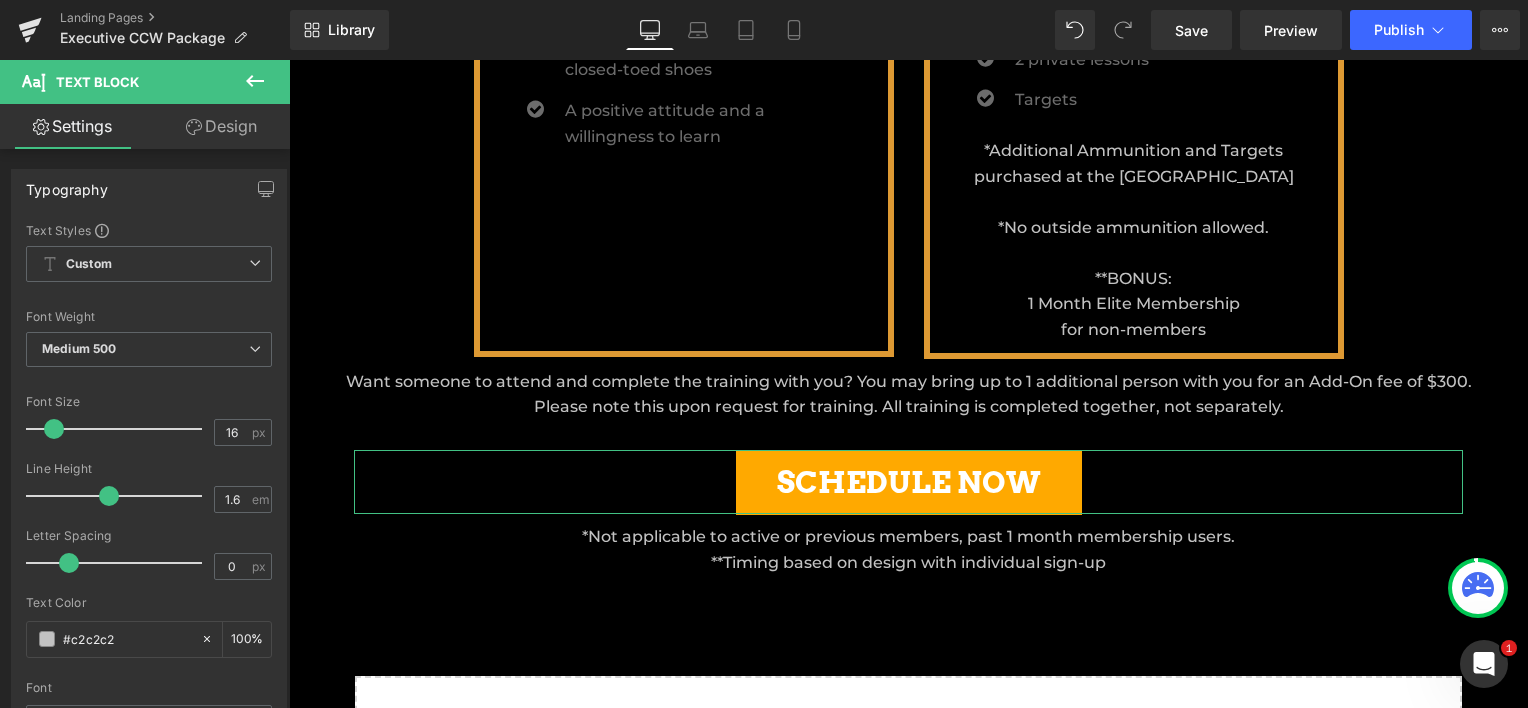 scroll, scrollTop: 1301, scrollLeft: 0, axis: vertical 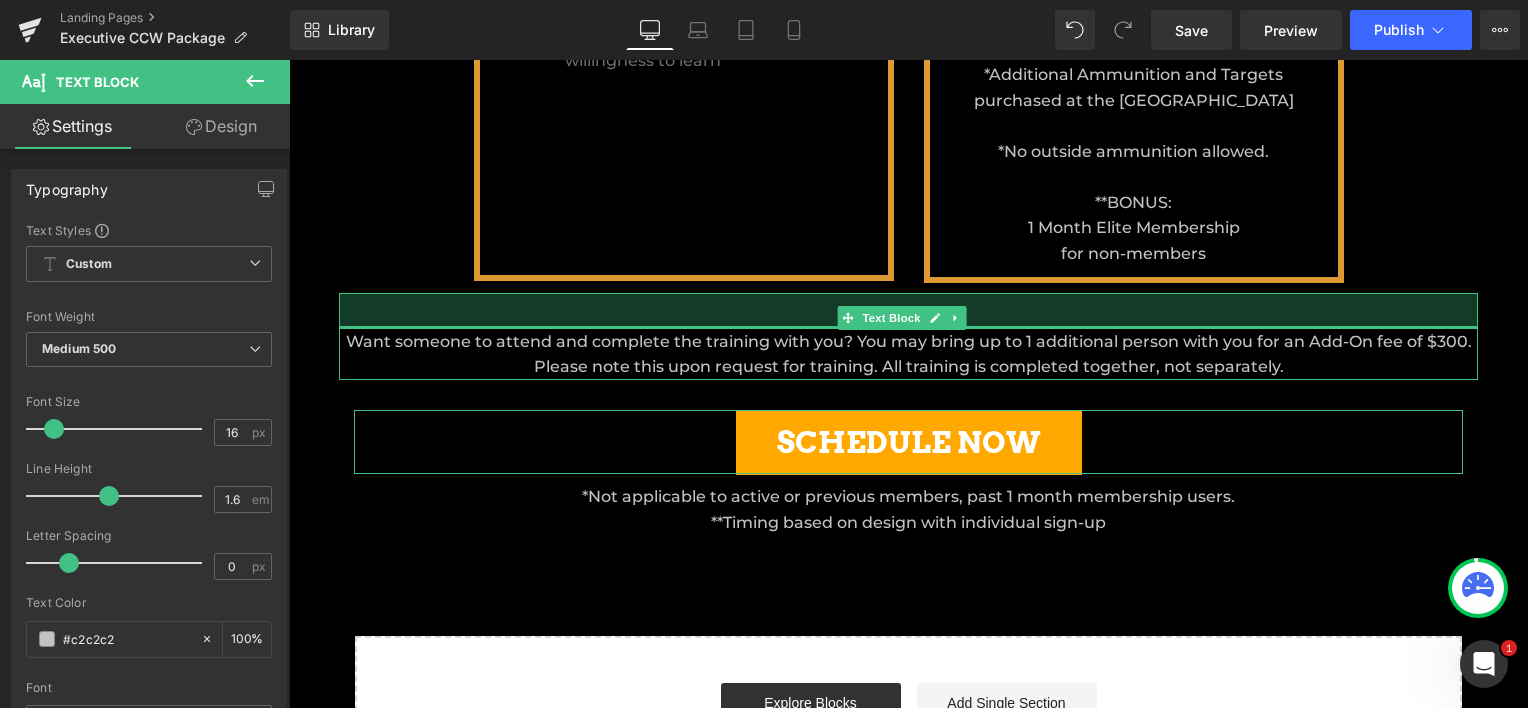 drag, startPoint x: 1077, startPoint y: 294, endPoint x: 1083, endPoint y: 329, distance: 35.510563 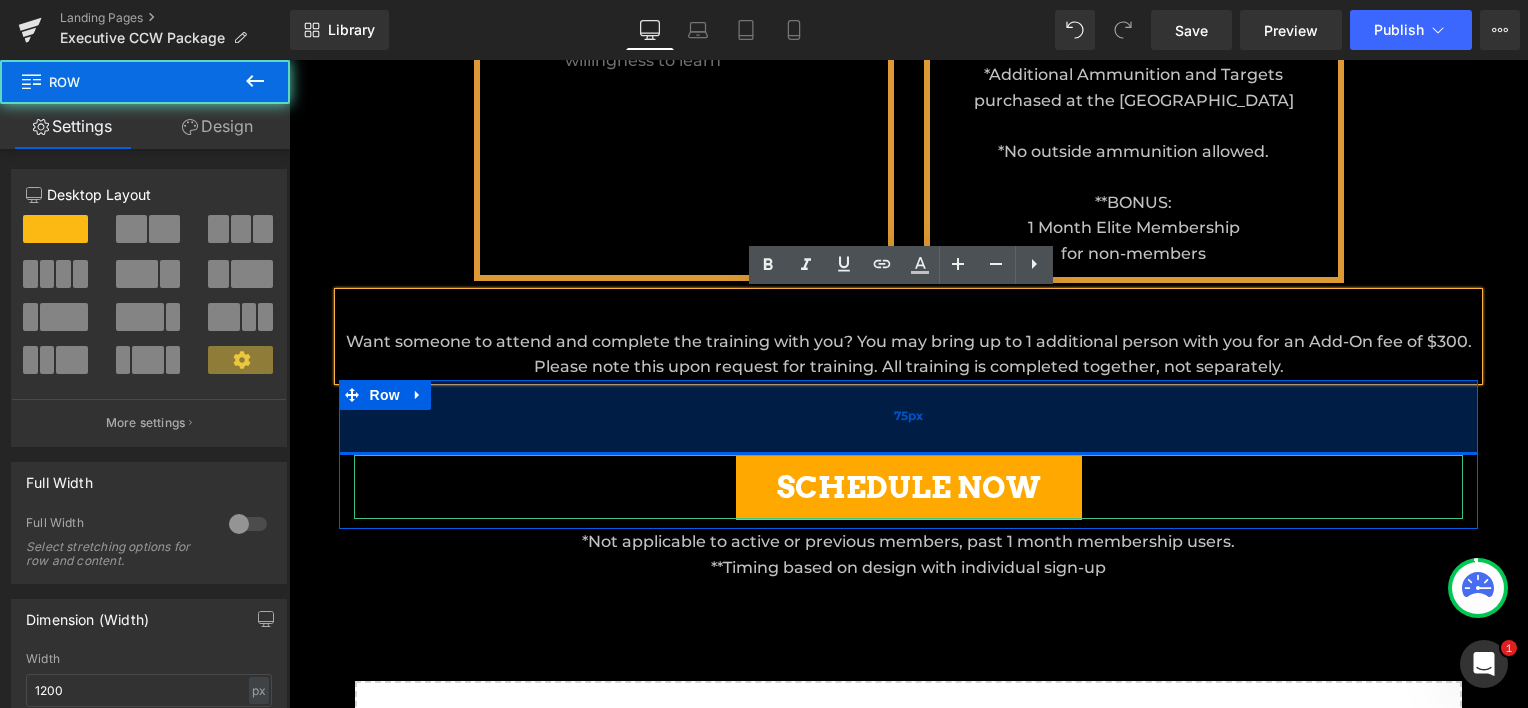 scroll, scrollTop: 9, scrollLeft: 10, axis: both 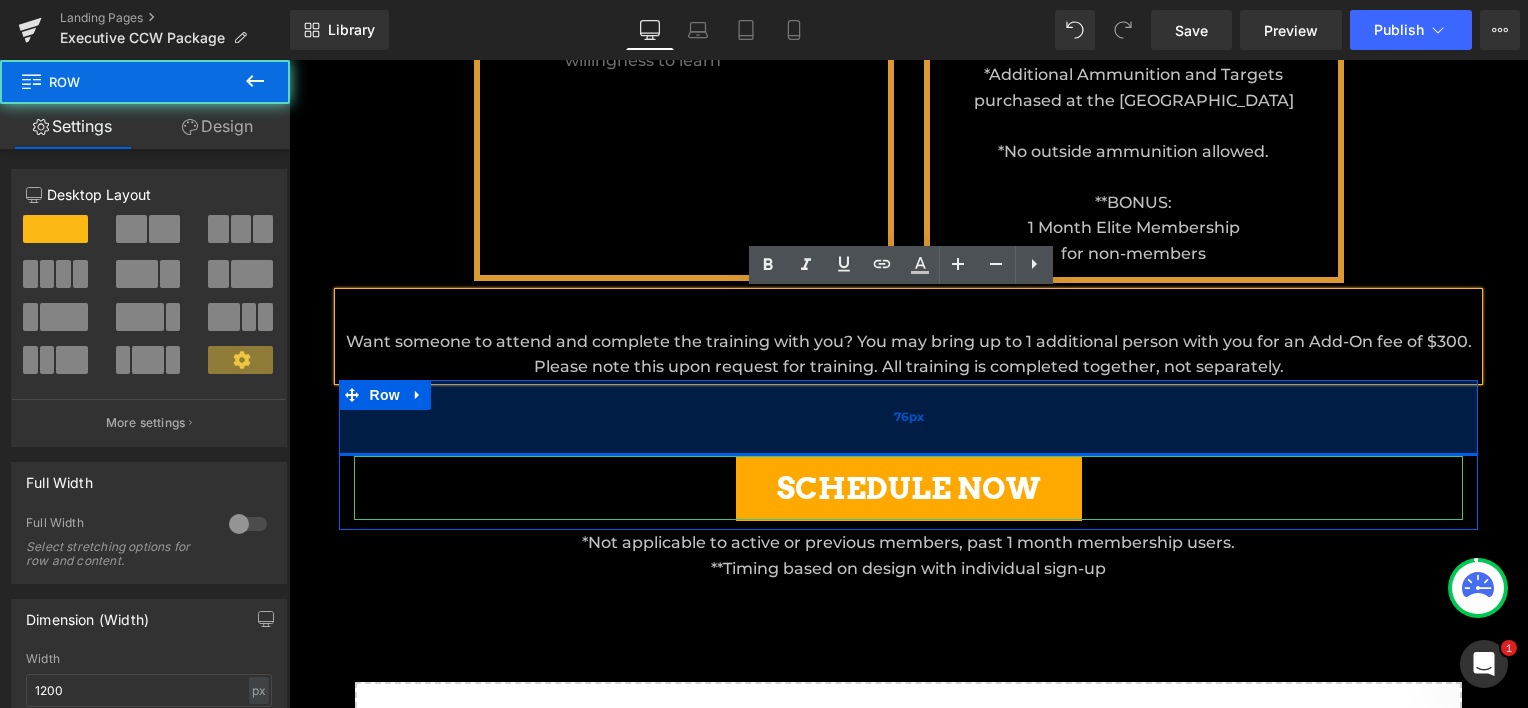 drag, startPoint x: 1100, startPoint y: 381, endPoint x: 1108, endPoint y: 428, distance: 47.67599 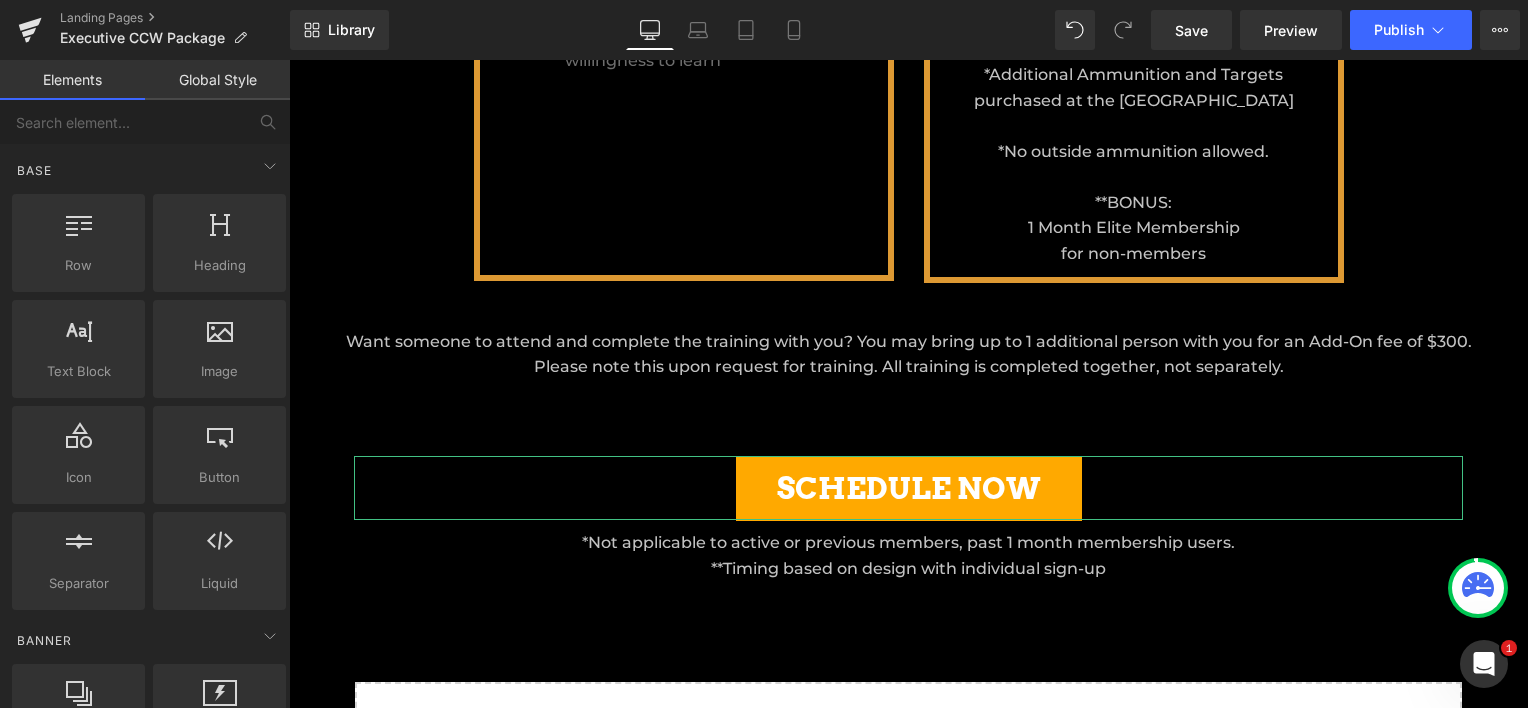 click on "Image
EXECUTIVE CCW PACKAGES
Heading
Parallax         Row
NEW LICENCES Heading         RENEWAL LICENCES Heading
Row       145px   145px Icon         MEMBER PRICE  $1500 Heading         Icon         44px NON MEMBER PRICE $1850 Heading         47px Icon       44px   MEMBER PRICE  $750 Heading       47px   Icon         NON MEMBER PRICE $925 Heading         Row       145px   145px Our Executive CCW Package includes the Orange County Sheriff’s approved 16-Hour Concealed Carry Weapons Course on your schedule, one on one with our instructors. Executive CCW students will receive lunch,  two private lessons, and ammunition to further your training. Non-Members* also receive a One-Month Elite Membership. With the Executive CCW Package you can choose to break up your instruction into two days for a schedule that is flexible and accommodating to you!" at bounding box center (909, -136) 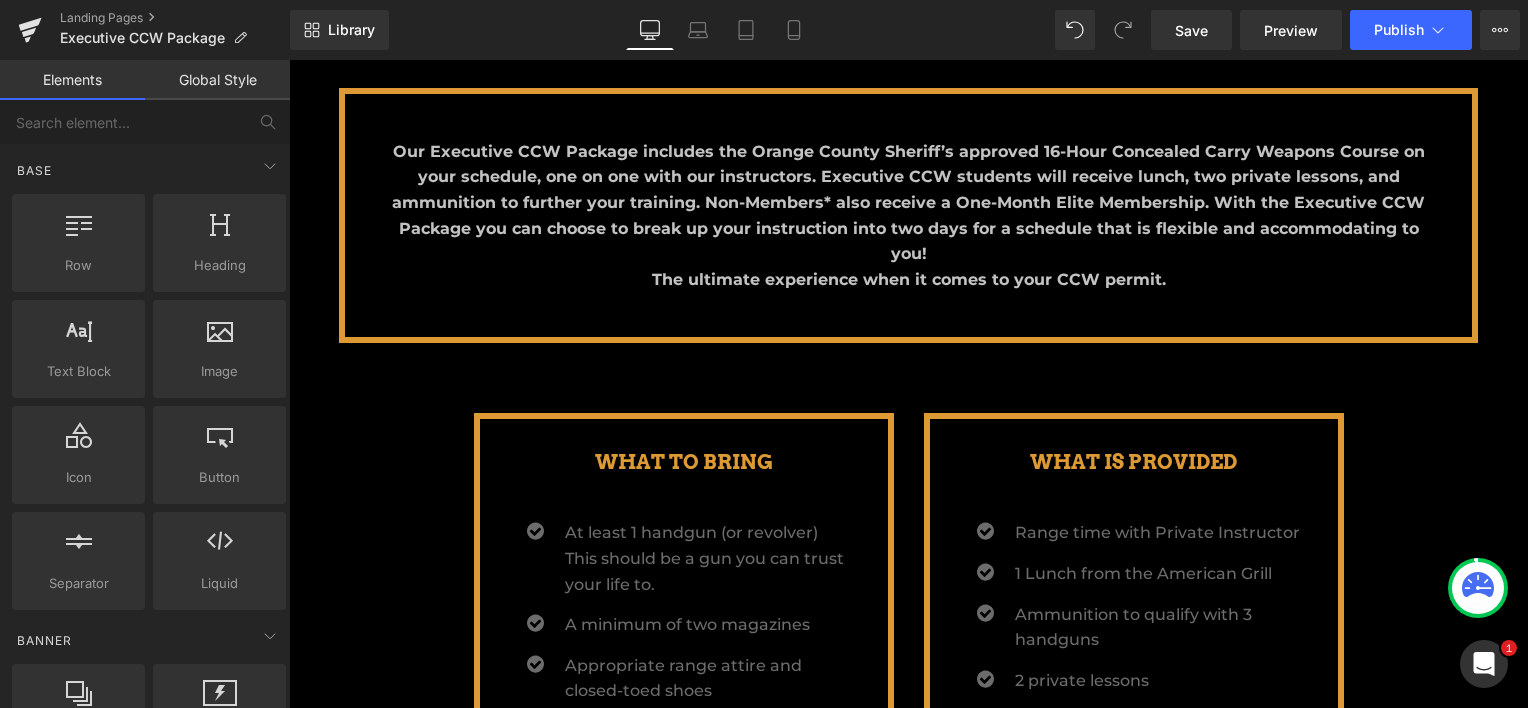 scroll, scrollTop: 901, scrollLeft: 0, axis: vertical 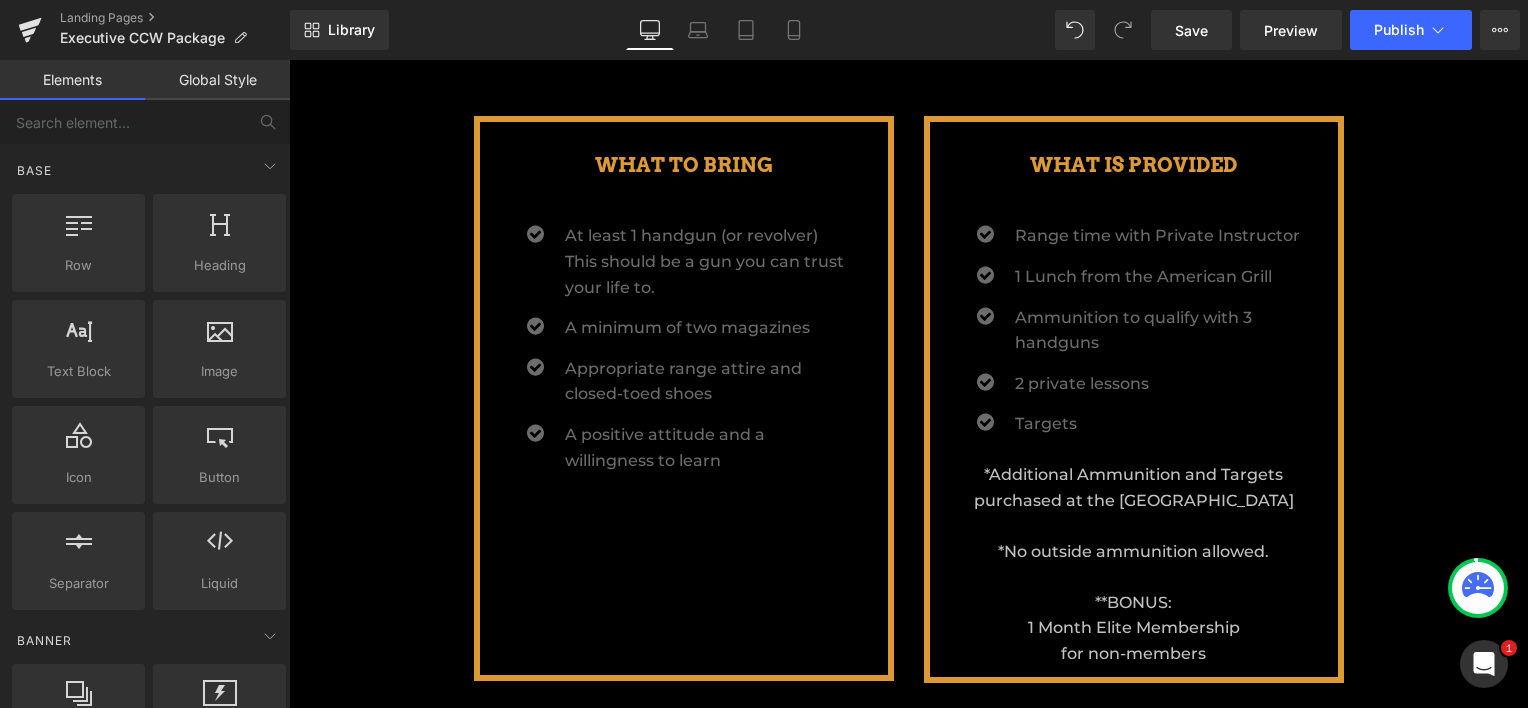 click on "Image
EXECUTIVE CCW PACKAGES
Heading
Parallax         Row
NEW LICENCES Heading         RENEWAL LICENCES Heading
Row       145px   145px Icon         MEMBER PRICE  $1500 Heading         Icon         44px NON MEMBER PRICE $1850 Heading         47px Icon       44px   MEMBER PRICE  $750 Heading       47px   Icon         NON MEMBER PRICE $925 Heading         Row       145px   145px Our Executive CCW Package includes the Orange County Sheriff’s approved 16-Hour Concealed Carry Weapons Course on your schedule, one on one with our instructors. Executive CCW students will receive lunch,  two private lessons, and ammunition to further your training. Non-Members* also receive a One-Month Elite Membership. With the Executive CCW Package you can choose to break up your instruction into two days for a schedule that is flexible and accommodating to you!" at bounding box center [909, 264] 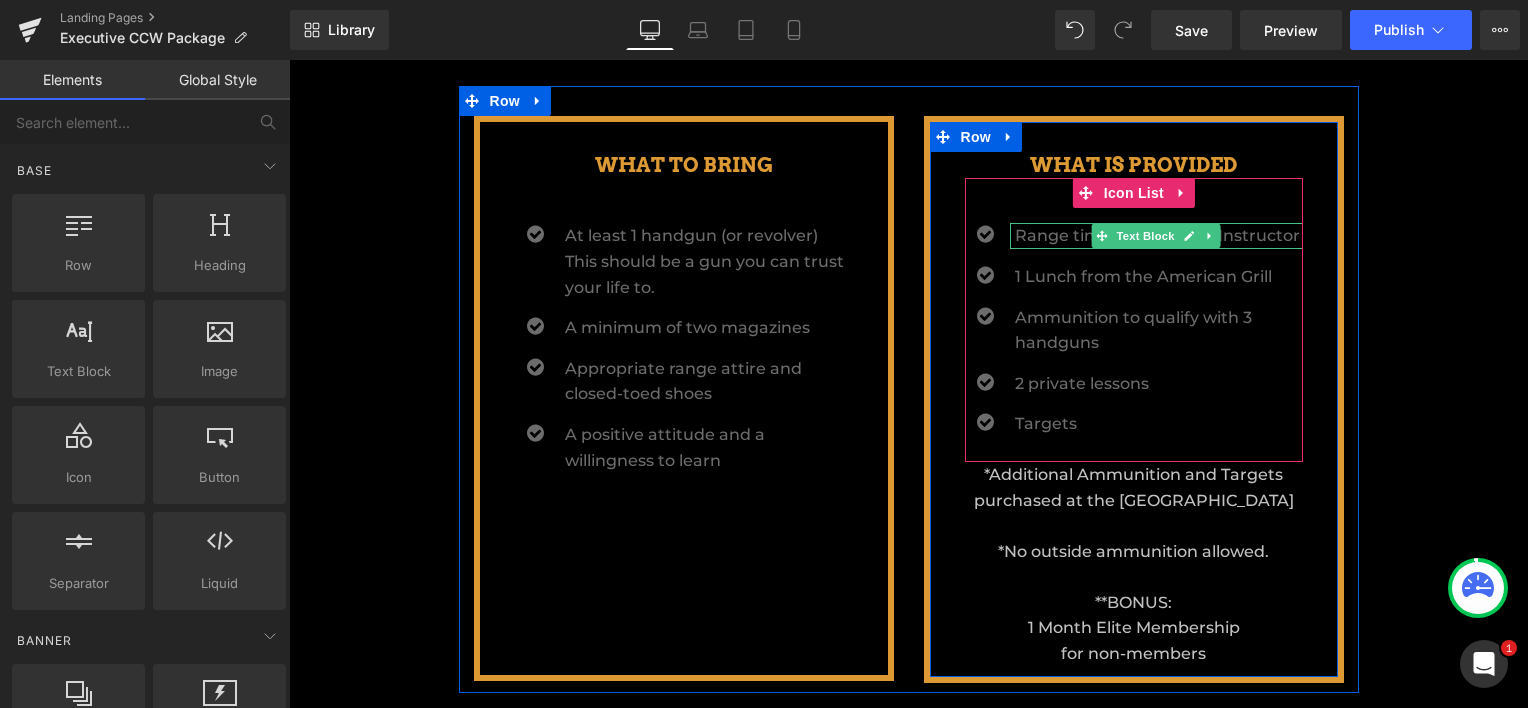 click on "Range time with Private Instructor" at bounding box center (1159, 236) 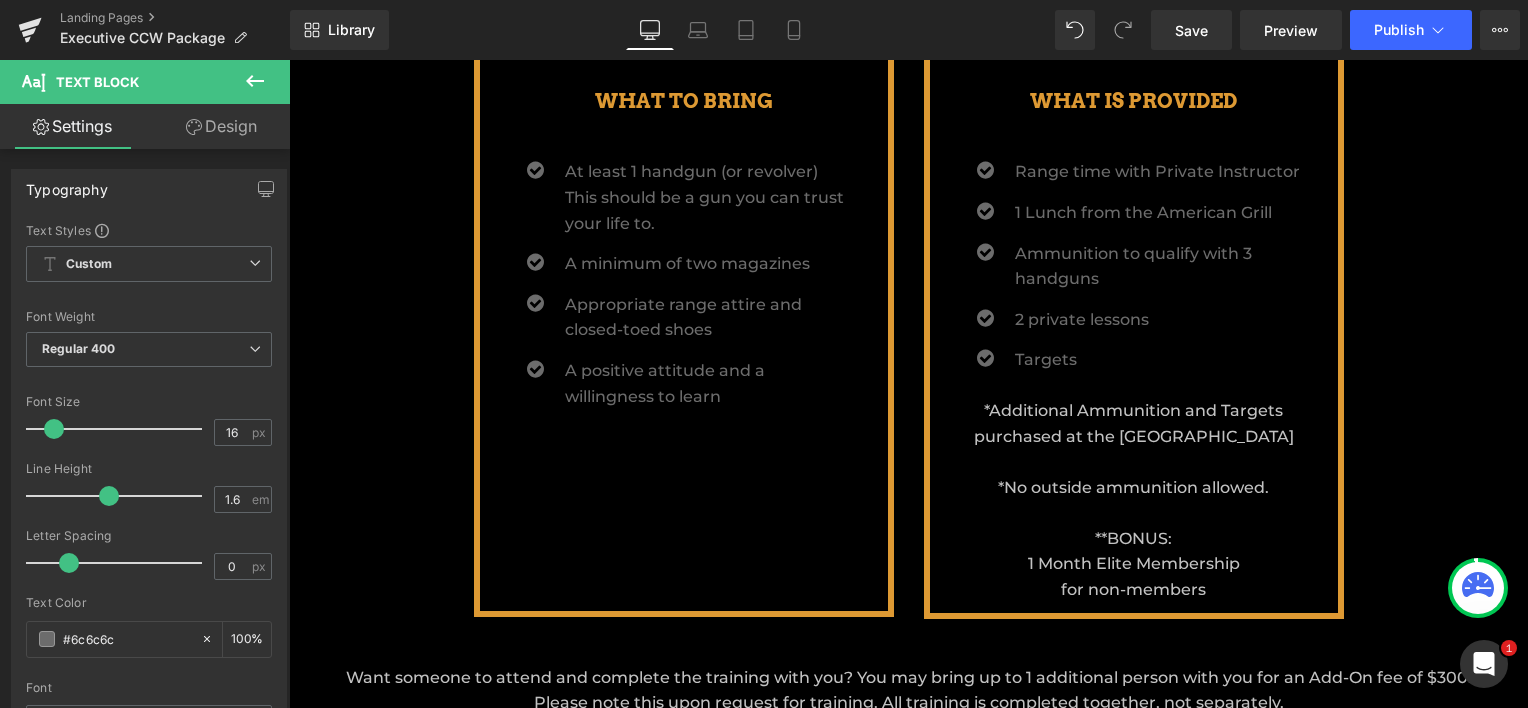 scroll, scrollTop: 901, scrollLeft: 0, axis: vertical 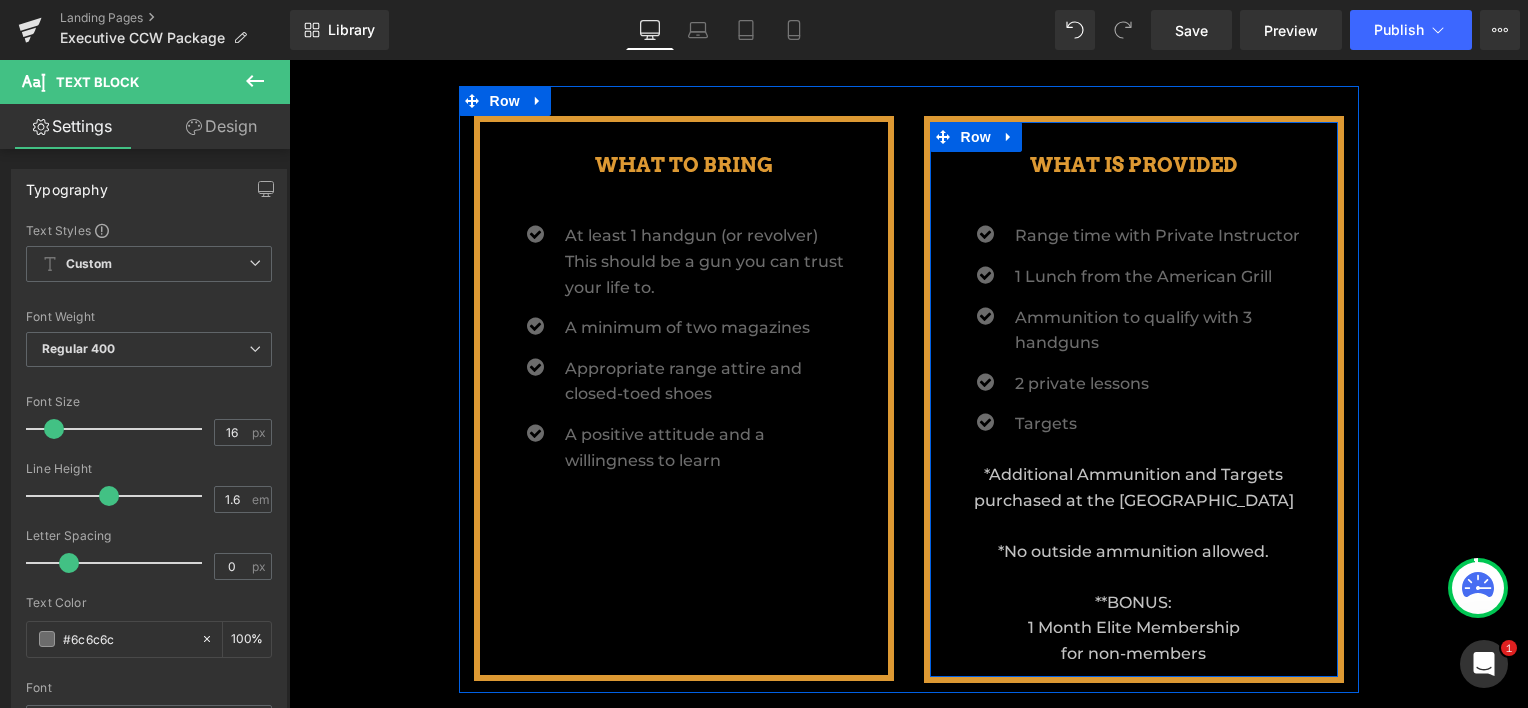click on "*Additional Ammunition and Targets purchased at the [GEOGRAPHIC_DATA]" at bounding box center [1134, 487] 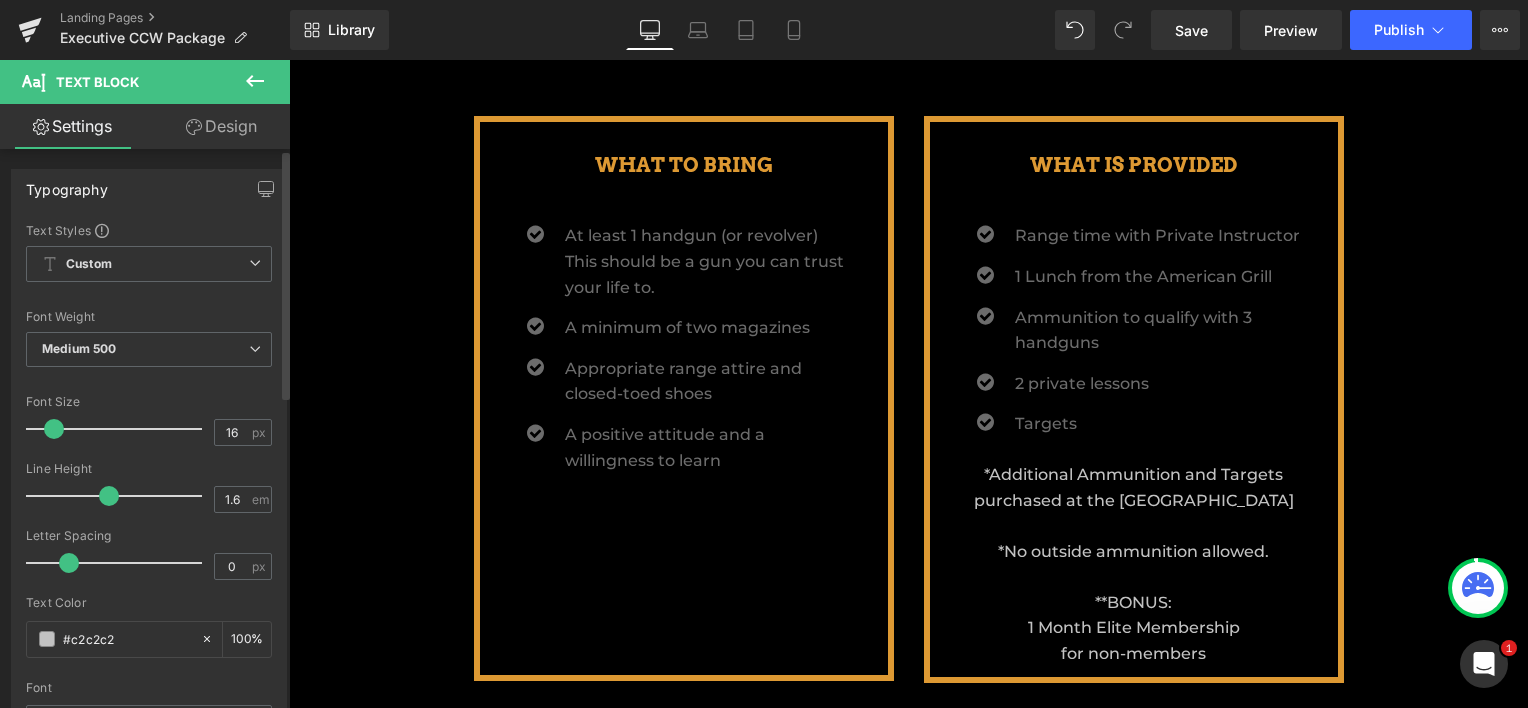 type on "15" 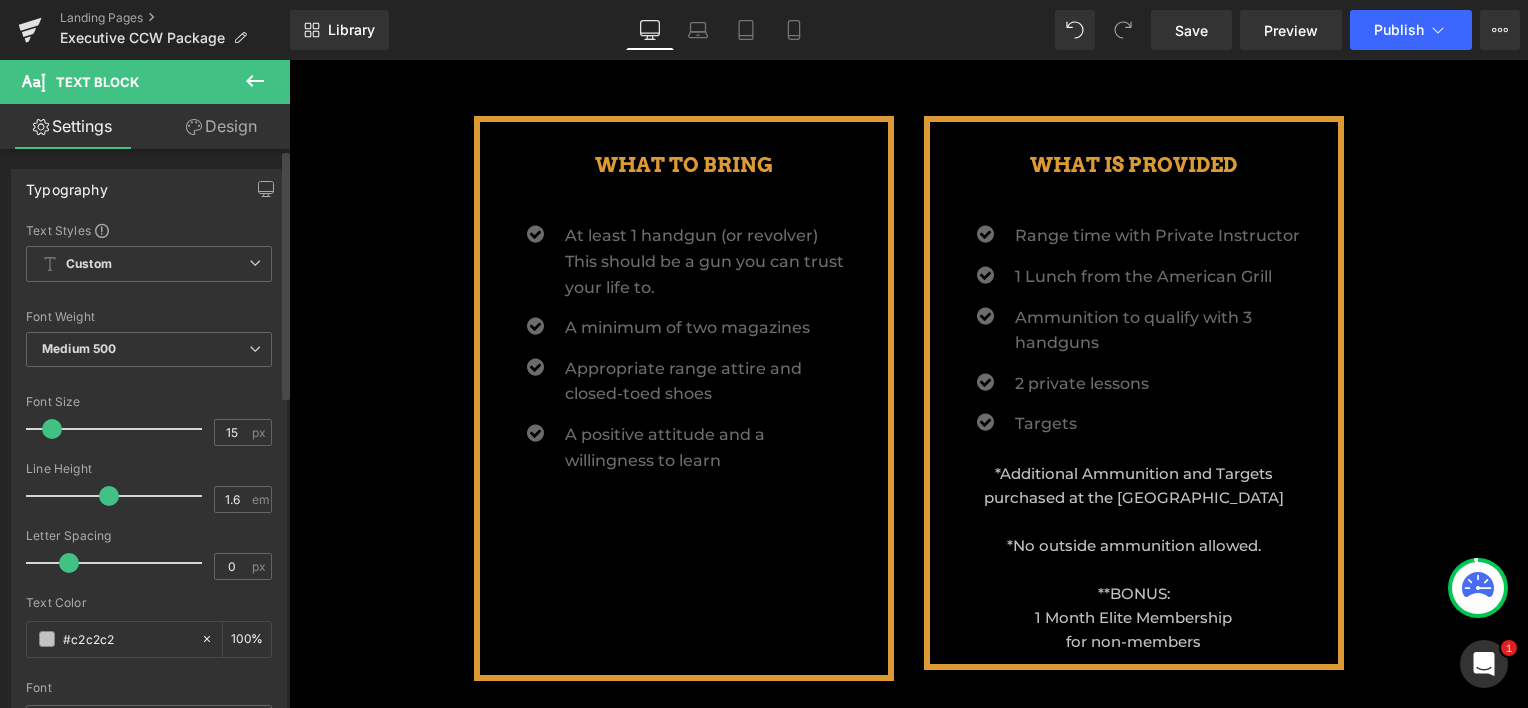 scroll, scrollTop: 2364, scrollLeft: 1224, axis: both 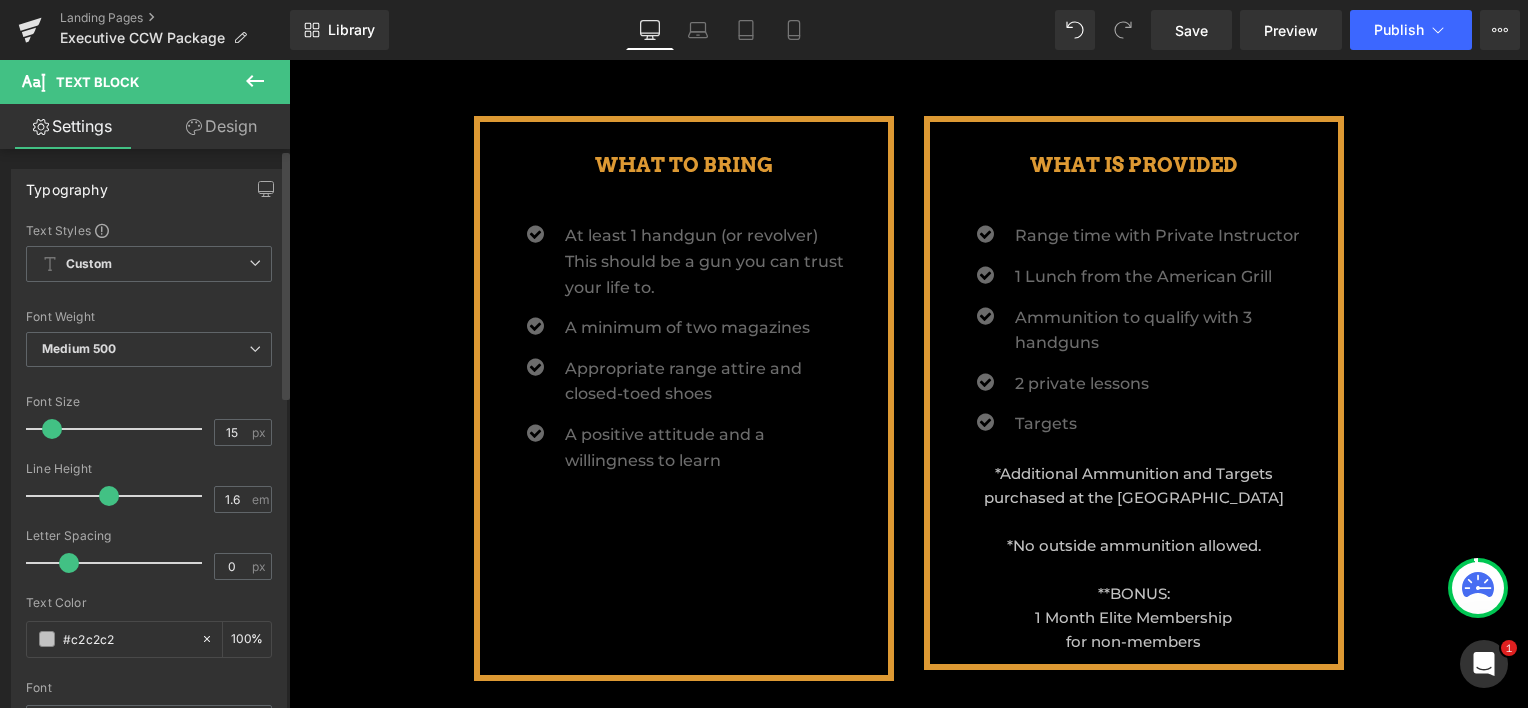 click at bounding box center [52, 429] 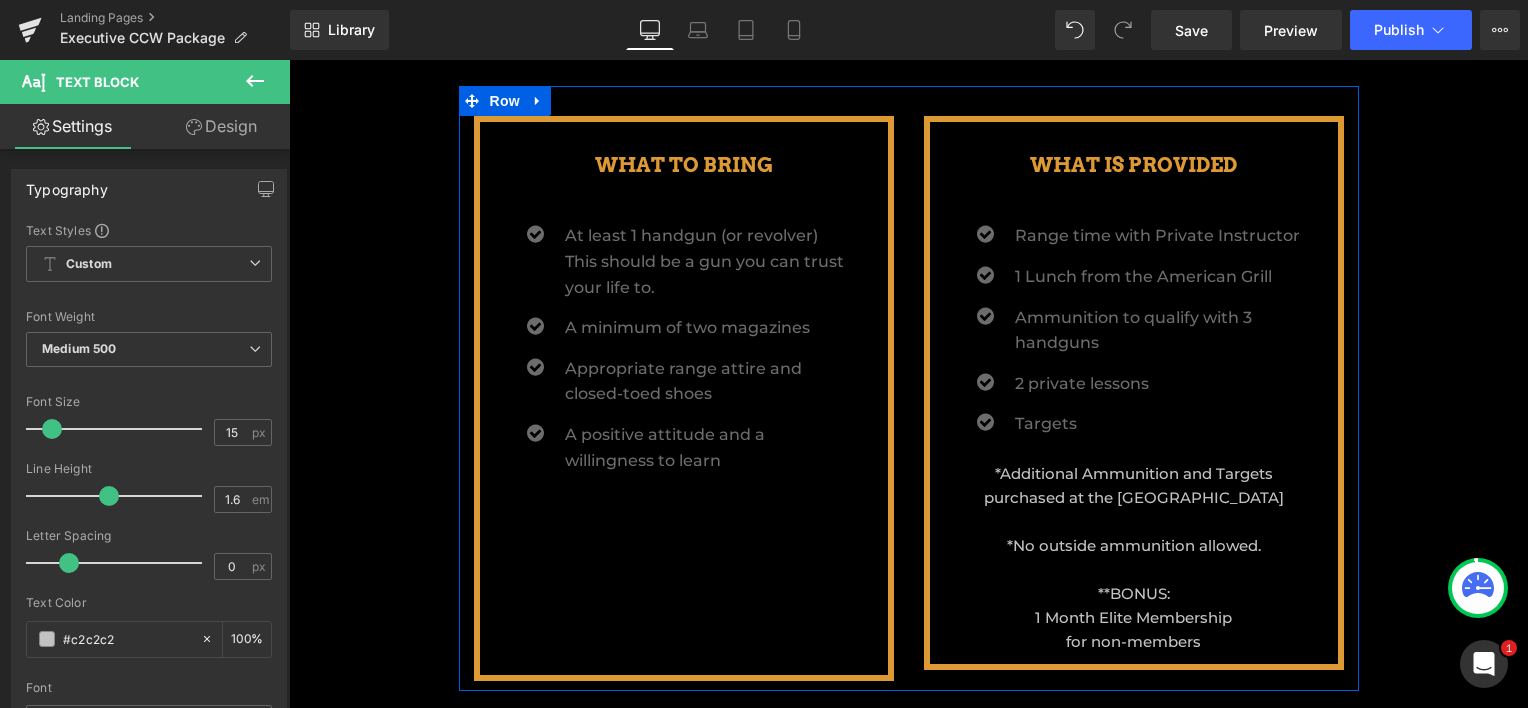 click on "WHAT TO BRING Heading
Icon
At least 1 handgun (or revolver) This should be a gun you can trust your life to.
Text Block
Icon
A minimum of two magazines
Text Block
Icon
Appropriate range attire and closed-toed shoes Text Block
Icon" at bounding box center (909, 388) 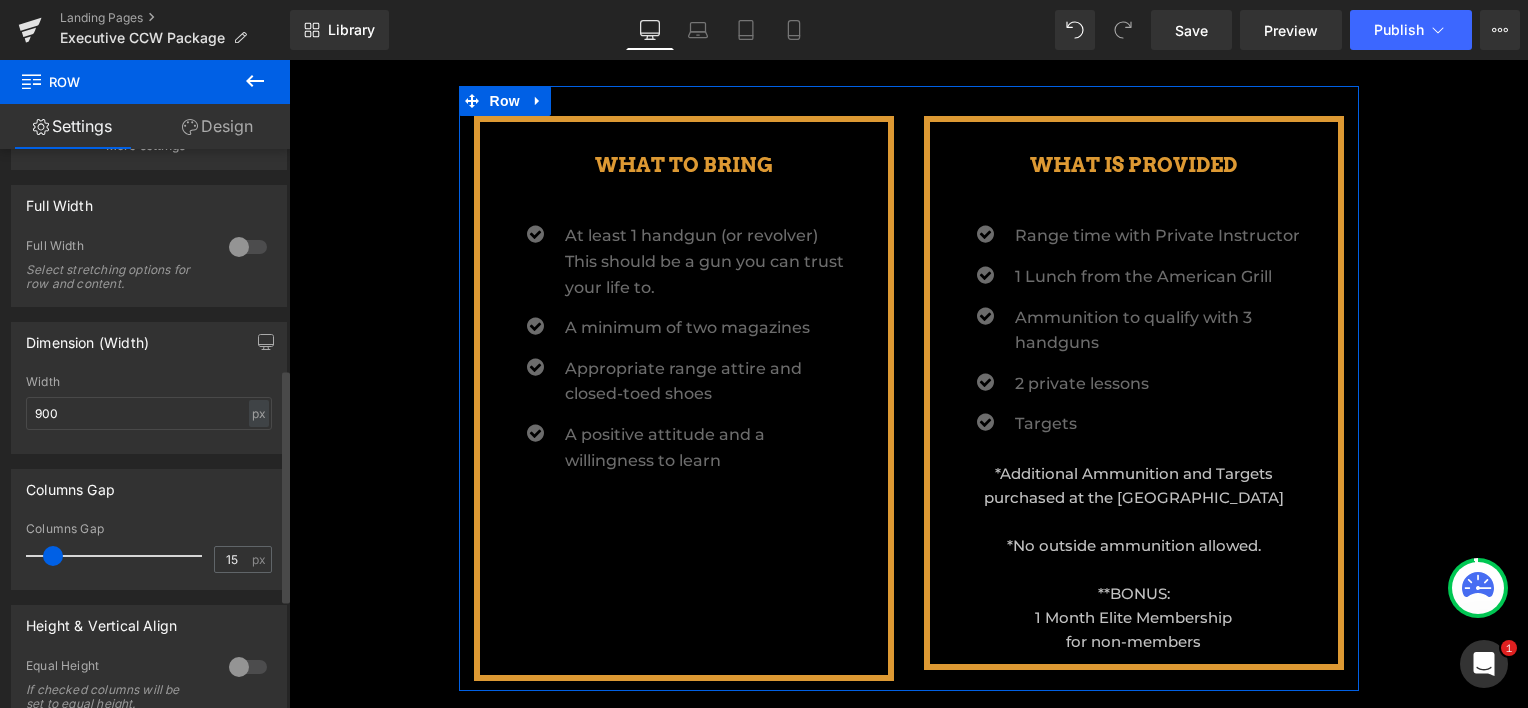 scroll, scrollTop: 600, scrollLeft: 0, axis: vertical 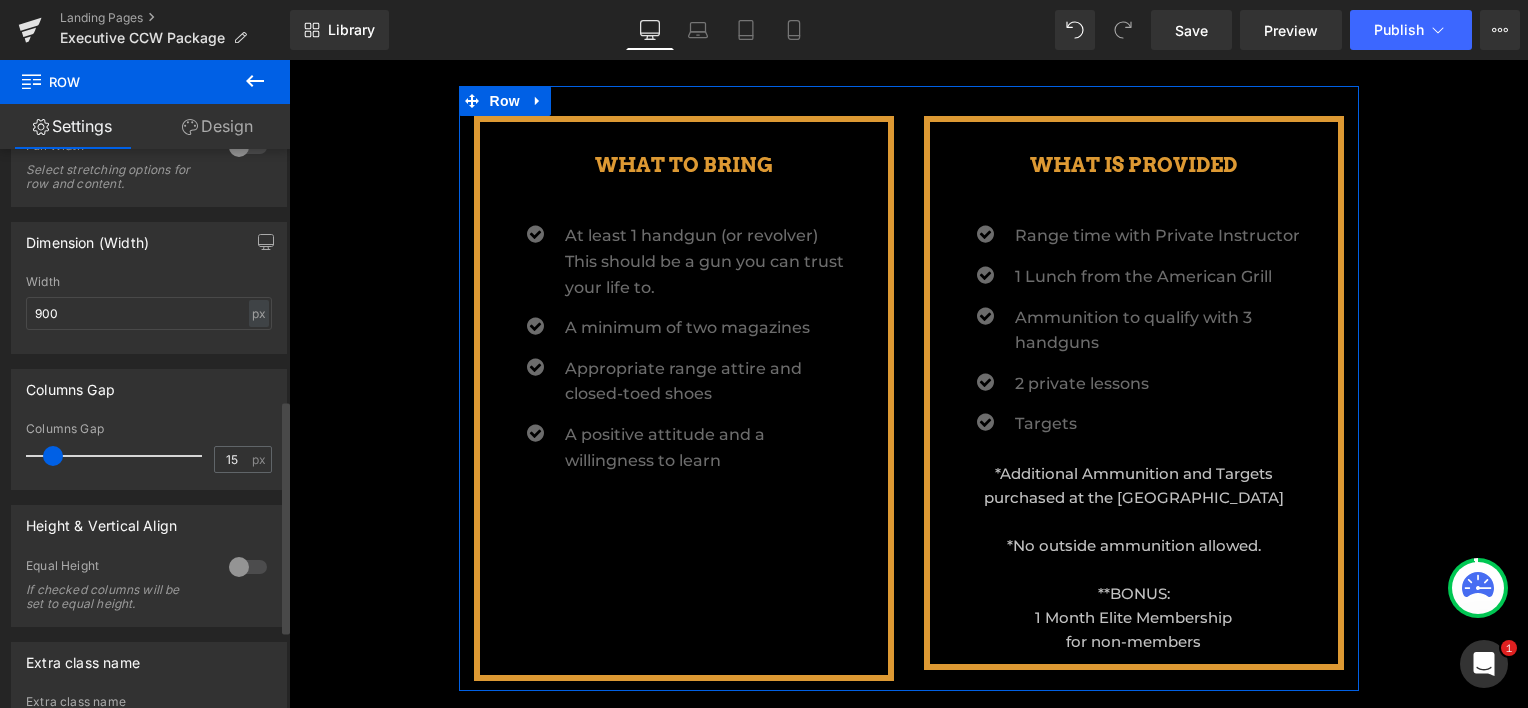 click at bounding box center (248, 567) 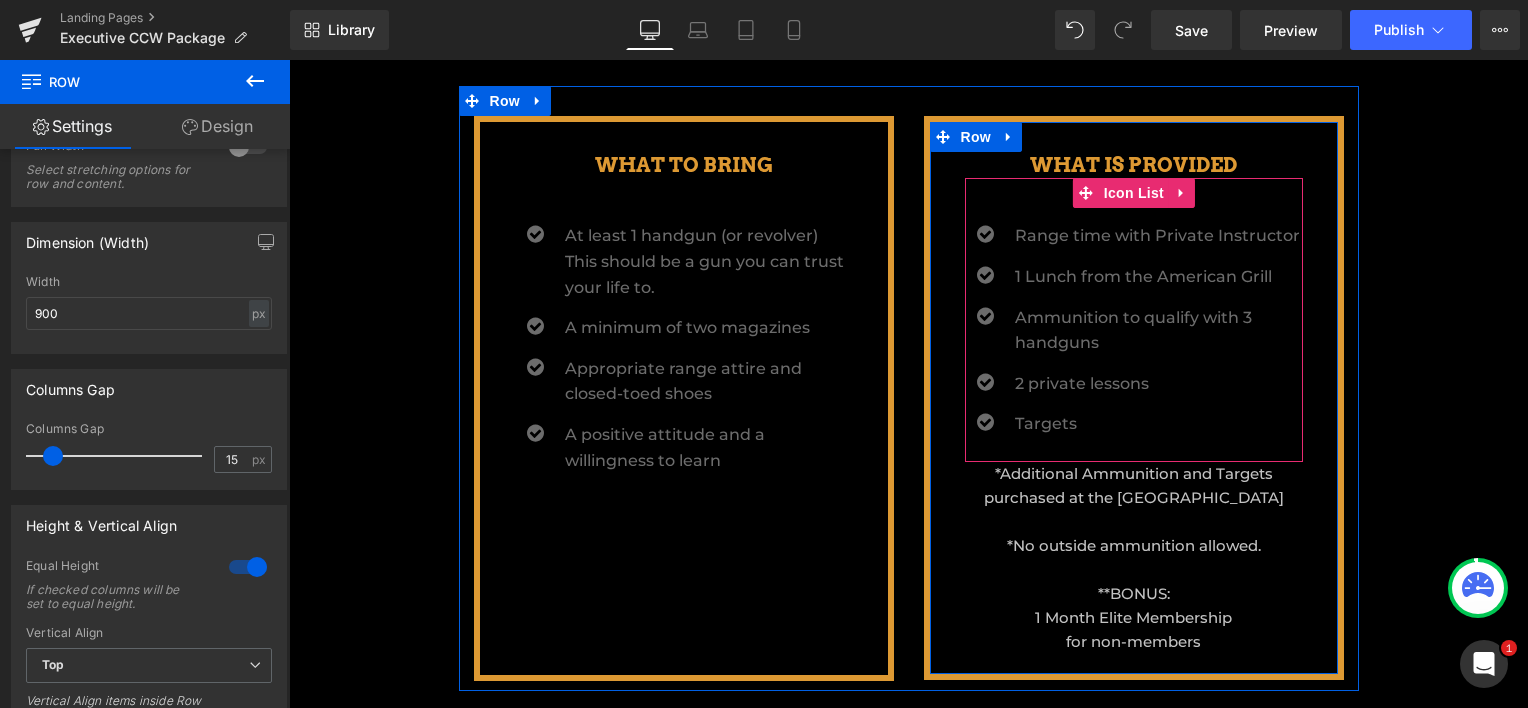 click on "Range time with Private Instructor" at bounding box center [1159, 236] 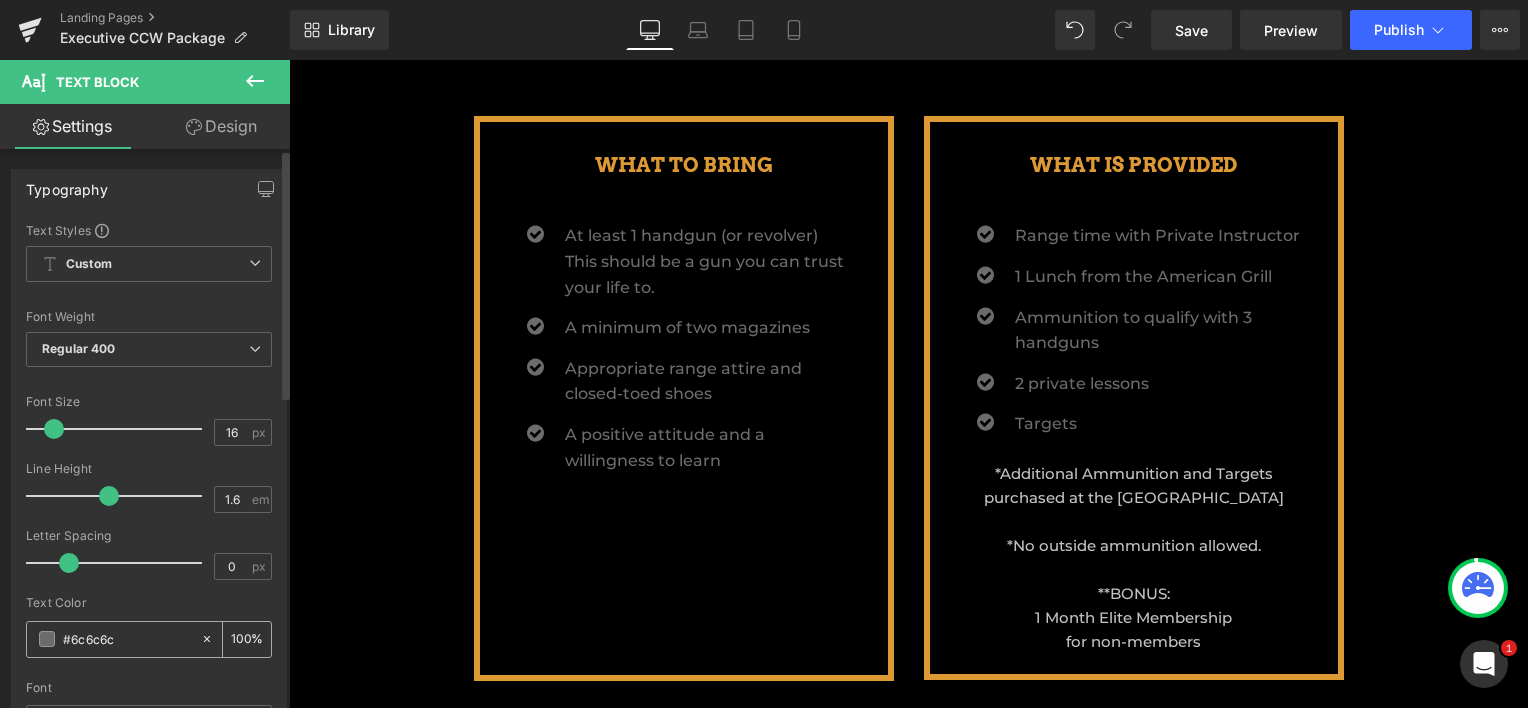 click on "#6c6c6c" at bounding box center (127, 639) 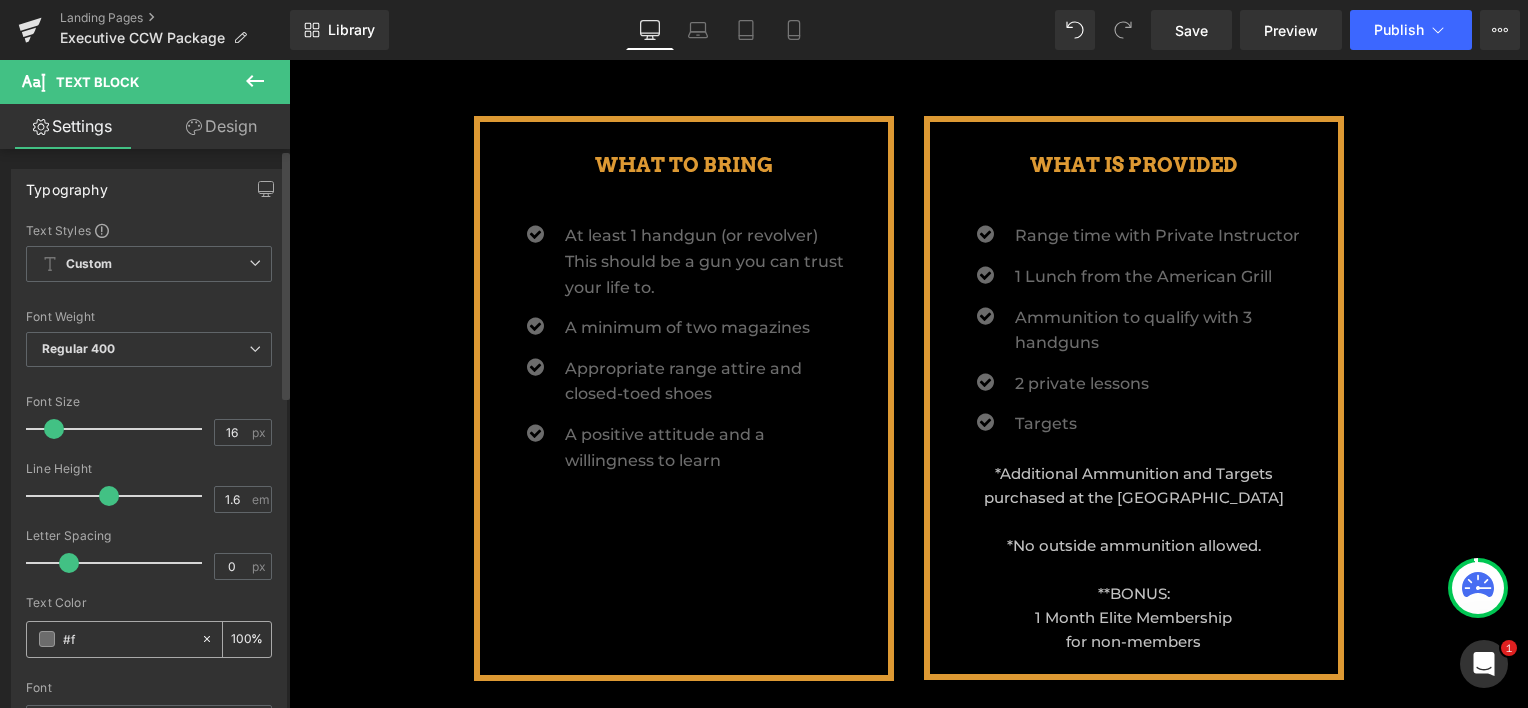 type on "#ff" 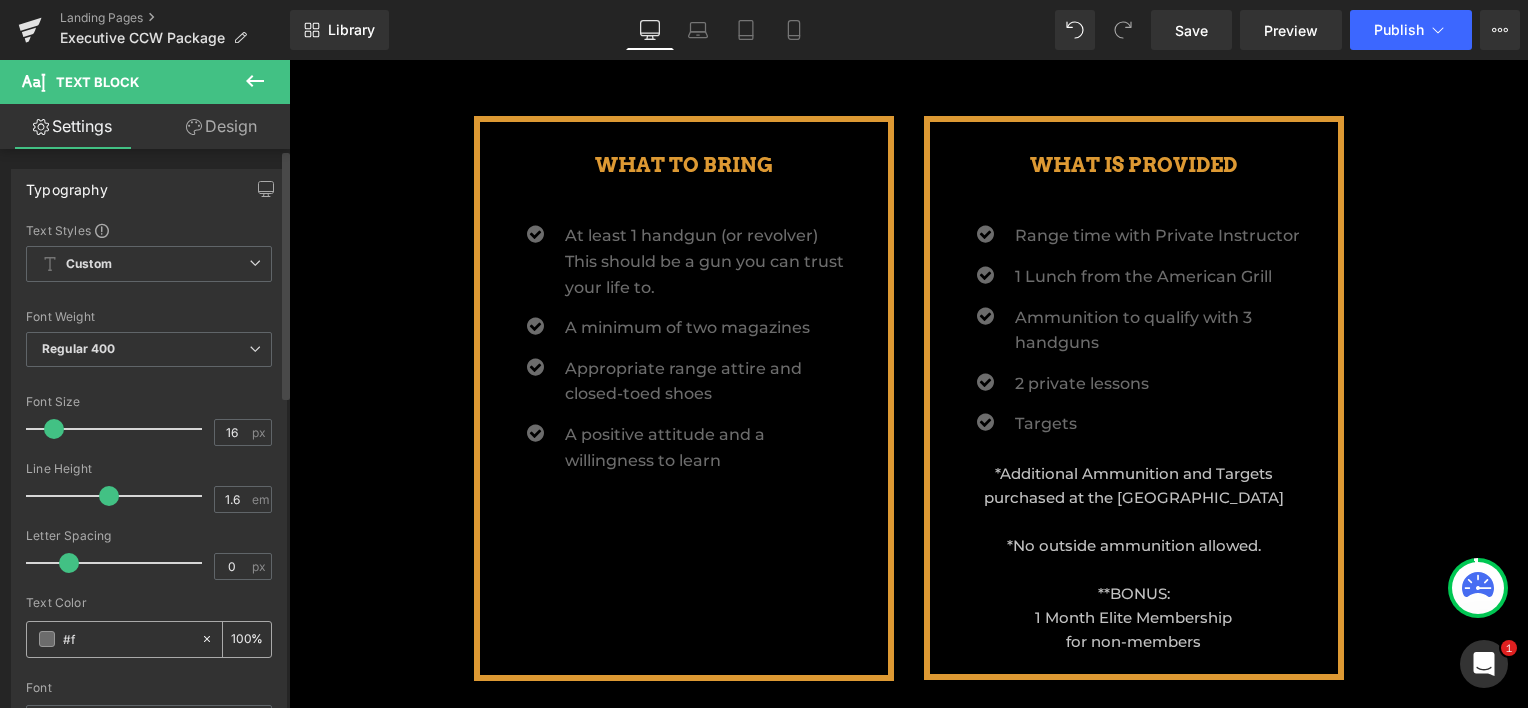 type on "0" 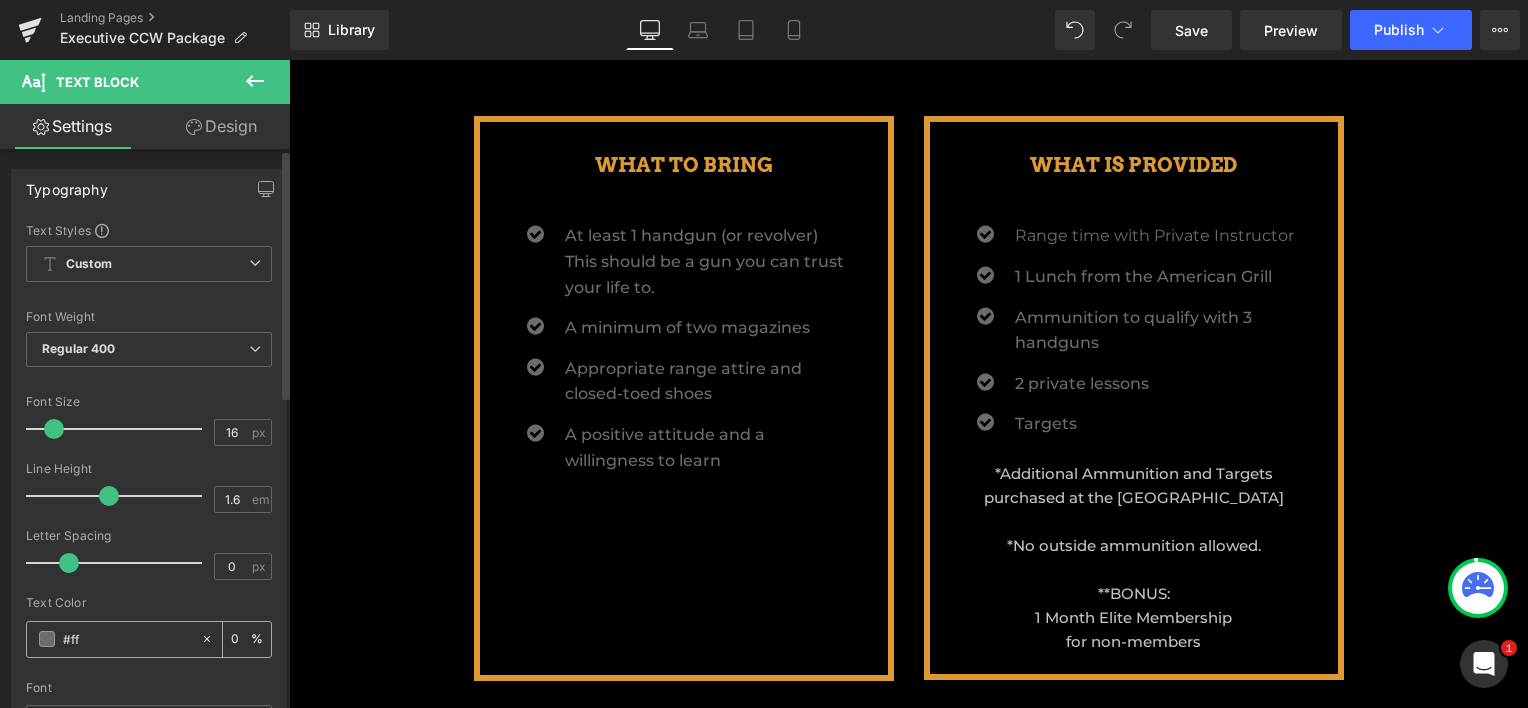type on "#fff" 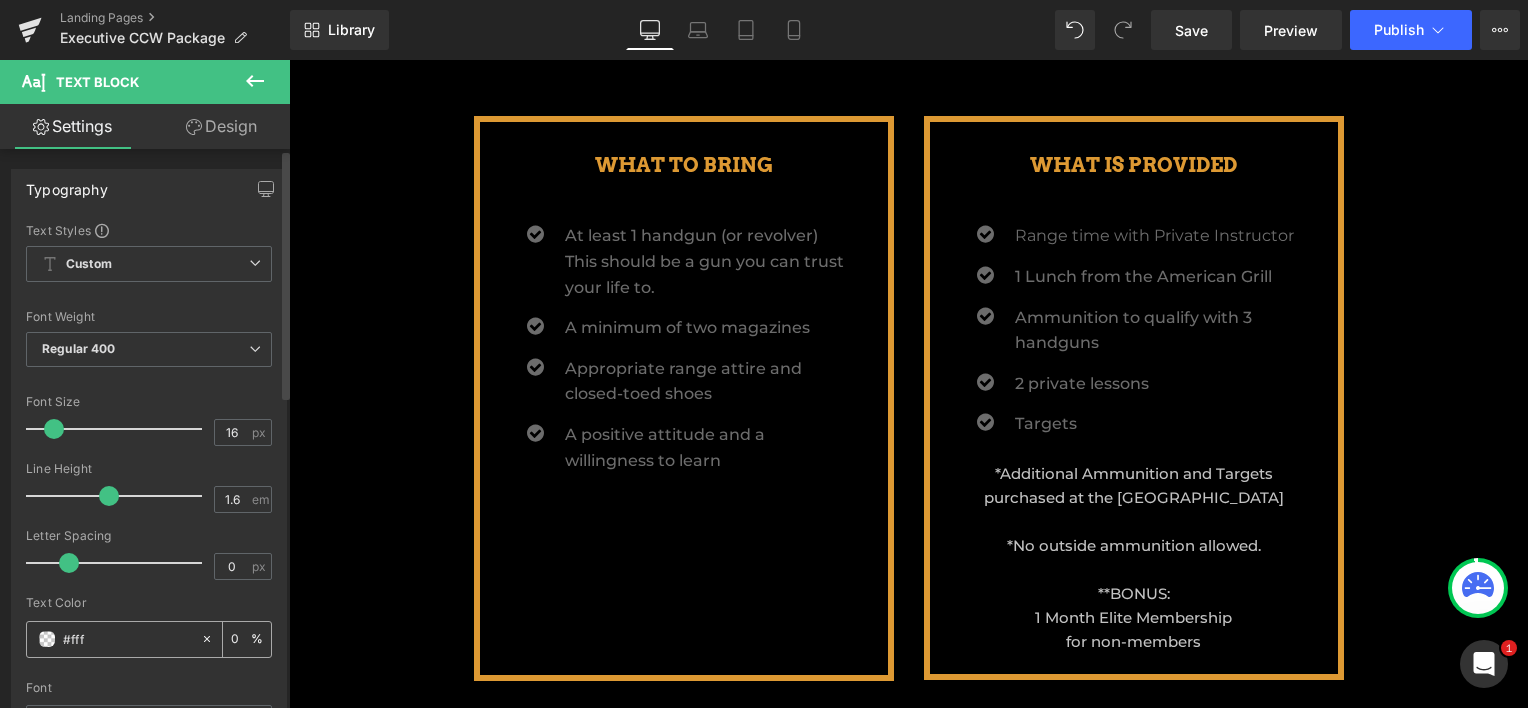 type on "100" 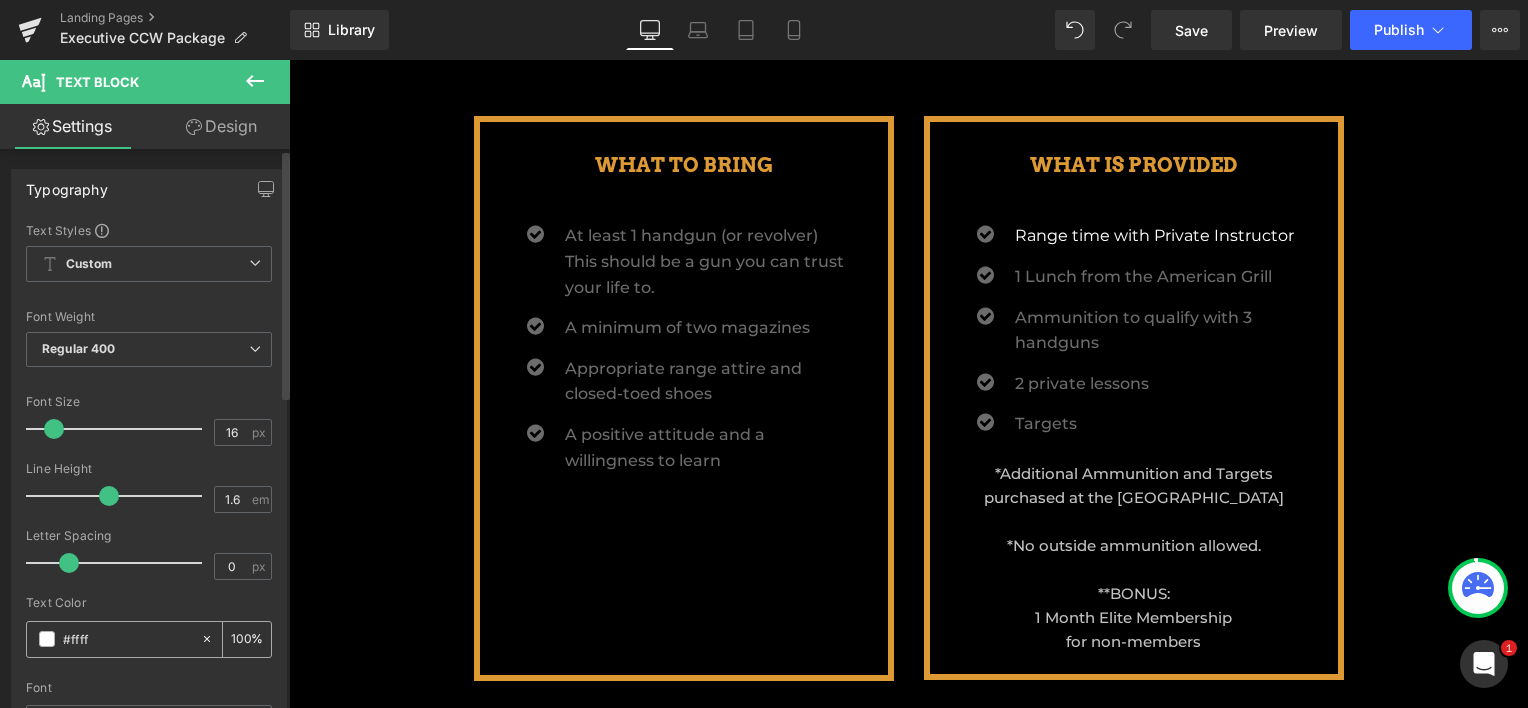 type on "#fffff" 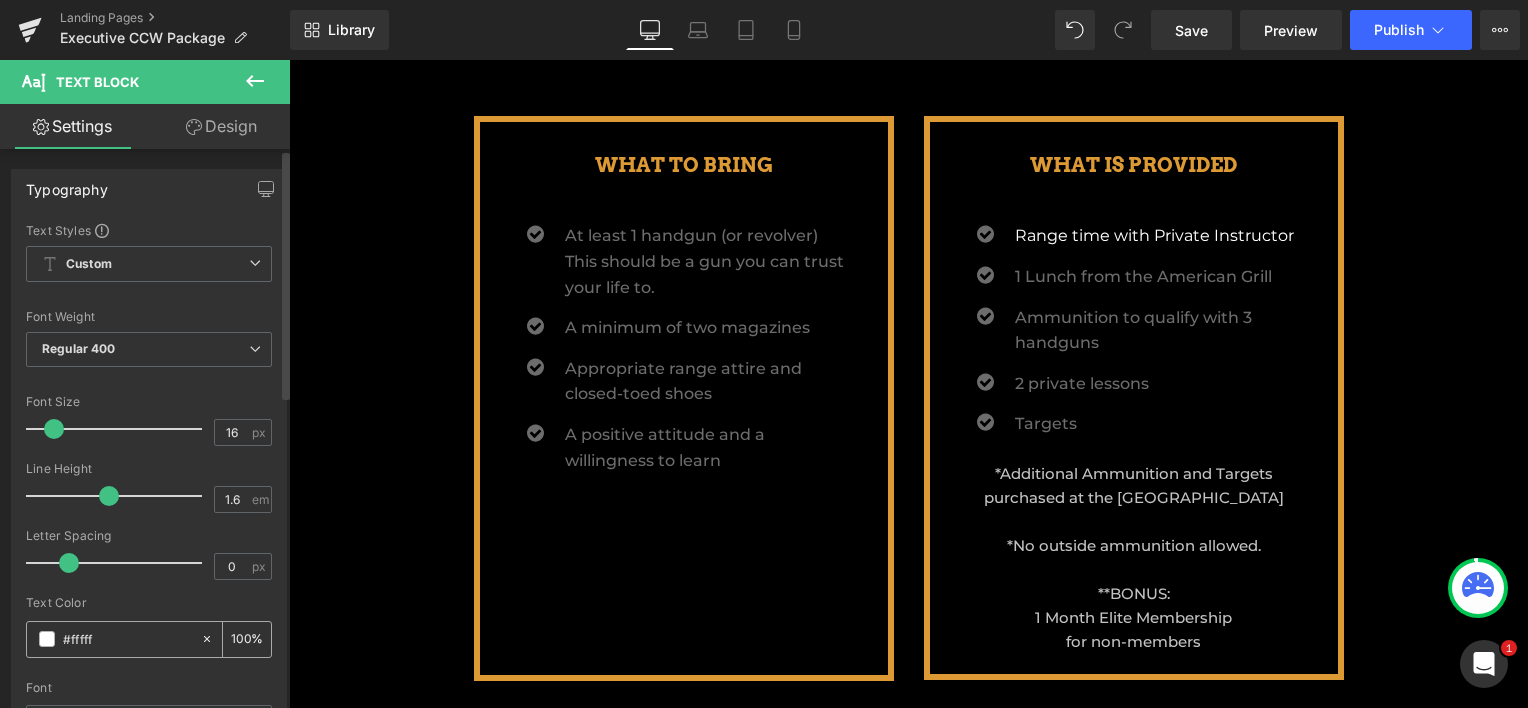 type on "0" 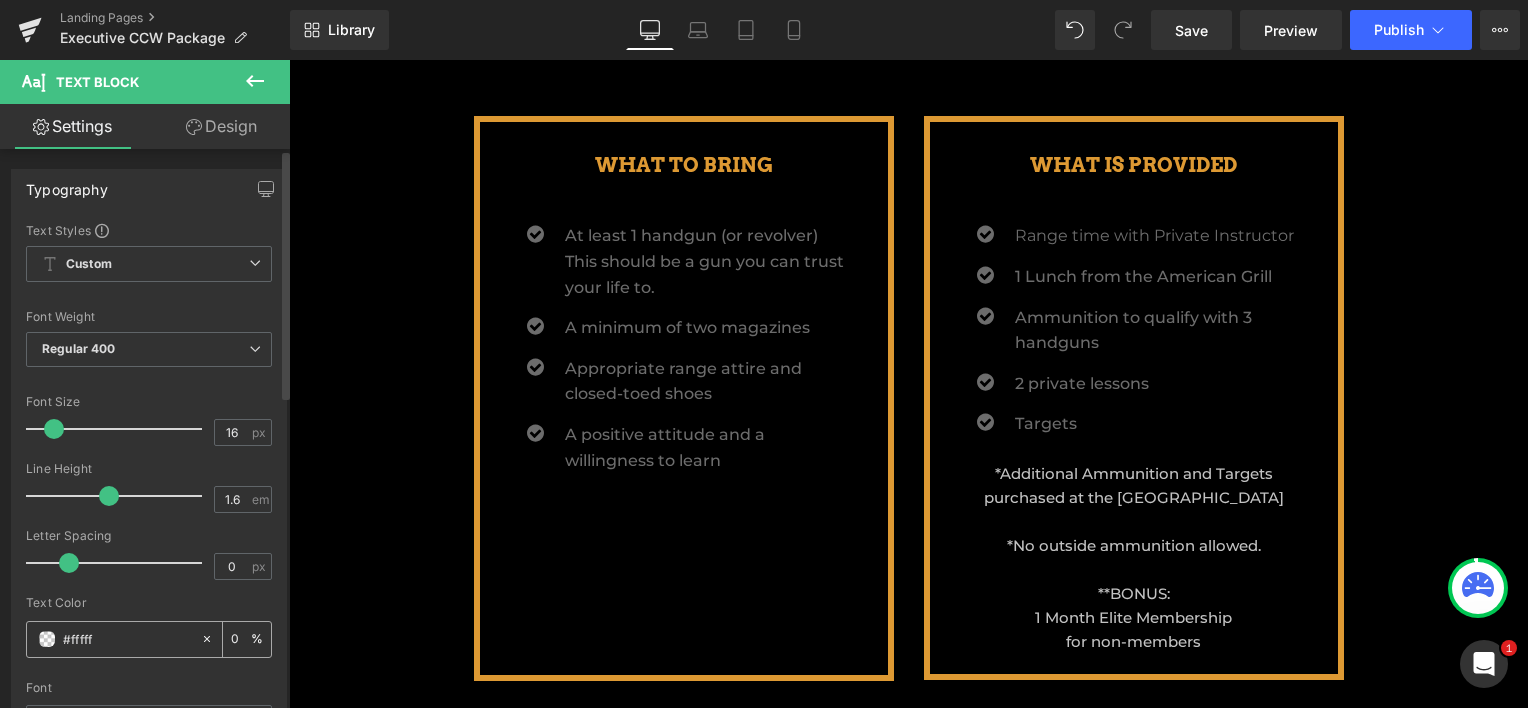 type on "#ffffff" 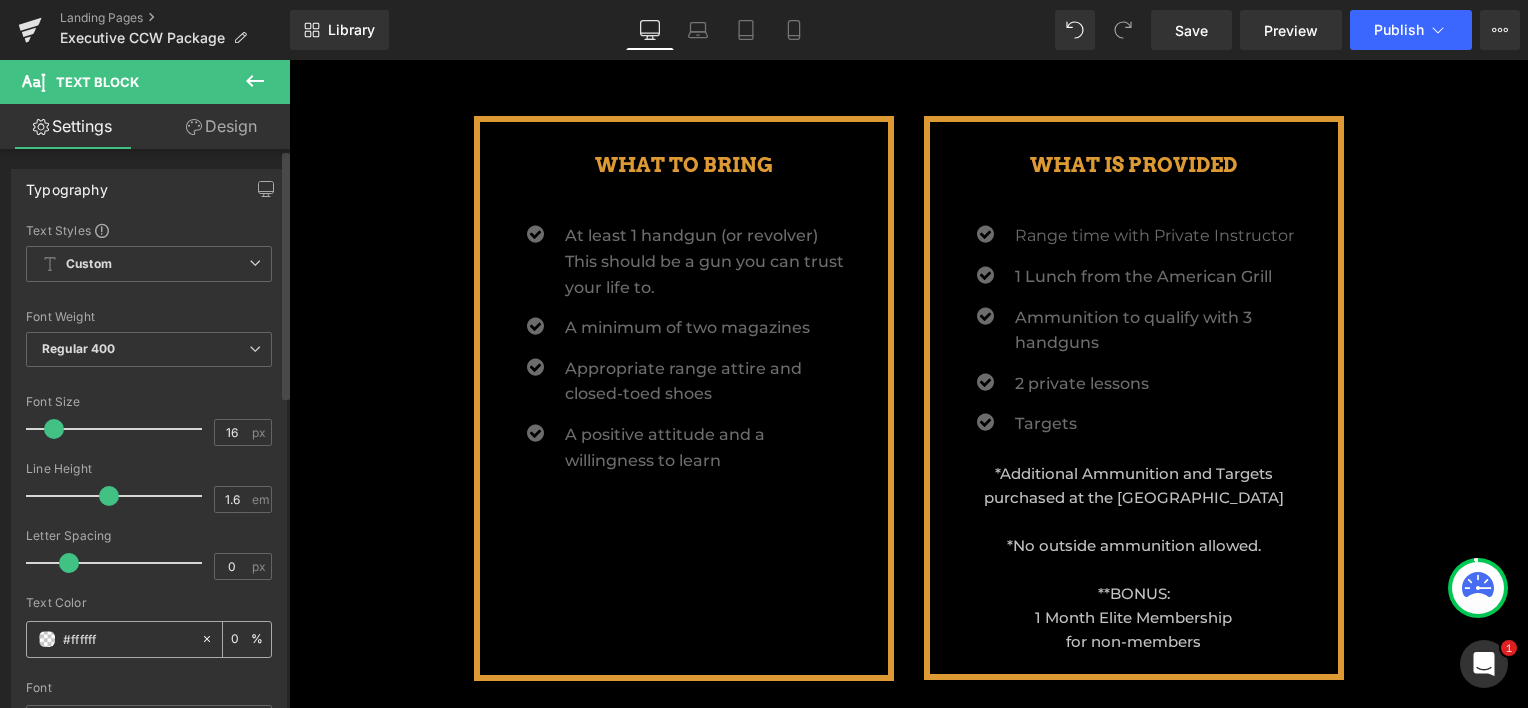 type on "100" 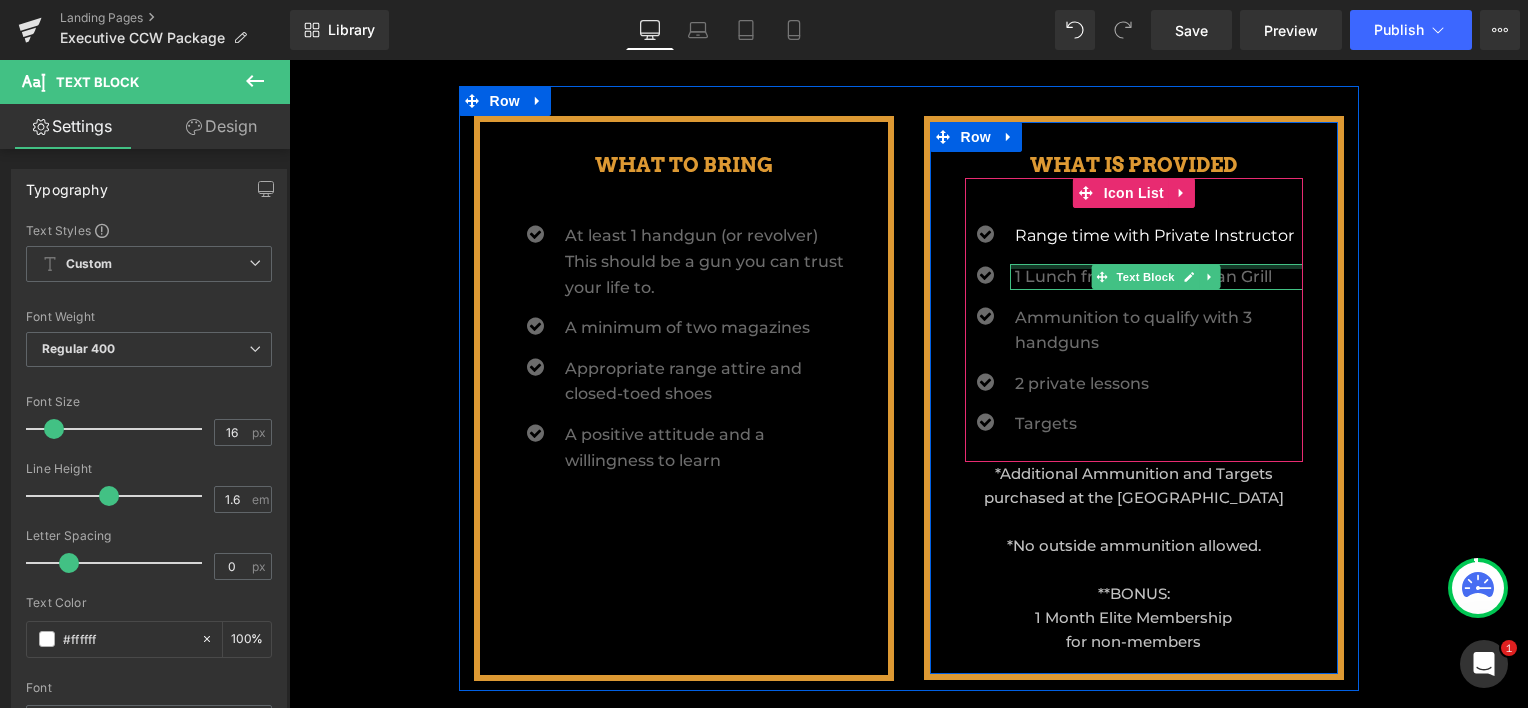 click on "1 Lunch from the American Grill" at bounding box center [1159, 277] 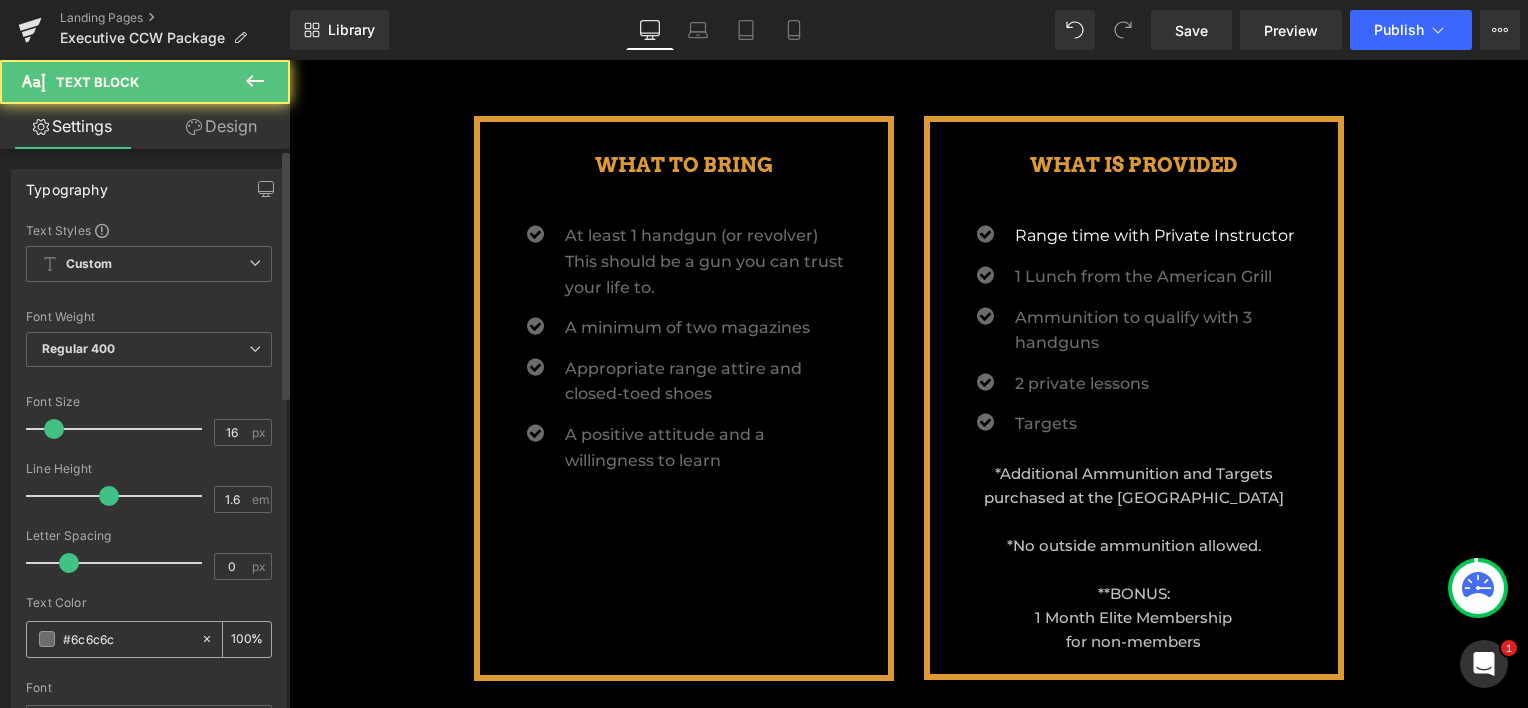 click on "#6c6c6c" at bounding box center [127, 639] 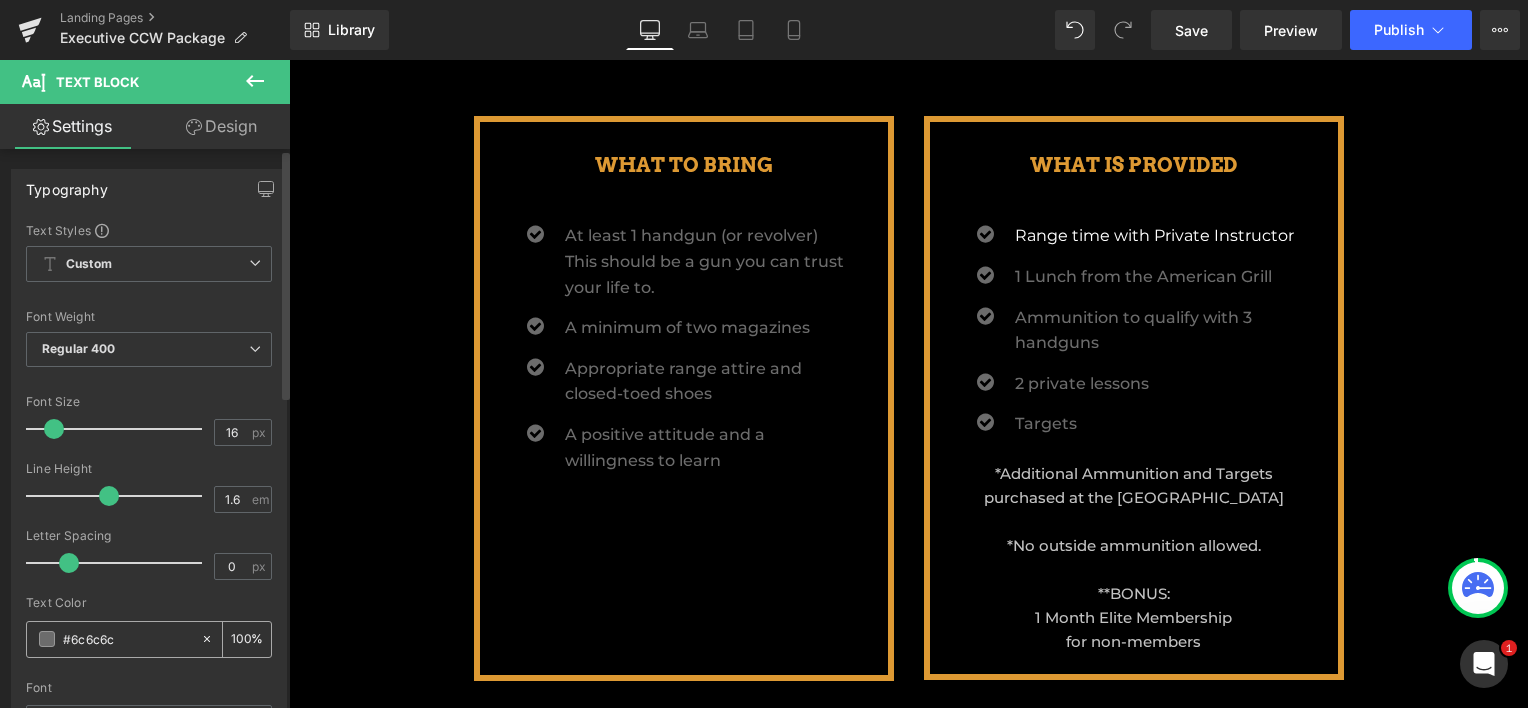 click on "#6c6c6c" at bounding box center [127, 639] 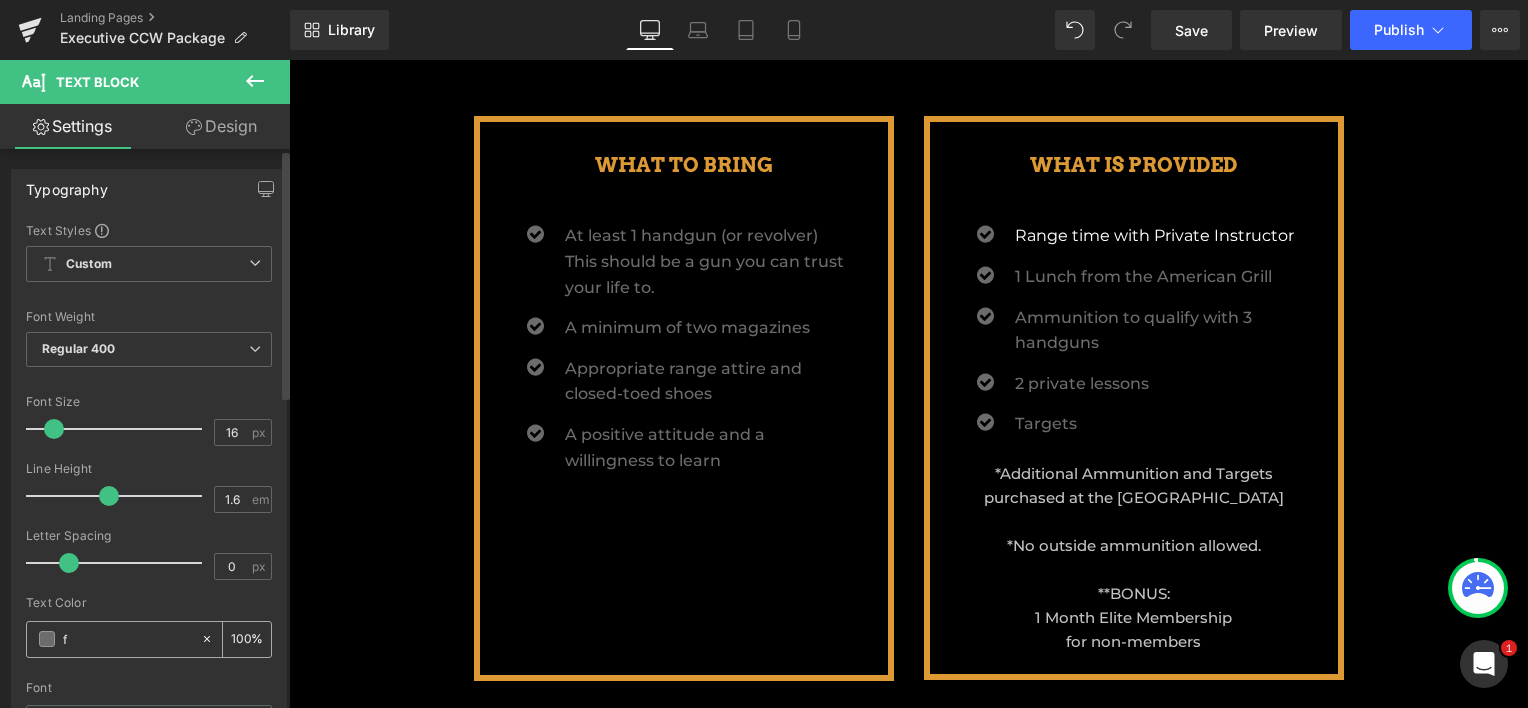 type on "ff" 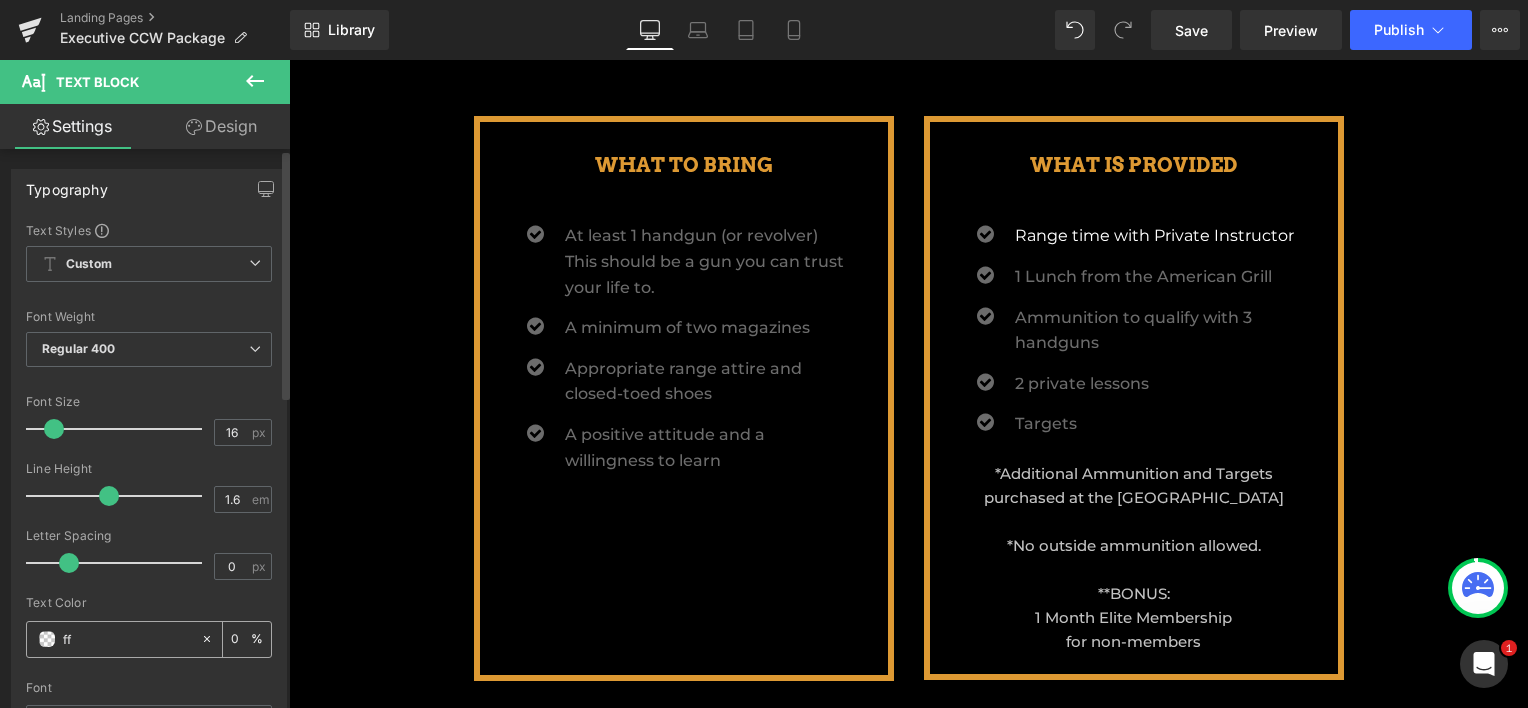 type on "fff" 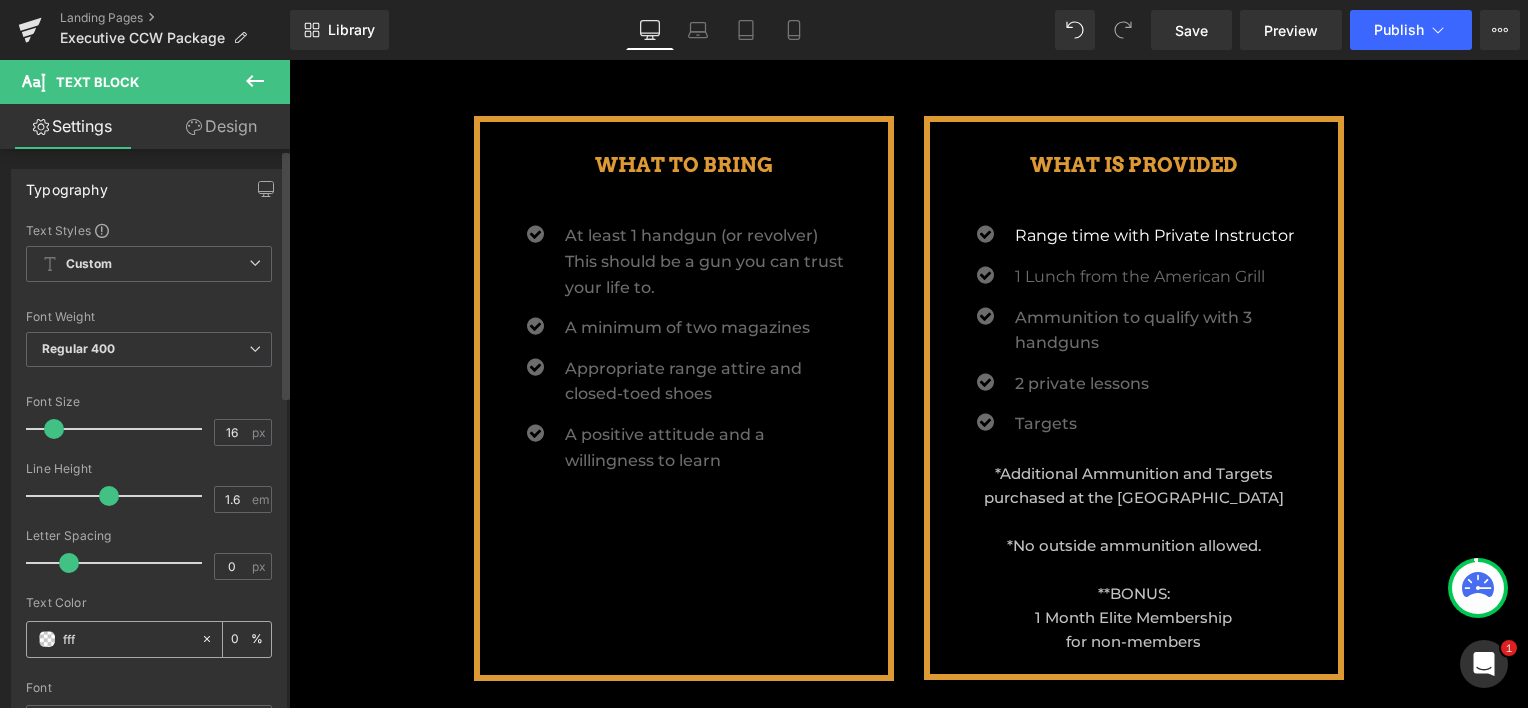 type on "100" 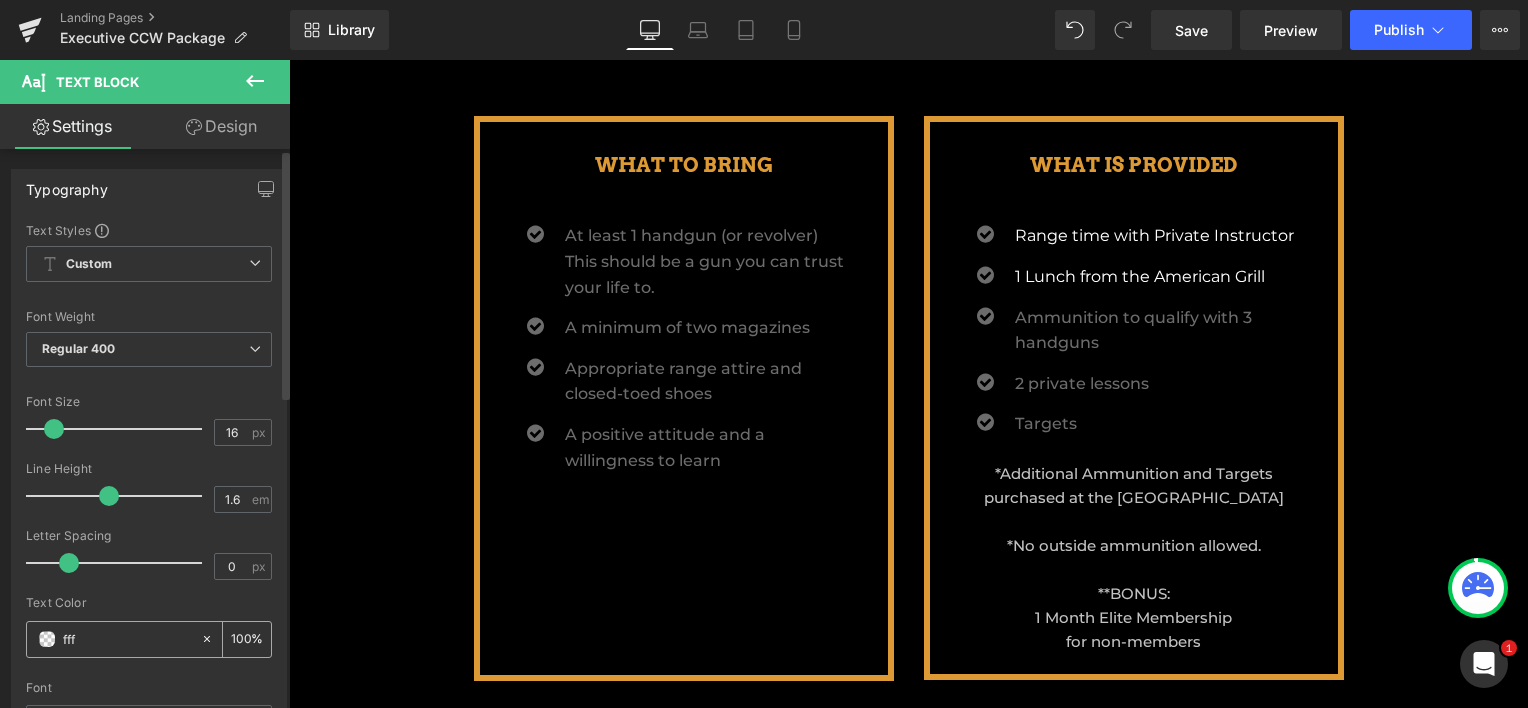 type on "ffff" 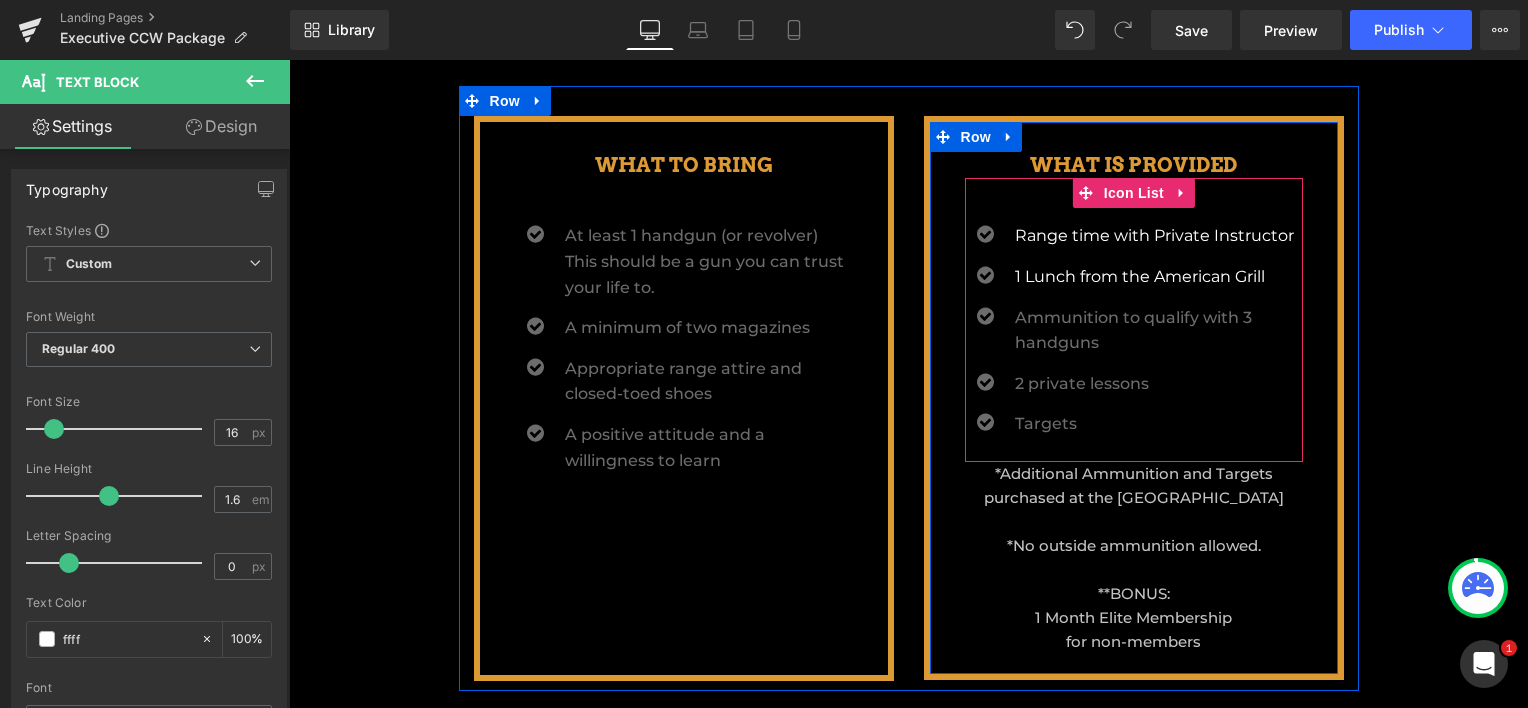 click on "Ammunition to qualify with 3 handguns" at bounding box center (1159, 330) 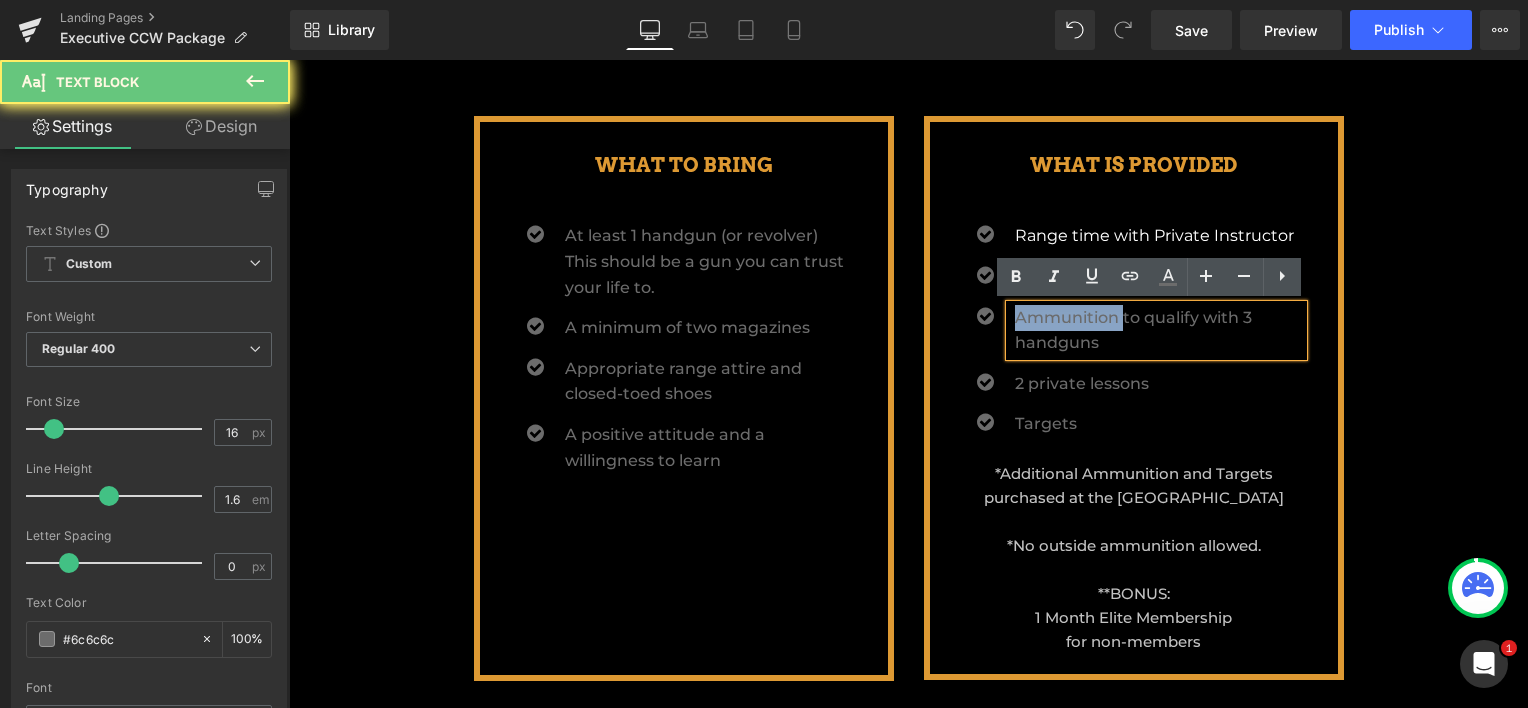 click on "Ammunition to qualify with 3 handguns" at bounding box center (1159, 330) 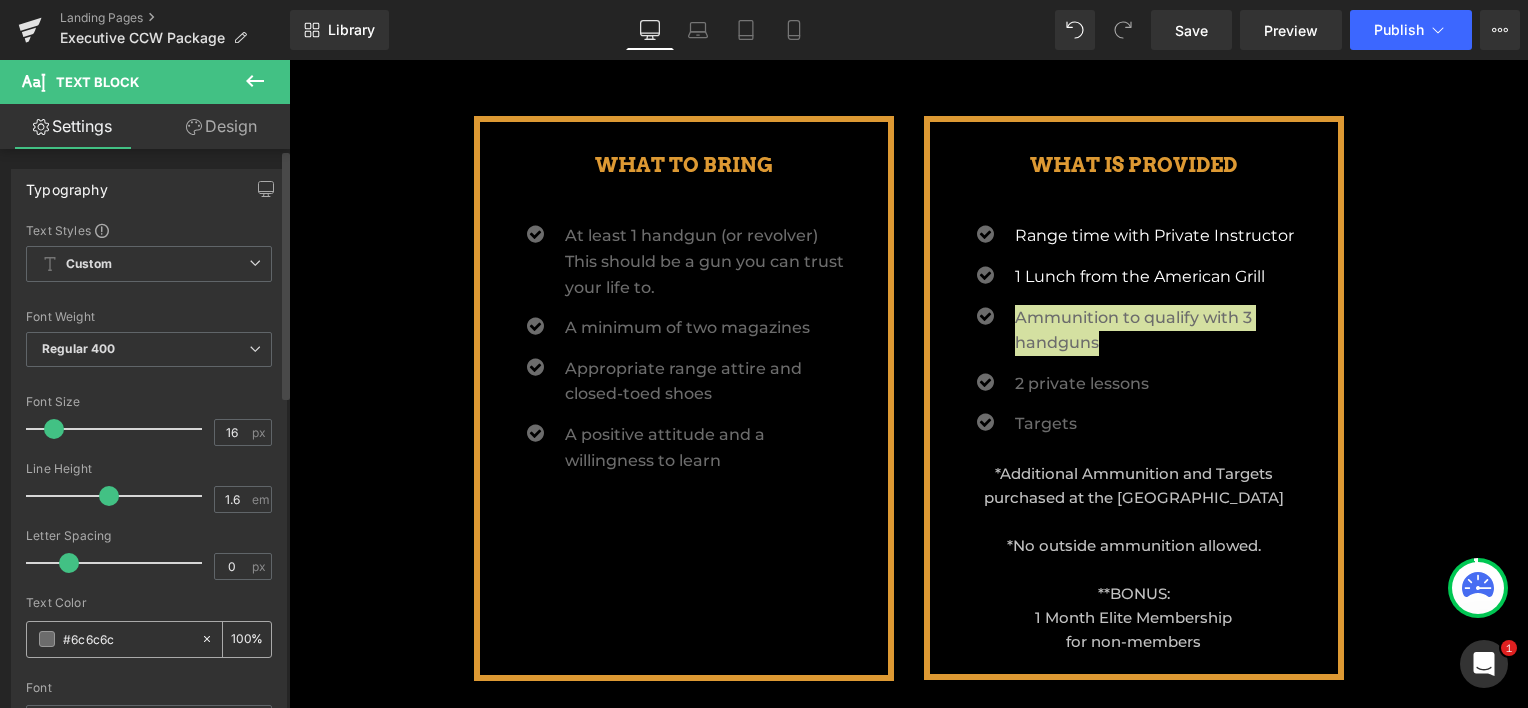 click on "#6c6c6c" at bounding box center (127, 639) 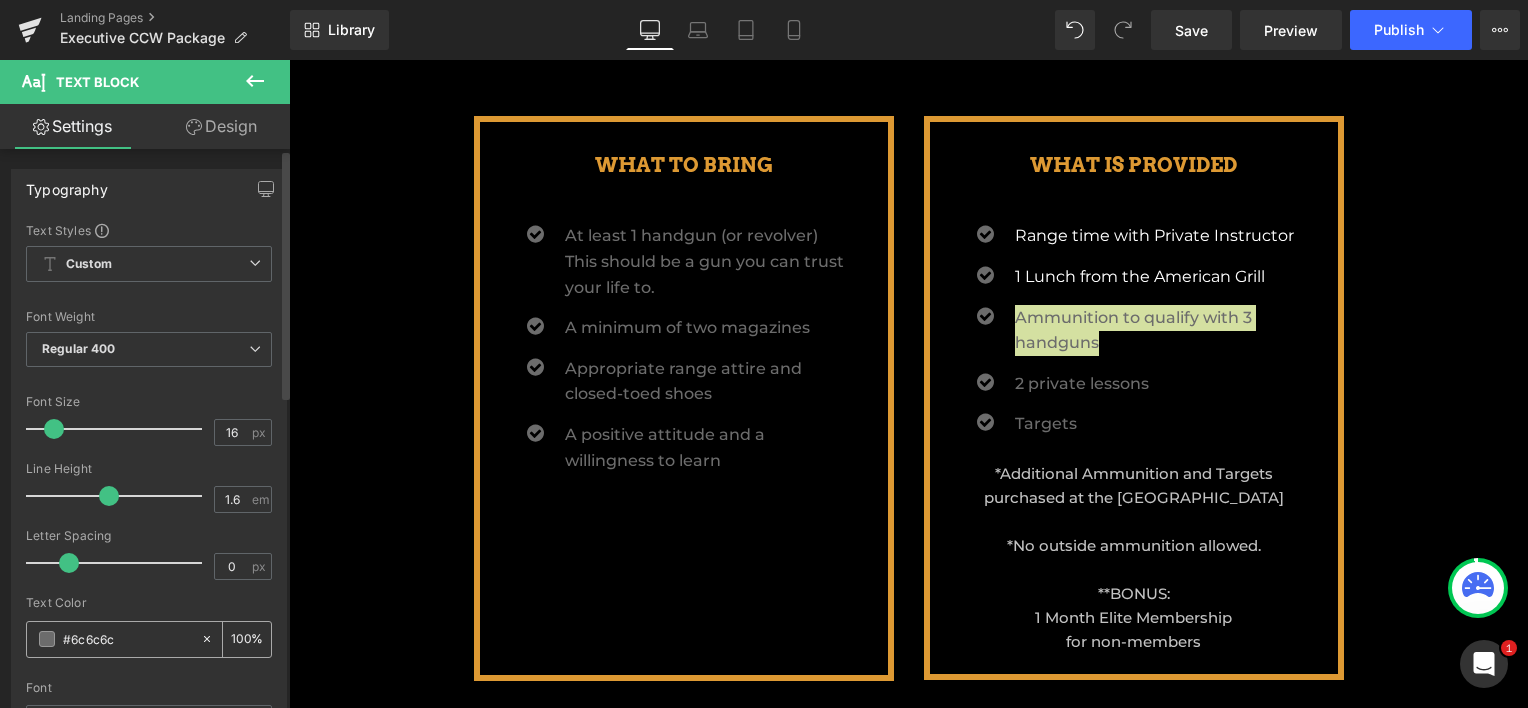 click on "#6c6c6c" at bounding box center (127, 639) 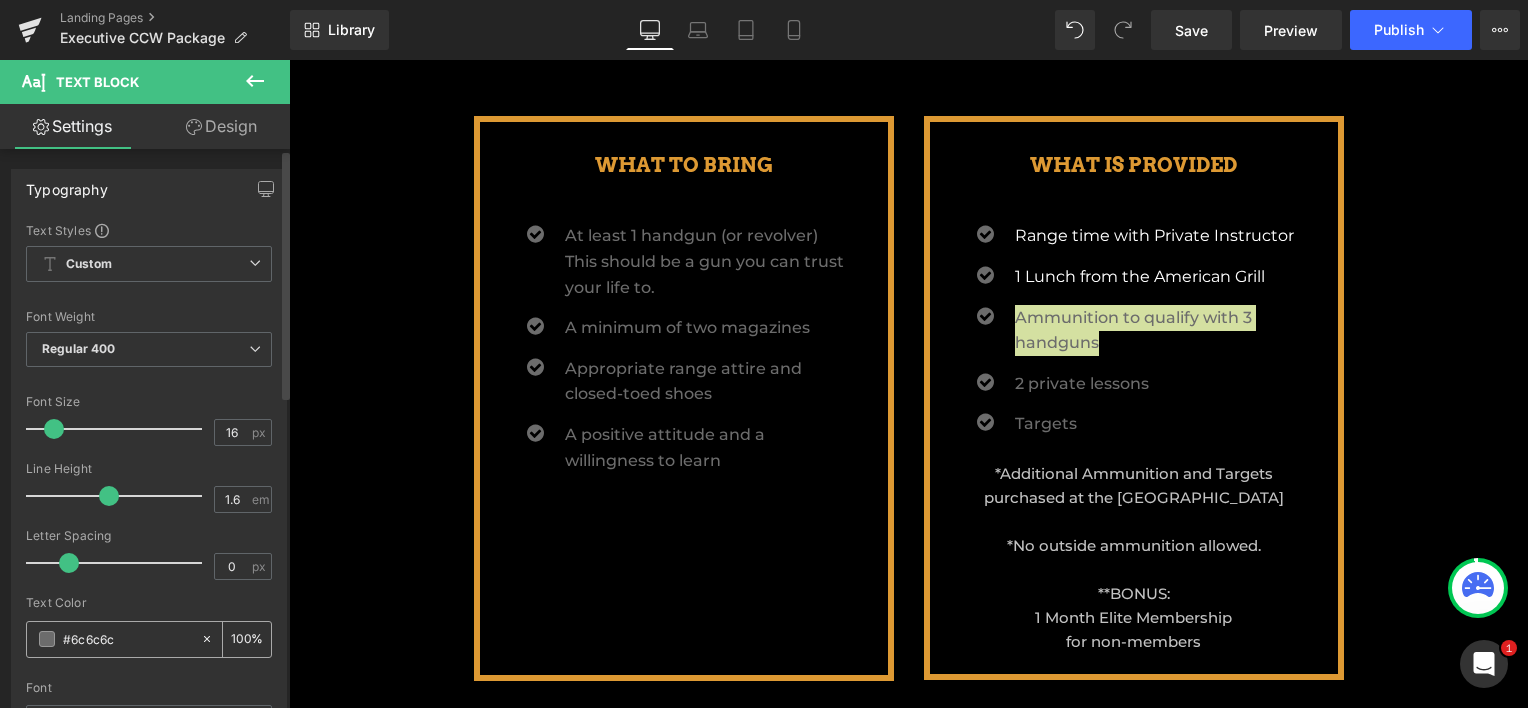 click on "#6c6c6c" at bounding box center [127, 639] 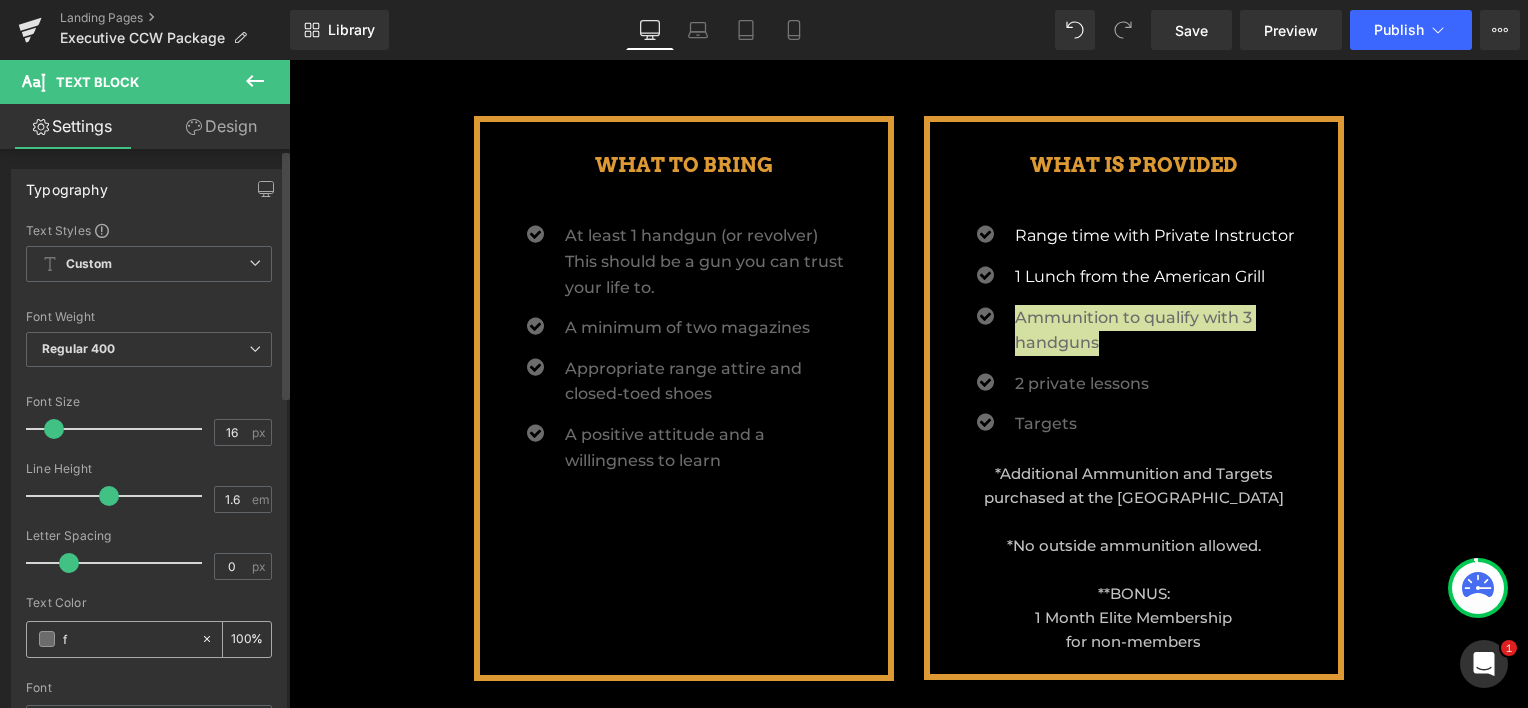 type on "0" 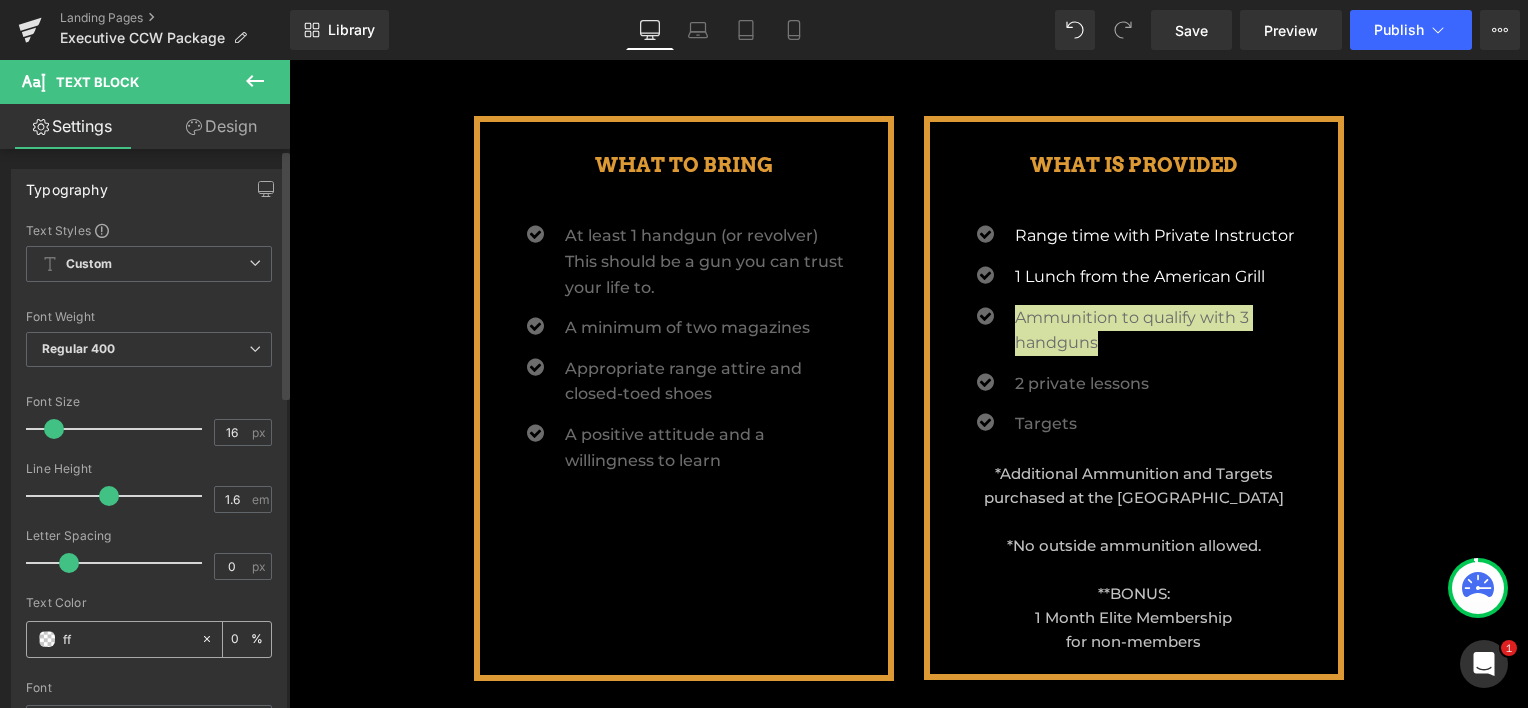 type on "fff" 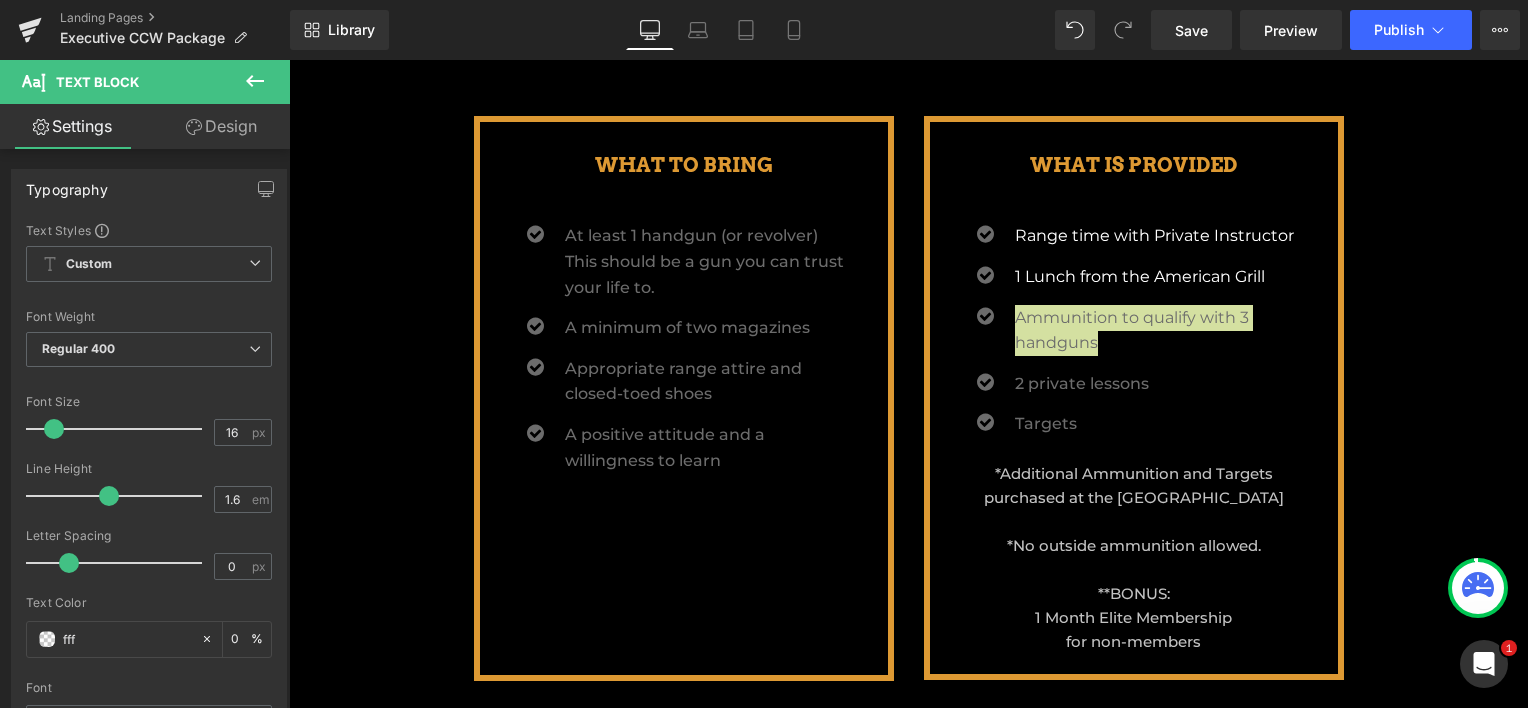 type on "100" 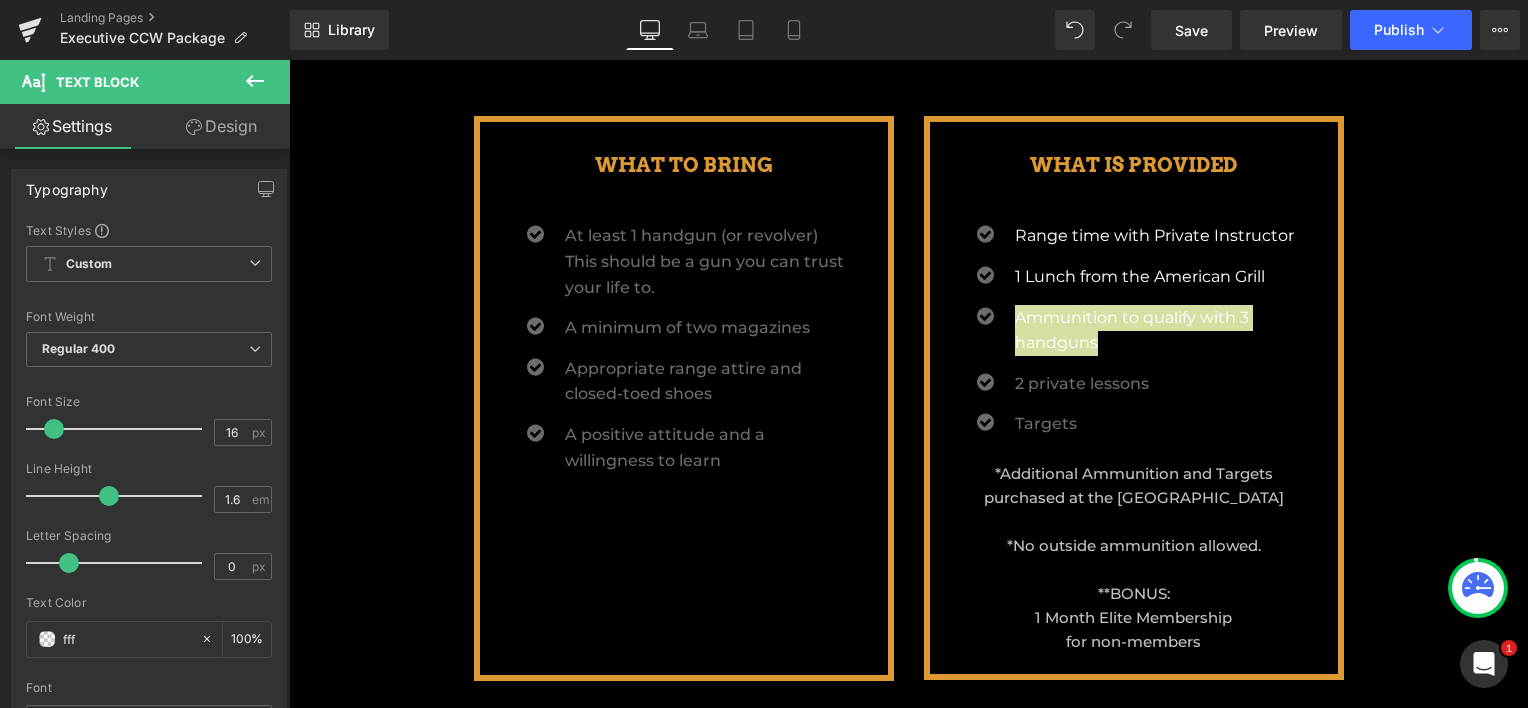type on "ffff" 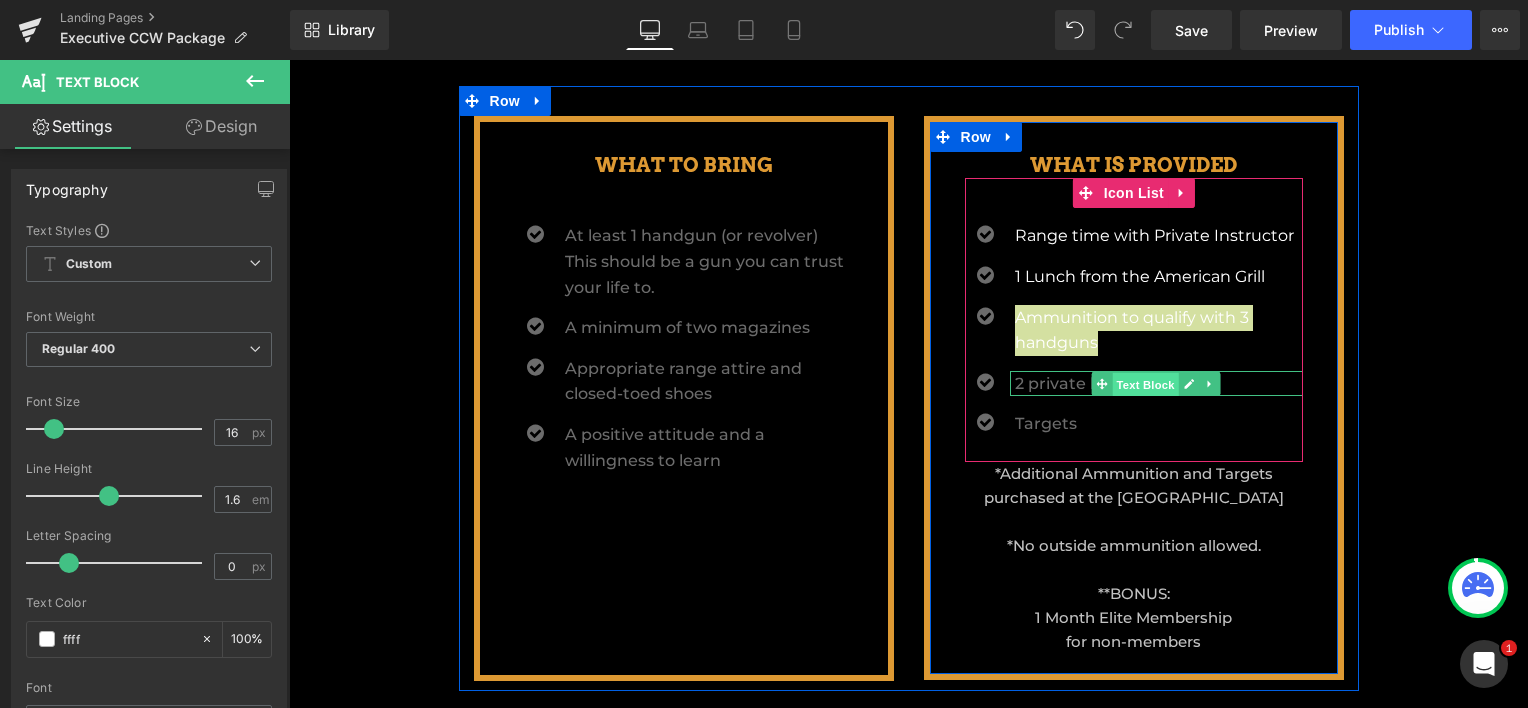 click on "Text Block" at bounding box center (1146, 384) 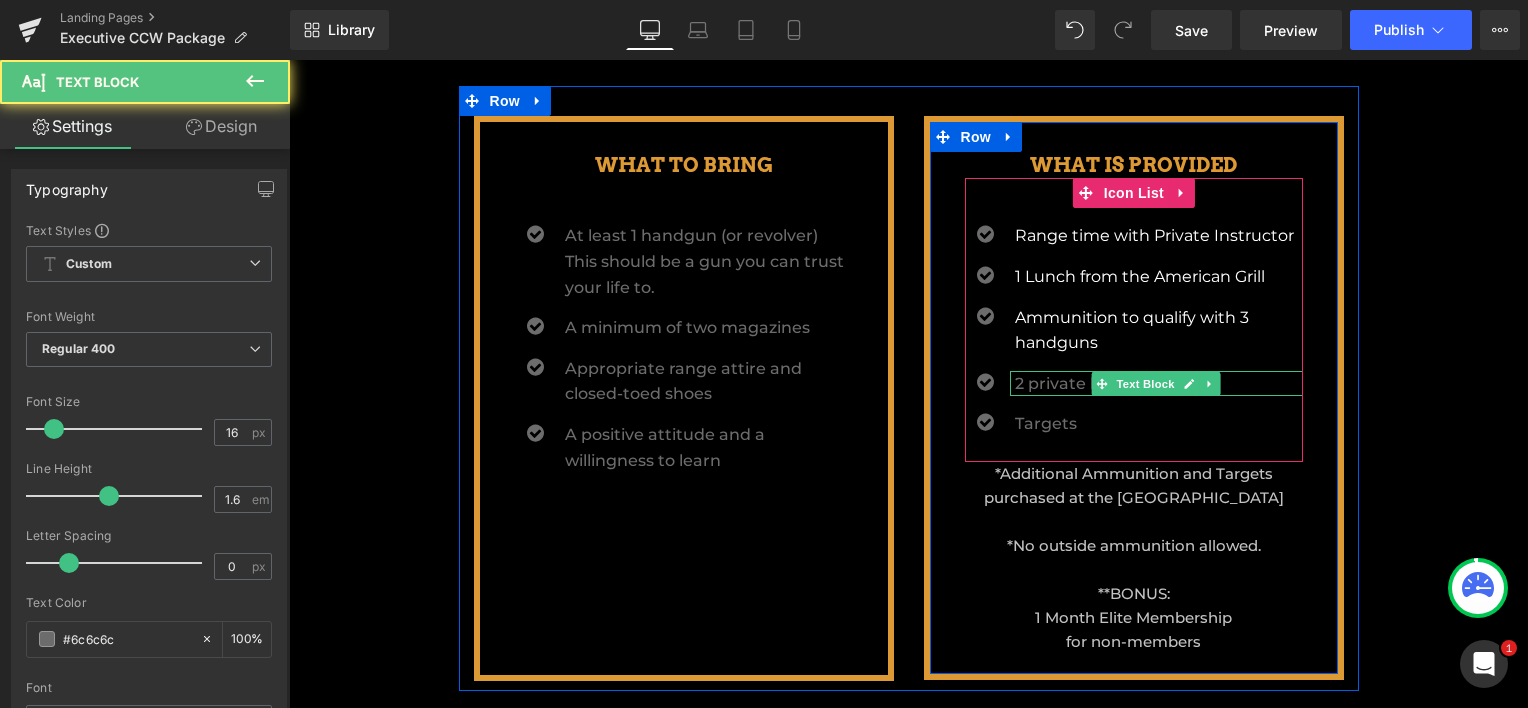 click on "2 private lessons" at bounding box center (1159, 384) 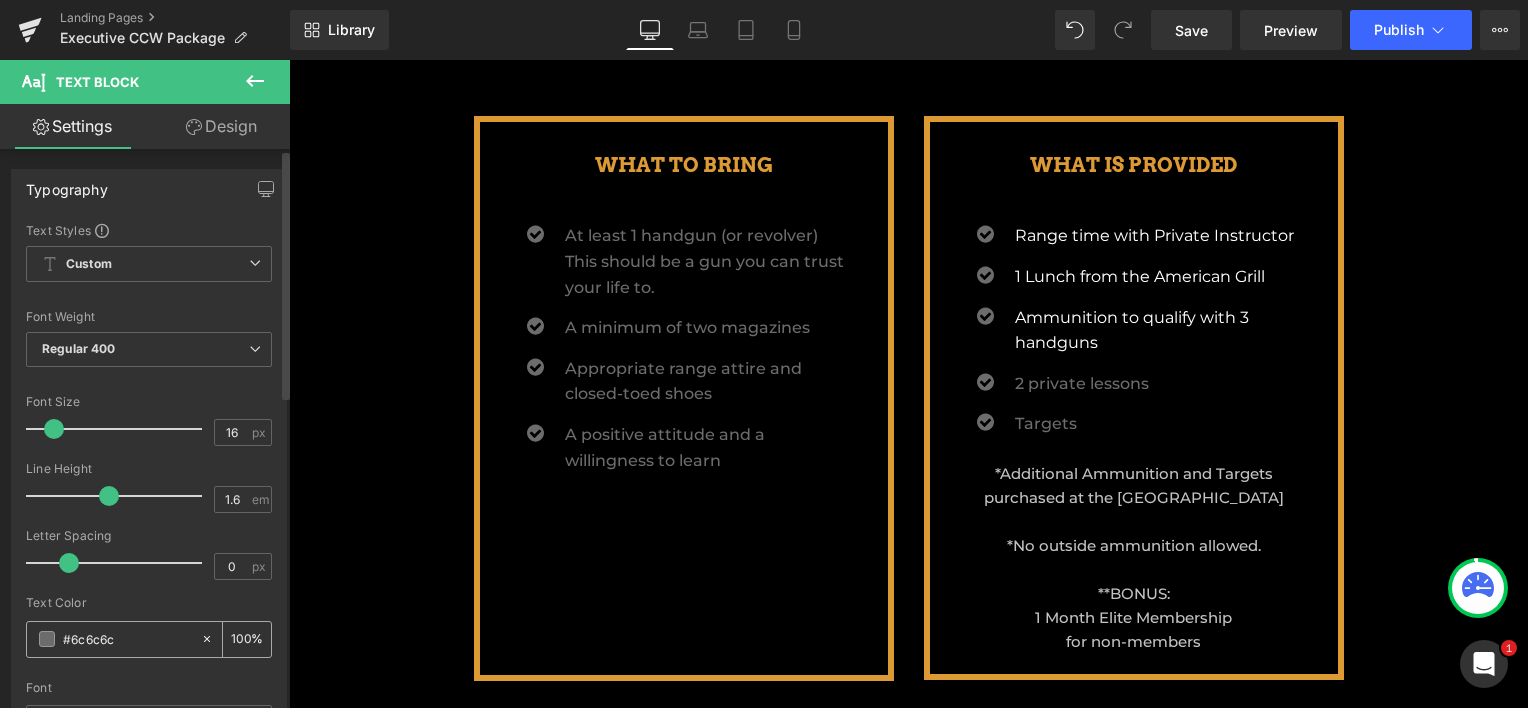 click on "#6c6c6c" at bounding box center [127, 639] 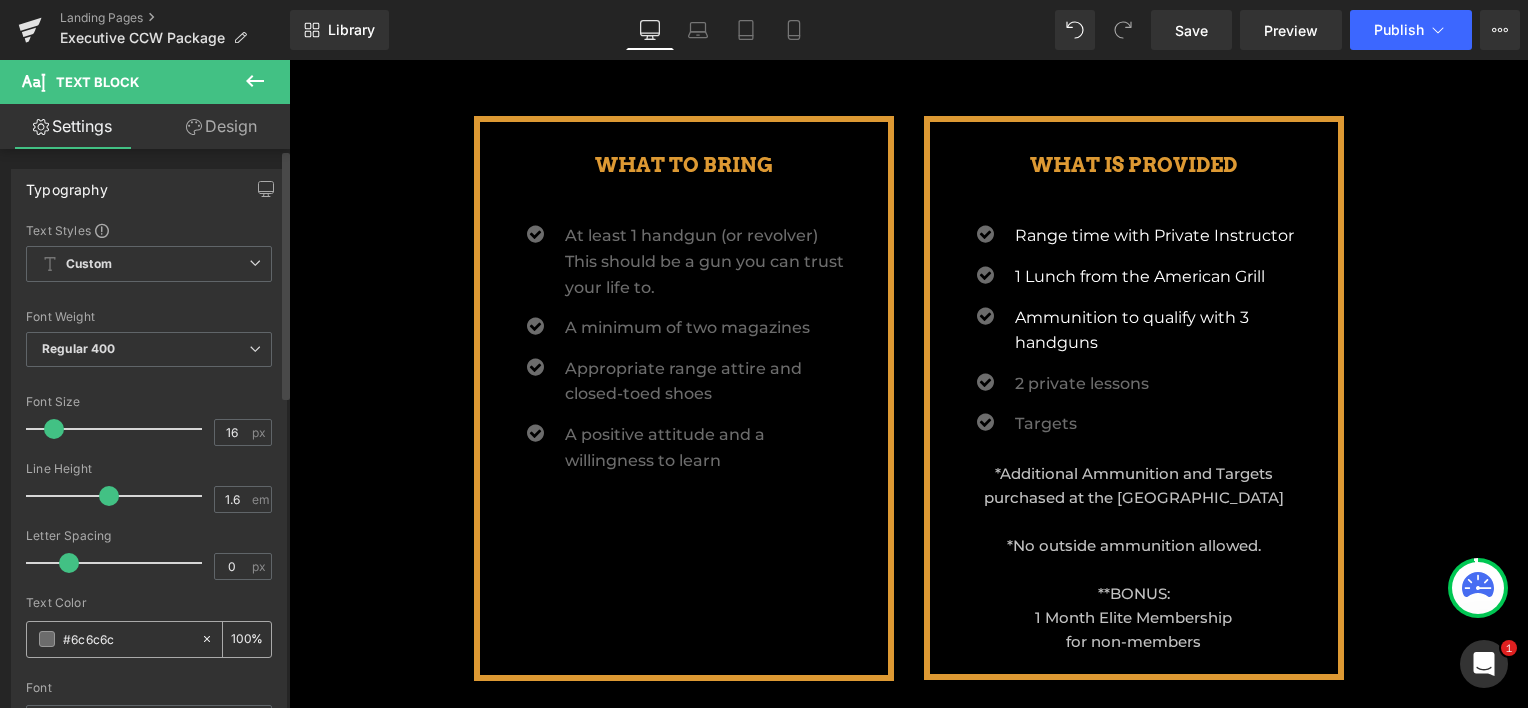 click on "#6c6c6c" at bounding box center (127, 639) 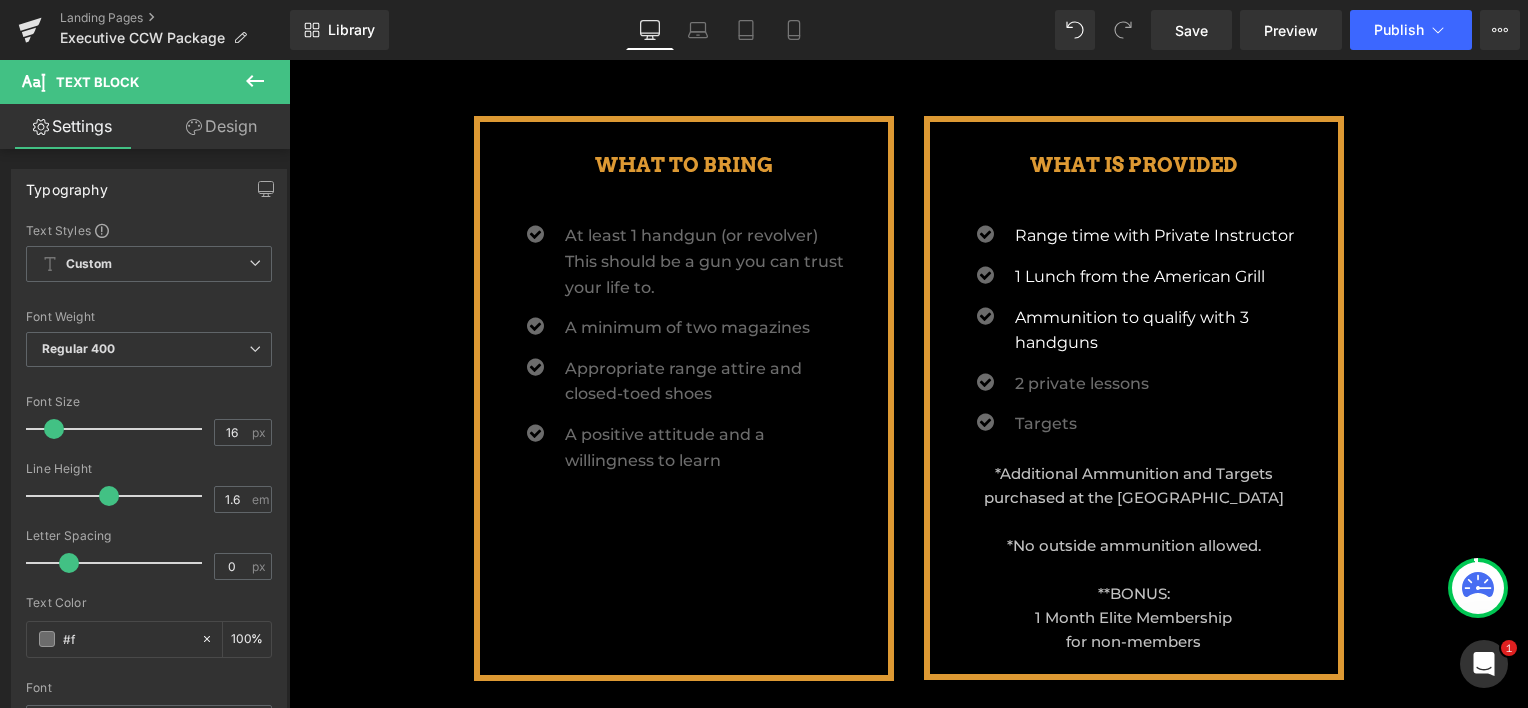 type on "#ff" 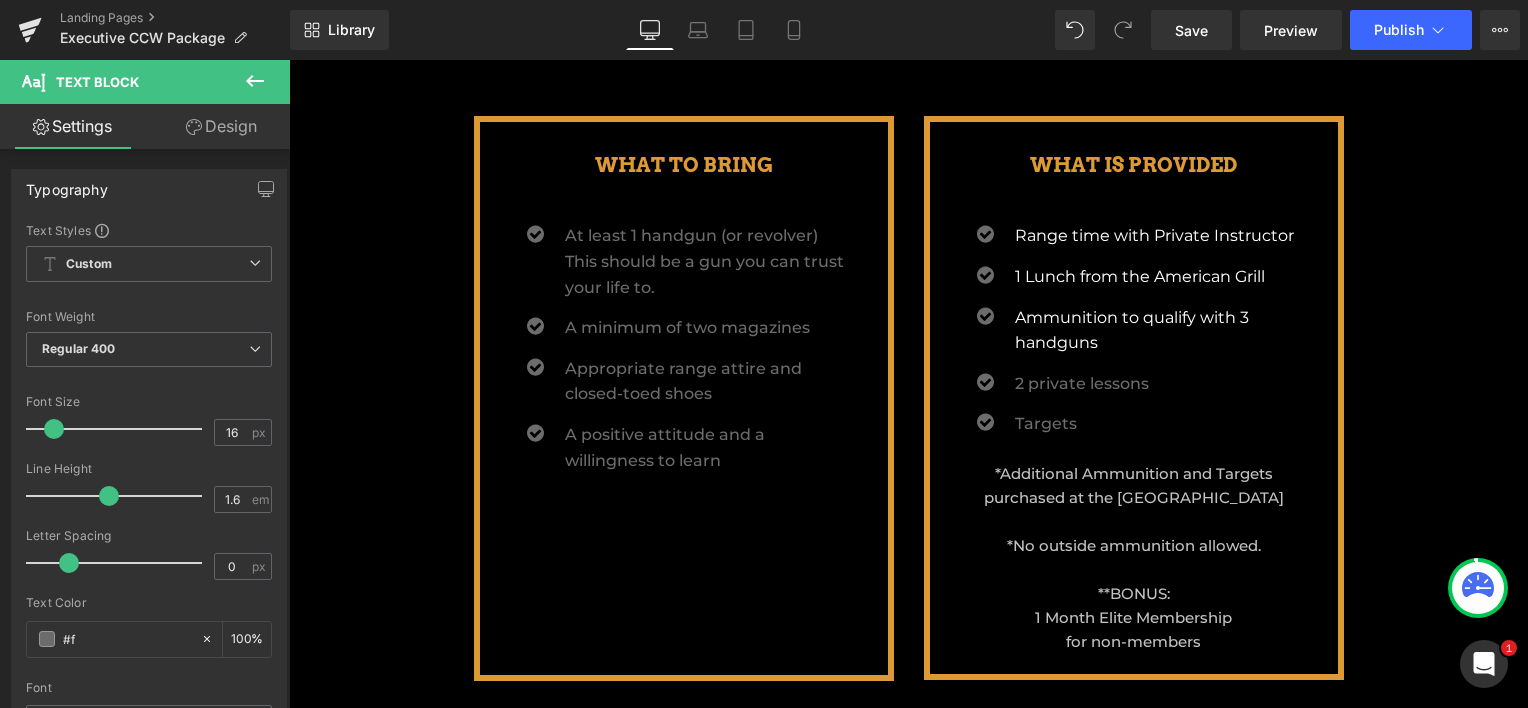 type on "0" 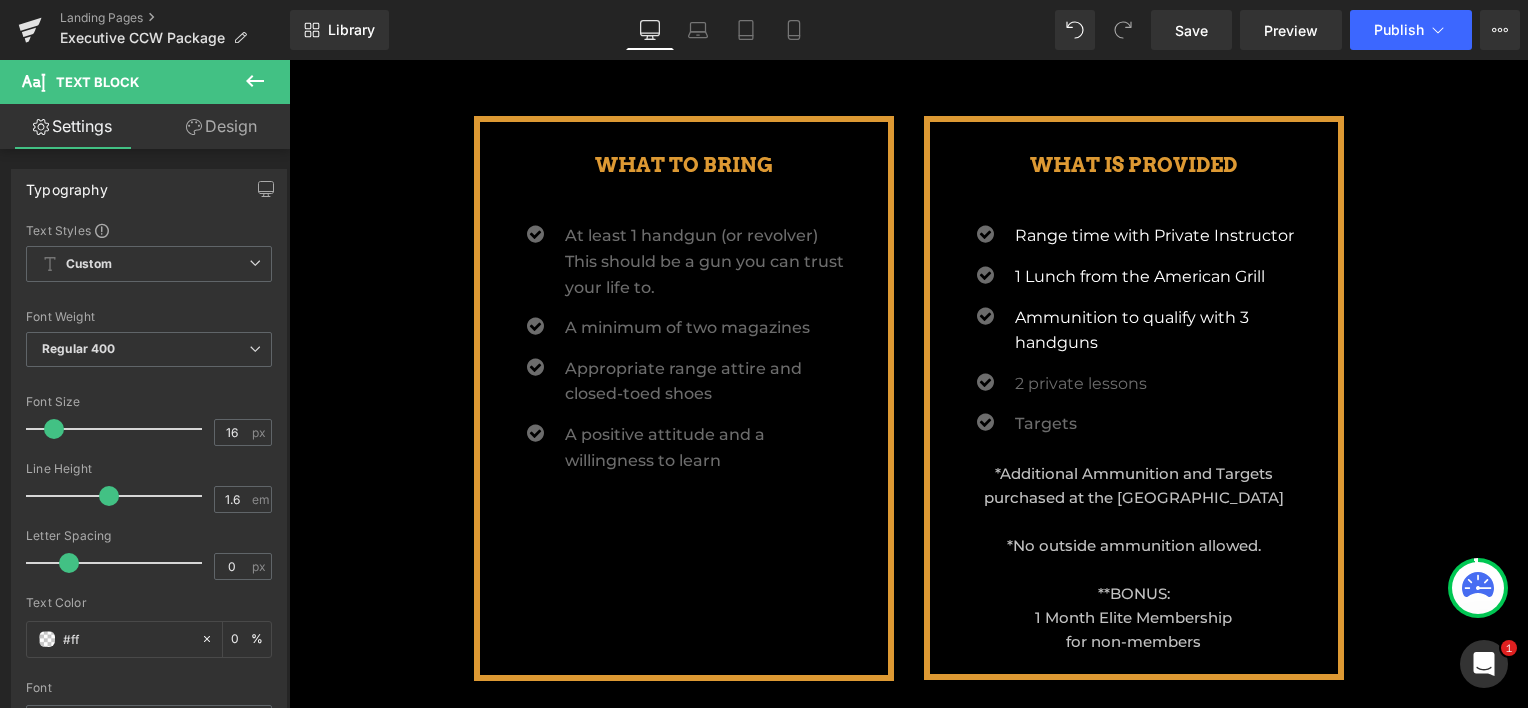 type on "#fff" 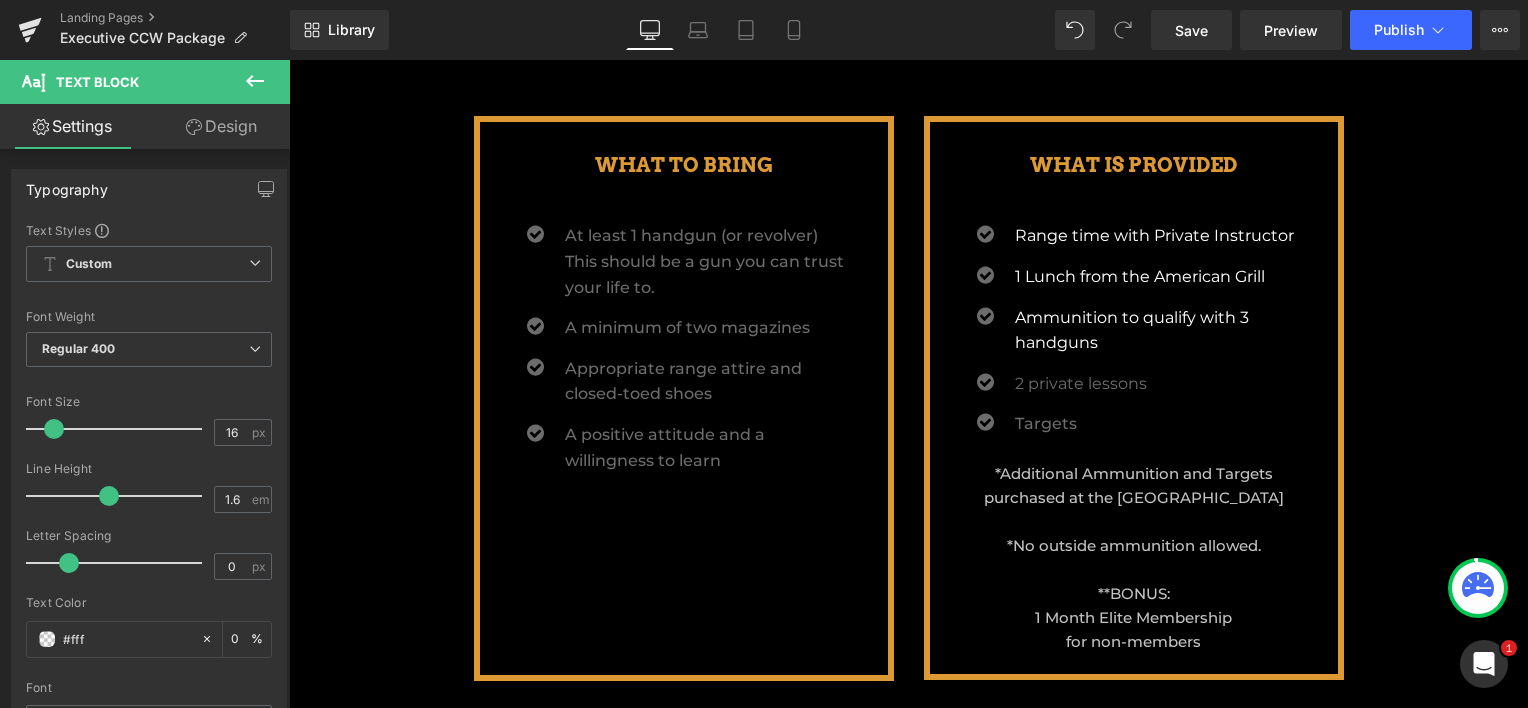 type on "100" 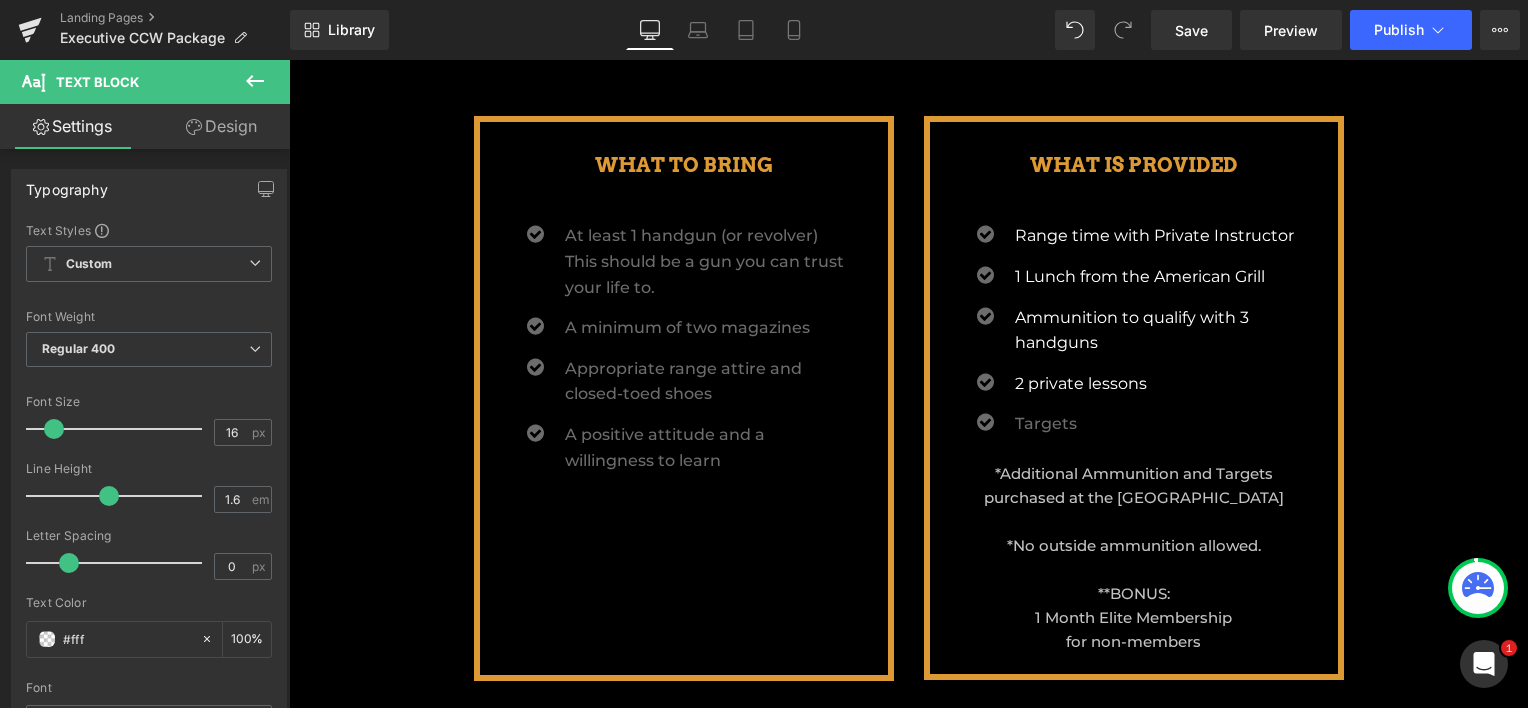 type on "#ffff" 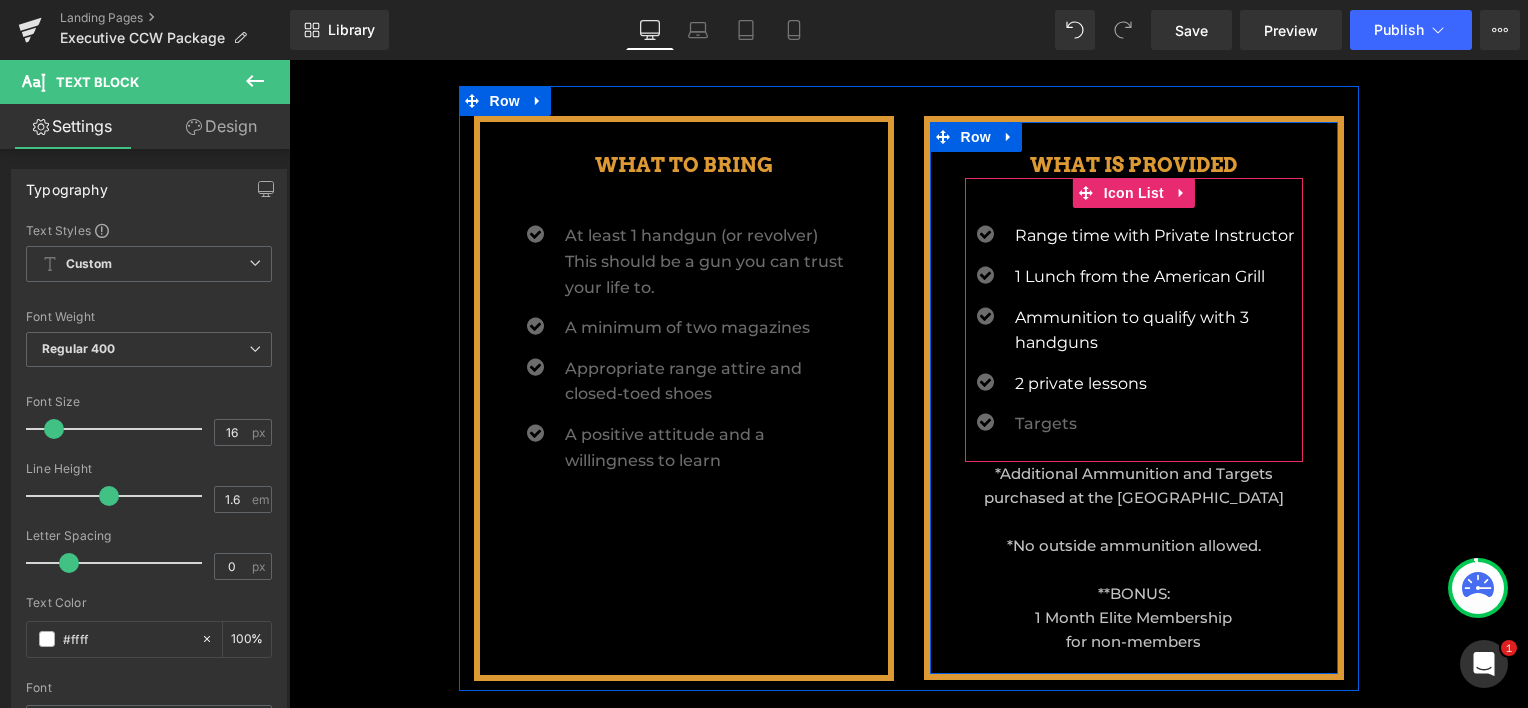 click on "Targets" at bounding box center (1159, 424) 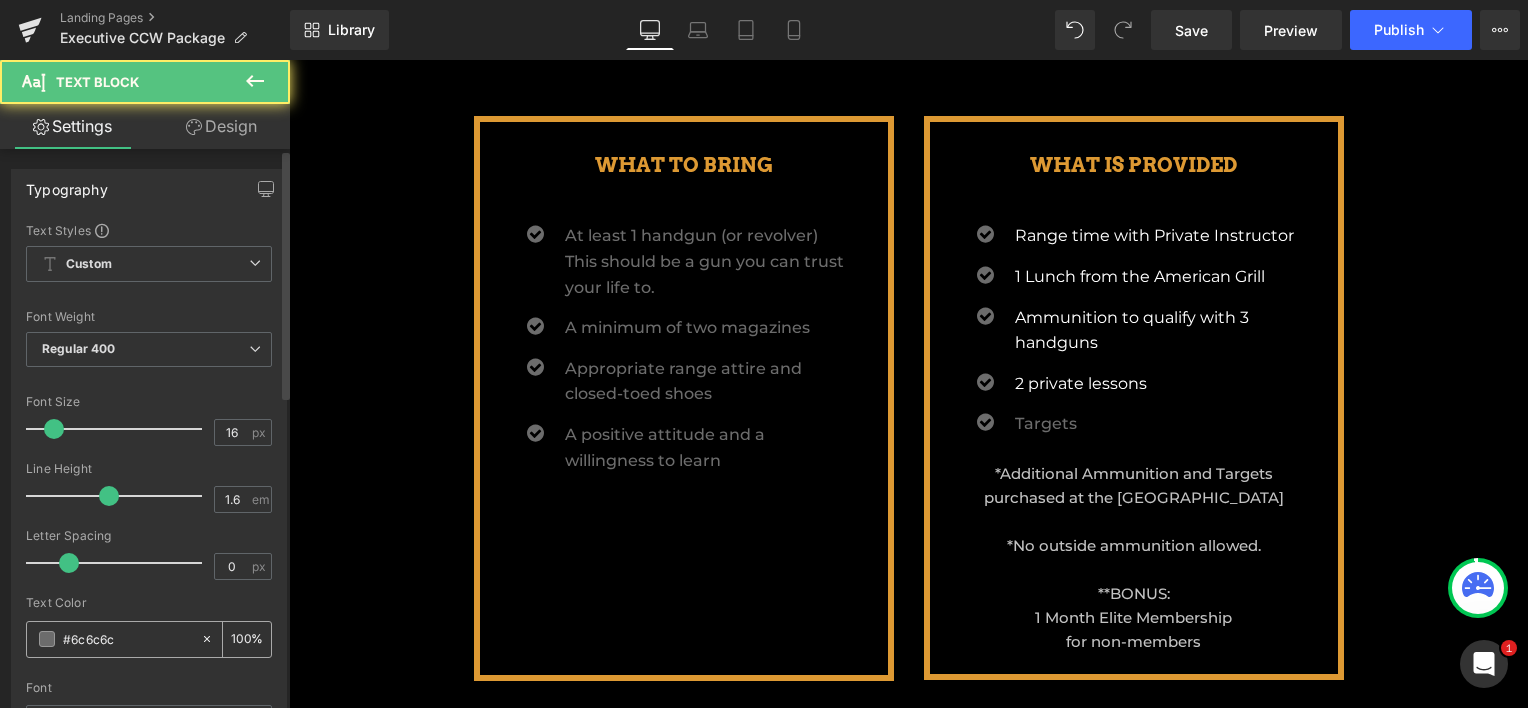 click on "#6c6c6c" at bounding box center (127, 639) 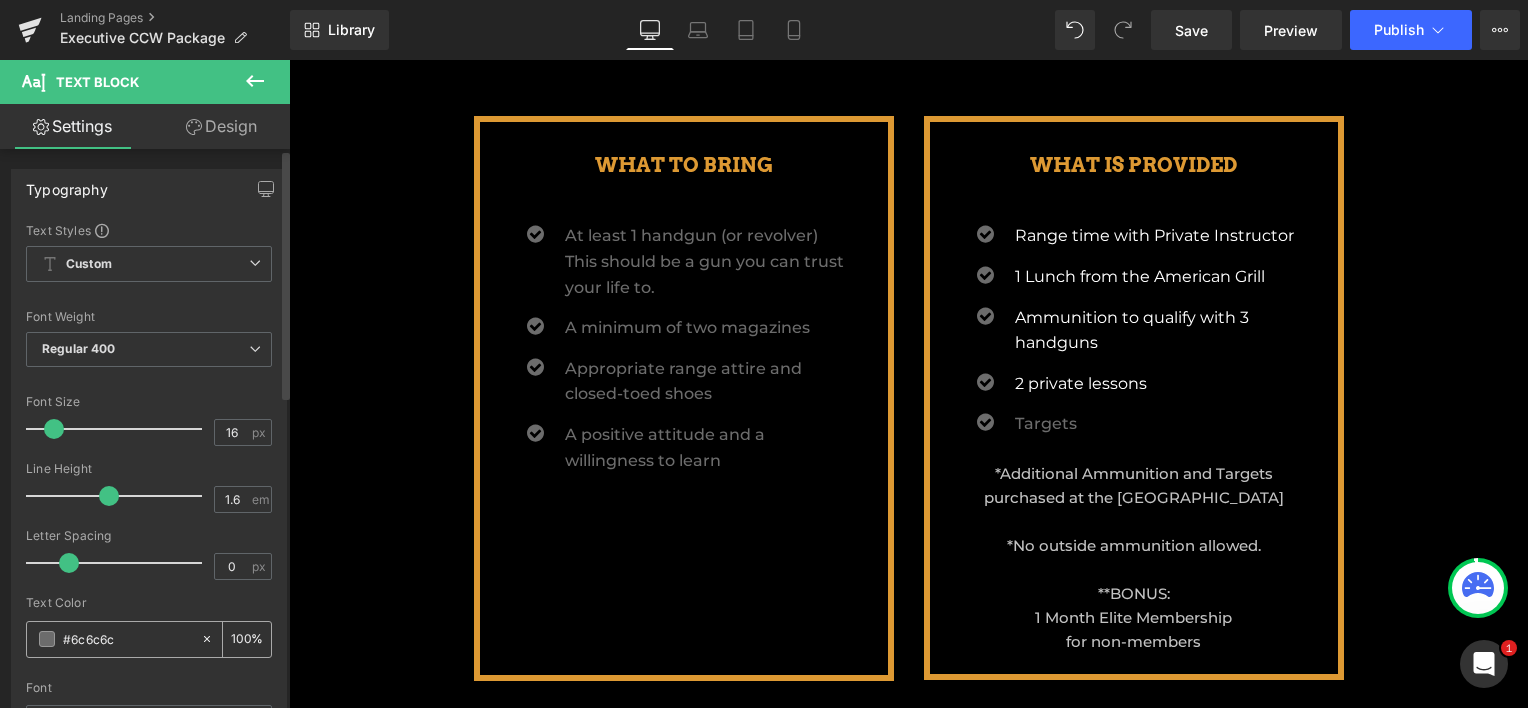 click on "#6c6c6c" at bounding box center [127, 639] 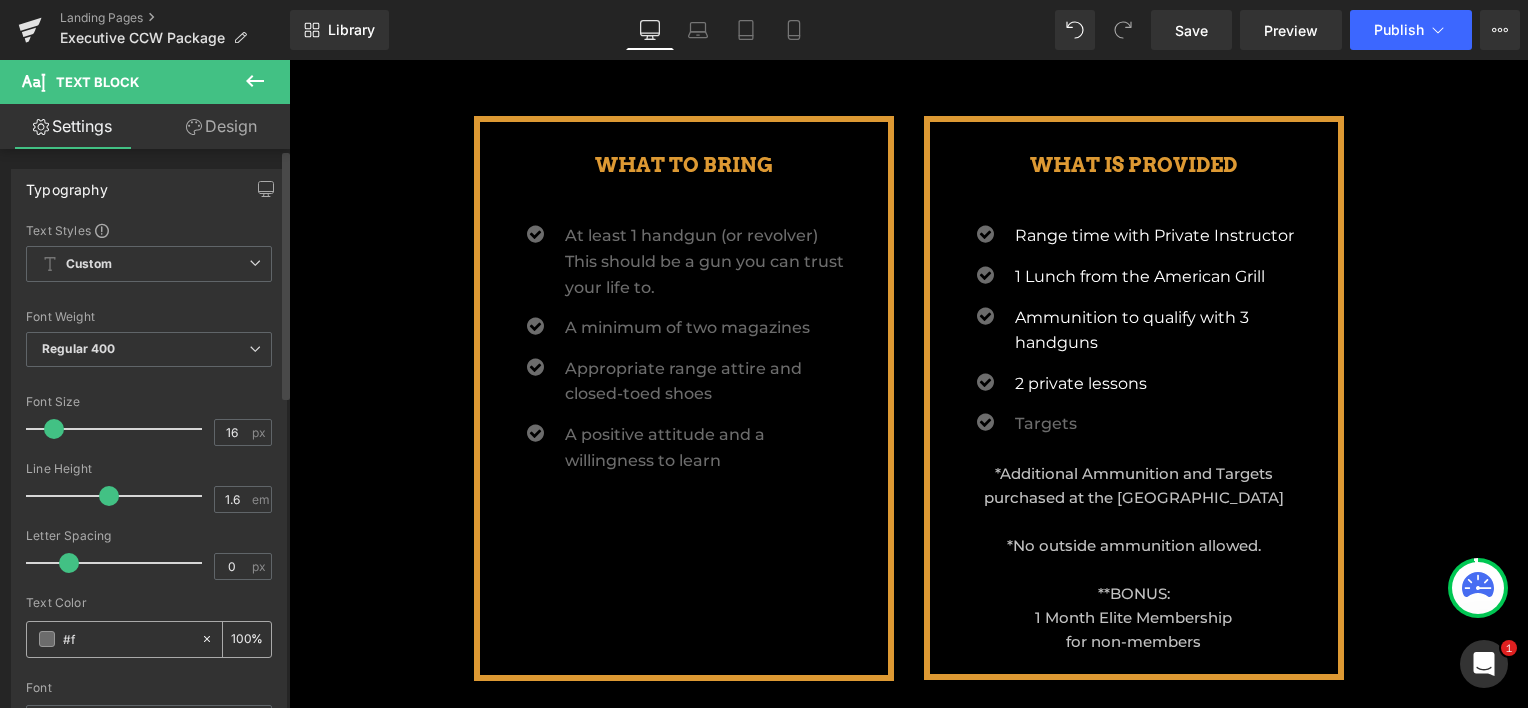 type on "#ff" 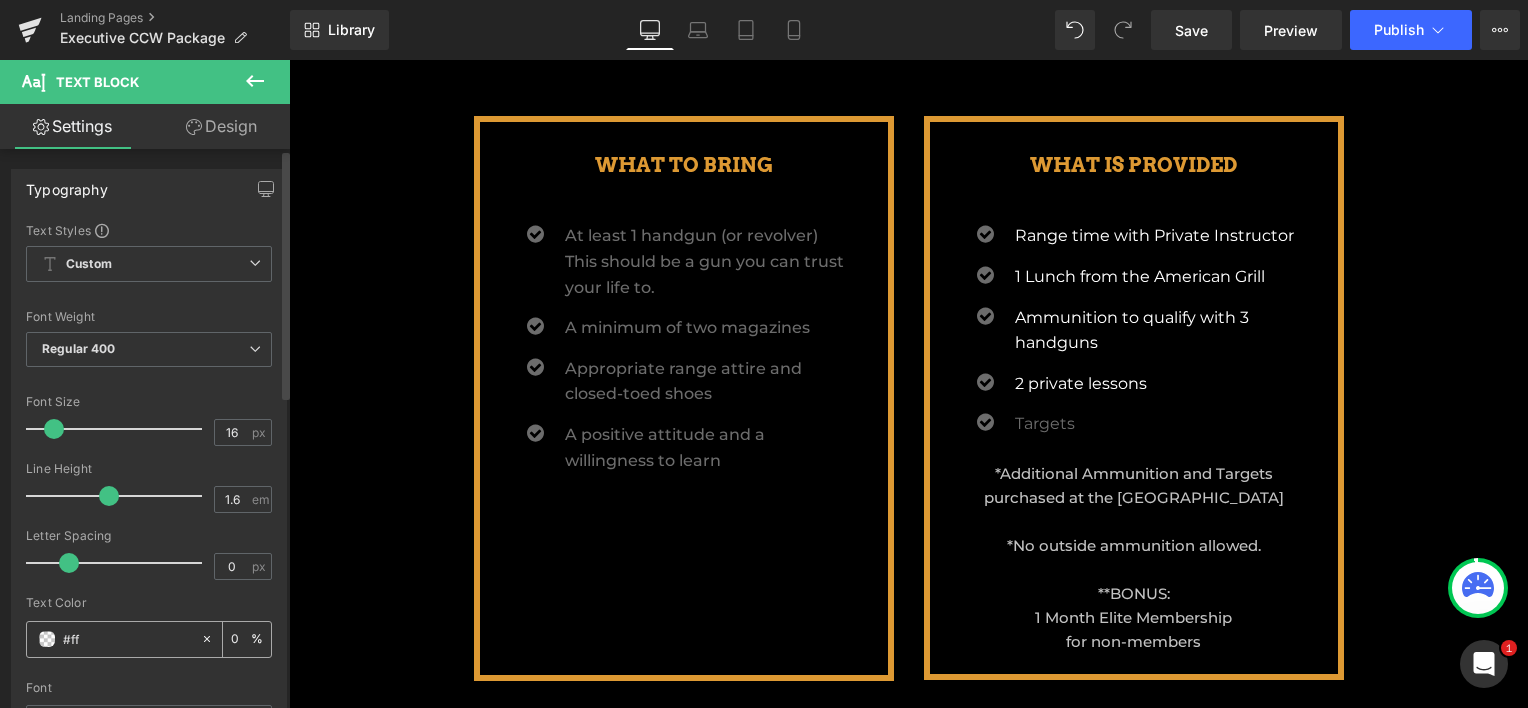 type on "#fff" 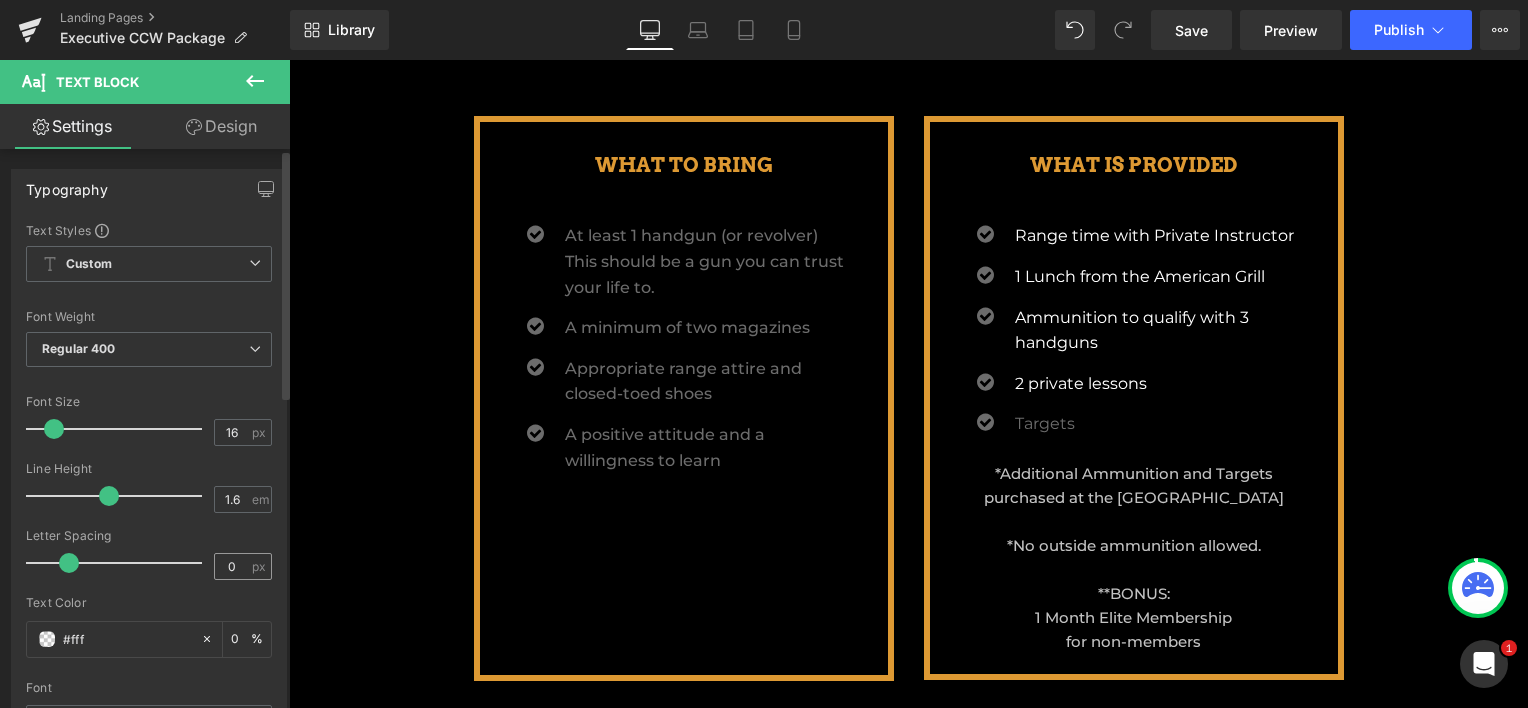 type on "100" 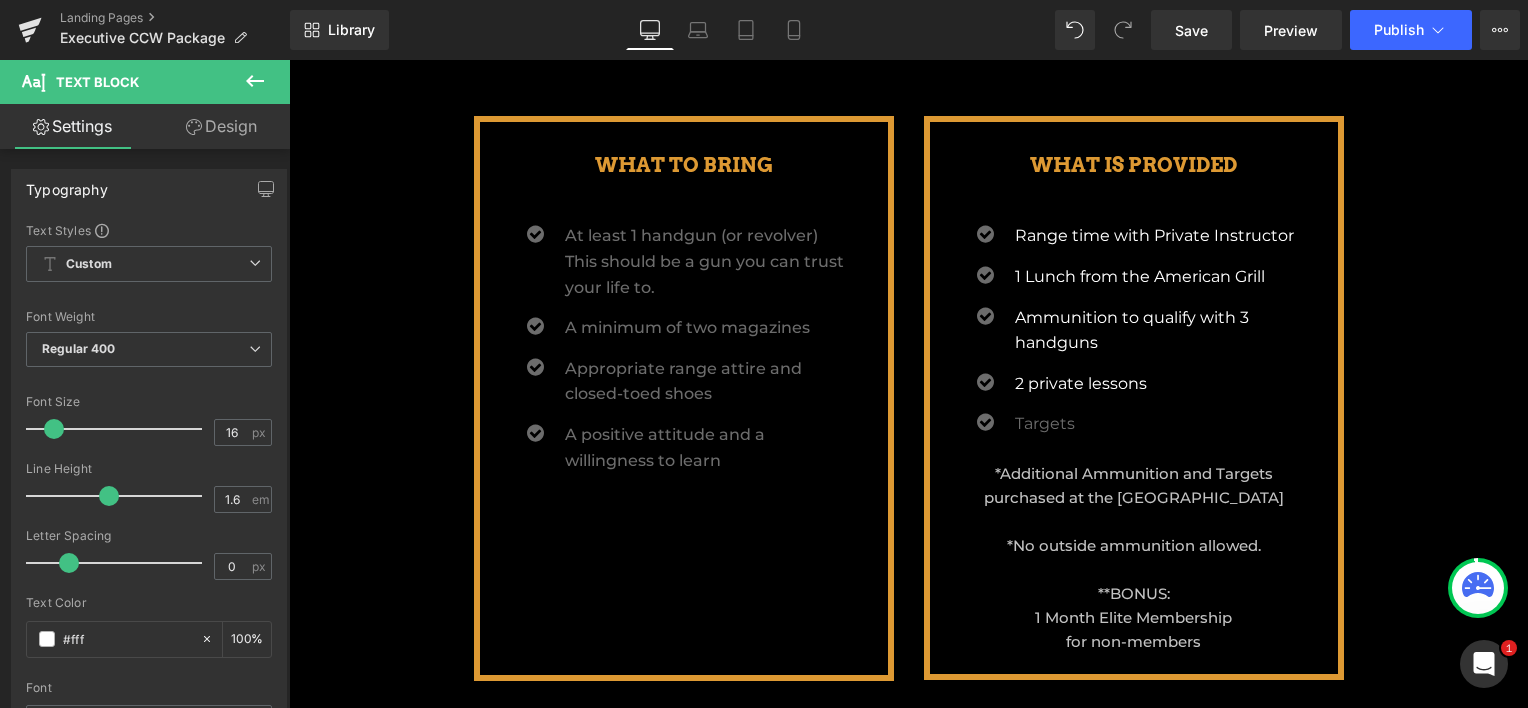 type on "#ffff" 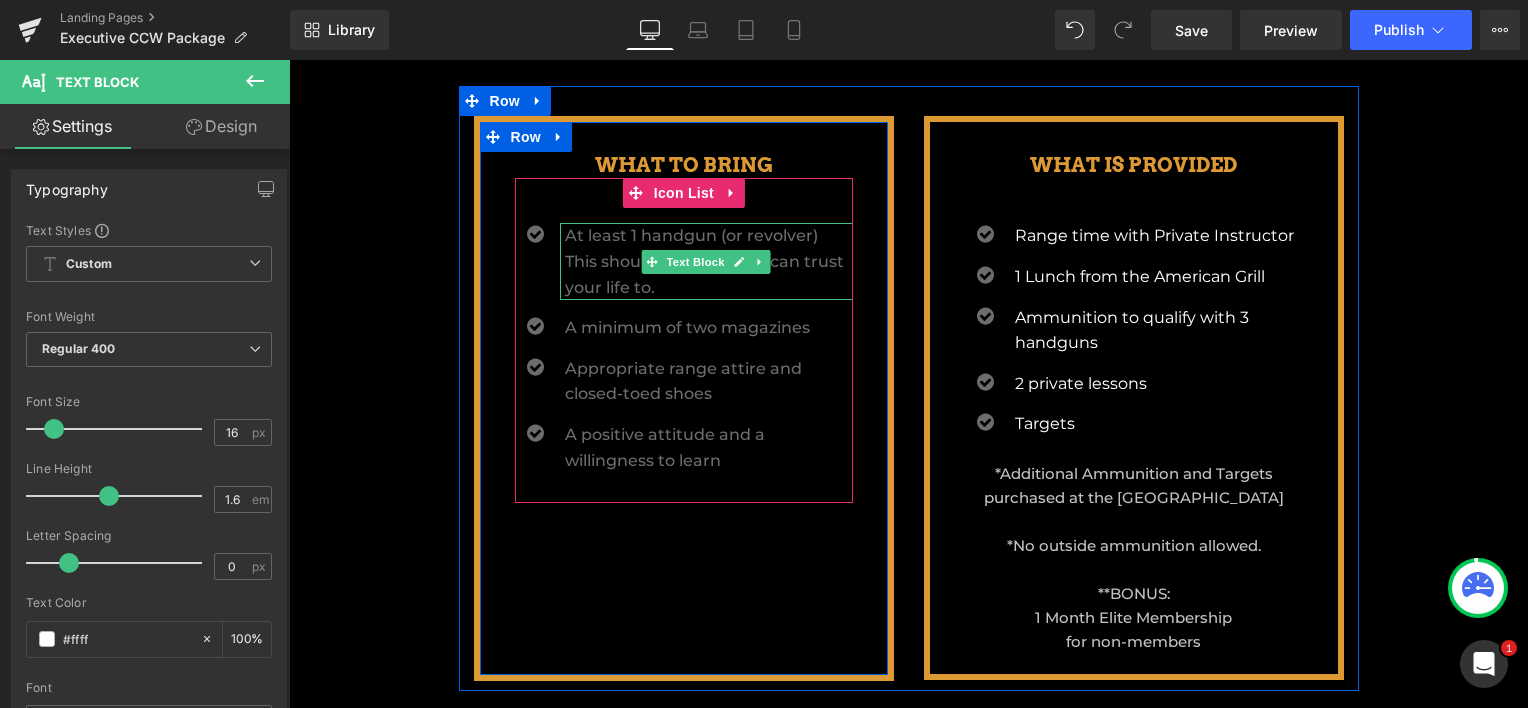 click on "At least 1 handgun (or revolver) This should be a gun you can trust your life to." at bounding box center [709, 261] 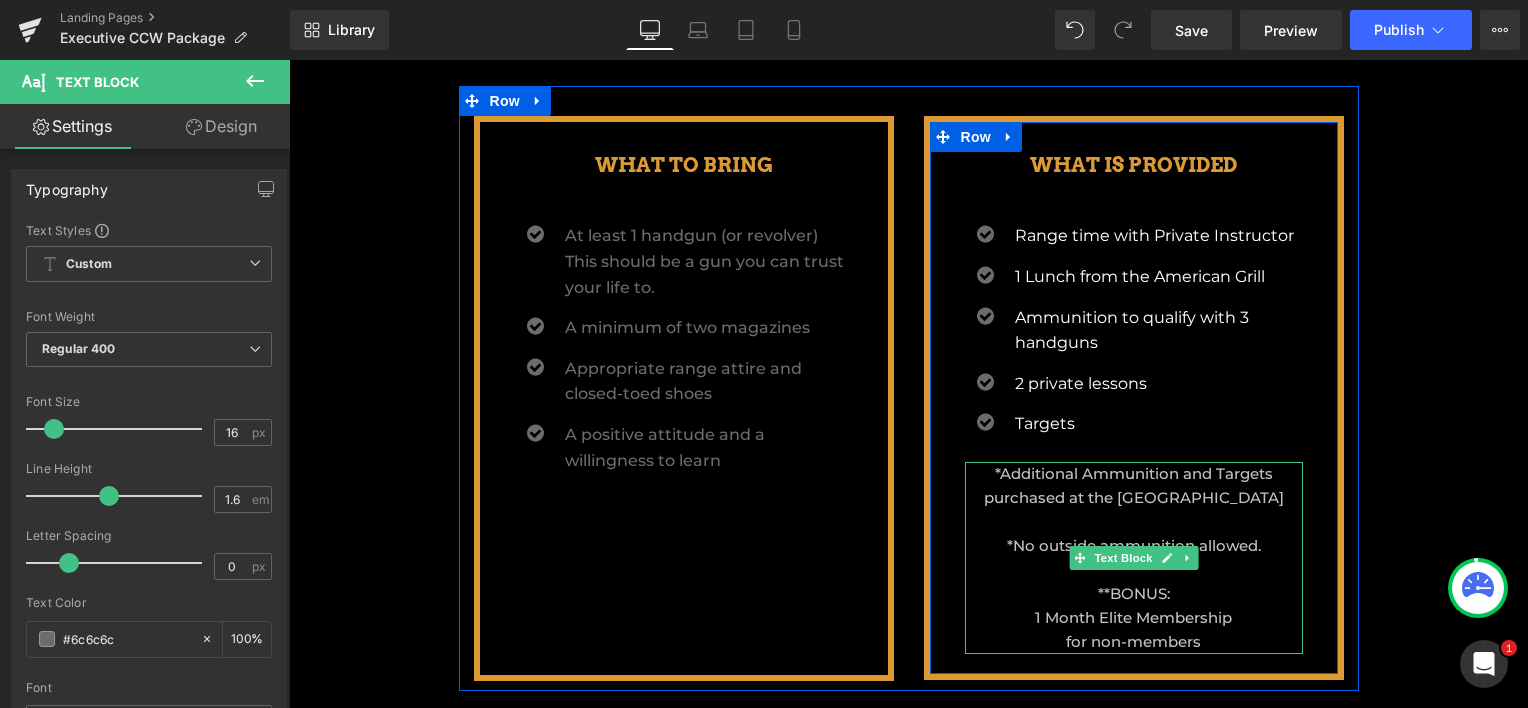 click on "*Additional Ammunition and Targets purchased at the [GEOGRAPHIC_DATA]" at bounding box center (1134, 485) 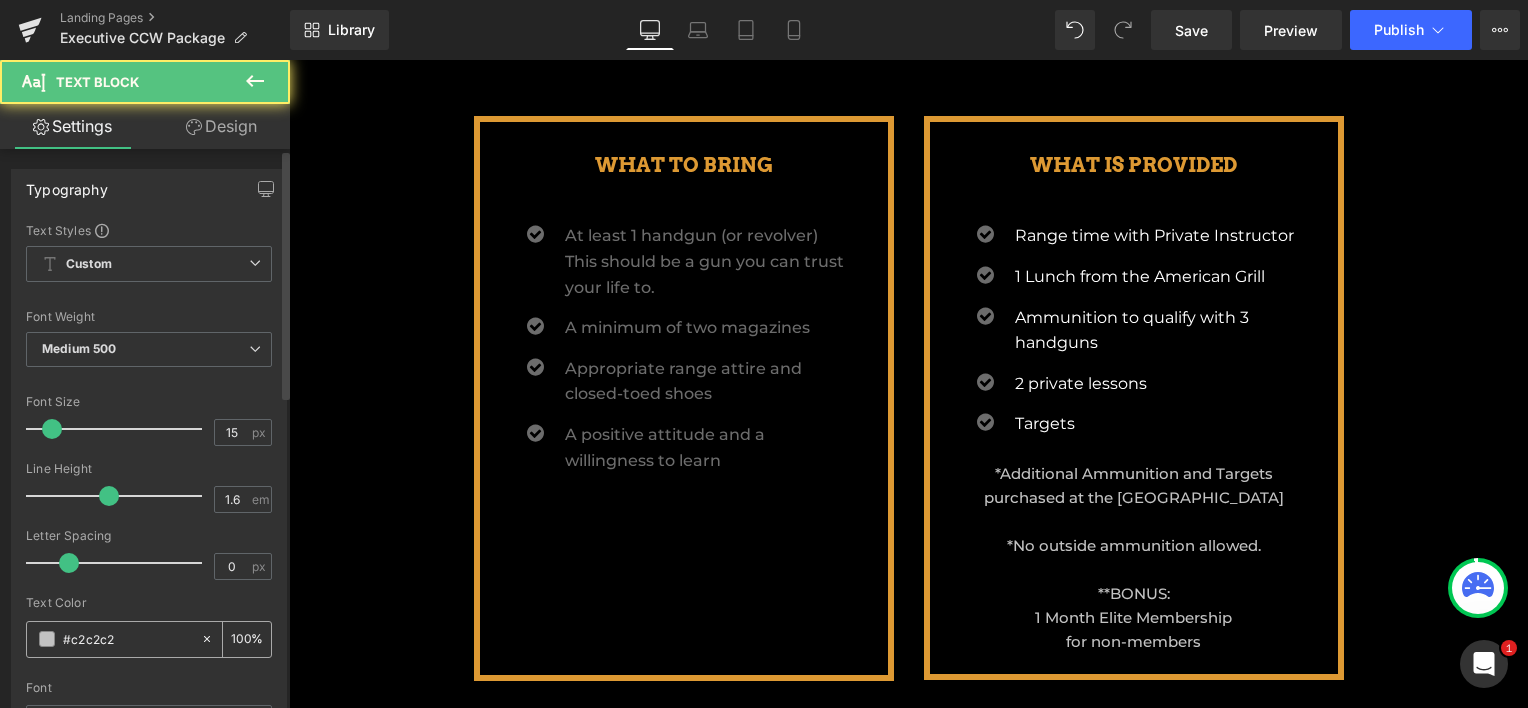 click on "#c2c2c2" at bounding box center (127, 639) 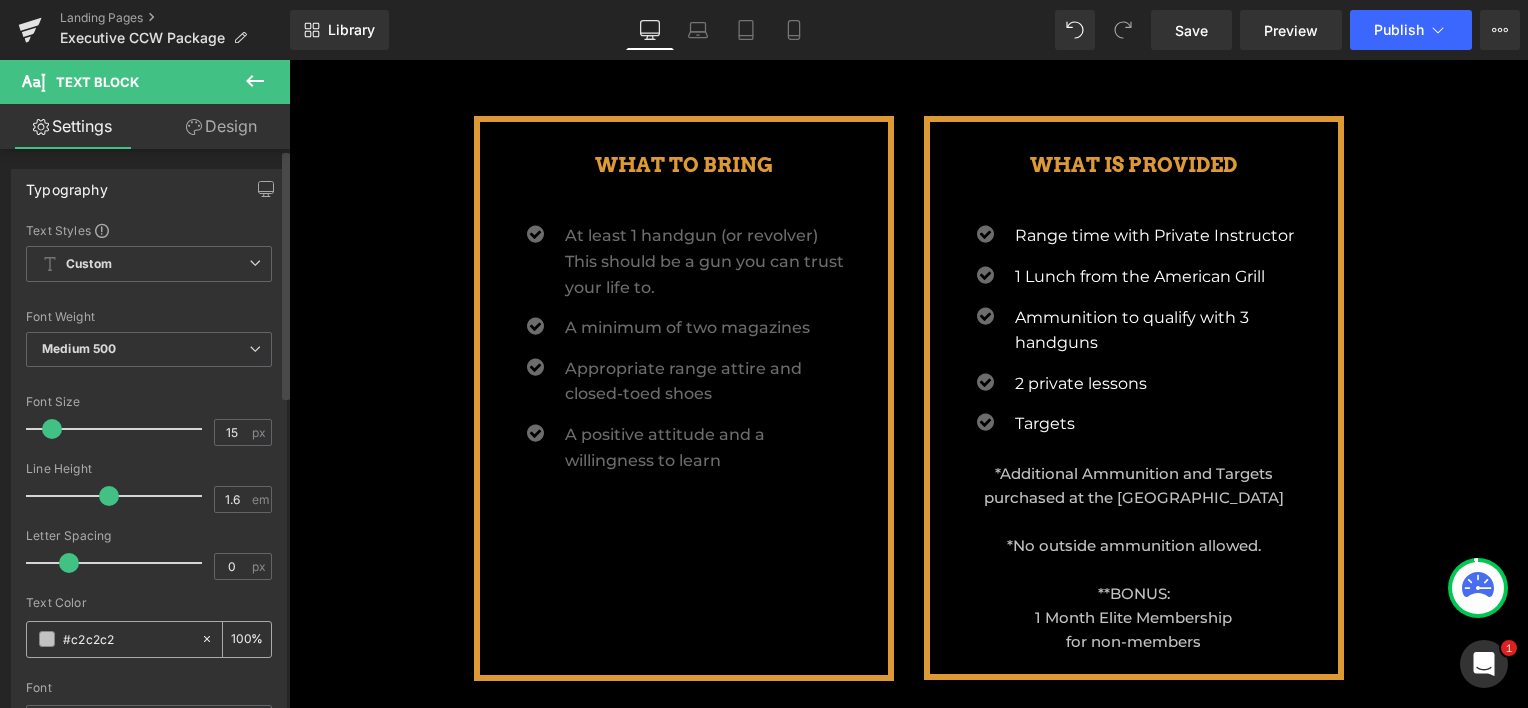 click on "#c2c2c2" at bounding box center [127, 639] 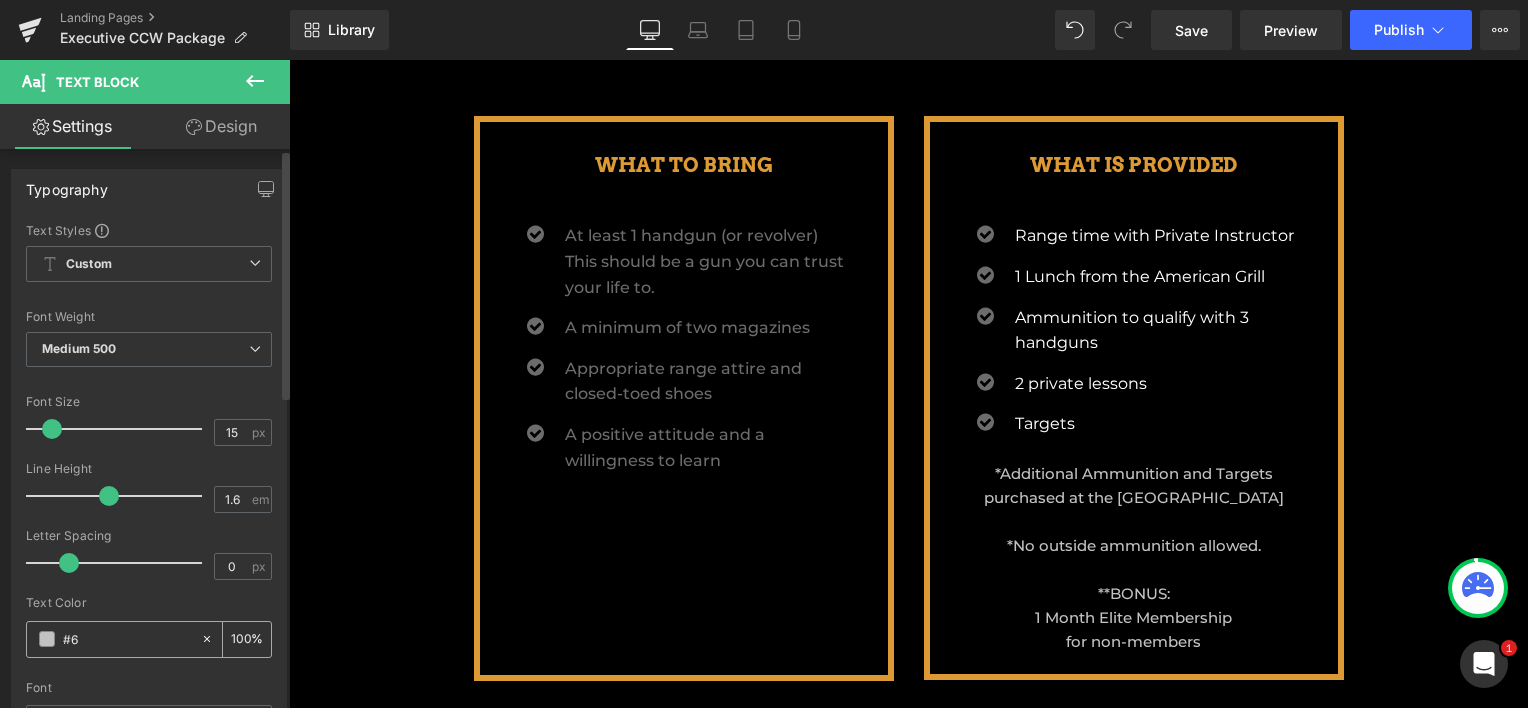 type on "#6c" 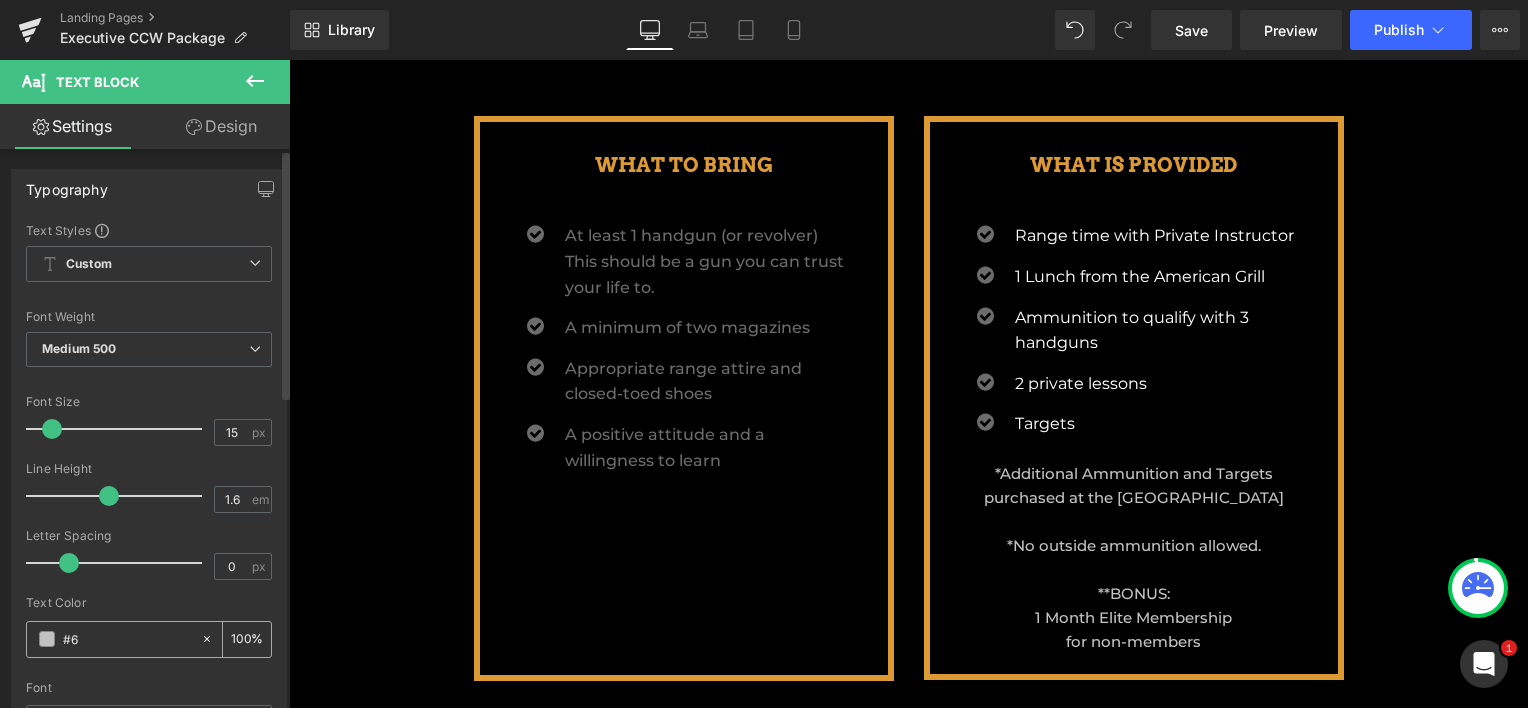 type on "0" 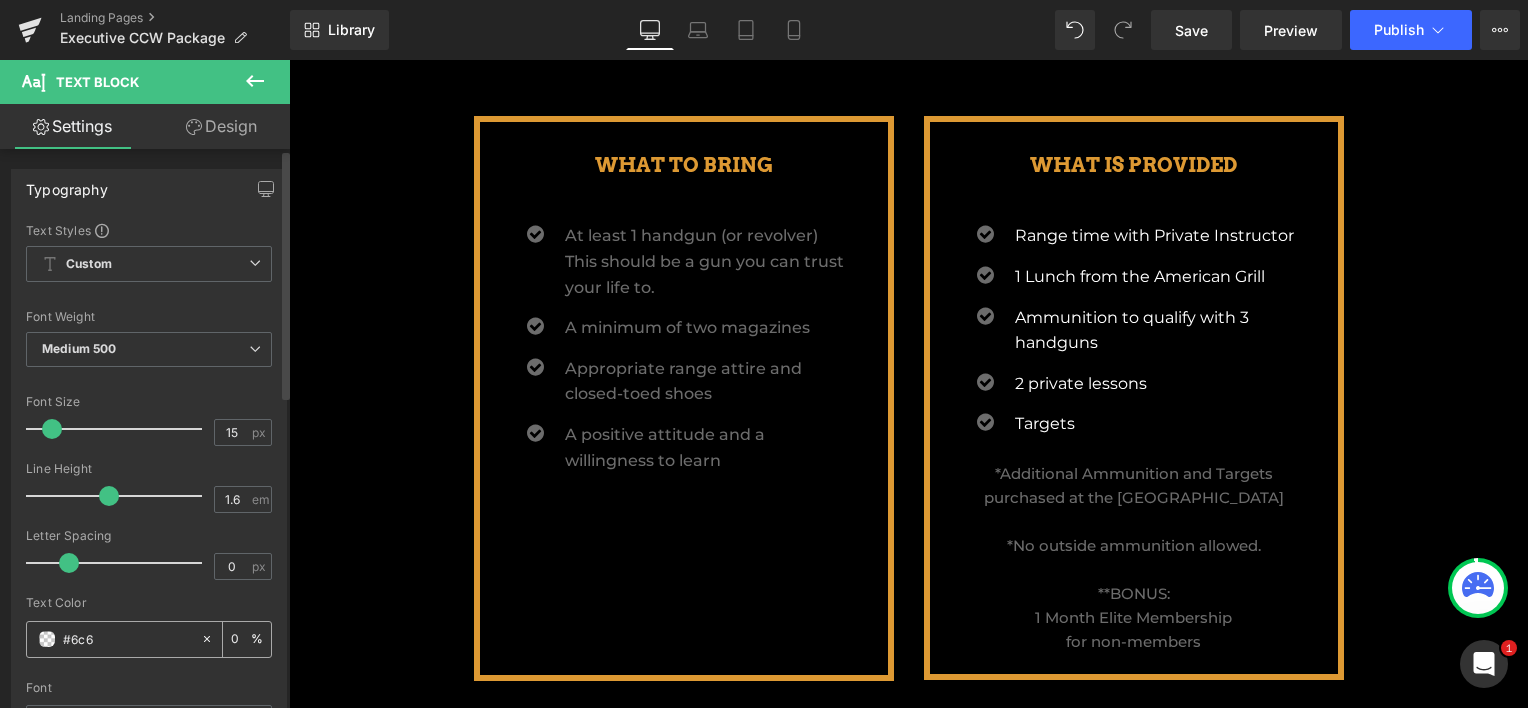 type on "#6c6c" 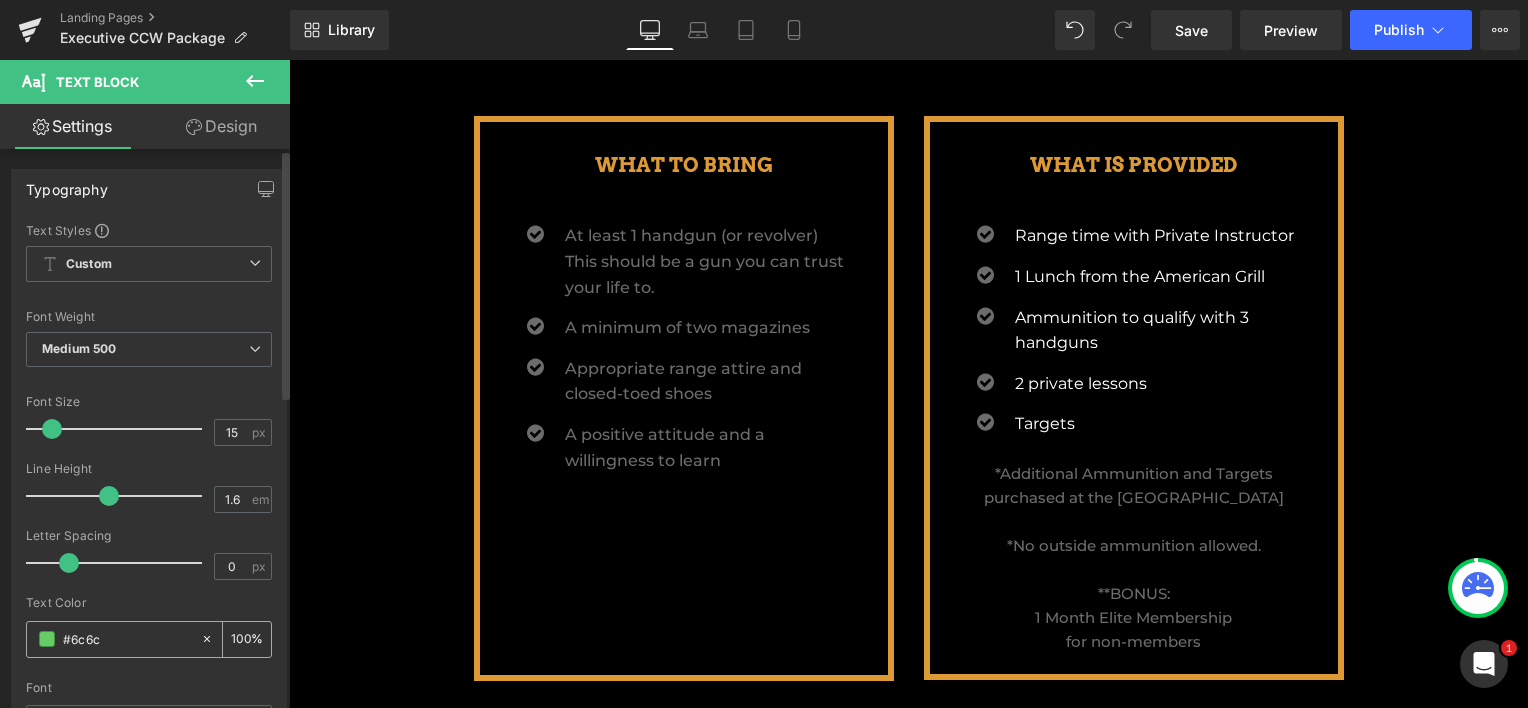type on "80" 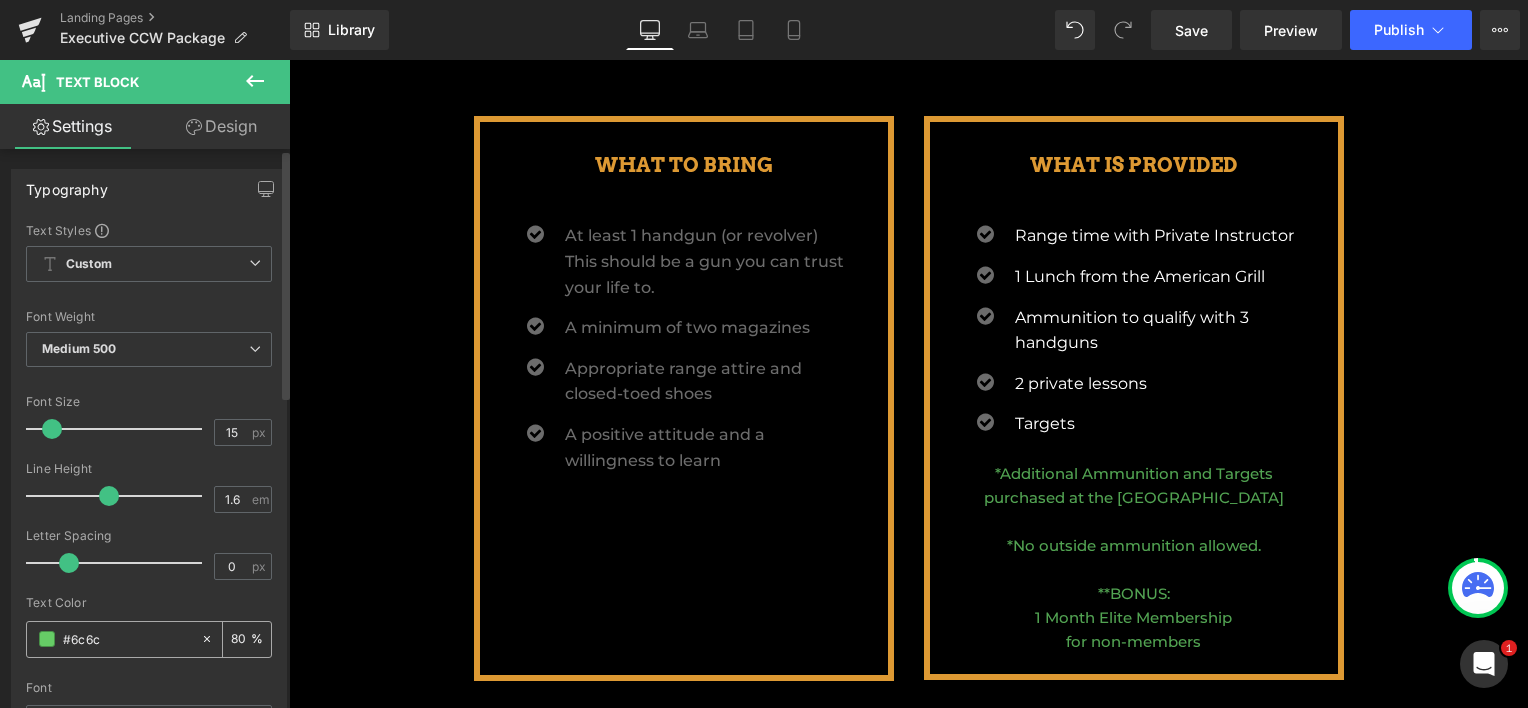 type on "#6c6c6" 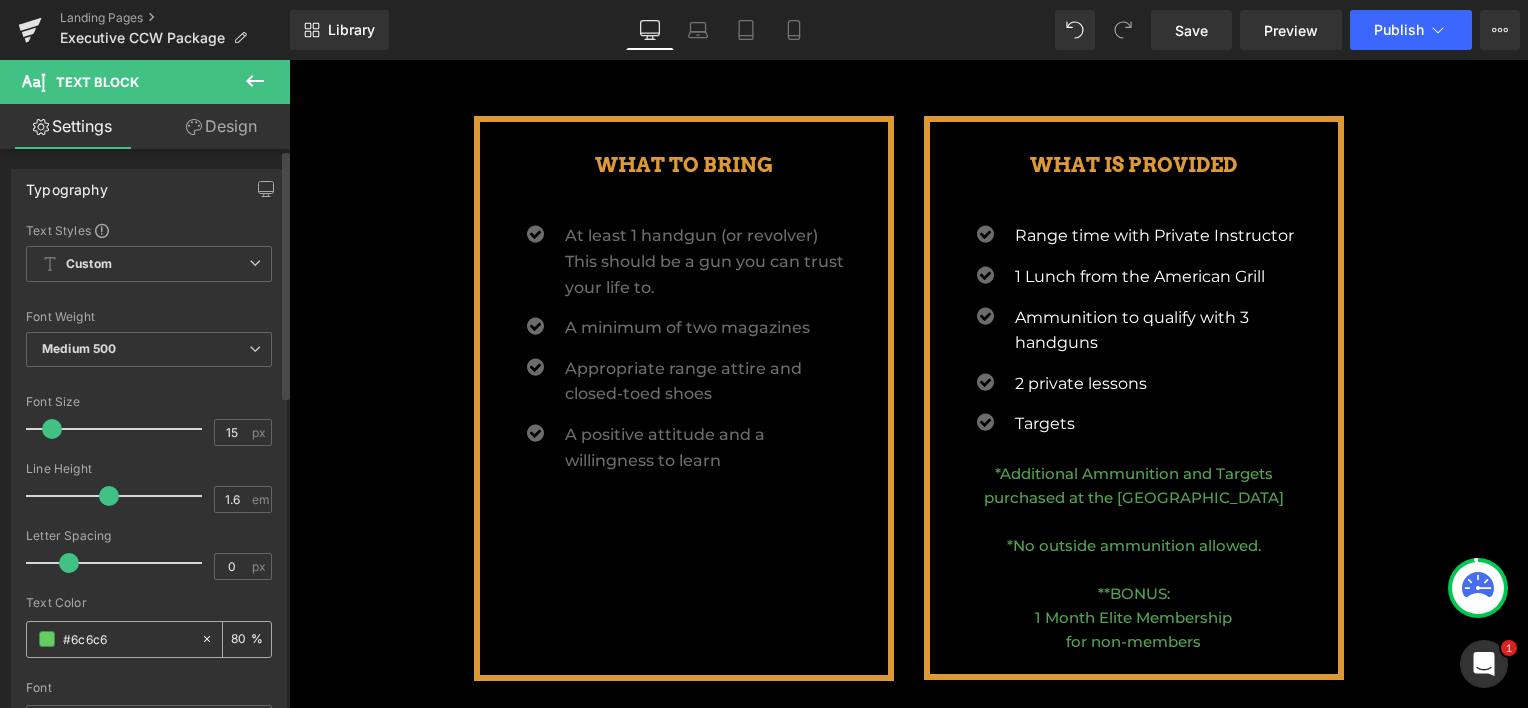 type on "0" 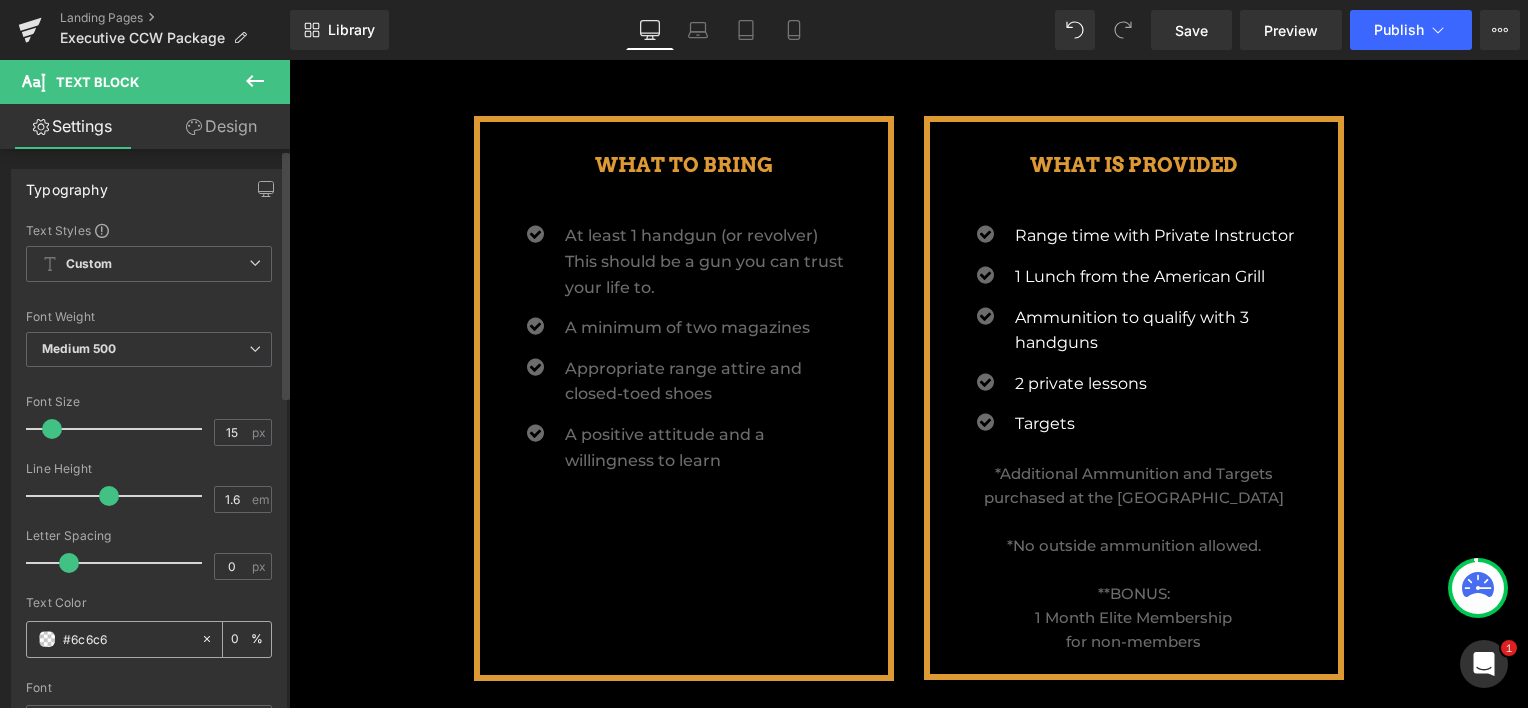 type on "#6c6c6c" 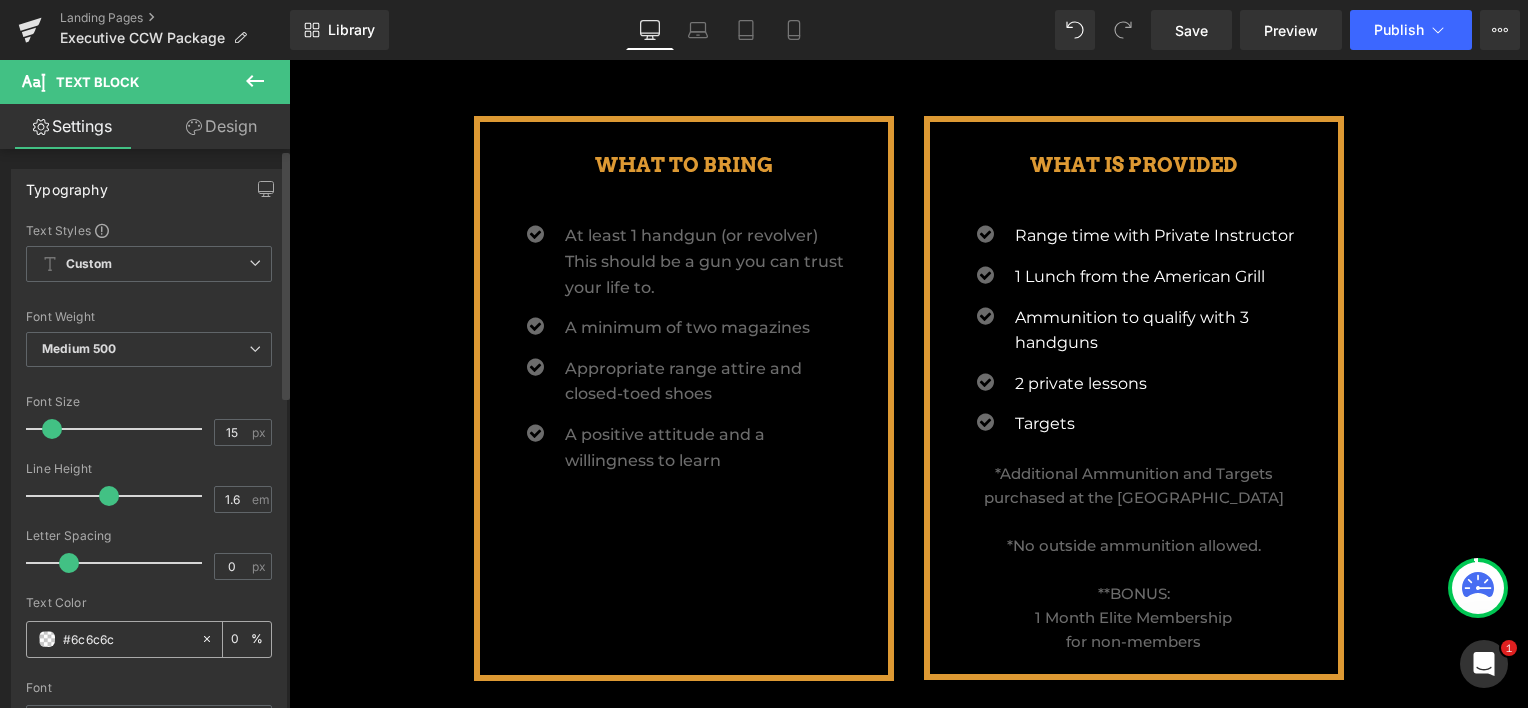 type on "100" 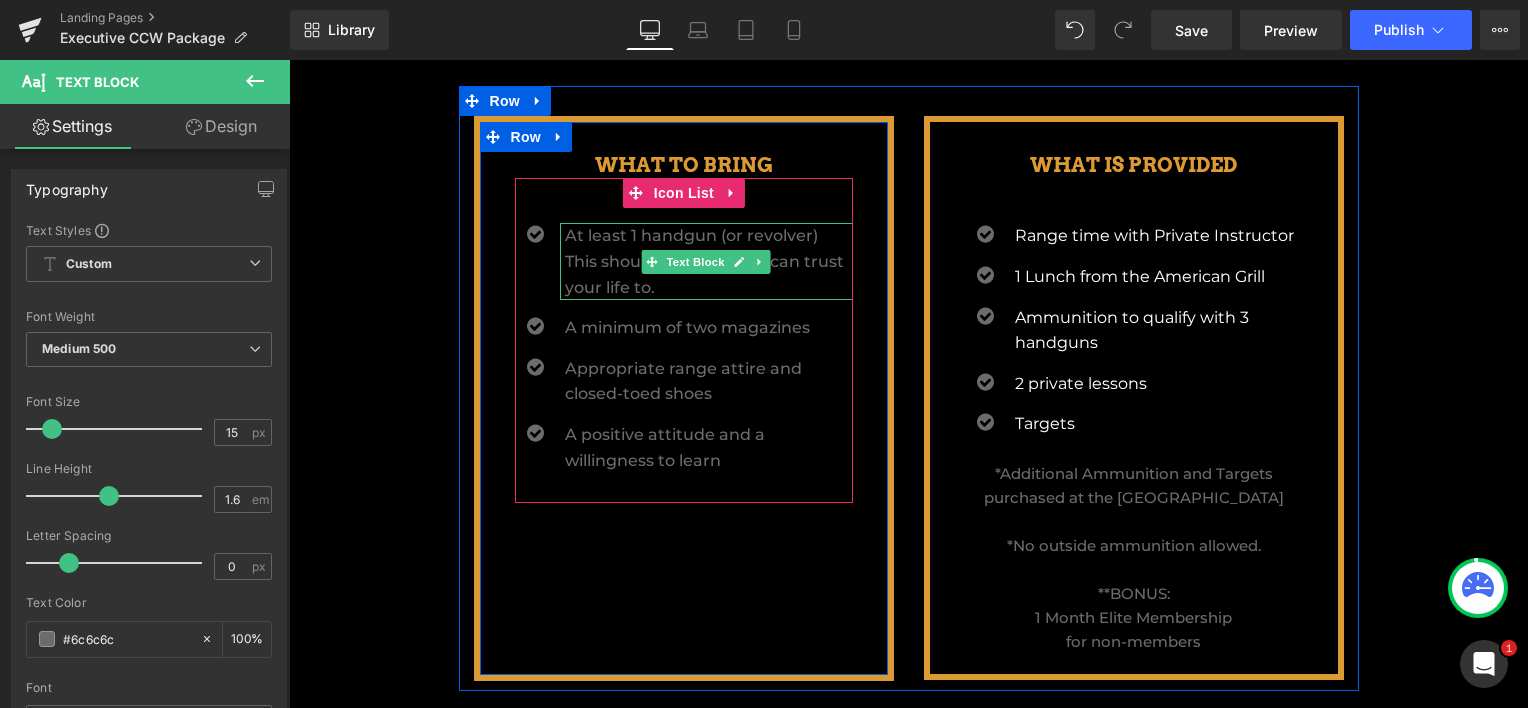 click on "At least 1 handgun (or revolver) This should be a gun you can trust your life to." at bounding box center (709, 261) 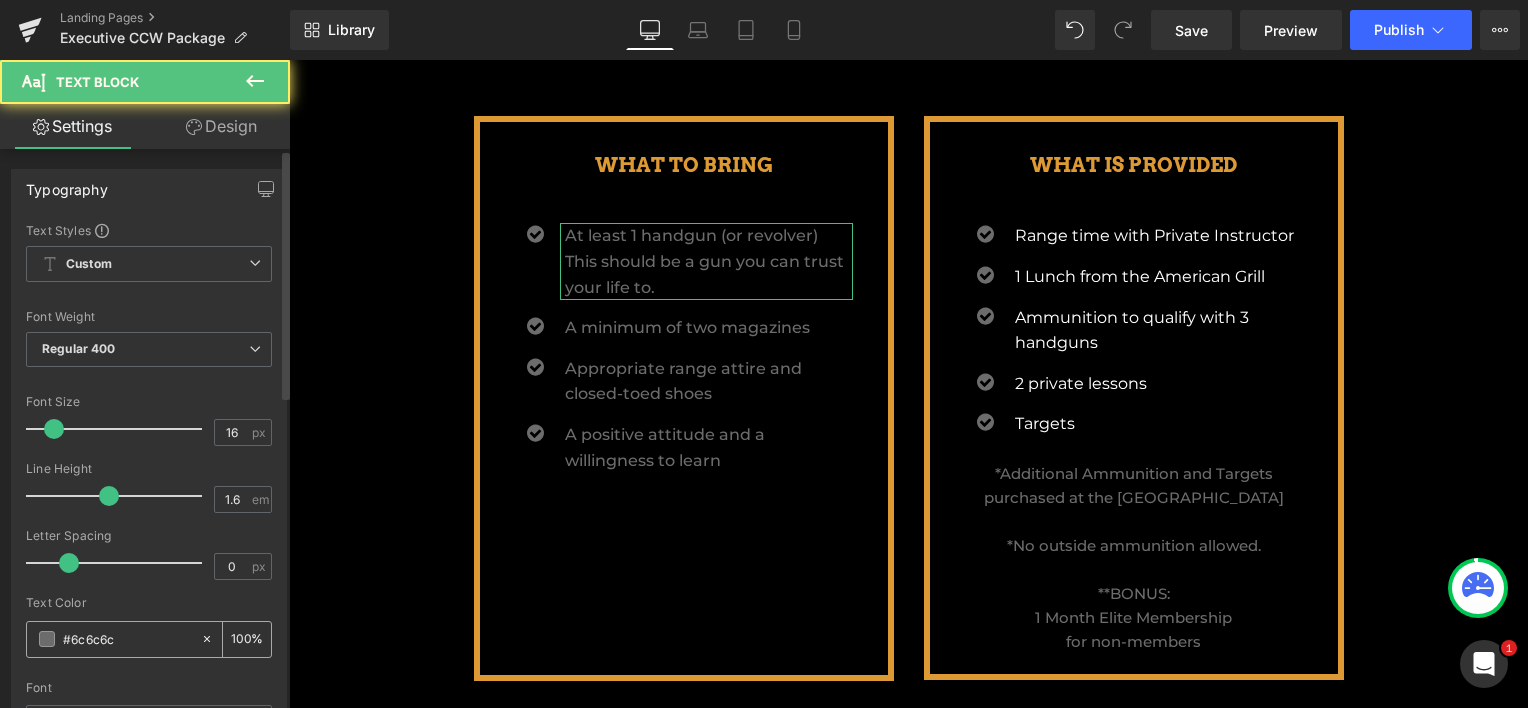 click on "#6c6c6c" at bounding box center (127, 639) 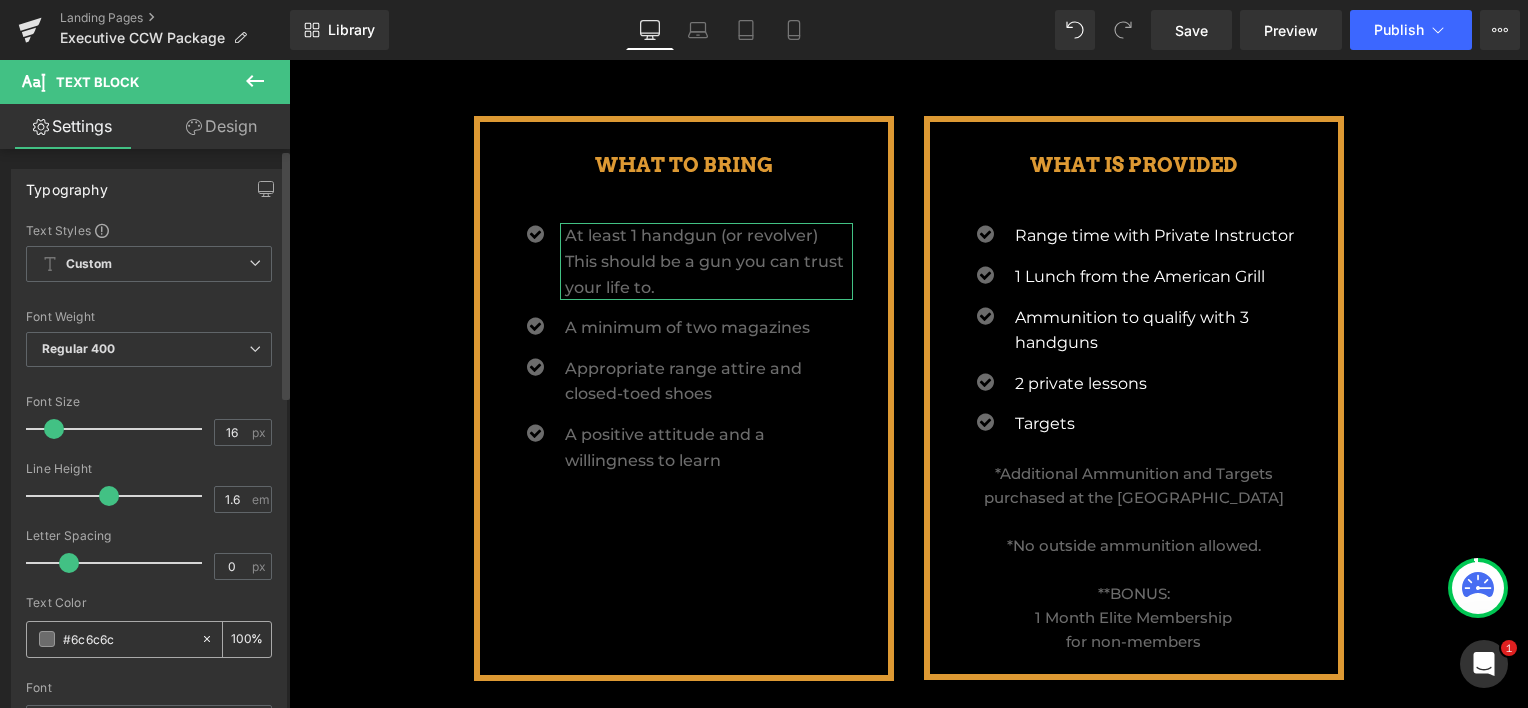 click on "#6c6c6c" at bounding box center [127, 639] 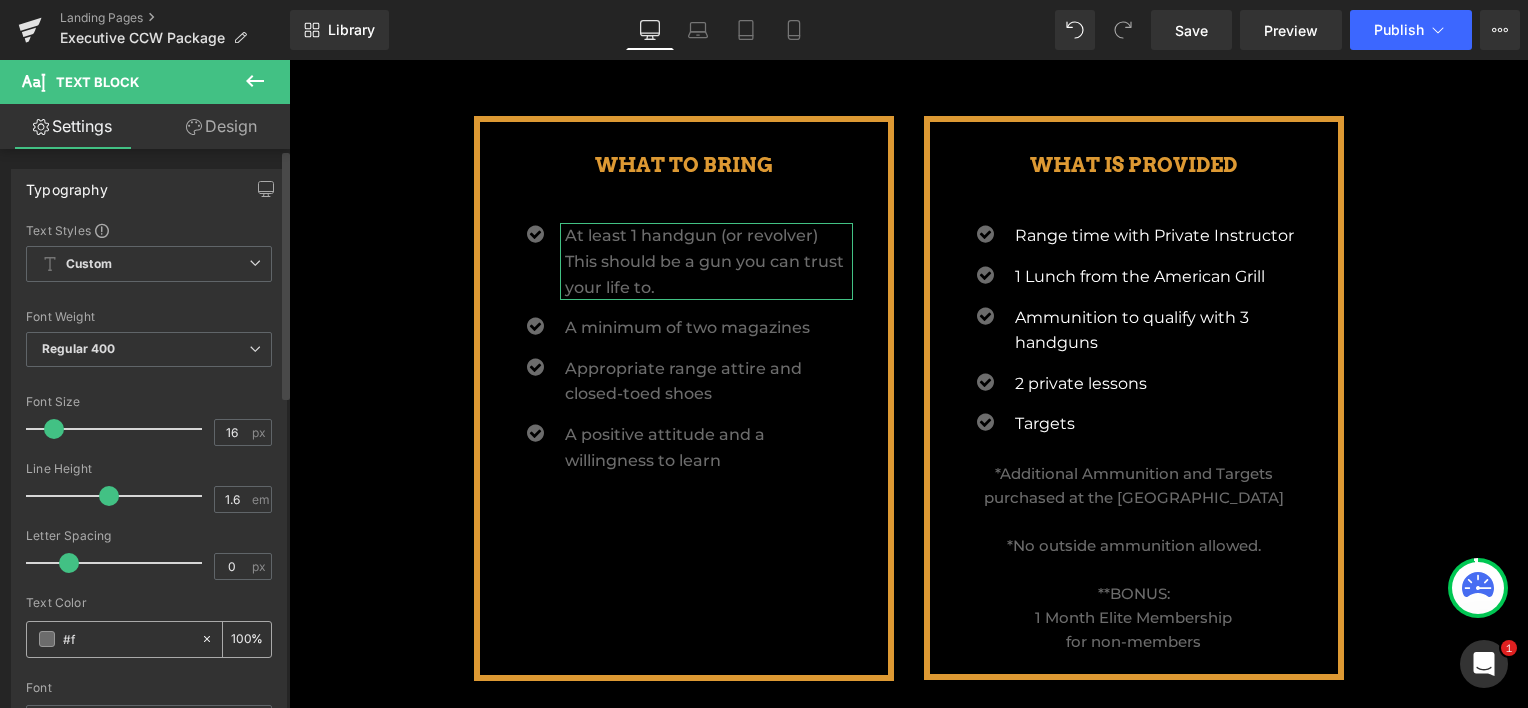 type on "#ff" 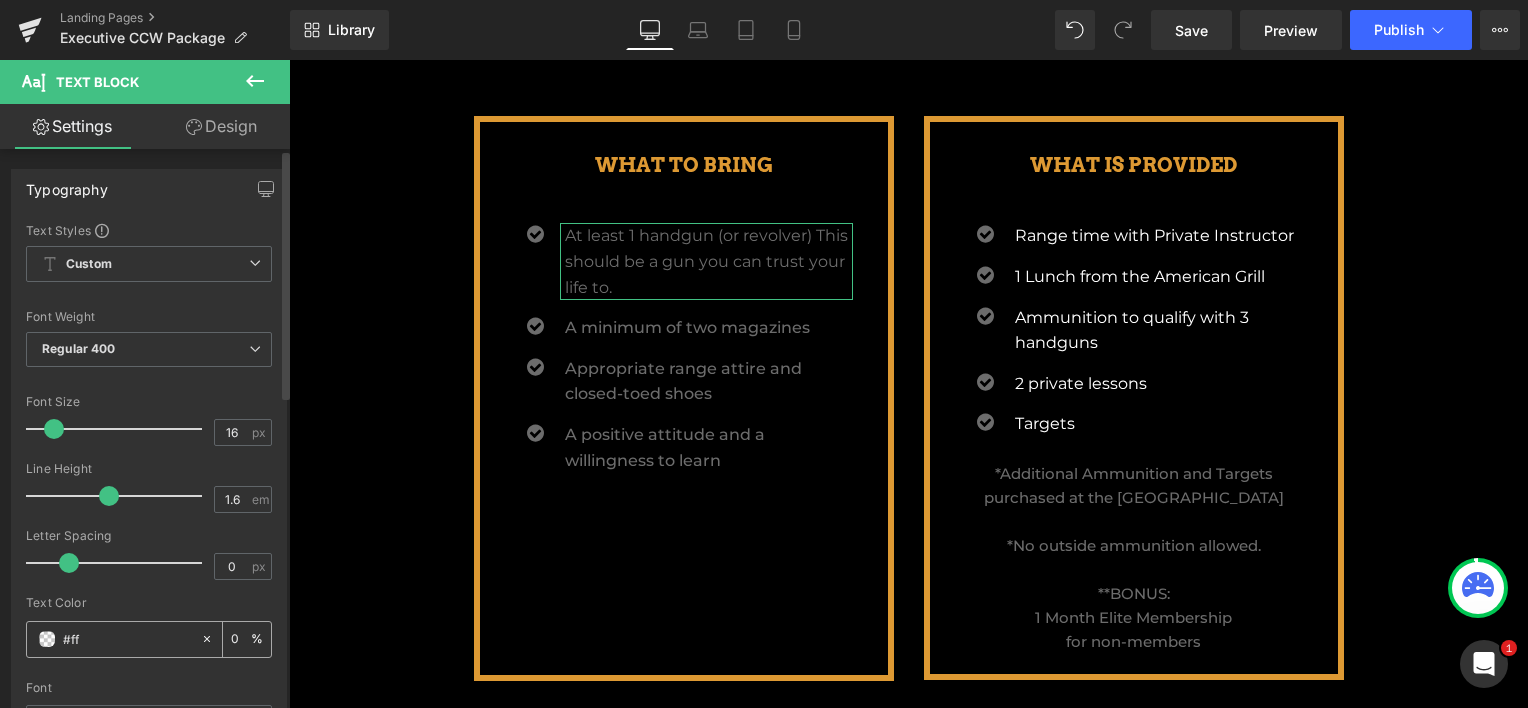 type on "#fff" 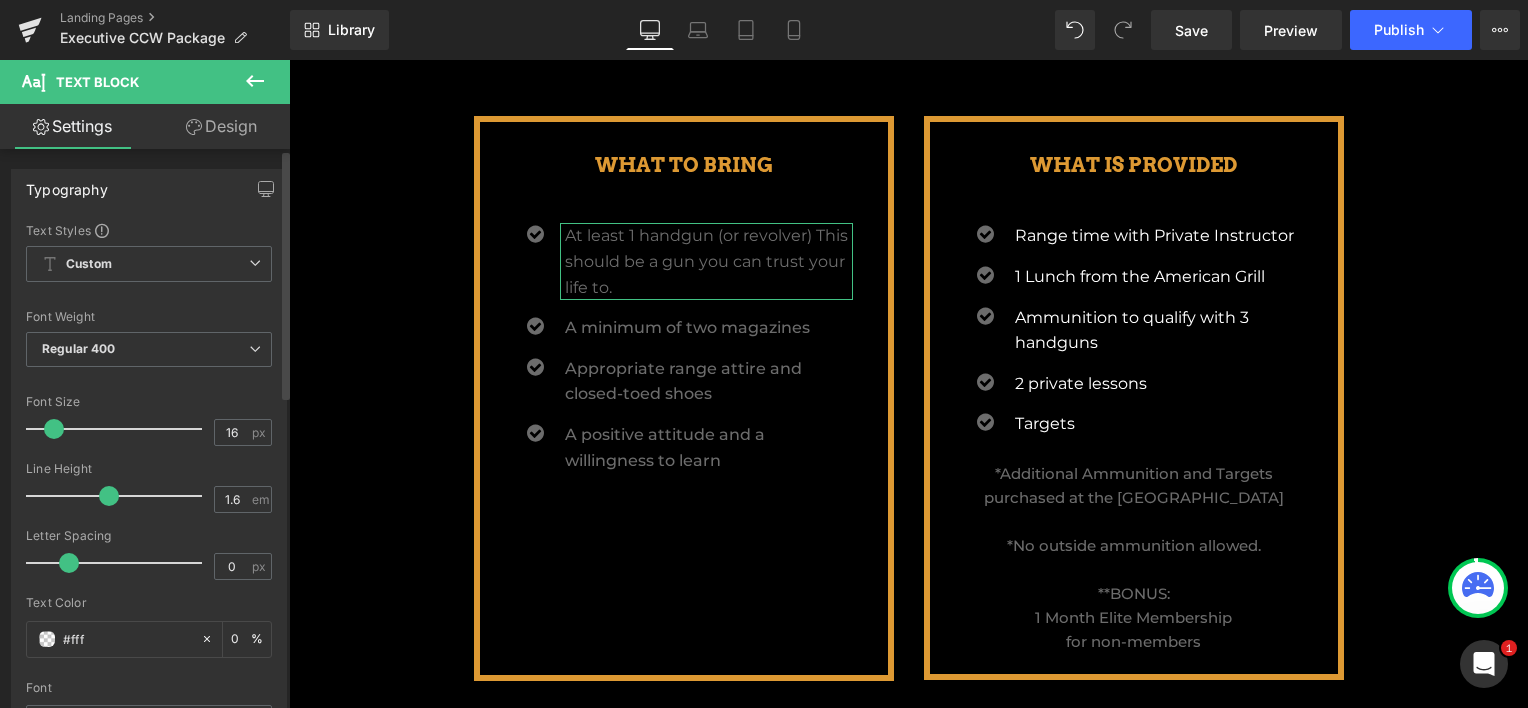 type on "100" 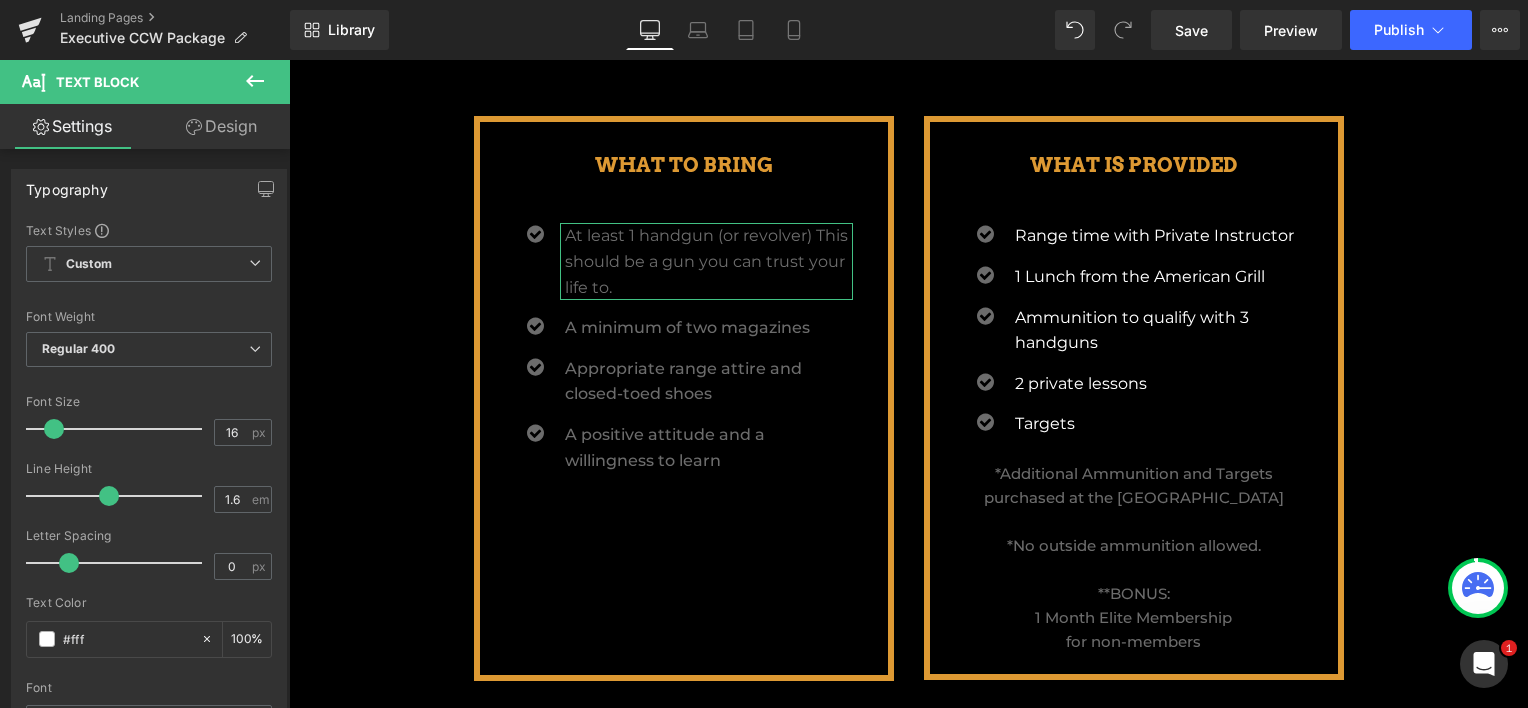 type on "#ffff" 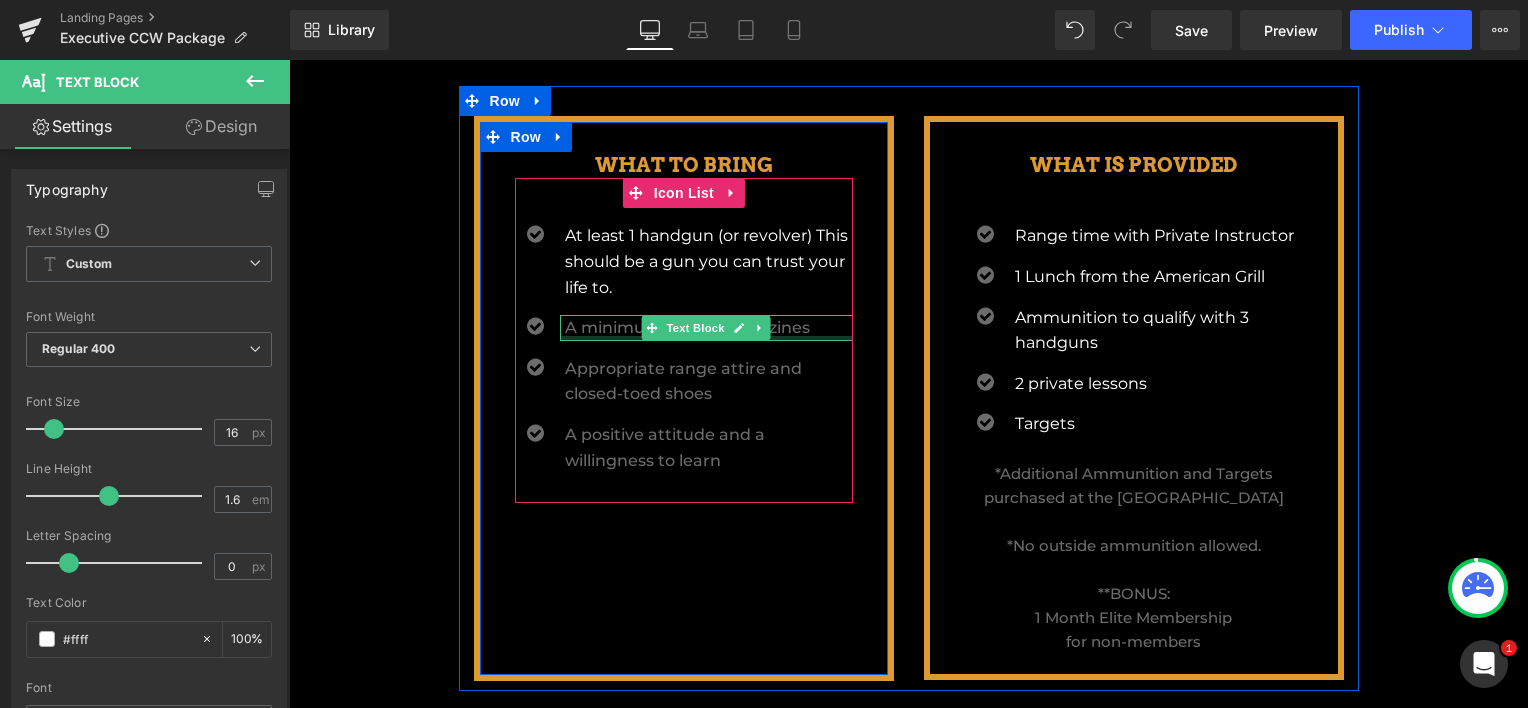 click on "A minimum of two magazines" at bounding box center [709, 328] 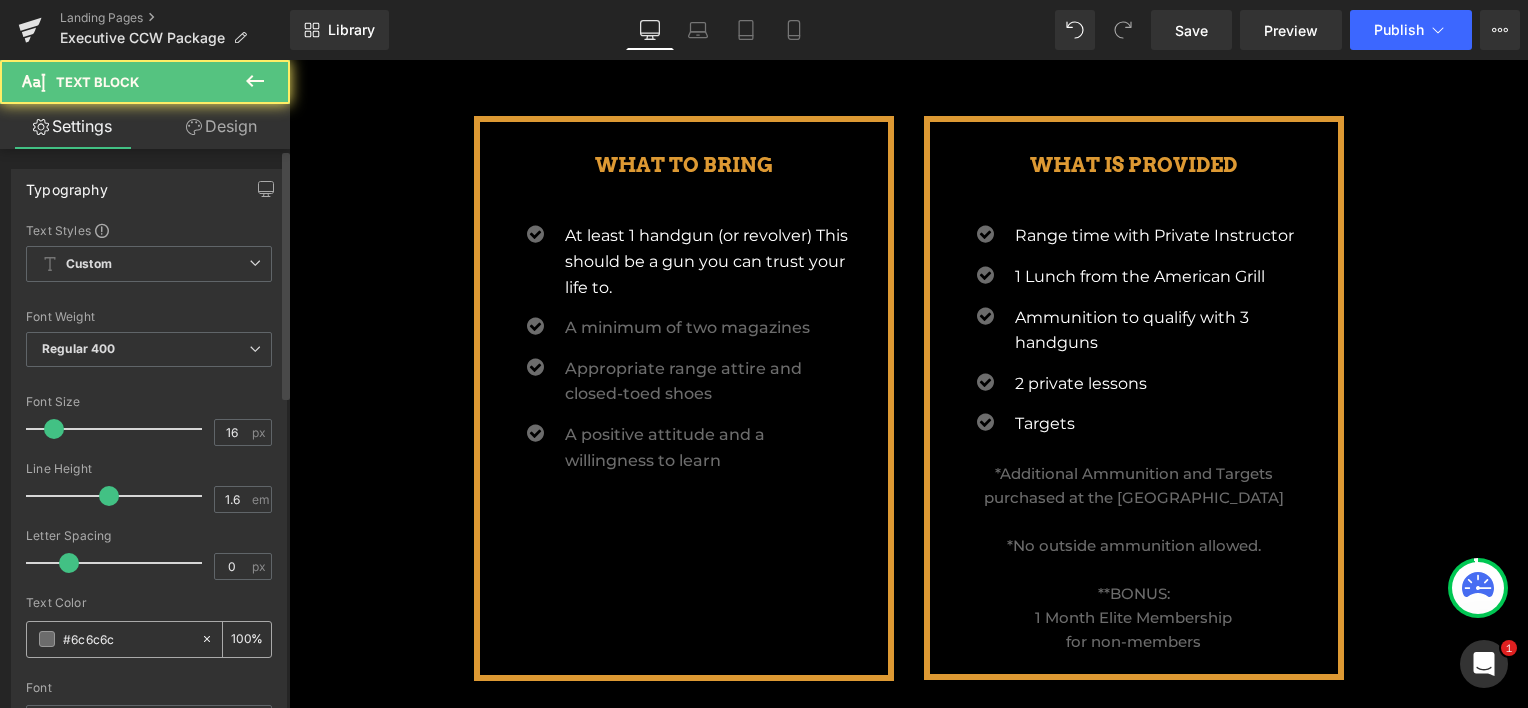 click on "#6c6c6c" at bounding box center [127, 639] 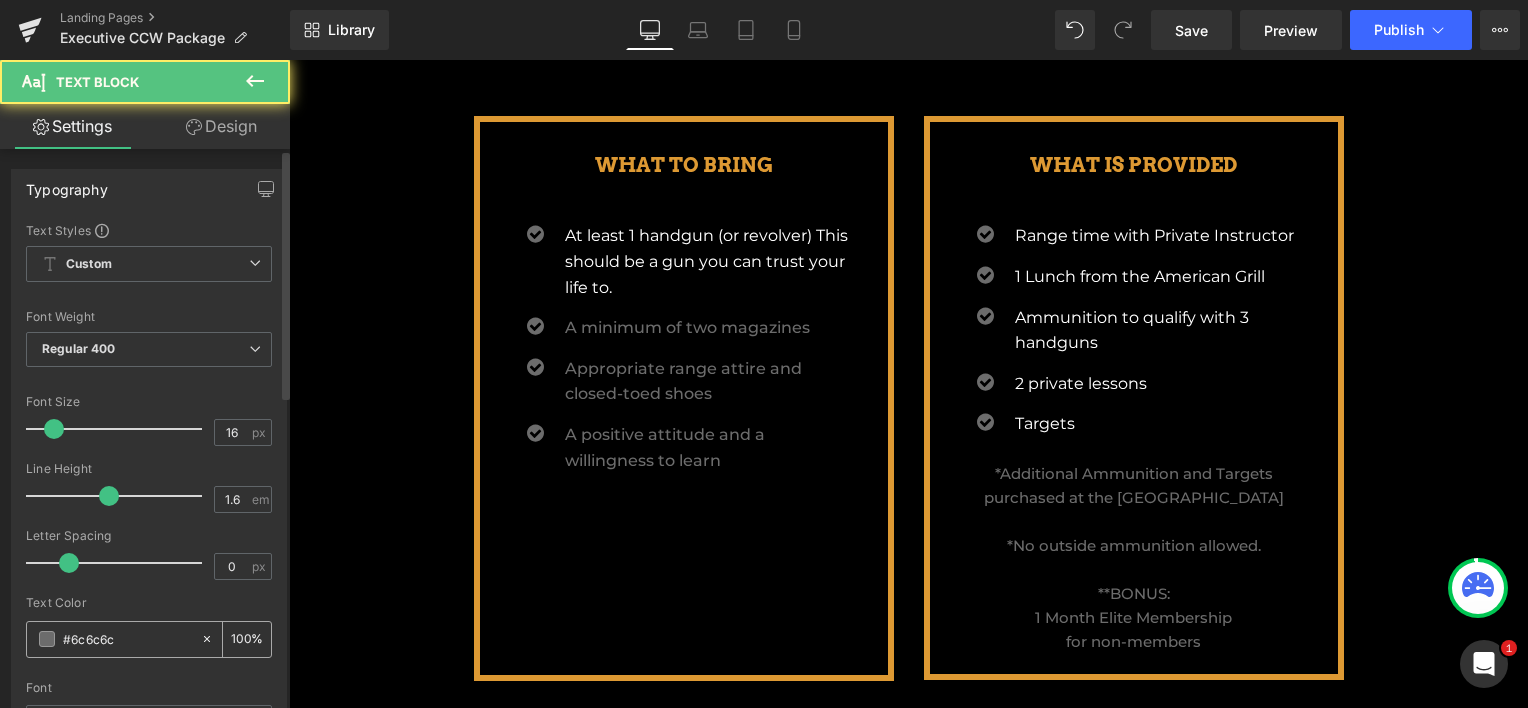 click on "#6c6c6c" at bounding box center (127, 639) 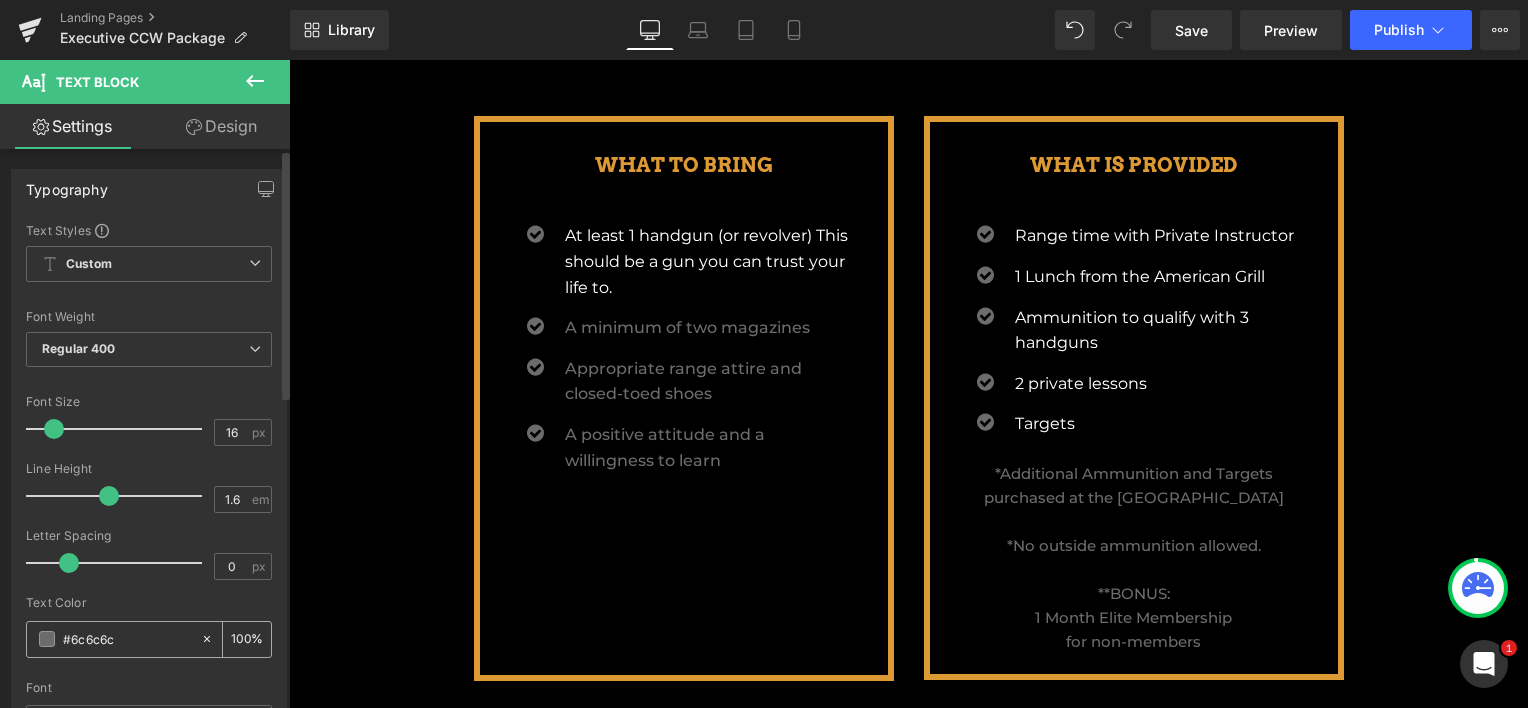 click on "#6c6c6c" at bounding box center (127, 639) 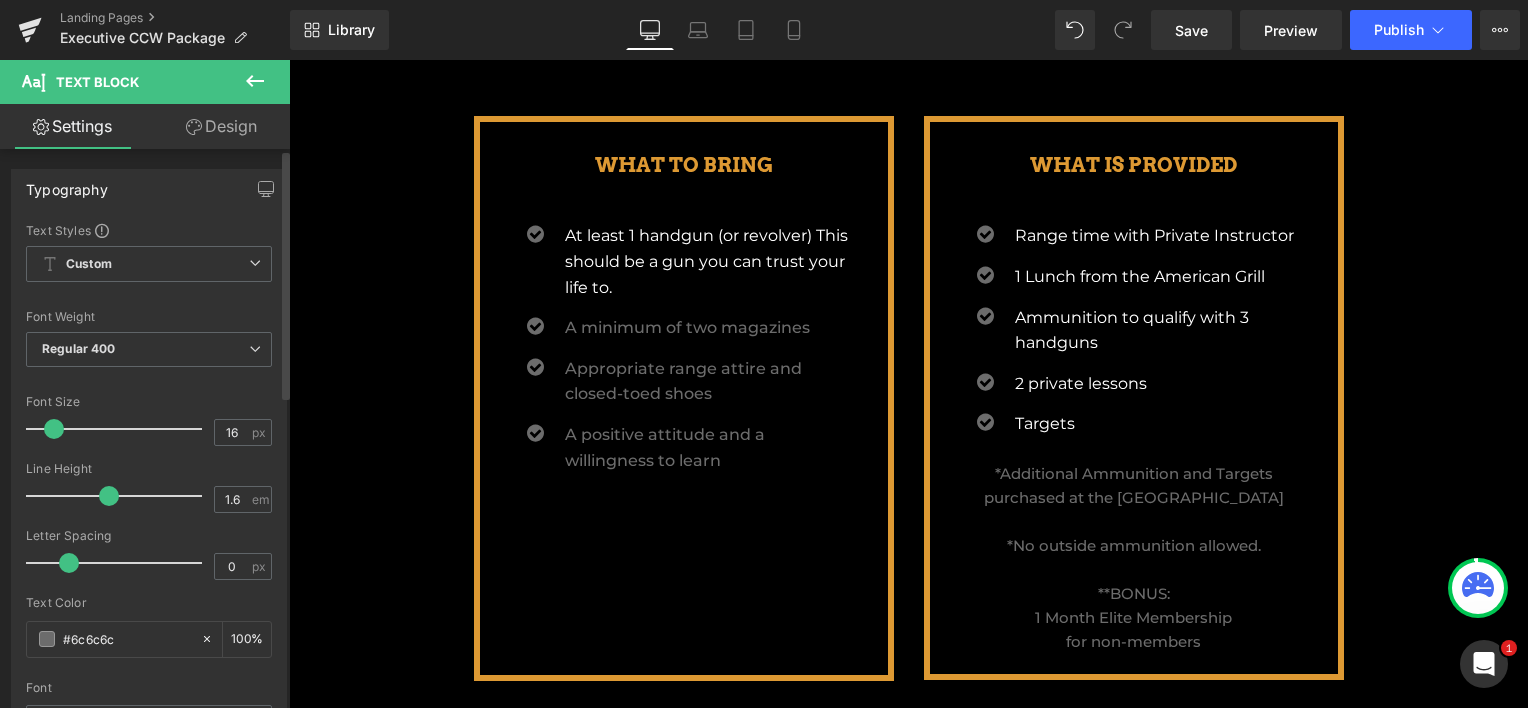 type on "#f" 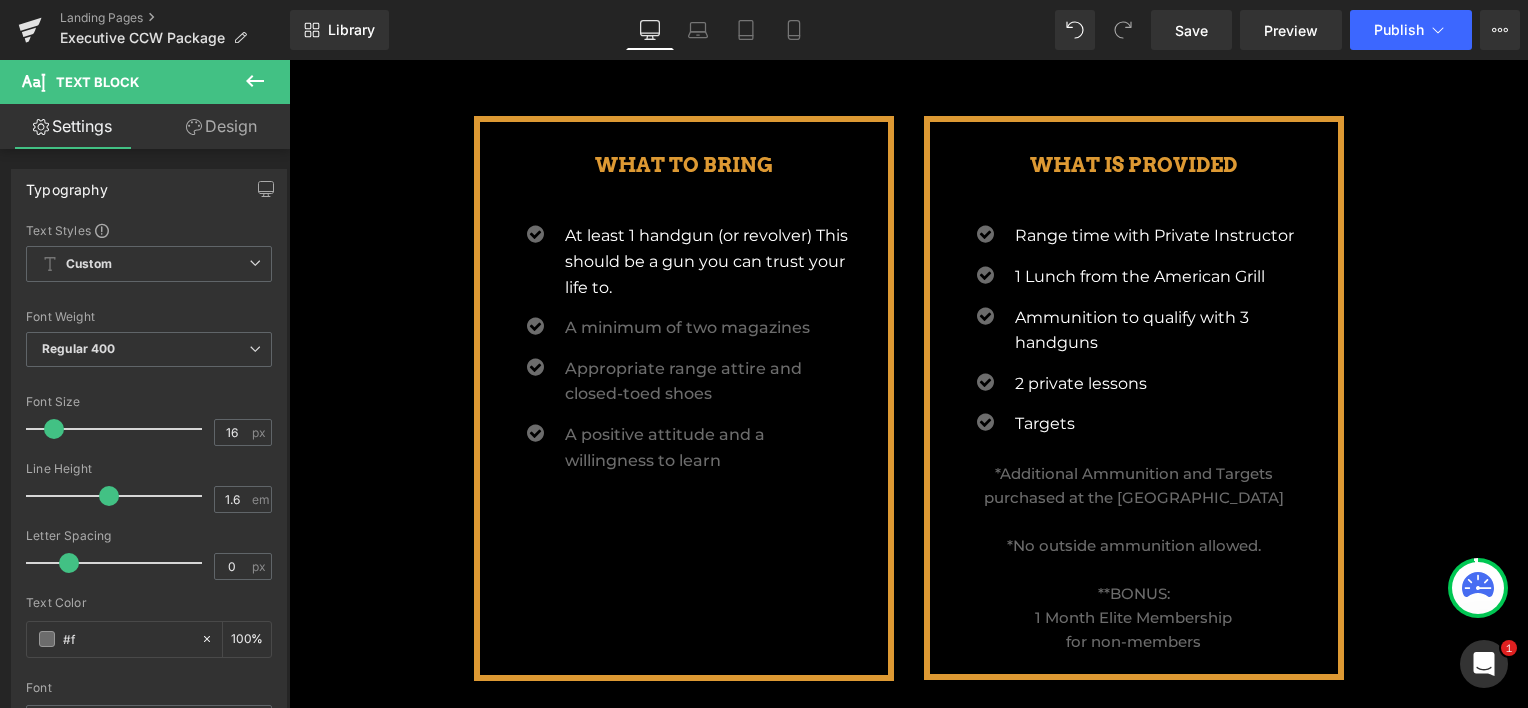 type on "0" 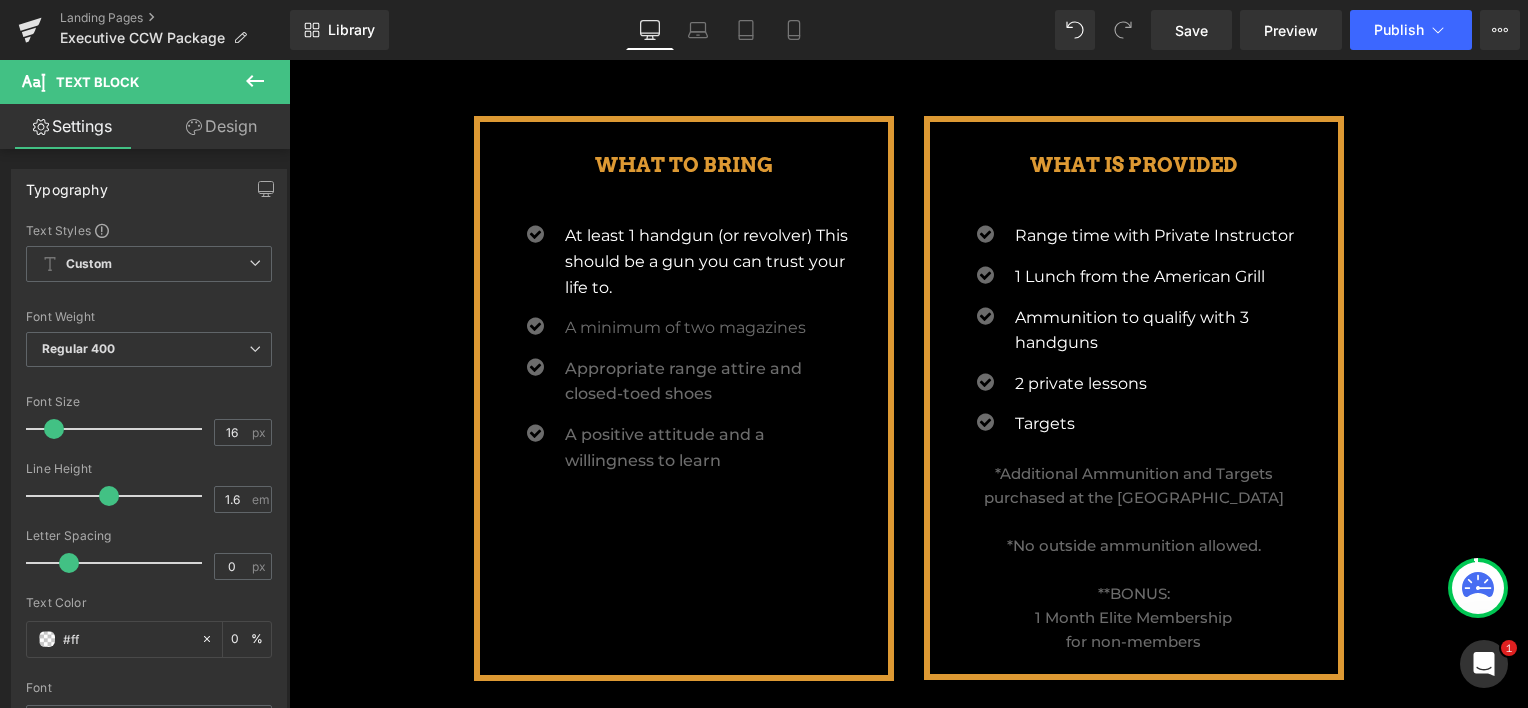 type on "#fff" 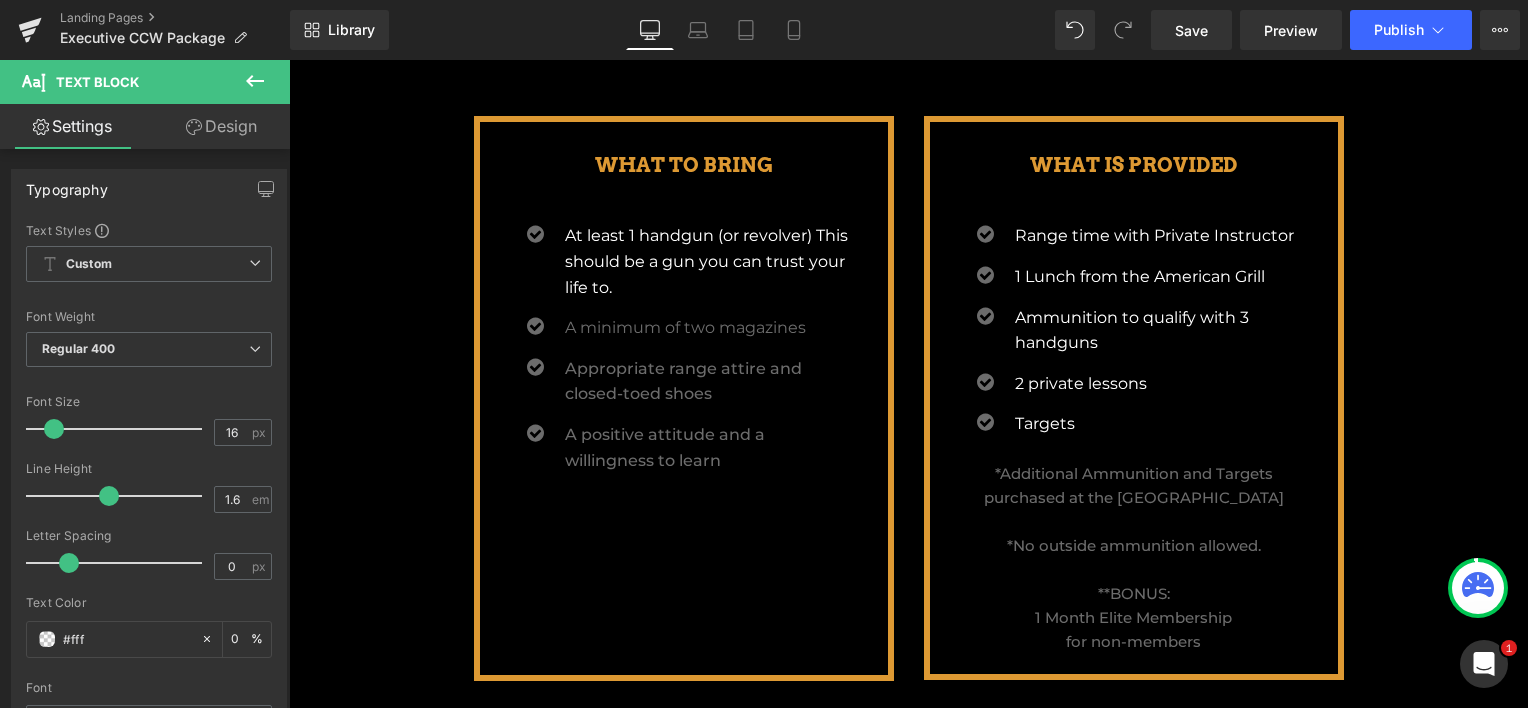 type on "100" 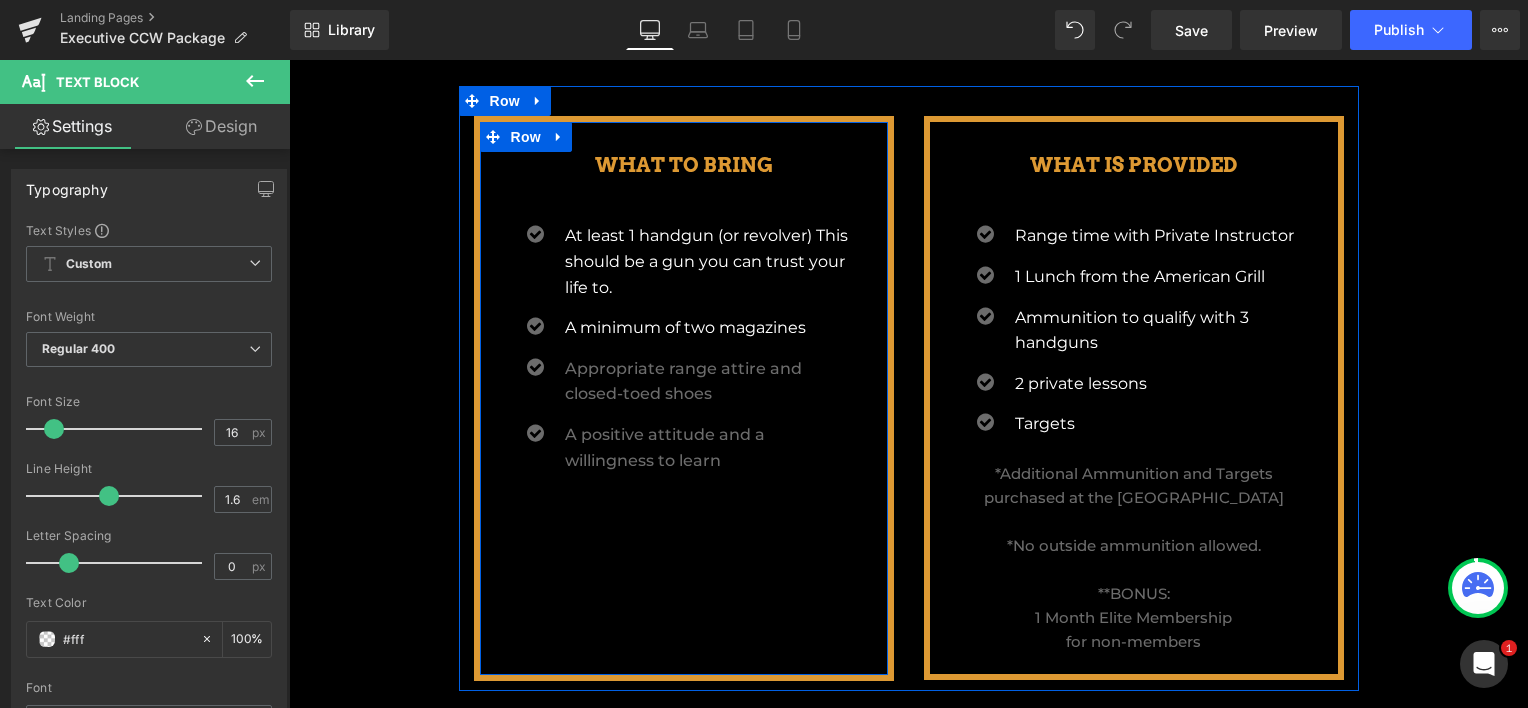 type on "#ffff" 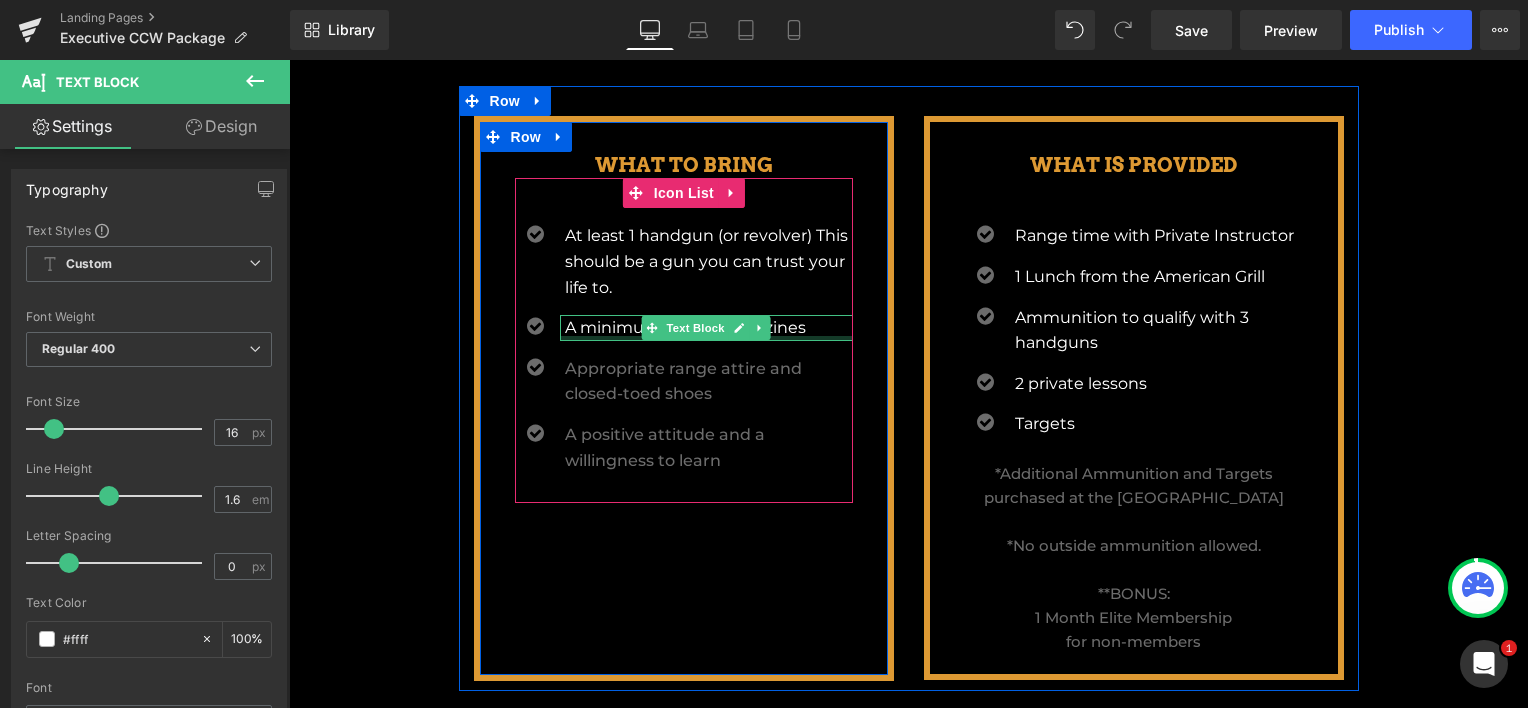 click at bounding box center [706, 338] 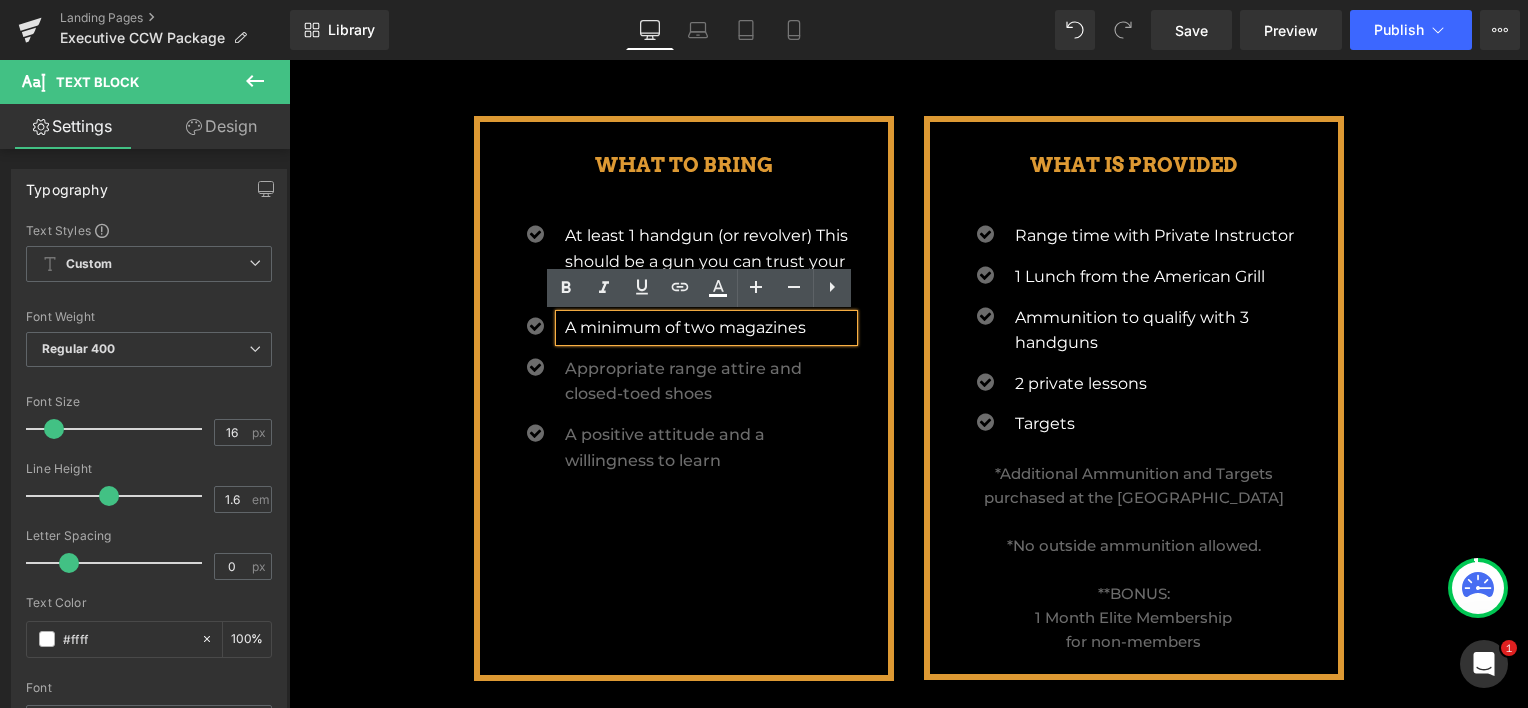 click on "Appropriate range attire and closed-toed shoes" at bounding box center [709, 381] 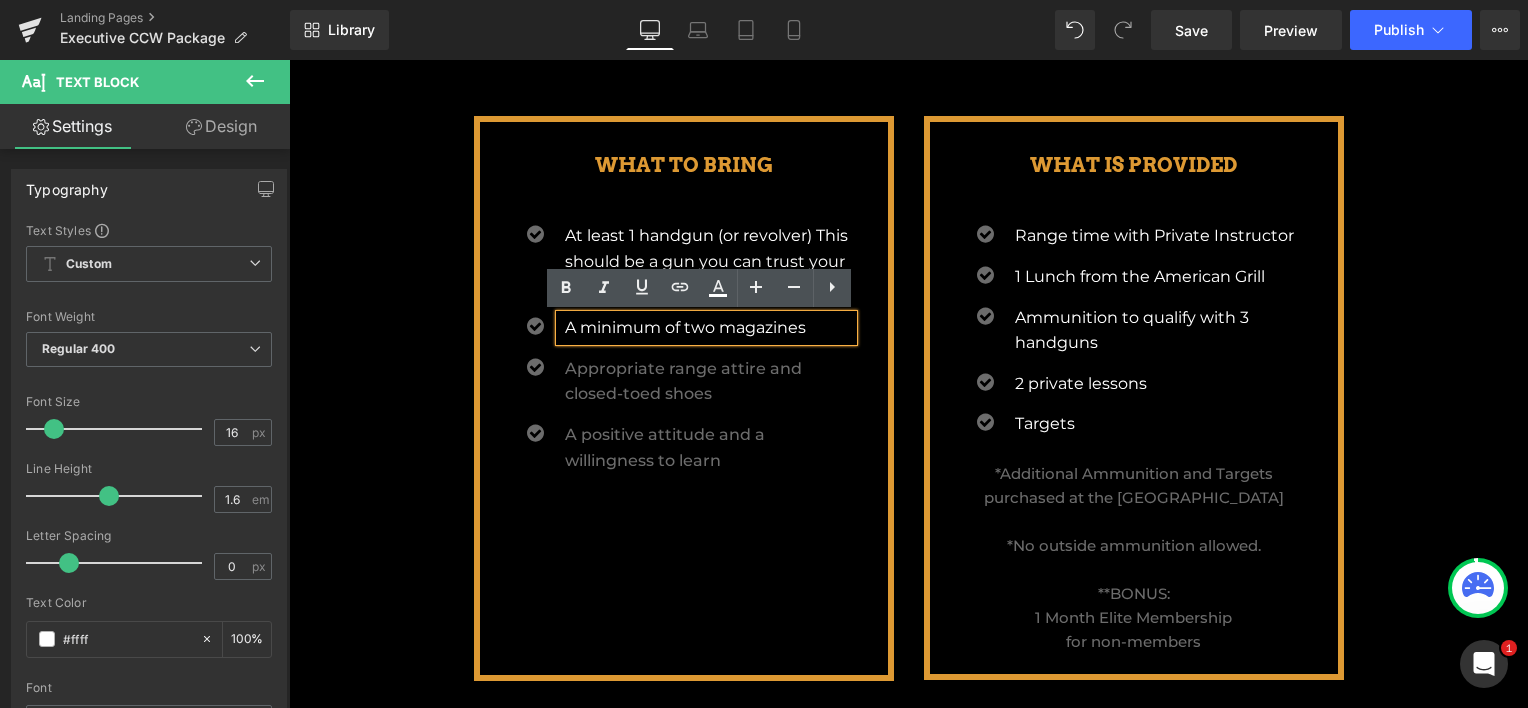 click on "Appropriate range attire and closed-toed shoes" at bounding box center (709, 381) 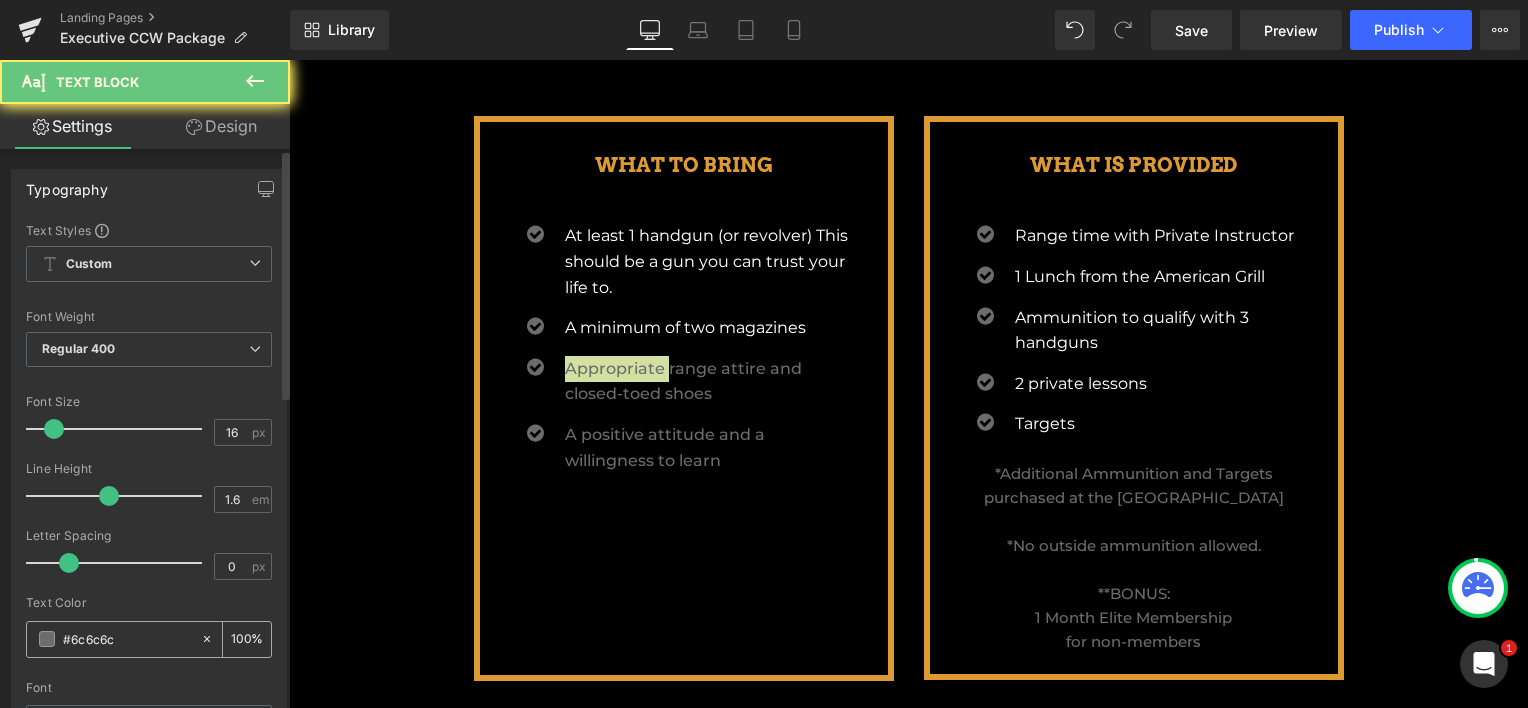 click on "#6c6c6c" at bounding box center (113, 639) 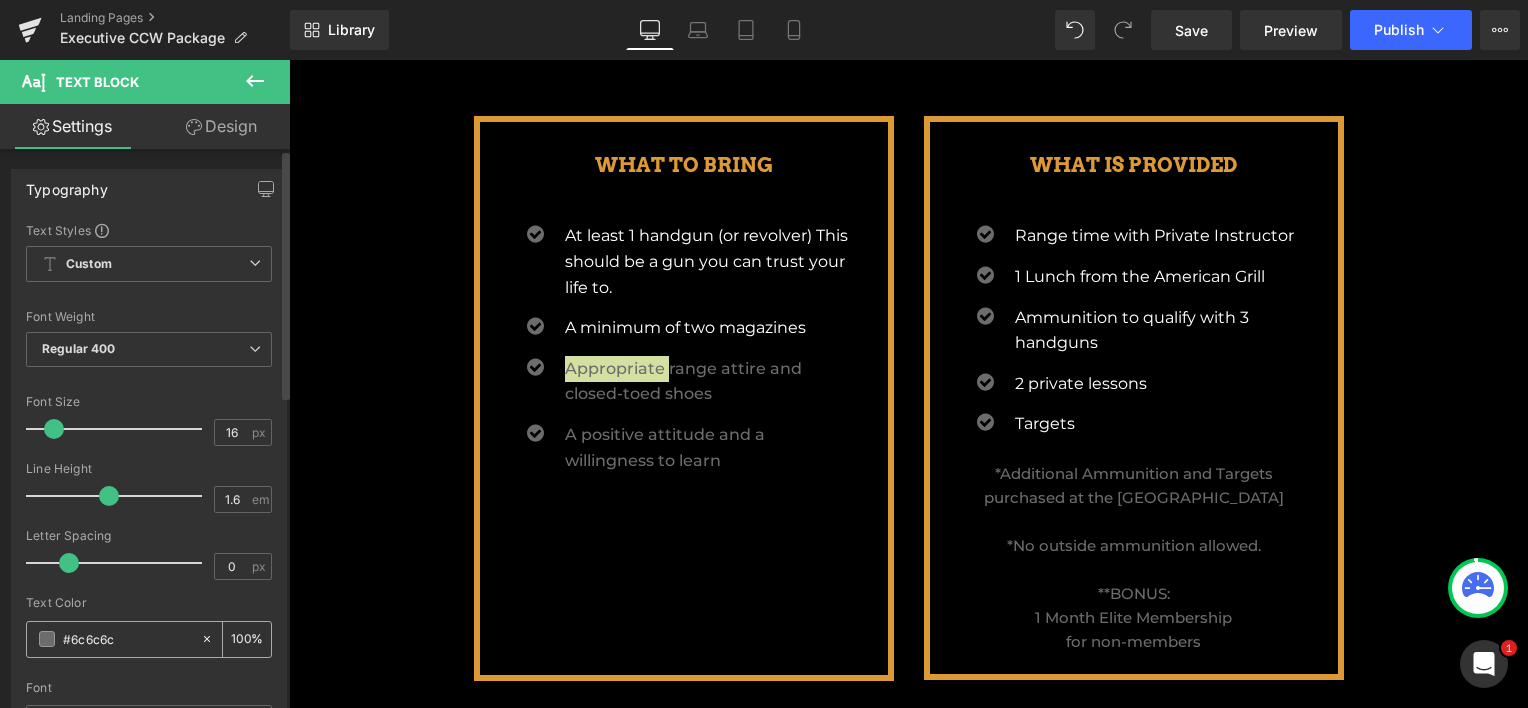click on "#6c6c6c" at bounding box center (127, 639) 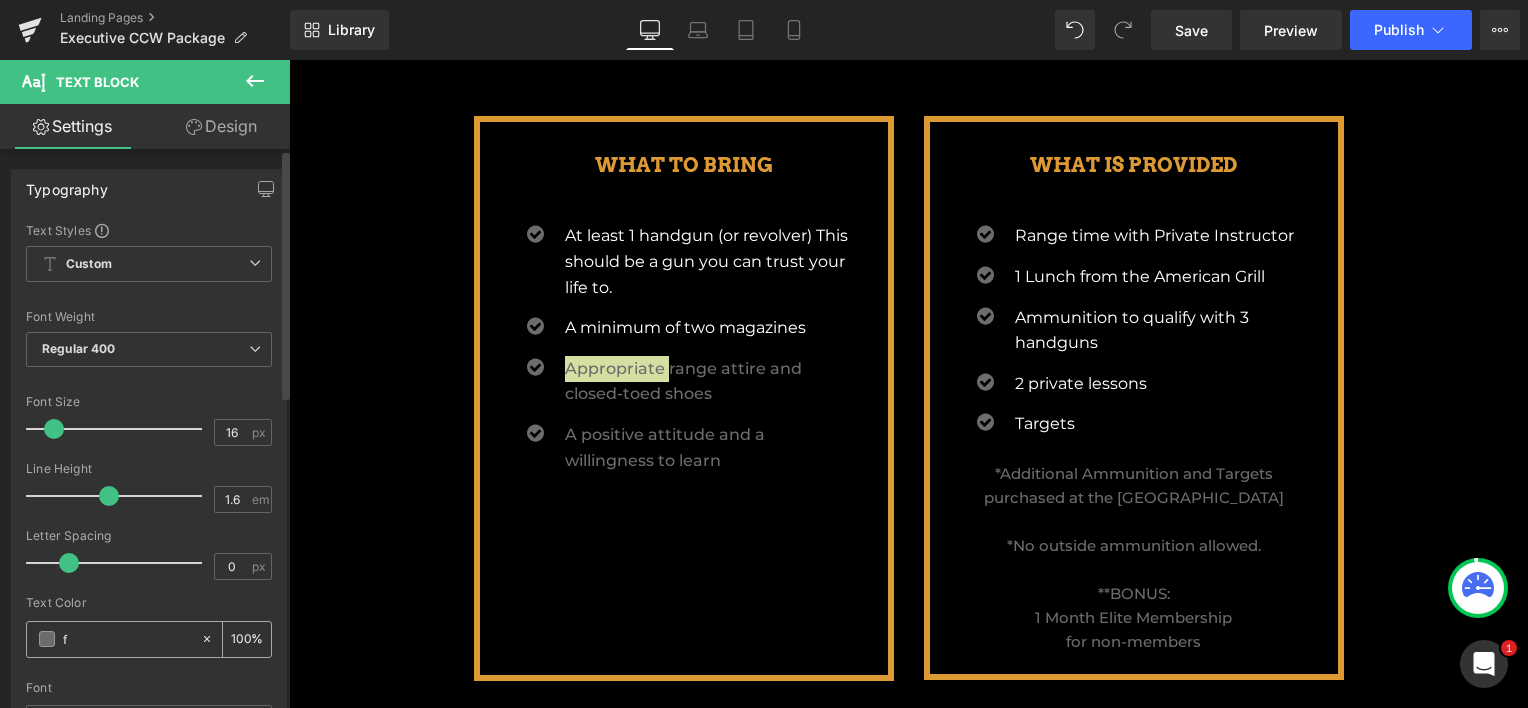 type on "ff" 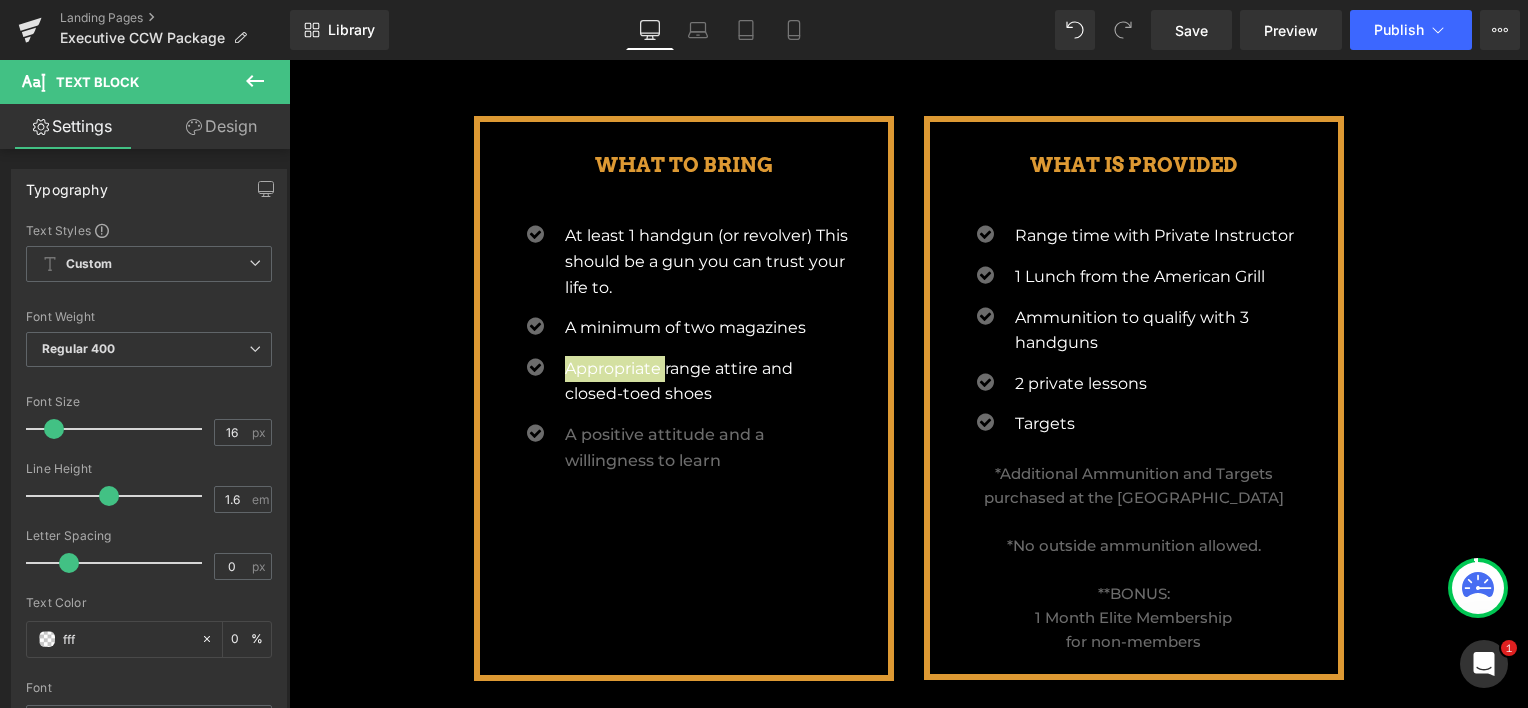 type on "ffff" 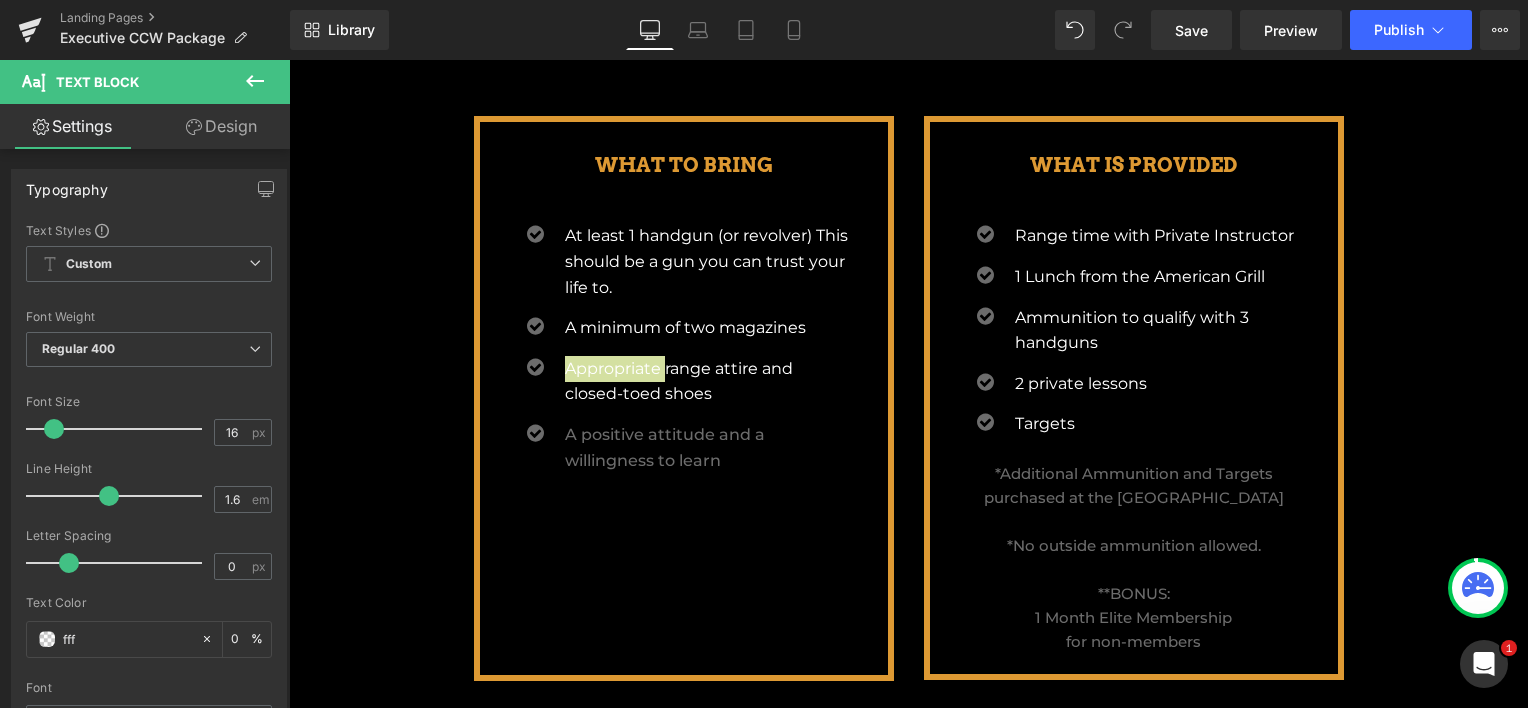 type on "100" 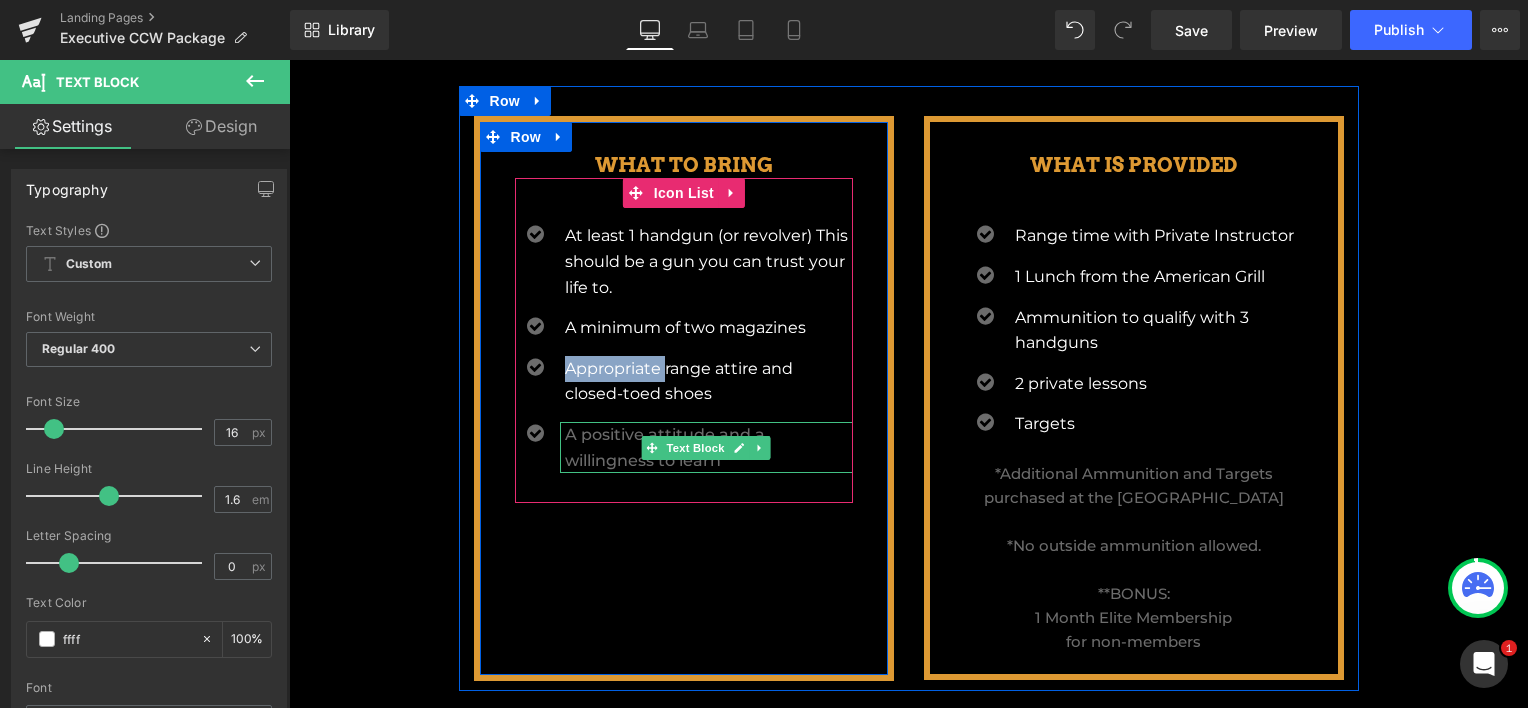 click on "A positive attitude and a willingness to learn" at bounding box center [709, 447] 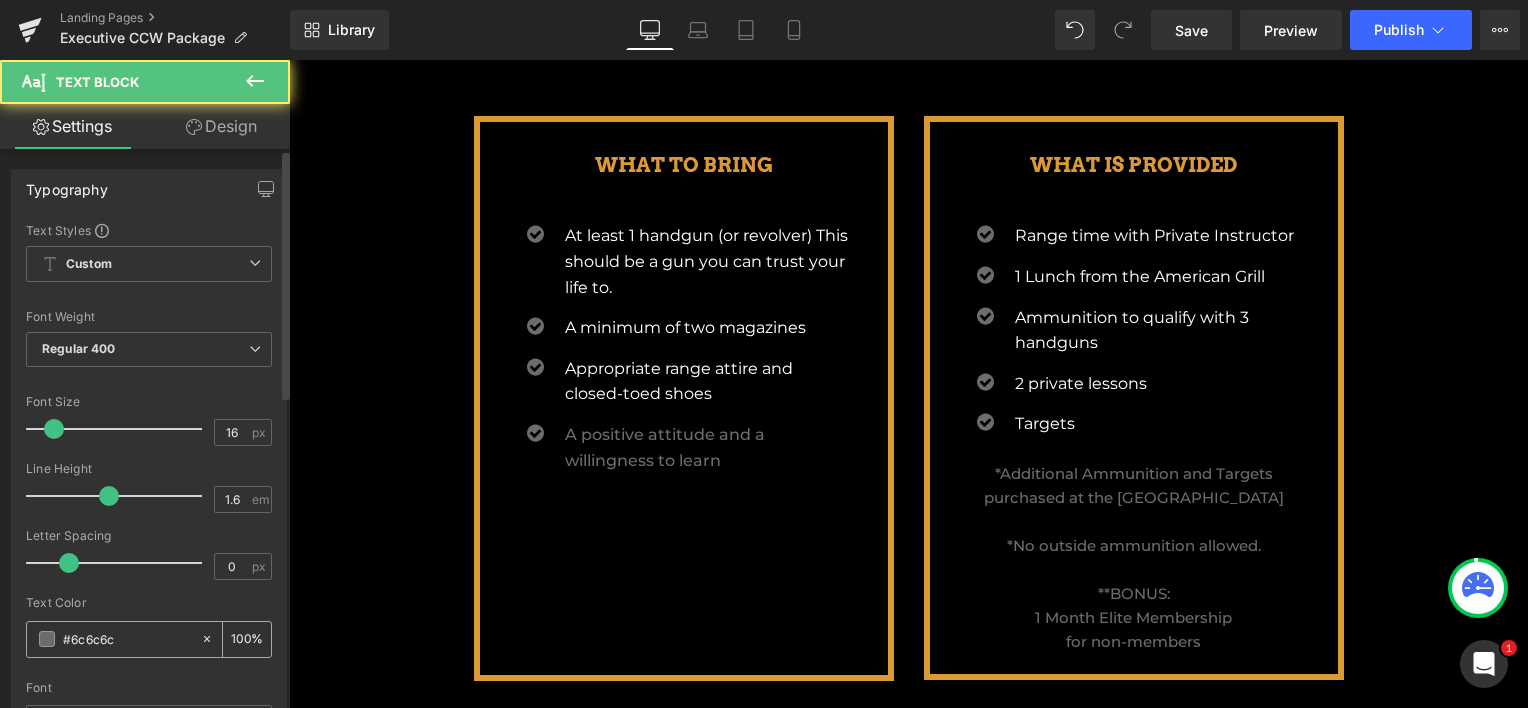 click on "#6c6c6c" at bounding box center (127, 639) 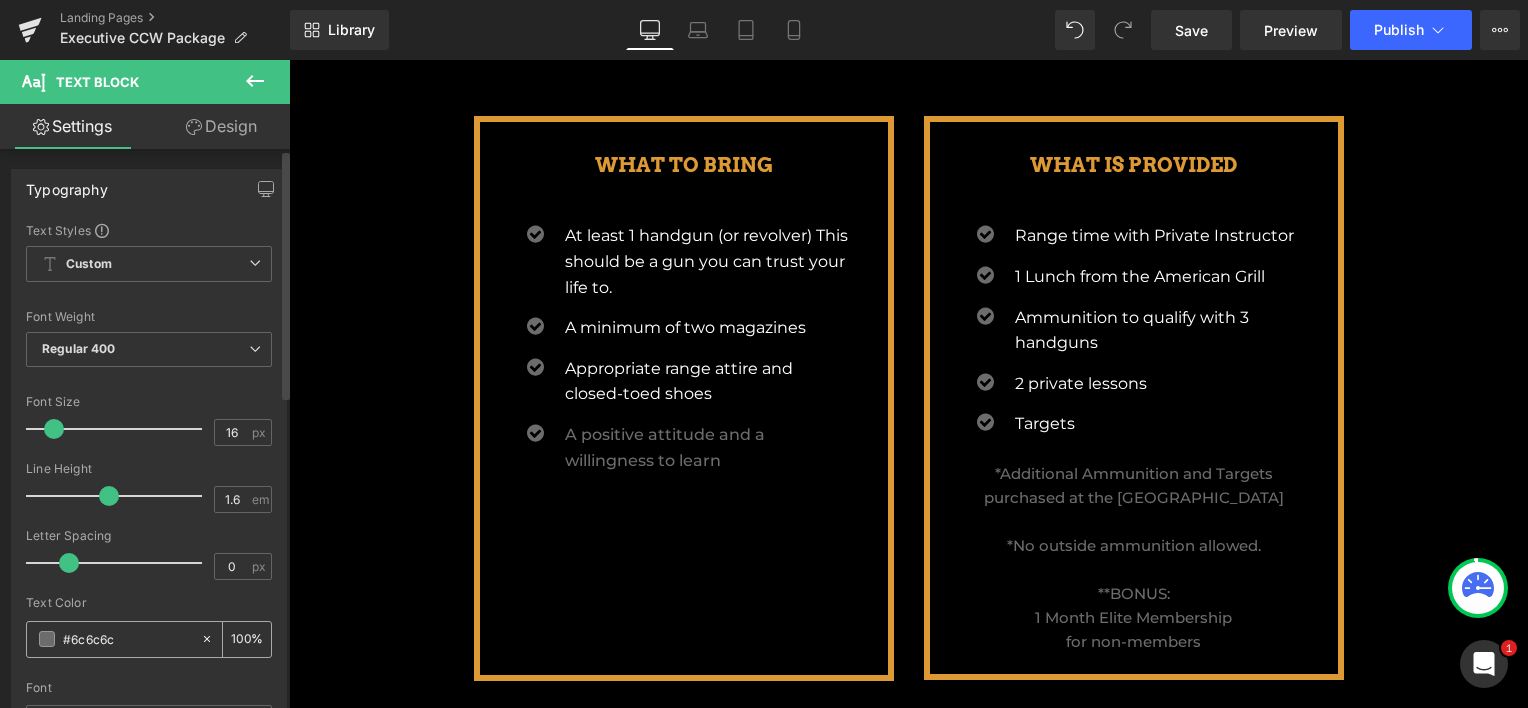 type on "#f" 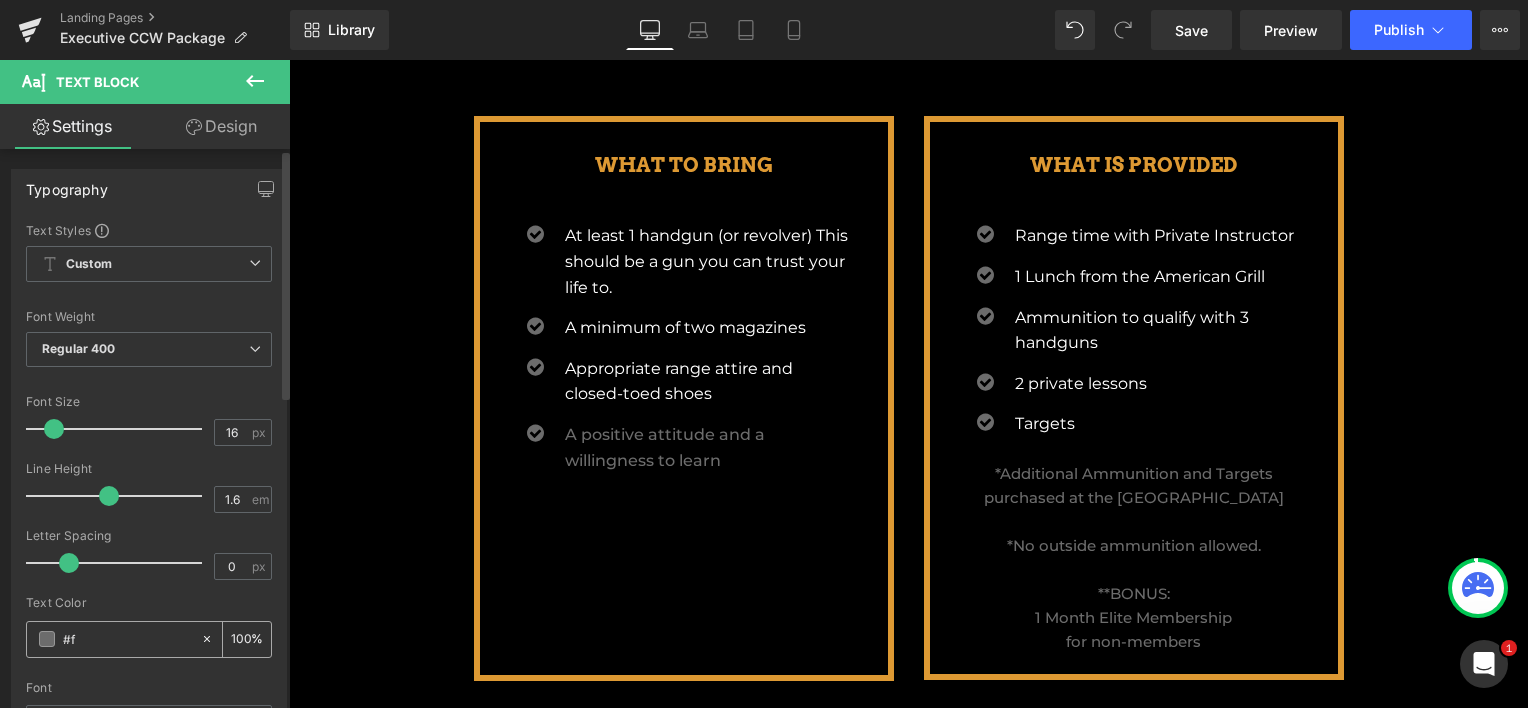 type on "0" 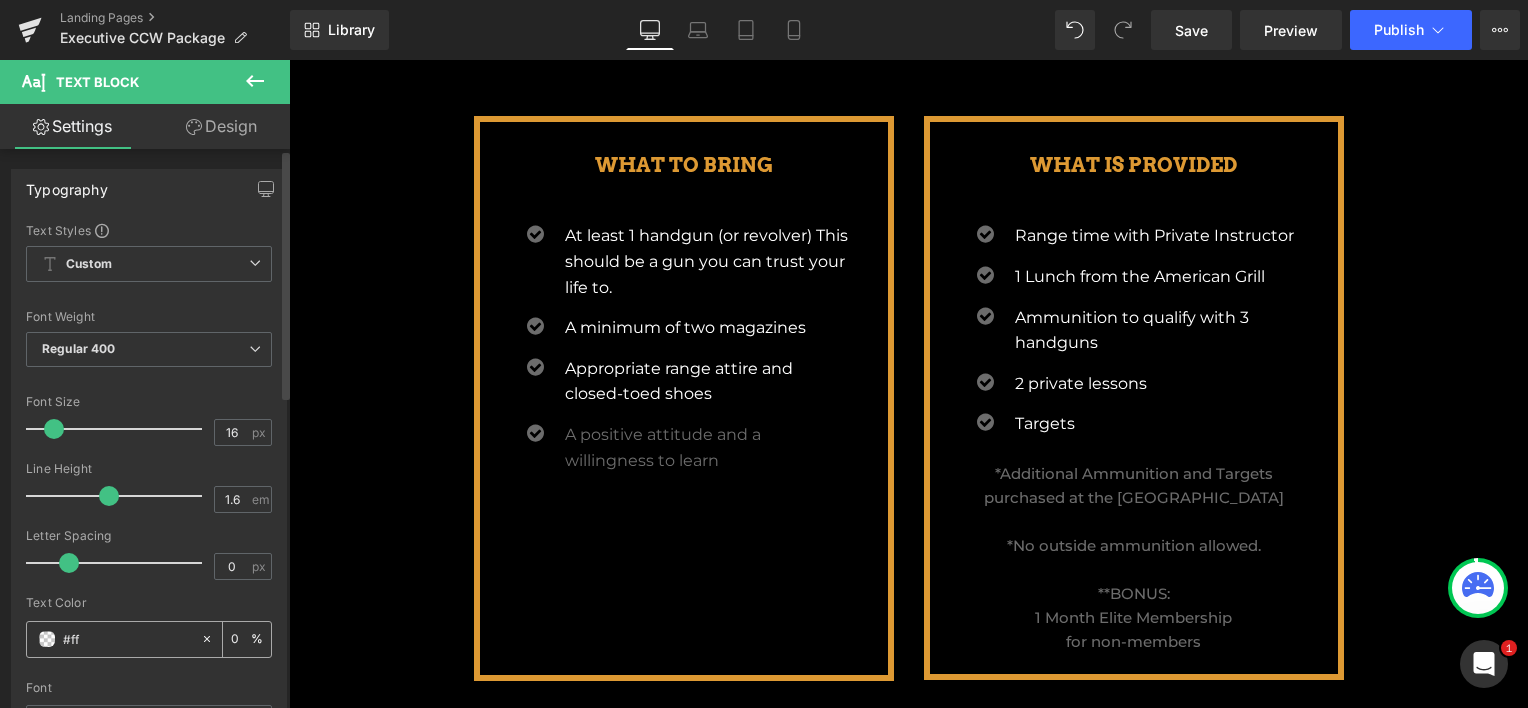type on "#fff" 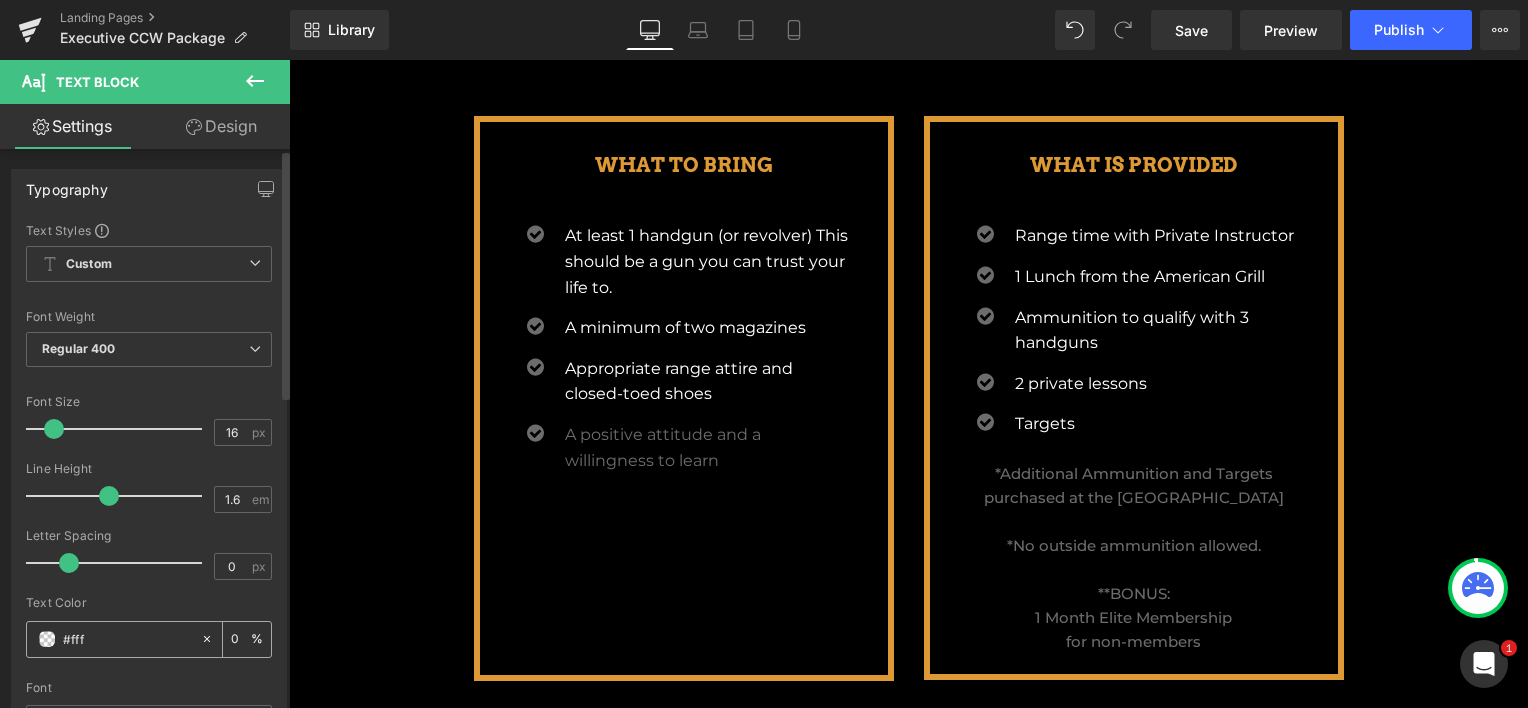 type on "100" 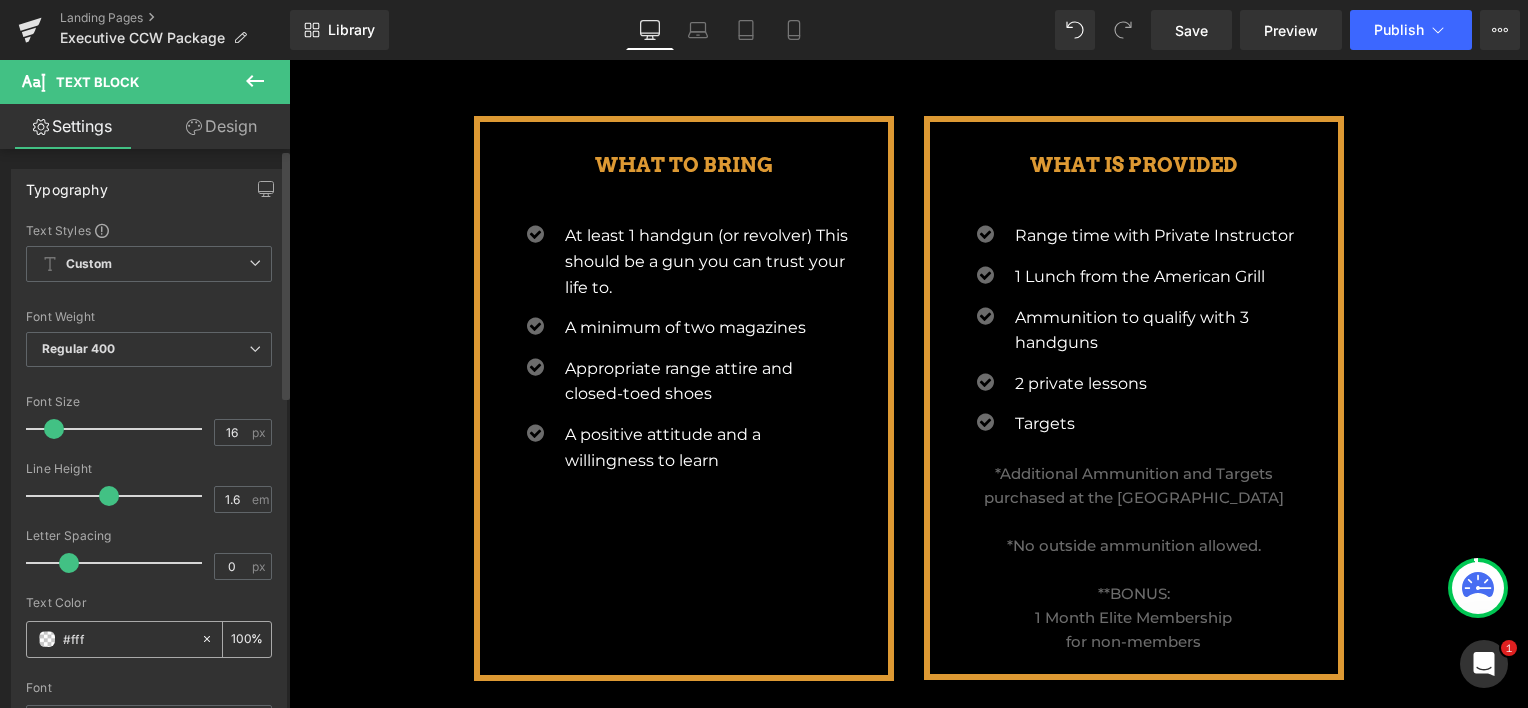 type on "#ffff" 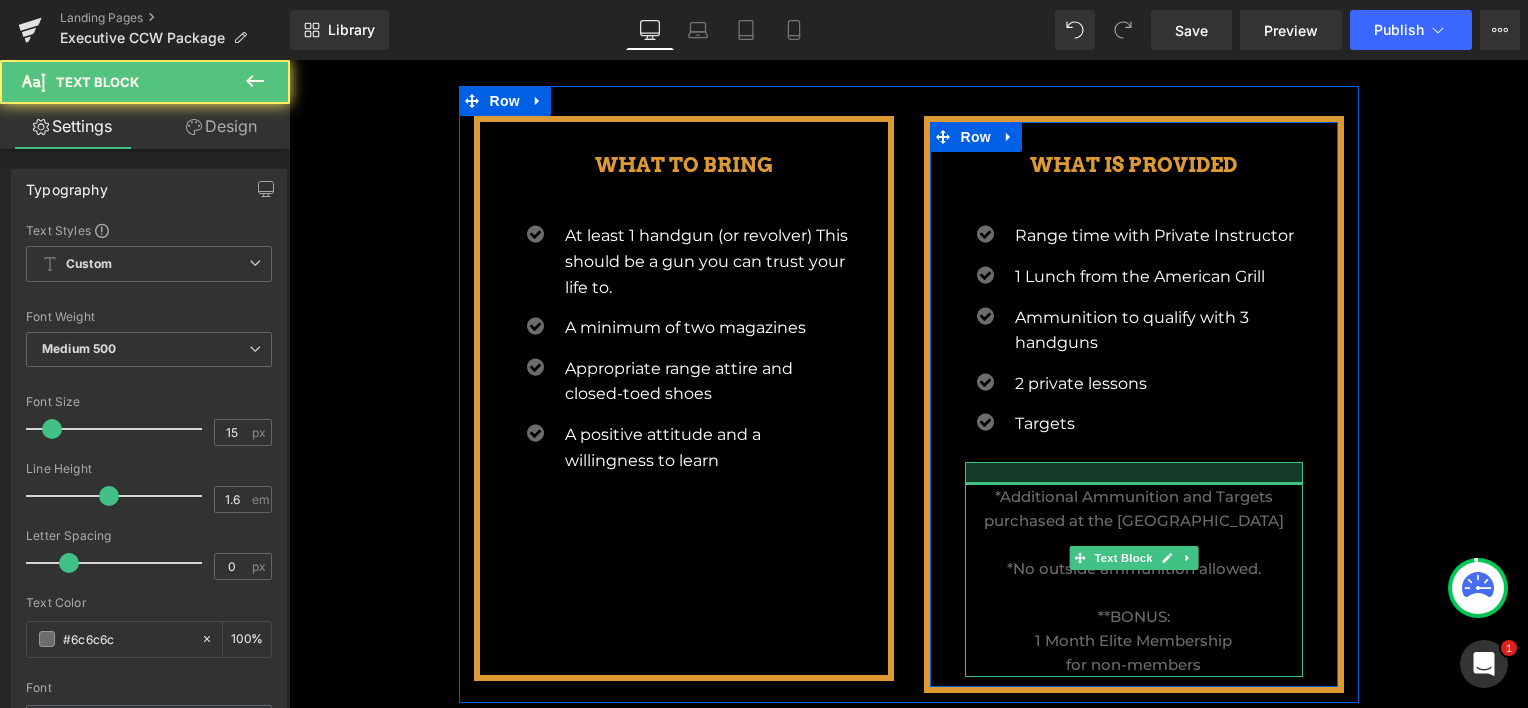 scroll, scrollTop: 10, scrollLeft: 10, axis: both 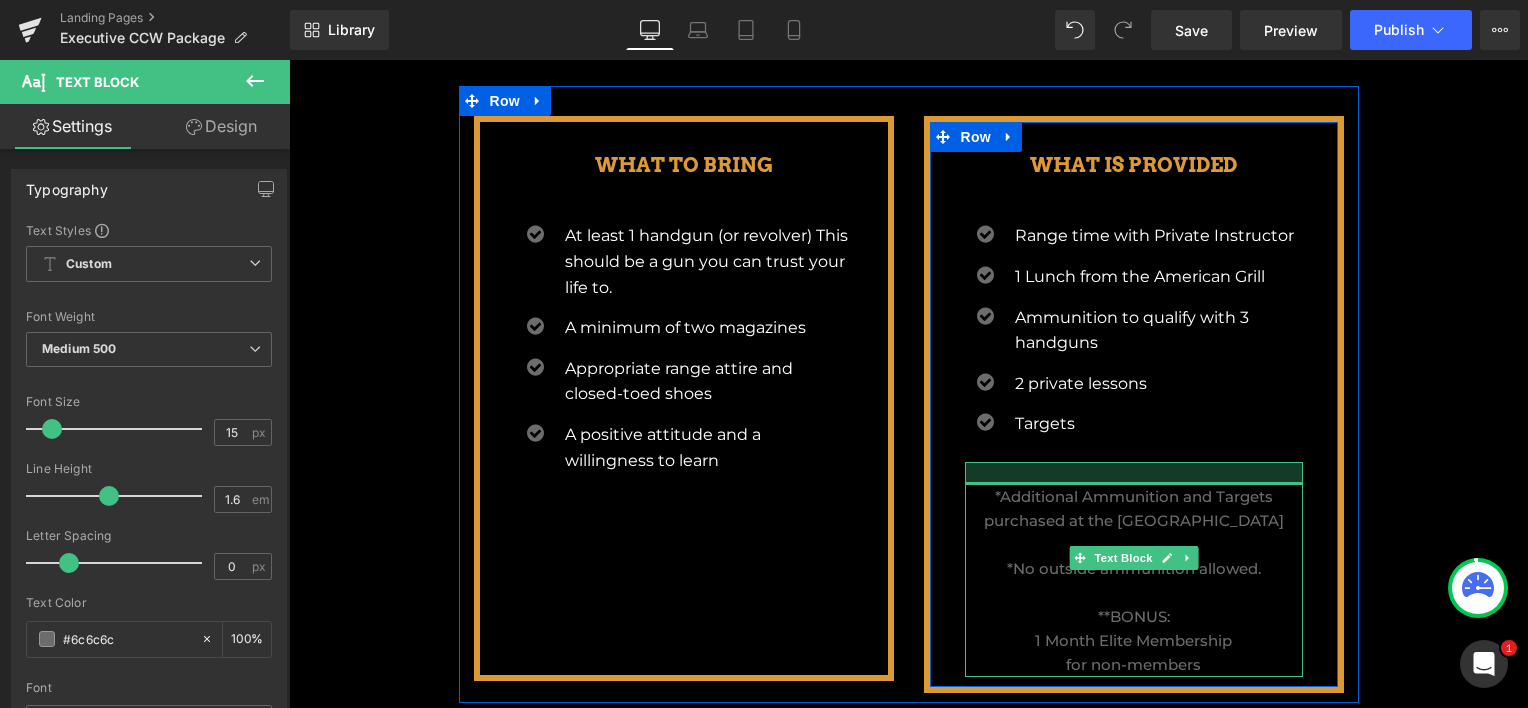 drag, startPoint x: 1076, startPoint y: 462, endPoint x: 1076, endPoint y: 484, distance: 22 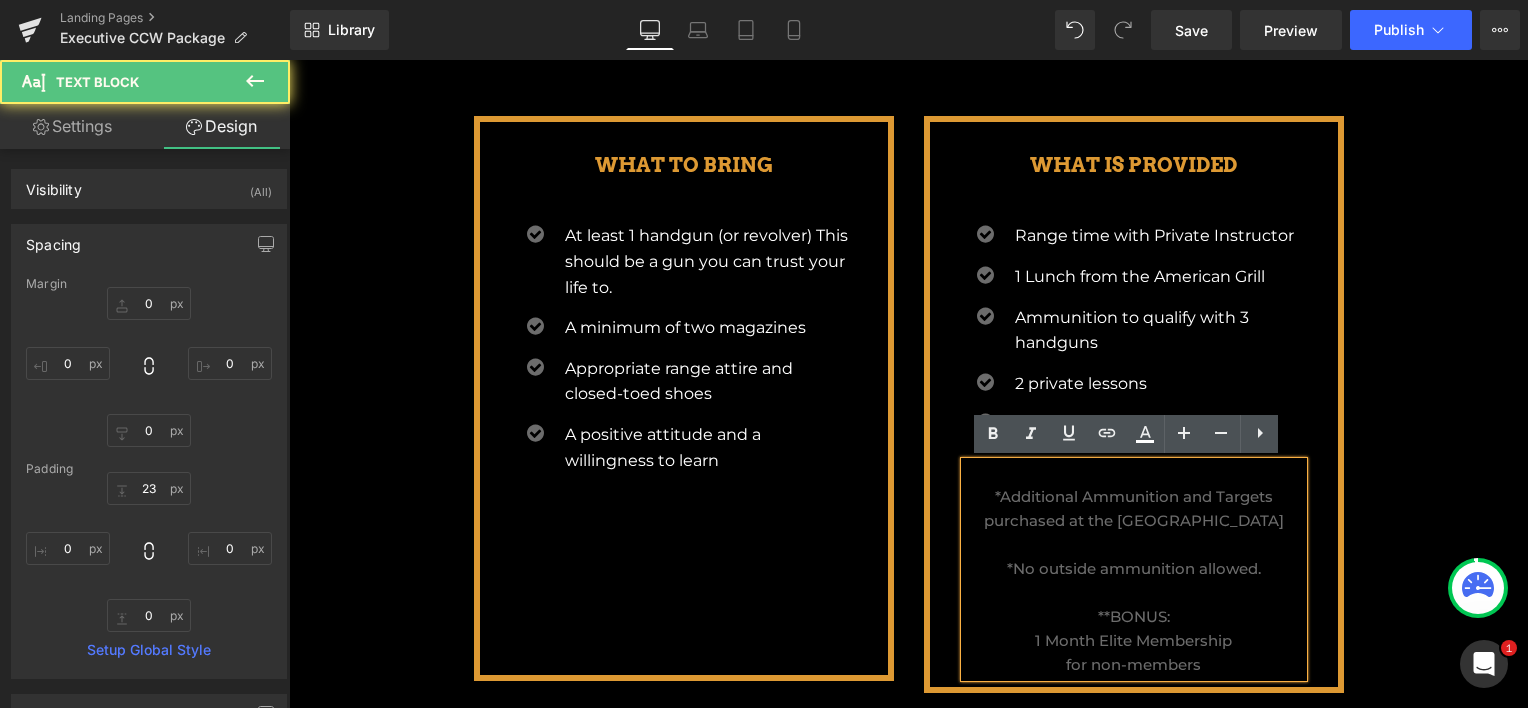 click on "Image
EXECUTIVE CCW PACKAGES
Heading
Parallax         Row
NEW LICENCES Heading         RENEWAL LICENCES Heading
Row       145px   145px Icon         MEMBER PRICE  $1500 Heading         Icon         44px NON MEMBER PRICE $1850 Heading         47px Icon       44px   MEMBER PRICE  $750 Heading       47px   Icon         NON MEMBER PRICE $925 Heading         Row       145px   145px Our Executive CCW Package includes the Orange County Sheriff’s approved 16-Hour Concealed Carry Weapons Course on your schedule, one on one with our instructors. Executive CCW students will receive lunch,  two private lessons, and ammunition to further your training. Non-Members* also receive a One-Month Elite Membership. With the Executive CCW Package you can choose to break up your instruction into two days for a schedule that is flexible and accommodating to you!" at bounding box center (909, 269) 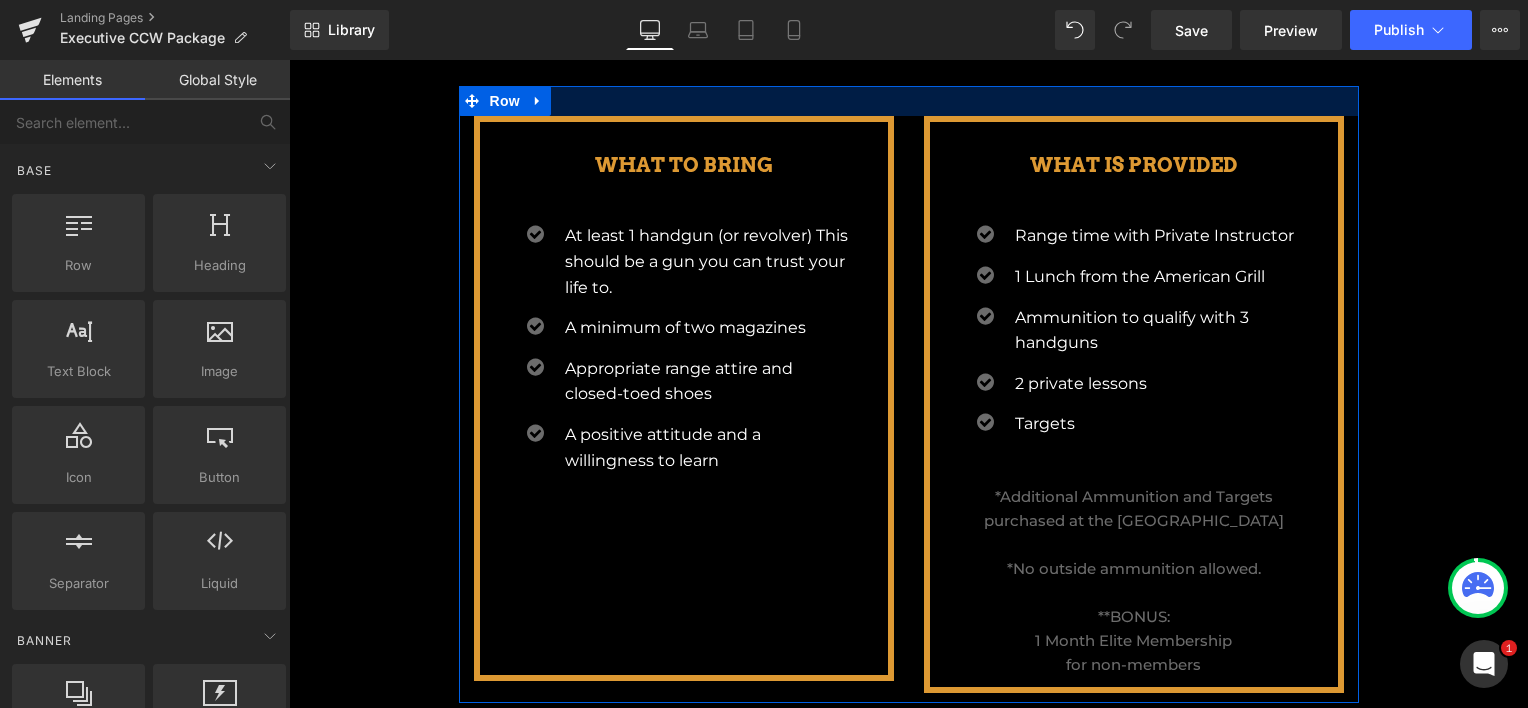 click at bounding box center (909, 101) 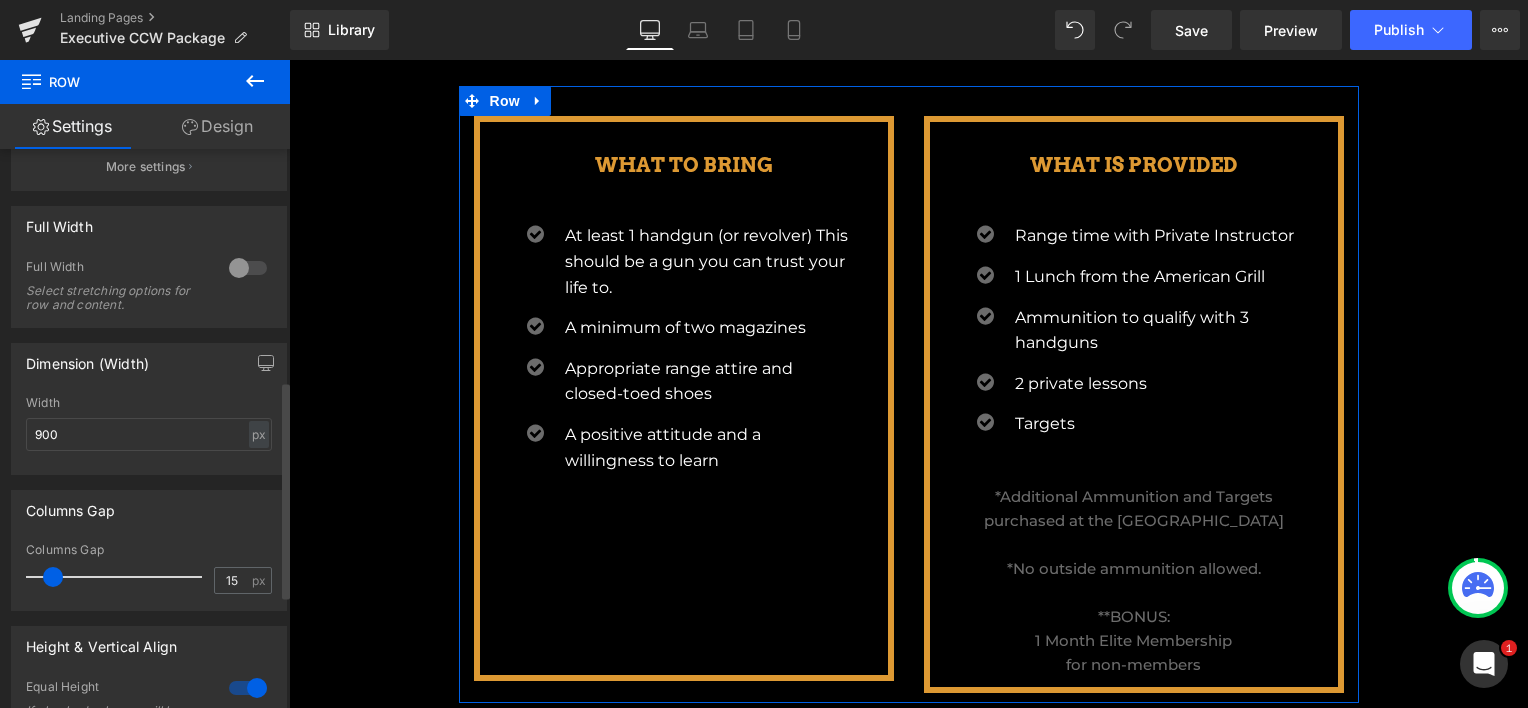 scroll, scrollTop: 600, scrollLeft: 0, axis: vertical 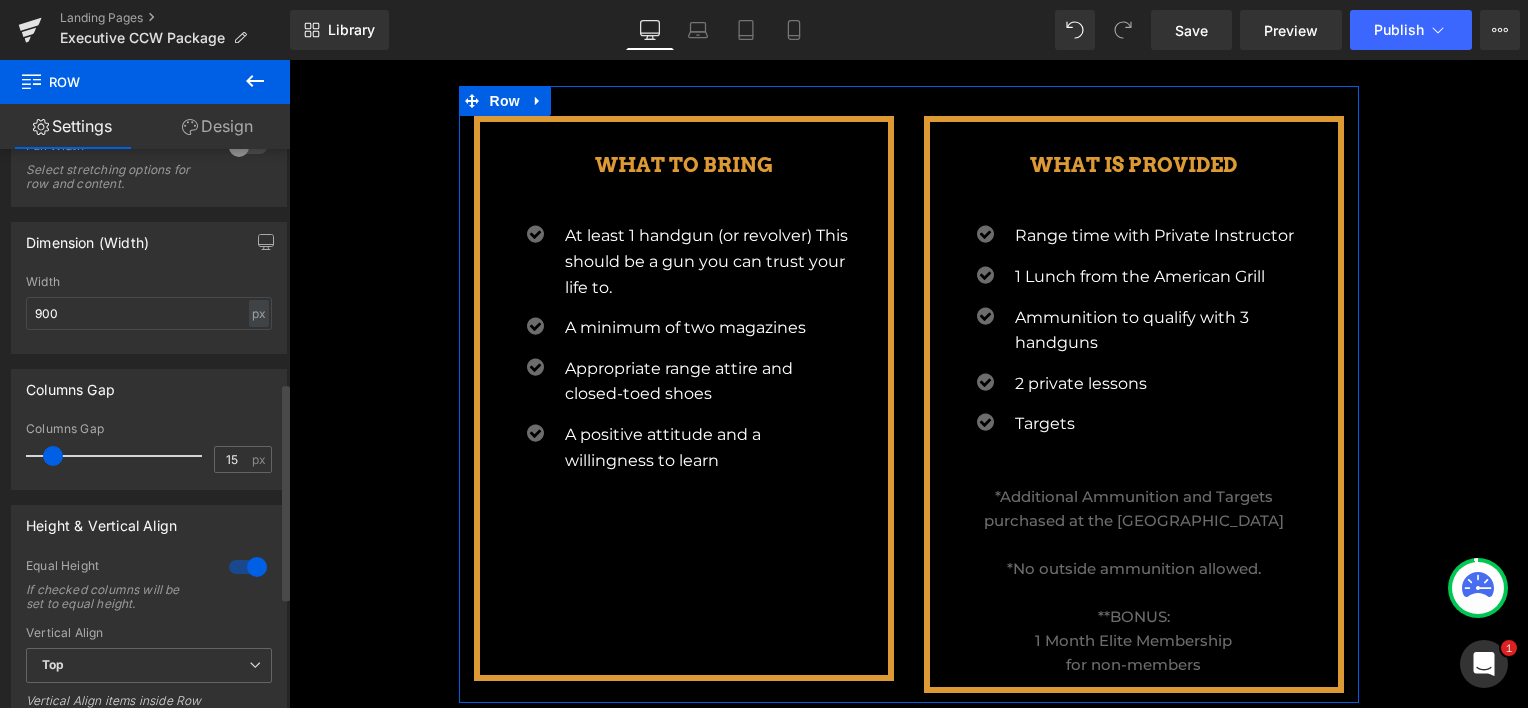 click at bounding box center [248, 567] 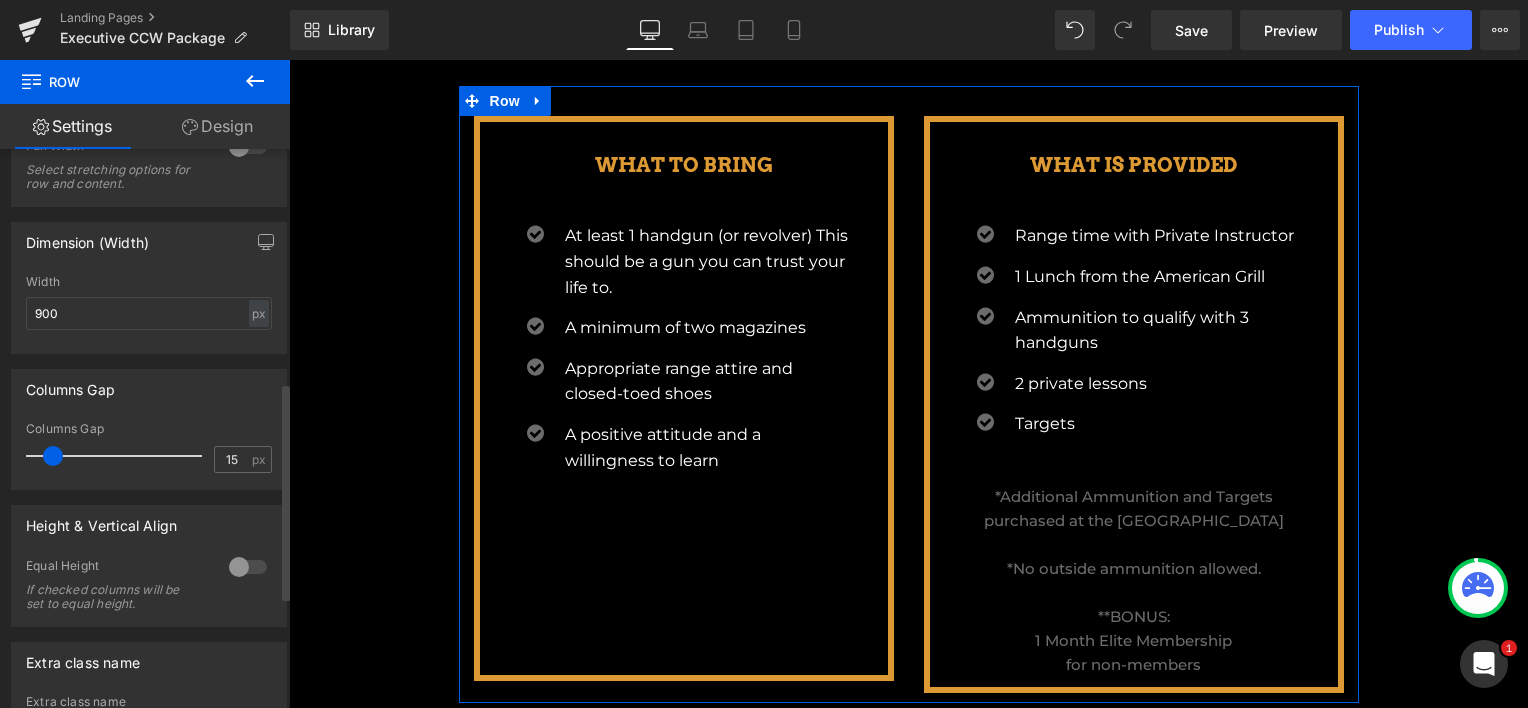 click at bounding box center (248, 567) 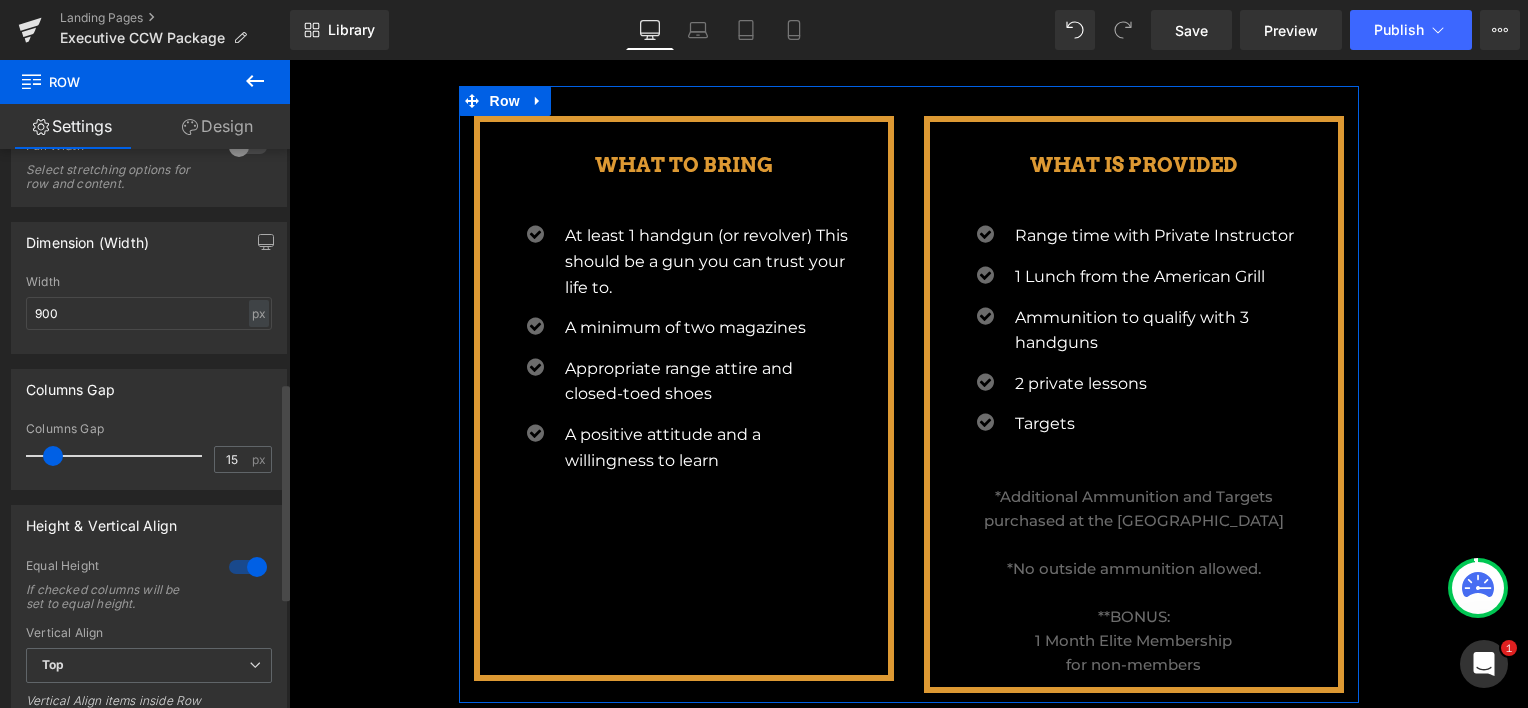 scroll, scrollTop: 9, scrollLeft: 10, axis: both 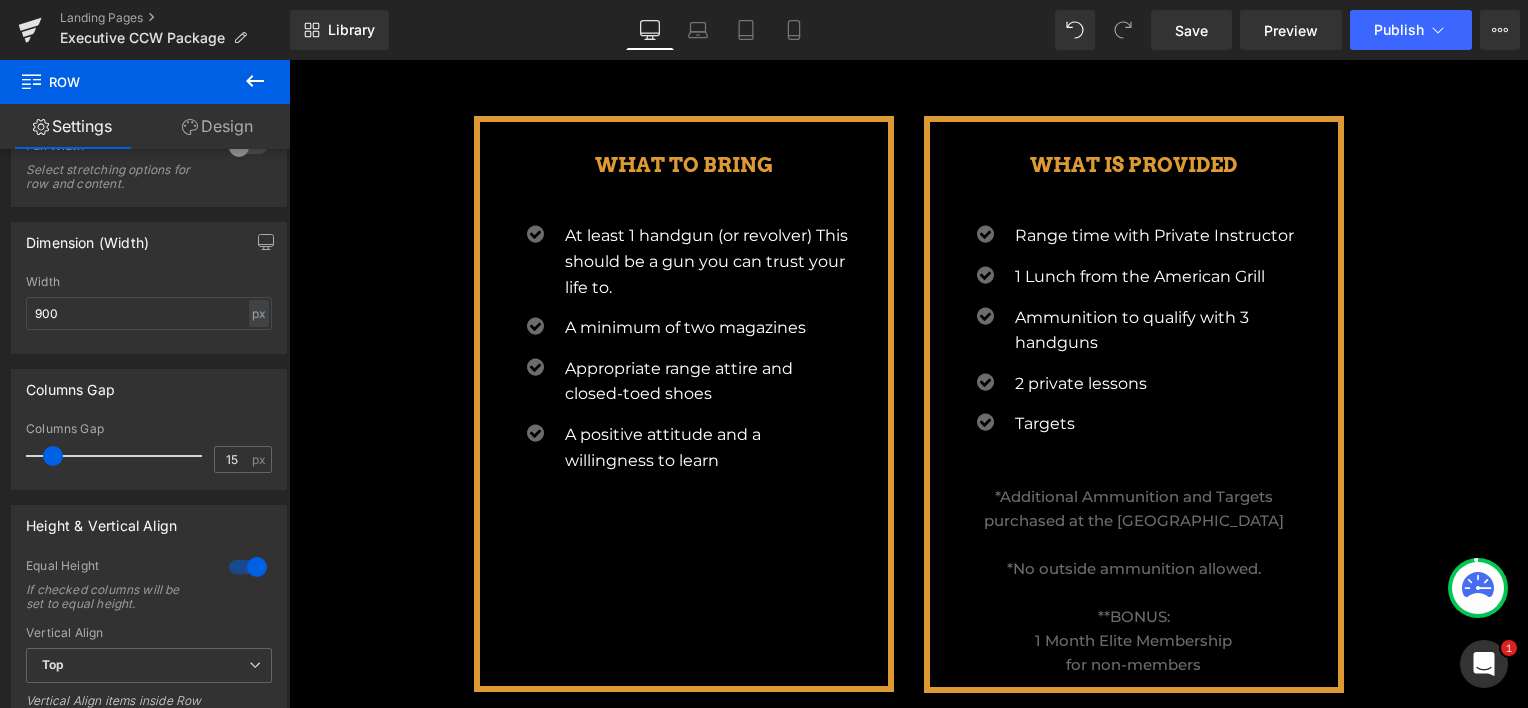 click on "Image
EXECUTIVE CCW PACKAGES
Heading
Parallax         Row
NEW LICENCES Heading         RENEWAL LICENCES Heading
Row       145px   145px Icon         MEMBER PRICE  $1500 Heading         Icon         44px NON MEMBER PRICE $1850 Heading         47px Icon       44px   MEMBER PRICE  $750 Heading       47px   Icon         NON MEMBER PRICE $925 Heading         Row       145px   145px The ultimate experience when it comes to your CCW permit. Text Block         Row   45px       WHAT TO BRING Heading
Icon
At least 1 handgun (or revolver) This should be a gun you can trust your life to.
Text Block" at bounding box center (908, 314) 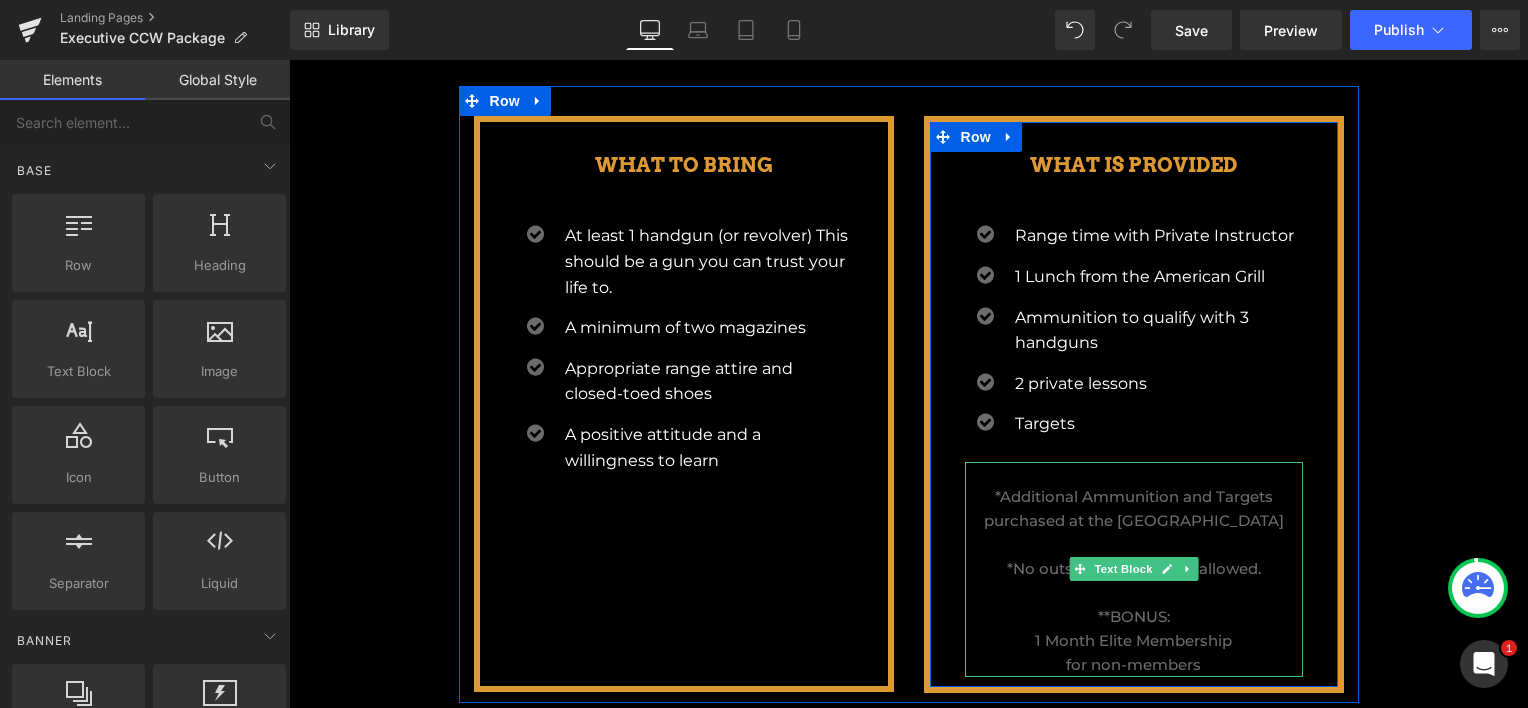 click on "*Additional Ammunition and Targets purchased at the [GEOGRAPHIC_DATA]" at bounding box center [1134, 508] 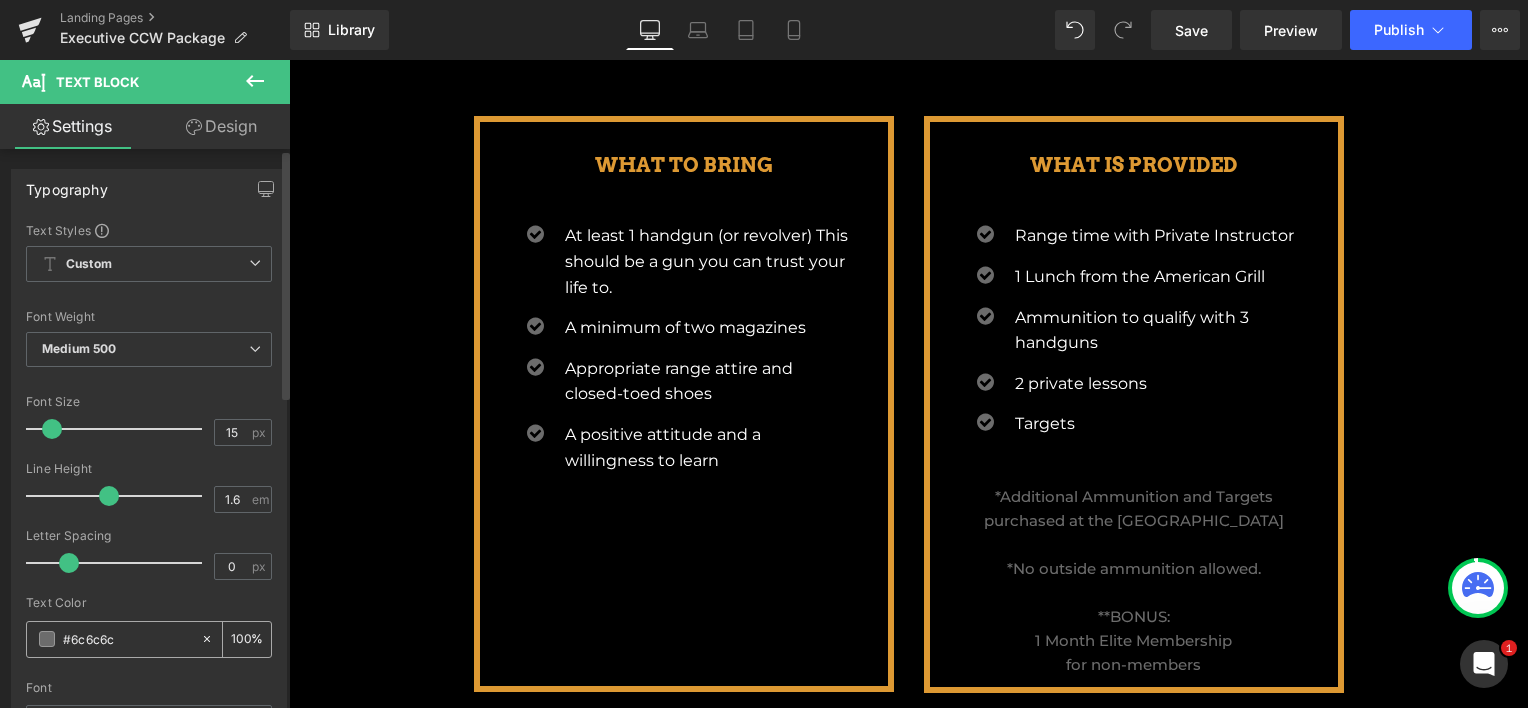 click on "#6c6c6c" at bounding box center [127, 639] 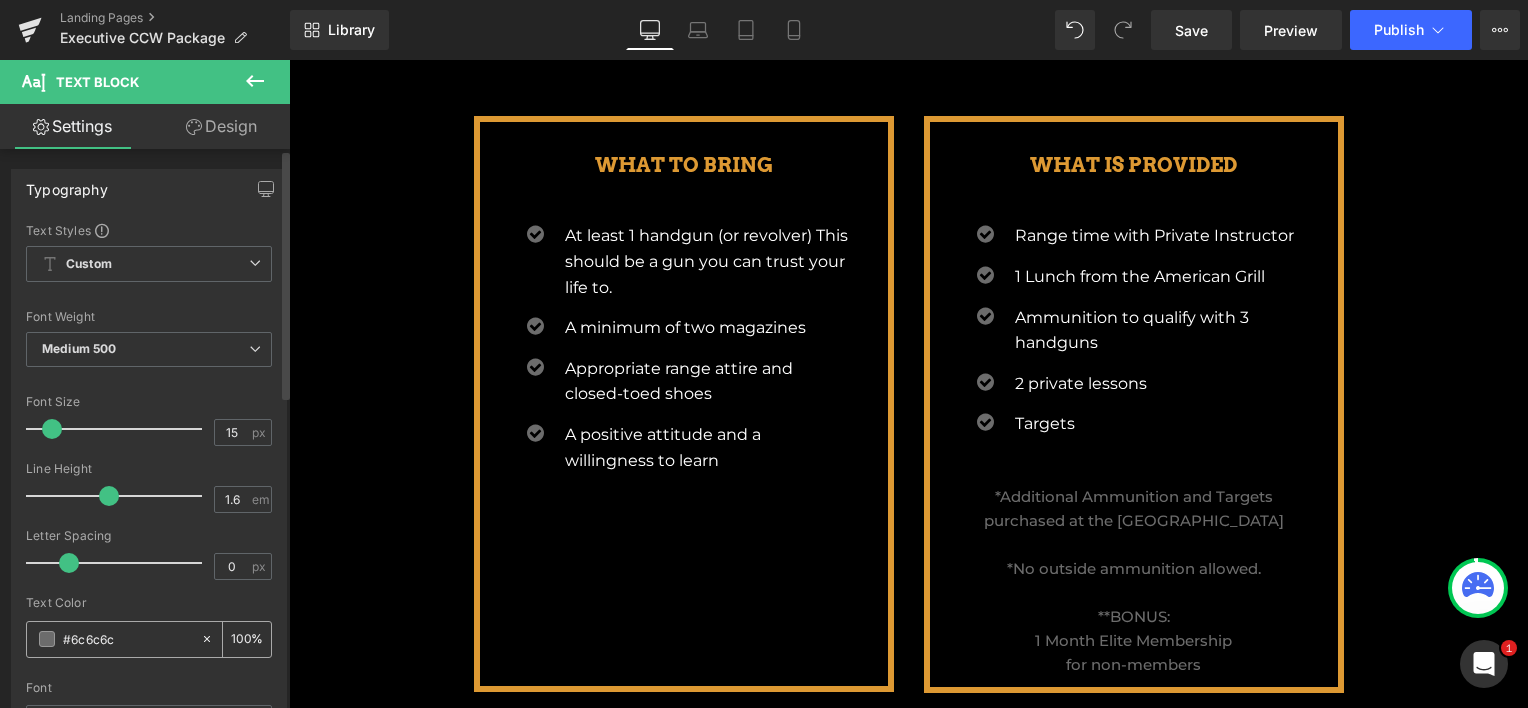 click on "#6c6c6c" at bounding box center [127, 639] 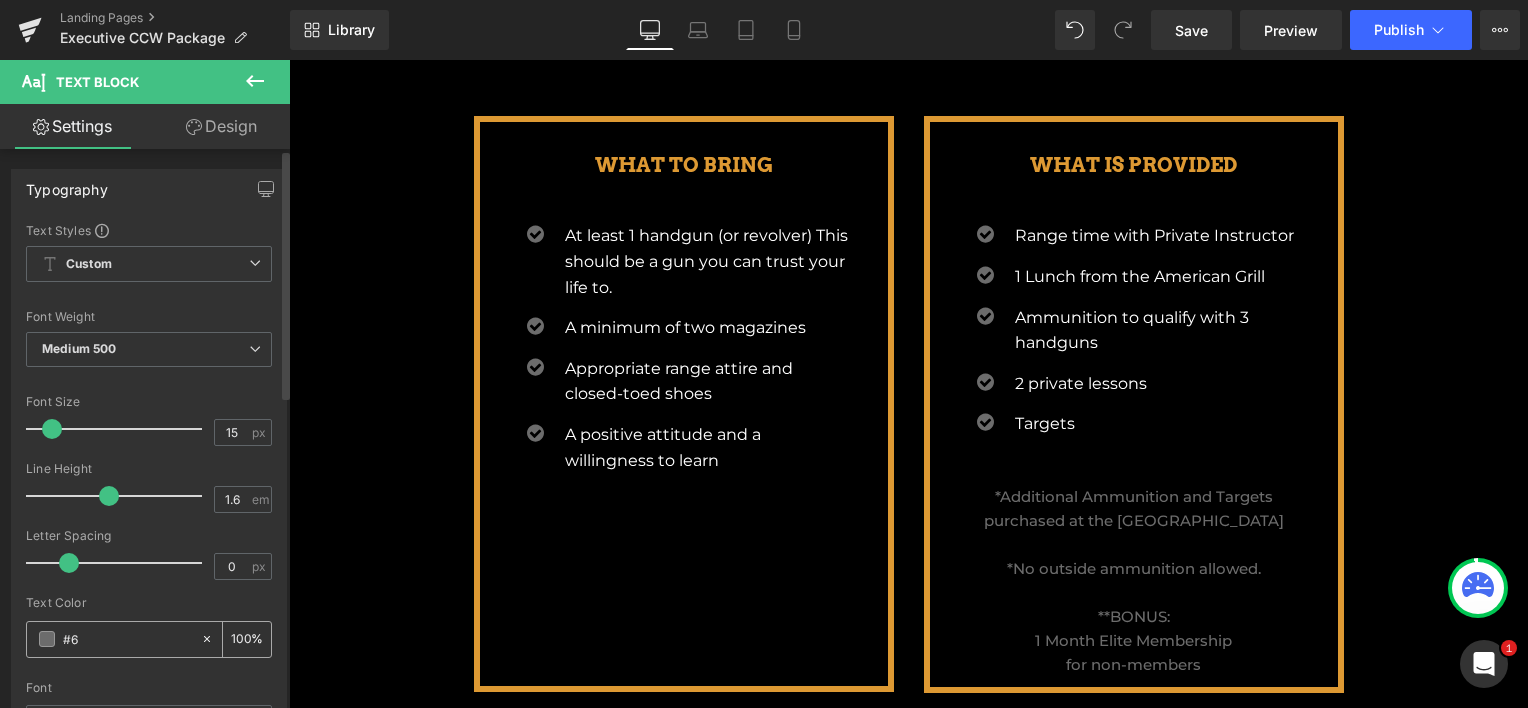 type on "#6a" 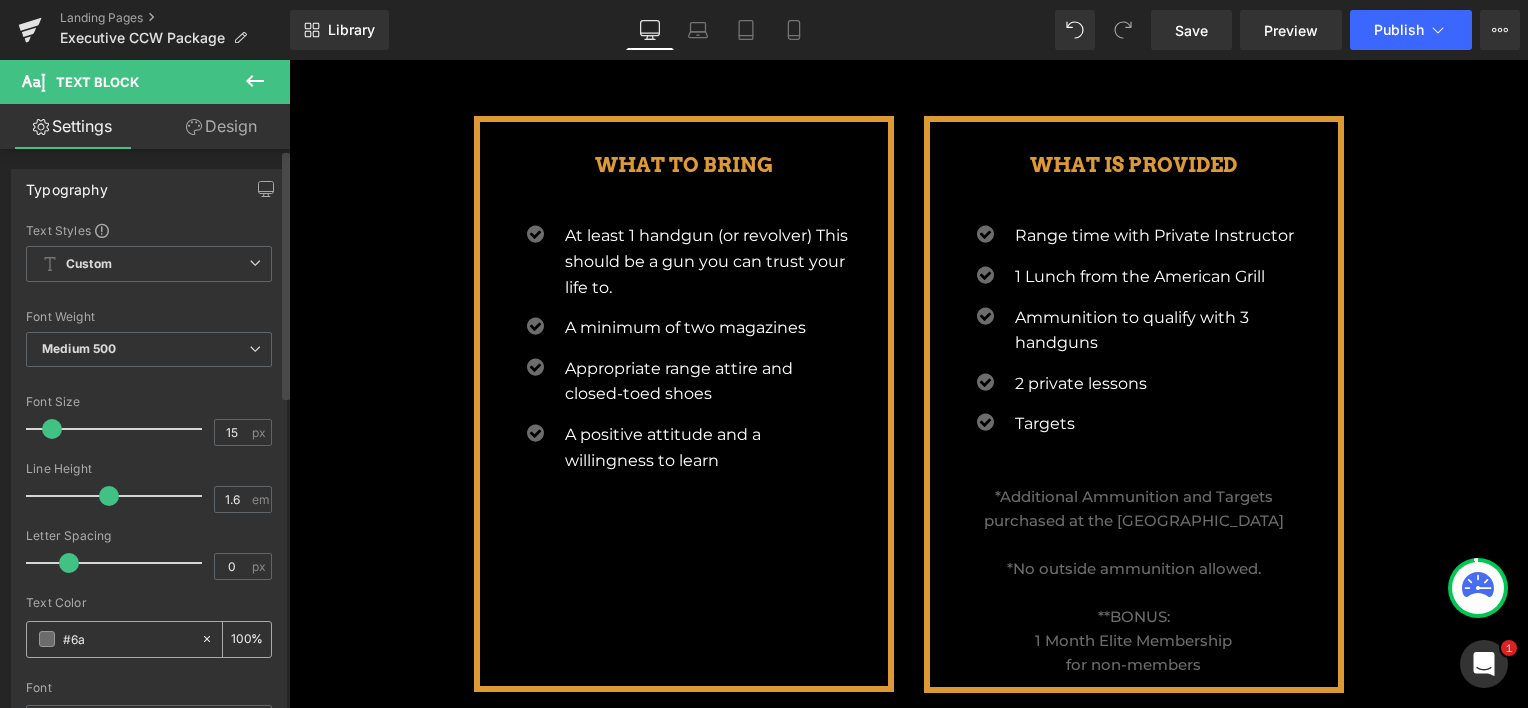 type on "0" 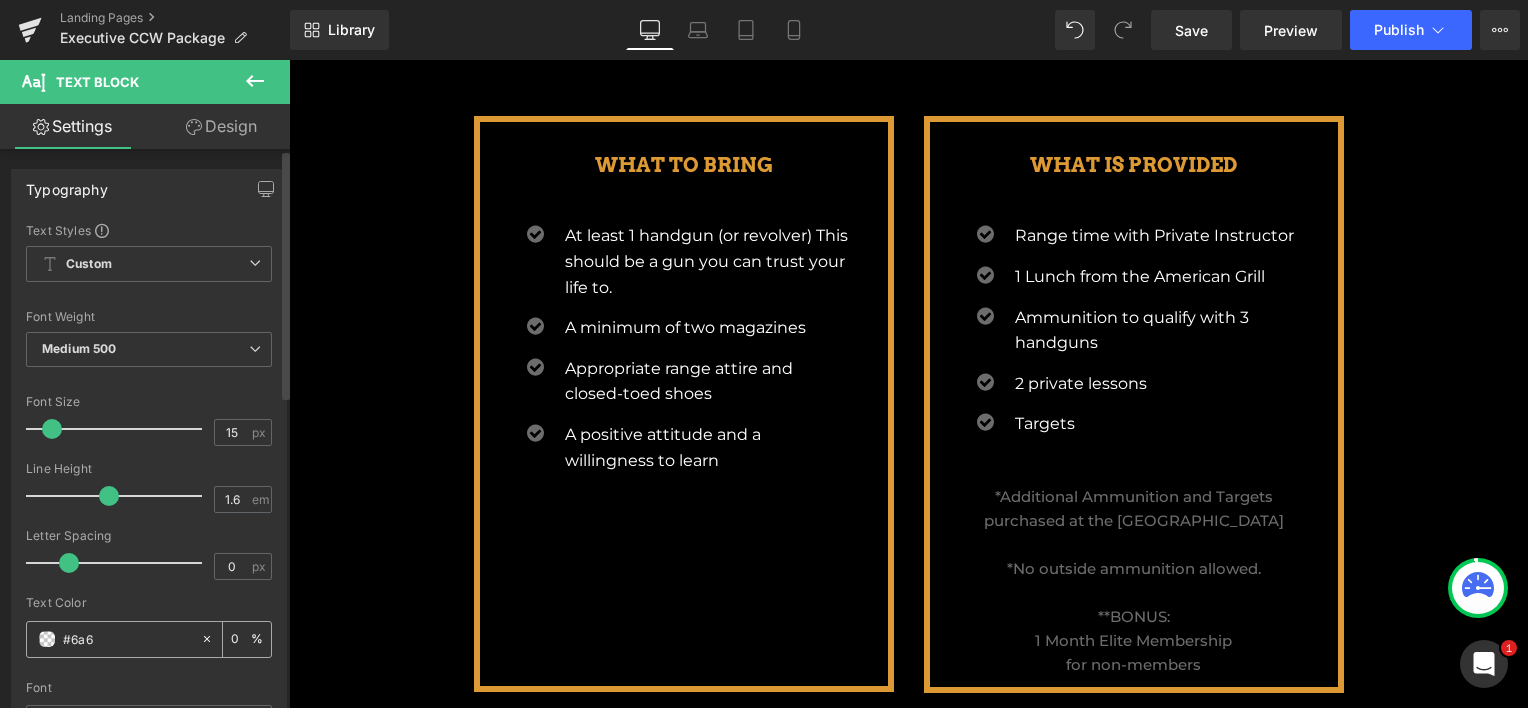 type on "#6a6a" 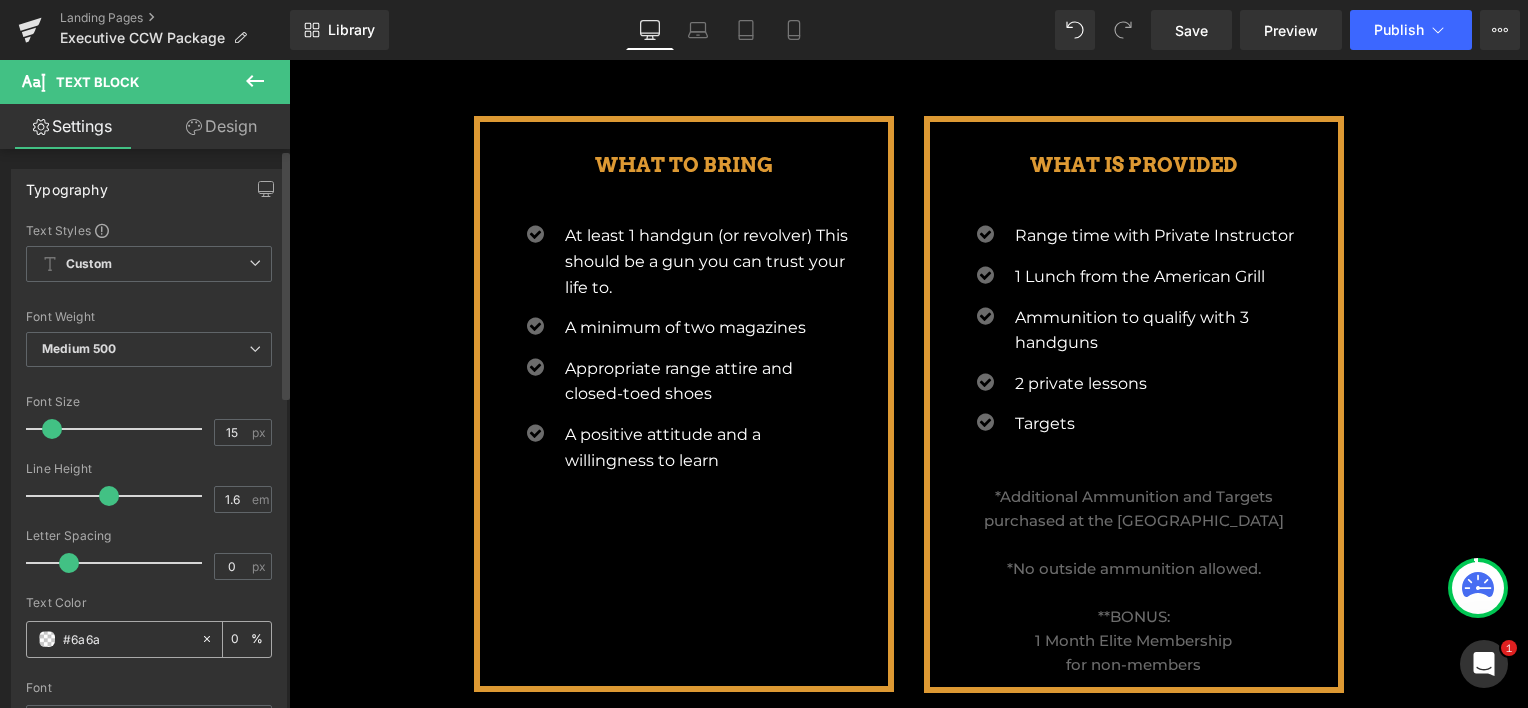 type on "67" 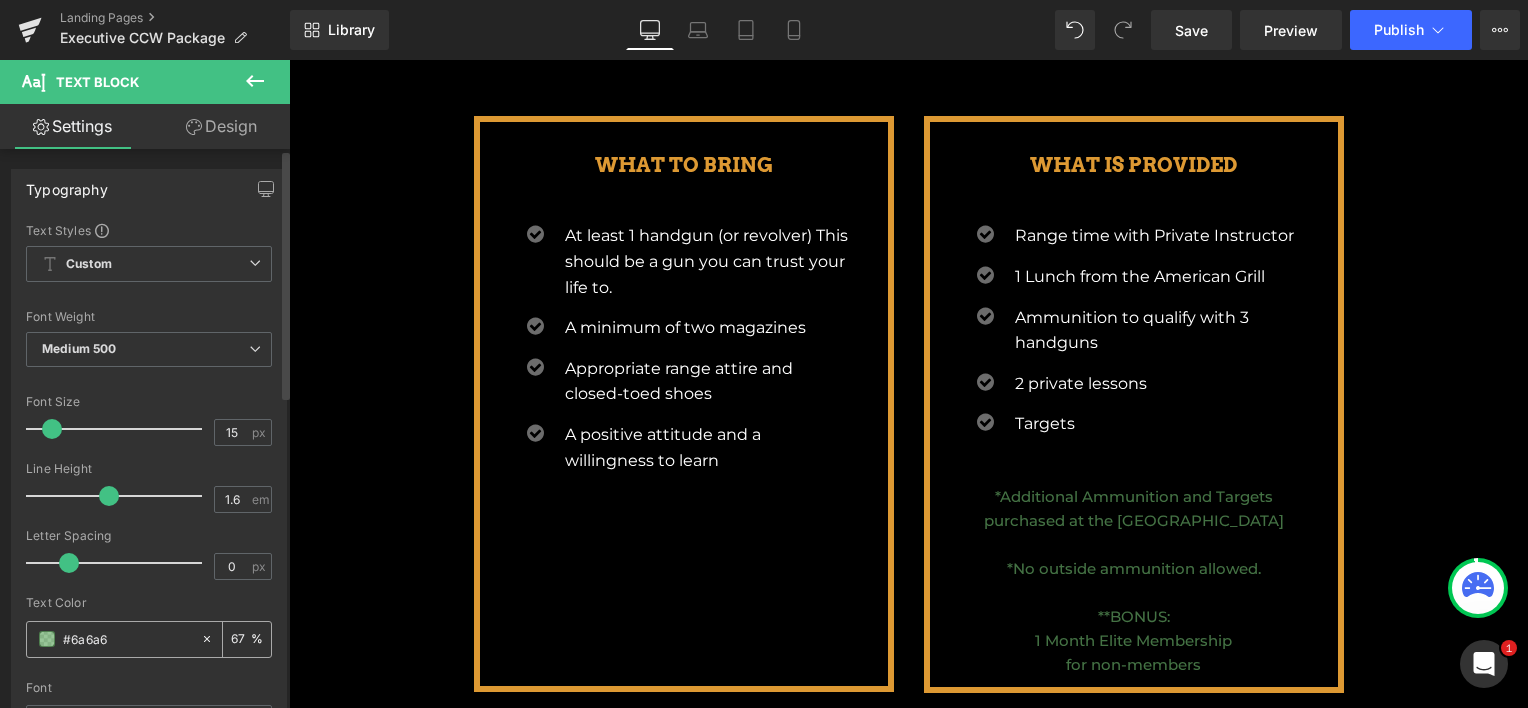 type on "#6a6a6a" 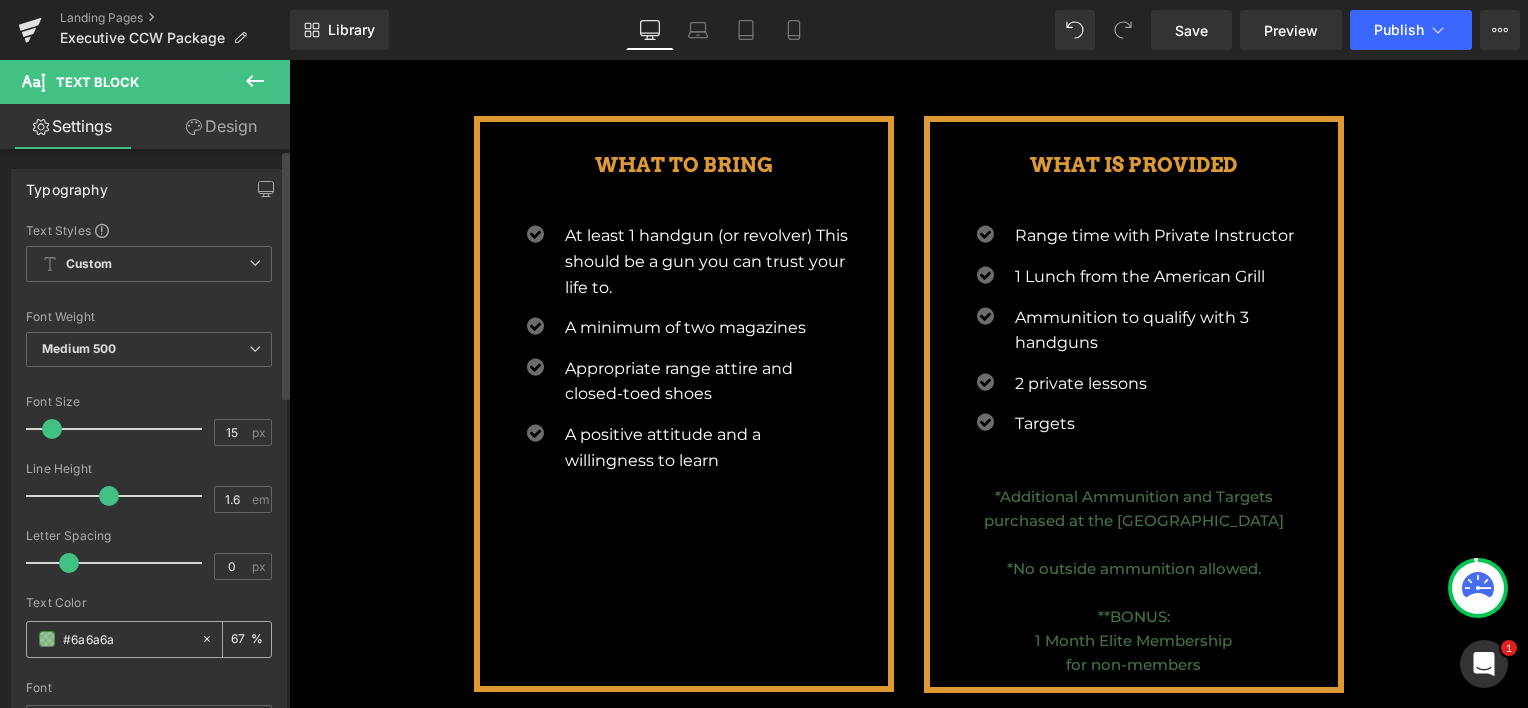type on "100" 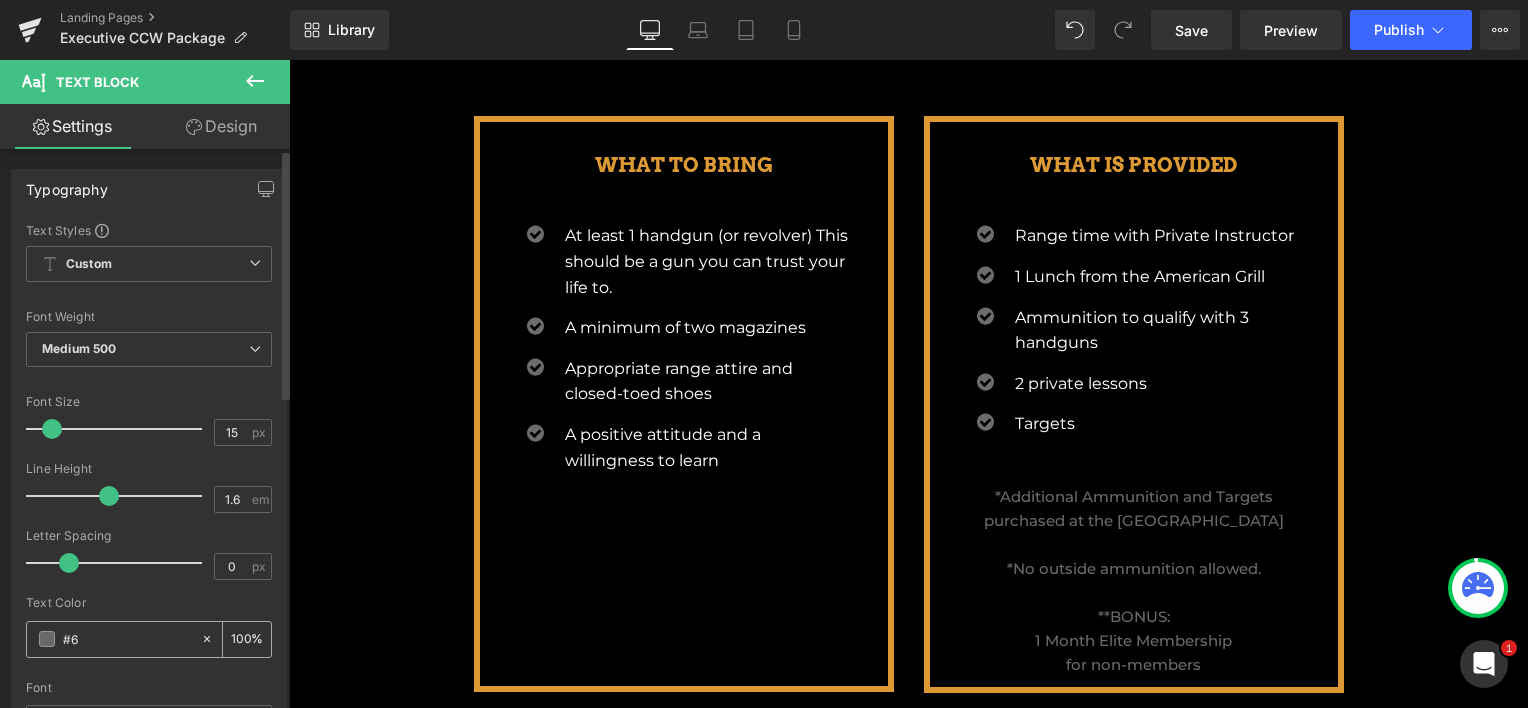 type on "#" 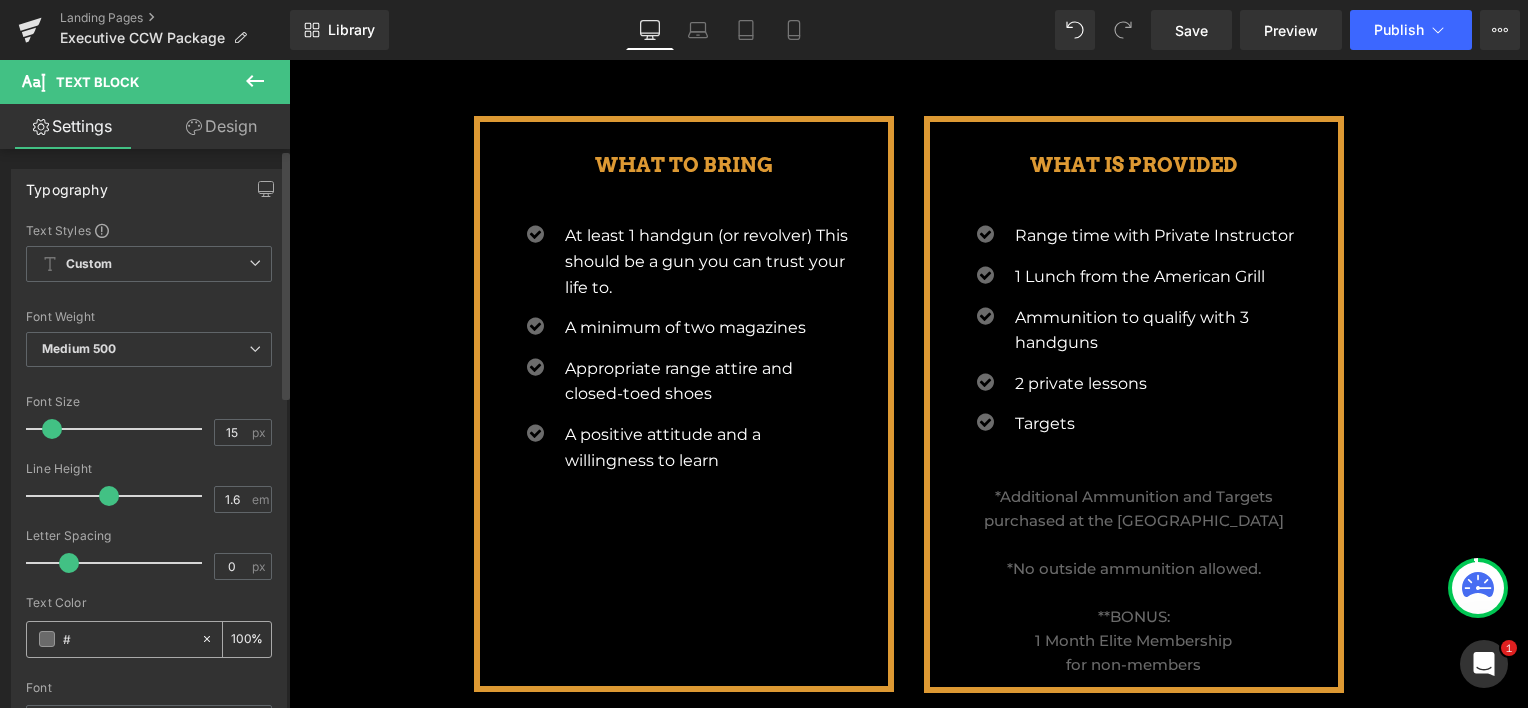 type on "0" 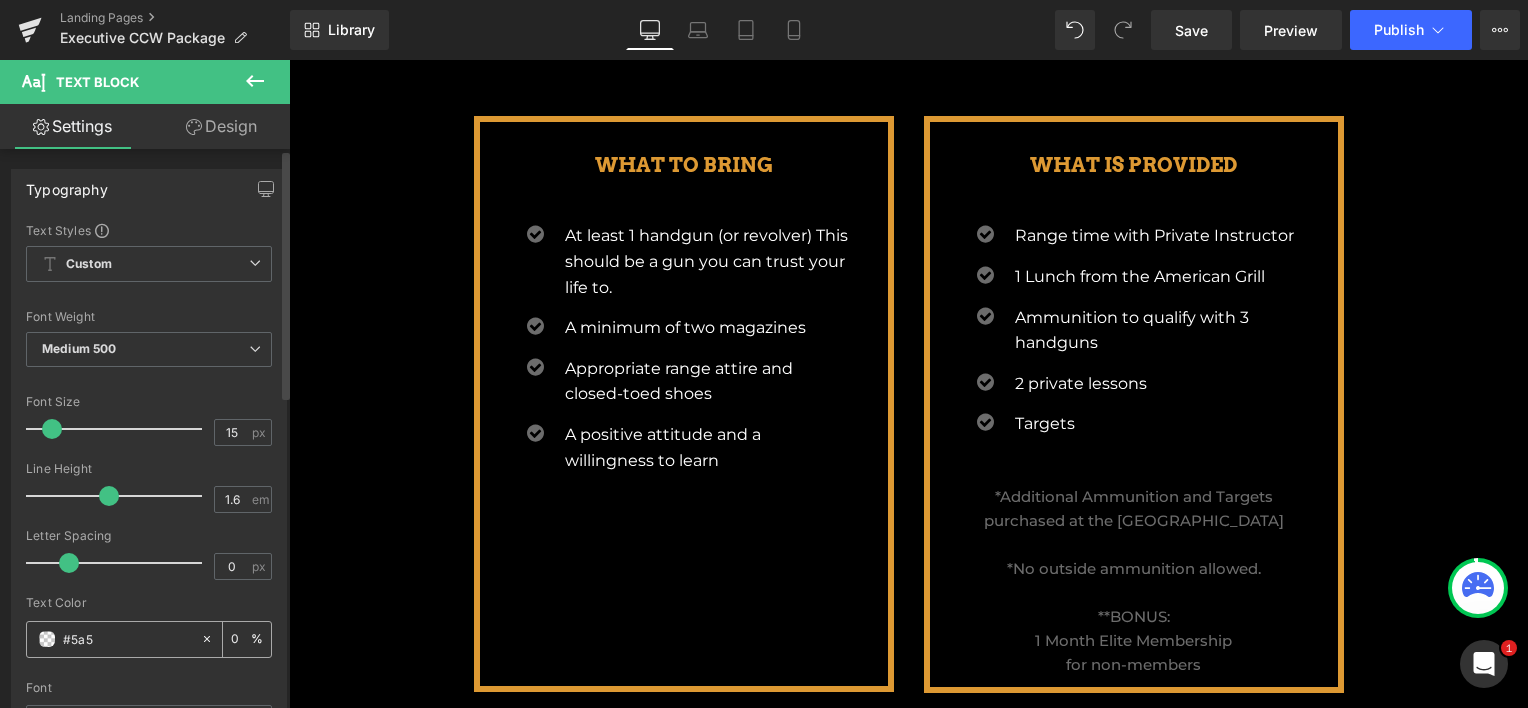 type on "#5a5a" 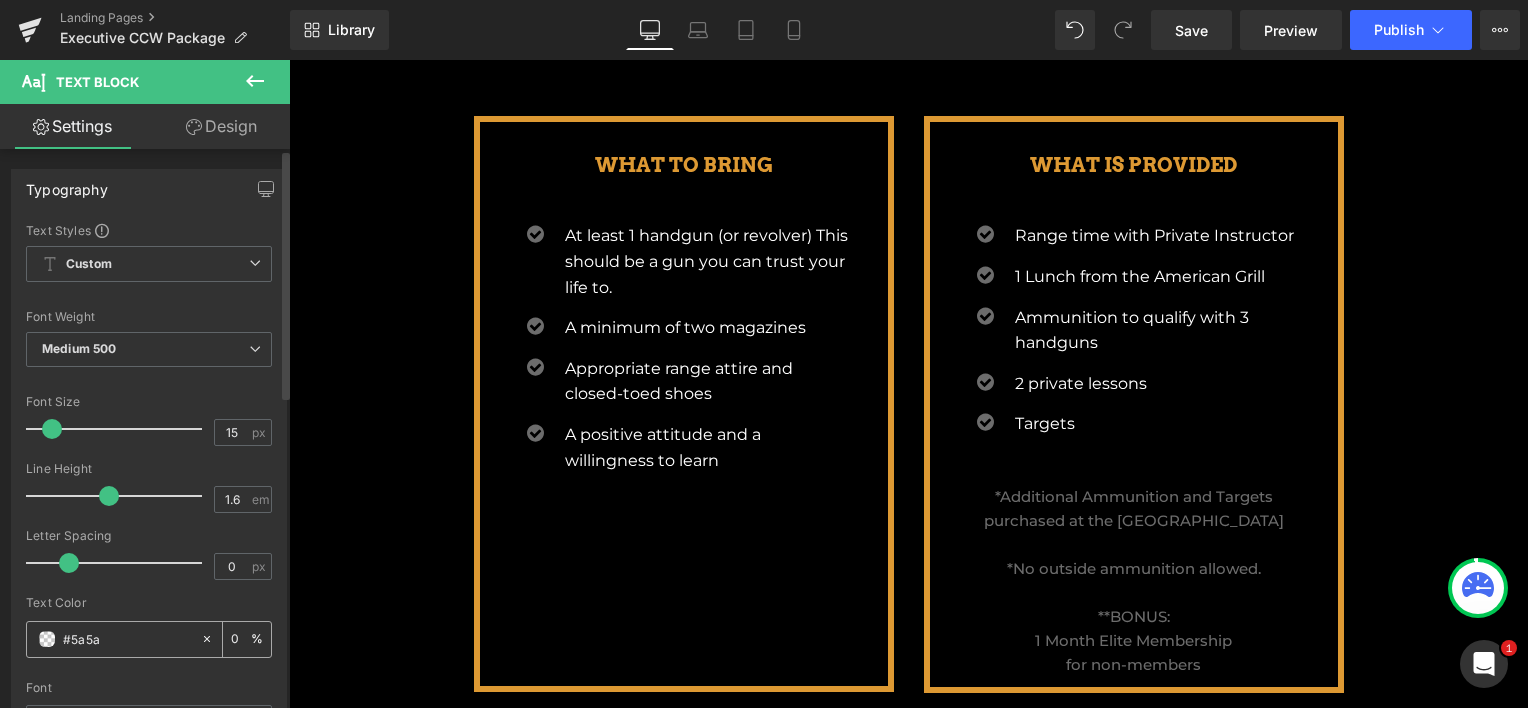 type on "67" 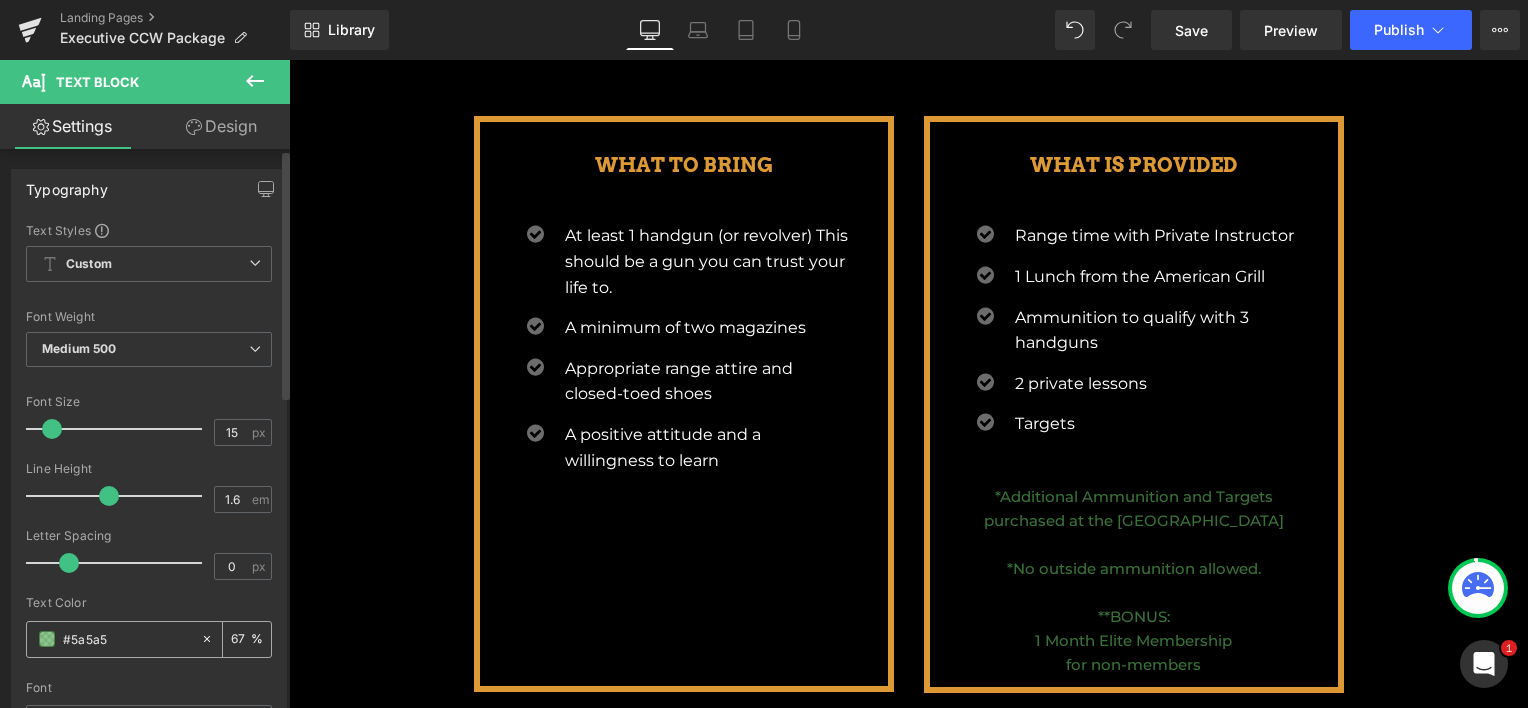 type on "#5a5a5a" 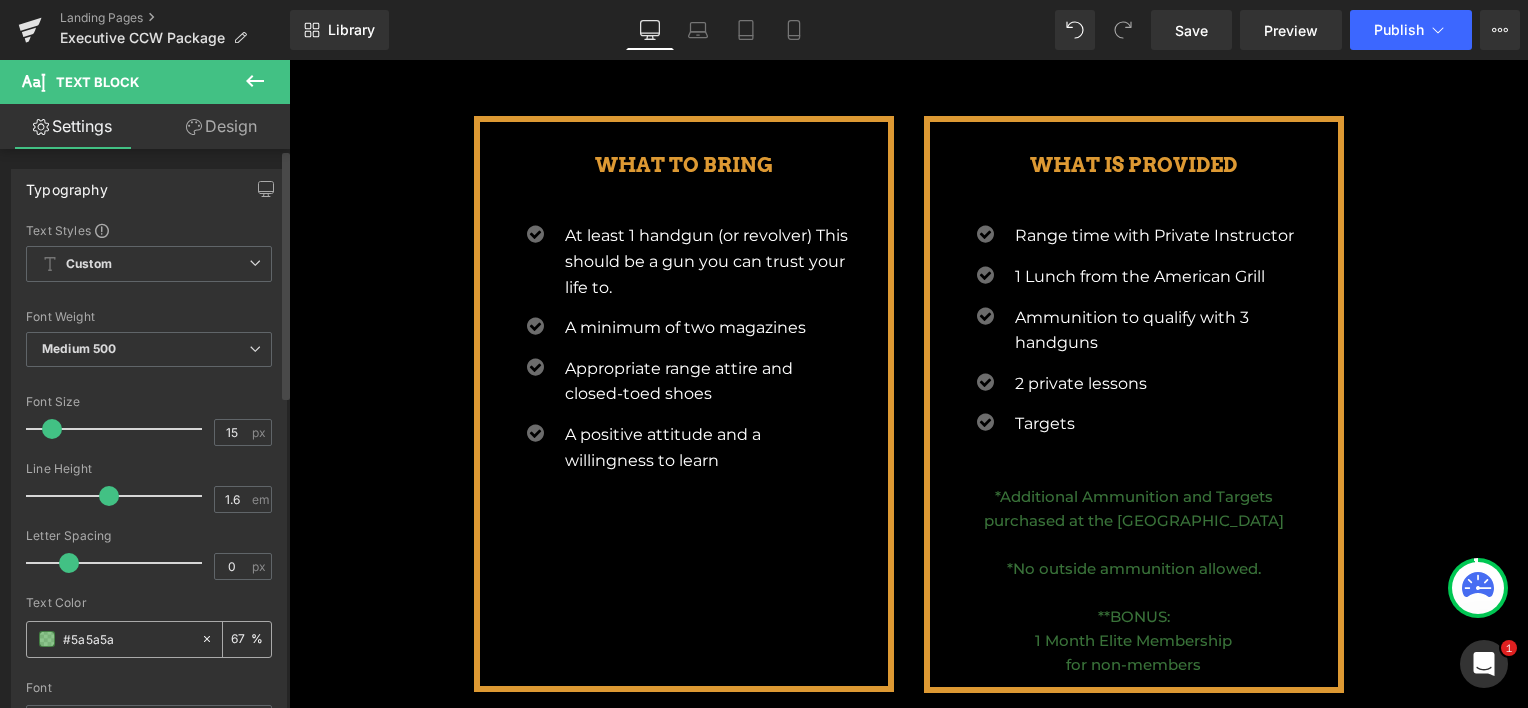 type on "100" 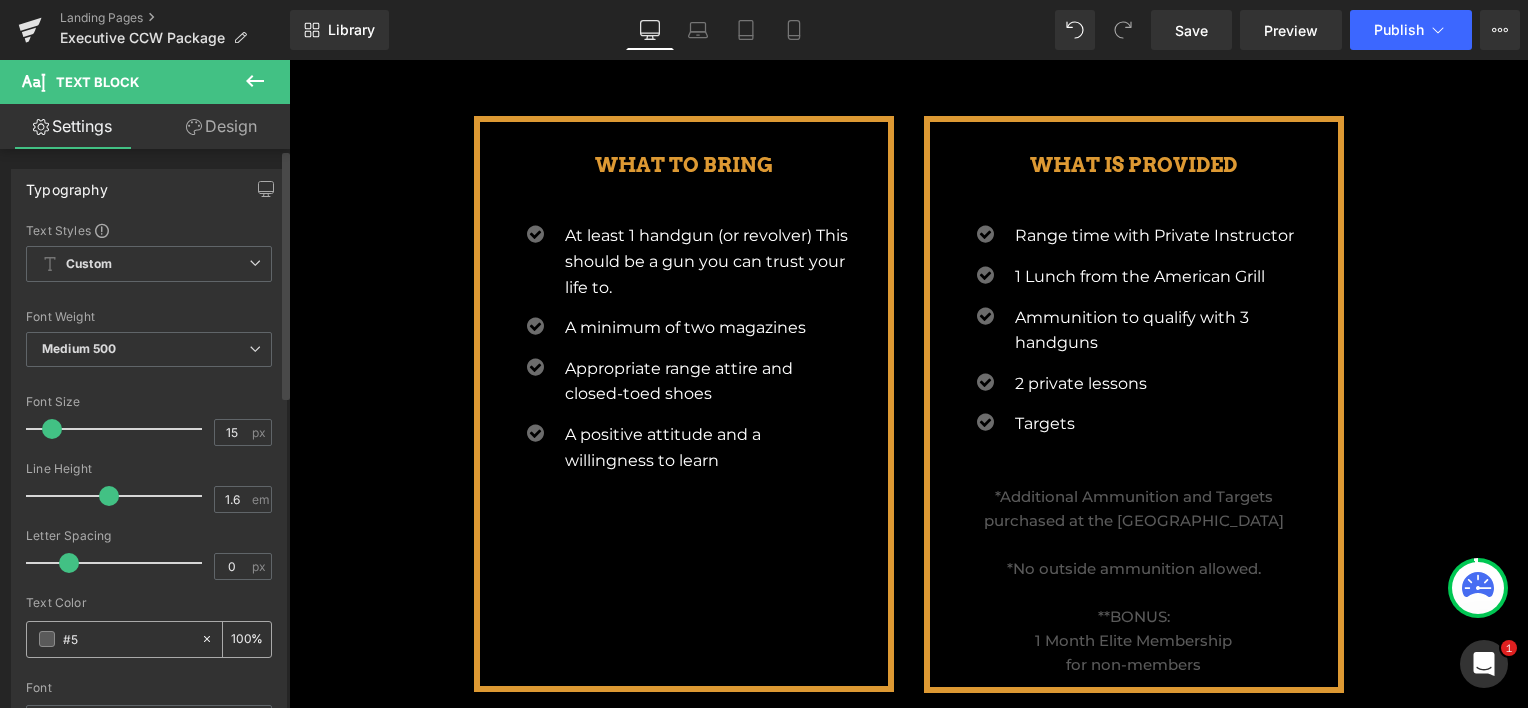 type on "#" 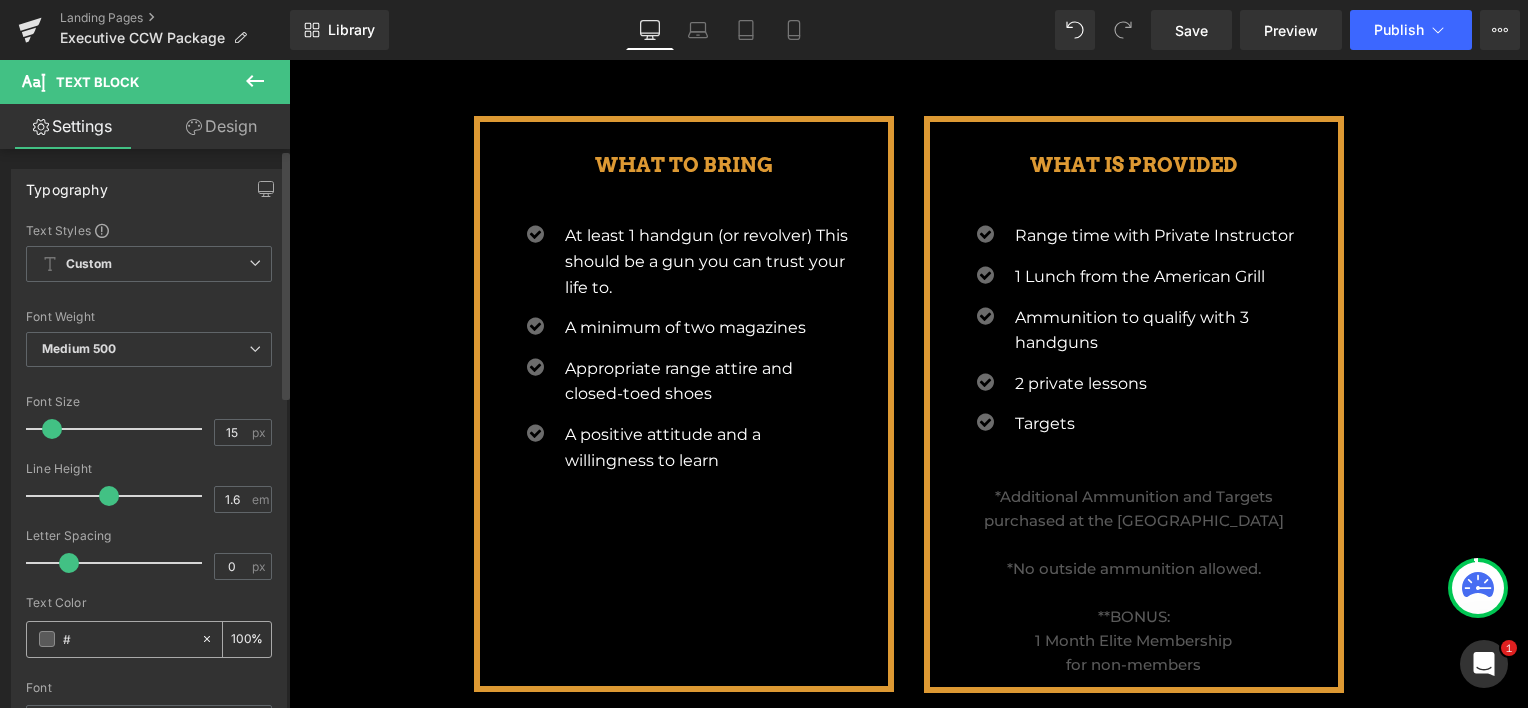 type 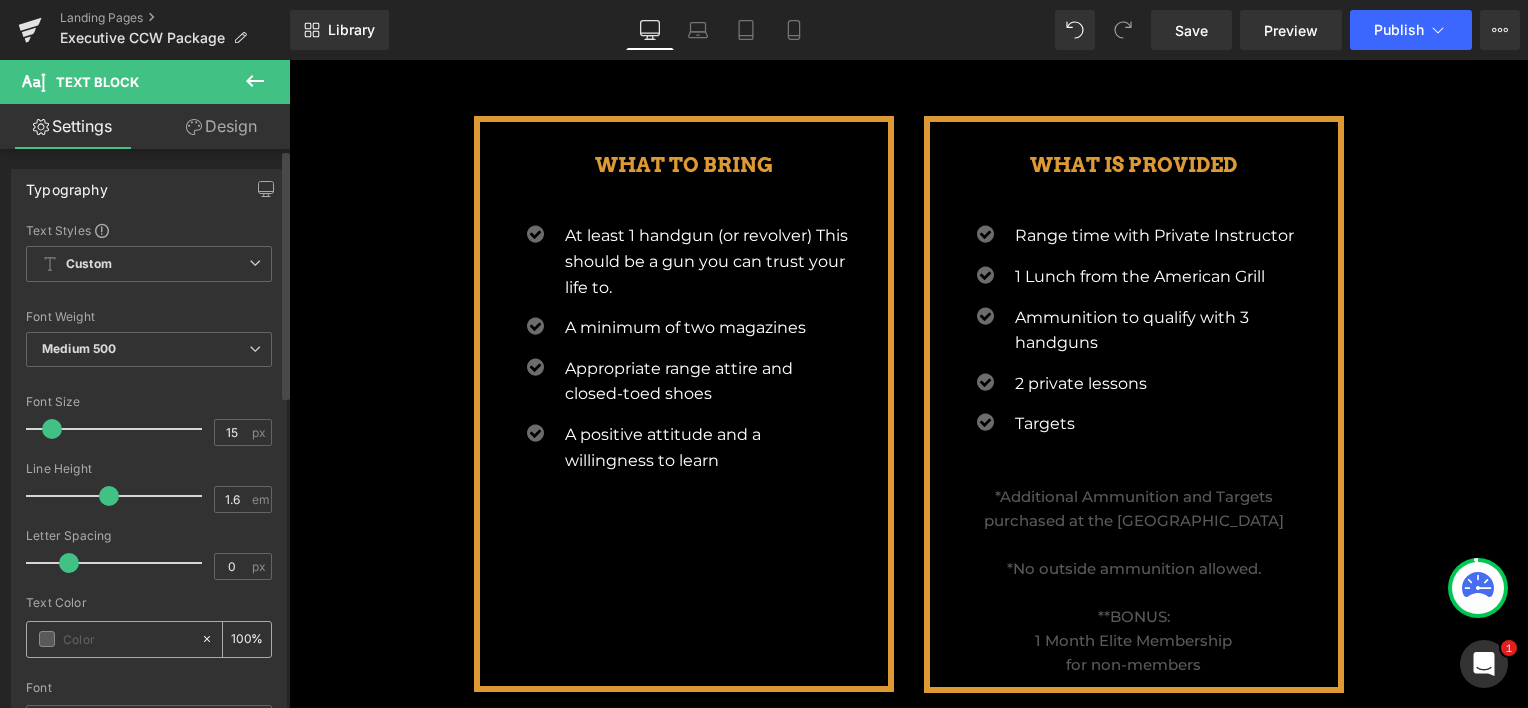 type on "0" 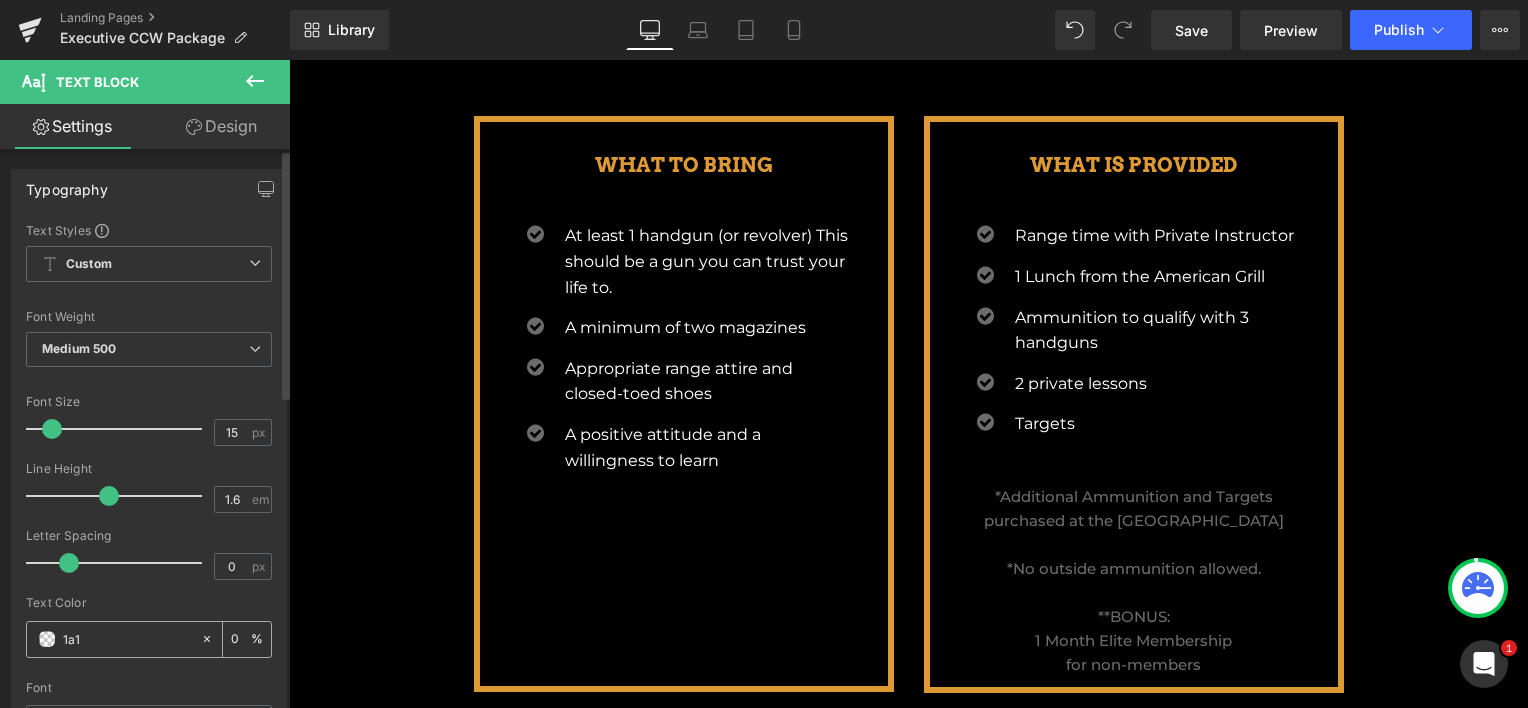 type on "1a1a" 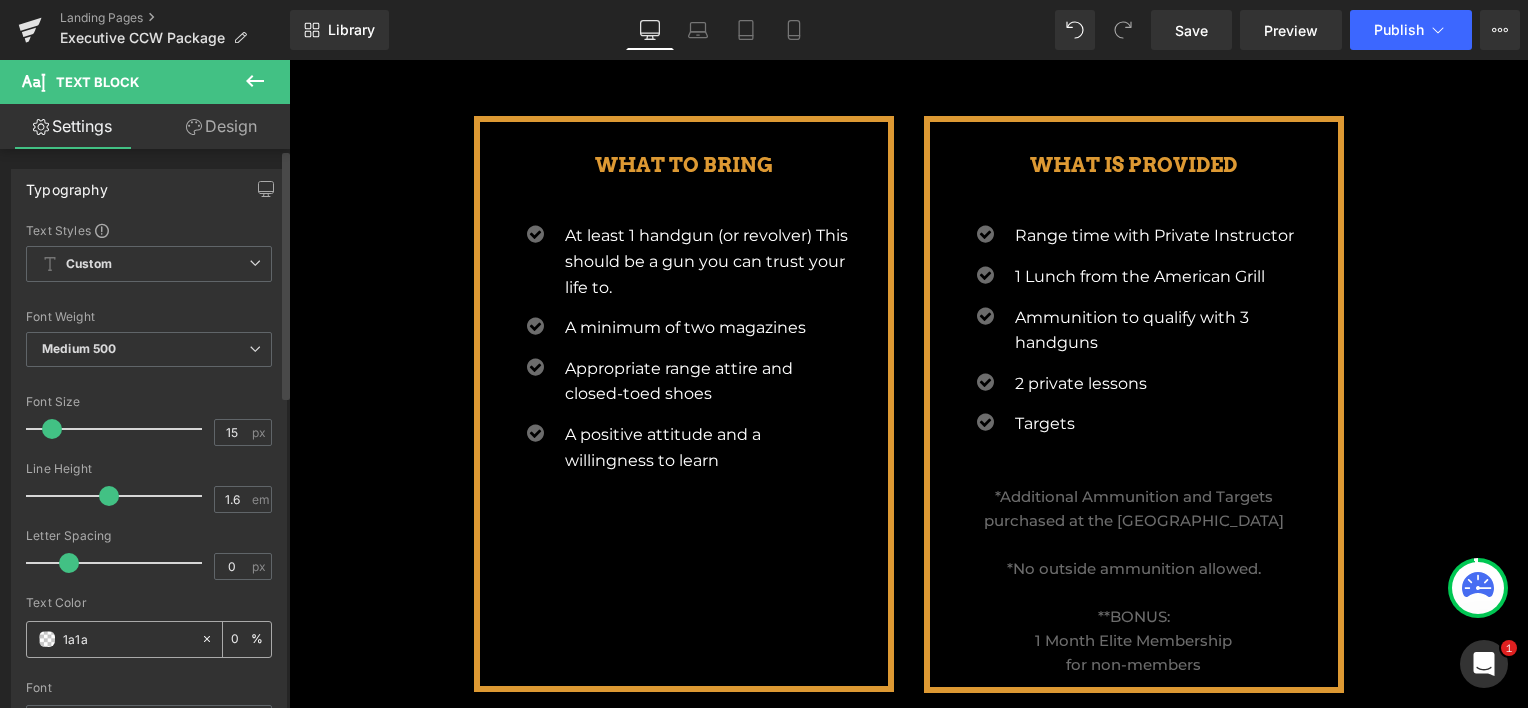 type on "67" 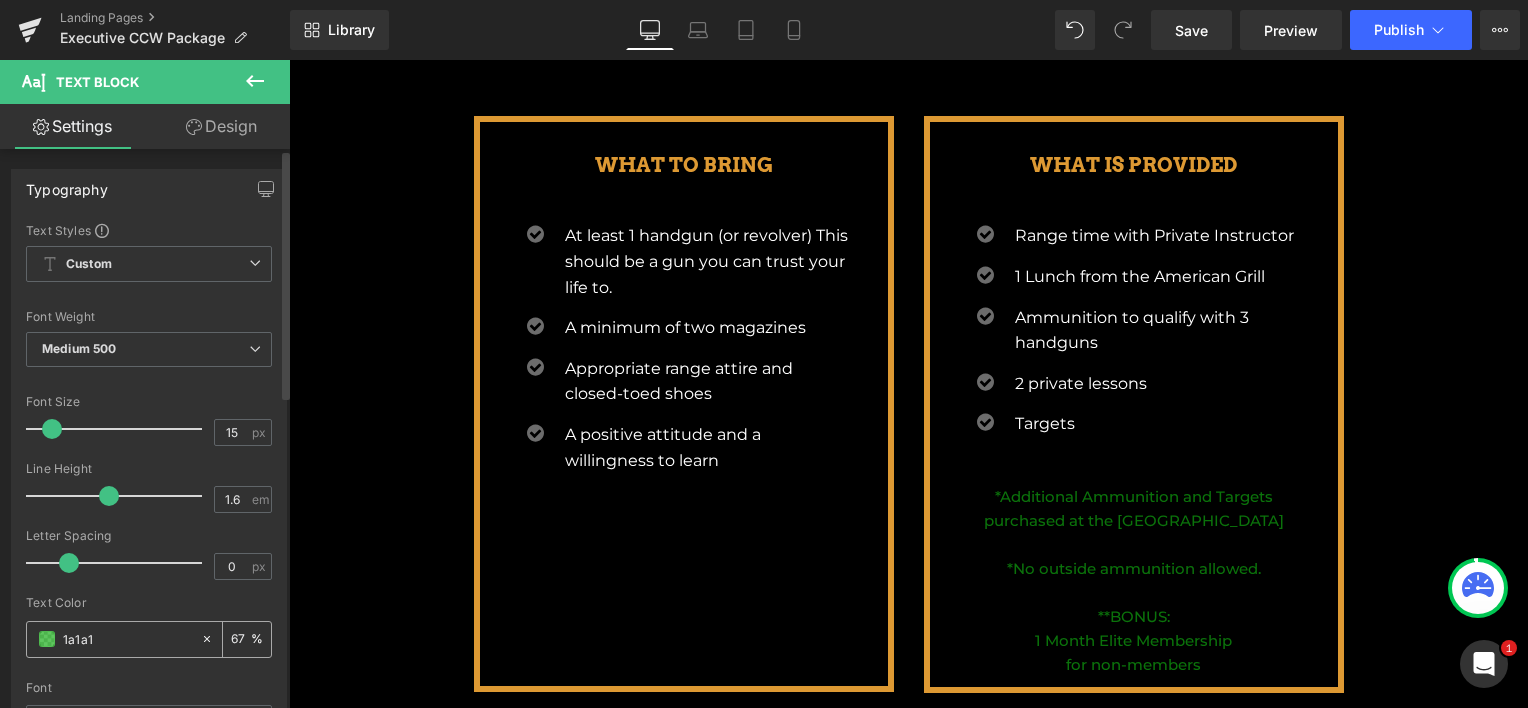 type on "1a1a1a" 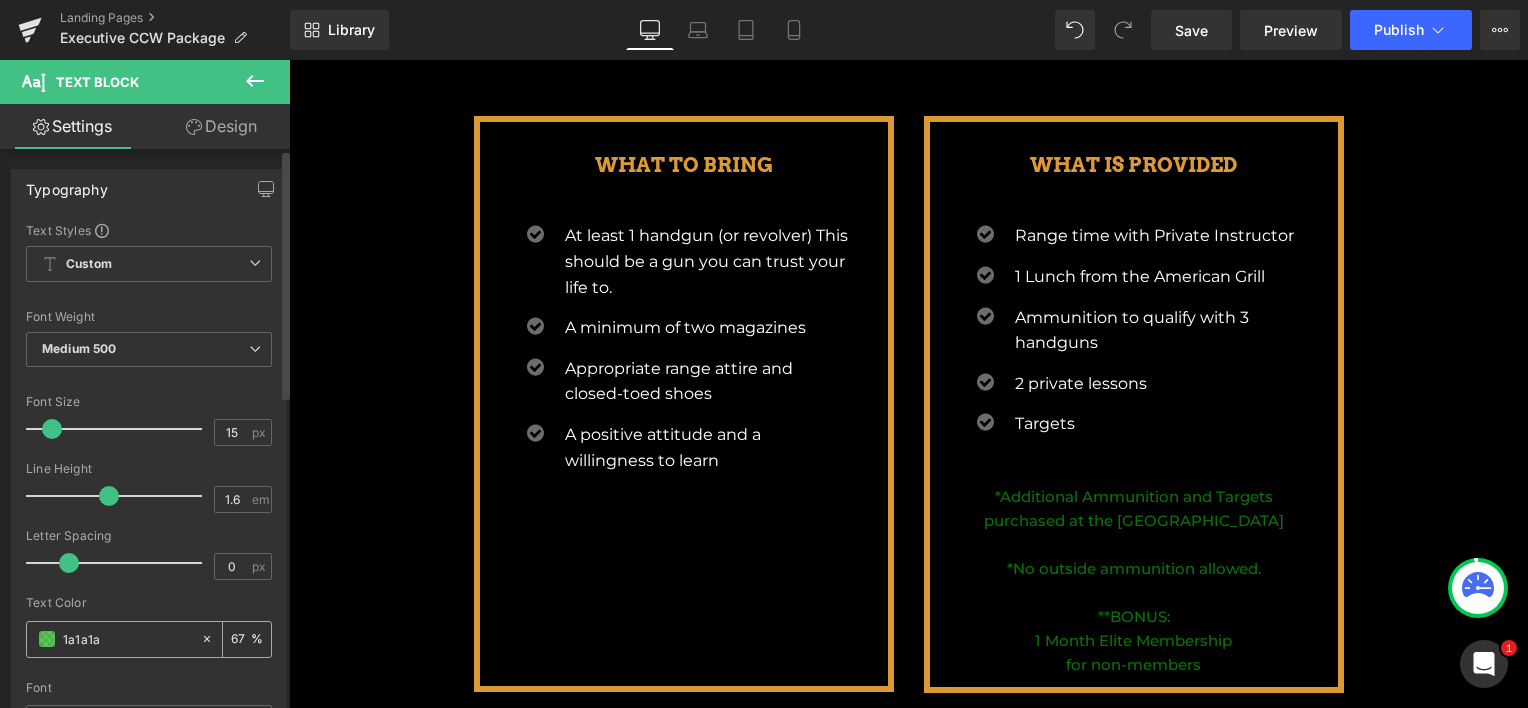 type on "100" 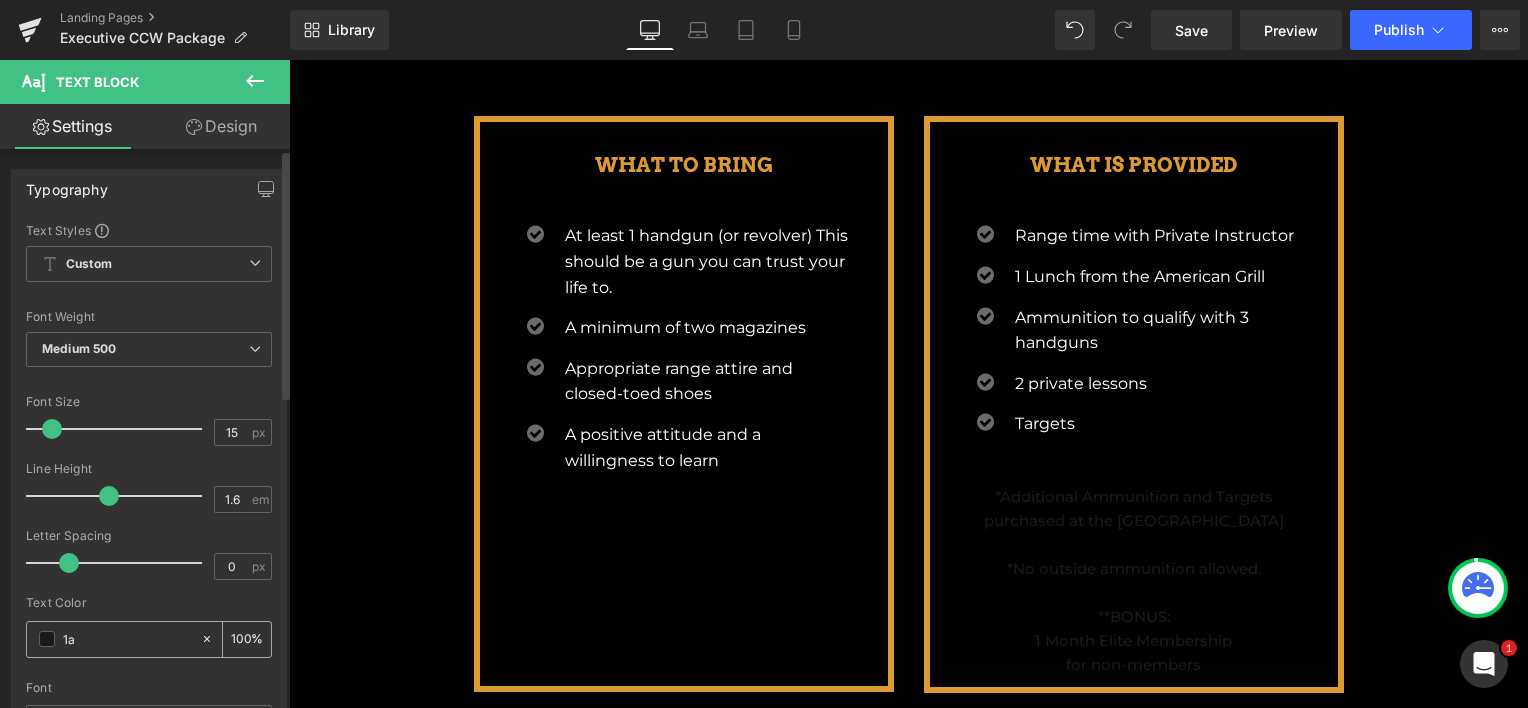 type on "1" 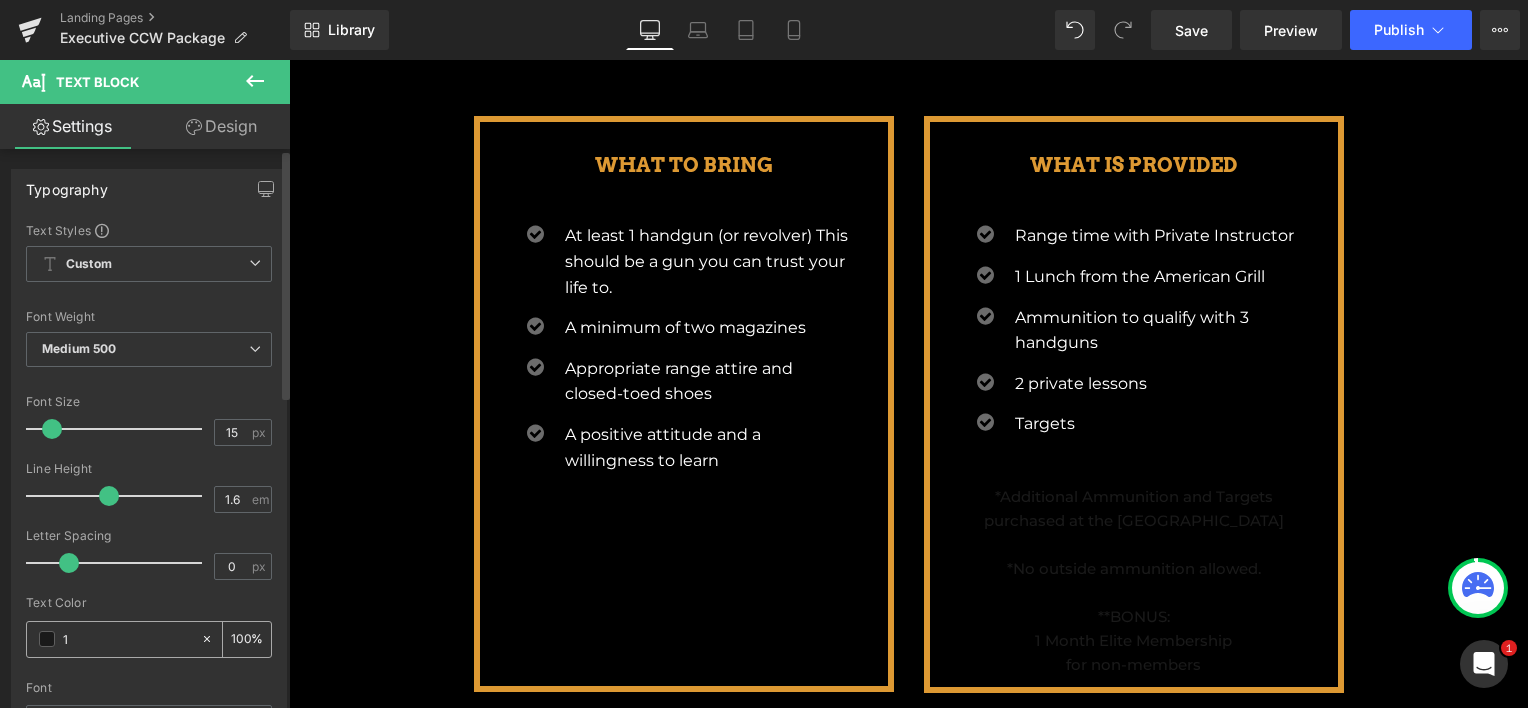 type on "0" 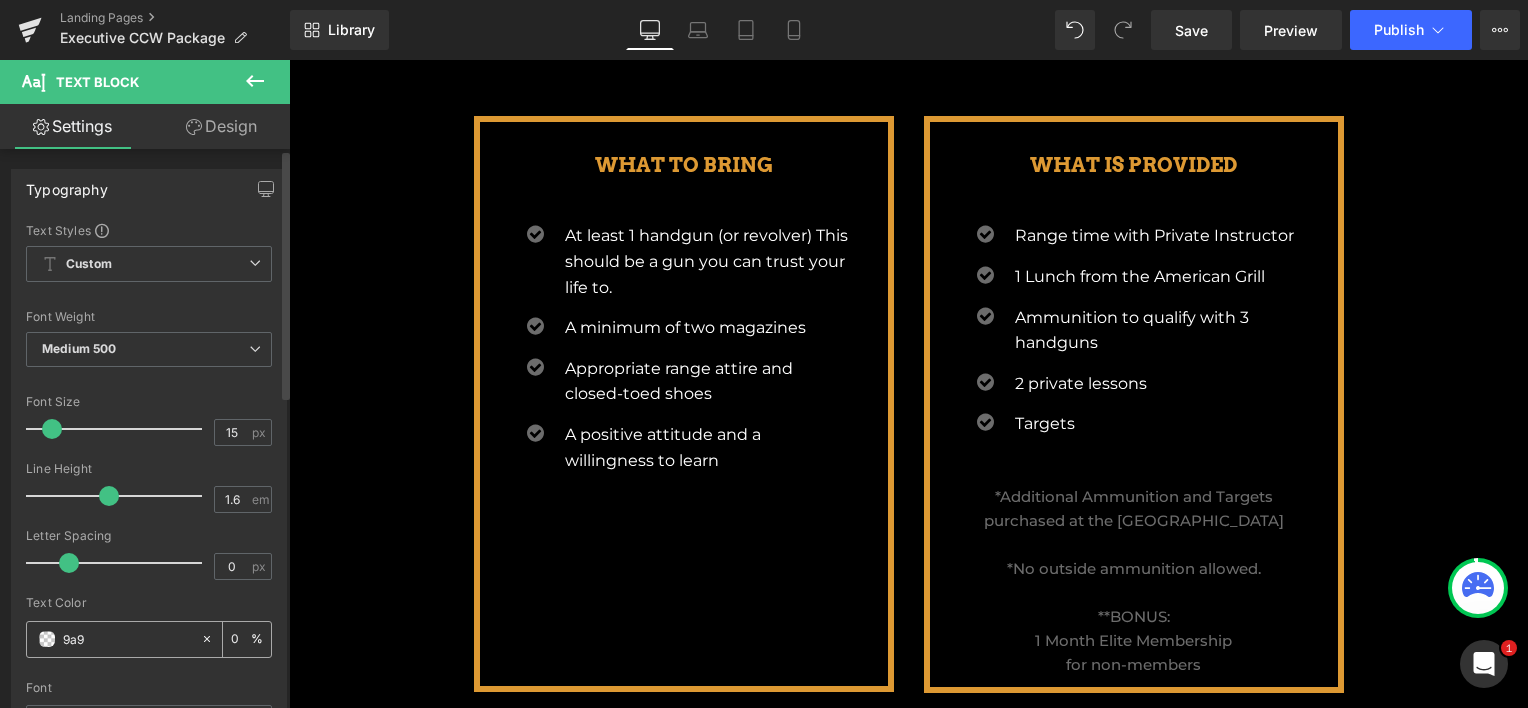 type on "9a9a" 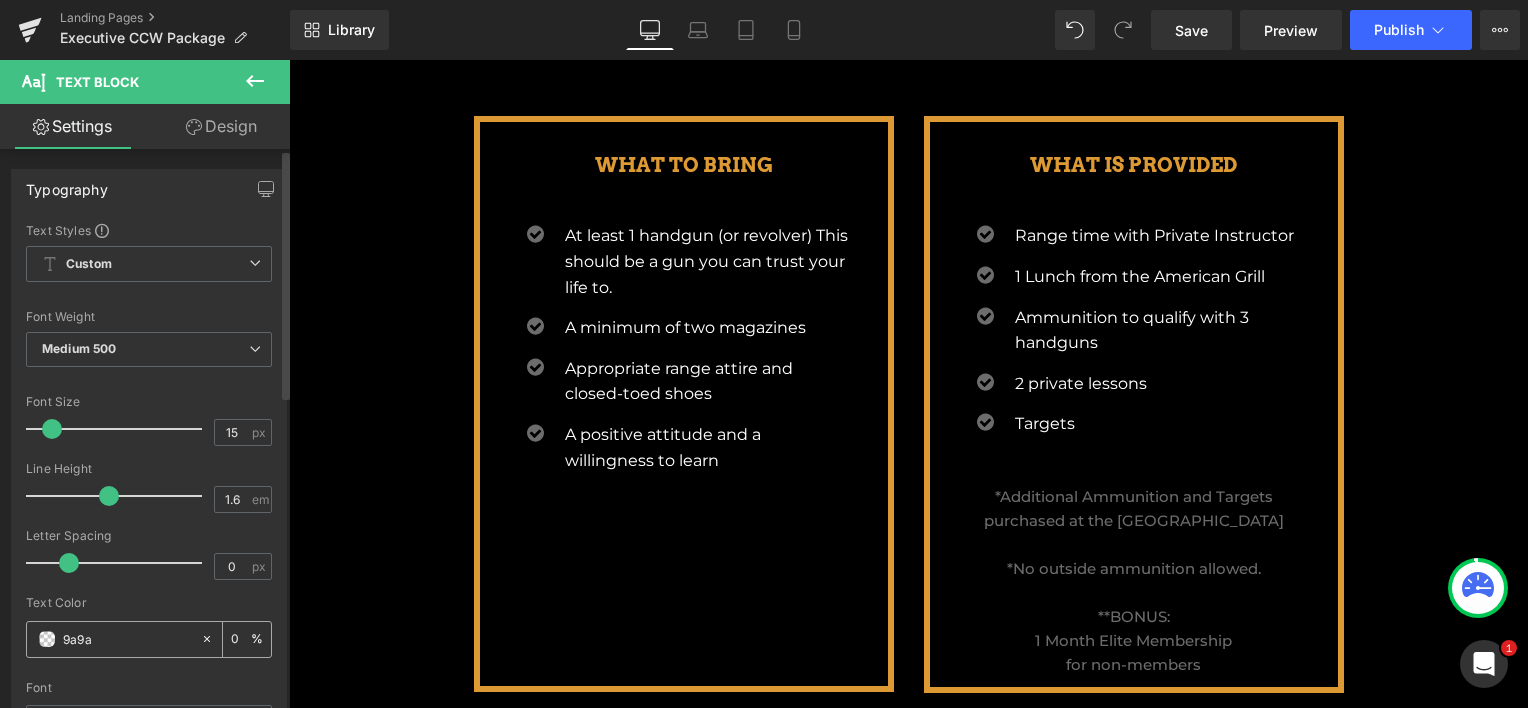 type on "67" 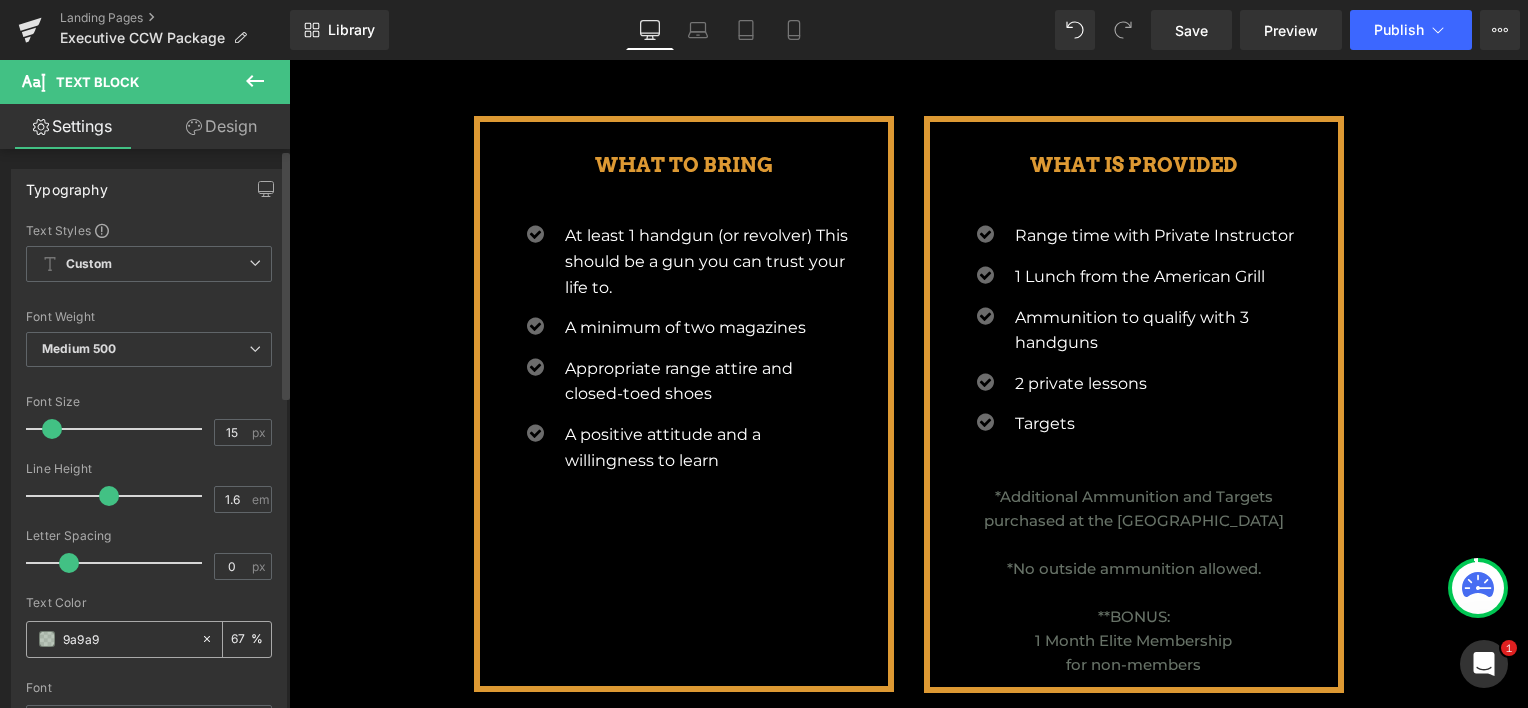 type on "9a9a9a" 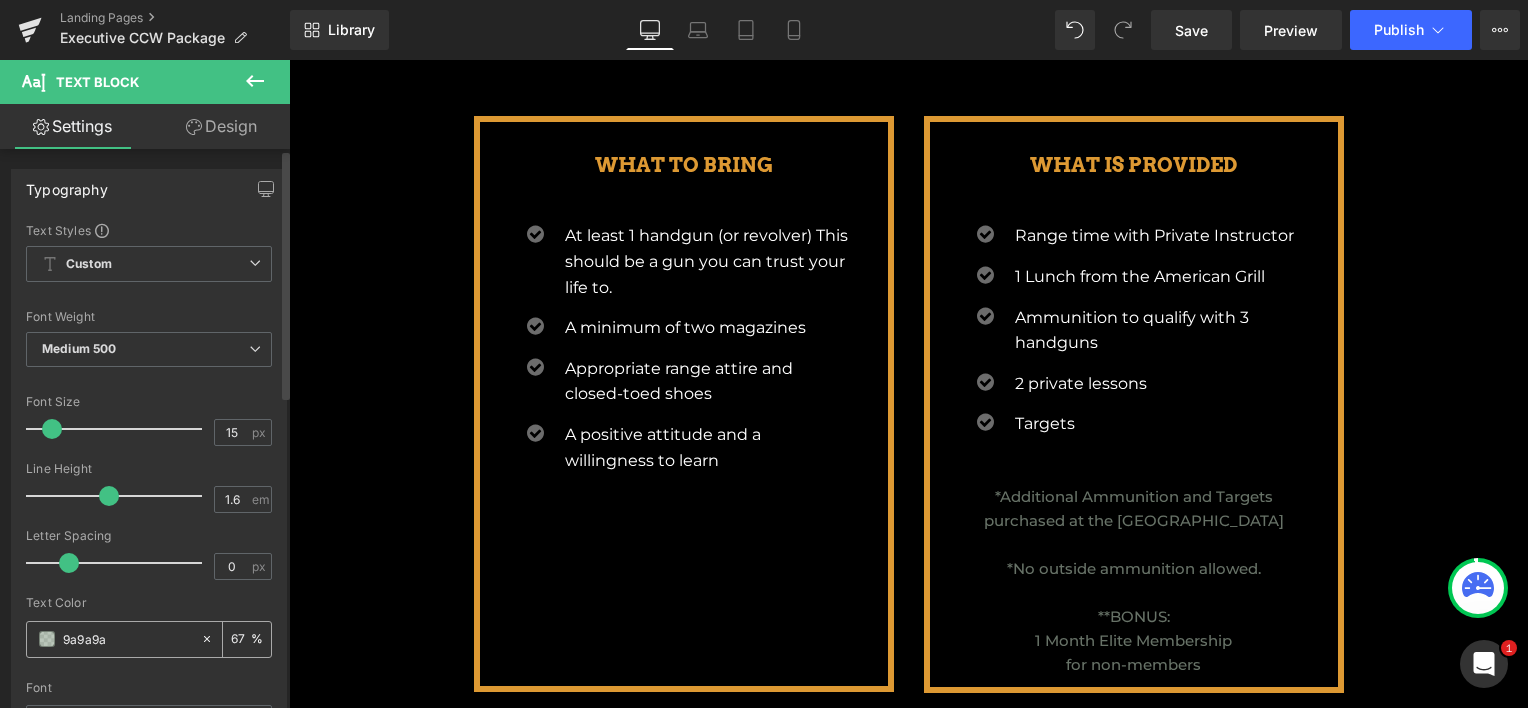 type on "100" 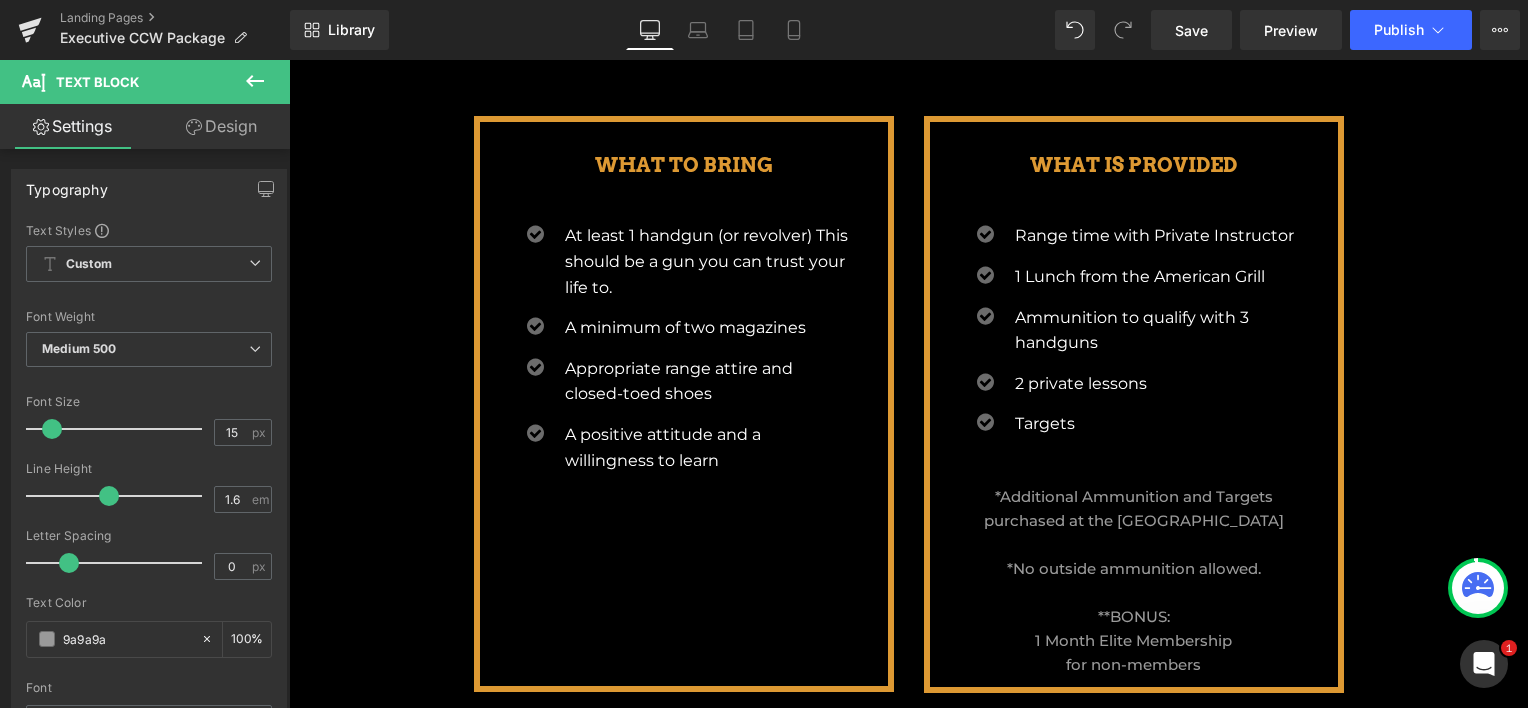 click on "Image
EXECUTIVE CCW PACKAGES
Heading
Parallax         Row
NEW LICENCES Heading         RENEWAL LICENCES Heading
Row       145px   145px Icon         MEMBER PRICE  $1500 Heading         Icon         44px NON MEMBER PRICE $1850 Heading         47px Icon       44px   MEMBER PRICE  $750 Heading       47px   Icon         NON MEMBER PRICE $925 Heading         Row       145px   145px Our Executive CCW Package includes the Orange County Sheriff’s approved 16-Hour Concealed Carry Weapons Course on your schedule, one on one with our instructors. Executive CCW students will receive lunch,  two private lessons, and ammunition to further your training. Non-Members* also receive a One-Month Elite Membership. With the Executive CCW Package you can choose to break up your instruction into two days for a schedule that is flexible and accommodating to you!" at bounding box center [909, 269] 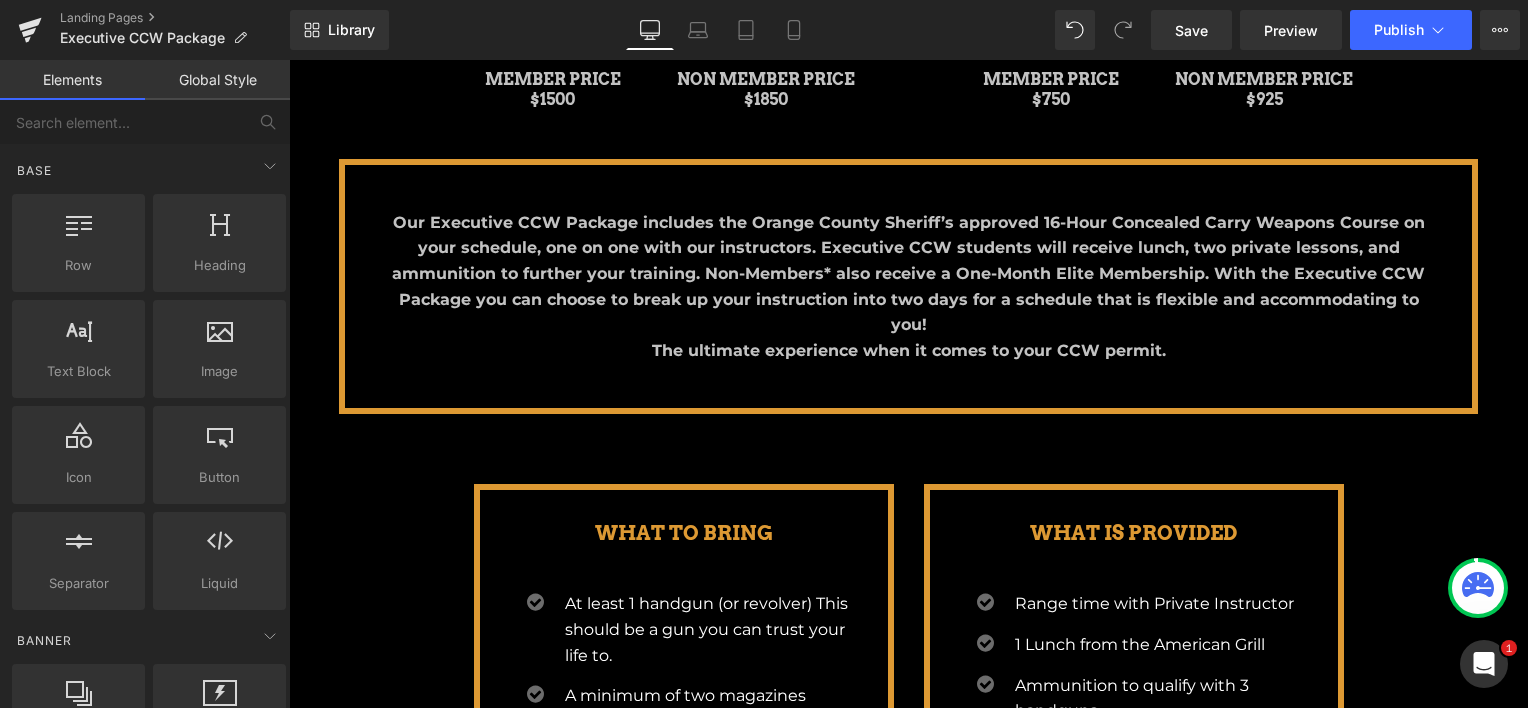 scroll, scrollTop: 401, scrollLeft: 0, axis: vertical 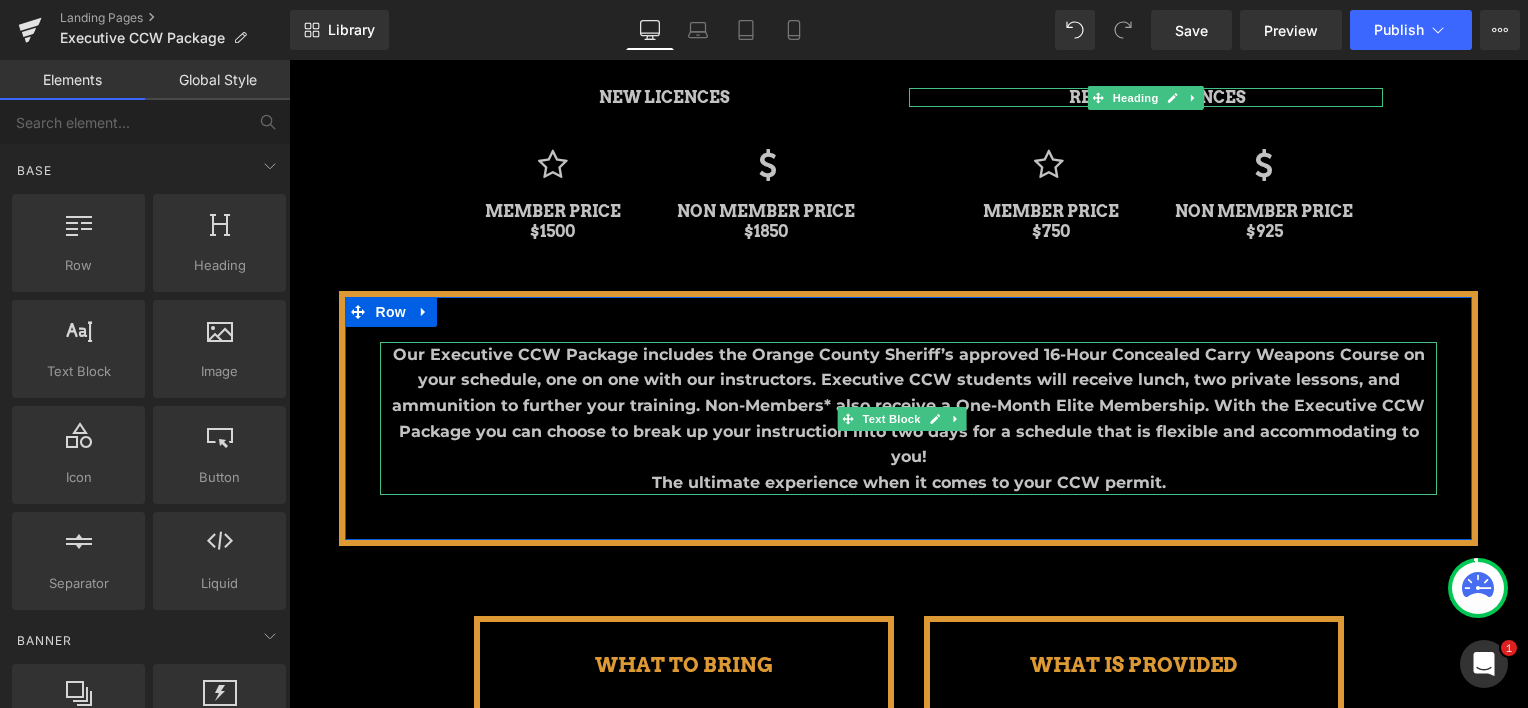 click on "Our Executive CCW Package includes the Orange County Sheriff’s approved 16-Hour Concealed Carry Weapons Course on your schedule, one on one with our instructors. Executive CCW students will receive lunch,  two private lessons, and ammunition to further your training. Non-Members* also receive a One-Month Elite Membership. With the Executive CCW Package you can choose to break up your instruction into two days for a schedule that is flexible and accommodating to you!  The ultimate experience when it comes to your CCW permit." at bounding box center [908, 418] 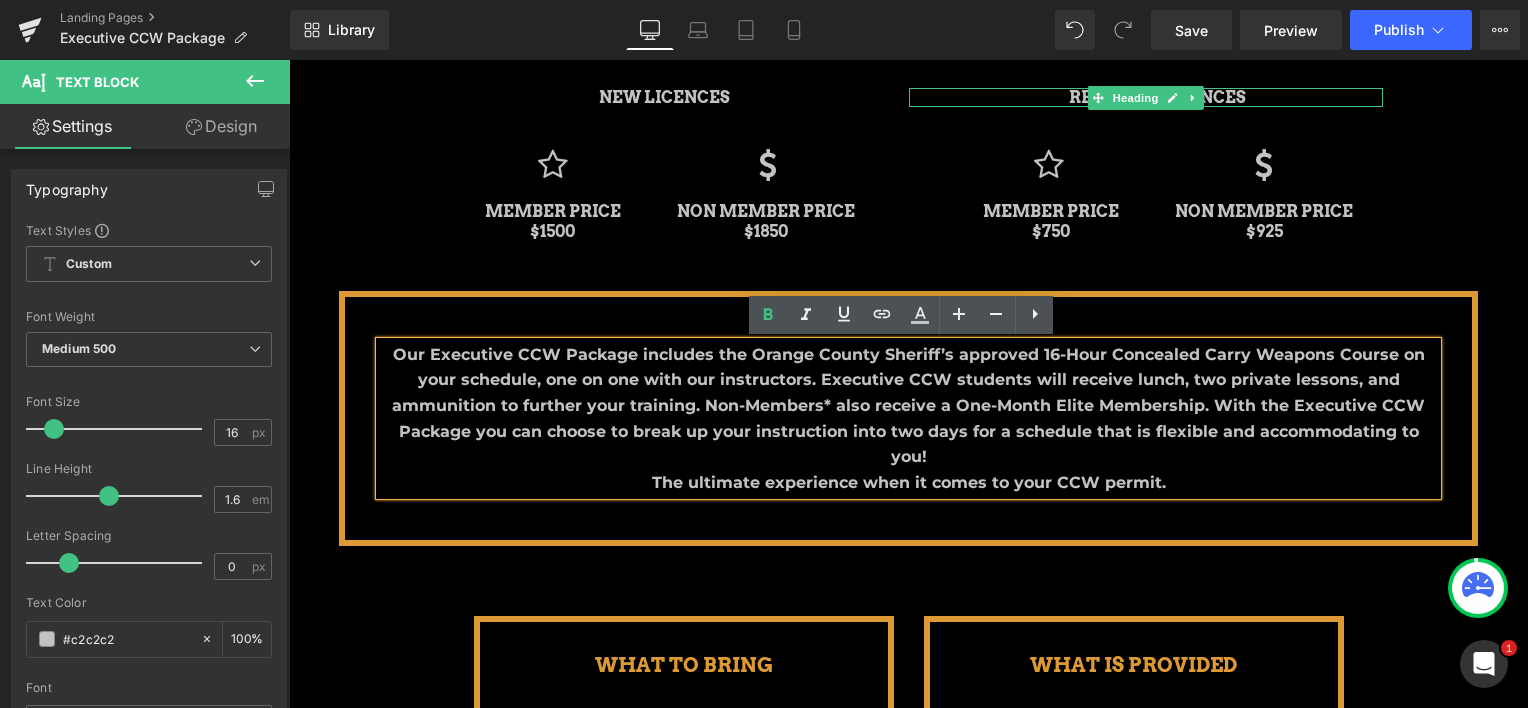 click on "Our Executive CCW Package includes the Orange County Sheriff’s approved 16-Hour Concealed Carry Weapons Course on your schedule, one on one with our instructors. Executive CCW students will receive lunch,  two private lessons, and ammunition to further your training. Non-Members* also receive a One-Month Elite Membership. With the Executive CCW Package you can choose to break up your instruction into two days for a schedule that is flexible and accommodating to you!  The ultimate experience when it comes to your CCW permit." at bounding box center [908, 418] 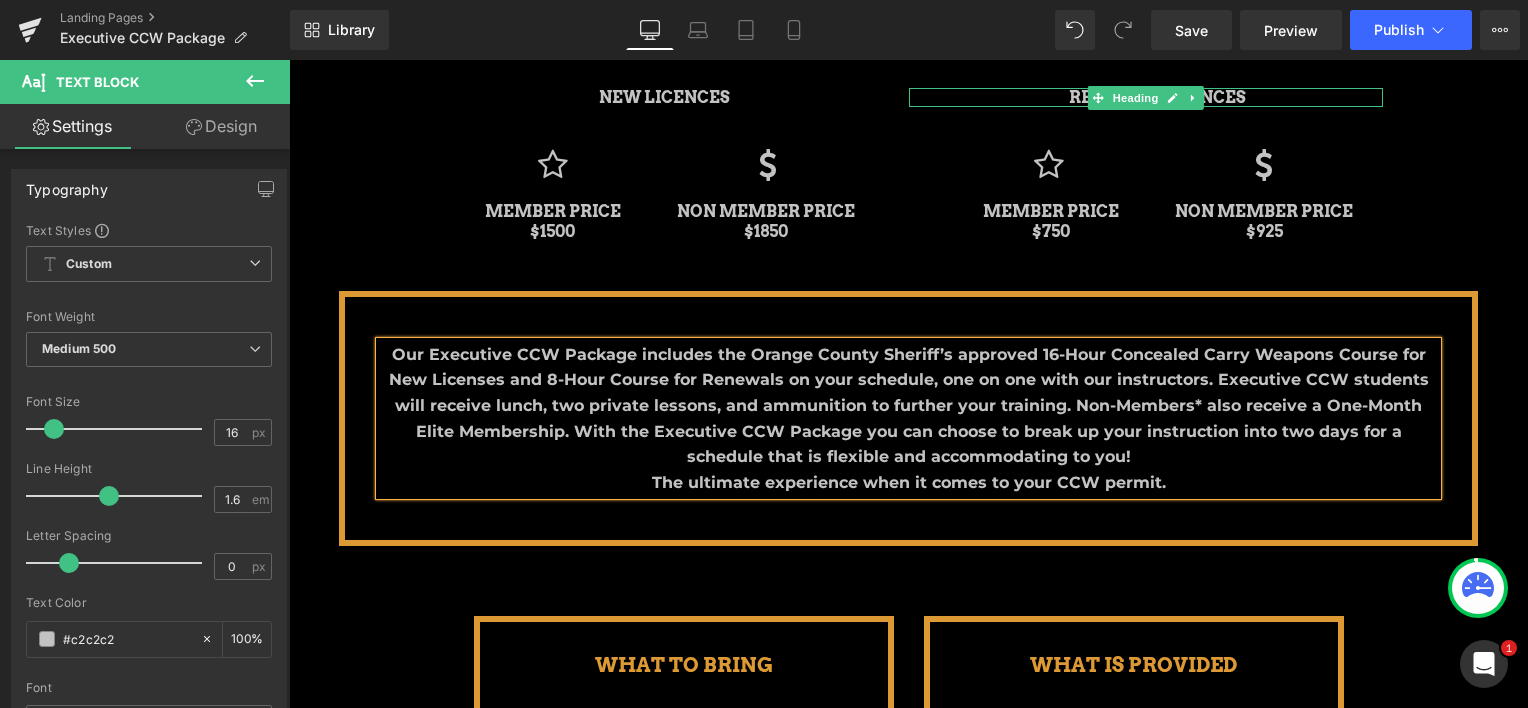 drag, startPoint x: 707, startPoint y: 407, endPoint x: 724, endPoint y: 411, distance: 17.464249 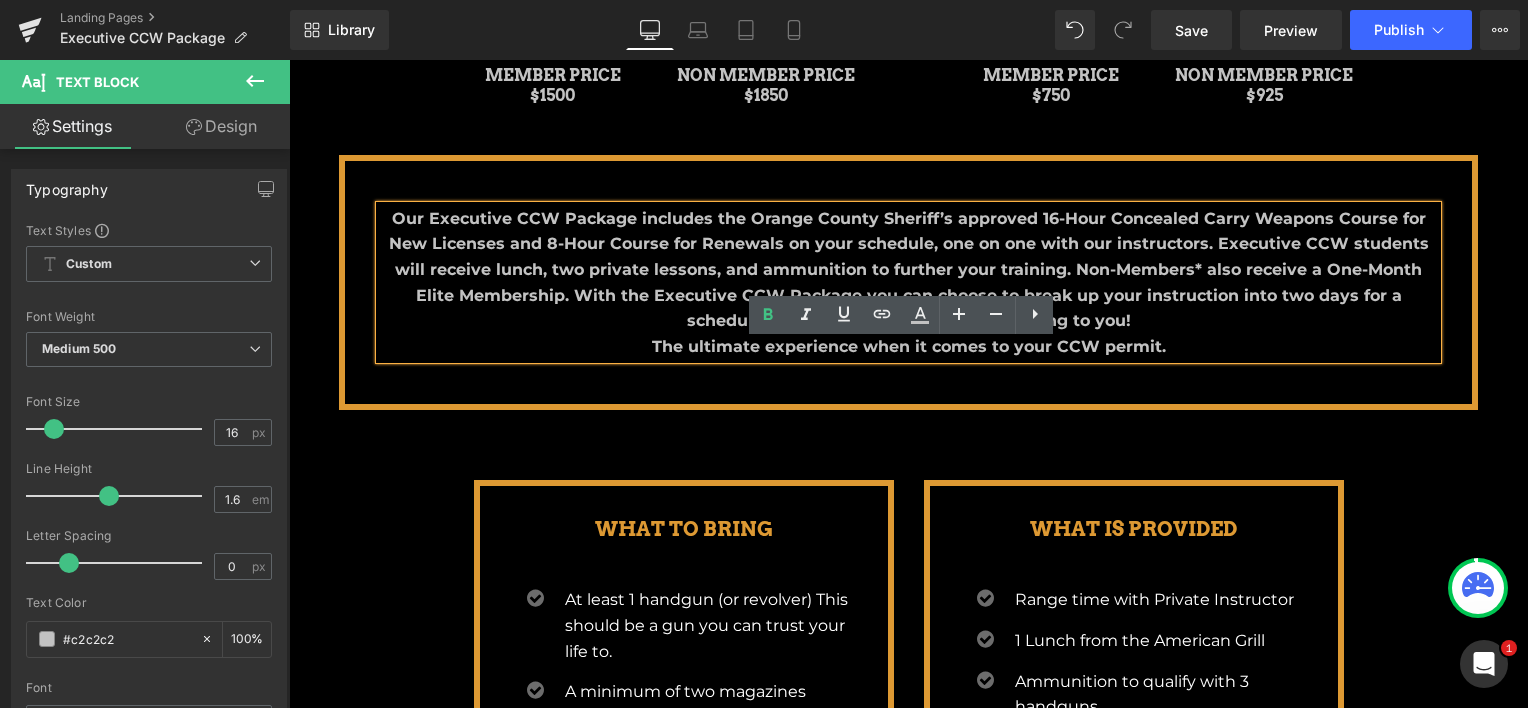 scroll, scrollTop: 701, scrollLeft: 0, axis: vertical 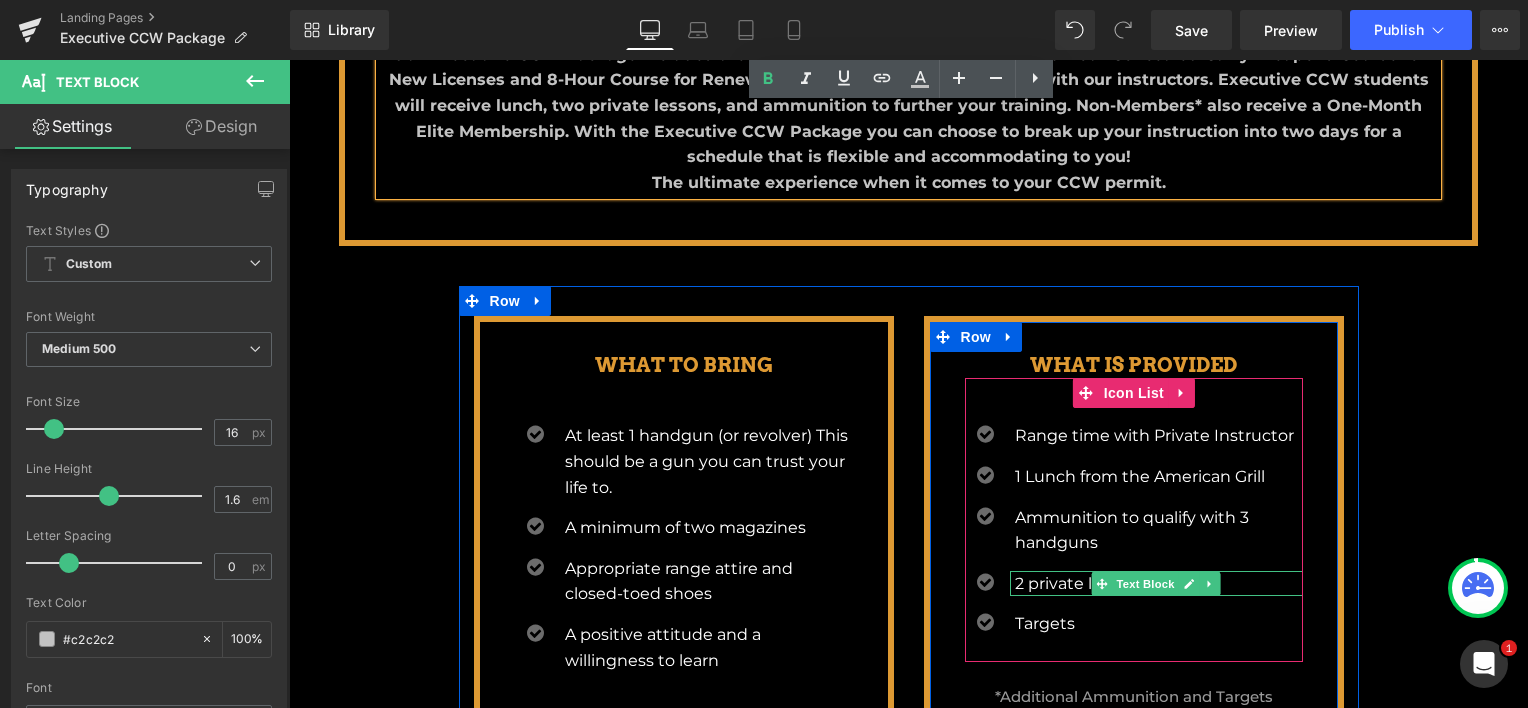 click on "2 private lessons" at bounding box center [1159, 584] 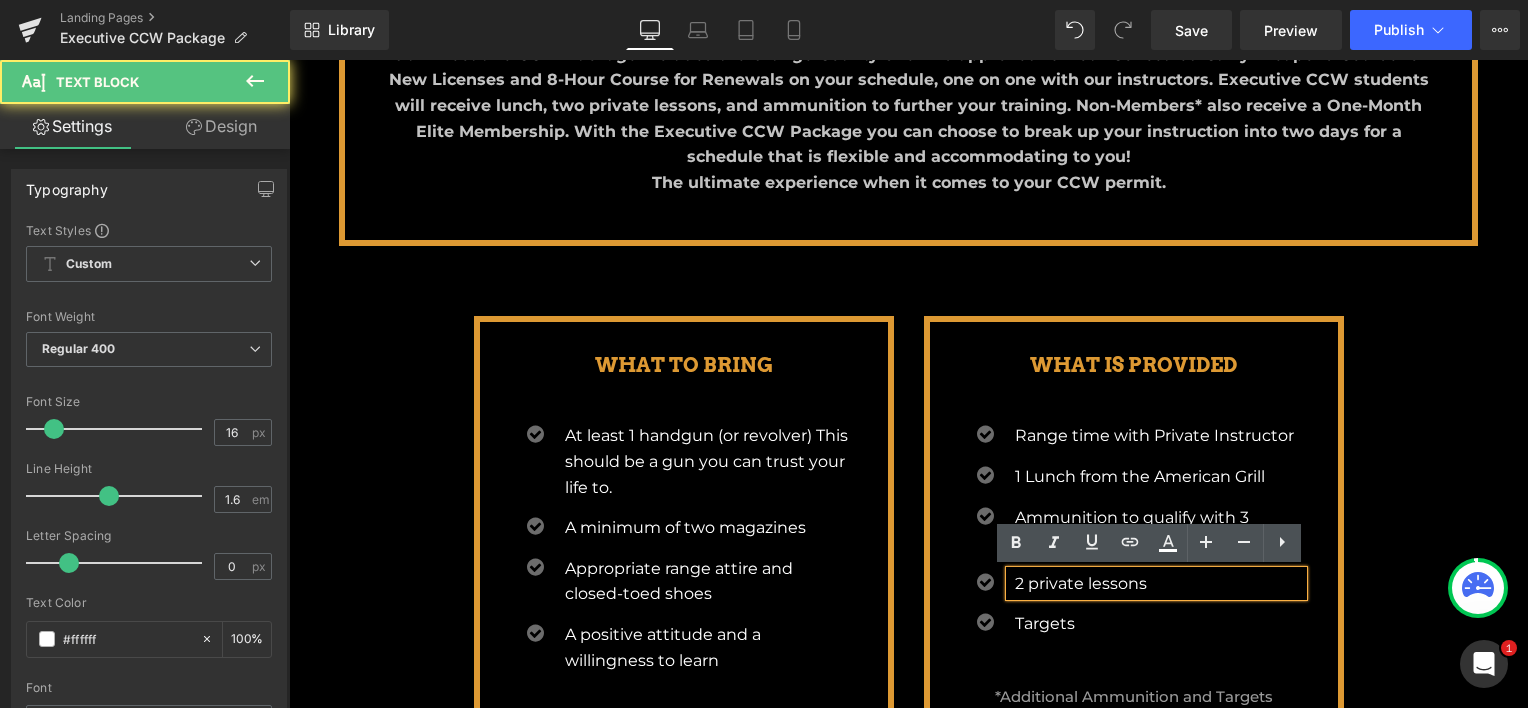 click on "2 private lessons" at bounding box center [1159, 584] 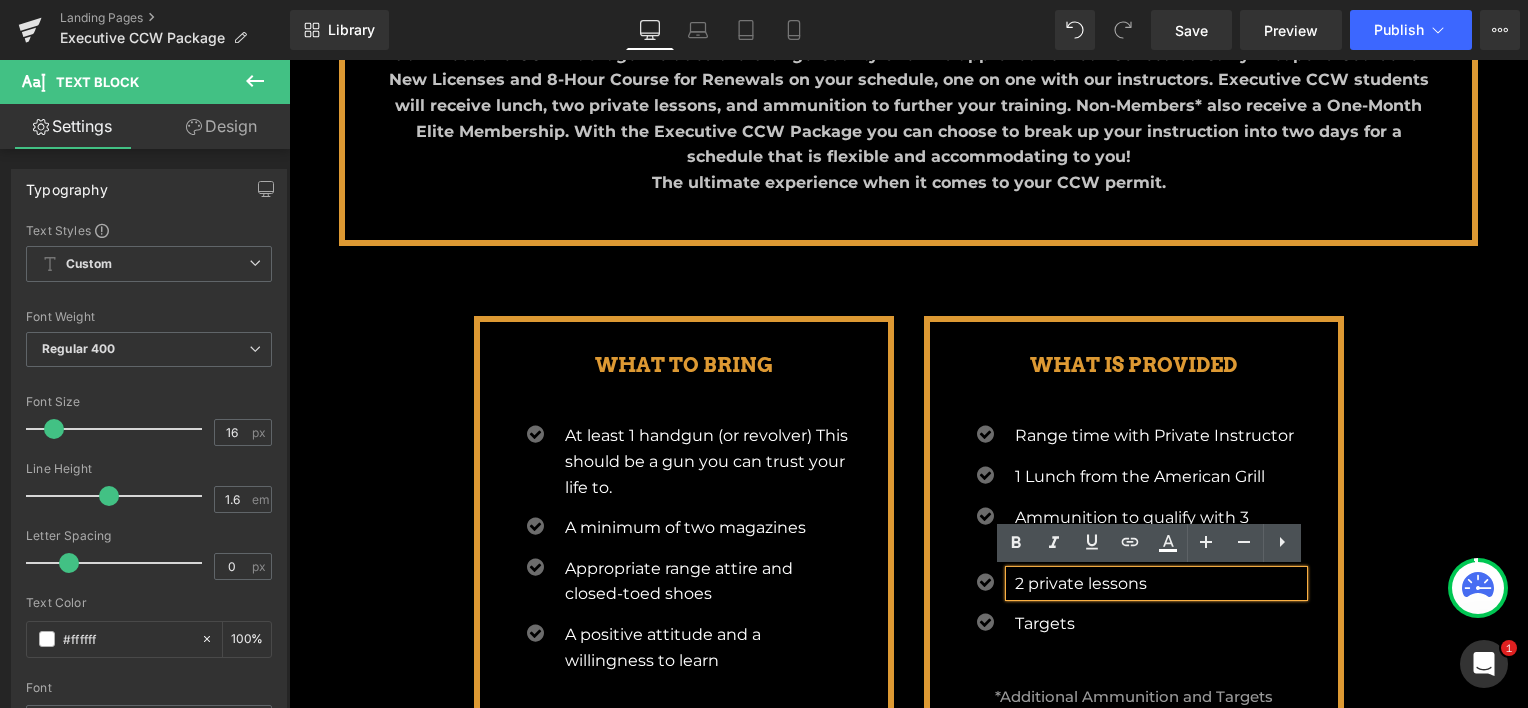 type 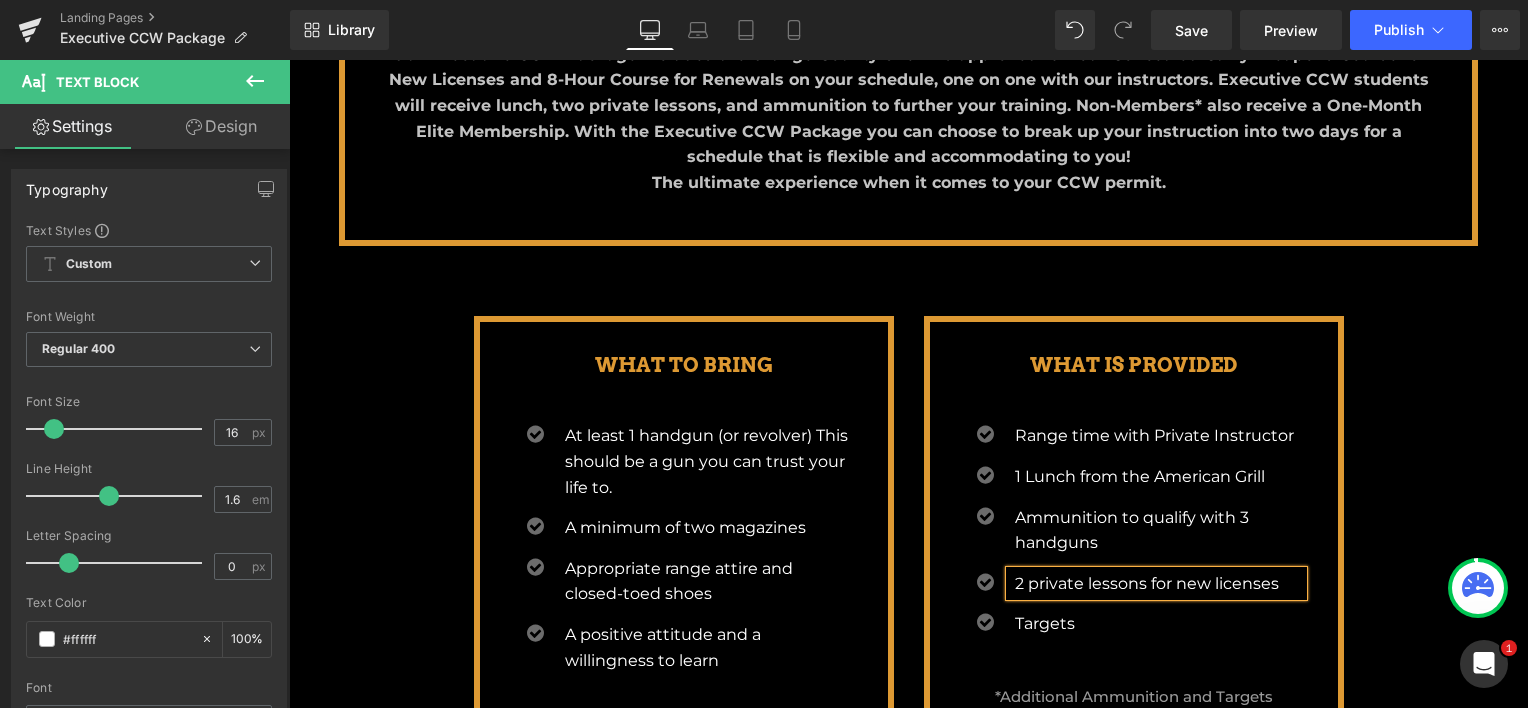 scroll, scrollTop: 10, scrollLeft: 10, axis: both 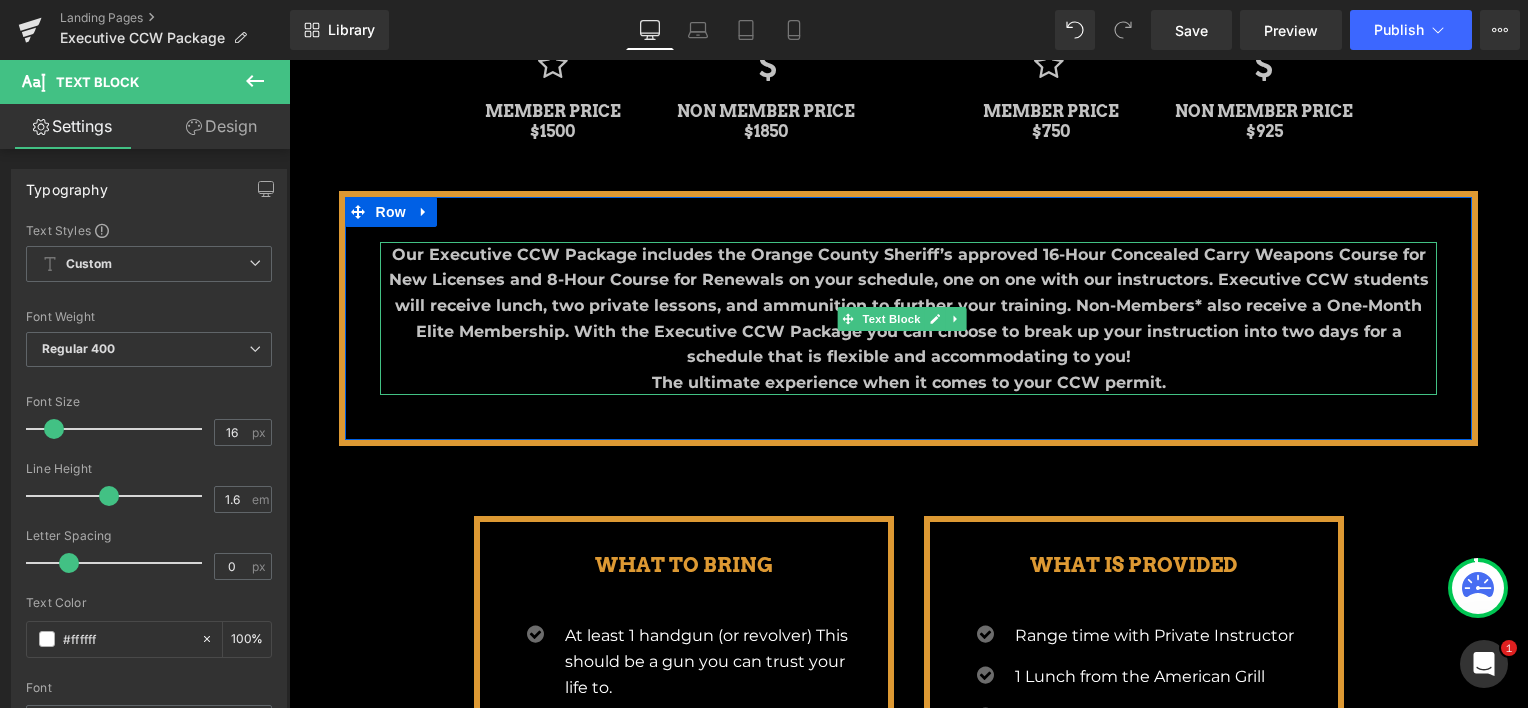 click on "Our Executive CCW Package includes the Orange County Sheriff’s approved 16-Hour Concealed Carry Weapons Course for New Licenses and 8-Hour Course for Renewals on your schedule, one on one with our instructors. Executive CCW students will receive lunch,  two private lessons, and ammunition to further your training. Non-Members* also receive a One-Month Elite Membership. With the Executive CCW Package you can choose to break up your instruction into two days for a schedule that is flexible and accommodating to you!  The ultimate experience when it comes to your CCW permit." at bounding box center [909, 318] 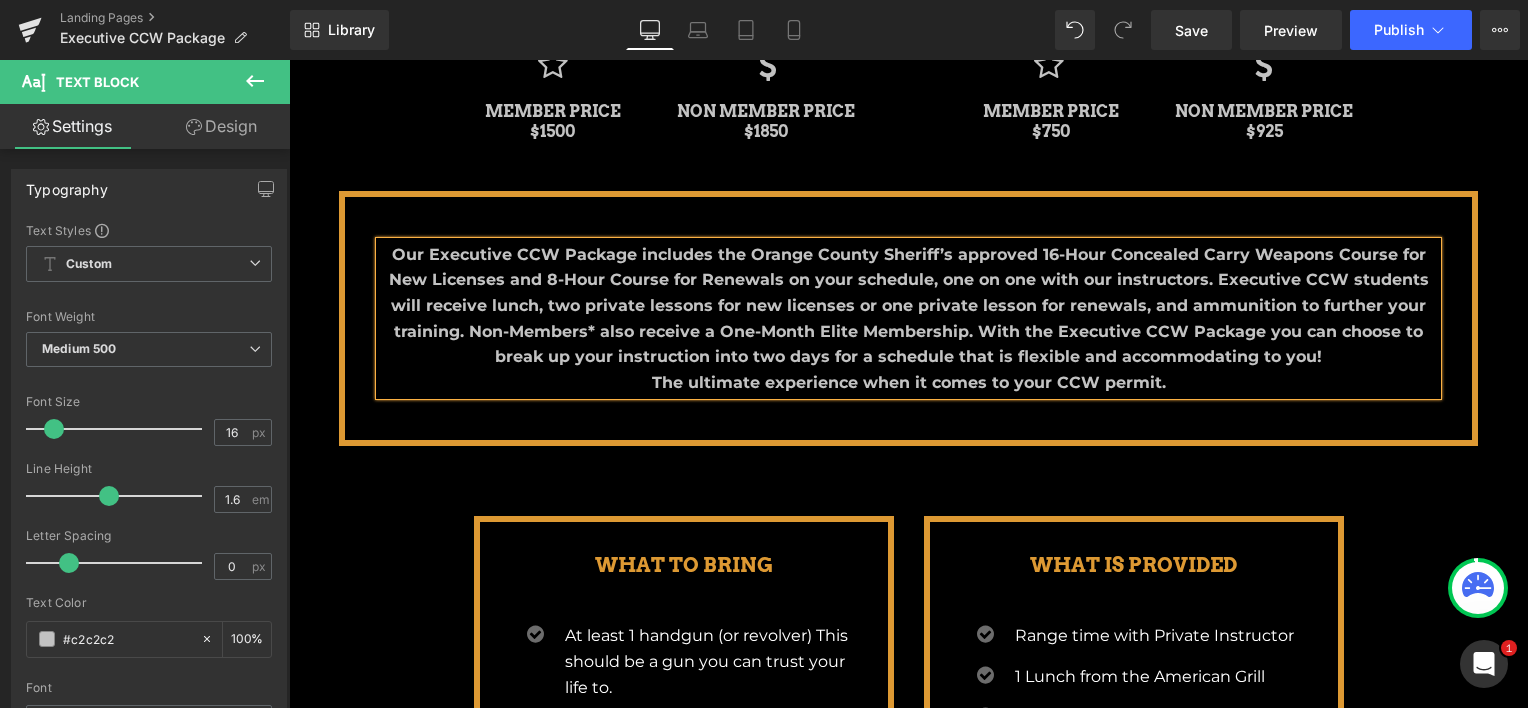 click on "Our Executive CCW Package includes the Orange County Sheriff’s approved 16-Hour Concealed Carry Weapons Course for New Licenses and 8-Hour Course for Renewals on your schedule, one on one with our instructors. Executive CCW students will receive lunch,  two private lessons for new licenses or one private lesson for renewals, and ammunition to further your training. Non-Members* also receive a One-Month Elite Membership. With the Executive CCW Package you can choose to break up your instruction into two days for a schedule that is flexible and accommodating to you!  The ultimate experience when it comes to your CCW permit." at bounding box center (909, 318) 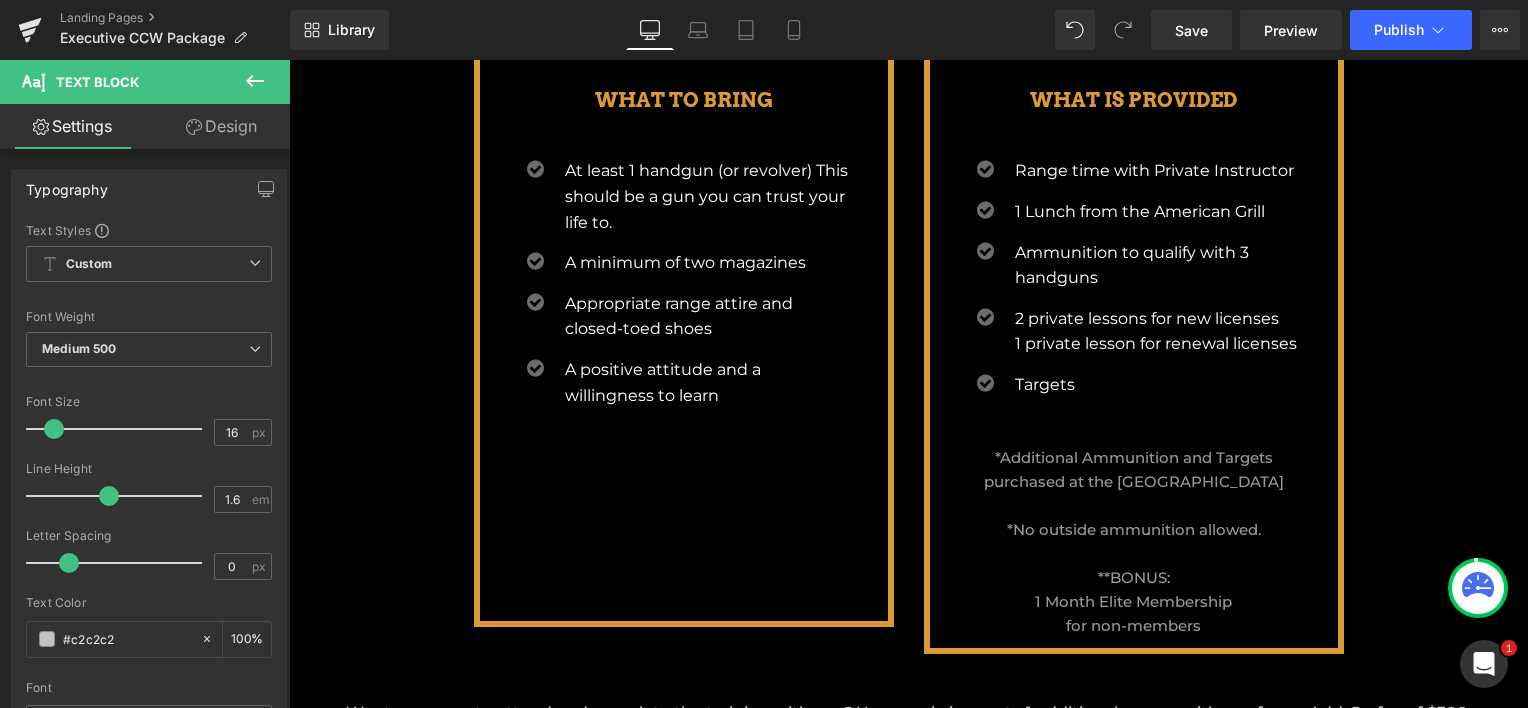 scroll, scrollTop: 1001, scrollLeft: 0, axis: vertical 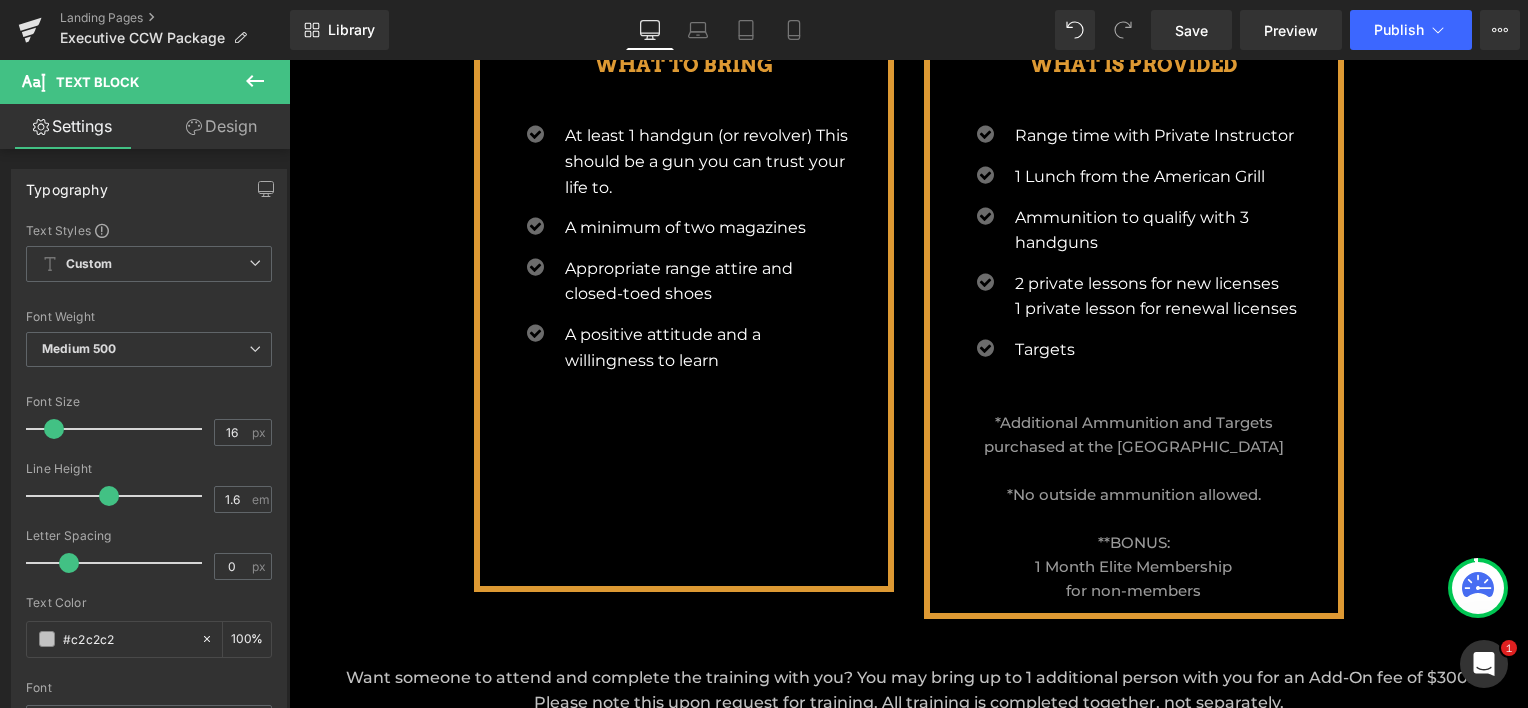 click on "Rendering Content" at bounding box center [764, 629] 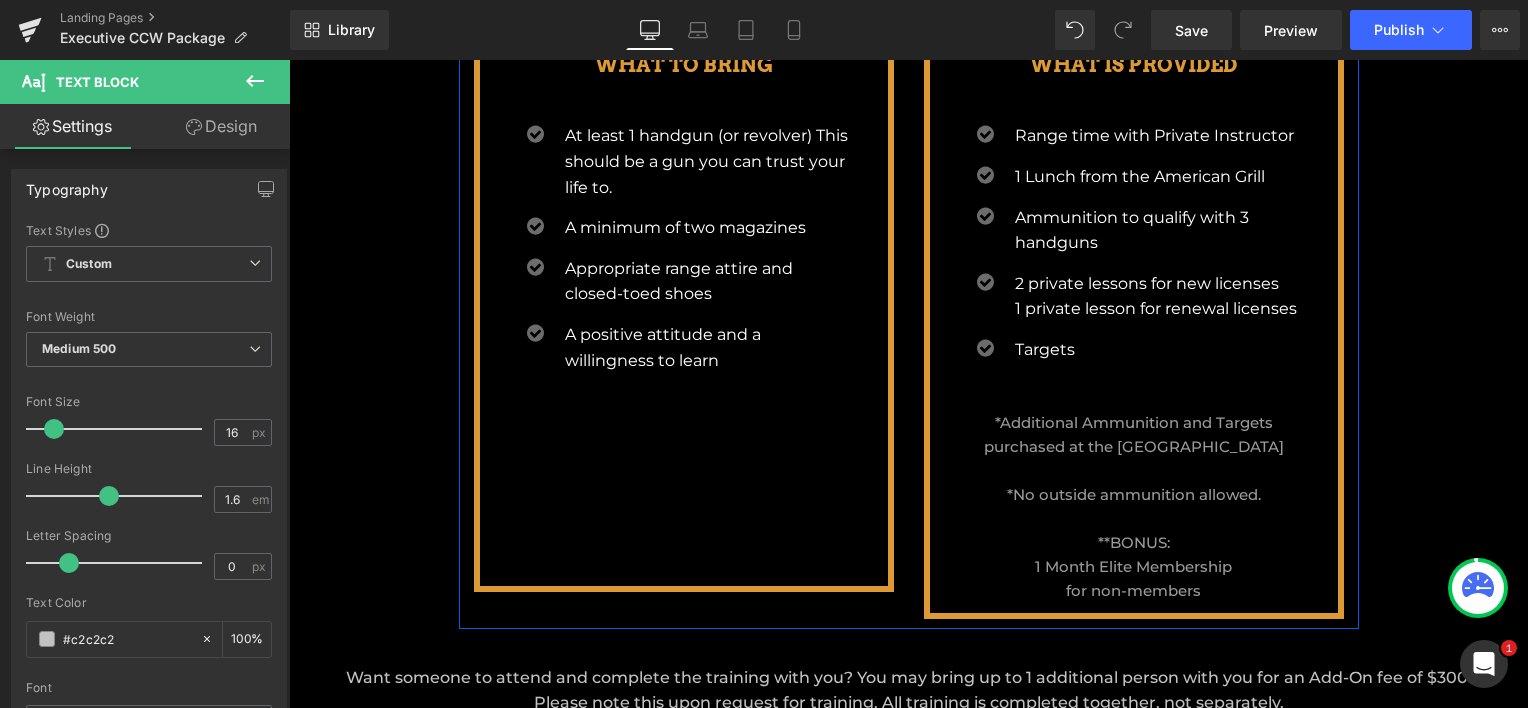 click on "WHAT TO BRING Heading
Icon
At least 1 handgun (or revolver) This should be a gun you can trust your life to.
Text Block
Icon
A minimum of two magazines
Text Block
Icon
Appropriate range attire and closed-toed shoes Text Block
Icon" at bounding box center [684, 317] 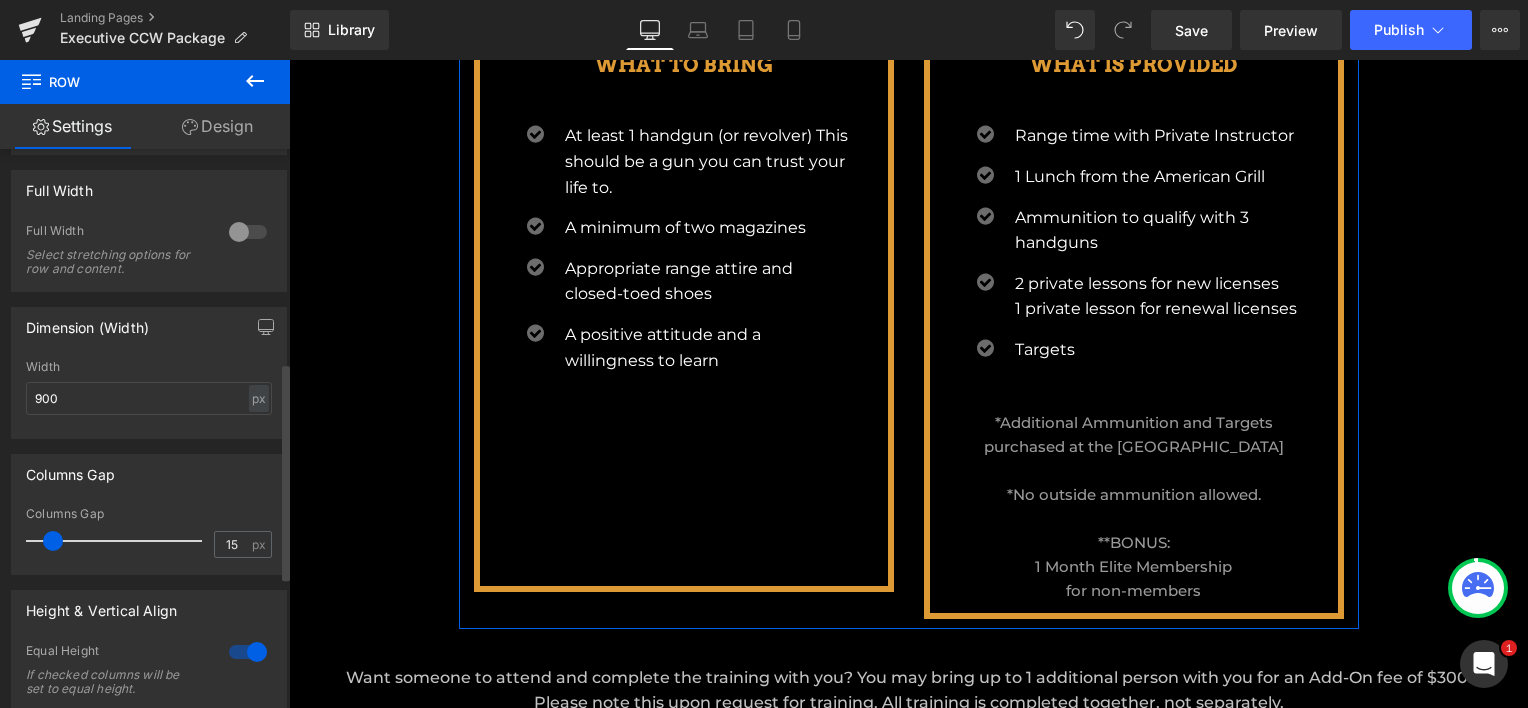 scroll, scrollTop: 700, scrollLeft: 0, axis: vertical 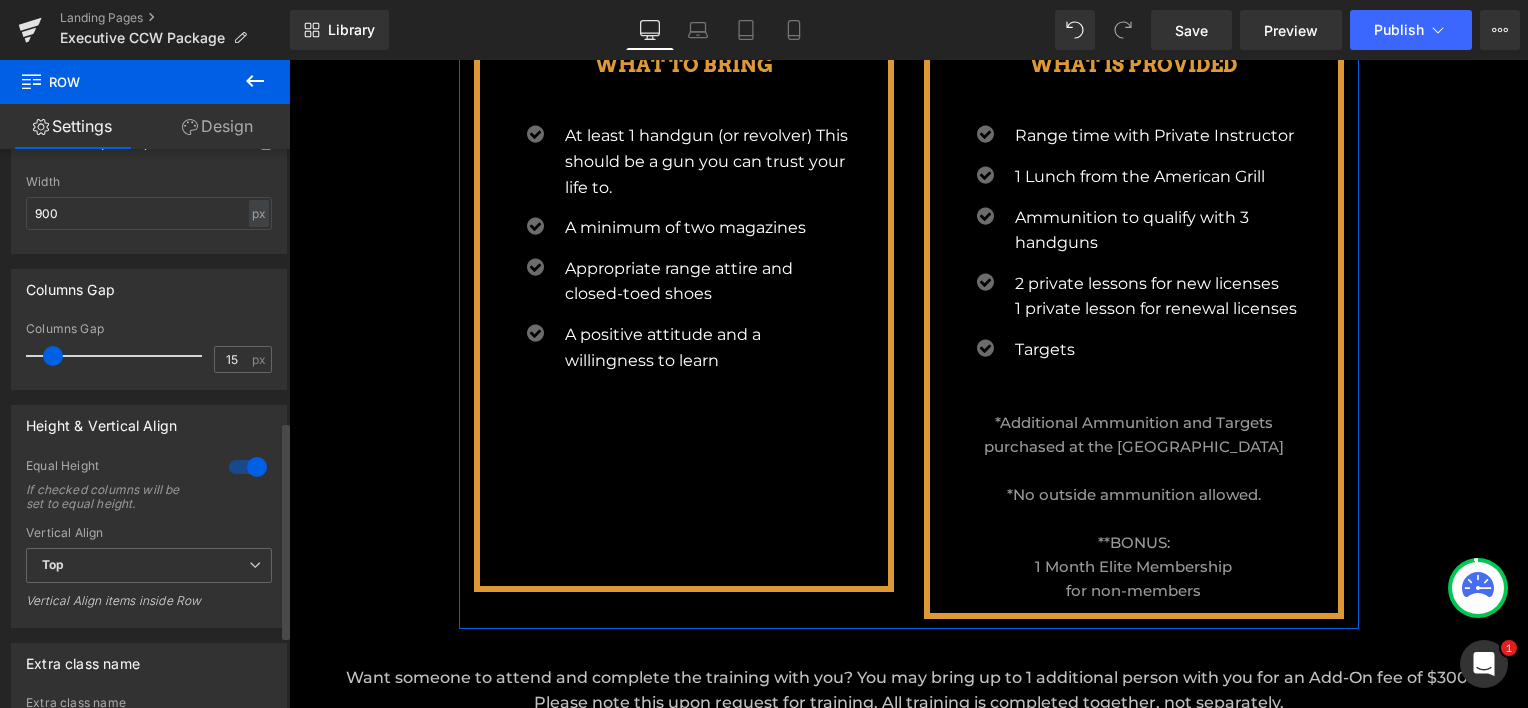 click at bounding box center [248, 467] 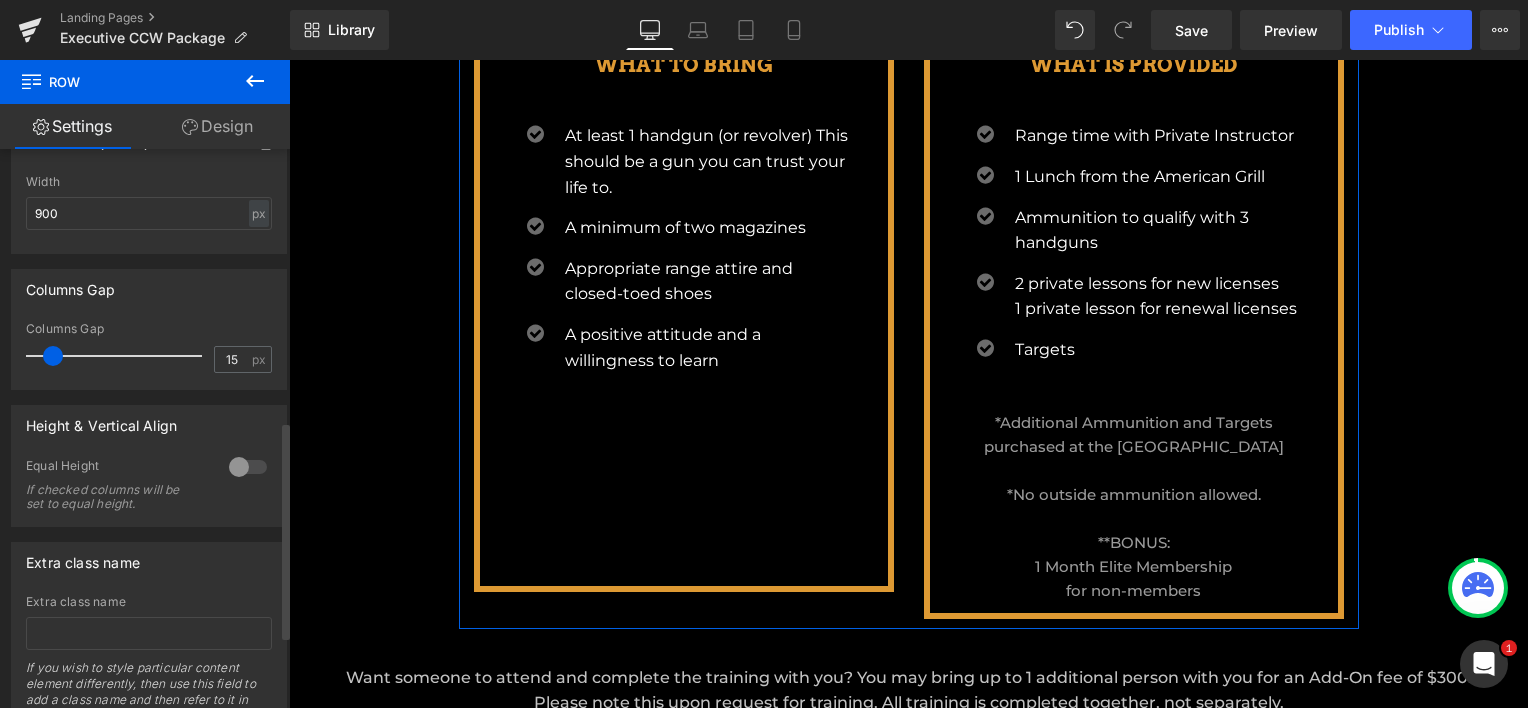 click at bounding box center [248, 467] 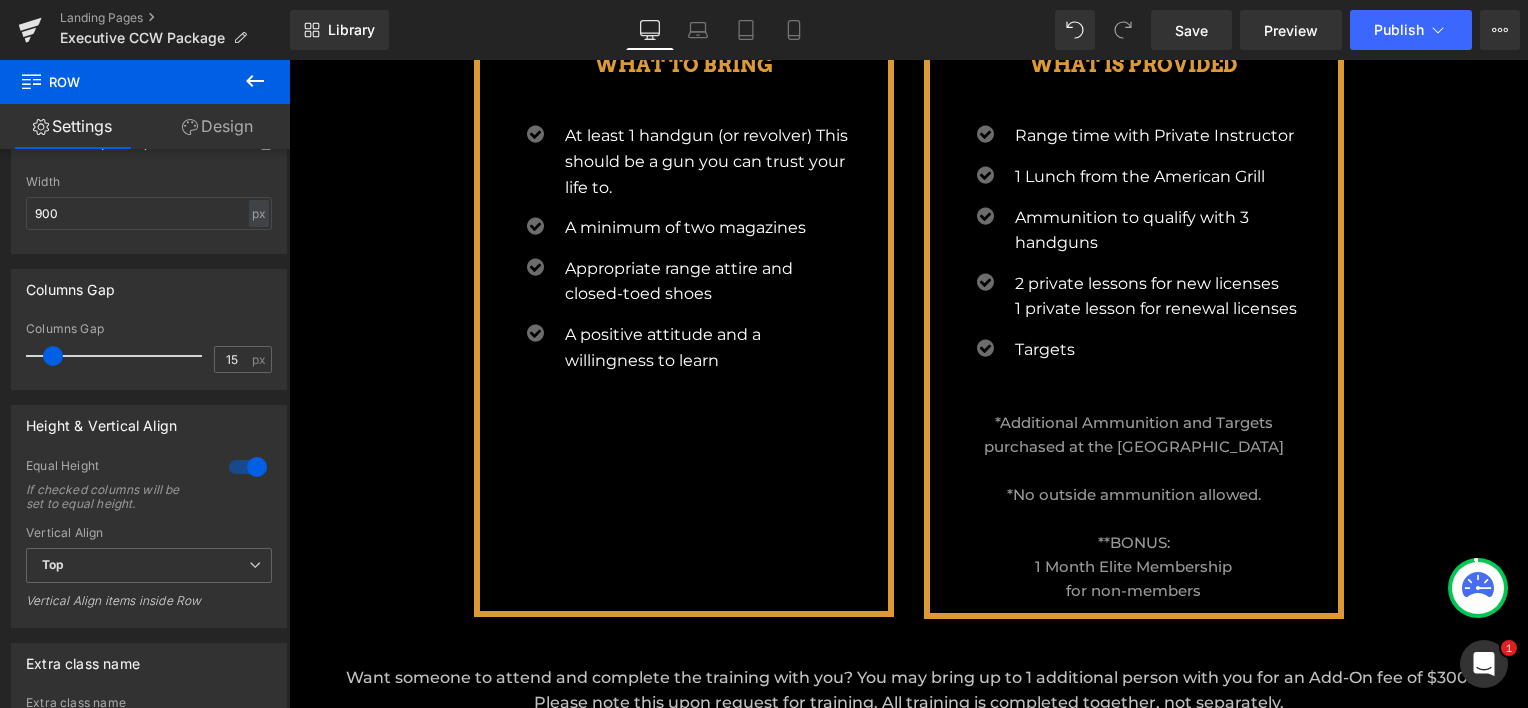 click on "Image
EXECUTIVE CCW PACKAGES
Heading
Parallax         Row
NEW LICENCES Heading         RENEWAL LICENCES Heading
Row       145px   145px Icon         MEMBER PRICE  $1500 Heading         Icon         44px NON MEMBER PRICE $1850 Heading         47px Icon       44px   MEMBER PRICE  $750 Heading       47px   Icon         NON MEMBER PRICE $925 Heading         Row       145px   145px The ultimate experience when it comes to your CCW permit. Text Block         Row   45px       WHAT TO BRING Heading
Icon
At least 1 handgun (or revolver) This should be a gun you can trust your life to.
Text Block" at bounding box center (909, 182) 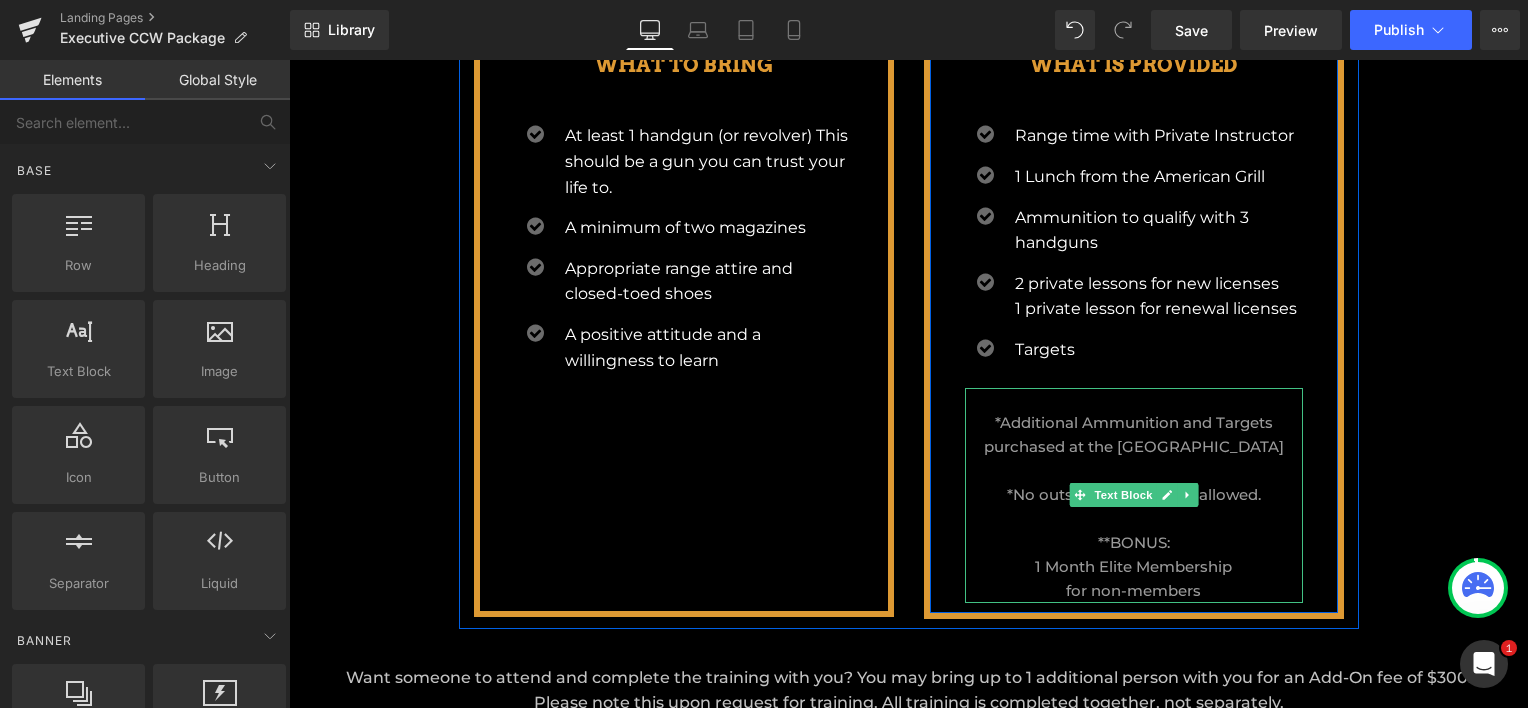 click on "**BONUS: 1 Month Elite Membership for non-members" at bounding box center [1134, 567] 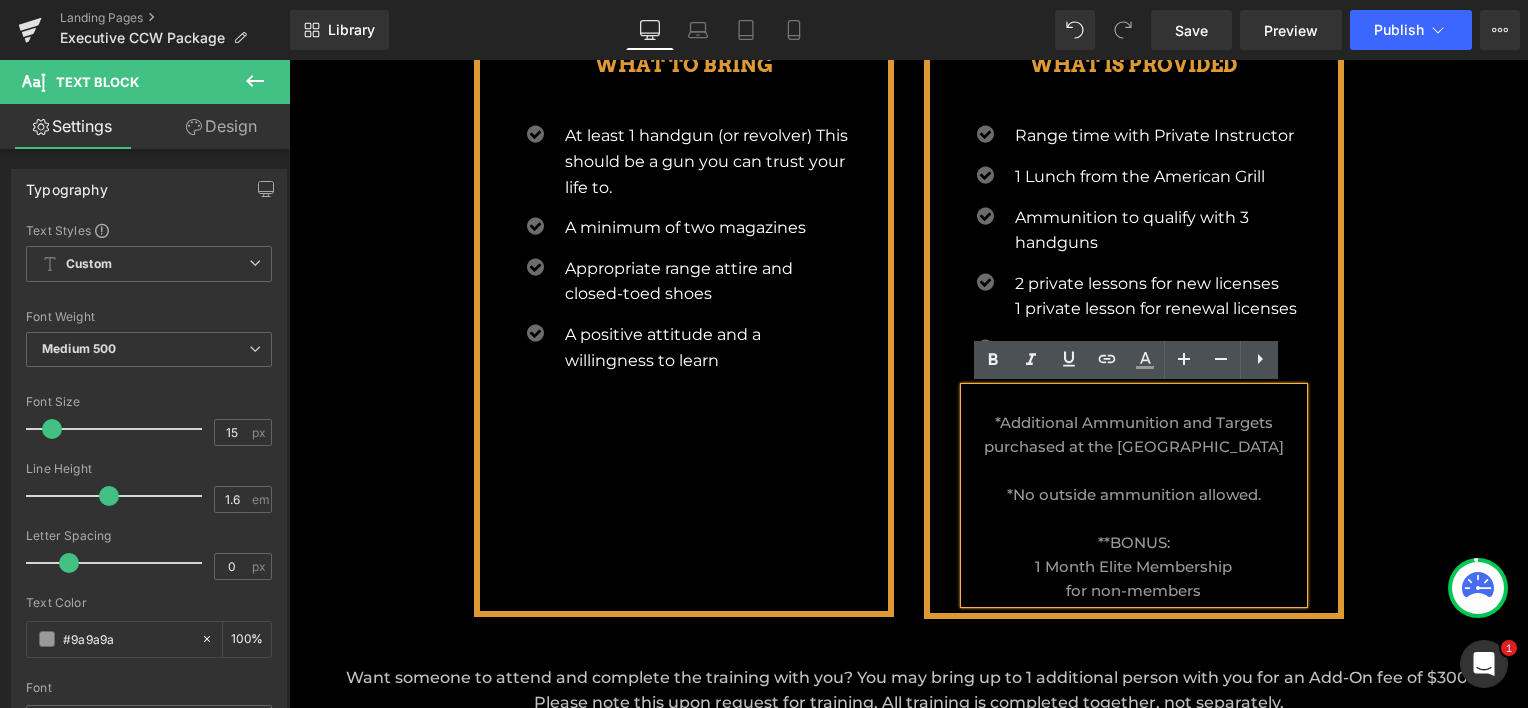 scroll, scrollTop: 2401, scrollLeft: 1224, axis: both 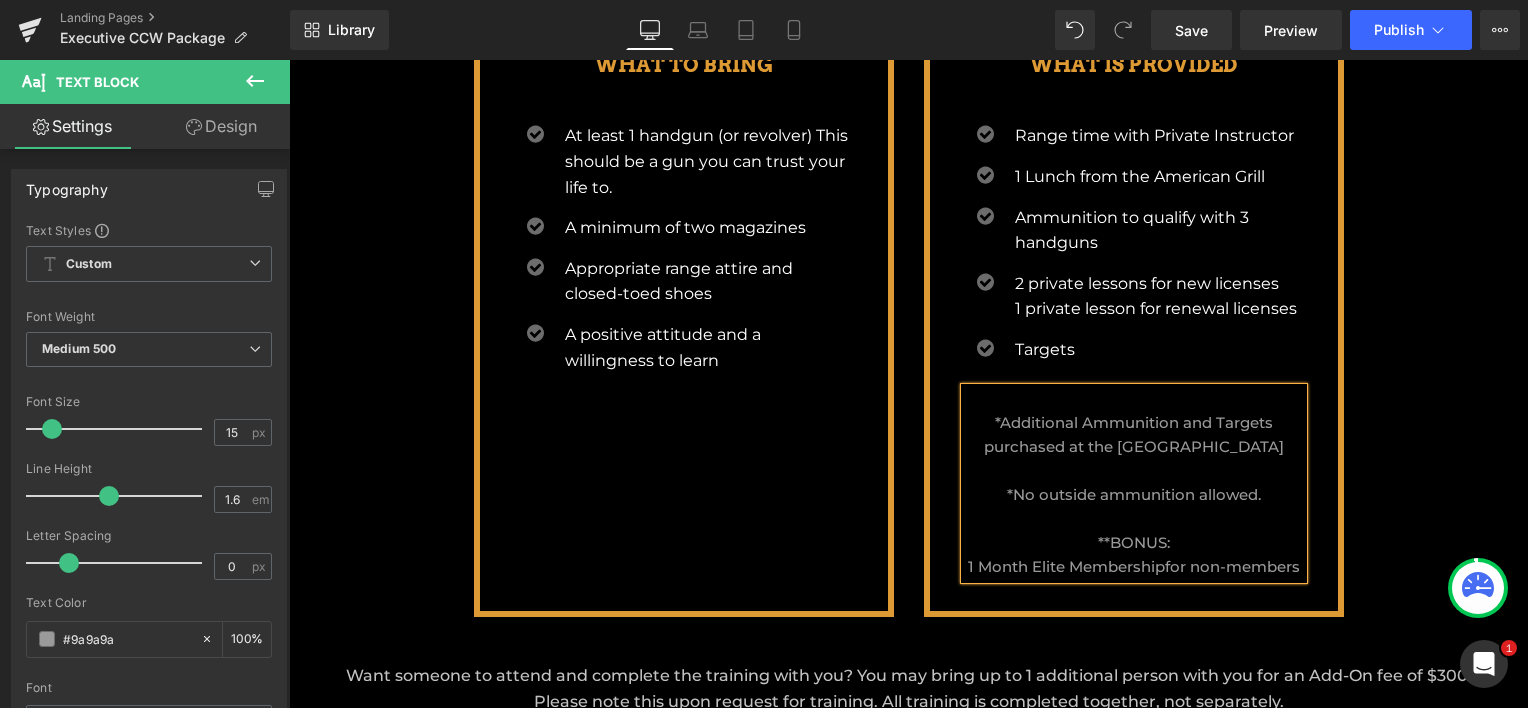 click on "Image
EXECUTIVE CCW PACKAGES
Heading
Parallax         Row
NEW LICENCES Heading         RENEWAL LICENCES Heading
Row       145px   145px Icon         MEMBER PRICE  $1500 Heading         Icon         44px NON MEMBER PRICE $1850 Heading         47px Icon       44px   MEMBER PRICE  $750 Heading       47px   Icon         NON MEMBER PRICE $925 Heading         Row       145px   145px The ultimate experience when it comes to your CCW permit. Text Block         Row   45px       WHAT TO BRING Heading
Icon
At least 1 handgun (or revolver) This should be a gun you can trust your life to.
Text Block" at bounding box center [909, 182] 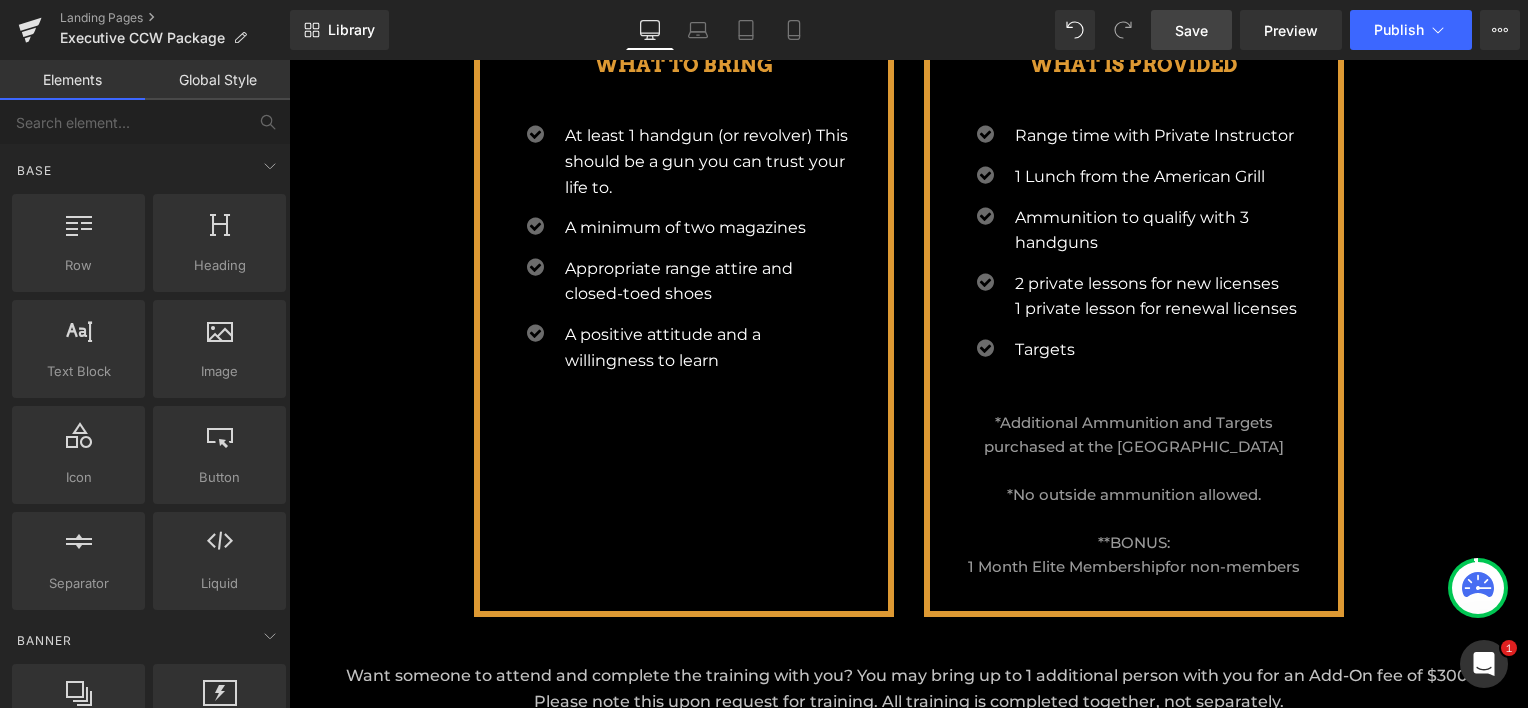 click on "Save" at bounding box center [1191, 30] 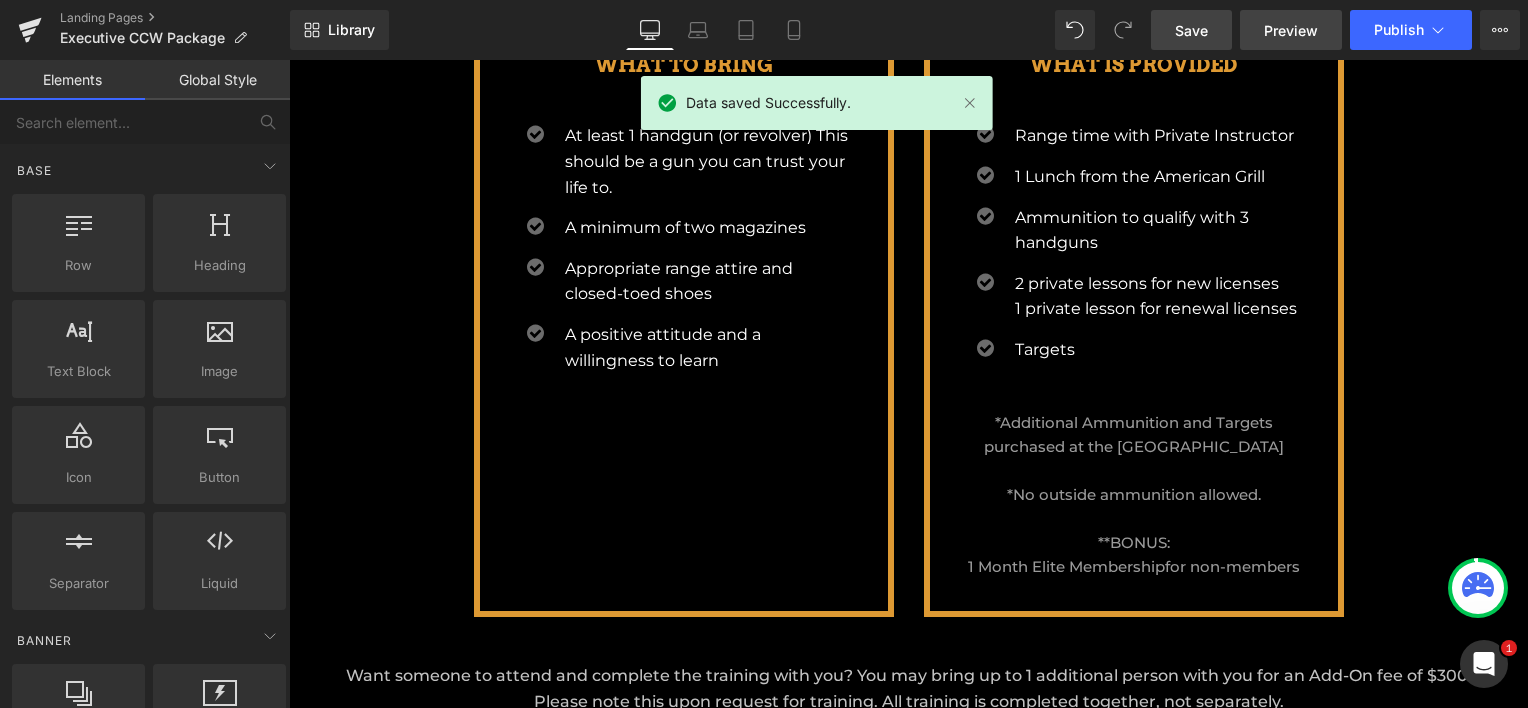 click on "Preview" at bounding box center [1291, 30] 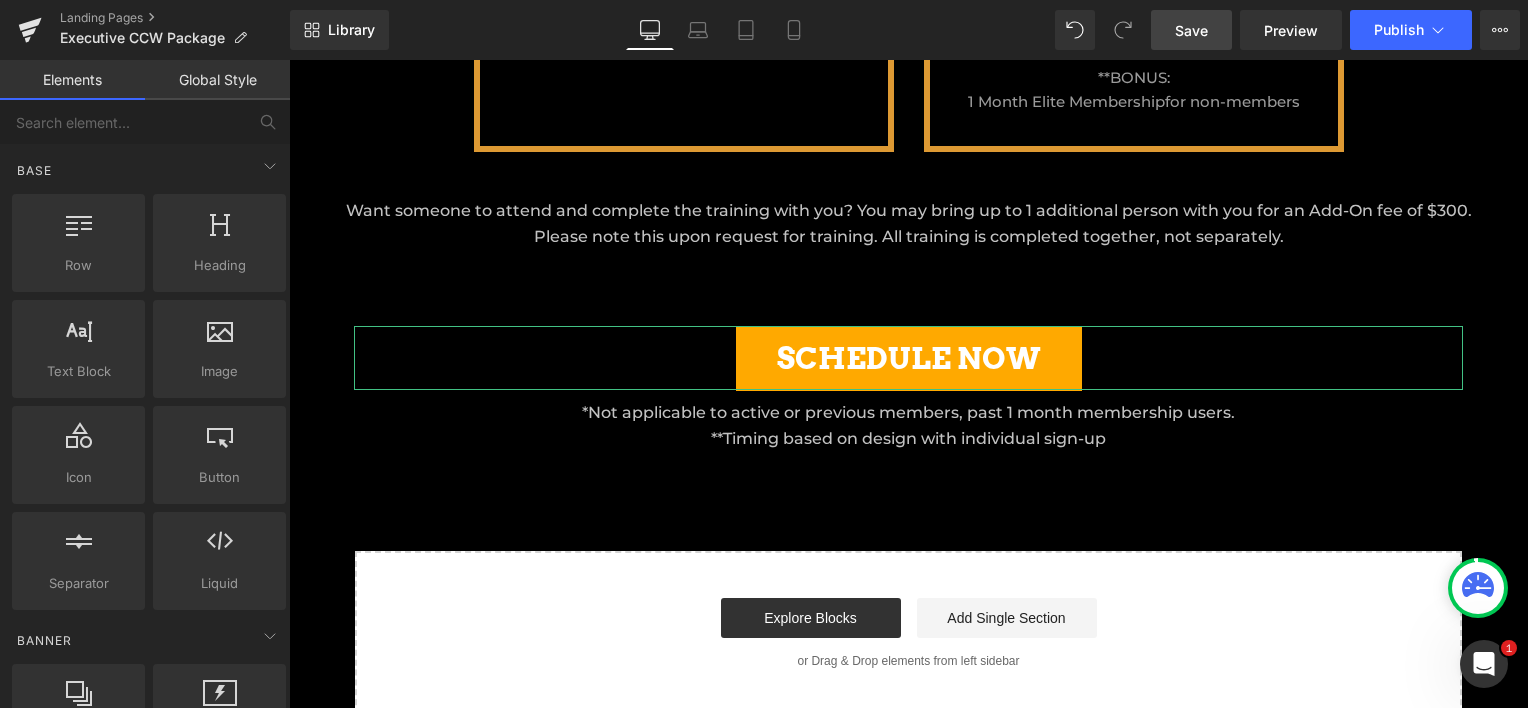 scroll, scrollTop: 1501, scrollLeft: 0, axis: vertical 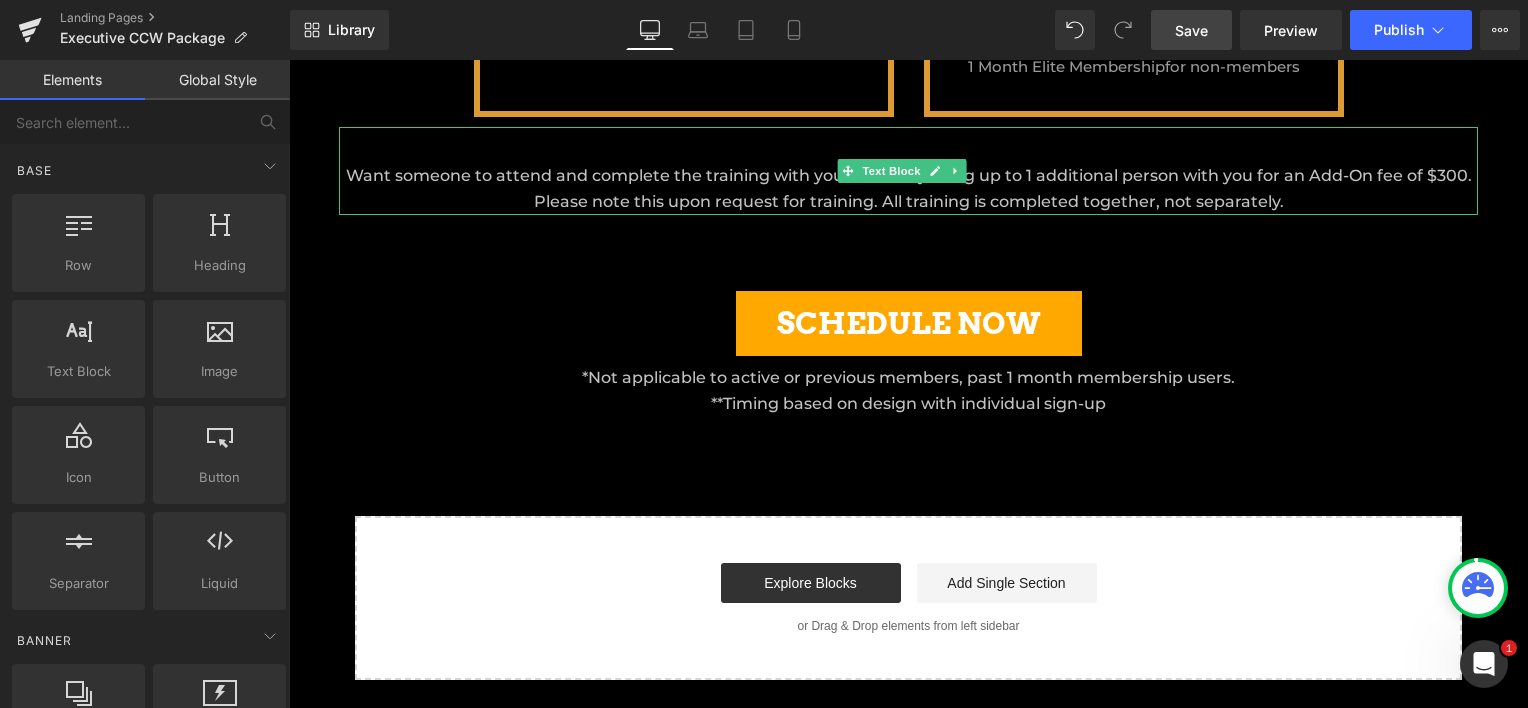 click on "Want someone to attend and complete the training with you? You may bring up to 1 additional person with you for an Add-On fee of $300. Please note this upon request for training. All training is completed together, not separately." at bounding box center [909, 188] 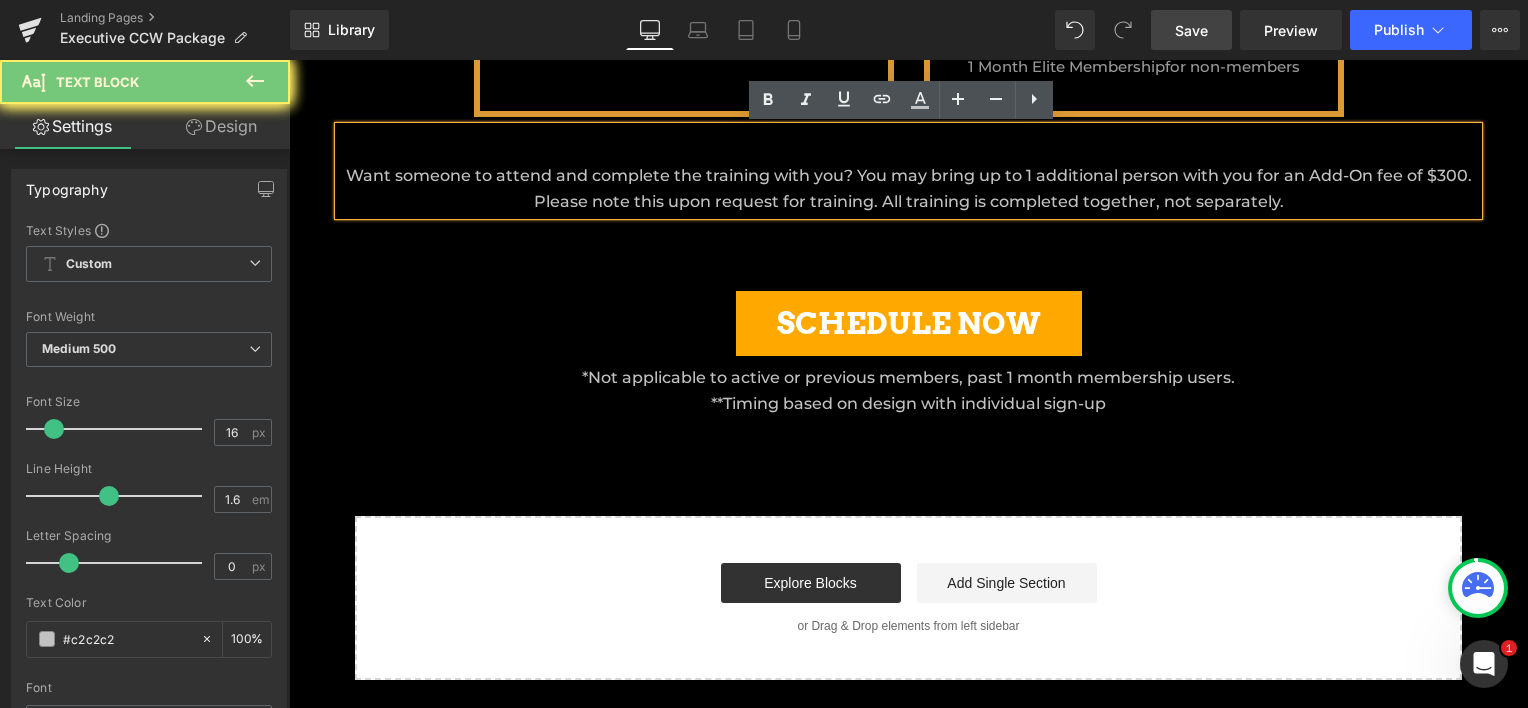 click on "Want someone to attend and complete the training with you? You may bring up to 1 additional person with you for an Add-On fee of $300. Please note this upon request for training. All training is completed together, not separately." at bounding box center (909, 188) 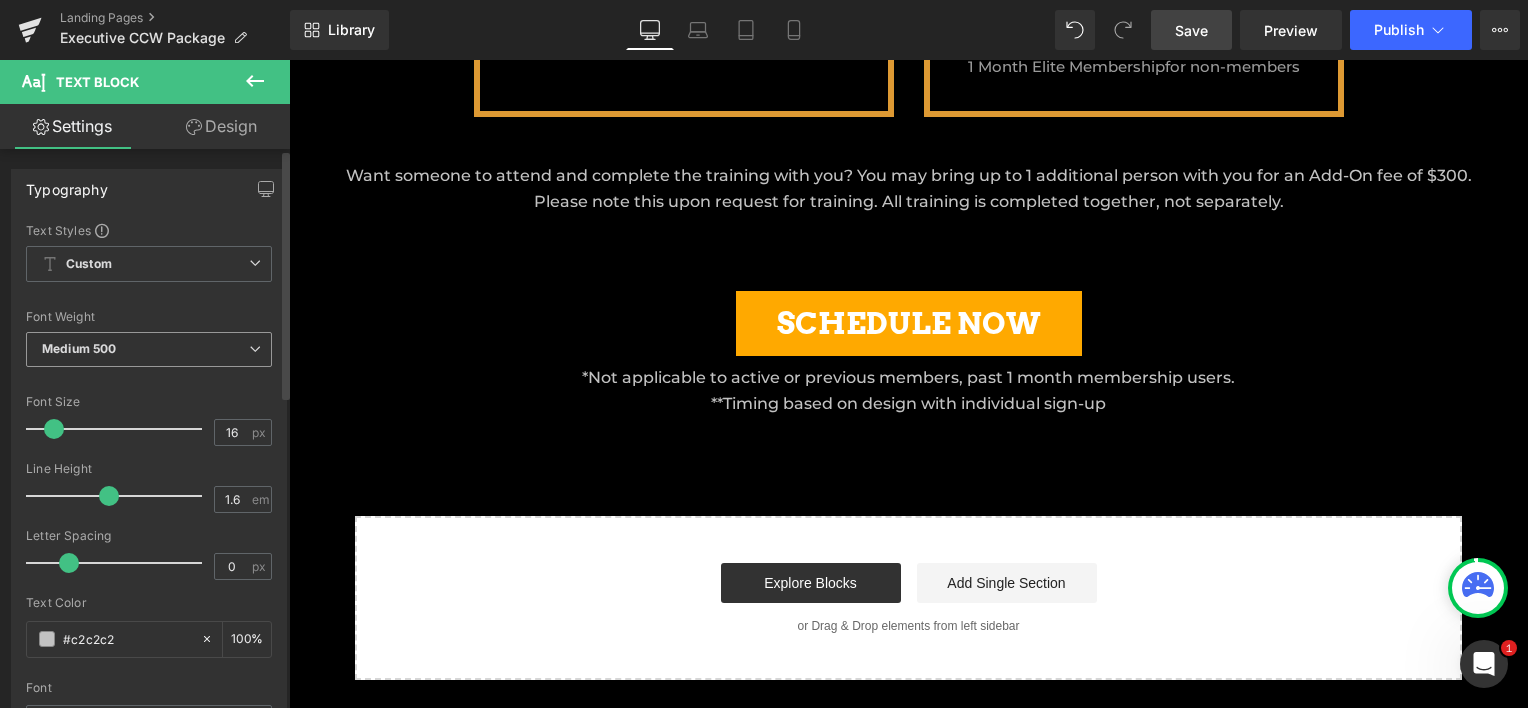 click on "Medium 500" at bounding box center [149, 349] 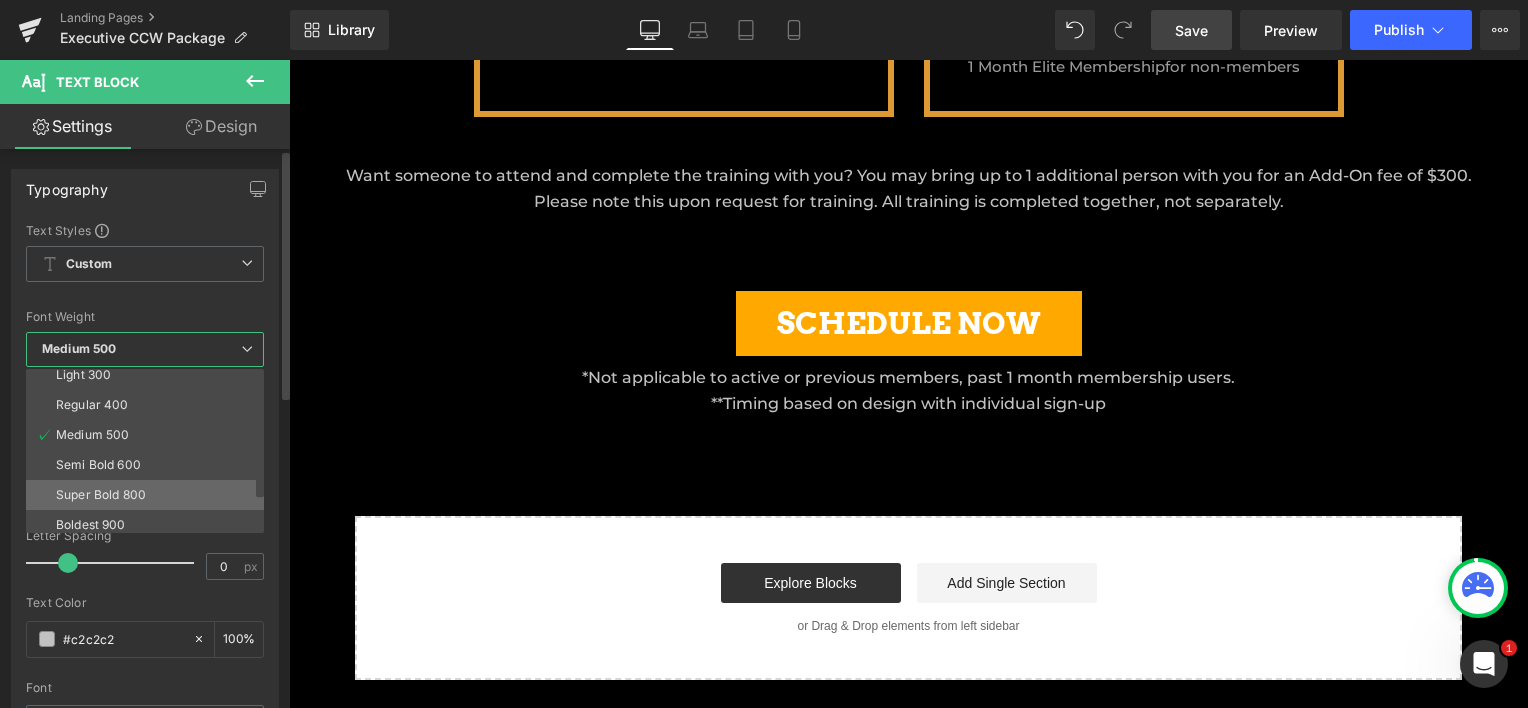 scroll, scrollTop: 100, scrollLeft: 0, axis: vertical 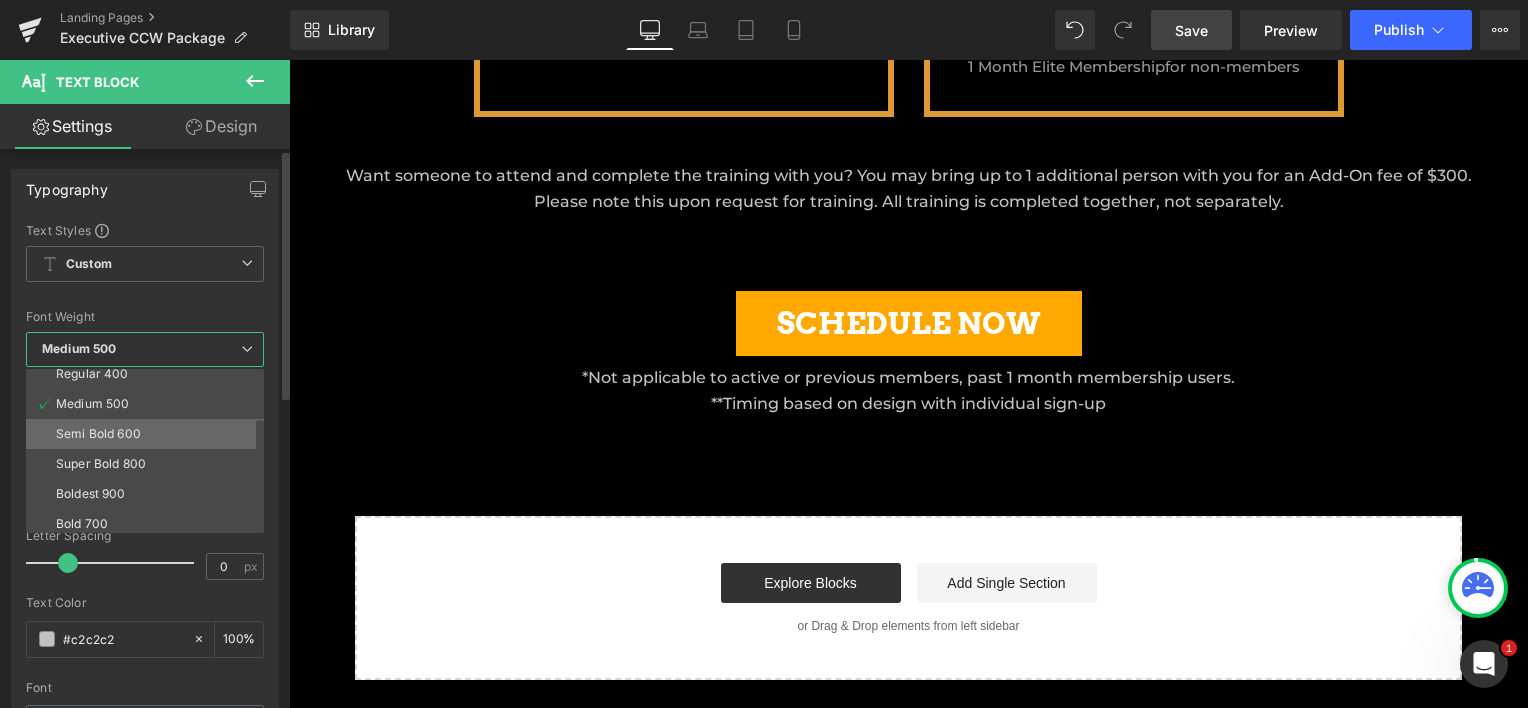 click on "Semi Bold 600" at bounding box center [149, 434] 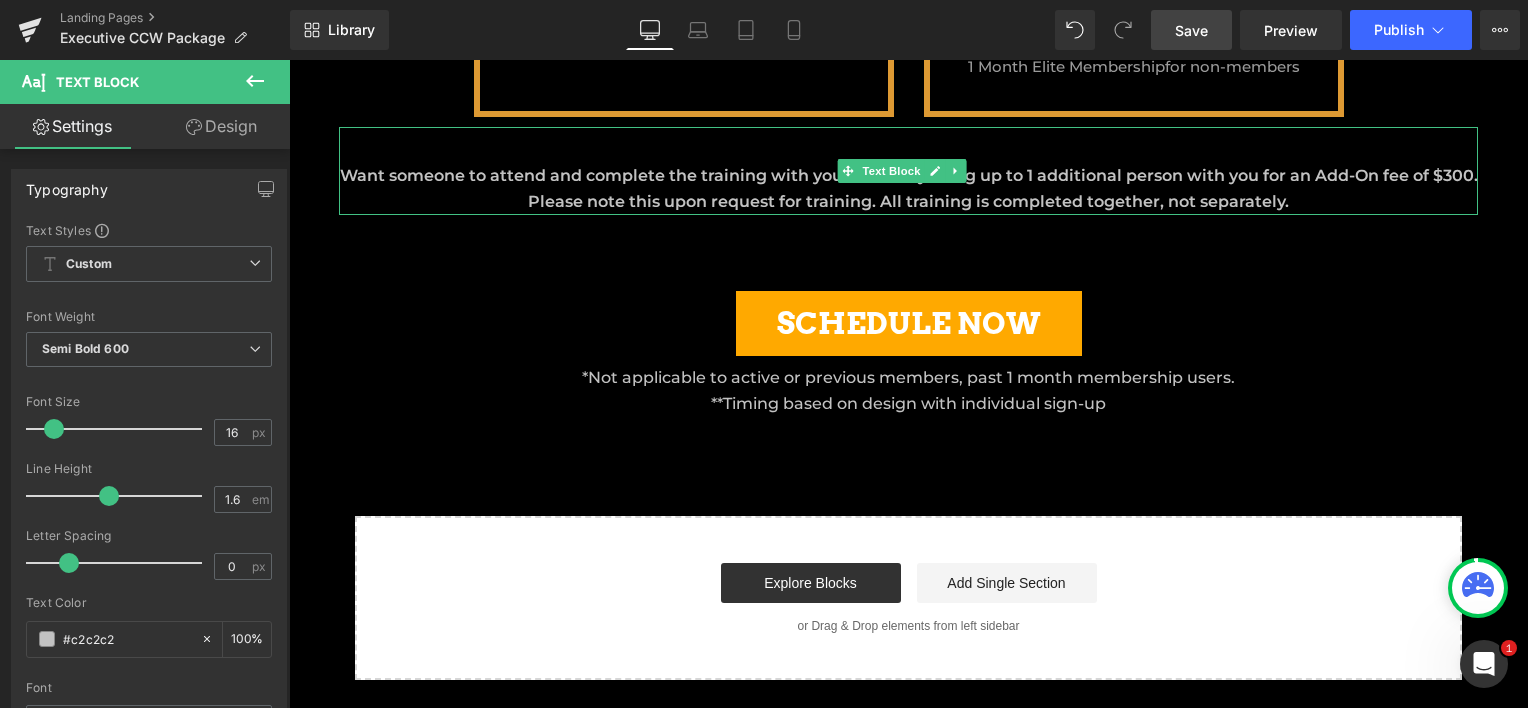 click on "Want someone to attend and complete the training with you? You may bring up to 1 additional person with you for an Add-On fee of $300. Please note this upon request for training. All training is completed together, not separately.  Text Block   36px" at bounding box center (909, 170) 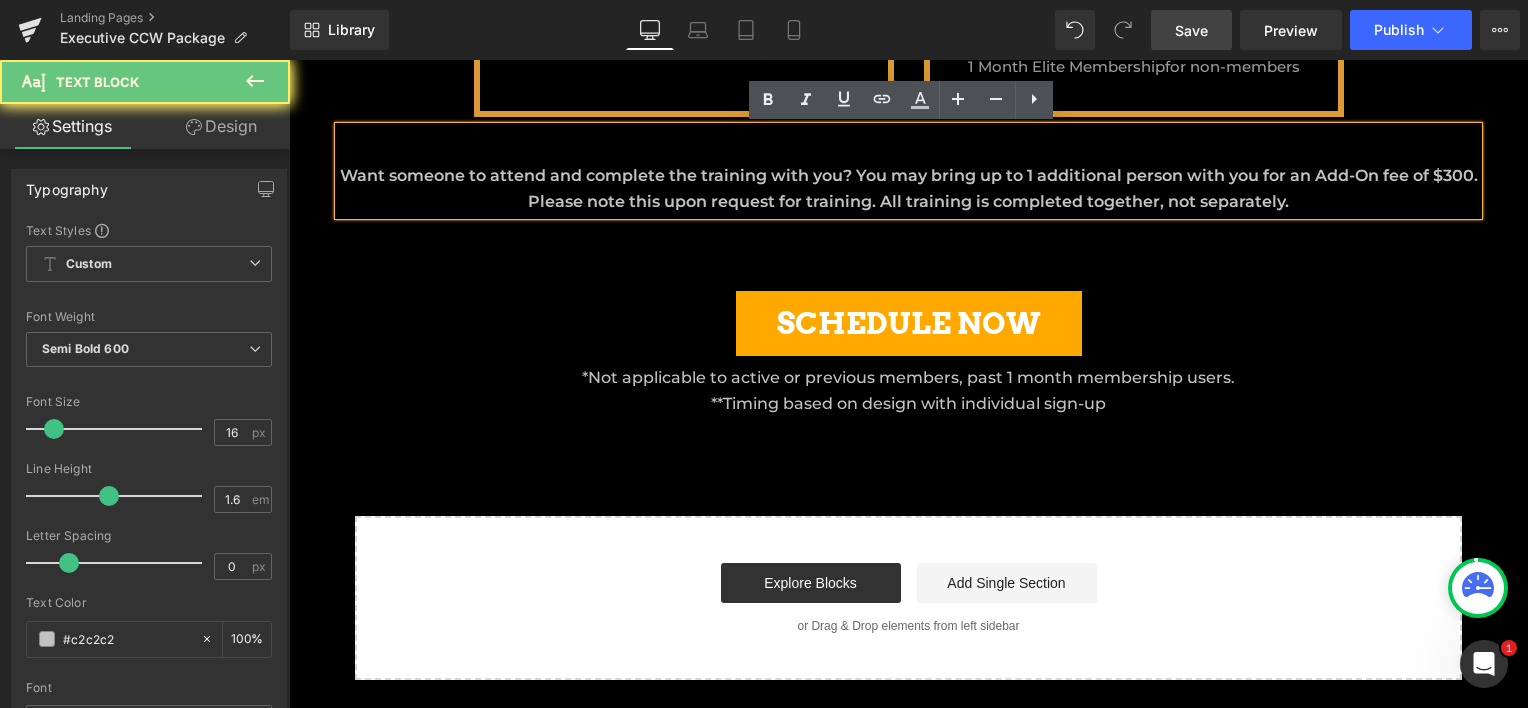 click on "SCHEDULE NOW Button         Row   76px" at bounding box center [909, 290] 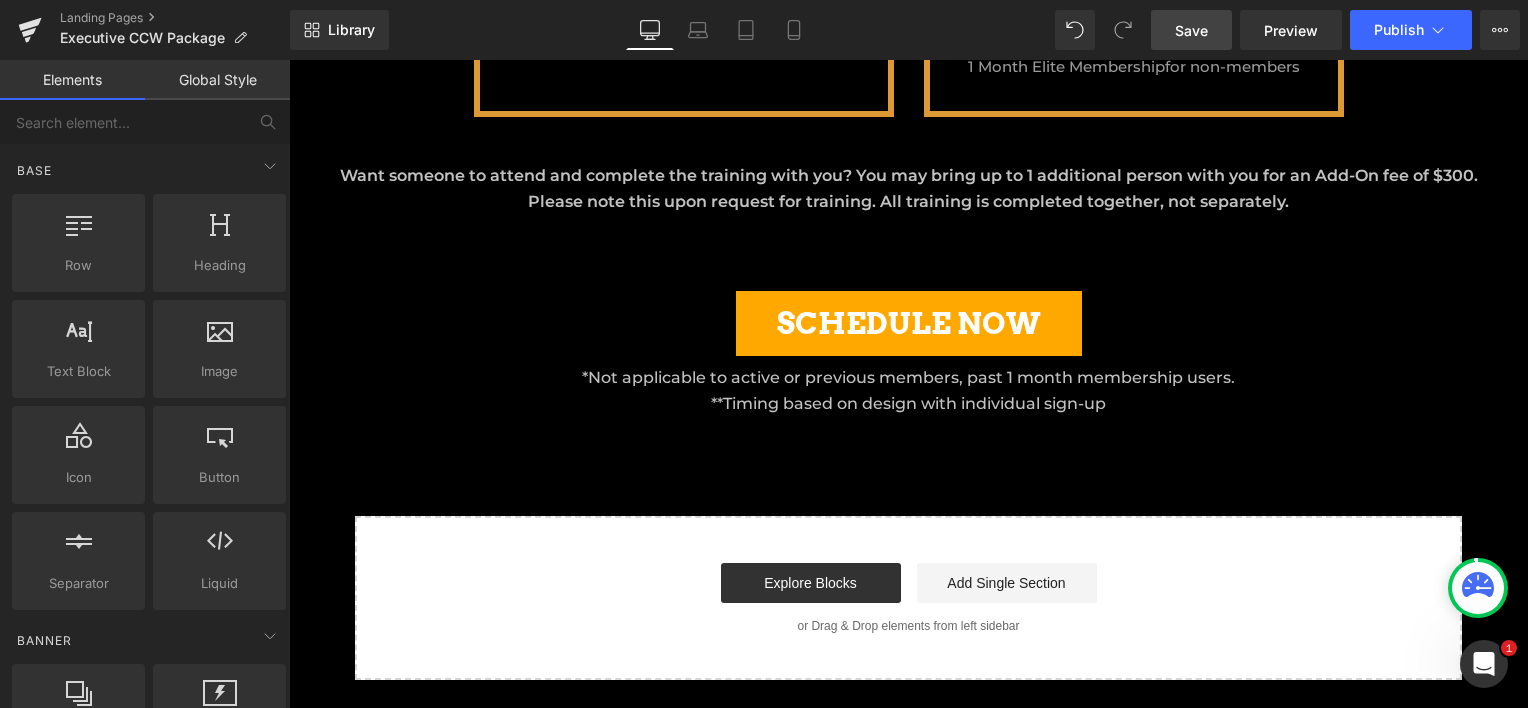 click on "Image
EXECUTIVE CCW PACKAGES
Heading
Parallax         Row
NEW LICENCES Heading         RENEWAL LICENCES Heading
Row       145px   145px Icon         MEMBER PRICE  $1500 Heading         Icon         44px NON MEMBER PRICE $1850 Heading         47px Icon       44px   MEMBER PRICE  $750 Heading       47px   Icon         NON MEMBER PRICE $925 Heading         Row       145px   145px The ultimate experience when it comes to your CCW permit. Text Block         Row   45px       WHAT TO BRING Heading
Icon
At least 1 handgun (or revolver) This should be a gun you can trust your life to.
Text Block" at bounding box center (908, -273) 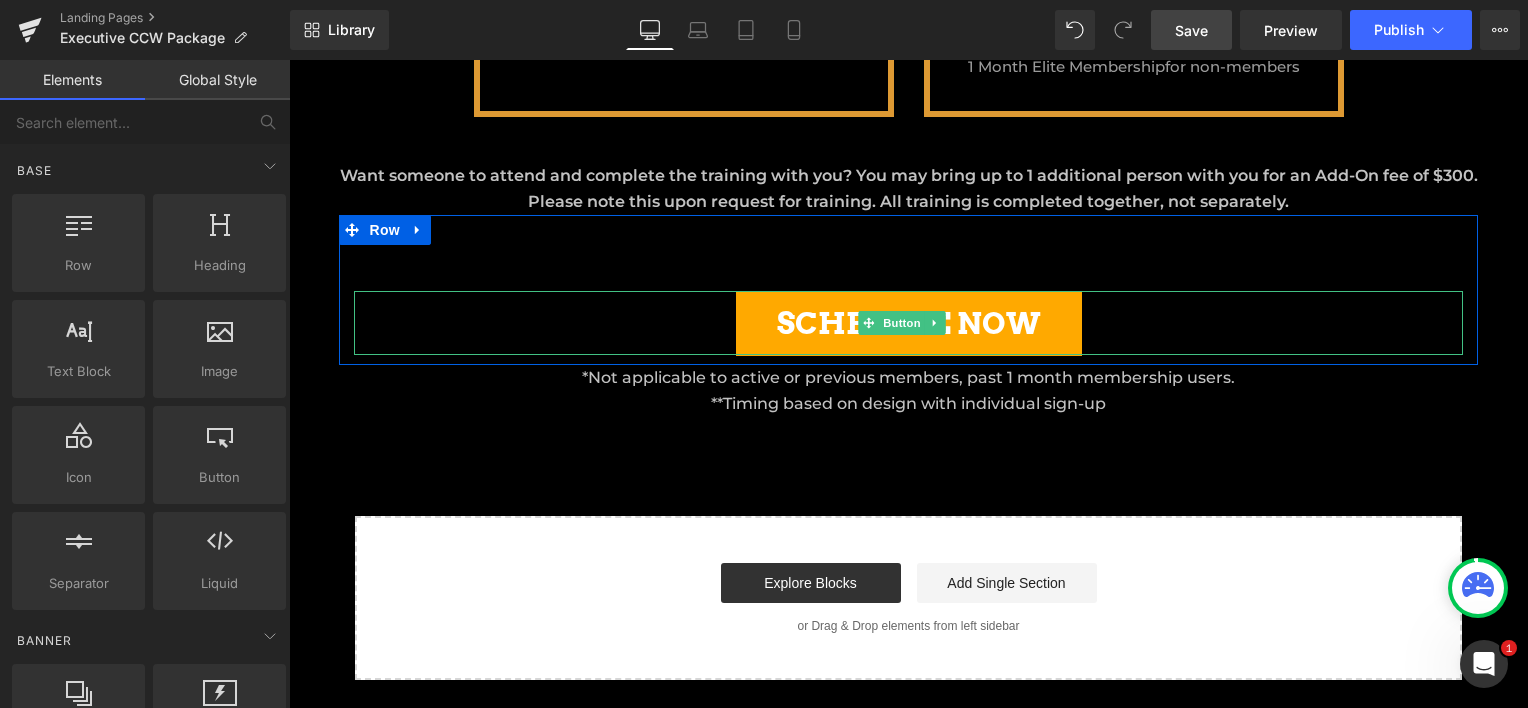 click 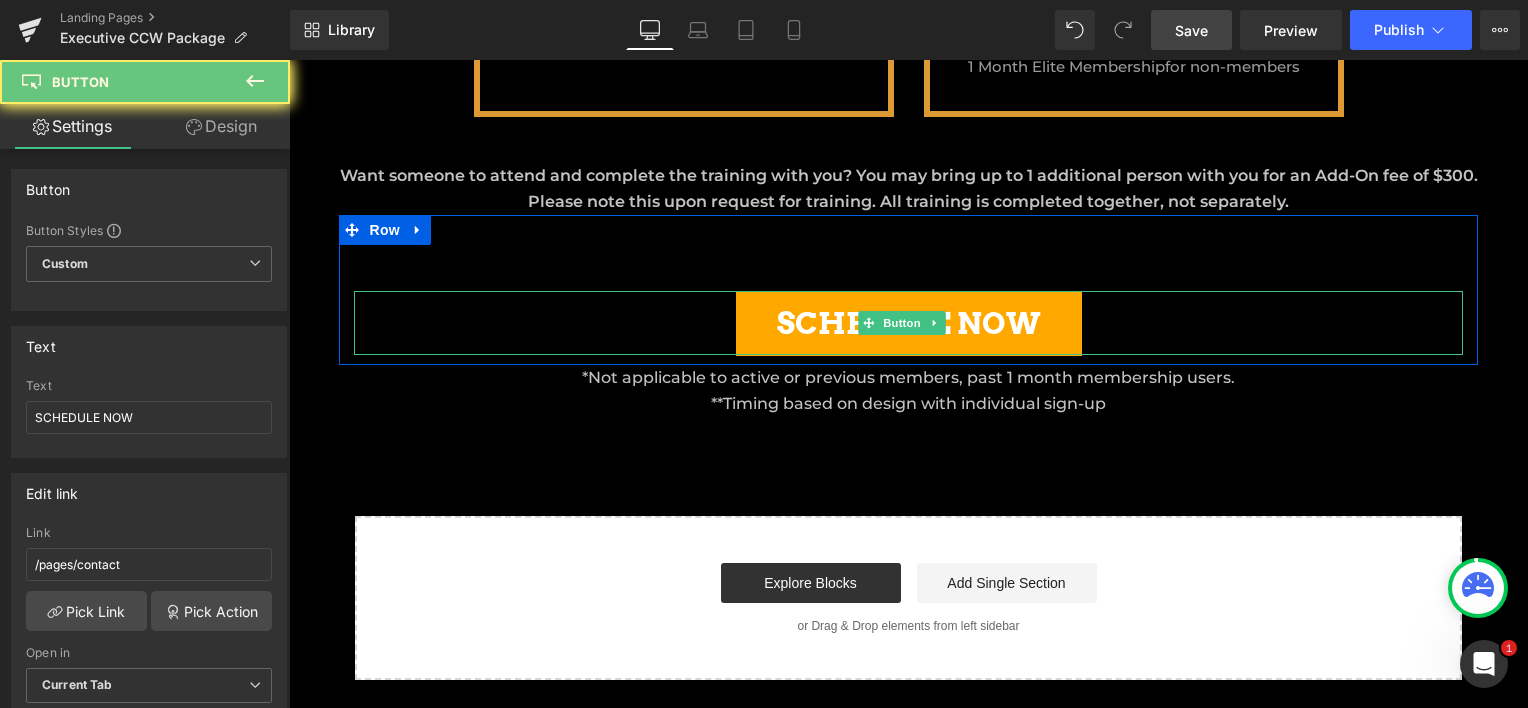 click on "SCHEDULE NOW" at bounding box center (909, 323) 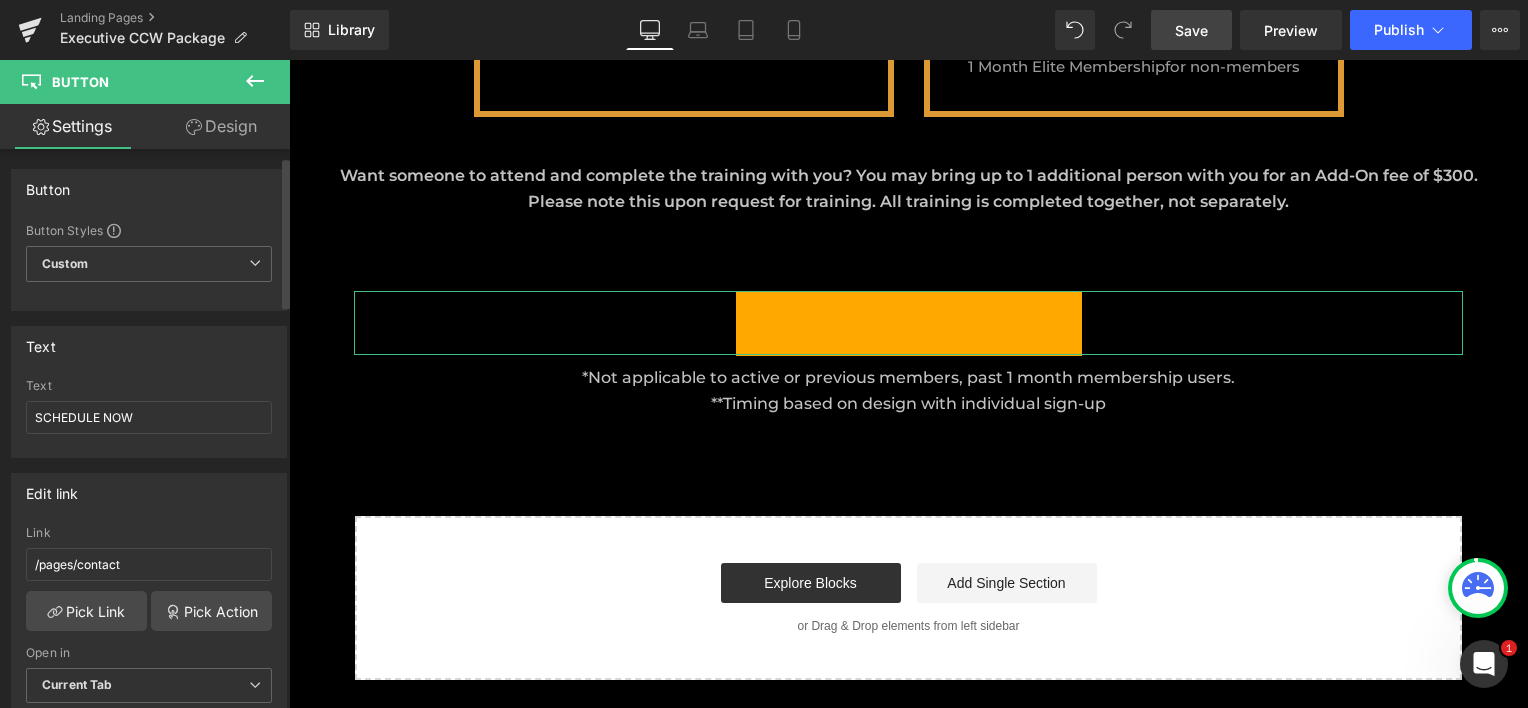 scroll, scrollTop: 100, scrollLeft: 0, axis: vertical 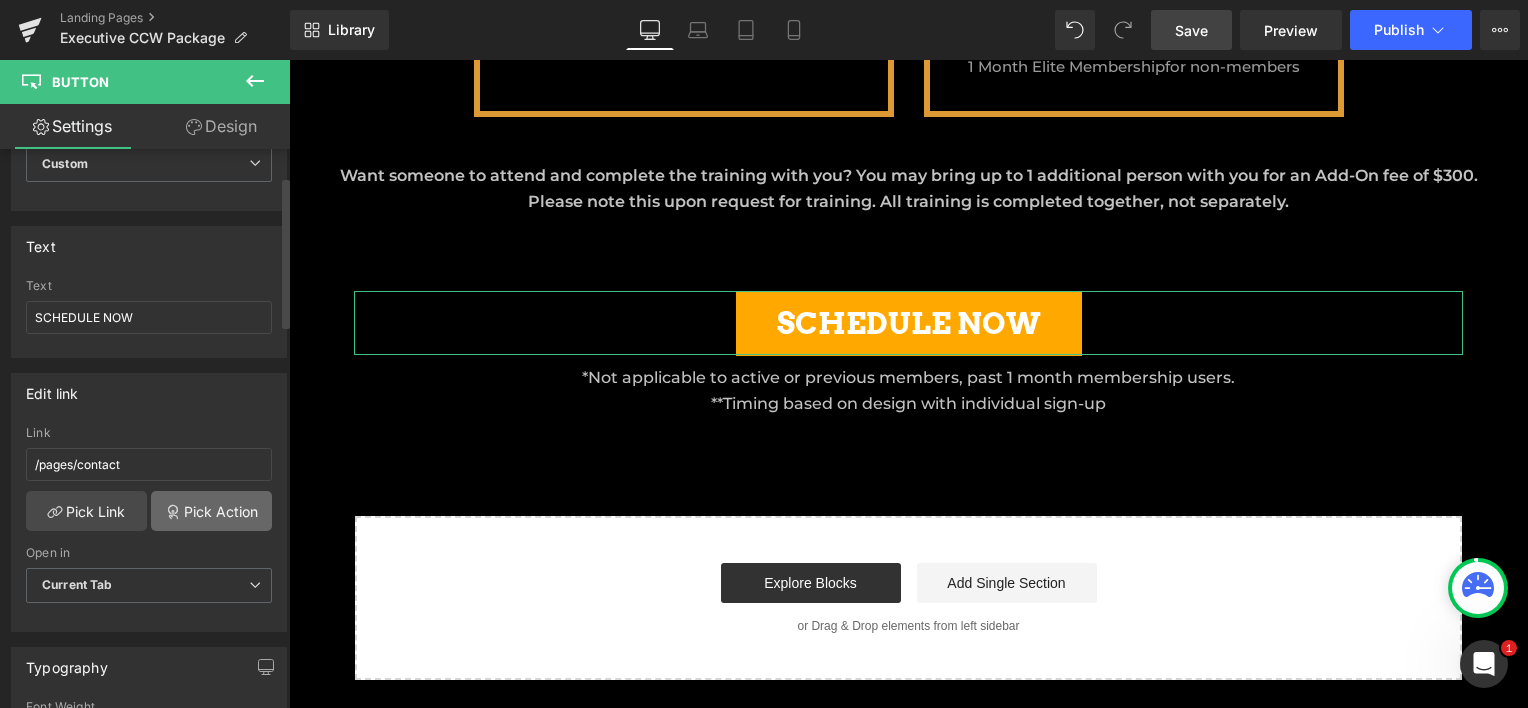 click on "Pick Action" at bounding box center [211, 511] 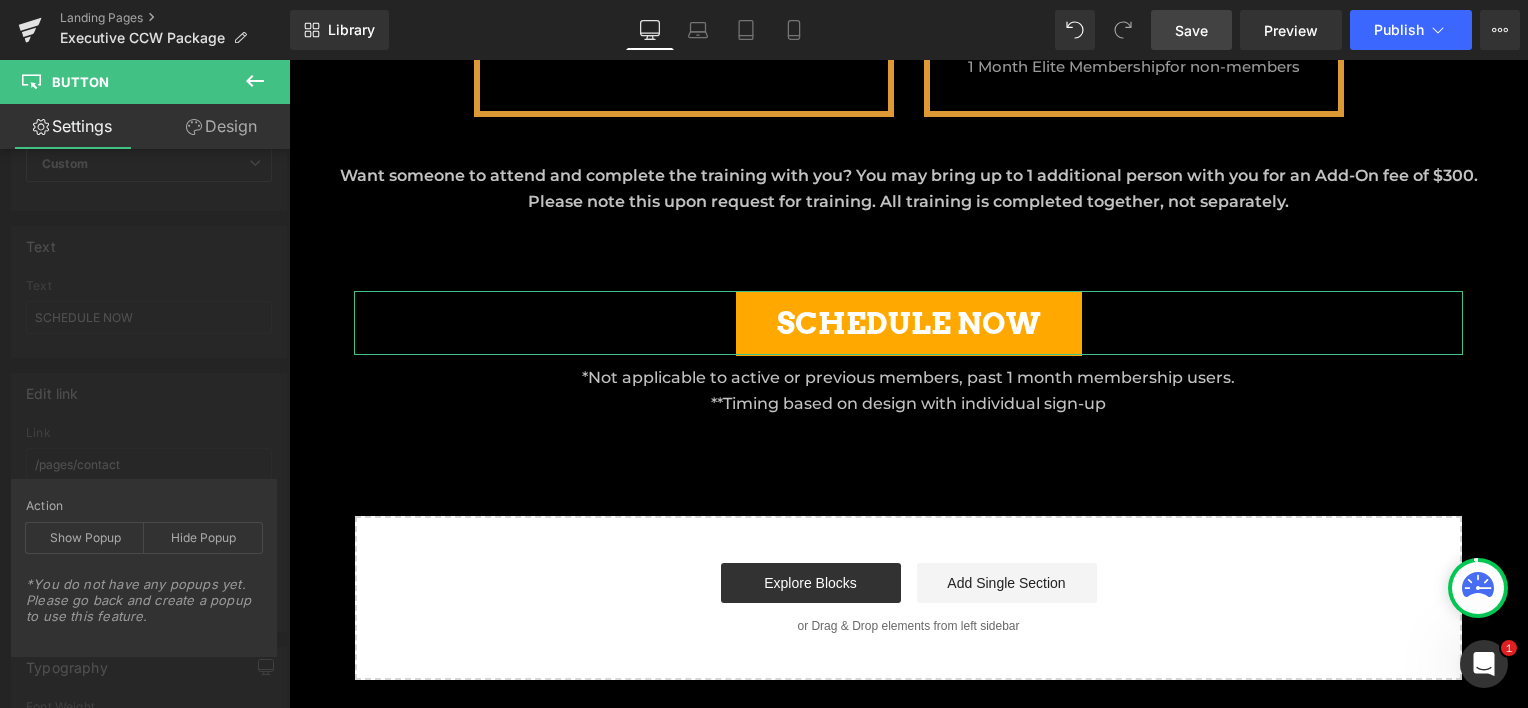 click on "Edit link /pages/contact Link /pages/contact  Pick Link  Pick Action Current Tab New Tab Open in
Current Tab
Current Tab New Tab Action Show Popup Hide Popup *You do not have any popups yet. Please go back and create a popup to use this feature. *Will work with popup windows that contain this button" at bounding box center [149, 495] 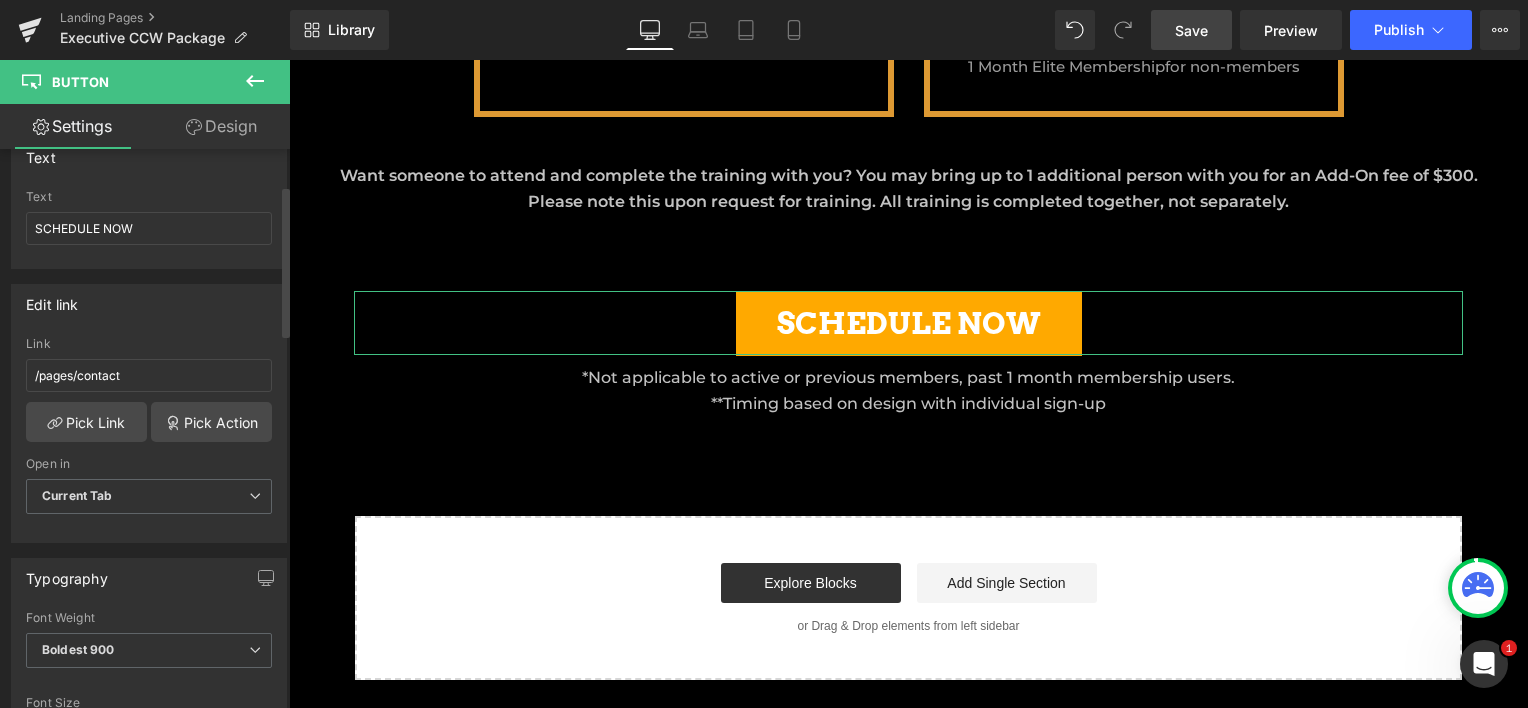scroll, scrollTop: 200, scrollLeft: 0, axis: vertical 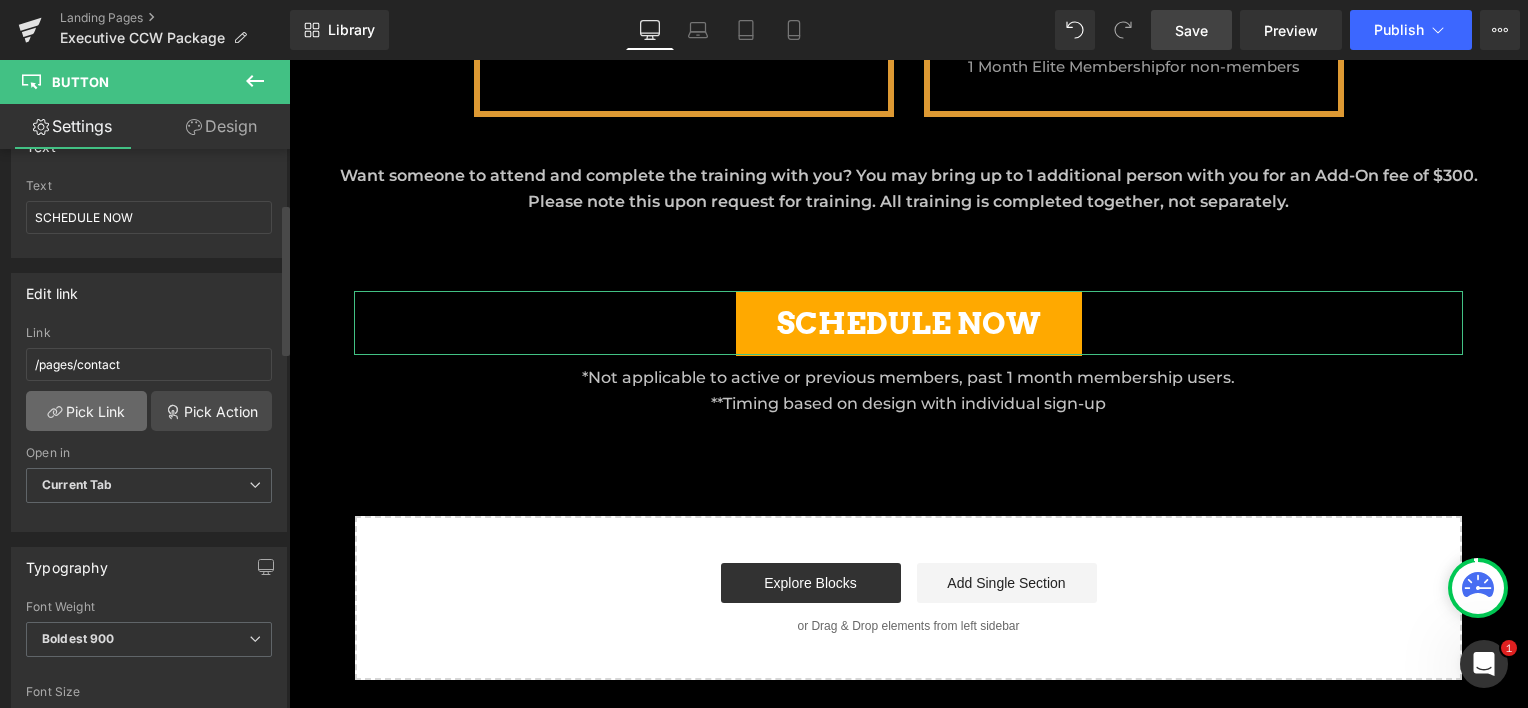 click on "Pick Link" at bounding box center [86, 411] 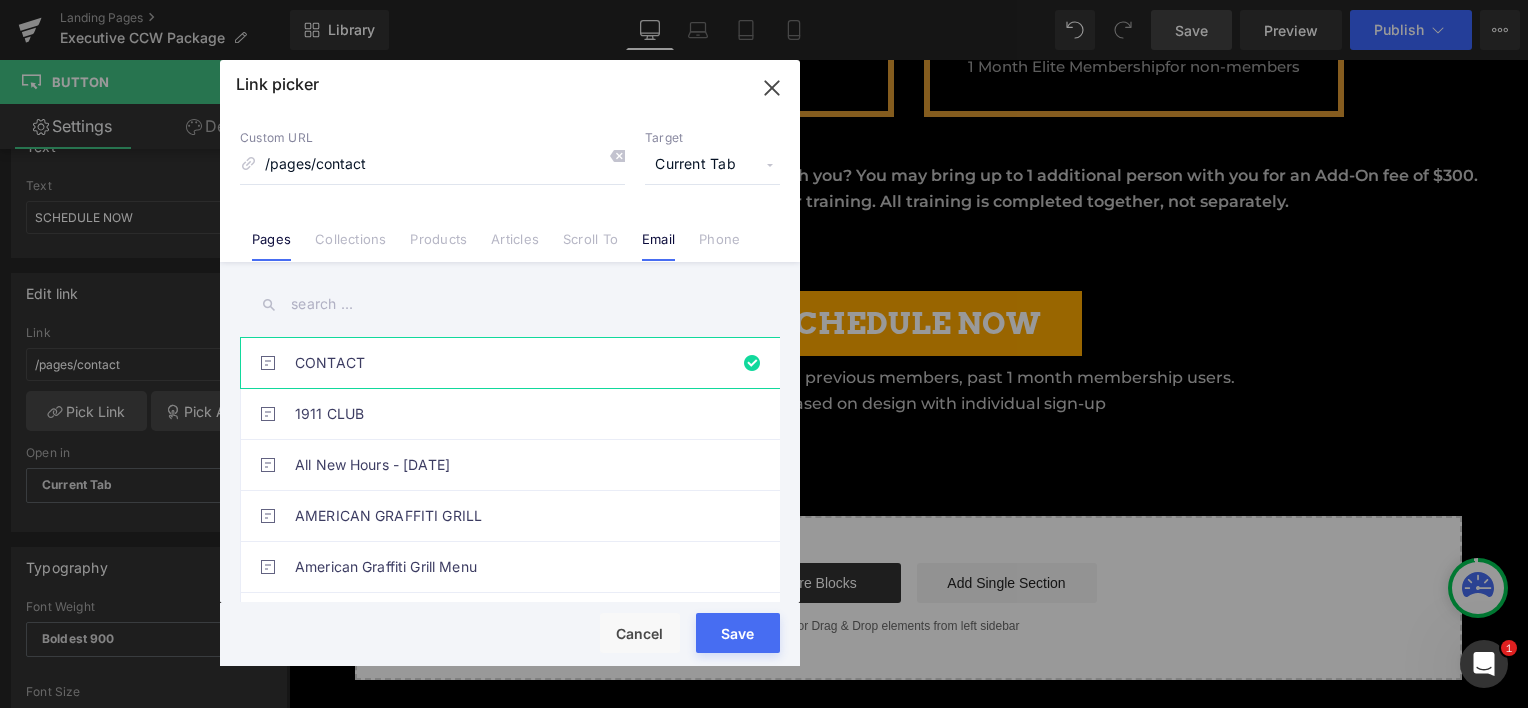 click on "Email" at bounding box center [658, 246] 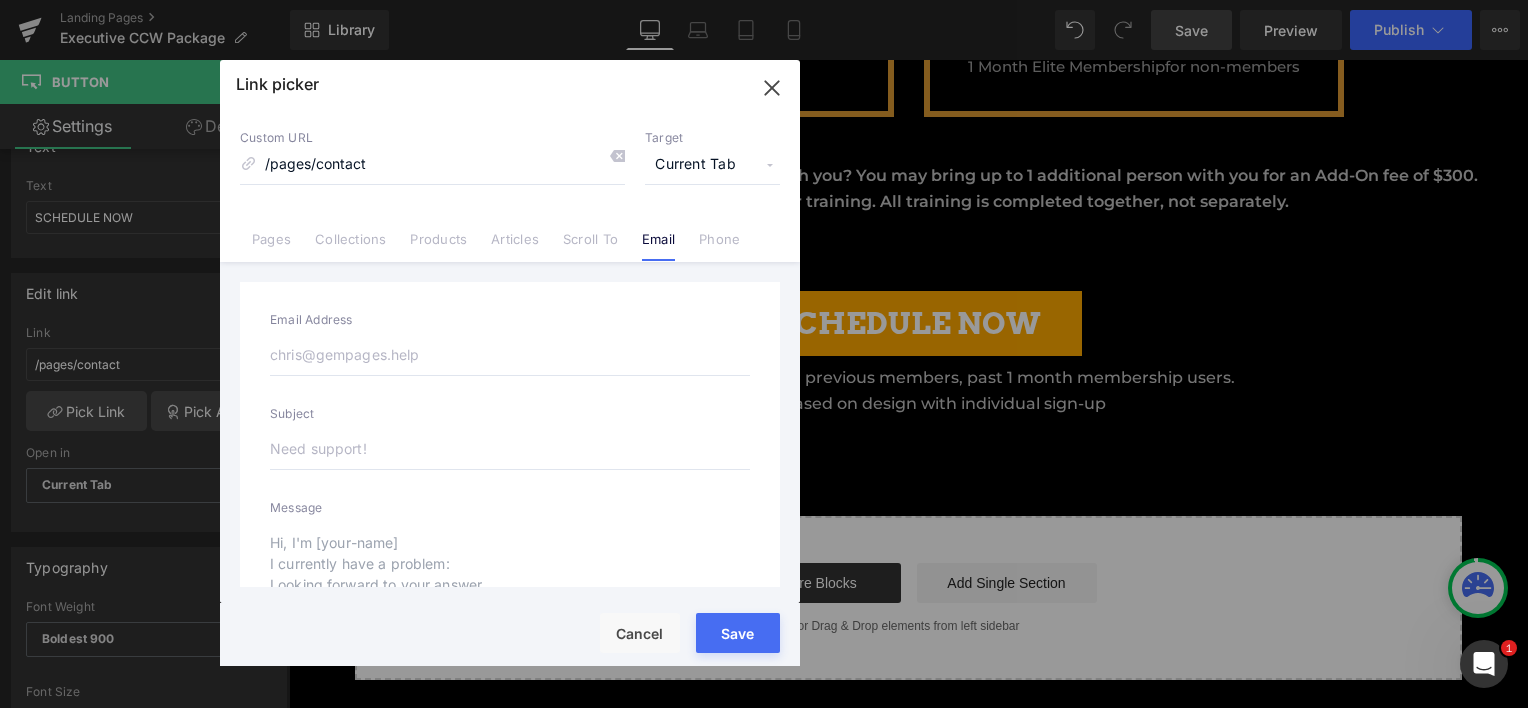 click at bounding box center (510, 355) 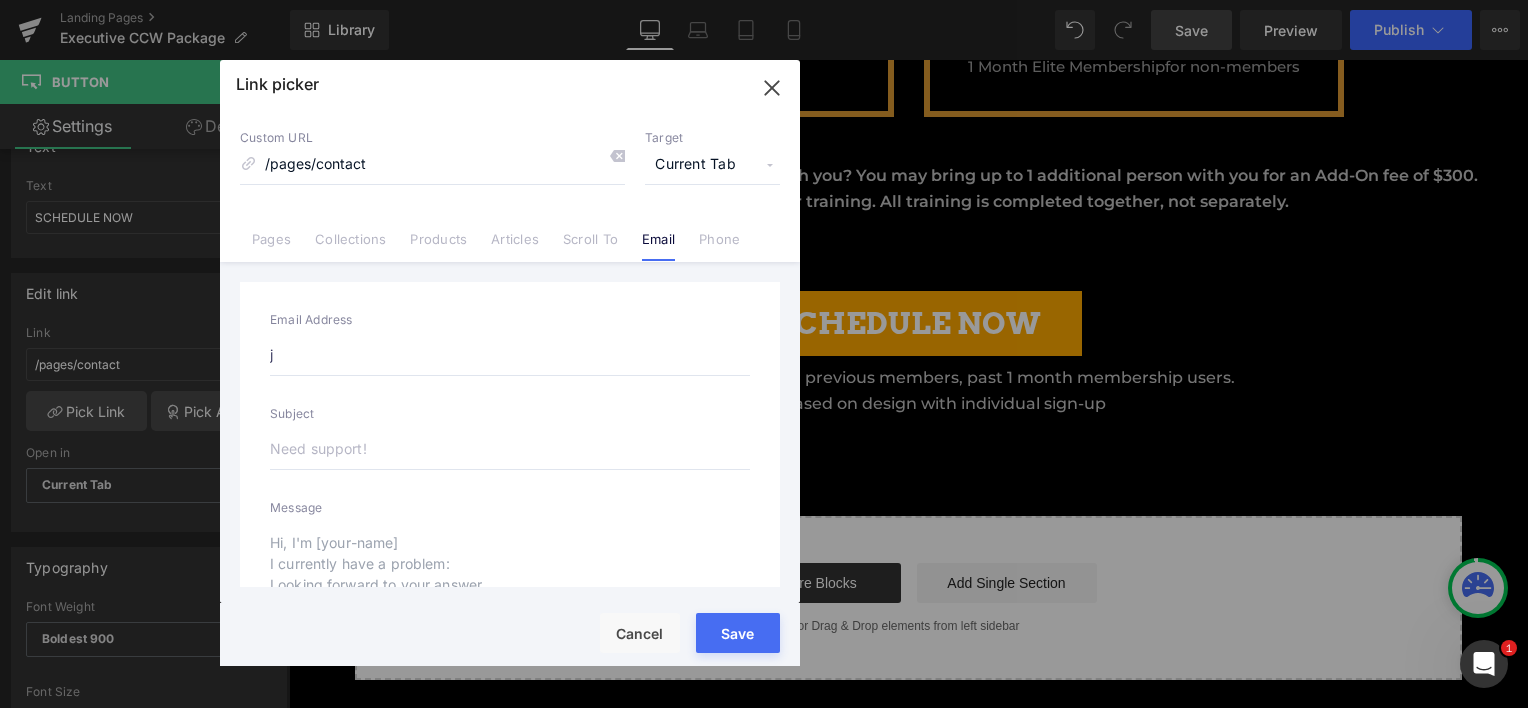 type on "[EMAIL_ADDRESS][DOMAIN_NAME]" 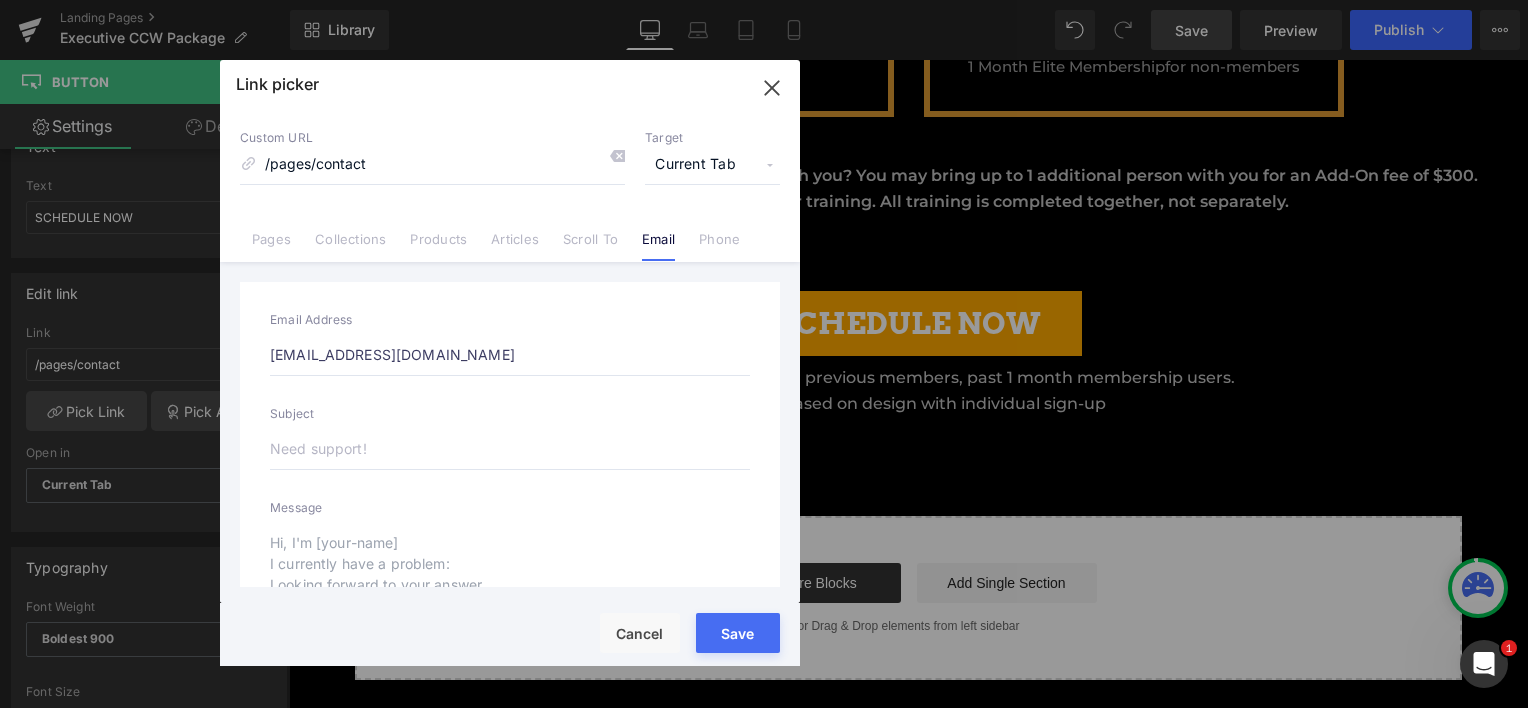 type on "mailto:[EMAIL_ADDRESS][DOMAIN_NAME]" 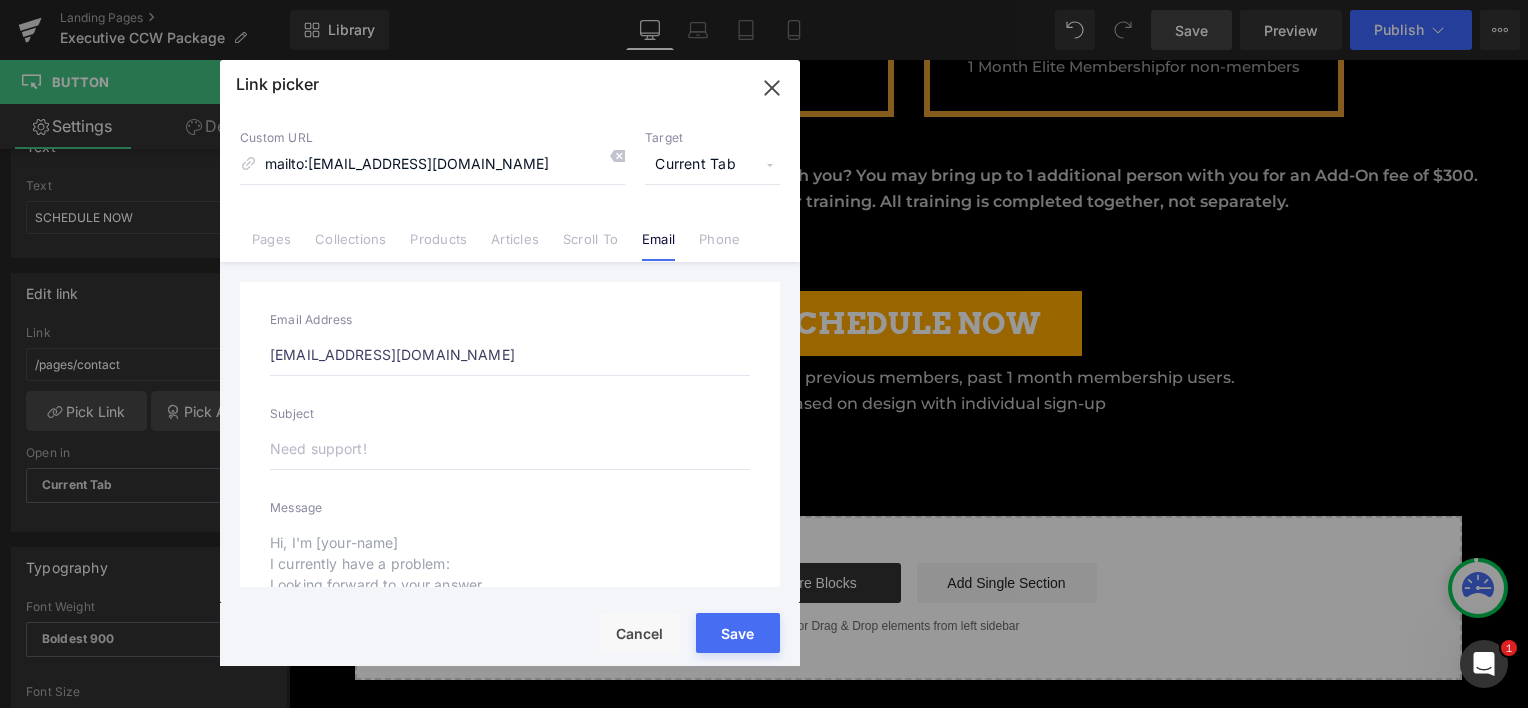 click at bounding box center [510, 449] 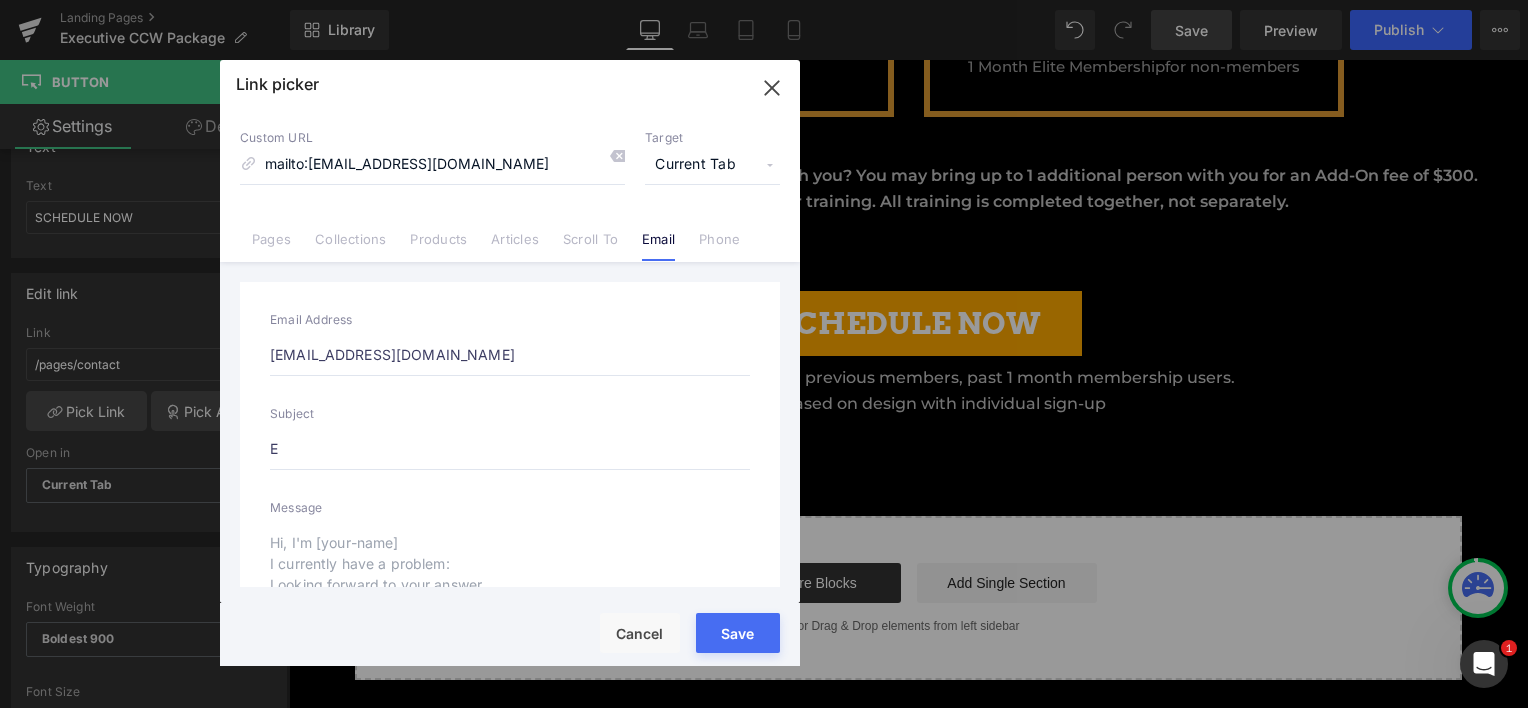 type on "mailto:[EMAIL_ADDRESS][DOMAIN_NAME]?subject=E" 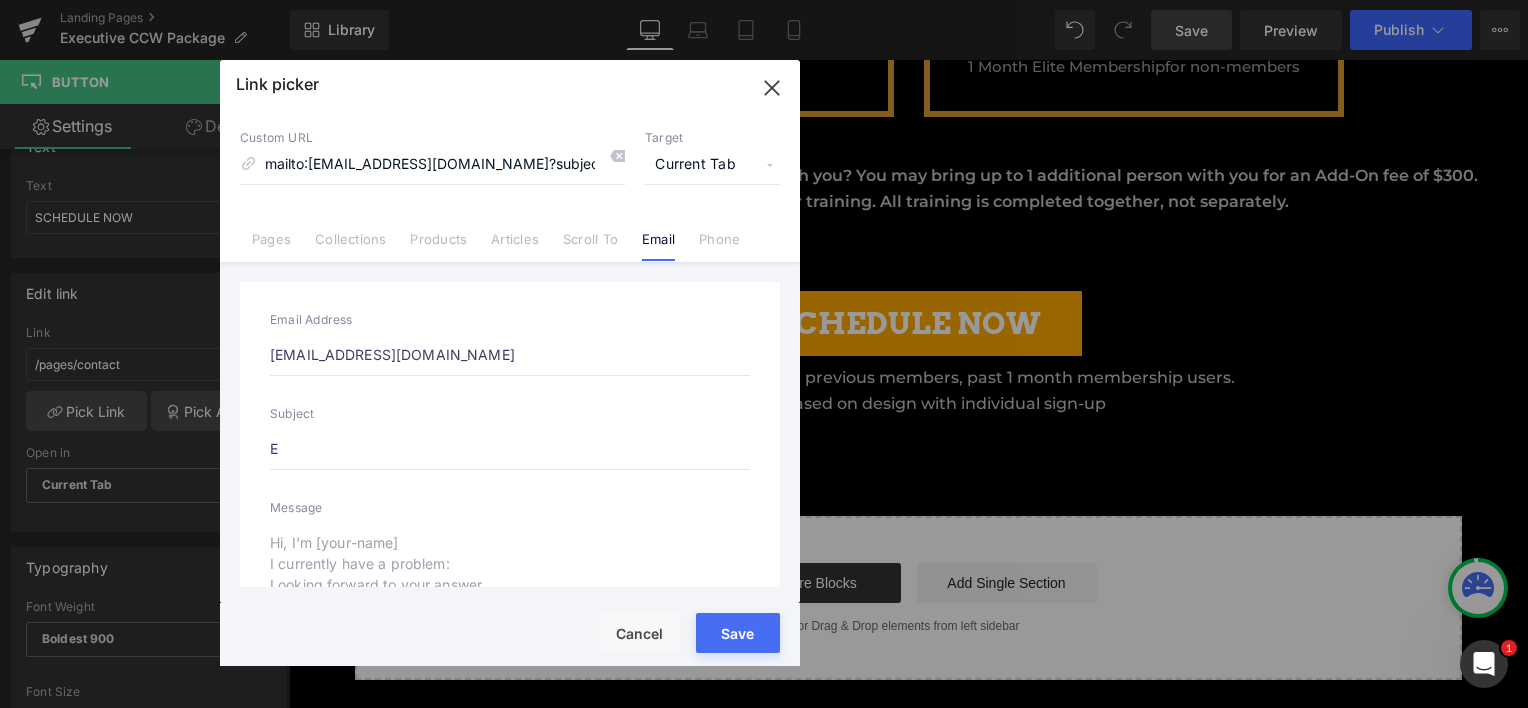 type on "Ex" 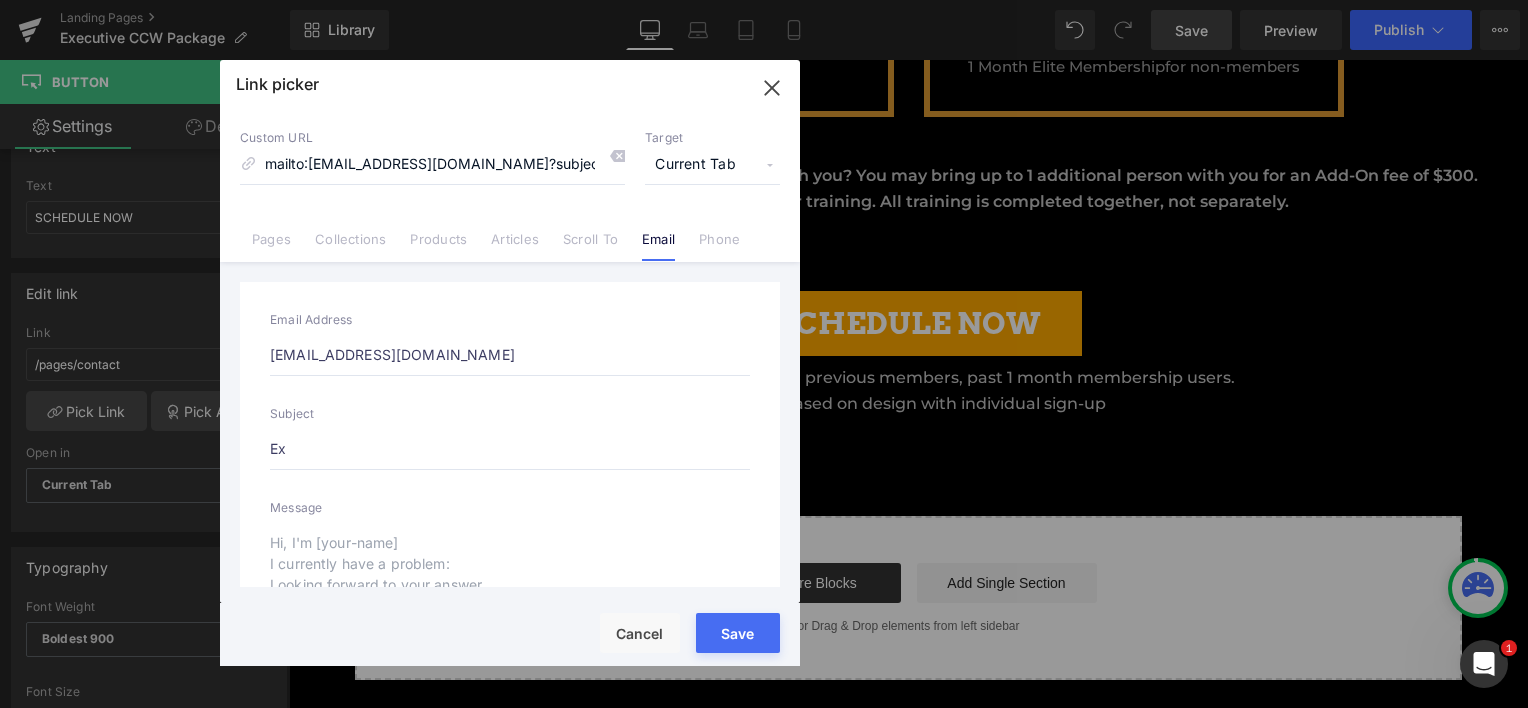 type on "mailto:[EMAIL_ADDRESS][DOMAIN_NAME]?subject=Ex" 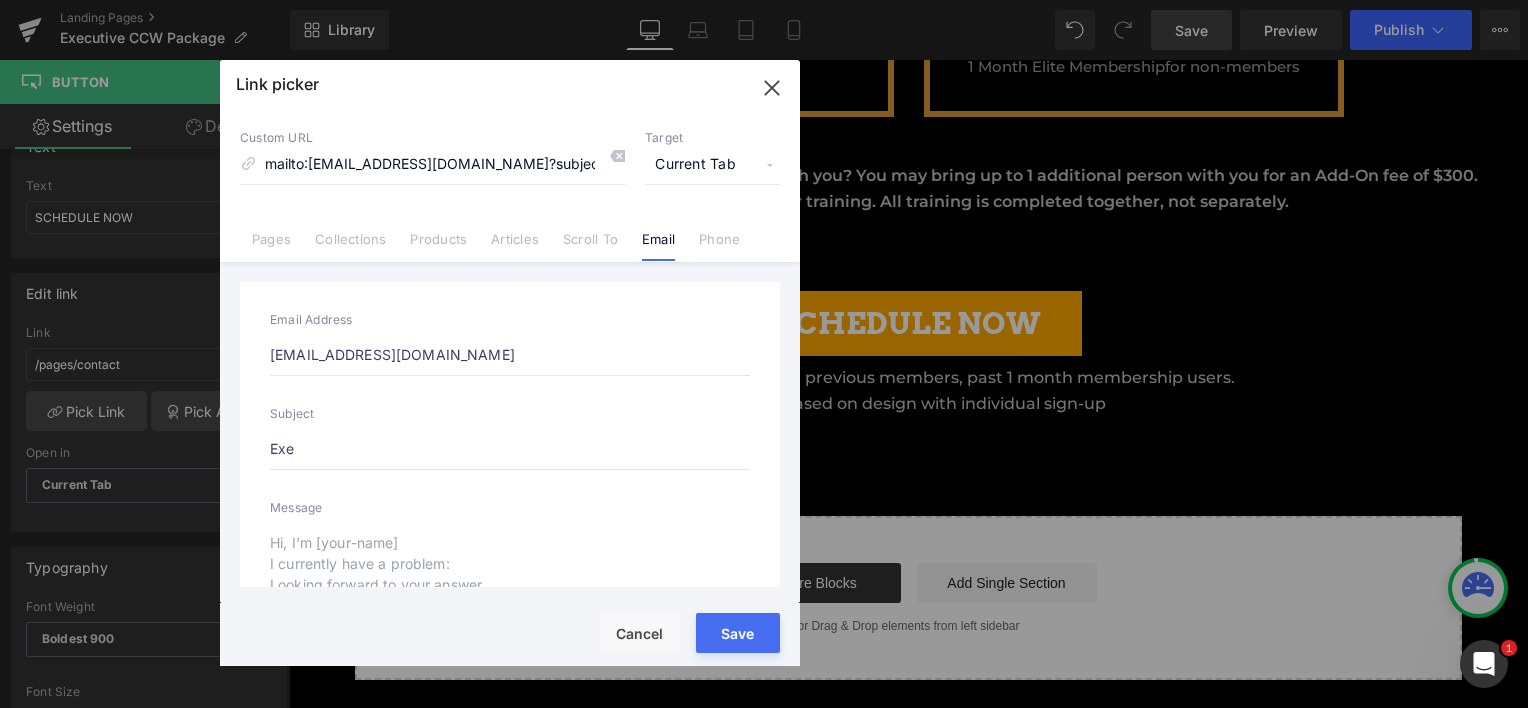 type on "mailto:[EMAIL_ADDRESS][DOMAIN_NAME]?subject=Exe" 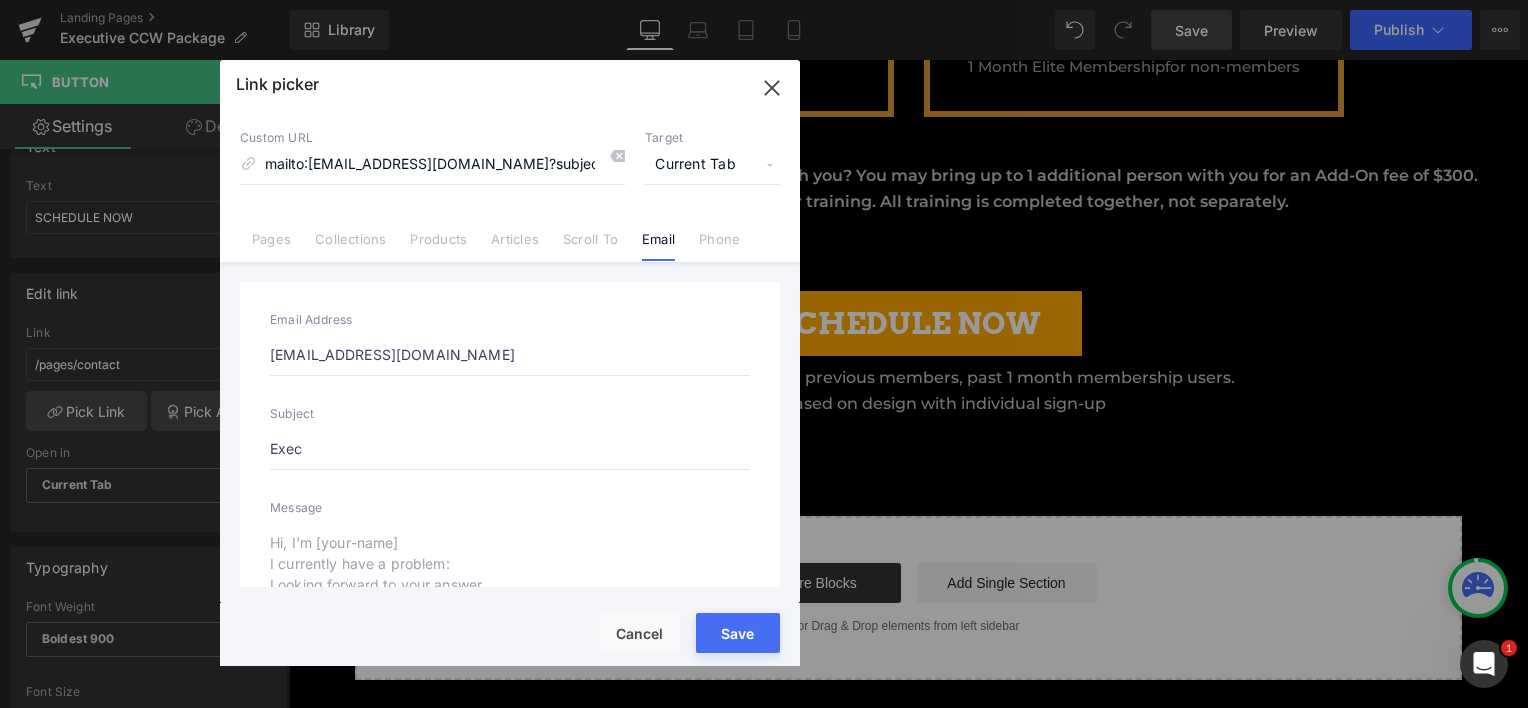 type on "Execu" 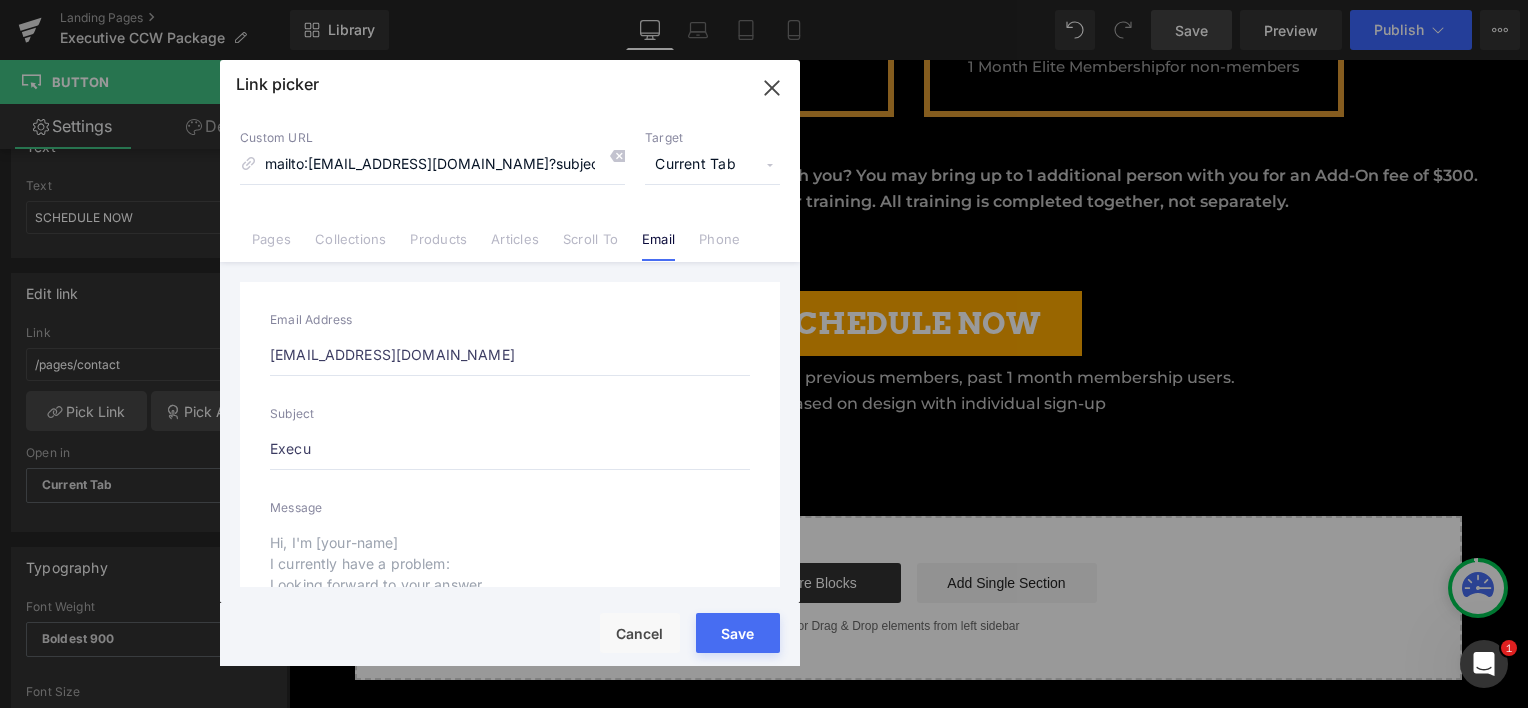 type on "mailto:[EMAIL_ADDRESS][DOMAIN_NAME]?subject=Execu" 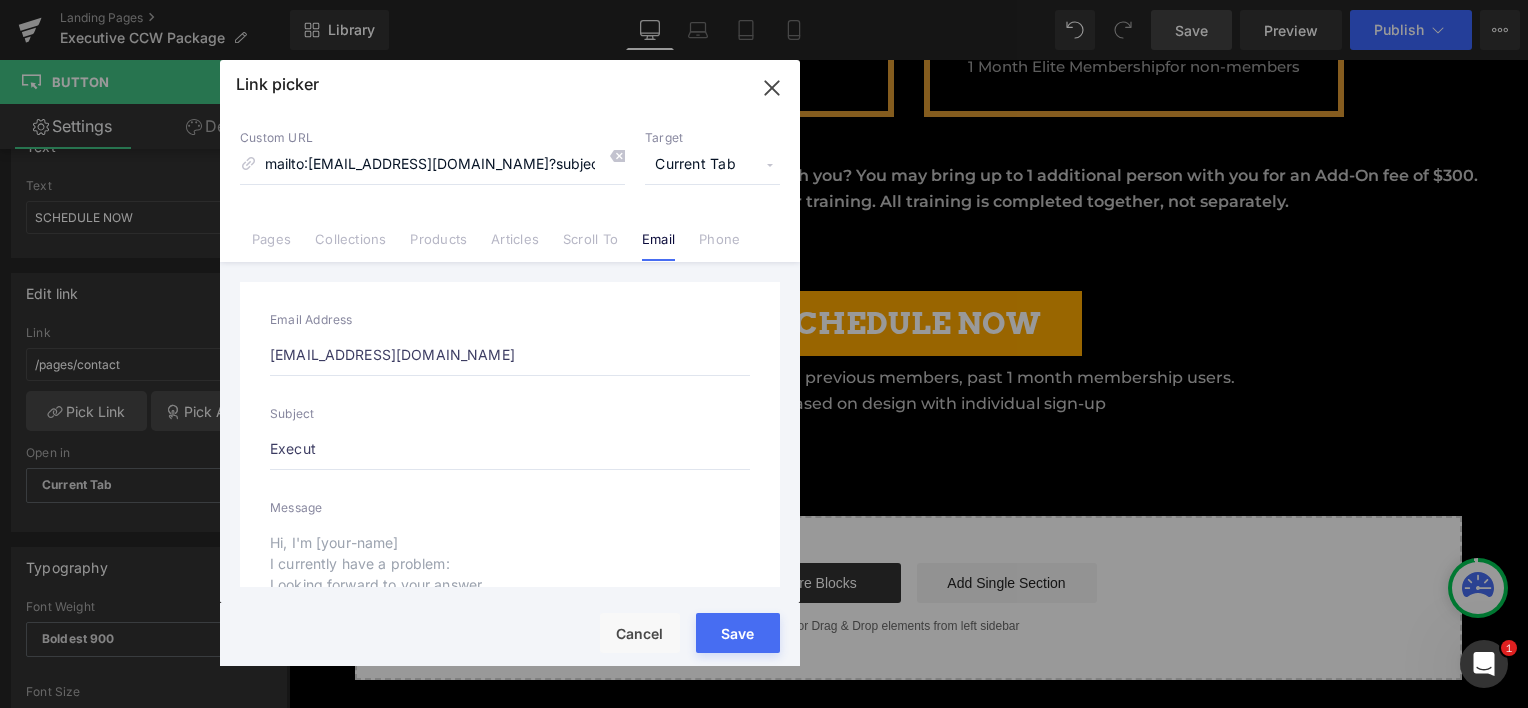 type on "Executi" 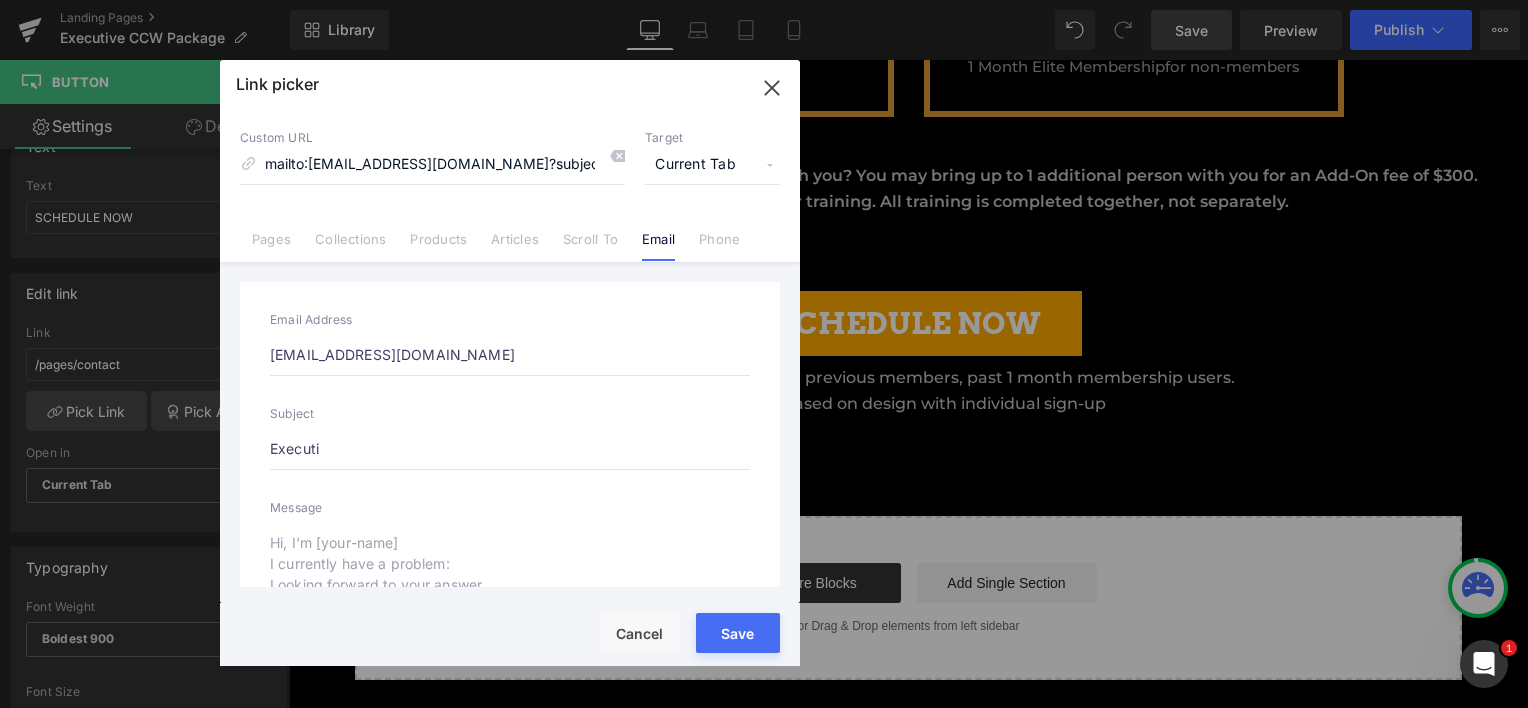 type on "mailto:[EMAIL_ADDRESS][DOMAIN_NAME]?subject=Executi" 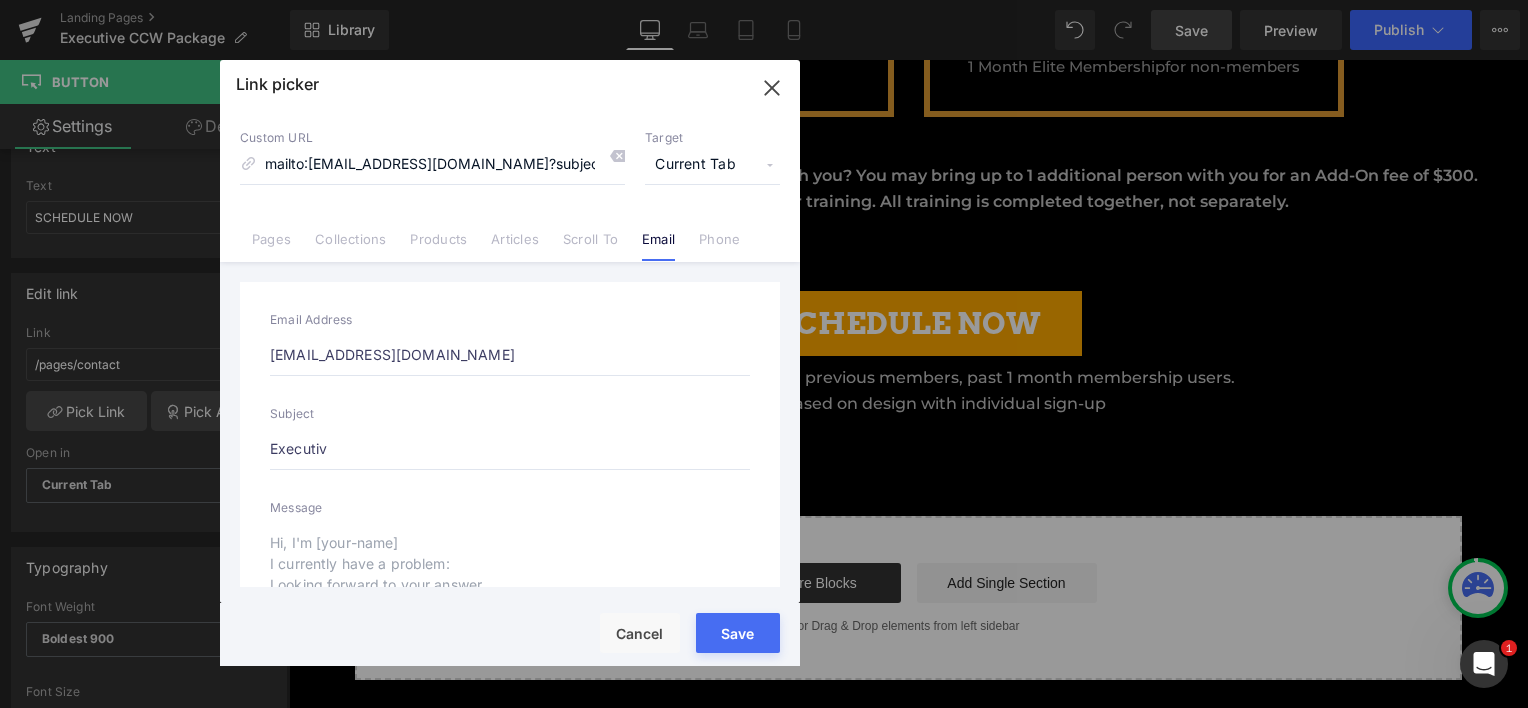 type on "mailto:[EMAIL_ADDRESS][DOMAIN_NAME]?subject=Executiv" 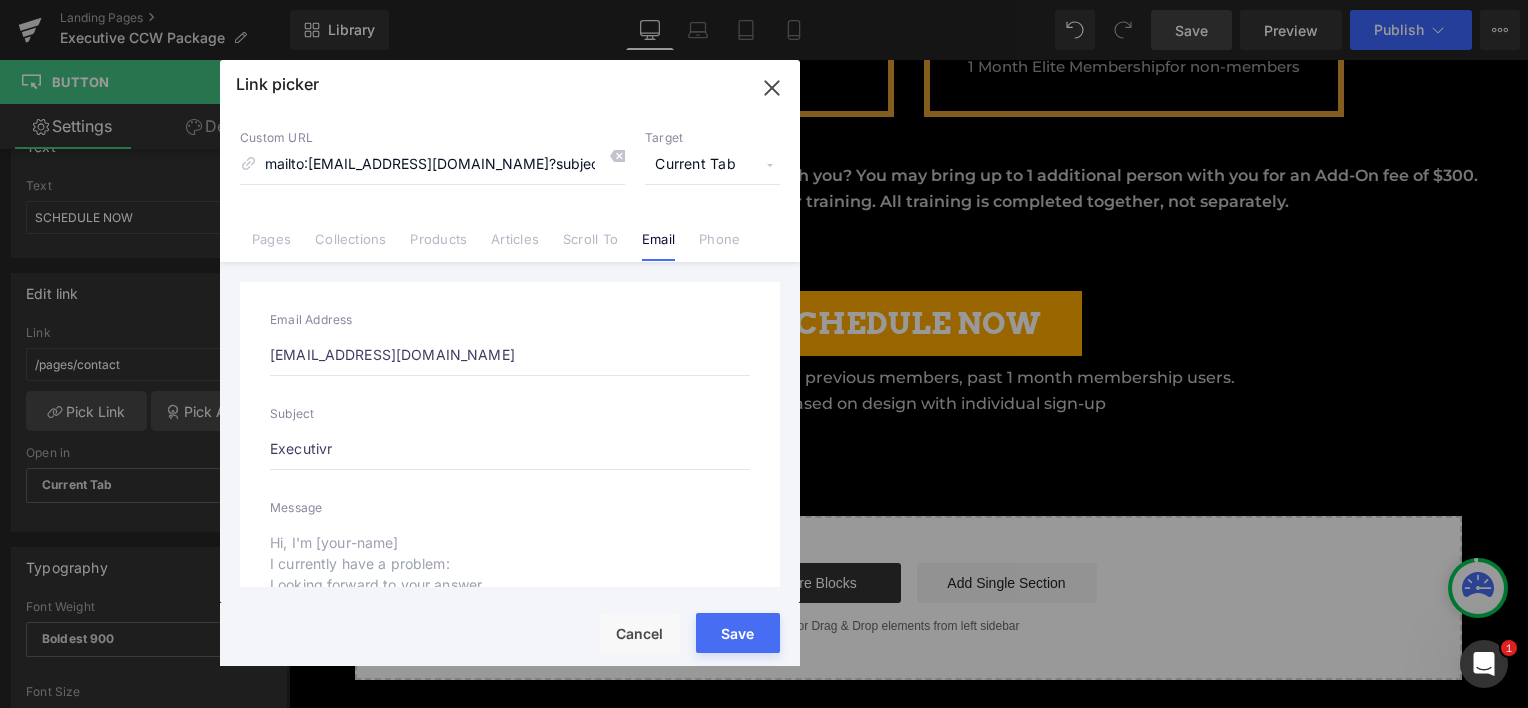 type on "Executivre" 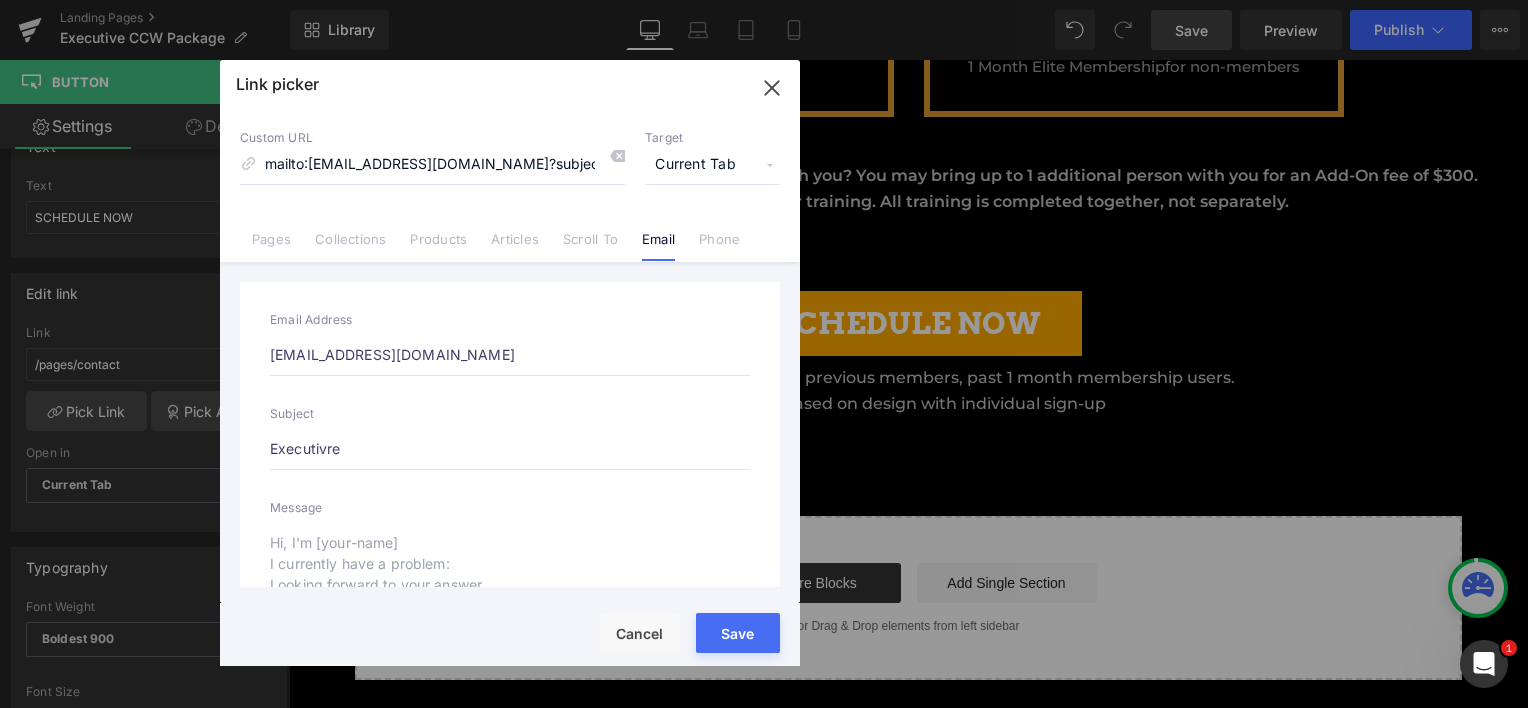 type on "mailto:[EMAIL_ADDRESS][DOMAIN_NAME]?subject=Executivre" 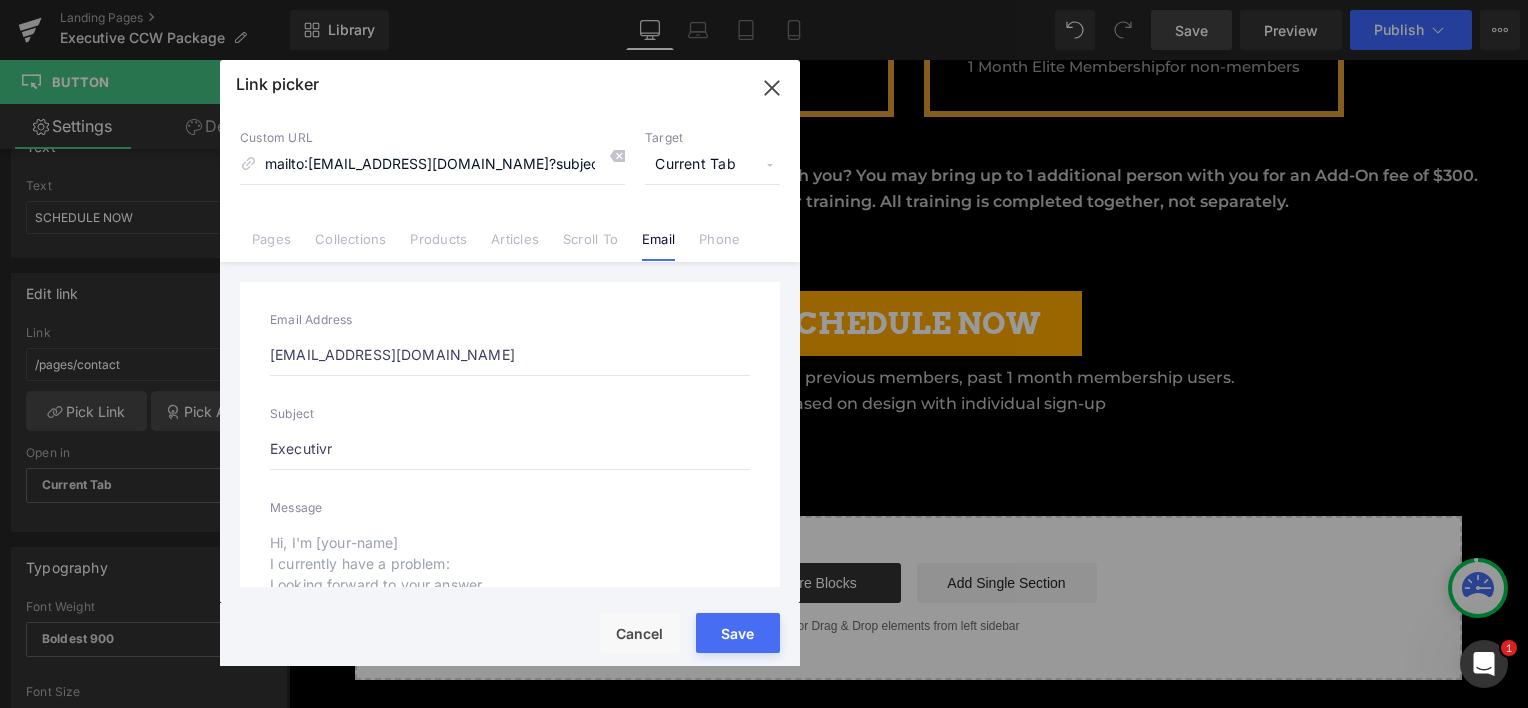 type on "mailto:[EMAIL_ADDRESS][DOMAIN_NAME]?subject=Executivr" 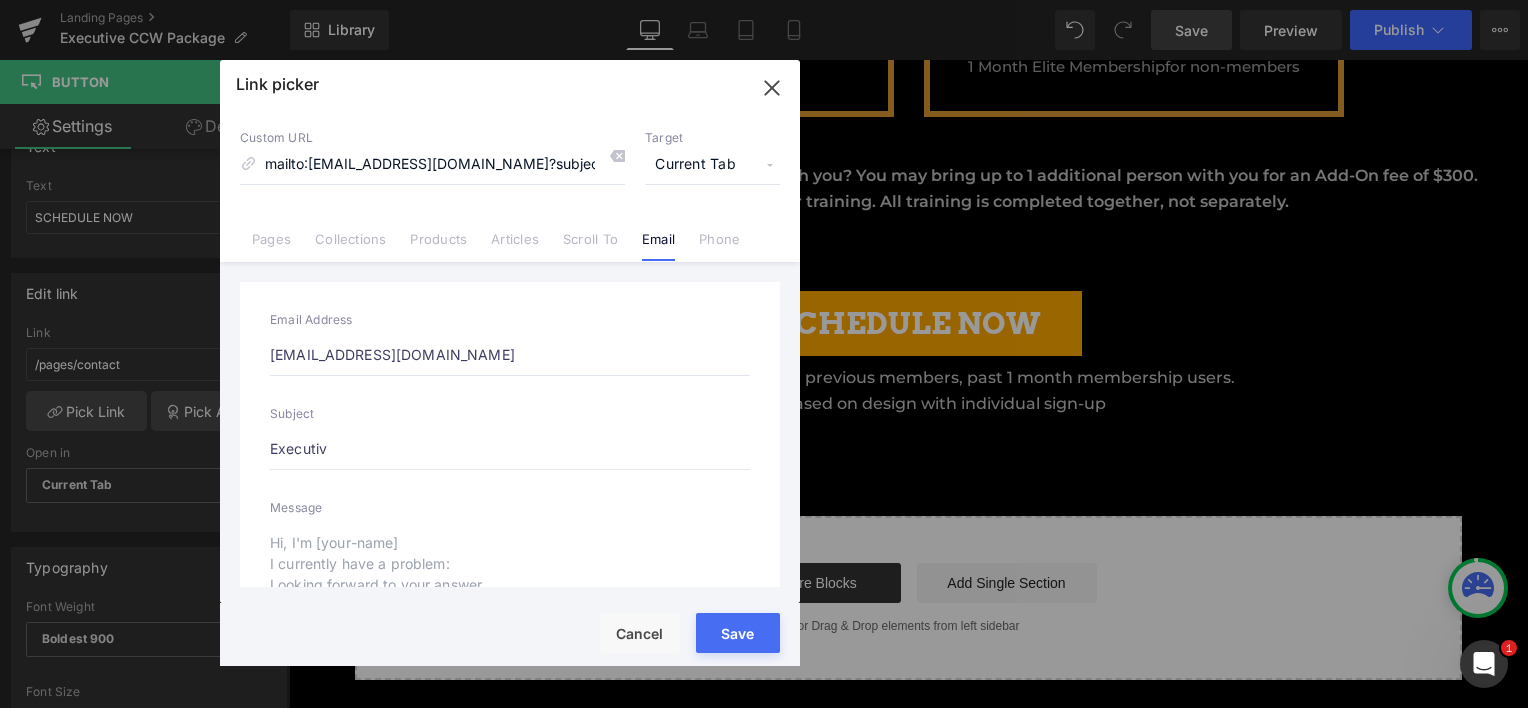 type on "mailto:[EMAIL_ADDRESS][DOMAIN_NAME]?subject=Executiv" 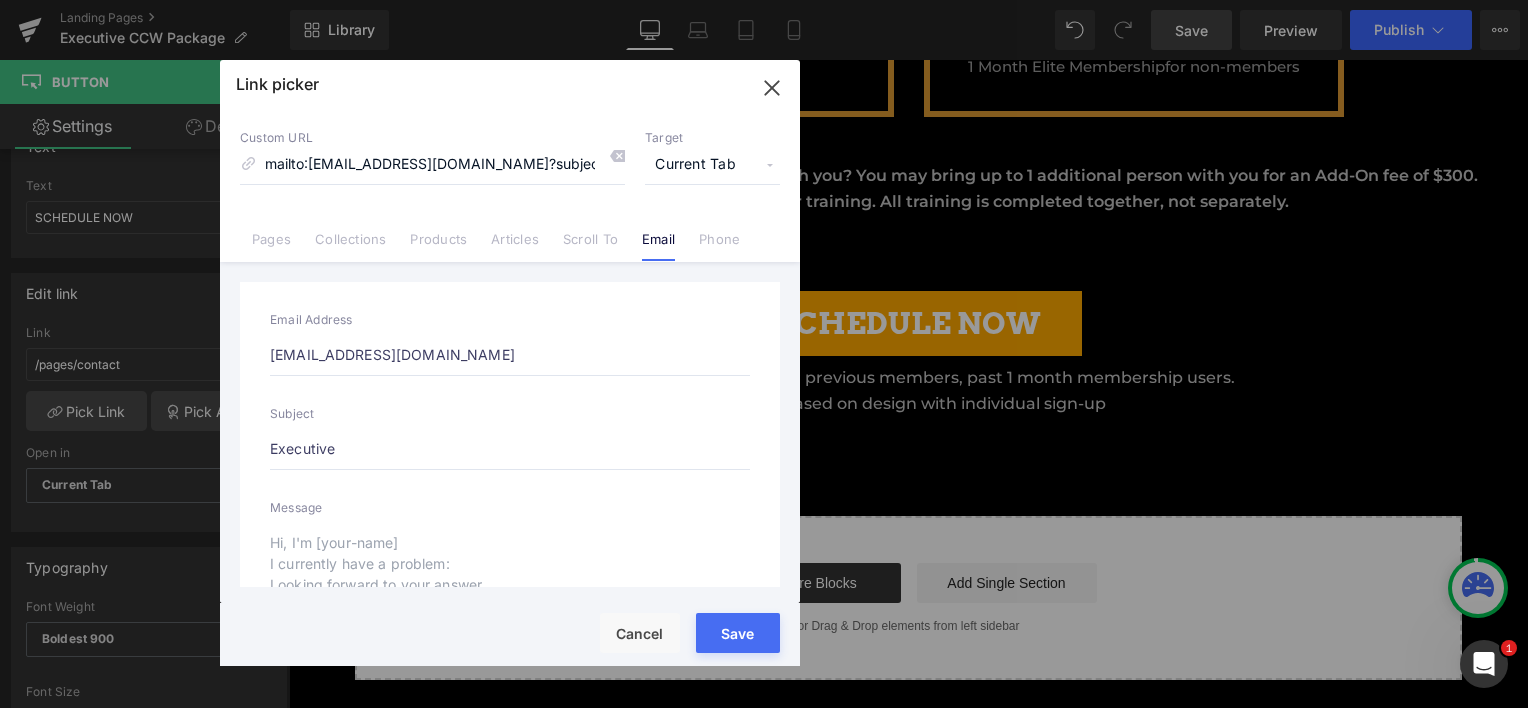 type on "mailto:[EMAIL_ADDRESS][DOMAIN_NAME]?subject=Executive" 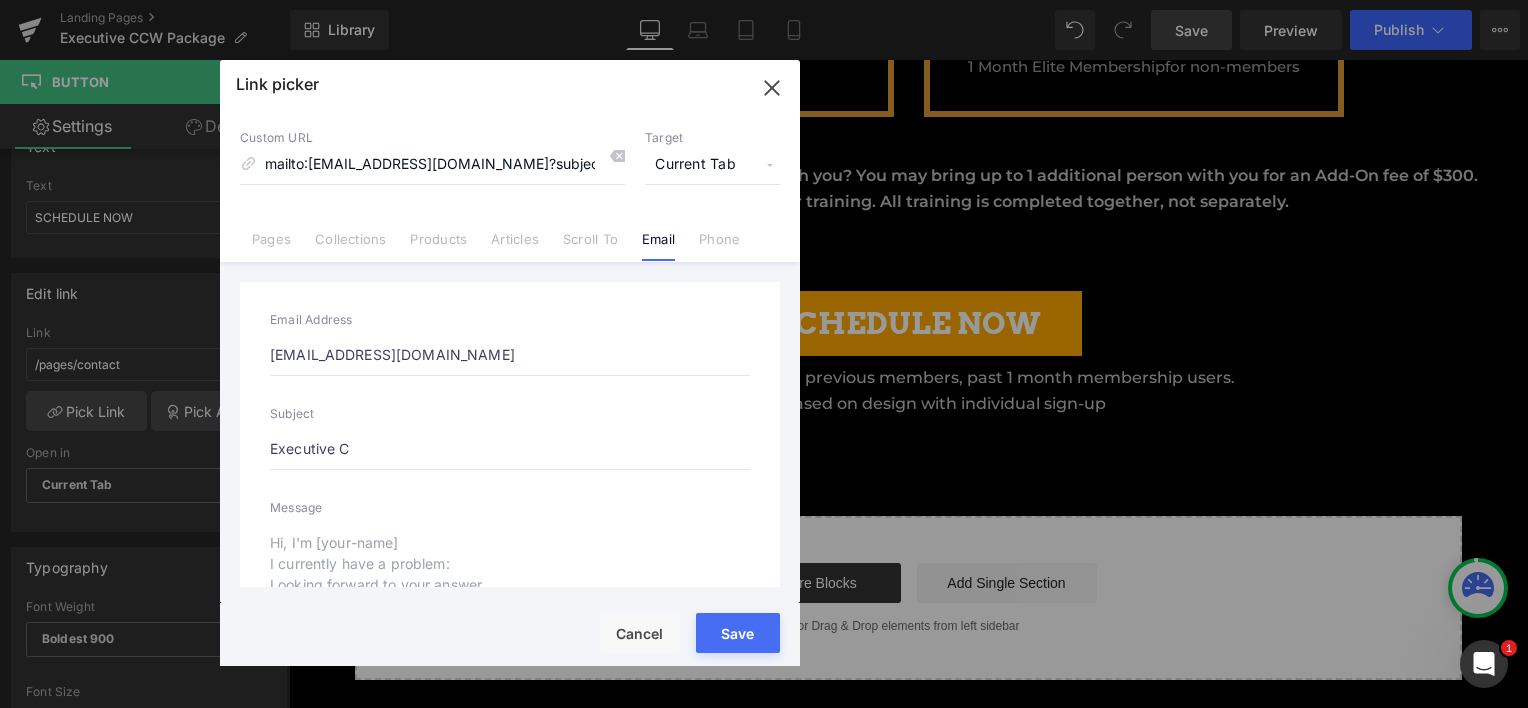 type on "mailto:[EMAIL_ADDRESS][DOMAIN_NAME]?subject=Executive C" 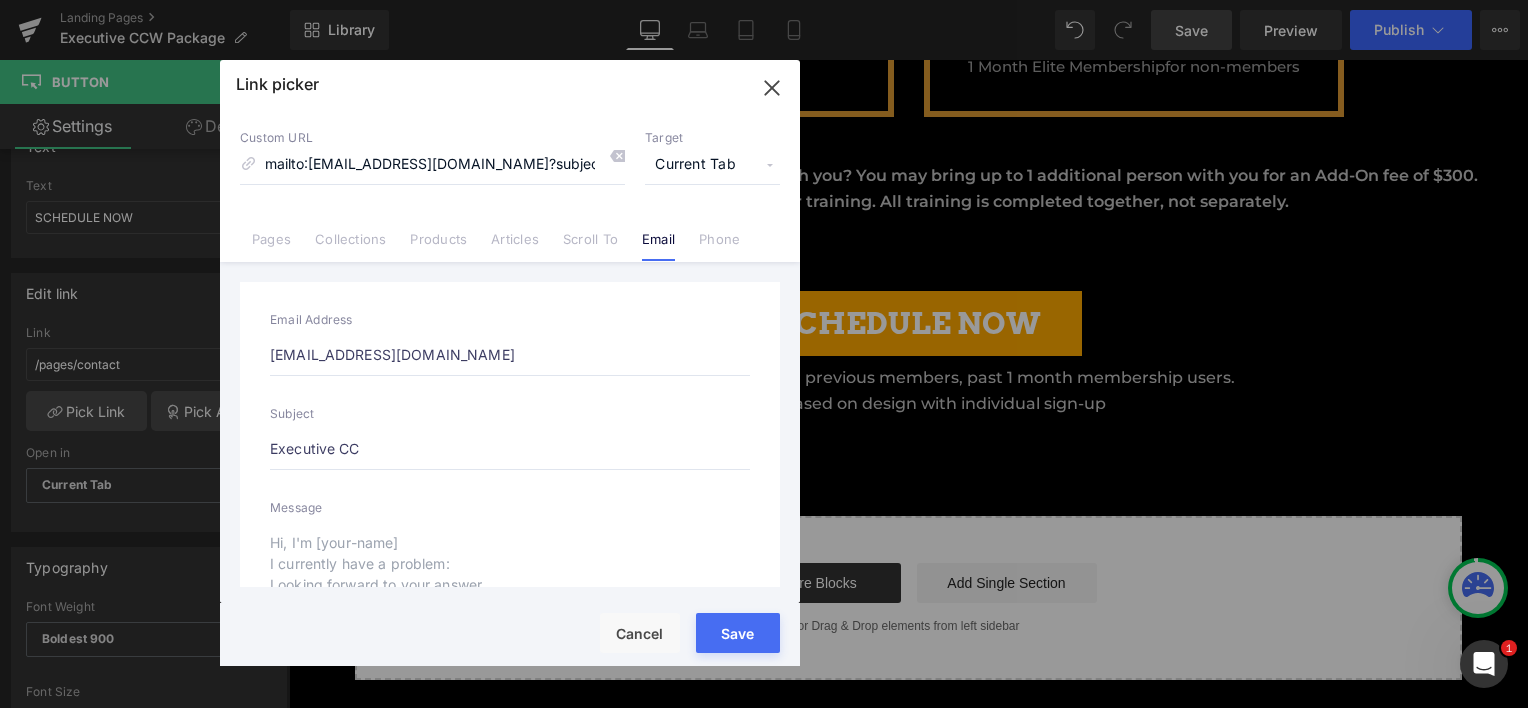 type on "mailto:[EMAIL_ADDRESS][DOMAIN_NAME]?subject=Executive CC" 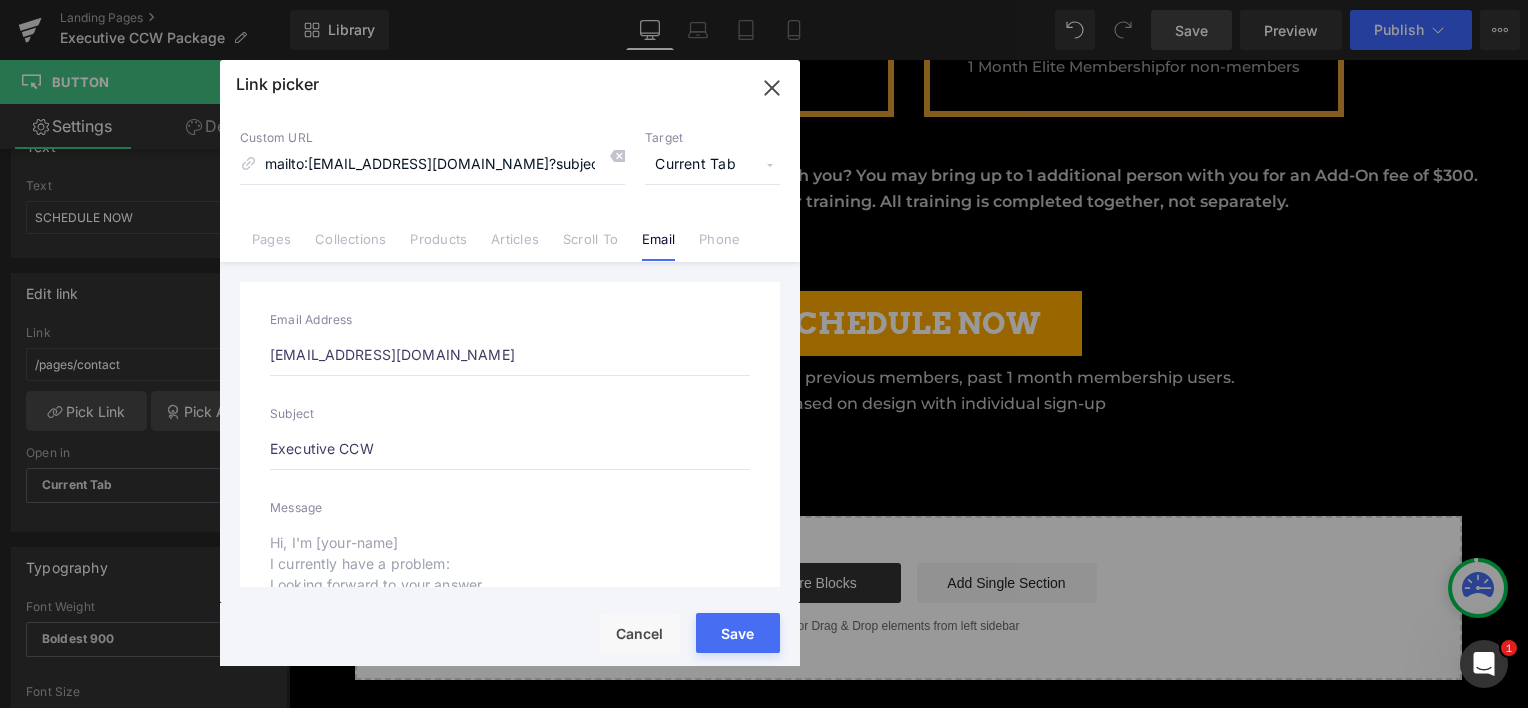 type on "mailto:[EMAIL_ADDRESS][DOMAIN_NAME]?subject=Executive CCW" 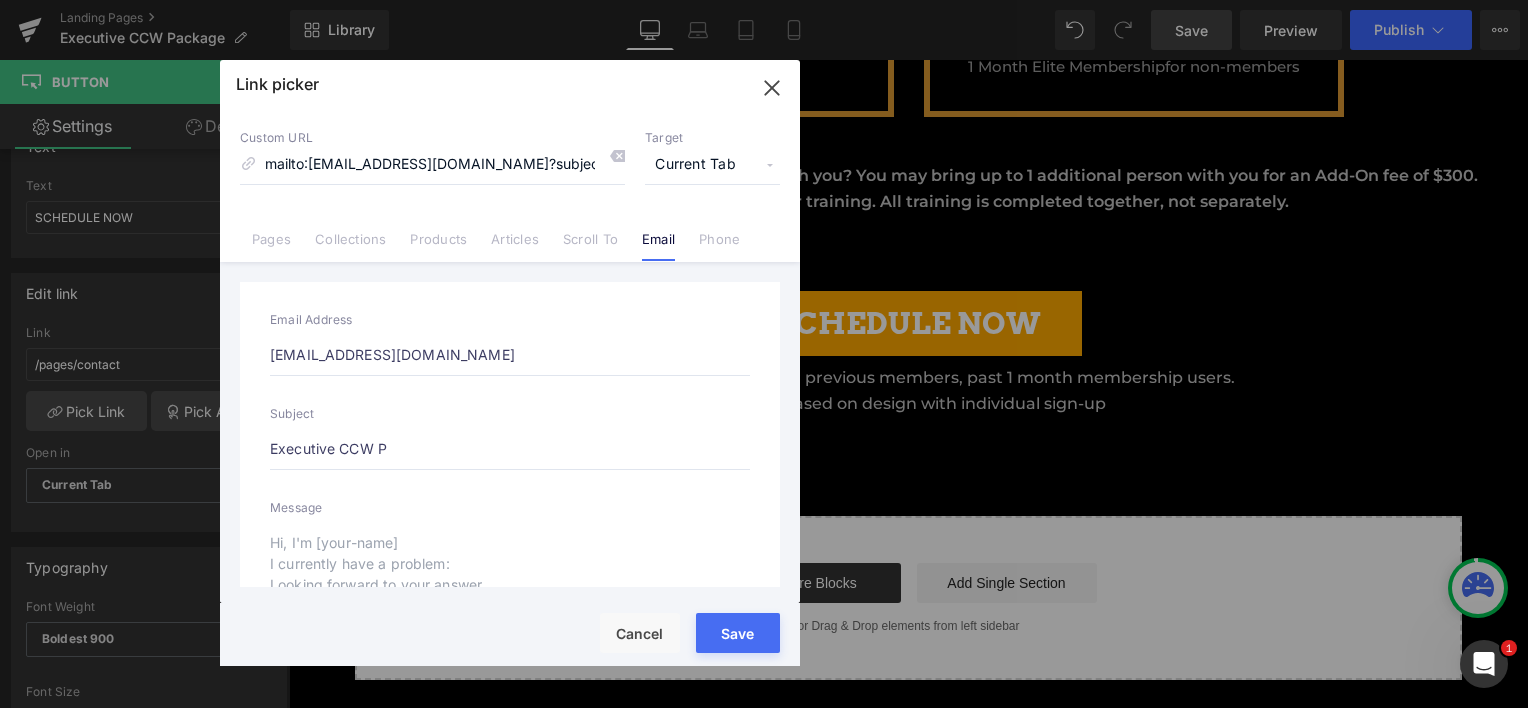 type on "mailto:[EMAIL_ADDRESS][DOMAIN_NAME]?subject=Executive CCW P" 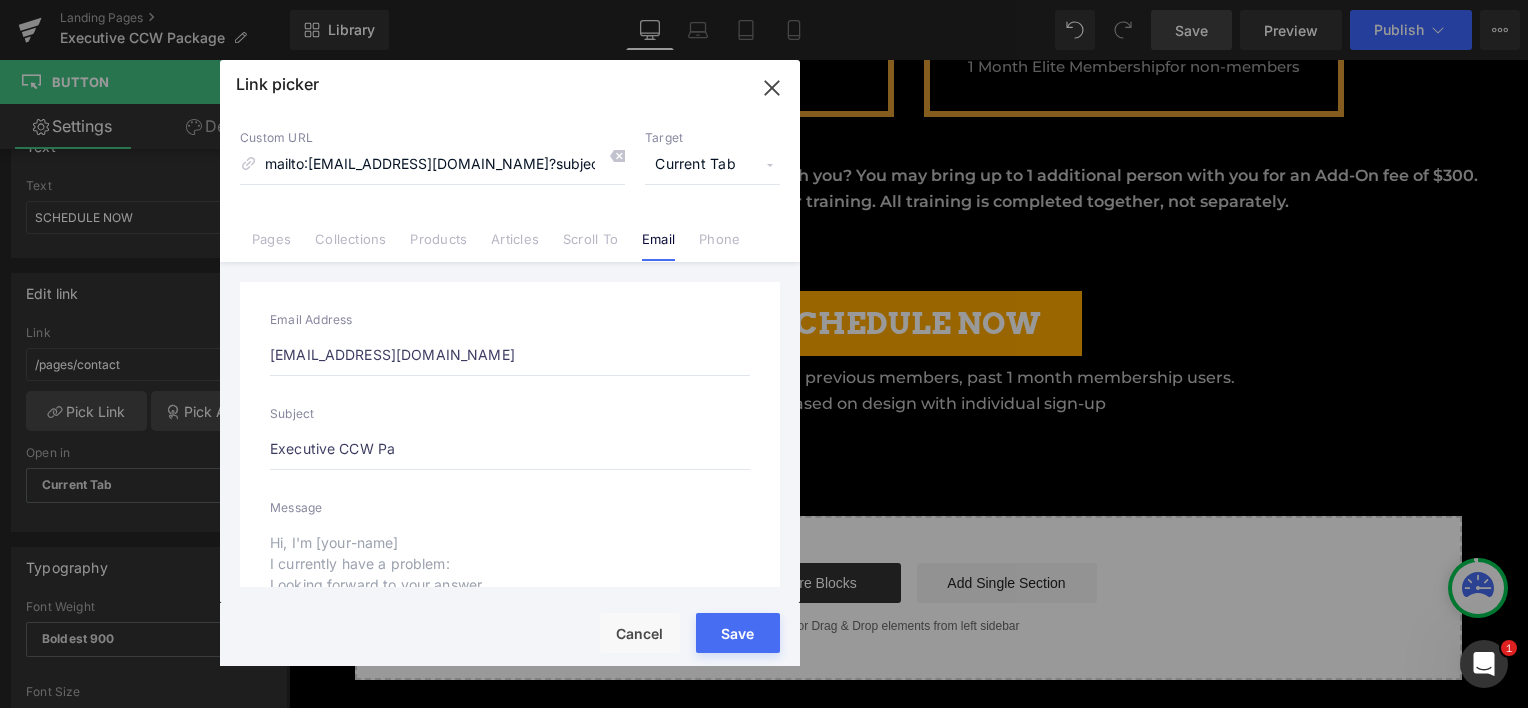 type on "mailto:[EMAIL_ADDRESS][DOMAIN_NAME]?subject=Executive CCW Pa" 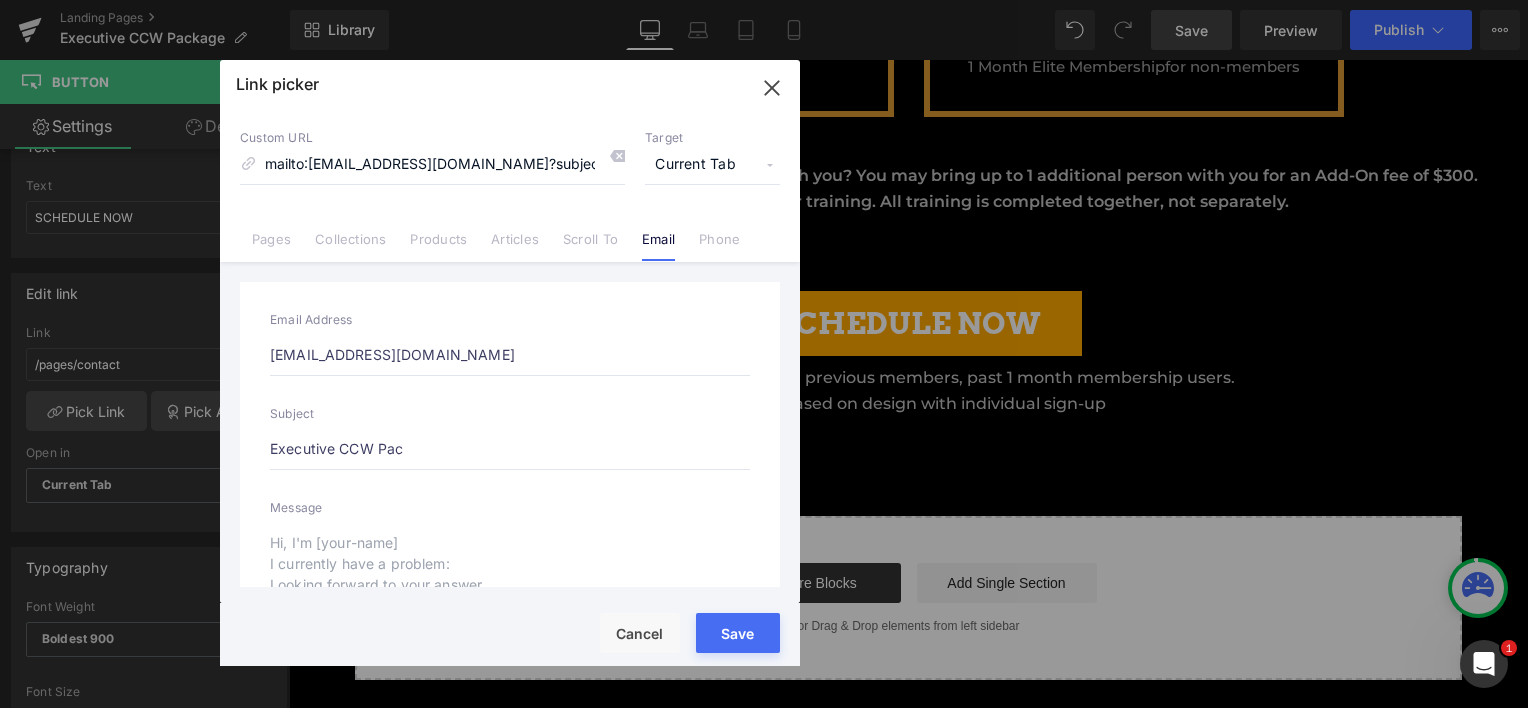 type on "Executive CCW Pack" 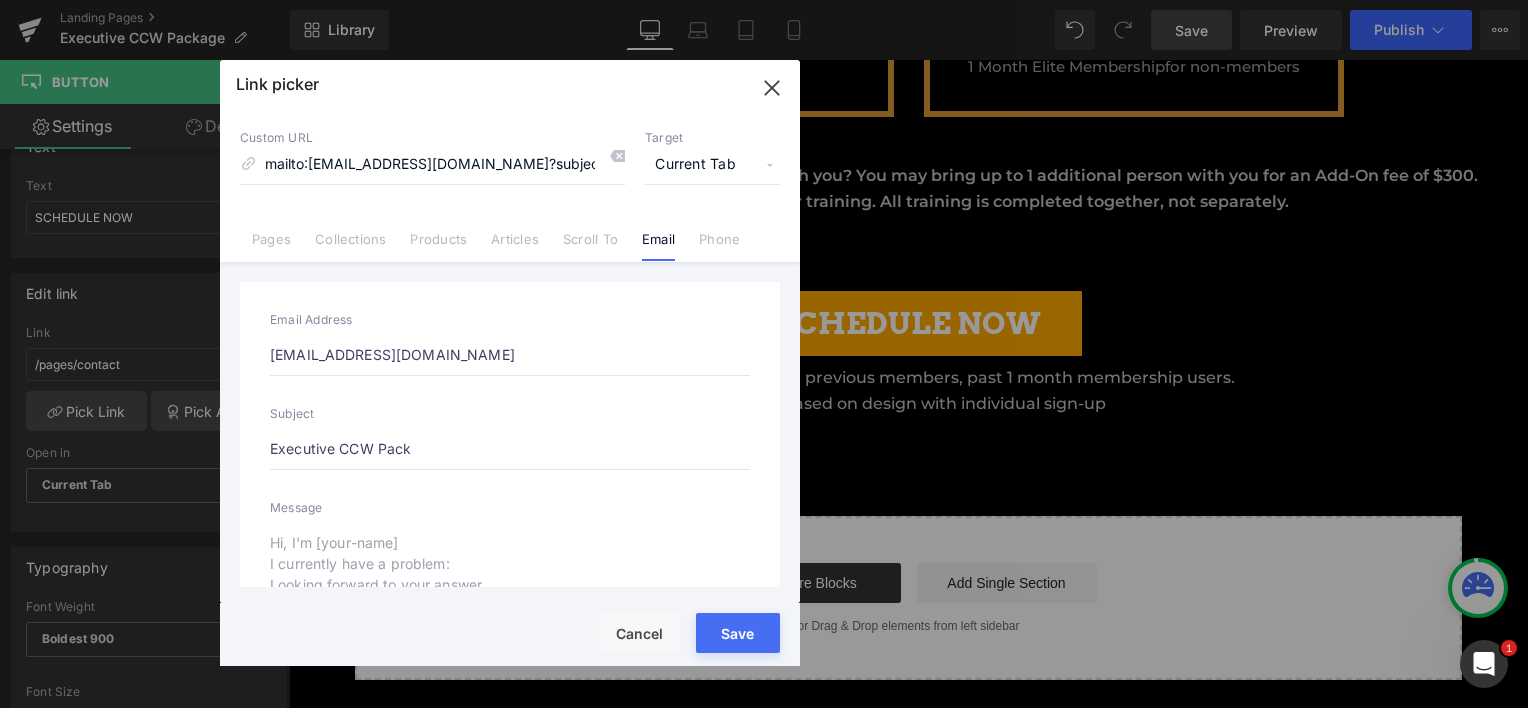 type on "mailto:[EMAIL_ADDRESS][DOMAIN_NAME]?subject=Executive CCW Pack" 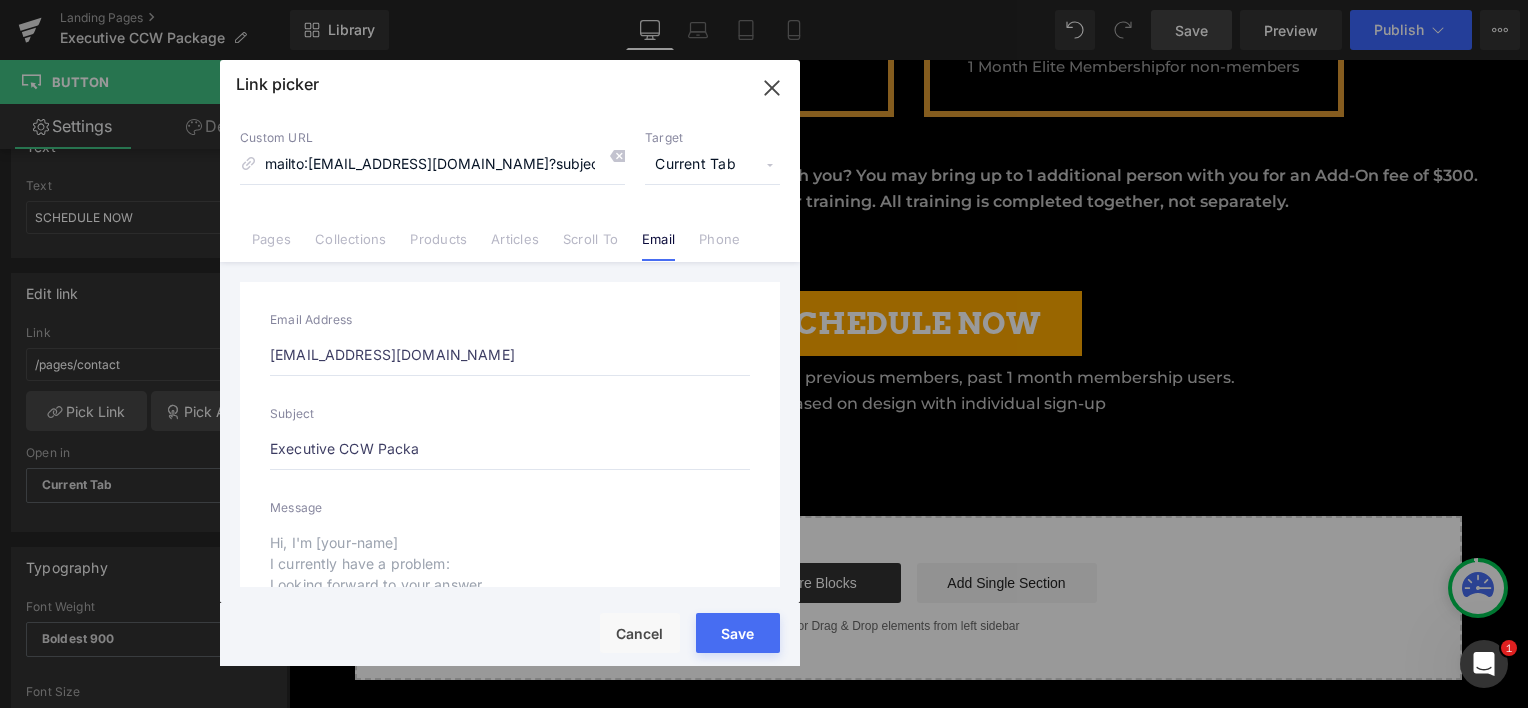 type on "mailto:[EMAIL_ADDRESS][DOMAIN_NAME]?subject=Executive CCW Packa" 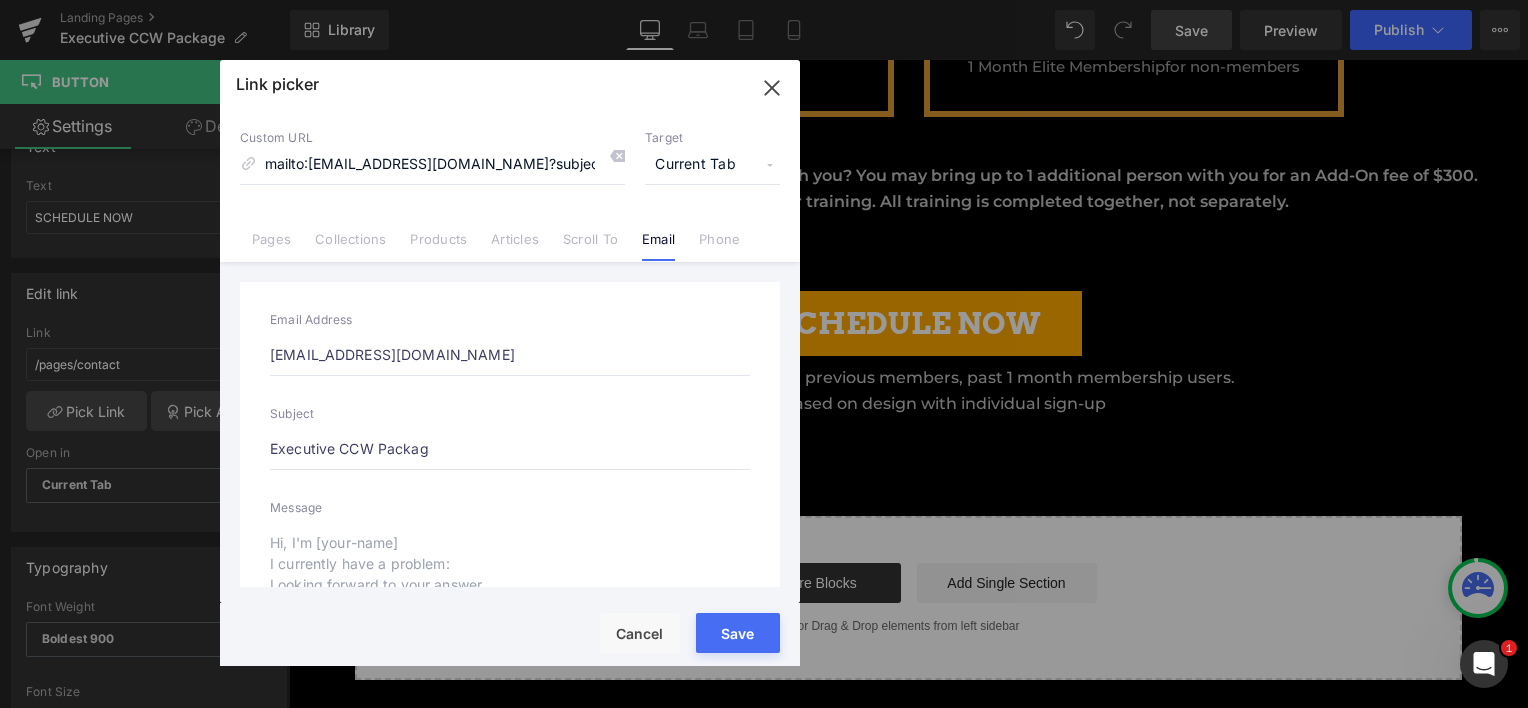 type on "mailto:[EMAIL_ADDRESS][DOMAIN_NAME]?subject=Executive CCW Packag" 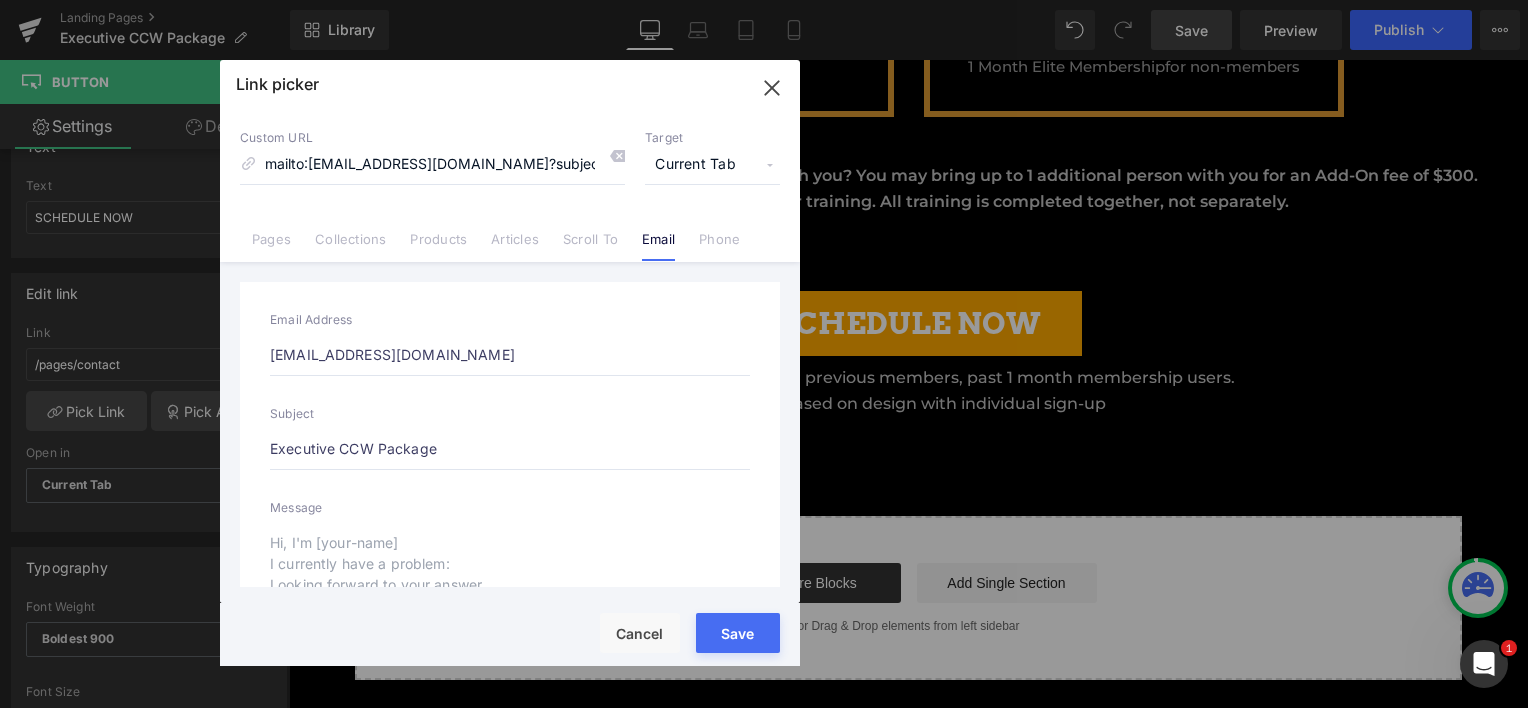 type on "mailto:[EMAIL_ADDRESS][DOMAIN_NAME]?subject=Executive CCW Package" 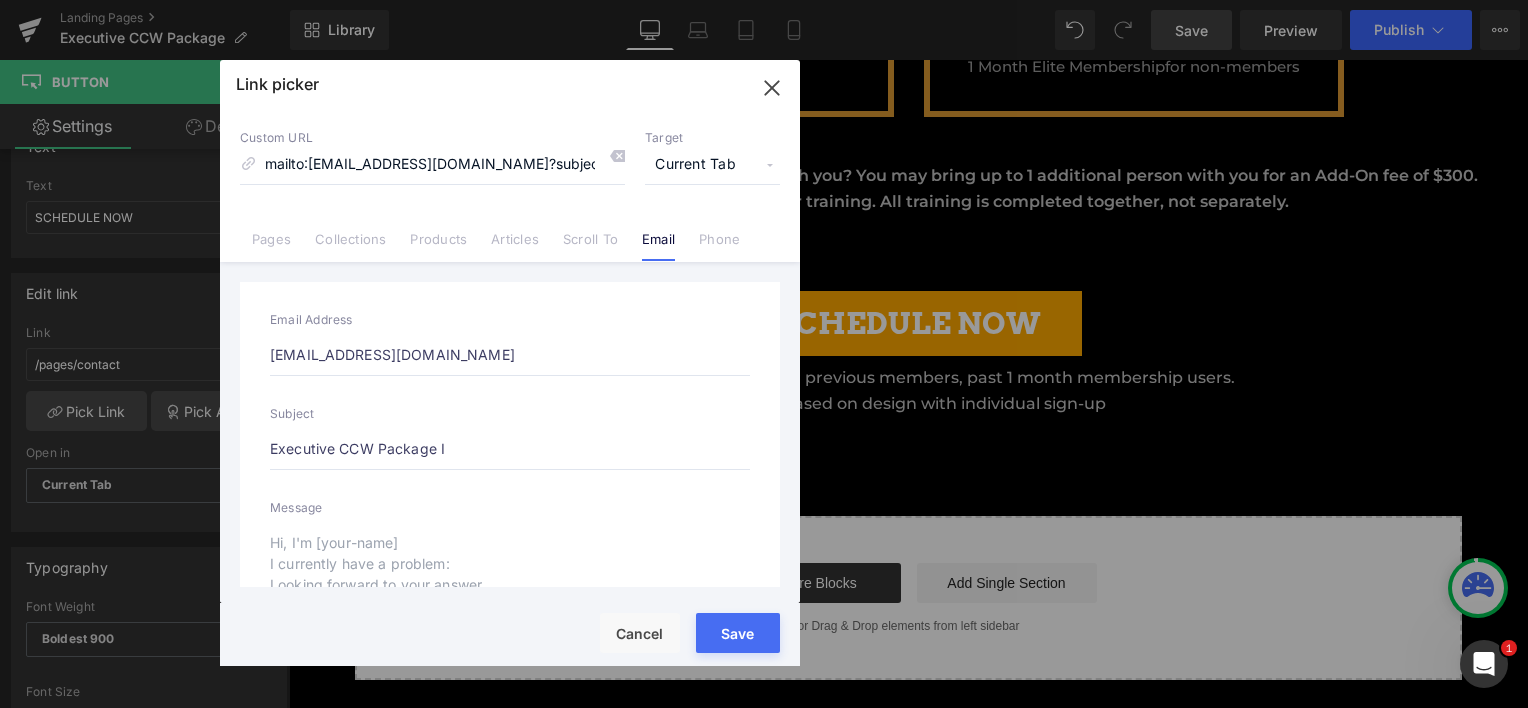 type on "mailto:[EMAIL_ADDRESS][DOMAIN_NAME]?subject=Executive CCW Package I" 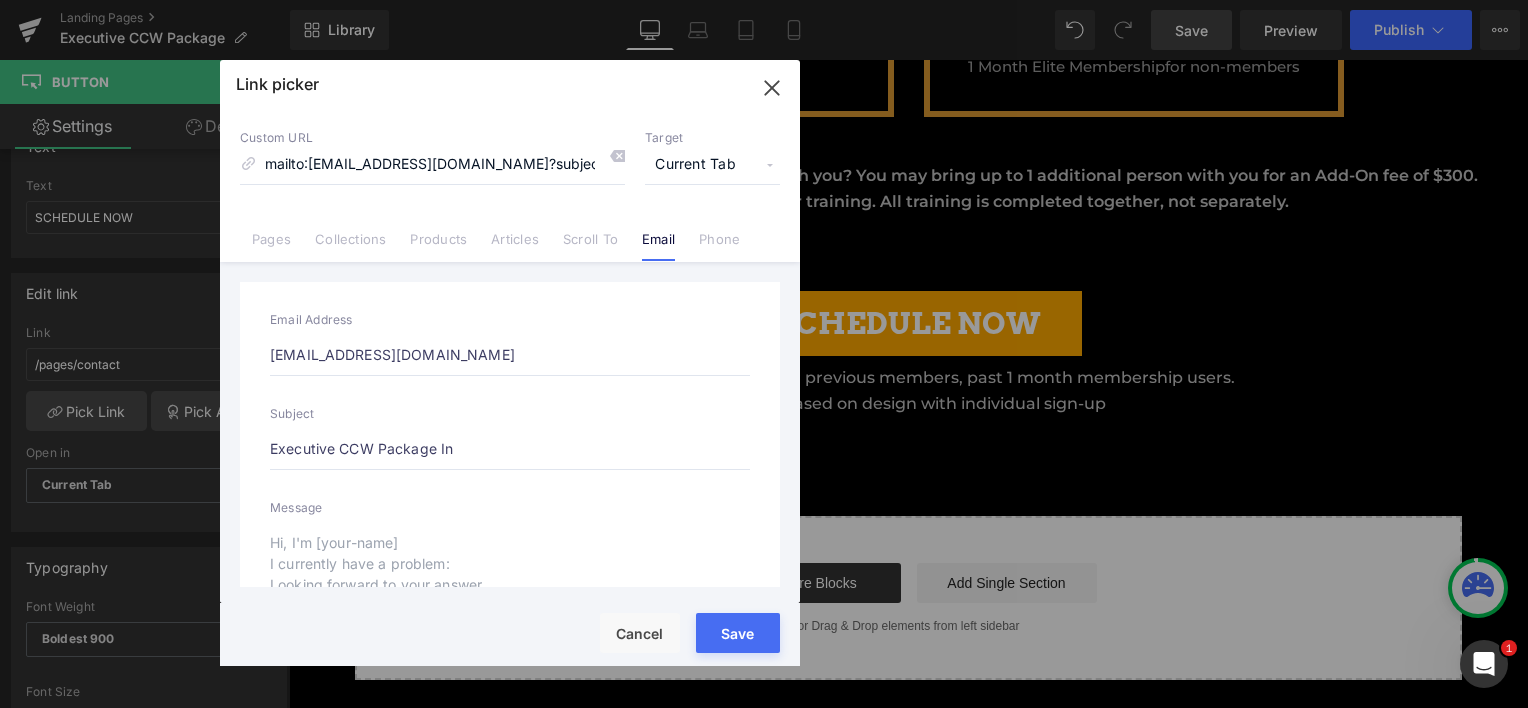 type on "mailto:[EMAIL_ADDRESS][DOMAIN_NAME]?subject=Executive CCW Package In" 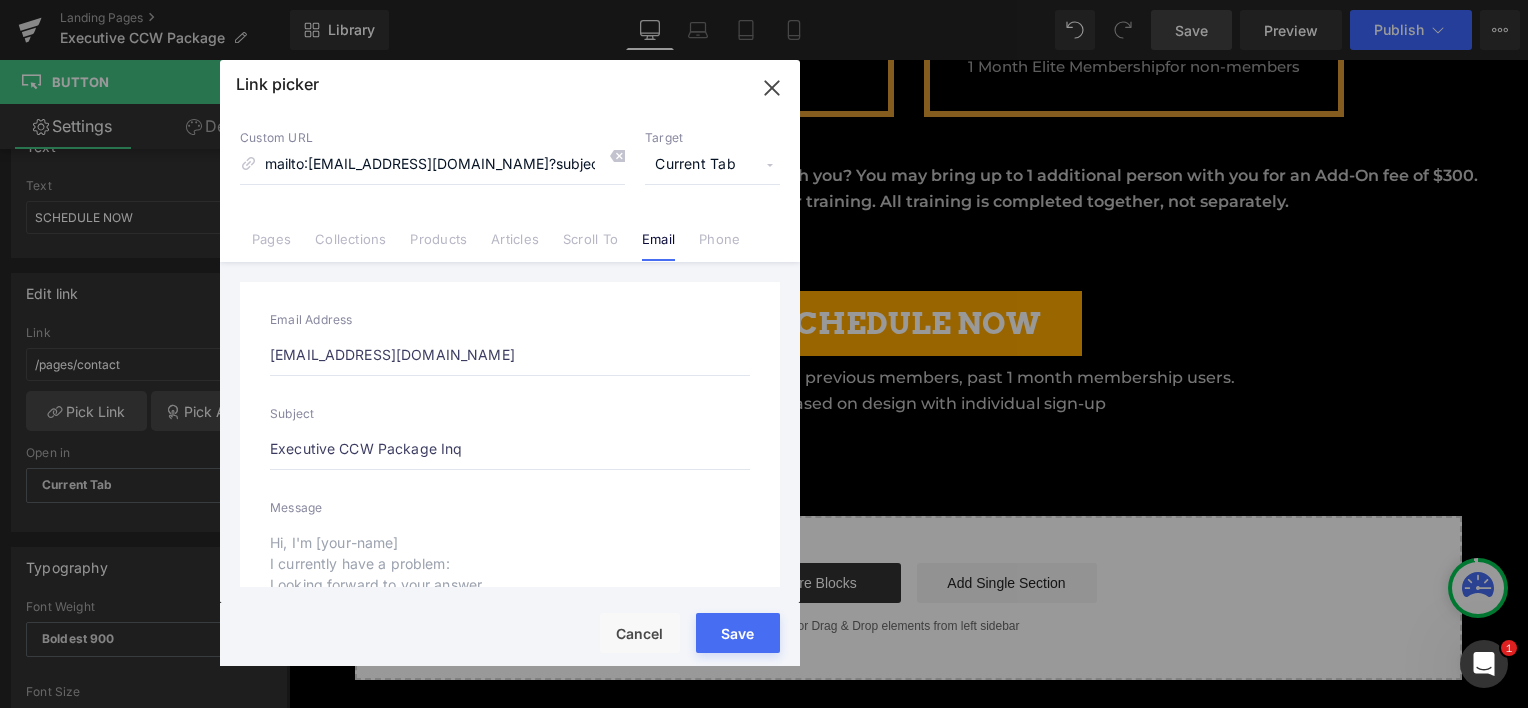 type on "Executive CCW Package Inqu" 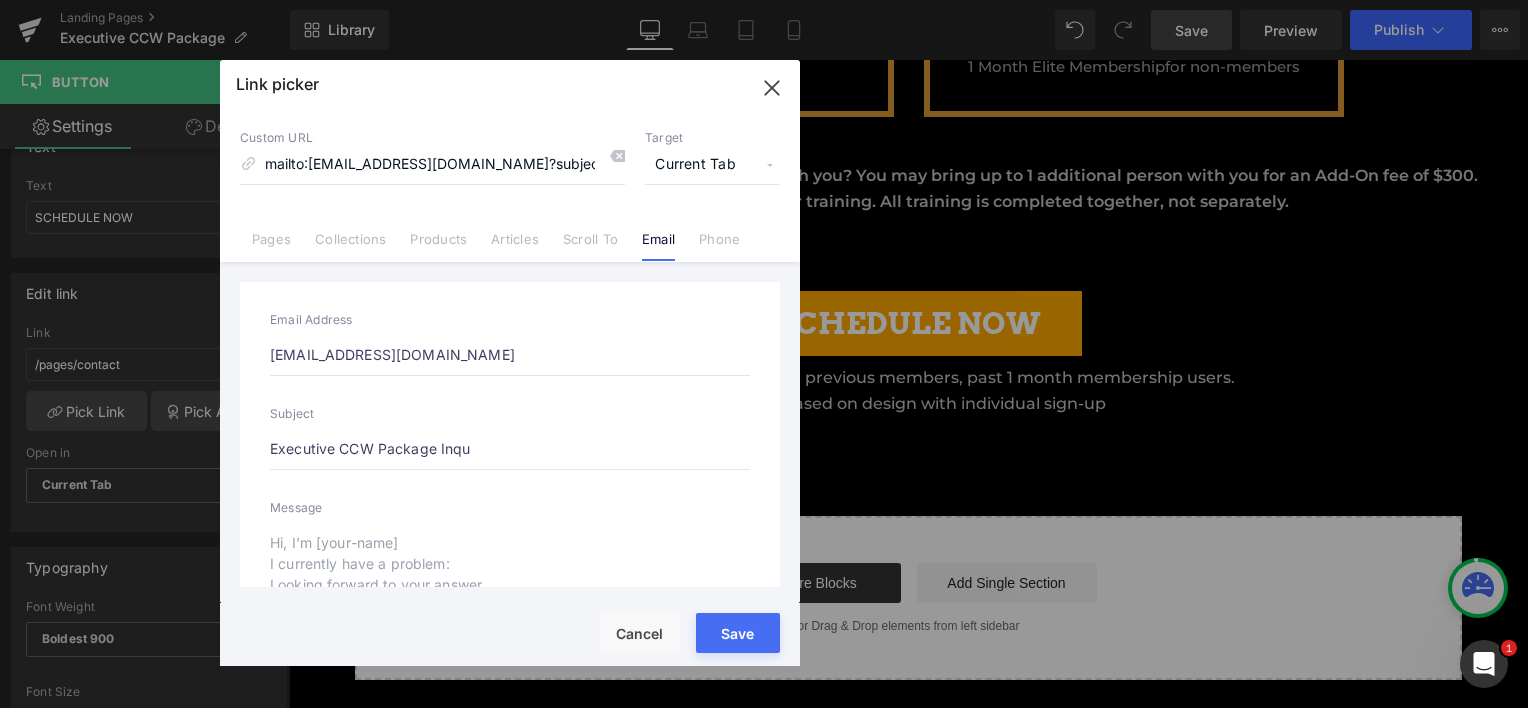 type on "mailto:[EMAIL_ADDRESS][DOMAIN_NAME]?subject=Executive CCW Package Inqu" 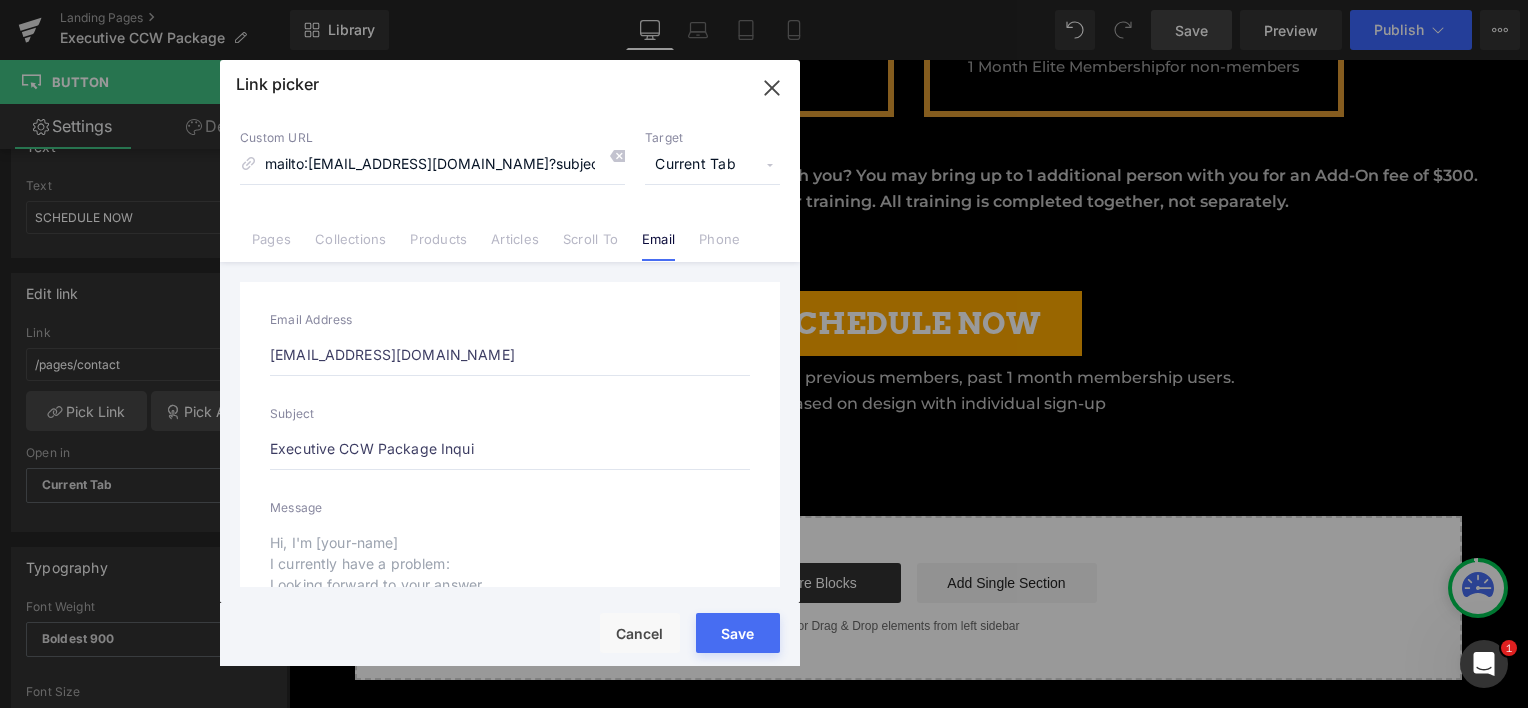 type on "mailto:[EMAIL_ADDRESS][DOMAIN_NAME]?subject=Executive CCW Package Inqui" 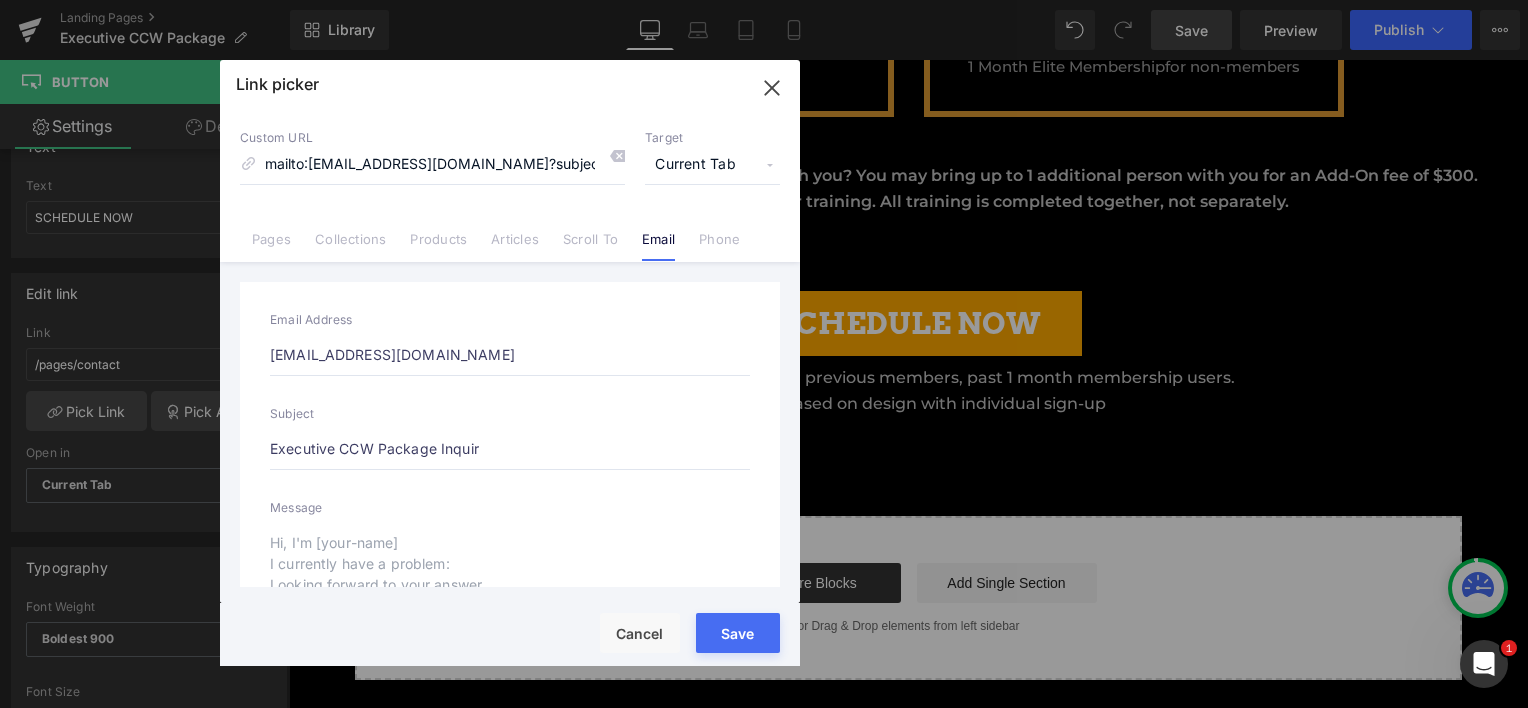 type on "mailto:[EMAIL_ADDRESS][DOMAIN_NAME]?subject=Executive CCW Package Inquir" 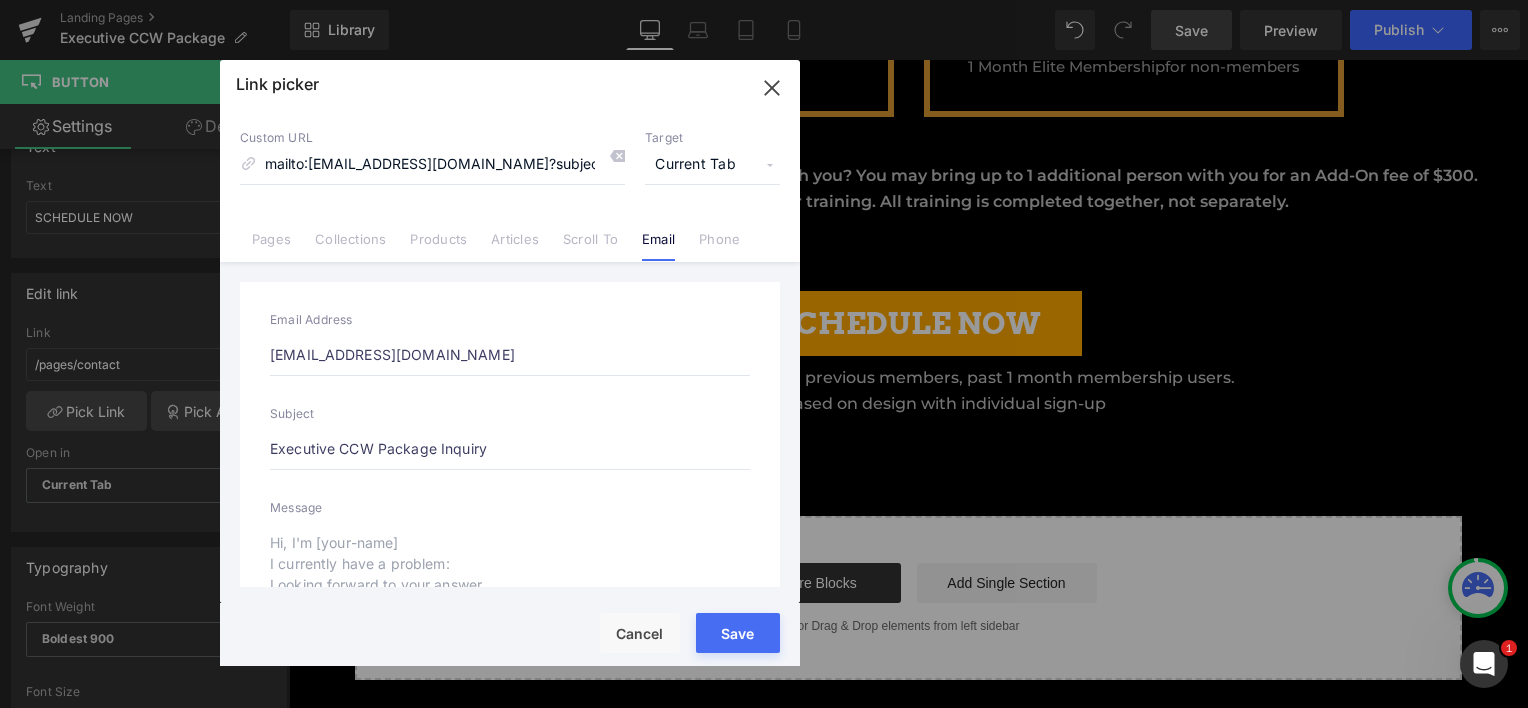 type on "mailto:[EMAIL_ADDRESS][DOMAIN_NAME]?subject=Executive CCW Package Inquiry" 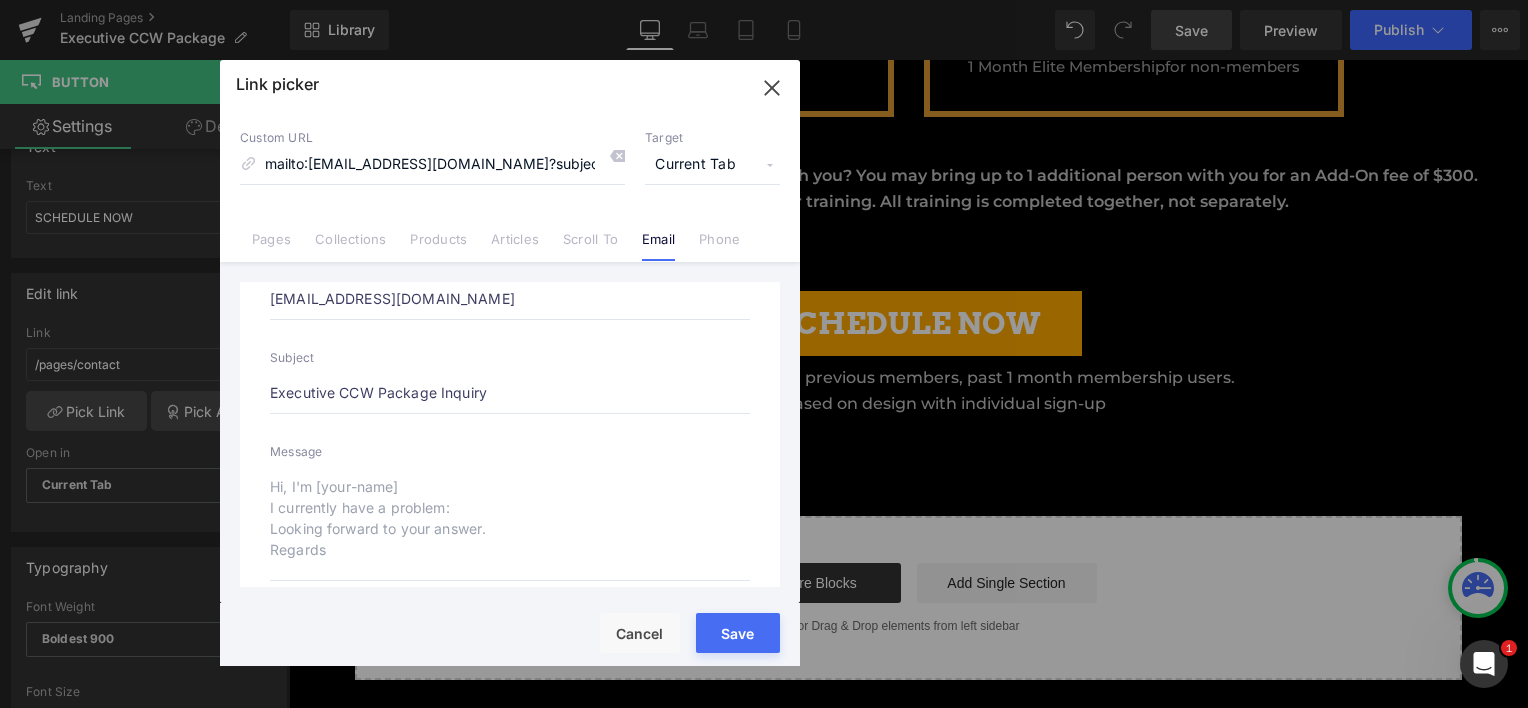 scroll, scrollTop: 84, scrollLeft: 0, axis: vertical 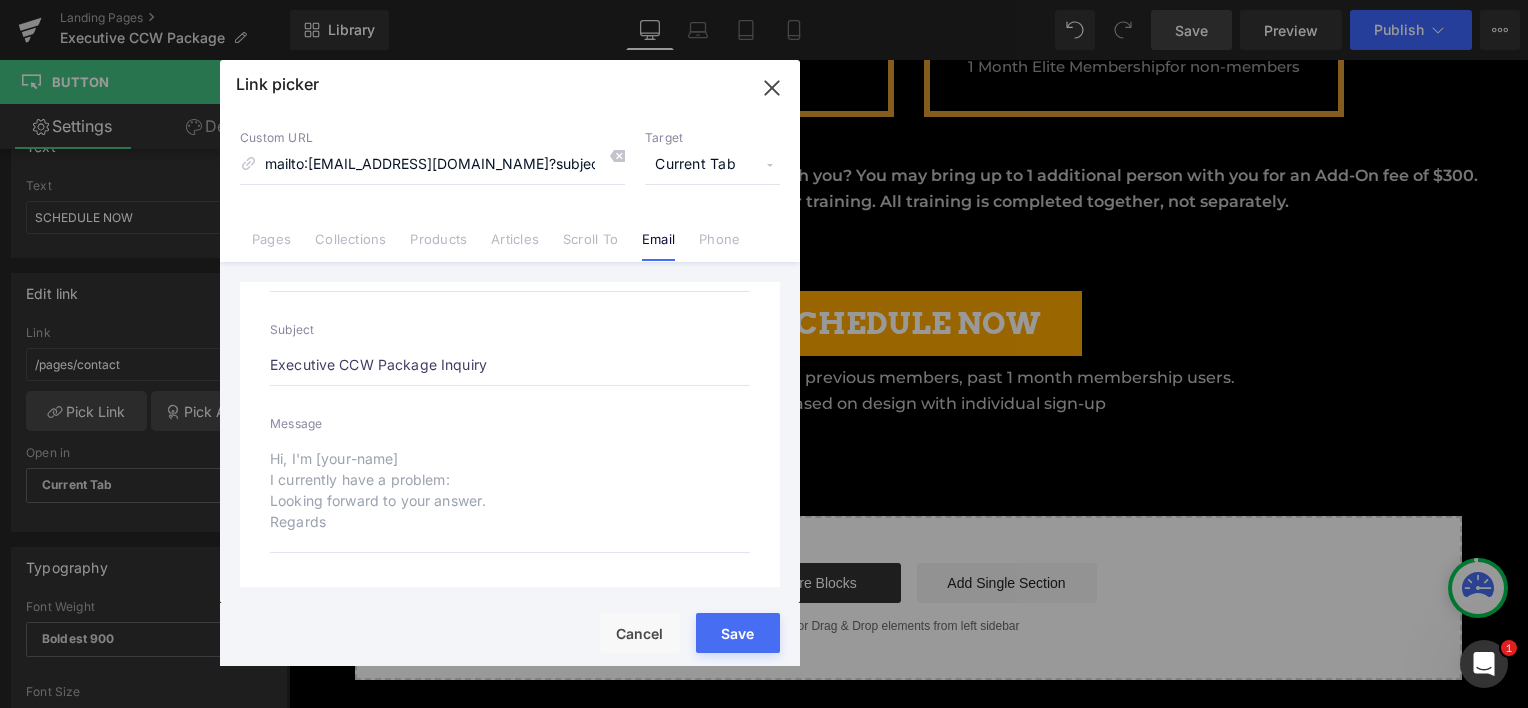 type on "Executive CCW Package Inquiry" 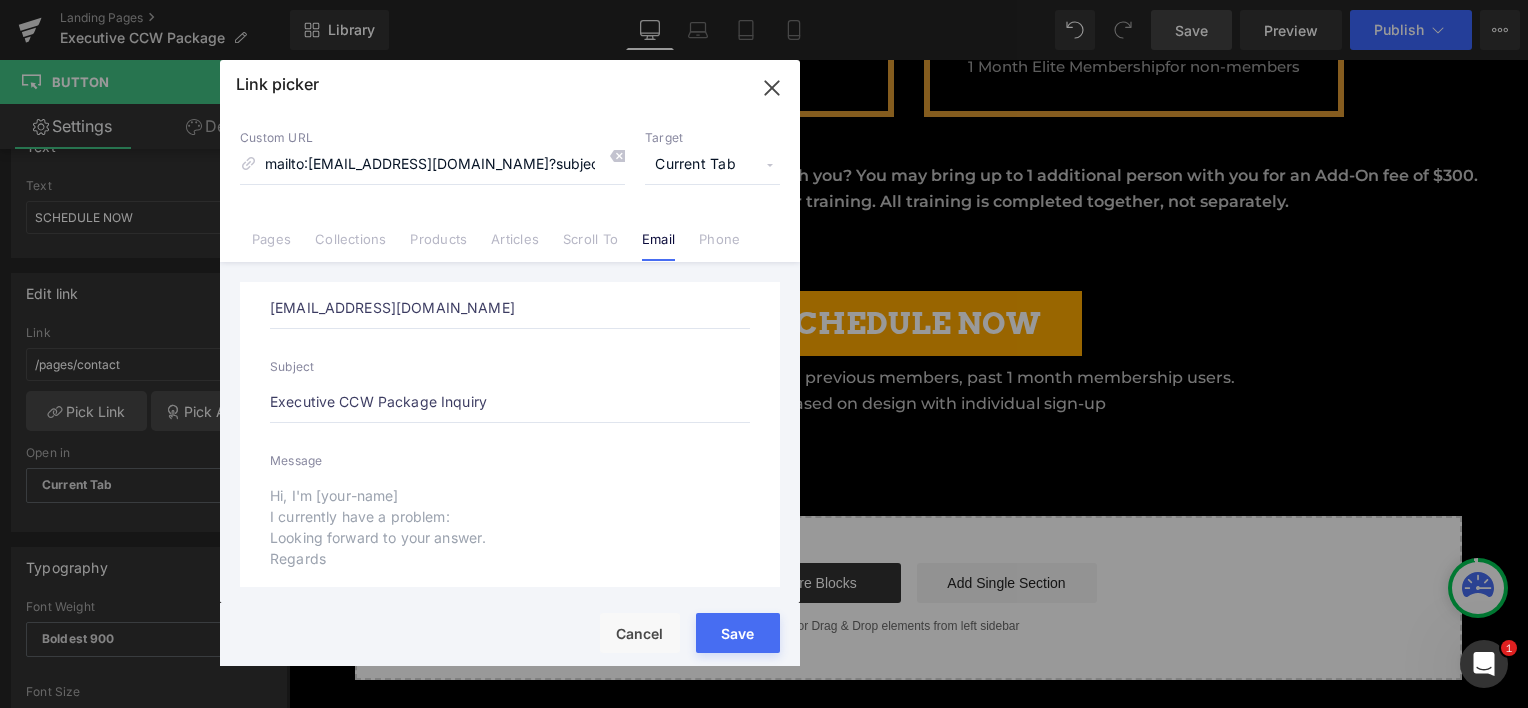 scroll, scrollTop: 84, scrollLeft: 0, axis: vertical 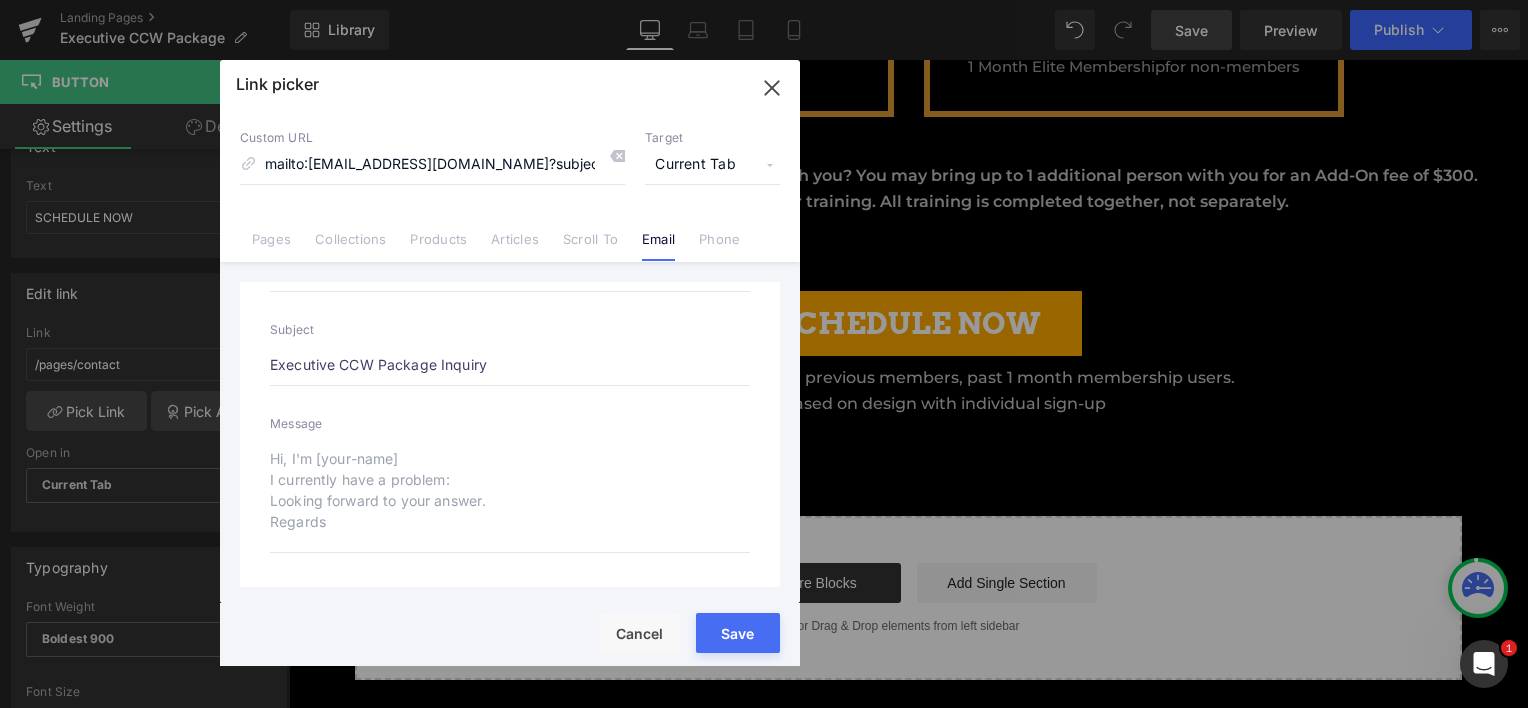 click on "Save" at bounding box center (738, 633) 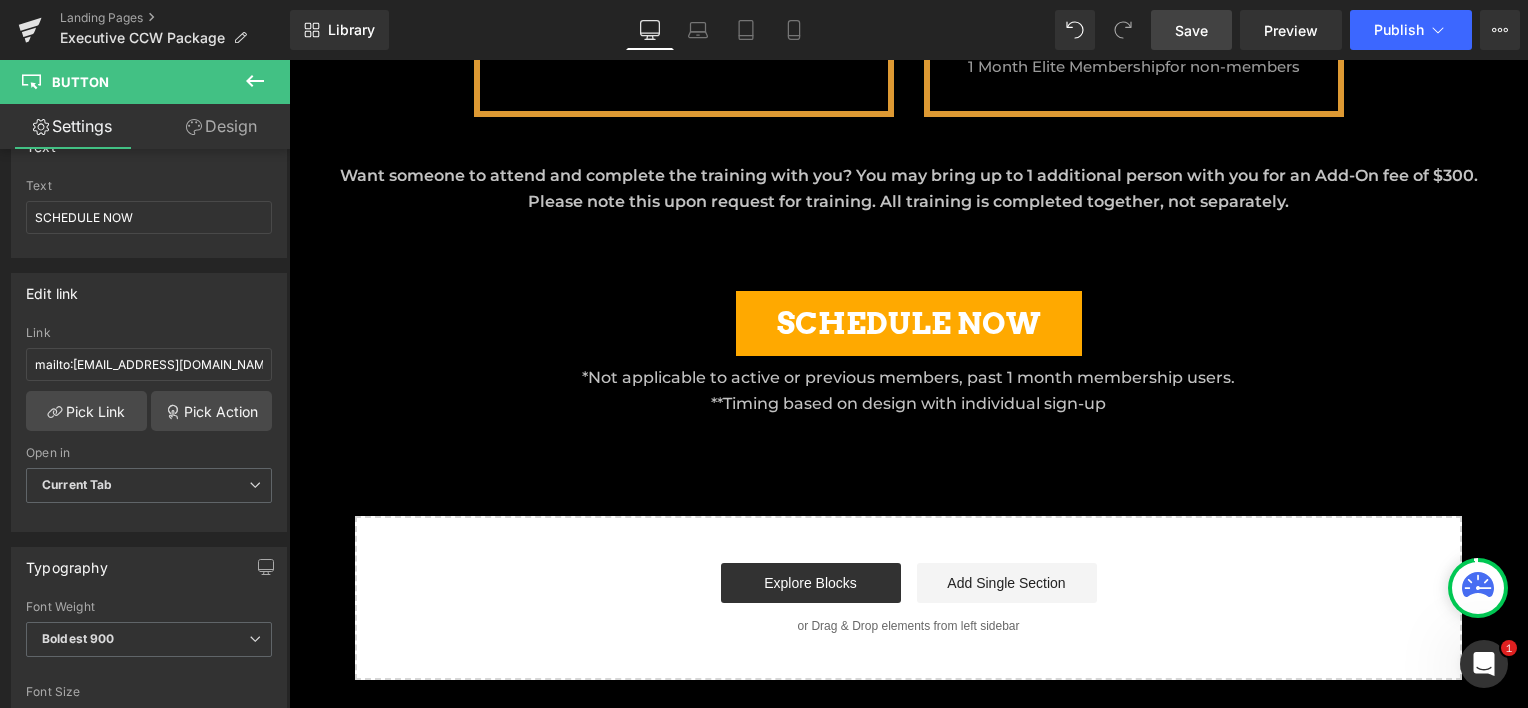 click on "Save" at bounding box center [1191, 30] 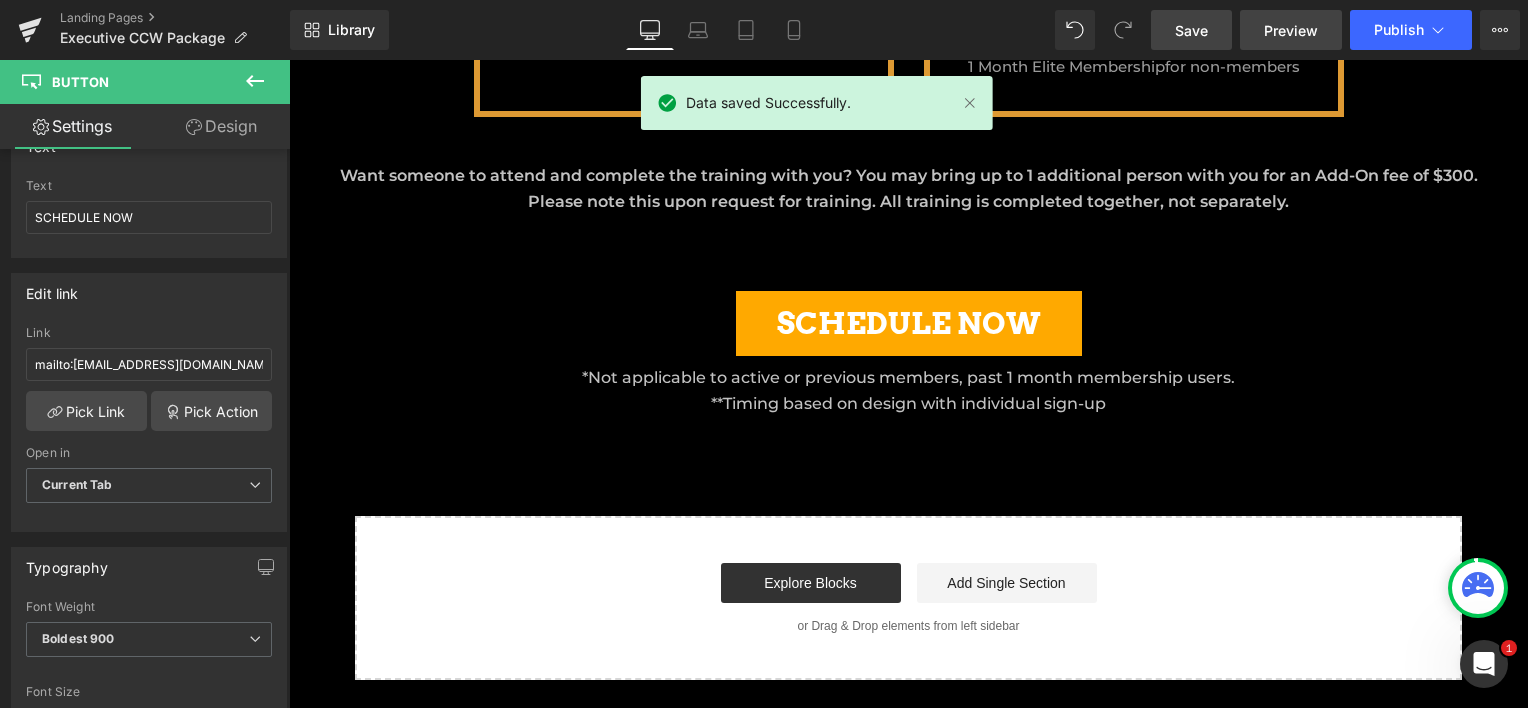 click on "Preview" at bounding box center [1291, 30] 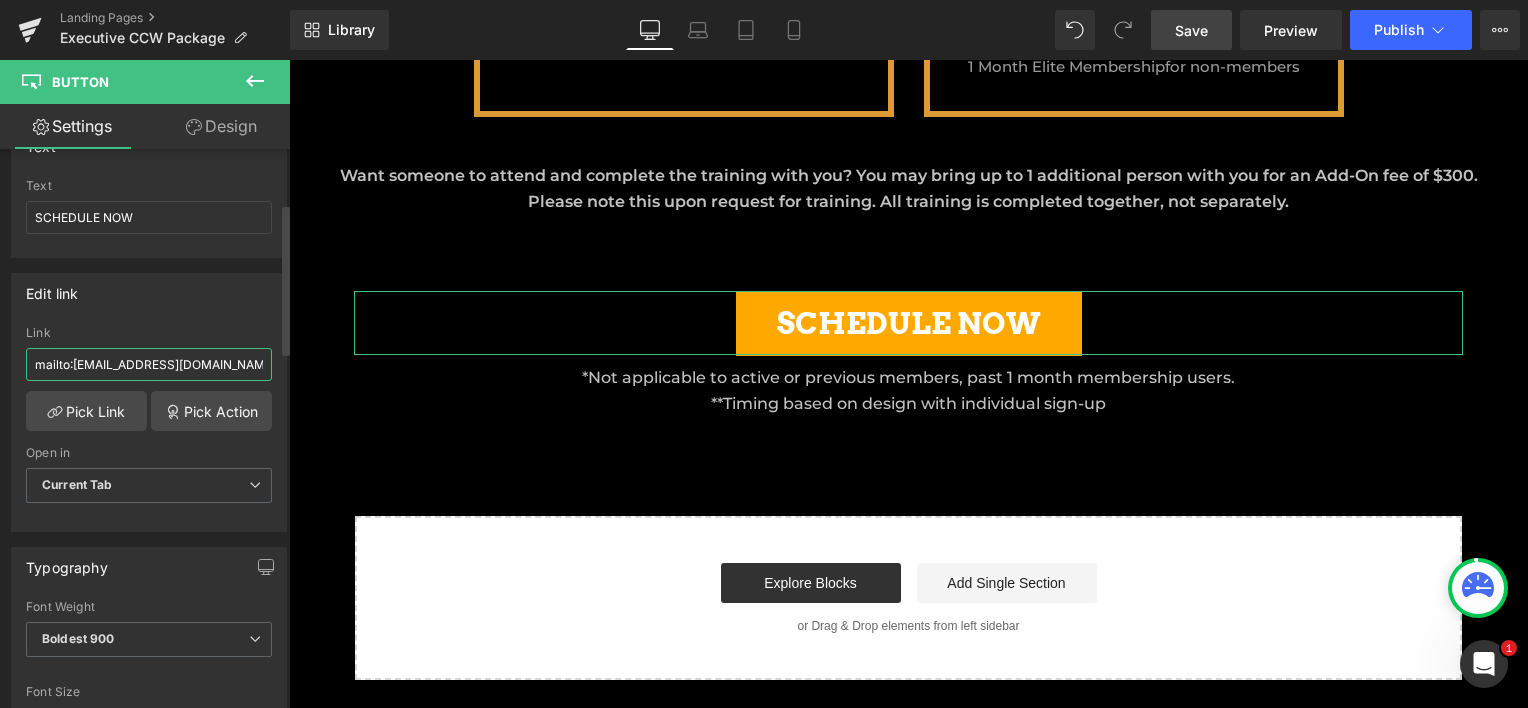 click on "mailto:[EMAIL_ADDRESS][DOMAIN_NAME]?subject=Executive CCW Package Inquiry" at bounding box center (149, 364) 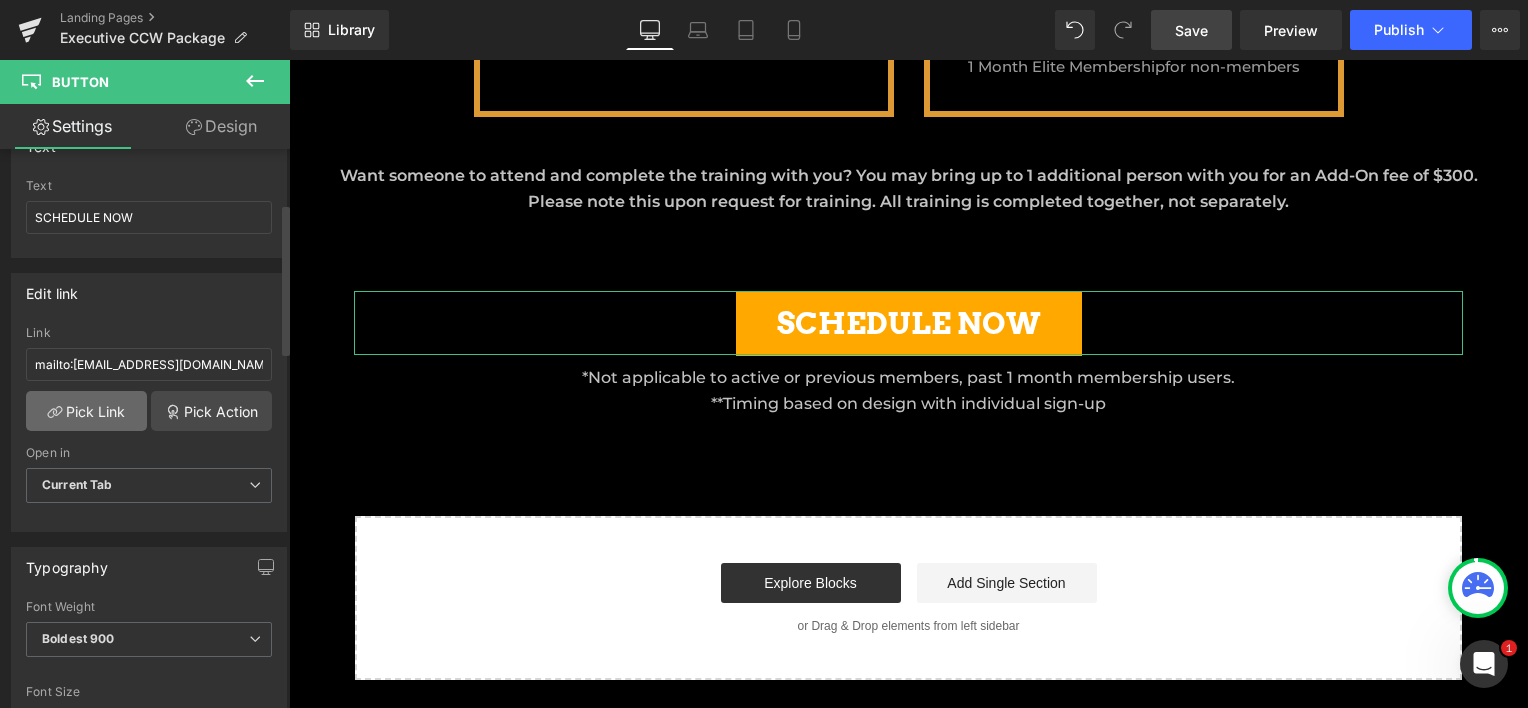 click on "Pick Link" at bounding box center [86, 411] 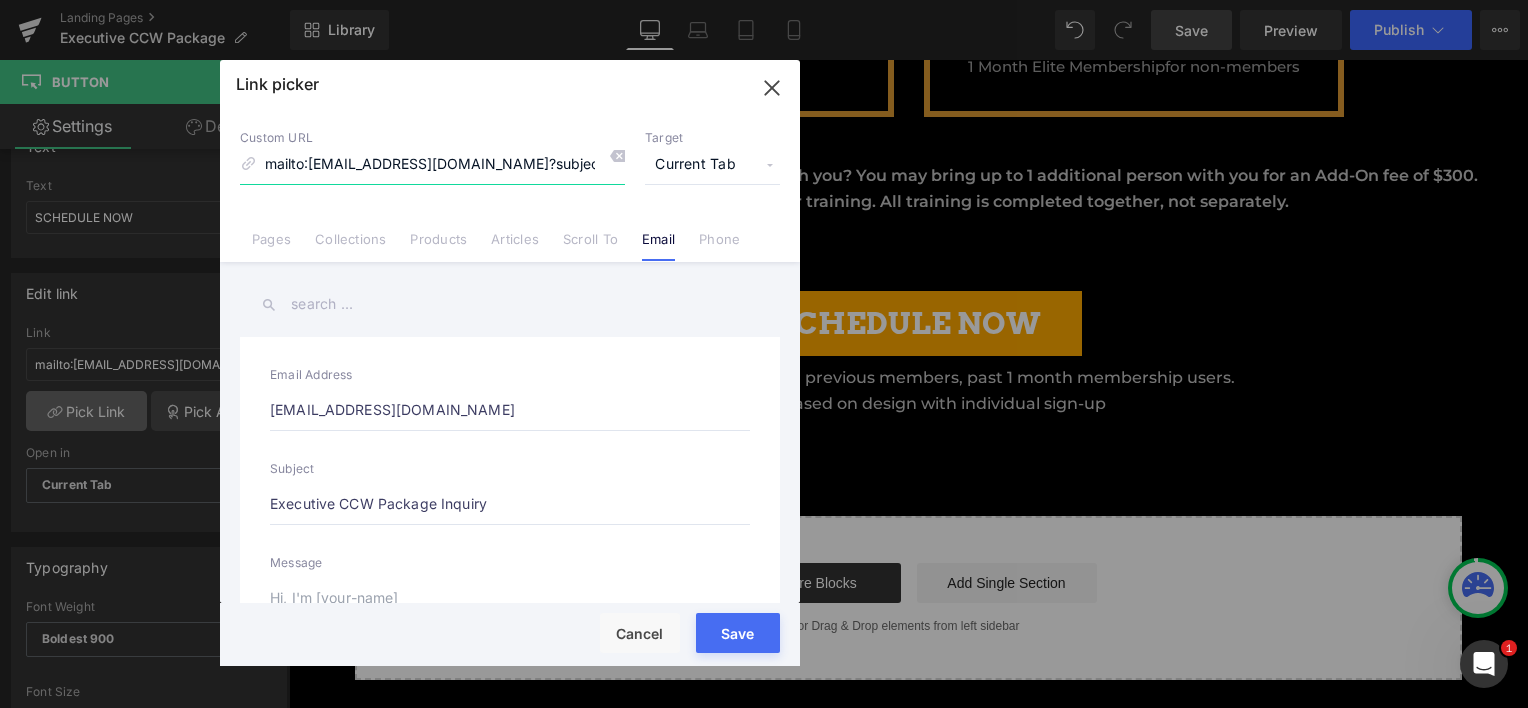scroll, scrollTop: 0, scrollLeft: 232, axis: horizontal 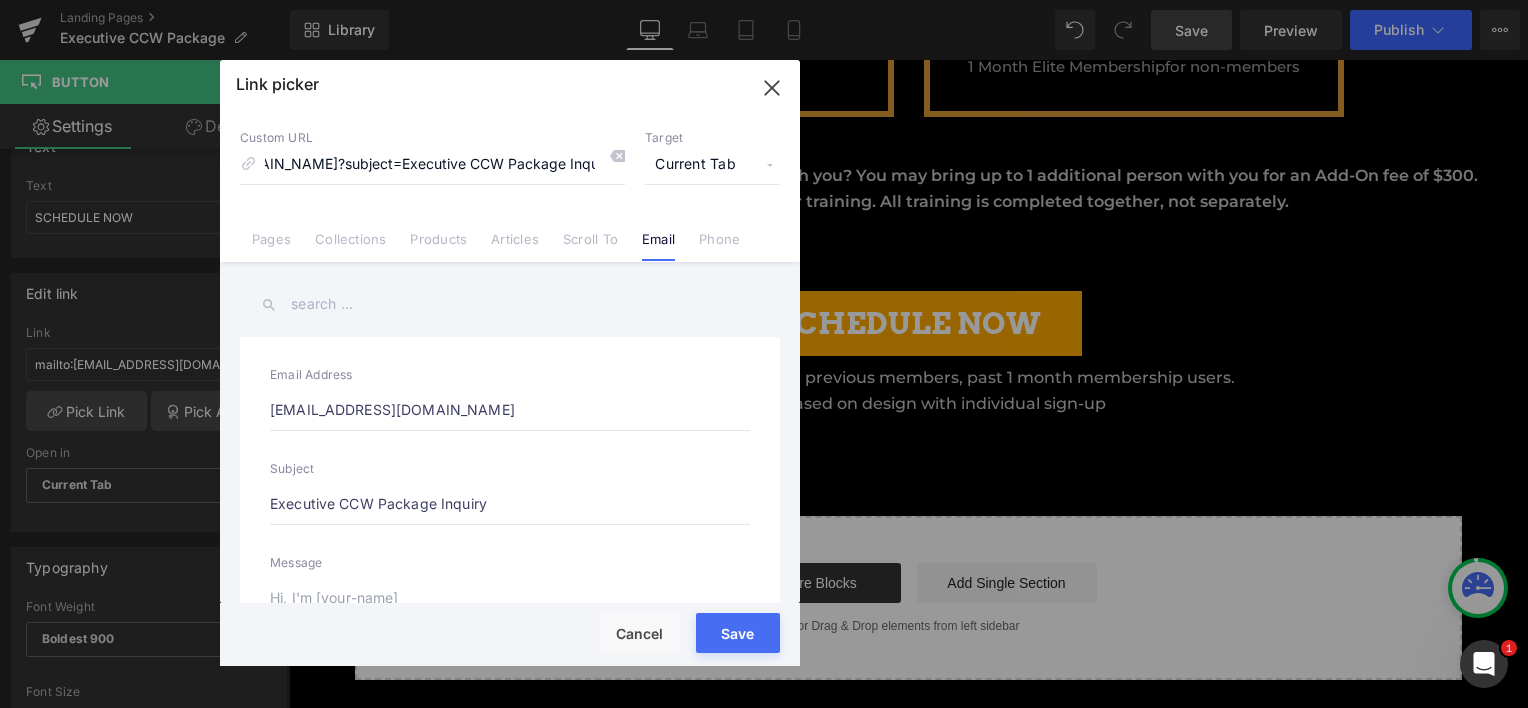 click on "Save Cancel" at bounding box center [510, 634] 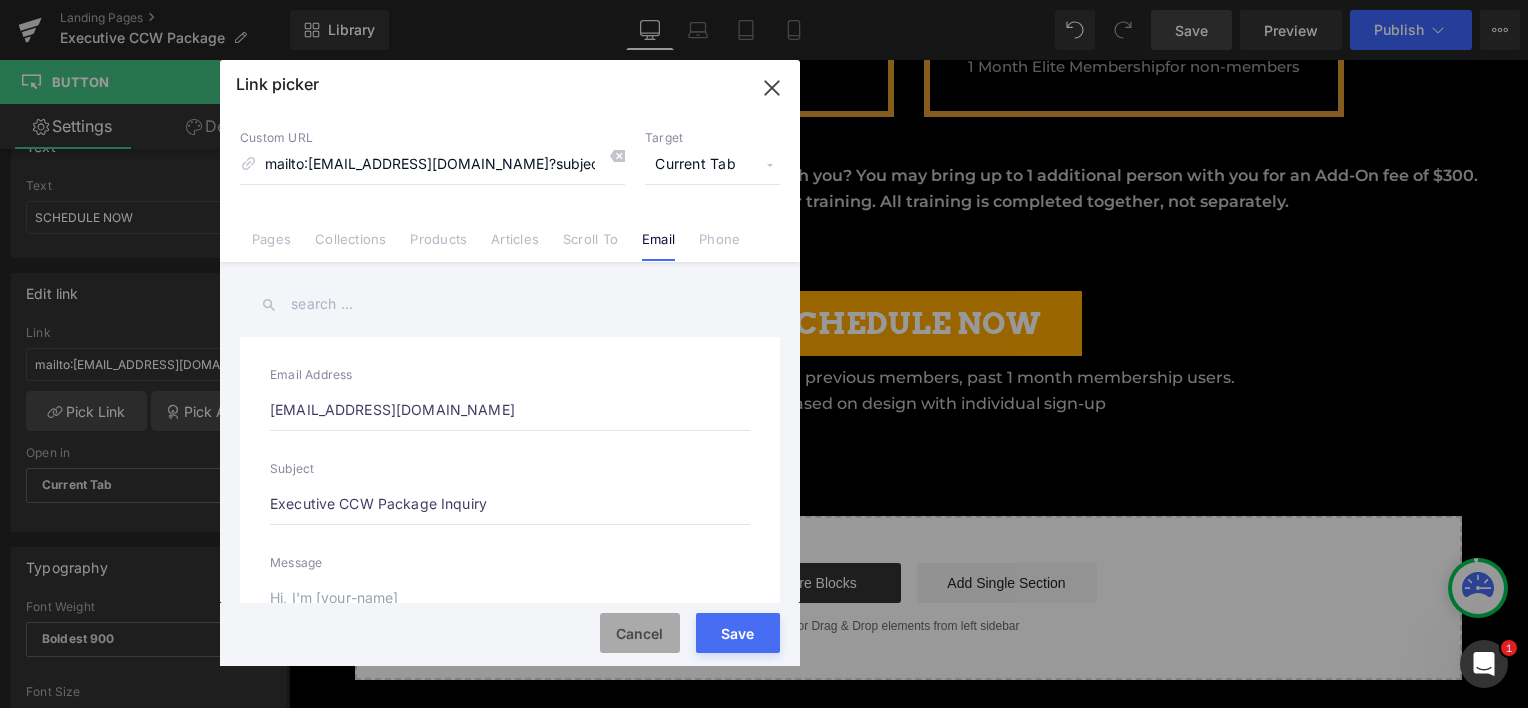 drag, startPoint x: 650, startPoint y: 637, endPoint x: 361, endPoint y: 577, distance: 295.16266 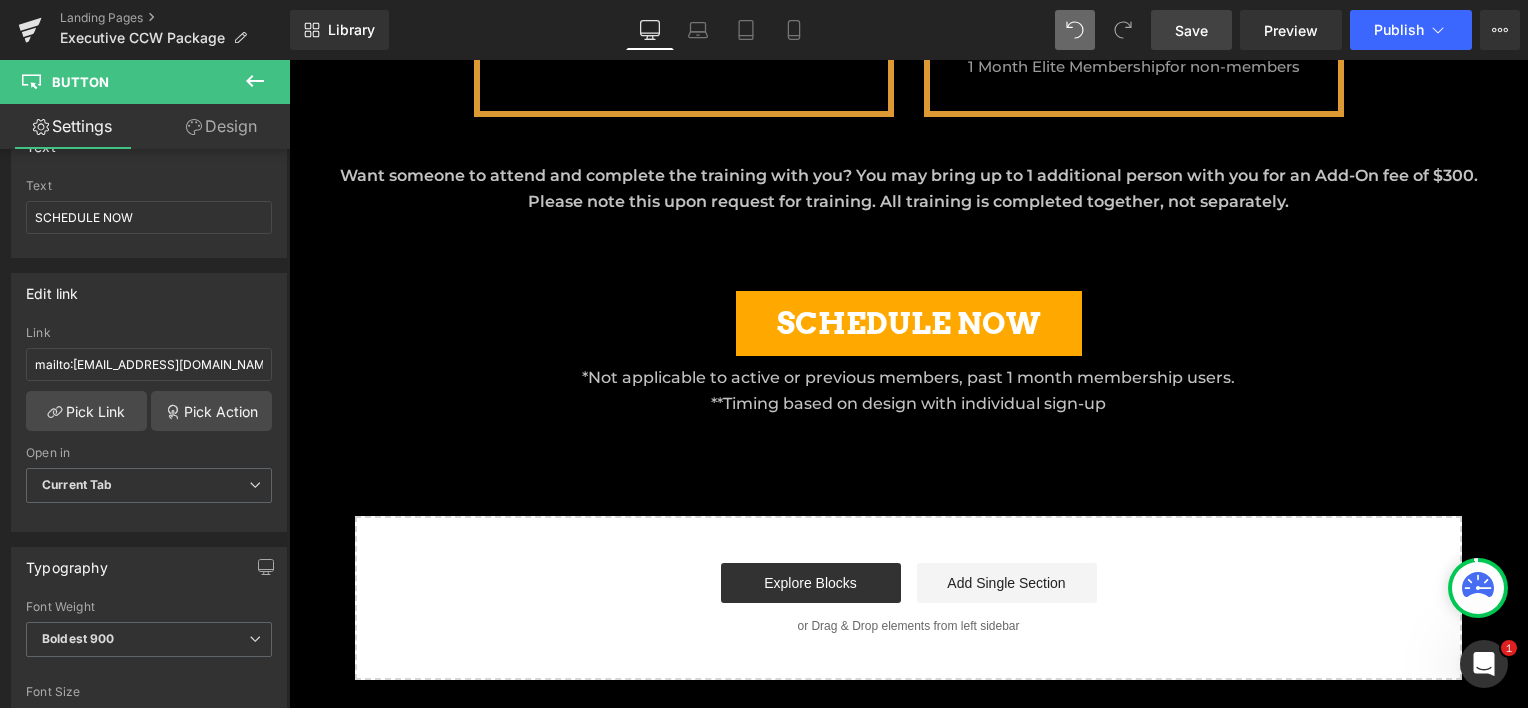 type on "/pages/contact" 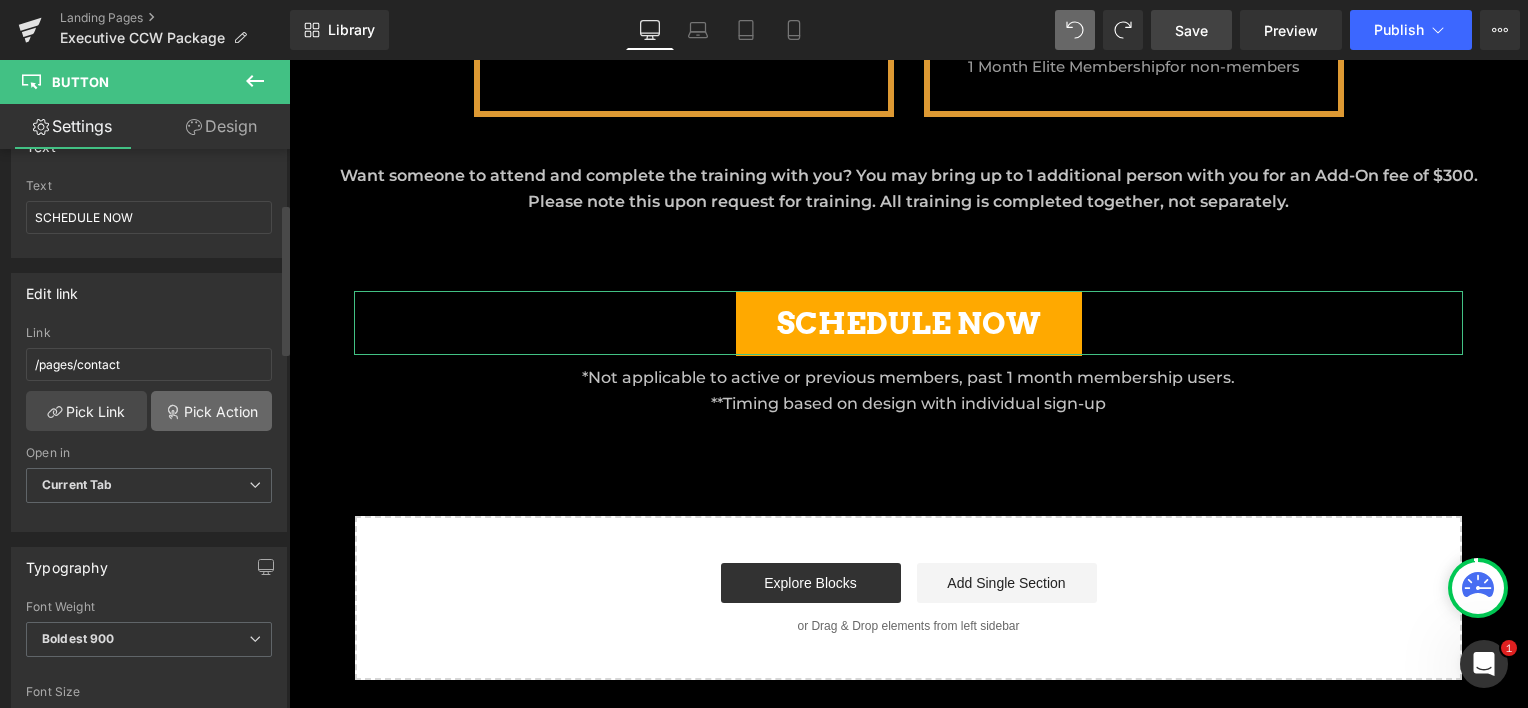 click on "Pick Action" at bounding box center [211, 411] 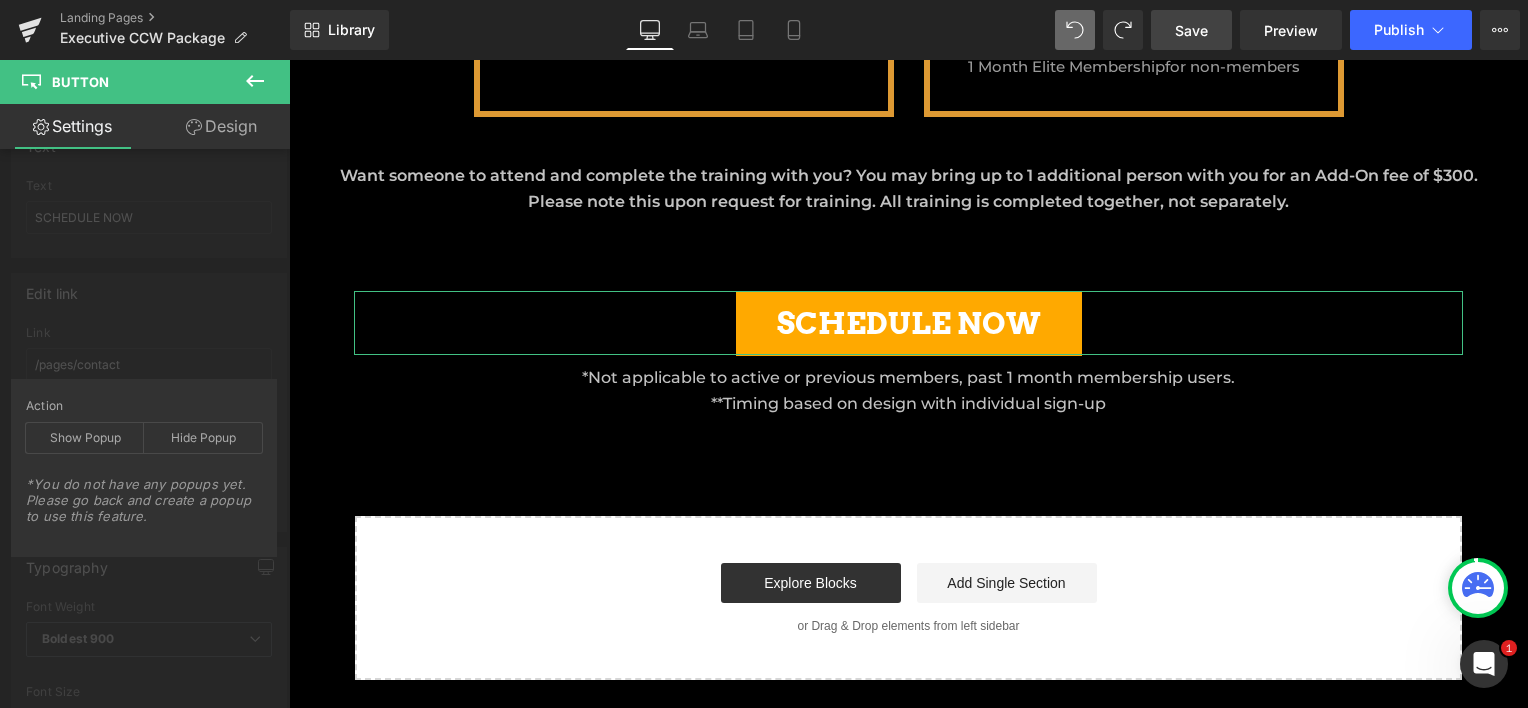 click on "Button
Button Styles Custom
Custom
Setup Global Style
Custom
Setup Global Style
Button Size Large Medium Small
Large
Large Medium Small
Text SCHEDULE NOW Text SCHEDULE NOW Edit link /pages/contact Link /pages/contact  Pick Link  Pick Action Current Tab New Tab Open in
Current Tab
Current Tab New Tab Action Show Popup Hide Popup *You do not have any popups yet. Please go back and create a popup to use this feature. *Will work with popup windows that contain this button Typography Thin 100 Semi Thin 200 Light 300 Regular 400 Medium 500 Semi Bold 600 Super Bold 800 Boldest 900 Bold 700 Lighter Bolder 30" at bounding box center [149, 966] 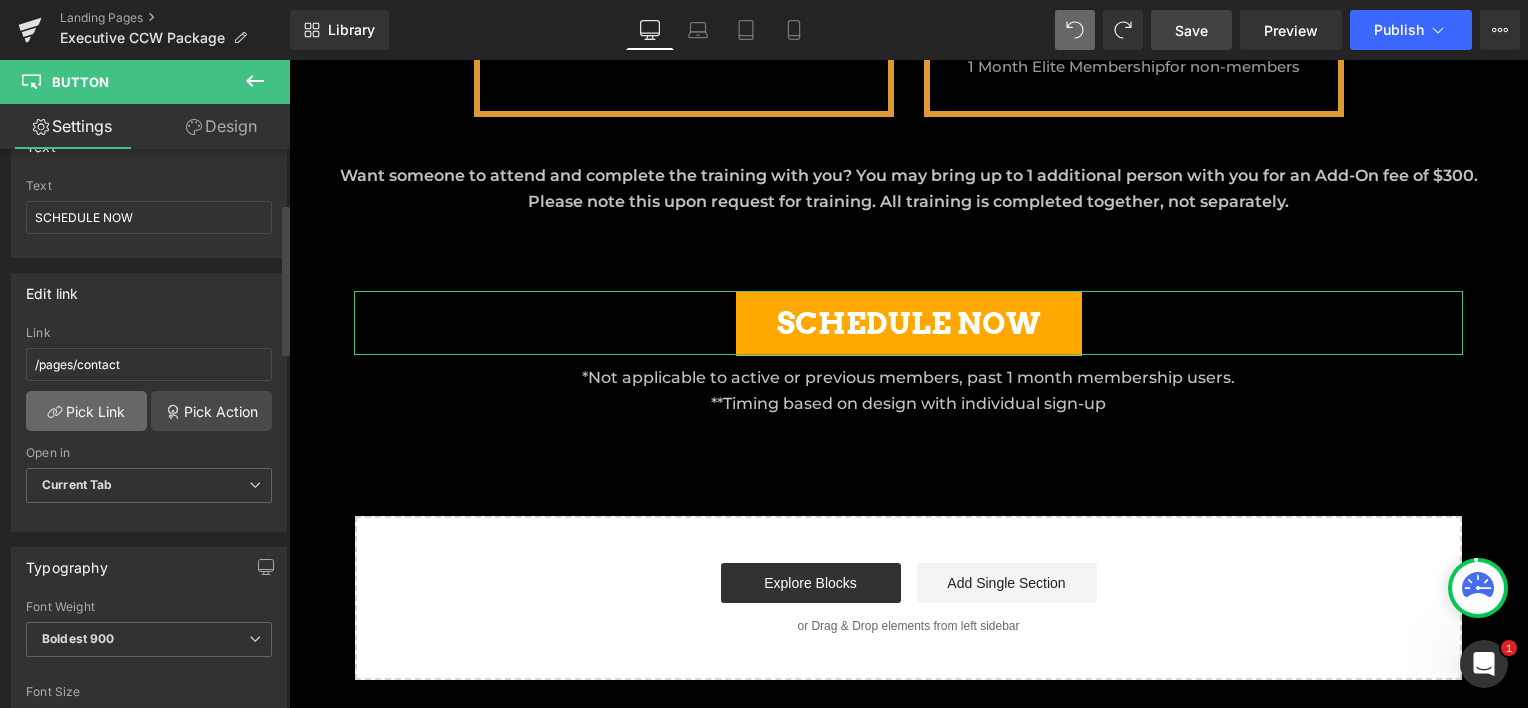 click on "Pick Link" at bounding box center (86, 411) 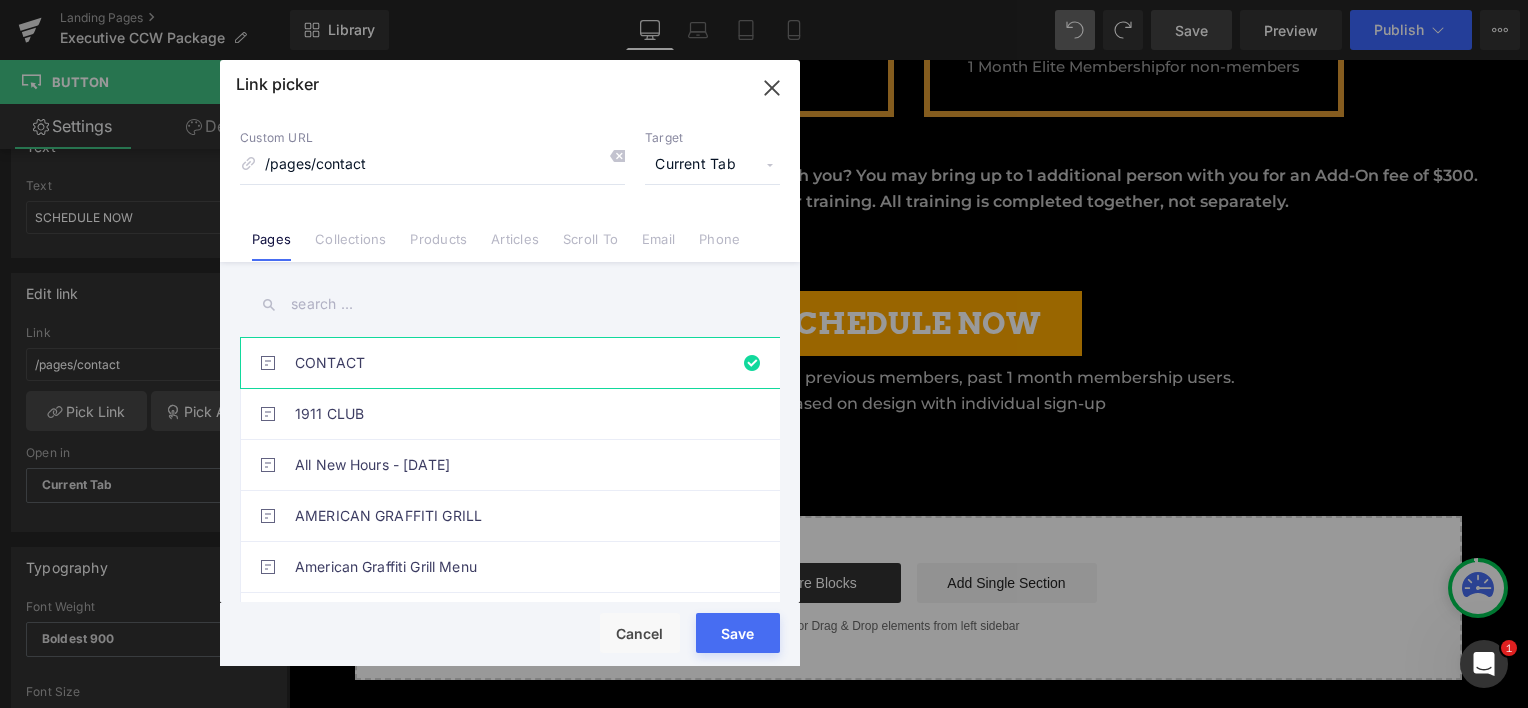 click on "Rendering Content" at bounding box center (764, 629) 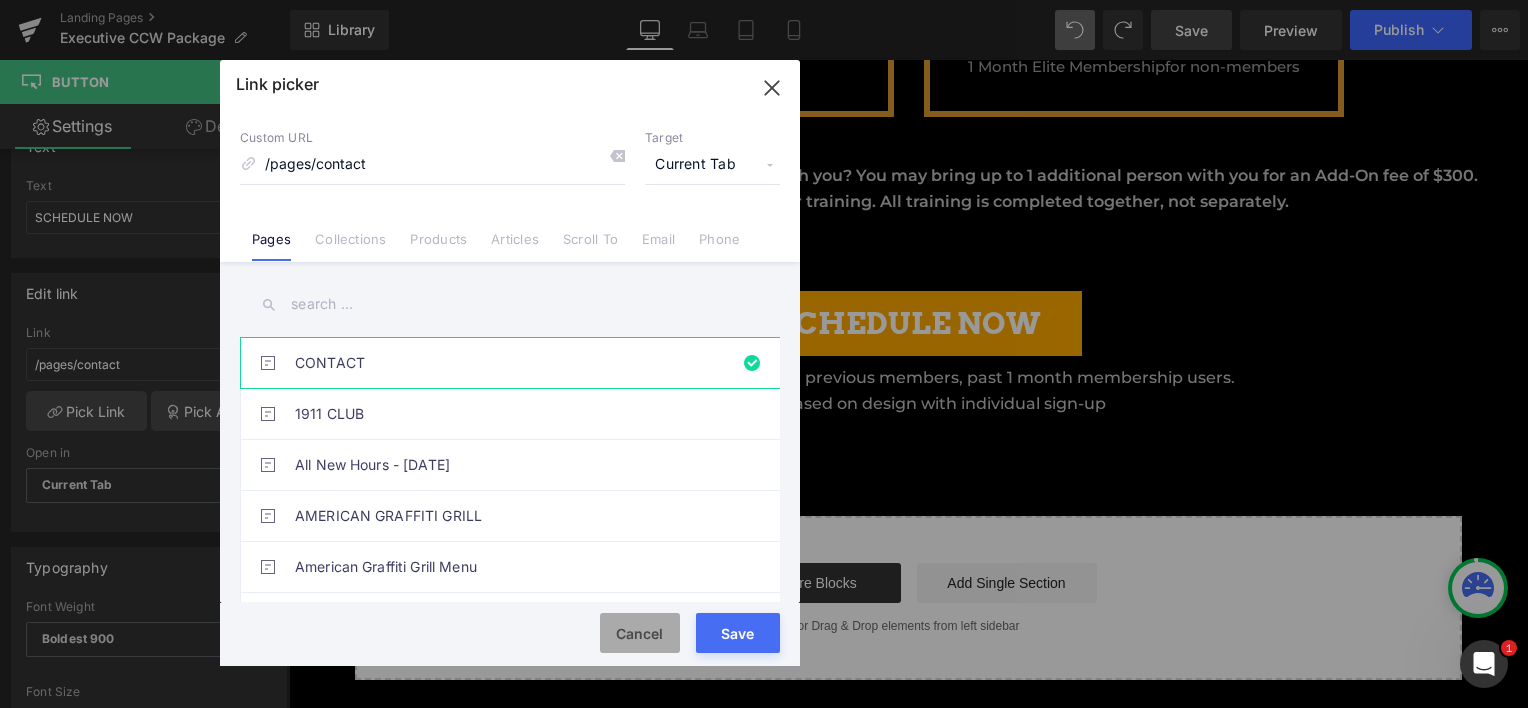 click on "Cancel" at bounding box center (640, 633) 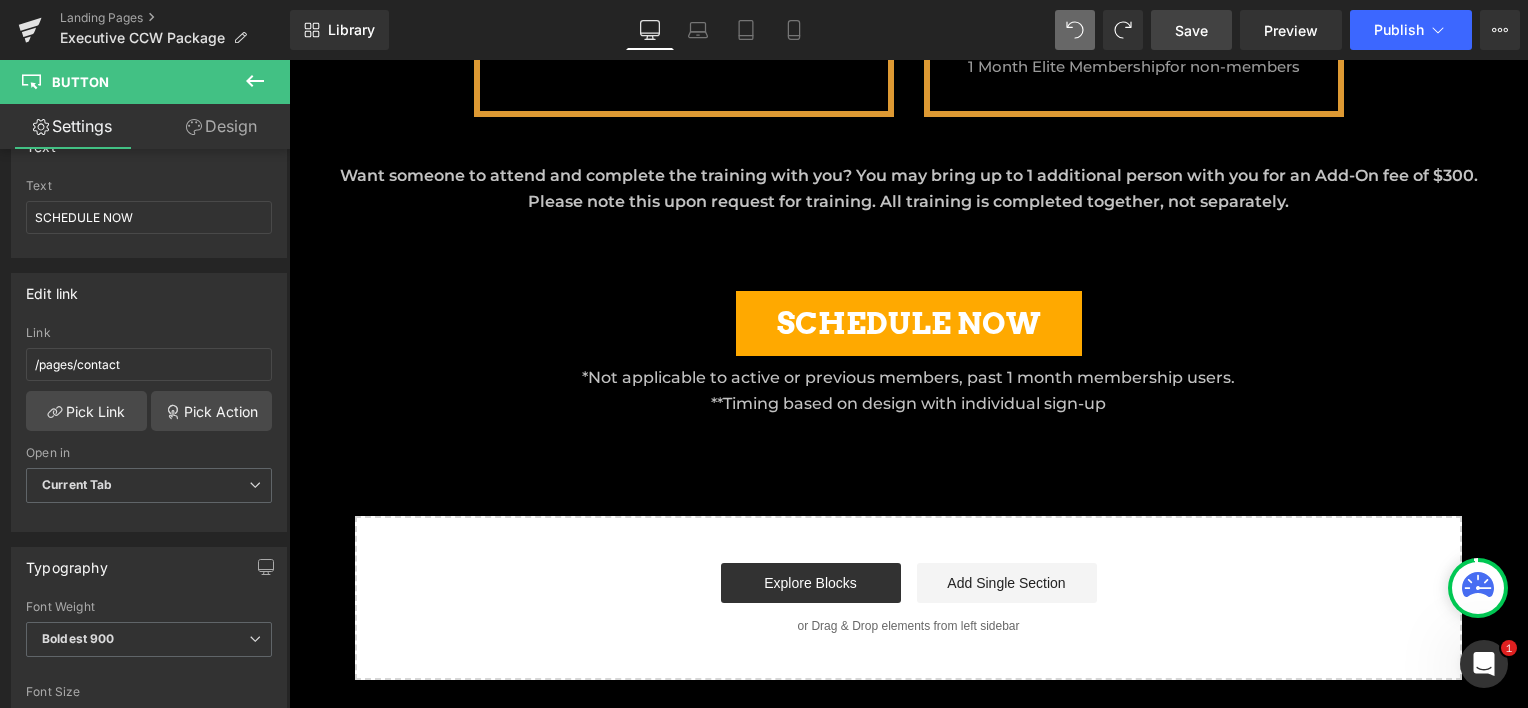 click on "Save" at bounding box center (1191, 30) 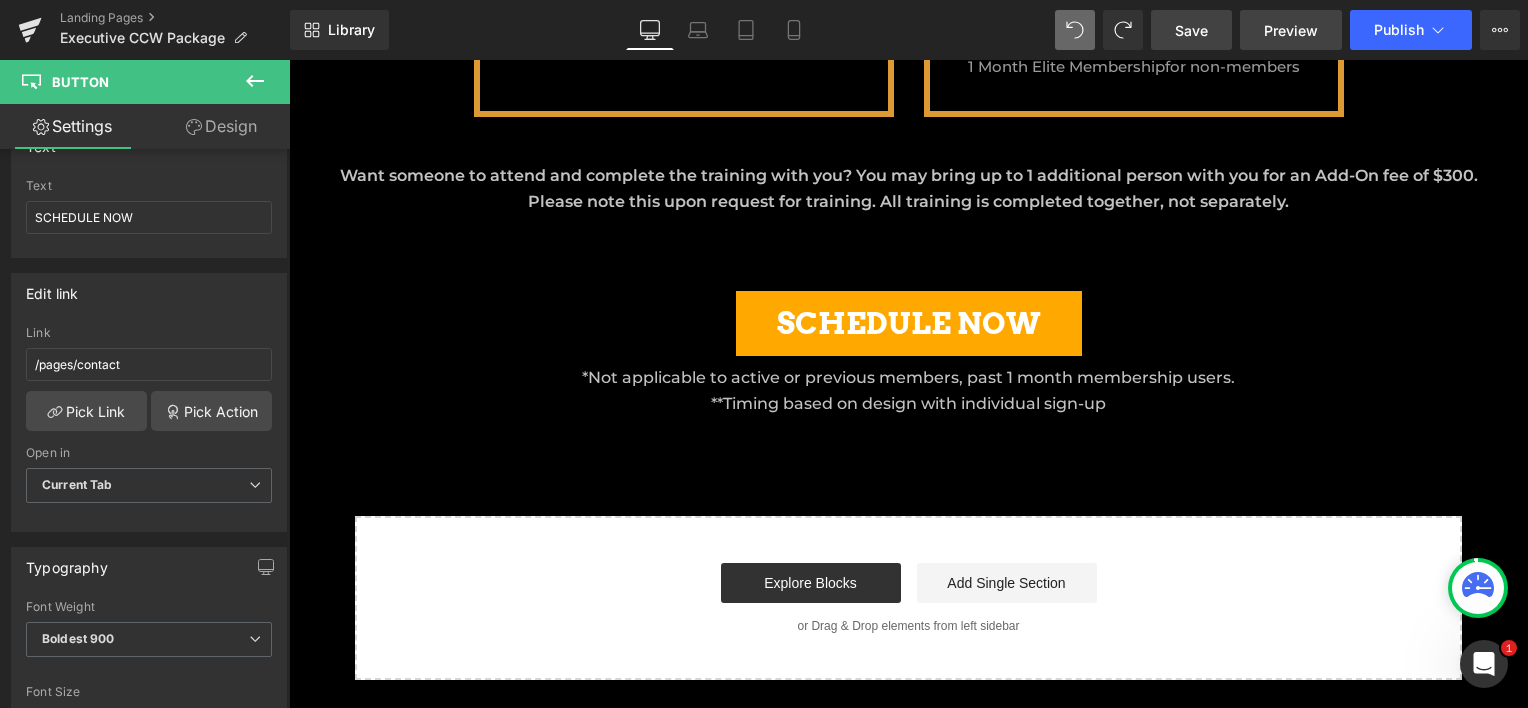 click on "Preview" at bounding box center (1291, 30) 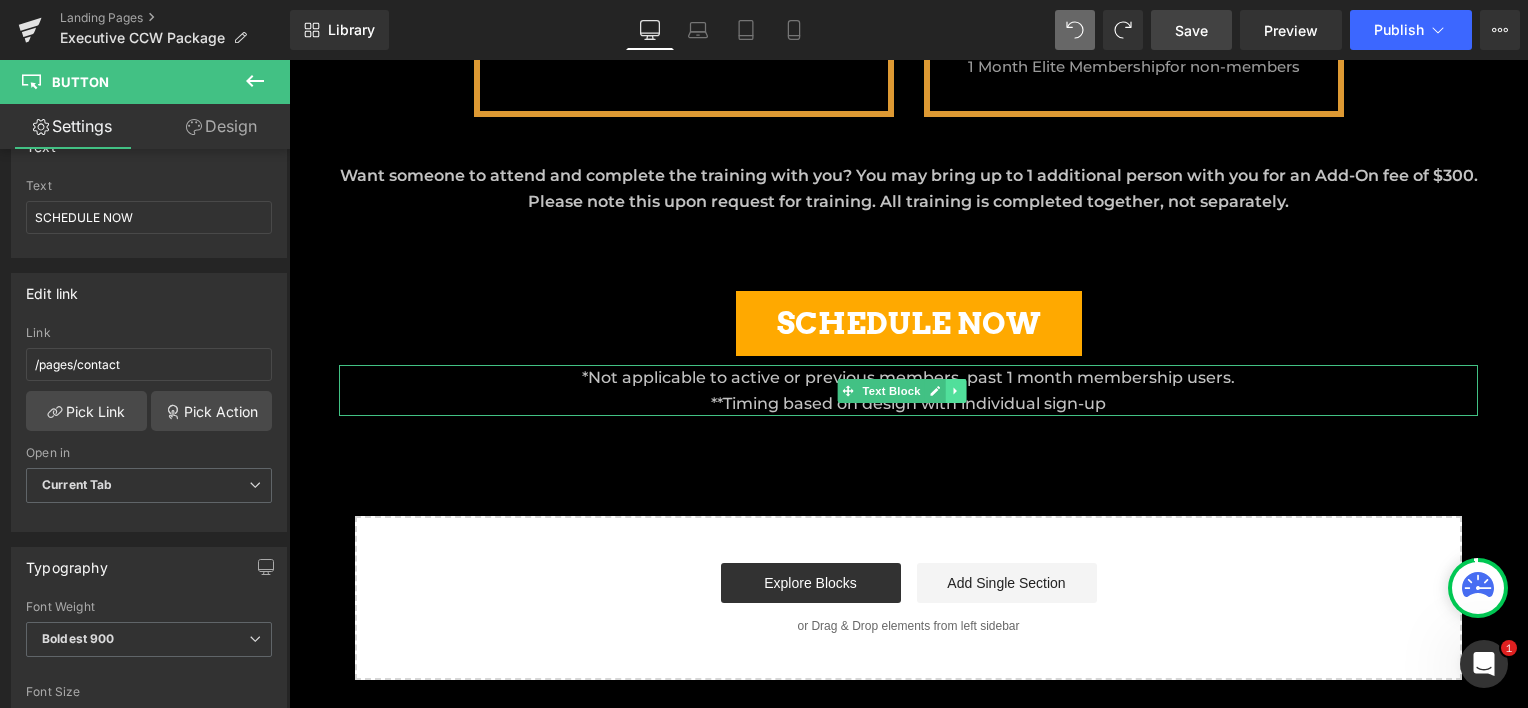 click 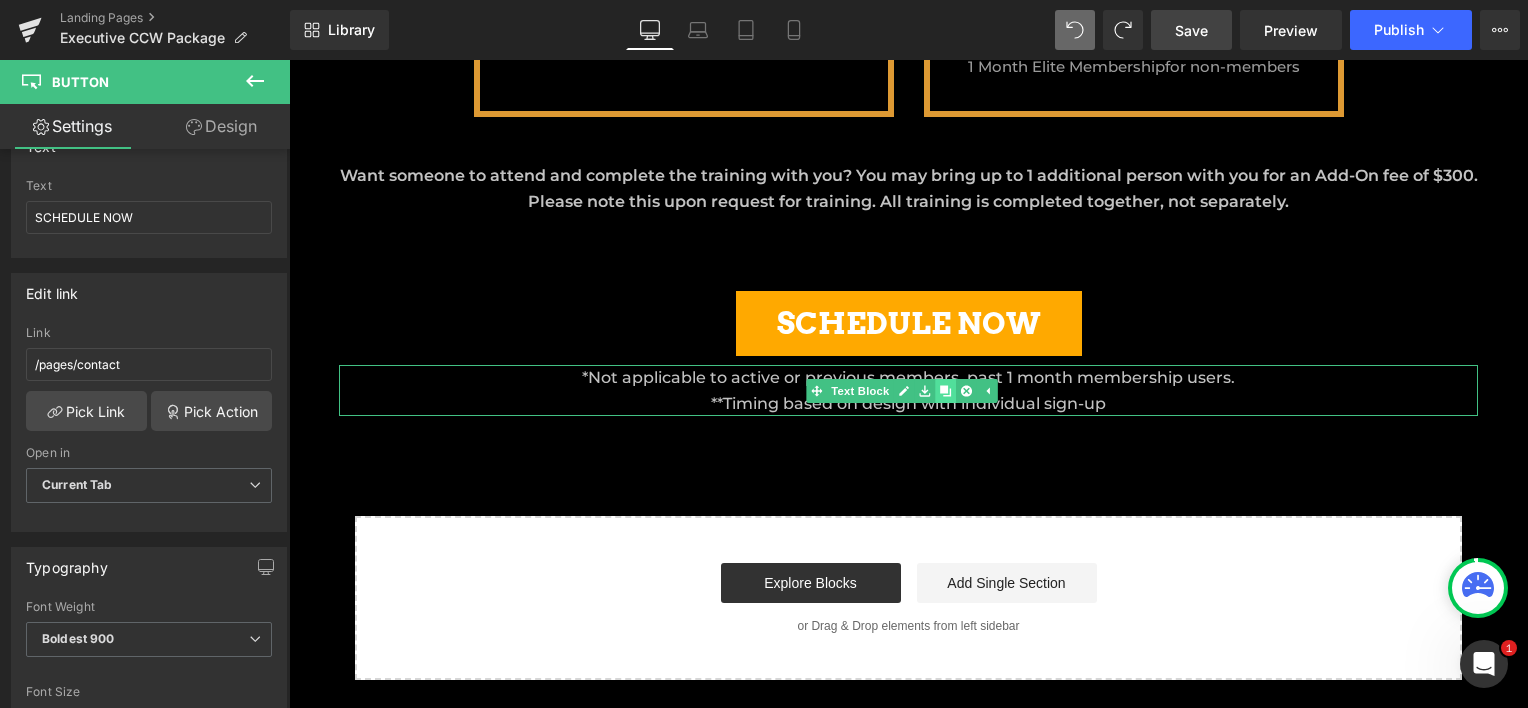 click 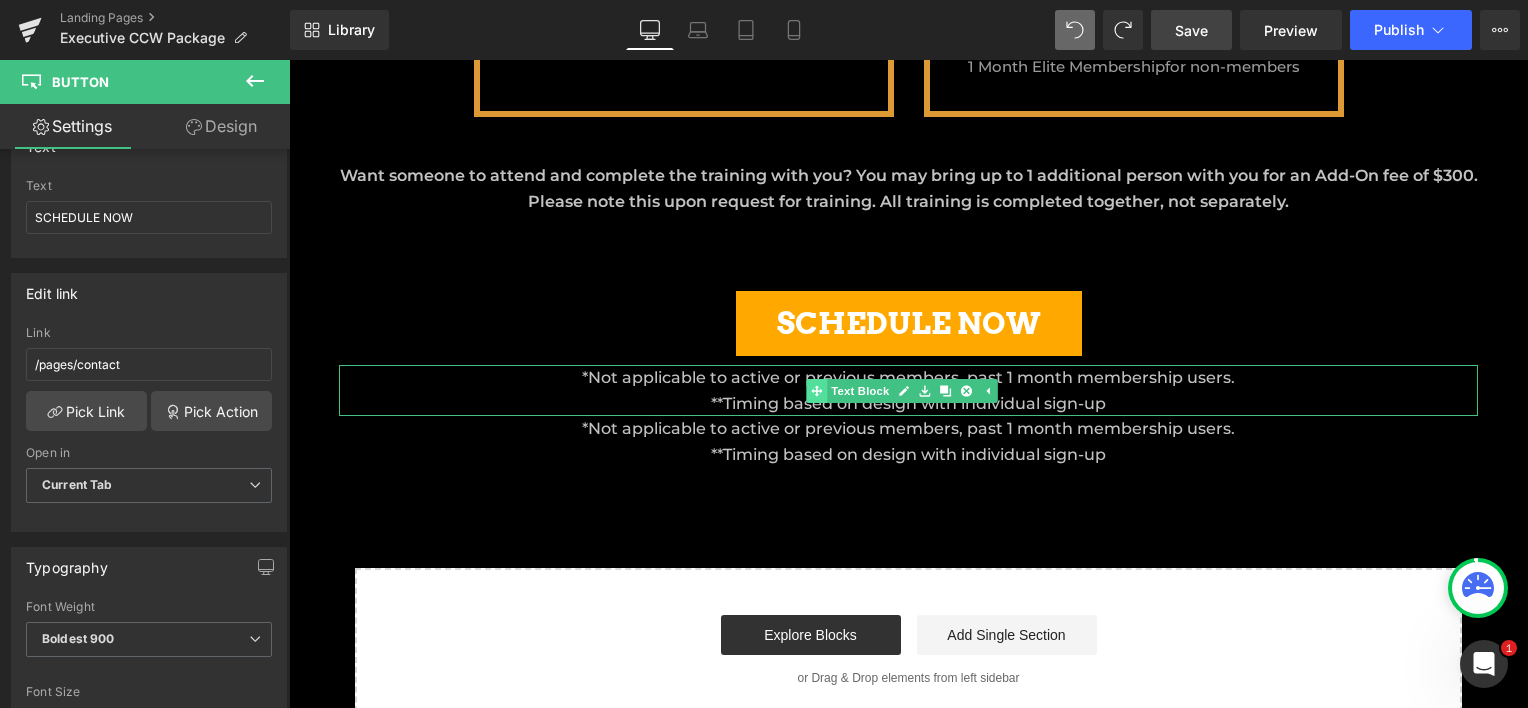 scroll, scrollTop: 10, scrollLeft: 10, axis: both 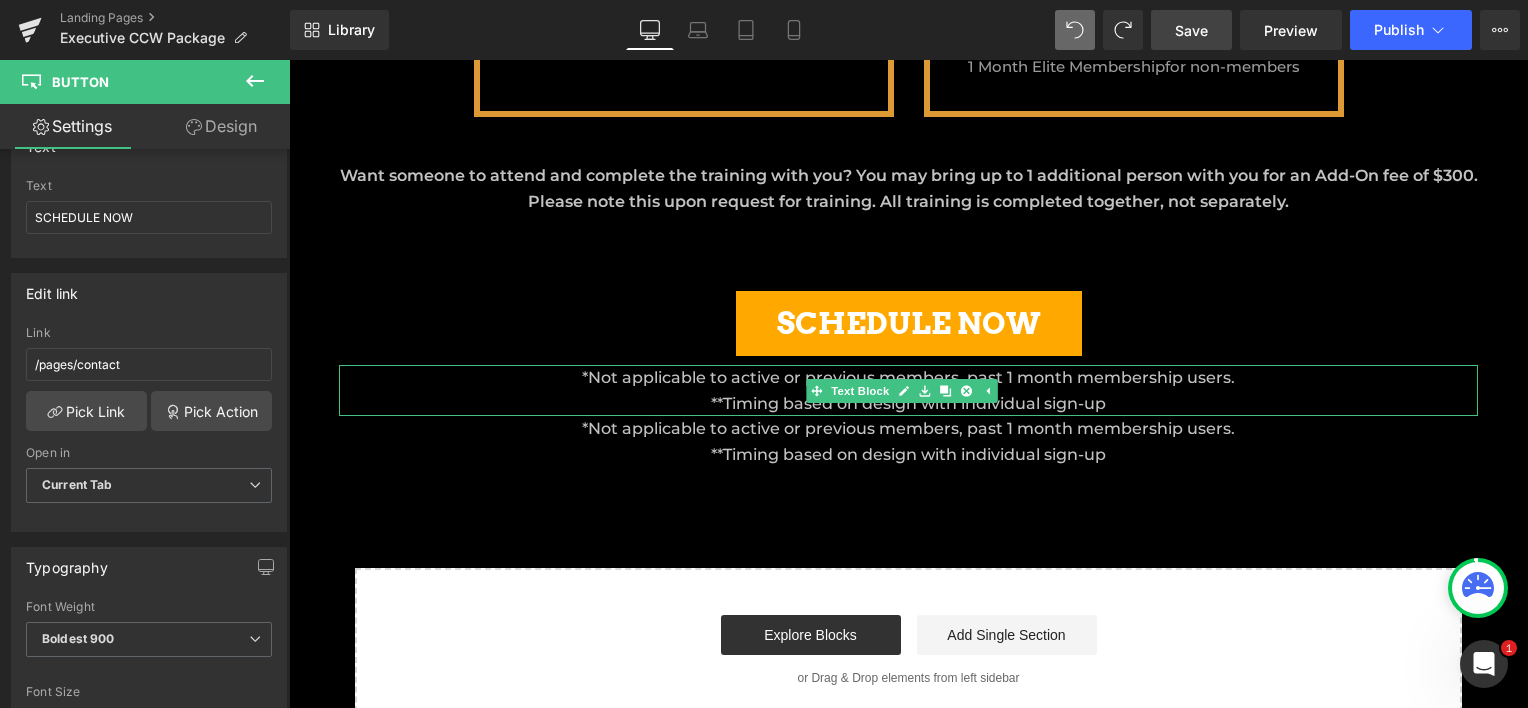 click on "*Not applicable to active or previous members, past 1 month membership users." at bounding box center (909, 378) 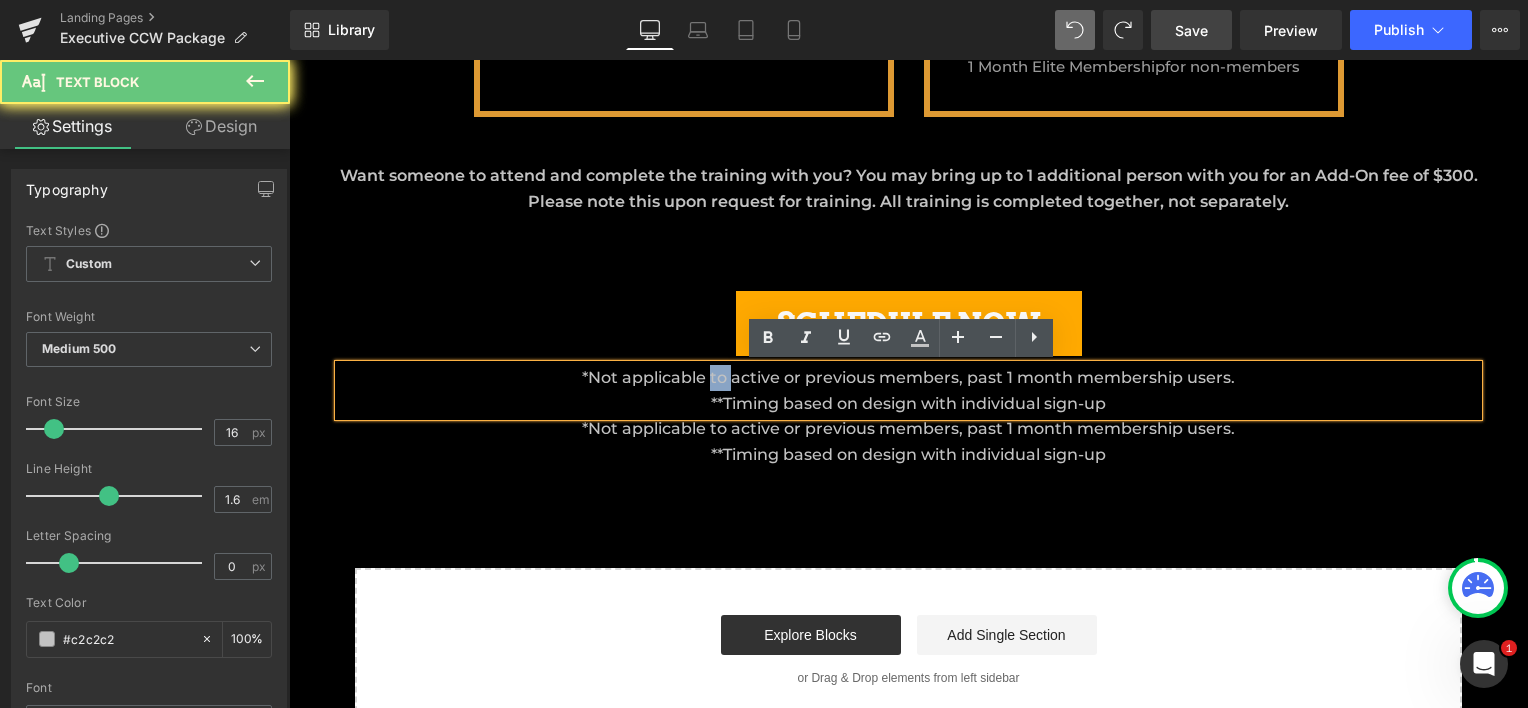click on "*Not applicable to active or previous members, past 1 month membership users." at bounding box center [909, 378] 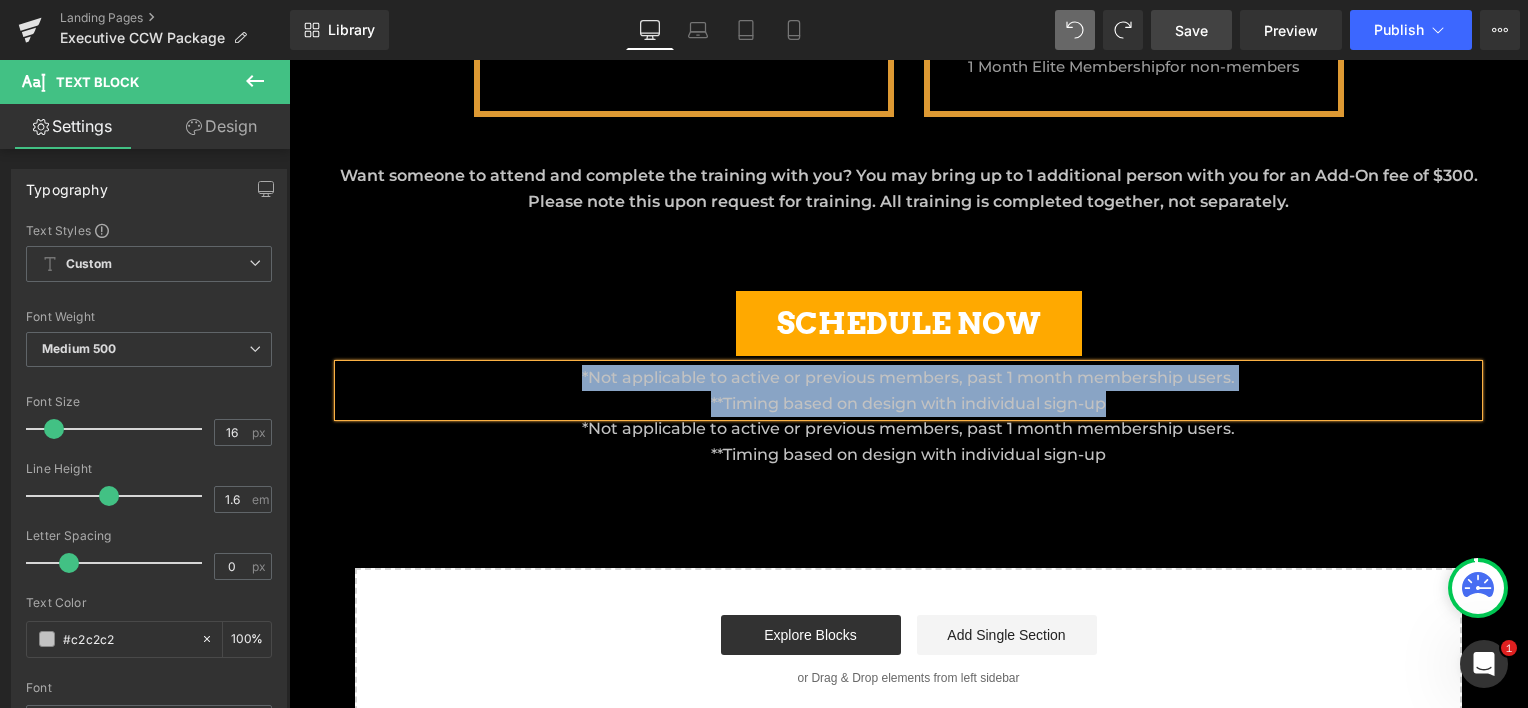 type 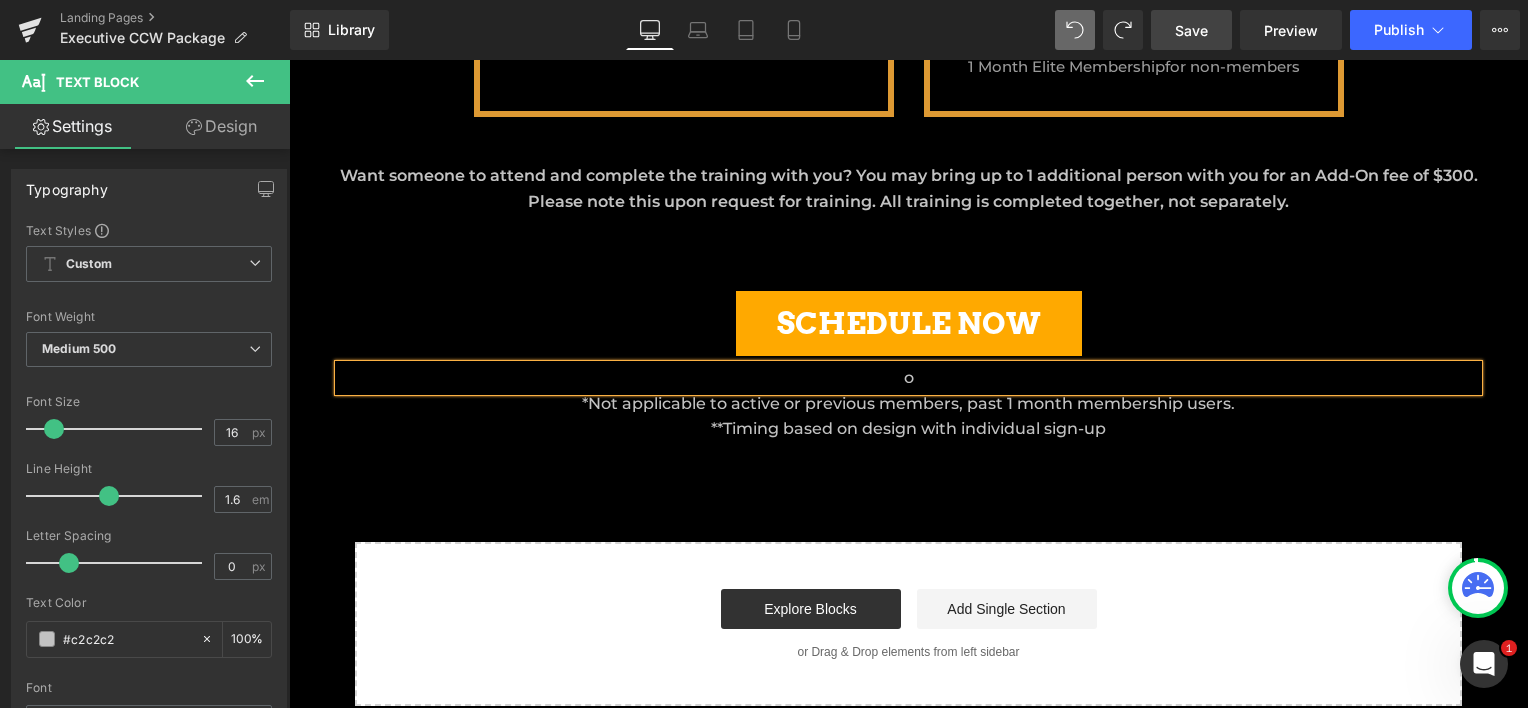 scroll, scrollTop: 2427, scrollLeft: 1224, axis: both 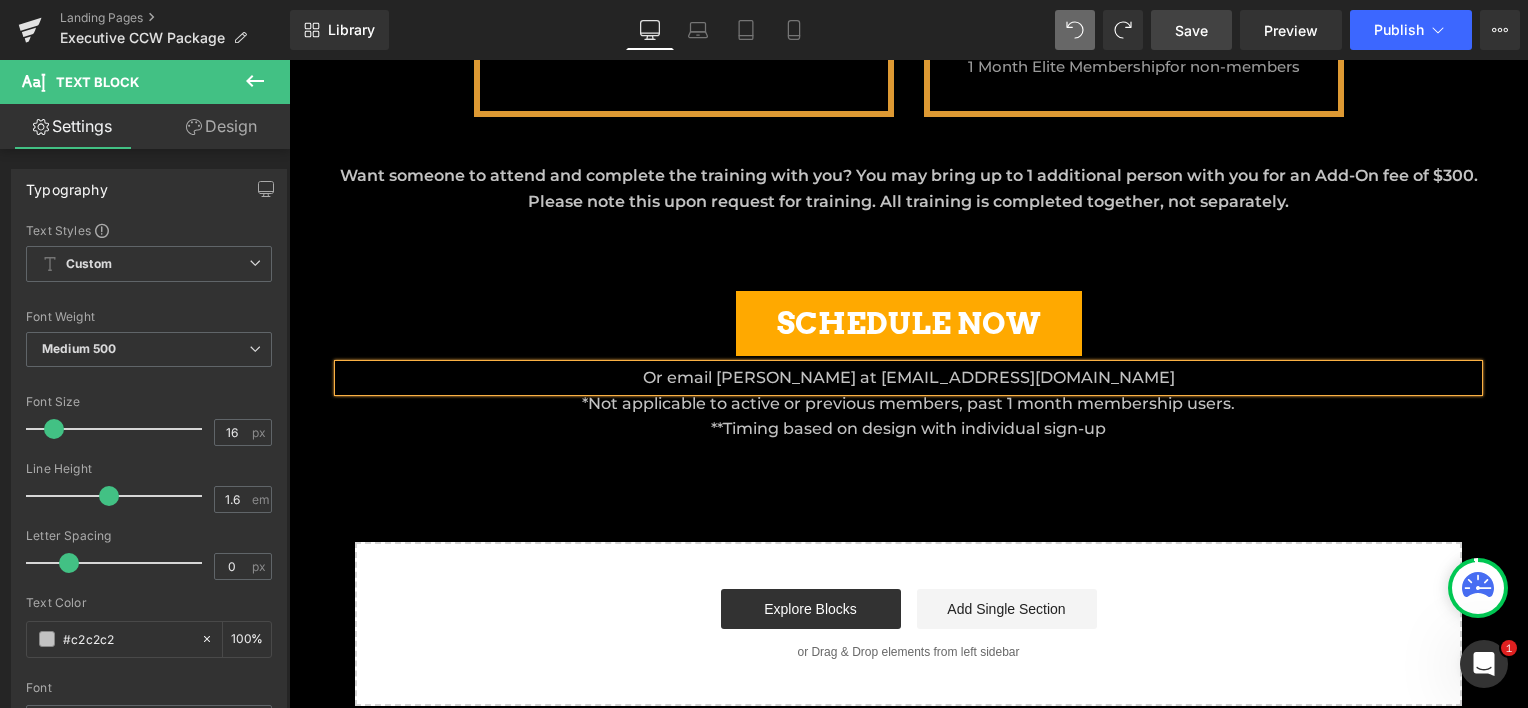 click on "**Timing based on design with individual sign-up" at bounding box center [909, 429] 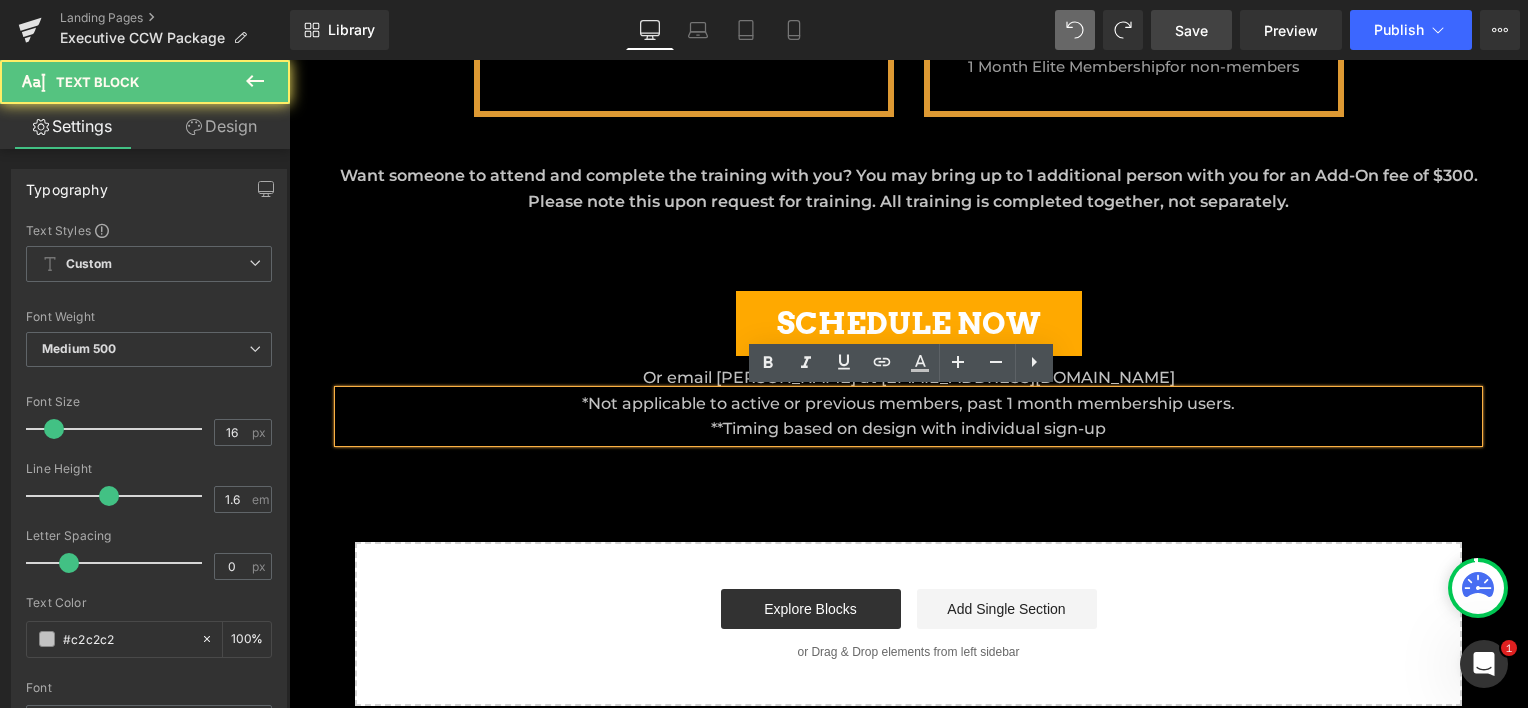 click on "*Not applicable to active or previous members, past 1 month membership users.  **Timing based on design with individual sign-up" at bounding box center (909, 416) 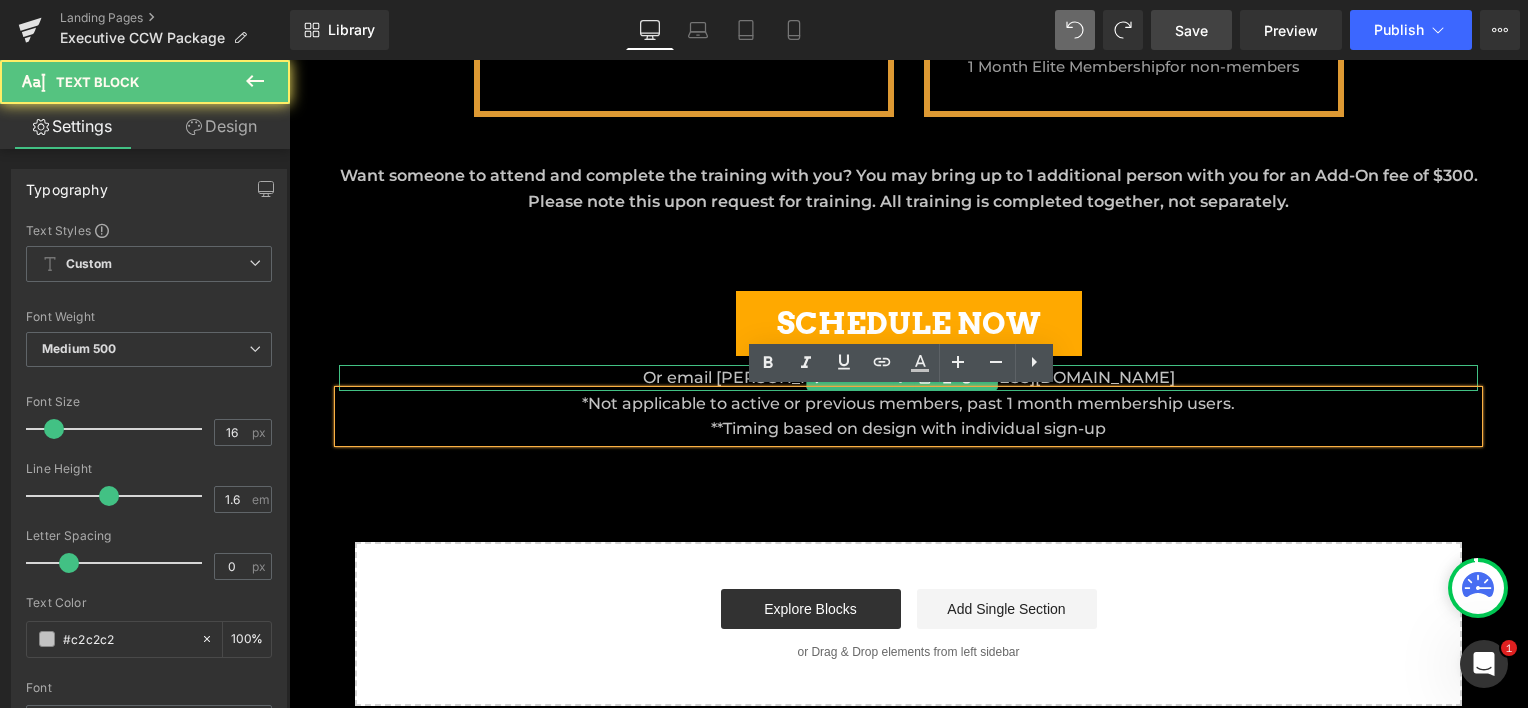 click on "Or email [PERSON_NAME] at [EMAIL_ADDRESS][DOMAIN_NAME]" at bounding box center [909, 378] 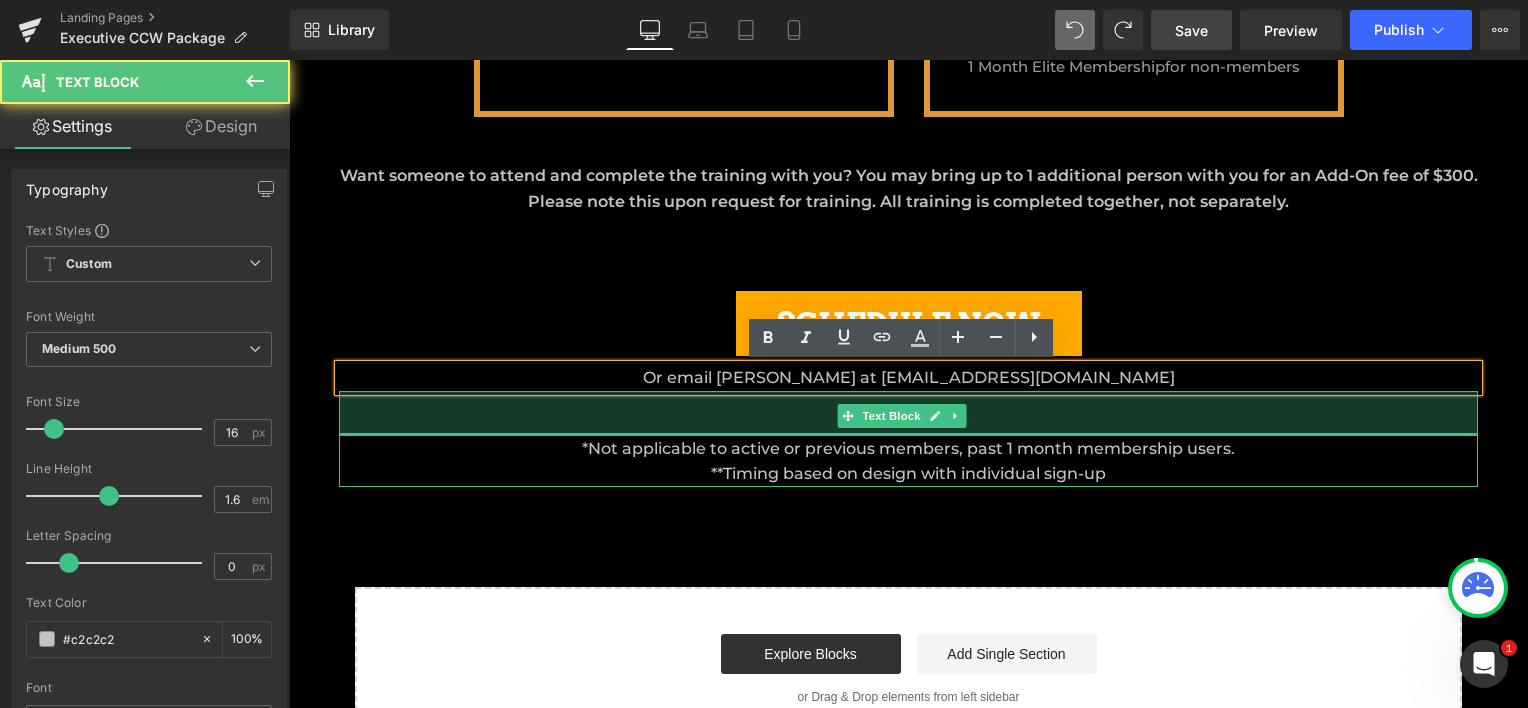 scroll, scrollTop: 10, scrollLeft: 10, axis: both 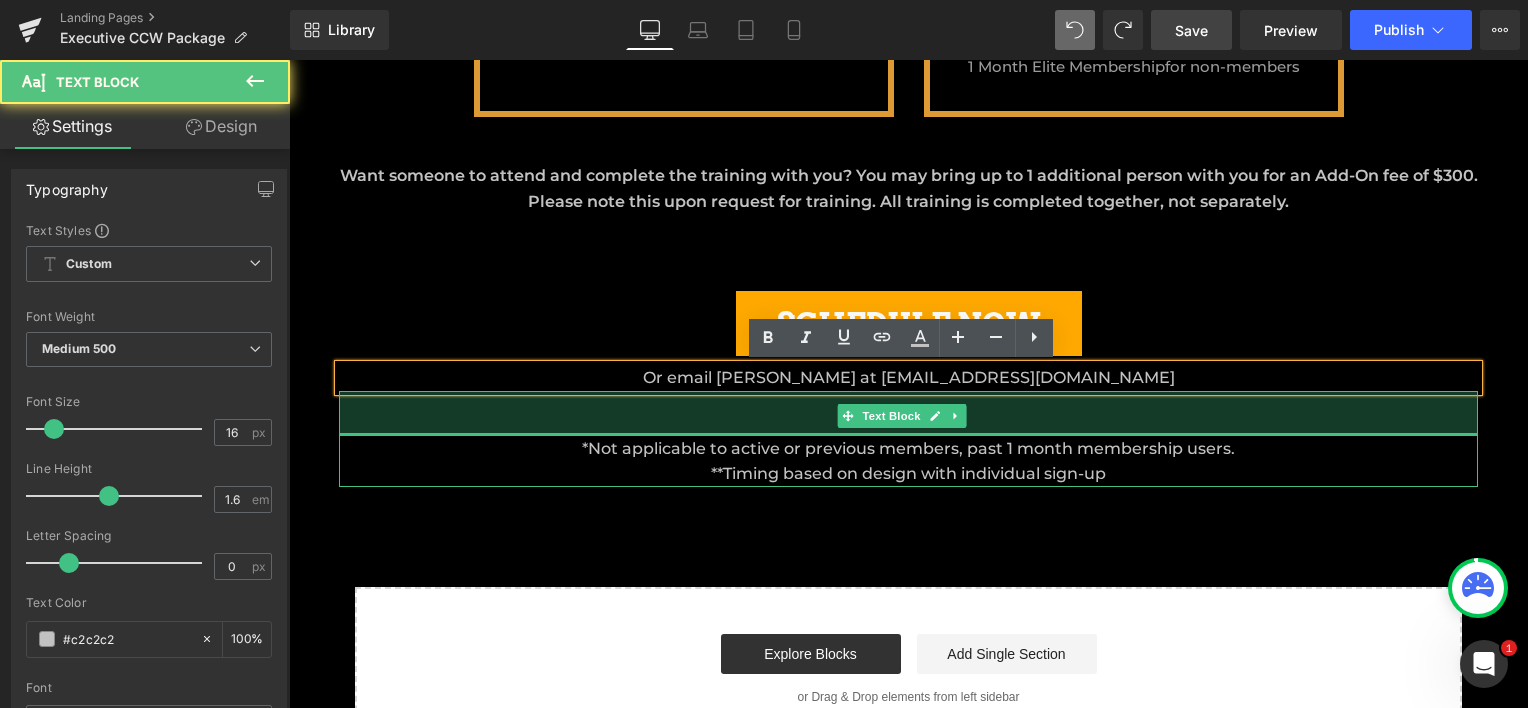 drag, startPoint x: 1188, startPoint y: 392, endPoint x: 1275, endPoint y: 303, distance: 124.45883 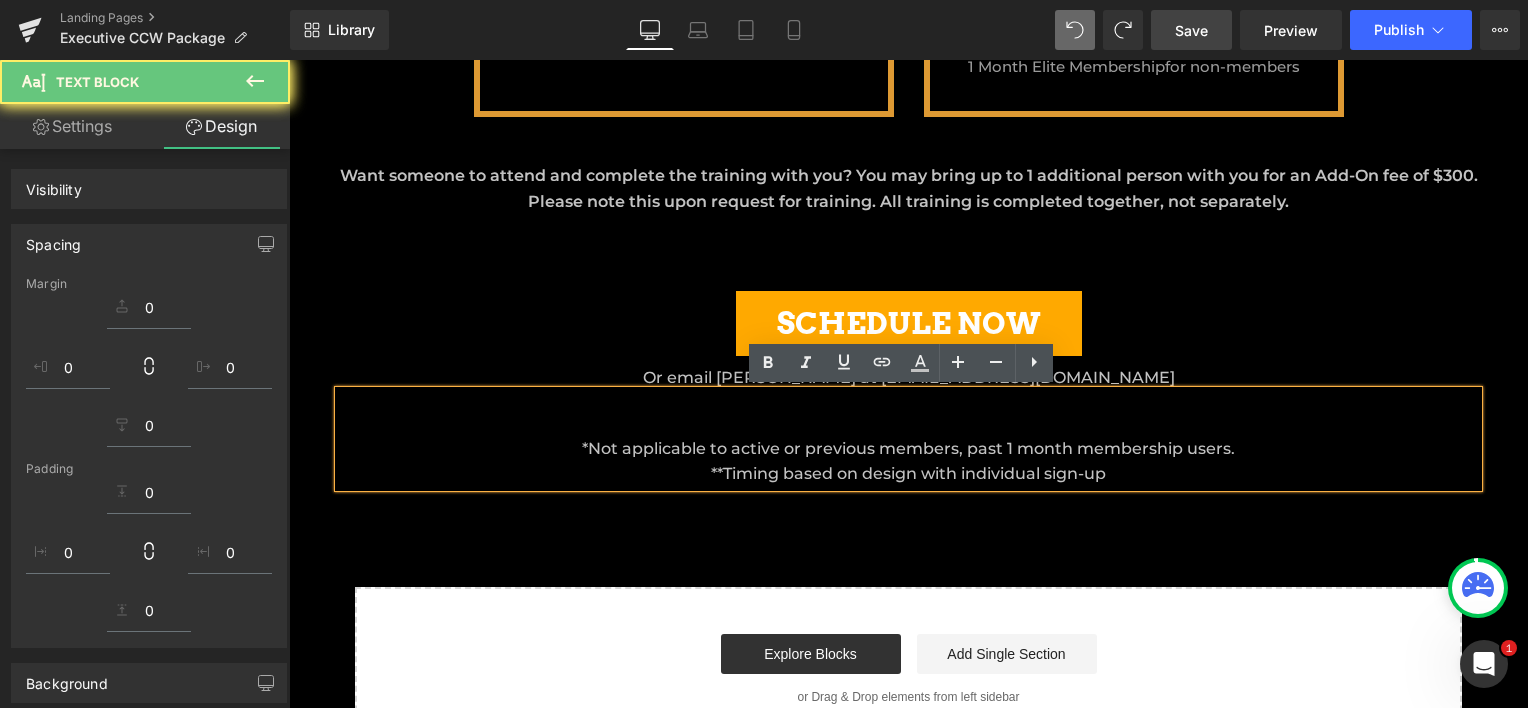 click on "SCHEDULE NOW" at bounding box center [909, 323] 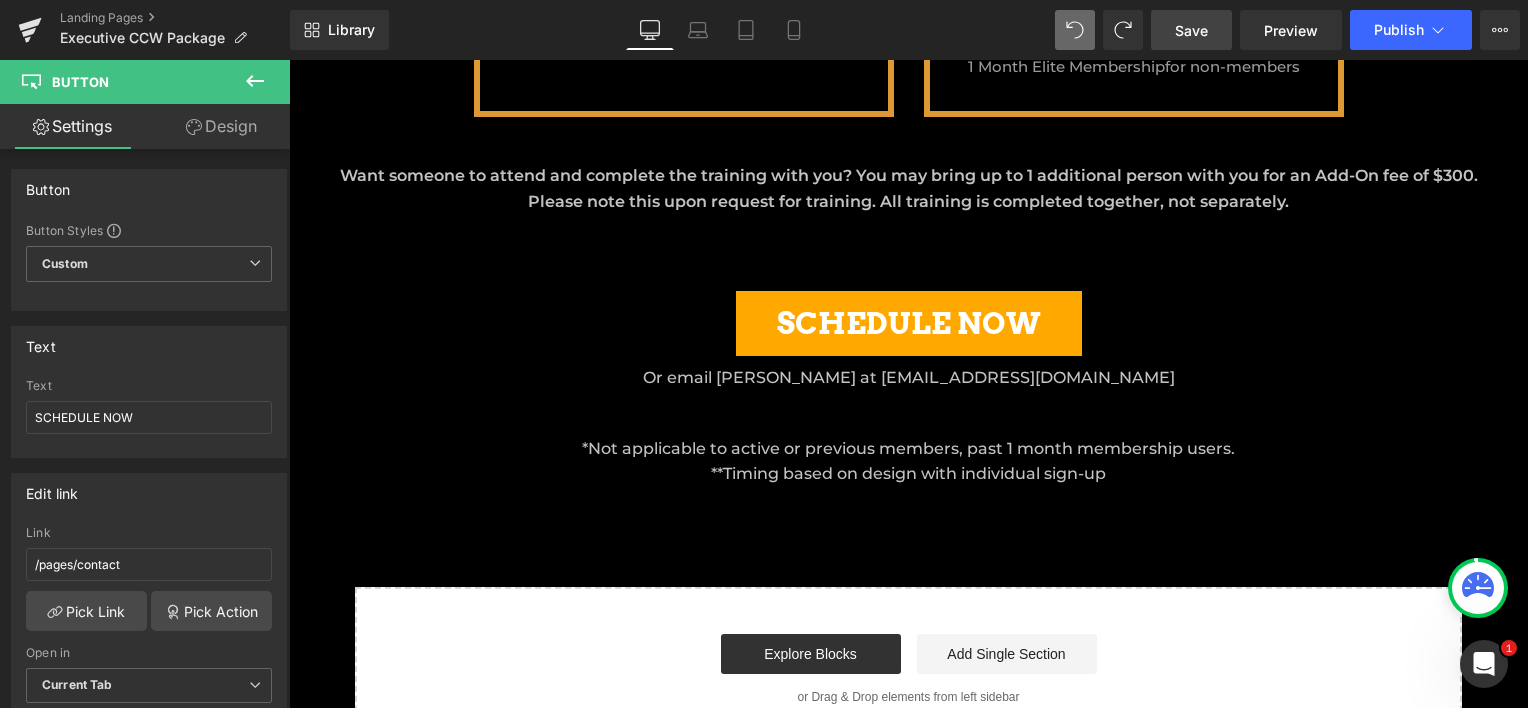drag, startPoint x: 1476, startPoint y: 304, endPoint x: 1469, endPoint y: 317, distance: 14.764823 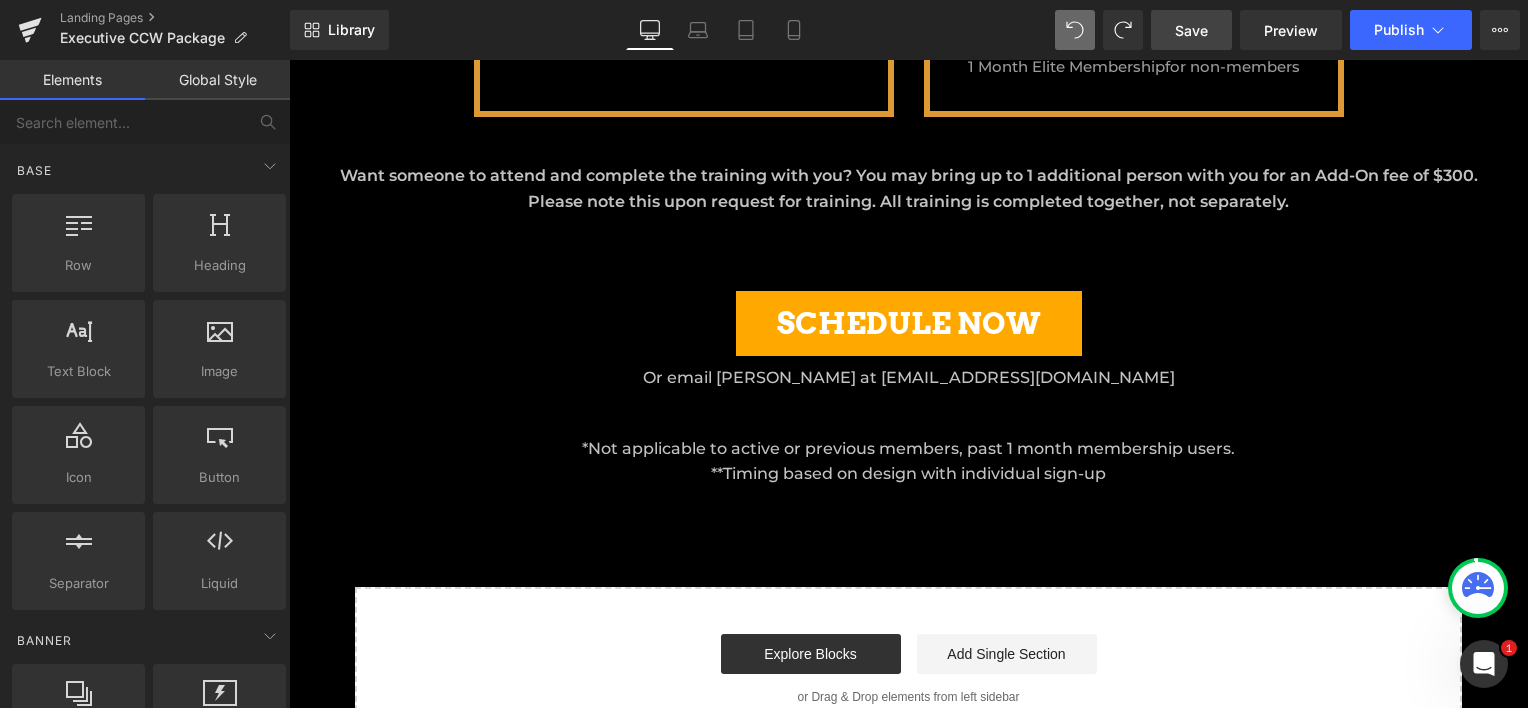 click on "Save" at bounding box center [1191, 30] 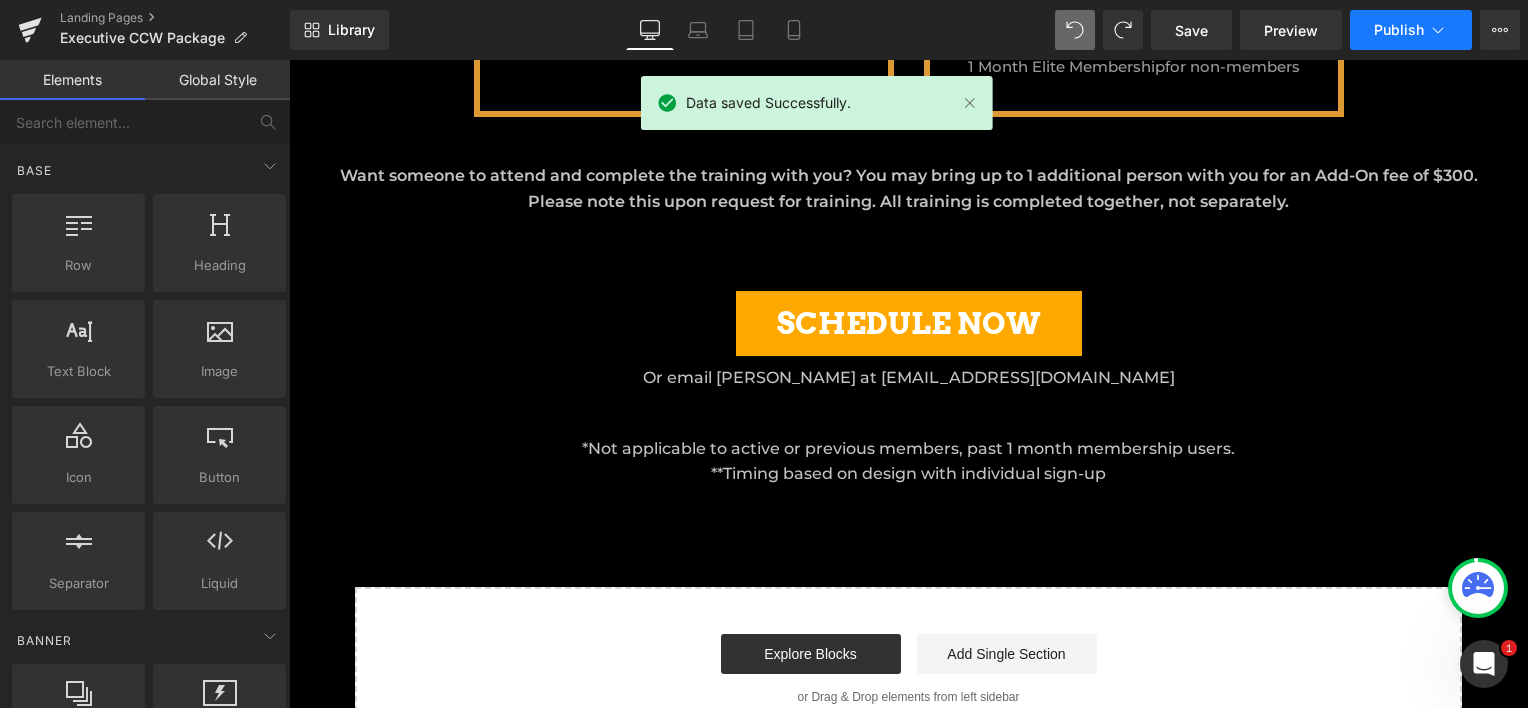 click on "Publish" at bounding box center [1399, 30] 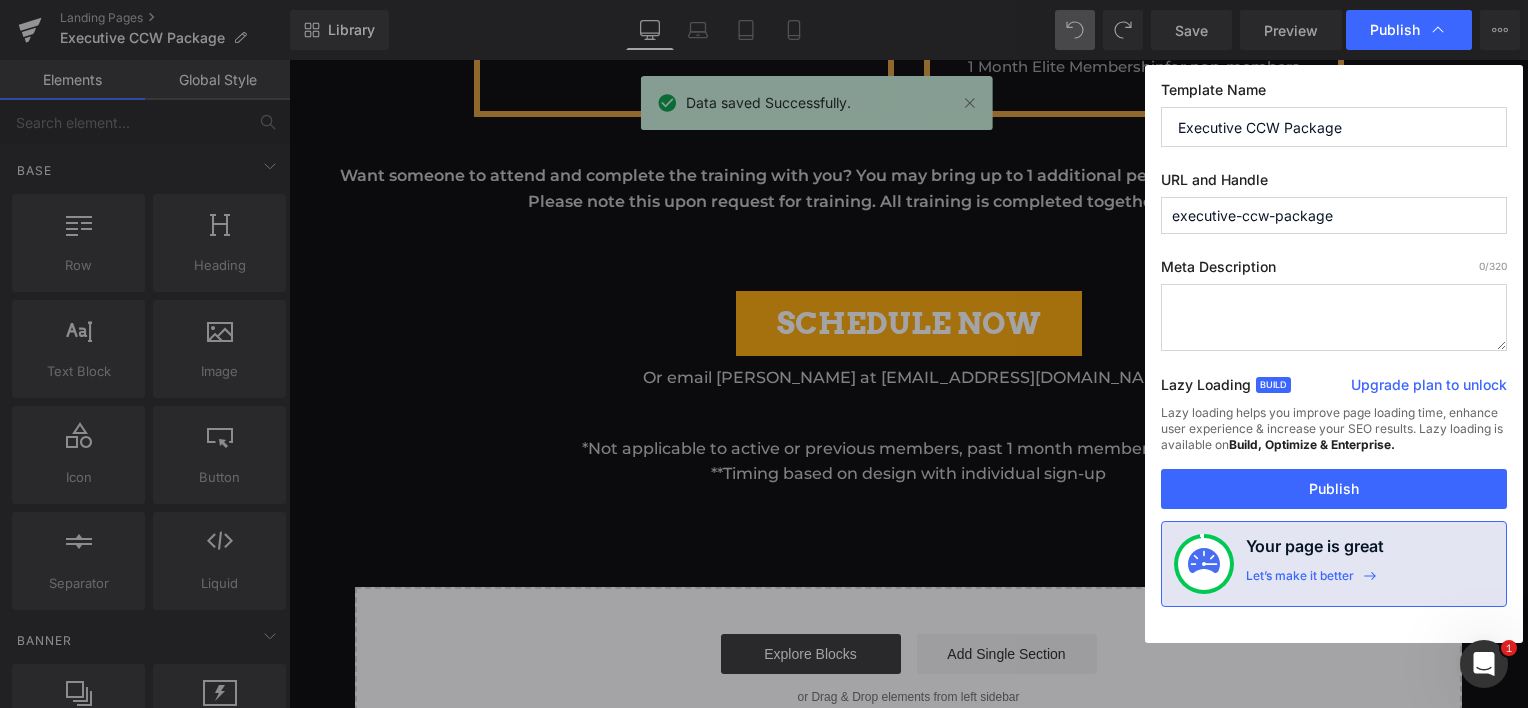 click at bounding box center (1334, 317) 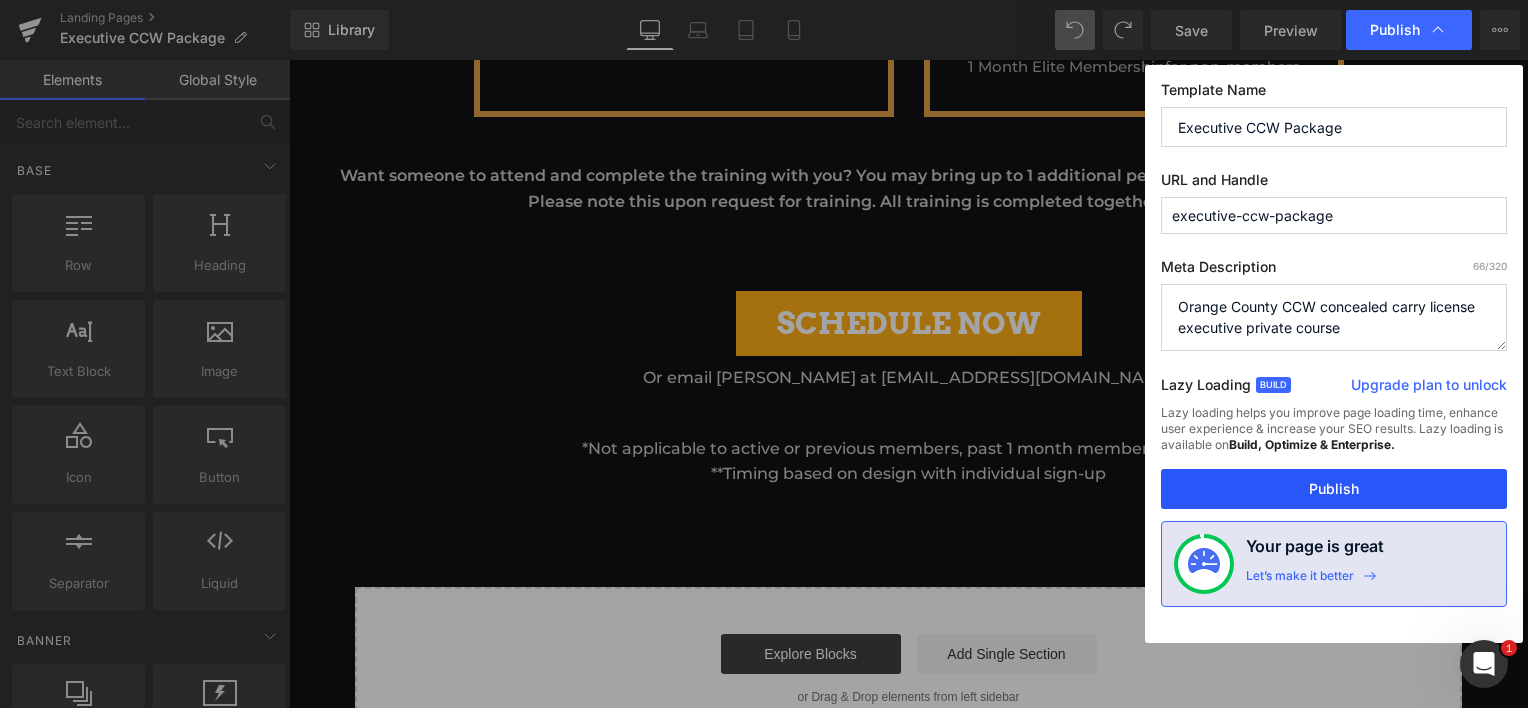 type on "Orange County CCW concealed carry license executive private course" 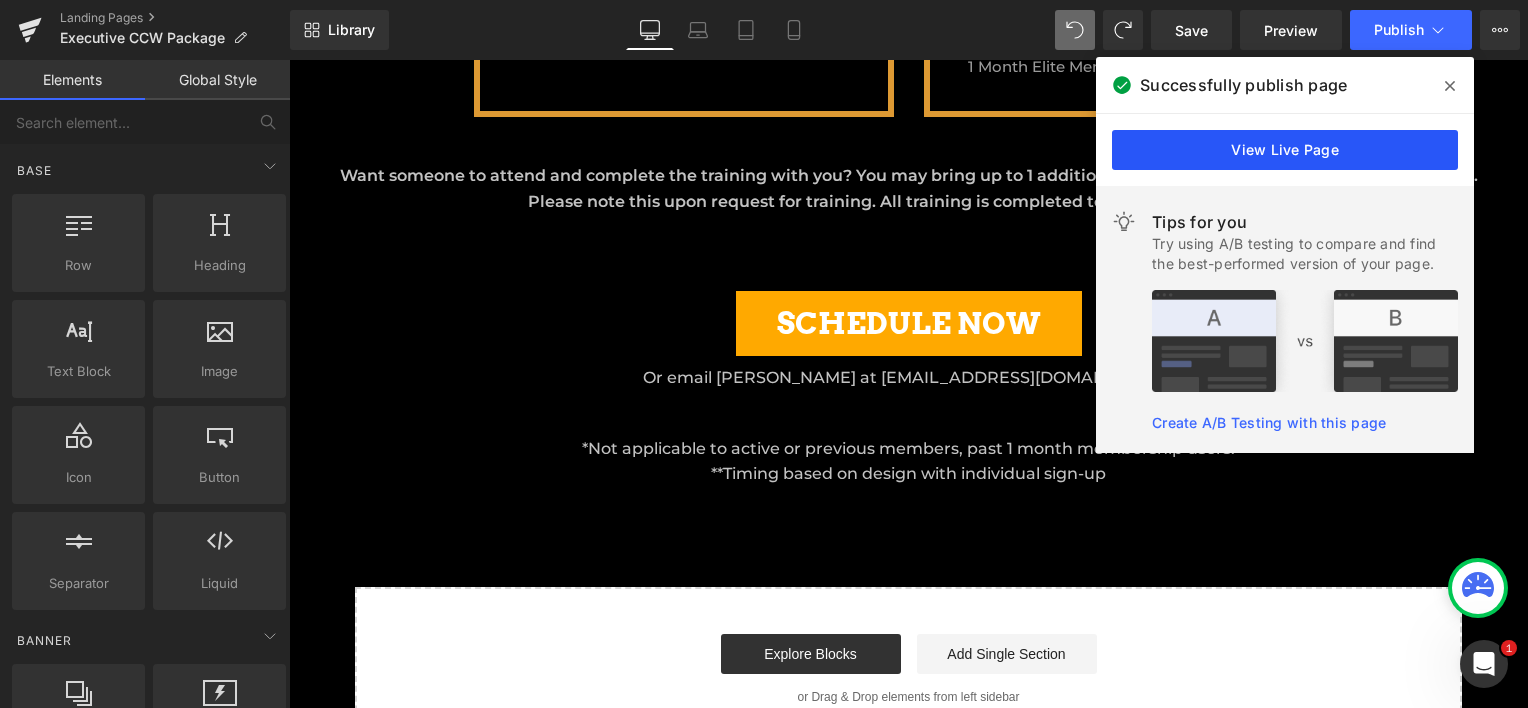 click on "View Live Page" at bounding box center (1285, 150) 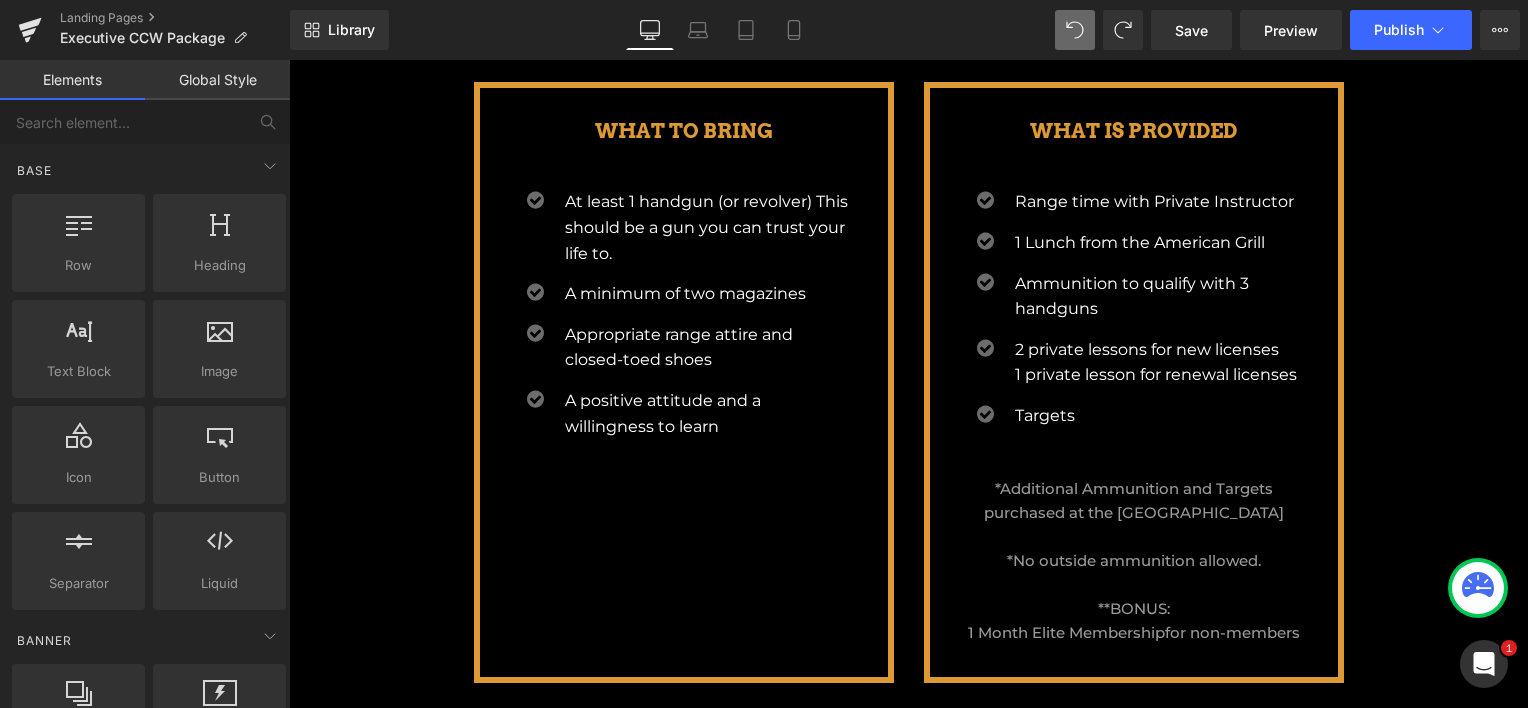 scroll, scrollTop: 801, scrollLeft: 0, axis: vertical 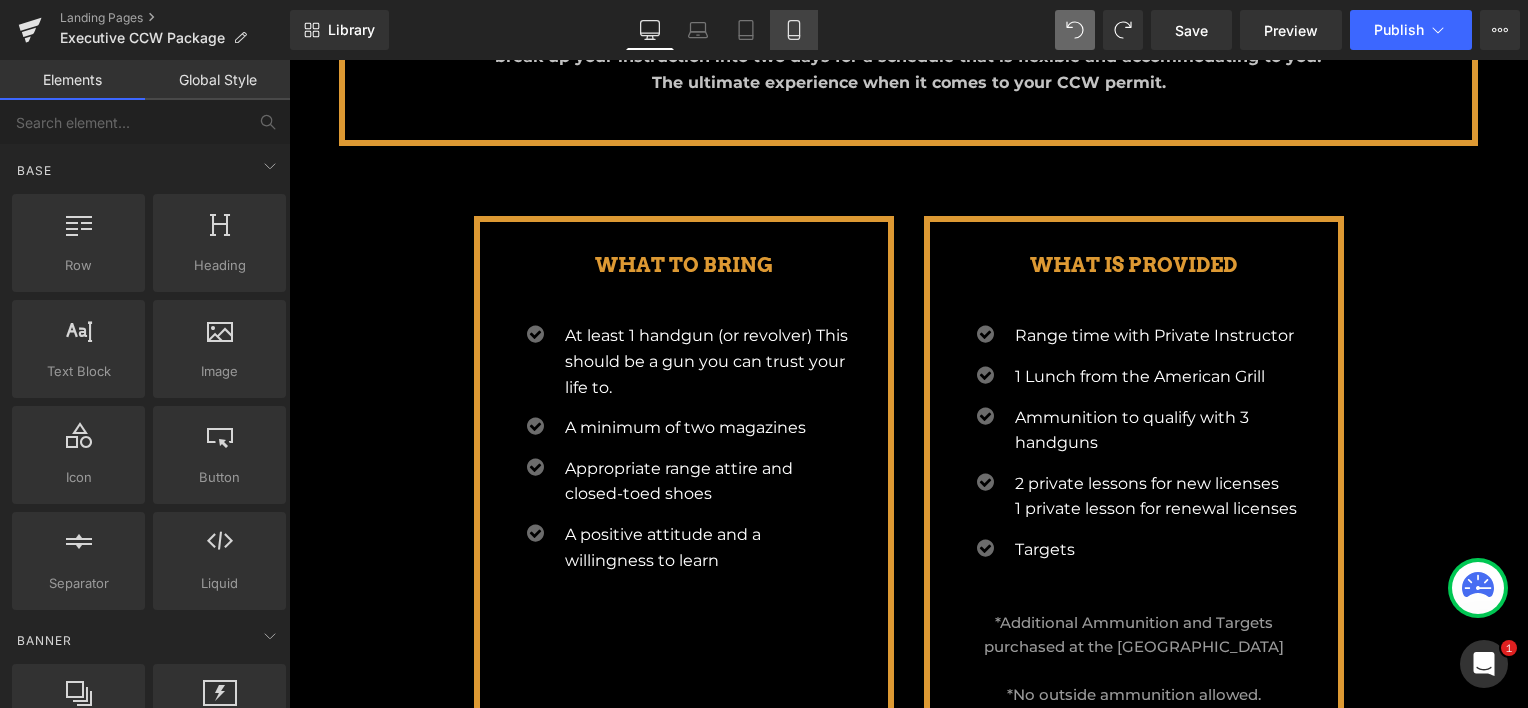 click 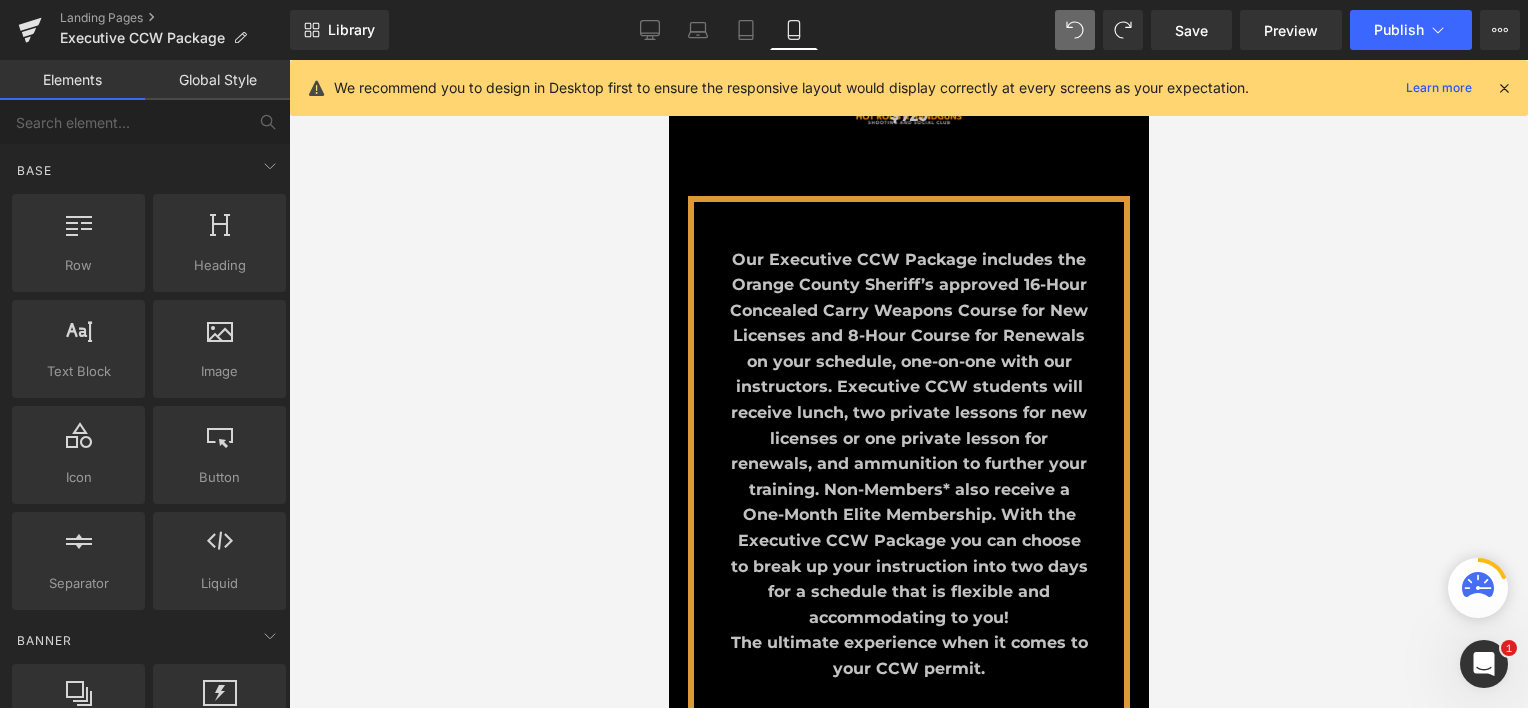 scroll, scrollTop: 9, scrollLeft: 10, axis: both 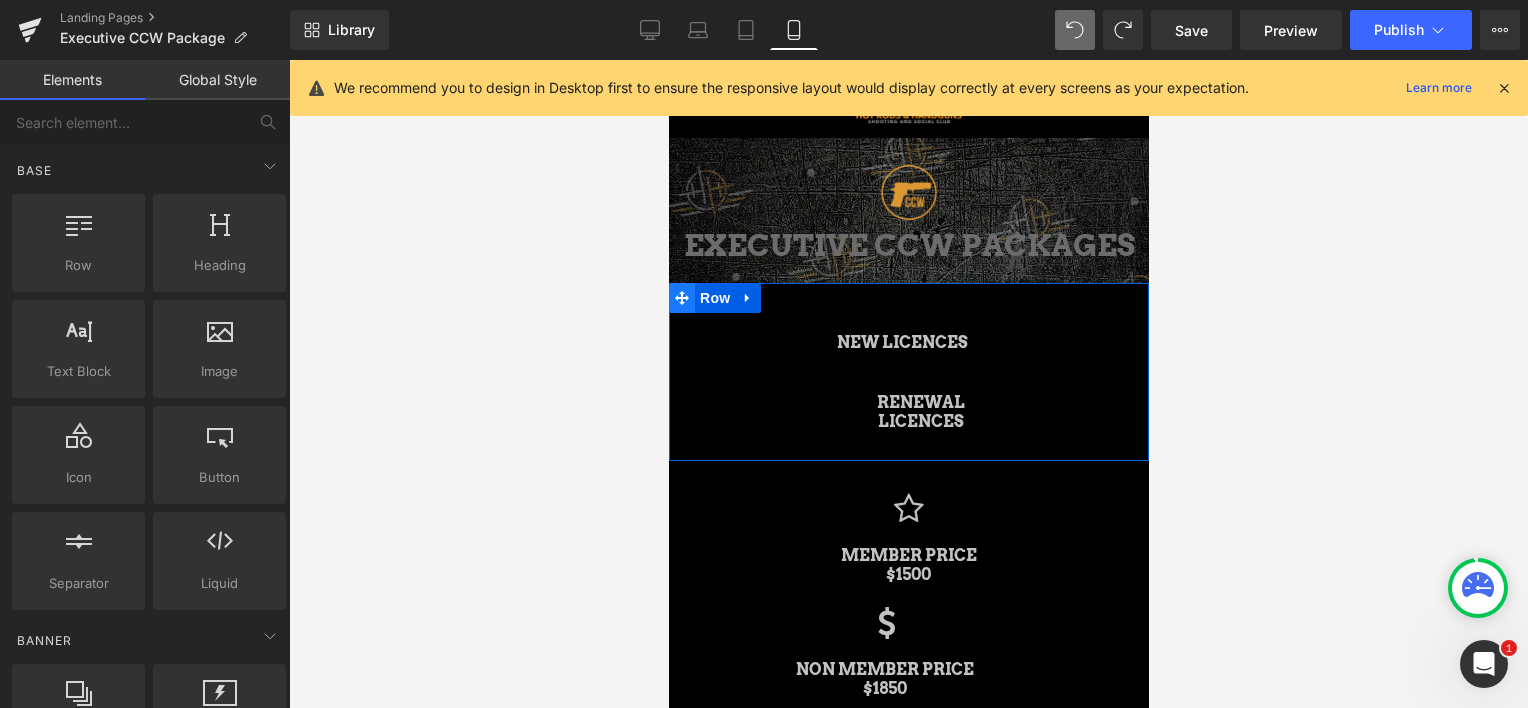 click at bounding box center (681, 298) 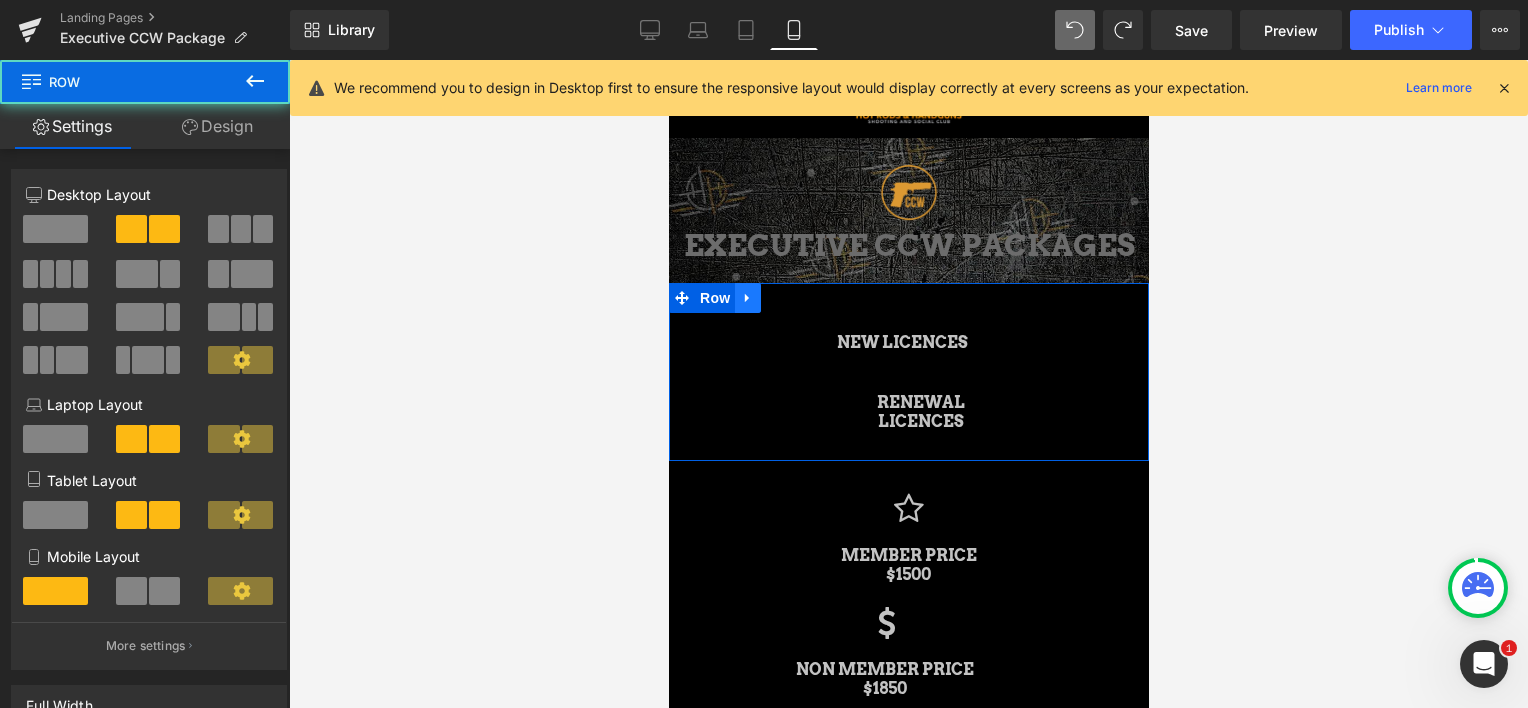 click 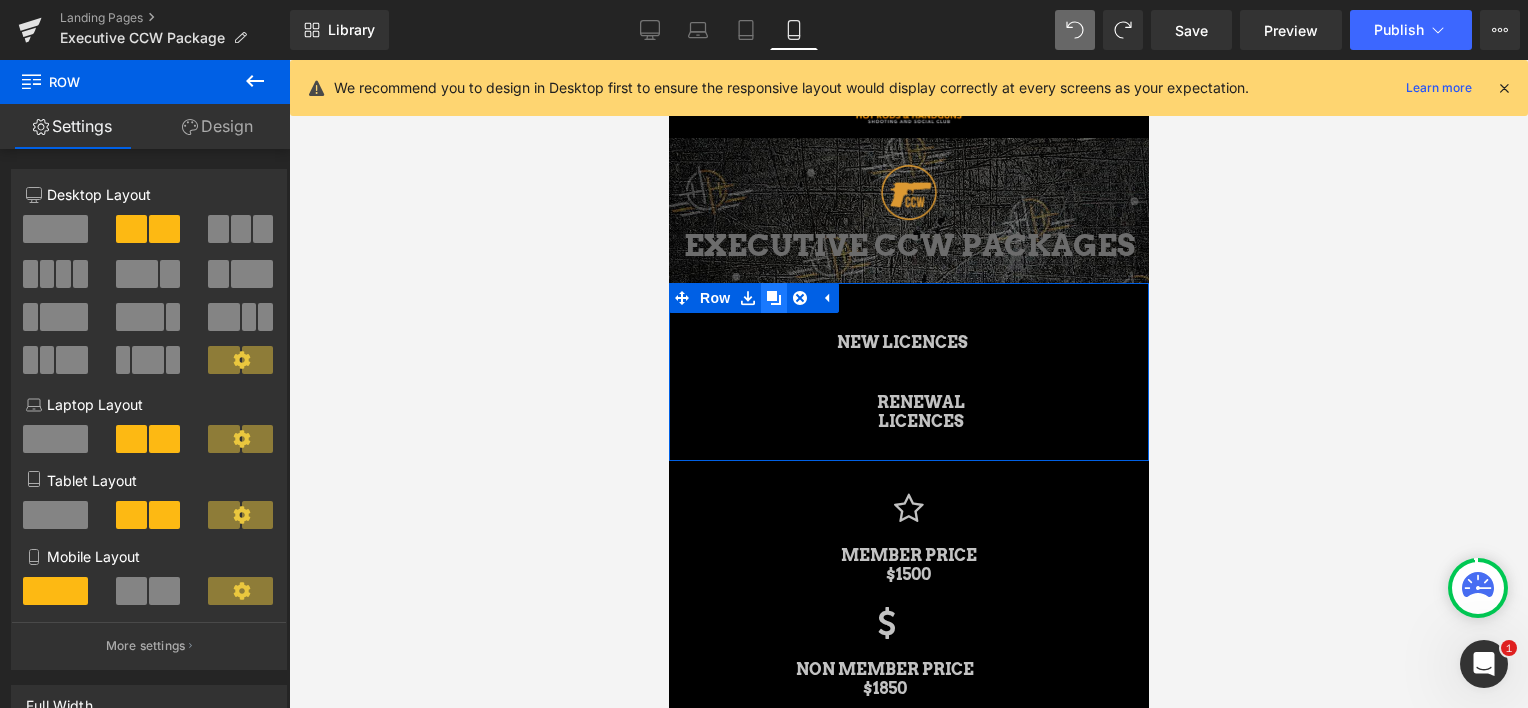 click 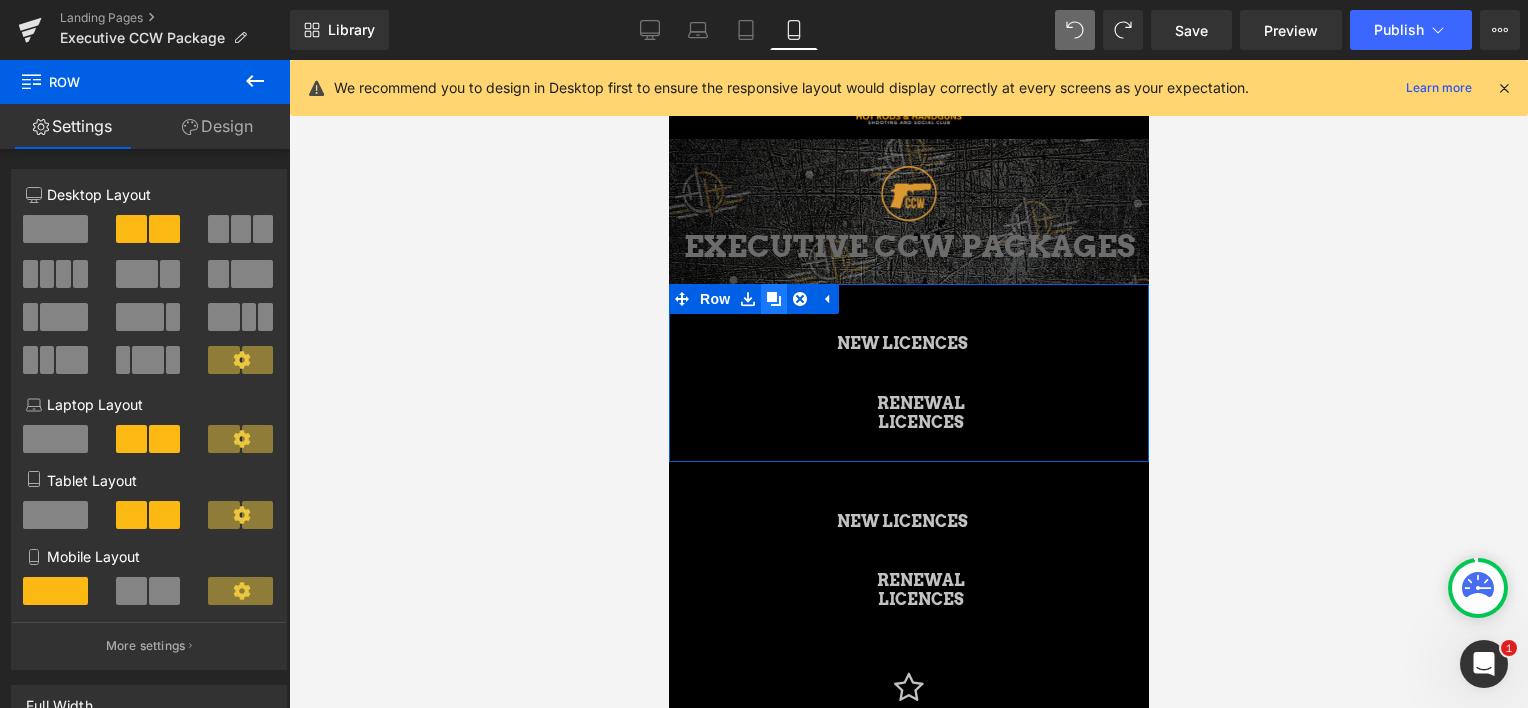 scroll, scrollTop: 89, scrollLeft: 0, axis: vertical 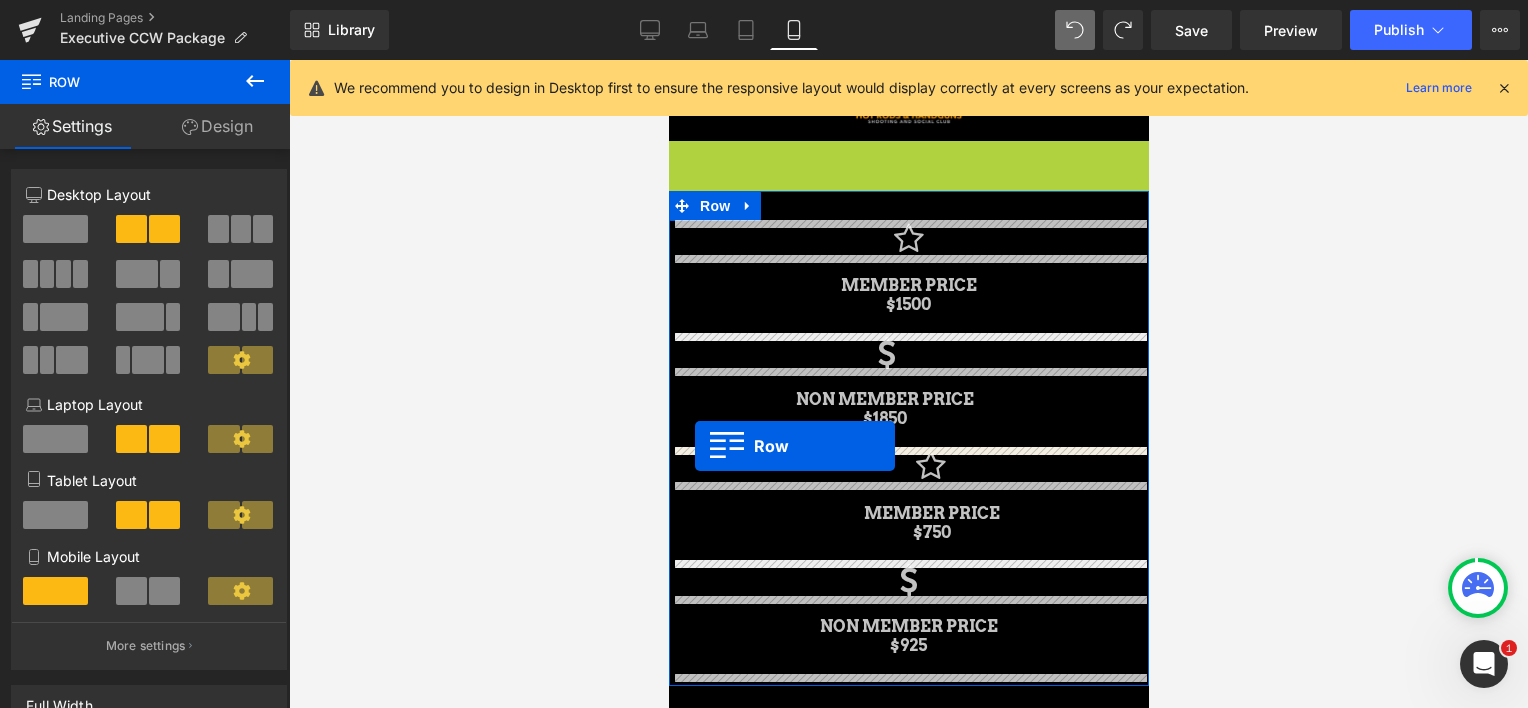 drag, startPoint x: 678, startPoint y: 155, endPoint x: 694, endPoint y: 446, distance: 291.43954 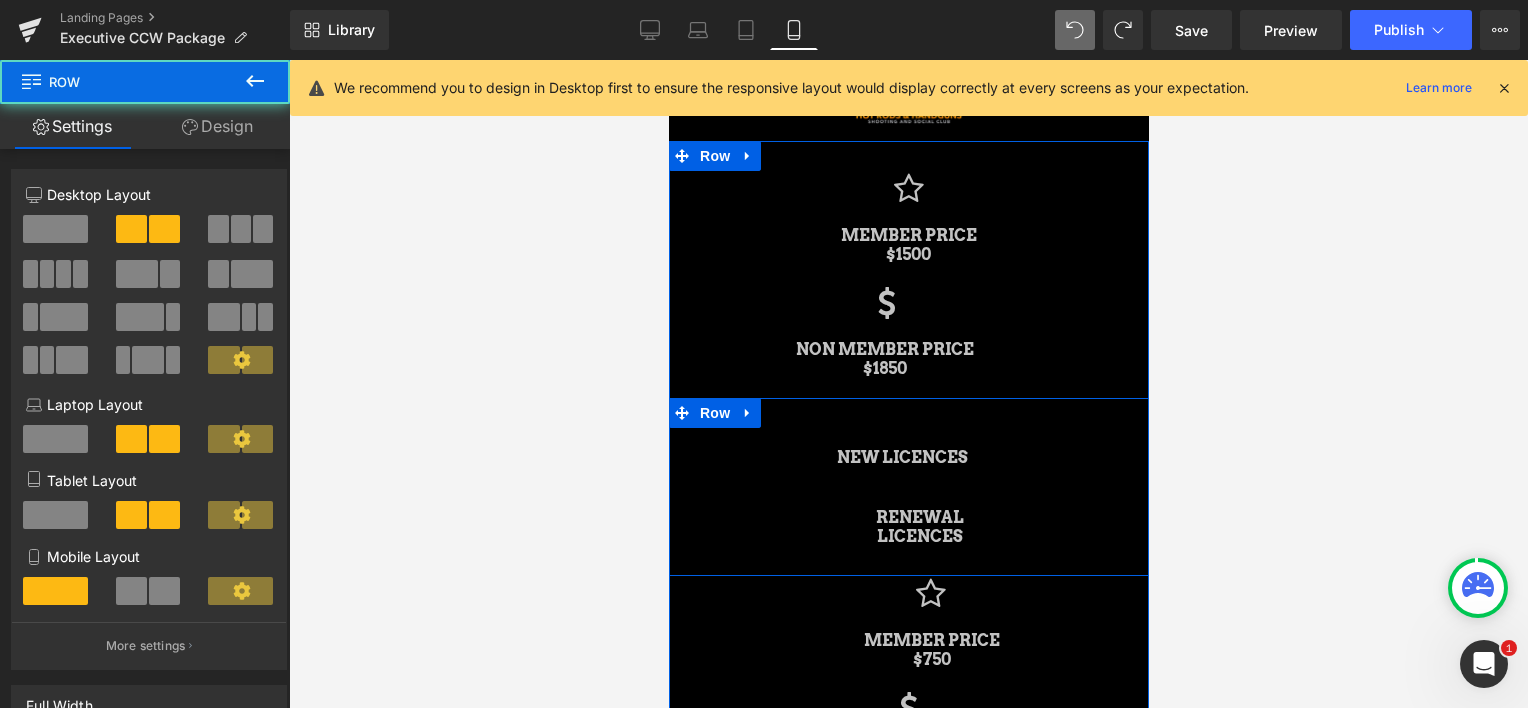 scroll, scrollTop: 9, scrollLeft: 10, axis: both 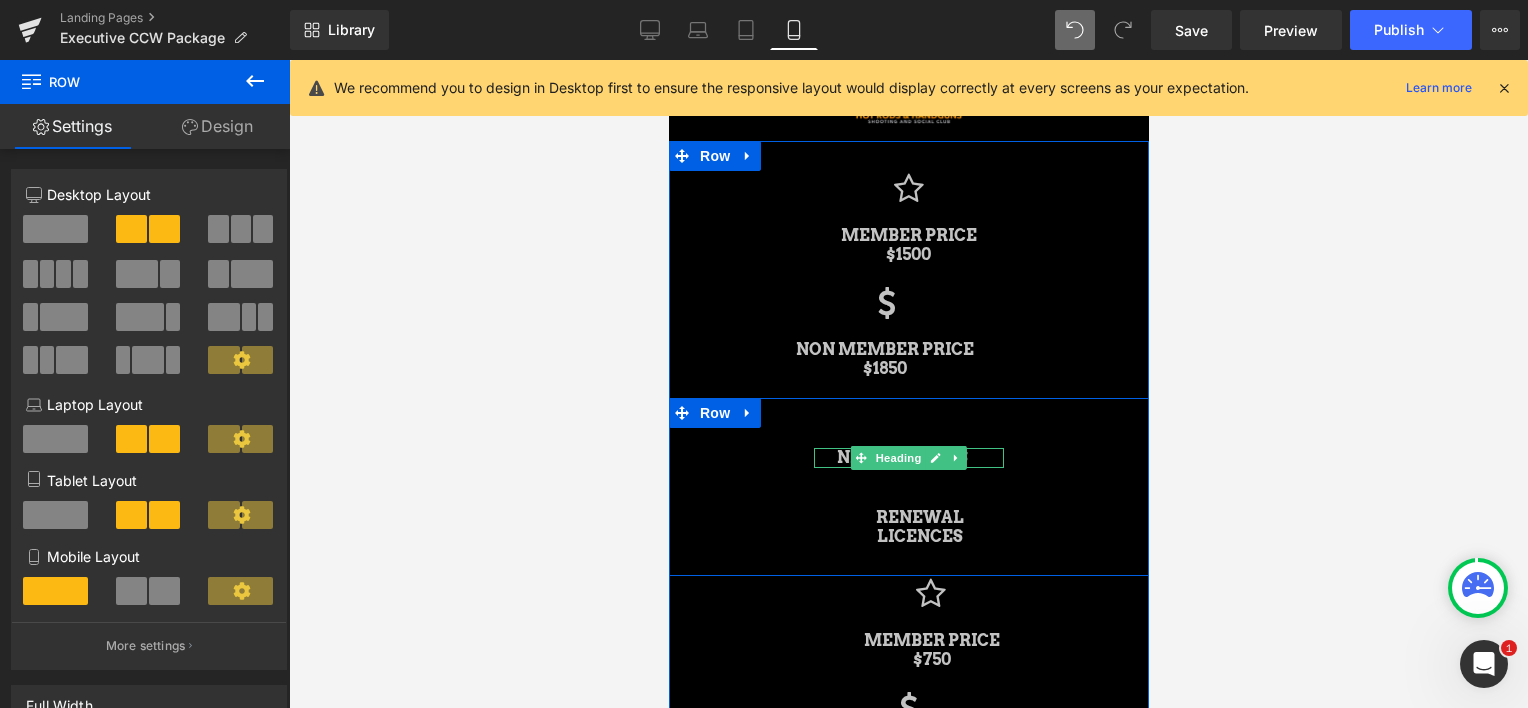 click on "NEW LICENCES" at bounding box center [901, 457] 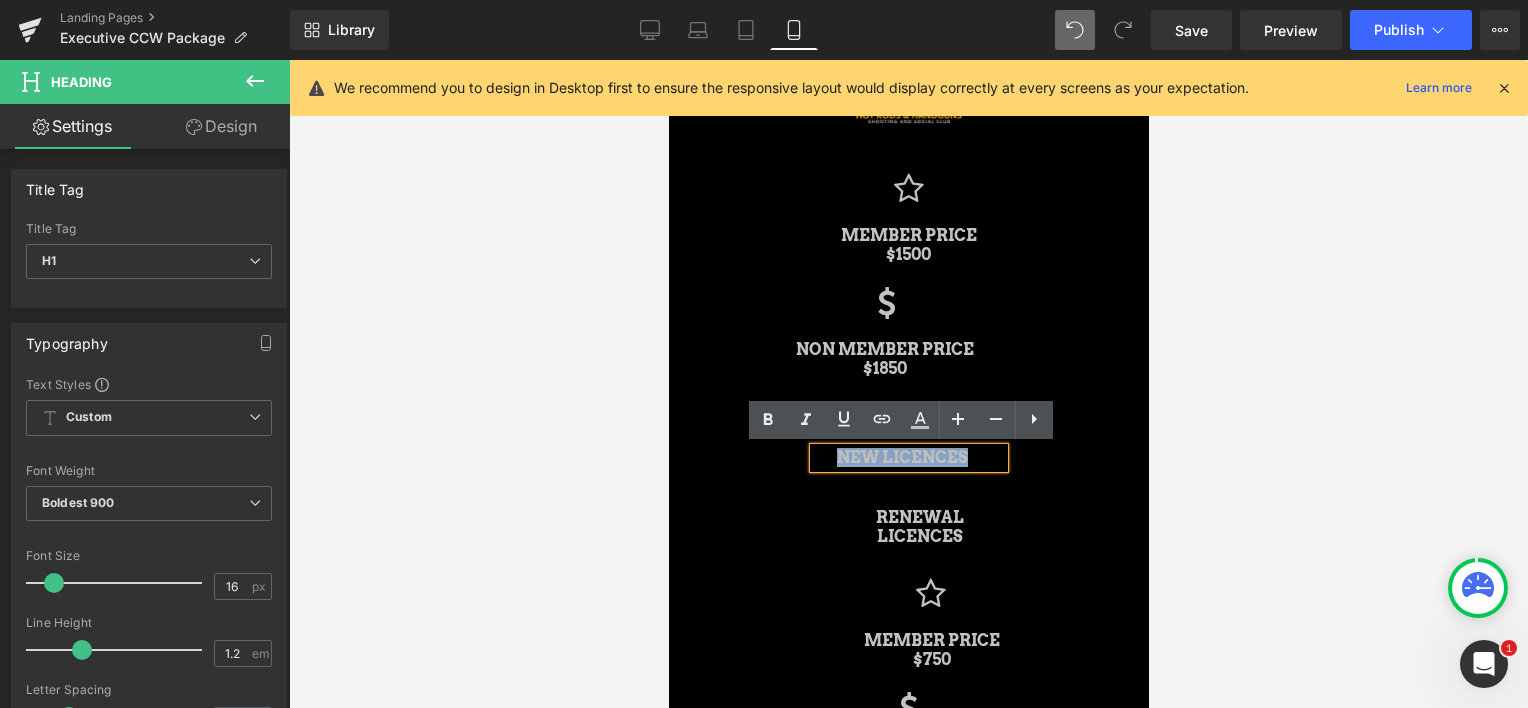drag, startPoint x: 975, startPoint y: 453, endPoint x: 789, endPoint y: 453, distance: 186 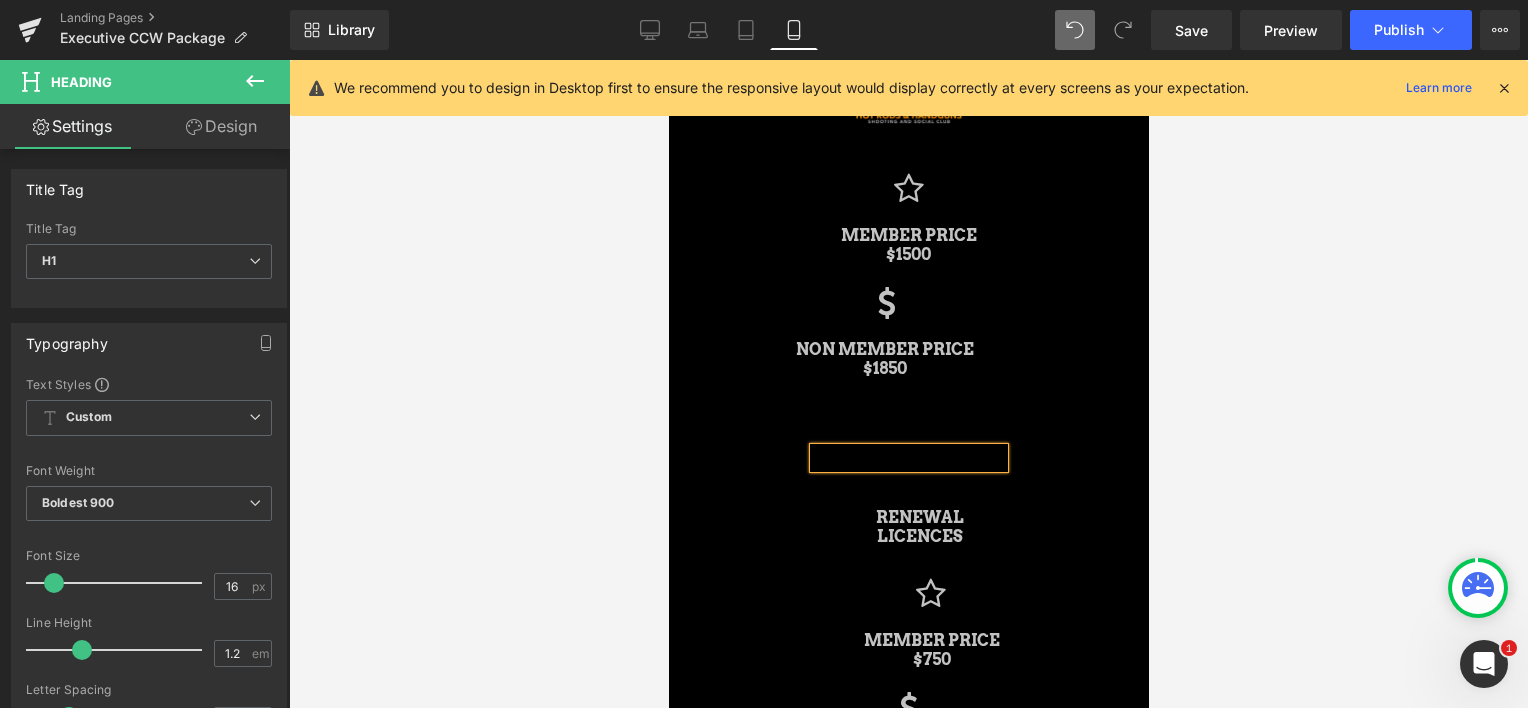 click on "Heading         RENEWAL LICENCES Heading         Row" at bounding box center (908, 487) 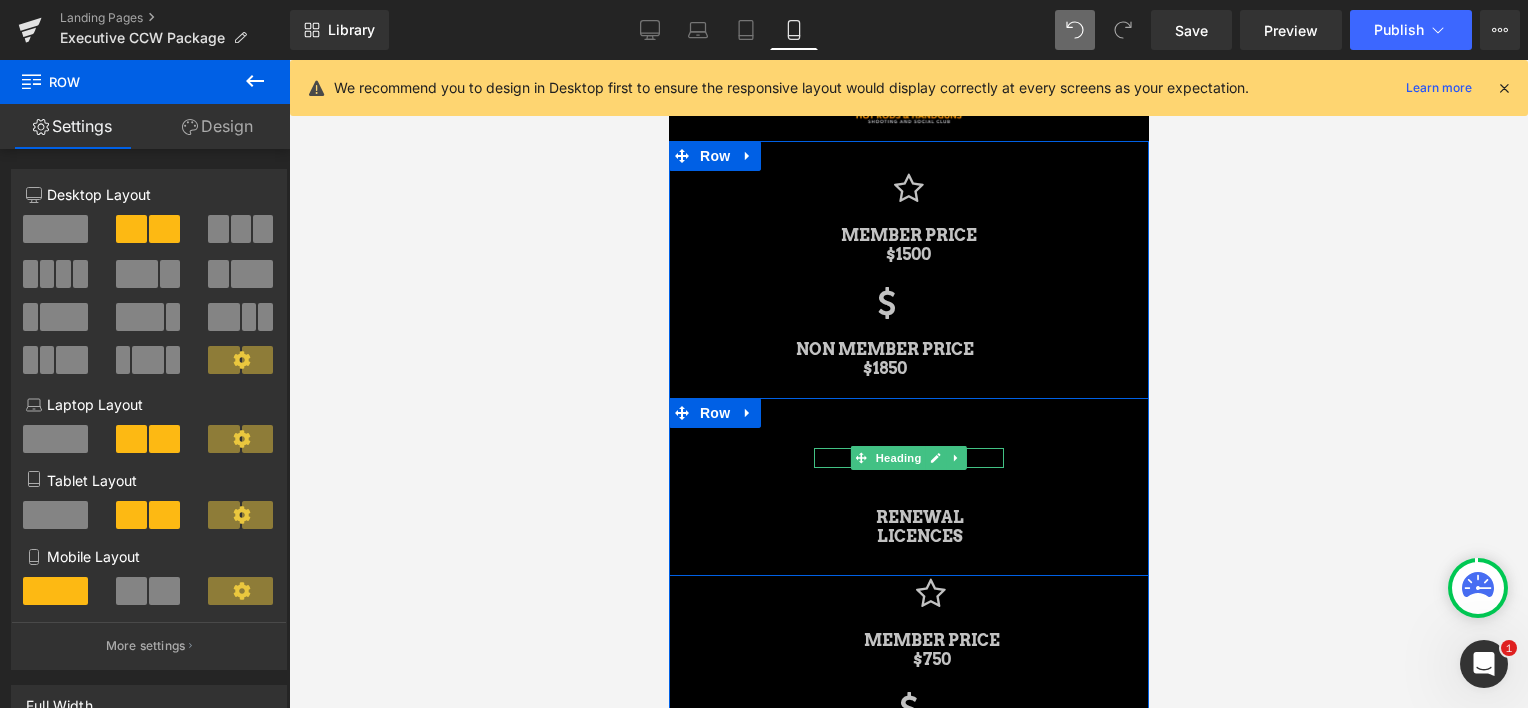 click 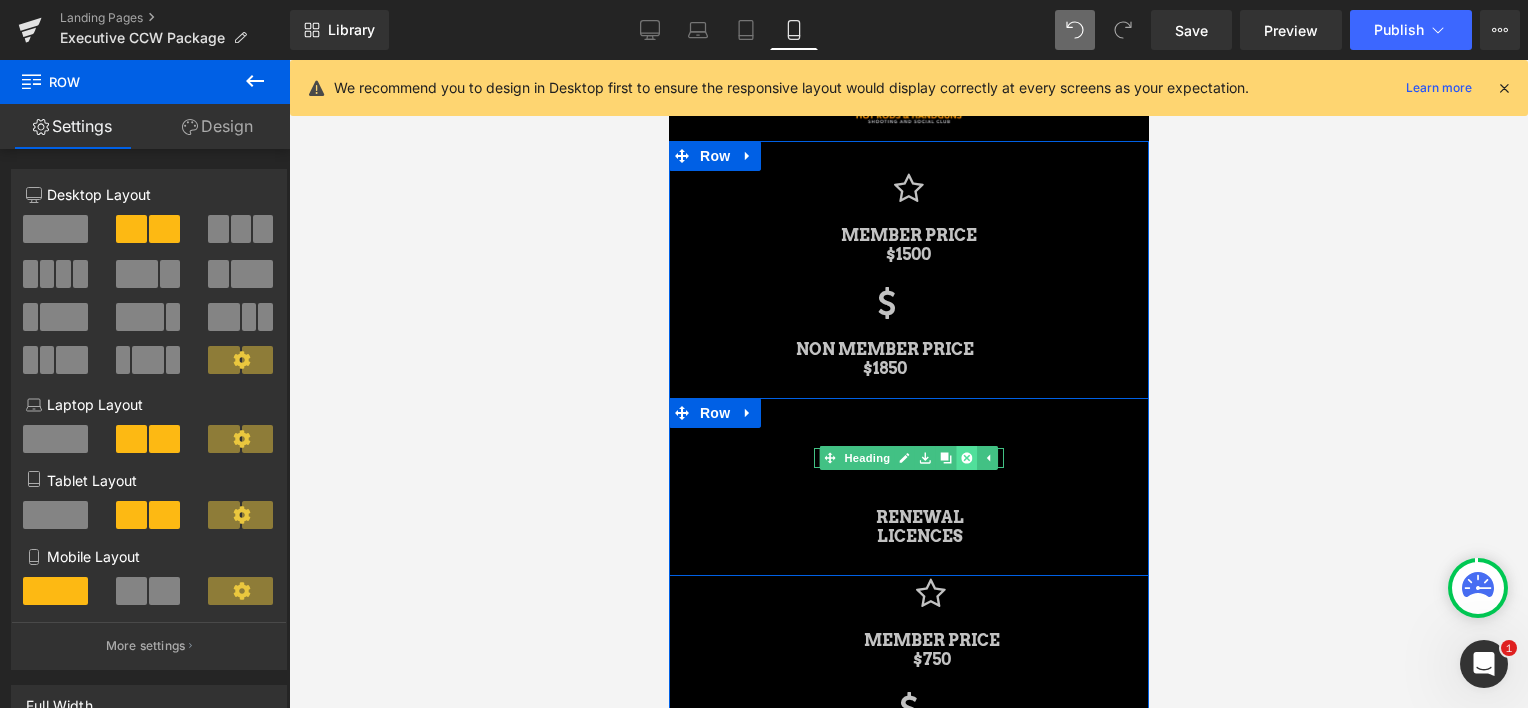 click 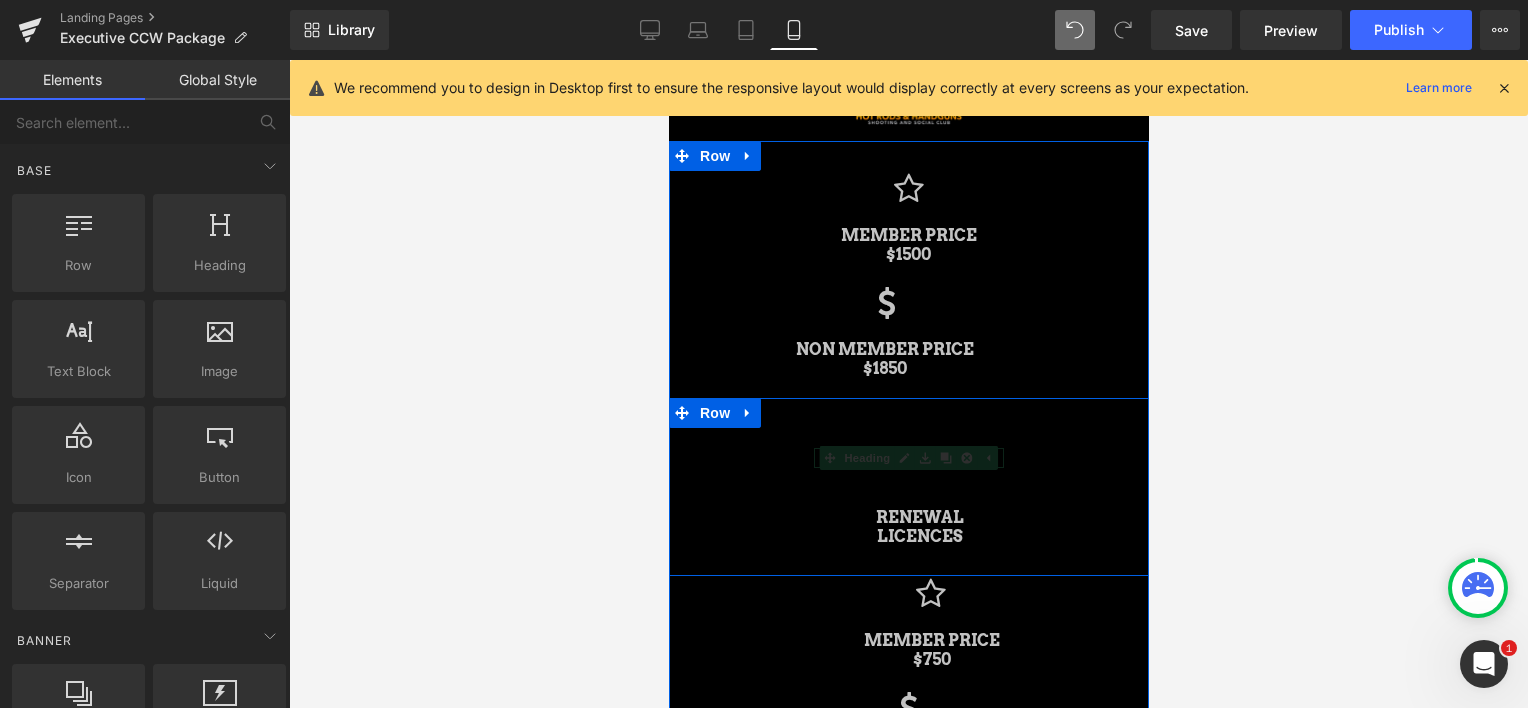 scroll, scrollTop: 4124, scrollLeft: 464, axis: both 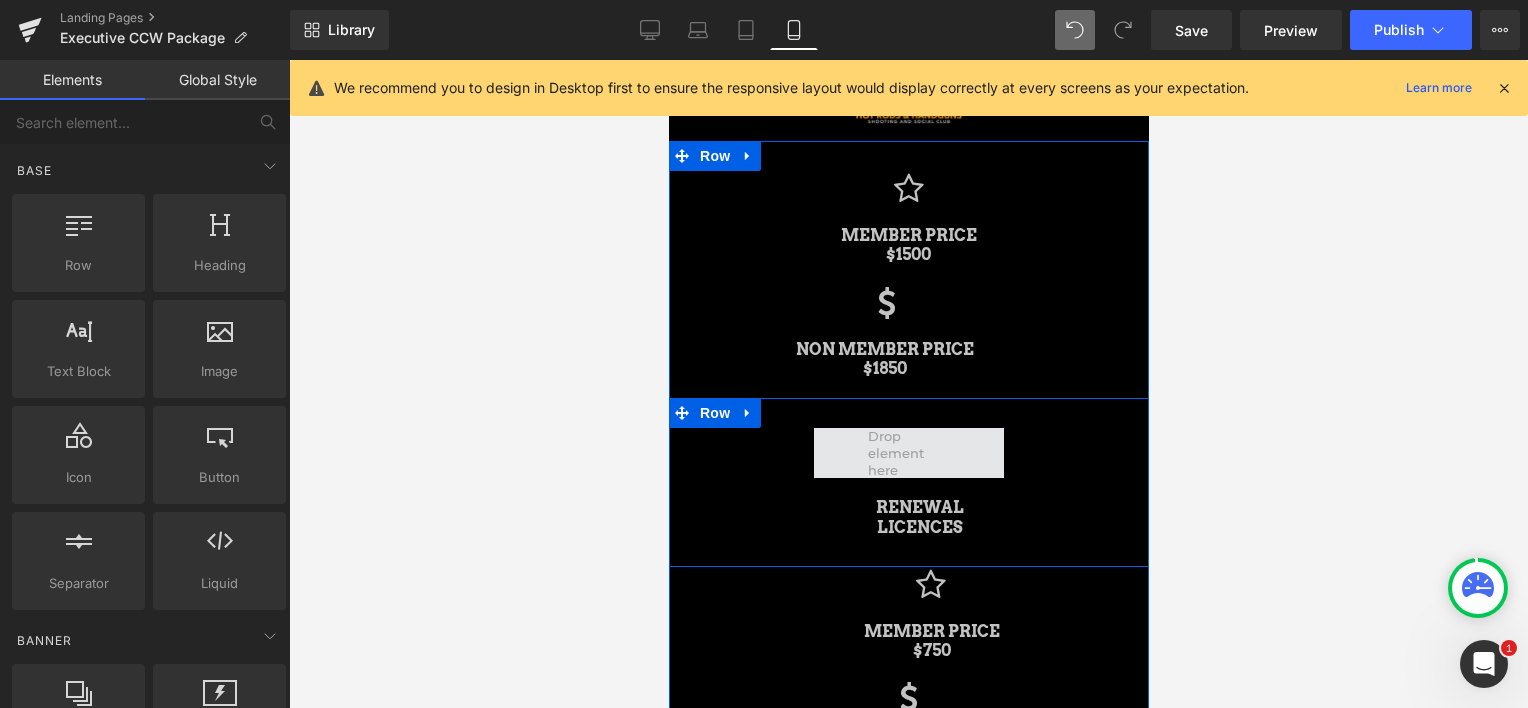 click at bounding box center [907, 453] 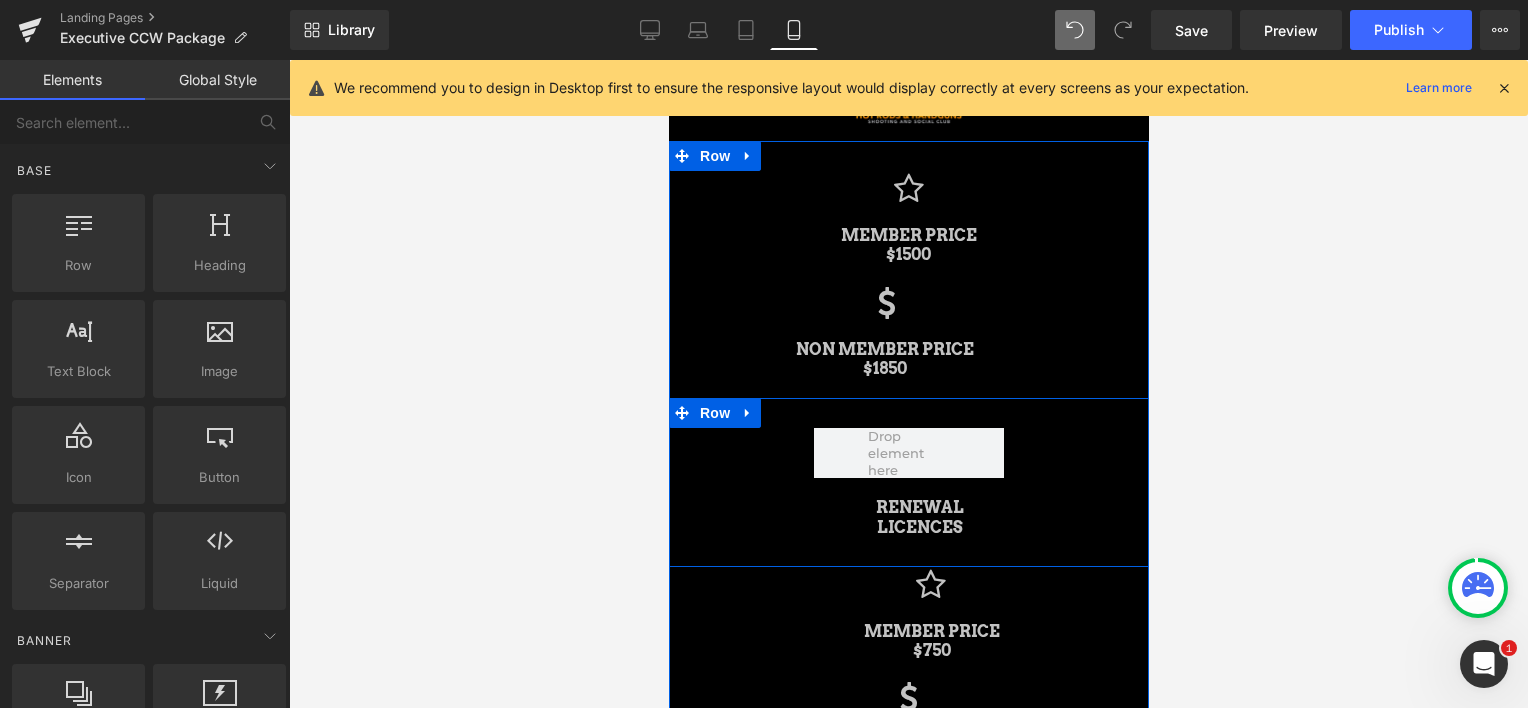 click on "RENEWAL LICENCES Heading         Row" at bounding box center [908, 482] 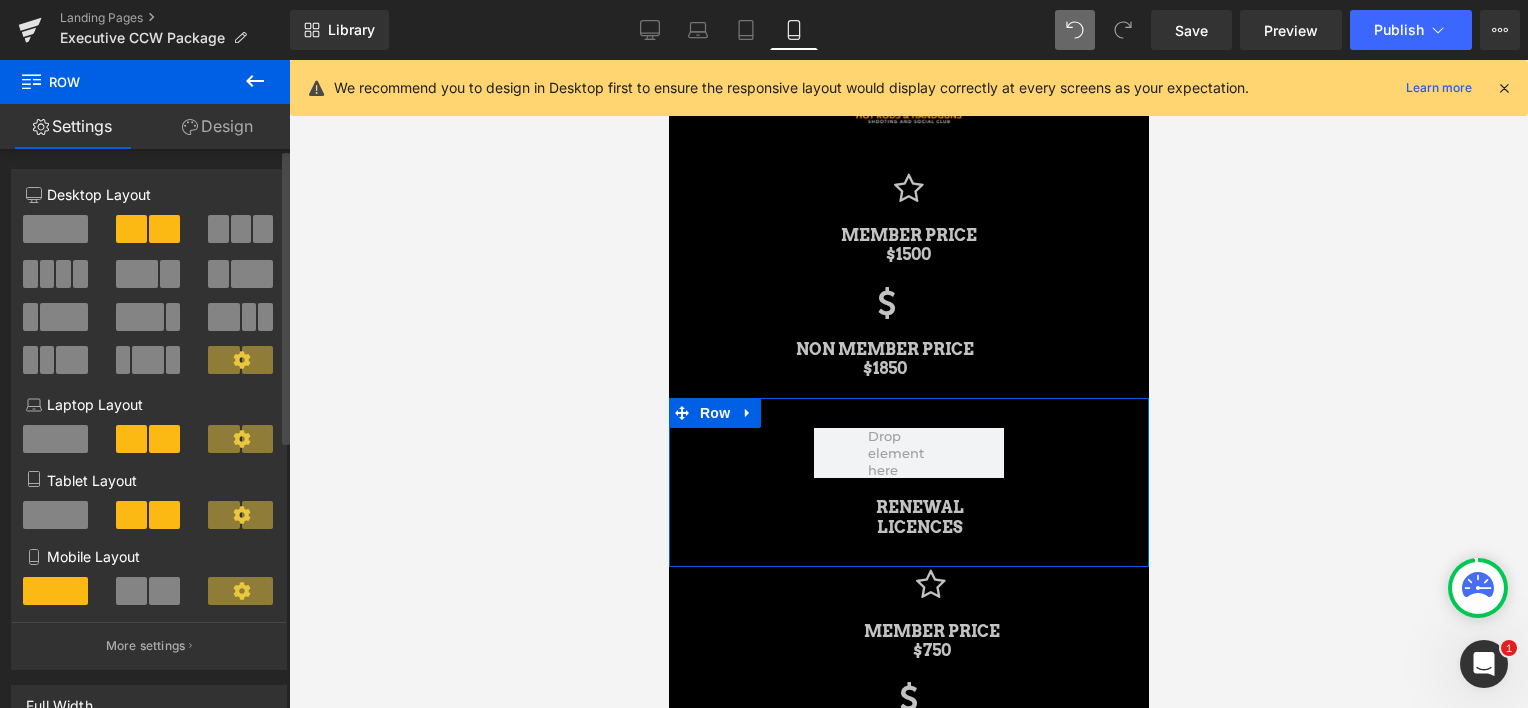 click at bounding box center (55, 229) 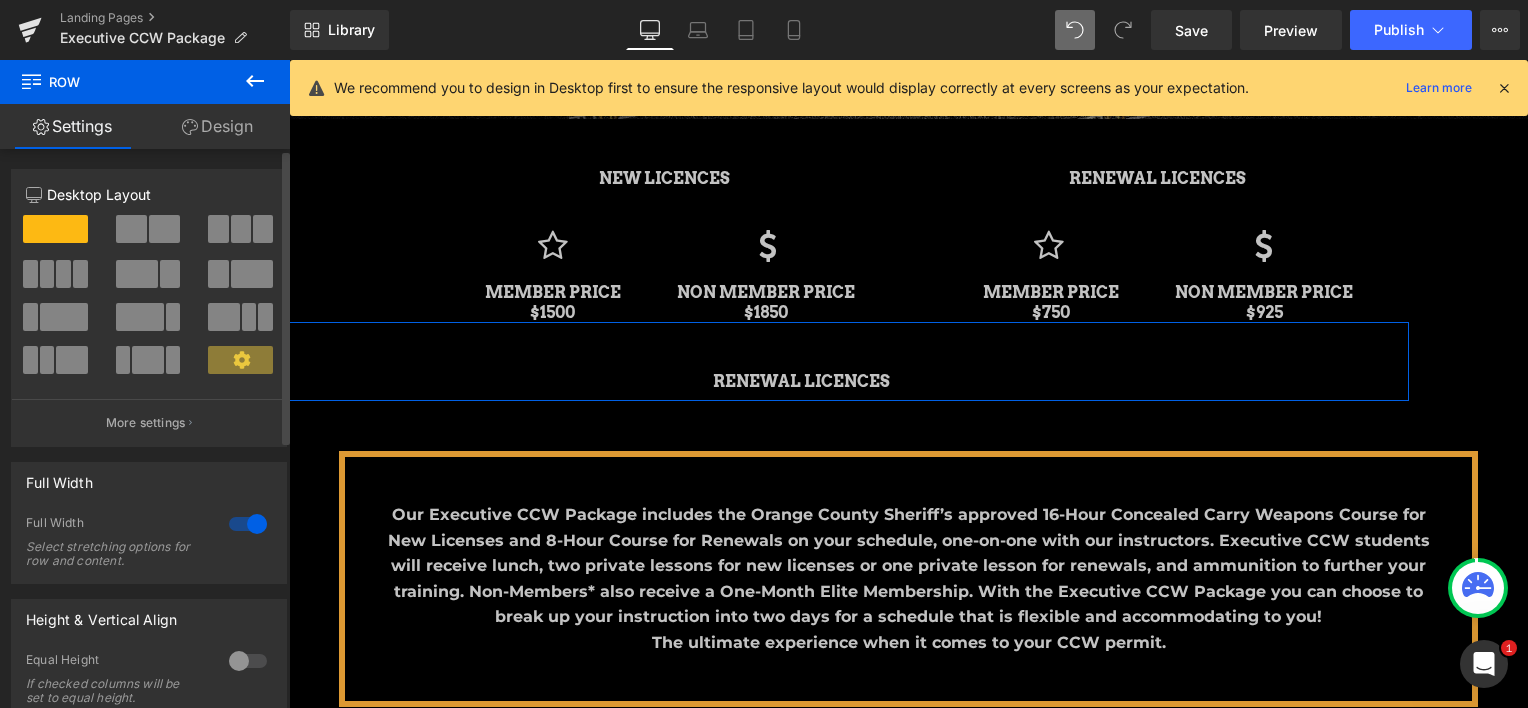 scroll, scrollTop: 323, scrollLeft: 0, axis: vertical 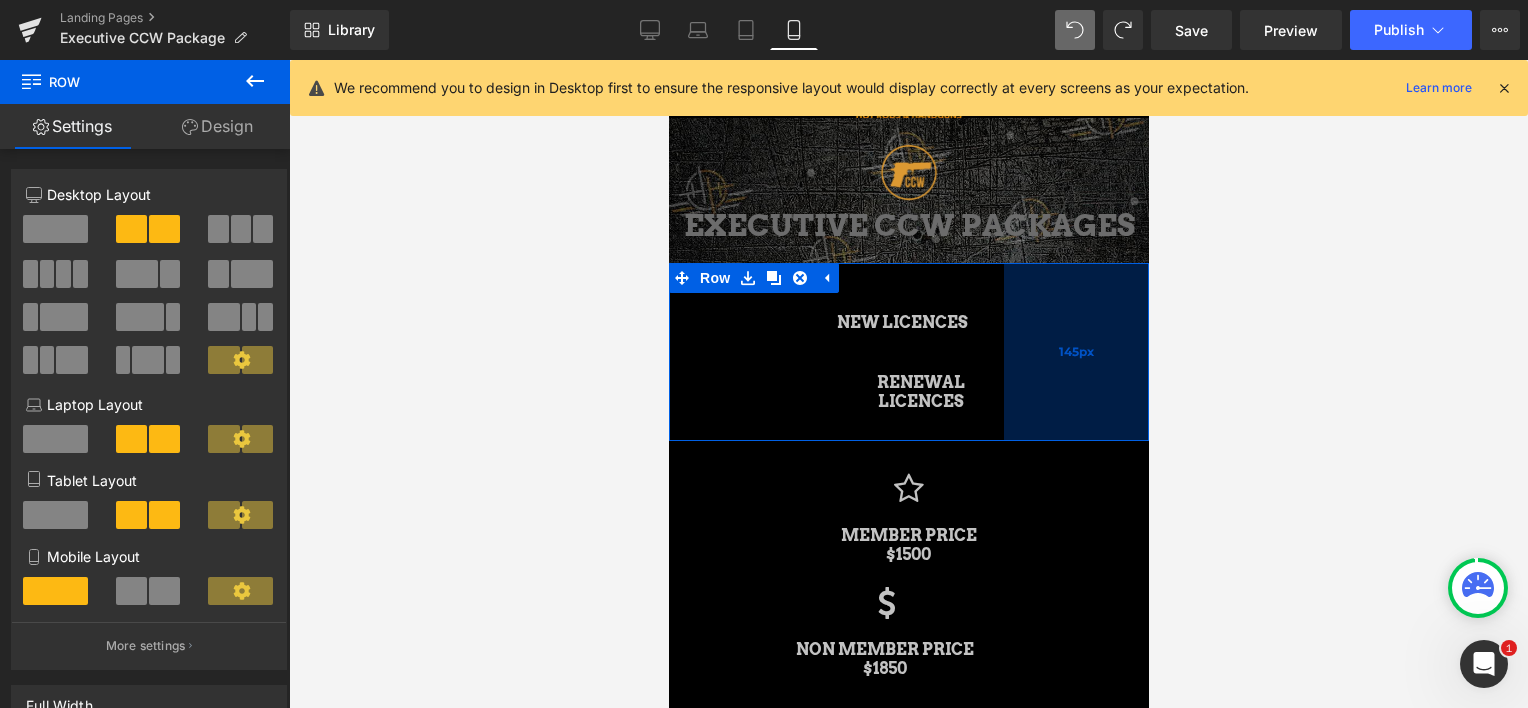 click on "145px" at bounding box center [1075, 352] 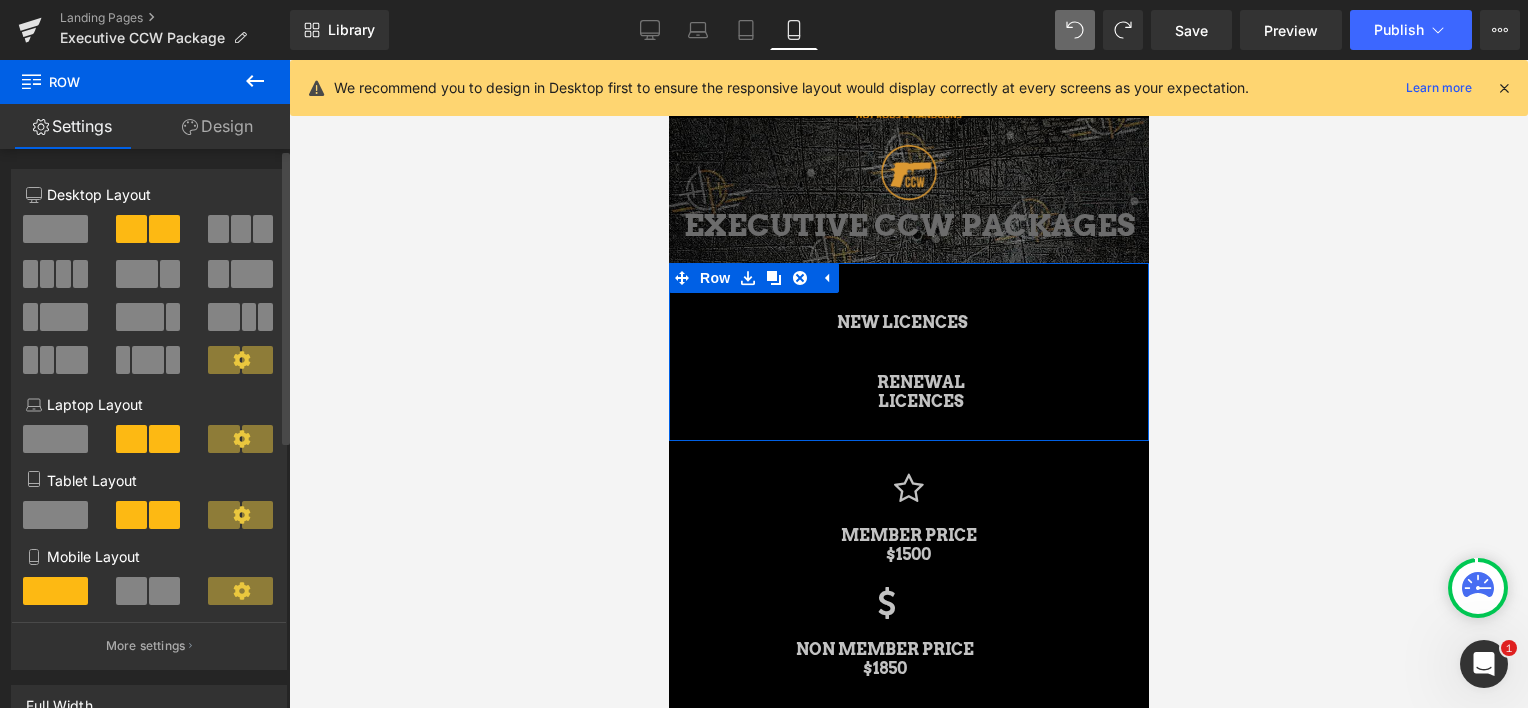 click at bounding box center (55, 591) 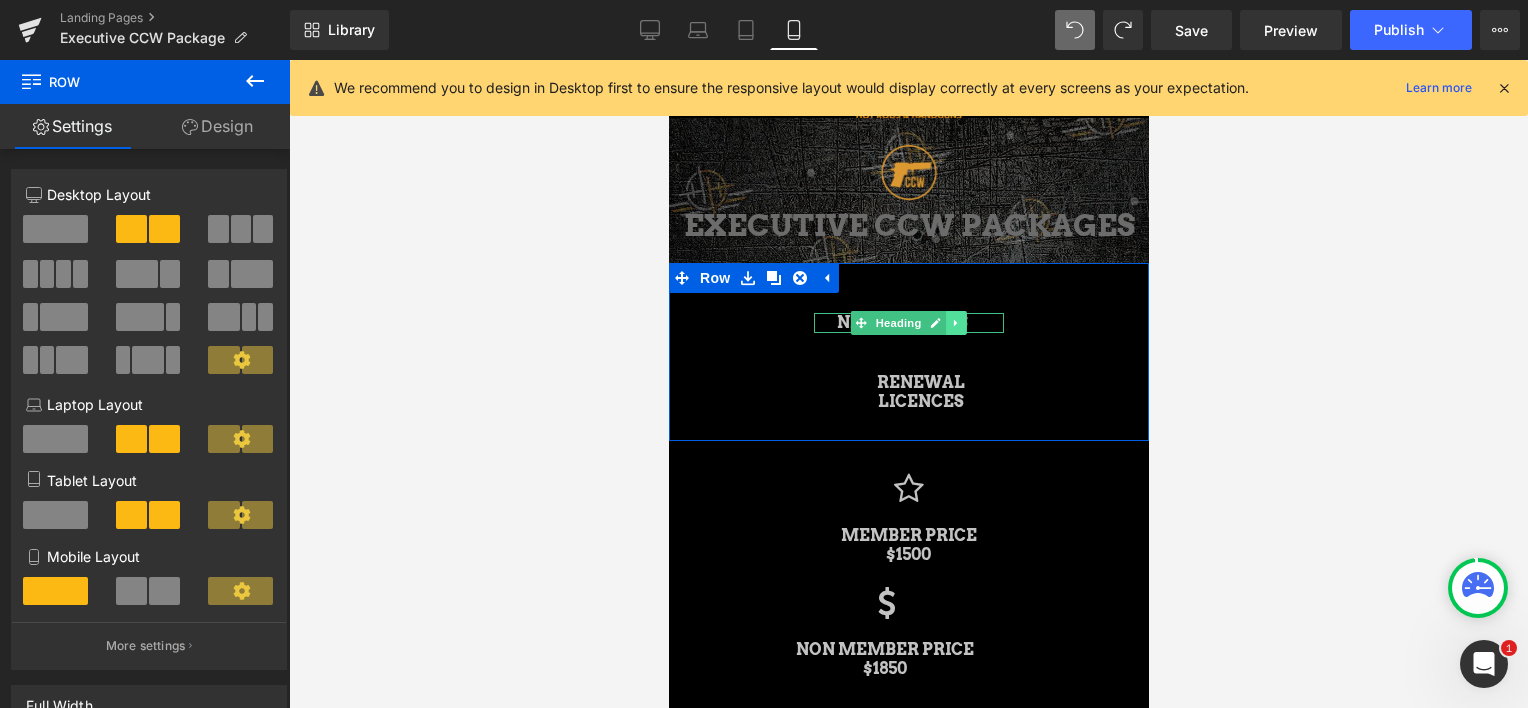 click 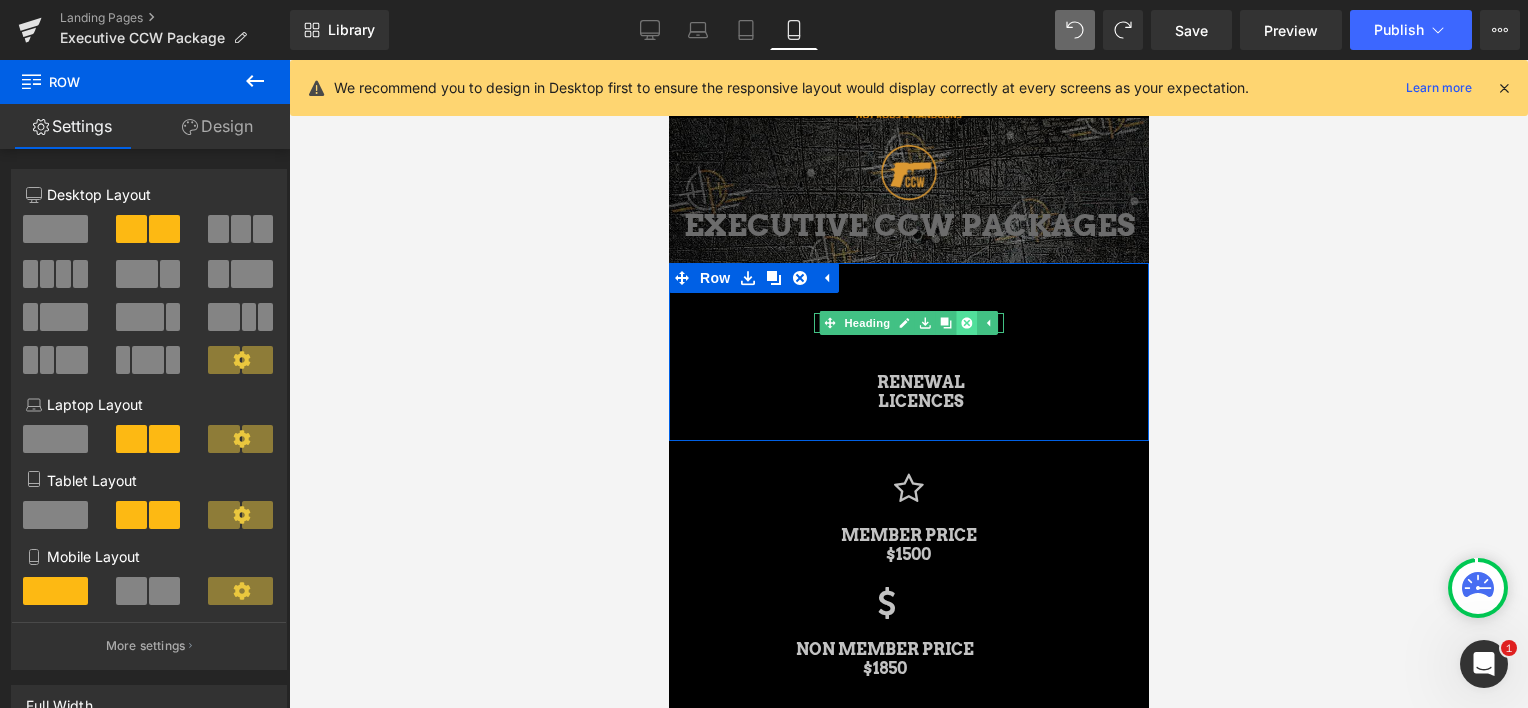click 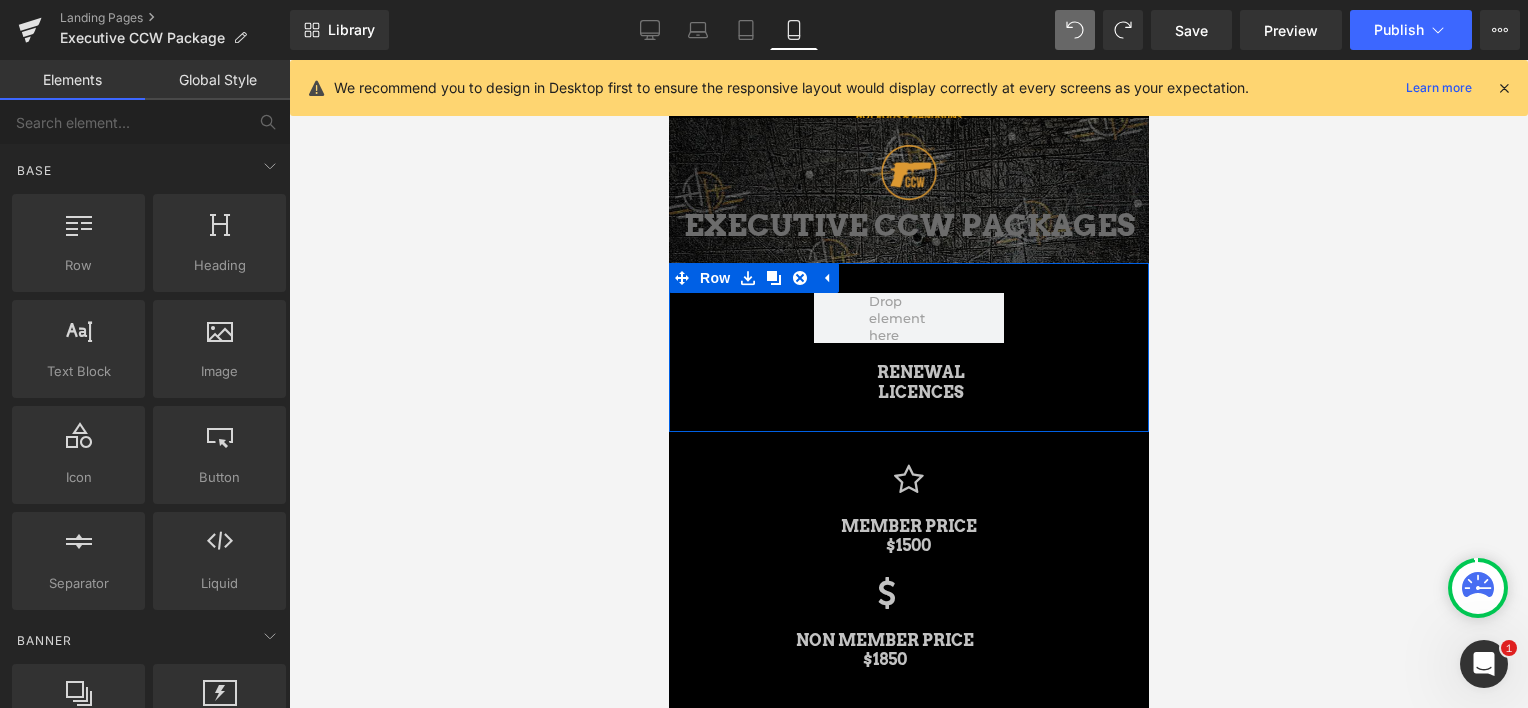 scroll, scrollTop: 4115, scrollLeft: 464, axis: both 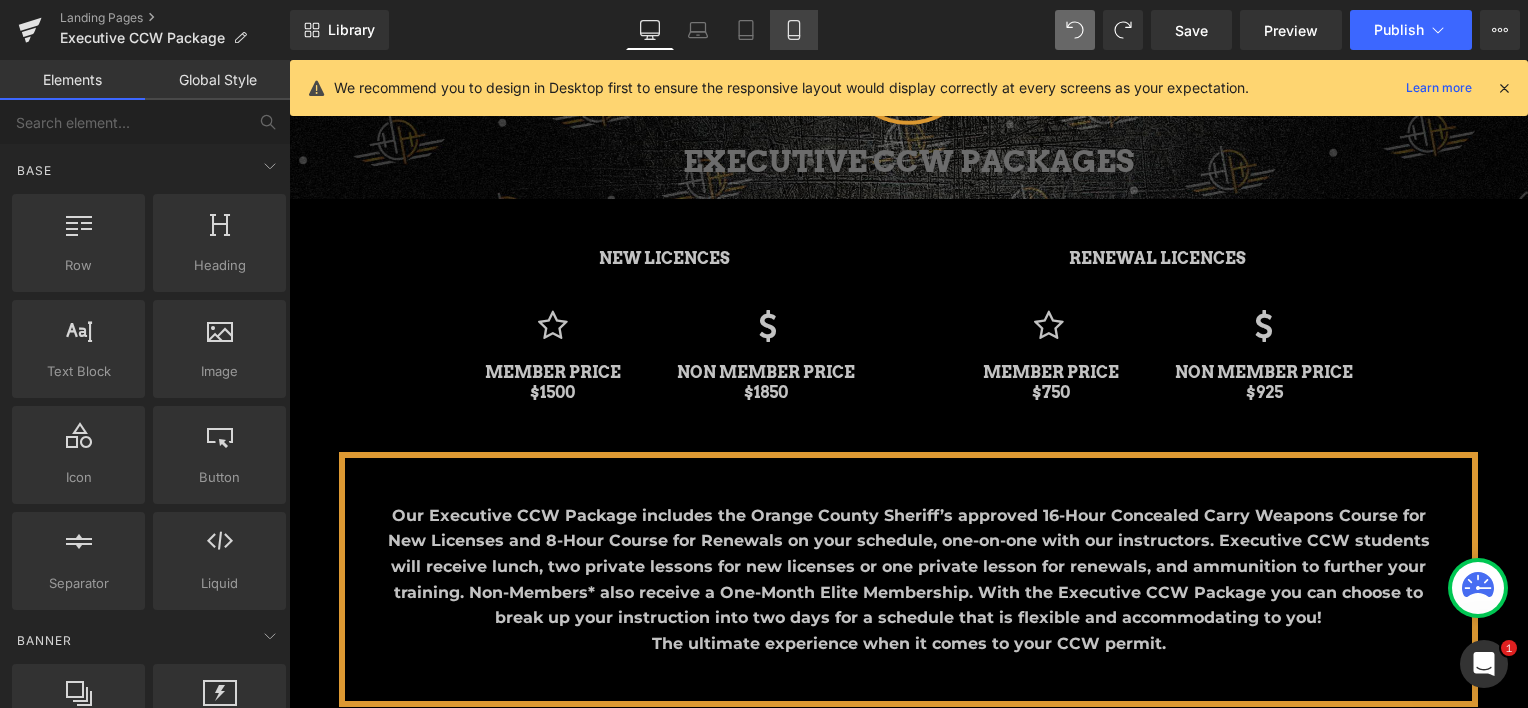 click on "Mobile" at bounding box center (794, 30) 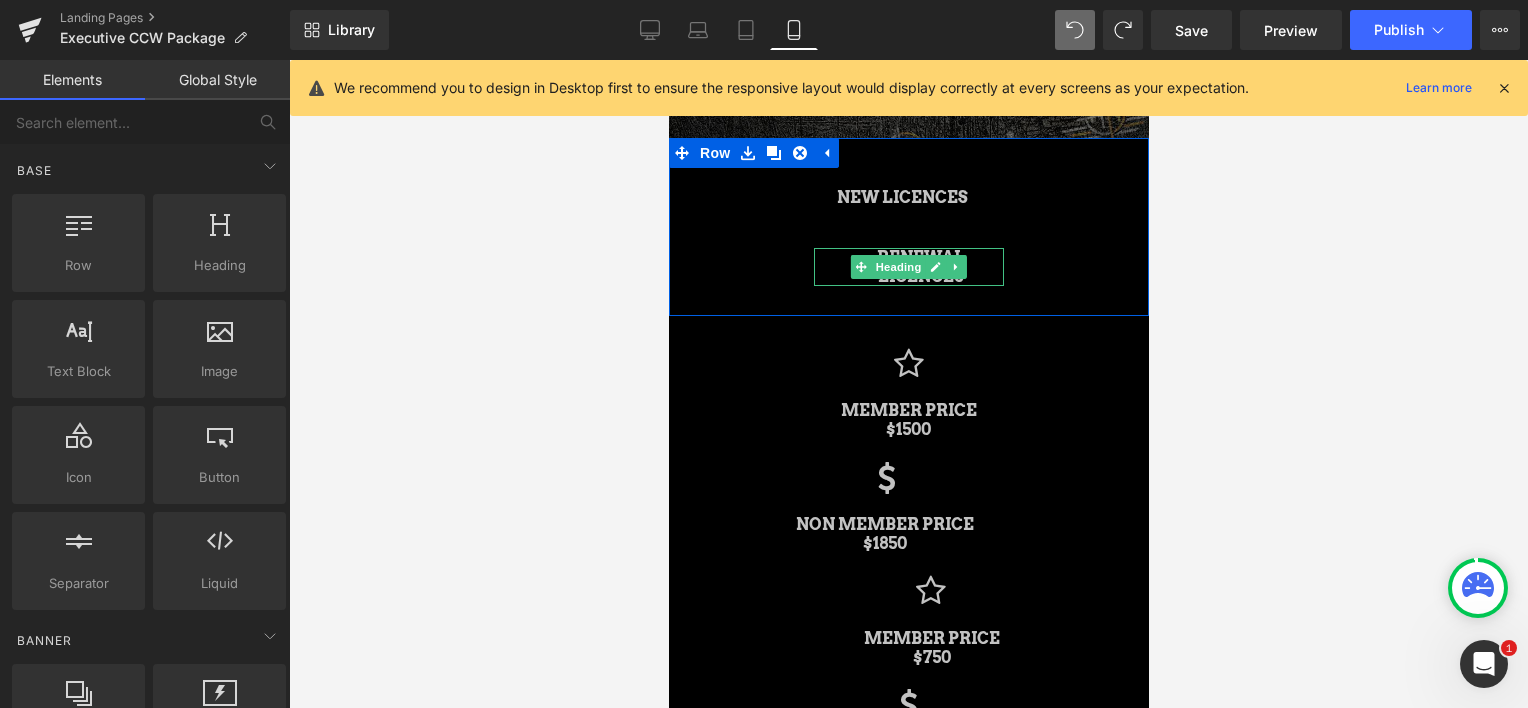 click on "RENEWAL LICENCES" at bounding box center (919, 267) 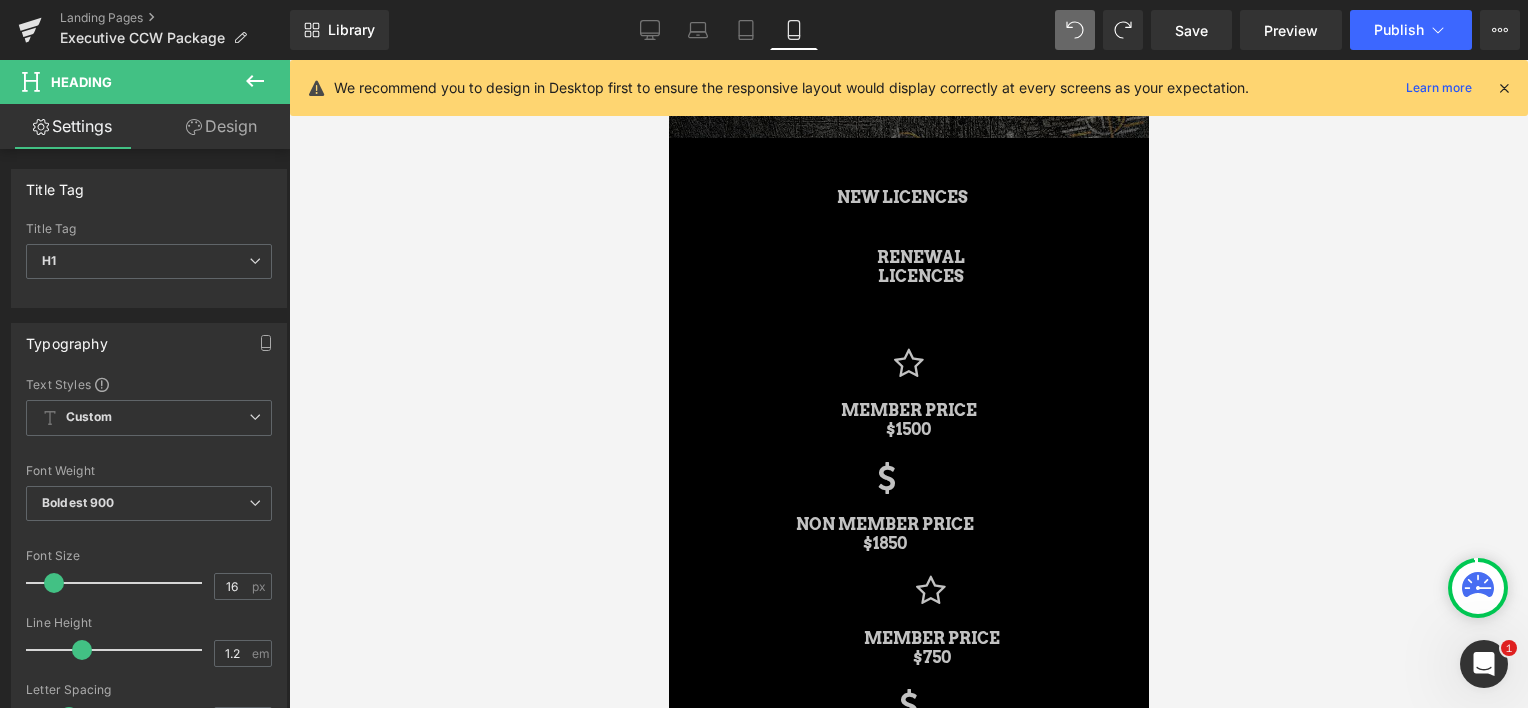 click 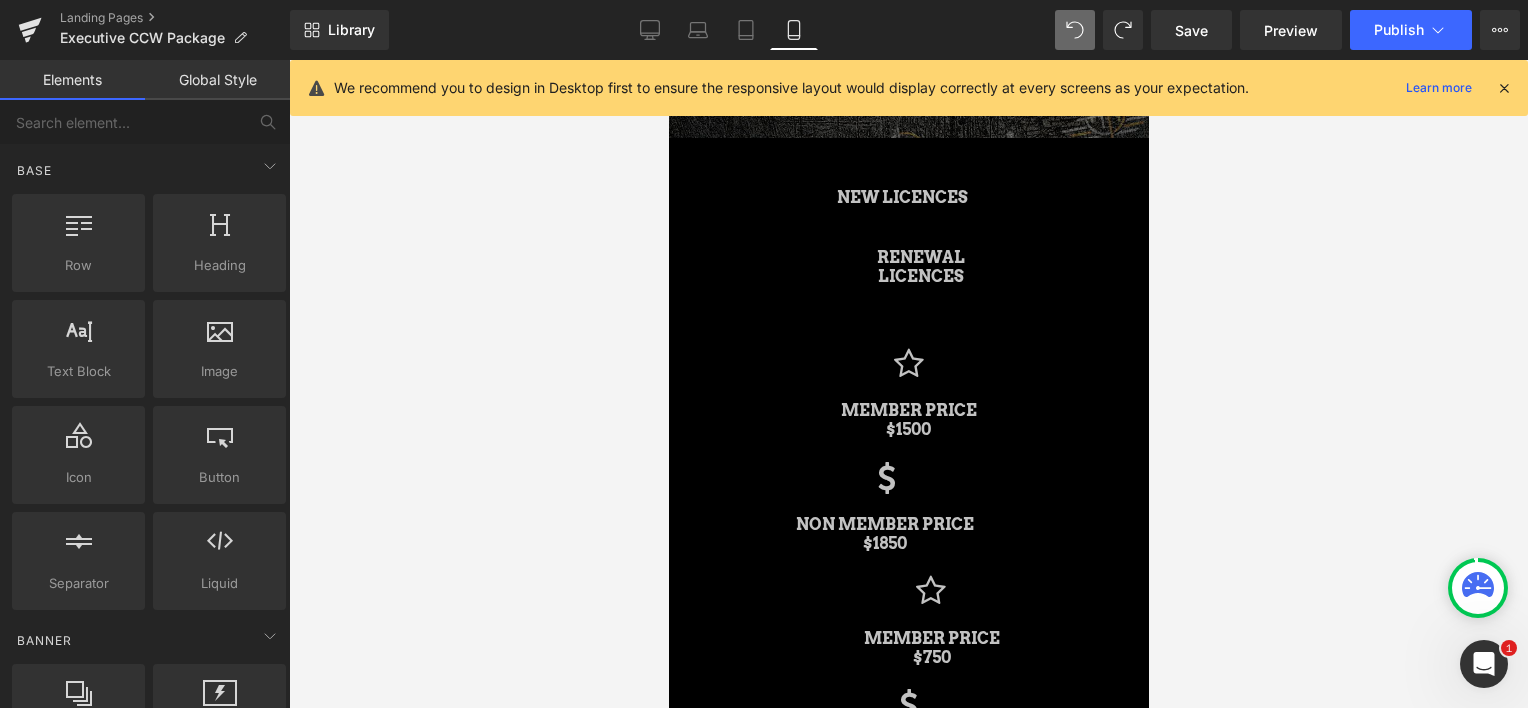 click at bounding box center [908, 384] 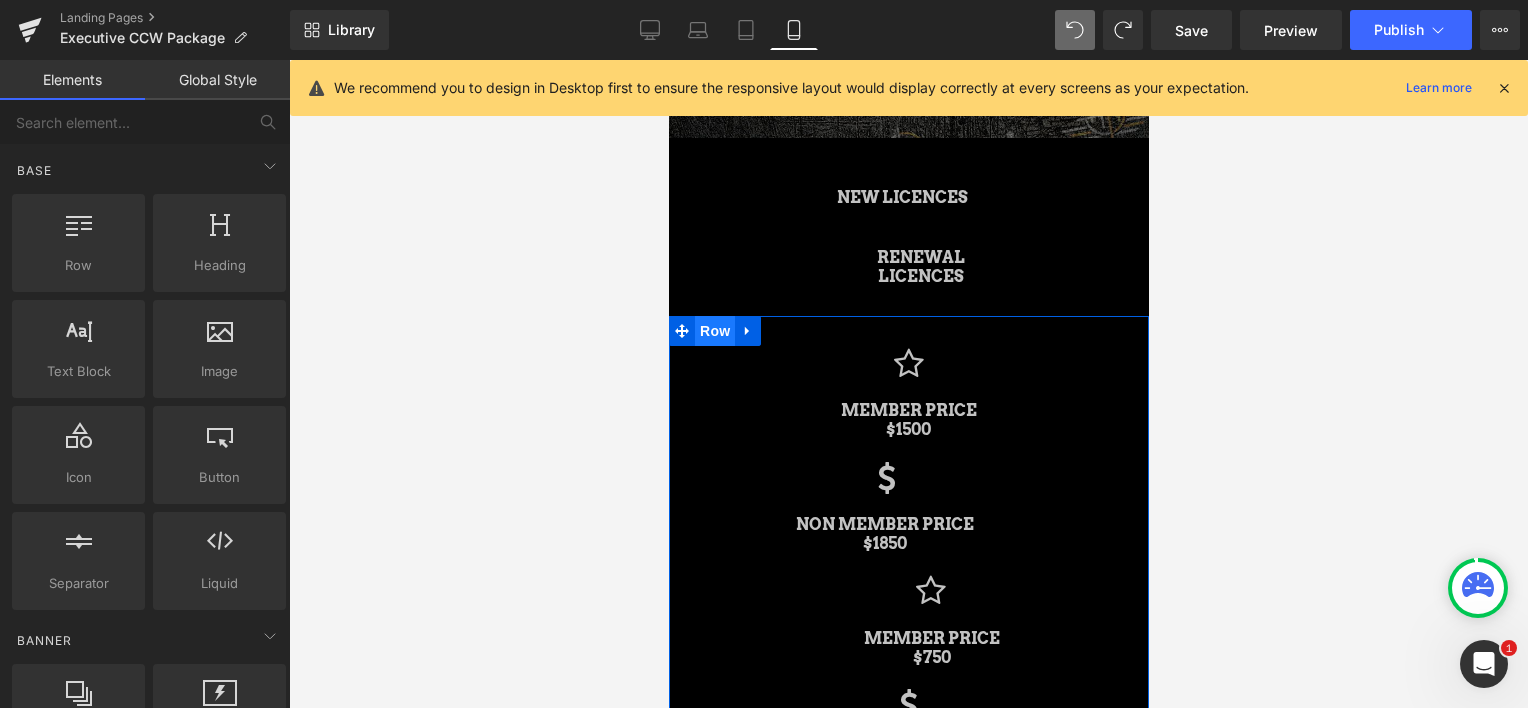 click on "Row" at bounding box center (714, 331) 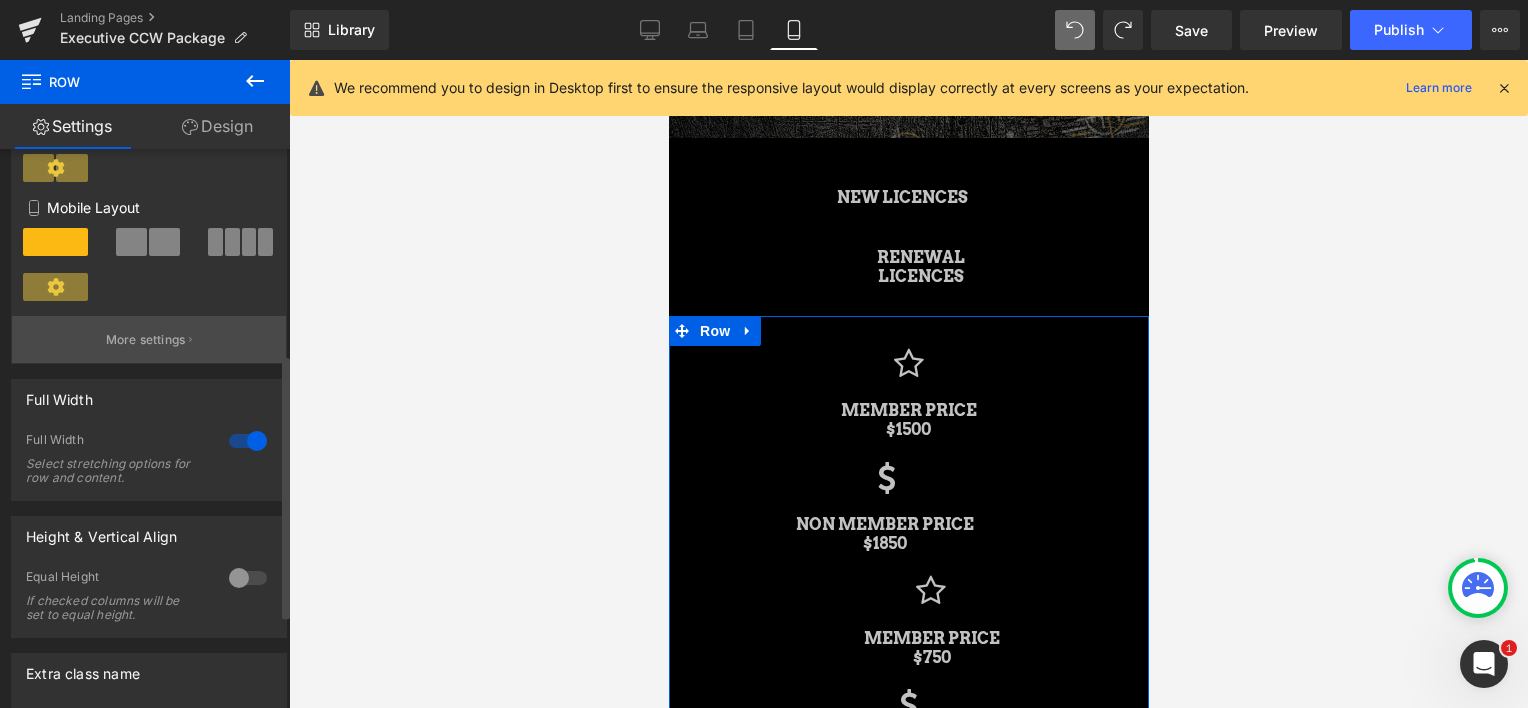 click on "More settings" at bounding box center (146, 340) 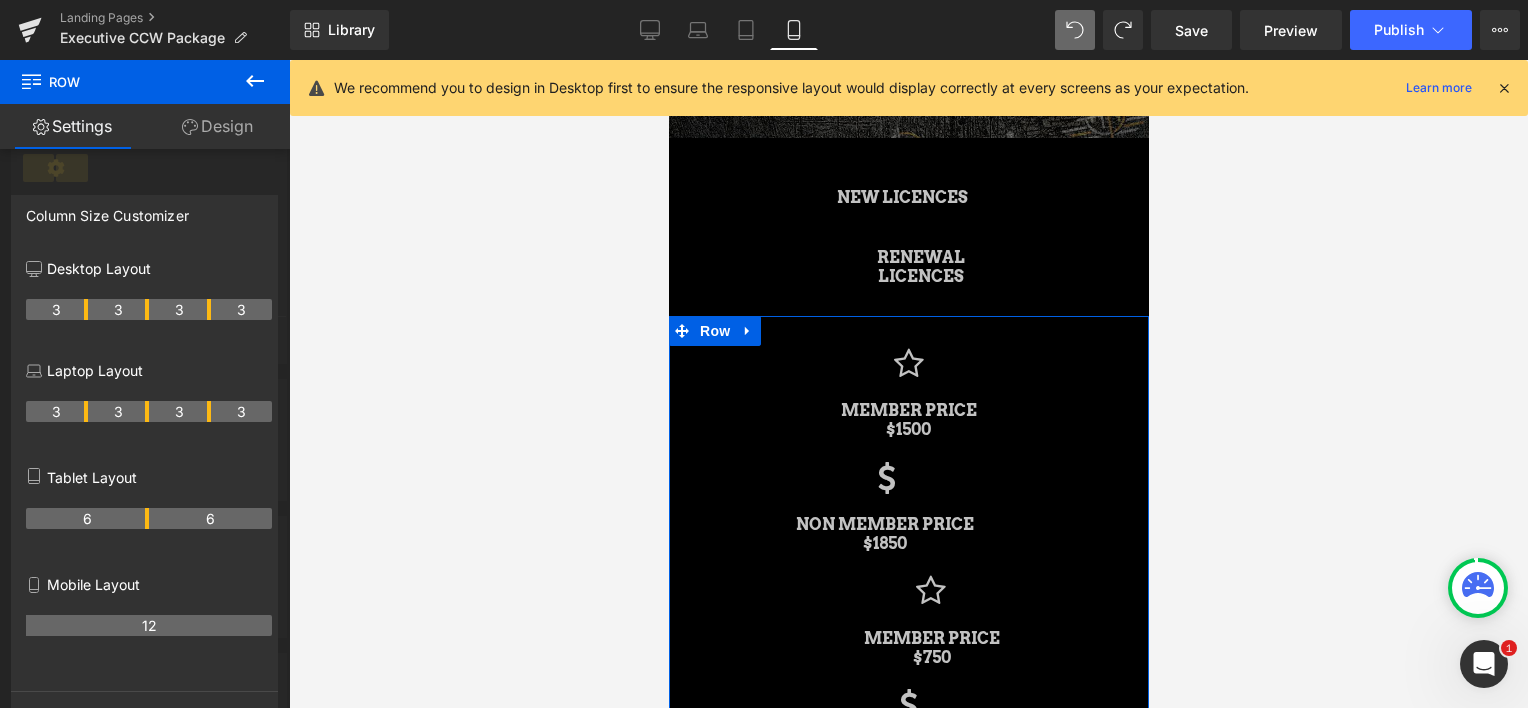 click on "12" at bounding box center [149, 625] 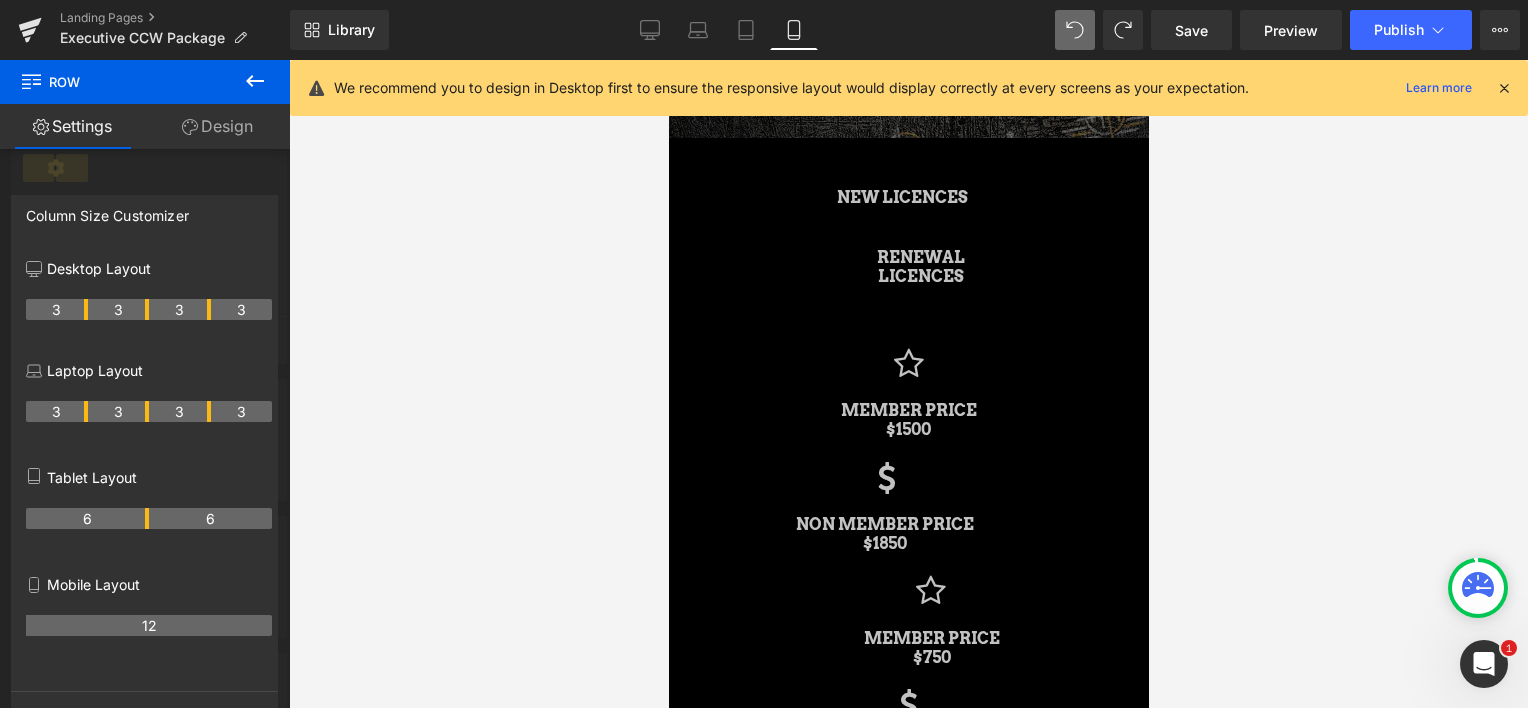 click on "H|H LEGACY
TOUR
AMENITIES
FIREARMS TRAINING
1911 CLUB
RANGE
EVENTS
DINING
RETAIL" at bounding box center [908, 1883] 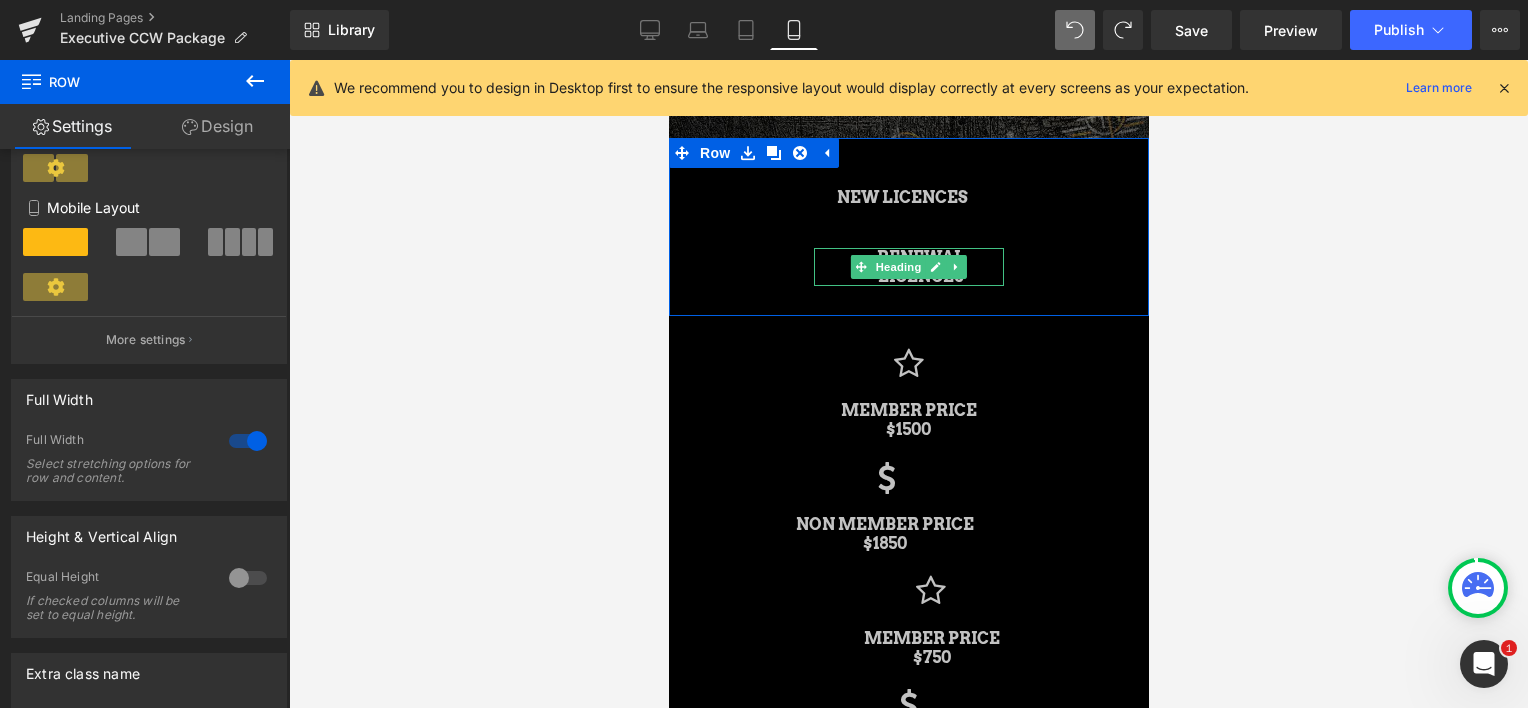 click 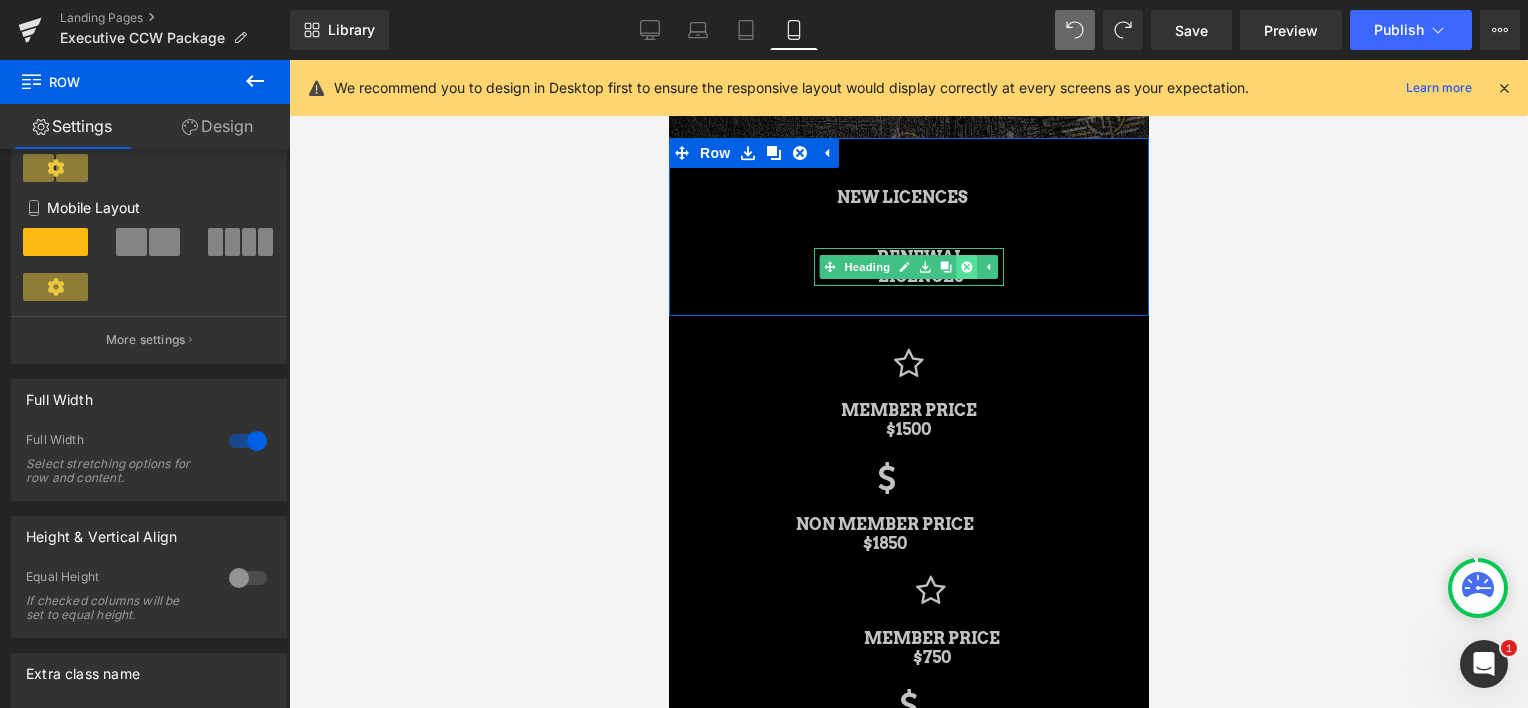 click 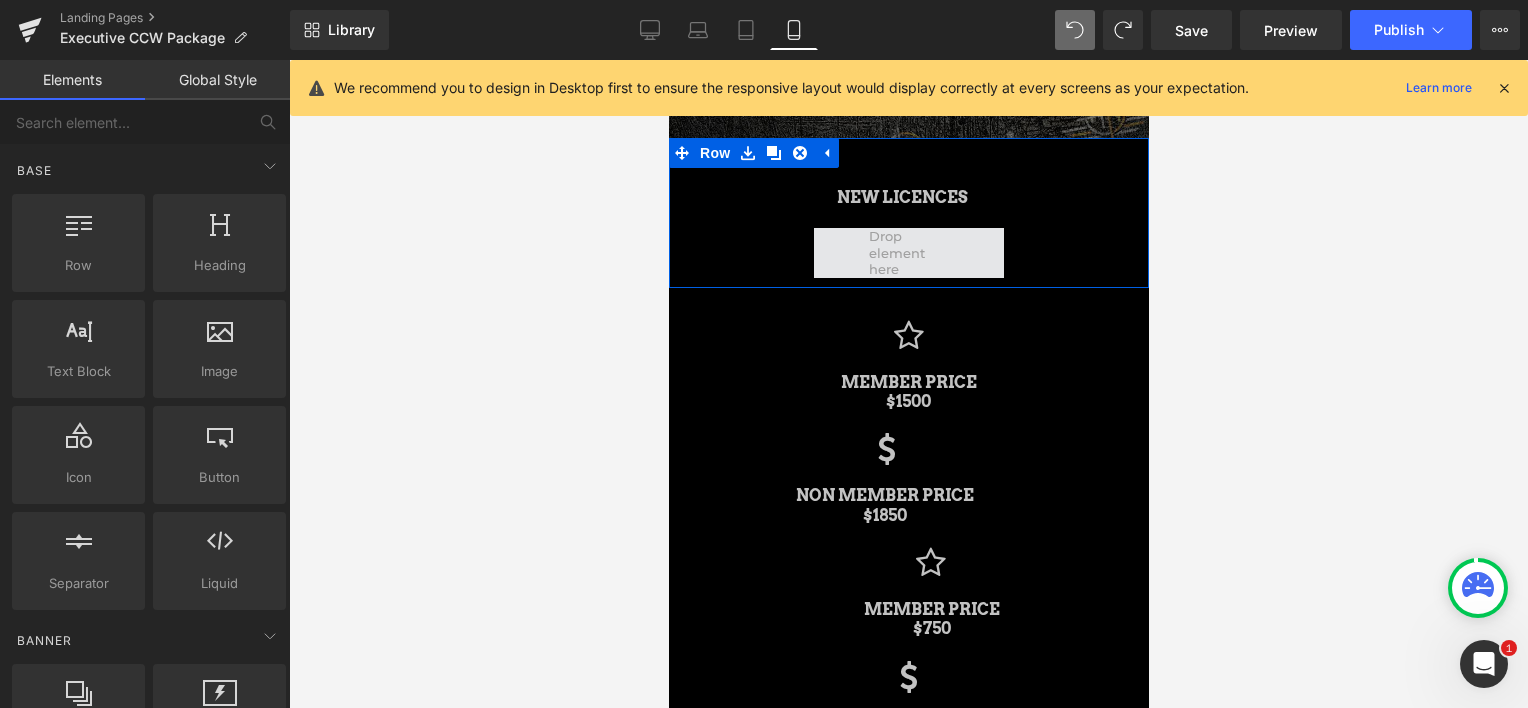 click at bounding box center (908, 253) 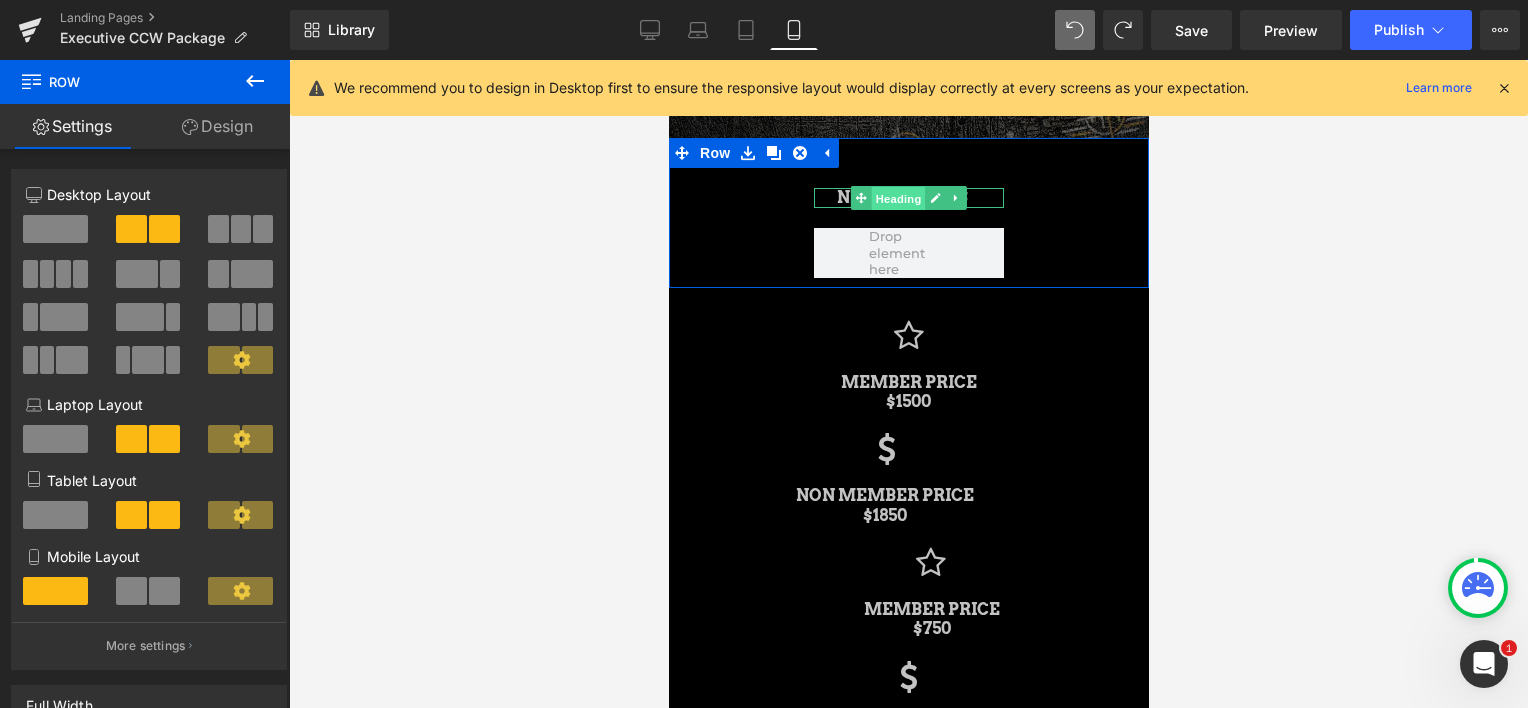 click on "Heading" at bounding box center [898, 199] 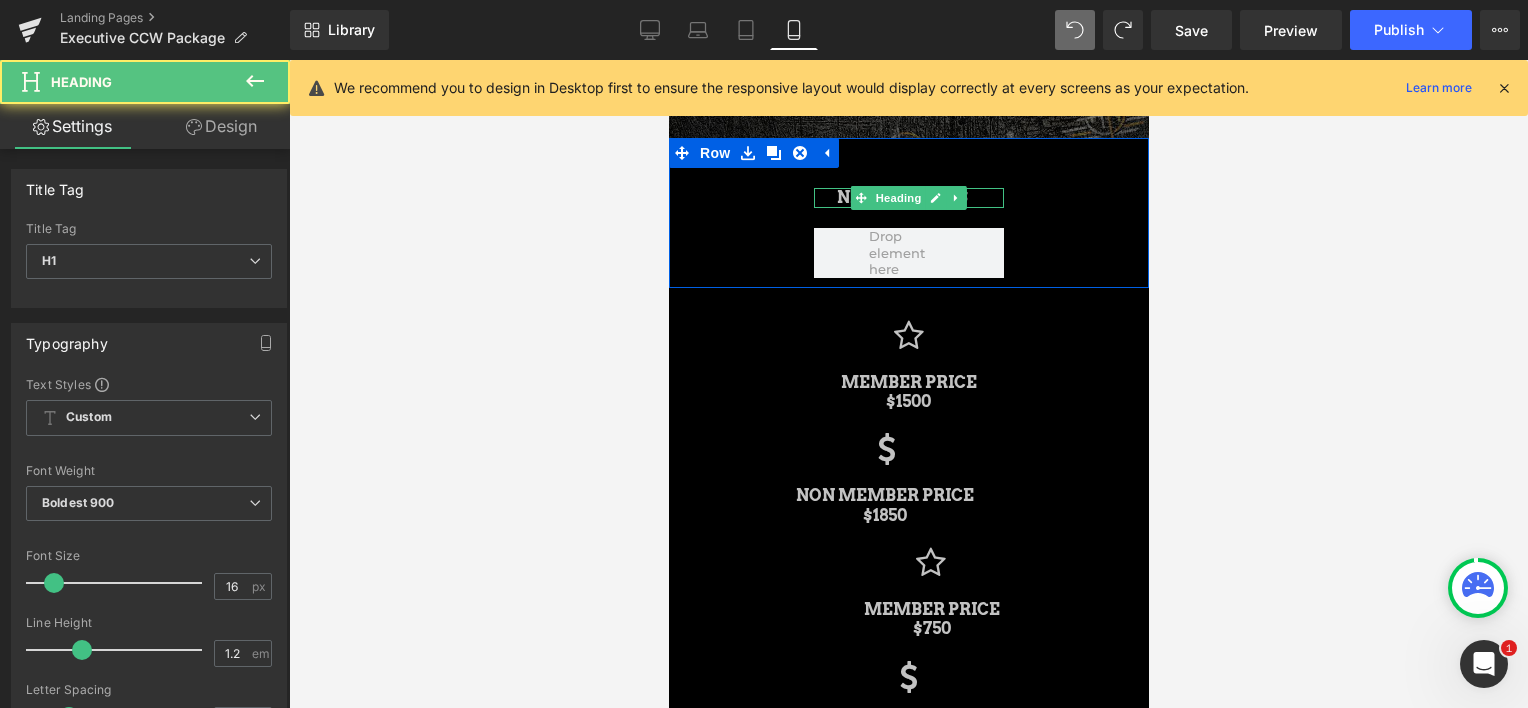 click on "NEW LICENCES" at bounding box center [901, 197] 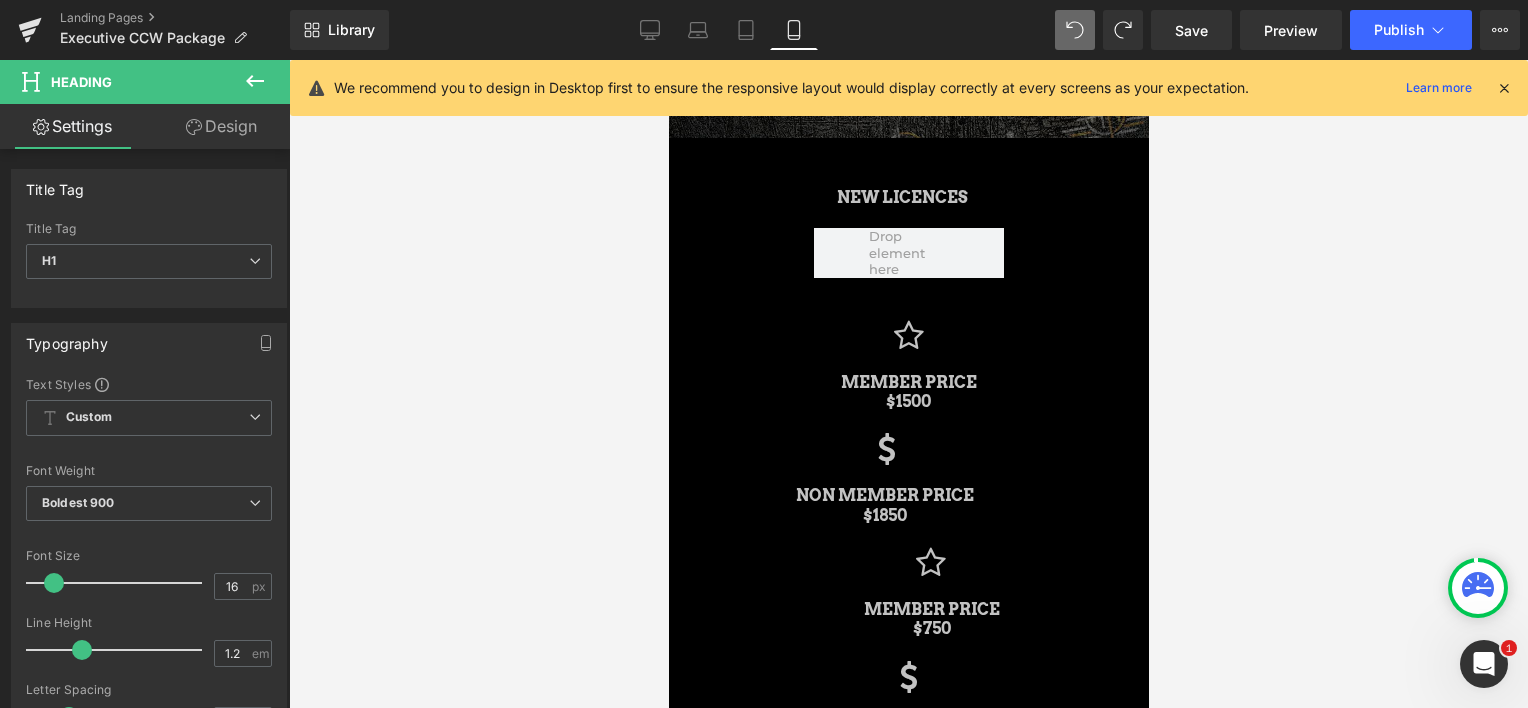 click at bounding box center (908, 384) 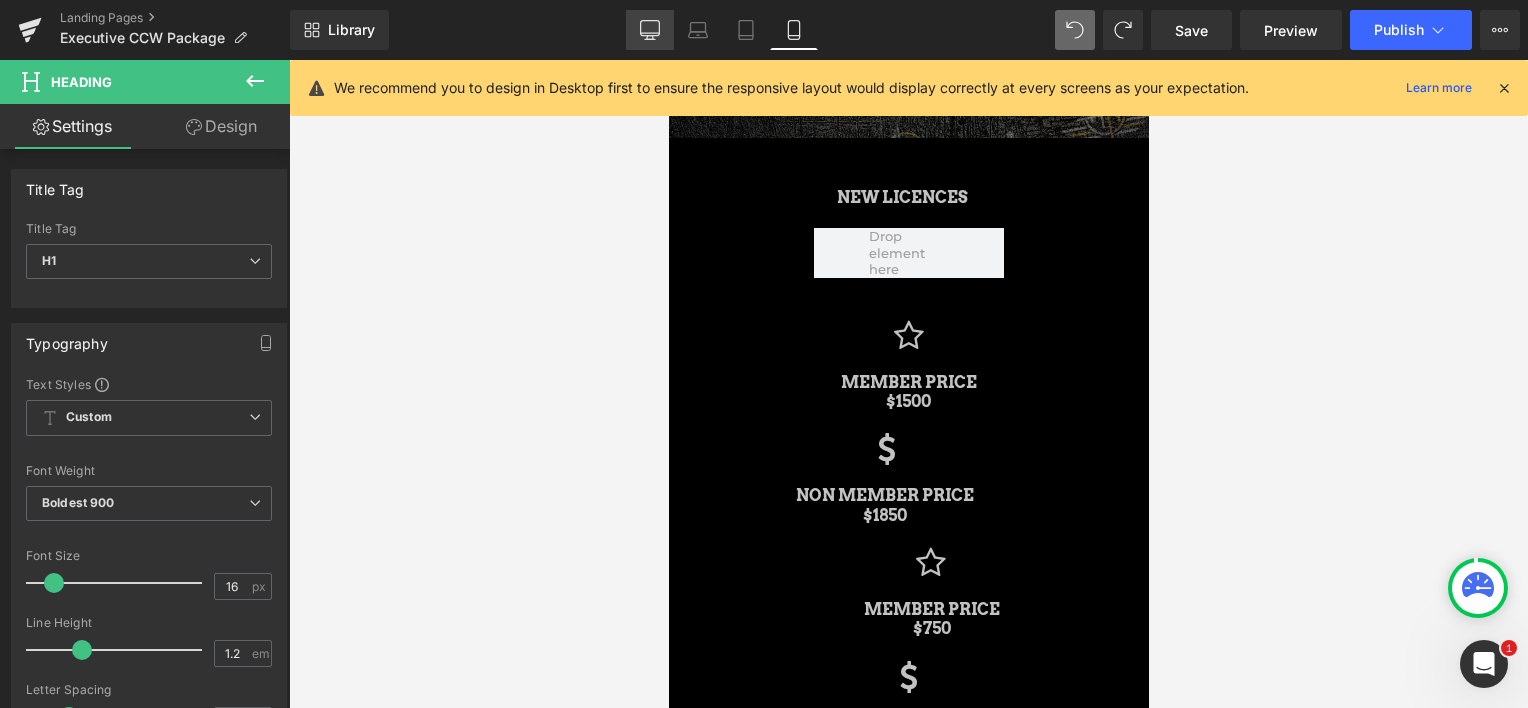 click 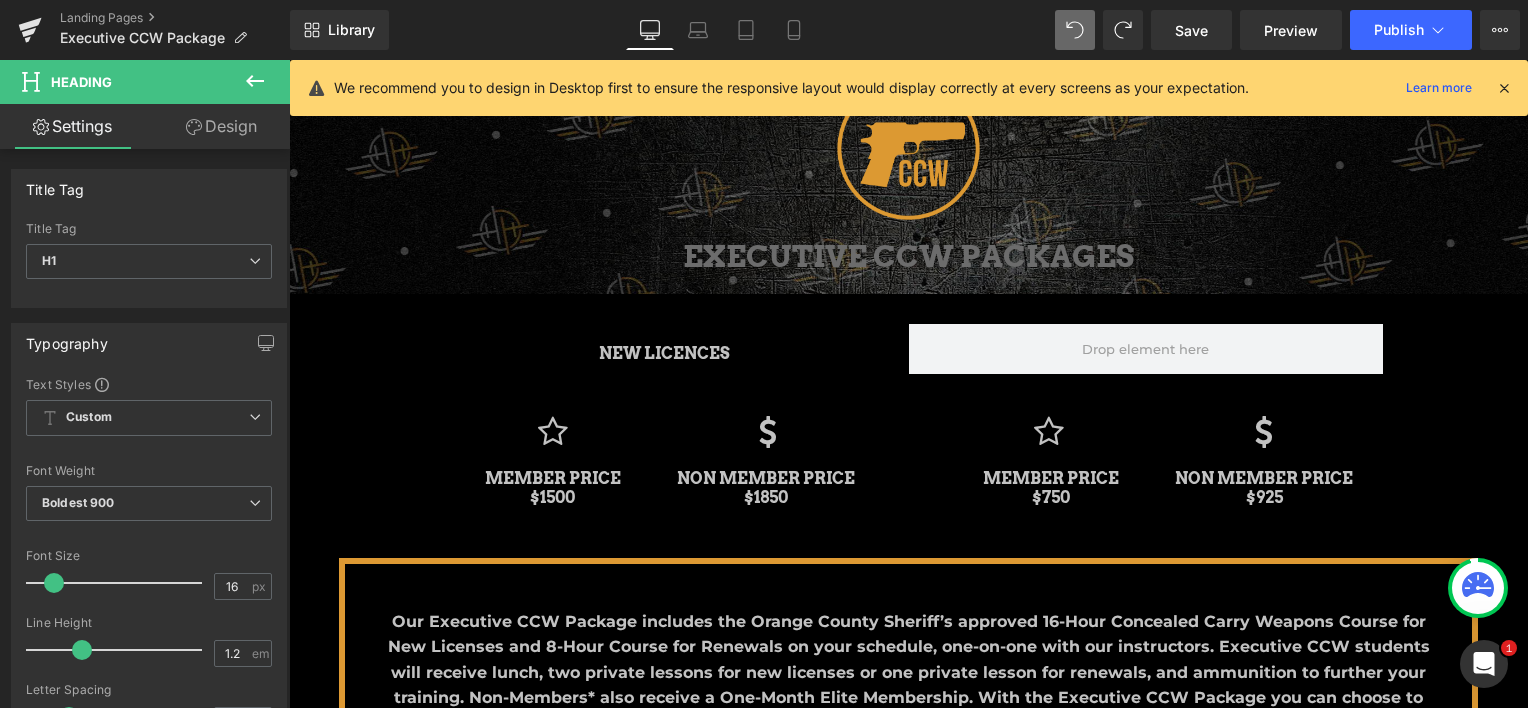 scroll, scrollTop: 380, scrollLeft: 0, axis: vertical 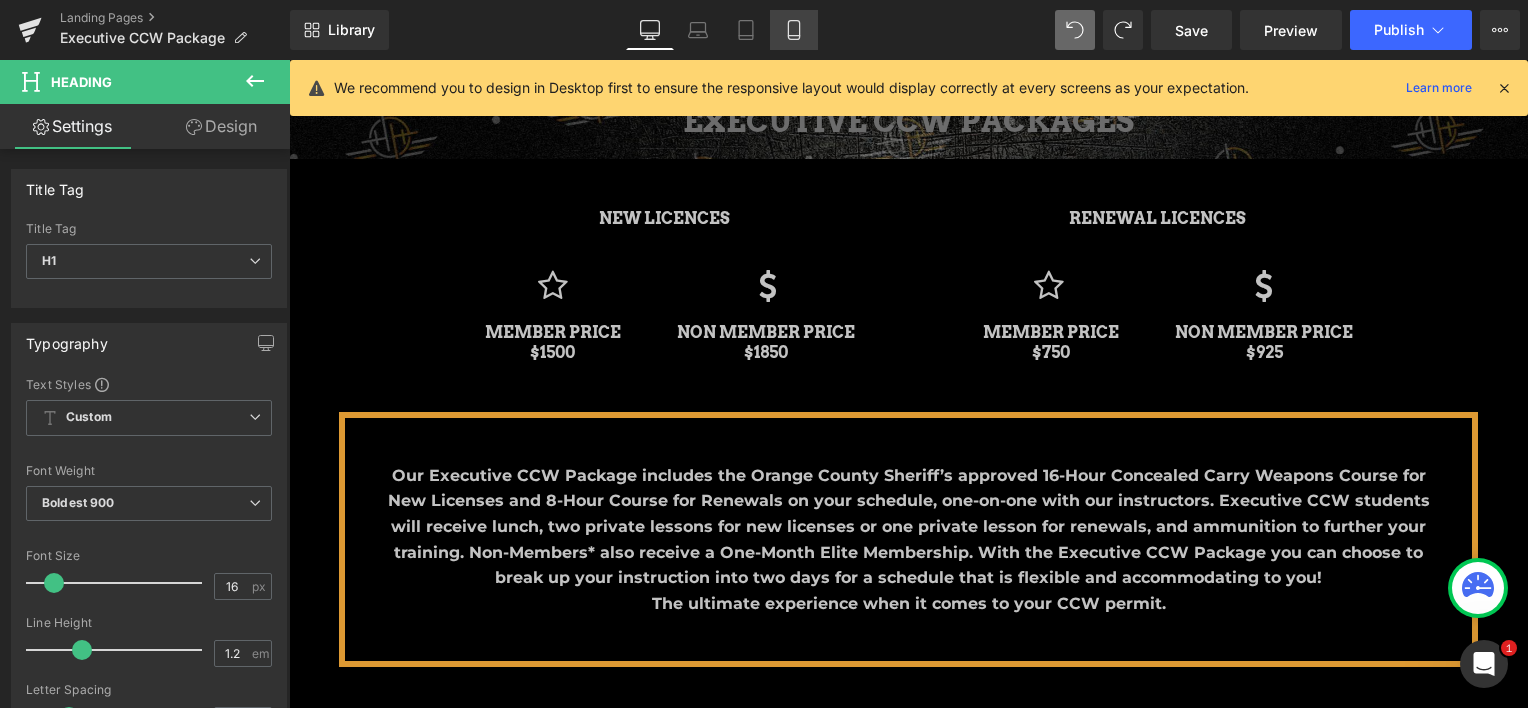 click 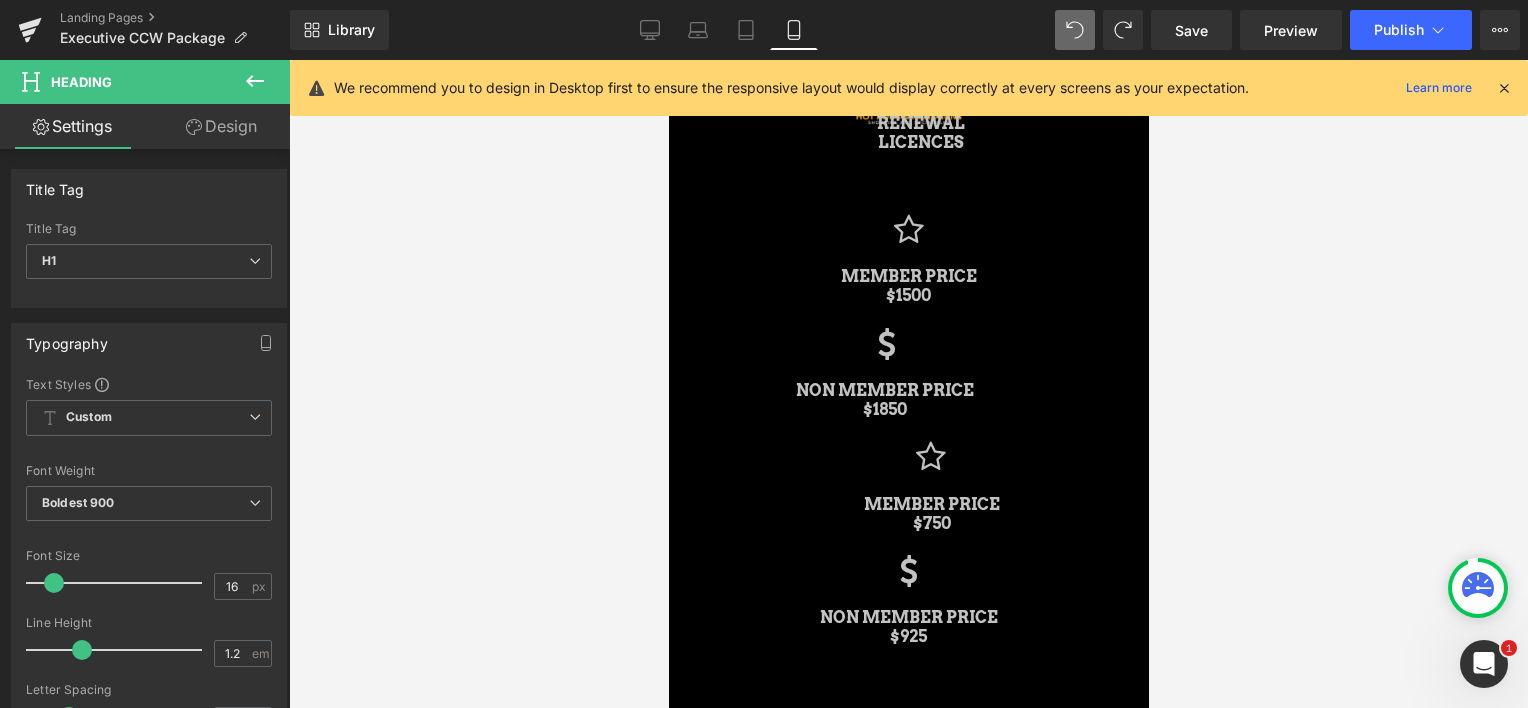 scroll, scrollTop: 45, scrollLeft: 0, axis: vertical 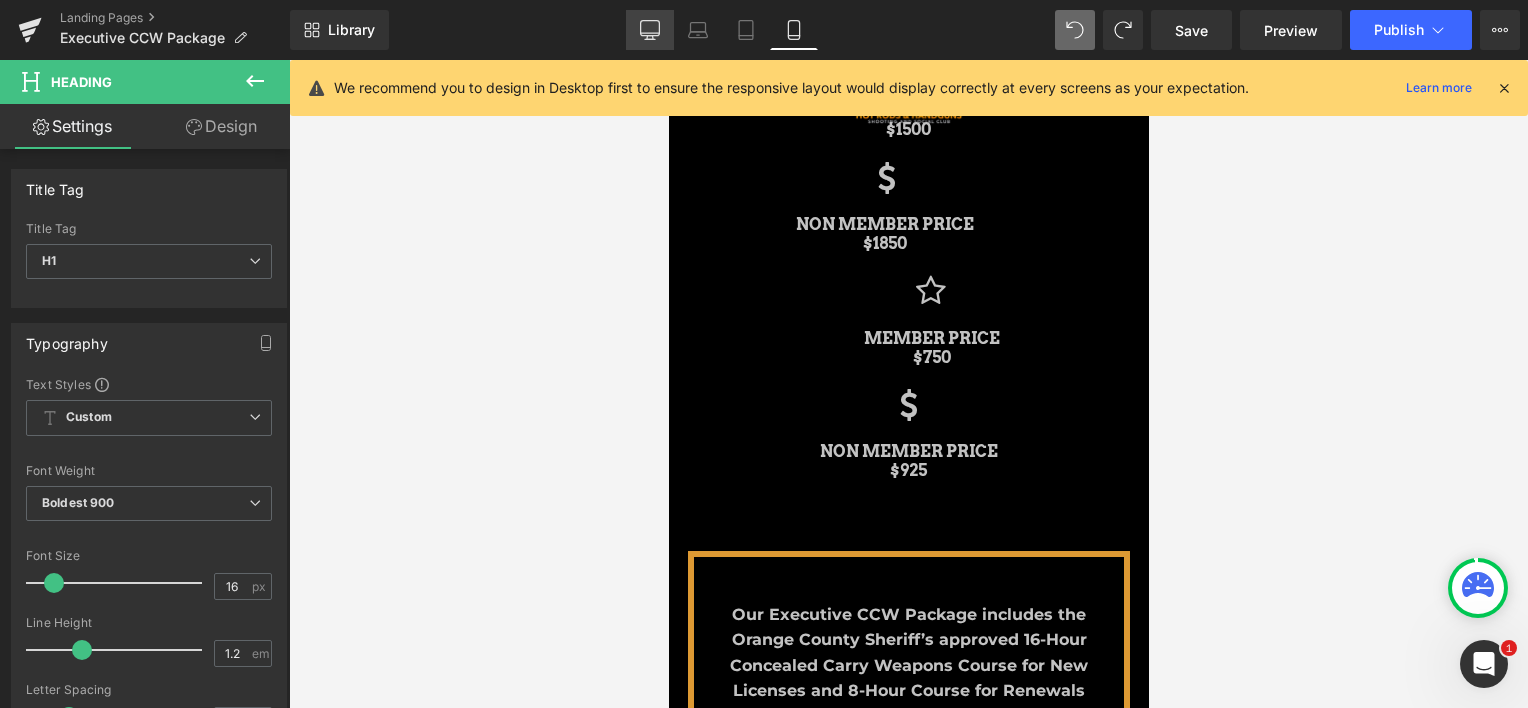 click on "Desktop" at bounding box center (650, 30) 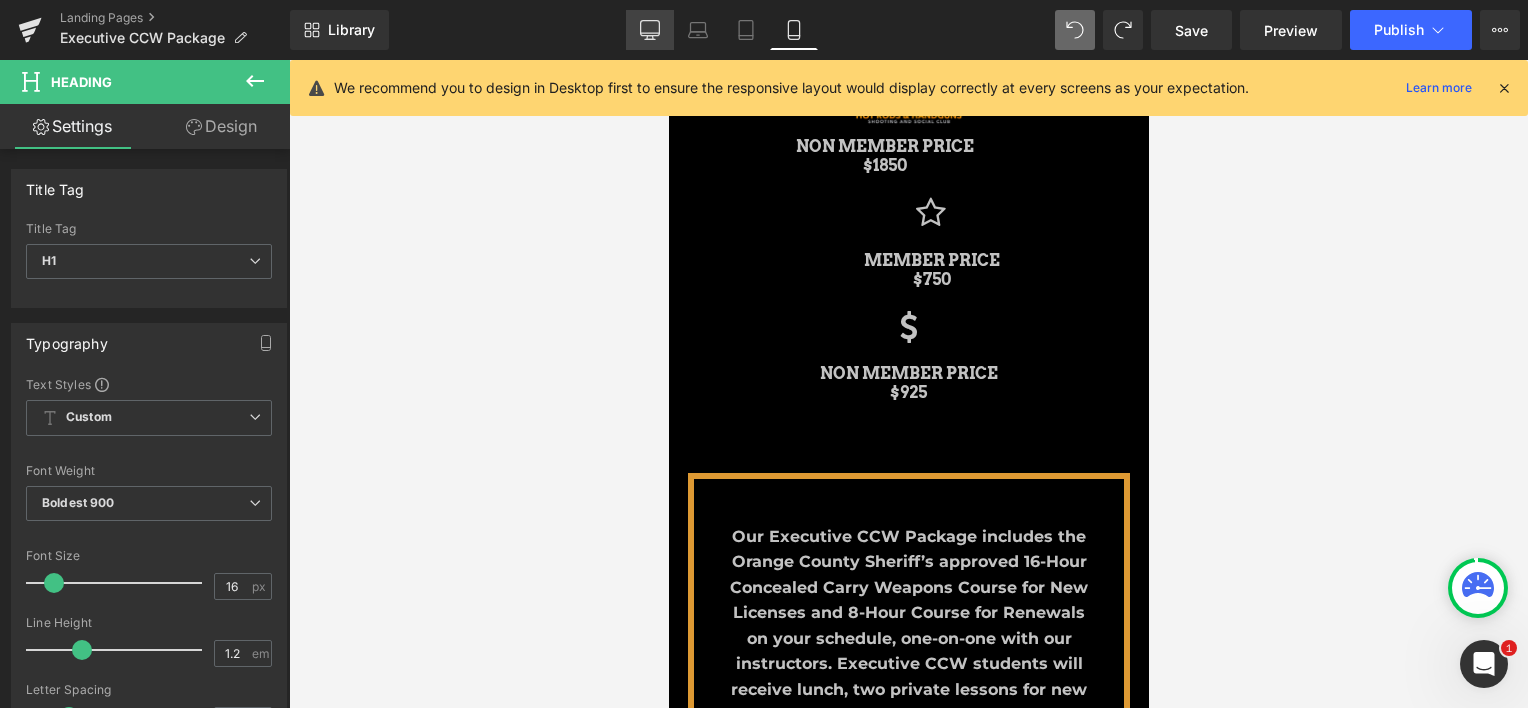 scroll, scrollTop: 288, scrollLeft: 0, axis: vertical 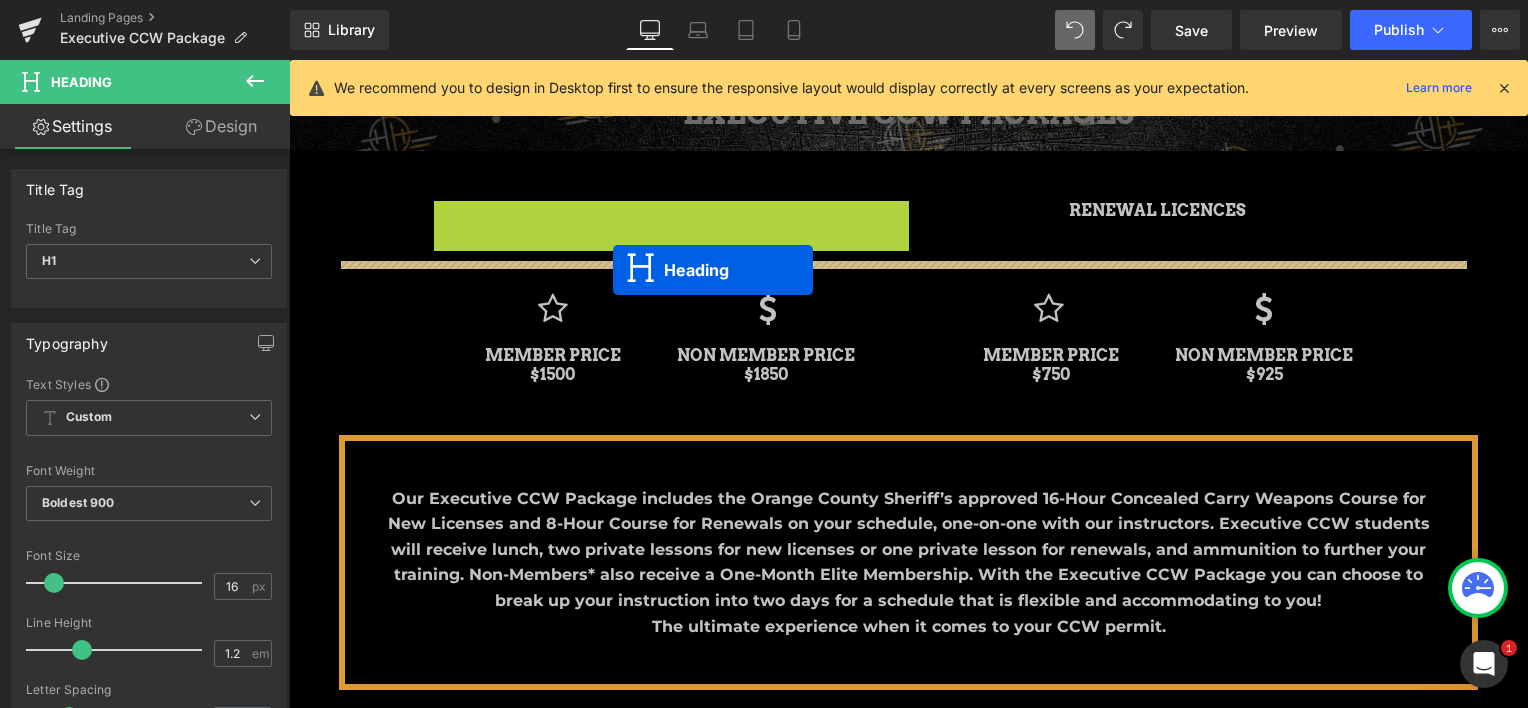 drag, startPoint x: 613, startPoint y: 212, endPoint x: 613, endPoint y: 270, distance: 58 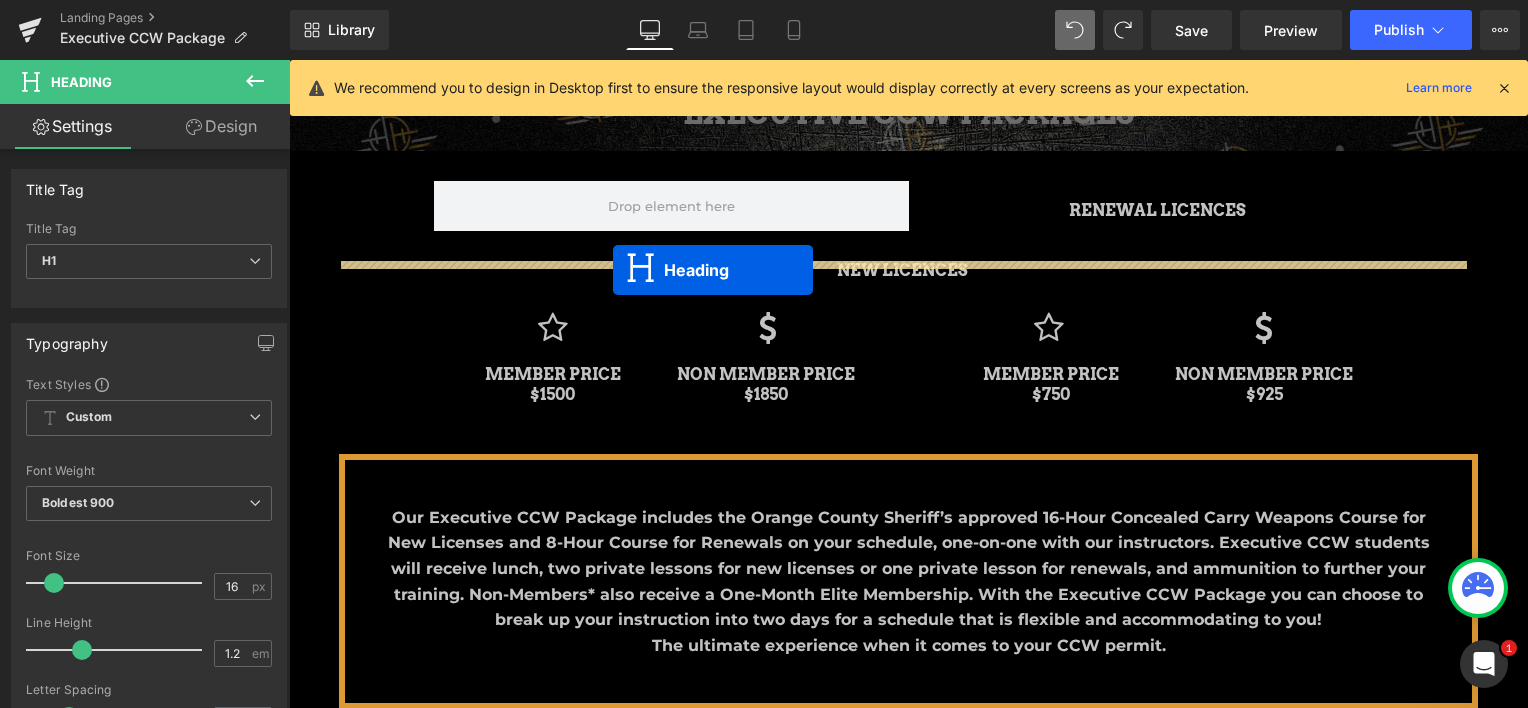 scroll, scrollTop: 9, scrollLeft: 10, axis: both 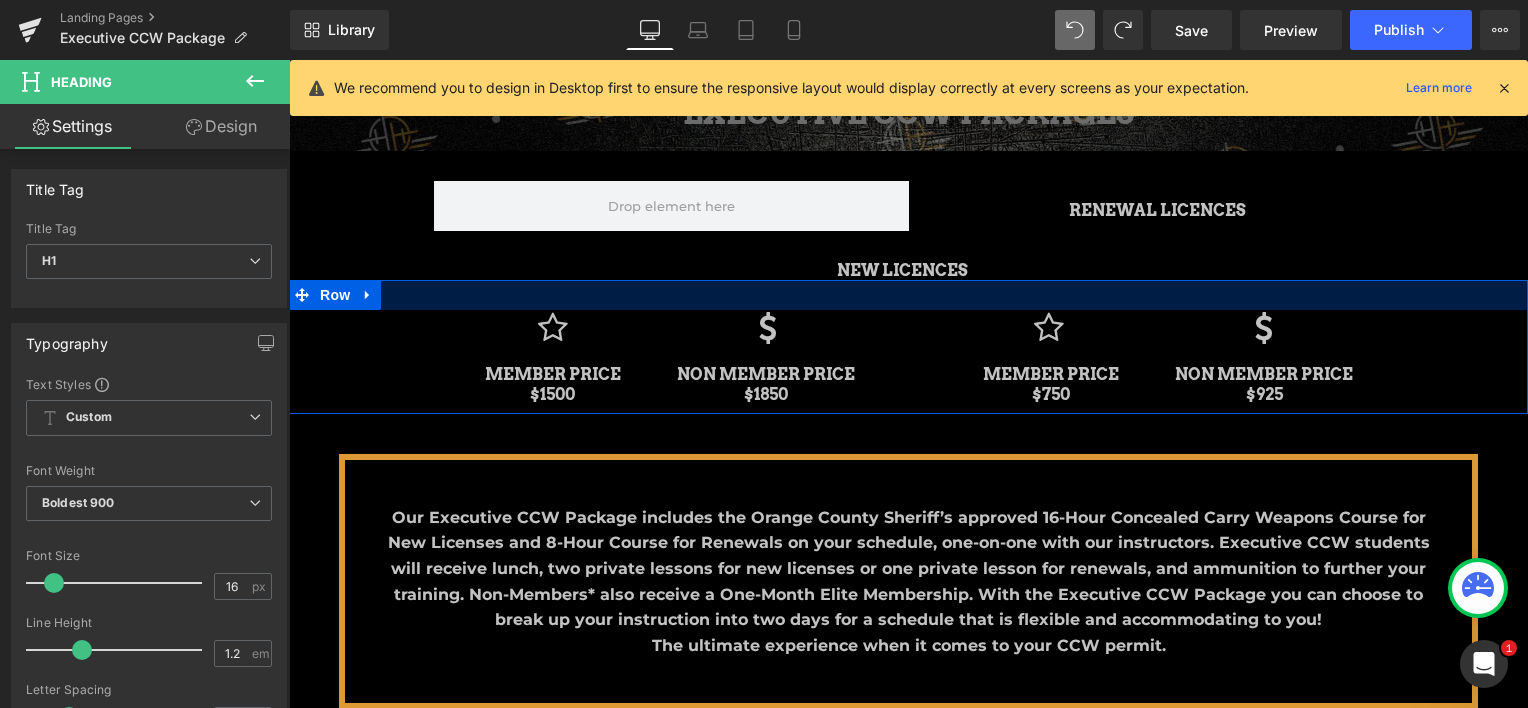 click at bounding box center [908, 295] 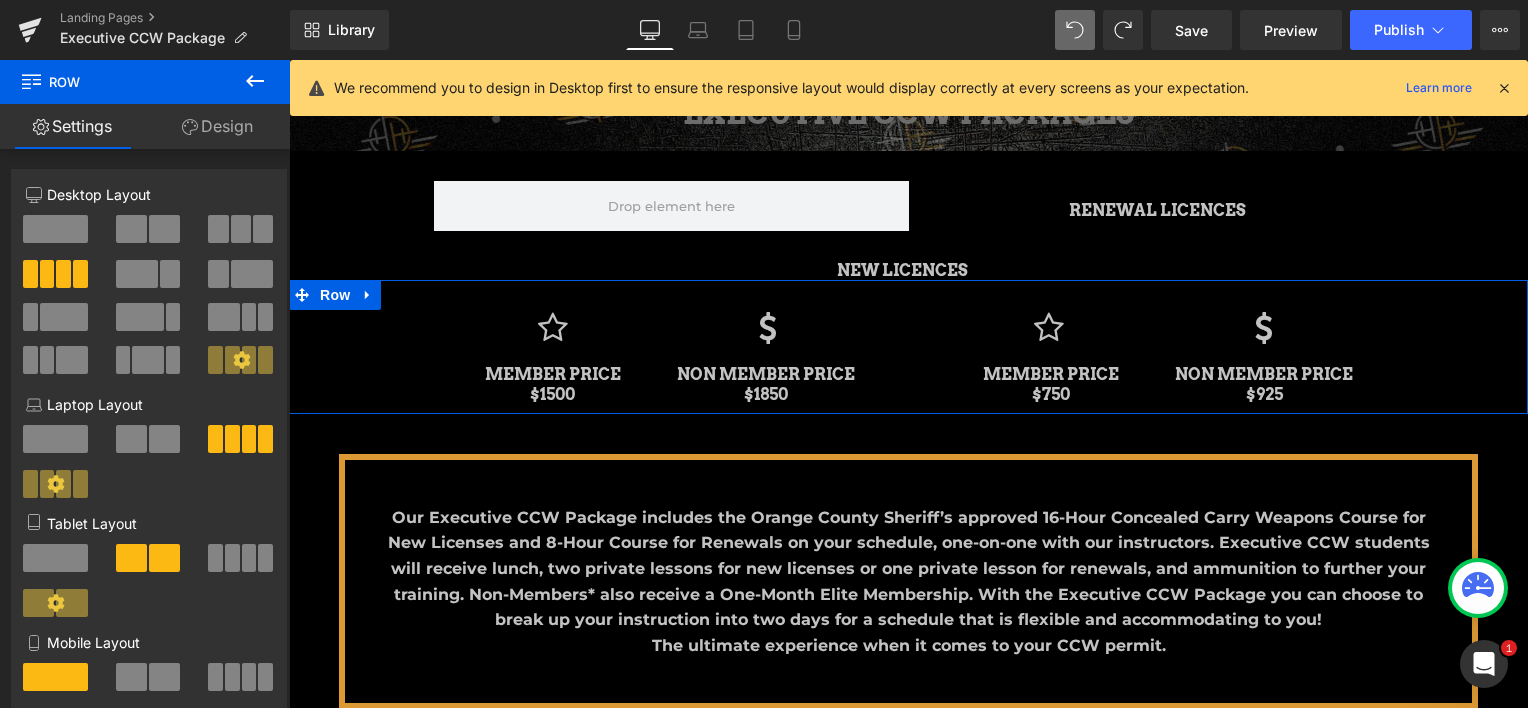 click on "Icon         MEMBER PRICE  $1500 Heading         Icon         44px NON MEMBER PRICE $1850 Heading         47px Icon       44px   MEMBER PRICE  $750 Heading         Icon         NON MEMBER PRICE $925 Heading         Row" at bounding box center (908, 347) 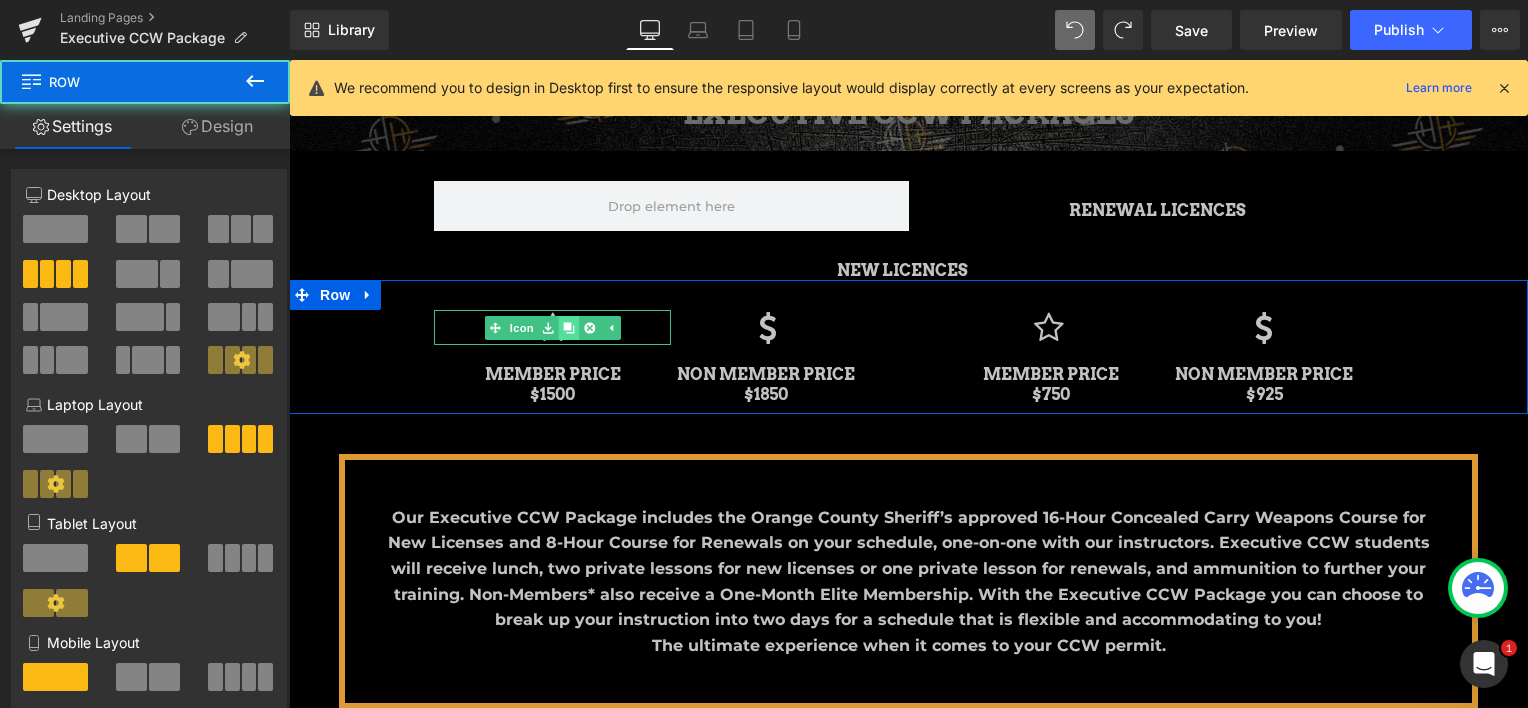 click at bounding box center [568, 328] 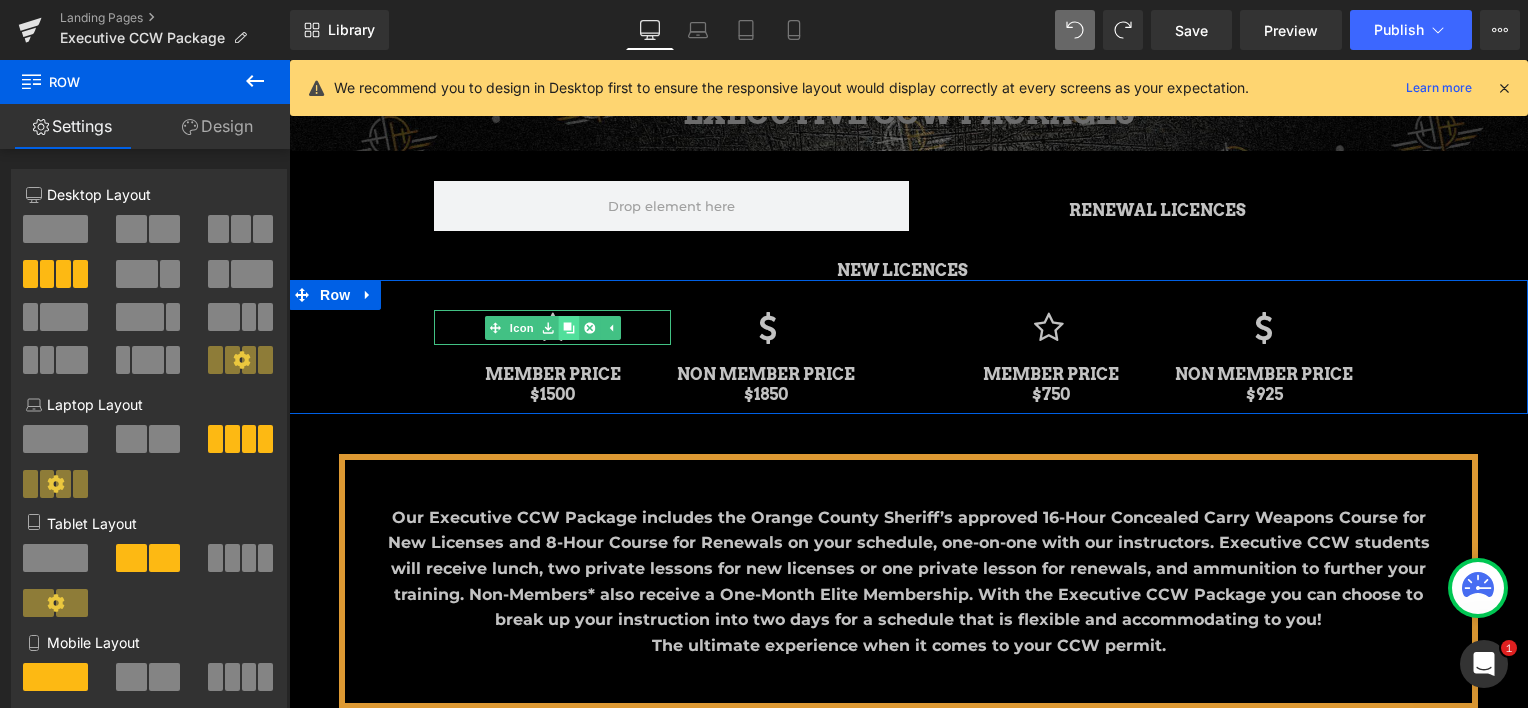scroll, scrollTop: 10, scrollLeft: 10, axis: both 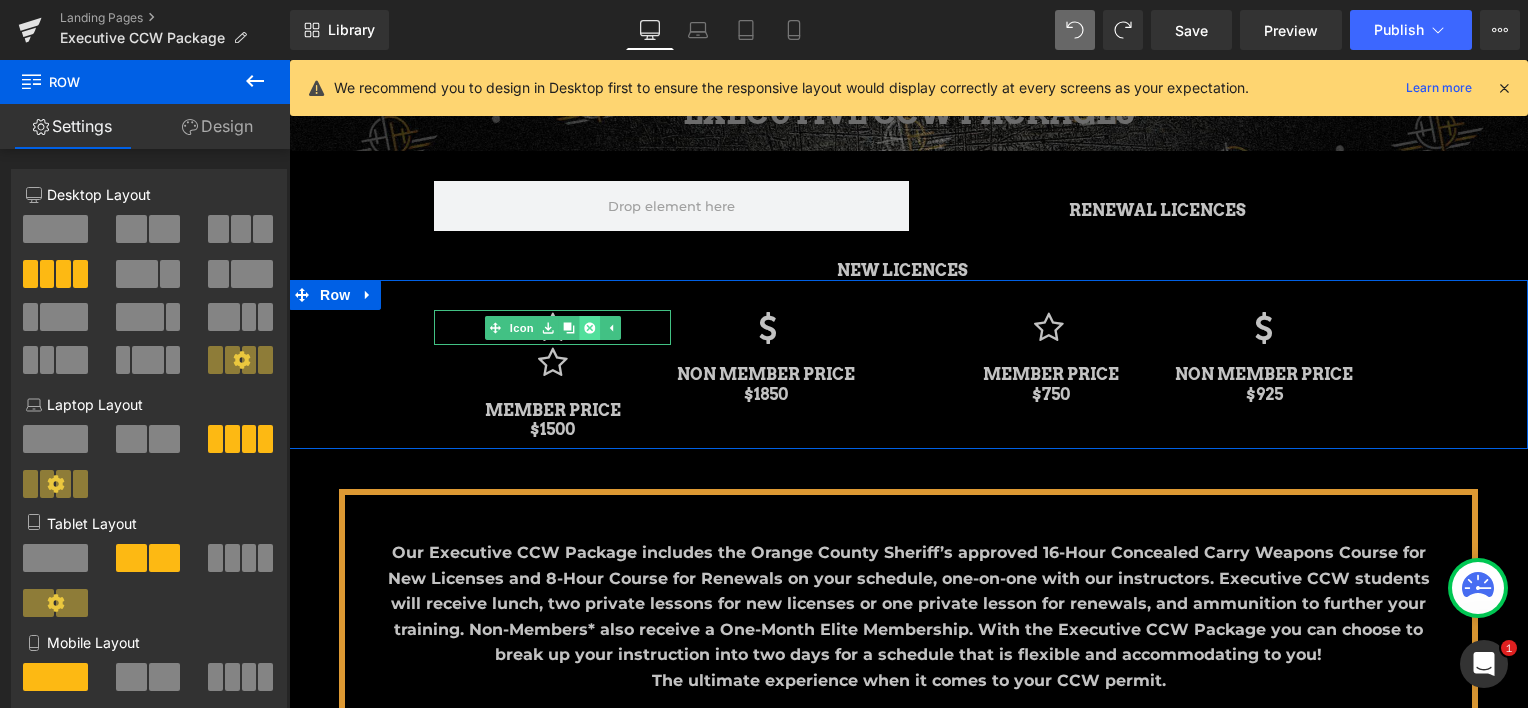 click 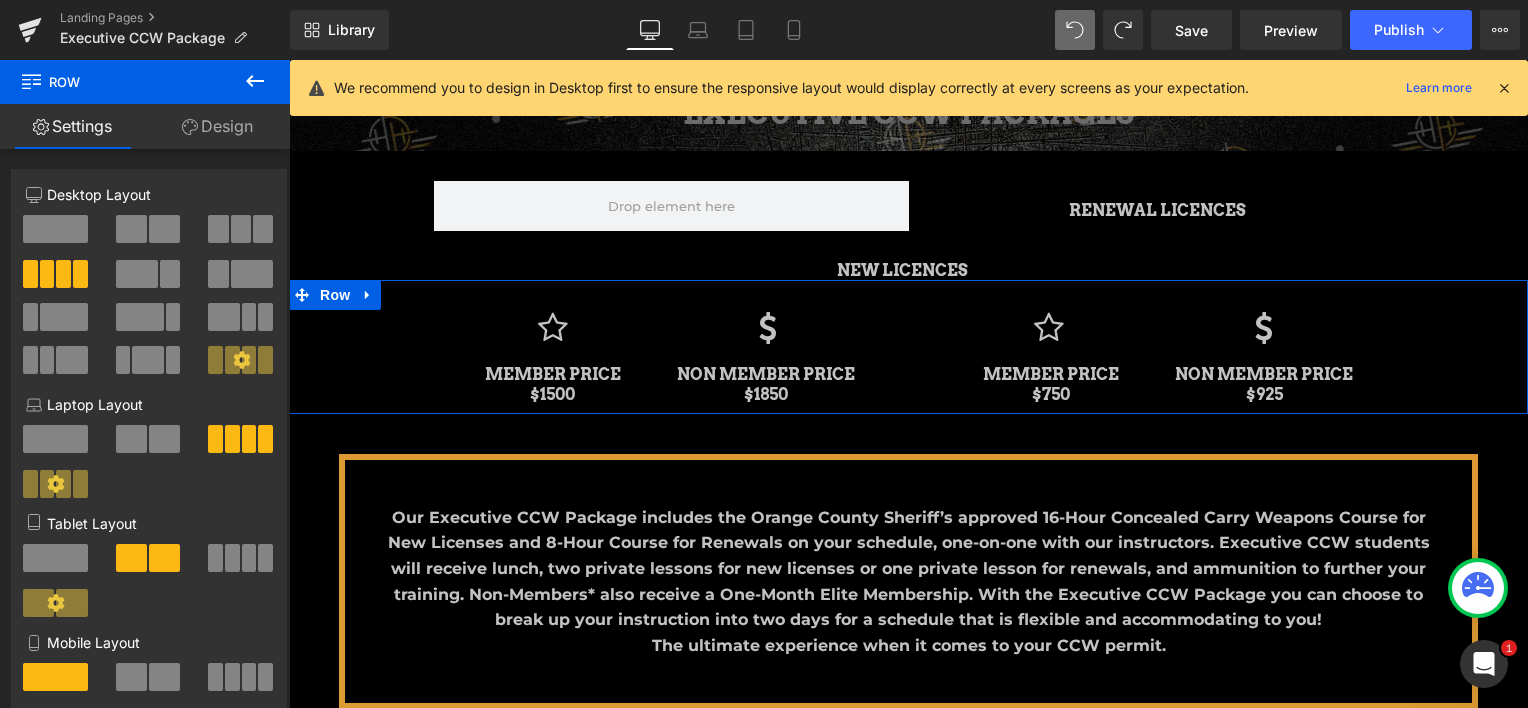 scroll, scrollTop: 2547, scrollLeft: 1224, axis: both 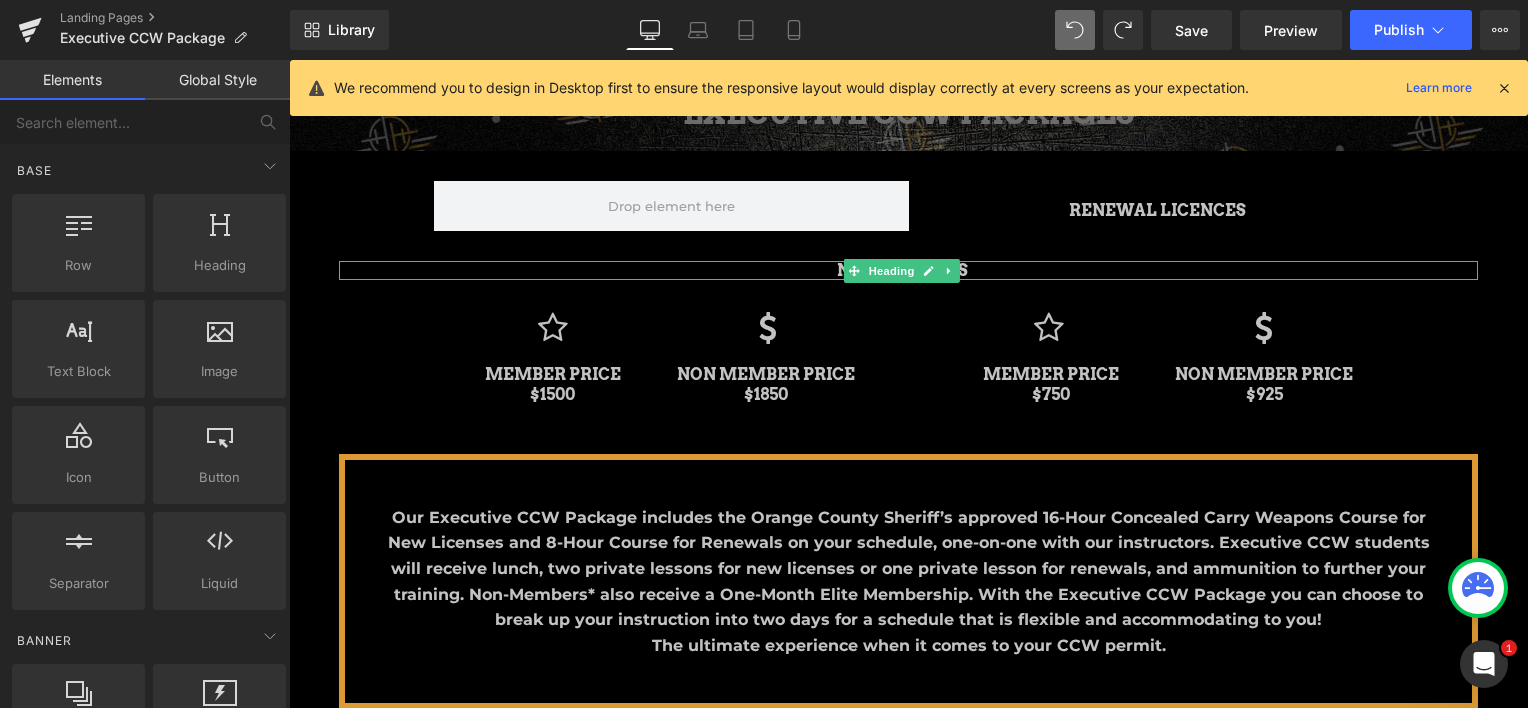 click on "Heading" at bounding box center [891, 271] 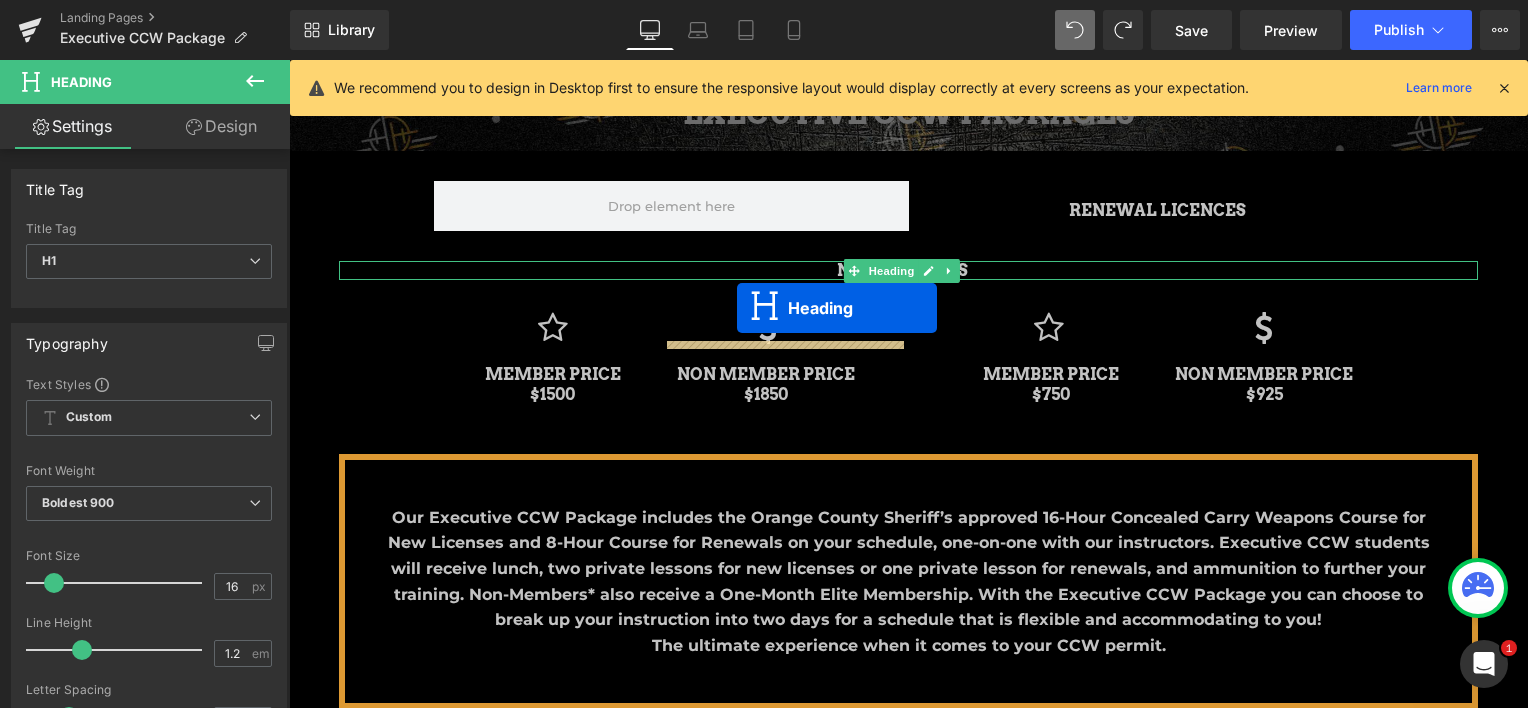 scroll, scrollTop: 9, scrollLeft: 10, axis: both 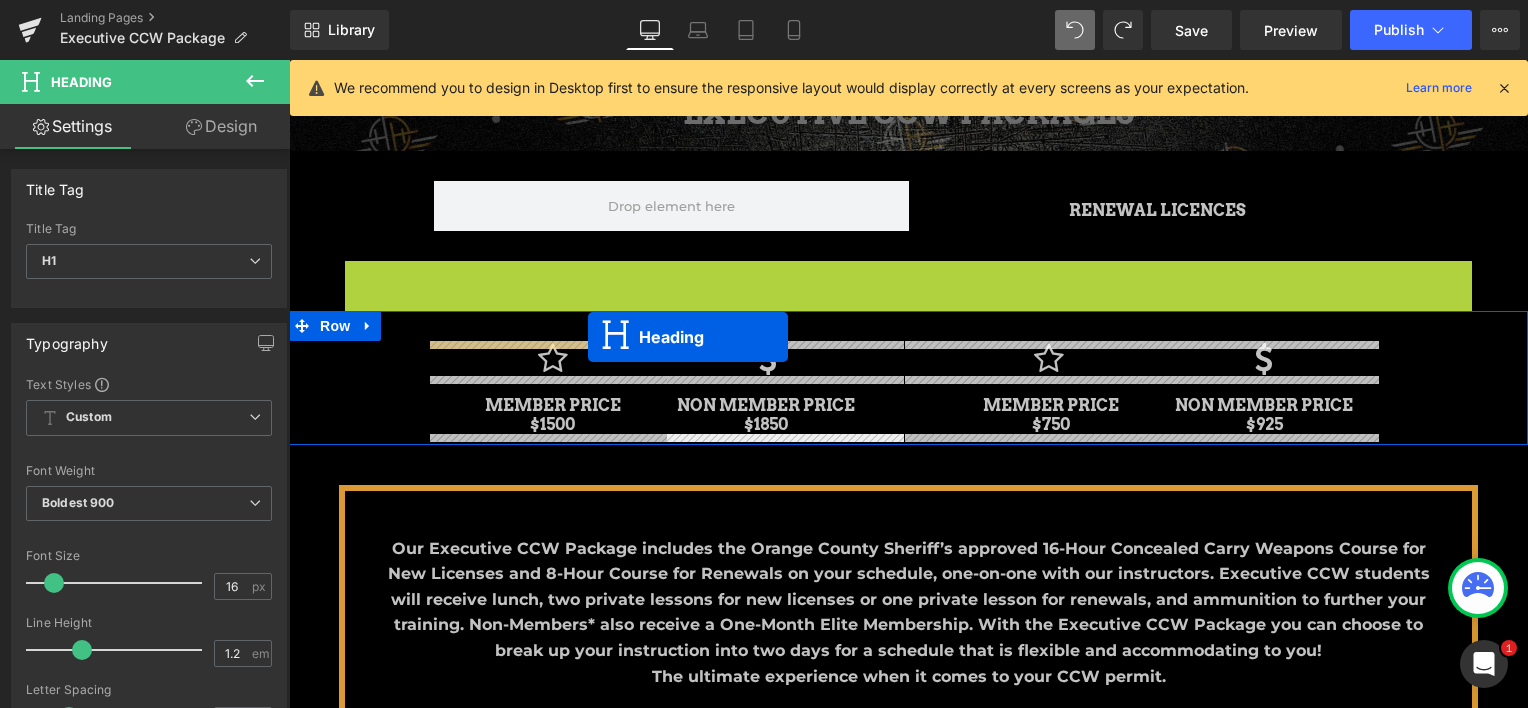 drag, startPoint x: 856, startPoint y: 274, endPoint x: 588, endPoint y: 337, distance: 275.3053 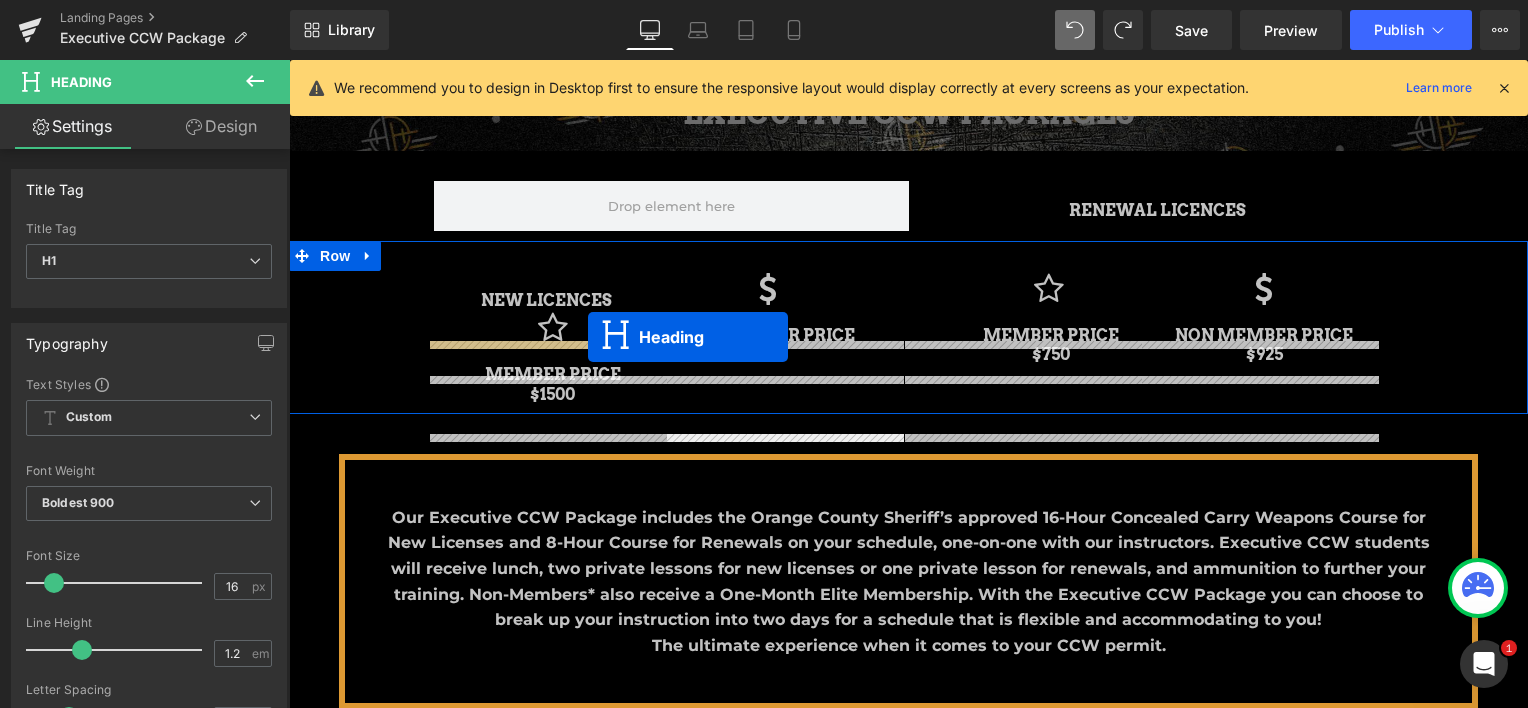 scroll, scrollTop: 2547, scrollLeft: 1224, axis: both 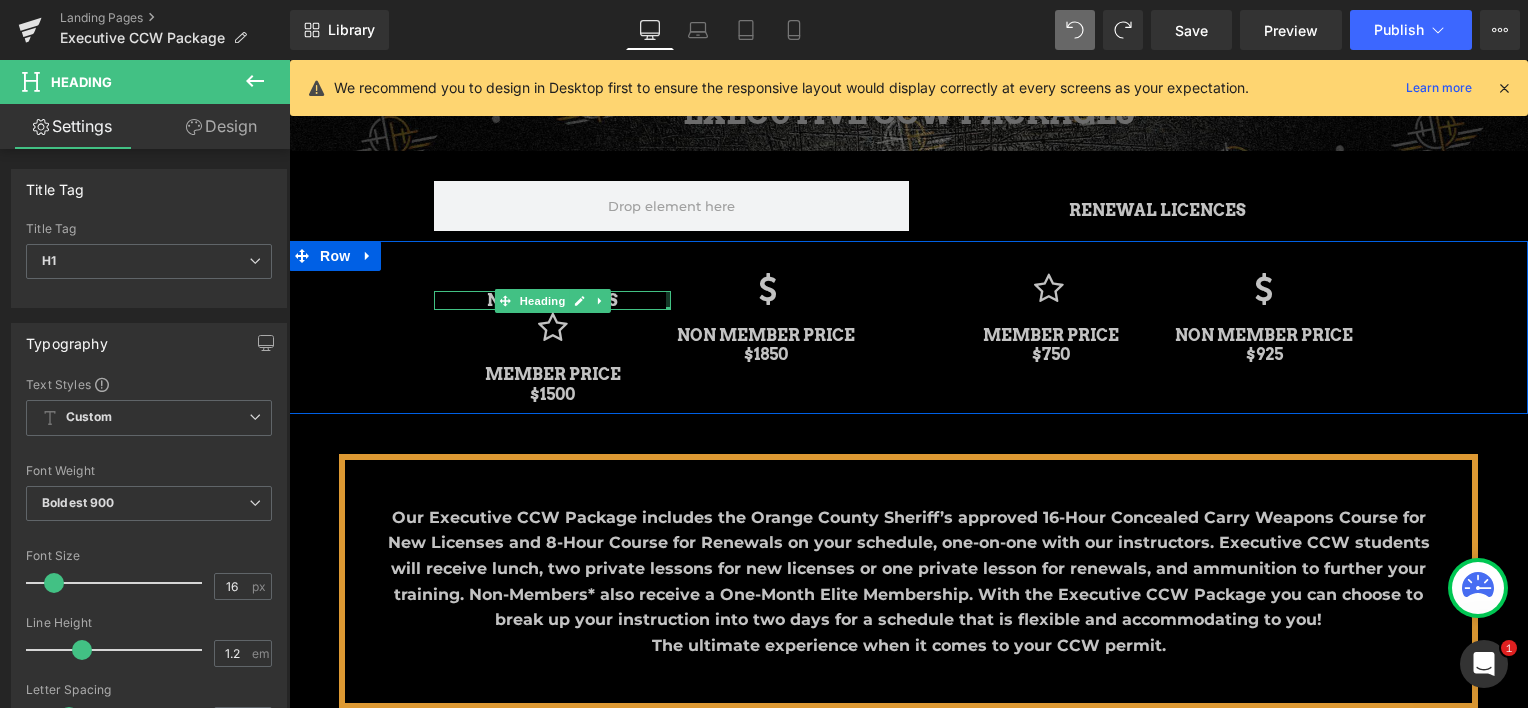drag, startPoint x: 662, startPoint y: 298, endPoint x: 852, endPoint y: 292, distance: 190.09471 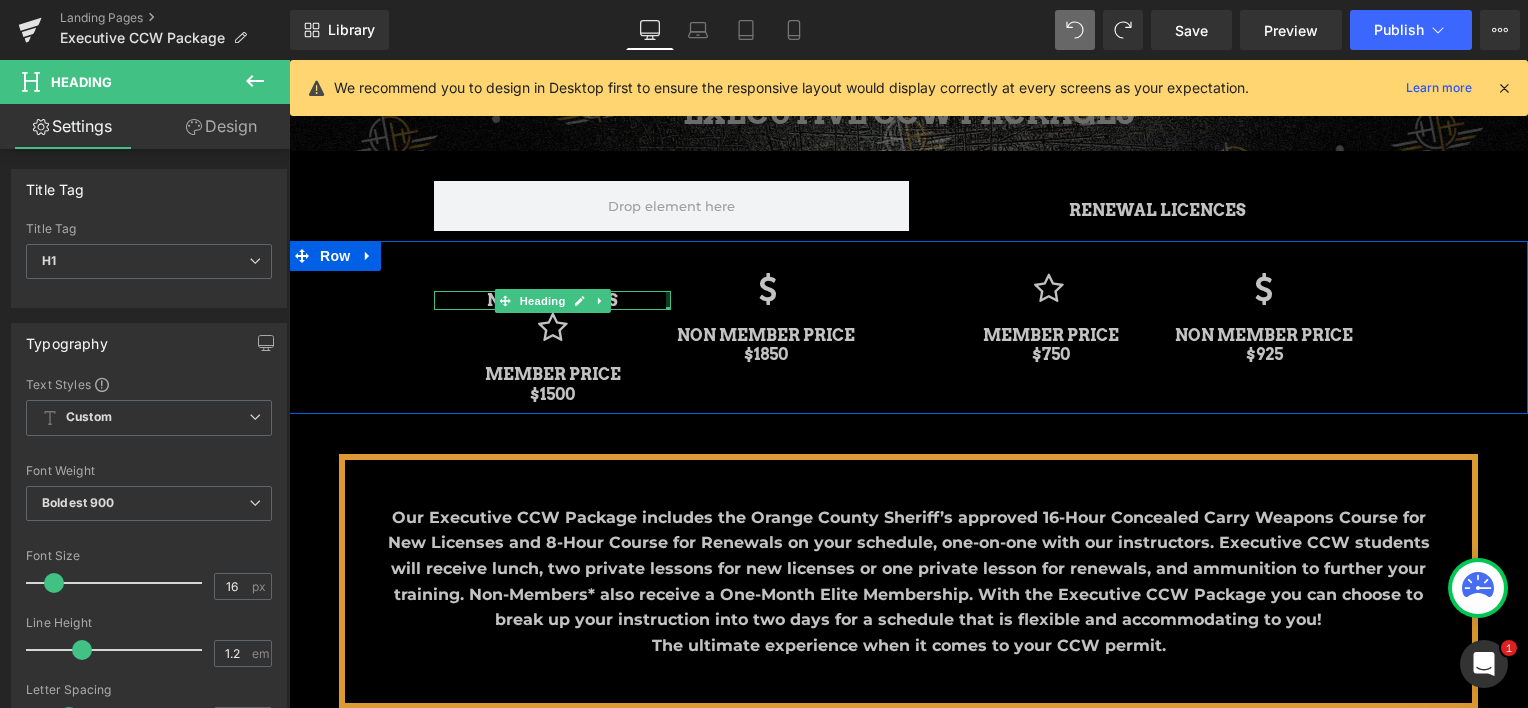 click on "NEW LICENCES Heading         Icon         MEMBER PRICE  $1500 Heading         Icon         44px NON MEMBER PRICE $1850 Heading         47px Icon       44px   MEMBER PRICE  $750 Heading         Icon         NON MEMBER PRICE $925 Heading         Row" at bounding box center [908, 327] 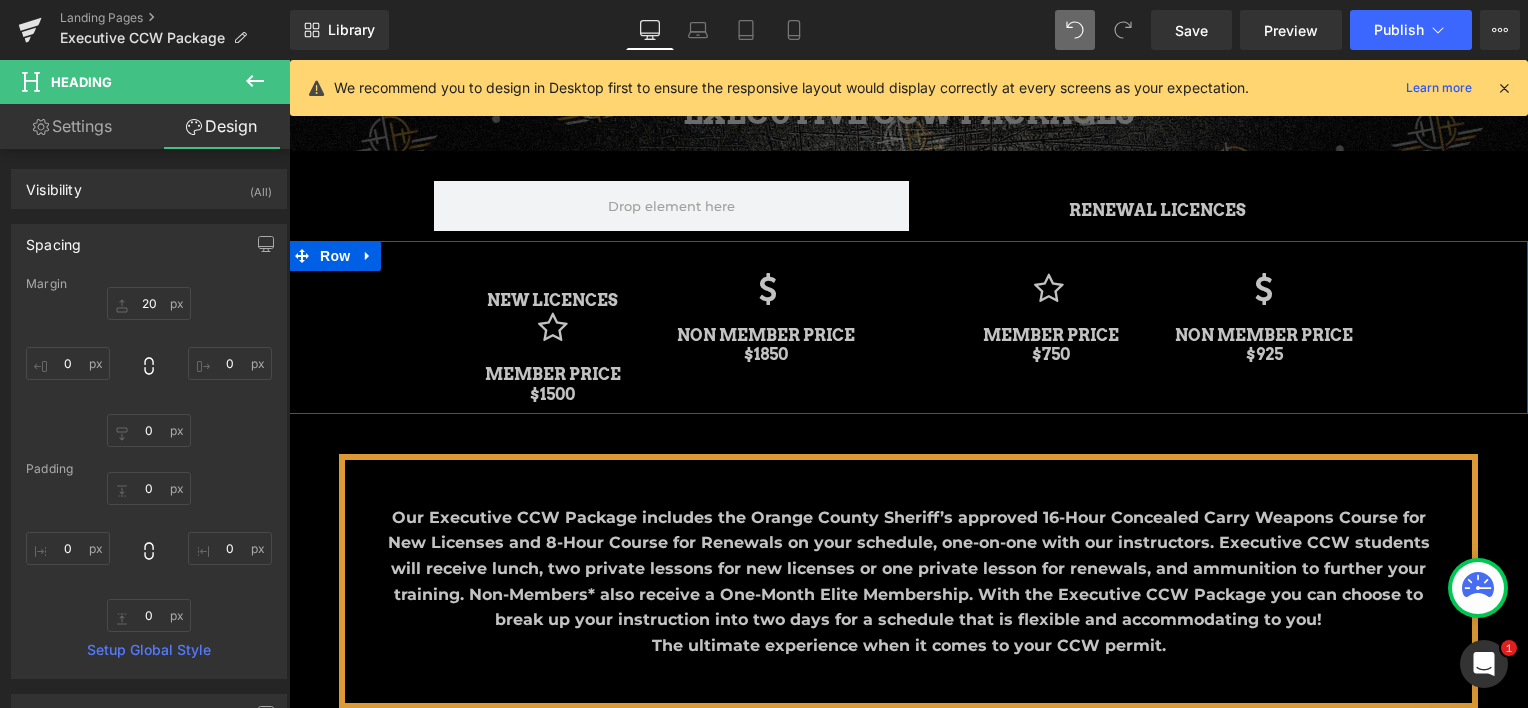 click on "NEW LICENCES Heading         Icon         MEMBER PRICE  $1500 Heading         Icon         44px NON MEMBER PRICE $1850 Heading         47px Icon       44px   MEMBER PRICE  $750 Heading         Icon         NON MEMBER PRICE $925 Heading         Row" at bounding box center [908, 327] 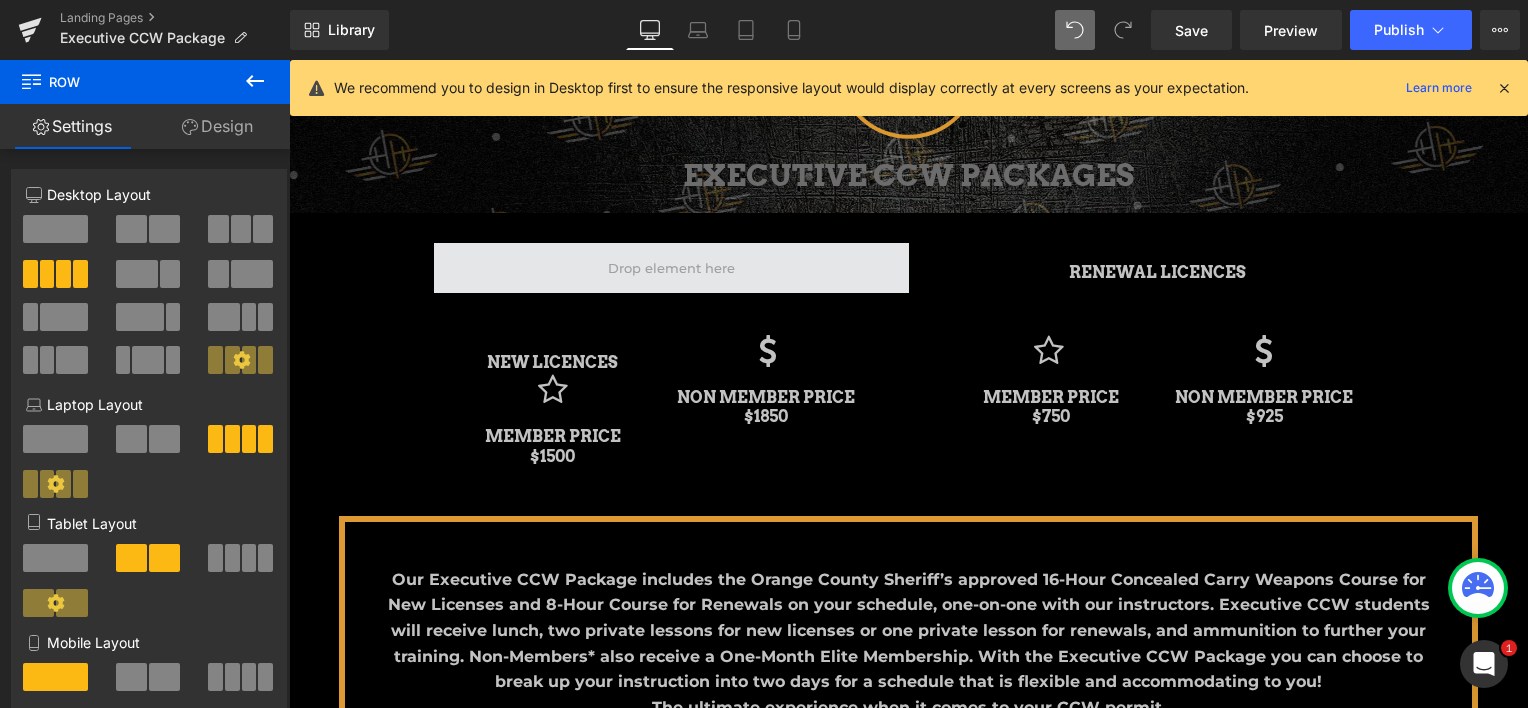 scroll, scrollTop: 100, scrollLeft: 0, axis: vertical 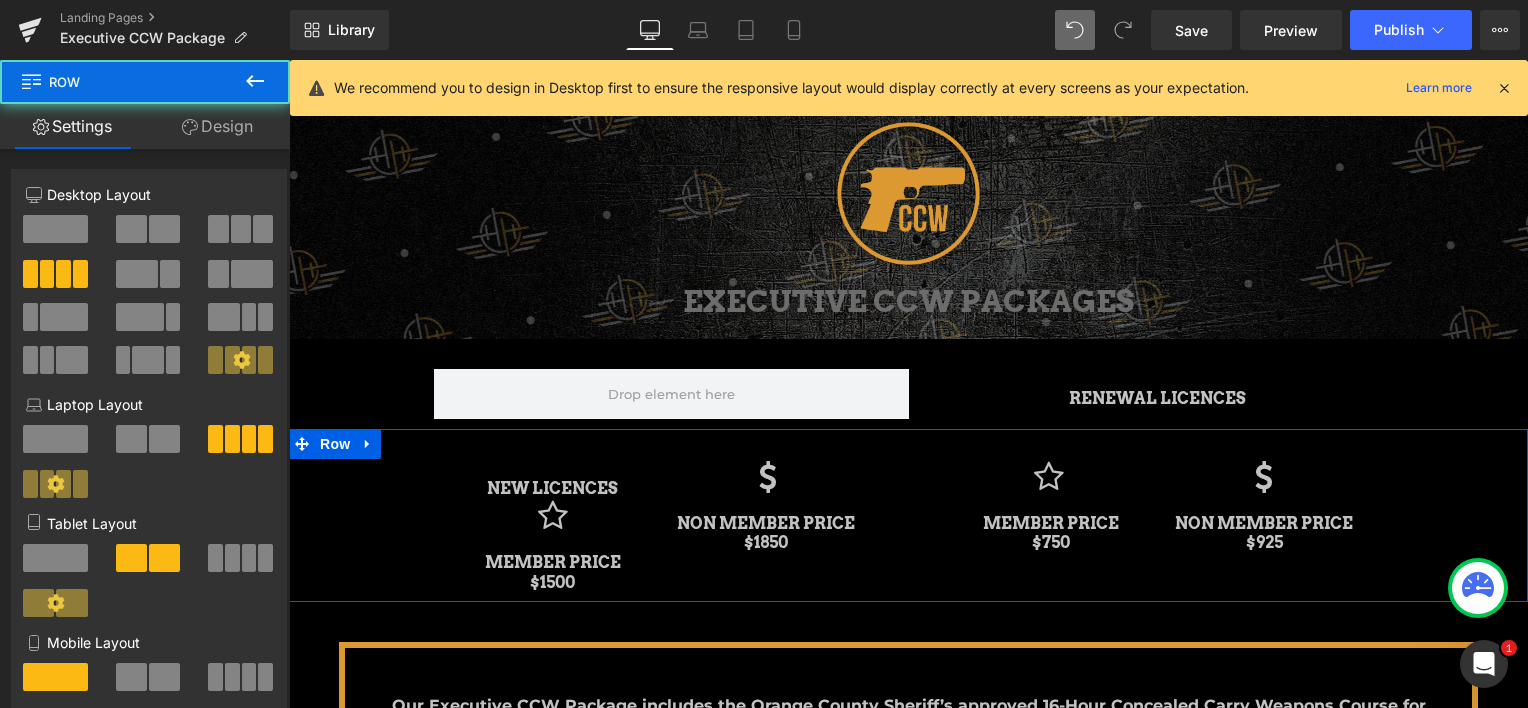 click on "NEW LICENCES Heading         Icon         MEMBER PRICE  $1500 Heading         Icon         44px NON MEMBER PRICE $1850 Heading         47px Icon       44px   MEMBER PRICE  $750 Heading         Icon         NON MEMBER PRICE $925 Heading         Row" at bounding box center [908, 515] 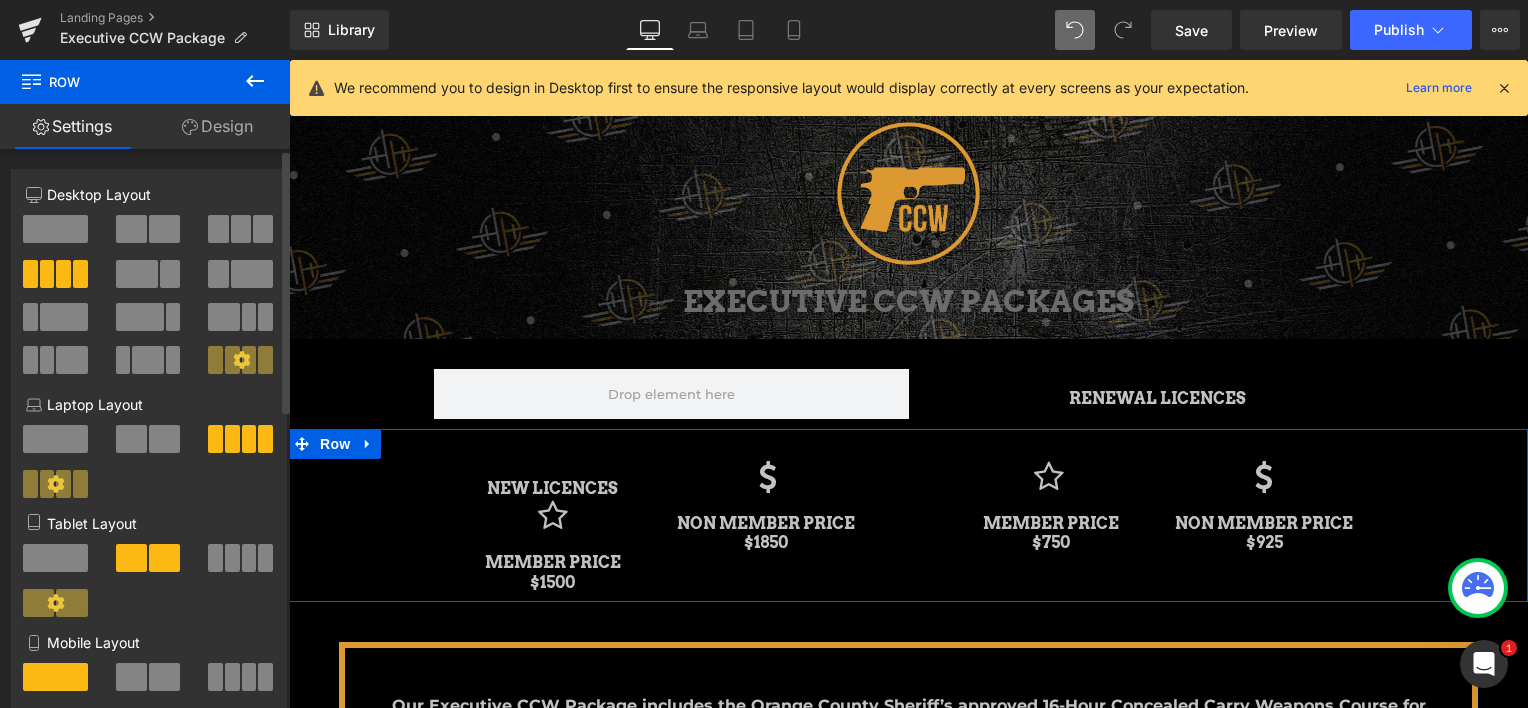 click at bounding box center [164, 229] 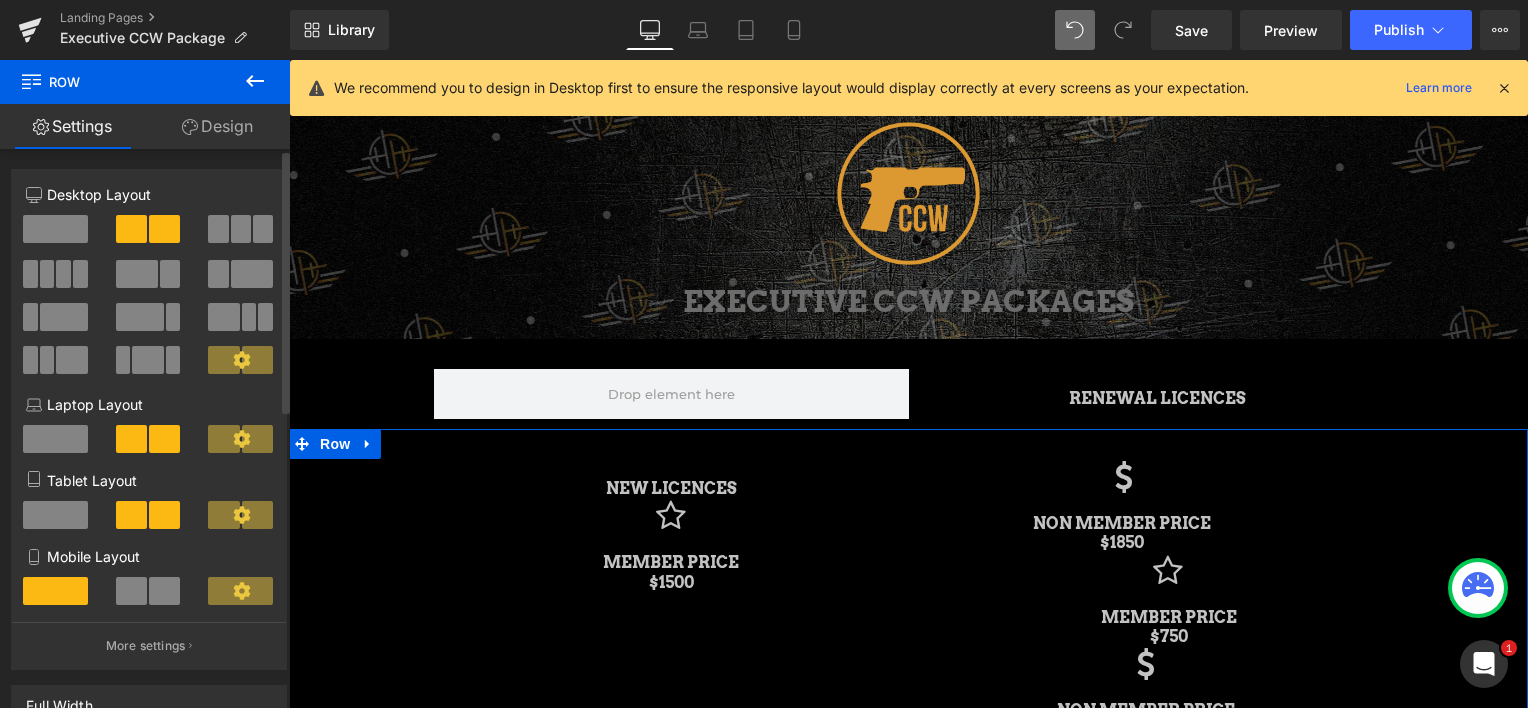 scroll, scrollTop: 9, scrollLeft: 10, axis: both 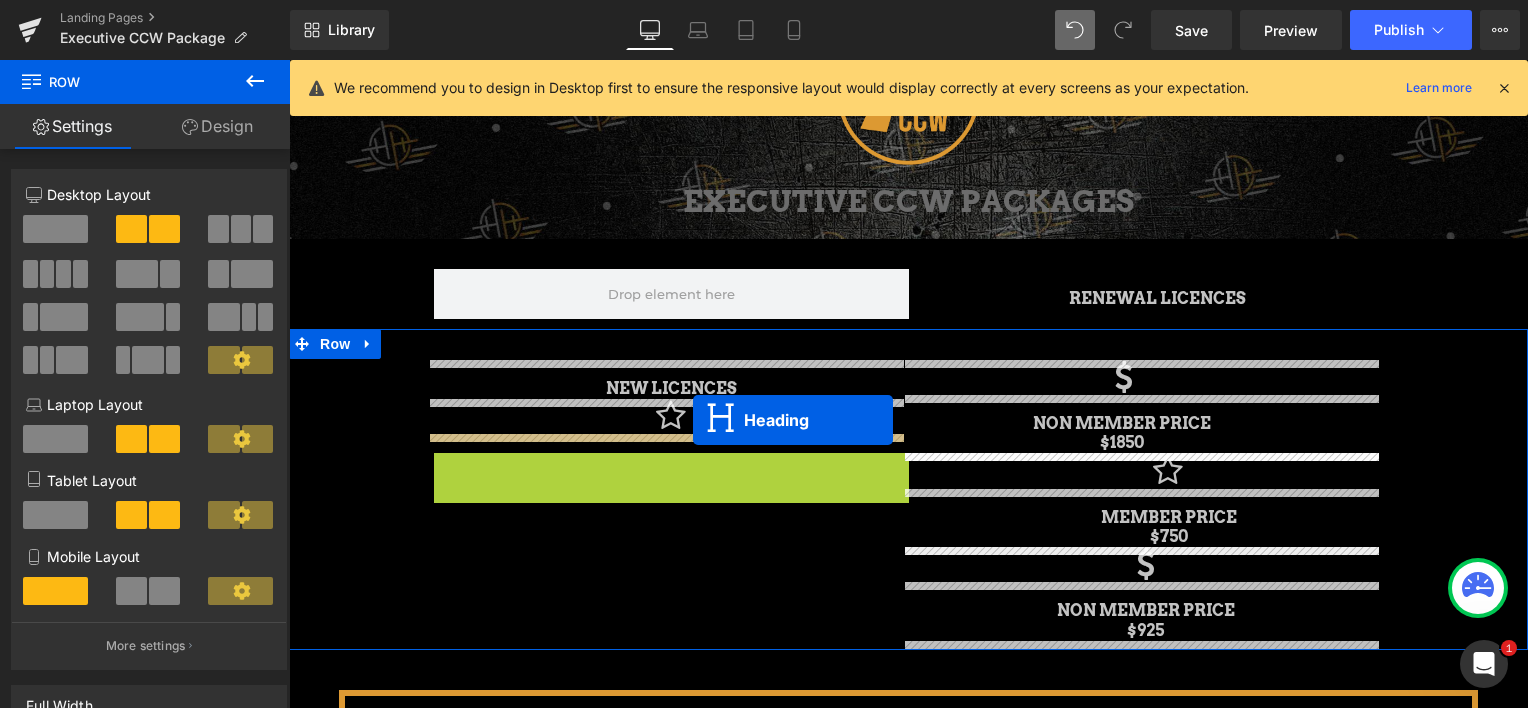 drag, startPoint x: 611, startPoint y: 471, endPoint x: 693, endPoint y: 420, distance: 96.56604 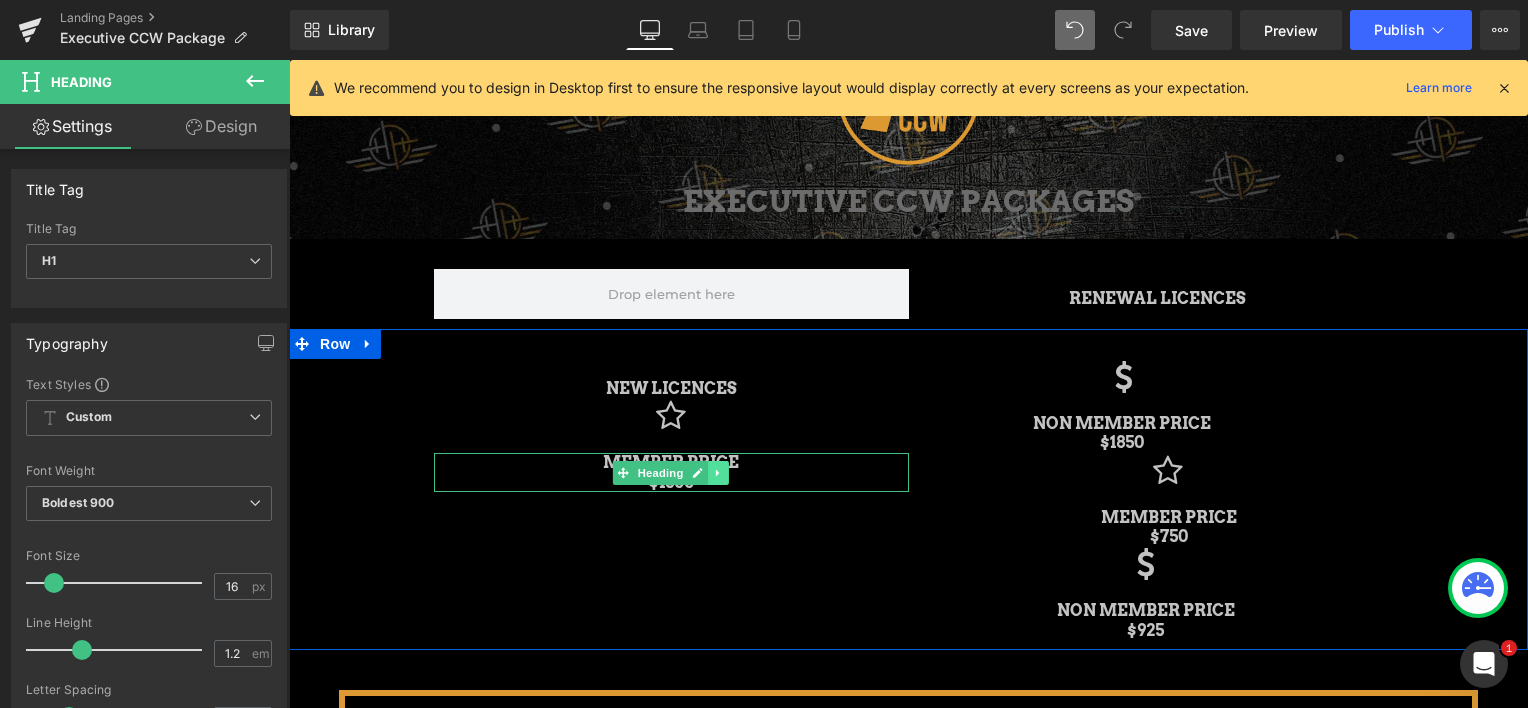 click 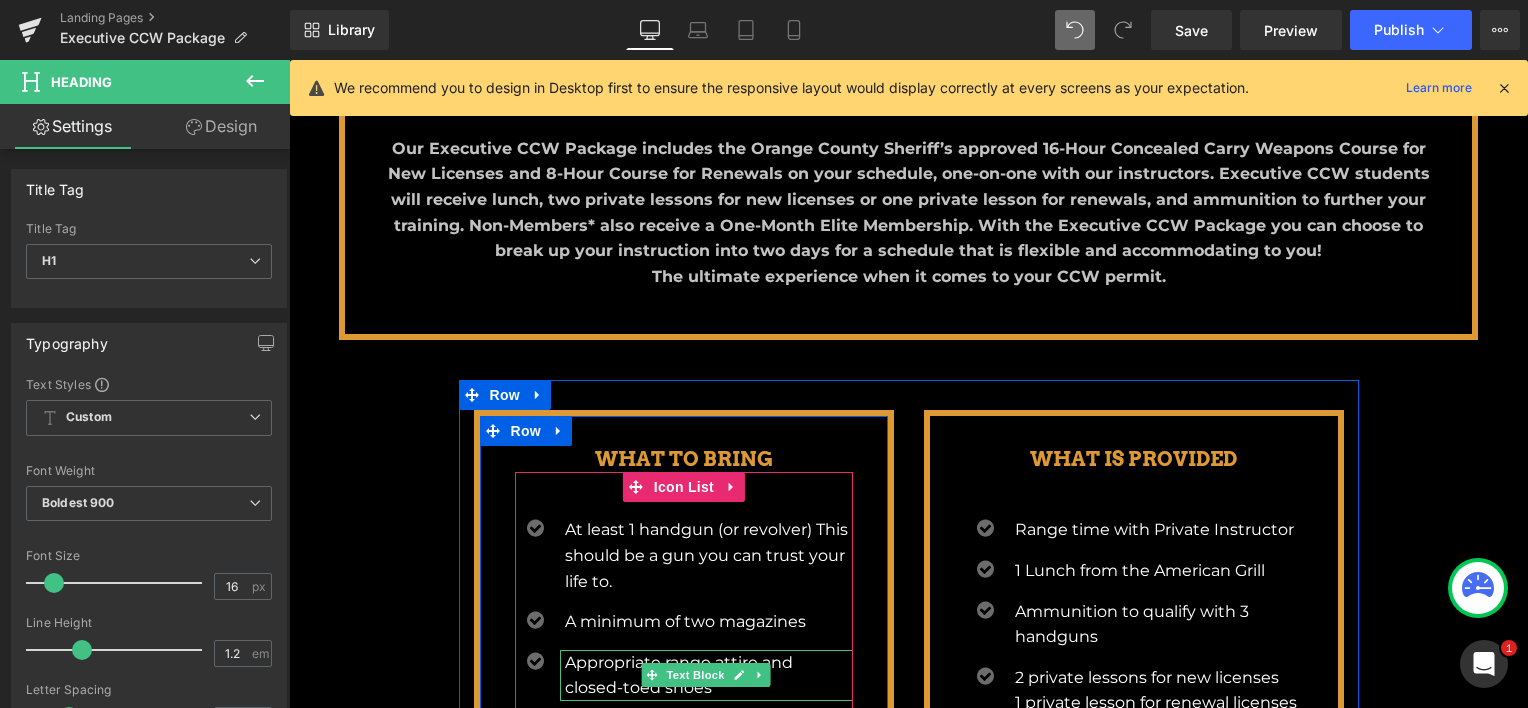 scroll, scrollTop: 800, scrollLeft: 0, axis: vertical 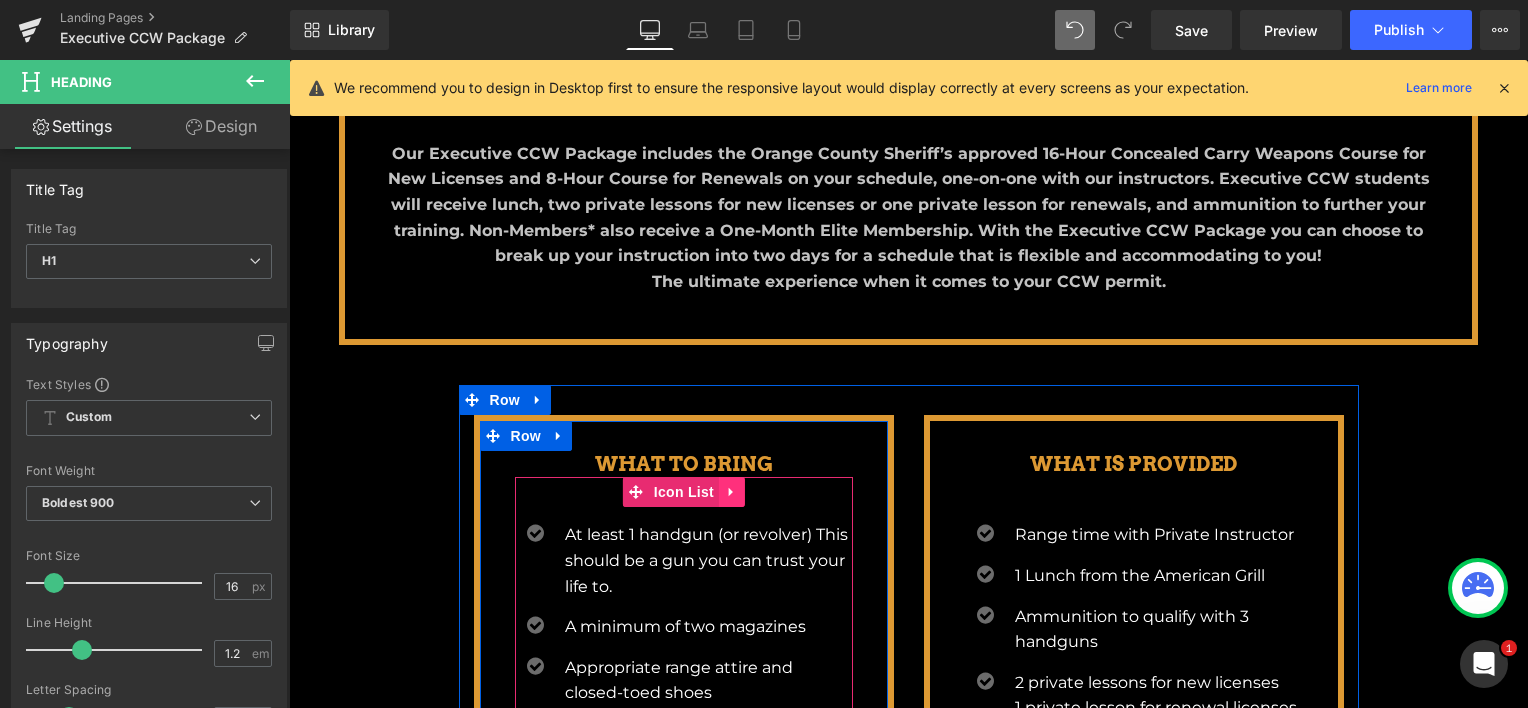 click 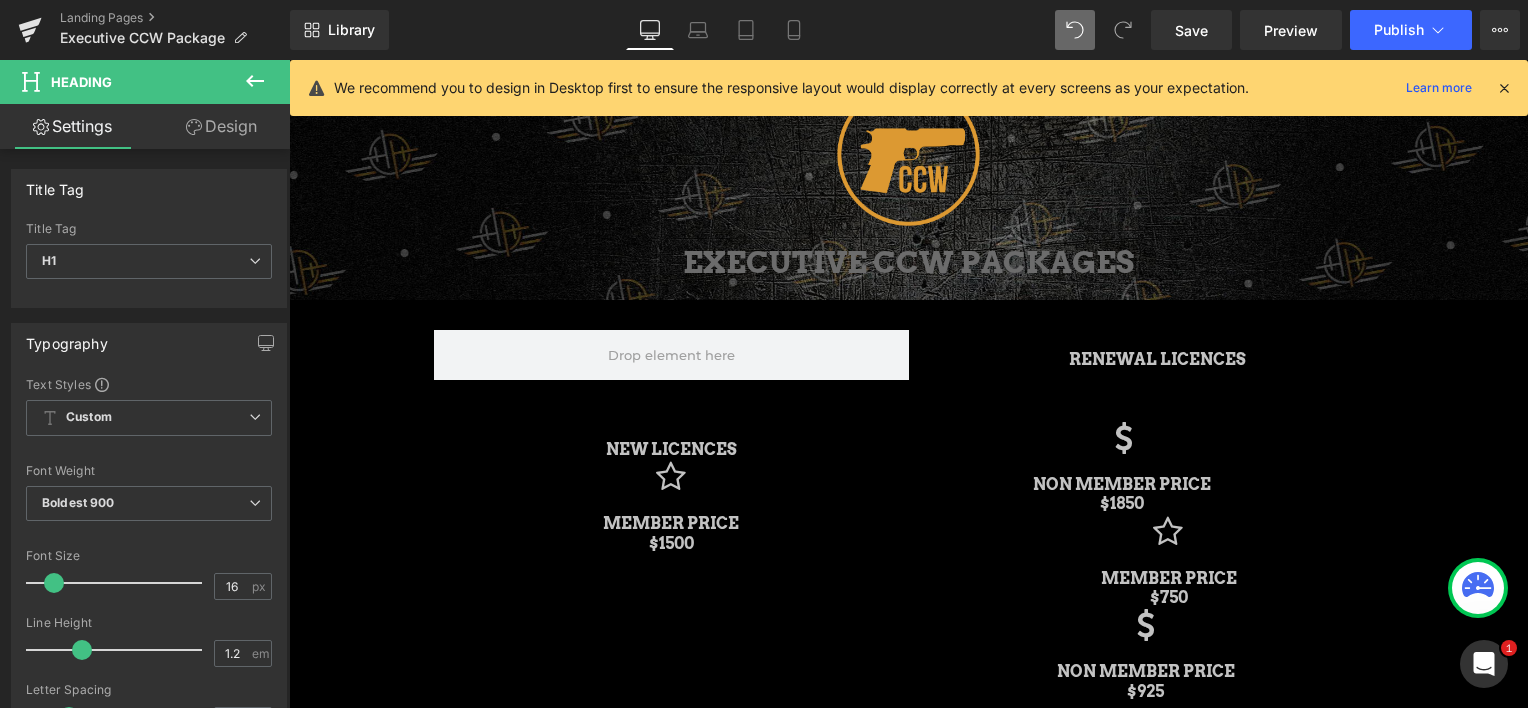 scroll, scrollTop: 100, scrollLeft: 0, axis: vertical 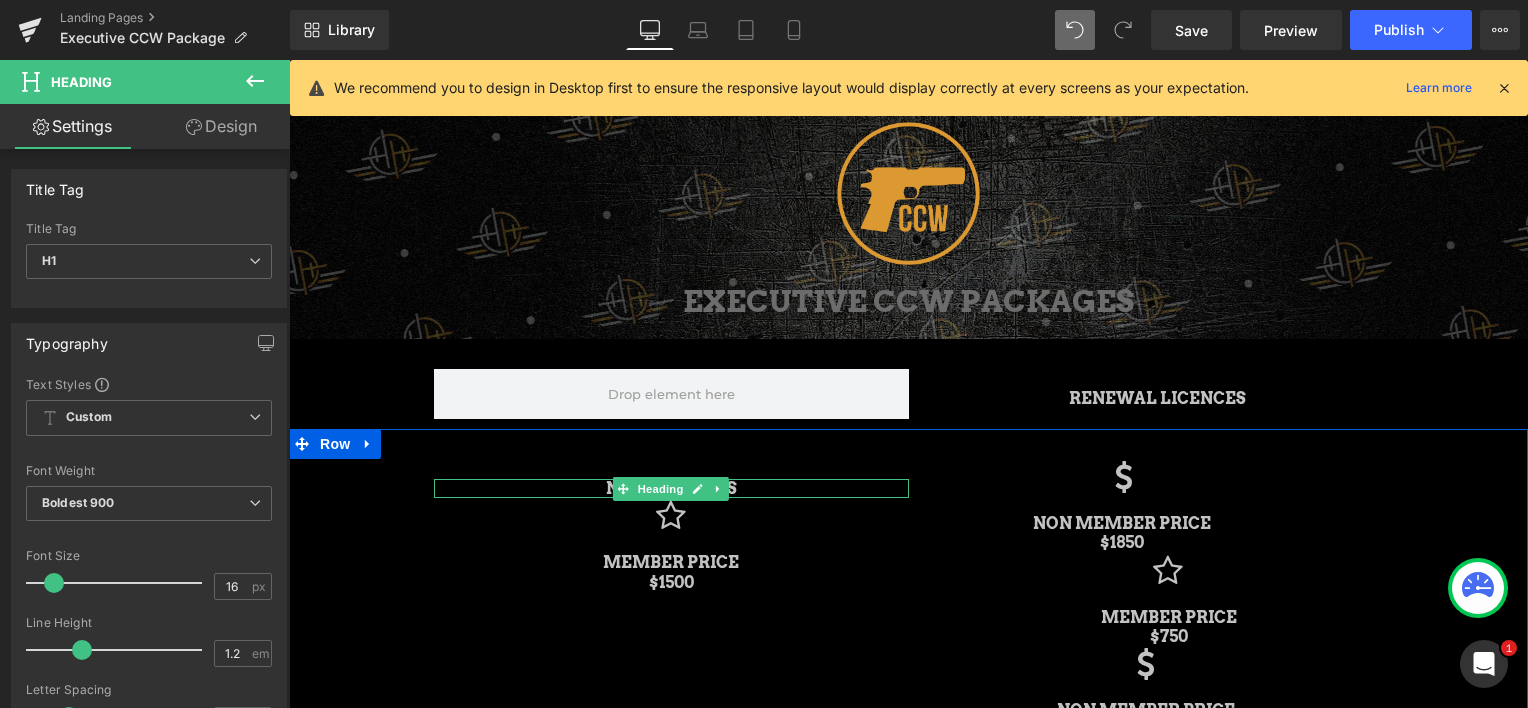 click at bounding box center (719, 489) 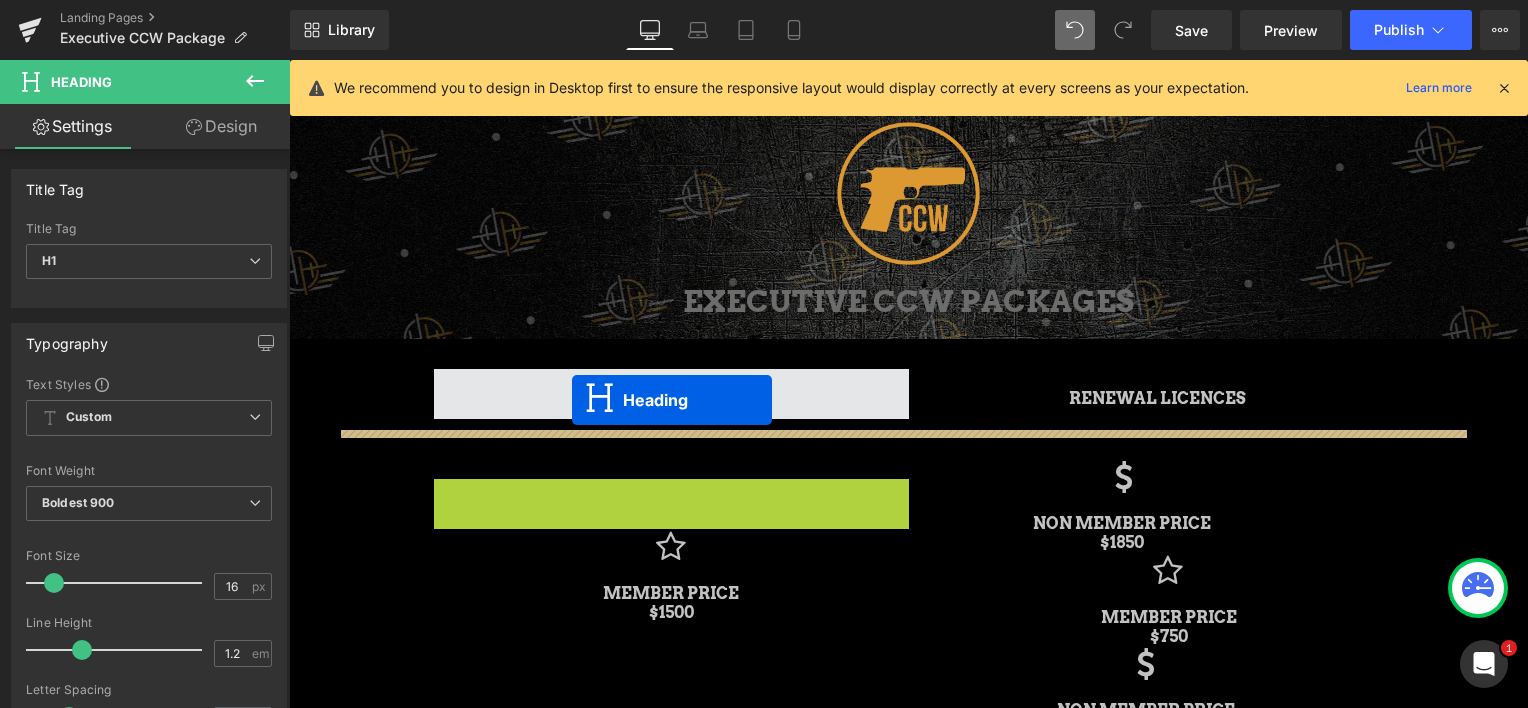 drag, startPoint x: 587, startPoint y: 486, endPoint x: 572, endPoint y: 400, distance: 87.29834 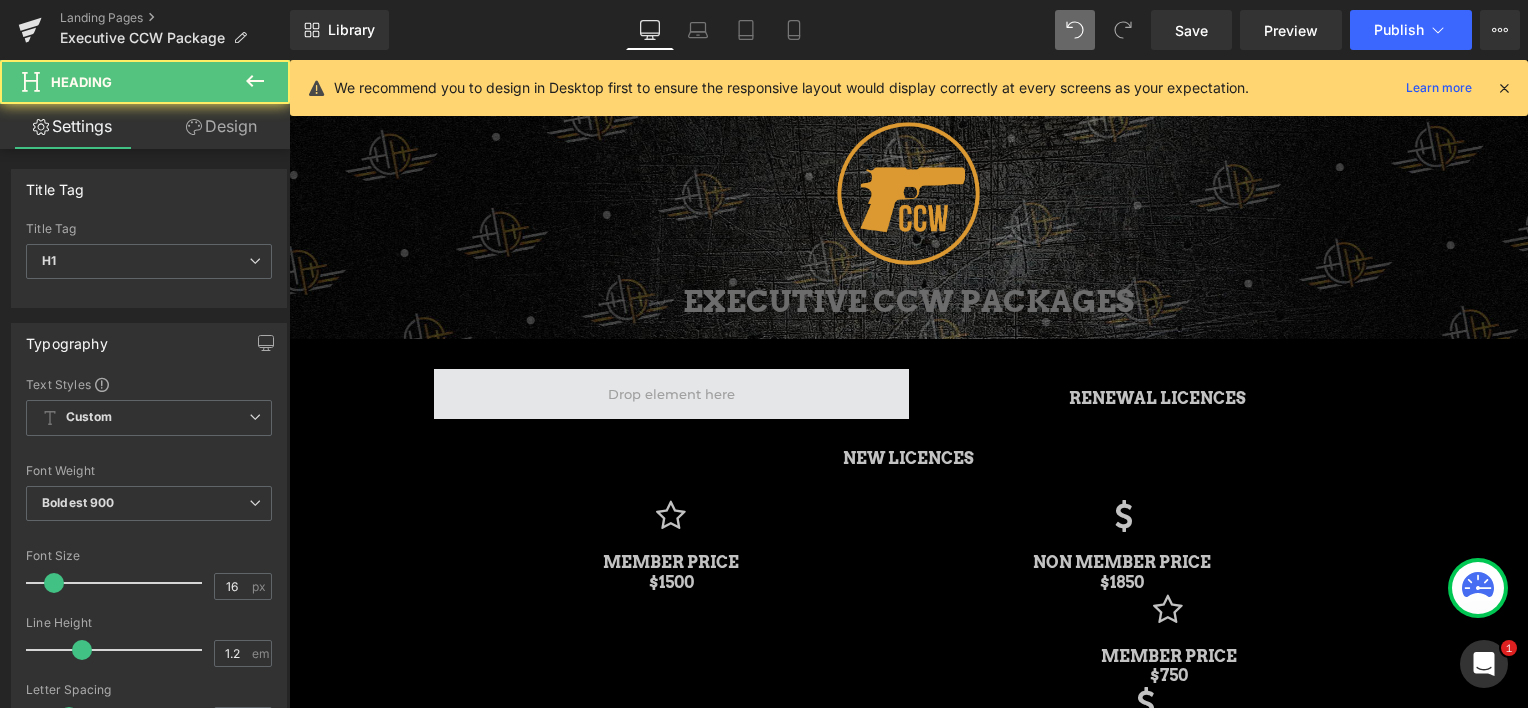 scroll, scrollTop: 10, scrollLeft: 10, axis: both 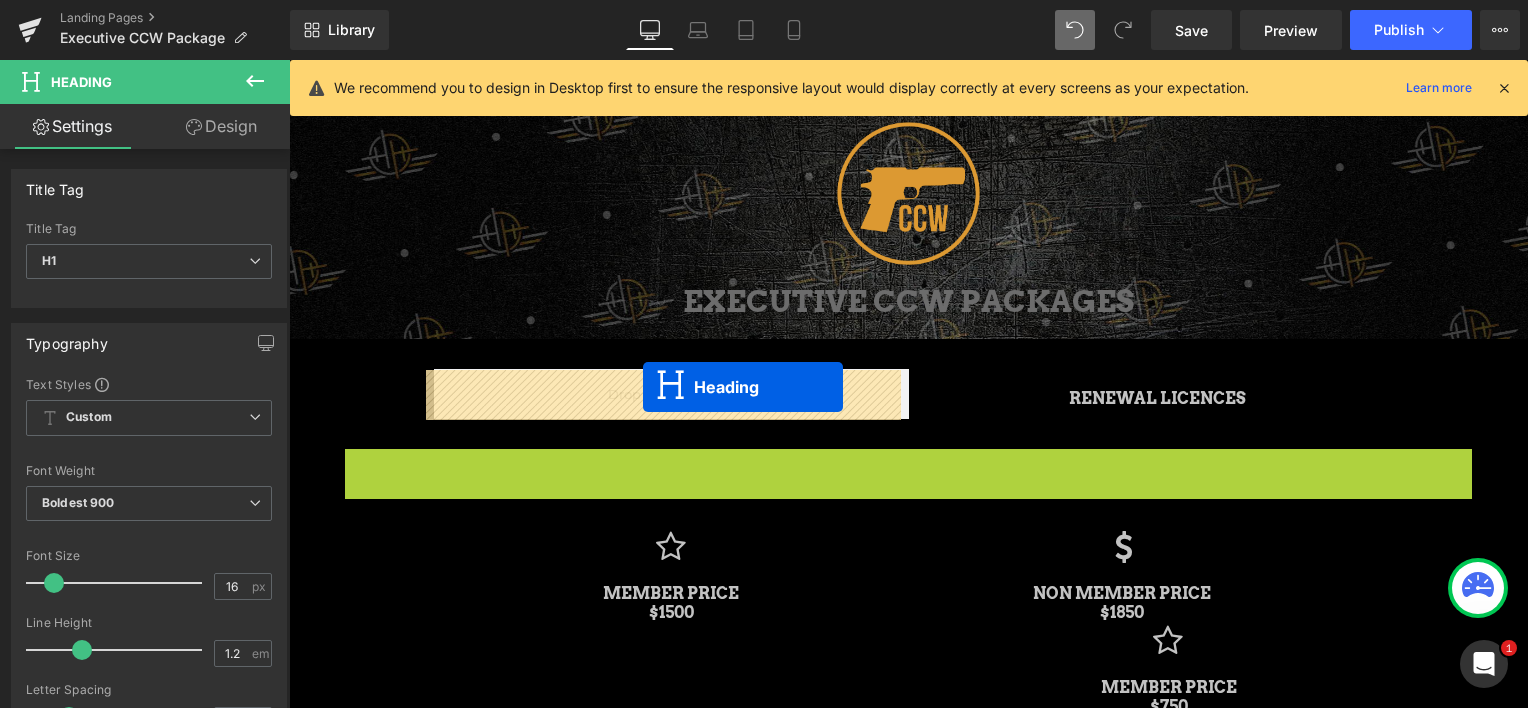 drag, startPoint x: 852, startPoint y: 455, endPoint x: 641, endPoint y: 387, distance: 221.68672 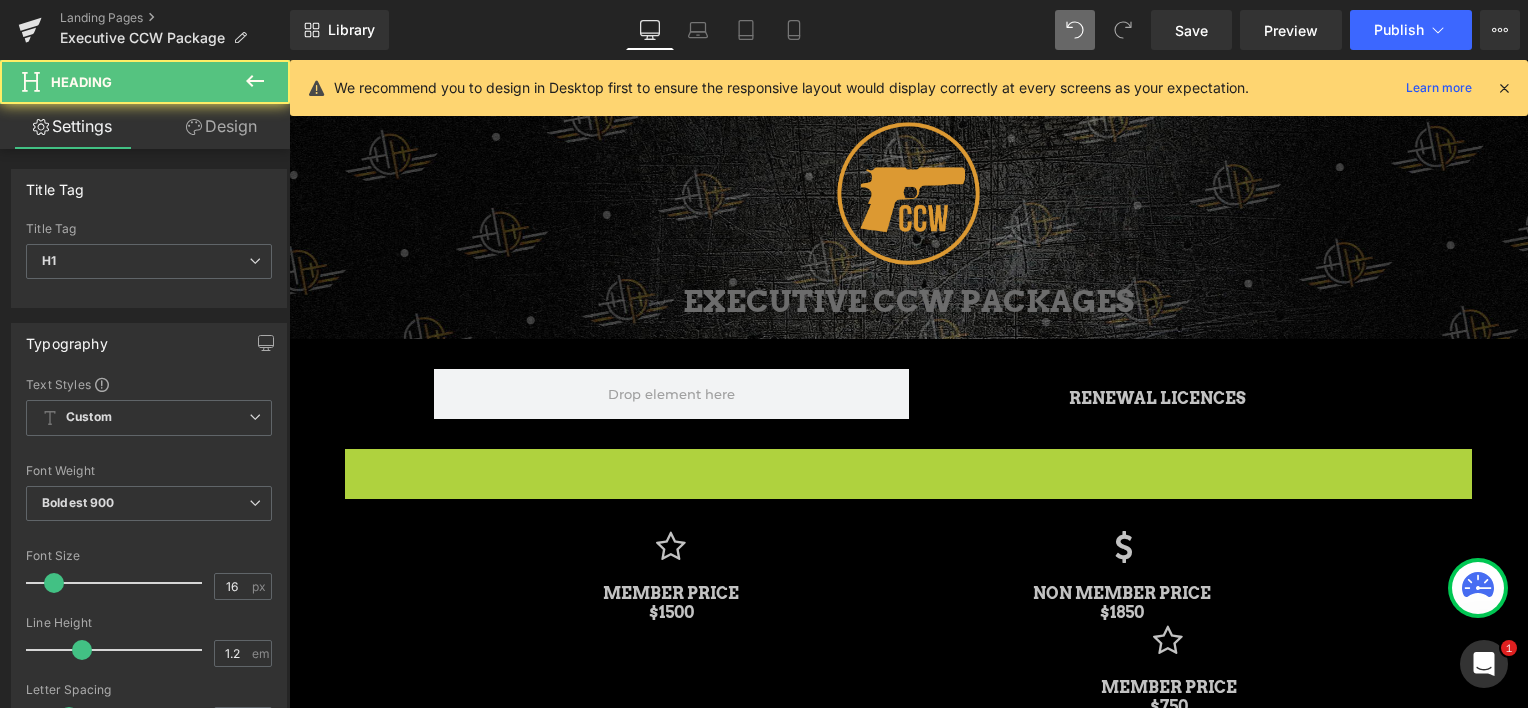scroll, scrollTop: 2684, scrollLeft: 1224, axis: both 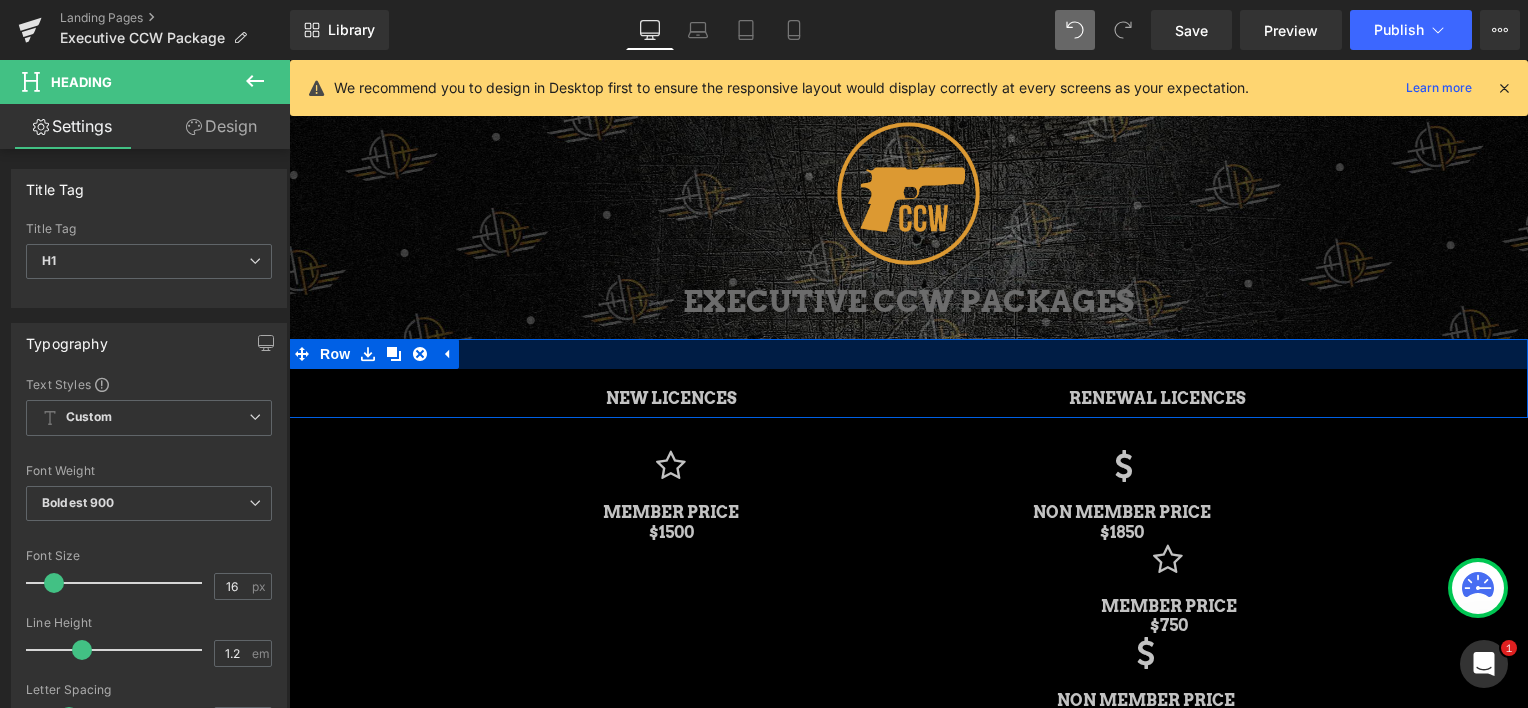 click at bounding box center [908, 354] 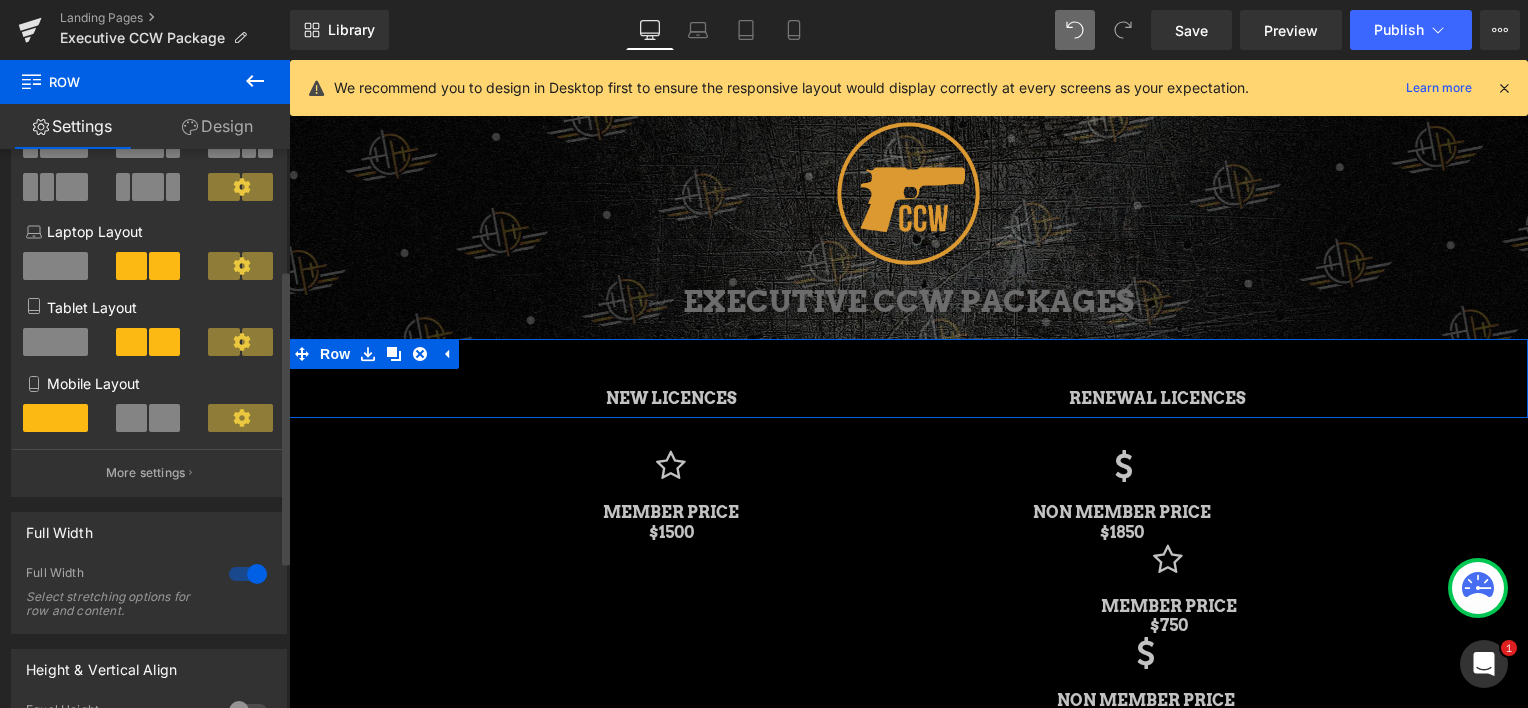 scroll, scrollTop: 400, scrollLeft: 0, axis: vertical 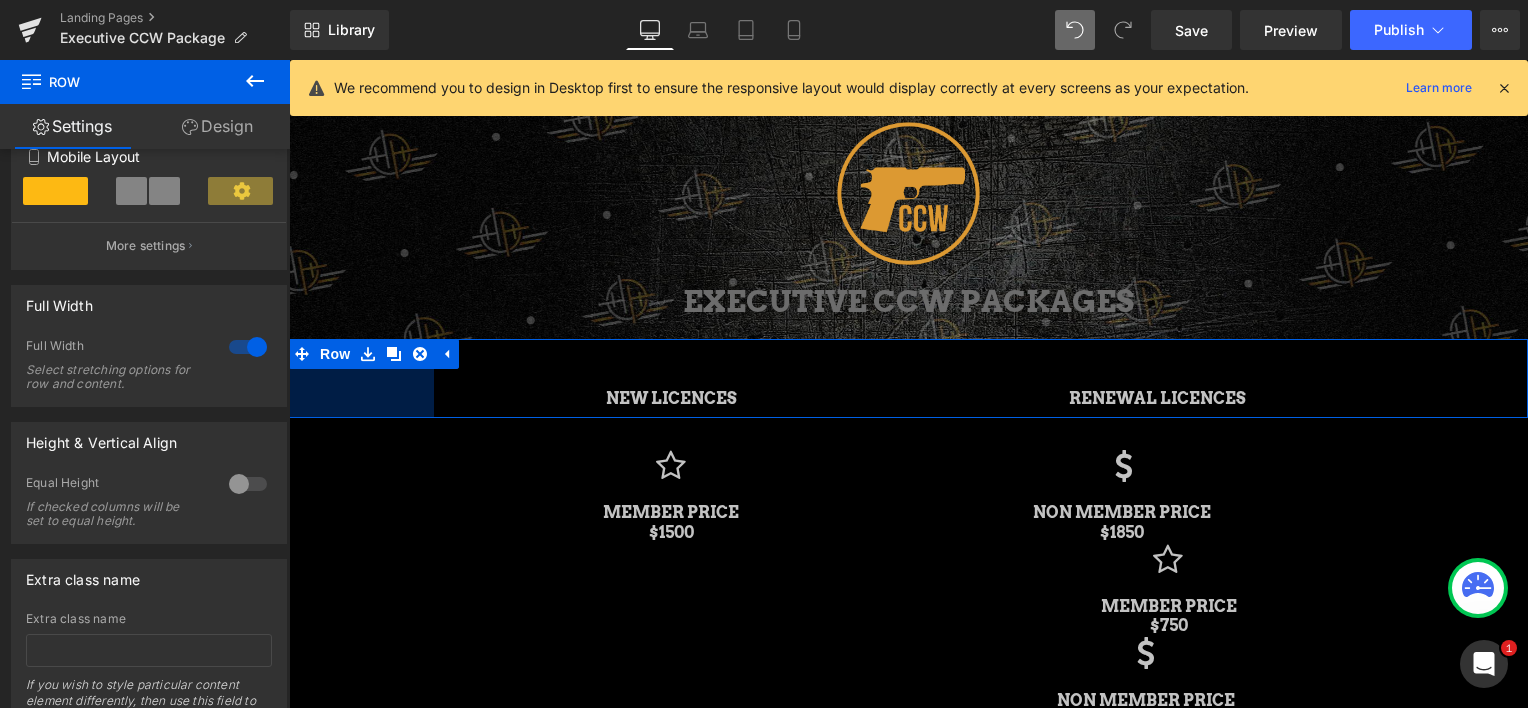 click on "Icon         MEMBER PRICE  $1500 Heading         Icon         44px NON MEMBER PRICE $1850 Heading         47px Icon       44px   MEMBER PRICE  $750 Heading         Icon         NON MEMBER PRICE $925 Heading         Row" at bounding box center (908, 578) 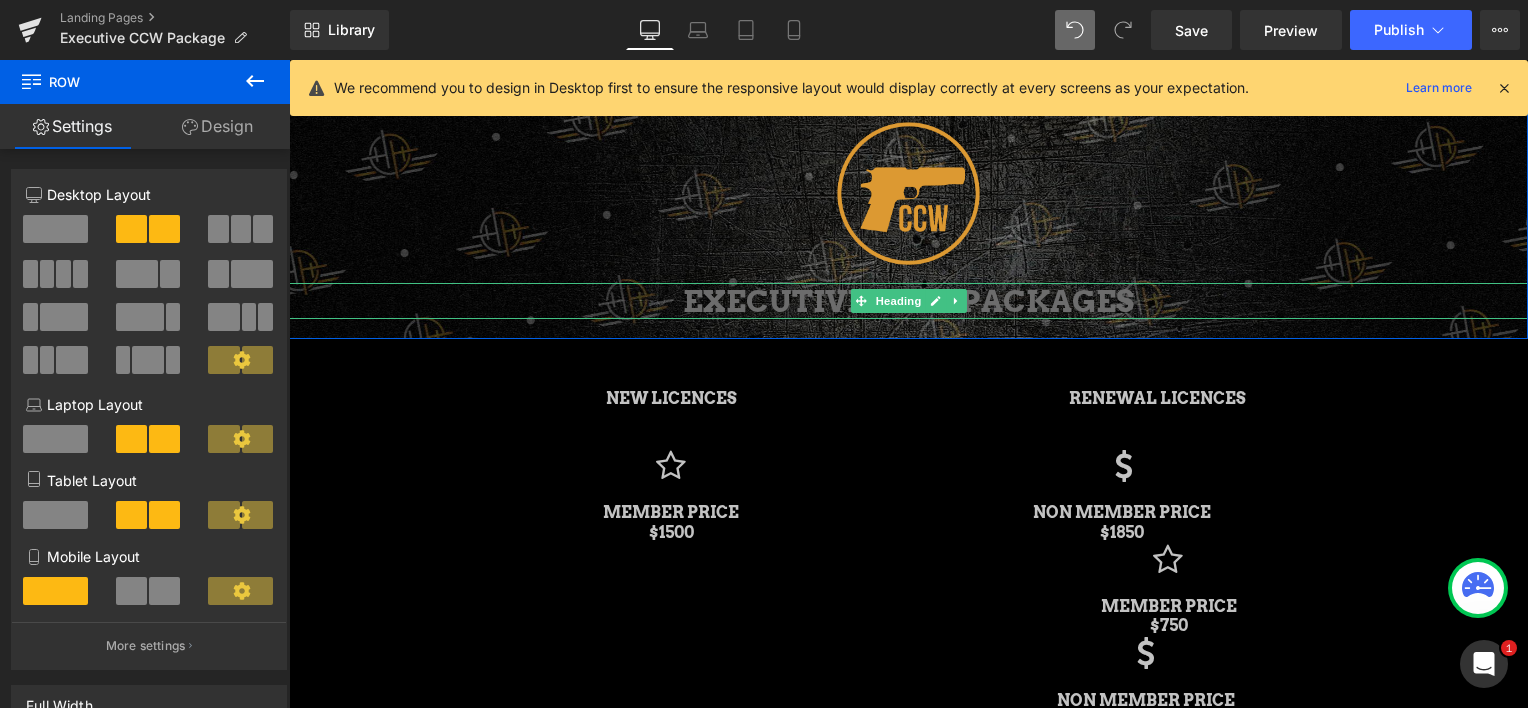 click on "EXECUTIVE CCW PACKAGES" at bounding box center [908, 301] 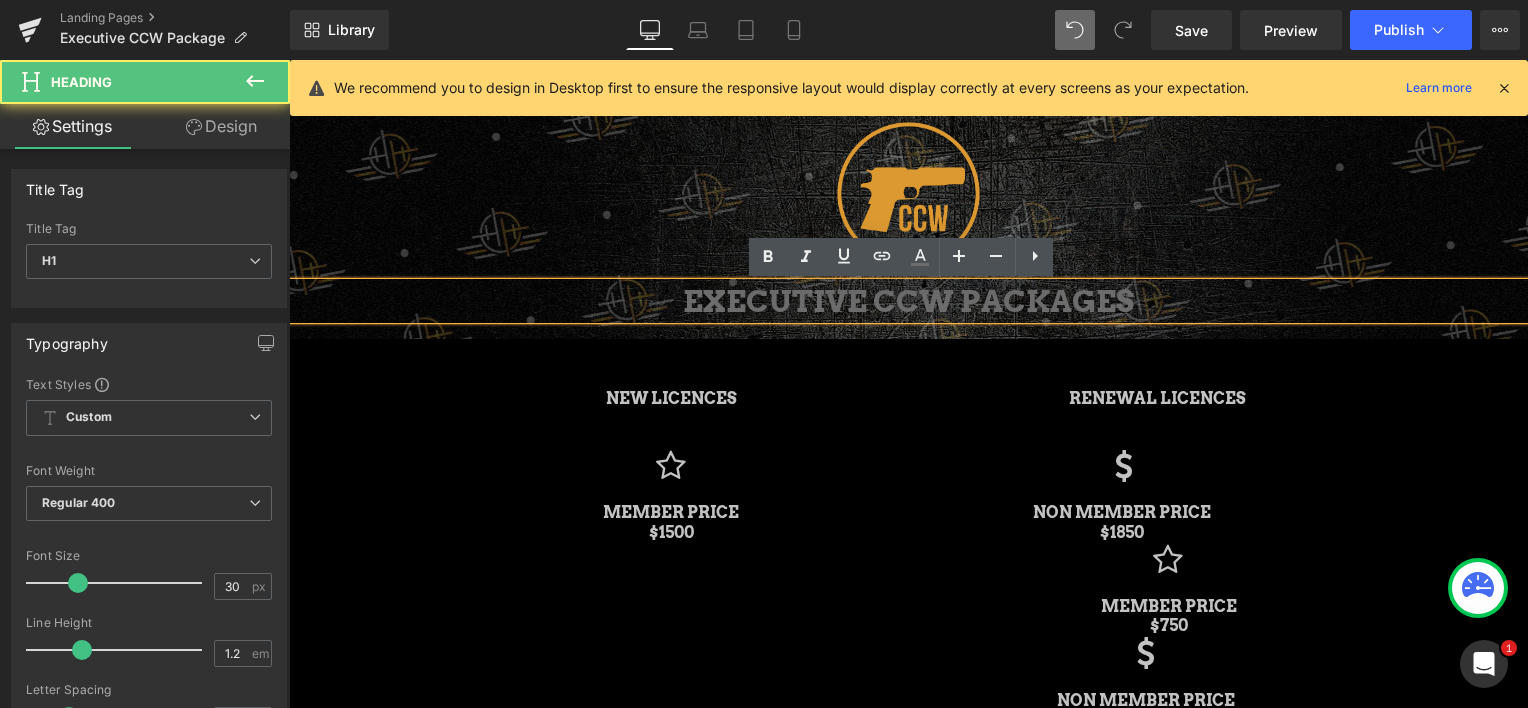 click at bounding box center [908, 391] 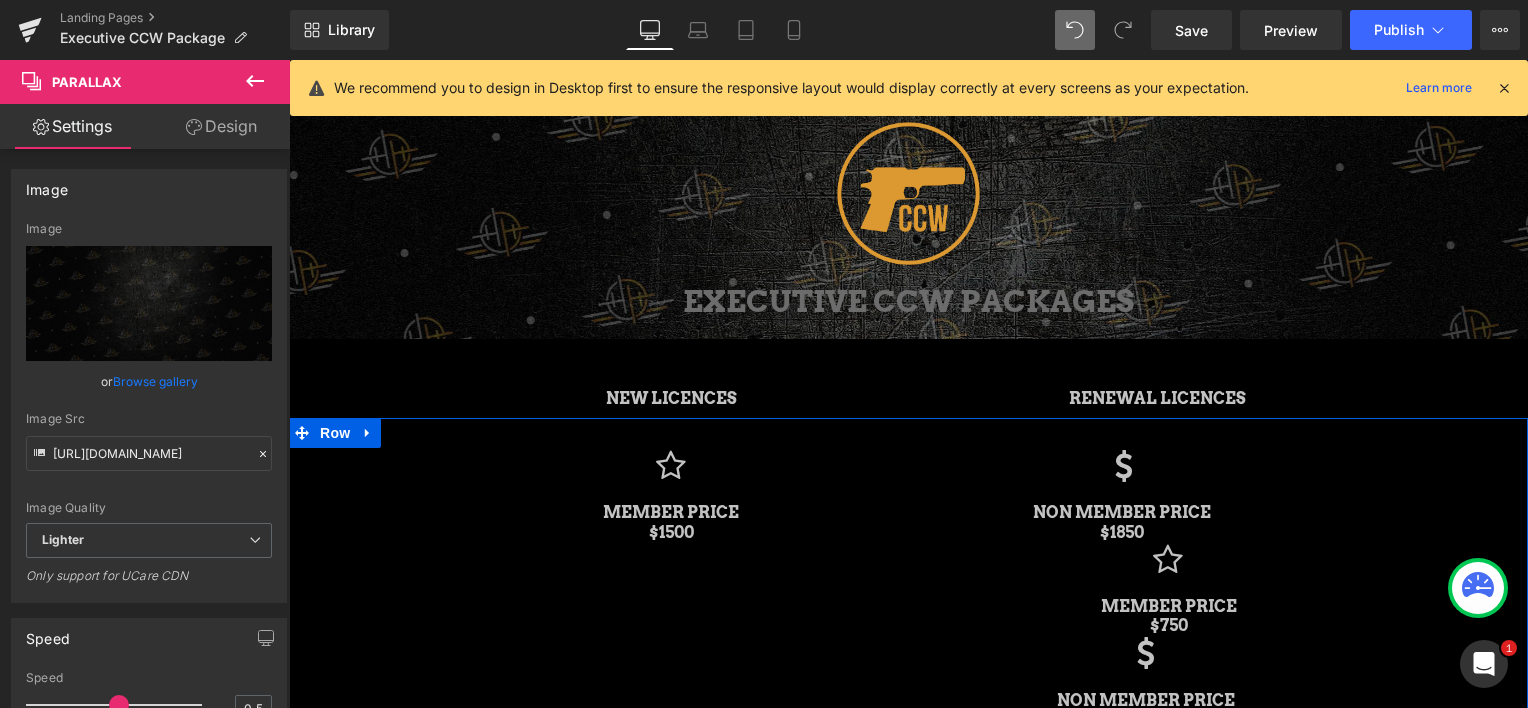 click on "Icon         MEMBER PRICE  $1500 Heading         Icon         44px NON MEMBER PRICE $1850 Heading         47px Icon       44px   MEMBER PRICE  $750 Heading         Icon         NON MEMBER PRICE $925 Heading         Row" at bounding box center [908, 578] 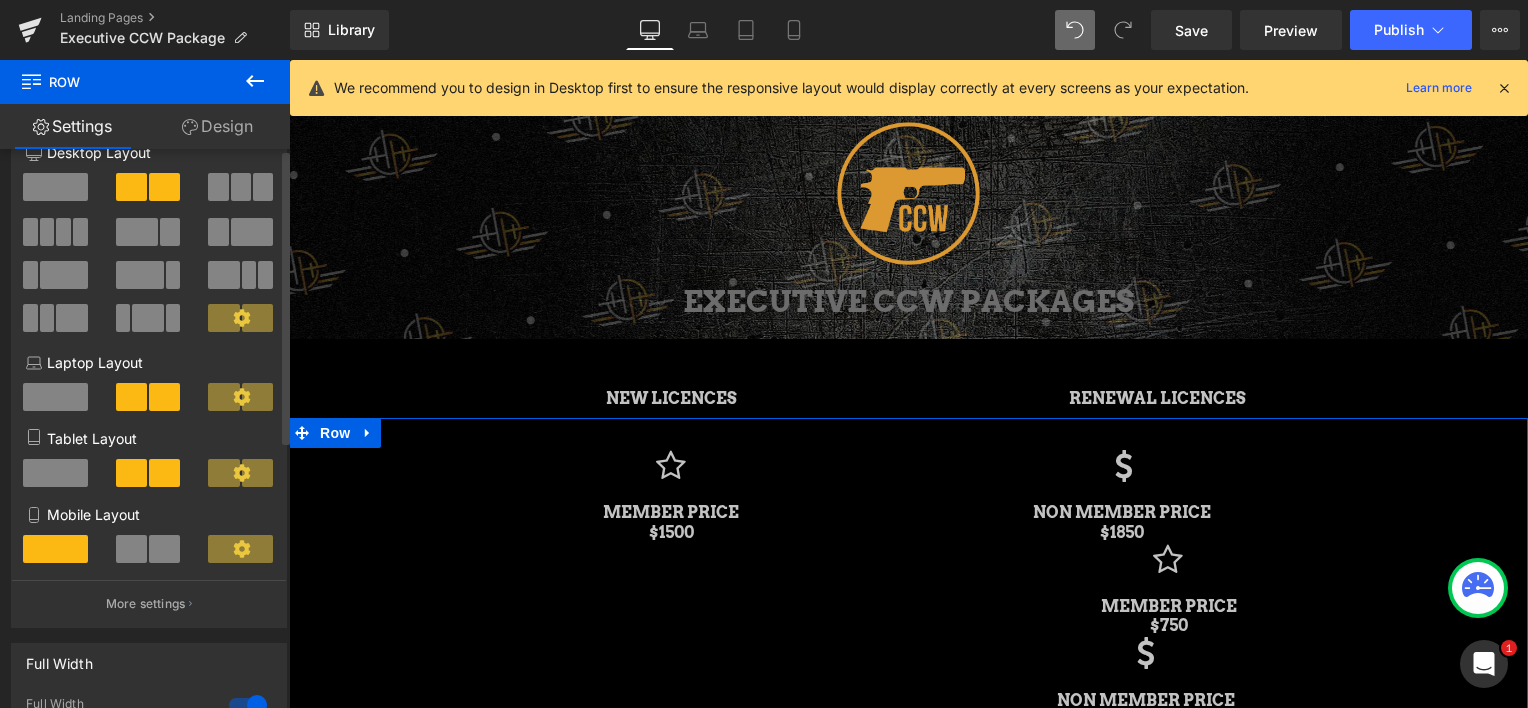 scroll, scrollTop: 0, scrollLeft: 0, axis: both 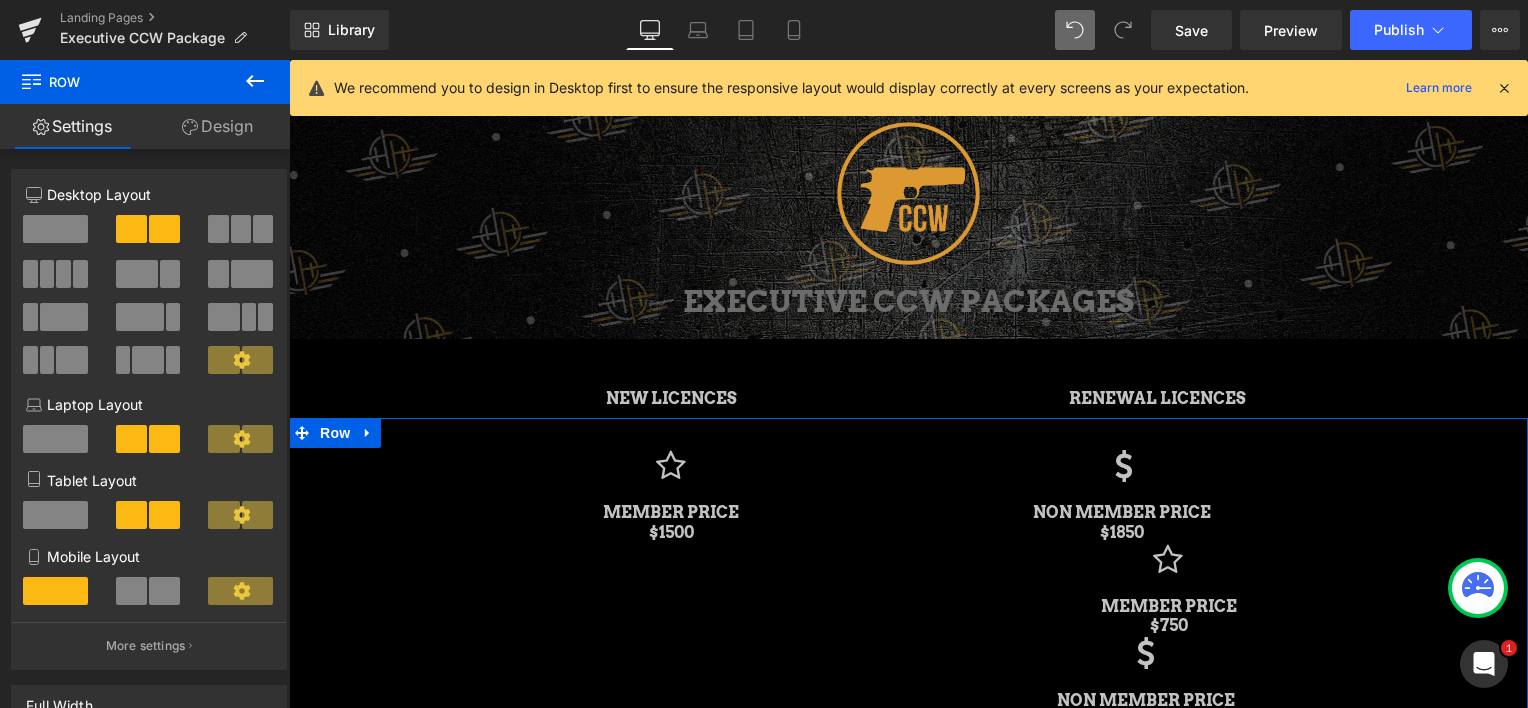 click on "Settings" at bounding box center (72, 126) 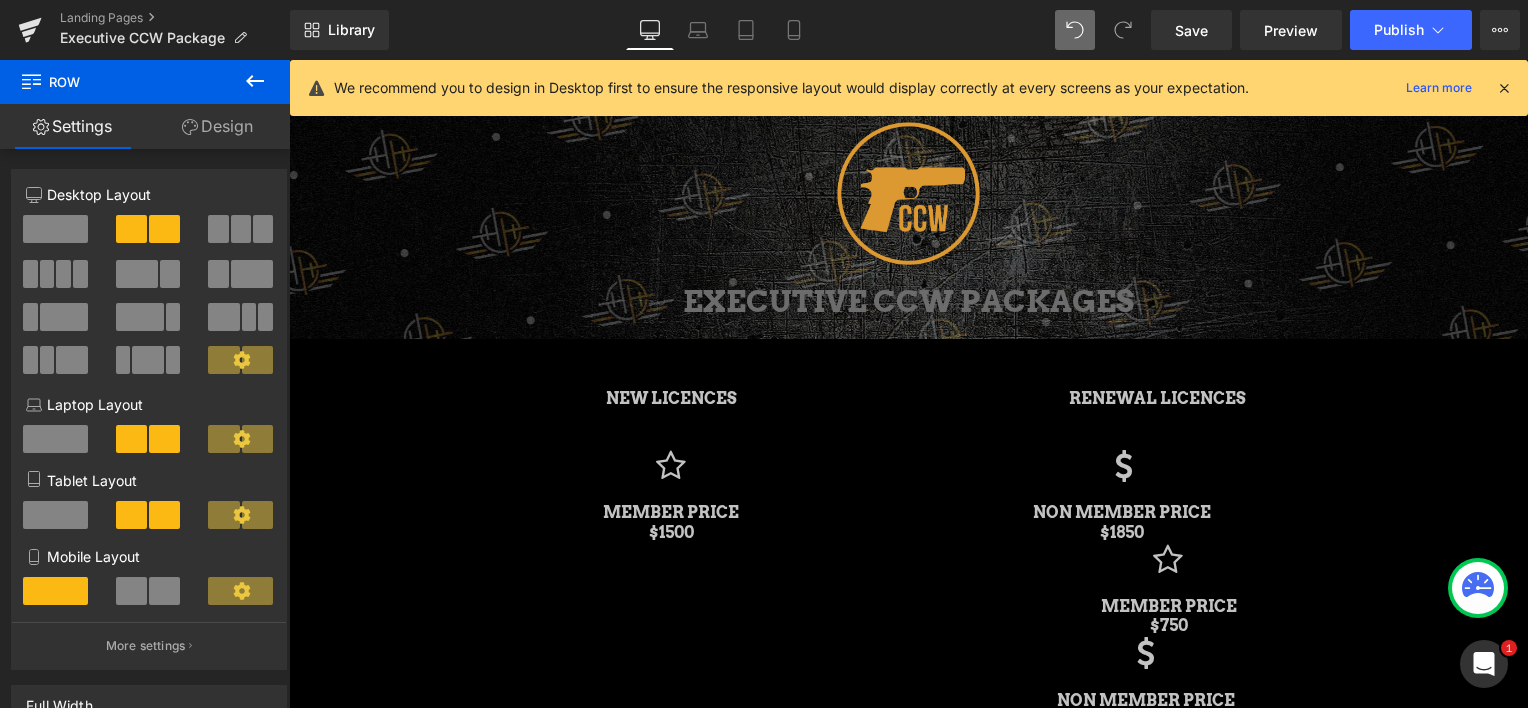 click 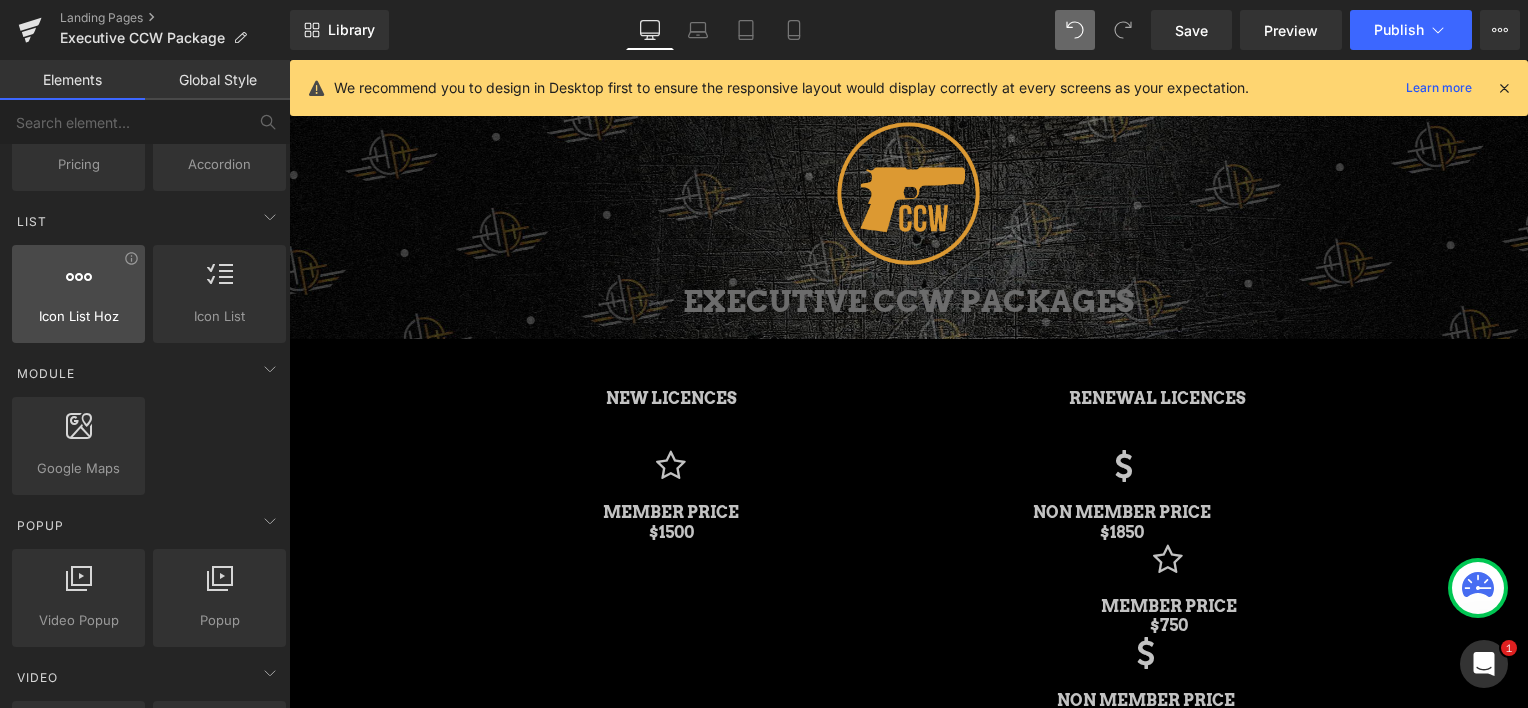 scroll, scrollTop: 900, scrollLeft: 0, axis: vertical 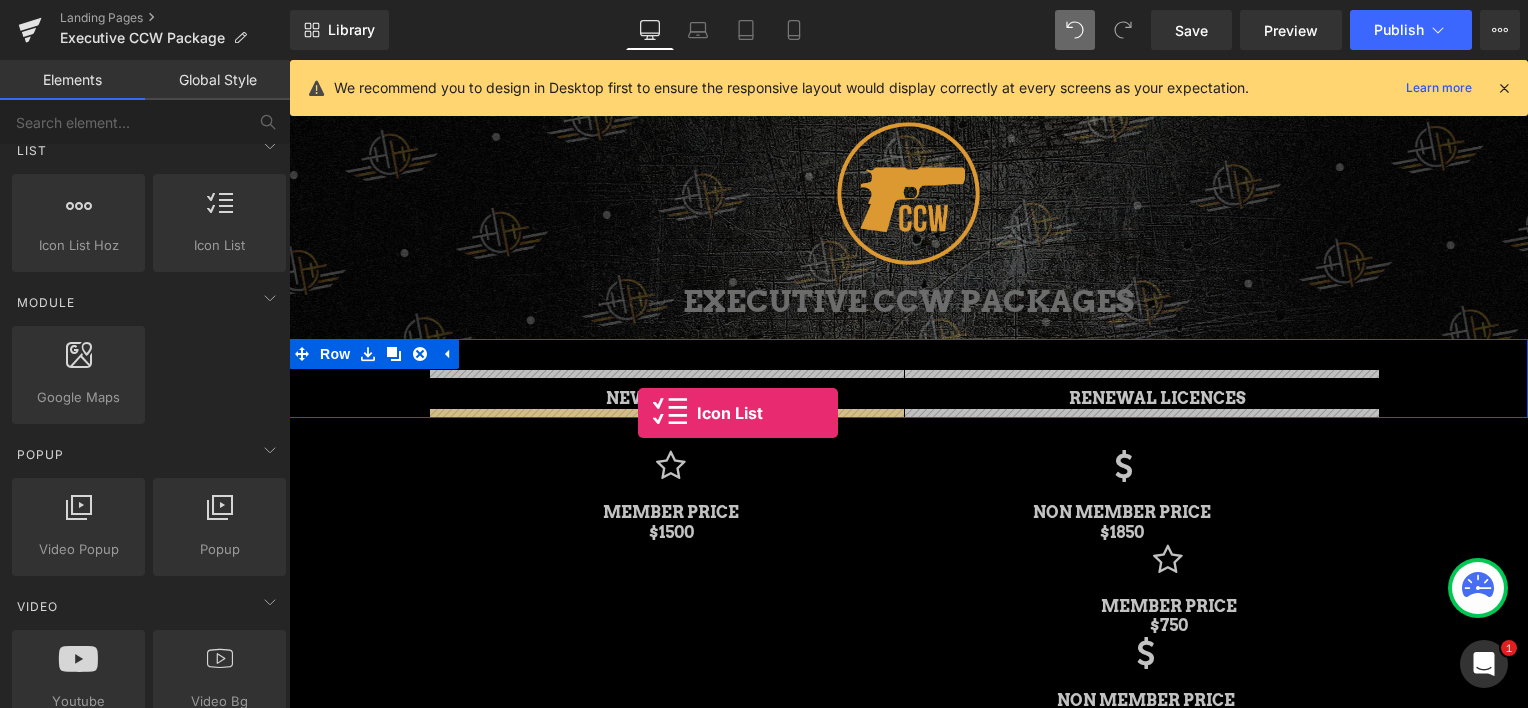 drag, startPoint x: 493, startPoint y: 283, endPoint x: 638, endPoint y: 413, distance: 194.74342 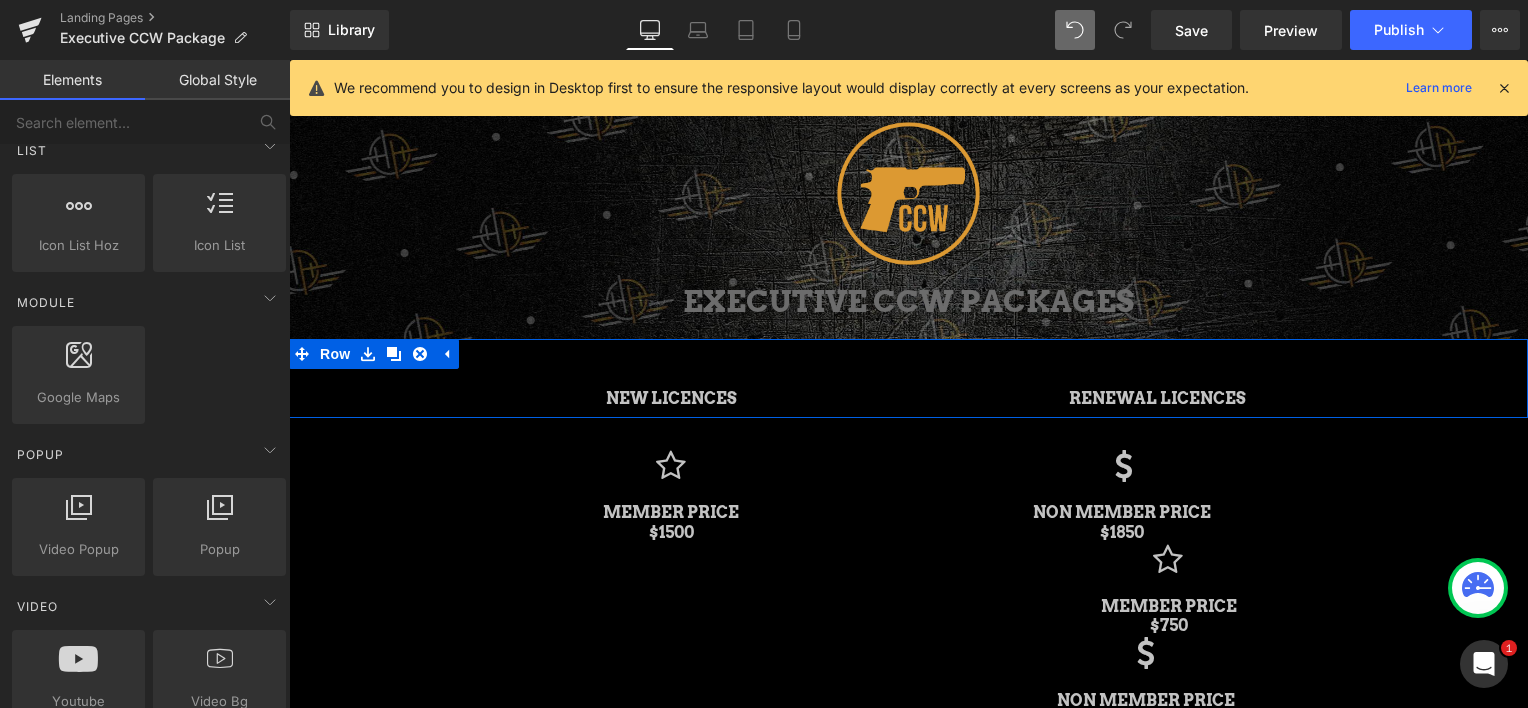 scroll, scrollTop: 10, scrollLeft: 10, axis: both 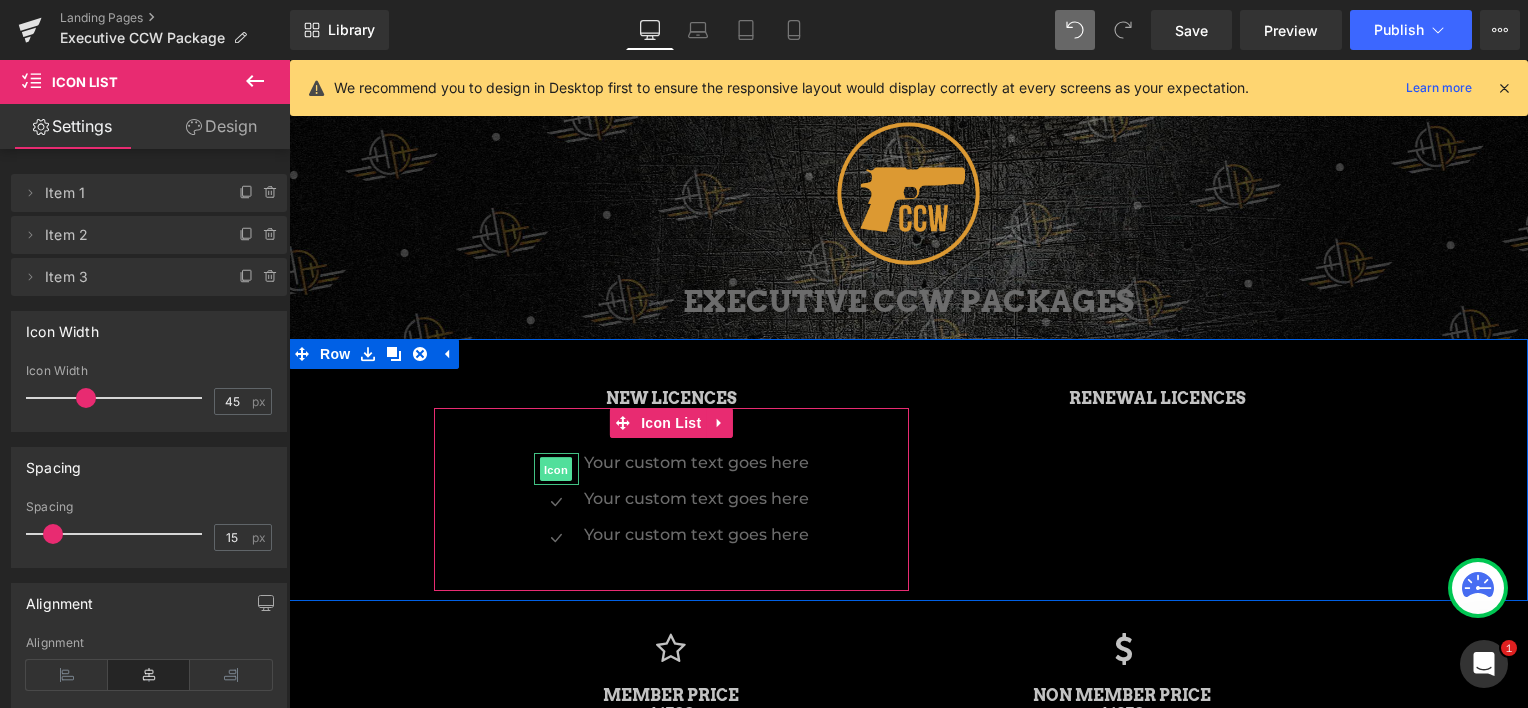 click on "Icon" at bounding box center [556, 470] 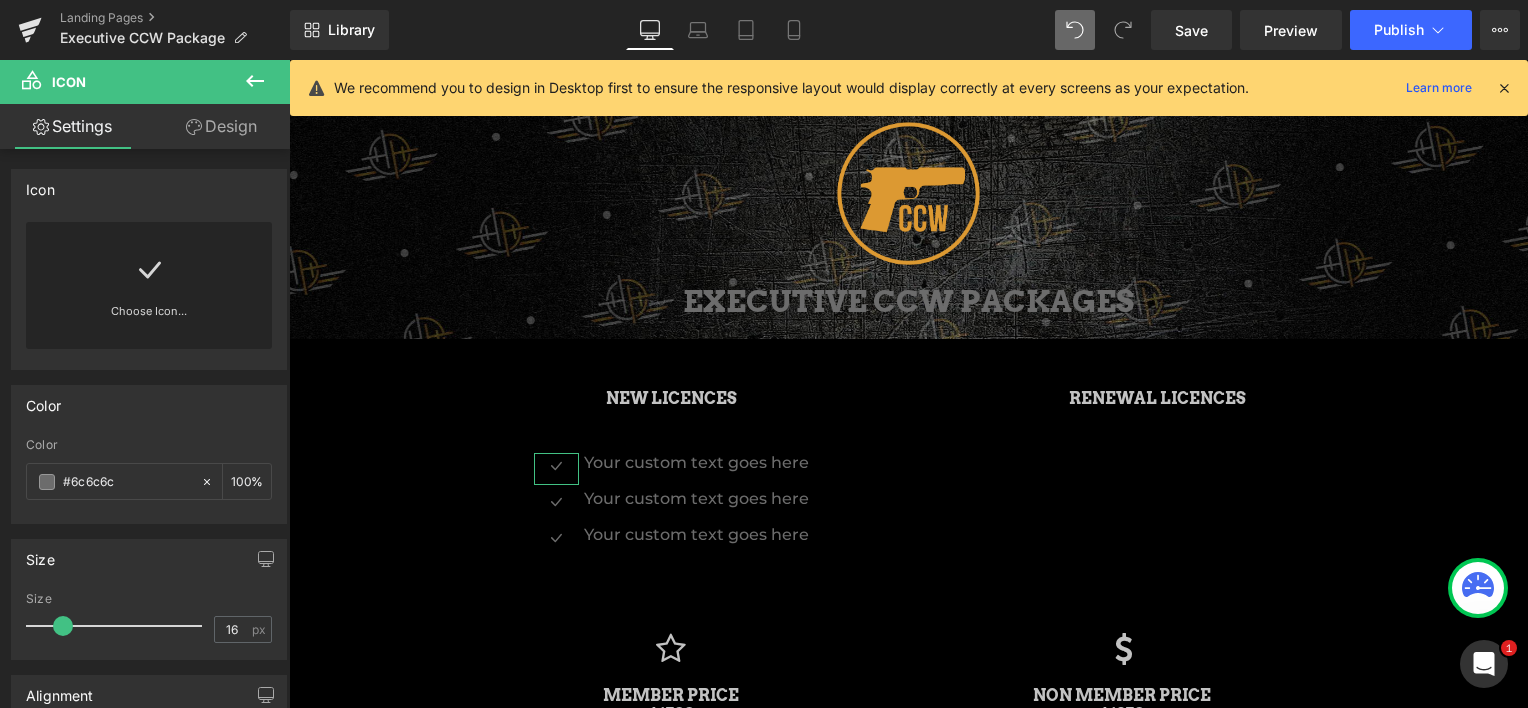 click 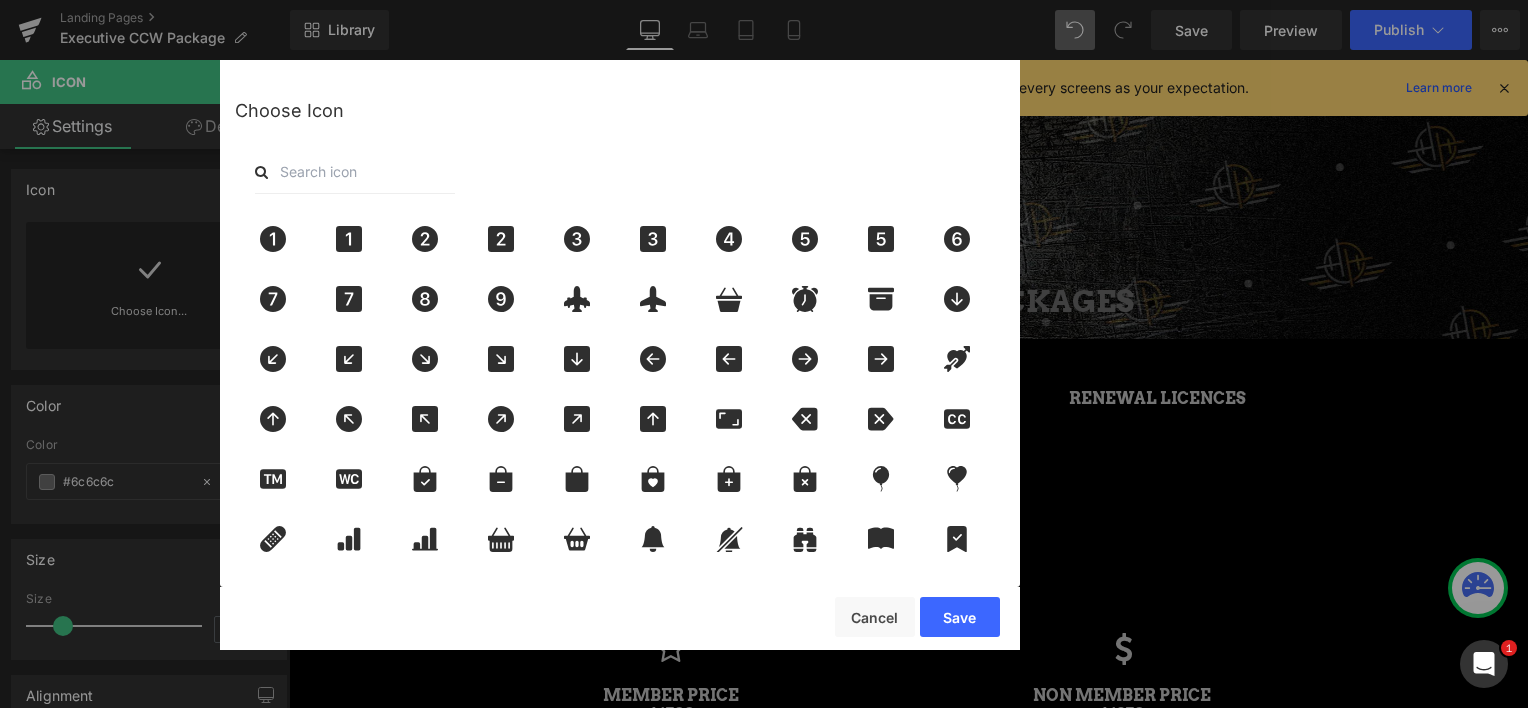 click at bounding box center [355, 172] 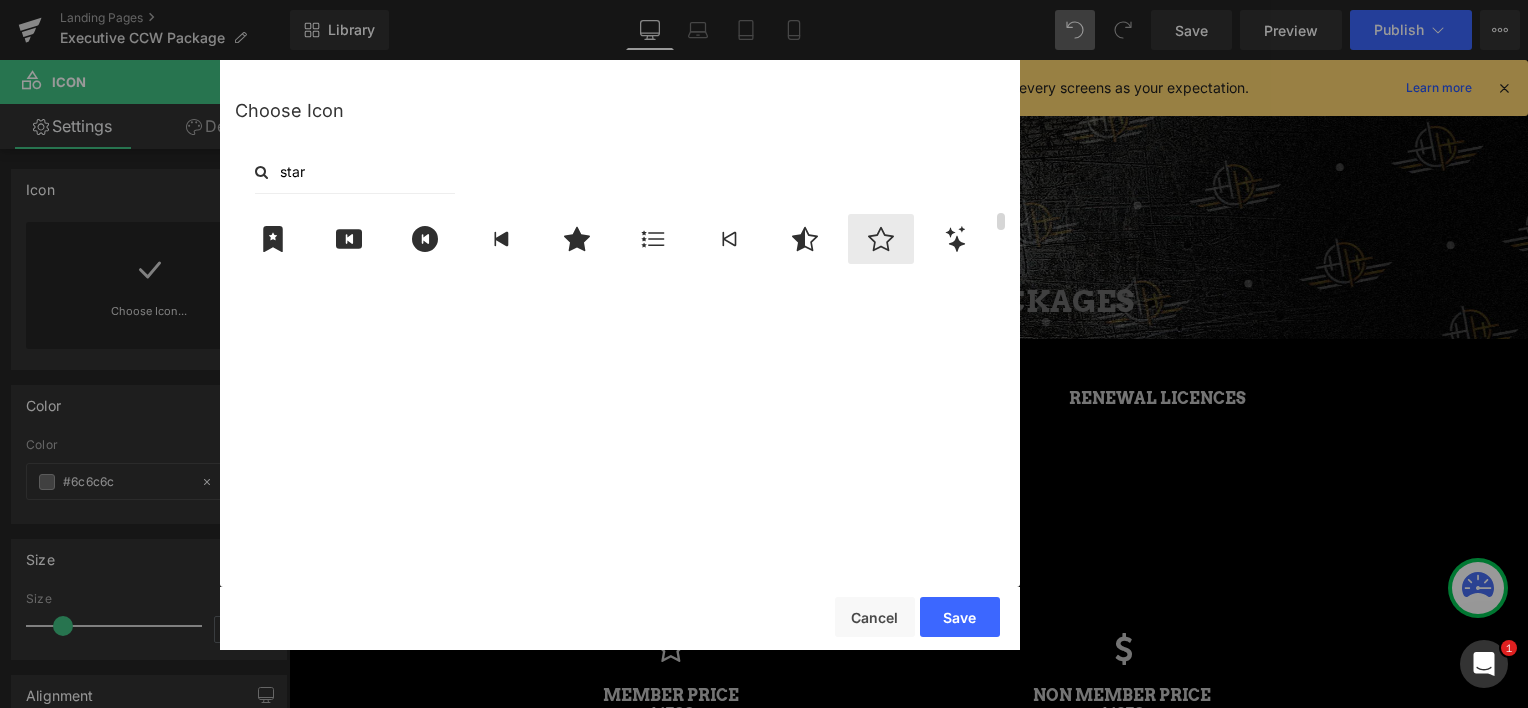 type on "star" 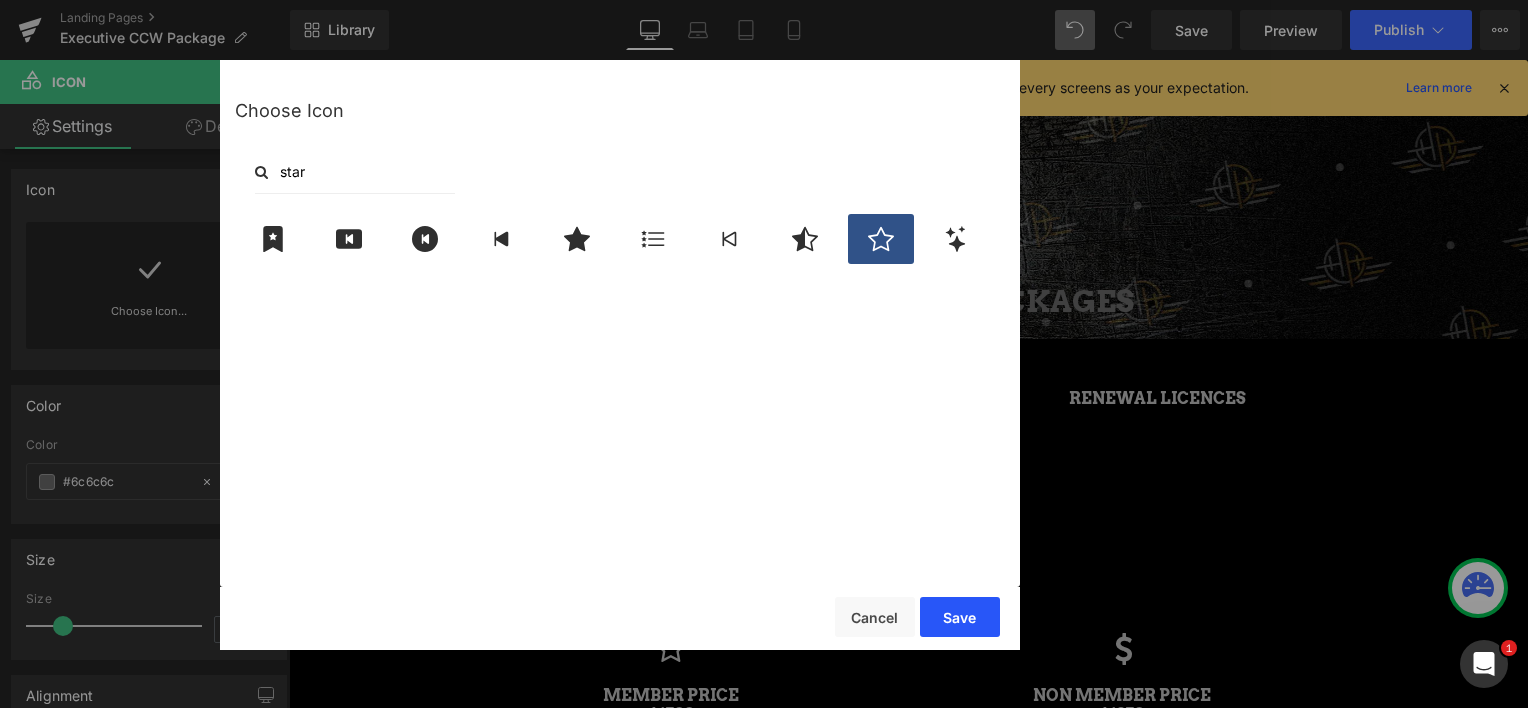 click on "Save" at bounding box center (960, 617) 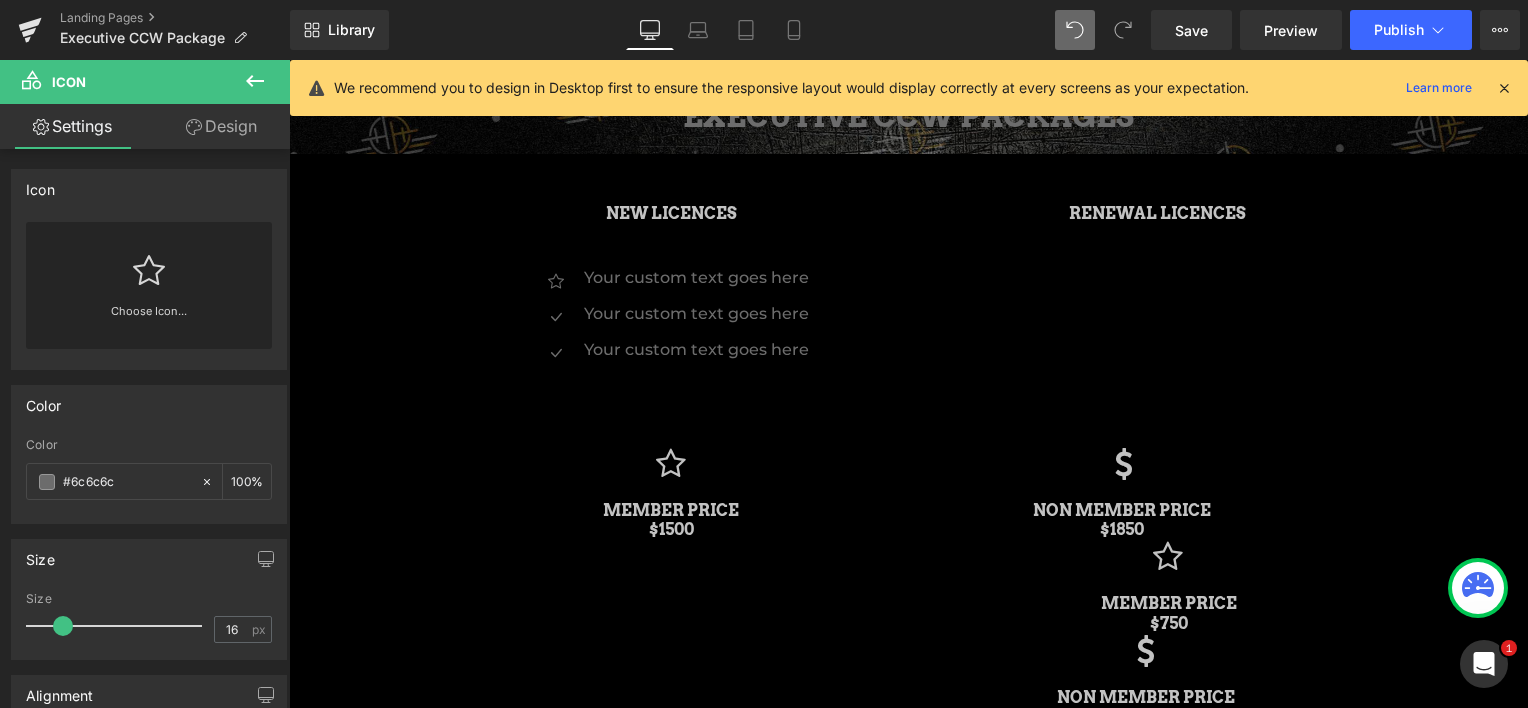 scroll, scrollTop: 300, scrollLeft: 0, axis: vertical 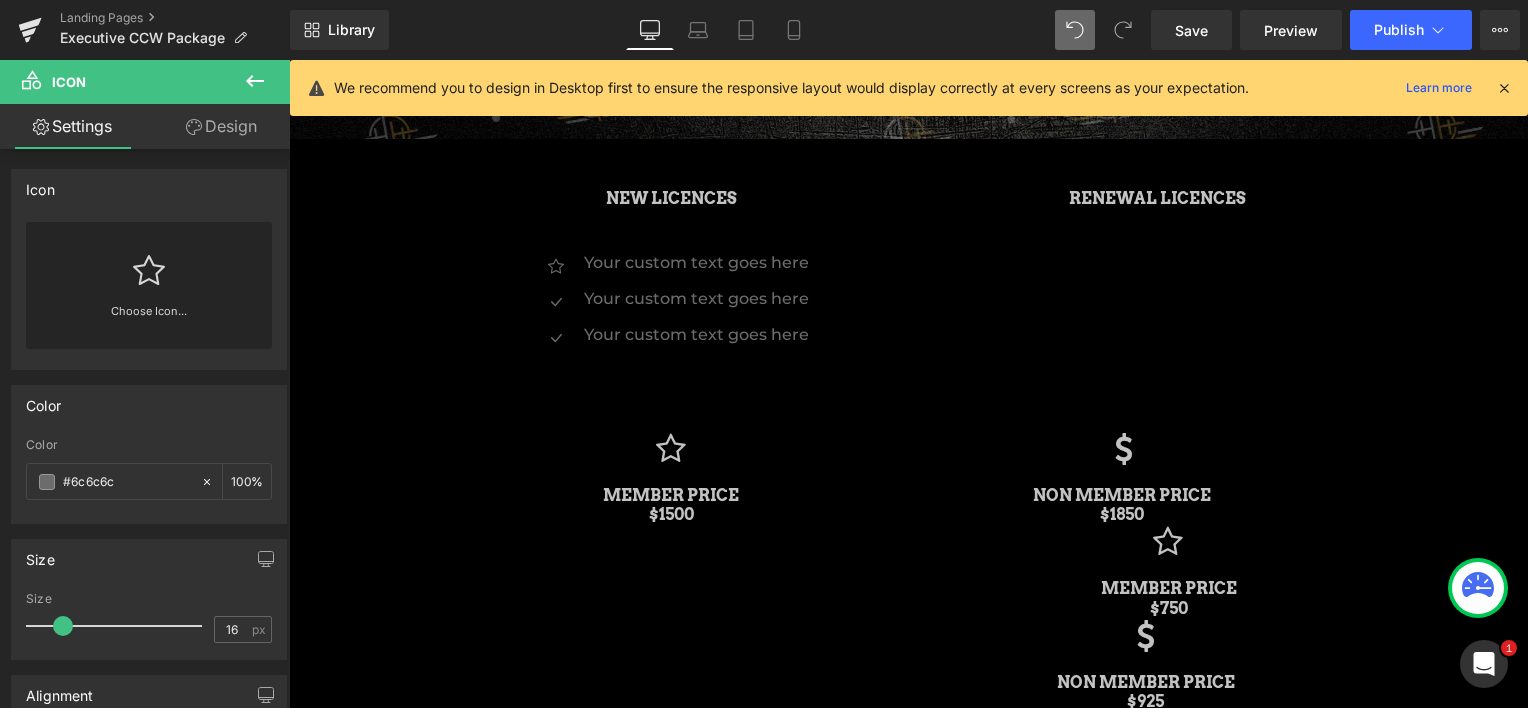 click on "MEMBER PRICE  $1500" at bounding box center [671, 505] 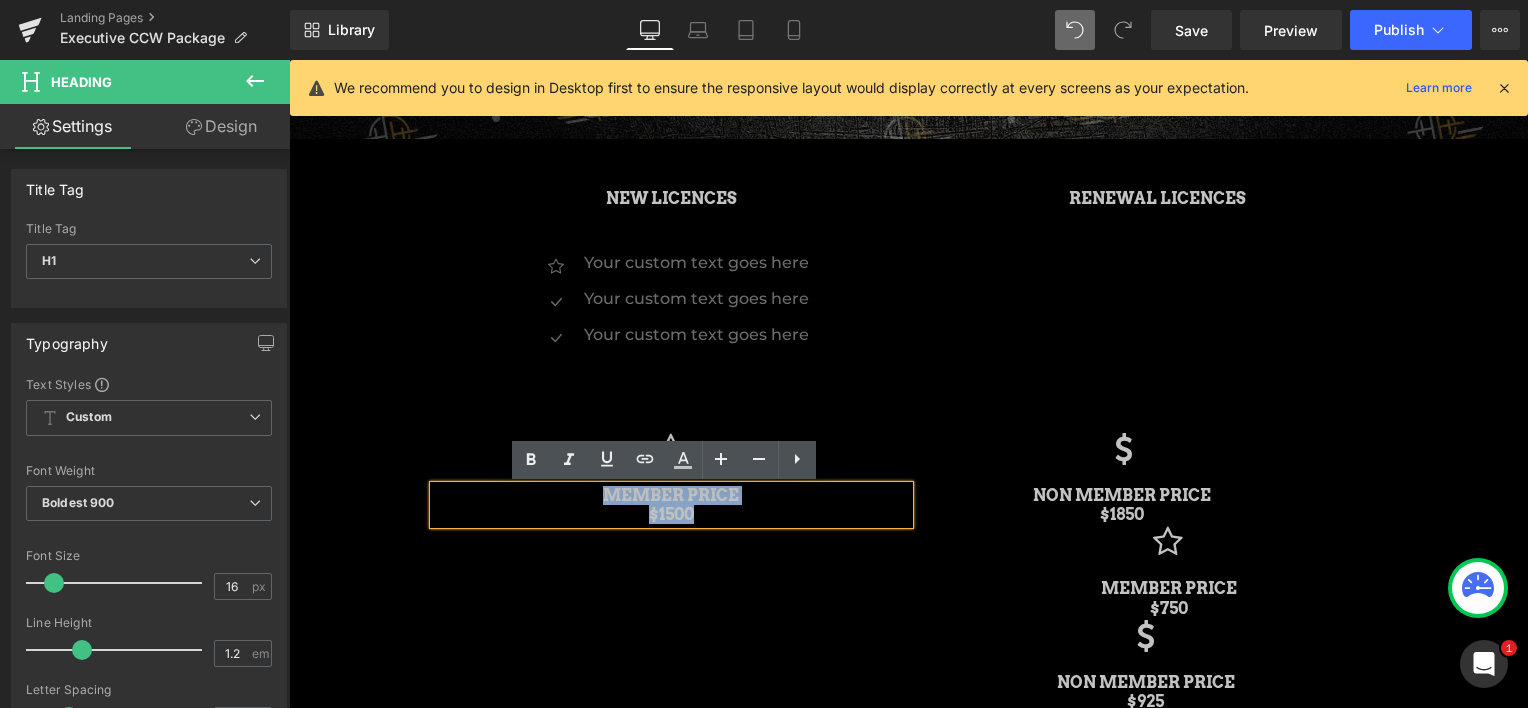 drag, startPoint x: 683, startPoint y: 516, endPoint x: 592, endPoint y: 488, distance: 95.2103 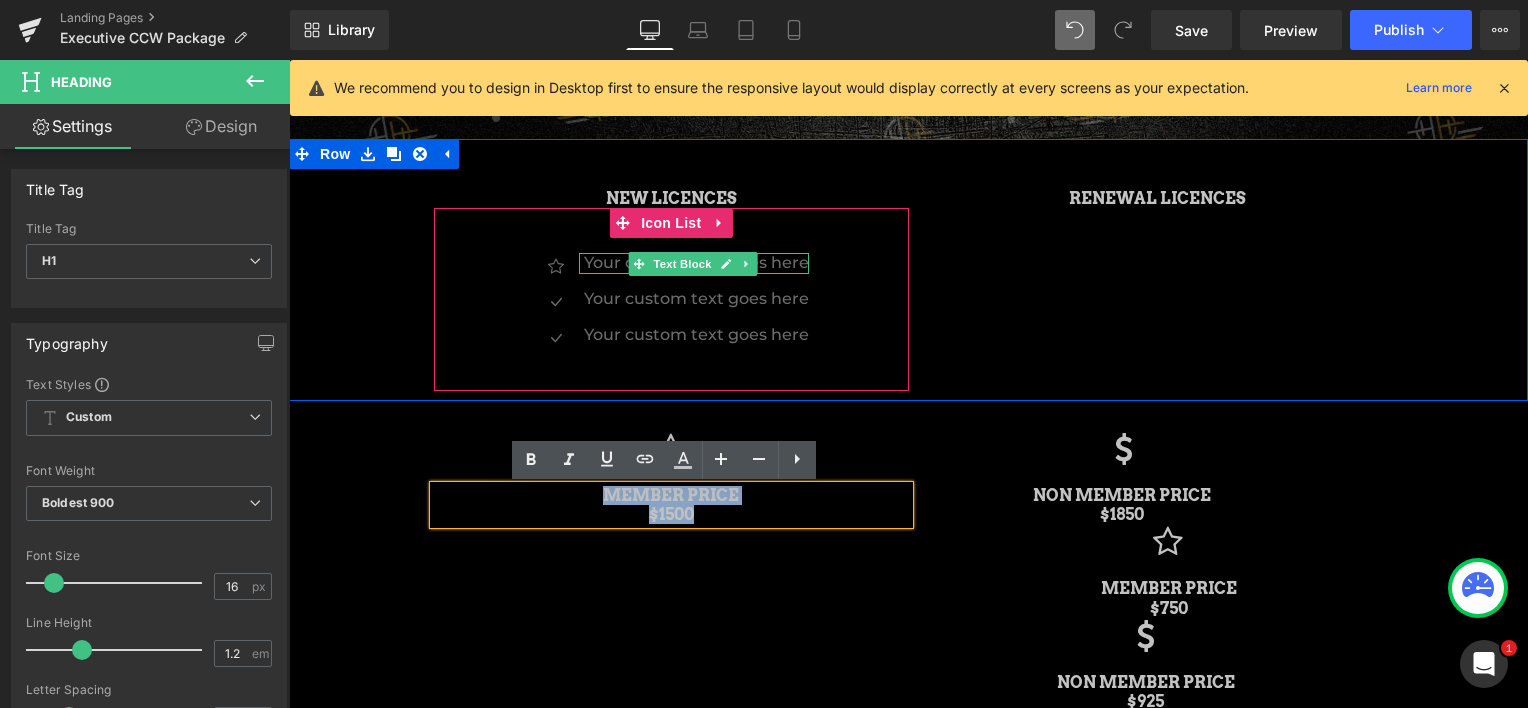 copy on "MEMBER PRICE  $1500" 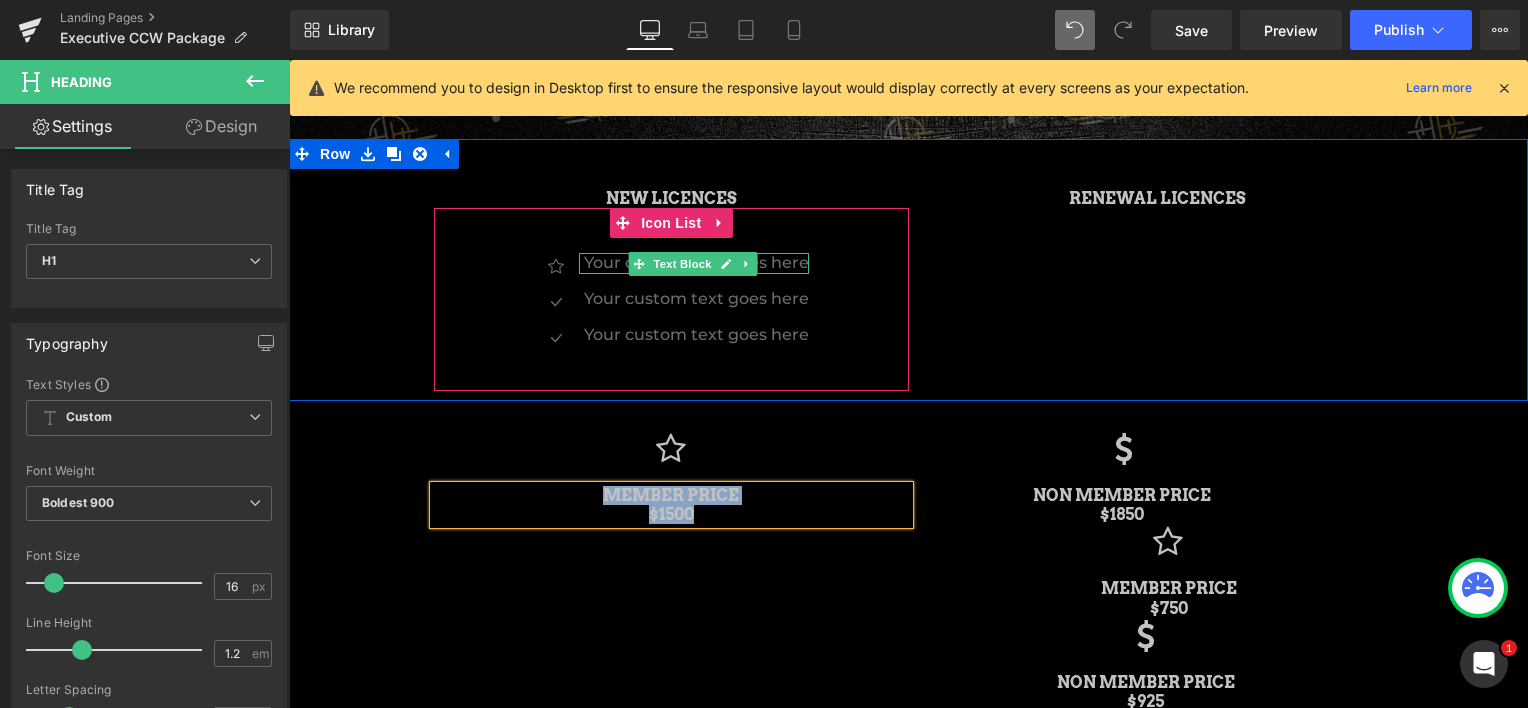 click on "Your custom text goes here" at bounding box center [696, 263] 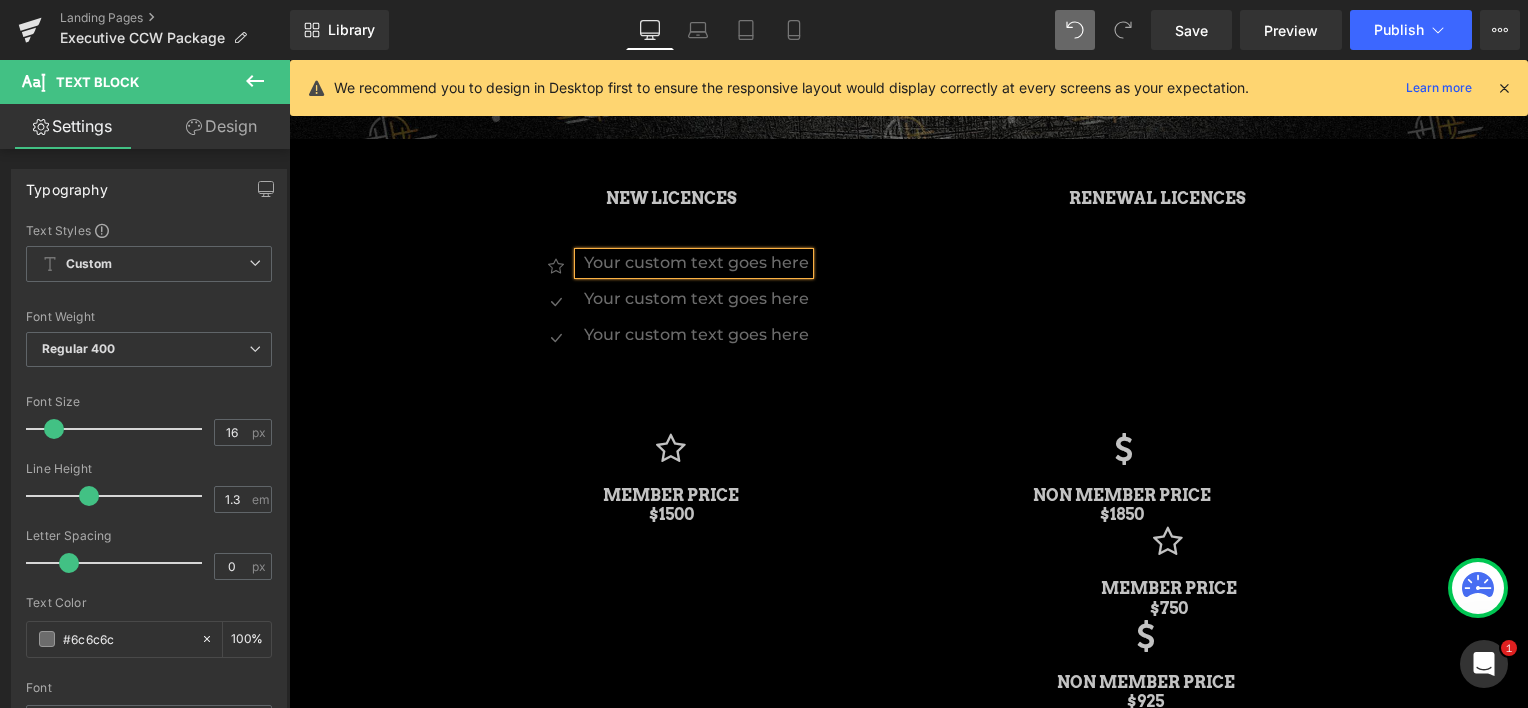 click on "Your custom text goes here" at bounding box center [696, 263] 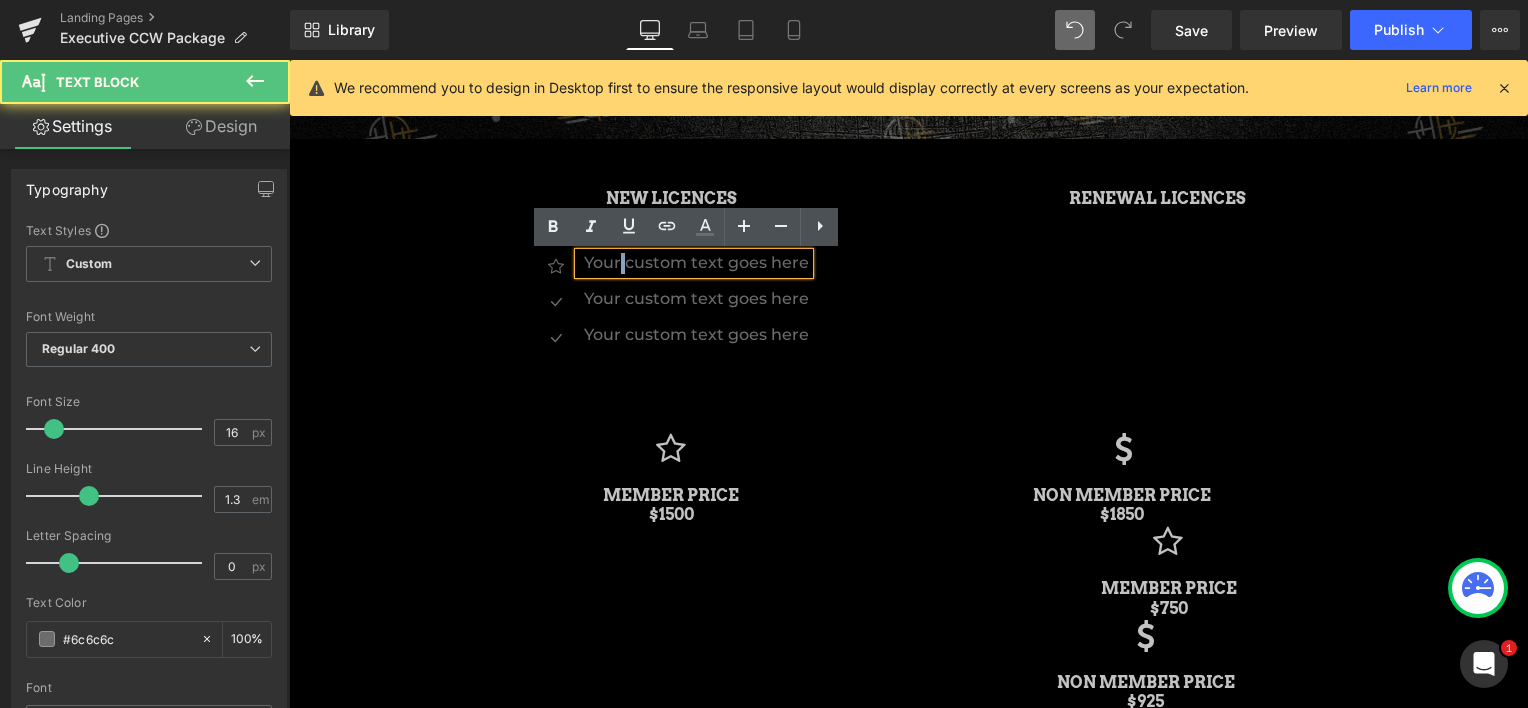 click on "Your custom text goes here" at bounding box center [696, 263] 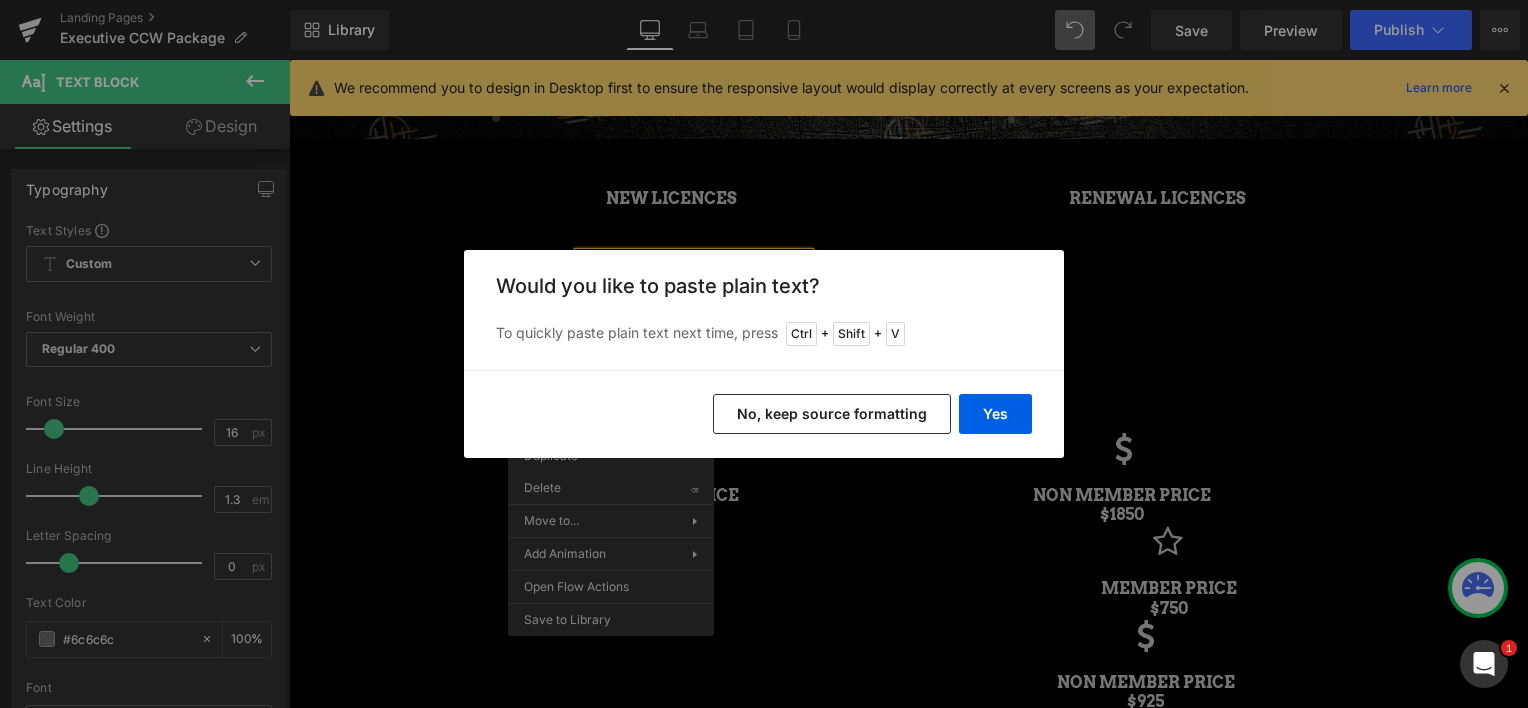 click on "No, keep source formatting" at bounding box center [832, 414] 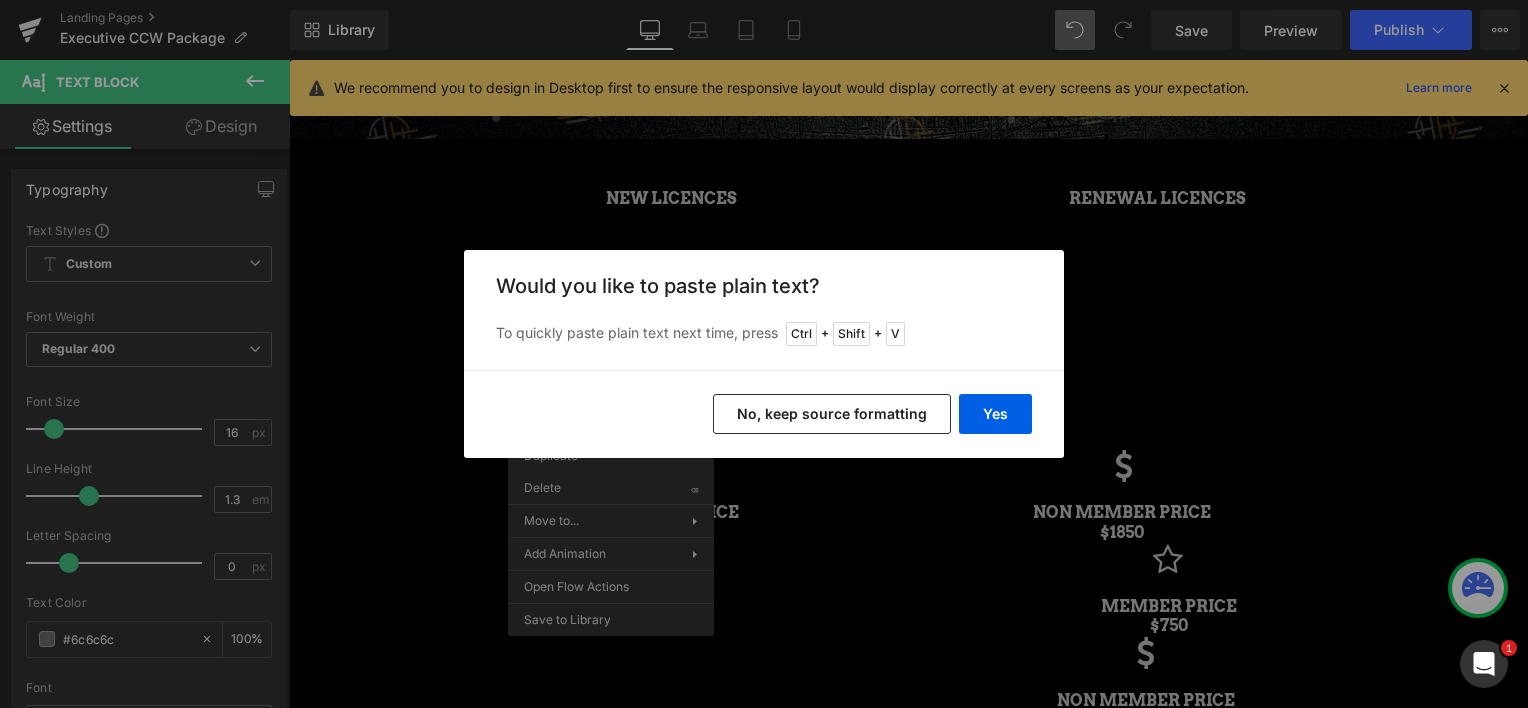 scroll, scrollTop: 10, scrollLeft: 10, axis: both 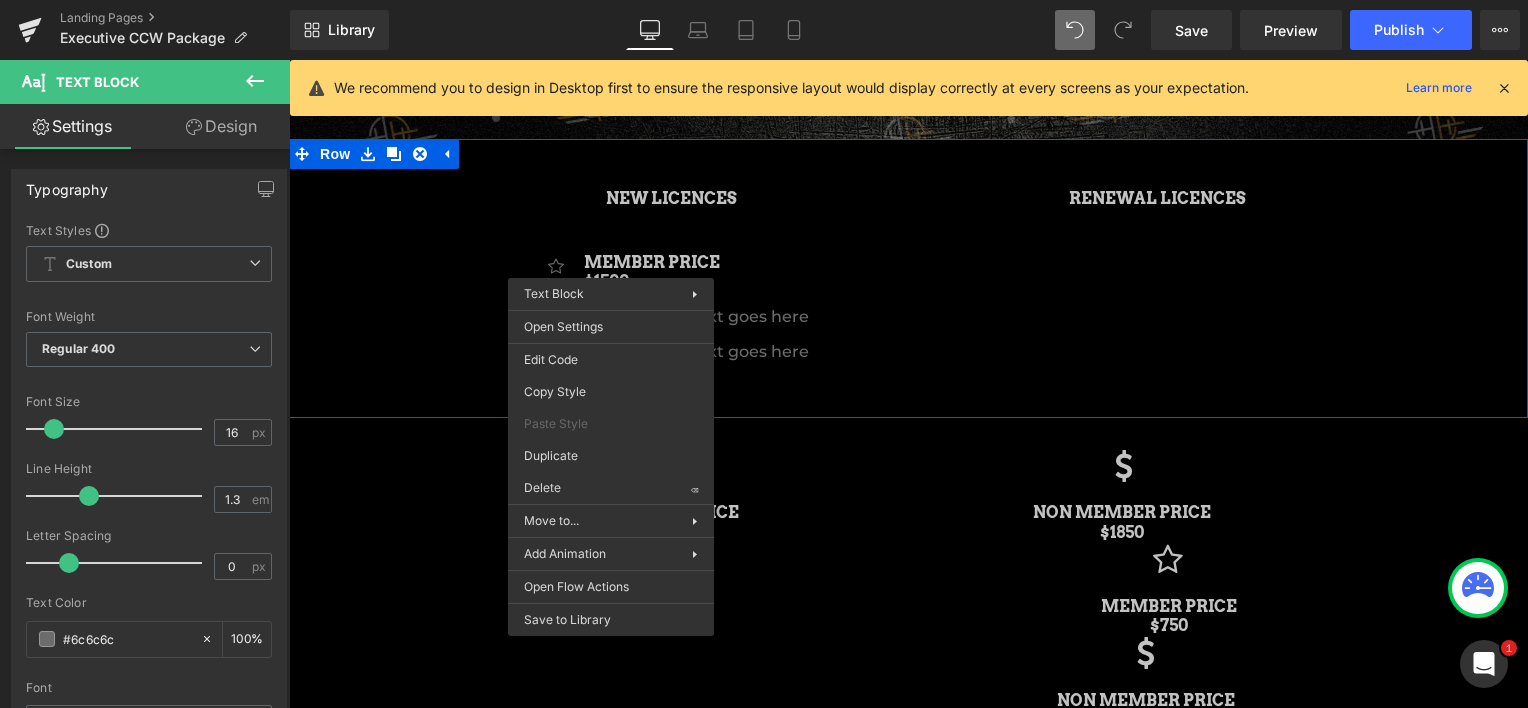click on "Icon
MEMBER PRICE $1500
Text Block
Icon
Your custom text goes here
Text Block
Icon
Your custom text goes here
Text Block" at bounding box center [671, 315] 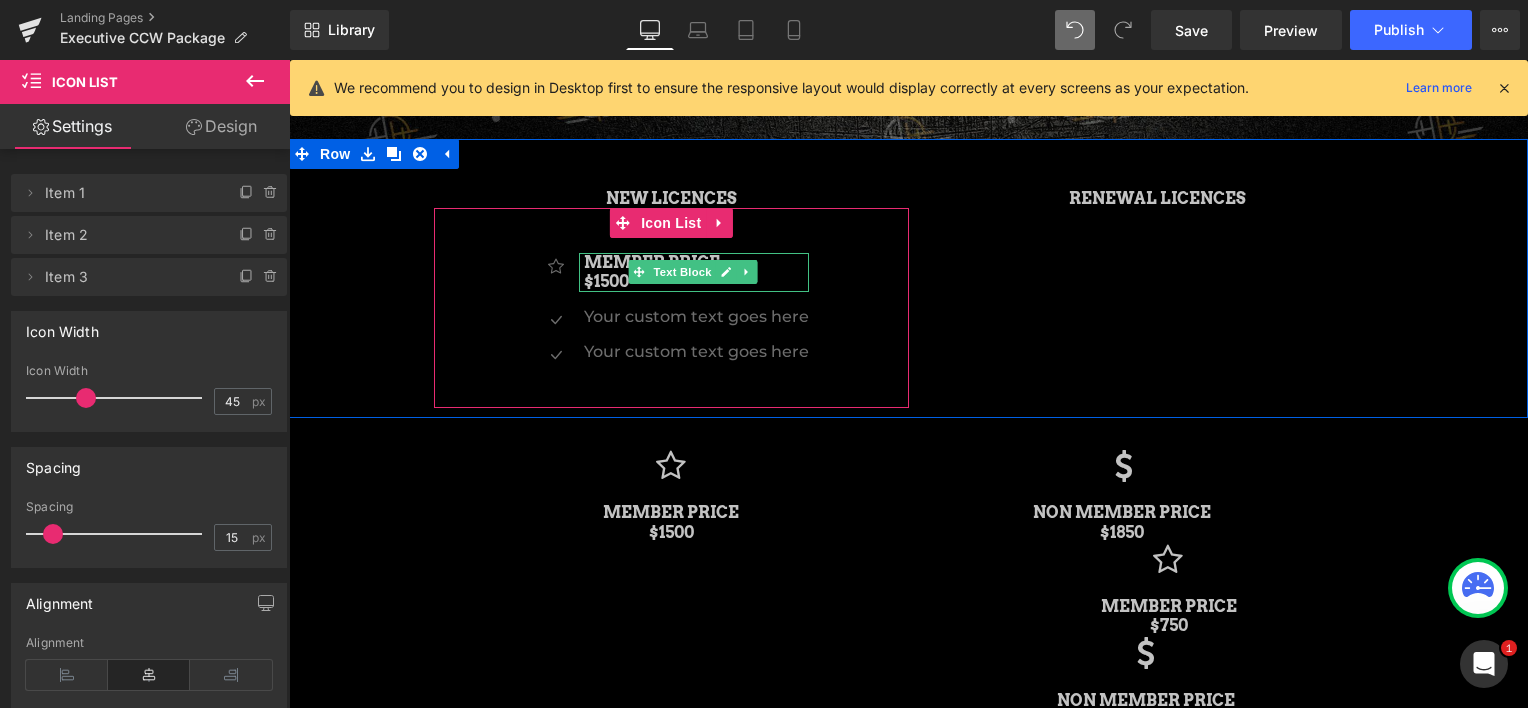 click on "MEMBER PRICE $1500" at bounding box center (696, 272) 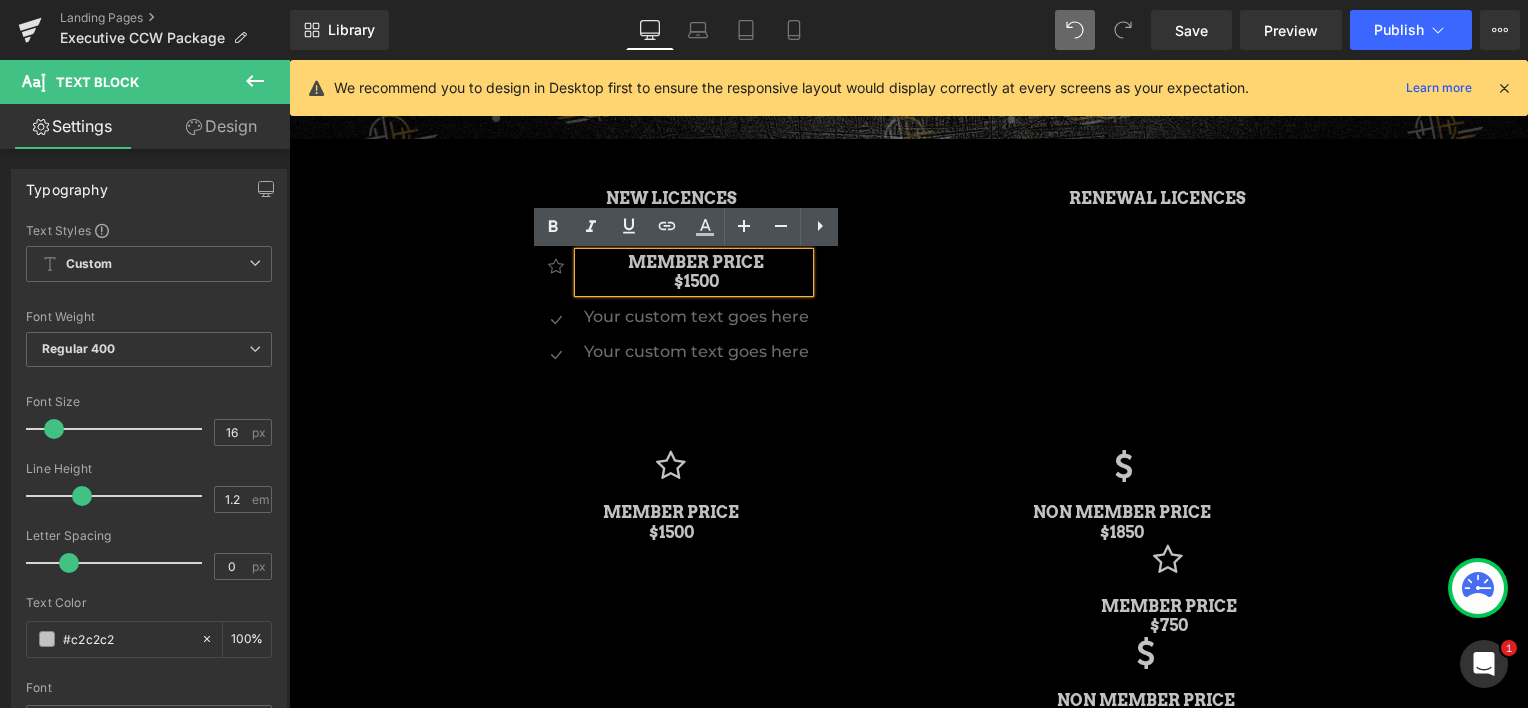 click on "Icon
MEMBER PRICE $1500
Text Block
Icon
Your custom text goes here
Text Block
Icon
Your custom text goes here
Text Block" at bounding box center [671, 315] 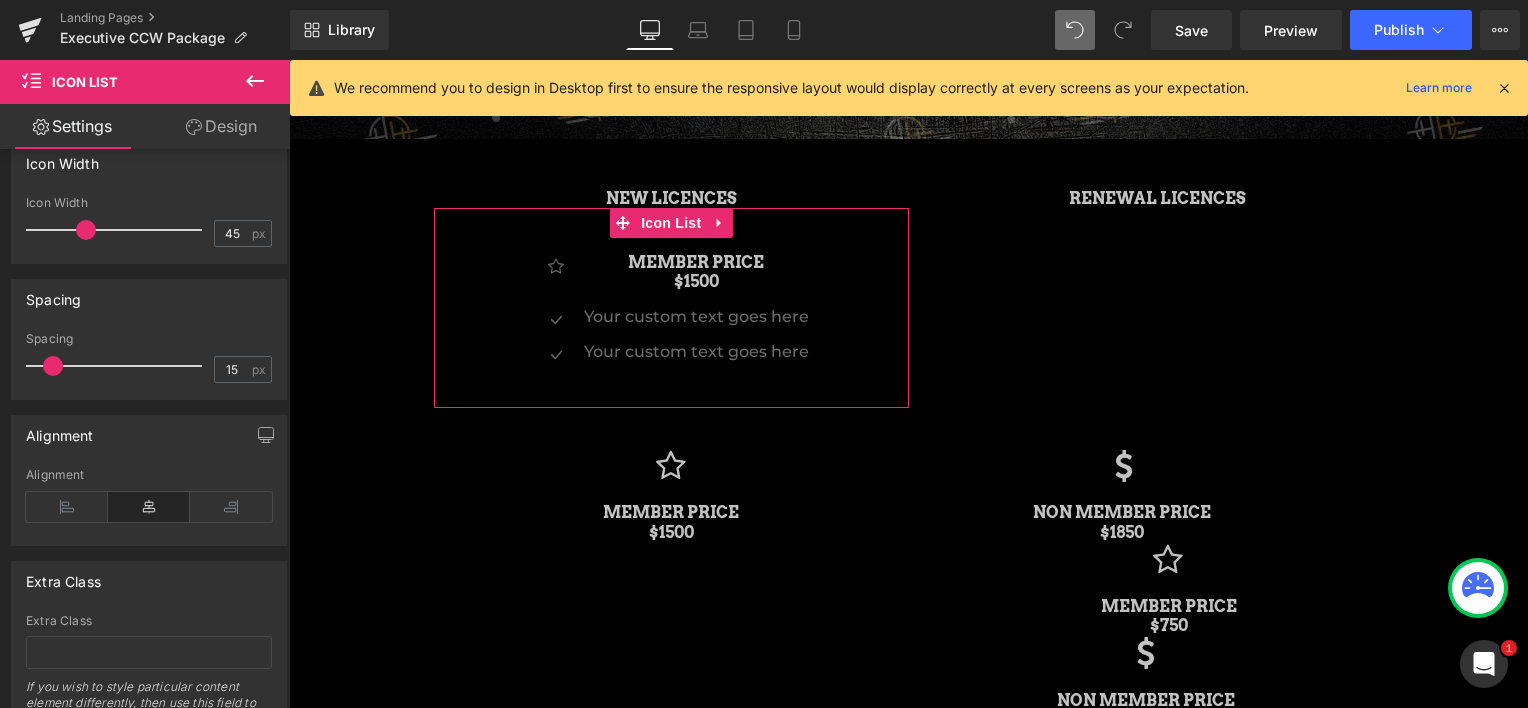 scroll, scrollTop: 271, scrollLeft: 0, axis: vertical 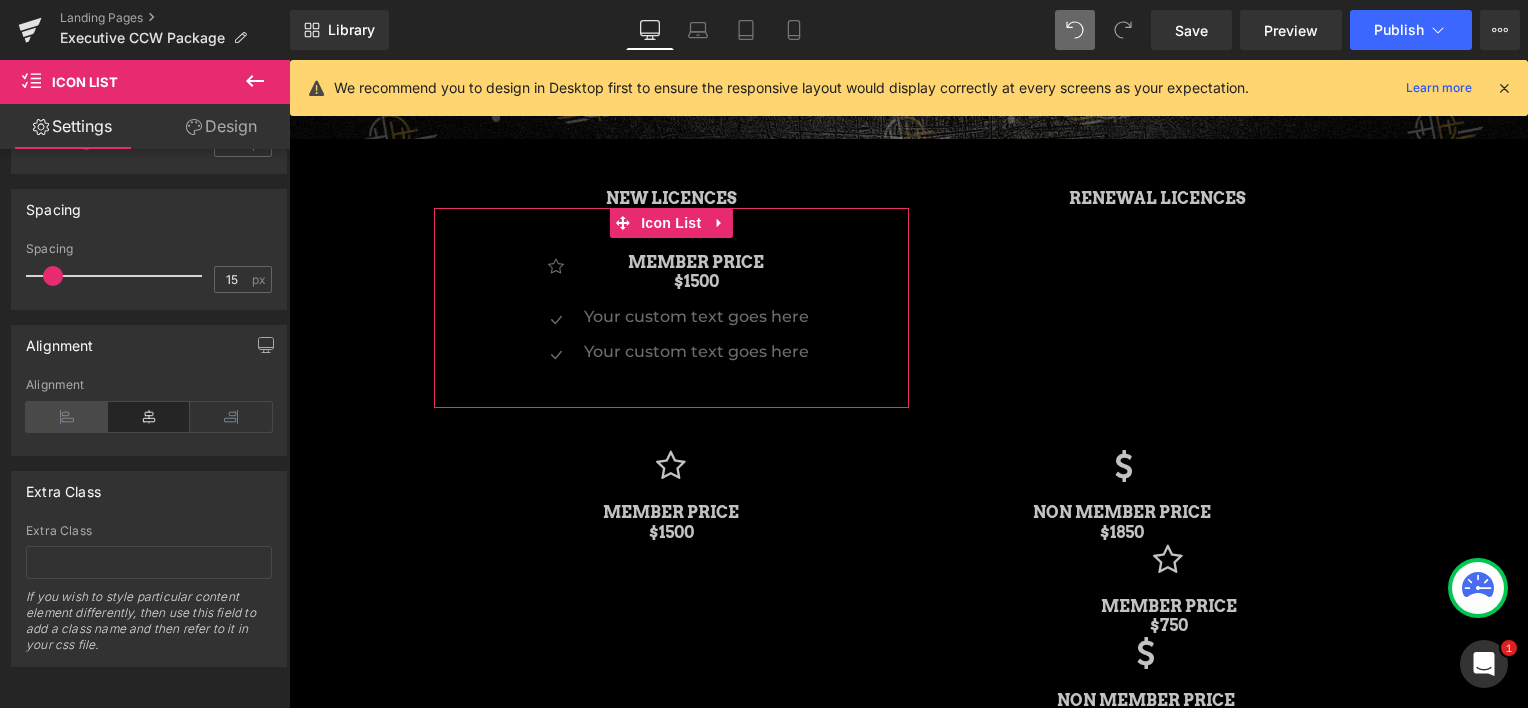 click at bounding box center (67, 417) 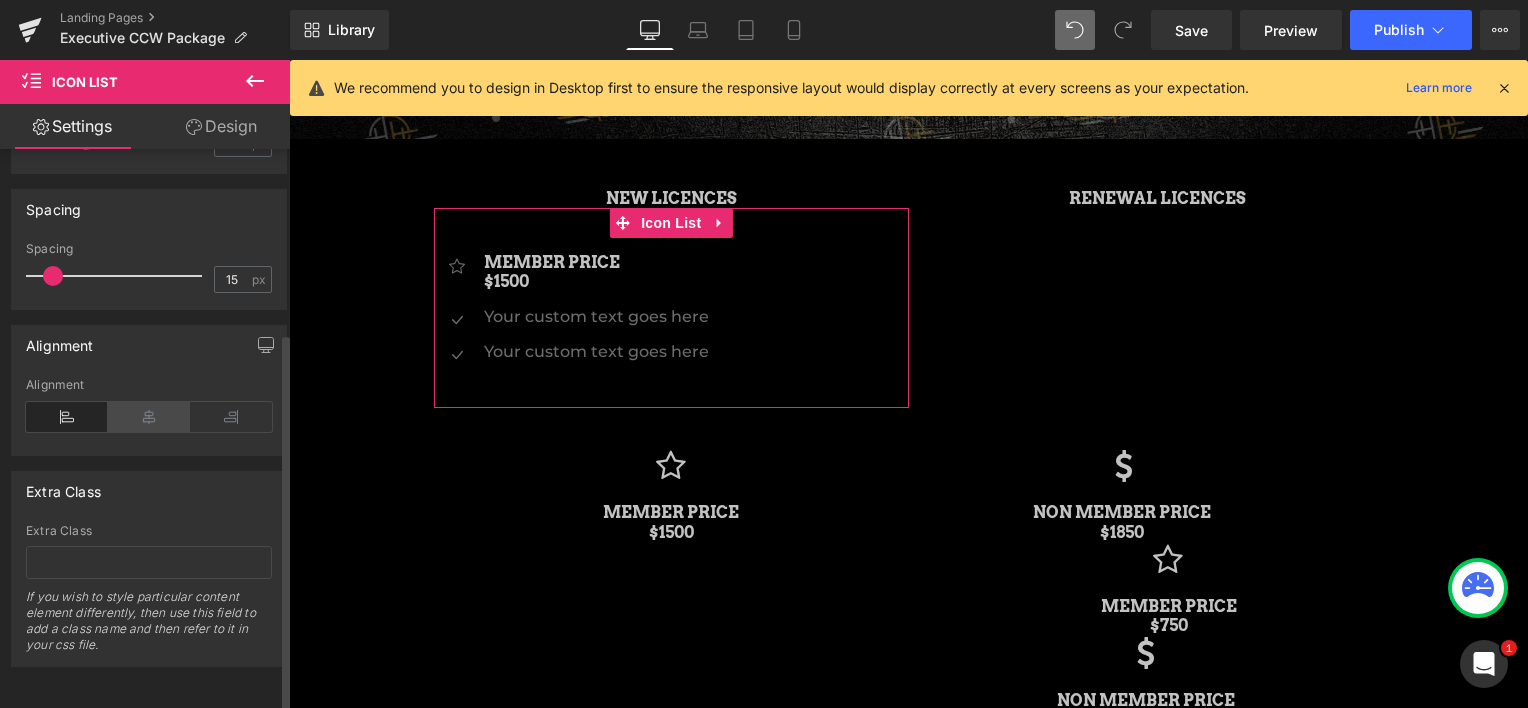 click at bounding box center (149, 417) 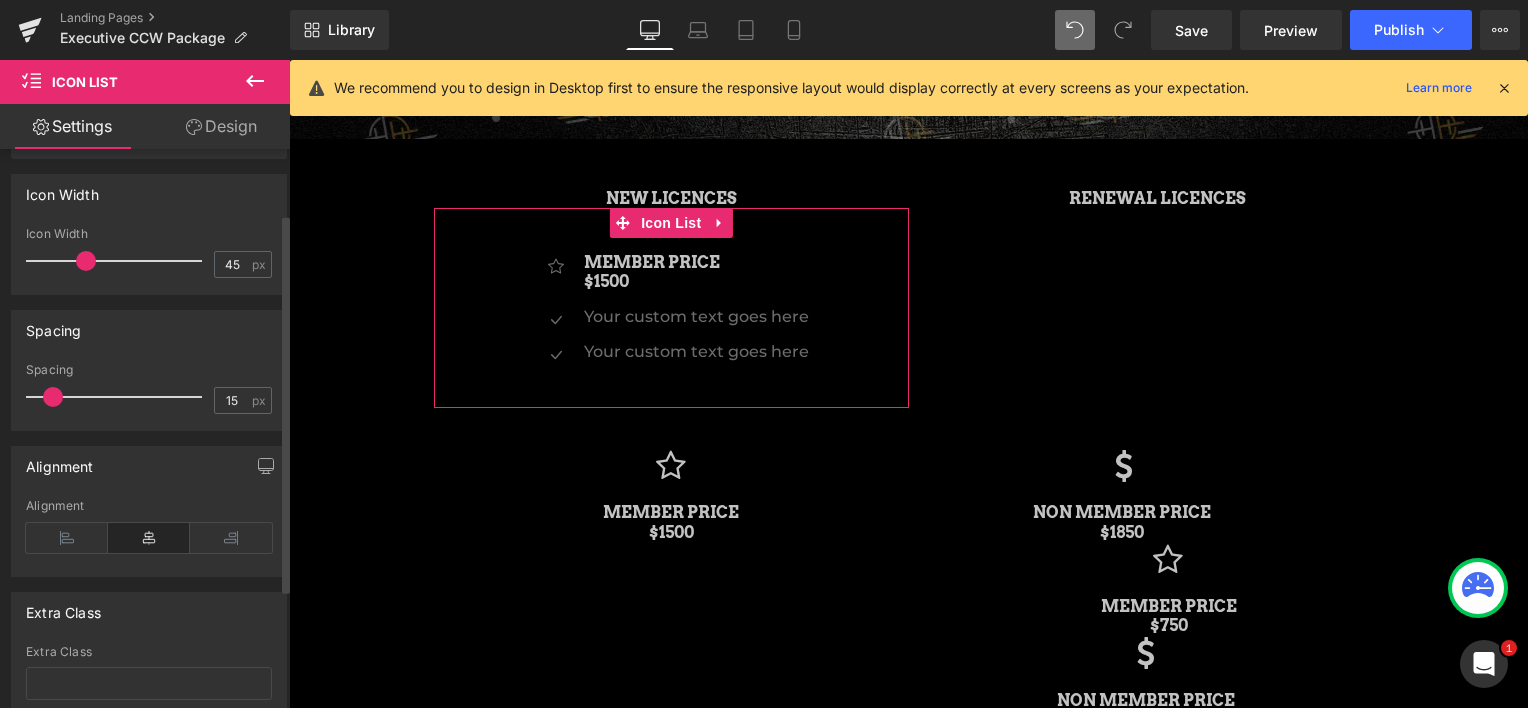 scroll, scrollTop: 0, scrollLeft: 0, axis: both 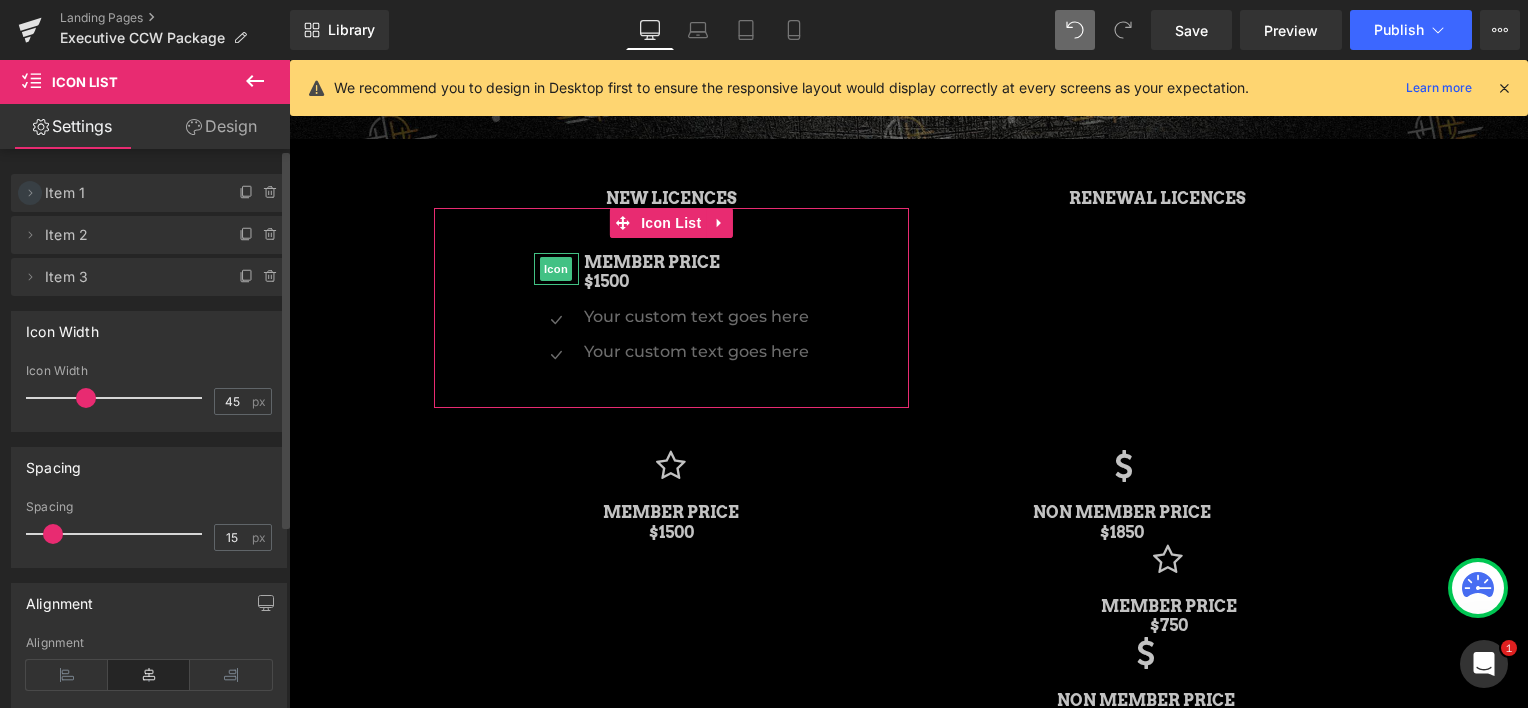 click 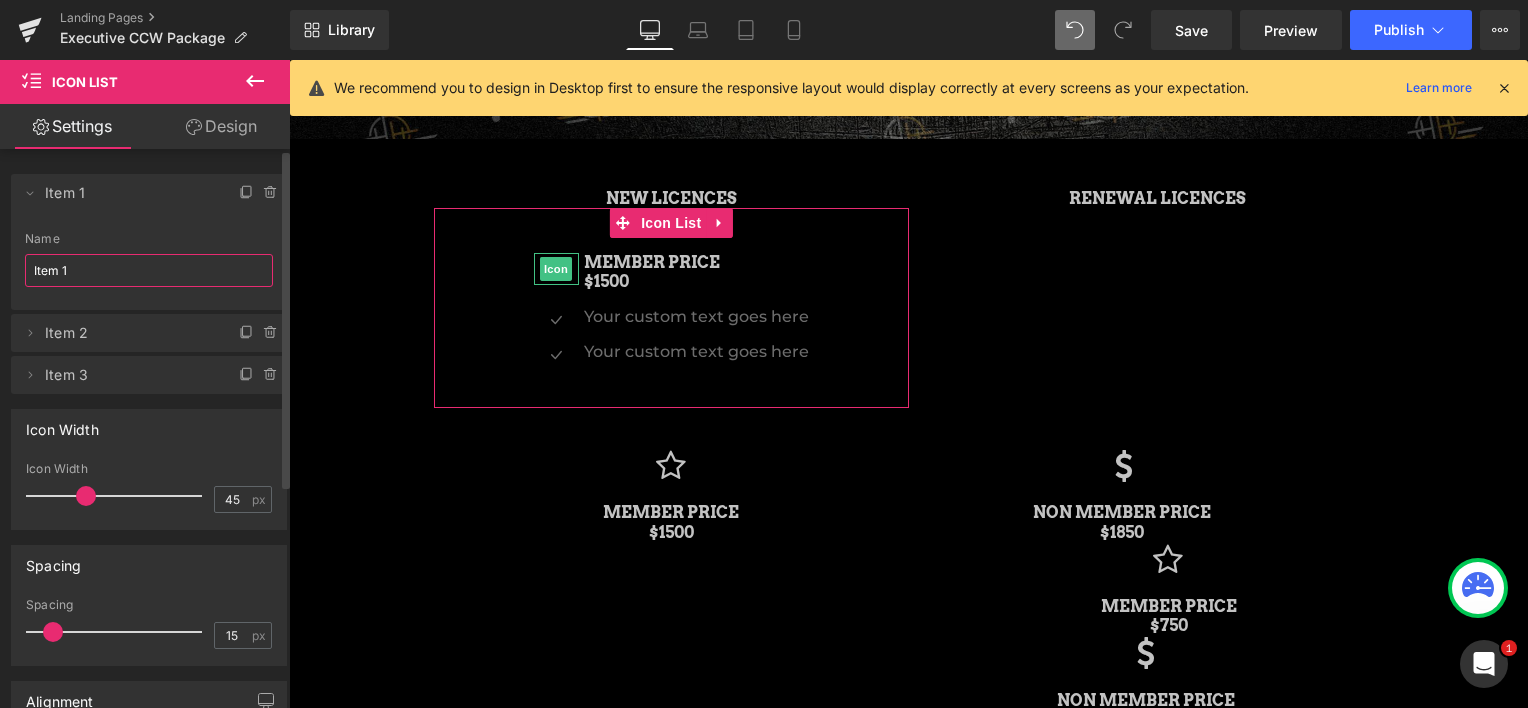 click on "Item 1" at bounding box center (149, 270) 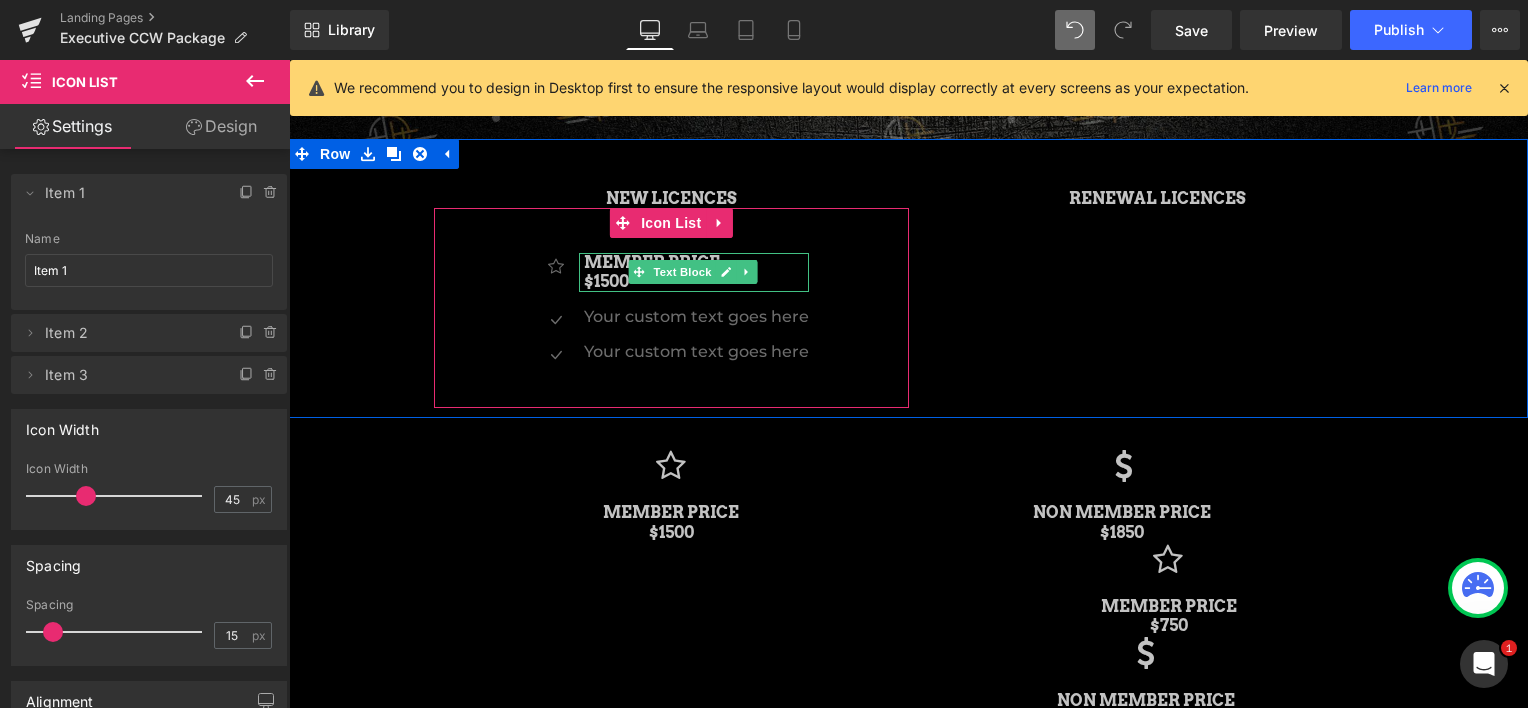click on "MEMBER PRICE $1500" at bounding box center (696, 272) 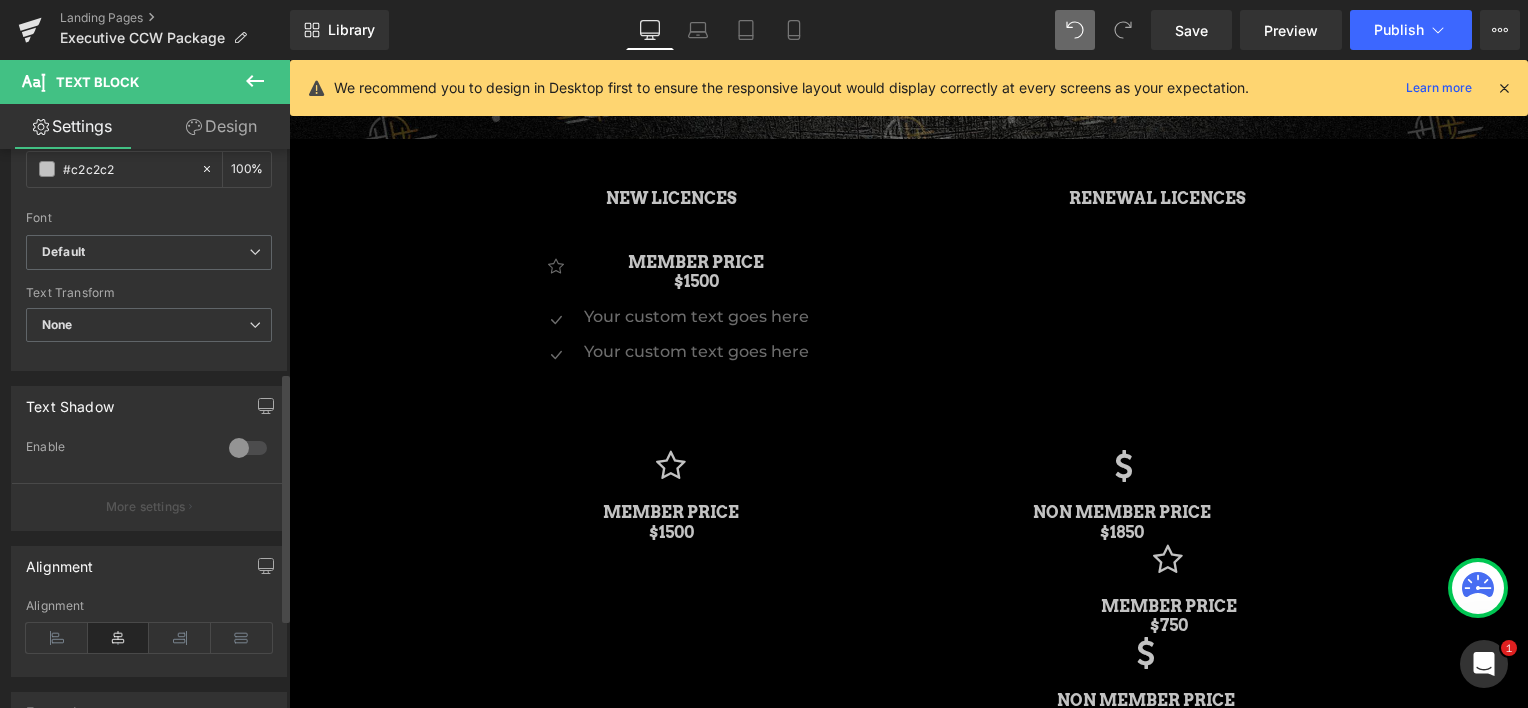 scroll, scrollTop: 500, scrollLeft: 0, axis: vertical 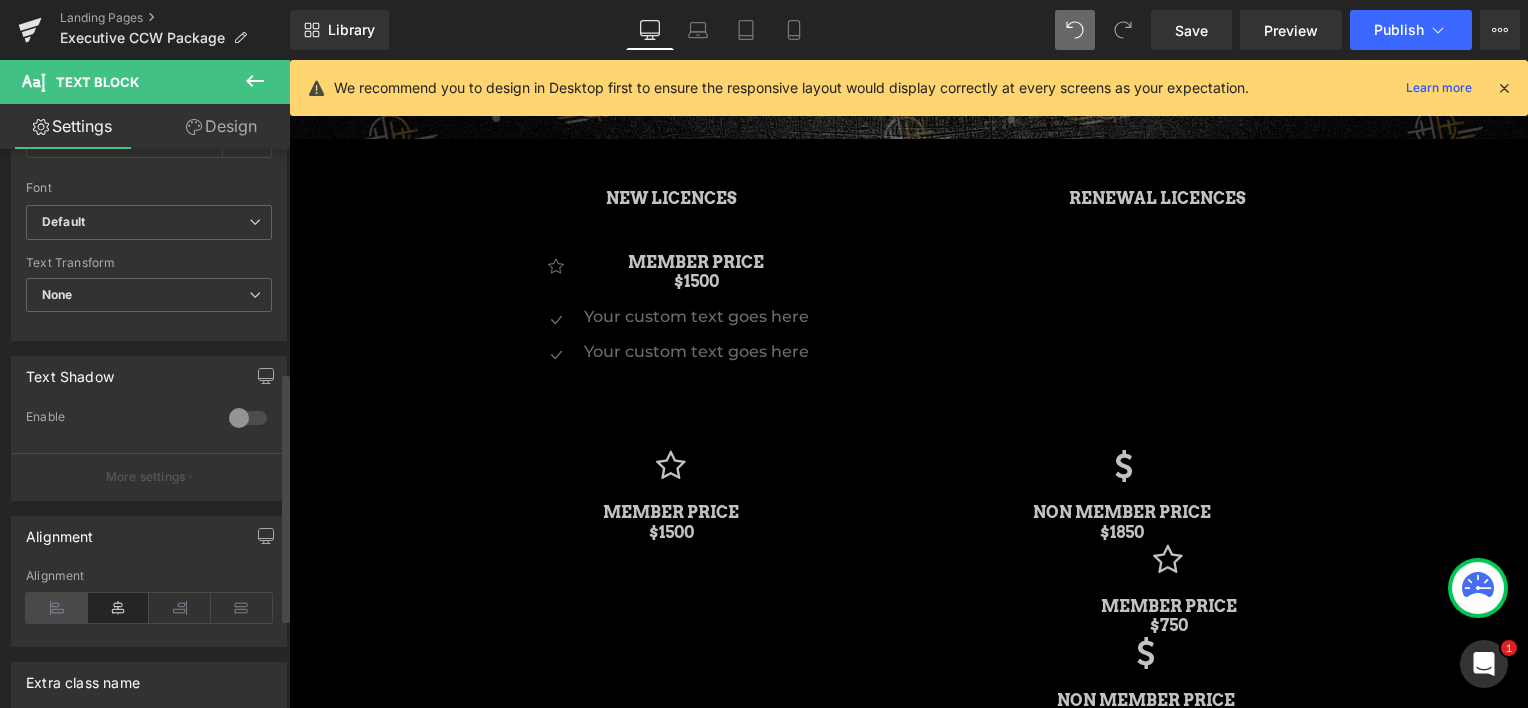 click at bounding box center [57, 608] 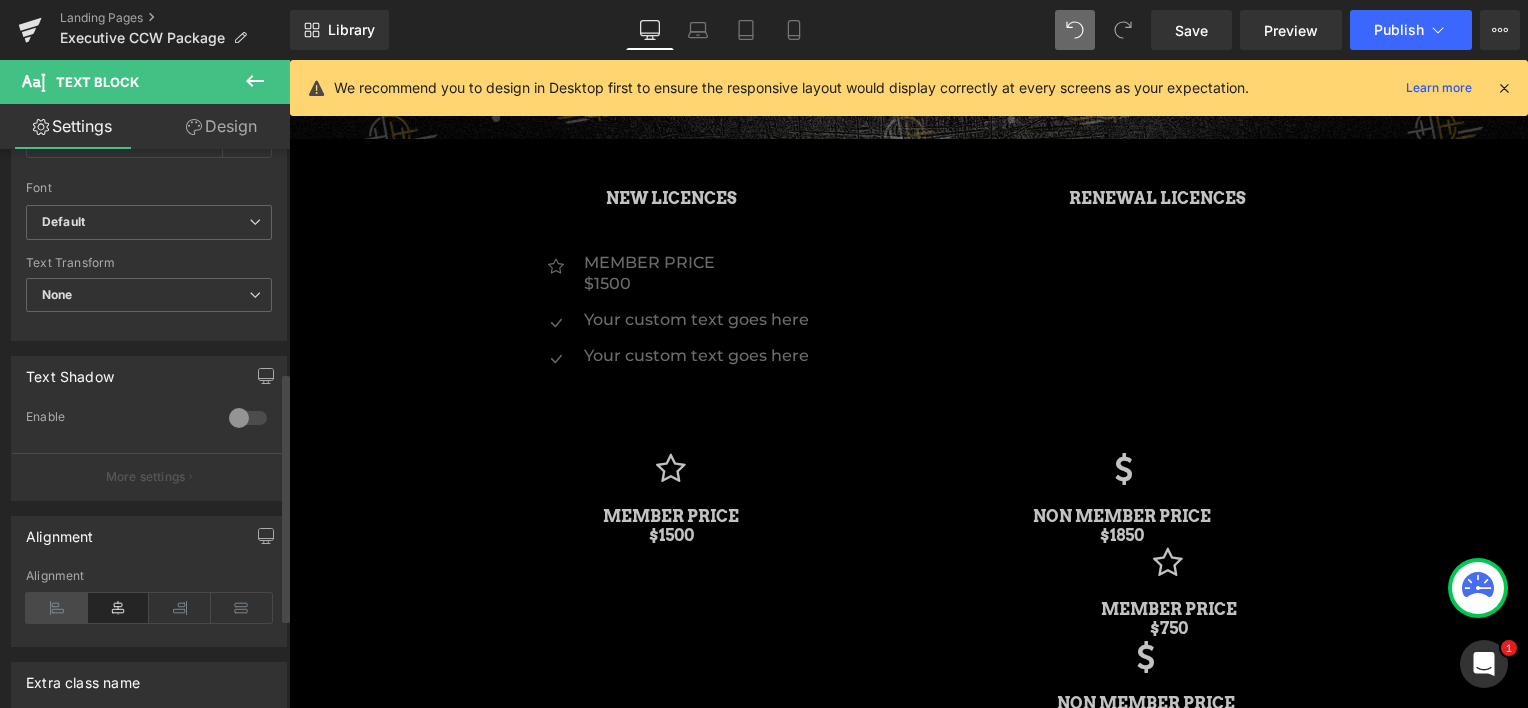 scroll, scrollTop: 10, scrollLeft: 10, axis: both 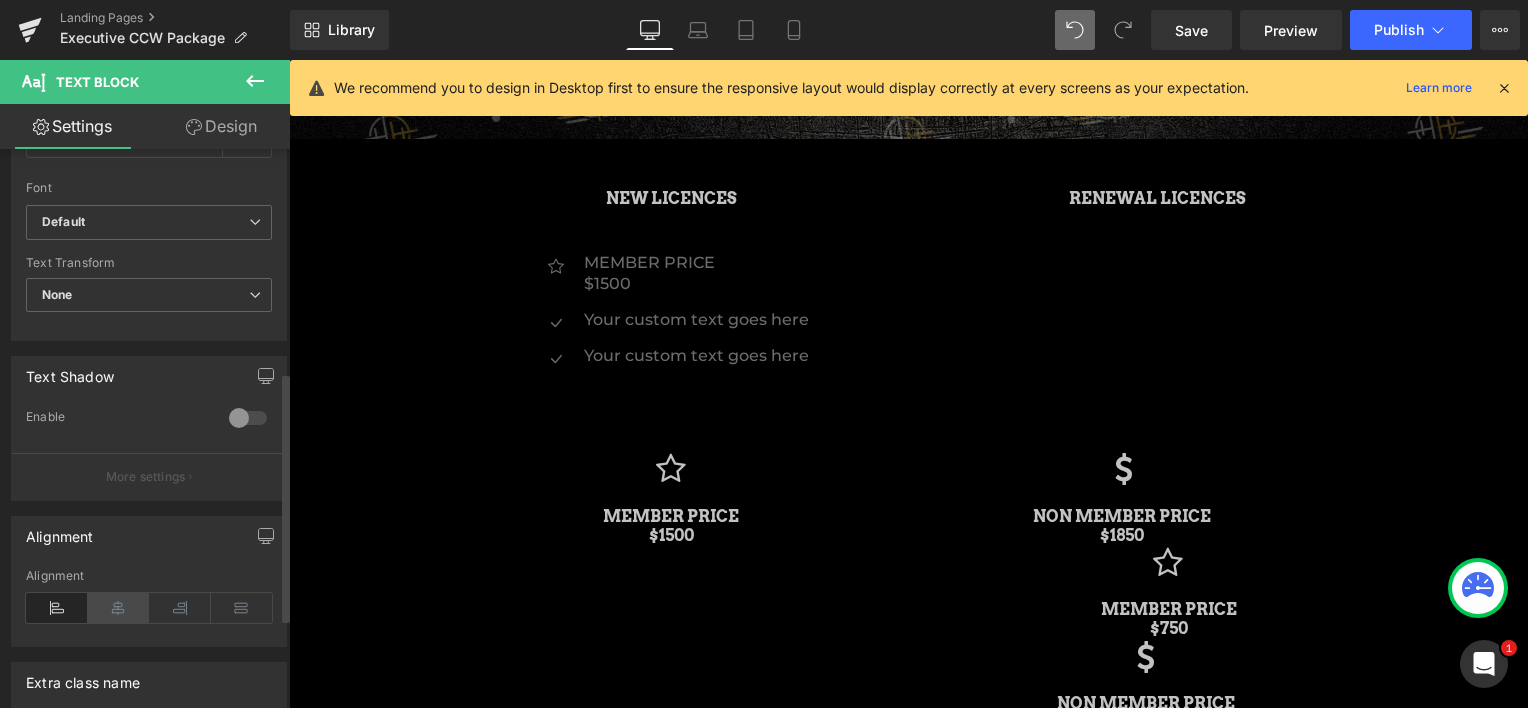 click at bounding box center (119, 608) 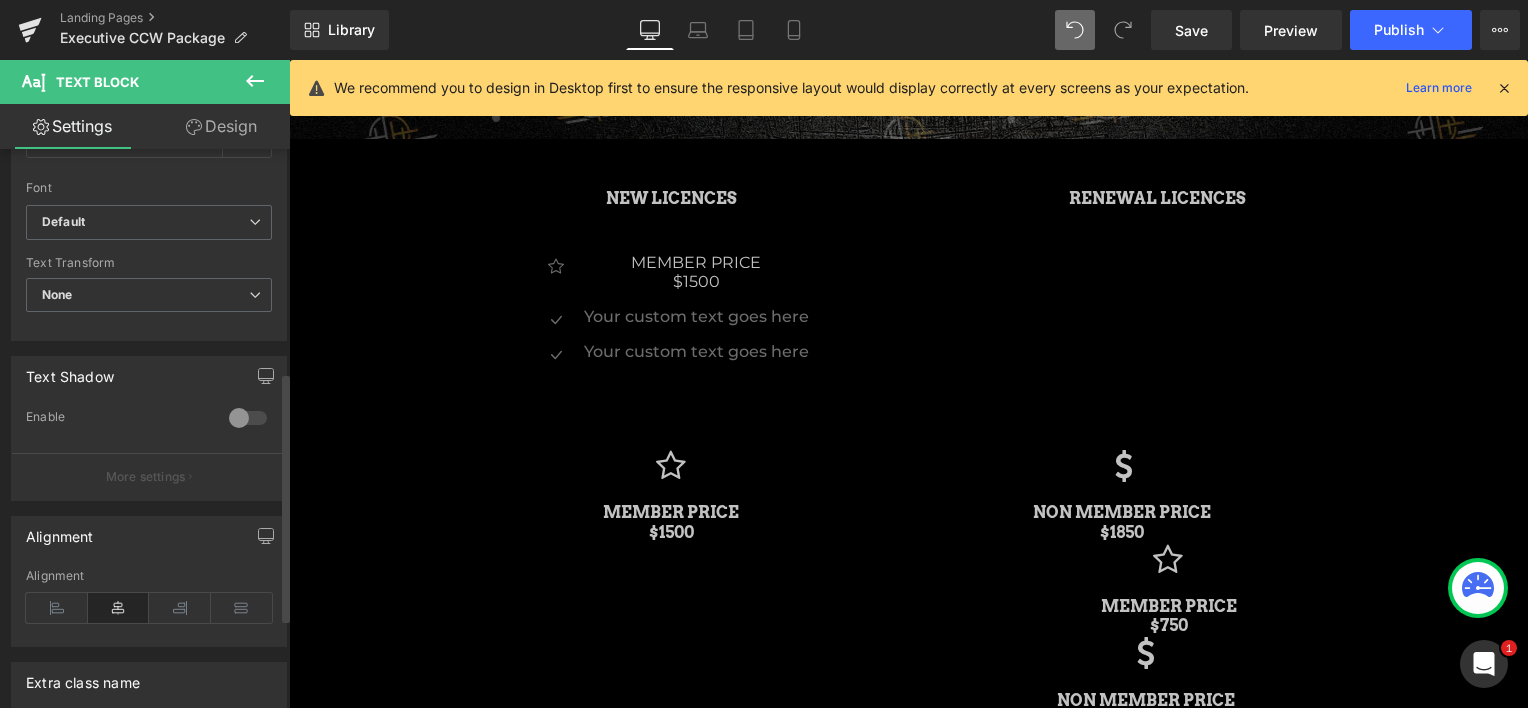 scroll, scrollTop: 2884, scrollLeft: 1224, axis: both 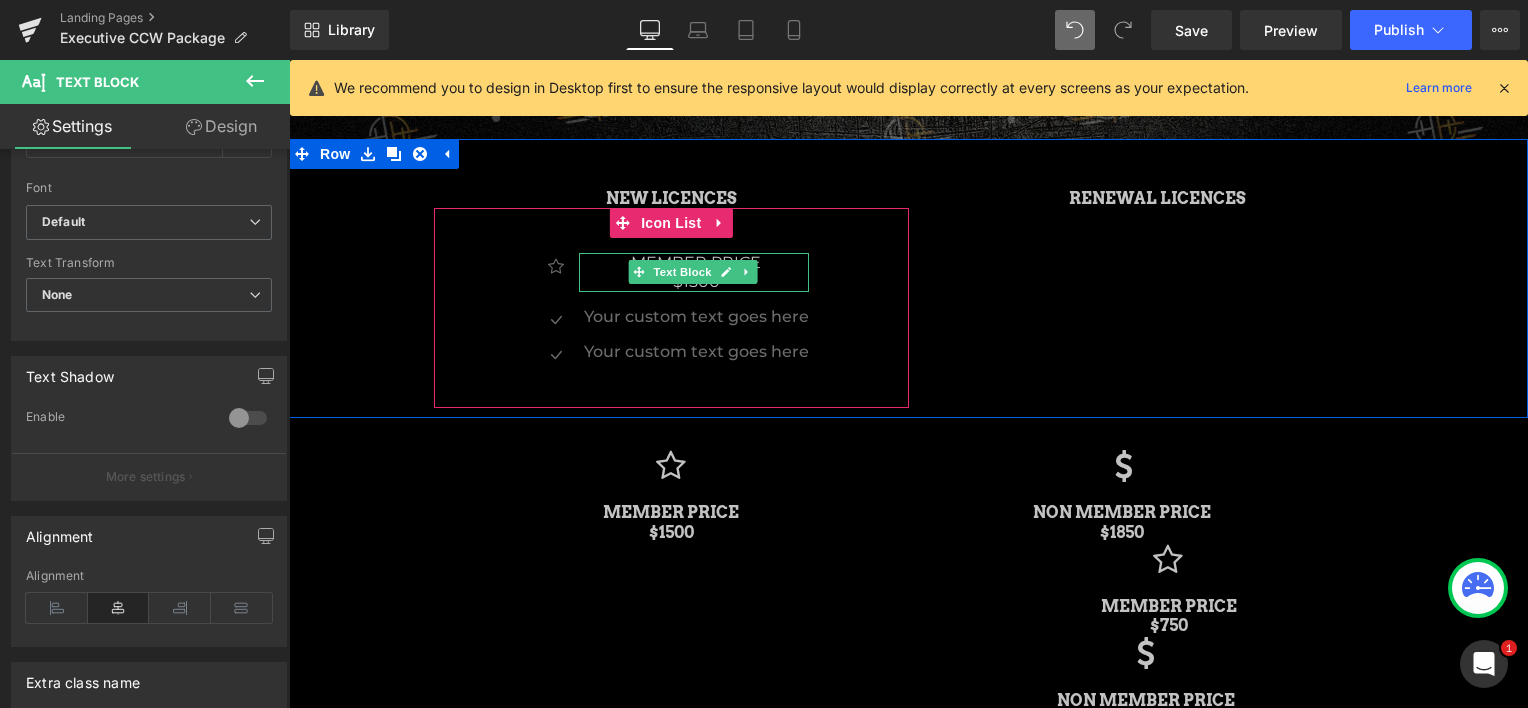 click on "MEMBER PRICE $1500" at bounding box center (694, 272) 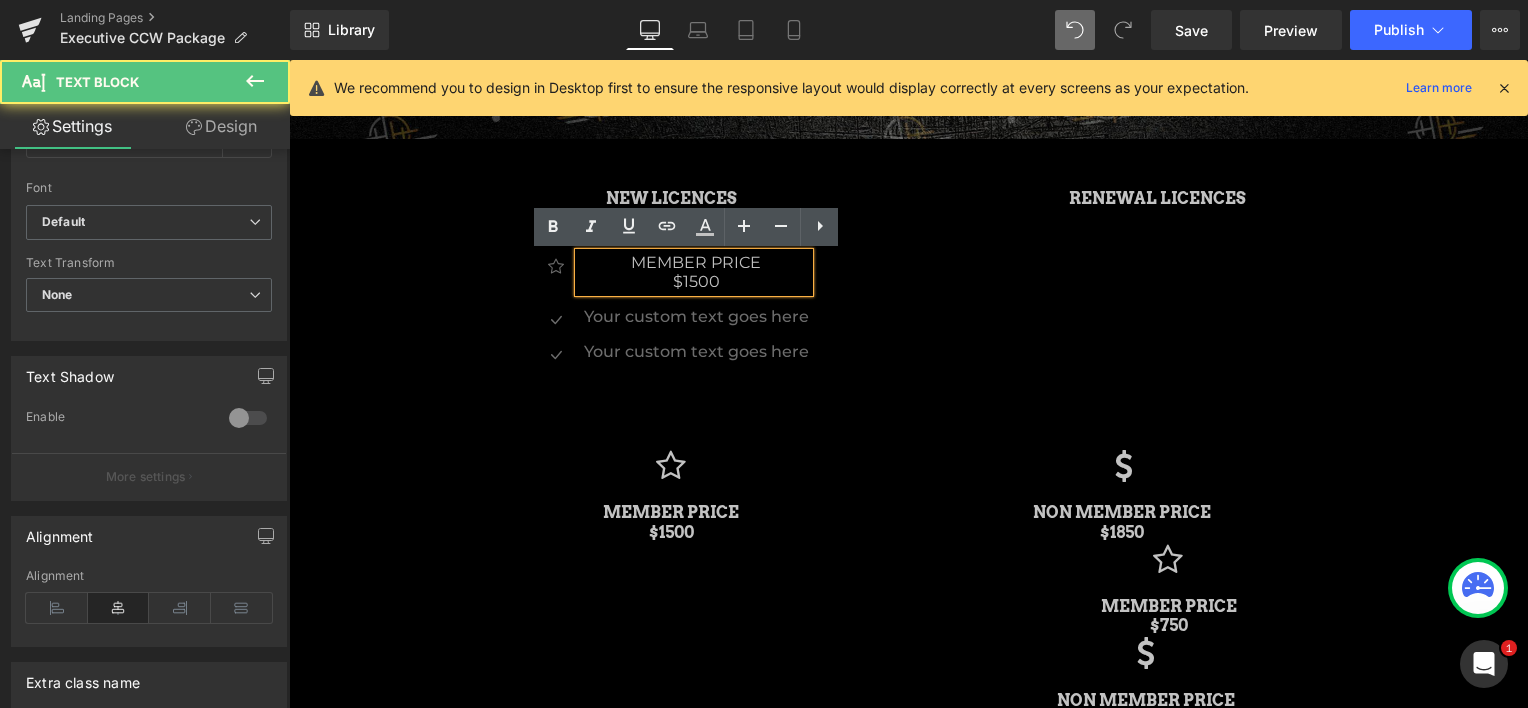 type 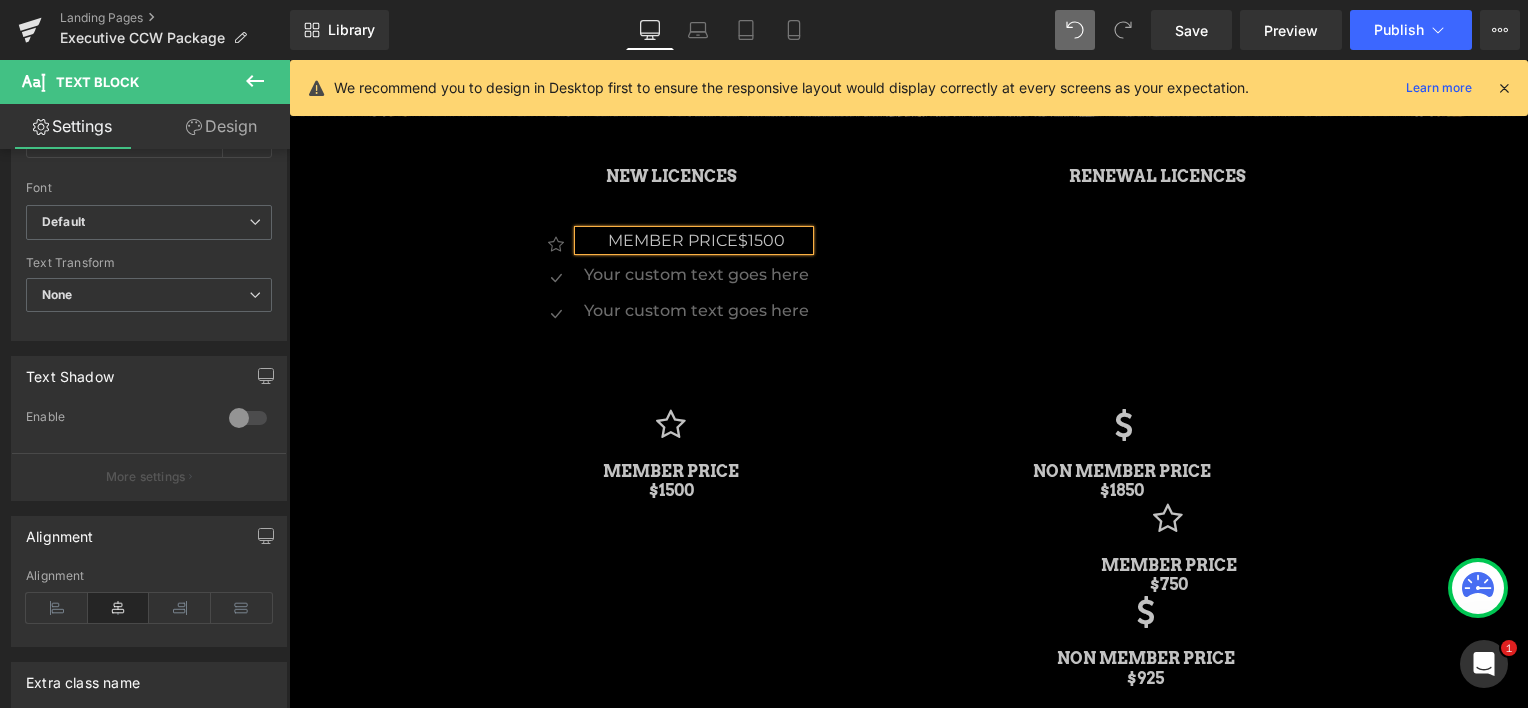 scroll, scrollTop: 0, scrollLeft: 0, axis: both 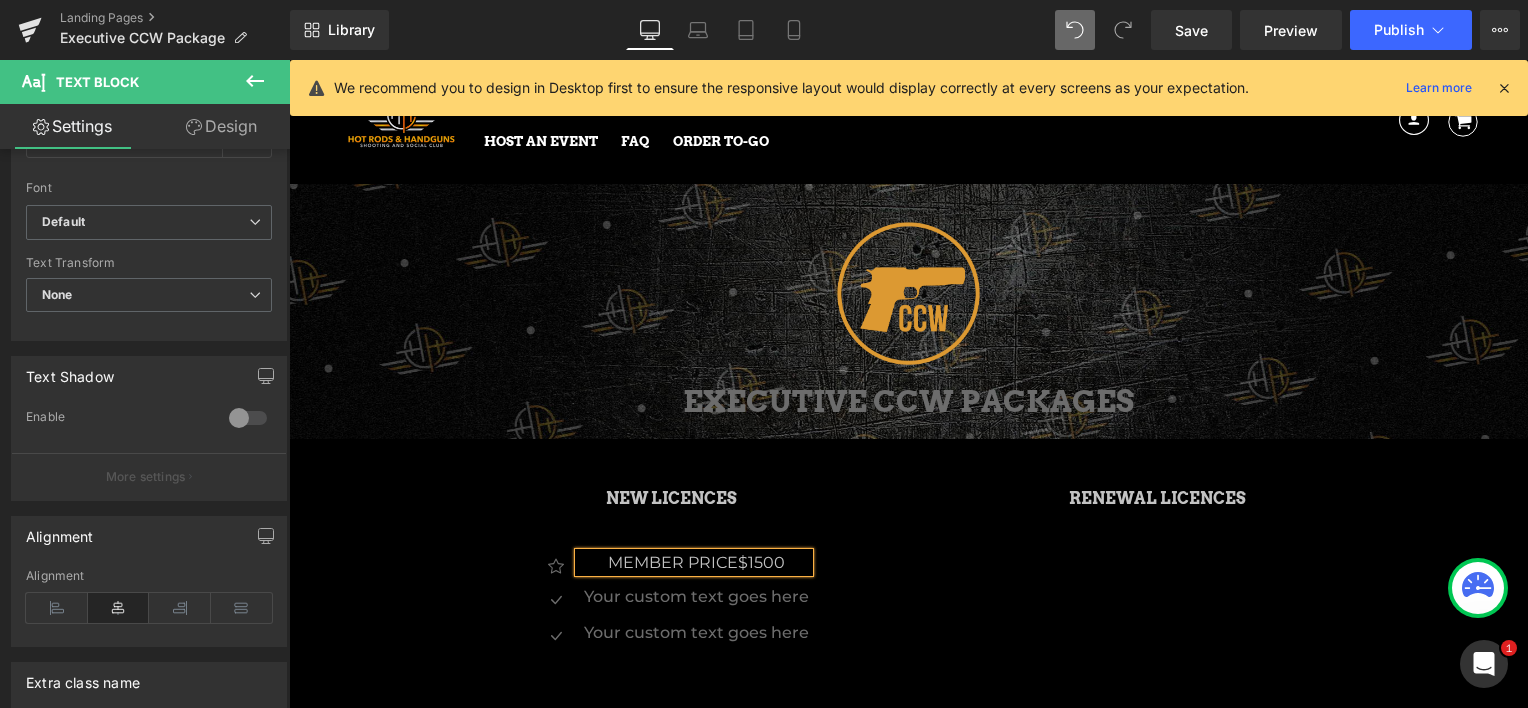 drag, startPoint x: 1093, startPoint y: 12, endPoint x: 1084, endPoint y: 24, distance: 15 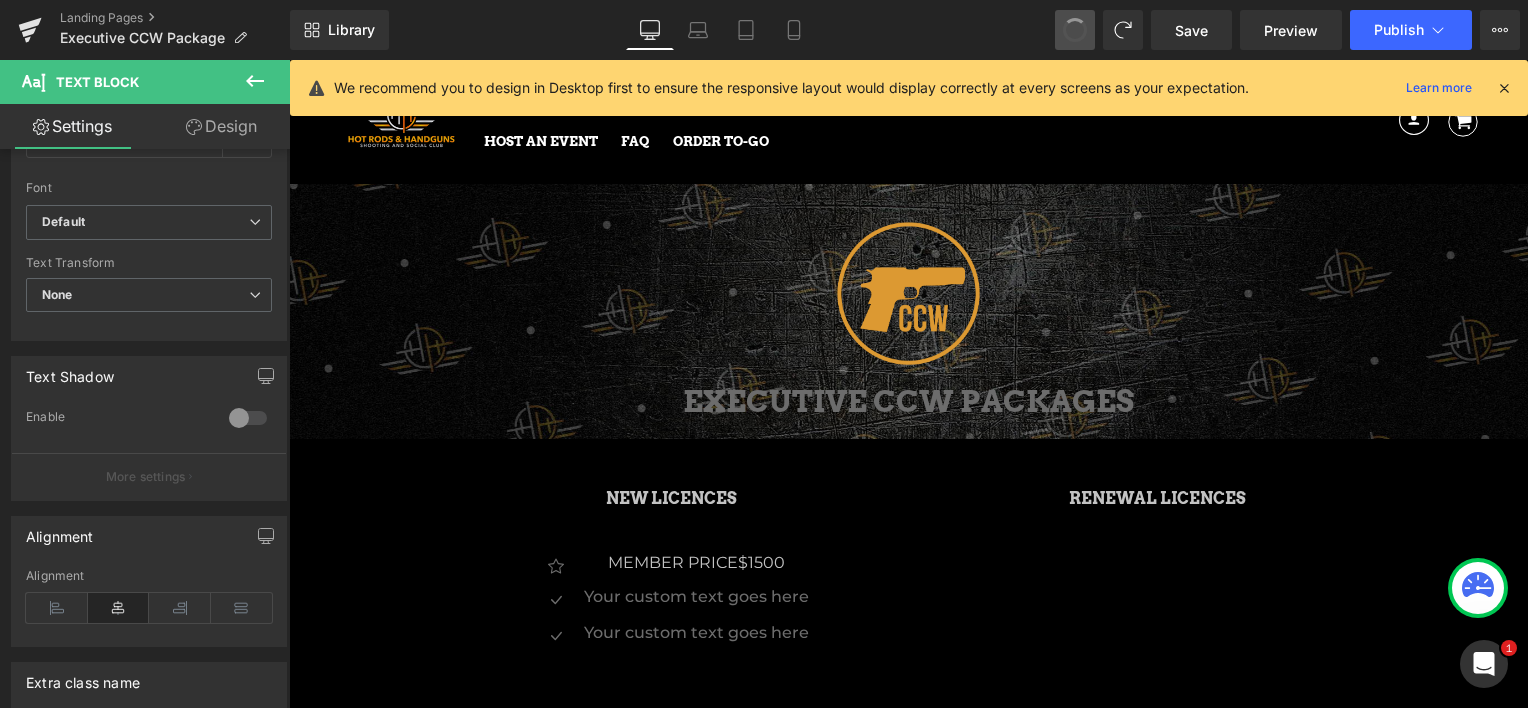 scroll, scrollTop: 10, scrollLeft: 10, axis: both 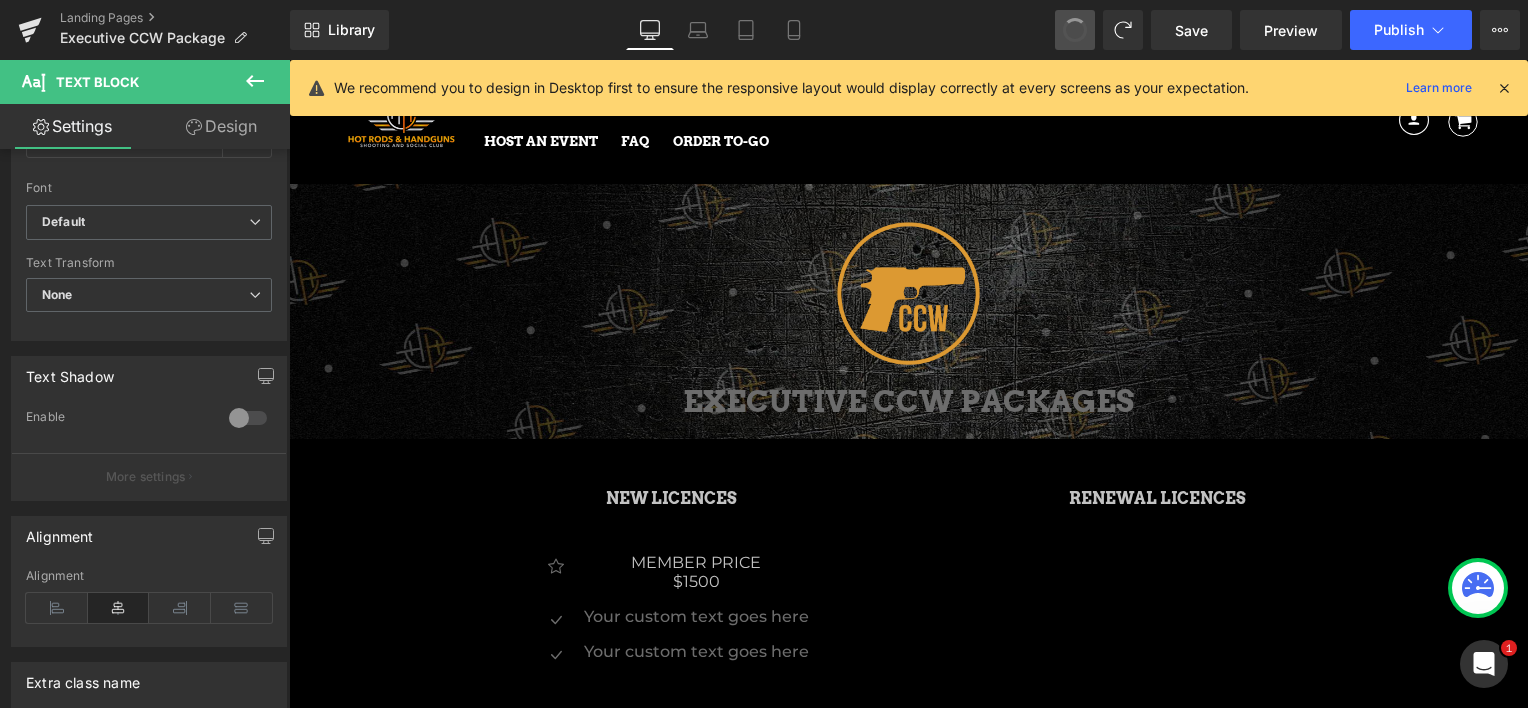 click at bounding box center (1075, 30) 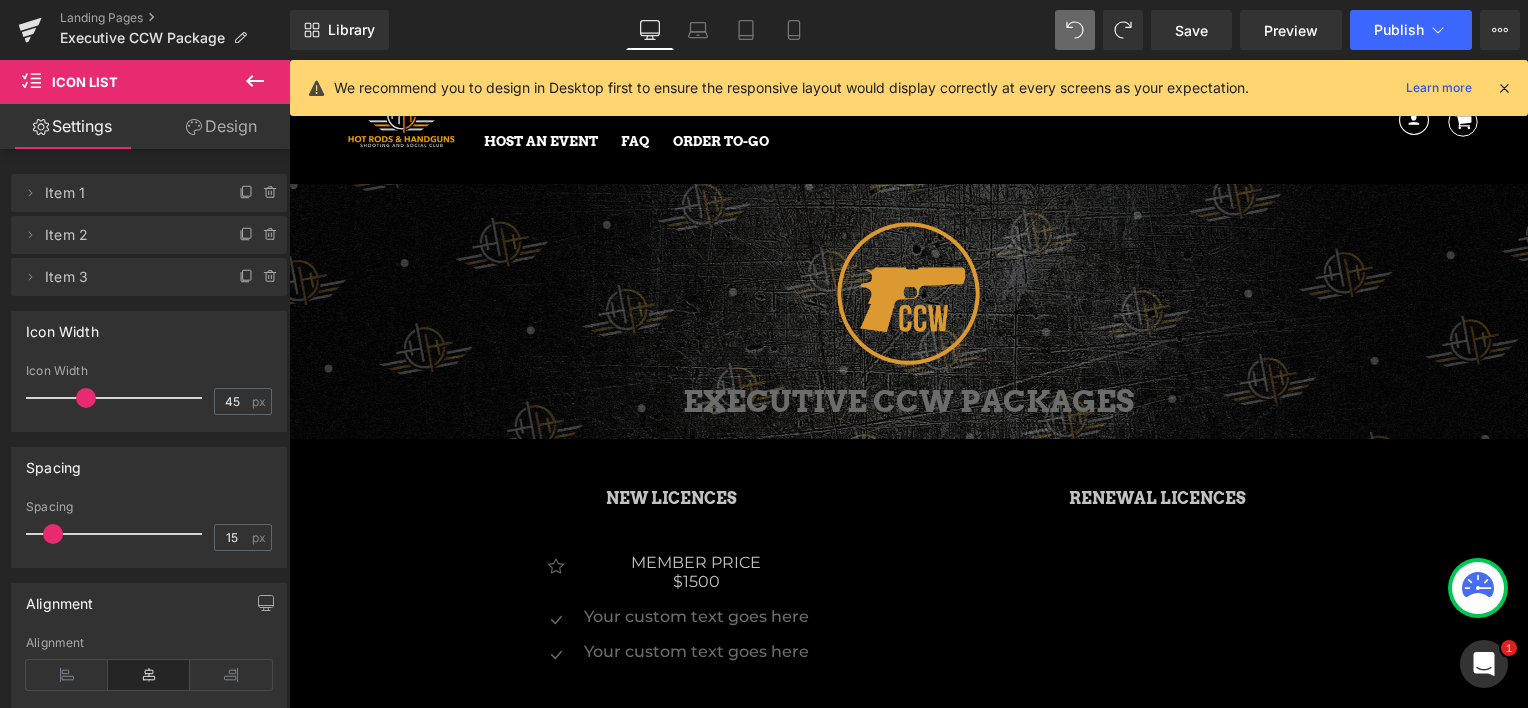 scroll, scrollTop: 2864, scrollLeft: 1224, axis: both 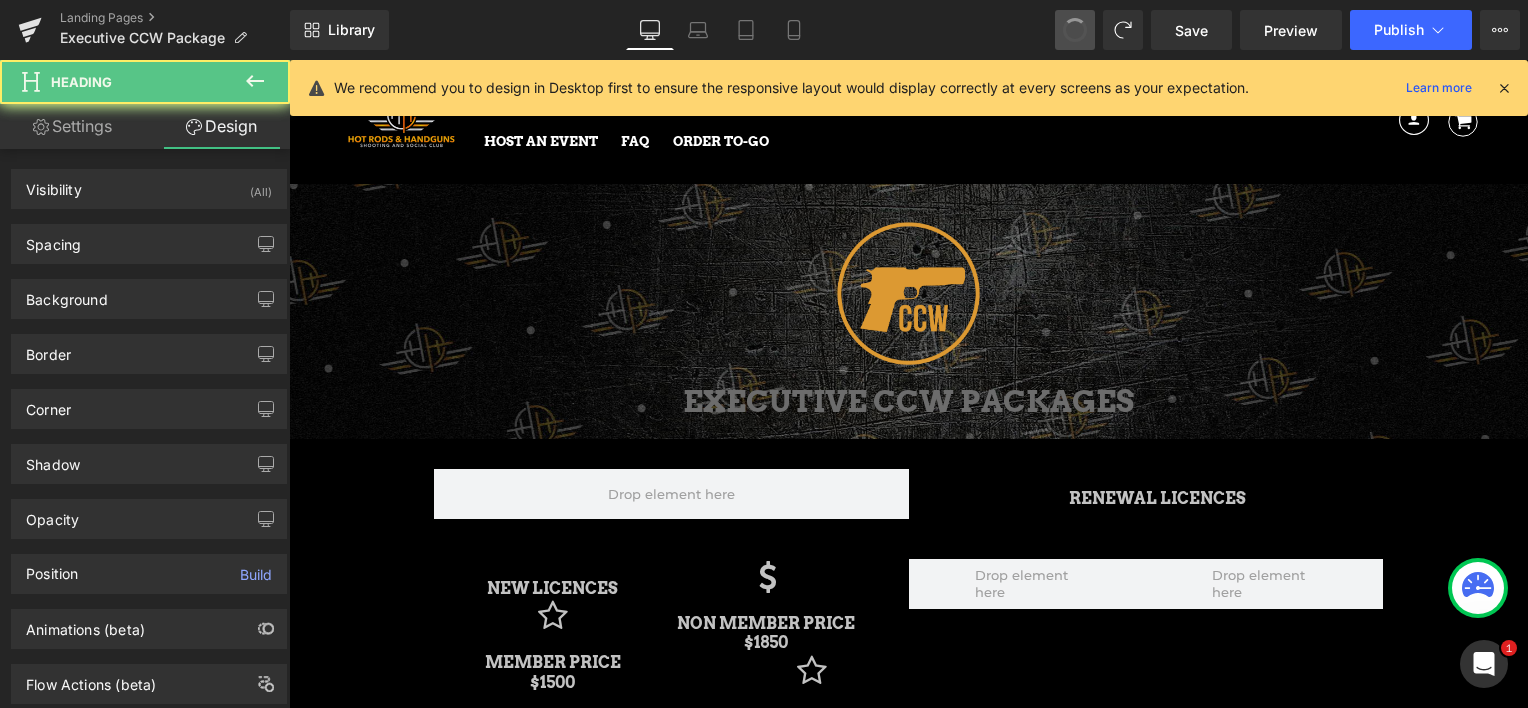 click at bounding box center [1075, 30] 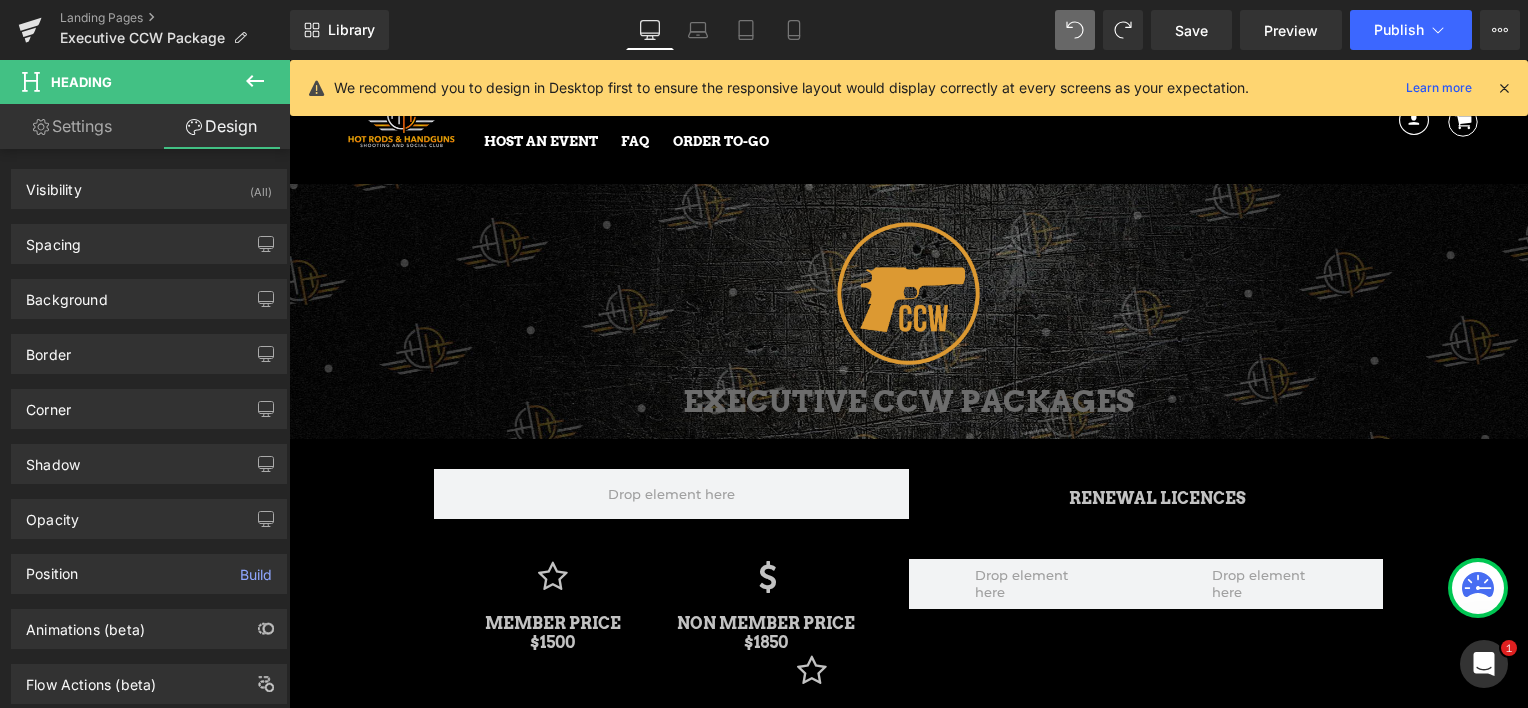 scroll, scrollTop: 10, scrollLeft: 10, axis: both 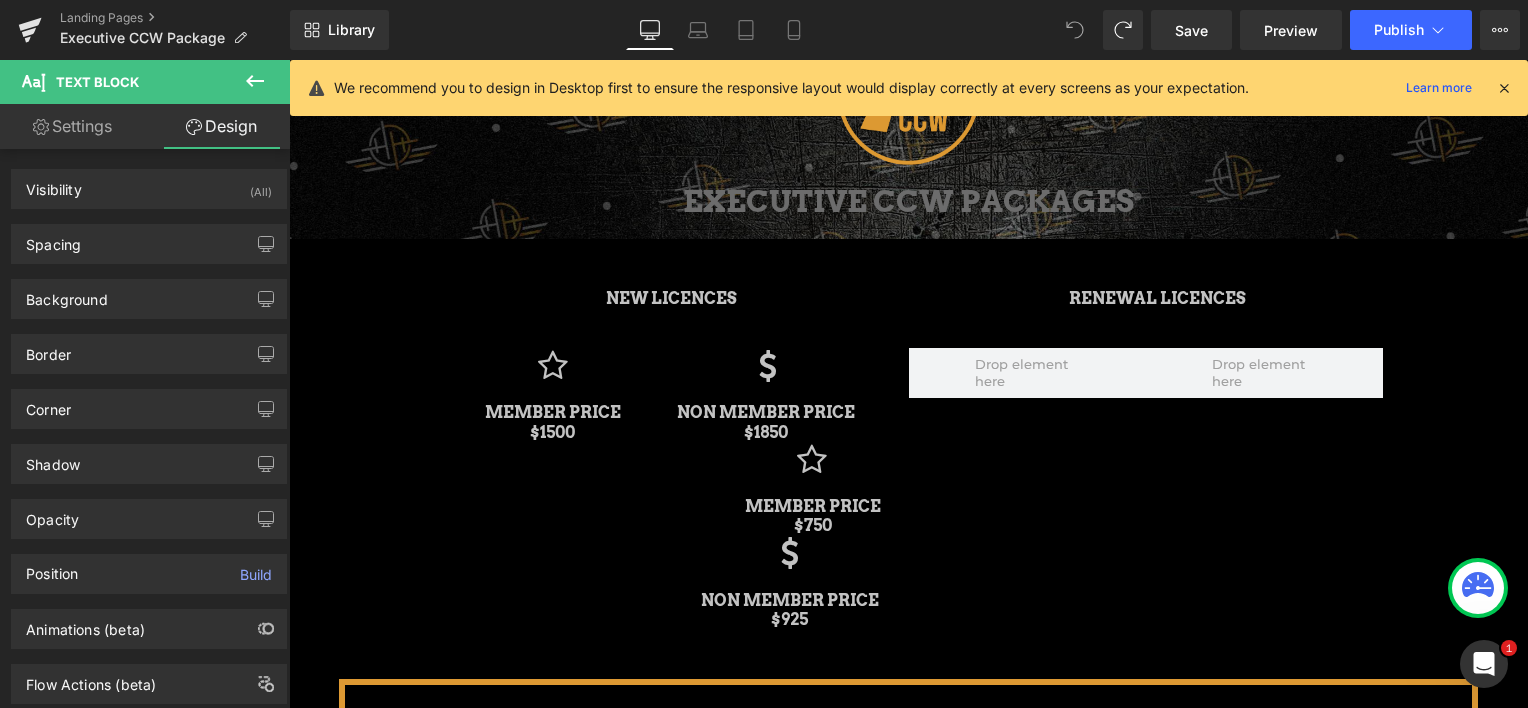click 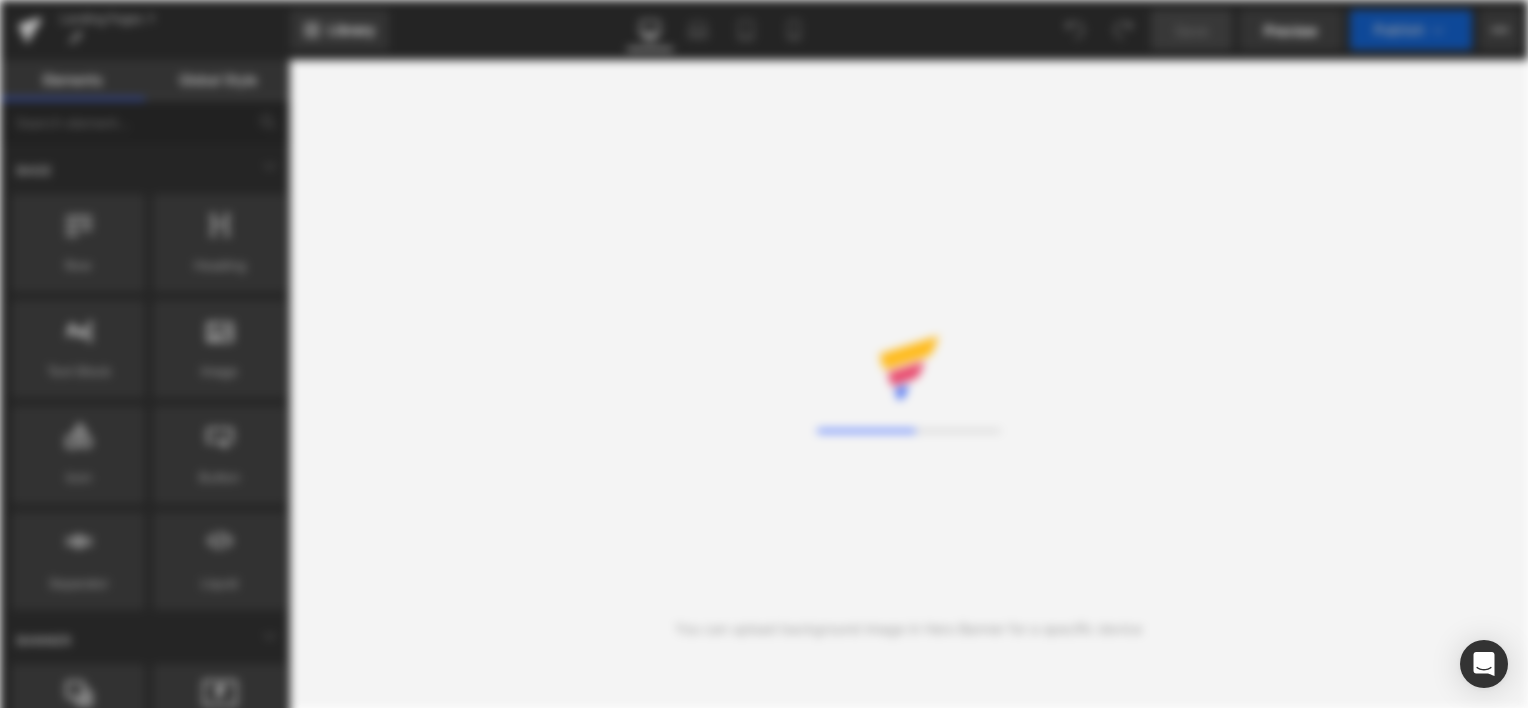 scroll, scrollTop: 0, scrollLeft: 0, axis: both 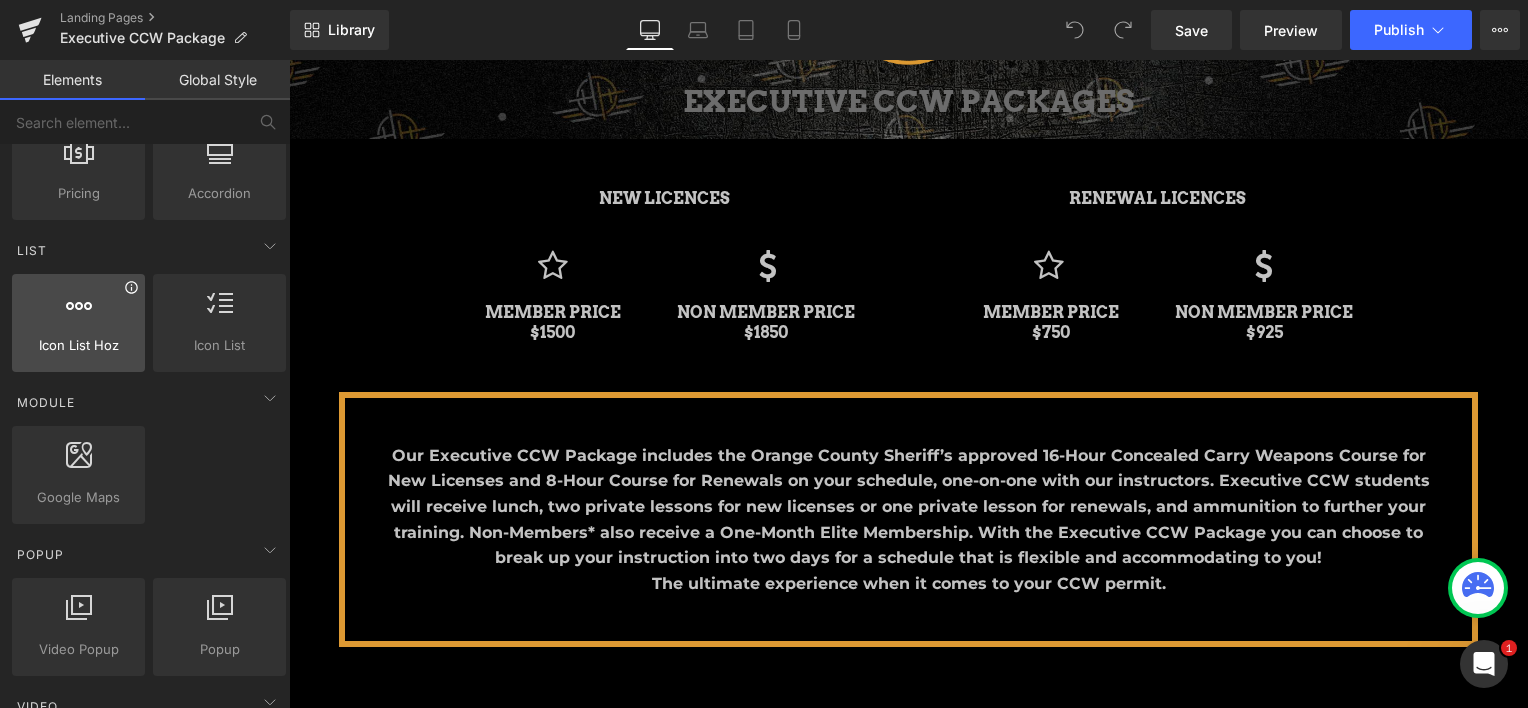 click 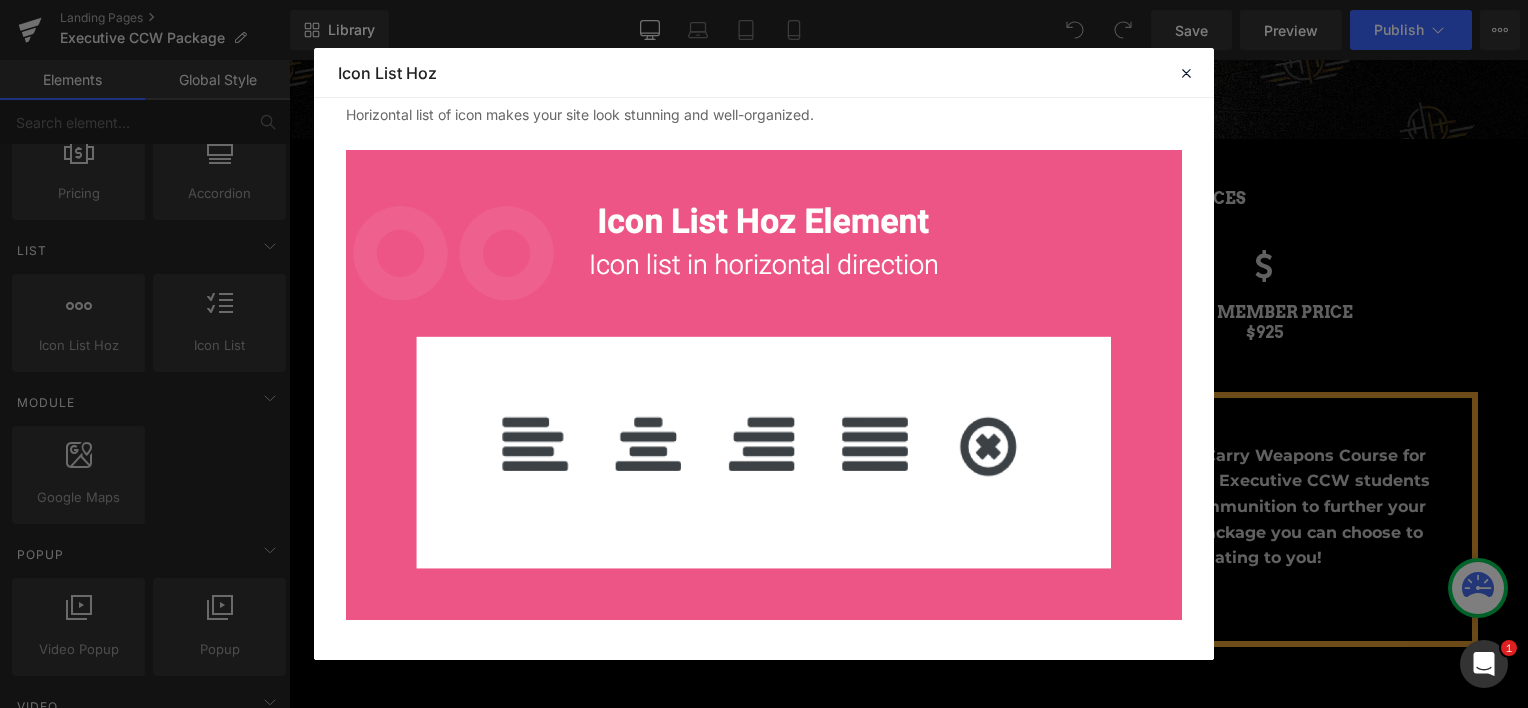 scroll, scrollTop: 174, scrollLeft: 0, axis: vertical 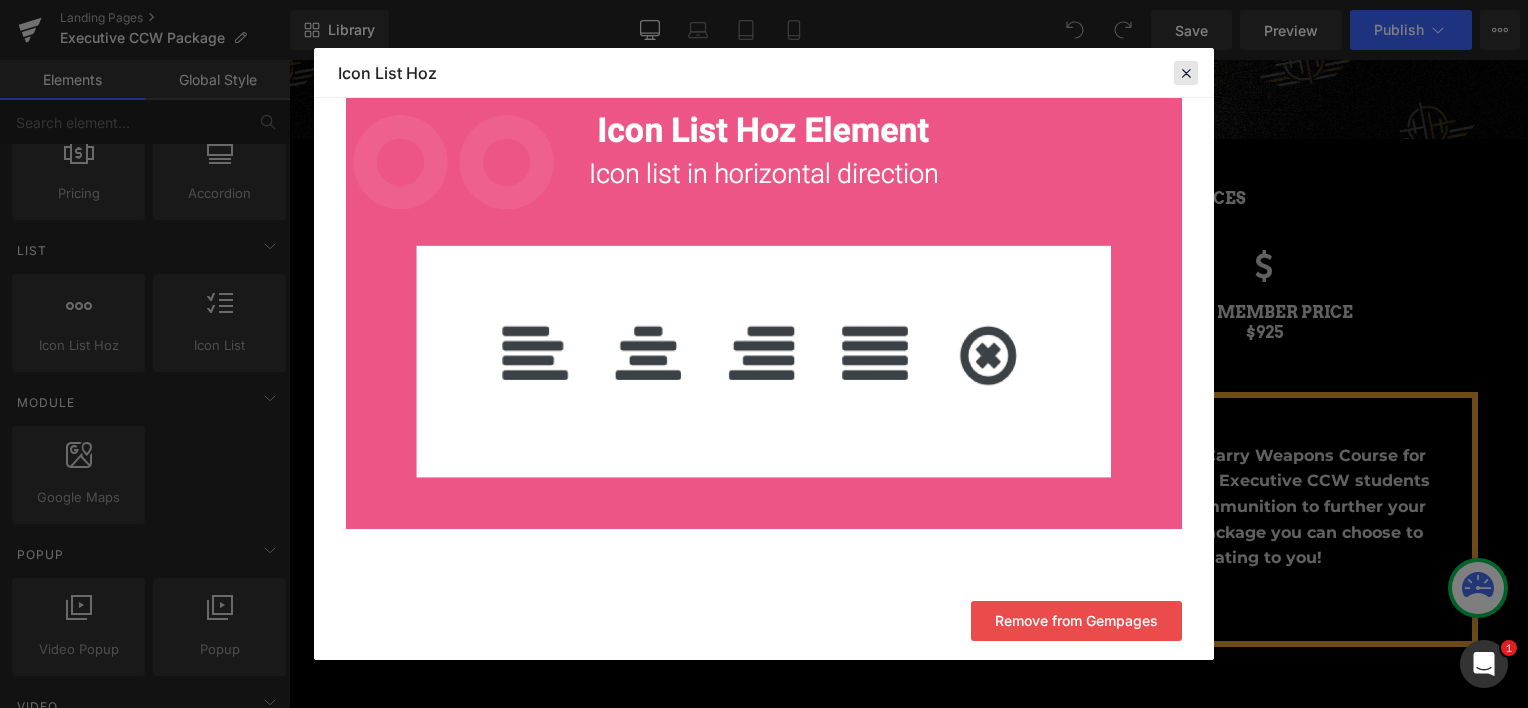 click at bounding box center (1186, 73) 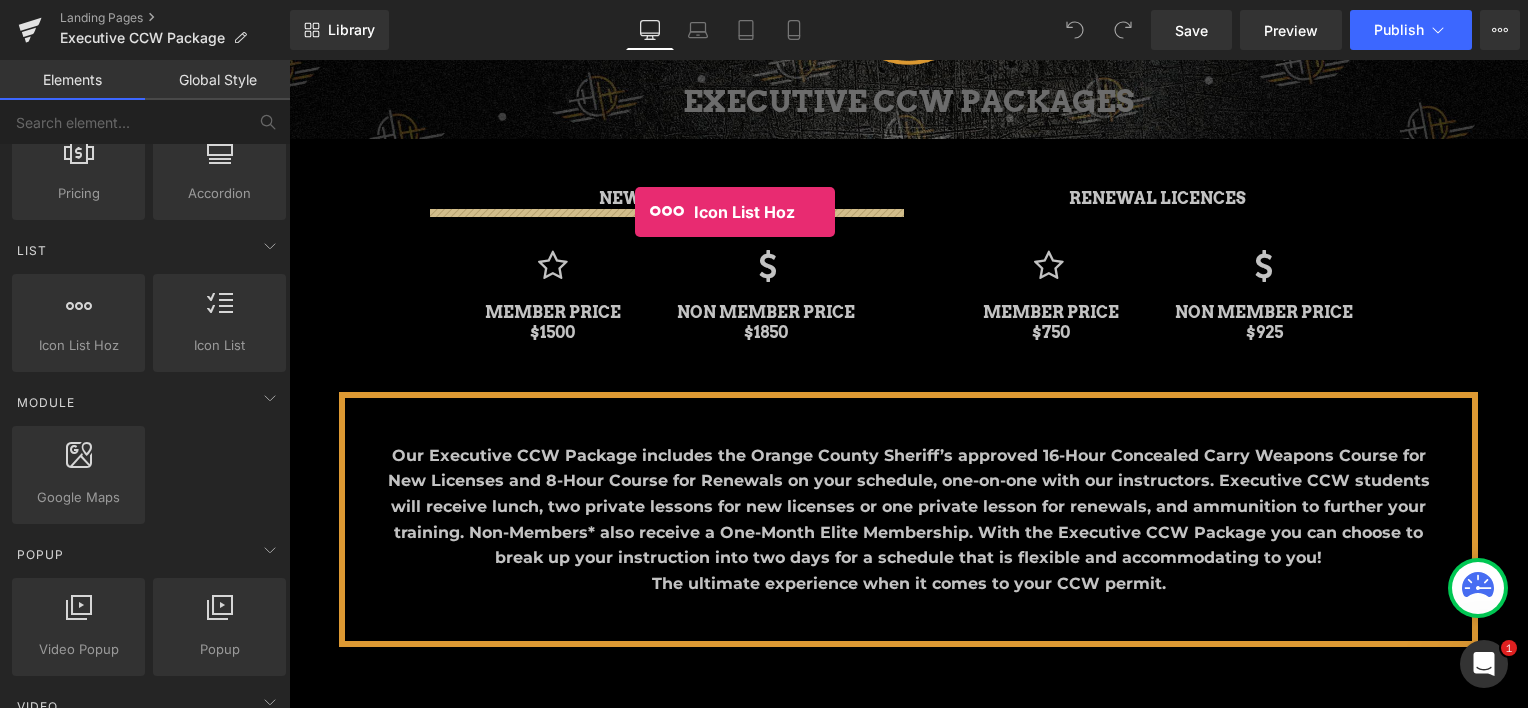 drag, startPoint x: 355, startPoint y: 368, endPoint x: 635, endPoint y: 212, distance: 320.52457 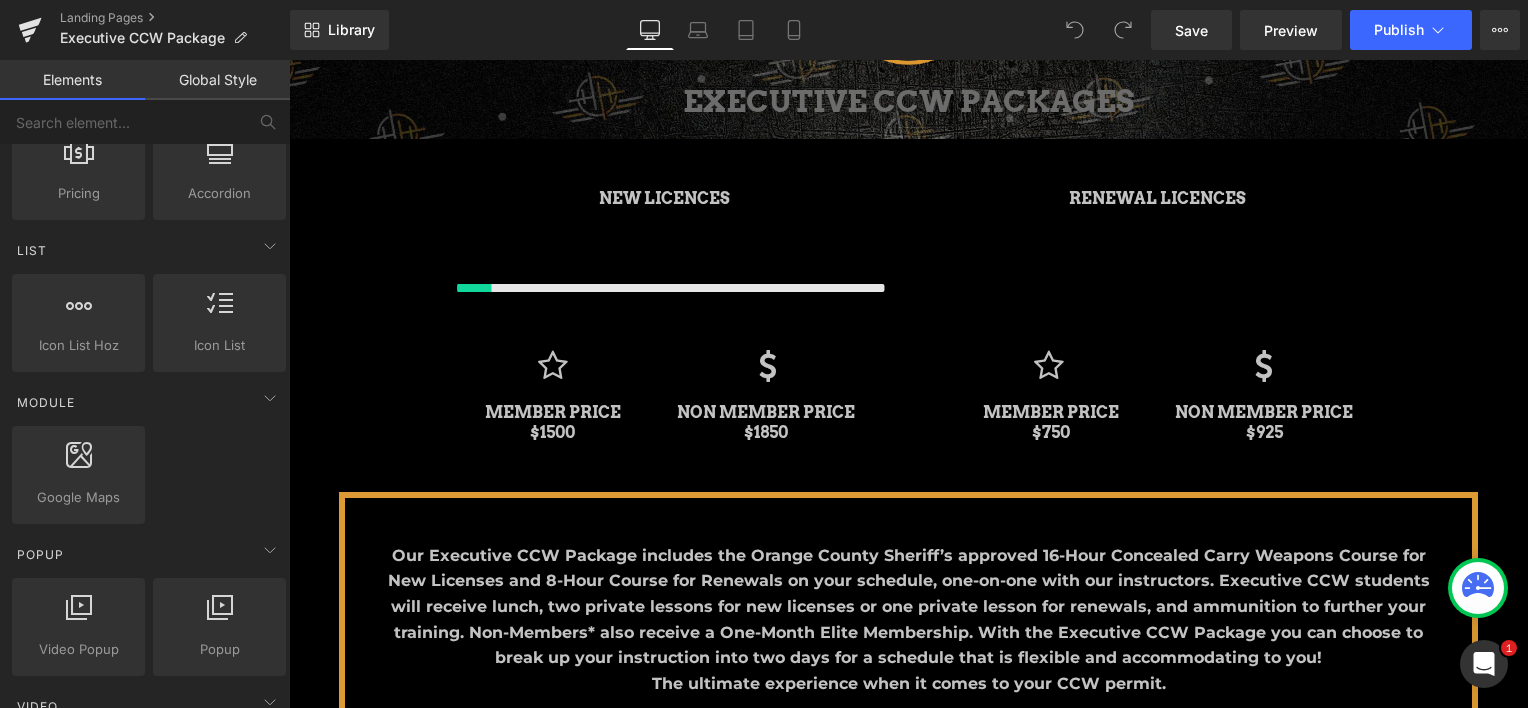 scroll, scrollTop: 9, scrollLeft: 10, axis: both 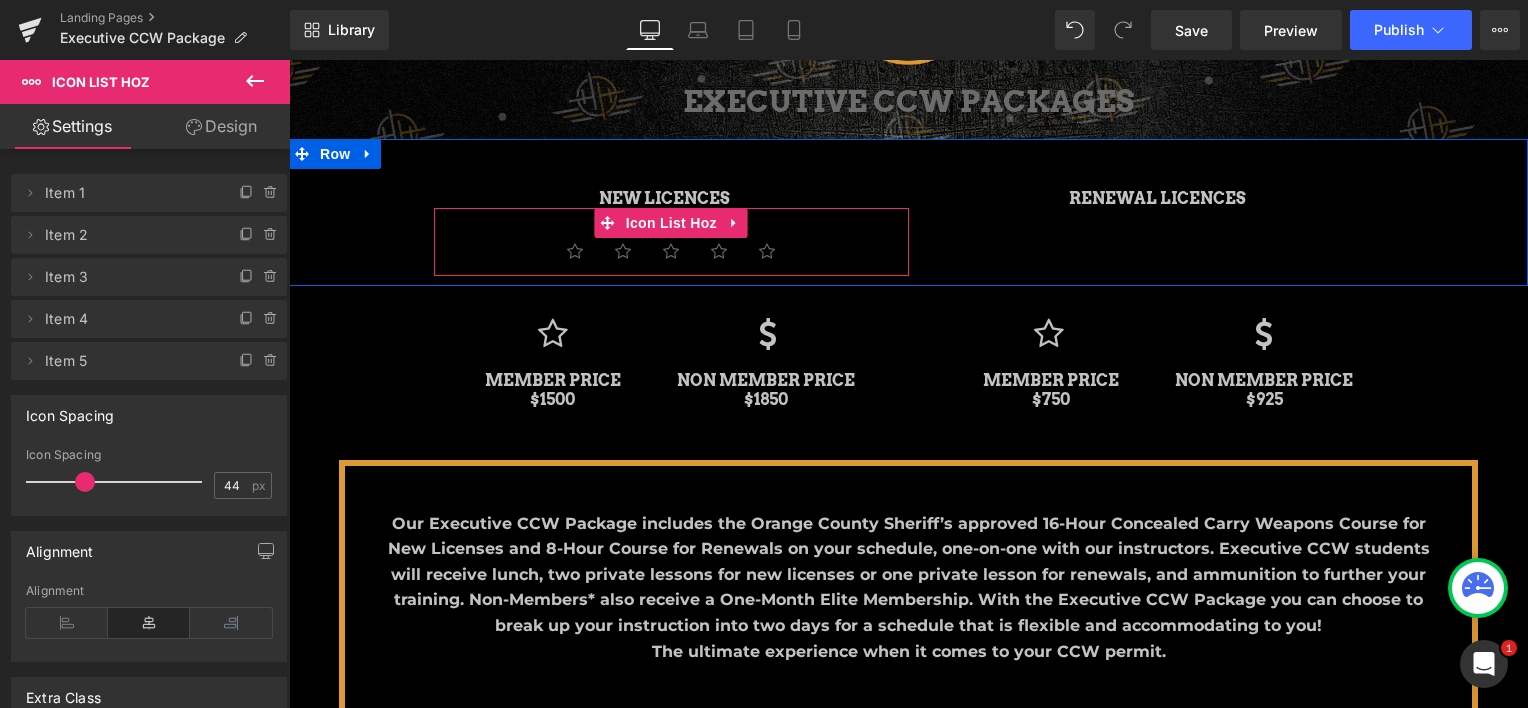 click 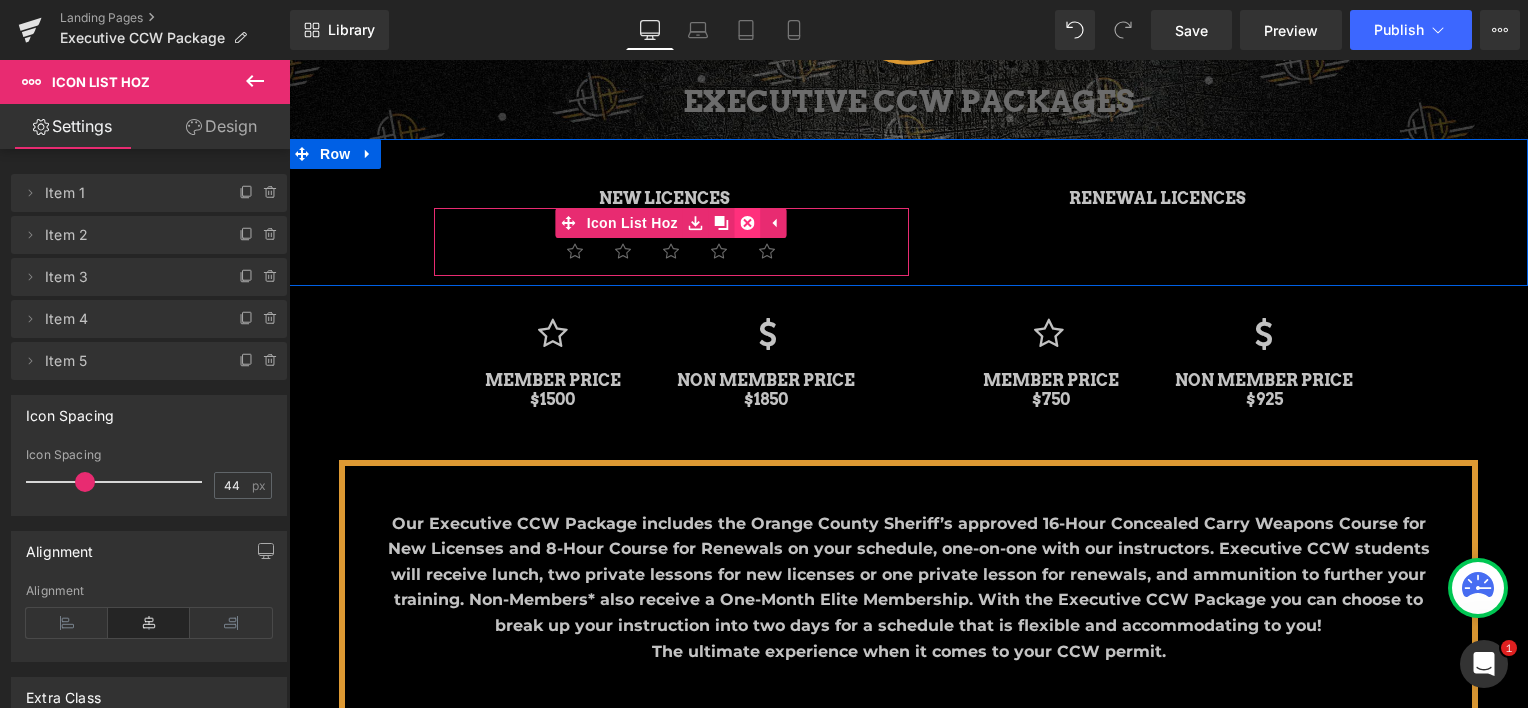 click at bounding box center [748, 223] 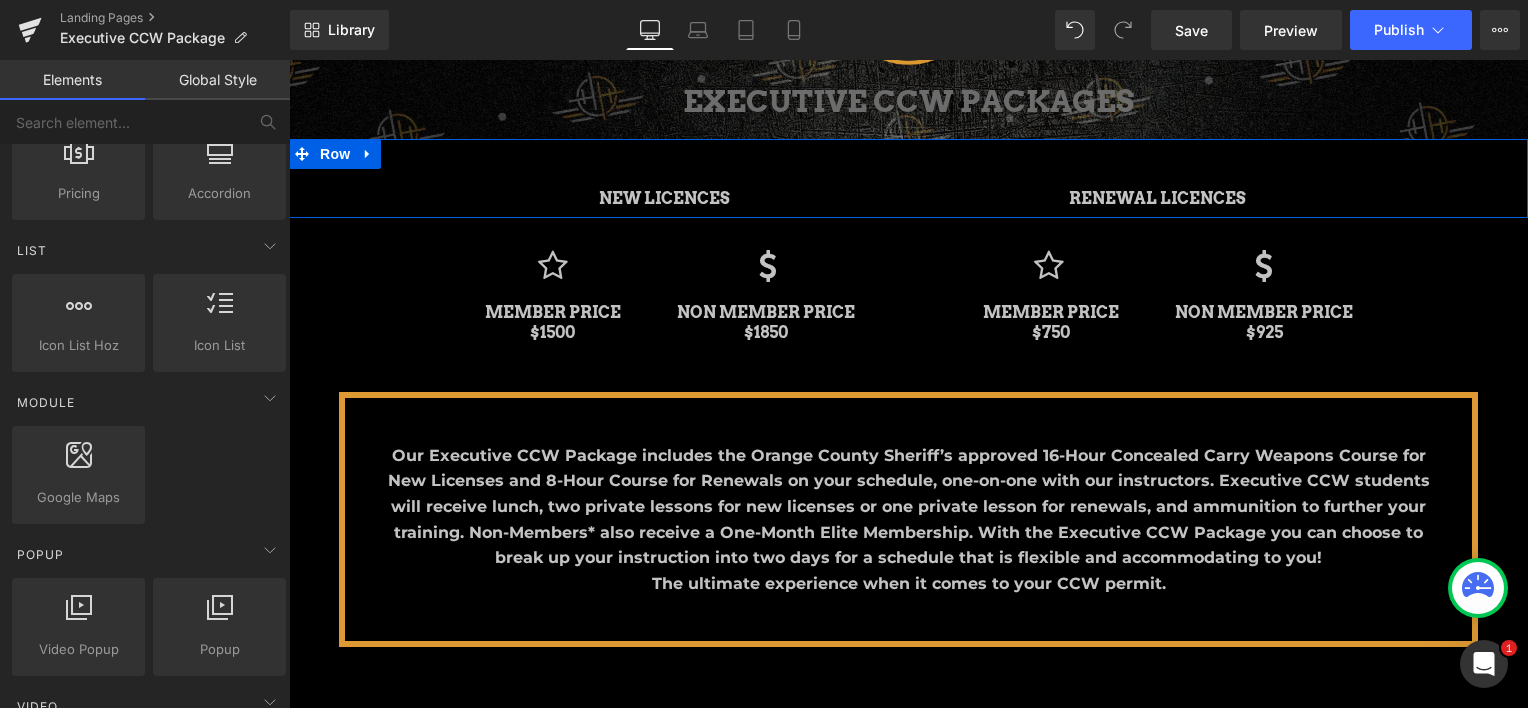 scroll, scrollTop: 2448, scrollLeft: 1224, axis: both 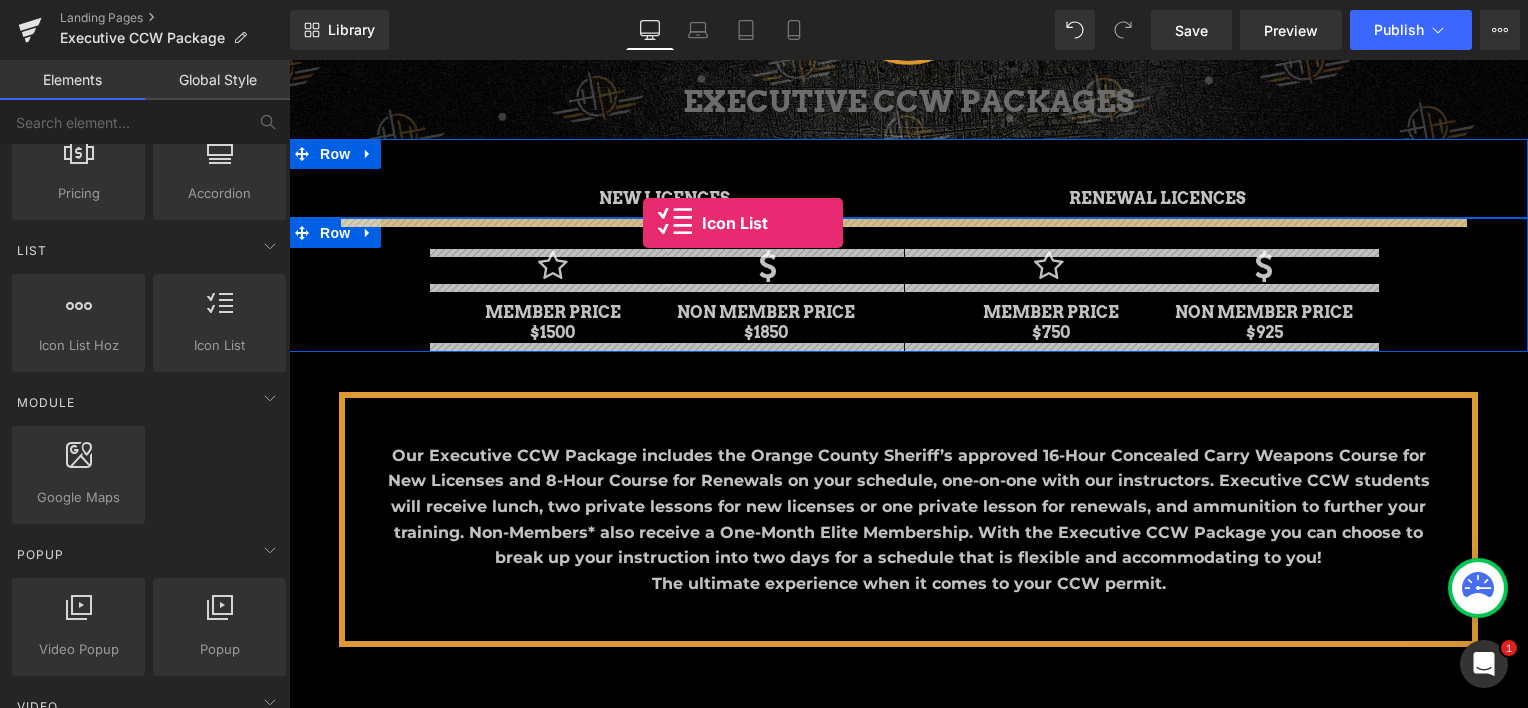 drag, startPoint x: 507, startPoint y: 368, endPoint x: 643, endPoint y: 223, distance: 198.79889 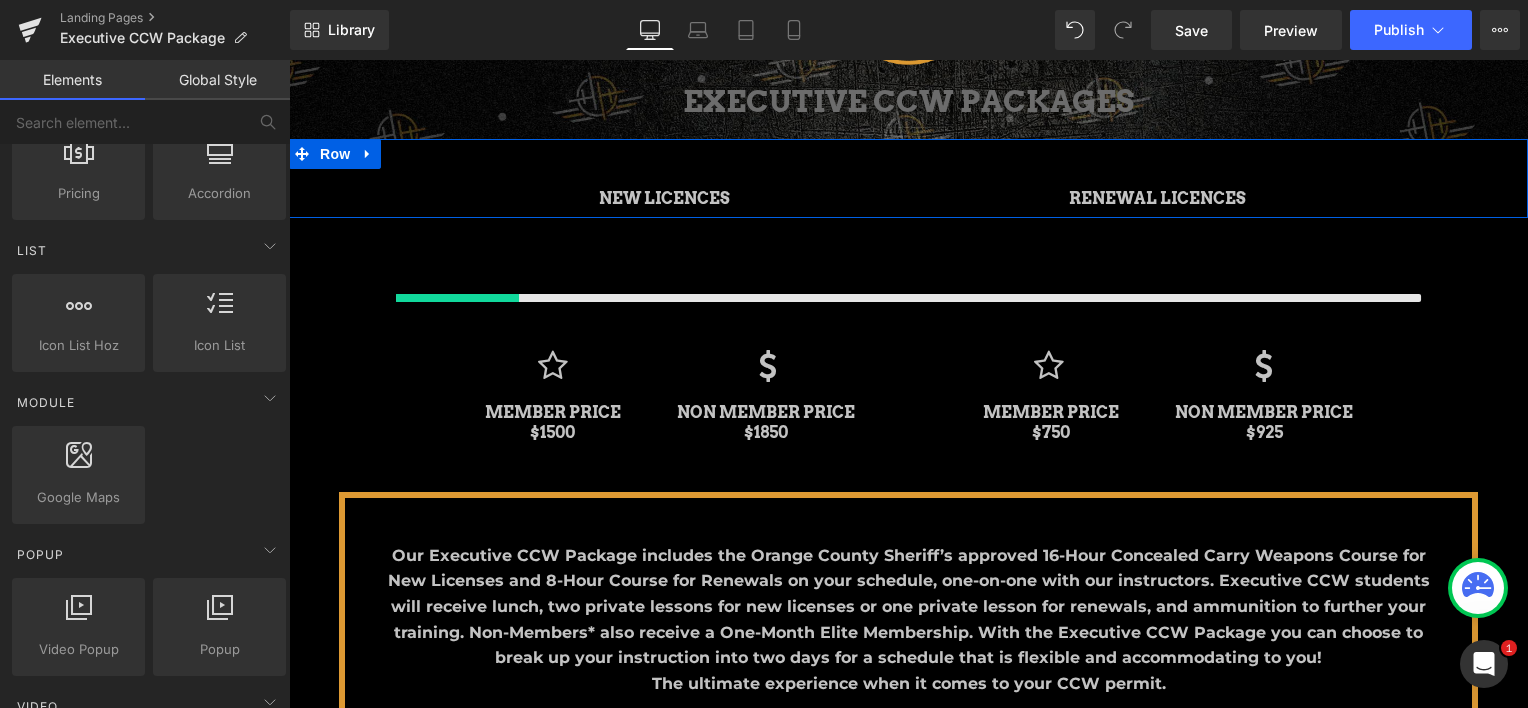 scroll, scrollTop: 9, scrollLeft: 10, axis: both 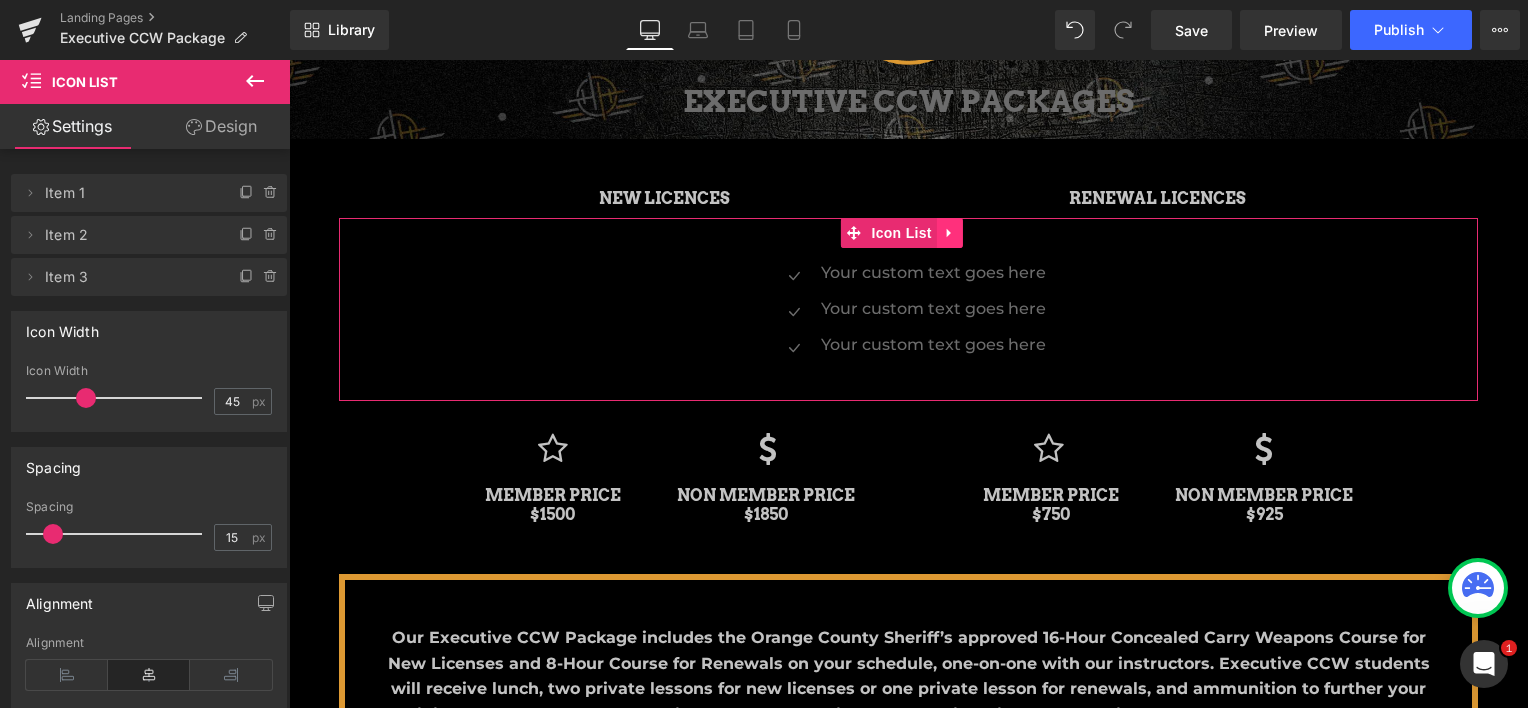 click at bounding box center [950, 233] 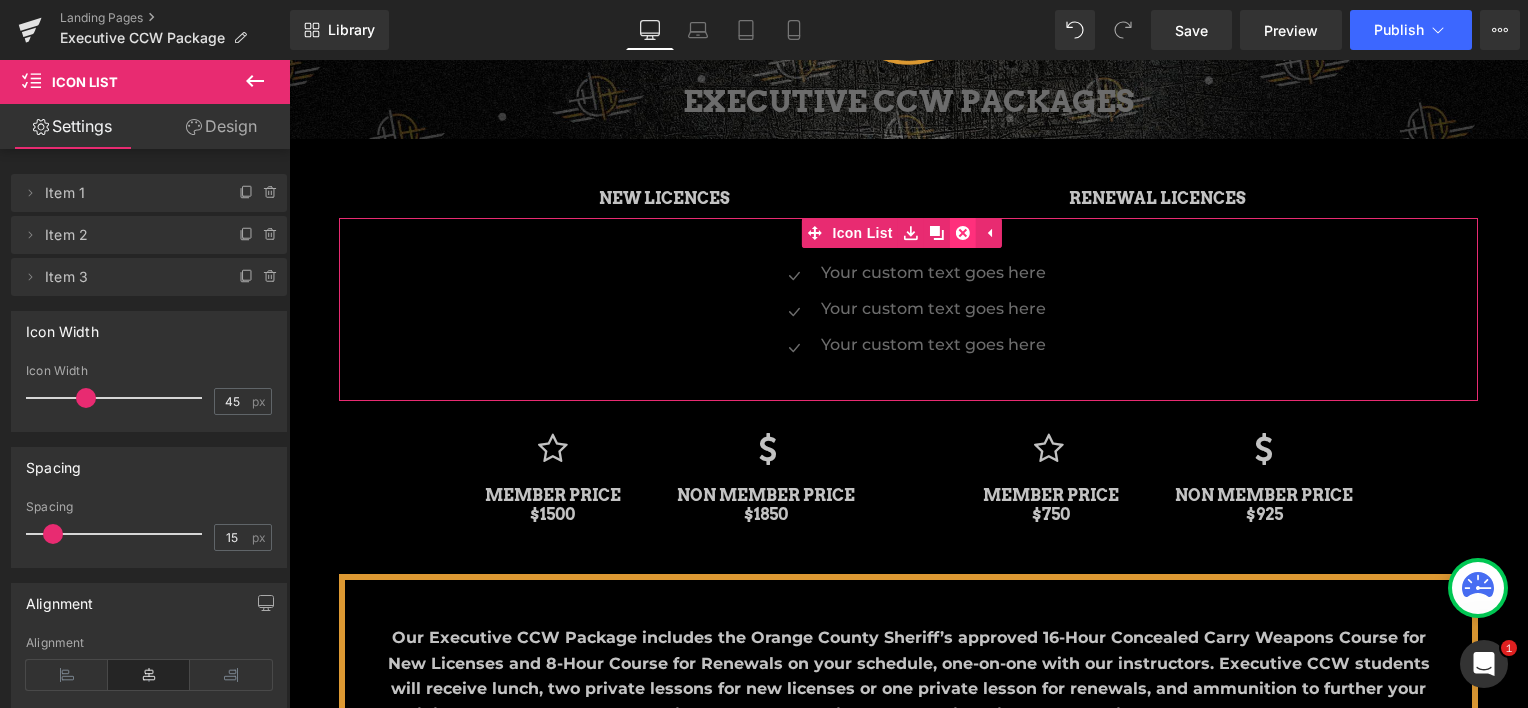 click 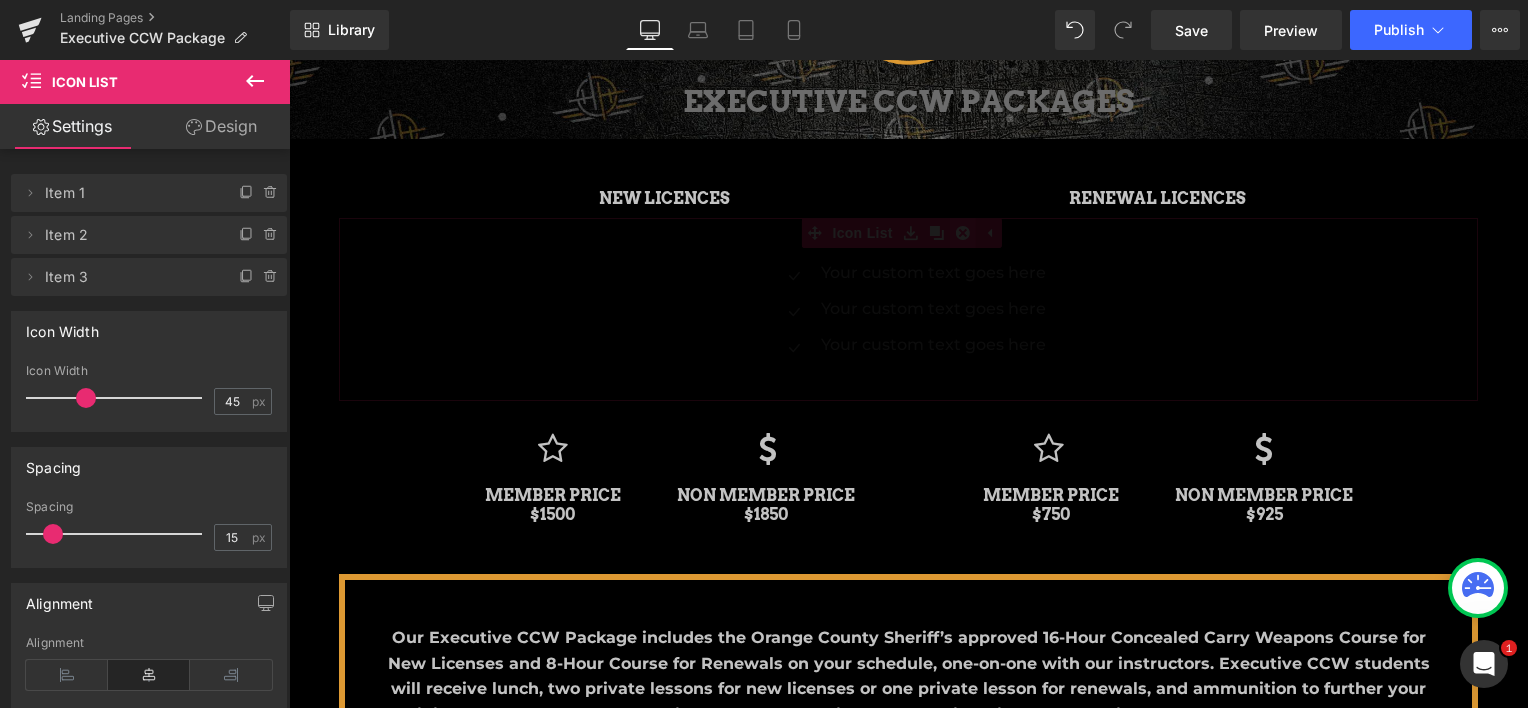 scroll, scrollTop: 2448, scrollLeft: 1224, axis: both 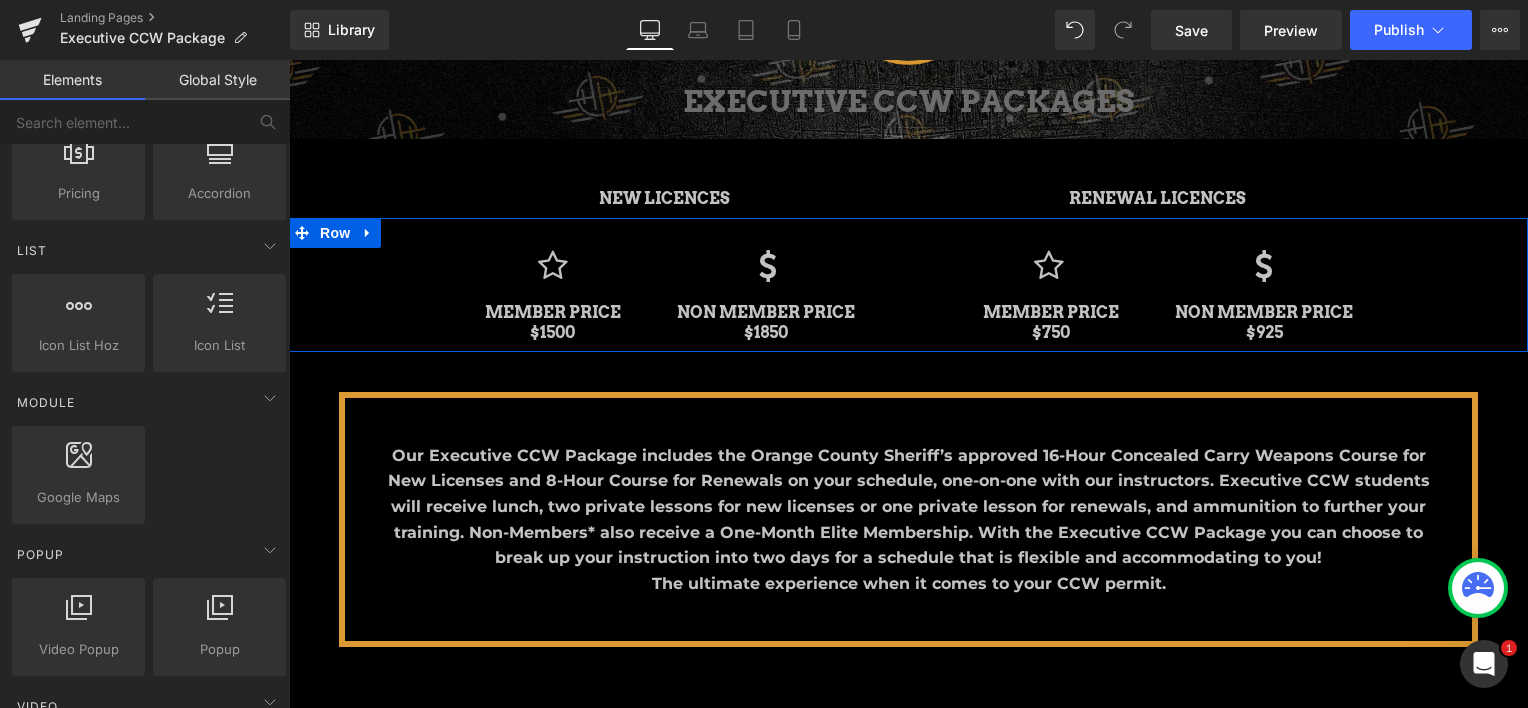 click on "Icon         MEMBER PRICE  $1500 Heading" at bounding box center [552, 295] 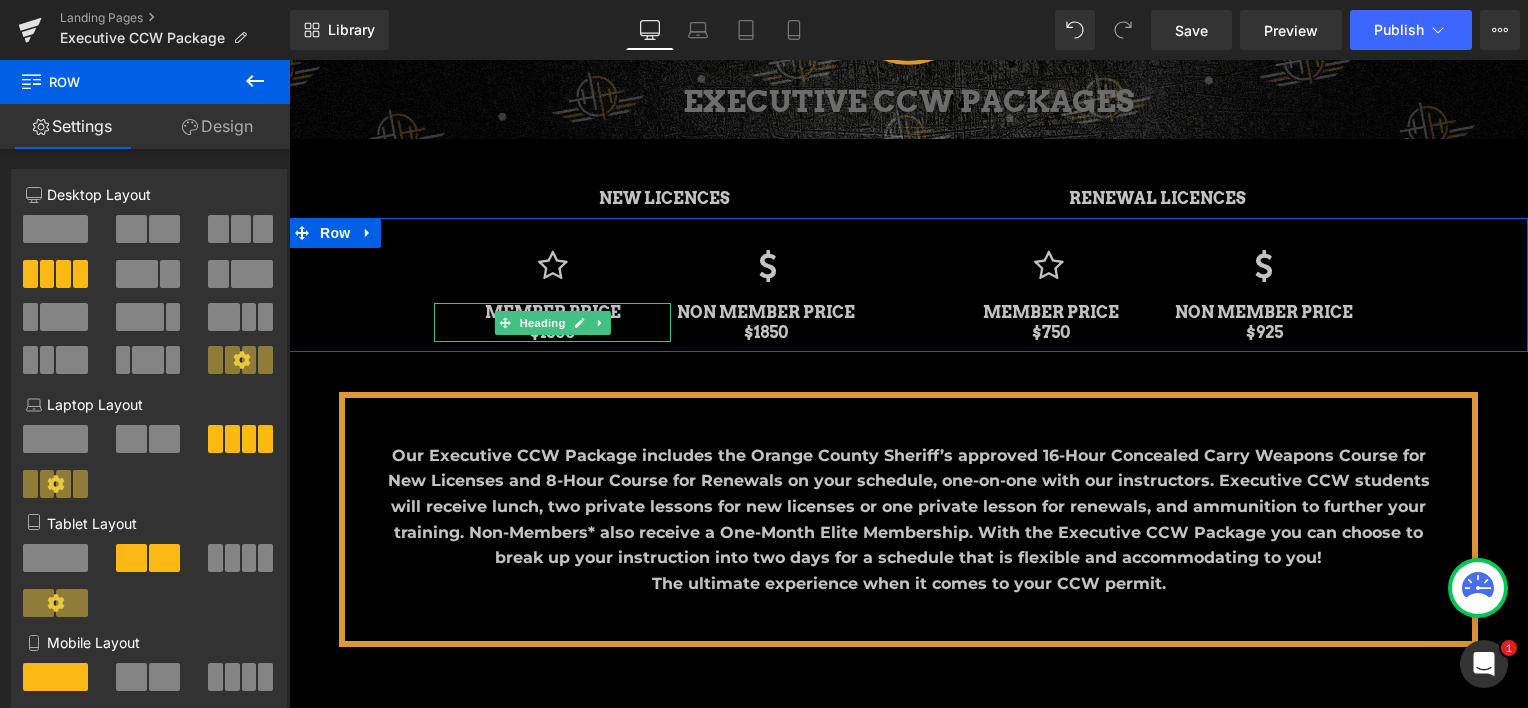 click on "MEMBER PRICE  $1500" at bounding box center (552, 322) 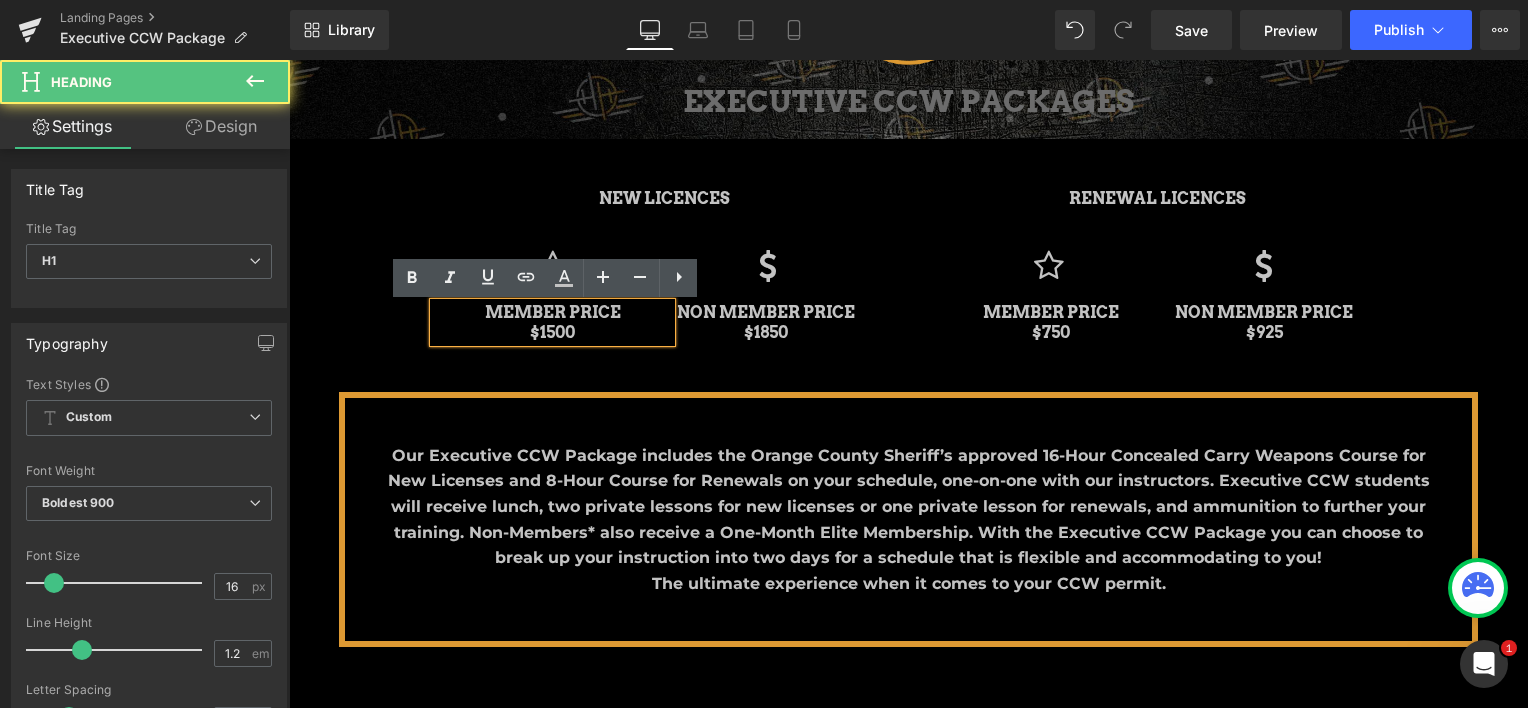 click on "MEMBER PRICE  $1500" at bounding box center (552, 322) 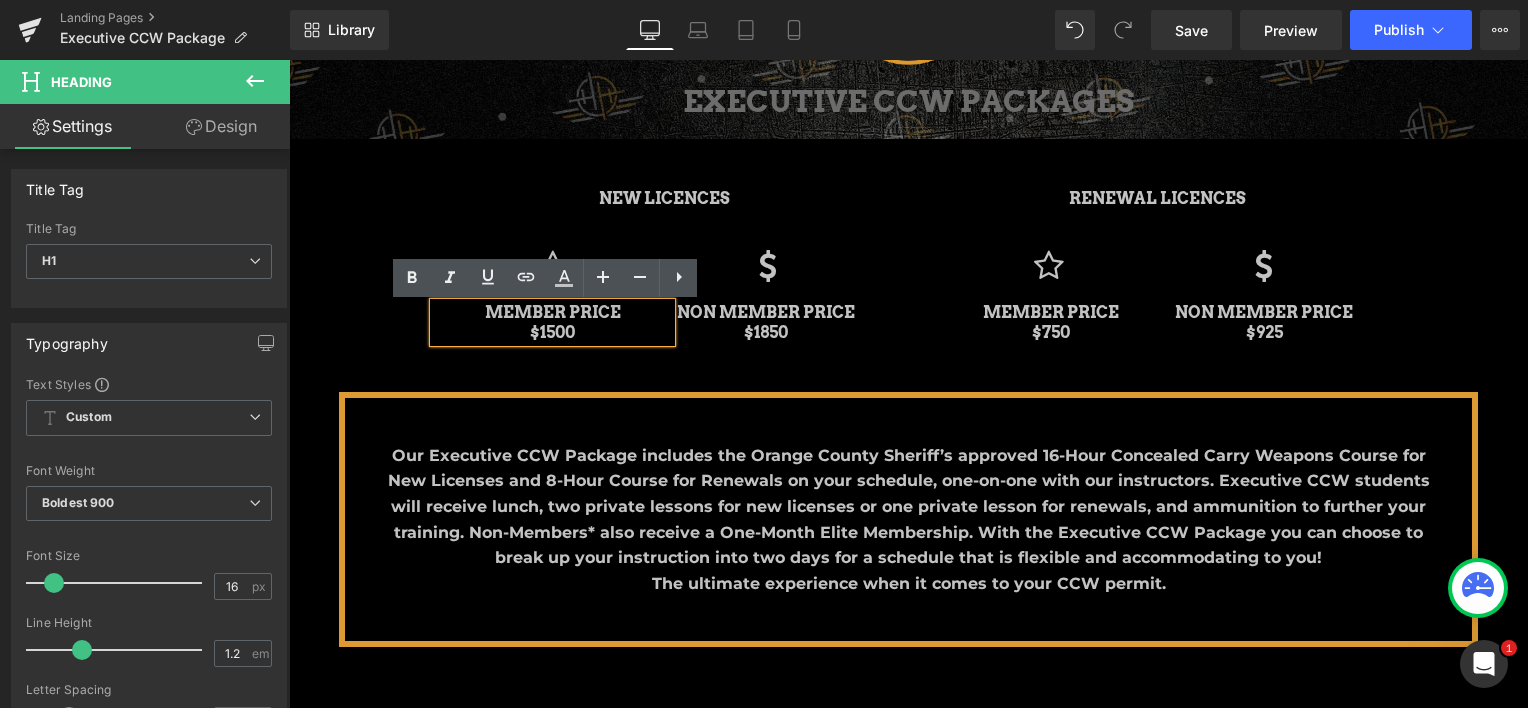 type 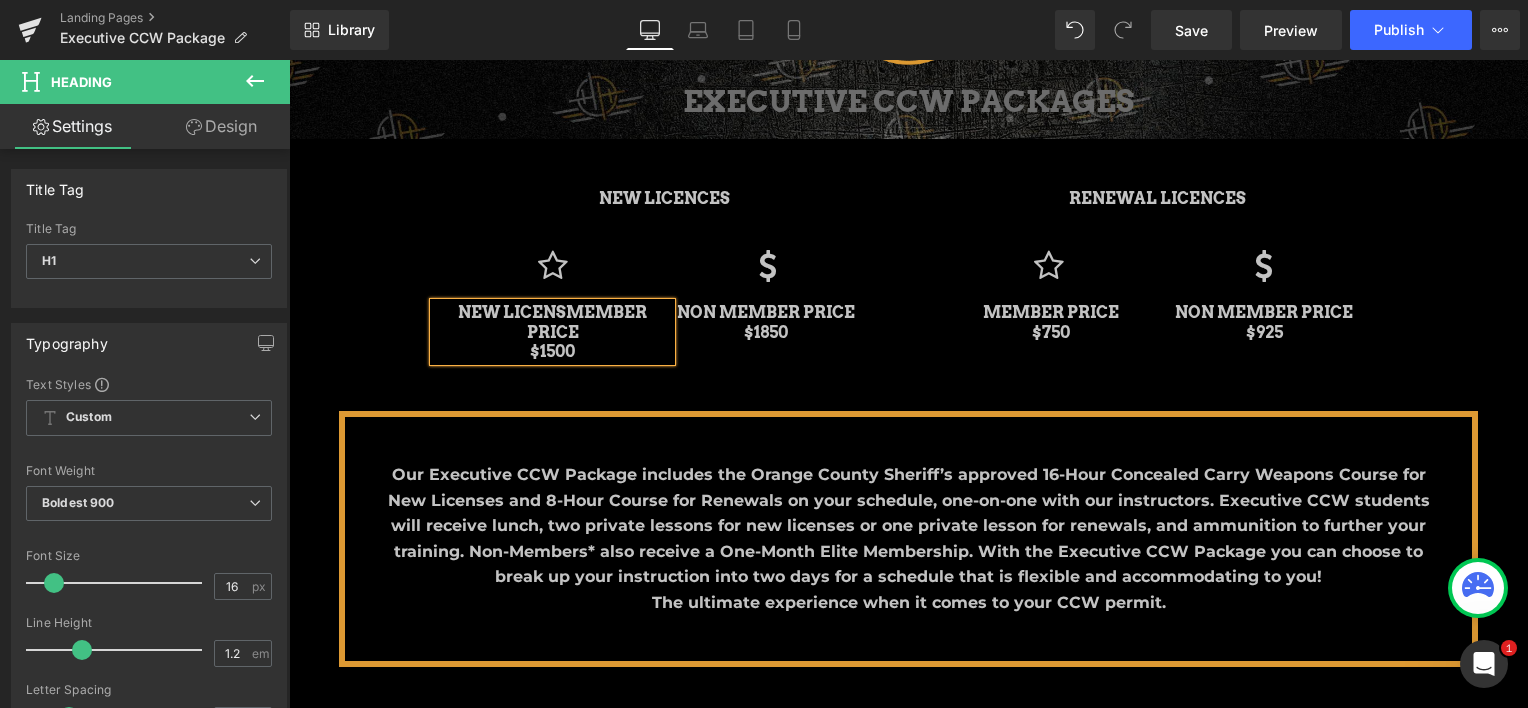 scroll, scrollTop: 10, scrollLeft: 10, axis: both 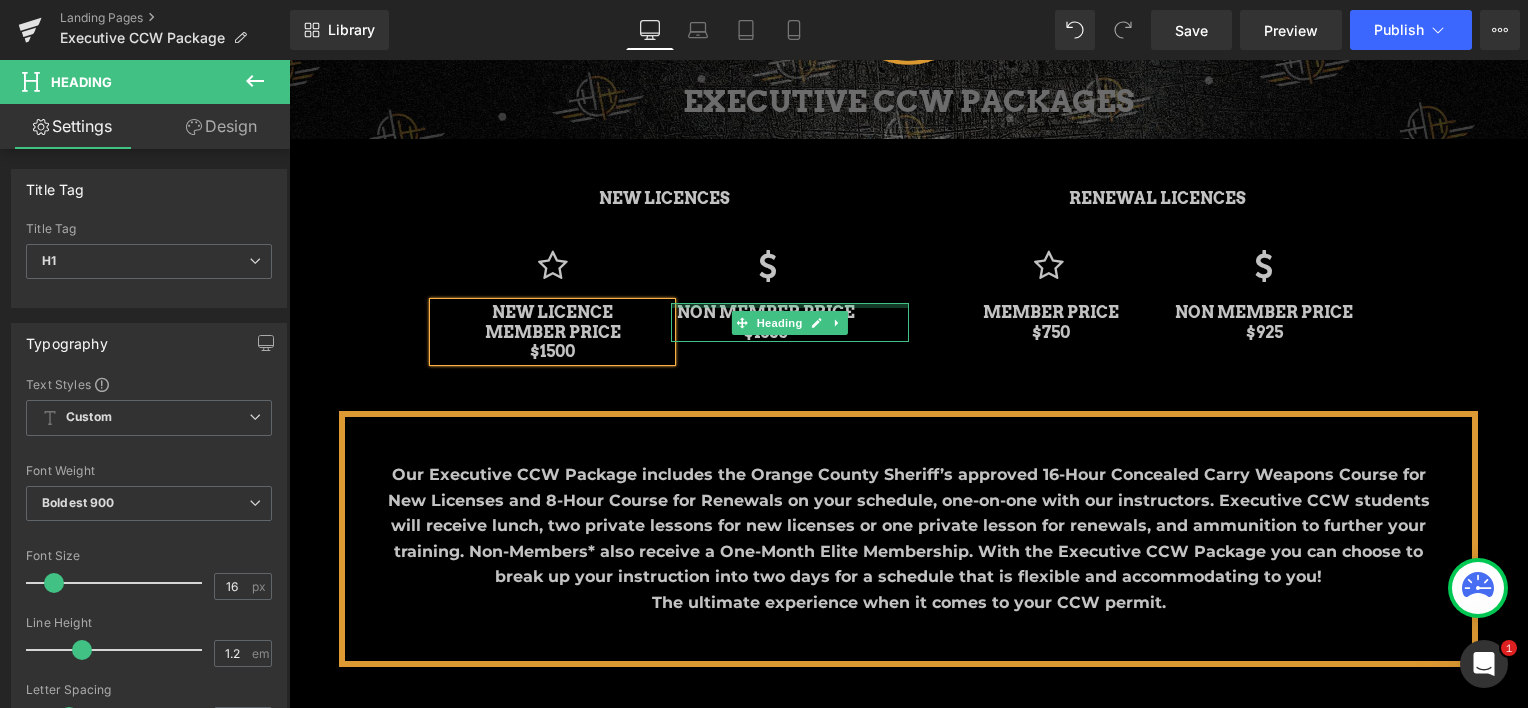 click at bounding box center (789, 305) 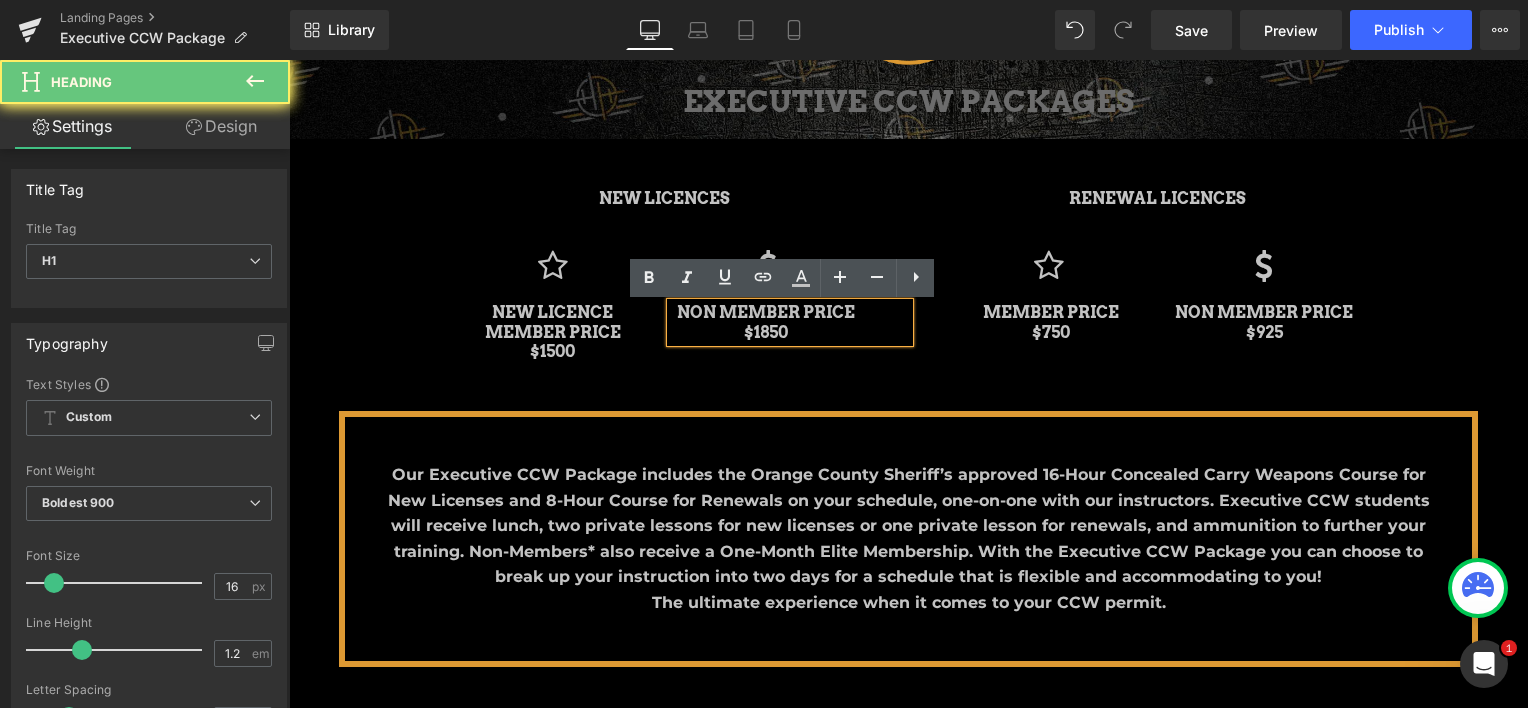 type 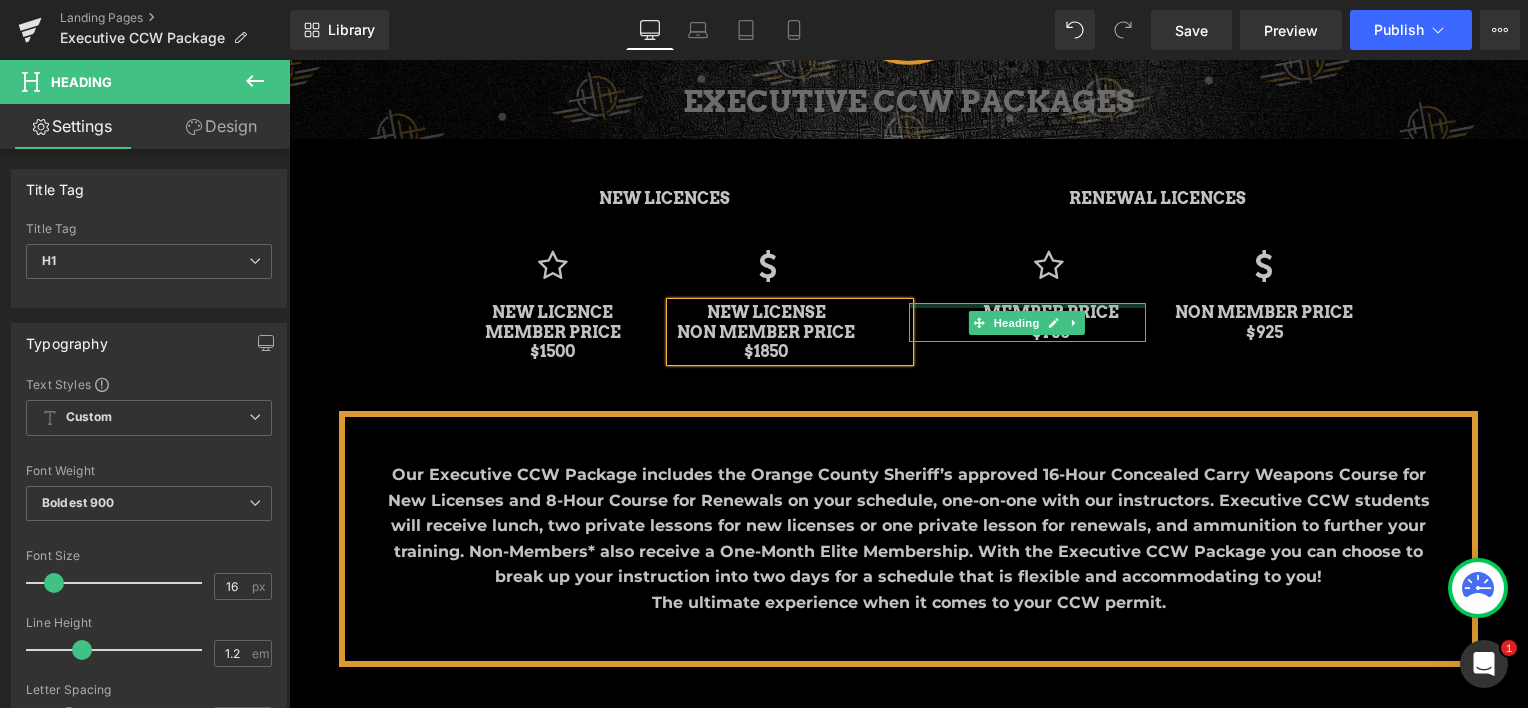click at bounding box center (1027, 305) 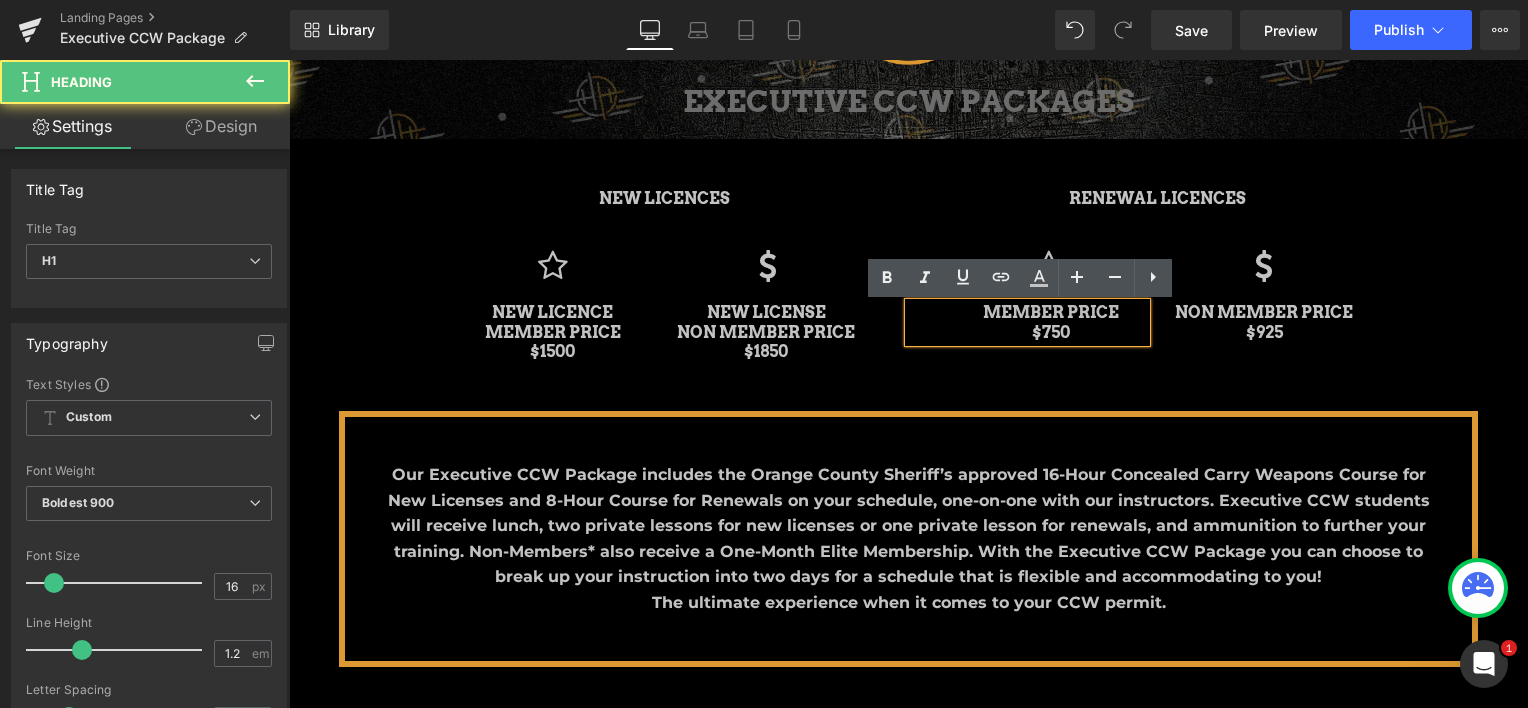 click on "MEMBER PRICE  $750" at bounding box center [1051, 322] 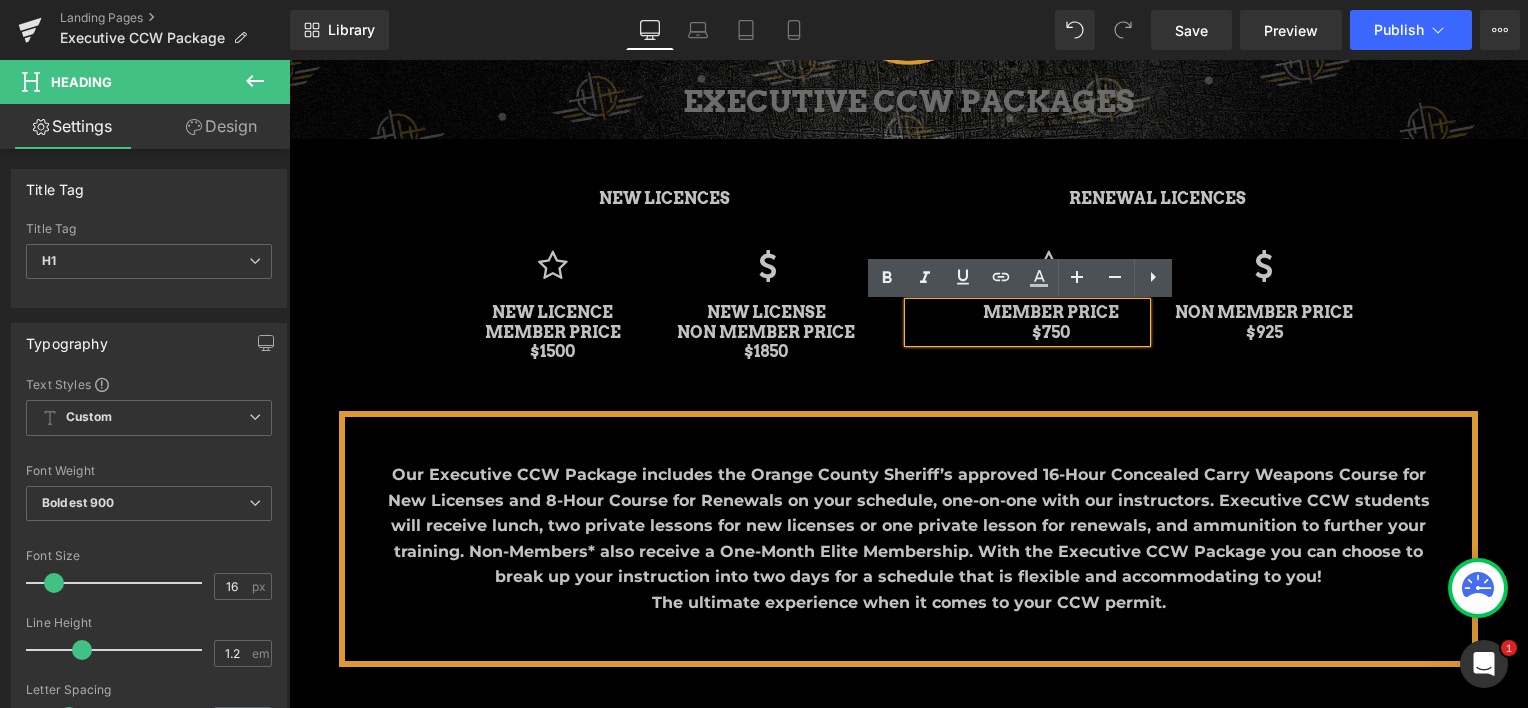 type 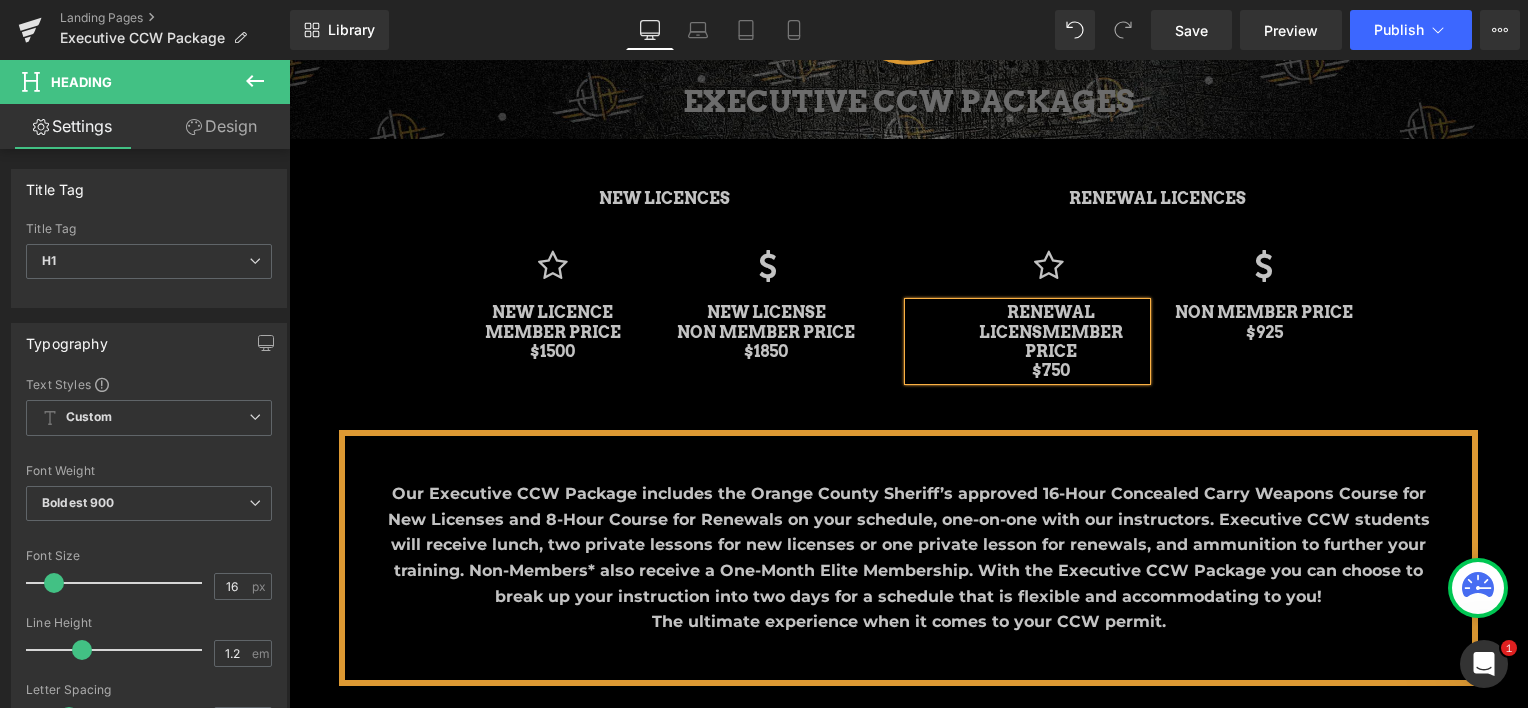 scroll, scrollTop: 9, scrollLeft: 10, axis: both 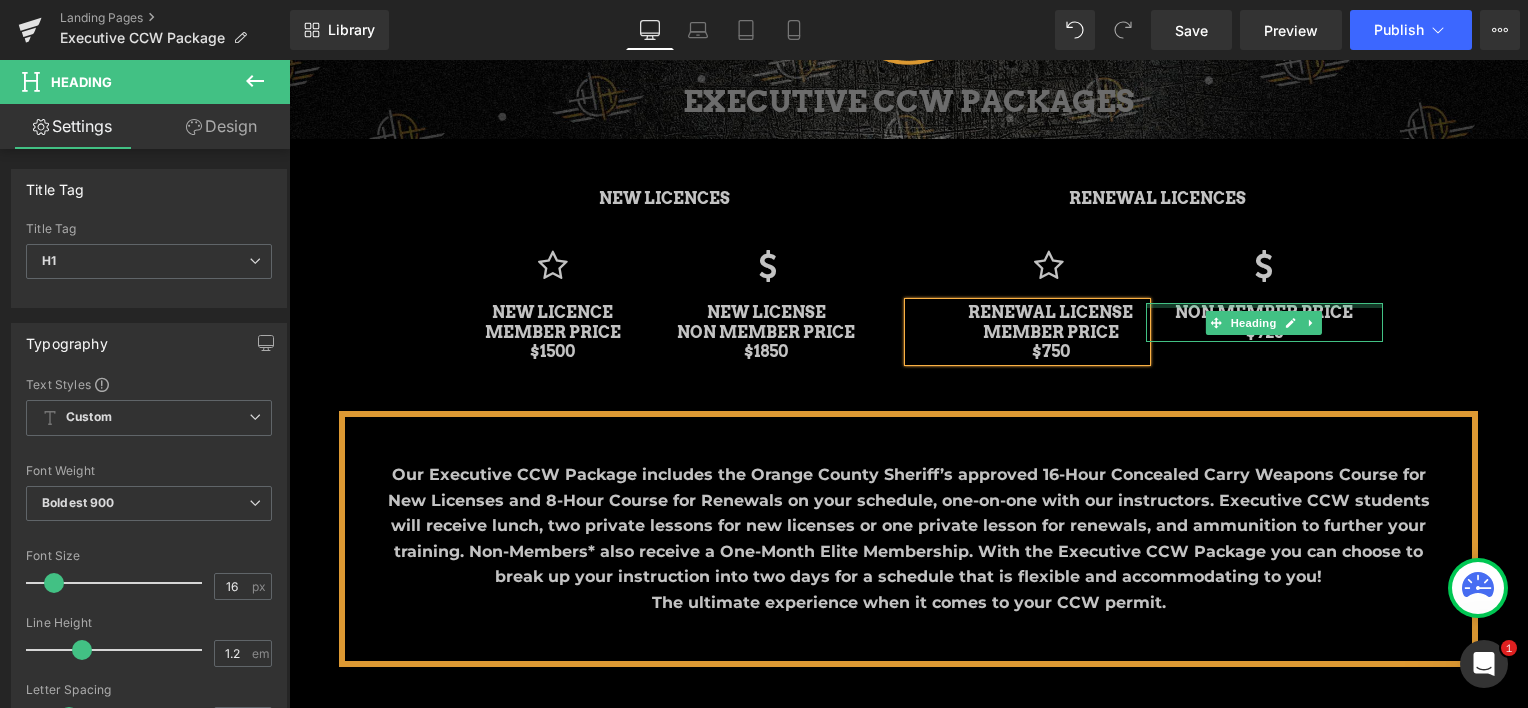 click at bounding box center (1264, 305) 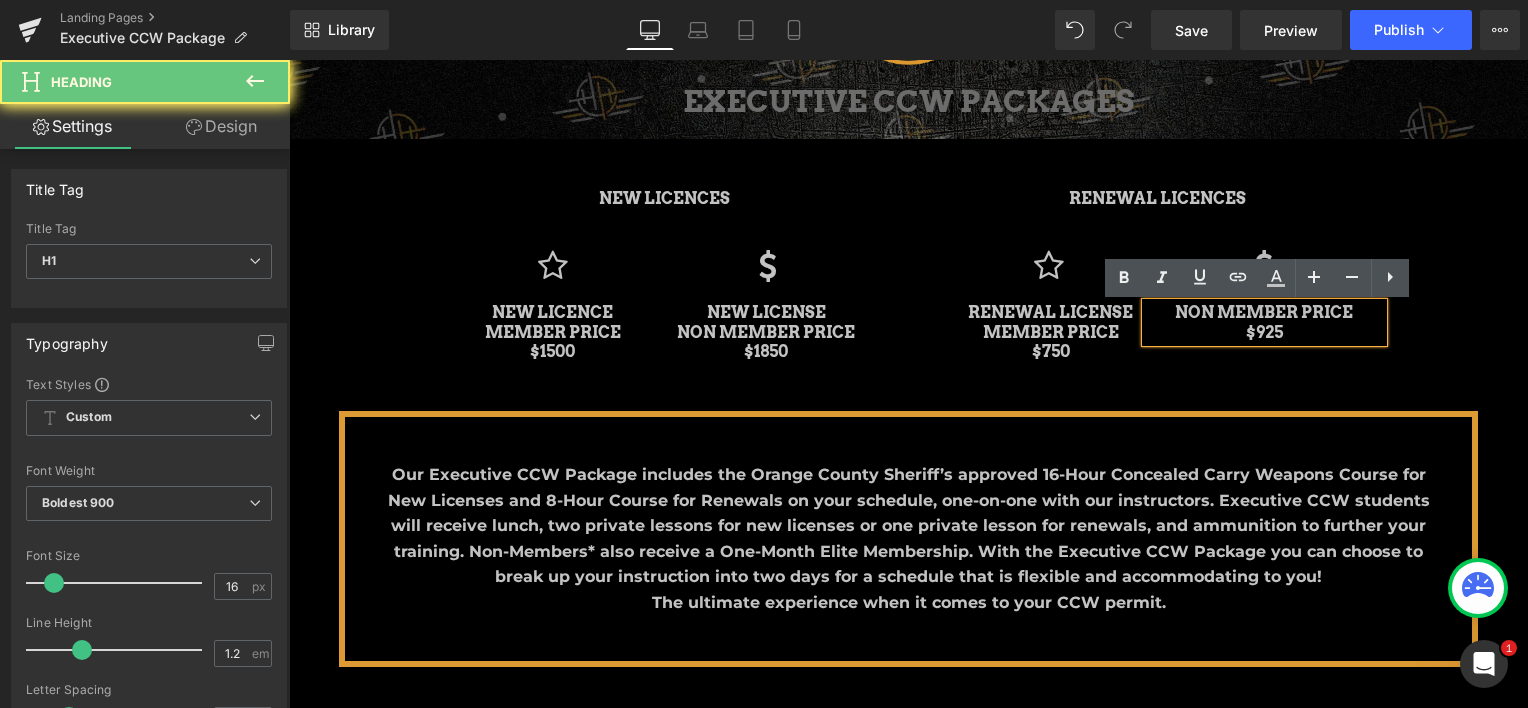 type 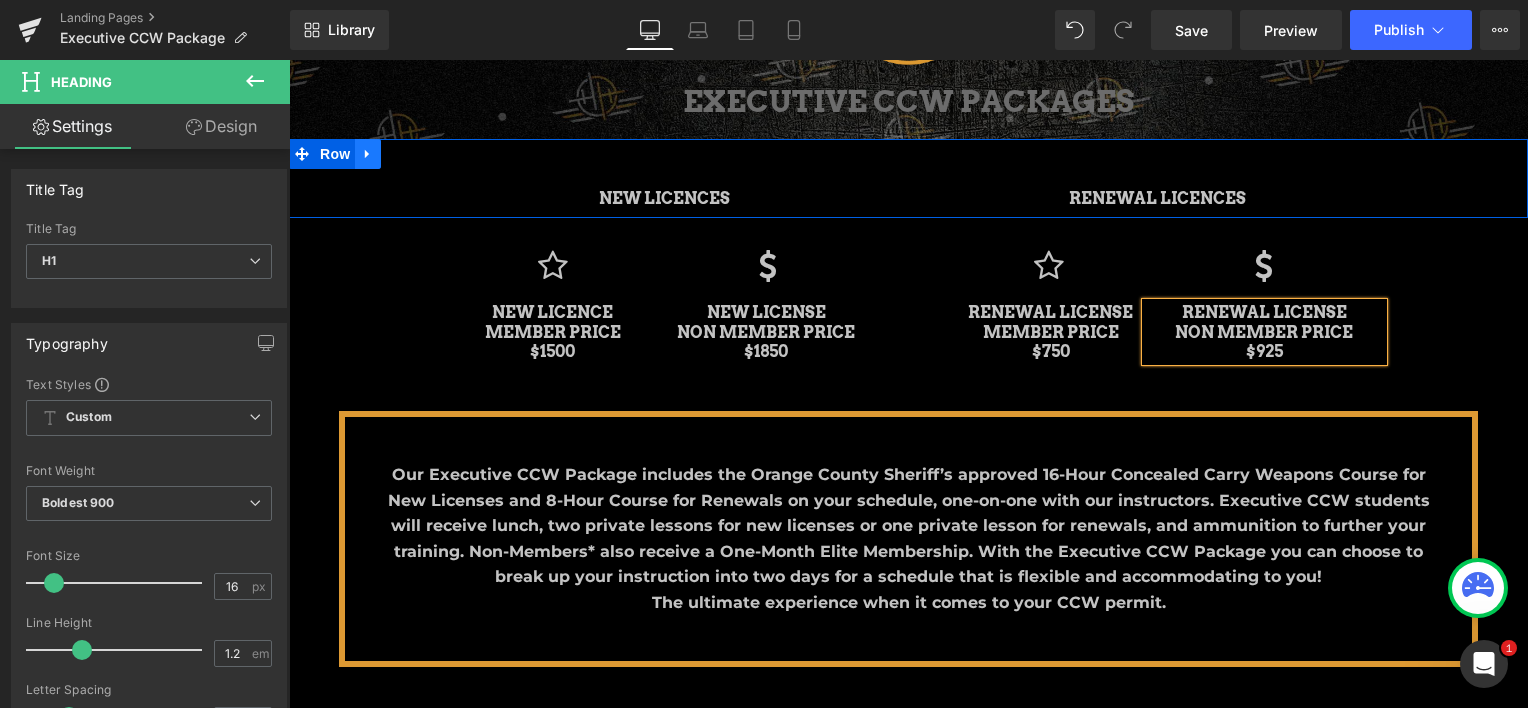 click 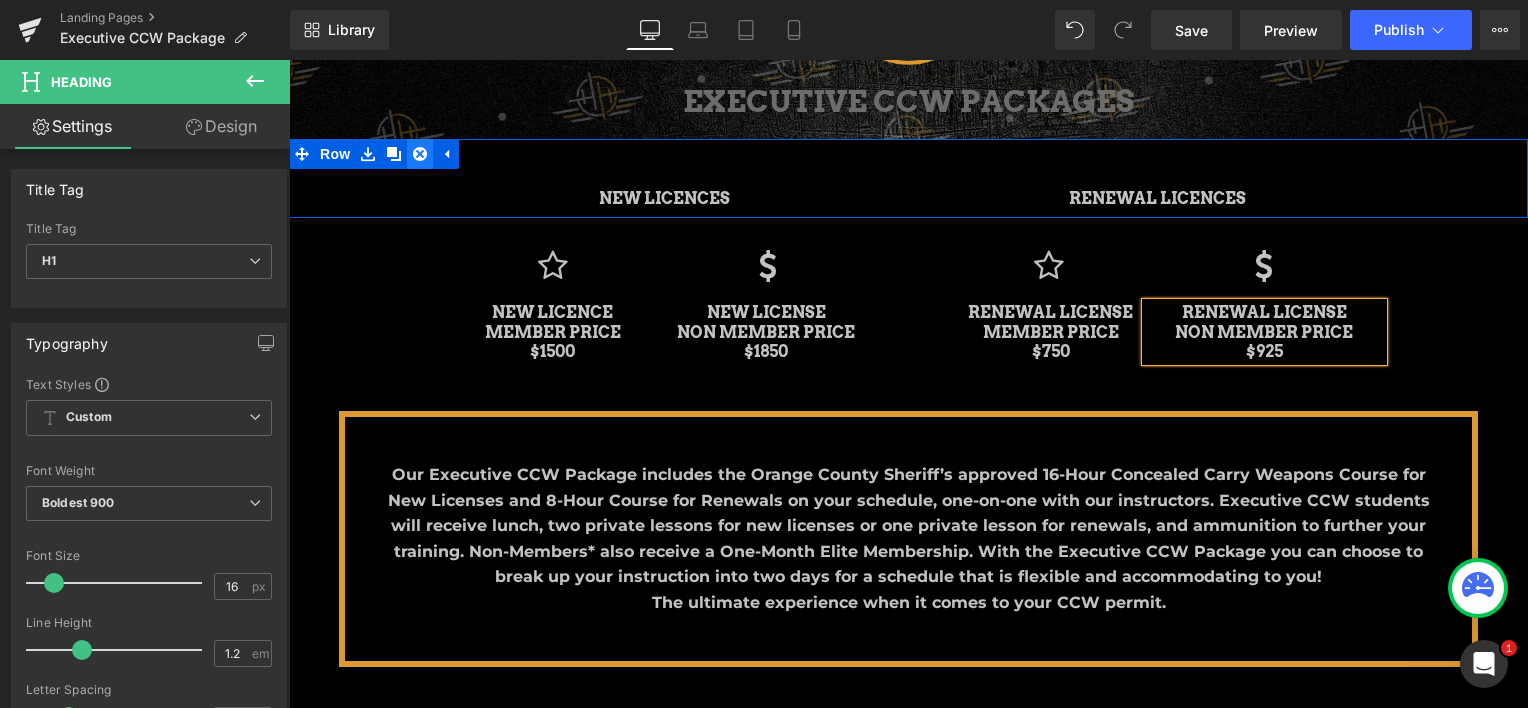 click at bounding box center [420, 154] 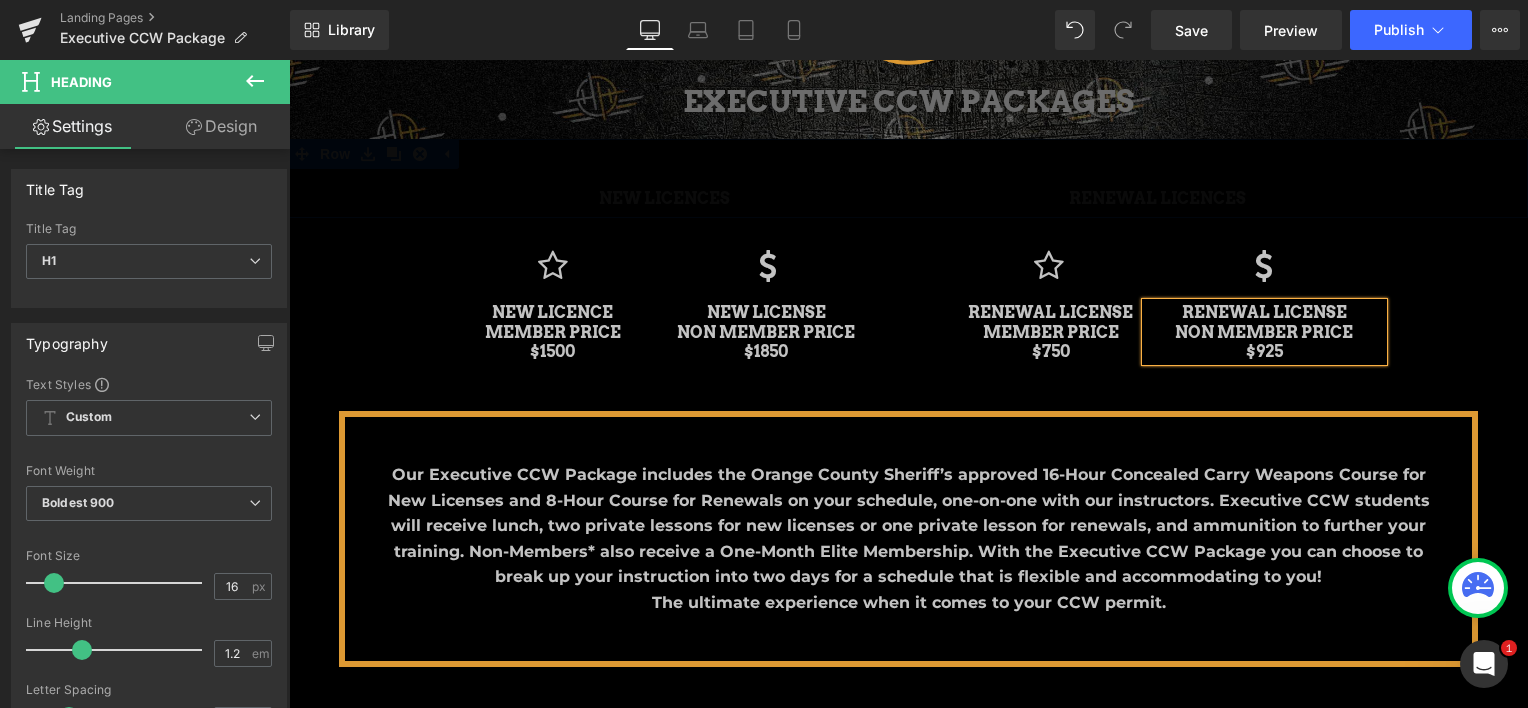 scroll, scrollTop: 2388, scrollLeft: 1224, axis: both 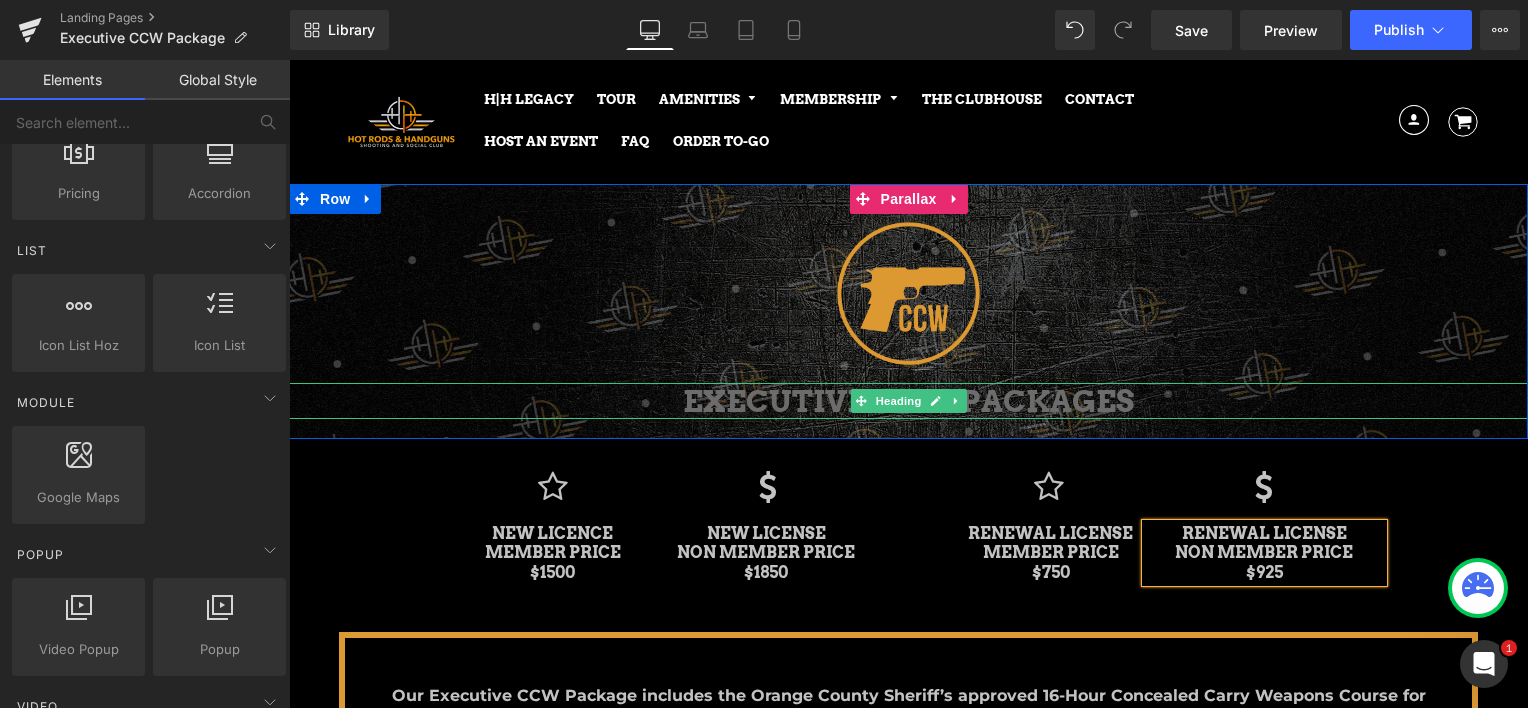 click on "EXECUTIVE CCW PACKAGES" at bounding box center (908, 401) 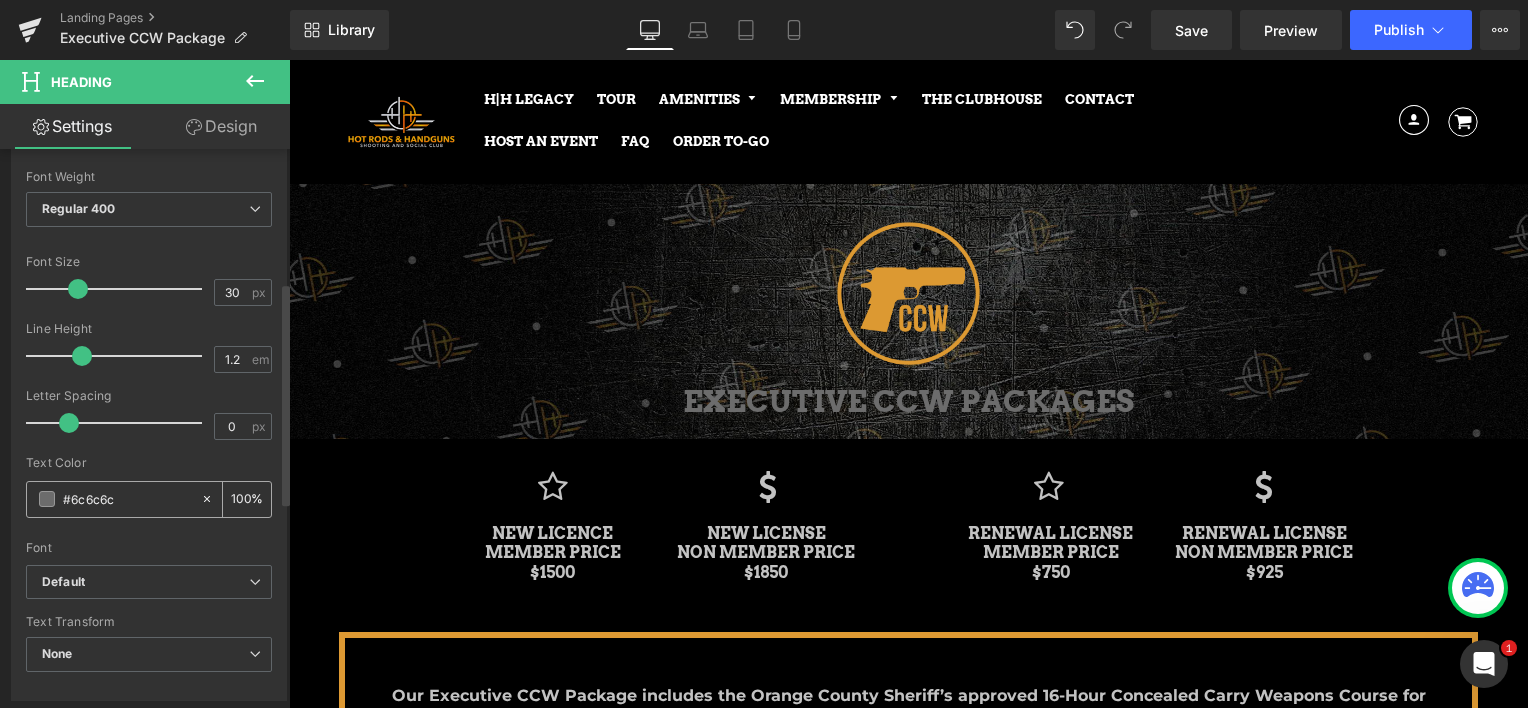 scroll, scrollTop: 500, scrollLeft: 0, axis: vertical 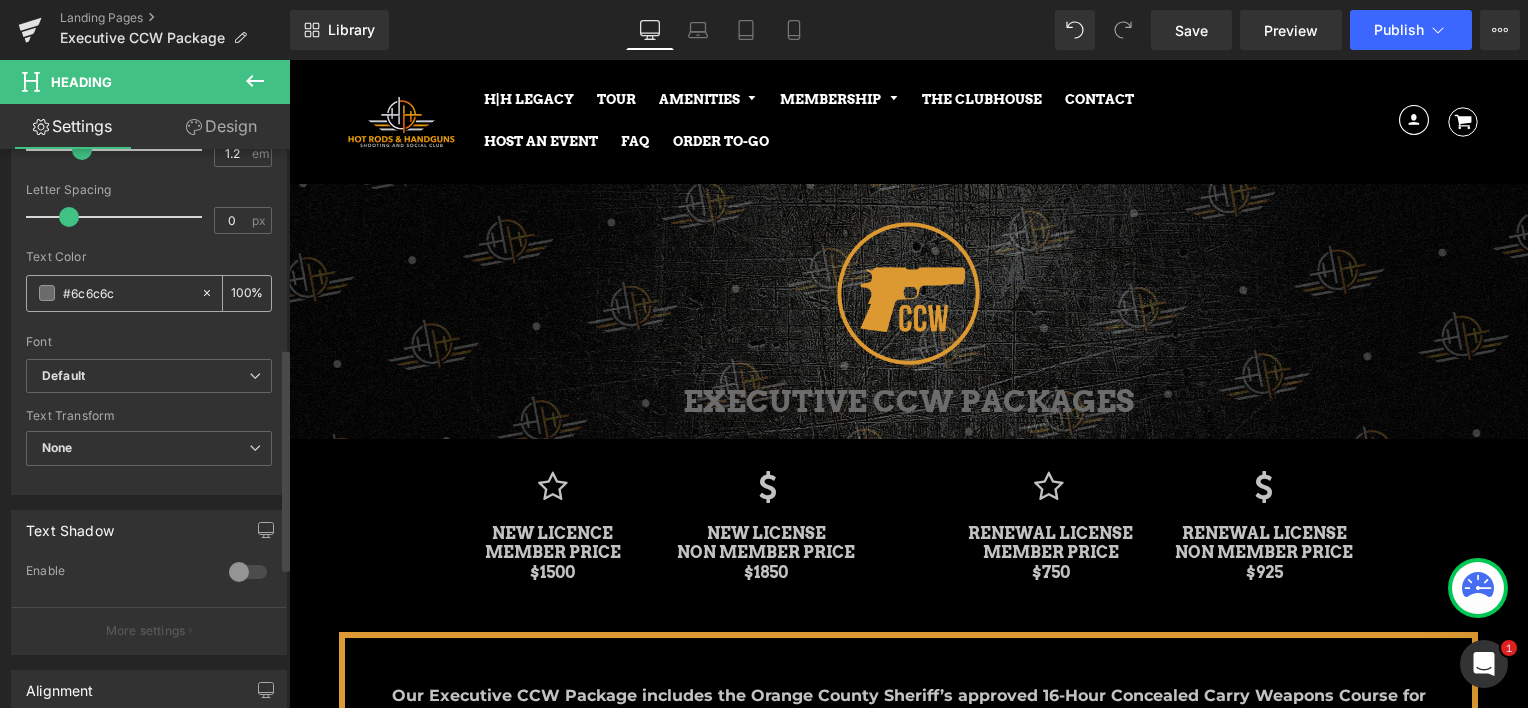 click on "#6c6c6c" at bounding box center [127, 293] 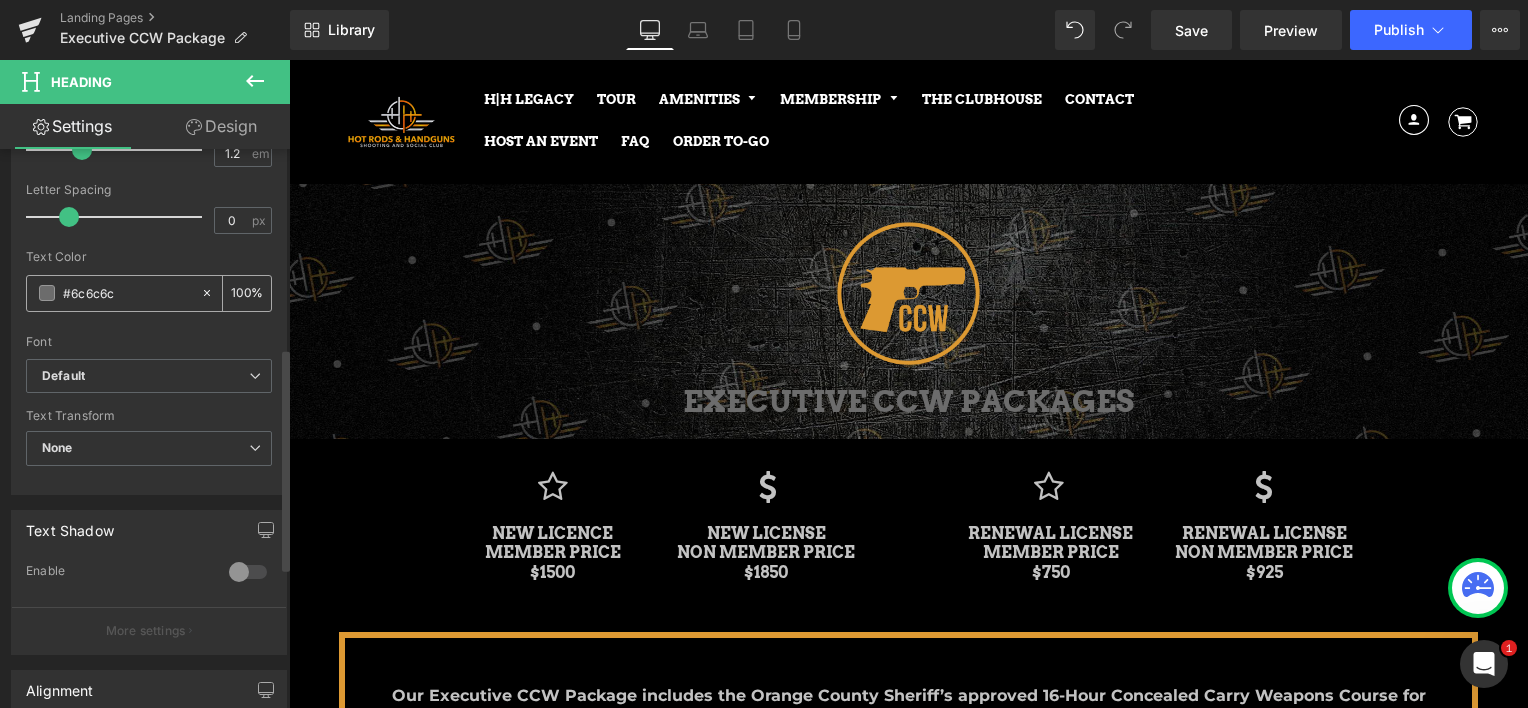 click on "#6c6c6c" at bounding box center (127, 293) 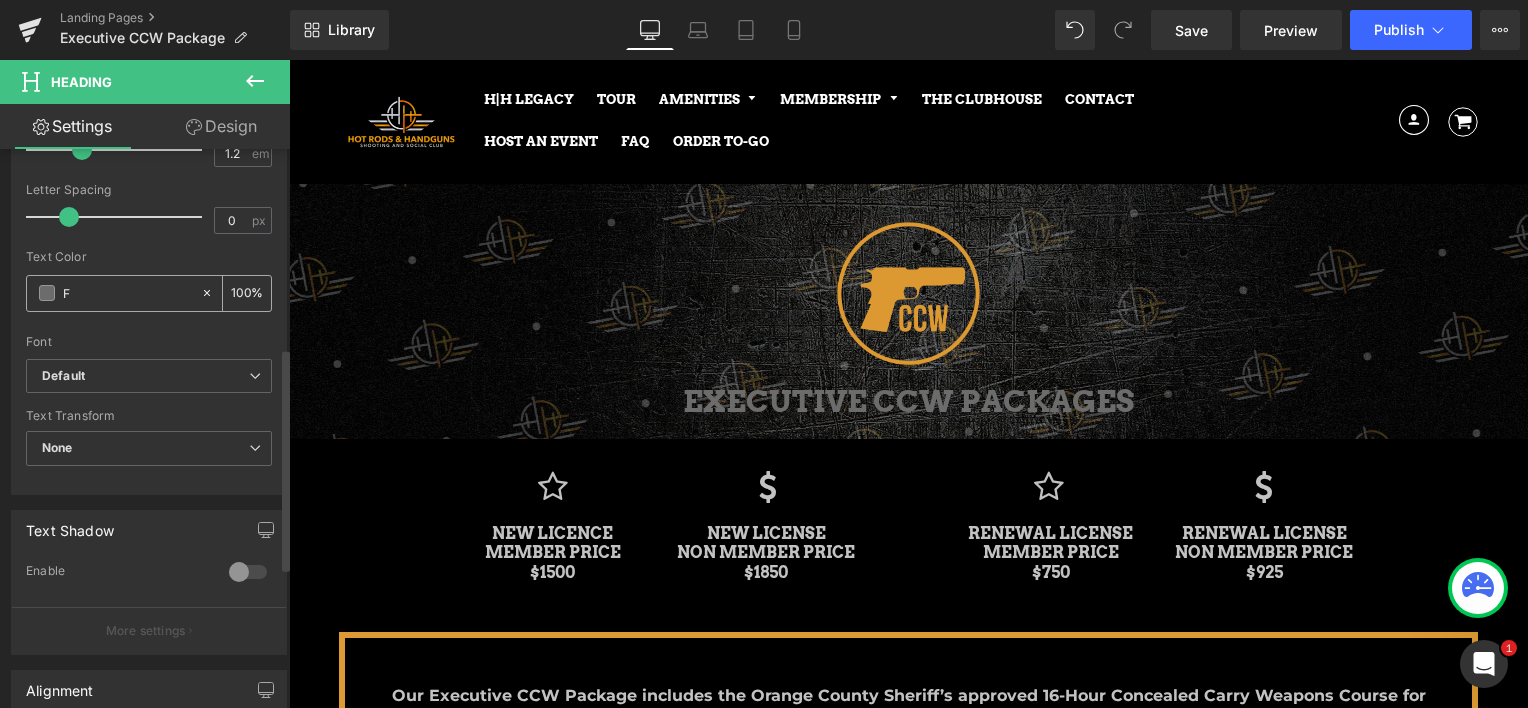 type on "0" 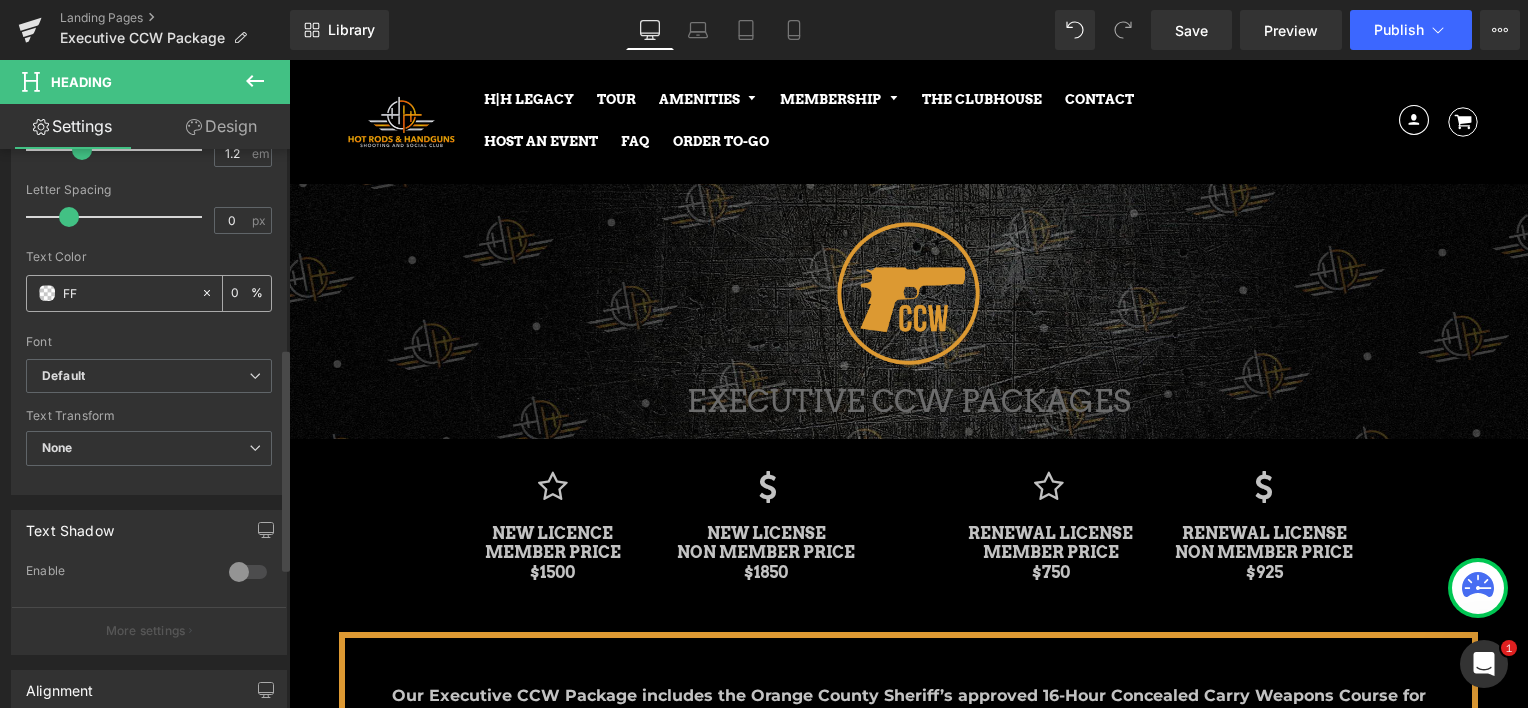 type on "FFF" 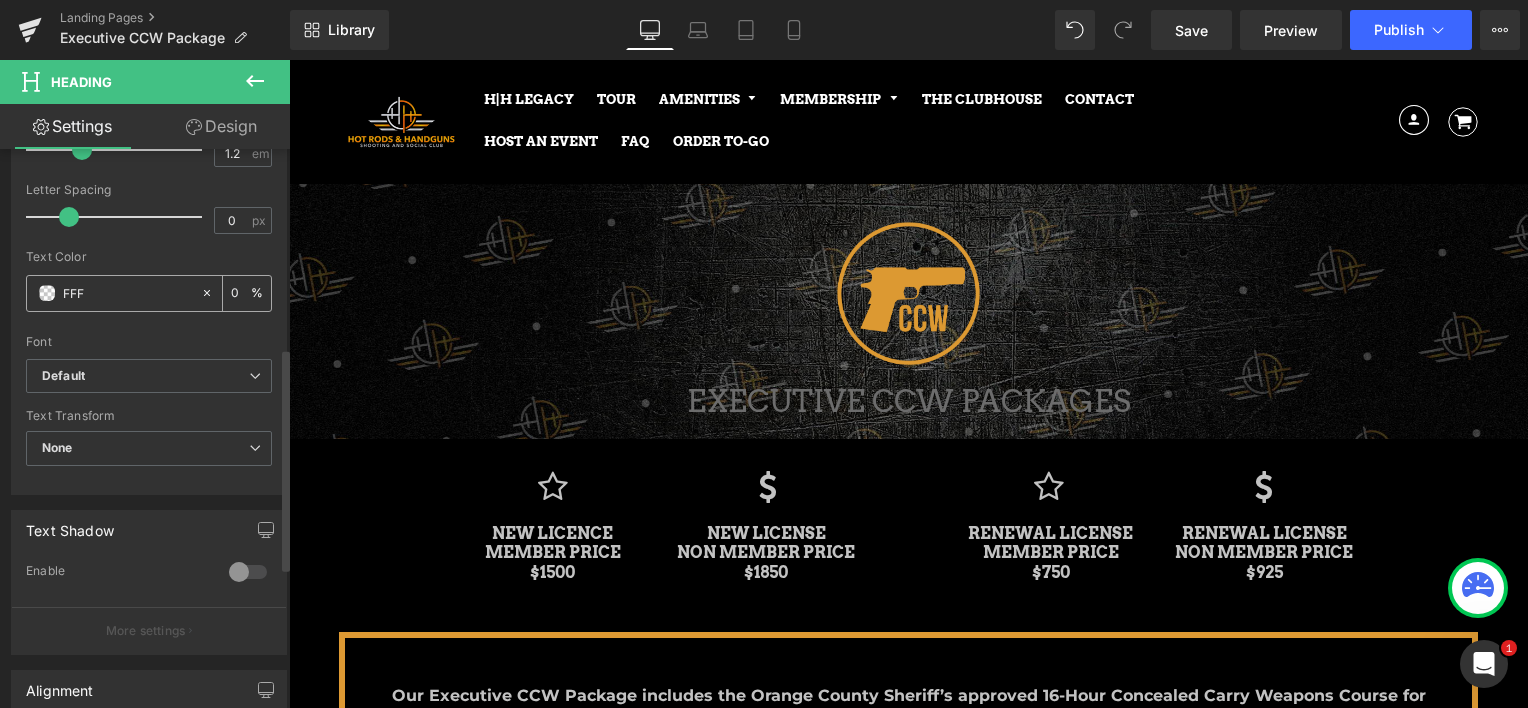 type on "100" 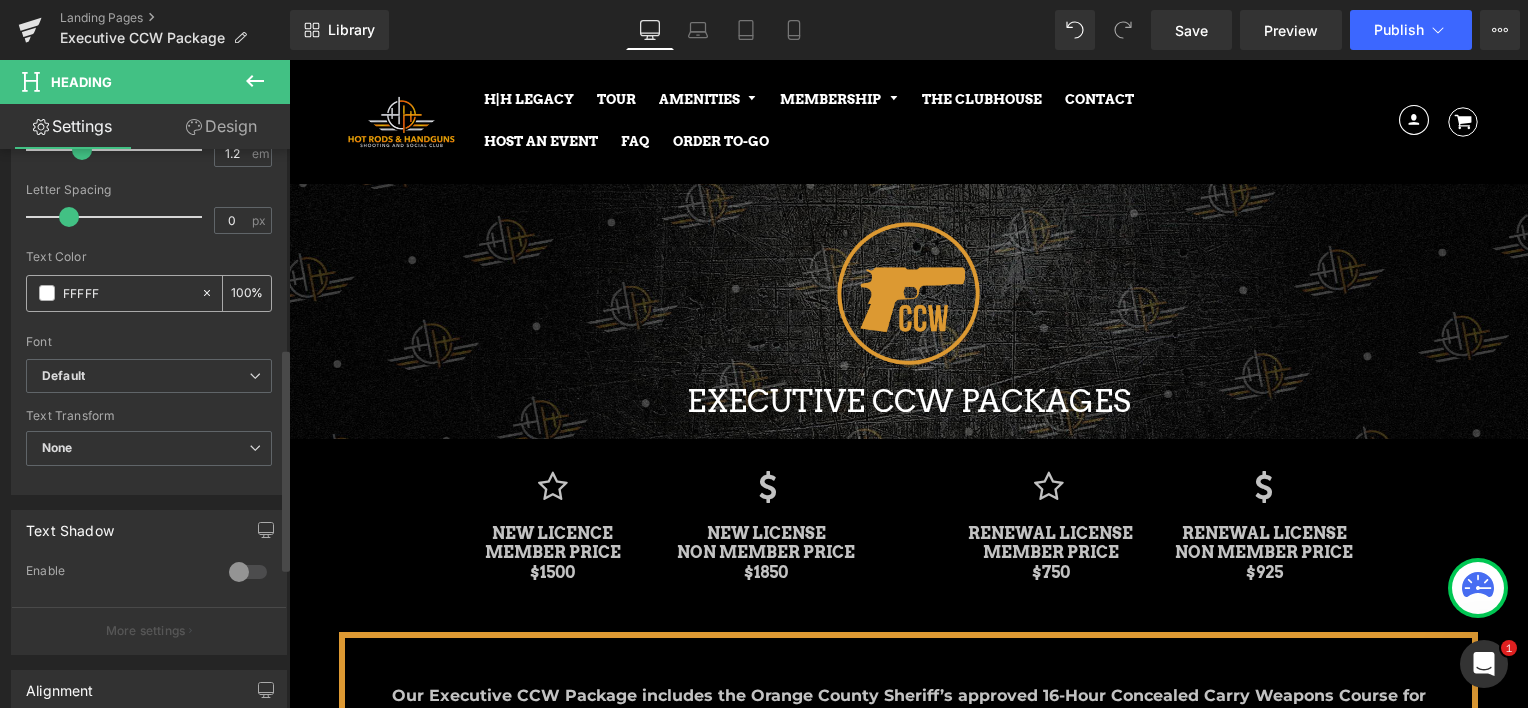 type on "FFFFFF" 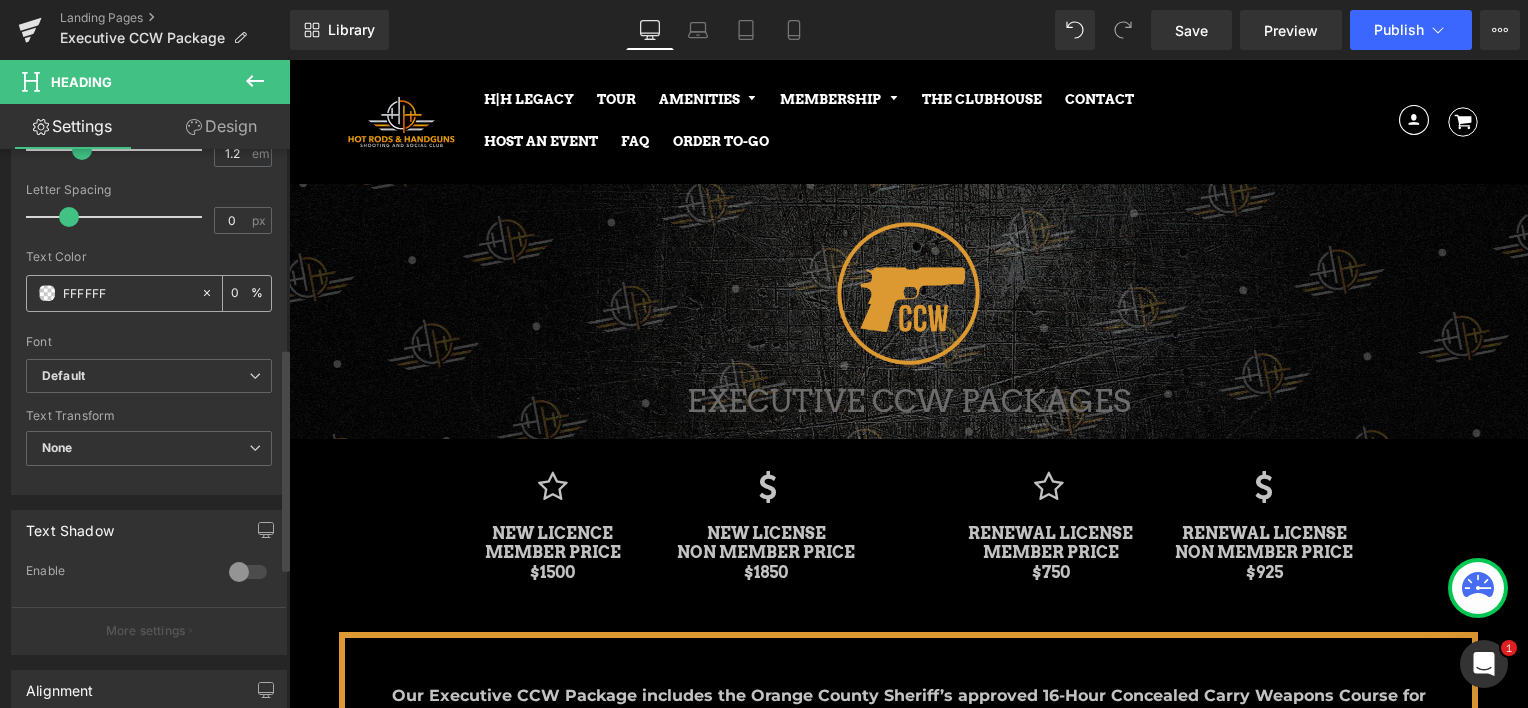 type on "100" 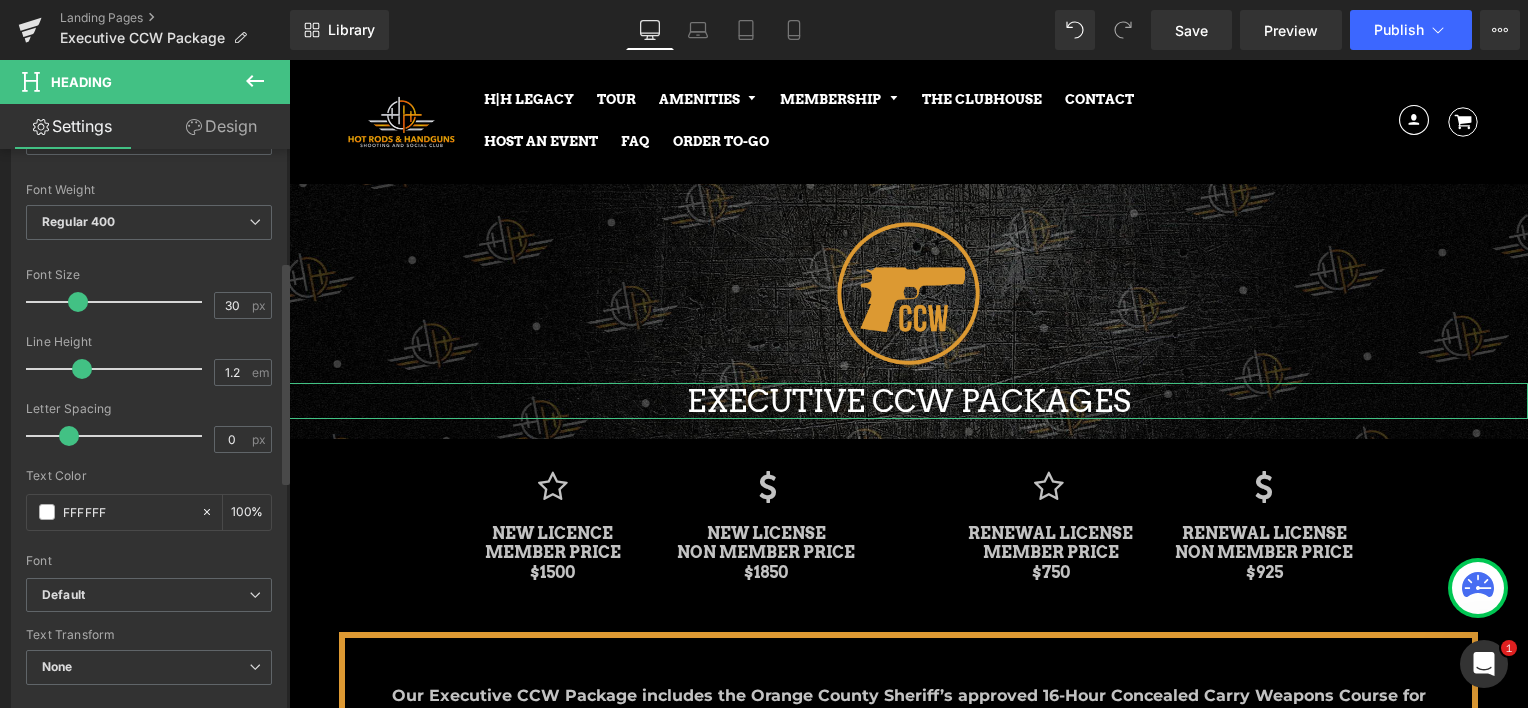 scroll, scrollTop: 200, scrollLeft: 0, axis: vertical 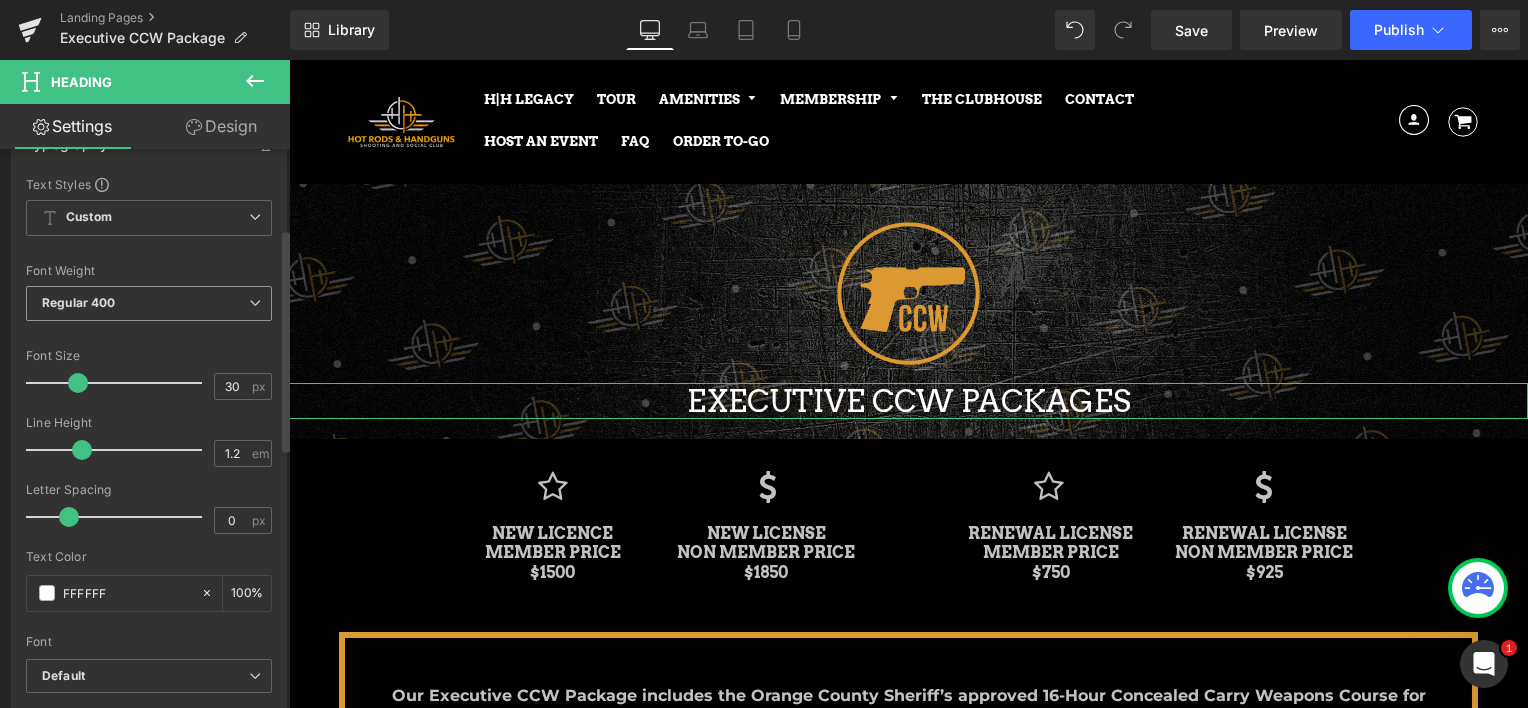 type on "#ffffff" 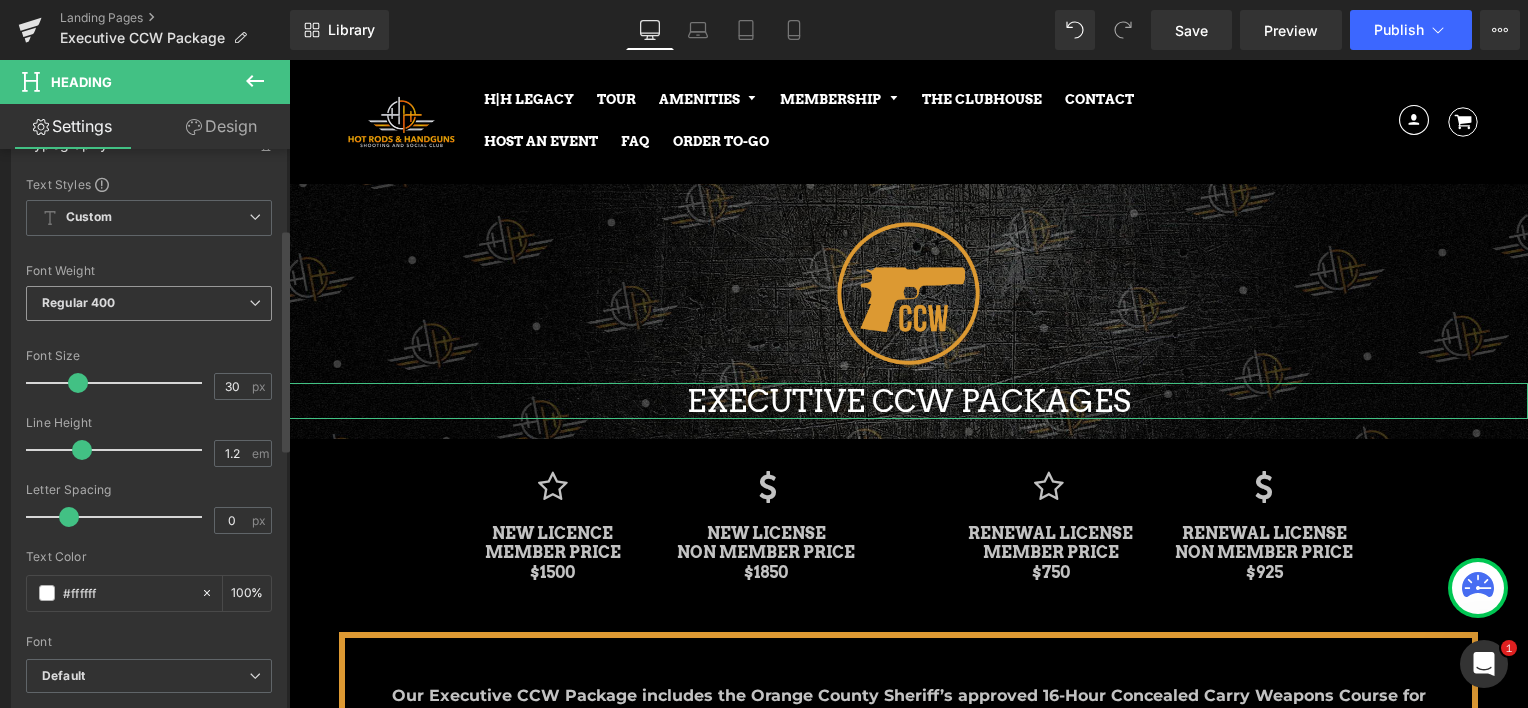 click on "Regular 400" at bounding box center [79, 302] 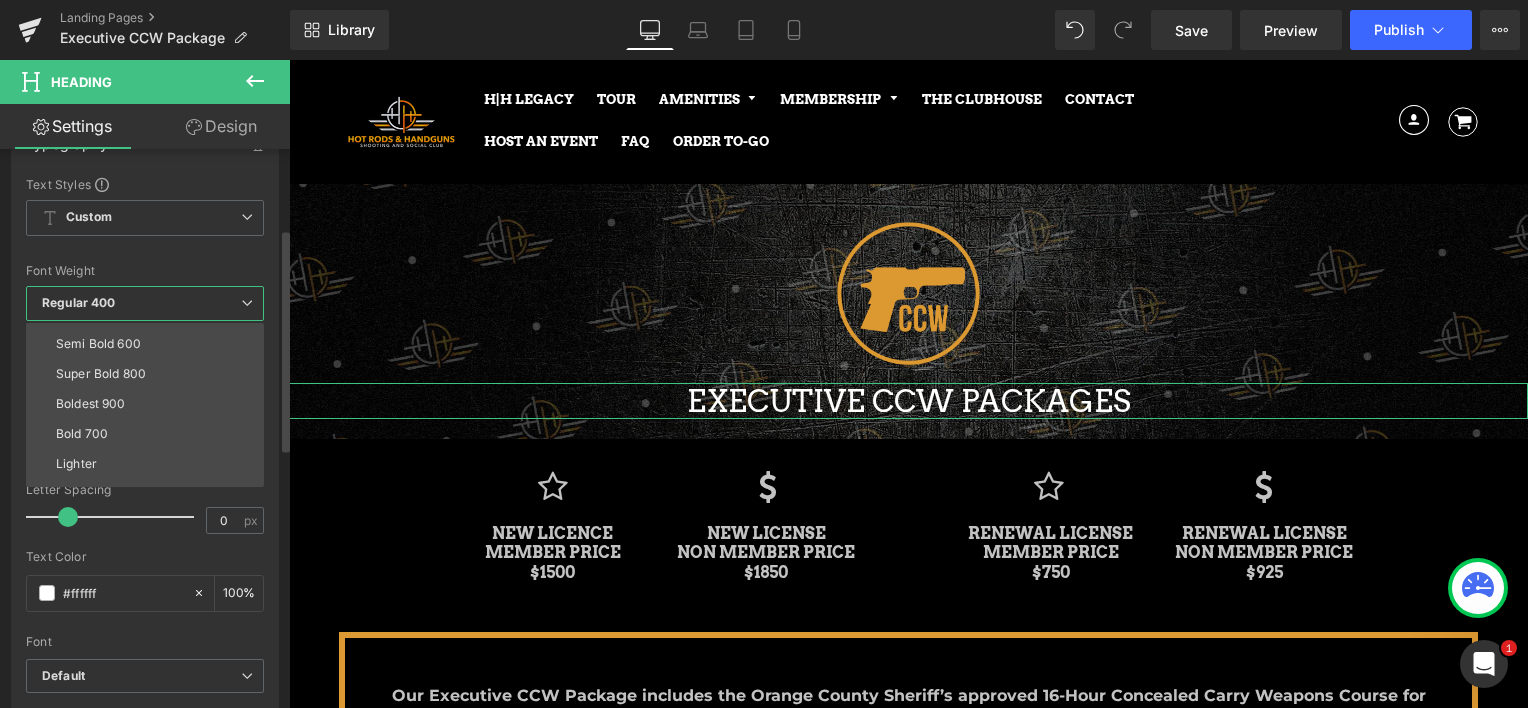 scroll, scrollTop: 166, scrollLeft: 0, axis: vertical 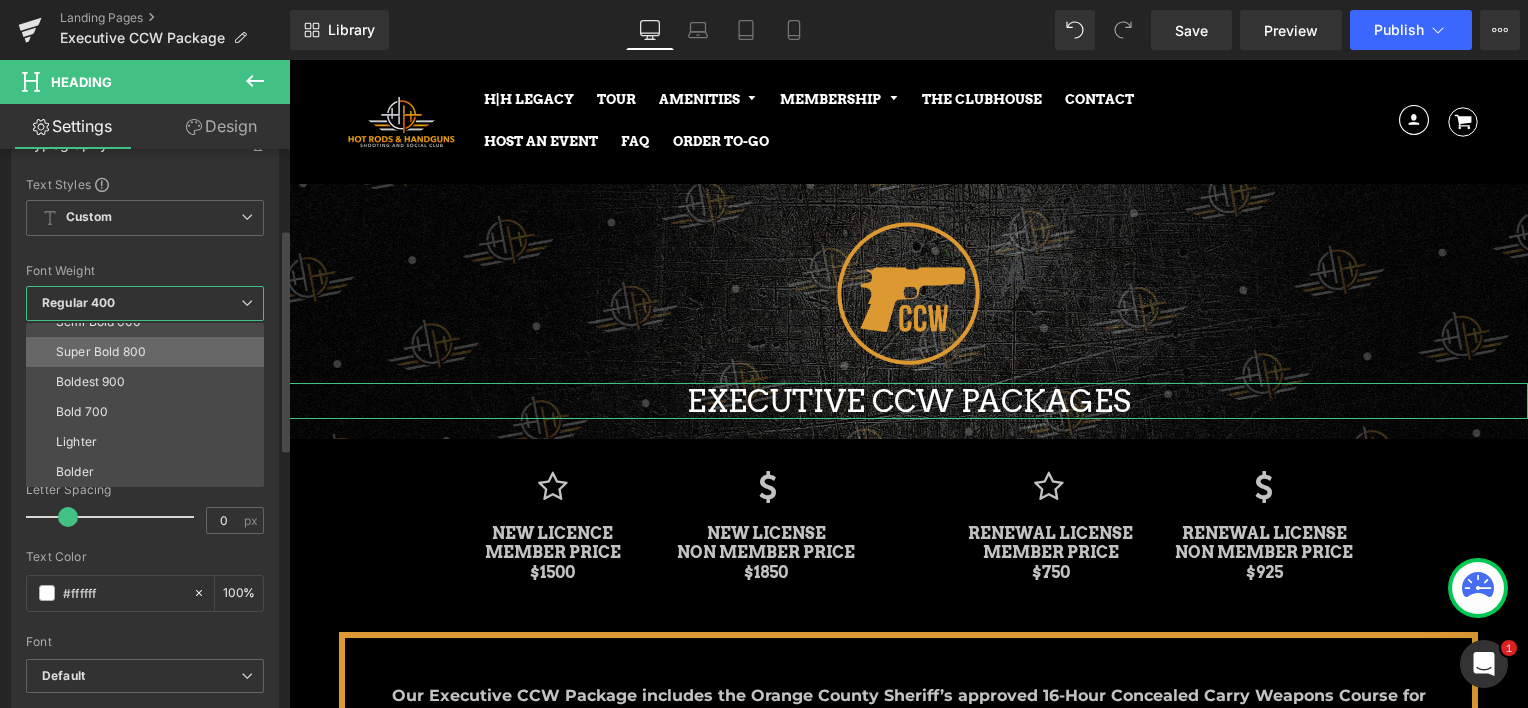 click on "Super Bold 800" at bounding box center (101, 352) 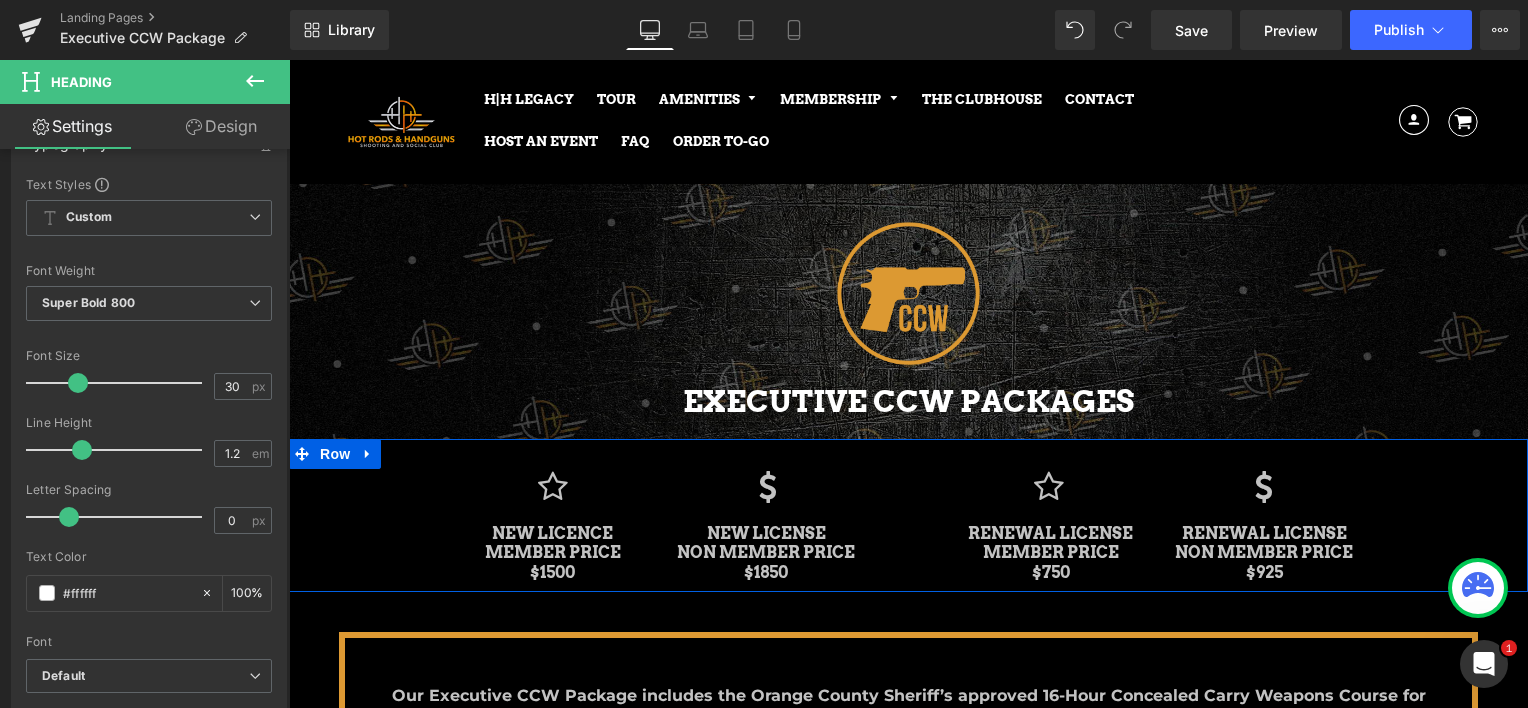 click on "Icon         NEW LICENCE MEMBER PRICE  $1500 Heading         Icon         NEW LICENSE NON MEMBER PRICE $1850 Heading         Icon         RENEWAL LICENSE MEMBER PRICE  $750 Heading         Icon         RENEWAL LICENSE NON MEMBER PRICE $925 Heading         Row" at bounding box center [908, 515] 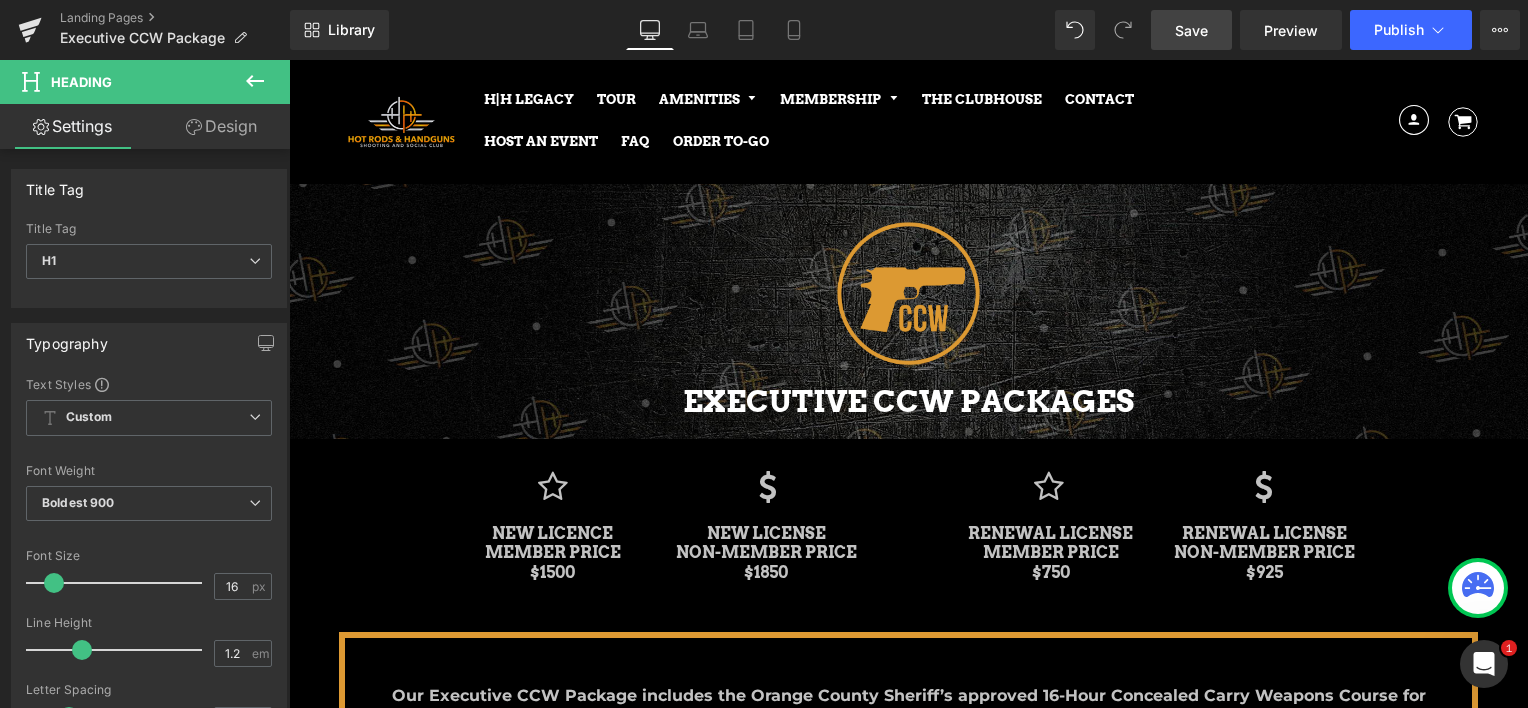 click on "Save" at bounding box center [1191, 30] 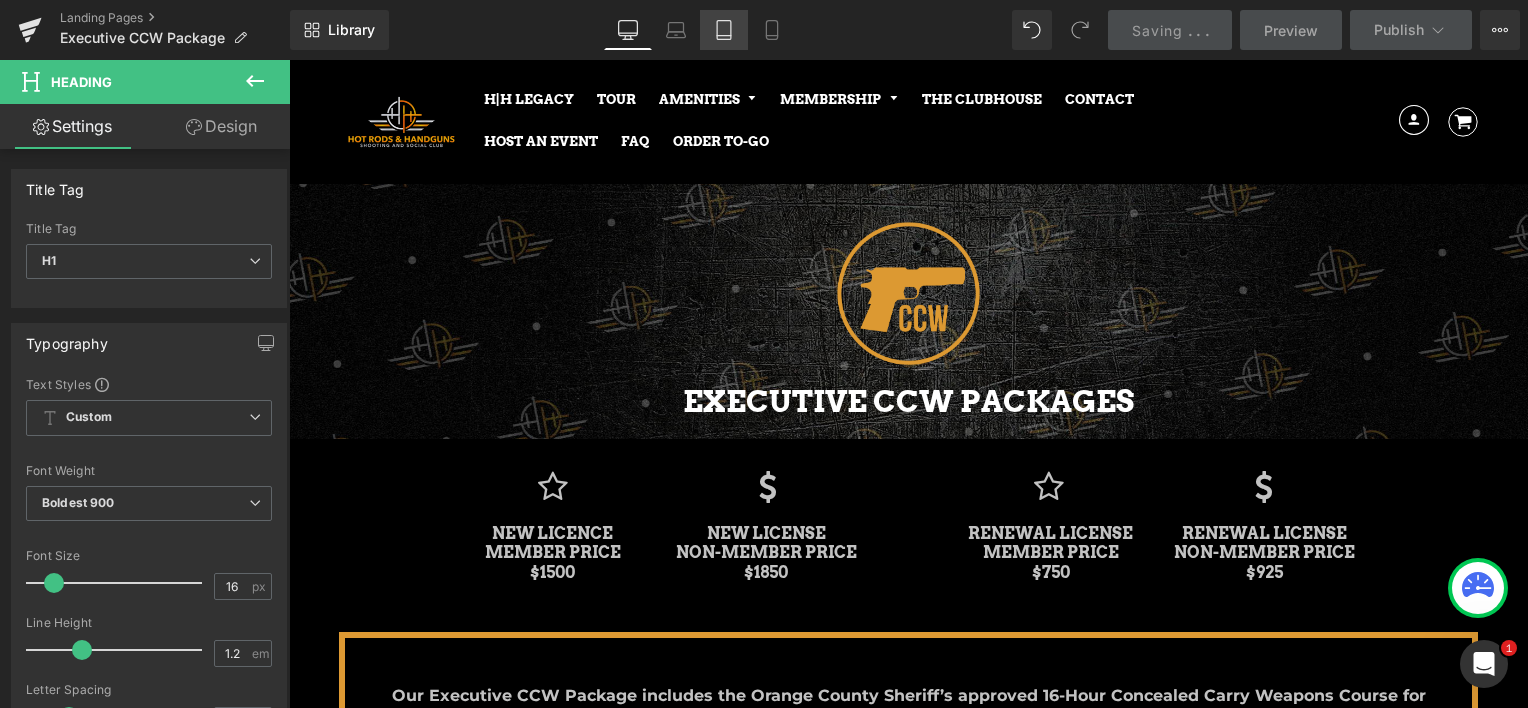 click on "Desktop Laptop Tablet Mobile" at bounding box center (700, 30) 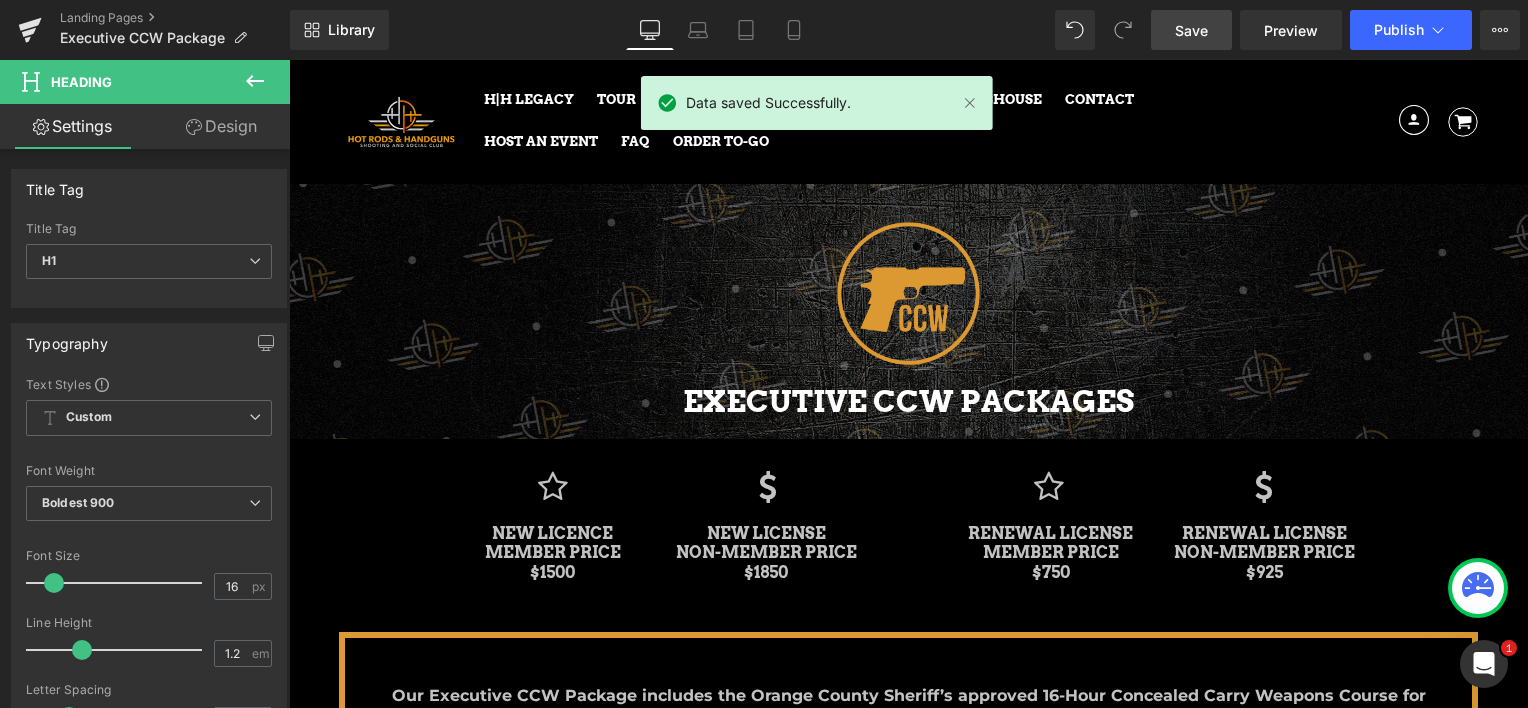 drag, startPoint x: 762, startPoint y: 18, endPoint x: 574, endPoint y: 30, distance: 188.38258 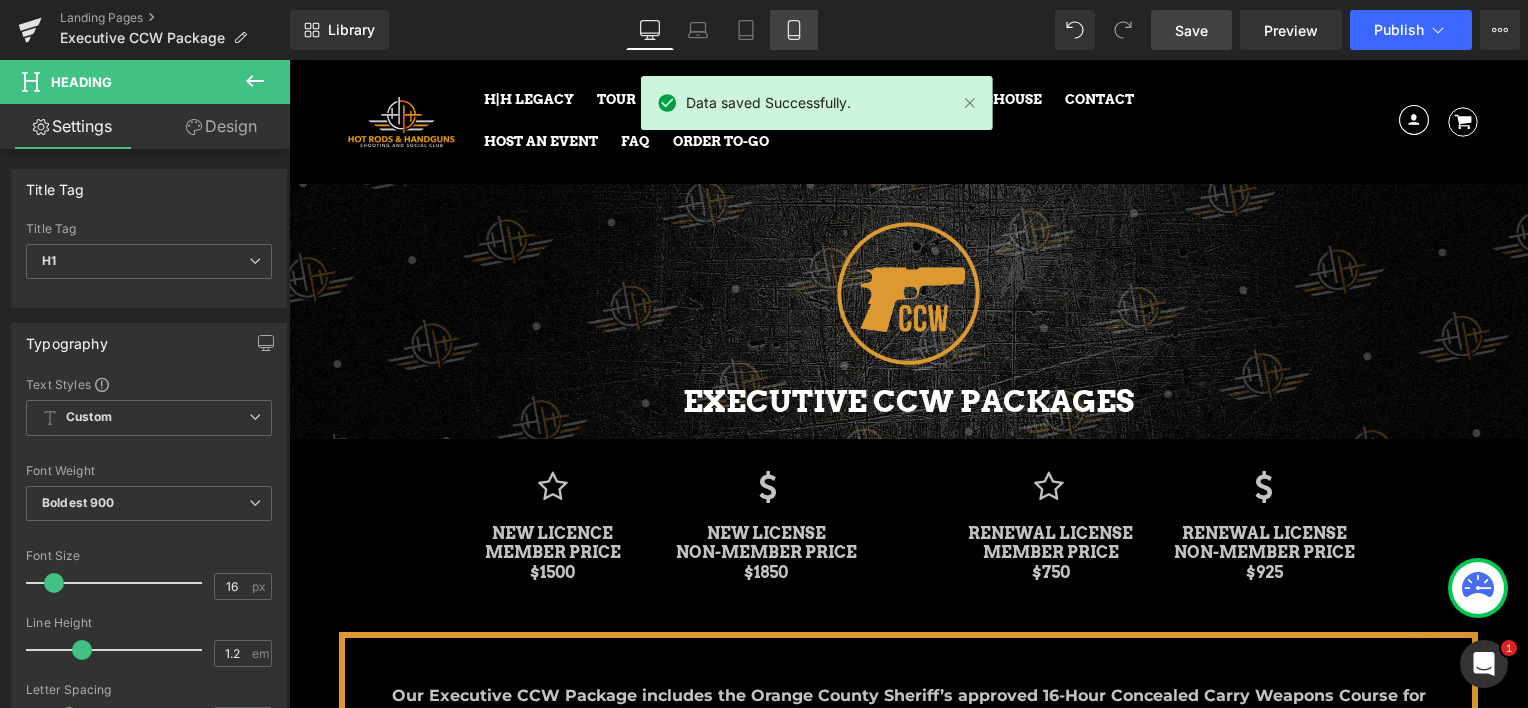 click 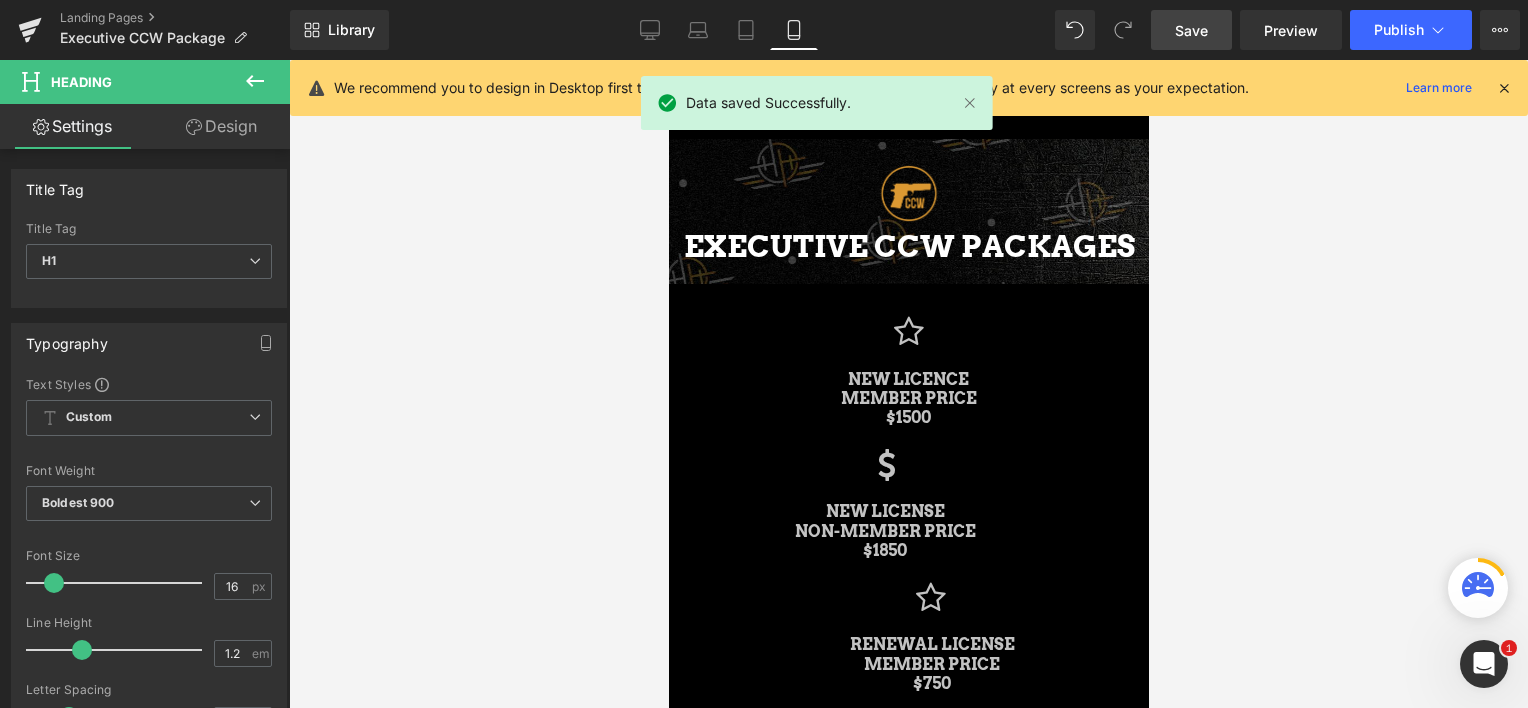 scroll, scrollTop: 409, scrollLeft: 0, axis: vertical 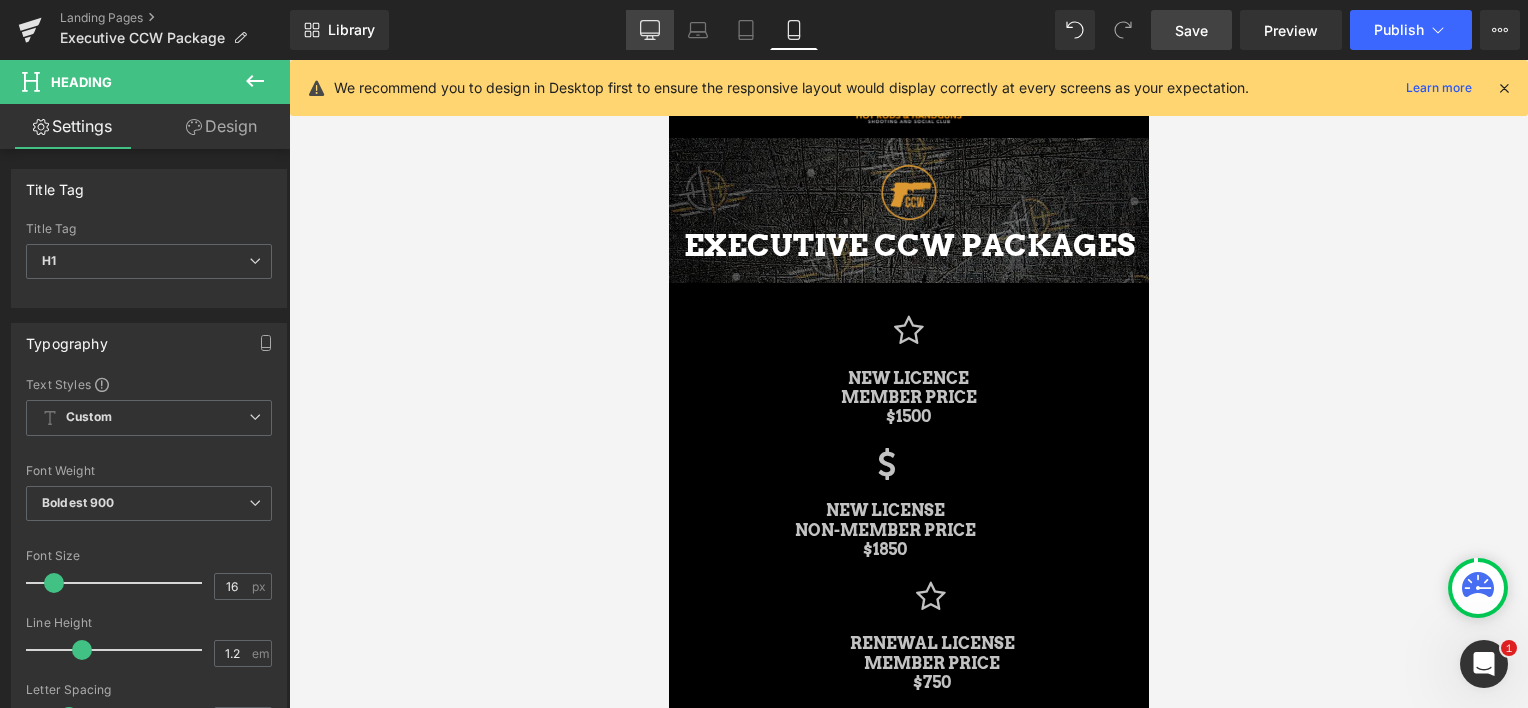 click 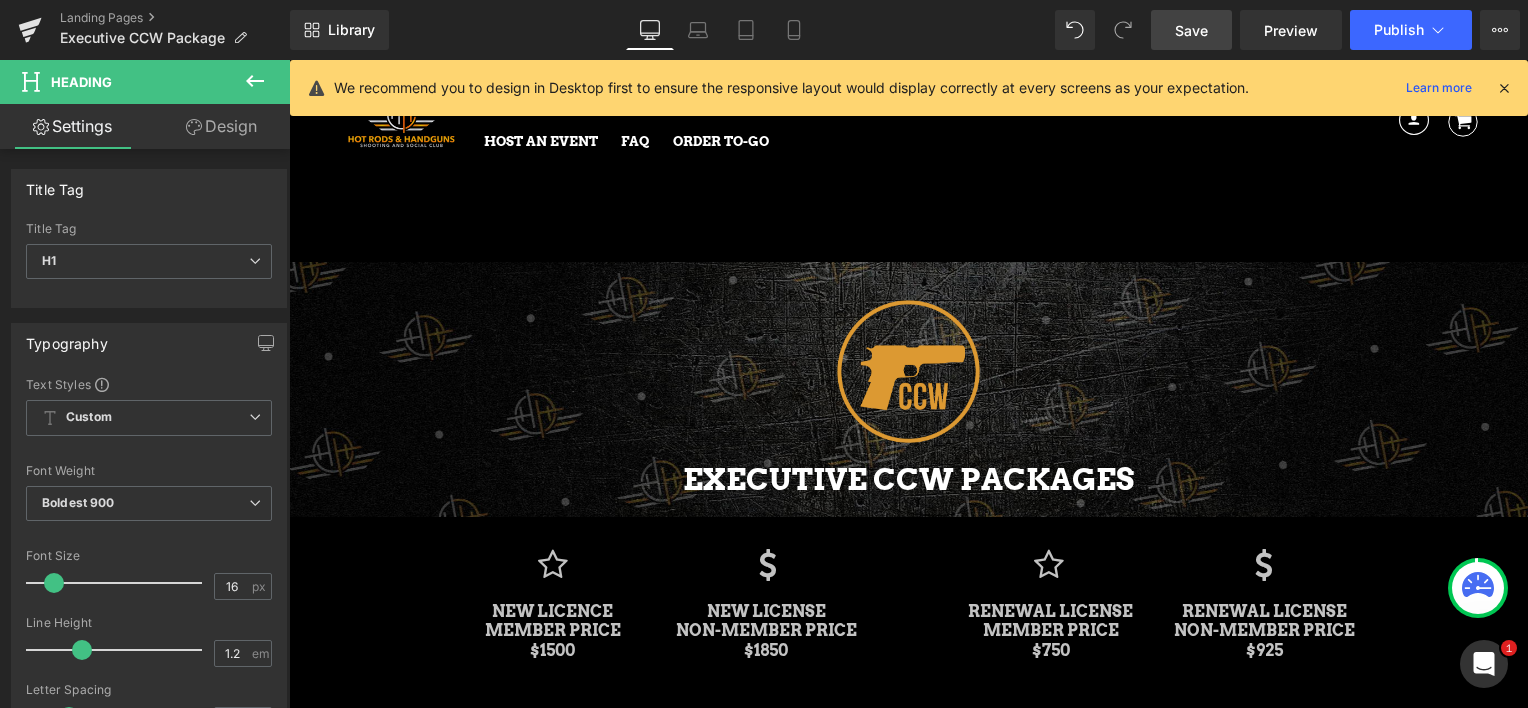 type on "100" 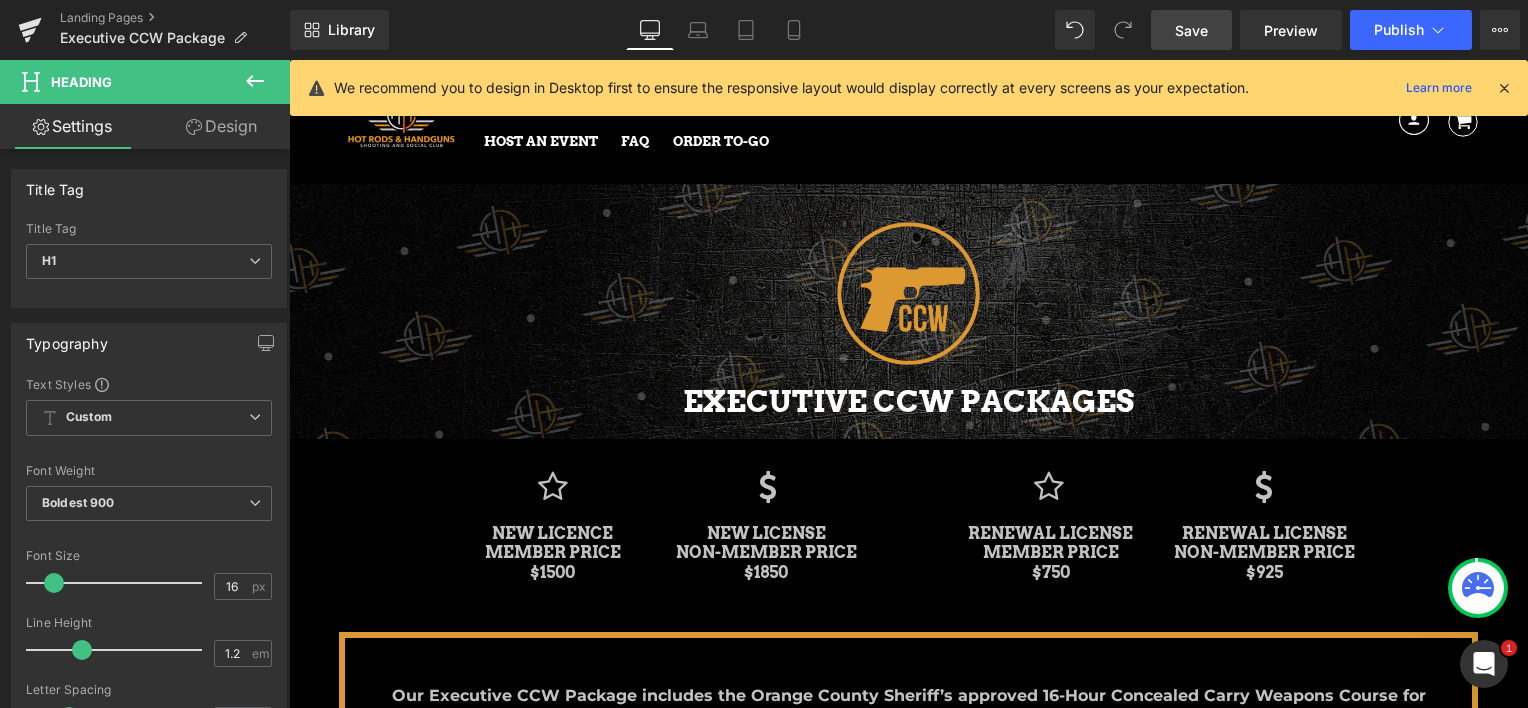 scroll, scrollTop: 2436, scrollLeft: 1224, axis: both 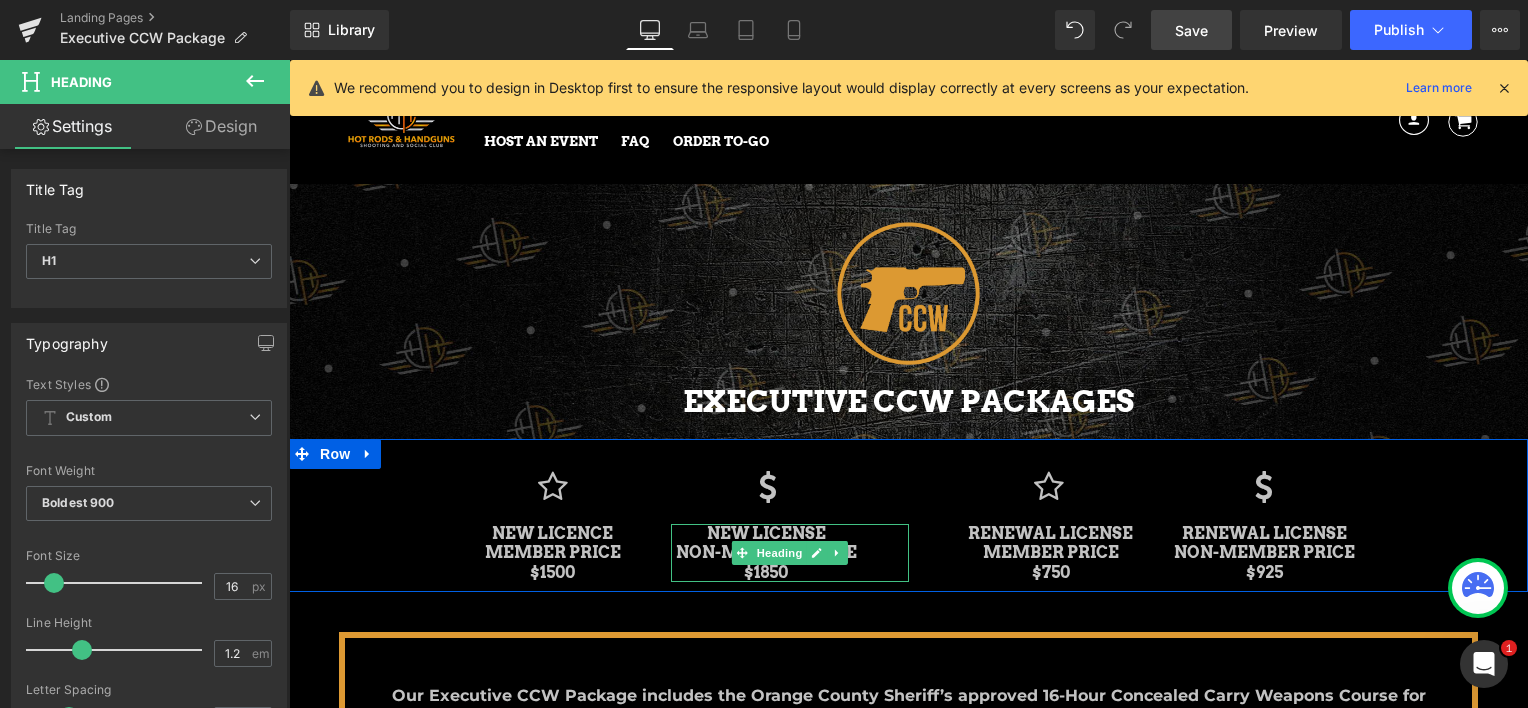 click on "NEW LICENSE NON-MEMBER PRICE $1850" at bounding box center (789, 553) 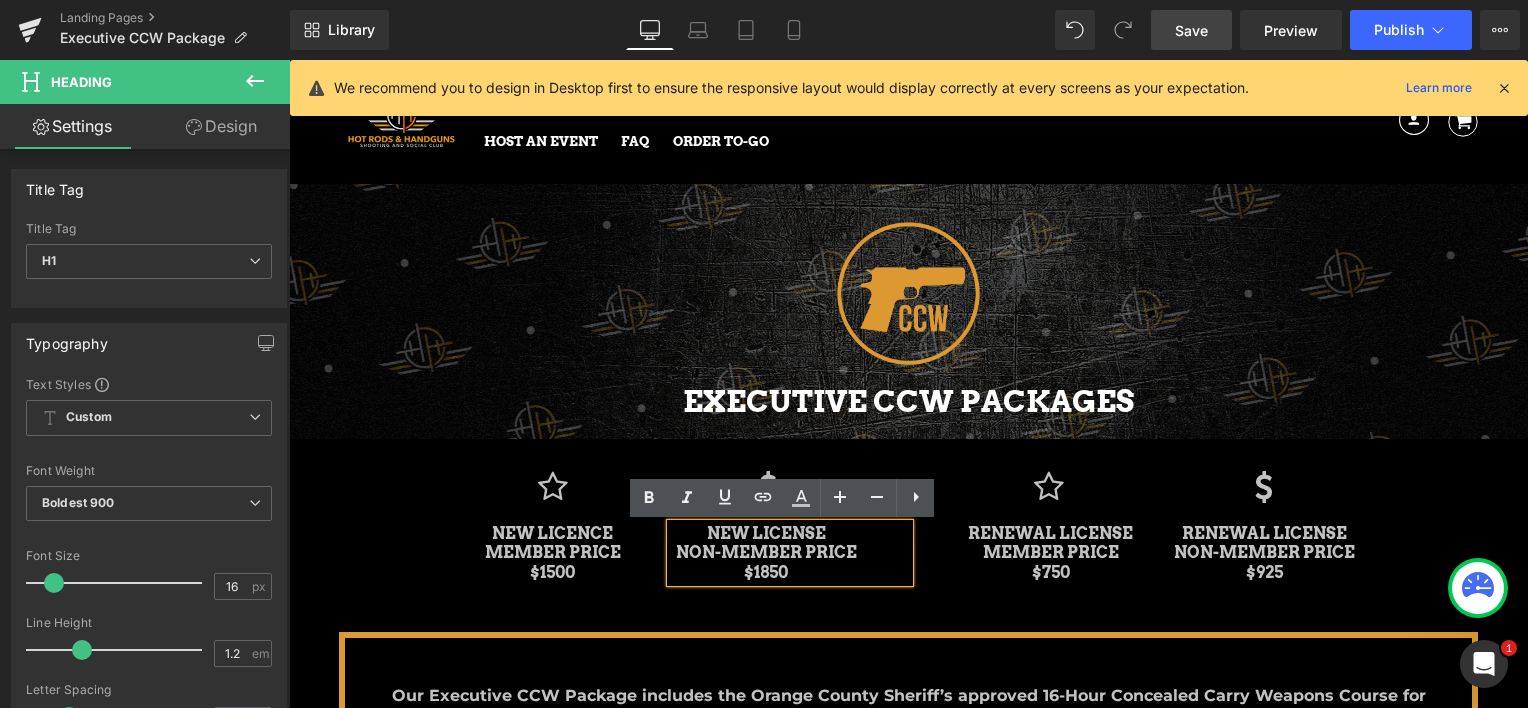 click on "Icon         NEW LICENCE MEMBER PRICE  $1500 Heading         Icon         NEW LICENSE NON-MEMBER PRICE $1850 Heading         Icon         RENEWAL LICENSE MEMBER PRICE  $750 Heading         Icon         RENEWAL LICENSE NON-MEMBER PRICE $925 Heading         Row" at bounding box center (908, 515) 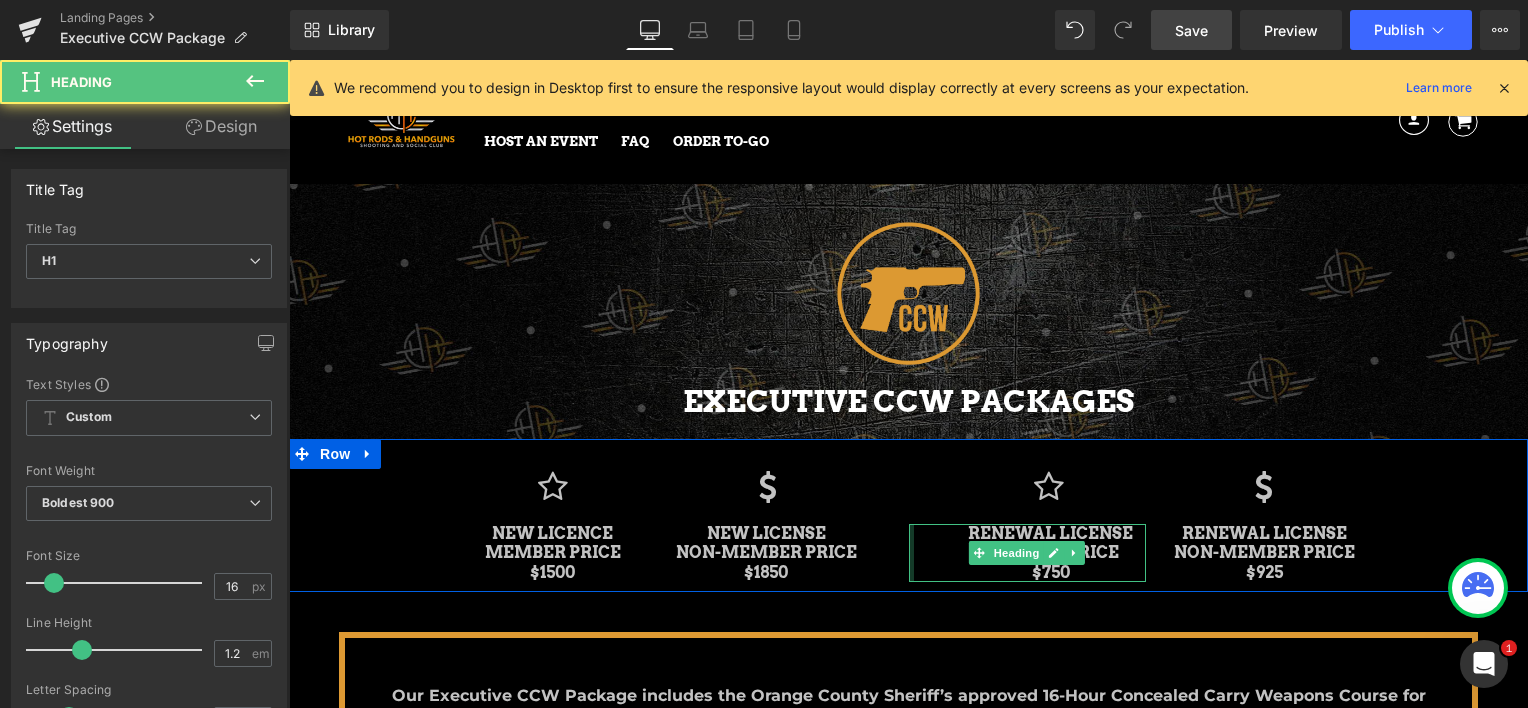 click on "RENEWAL LICENSE MEMBER PRICE  $750 Heading" at bounding box center (1027, 553) 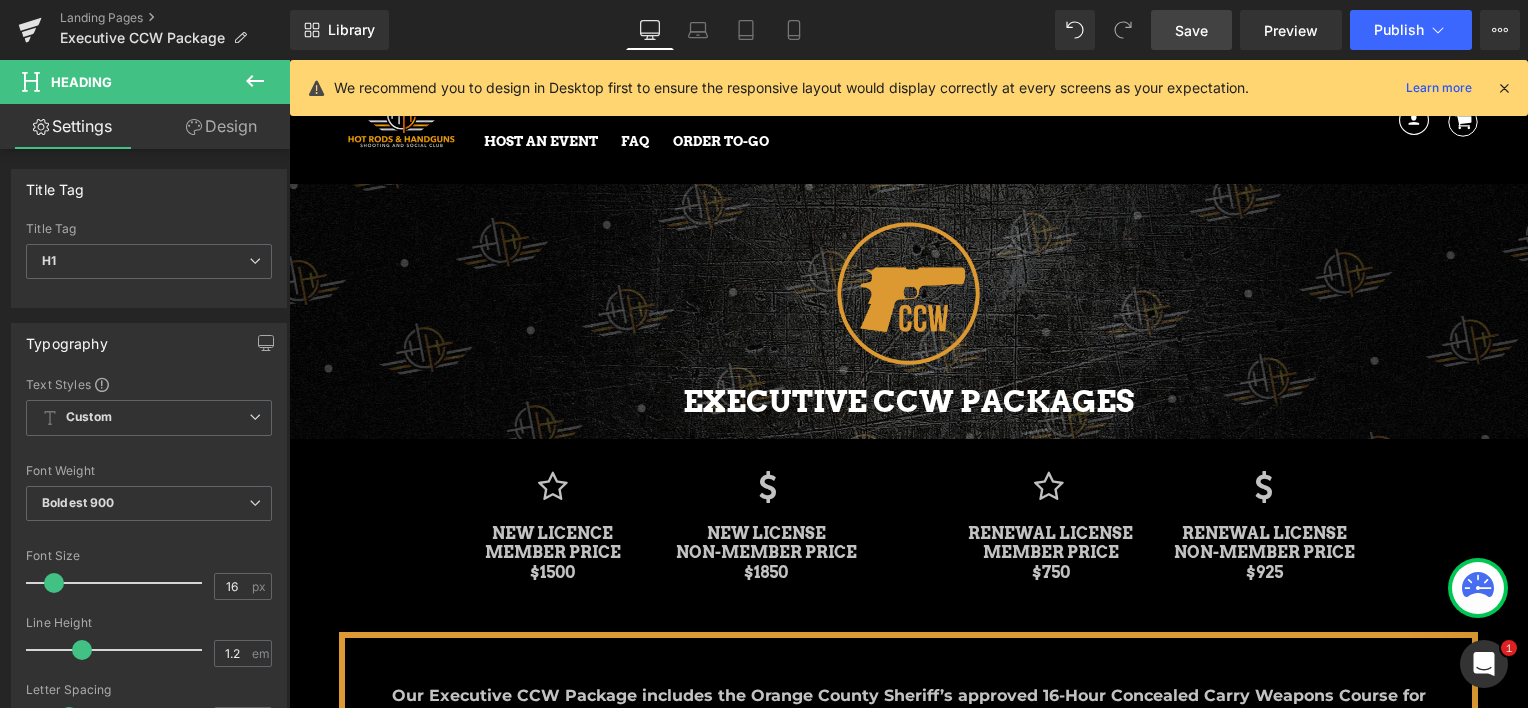 click on "Design" at bounding box center [221, 126] 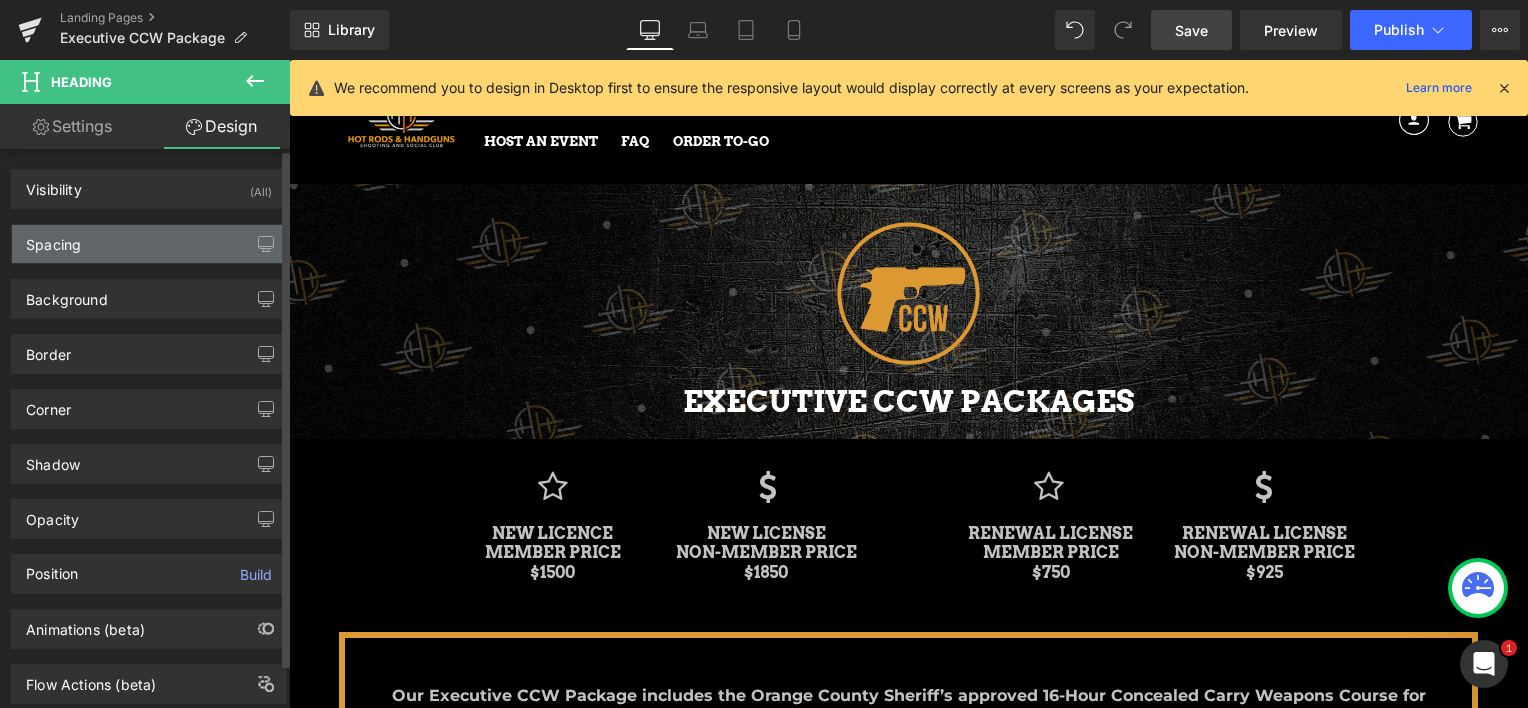 click on "Spacing" at bounding box center (149, 244) 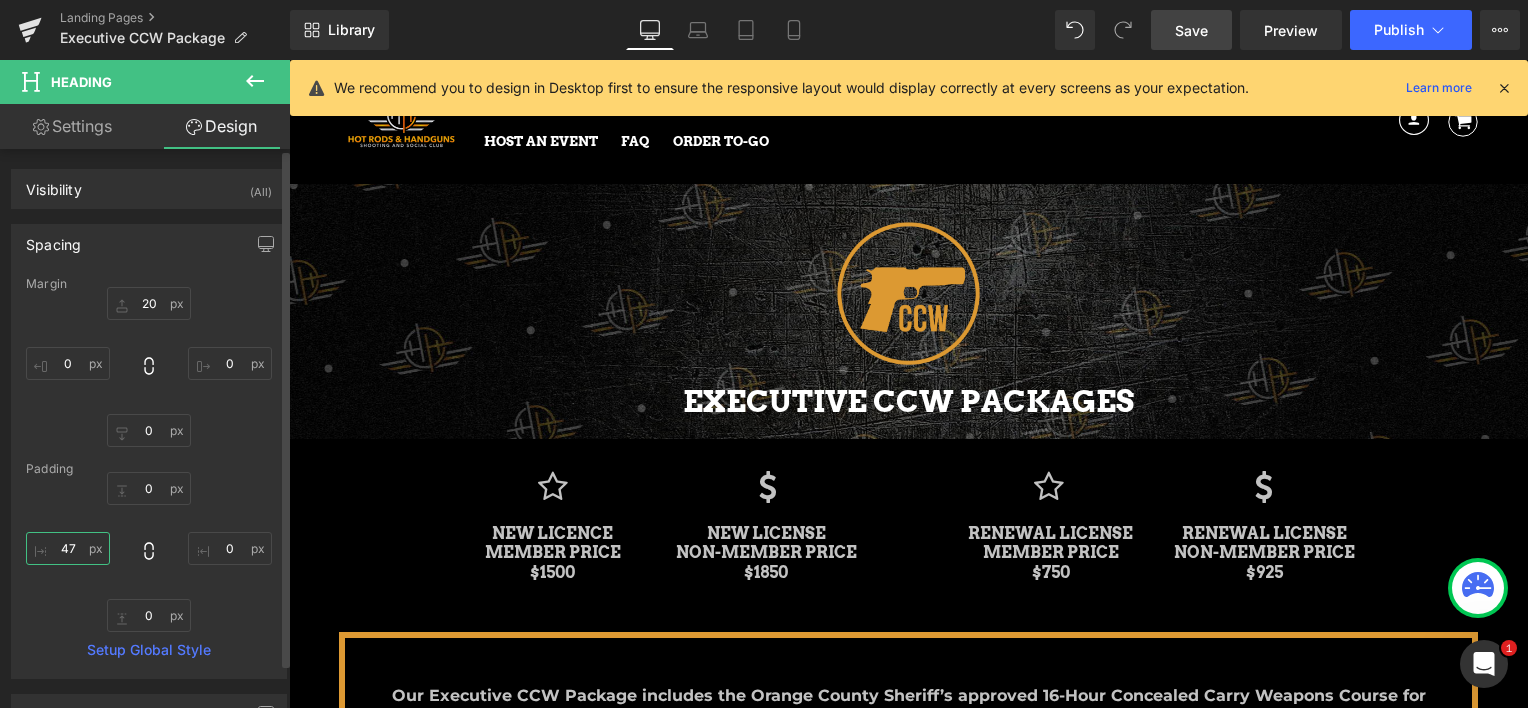 click on "47" at bounding box center (68, 548) 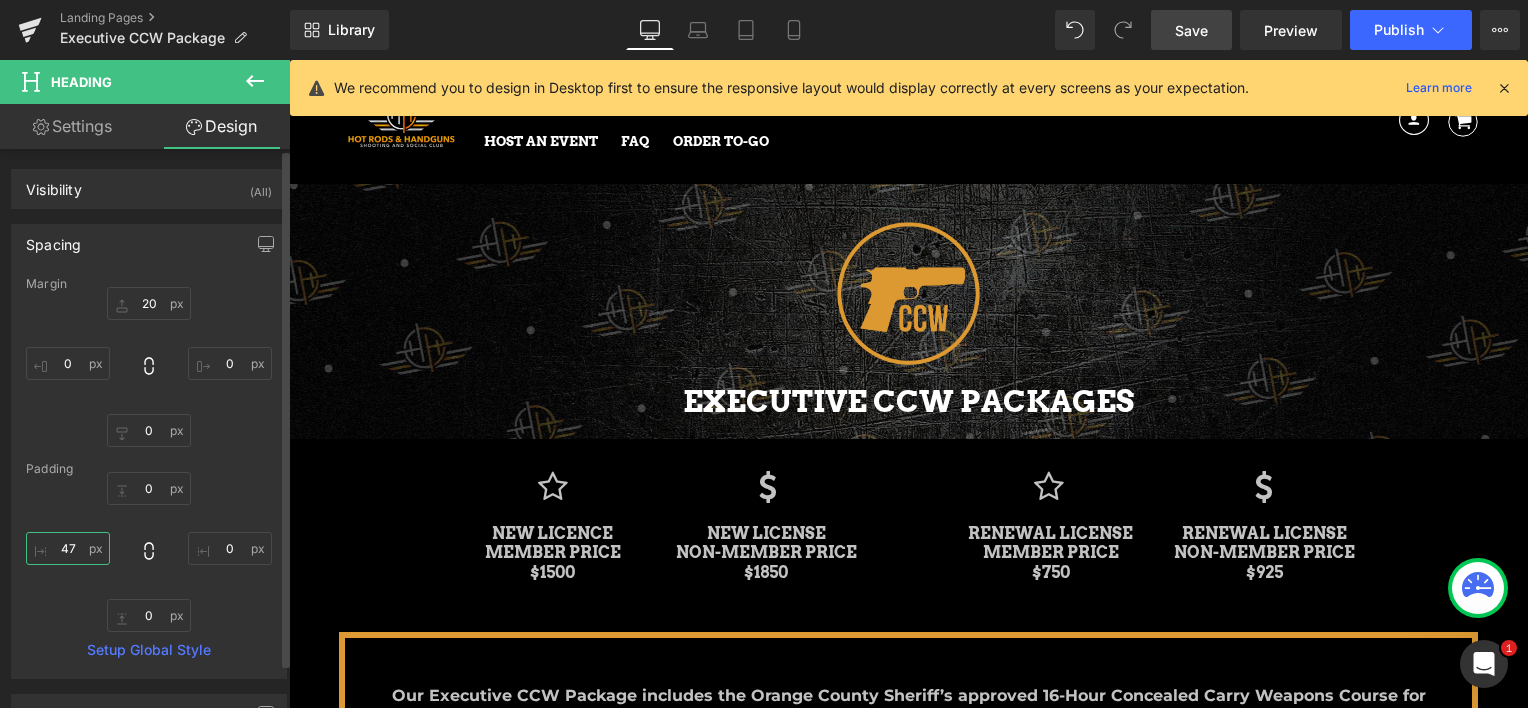 click on "47" at bounding box center [68, 548] 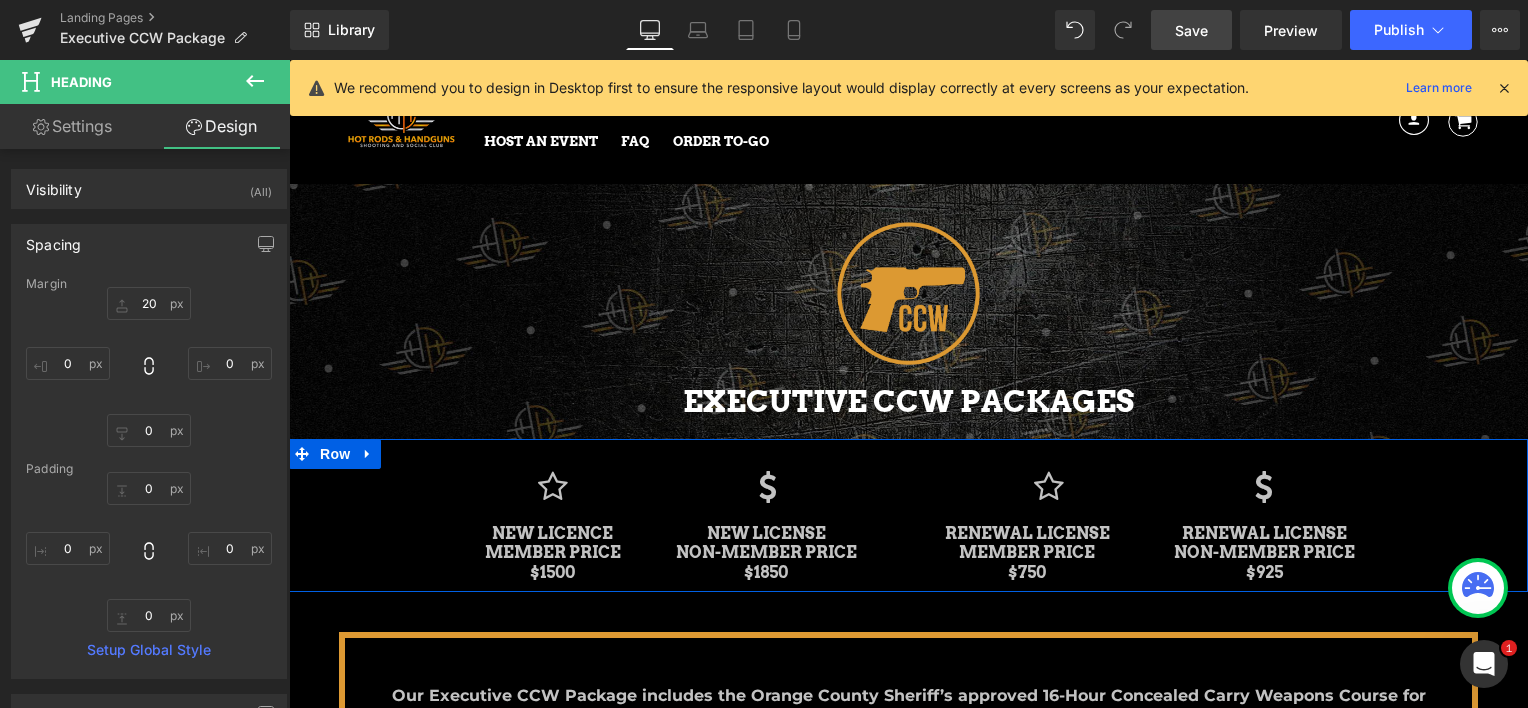 click on "NEW LICENSE NON-MEMBER PRICE $1850" at bounding box center [789, 553] 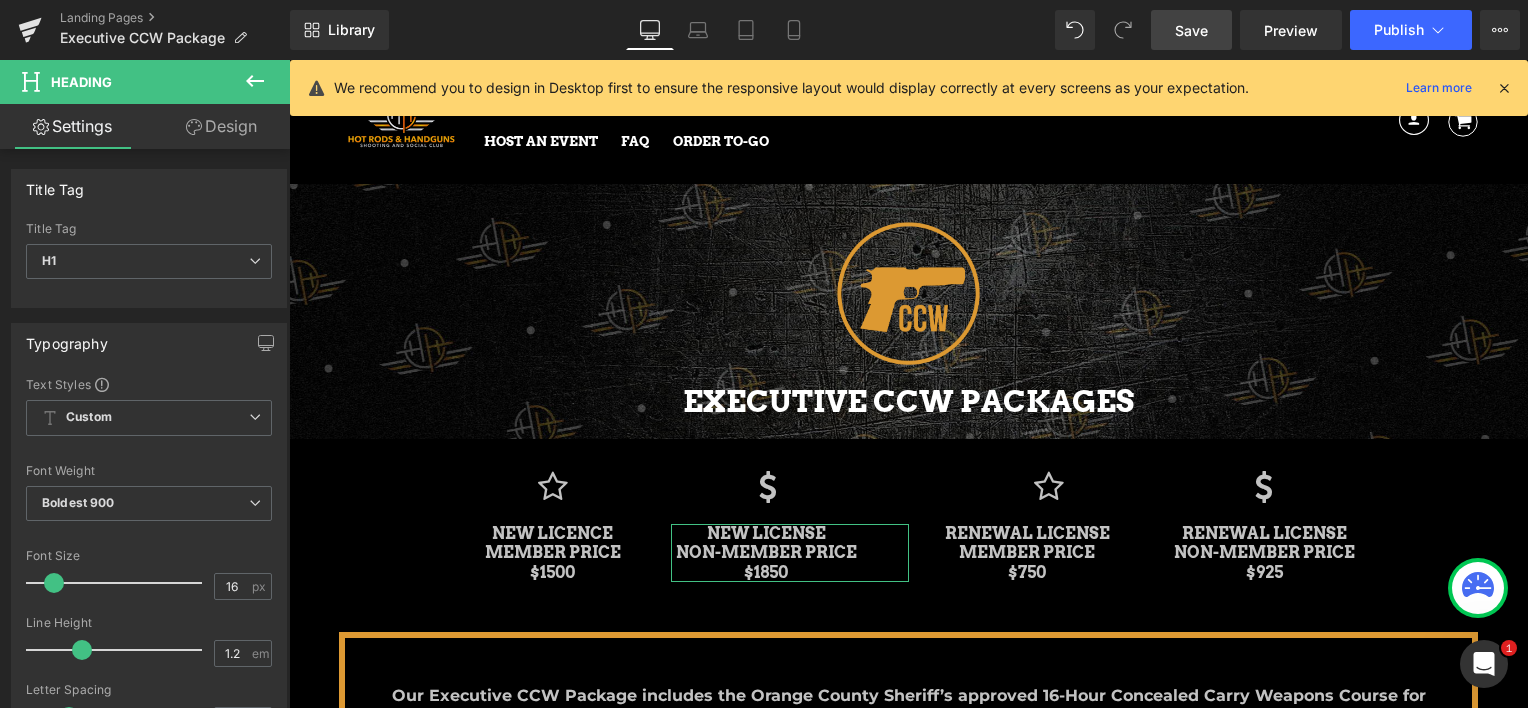 click on "Design" at bounding box center (221, 126) 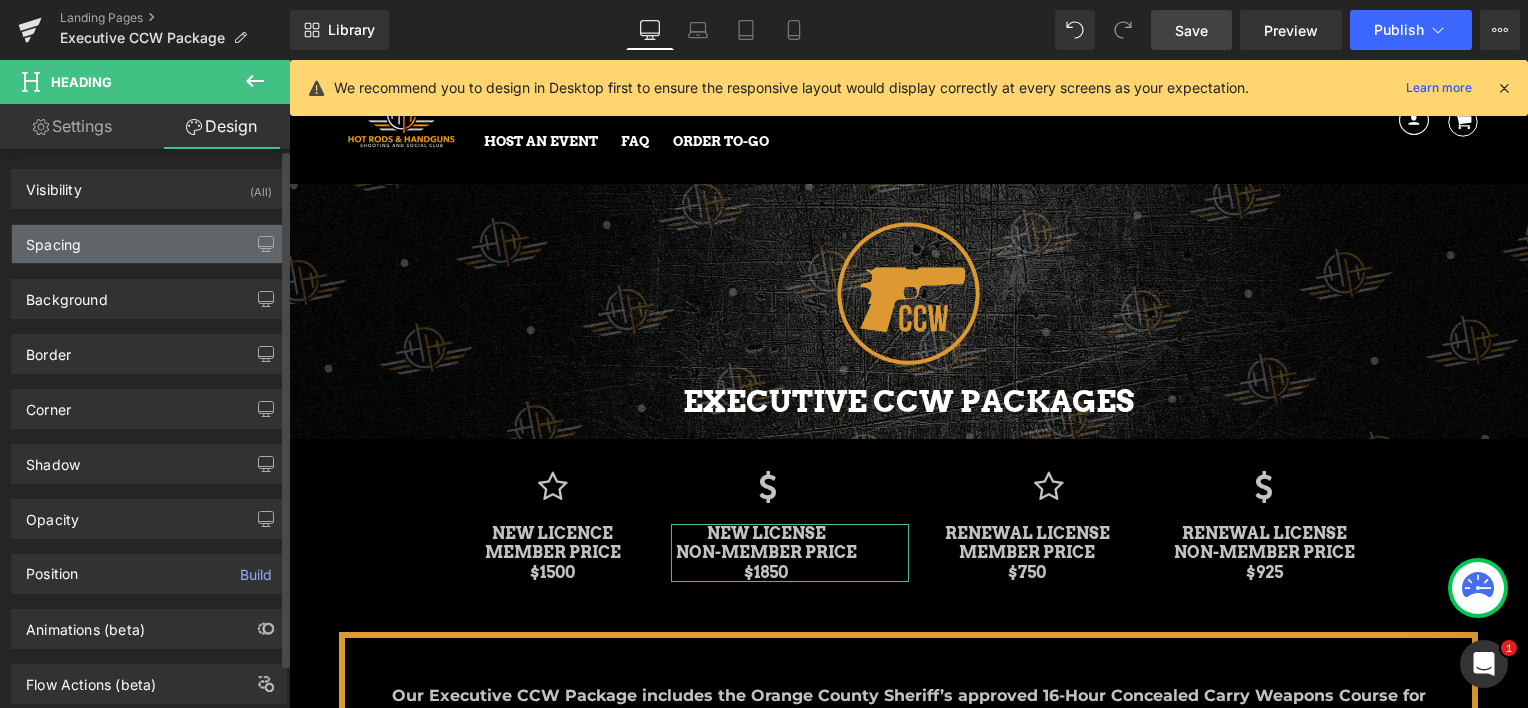 click on "Spacing" at bounding box center (149, 244) 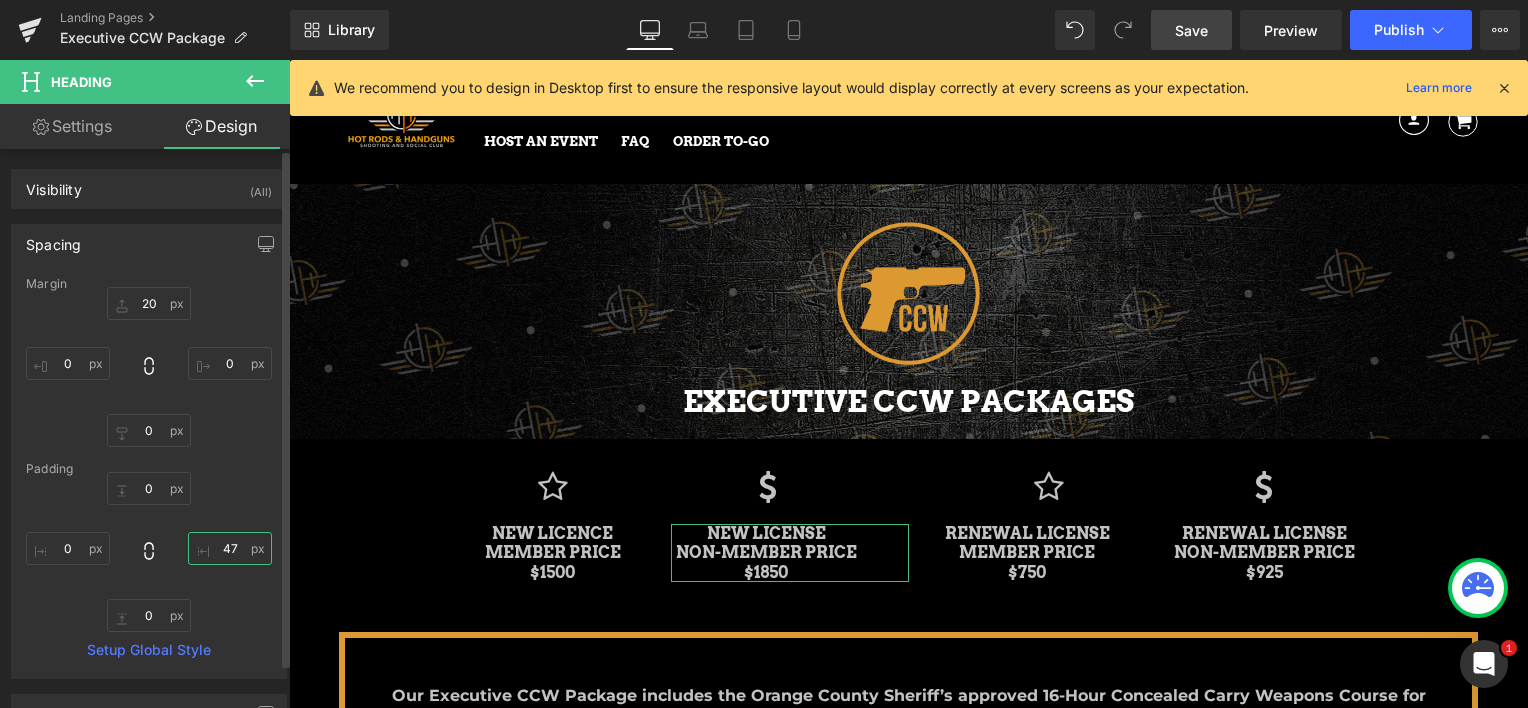 click on "47" at bounding box center [230, 548] 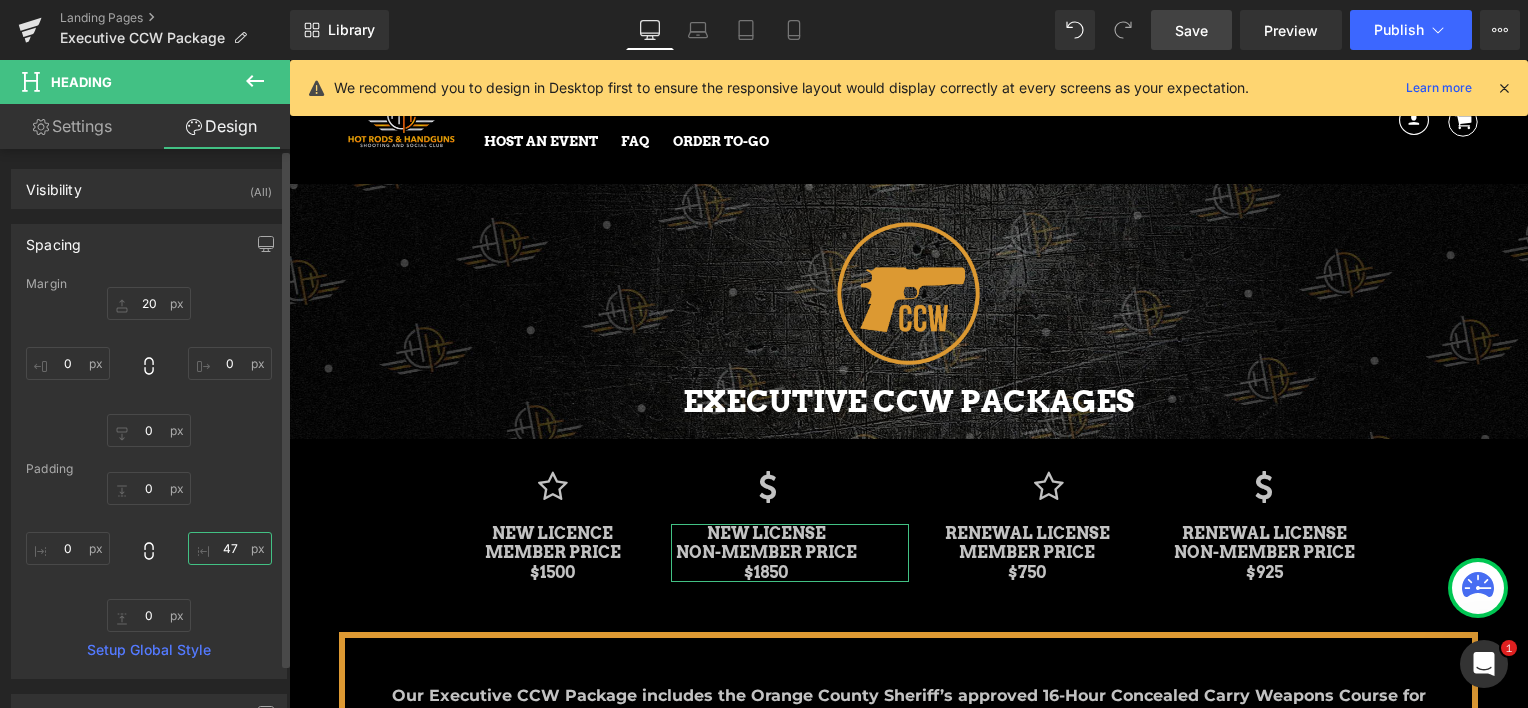 click on "47" at bounding box center [230, 548] 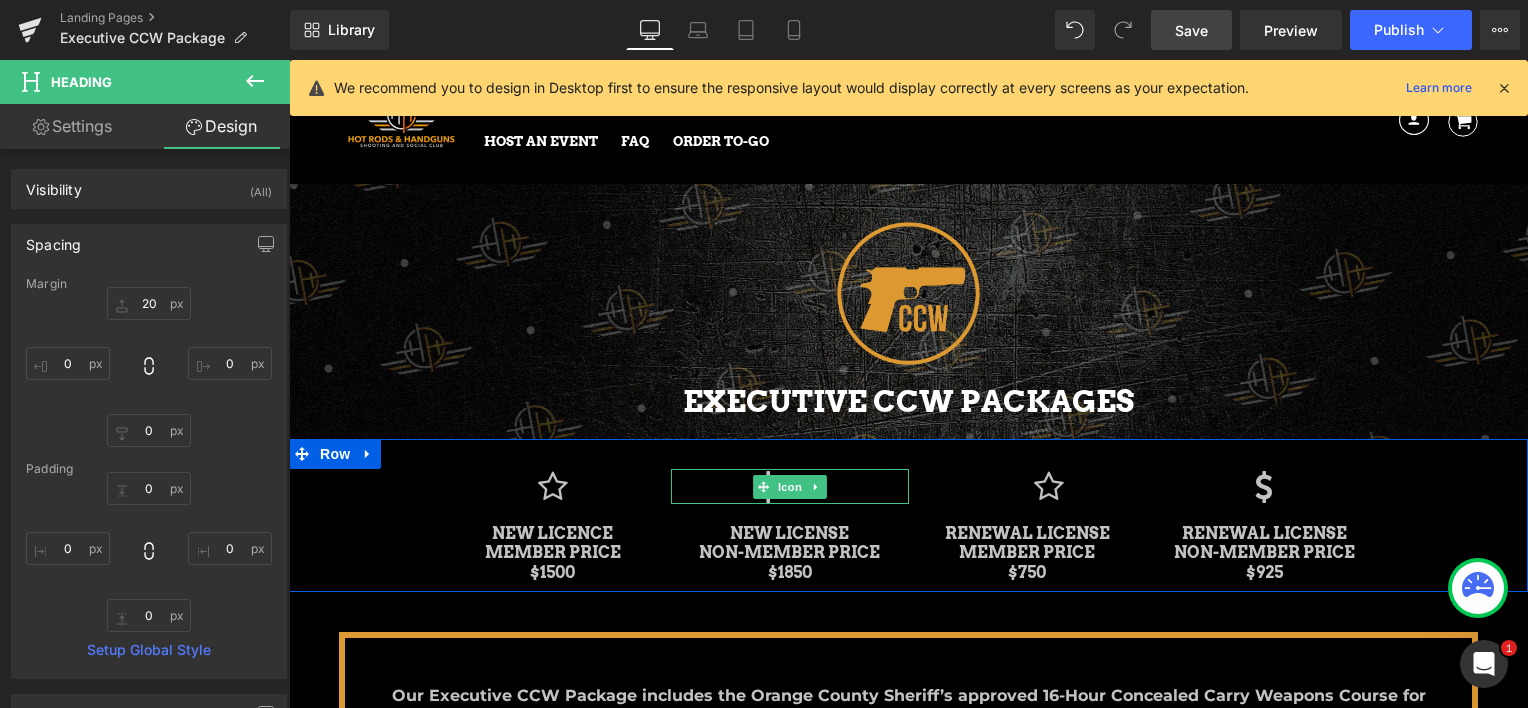 click at bounding box center [763, 487] 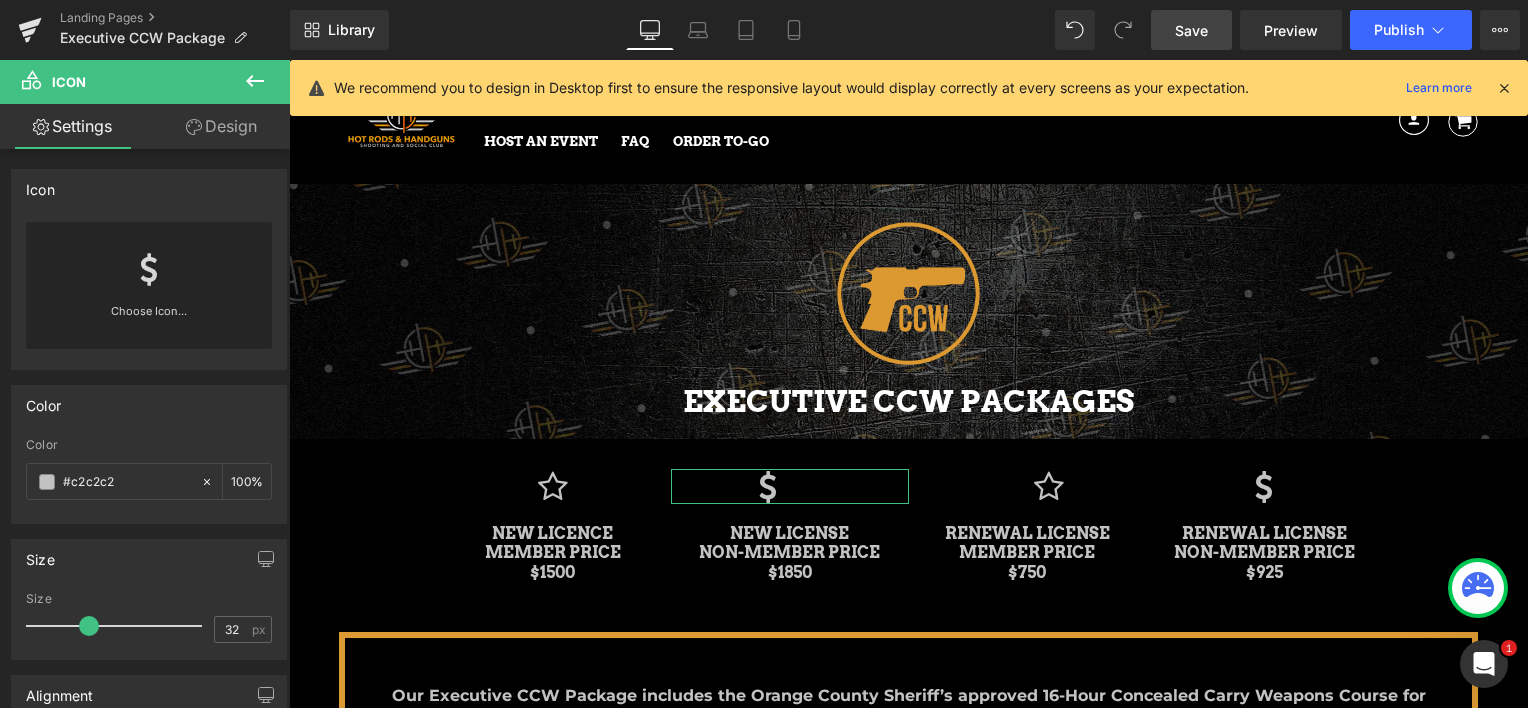 click on "Design" at bounding box center [221, 126] 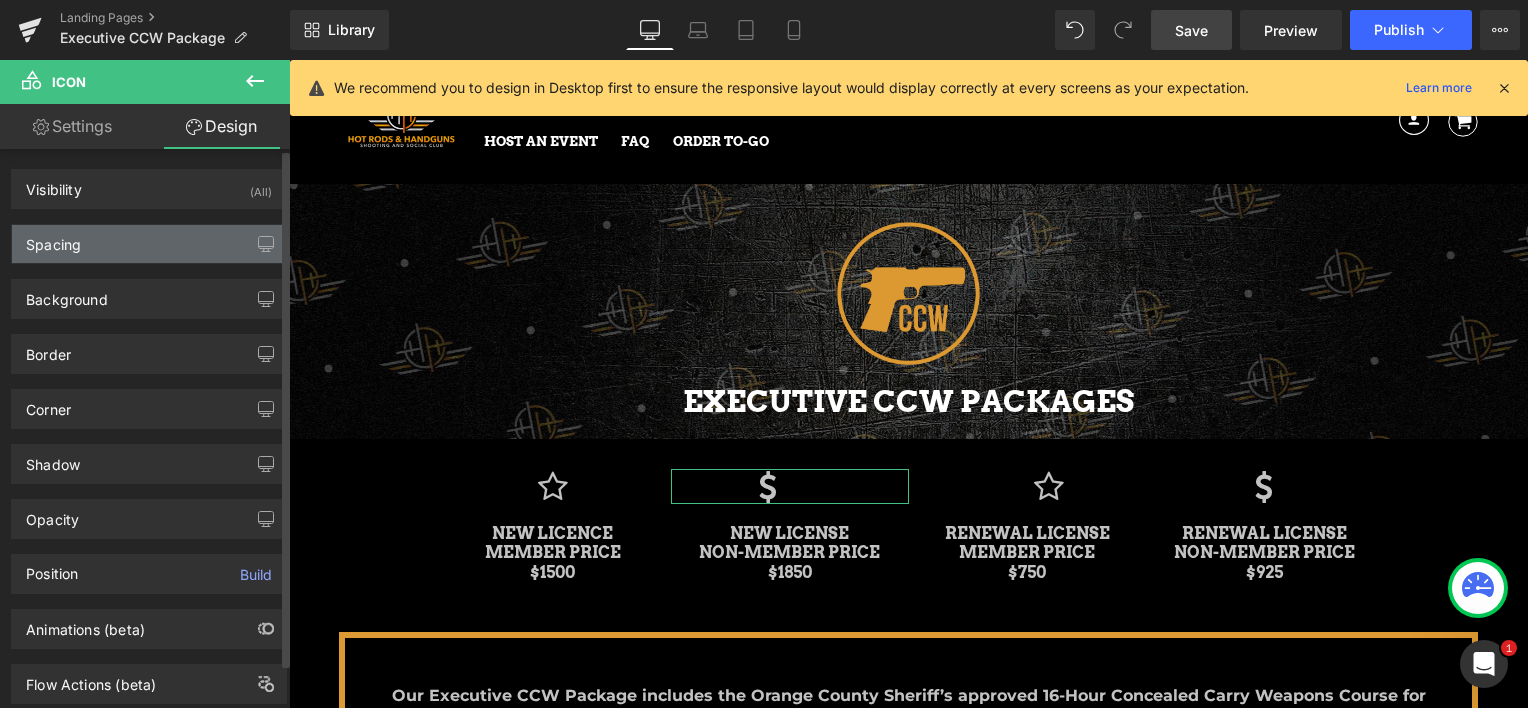 click on "Spacing" at bounding box center (149, 244) 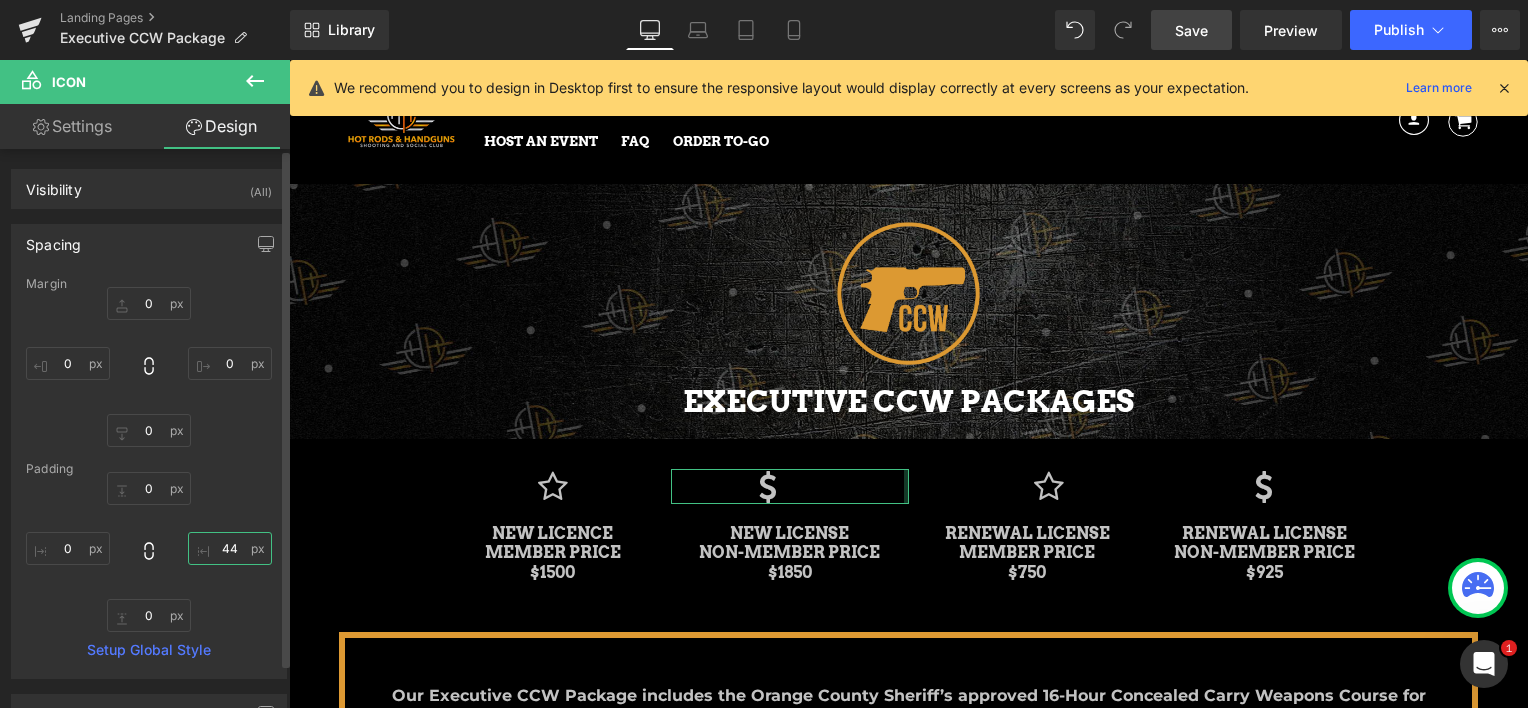 click on "44" at bounding box center (230, 548) 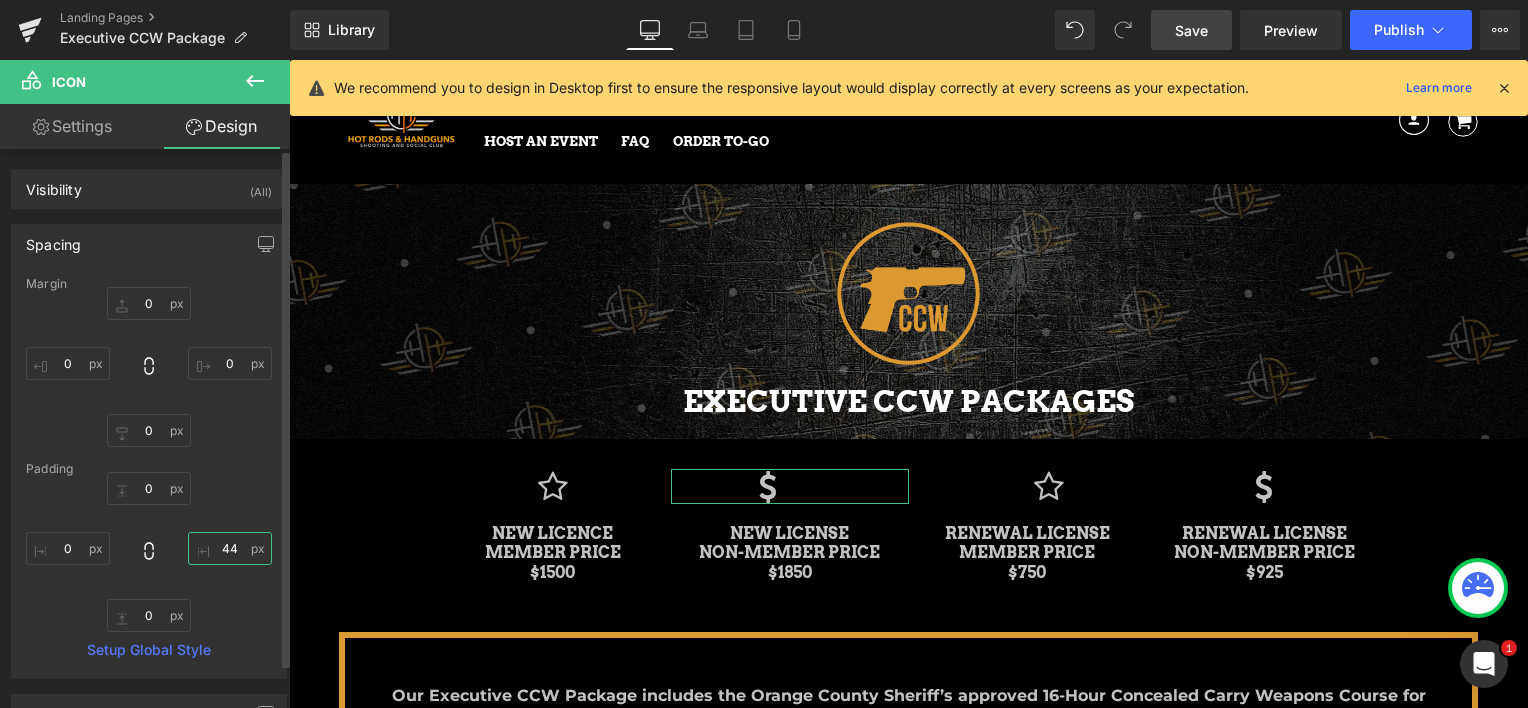 click on "44" at bounding box center [230, 548] 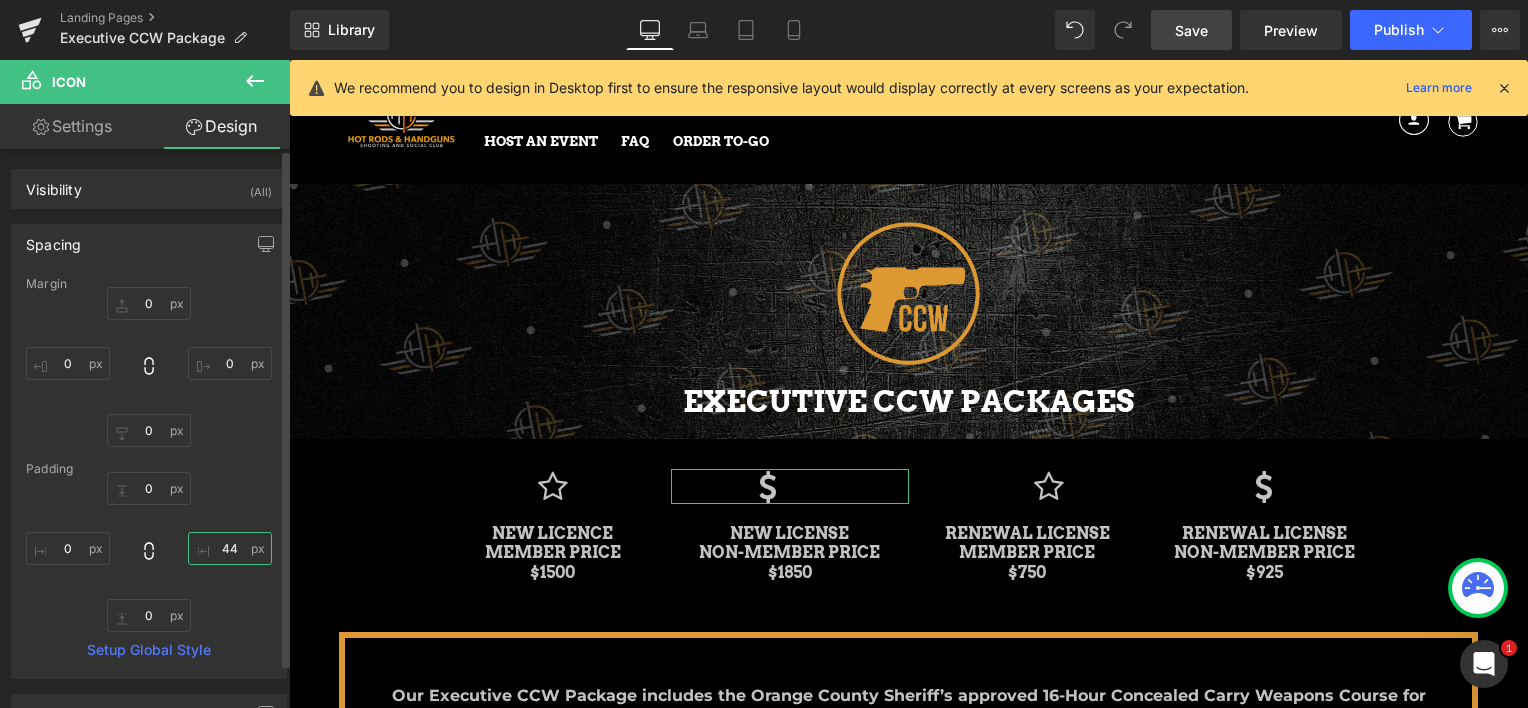 click on "44" at bounding box center [230, 548] 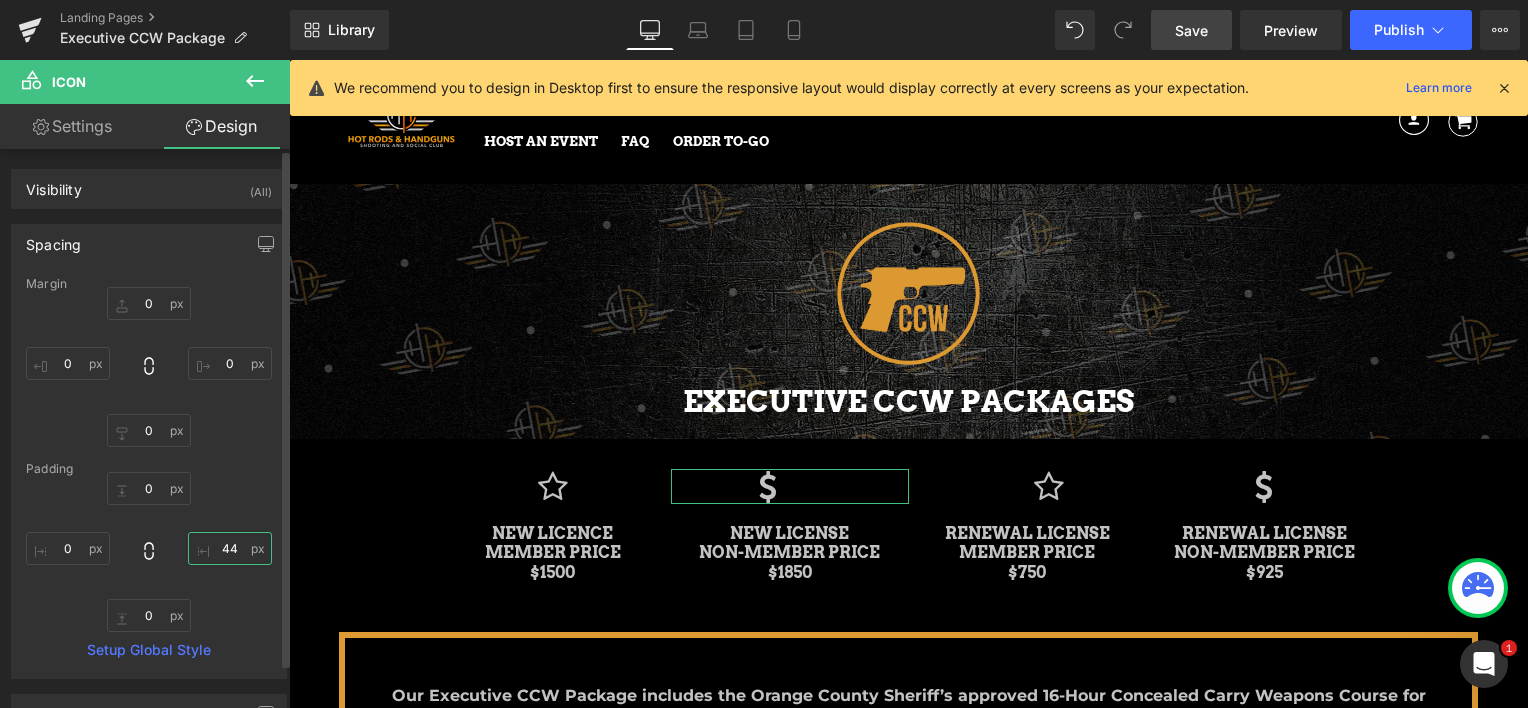 click on "44" at bounding box center (230, 548) 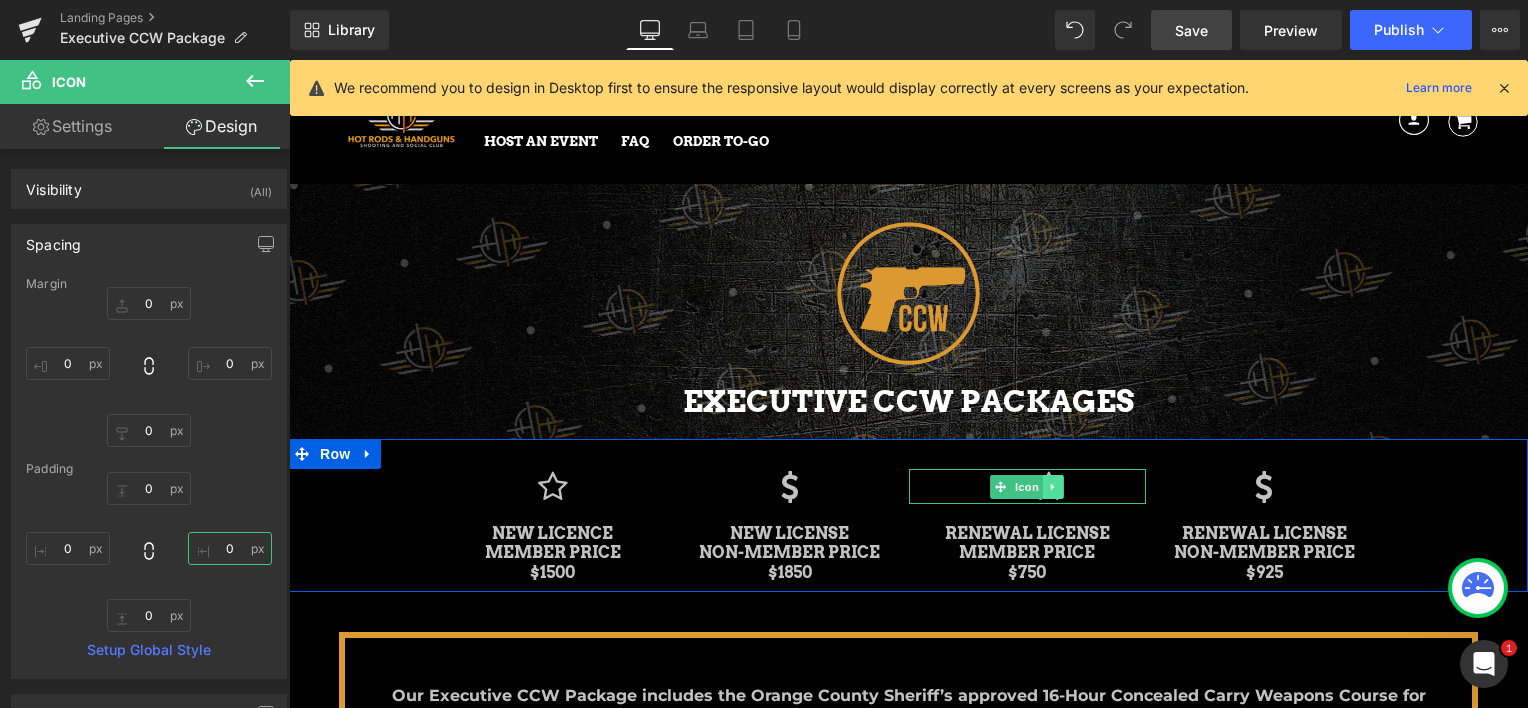 type on "0" 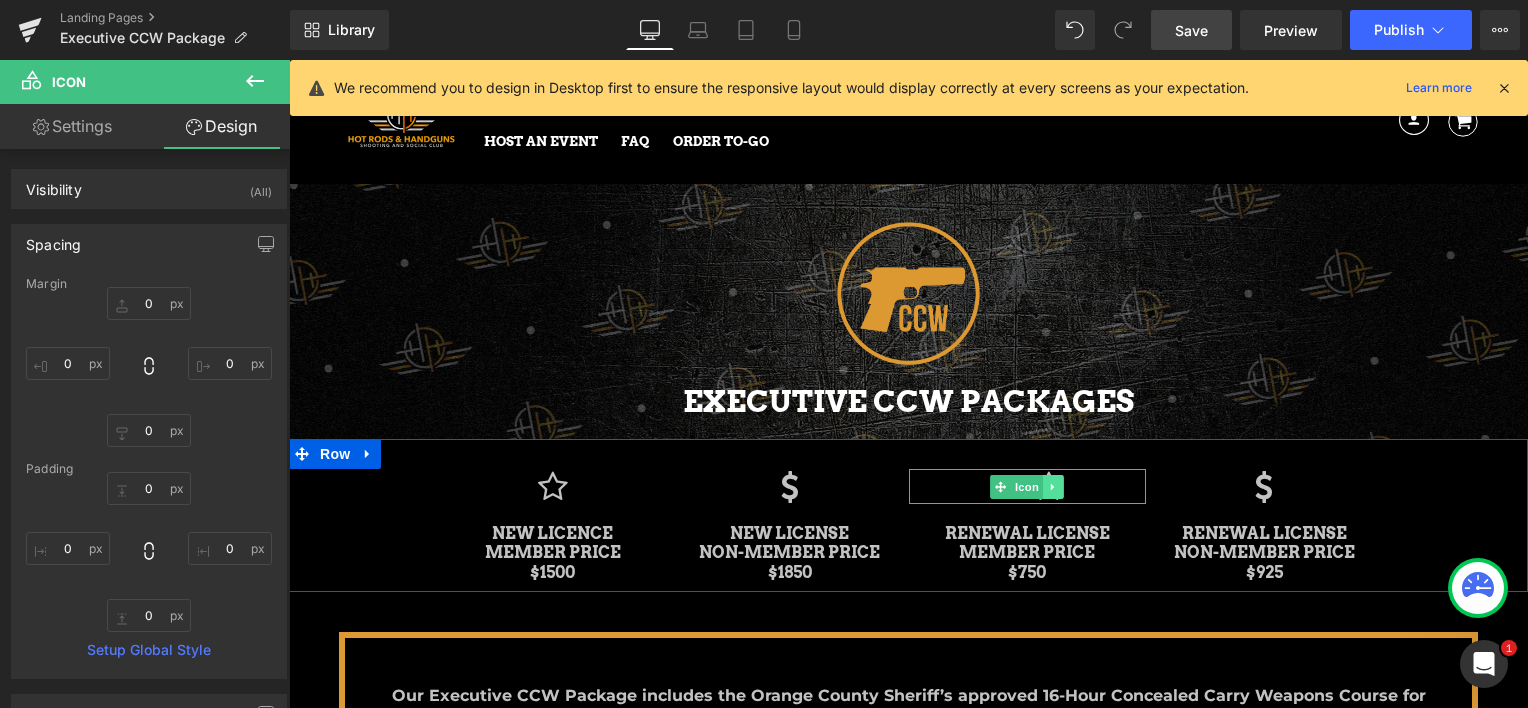 click at bounding box center (1053, 487) 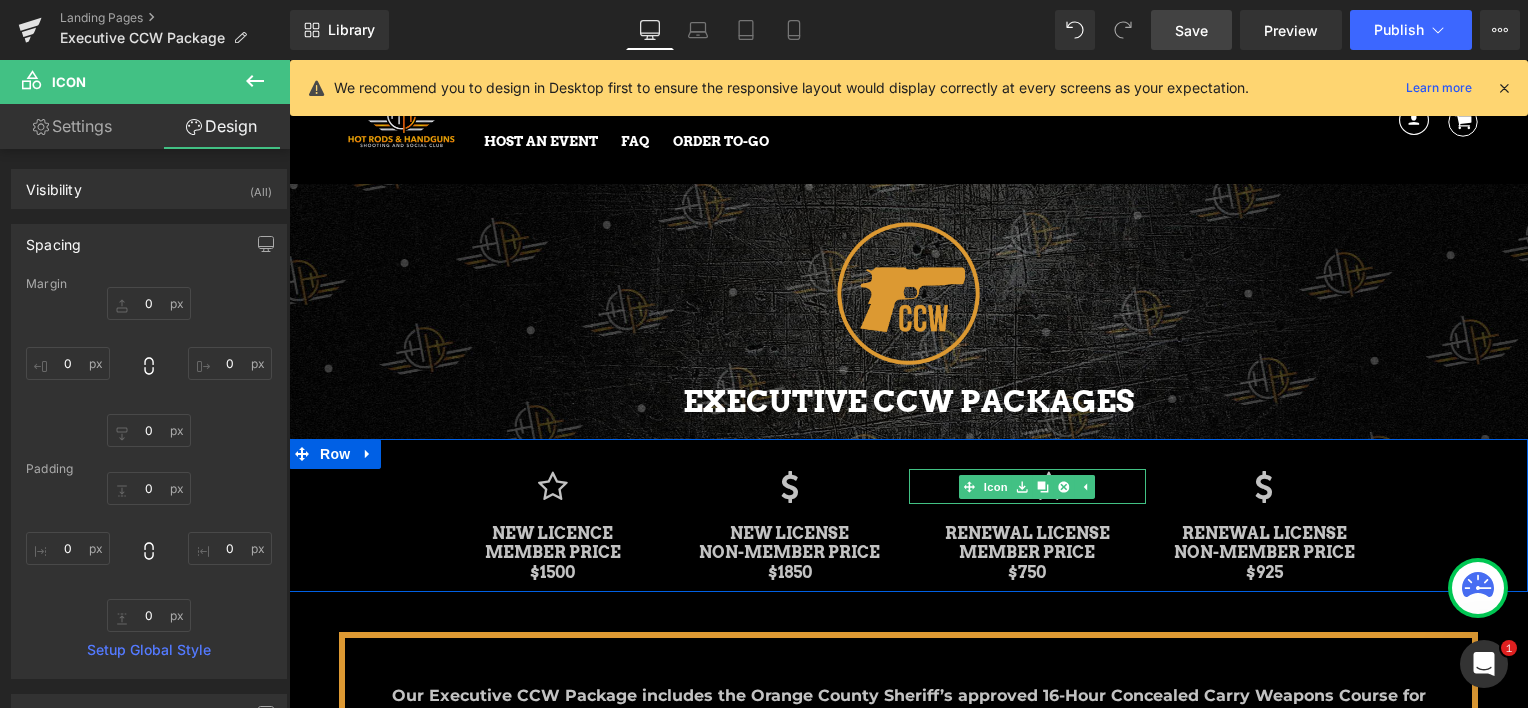 click at bounding box center [1027, 486] 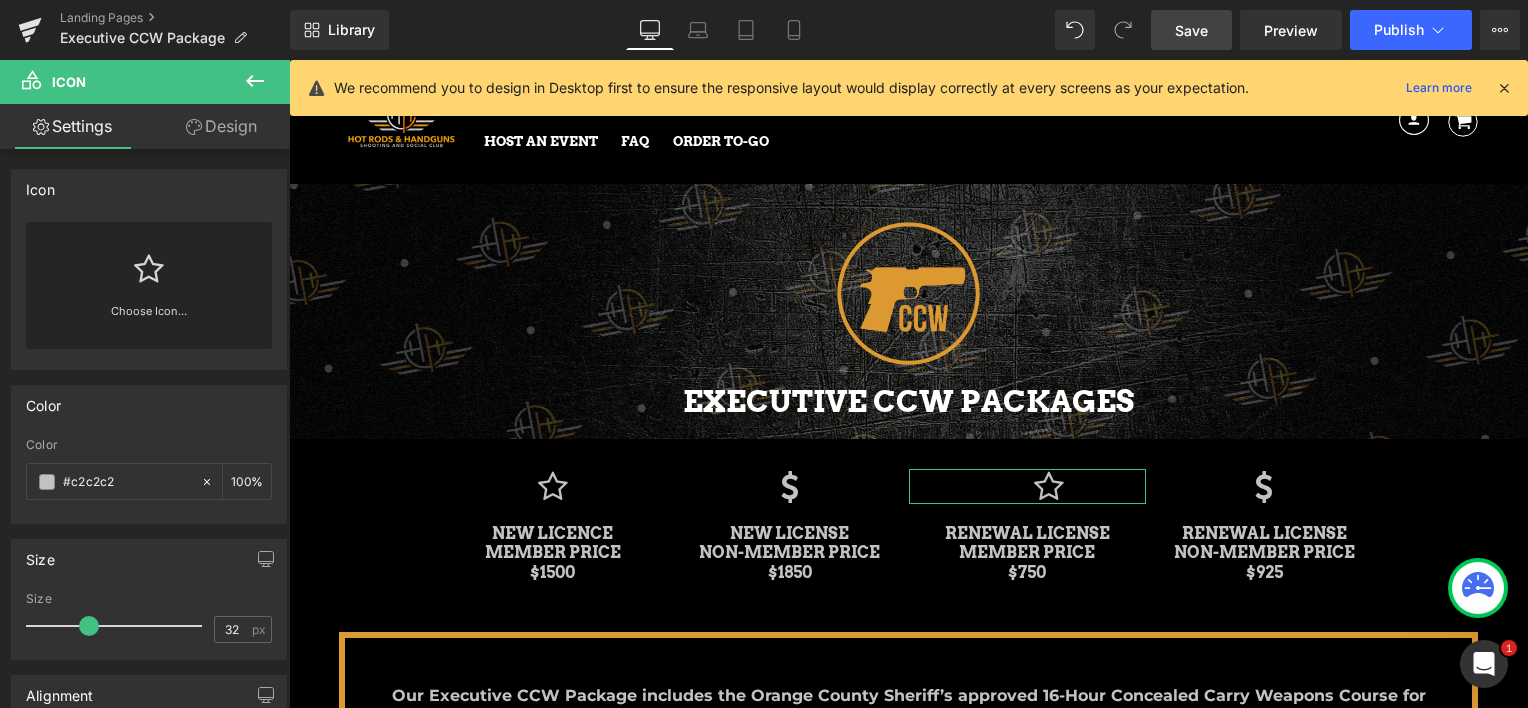 click on "Design" at bounding box center (221, 126) 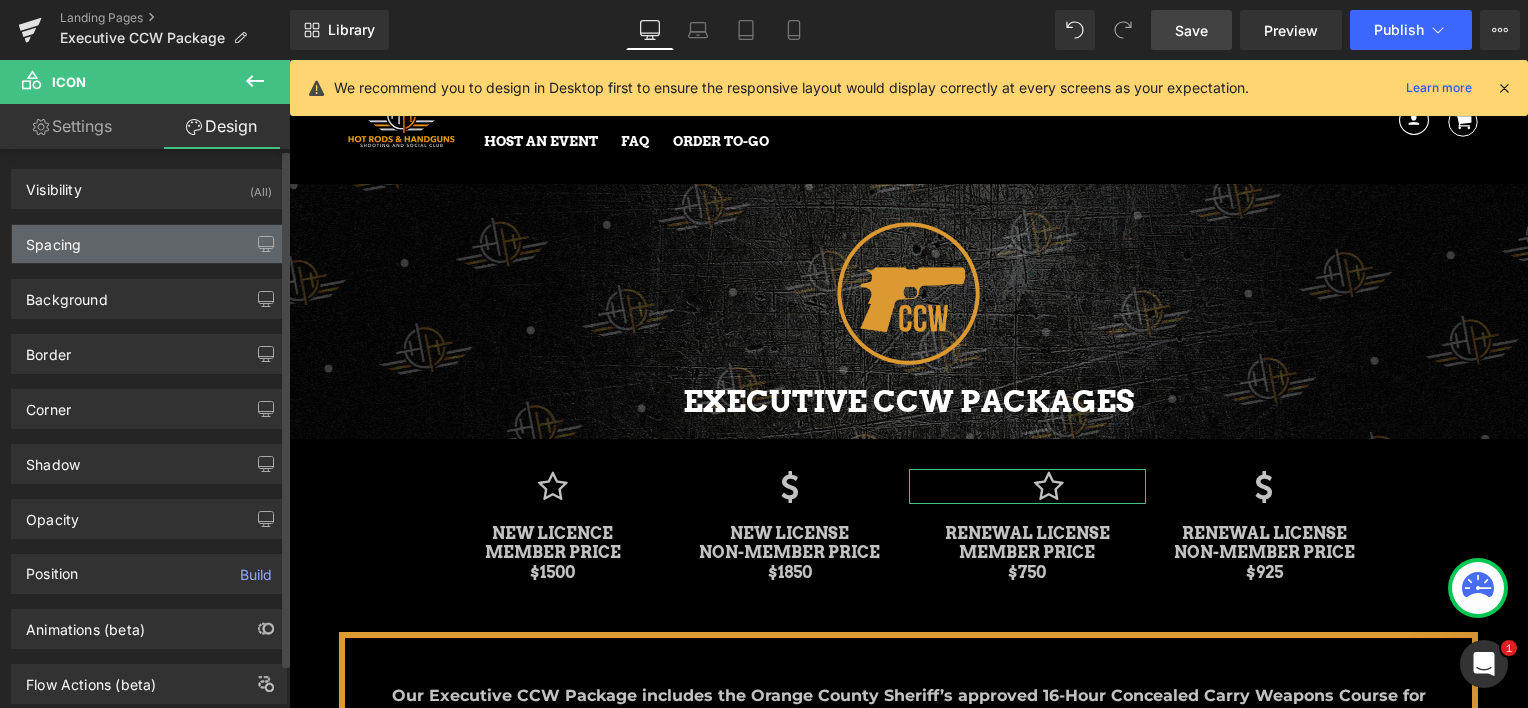 click on "Spacing" at bounding box center [149, 244] 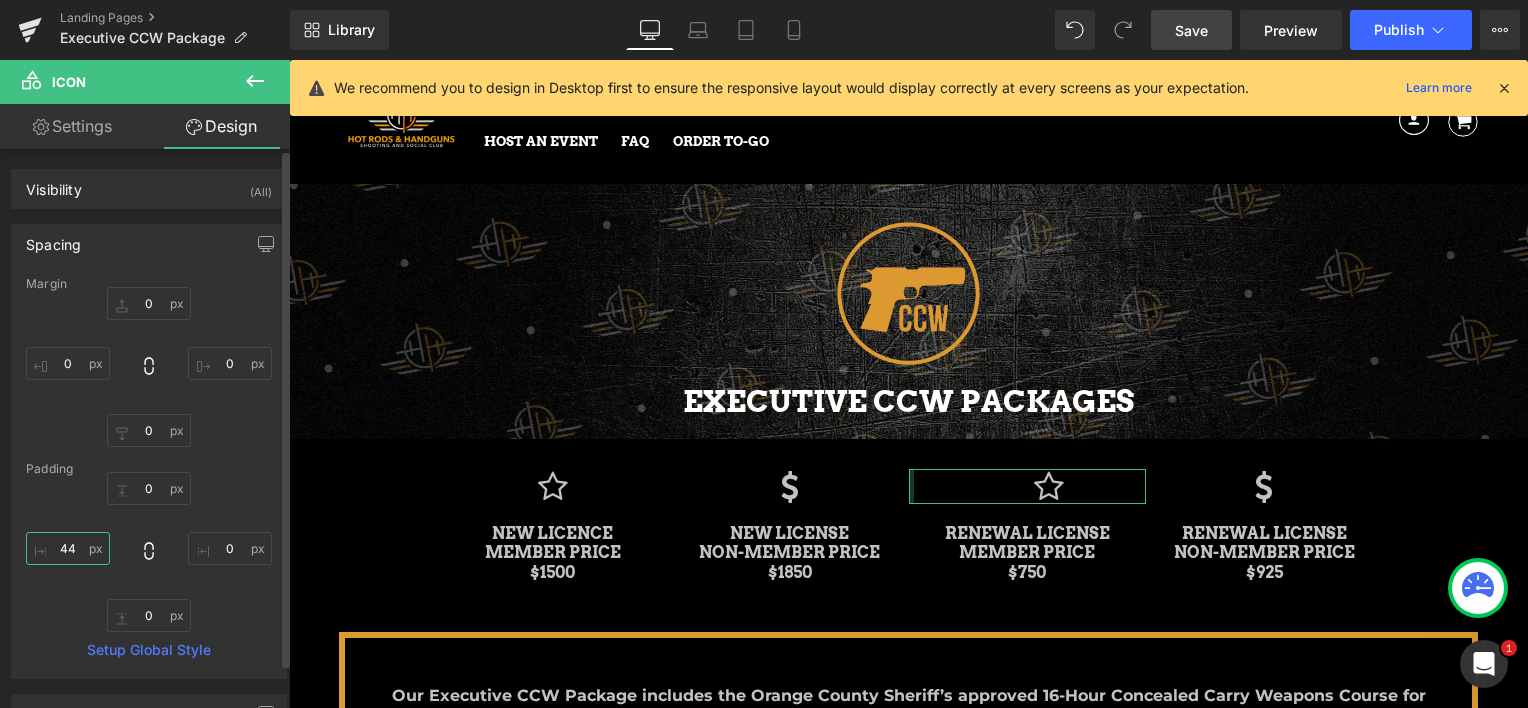 click on "44" at bounding box center [68, 548] 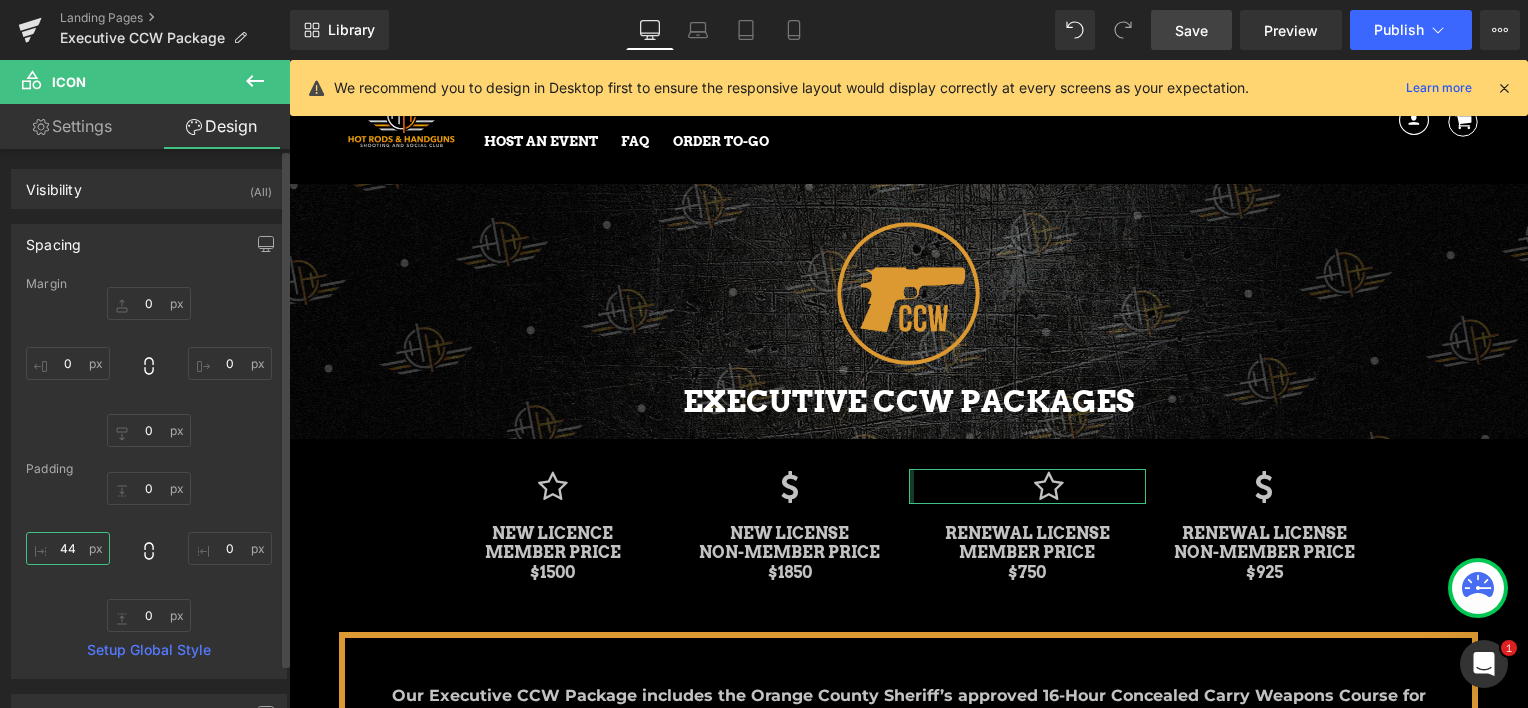 click on "44" at bounding box center (68, 548) 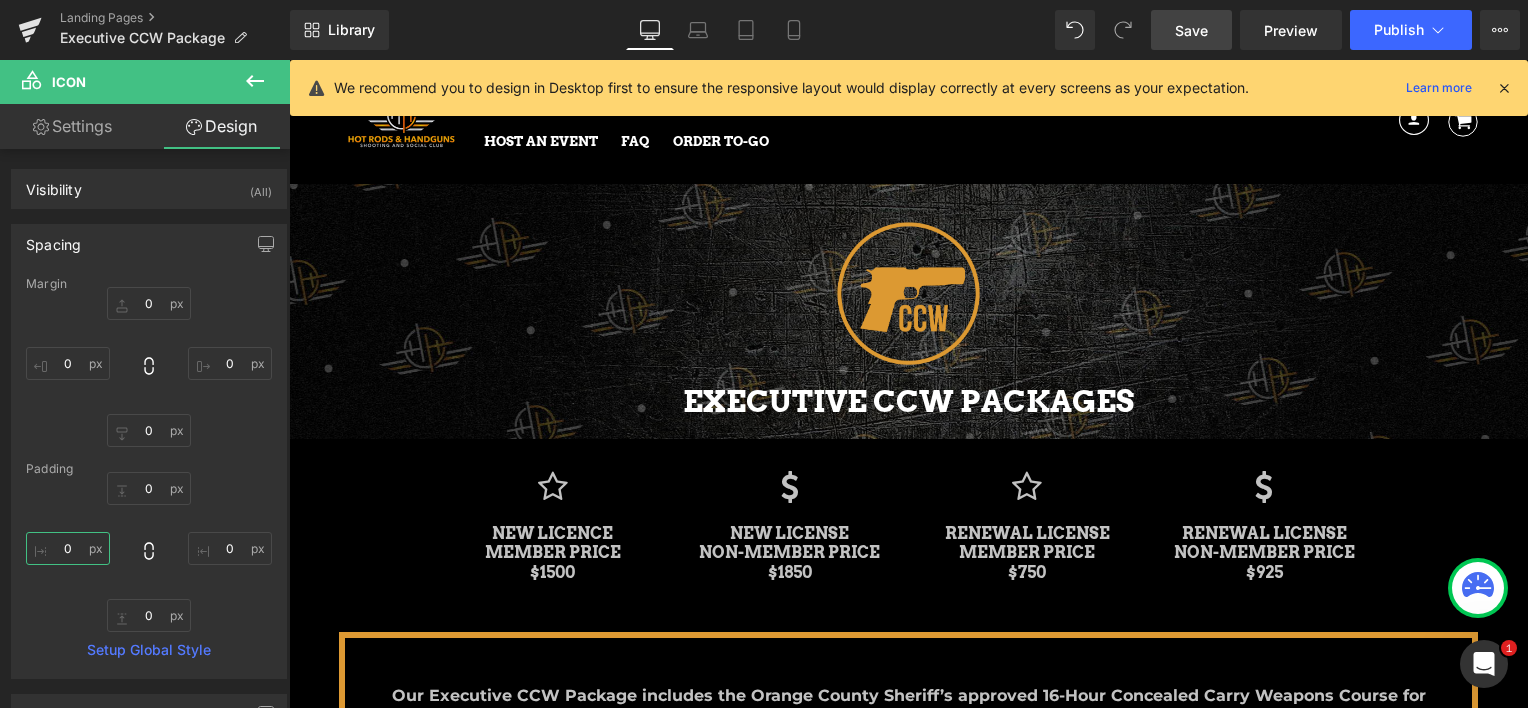 type on "0" 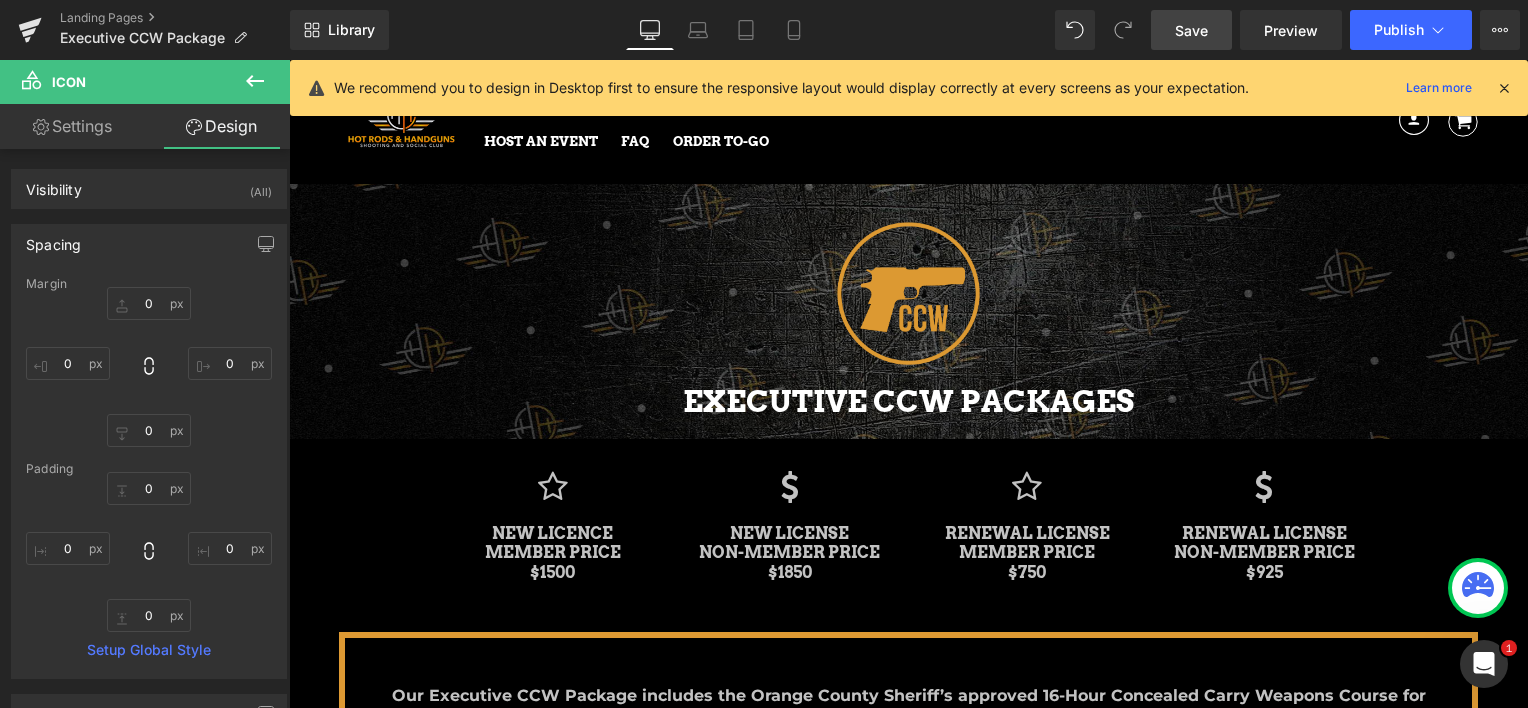 click on "Save" at bounding box center [1191, 30] 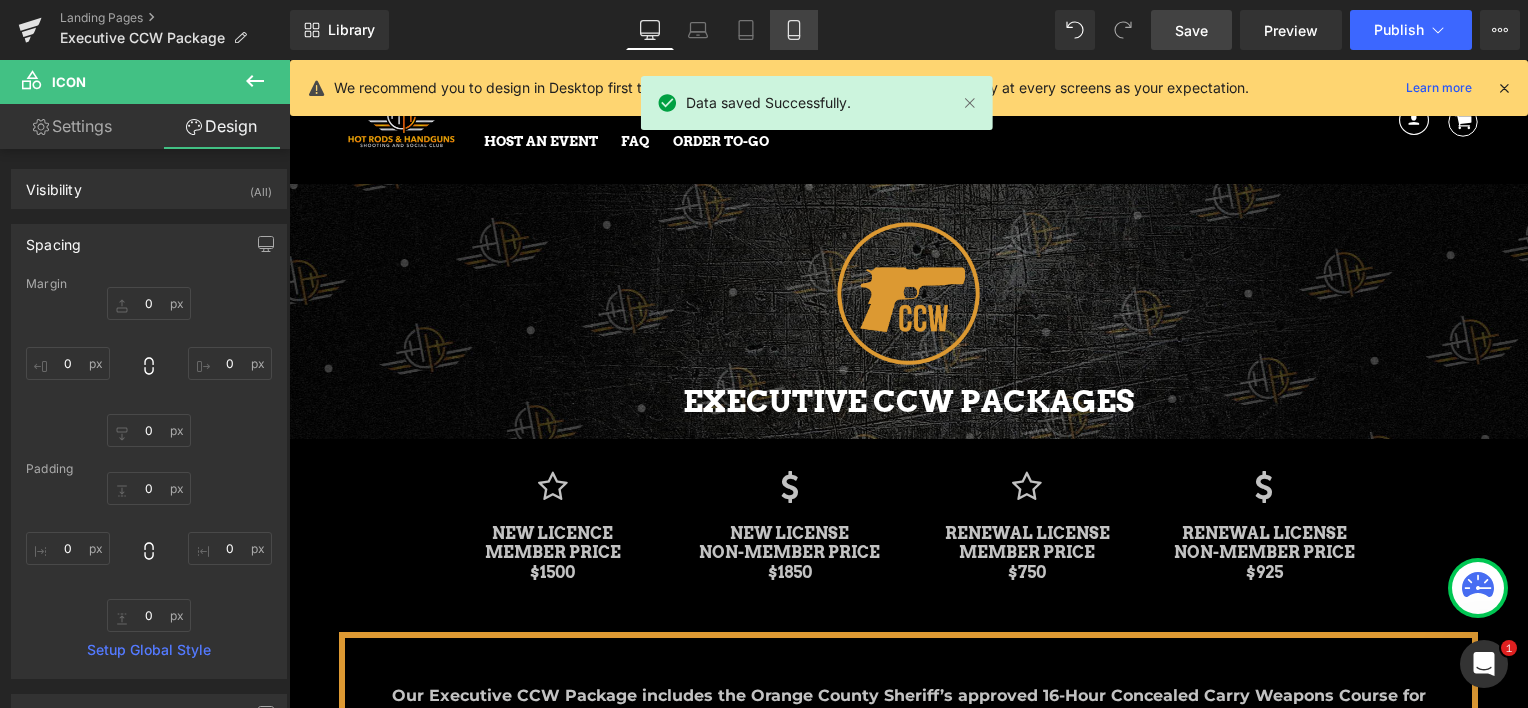 click 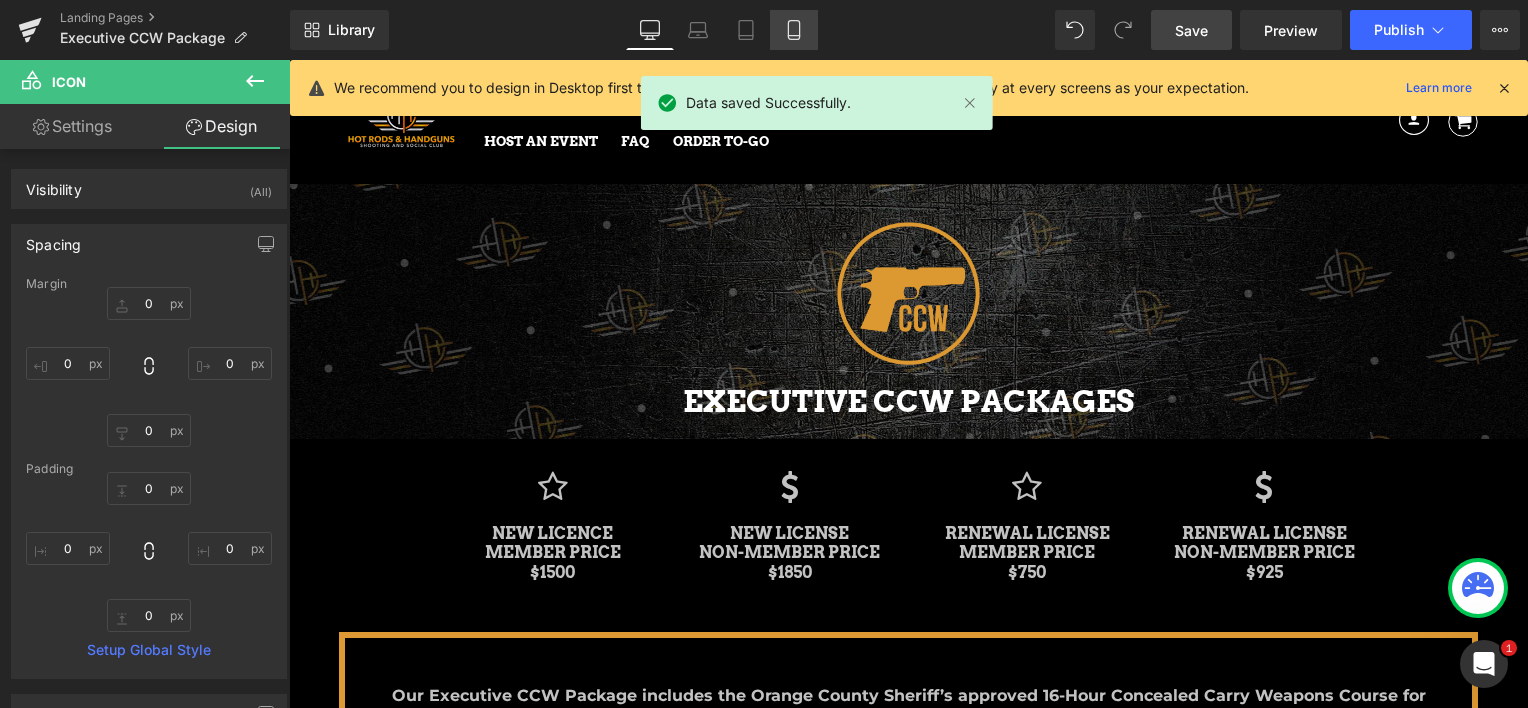 type on "0" 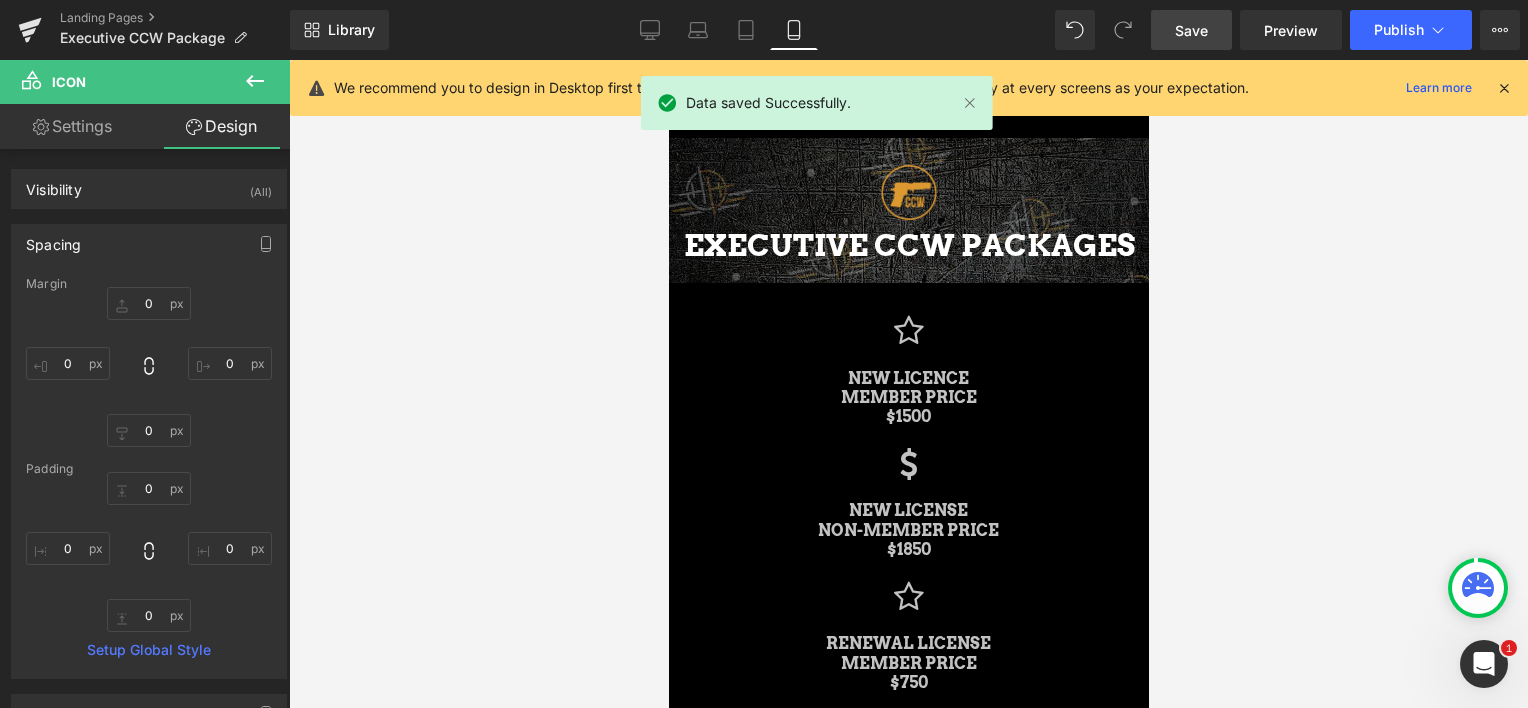 scroll, scrollTop: 31, scrollLeft: 0, axis: vertical 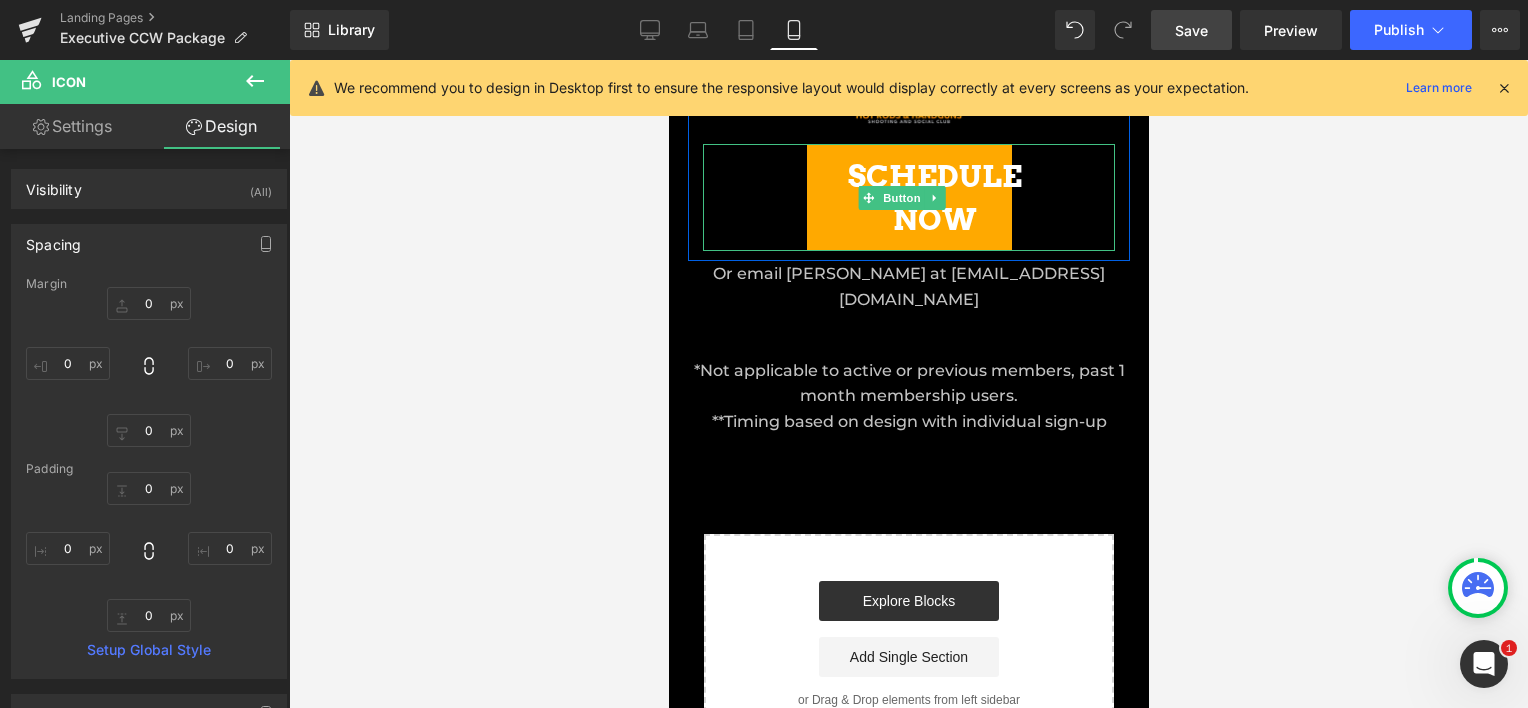 click on "SCHEDULE NOW" at bounding box center (908, 197) 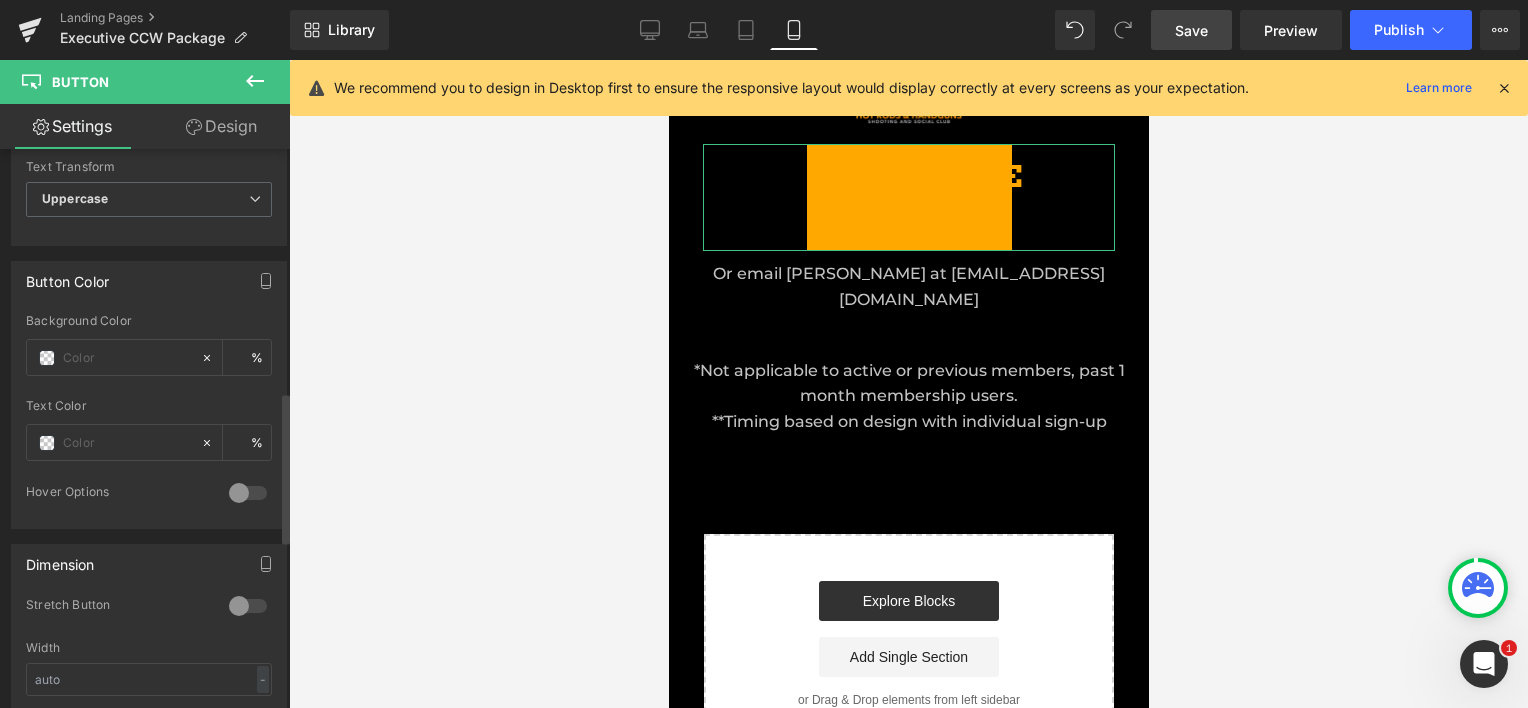 scroll, scrollTop: 900, scrollLeft: 0, axis: vertical 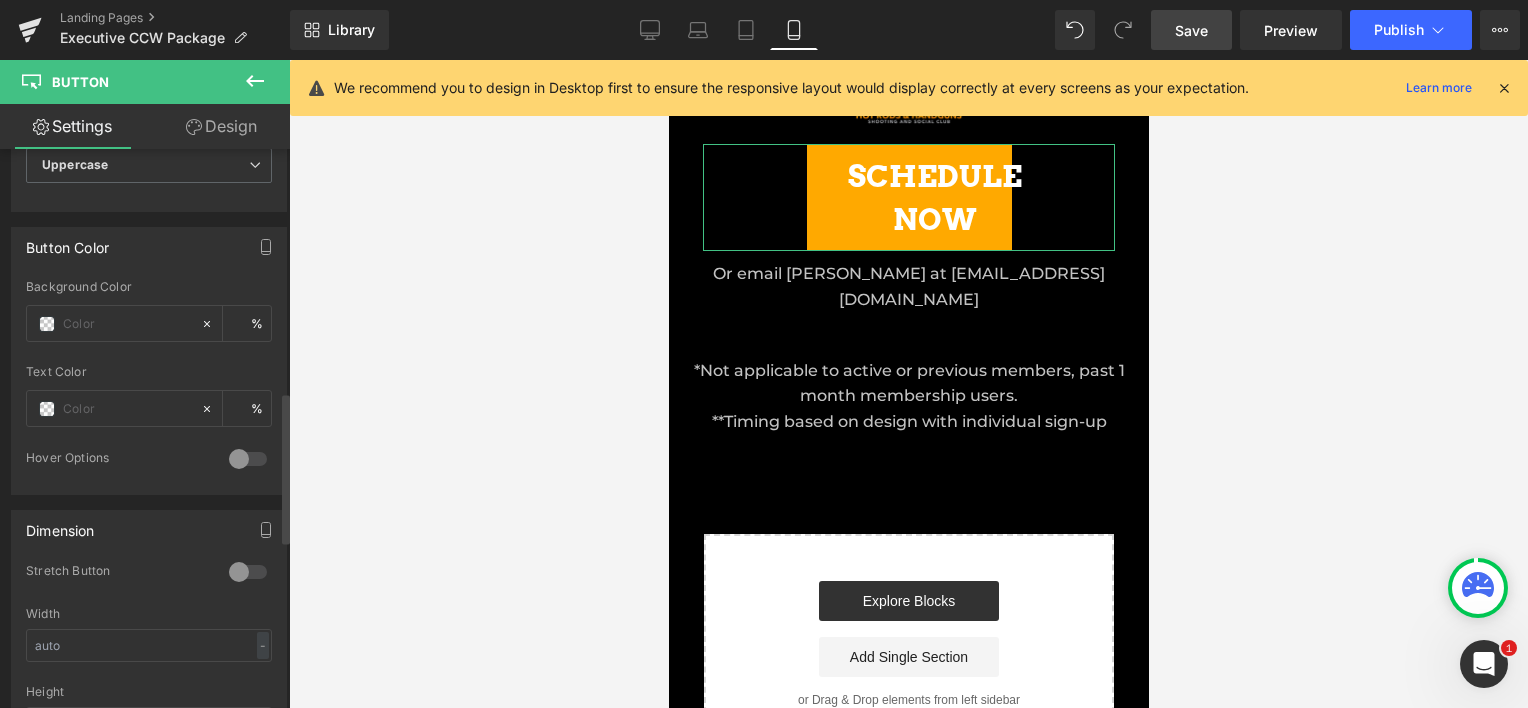 click at bounding box center (248, 572) 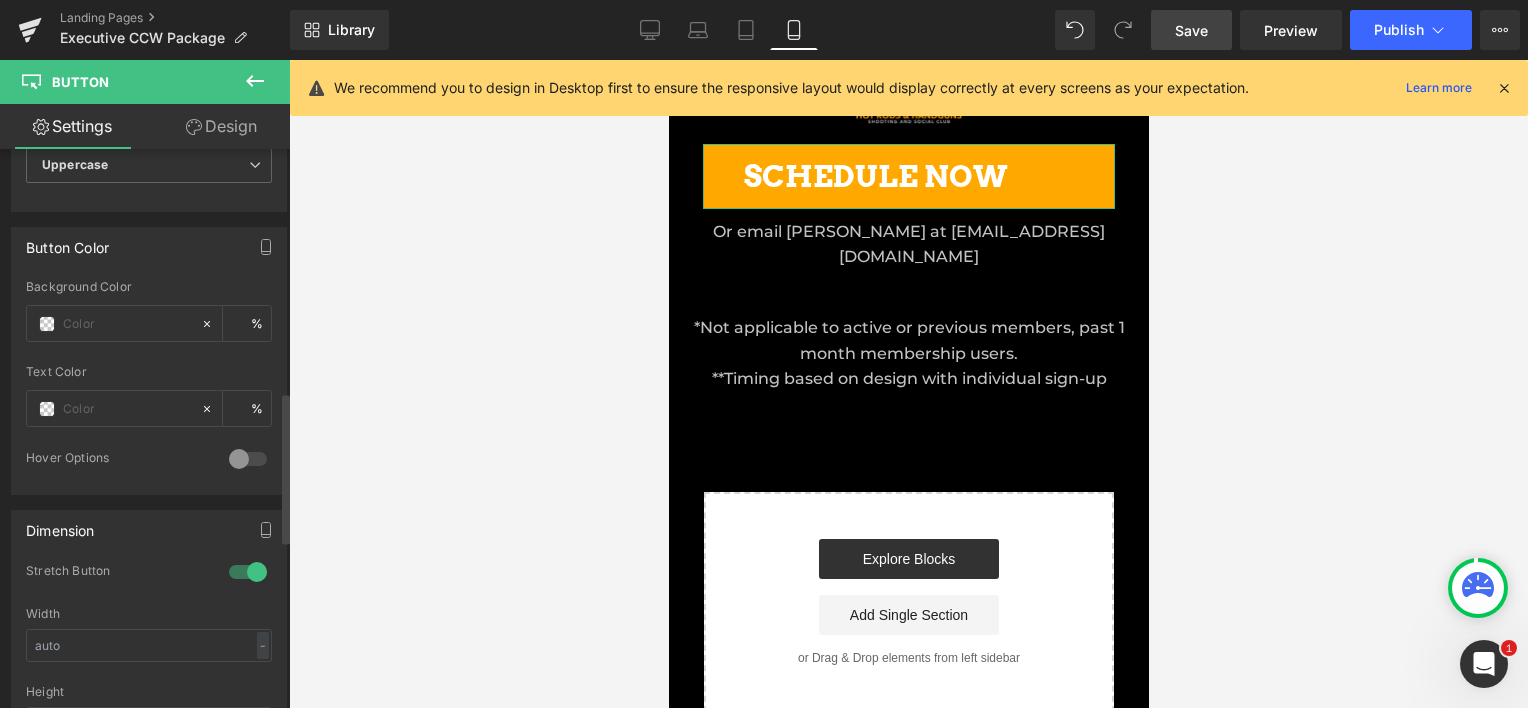 scroll, scrollTop: 3813, scrollLeft: 464, axis: both 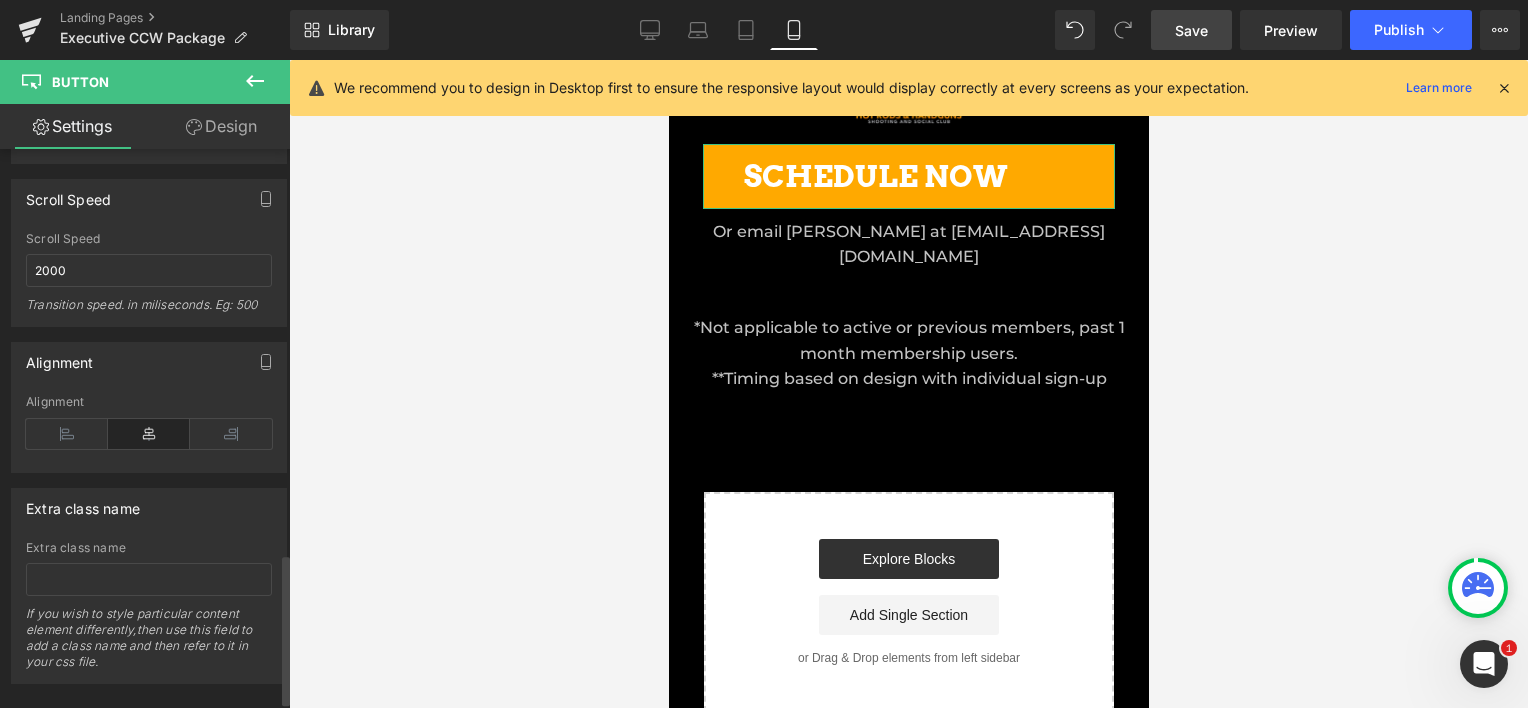 click at bounding box center (149, 434) 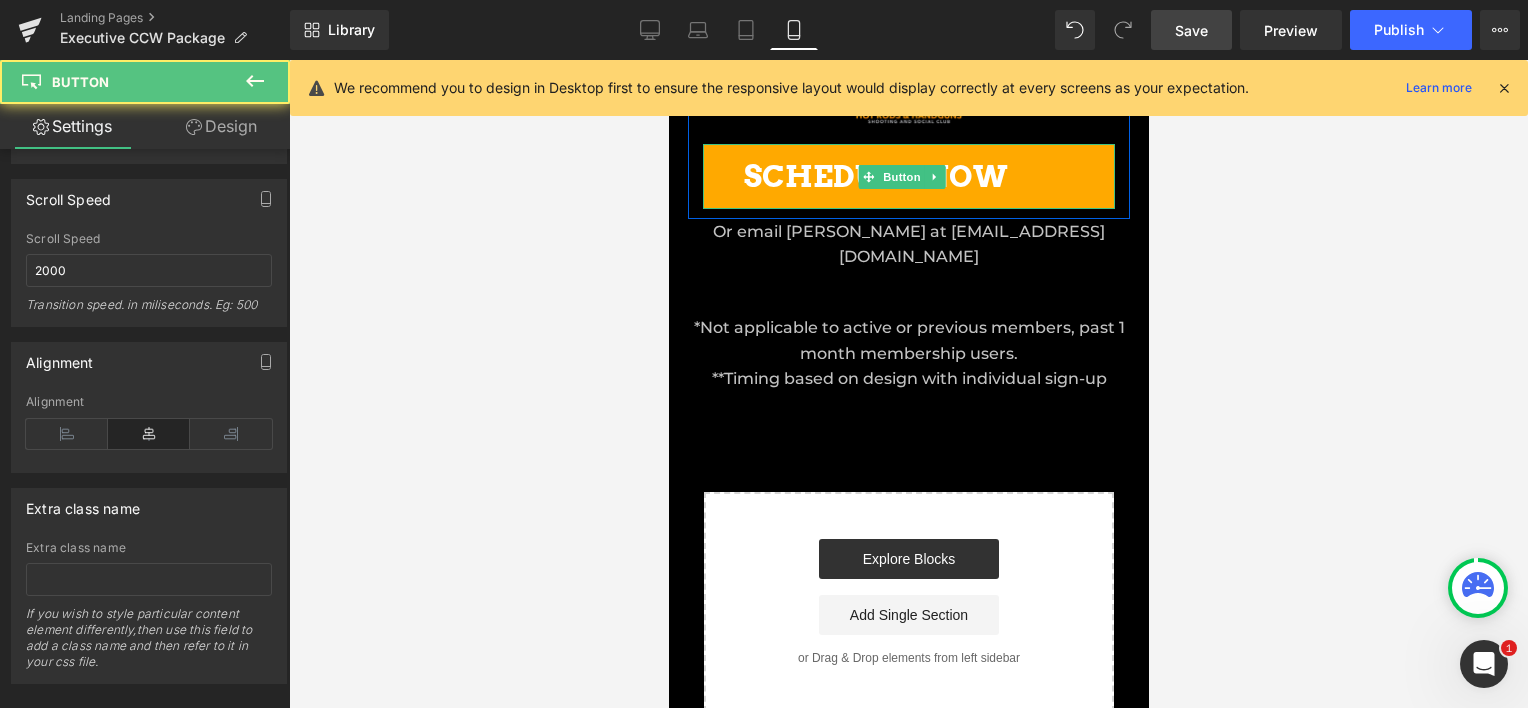 click on "SCHEDULE NOW" at bounding box center (908, 176) 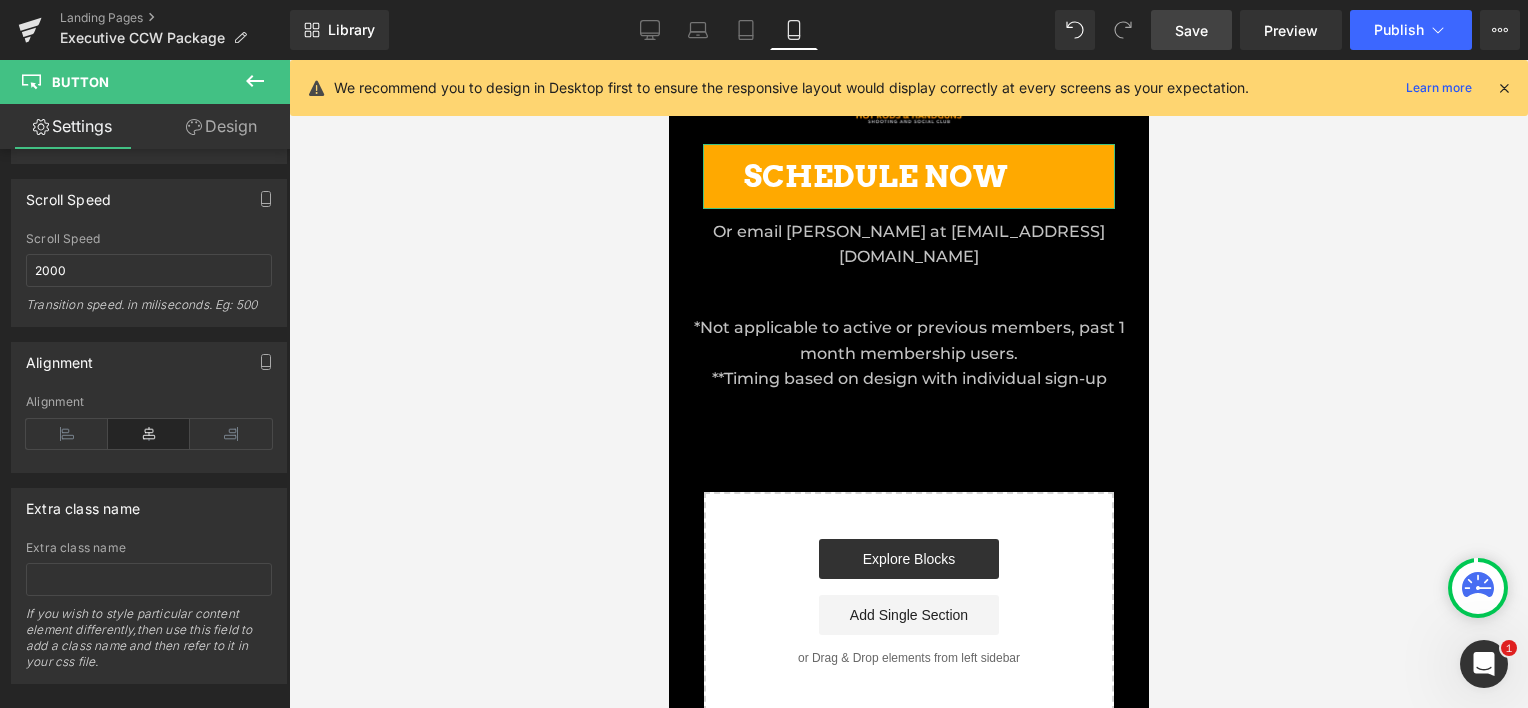 click on "Design" at bounding box center (221, 126) 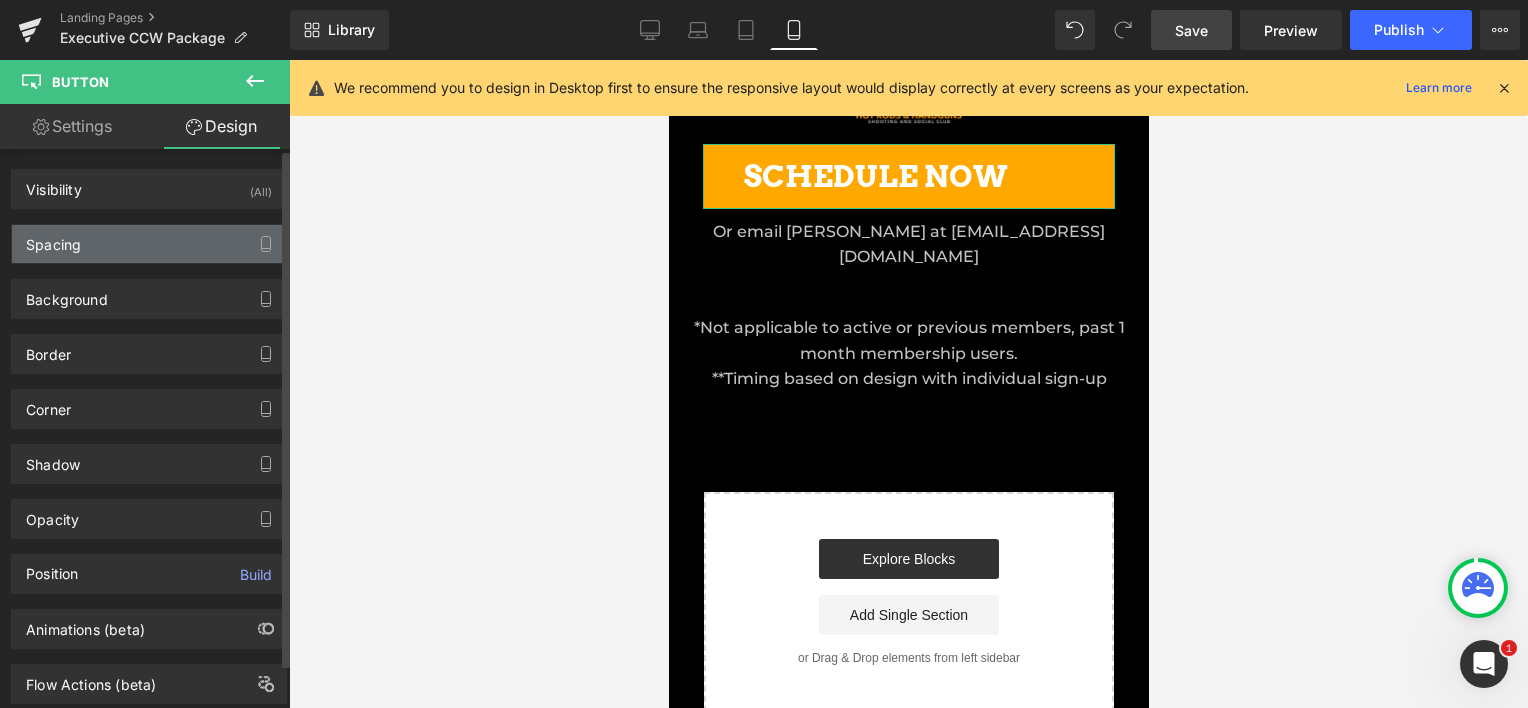 click on "Spacing" at bounding box center [149, 244] 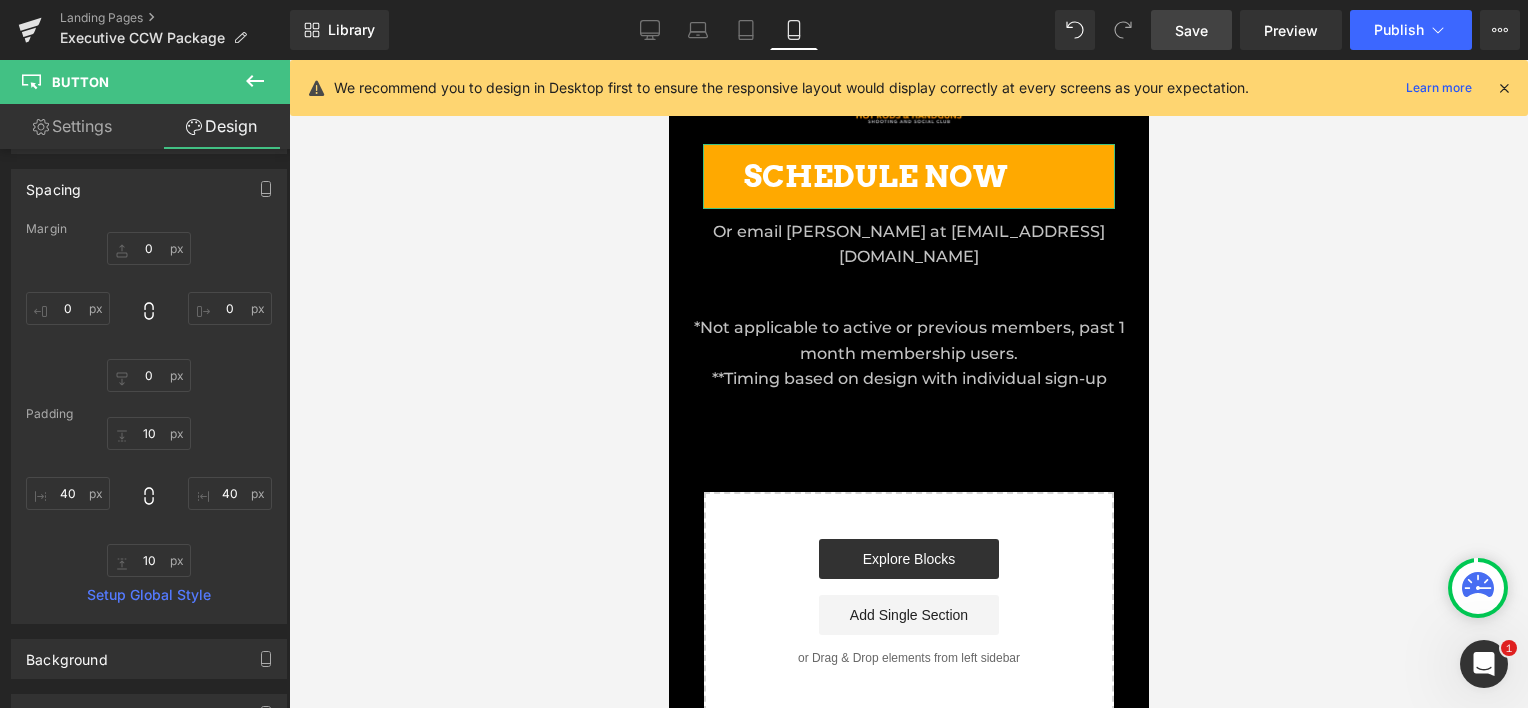 scroll, scrollTop: 0, scrollLeft: 0, axis: both 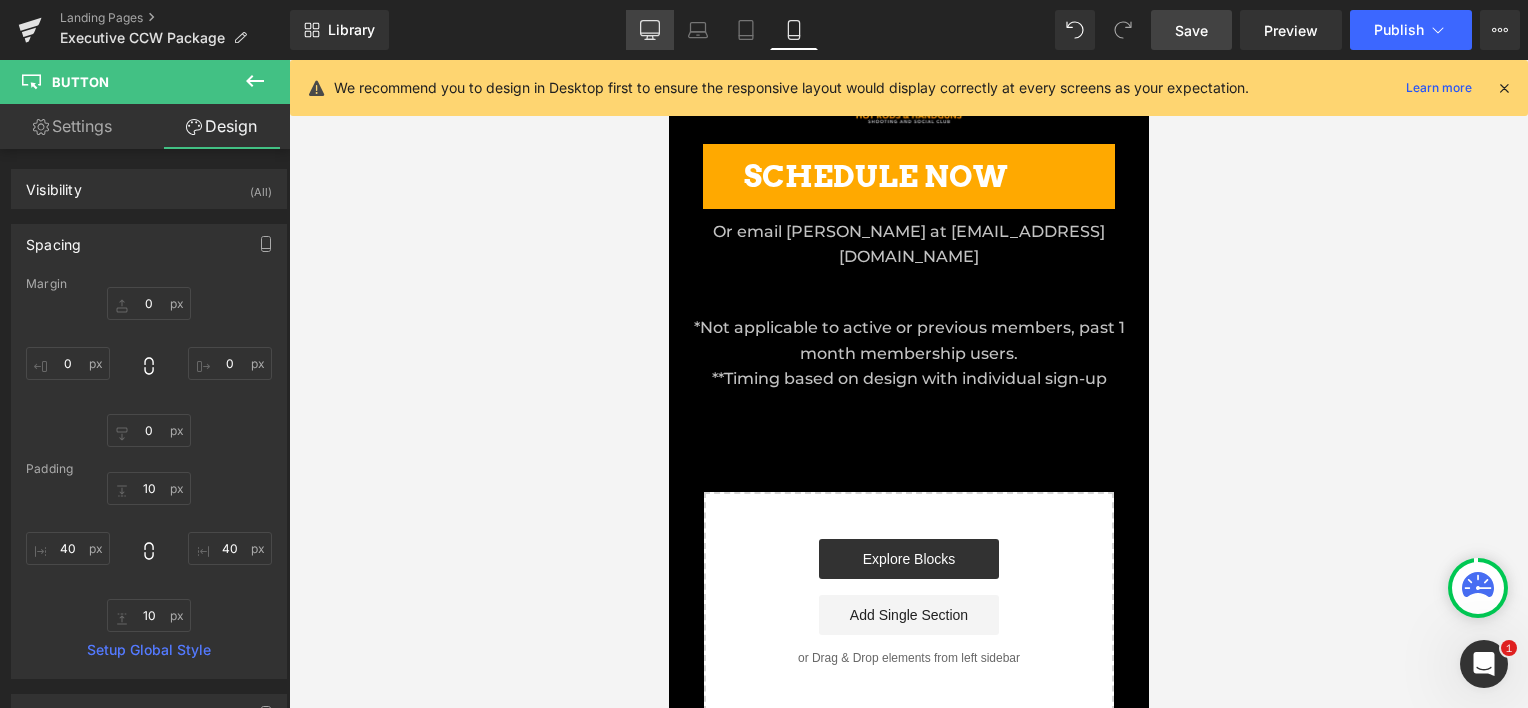 click on "Desktop" at bounding box center [650, 30] 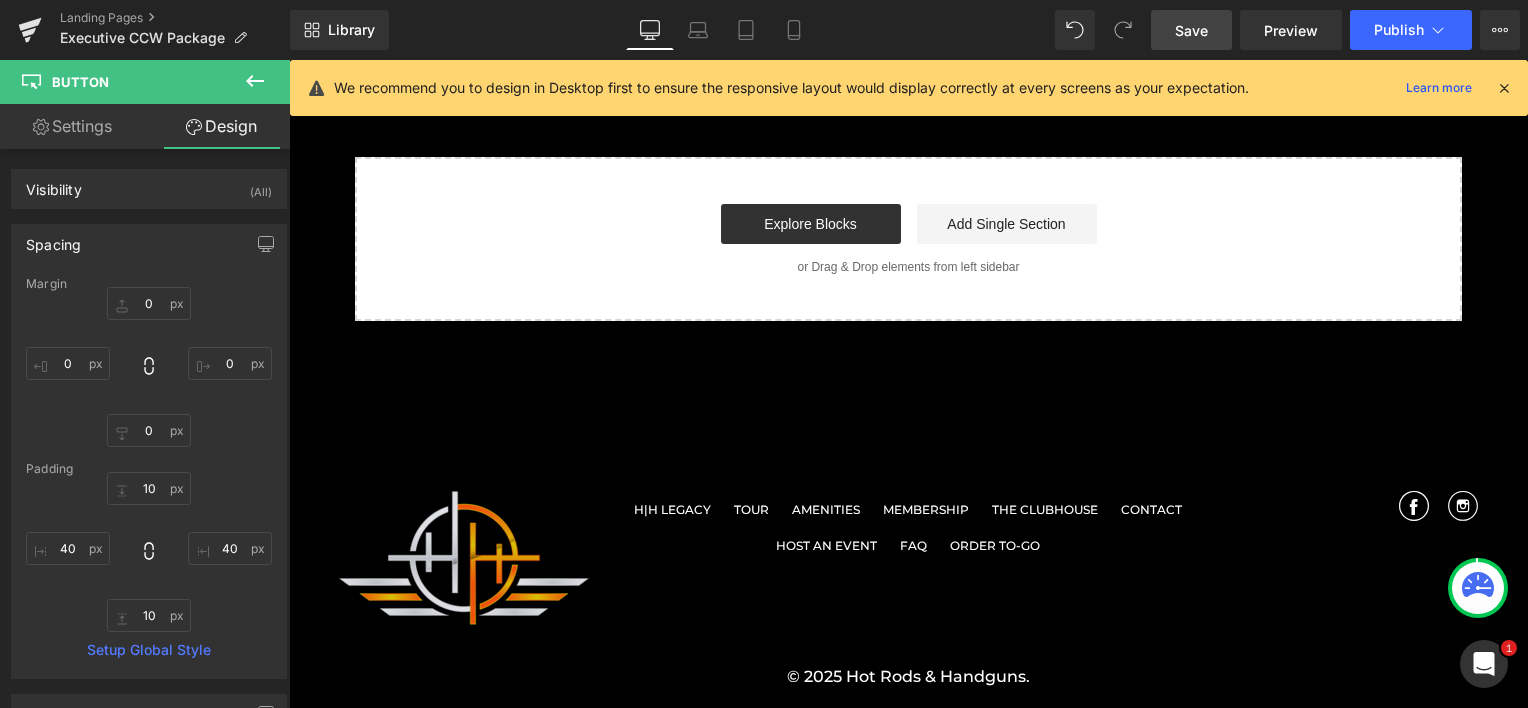 scroll, scrollTop: 1618, scrollLeft: 0, axis: vertical 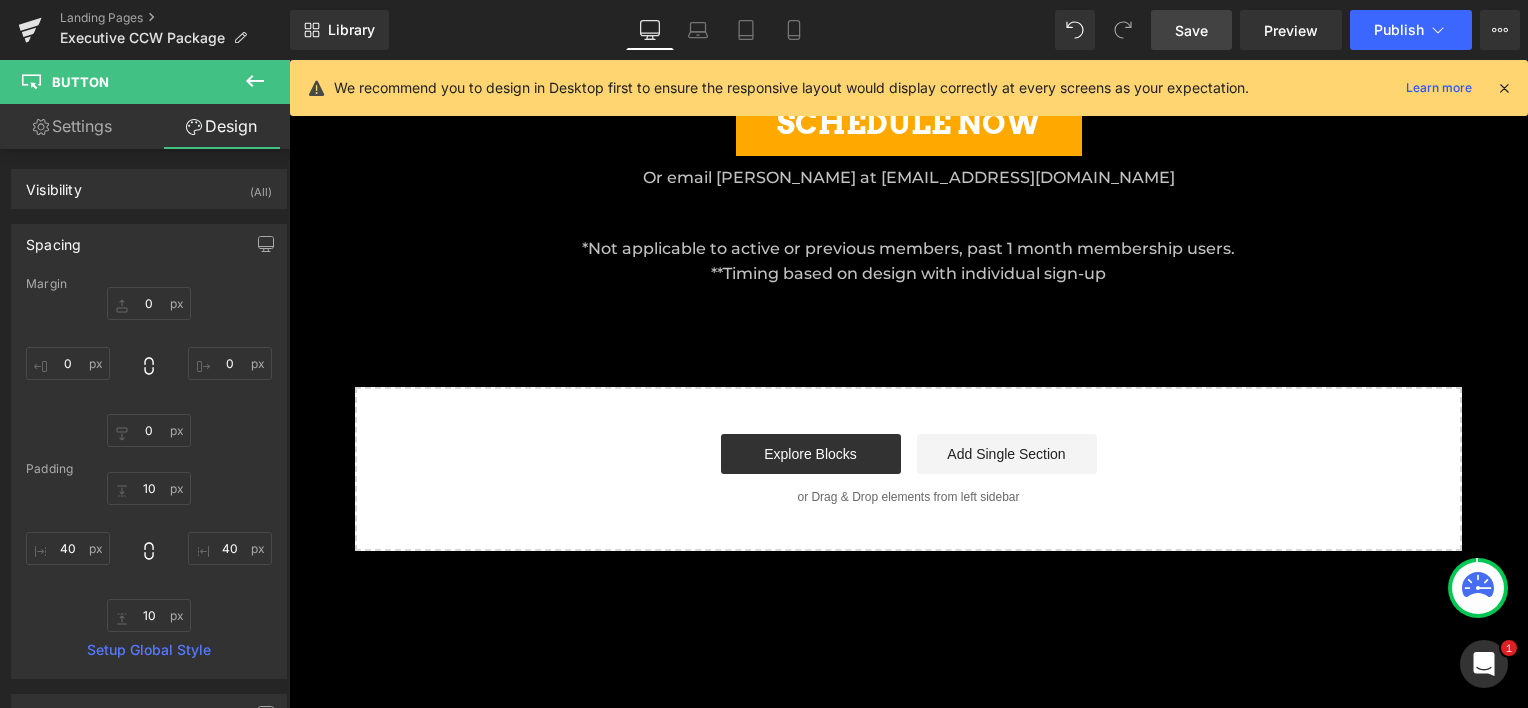 type on "0" 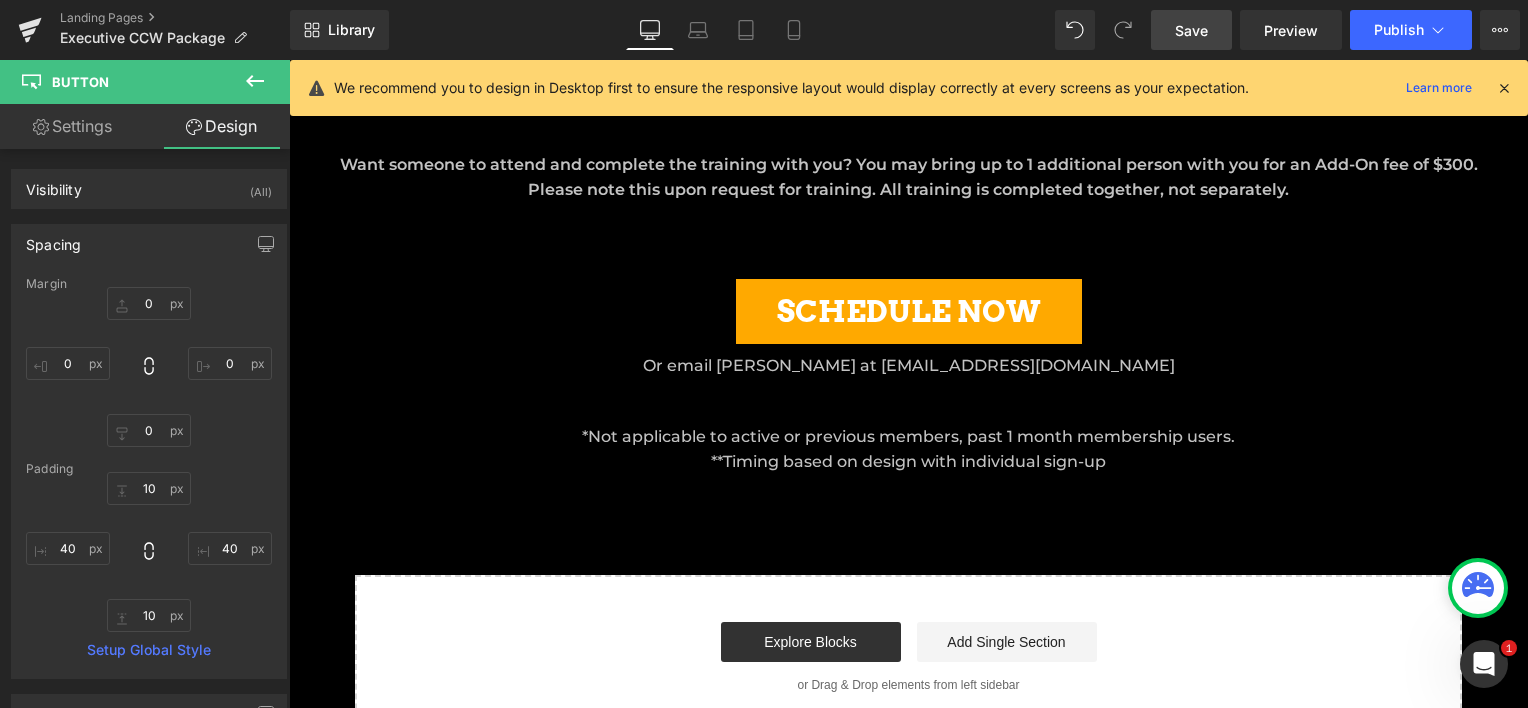 scroll, scrollTop: 1418, scrollLeft: 0, axis: vertical 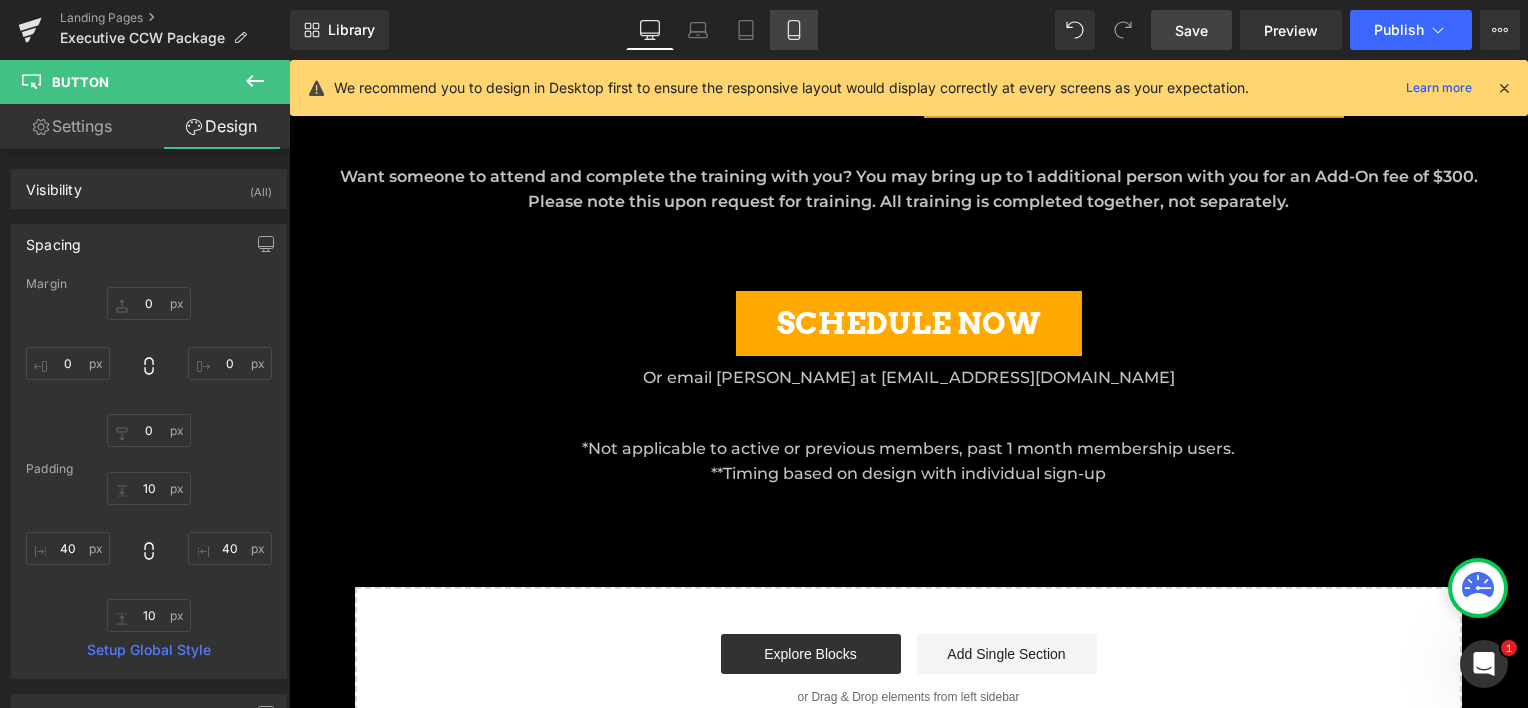 click 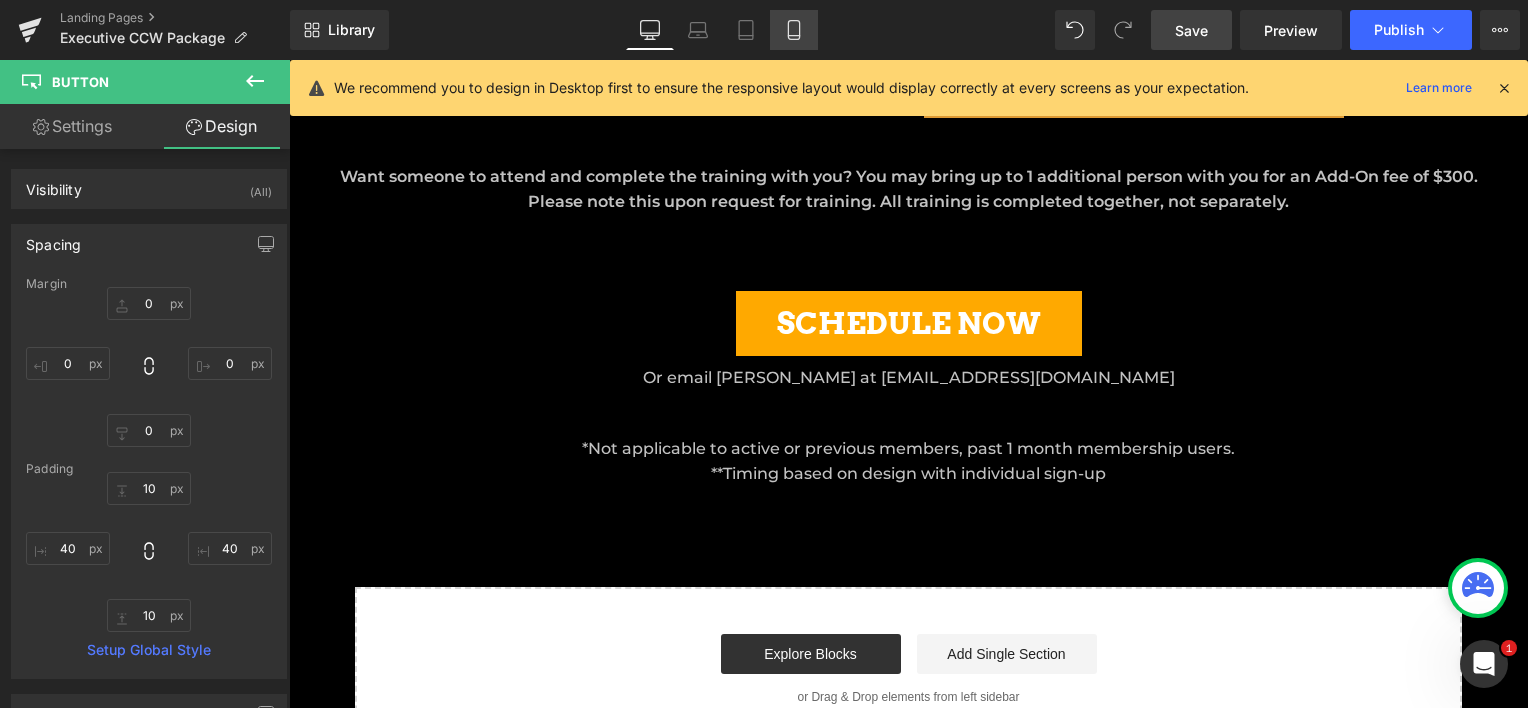 scroll, scrollTop: 2612, scrollLeft: 0, axis: vertical 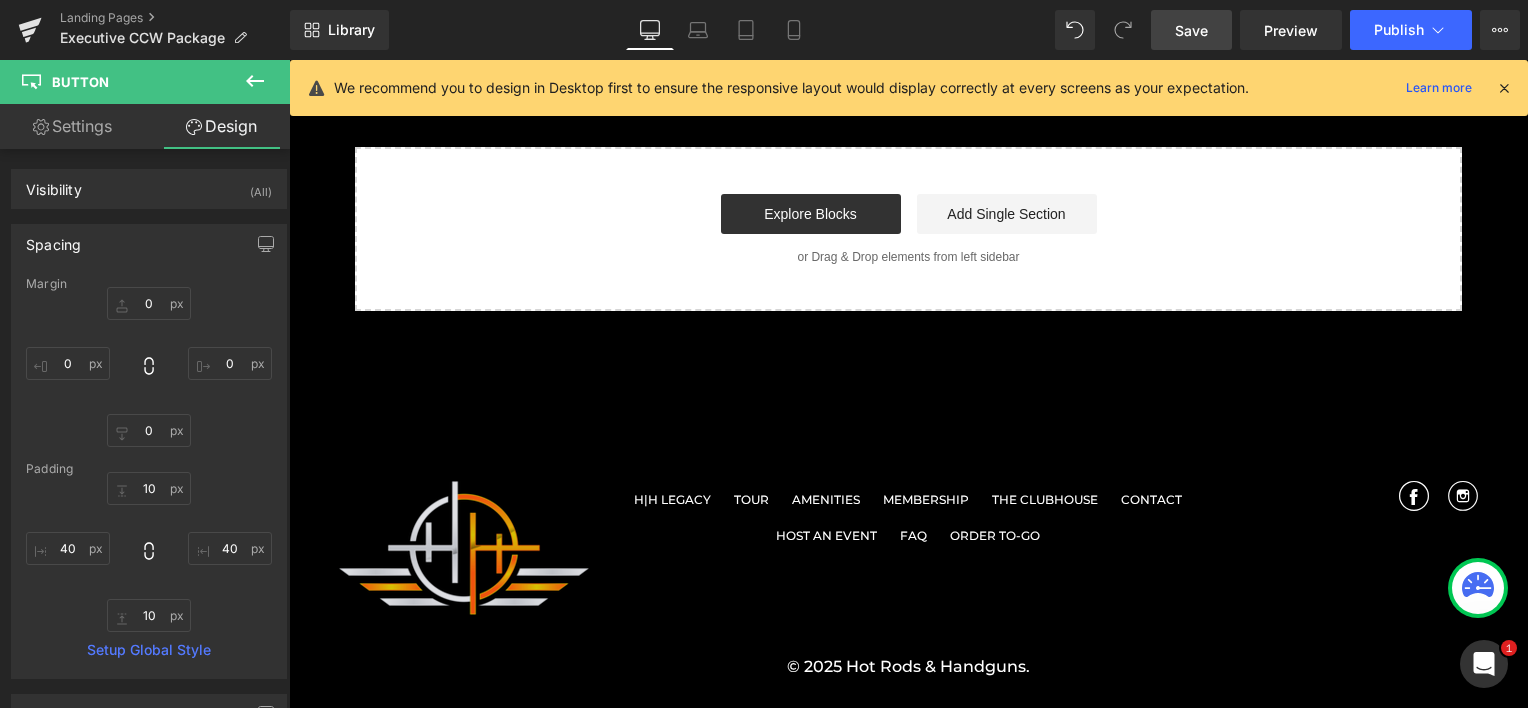 type on "0" 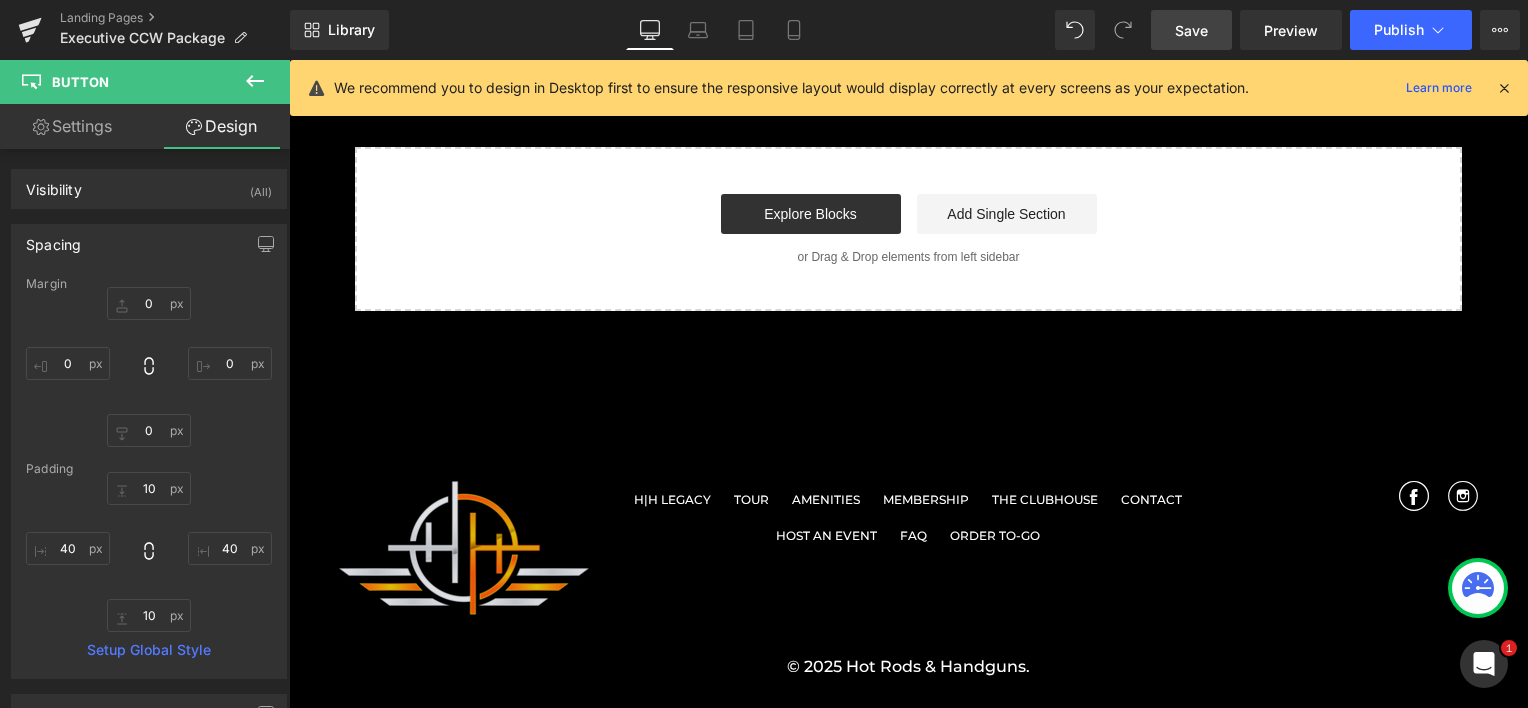 type on "0" 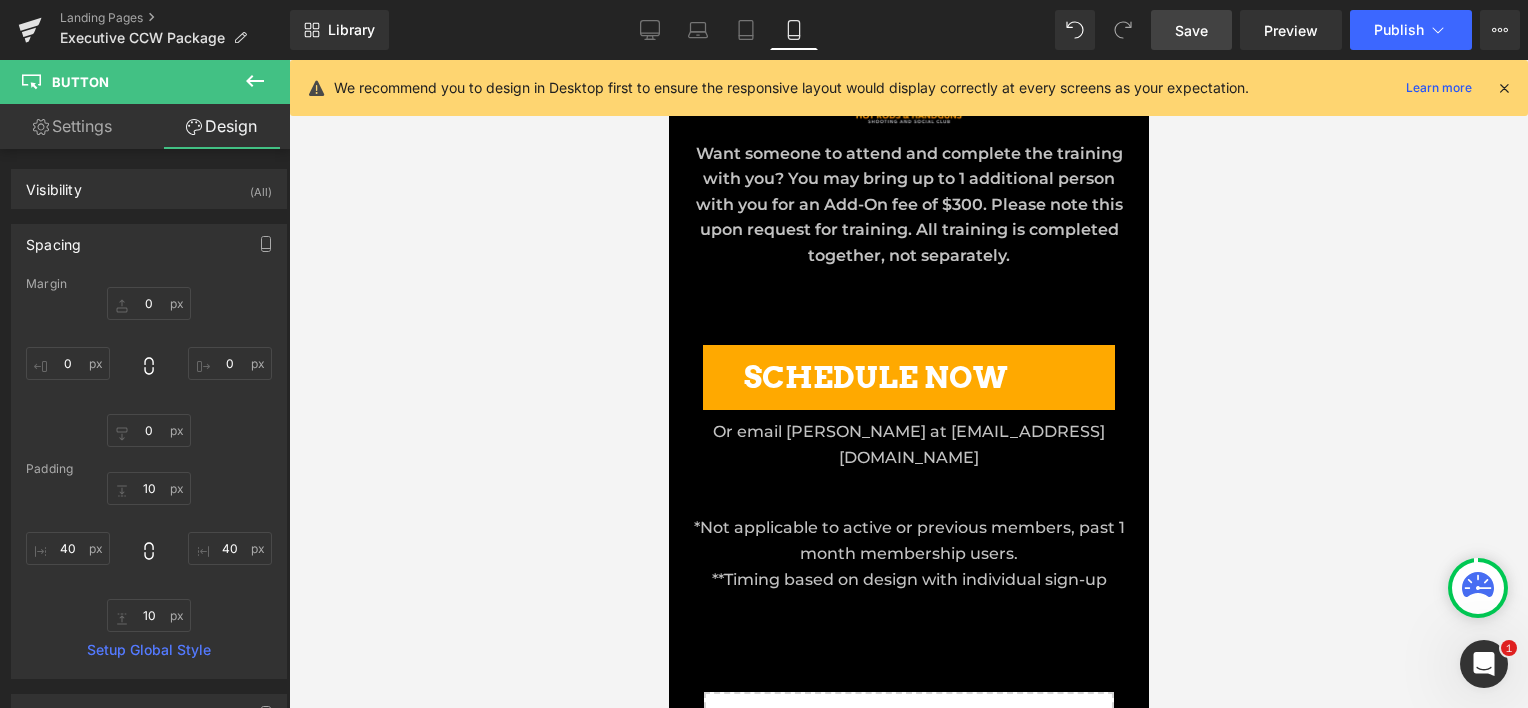 scroll, scrollTop: 2601, scrollLeft: 0, axis: vertical 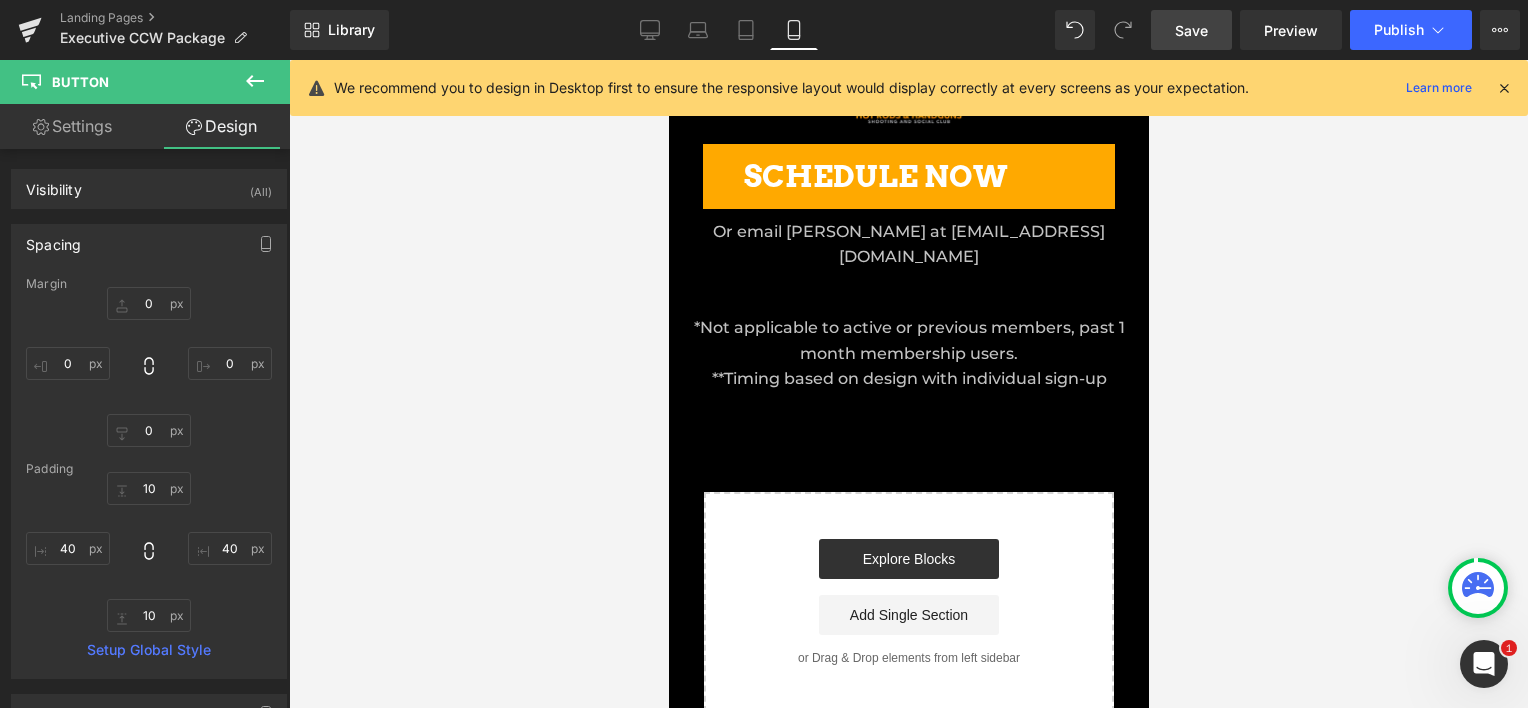 click on "SCHEDULE NOW" at bounding box center [908, 176] 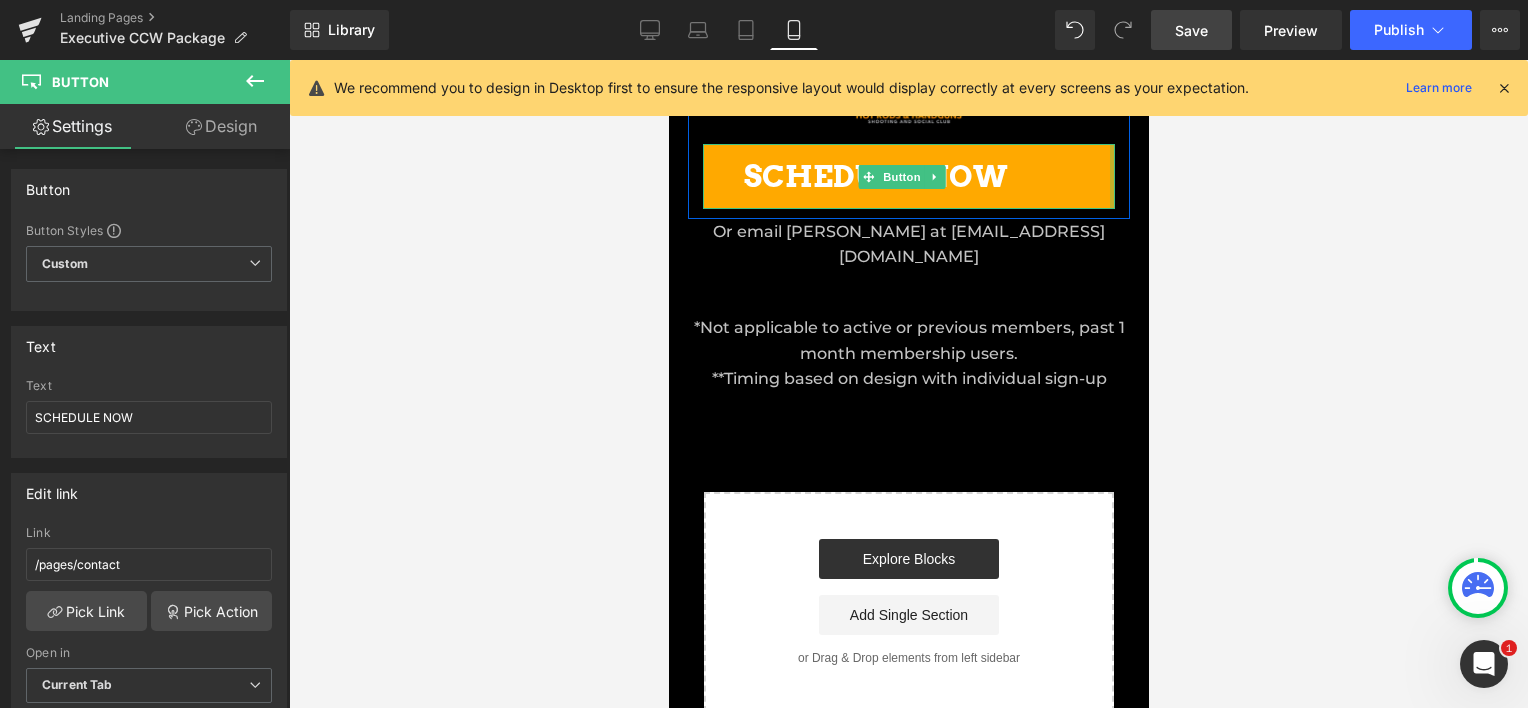 drag, startPoint x: 1094, startPoint y: 190, endPoint x: 713, endPoint y: 194, distance: 381.021 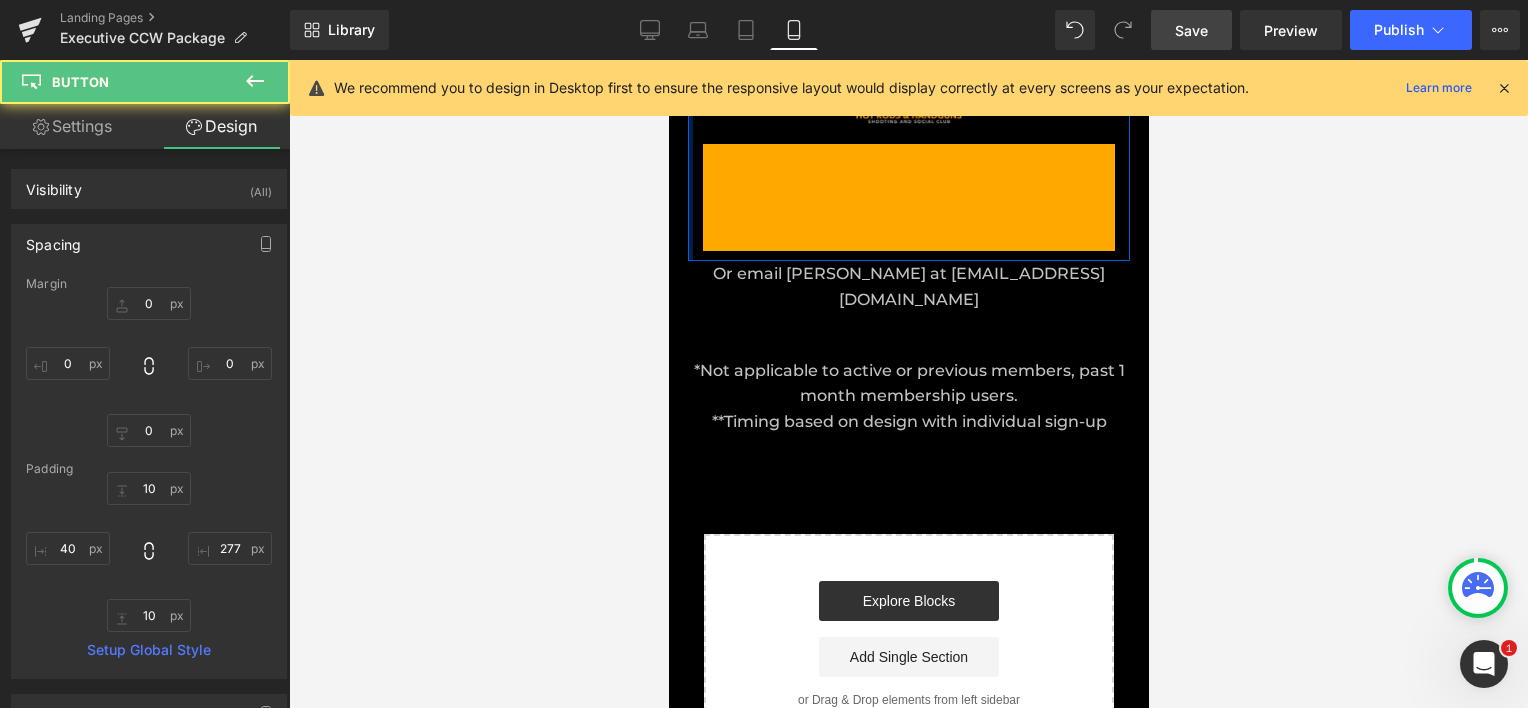 scroll, scrollTop: 10, scrollLeft: 10, axis: both 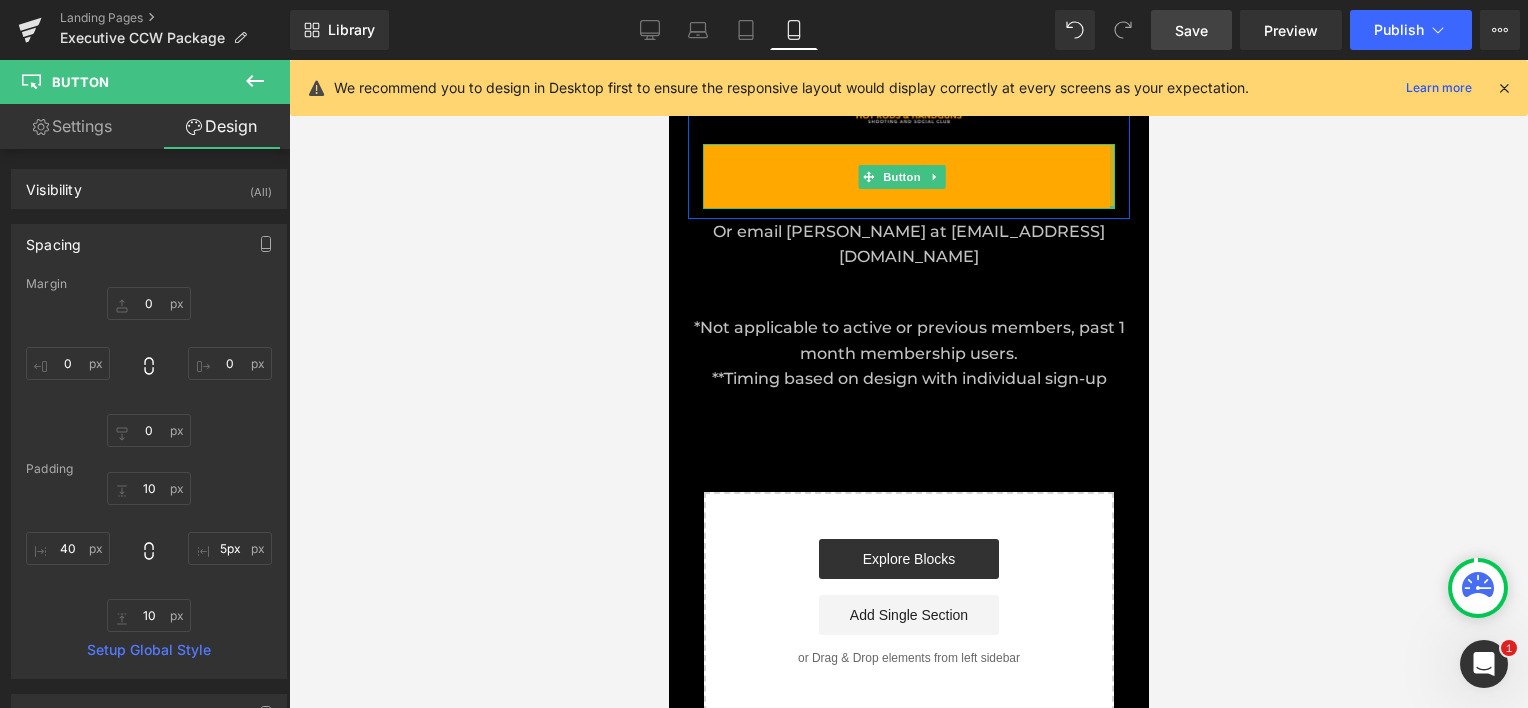 type on "4px" 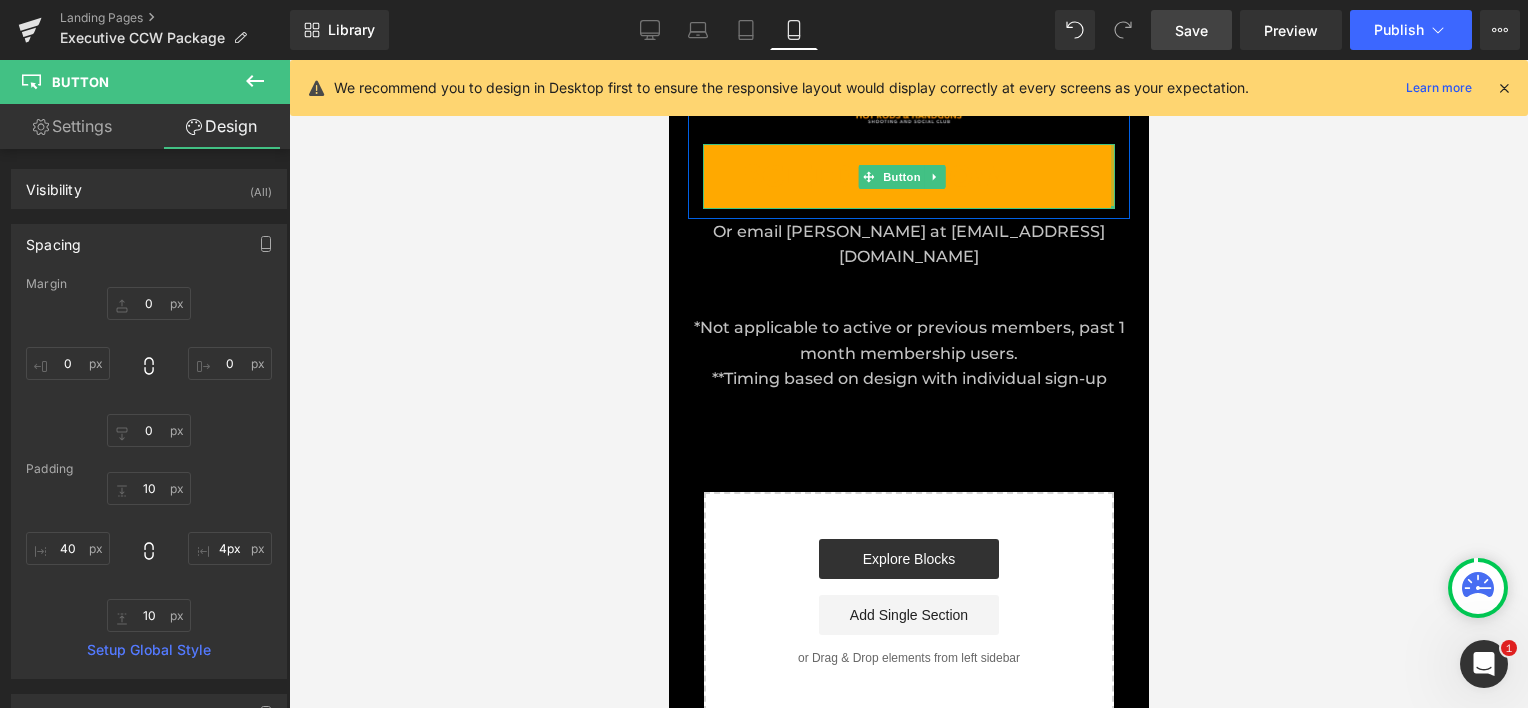 drag, startPoint x: 824, startPoint y: 193, endPoint x: 1097, endPoint y: 202, distance: 273.14832 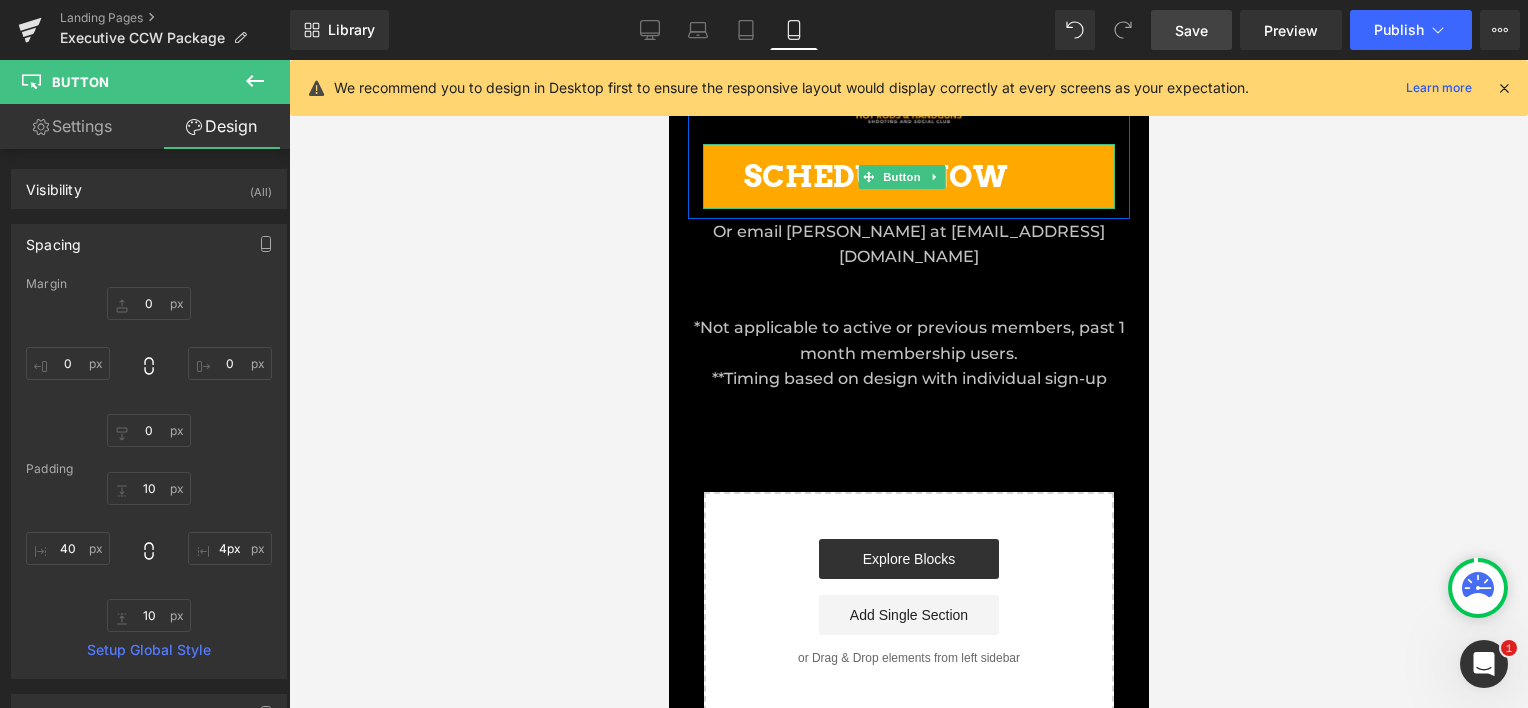 click on "SCHEDULE NOW" at bounding box center [875, 176] 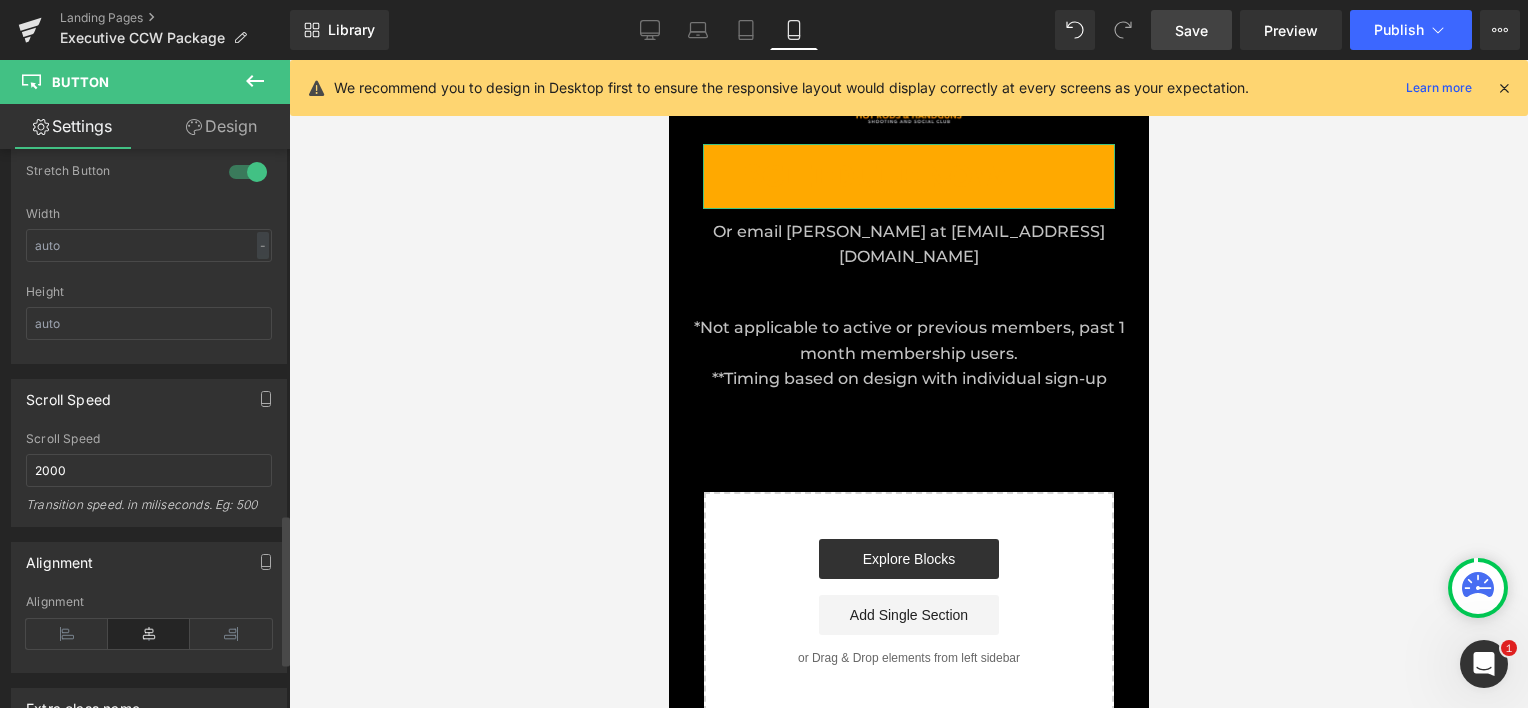 scroll, scrollTop: 1400, scrollLeft: 0, axis: vertical 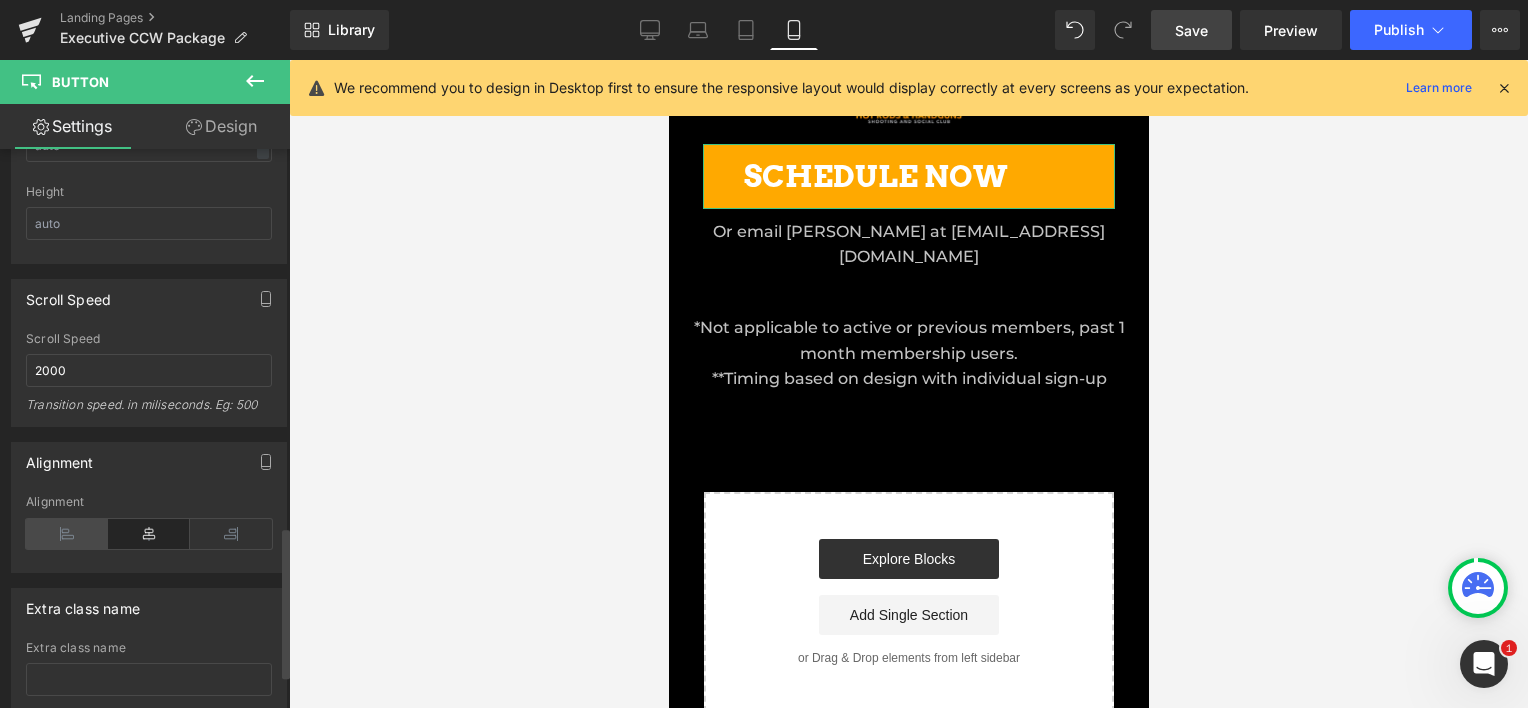 click at bounding box center [67, 534] 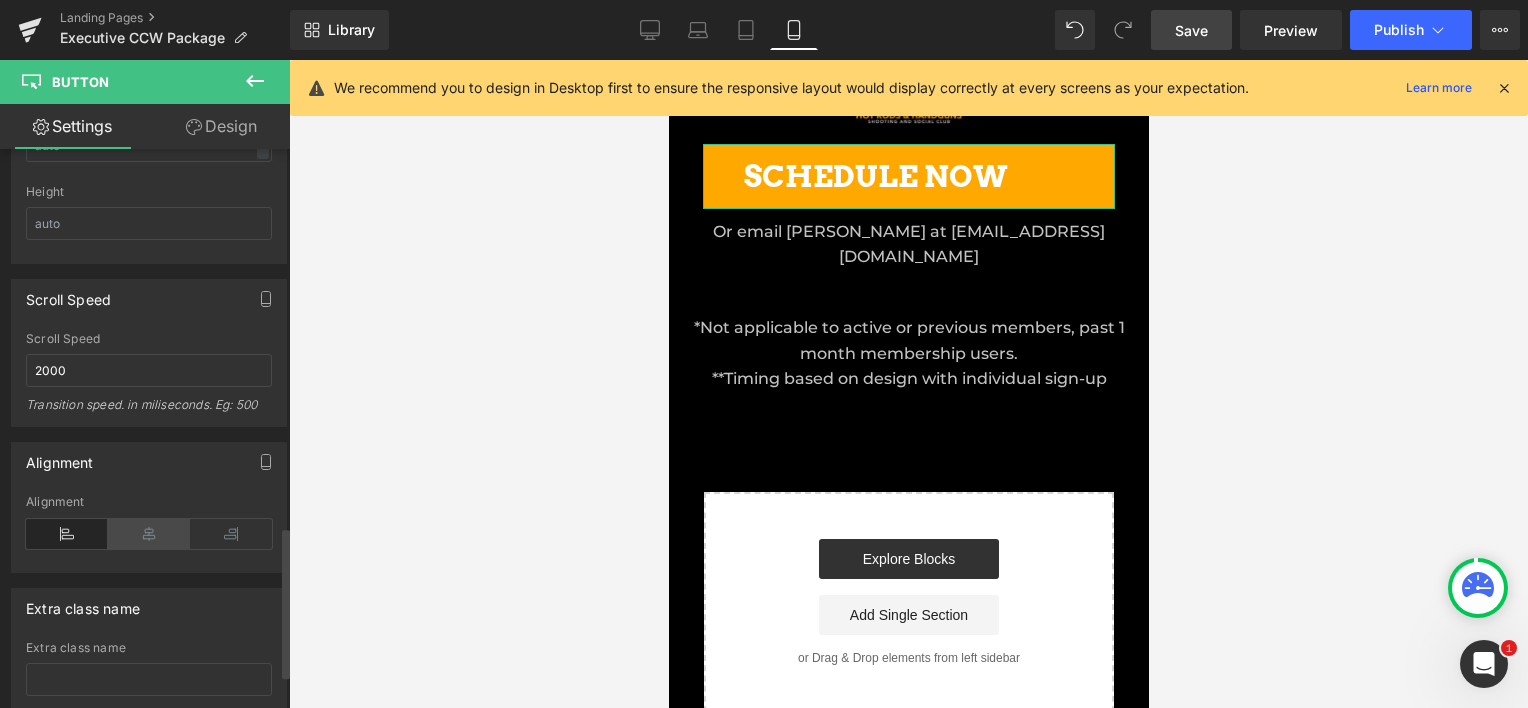 click at bounding box center (149, 534) 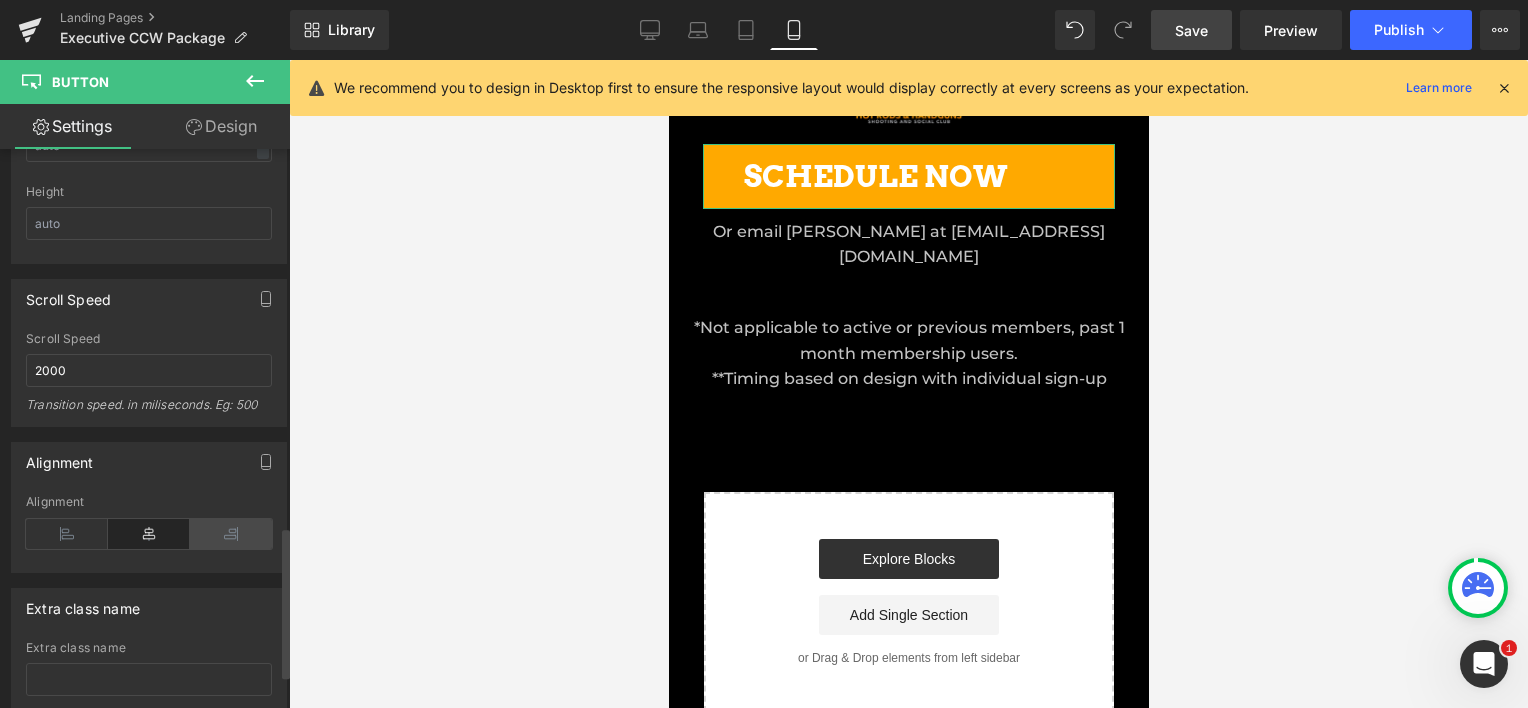 click at bounding box center [231, 534] 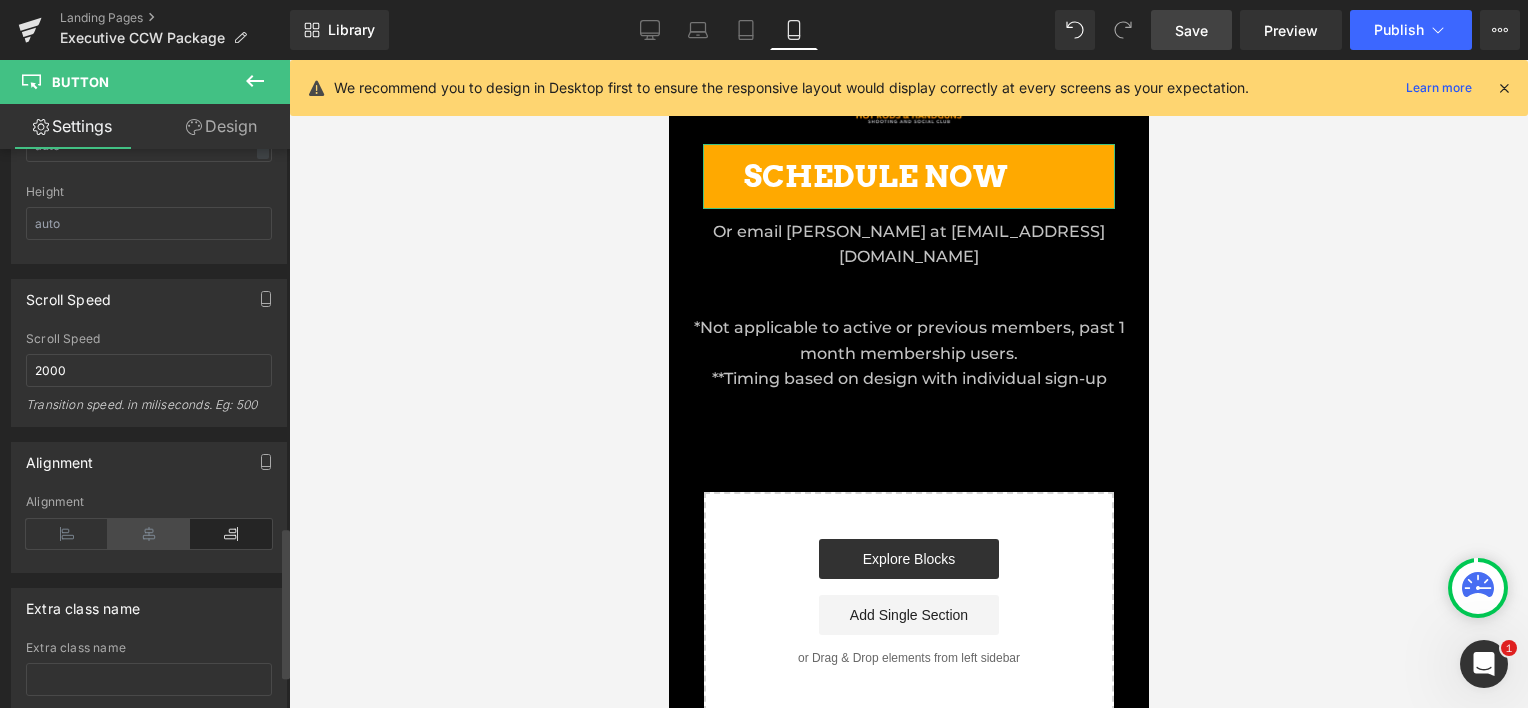 click at bounding box center [149, 534] 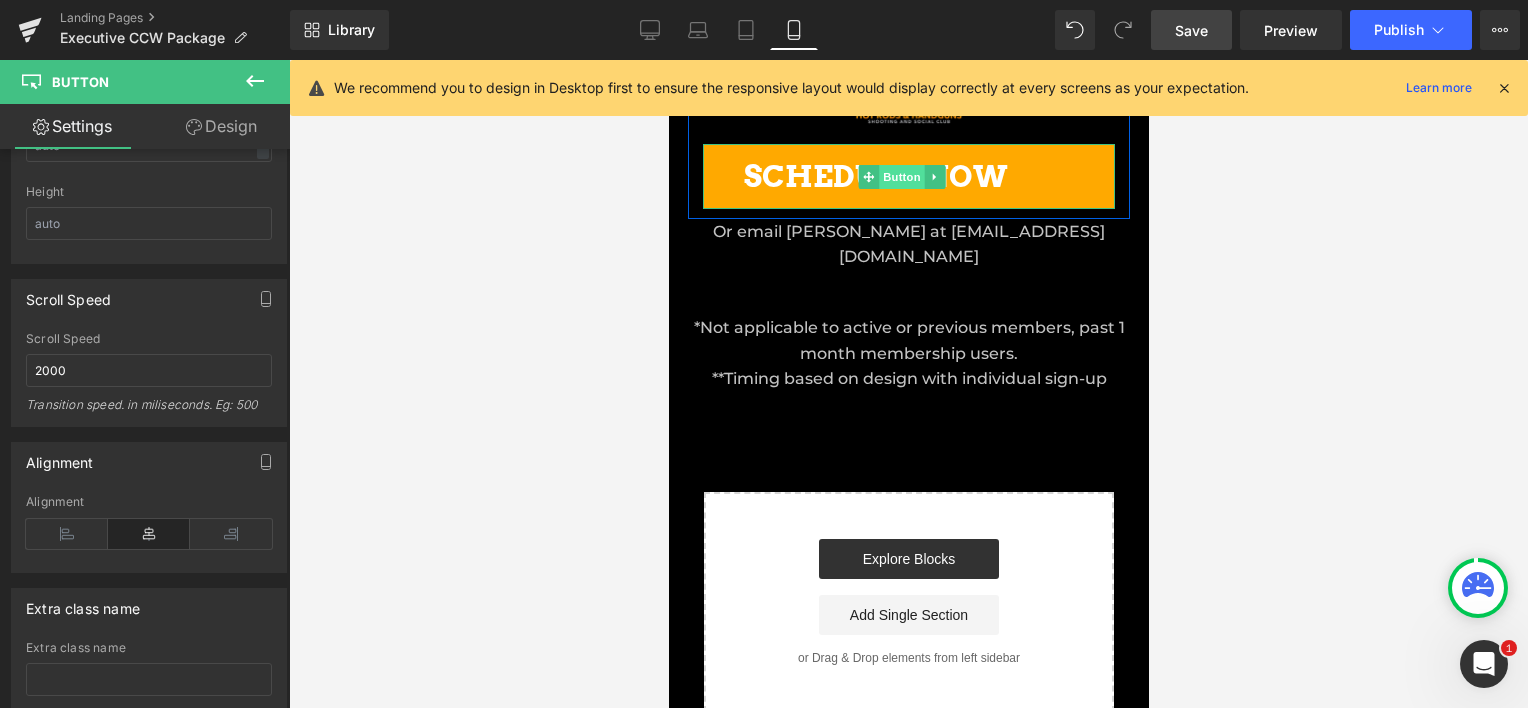 click on "Button" at bounding box center (901, 177) 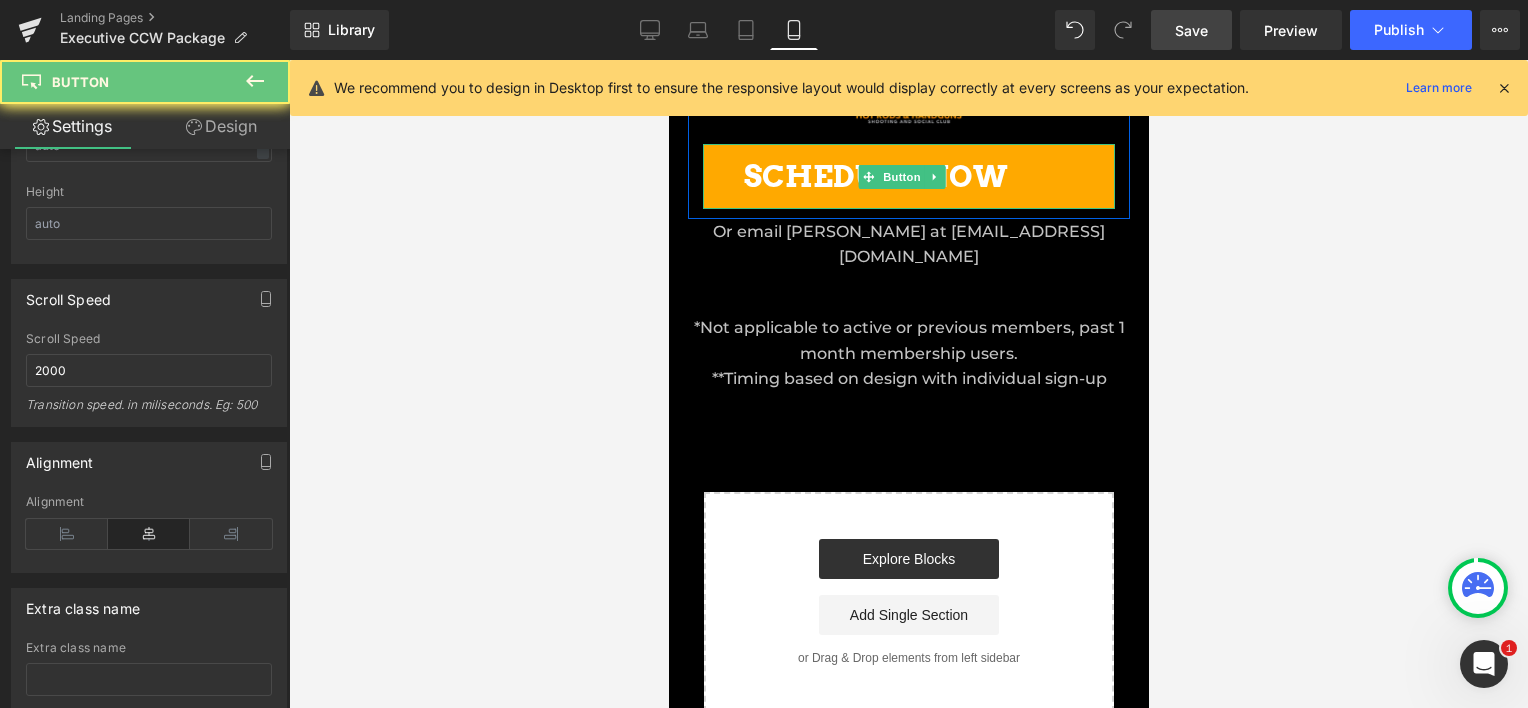 click on "SCHEDULE NOW" at bounding box center [875, 176] 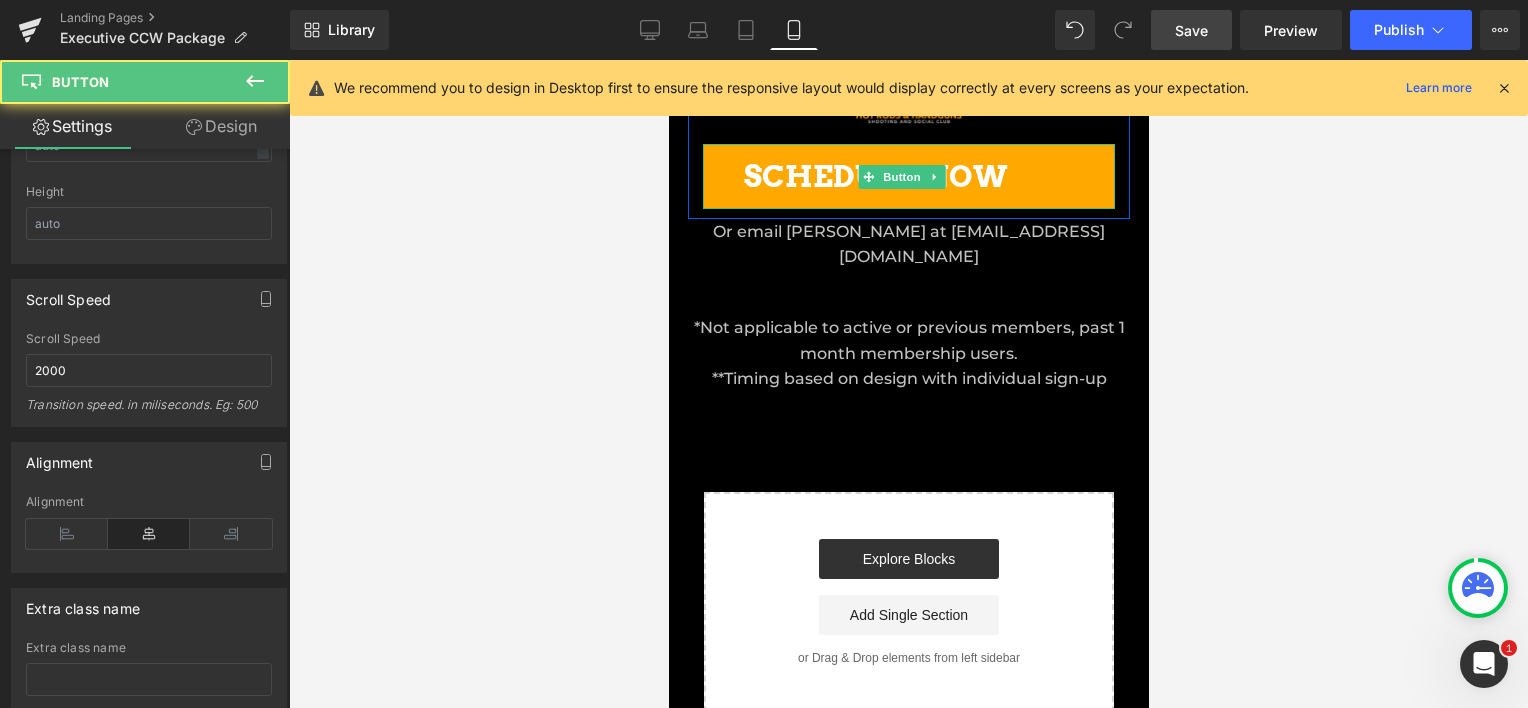 click on "SCHEDULE NOW" at bounding box center (875, 176) 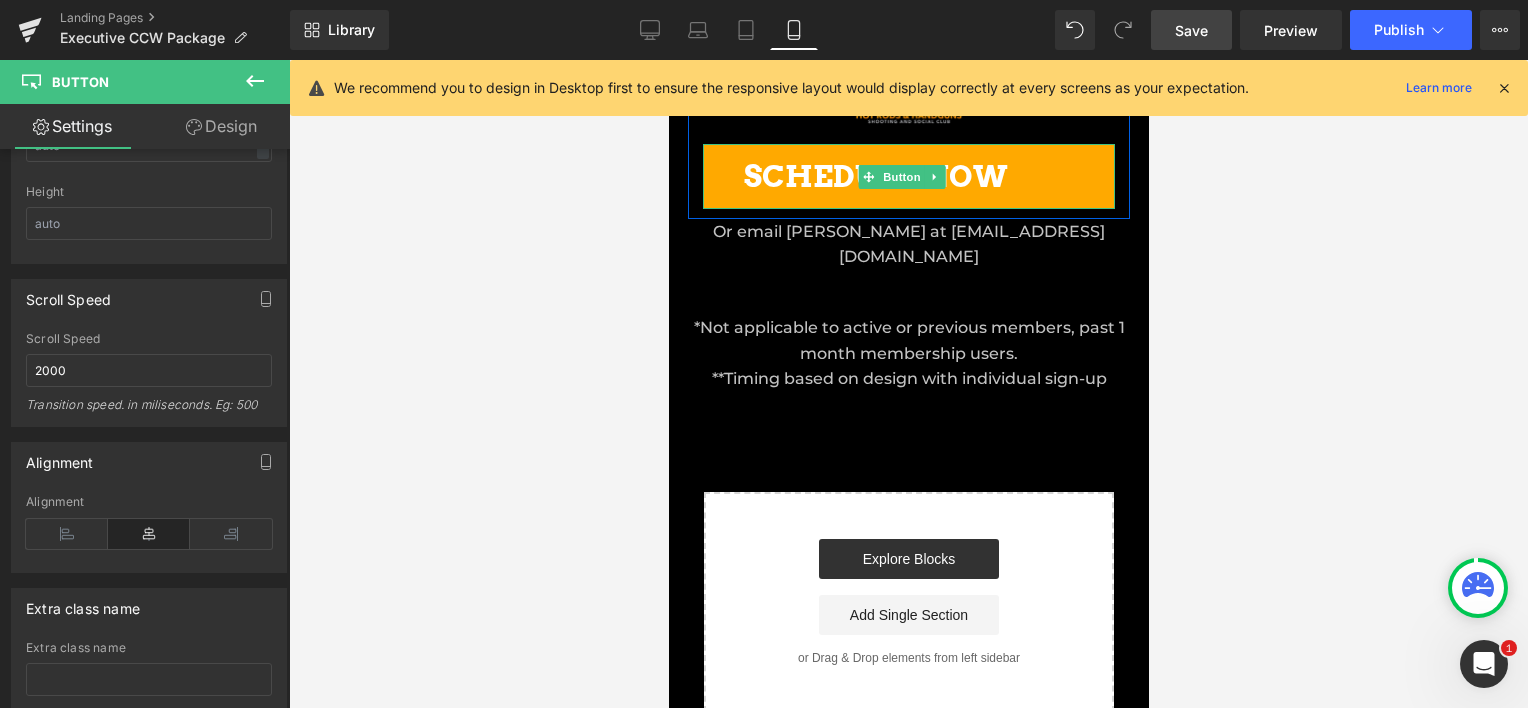 click on "SCHEDULE NOW" at bounding box center (908, 176) 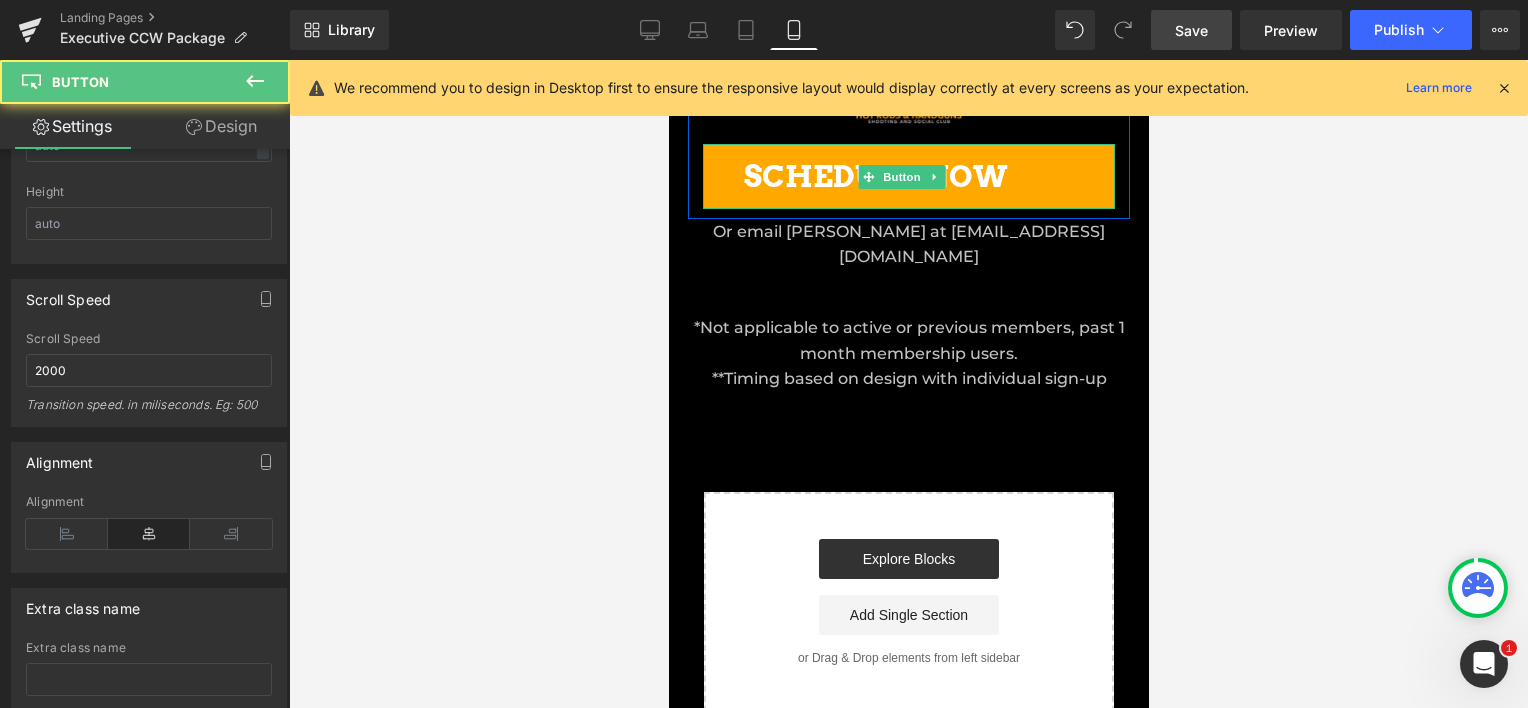 click on "SCHEDULE NOW" at bounding box center (908, 176) 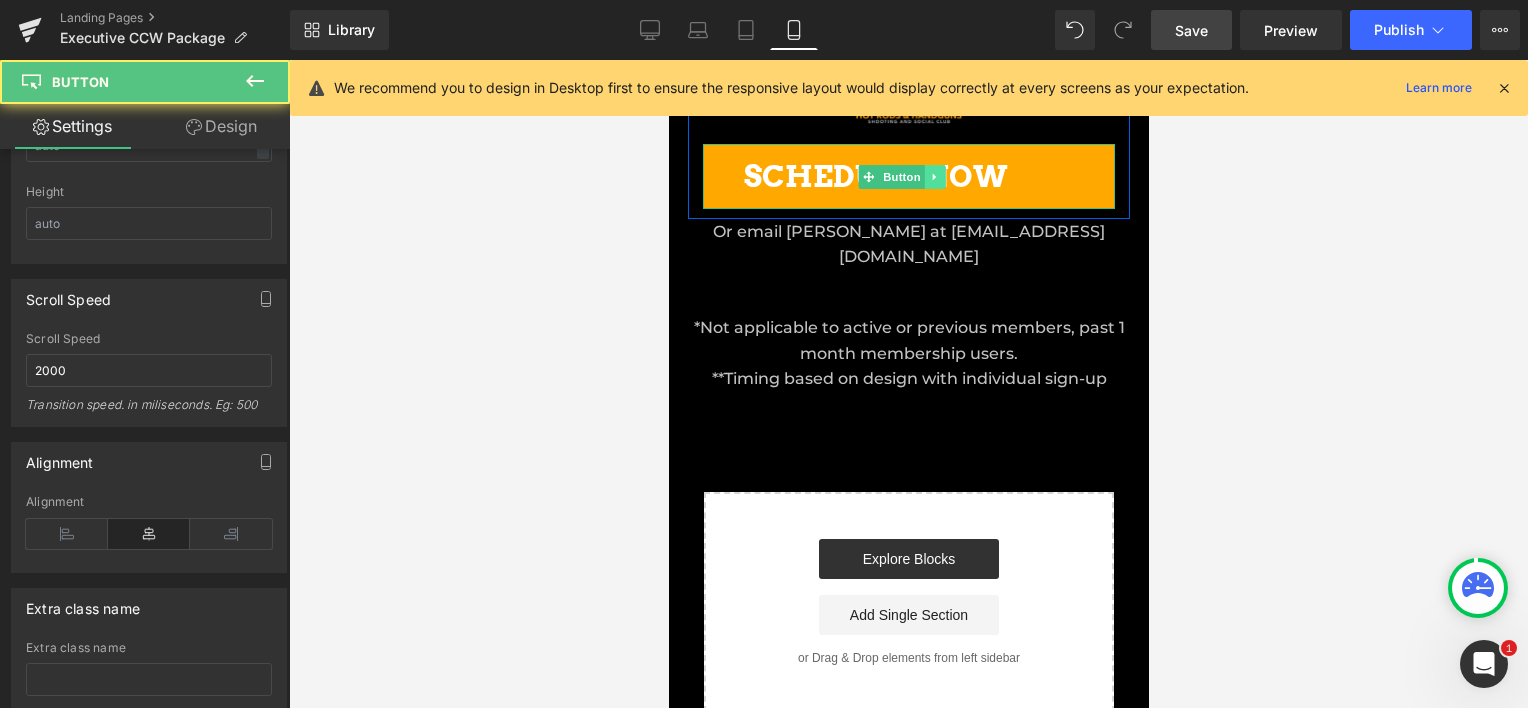 click 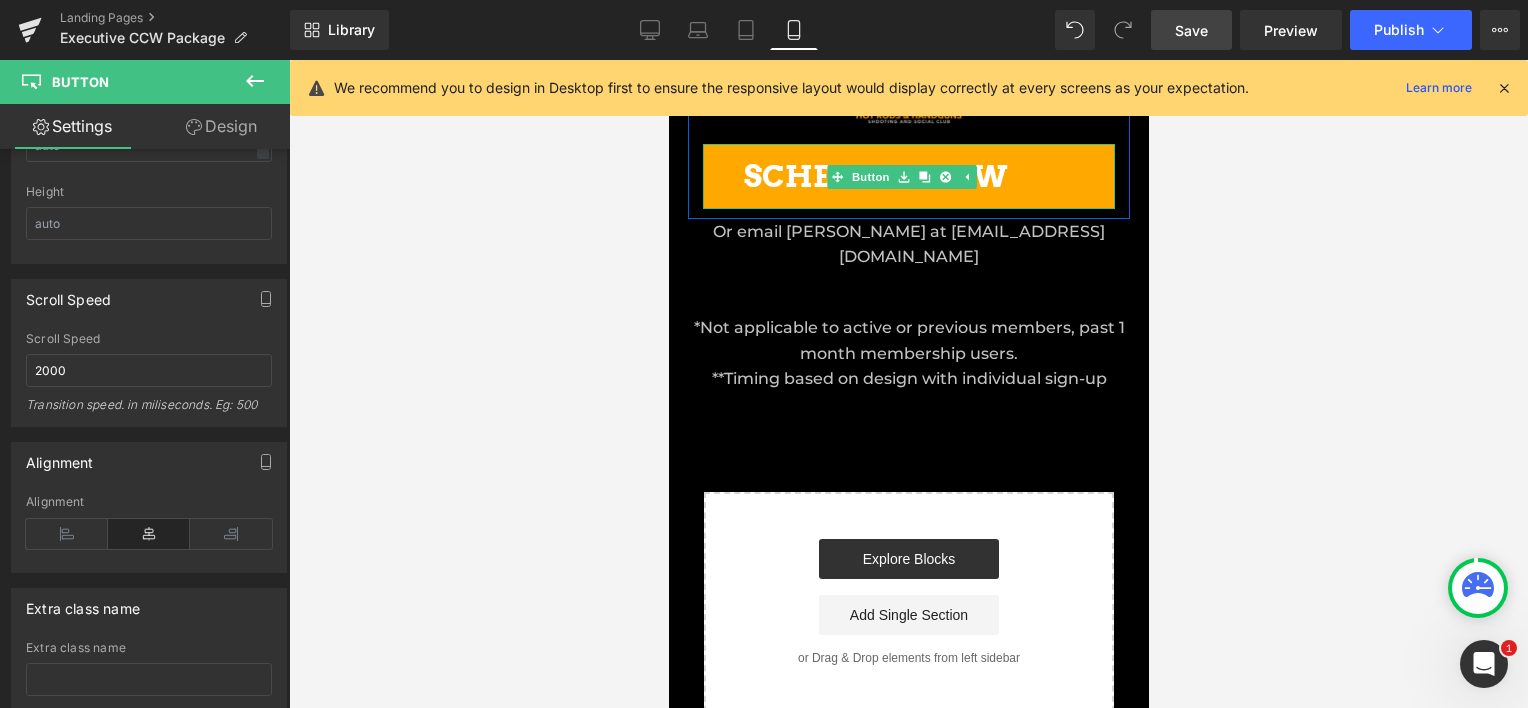 click on "SCHEDULE NOW Button" at bounding box center (908, 176) 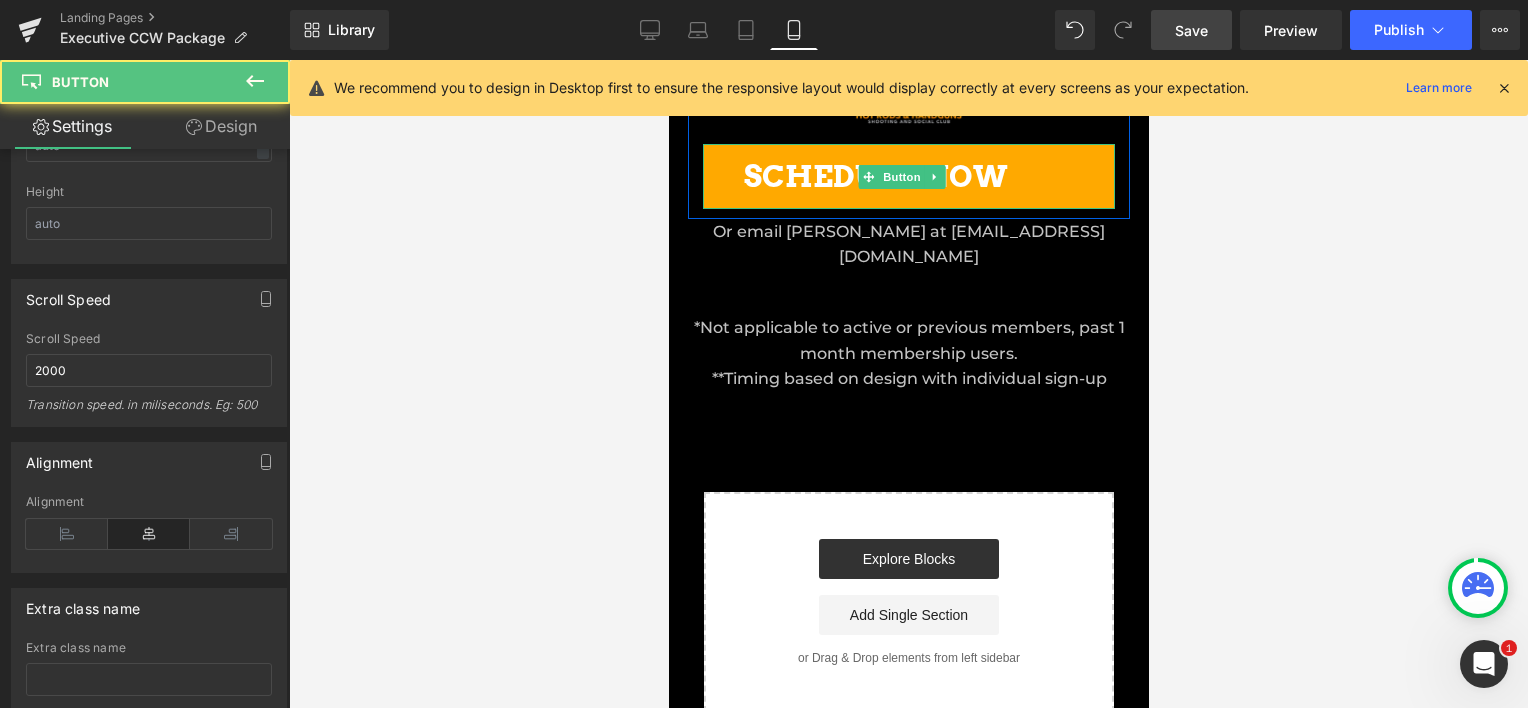 click on "SCHEDULE NOW" at bounding box center (875, 176) 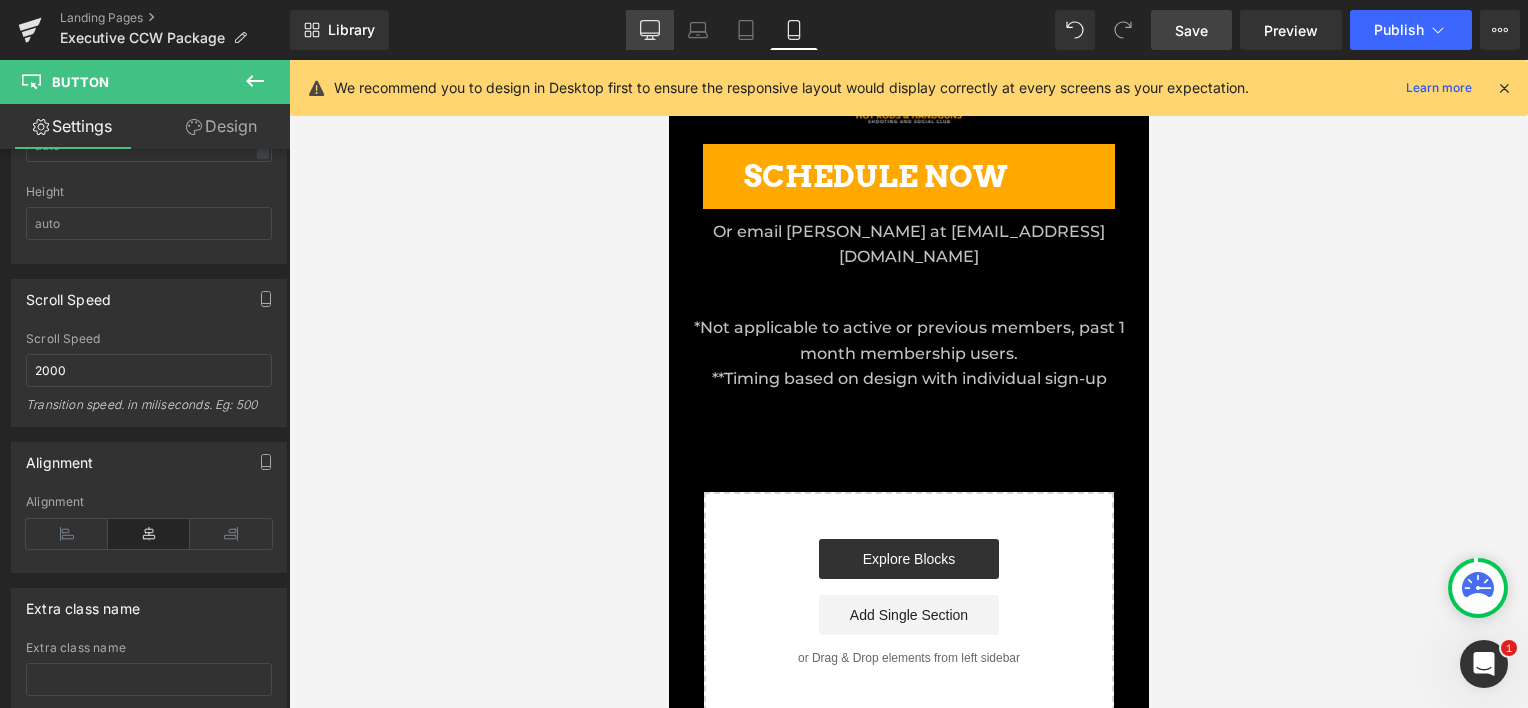 click on "Desktop" at bounding box center (650, 30) 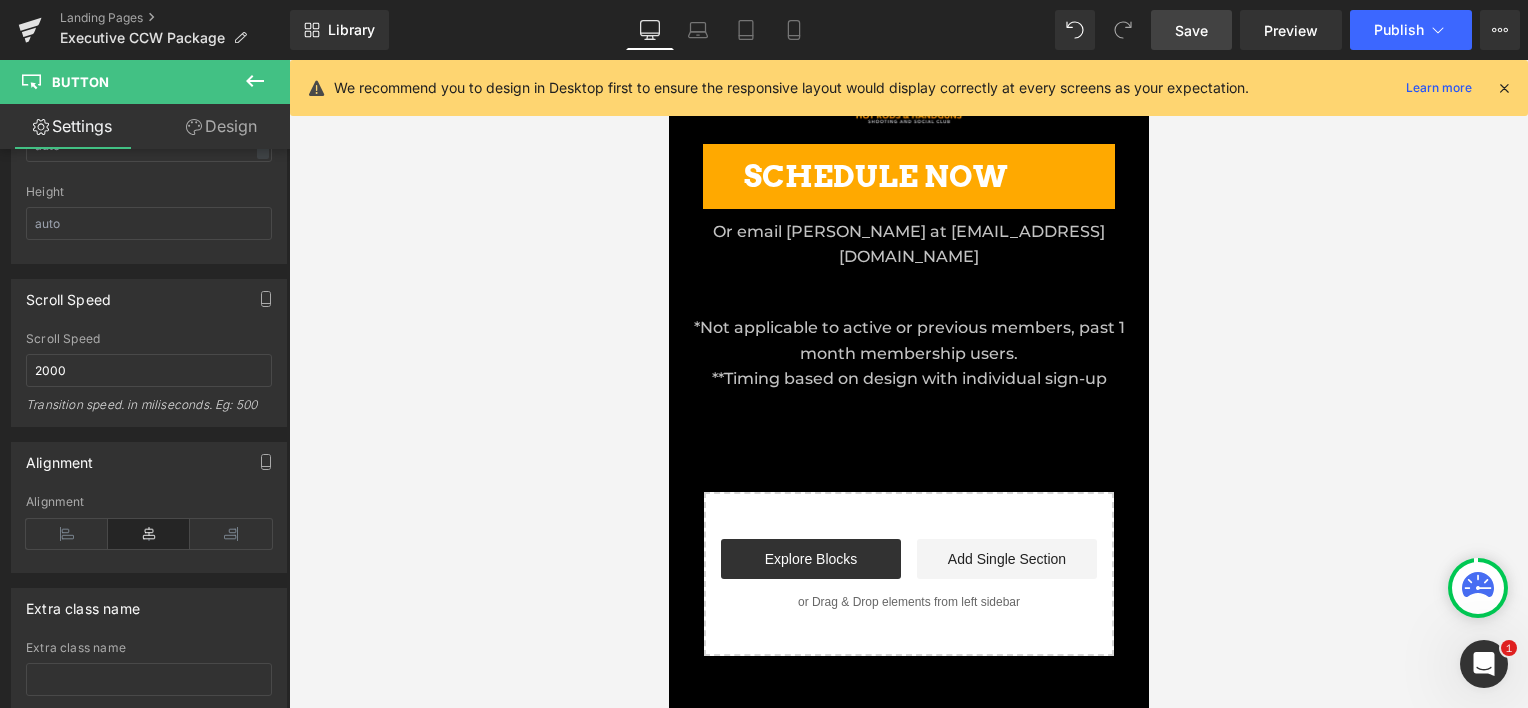 scroll, scrollTop: 1618, scrollLeft: 0, axis: vertical 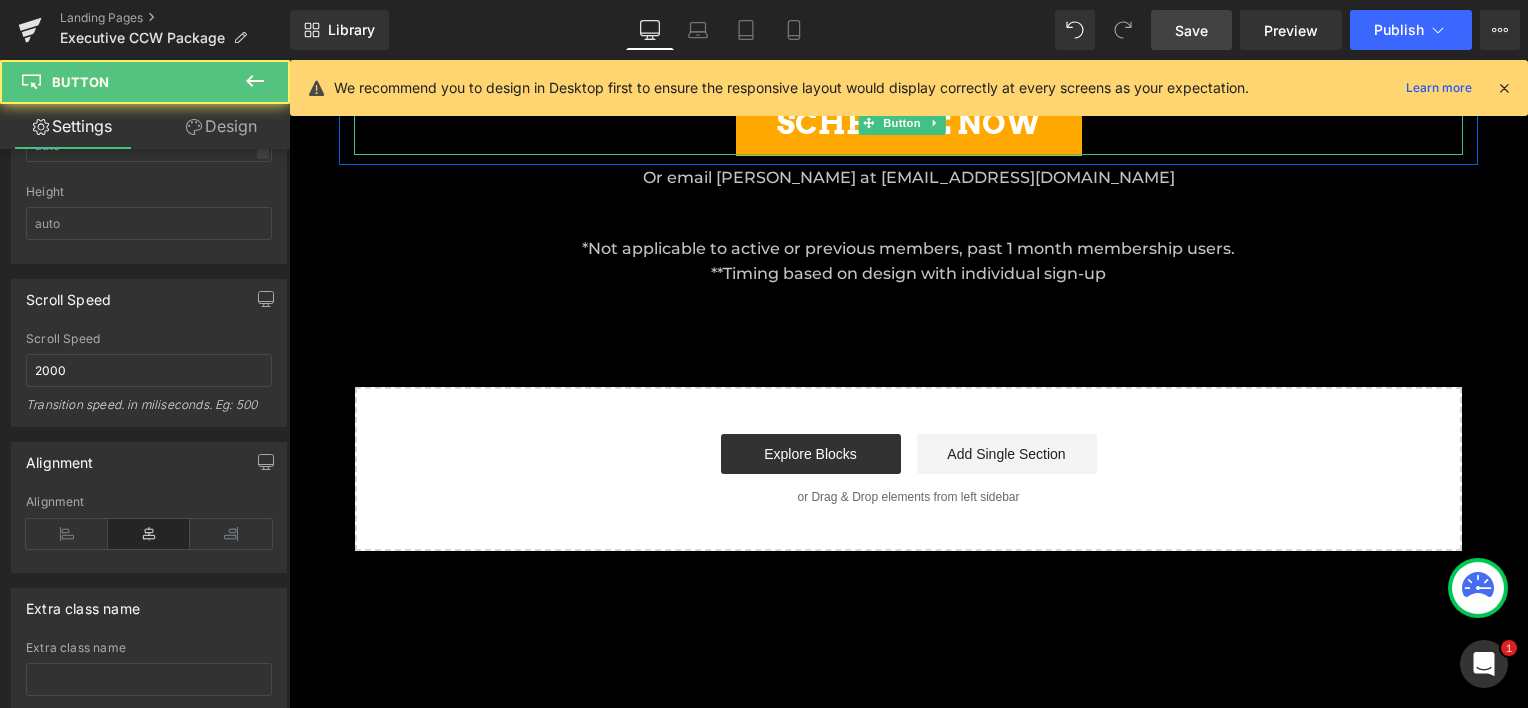 click on "SCHEDULE NOW" at bounding box center [909, 123] 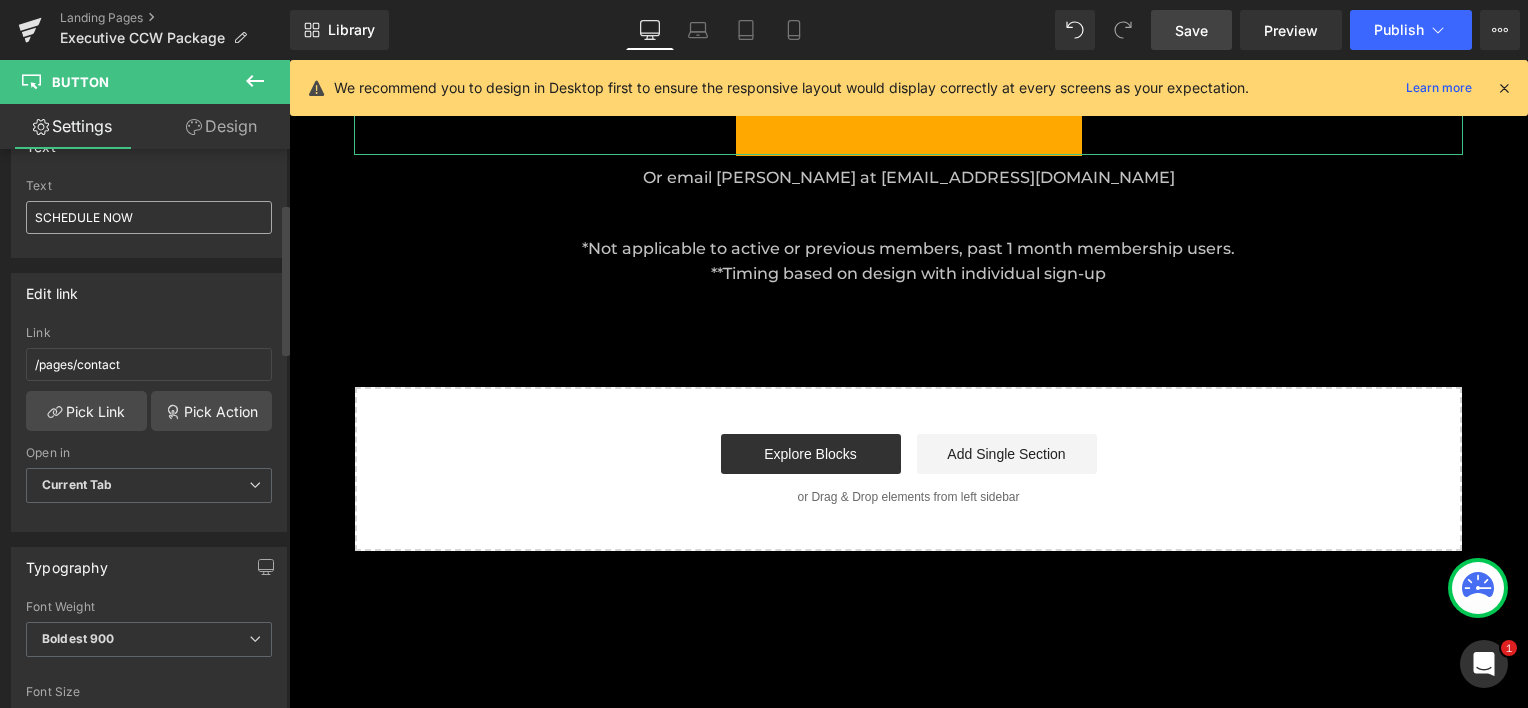 scroll, scrollTop: 400, scrollLeft: 0, axis: vertical 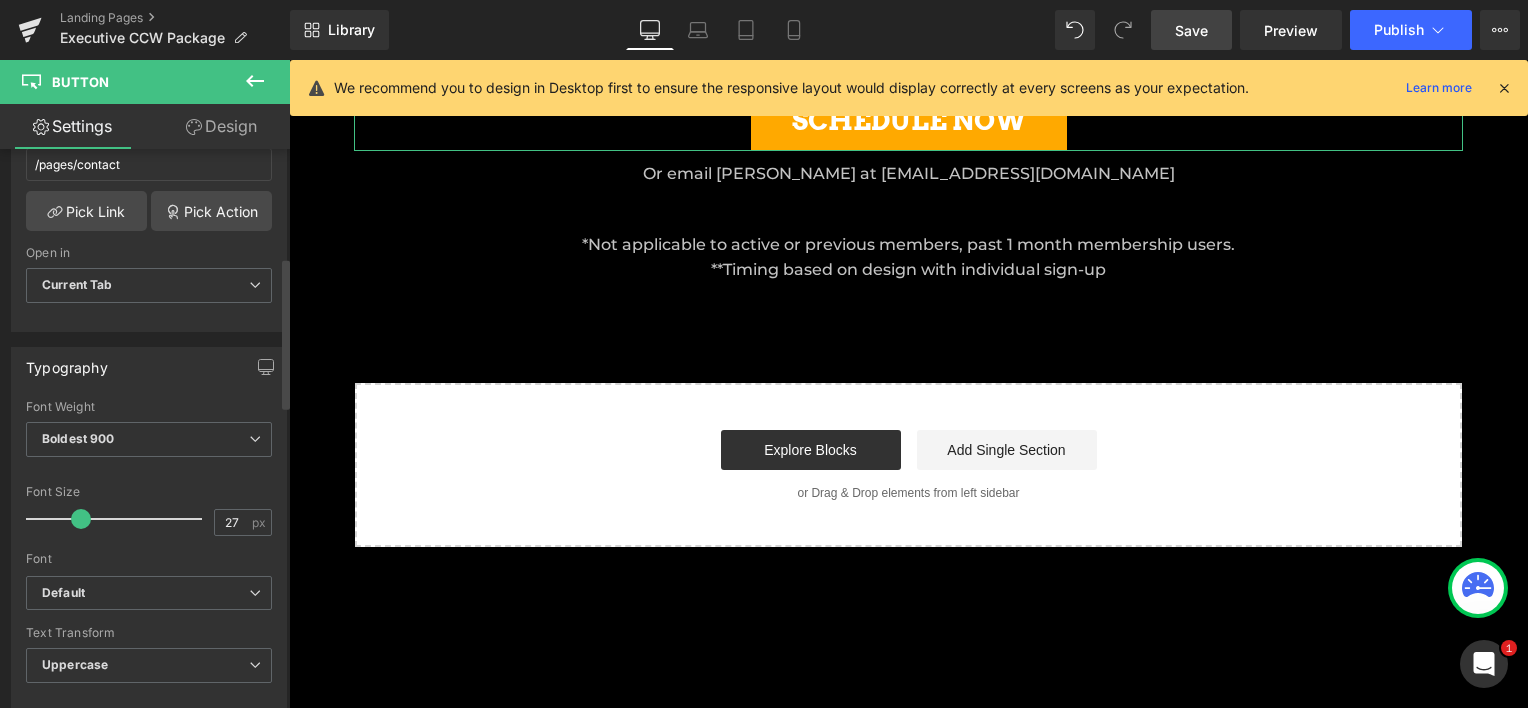 click at bounding box center [81, 519] 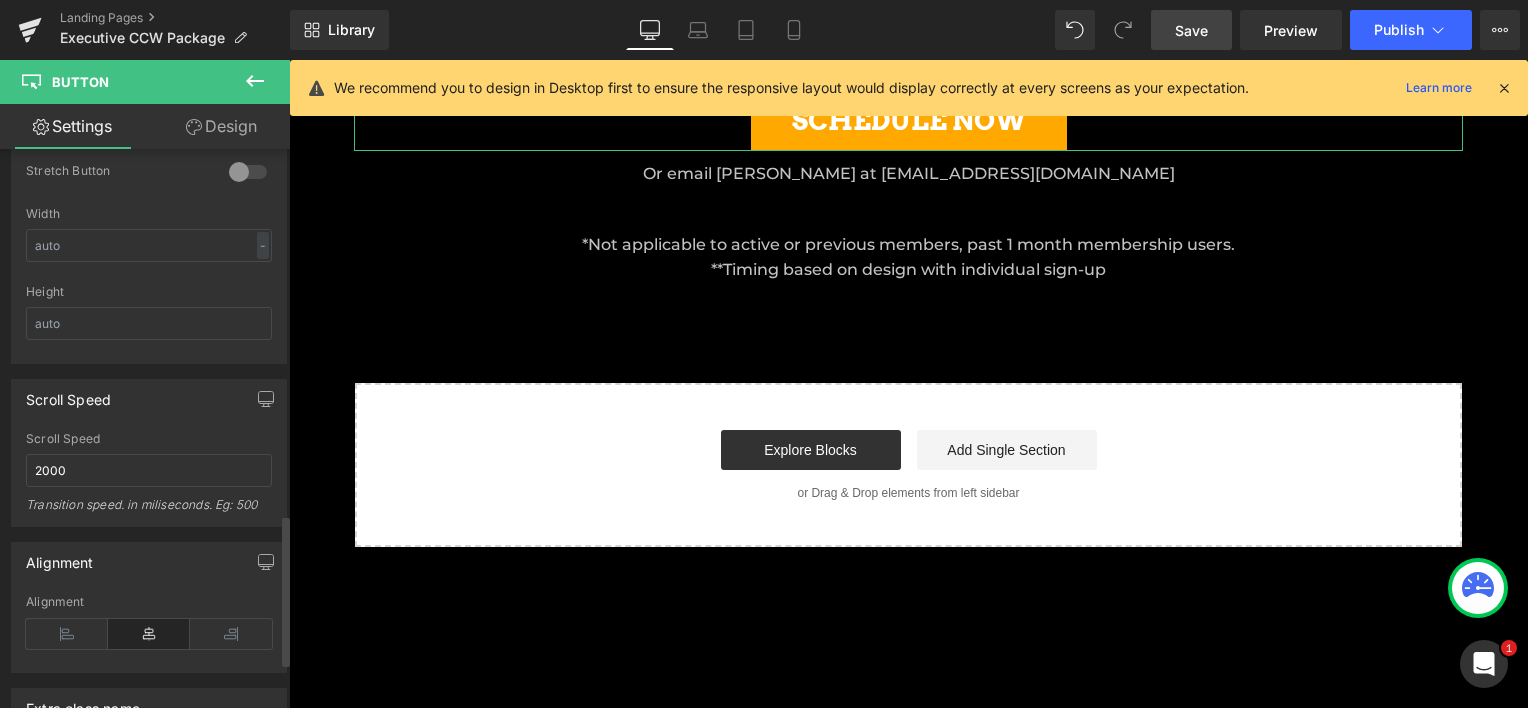 scroll, scrollTop: 1500, scrollLeft: 0, axis: vertical 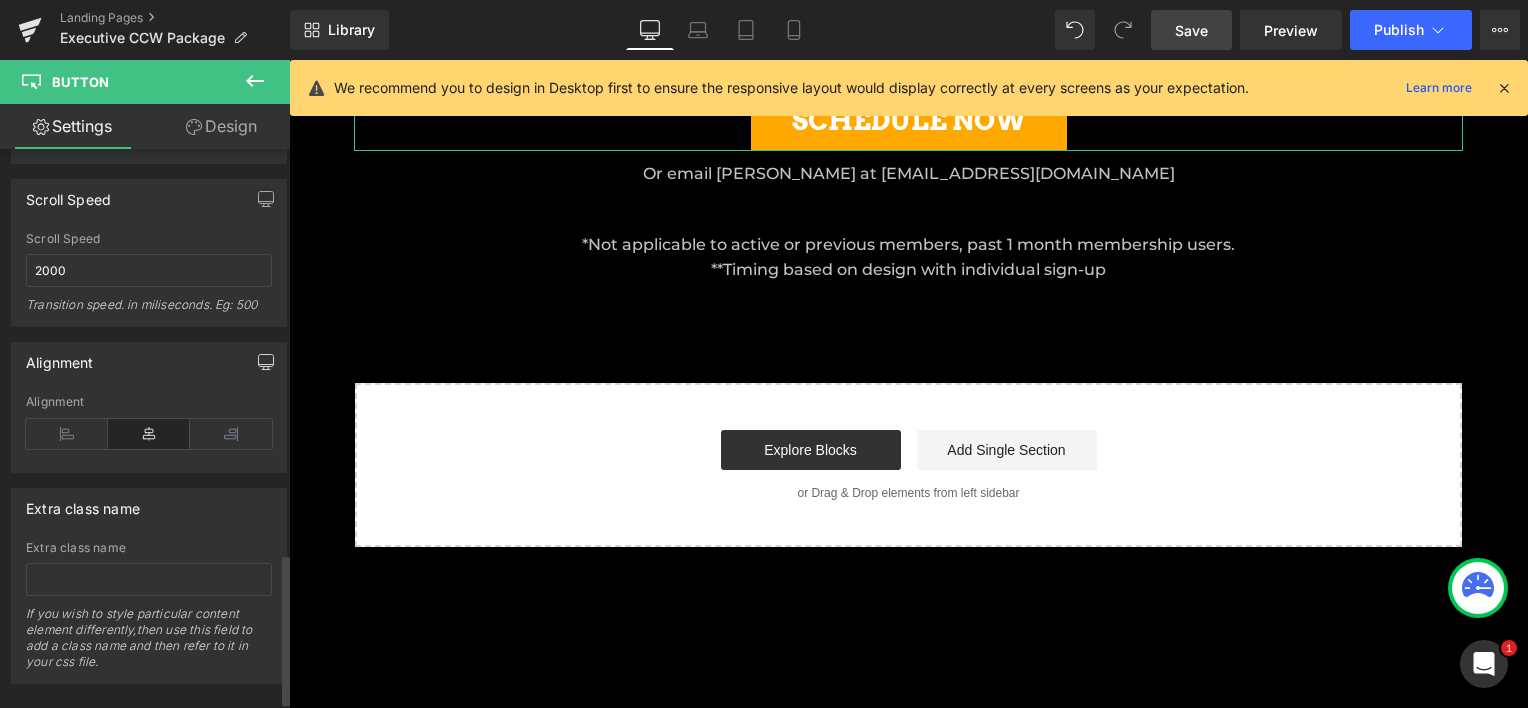 click 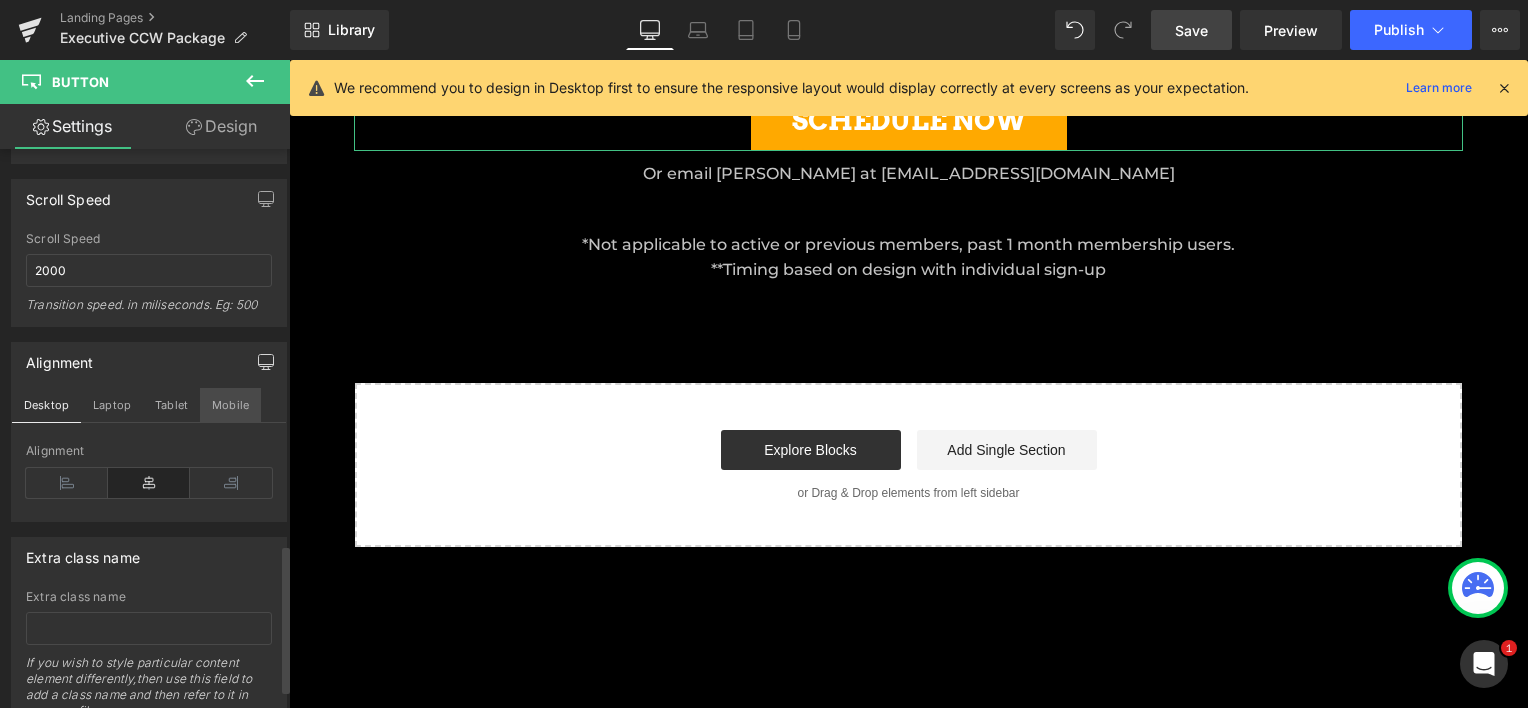 click on "Mobile" at bounding box center (230, 405) 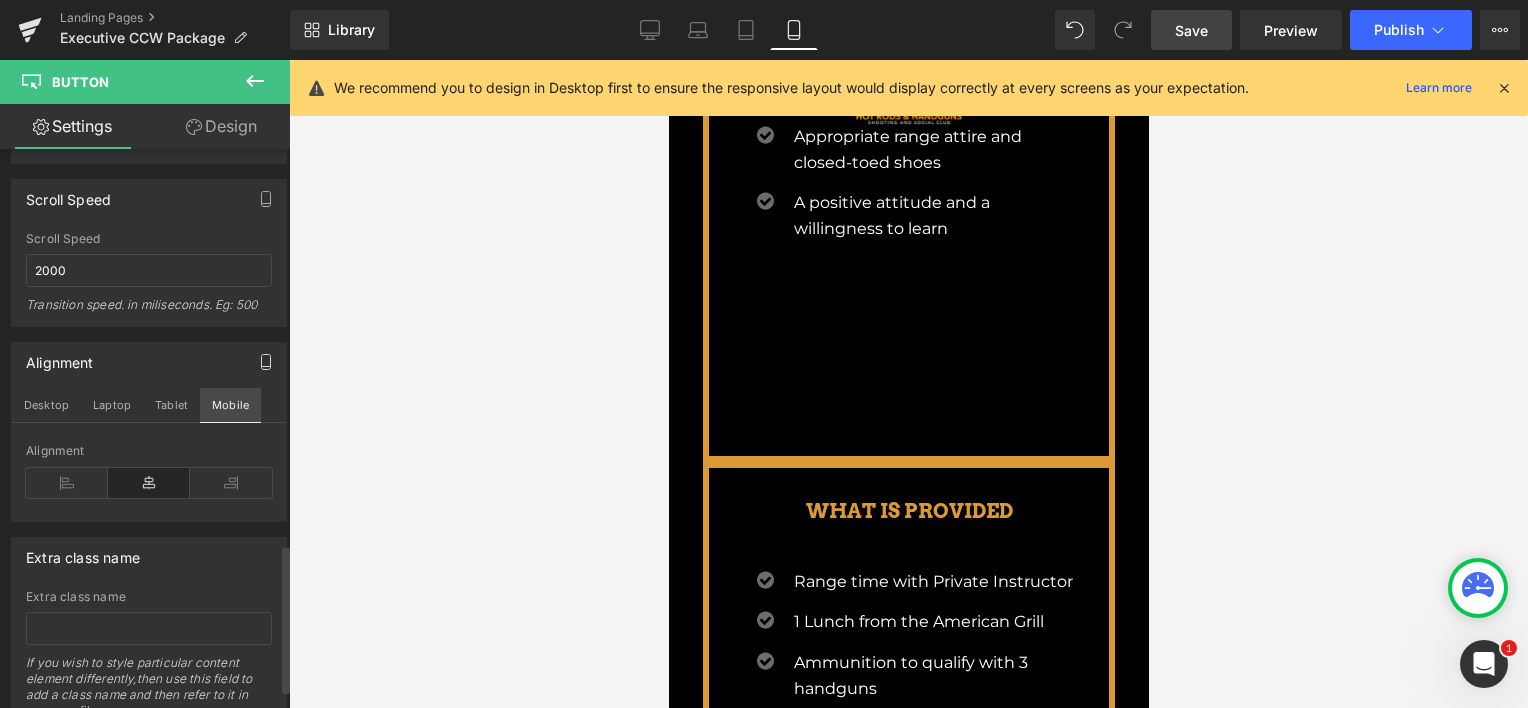 scroll, scrollTop: 2812, scrollLeft: 0, axis: vertical 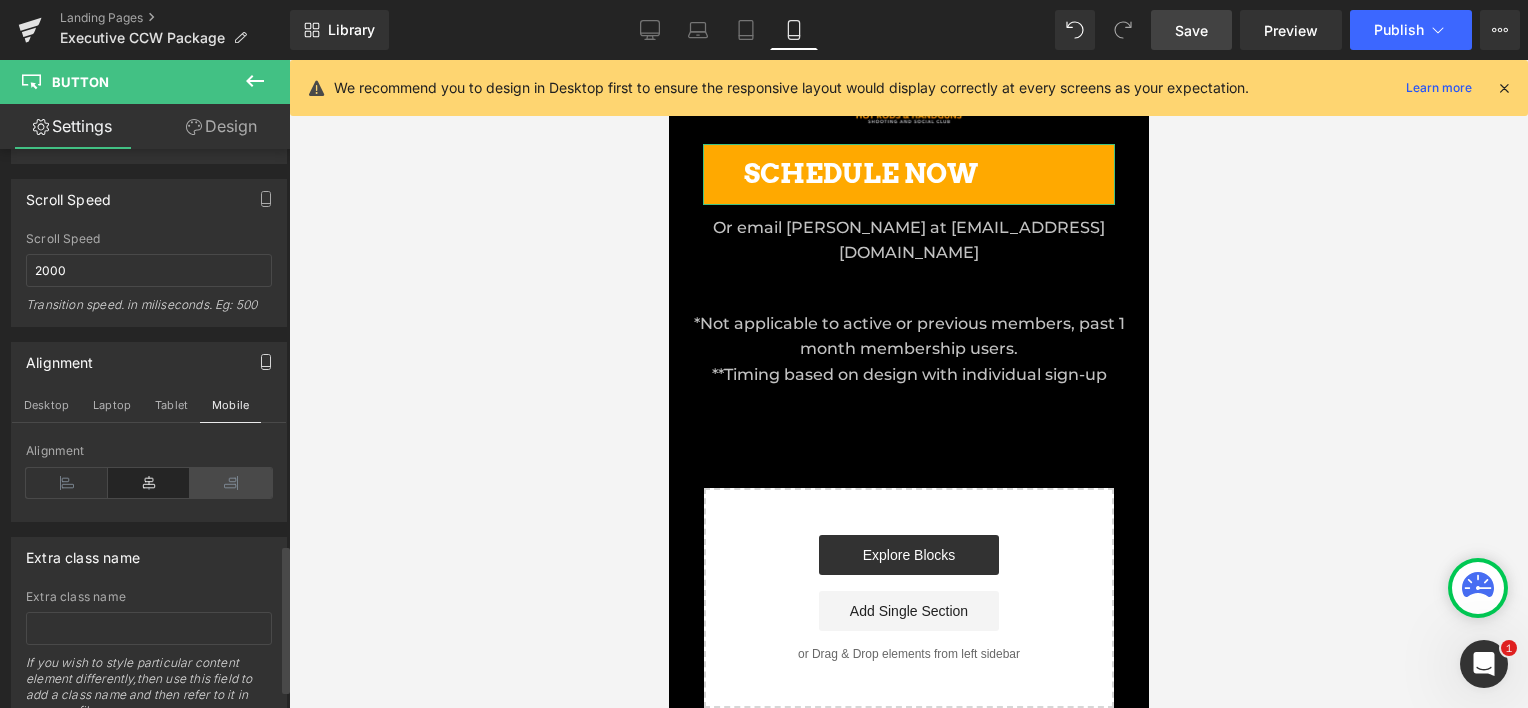 click at bounding box center (231, 483) 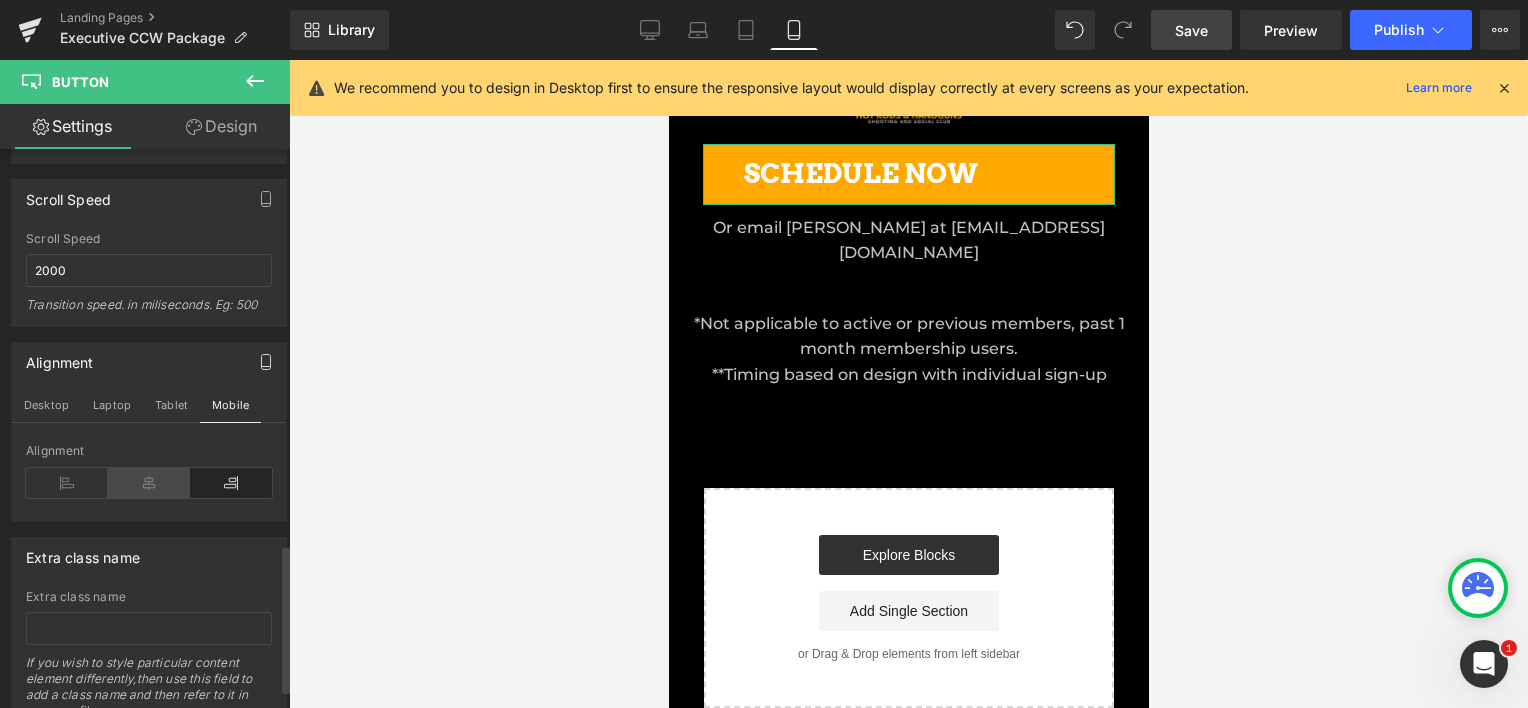 click at bounding box center (149, 483) 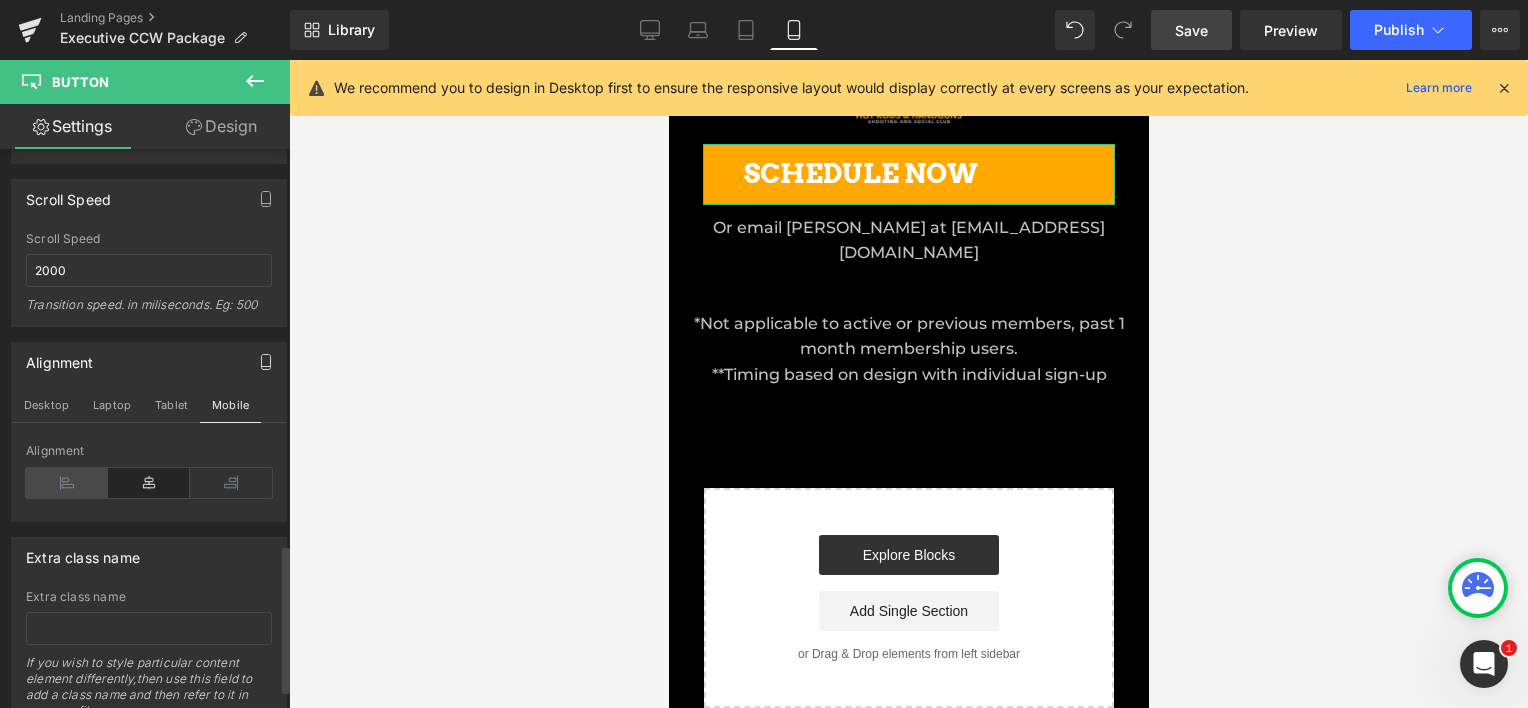 click at bounding box center (67, 483) 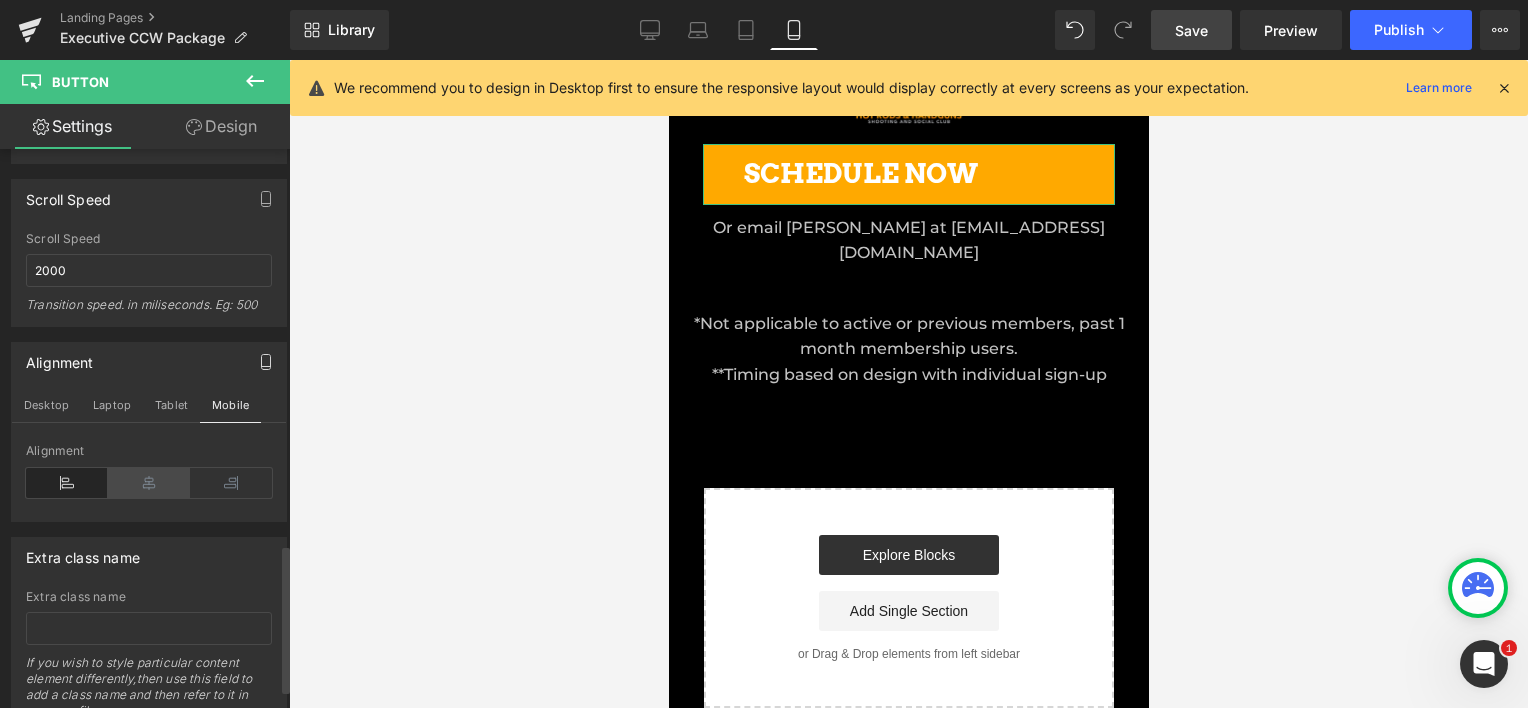 click at bounding box center [149, 483] 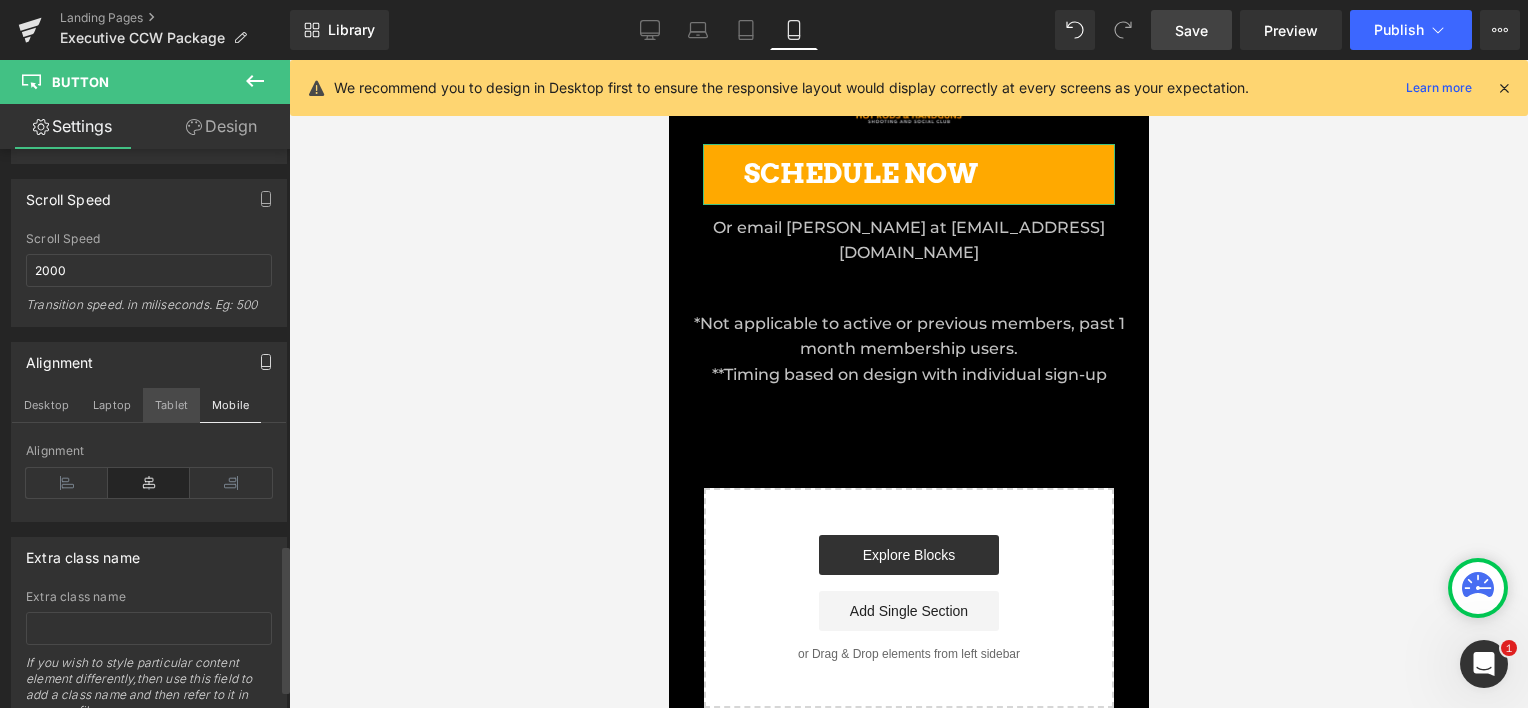 click on "Tablet" at bounding box center [171, 405] 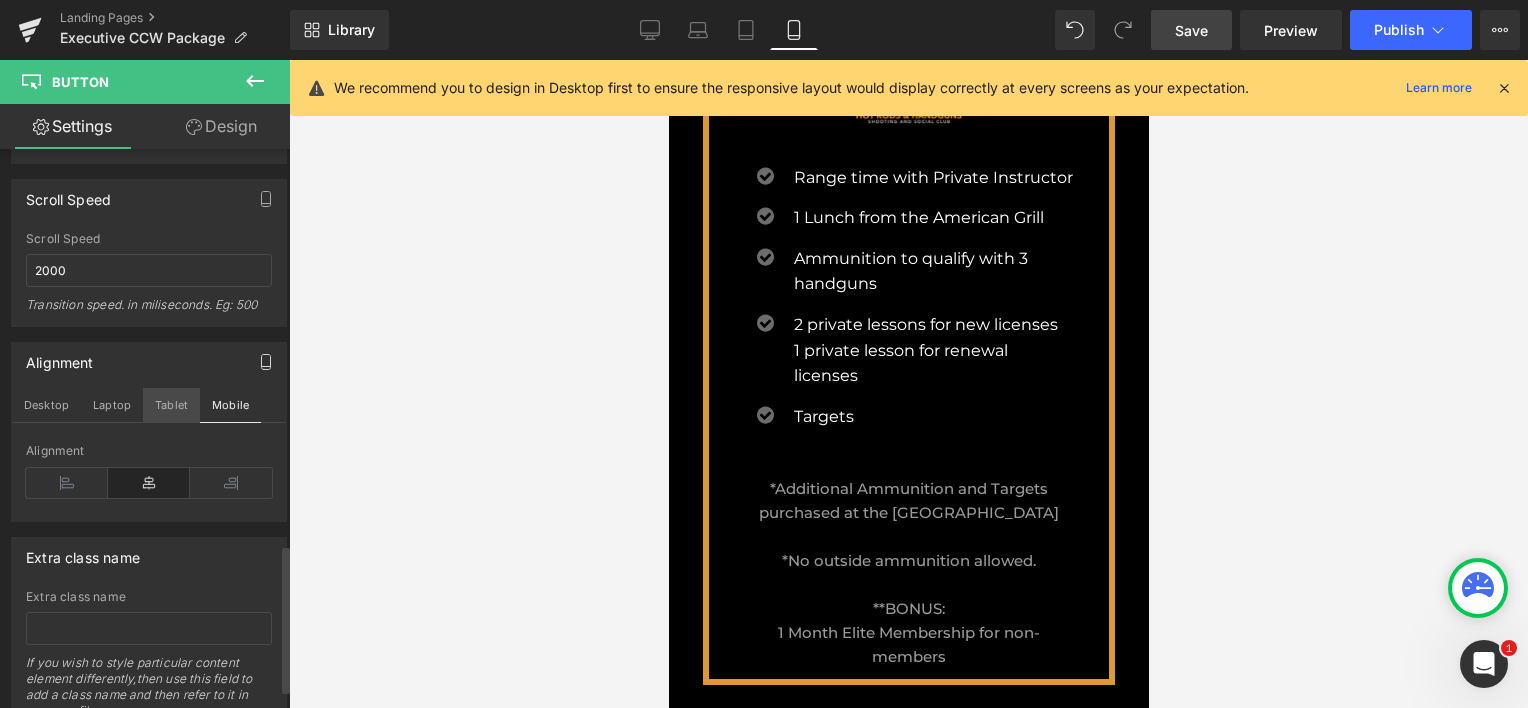 scroll, scrollTop: 2948, scrollLeft: 764, axis: both 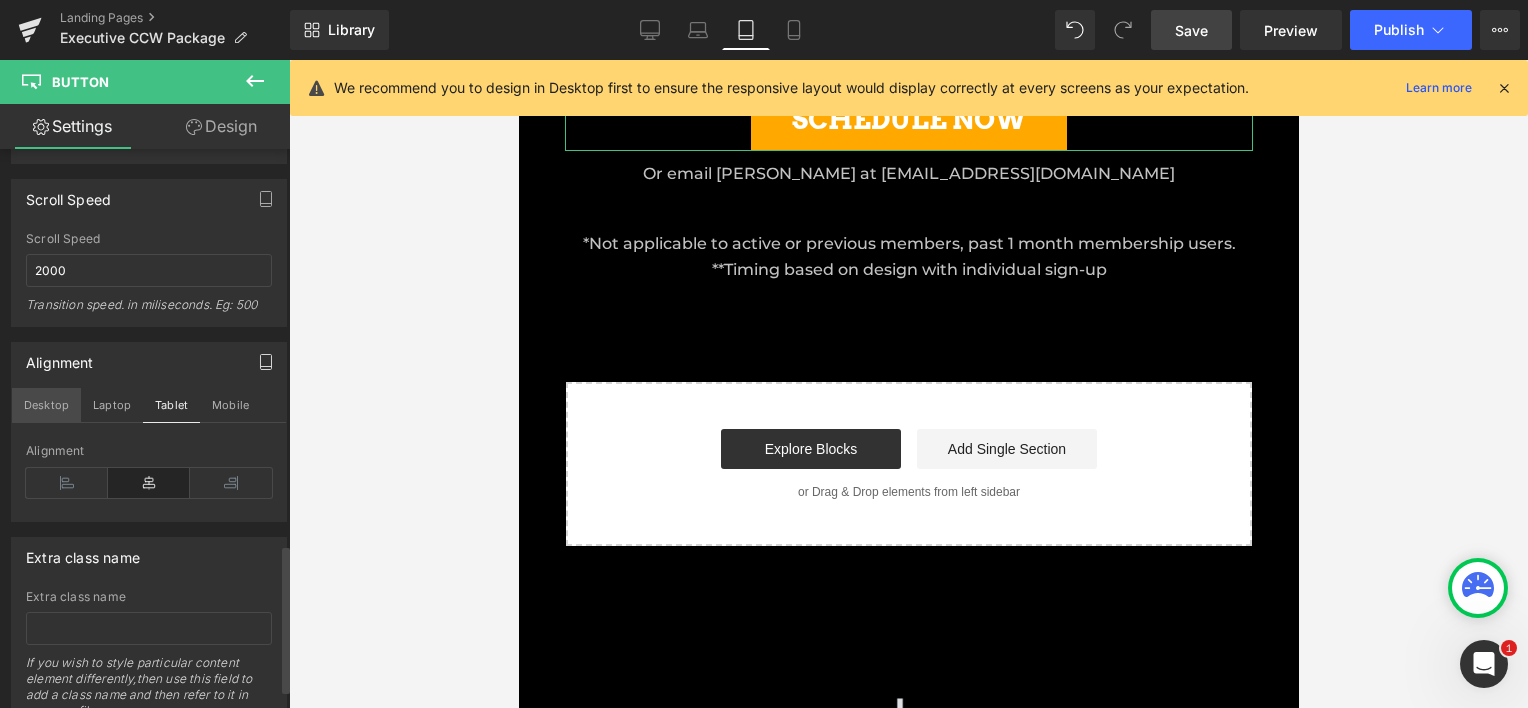click on "Desktop" at bounding box center [46, 405] 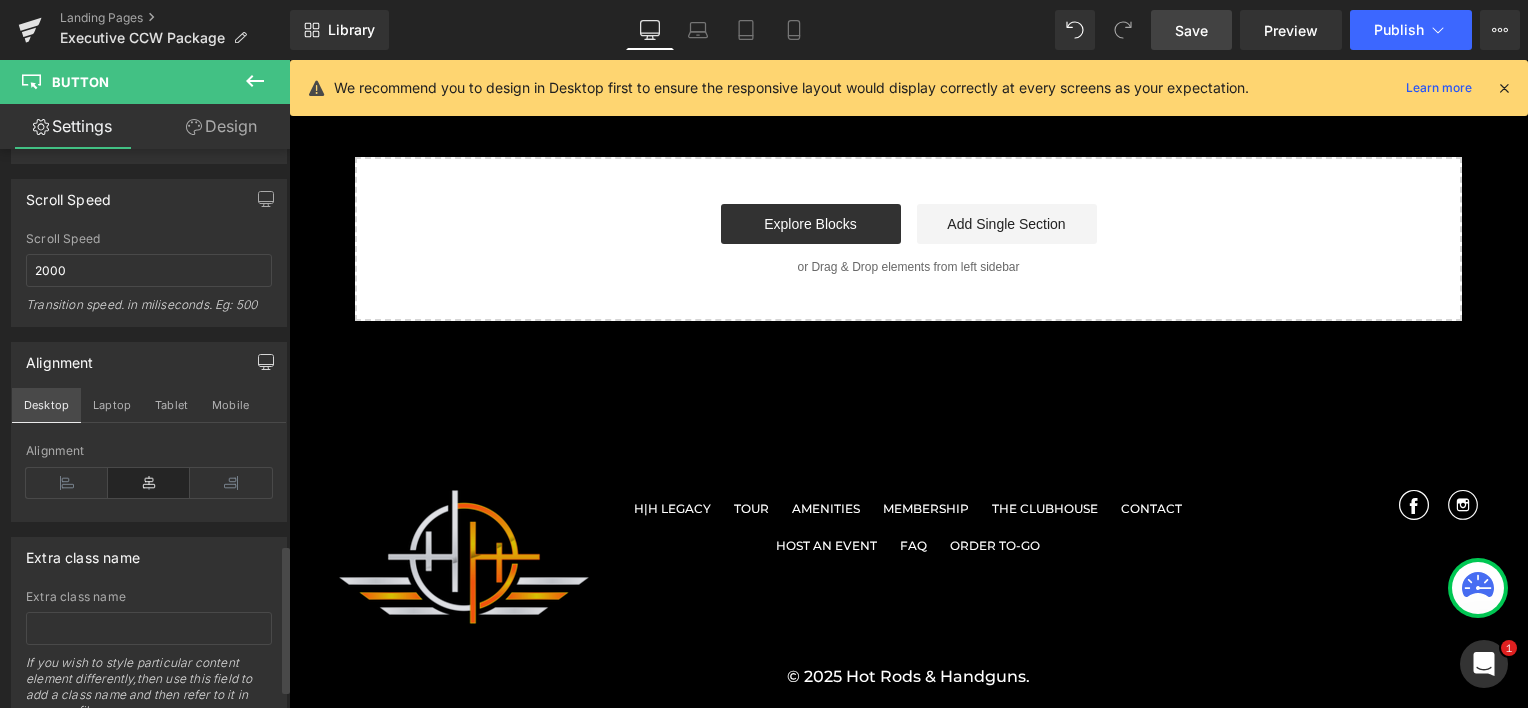 scroll, scrollTop: 1618, scrollLeft: 0, axis: vertical 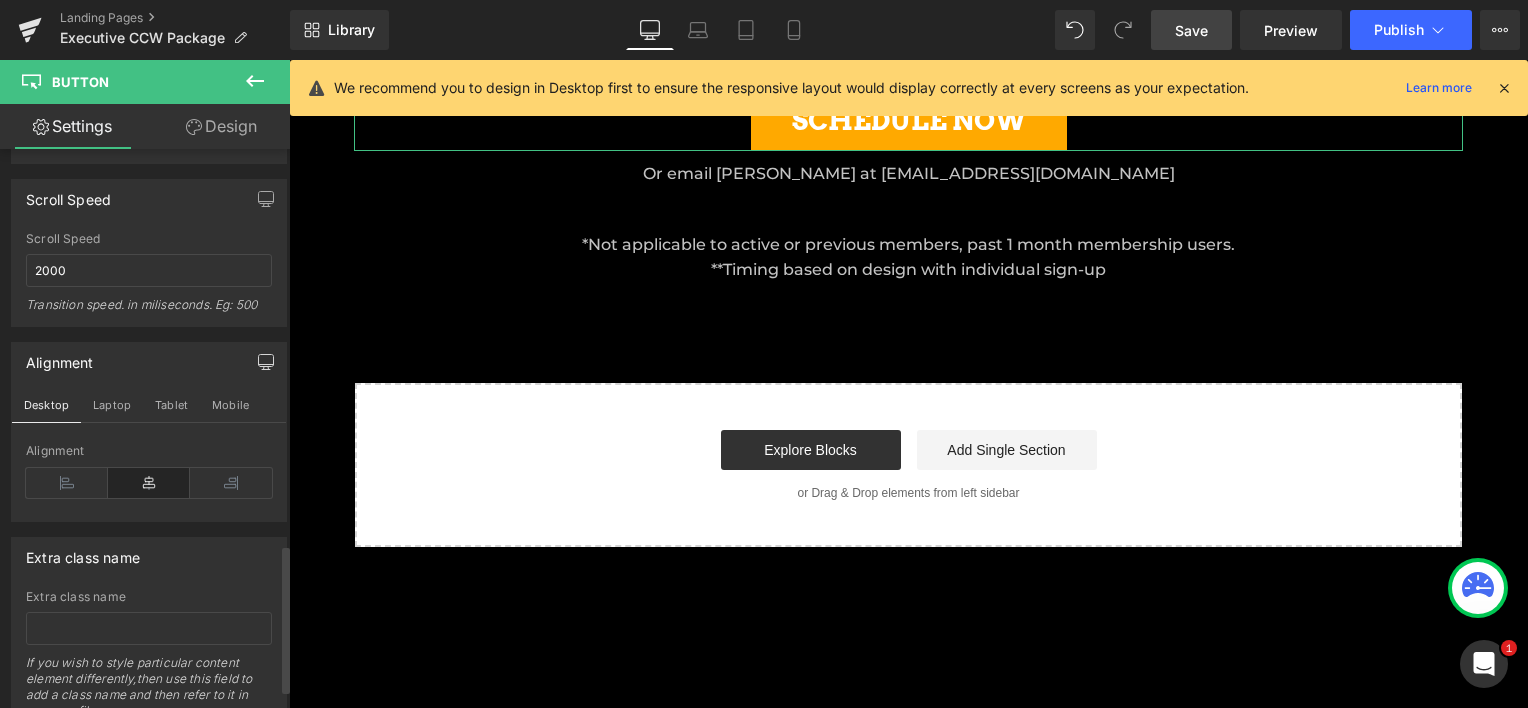 click on "Alignment Desktop Laptop Tablet Mobile Left Center Right Alignment" at bounding box center (149, 432) 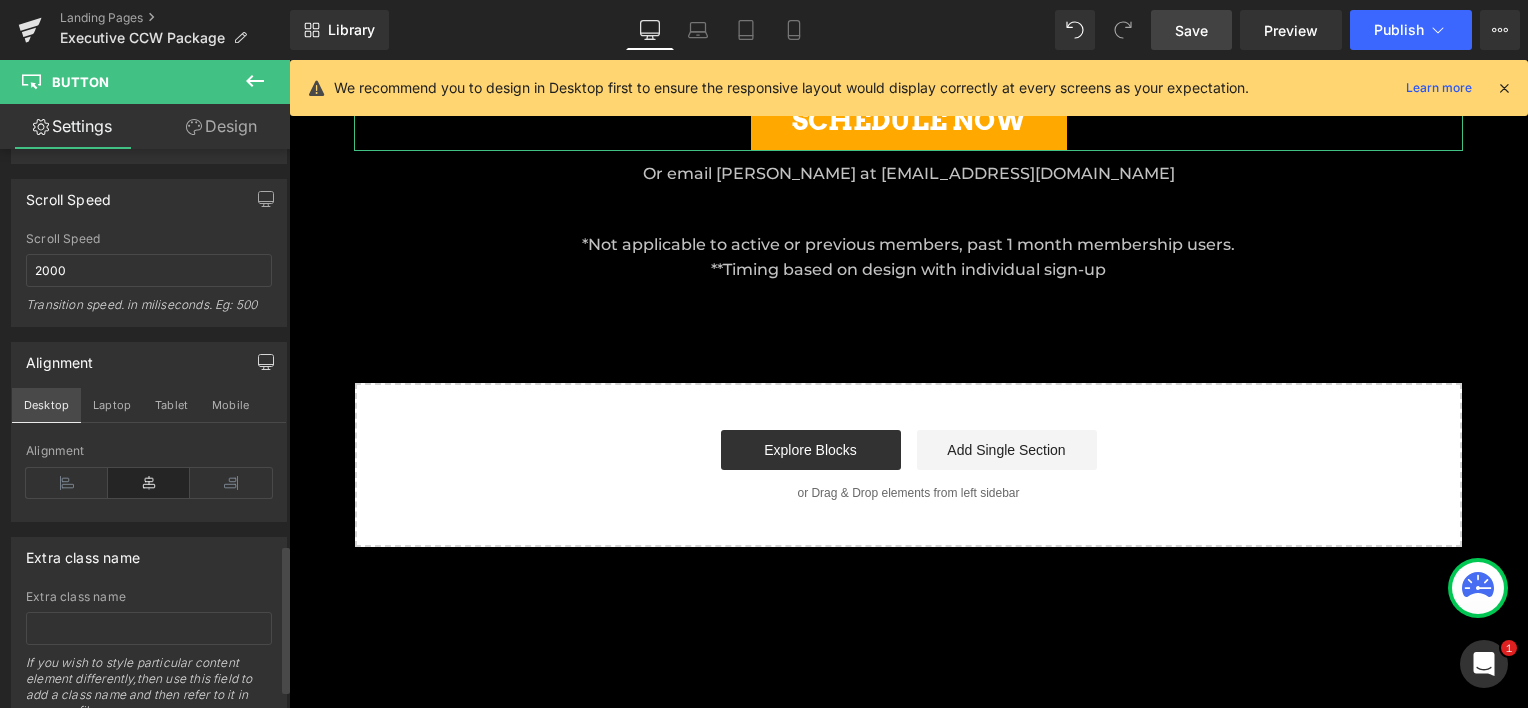 click on "Desktop" at bounding box center [46, 405] 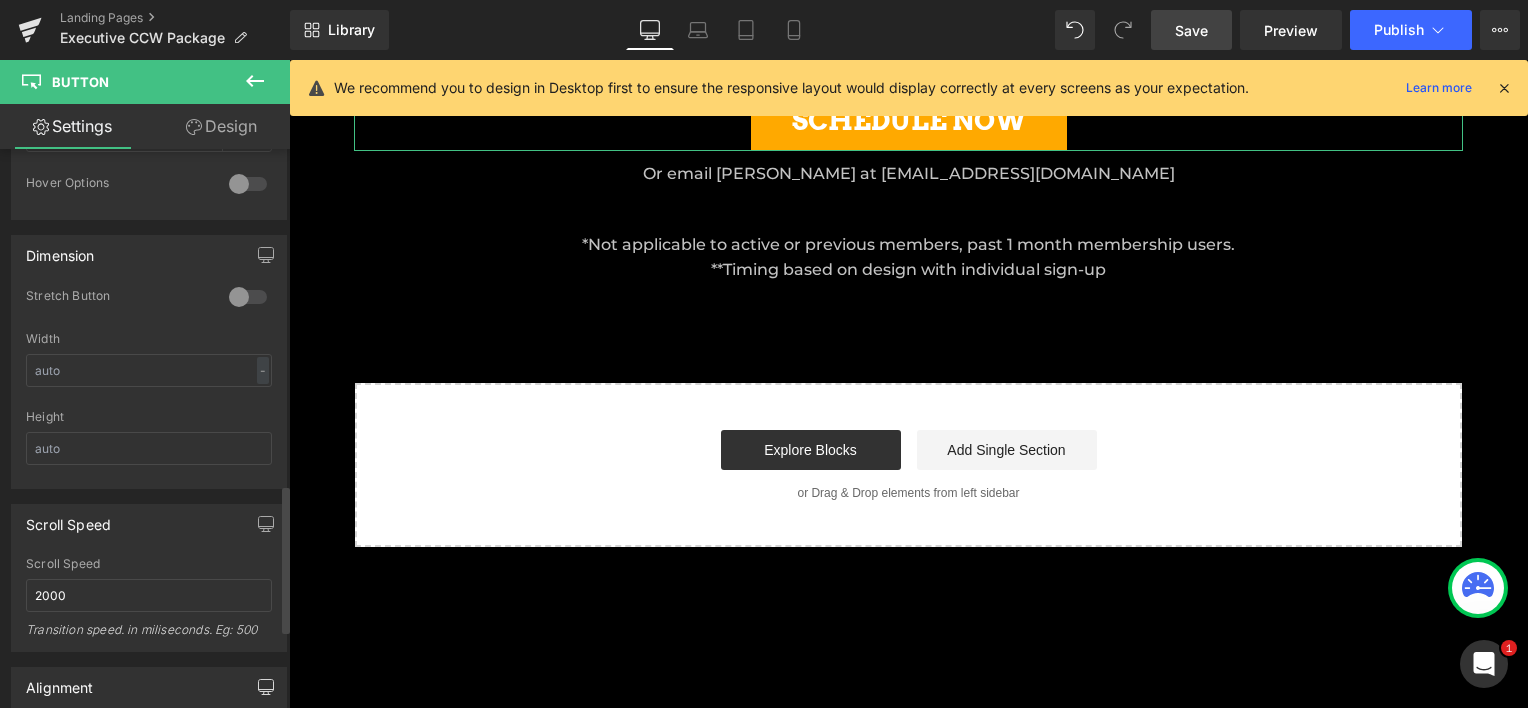 scroll, scrollTop: 1173, scrollLeft: 0, axis: vertical 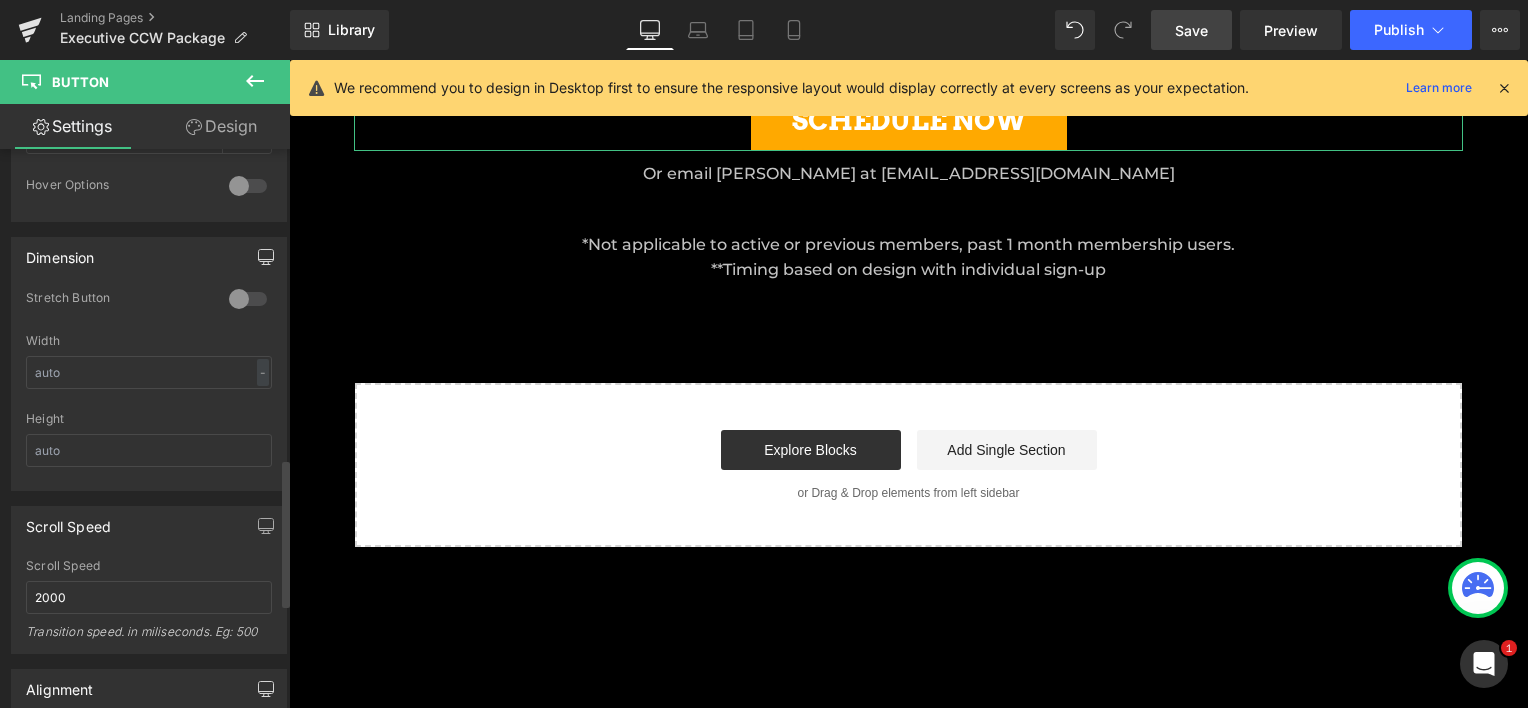 click at bounding box center [266, 257] 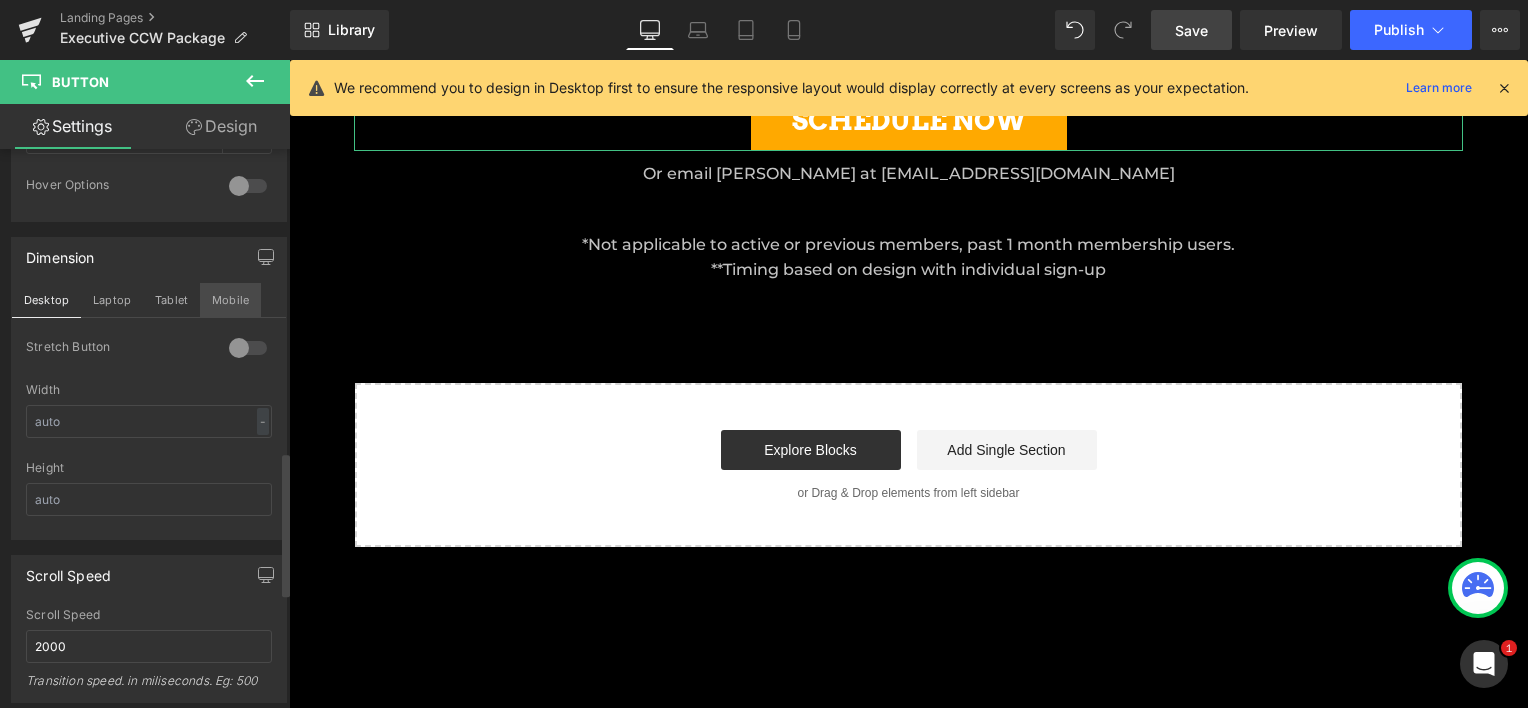 click on "Mobile" at bounding box center [230, 300] 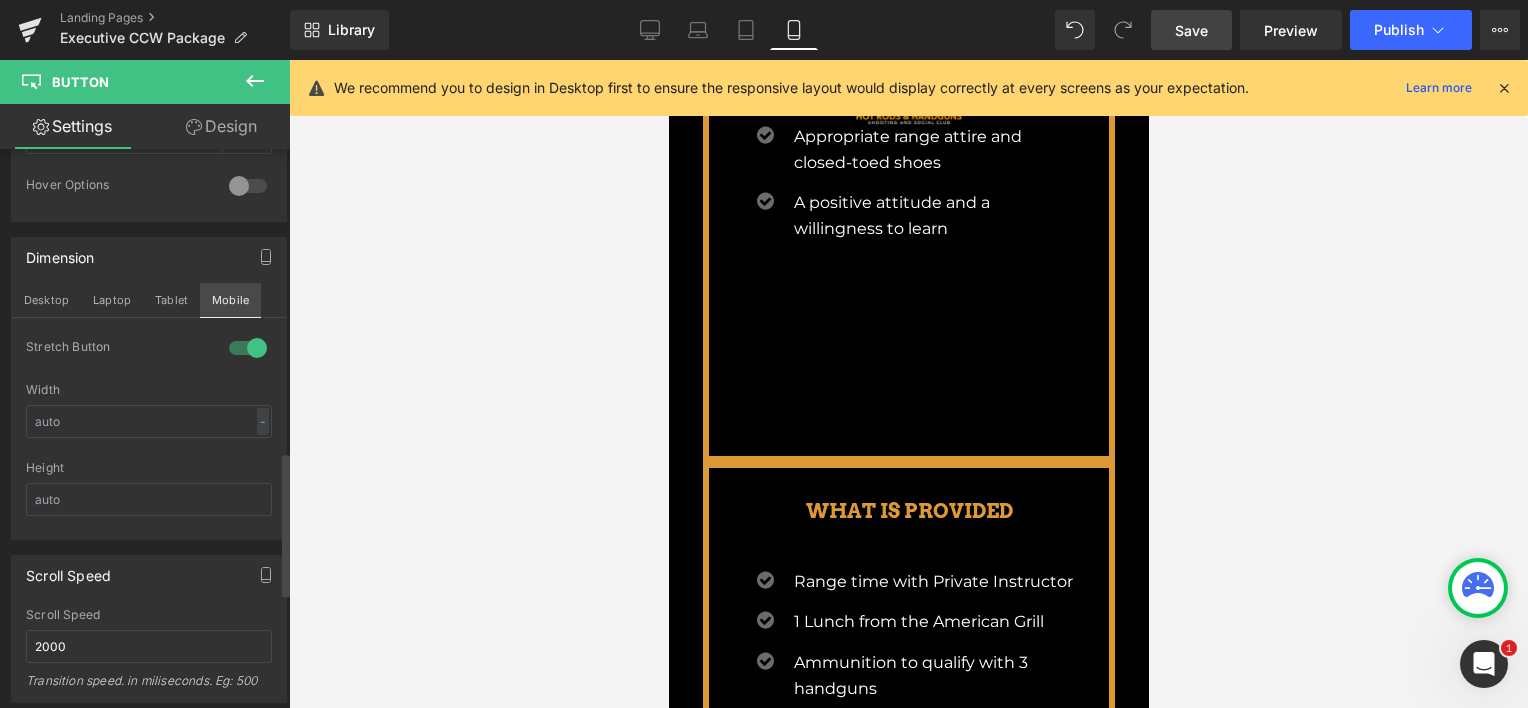 scroll, scrollTop: 2812, scrollLeft: 0, axis: vertical 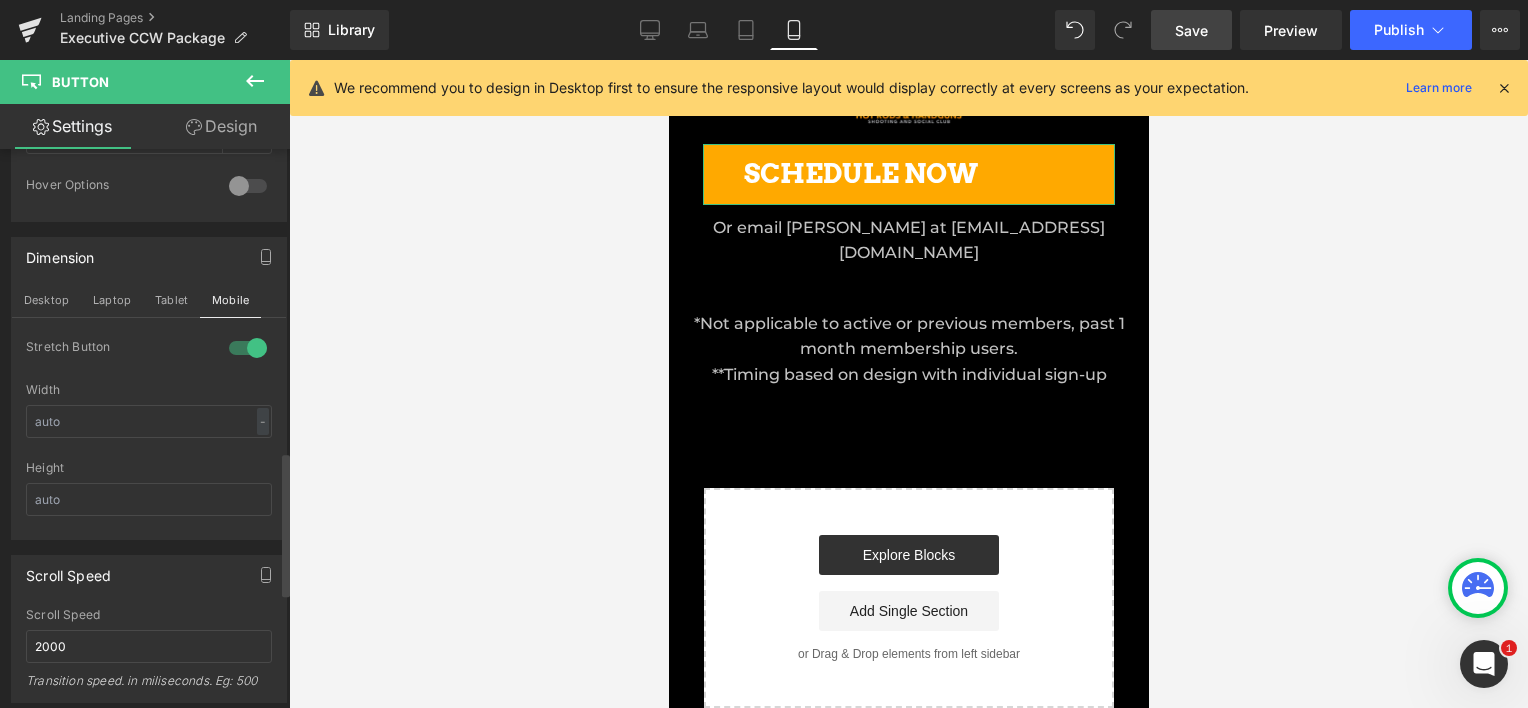 click at bounding box center [248, 348] 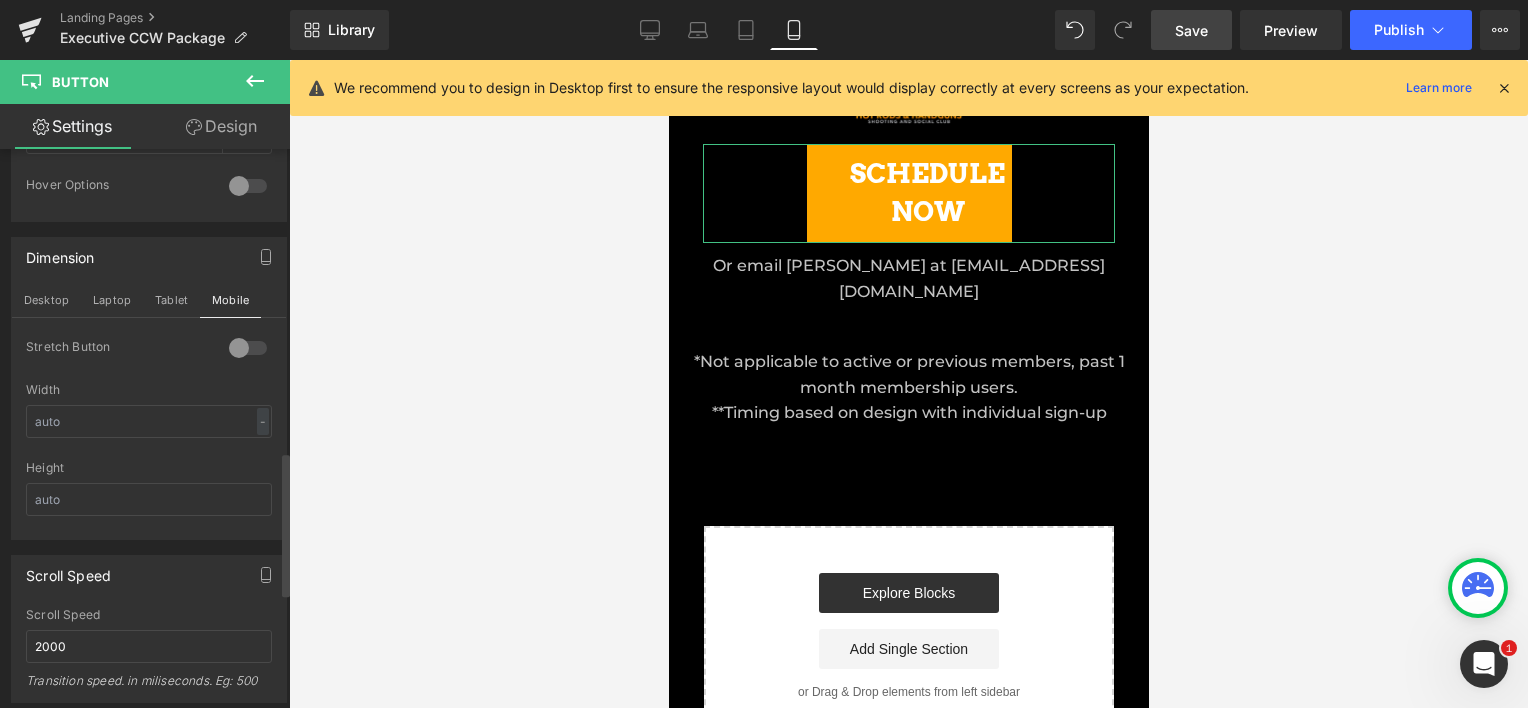 click at bounding box center (248, 348) 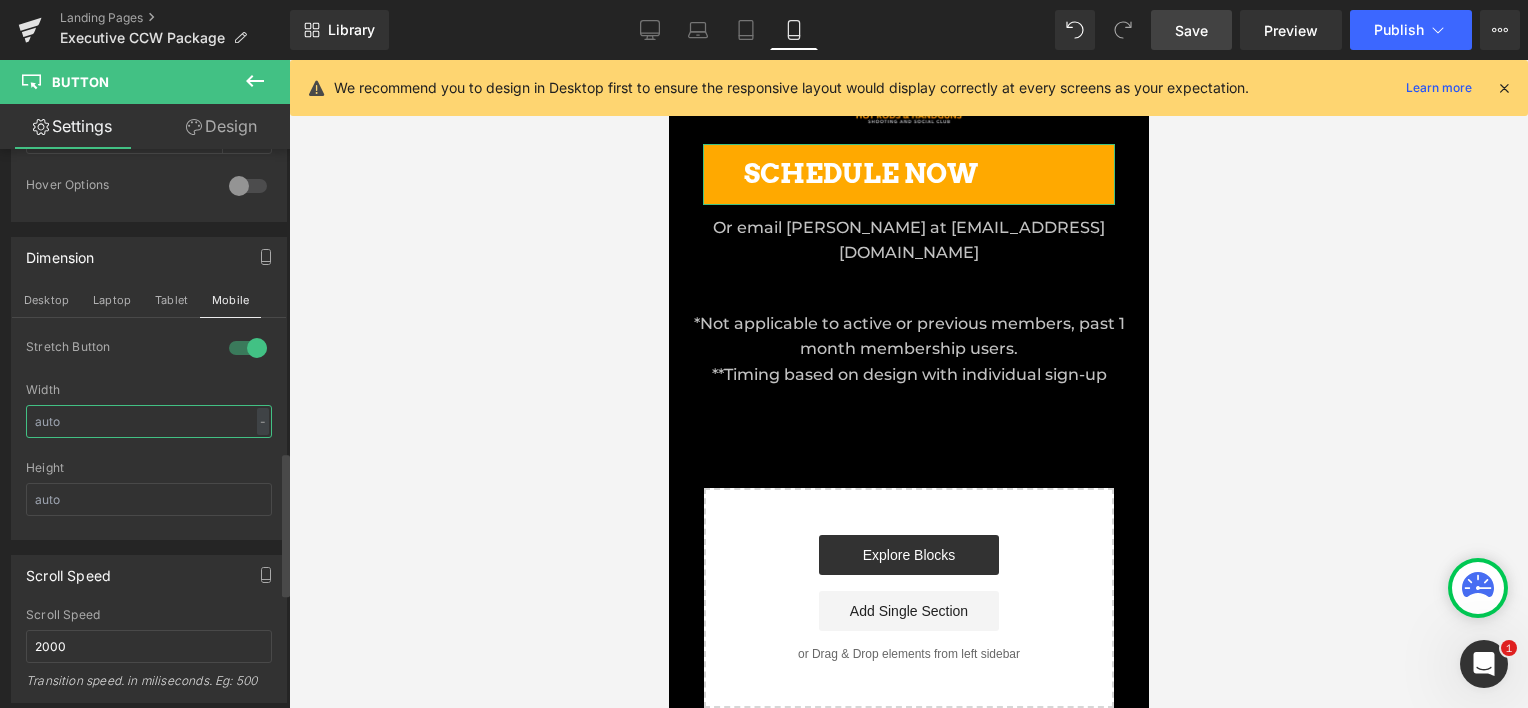 click at bounding box center (149, 421) 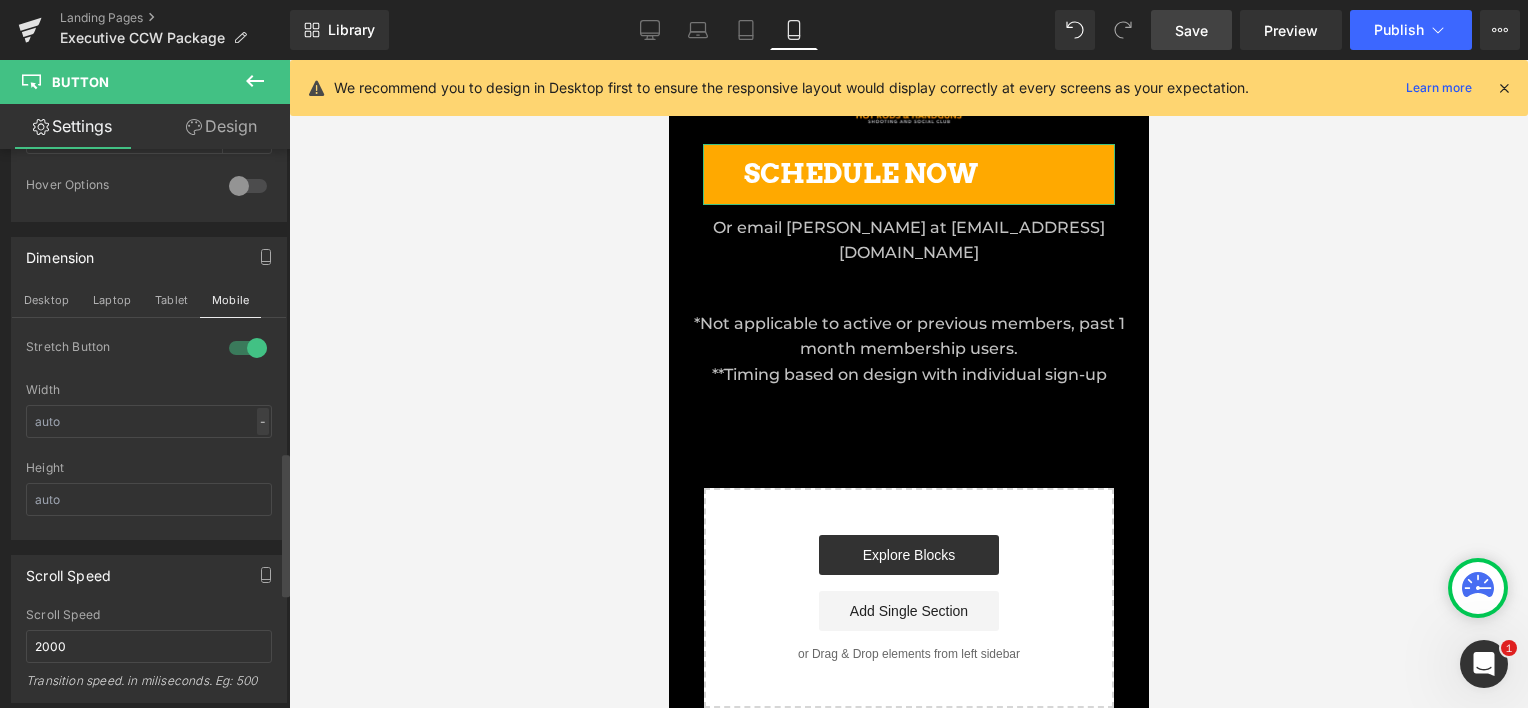 click on "-" at bounding box center (263, 421) 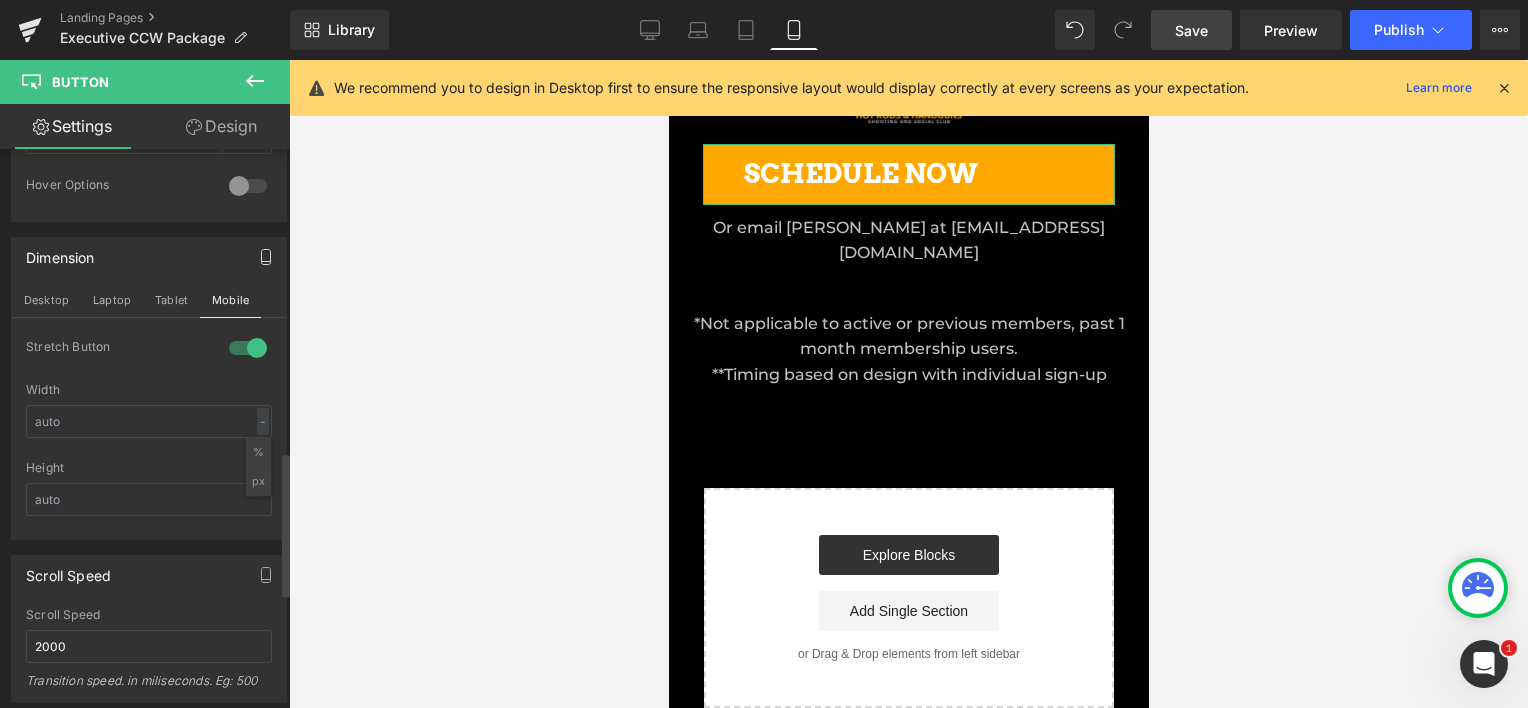 click 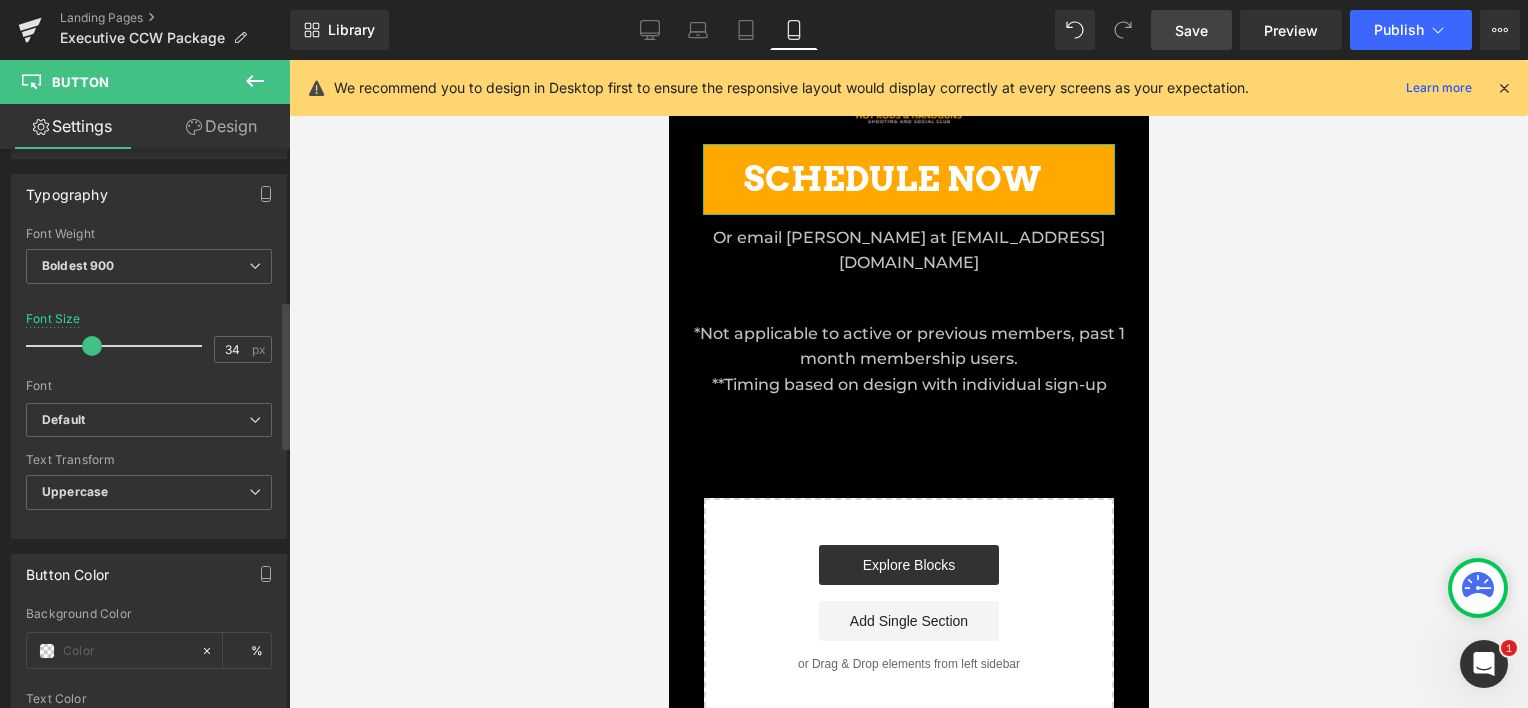 drag, startPoint x: 73, startPoint y: 342, endPoint x: 84, endPoint y: 334, distance: 13.601471 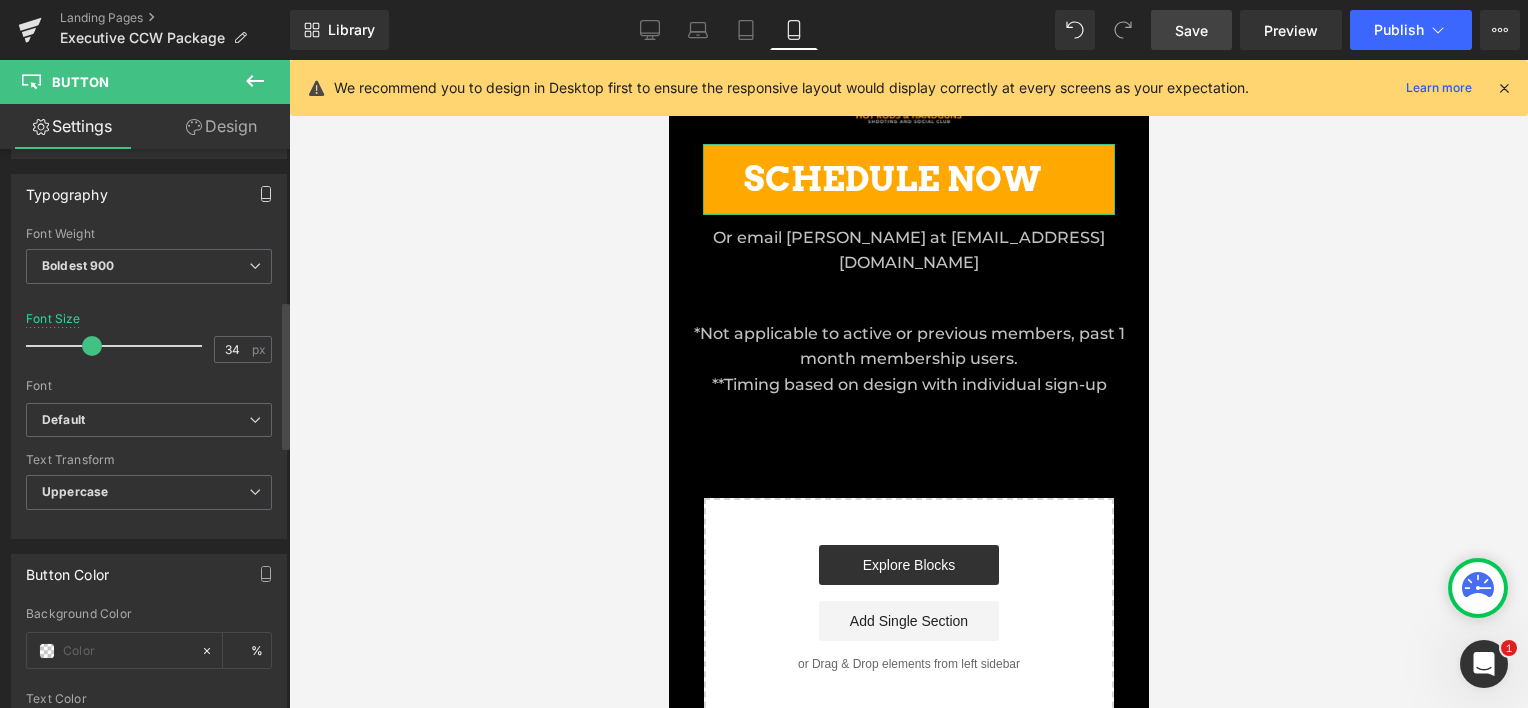 click 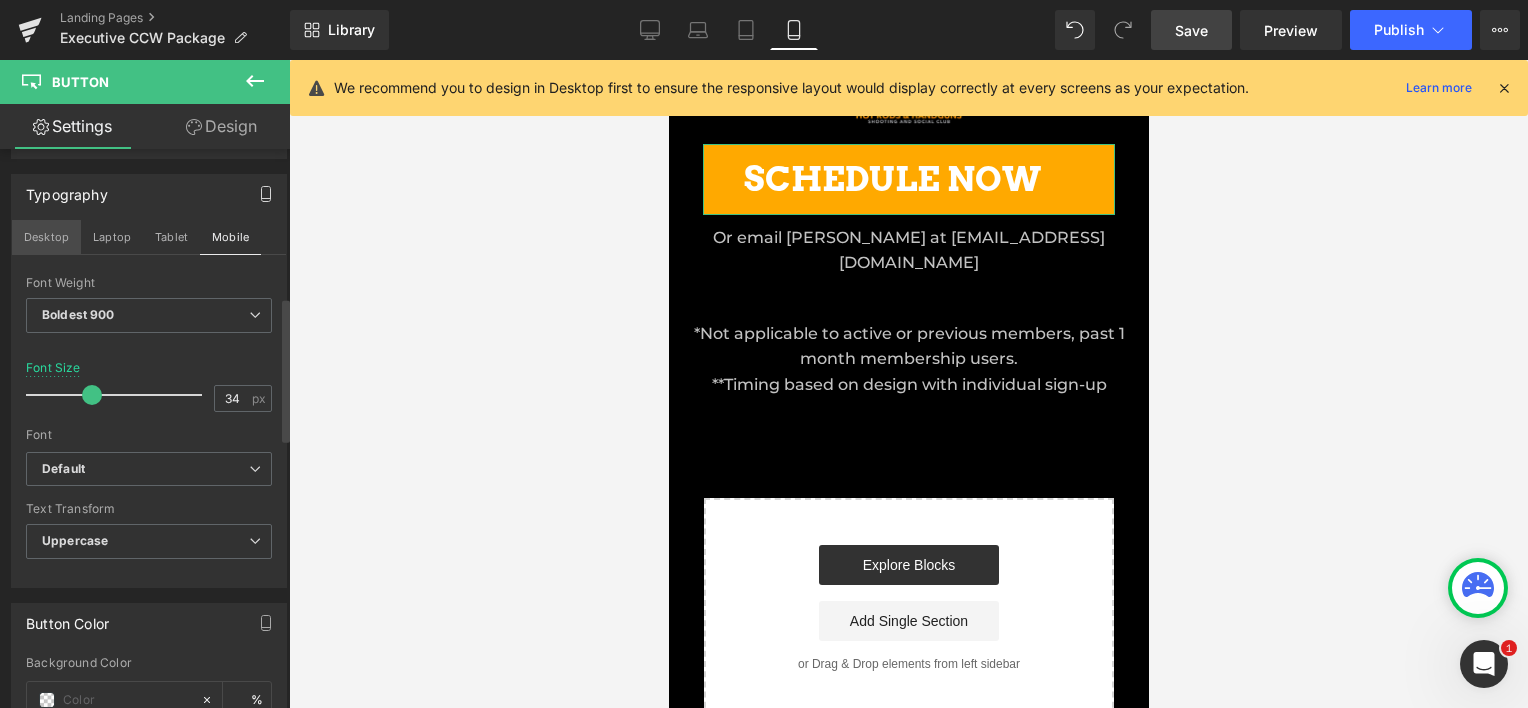 click on "Desktop" at bounding box center [46, 237] 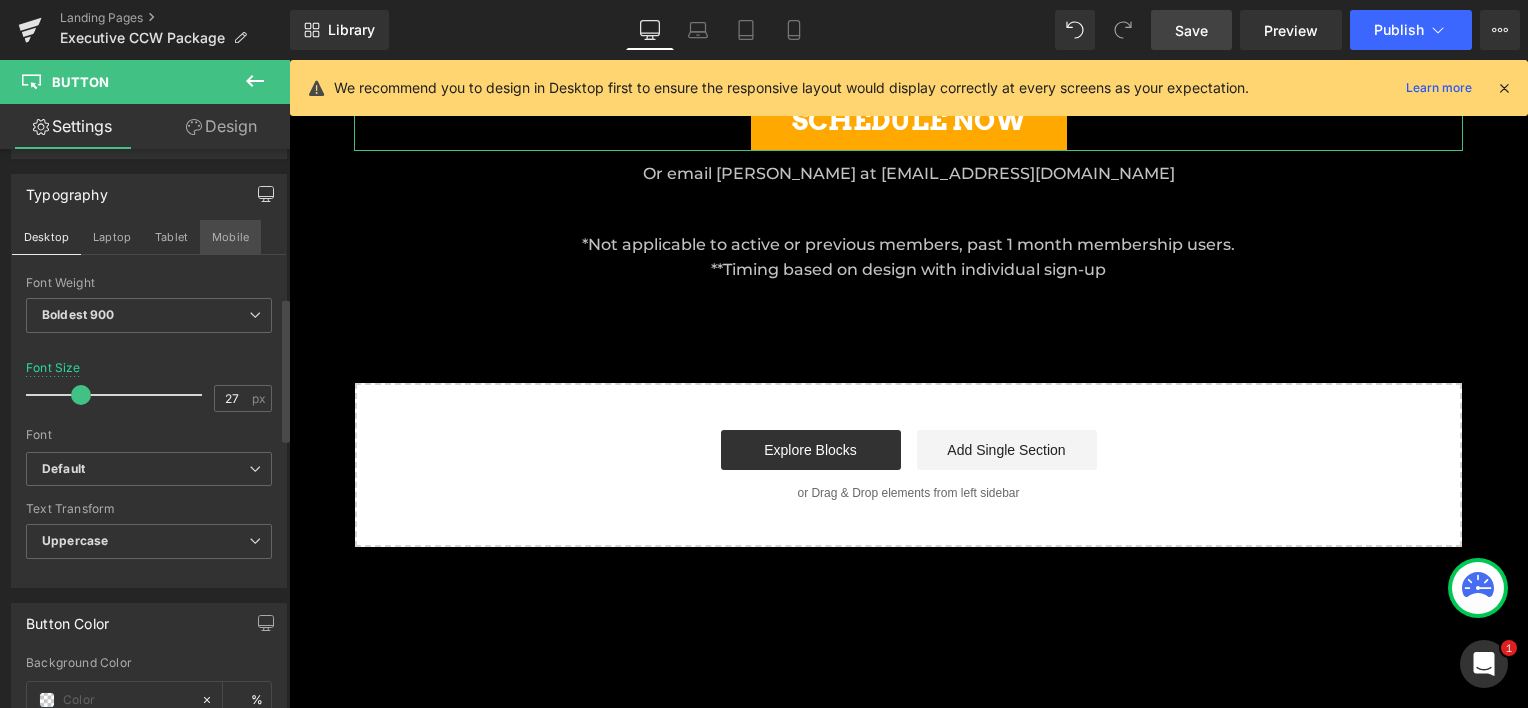 click on "Mobile" at bounding box center (230, 237) 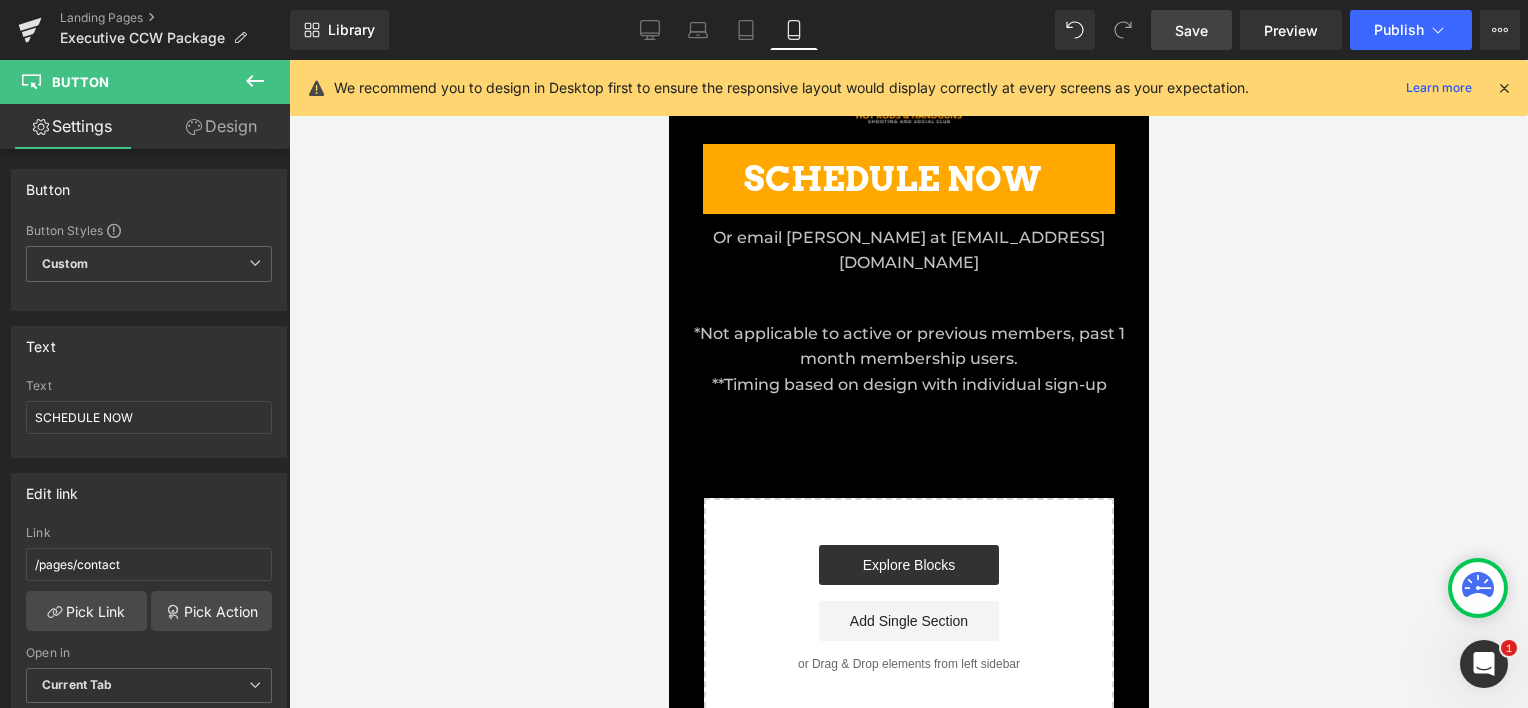 click on "Save" at bounding box center [1191, 30] 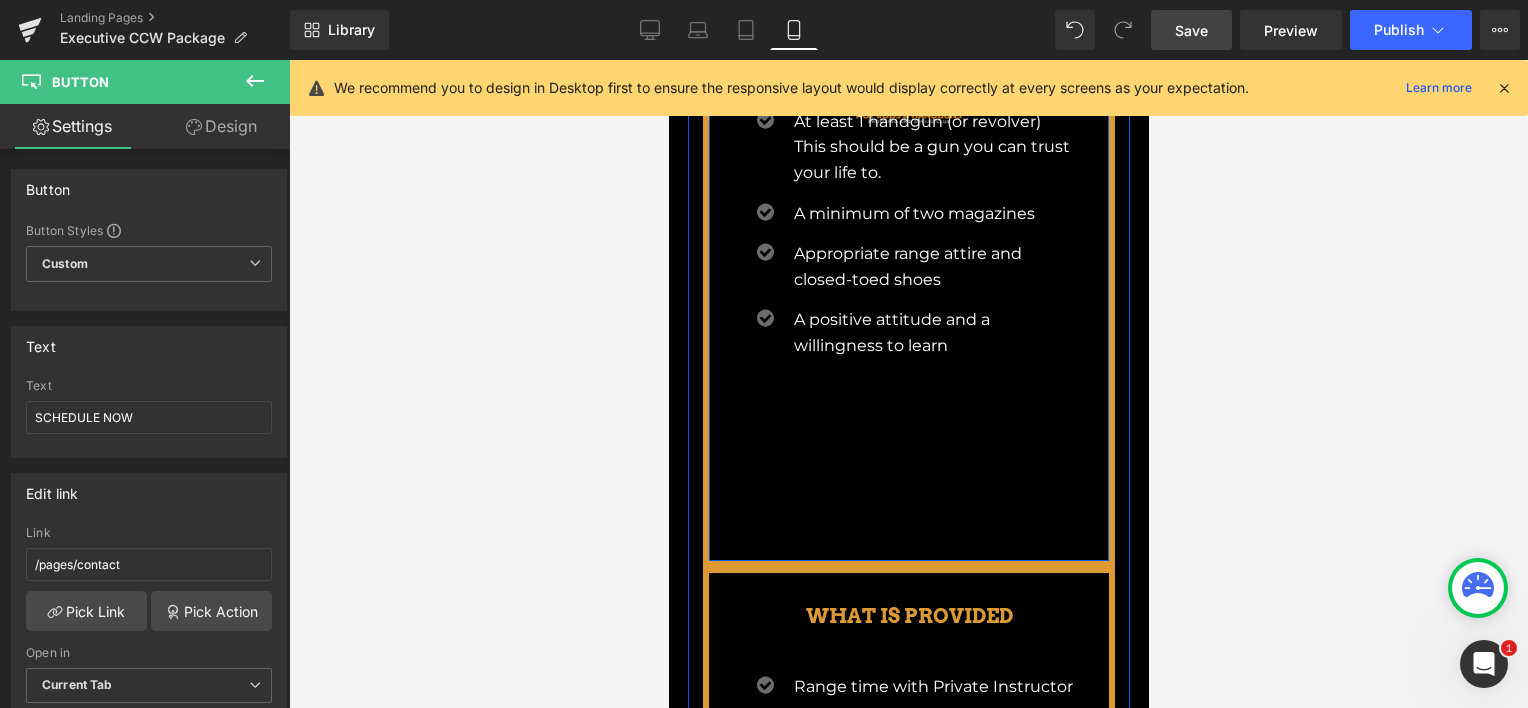 click on "WHAT TO BRING Heading
Icon
At least 1 handgun (or revolver) This should be a gun you can trust your life to.
Text Block
Icon
A minimum of two magazines
Text Block
Icon
Appropriate range attire and closed-toed shoes Text Block" at bounding box center (908, 284) 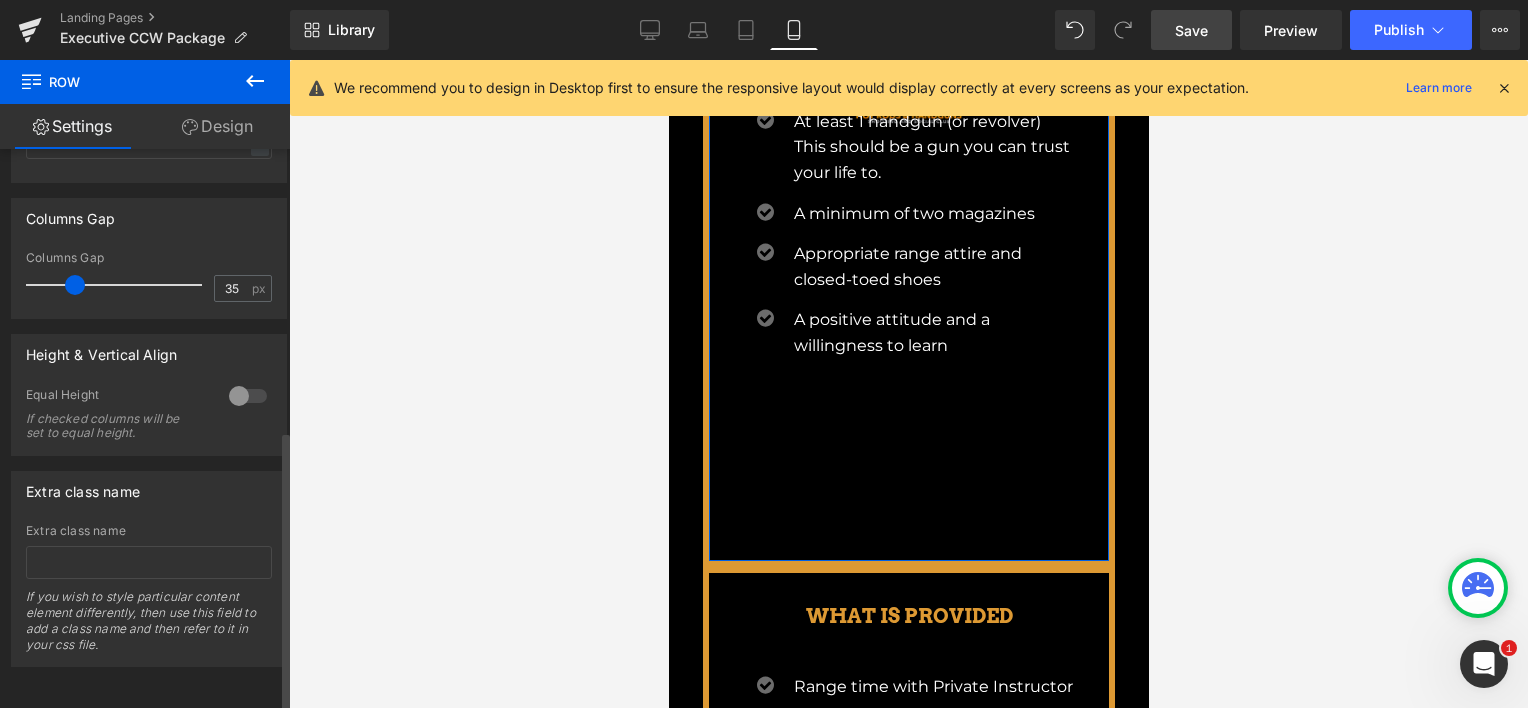 click at bounding box center (248, 396) 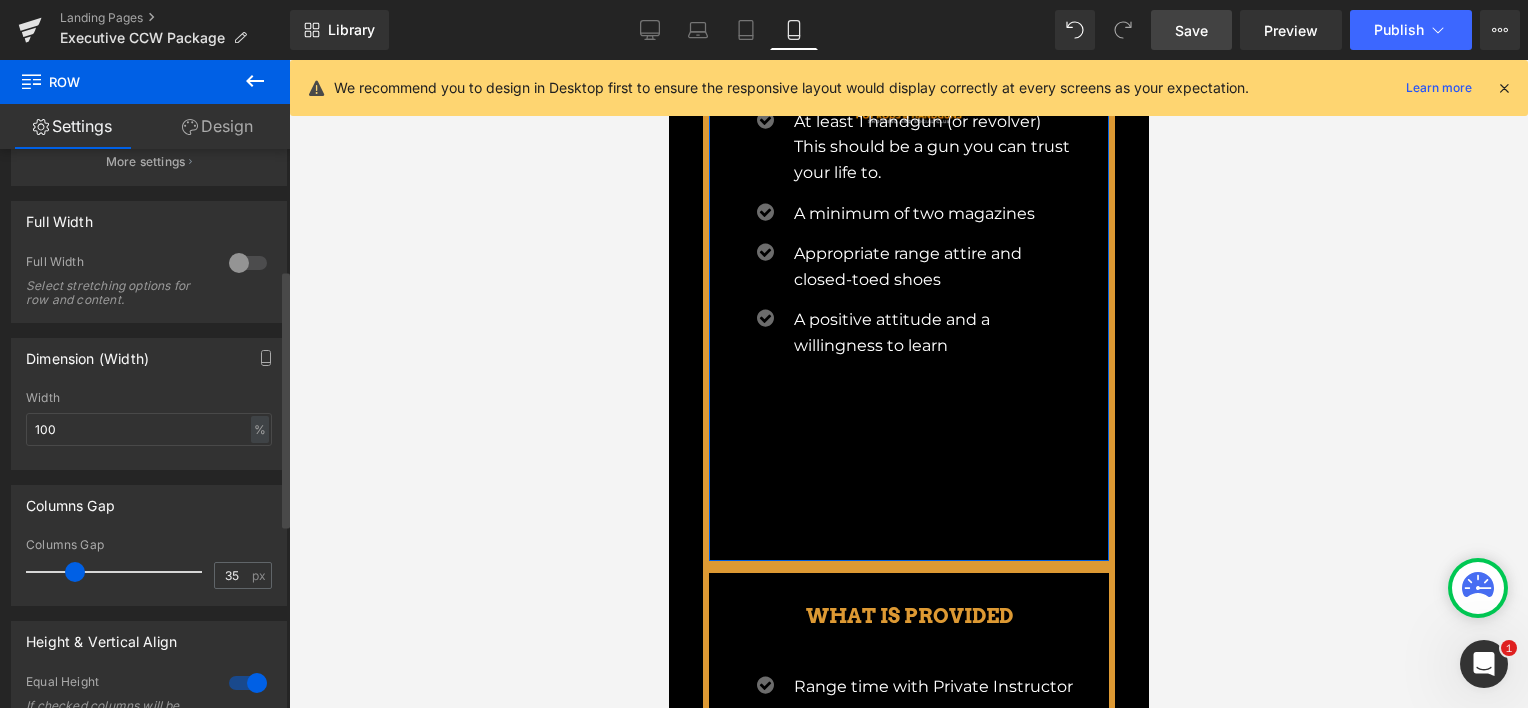 click at bounding box center (248, 263) 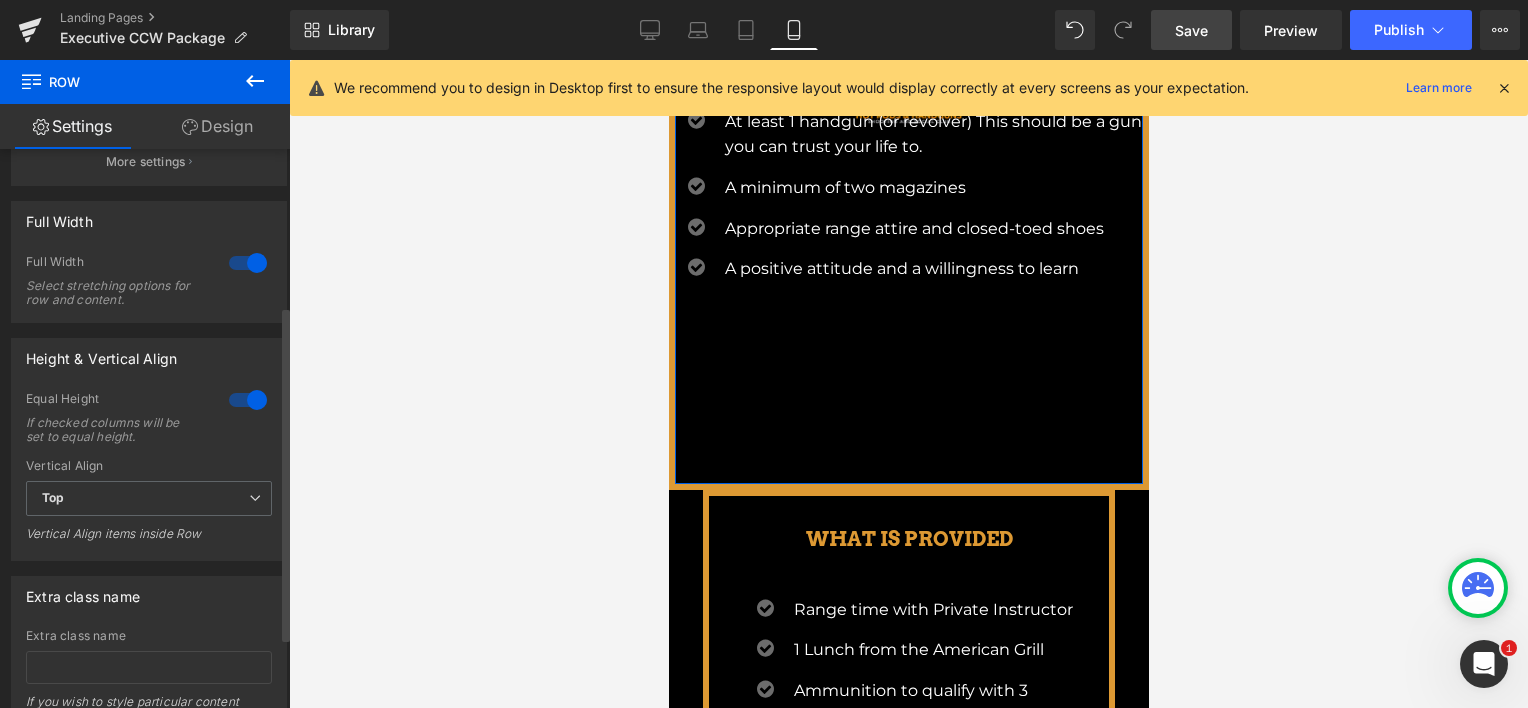click at bounding box center (248, 263) 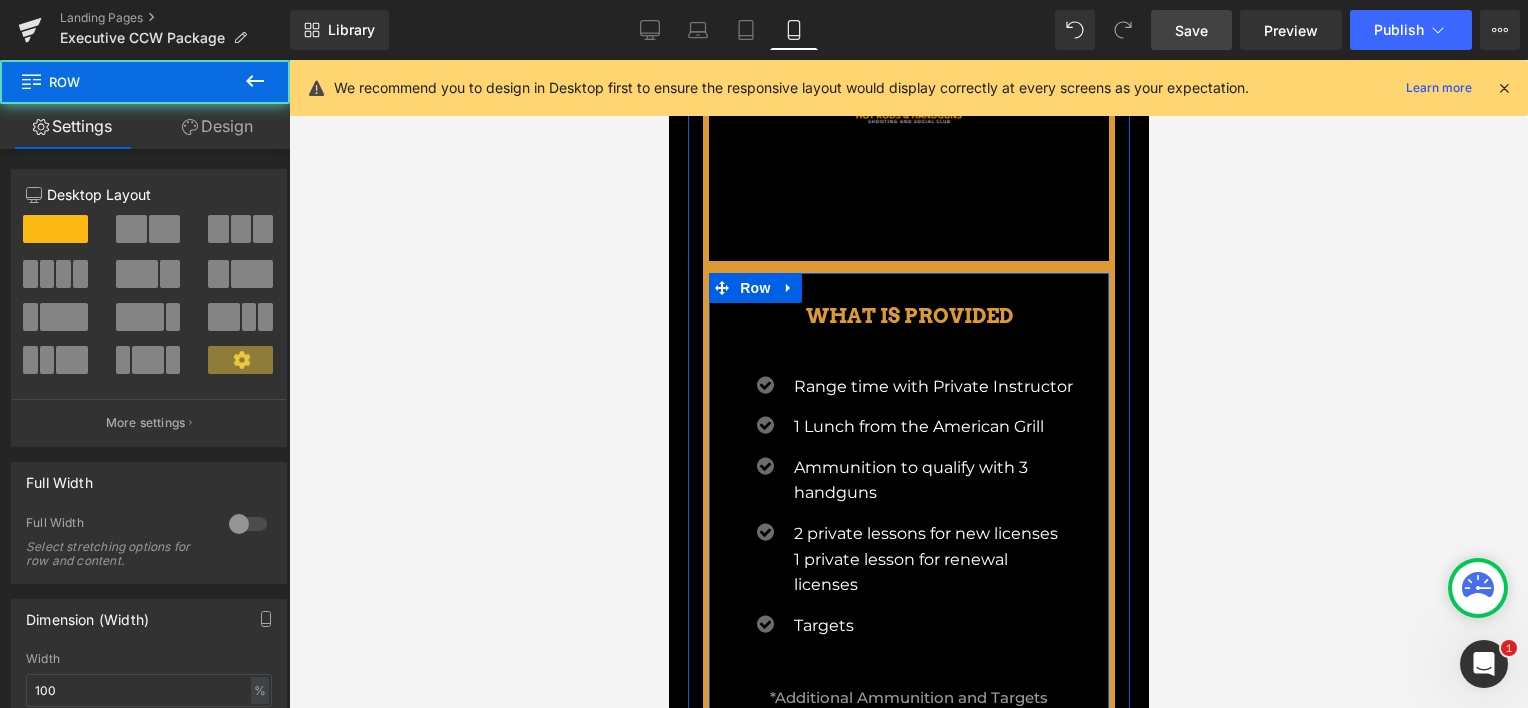 click on "WHAT IS PROVIDED Heading
Icon
Range time with Private Instructor
Text Block
Icon
1 Lunch from the American Grill
Text Block
Icon
Ammunition to qualify with 3 handguns Text Block" at bounding box center [908, 581] 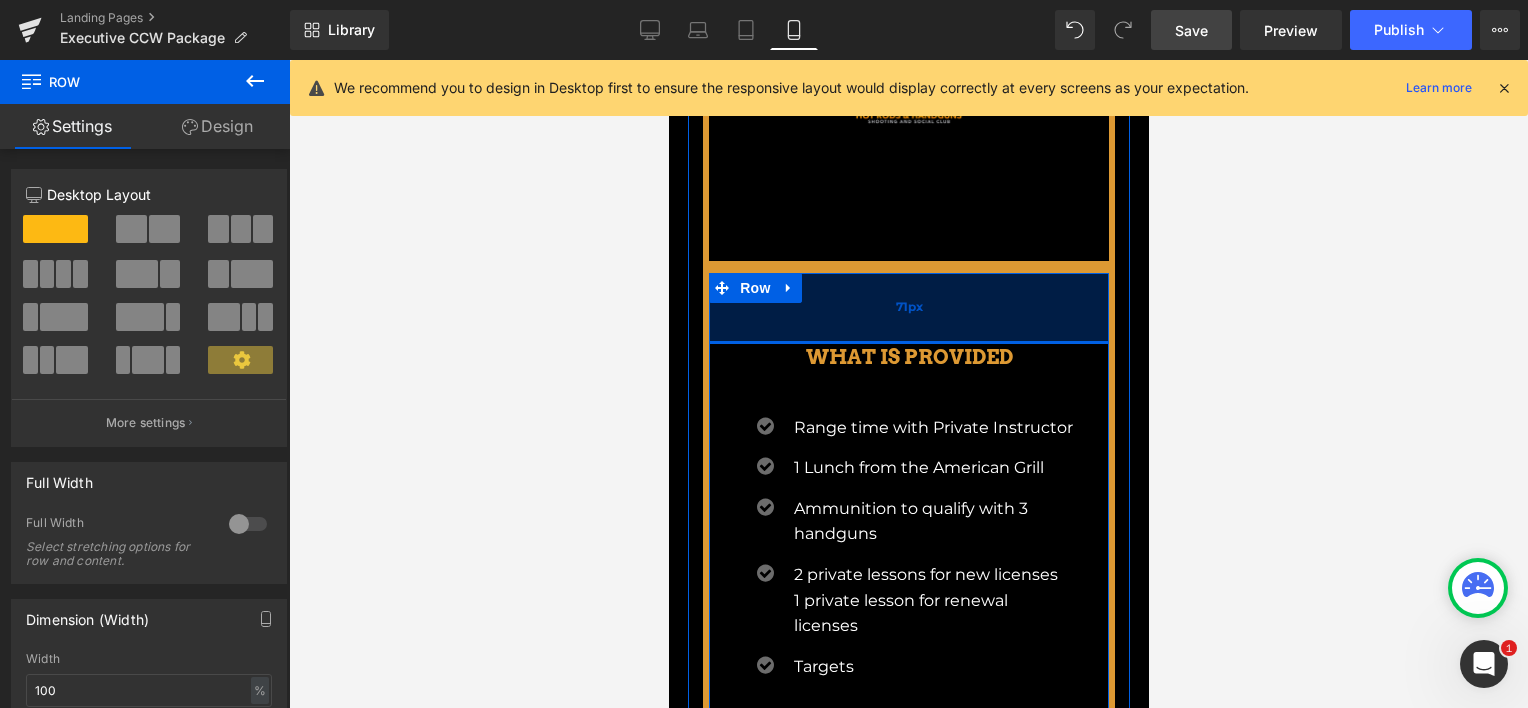 drag, startPoint x: 1060, startPoint y: 272, endPoint x: 1057, endPoint y: 313, distance: 41.109608 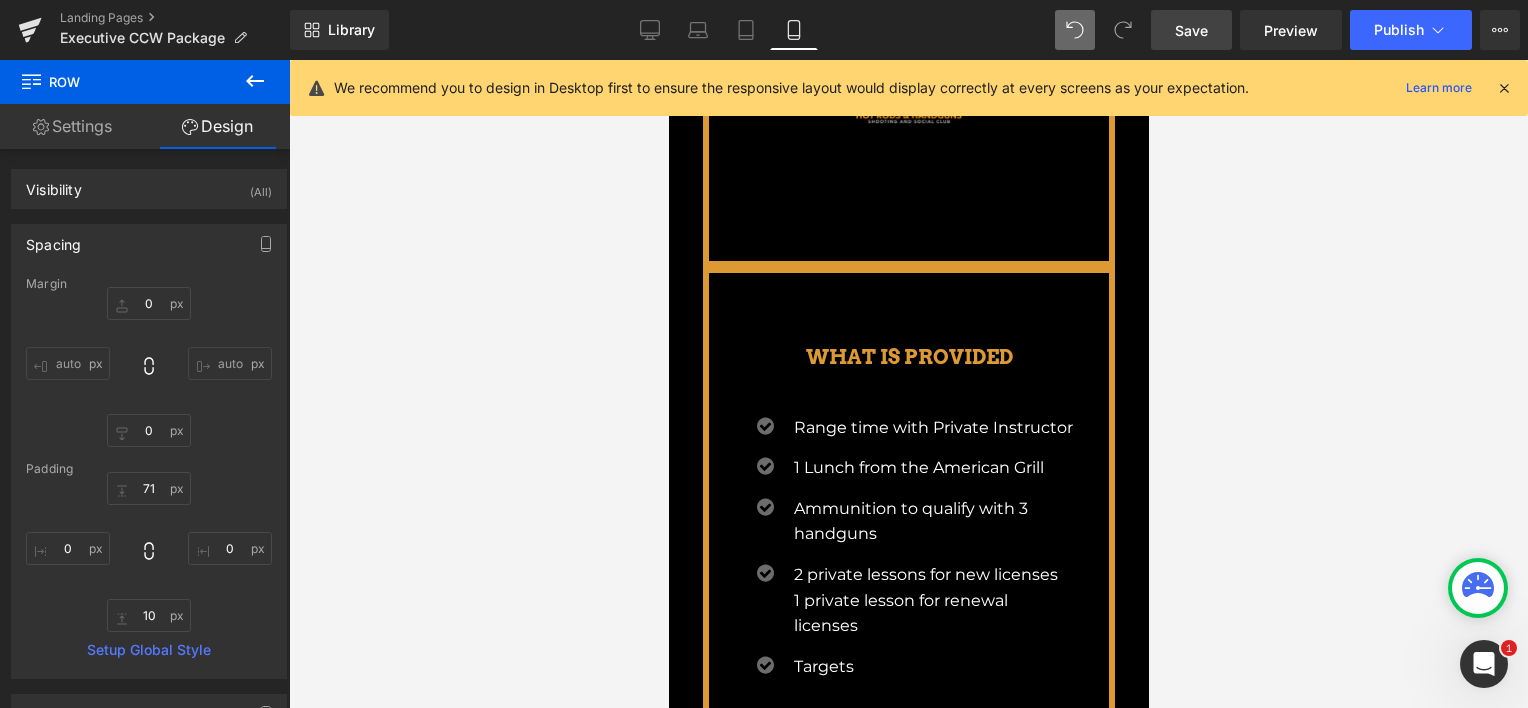 type on "0" 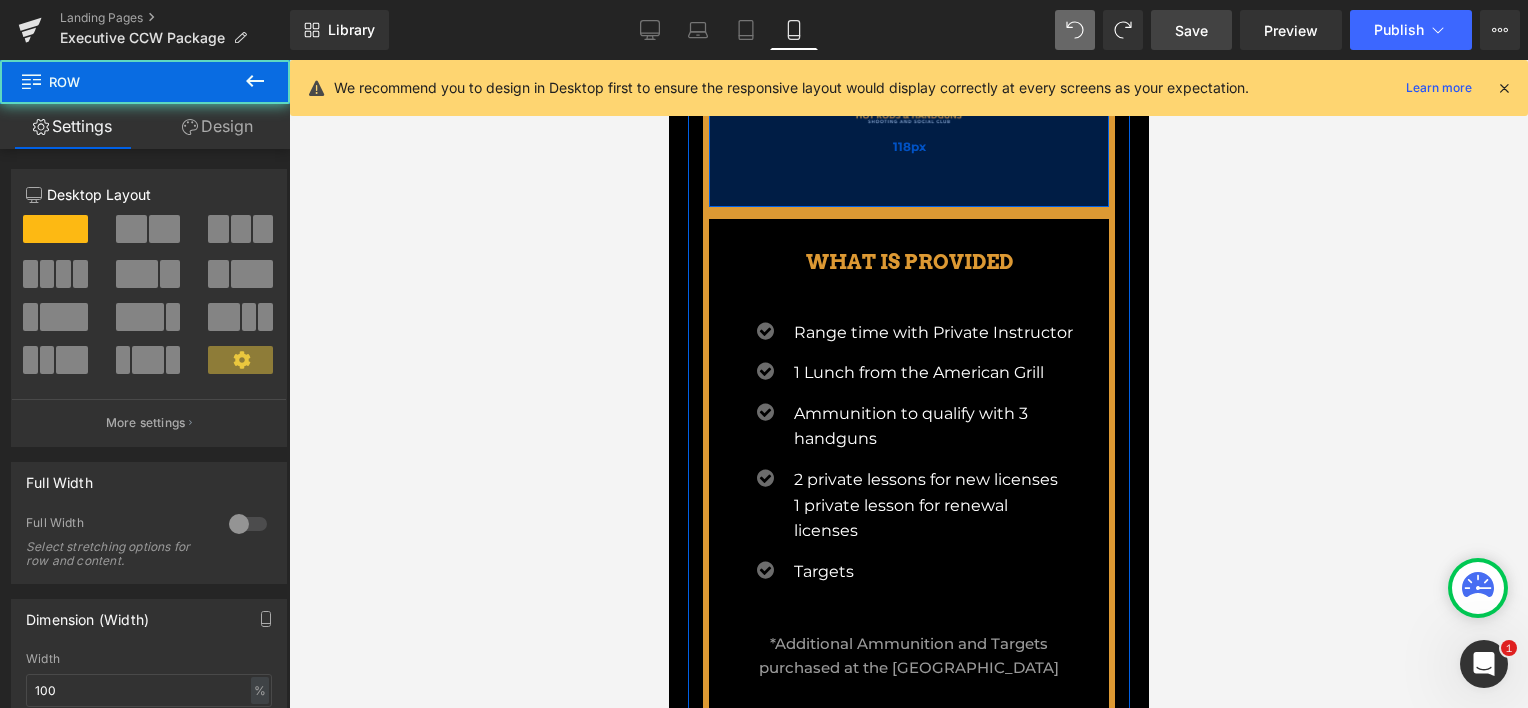 drag, startPoint x: 1073, startPoint y: 252, endPoint x: 1069, endPoint y: 198, distance: 54.147945 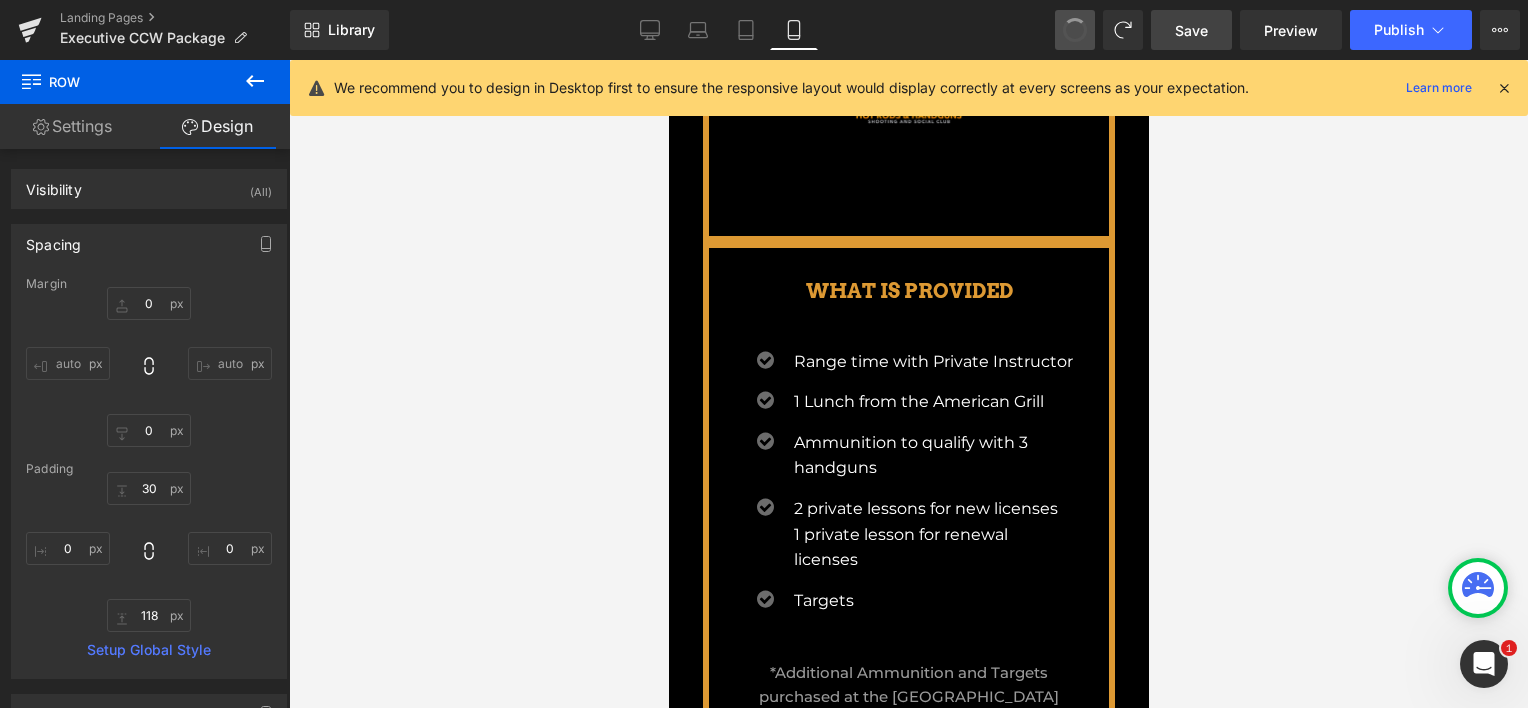type on "0" 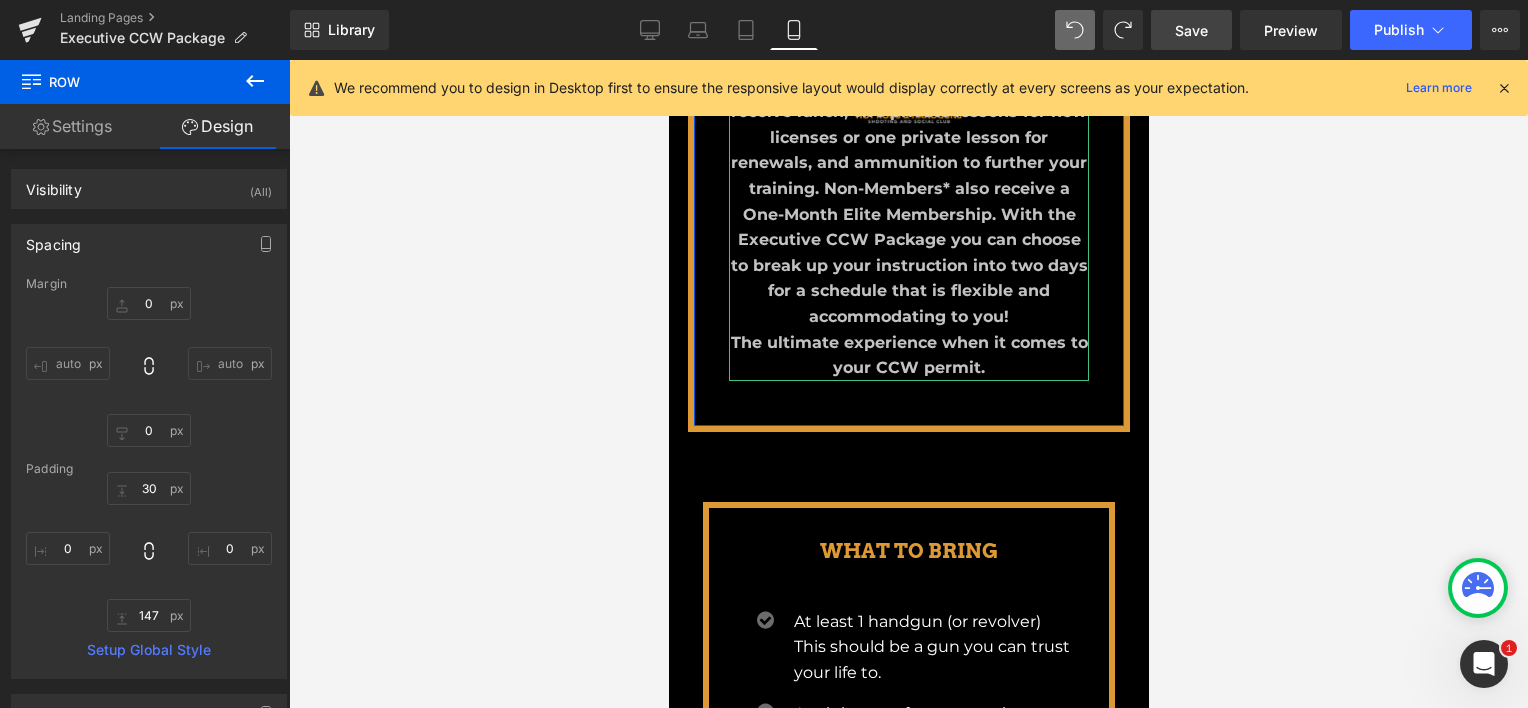 click on "Our Executive CCW Package includes the Orange County Sheriff’s approved 16-Hour Concealed Carry Weapons Course for New Licenses and 8-Hour Course for Renewals on your schedule, one-on-one with our instructors. Executive CCW students will receive lunch,  two private lessons for new licenses or one private lesson for renewals, and ammunition to further your training. Non-Members* also receive a One-Month Elite Membership. With the Executive CCW Package you can choose to break up your instruction into two days for a schedule that is flexible and accommodating to you!  The ultimate experience when it comes to your CCW permit." at bounding box center [908, 163] 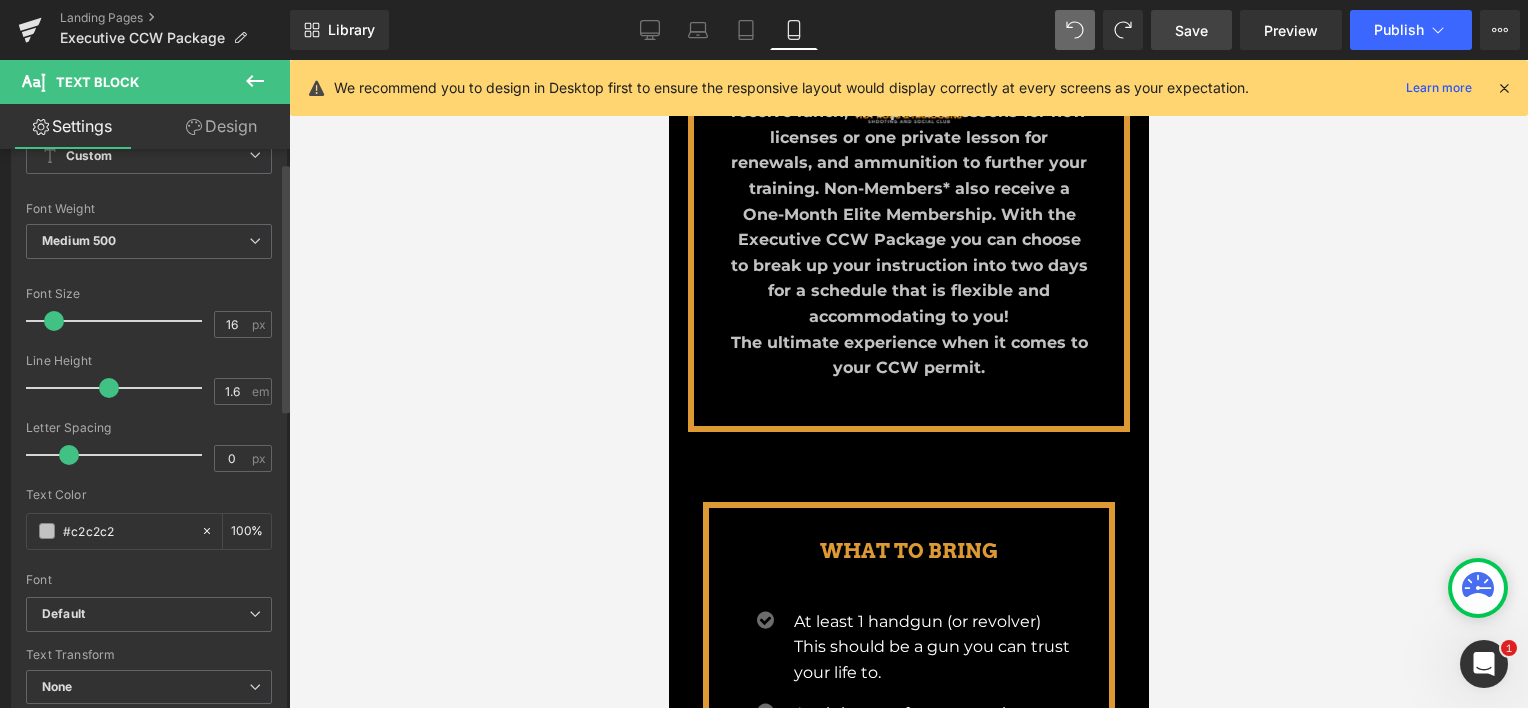 scroll, scrollTop: 0, scrollLeft: 0, axis: both 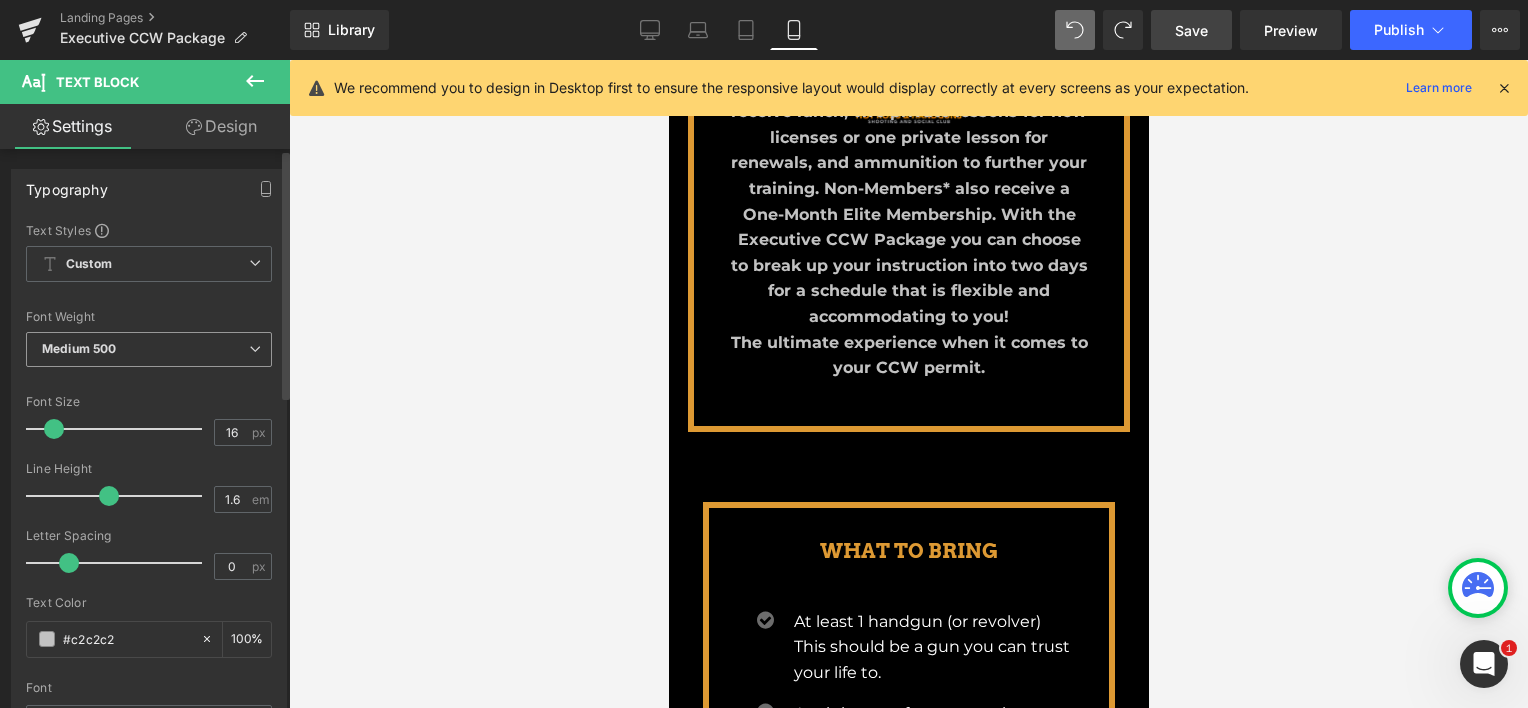 click on "Medium 500" at bounding box center (149, 349) 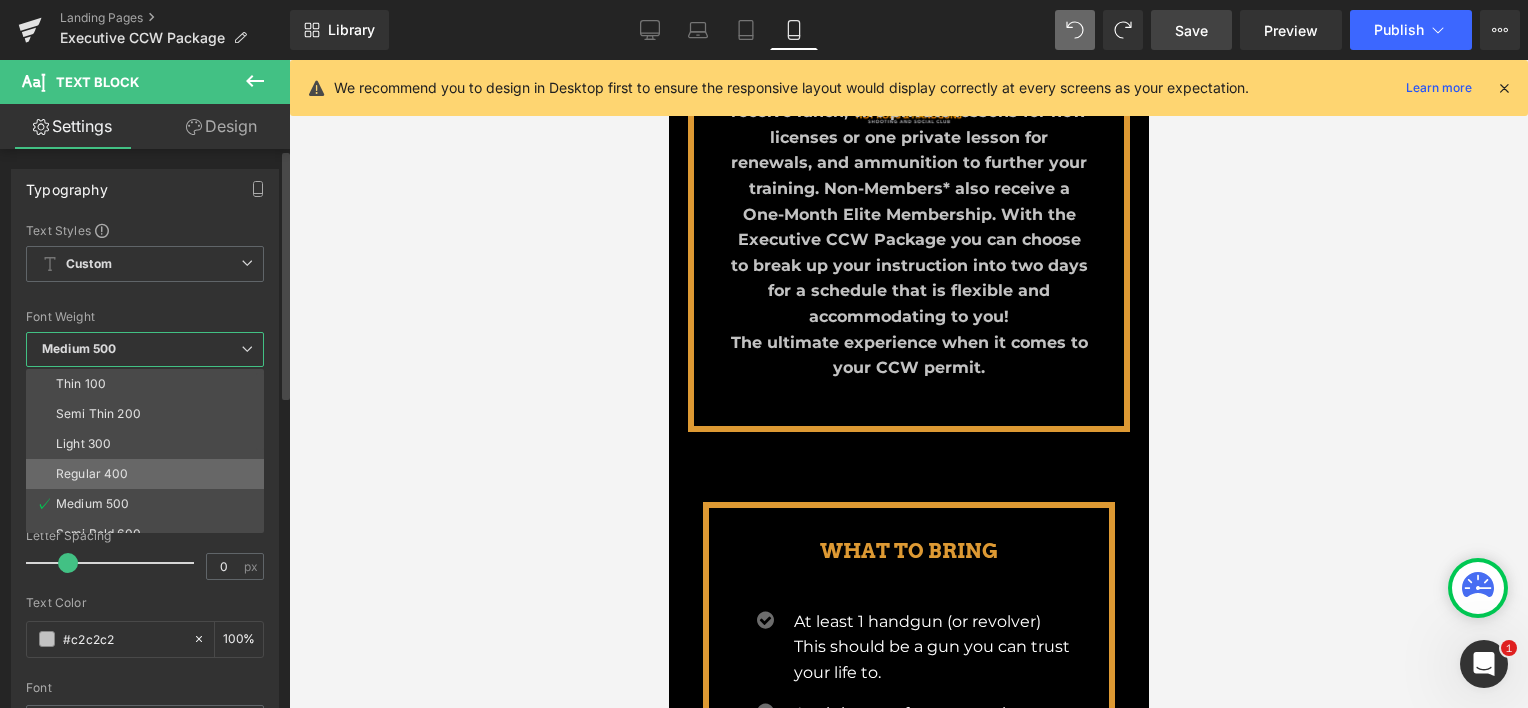 click on "Regular 400" at bounding box center (149, 474) 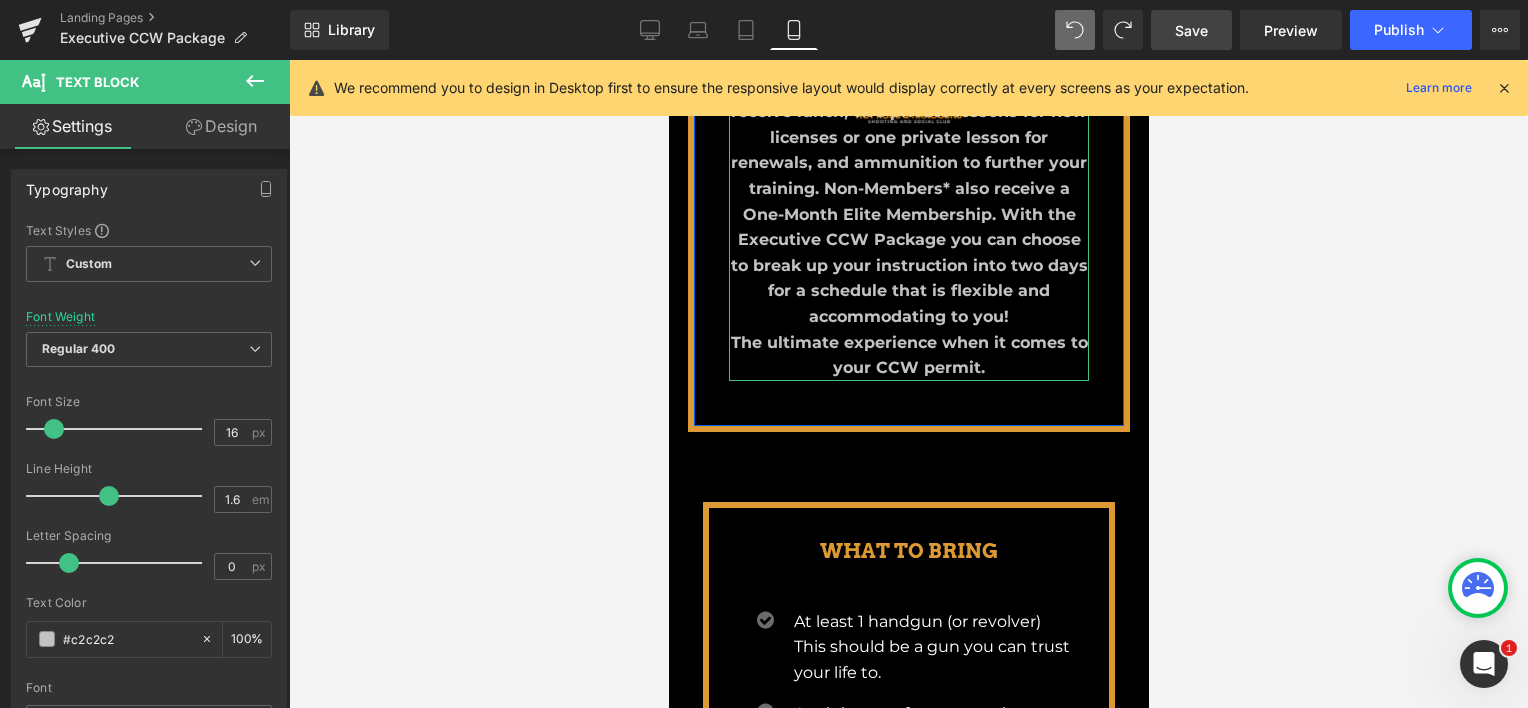 click on "Our Executive CCW Package includes the Orange County Sheriff’s approved 16-Hour Concealed Carry Weapons Course for New Licenses and 8-Hour Course for Renewals on your schedule, one-on-one with our instructors. Executive CCW students will receive lunch,  two private lessons for new licenses or one private lesson for renewals, and ammunition to further your training. Non-Members* also receive a One-Month Elite Membership. With the Executive CCW Package you can choose to break up your instruction into two days for a schedule that is flexible and accommodating to you!  The ultimate experience when it comes to your CCW permit." at bounding box center (908, 163) 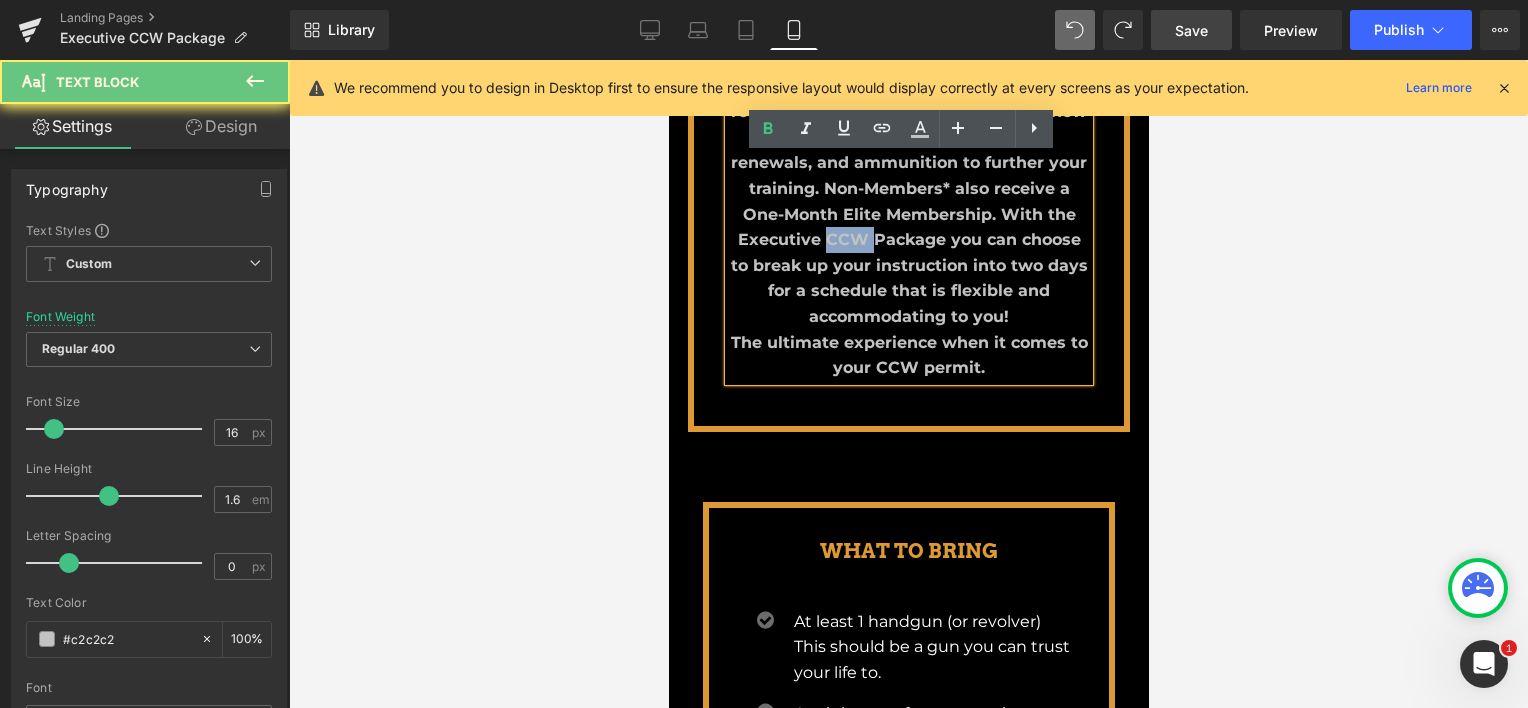 click on "Our Executive CCW Package includes the Orange County Sheriff’s approved 16-Hour Concealed Carry Weapons Course for New Licenses and 8-Hour Course for Renewals on your schedule, one-on-one with our instructors. Executive CCW students will receive lunch,  two private lessons for new licenses or one private lesson for renewals, and ammunition to further your training. Non-Members* also receive a One-Month Elite Membership. With the Executive CCW Package you can choose to break up your instruction into two days for a schedule that is flexible and accommodating to you!  The ultimate experience when it comes to your CCW permit." at bounding box center [908, 163] 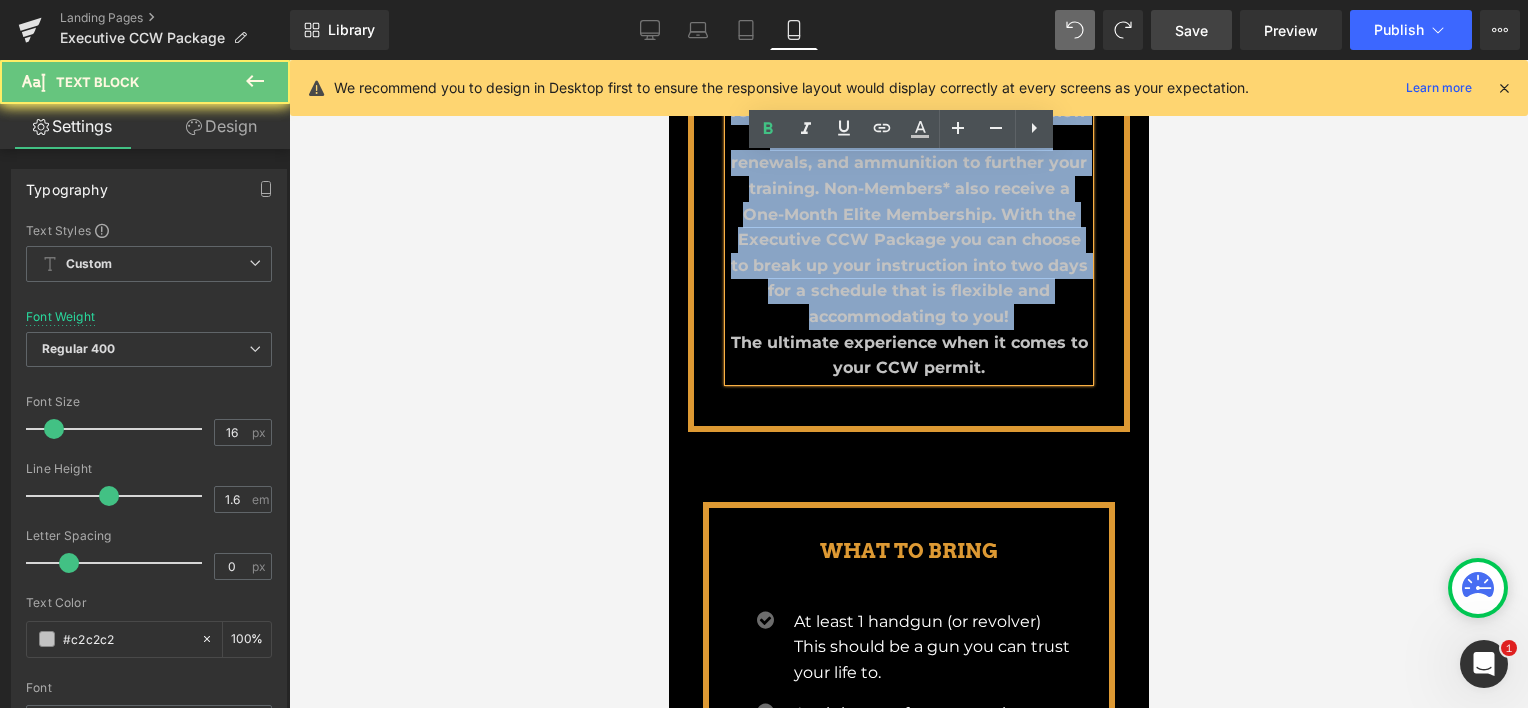 click on "Our Executive CCW Package includes the Orange County Sheriff’s approved 16-Hour Concealed Carry Weapons Course for New Licenses and 8-Hour Course for Renewals on your schedule, one-on-one with our instructors. Executive CCW students will receive lunch,  two private lessons for new licenses or one private lesson for renewals, and ammunition to further your training. Non-Members* also receive a One-Month Elite Membership. With the Executive CCW Package you can choose to break up your instruction into two days for a schedule that is flexible and accommodating to you!  The ultimate experience when it comes to your CCW permit." at bounding box center [908, 163] 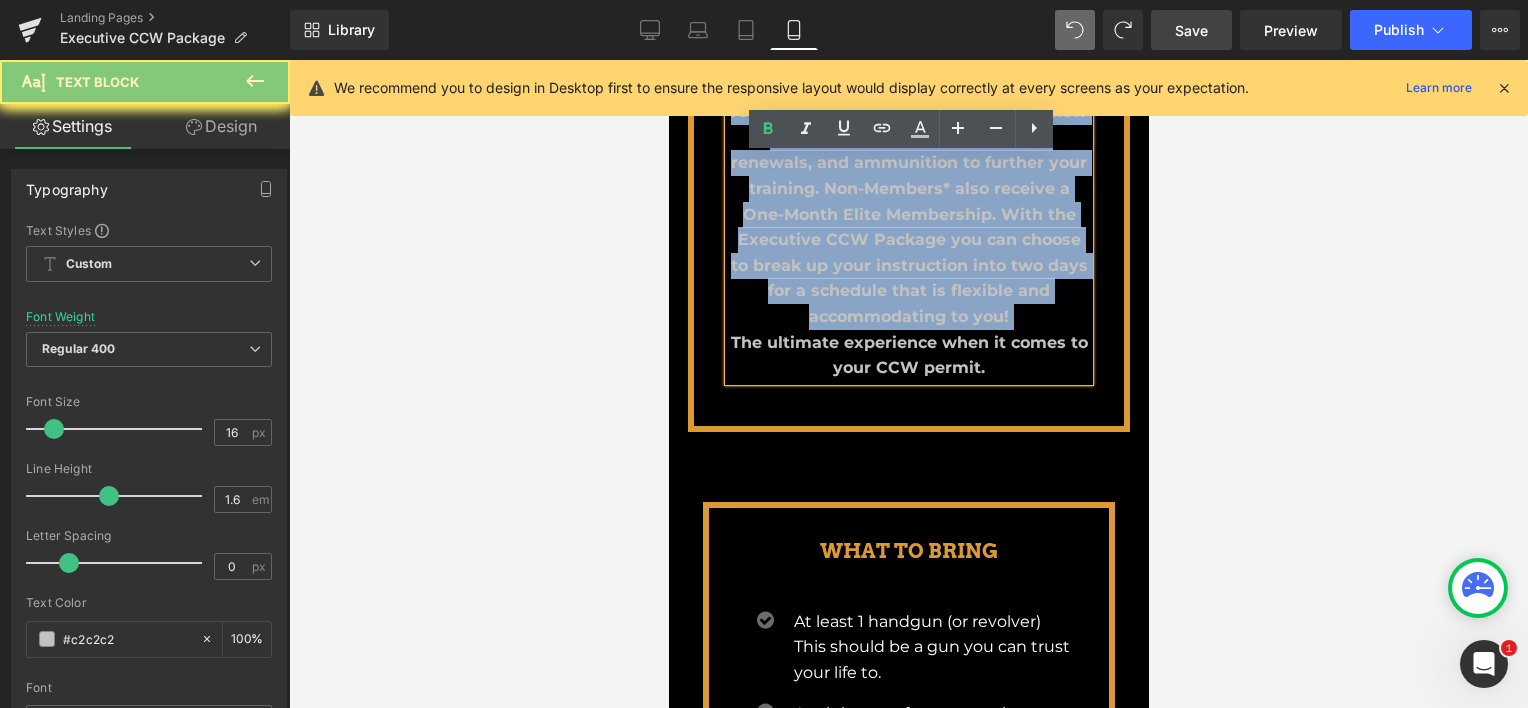 click on "Our Executive CCW Package includes the Orange County Sheriff’s approved 16-Hour Concealed Carry Weapons Course for New Licenses and 8-Hour Course for Renewals on your schedule, one-on-one with our instructors. Executive CCW students will receive lunch,  two private lessons for new licenses or one private lesson for renewals, and ammunition to further your training. Non-Members* also receive a One-Month Elite Membership. With the Executive CCW Package you can choose to break up your instruction into two days for a schedule that is flexible and accommodating to you!  The ultimate experience when it comes to your CCW permit." at bounding box center [908, 163] 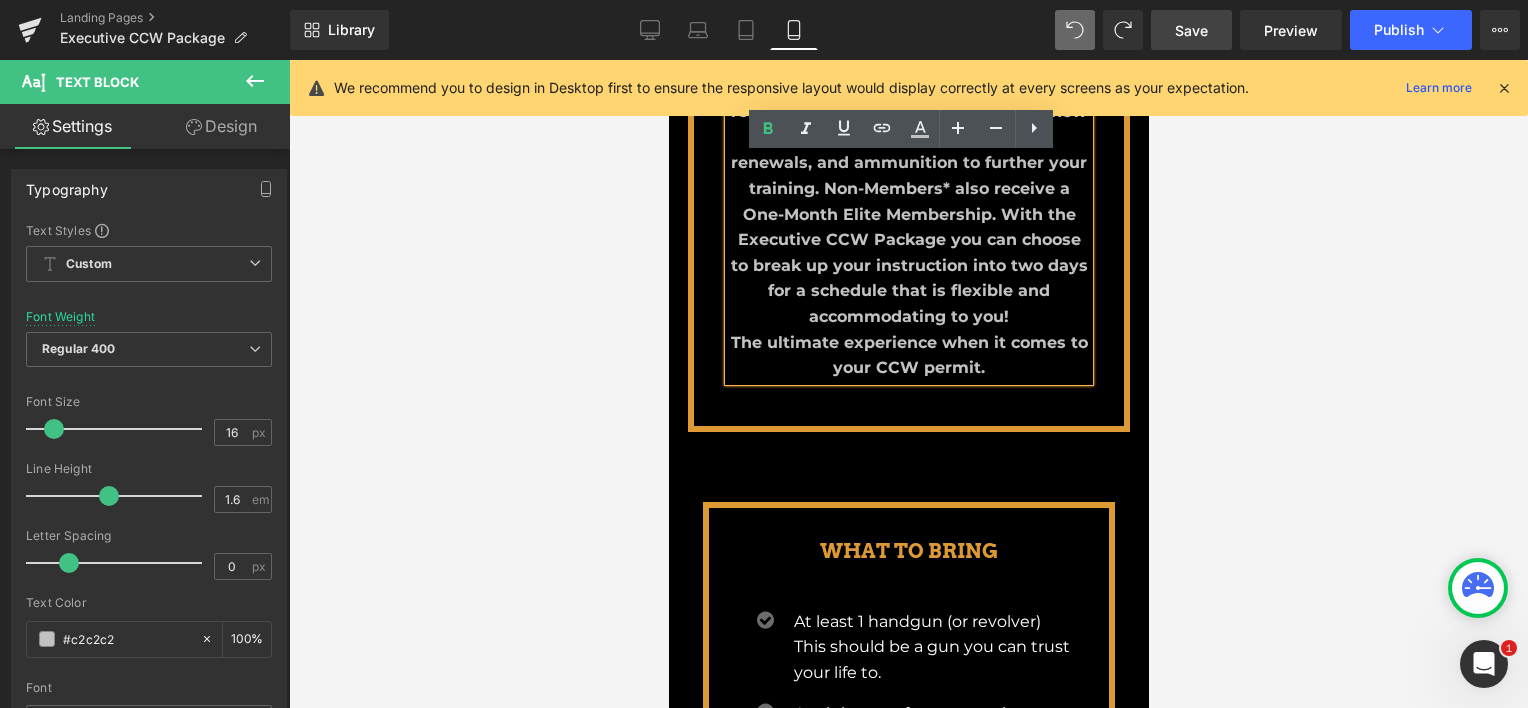 click on "Our Executive CCW Package includes the Orange County Sheriff’s approved 16-Hour Concealed Carry Weapons Course for New Licenses and 8-Hour Course for Renewals on your schedule, one-on-one with our instructors. Executive CCW students will receive lunch,  two private lessons for new licenses or one private lesson for renewals, and ammunition to further your training. Non-Members* also receive a One-Month Elite Membership. With the Executive CCW Package you can choose to break up your instruction into two days for a schedule that is flexible and accommodating to you!  The ultimate experience when it comes to your CCW permit." at bounding box center [908, 163] 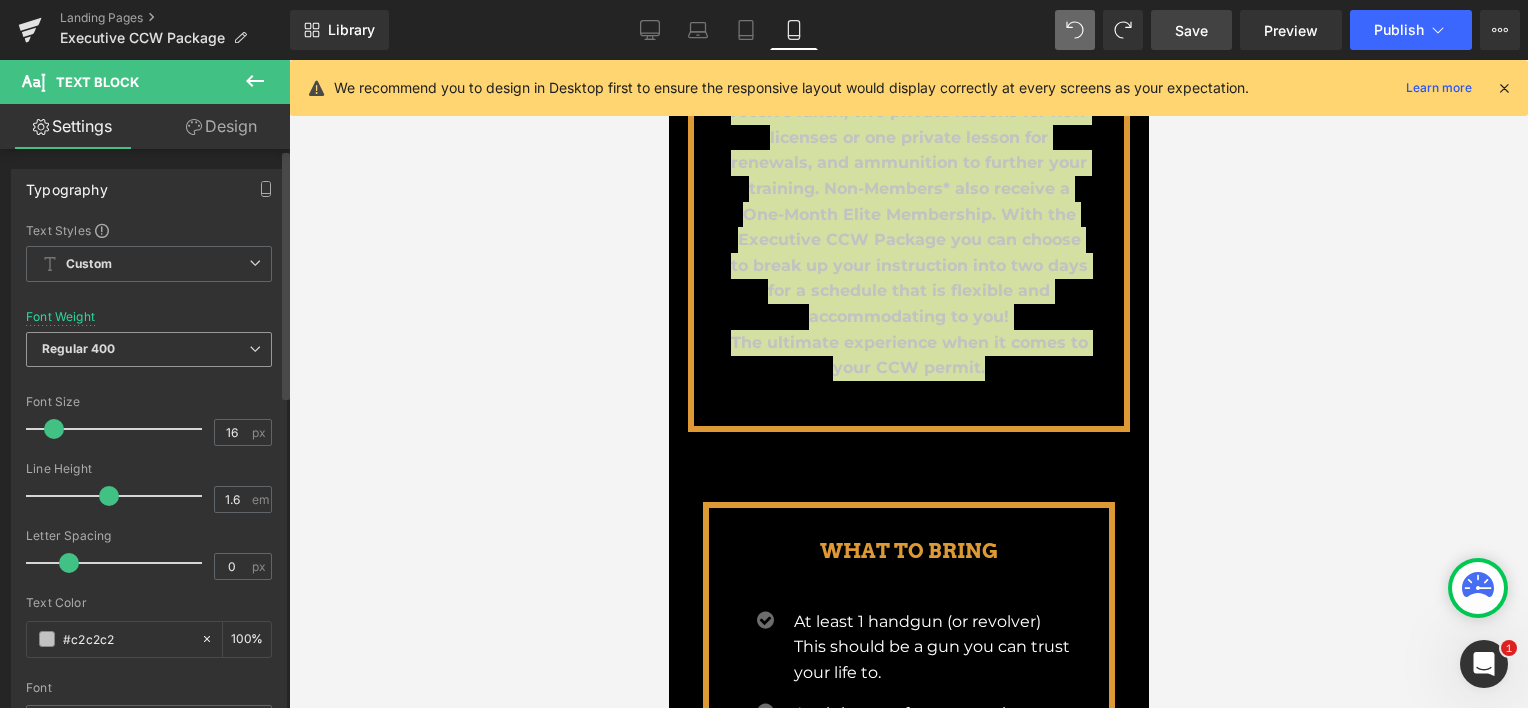 click on "Regular 400" at bounding box center (149, 349) 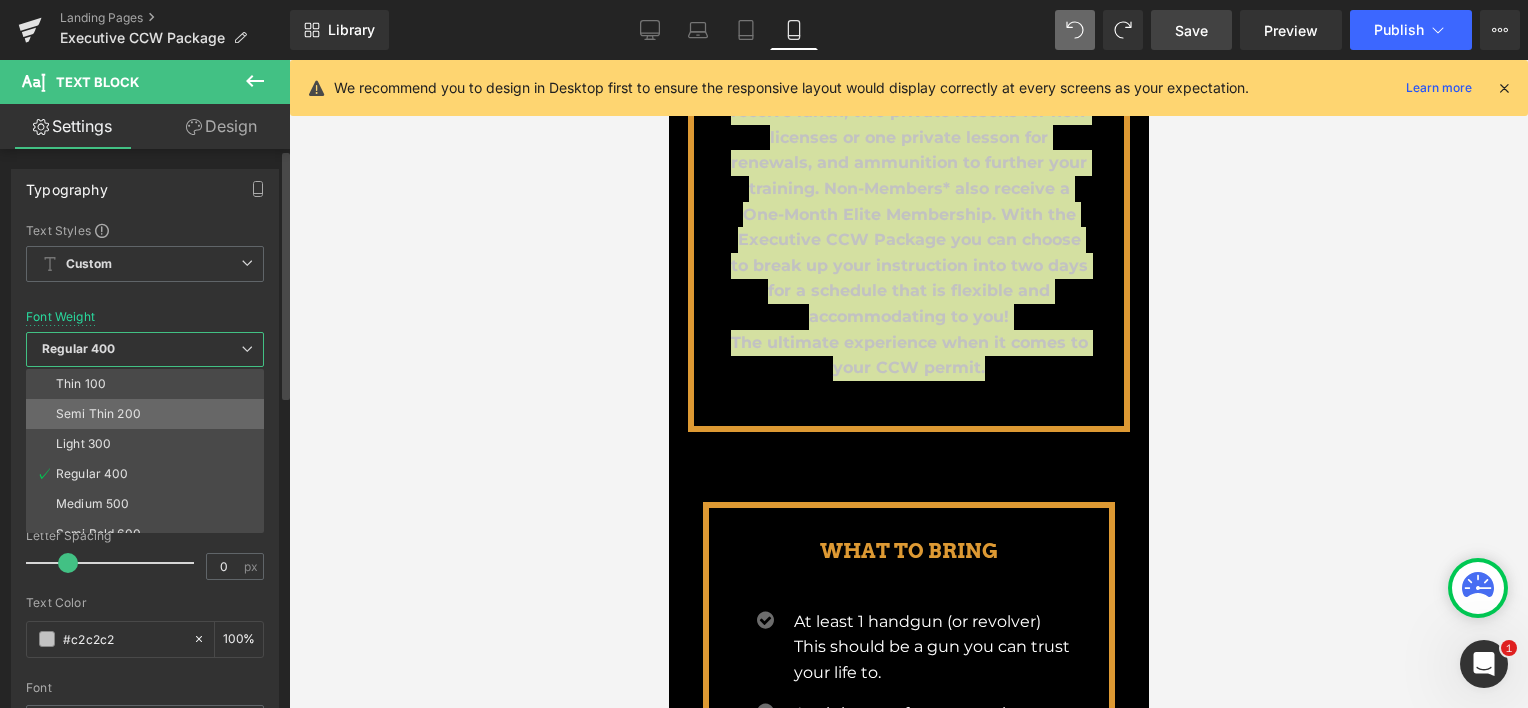 click on "Semi Thin 200" at bounding box center (98, 414) 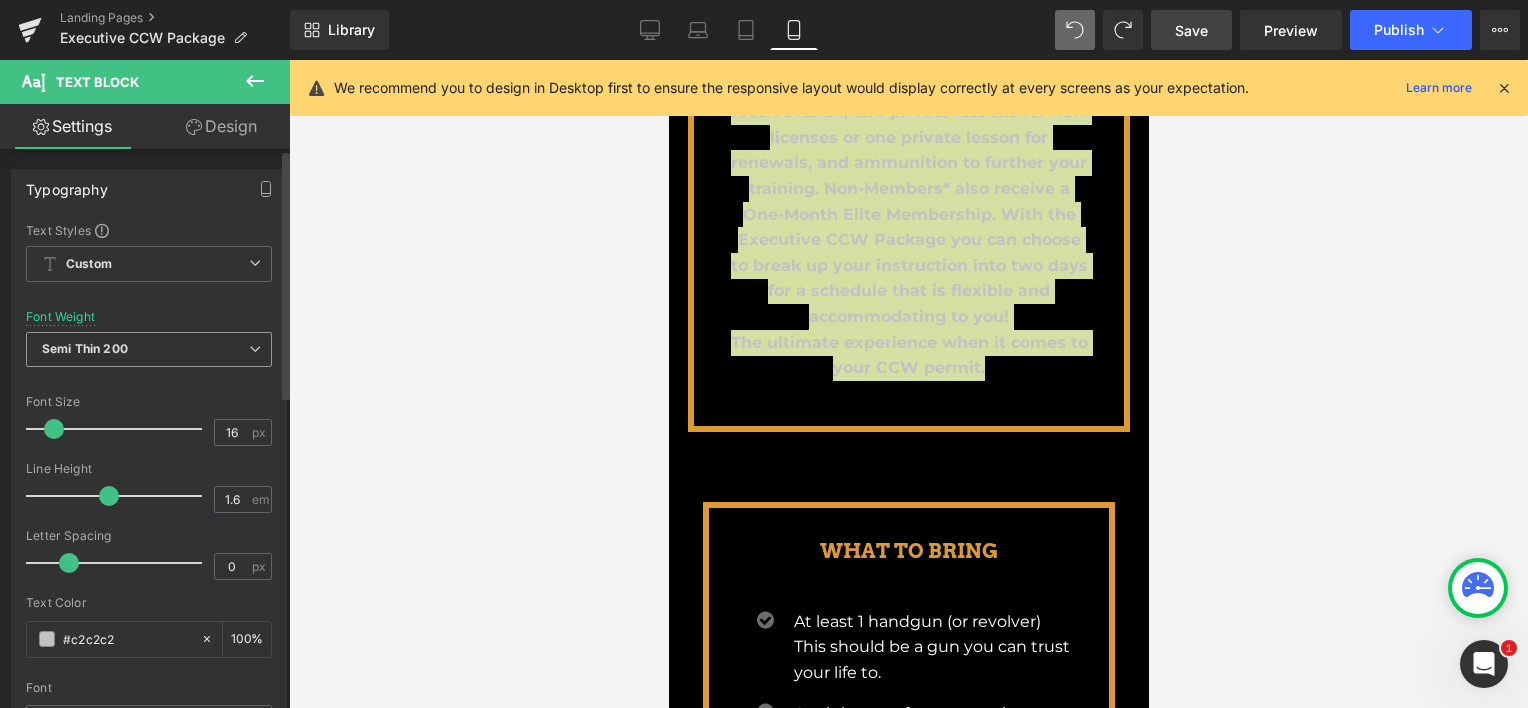 click on "Semi Thin 200" at bounding box center (149, 349) 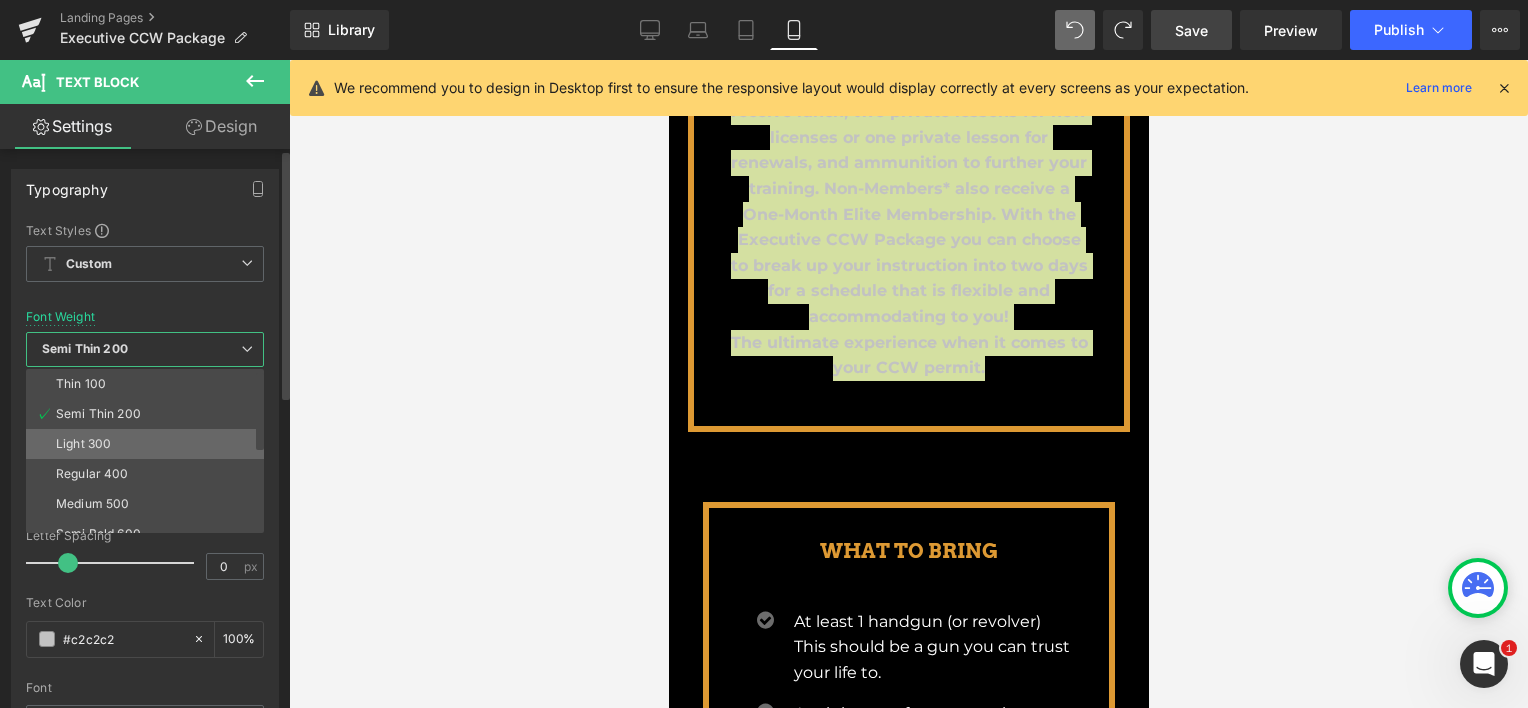 click on "Thin 100 Semi Thin 200 Light 300 Regular 400 Medium 500 Semi Bold 600 Super Bold 800 Boldest 900 Bold 700 Lighter Bolder" at bounding box center (149, 451) 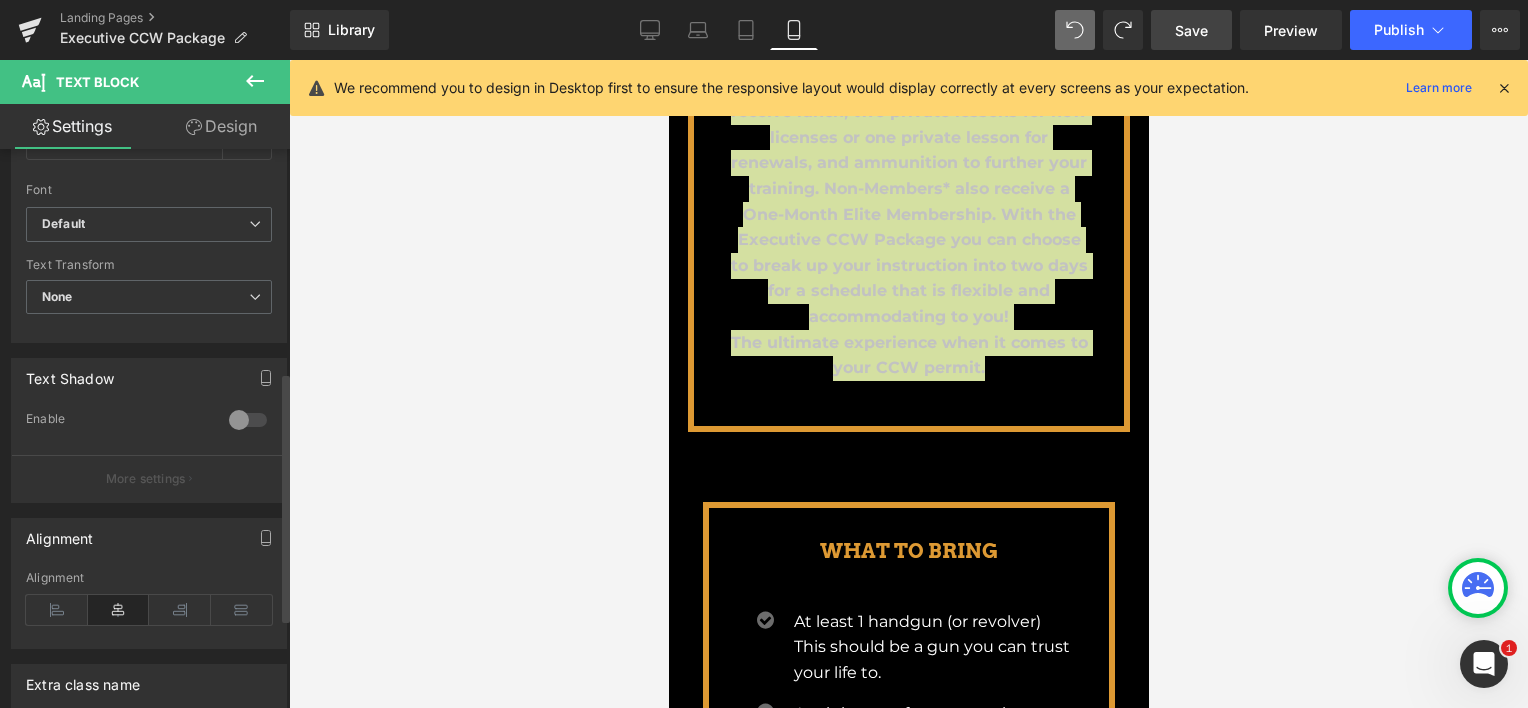 scroll, scrollTop: 500, scrollLeft: 0, axis: vertical 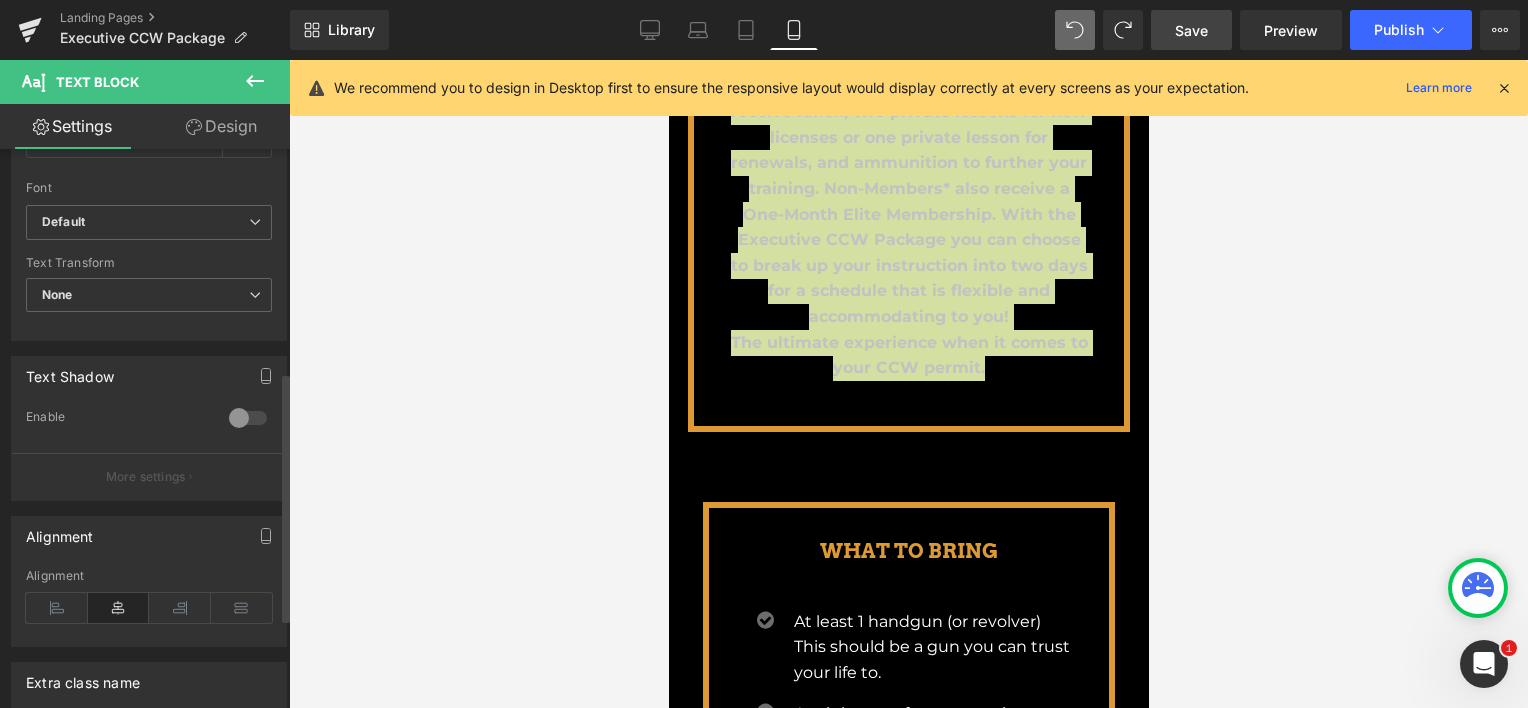 click at bounding box center (248, 418) 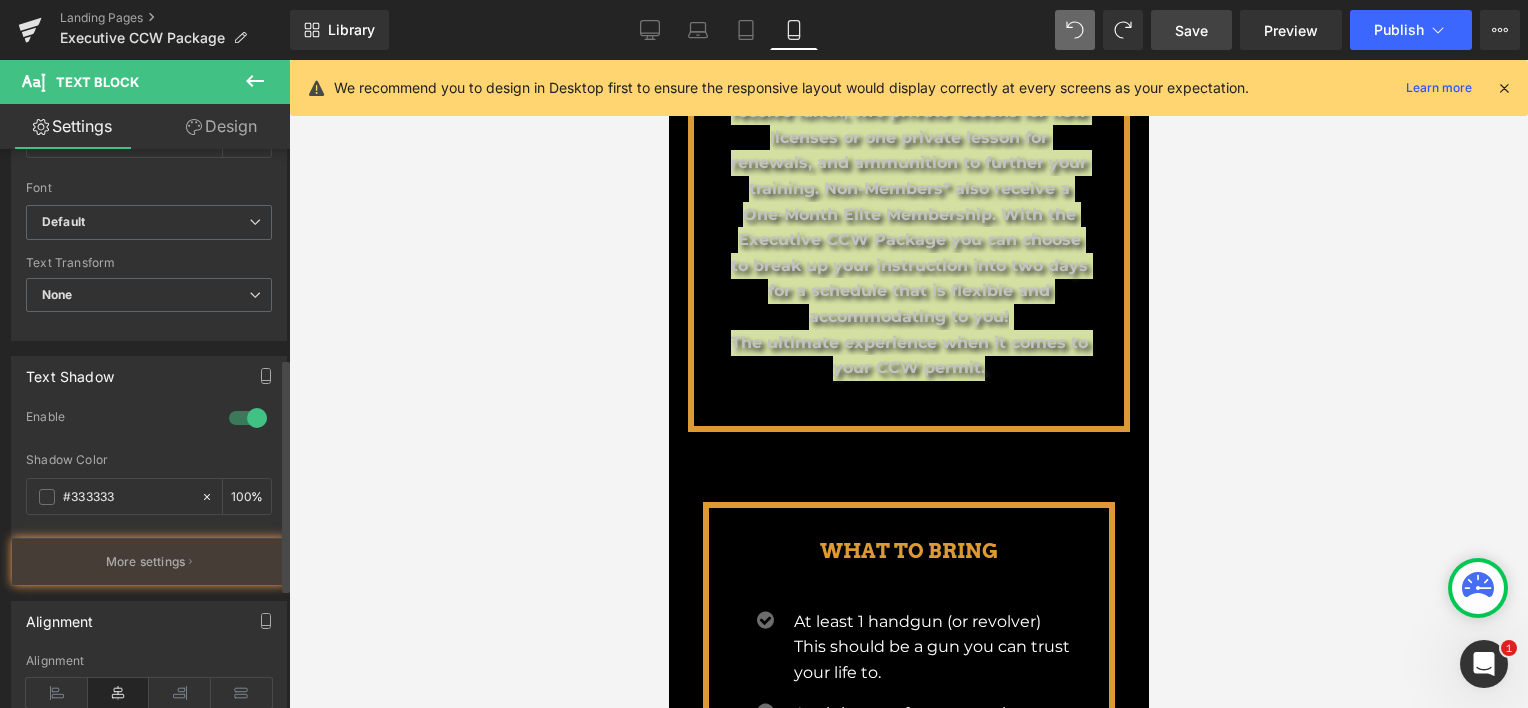 click at bounding box center [248, 418] 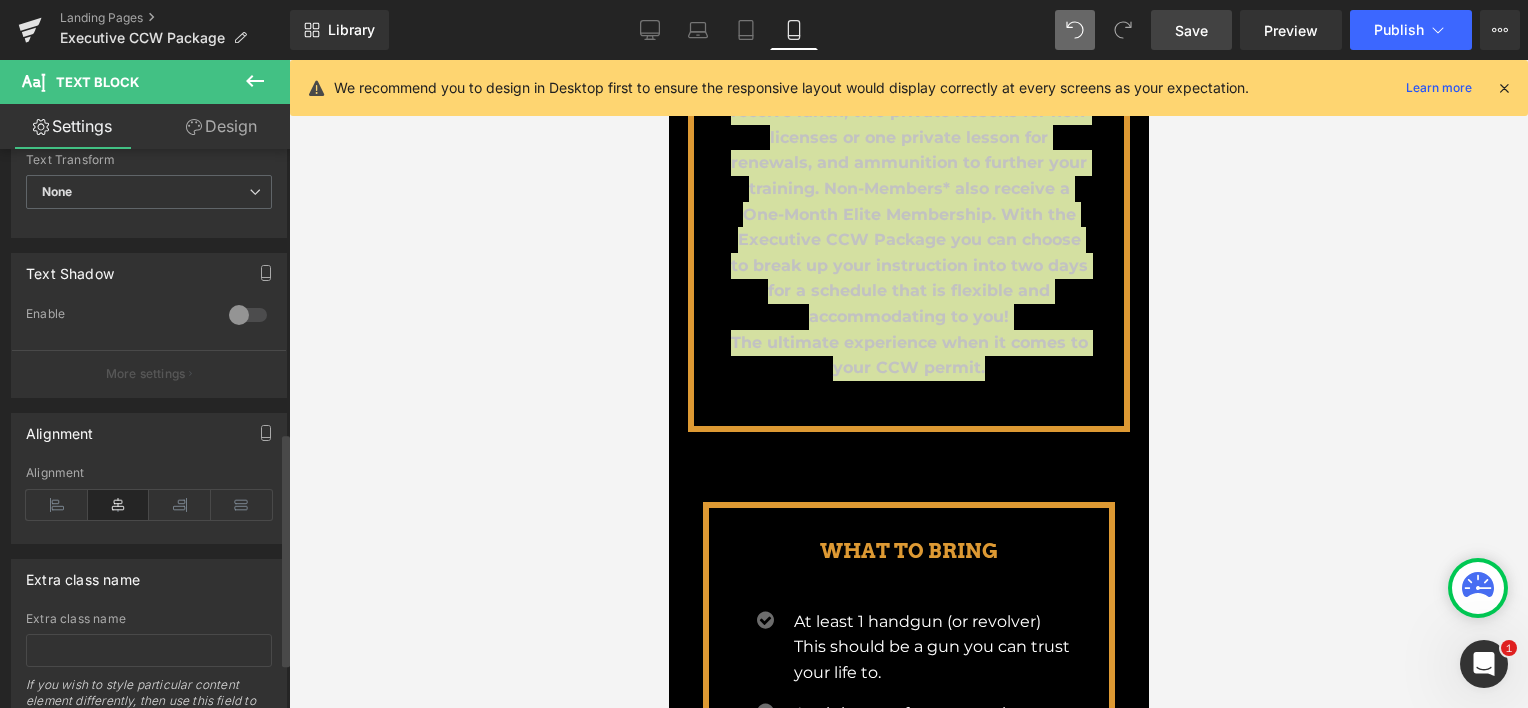 scroll, scrollTop: 702, scrollLeft: 0, axis: vertical 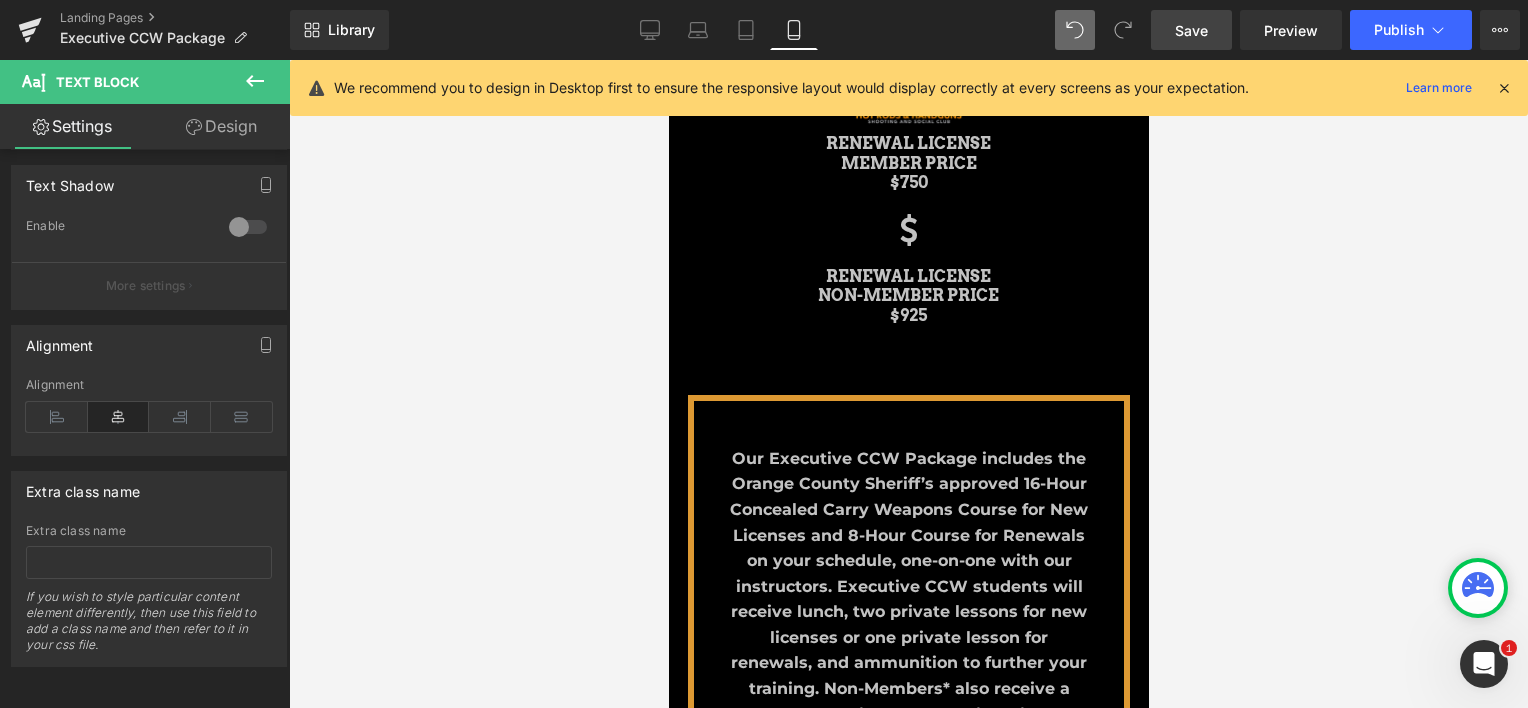 click on "Image
EXECUTIVE CCW PACKAGES
Heading
Parallax         Row         Icon         NEW LICENCE MEMBER PRICE  $1500 Heading         Icon         NEW LICENSE NON-MEMBER PRICE $1850 Heading         Icon         RENEWAL LICENSE MEMBER PRICE  $750 Heading         Icon         RENEWAL LICENSE NON-MEMBER PRICE $925 Heading         Row         The ultimate experience when it comes to your CCW permit. Text Block         Row         WHAT TO BRING Heading
Icon
At least 1 handgun (or revolver) This should be a gun you can trust your life to.
Text Block" at bounding box center [908, 1315] 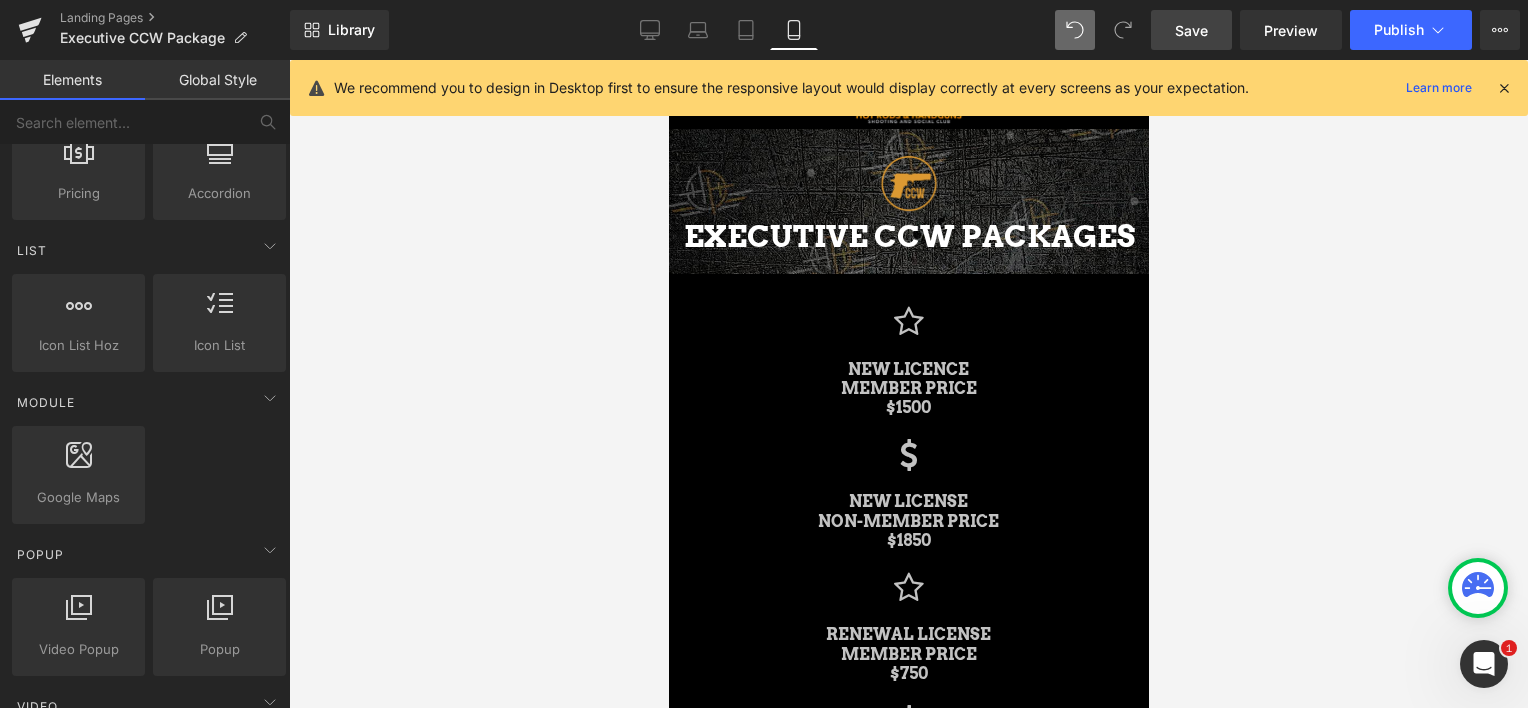 scroll, scrollTop: 0, scrollLeft: 0, axis: both 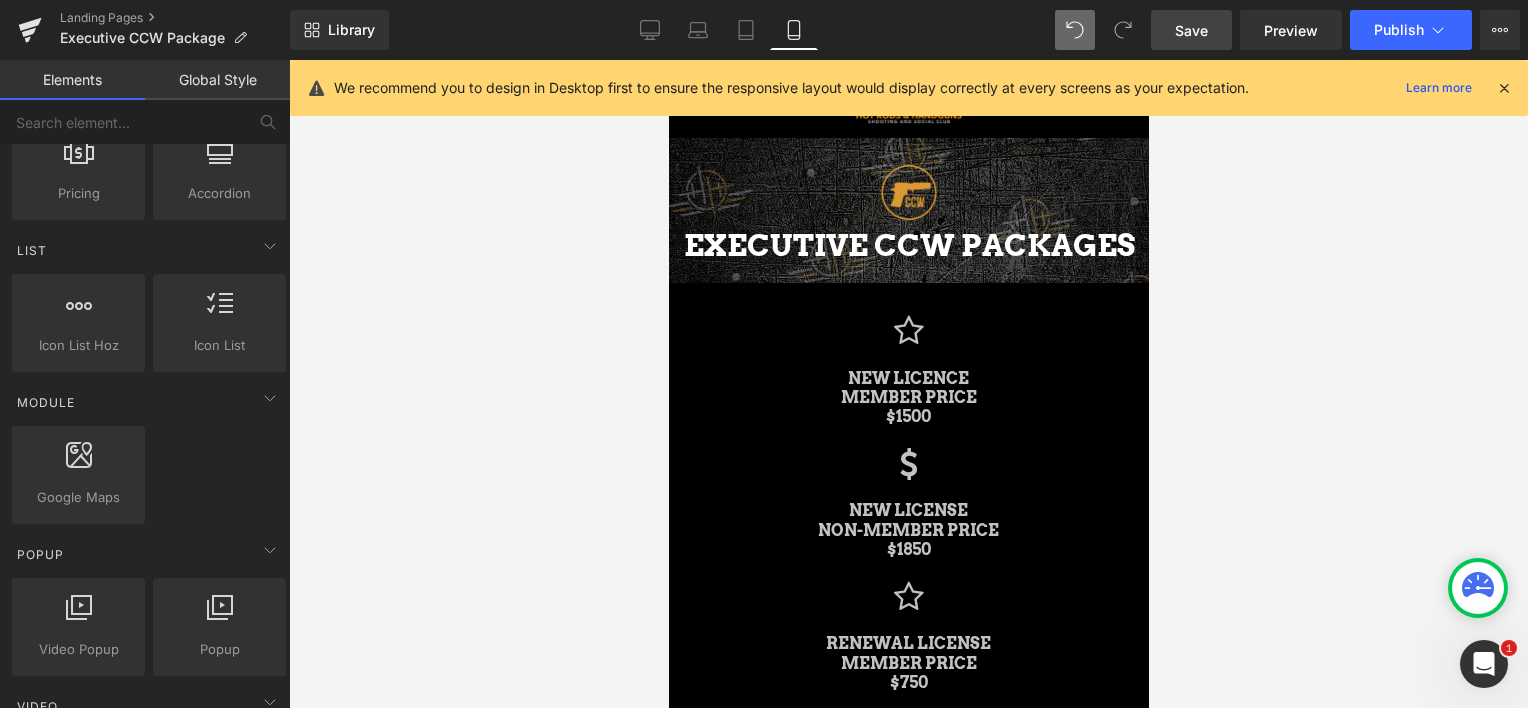click on "Save" at bounding box center (1191, 30) 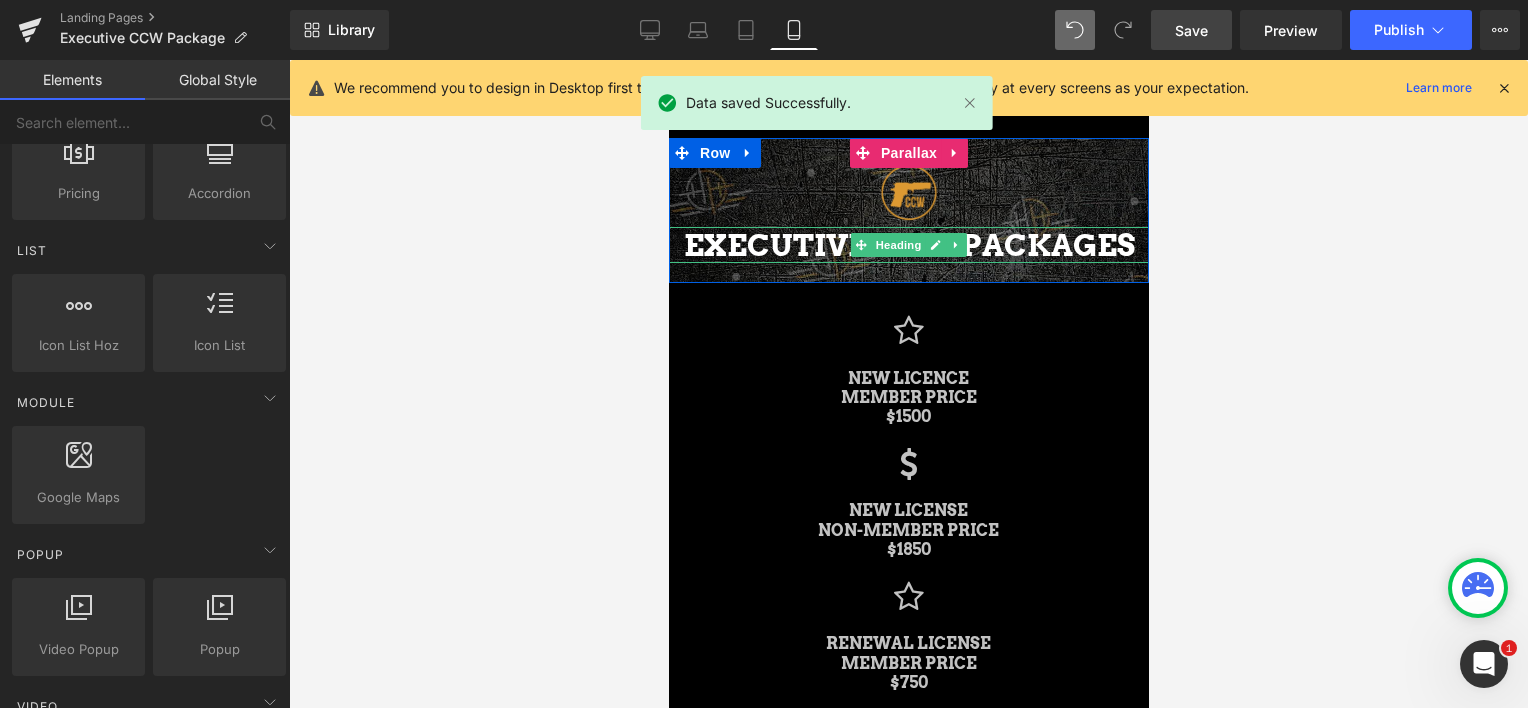 click on "EXECUTIVE CCW PACKAGES" at bounding box center (908, 245) 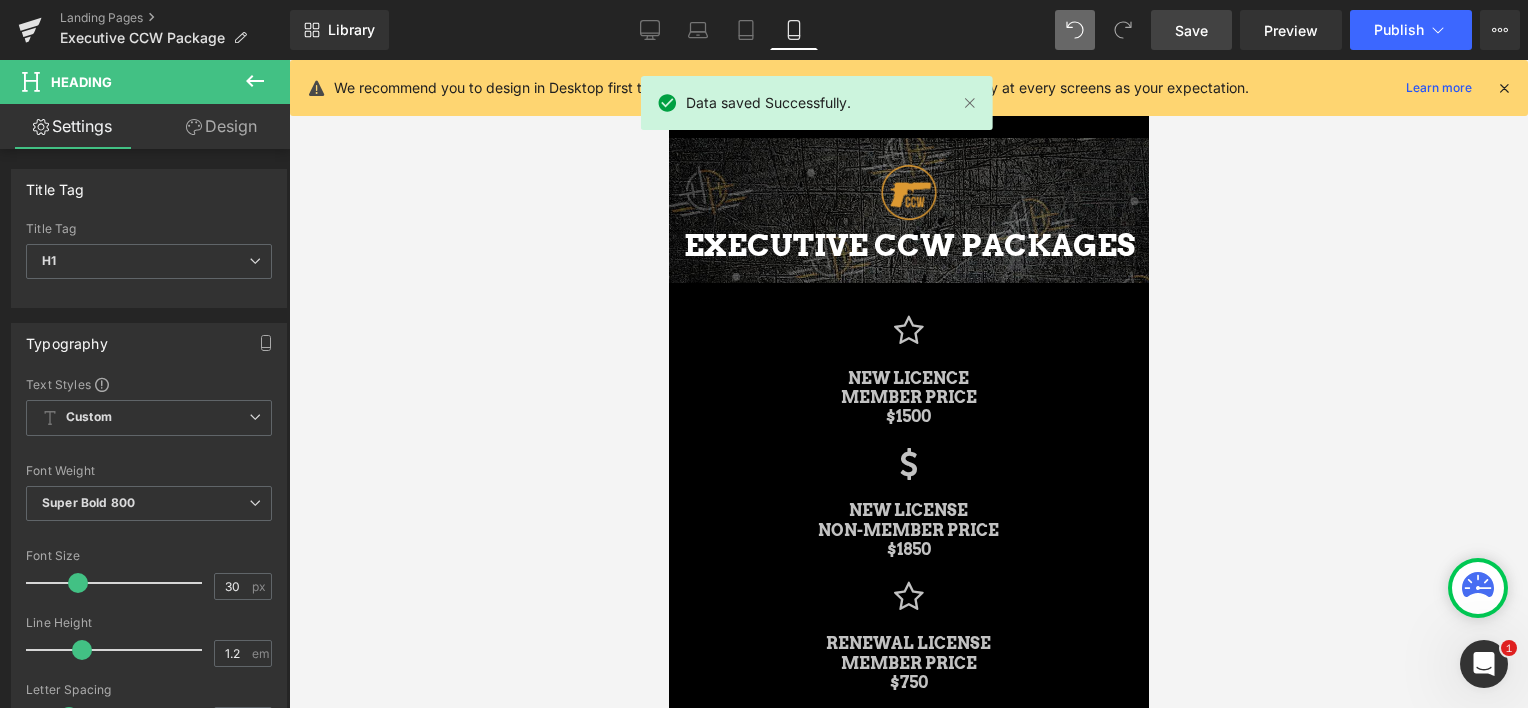 click on "Design" at bounding box center (221, 126) 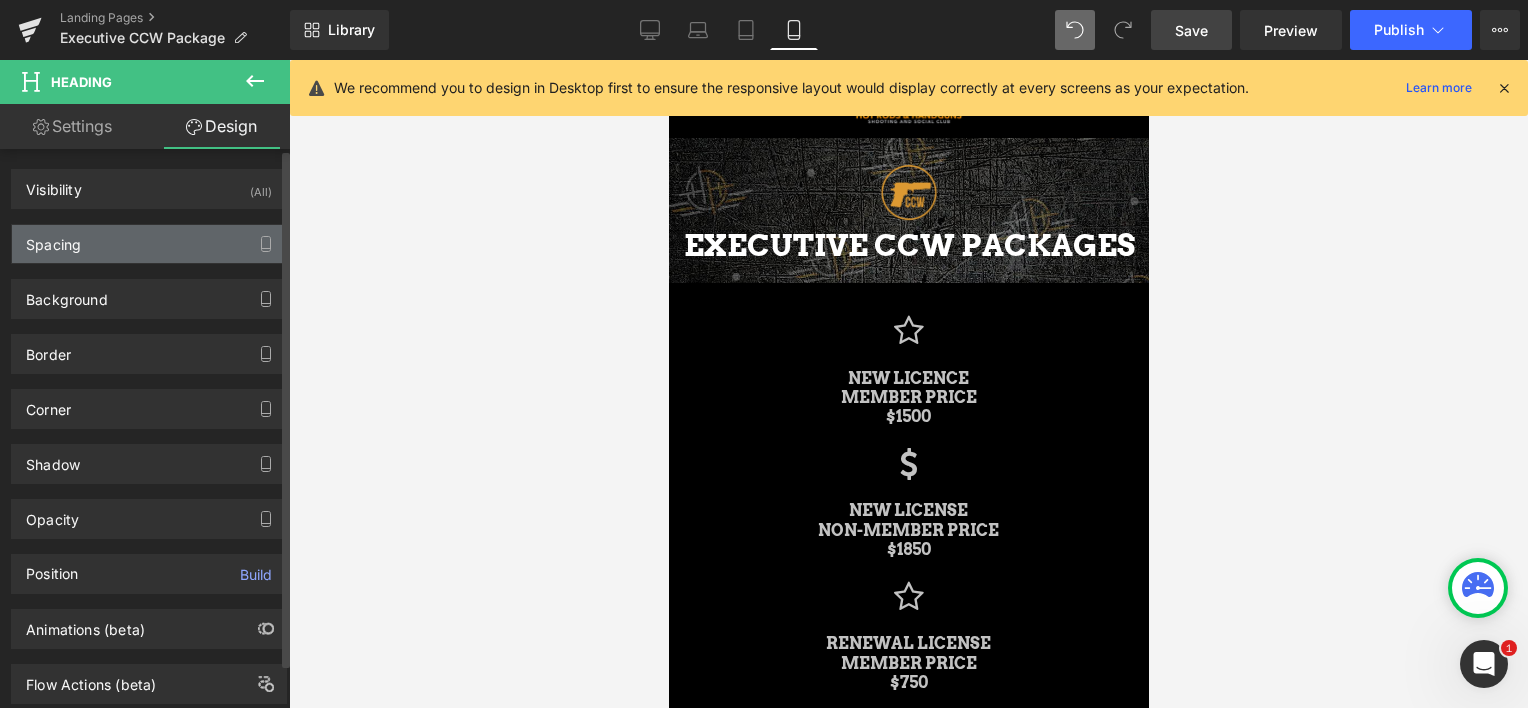 click on "Spacing" at bounding box center (149, 244) 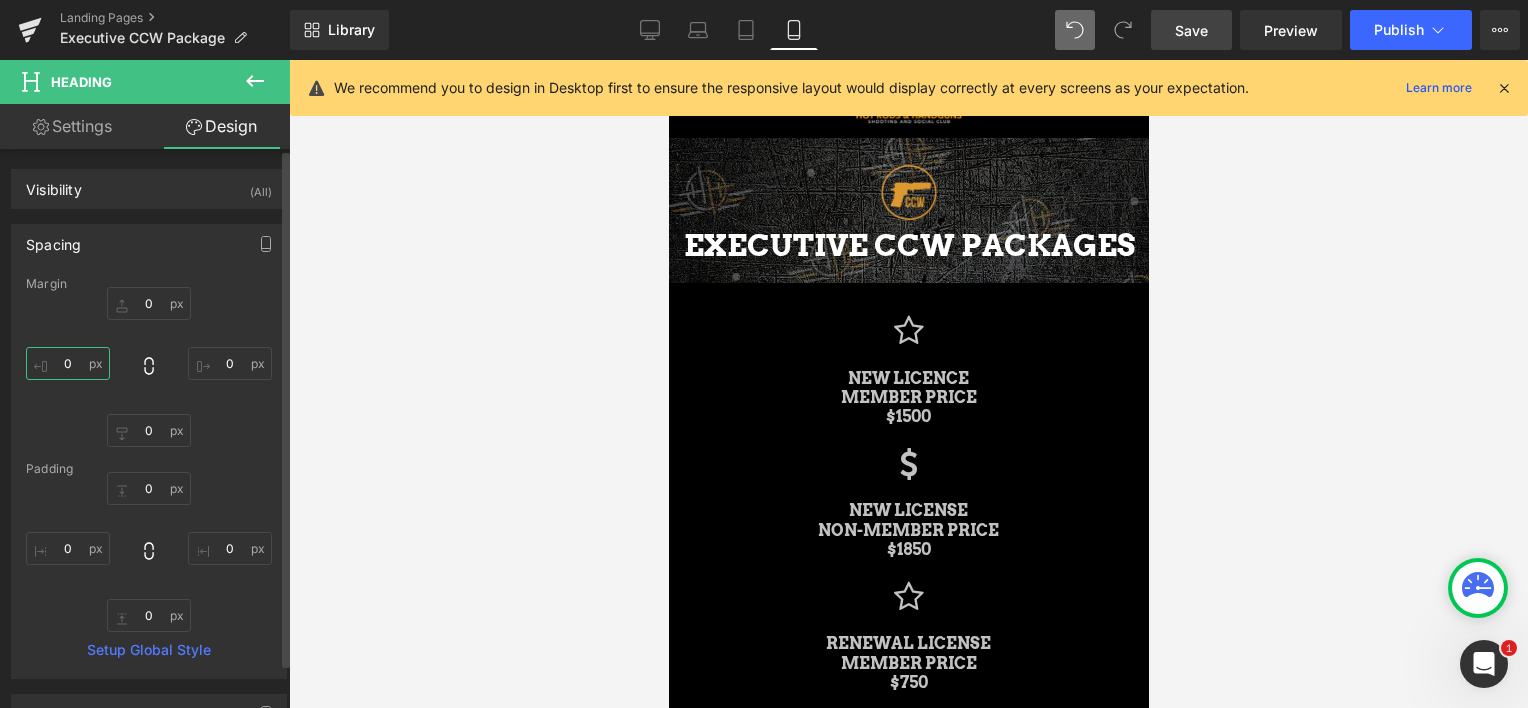 click on "0" at bounding box center (68, 363) 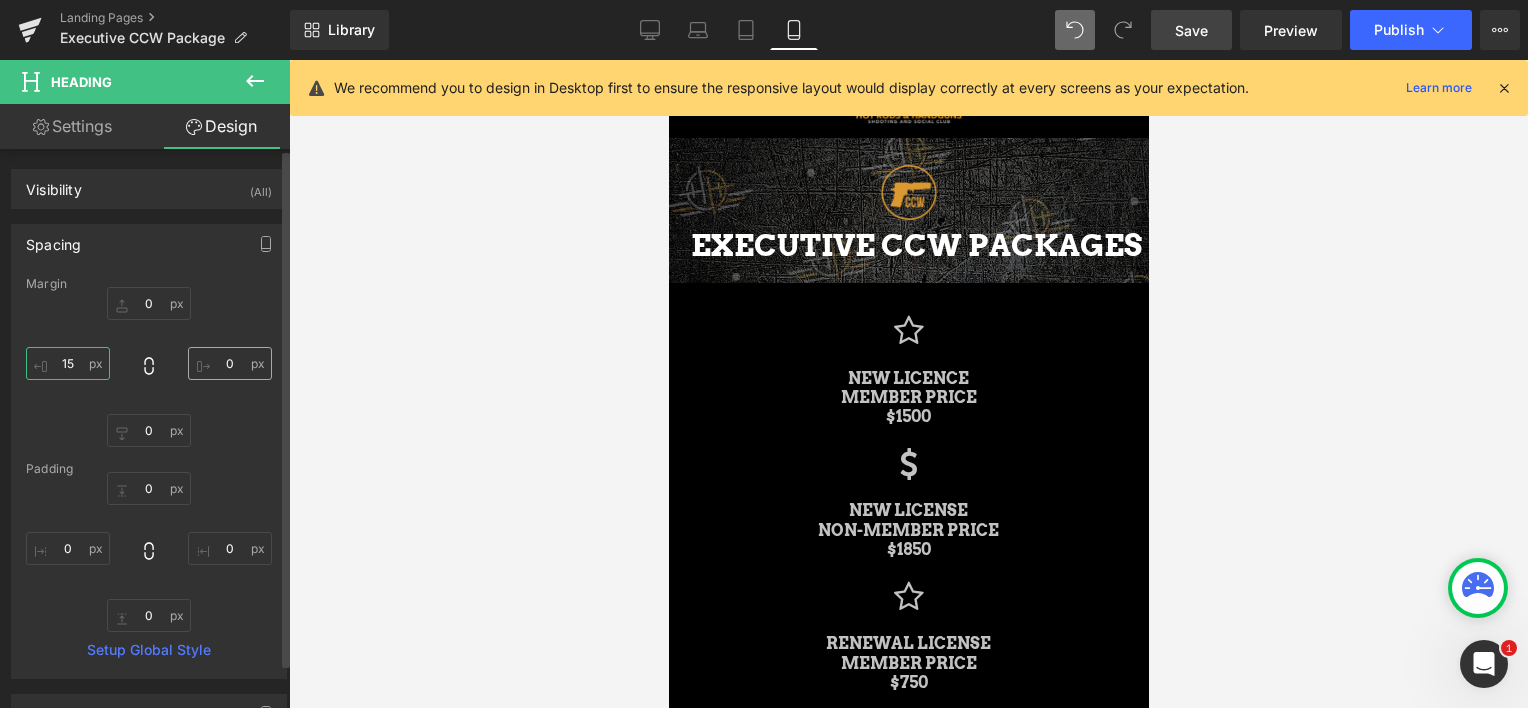 type on "15" 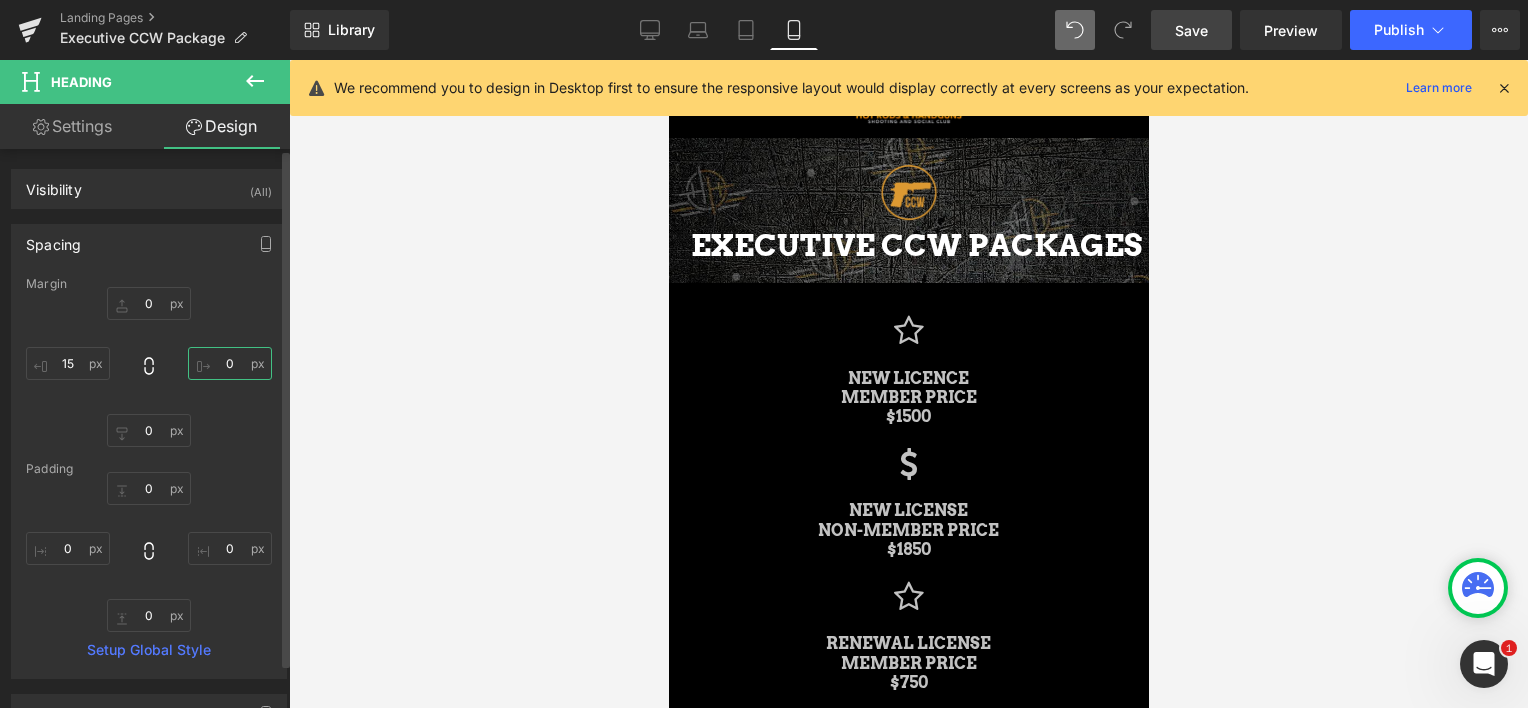 click on "0" at bounding box center (230, 363) 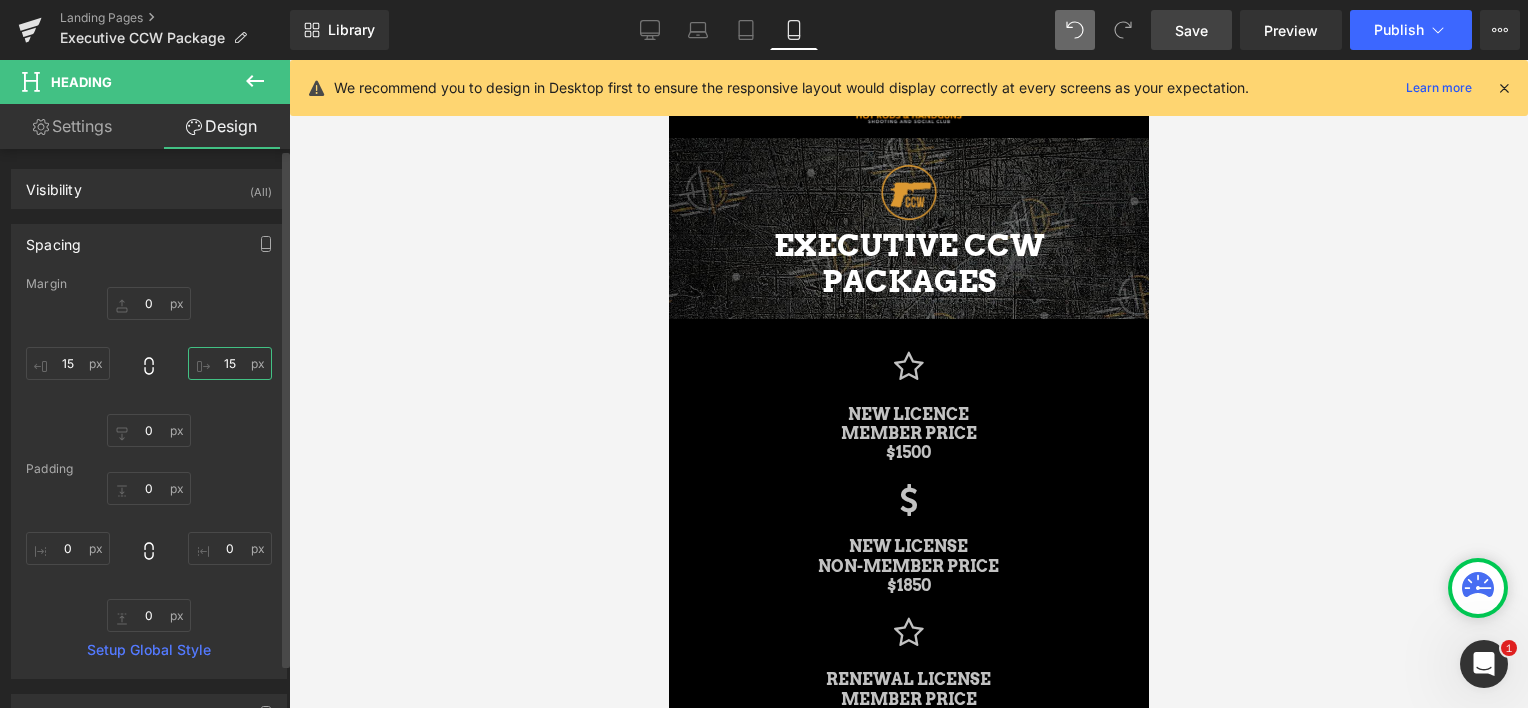 scroll, scrollTop: 10, scrollLeft: 10, axis: both 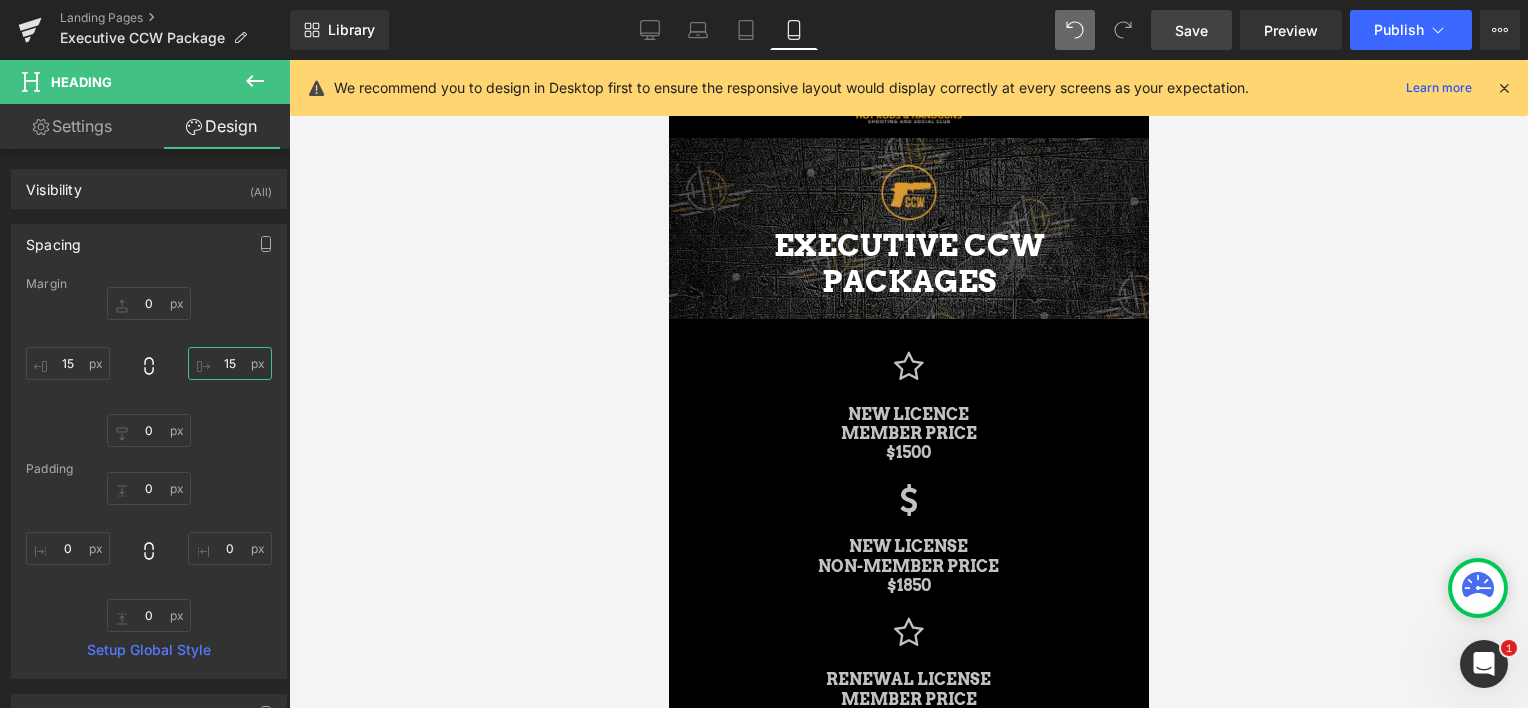 type on "15" 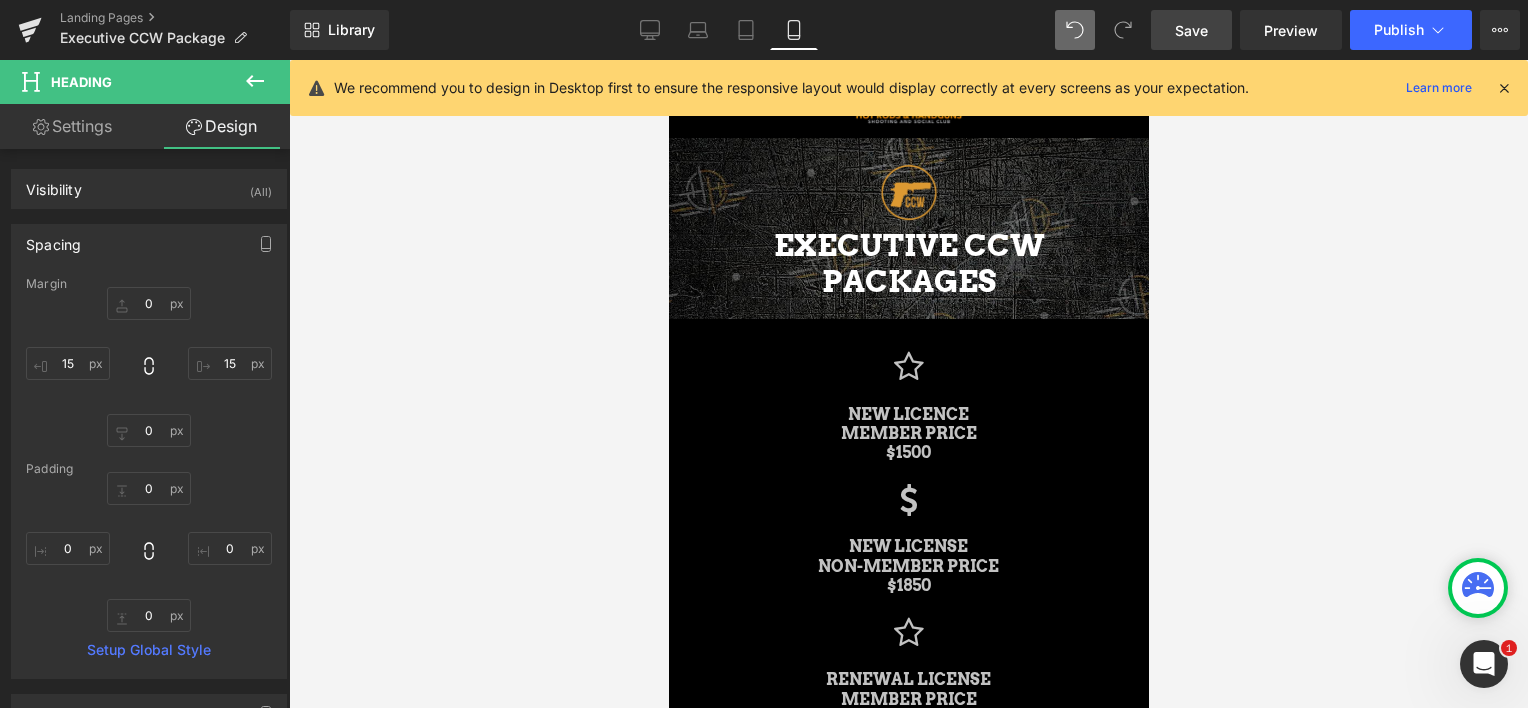 click on "Save" at bounding box center (1191, 30) 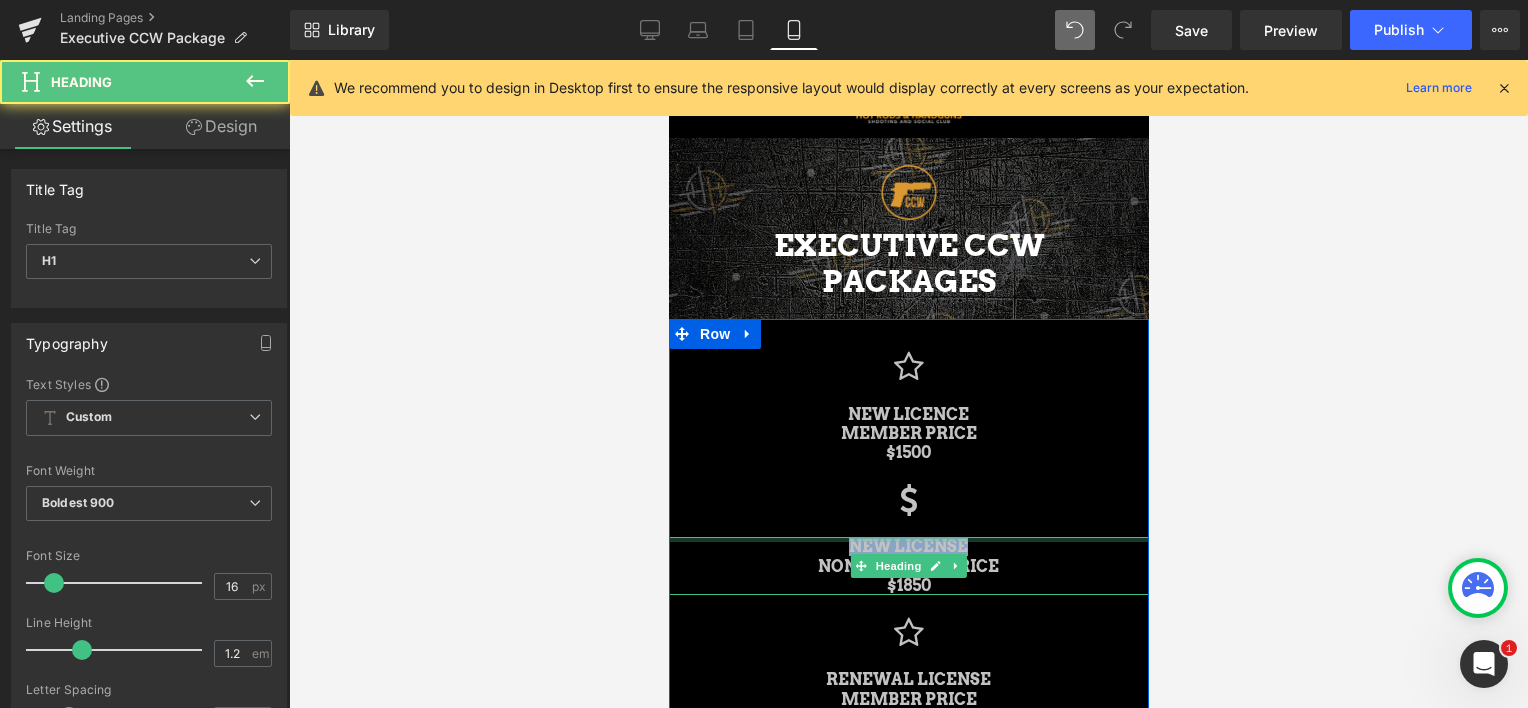 drag, startPoint x: 961, startPoint y: 546, endPoint x: 829, endPoint y: 537, distance: 132.30646 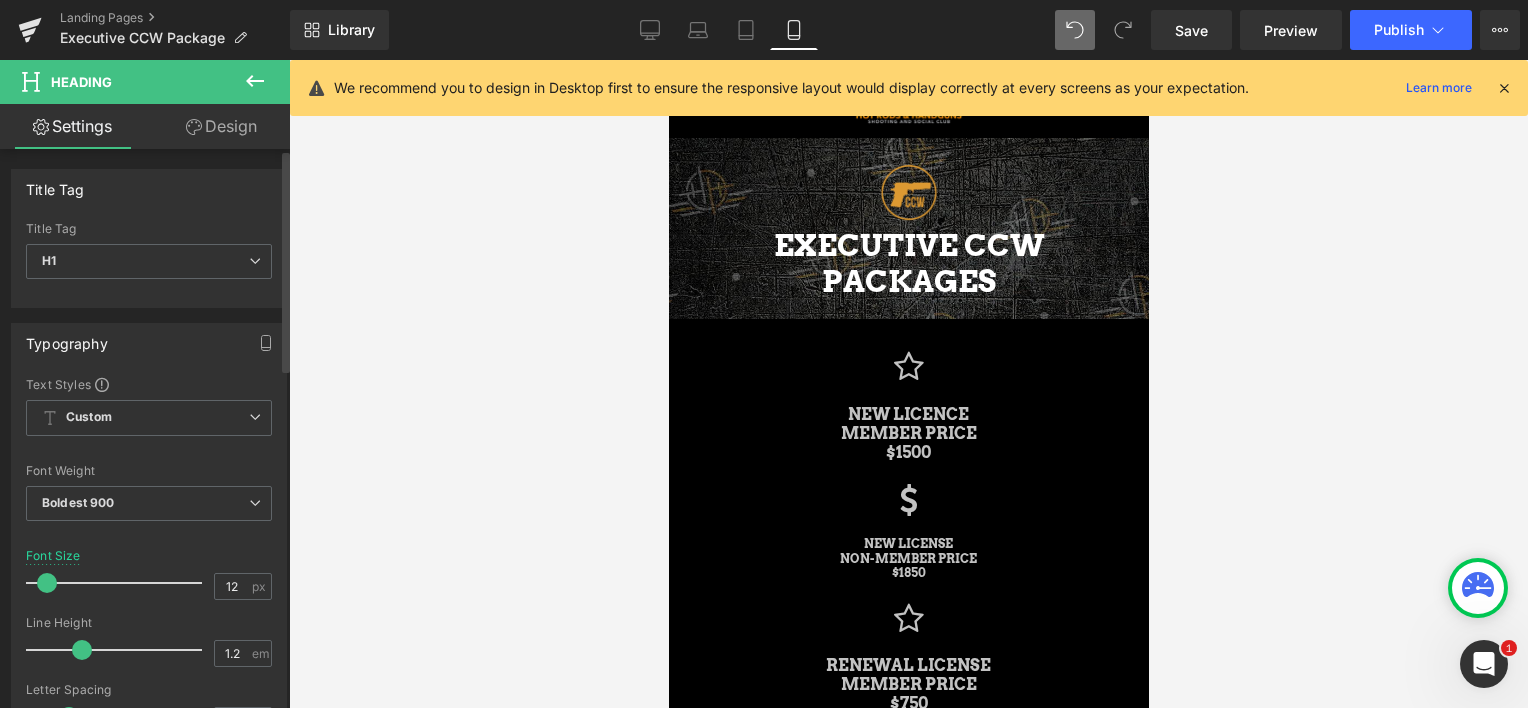 scroll, scrollTop: 3815, scrollLeft: 464, axis: both 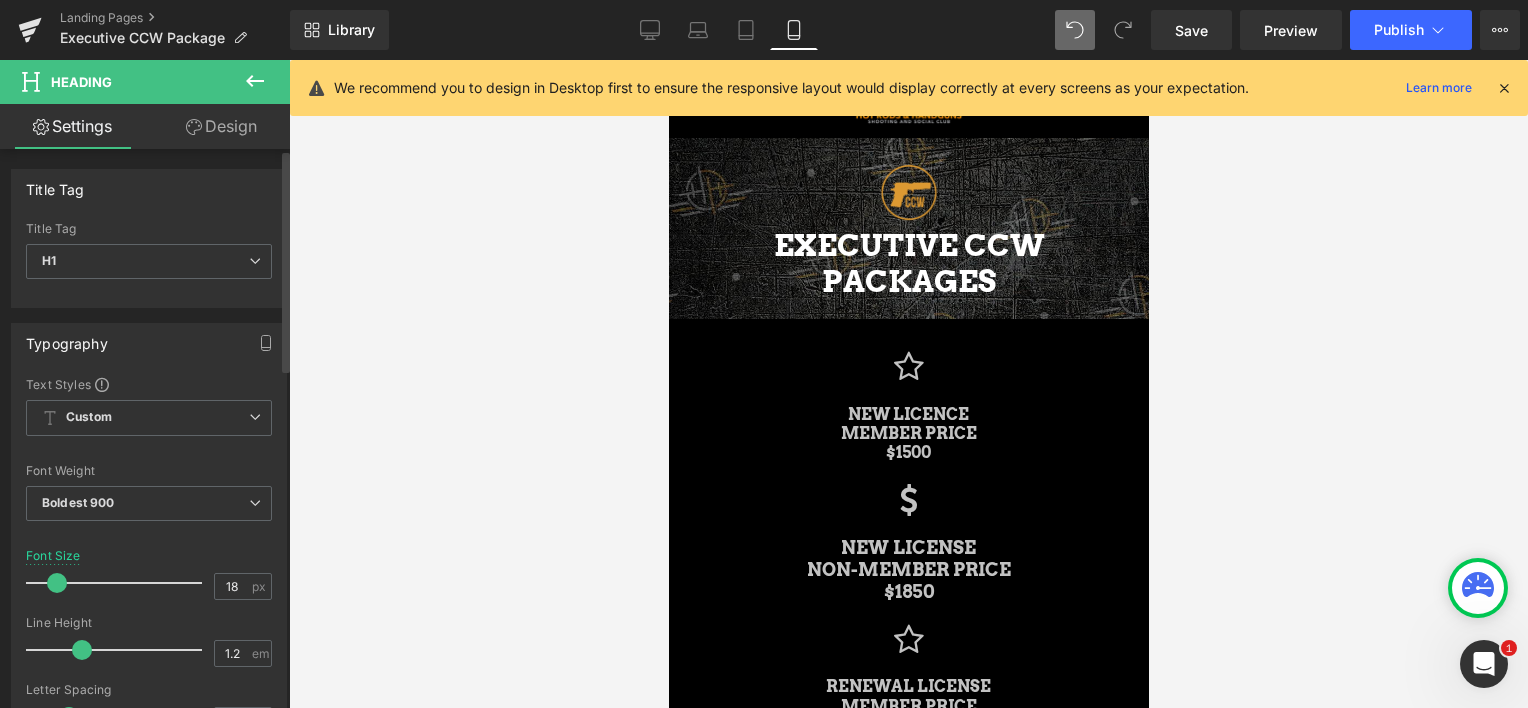 click at bounding box center (57, 583) 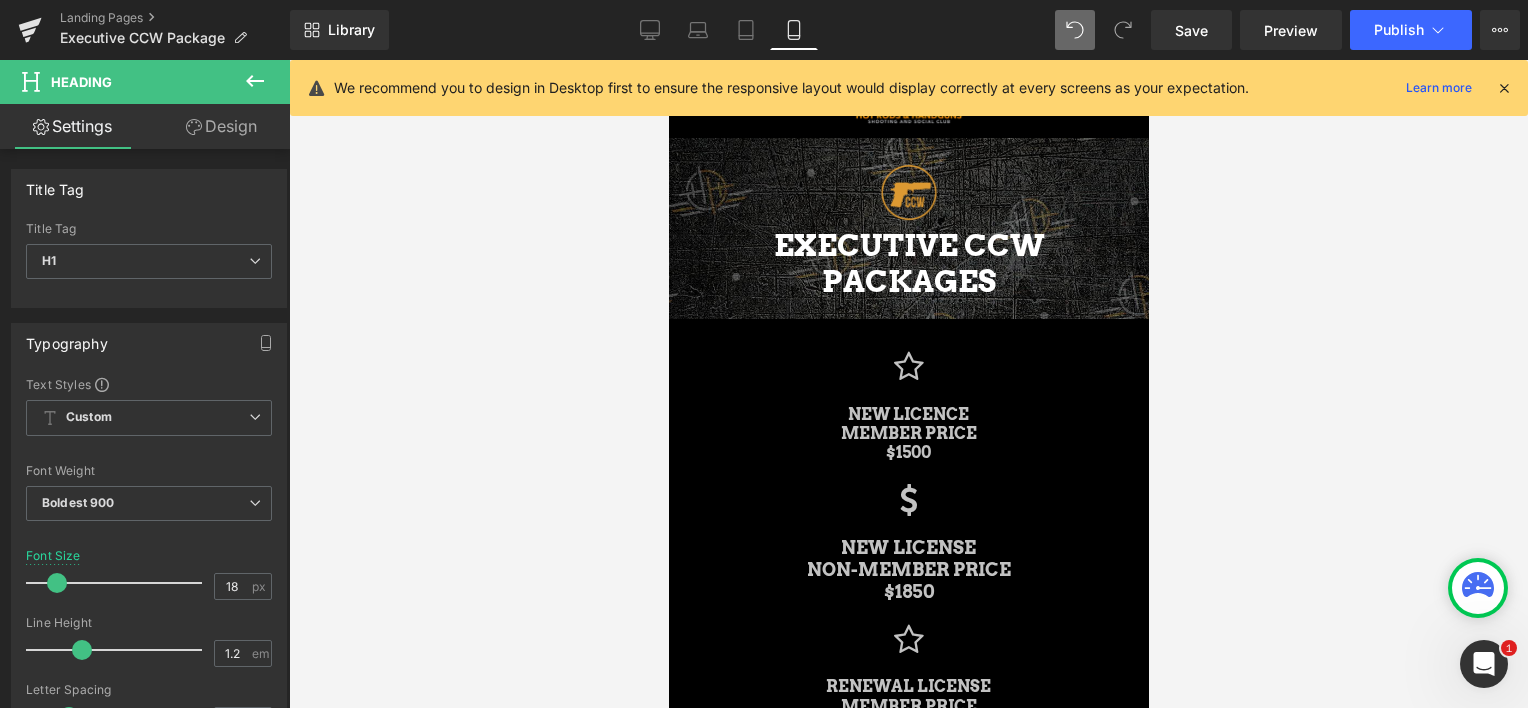 type on "16" 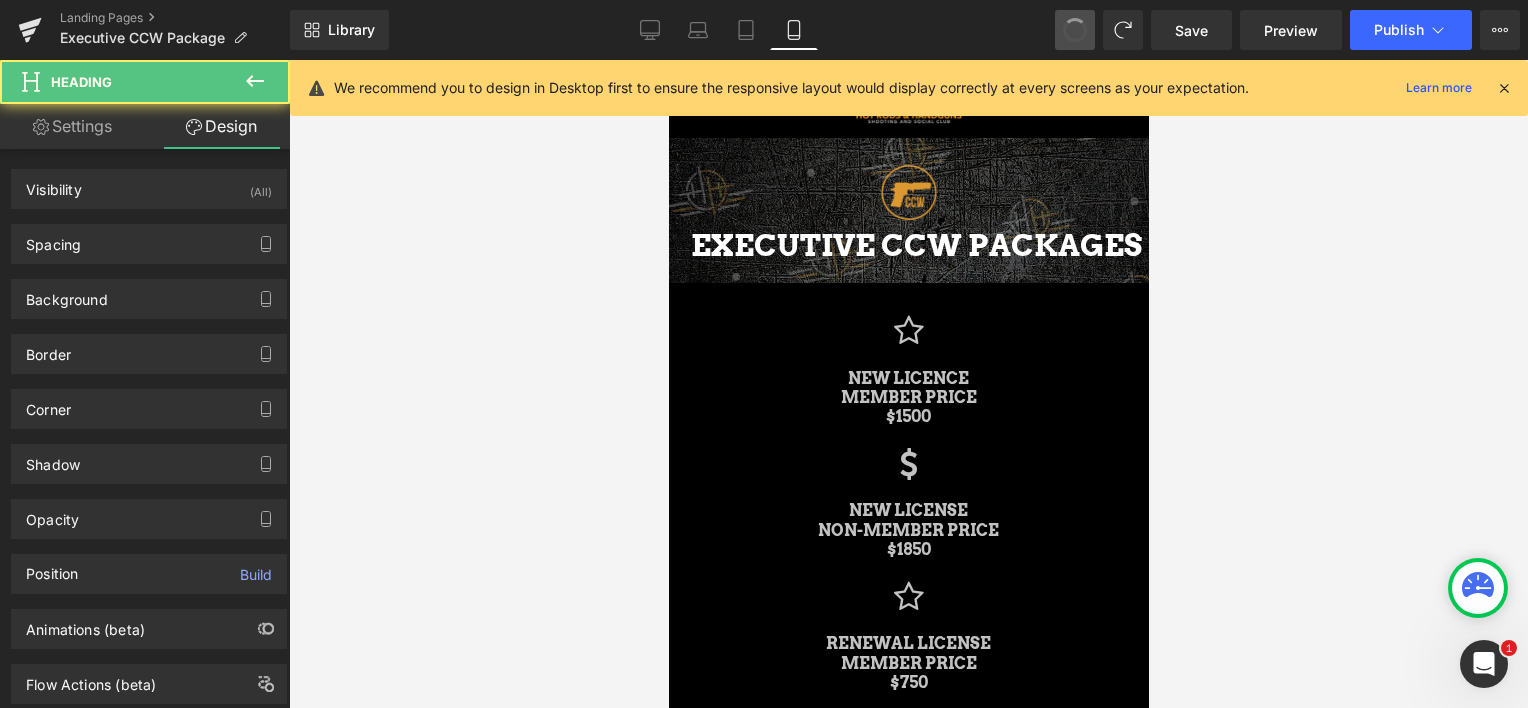 scroll, scrollTop: 3793, scrollLeft: 464, axis: both 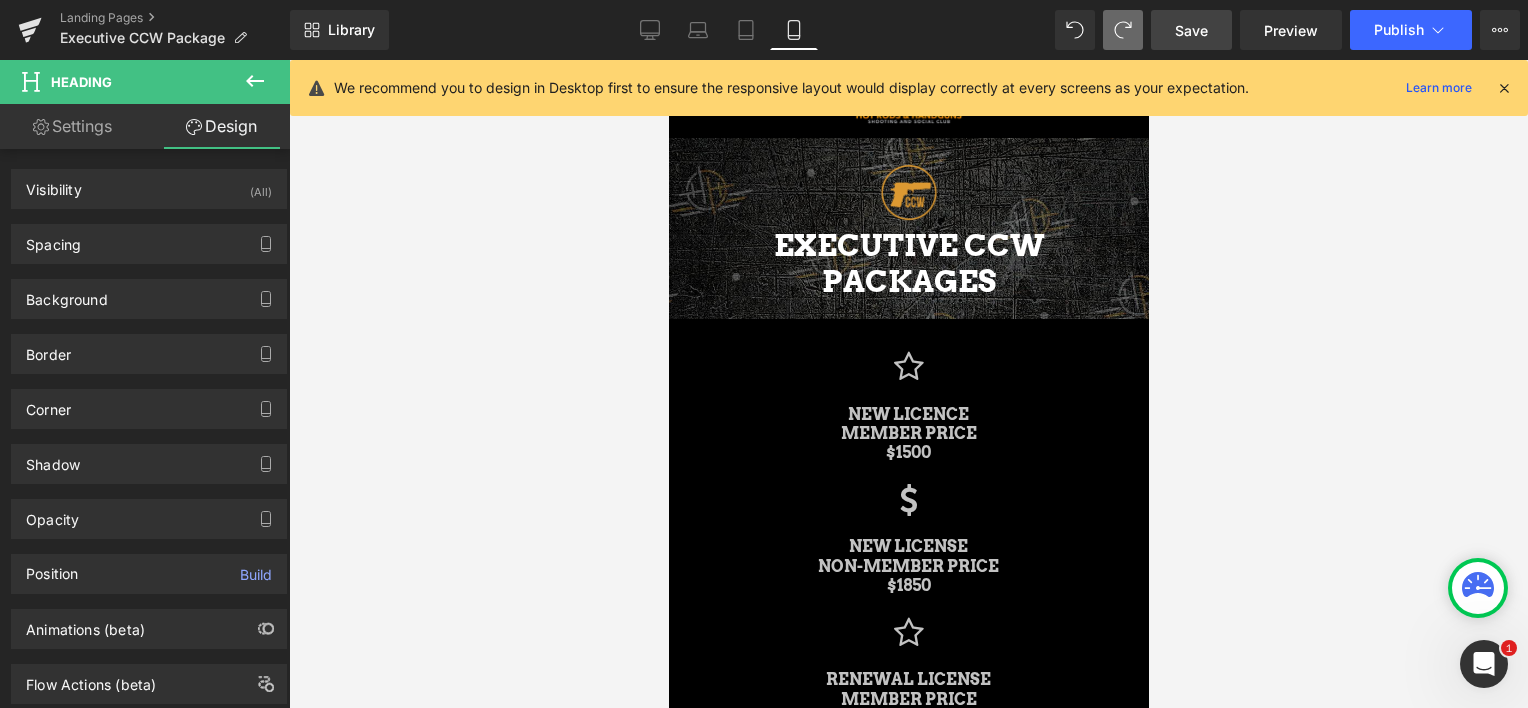 click on "Save" at bounding box center (1191, 30) 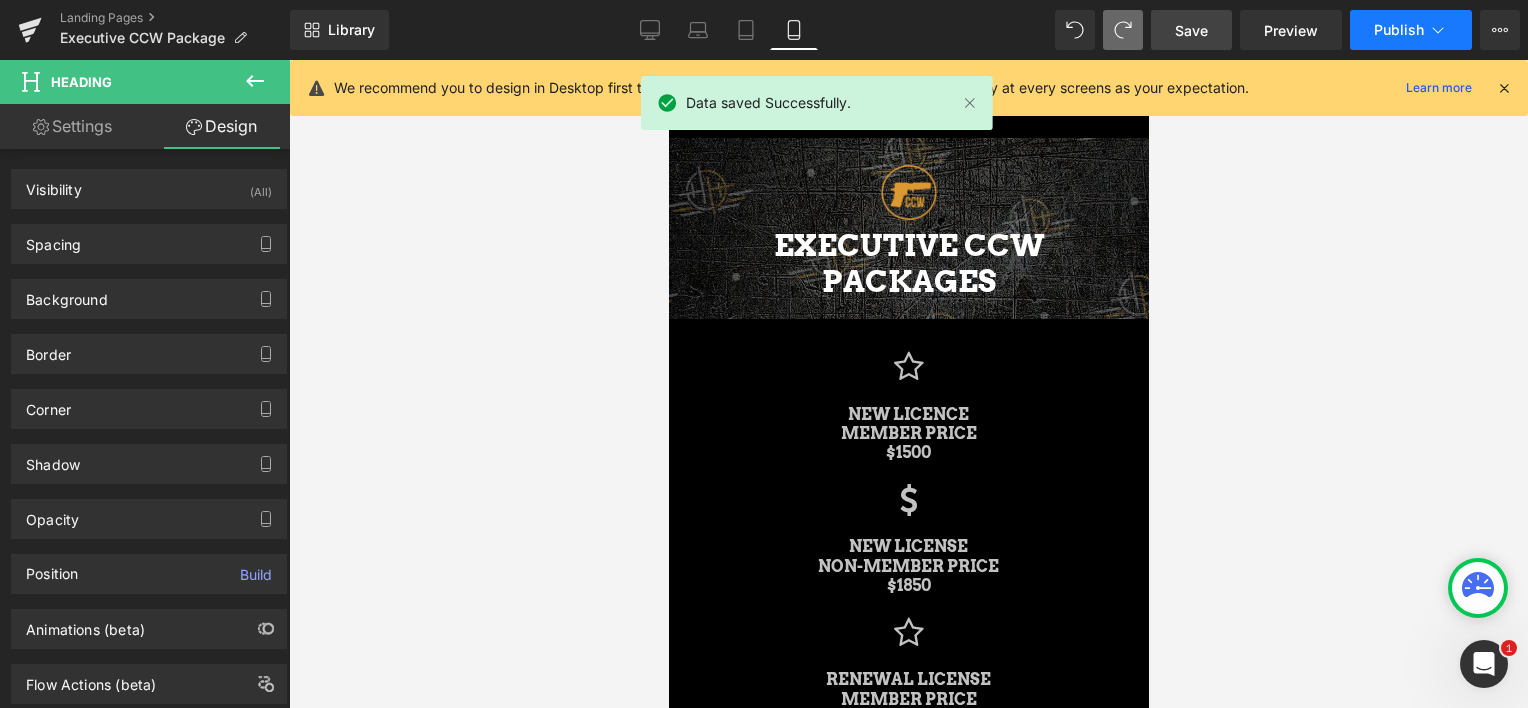 click on "Publish" at bounding box center [1399, 30] 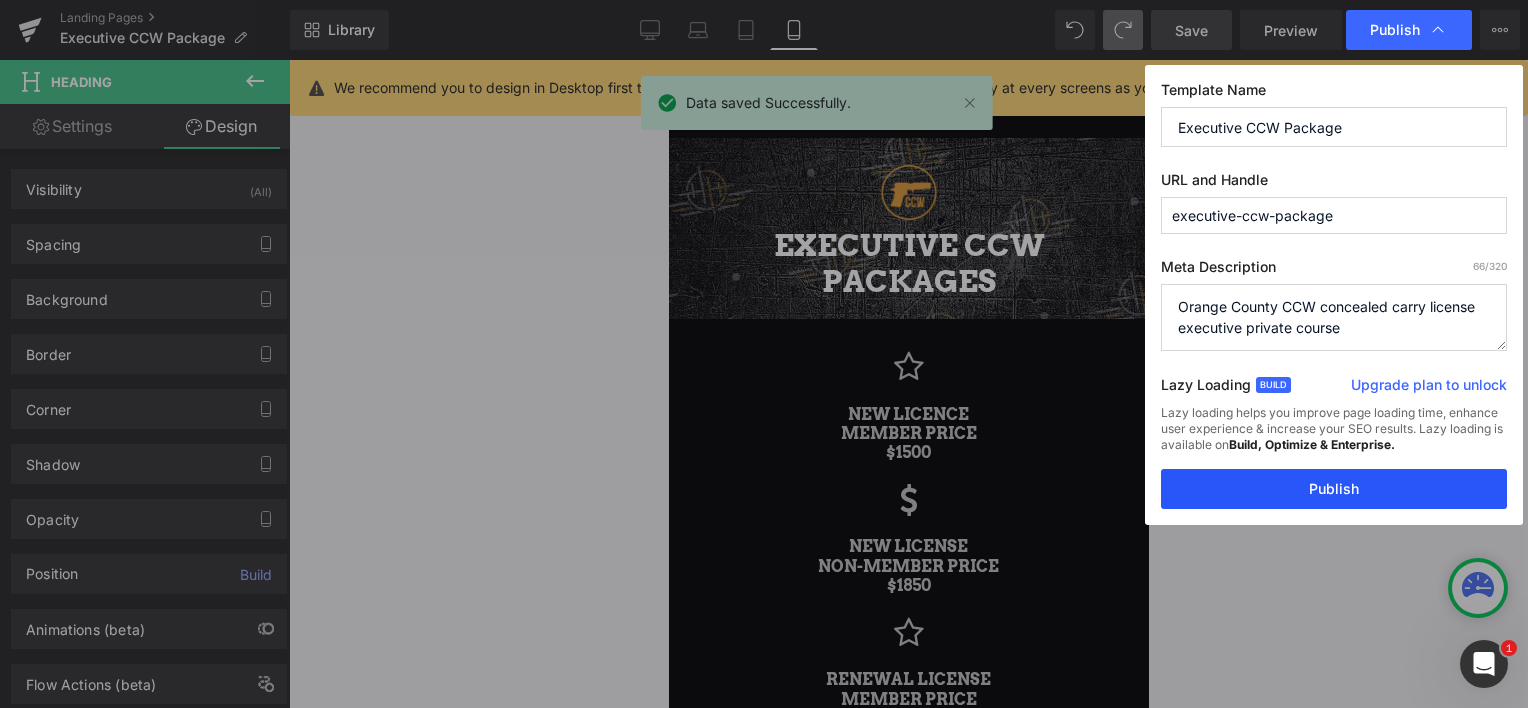 click on "Publish" at bounding box center [1334, 489] 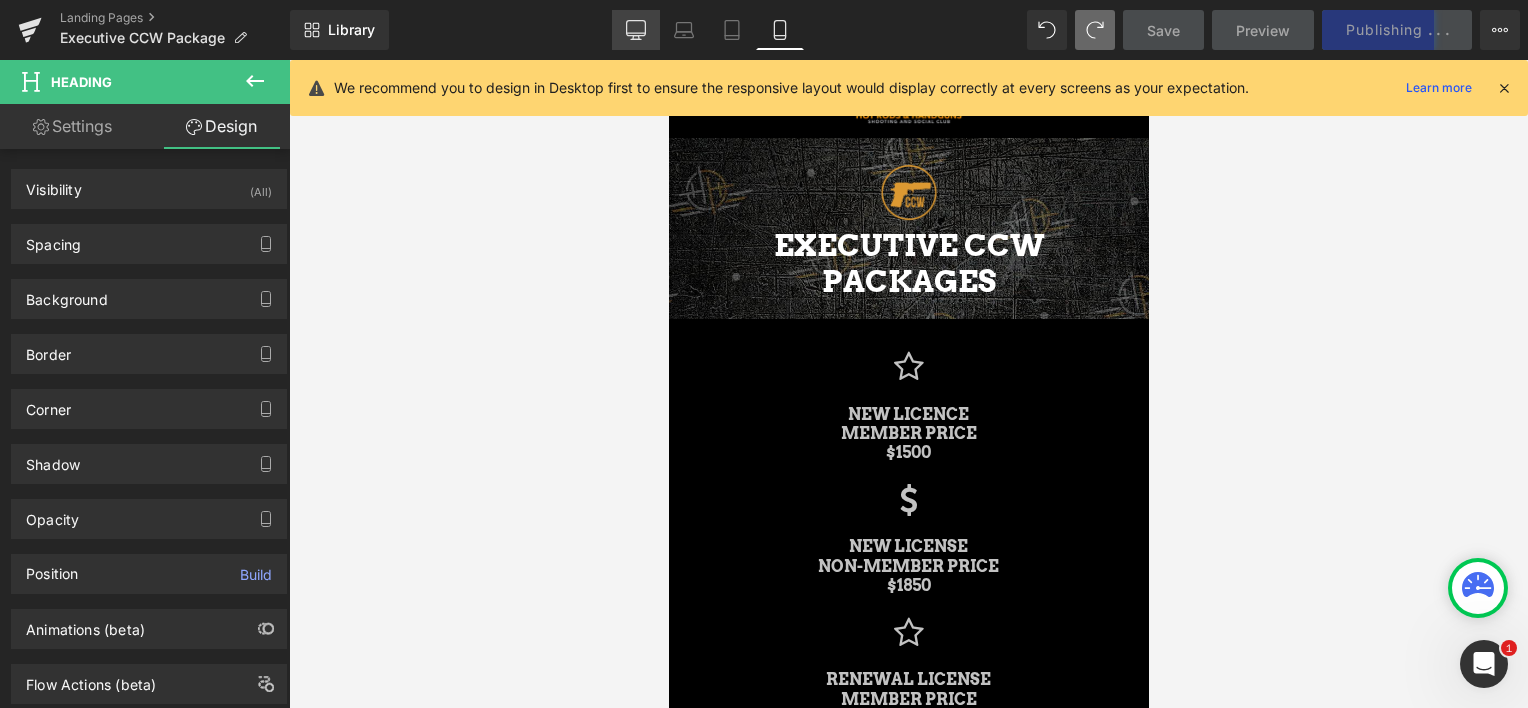 click 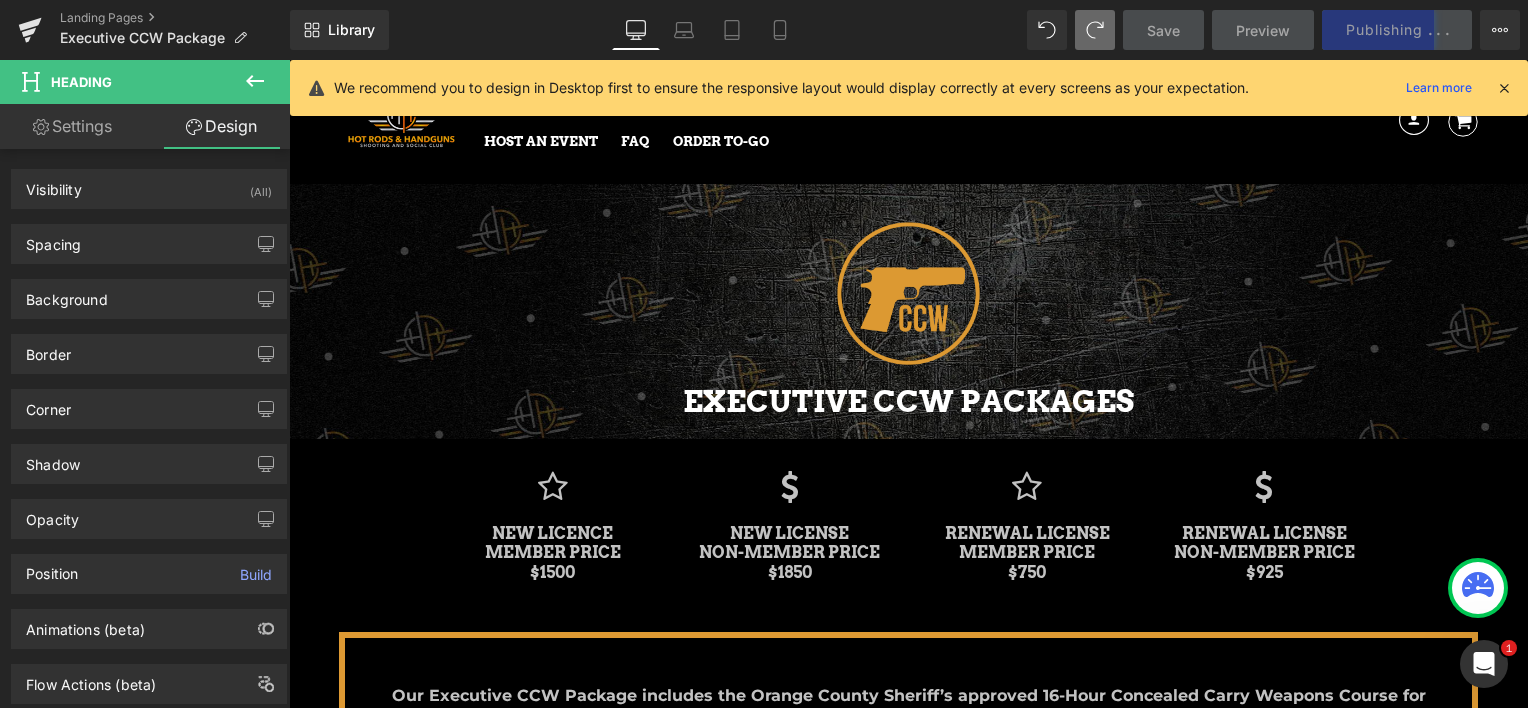 scroll, scrollTop: 234, scrollLeft: 0, axis: vertical 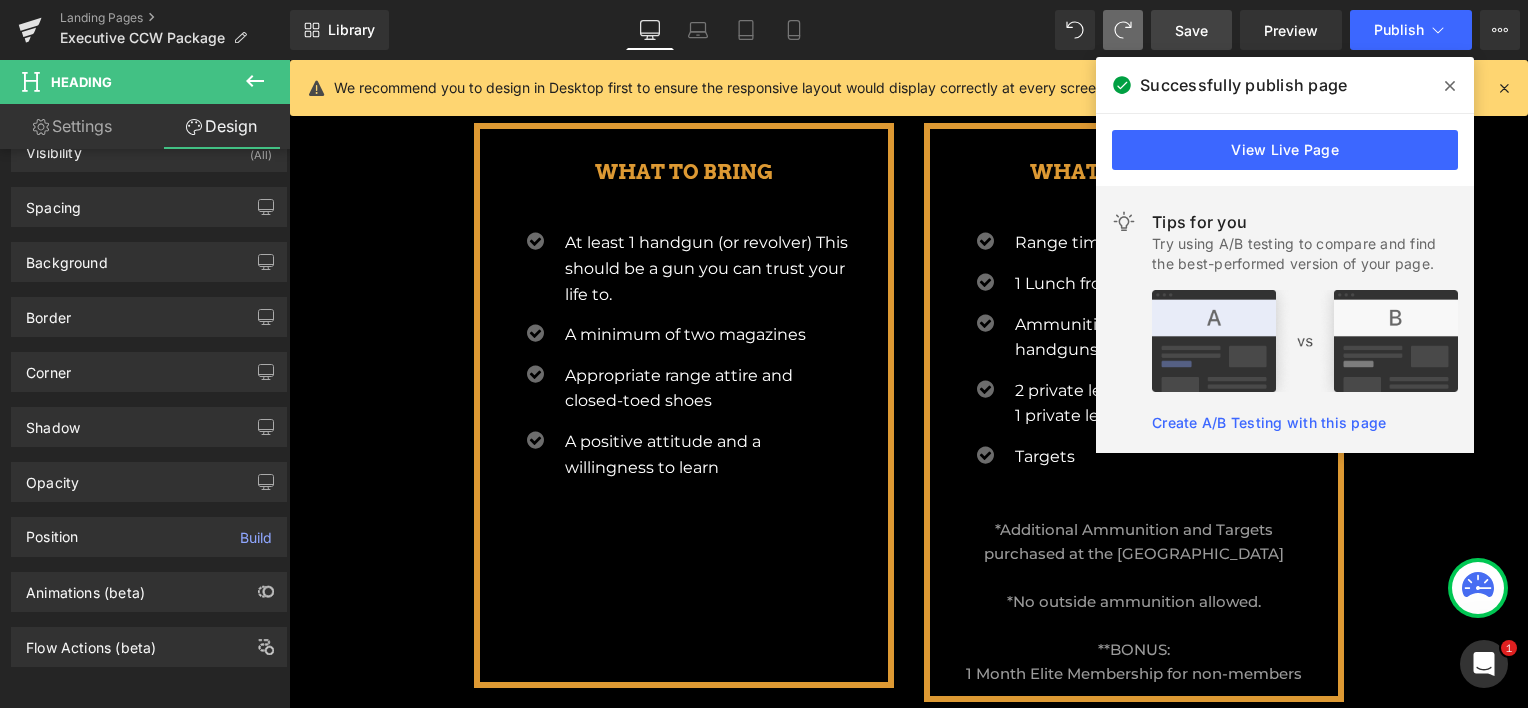 click on "WHAT TO BRING Heading
Icon
At least 1 handgun (or revolver) This should be a gun you can trust your life to.
Text Block
Icon
A minimum of two magazines
Text Block
Icon
Appropriate range attire and closed-toed shoes Text Block" at bounding box center [684, 412] 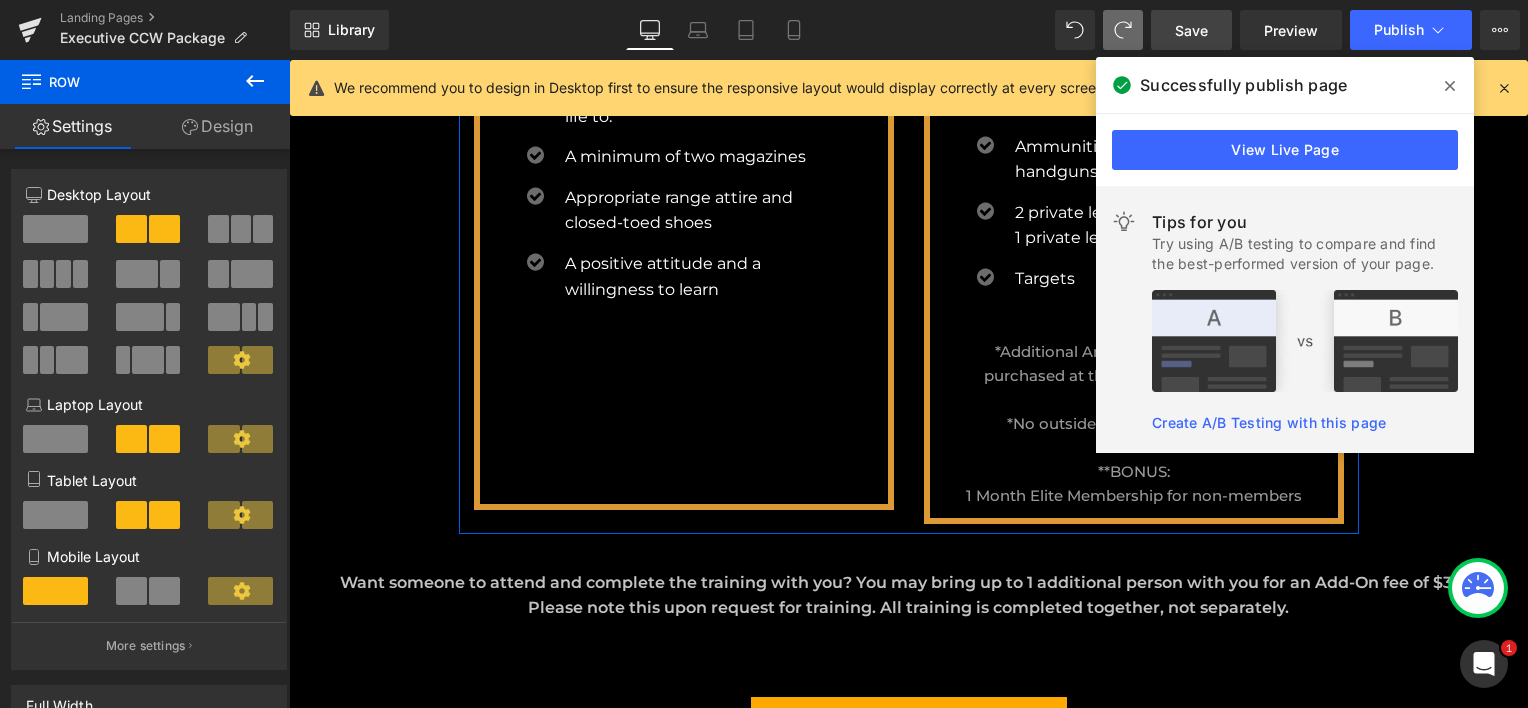 scroll, scrollTop: 1034, scrollLeft: 0, axis: vertical 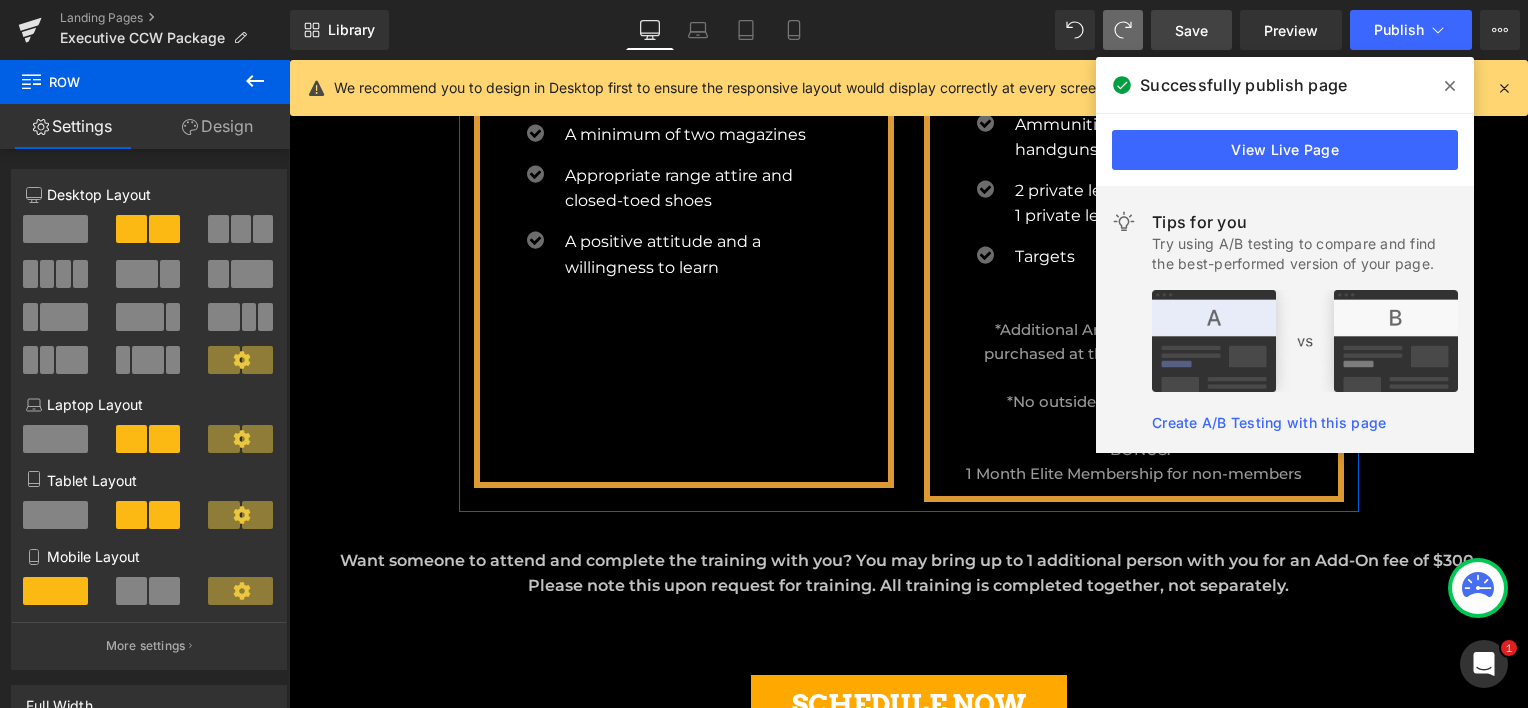 click on "WHAT TO BRING Heading
Icon
At least 1 handgun (or revolver) This should be a gun you can trust your life to.
Text Block
Icon
A minimum of two magazines
Text Block
Icon
Appropriate range attire and closed-toed shoes Text Block" at bounding box center (684, 212) 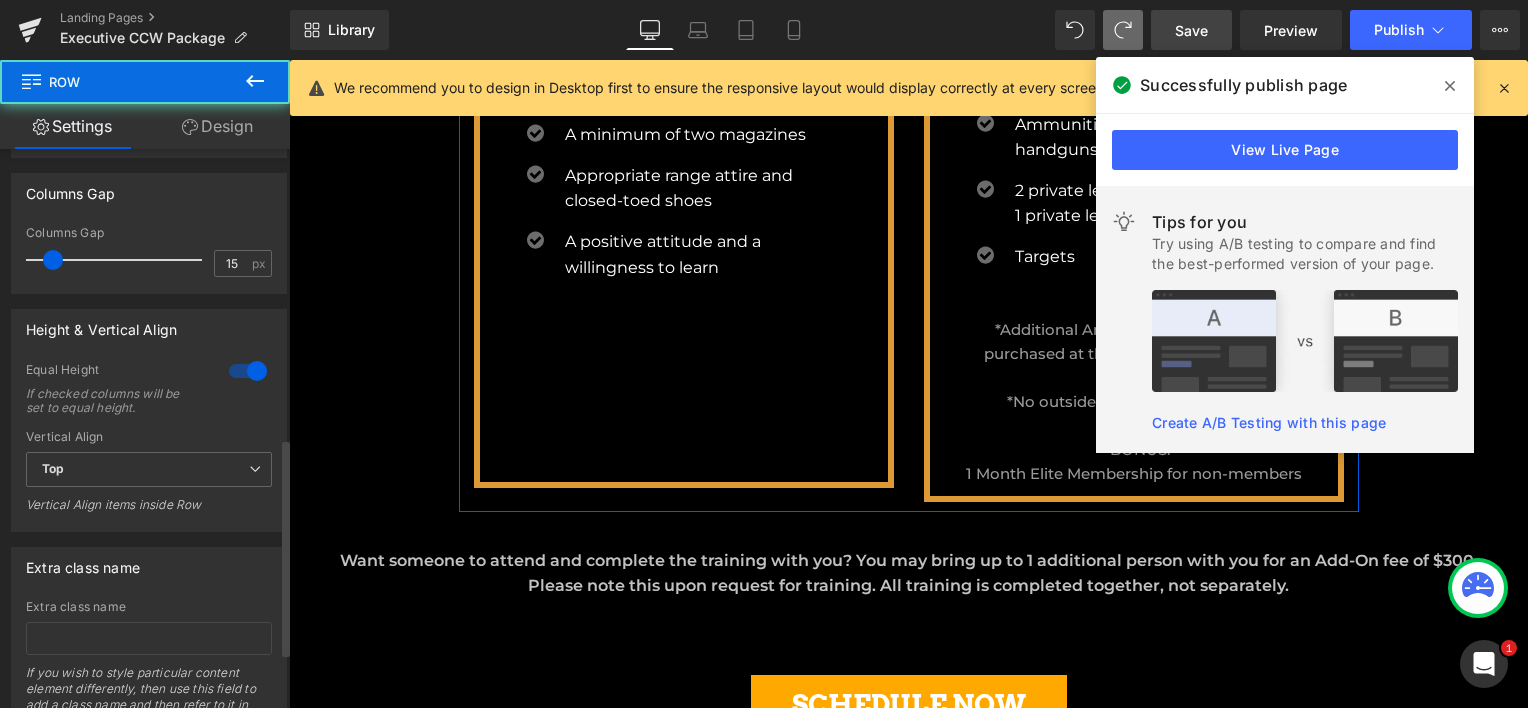 scroll, scrollTop: 800, scrollLeft: 0, axis: vertical 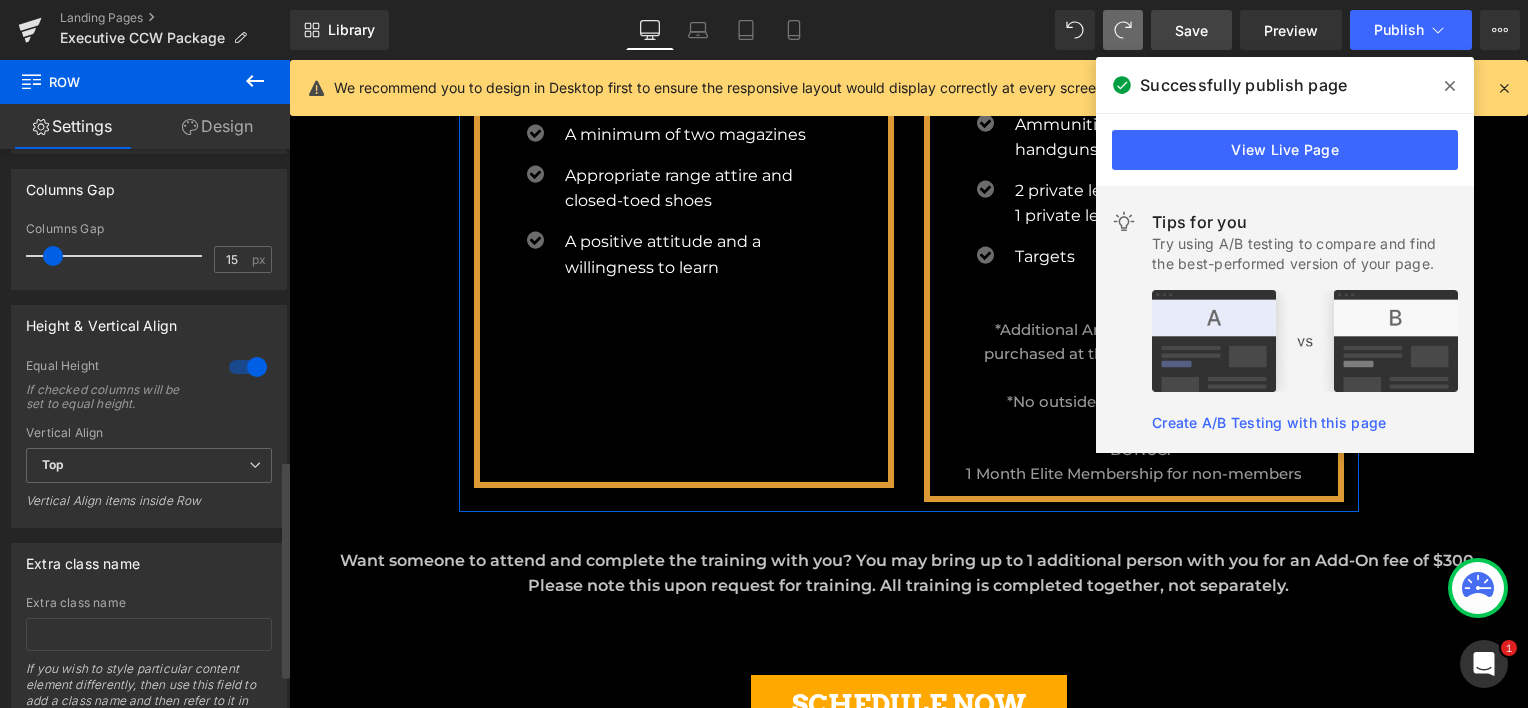 click at bounding box center [248, 367] 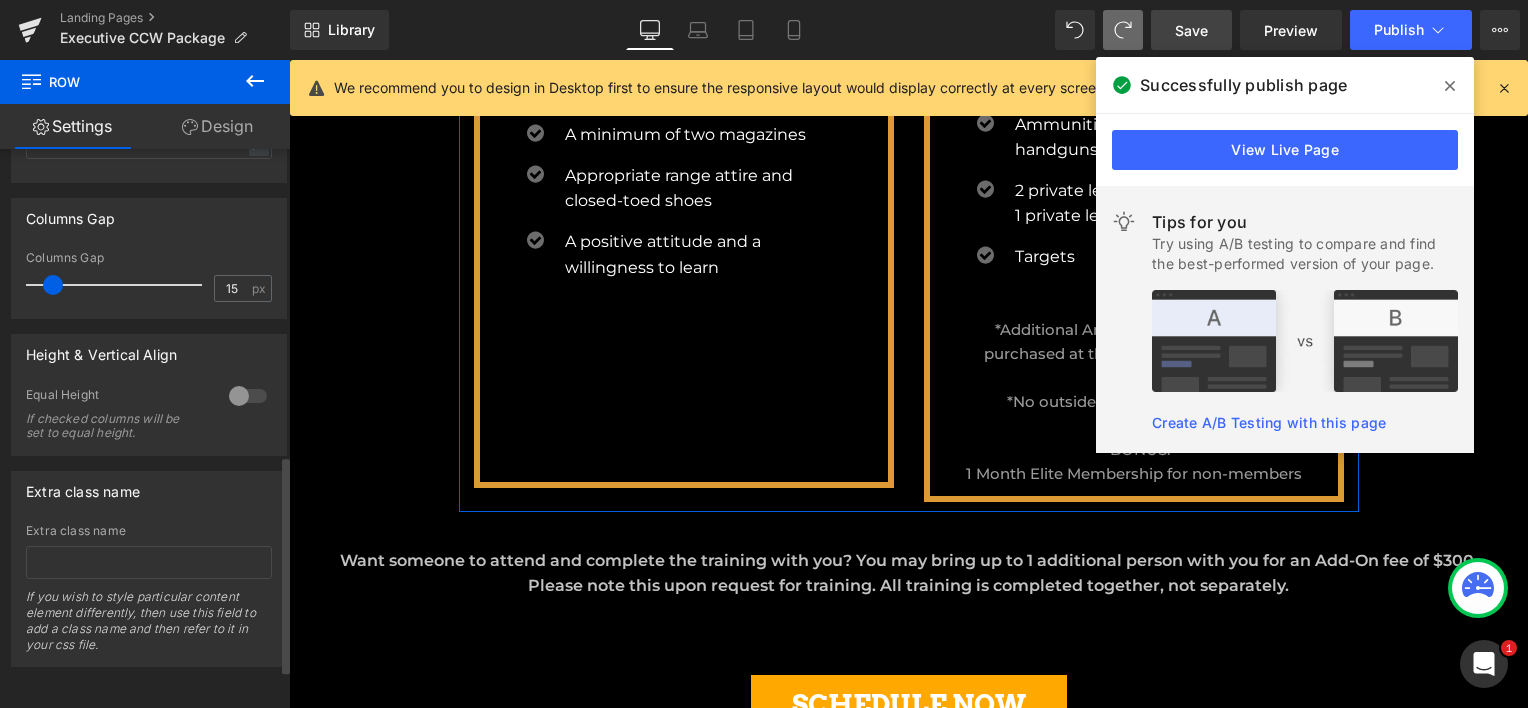 click at bounding box center [248, 396] 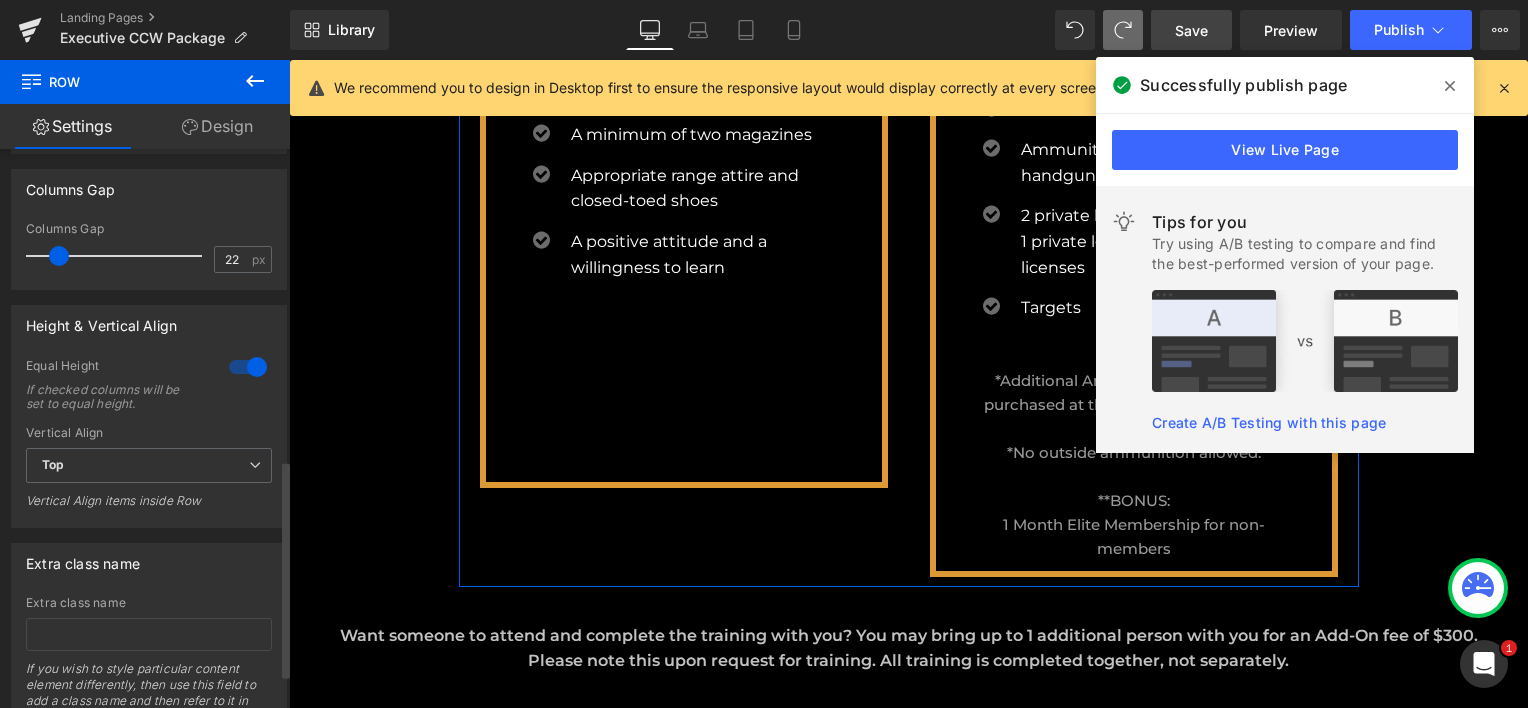 scroll, scrollTop: 10, scrollLeft: 10, axis: both 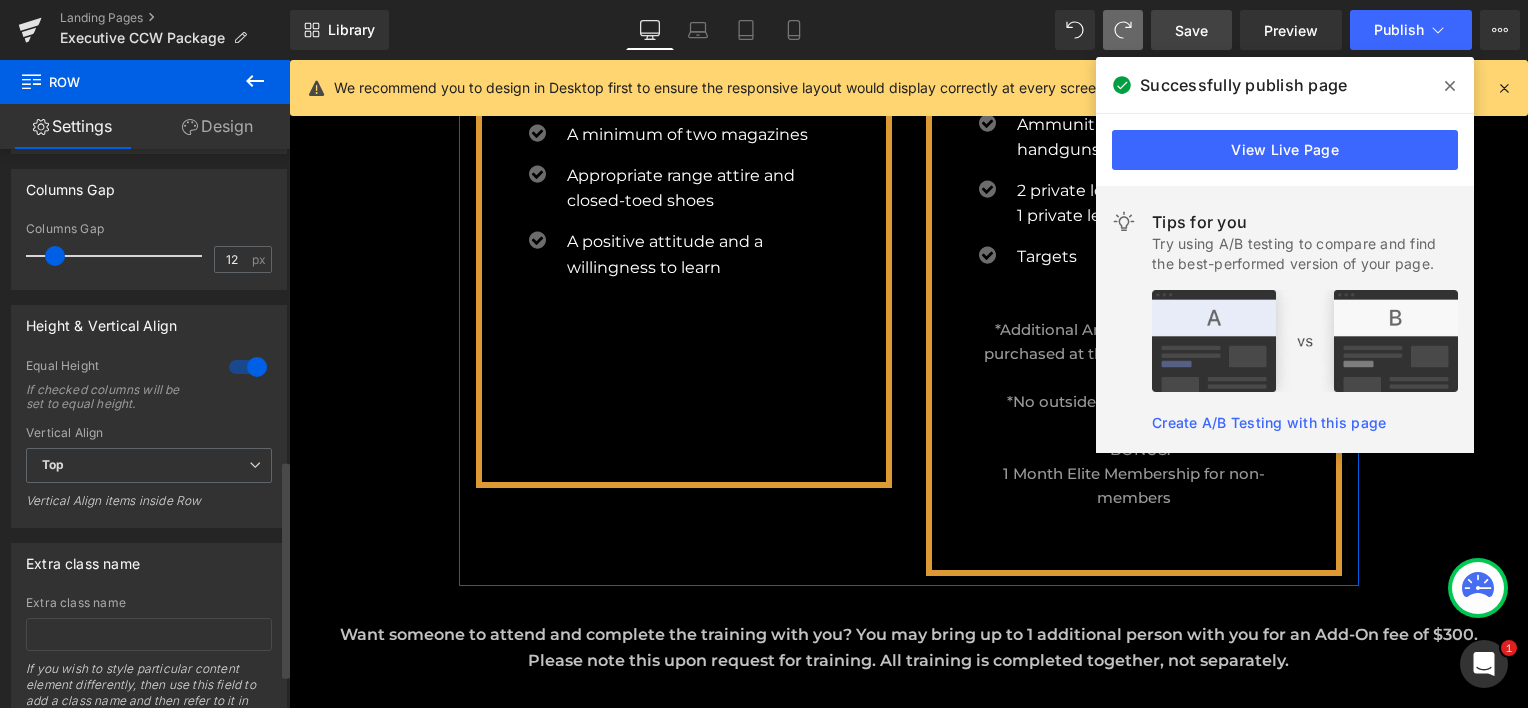 type on "11" 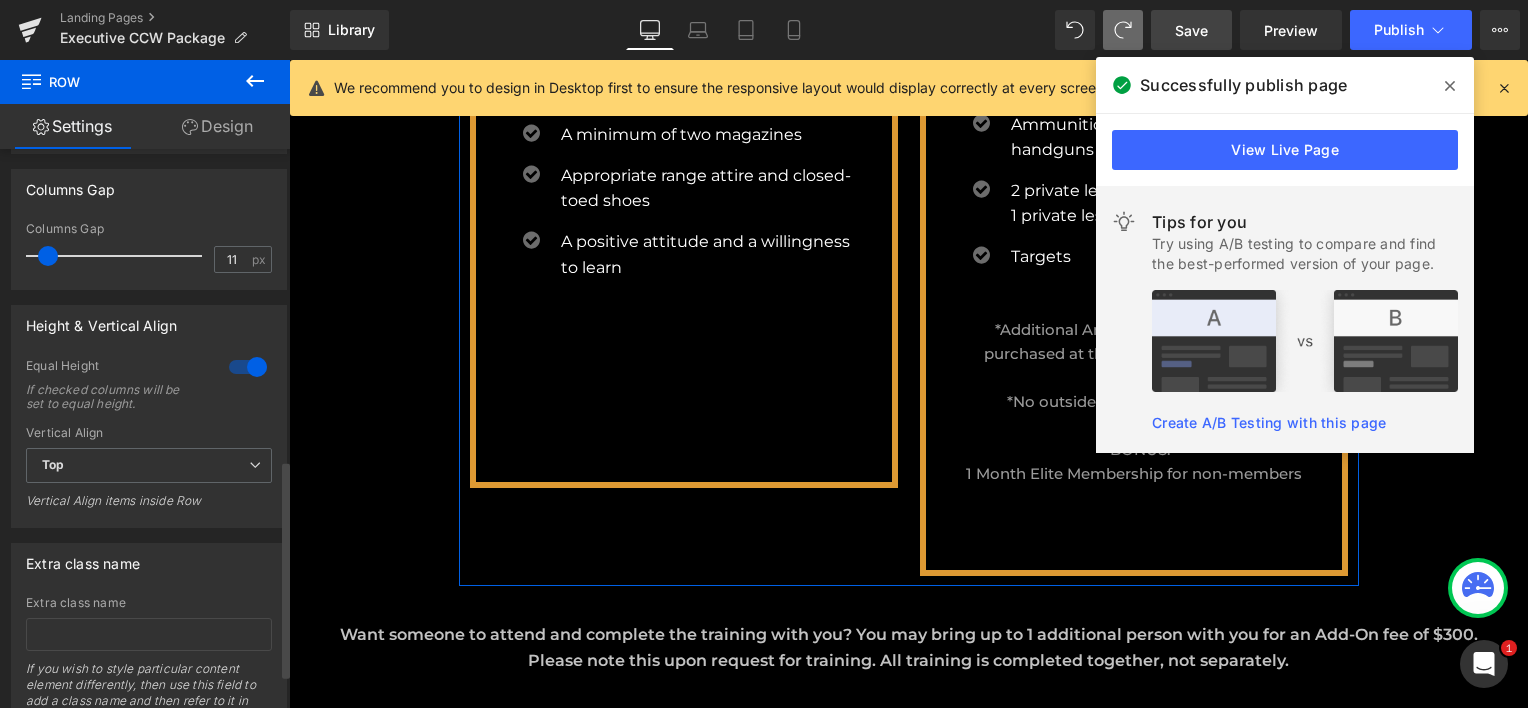 click at bounding box center [48, 256] 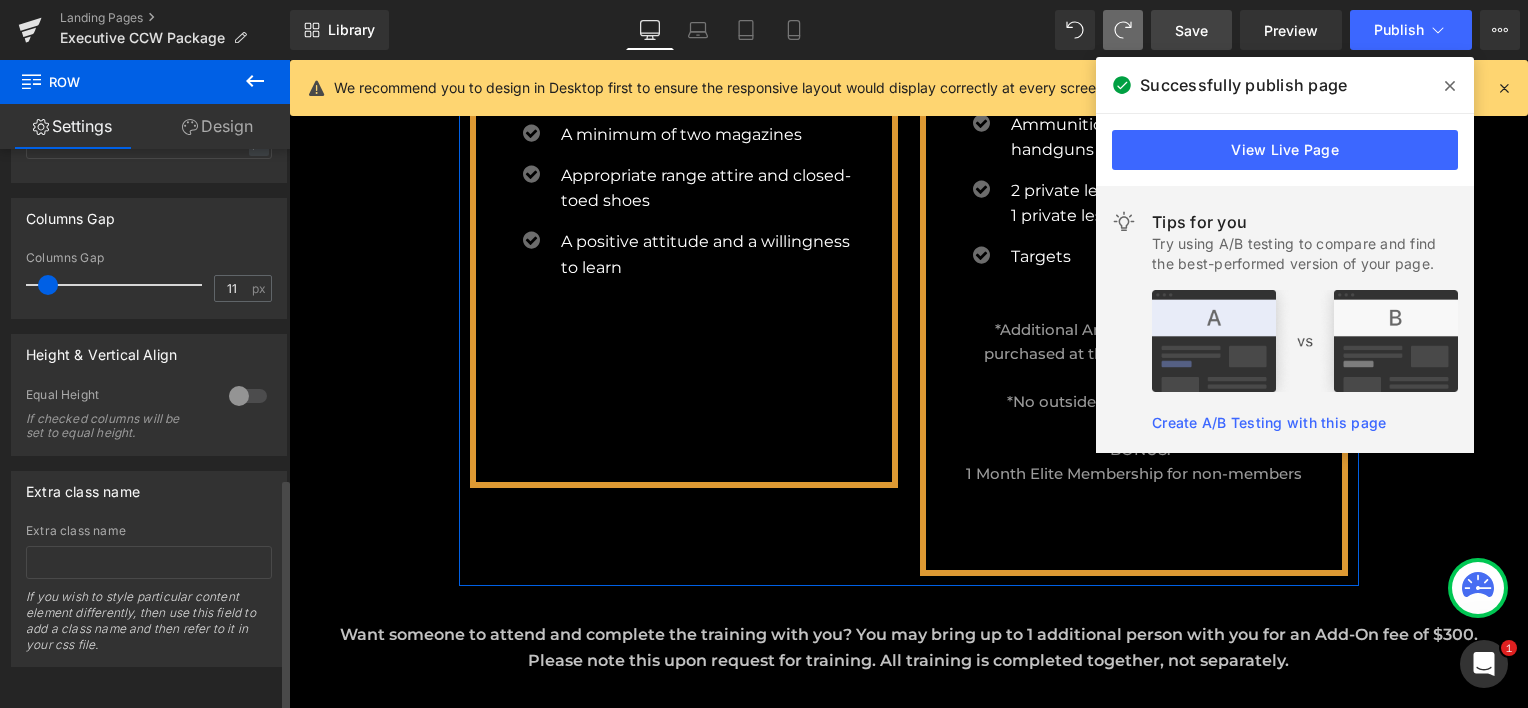 click at bounding box center [248, 396] 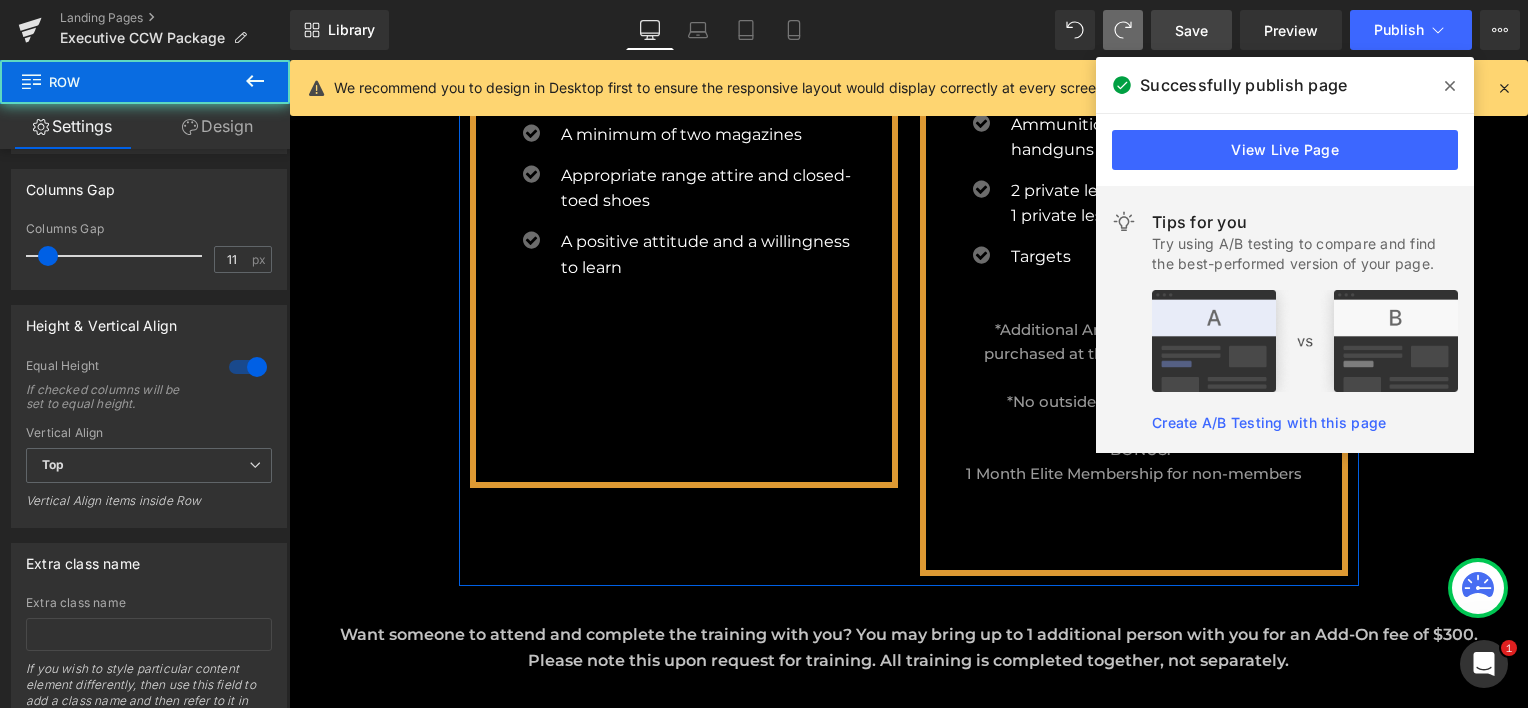 click on "WHAT TO BRING Heading
Icon
At least 1 handgun (or revolver) This should be a gun you can trust your life to.
Text Block
Icon
A minimum of two magazines
Text Block
Icon
Appropriate range attire and closed-toed shoes Text Block" at bounding box center [684, 249] 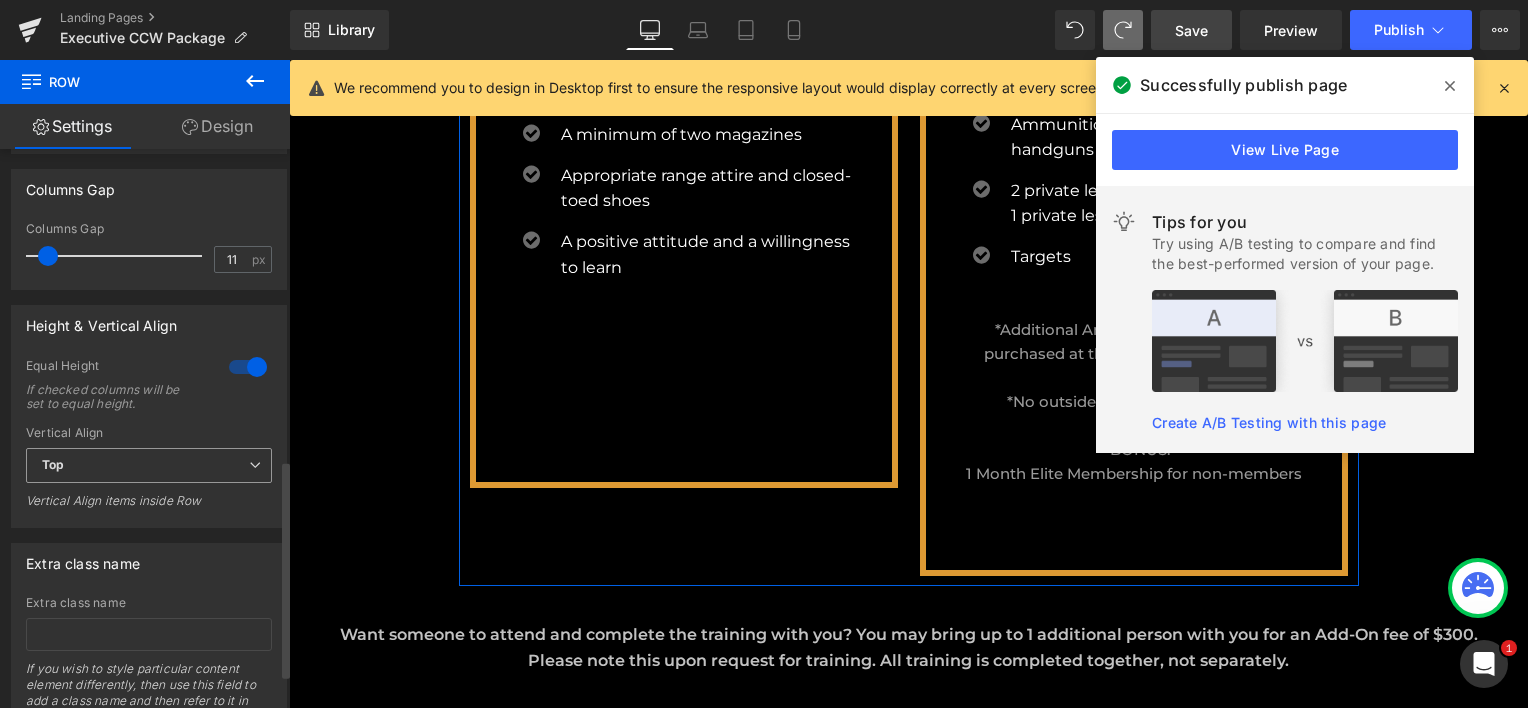click at bounding box center (255, 465) 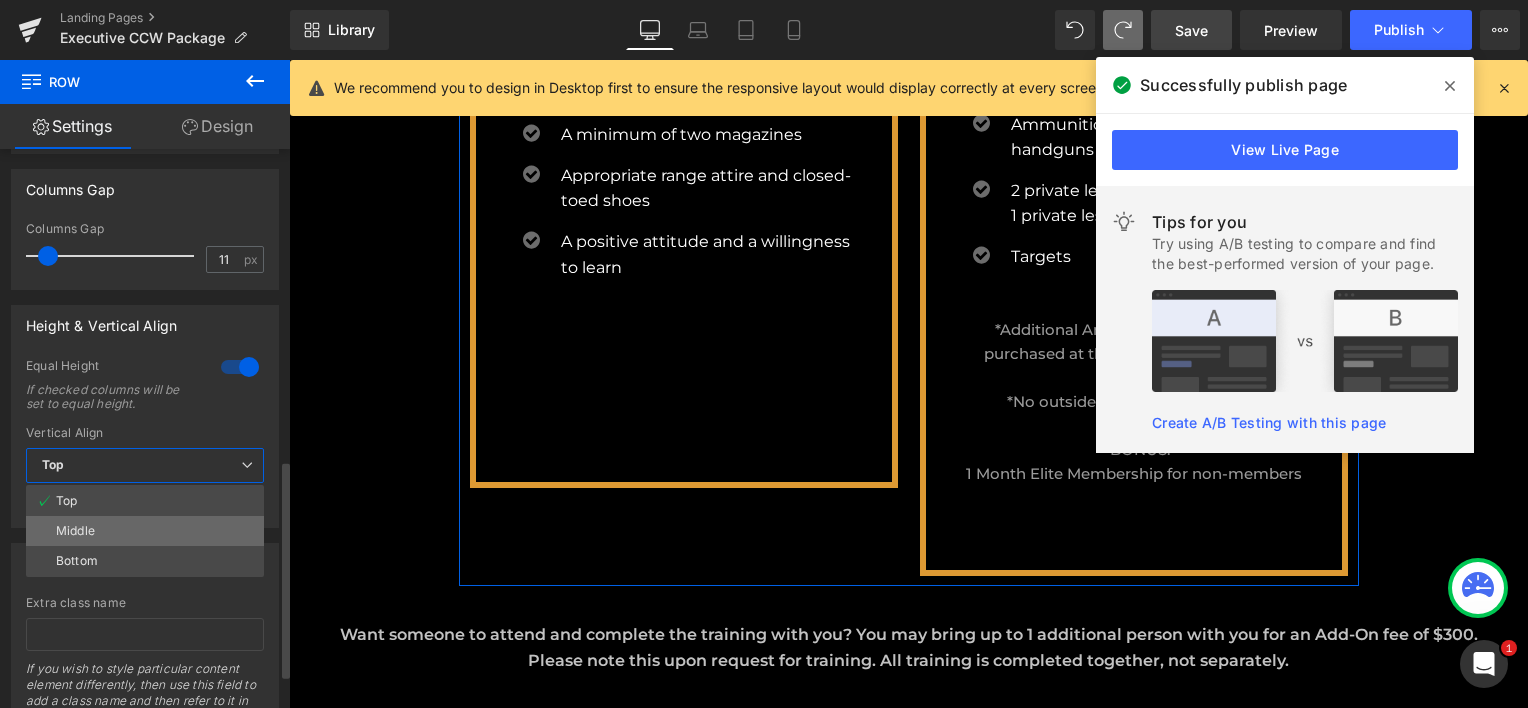 click on "Middle" at bounding box center (145, 531) 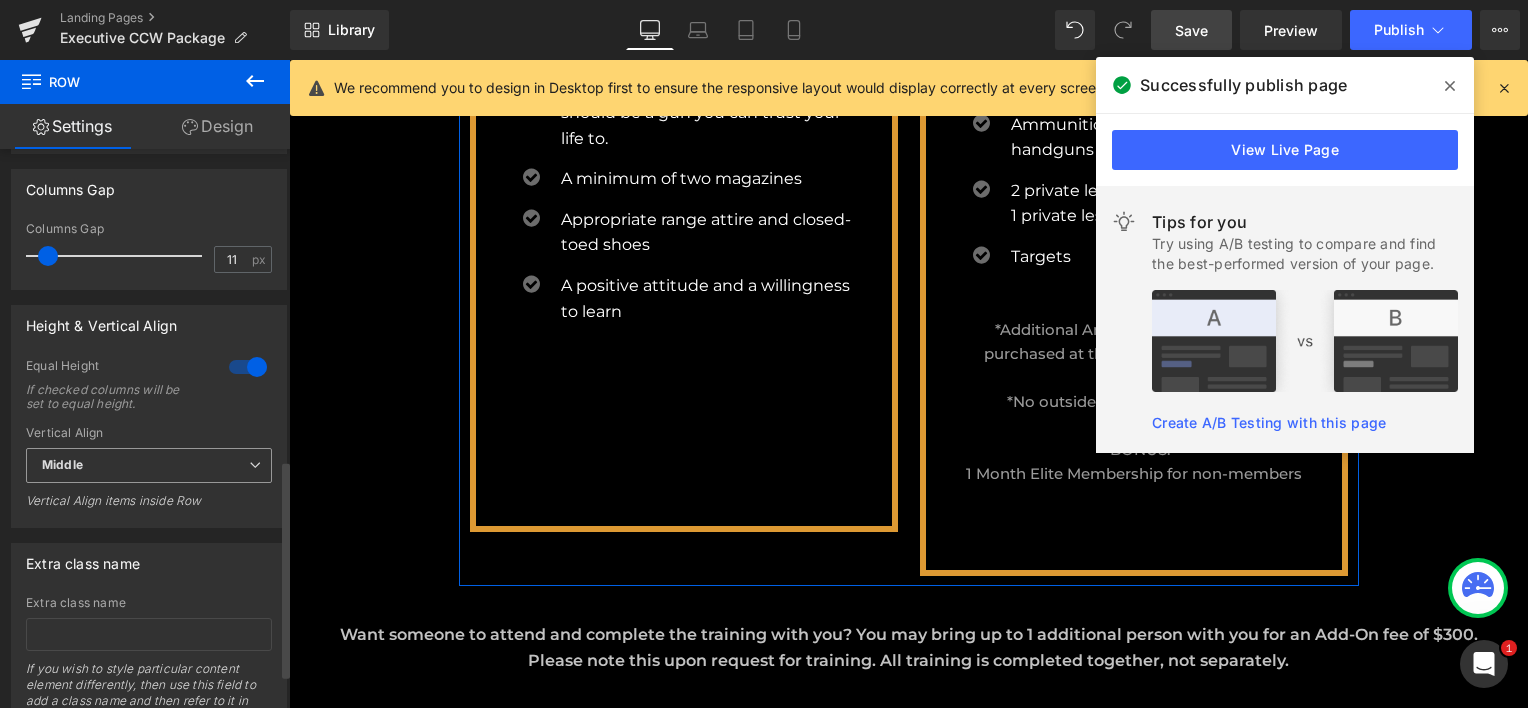 click on "Middle" at bounding box center [149, 465] 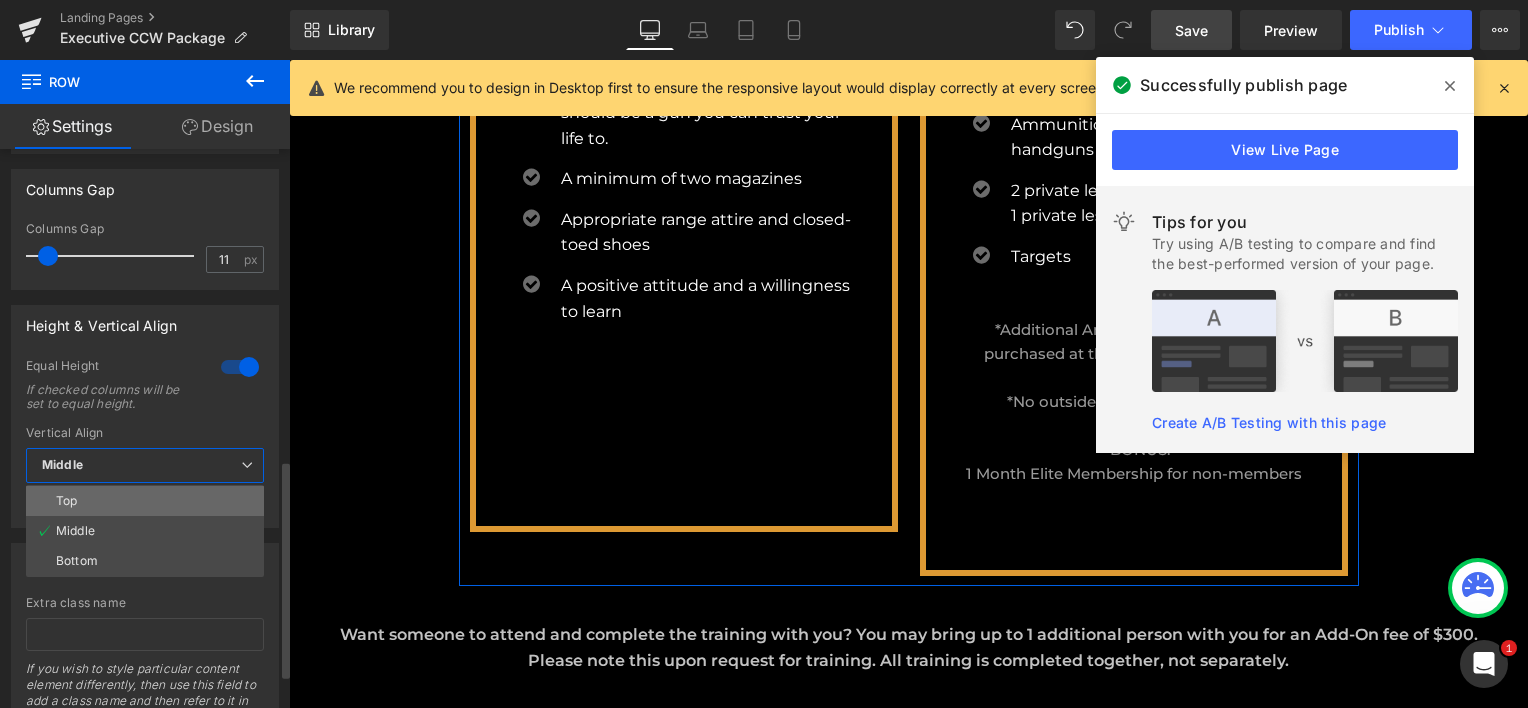 click on "Top" at bounding box center [145, 501] 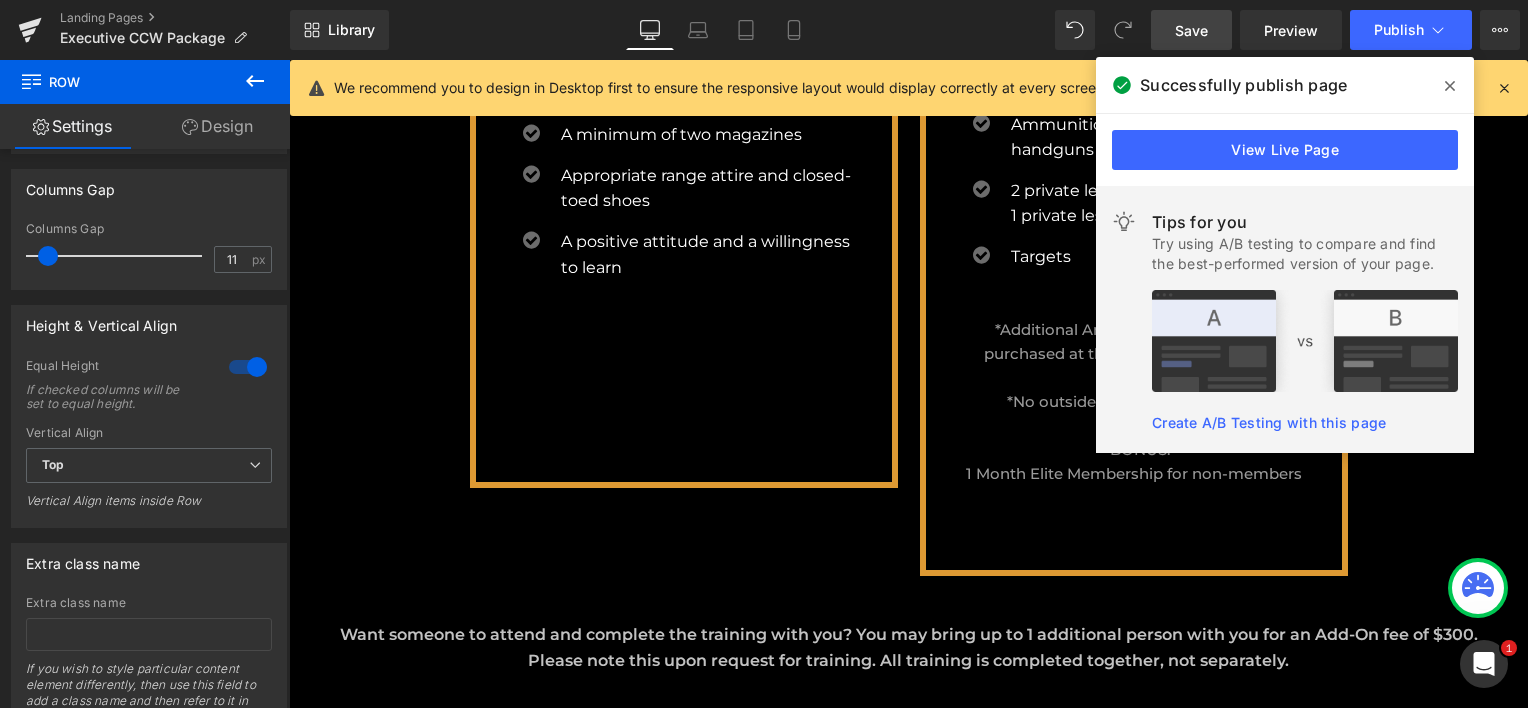 click 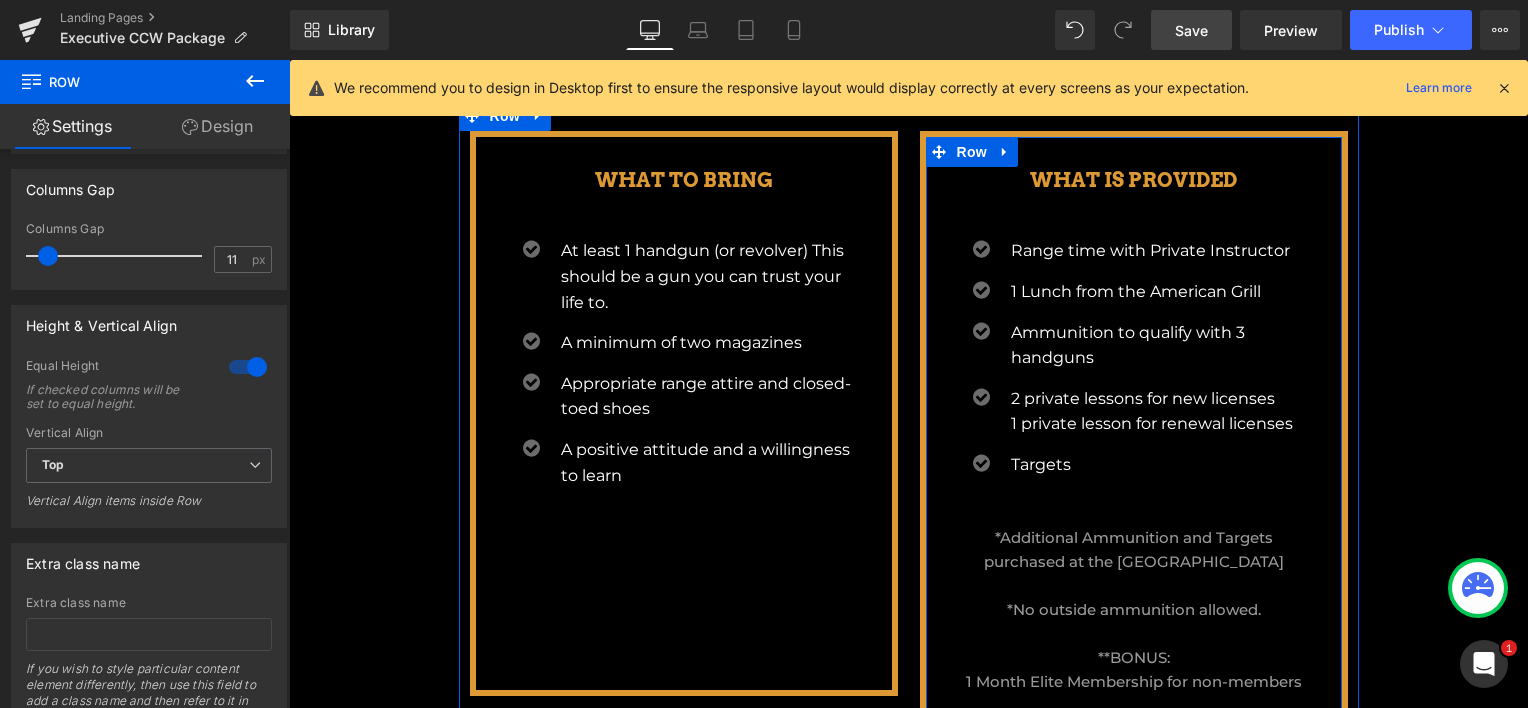 scroll, scrollTop: 934, scrollLeft: 0, axis: vertical 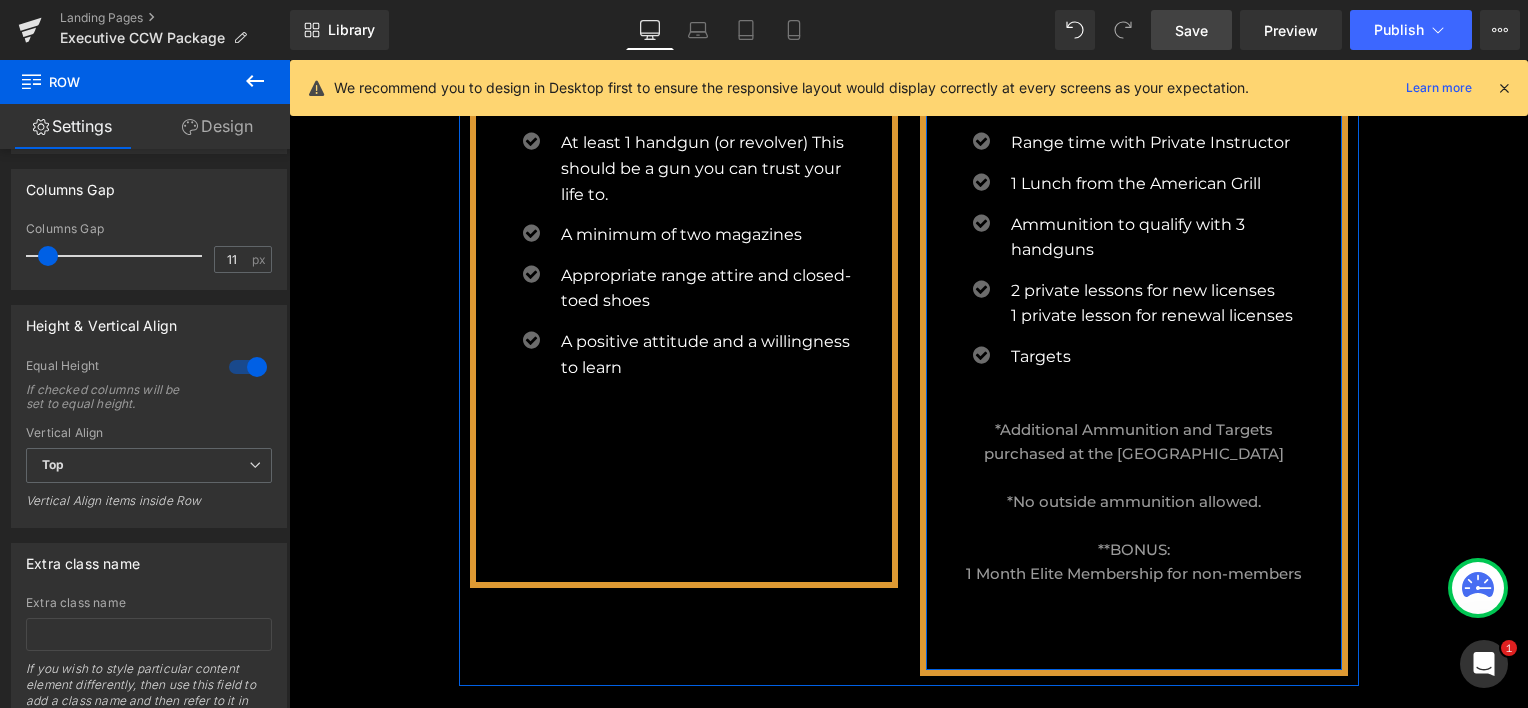 click on "WHAT IS PROVIDED Heading
Icon
Range time with Private Instructor
Text Block
Icon
1 Lunch from the American Grill
Text Block
Icon
Ammunition to qualify with 3 handguns Text Block" at bounding box center [1134, 322] 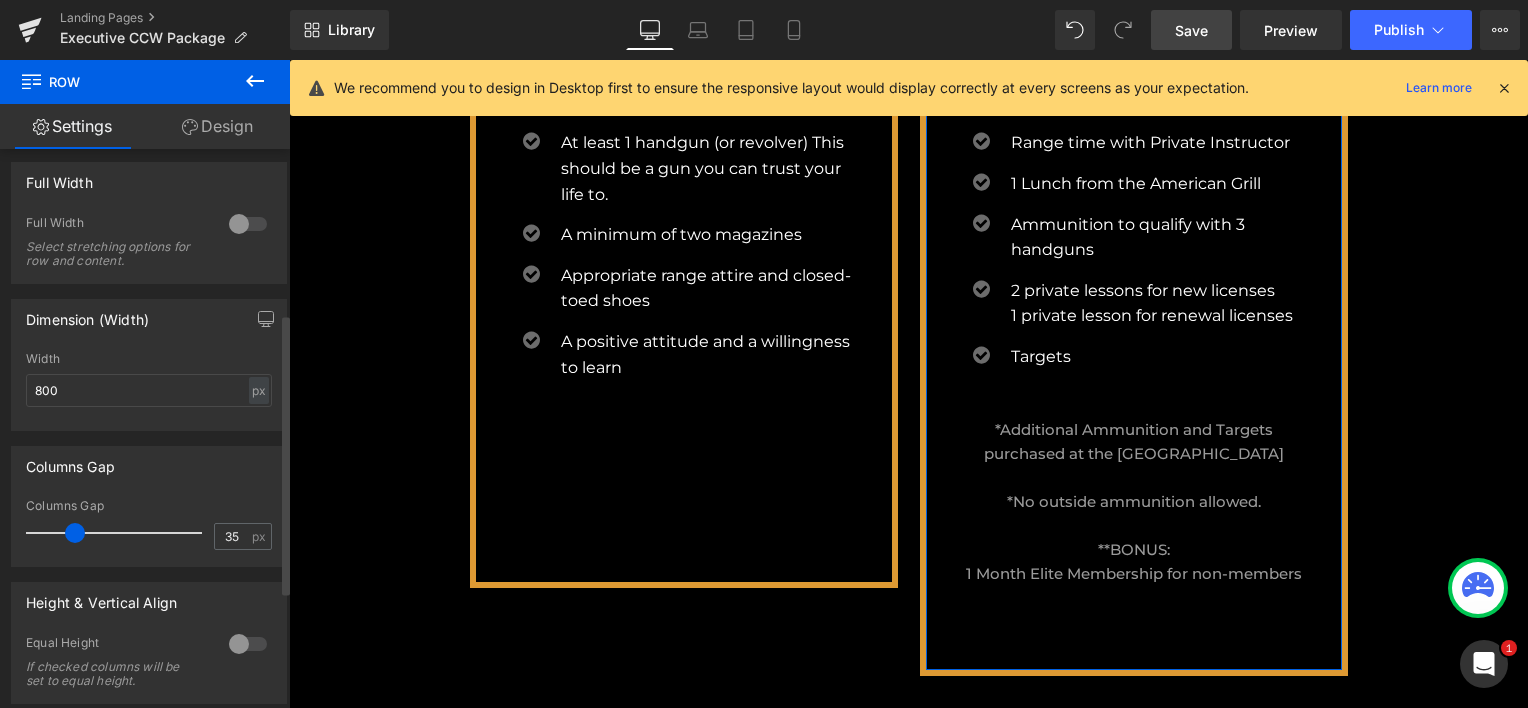 scroll, scrollTop: 400, scrollLeft: 0, axis: vertical 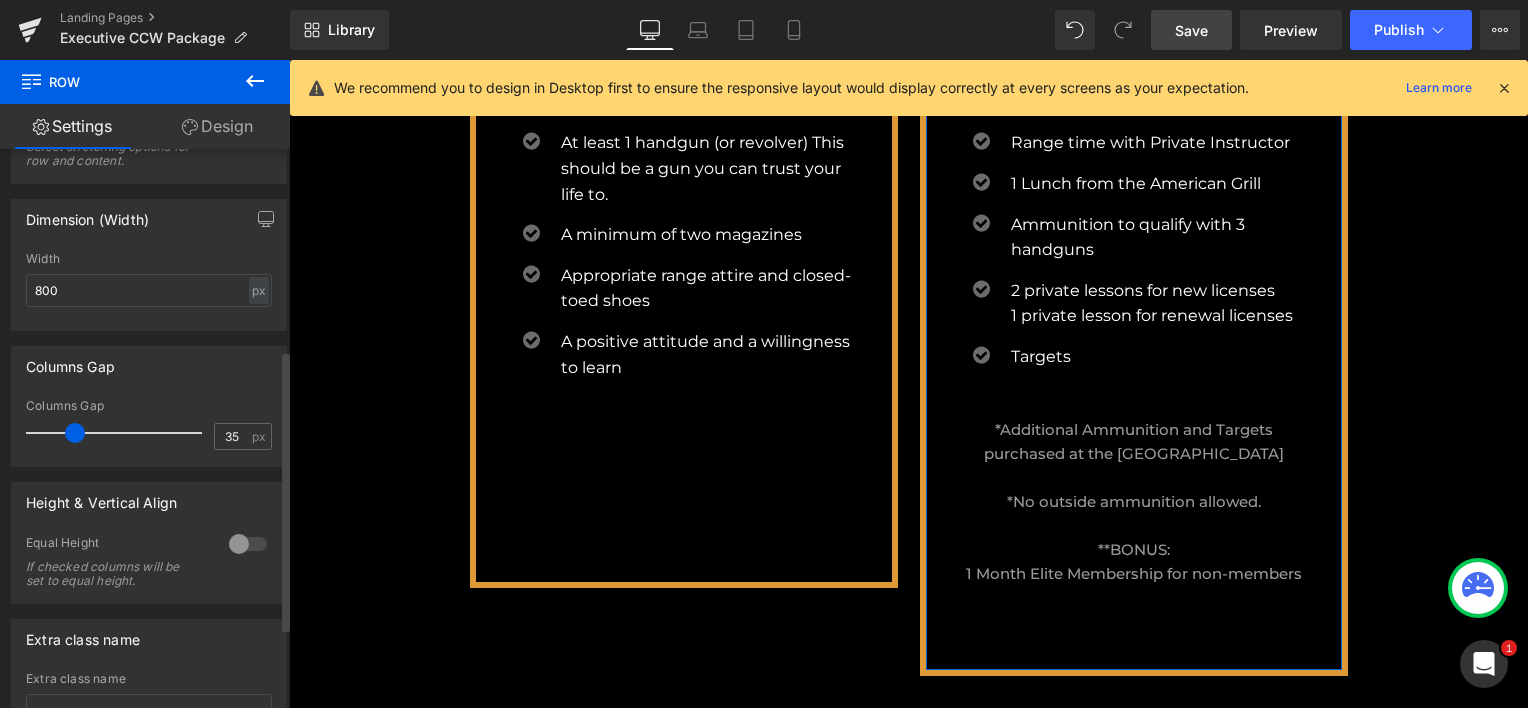 click at bounding box center (248, 544) 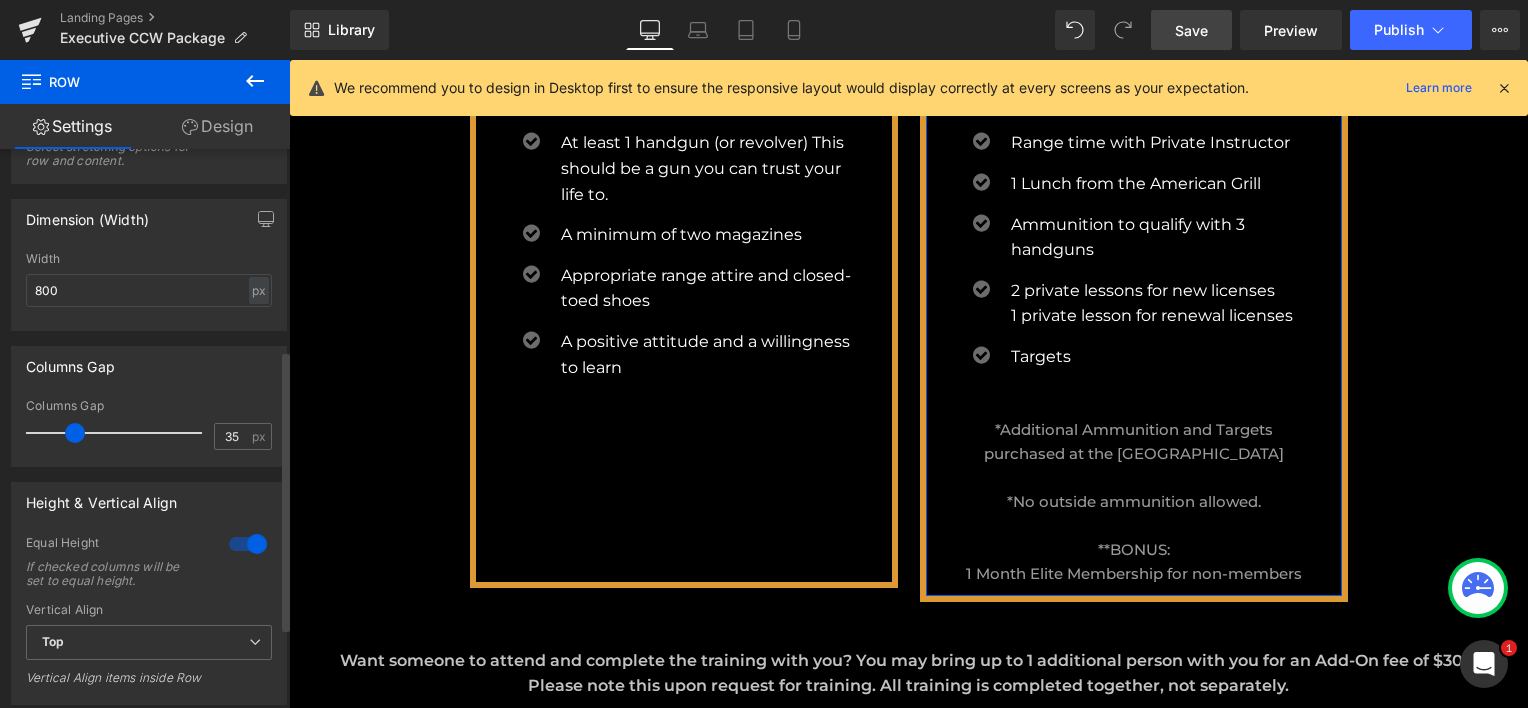 scroll, scrollTop: 2433, scrollLeft: 1224, axis: both 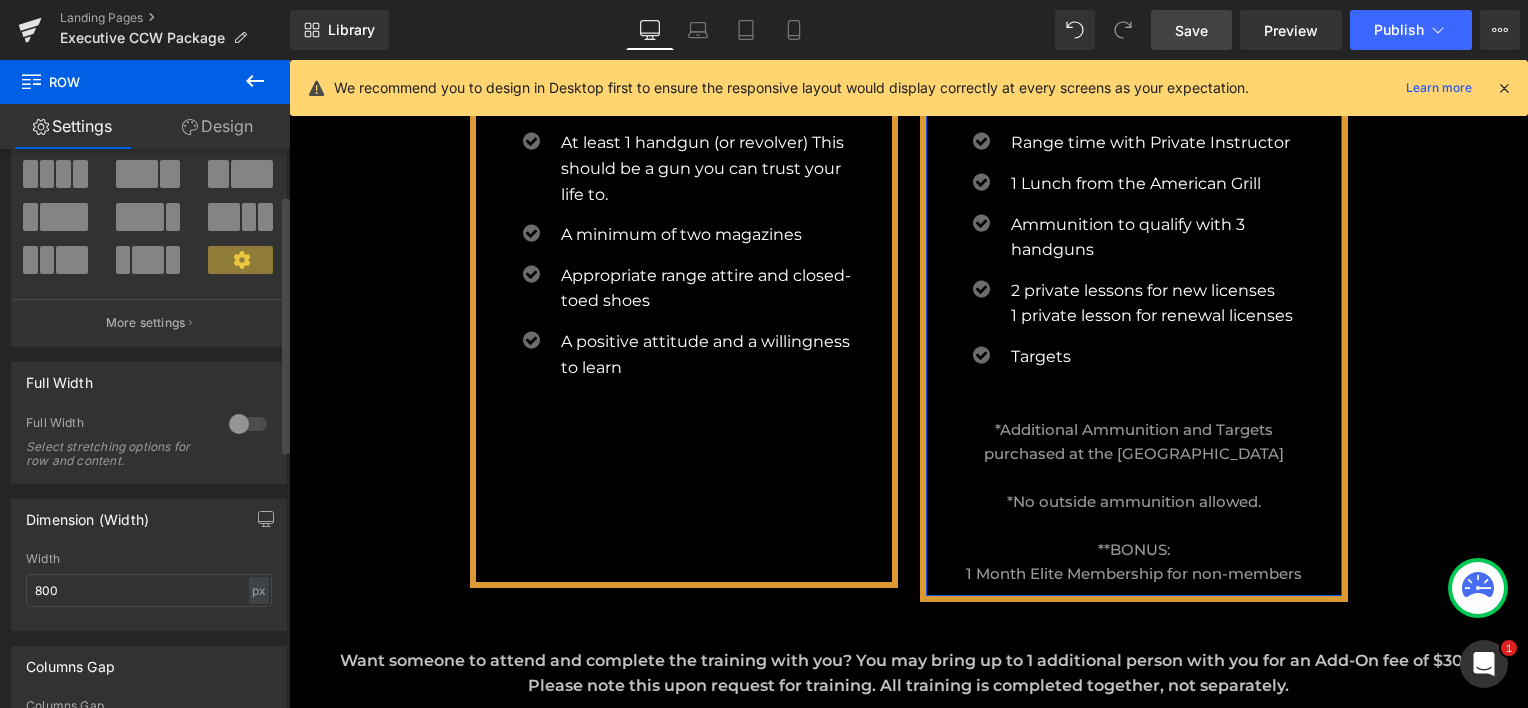click at bounding box center (248, 424) 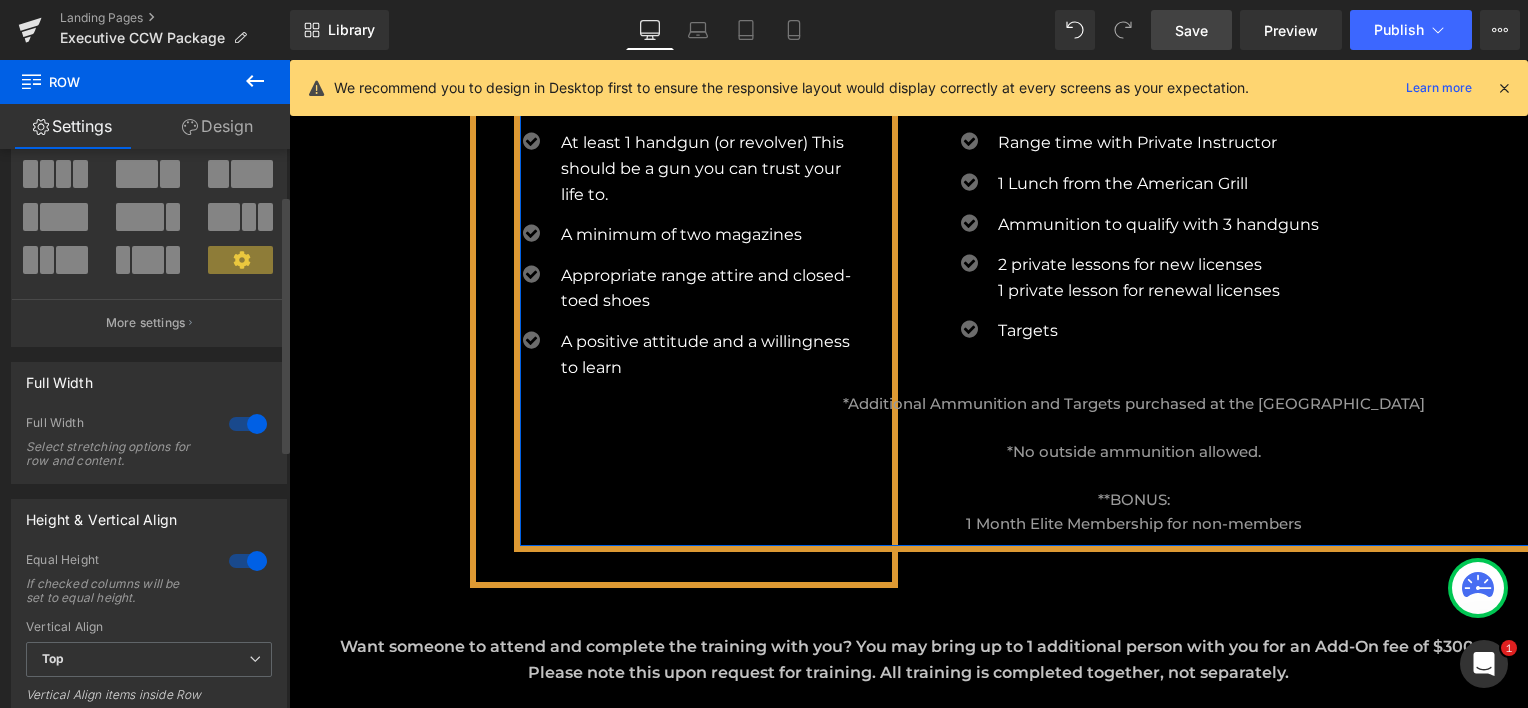 scroll, scrollTop: 2419, scrollLeft: 1224, axis: both 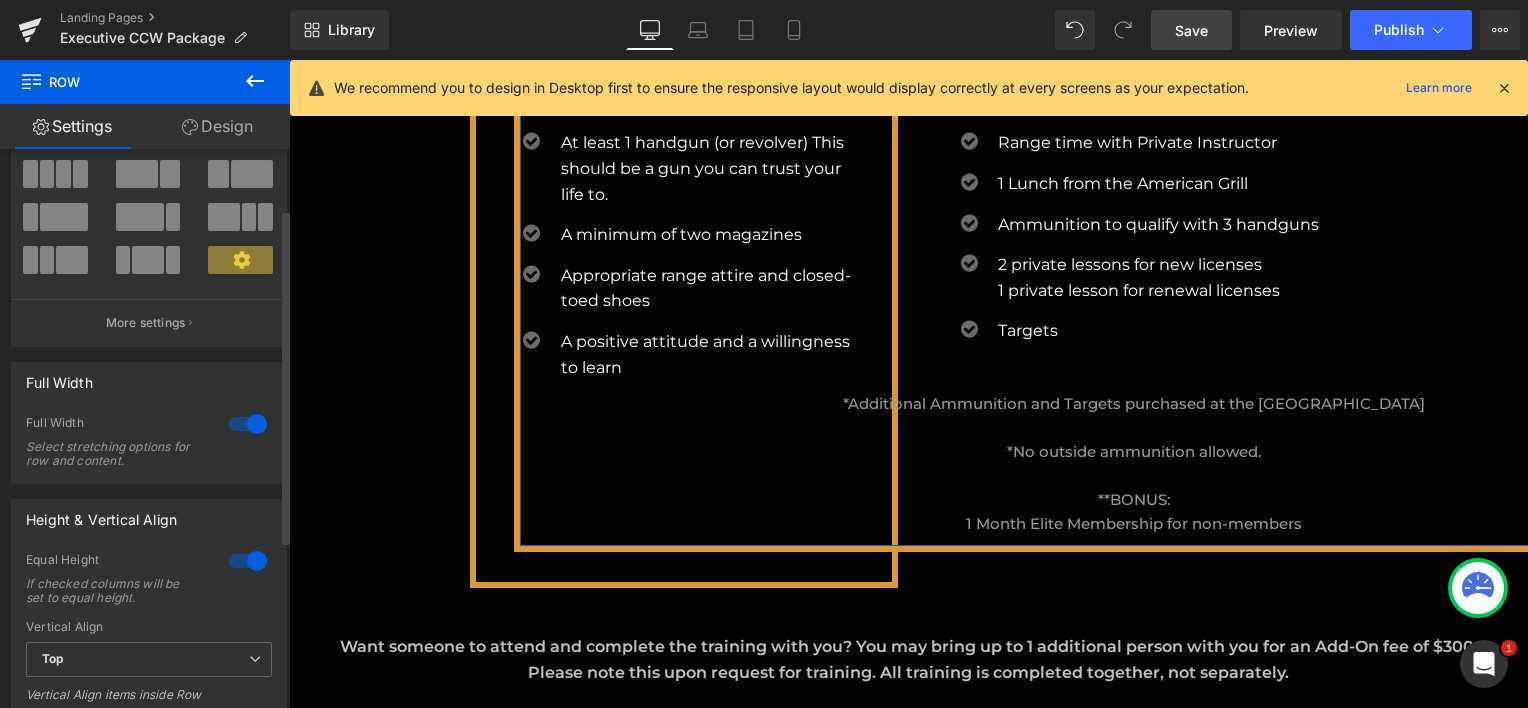 click at bounding box center [248, 424] 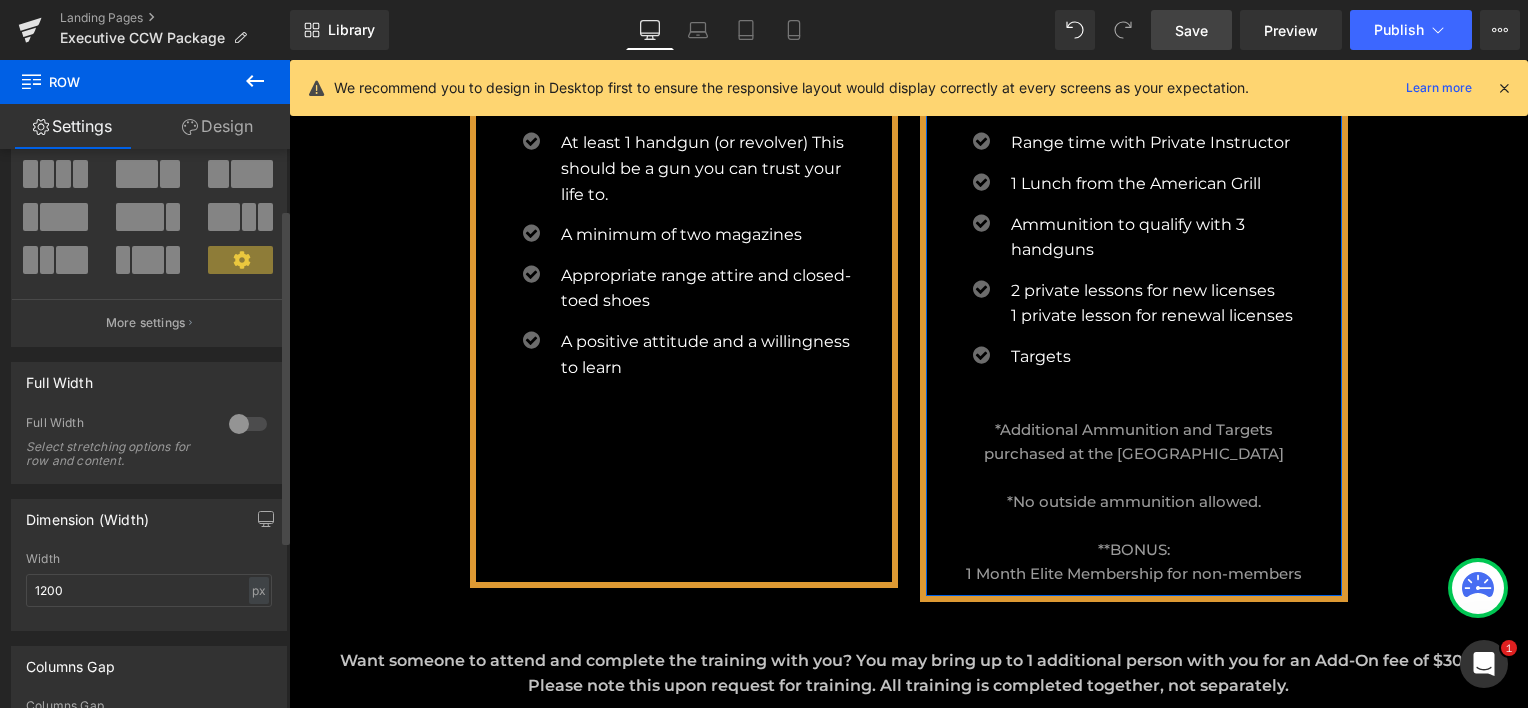 scroll, scrollTop: 10, scrollLeft: 10, axis: both 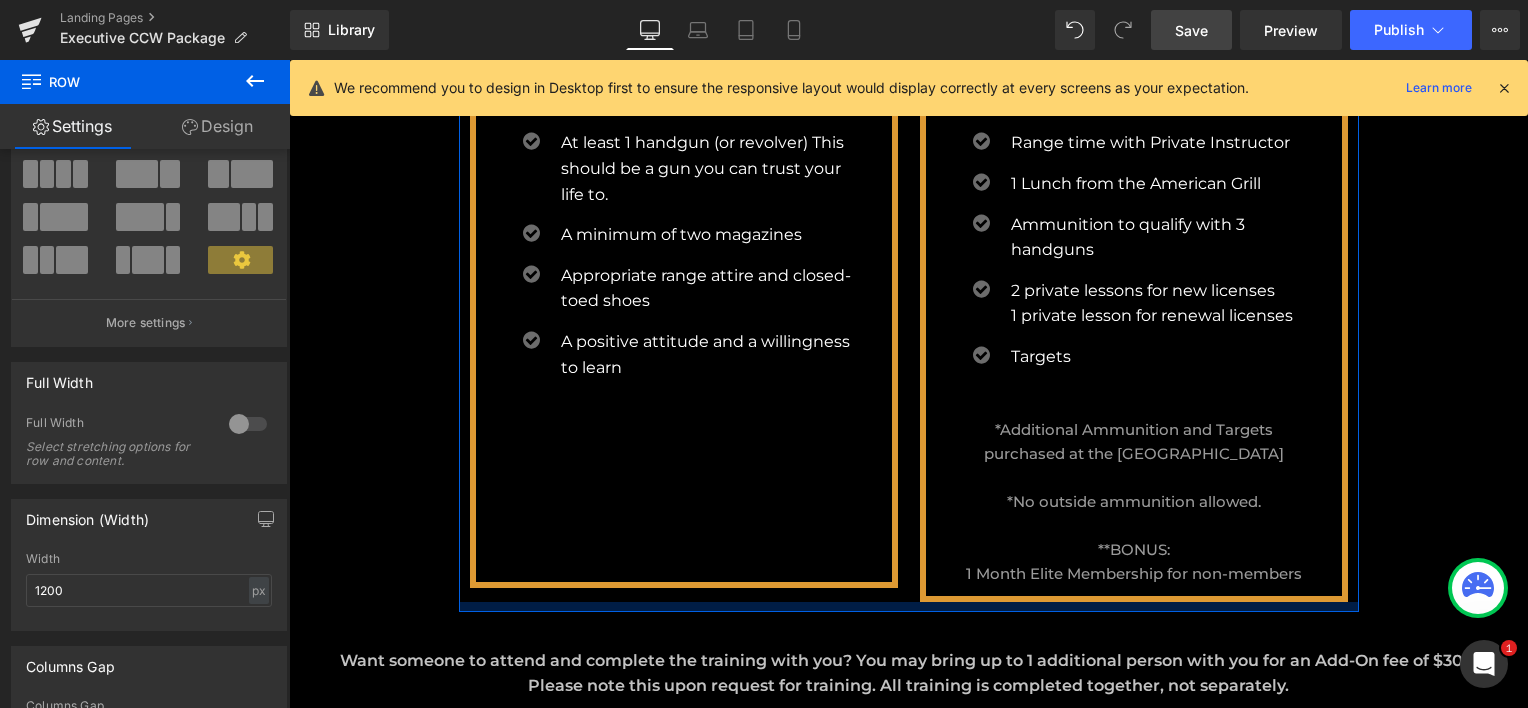 click at bounding box center (909, 607) 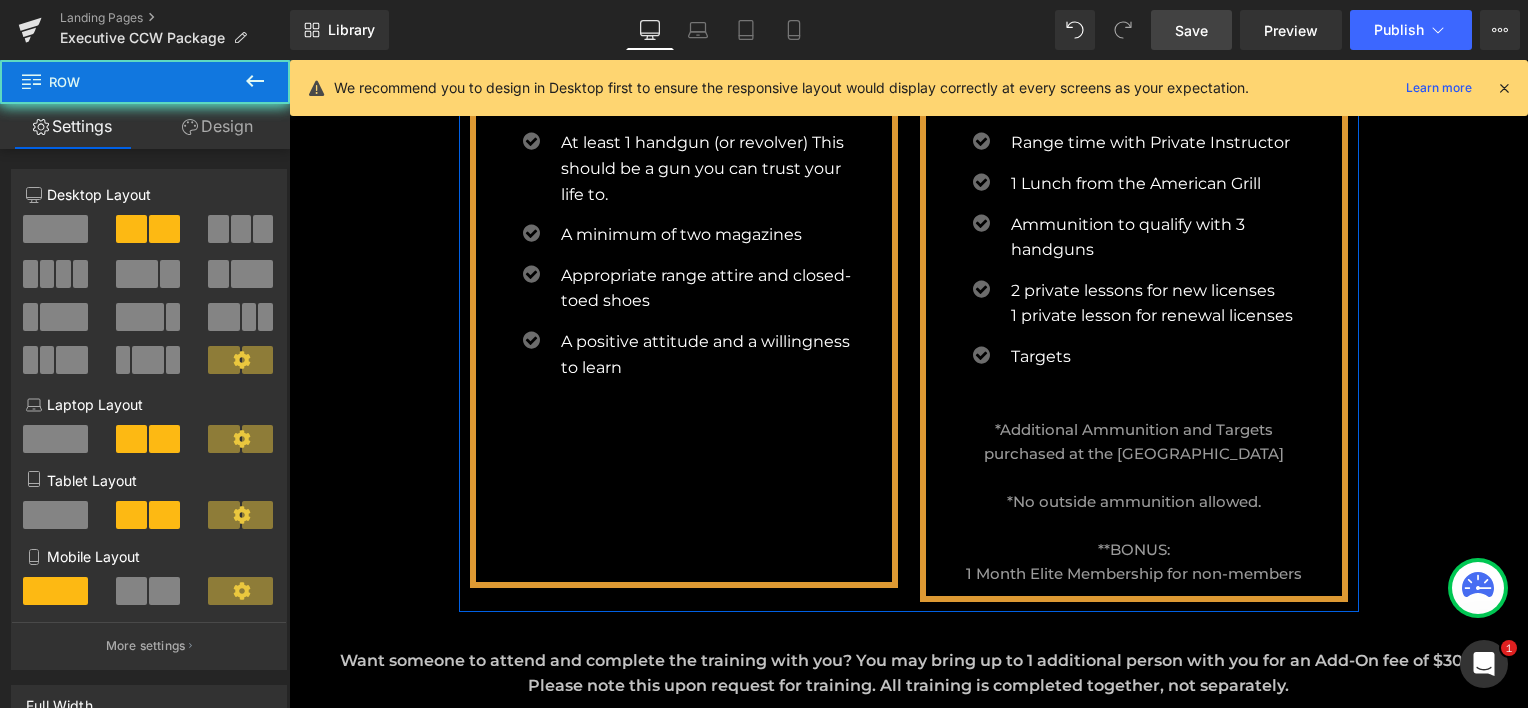click on "WHAT TO BRING Heading
Icon
At least 1 handgun (or revolver) This should be a gun you can trust your life to.
Text Block
Icon
A minimum of two magazines
Text Block
Icon
Appropriate range attire and closed-toed shoes Text Block" at bounding box center [684, 312] 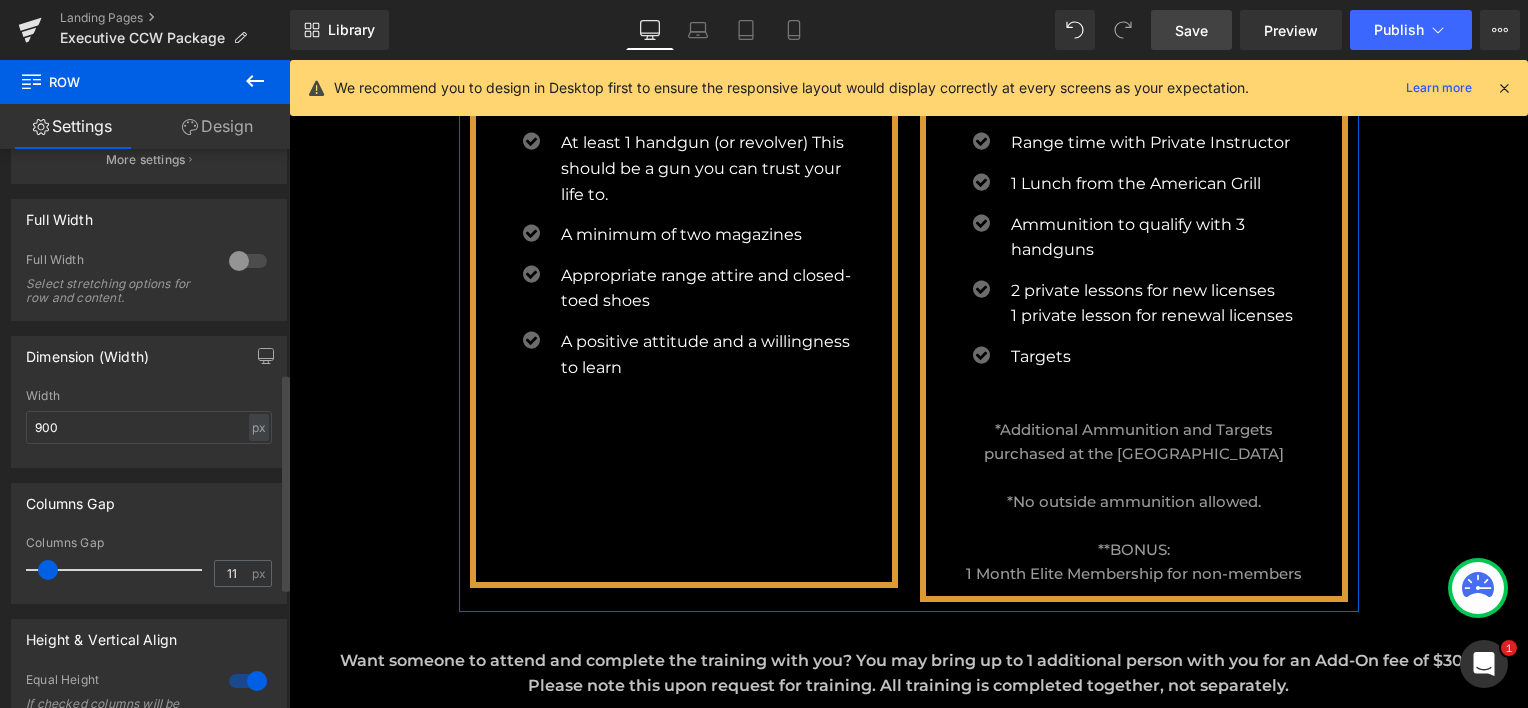 scroll, scrollTop: 600, scrollLeft: 0, axis: vertical 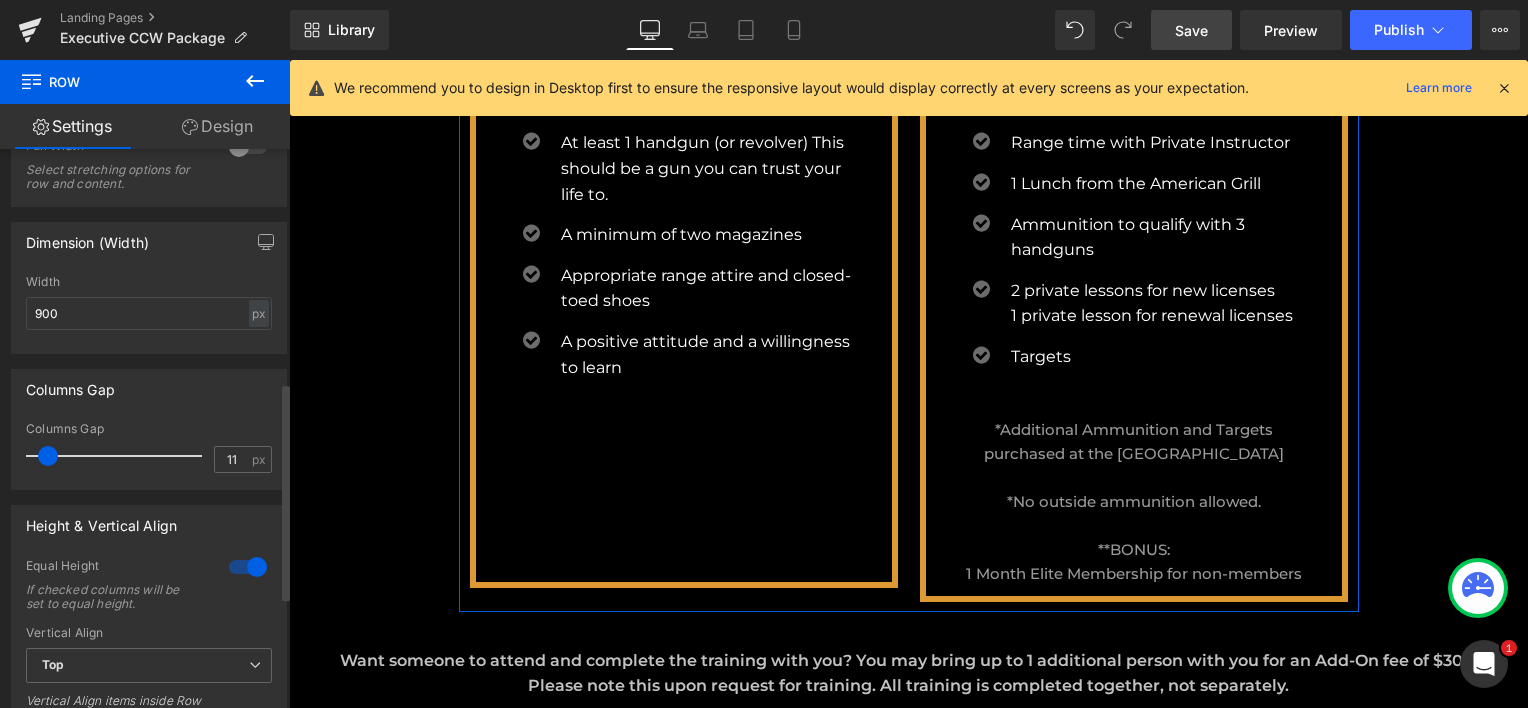 click at bounding box center [248, 567] 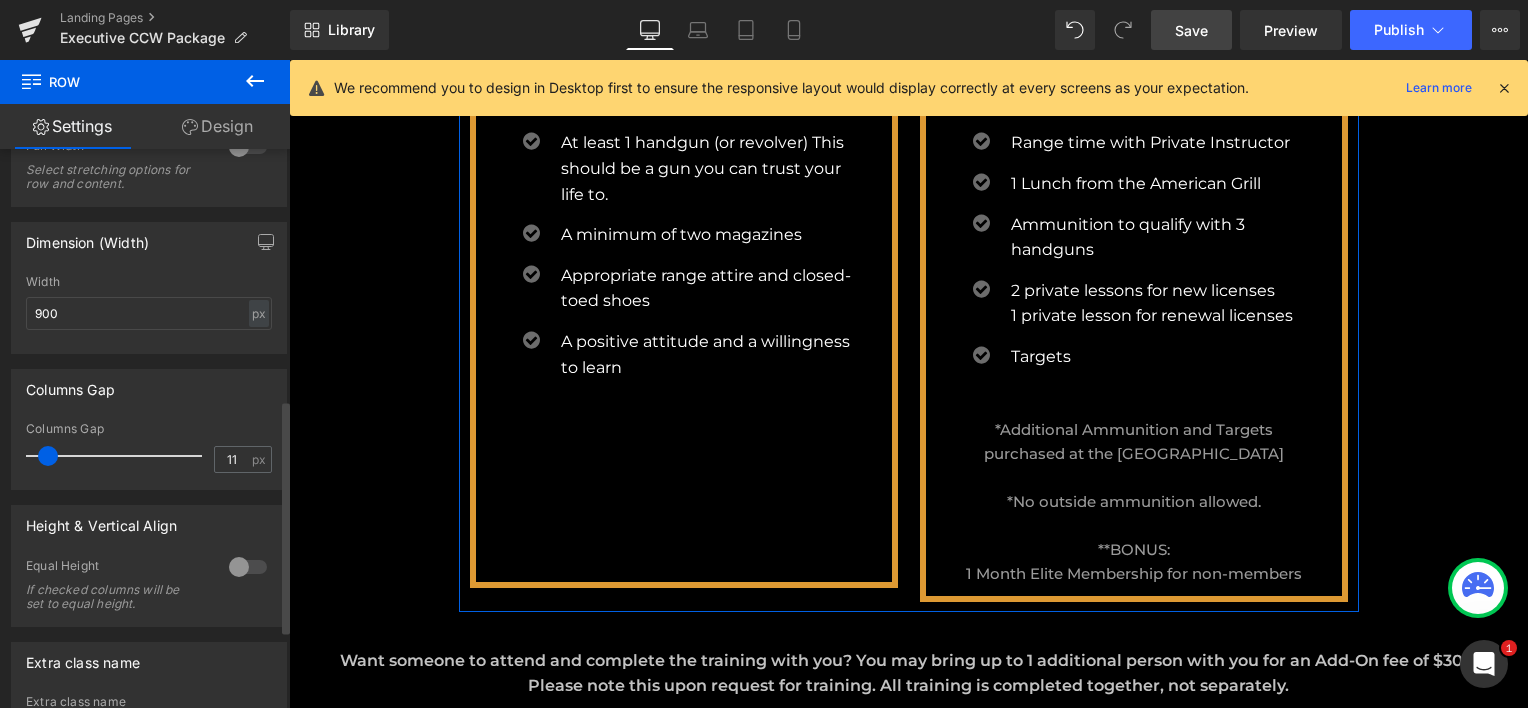 click at bounding box center (248, 567) 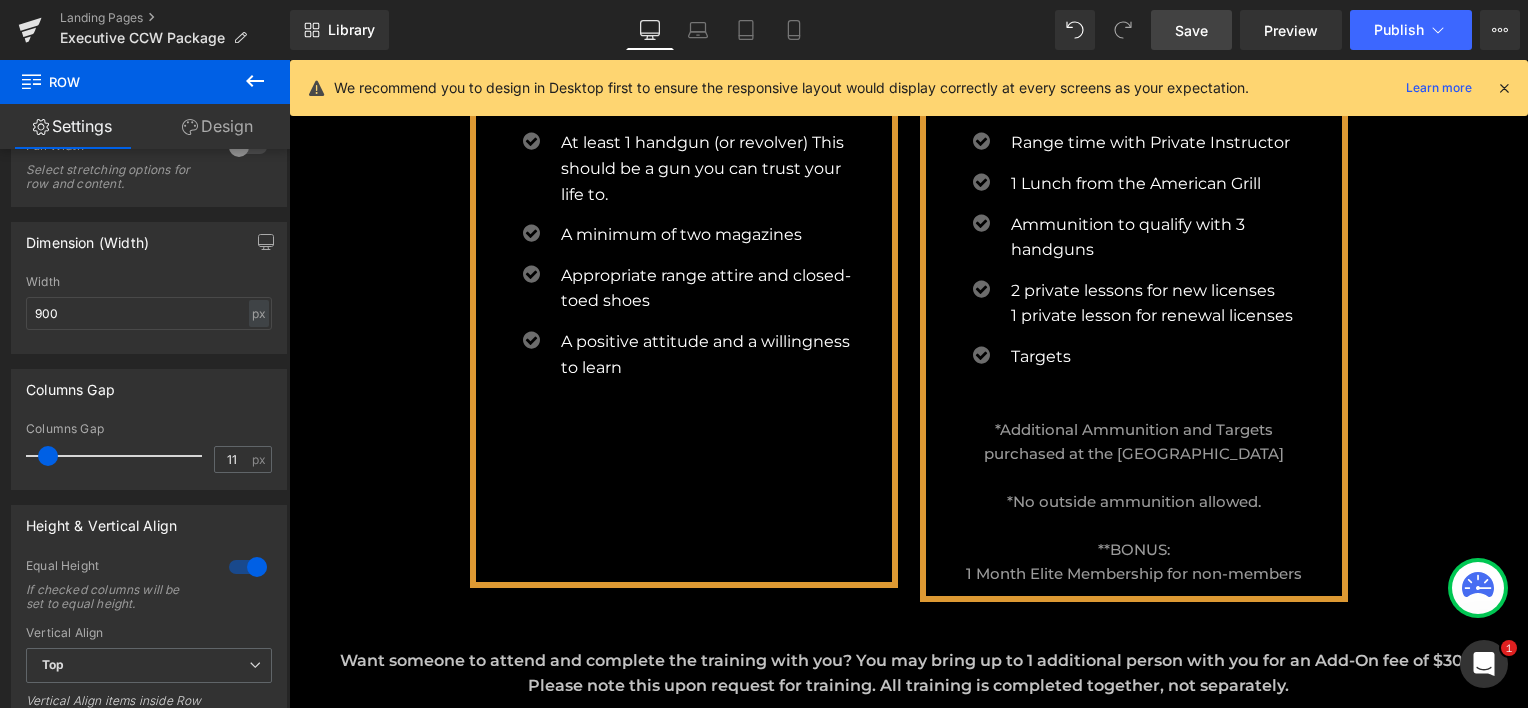 click on "WHAT TO BRING Heading
Icon
At least 1 handgun (or revolver) This should be a gun you can trust your life to.
Text Block
Icon
A minimum of two magazines
Text Block
Icon
Appropriate range attire and closed-toed shoes Text Block" at bounding box center (684, 305) 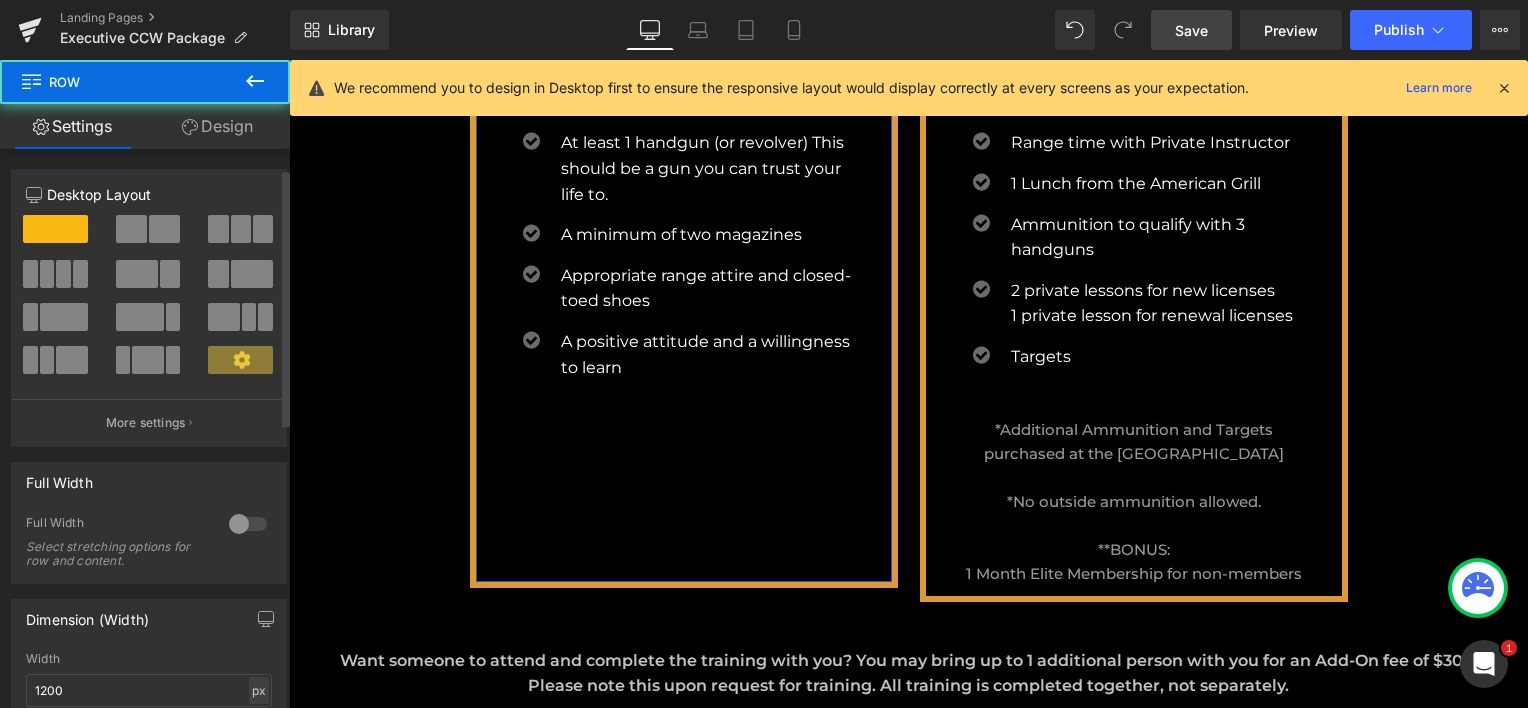 scroll, scrollTop: 300, scrollLeft: 0, axis: vertical 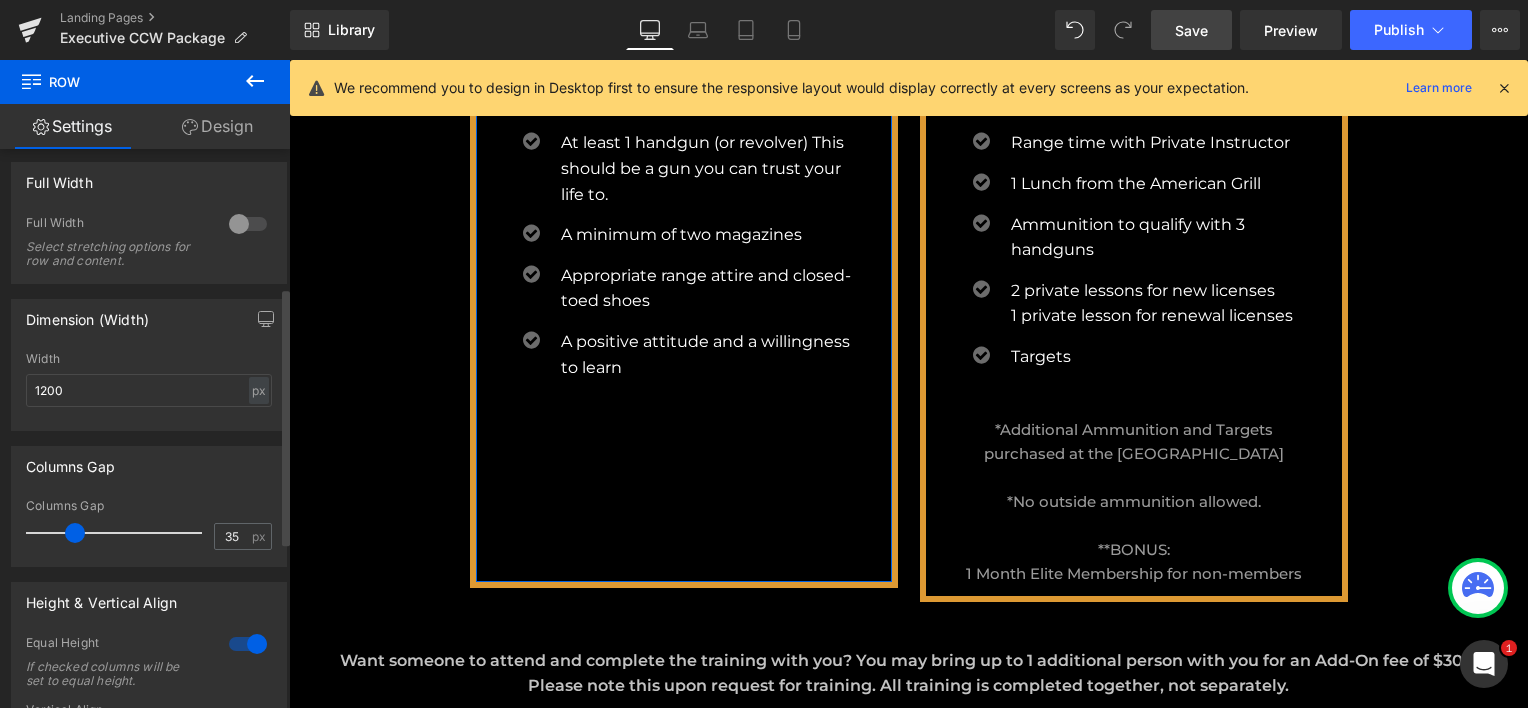 click at bounding box center [248, 644] 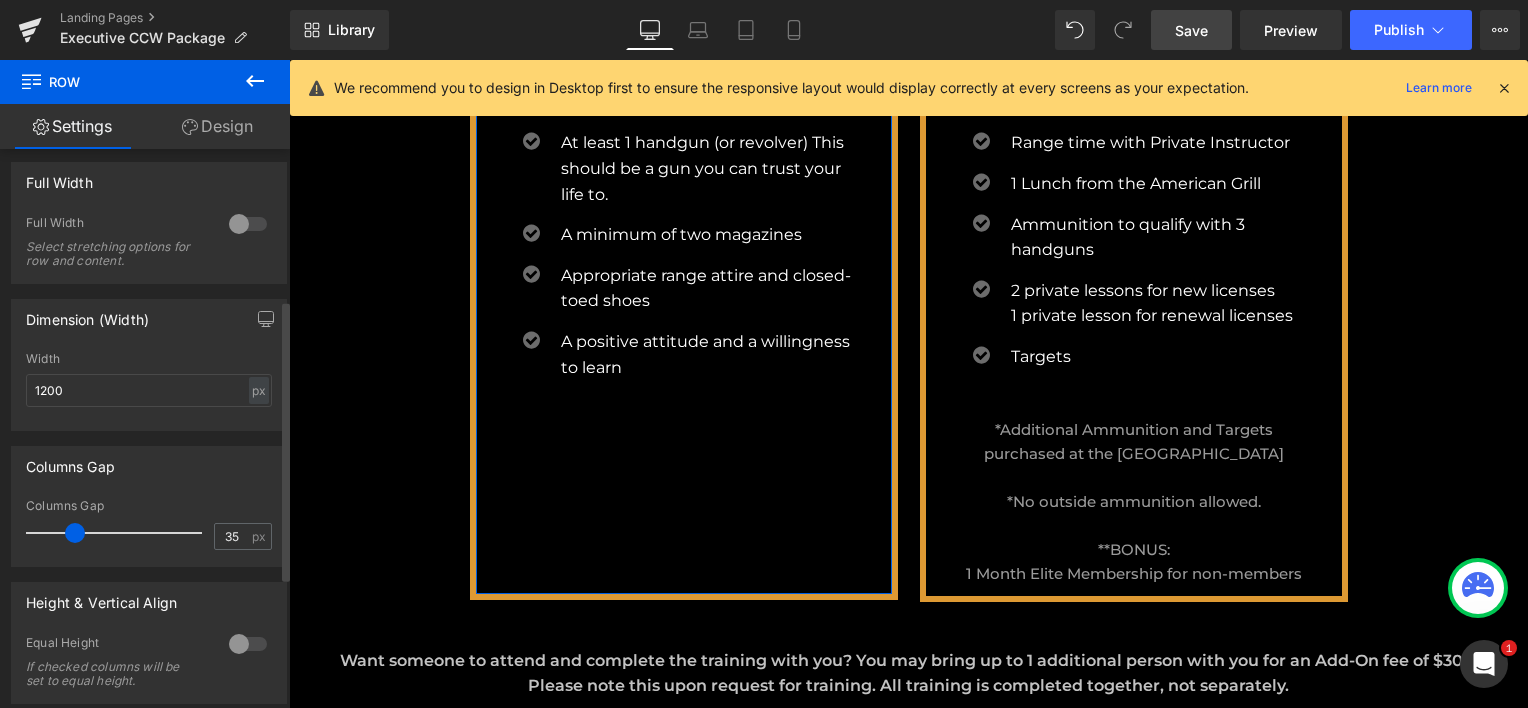 click at bounding box center (248, 644) 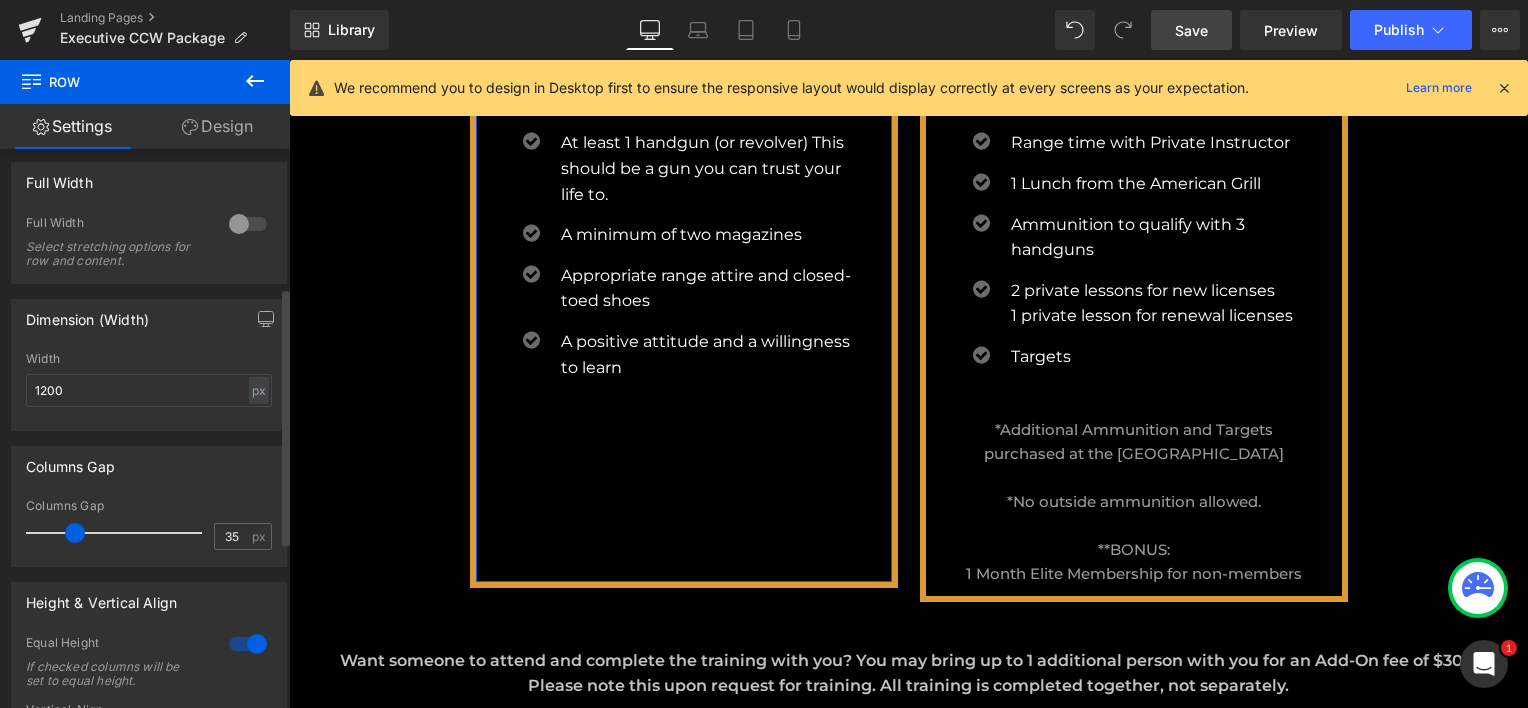 click at bounding box center [248, 644] 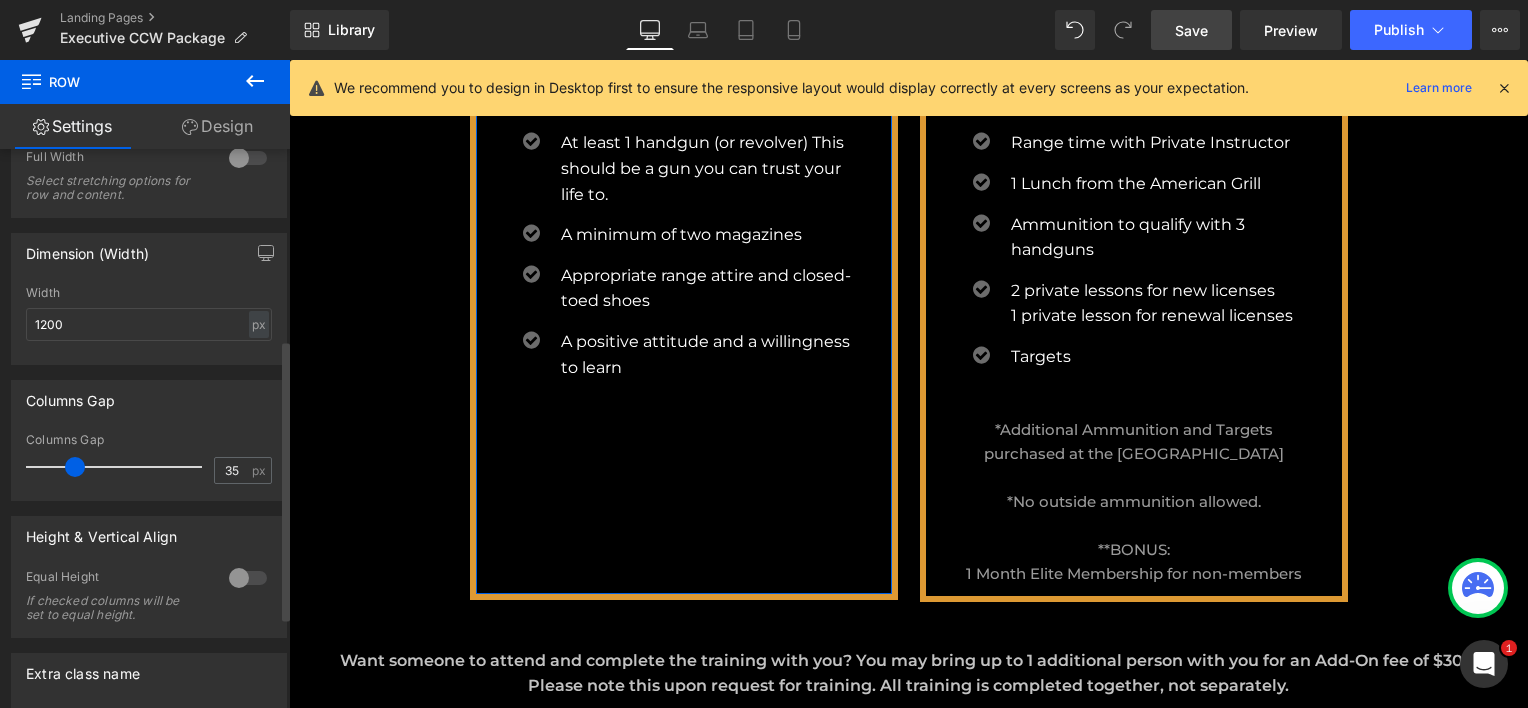 scroll, scrollTop: 400, scrollLeft: 0, axis: vertical 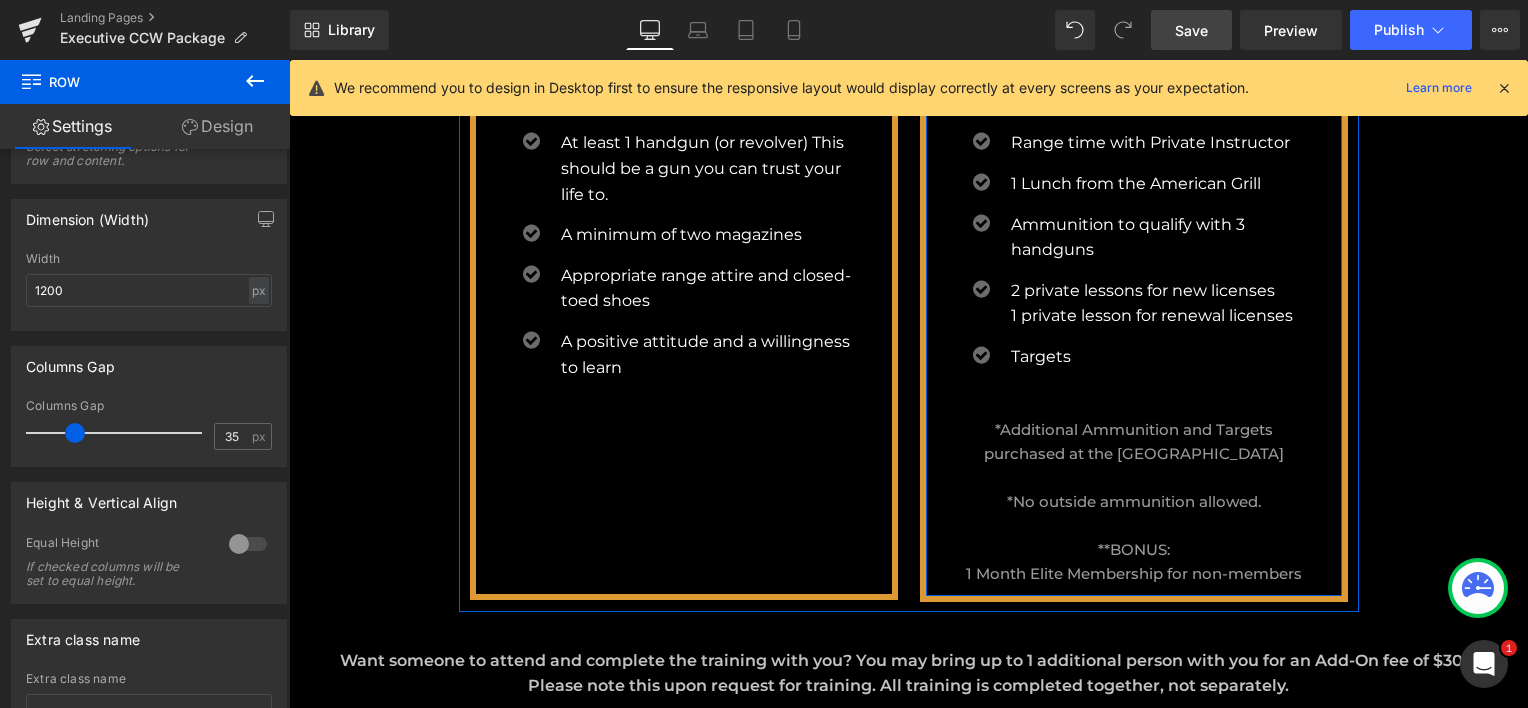 click on "WHAT IS PROVIDED Heading
Icon
Range time with Private Instructor
Text Block
Icon
1 Lunch from the American Grill
Text Block
Icon
Ammunition to qualify with 3 handguns Text Block" at bounding box center [1134, 322] 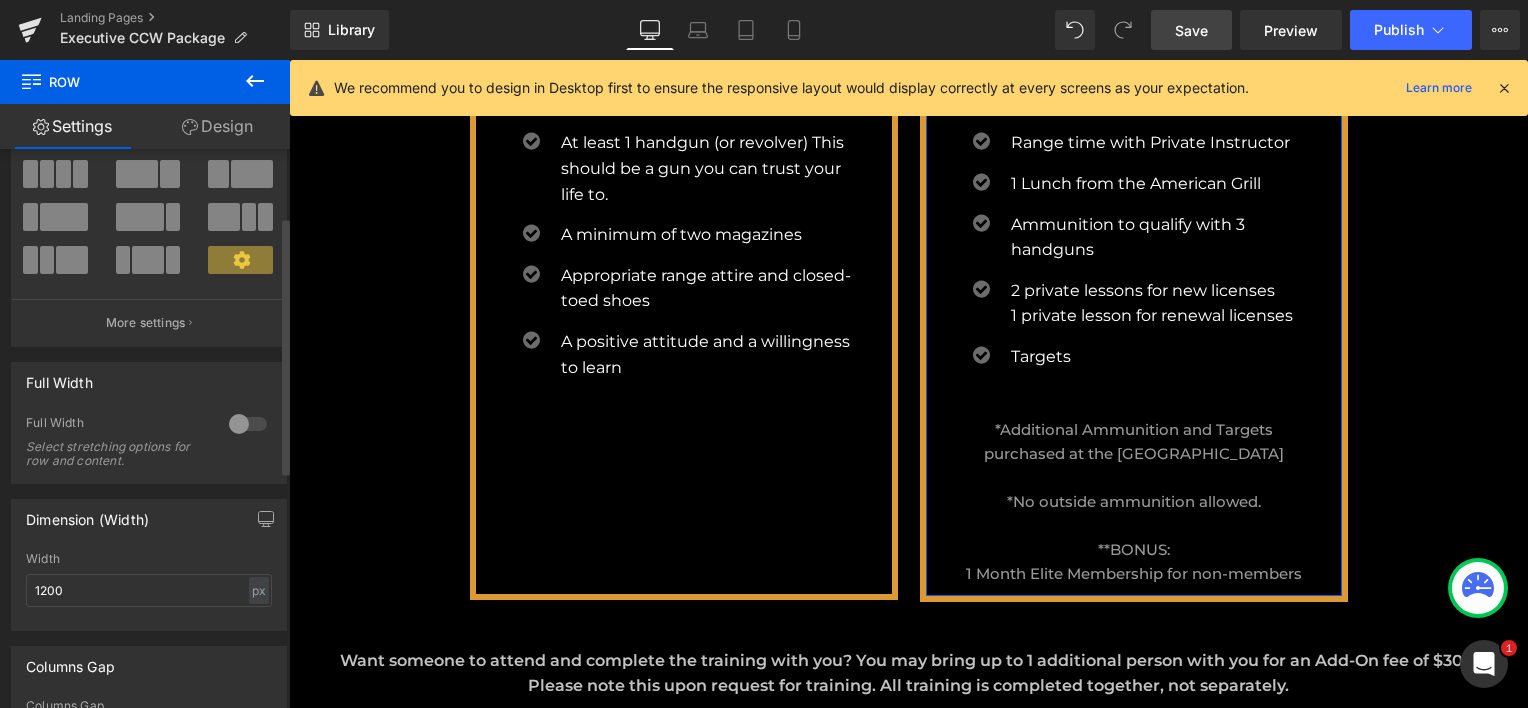 scroll, scrollTop: 400, scrollLeft: 0, axis: vertical 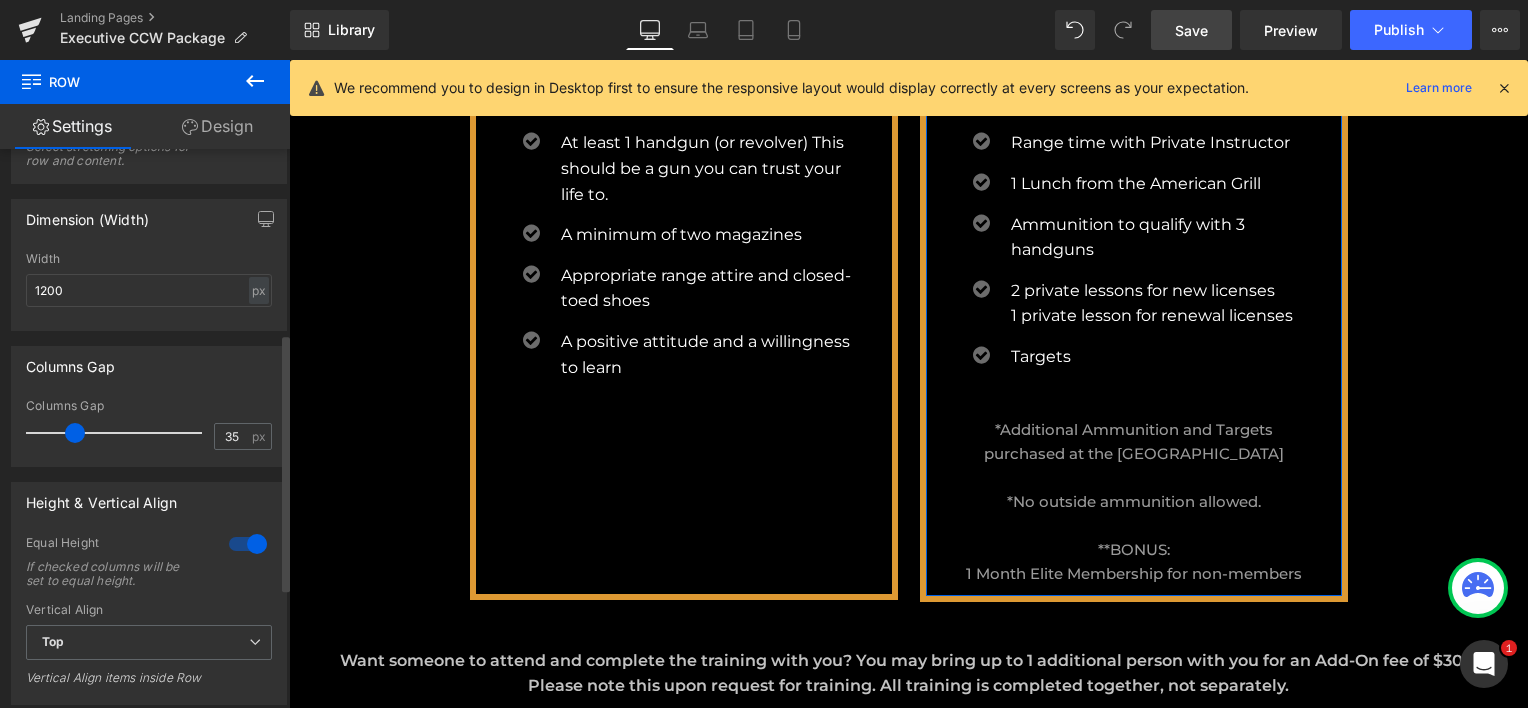 click at bounding box center (248, 544) 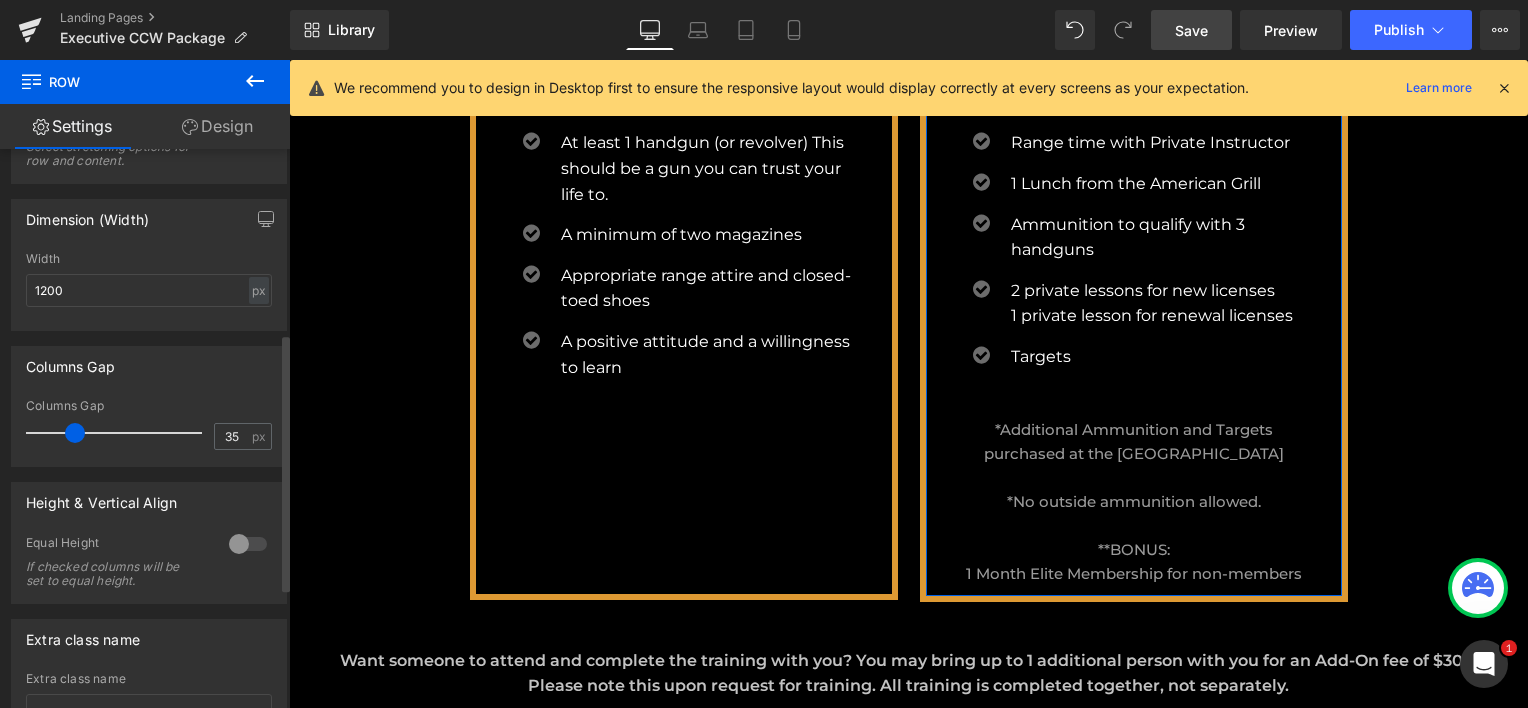 click at bounding box center (248, 544) 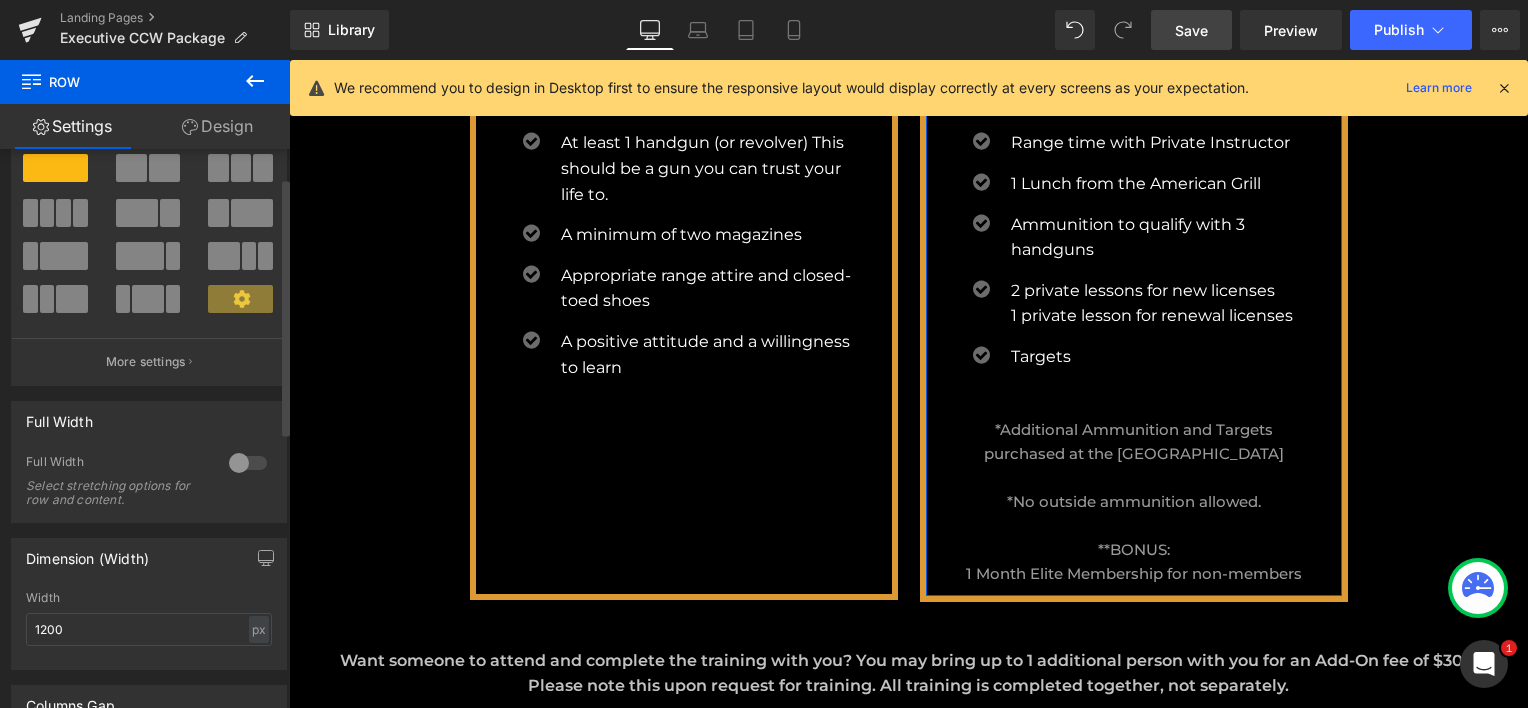 scroll, scrollTop: 0, scrollLeft: 0, axis: both 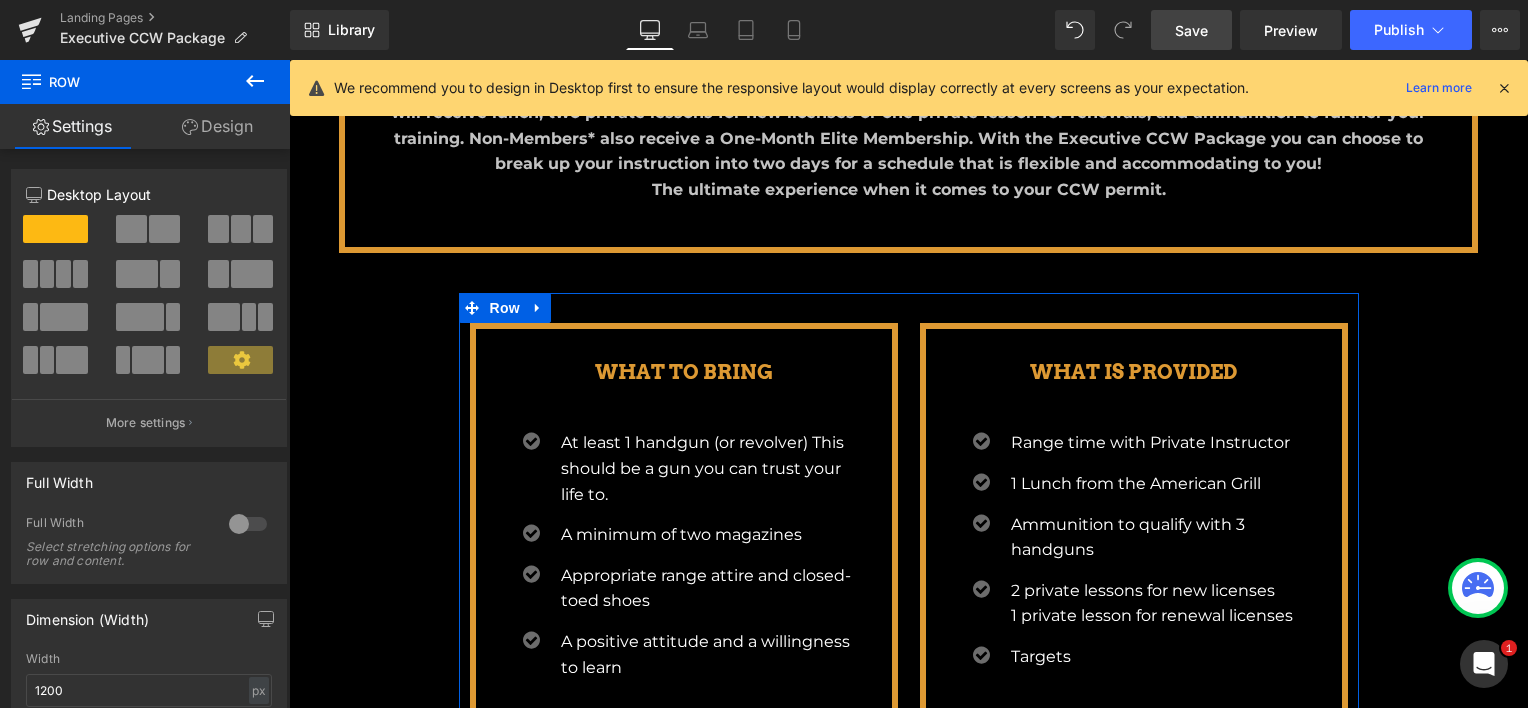 click on "WHAT TO BRING Heading
Icon
At least 1 handgun (or revolver) This should be a gun you can trust your life to.
Text Block
Icon
A minimum of two magazines
Text Block
Icon
Appropriate range attire and closed-toed shoes Text Block" at bounding box center (909, 602) 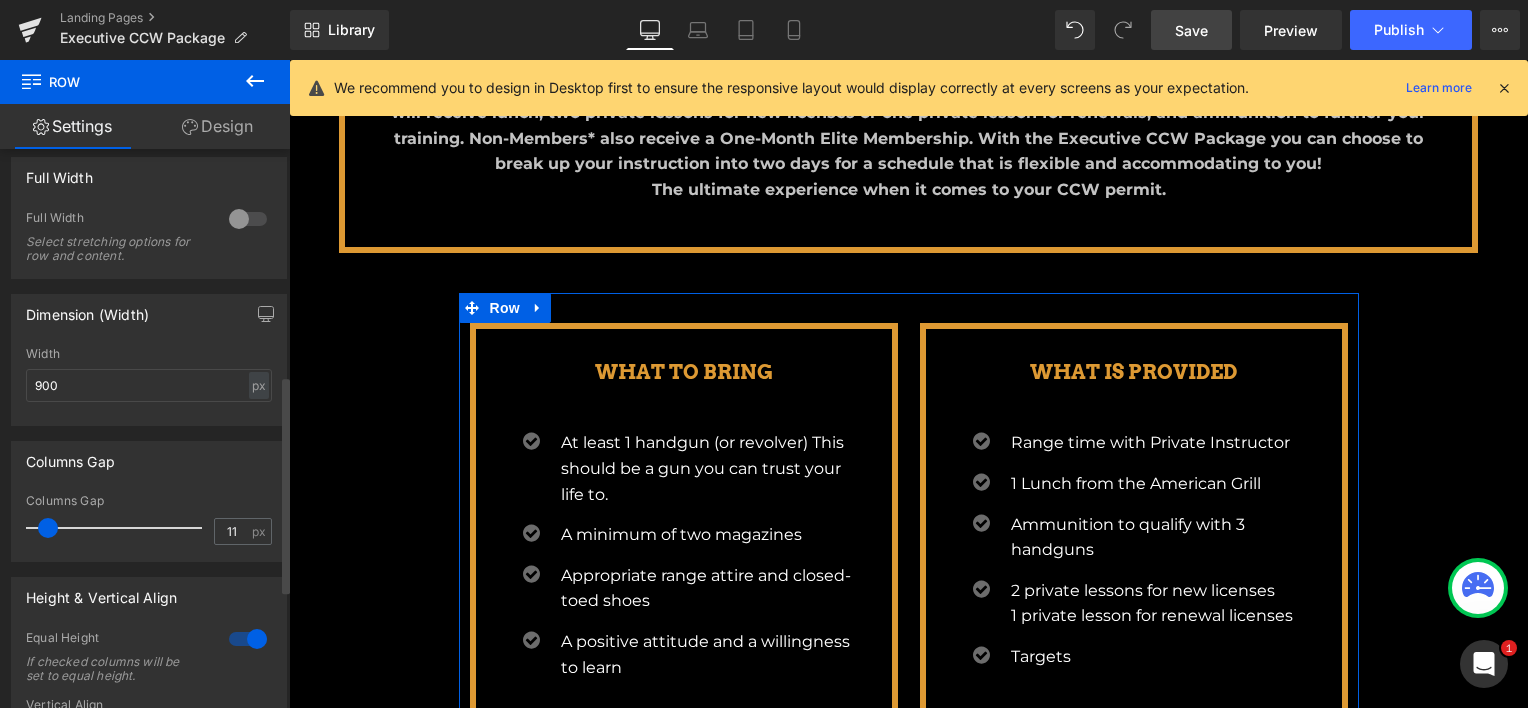 scroll, scrollTop: 600, scrollLeft: 0, axis: vertical 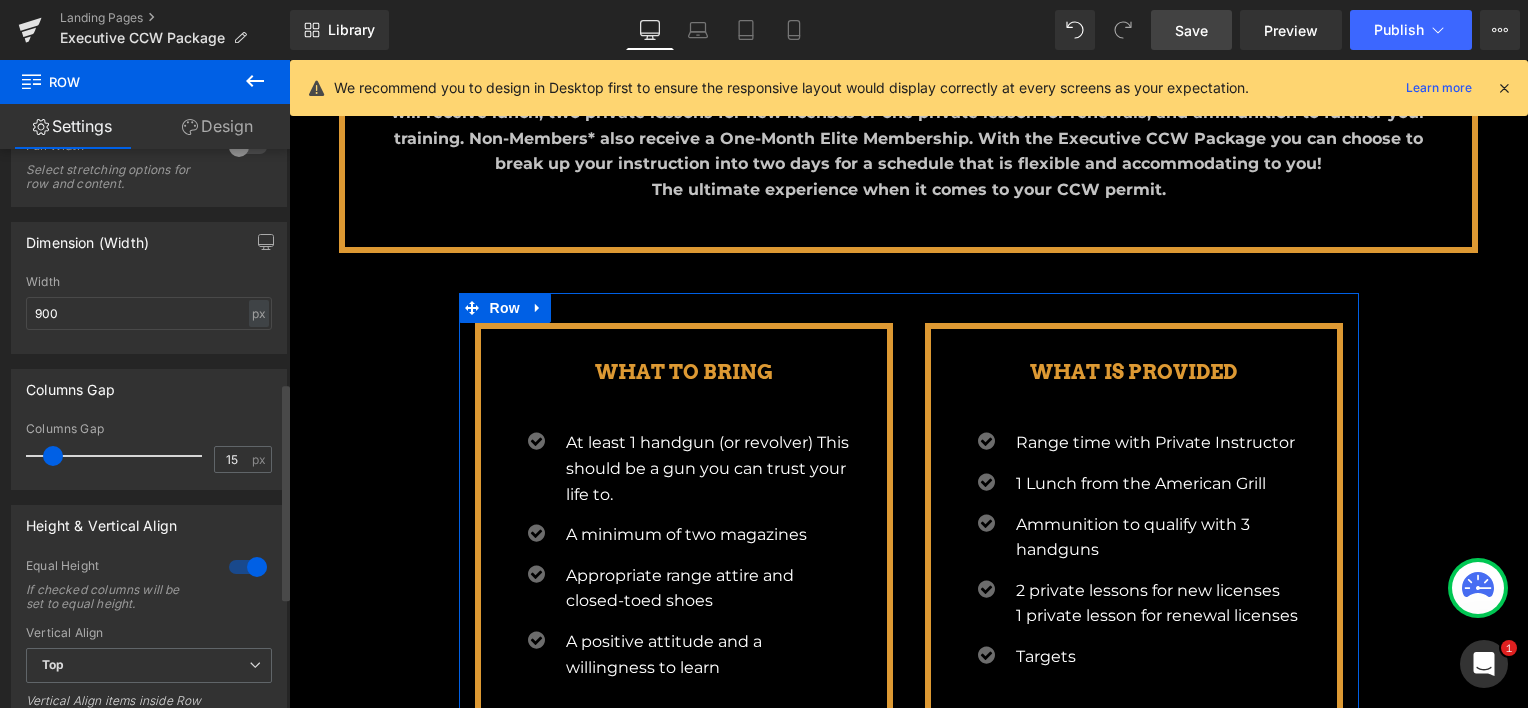 click at bounding box center (53, 456) 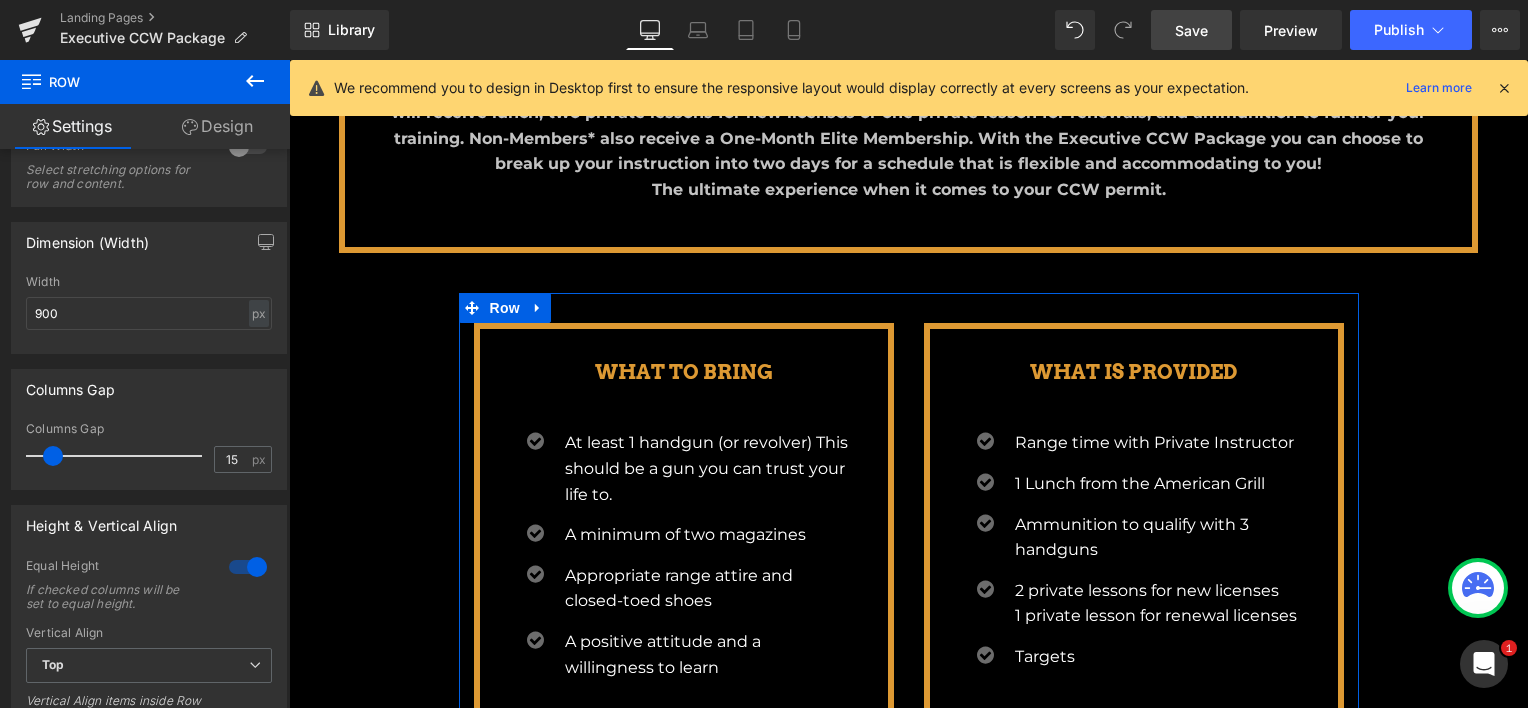 scroll, scrollTop: 2433, scrollLeft: 1224, axis: both 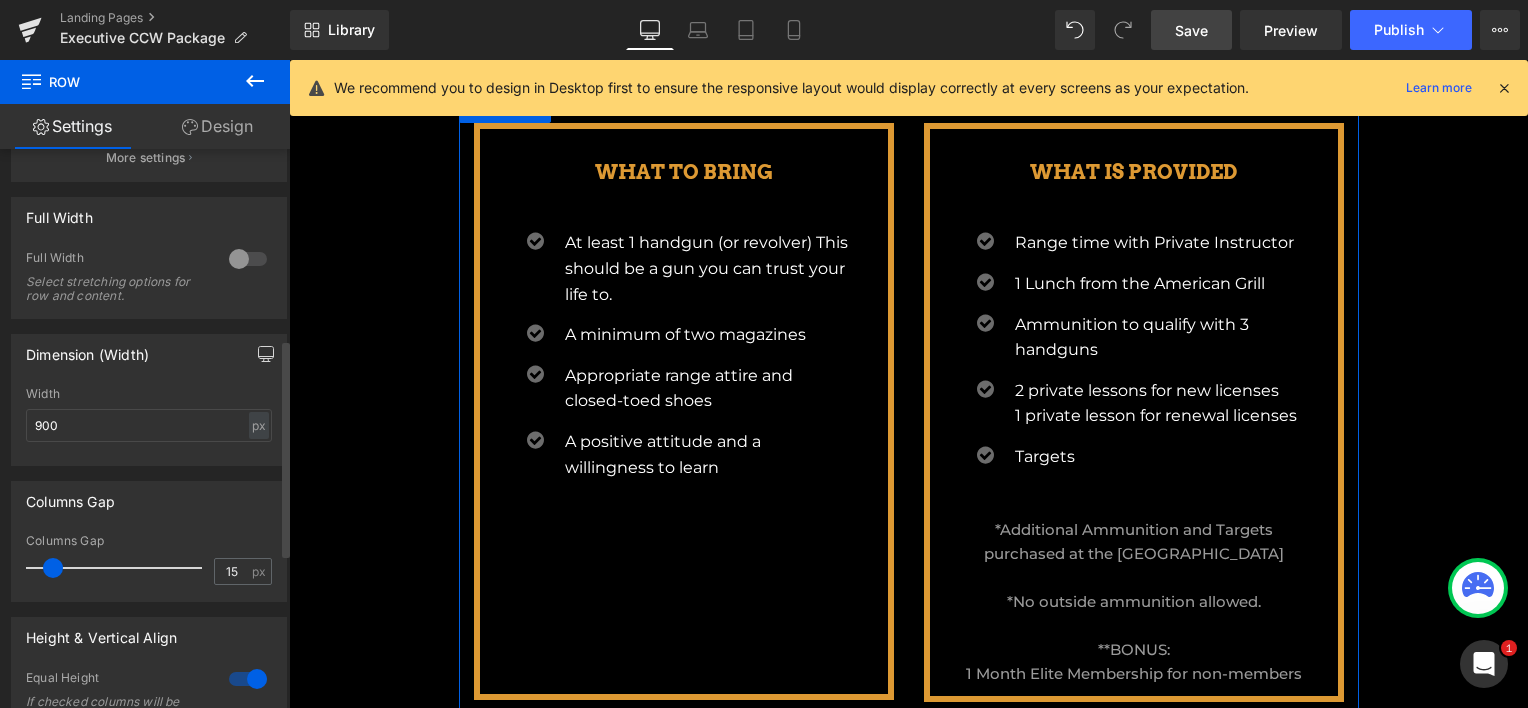 click at bounding box center [266, 354] 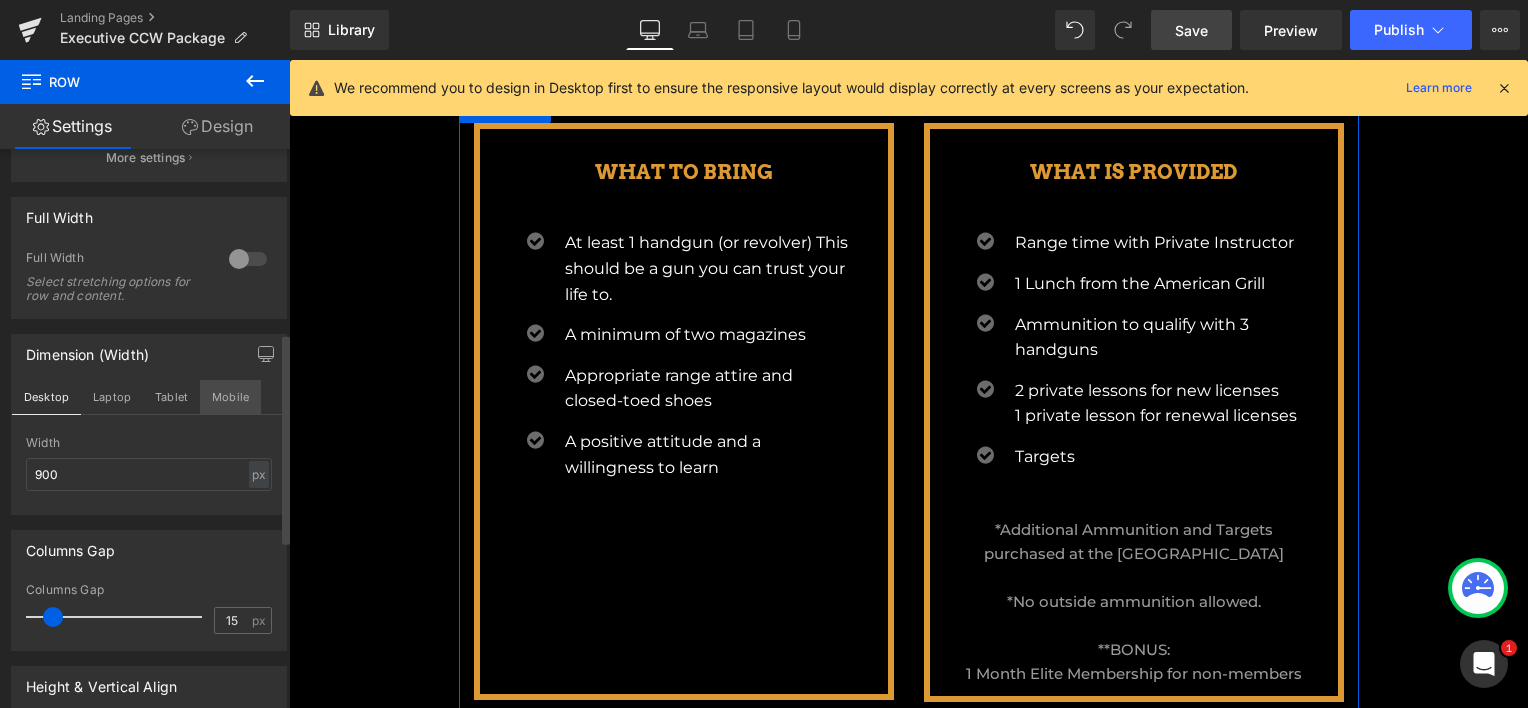 click on "Mobile" at bounding box center (230, 397) 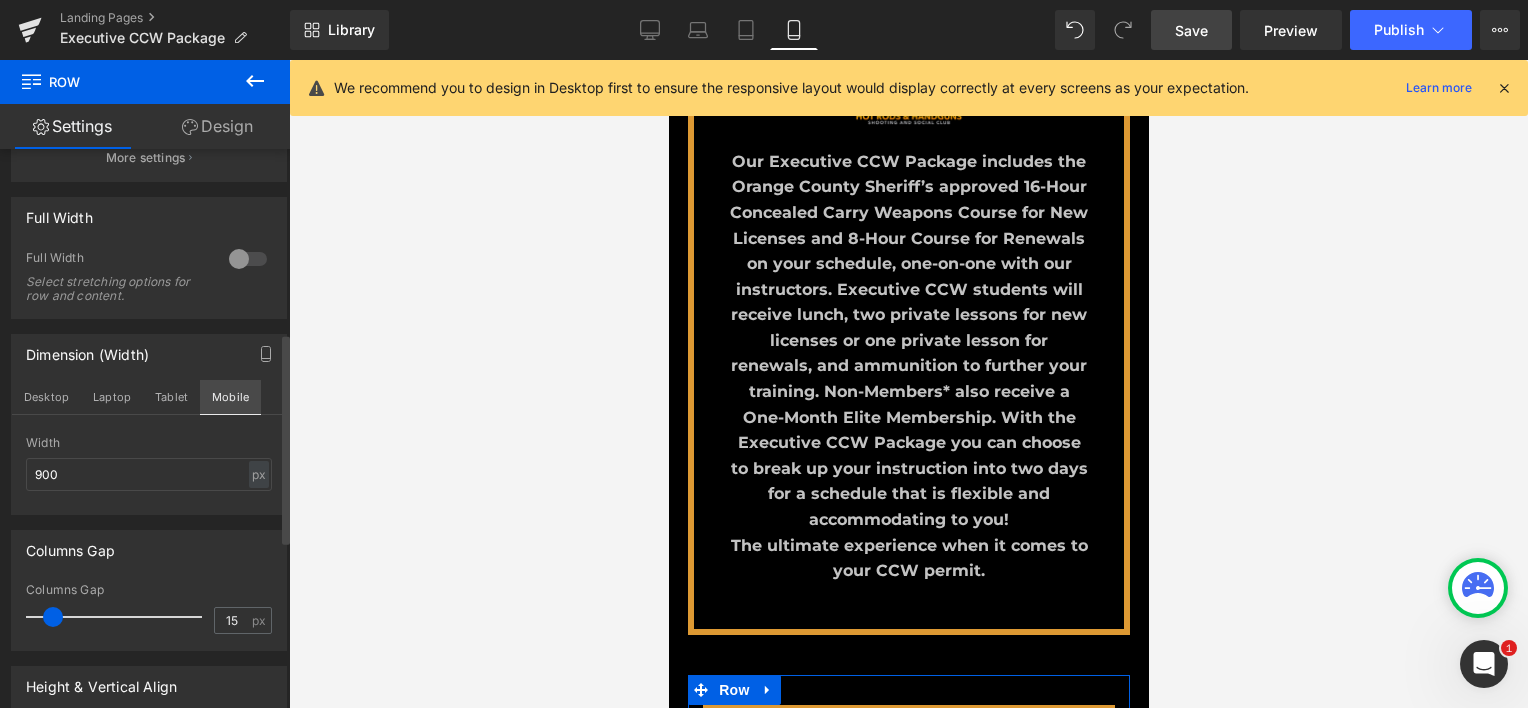 scroll, scrollTop: 1336, scrollLeft: 0, axis: vertical 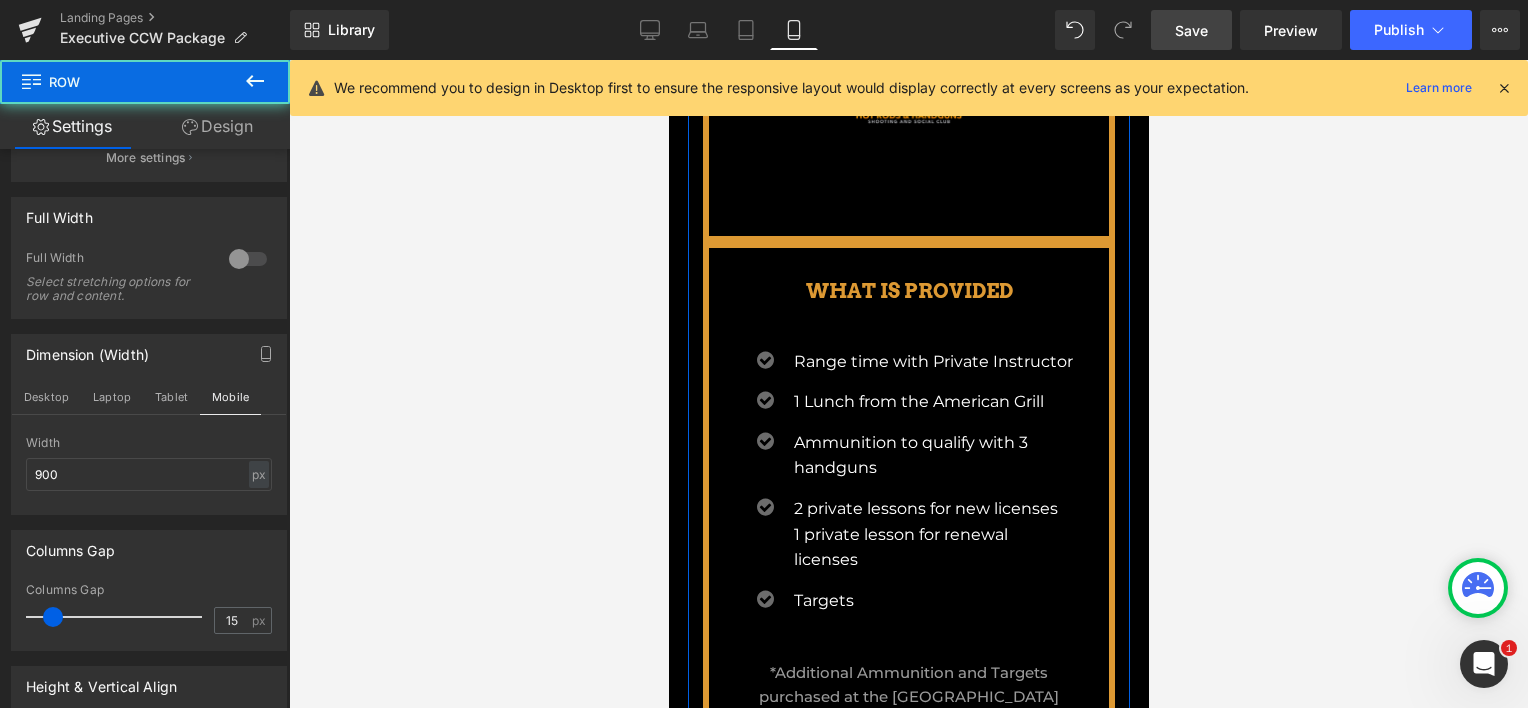 click on "WHAT TO BRING Heading
Icon
At least 1 handgun (or revolver) This should be a gun you can trust your life to.
Text Block
Icon
A minimum of two magazines
Text Block
Icon
Appropriate range attire and closed-toed shoes Text Block" at bounding box center (908, -28) 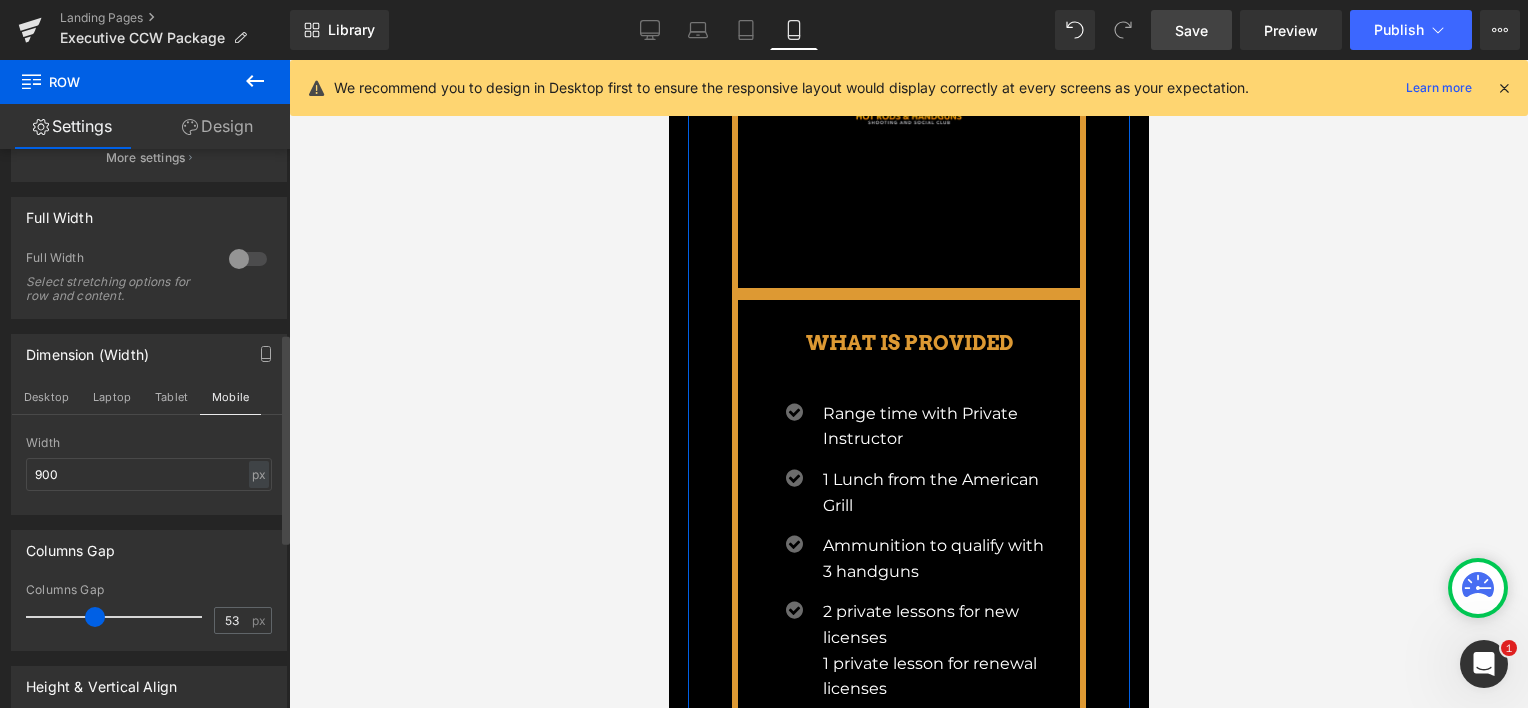 scroll, scrollTop: 10, scrollLeft: 10, axis: both 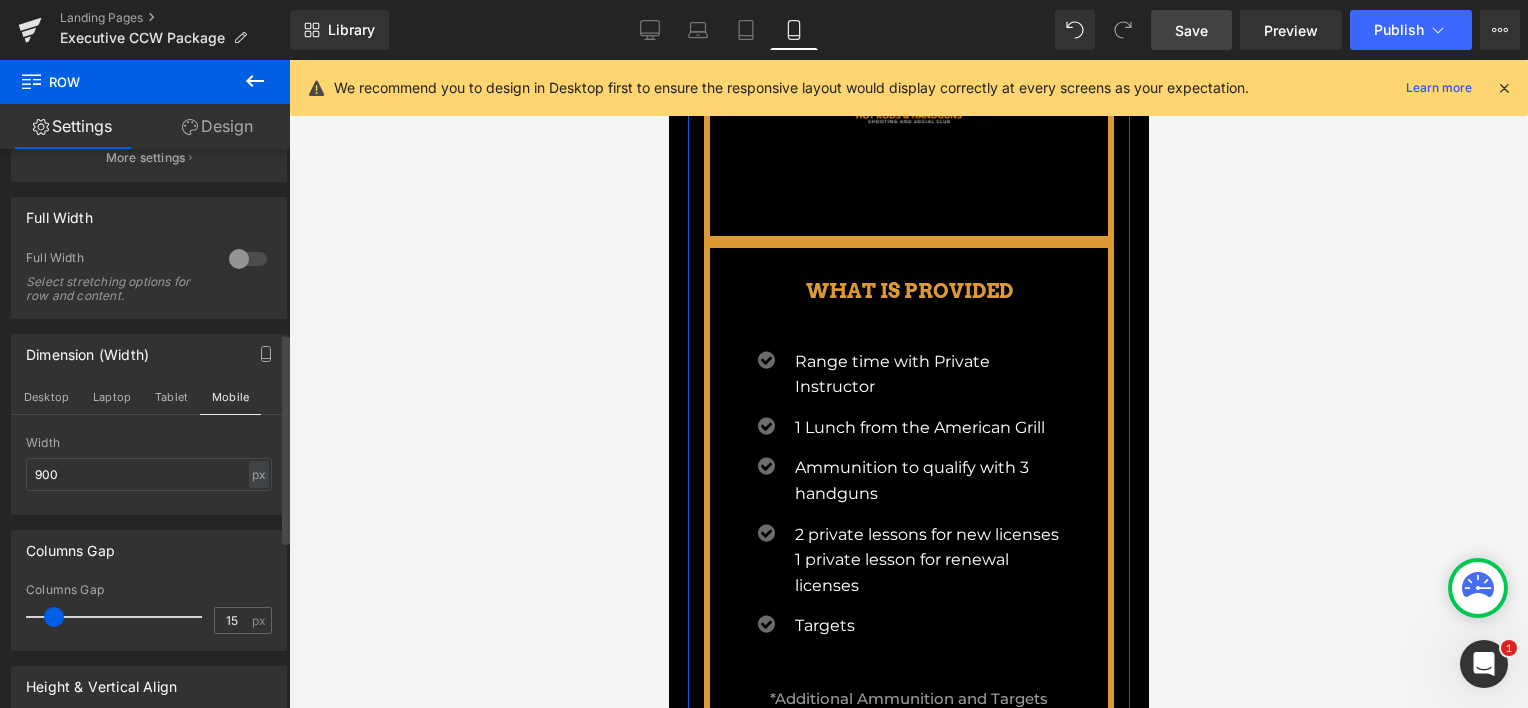 type on "14" 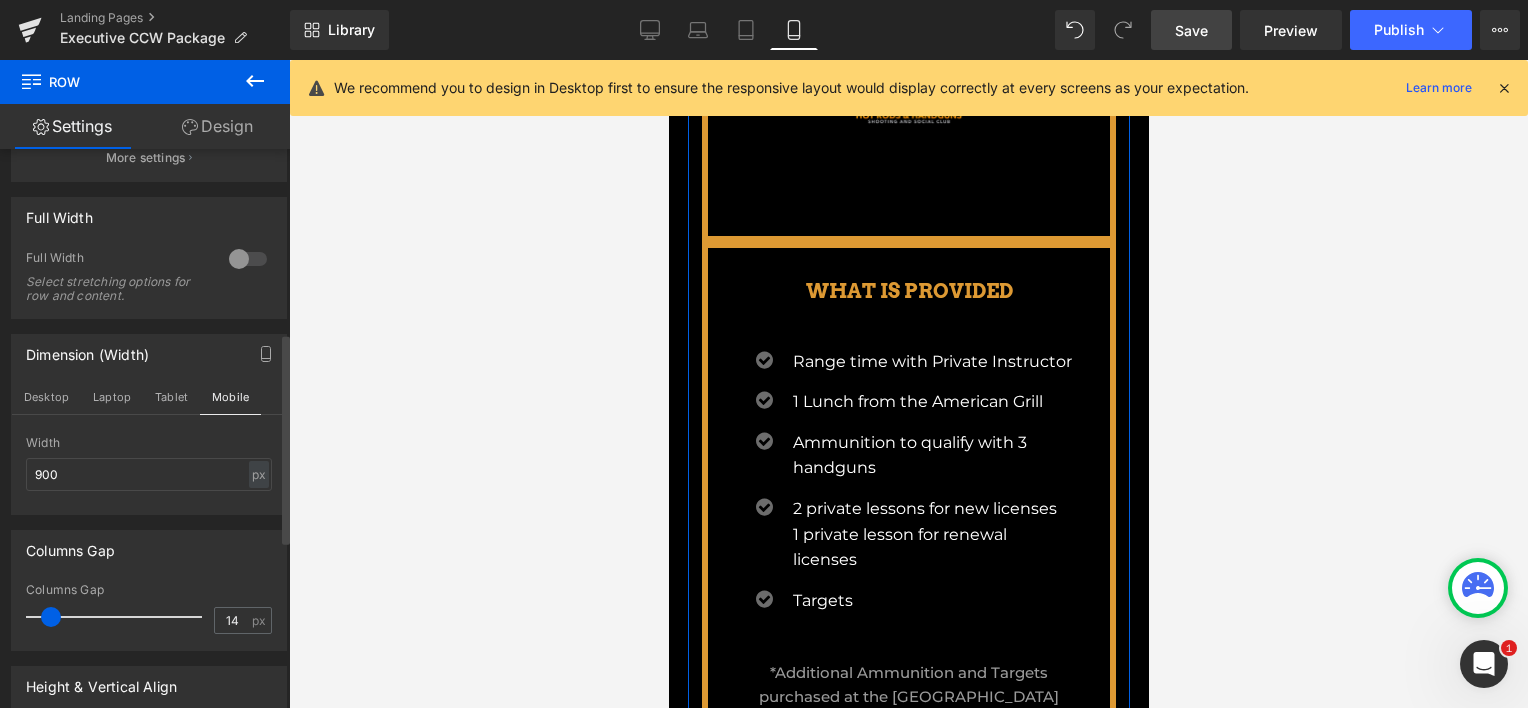 click at bounding box center (51, 617) 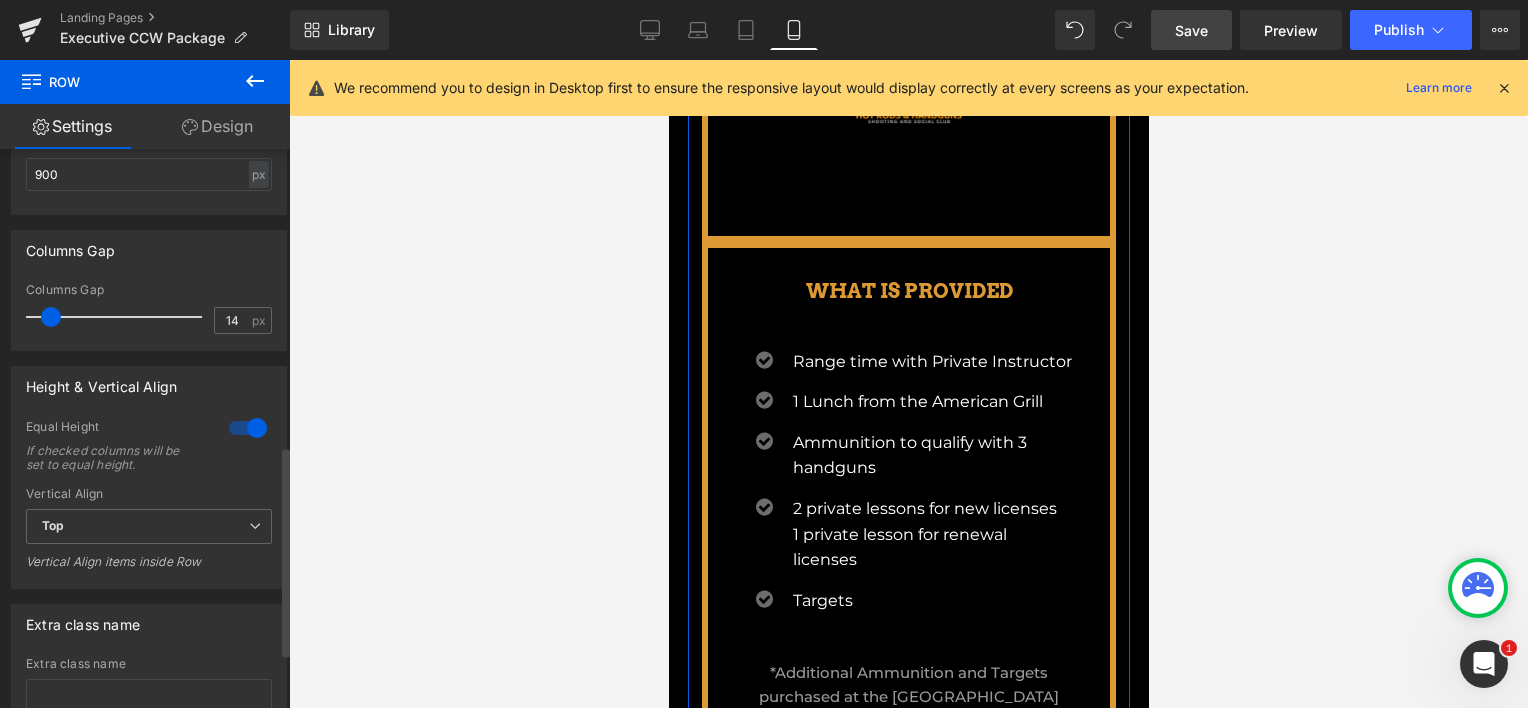 click at bounding box center (248, 428) 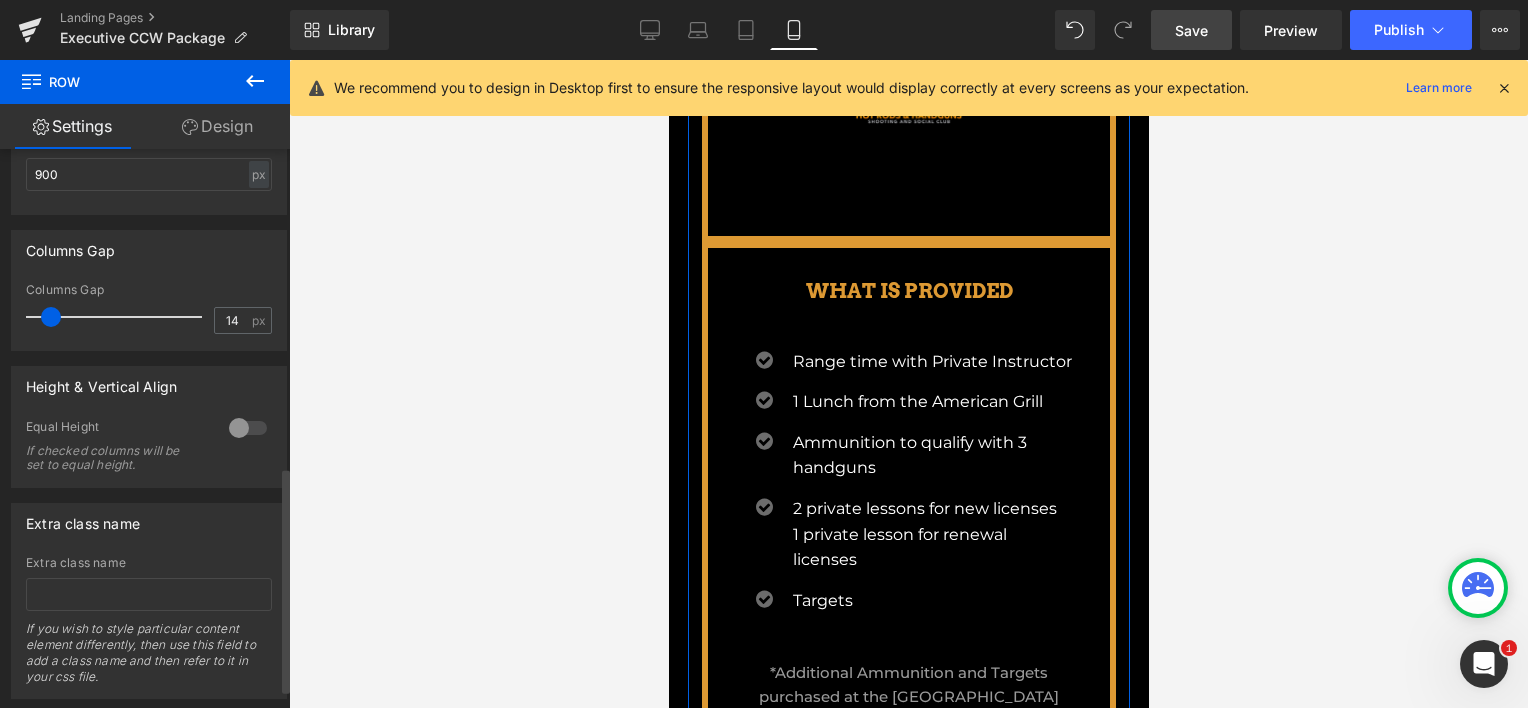 click at bounding box center [248, 428] 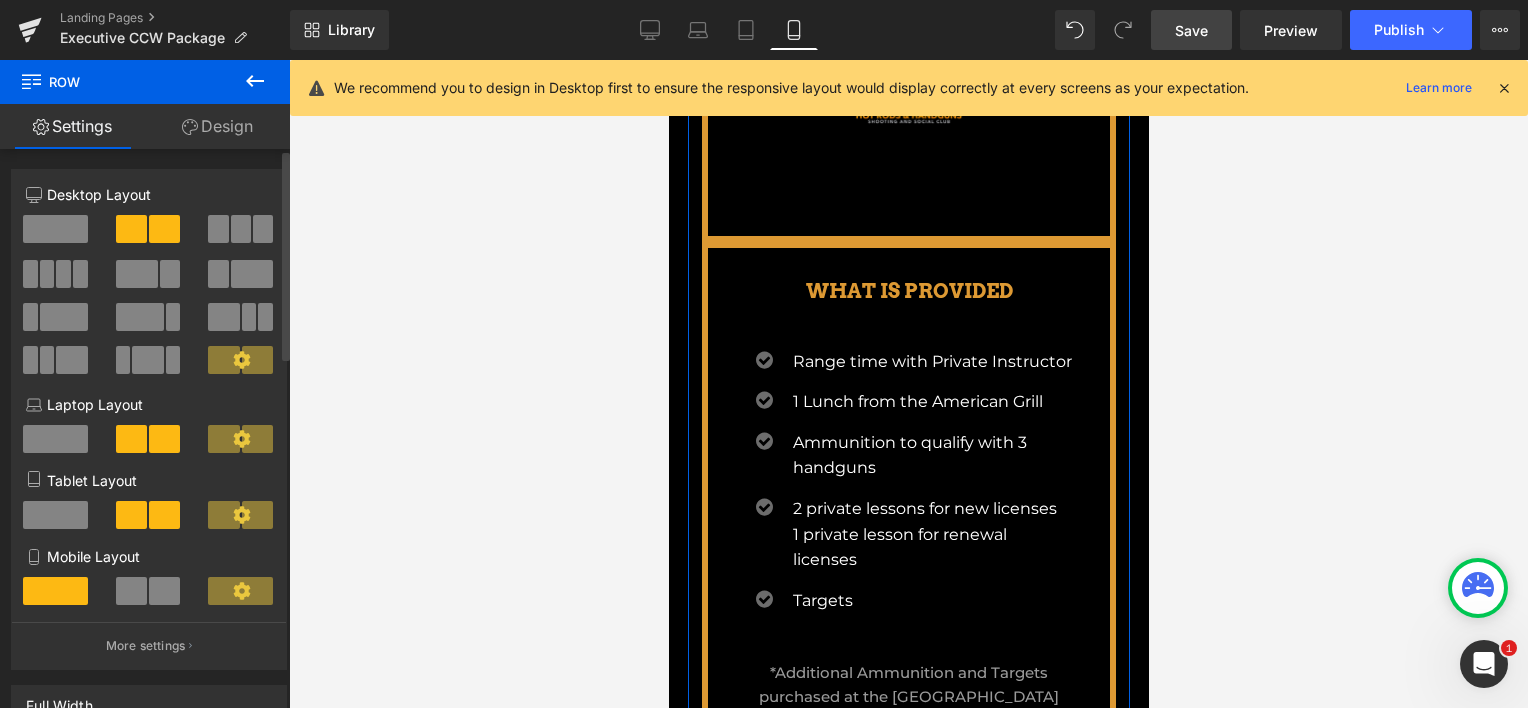 click at bounding box center (164, 591) 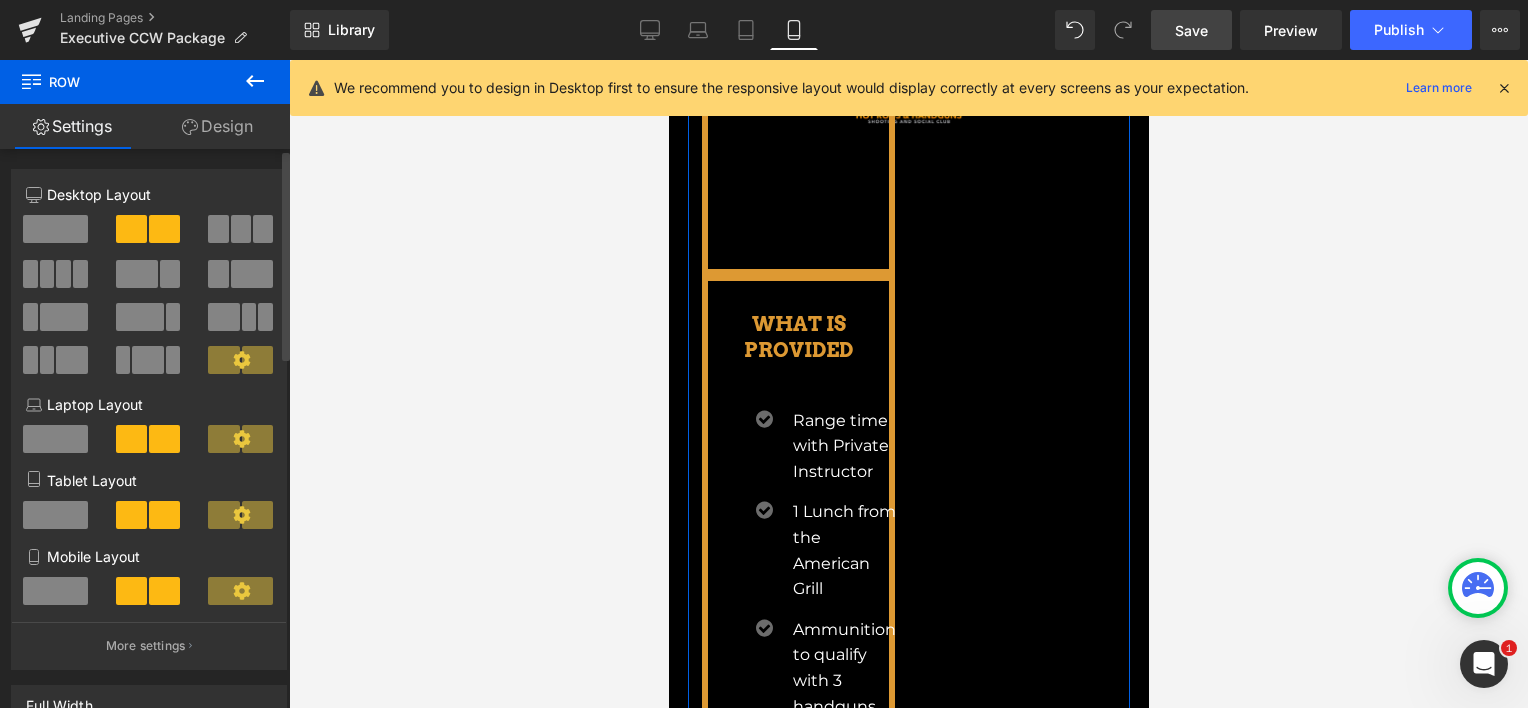 click at bounding box center [55, 591] 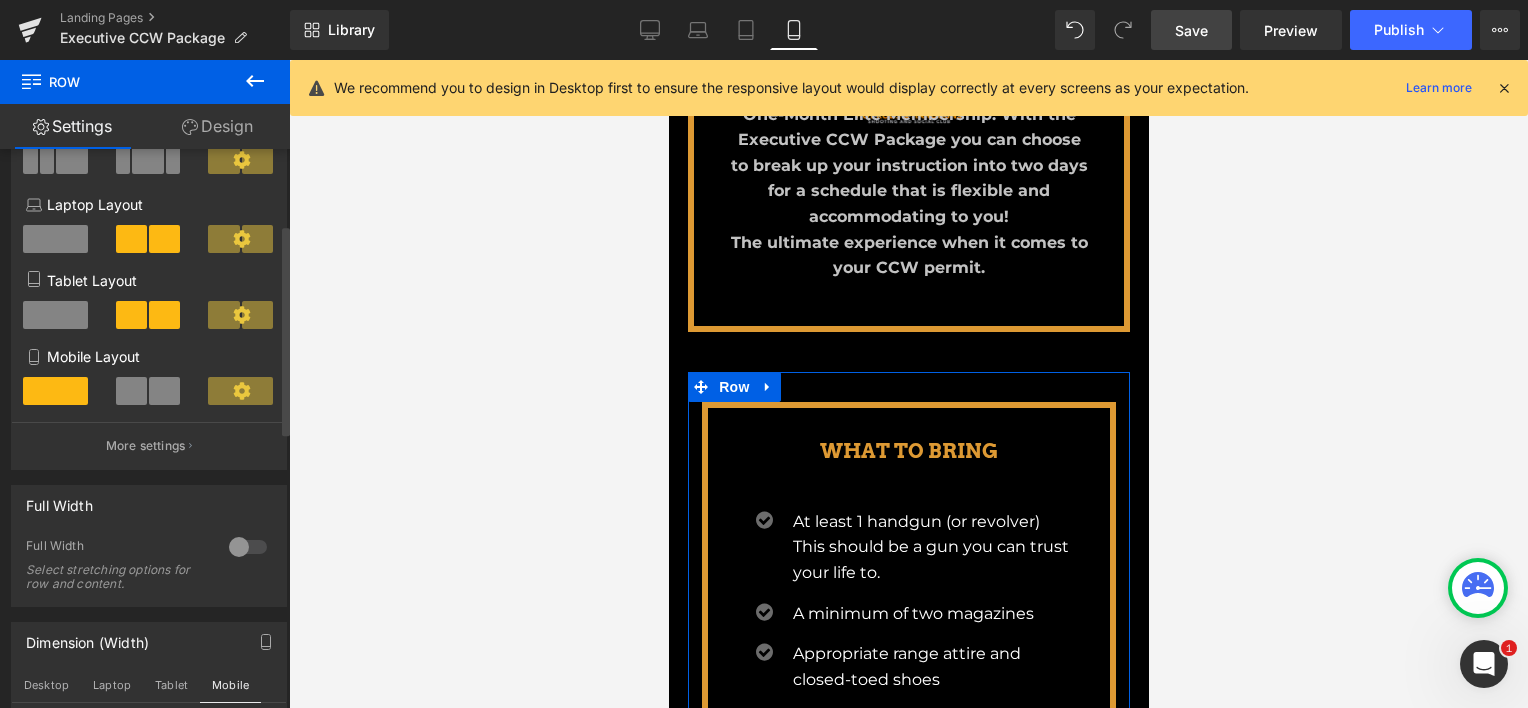 click at bounding box center [131, 391] 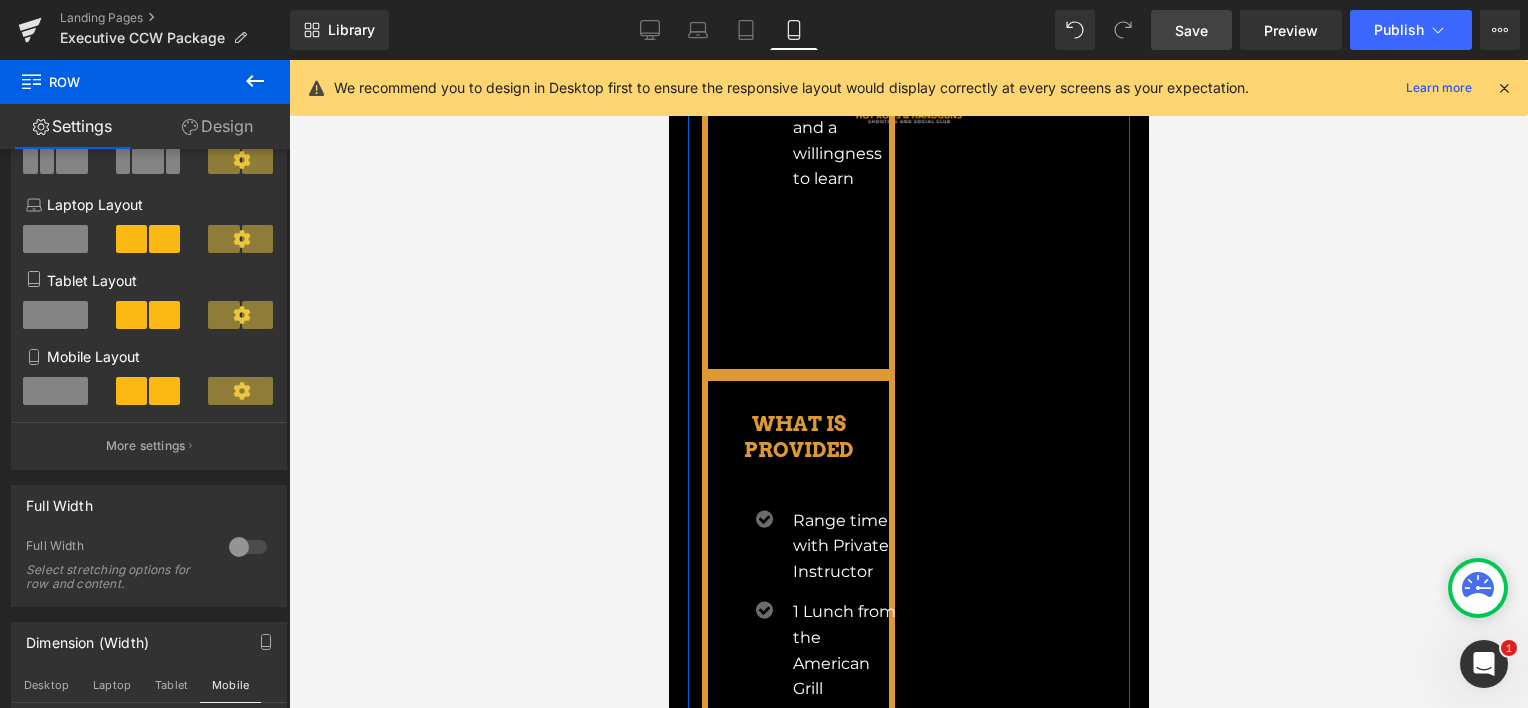 click on "WHAT IS PROVIDED Heading
Icon
Range time with Private Instructor
Text Block
Icon
1 Lunch from the American Grill
Text Block
Icon
Ammunition to qualify with 3 handguns Text Block" at bounding box center [797, 938] 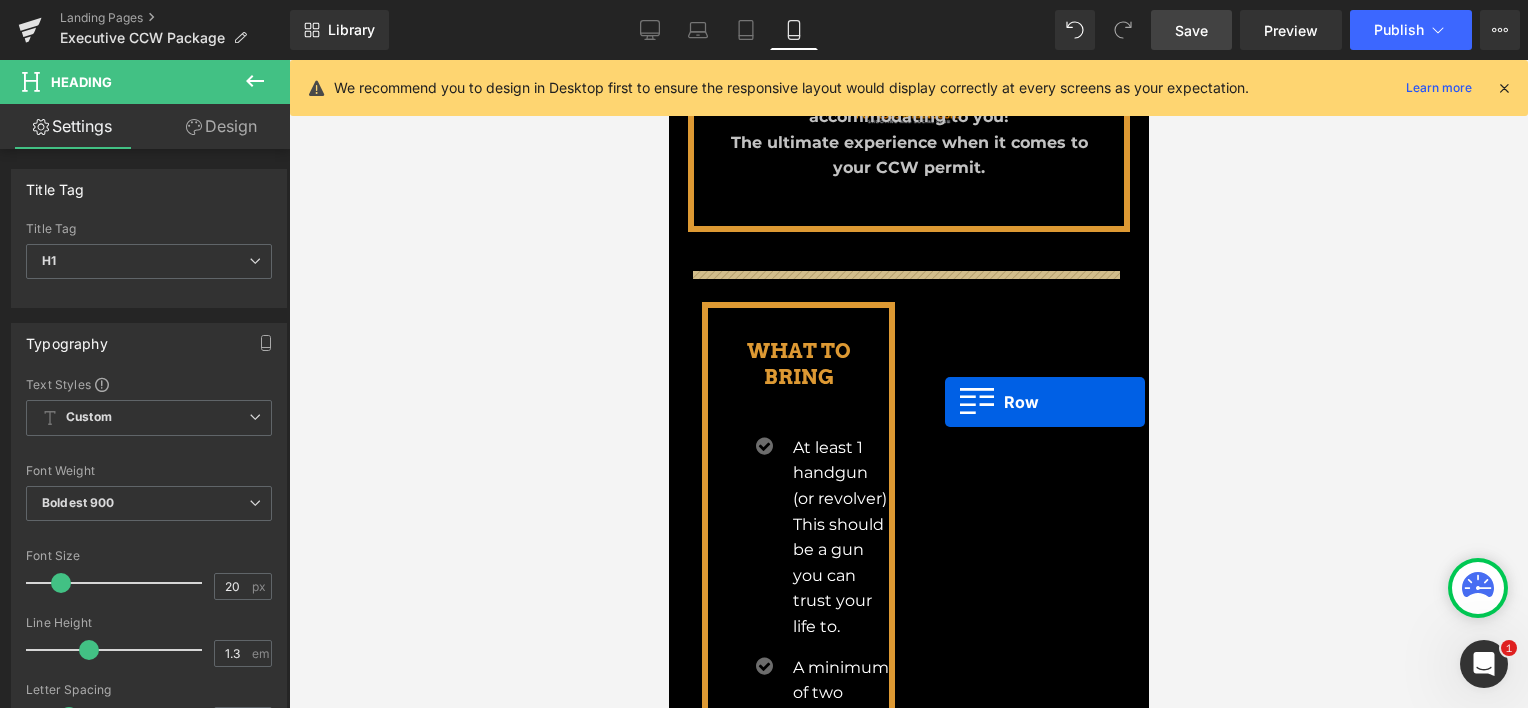 drag, startPoint x: 721, startPoint y: 414, endPoint x: 944, endPoint y: 402, distance: 223.32263 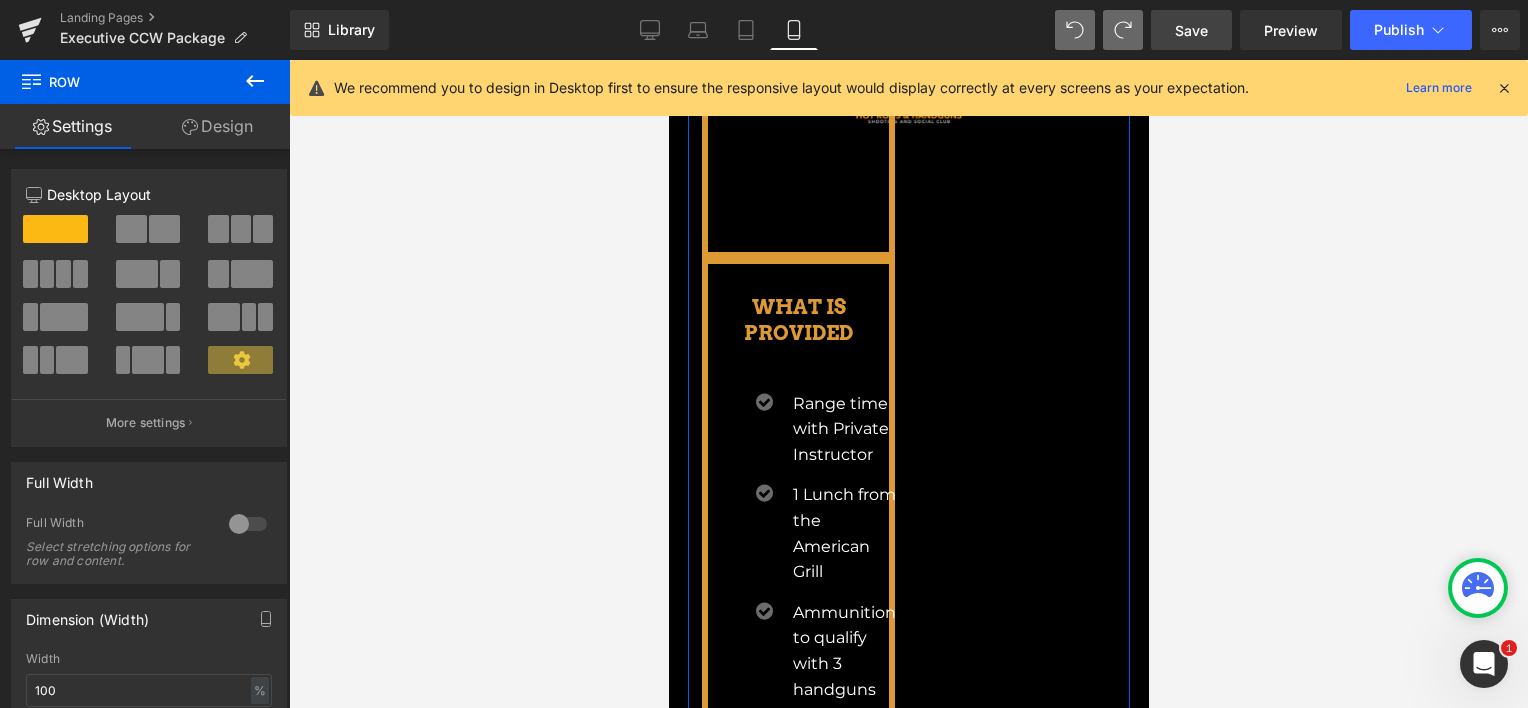 click on "WHAT TO BRING Heading
Icon
At least 1 handgun (or revolver) This should be a gun you can trust your life to.
Text Block
Icon
A minimum of two magazines
Text Block
Icon
Appropriate range attire and closed-toed shoes Text Block" at bounding box center (908, 375) 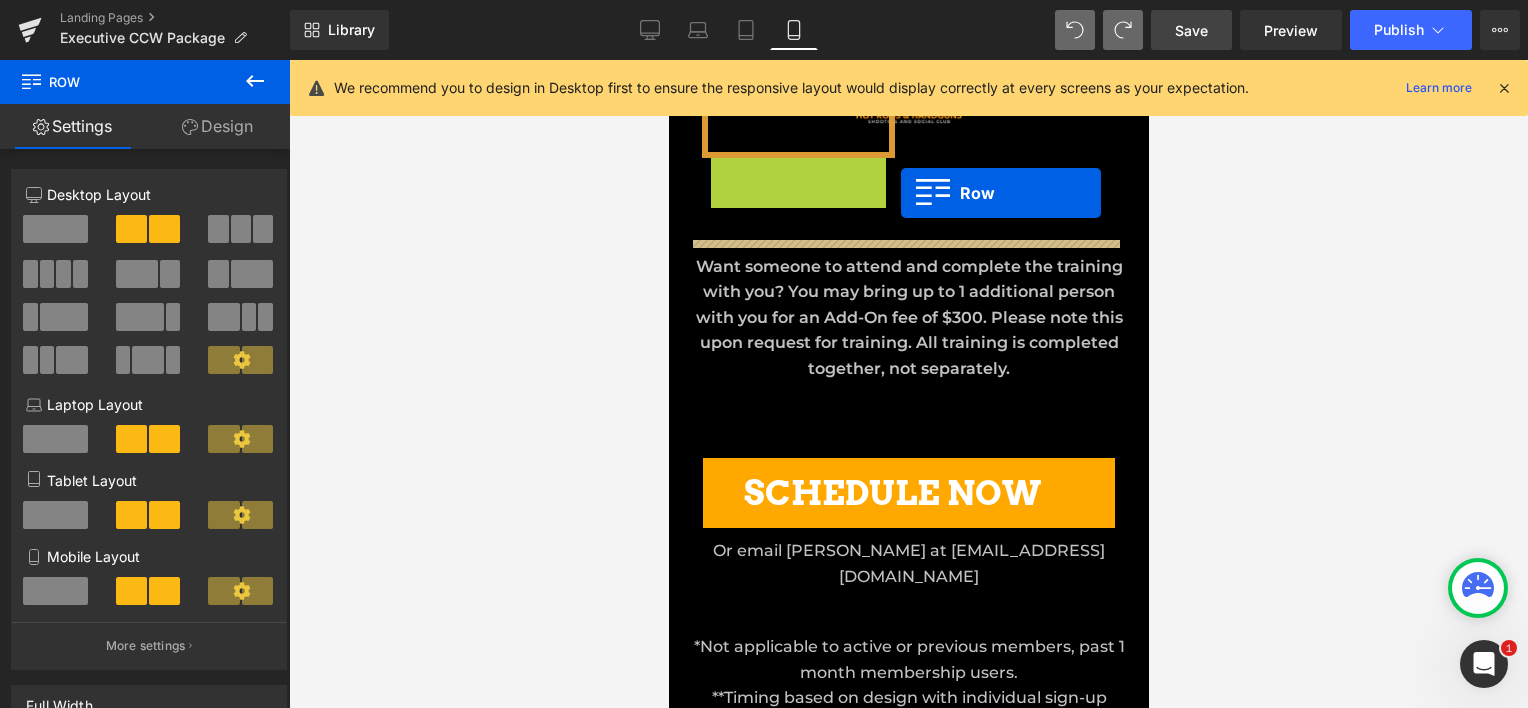 drag, startPoint x: 724, startPoint y: 195, endPoint x: 900, endPoint y: 193, distance: 176.01137 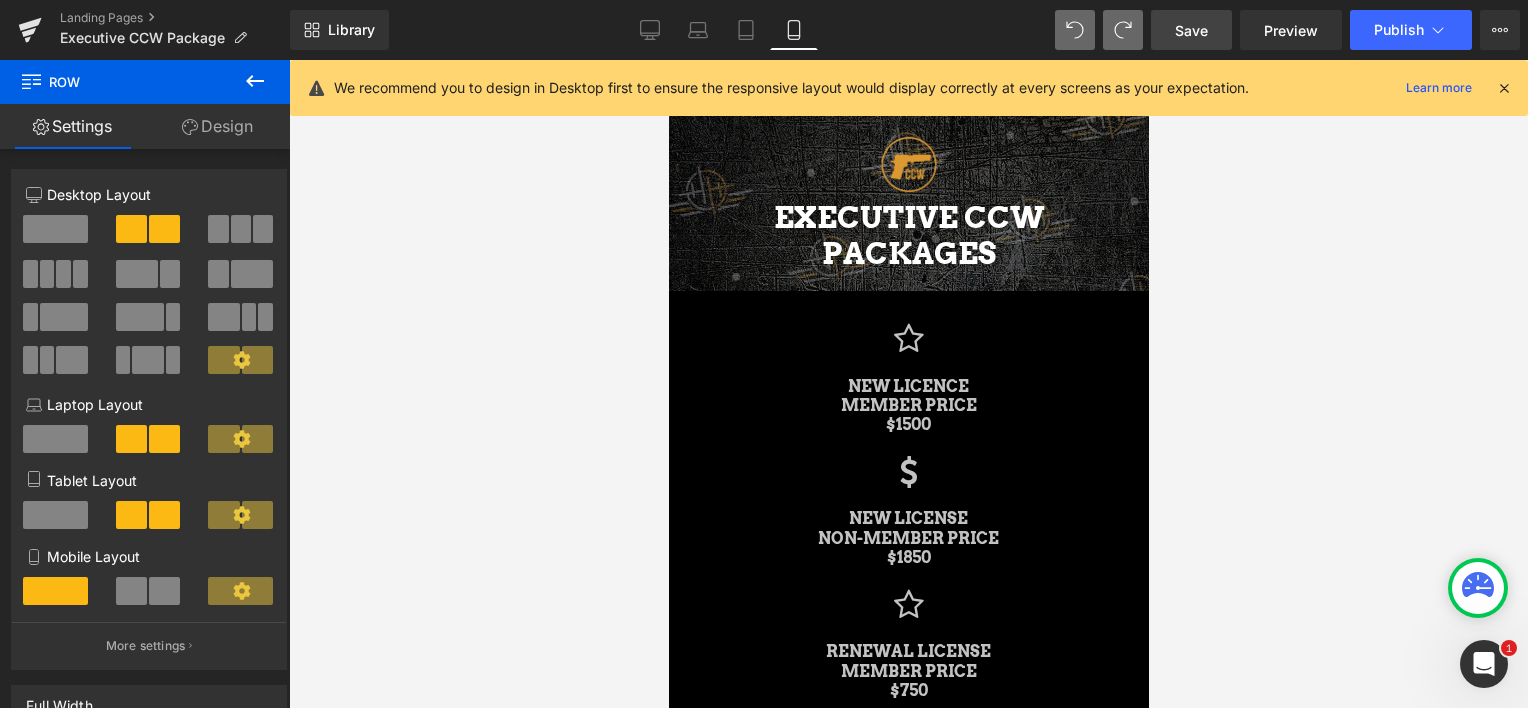 click on "Save" at bounding box center [1191, 30] 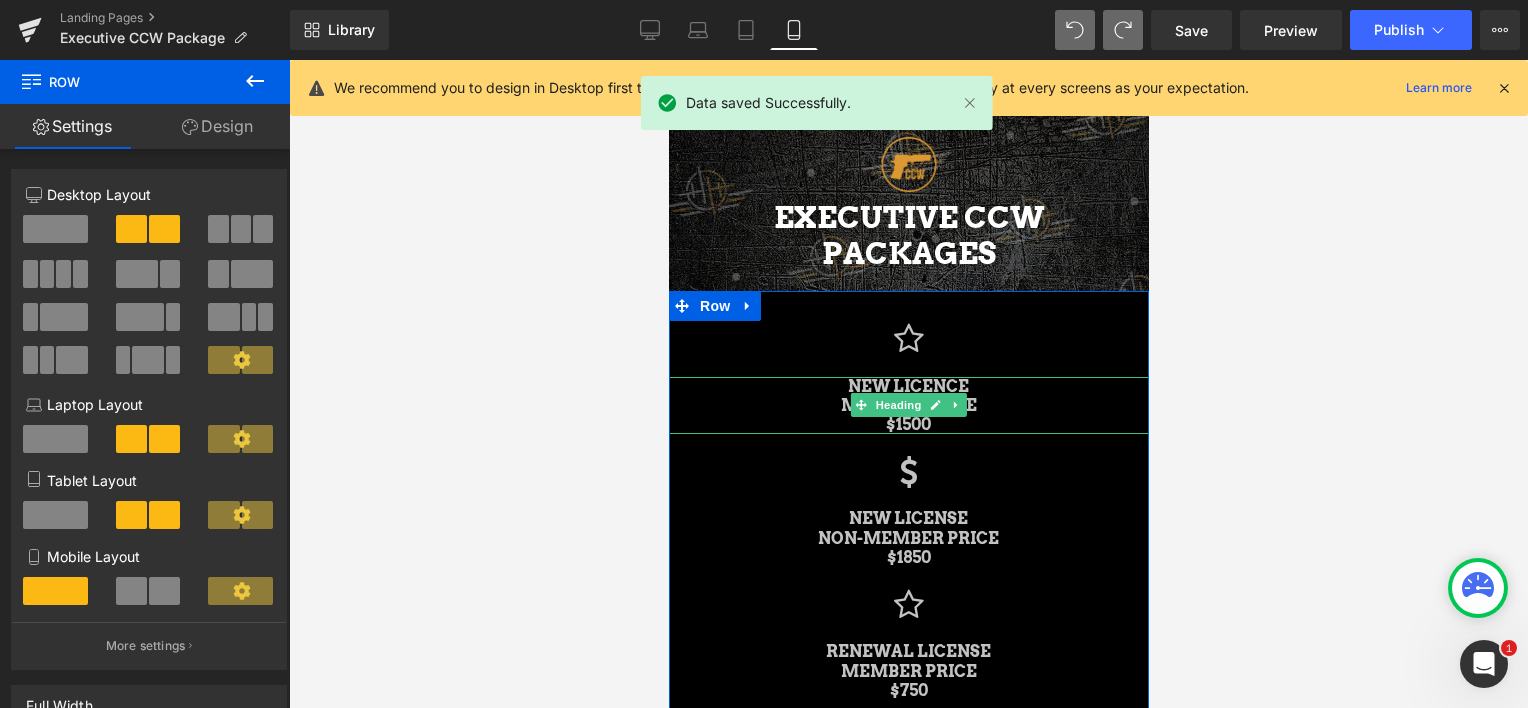 click on "NEW LICENCE" at bounding box center (908, 386) 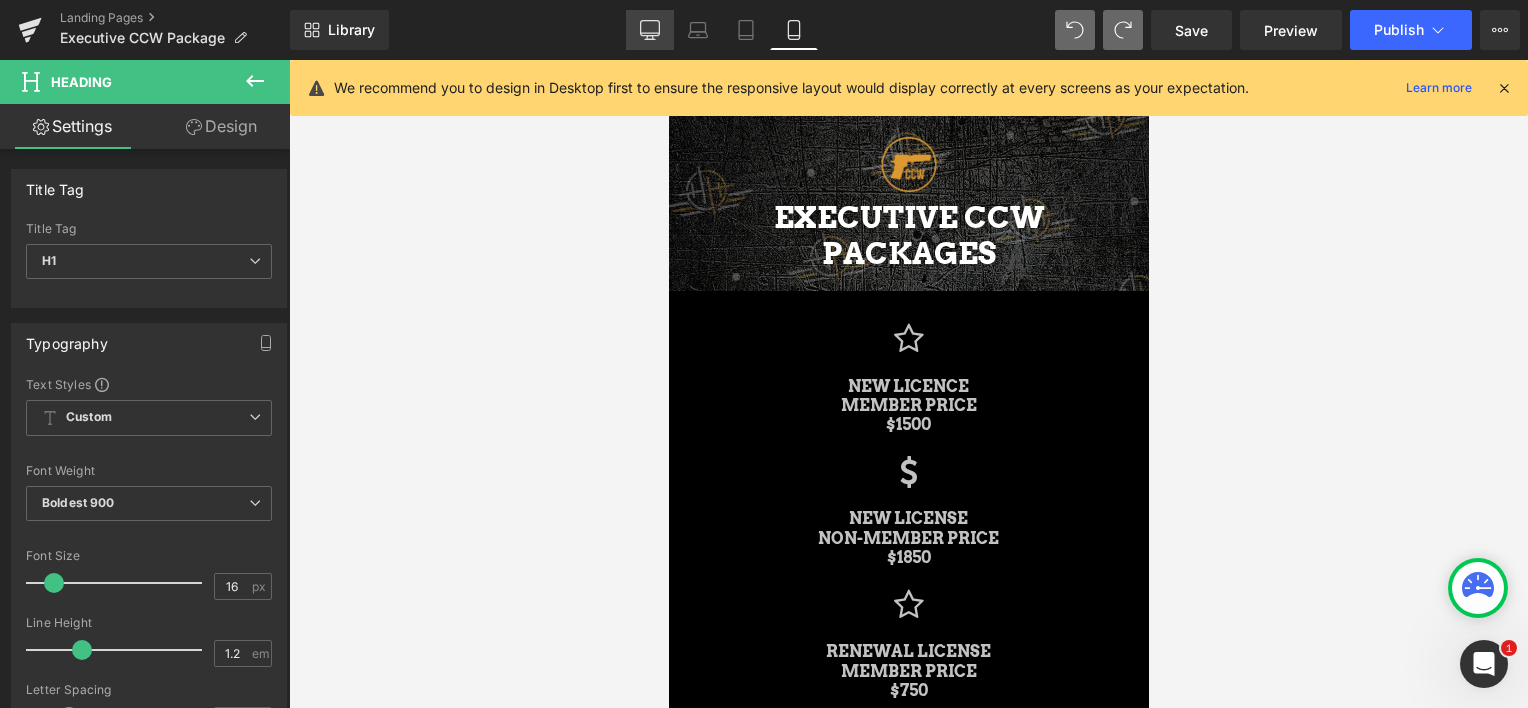 click on "Desktop" at bounding box center (650, 30) 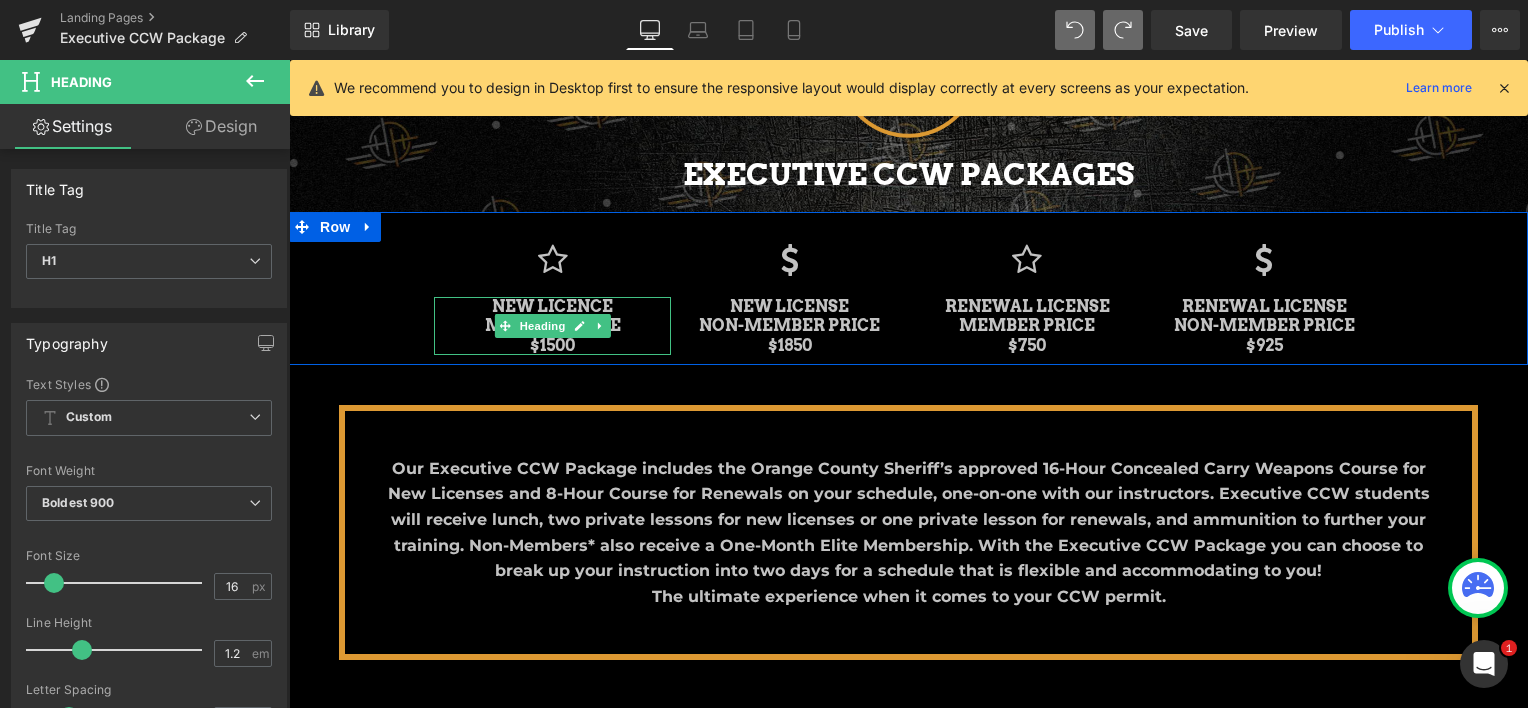 click on "NEW LICENCE" at bounding box center (552, 306) 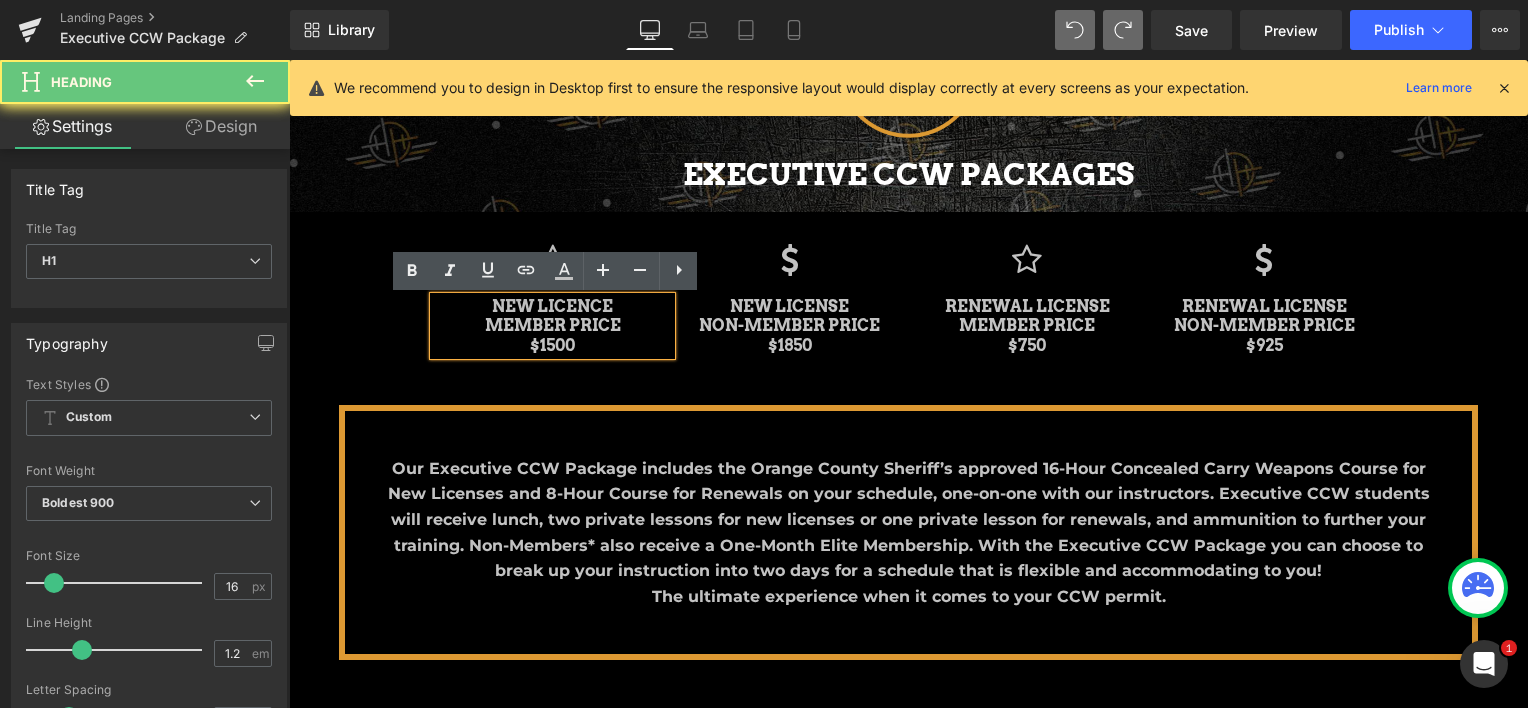 click on "MEMBER PRICE  $1500" at bounding box center (552, 335) 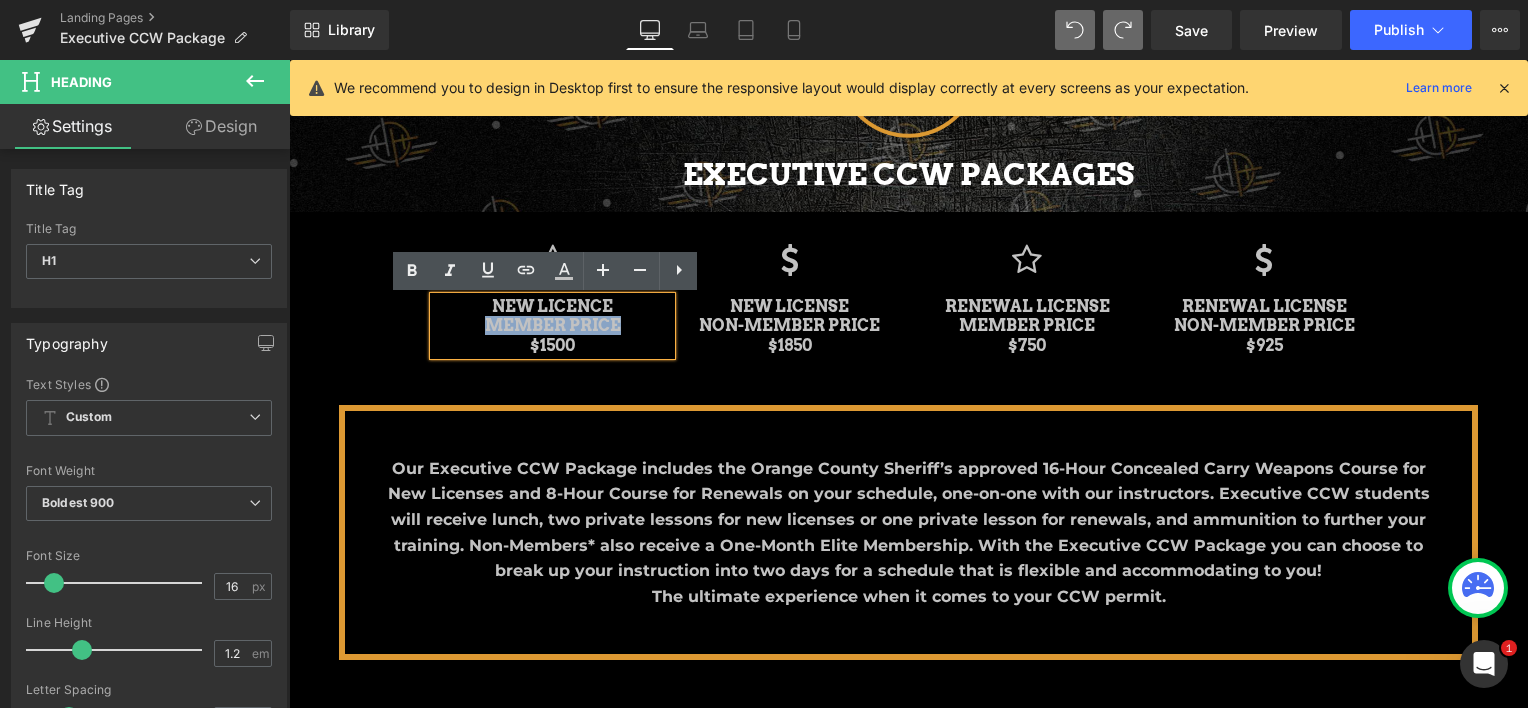drag, startPoint x: 638, startPoint y: 323, endPoint x: 472, endPoint y: 326, distance: 166.0271 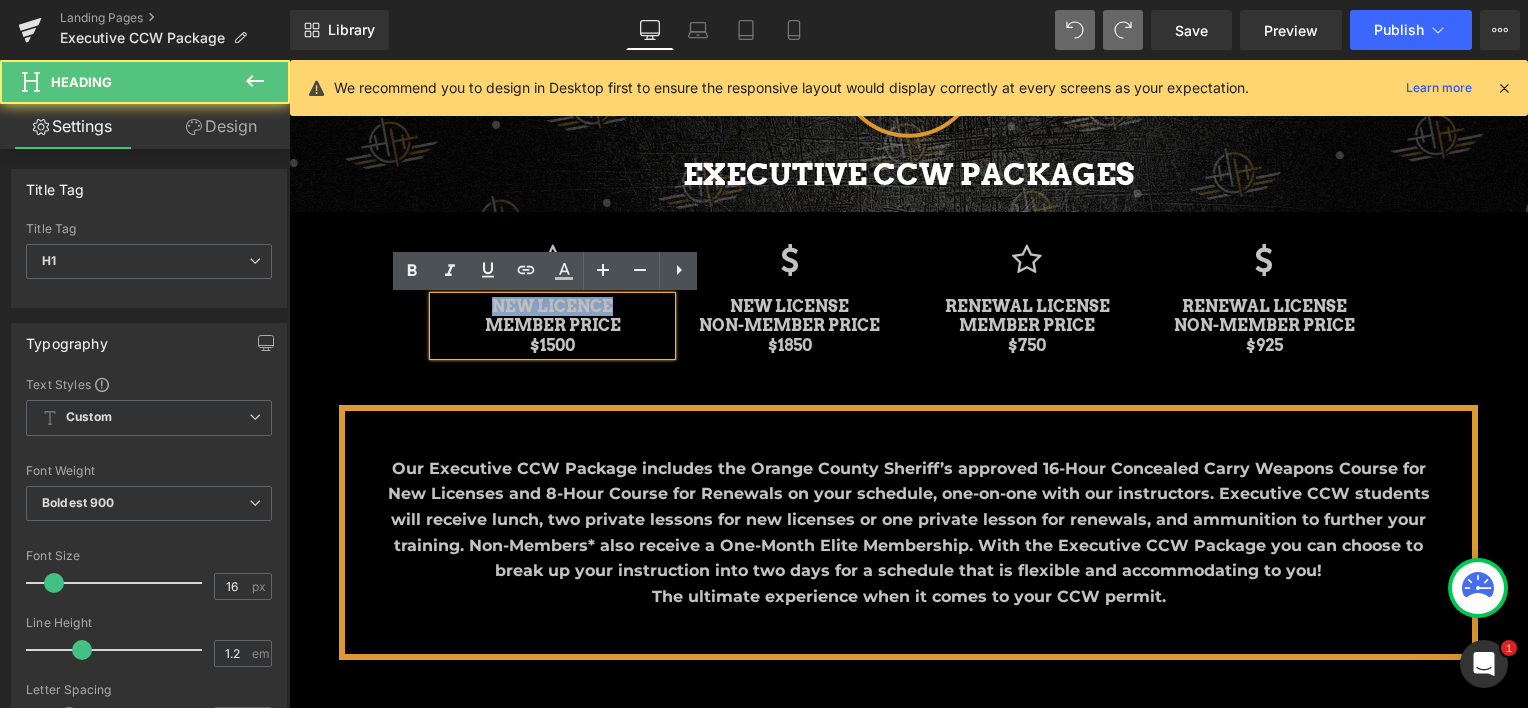 drag, startPoint x: 488, startPoint y: 307, endPoint x: 630, endPoint y: 307, distance: 142 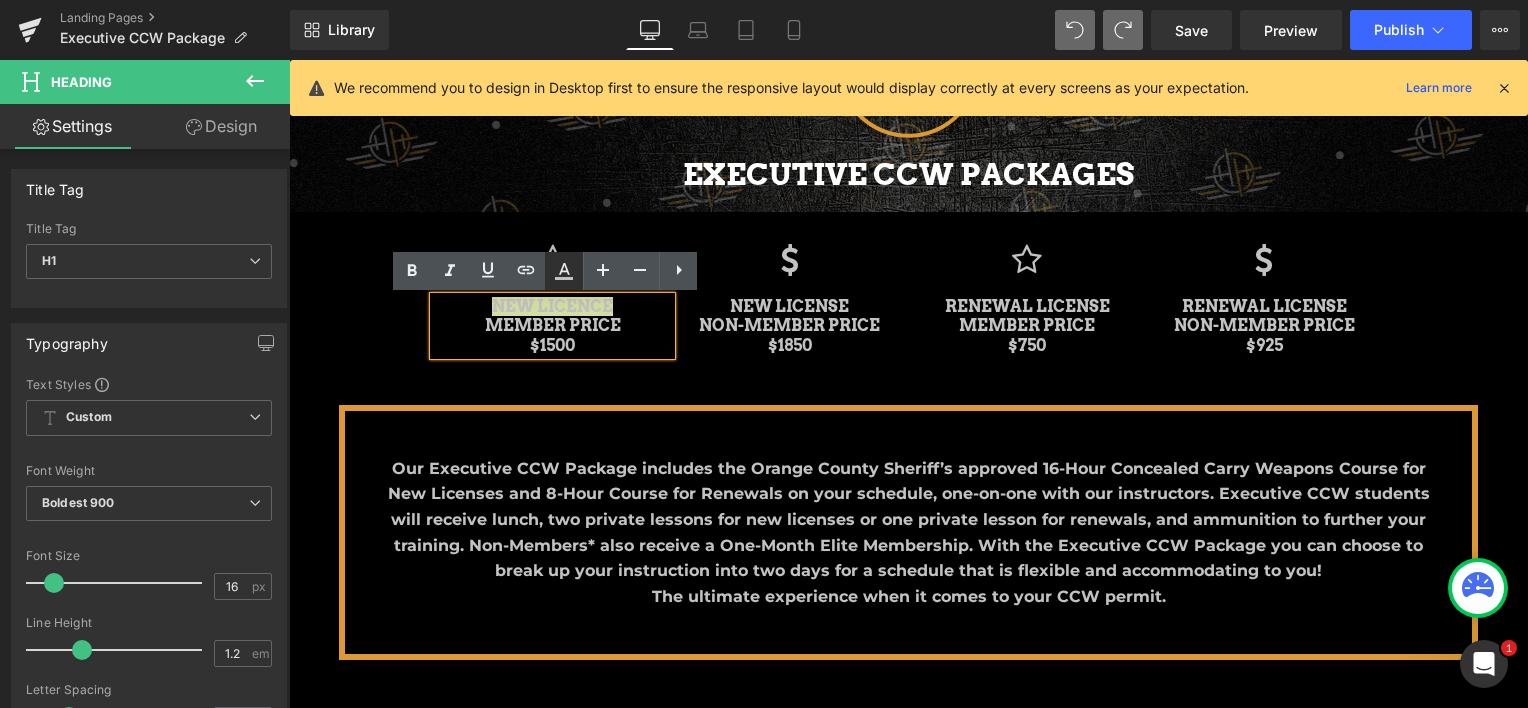 click 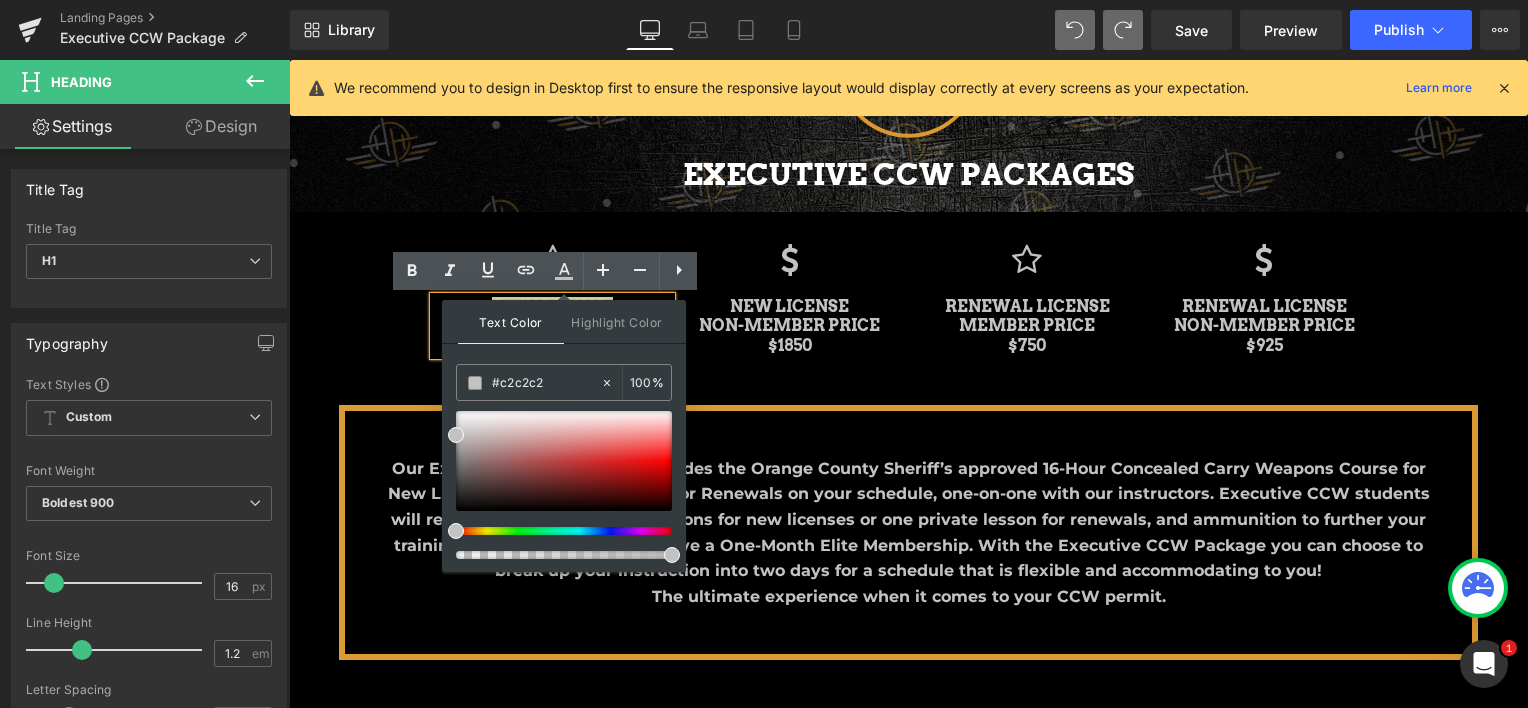 type on "#c1c1c1" 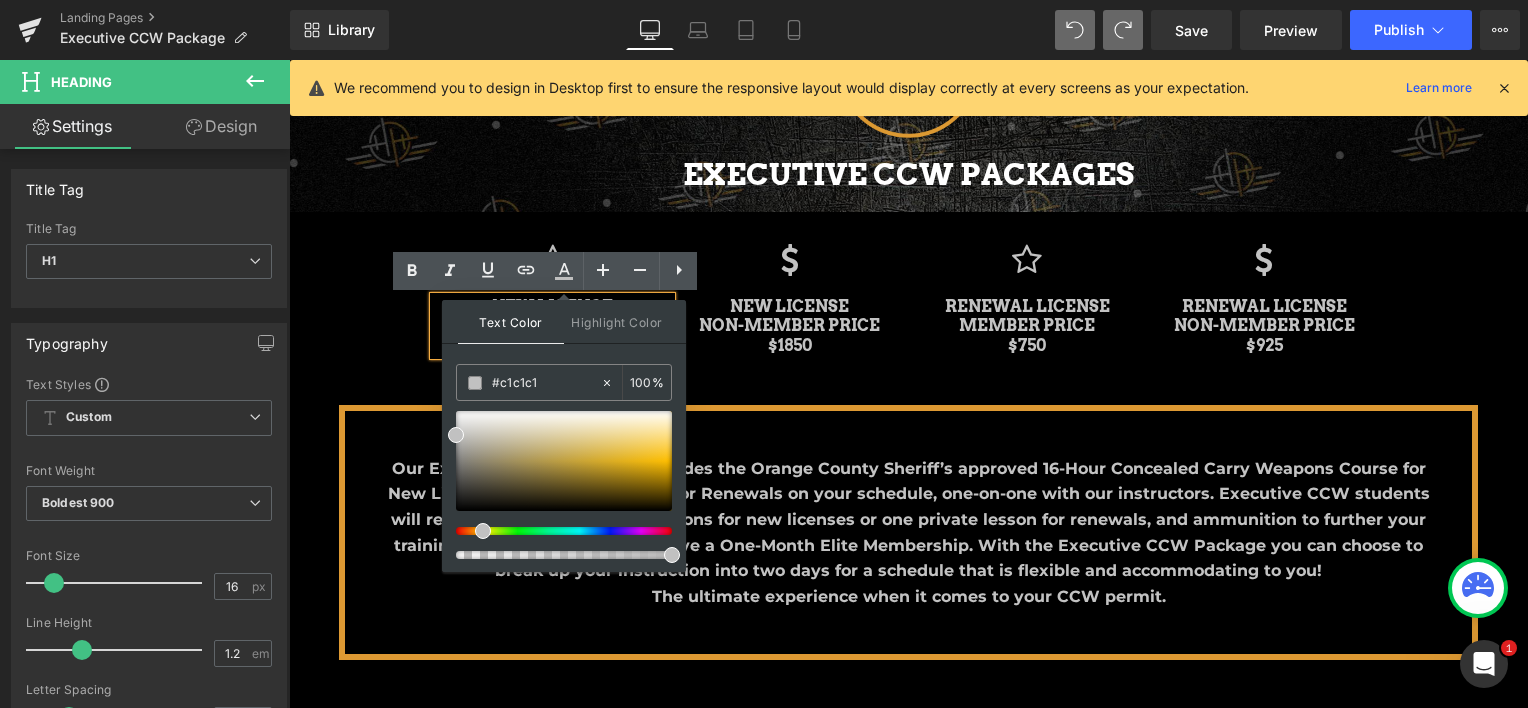click at bounding box center [556, 531] 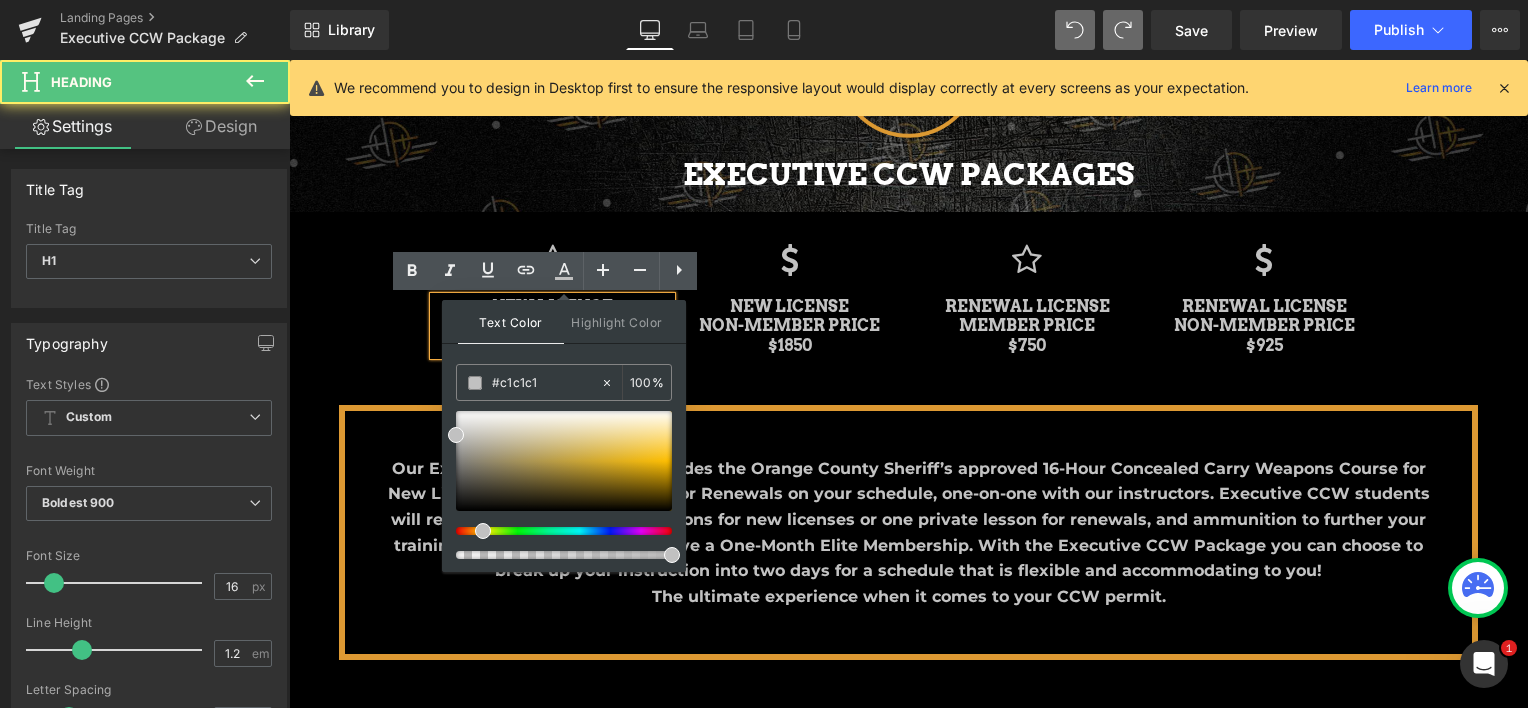 click on "NEW LICENCE" at bounding box center (552, 306) 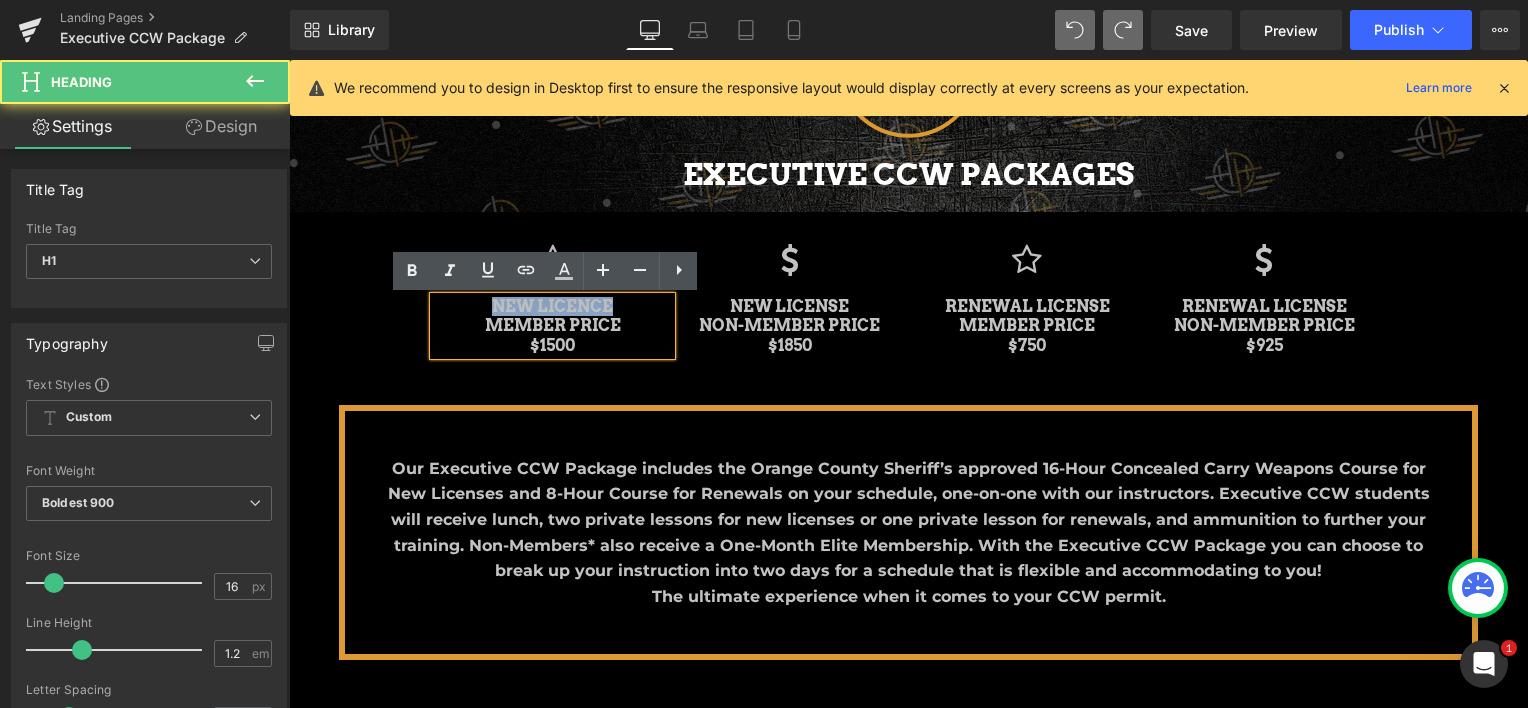 drag, startPoint x: 488, startPoint y: 302, endPoint x: 631, endPoint y: 307, distance: 143.08739 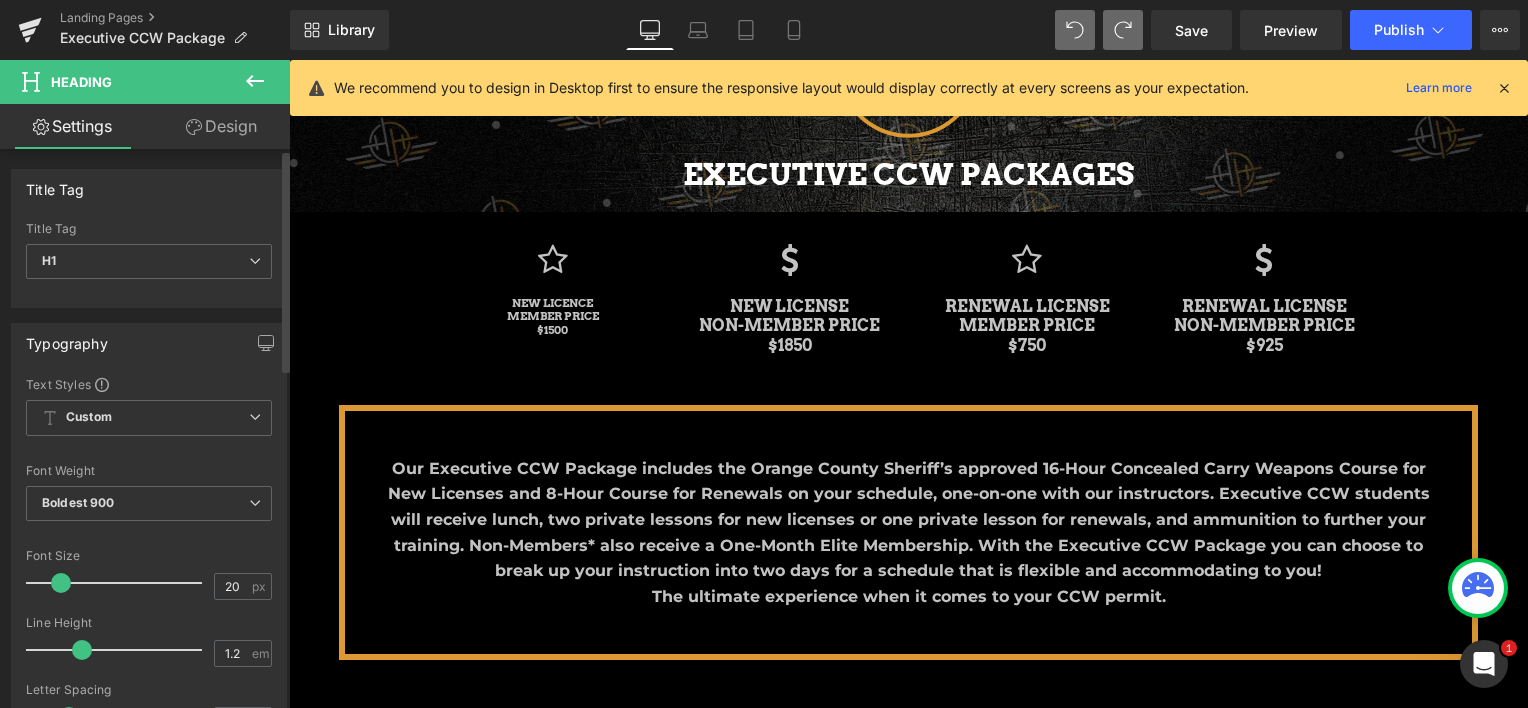 scroll, scrollTop: 11, scrollLeft: 10, axis: both 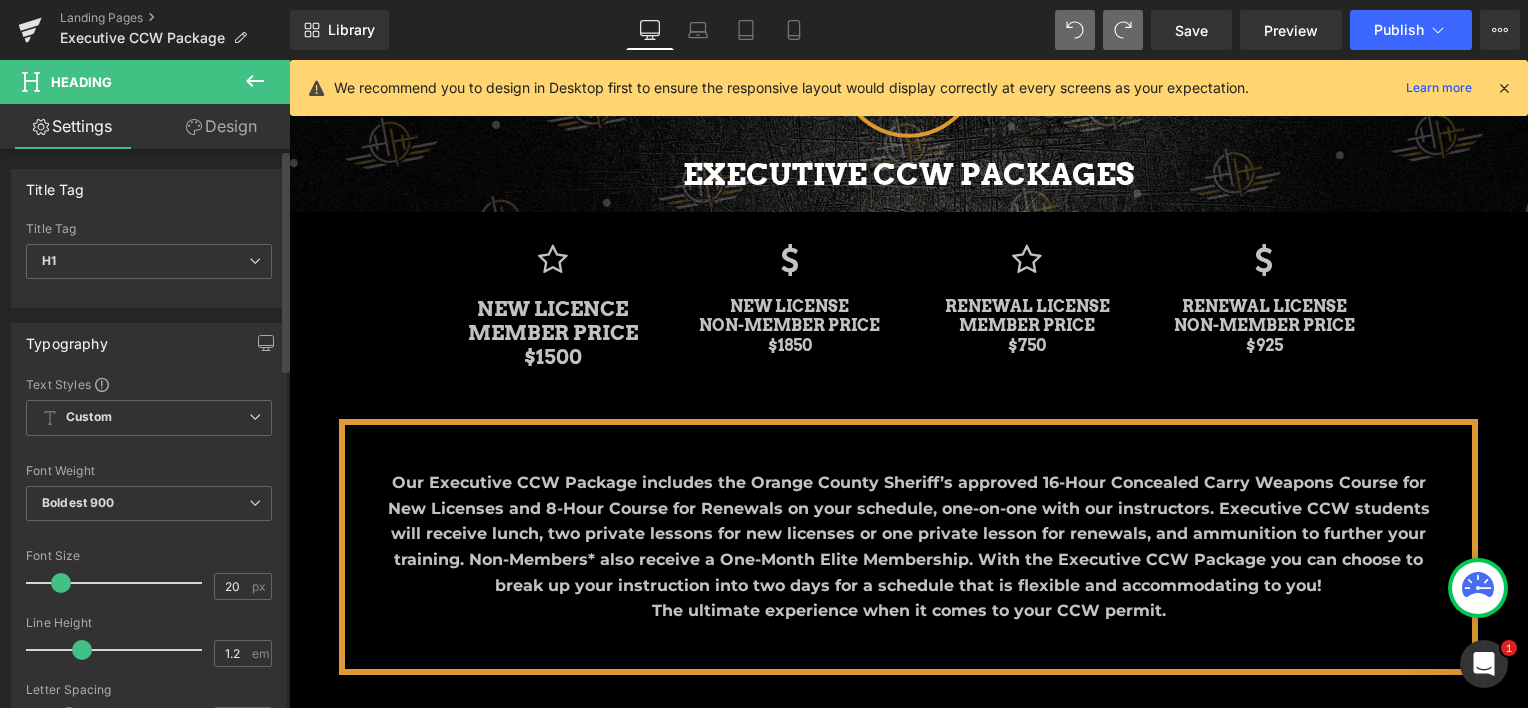click at bounding box center [61, 583] 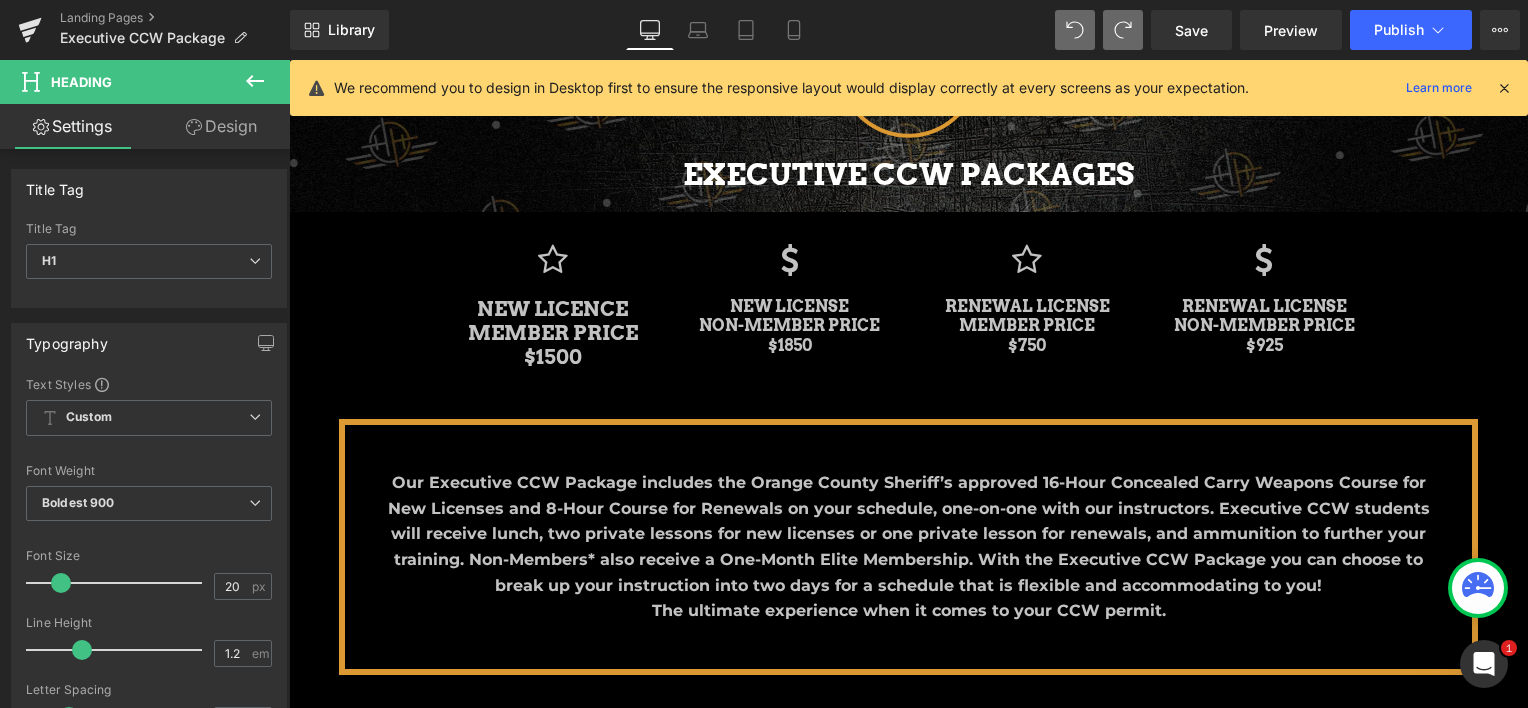 type on "16" 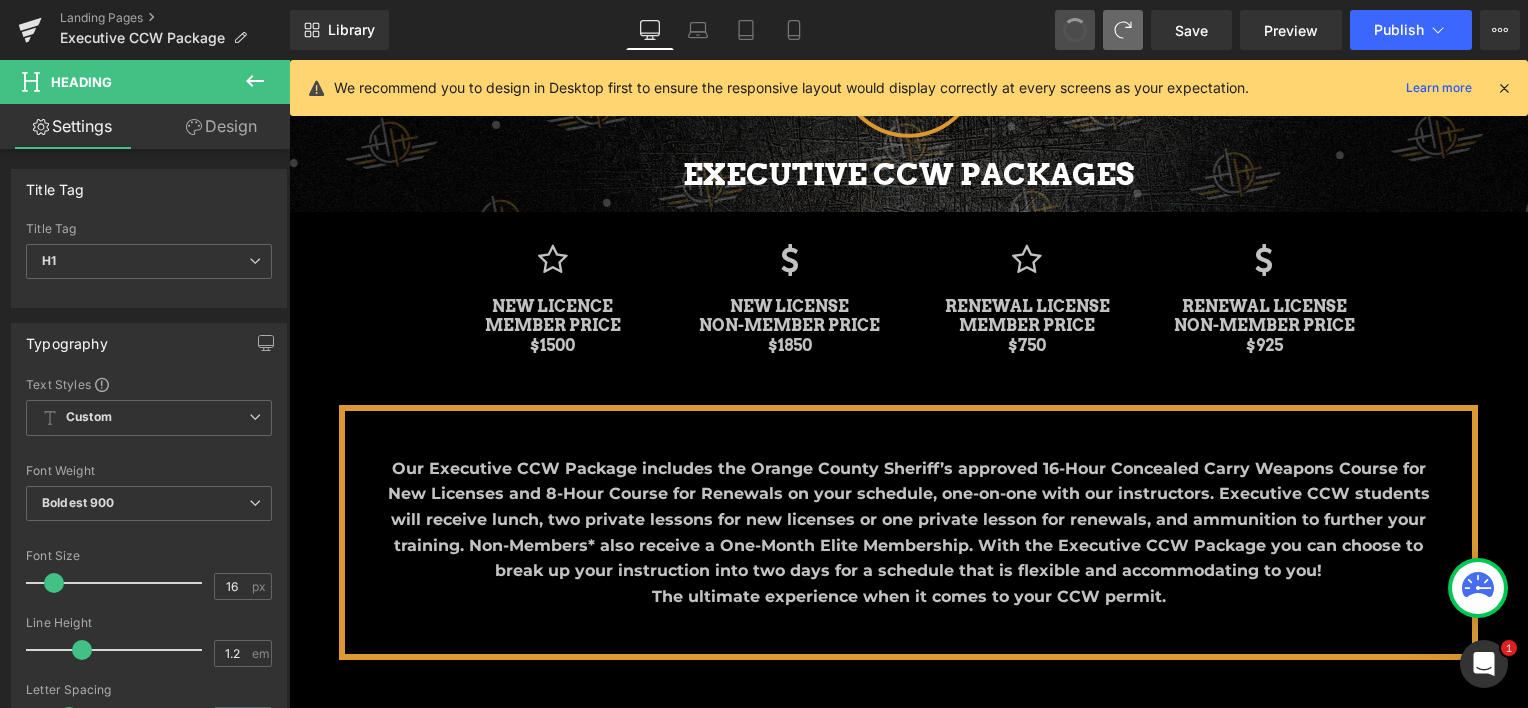 scroll, scrollTop: 2433, scrollLeft: 1224, axis: both 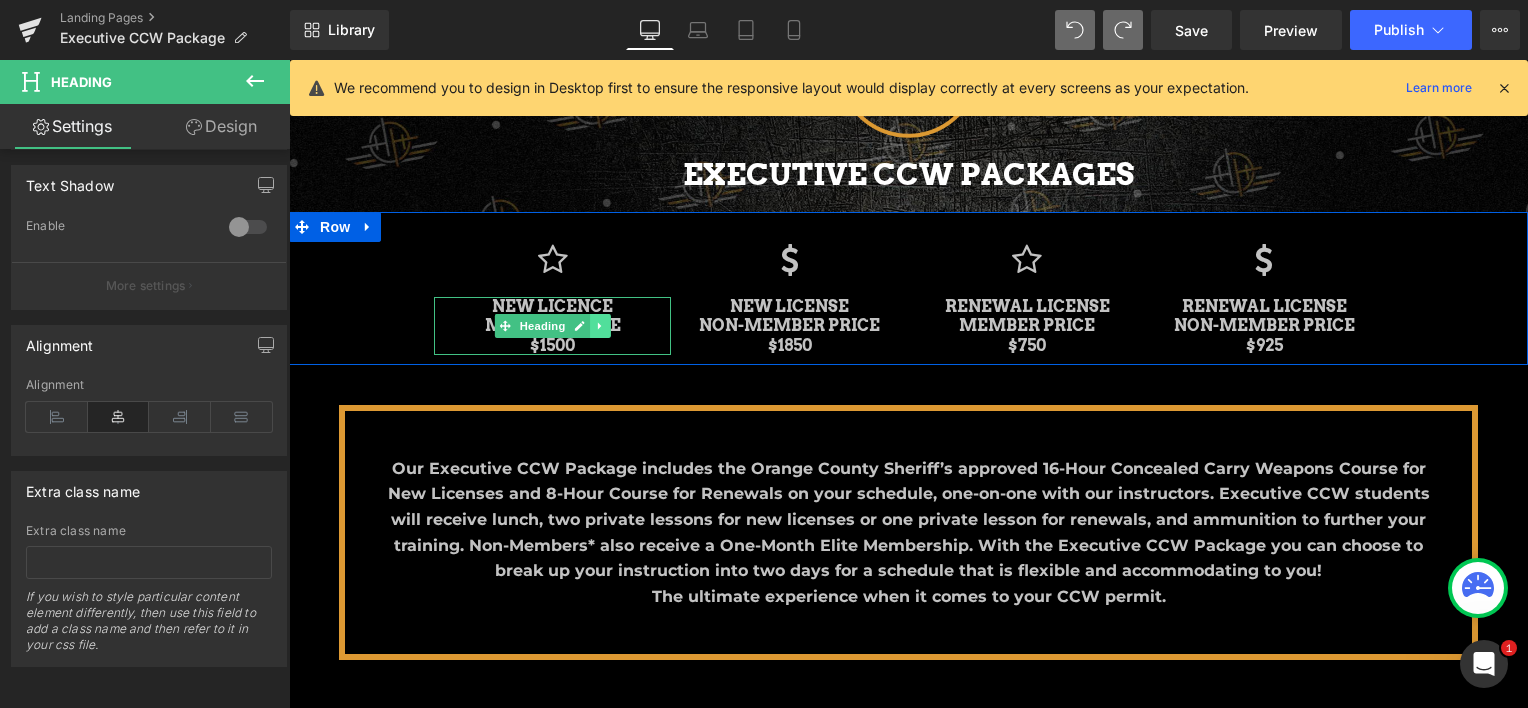 click 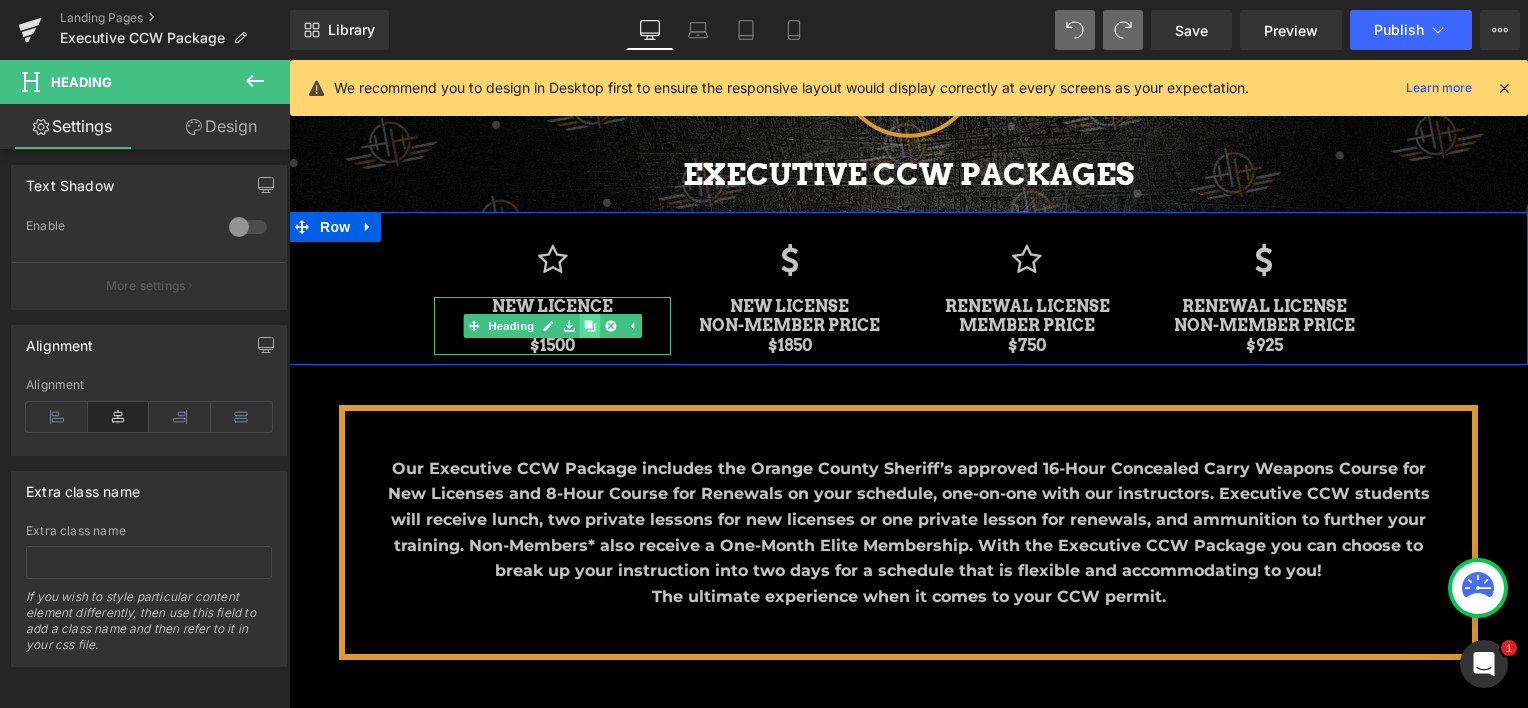 click 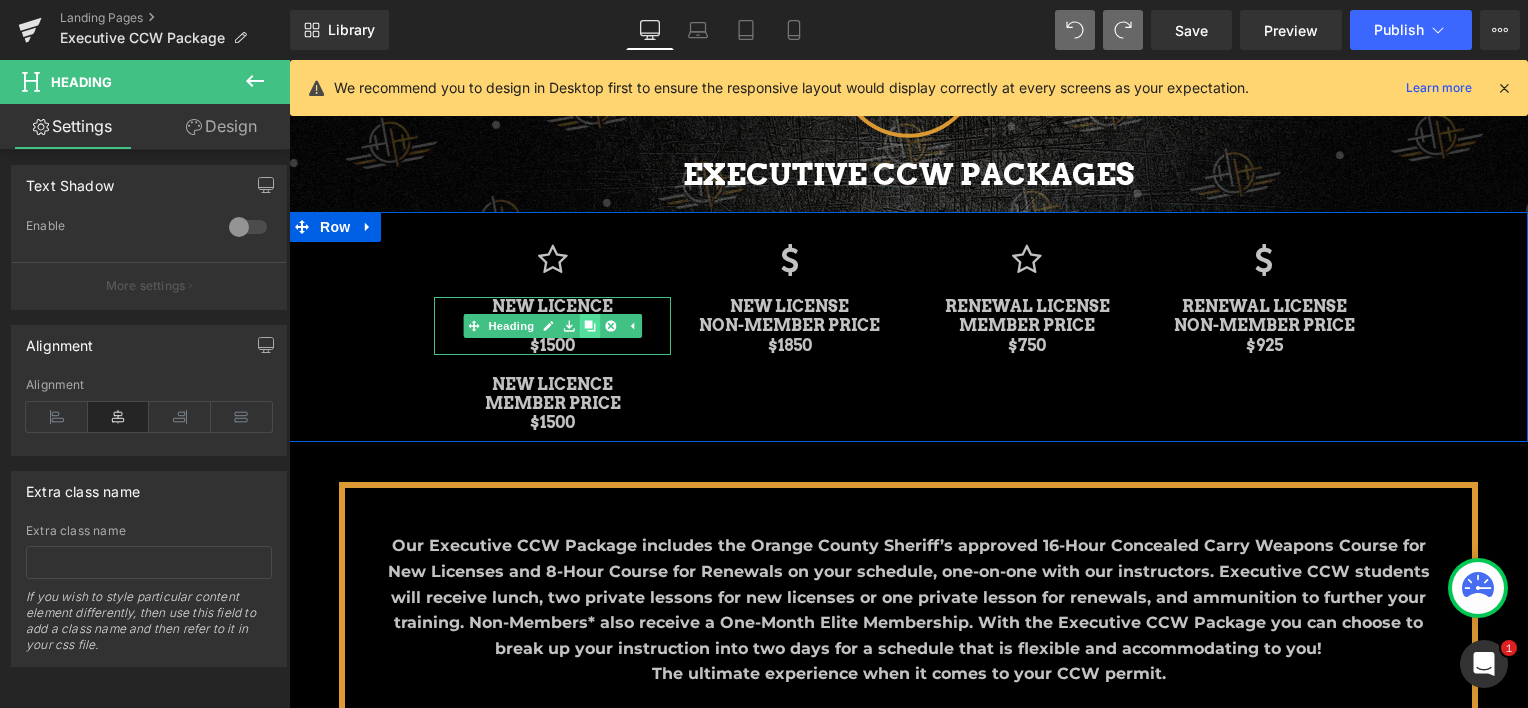 scroll, scrollTop: 10, scrollLeft: 10, axis: both 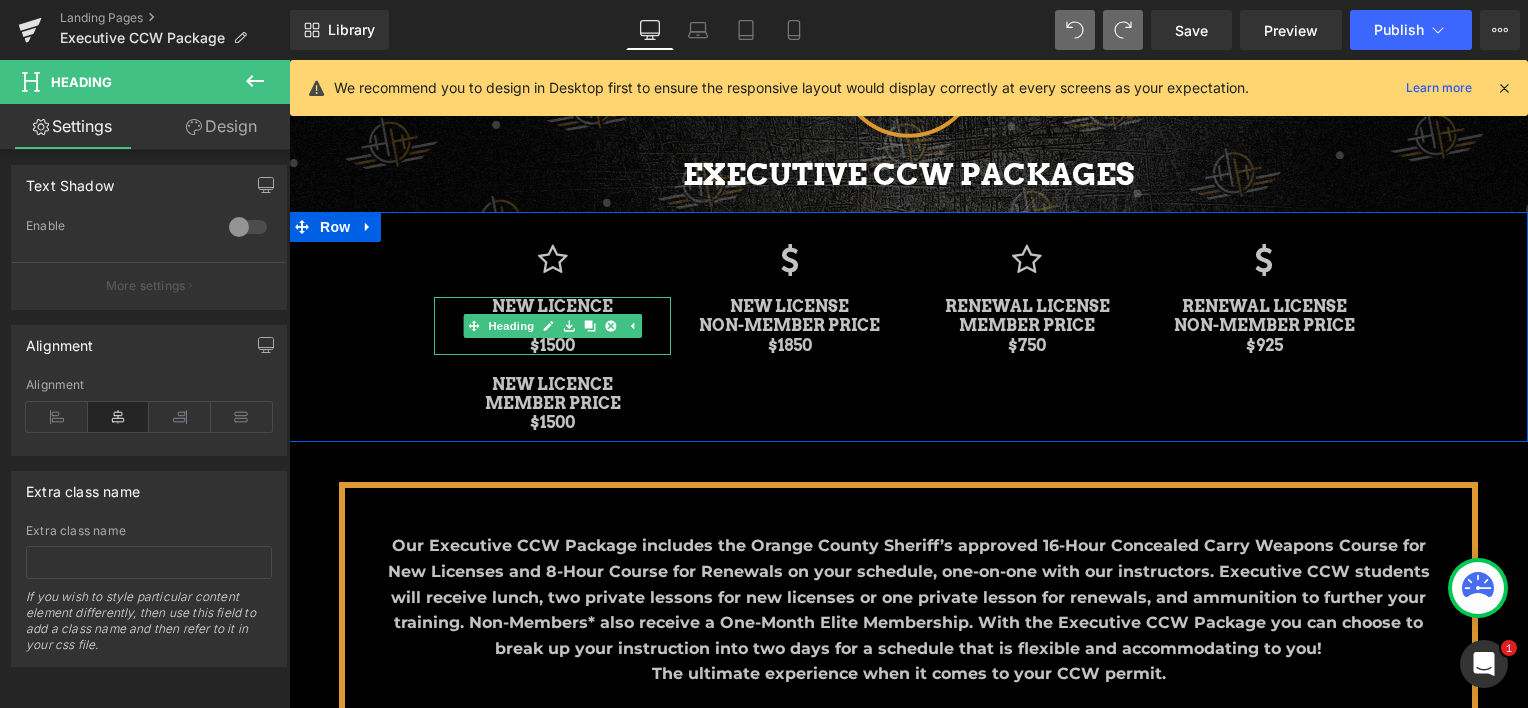 click on "NEW LICENCE" at bounding box center [552, 306] 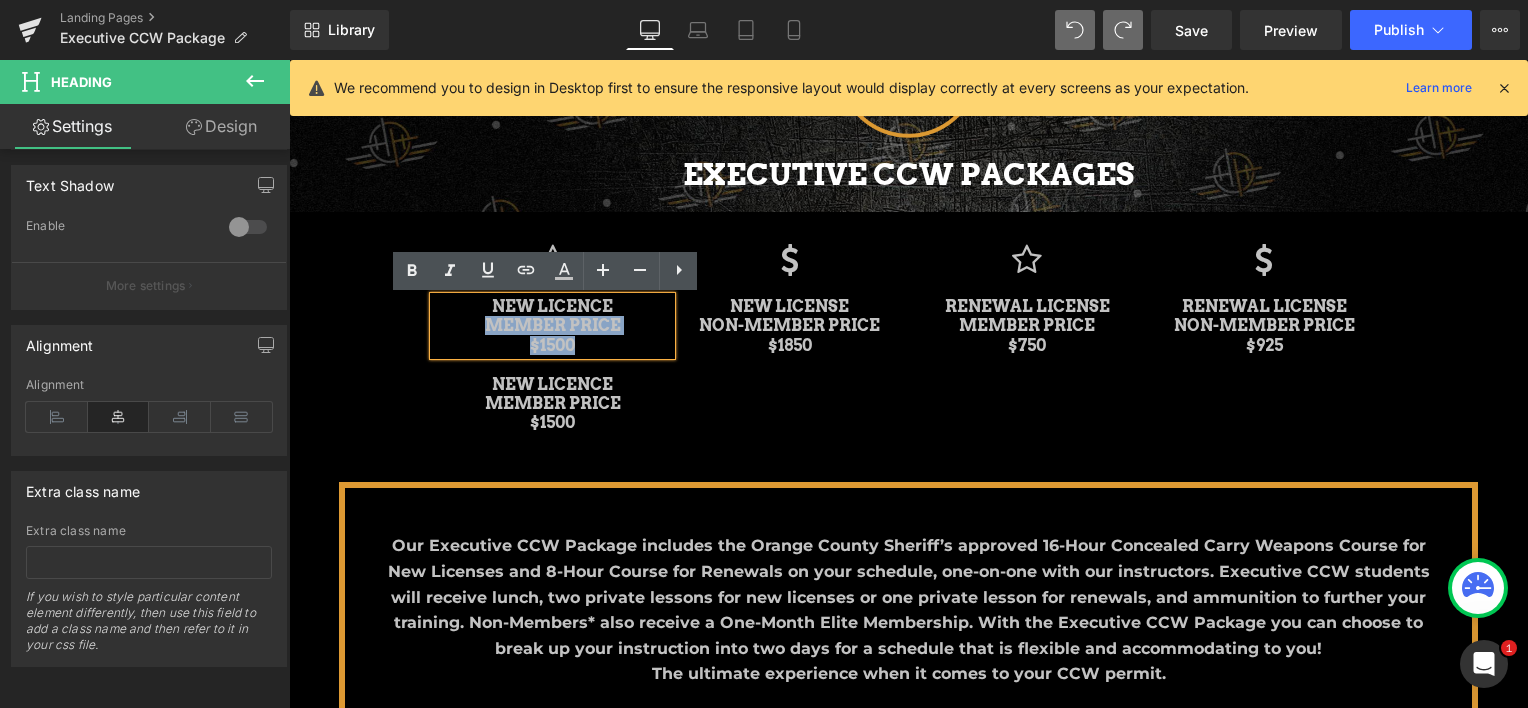 drag, startPoint x: 615, startPoint y: 348, endPoint x: 442, endPoint y: 323, distance: 174.79703 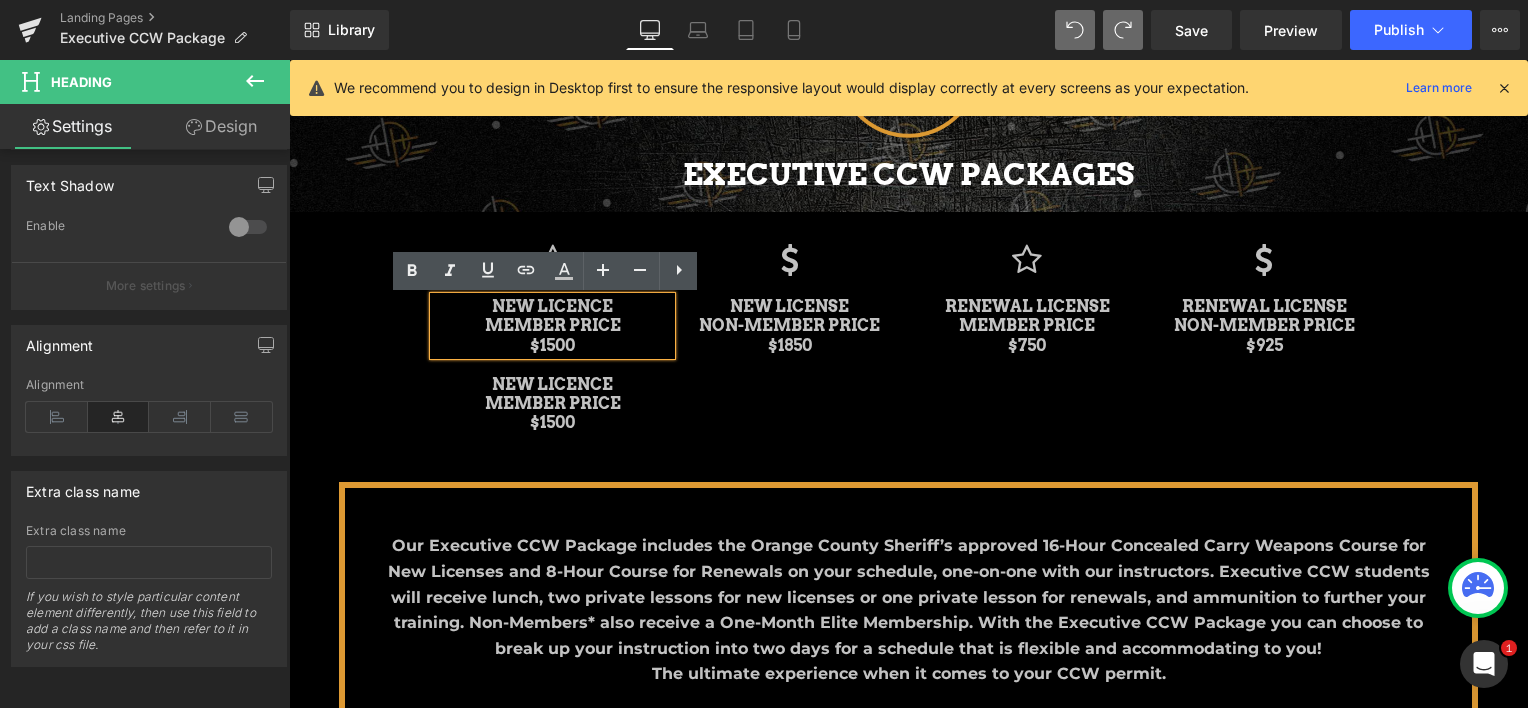 scroll, scrollTop: 2492, scrollLeft: 1224, axis: both 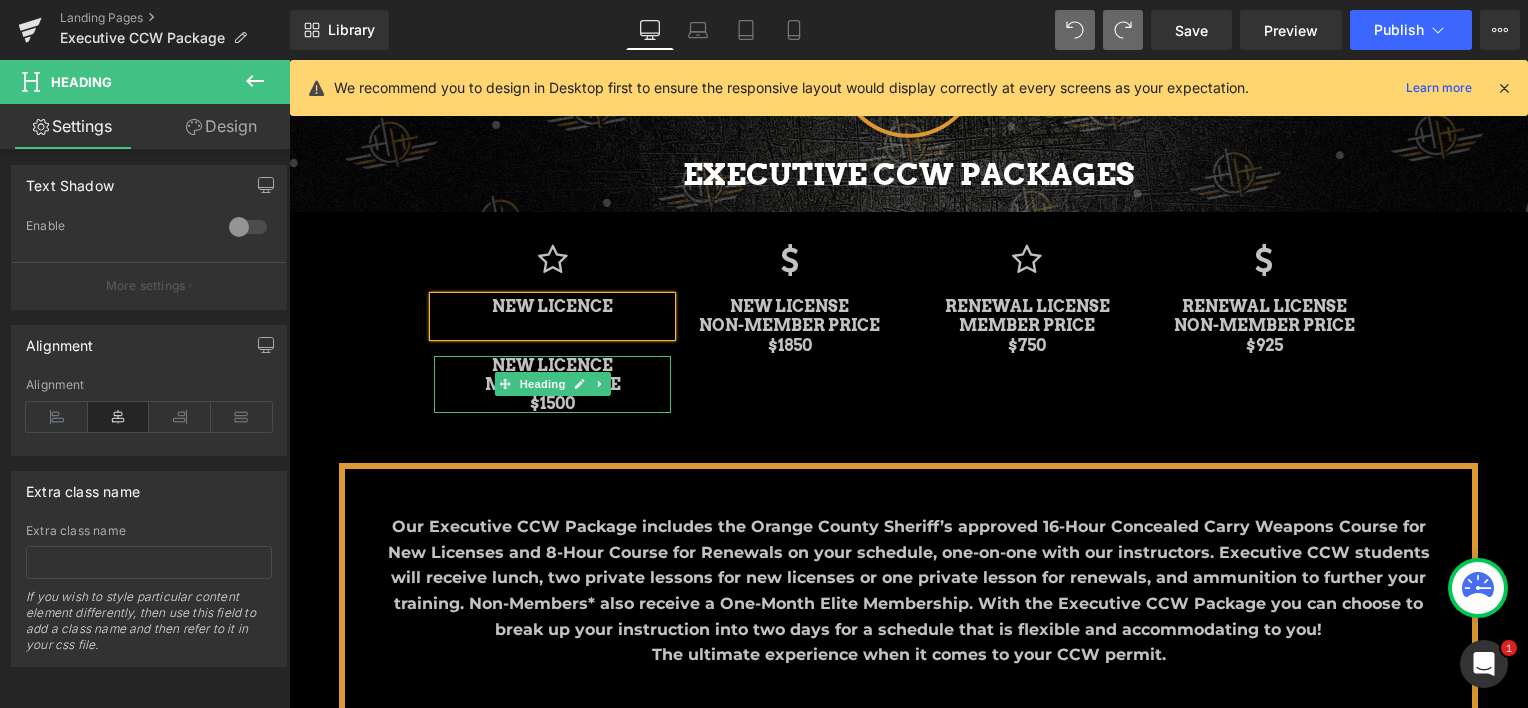 click on "NEW LICENCE" at bounding box center (552, 365) 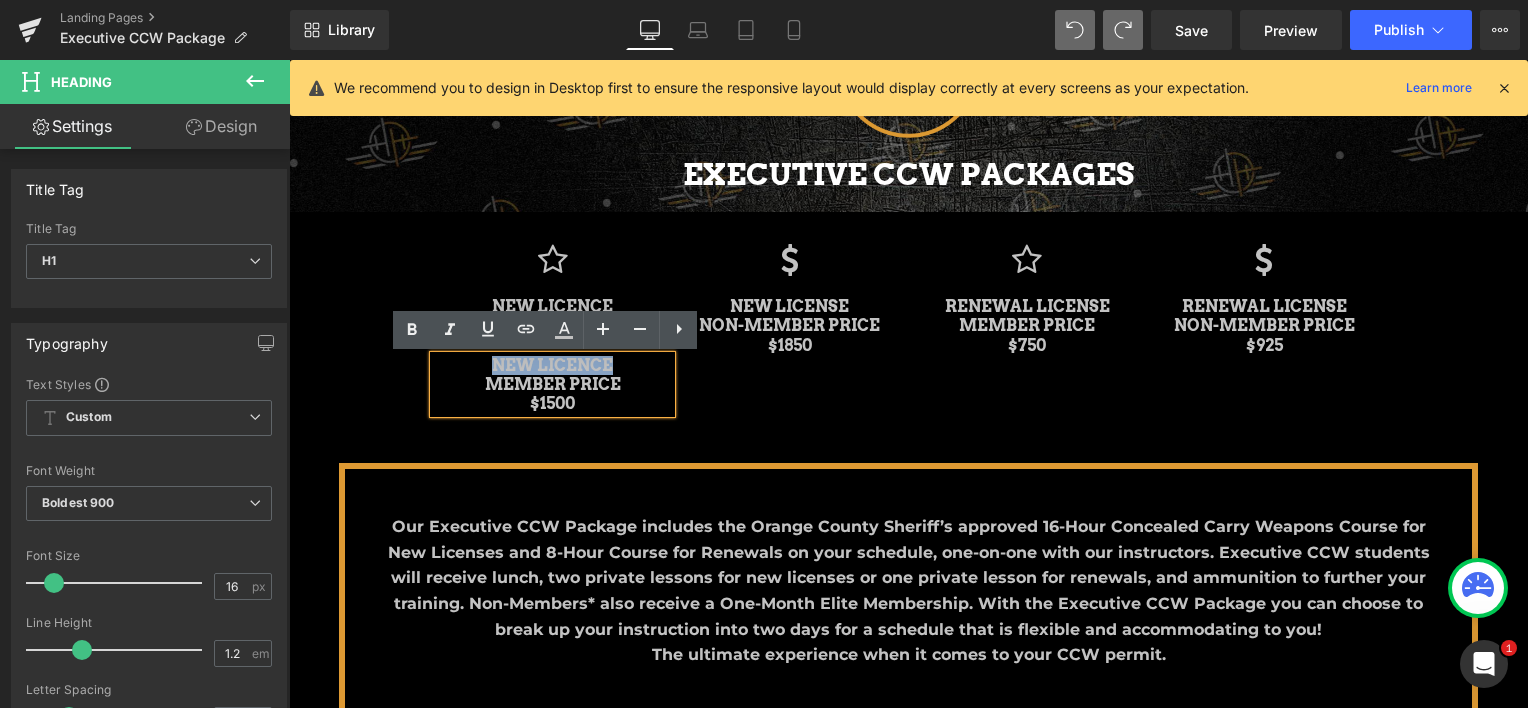 drag, startPoint x: 626, startPoint y: 368, endPoint x: 484, endPoint y: 360, distance: 142.22517 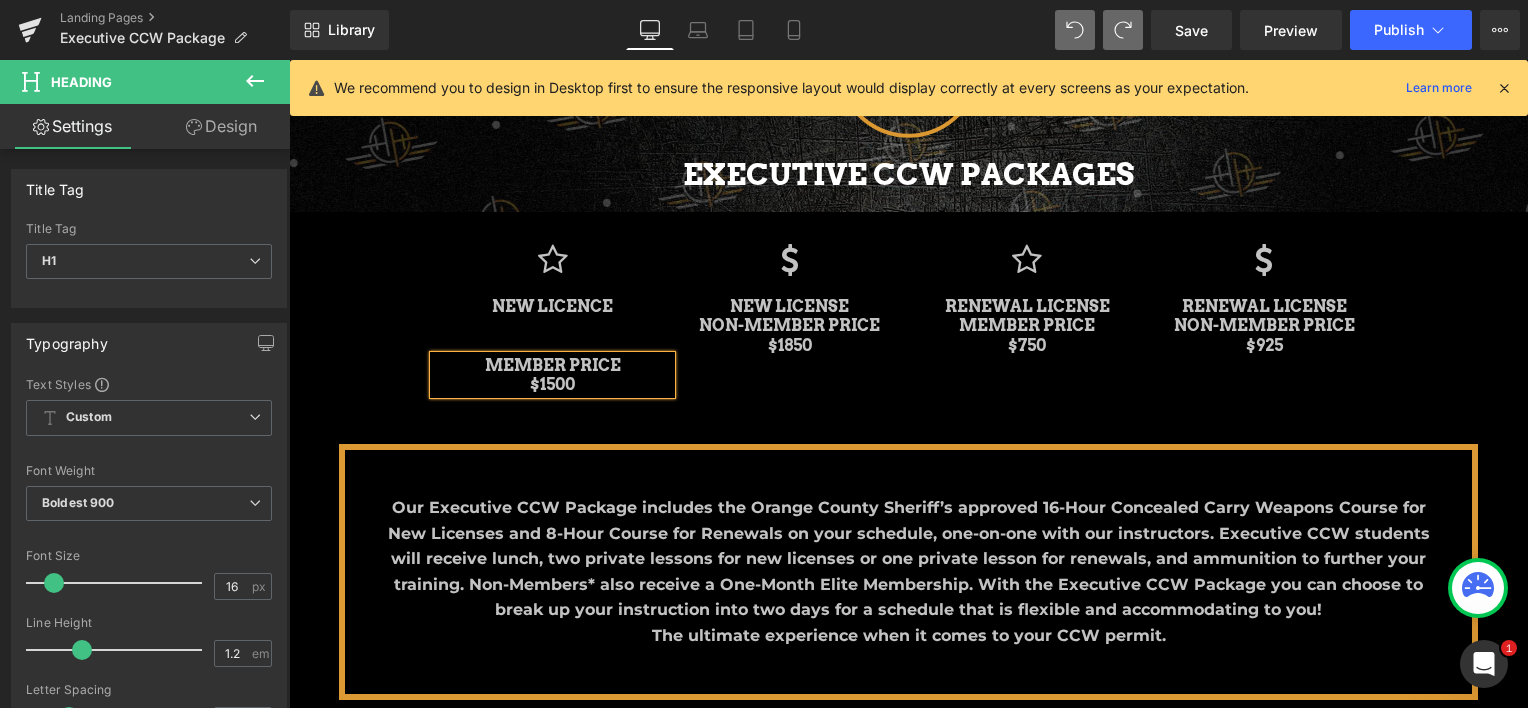 scroll, scrollTop: 2472, scrollLeft: 1224, axis: both 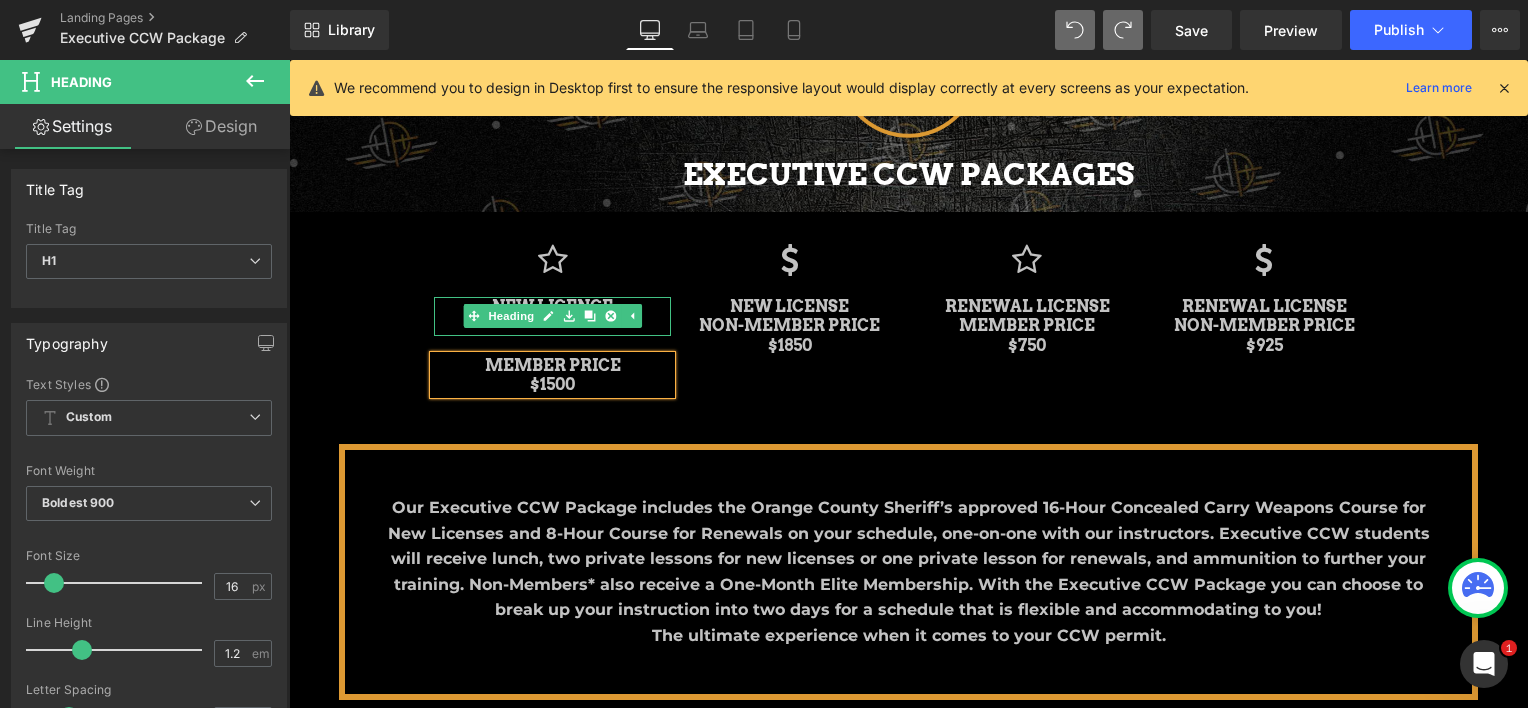 click on "NEW LICENCE" at bounding box center [552, 306] 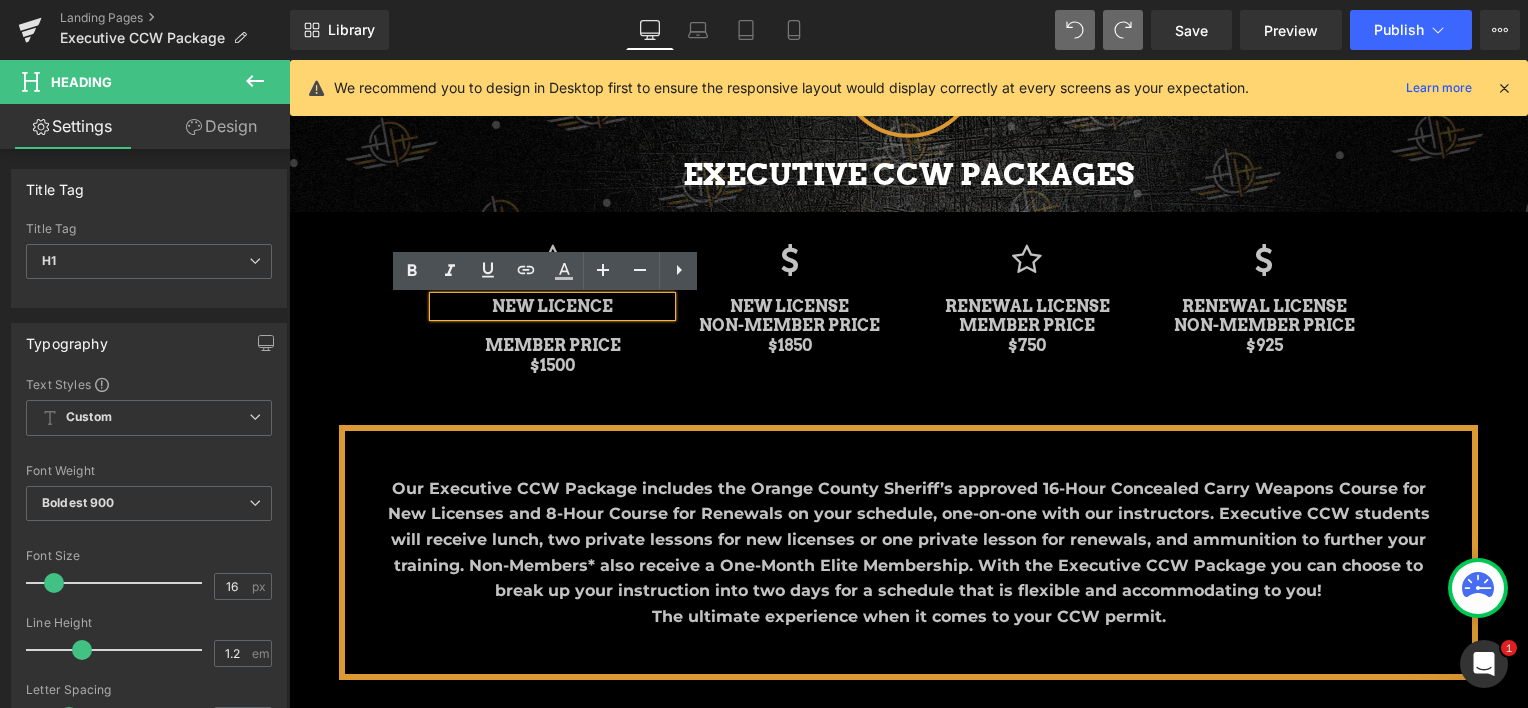 scroll, scrollTop: 2453, scrollLeft: 1224, axis: both 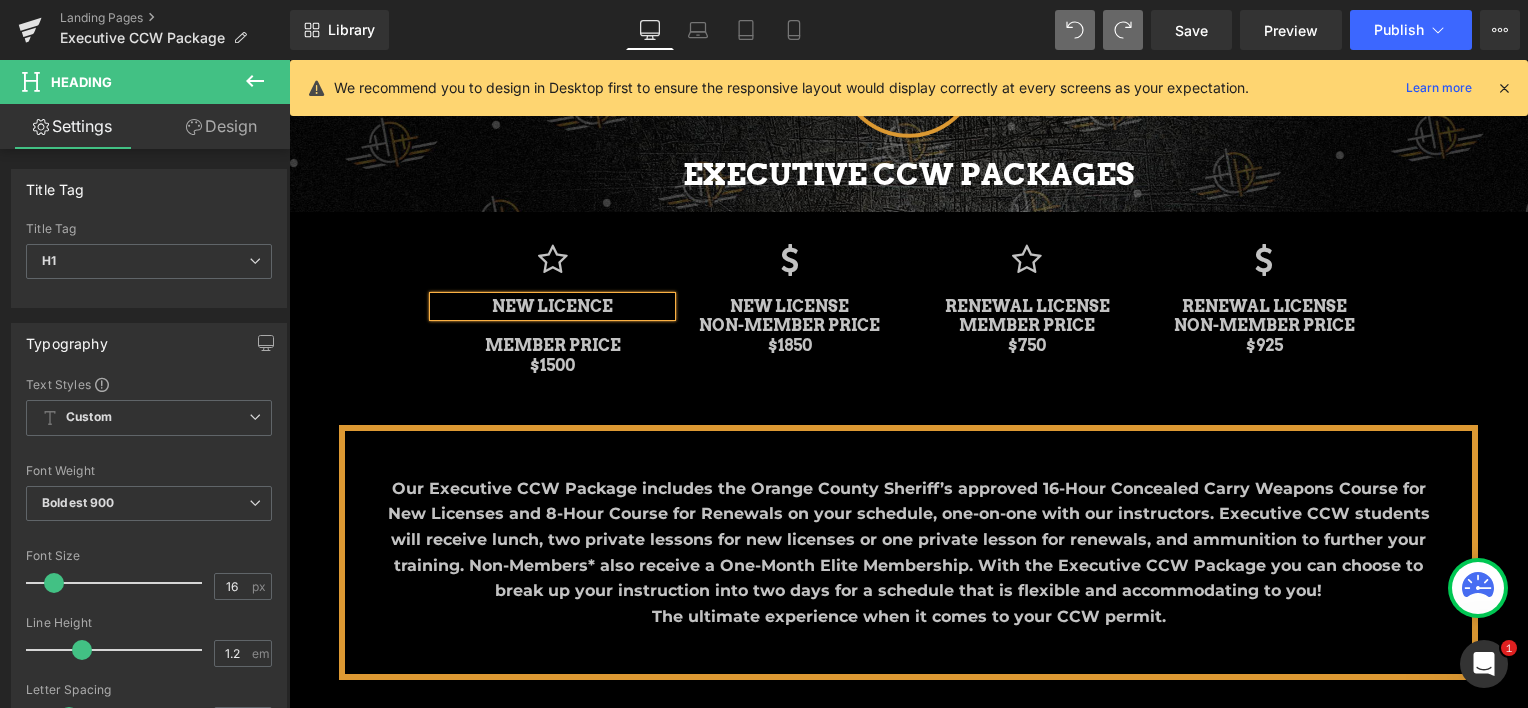 drag, startPoint x: 456, startPoint y: 340, endPoint x: 461, endPoint y: 317, distance: 23.537205 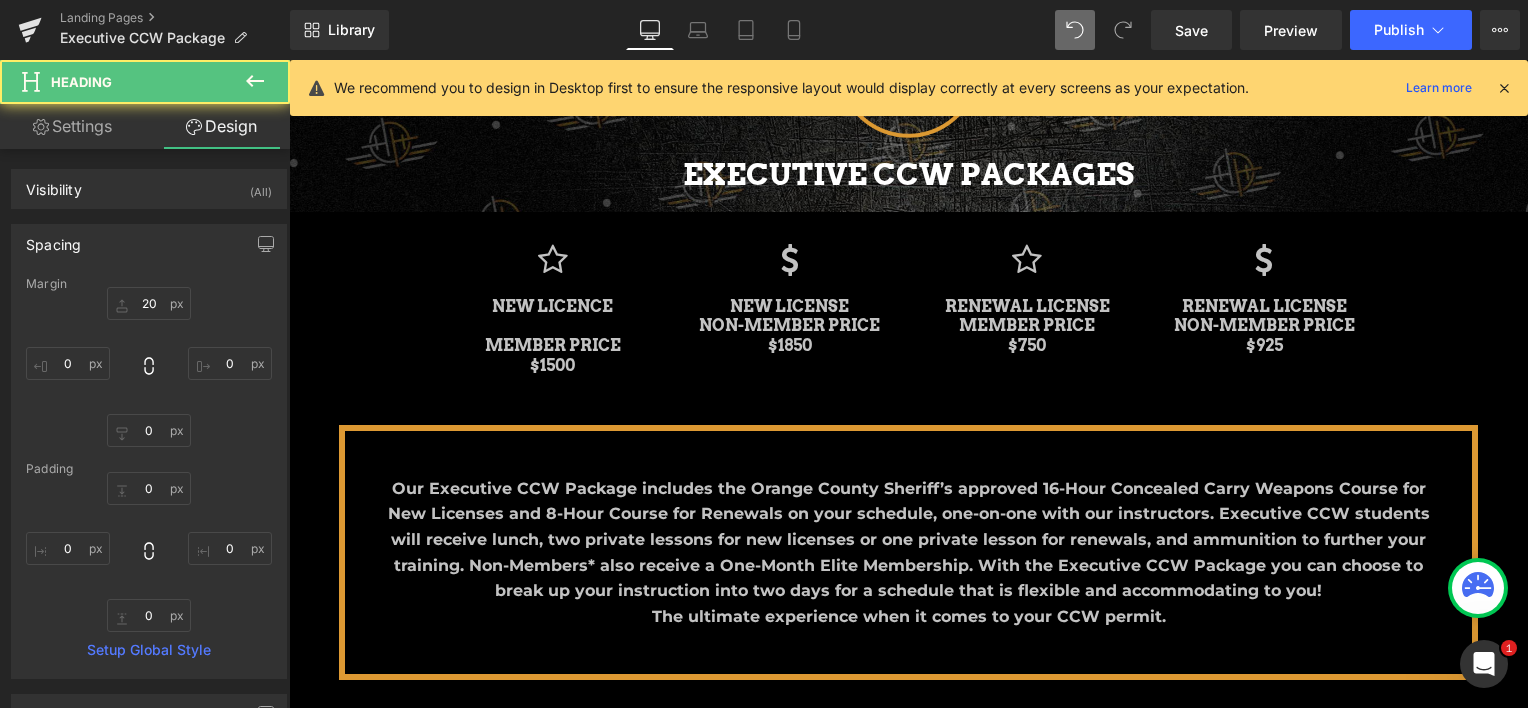 click on "Icon         NEW LICENCE Heading         MEMBER PRICE $1500 Heading         Icon         NEW LICENSE NON-MEMBER PRICE $1850 Heading         Icon         RENEWAL LICENSE MEMBER PRICE  $750 Heading         Icon         RENEWAL LICENSE NON-MEMBER PRICE $925 Heading         Row" at bounding box center (908, 298) 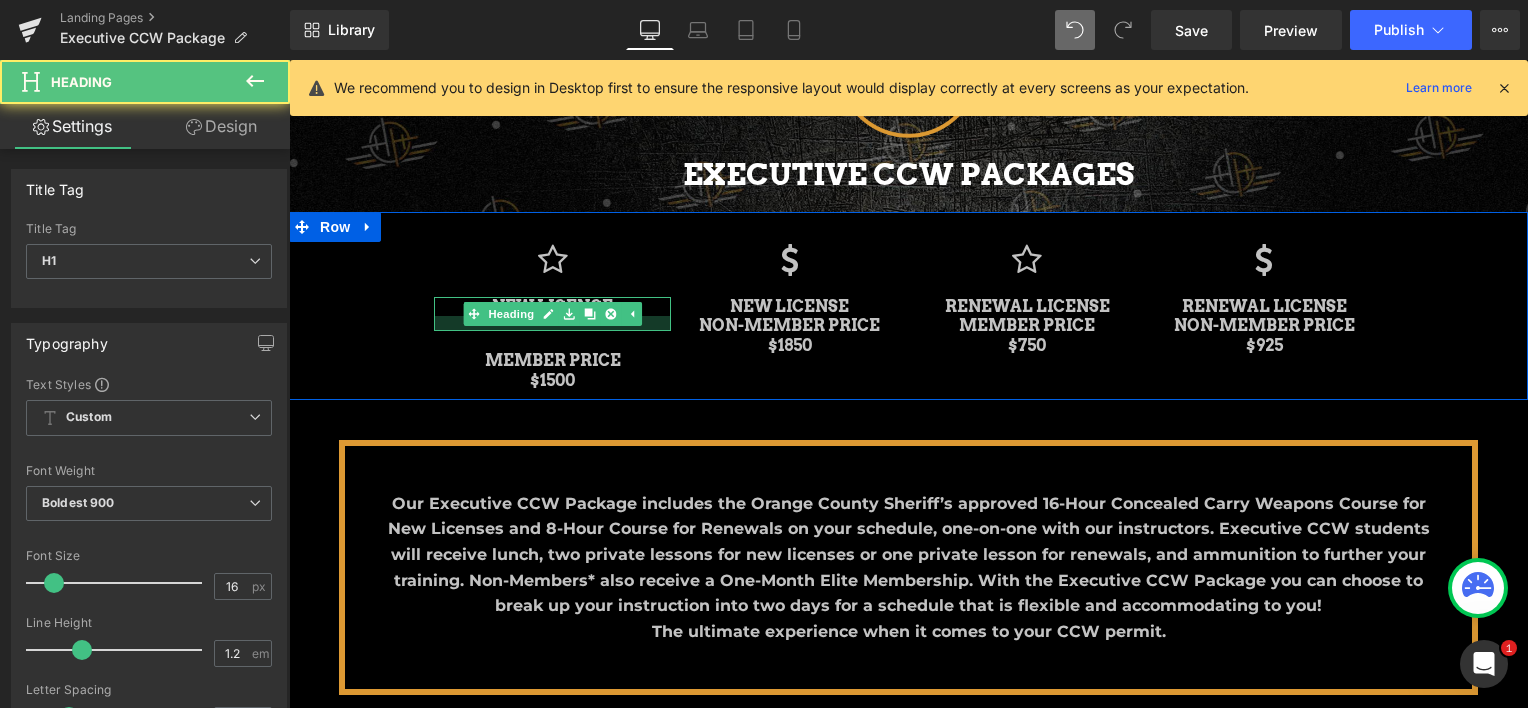 scroll, scrollTop: 10, scrollLeft: 10, axis: both 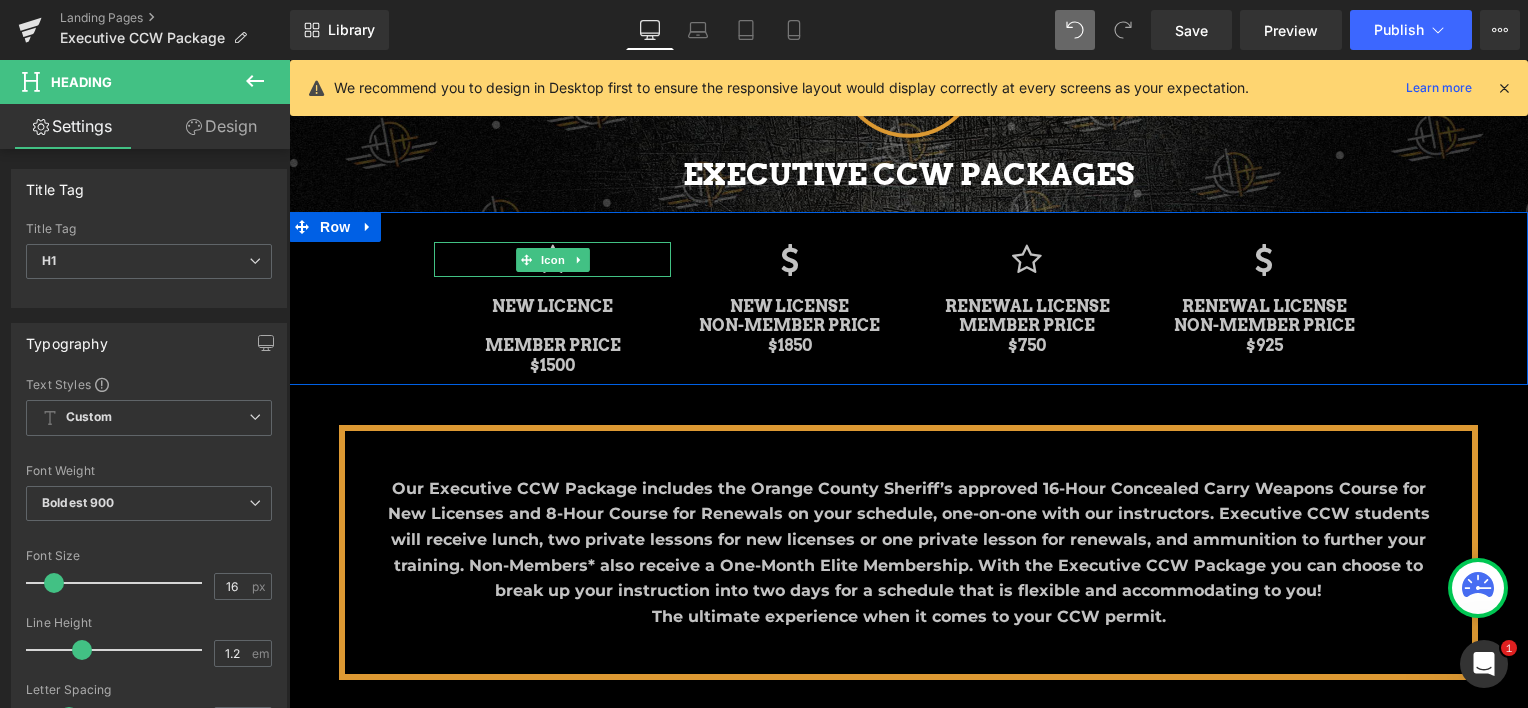 drag, startPoint x: 449, startPoint y: 314, endPoint x: 453, endPoint y: 260, distance: 54.147945 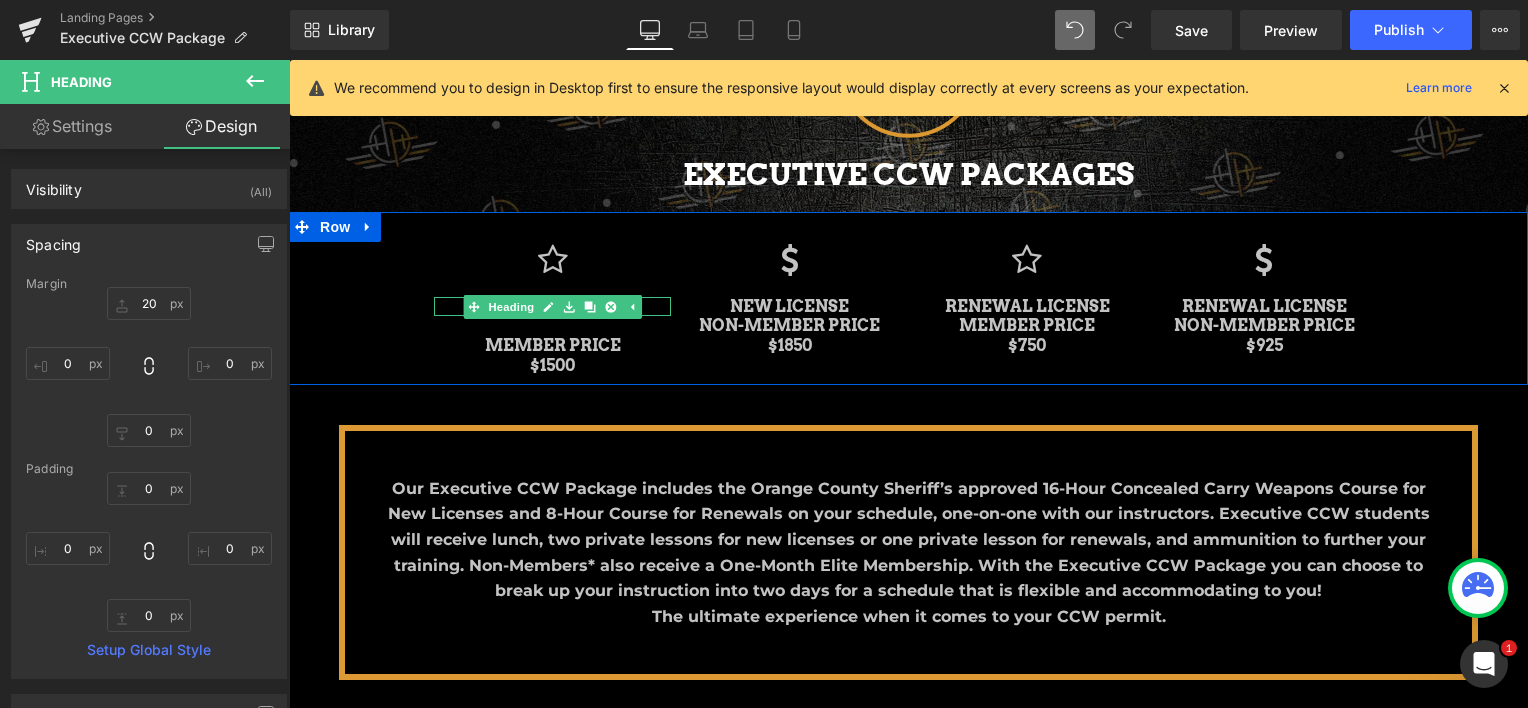 click on "NEW LICENCE" at bounding box center (552, 306) 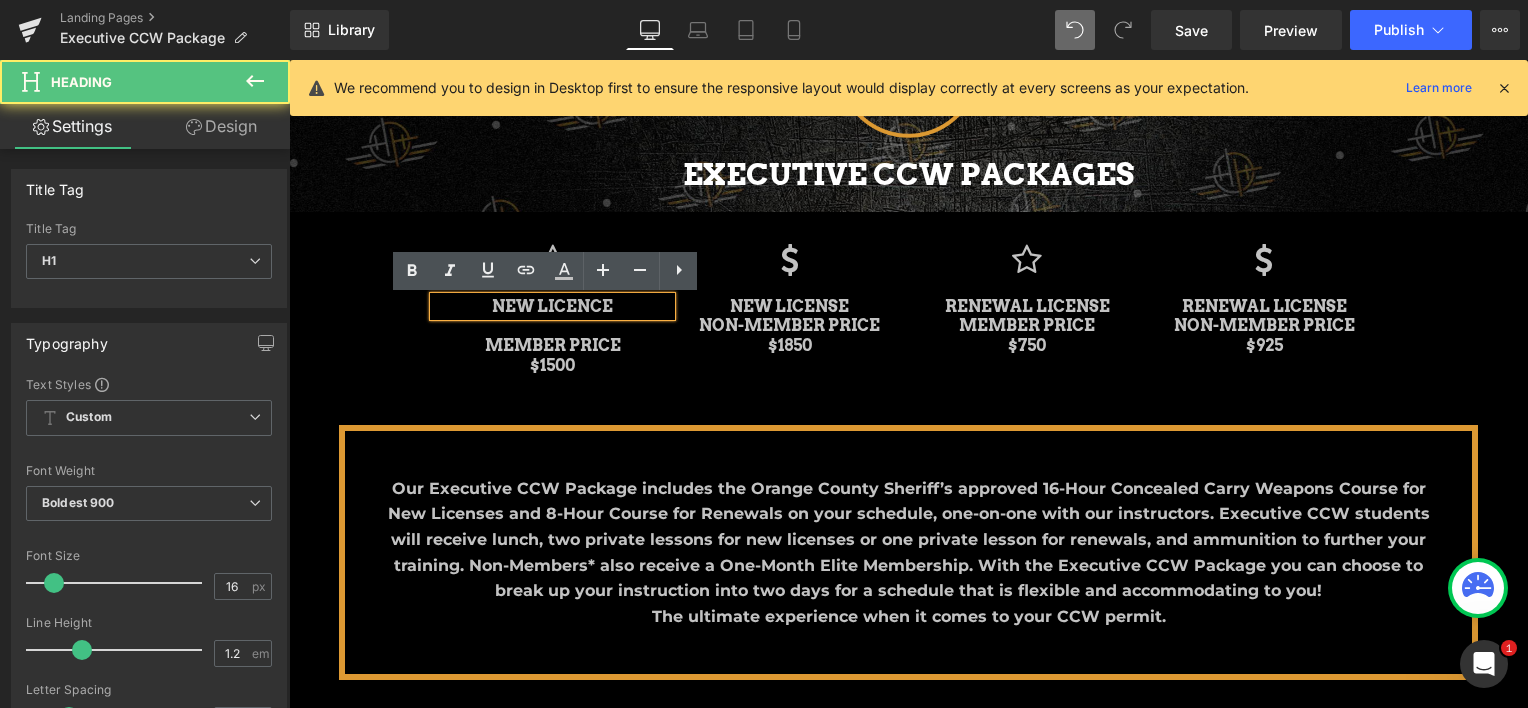 click on "NEW LICENCE" at bounding box center [552, 306] 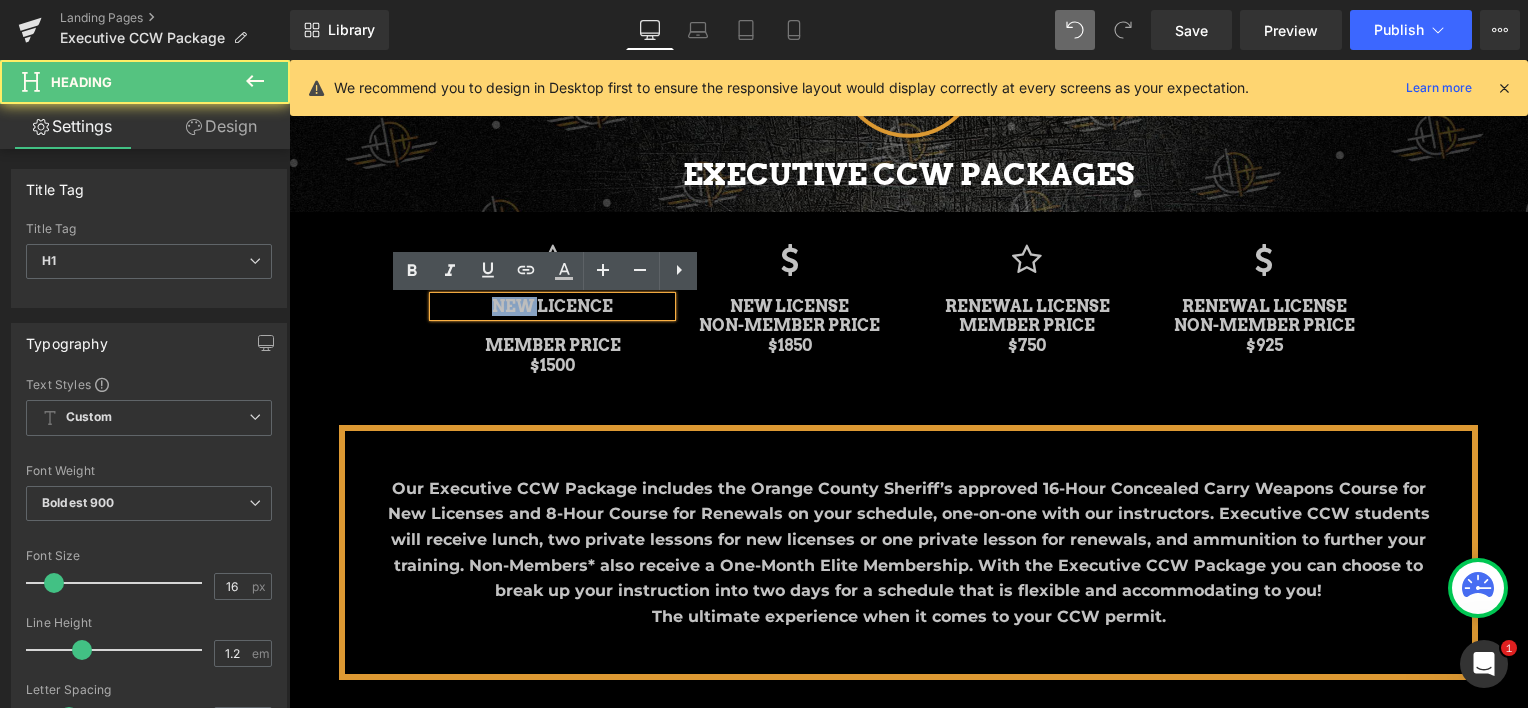 click on "NEW LICENCE" at bounding box center (552, 306) 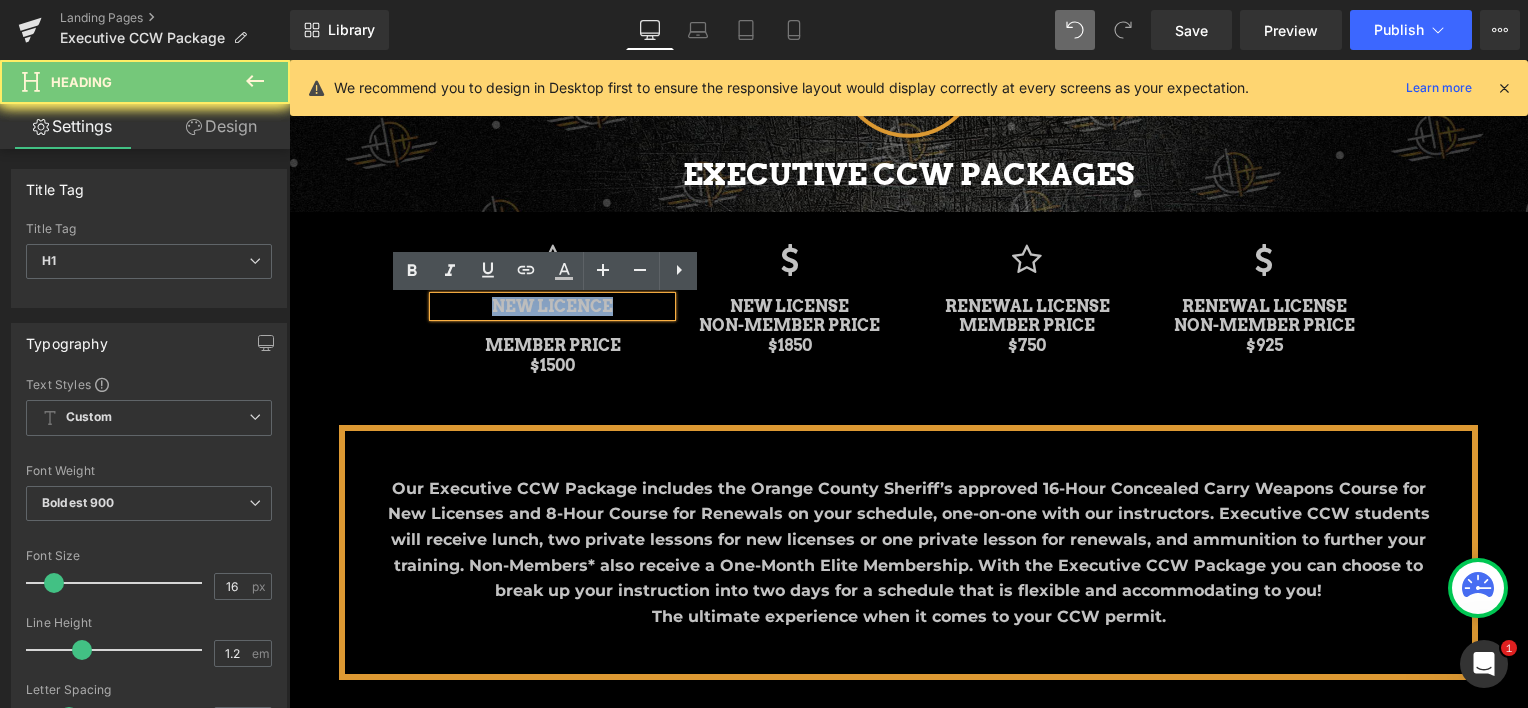 click on "NEW LICENCE" at bounding box center [552, 306] 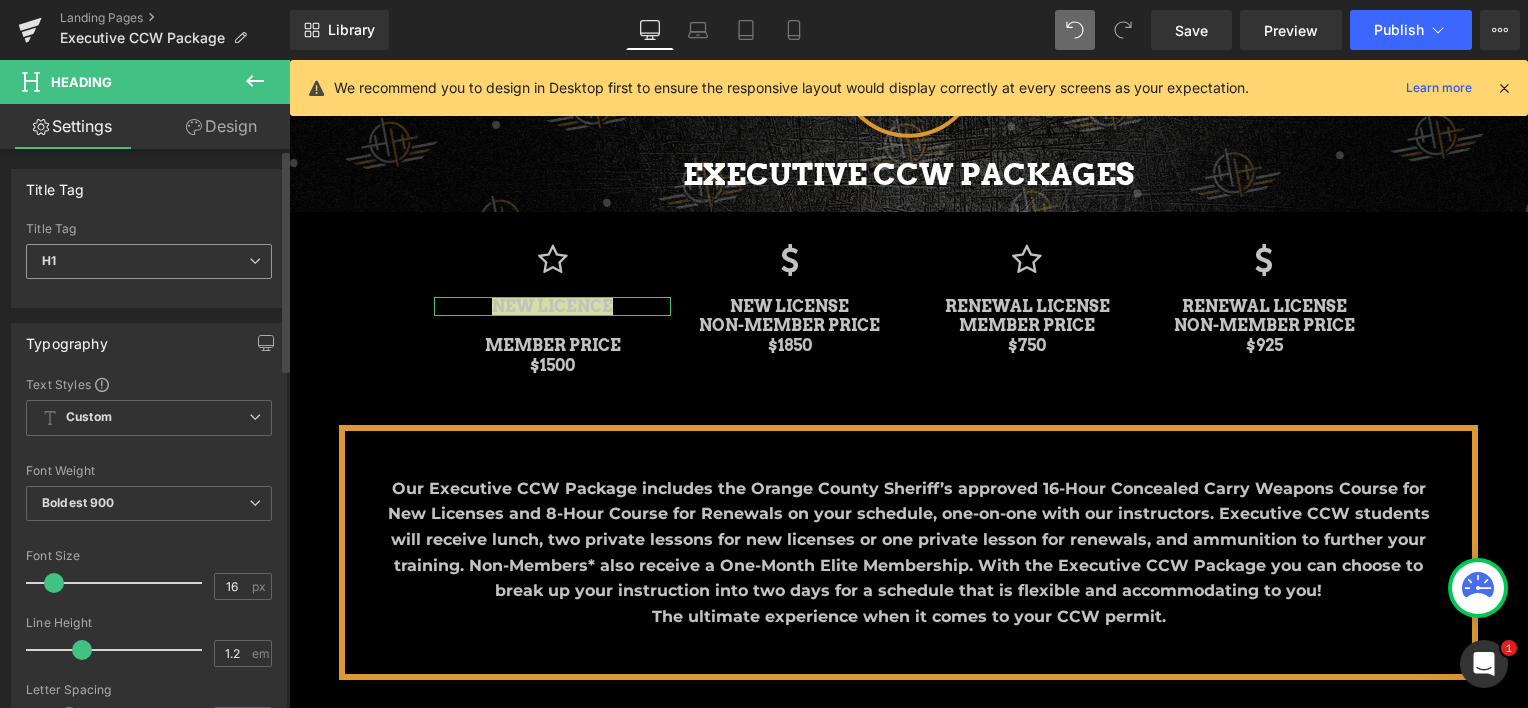 click on "H1" at bounding box center (149, 261) 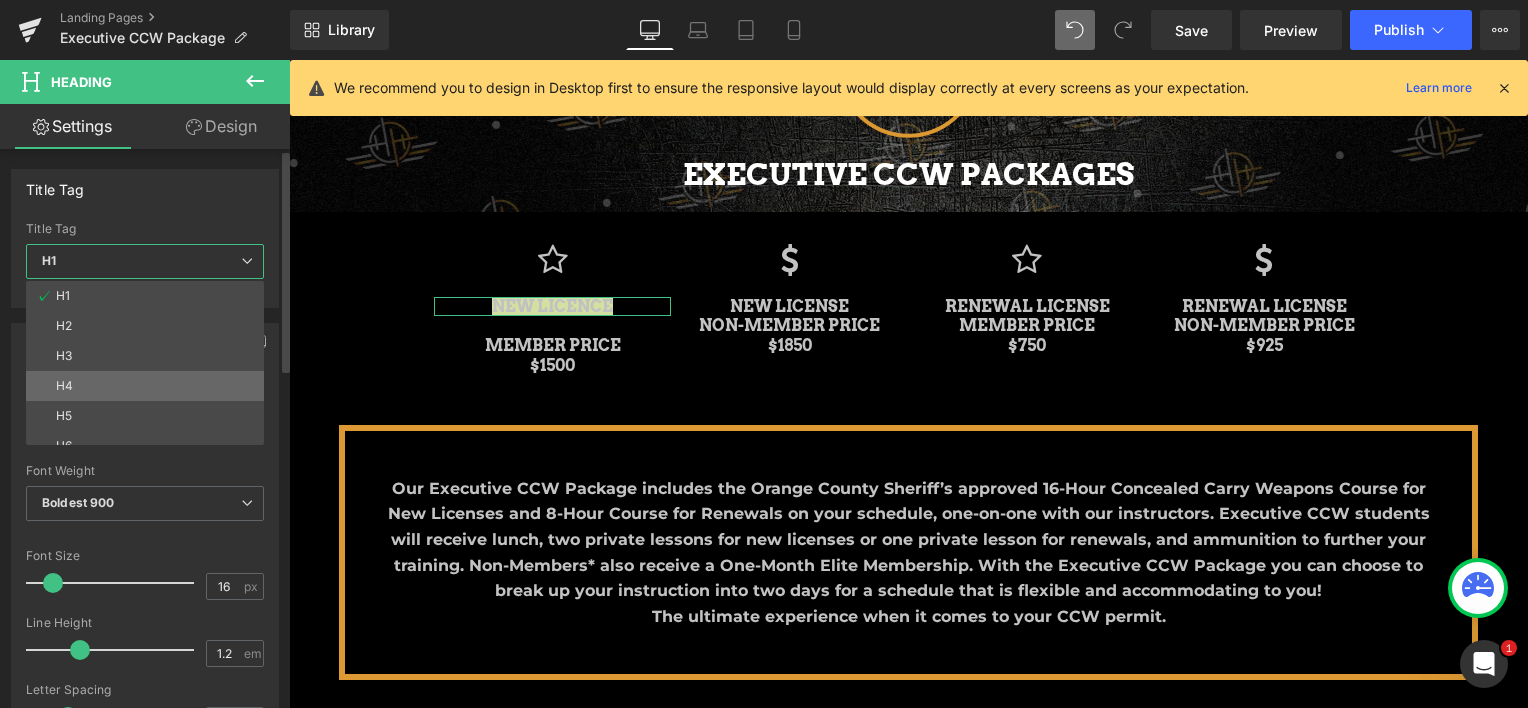 click on "H4" at bounding box center (149, 386) 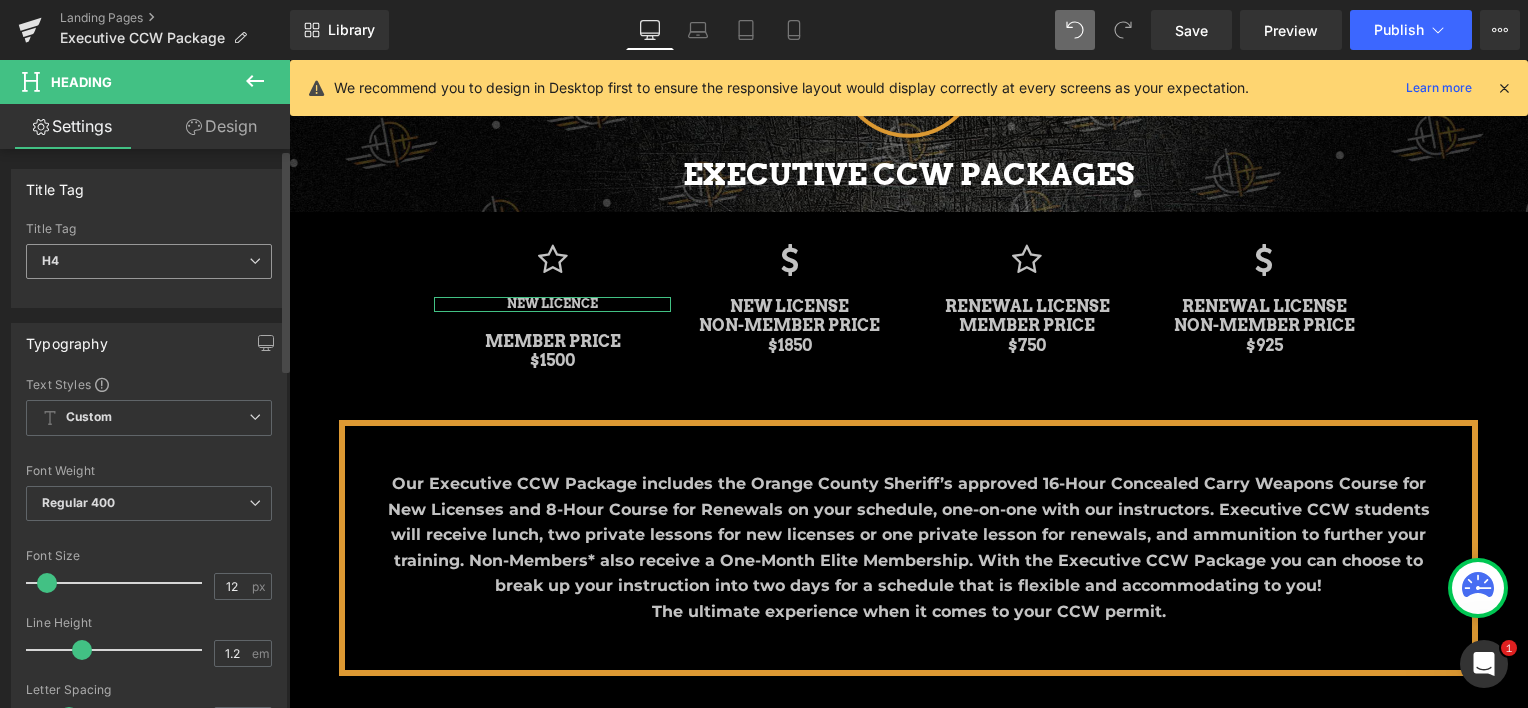 scroll, scrollTop: 2448, scrollLeft: 1224, axis: both 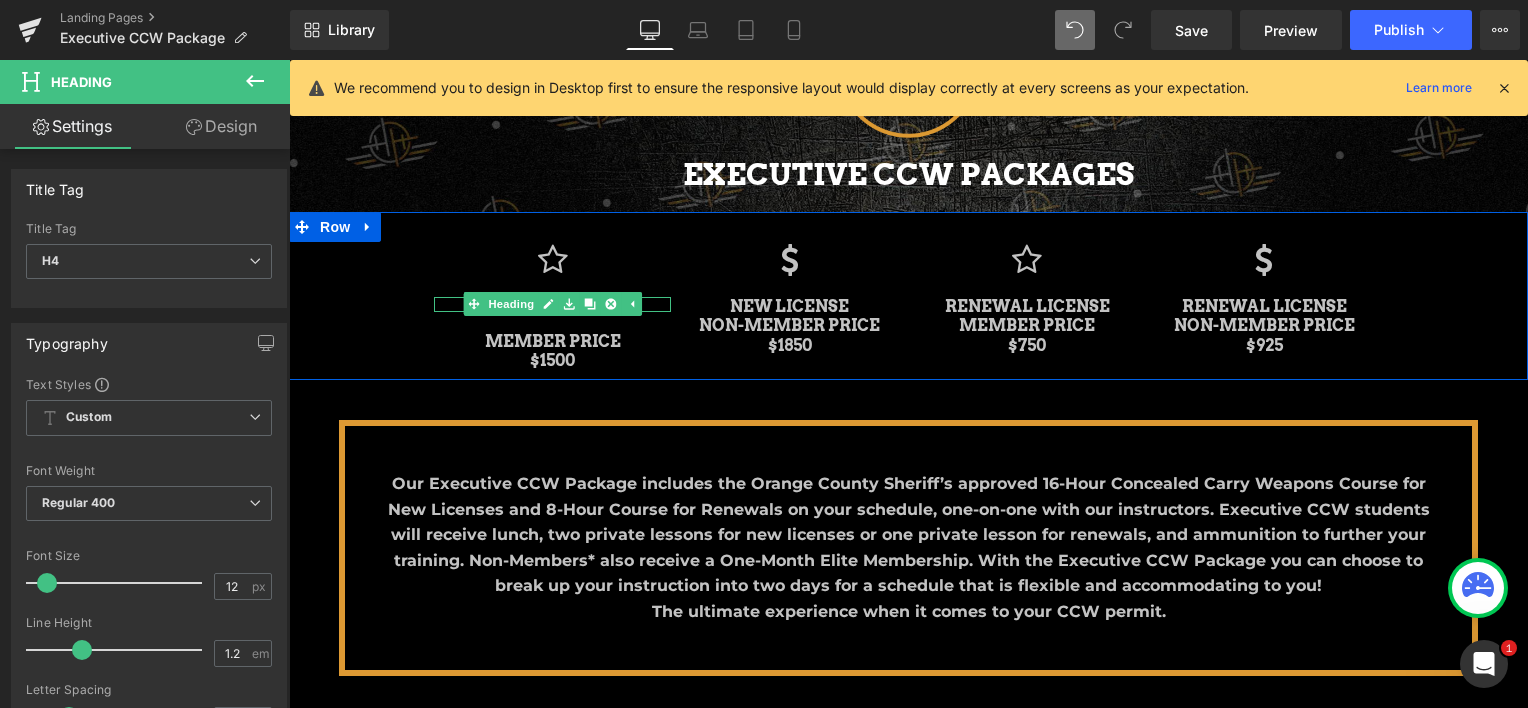 click 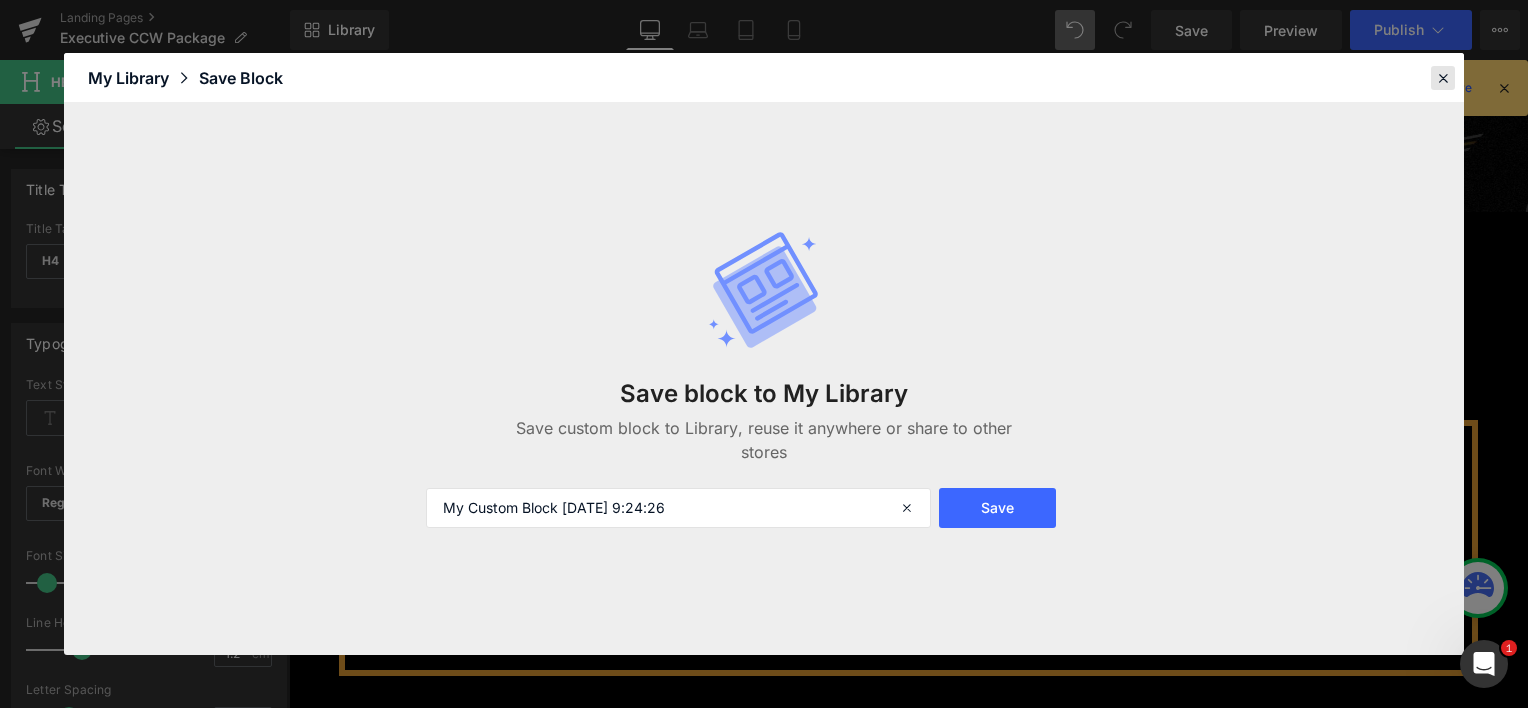 click at bounding box center [1443, 78] 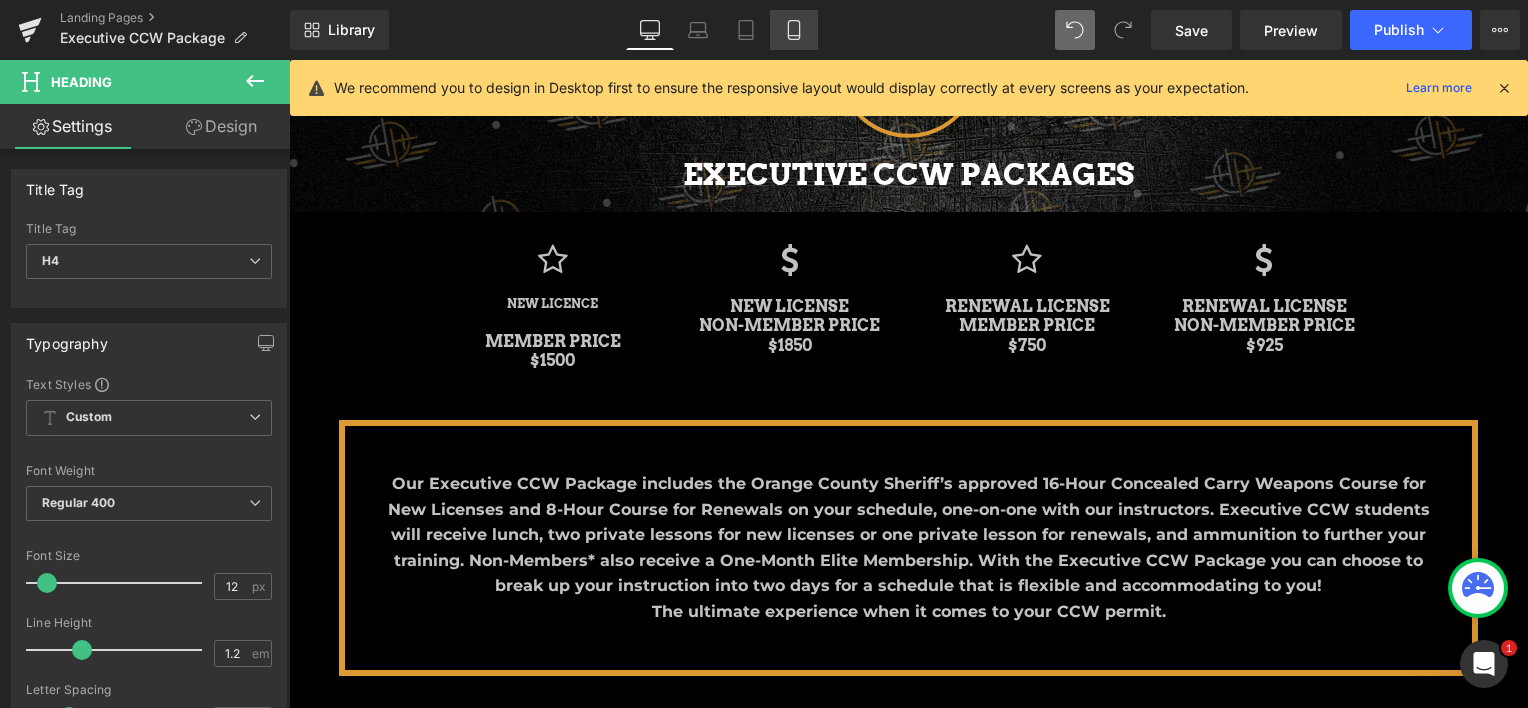 click on "Mobile" at bounding box center (794, 30) 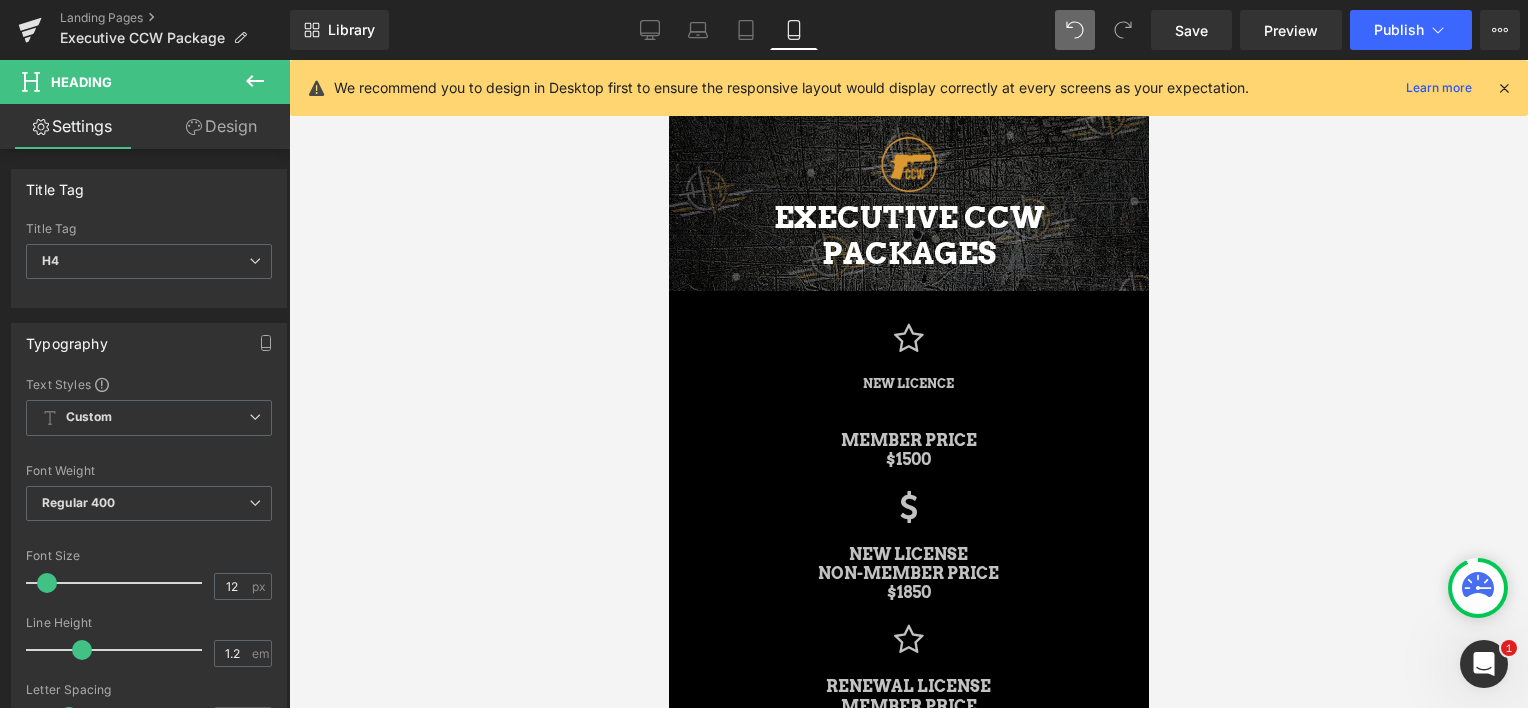 scroll, scrollTop: 9, scrollLeft: 10, axis: both 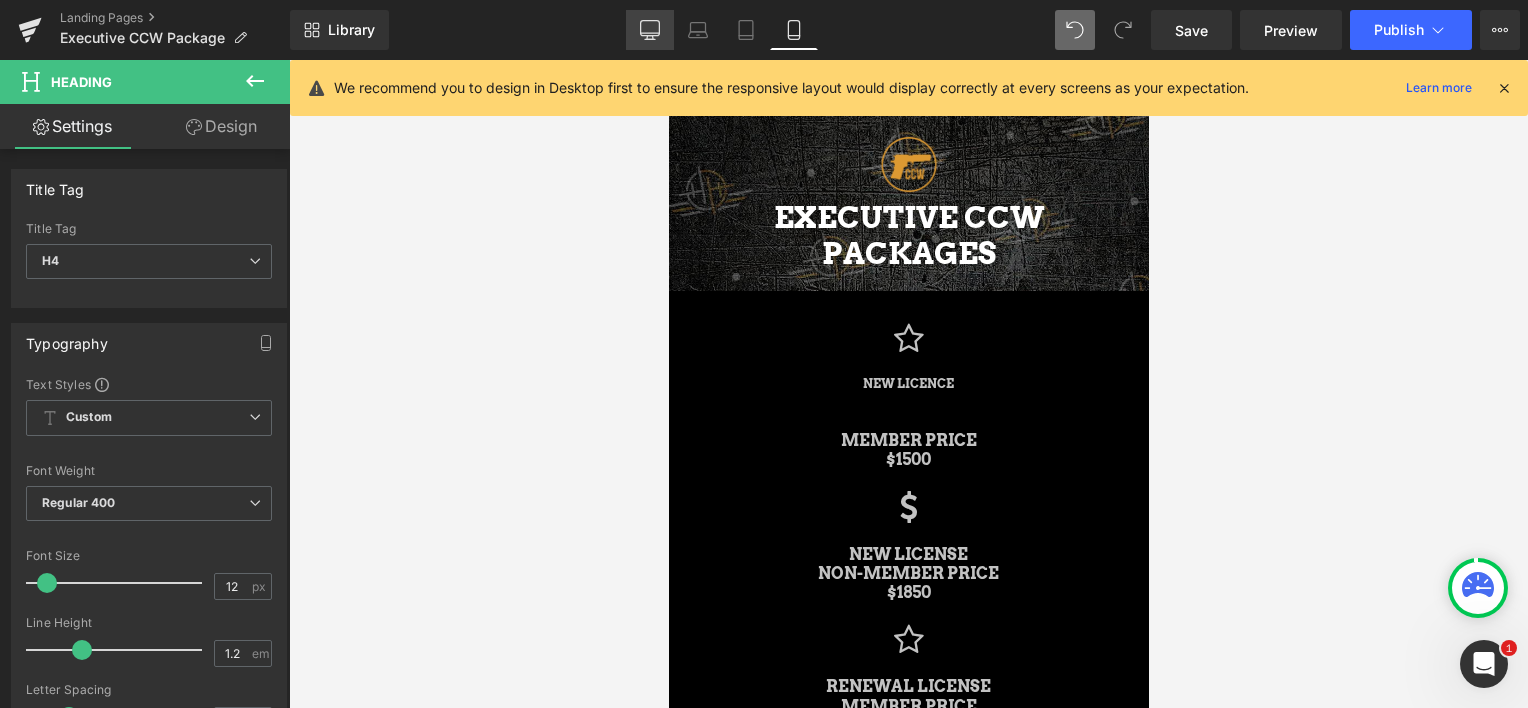 click on "Desktop" at bounding box center [650, 30] 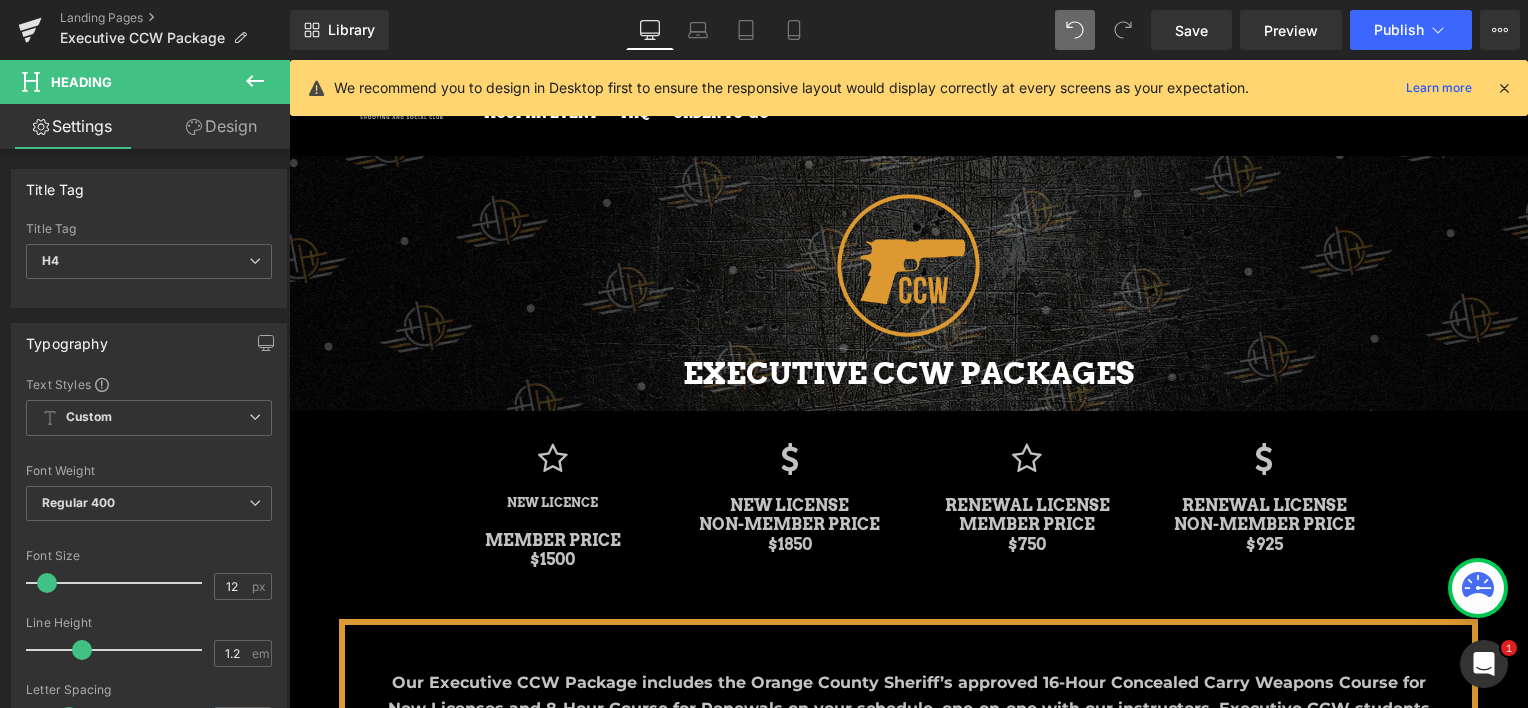 scroll, scrollTop: 227, scrollLeft: 0, axis: vertical 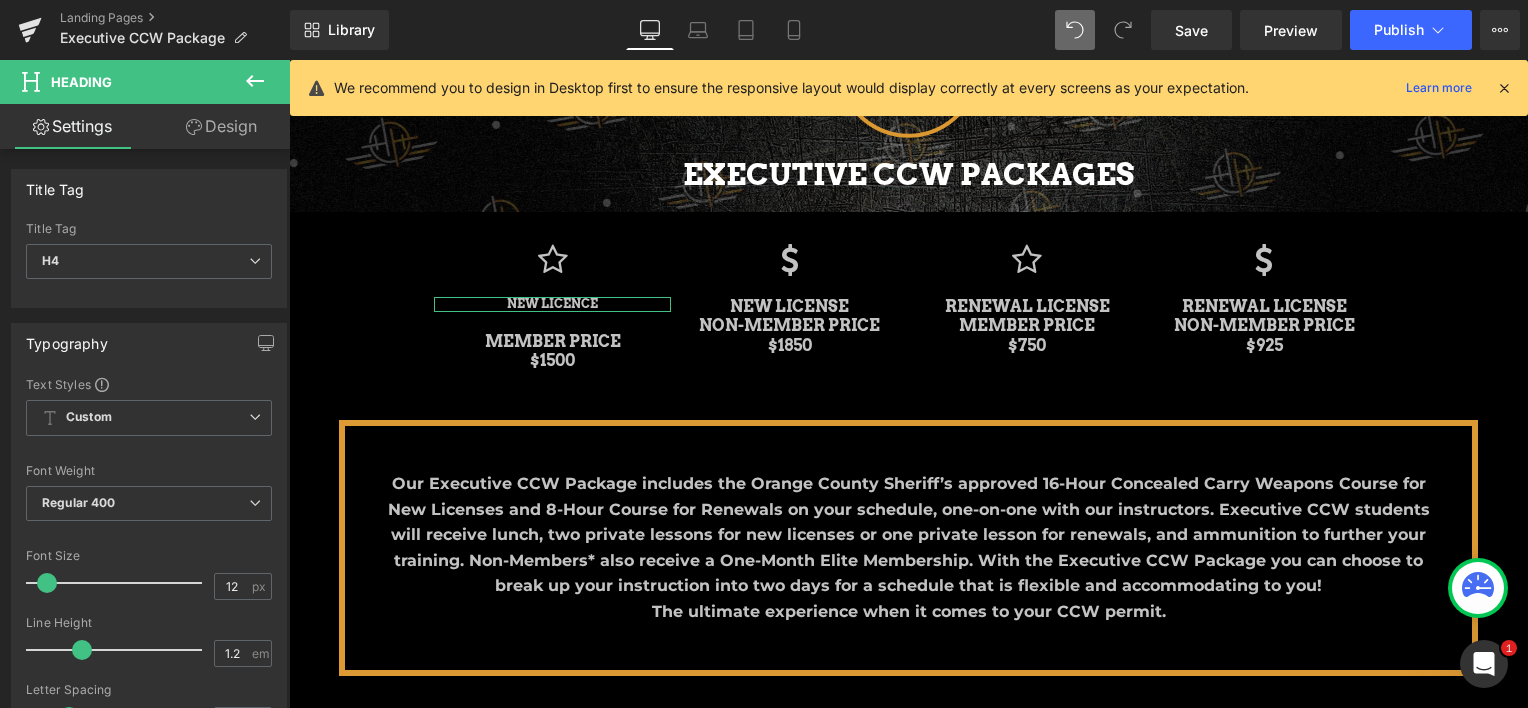 click on "Design" at bounding box center (221, 126) 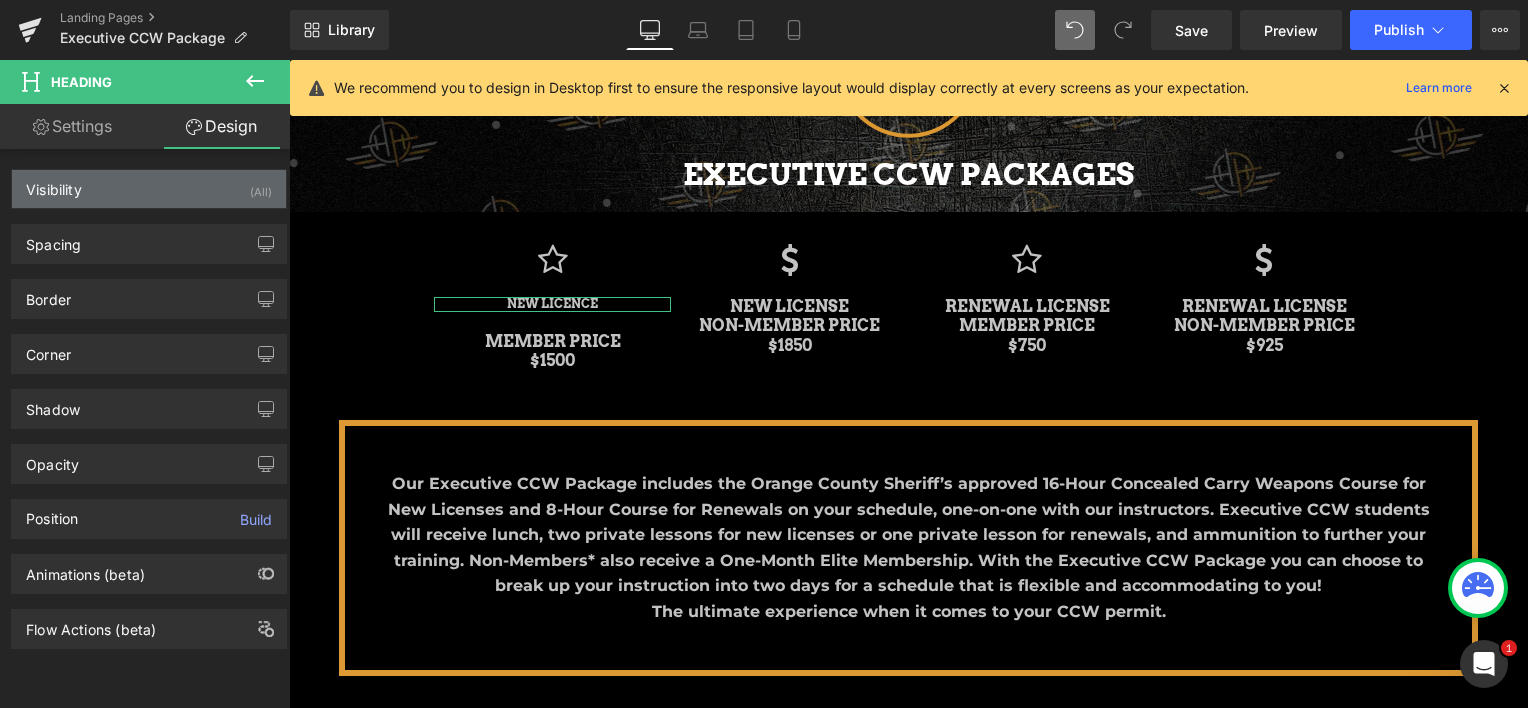 type on "20" 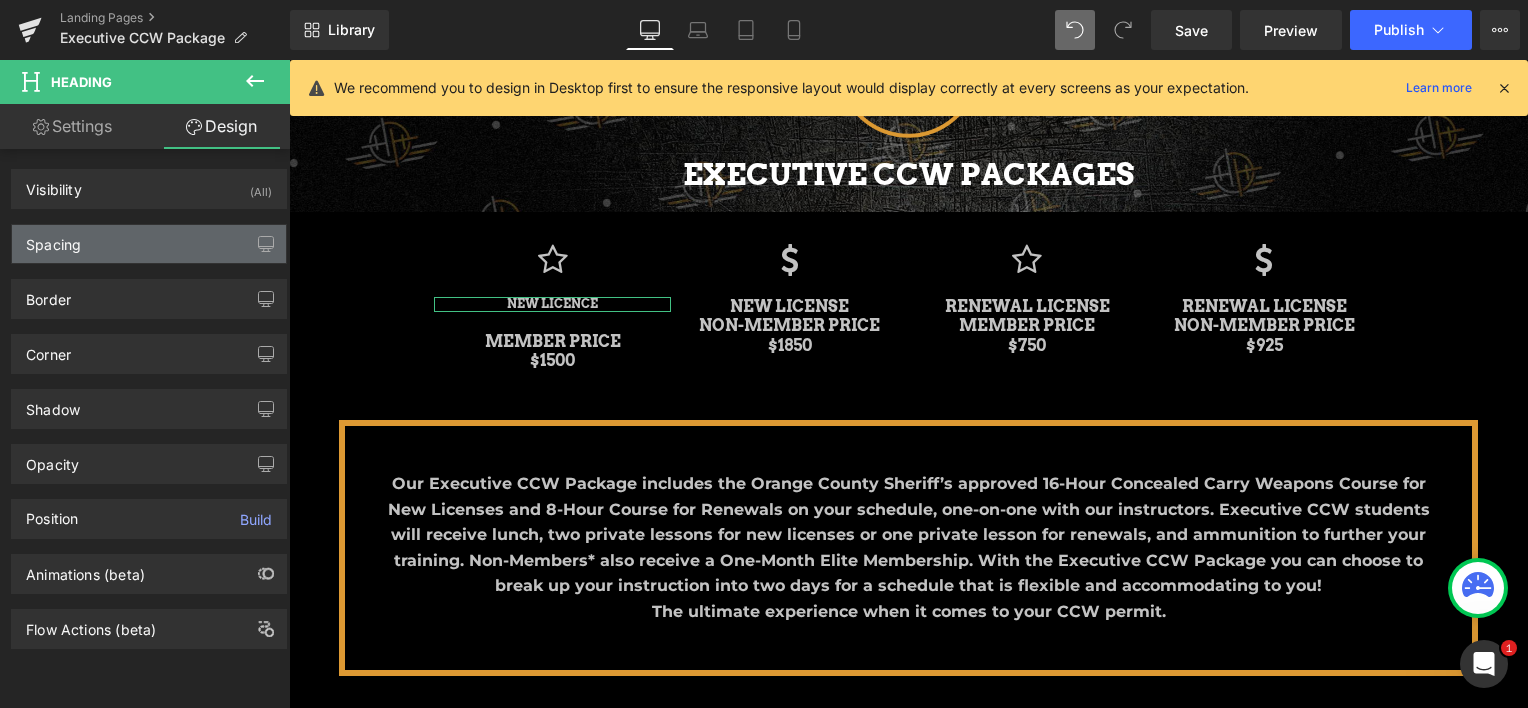 click on "Spacing" at bounding box center [149, 244] 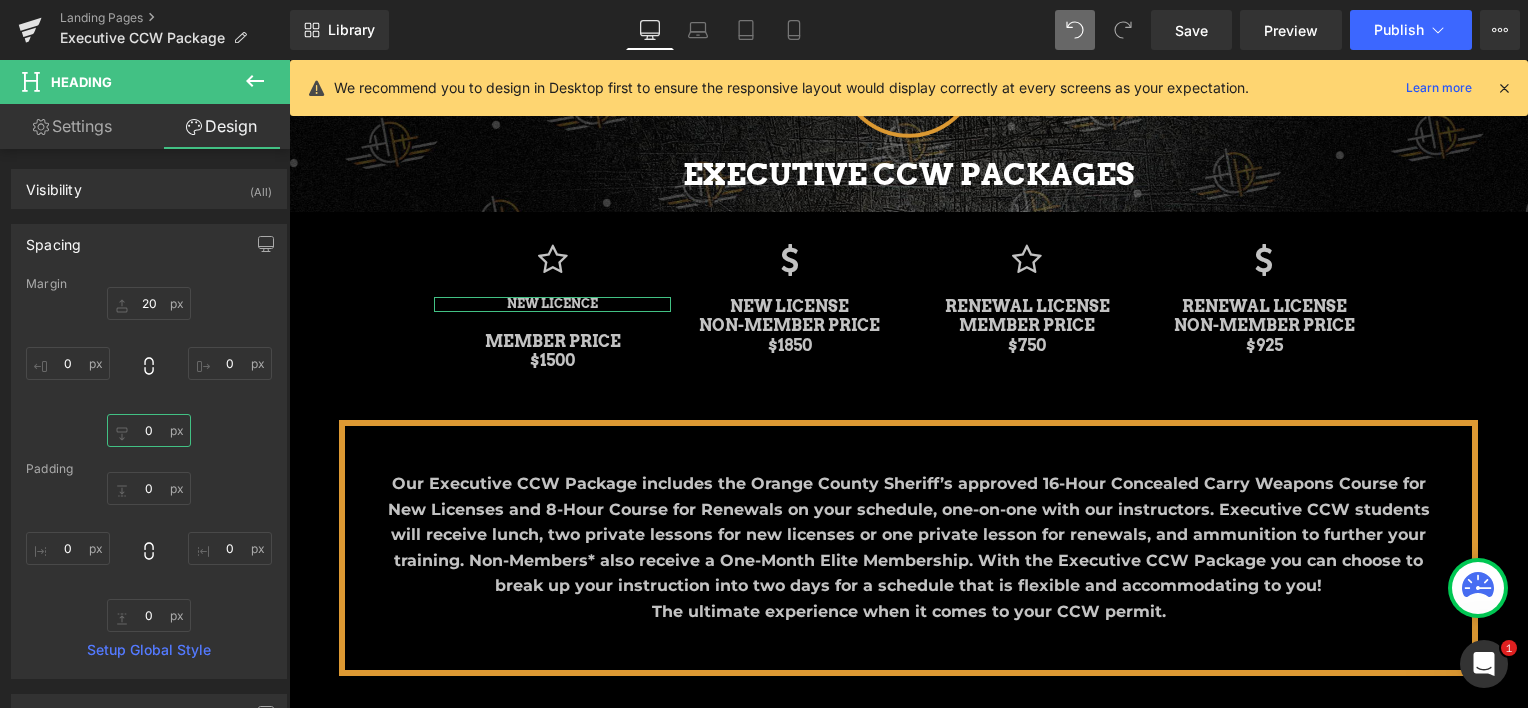 click on "0" at bounding box center (149, 430) 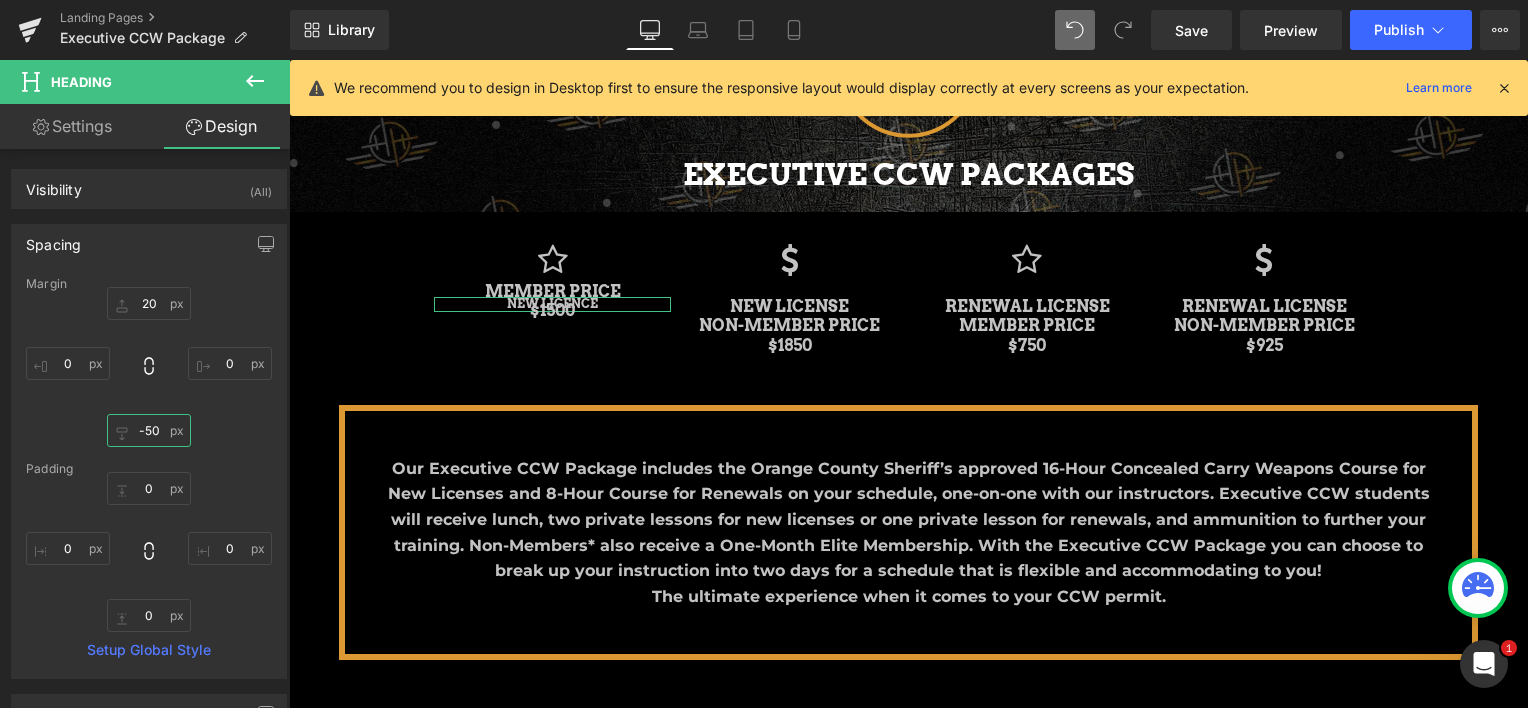scroll, scrollTop: 2433, scrollLeft: 1224, axis: both 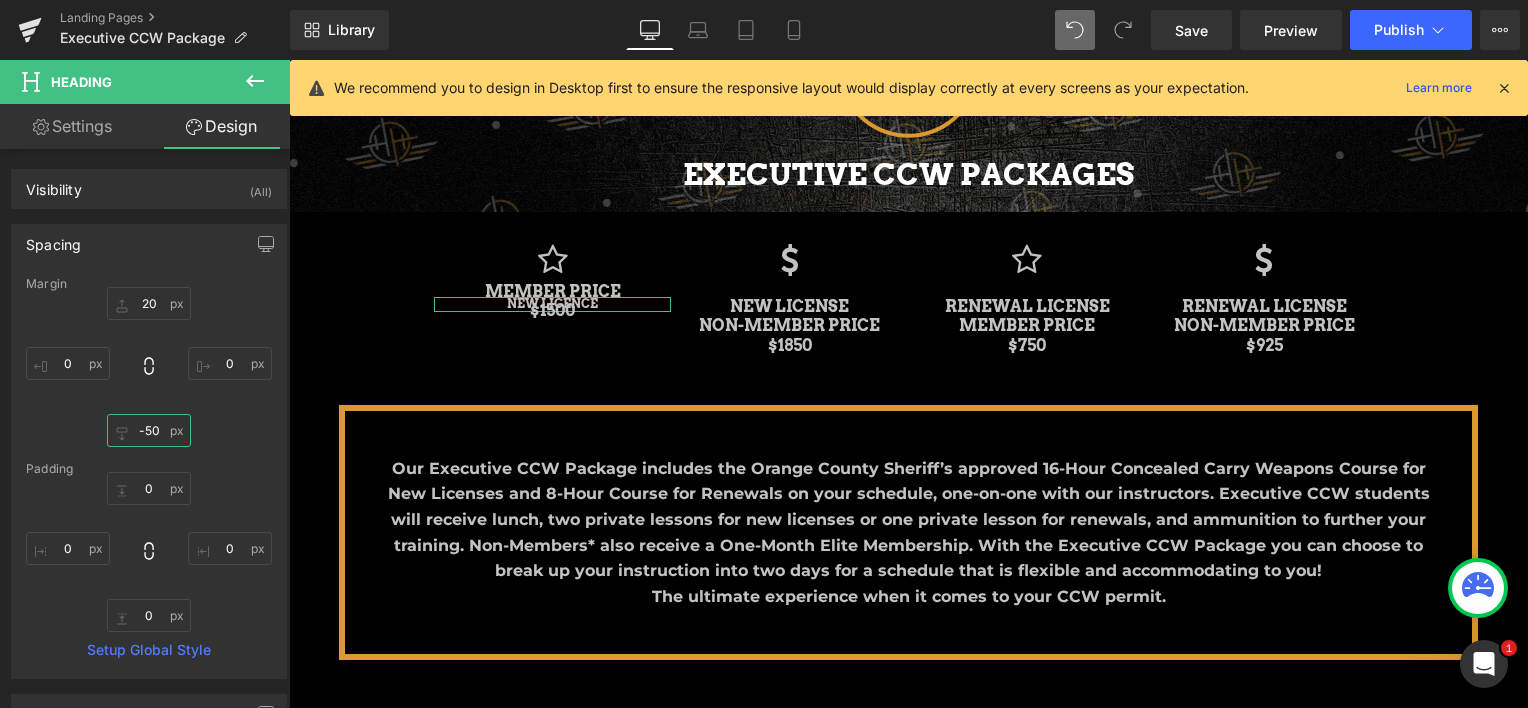click on "-50" at bounding box center [149, 430] 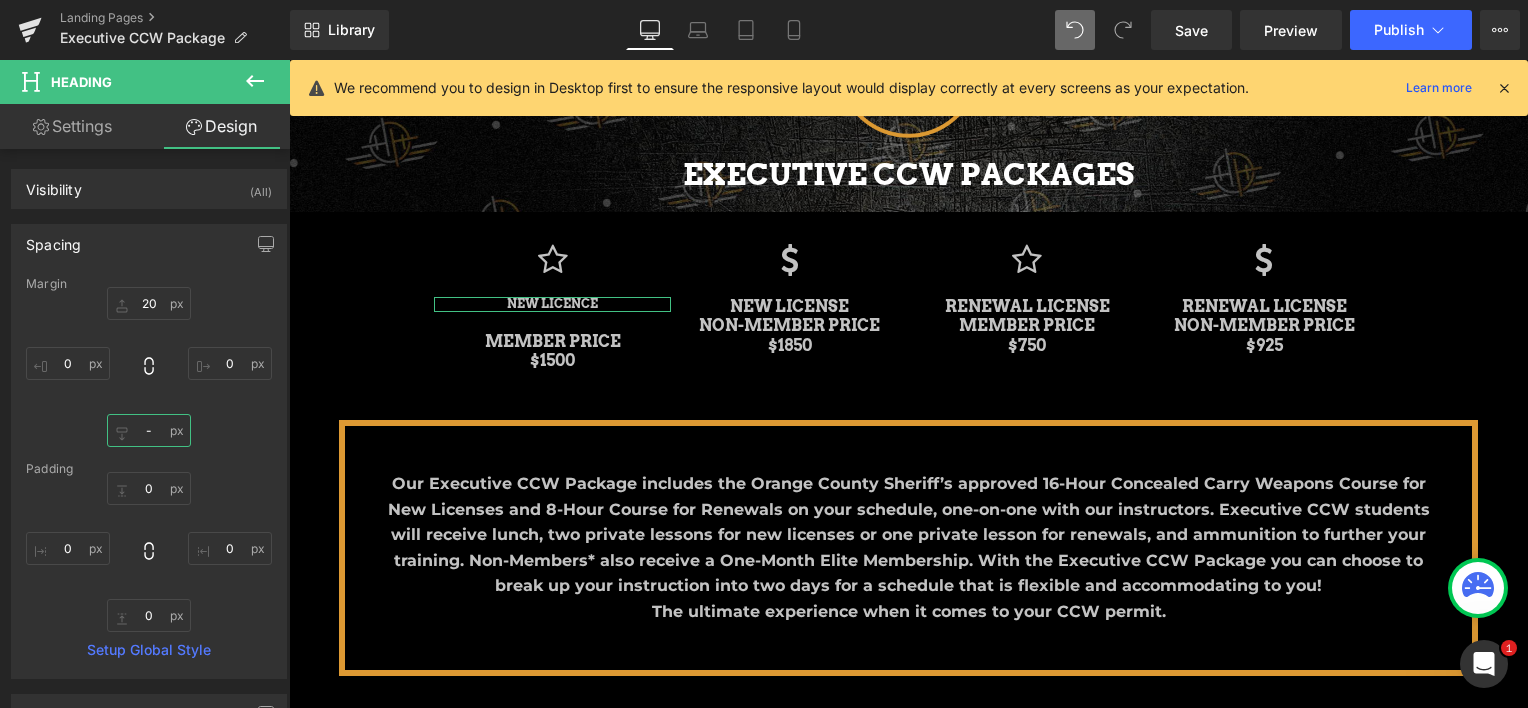 scroll, scrollTop: 10, scrollLeft: 10, axis: both 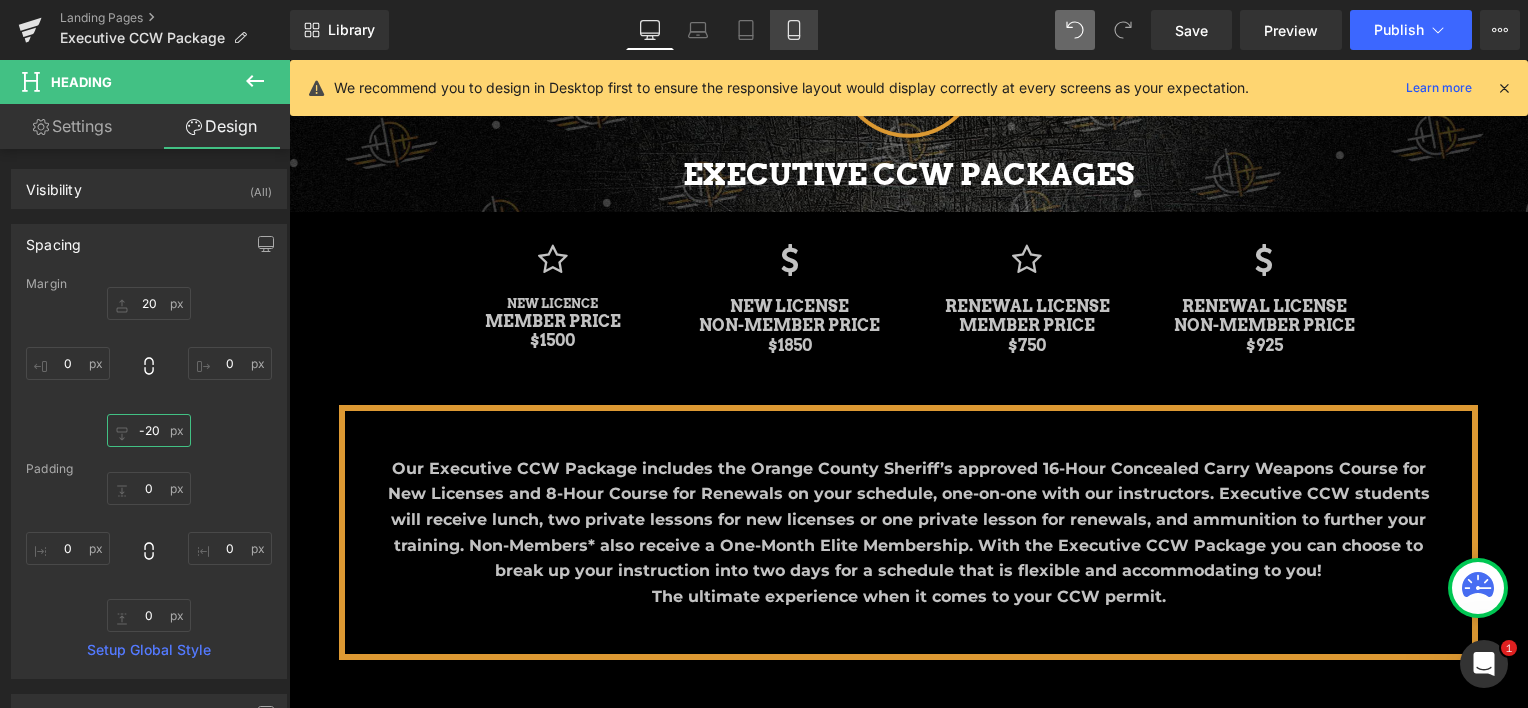 type on "-20" 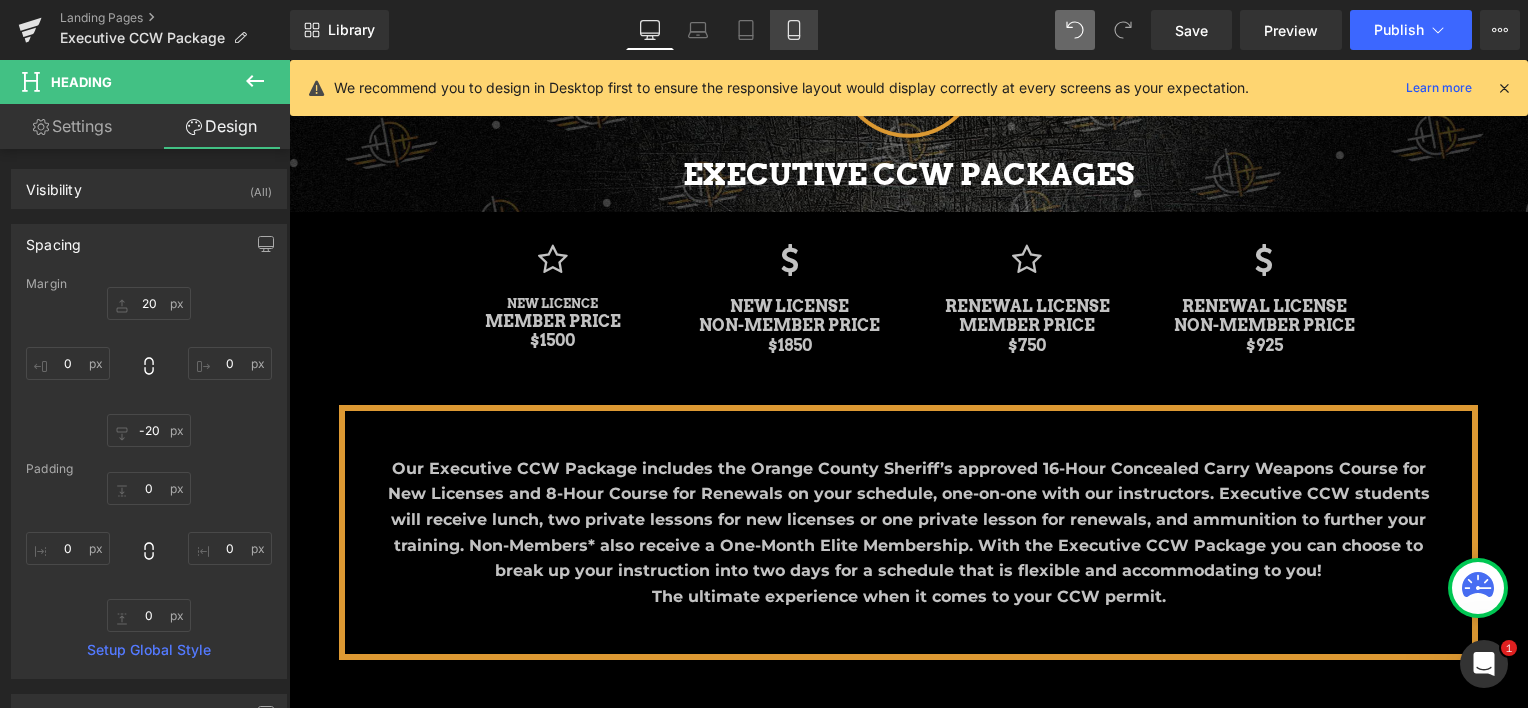 click 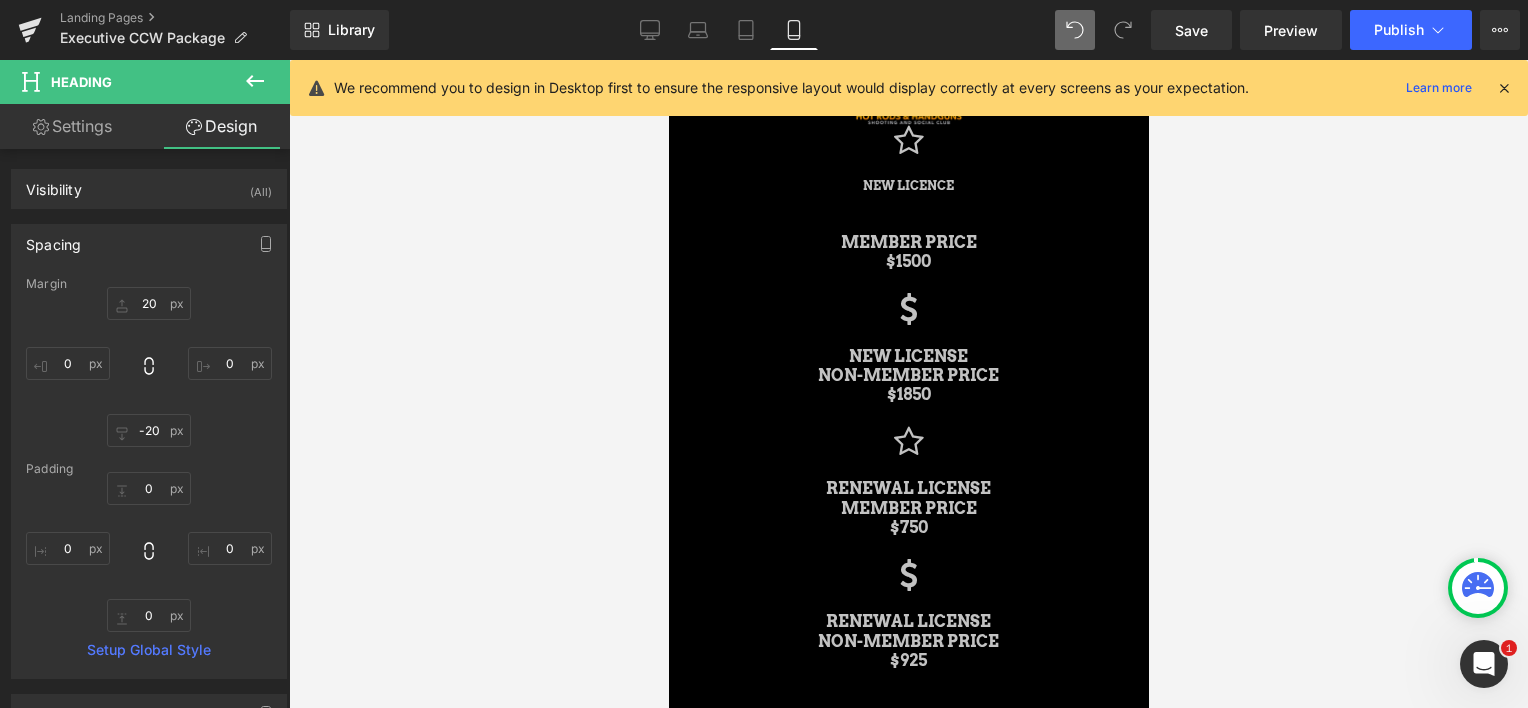 type on "20" 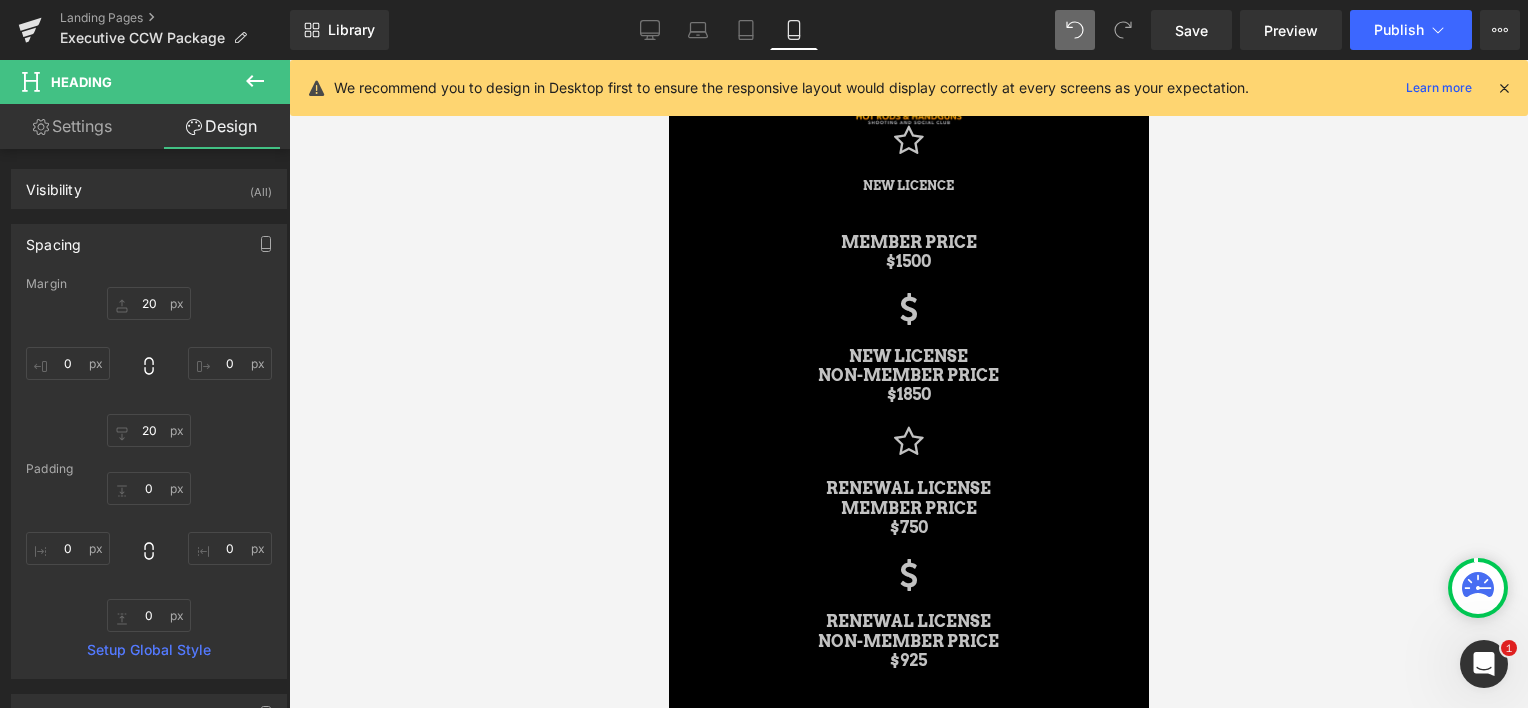 scroll, scrollTop: 28, scrollLeft: 0, axis: vertical 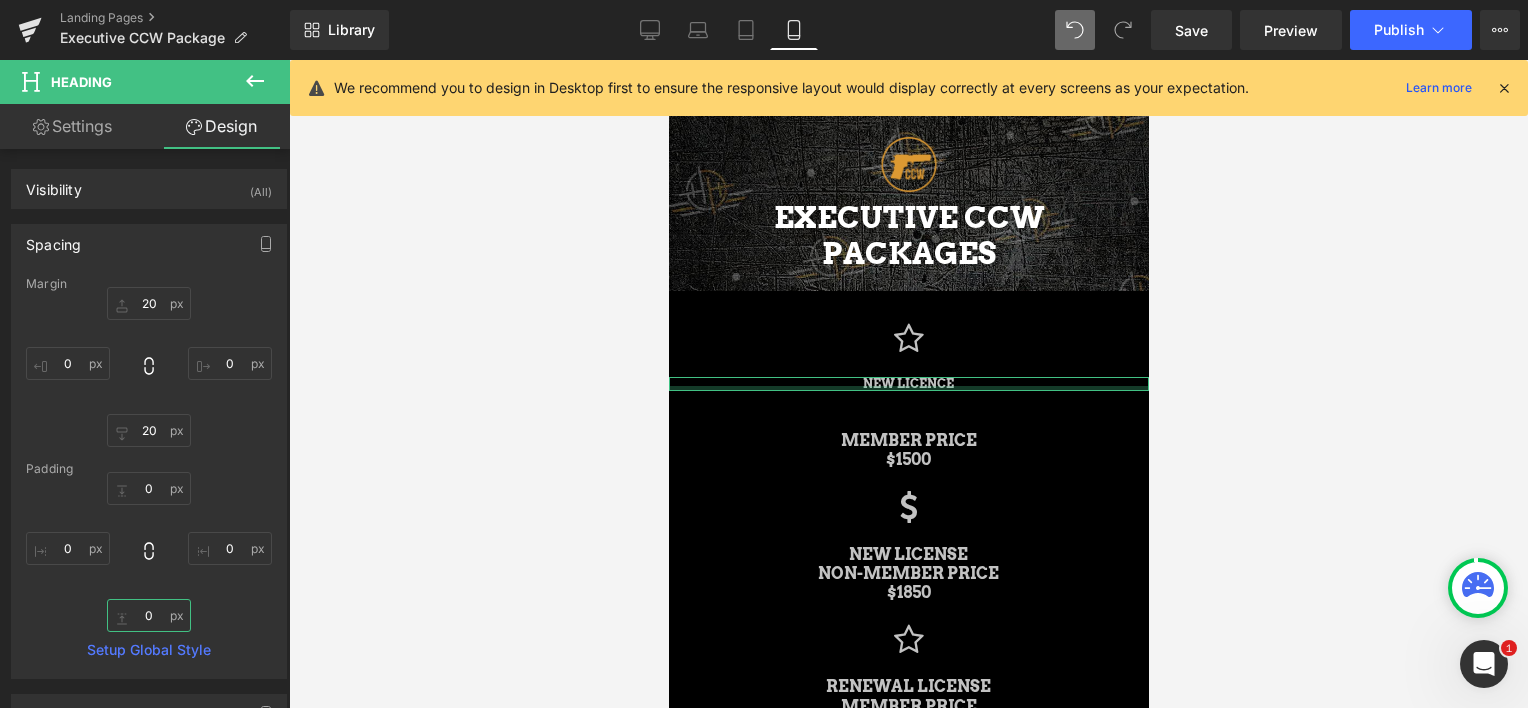 click on "0" at bounding box center [149, 615] 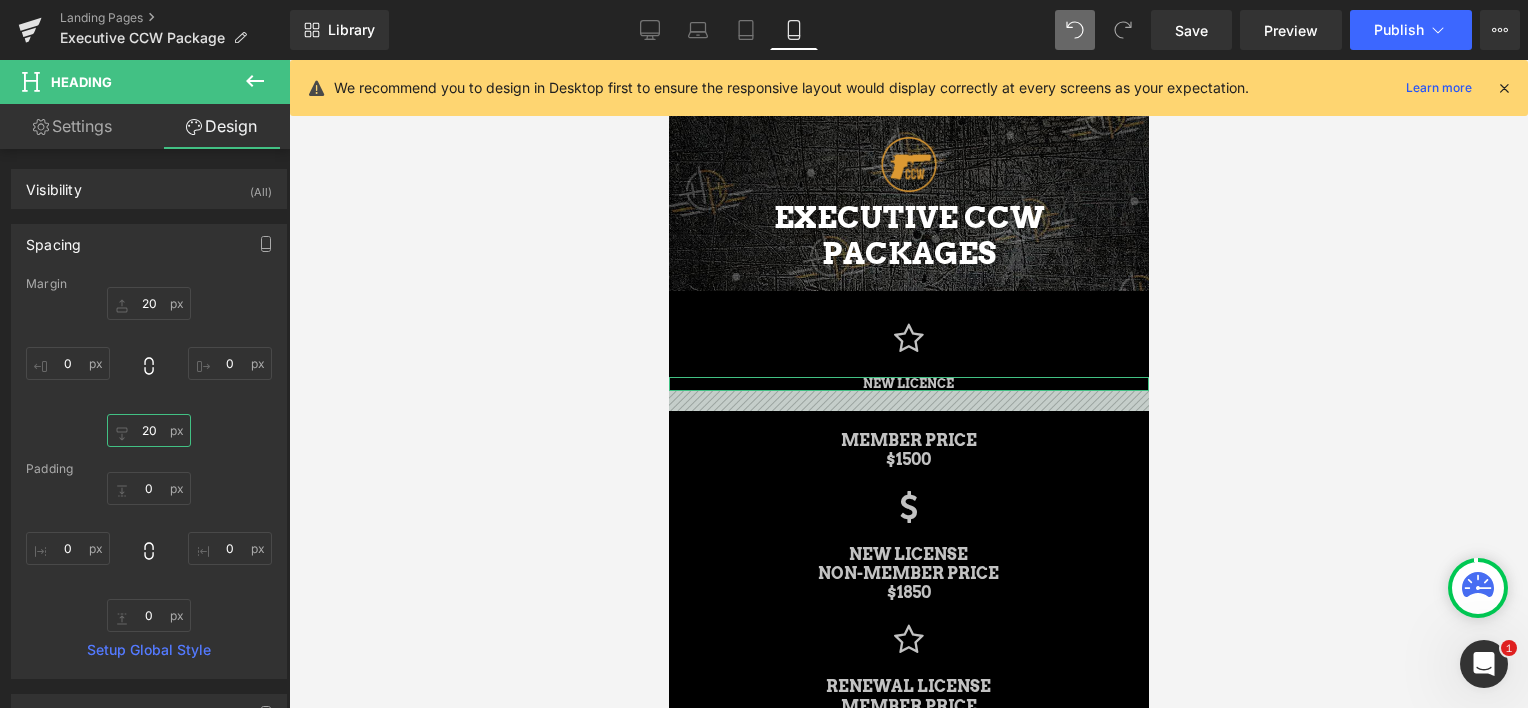 click on "20" at bounding box center (149, 430) 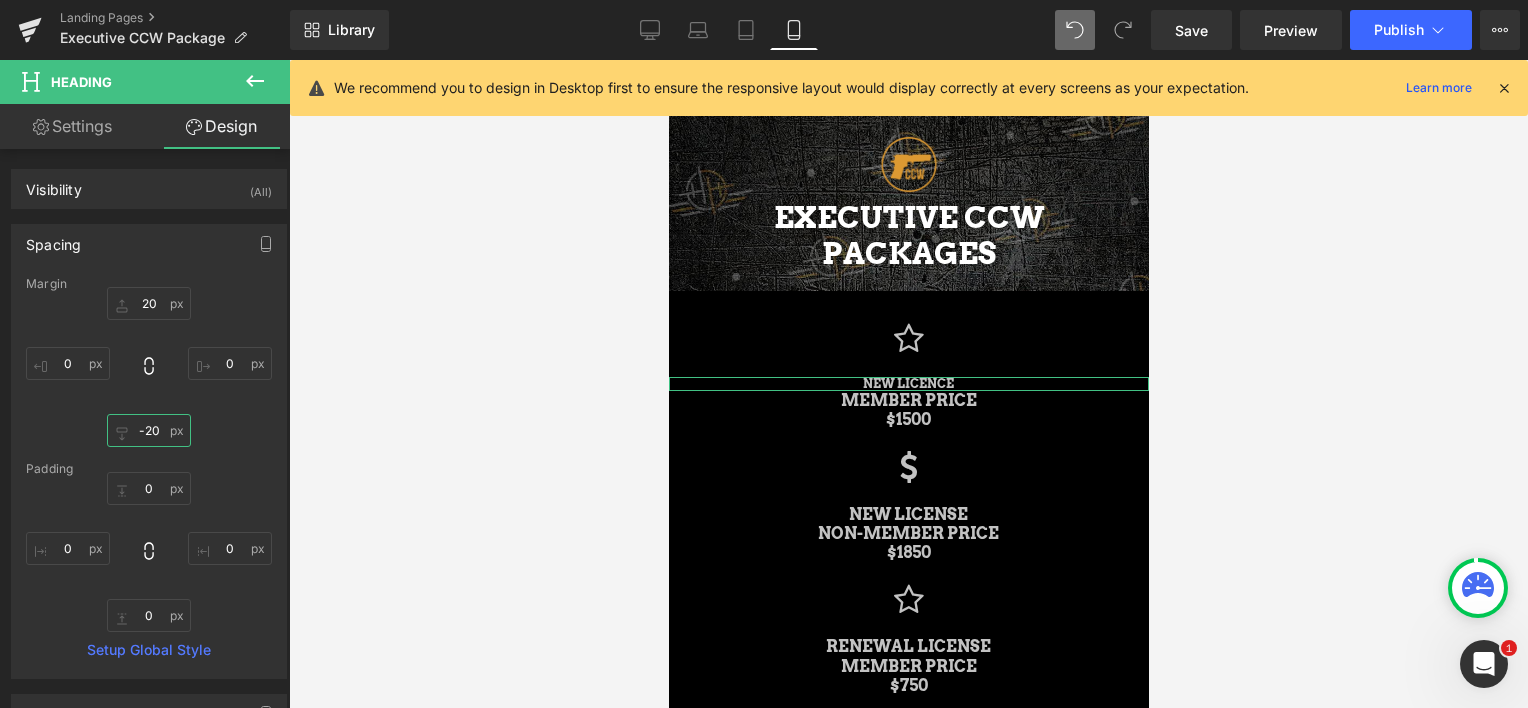 scroll, scrollTop: 3824, scrollLeft: 464, axis: both 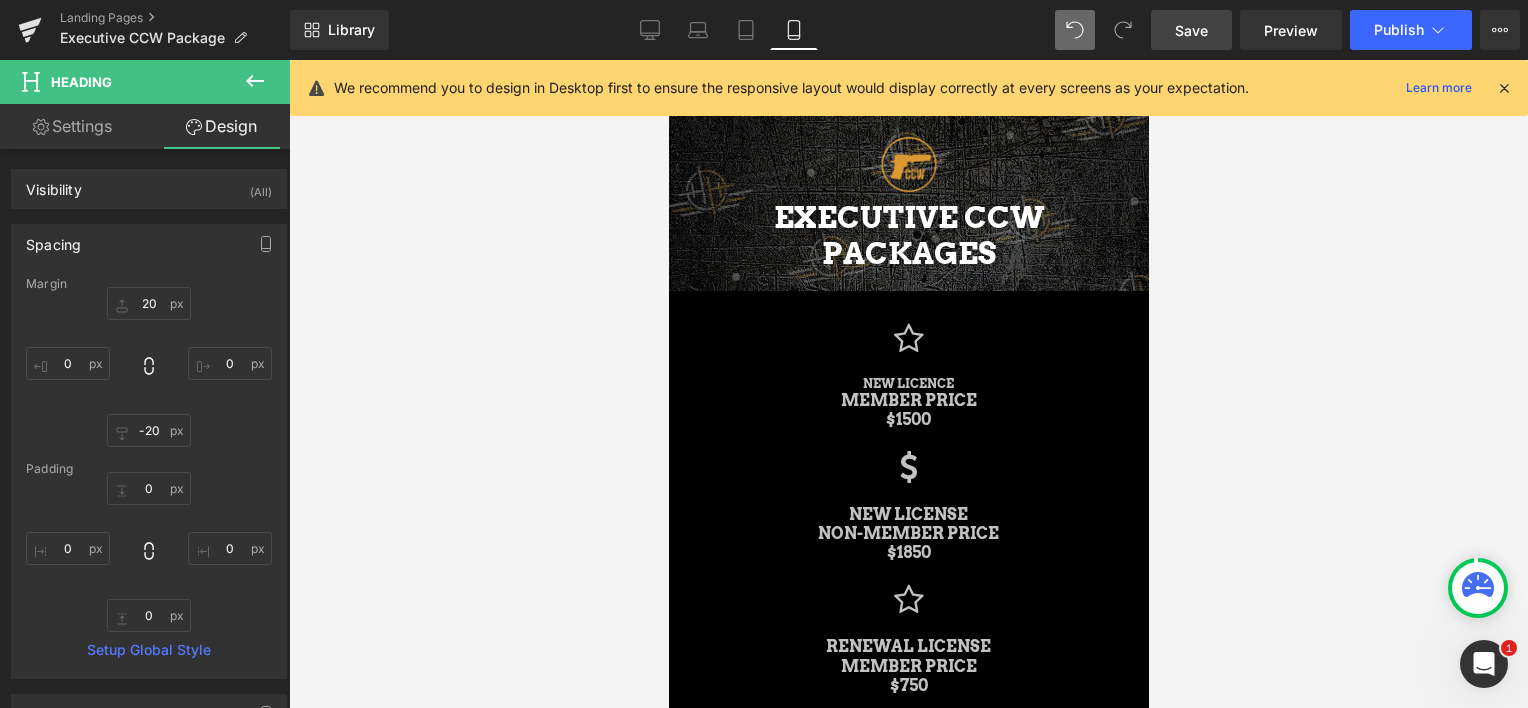click on "Save" at bounding box center (1191, 30) 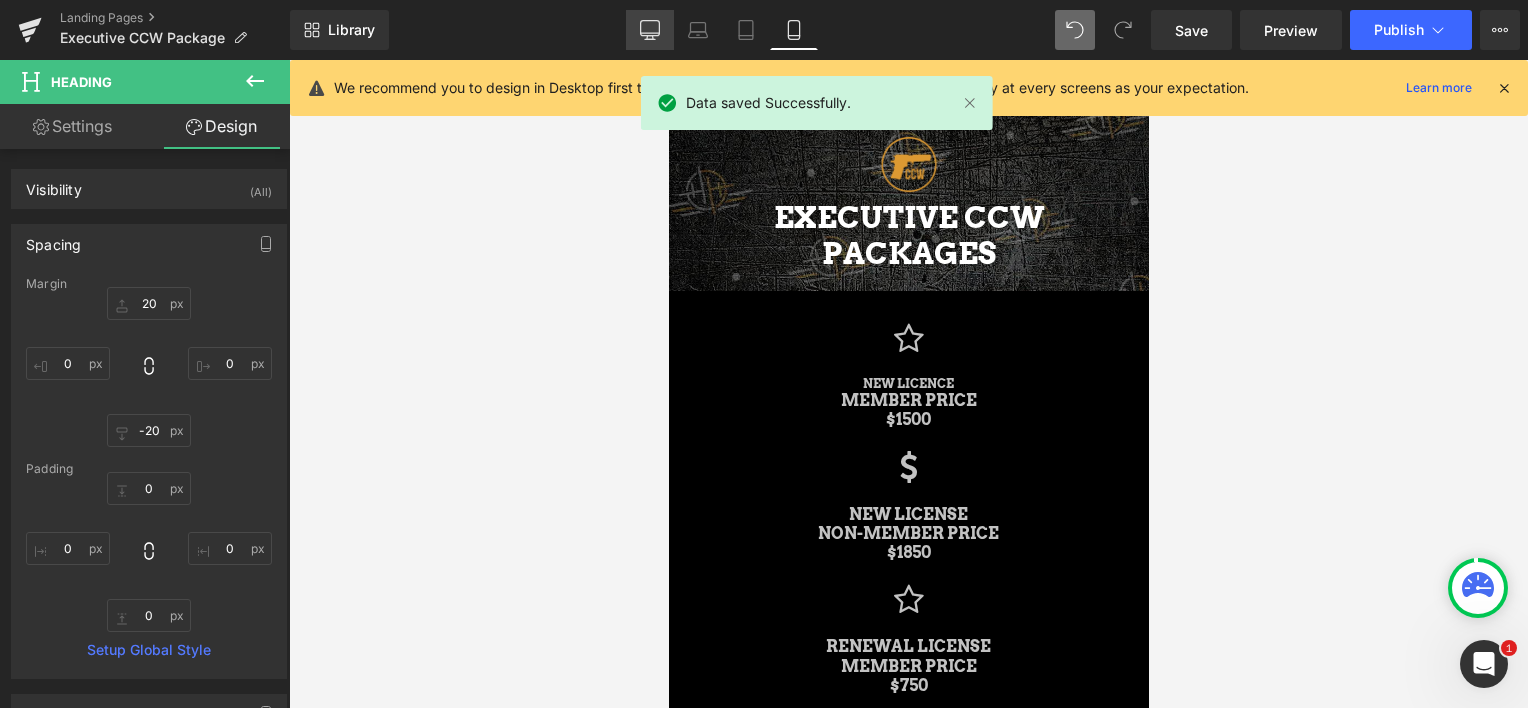 click on "Desktop" at bounding box center [650, 30] 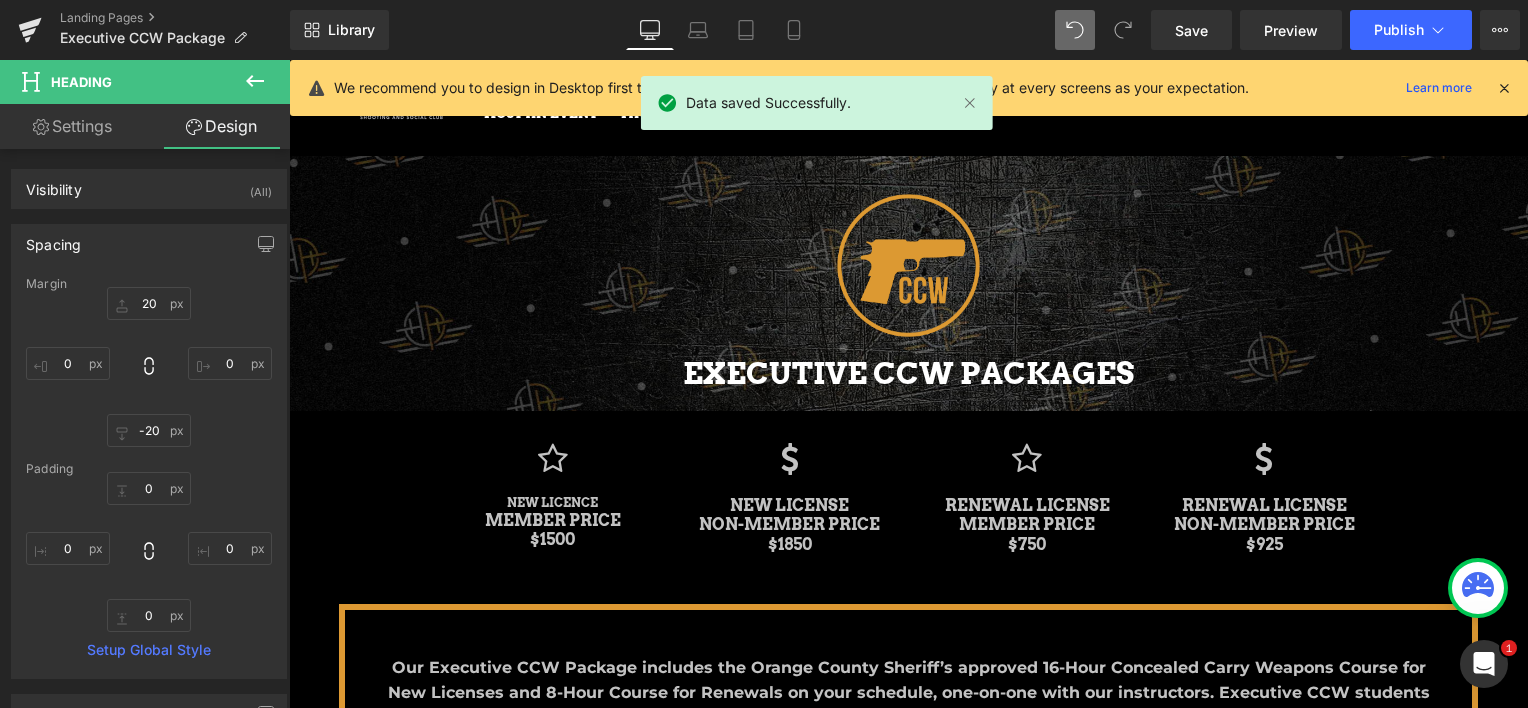 scroll, scrollTop: 227, scrollLeft: 0, axis: vertical 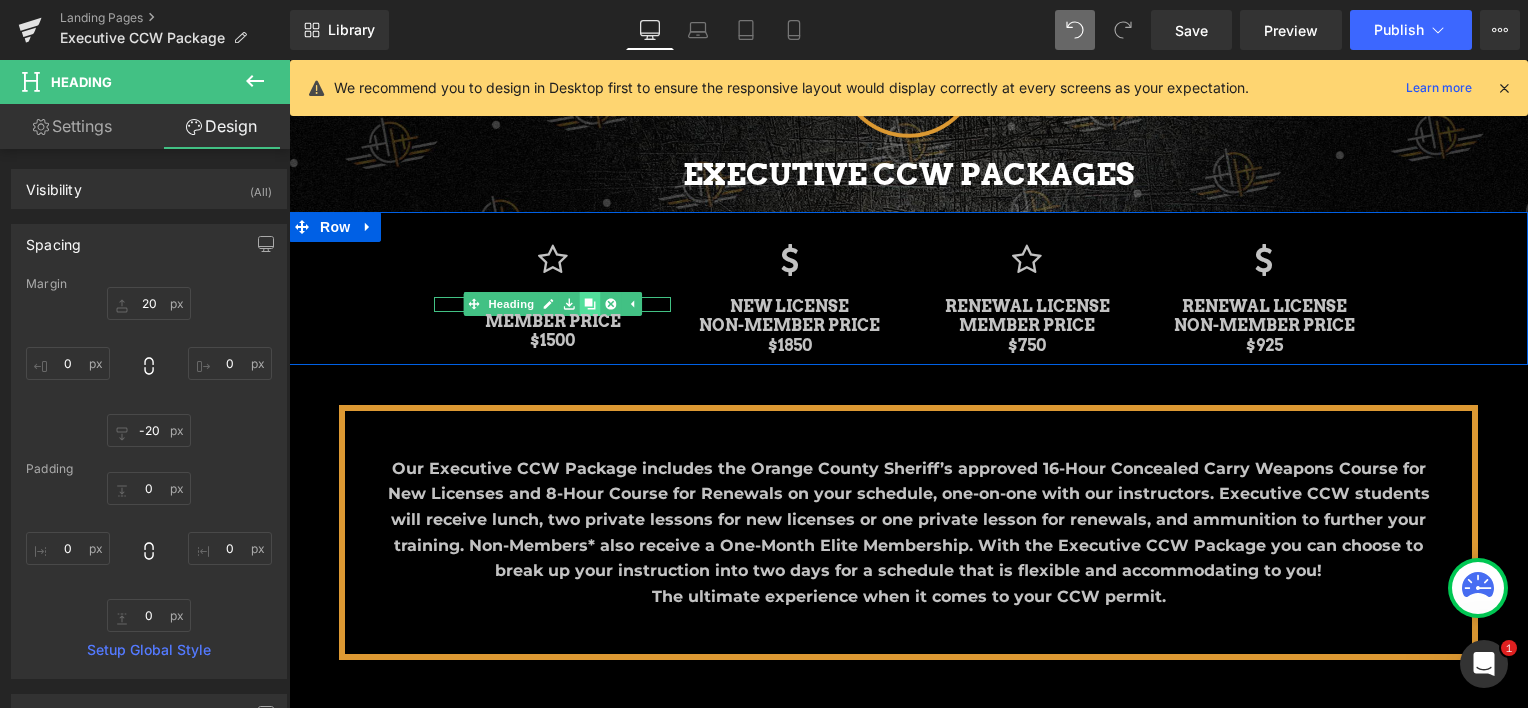 click 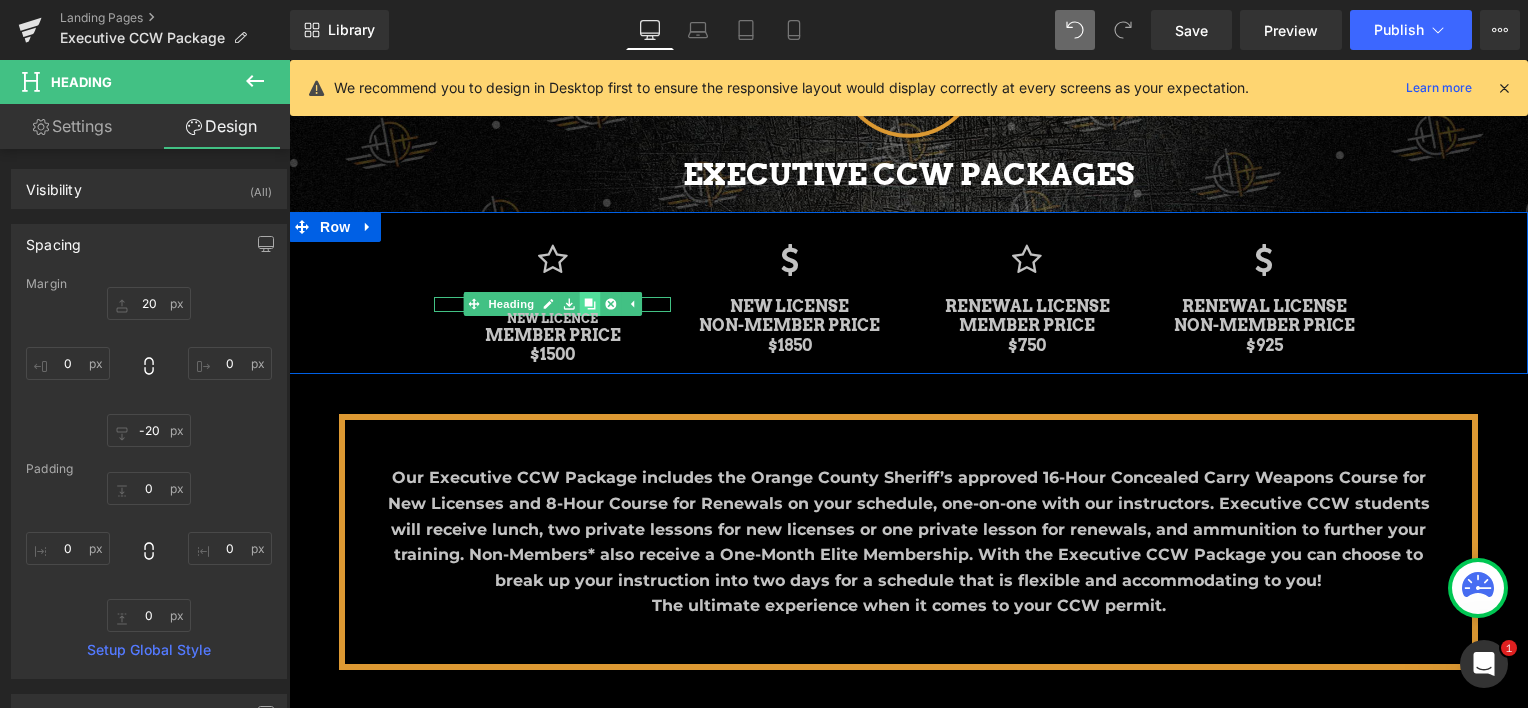scroll, scrollTop: 10, scrollLeft: 10, axis: both 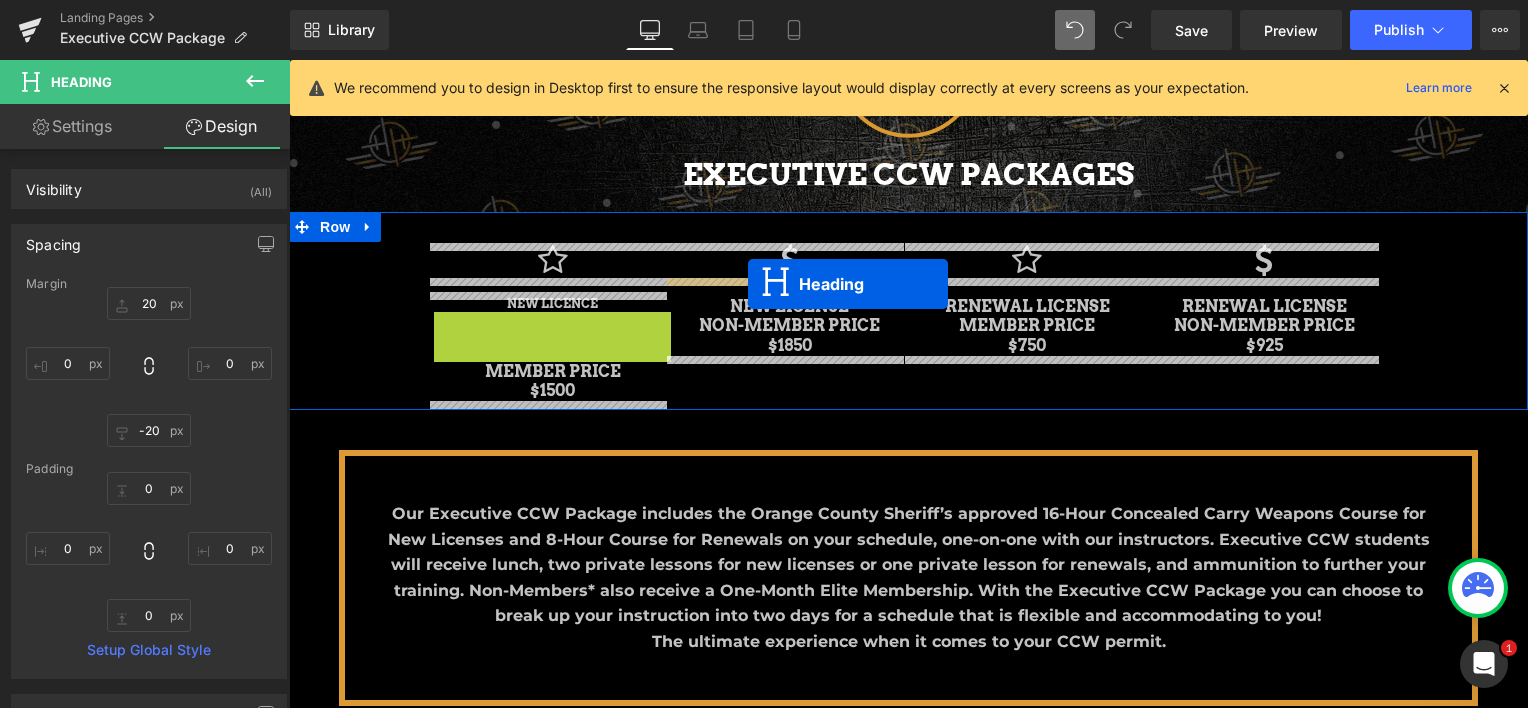 drag, startPoint x: 492, startPoint y: 324, endPoint x: 748, endPoint y: 284, distance: 259.10617 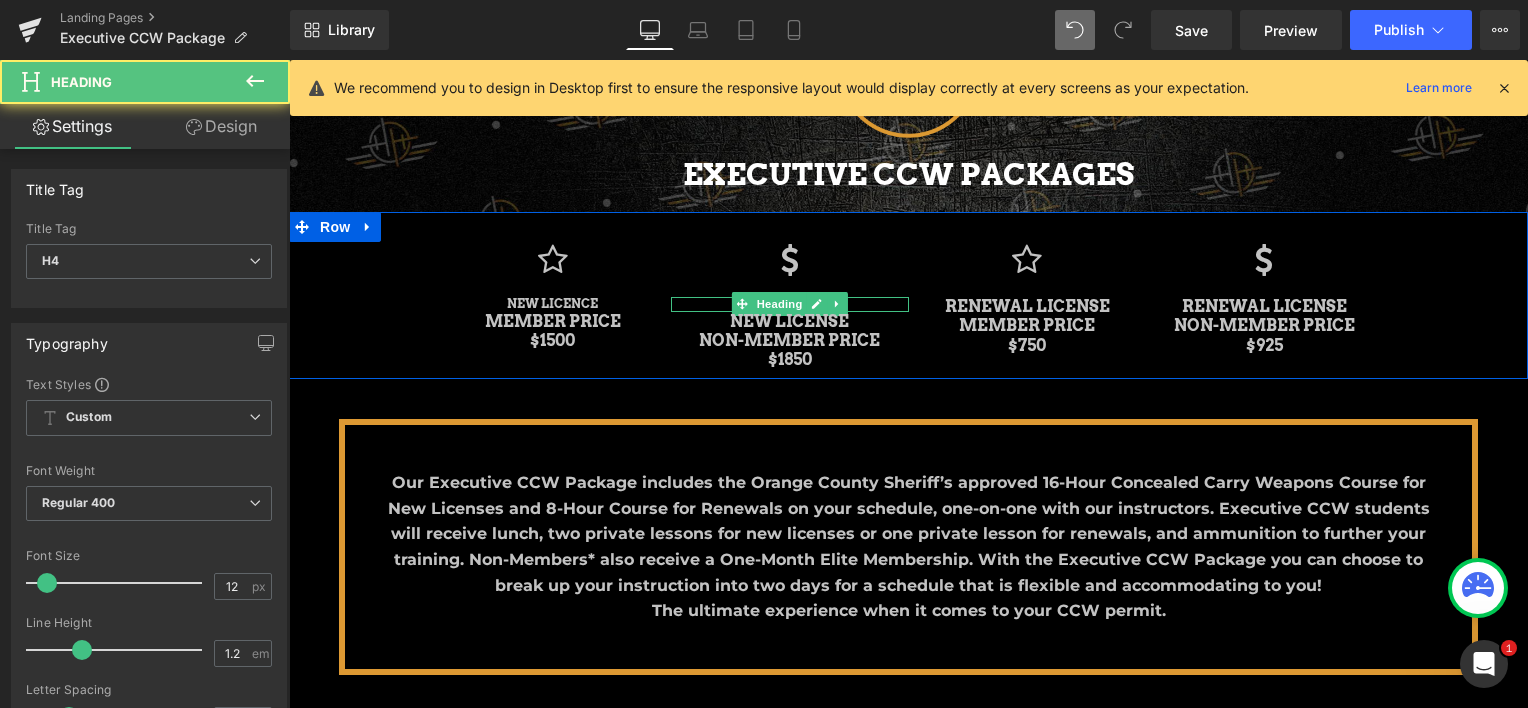 scroll, scrollTop: 2448, scrollLeft: 1224, axis: both 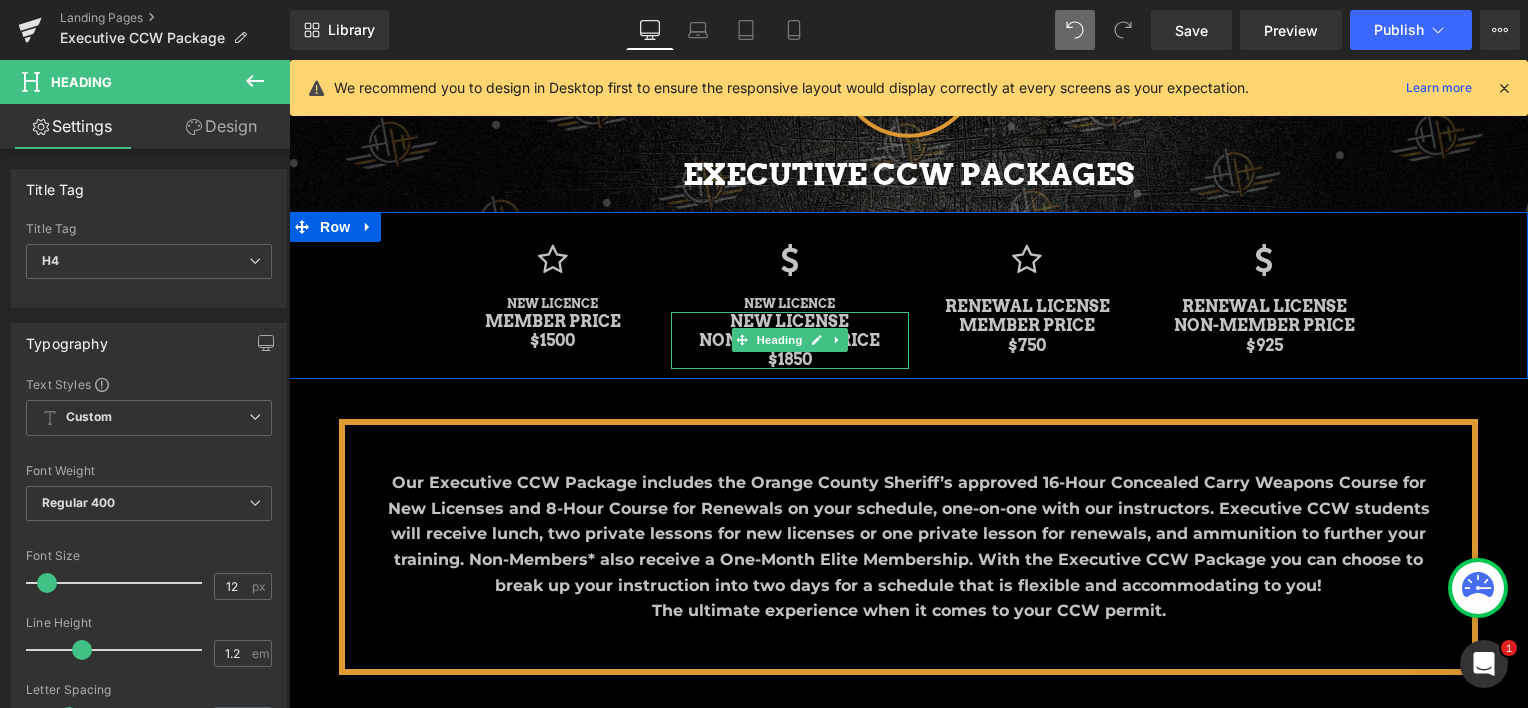 click on "NEW LICENSE" at bounding box center (789, 321) 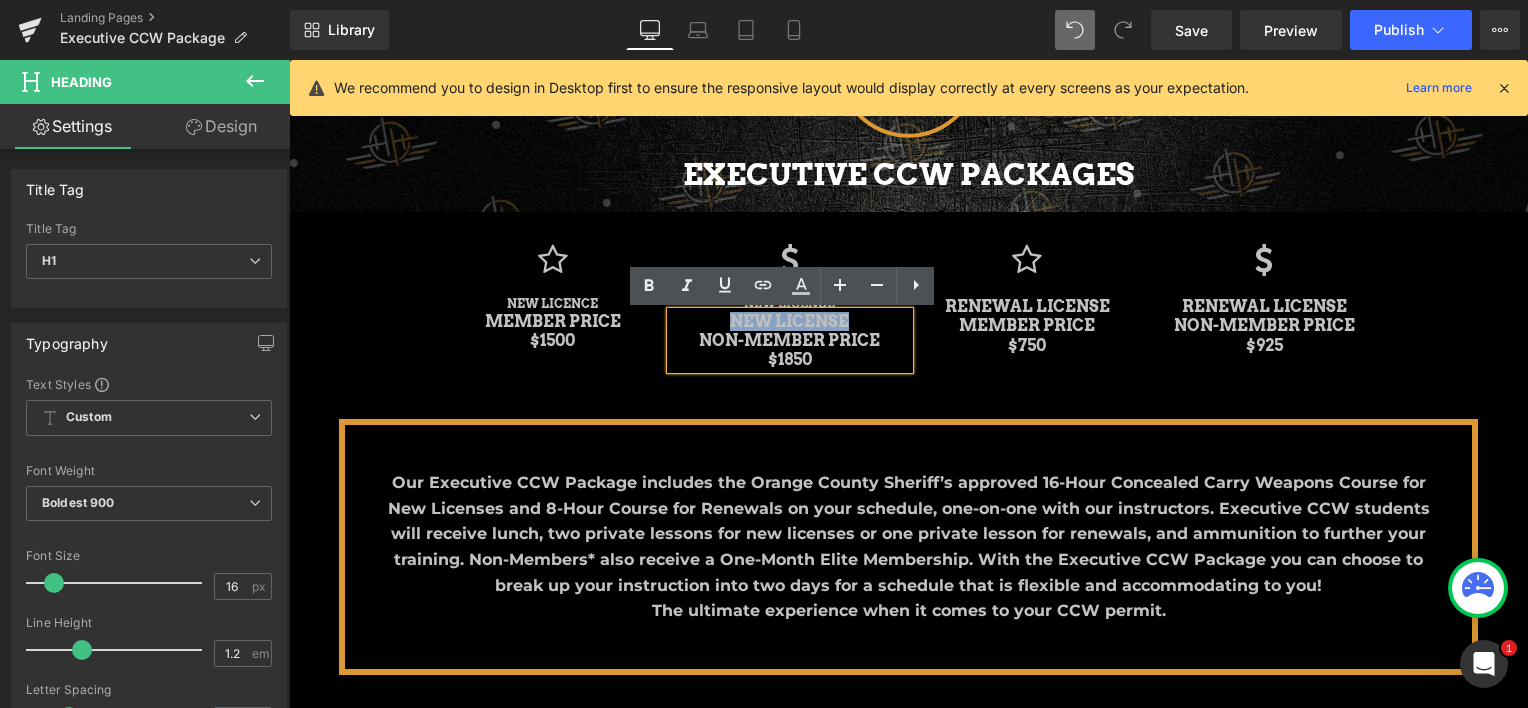 drag, startPoint x: 713, startPoint y: 320, endPoint x: 850, endPoint y: 322, distance: 137.0146 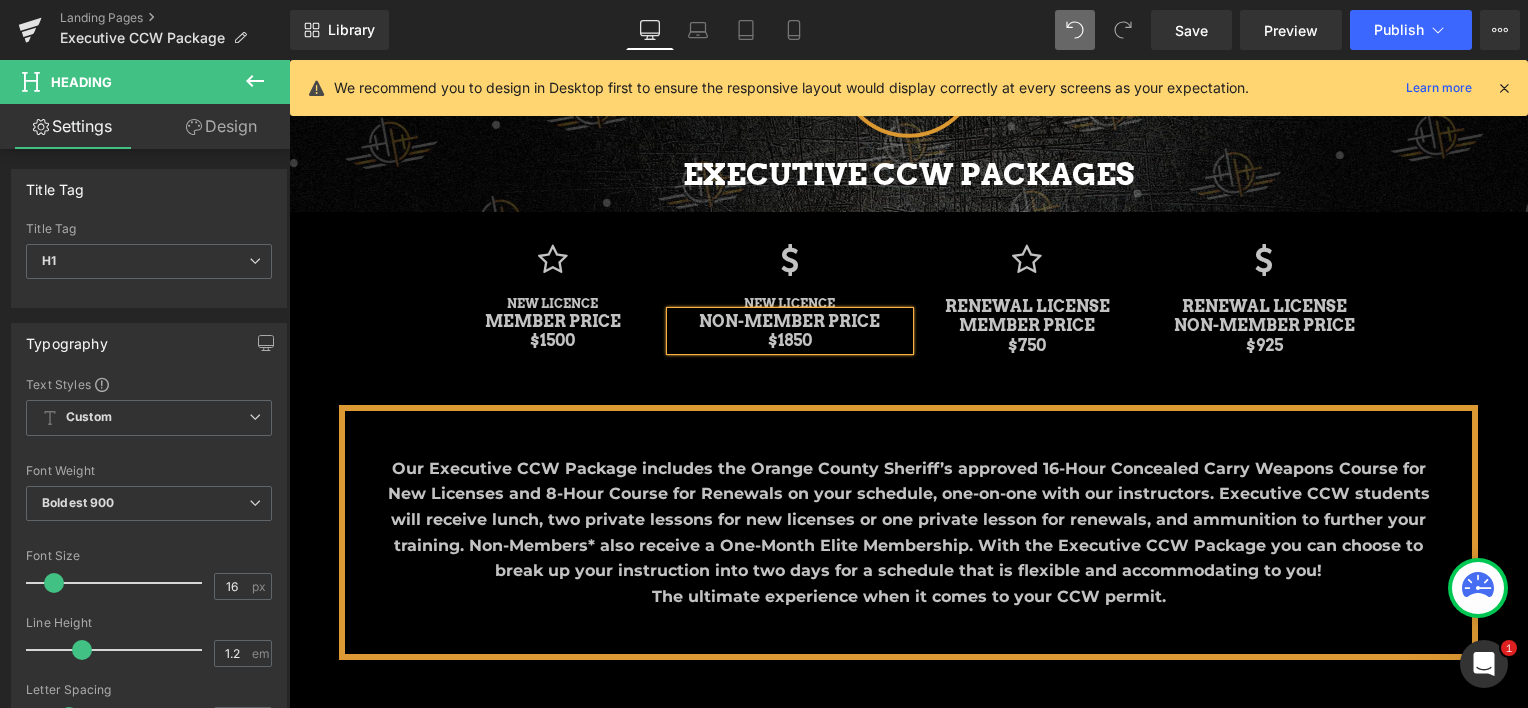 scroll, scrollTop: 2433, scrollLeft: 1224, axis: both 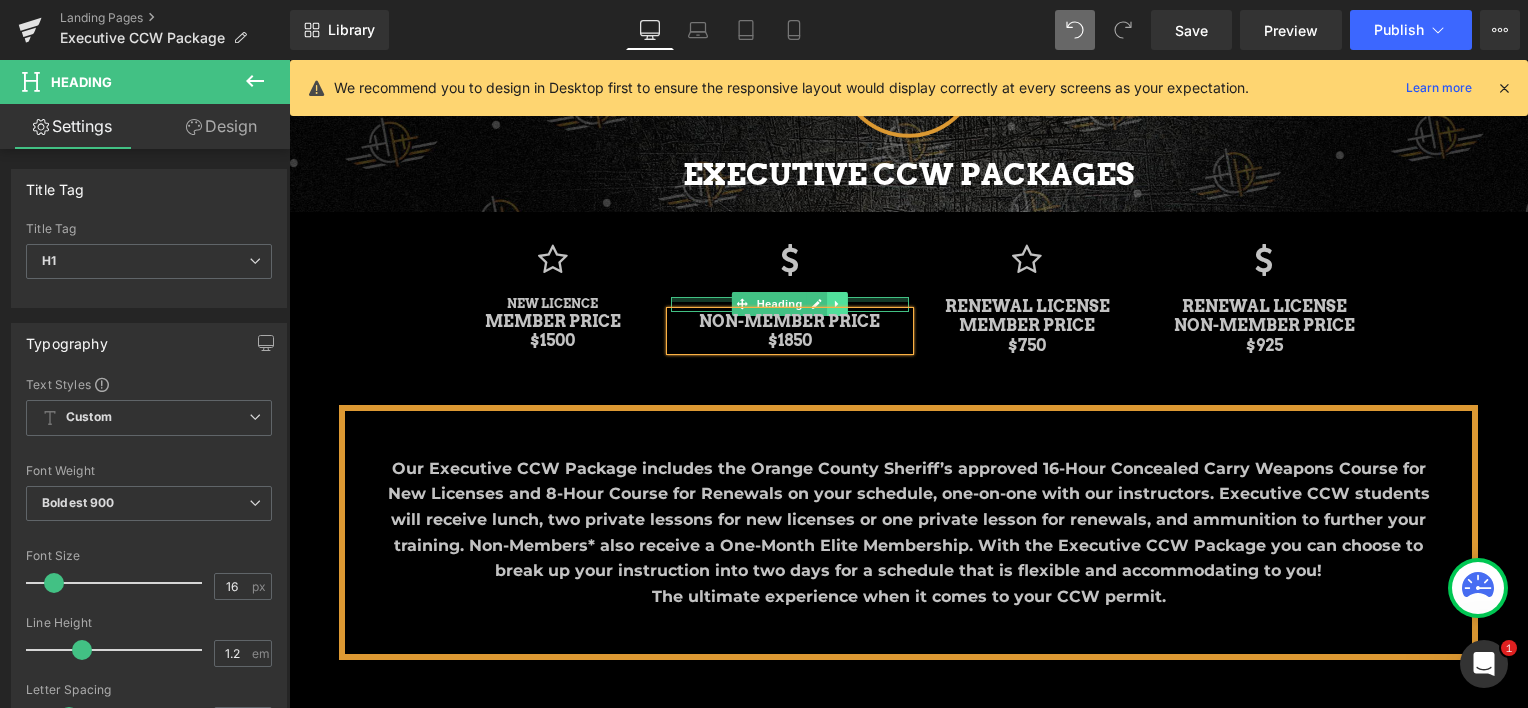 click at bounding box center [837, 304] 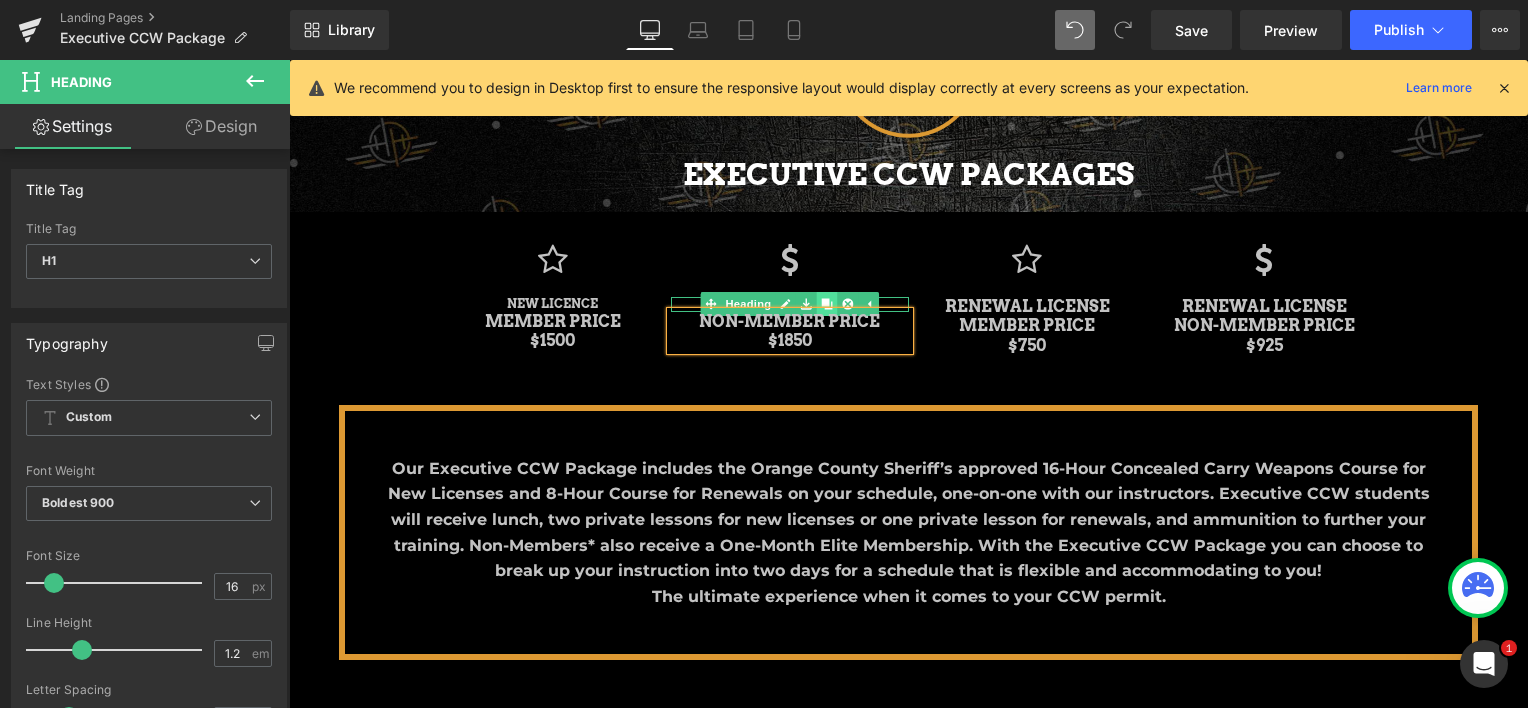 click at bounding box center (827, 304) 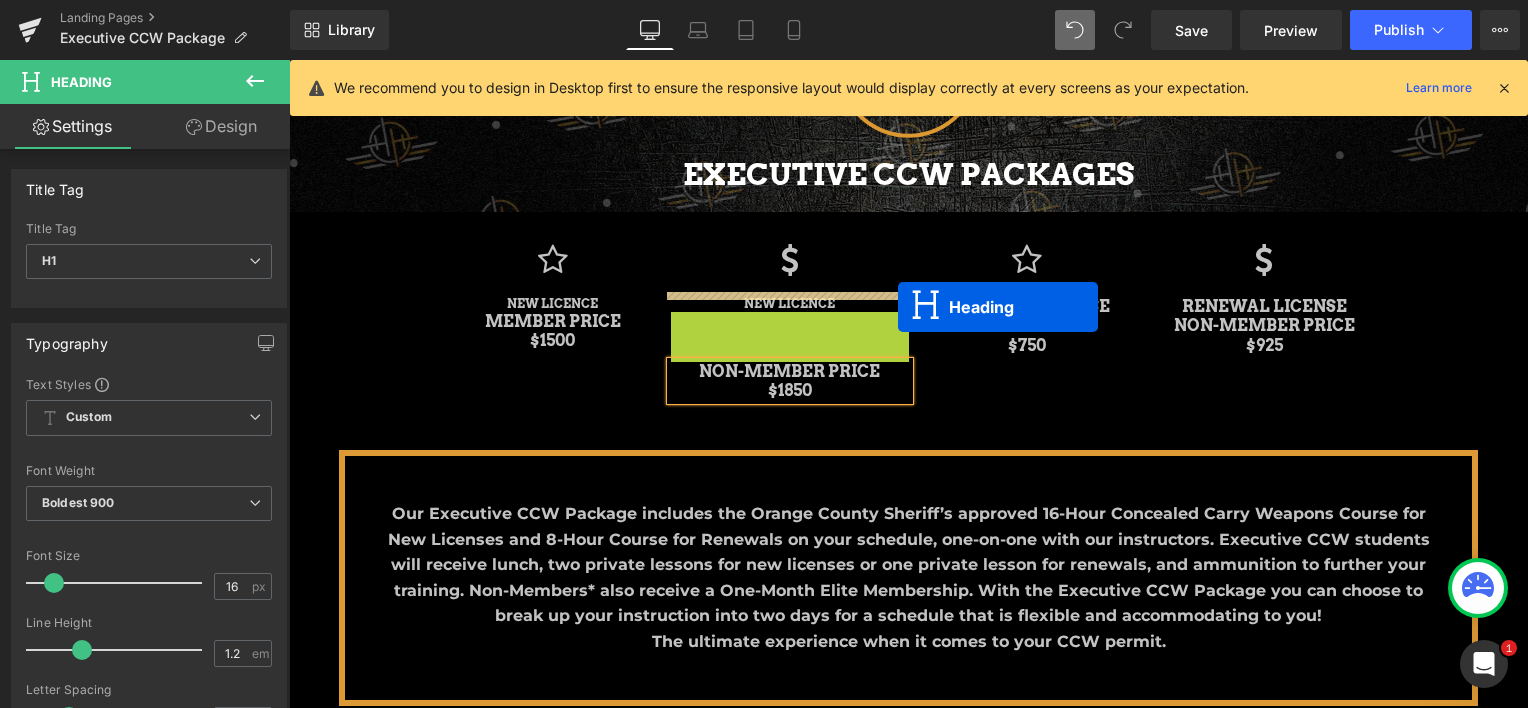 scroll, scrollTop: 9, scrollLeft: 10, axis: both 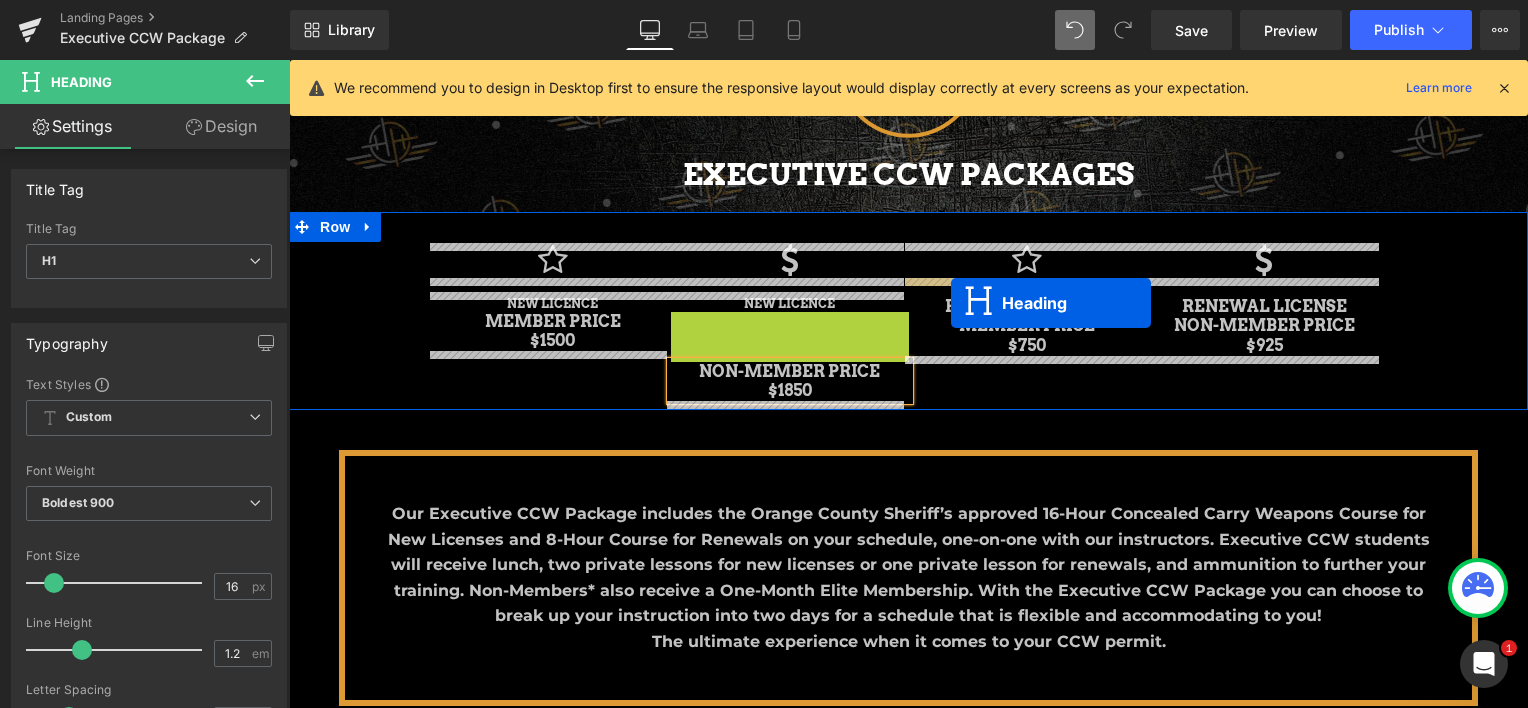drag, startPoint x: 736, startPoint y: 317, endPoint x: 951, endPoint y: 303, distance: 215.45534 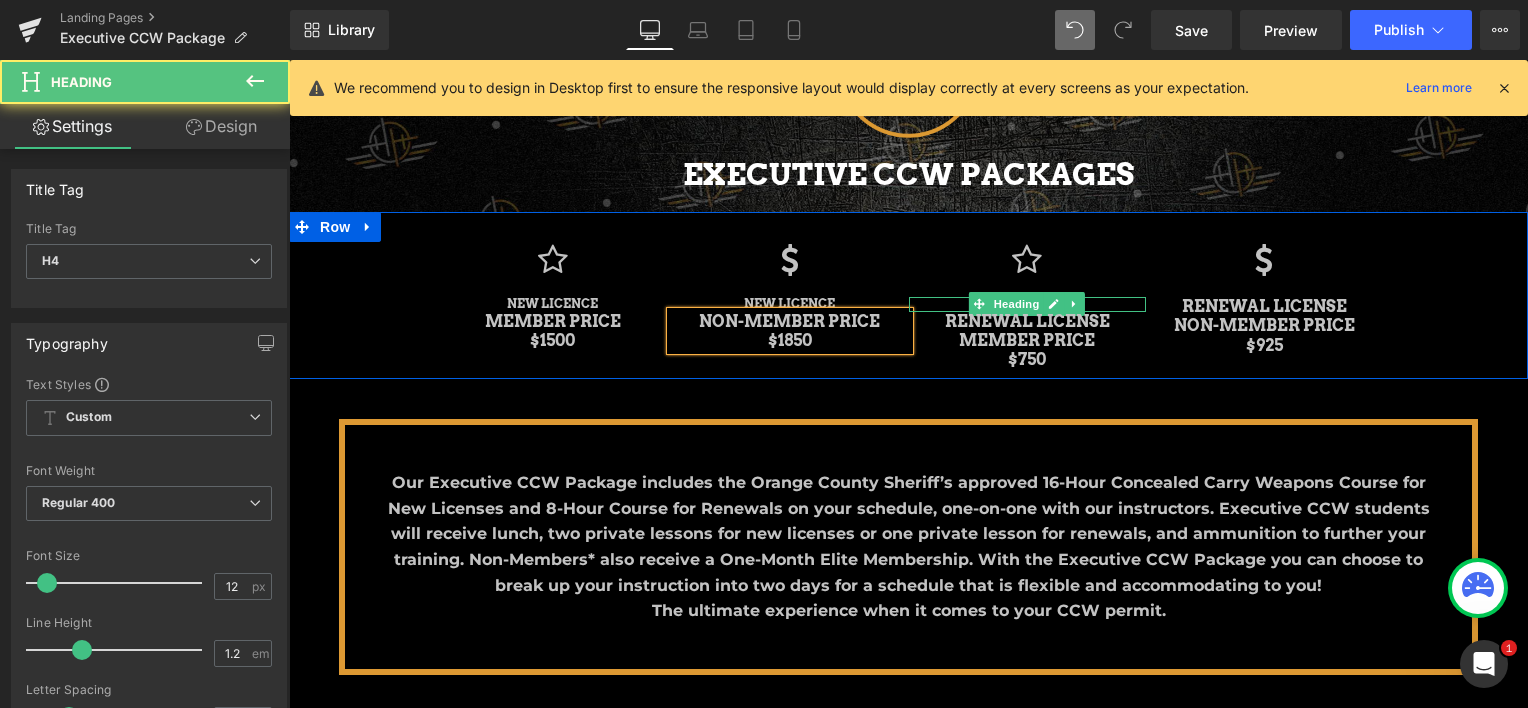 scroll, scrollTop: 2448, scrollLeft: 1224, axis: both 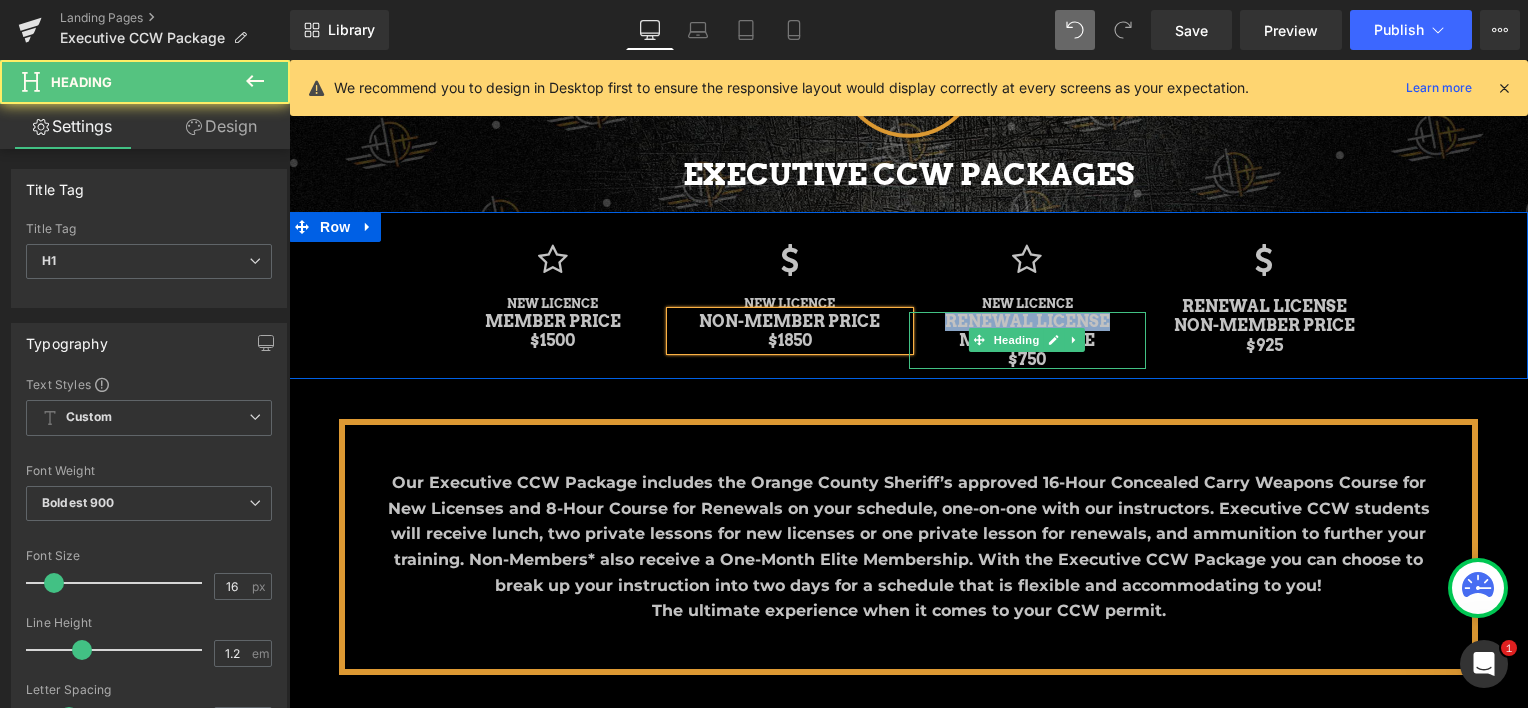 drag, startPoint x: 1078, startPoint y: 321, endPoint x: 1124, endPoint y: 317, distance: 46.173584 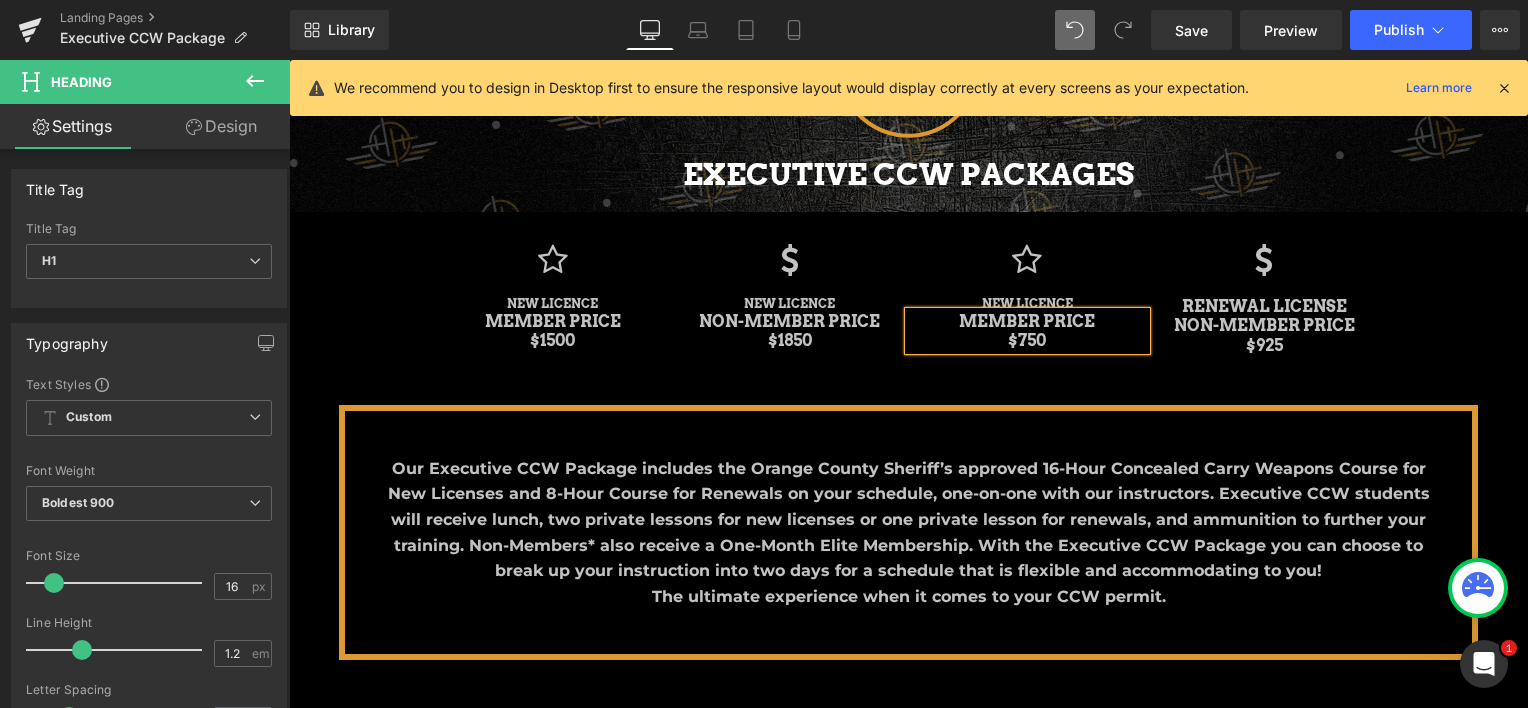 scroll, scrollTop: 2433, scrollLeft: 1224, axis: both 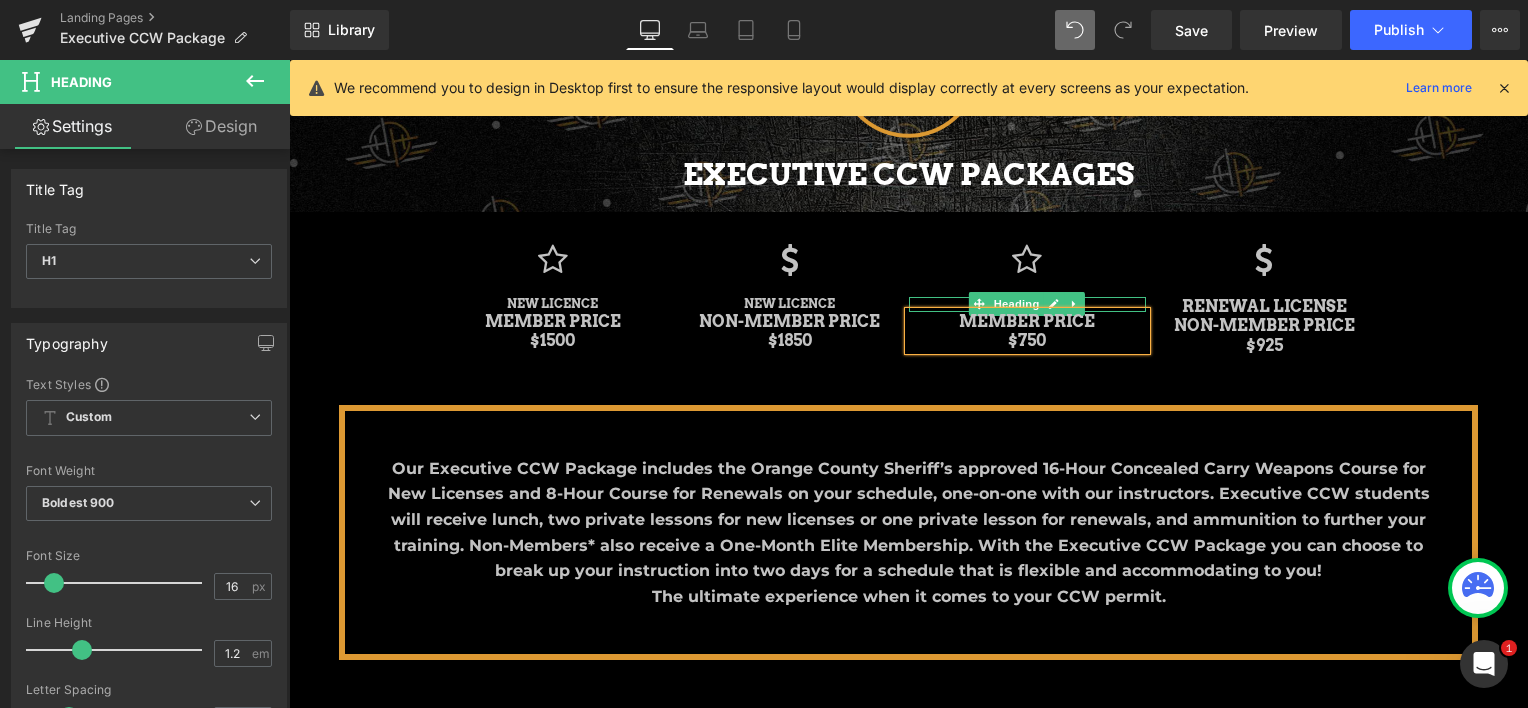 click at bounding box center [1027, 299] 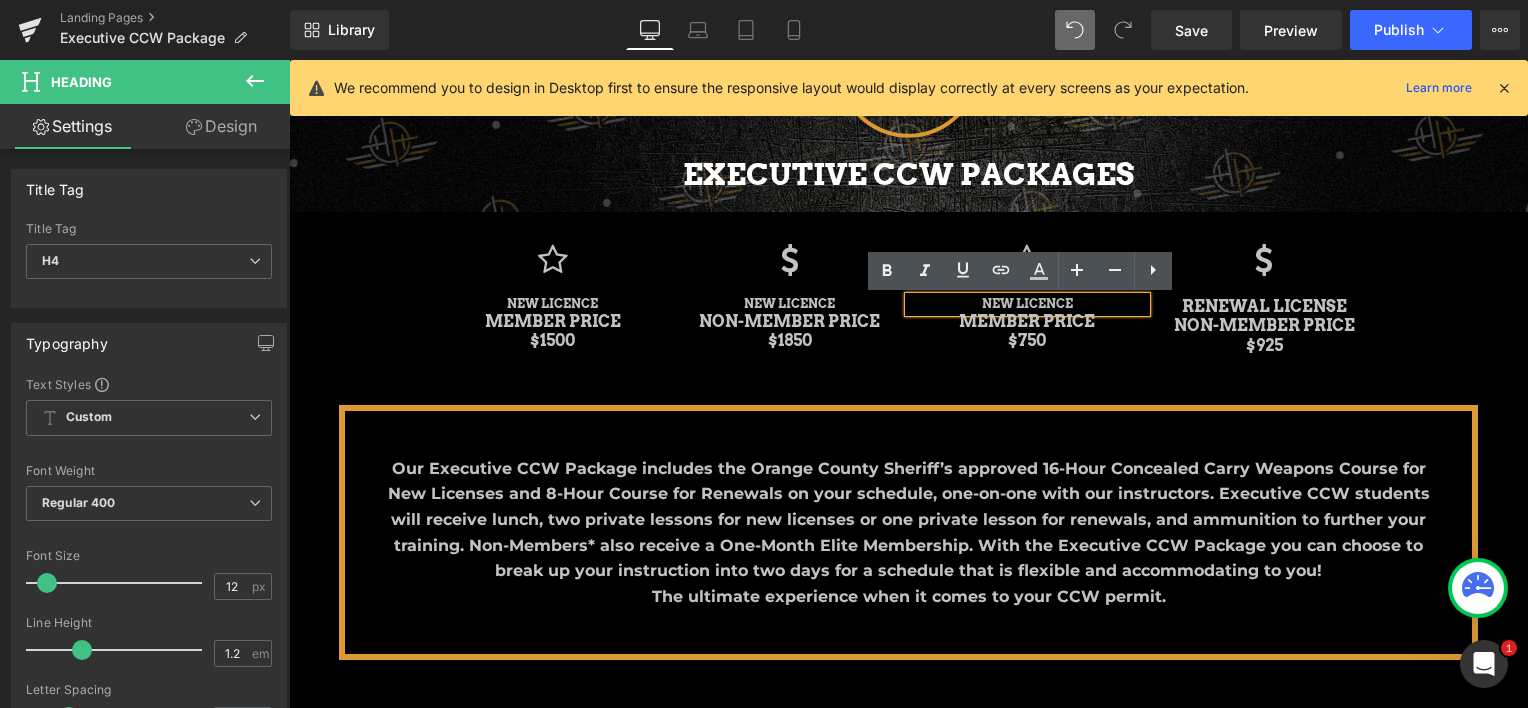 click on "NEW LICENCE" at bounding box center (1027, 304) 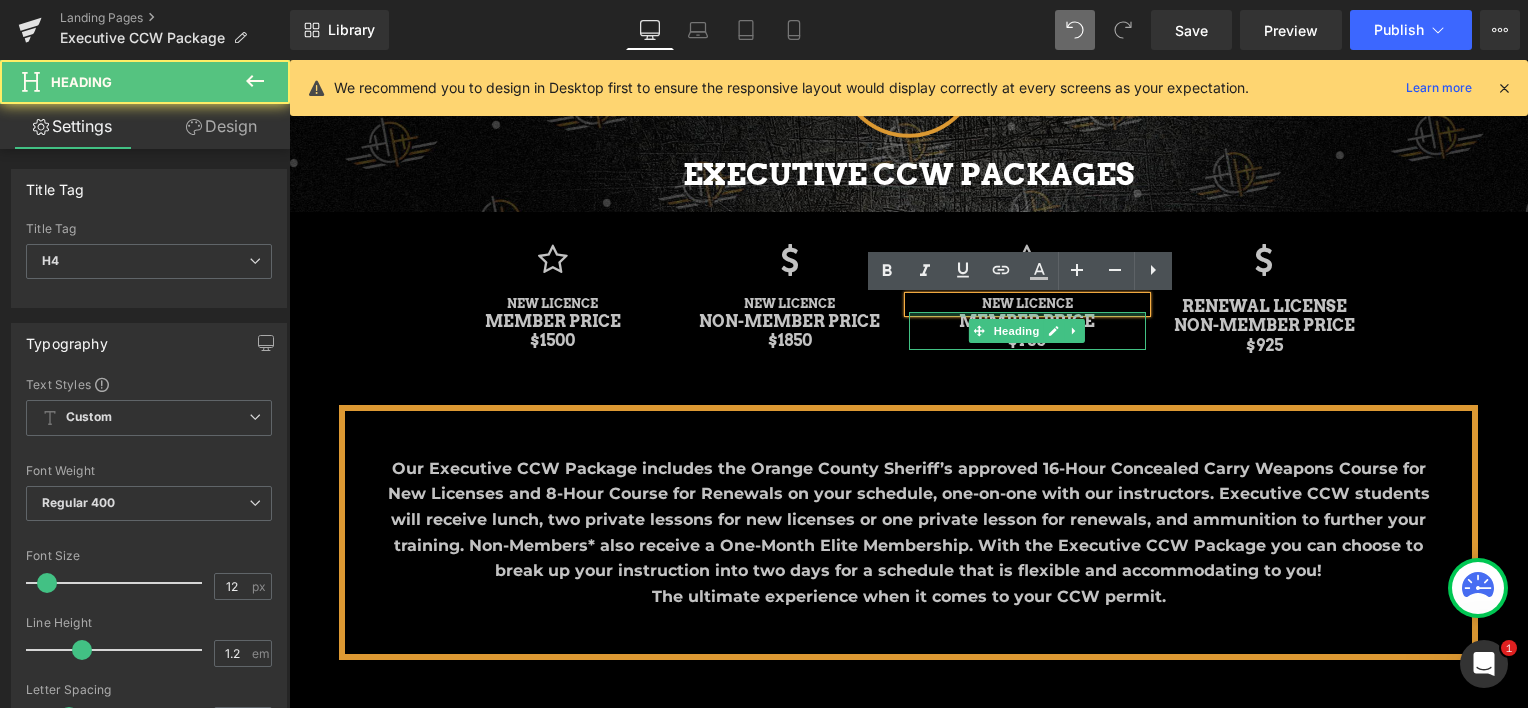type 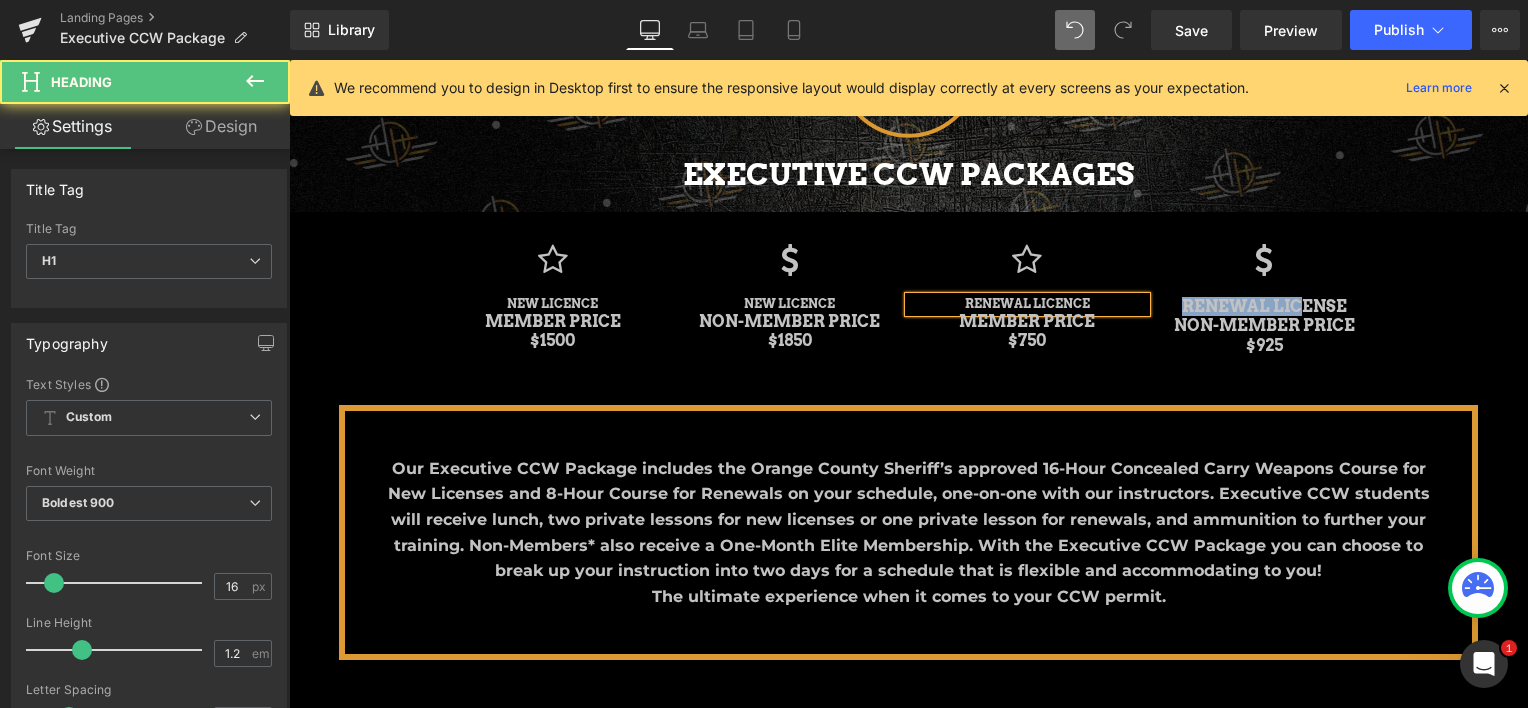 drag, startPoint x: 1169, startPoint y: 304, endPoint x: 1294, endPoint y: 296, distance: 125.25574 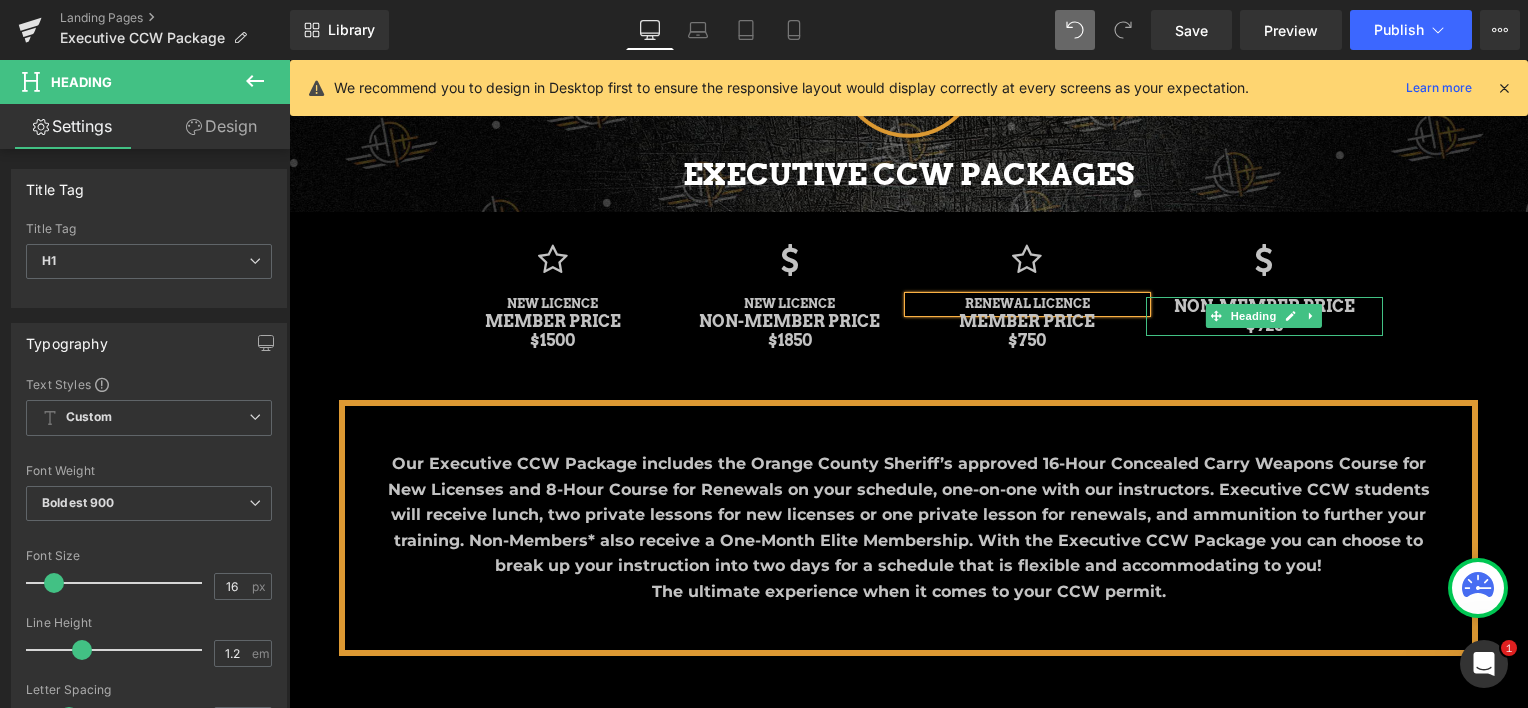 scroll, scrollTop: 2428, scrollLeft: 1224, axis: both 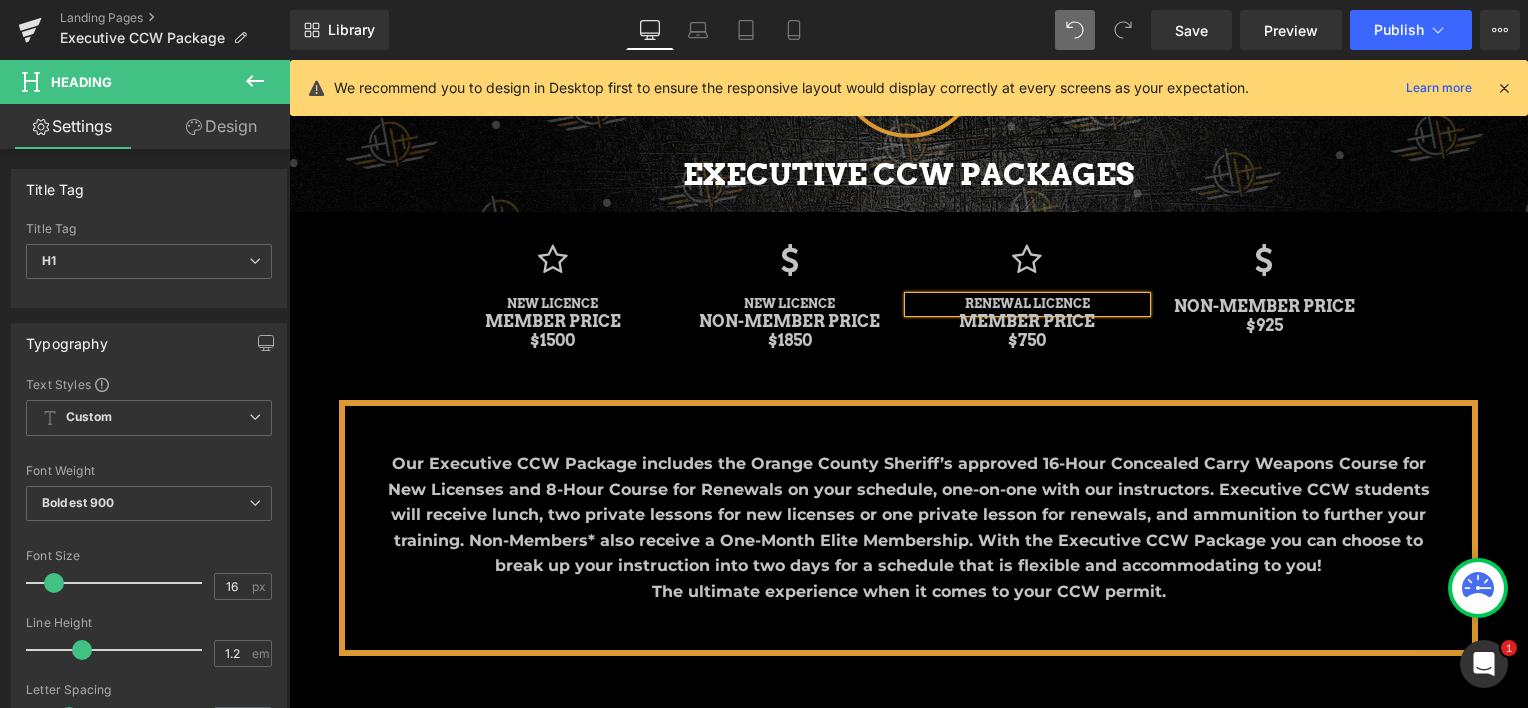 click on "RENEWAL LICENCE" at bounding box center (1027, 304) 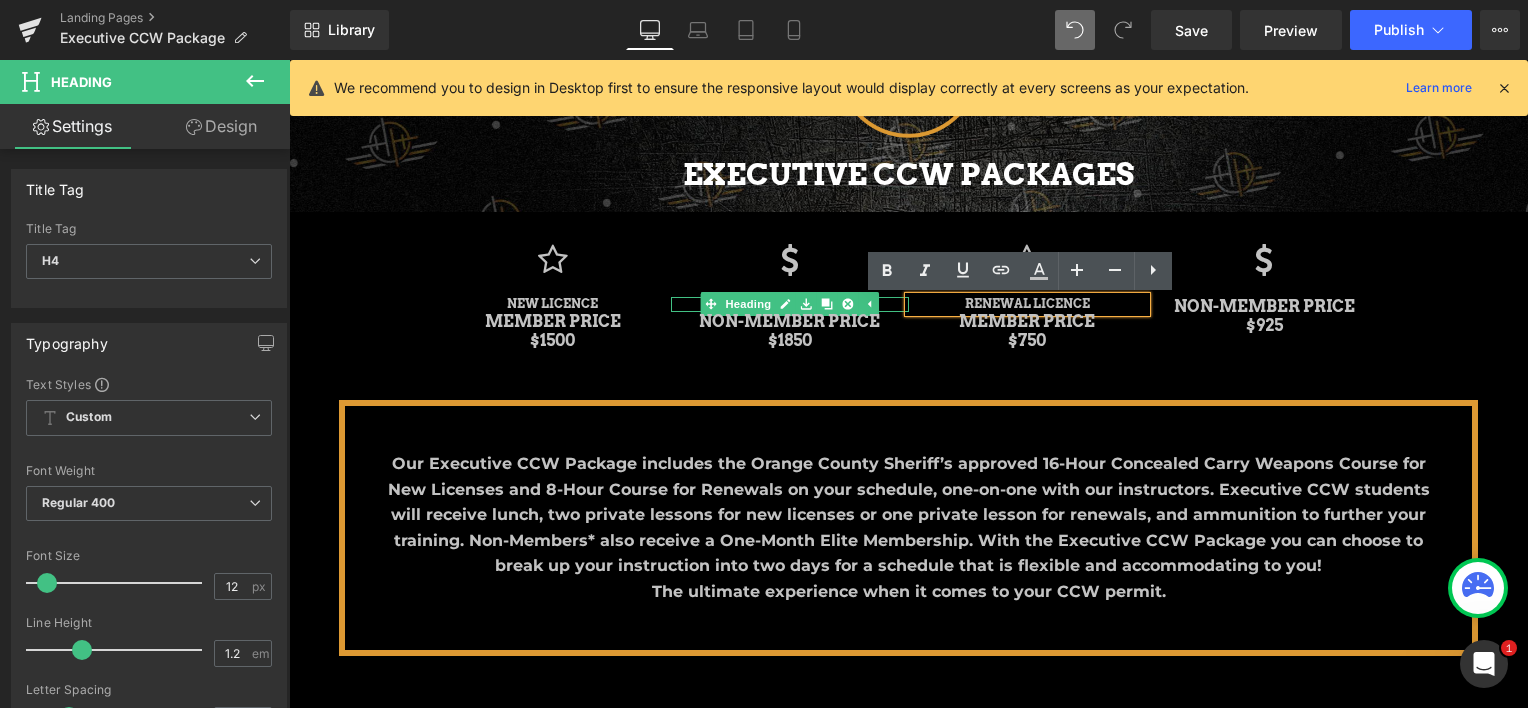 click at bounding box center (789, 309) 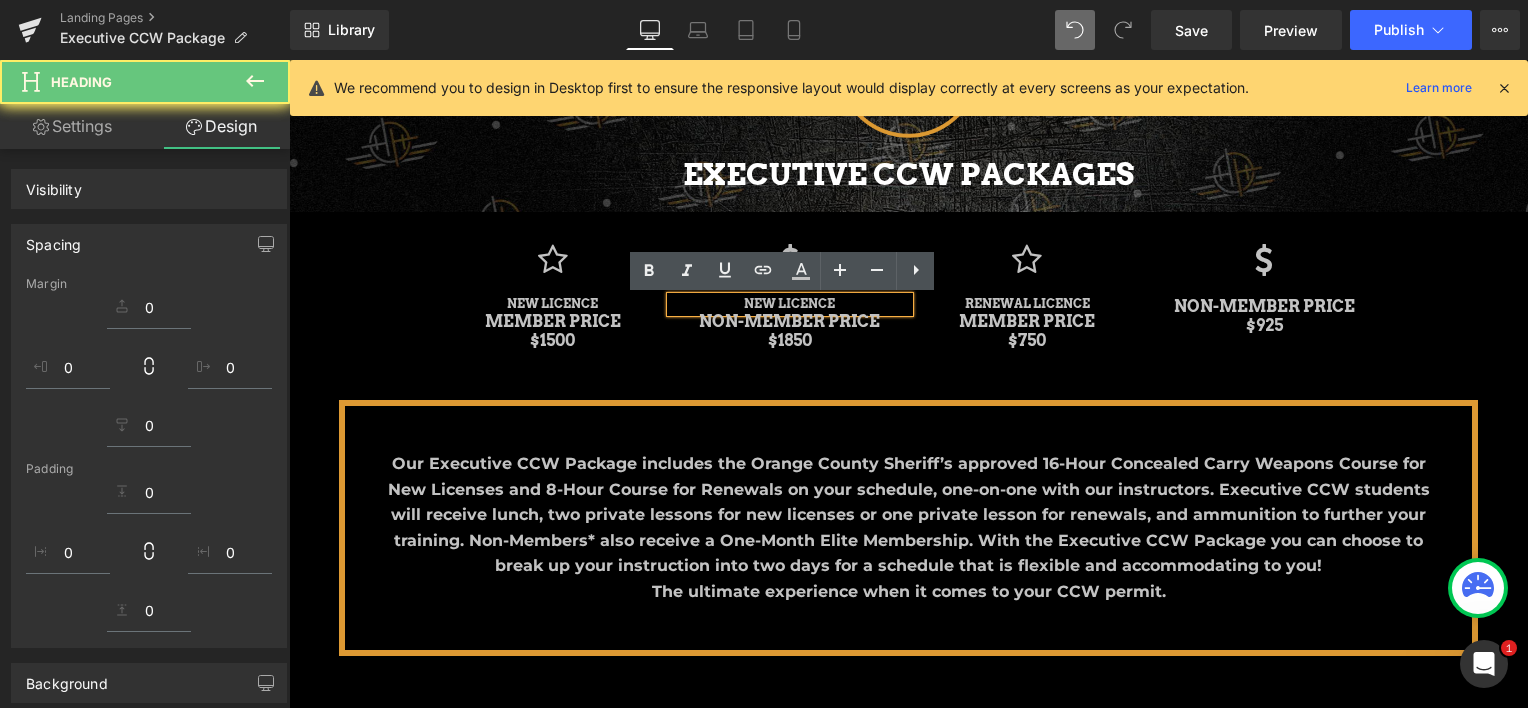 click on "Icon         NEW LICENCE Heading         MEMBER PRICE $1500 Heading         Icon         NEW LICENCE Heading         NON-MEMBER PRICE $1850 Heading         Icon         RENEWAL LICENCE Heading         MEMBER PRICE $750 Heading         Icon         NON-MEMBER PRICE $925 Heading         Row" at bounding box center [908, 286] 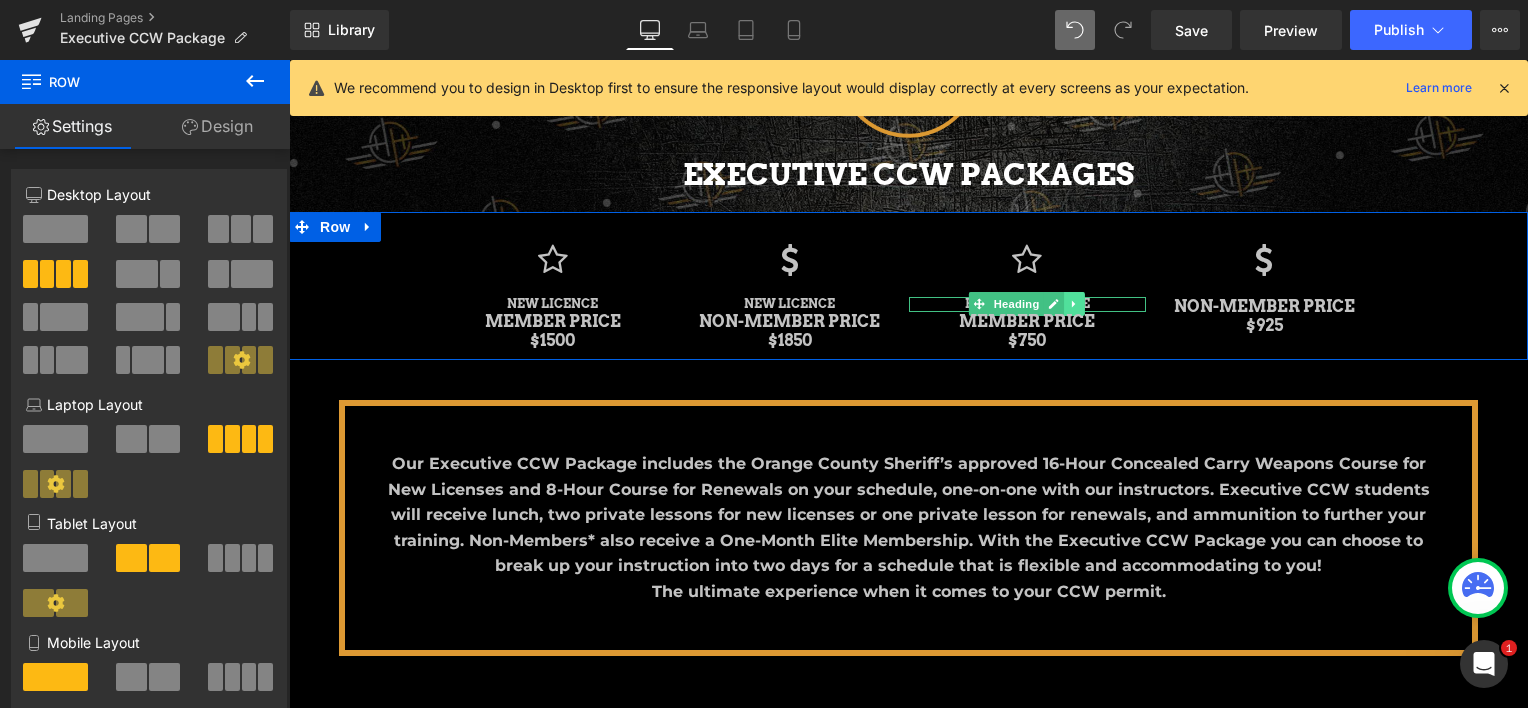 click at bounding box center [1074, 304] 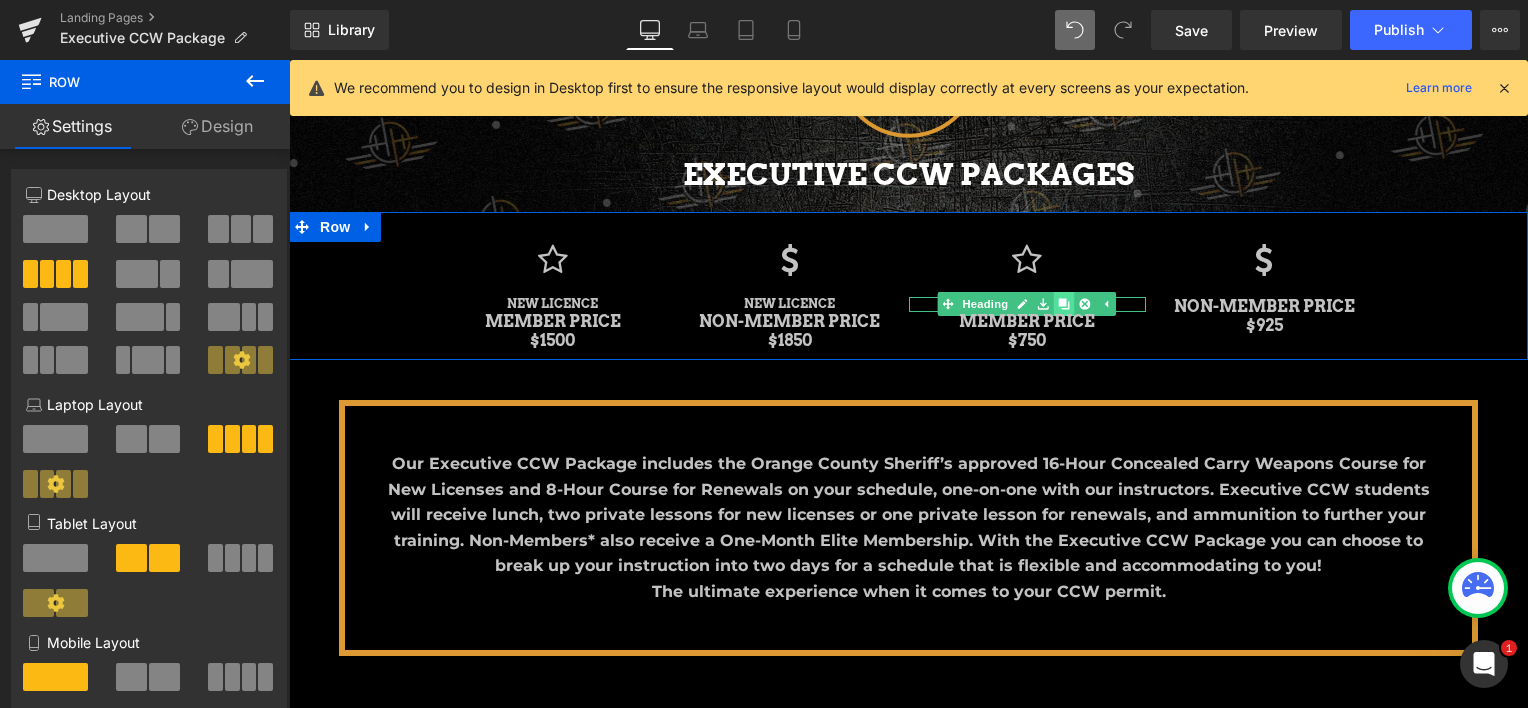 click 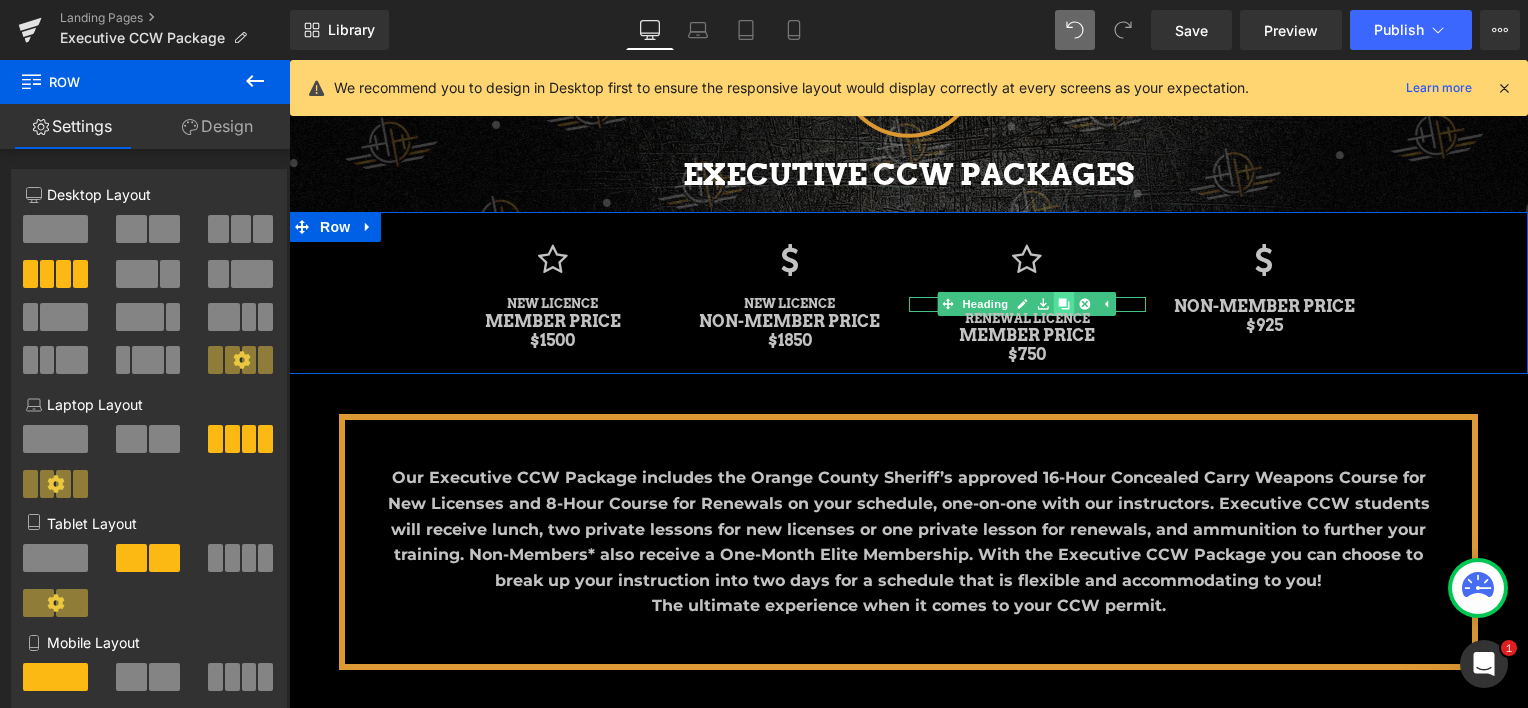 scroll, scrollTop: 10, scrollLeft: 10, axis: both 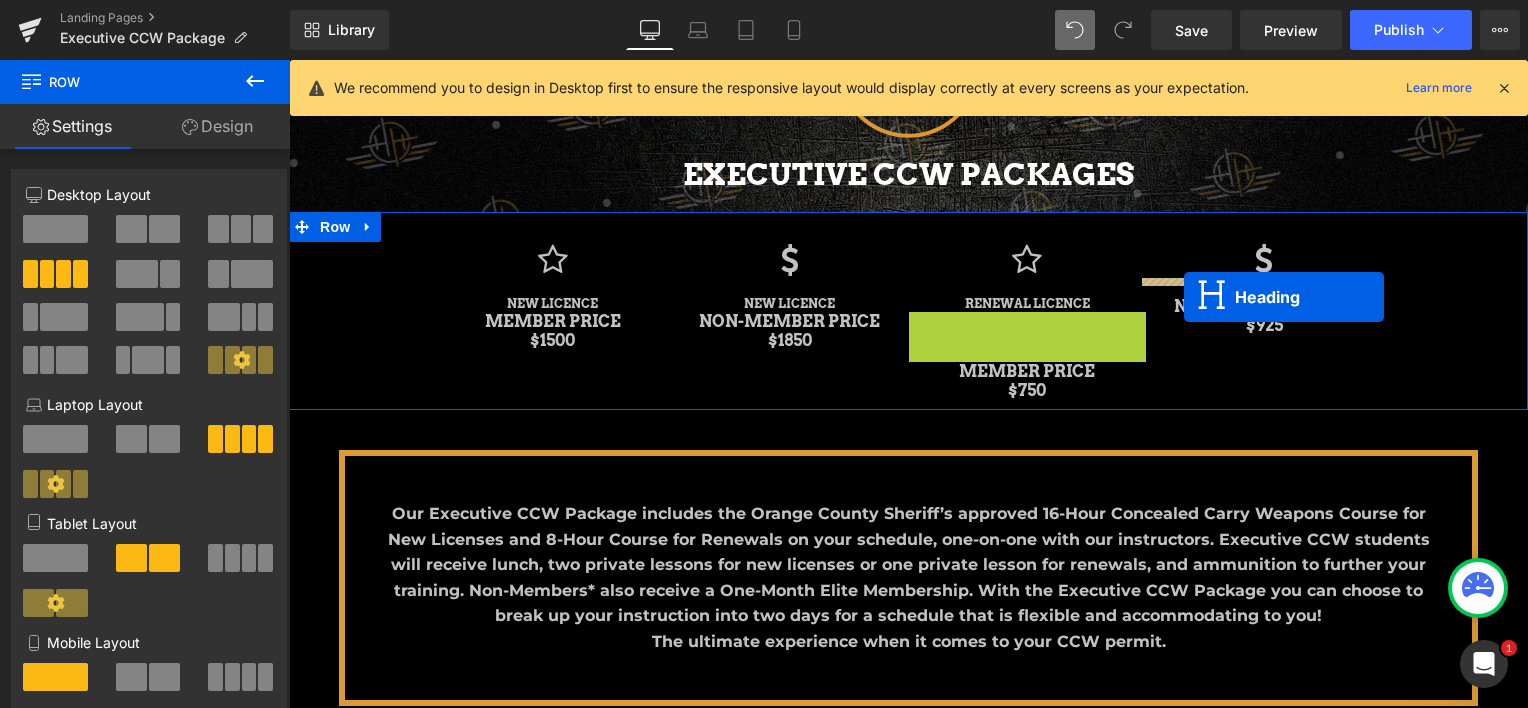 drag, startPoint x: 976, startPoint y: 316, endPoint x: 1184, endPoint y: 296, distance: 208.95932 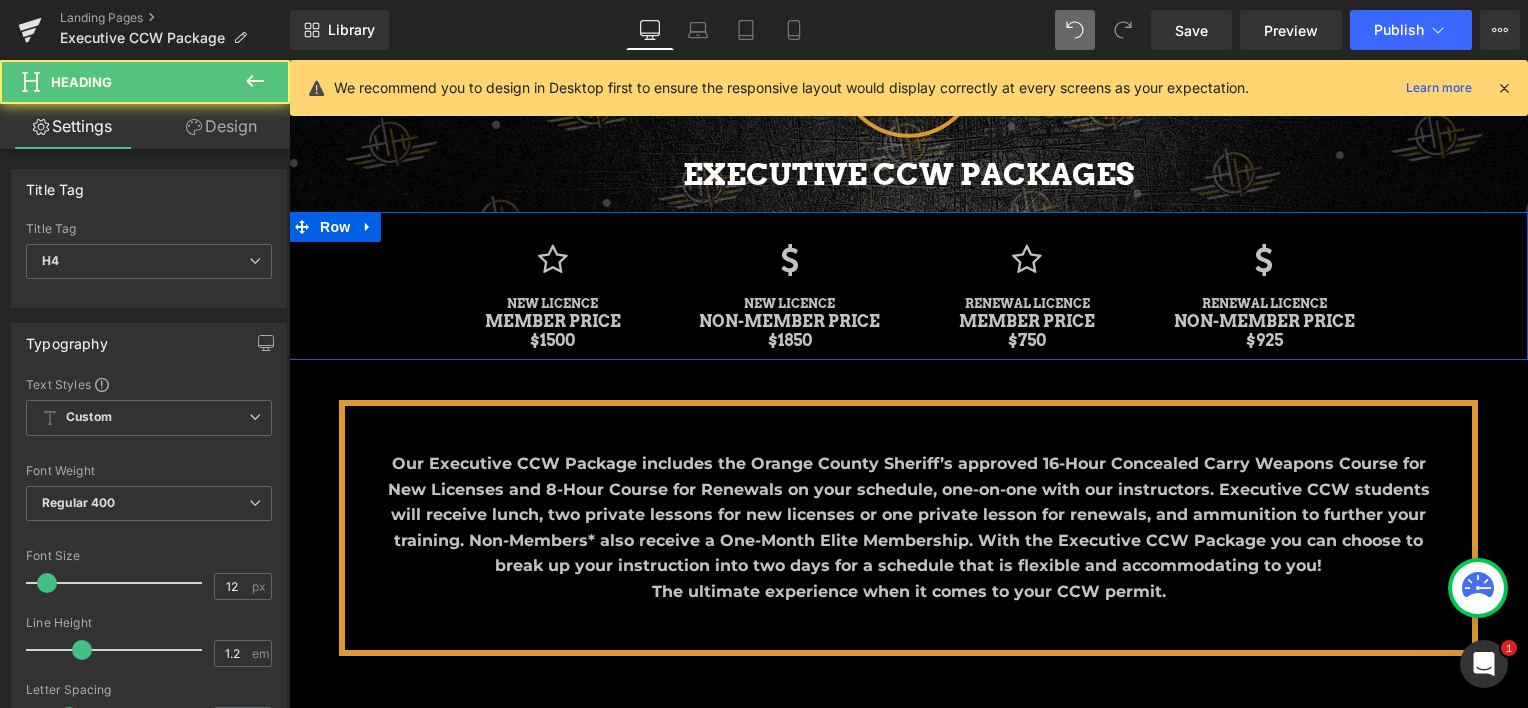 scroll, scrollTop: 2428, scrollLeft: 1224, axis: both 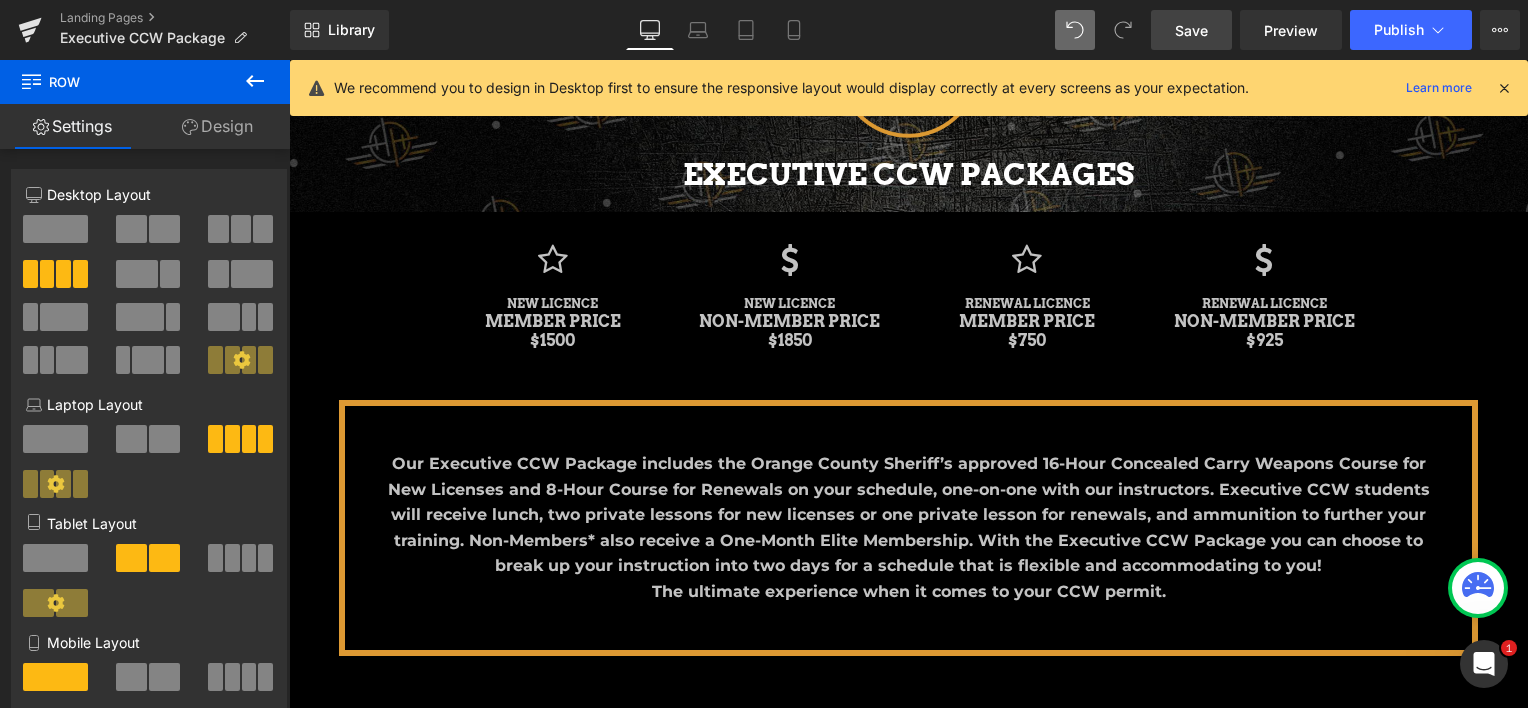 click on "Save" at bounding box center [1191, 30] 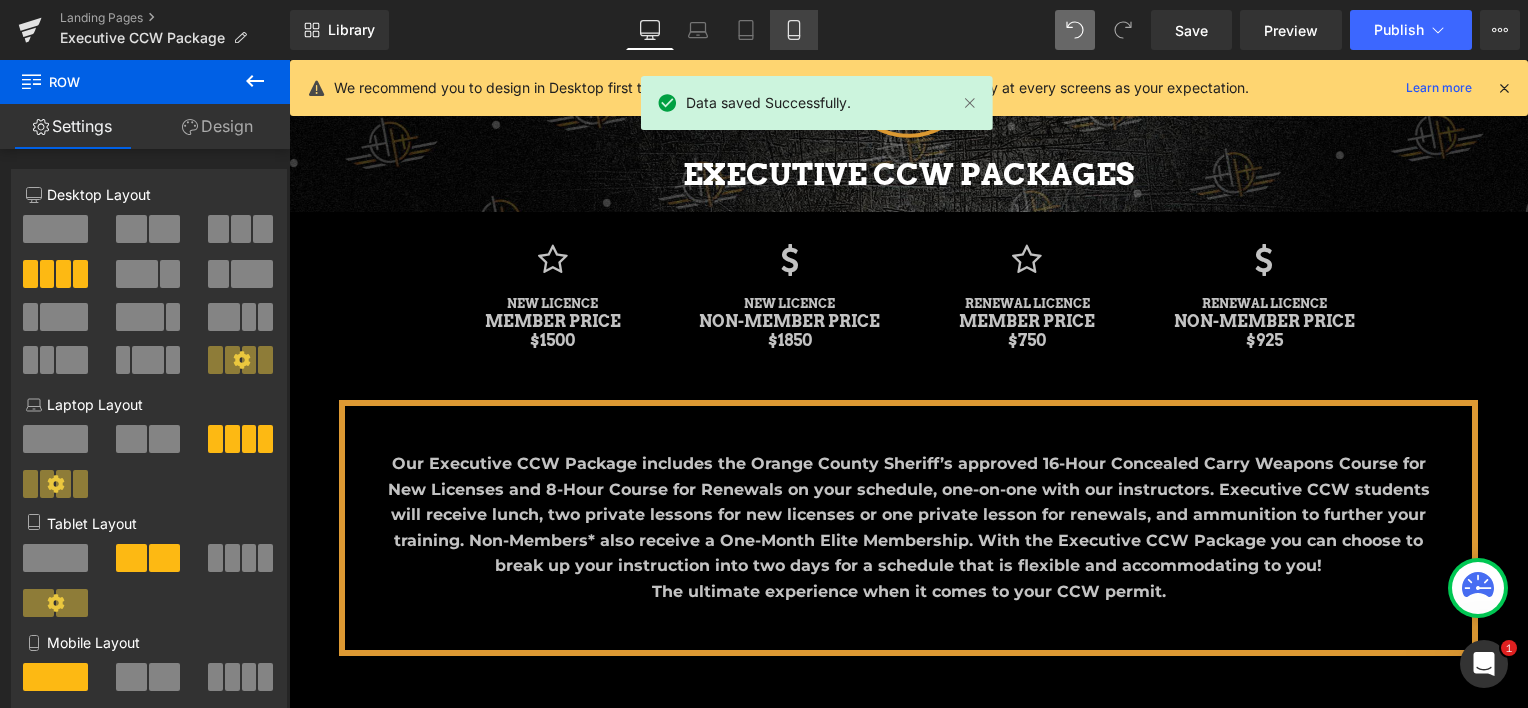 click 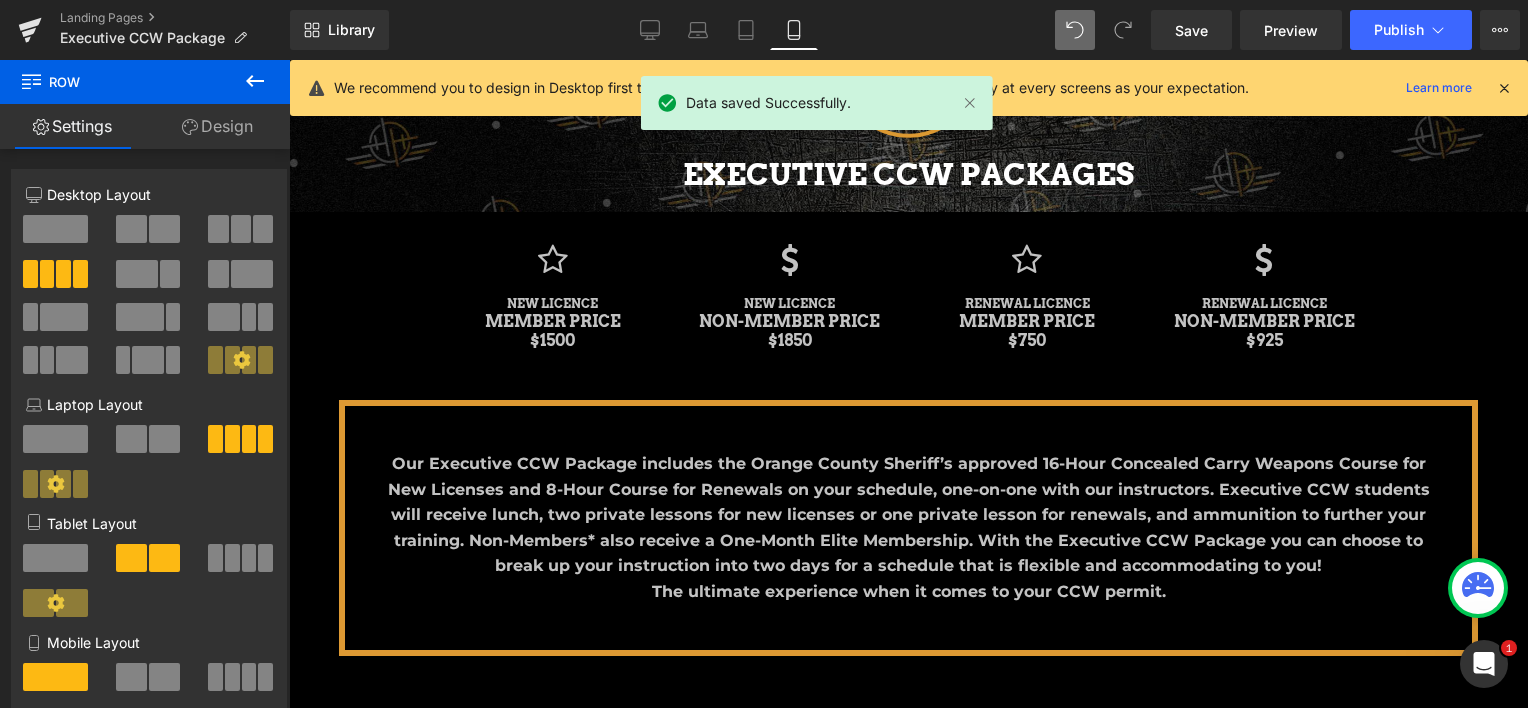 scroll, scrollTop: 28, scrollLeft: 0, axis: vertical 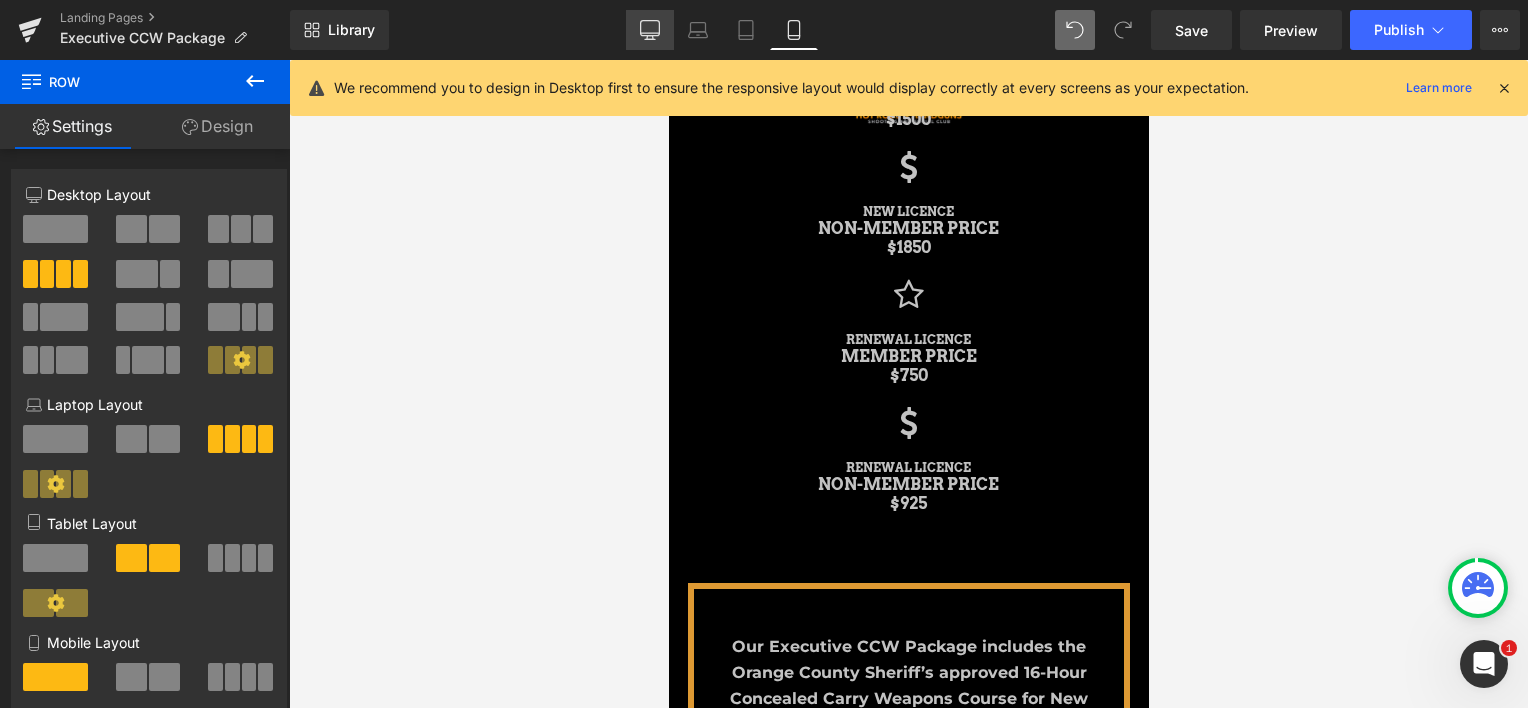 click on "Desktop" at bounding box center (650, 30) 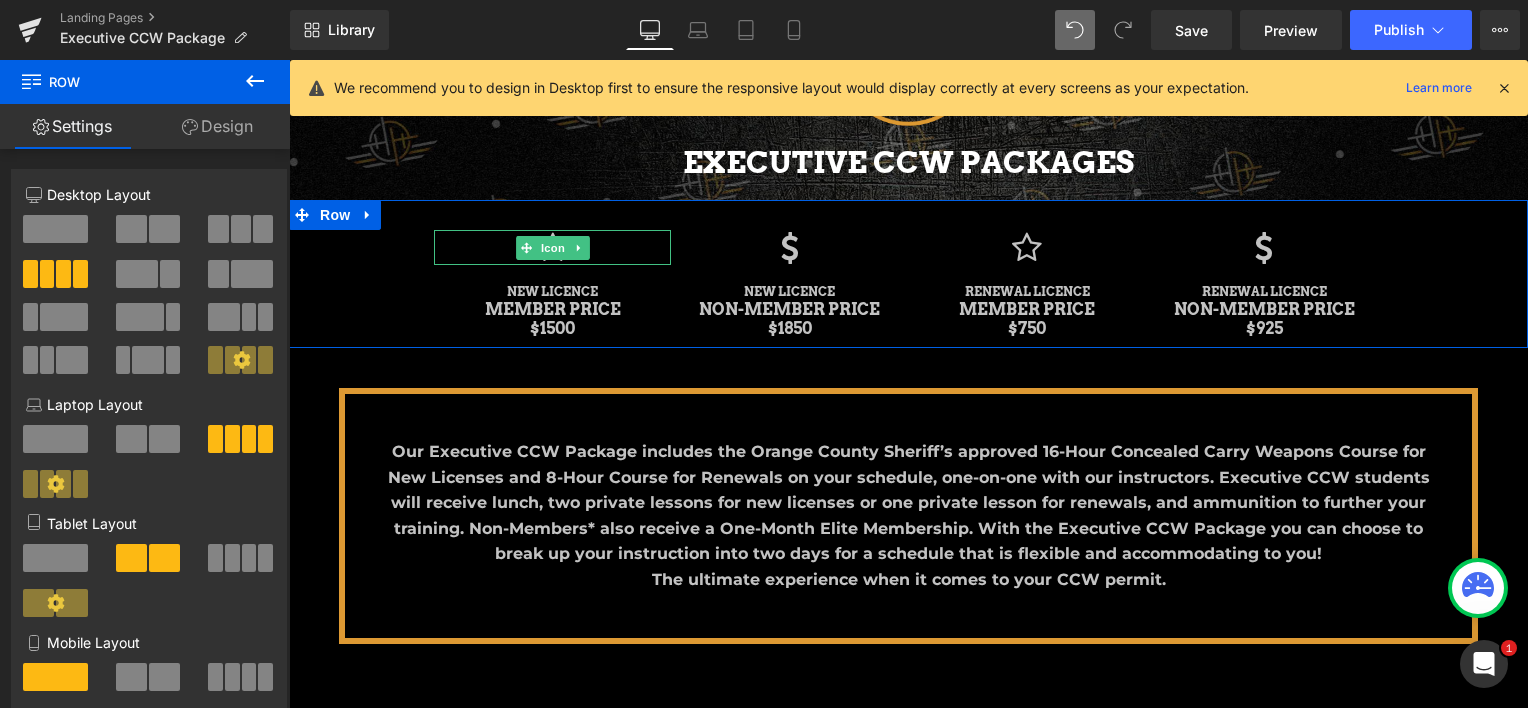 click at bounding box center [552, 247] 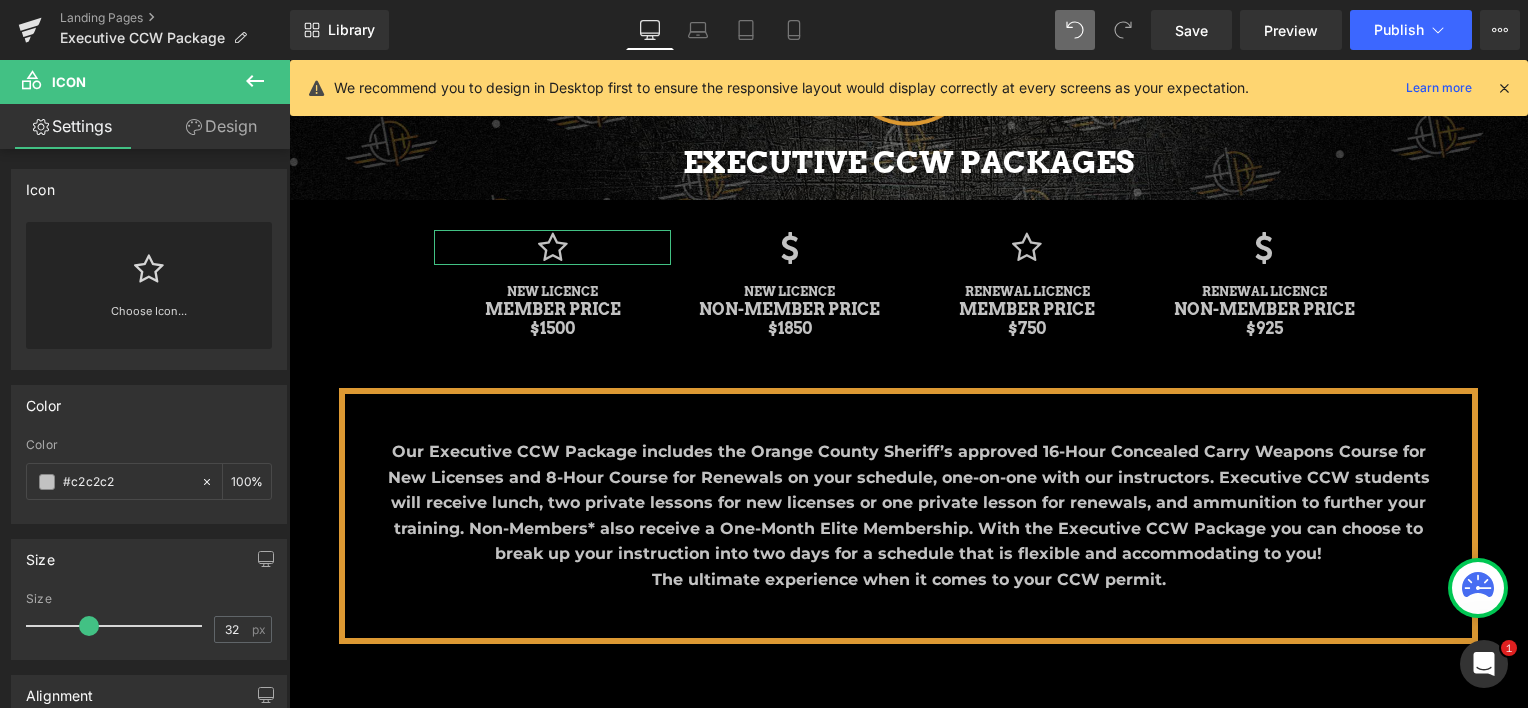 click on "Design" at bounding box center [221, 126] 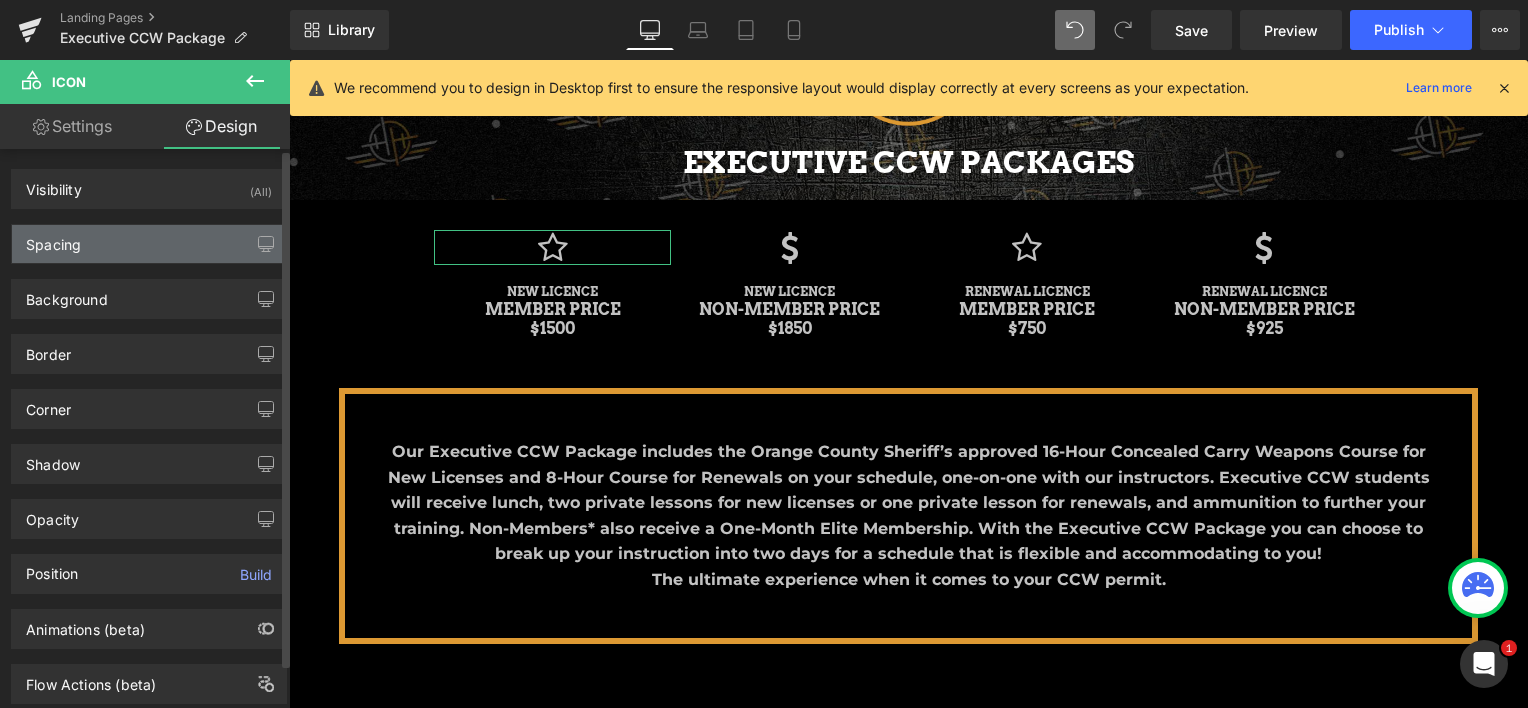 type on "0" 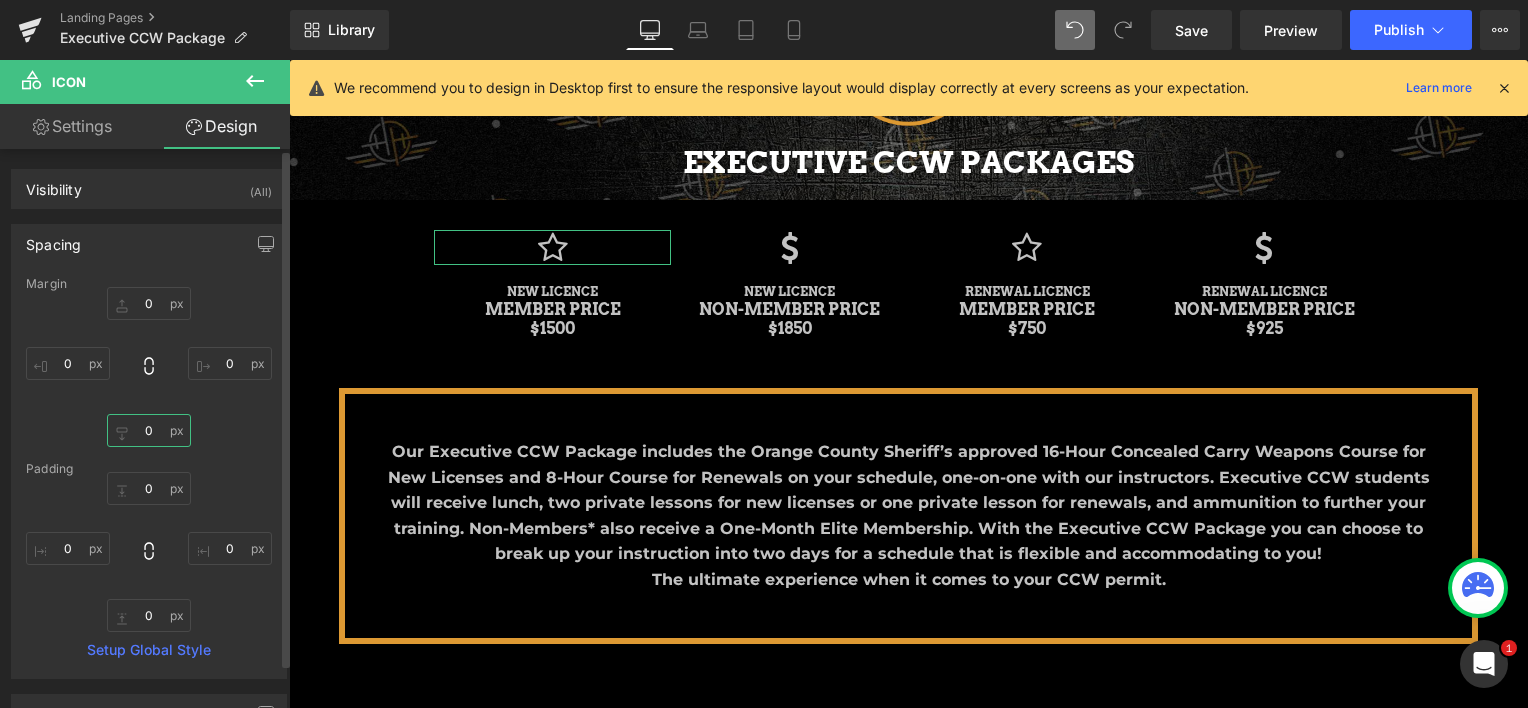 click on "0" at bounding box center (149, 430) 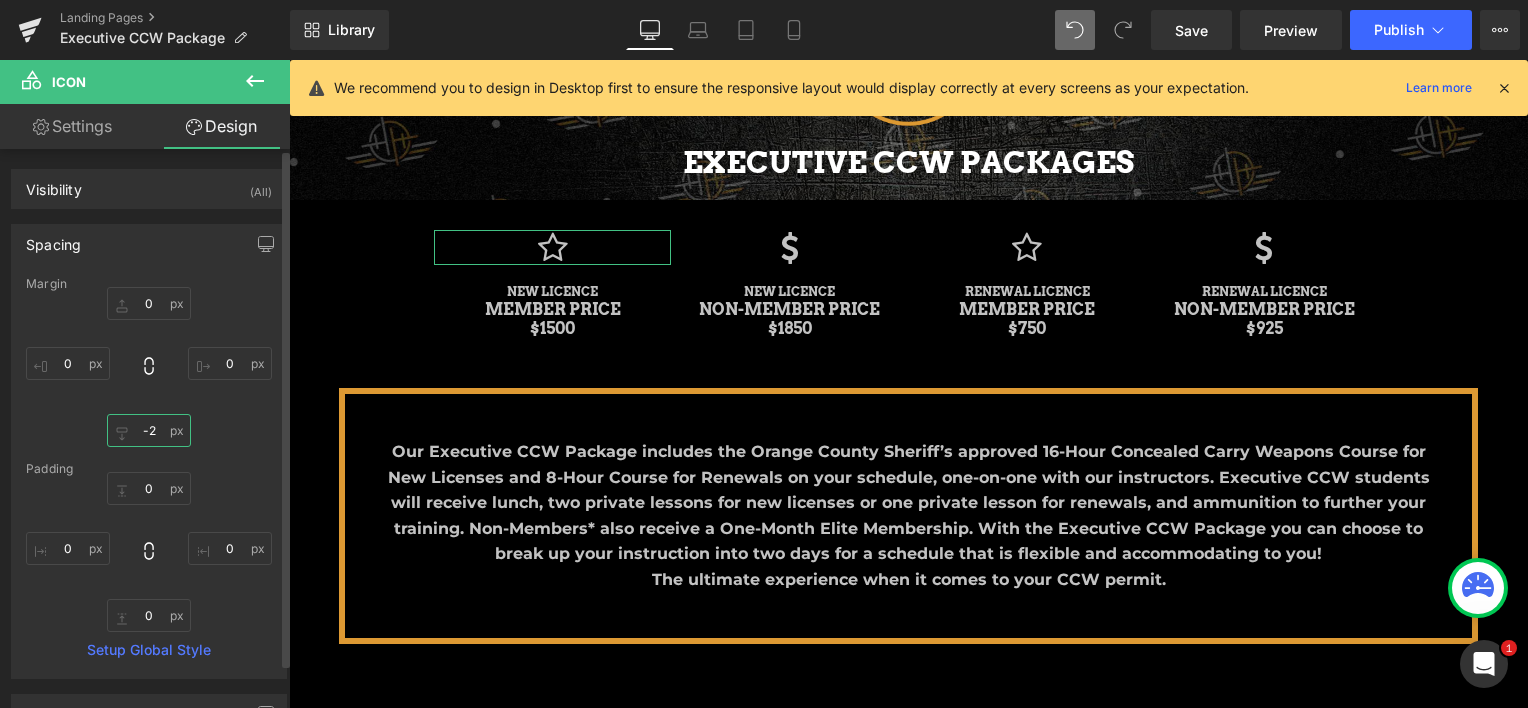 type on "-20" 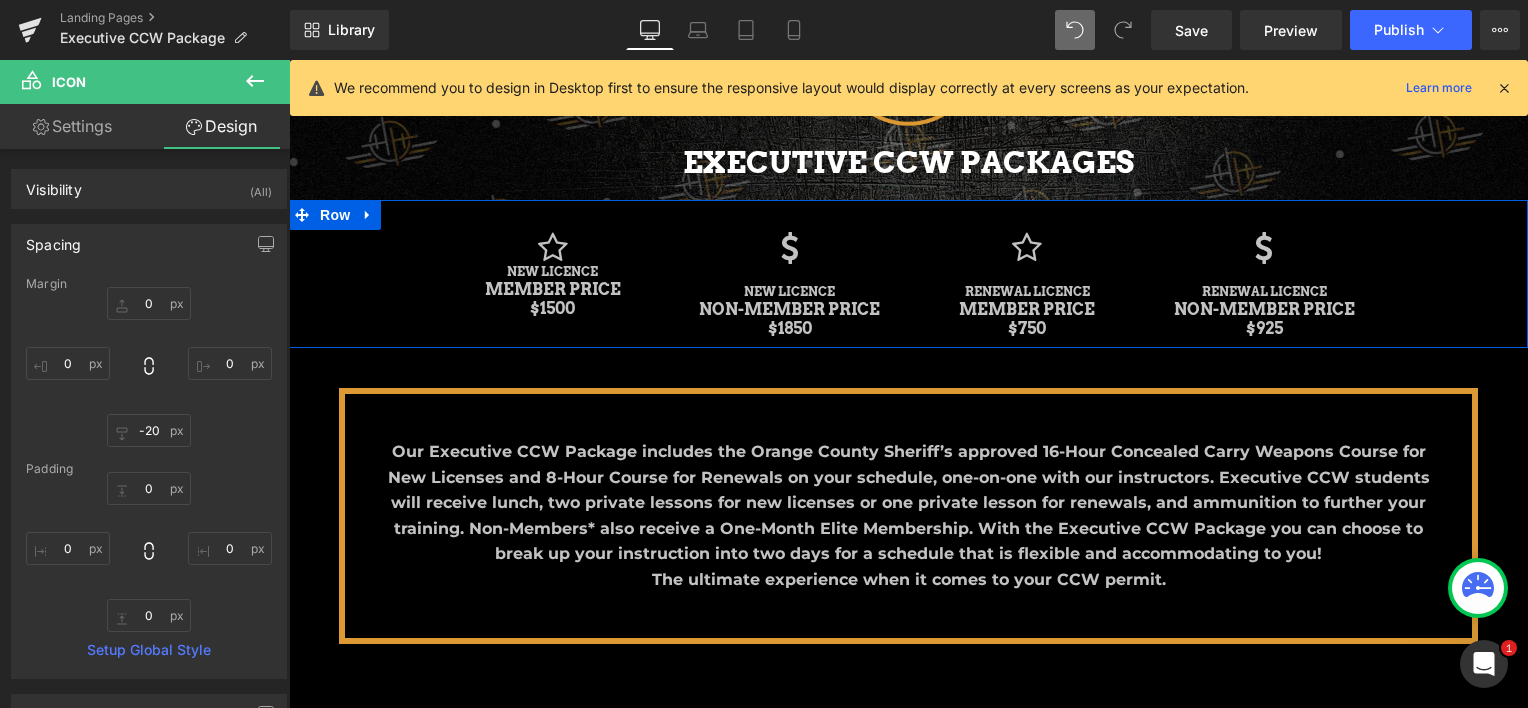 click on "Icon" at bounding box center (789, 247) 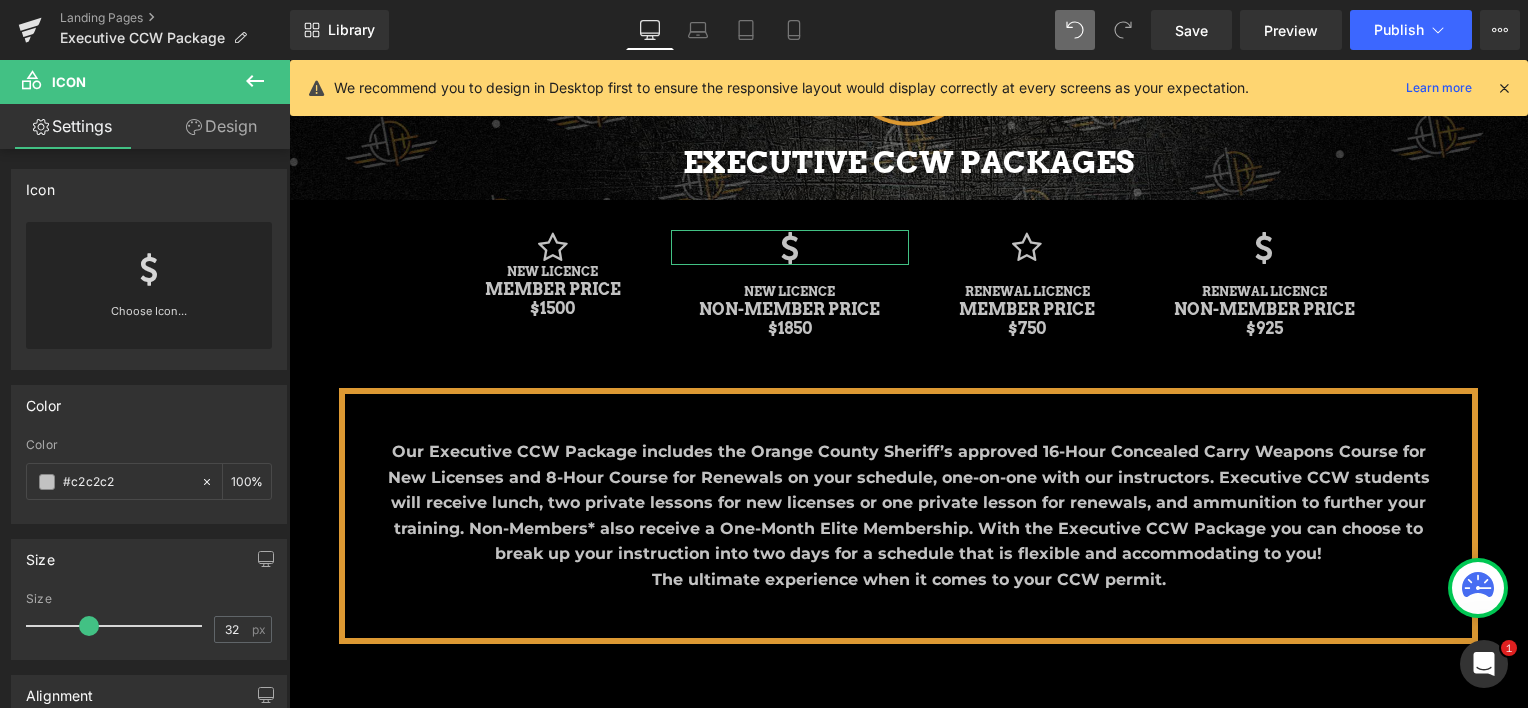 click on "Design" at bounding box center (221, 126) 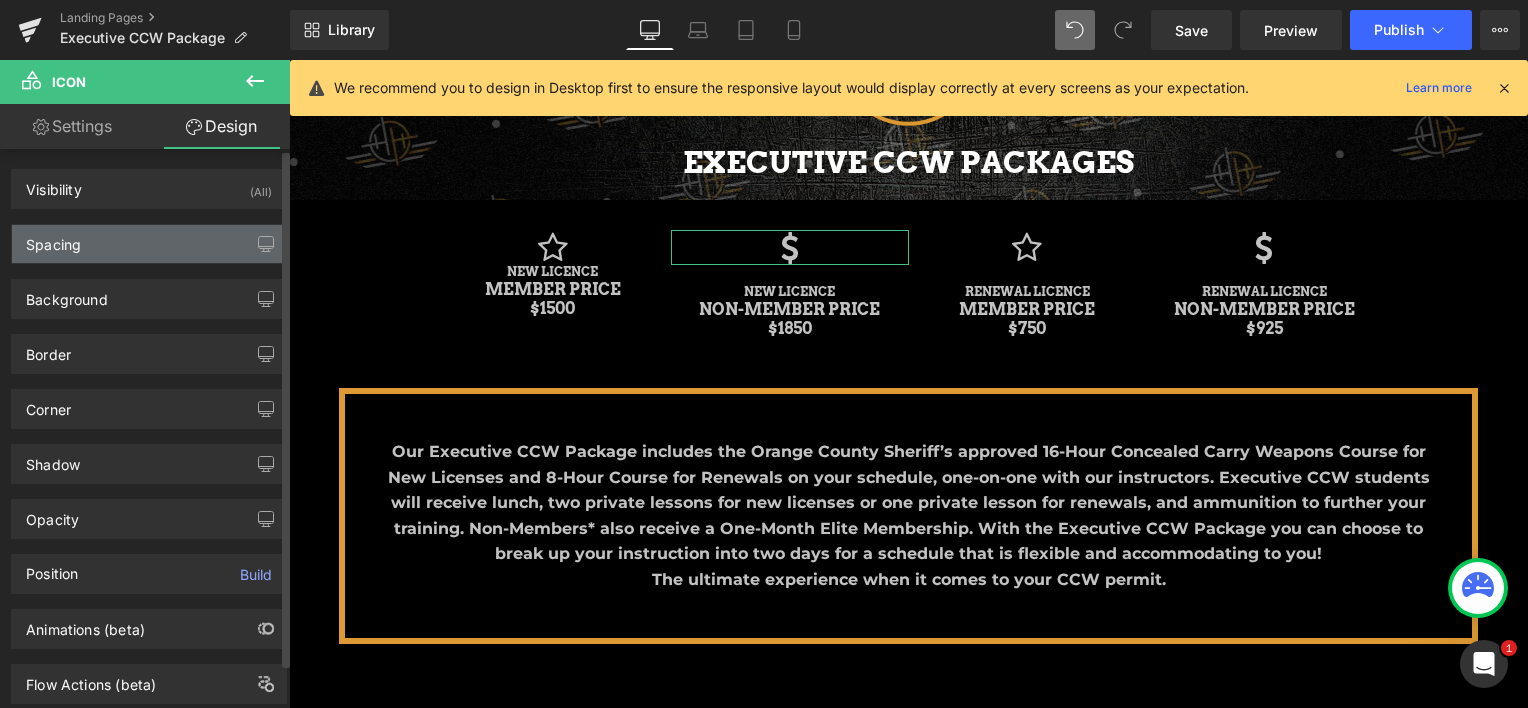 click on "Spacing" at bounding box center (149, 244) 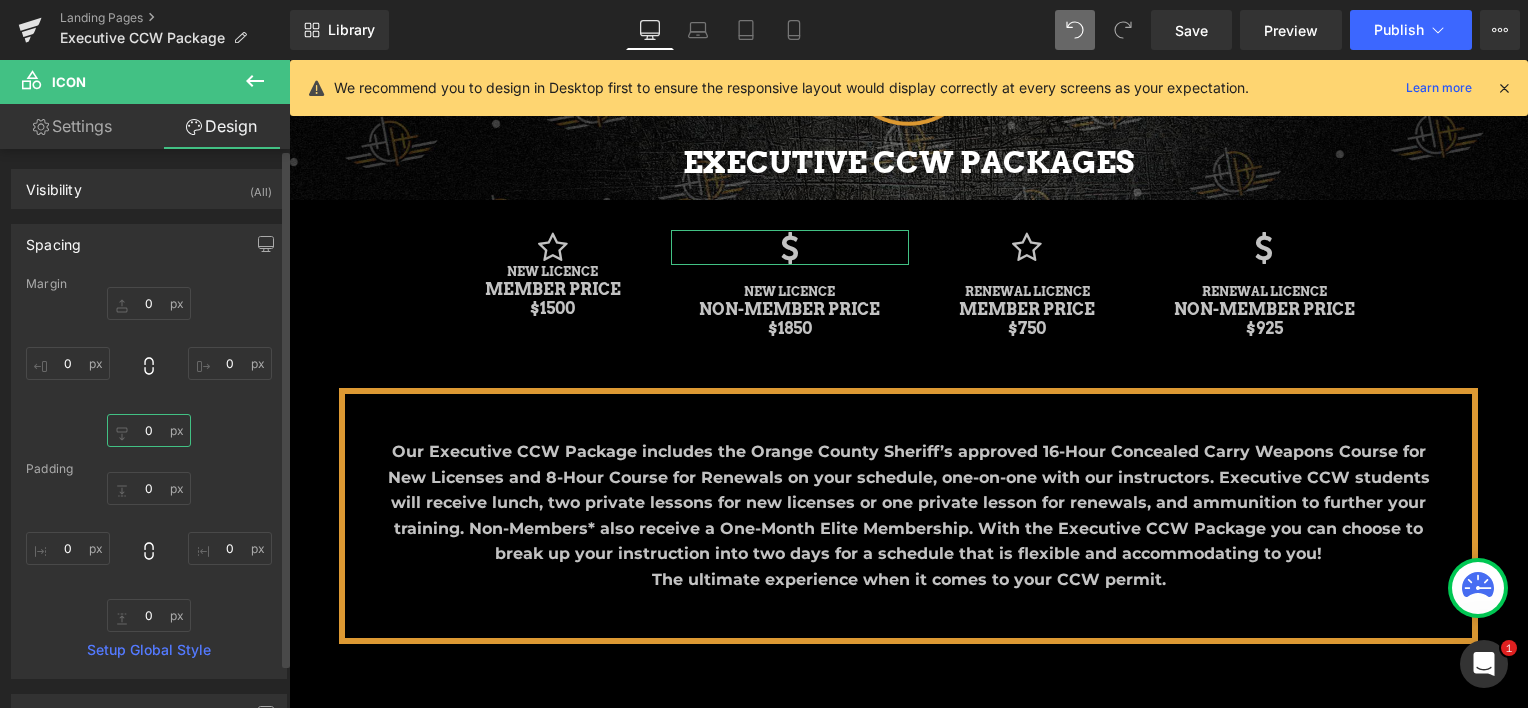 click on "0" at bounding box center (149, 430) 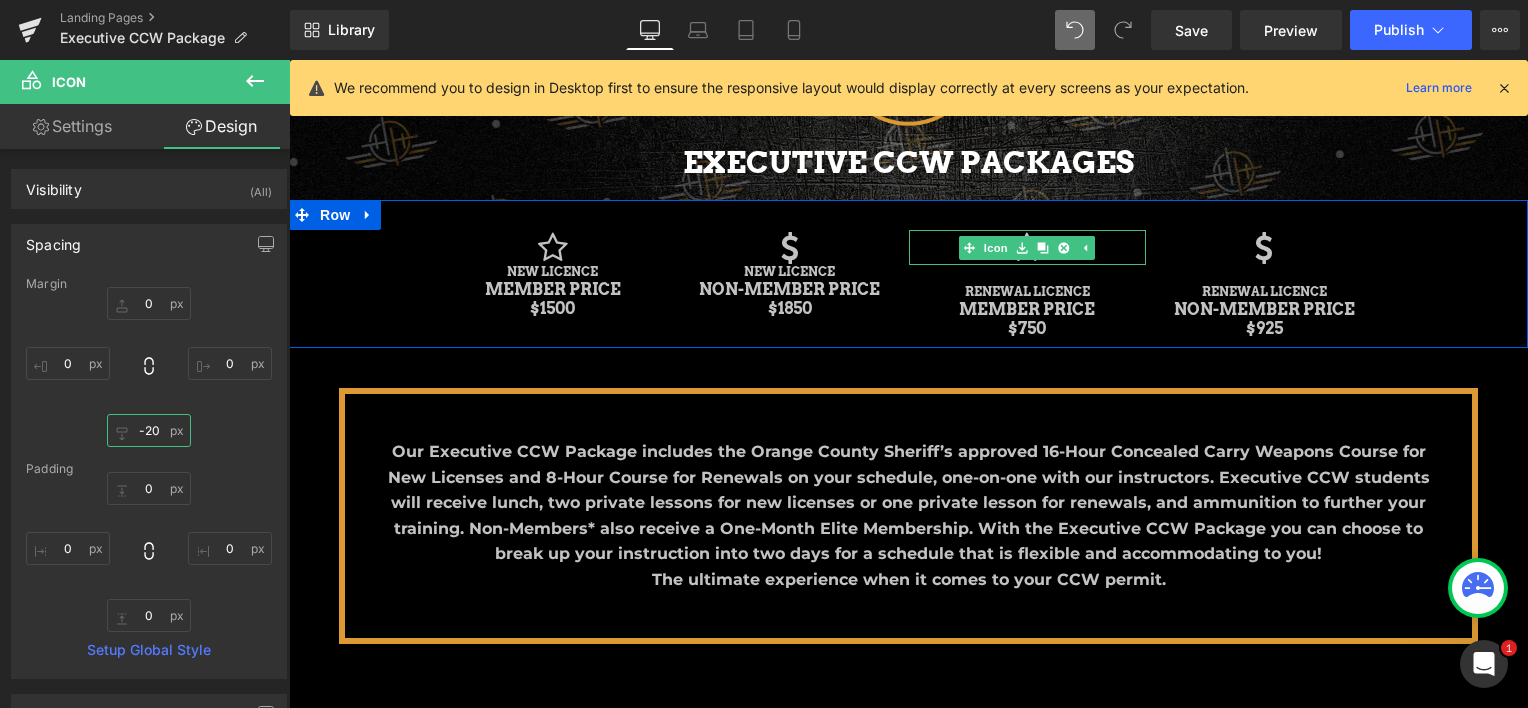 type on "-20" 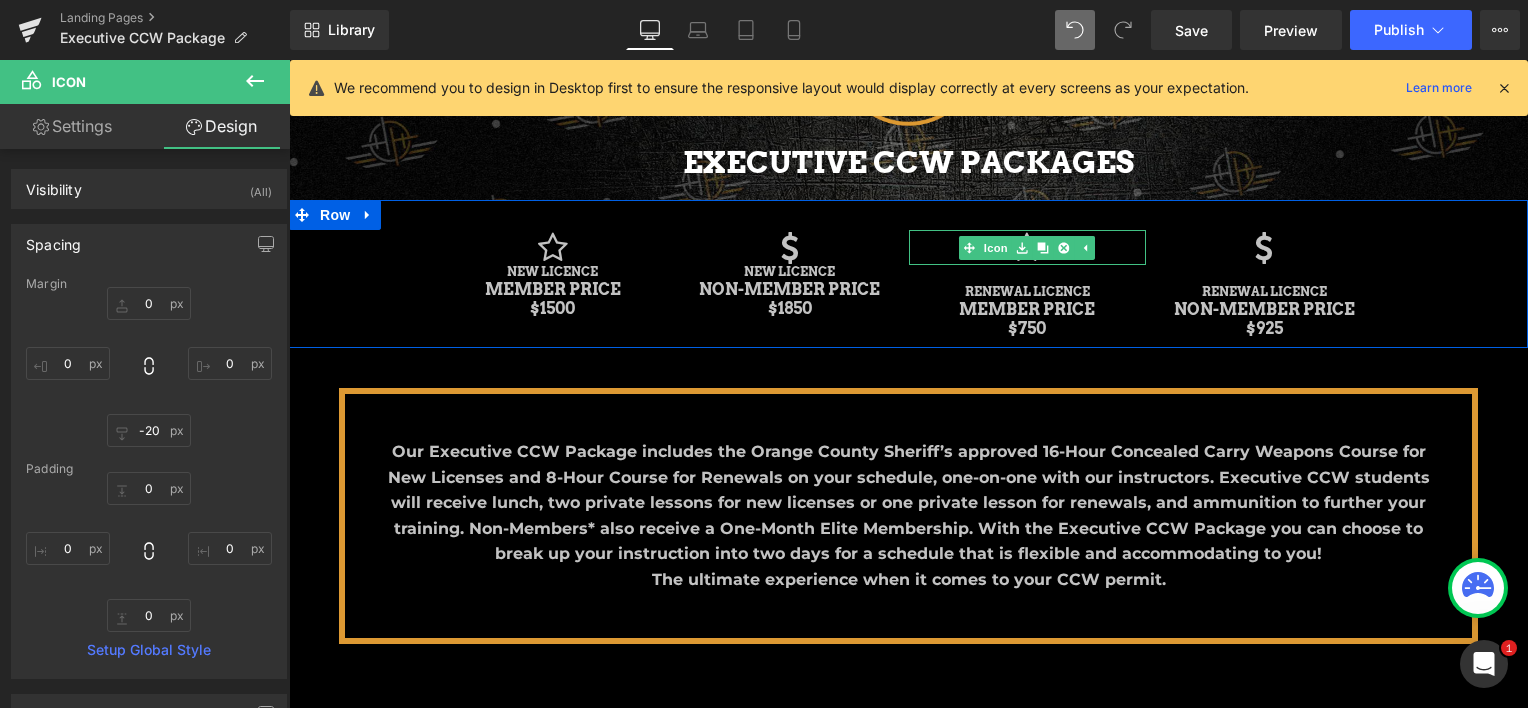 click at bounding box center [1022, 248] 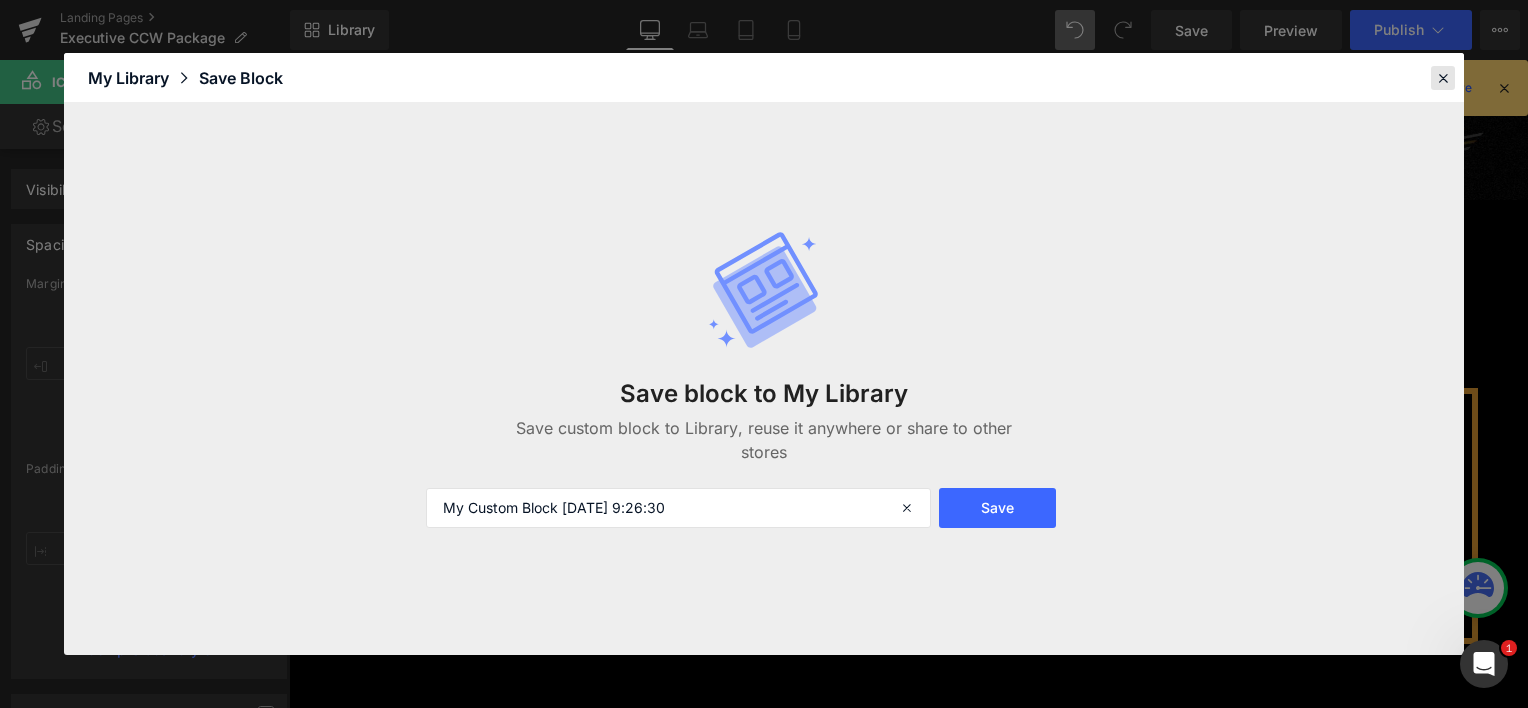 click at bounding box center (1443, 78) 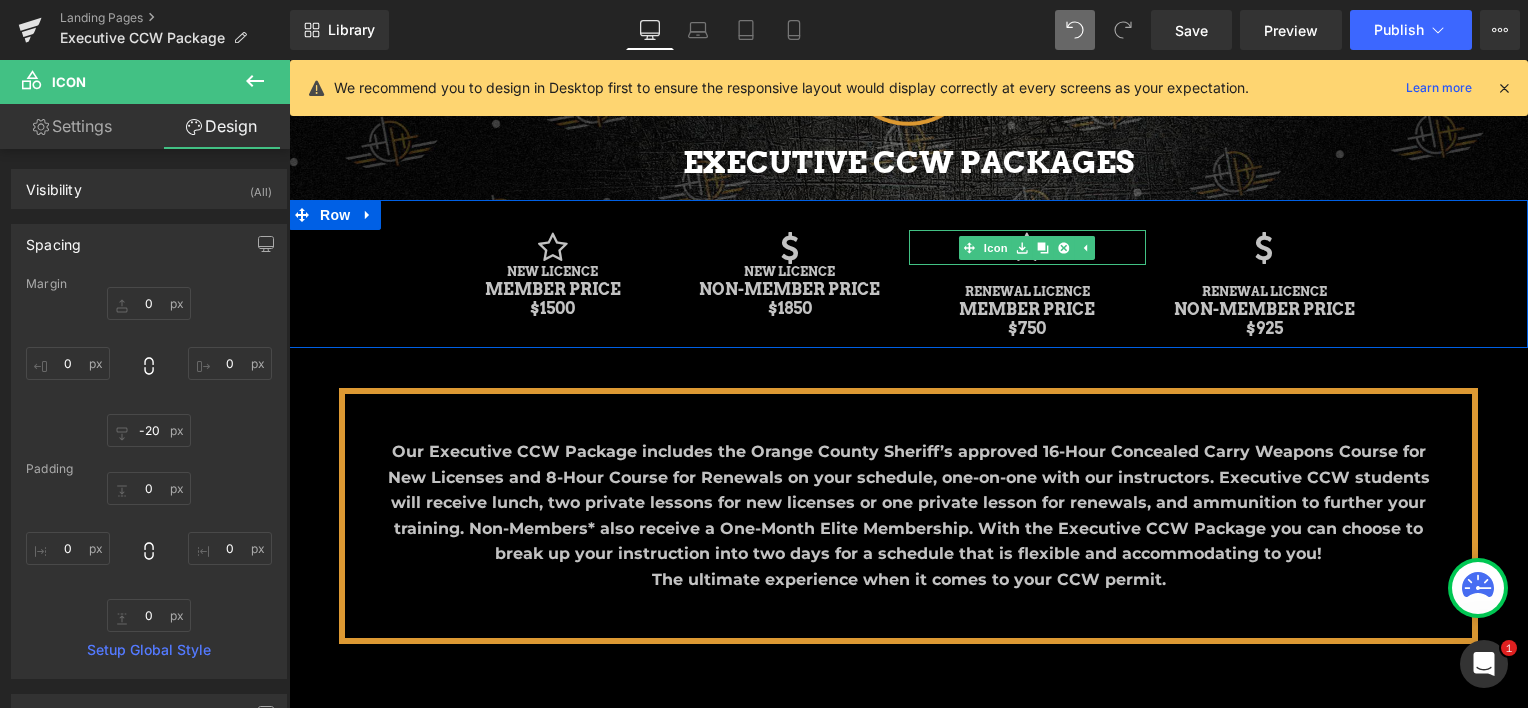 click at bounding box center (1027, 247) 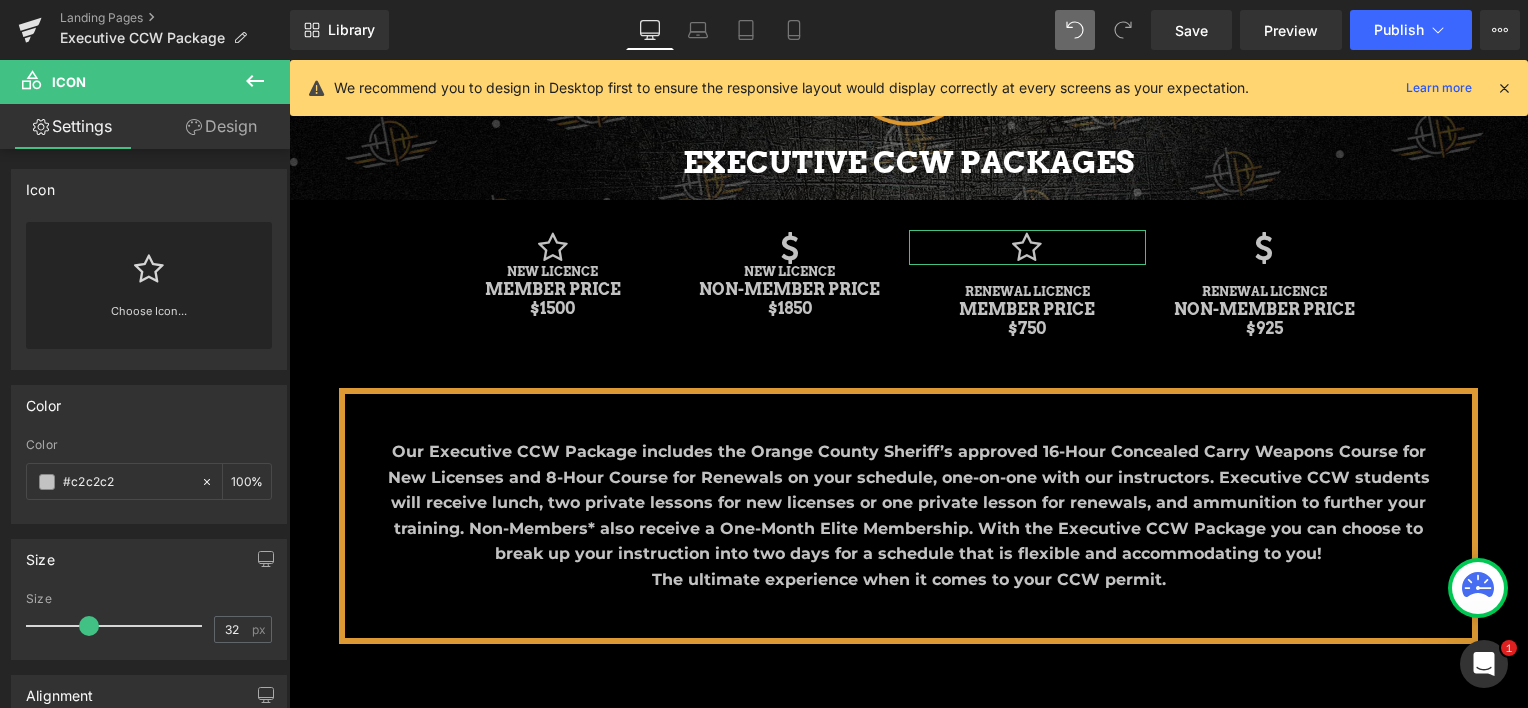 click on "Design" at bounding box center (221, 126) 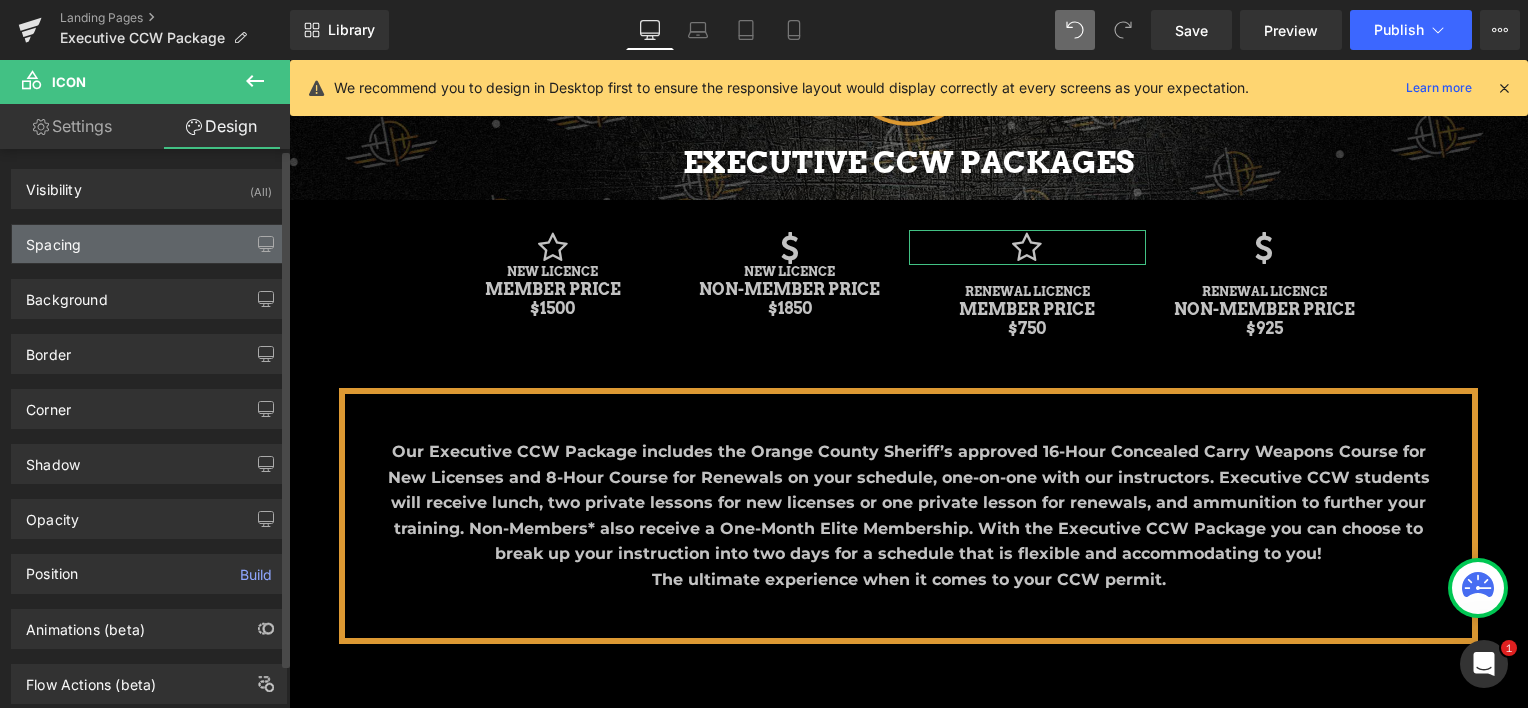 type on "0" 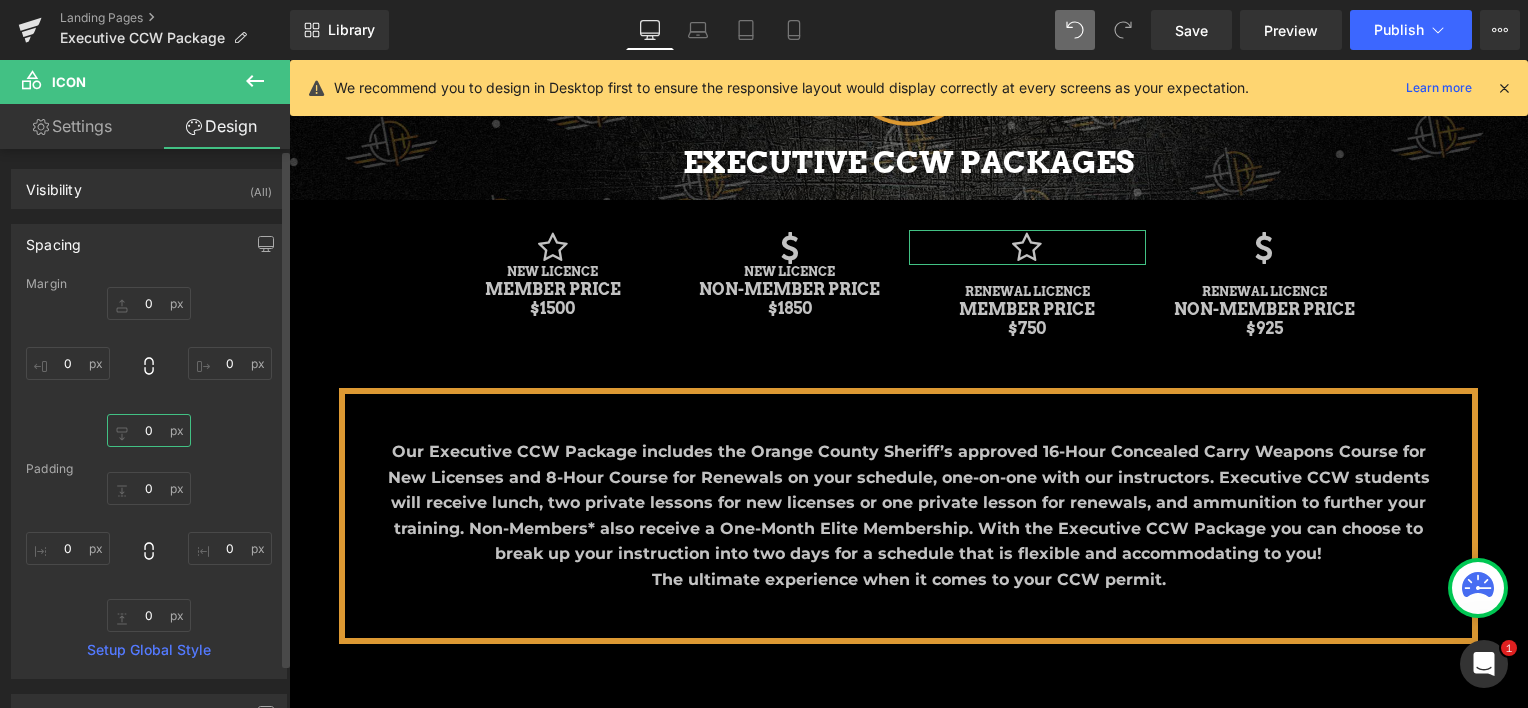click on "0" at bounding box center (149, 430) 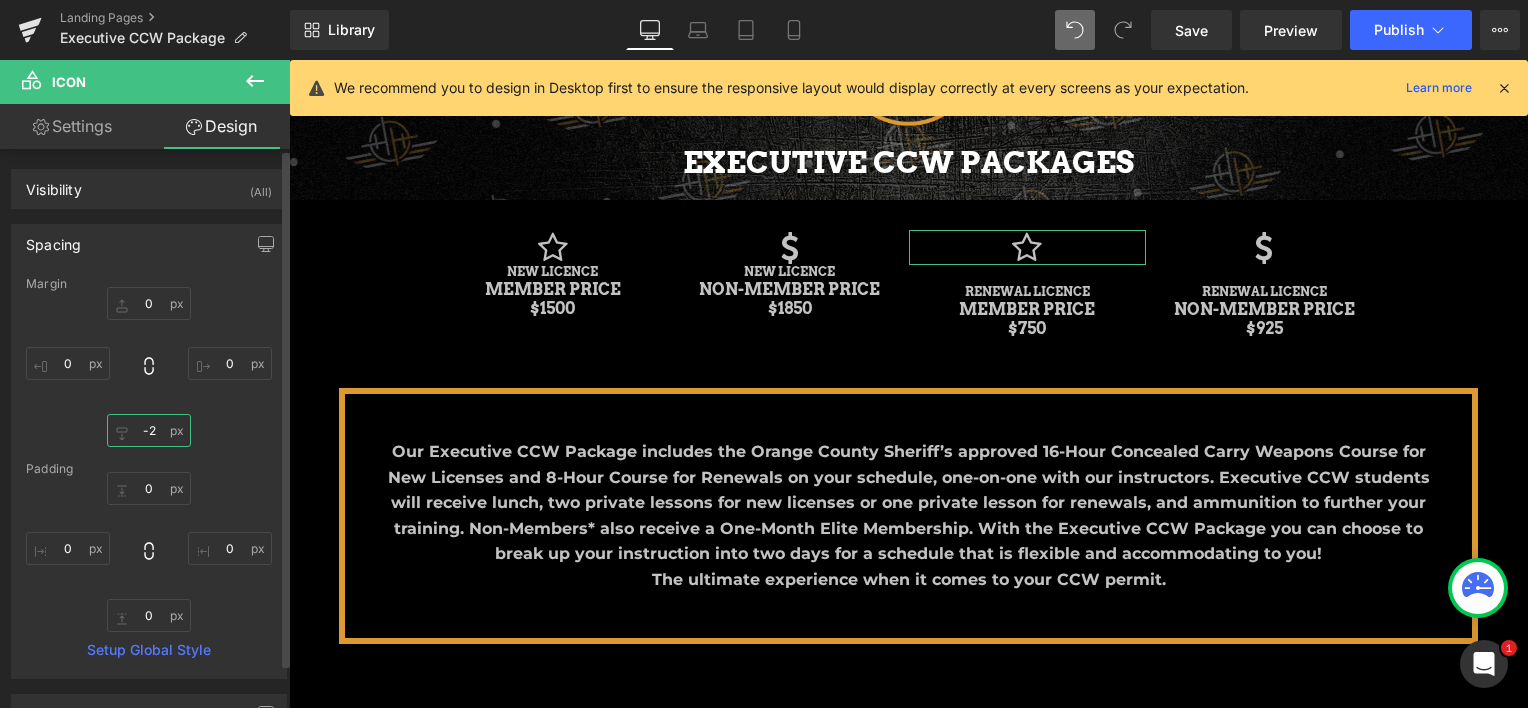 type on "-20" 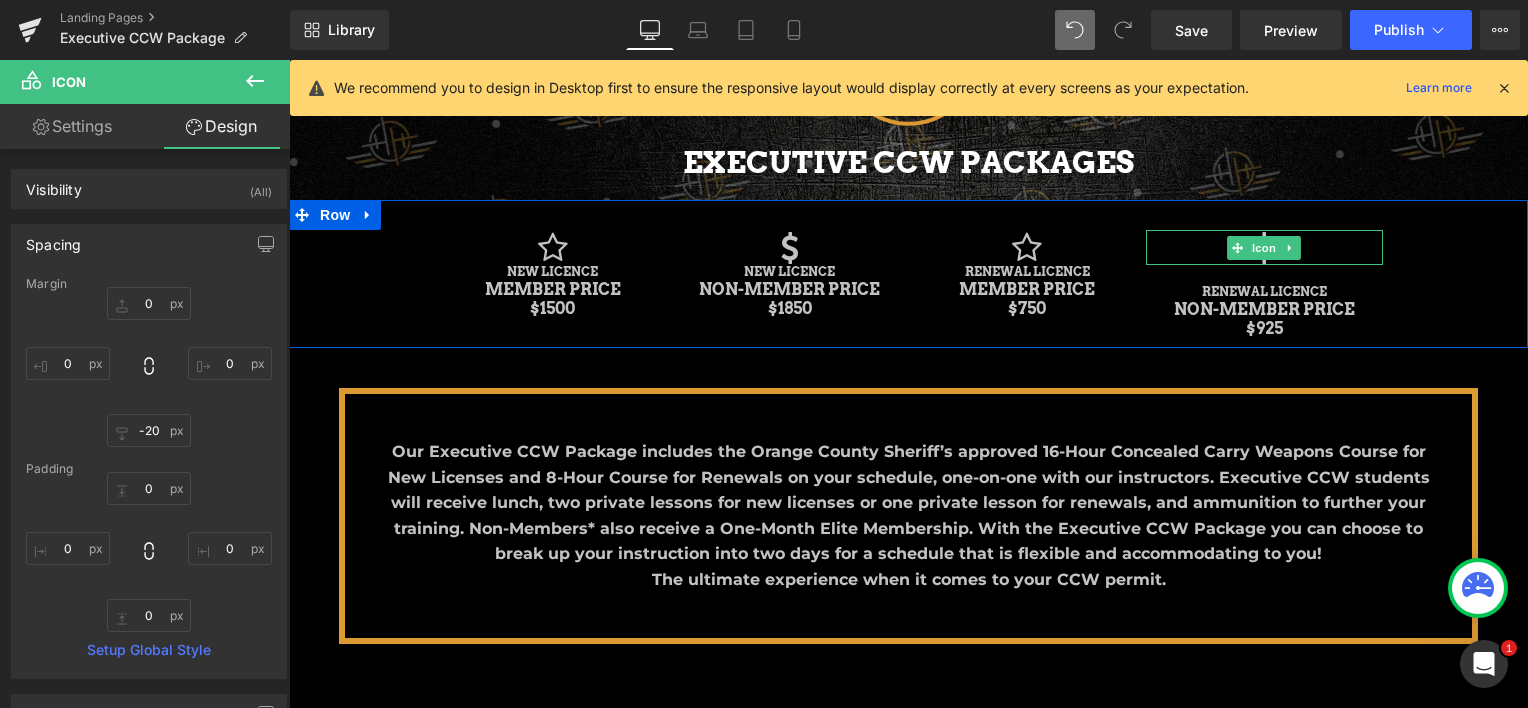 click at bounding box center [1264, 247] 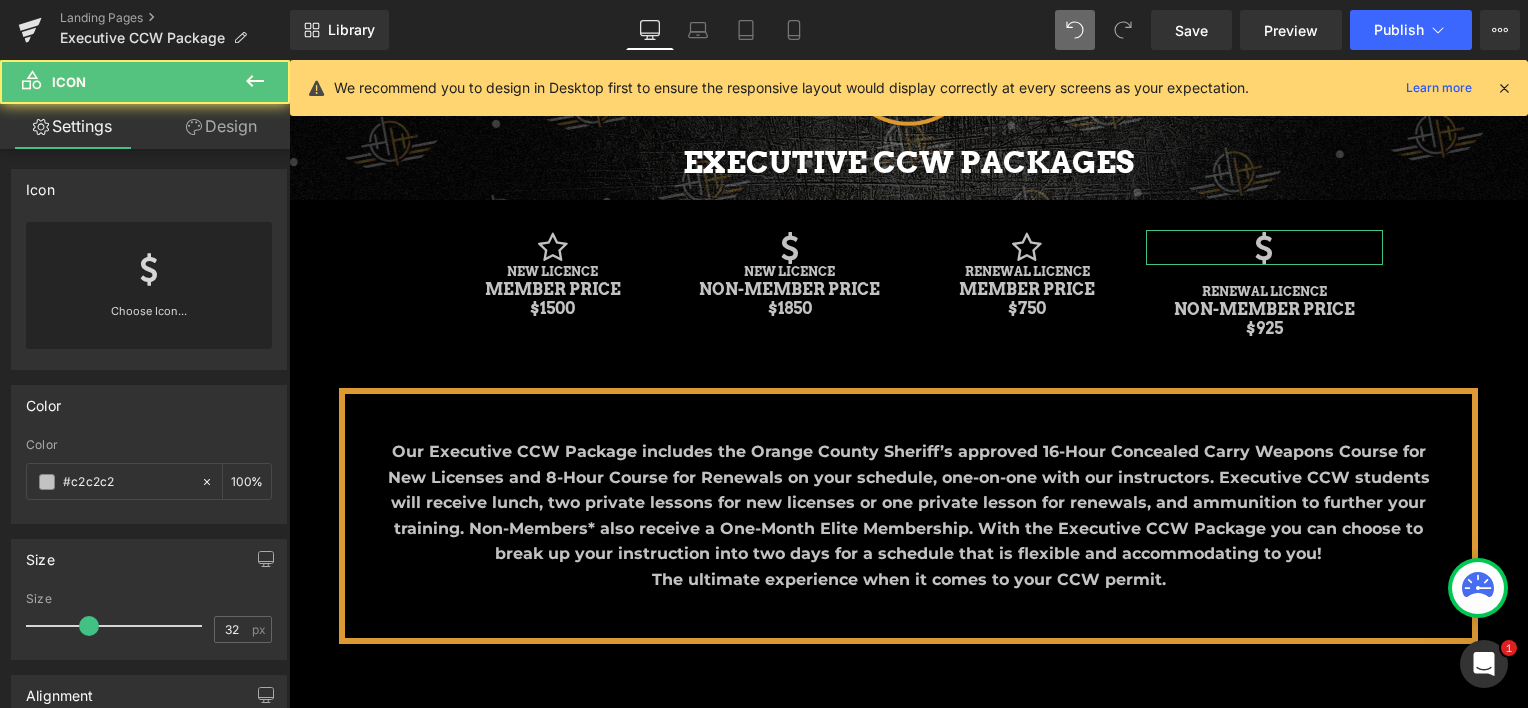 click on "Design" at bounding box center [221, 126] 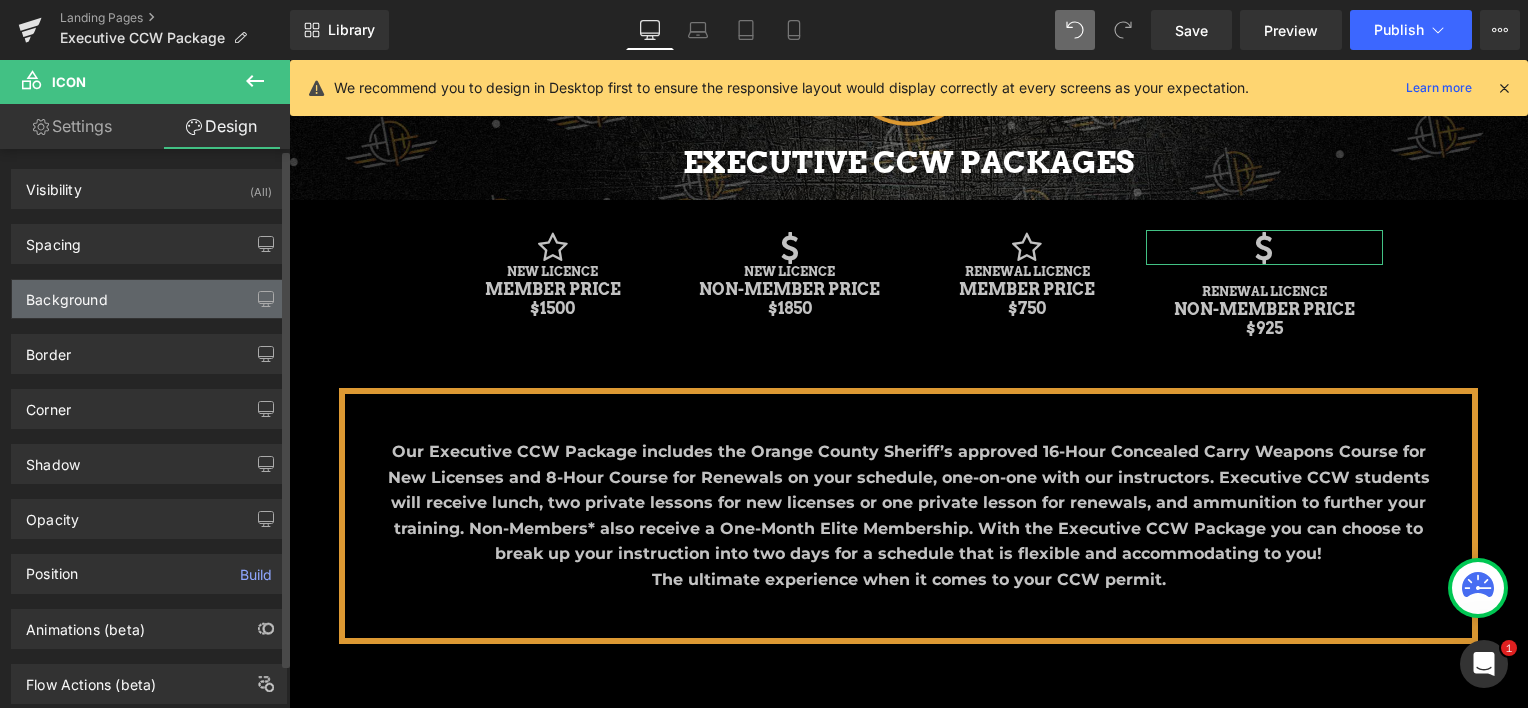 type on "0" 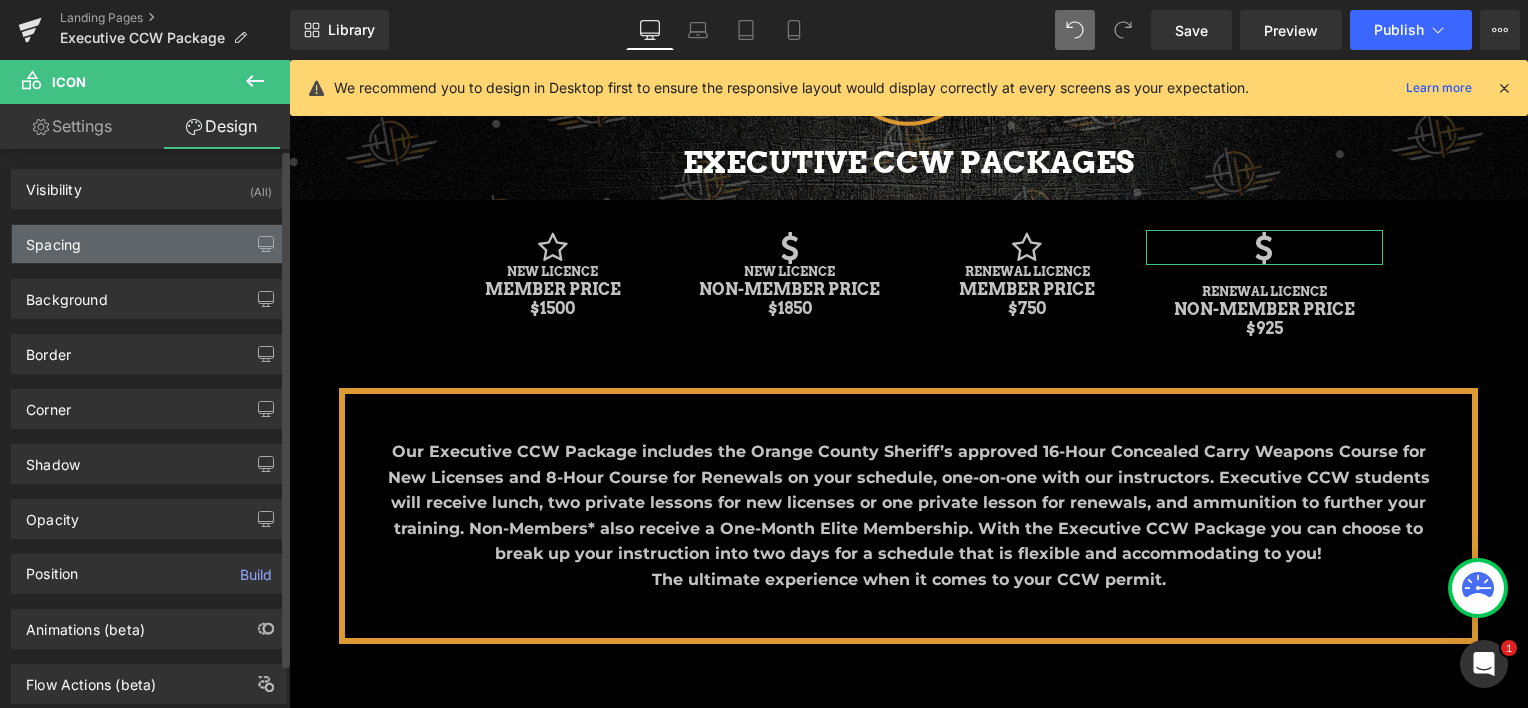click on "Spacing" at bounding box center (149, 244) 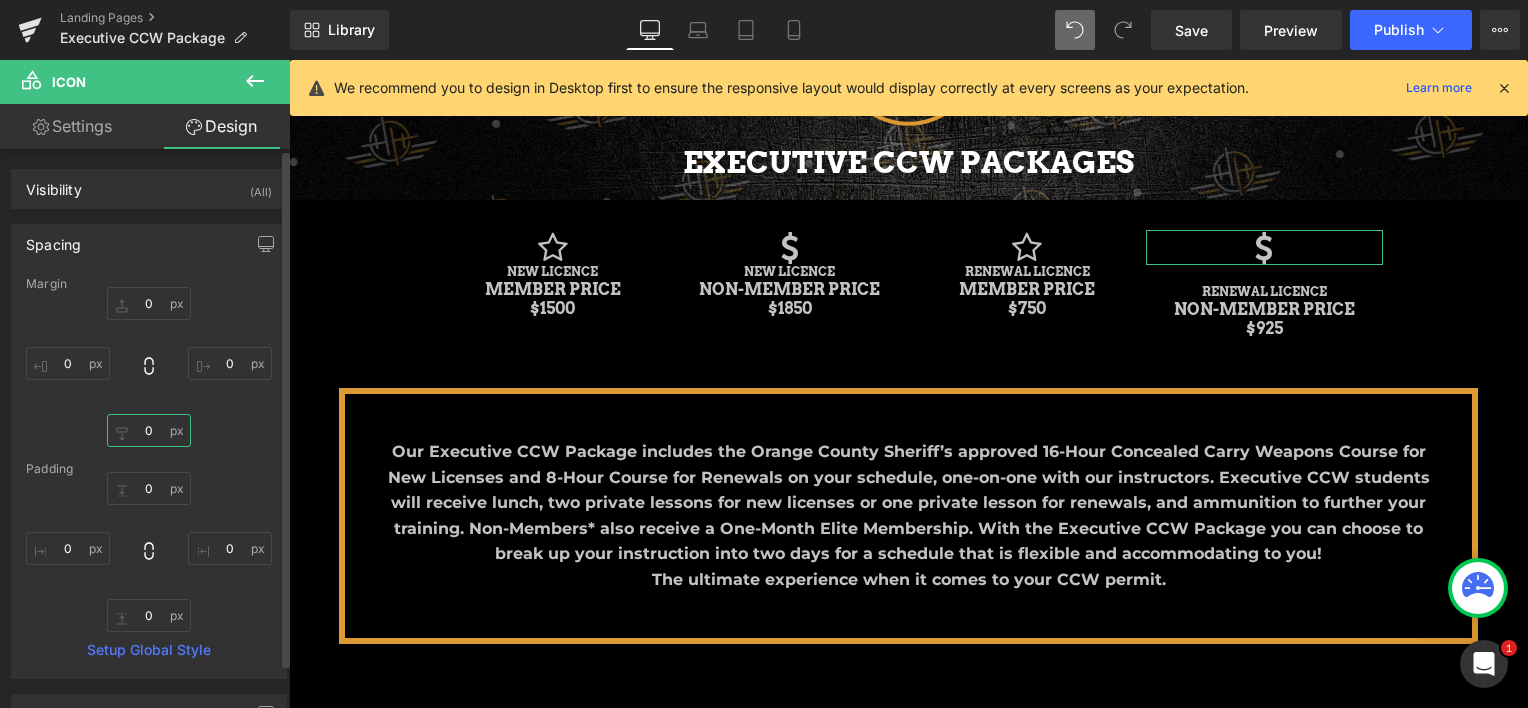 click on "0" at bounding box center [149, 430] 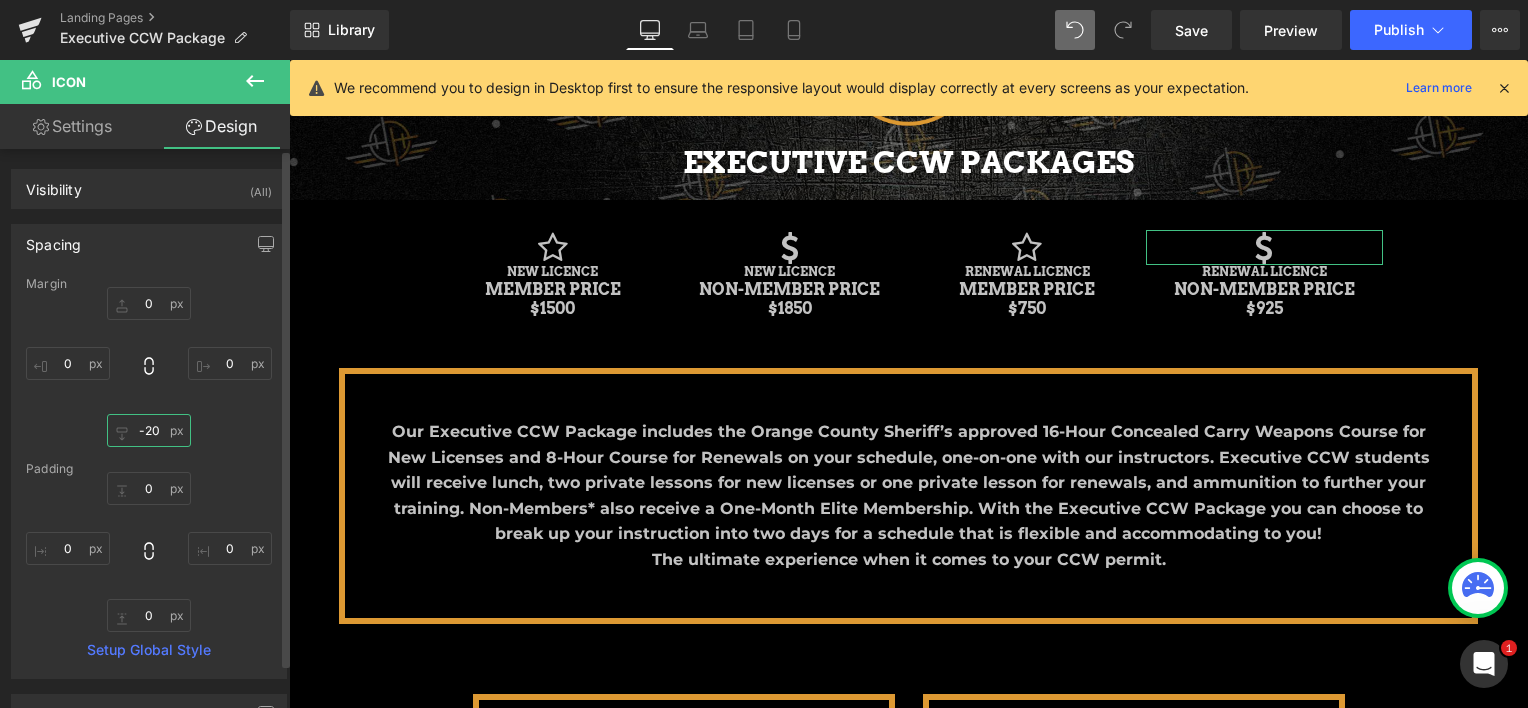 scroll, scrollTop: 2408, scrollLeft: 1224, axis: both 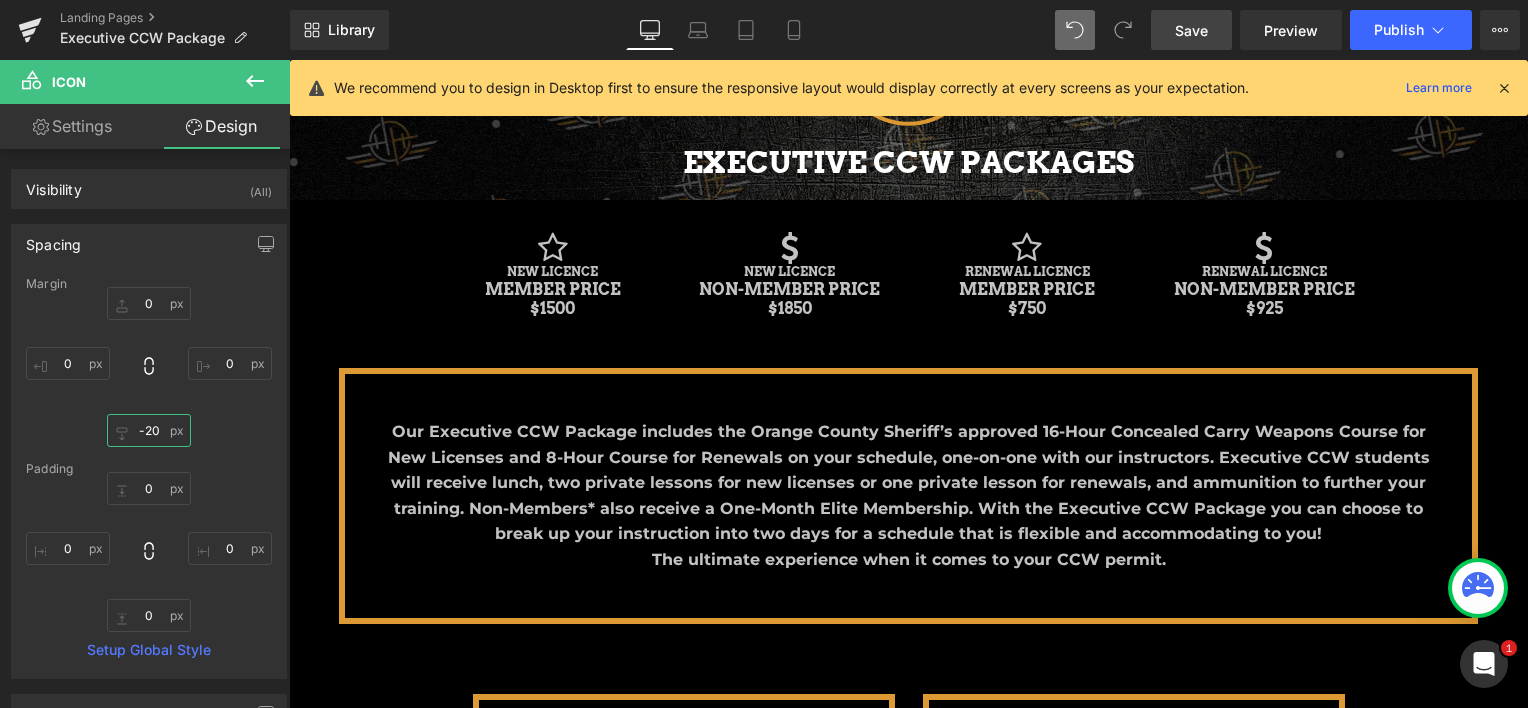 type on "-20" 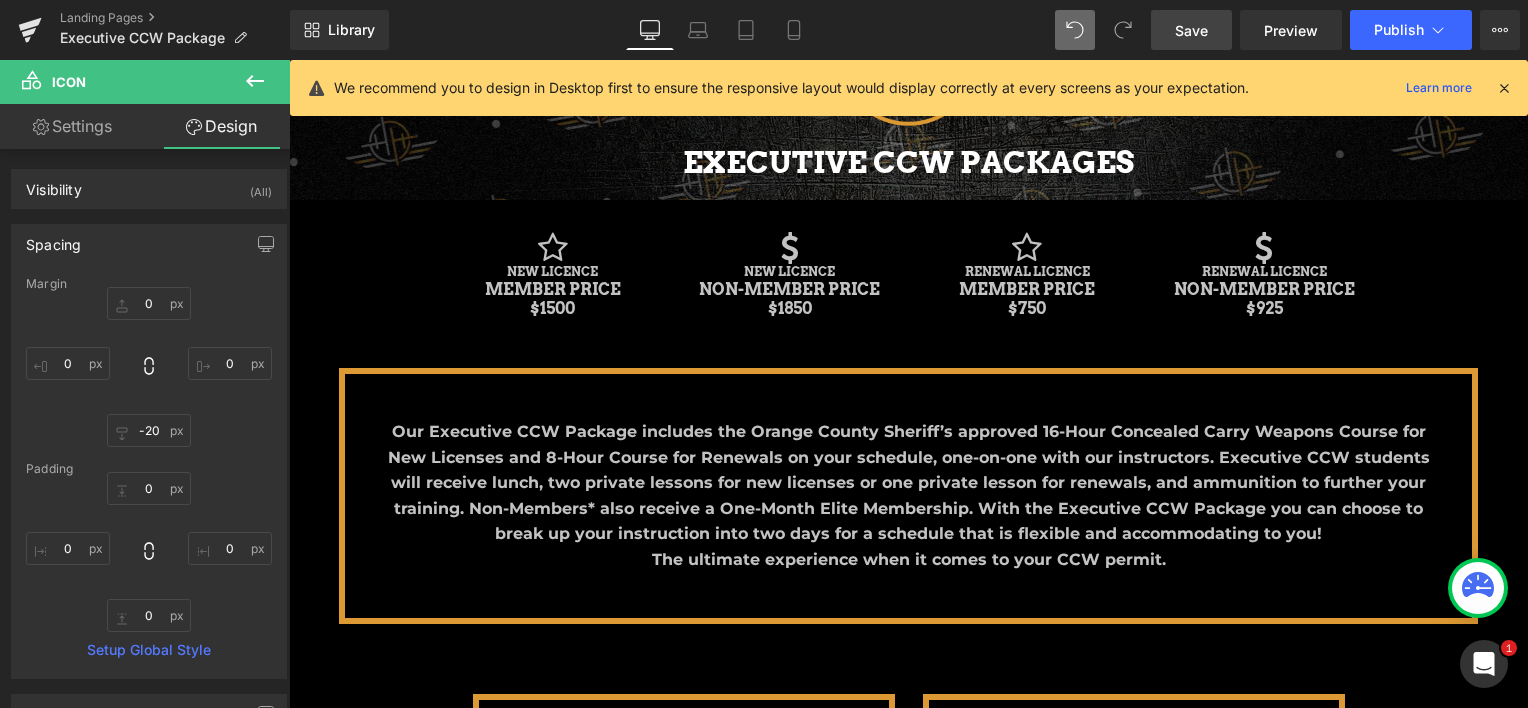 click on "Save" at bounding box center [1191, 30] 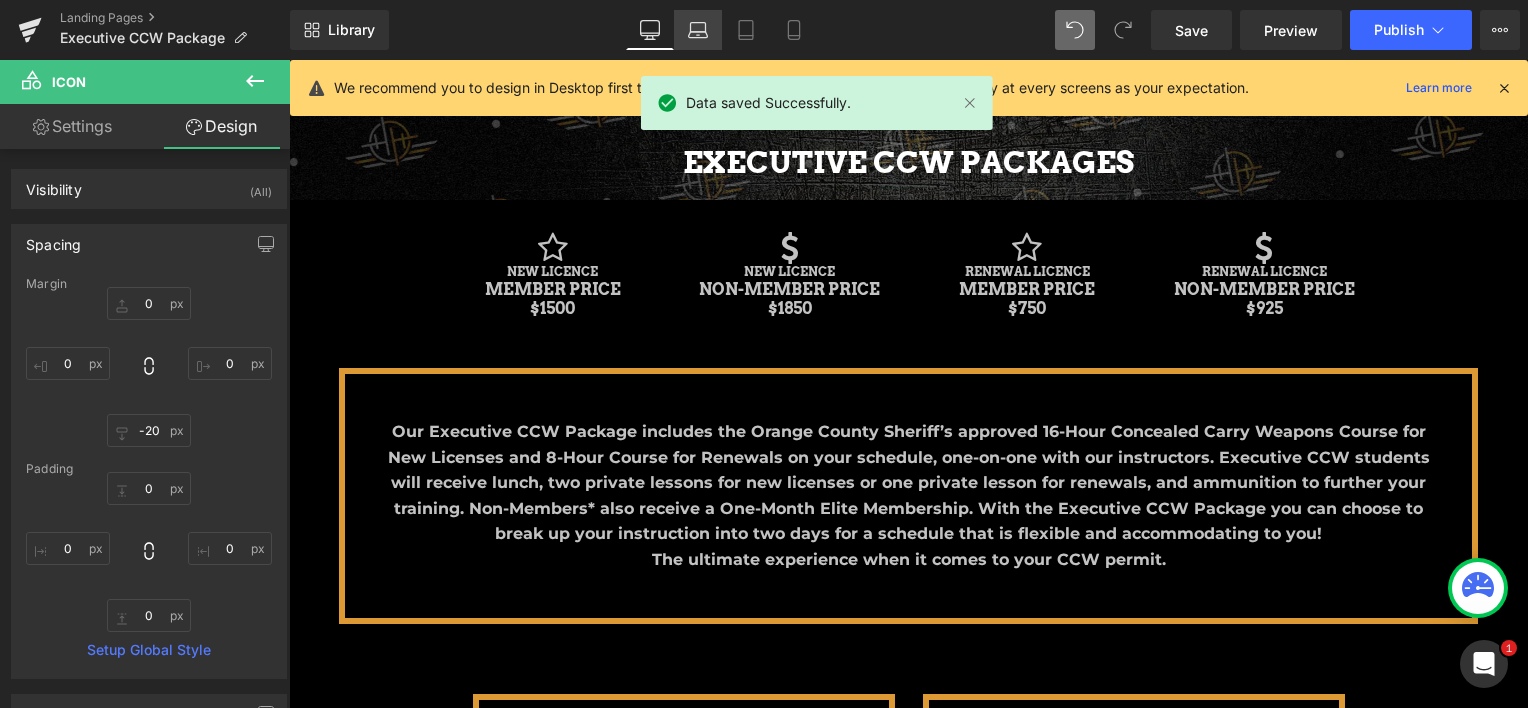 click 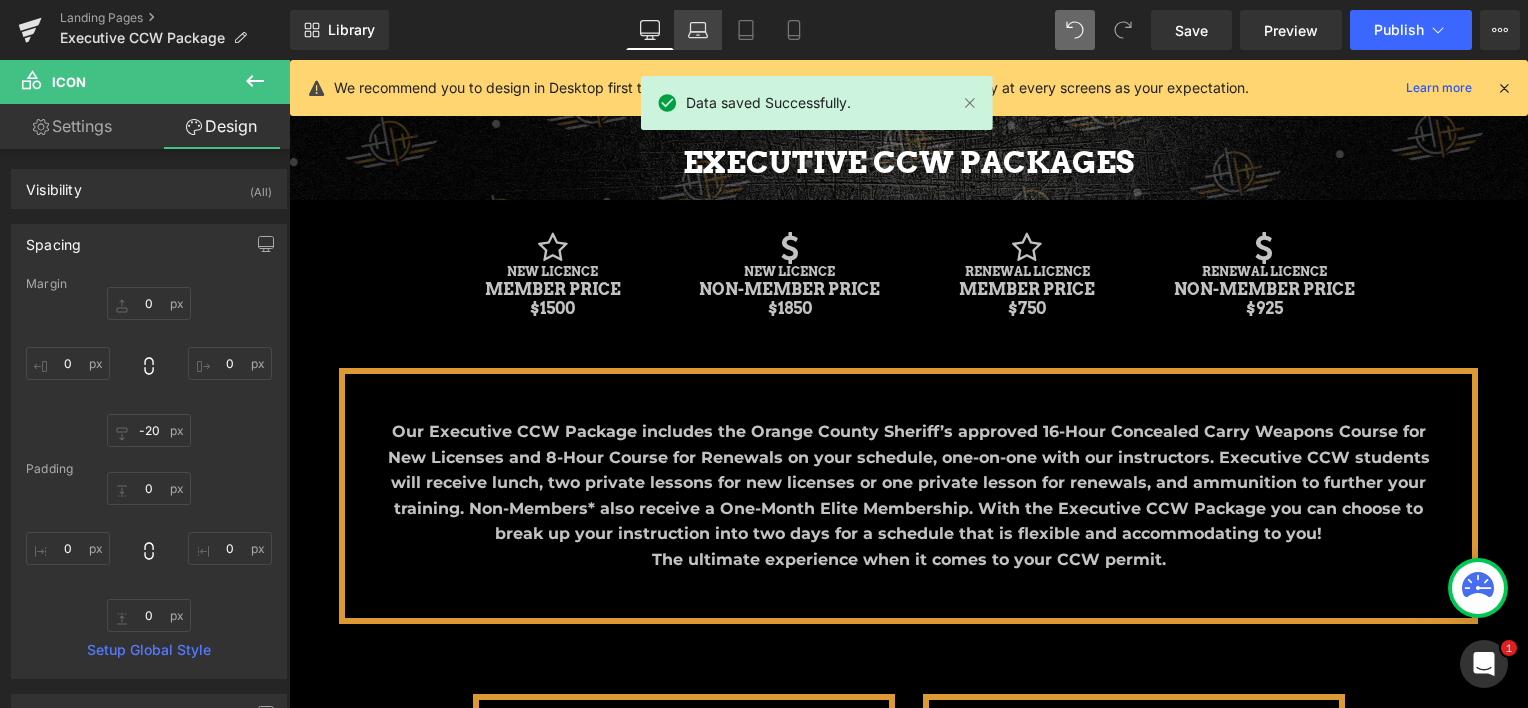 type on "0" 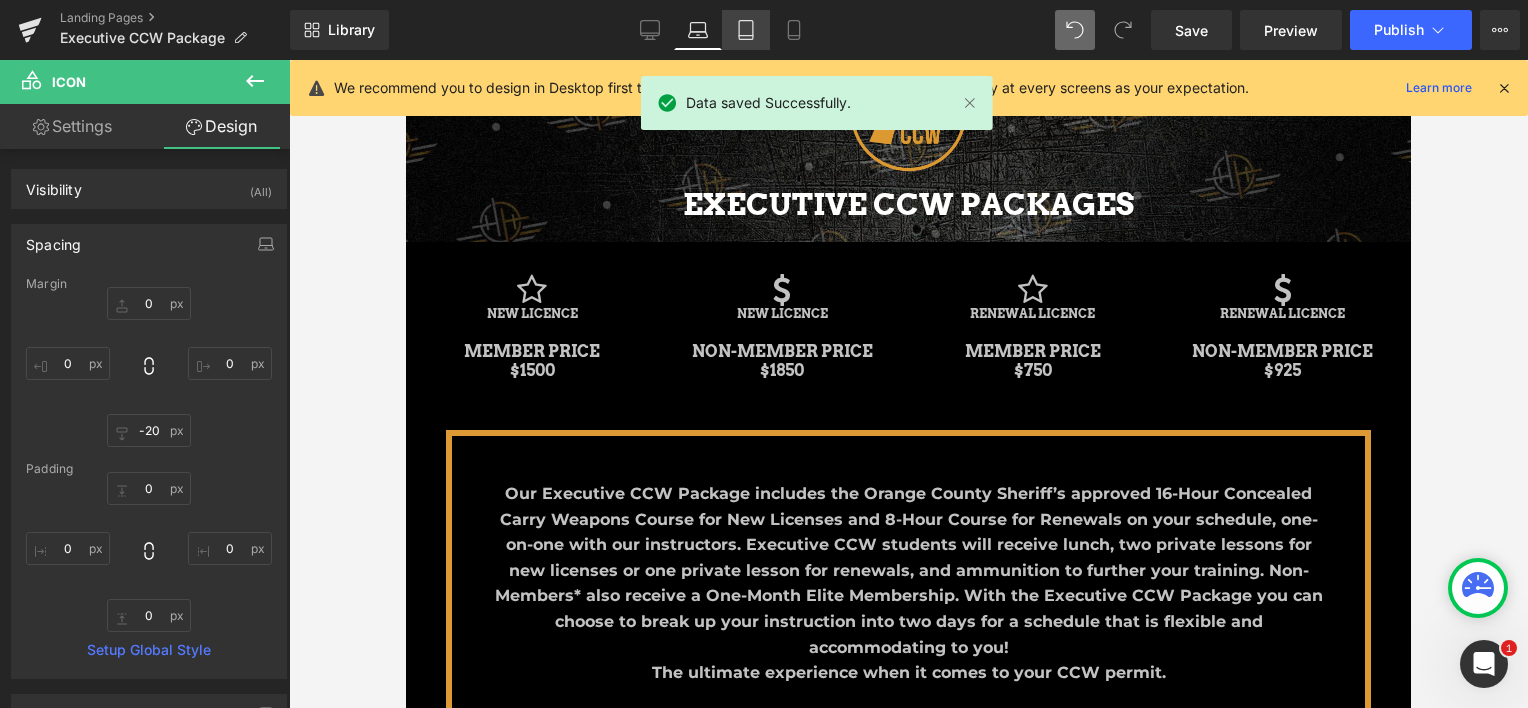 click 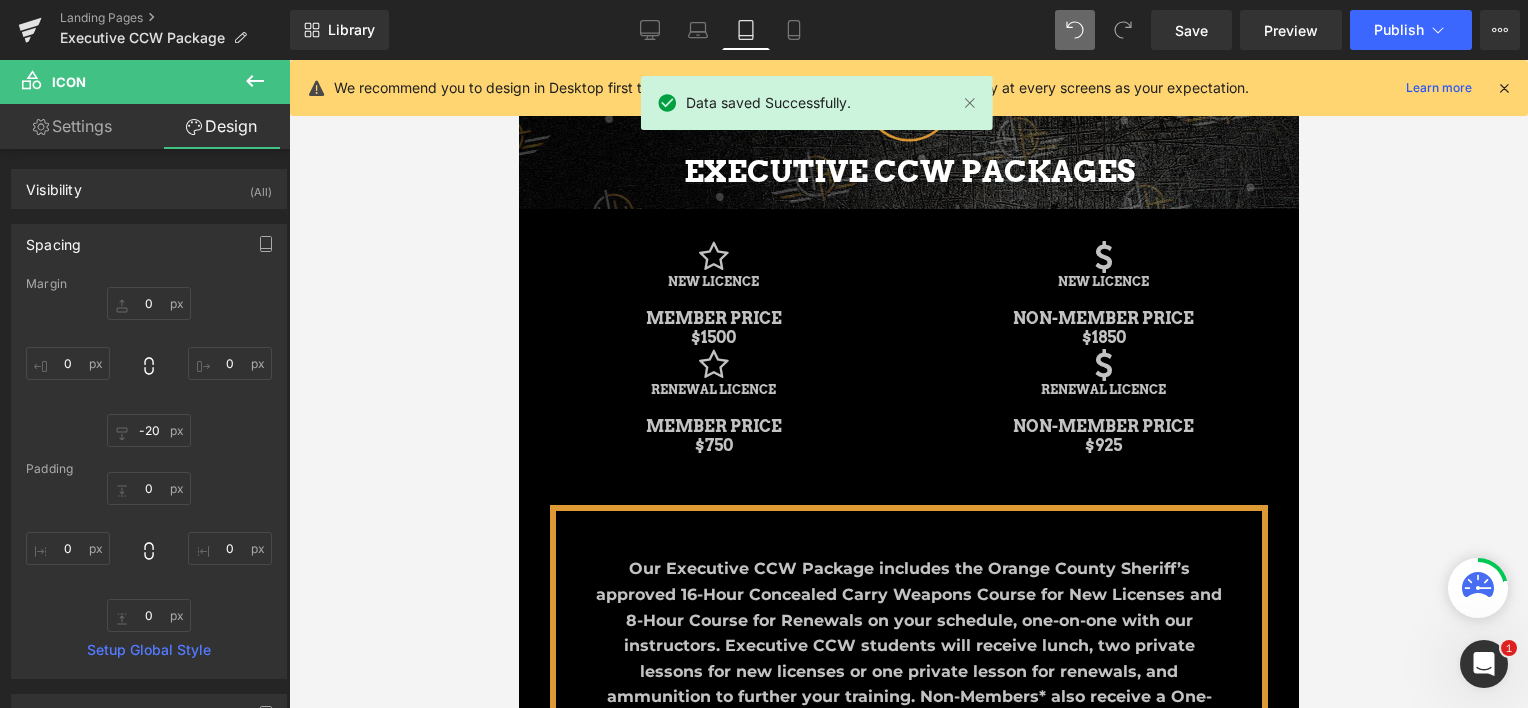 scroll, scrollTop: 323, scrollLeft: 0, axis: vertical 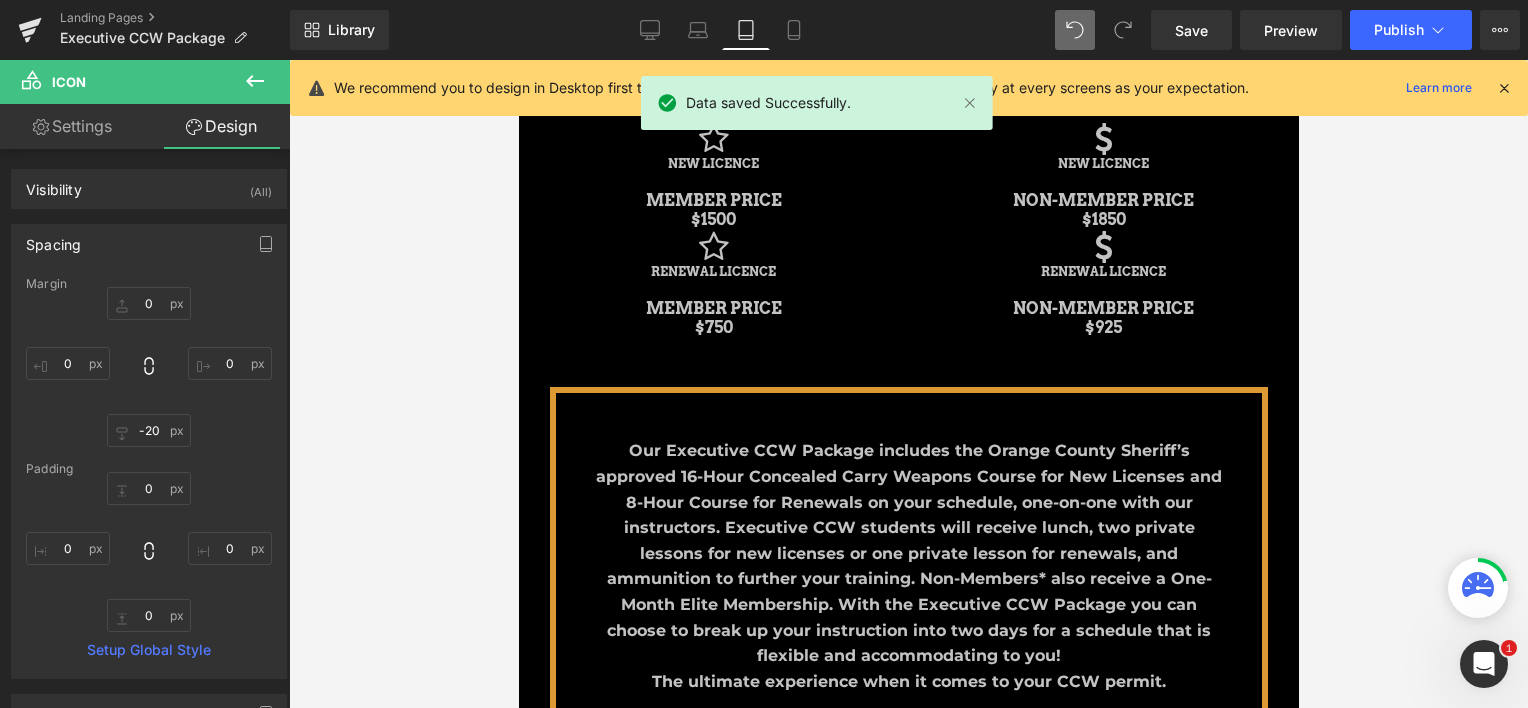 type on "0" 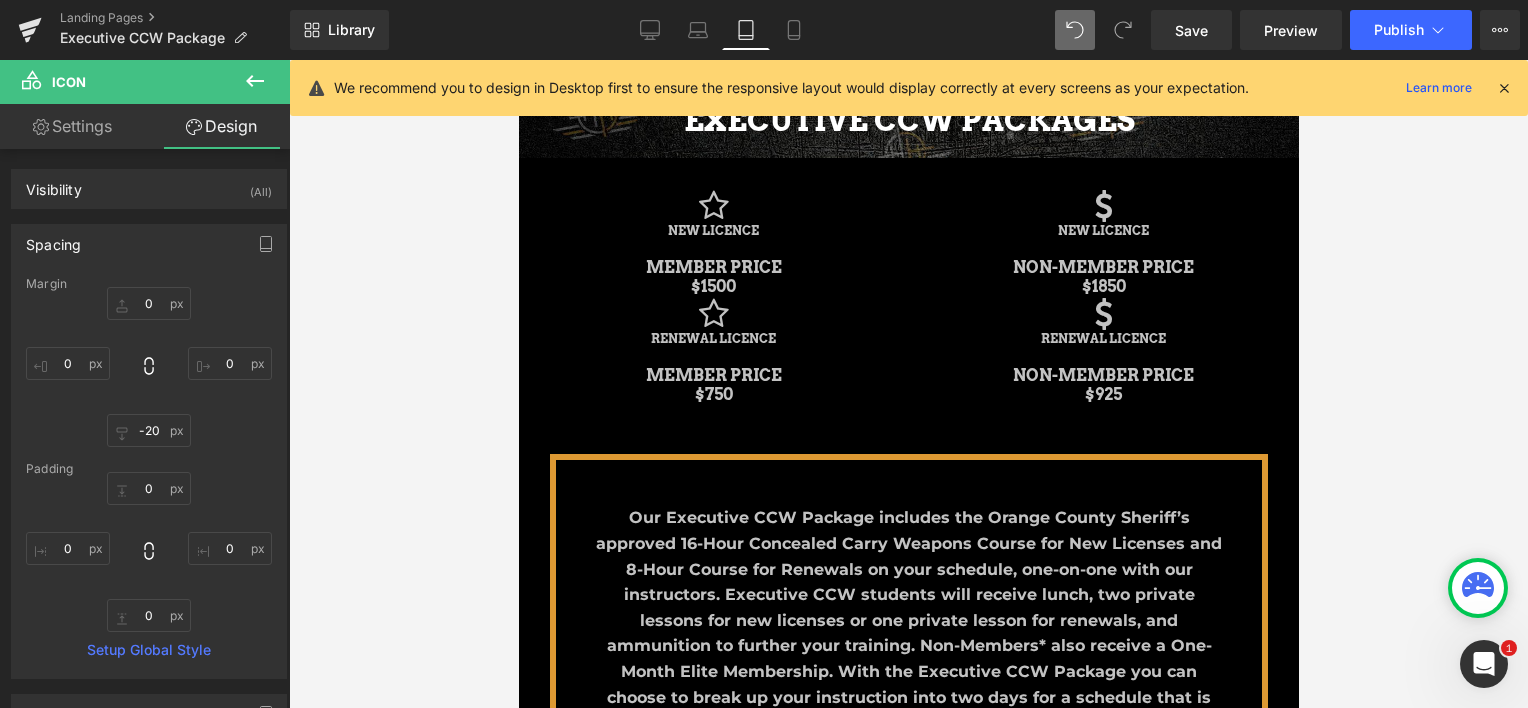 scroll, scrollTop: 223, scrollLeft: 0, axis: vertical 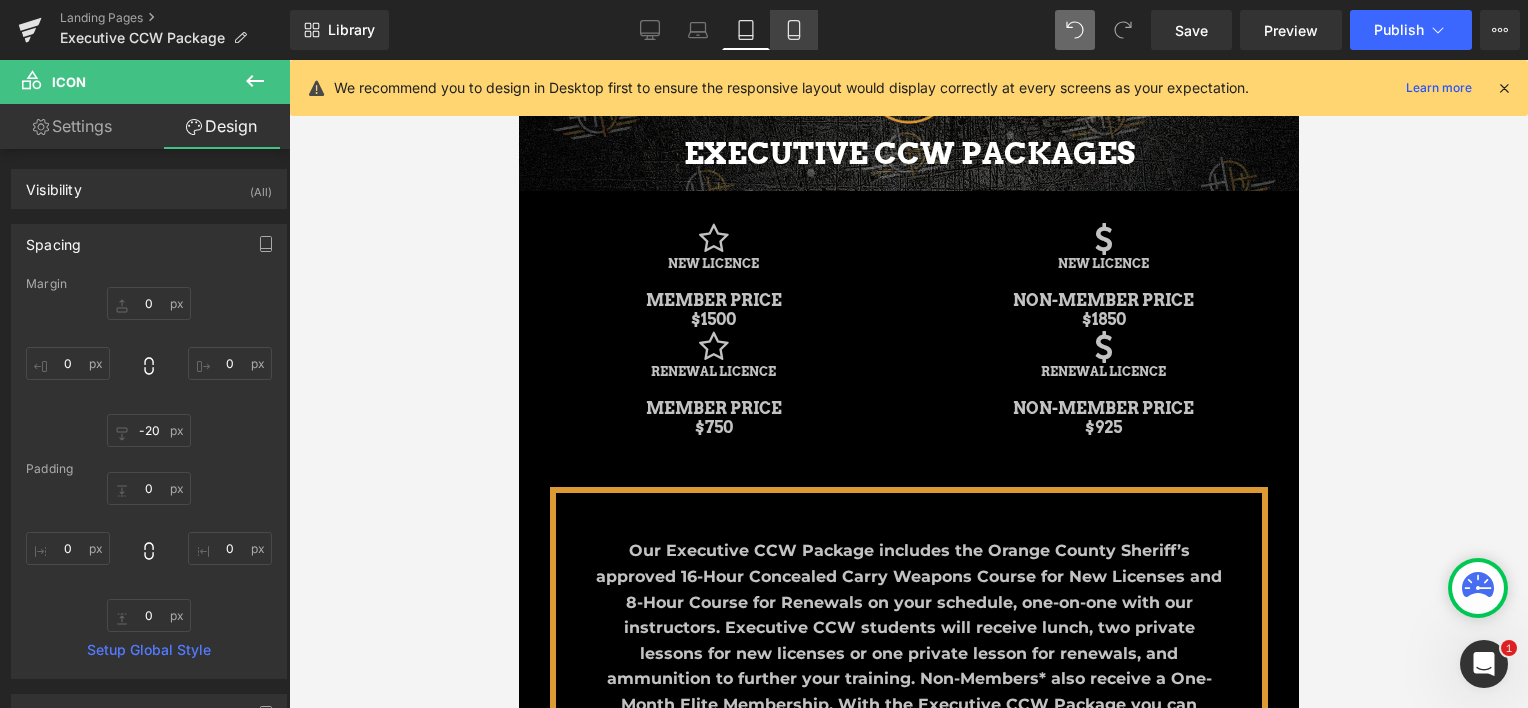 click 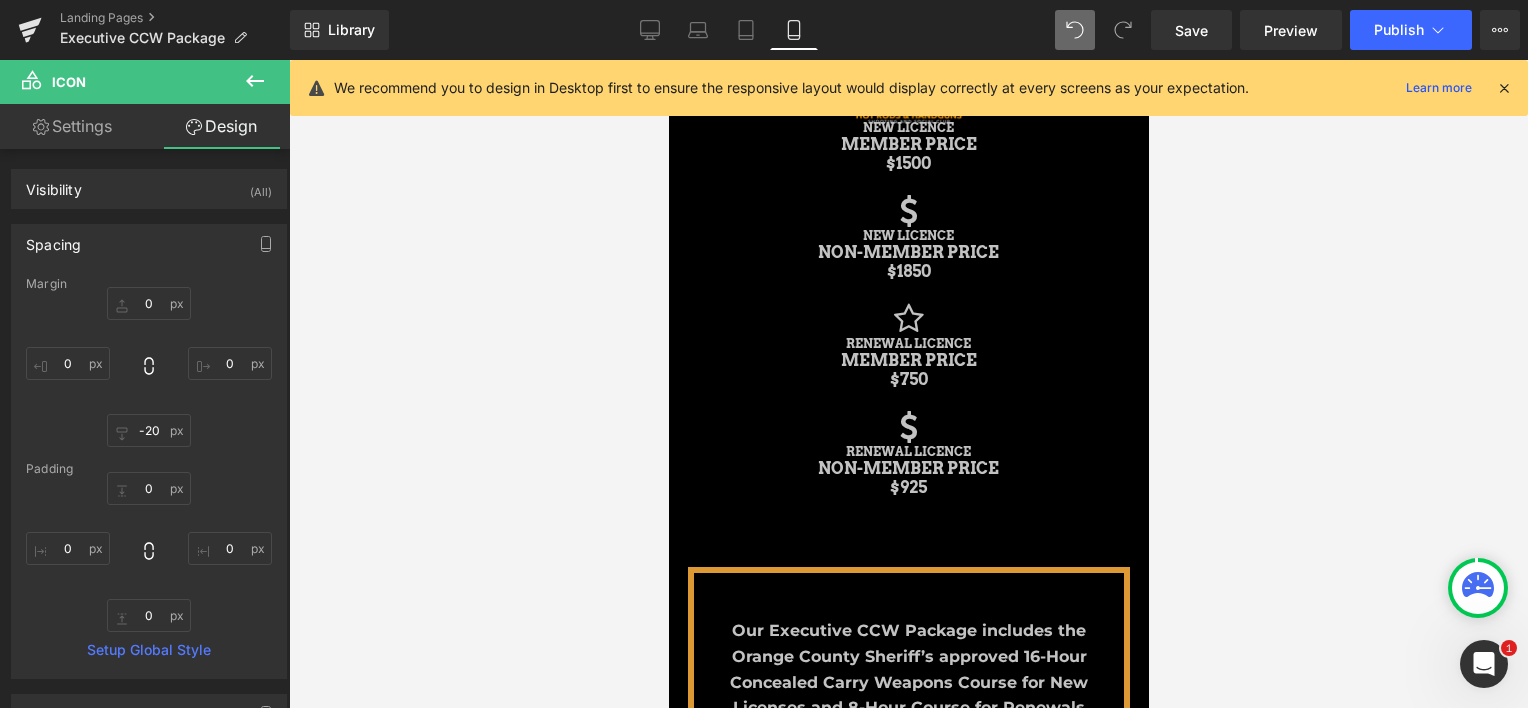 scroll, scrollTop: 3730, scrollLeft: 464, axis: both 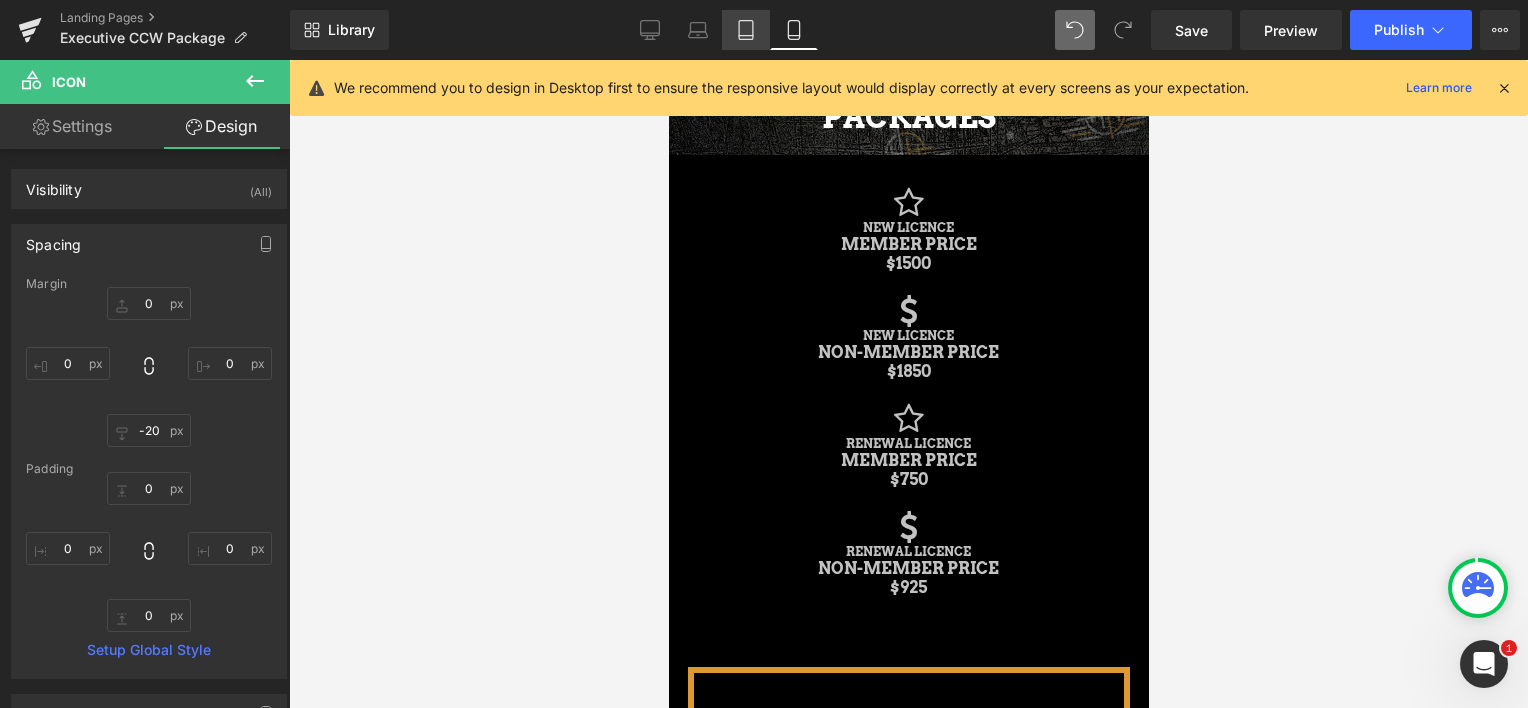 click 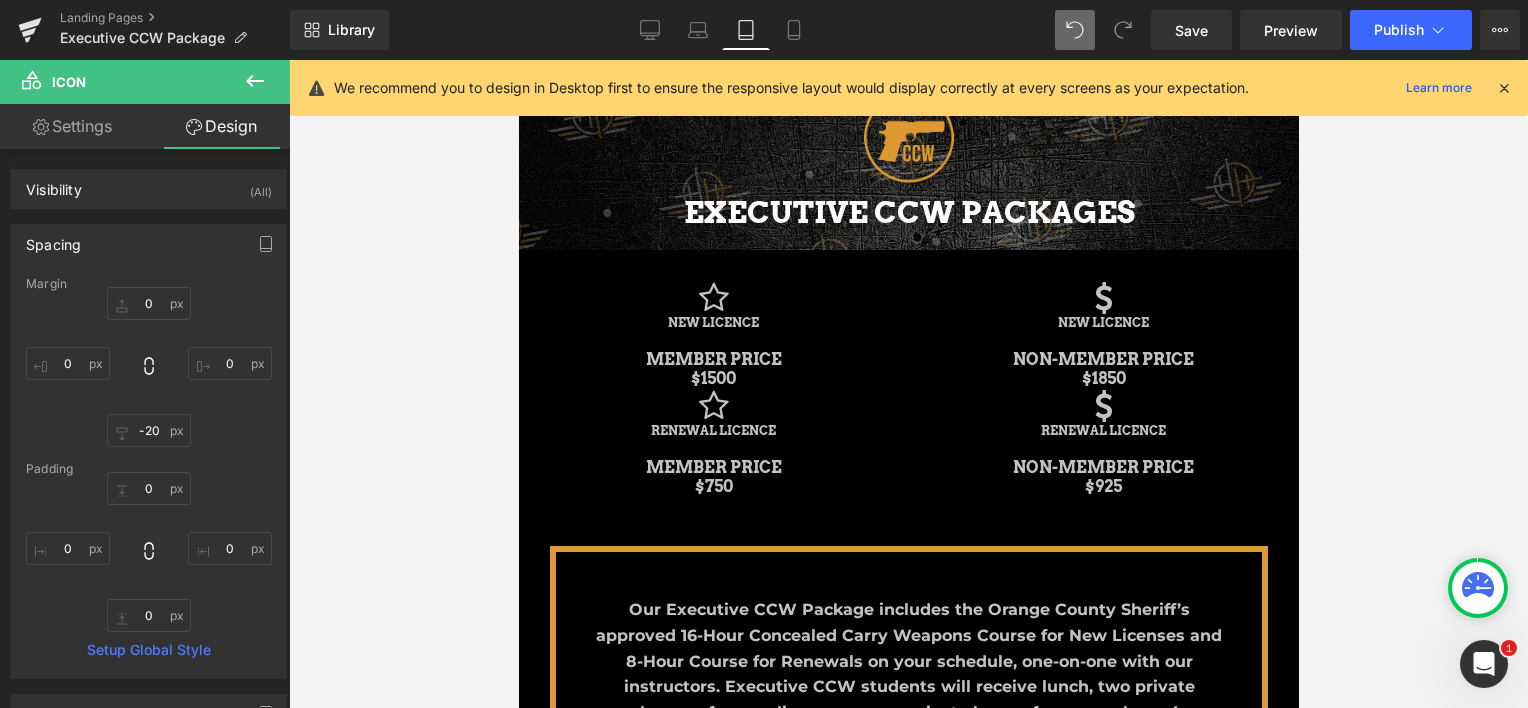 scroll, scrollTop: 123, scrollLeft: 0, axis: vertical 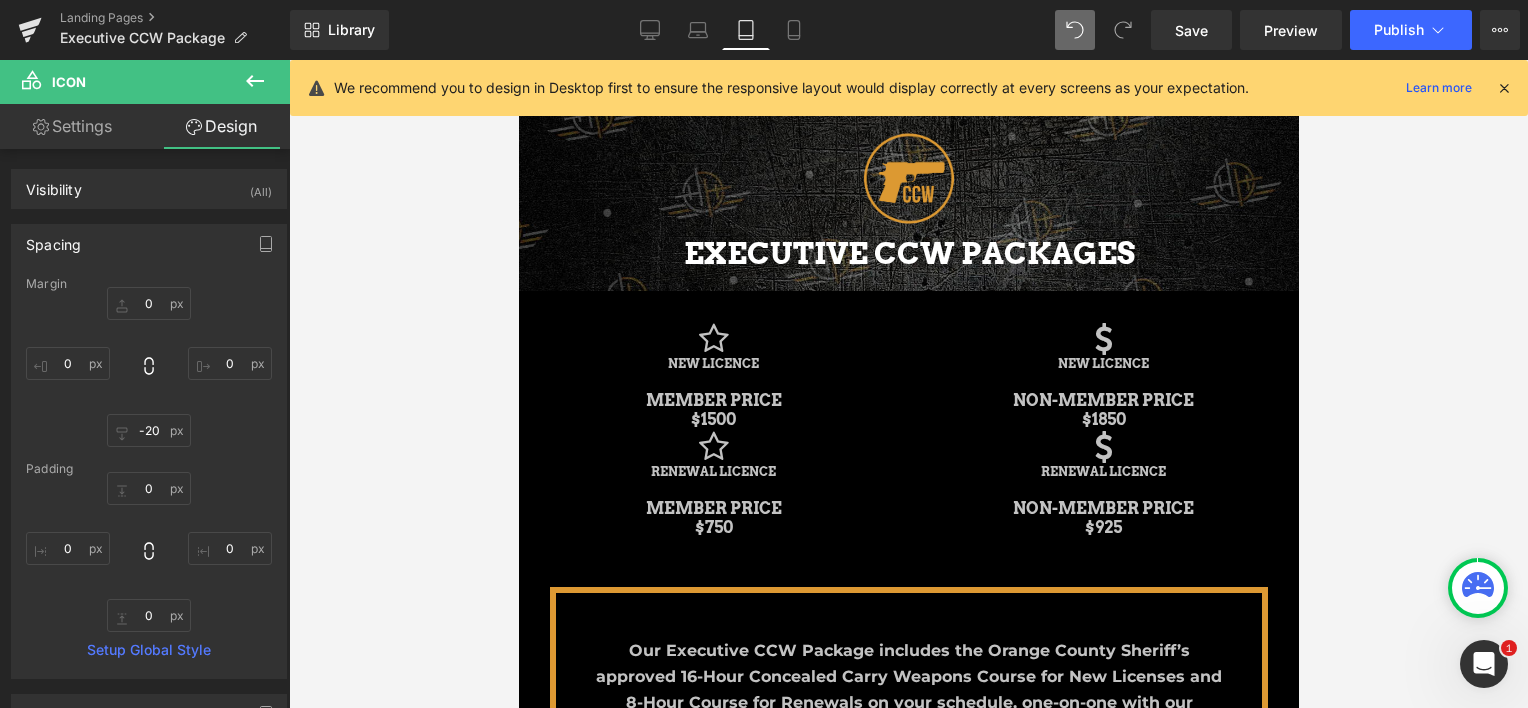 type on "0" 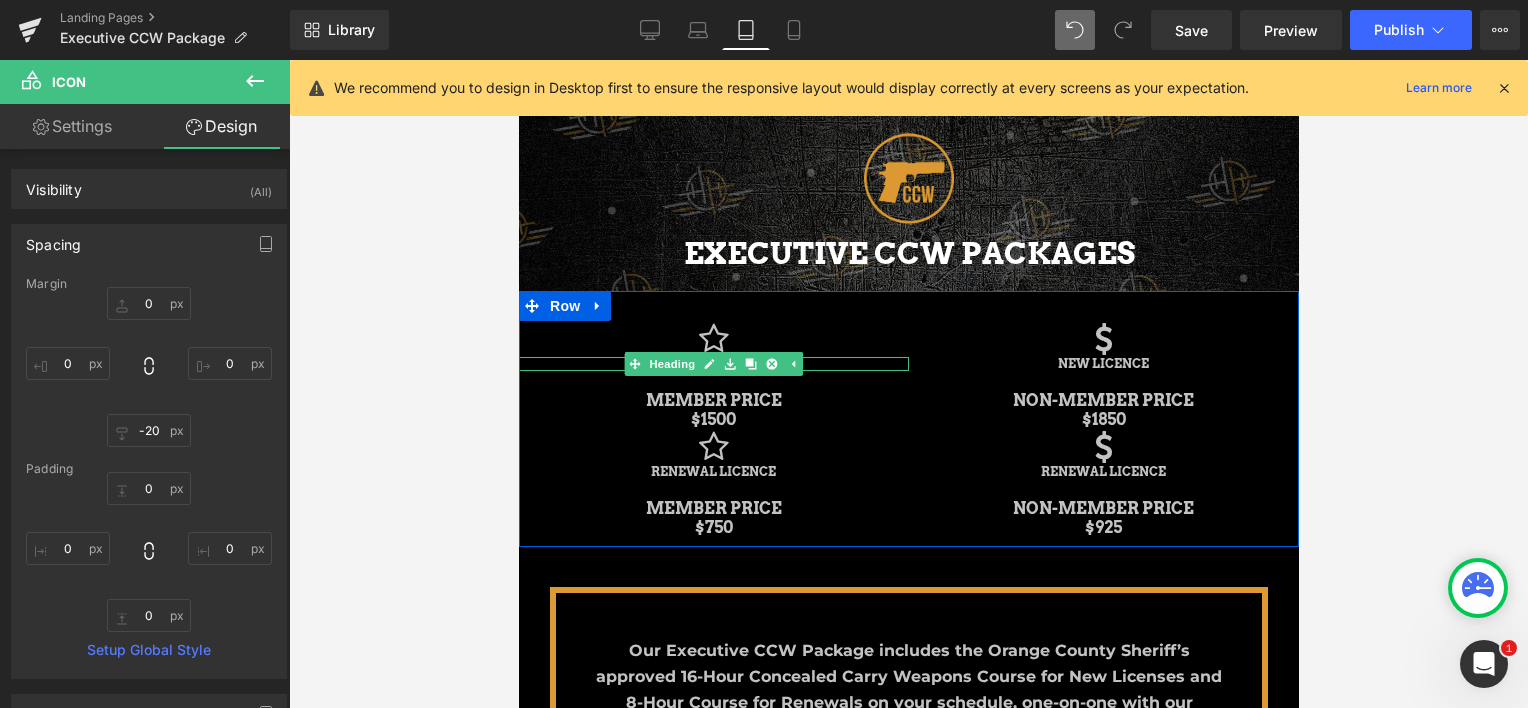 click on "NEW LICENCE" at bounding box center [713, 364] 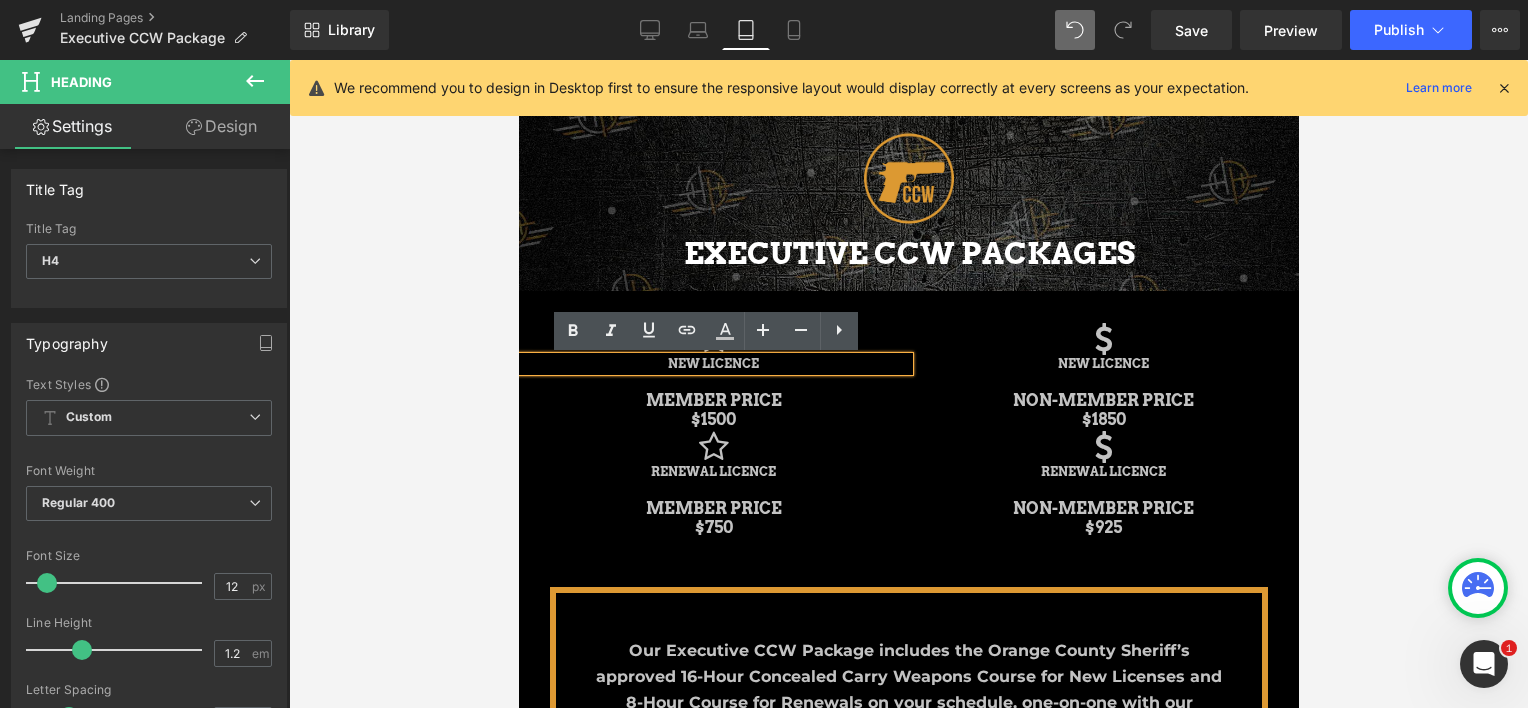 click on "Design" at bounding box center [221, 126] 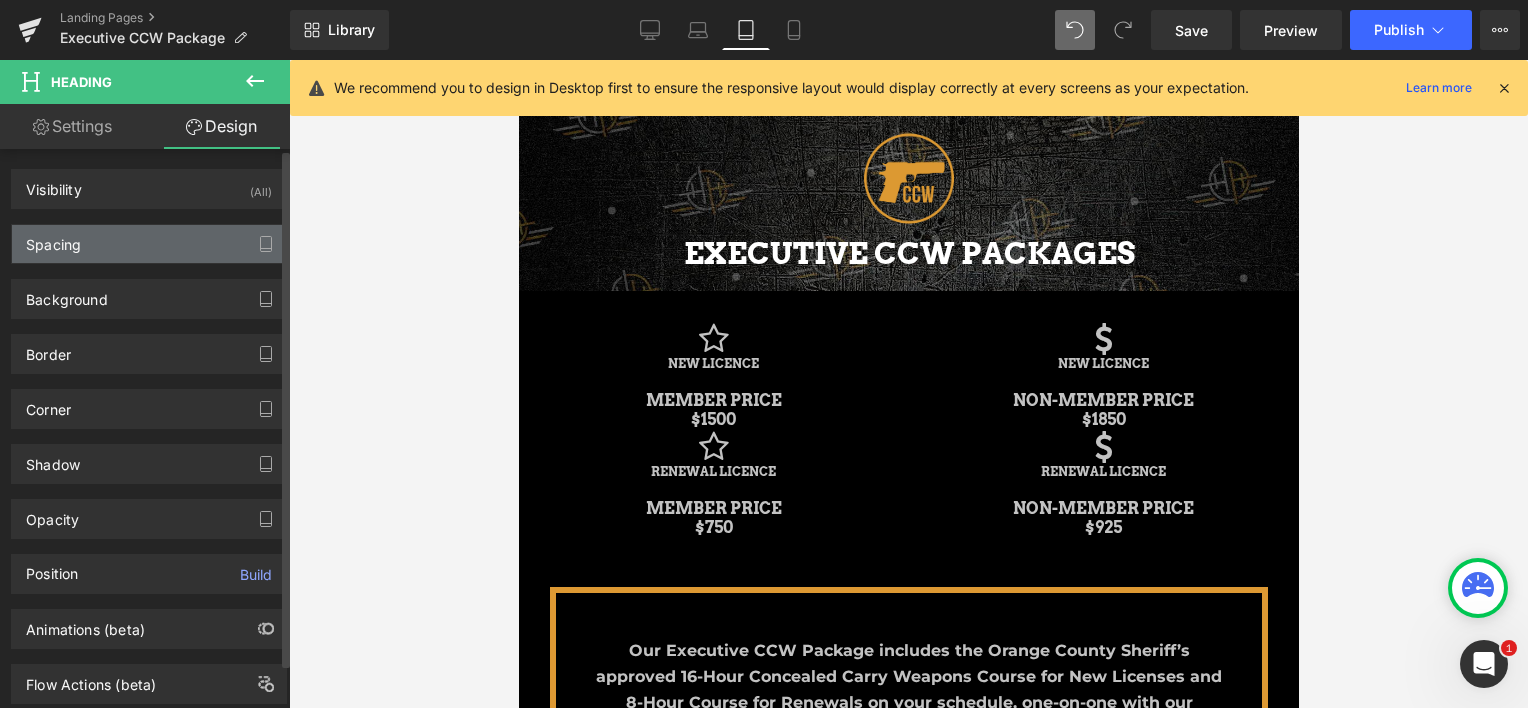 type on "20" 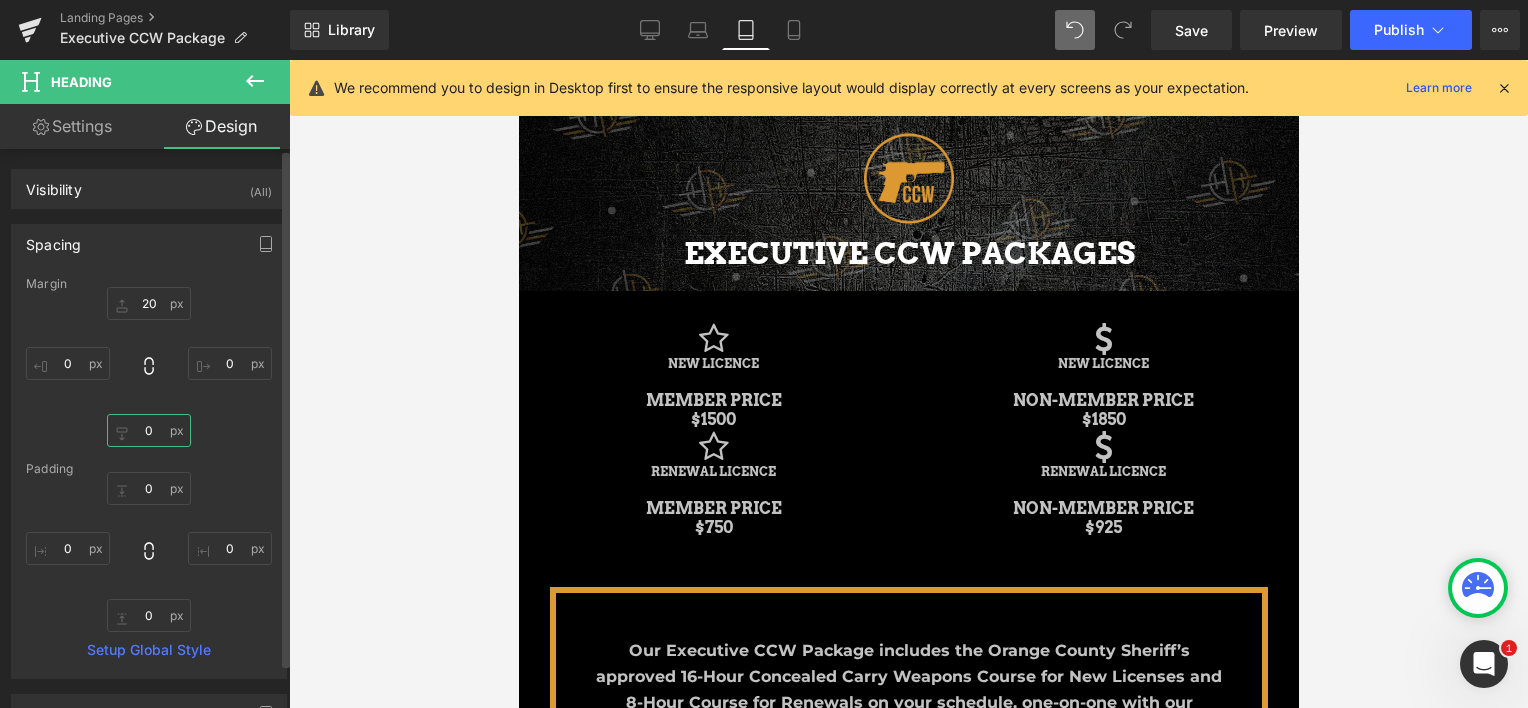 click on "0" at bounding box center (149, 430) 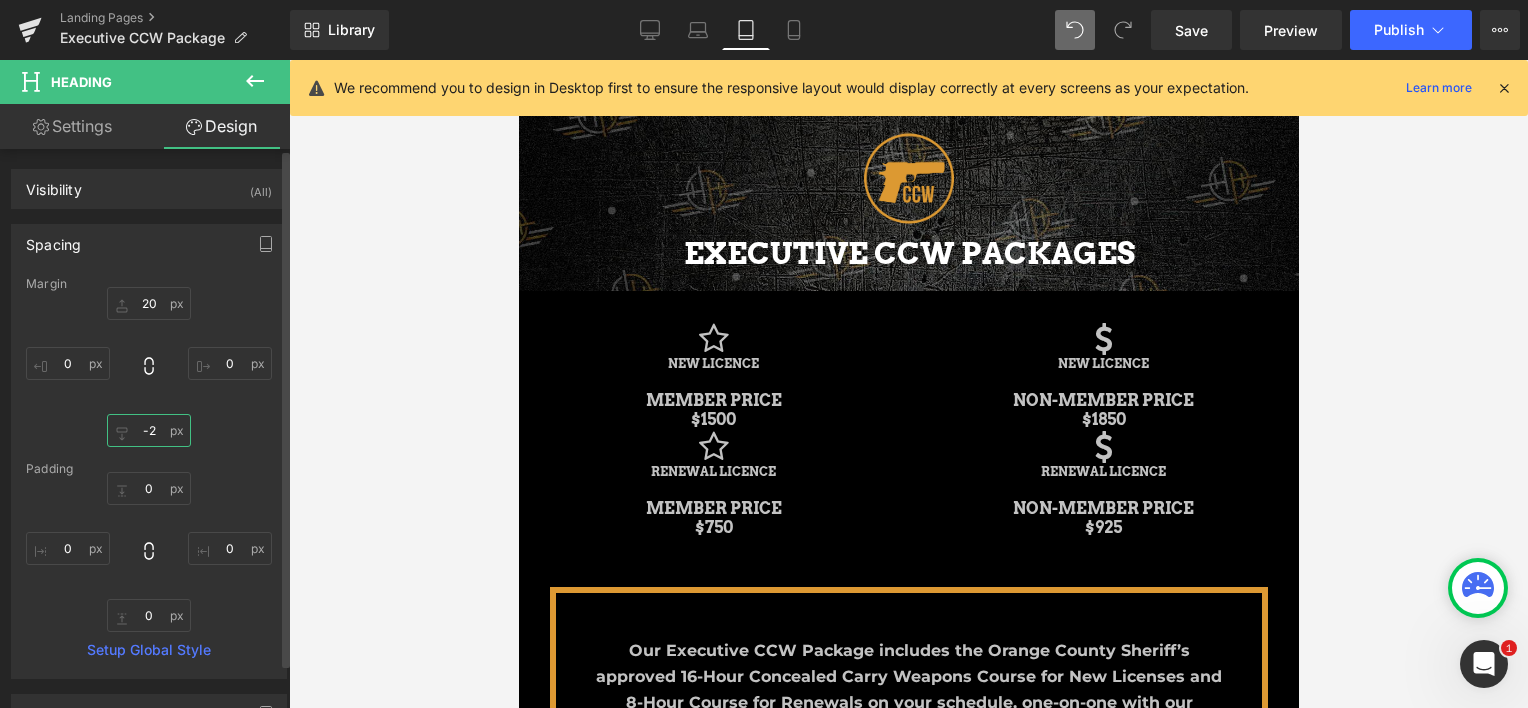 type on "-20" 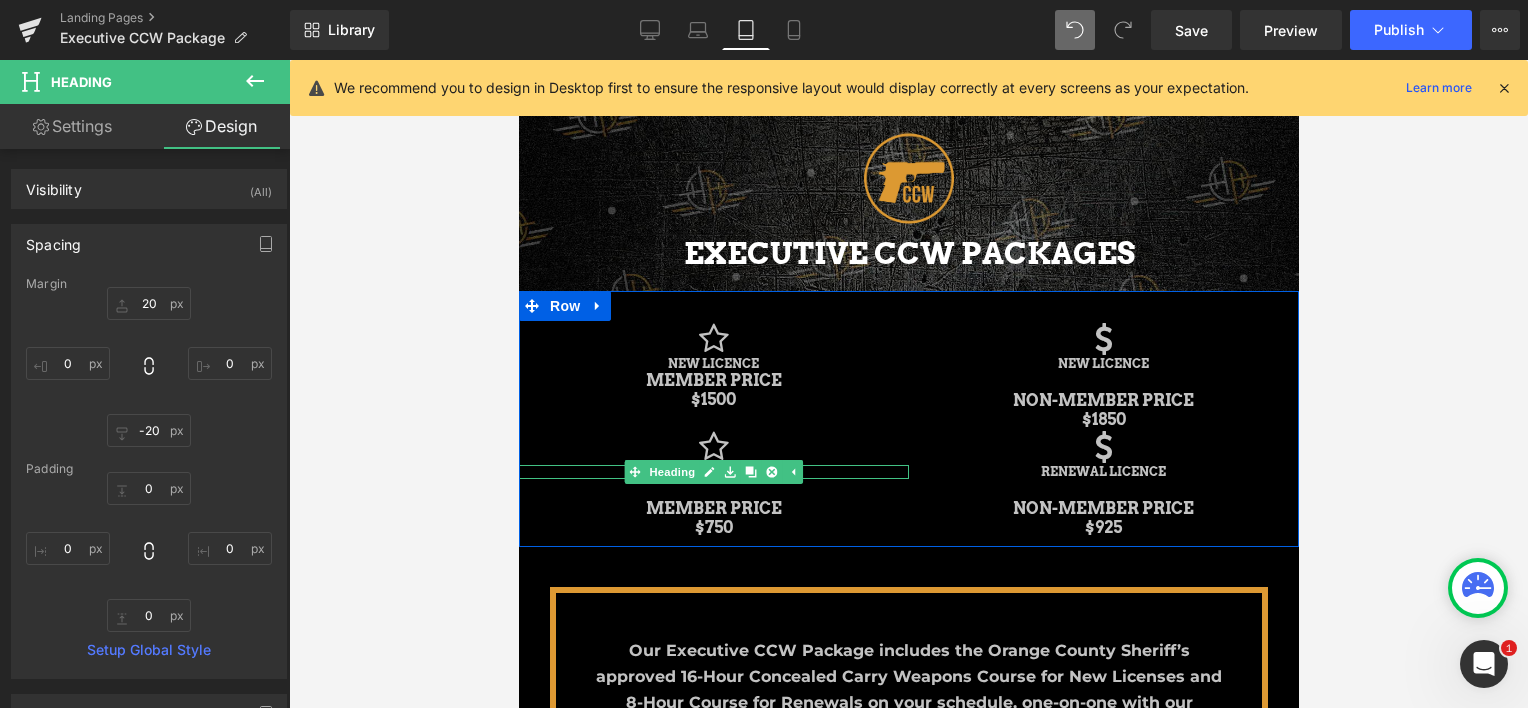 click on "RENEWAL LICENCE" at bounding box center (713, 472) 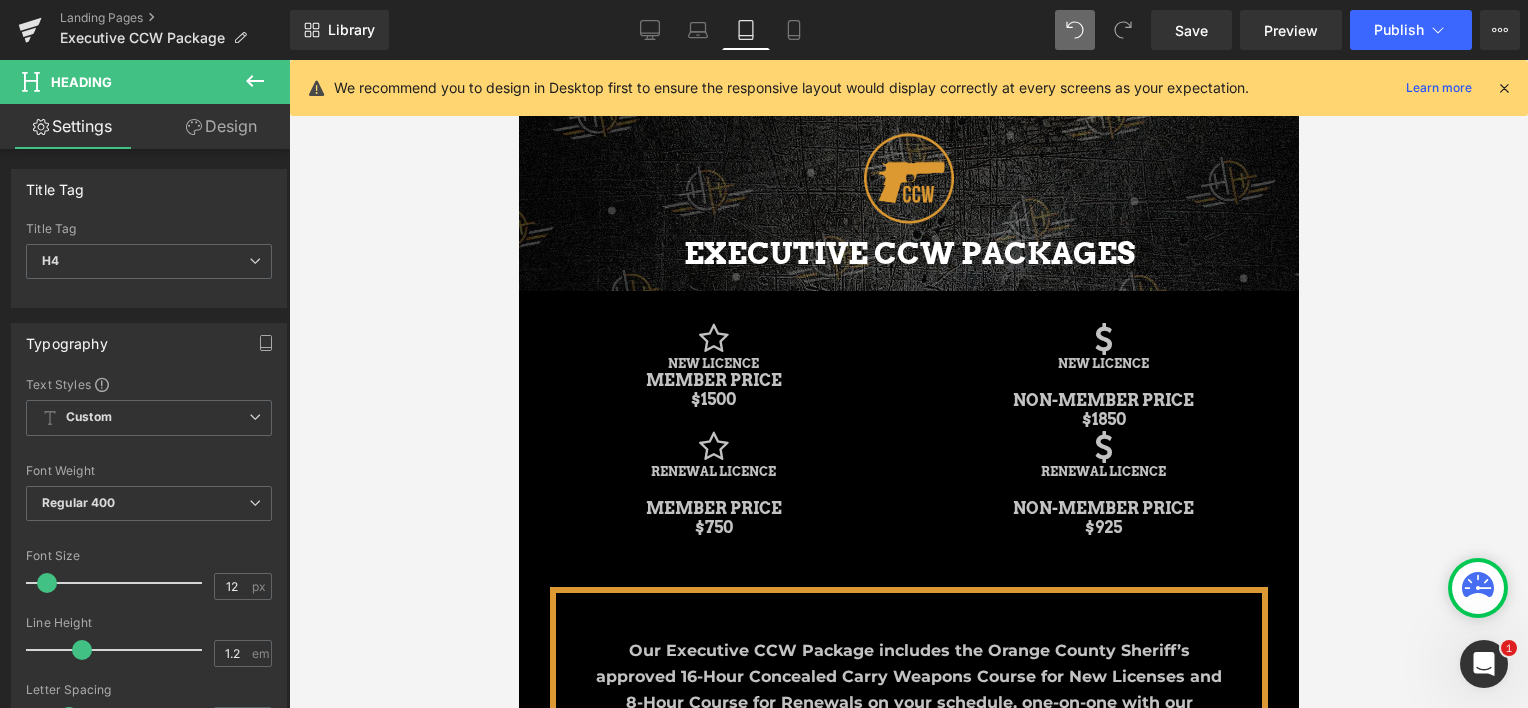 click on "Design" at bounding box center [221, 126] 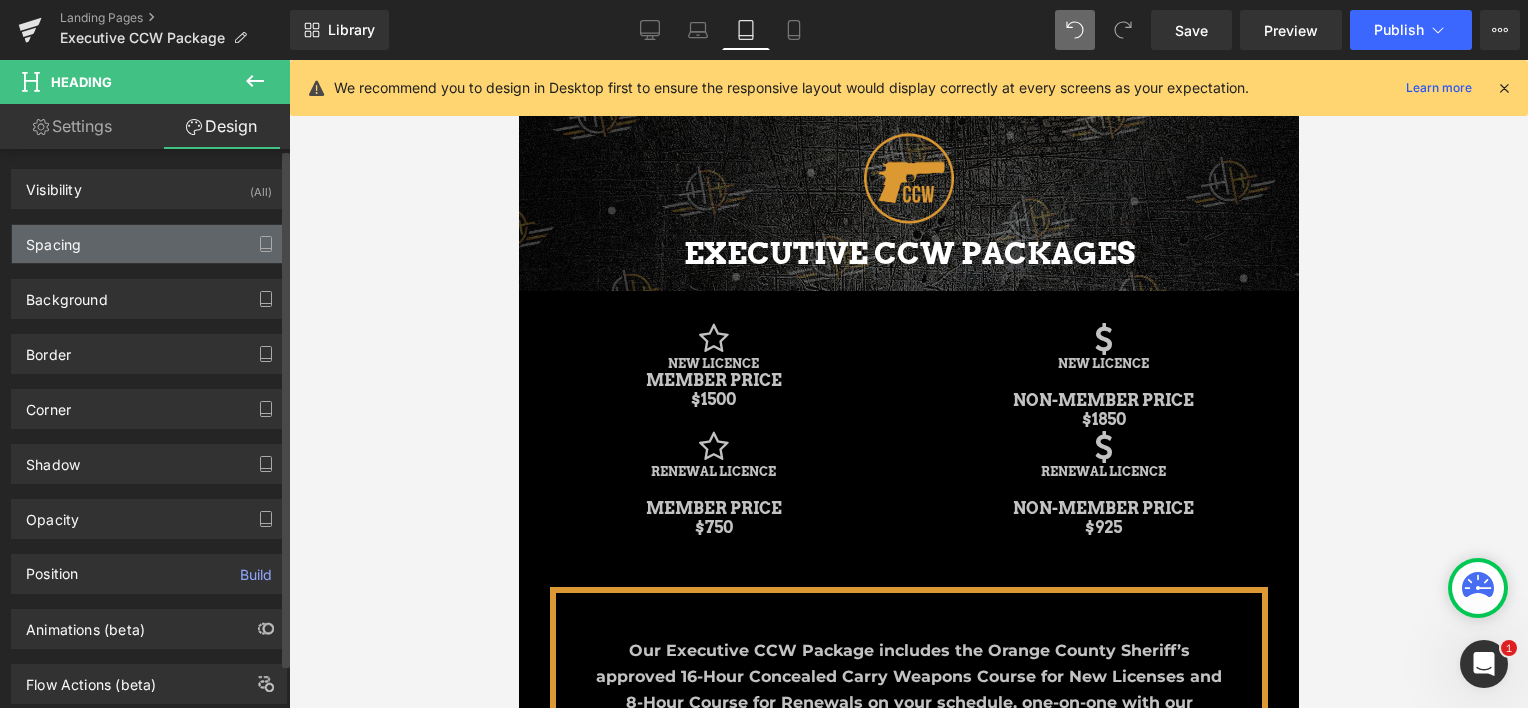type on "20" 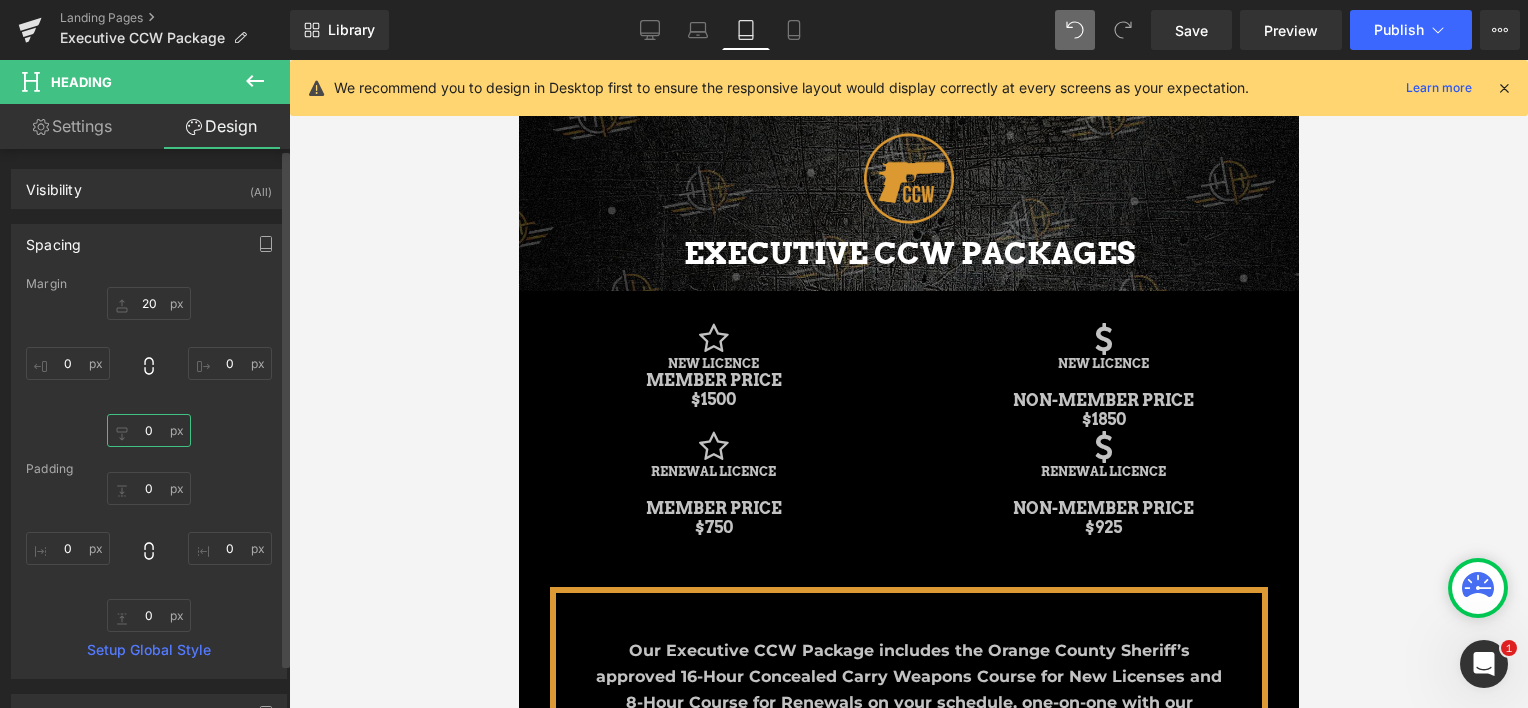 click on "0" at bounding box center (149, 430) 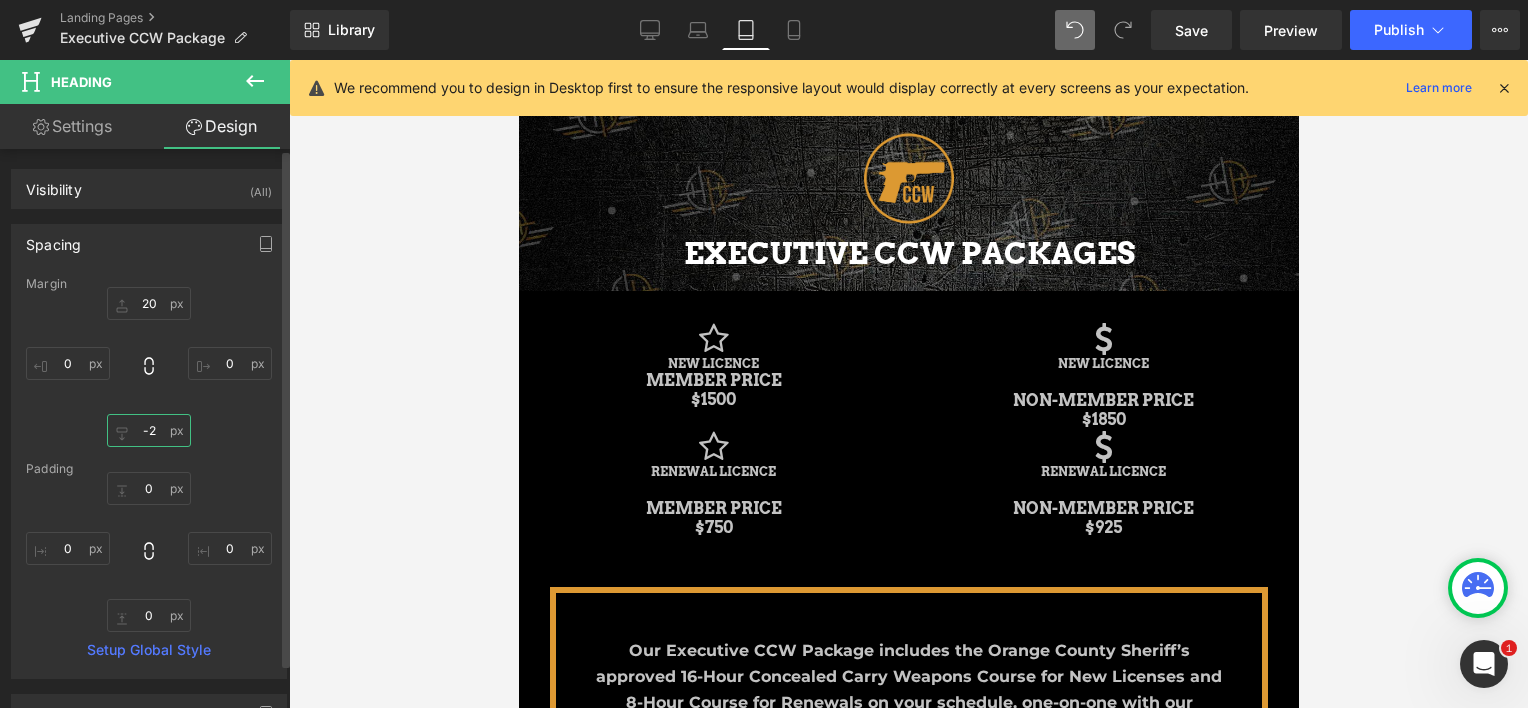 type on "-20" 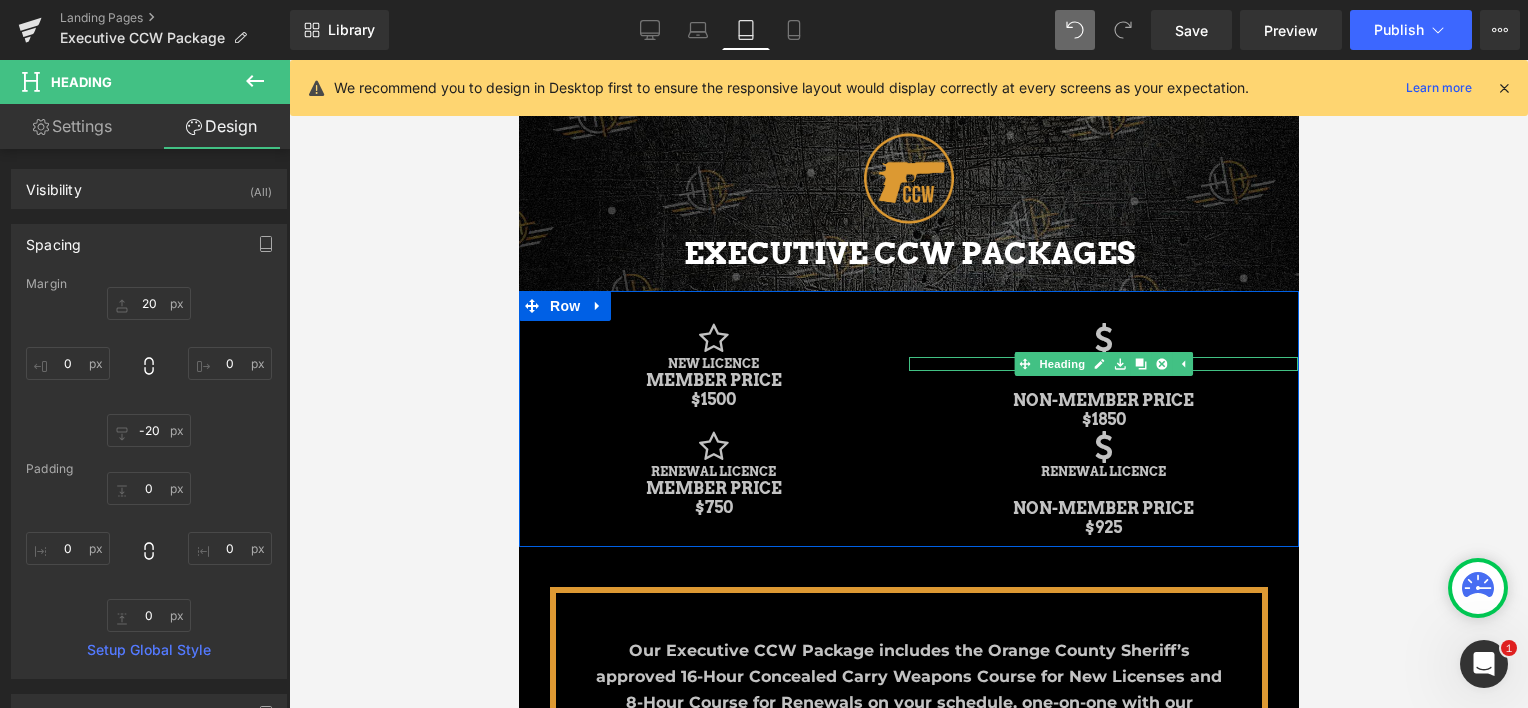 click on "NEW LICENCE" at bounding box center (1103, 364) 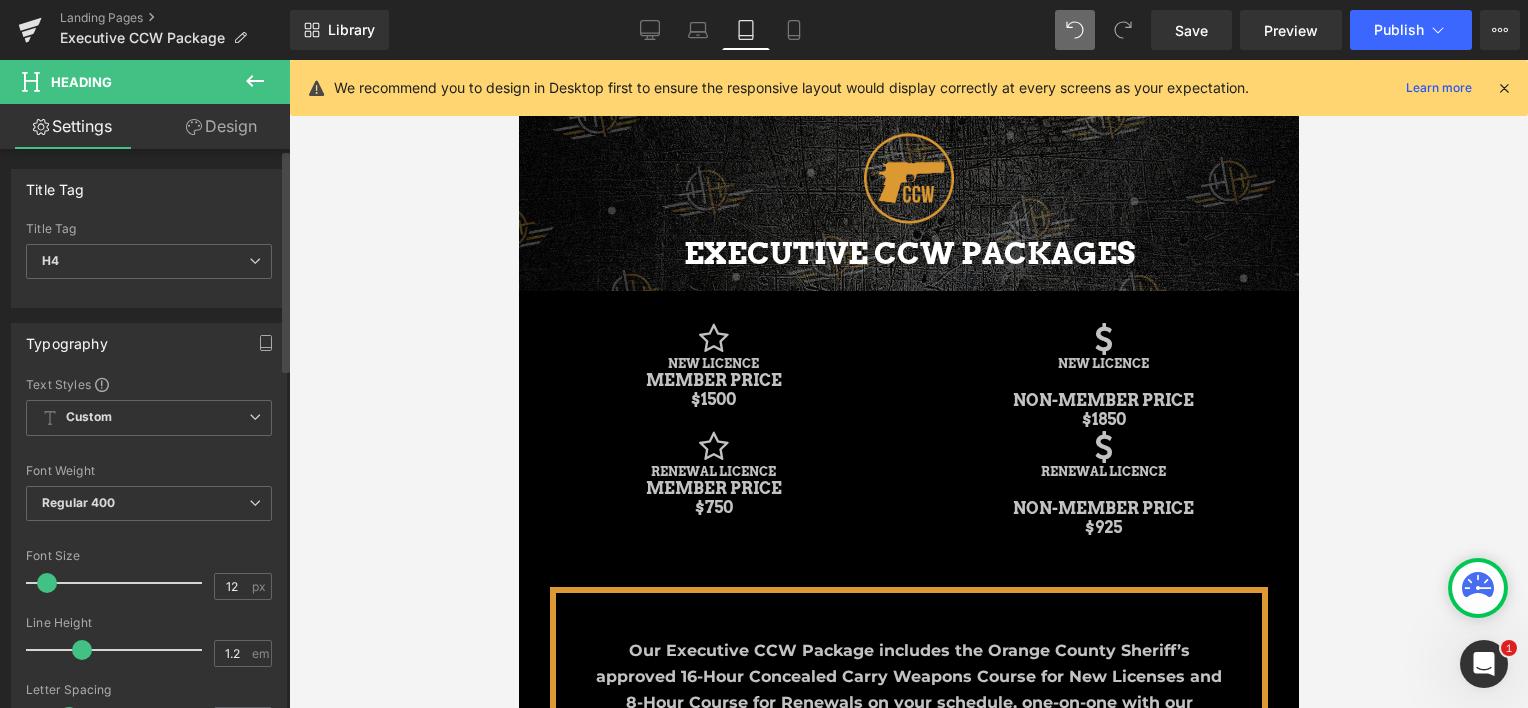 click on "Title Tag H1 H2 H3 H4 H5 H6 Title Tag
H4
H1 H2 H3 H4 H5 H6 Typography Text Styles Custom
Custom
Setup Global Style
Custom
Setup Global Style
Thin 100 Semi Thin 200 Light 300 Regular 400 Medium 500 Semi Bold 600 Super Bold 800 Boldest 900 Bold 700 Lighter Bolder Font Weight
Regular 400
Thin 100 Semi Thin 200 Light 300 Regular 400 Medium 500 Semi Bold 600 Super Bold 800 Boldest 900 Bold 700 Lighter Bolder 12px Font Size 12 px 1.2em Line Height 1.2 em 0px Letter Spacing 0 px #6c6c6c Text Color #6c6c6c 100 % inherit
Font
Default" at bounding box center [149, 830] 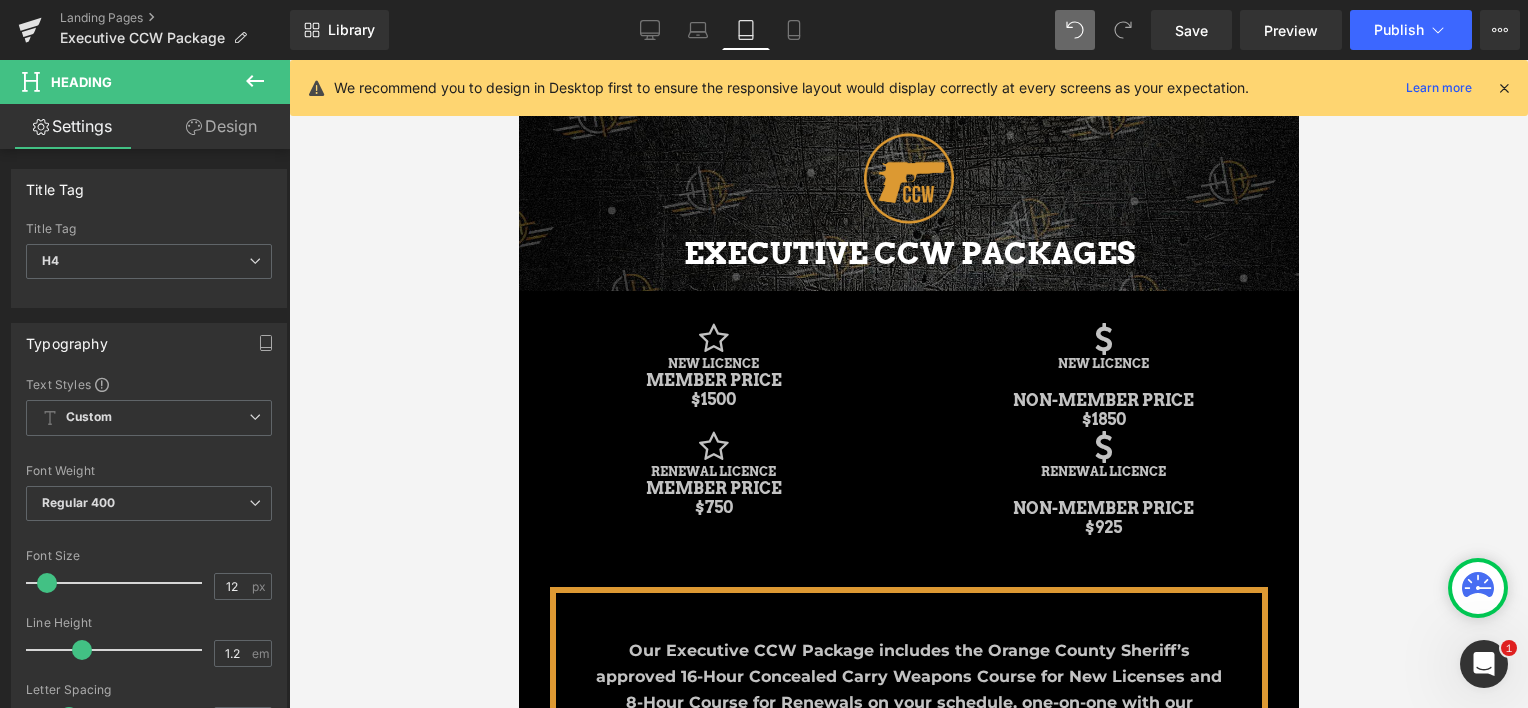 click on "Design" at bounding box center [221, 126] 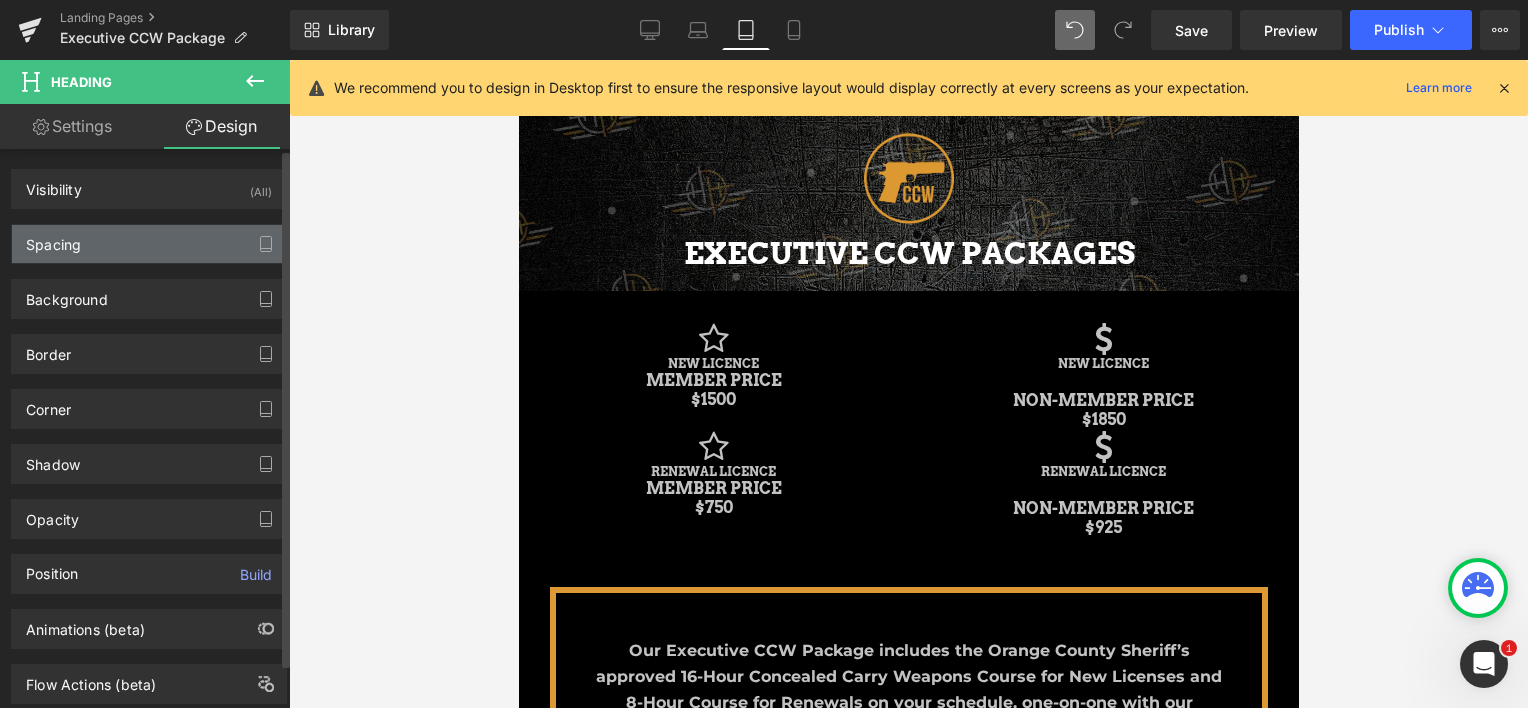 click on "Spacing" at bounding box center (149, 244) 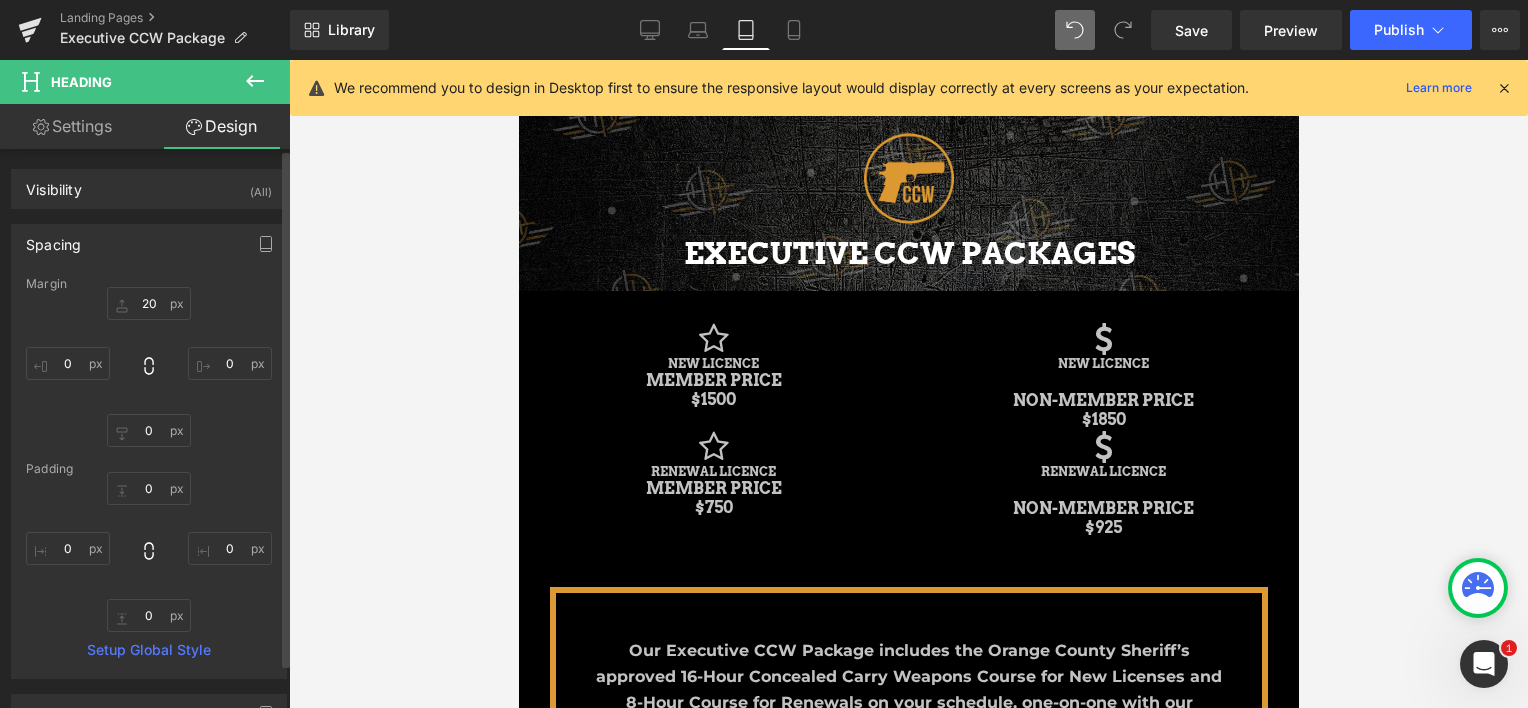 type on "20" 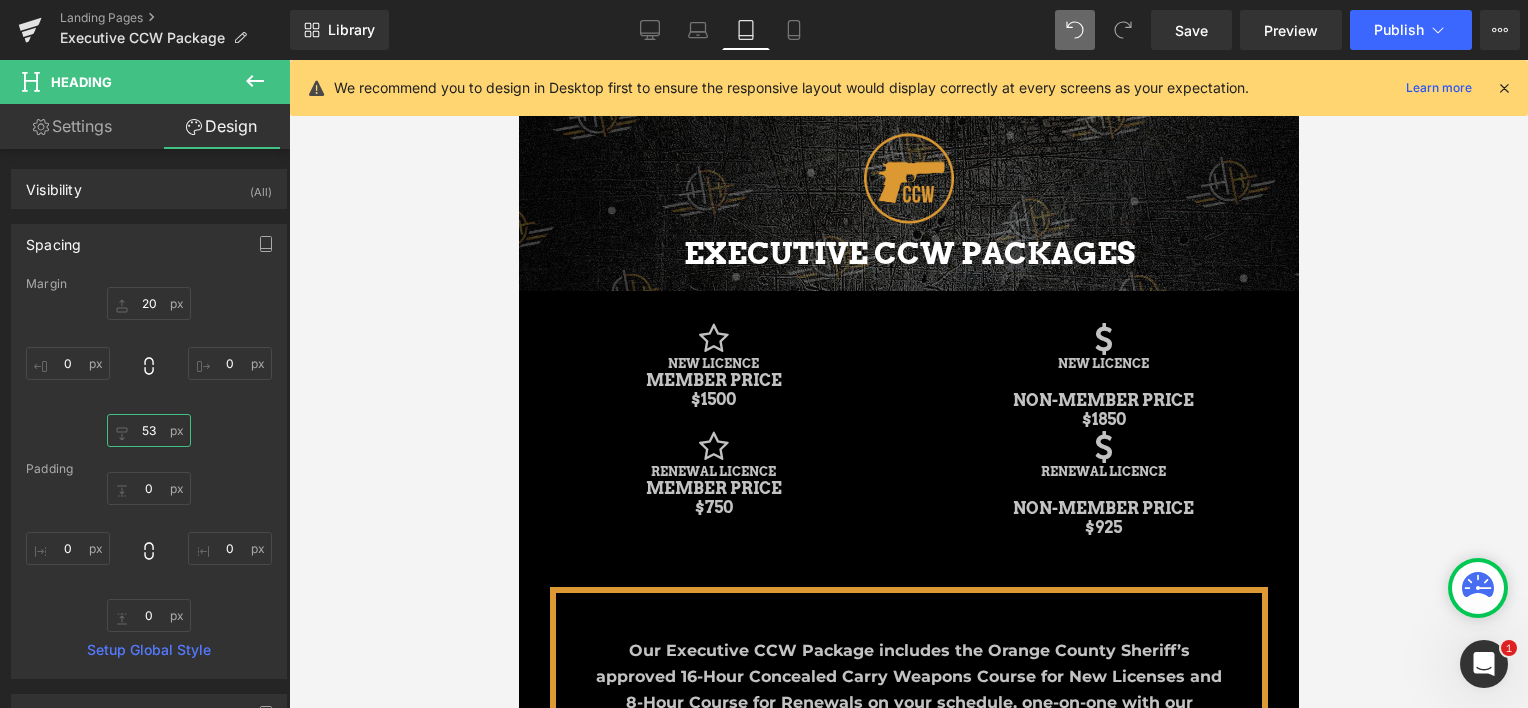 scroll, scrollTop: 9, scrollLeft: 10, axis: both 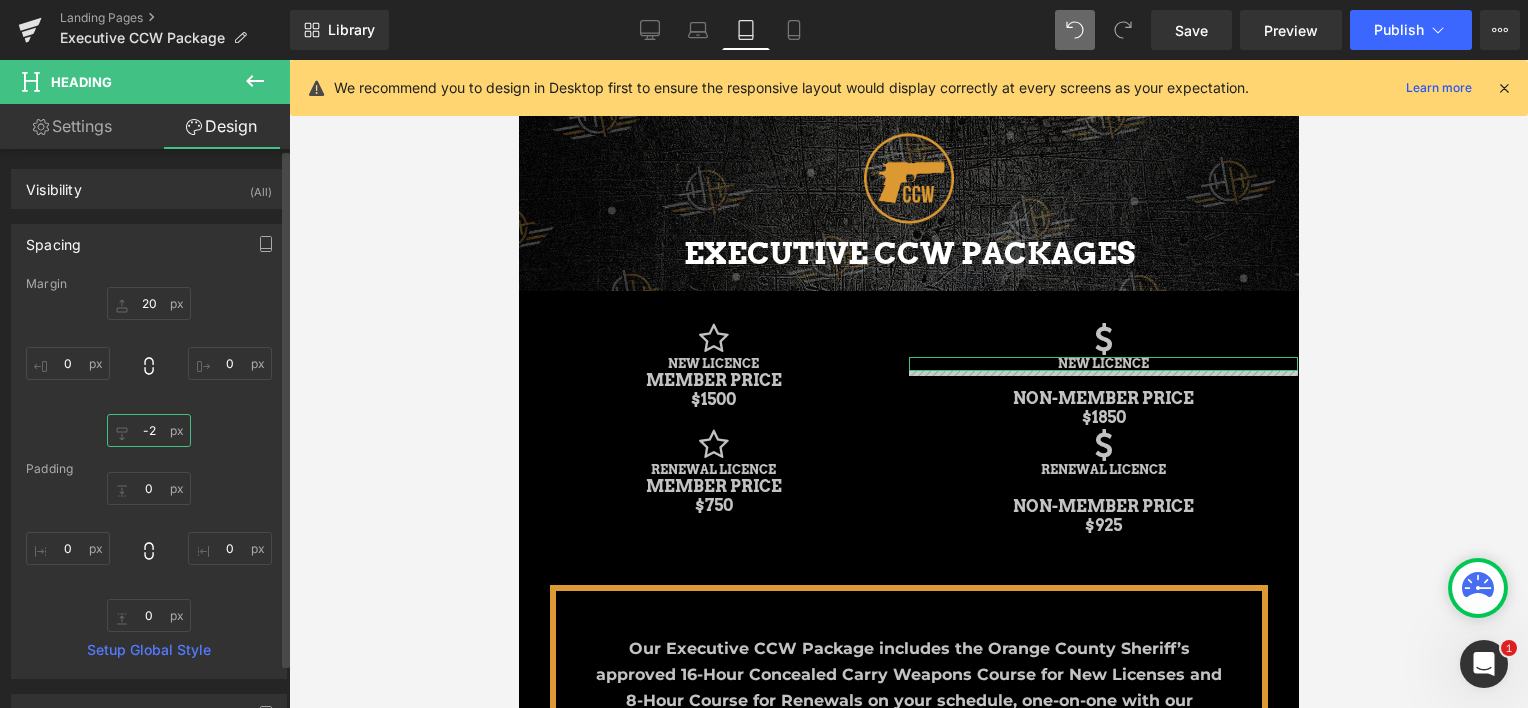 type on "-20" 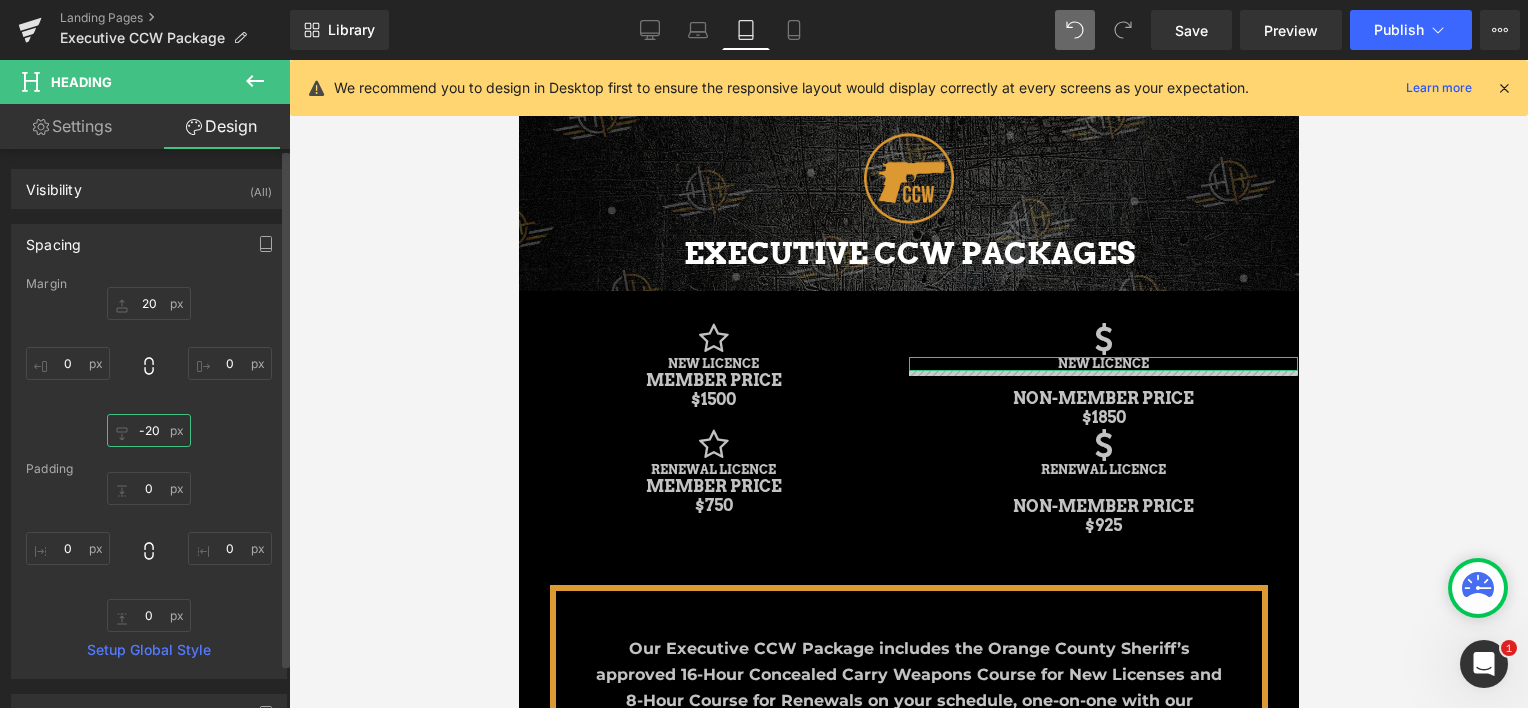 scroll, scrollTop: 2918, scrollLeft: 764, axis: both 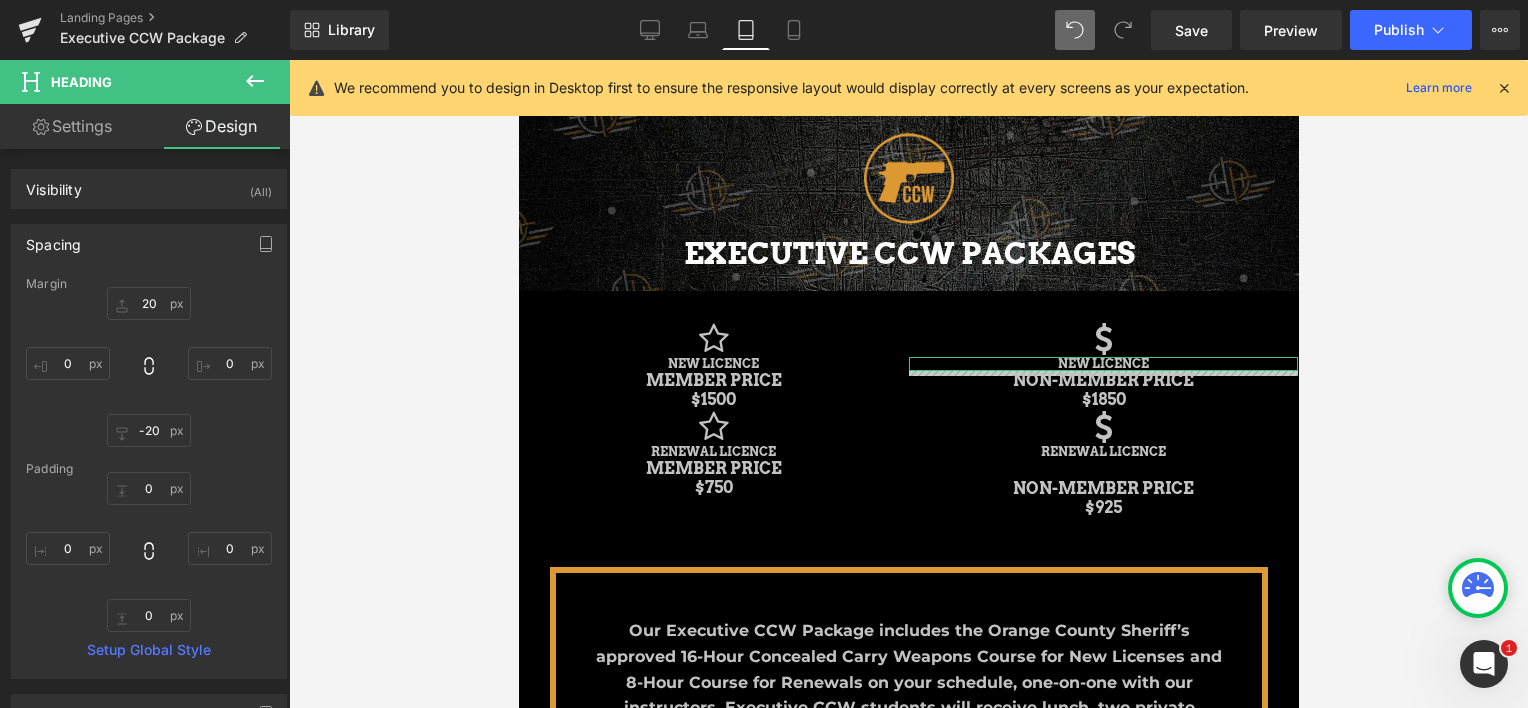 click on "RENEWAL LICENCE Heading" at bounding box center (1103, 452) 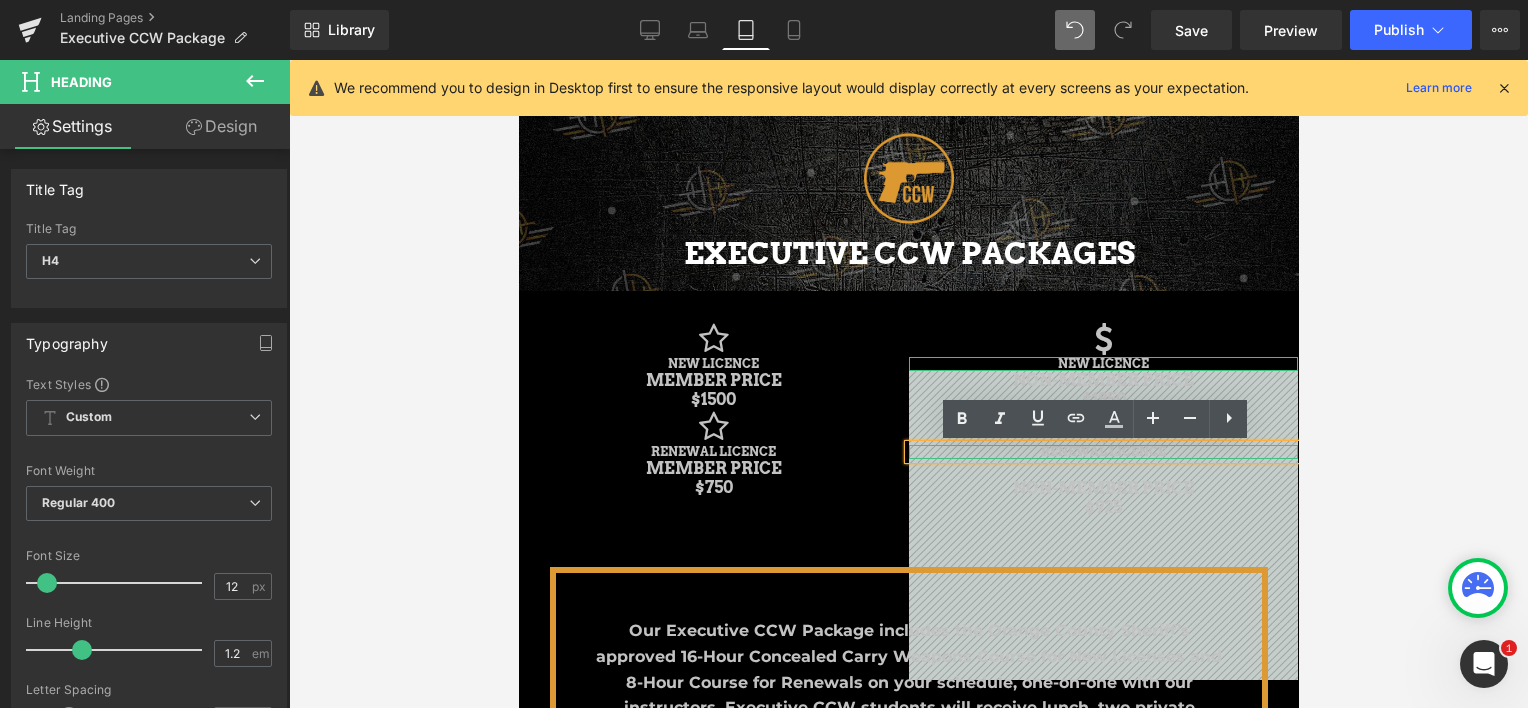 click on "Design" at bounding box center (221, 126) 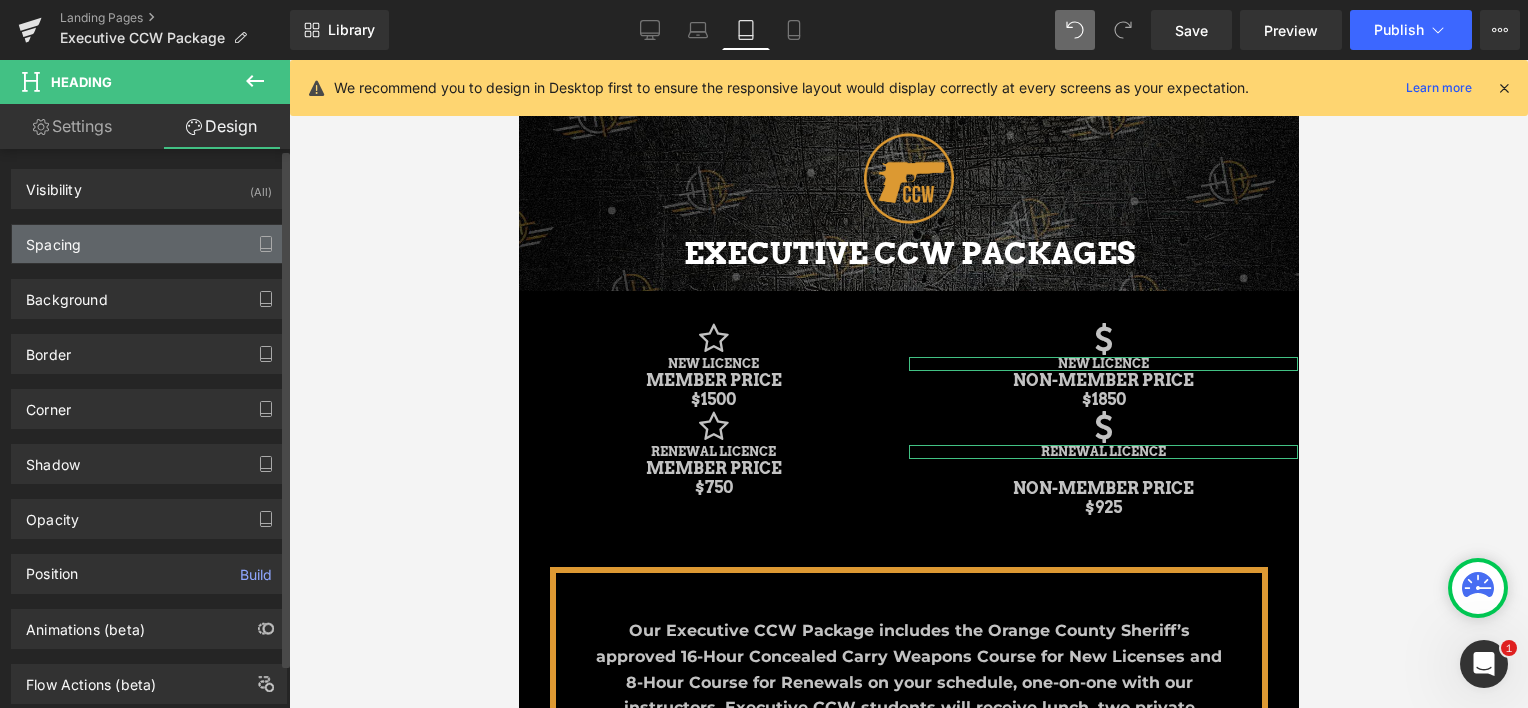 type on "20" 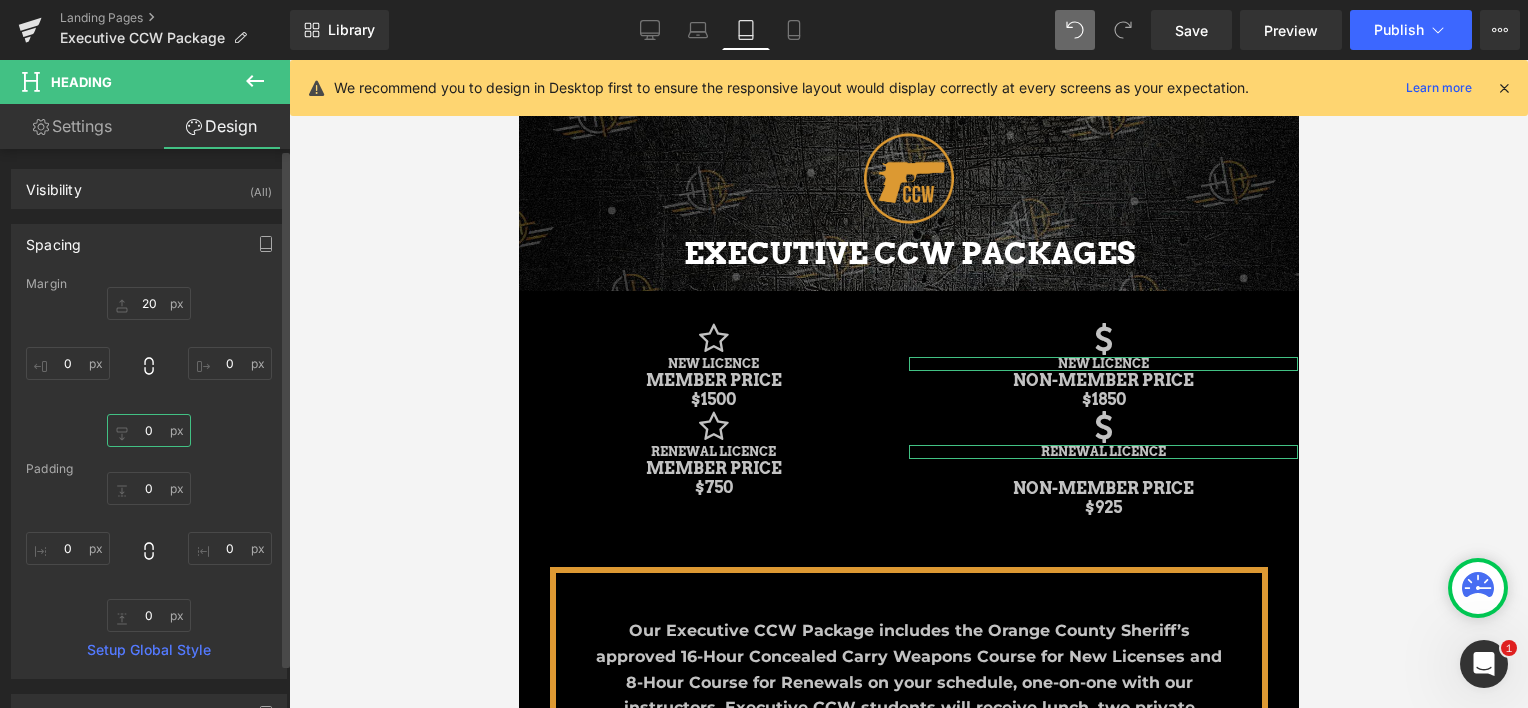 click on "0" at bounding box center [149, 430] 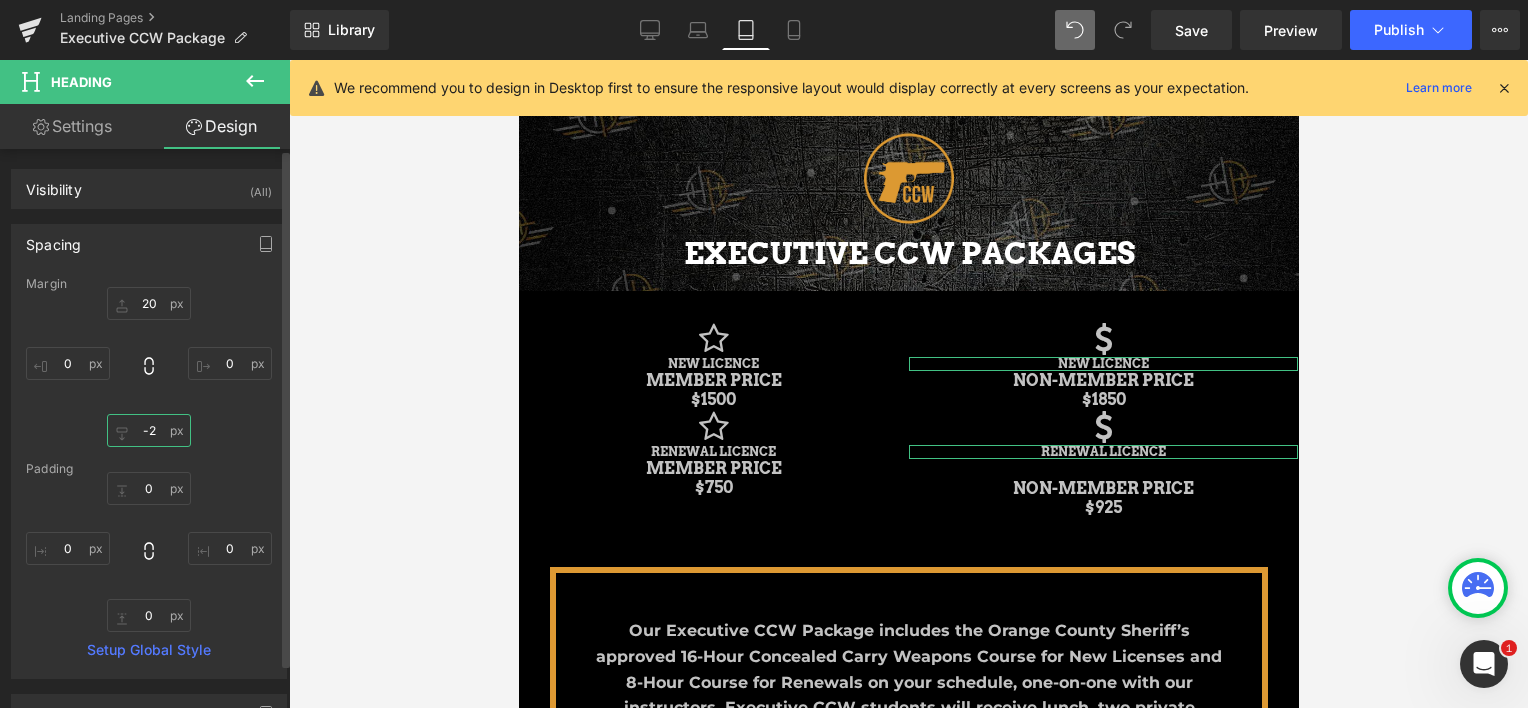 type on "-20" 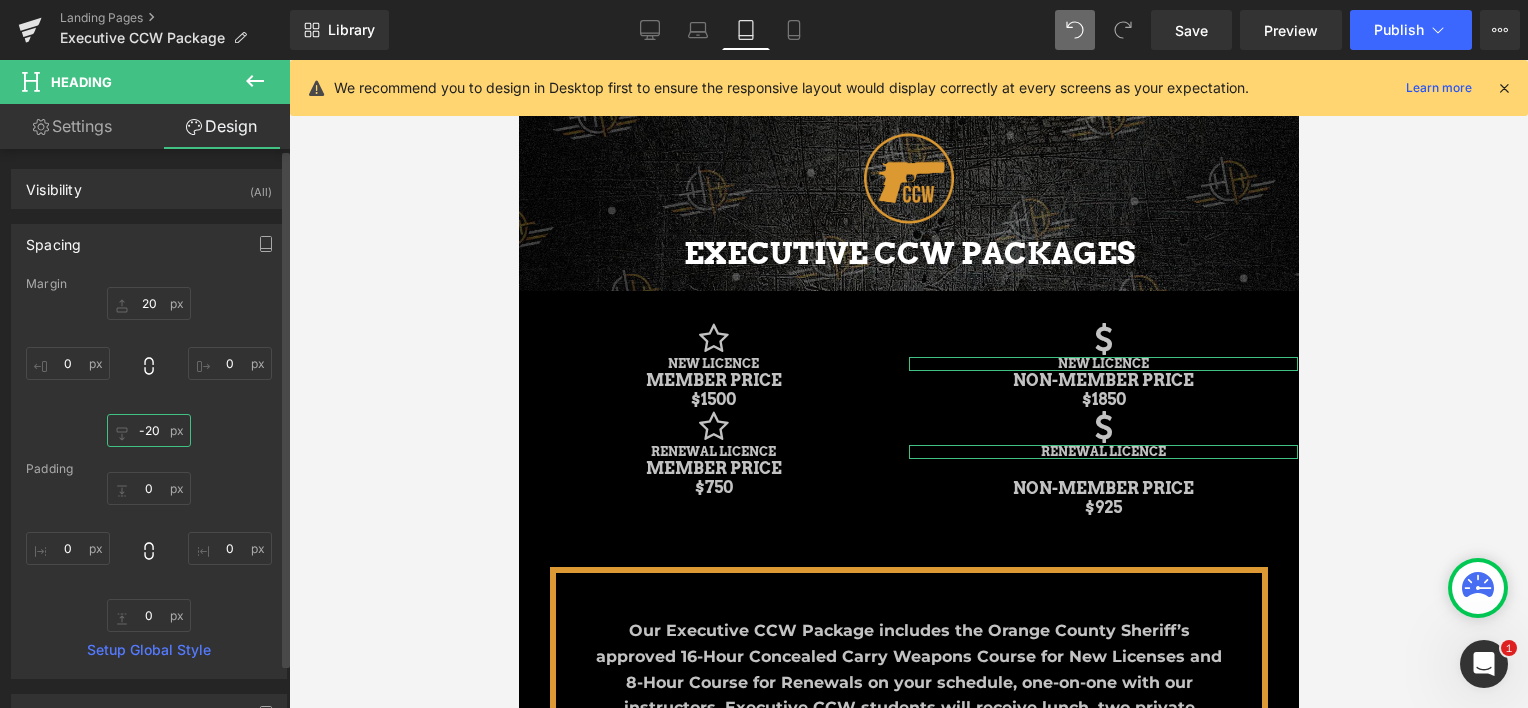 scroll, scrollTop: 2898, scrollLeft: 764, axis: both 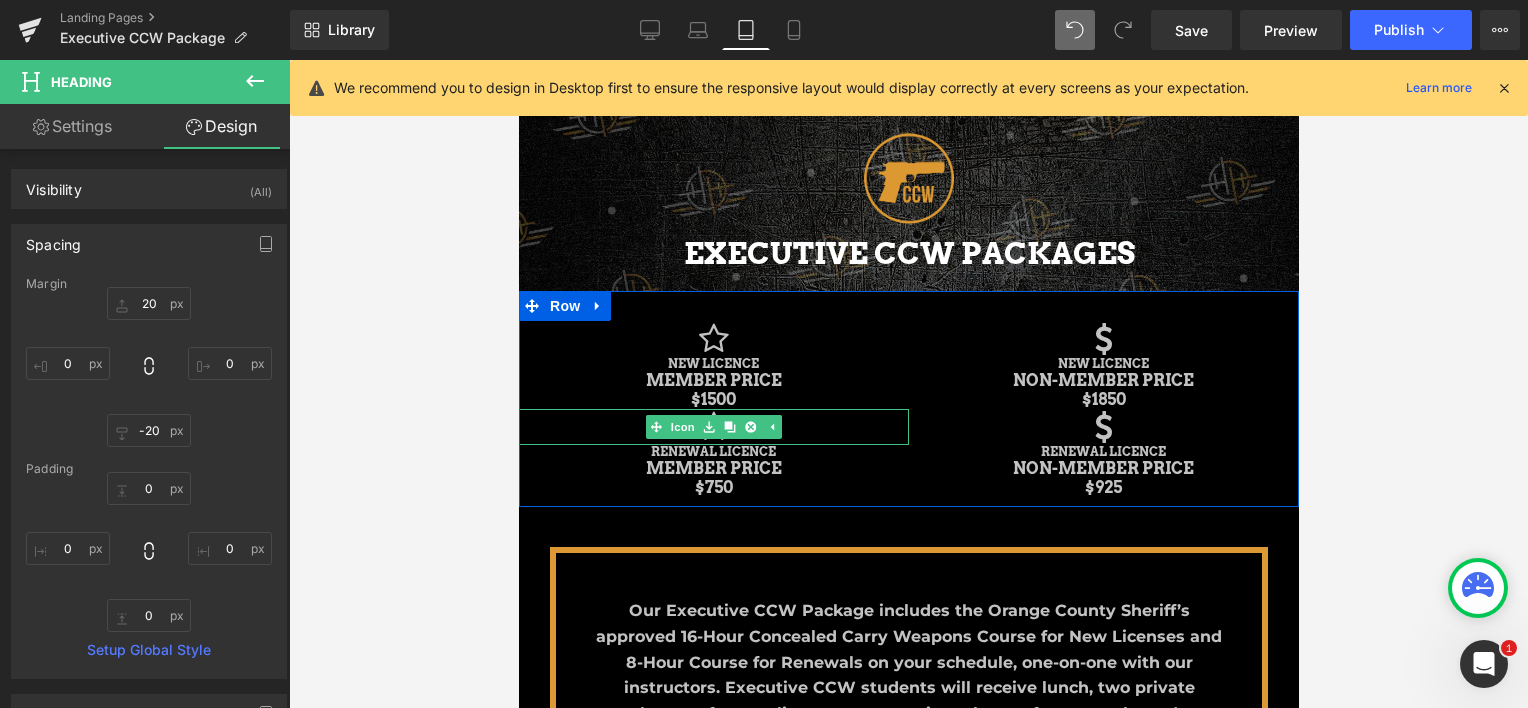 click at bounding box center [713, 426] 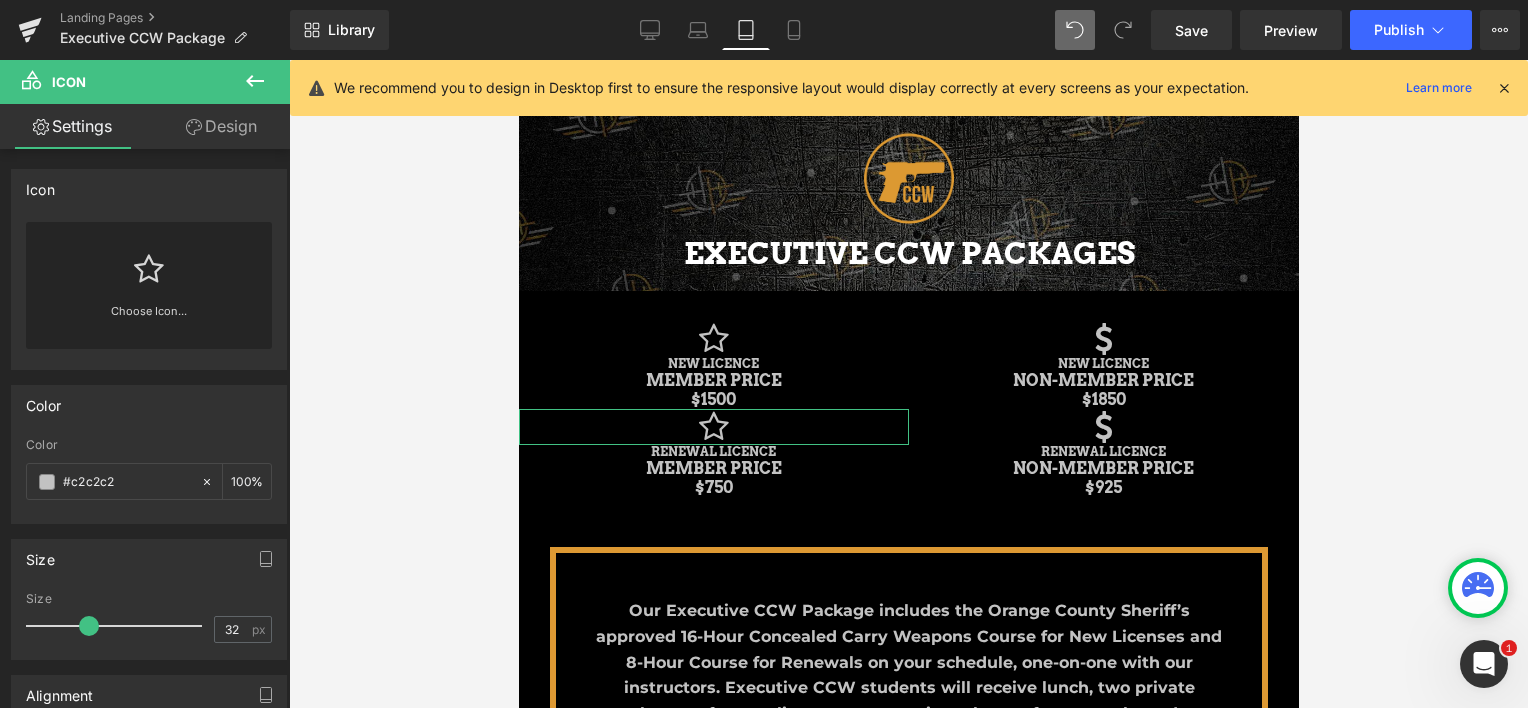 click on "Design" at bounding box center (221, 126) 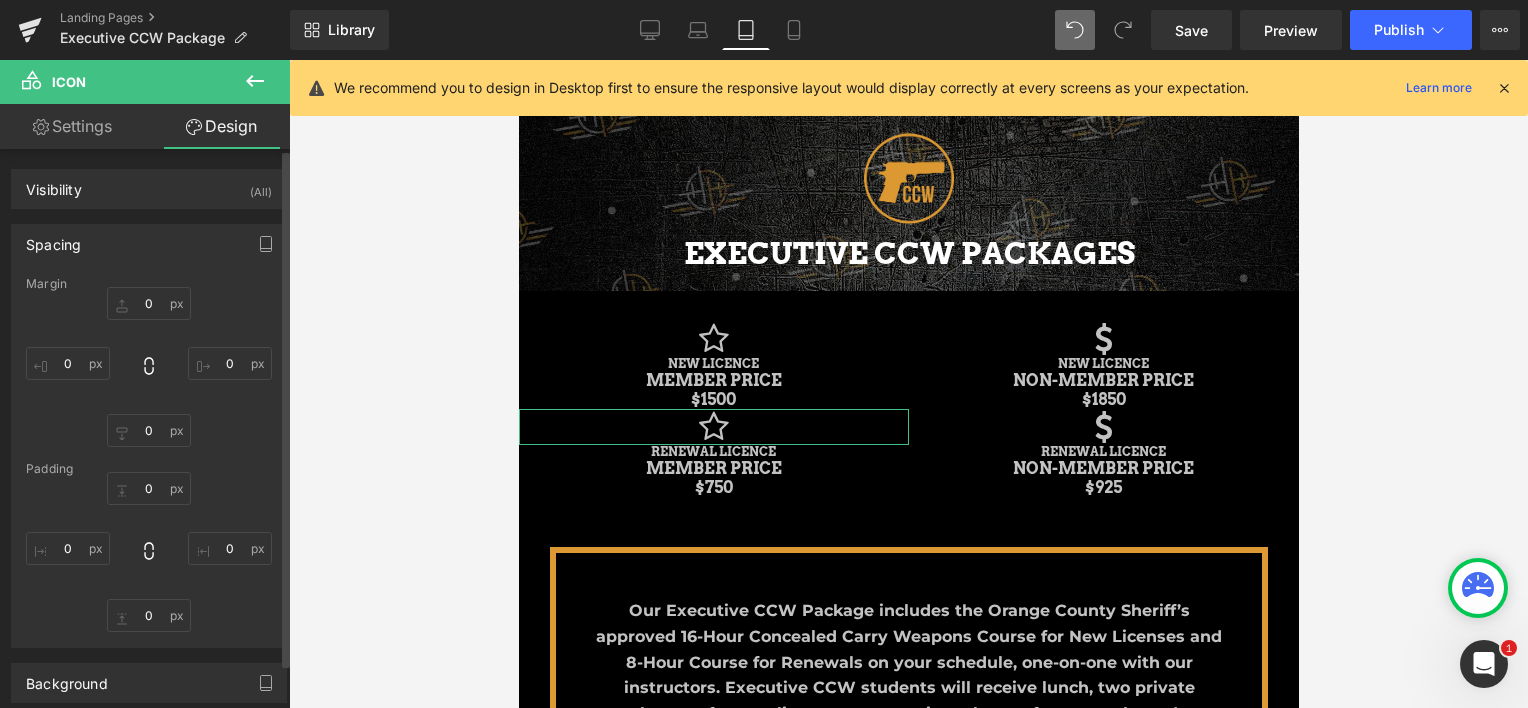 type on "0" 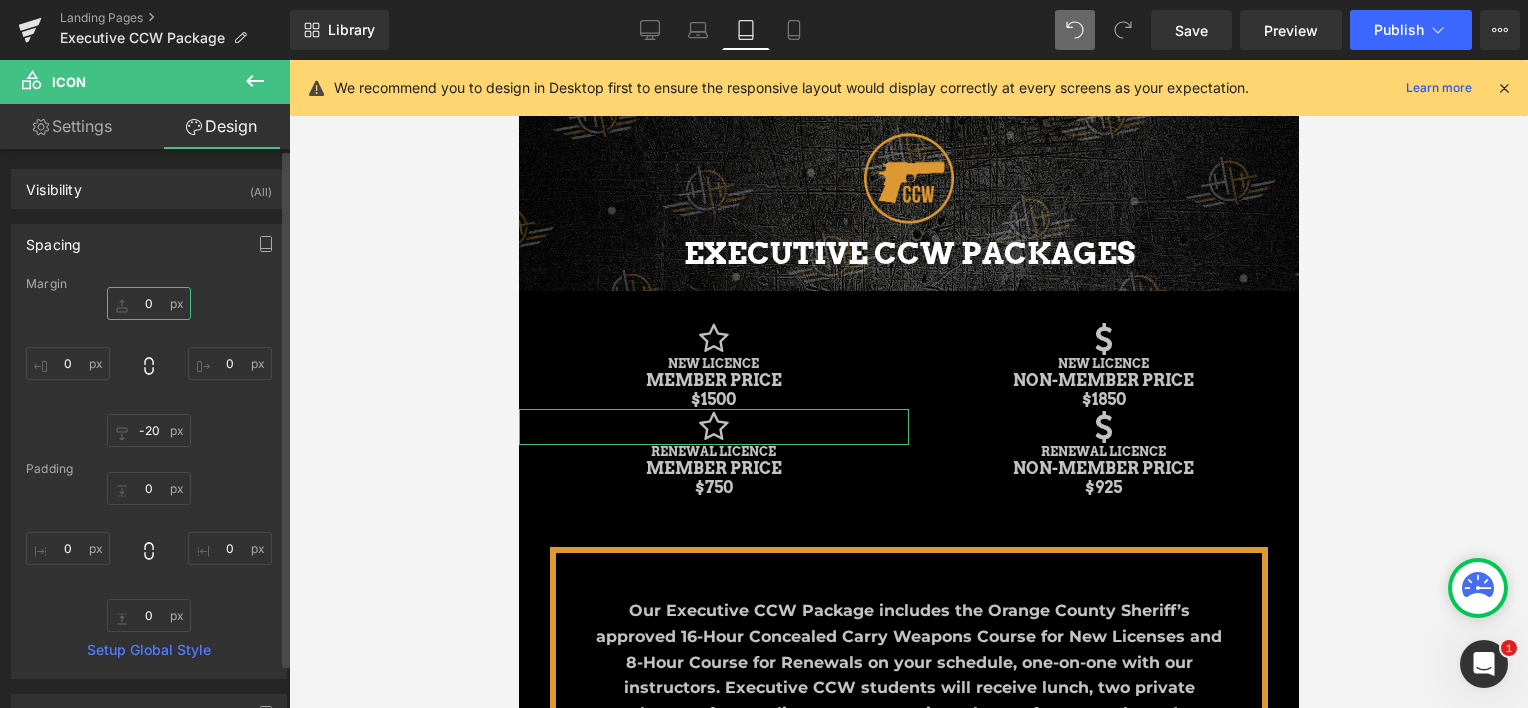 click on "0" at bounding box center (149, 303) 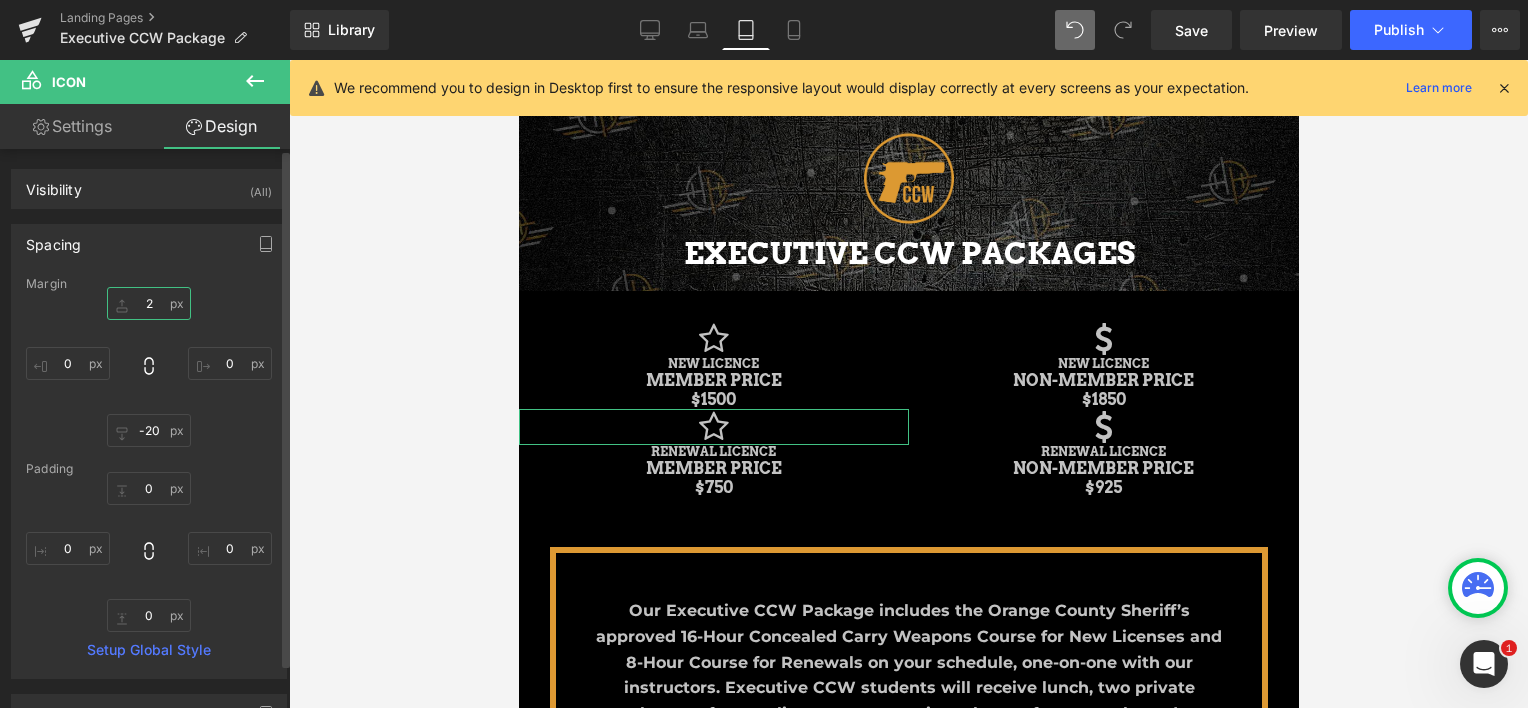 type on "20" 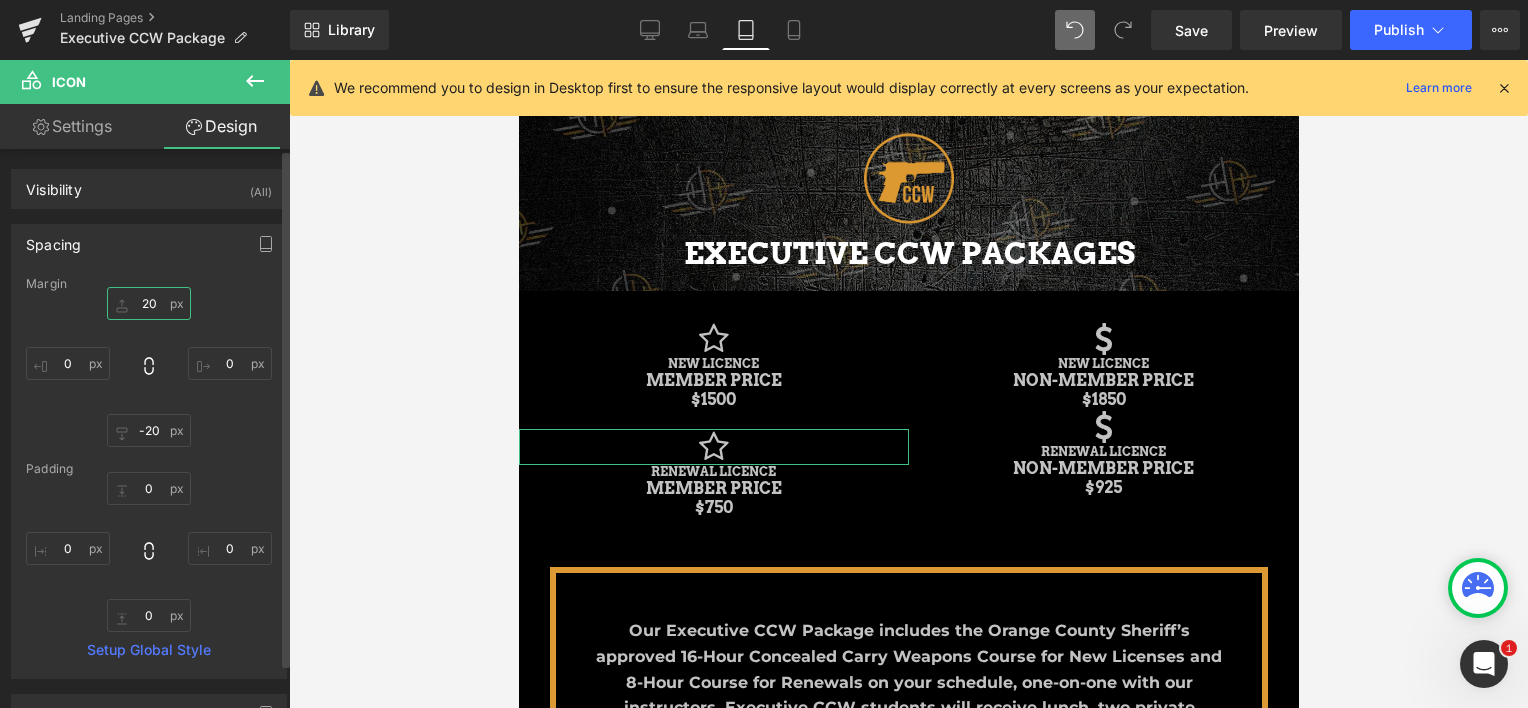 scroll, scrollTop: 9, scrollLeft: 10, axis: both 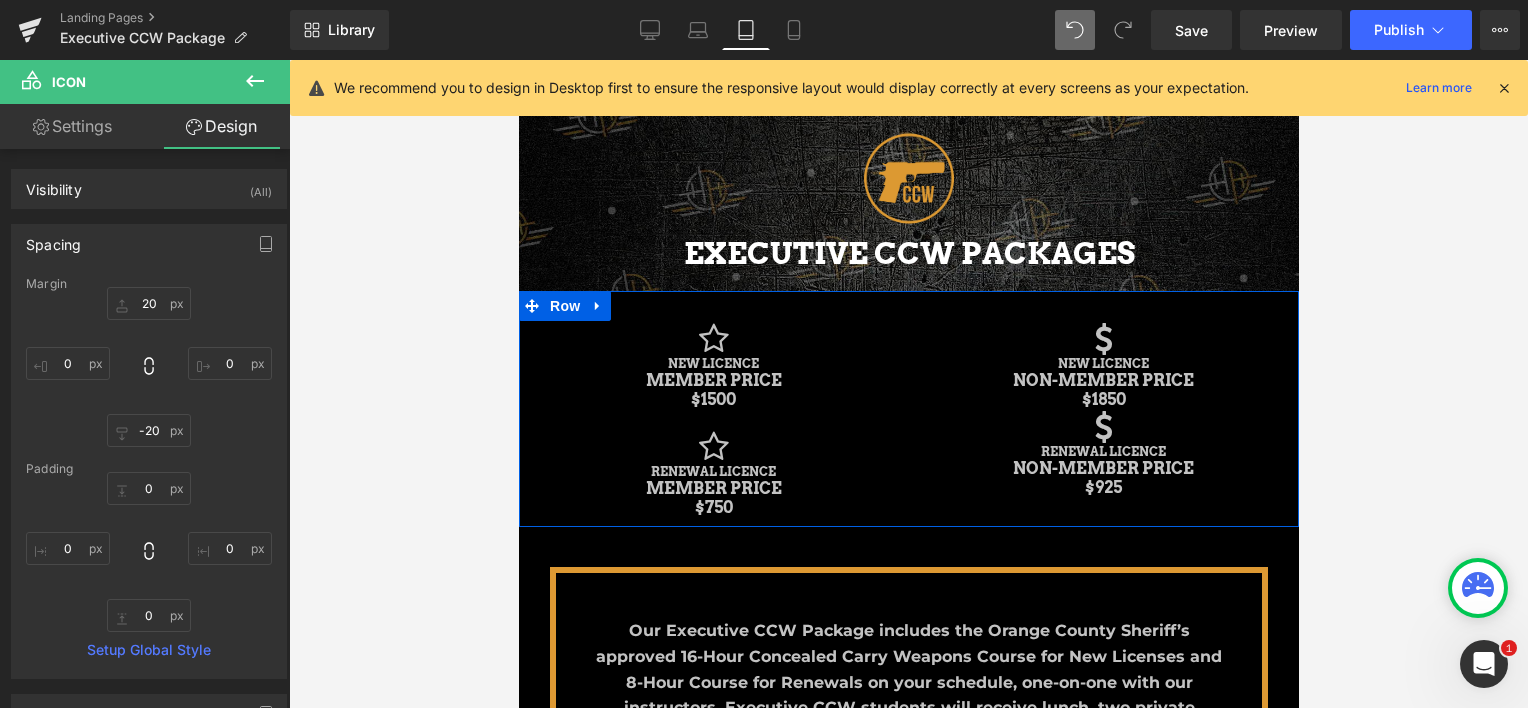 click at bounding box center (1103, 426) 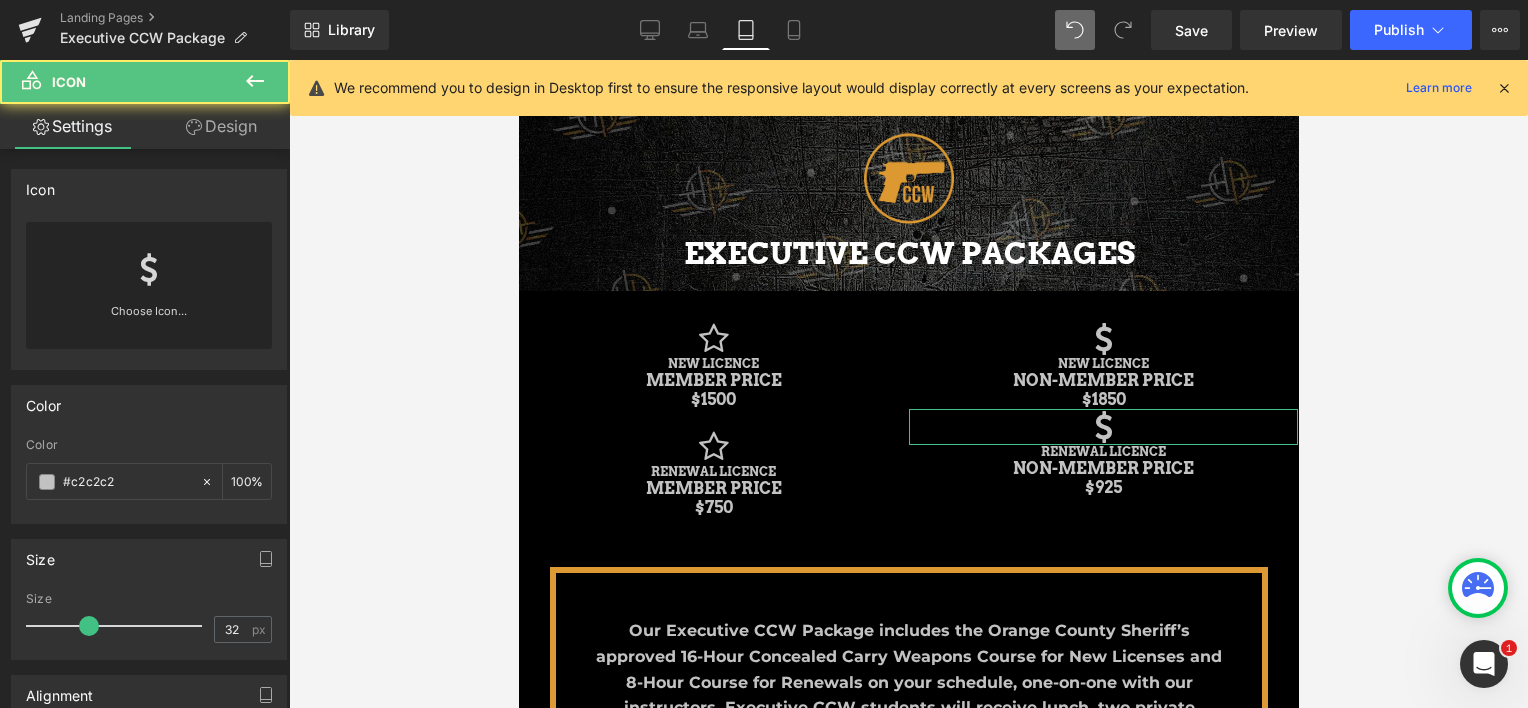 click on "Design" at bounding box center [221, 126] 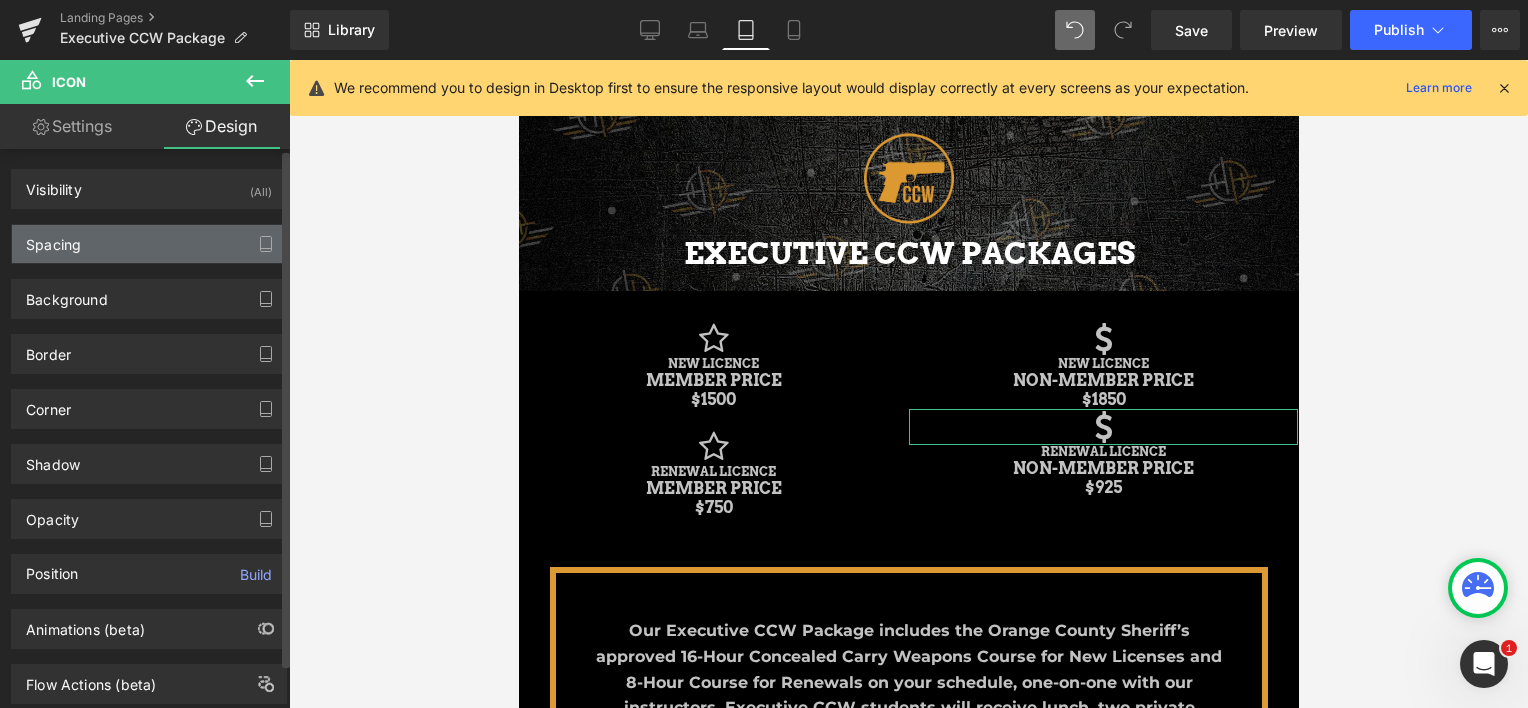 click on "Spacing" at bounding box center (149, 244) 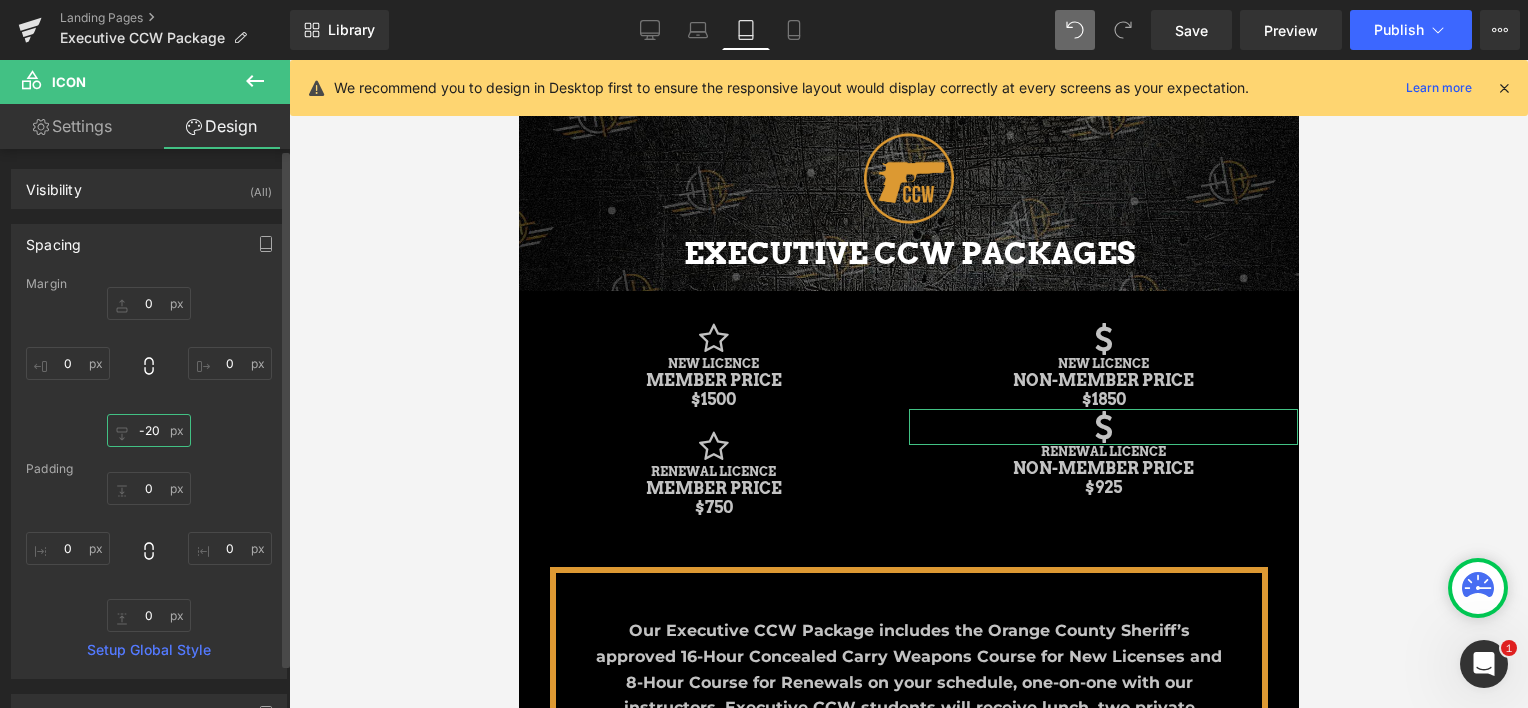 click on "-20" at bounding box center [149, 430] 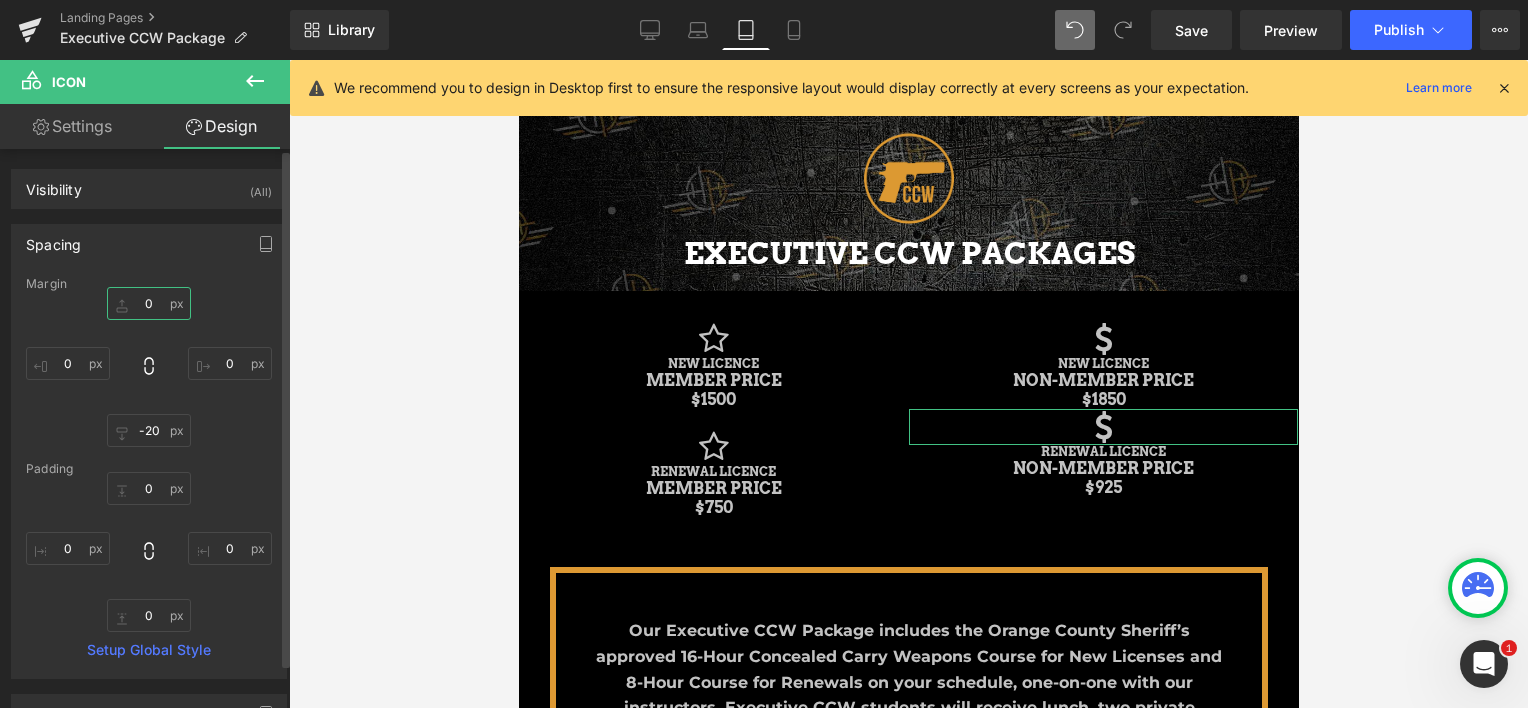 click on "0" at bounding box center [149, 303] 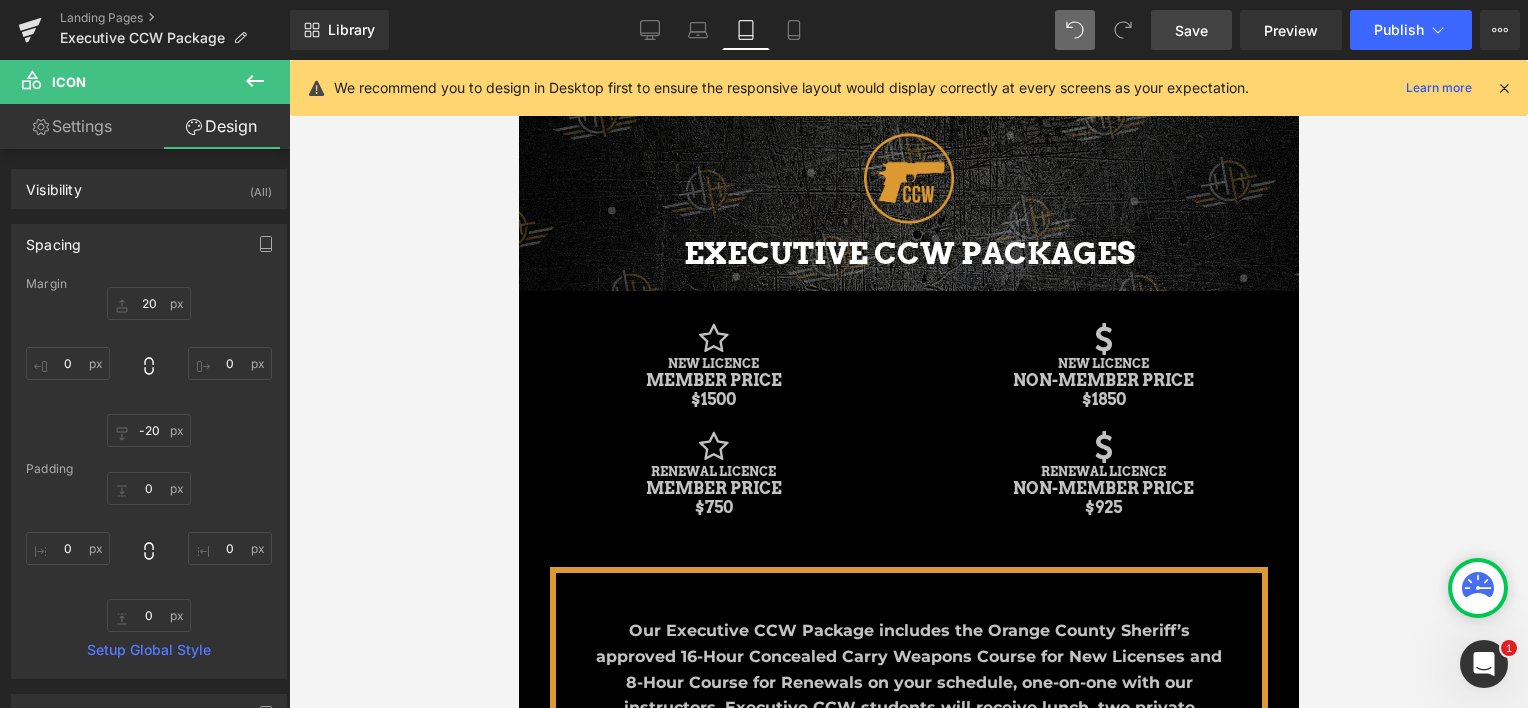 click on "Save" at bounding box center [1191, 30] 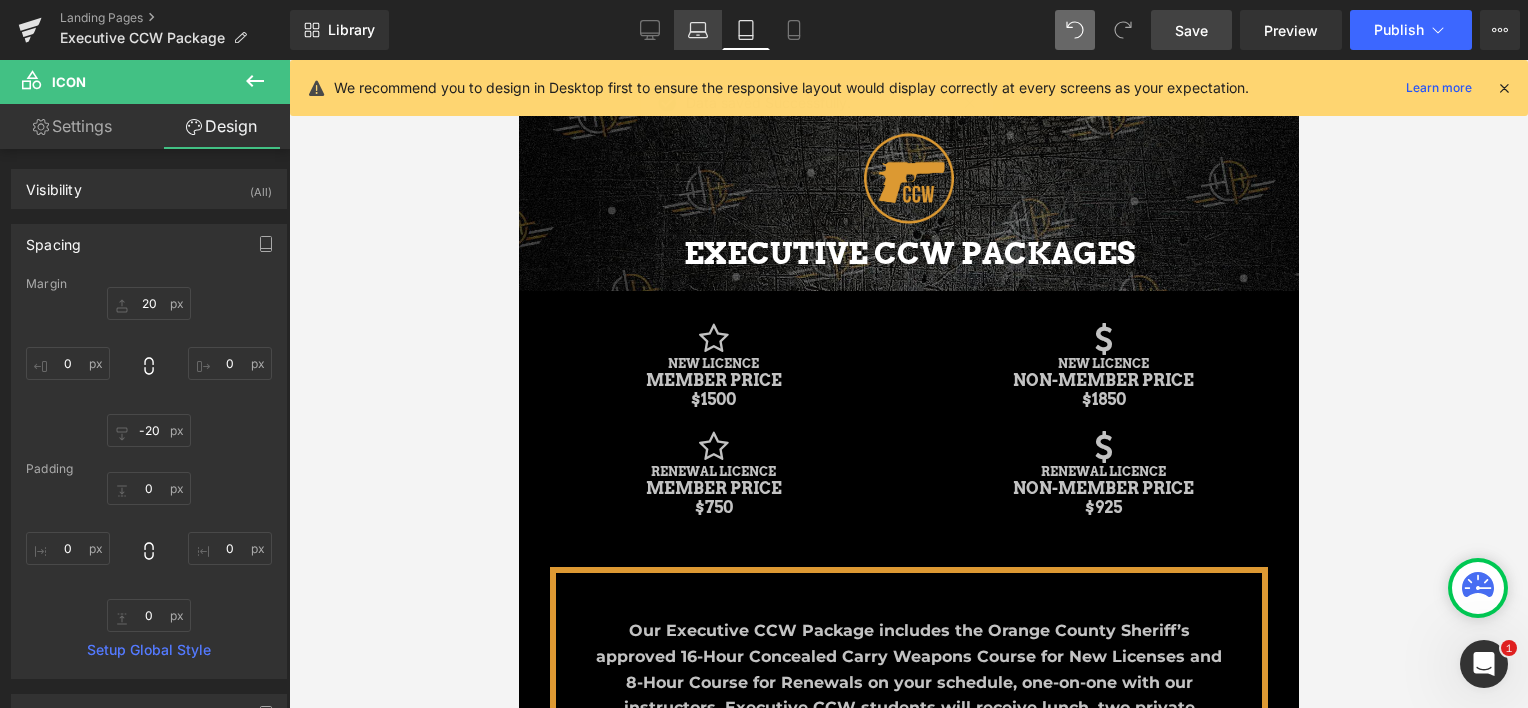 click on "Laptop" at bounding box center (698, 30) 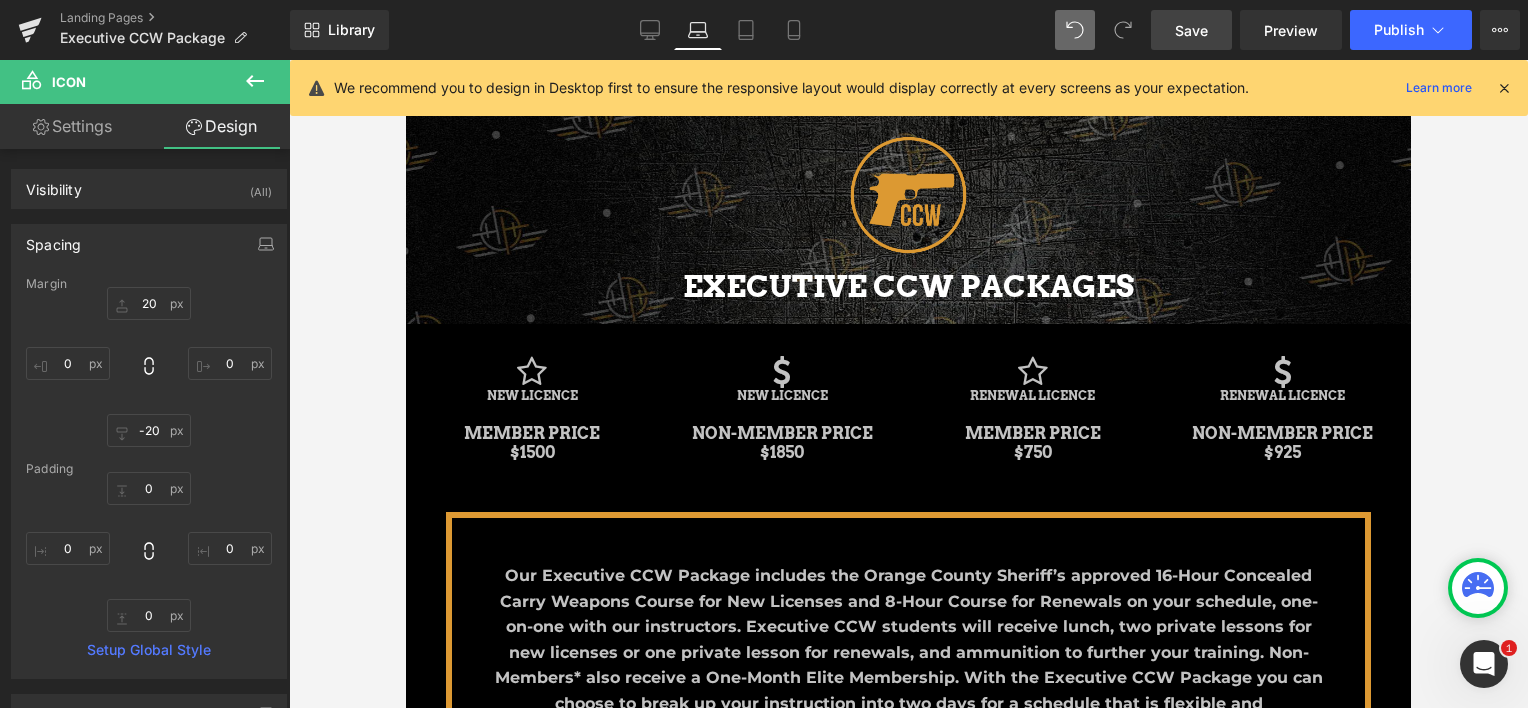 type on "0" 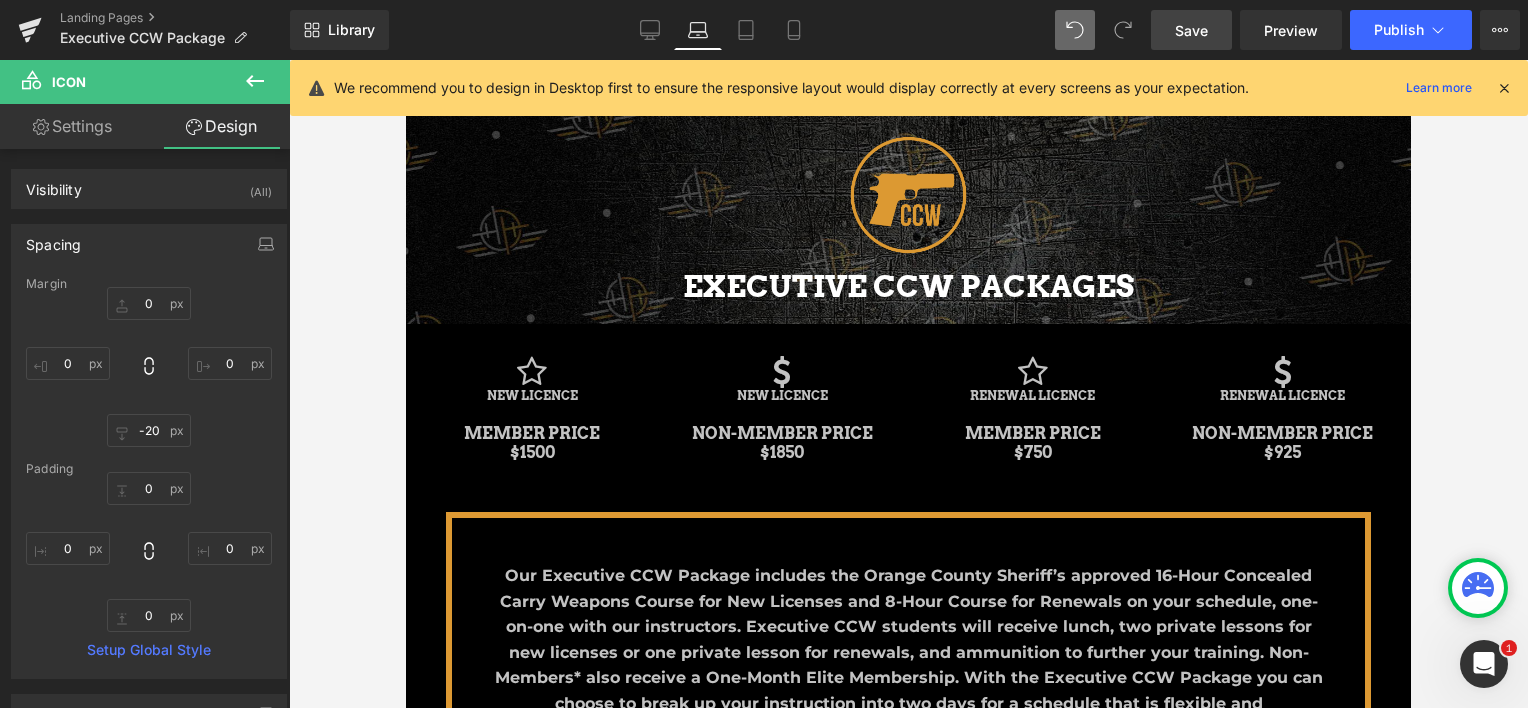 scroll, scrollTop: 5, scrollLeft: 0, axis: vertical 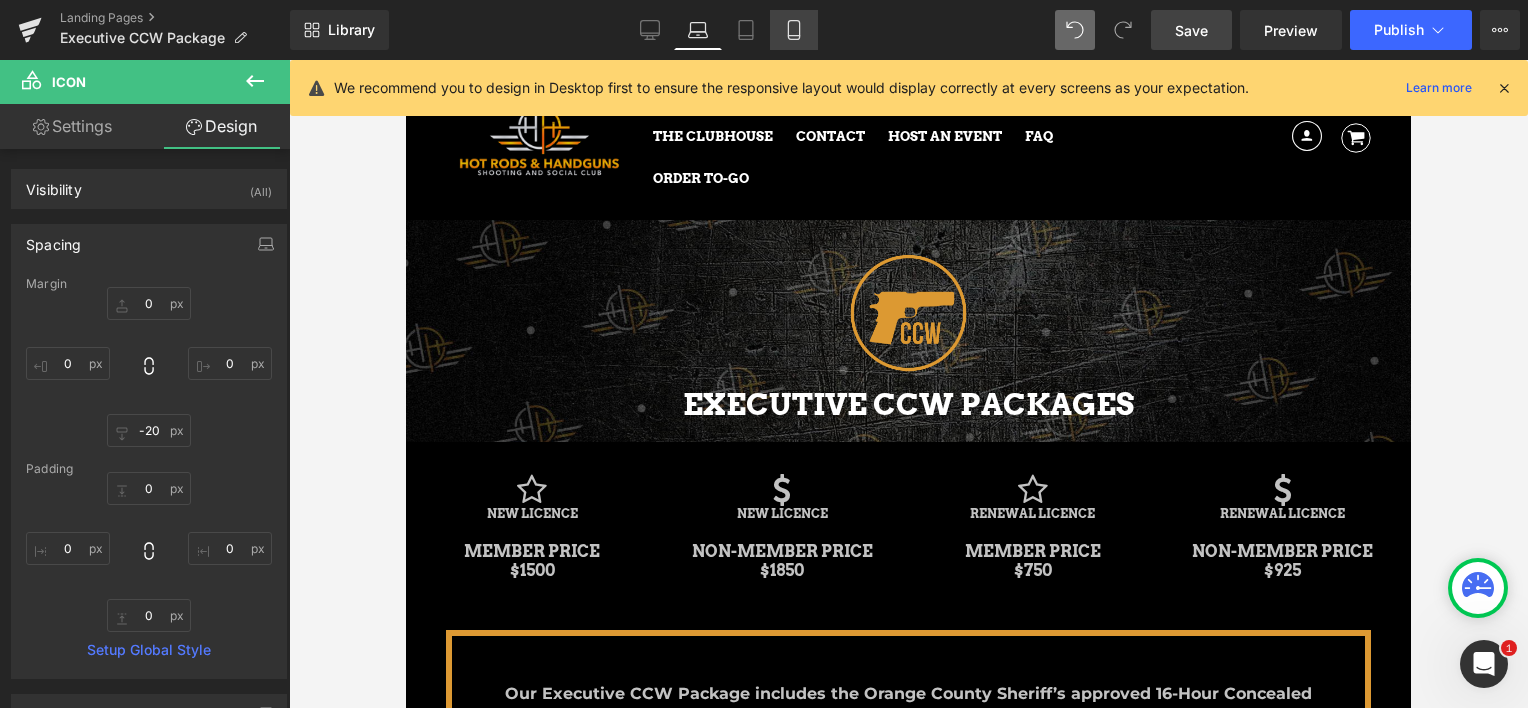 click 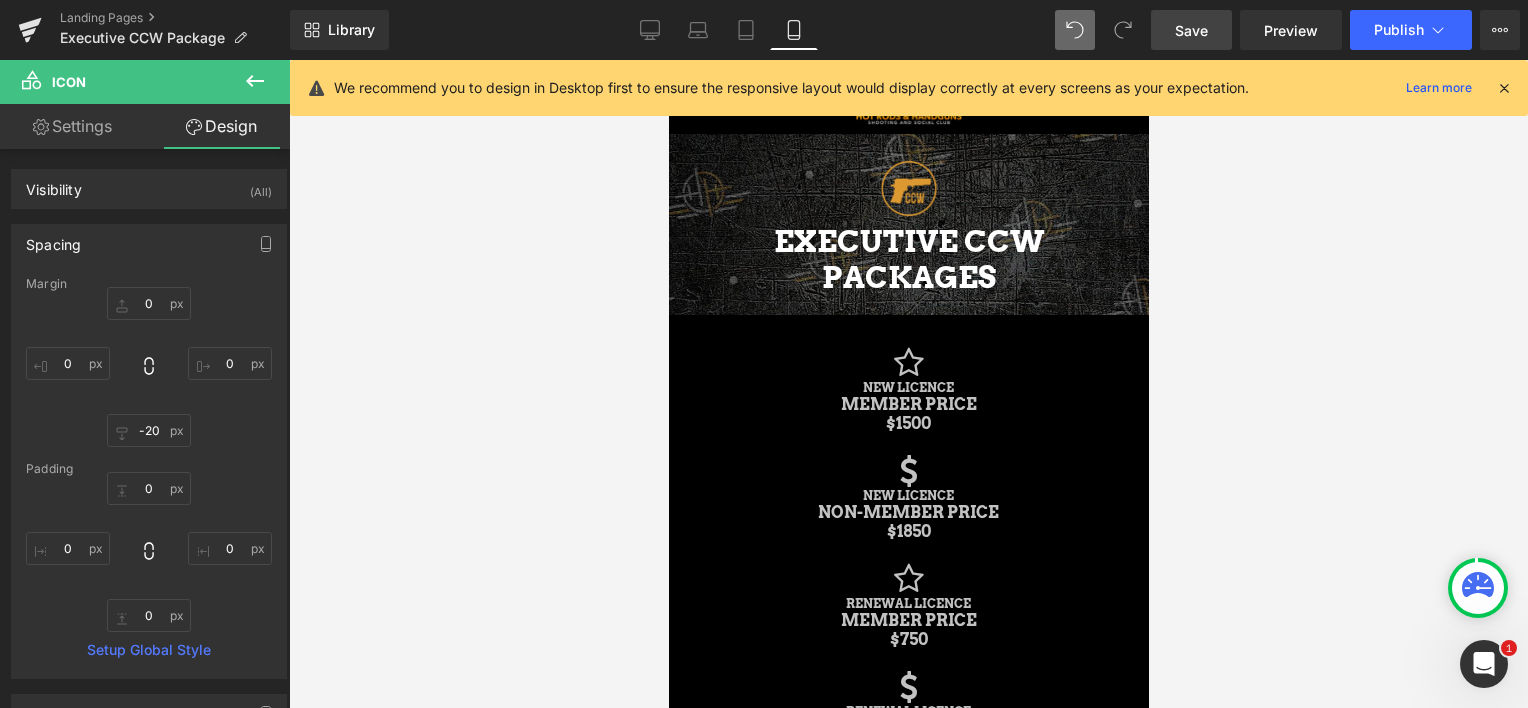 scroll, scrollTop: 164, scrollLeft: 0, axis: vertical 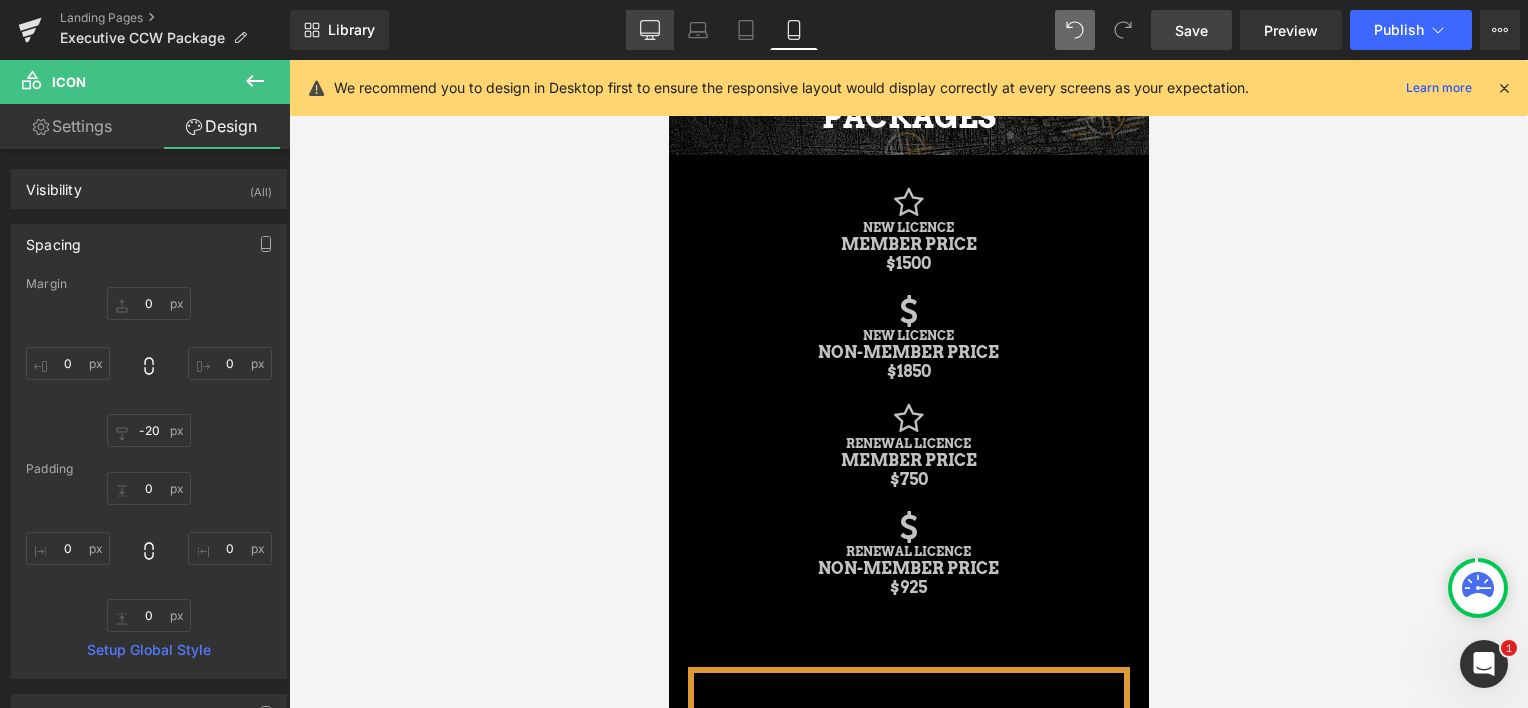 click on "Desktop" at bounding box center (650, 30) 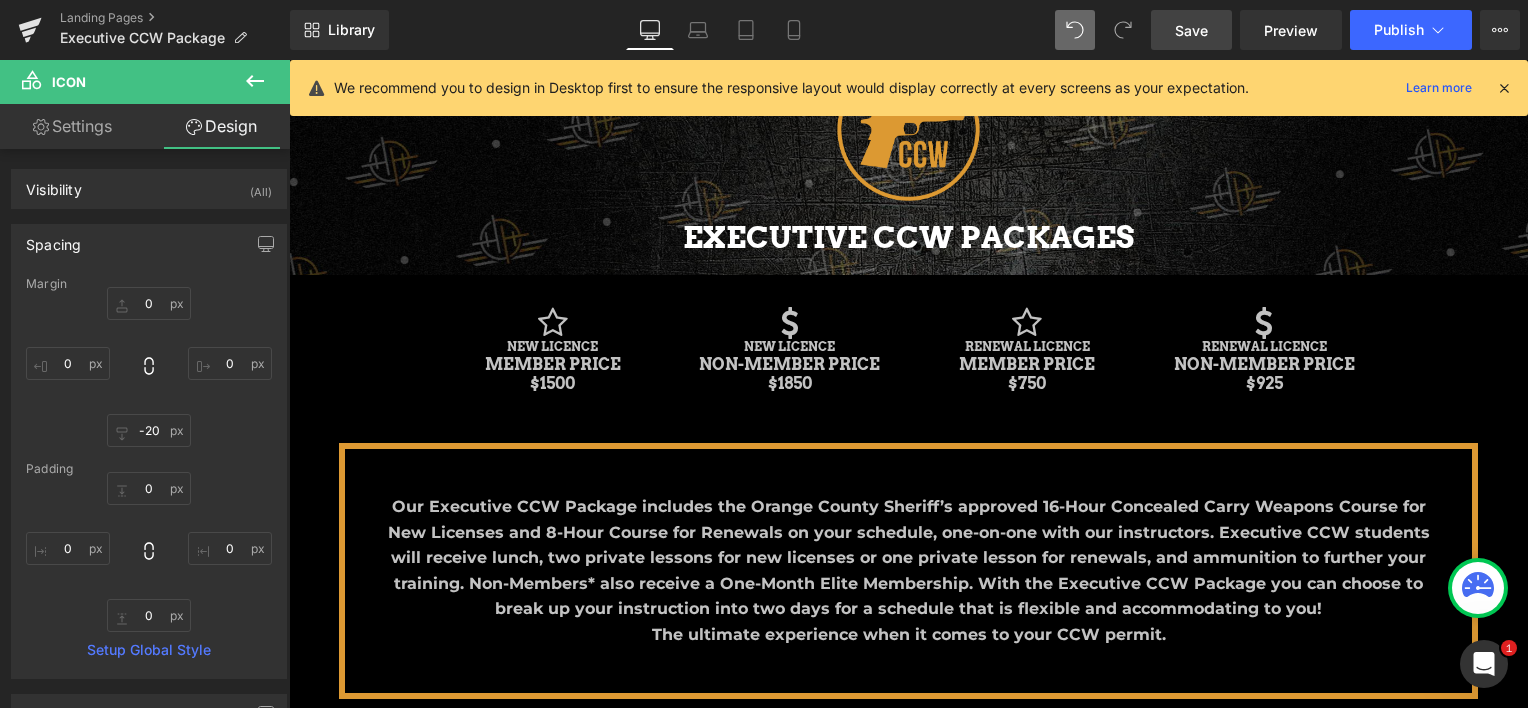 scroll, scrollTop: 39, scrollLeft: 0, axis: vertical 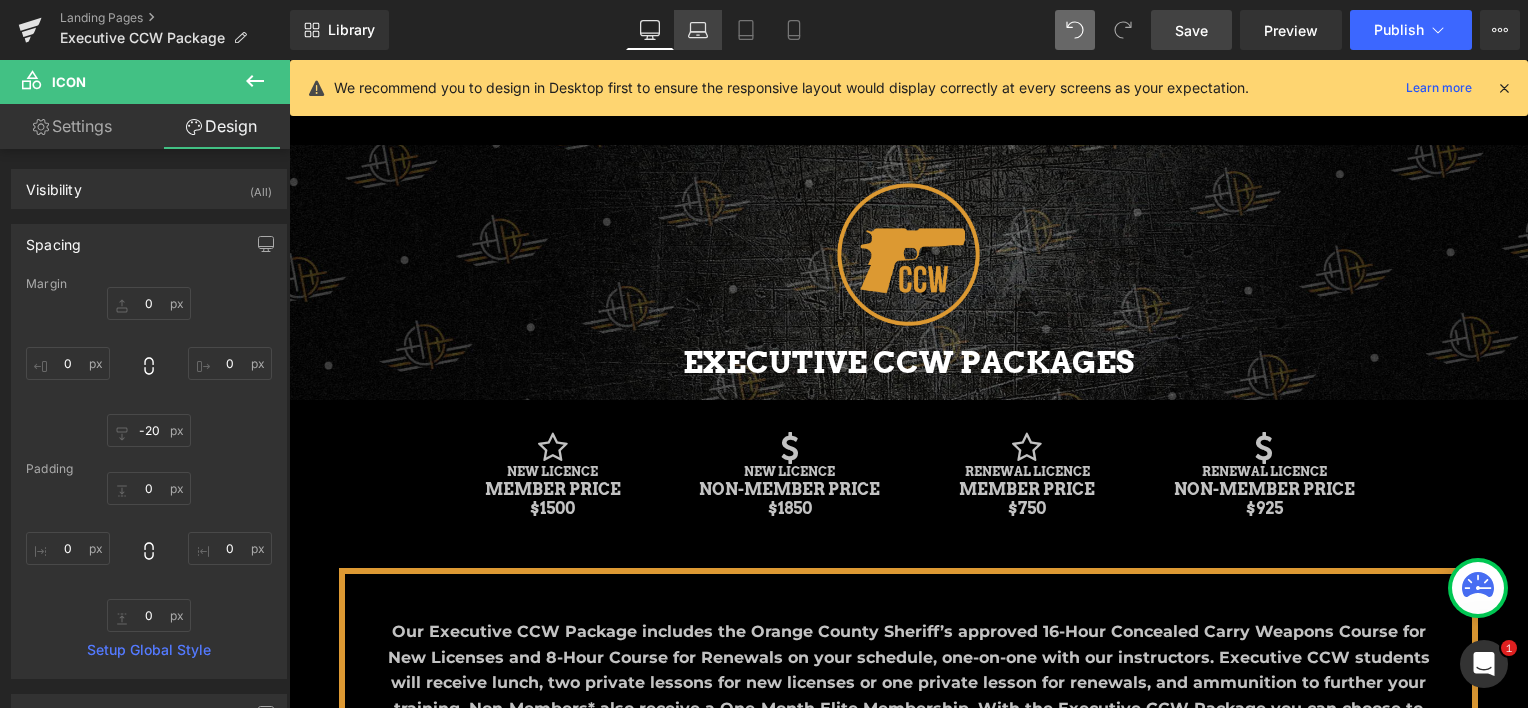 click 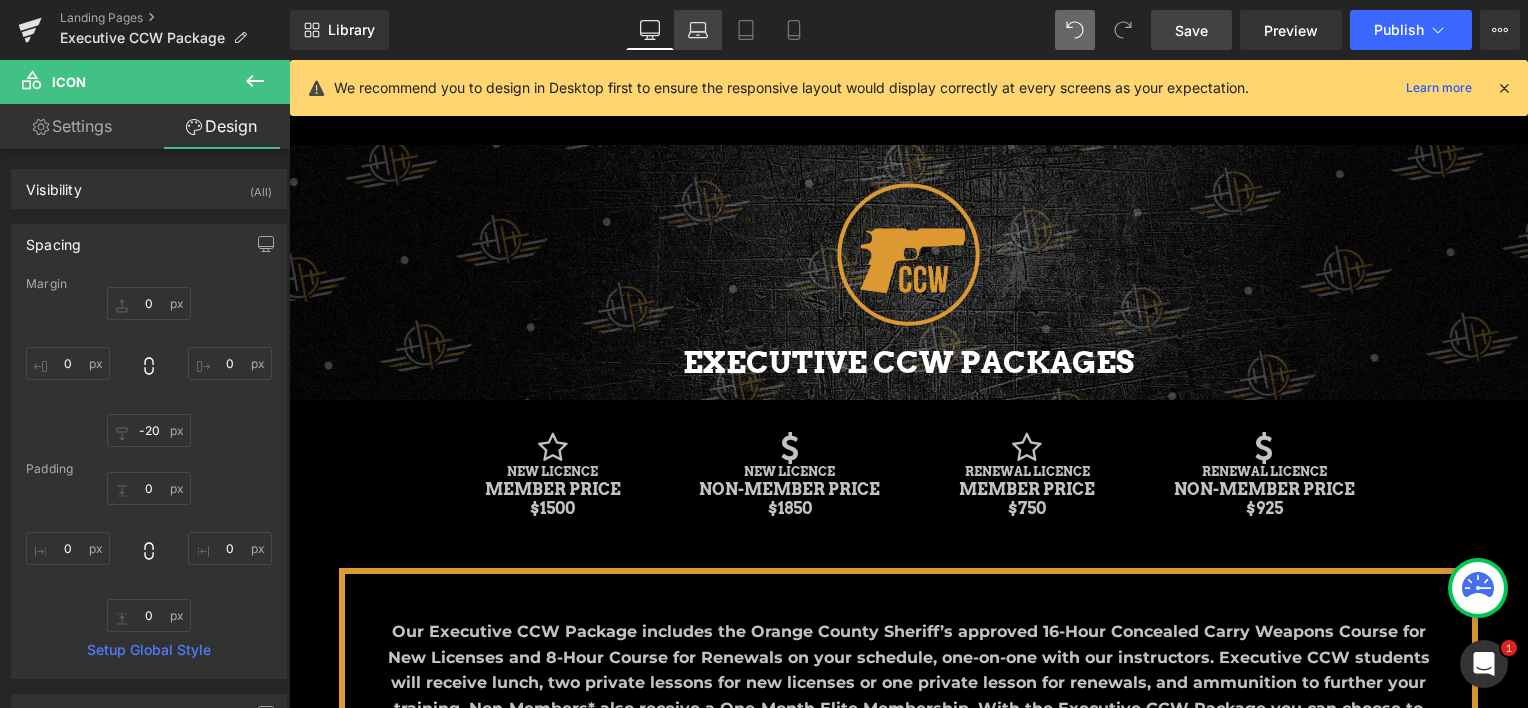 scroll, scrollTop: 5, scrollLeft: 0, axis: vertical 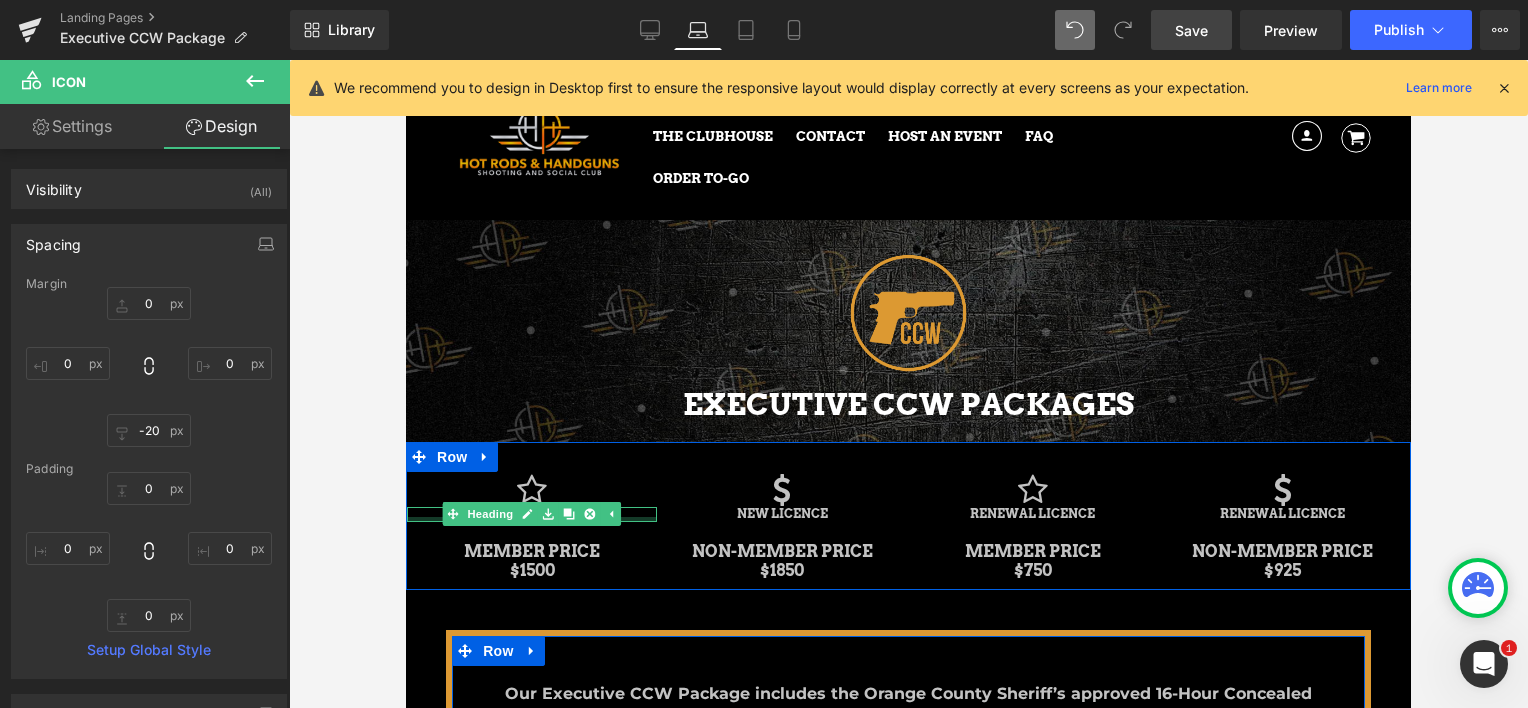 click on "NEW LICENCE" at bounding box center (532, 514) 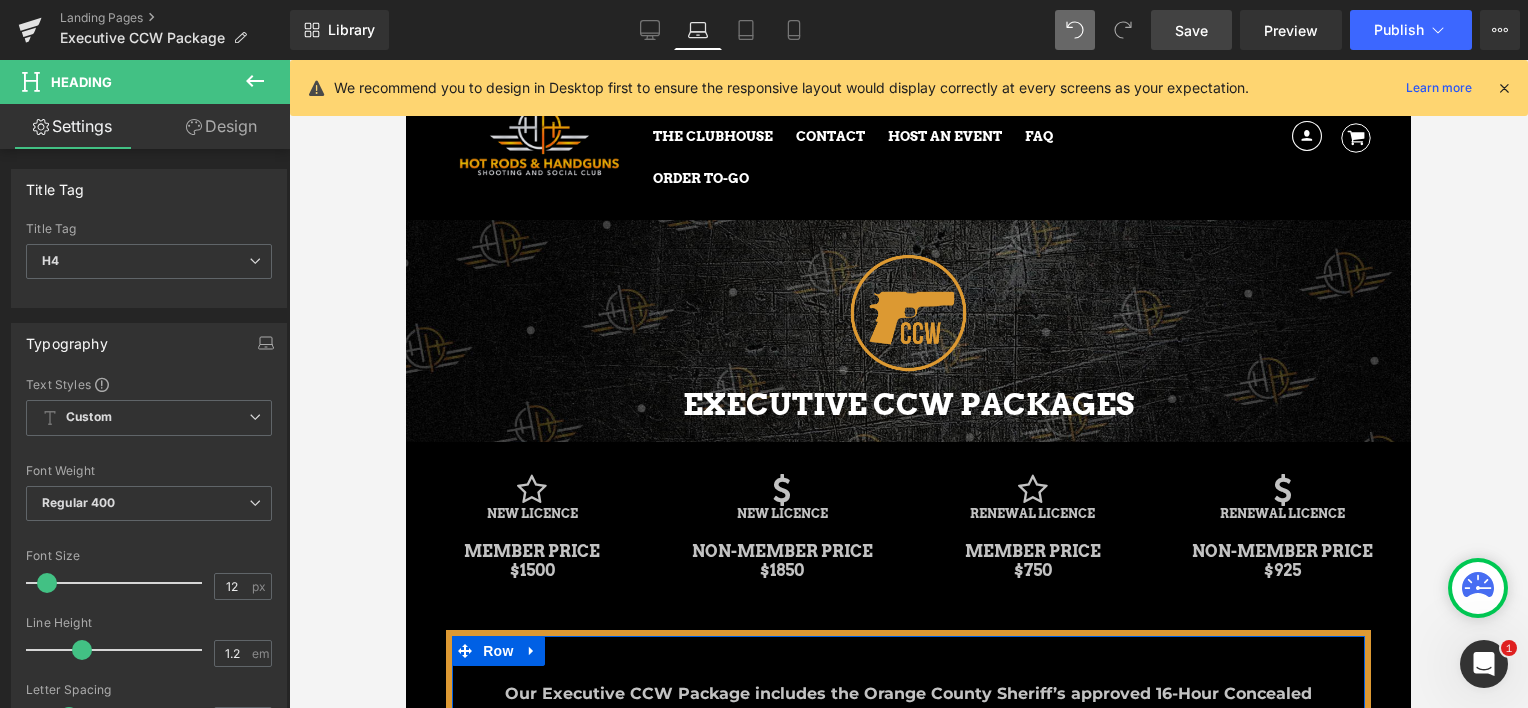 click on "Design" at bounding box center (221, 126) 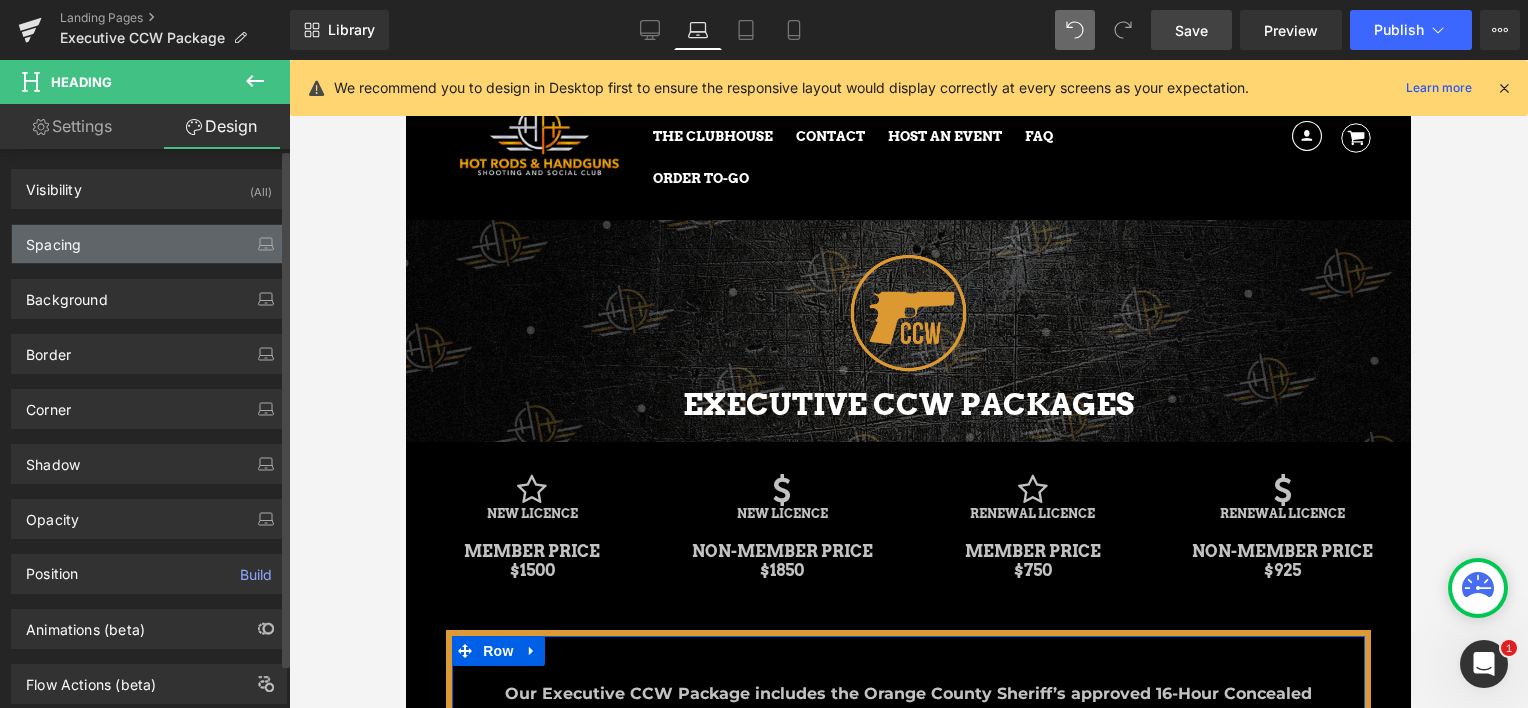drag, startPoint x: 153, startPoint y: 249, endPoint x: 168, endPoint y: 256, distance: 16.552946 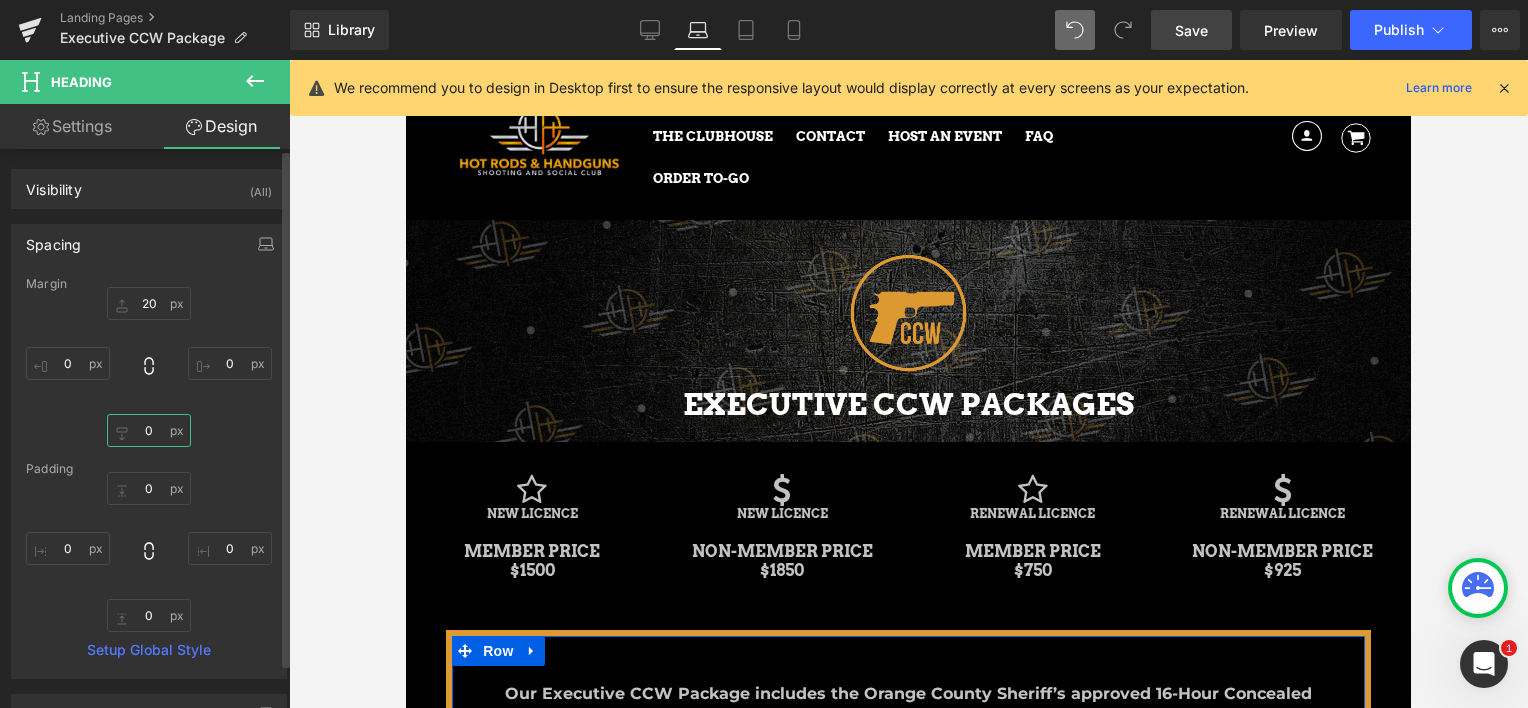 click on "0" at bounding box center [149, 430] 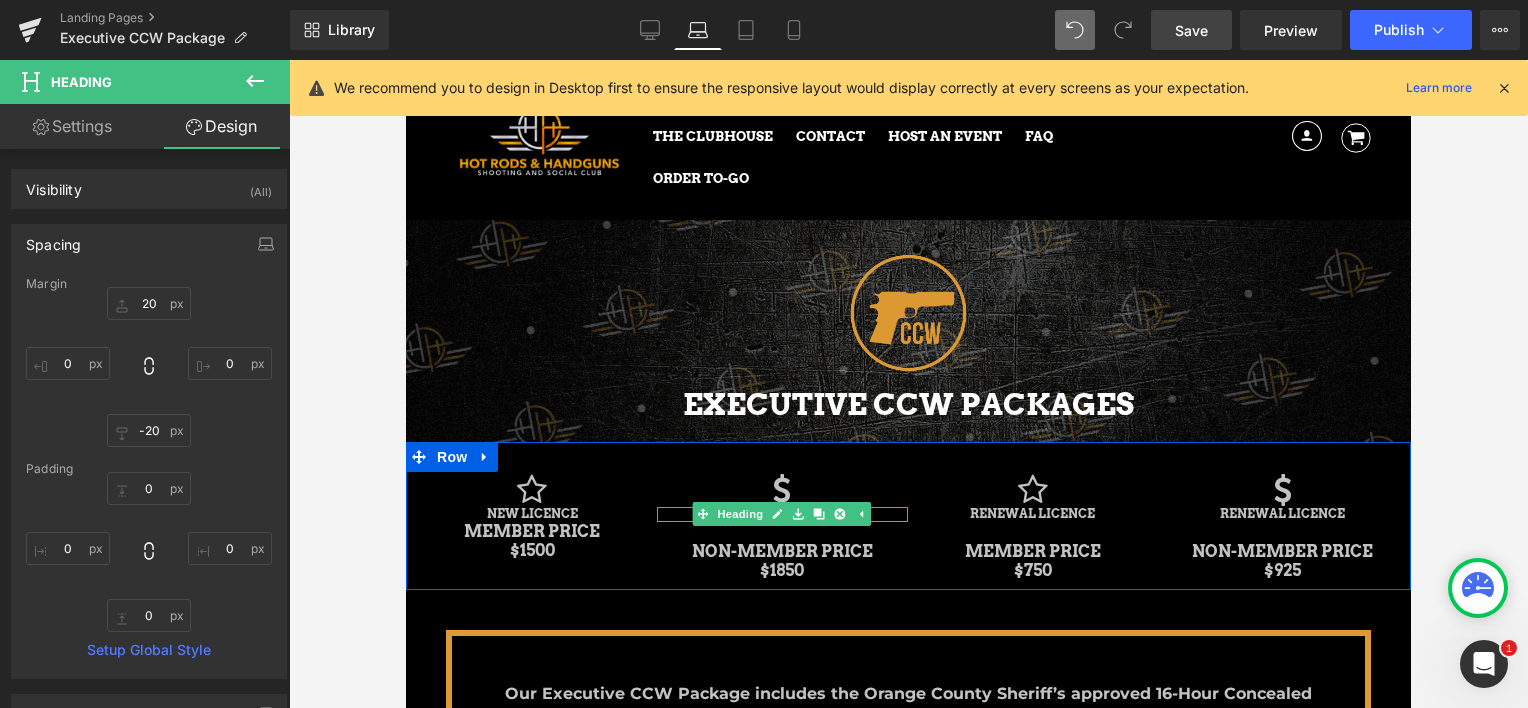 click on "NEW LICENCE" at bounding box center (782, 514) 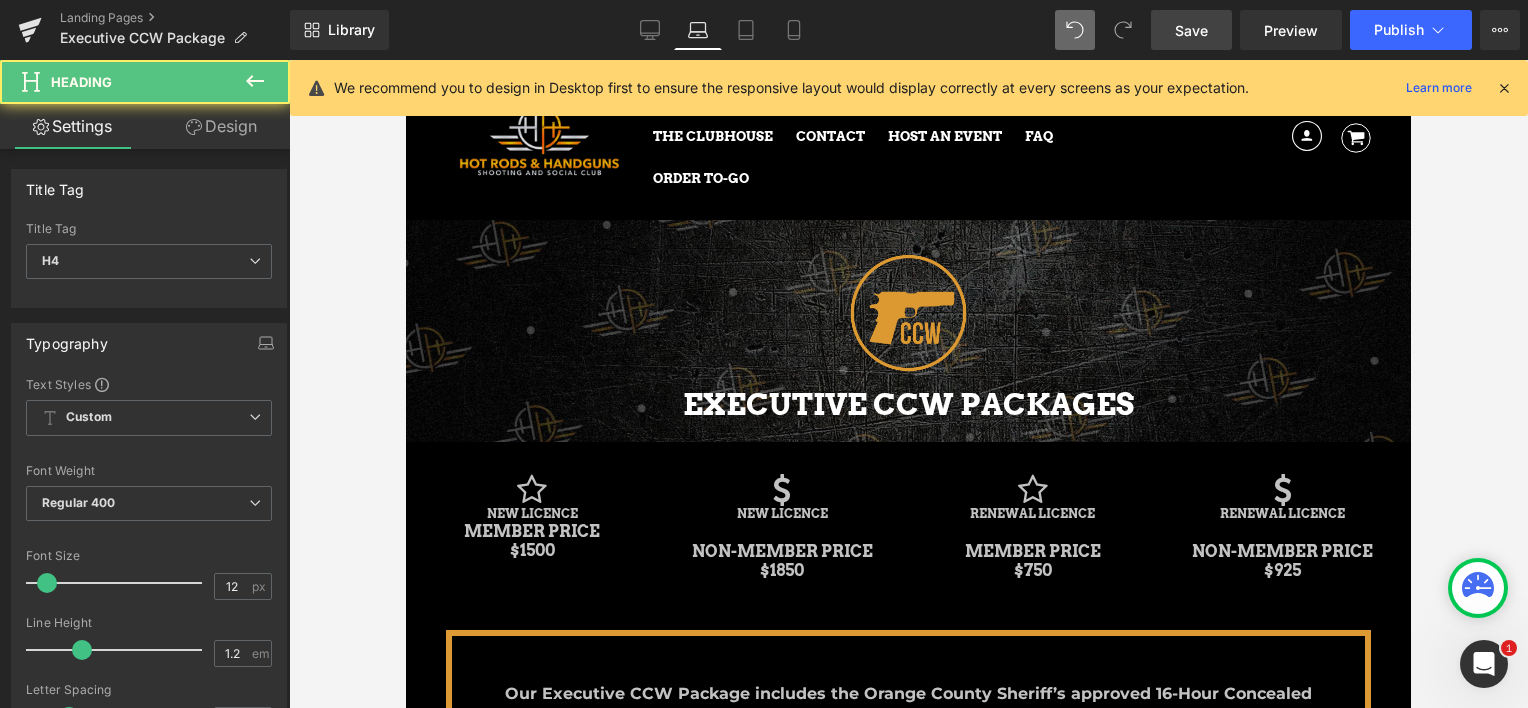 click on "Design" at bounding box center [221, 126] 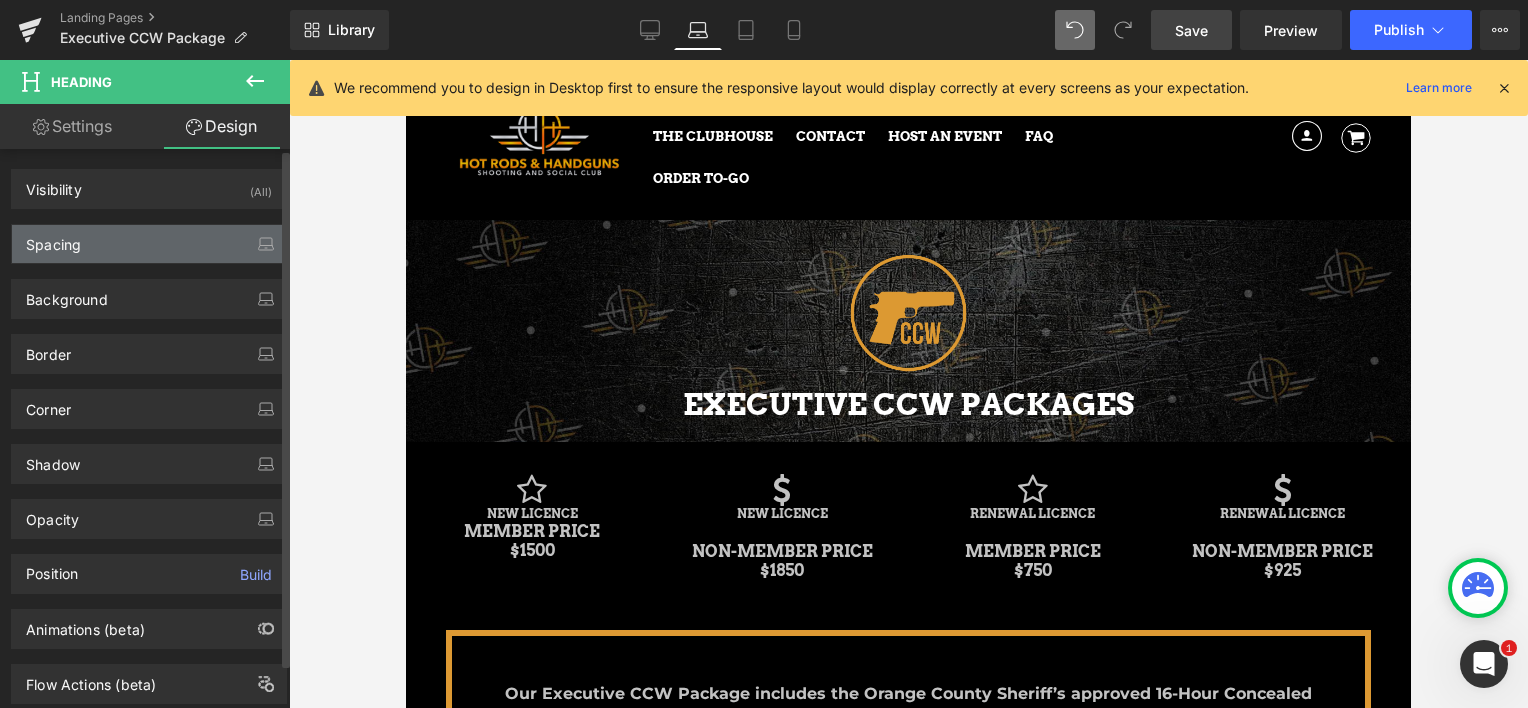 click on "Spacing" at bounding box center (149, 244) 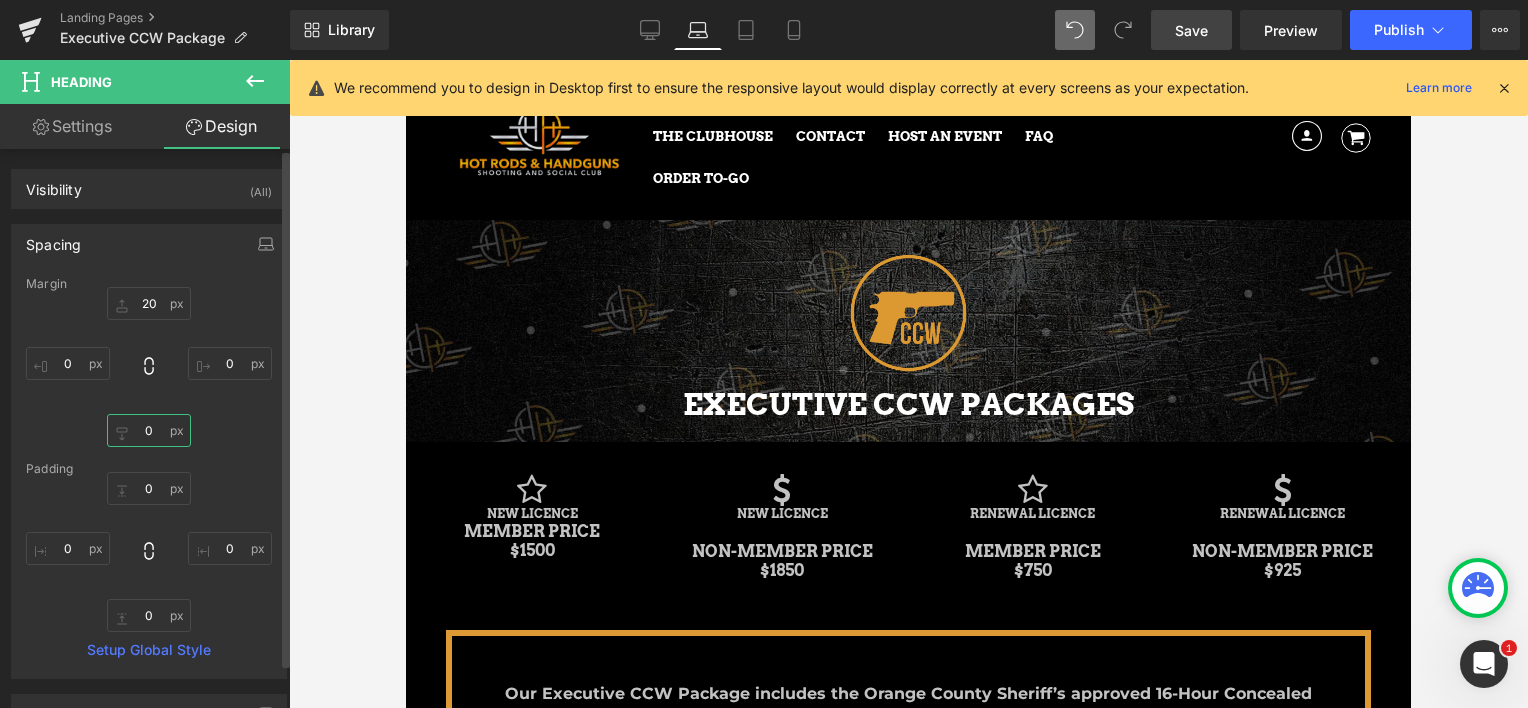 click on "0" at bounding box center (149, 430) 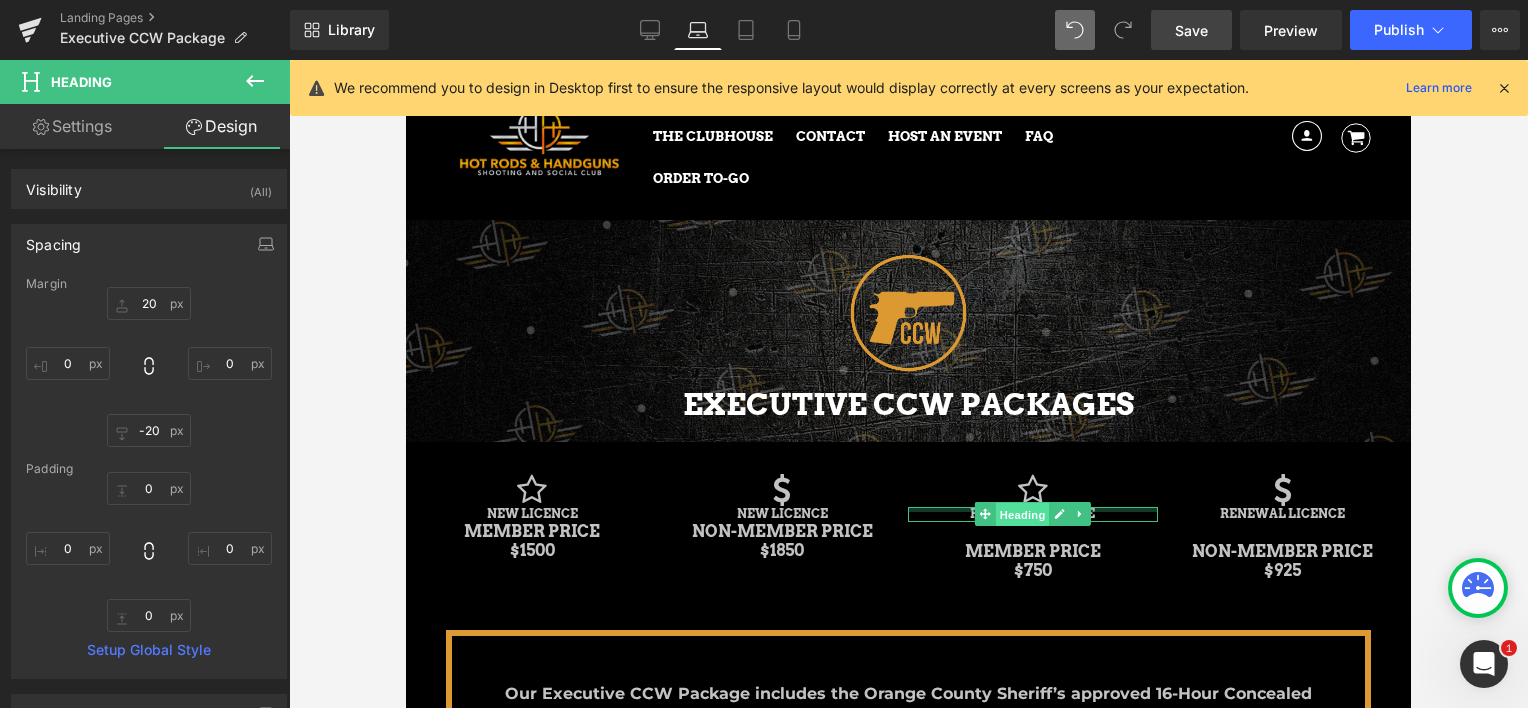 click on "RENEWAL LICENCE Heading" at bounding box center [1033, 514] 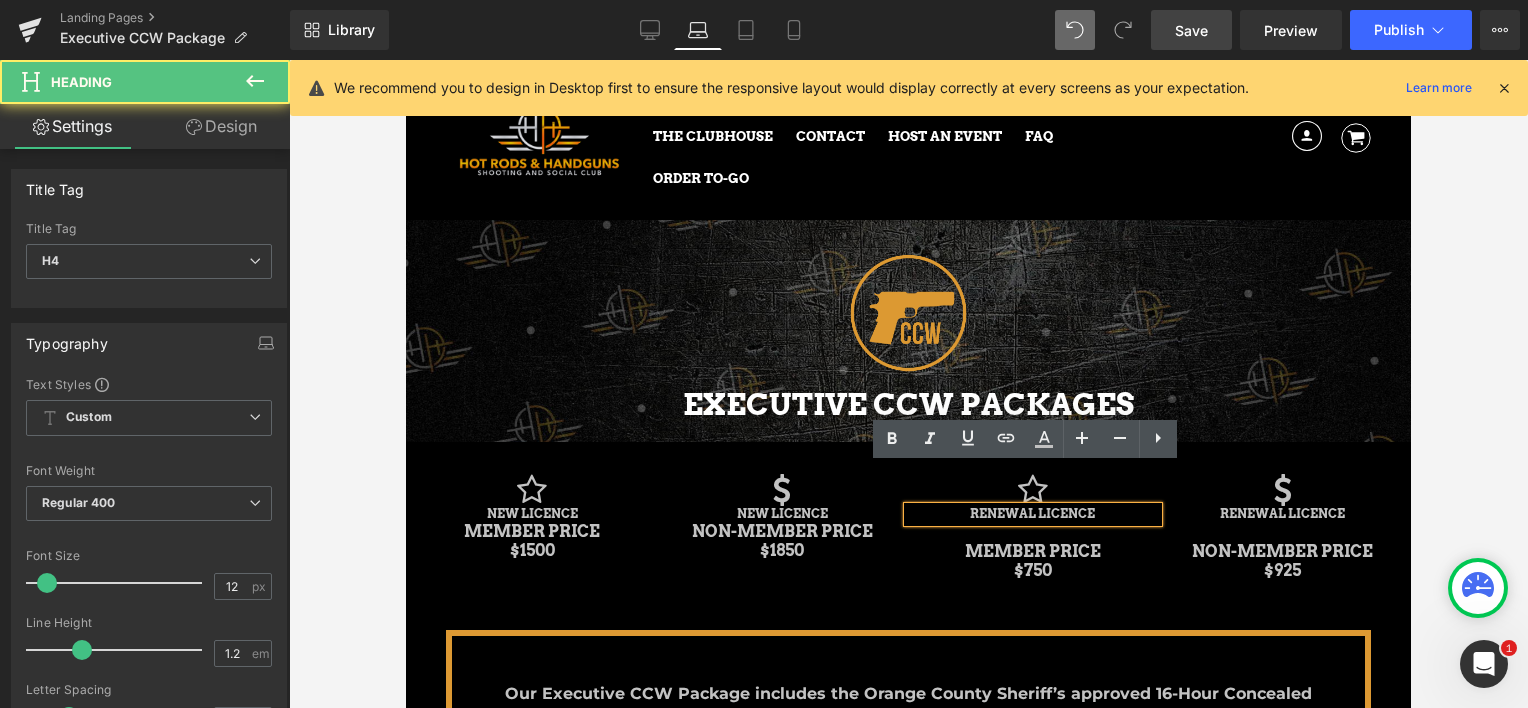 click on "RENEWAL LICENCE" at bounding box center [1033, 514] 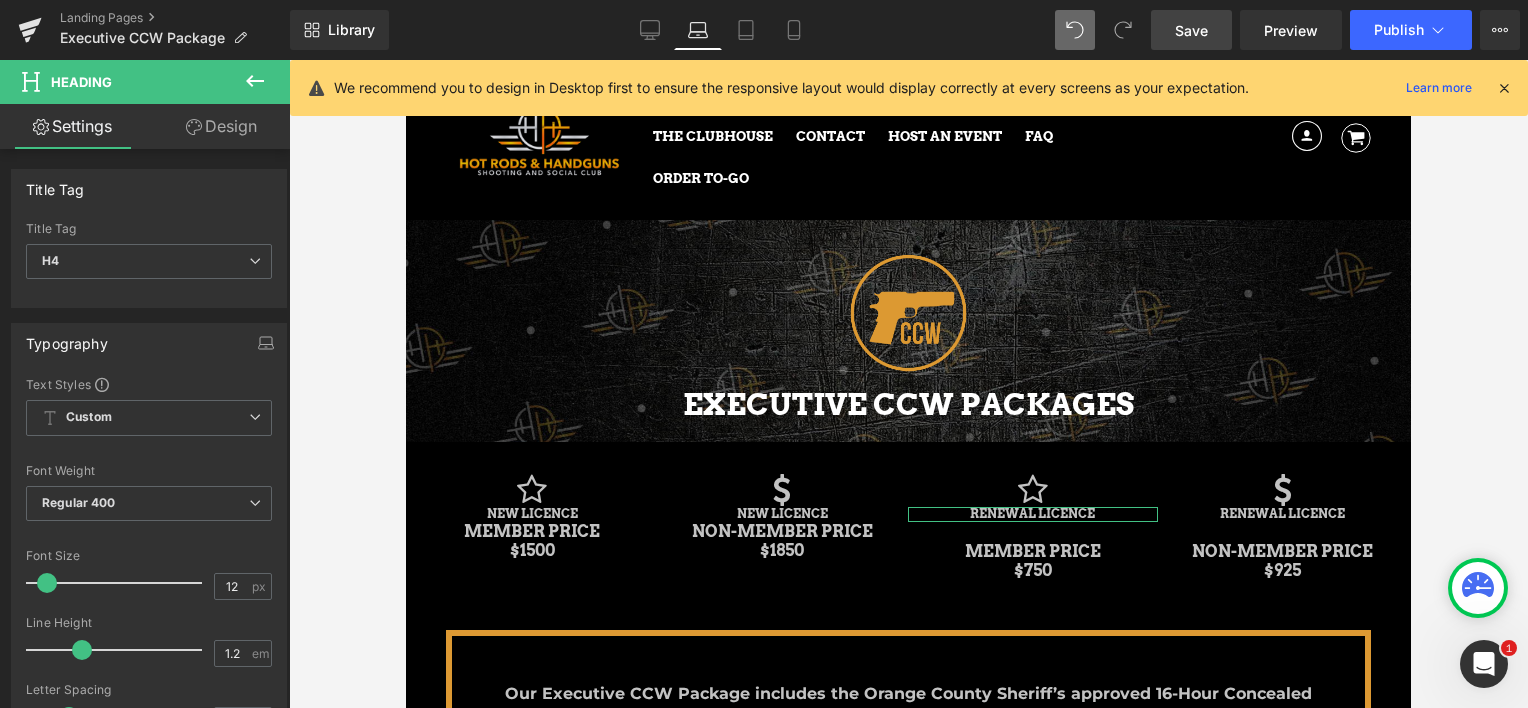 click on "Design" at bounding box center [221, 126] 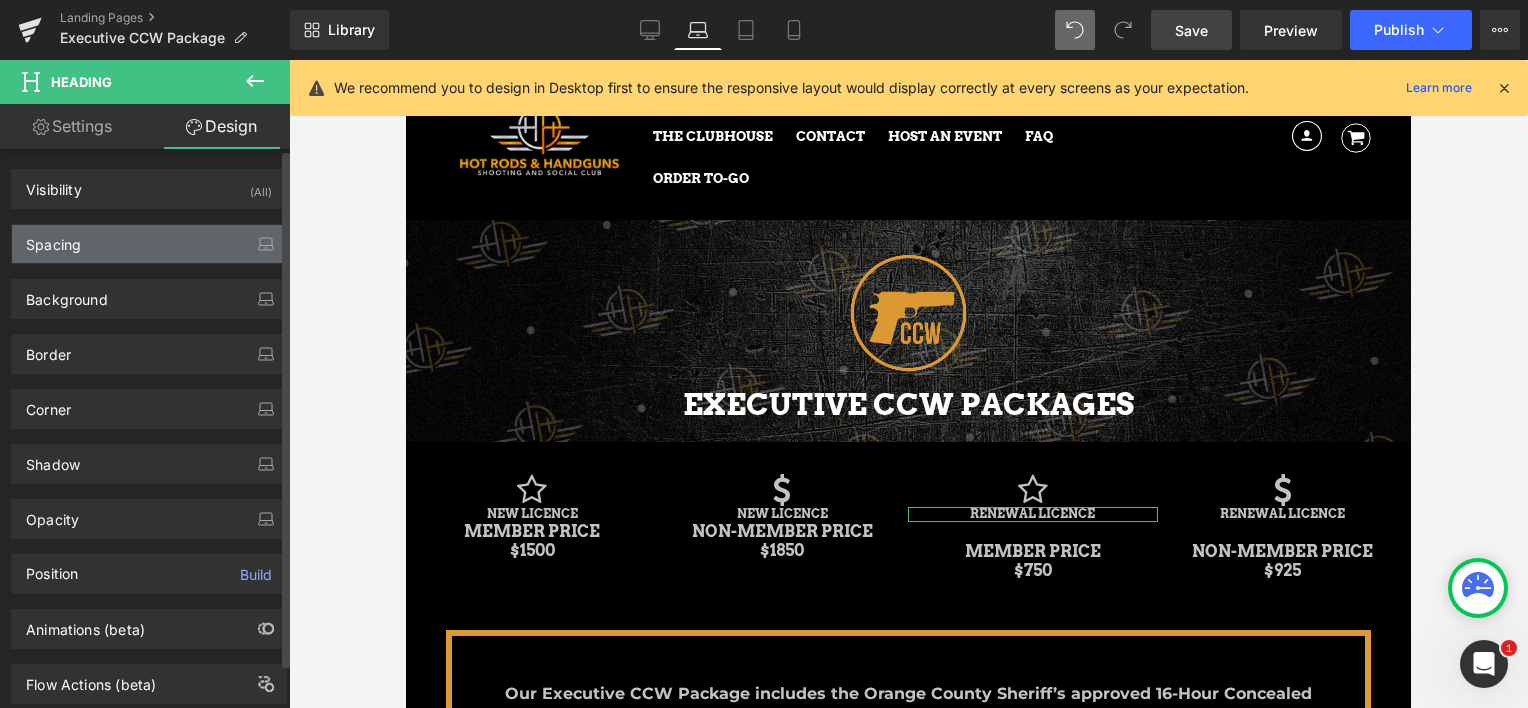 click on "Spacing" at bounding box center (149, 244) 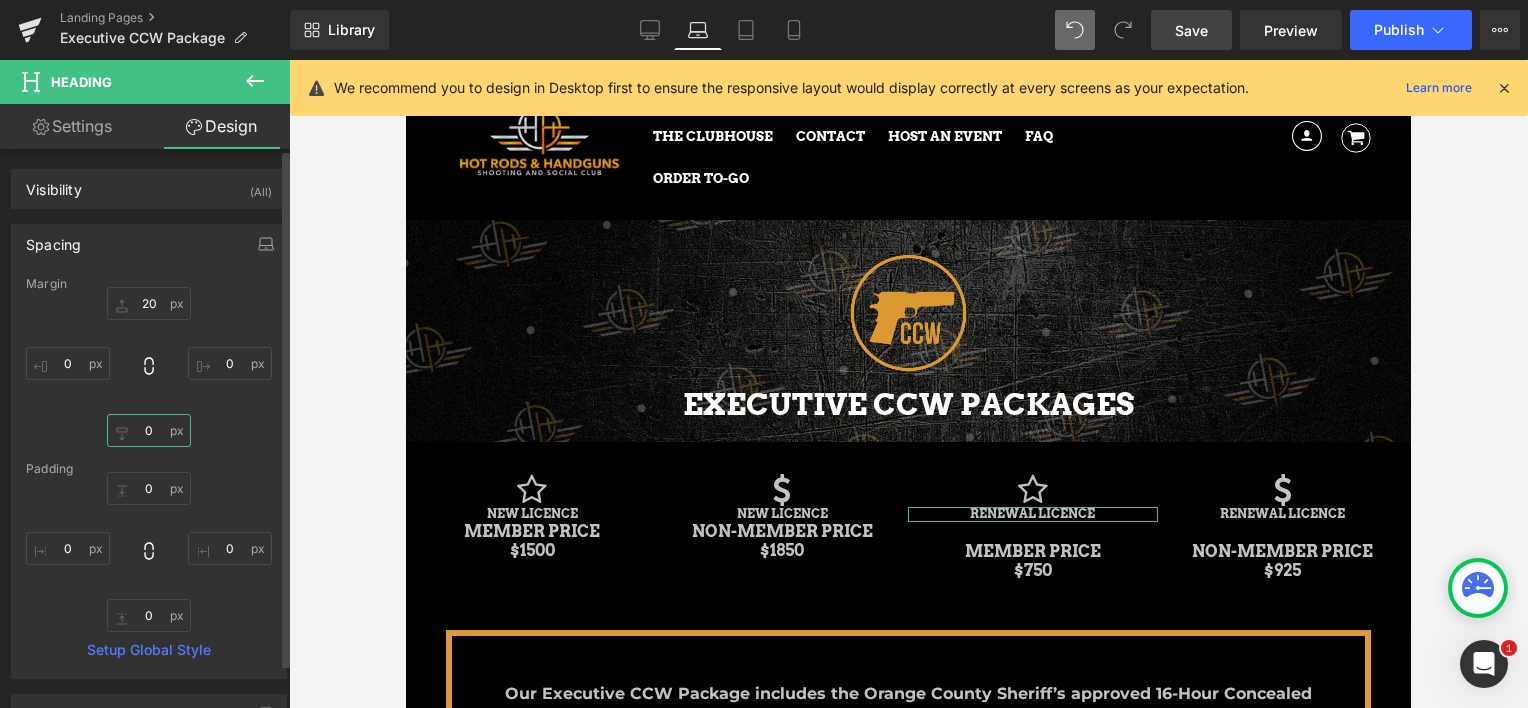 click on "0" at bounding box center [149, 430] 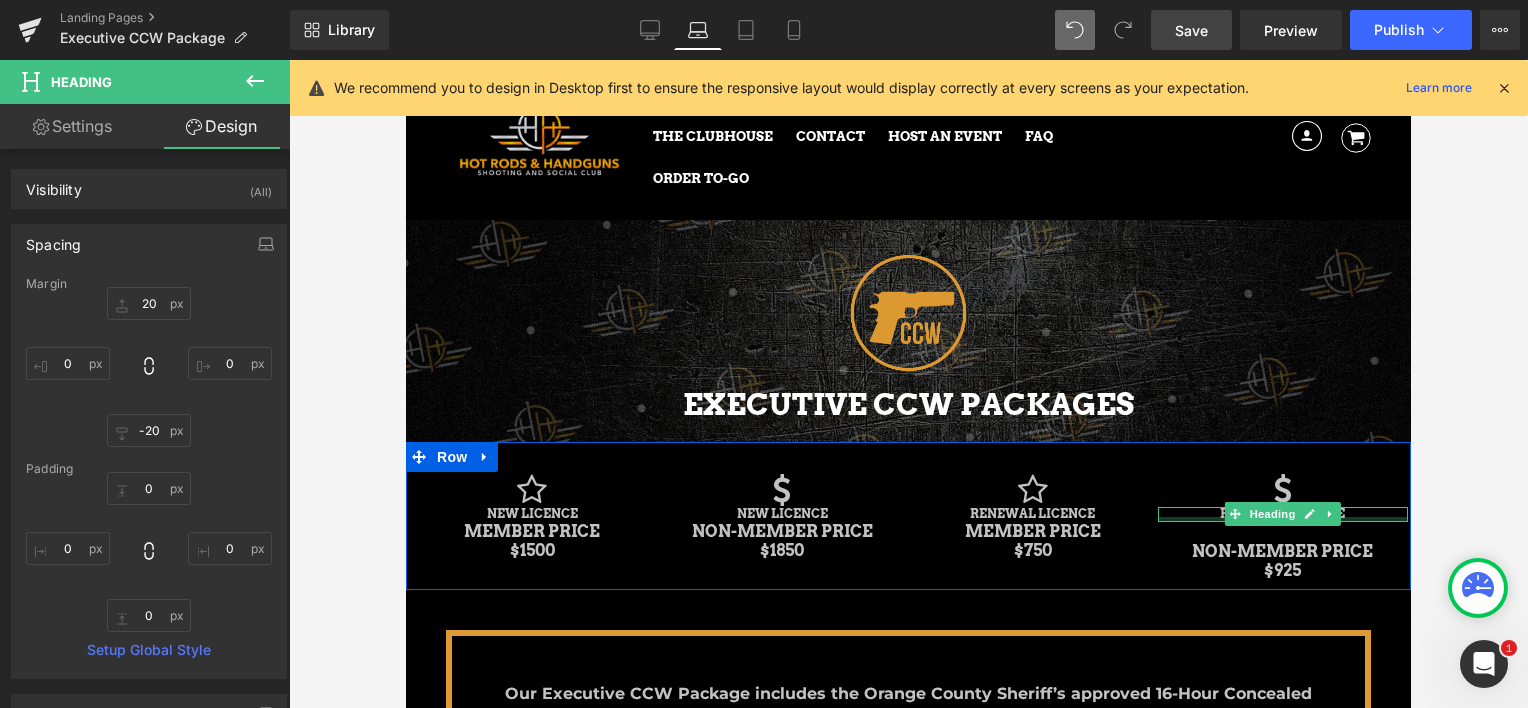 click at bounding box center (1283, 519) 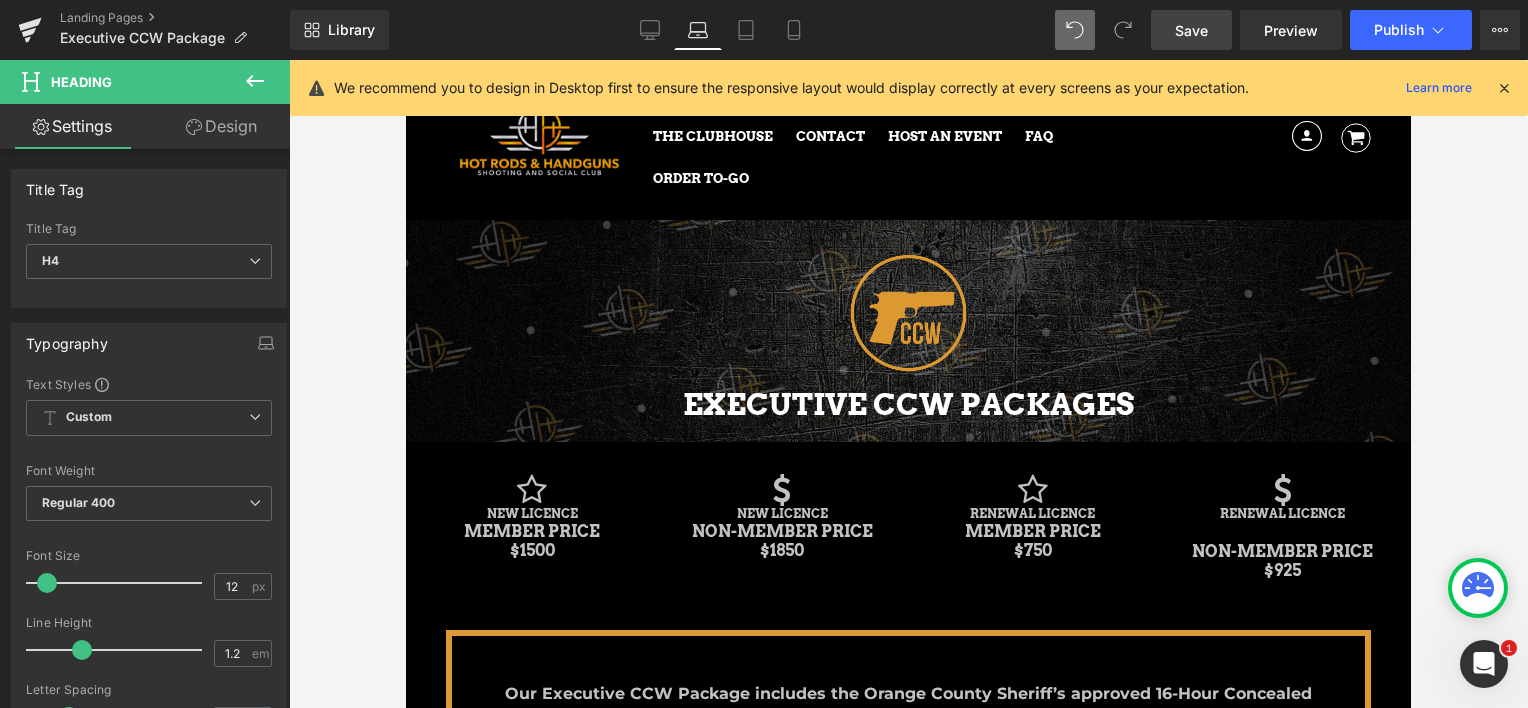 click on "Design" at bounding box center (221, 126) 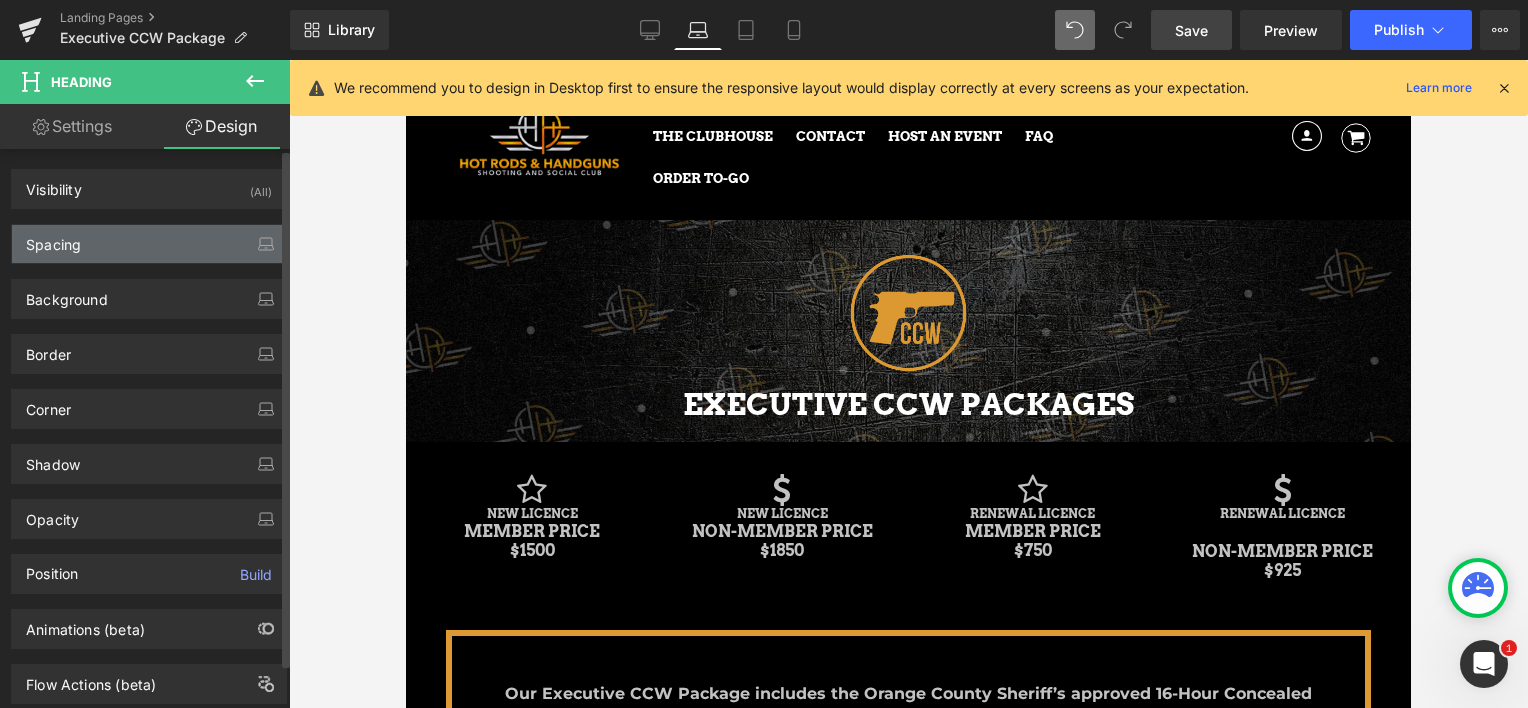 click on "Spacing" at bounding box center [149, 244] 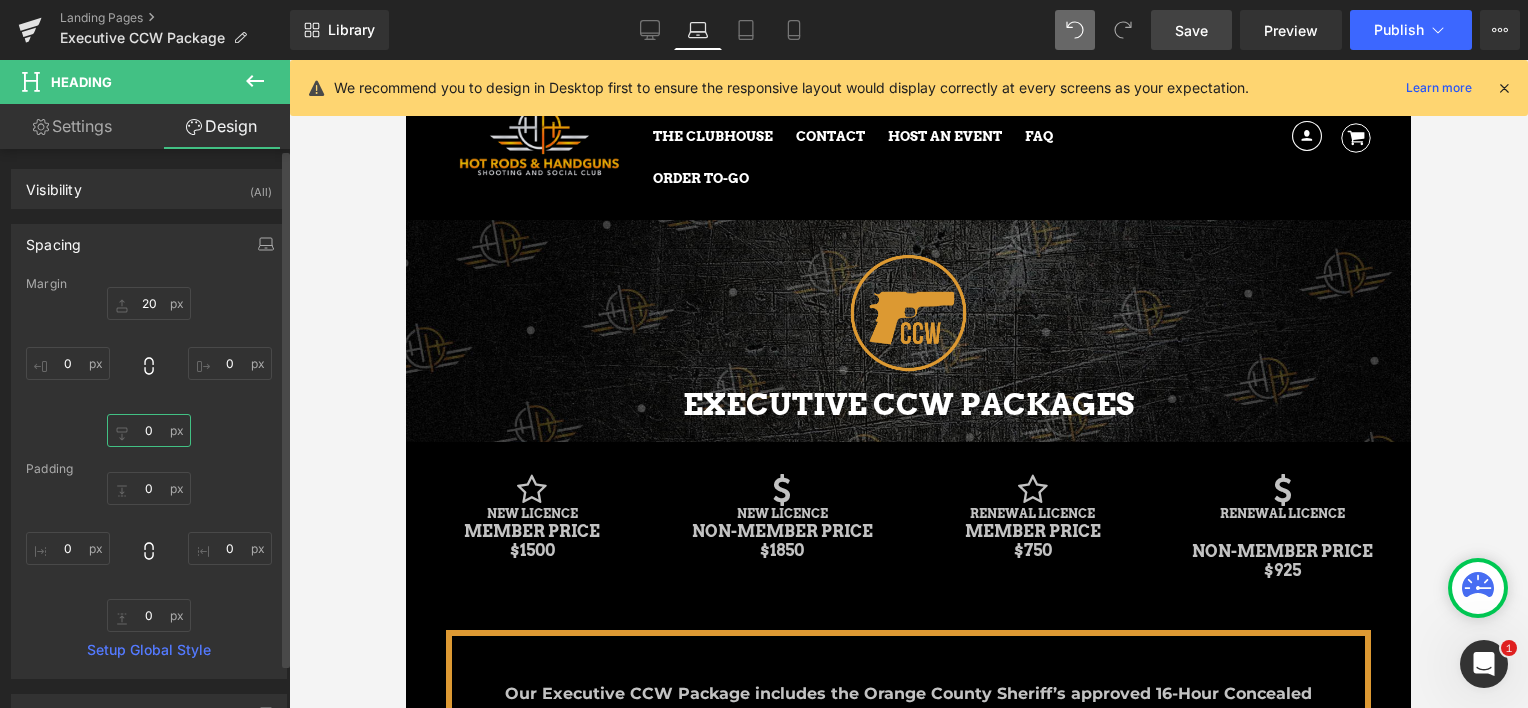 click on "0" at bounding box center (149, 430) 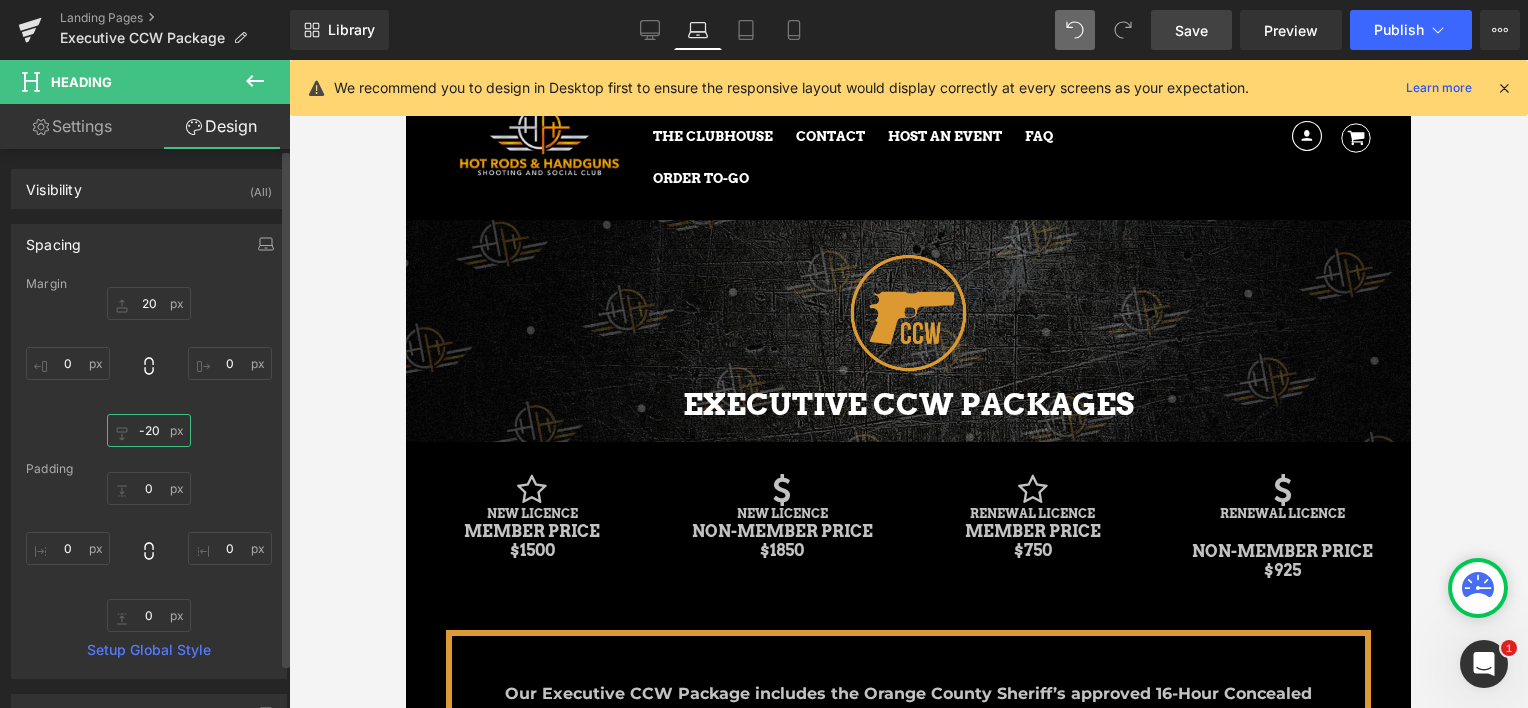 scroll, scrollTop: 2553, scrollLeft: 989, axis: both 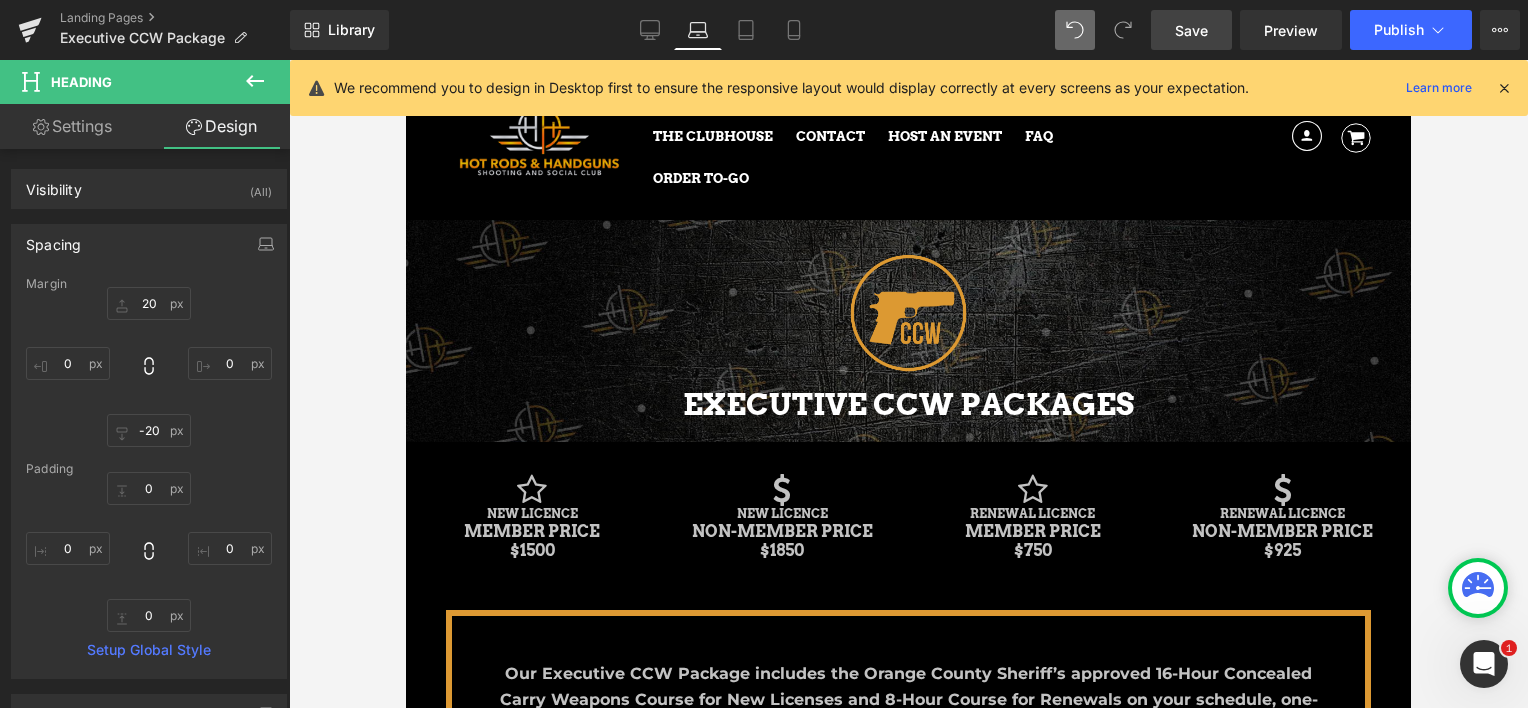 click on "Image
EXECUTIVE CCW PACKAGES
Heading
Parallax         Row         Icon         NEW LICENCE Heading         MEMBER PRICE $1500 Heading         Icon         NEW LICENCE Heading         NON-MEMBER PRICE $1850 Heading         Icon         RENEWAL LICENCE Heading         MEMBER PRICE $750 Heading         Icon         RENEWAL LICENCE Heading         NON-MEMBER PRICE $925 Heading         Row         The ultimate experience when it comes to your CCW permit. Text Block         Row   45px       WHAT TO BRING Heading
Icon
At least 1 handgun (or revolver) This should be a gun you can trust your life to.
Text Block" at bounding box center [908, 1219] 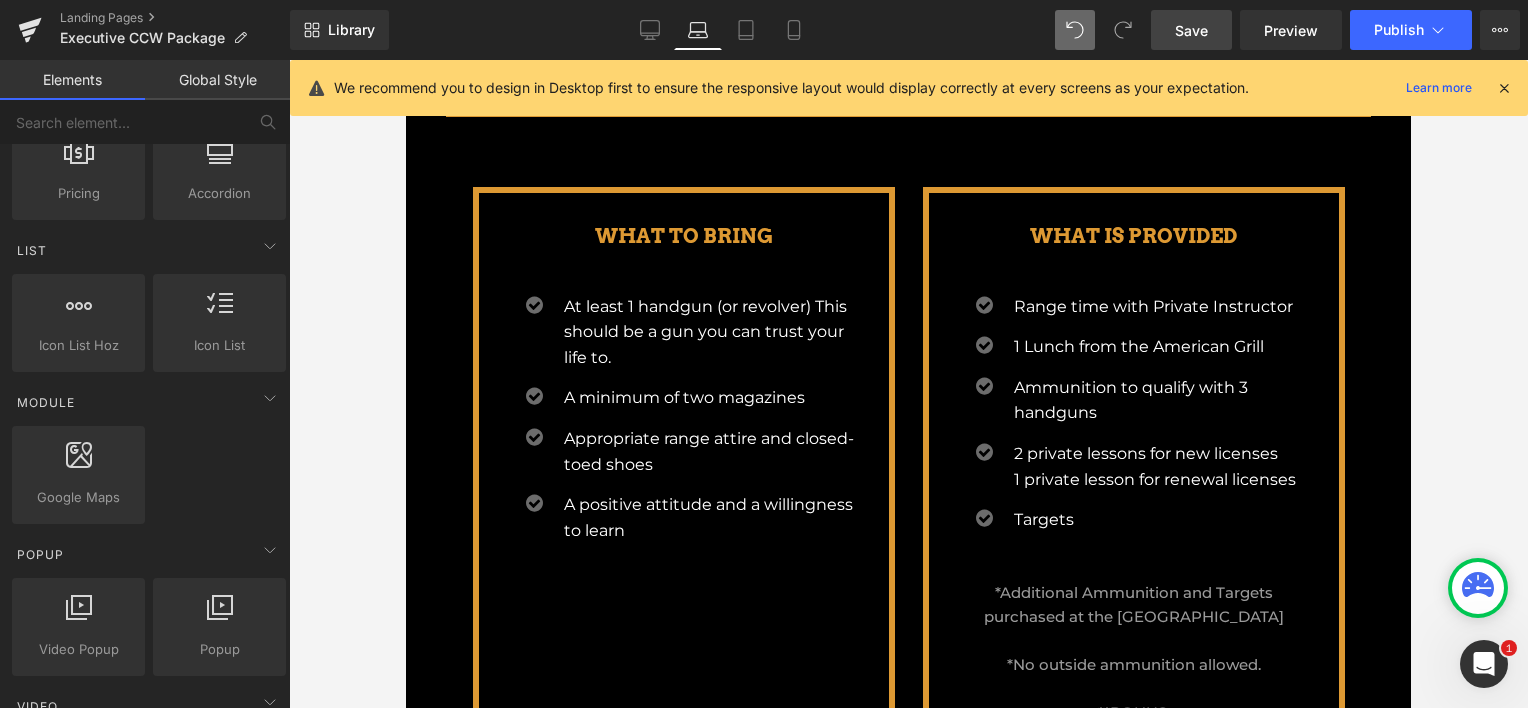 scroll, scrollTop: 1105, scrollLeft: 0, axis: vertical 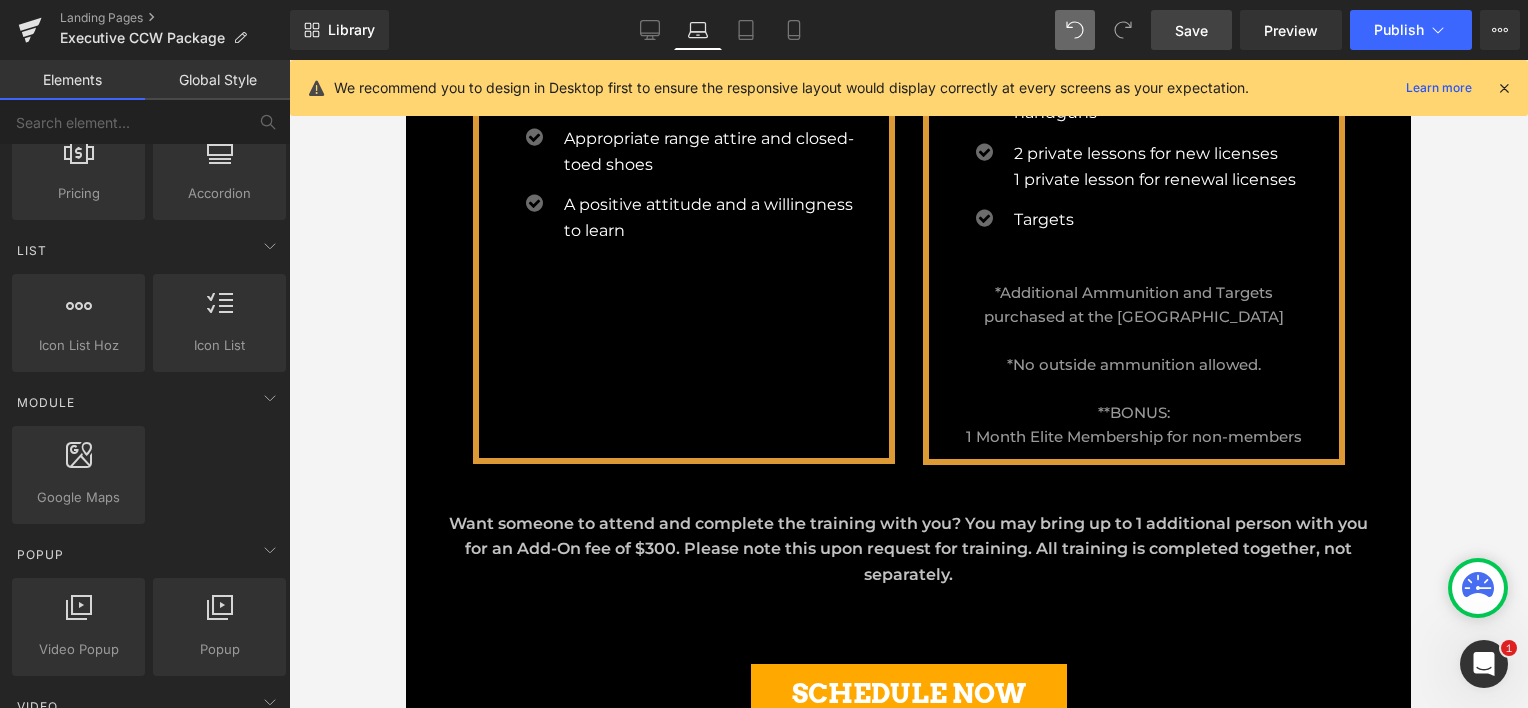 click on "Save" at bounding box center (1191, 30) 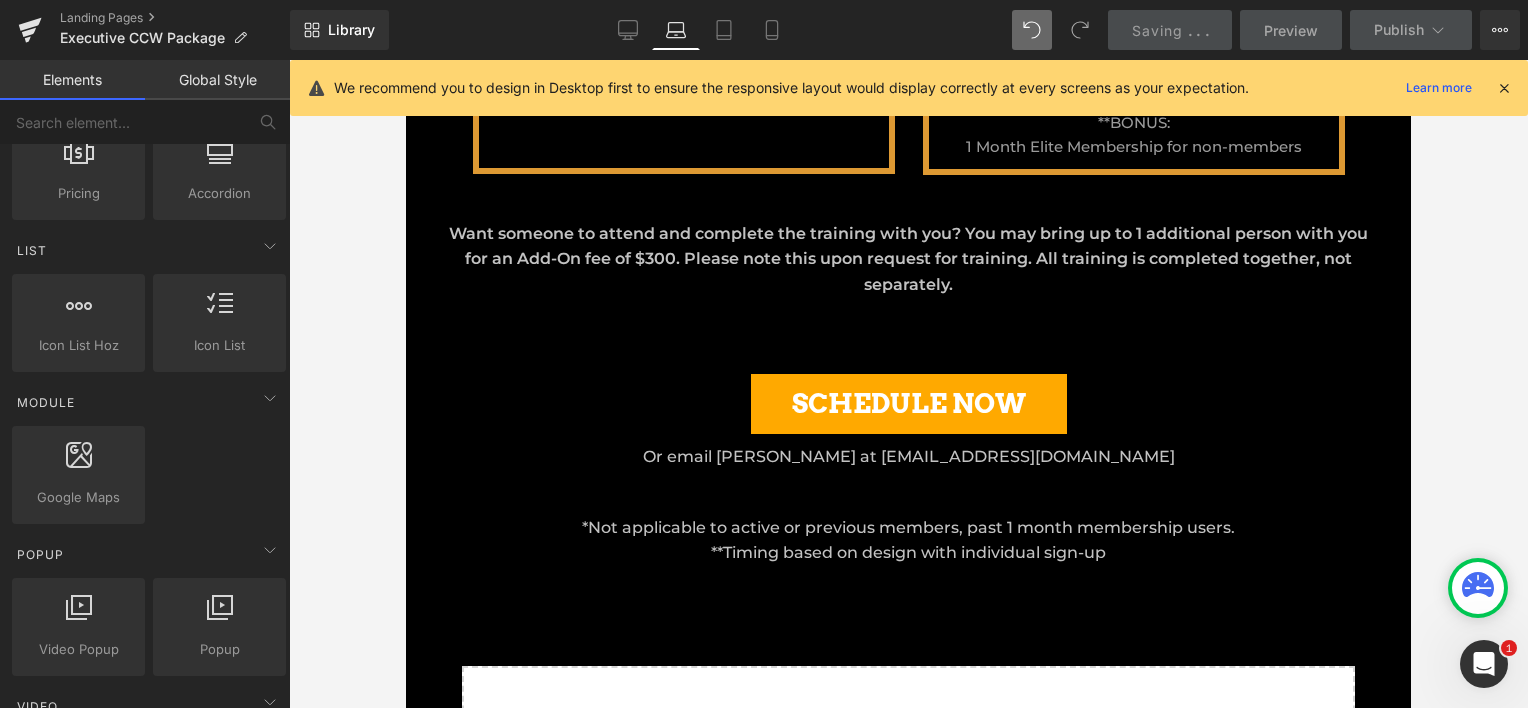 scroll, scrollTop: 1405, scrollLeft: 0, axis: vertical 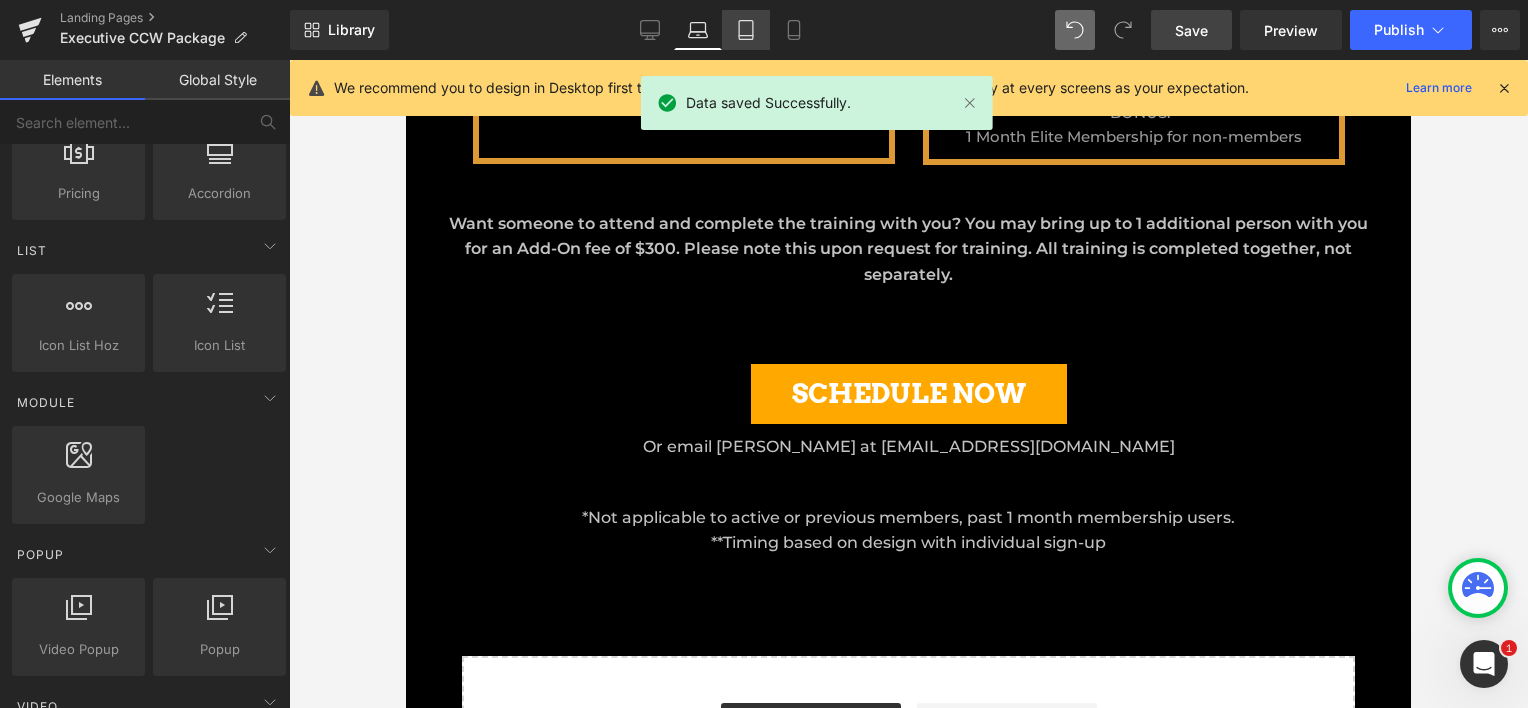 click on "Tablet" at bounding box center [746, 30] 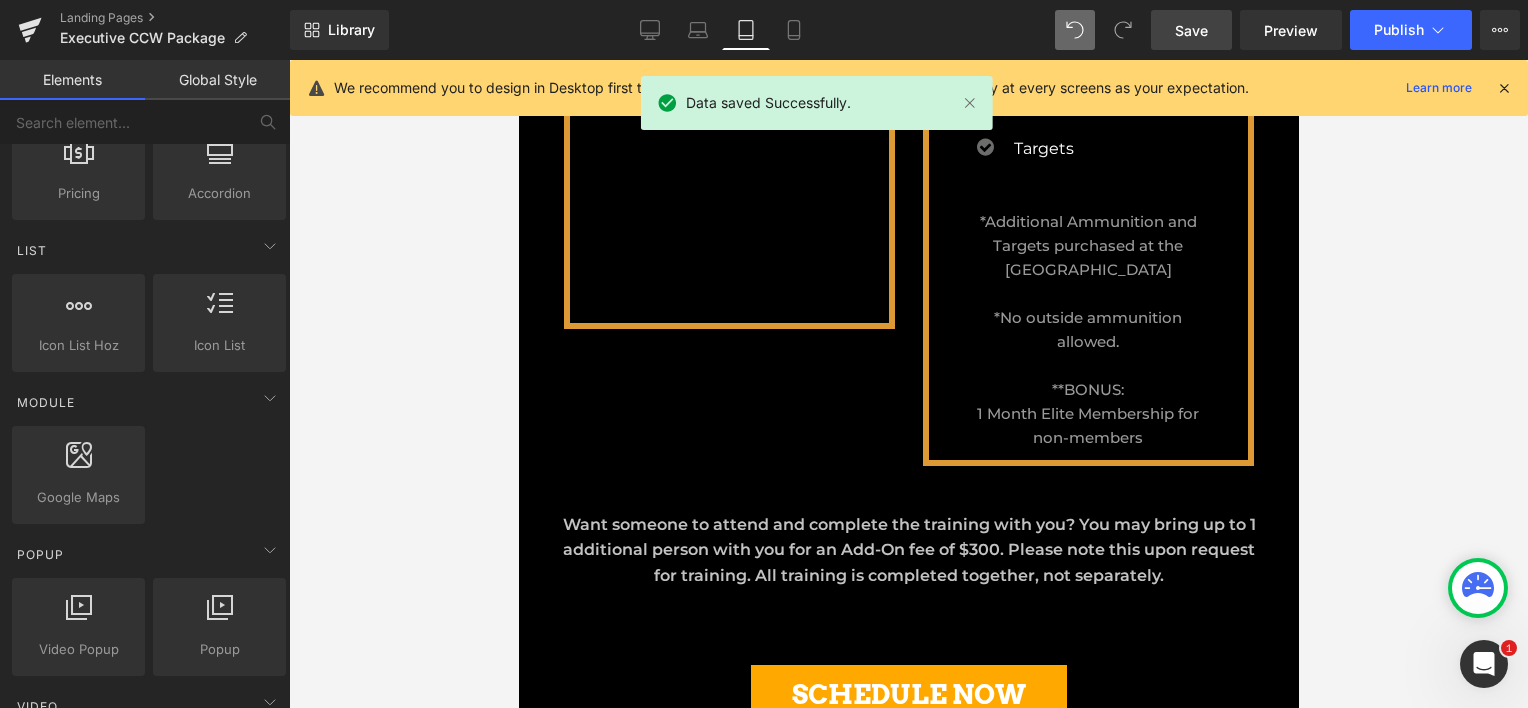 scroll, scrollTop: 1821, scrollLeft: 0, axis: vertical 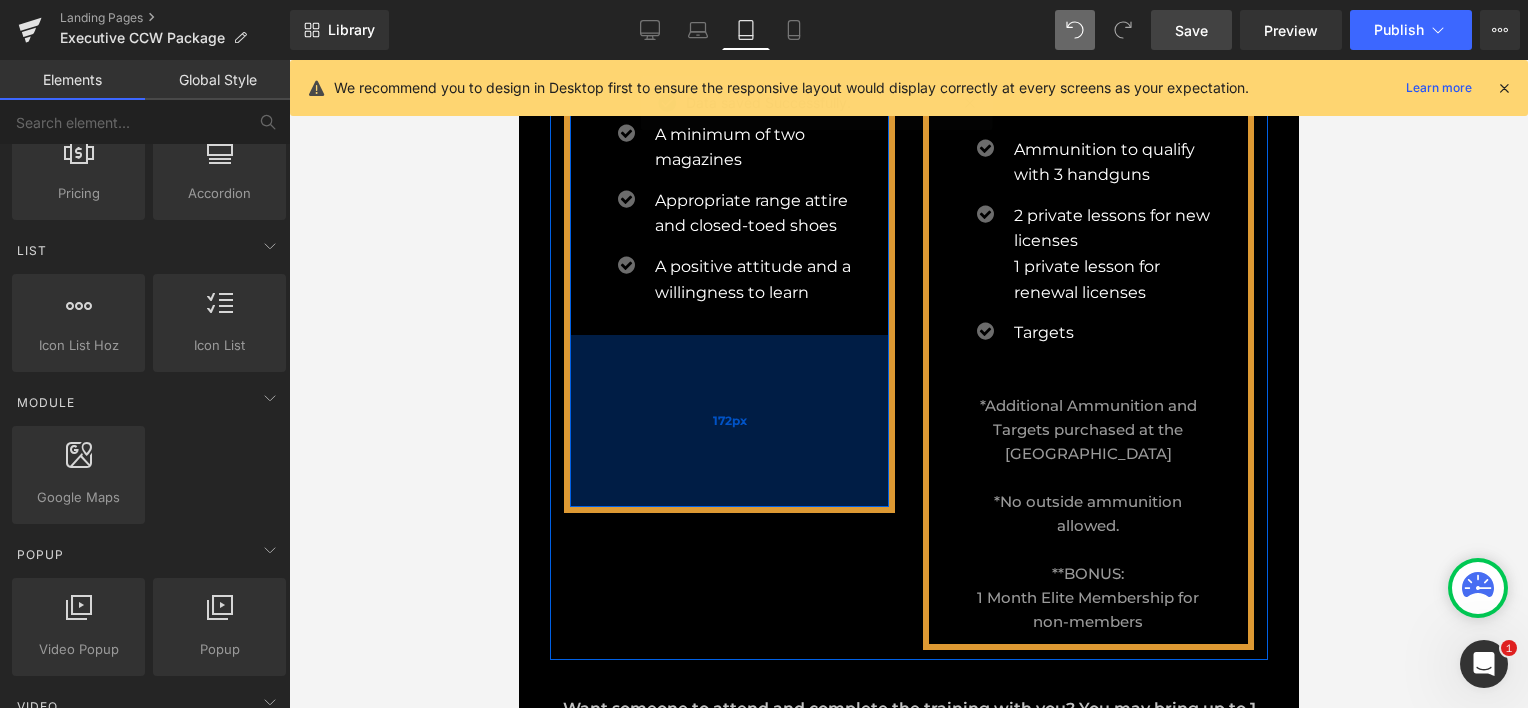 click on "172px" at bounding box center [728, 421] 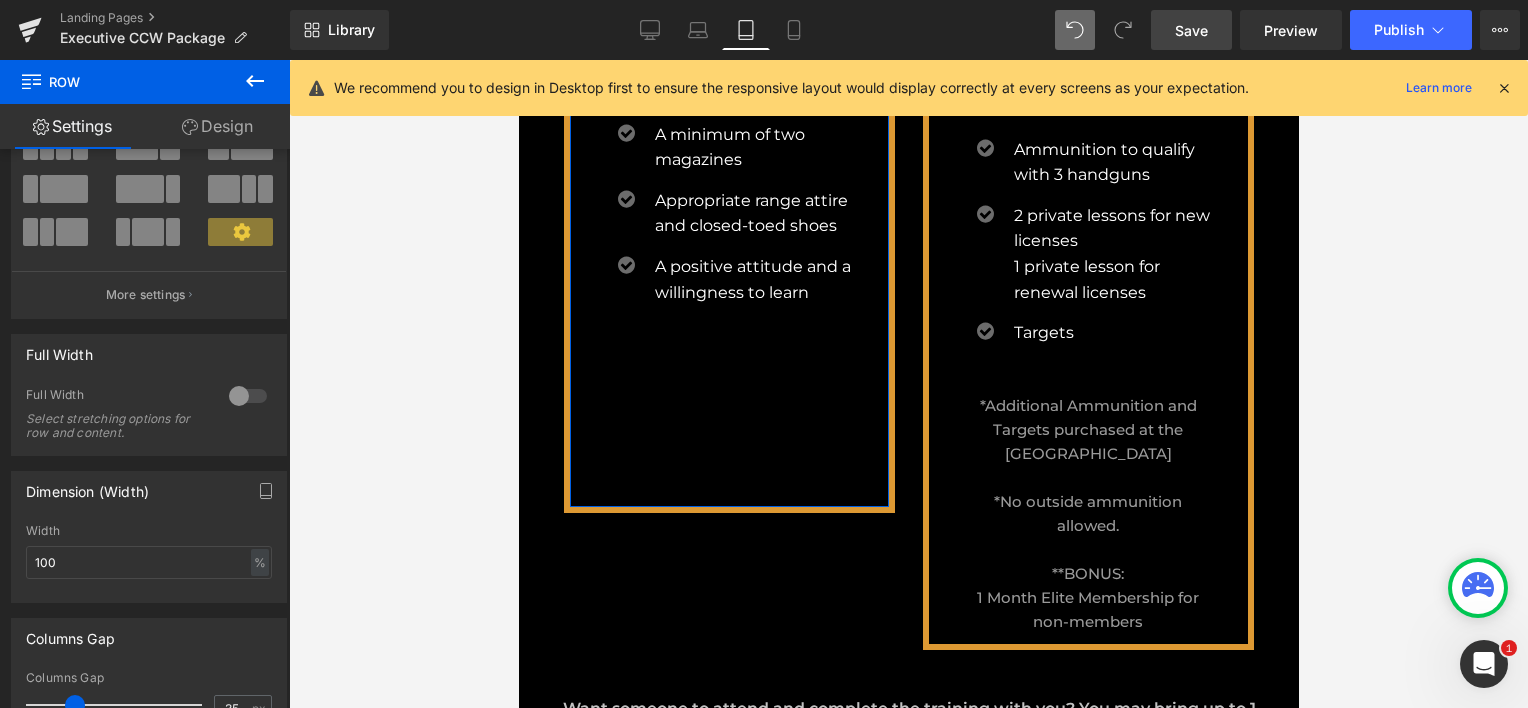 scroll, scrollTop: 400, scrollLeft: 0, axis: vertical 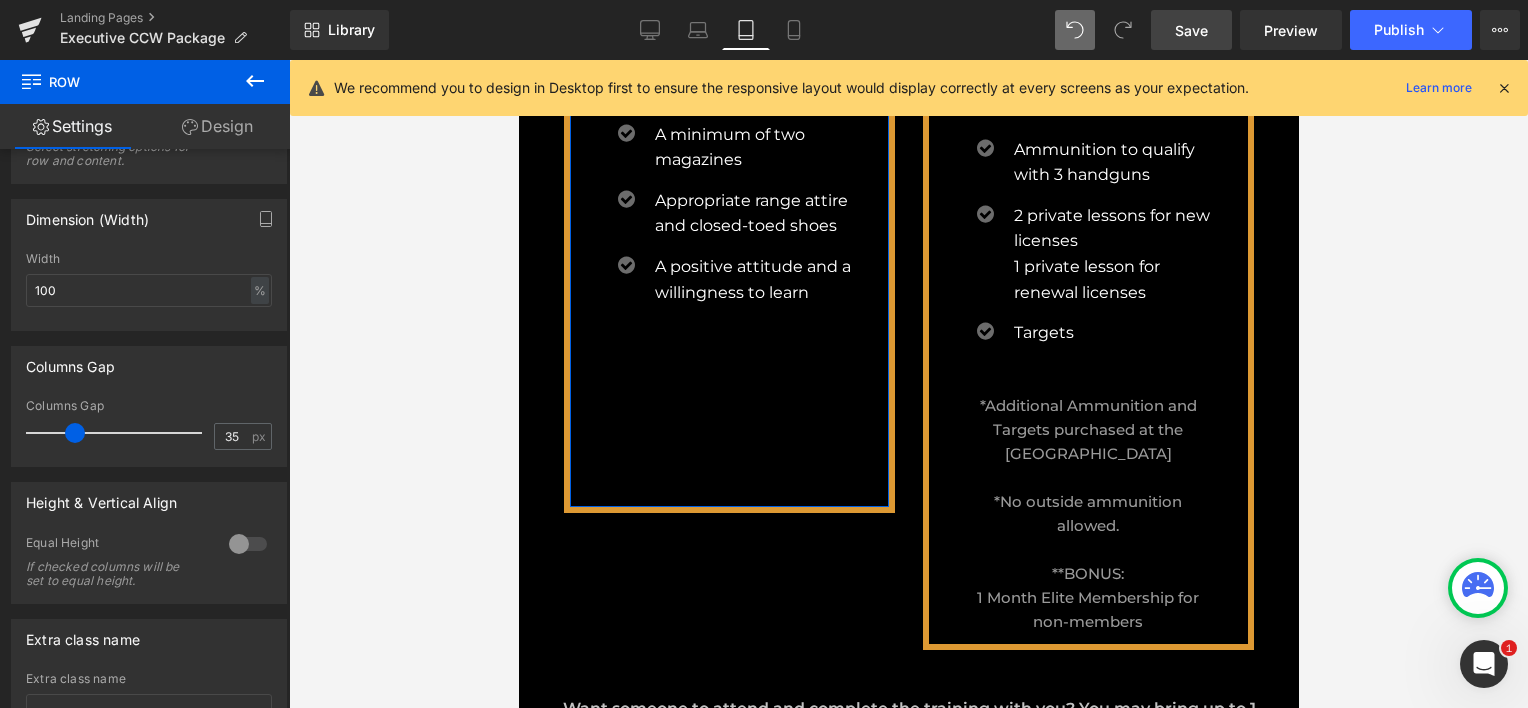 click at bounding box center [248, 544] 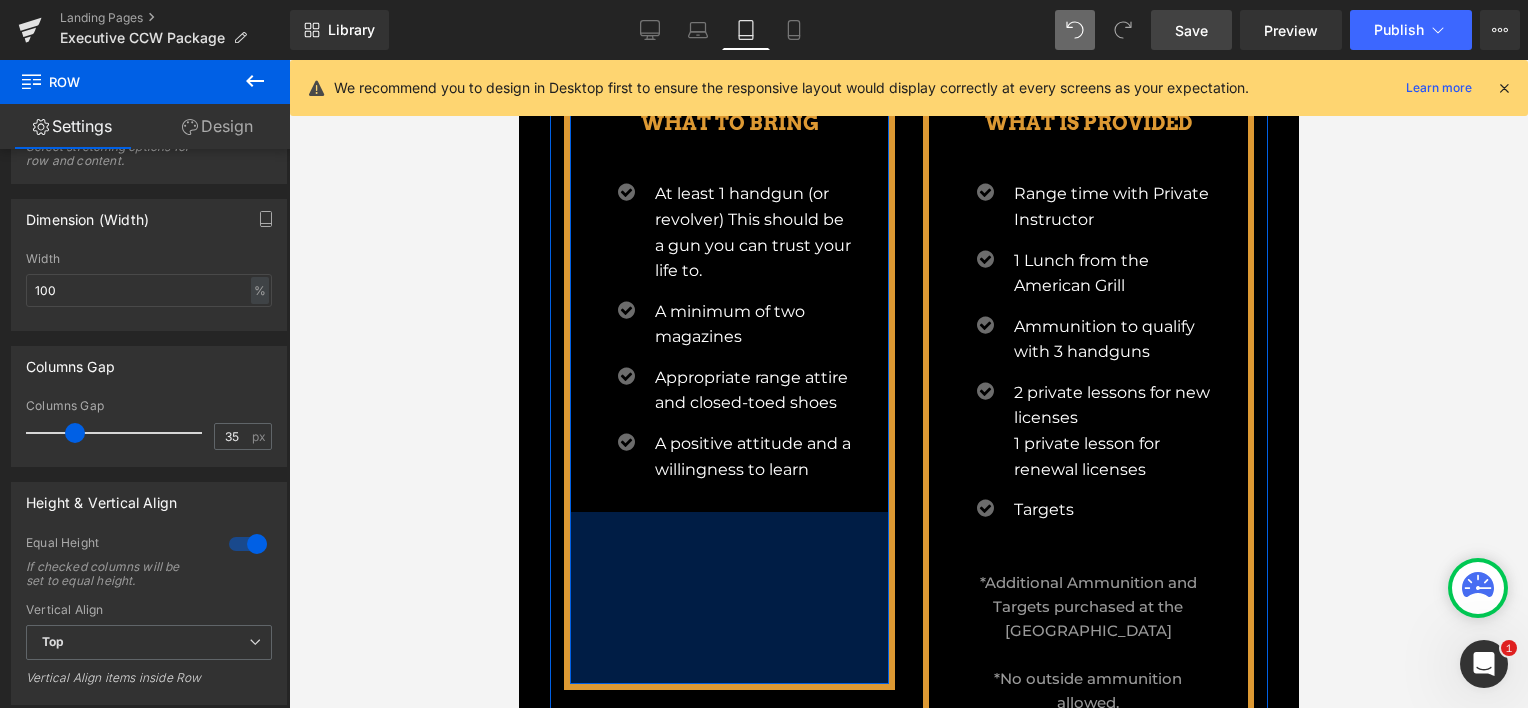 scroll, scrollTop: 821, scrollLeft: 0, axis: vertical 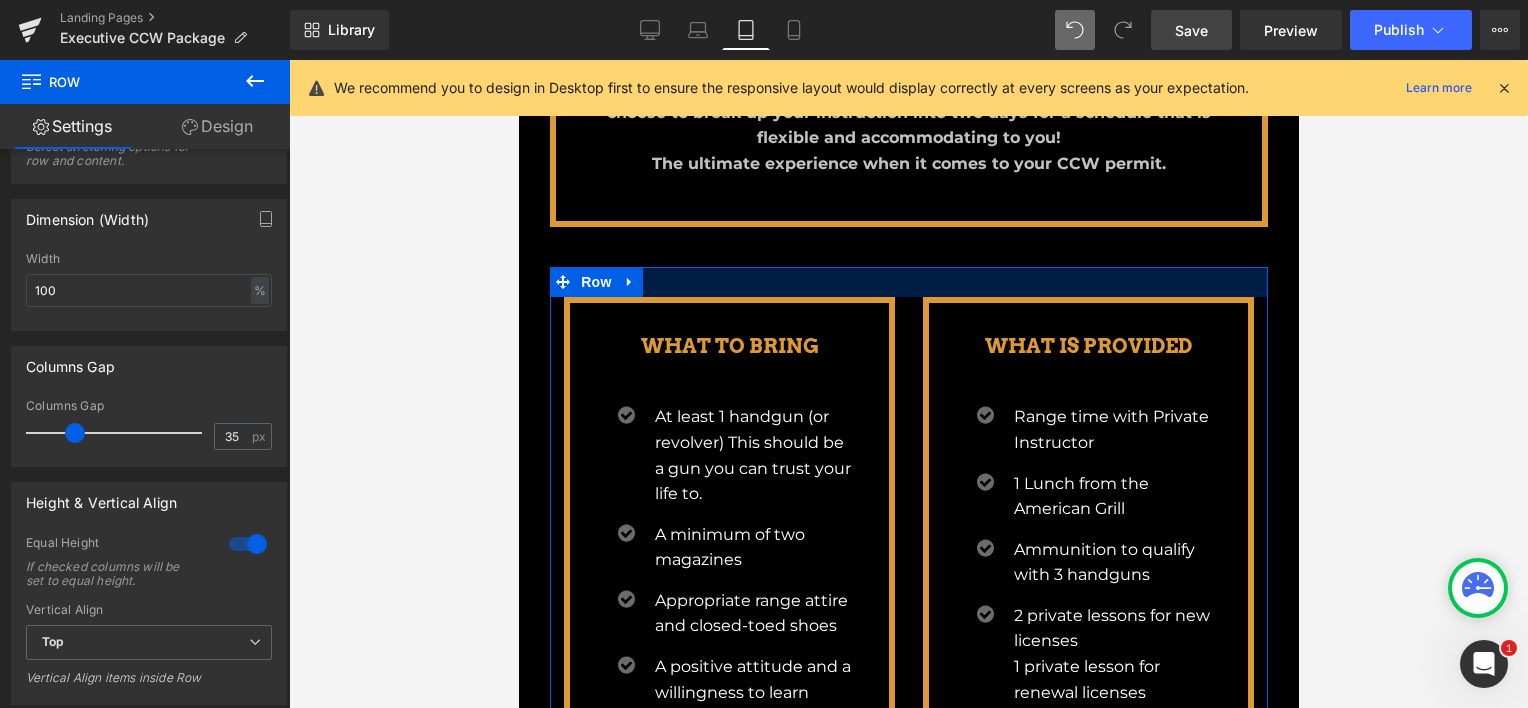 click at bounding box center [908, 282] 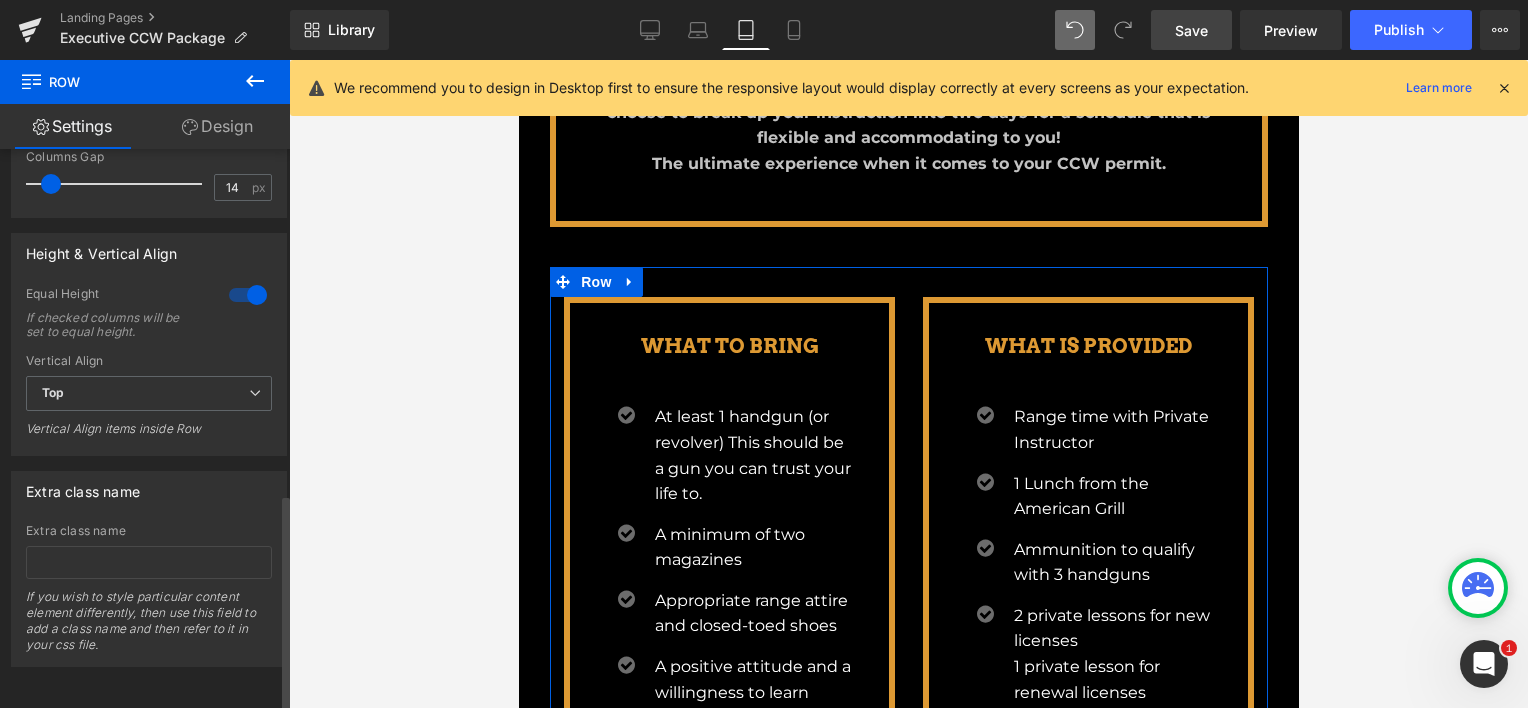 click at bounding box center (248, 295) 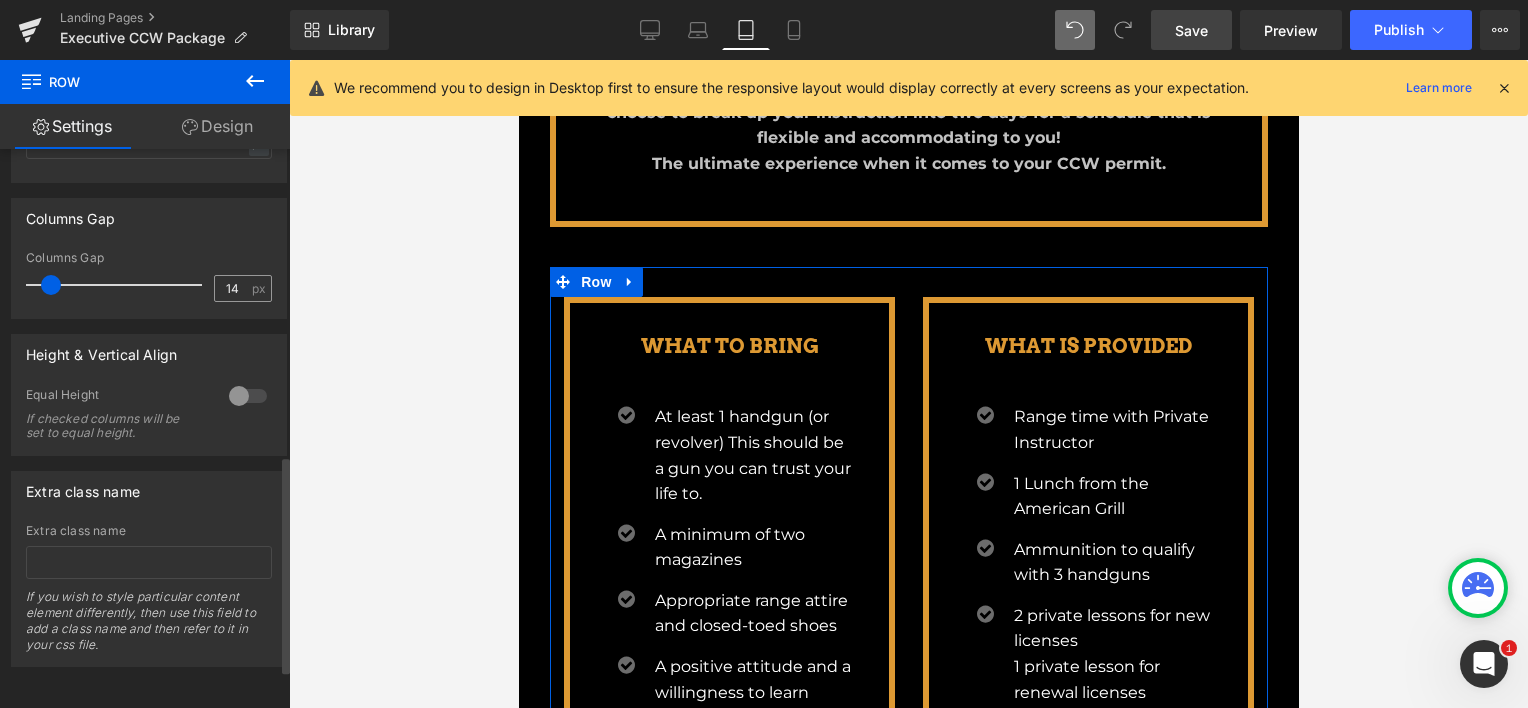 scroll, scrollTop: 788, scrollLeft: 0, axis: vertical 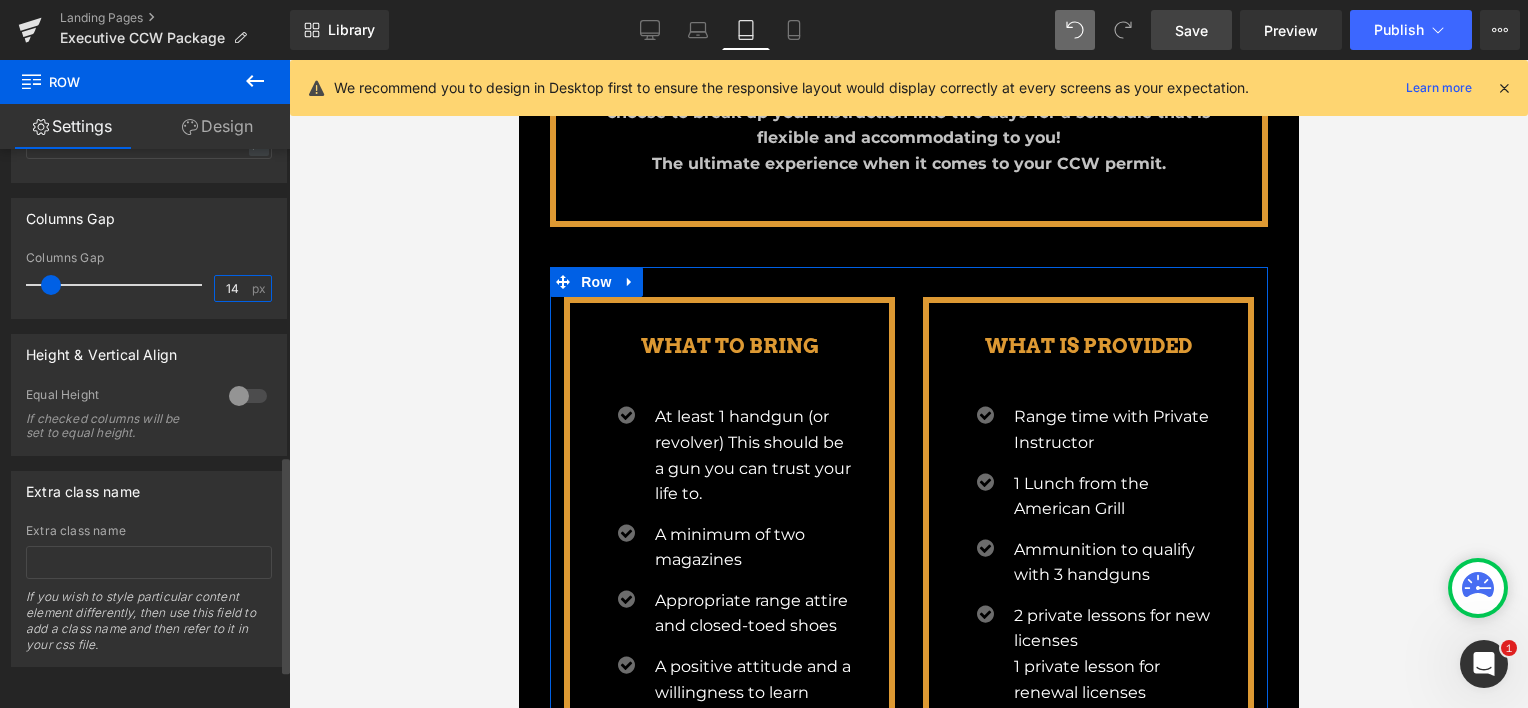 click on "14" at bounding box center (232, 288) 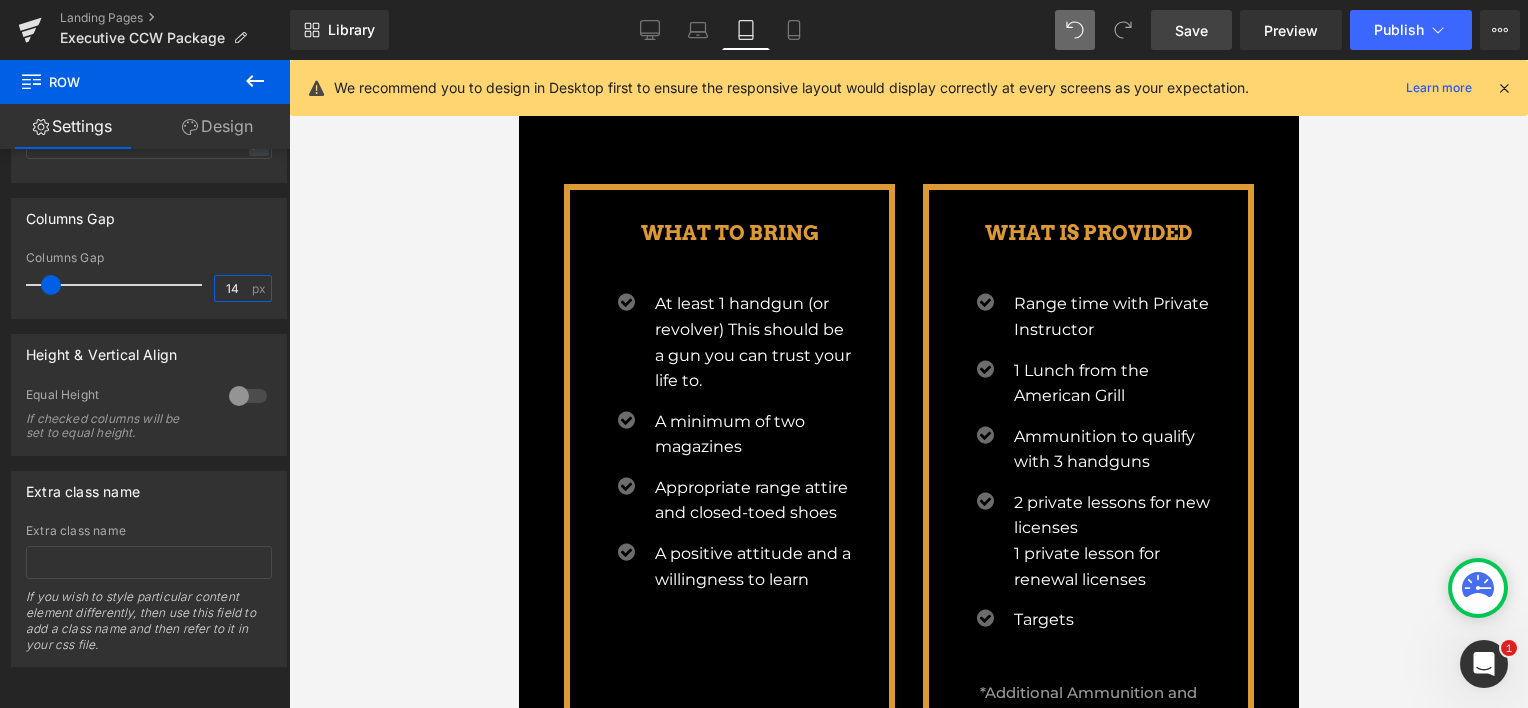 scroll, scrollTop: 1221, scrollLeft: 0, axis: vertical 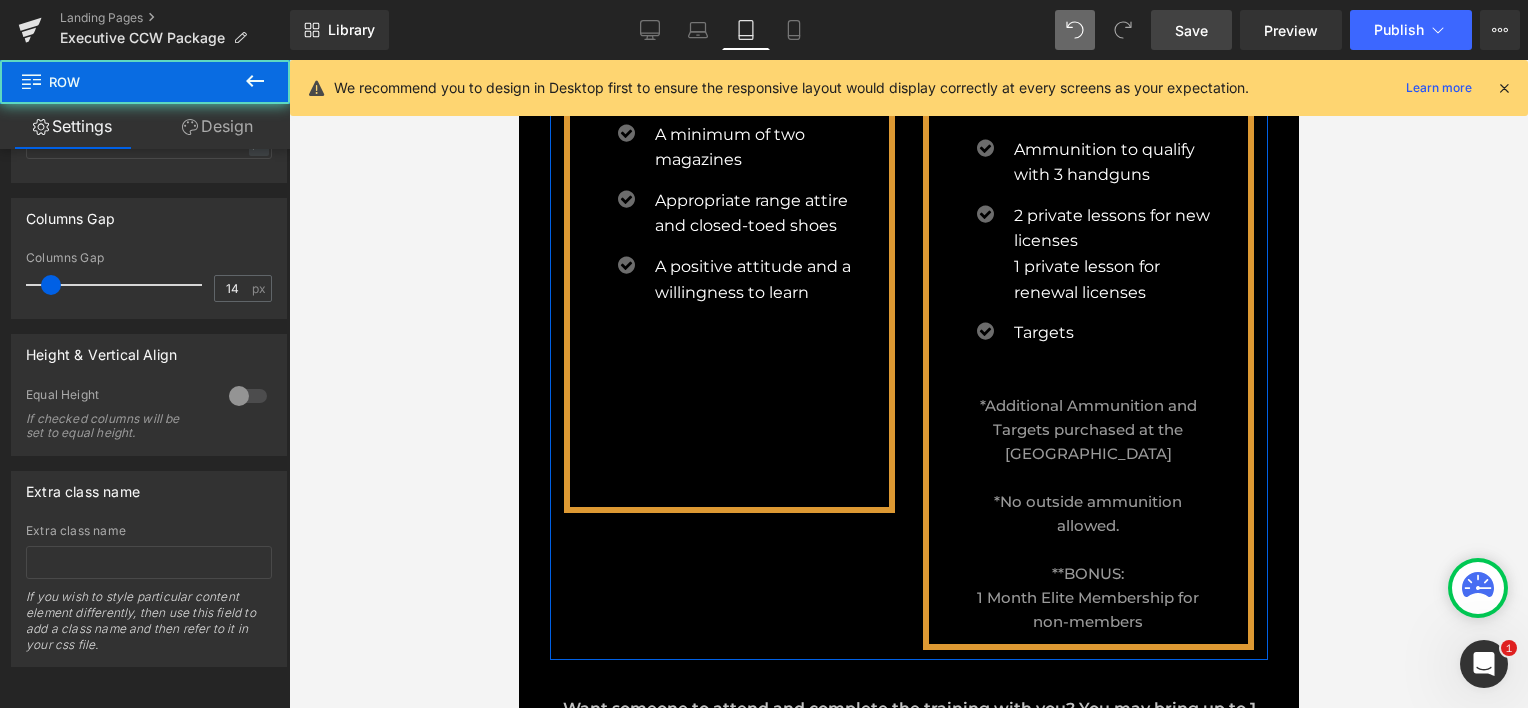 click on "WHAT TO BRING Heading
Icon
At least 1 handgun (or revolver) This should be a gun you can trust your life to.
Text Block
Icon
A minimum of two magazines
Text Block
Icon
Appropriate range attire and closed-toed shoes Text Block" at bounding box center [908, 263] 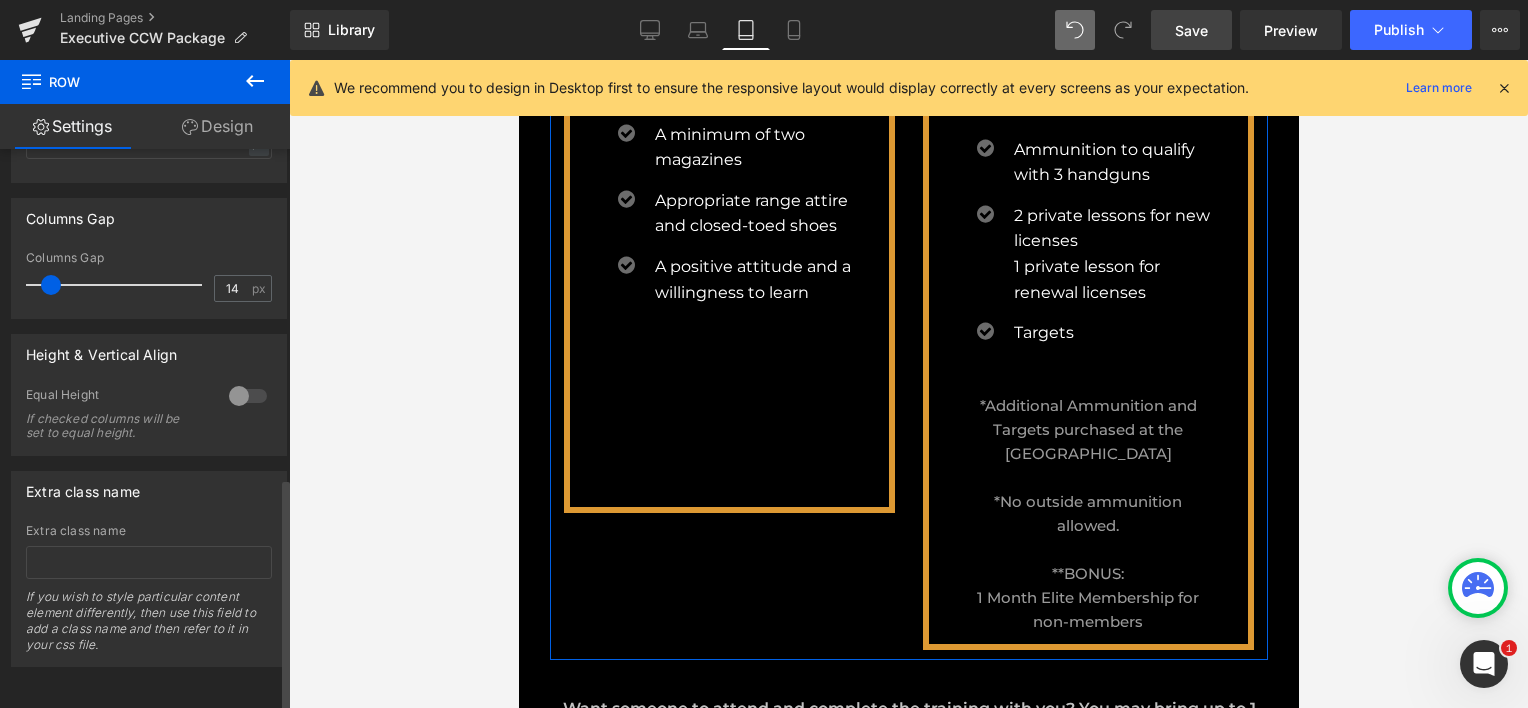 click at bounding box center [248, 396] 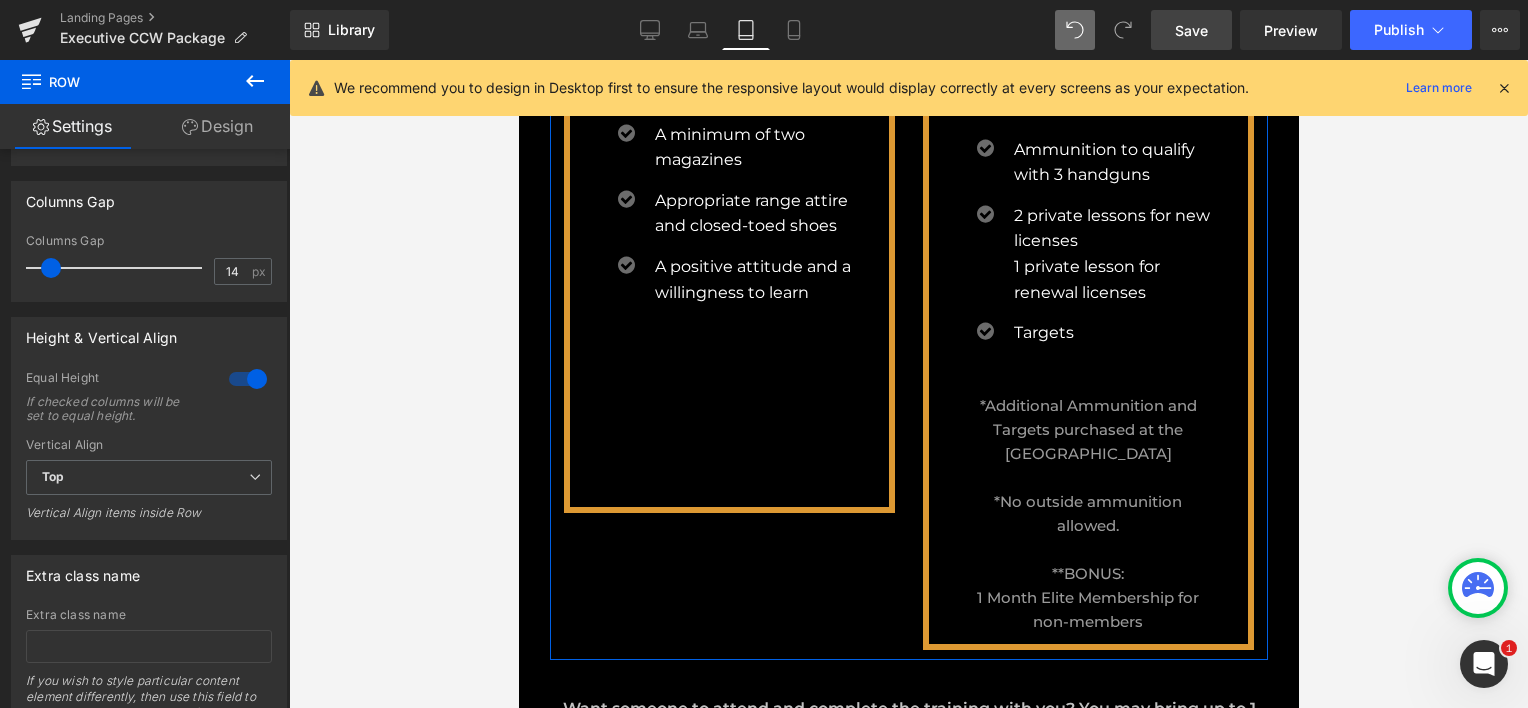 click on "WHAT TO BRING Heading
Icon
At least 1 handgun (or revolver) This should be a gun you can trust your life to.
Text Block
Icon
A minimum of two magazines
Text Block
Icon
Appropriate range attire and closed-toed shoes Text Block" at bounding box center [728, 273] 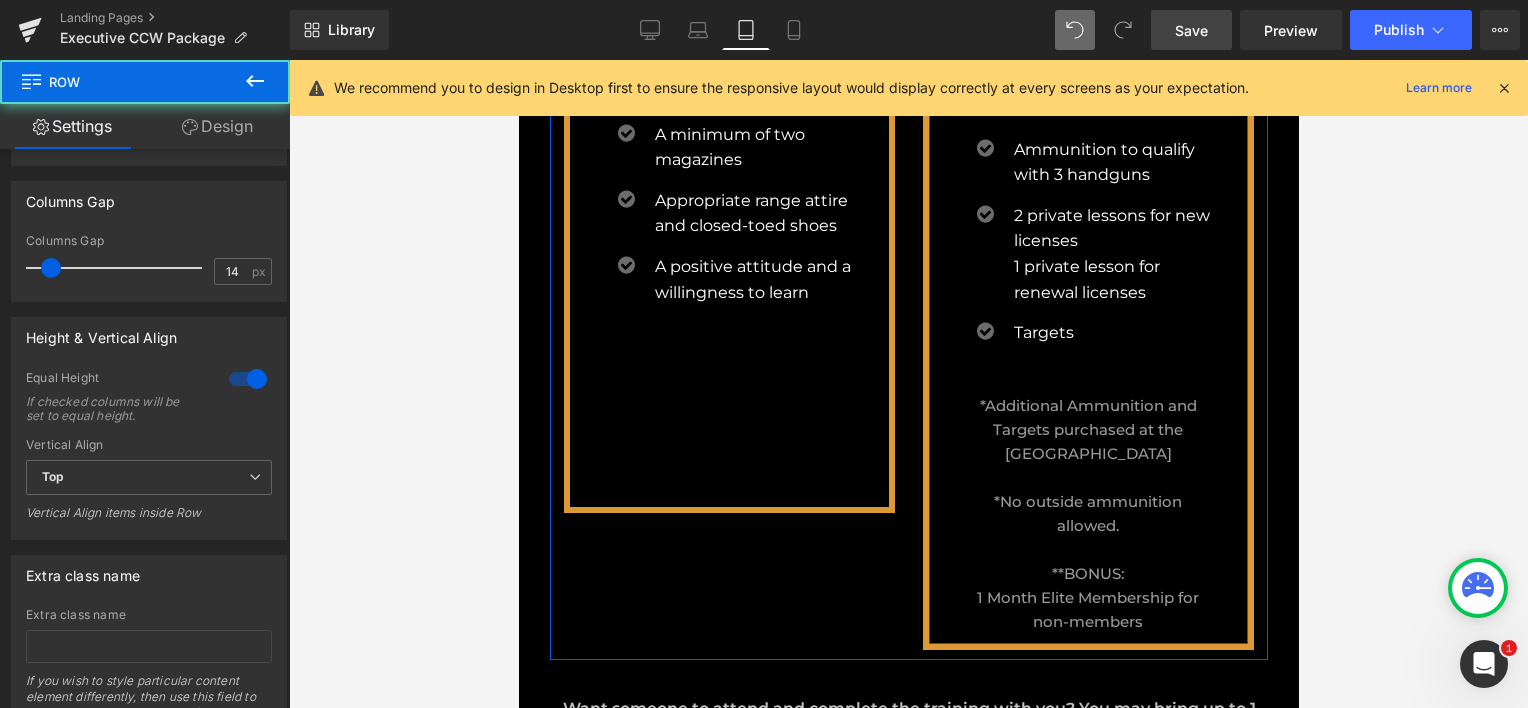 click on "WHAT IS PROVIDED Heading
Icon
Range time with Private Instructor
Text Block
Icon
1 Lunch from the American Grill
Text Block
Icon
Ammunition to qualify with 3 handguns Text Block" at bounding box center [1087, 283] 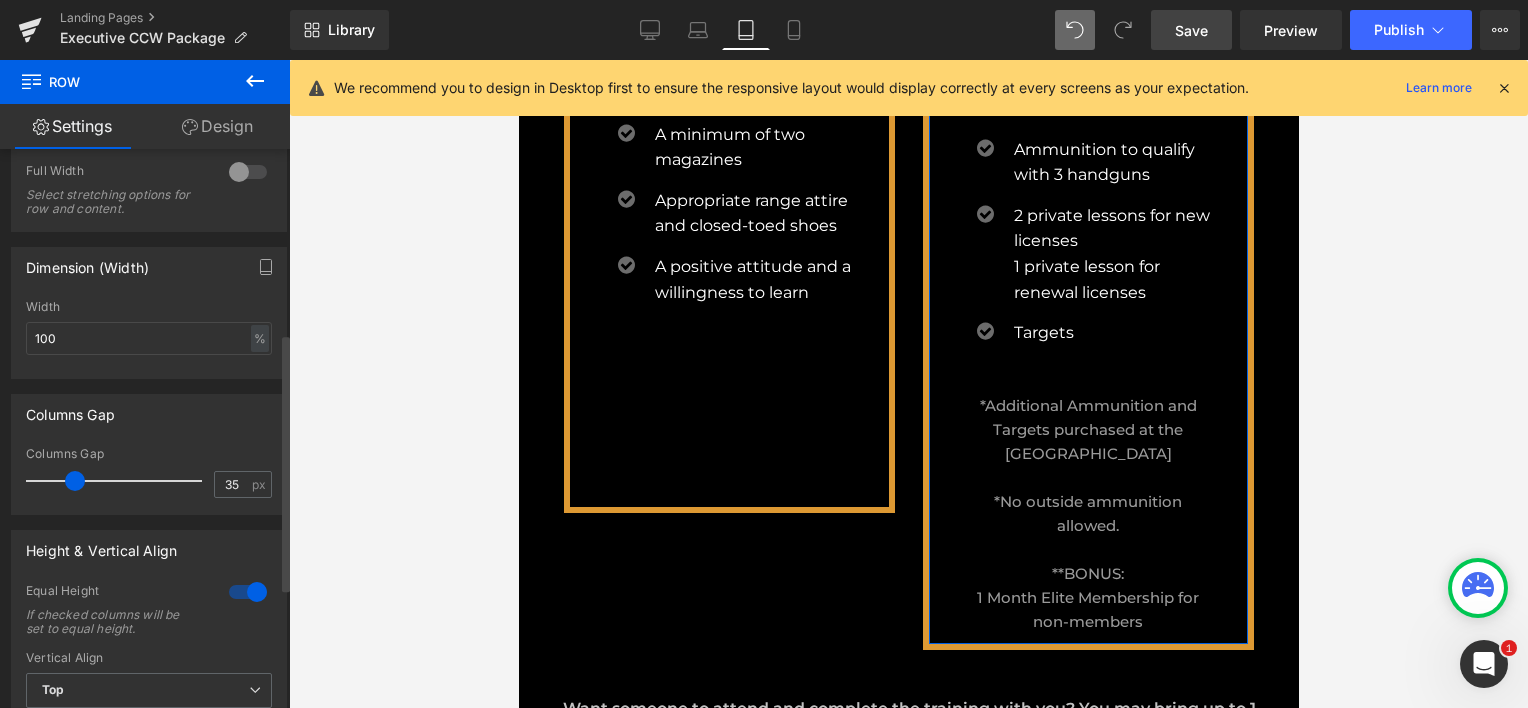 scroll, scrollTop: 400, scrollLeft: 0, axis: vertical 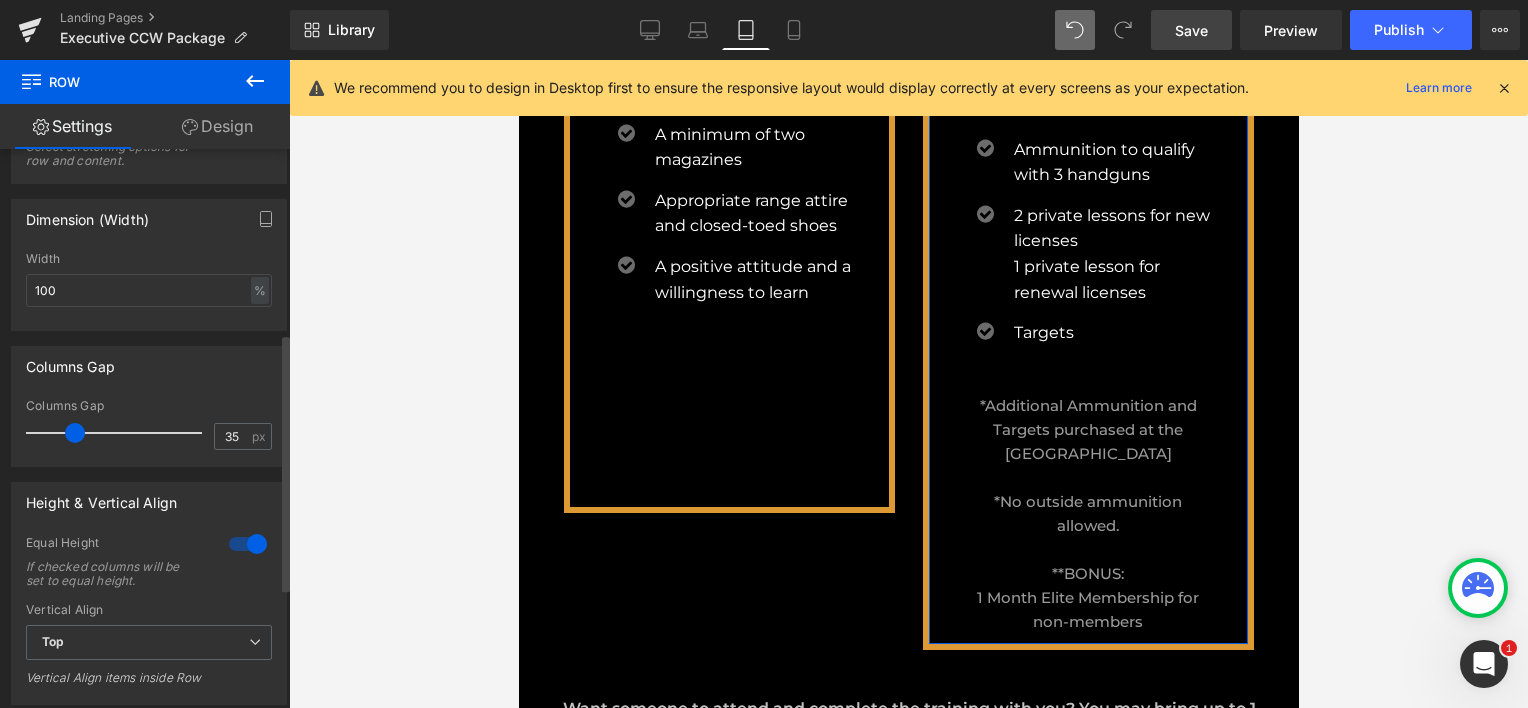 click at bounding box center (248, 544) 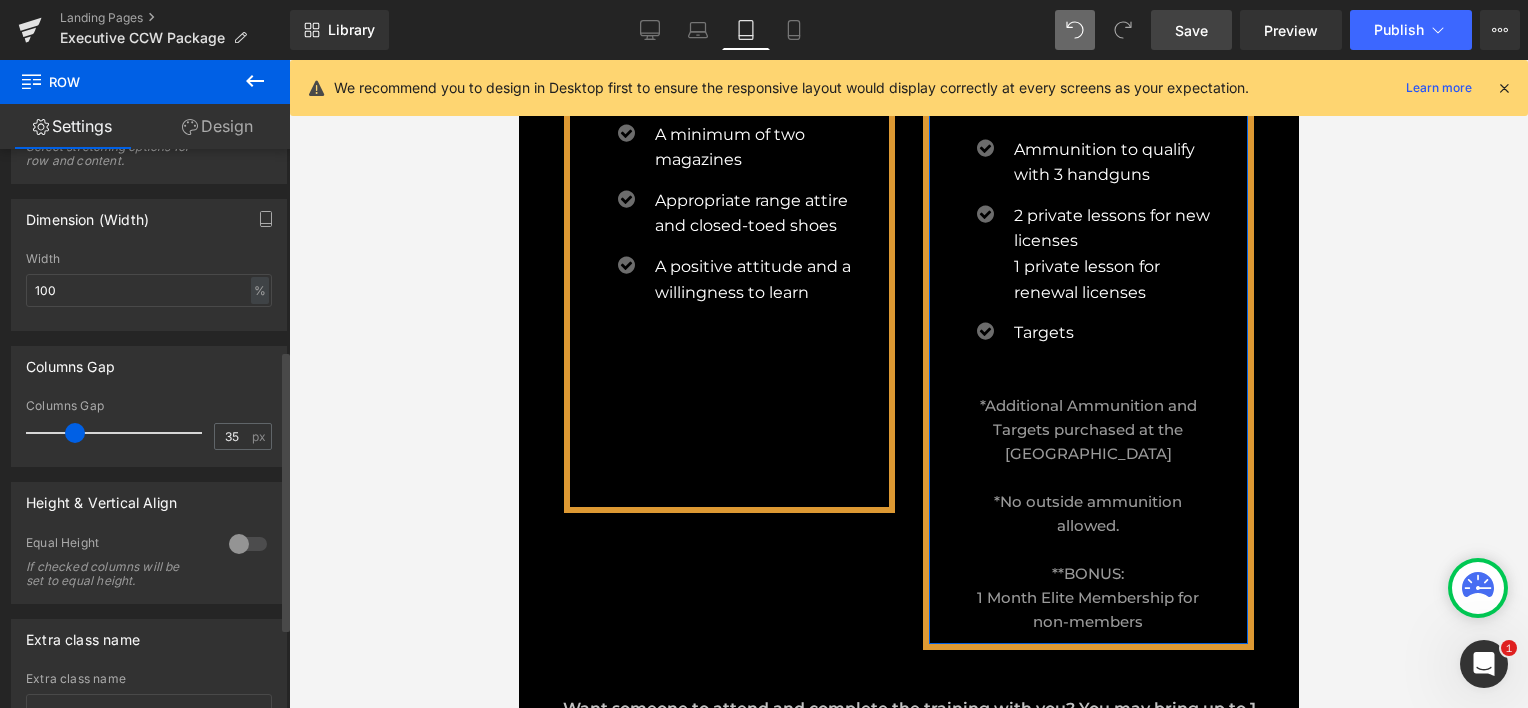 click at bounding box center (248, 544) 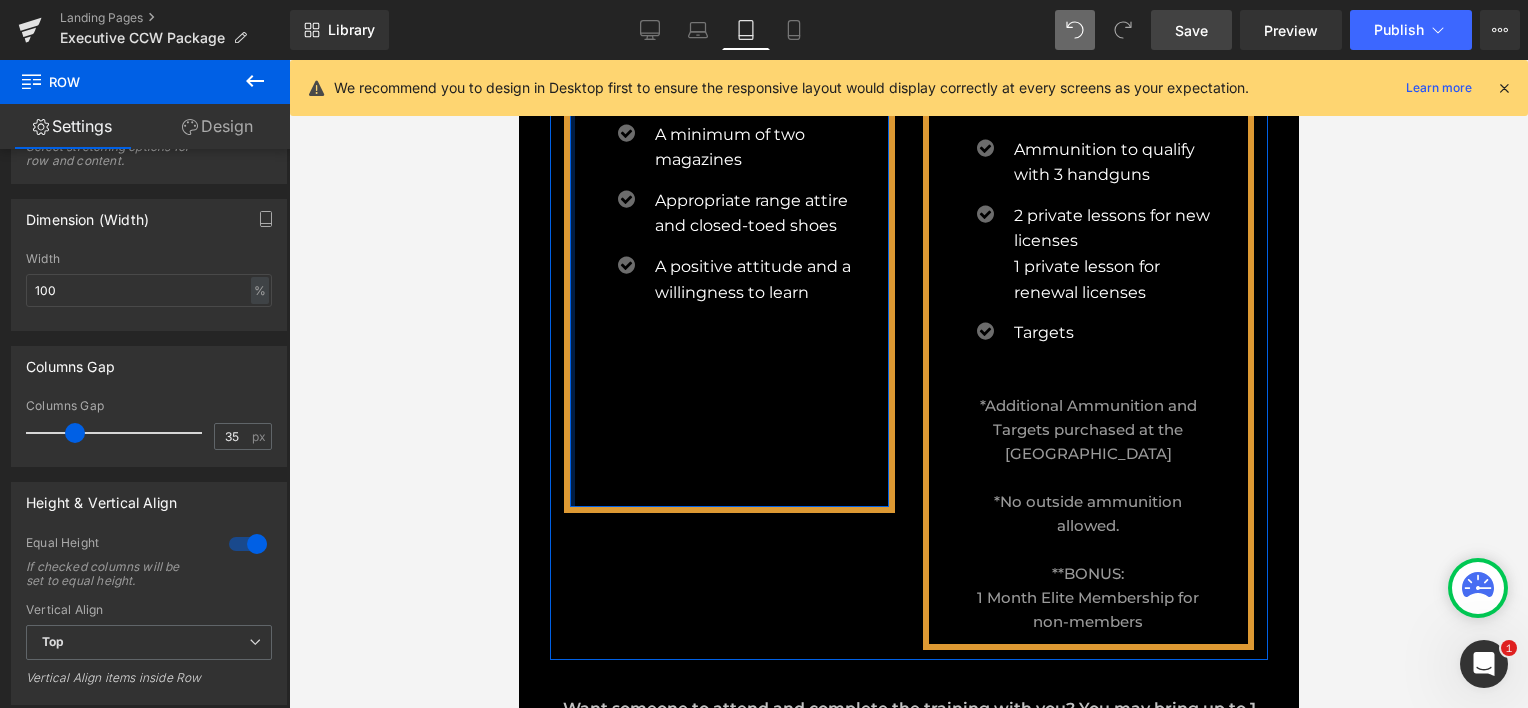 click at bounding box center (571, 205) 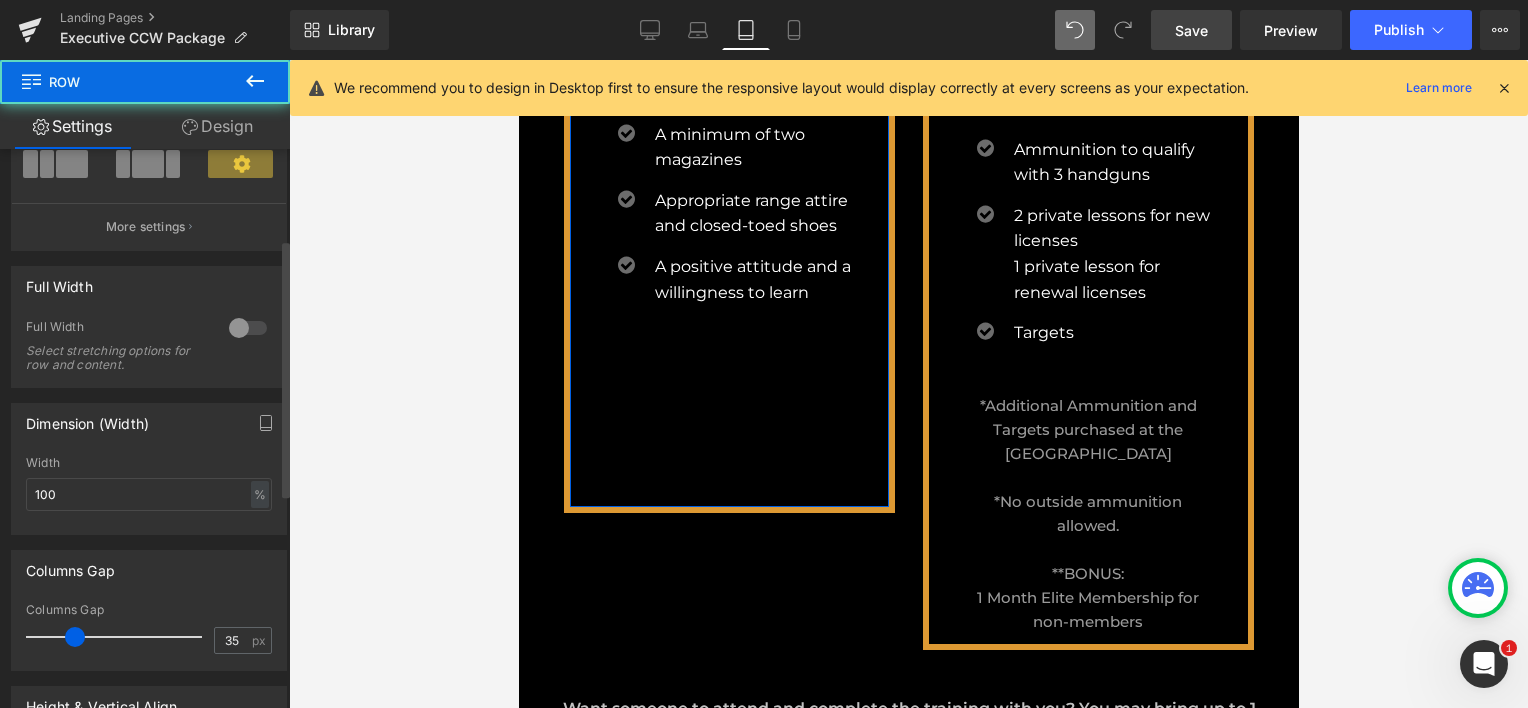 scroll, scrollTop: 400, scrollLeft: 0, axis: vertical 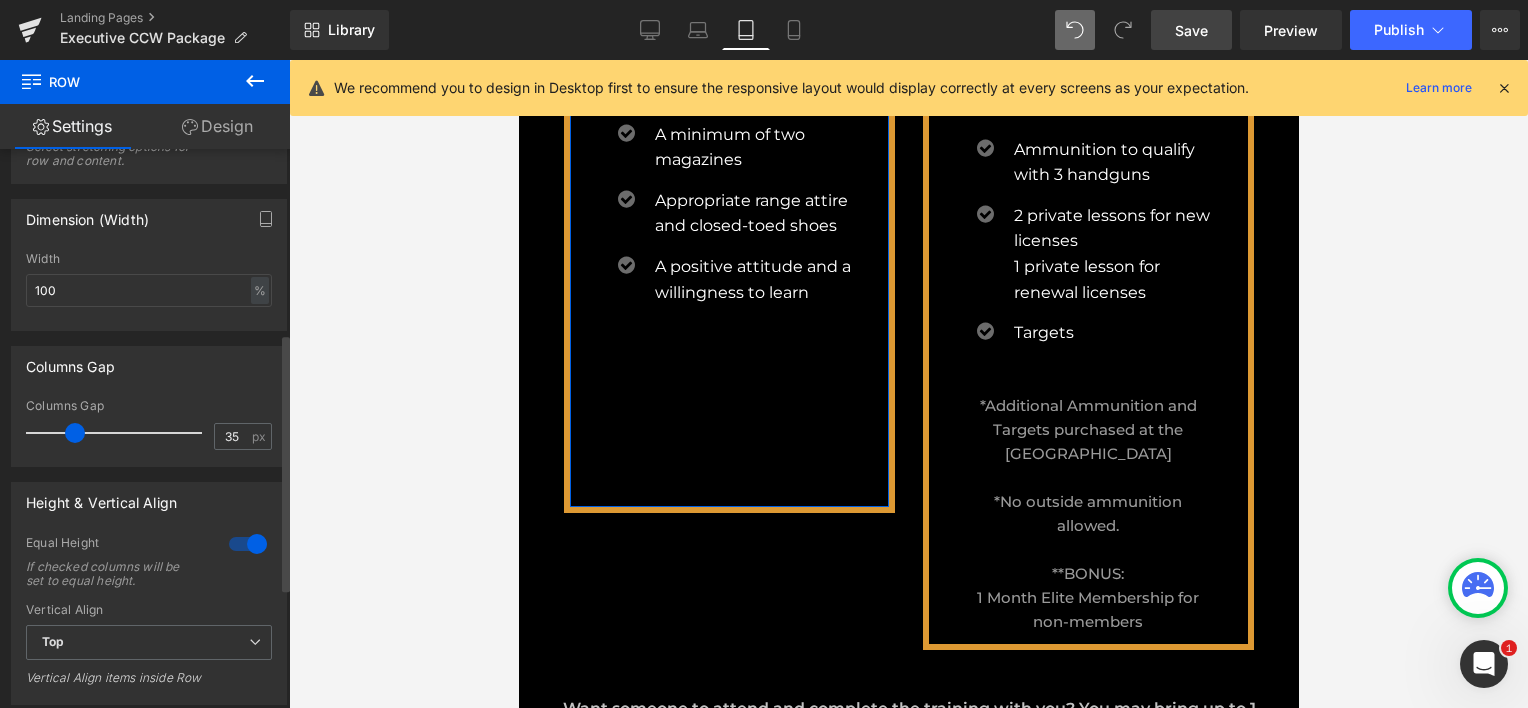 click at bounding box center (248, 544) 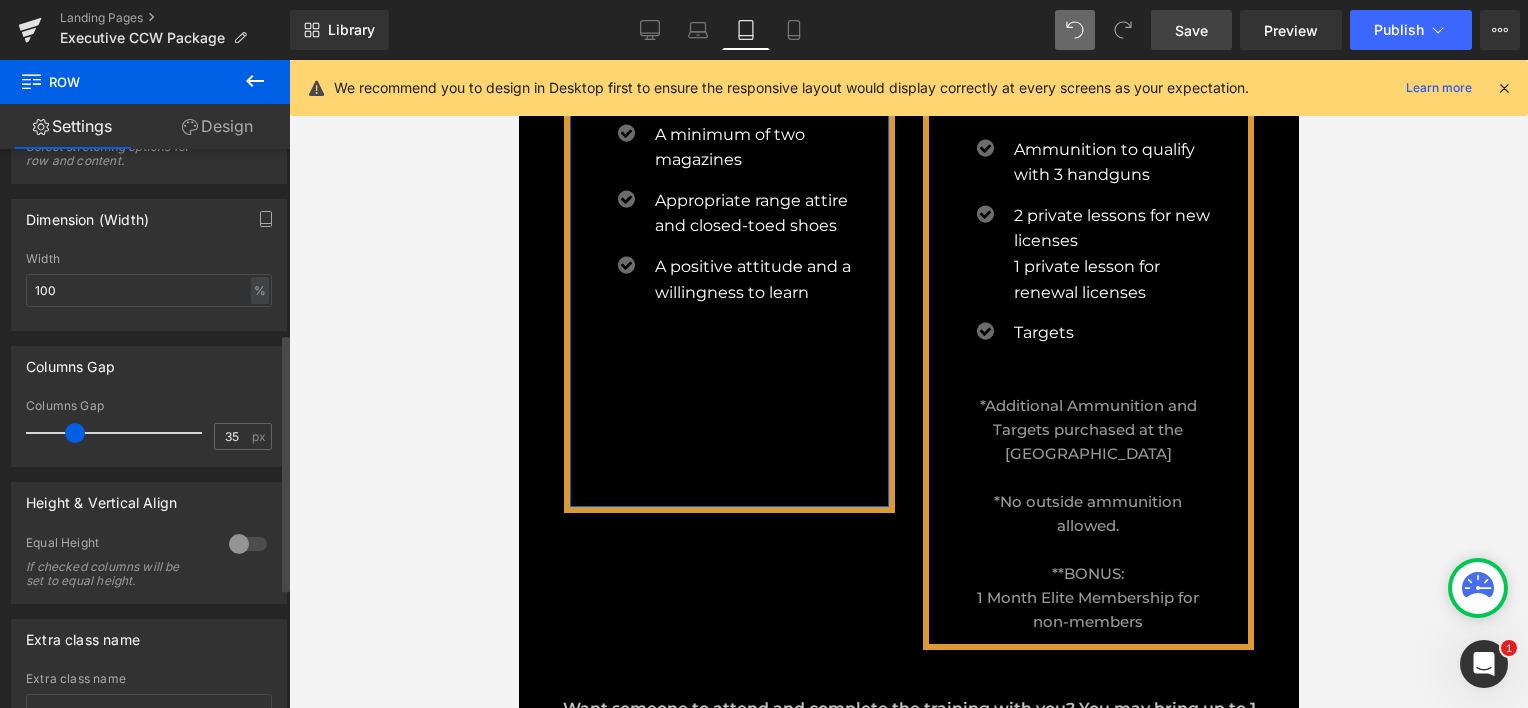 click at bounding box center [248, 544] 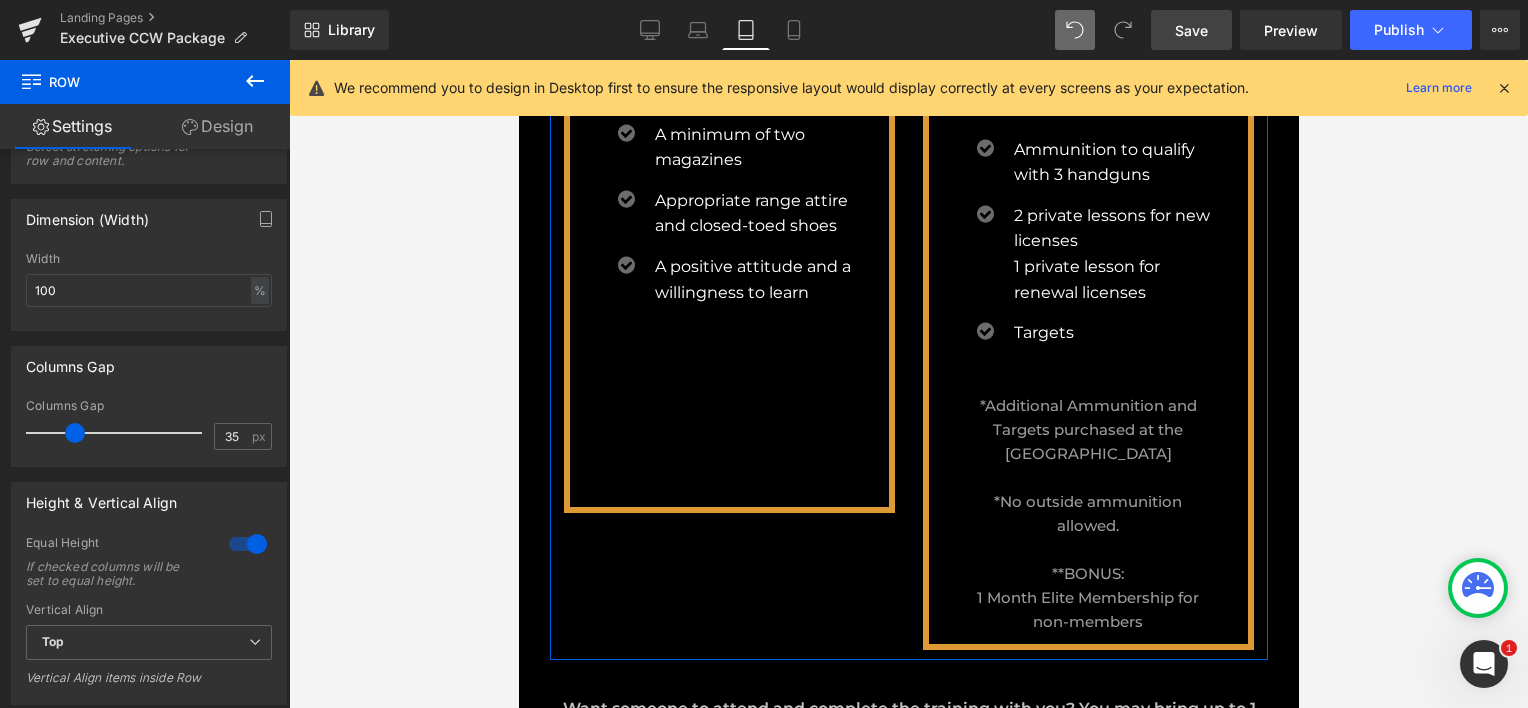 click on "WHAT TO BRING Heading
Icon
At least 1 handgun (or revolver) This should be a gun you can trust your life to.
Text Block
Icon
A minimum of two magazines
Text Block
Icon
Appropriate range attire and closed-toed shoes Text Block" at bounding box center (728, 273) 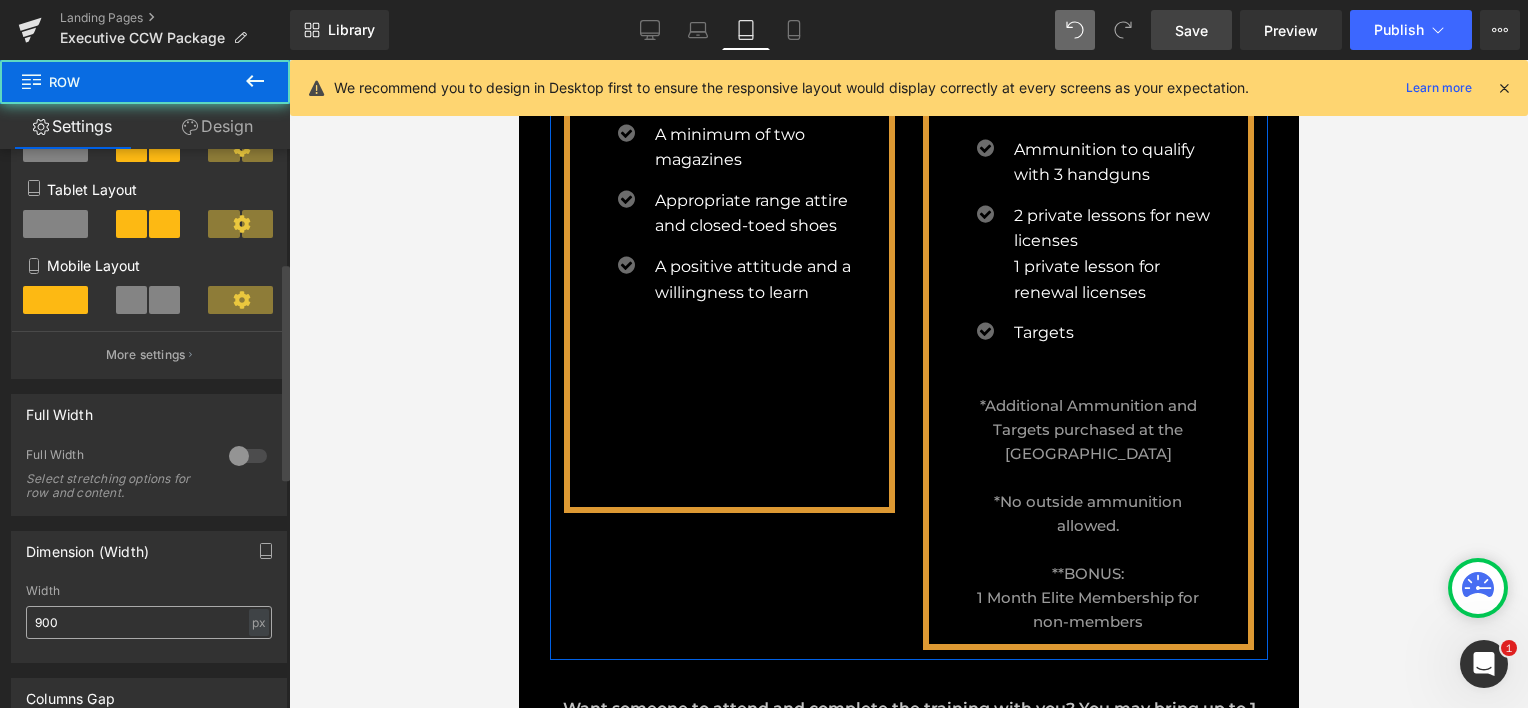 scroll, scrollTop: 600, scrollLeft: 0, axis: vertical 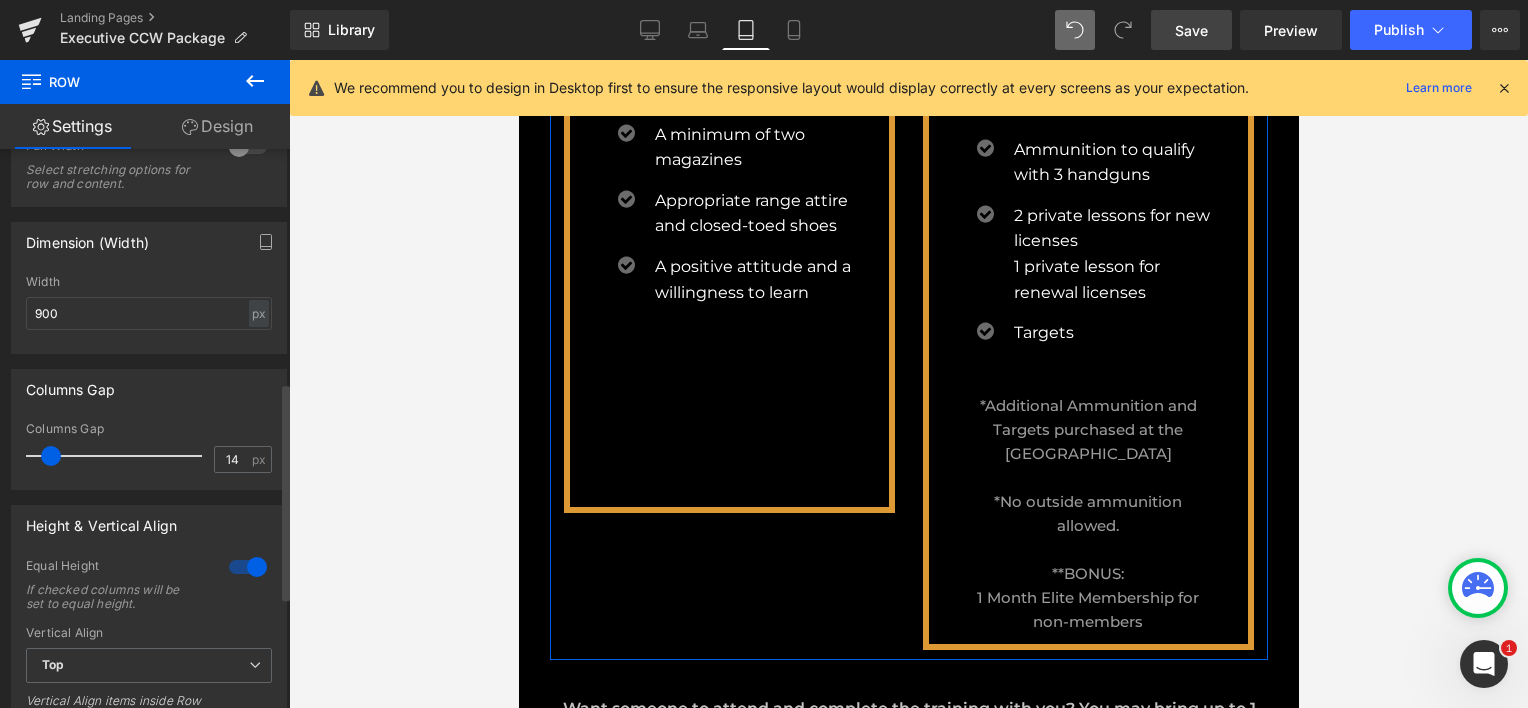 click at bounding box center (248, 567) 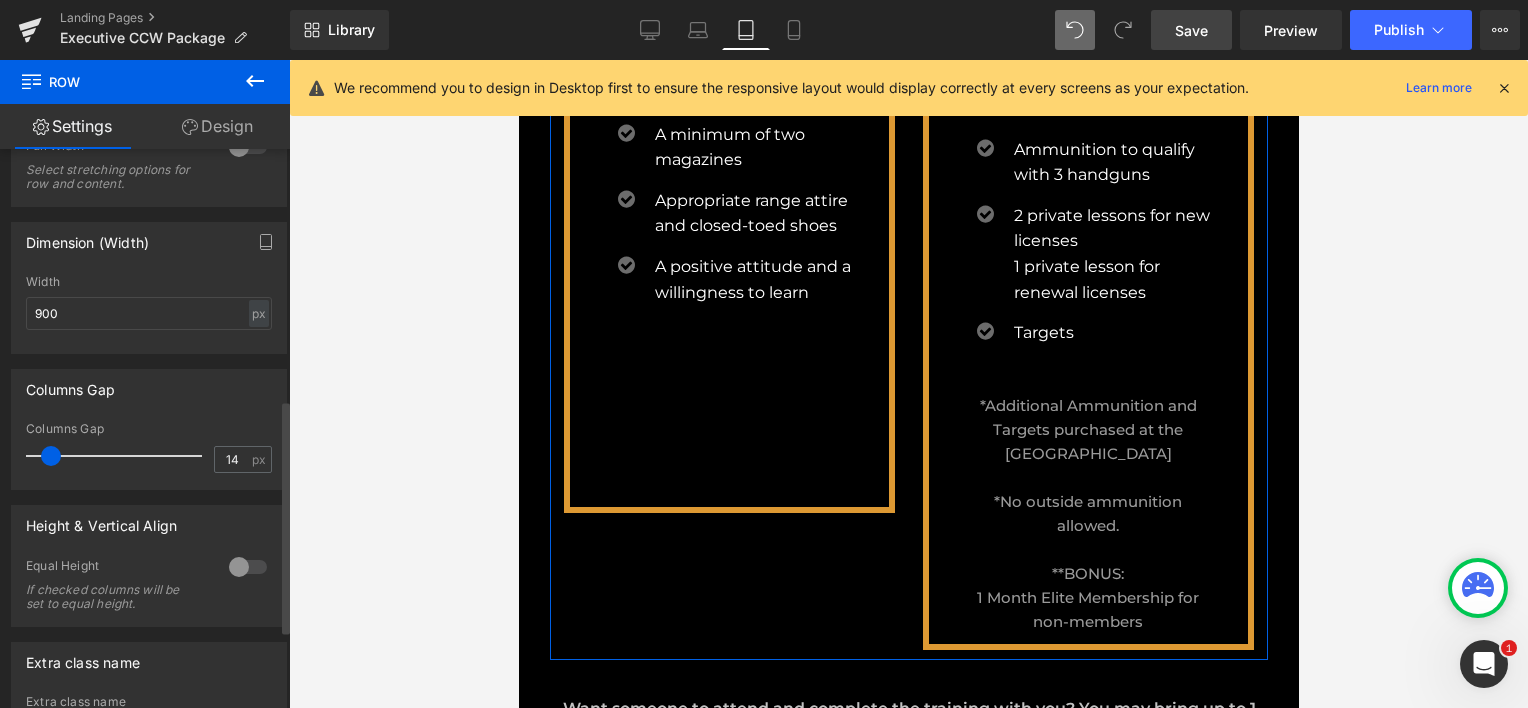 click at bounding box center (248, 567) 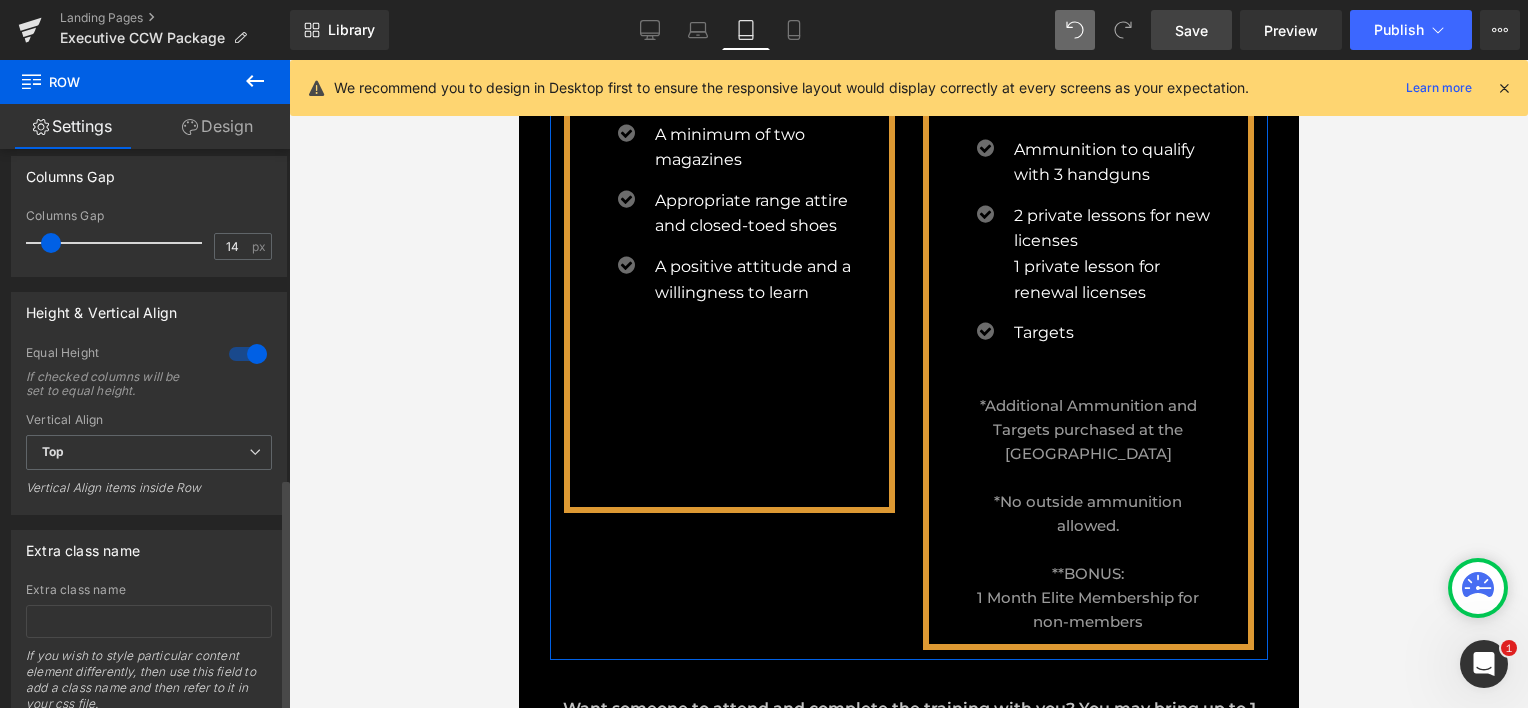 scroll, scrollTop: 888, scrollLeft: 0, axis: vertical 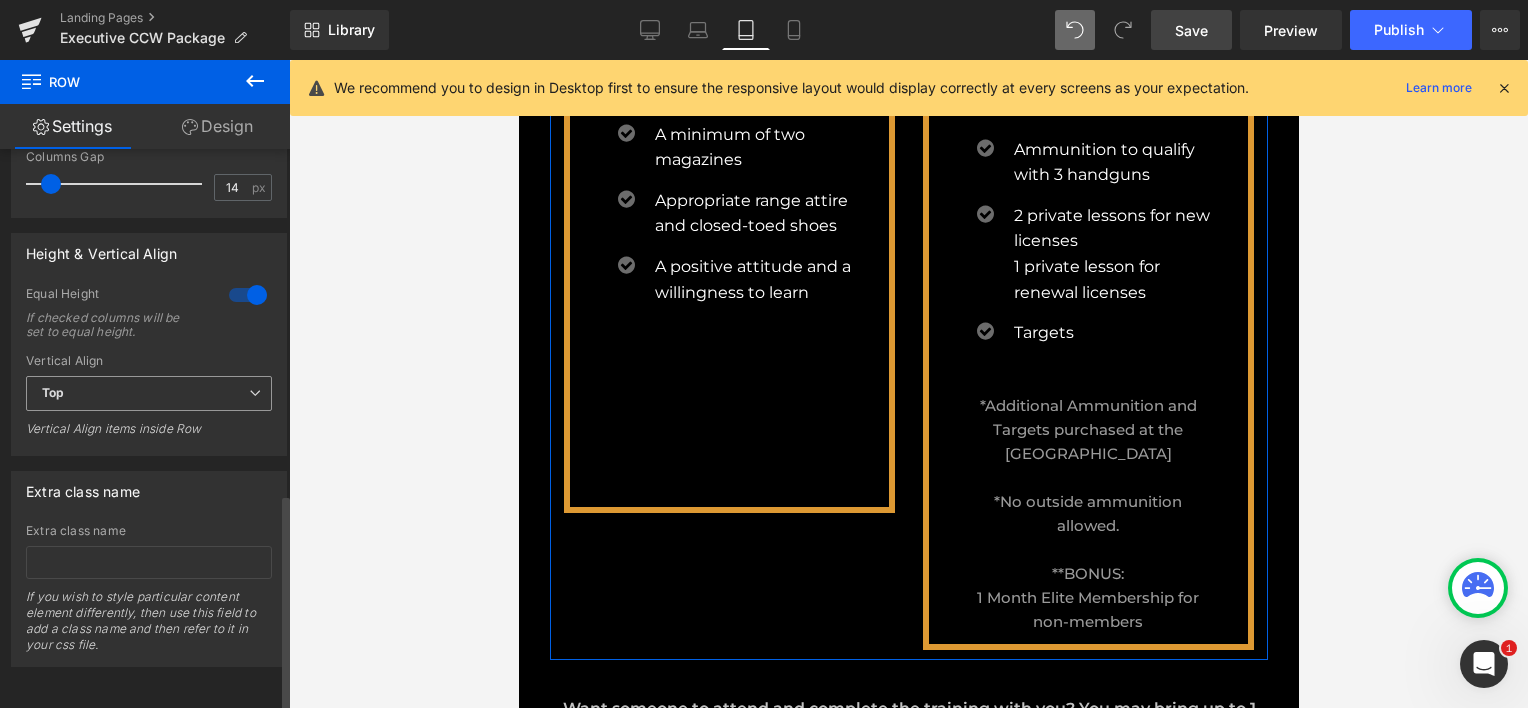click on "Top" at bounding box center (149, 393) 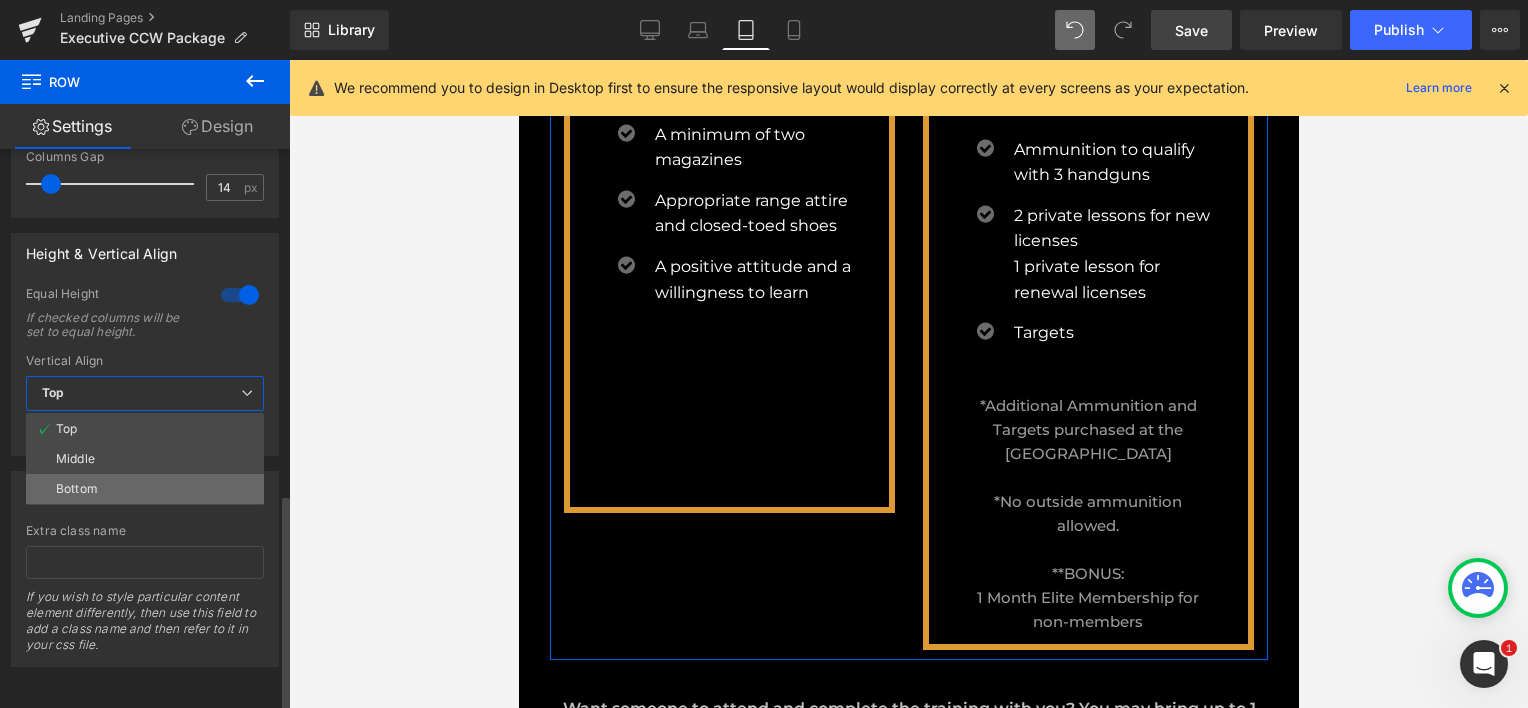 click on "Bottom" at bounding box center (145, 489) 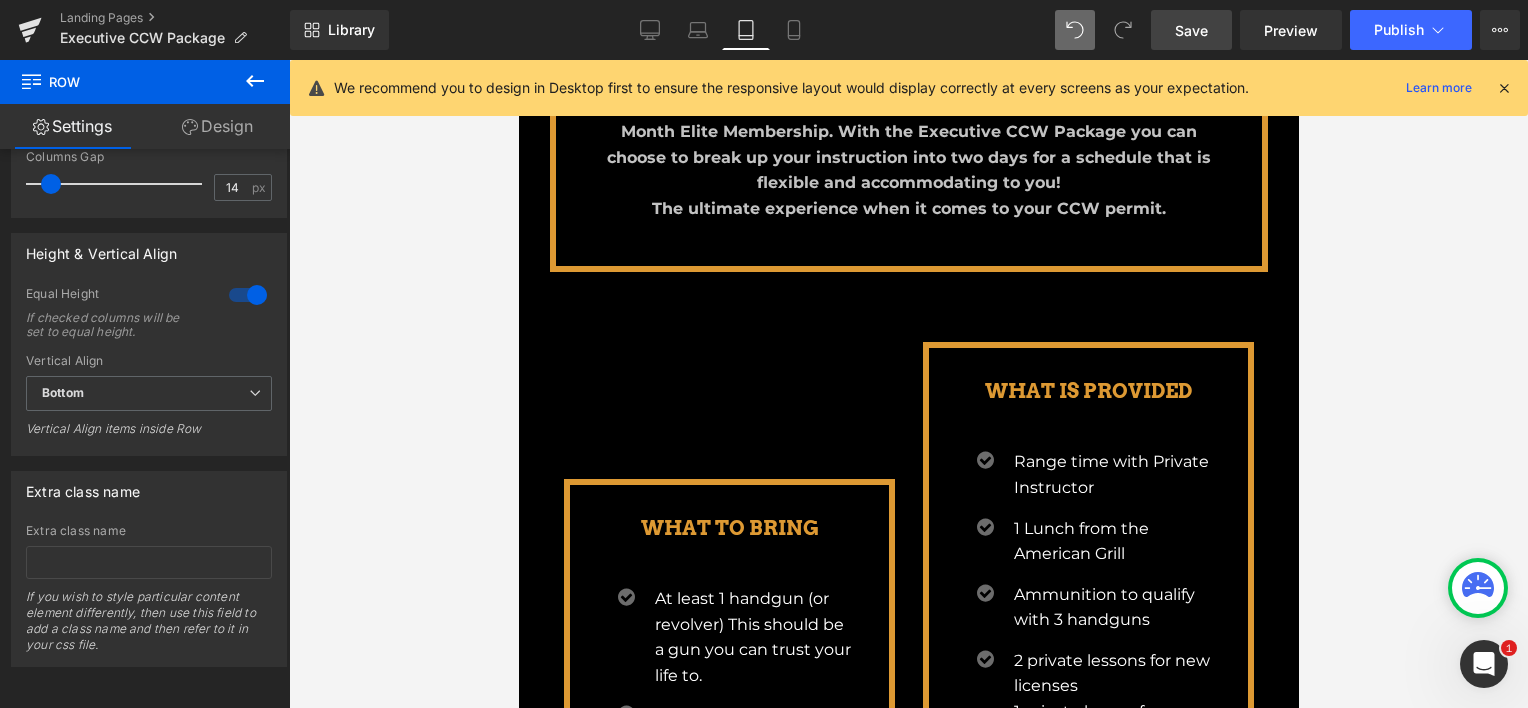 scroll, scrollTop: 821, scrollLeft: 0, axis: vertical 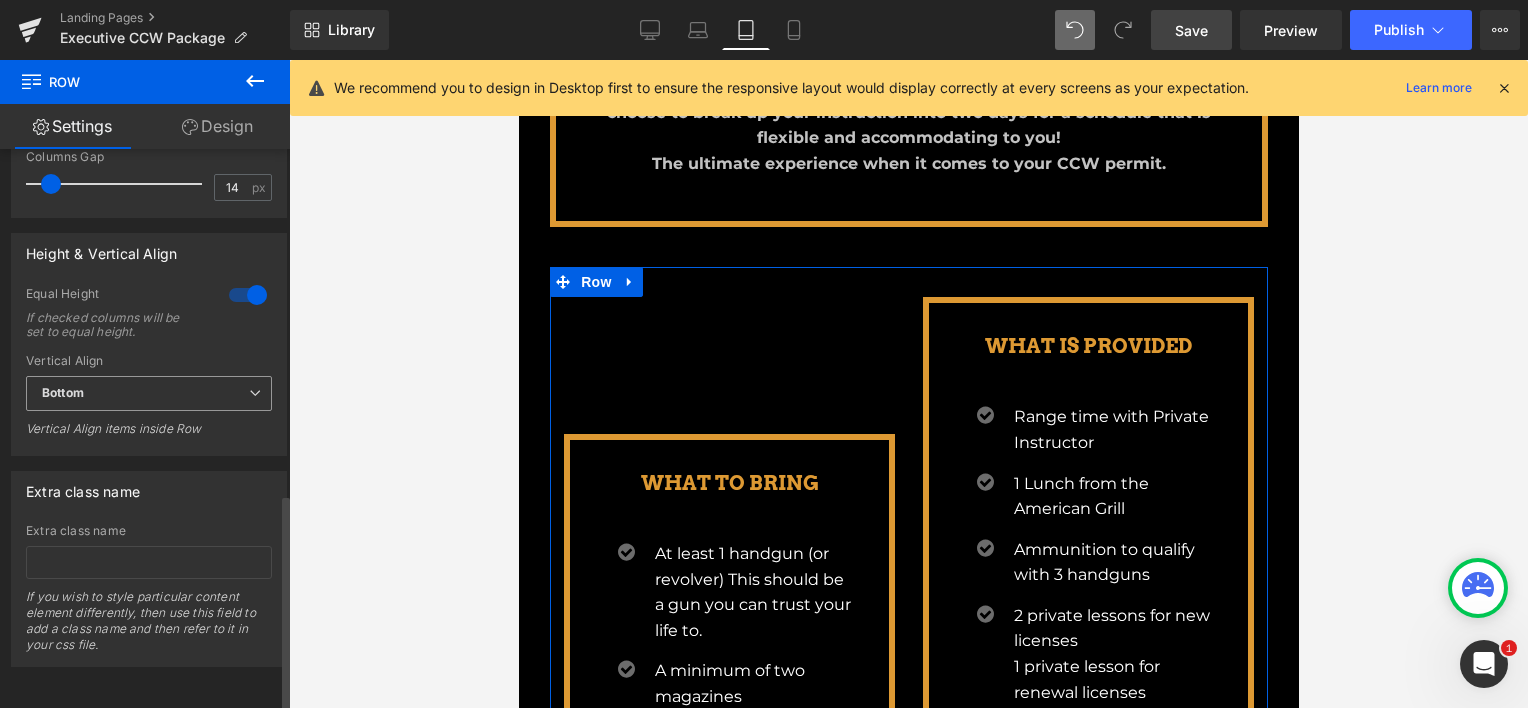 click on "Bottom" at bounding box center [149, 393] 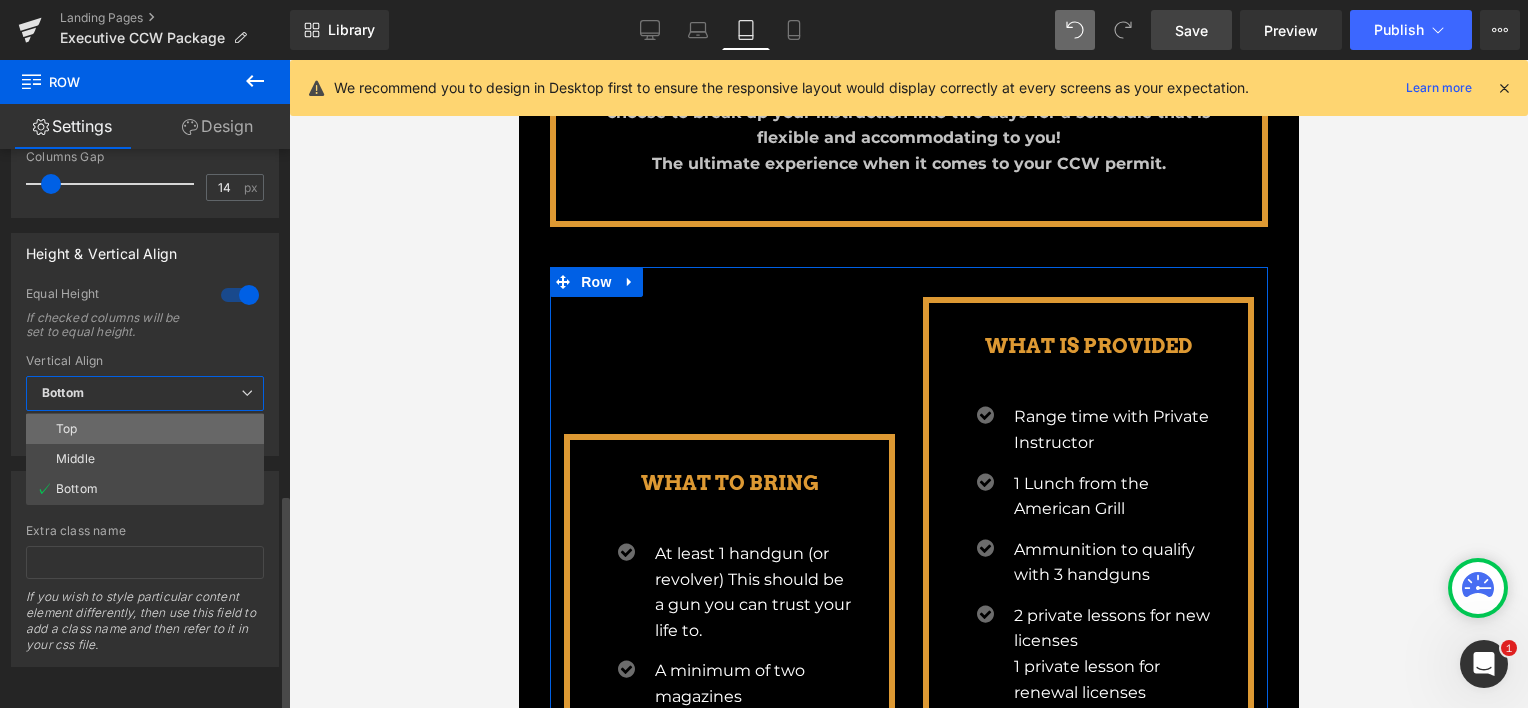 click on "Top" at bounding box center [145, 429] 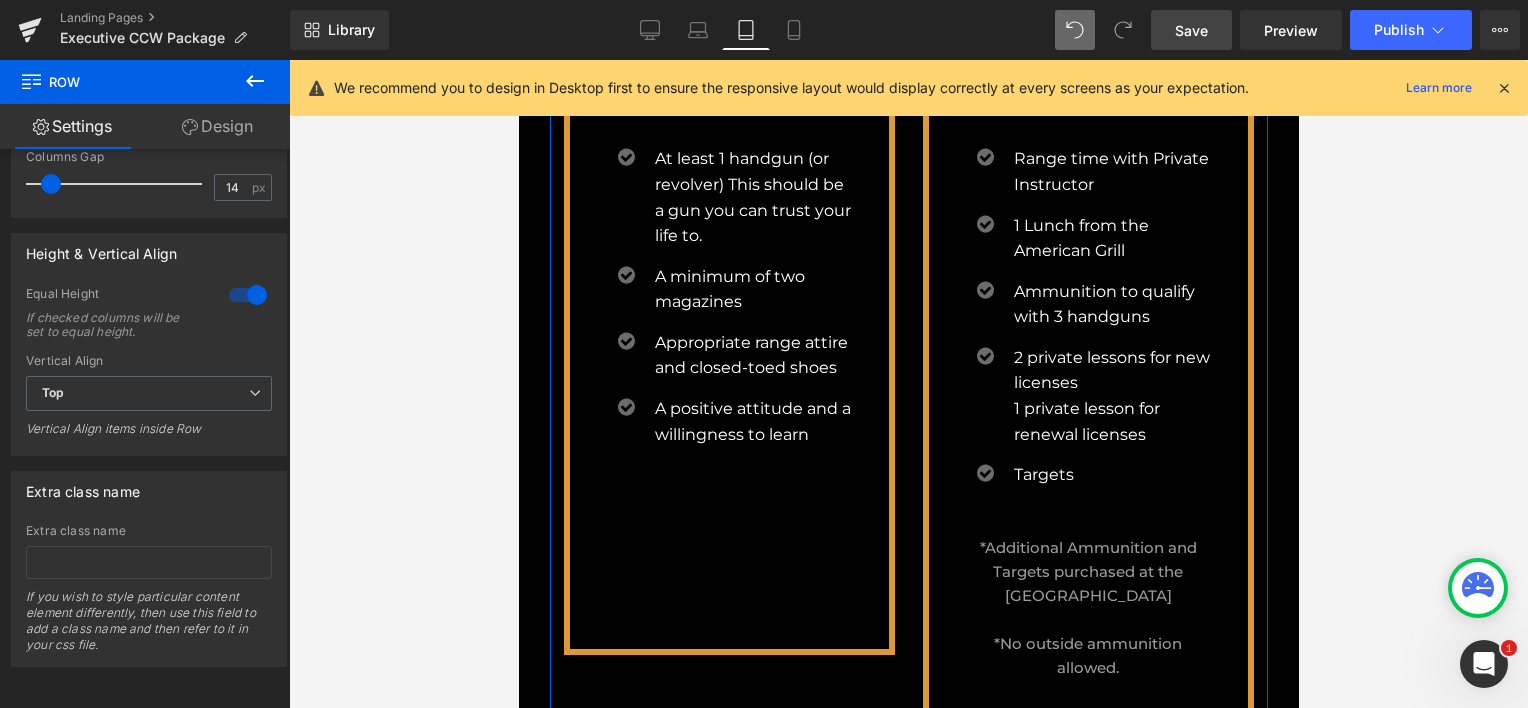 scroll, scrollTop: 1221, scrollLeft: 0, axis: vertical 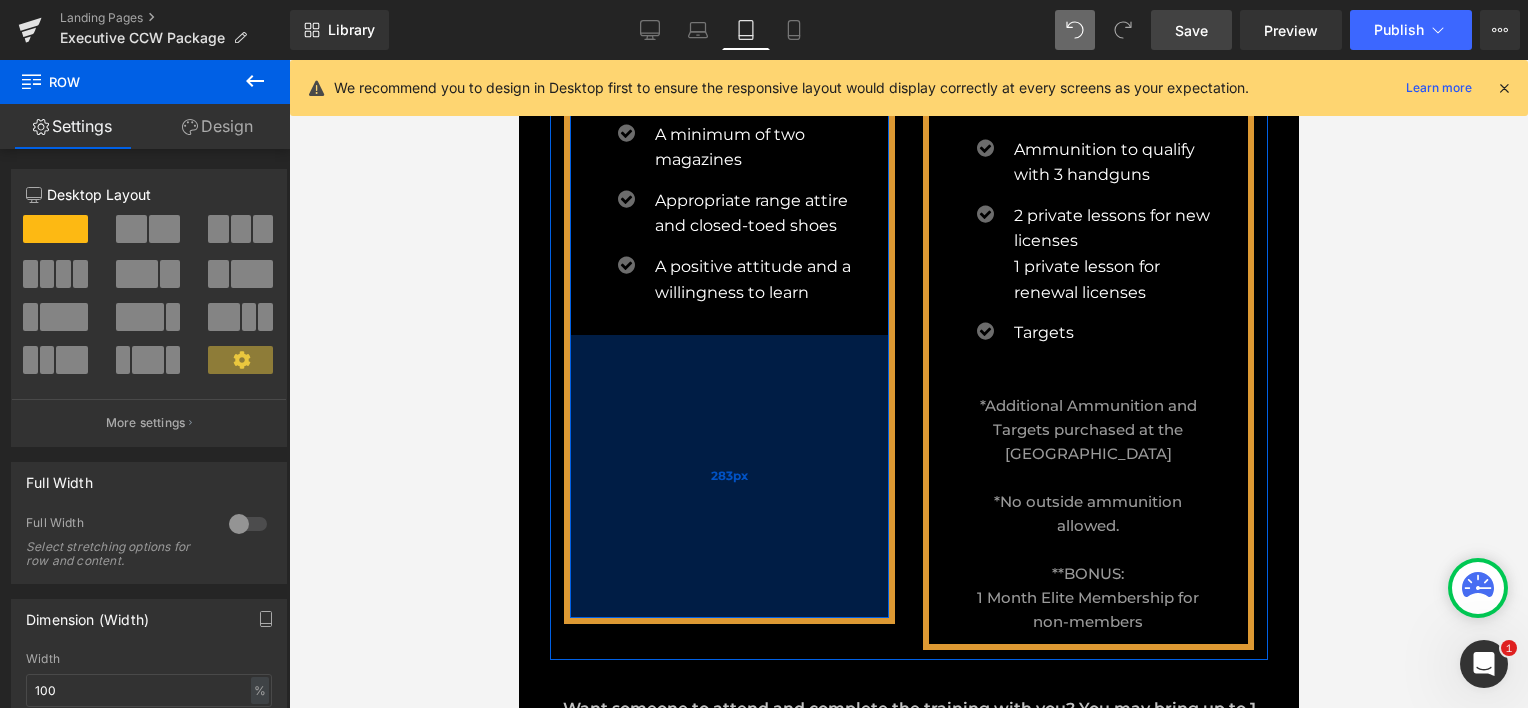 drag, startPoint x: 783, startPoint y: 528, endPoint x: 784, endPoint y: 640, distance: 112.00446 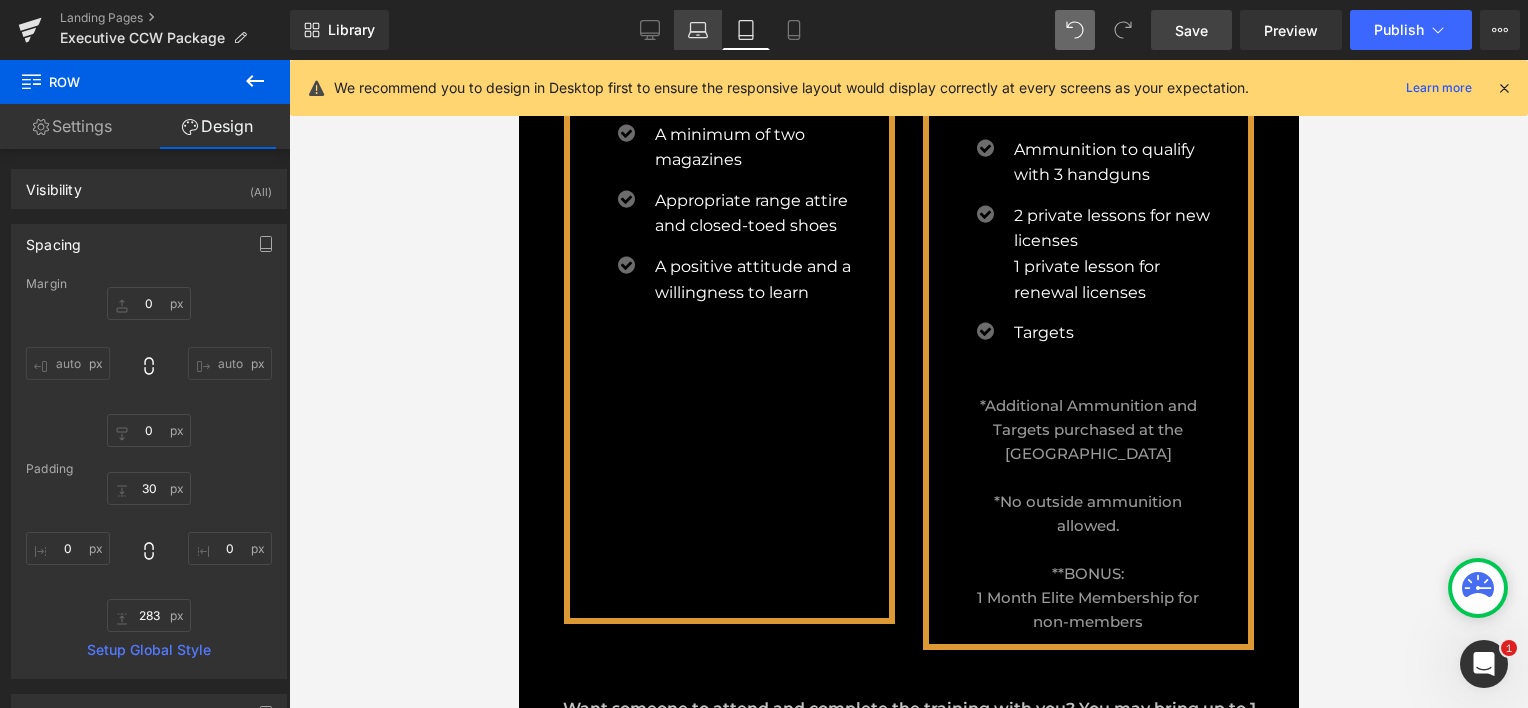 click 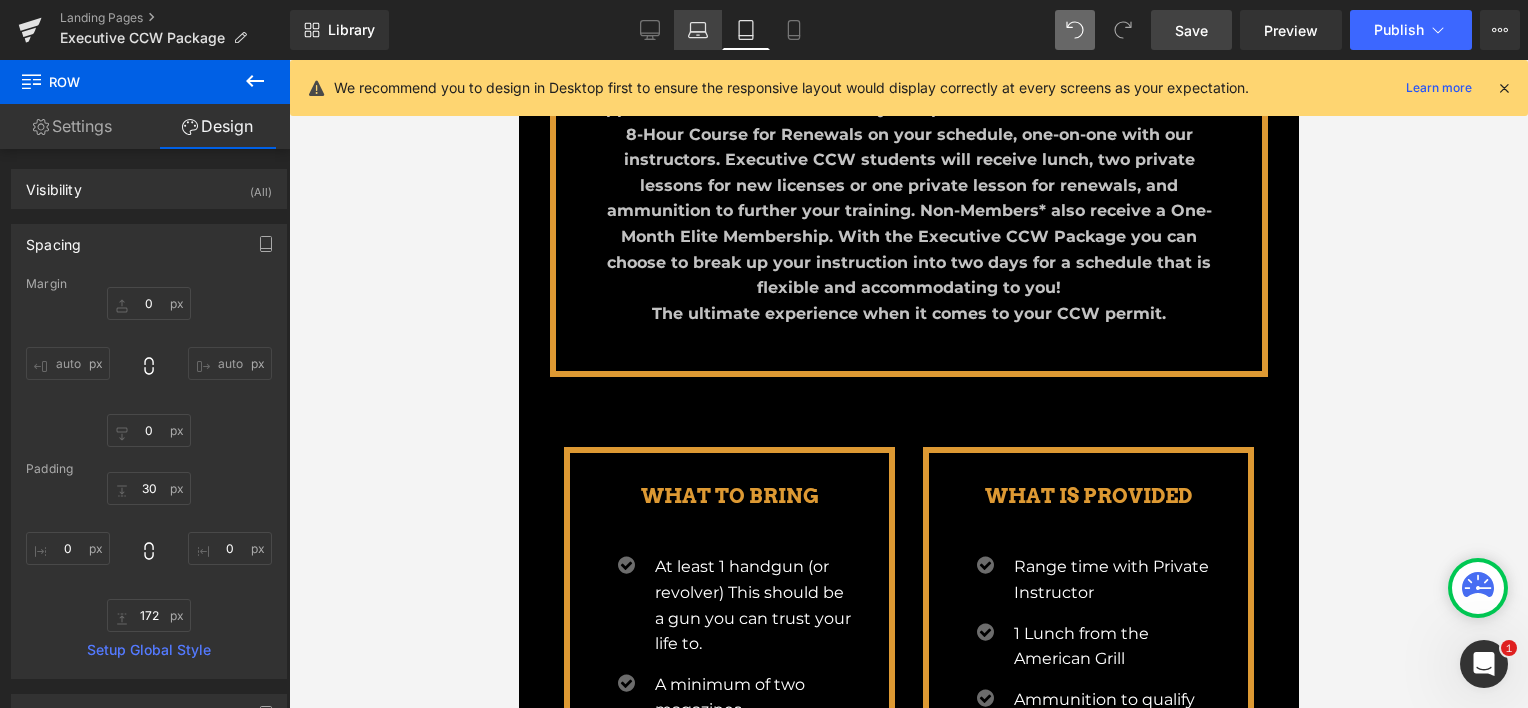 scroll, scrollTop: 10, scrollLeft: 10, axis: both 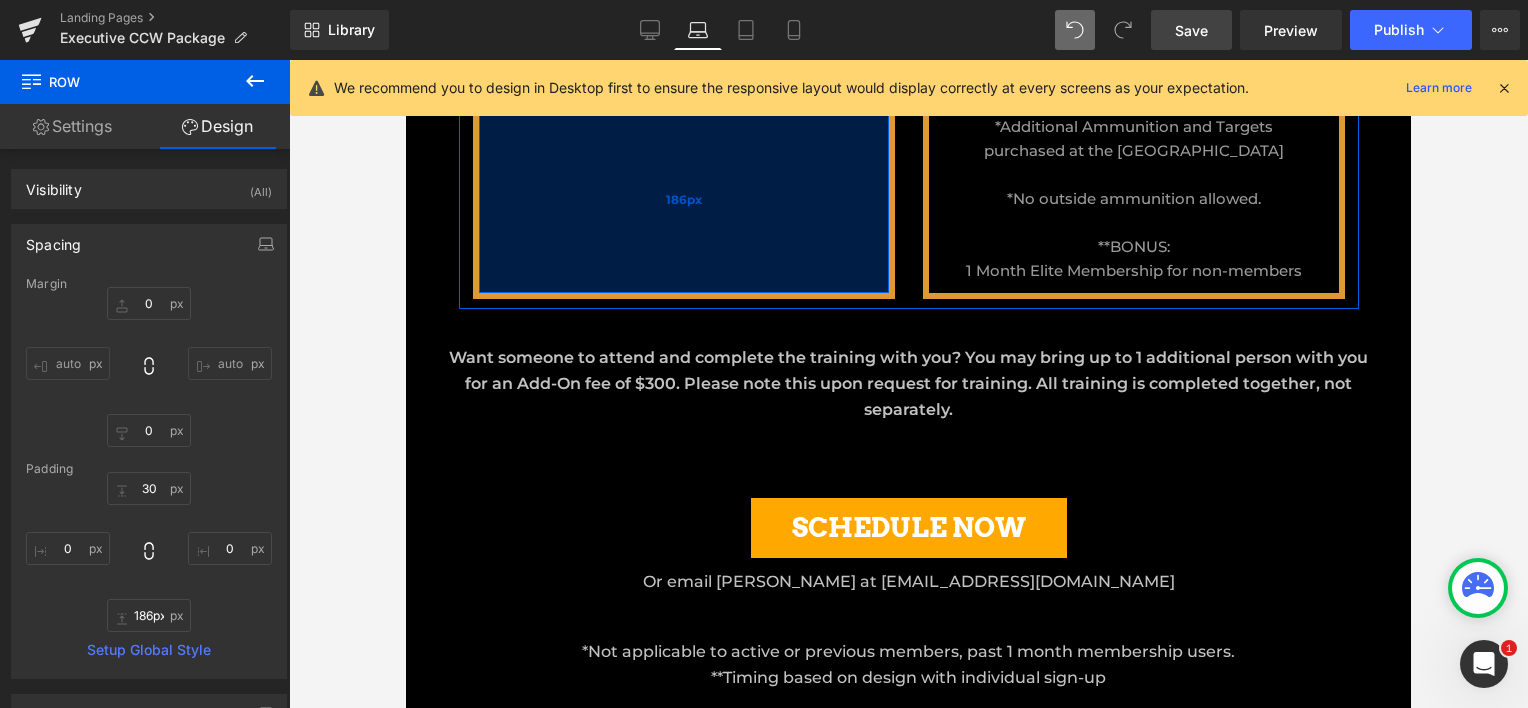 drag, startPoint x: 816, startPoint y: 236, endPoint x: 816, endPoint y: 250, distance: 14 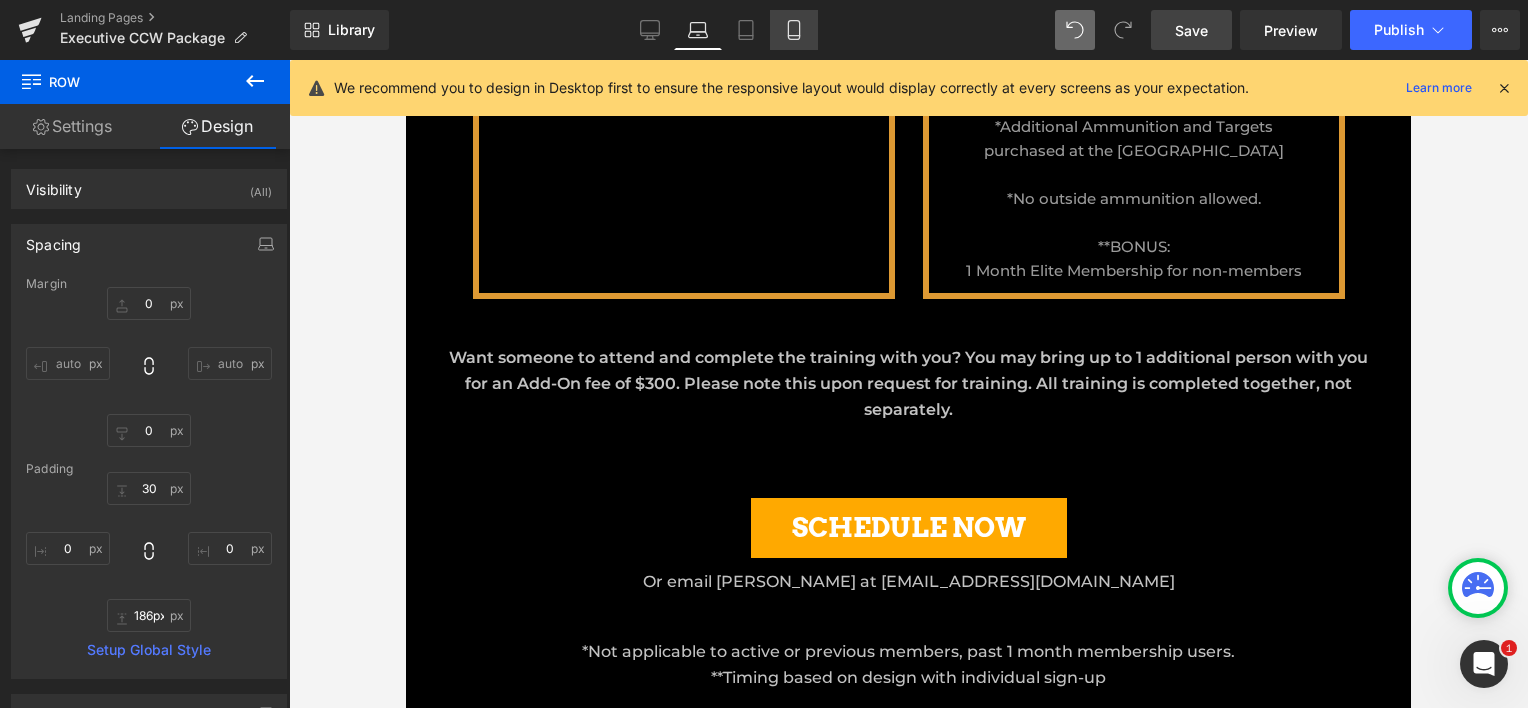 click on "Mobile" at bounding box center [794, 30] 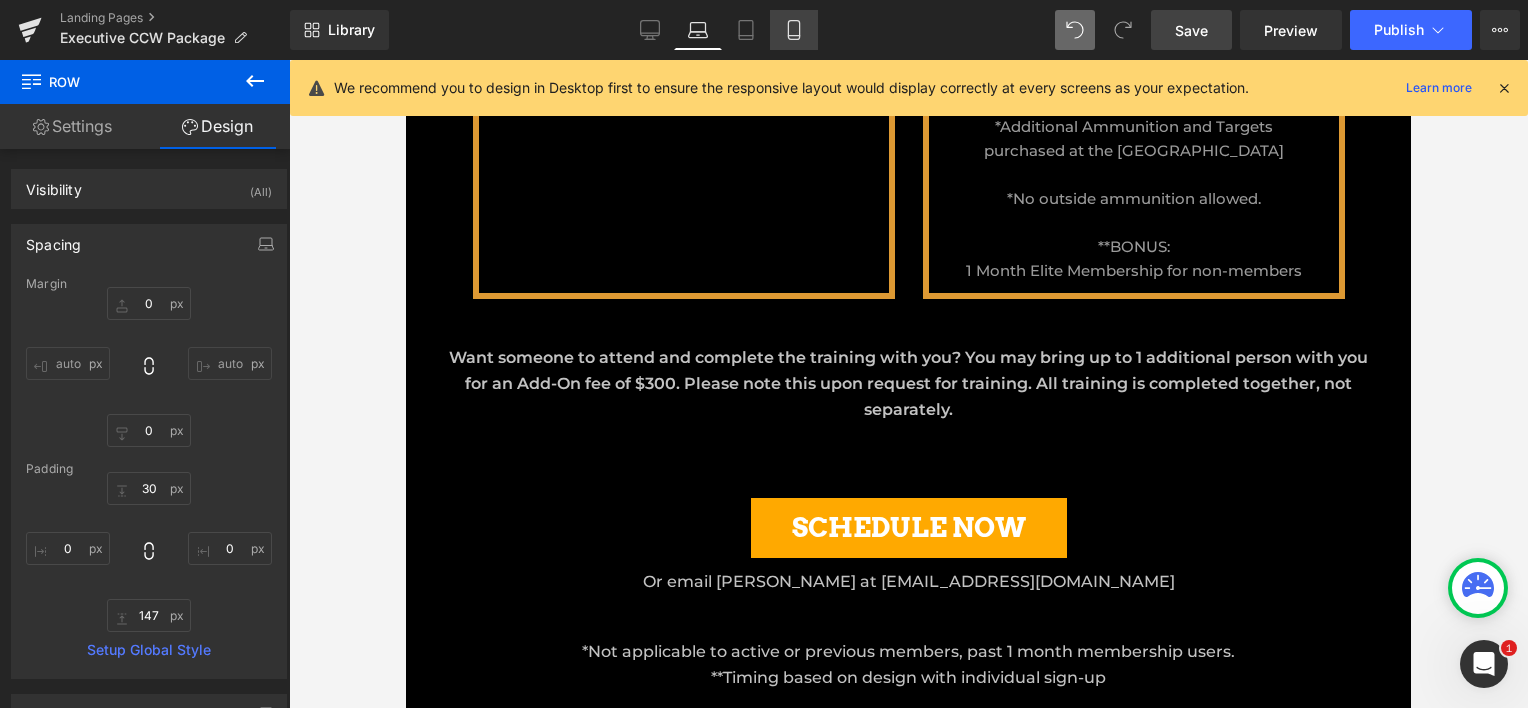 scroll, scrollTop: 1080, scrollLeft: 0, axis: vertical 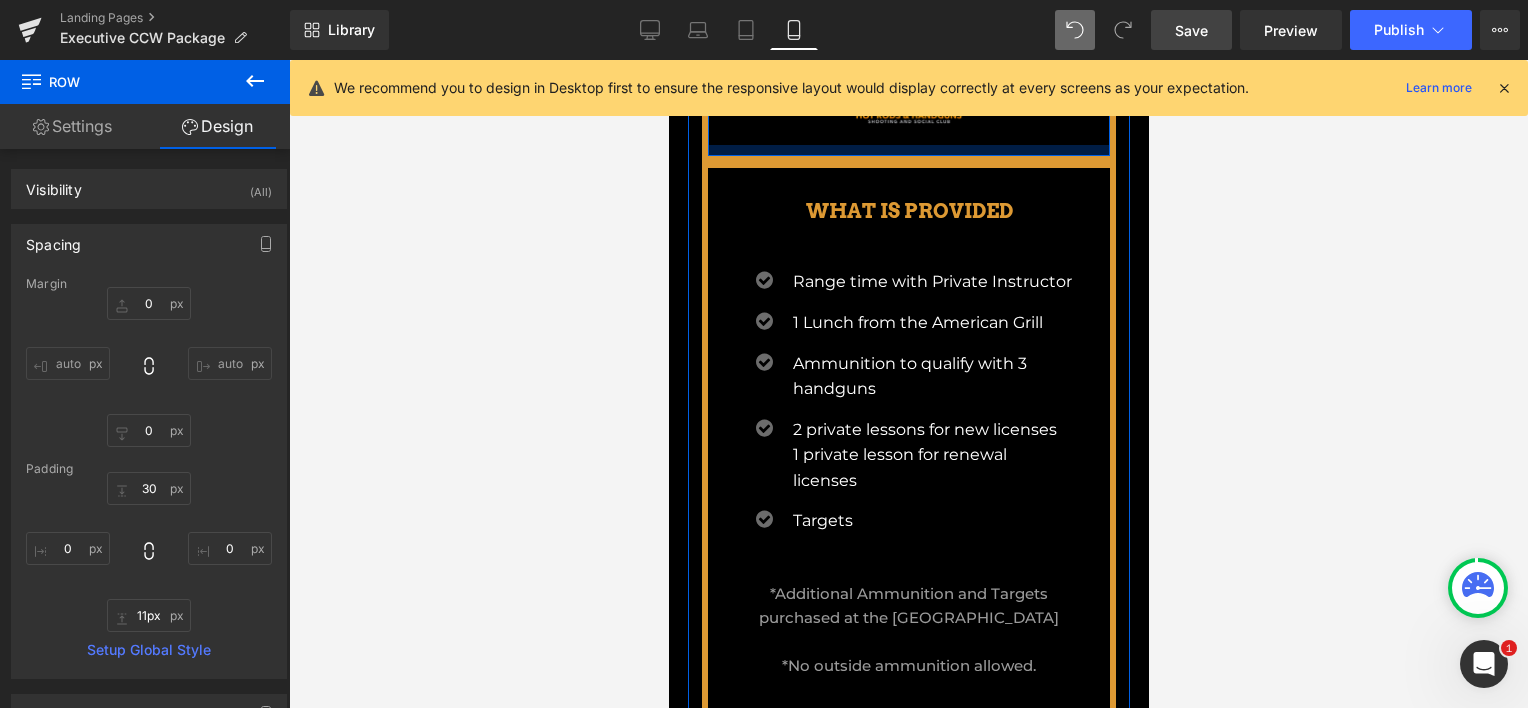 drag, startPoint x: 898, startPoint y: 285, endPoint x: 893, endPoint y: 149, distance: 136.09187 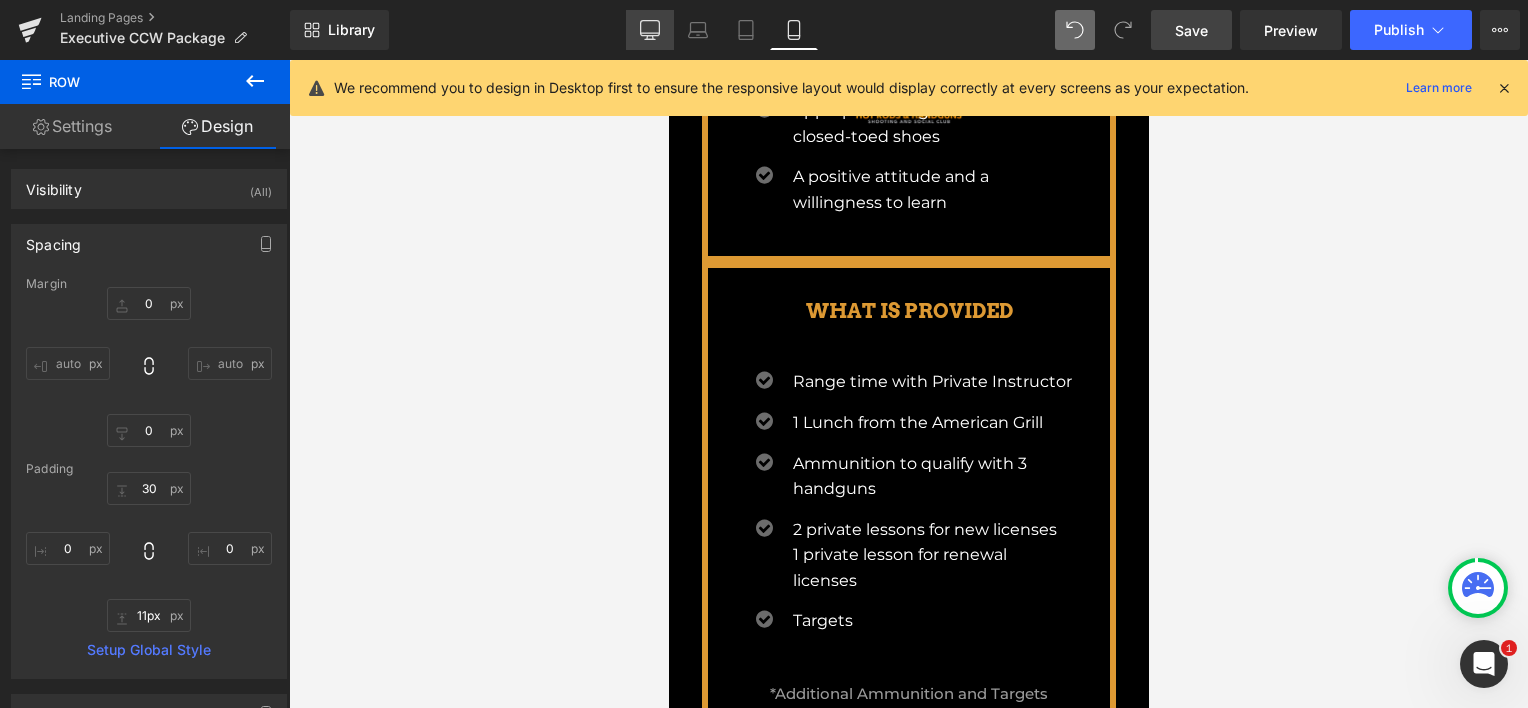 click 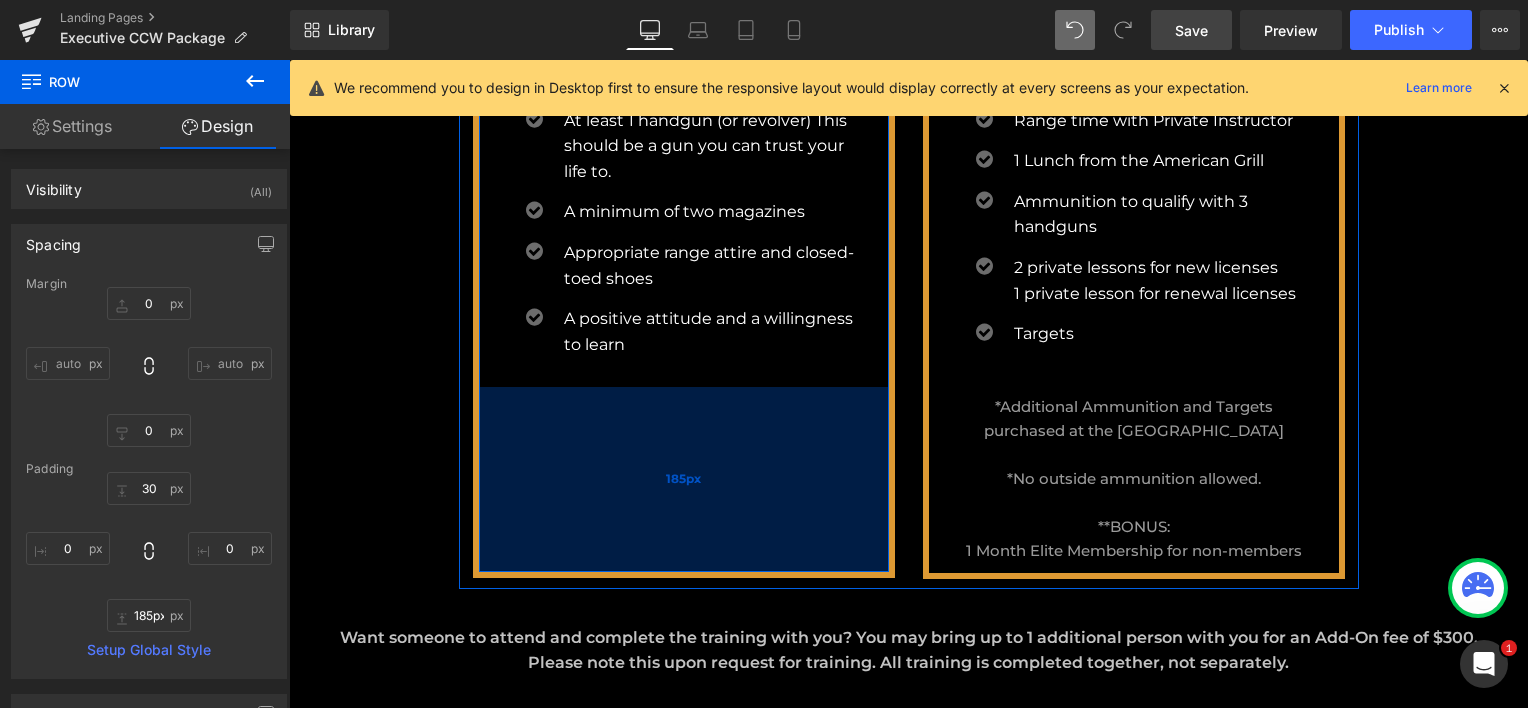 drag, startPoint x: 800, startPoint y: 554, endPoint x: 804, endPoint y: 567, distance: 13.601471 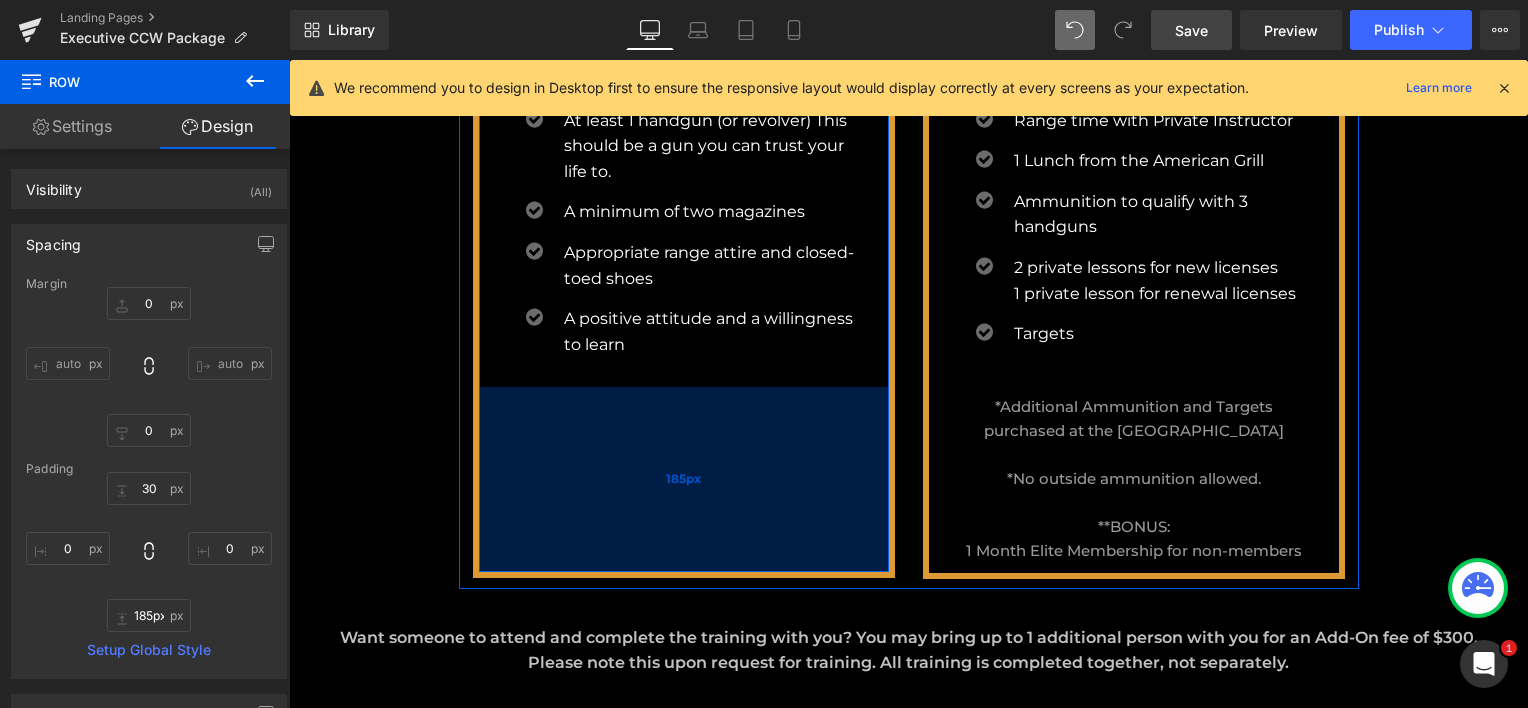 click on "185px" at bounding box center (684, 479) 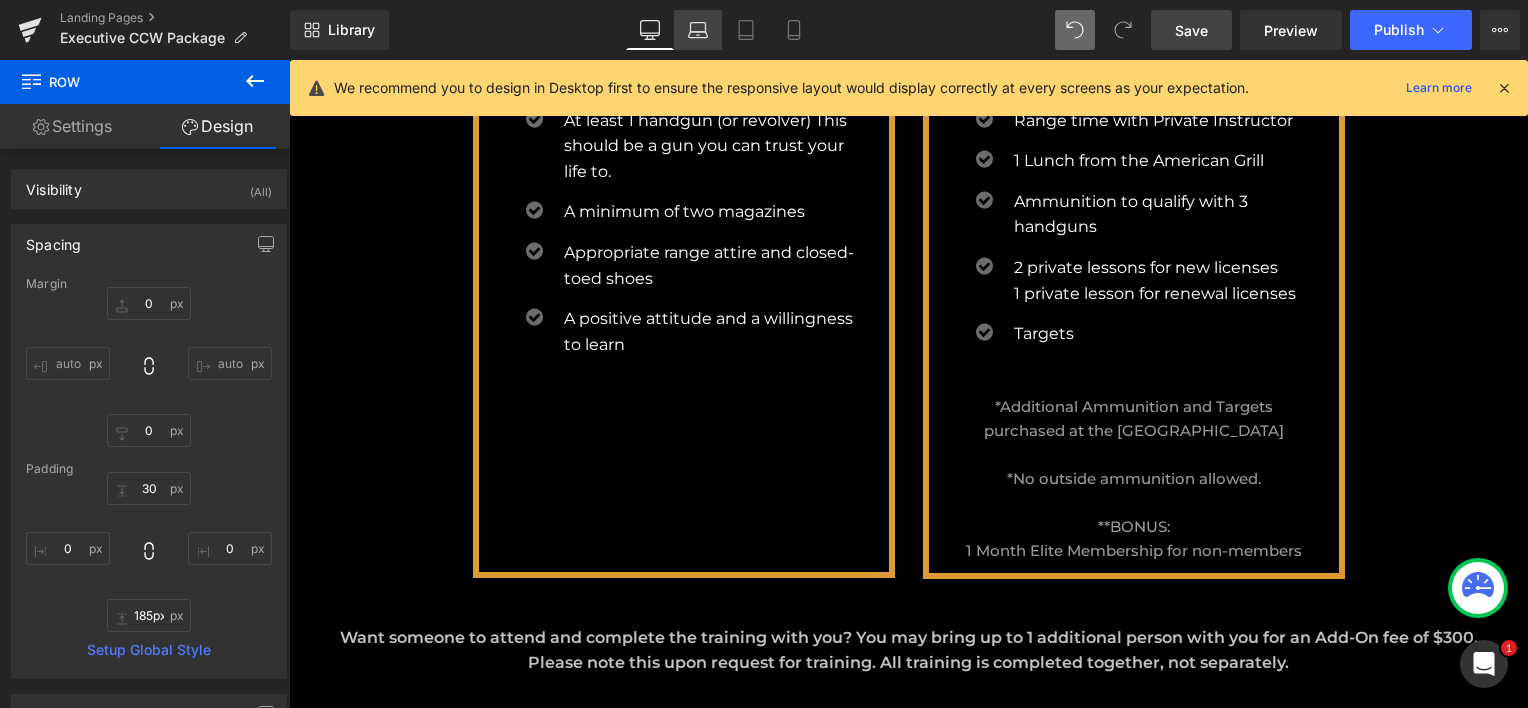 click 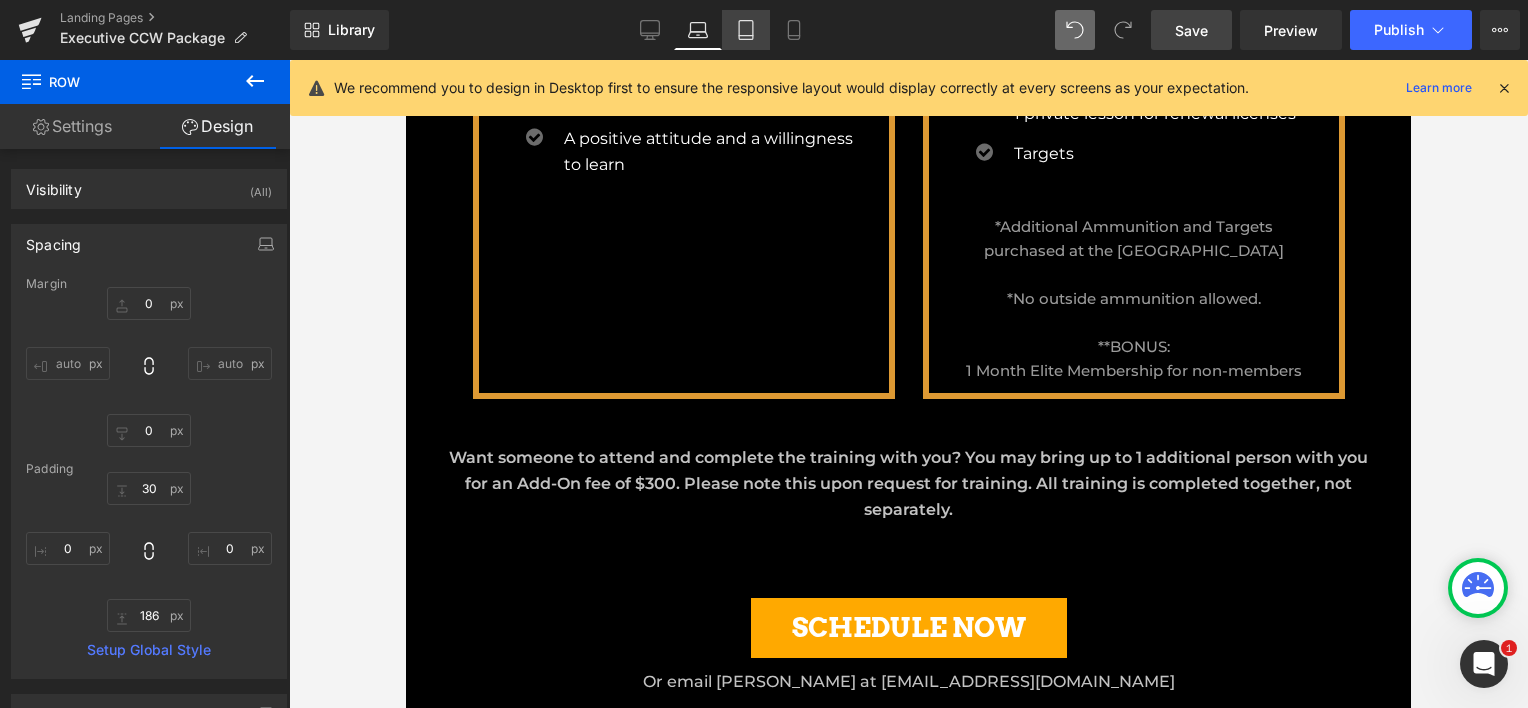 click 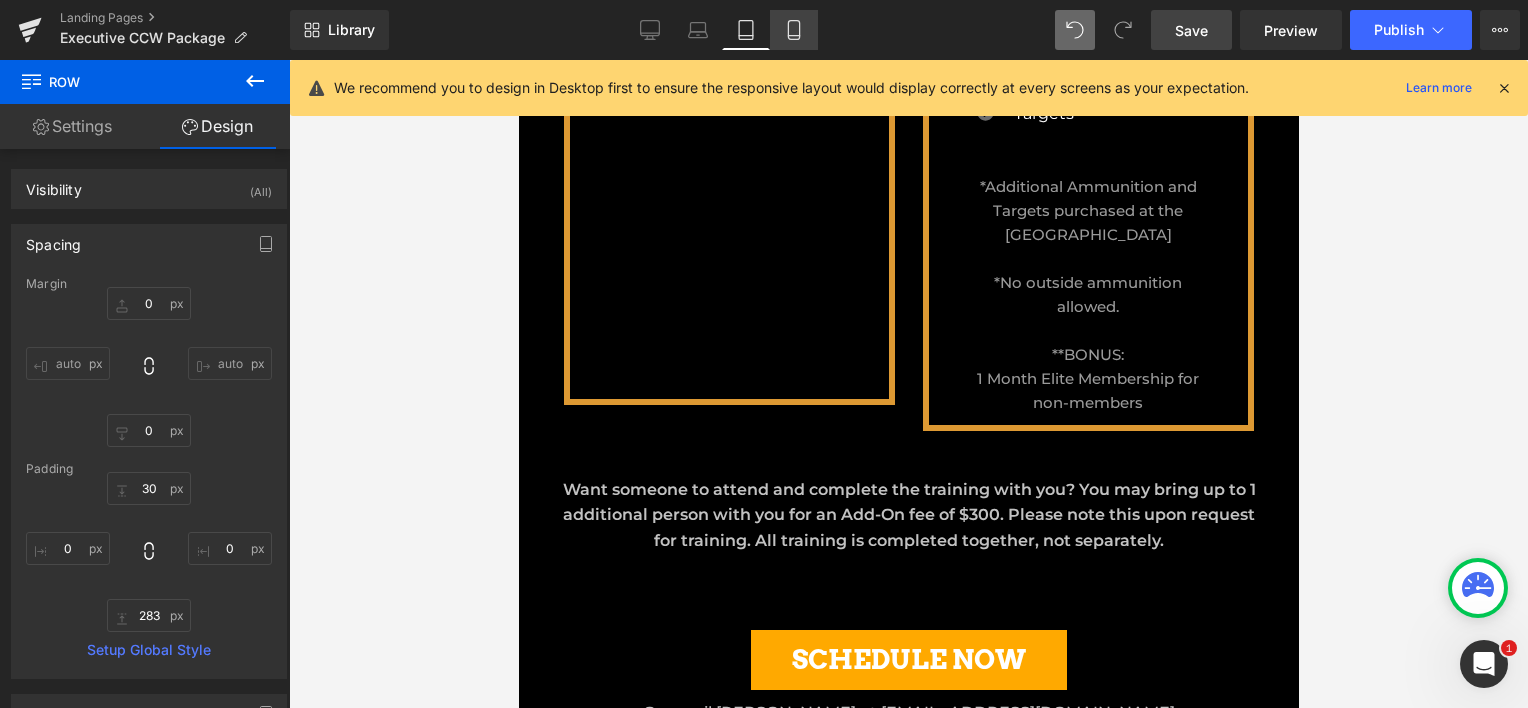 click 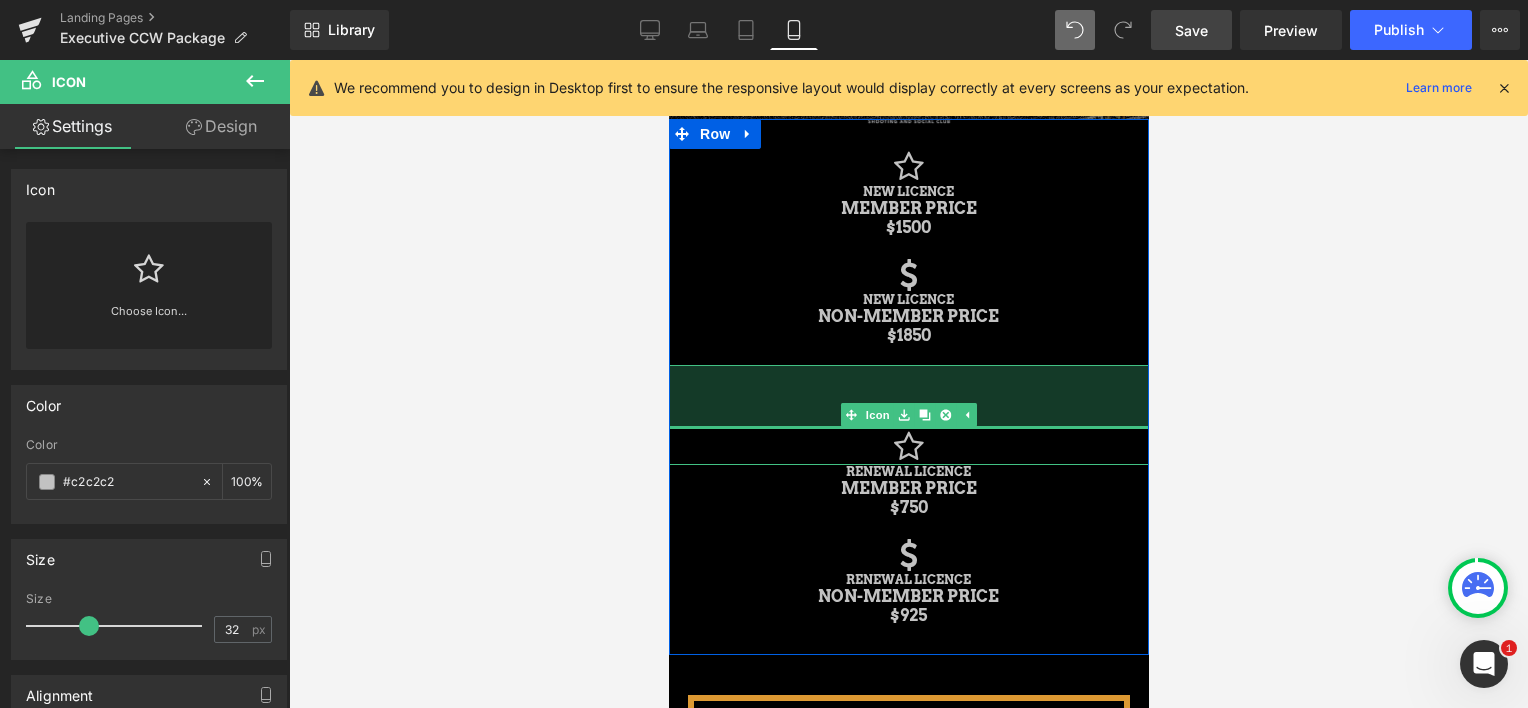 click on "Icon   64px" at bounding box center [908, 414] 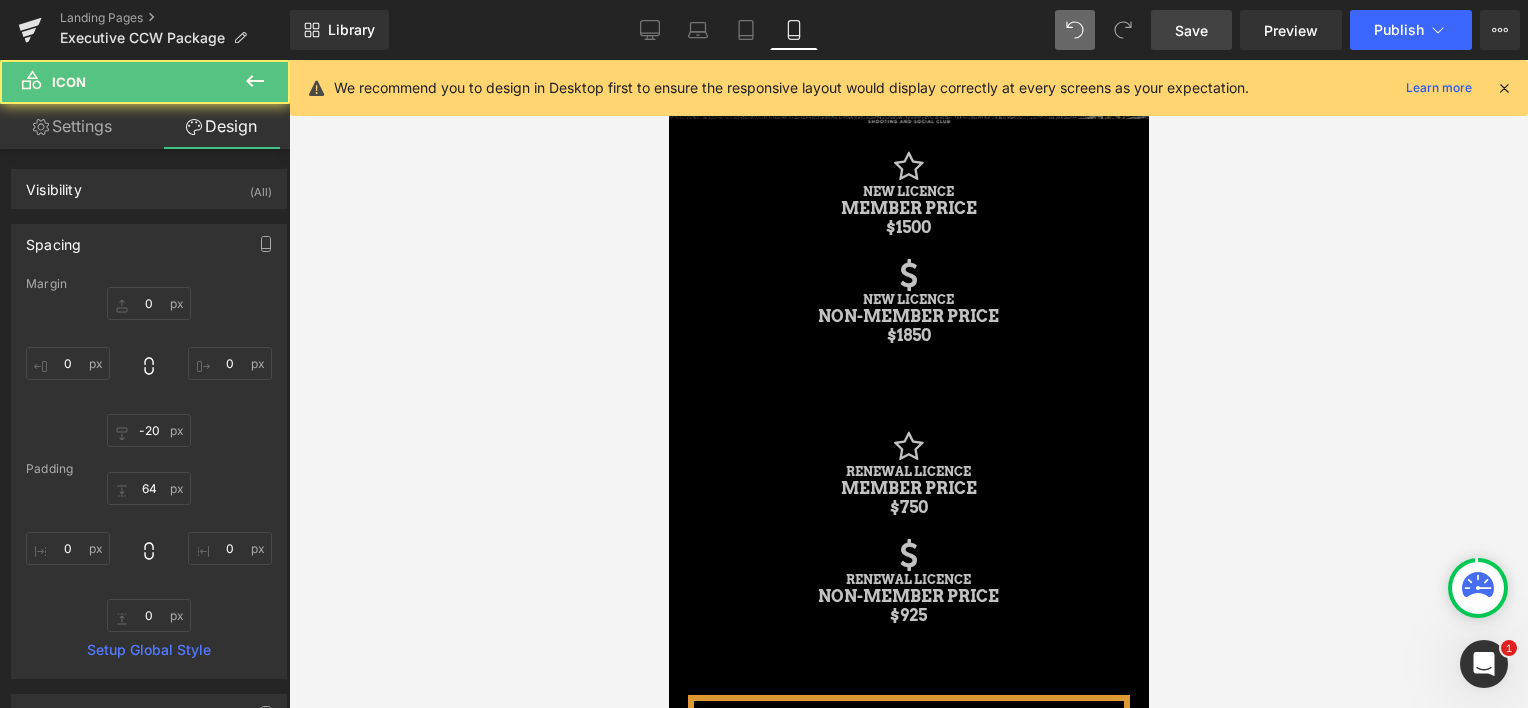 click at bounding box center (908, 384) 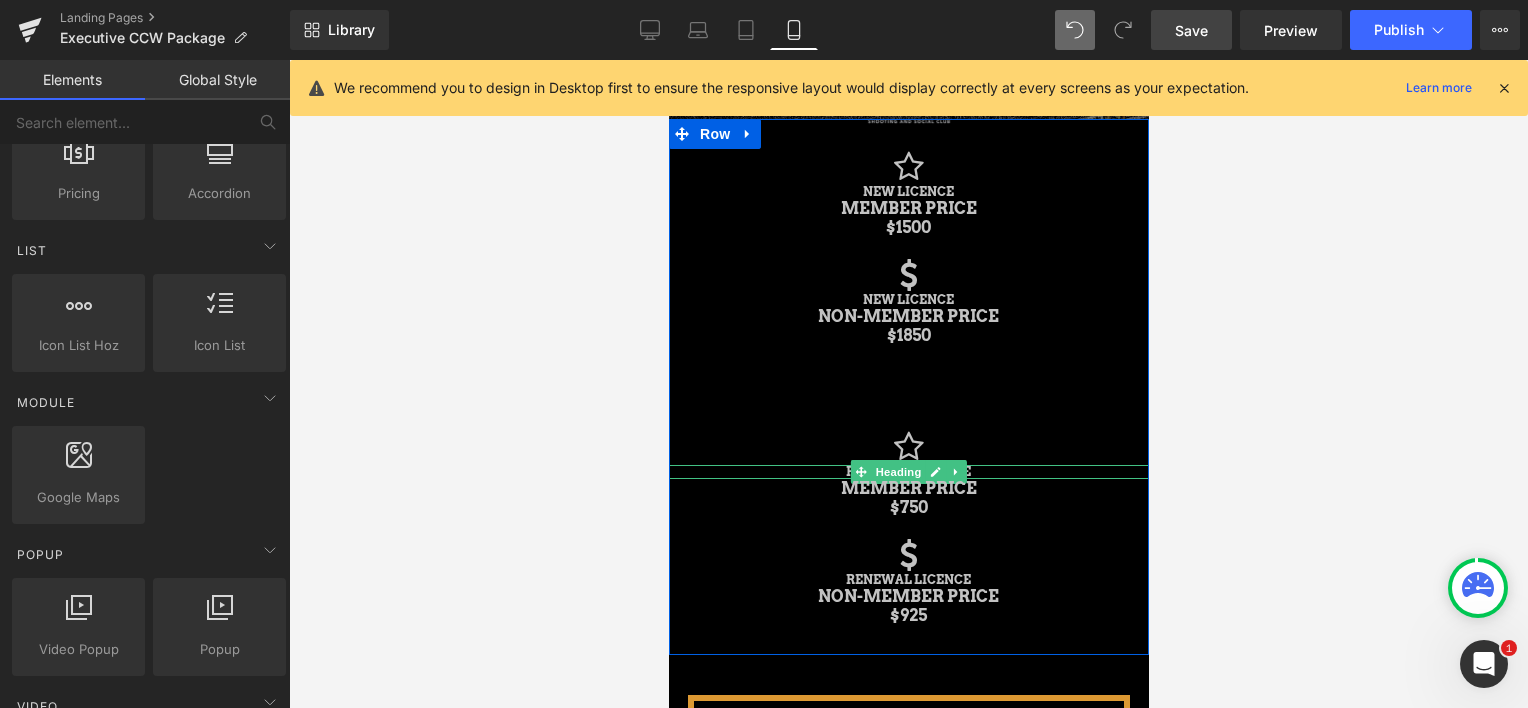 click on "RENEWAL LICENCE" at bounding box center (908, 472) 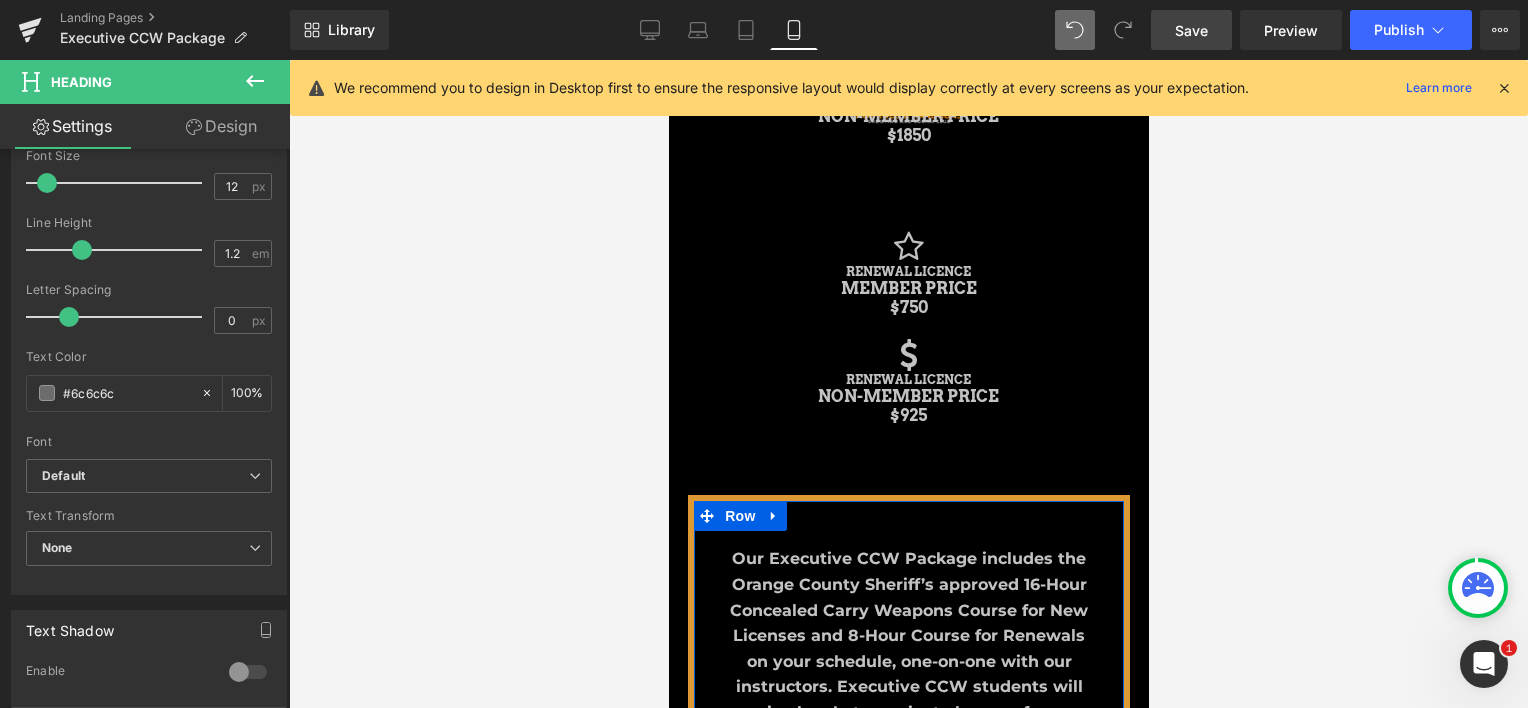 click on "Our Executive CCW Package includes the Orange County Sheriff’s approved 16-Hour Concealed Carry Weapons Course for New Licenses and 8-Hour Course for Renewals on your schedule, one-on-one with our instructors. Executive CCW students will receive lunch,  two private lessons for new licenses or one private lesson for renewals, and ammunition to further your training. Non-Members* also receive a One-Month Elite Membership. With the Executive CCW Package you can choose to break up your instruction into two days for a schedule that is flexible and accommodating to you!  The ultimate experience when it comes to your CCW permit. Text Block         Row   45px" at bounding box center [908, 763] 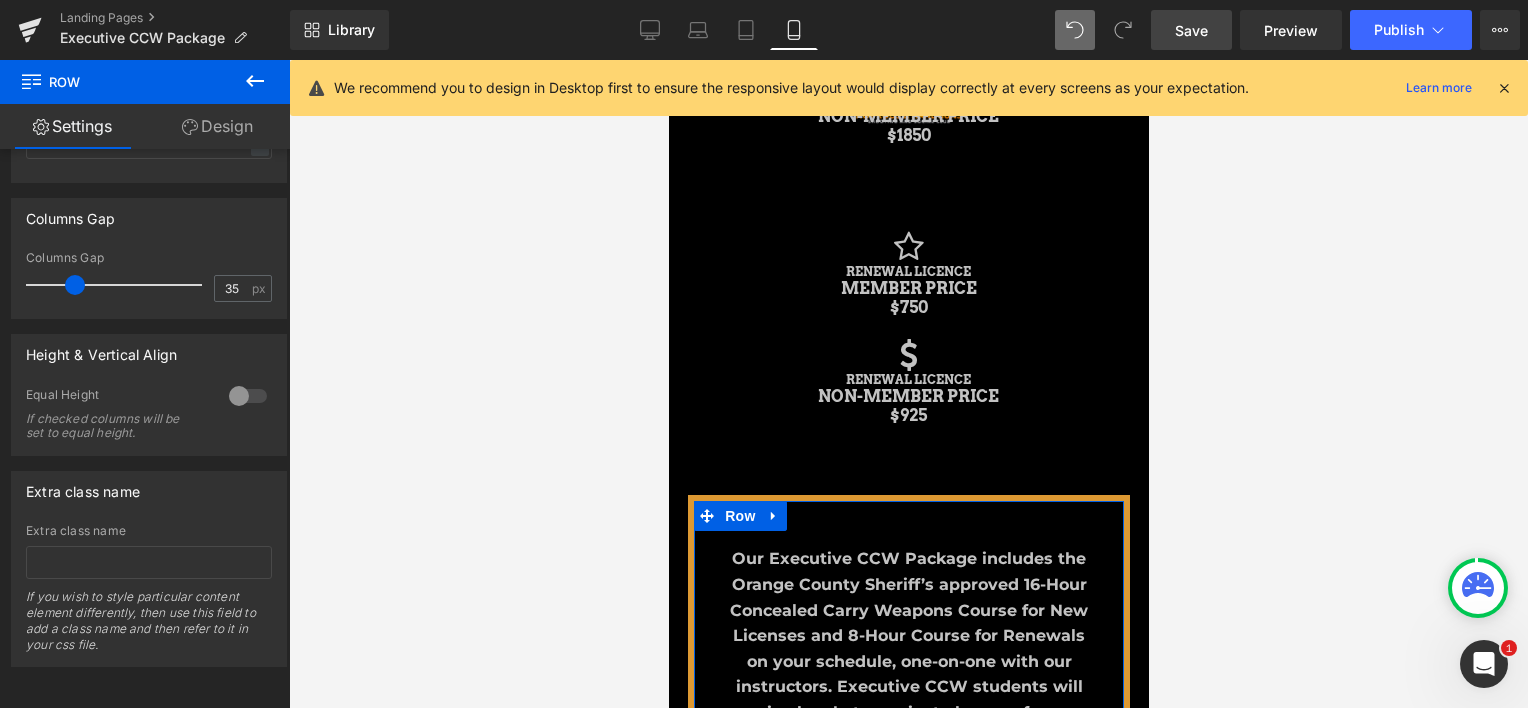 click on "Design" at bounding box center [217, 126] 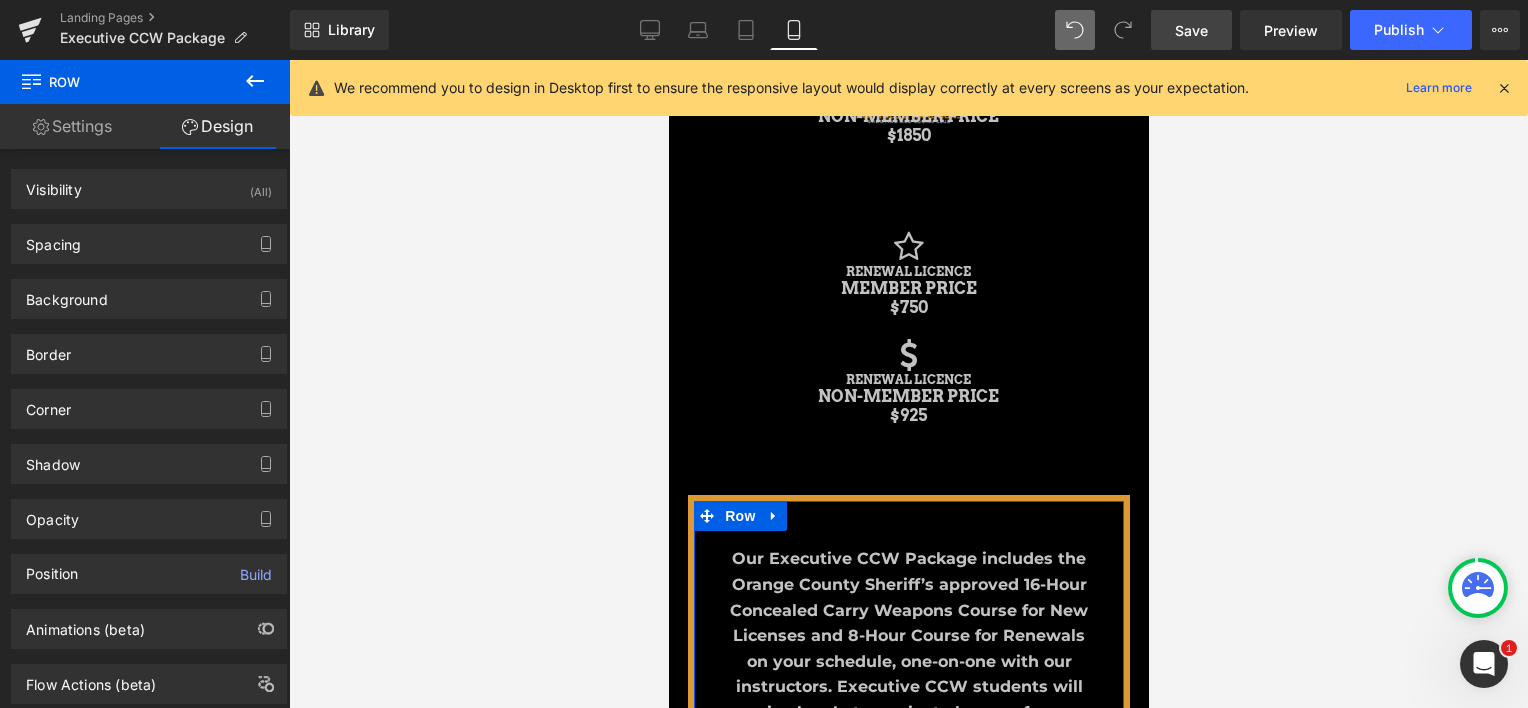 click on "Settings" at bounding box center [72, 126] 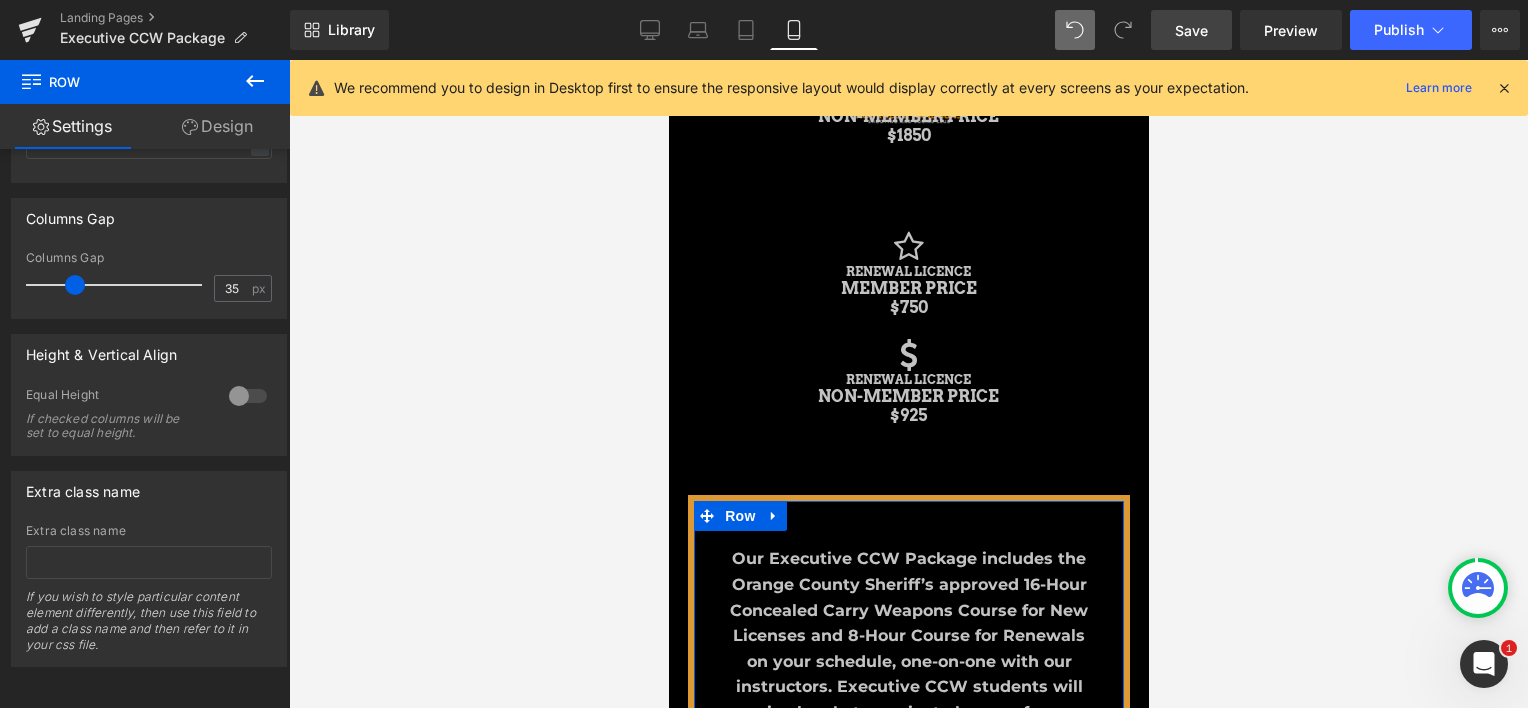 click on "Design" at bounding box center [217, 126] 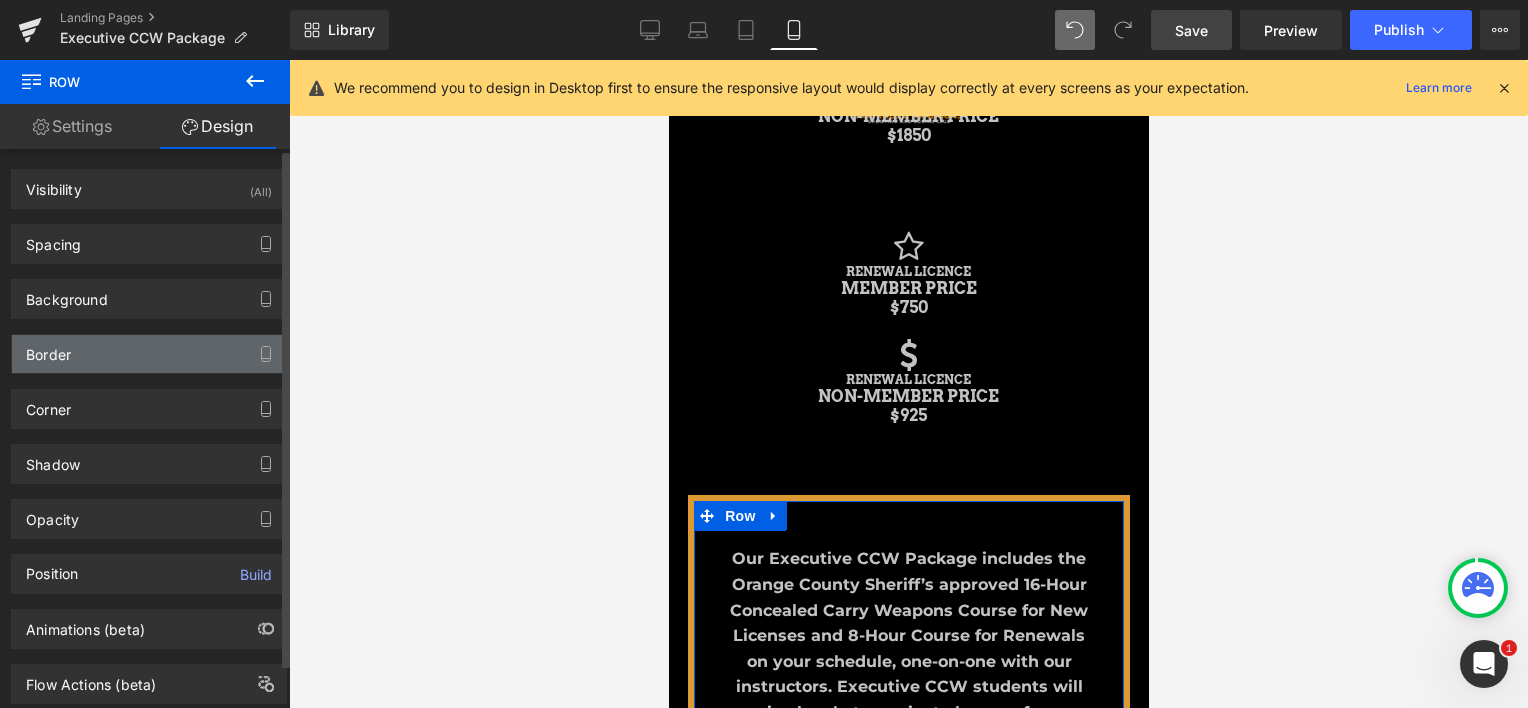 click on "Border" at bounding box center (149, 354) 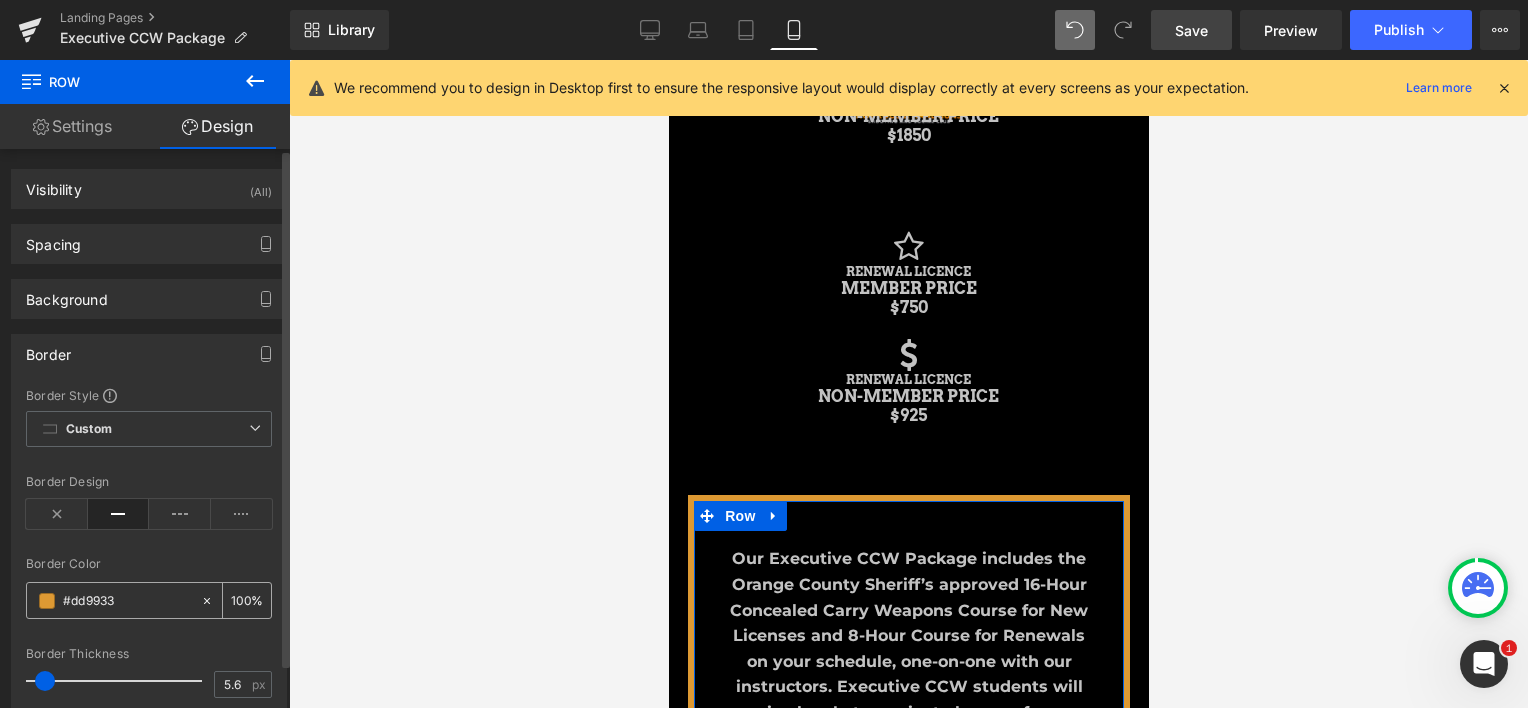 click on "#dd9933" at bounding box center (127, 601) 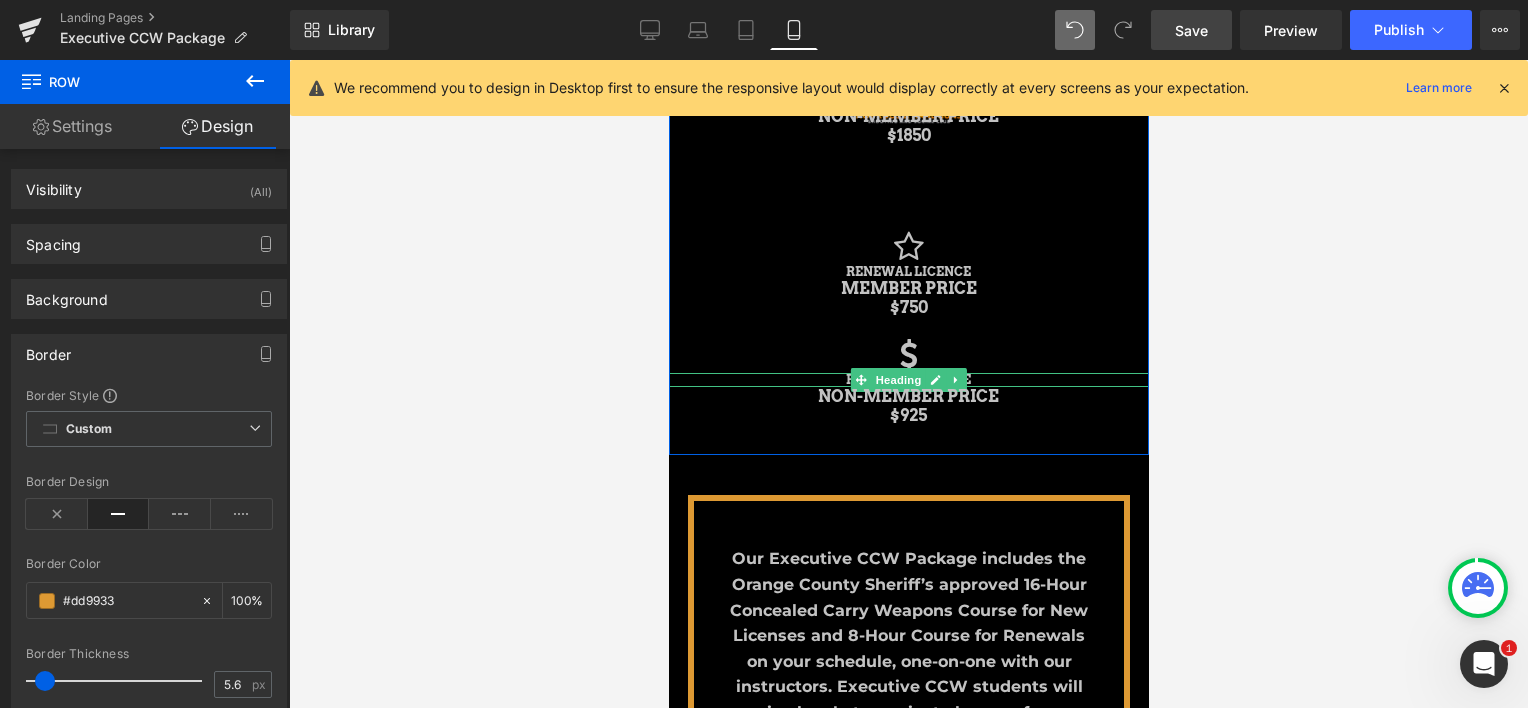 click on "RENEWAL LICENCE" at bounding box center (908, 380) 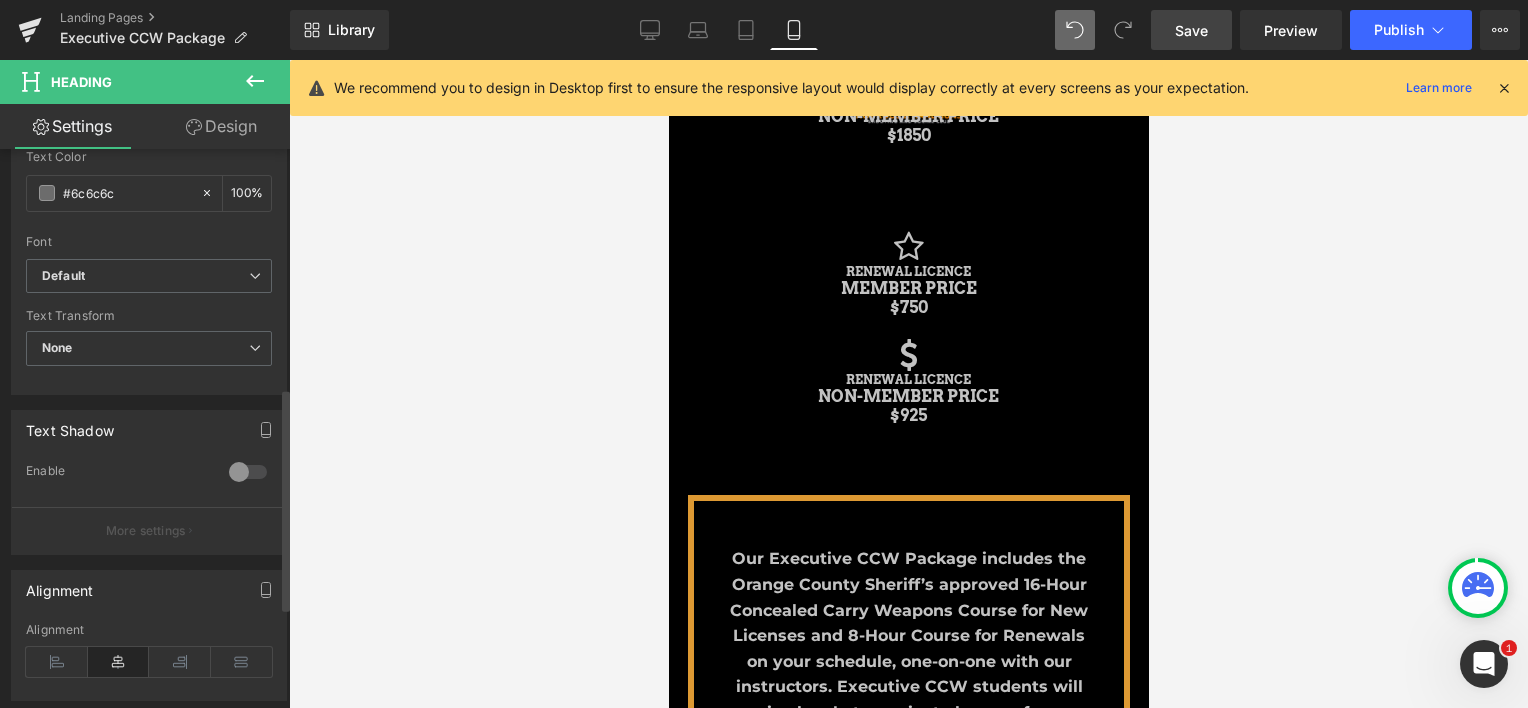 drag, startPoint x: 146, startPoint y: 201, endPoint x: 0, endPoint y: 188, distance: 146.57762 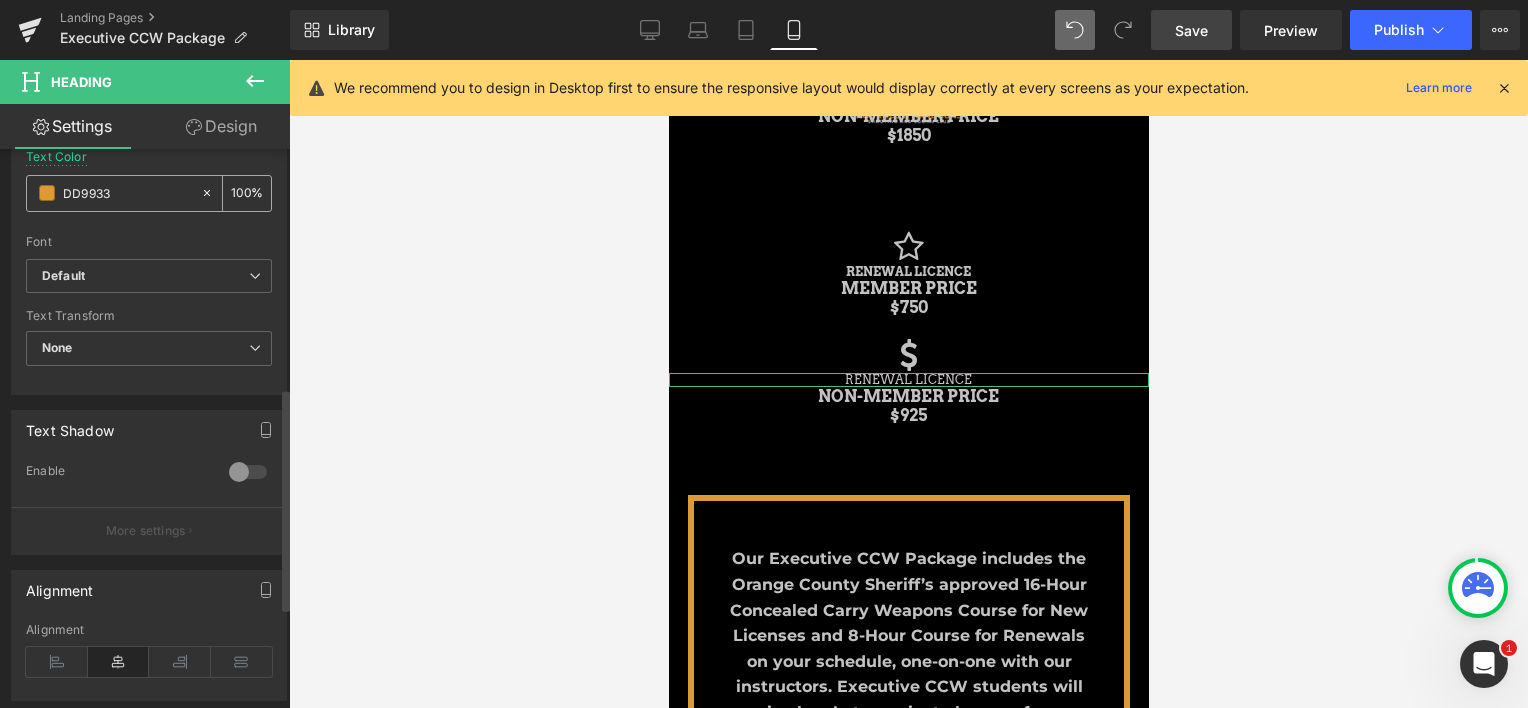 click on "DD9933" at bounding box center (127, 193) 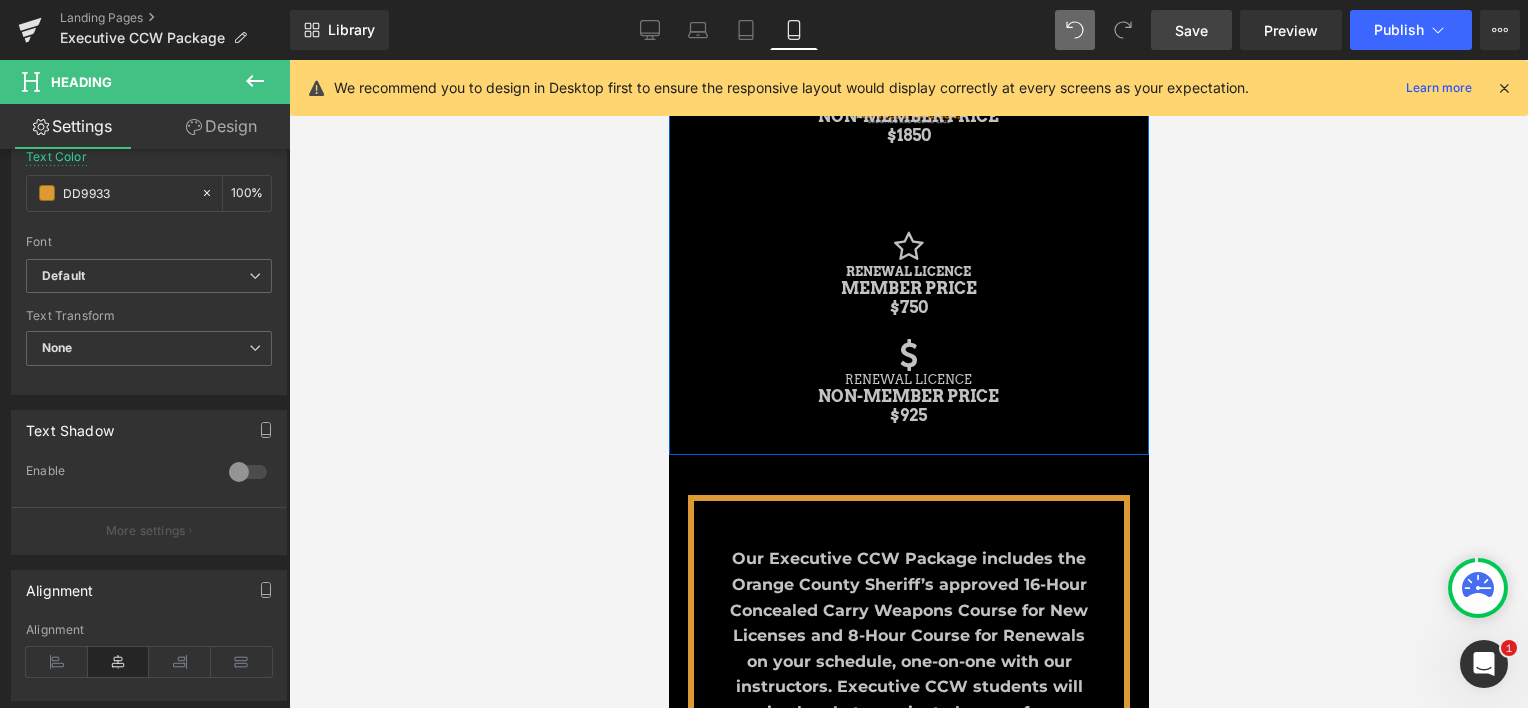 click at bounding box center [668, 60] 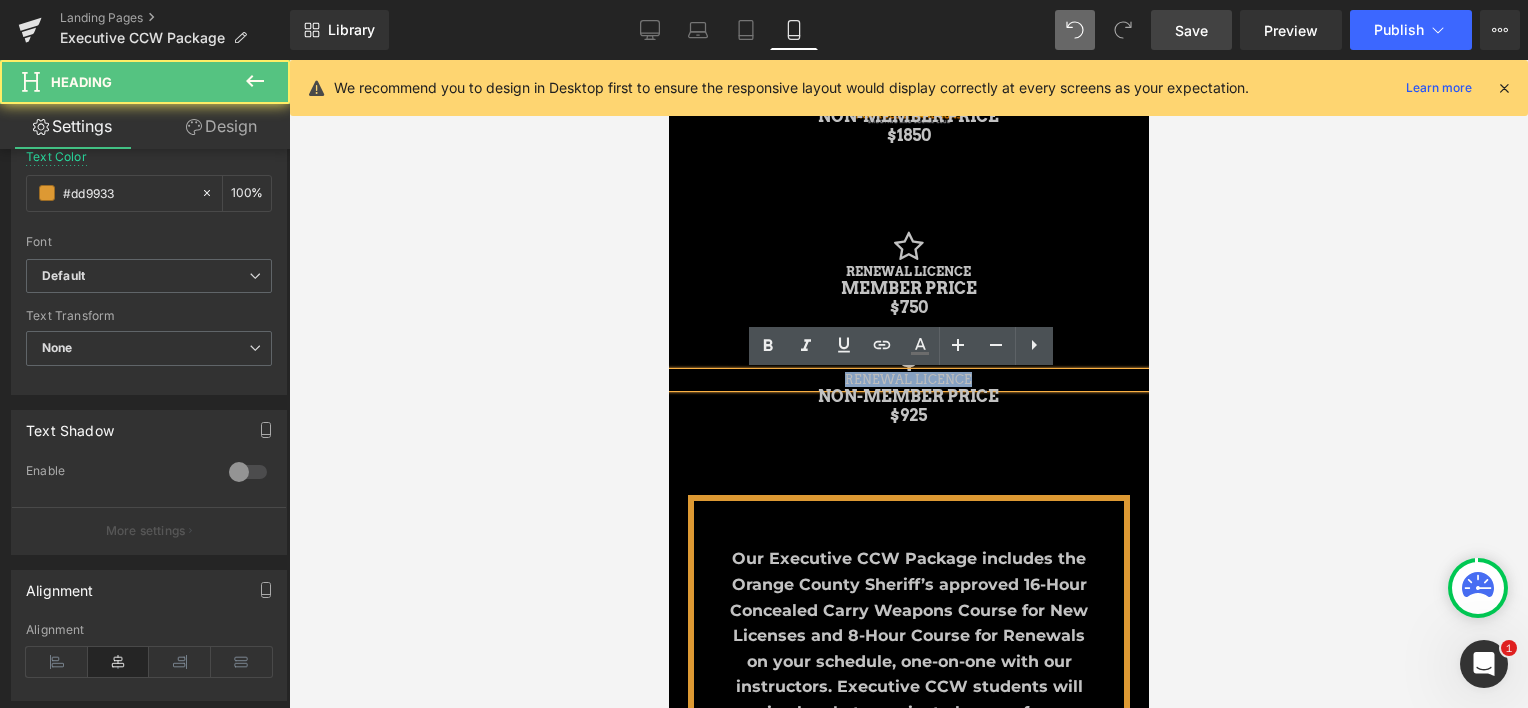 drag, startPoint x: 976, startPoint y: 382, endPoint x: 817, endPoint y: 372, distance: 159.31415 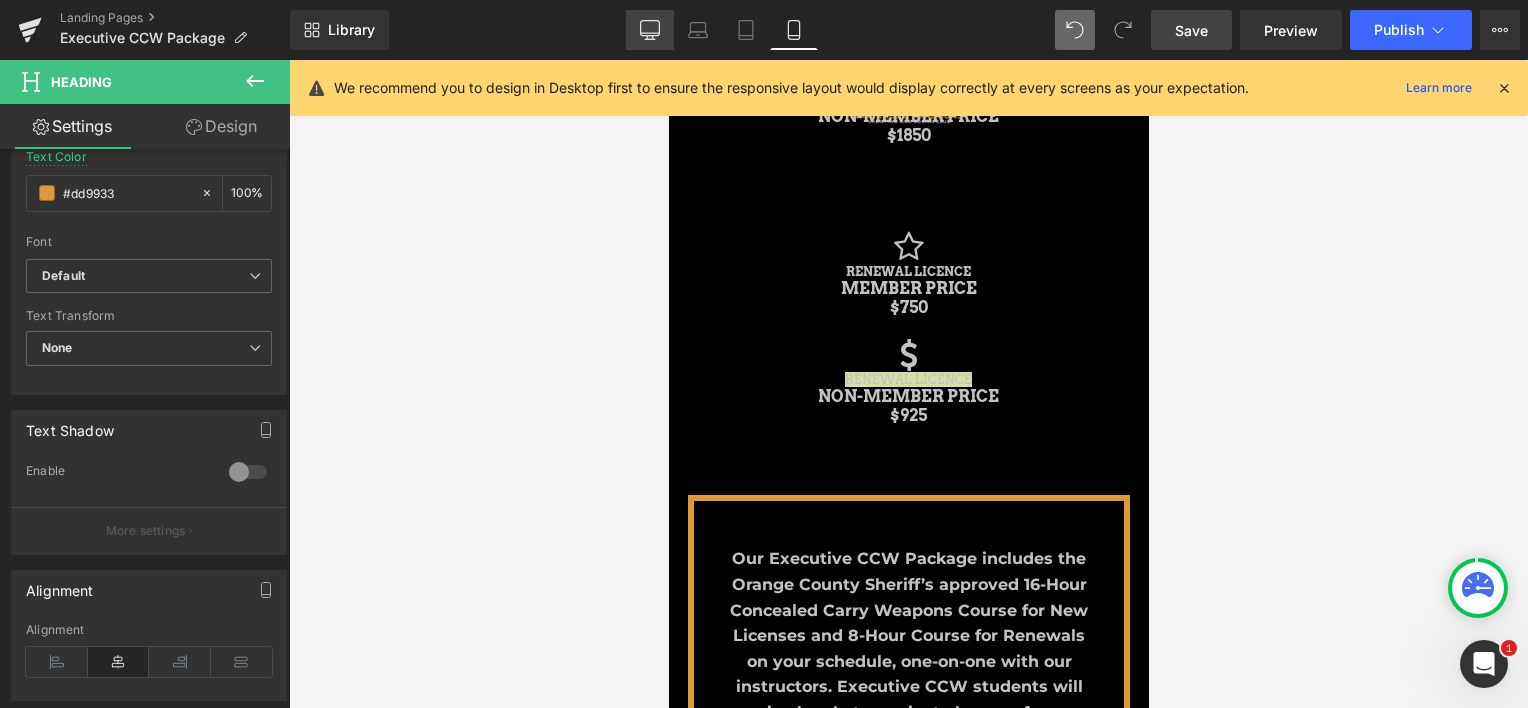 click 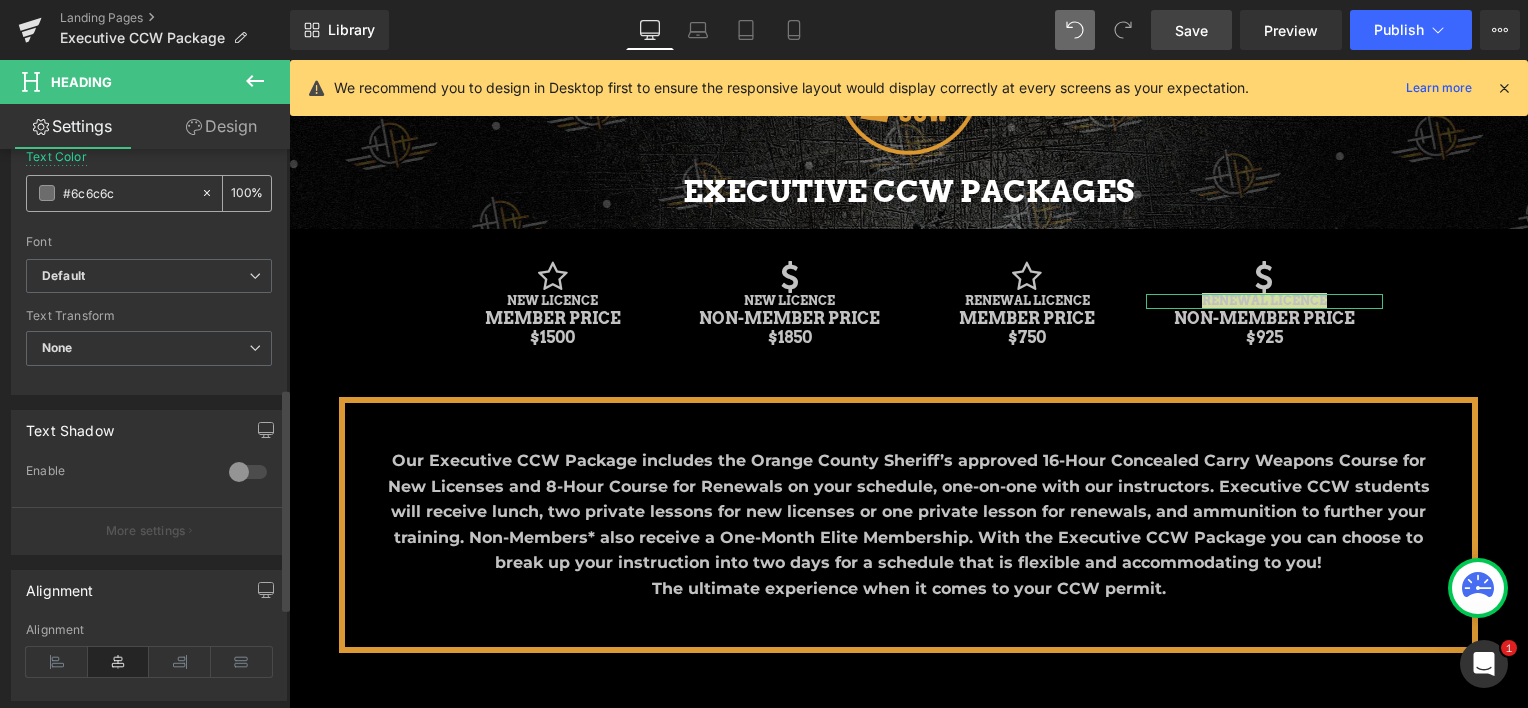 click on "#6c6c6c" at bounding box center (127, 193) 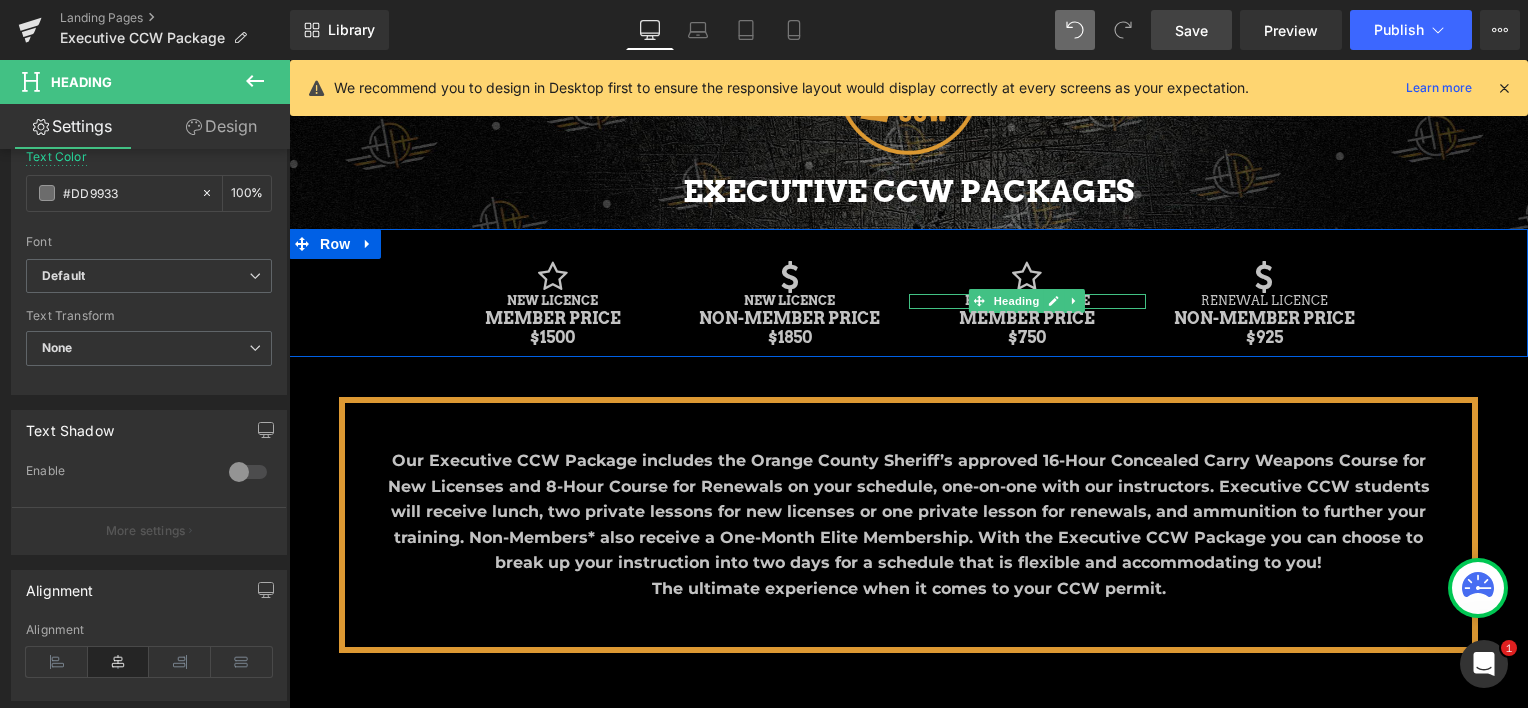 click at bounding box center [1027, 296] 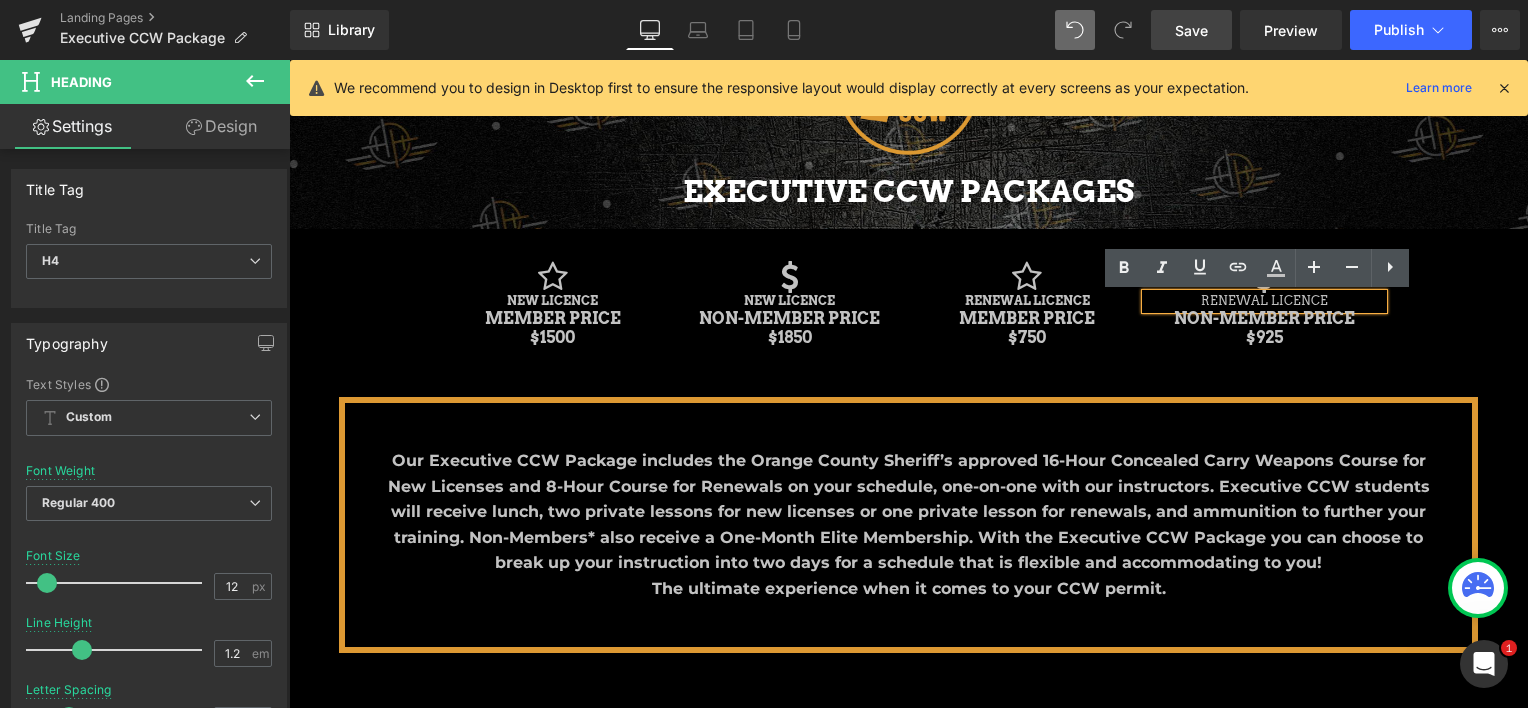 click on "RENEWAL LICENCE" at bounding box center [1264, 300] 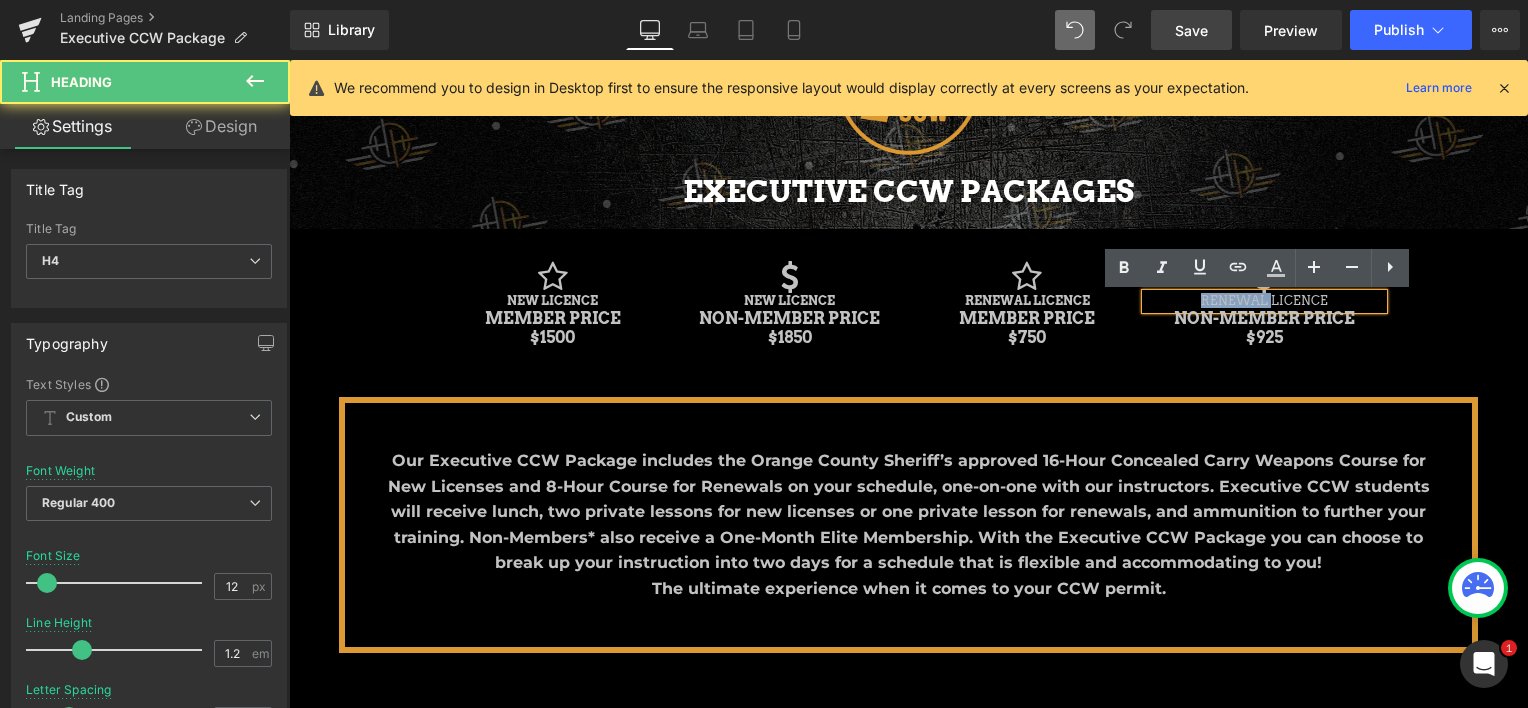 click on "RENEWAL LICENCE" at bounding box center [1264, 300] 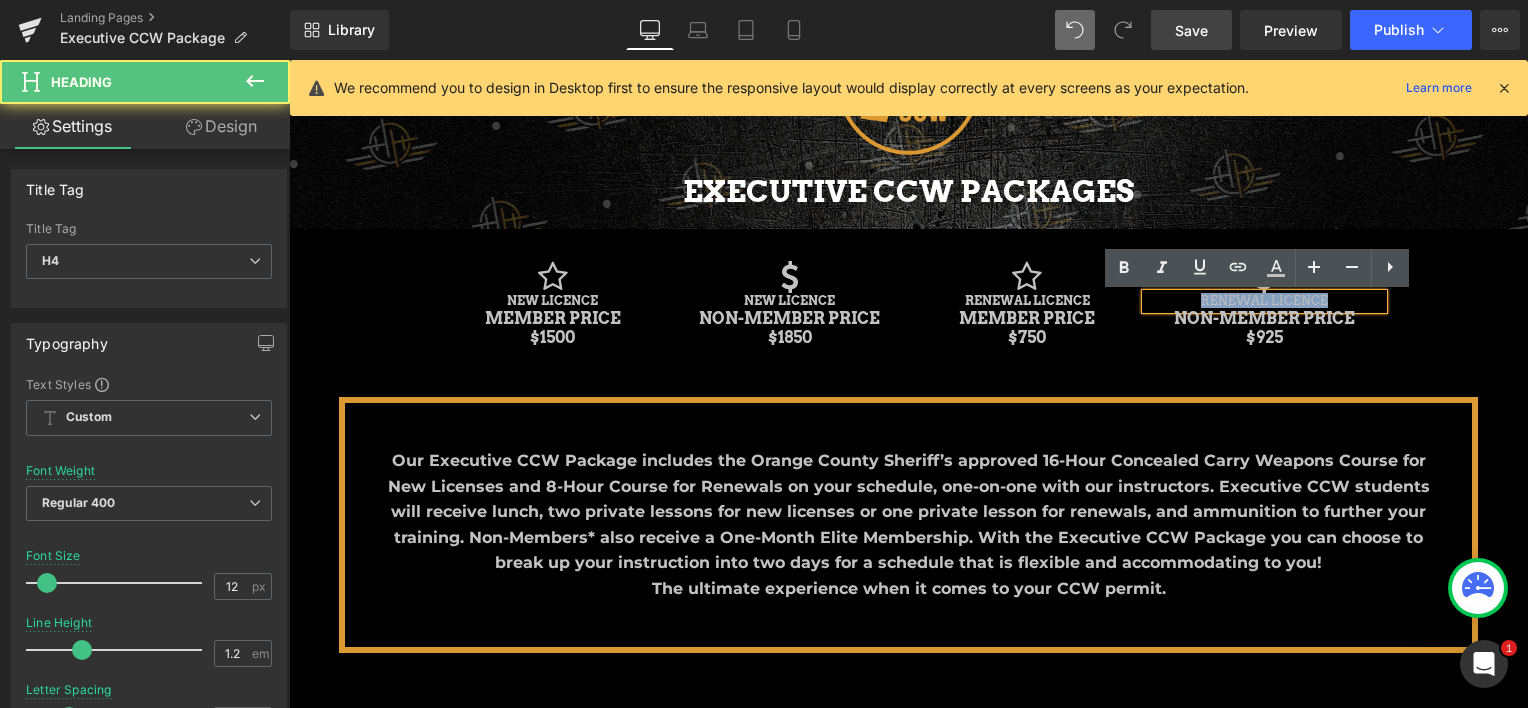 click on "RENEWAL LICENCE" at bounding box center (1264, 300) 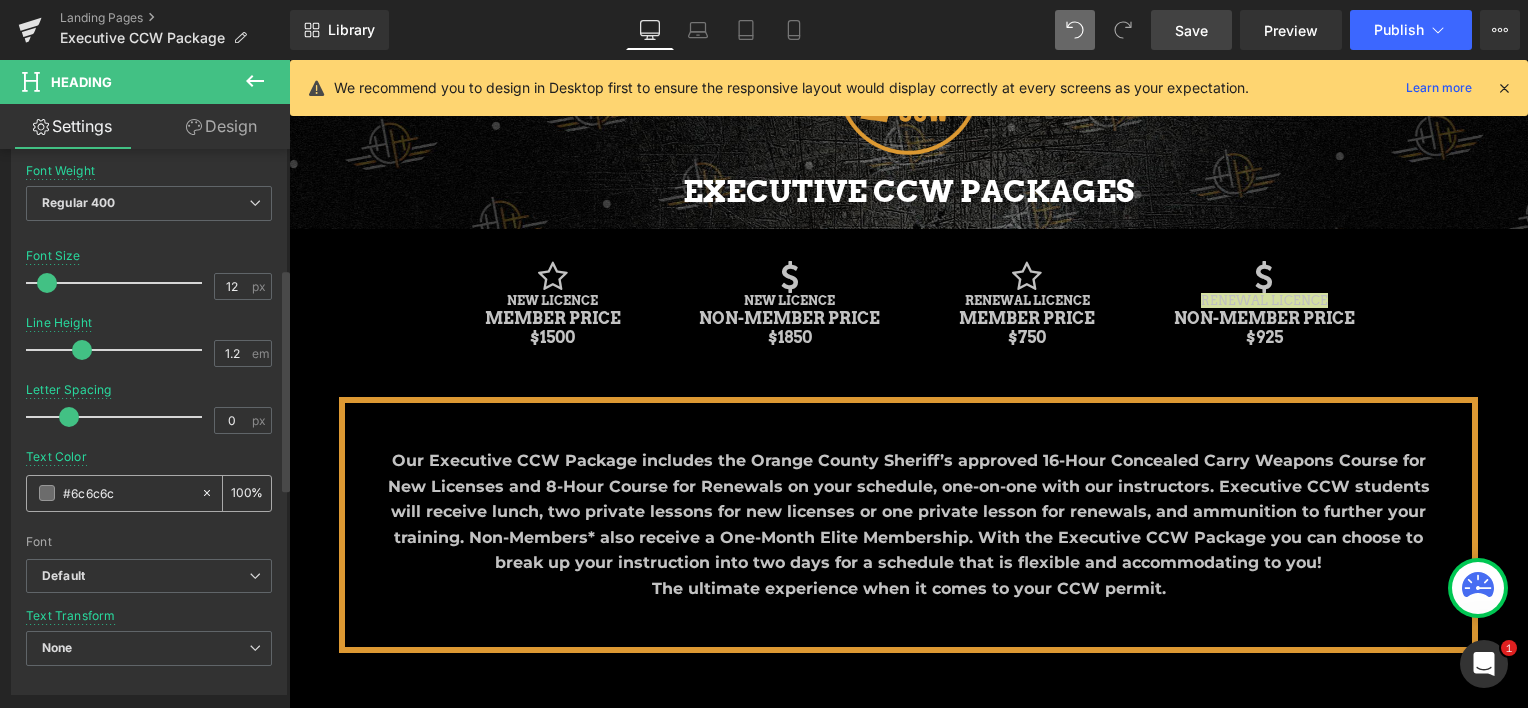 click on "#6c6c6c" at bounding box center (127, 493) 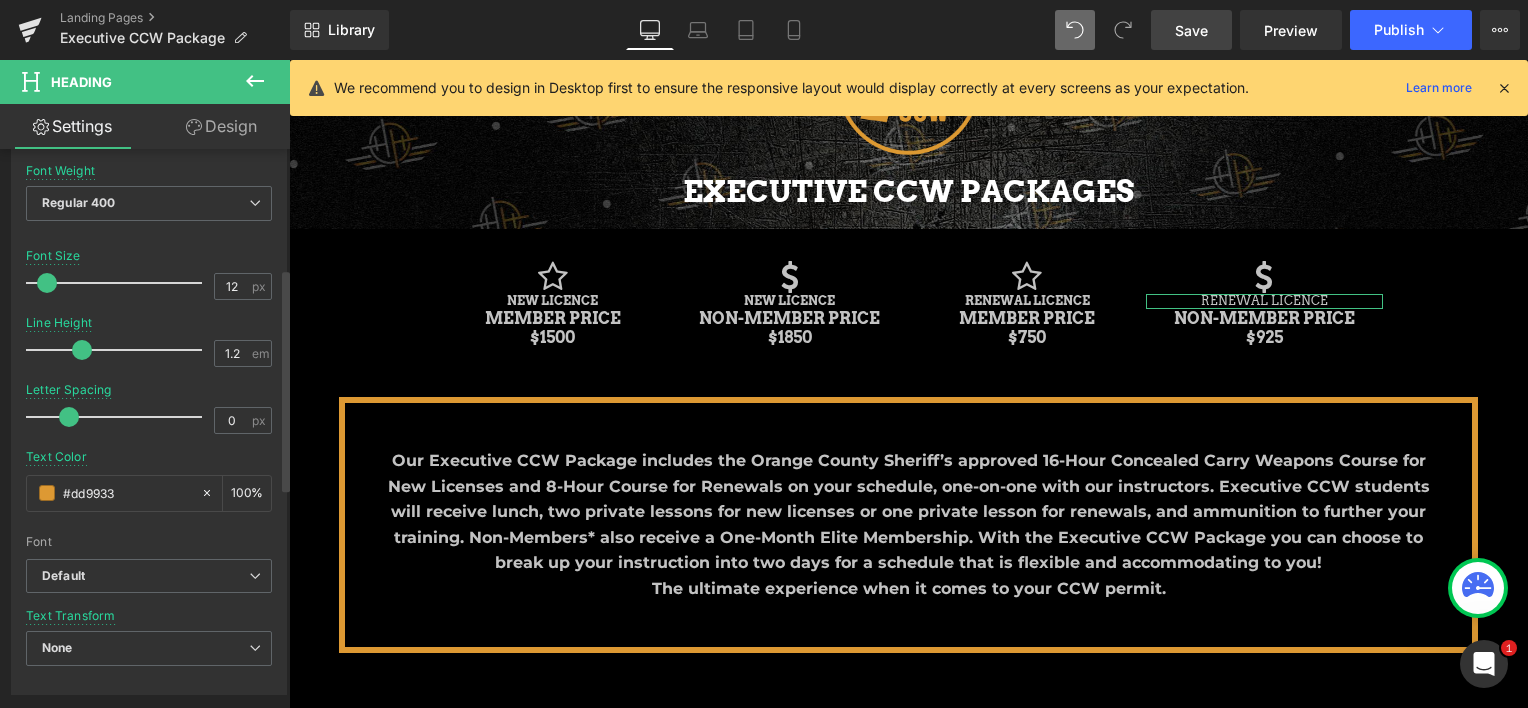 click at bounding box center (149, 528) 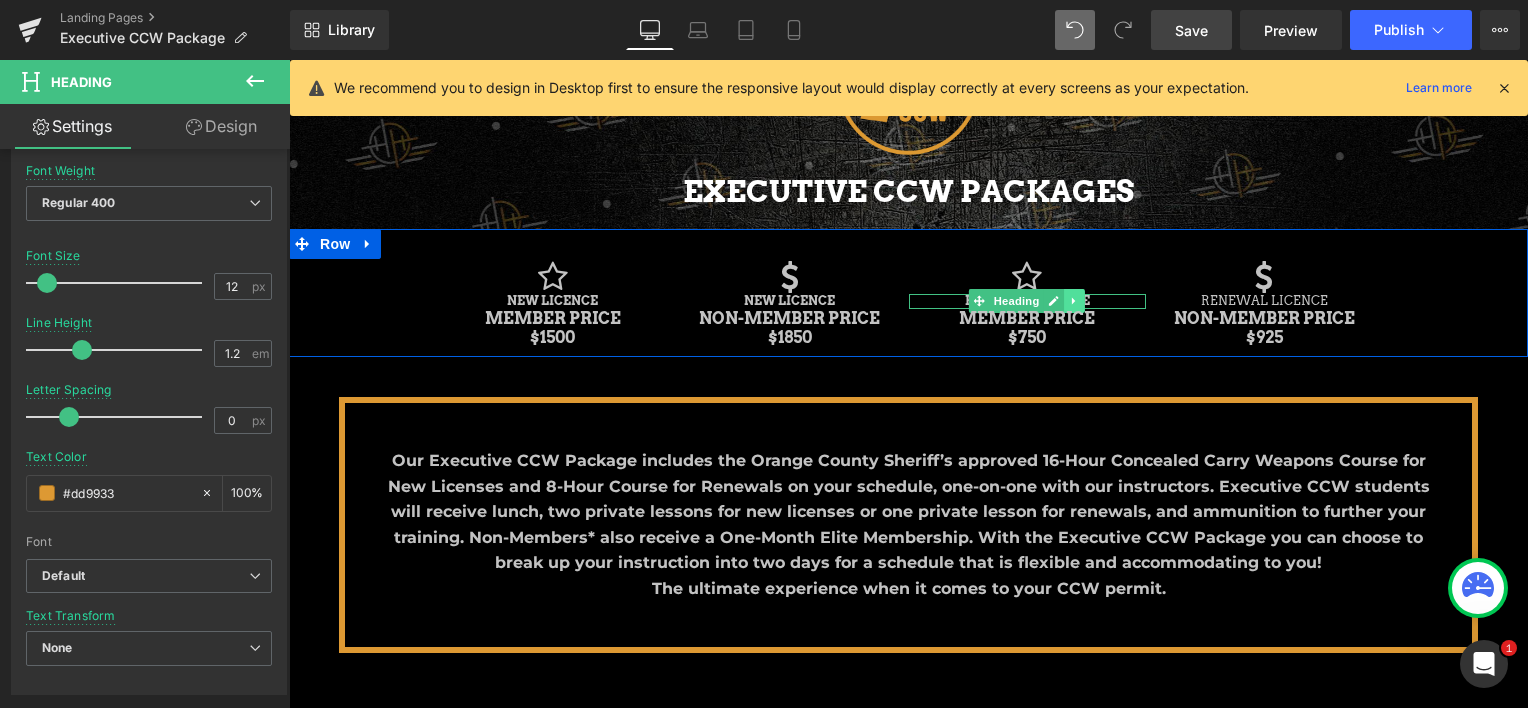 click 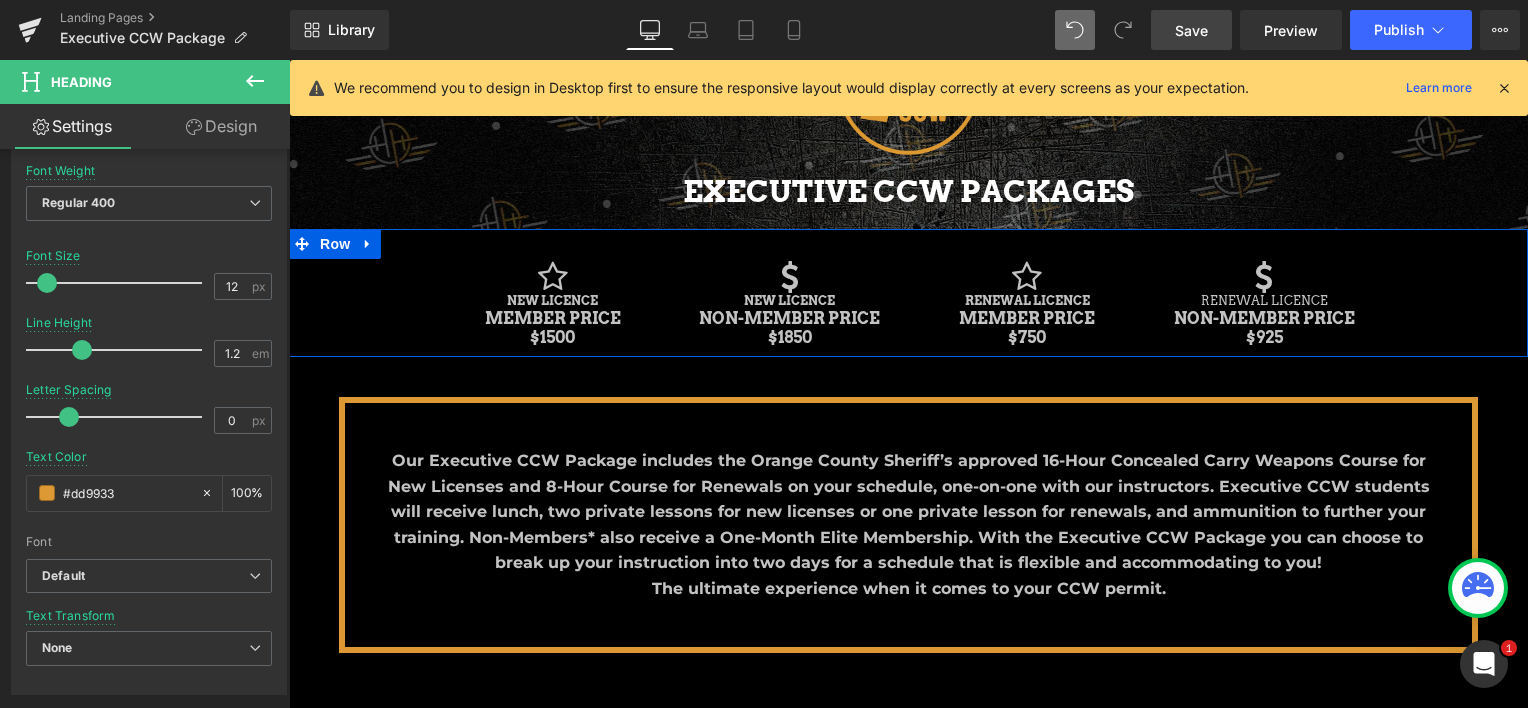 click on "MEMBER PRICE" at bounding box center (1027, 318) 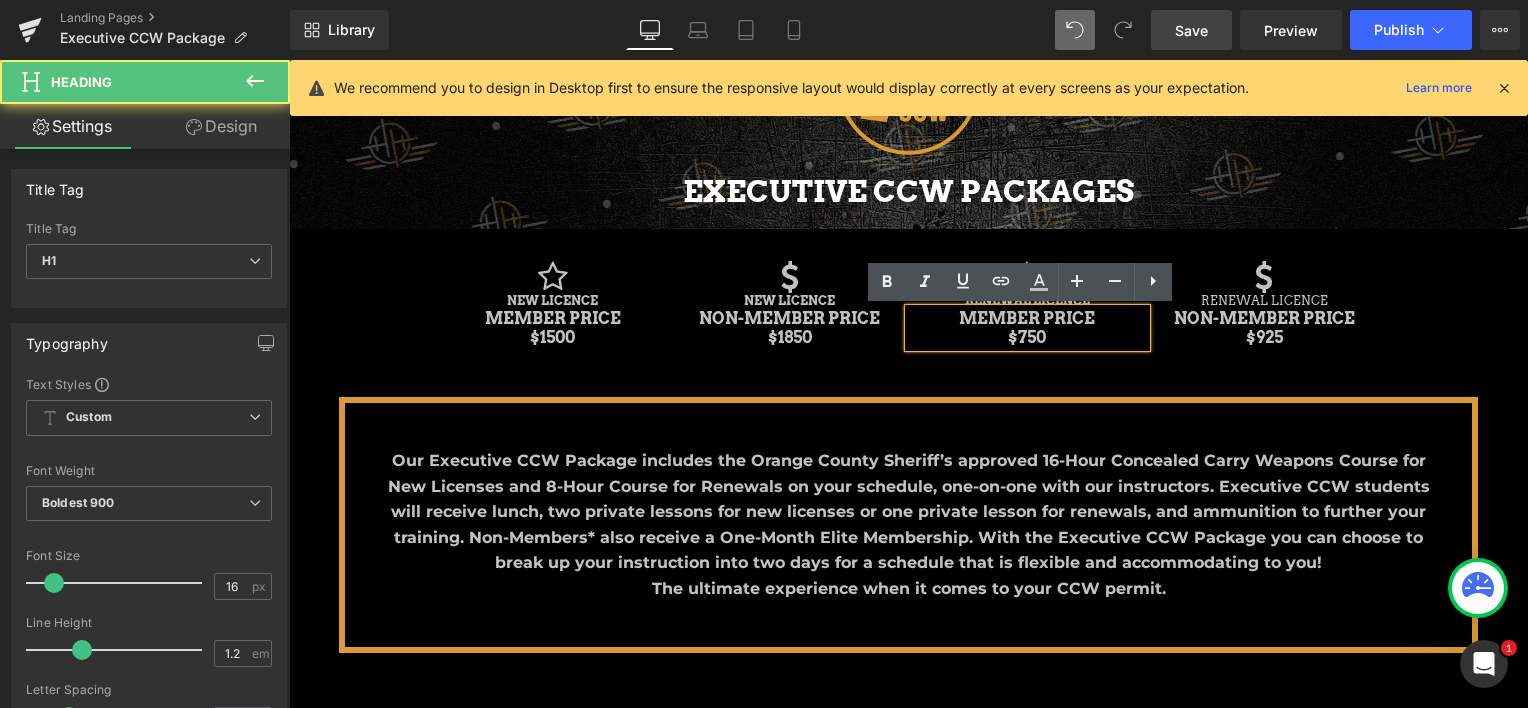 click on "MEMBER PRICE $750" at bounding box center (1027, 328) 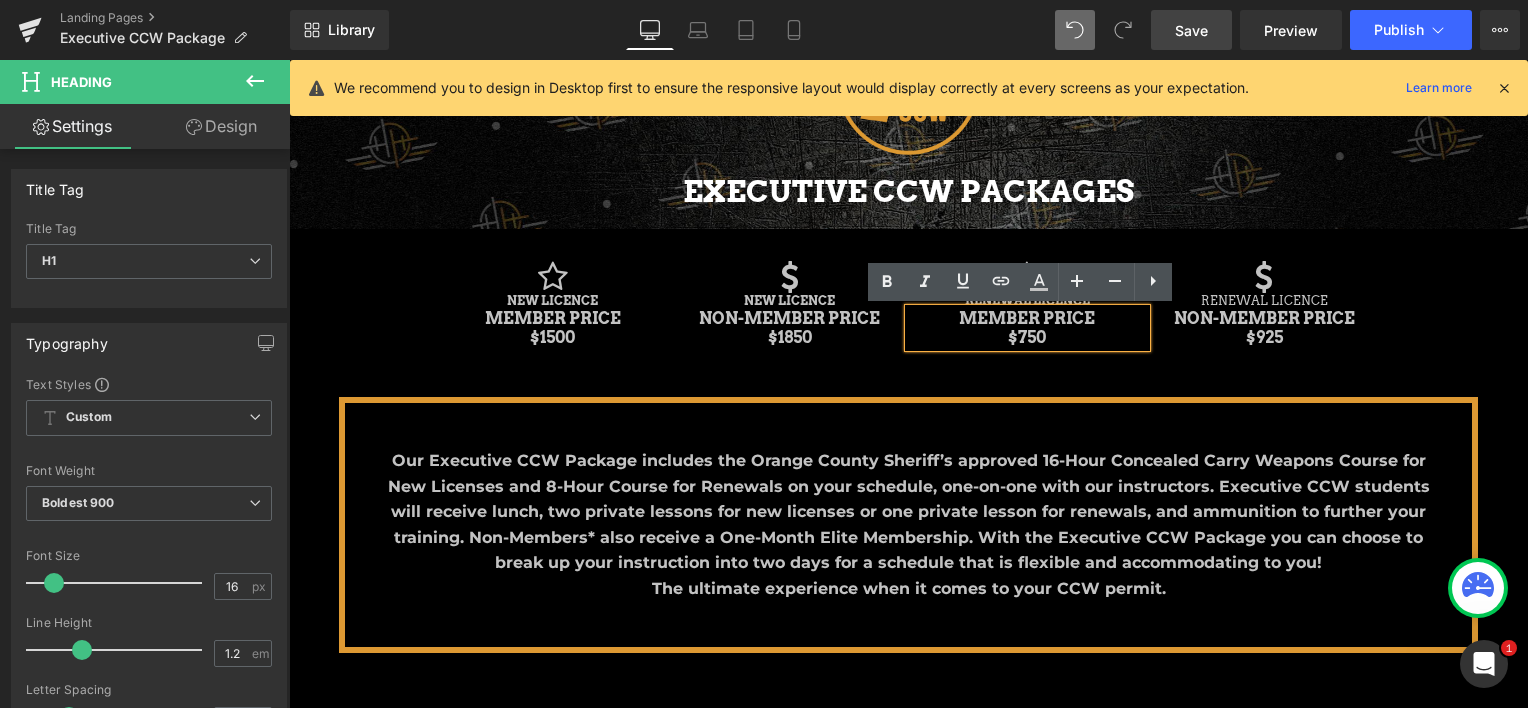 click on "Our Executive CCW Package includes the Orange County Sheriff’s approved 16-Hour Concealed Carry Weapons Course for New Licenses and 8-Hour Course for Renewals on your schedule, one-on-one with our instructors. Executive CCW students will receive lunch,  two private lessons for new licenses or one private lesson for renewals, and ammunition to further your training. Non-Members* also receive a One-Month Elite Membership. With the Executive CCW Package you can choose to break up your instruction into two days for a schedule that is flexible and accommodating to you!  The ultimate experience when it comes to your CCW permit. Text Block         Row   45px" at bounding box center (909, 525) 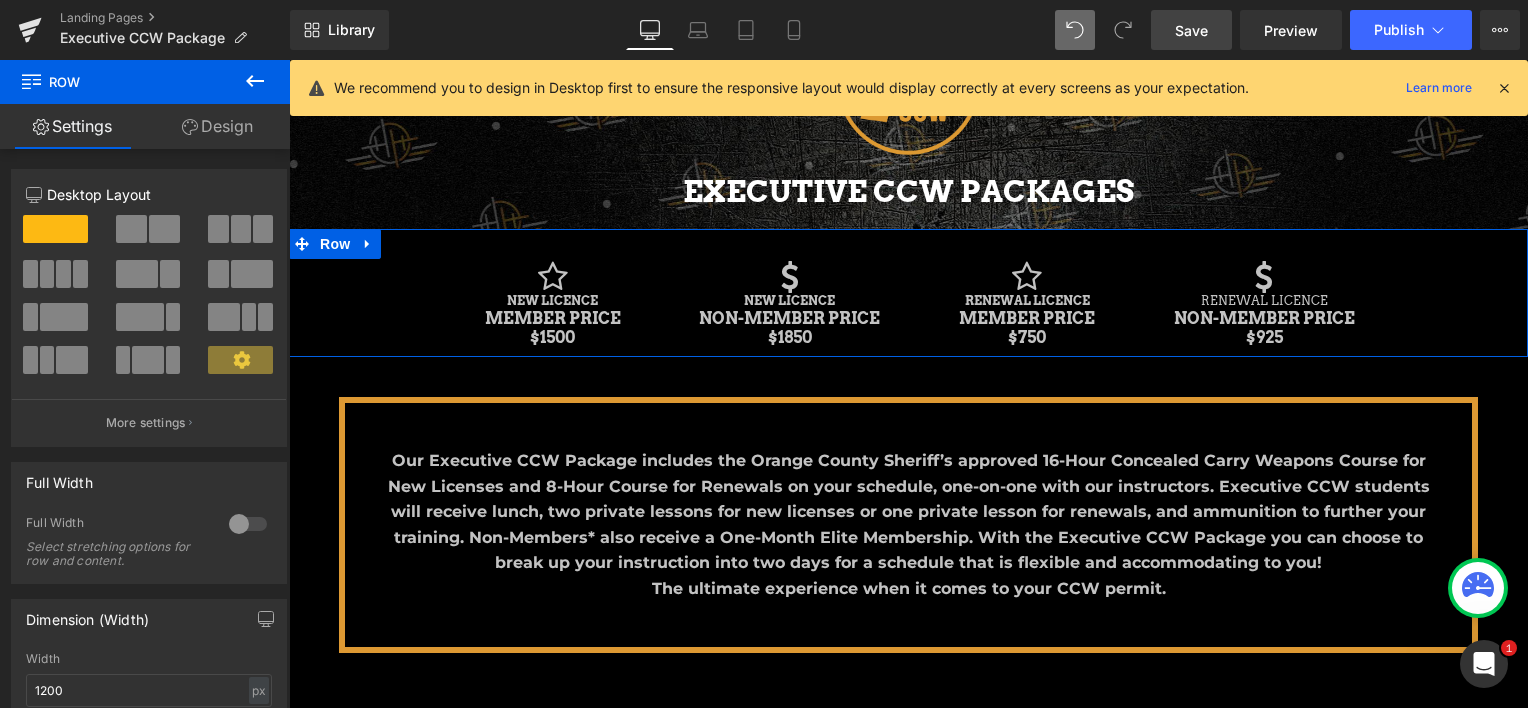 click at bounding box center [1106, 301] 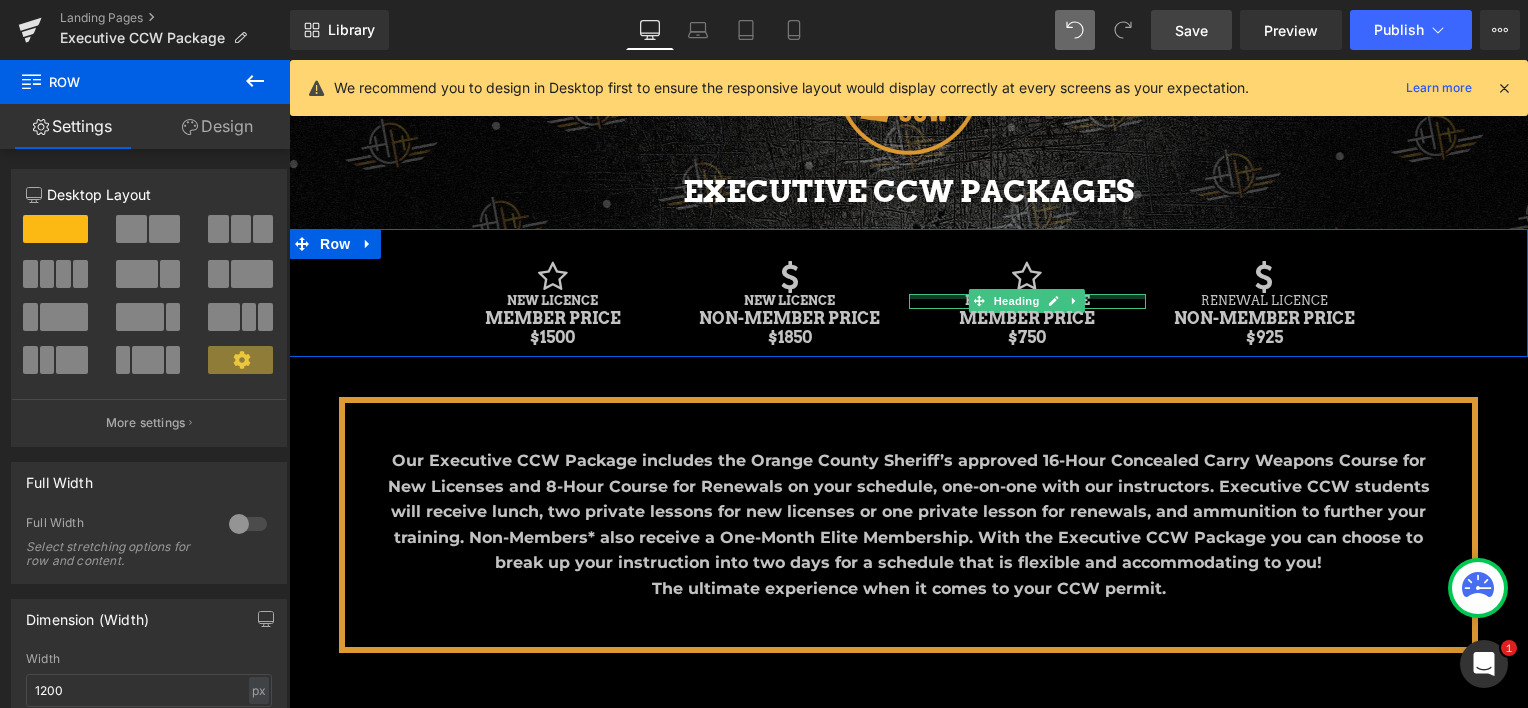 click at bounding box center [1027, 296] 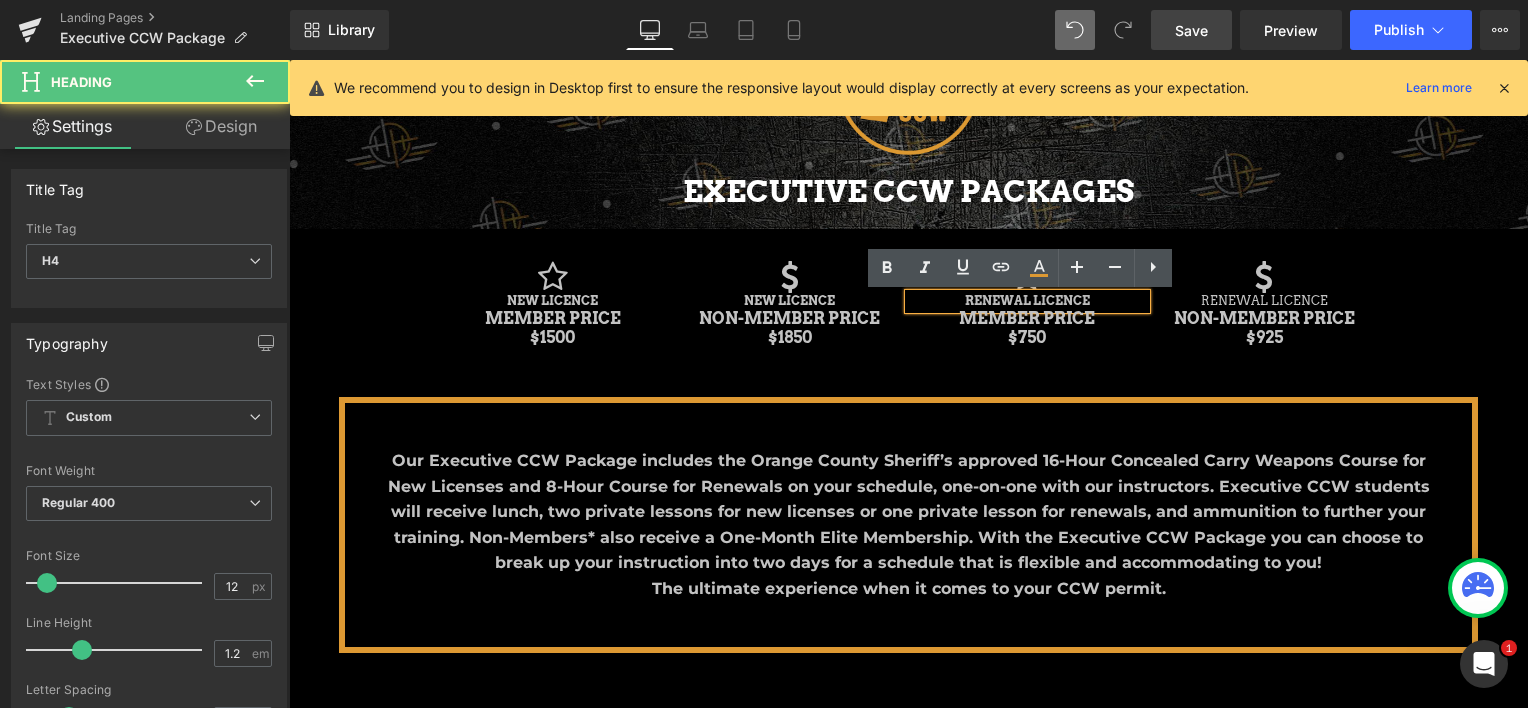 click at bounding box center (289, 60) 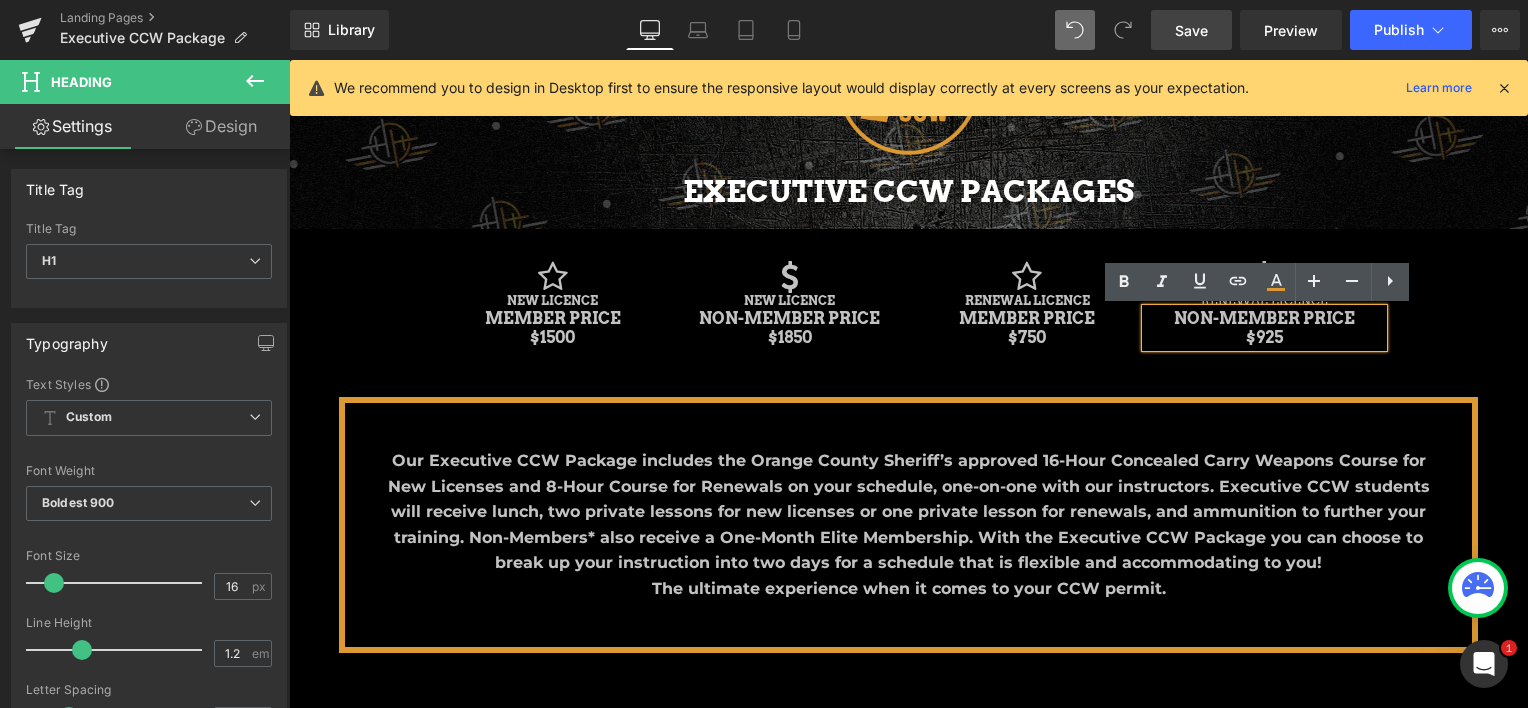 click on "Icon         NEW LICENCE Heading         MEMBER PRICE $1500 Heading         Icon         NEW LICENCE Heading         NON-MEMBER PRICE $1850 Heading         Icon   64px       RENEWAL LICENCE Heading         MEMBER PRICE $750 Heading         Icon         RENEWAL LICENCE Heading         NON-MEMBER PRICE $925 Heading         Row" at bounding box center [908, 293] 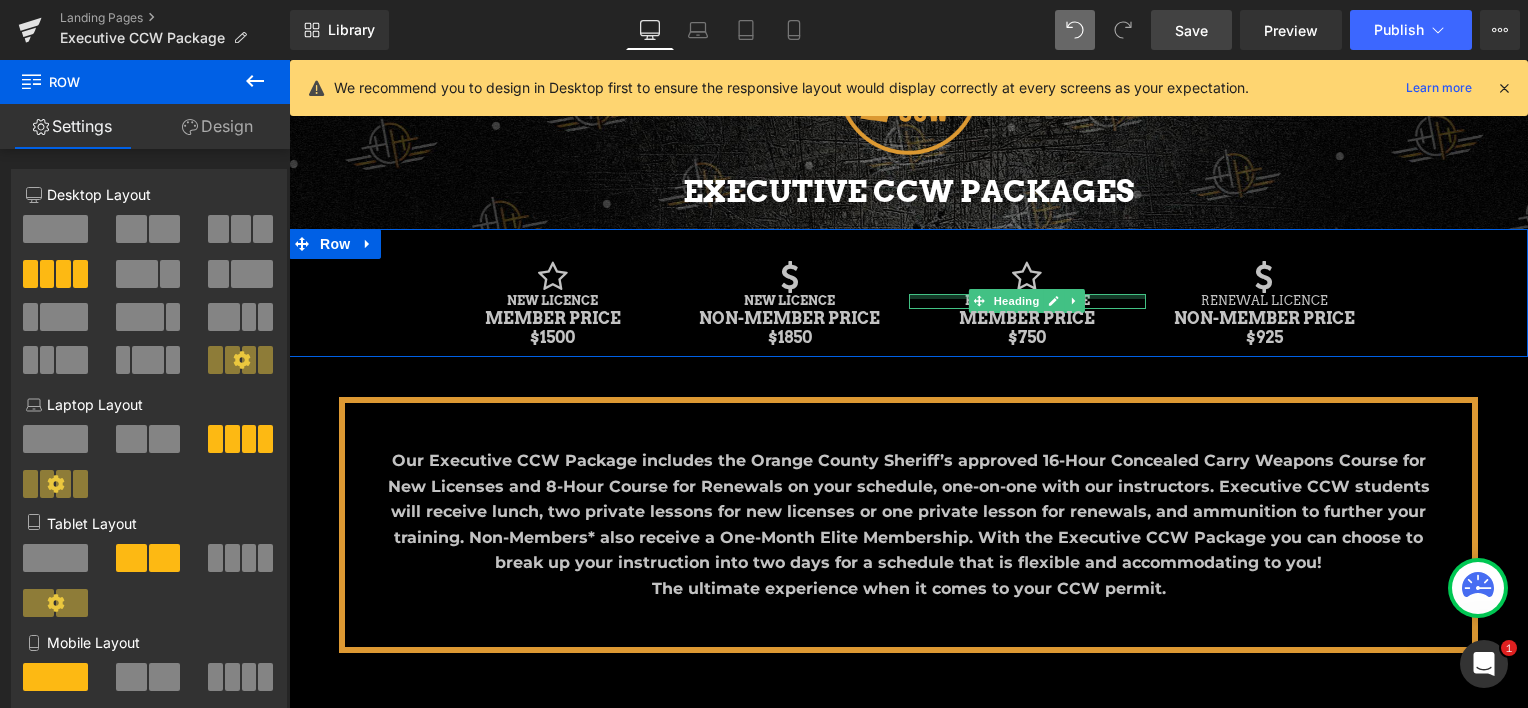 click at bounding box center (1027, 296) 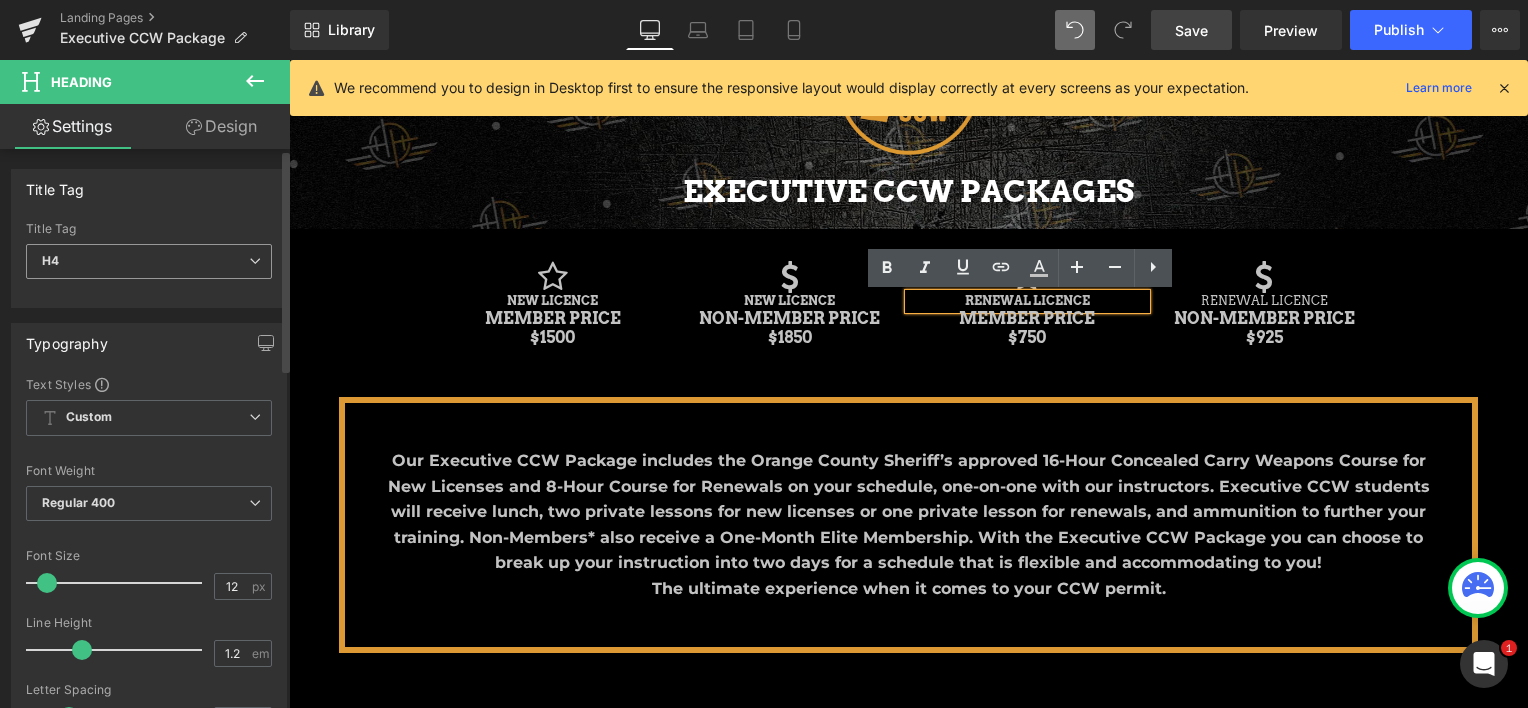 click on "H4" at bounding box center (149, 261) 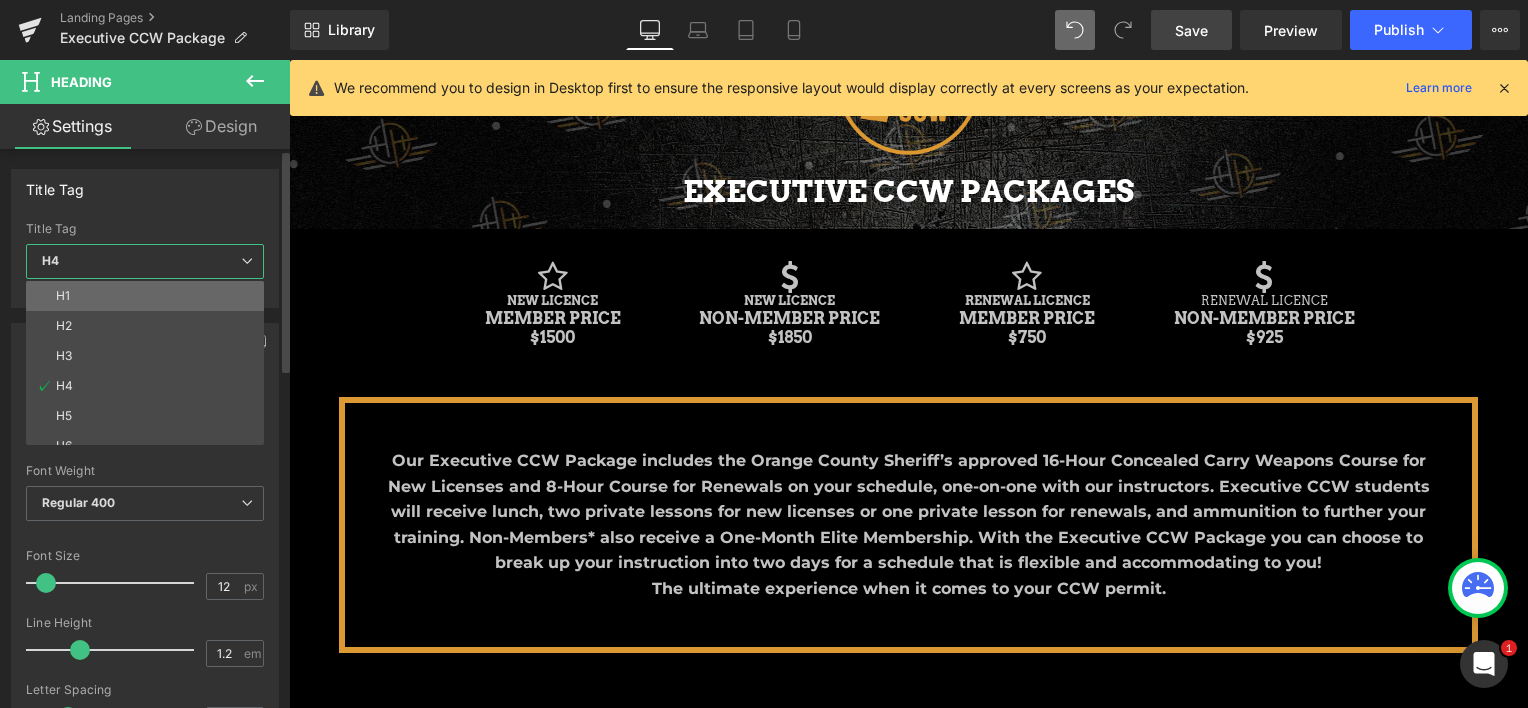 click on "H1" at bounding box center [149, 296] 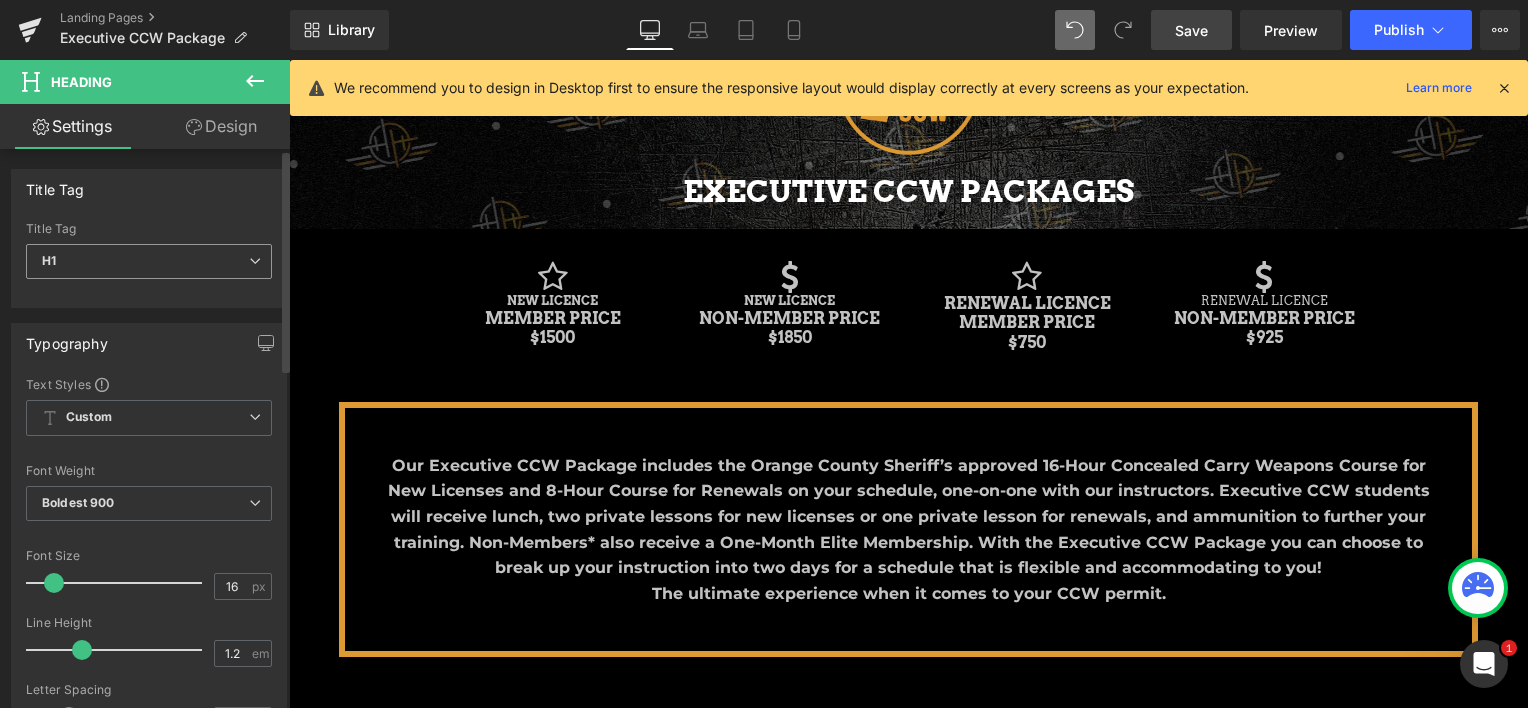 scroll, scrollTop: 10, scrollLeft: 10, axis: both 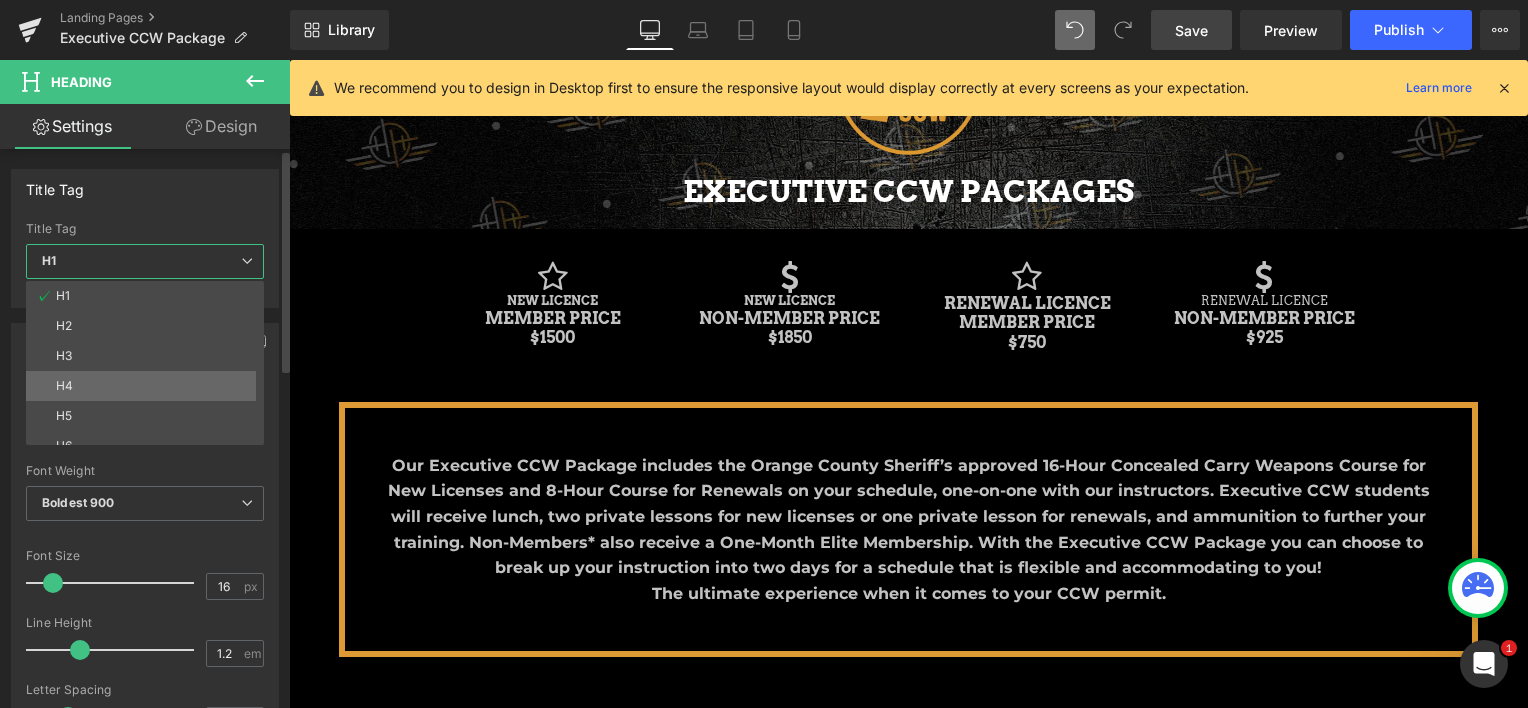 click on "H4" at bounding box center (149, 386) 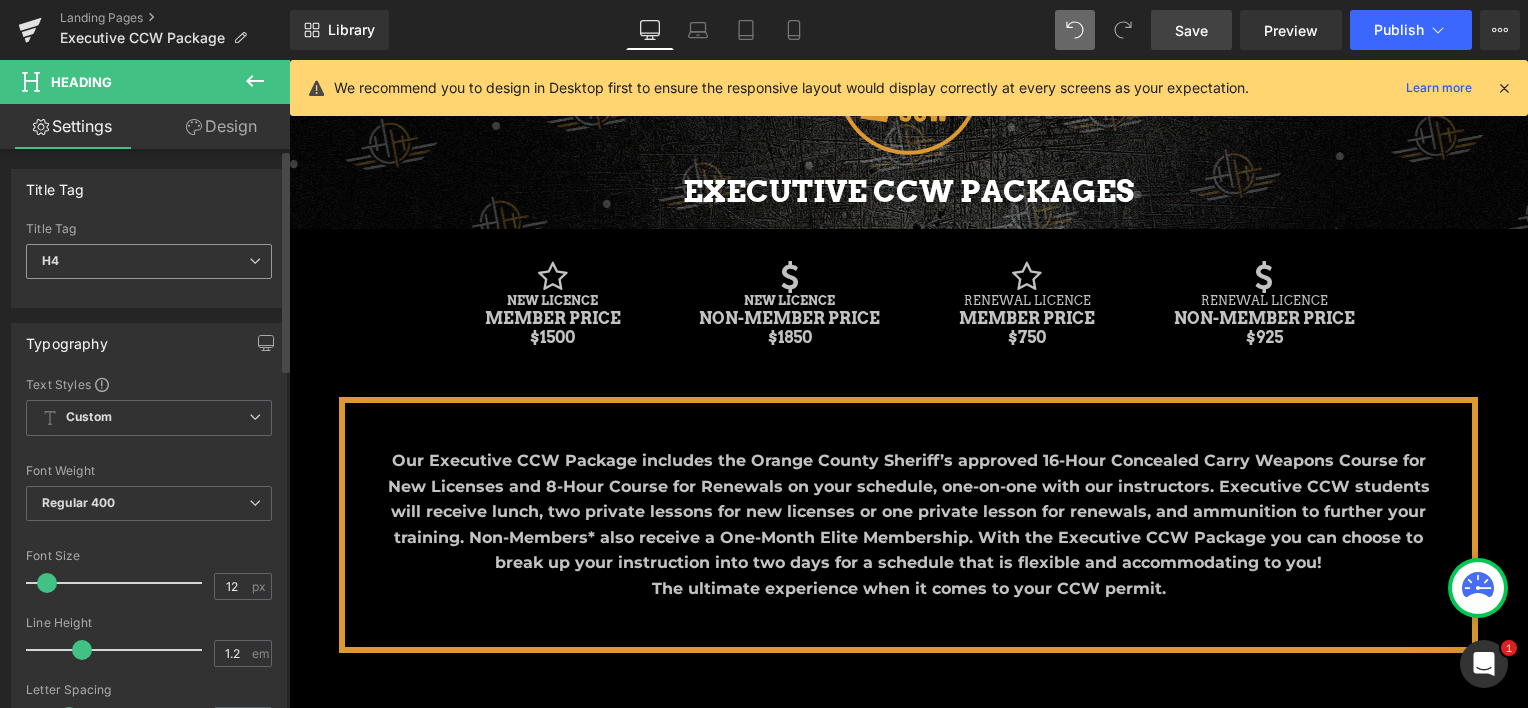 scroll, scrollTop: 2408, scrollLeft: 1224, axis: both 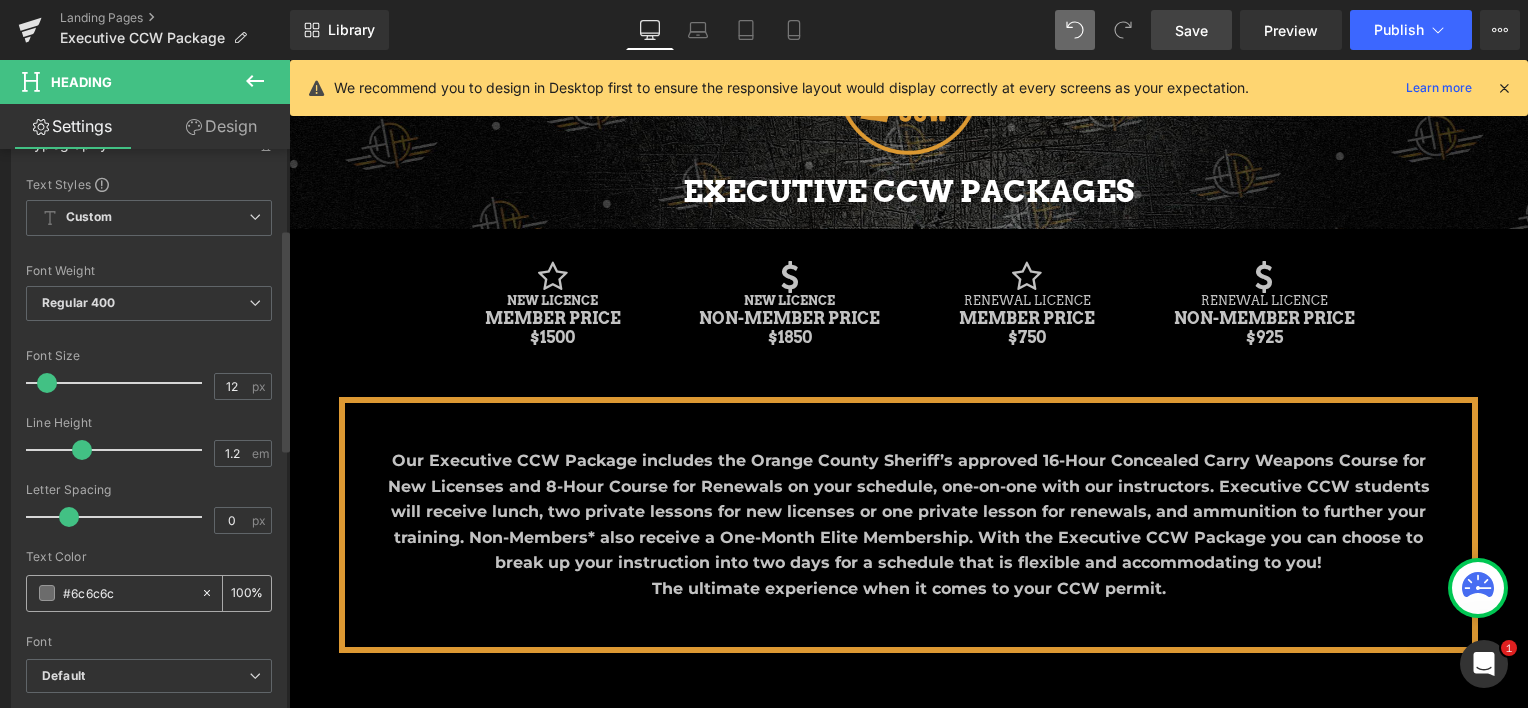 click on "#6c6c6c" at bounding box center [127, 593] 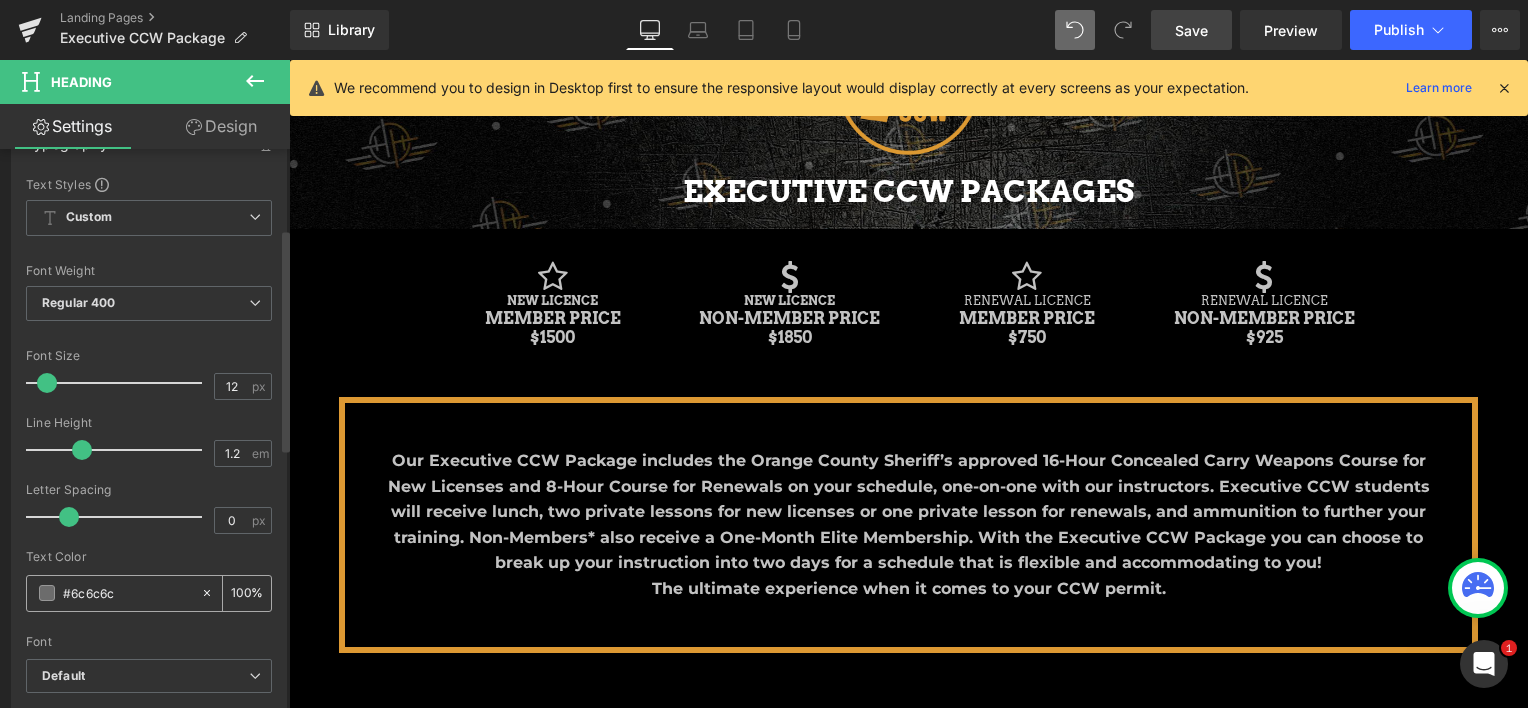 click on "#6c6c6c" at bounding box center [127, 593] 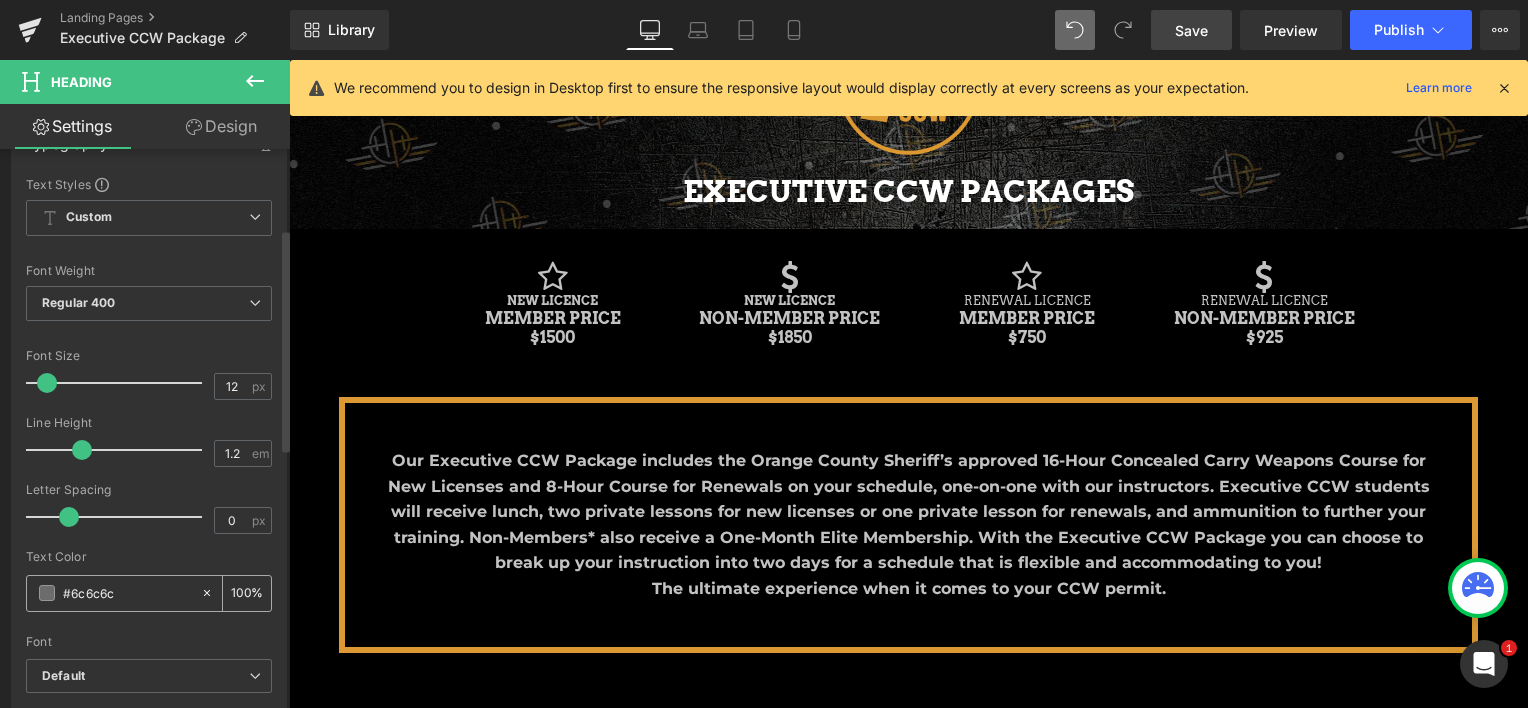 click on "#6c6c6c" at bounding box center [127, 593] 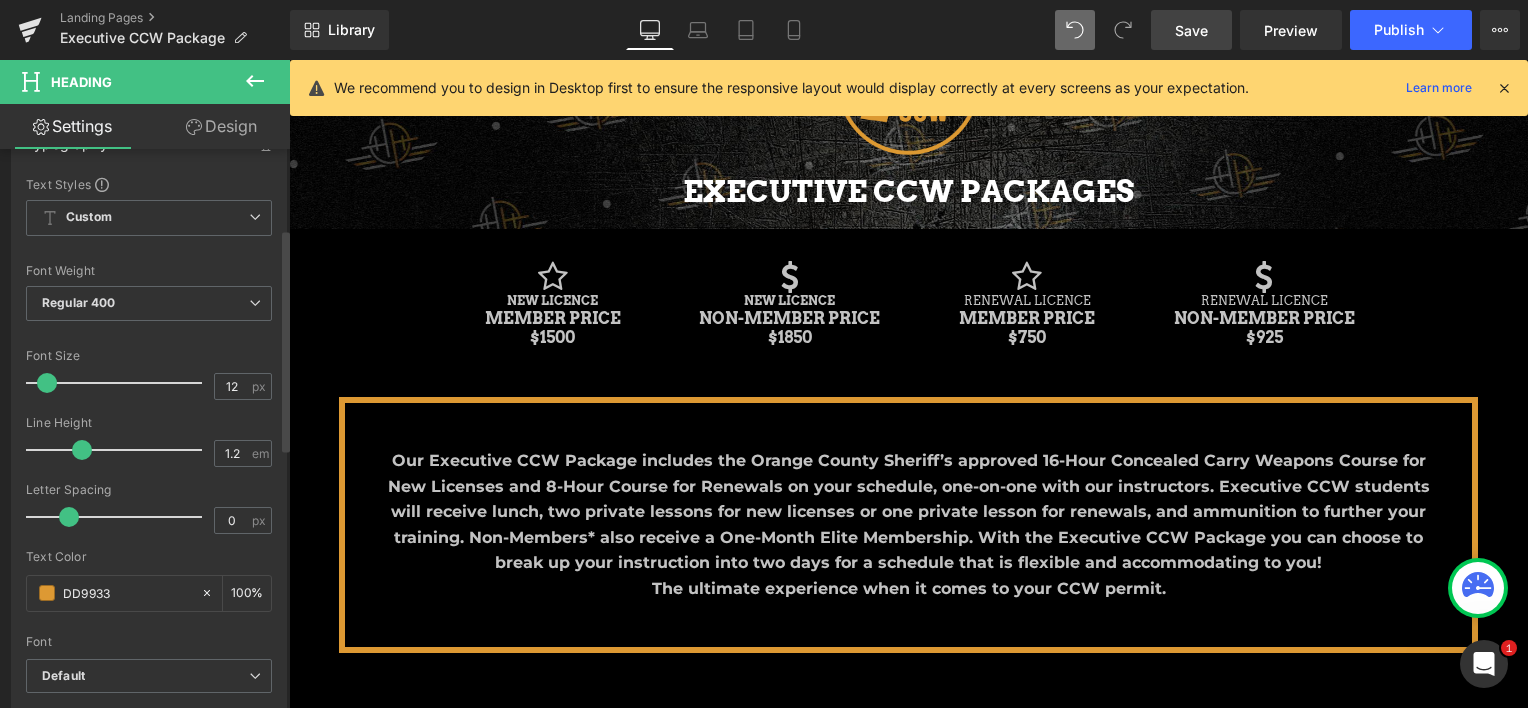 click at bounding box center (149, 628) 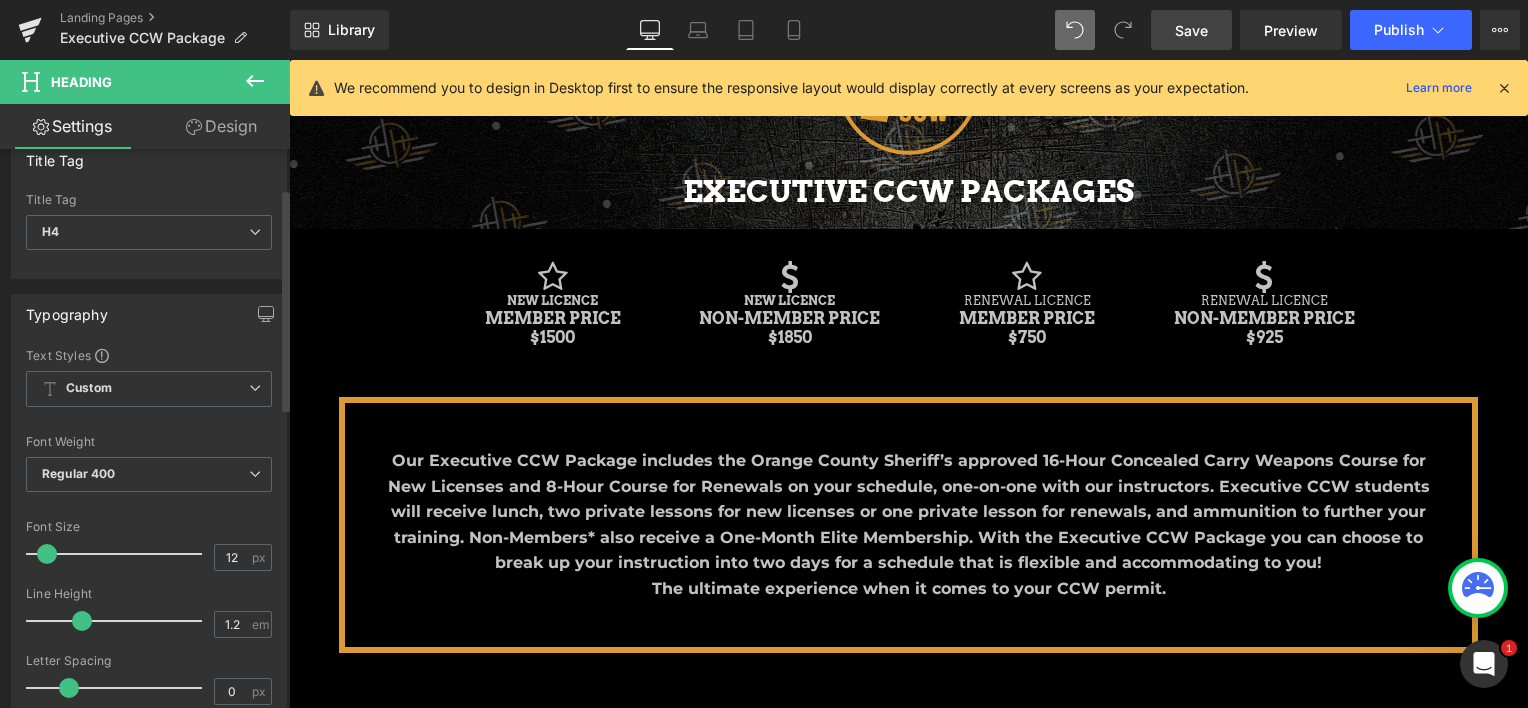 scroll, scrollTop: 0, scrollLeft: 0, axis: both 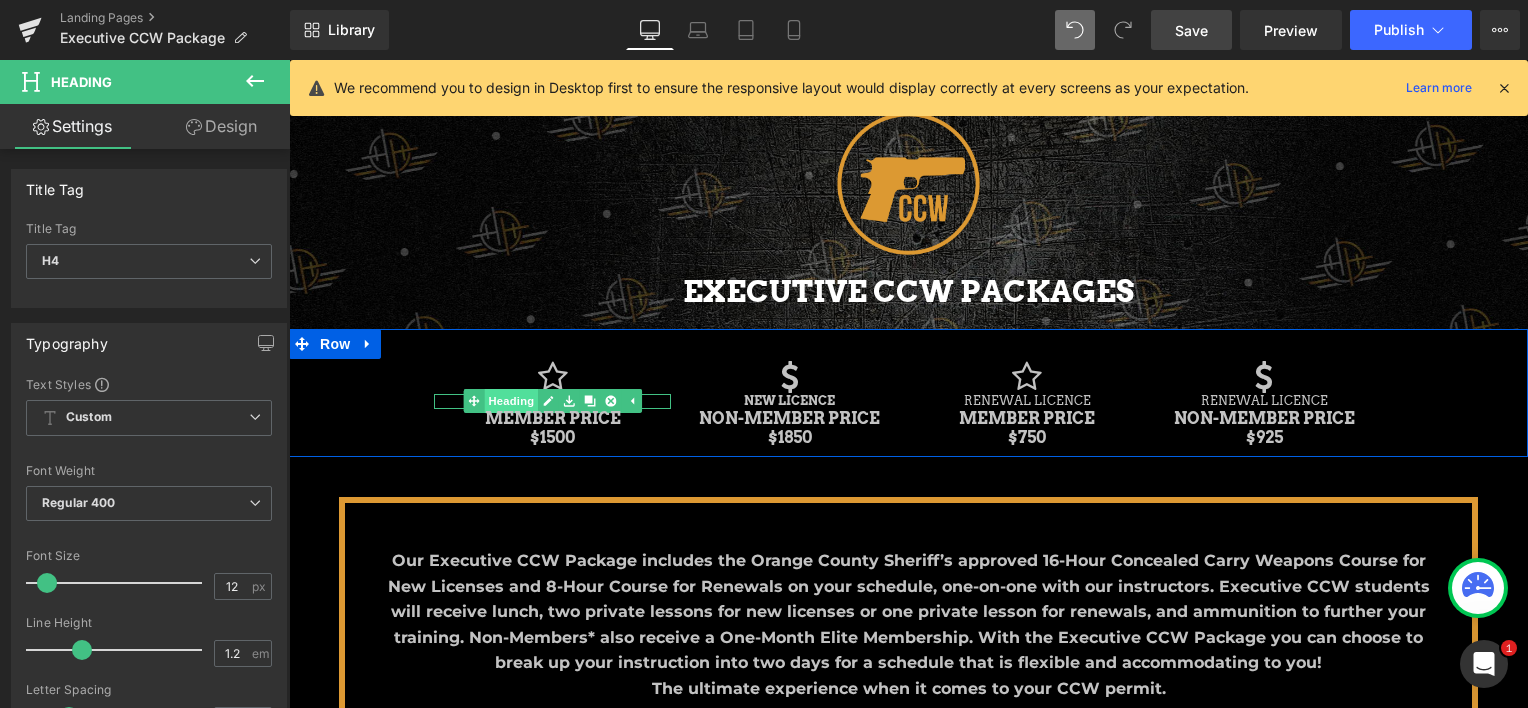 click on "Heading" at bounding box center (511, 401) 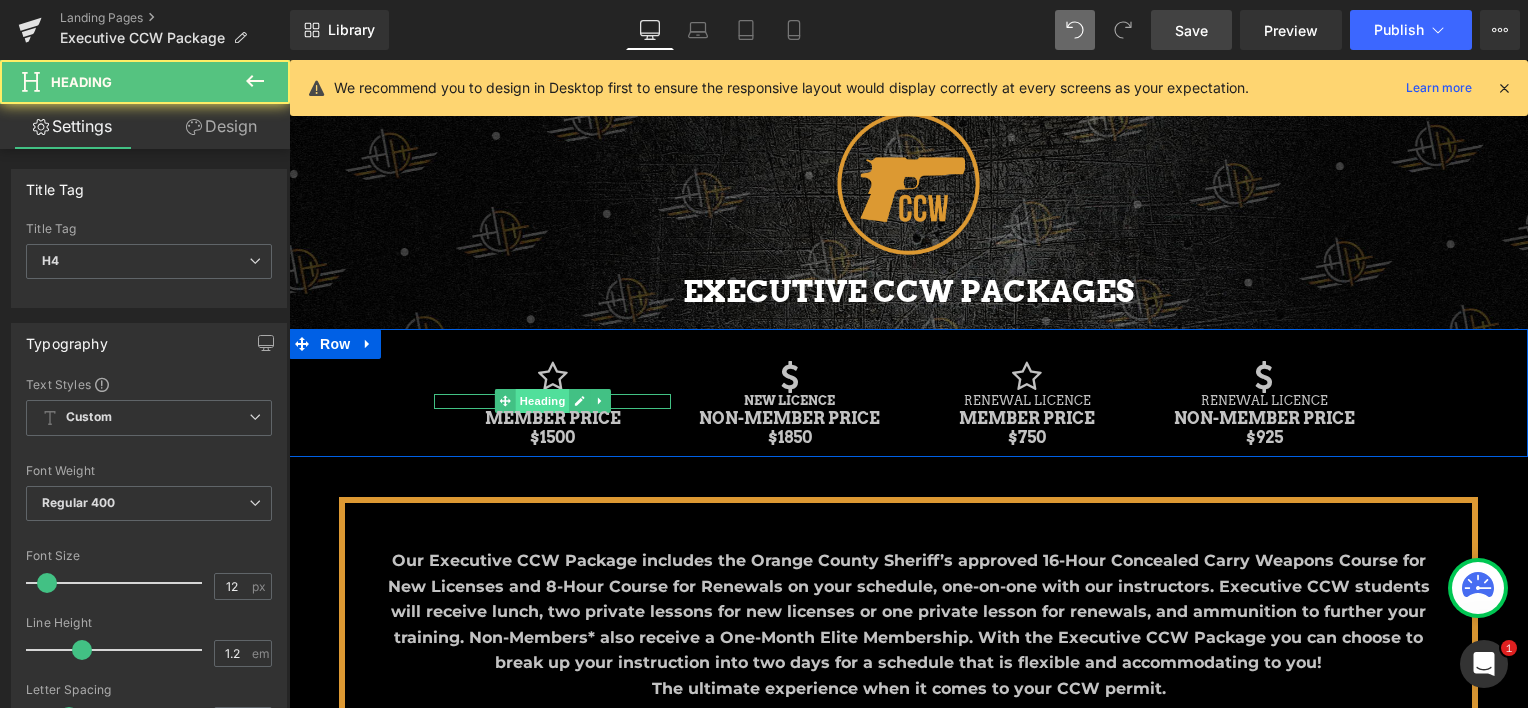 click on "Heading" at bounding box center [542, 401] 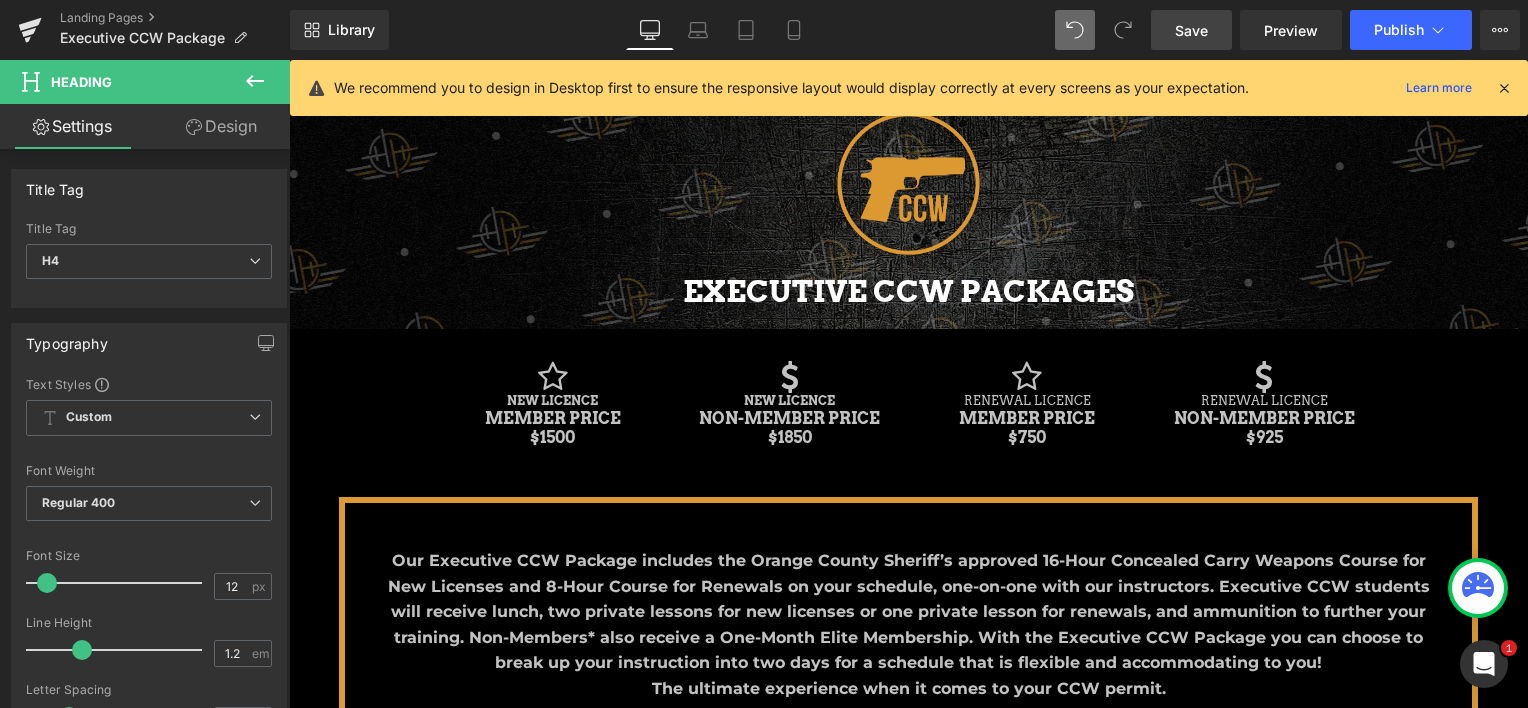 click 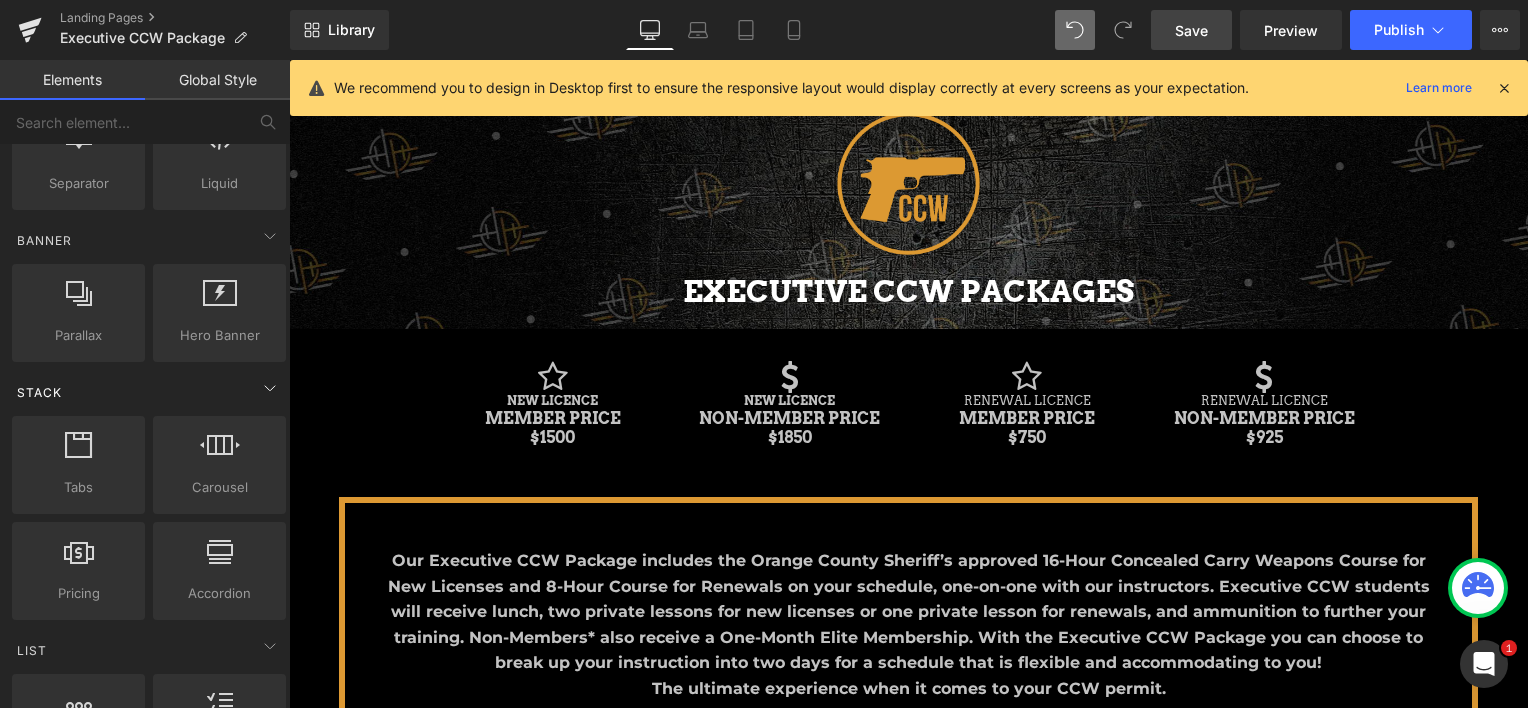 scroll, scrollTop: 0, scrollLeft: 0, axis: both 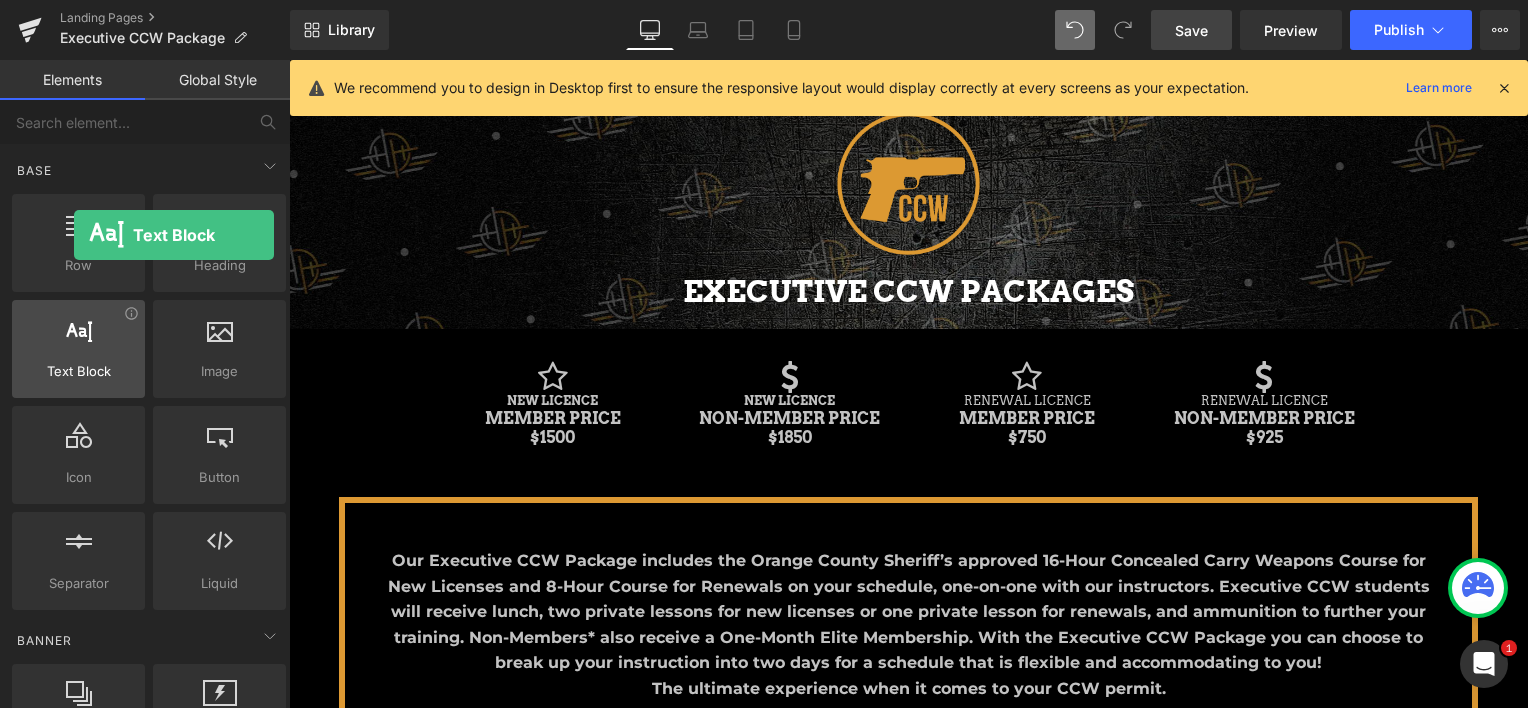 click at bounding box center (78, 338) 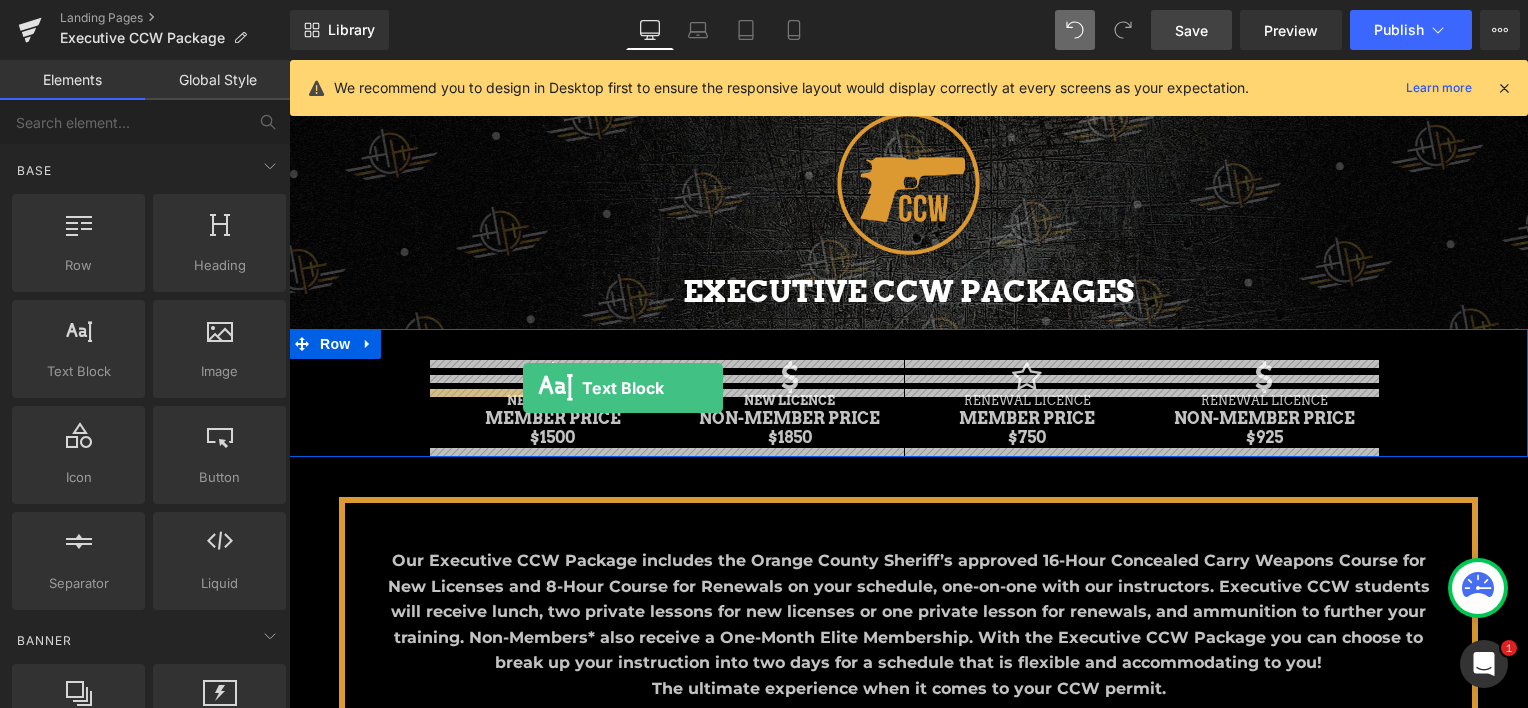 drag, startPoint x: 363, startPoint y: 405, endPoint x: 523, endPoint y: 388, distance: 160.90059 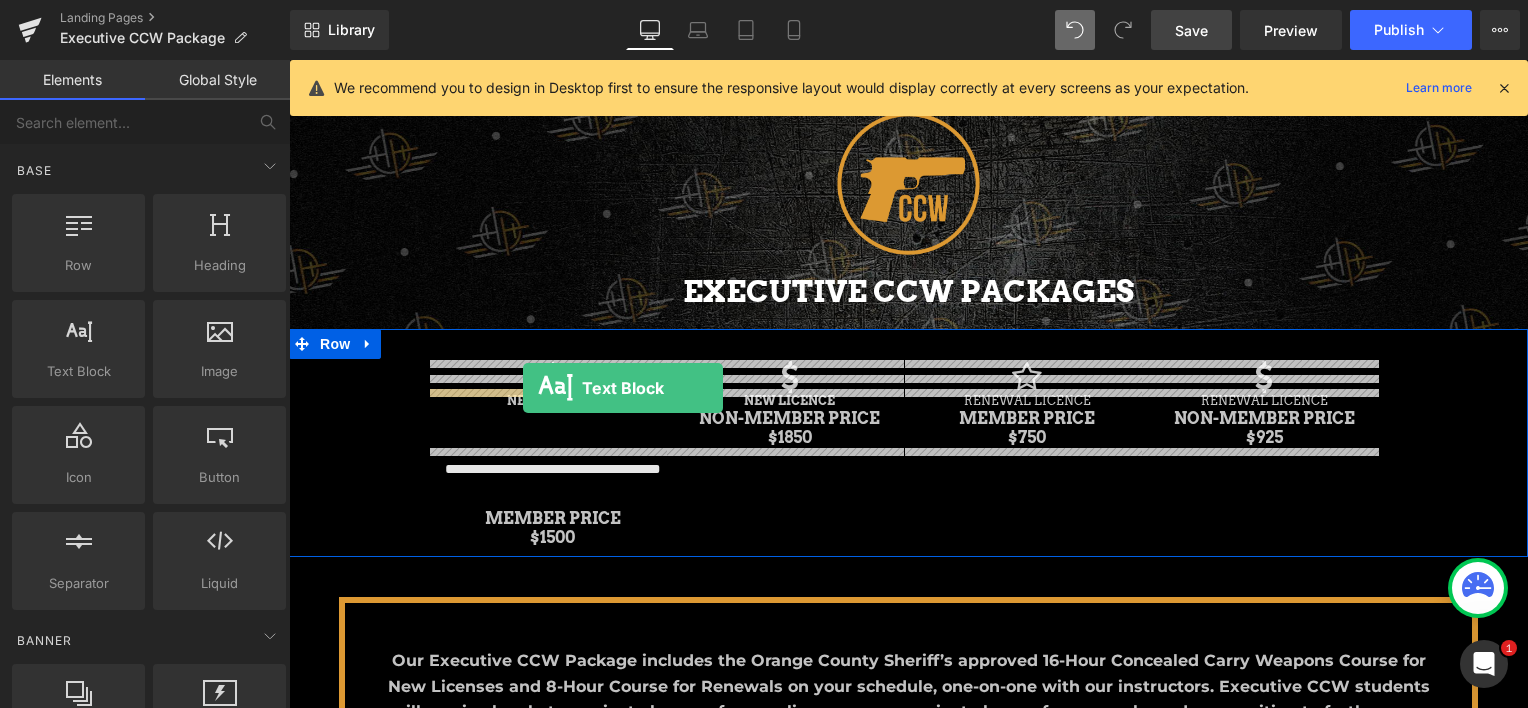scroll, scrollTop: 10, scrollLeft: 10, axis: both 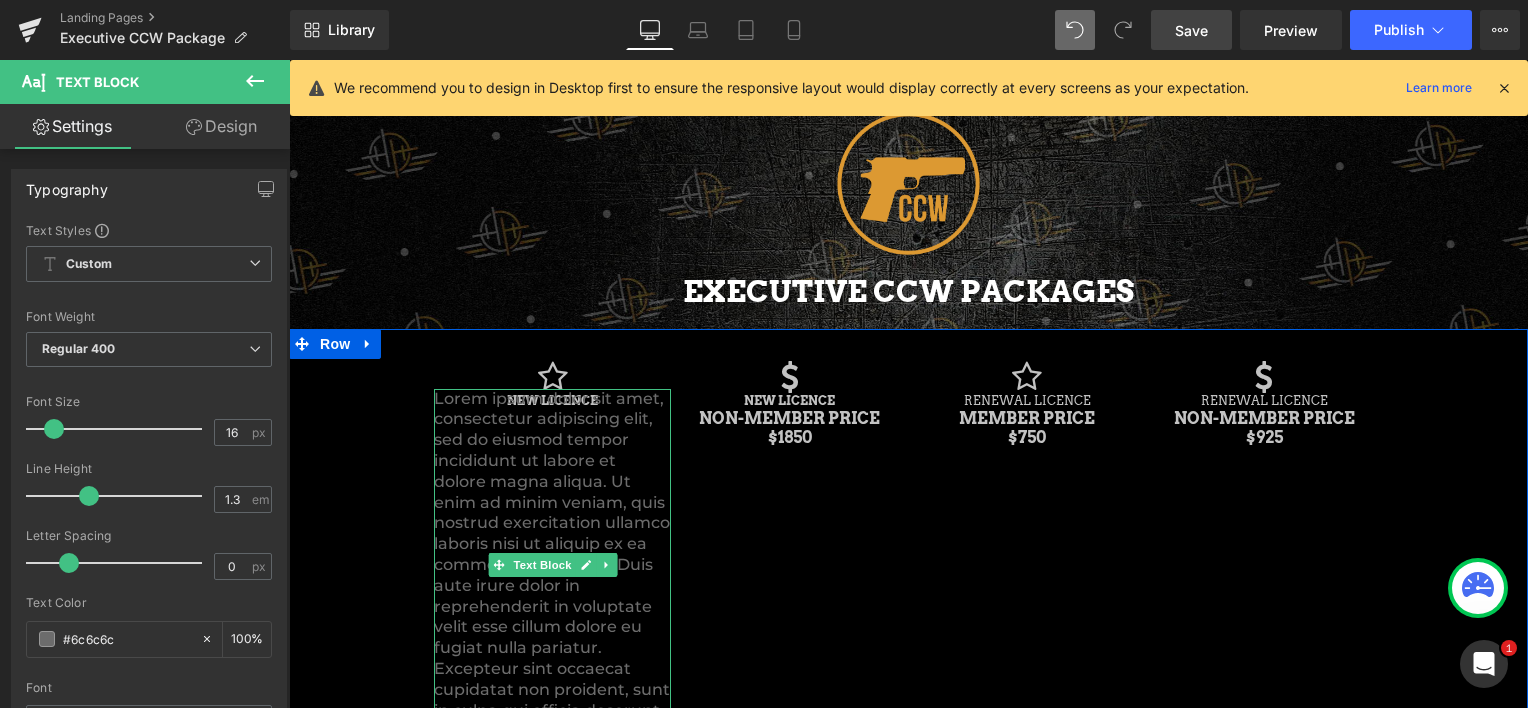 click on "Lorem ipsum dolor sit amet, consectetur adipiscing elit, sed do eiusmod tempor incididunt ut labore et dolore magna aliqua. Ut enim ad minim veniam, quis nostrud exercitation ullamco laboris nisi ut aliquip ex ea commodo consequat. Duis aute irure dolor in reprehenderit in voluptate velit esse cillum dolore eu fugiat nulla pariatur. Excepteur sint occaecat cupidatat non proident, sunt in culpa qui officia deserunt mollit anim id est laborum." at bounding box center (552, 566) 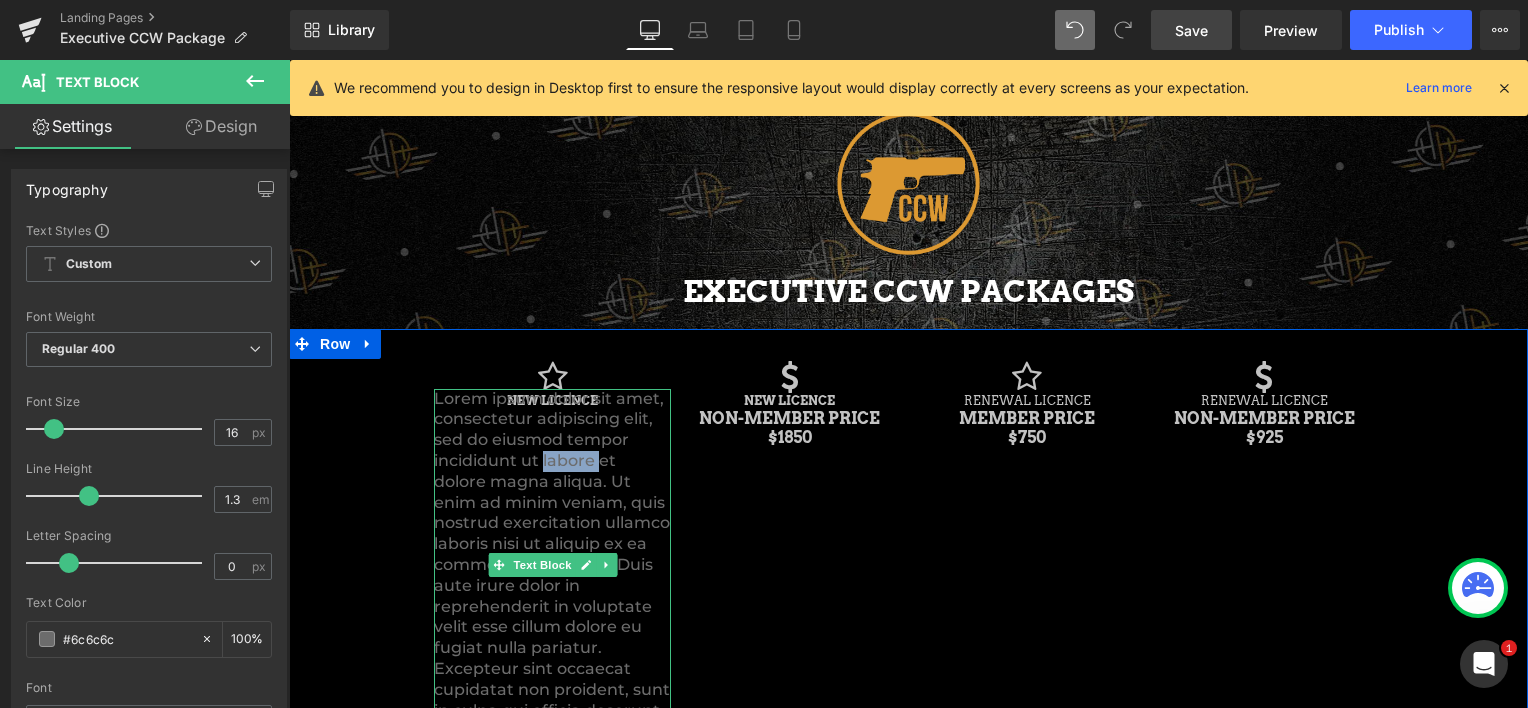 click on "Lorem ipsum dolor sit amet, consectetur adipiscing elit, sed do eiusmod tempor incididunt ut labore et dolore magna aliqua. Ut enim ad minim veniam, quis nostrud exercitation ullamco laboris nisi ut aliquip ex ea commodo consequat. Duis aute irure dolor in reprehenderit in voluptate velit esse cillum dolore eu fugiat nulla pariatur. Excepteur sint occaecat cupidatat non proident, sunt in culpa qui officia deserunt mollit anim id est laborum." at bounding box center (552, 566) 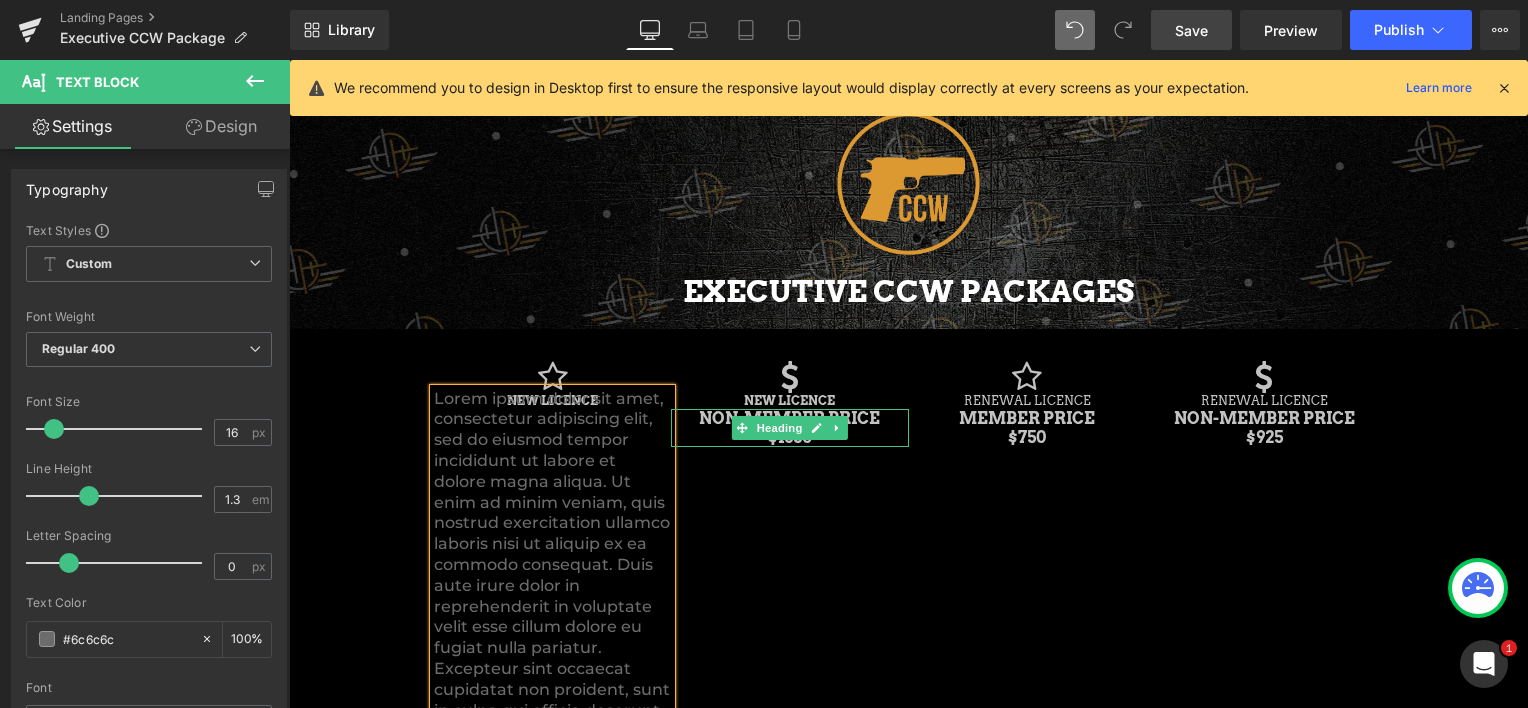 scroll, scrollTop: 2429, scrollLeft: 1224, axis: both 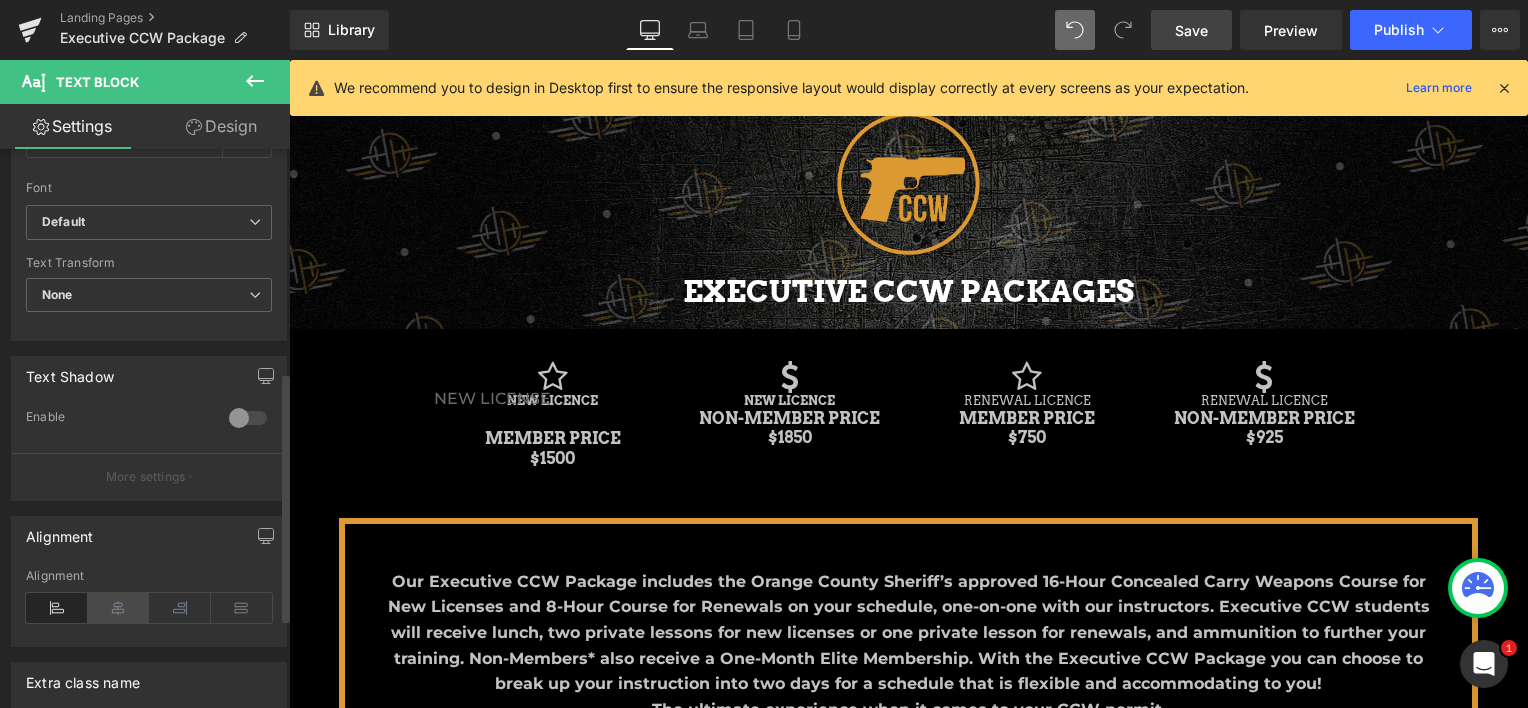 click at bounding box center (119, 608) 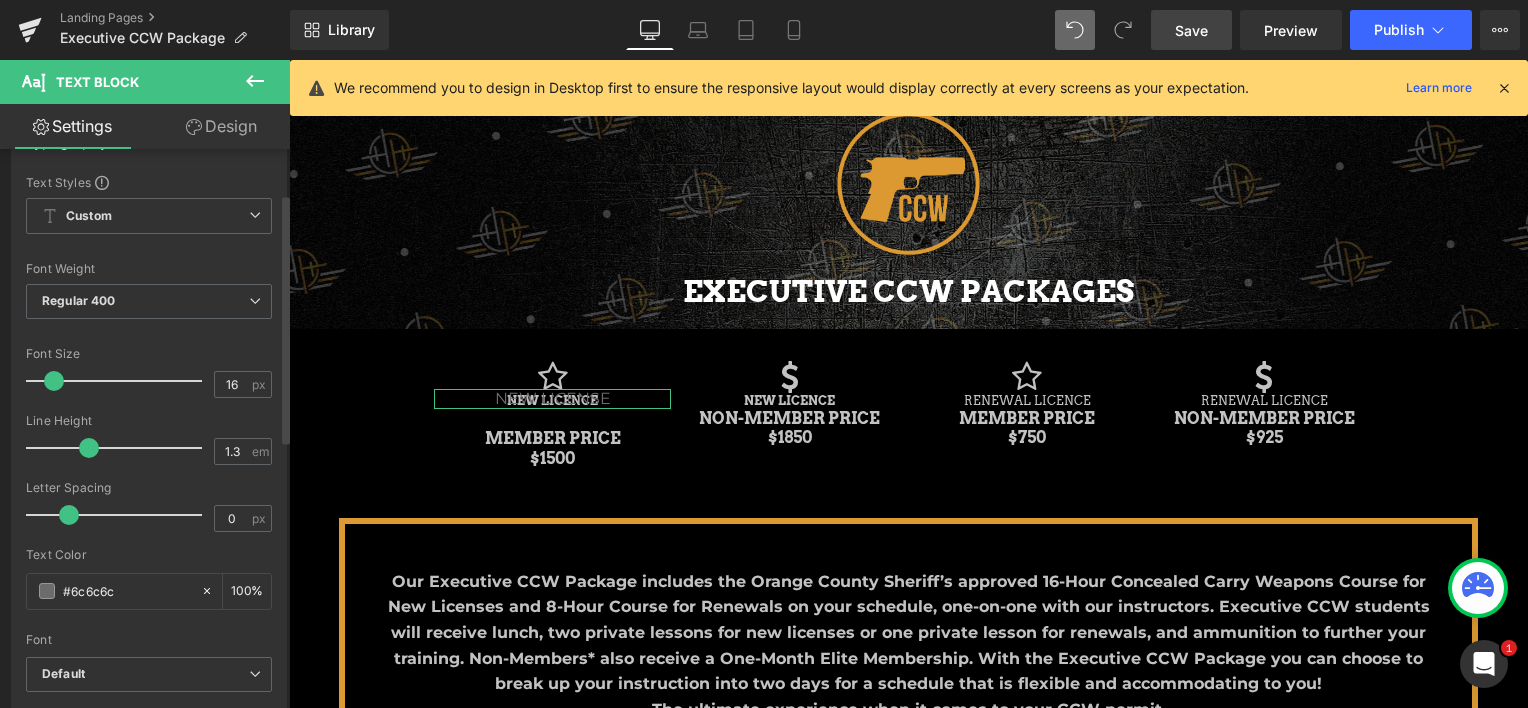 scroll, scrollTop: 0, scrollLeft: 0, axis: both 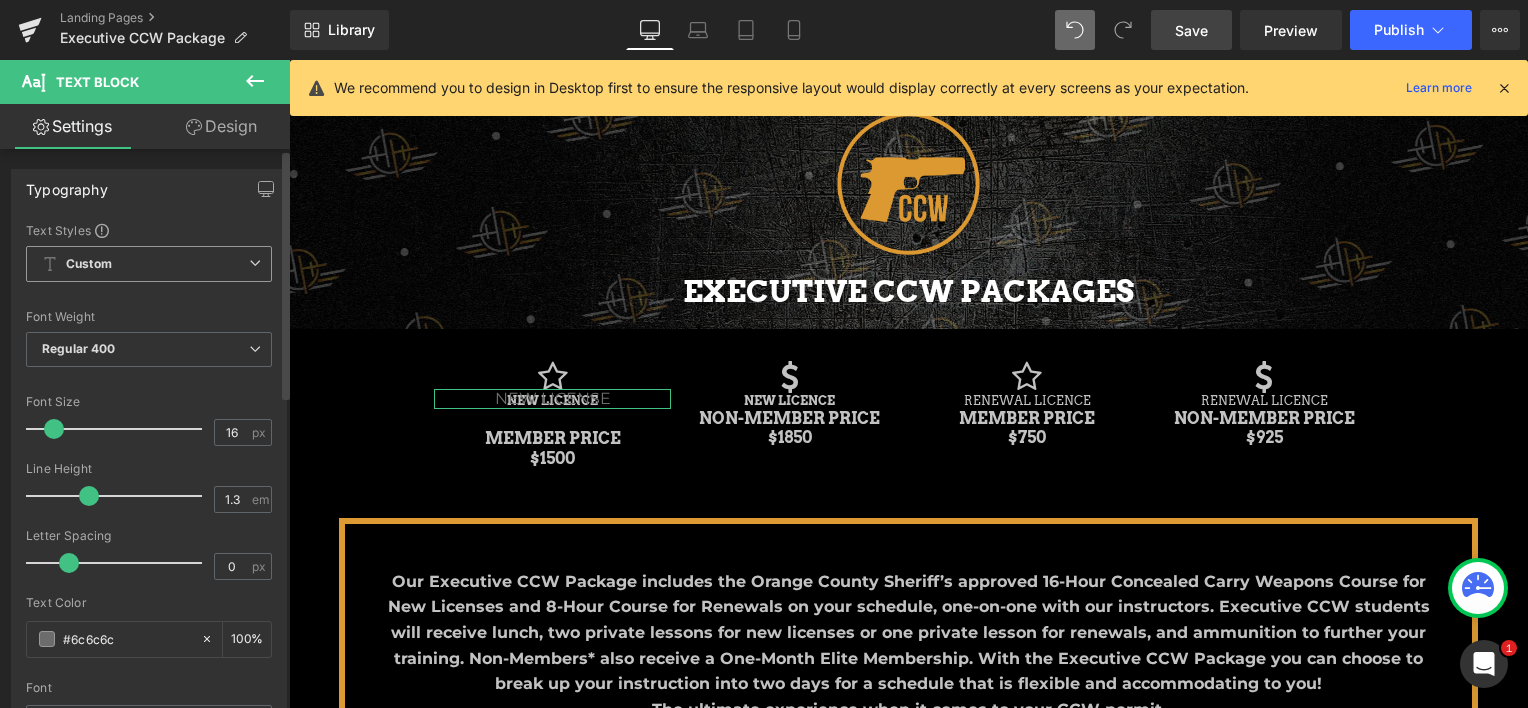 click on "Custom
Setup Global Style" at bounding box center (149, 264) 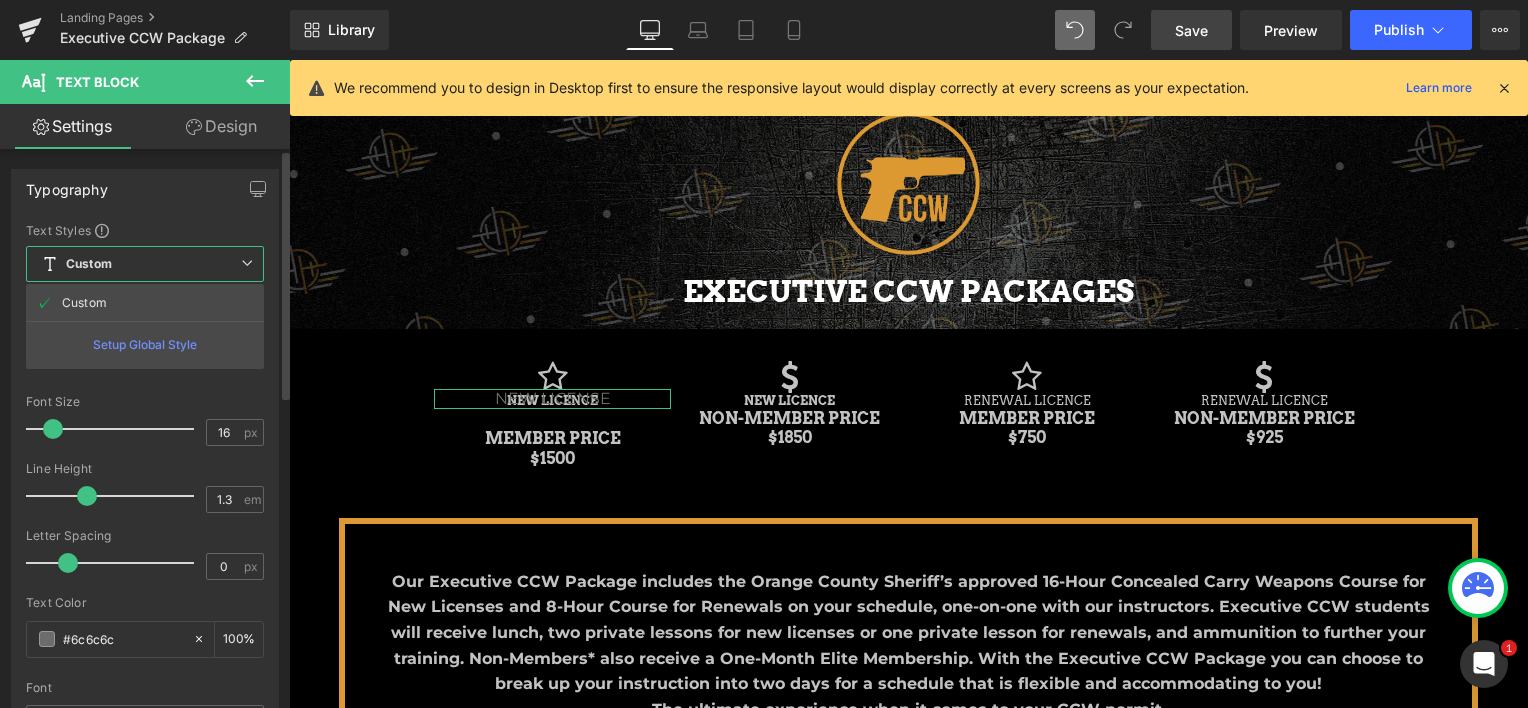 drag, startPoint x: 167, startPoint y: 256, endPoint x: 174, endPoint y: 268, distance: 13.892444 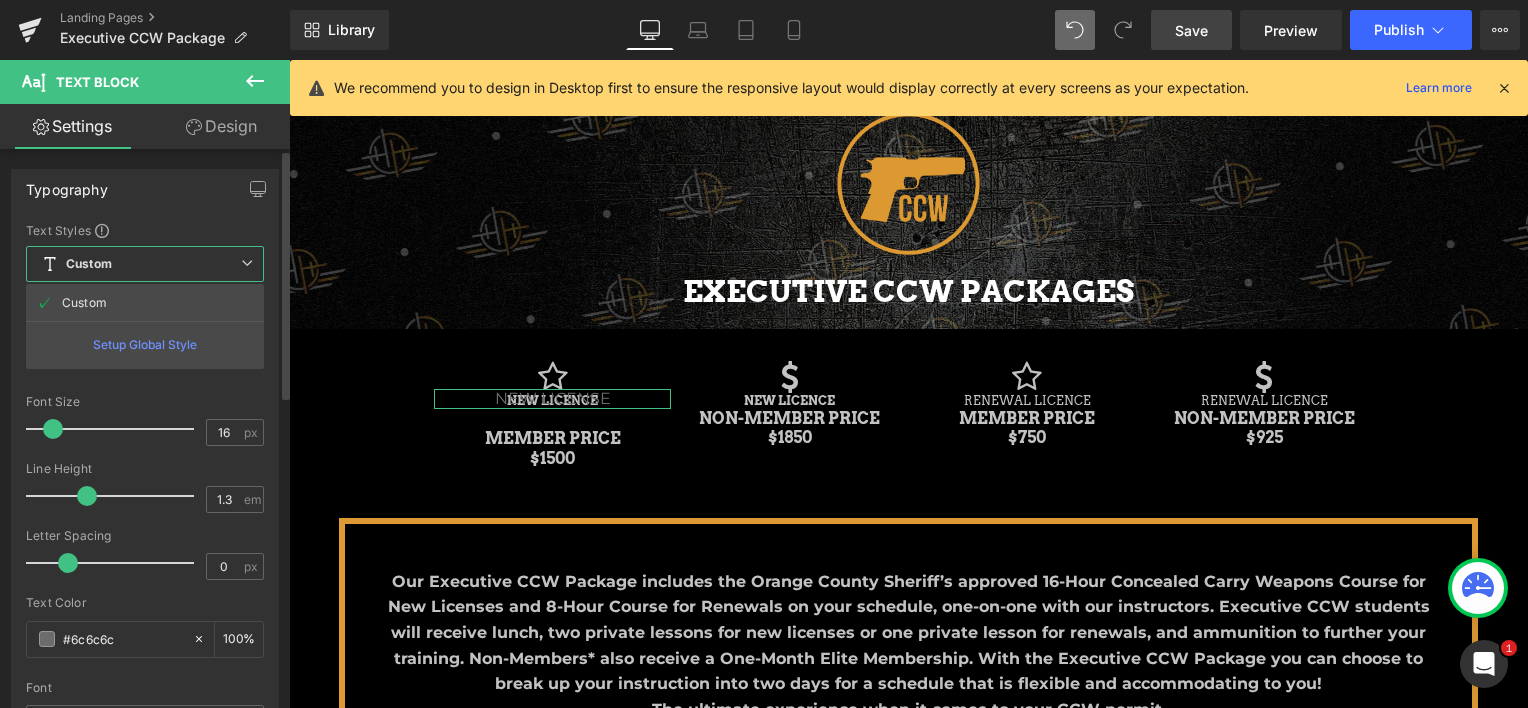 click on "Custom
Setup Global Style" at bounding box center [145, 264] 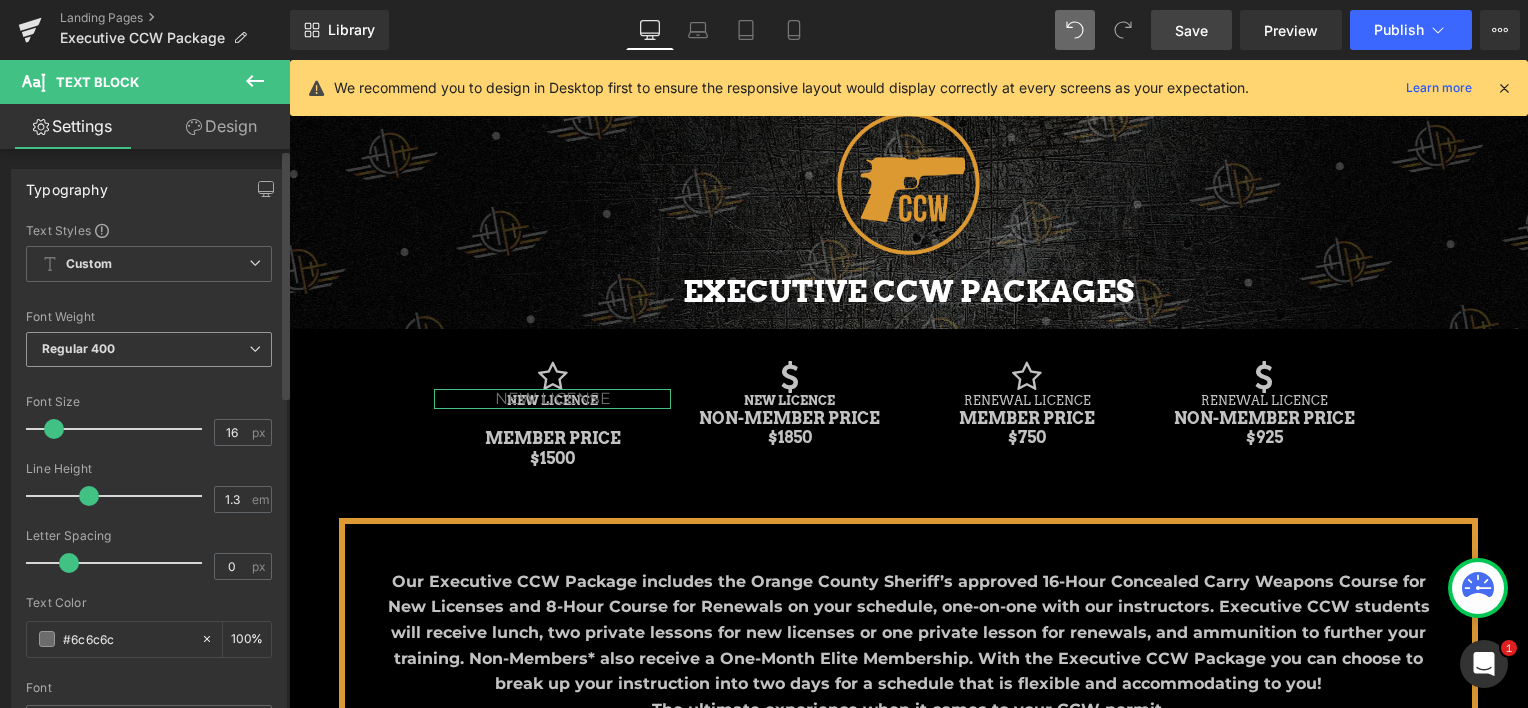 click on "Regular 400" at bounding box center [149, 349] 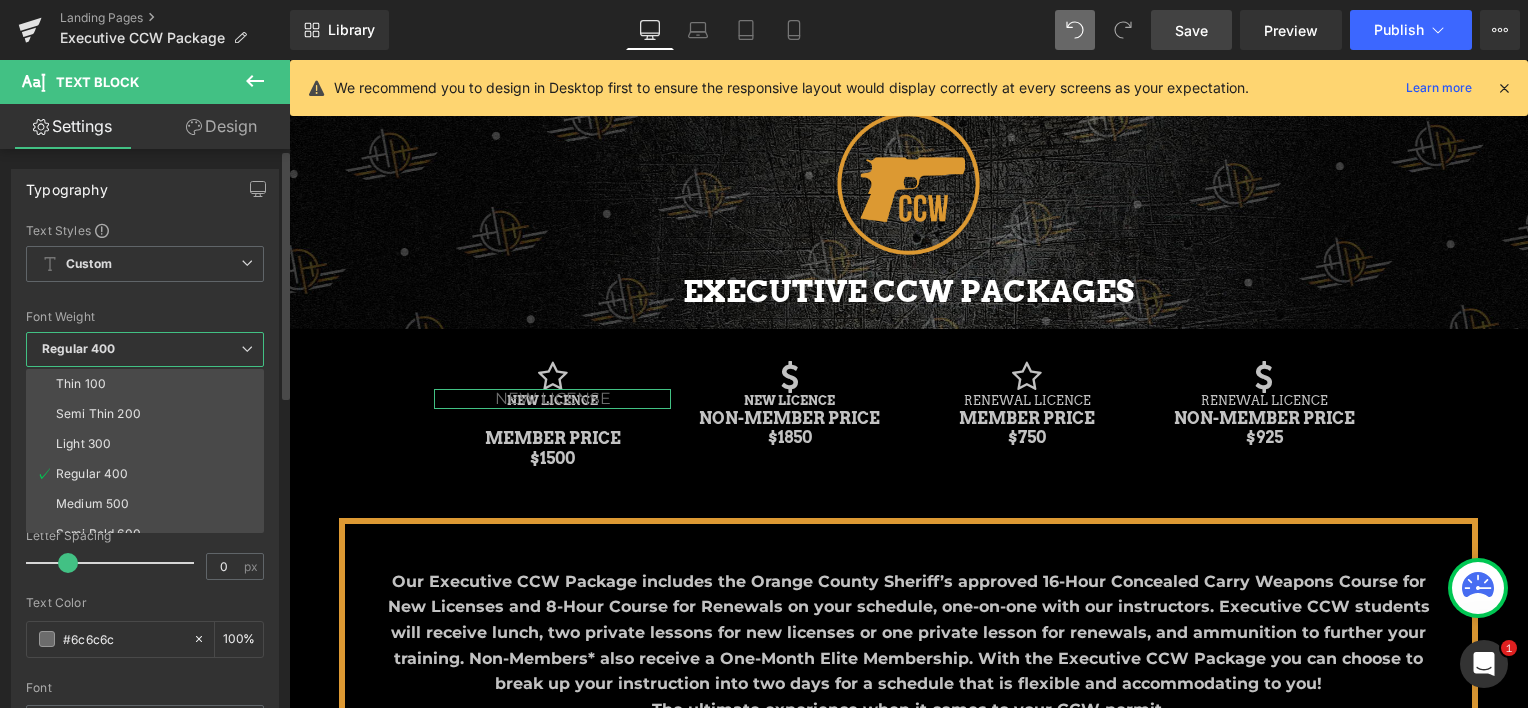 click on "Regular 400" at bounding box center (145, 349) 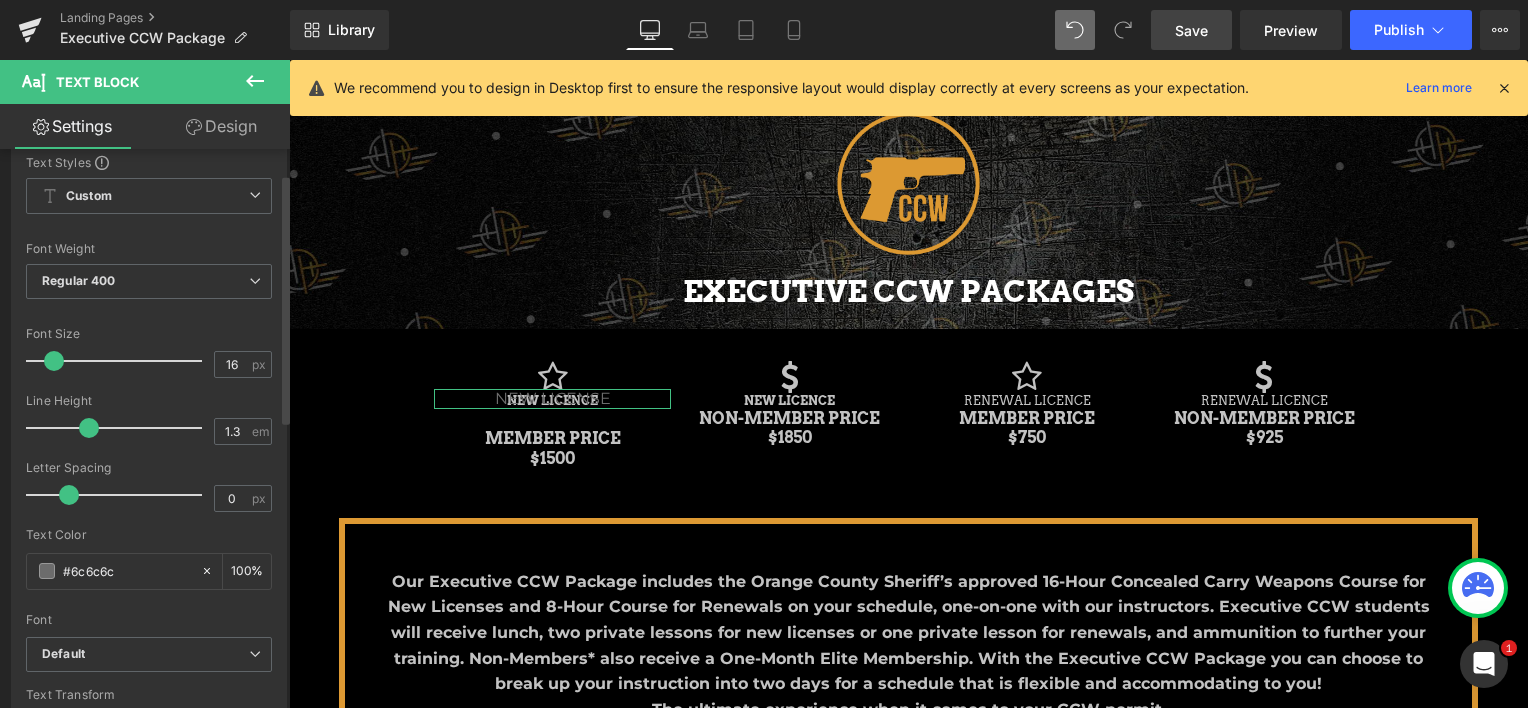 scroll, scrollTop: 100, scrollLeft: 0, axis: vertical 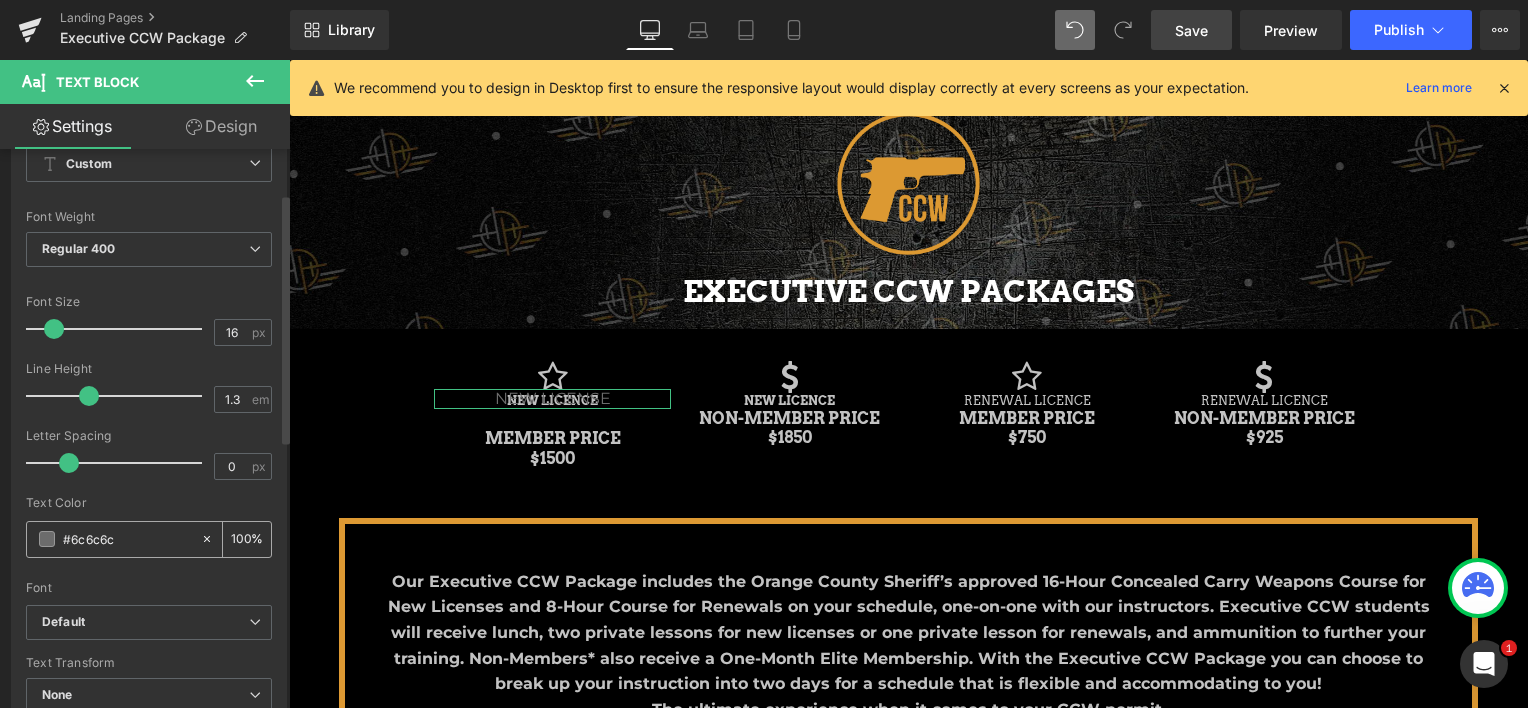 click on "#6c6c6c" at bounding box center (127, 539) 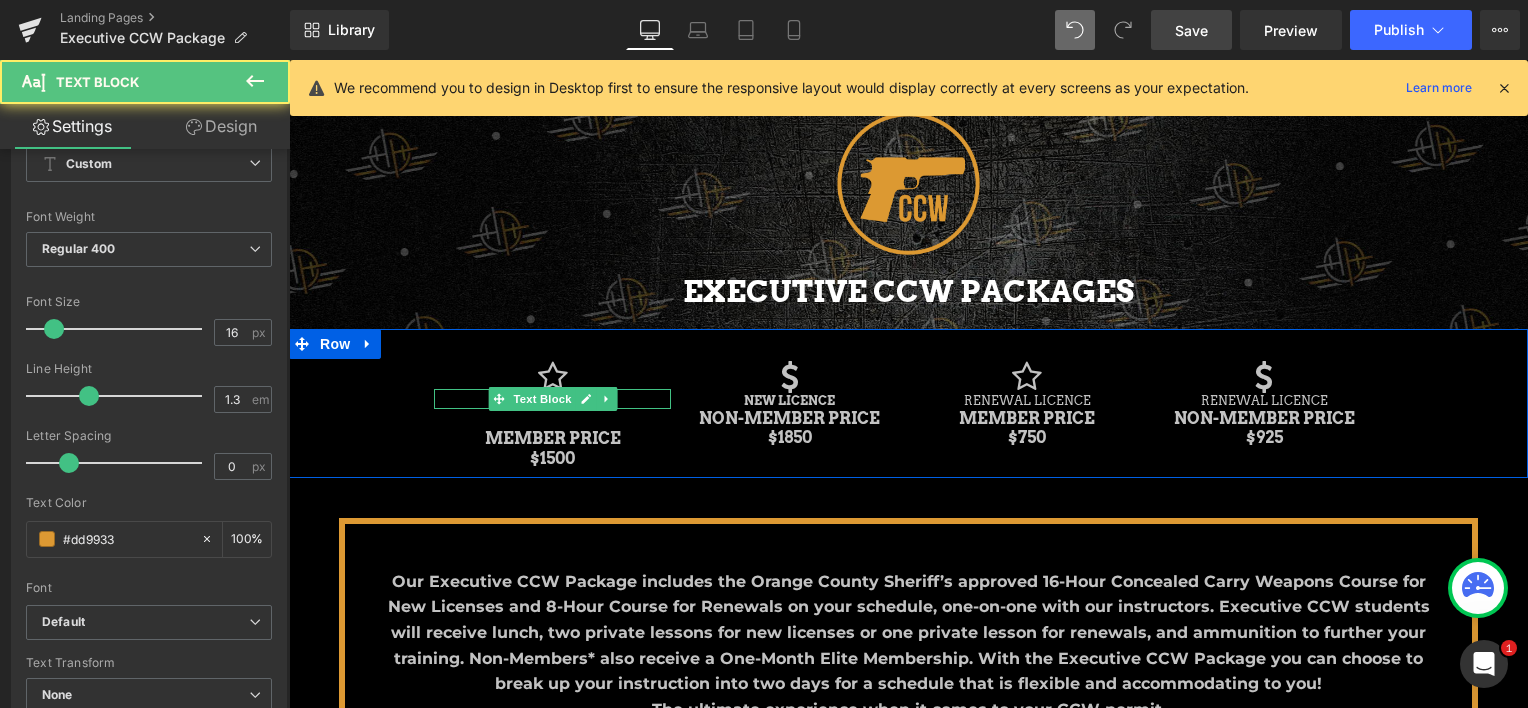 click on "NEW LICENSE" at bounding box center [552, 399] 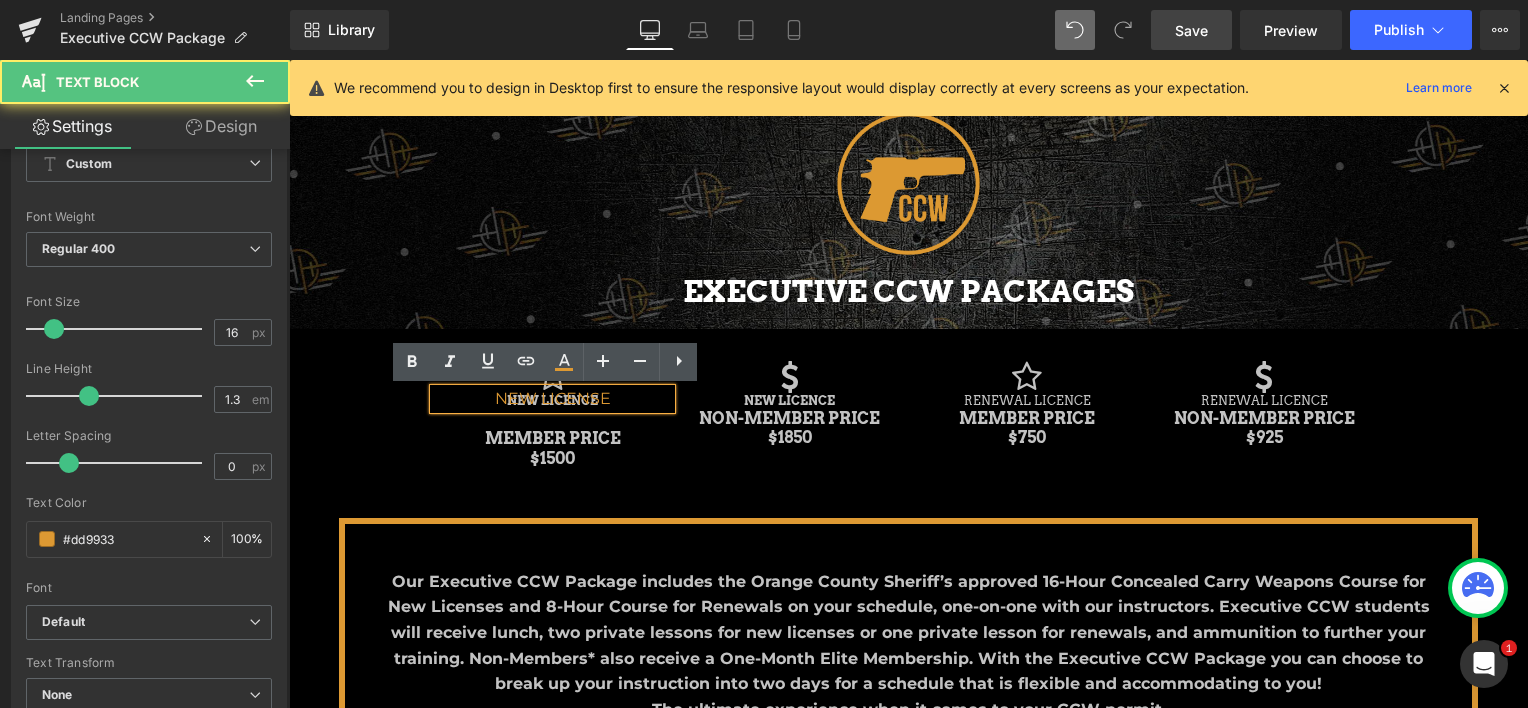 click on "Icon         NEW LICENCE Heading
NEW LICENSE
Text Block         MEMBER PRICE $1500 Heading         Icon         NEW LICENCE Heading         NON-MEMBER PRICE $1850 Heading         Icon   64px       RENEWAL LICENCE Heading         MEMBER PRICE $750 Heading         Icon         RENEWAL LICENCE Heading         NON-MEMBER PRICE $925 Heading         Row" at bounding box center (908, 403) 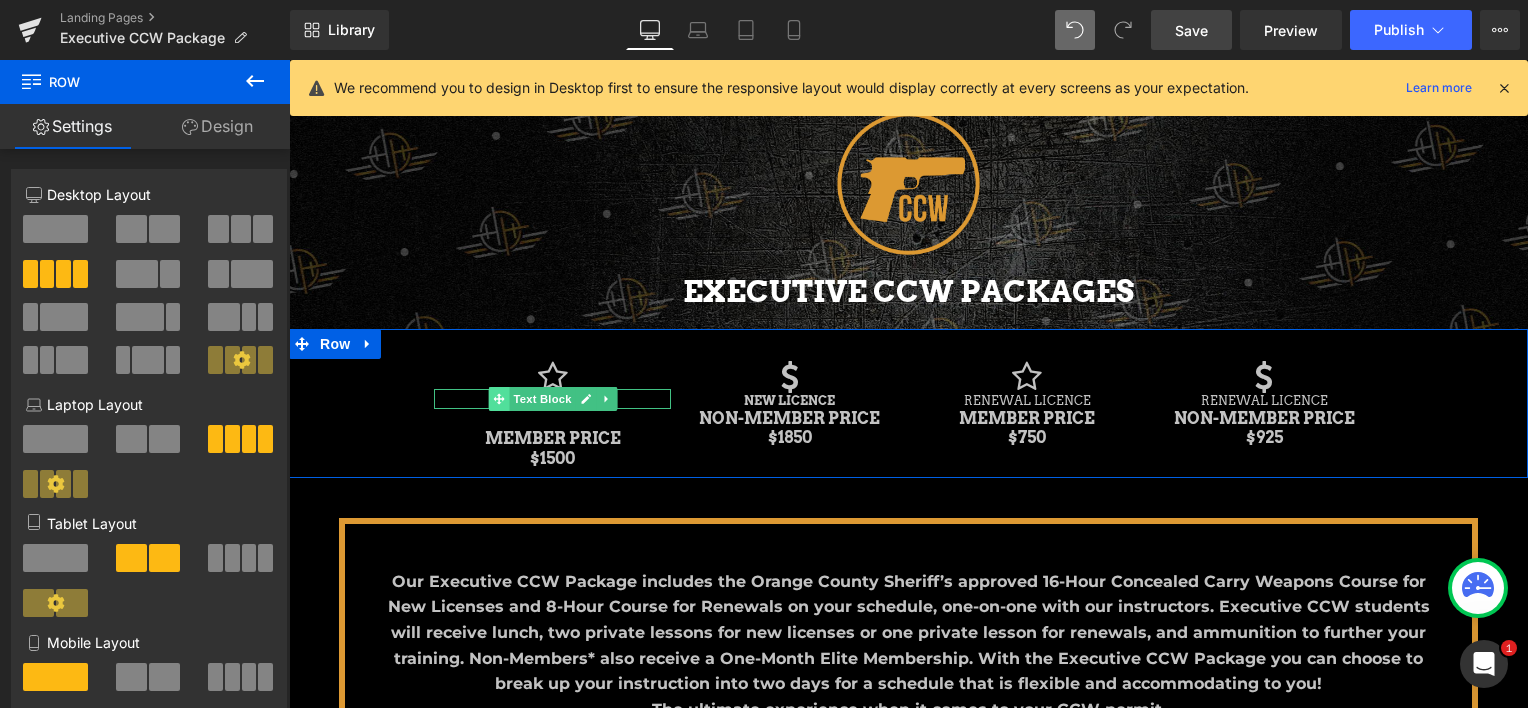 click 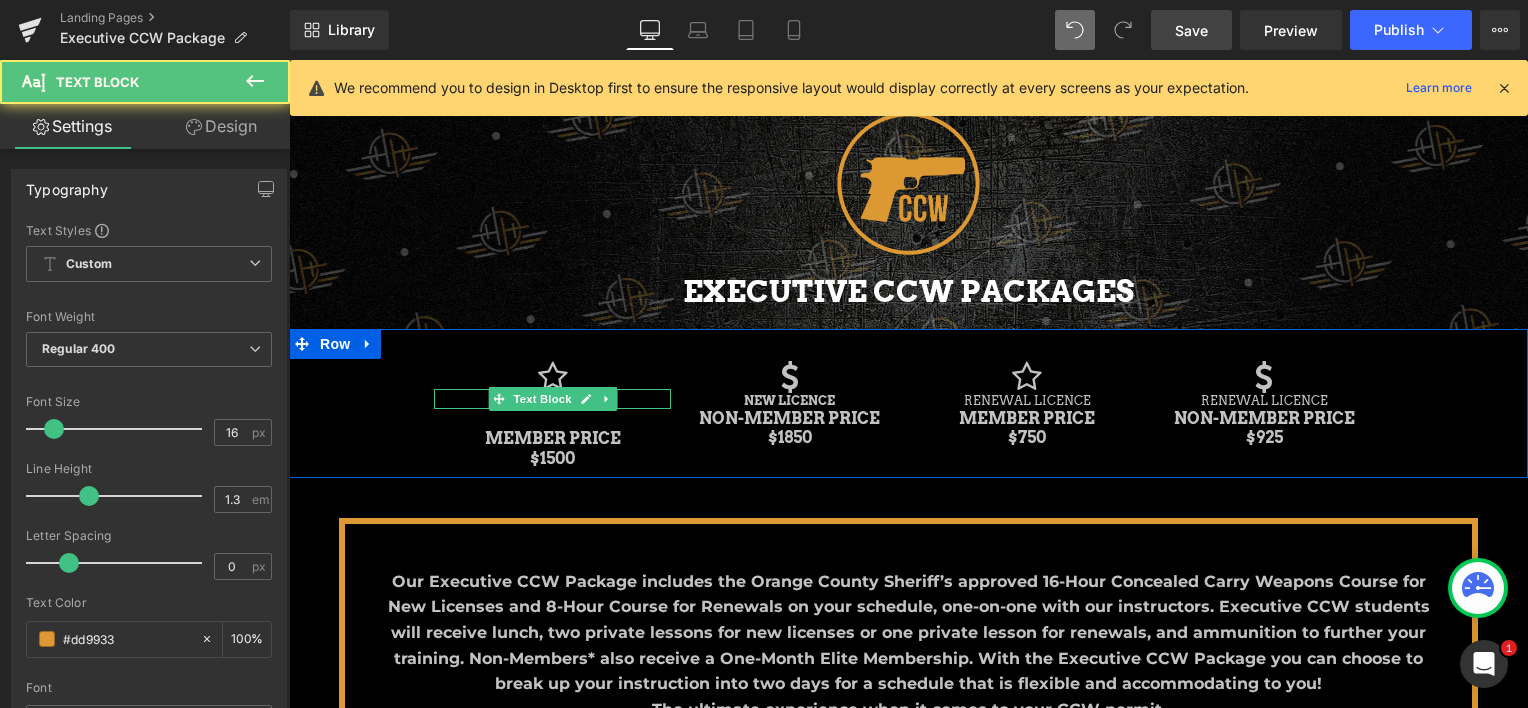 click 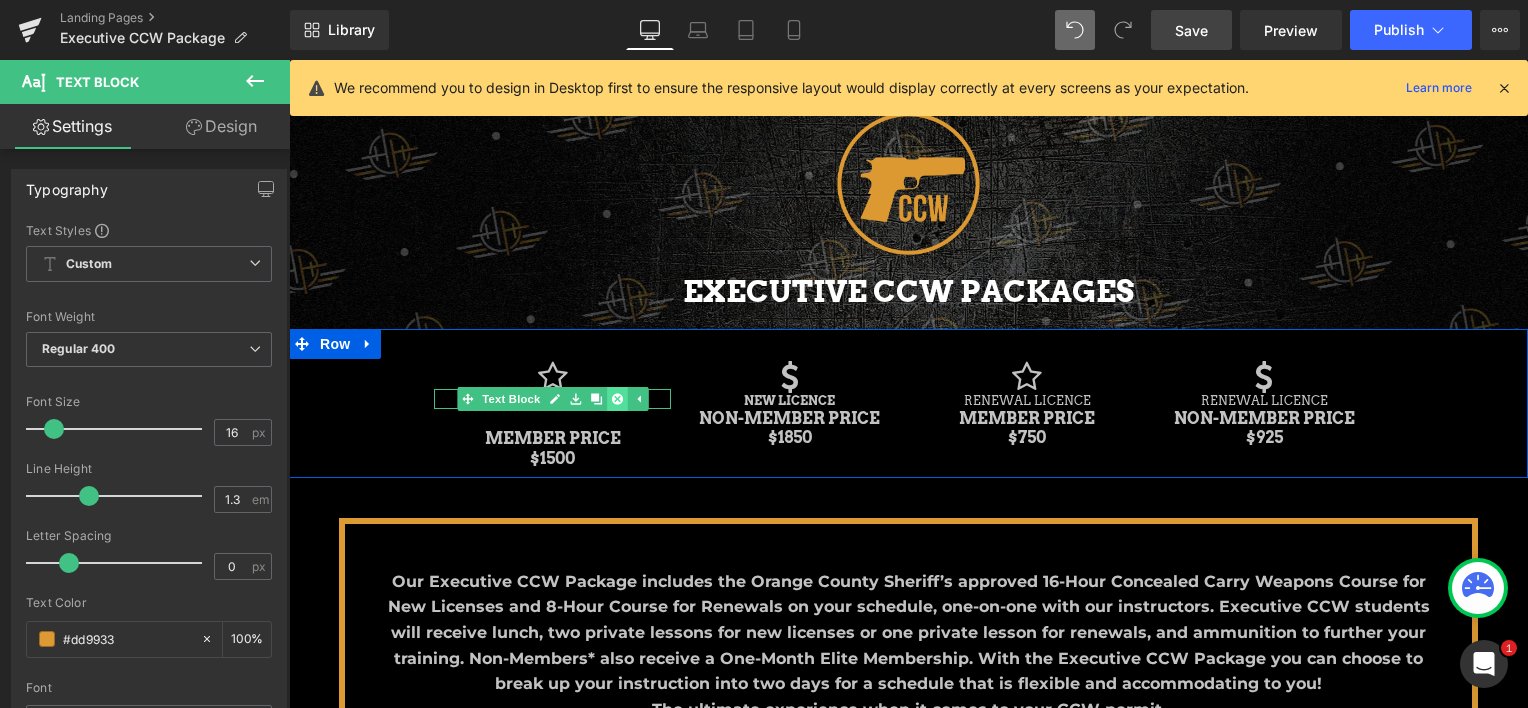 click 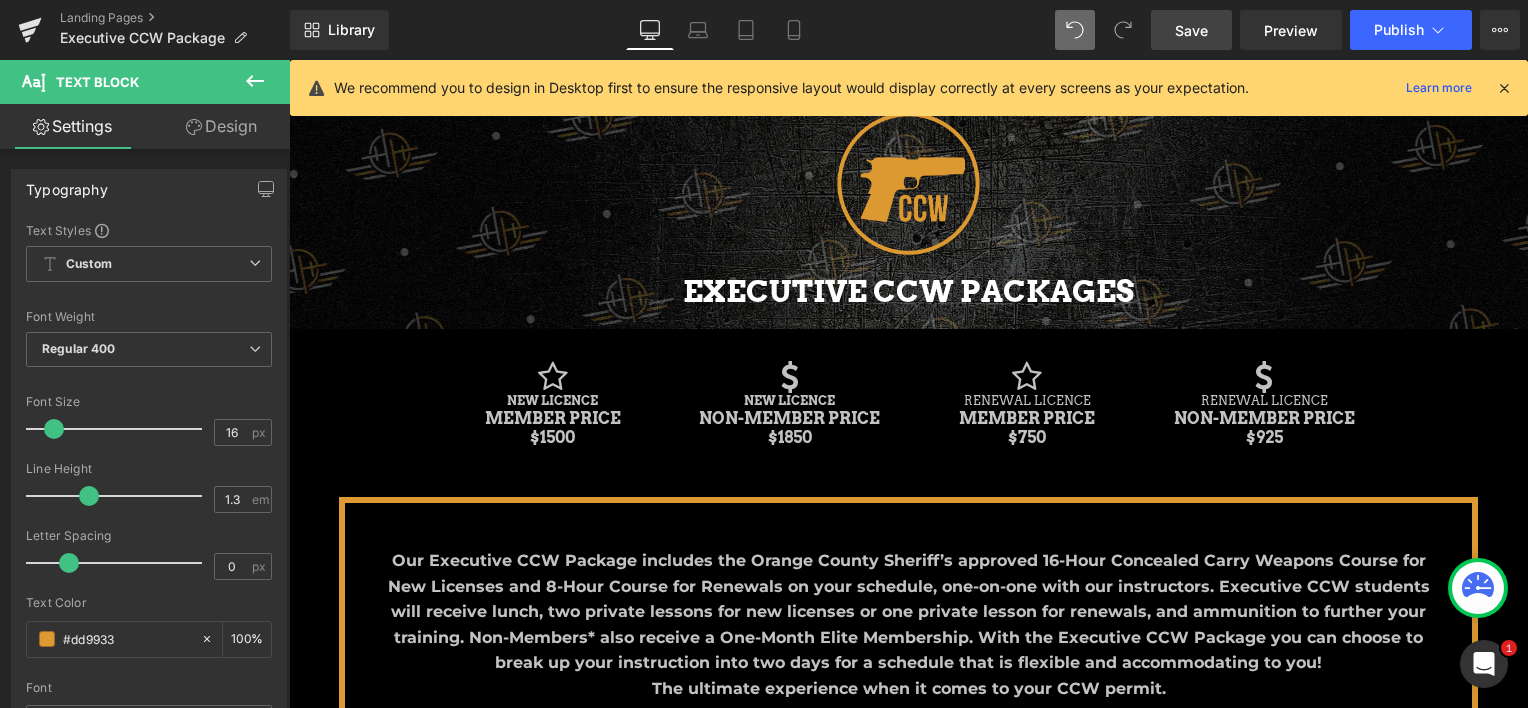 scroll, scrollTop: 2408, scrollLeft: 1224, axis: both 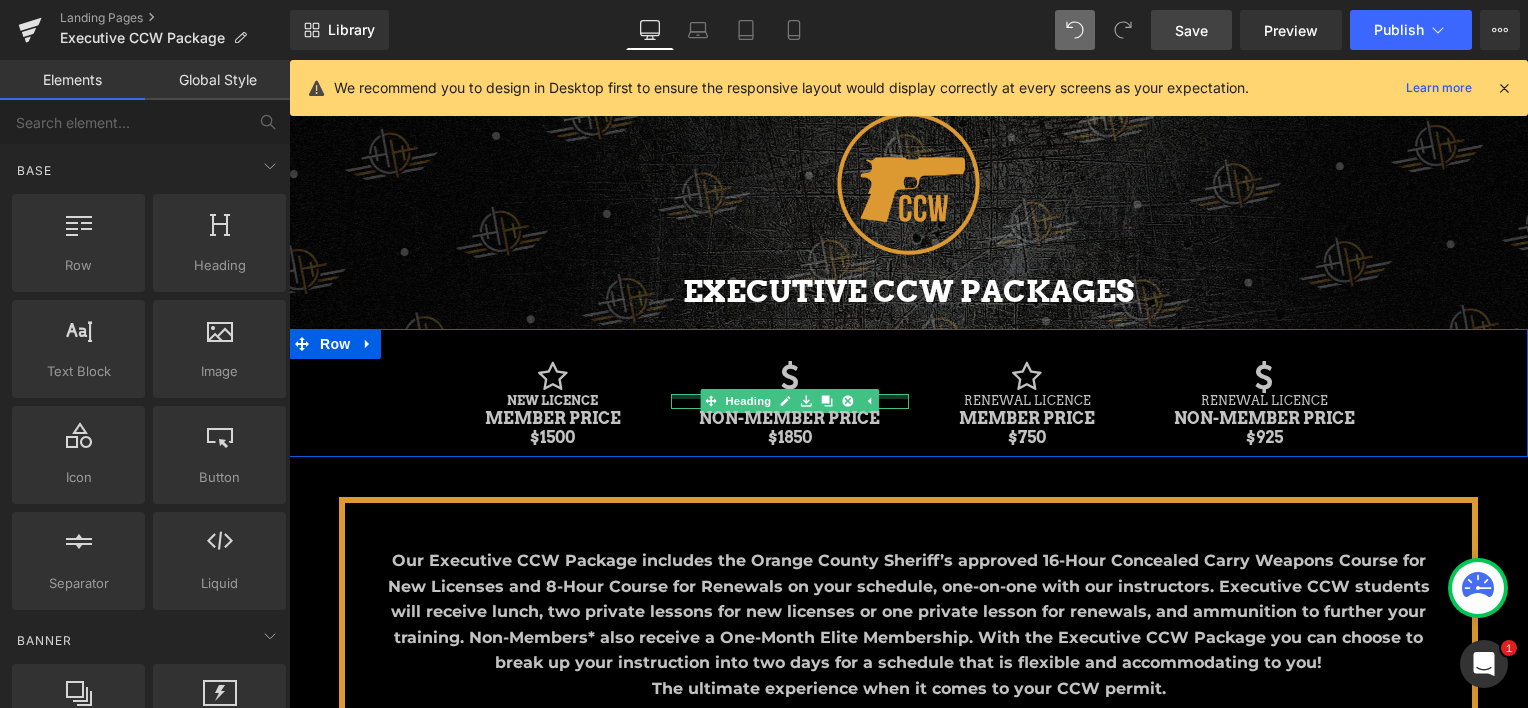 click at bounding box center (789, 396) 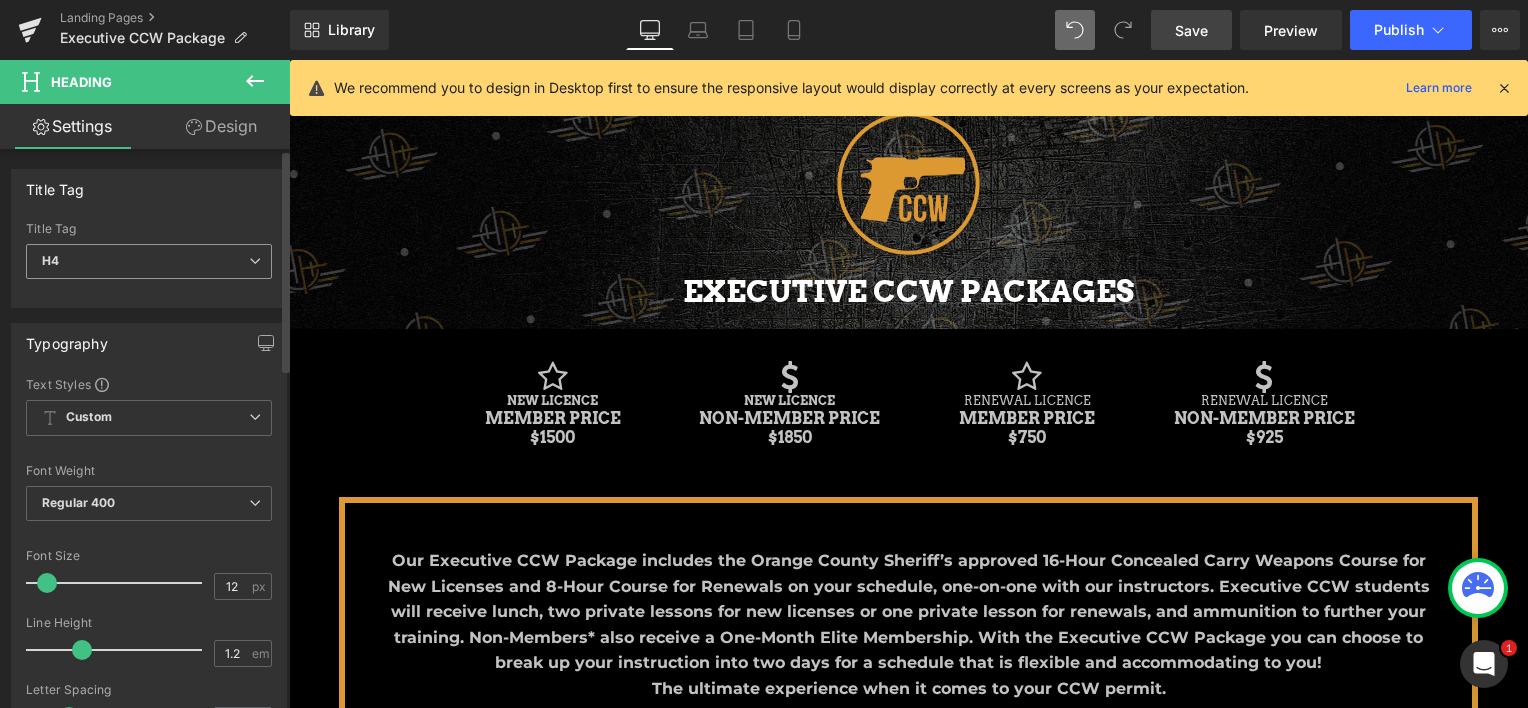 click on "H4" at bounding box center (149, 261) 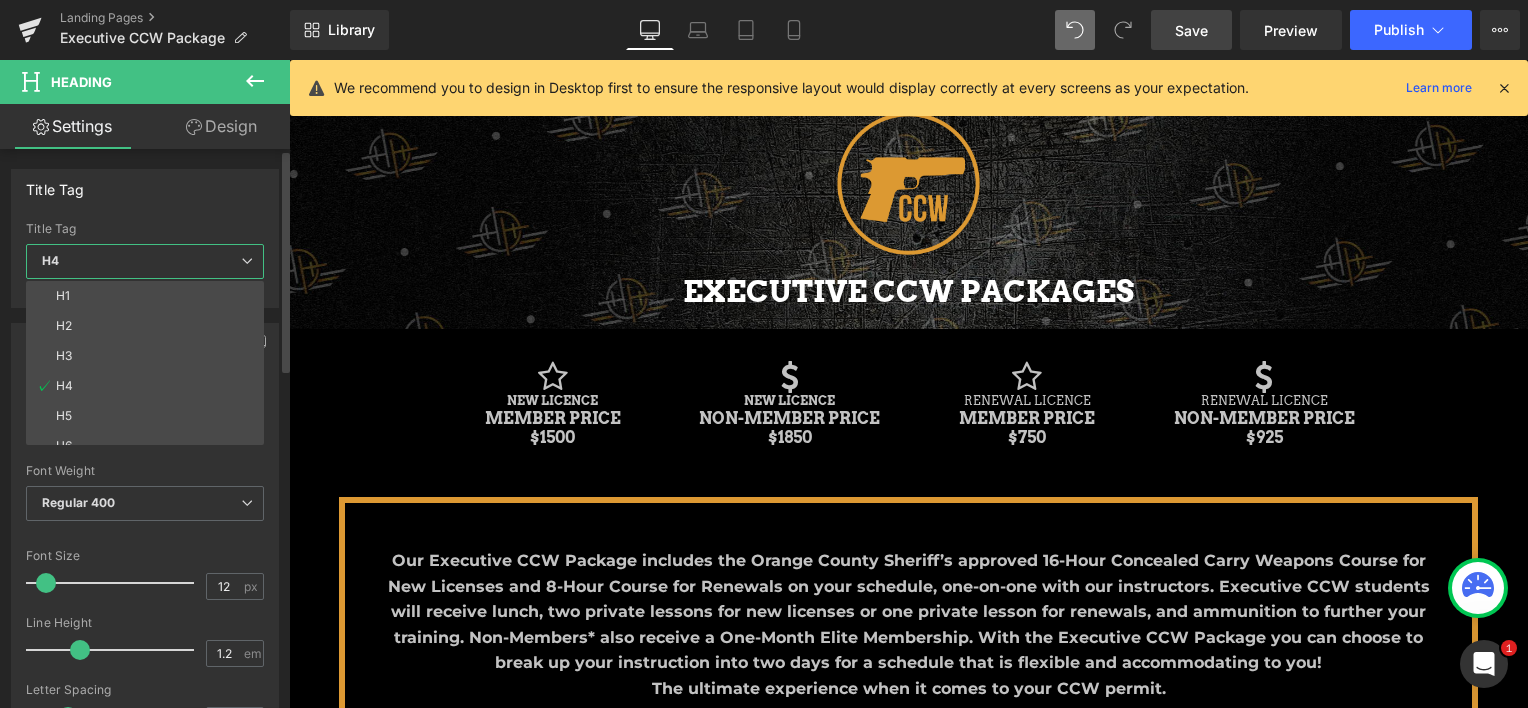 click on "Font Weight" at bounding box center [145, 471] 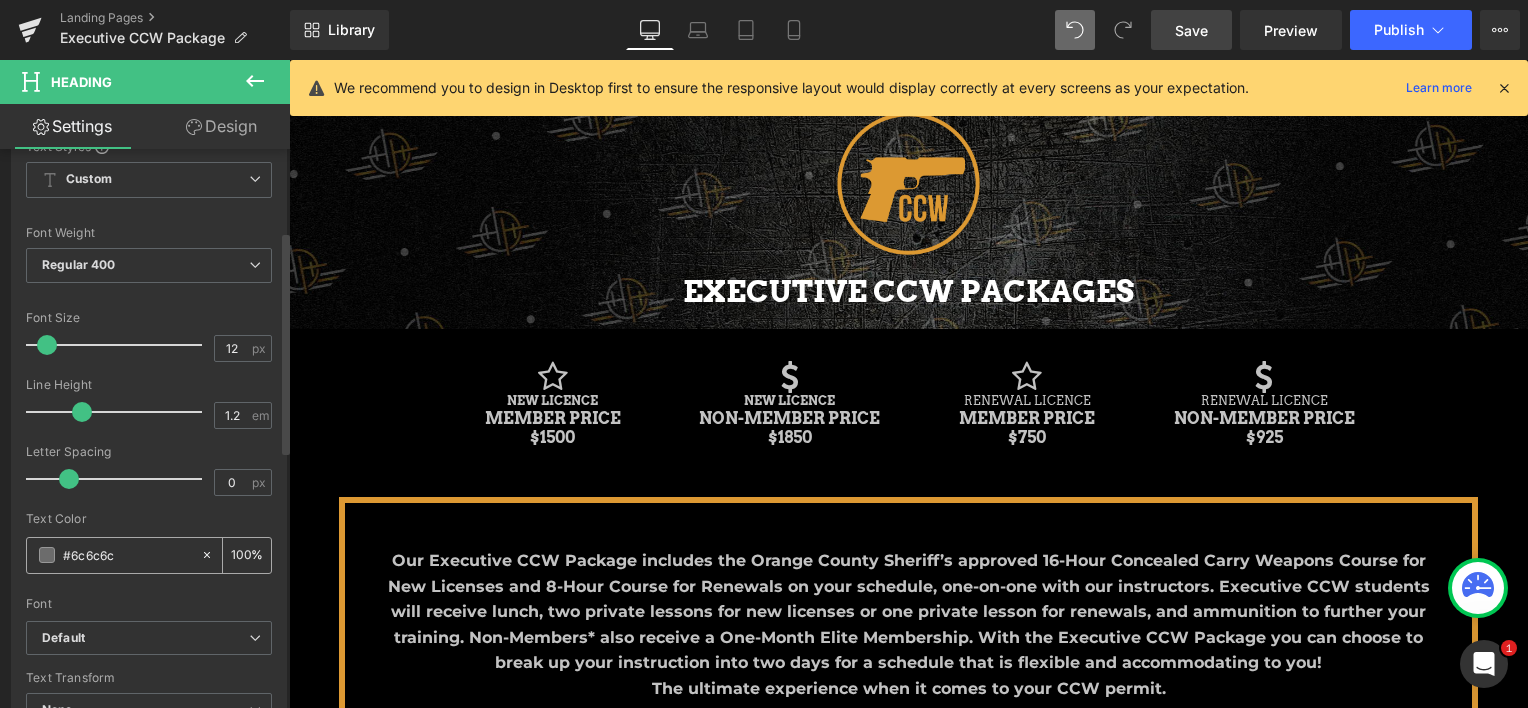 scroll, scrollTop: 300, scrollLeft: 0, axis: vertical 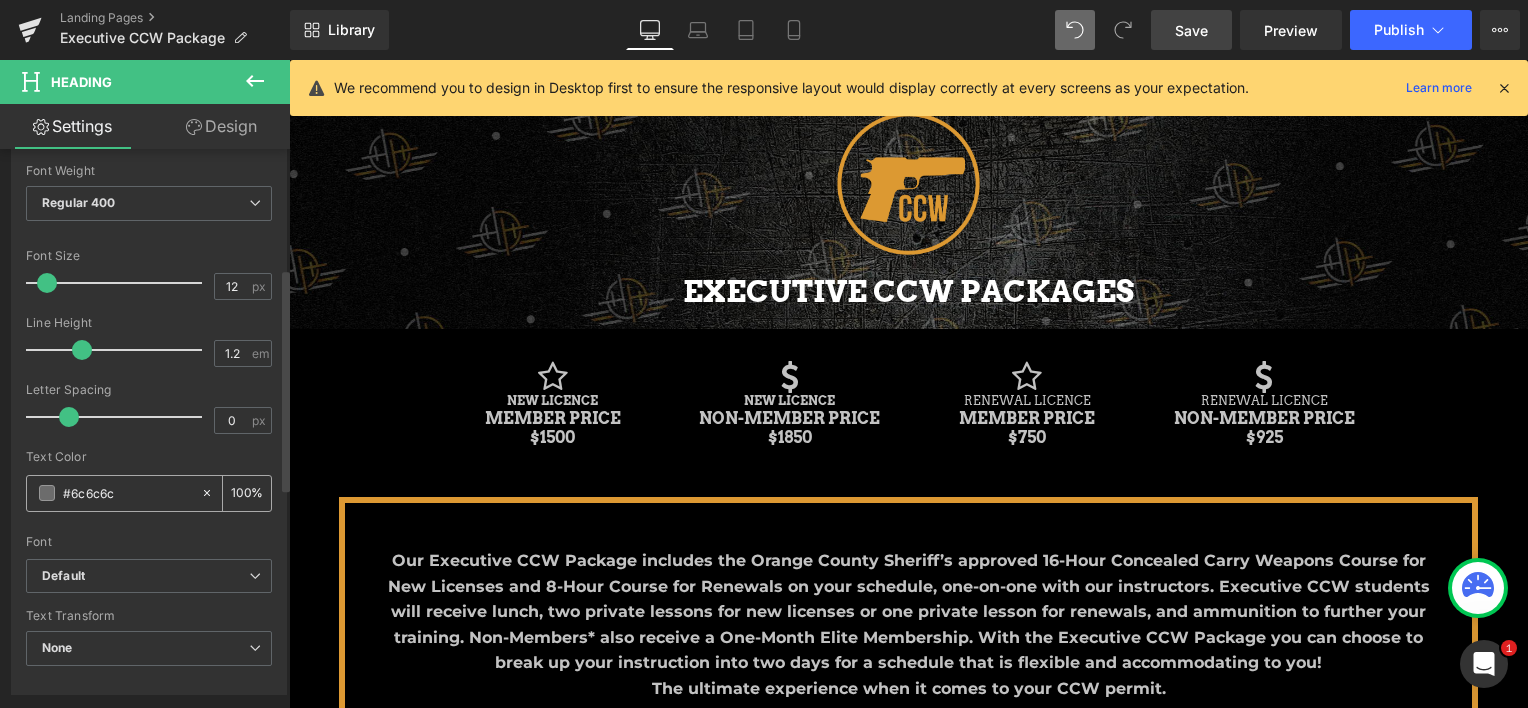 click on "#6c6c6c" at bounding box center (127, 493) 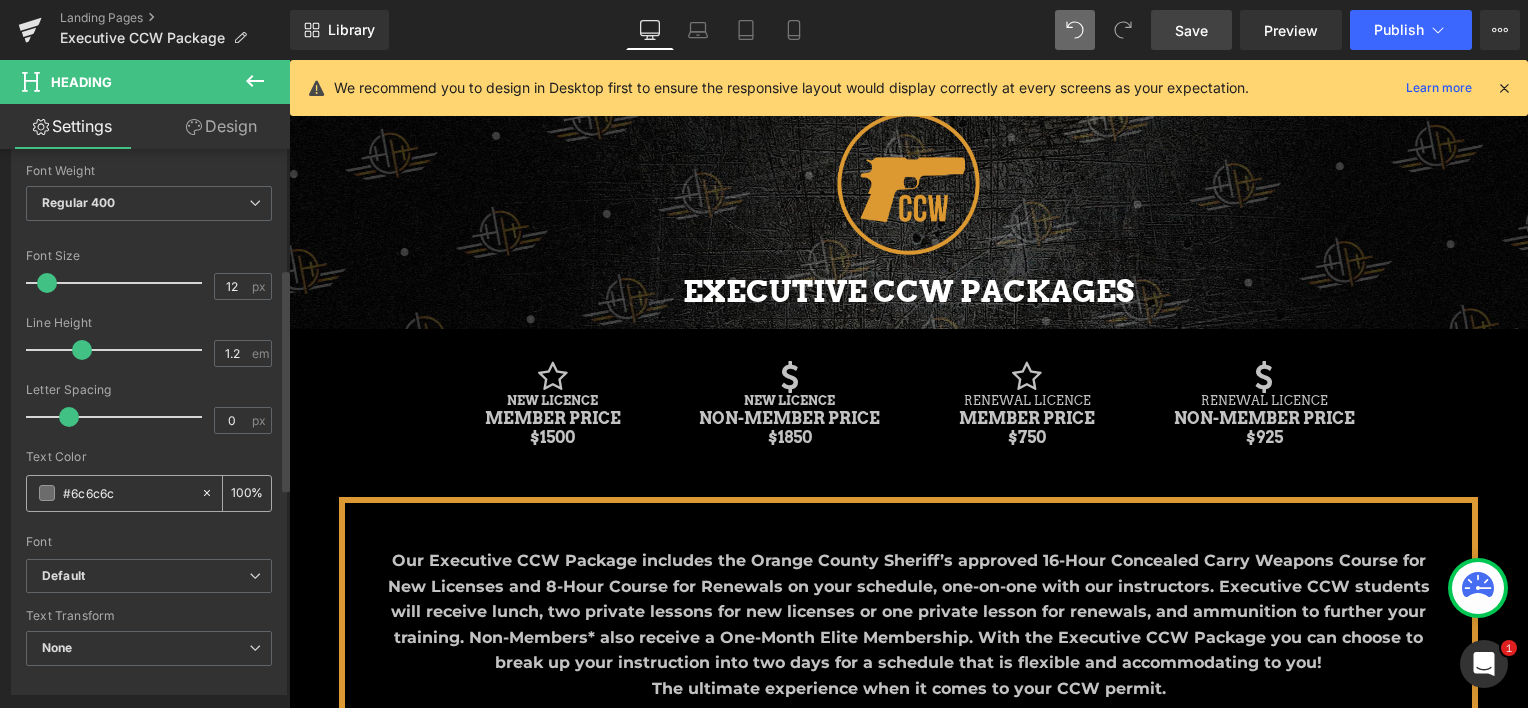 paste on "DD9933" 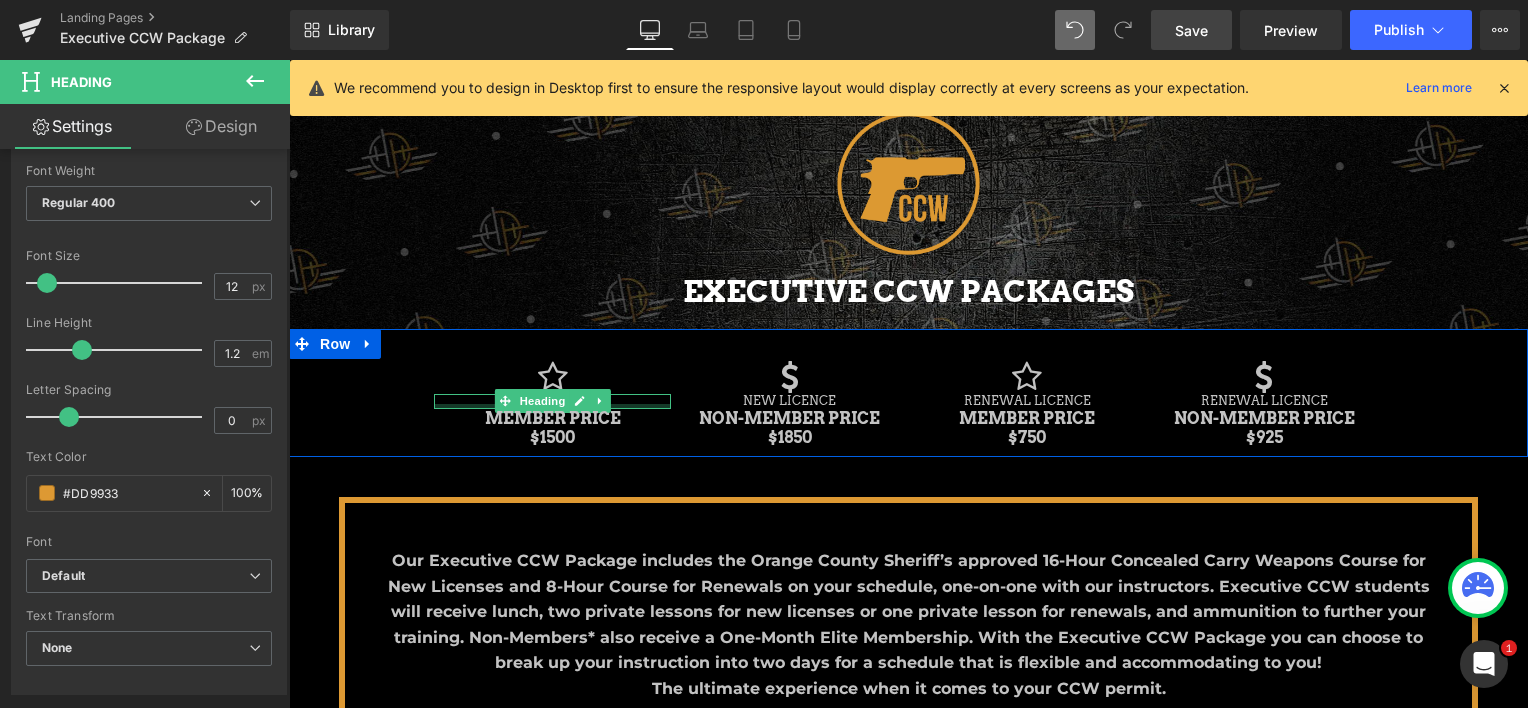 click at bounding box center [552, 406] 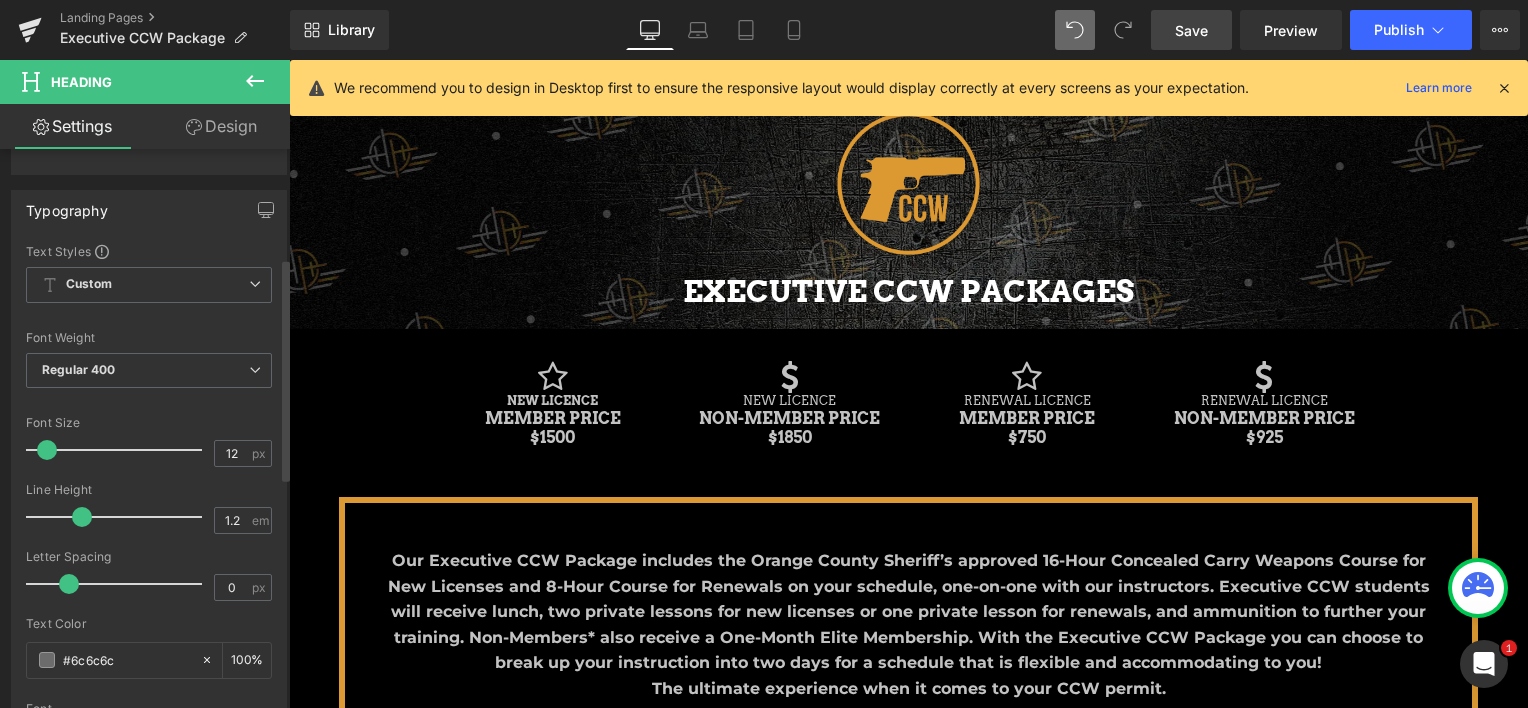 scroll, scrollTop: 300, scrollLeft: 0, axis: vertical 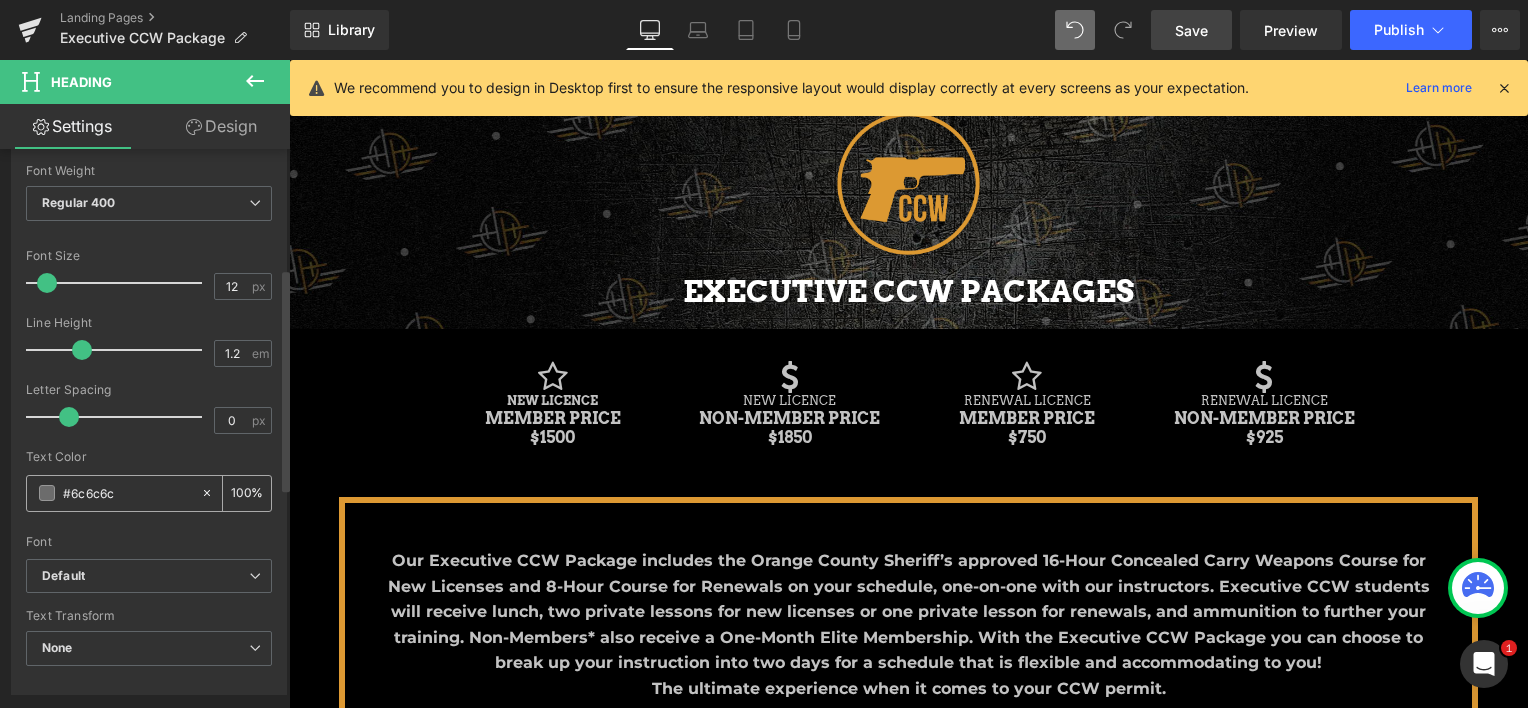 click on "#6c6c6c" at bounding box center [127, 493] 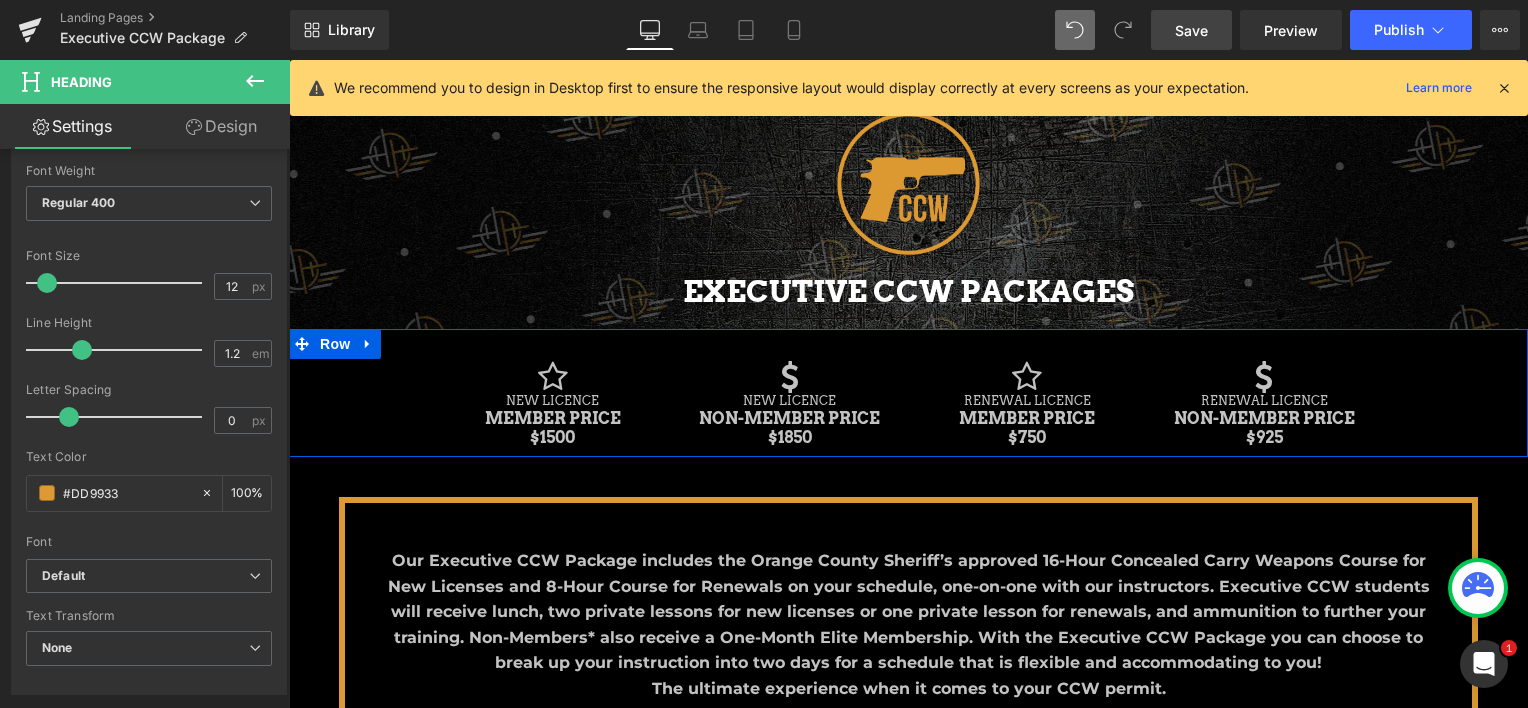 click on "Icon         NEW LICENCE Heading         MEMBER PRICE $1500 Heading         Icon         NEW LICENCE Heading         NON-MEMBER PRICE $1850 Heading         Icon   64px       RENEWAL LICENCE Heading         MEMBER PRICE $750 Heading         Icon         RENEWAL LICENCE Heading         NON-MEMBER PRICE $925 Heading         Row" at bounding box center [908, 393] 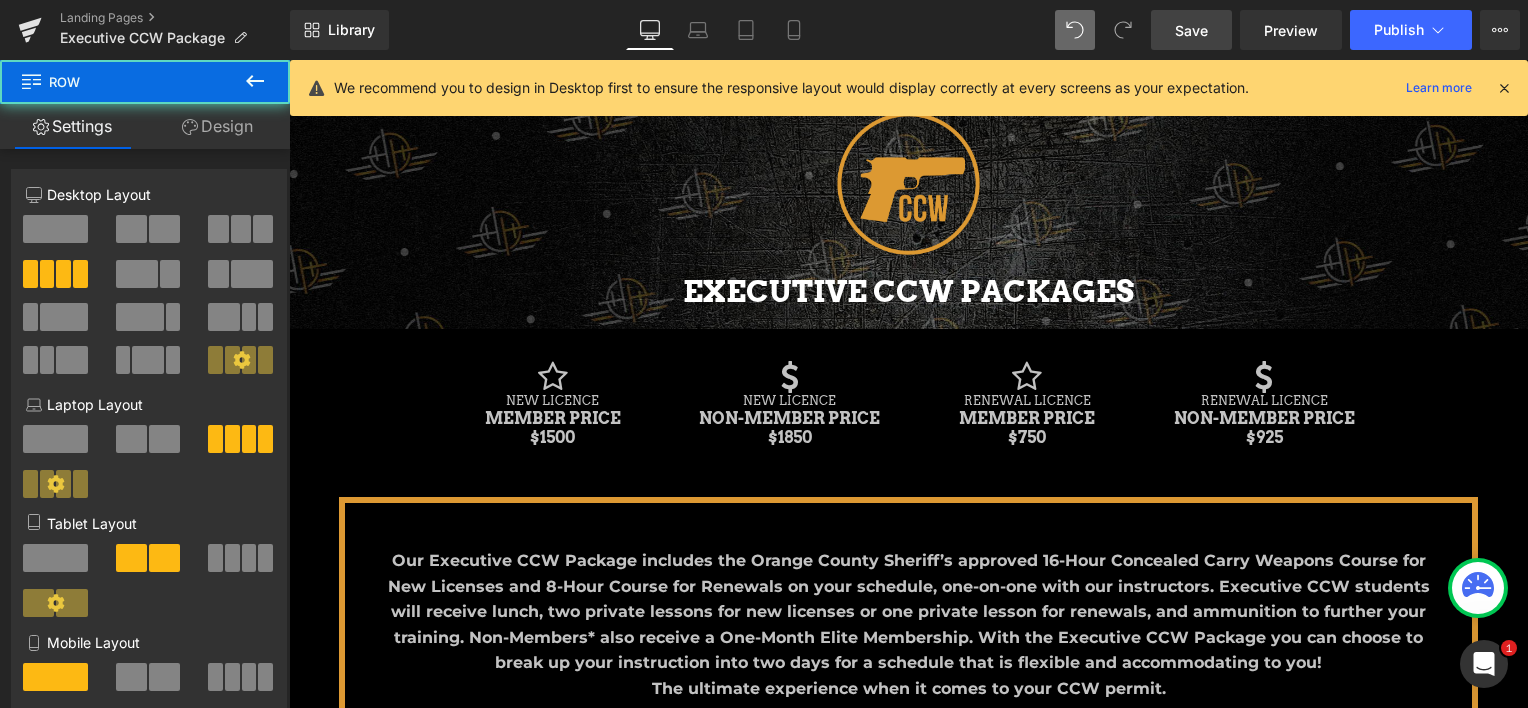 click on "Save" at bounding box center [1191, 30] 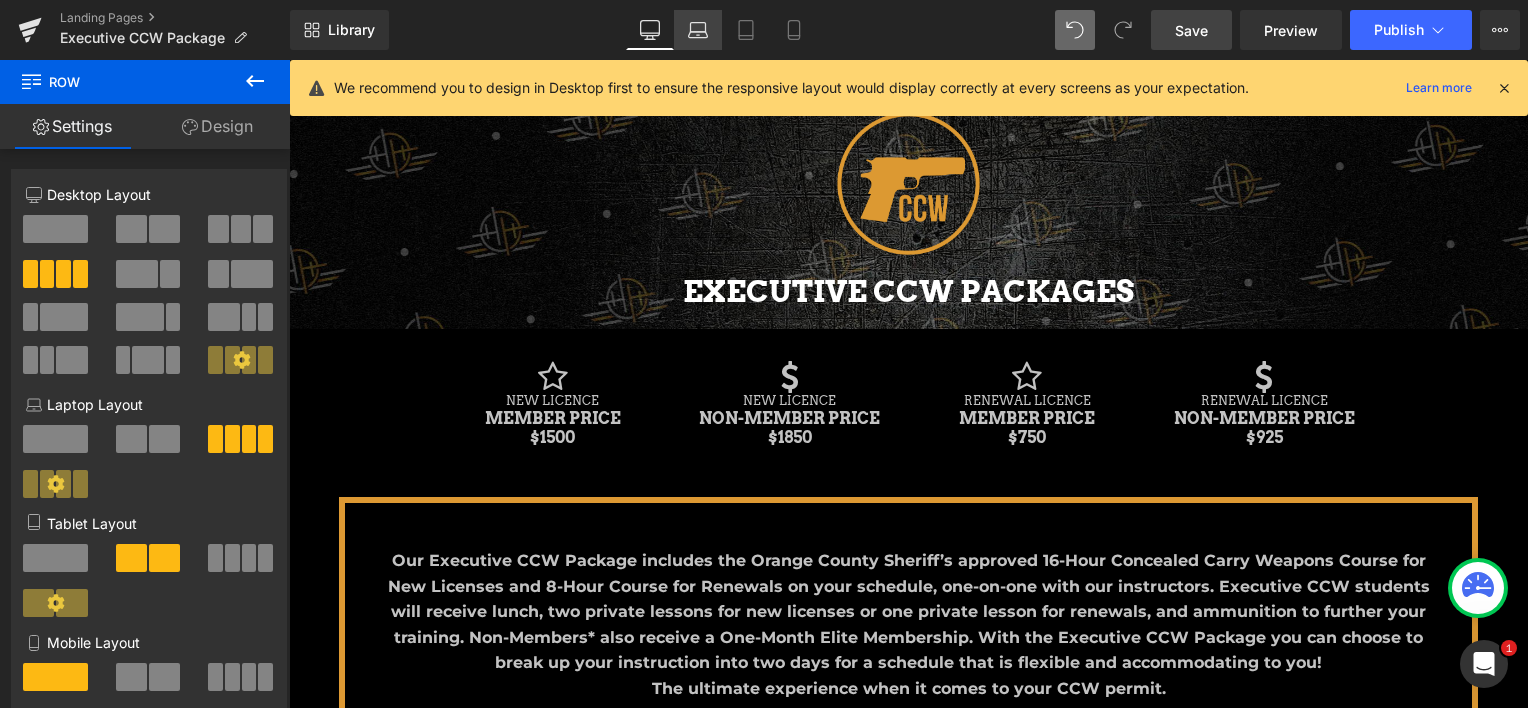 click 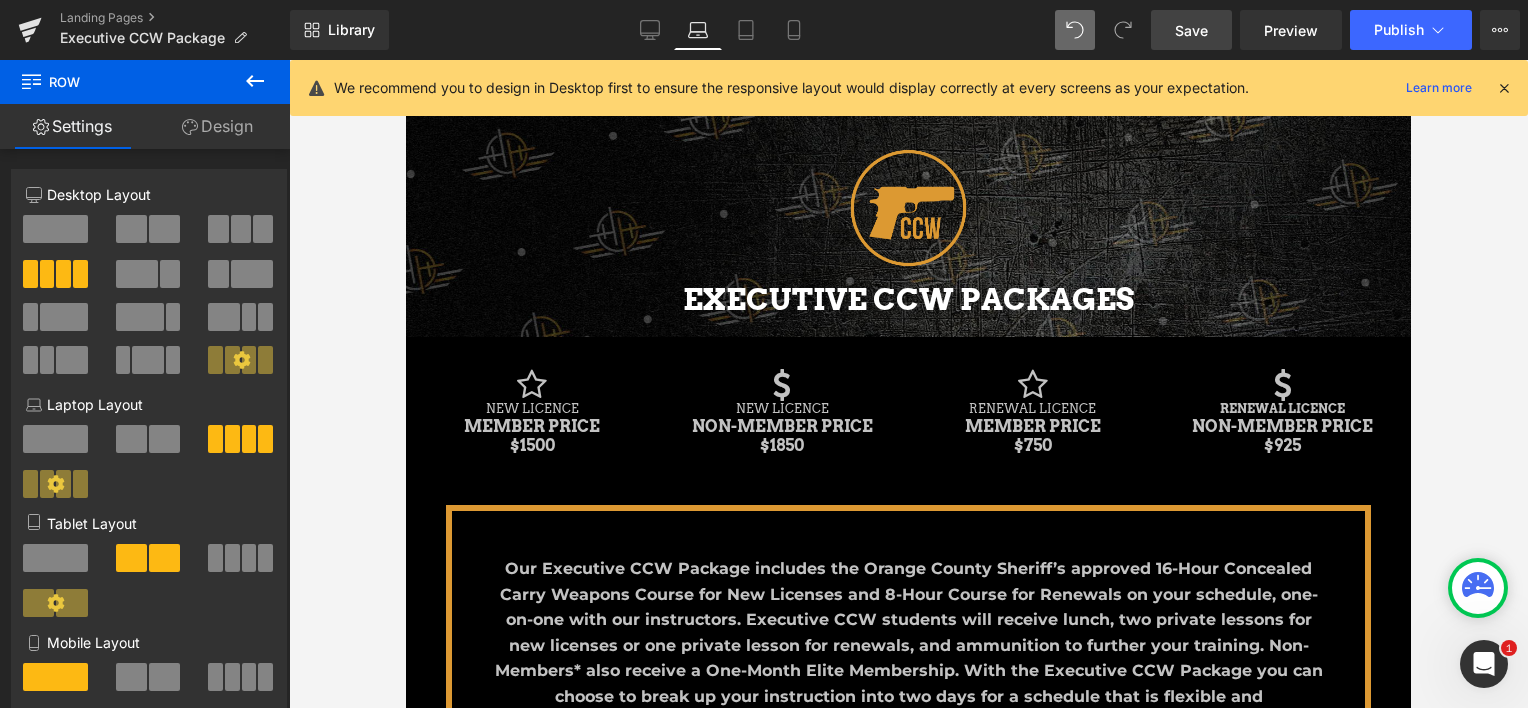 scroll, scrollTop: 76, scrollLeft: 0, axis: vertical 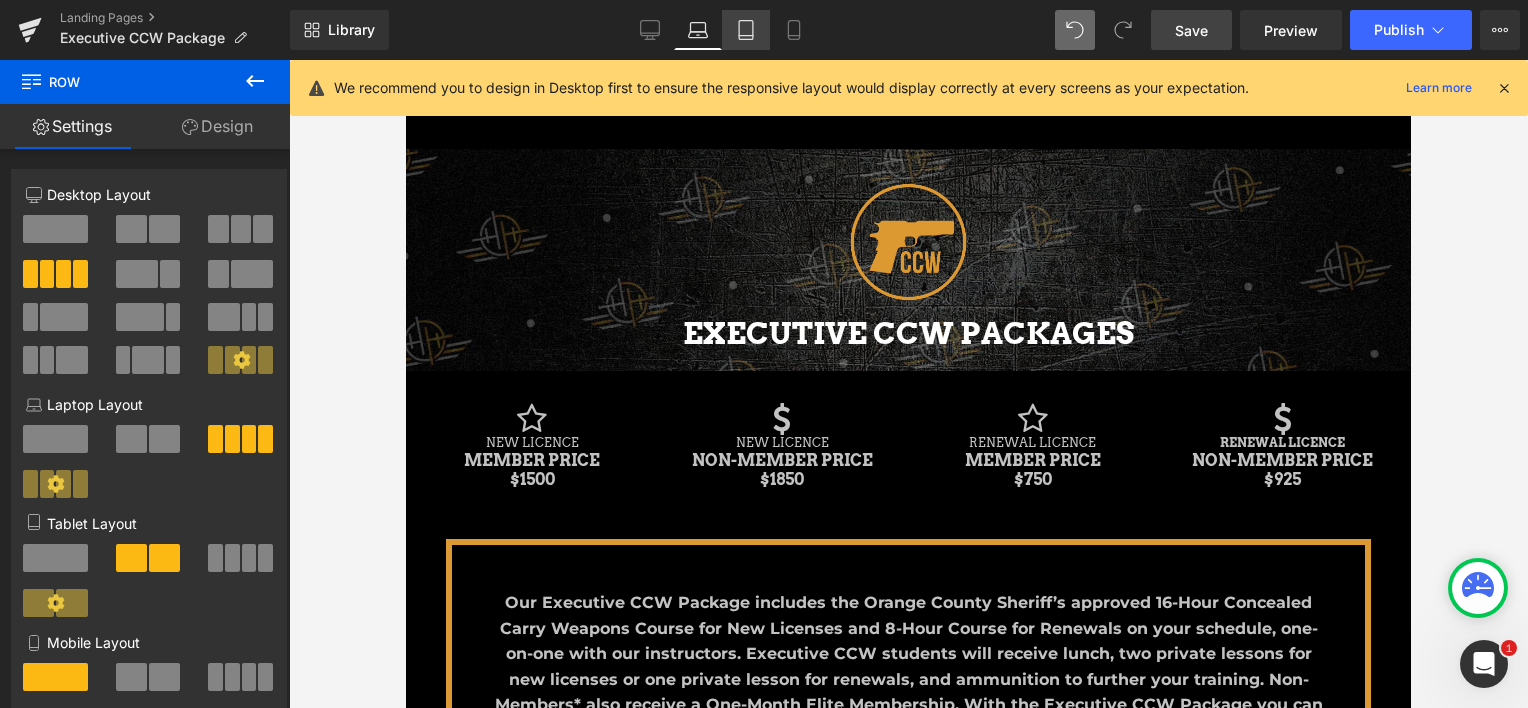 click 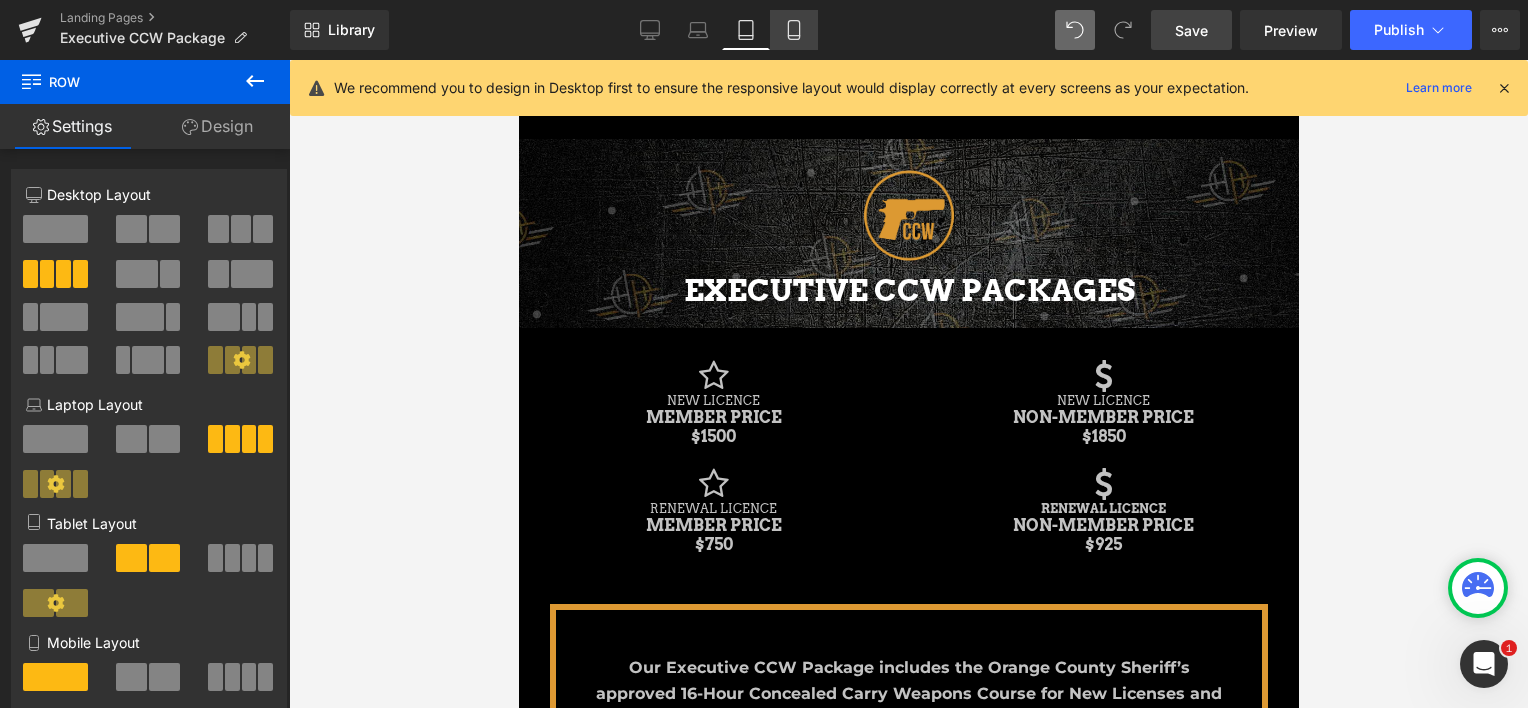 click 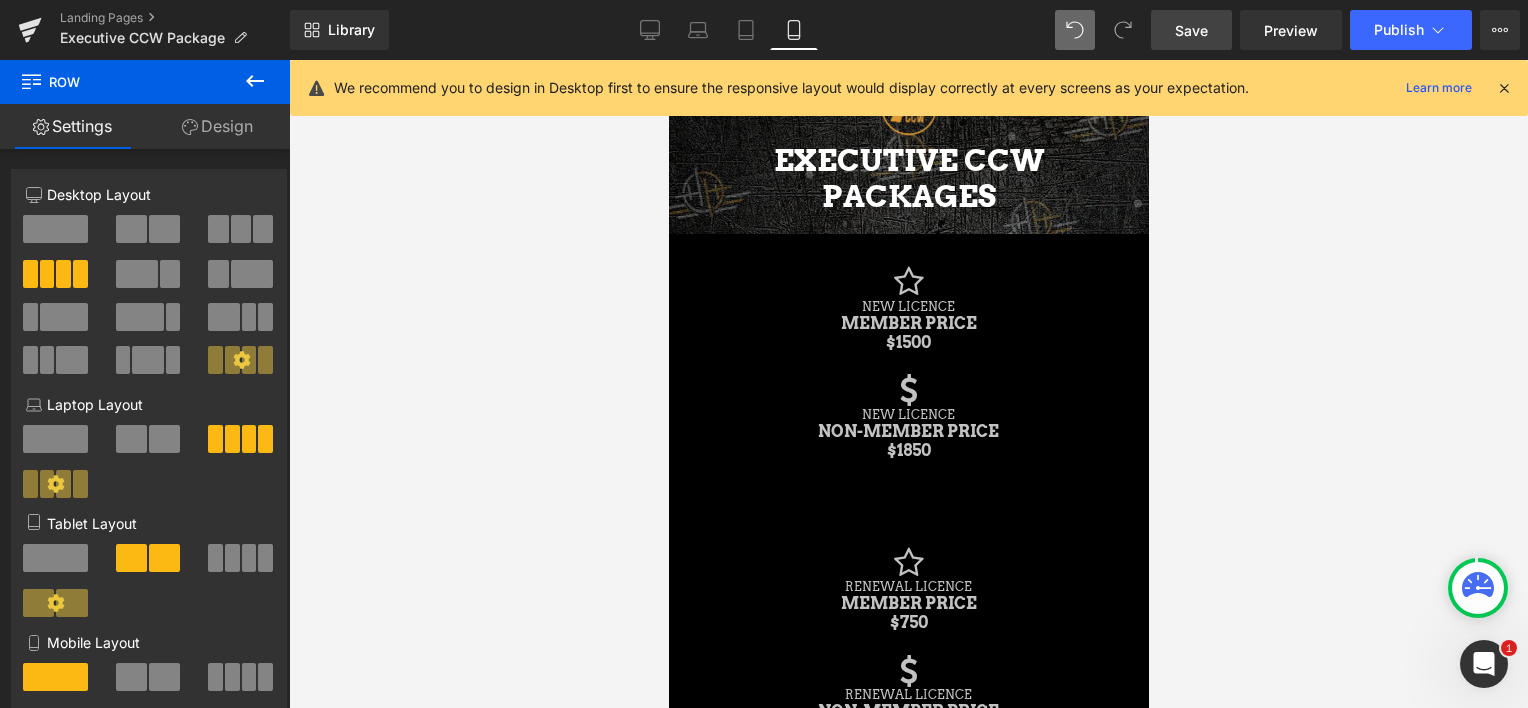 scroll, scrollTop: 0, scrollLeft: 0, axis: both 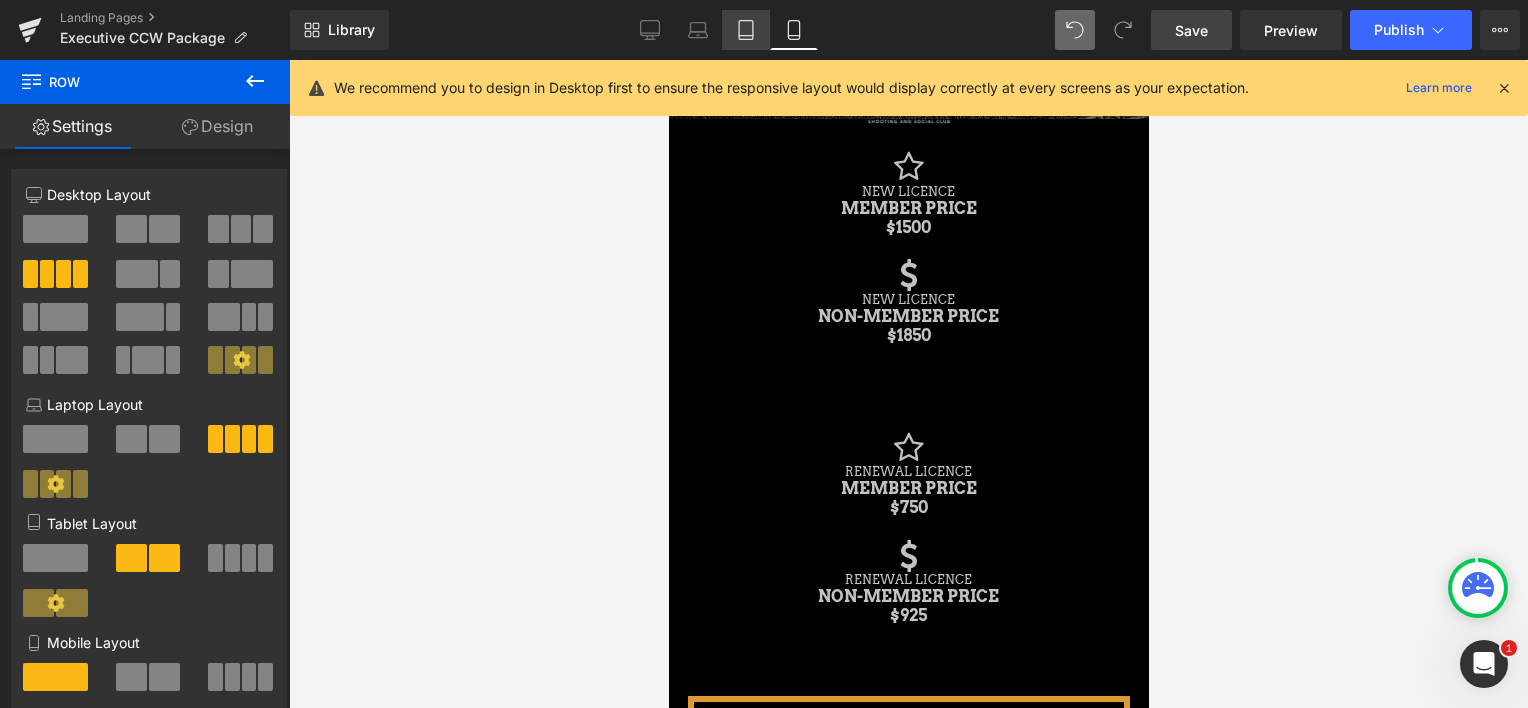 click 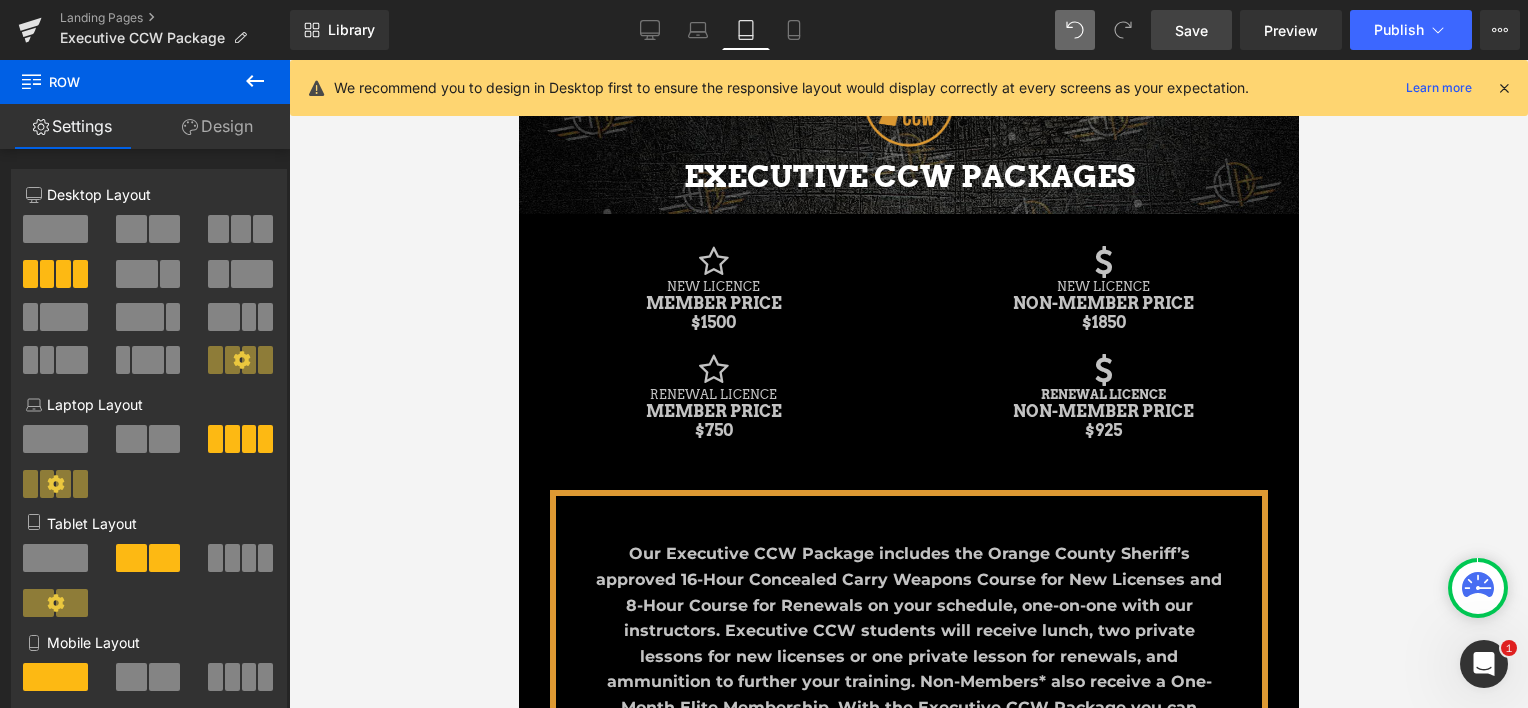 scroll, scrollTop: 374, scrollLeft: 0, axis: vertical 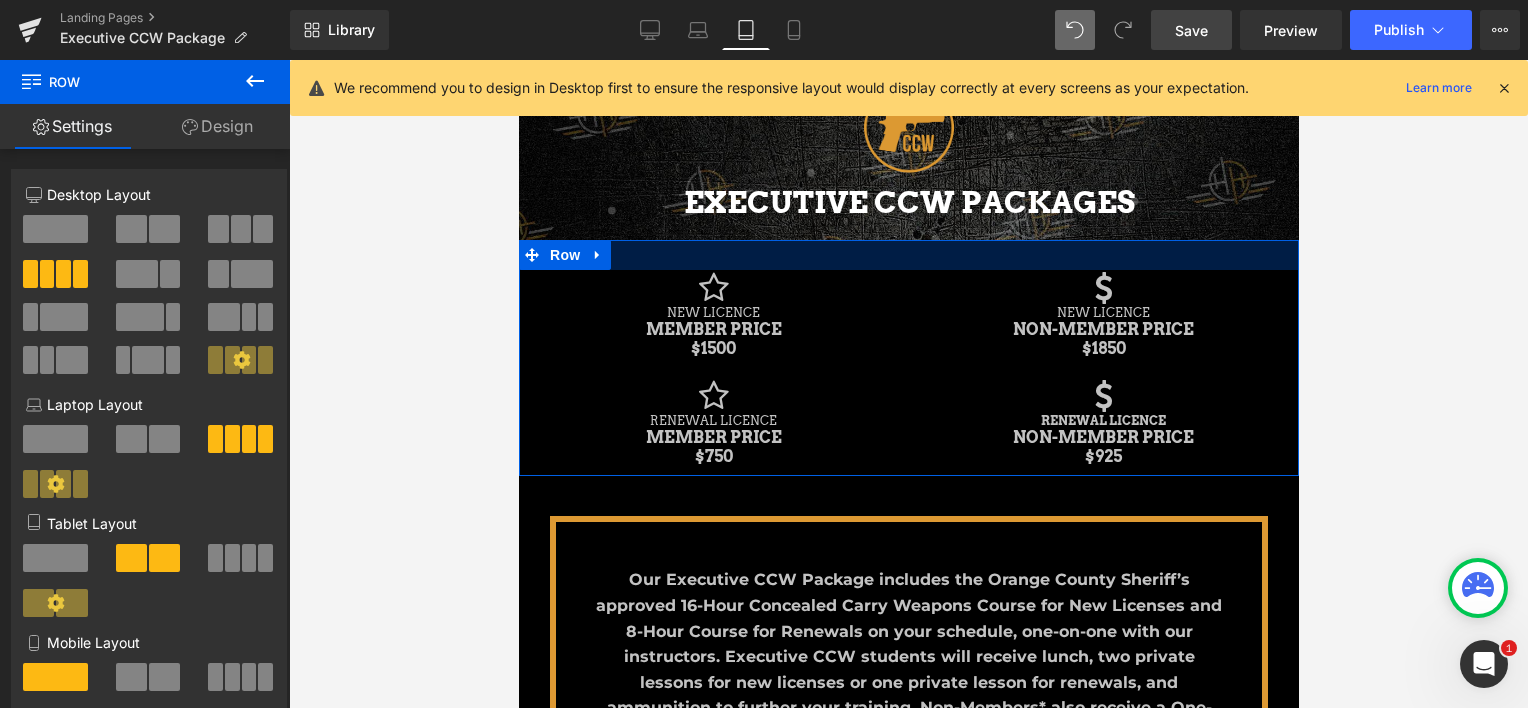 click at bounding box center (908, 255) 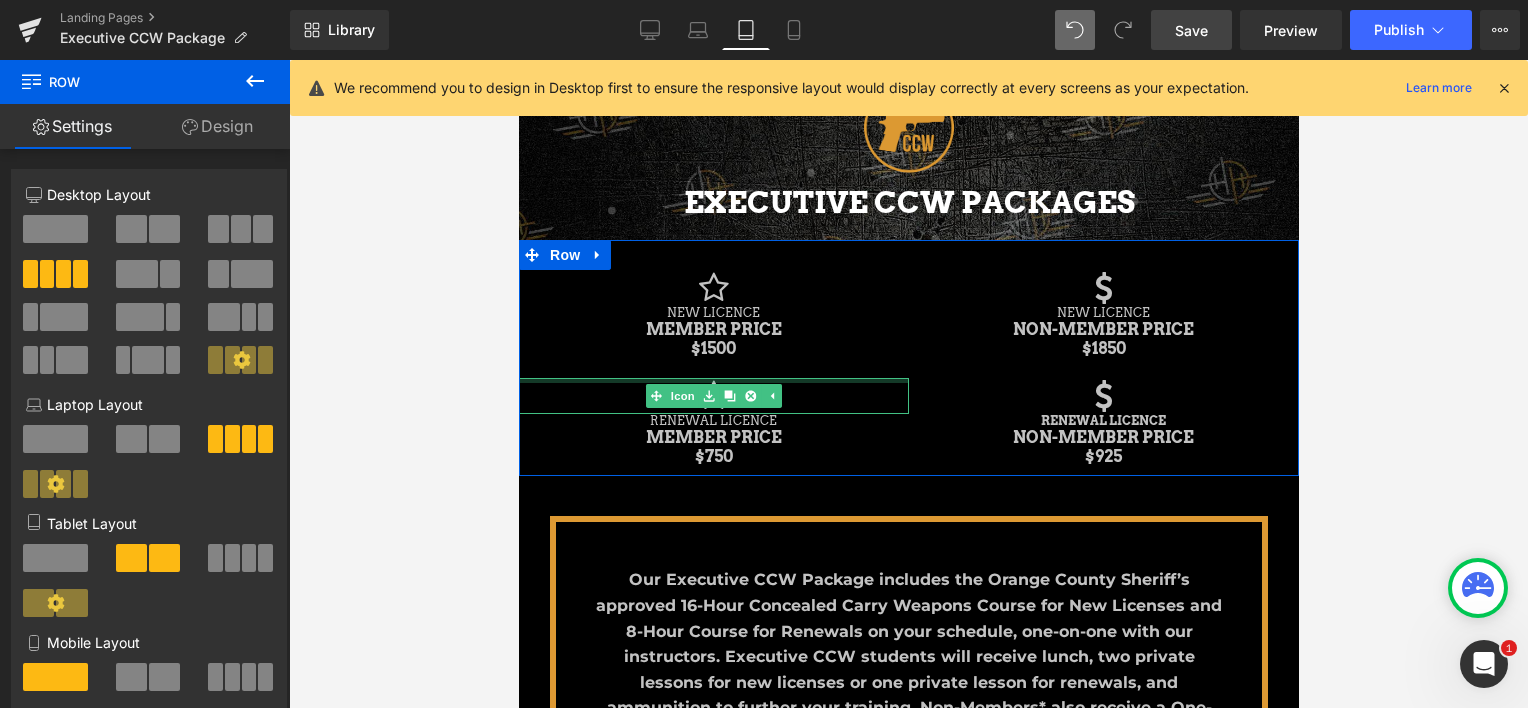 click at bounding box center [713, 380] 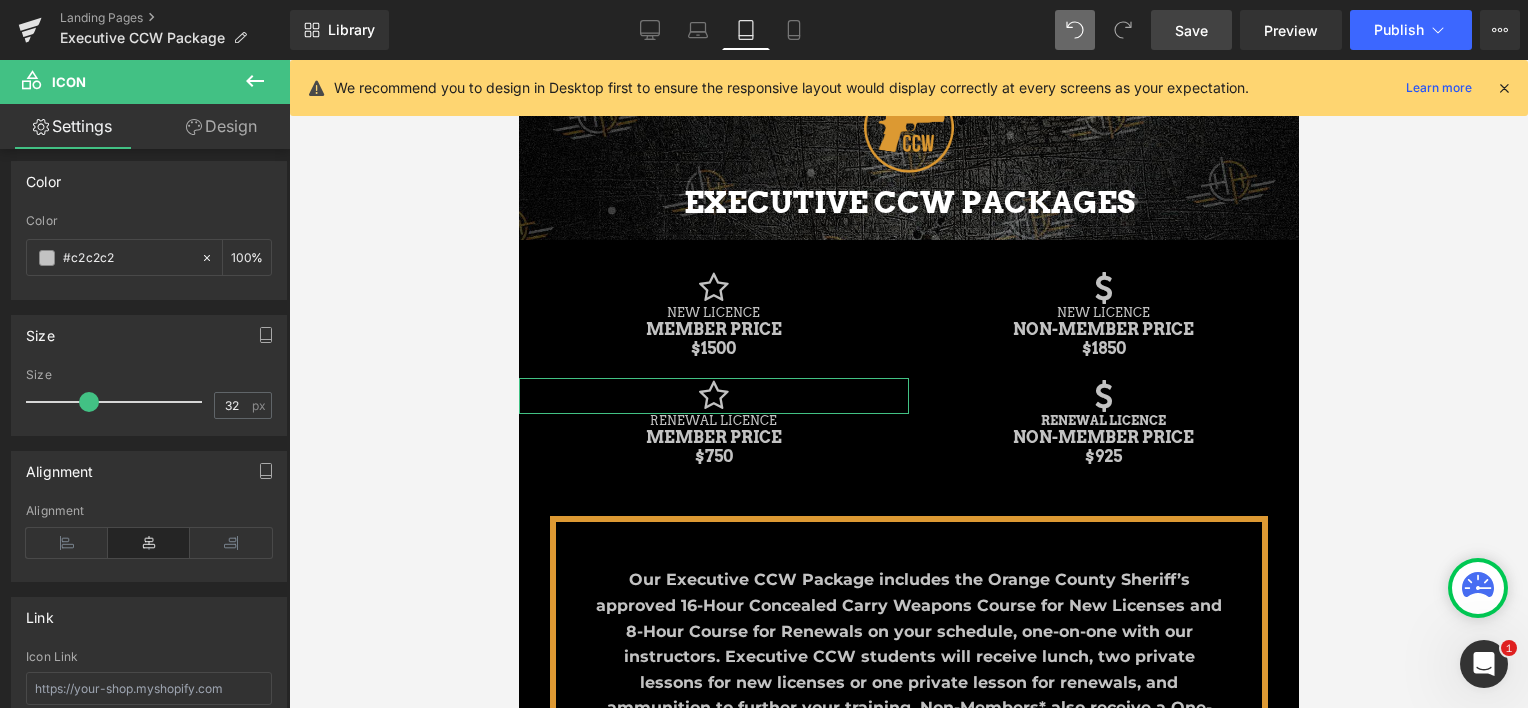 scroll, scrollTop: 136, scrollLeft: 0, axis: vertical 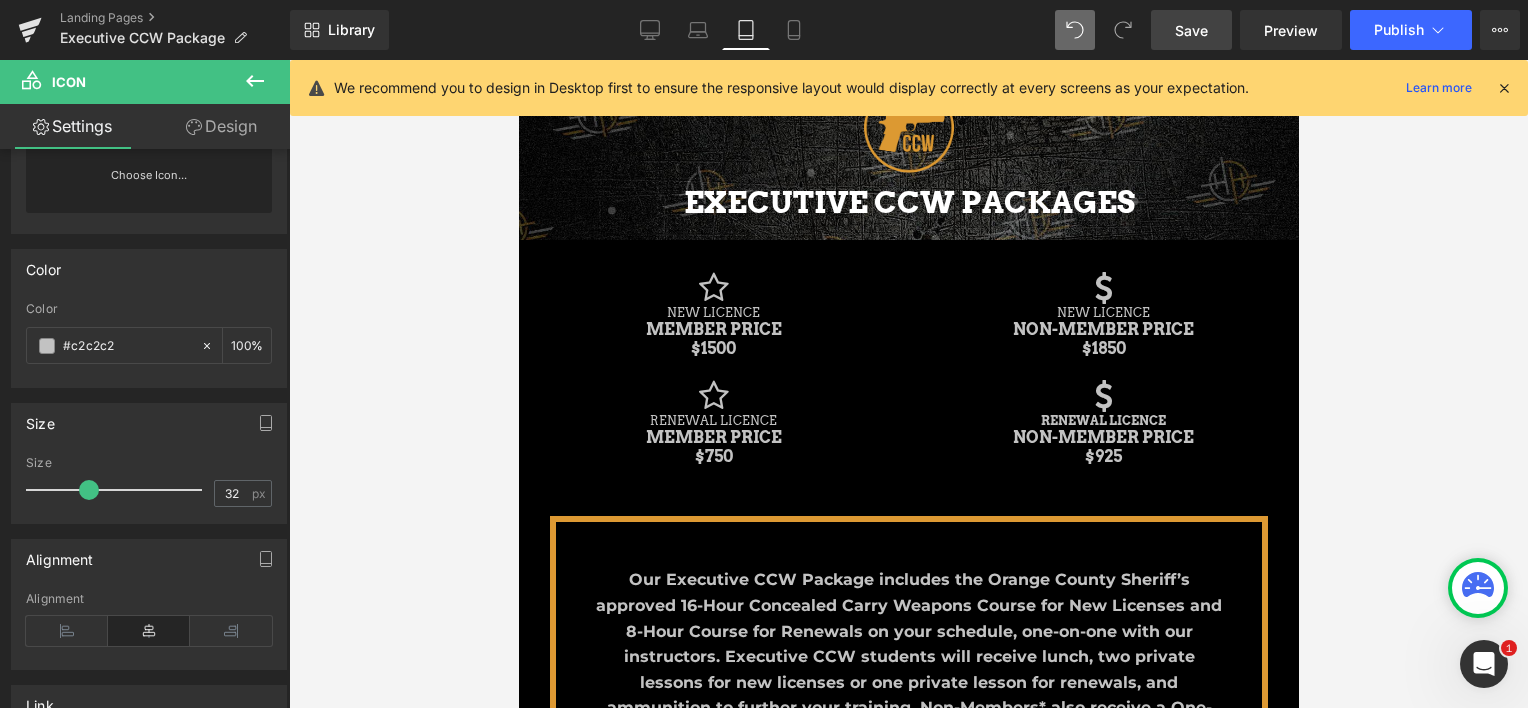 click 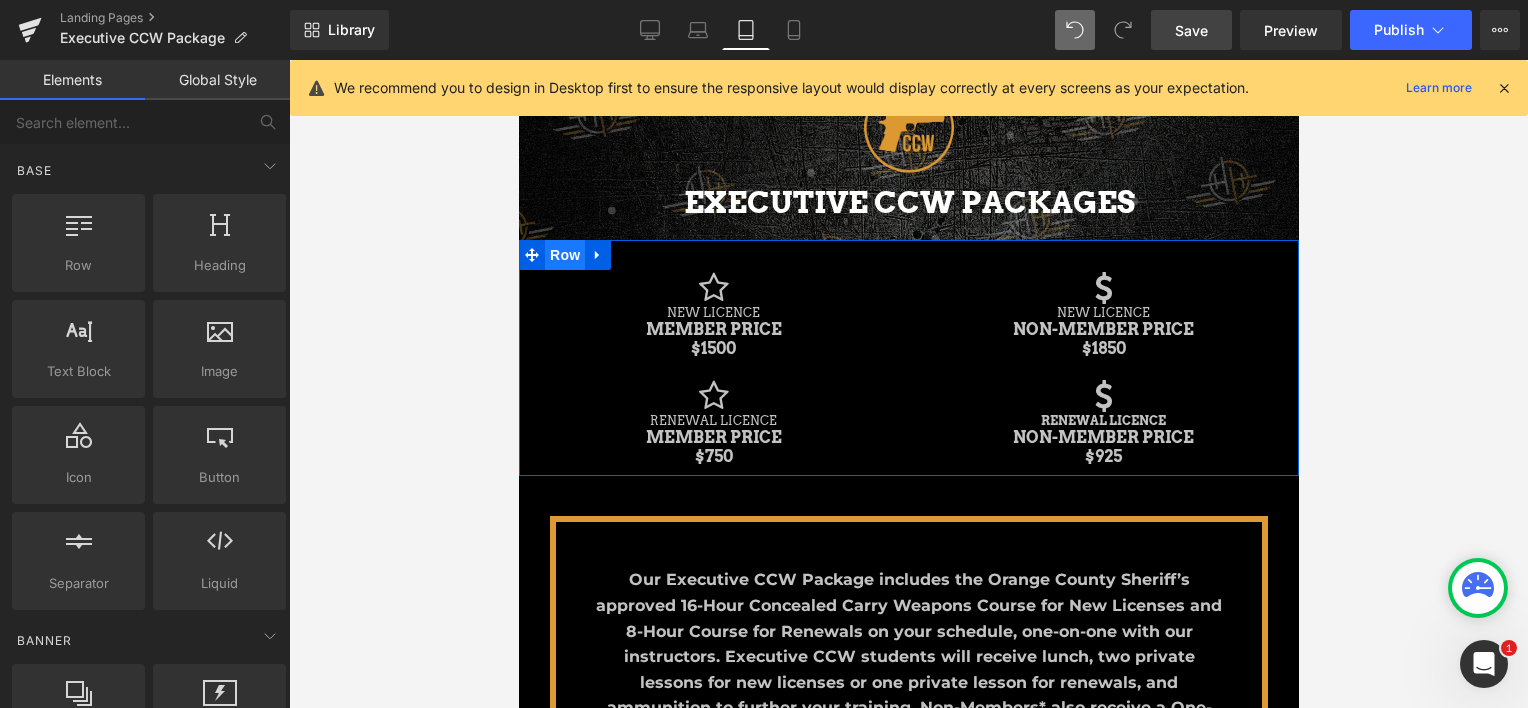 click on "Row" at bounding box center (564, 255) 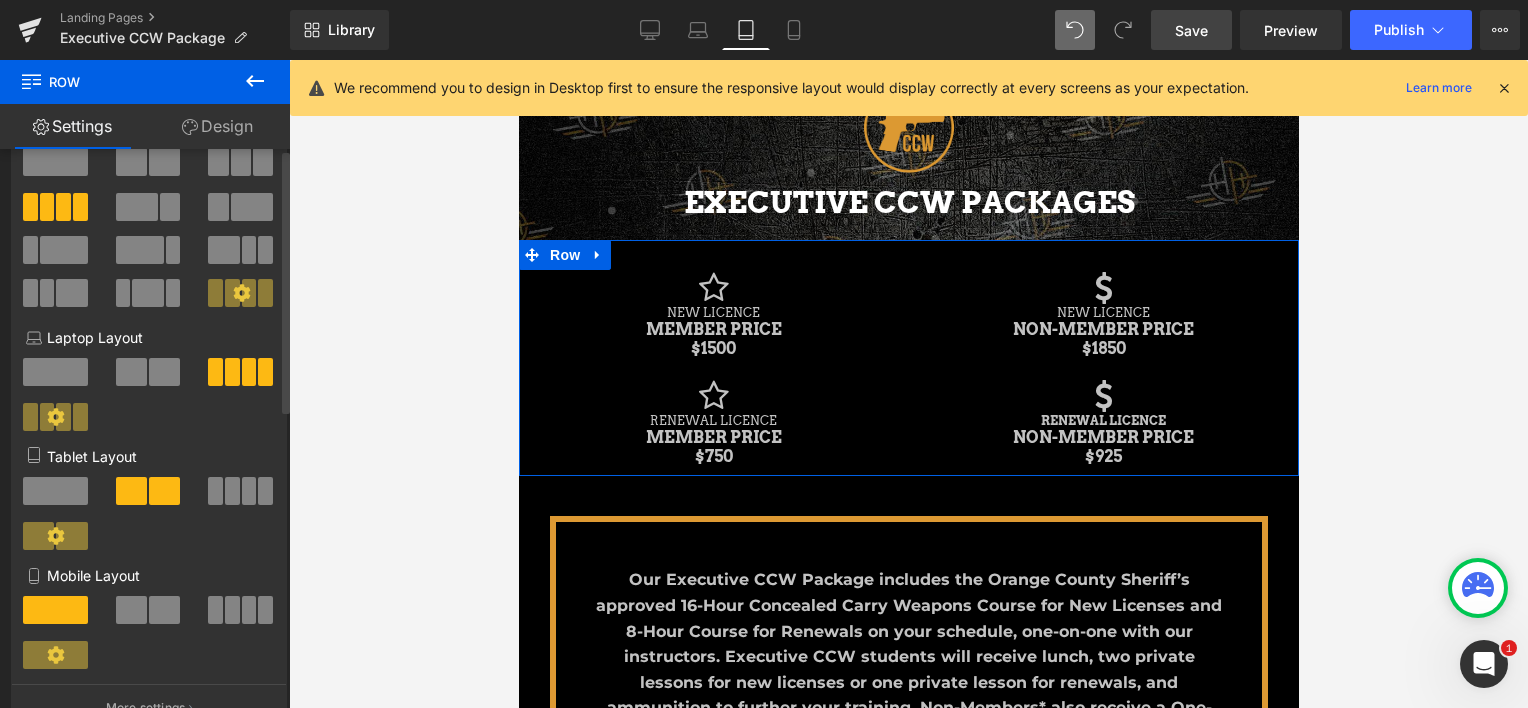 scroll, scrollTop: 100, scrollLeft: 0, axis: vertical 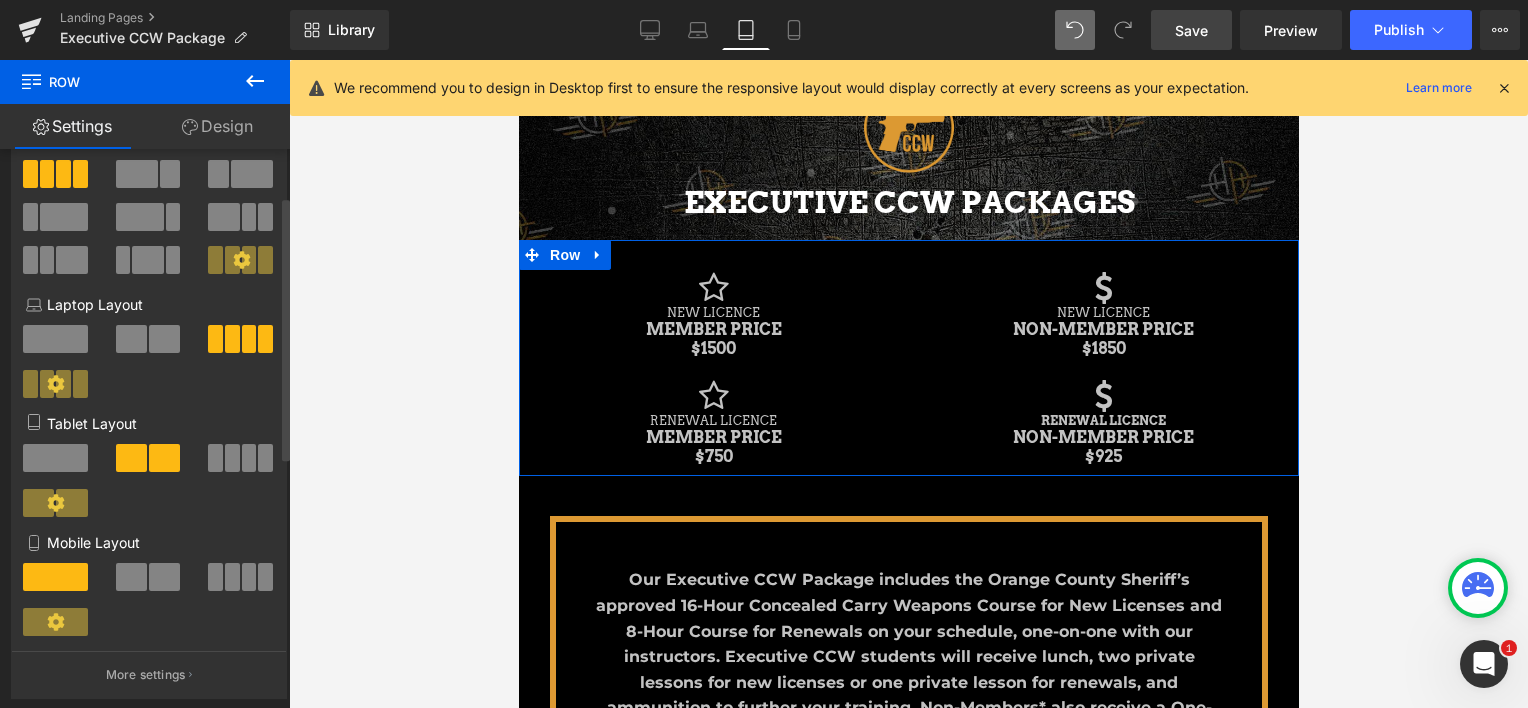 click at bounding box center [249, 458] 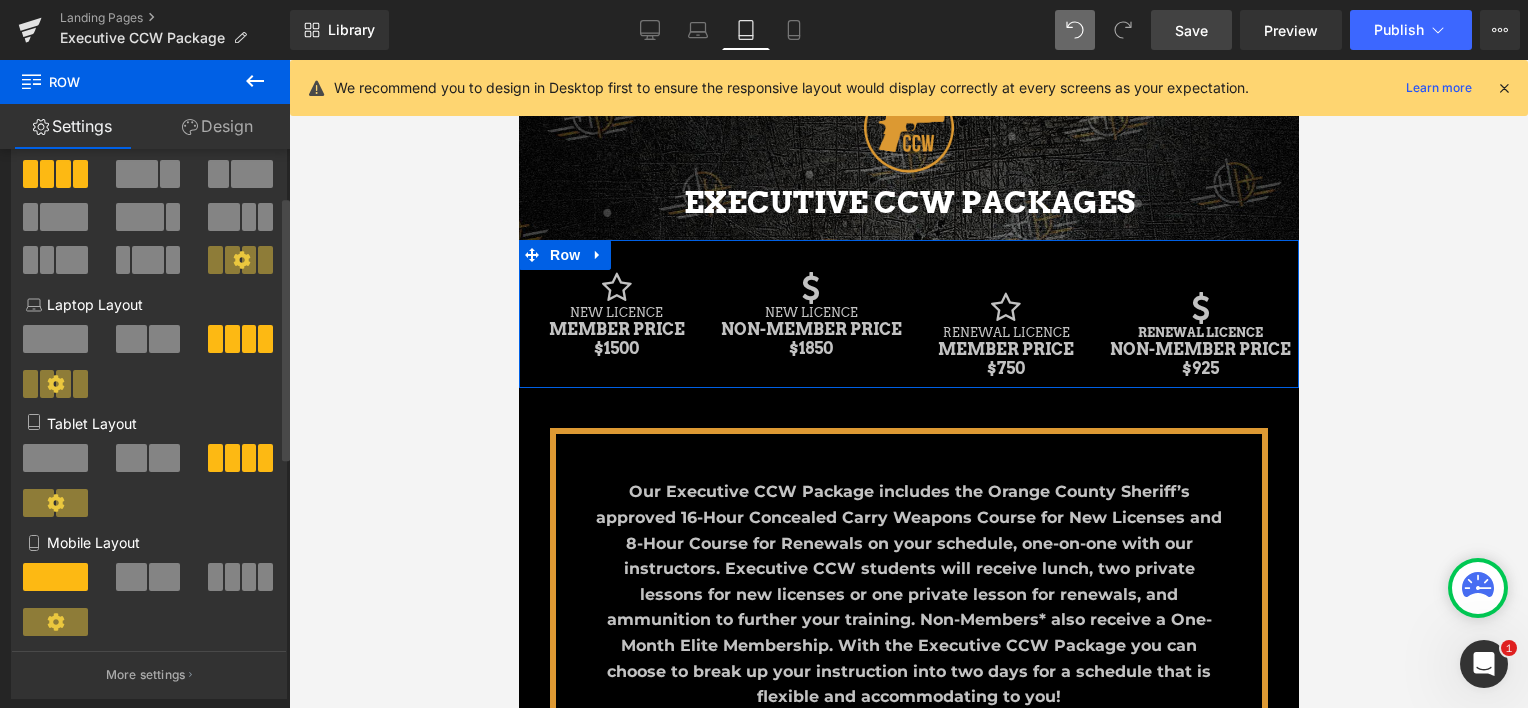 scroll, scrollTop: 2830, scrollLeft: 764, axis: both 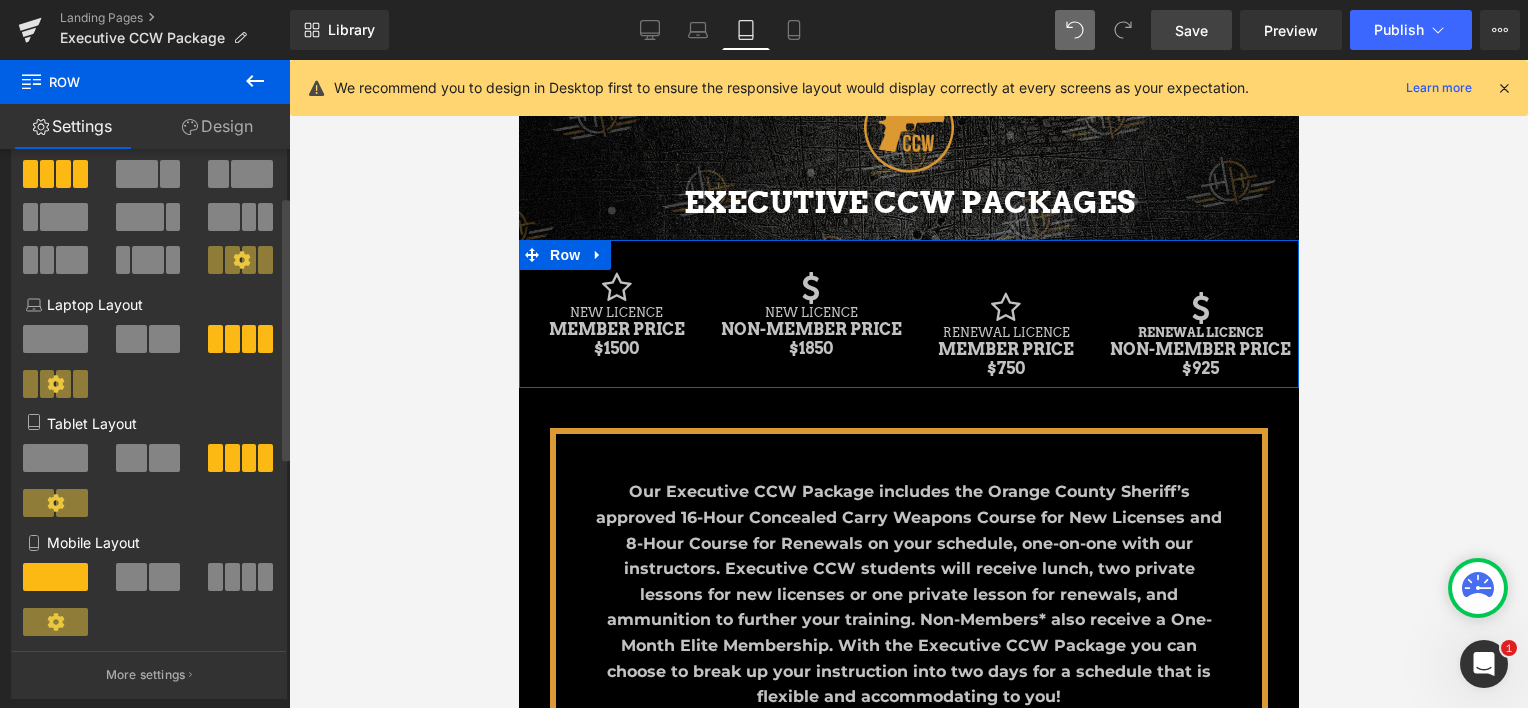 click at bounding box center (55, 458) 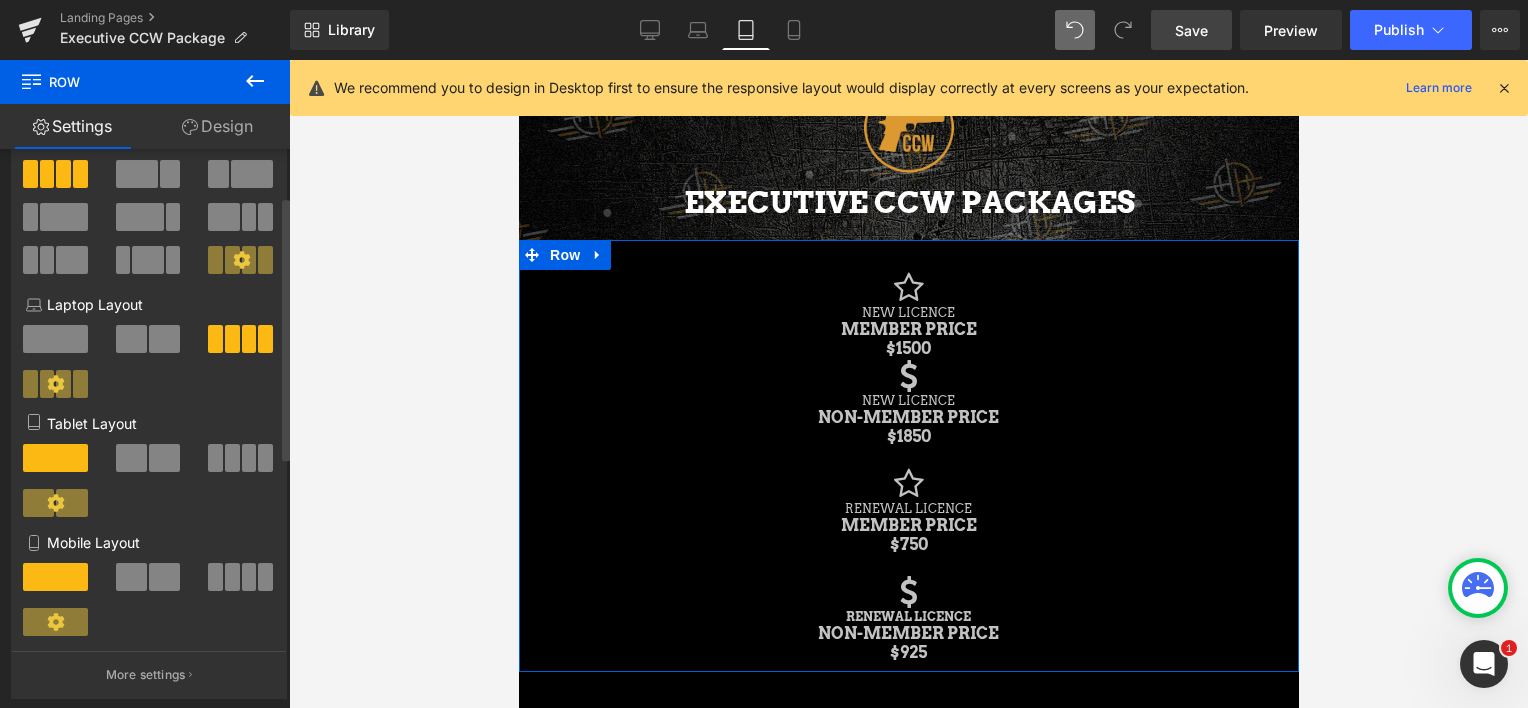 scroll, scrollTop: 9, scrollLeft: 10, axis: both 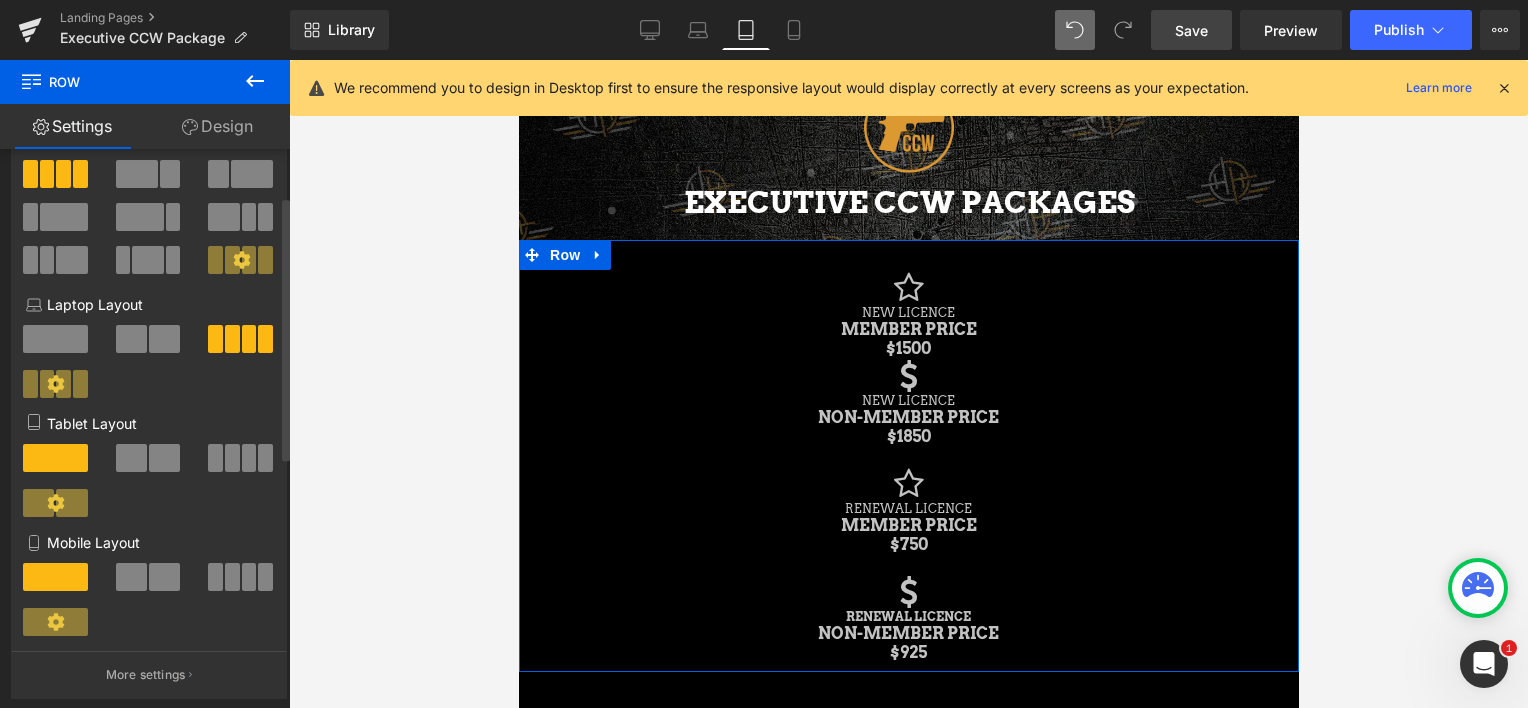 click at bounding box center [249, 458] 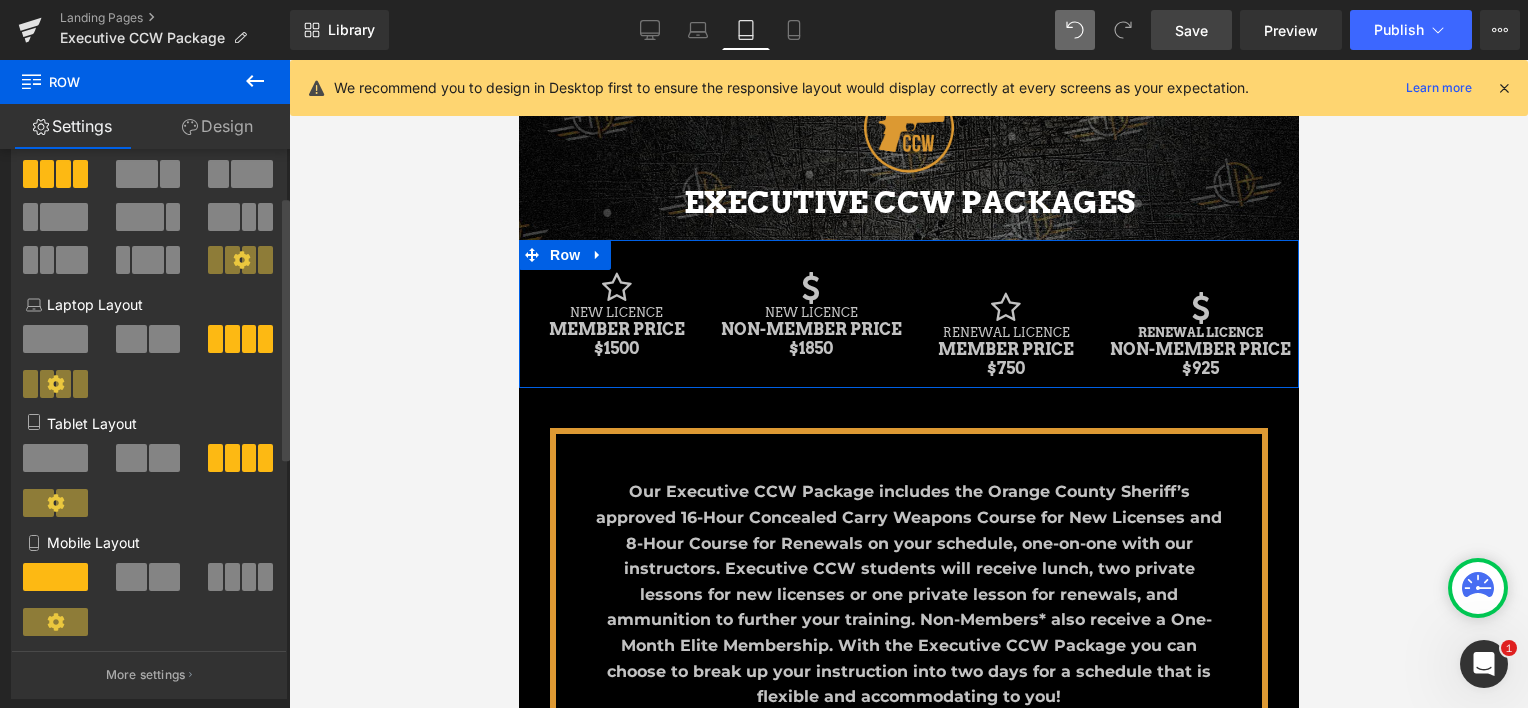 scroll, scrollTop: 2830, scrollLeft: 764, axis: both 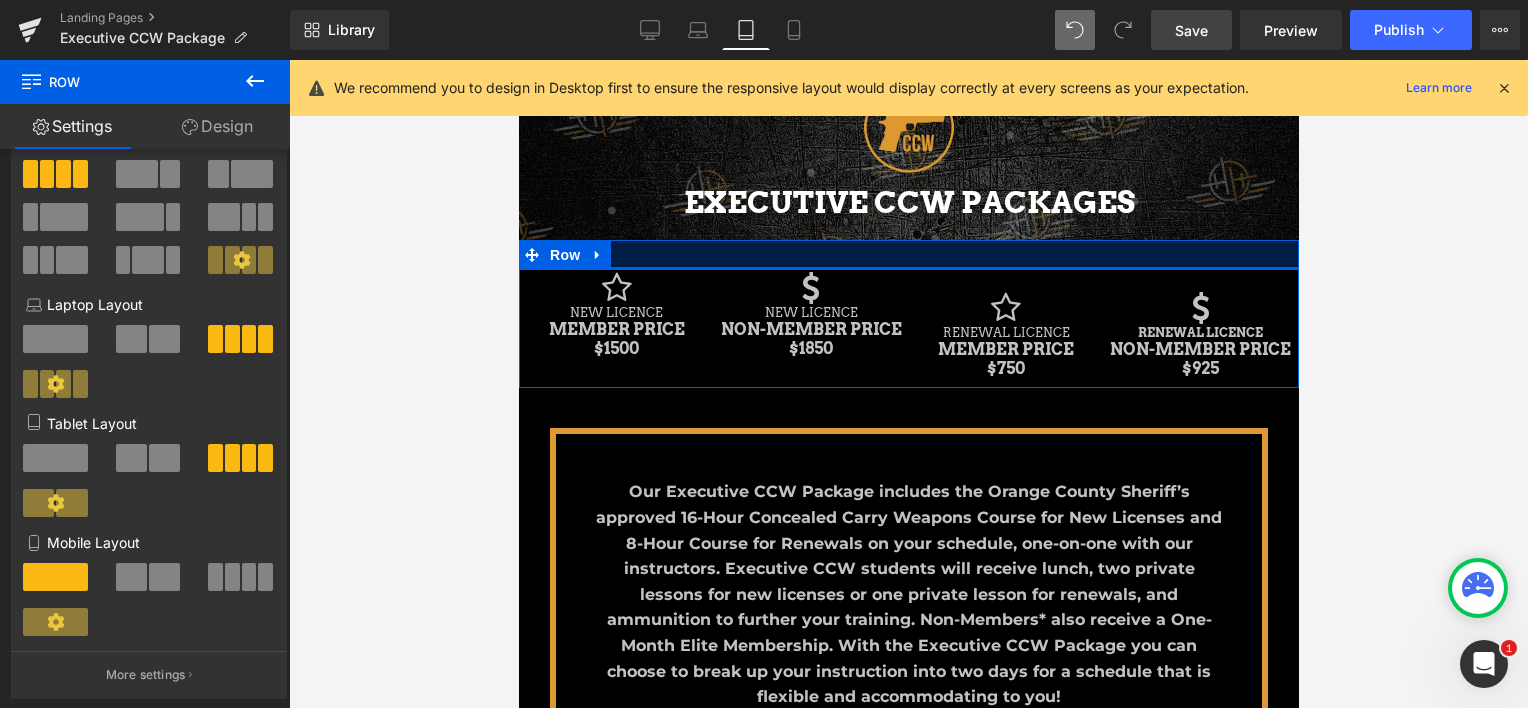click at bounding box center [908, 255] 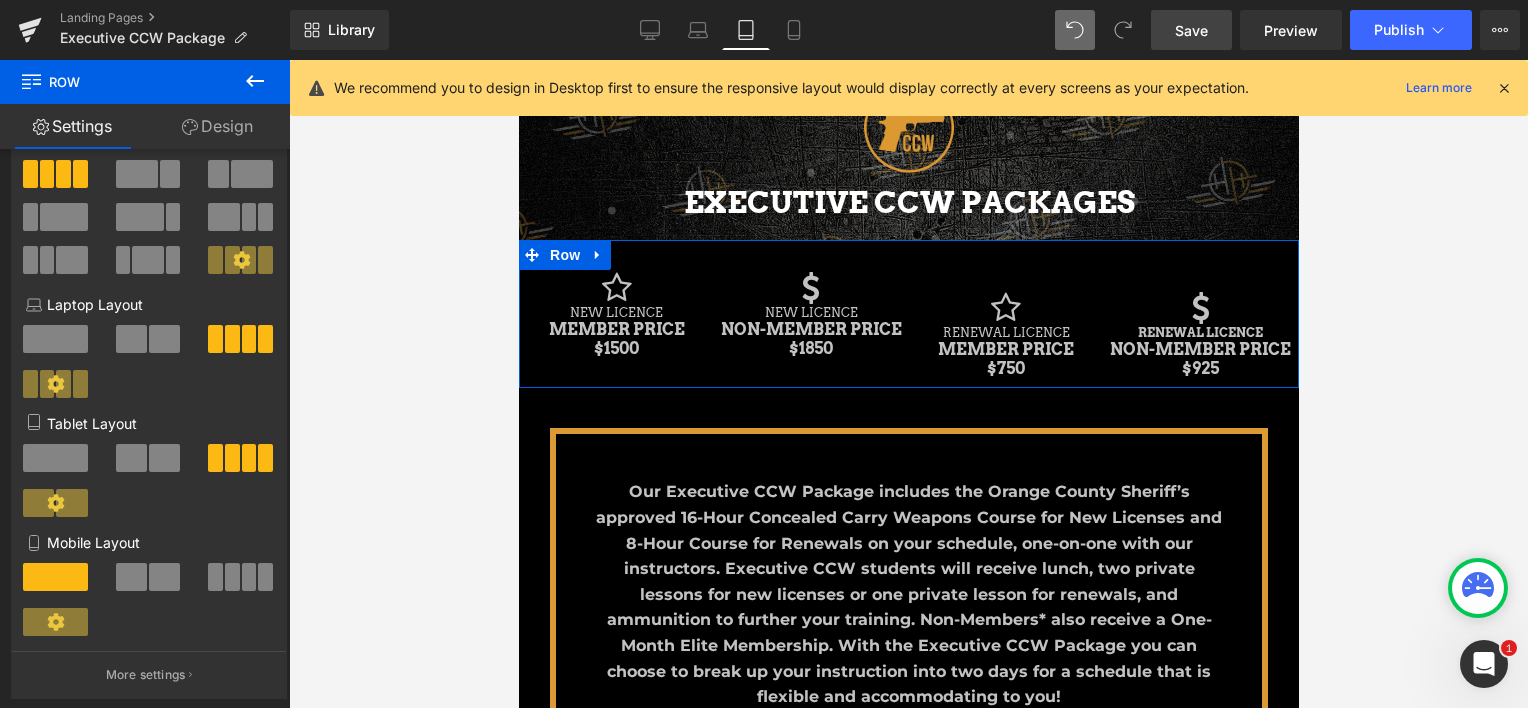 click at bounding box center [934, 339] 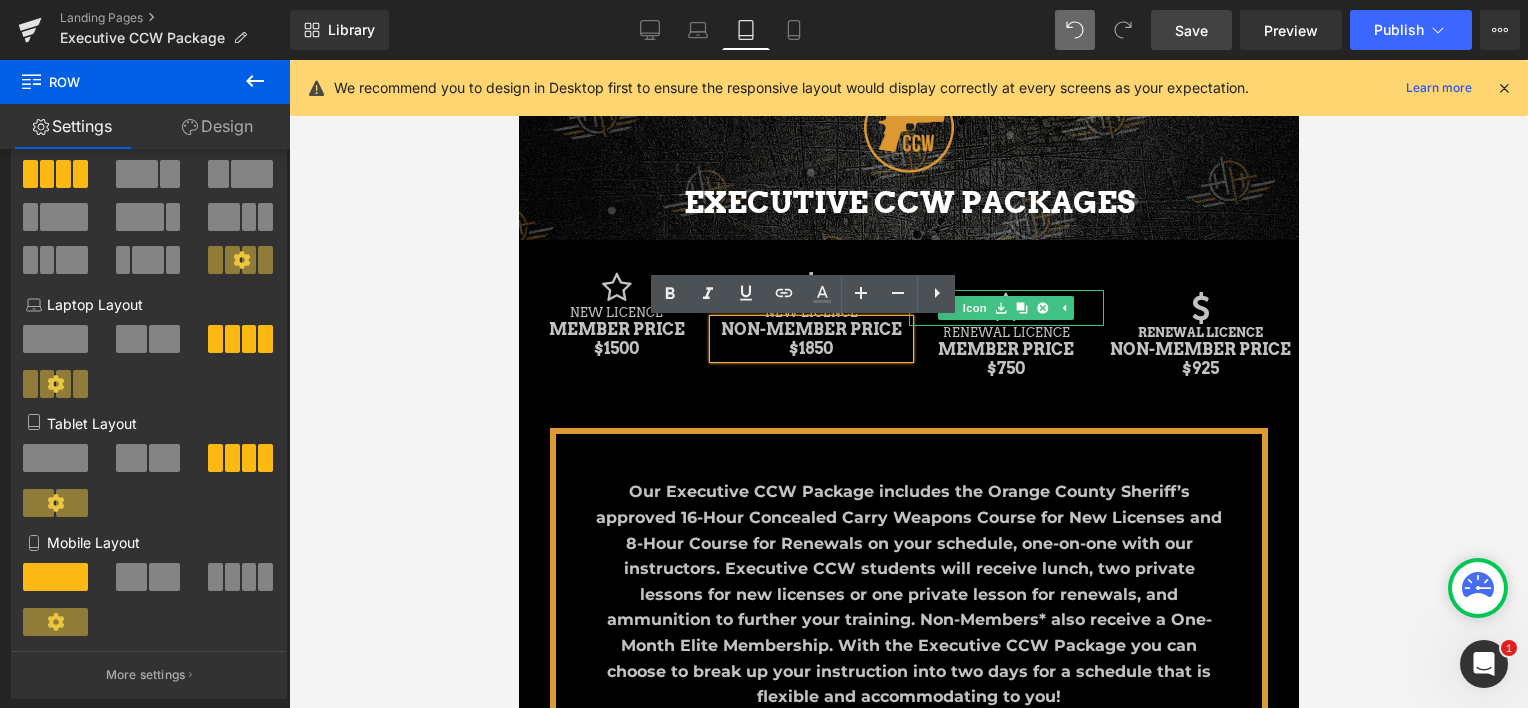 click at bounding box center (1005, 307) 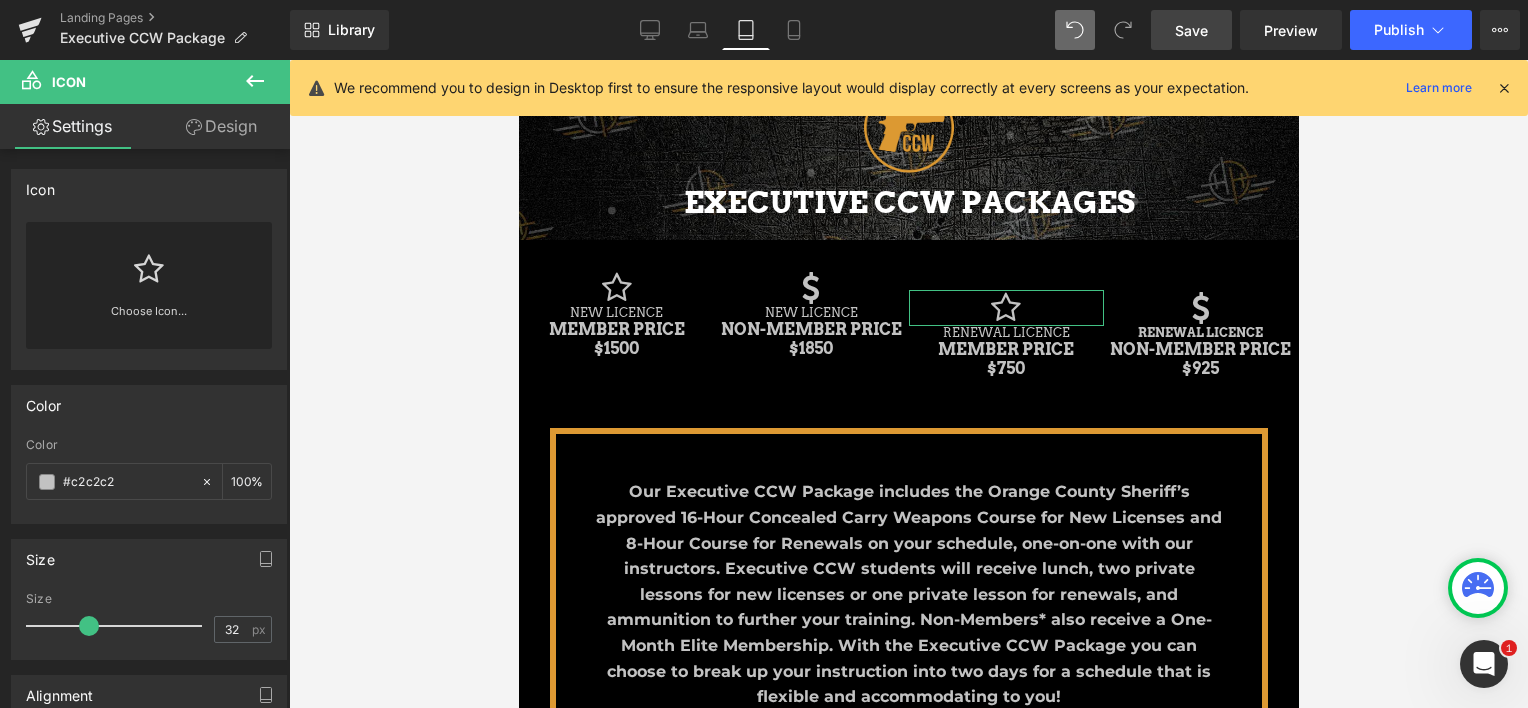 click on "Design" at bounding box center [221, 126] 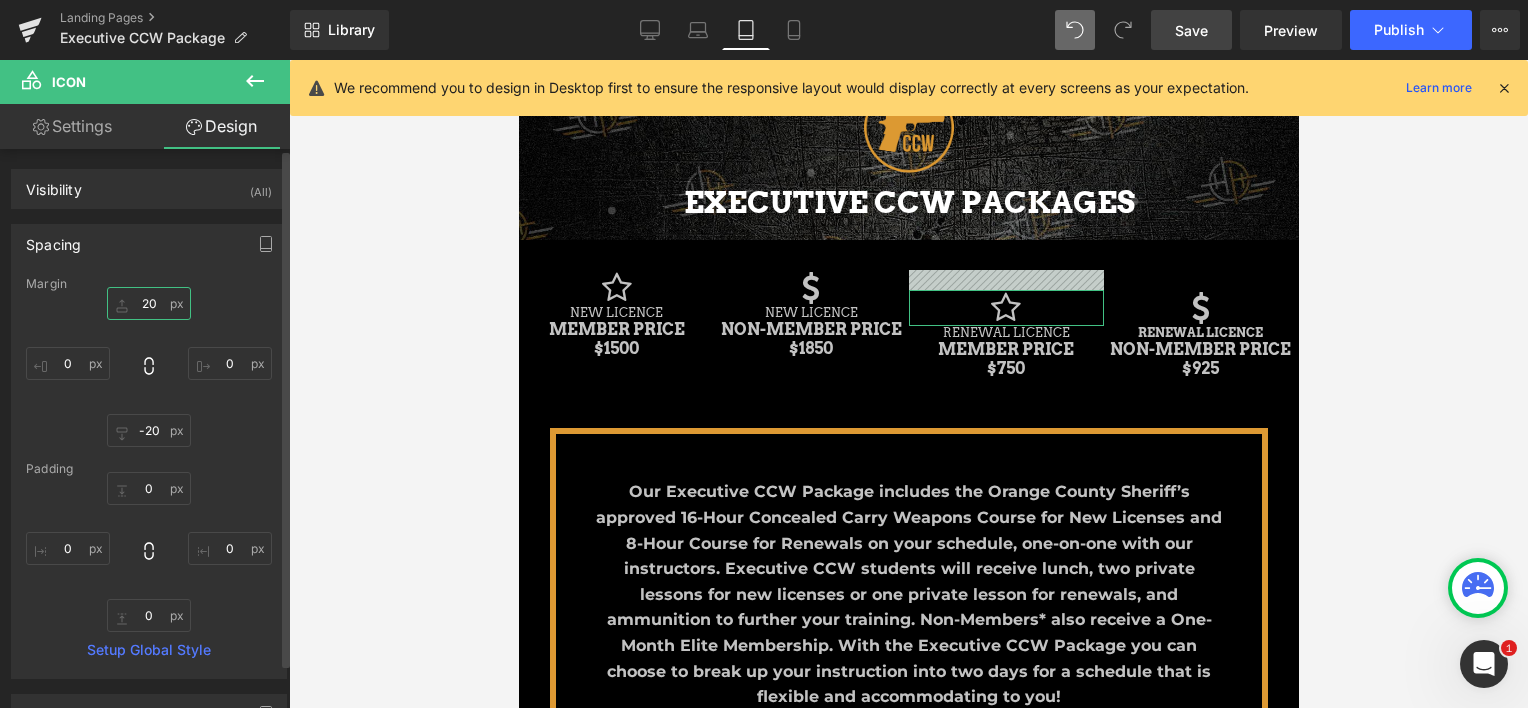 click on "20" at bounding box center [149, 303] 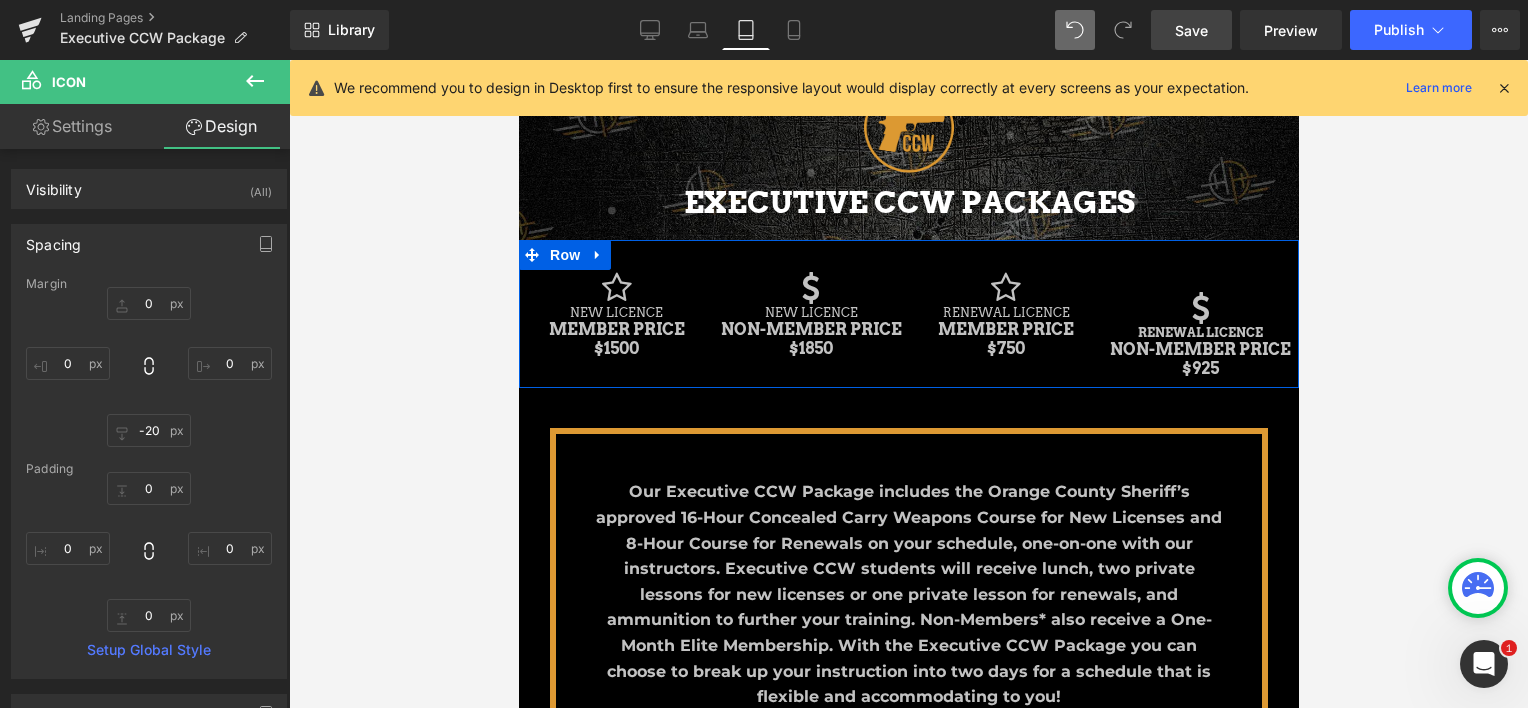 click at bounding box center (1200, 307) 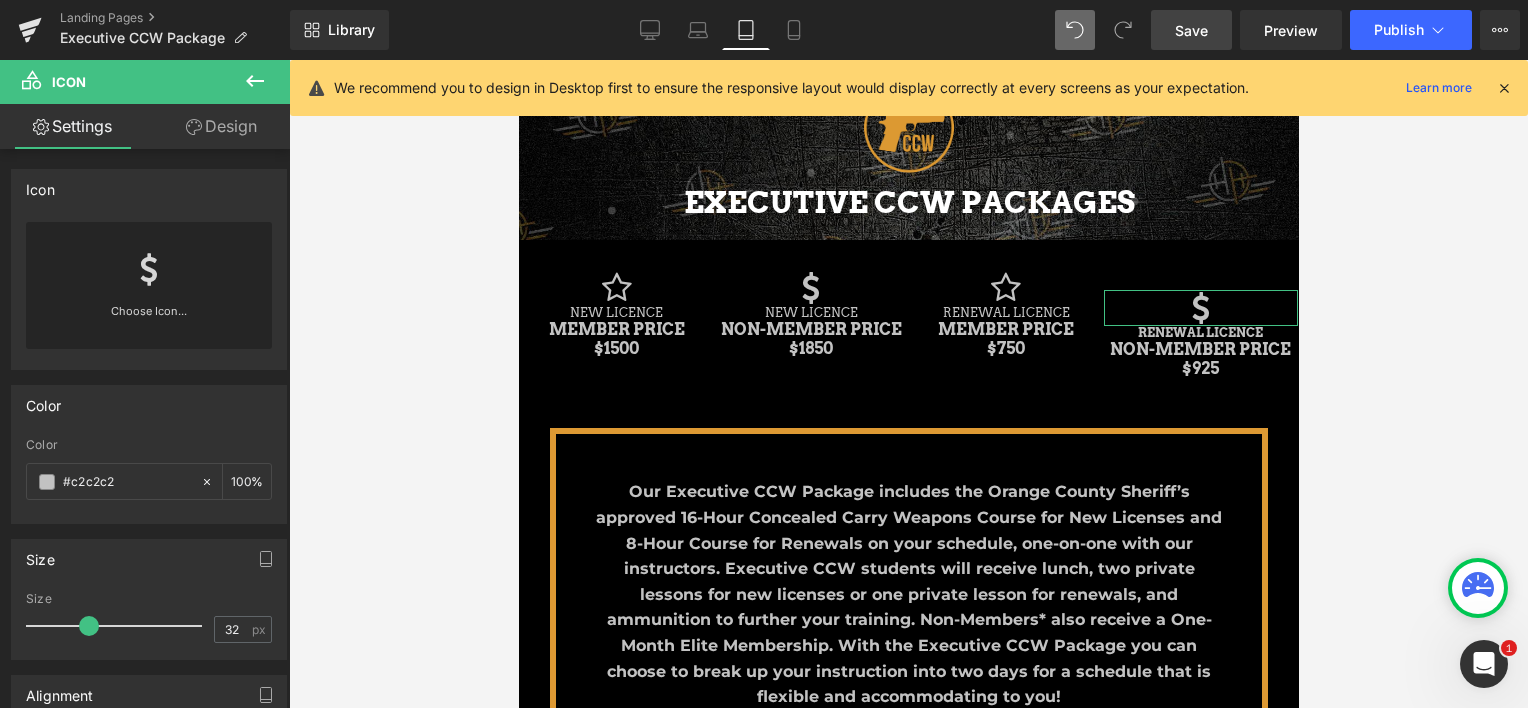 click on "Design" at bounding box center (221, 126) 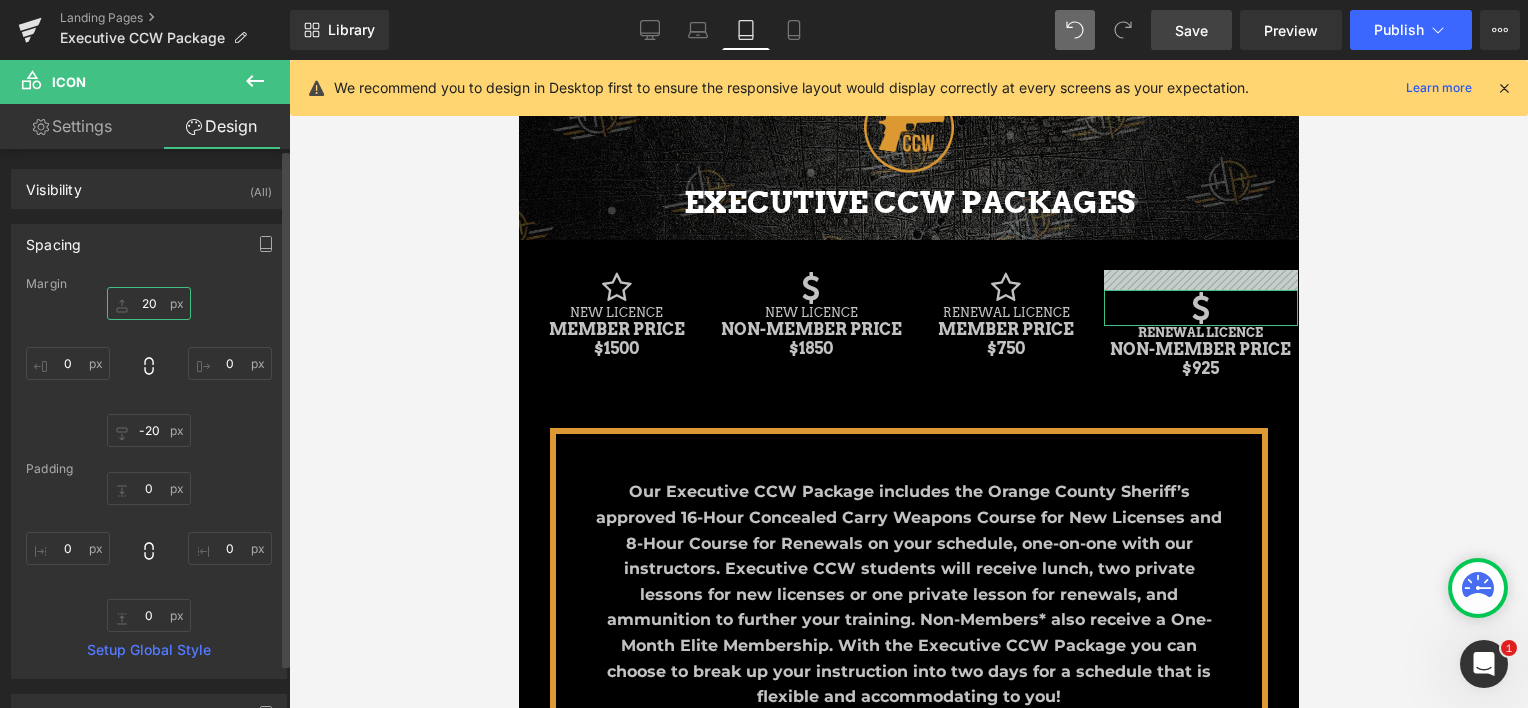 click on "20" at bounding box center (149, 303) 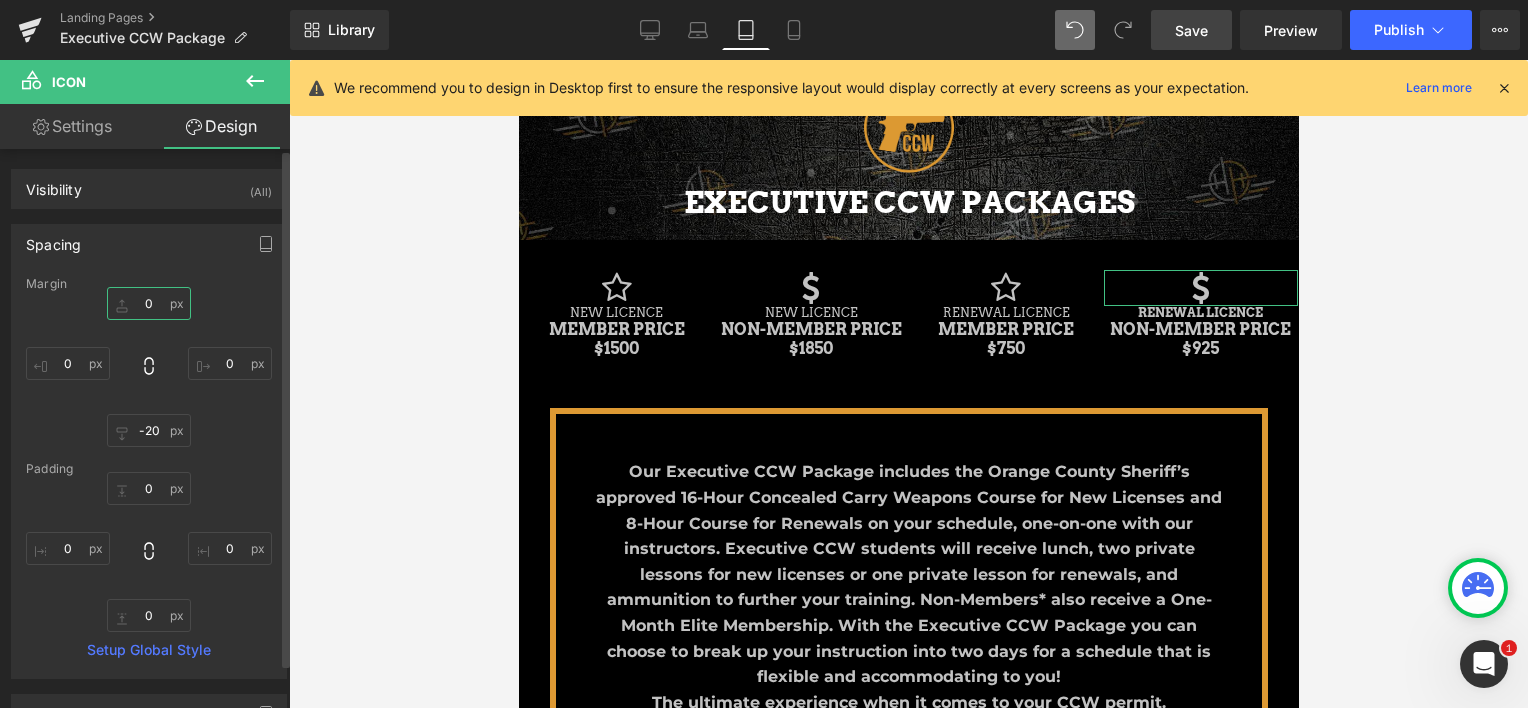 scroll, scrollTop: 2810, scrollLeft: 764, axis: both 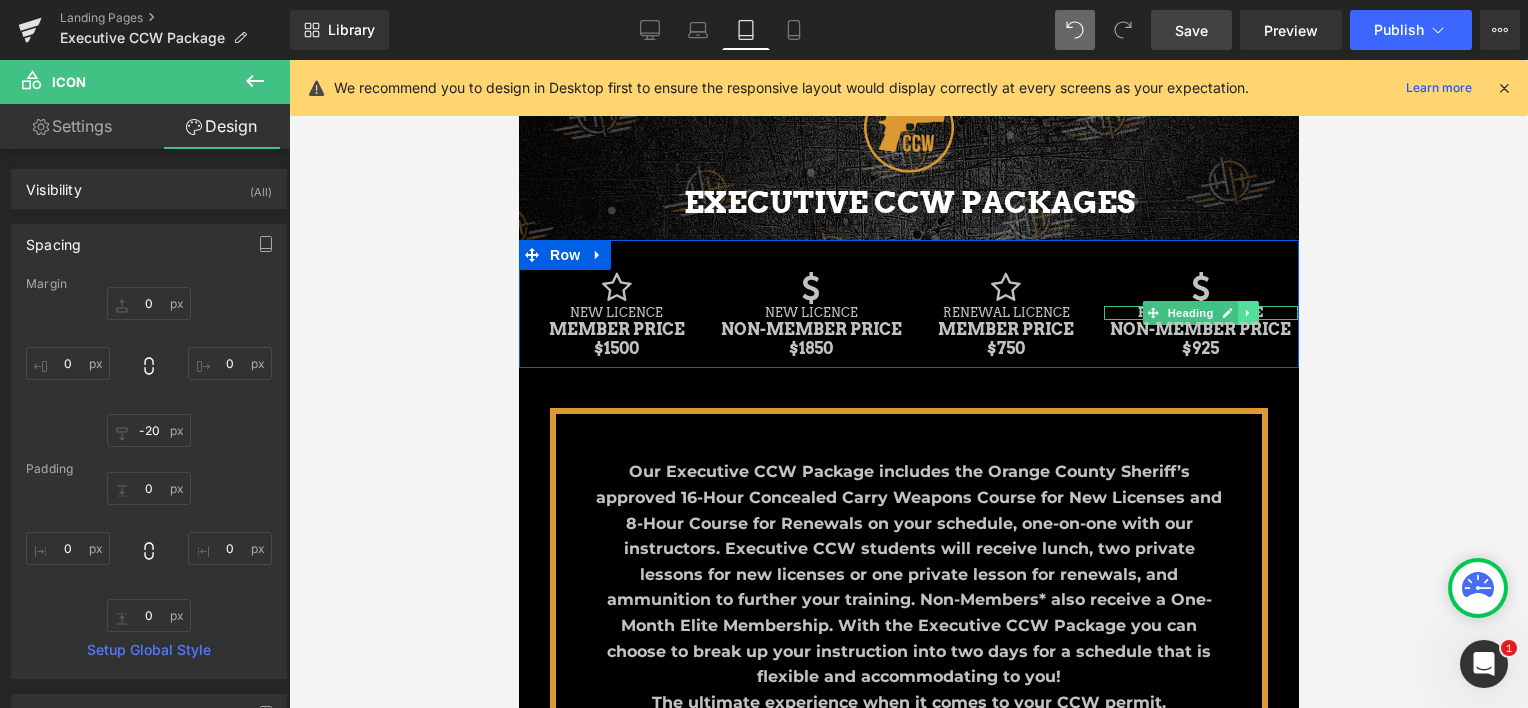 click at bounding box center [1247, 313] 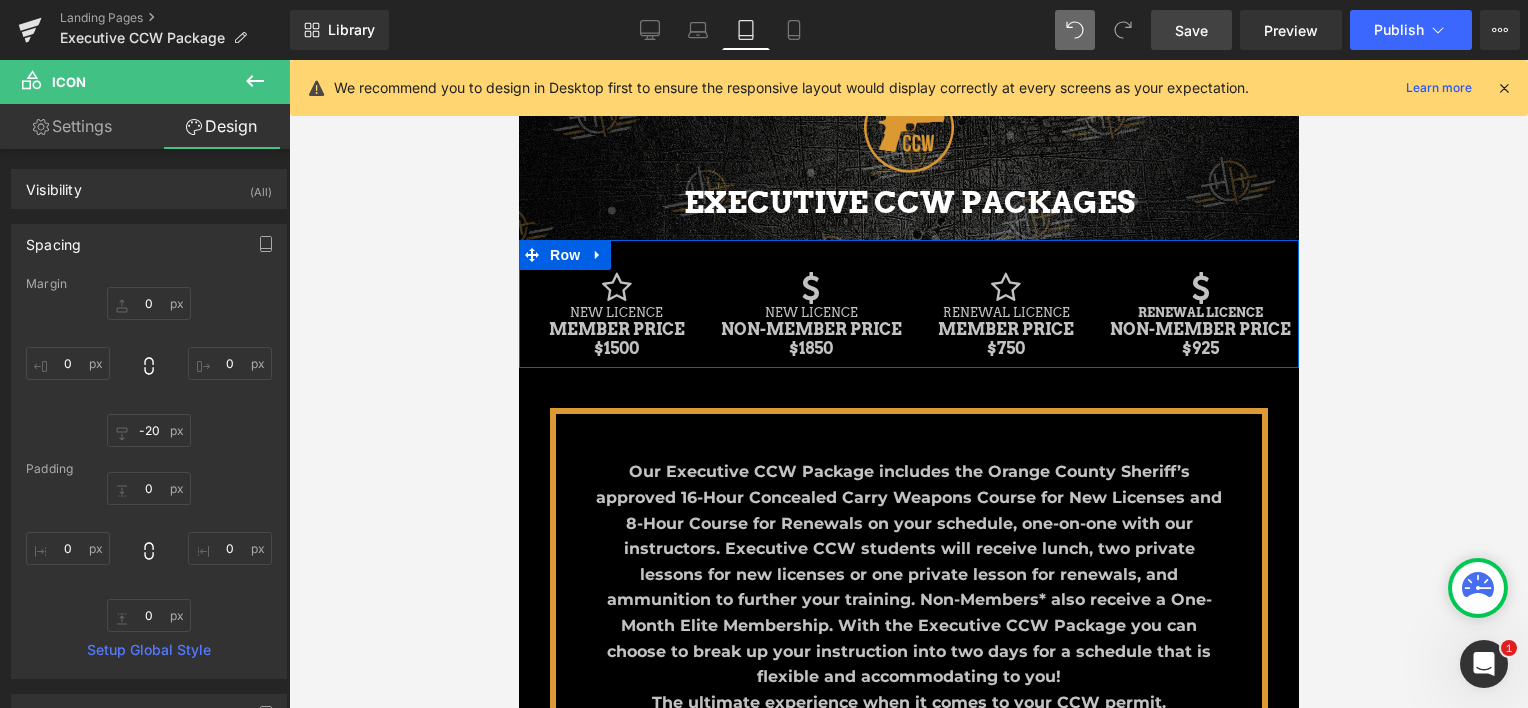 click at bounding box center [908, 255] 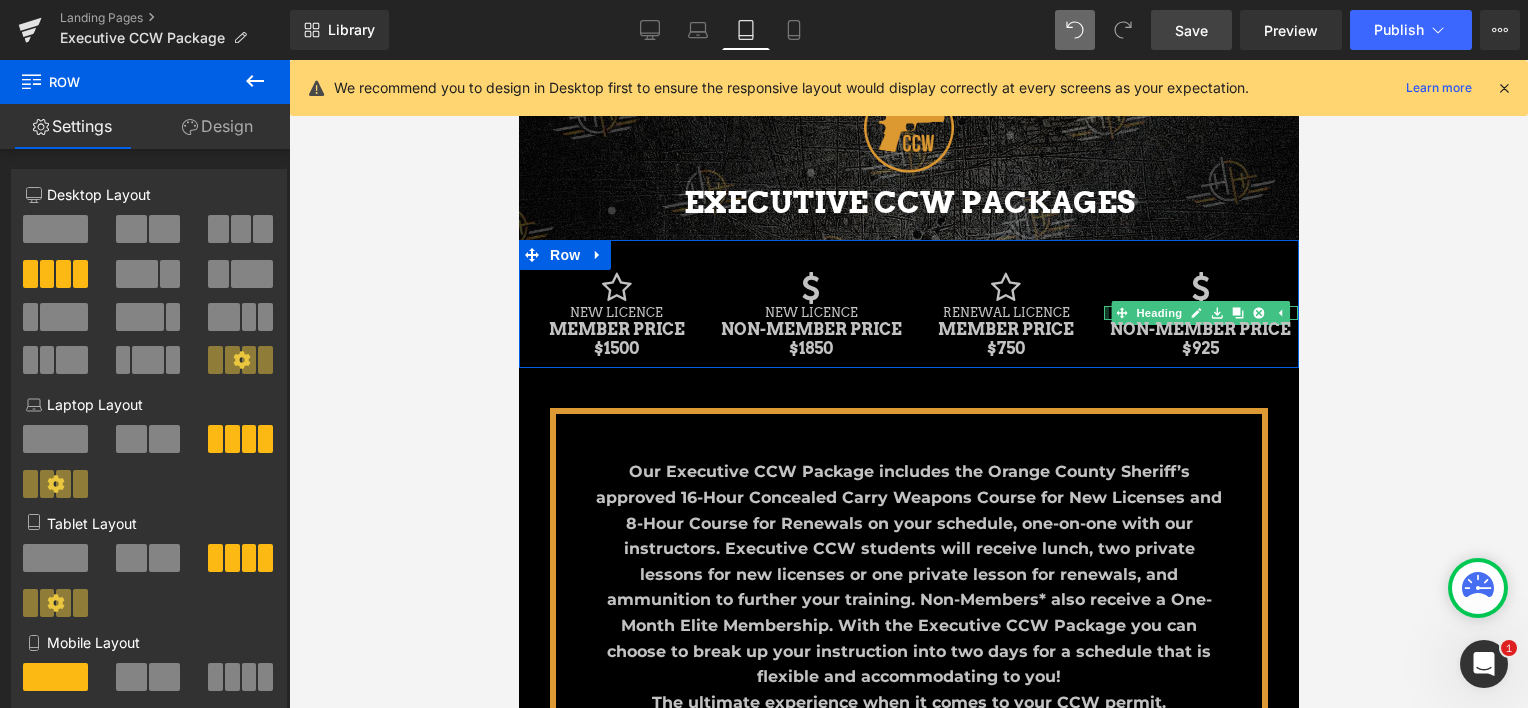 click at bounding box center (1105, 313) 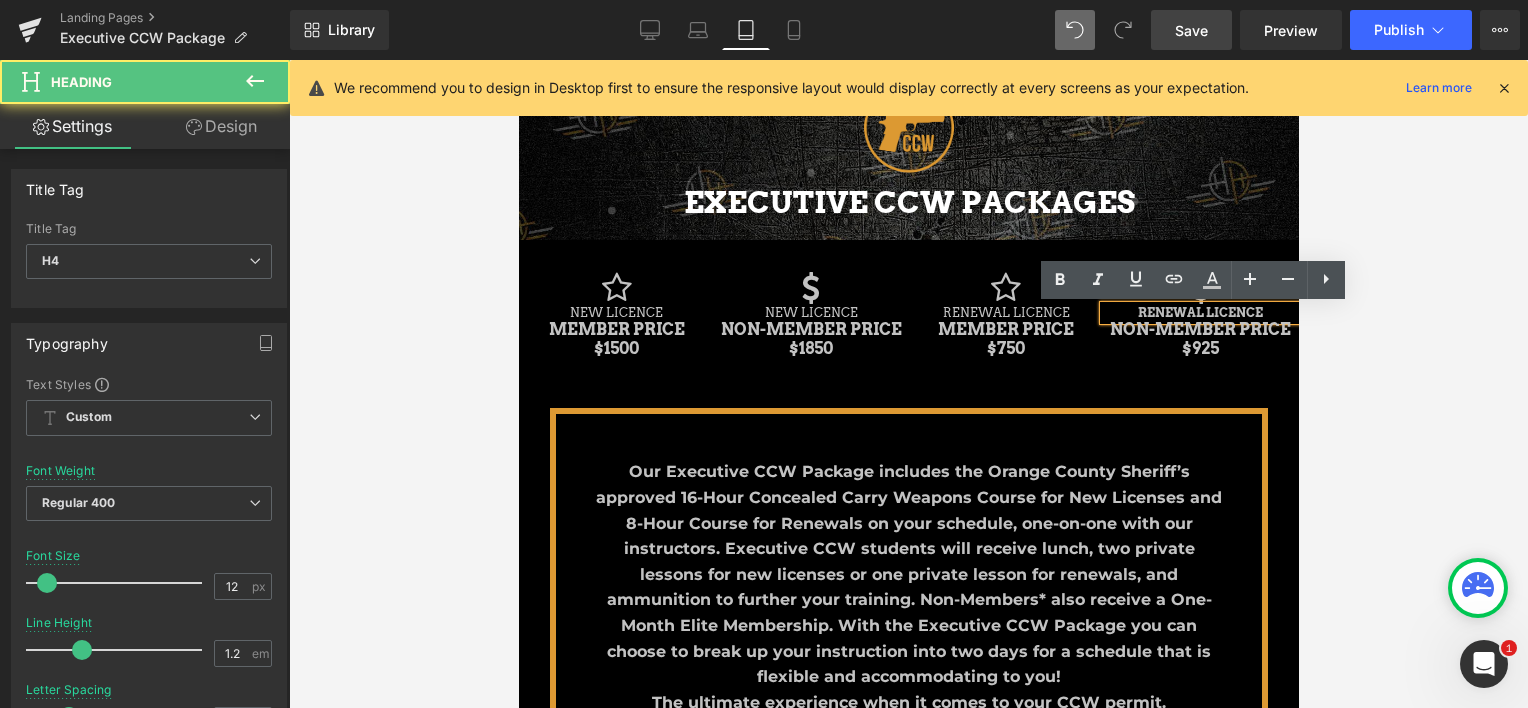 click on "RENEWAL LICENCE" at bounding box center [1200, 313] 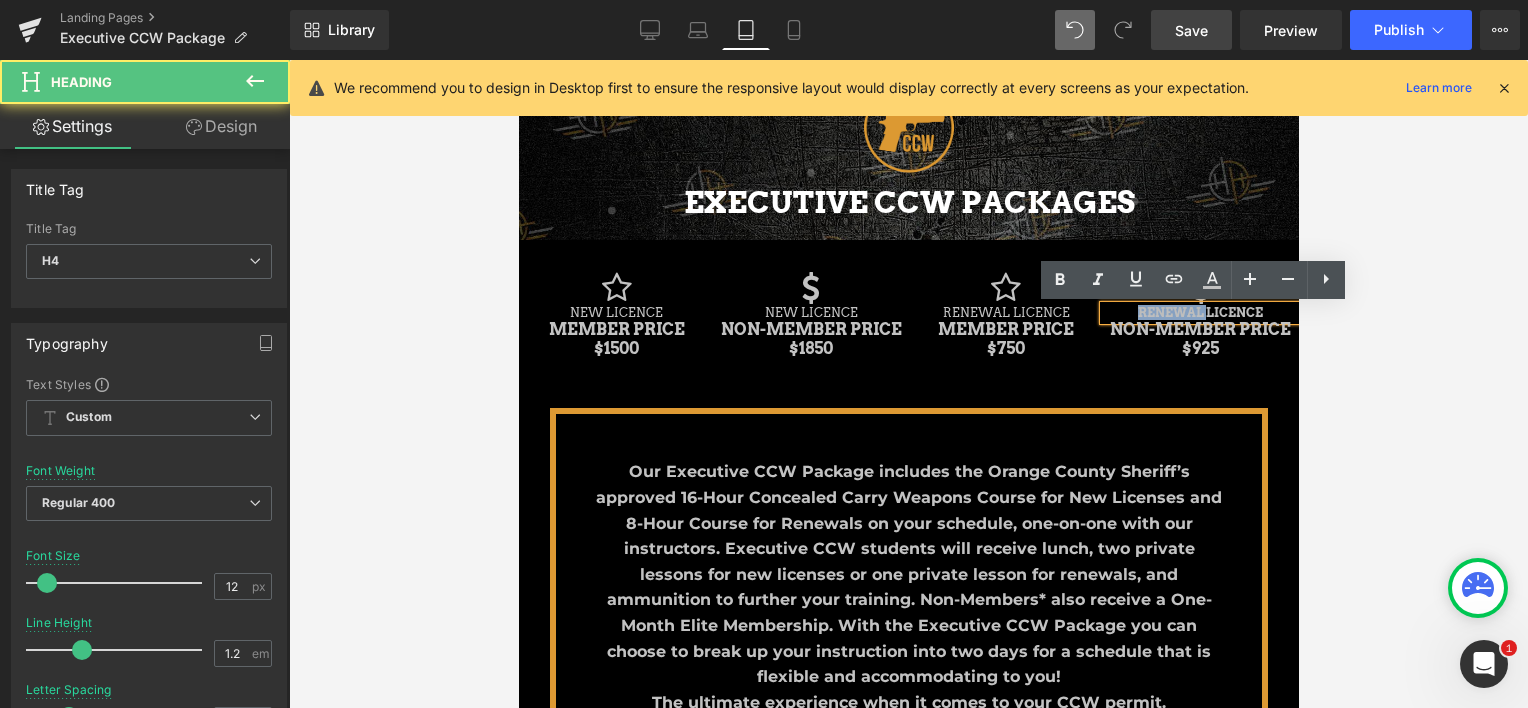 click on "RENEWAL LICENCE" at bounding box center (1200, 313) 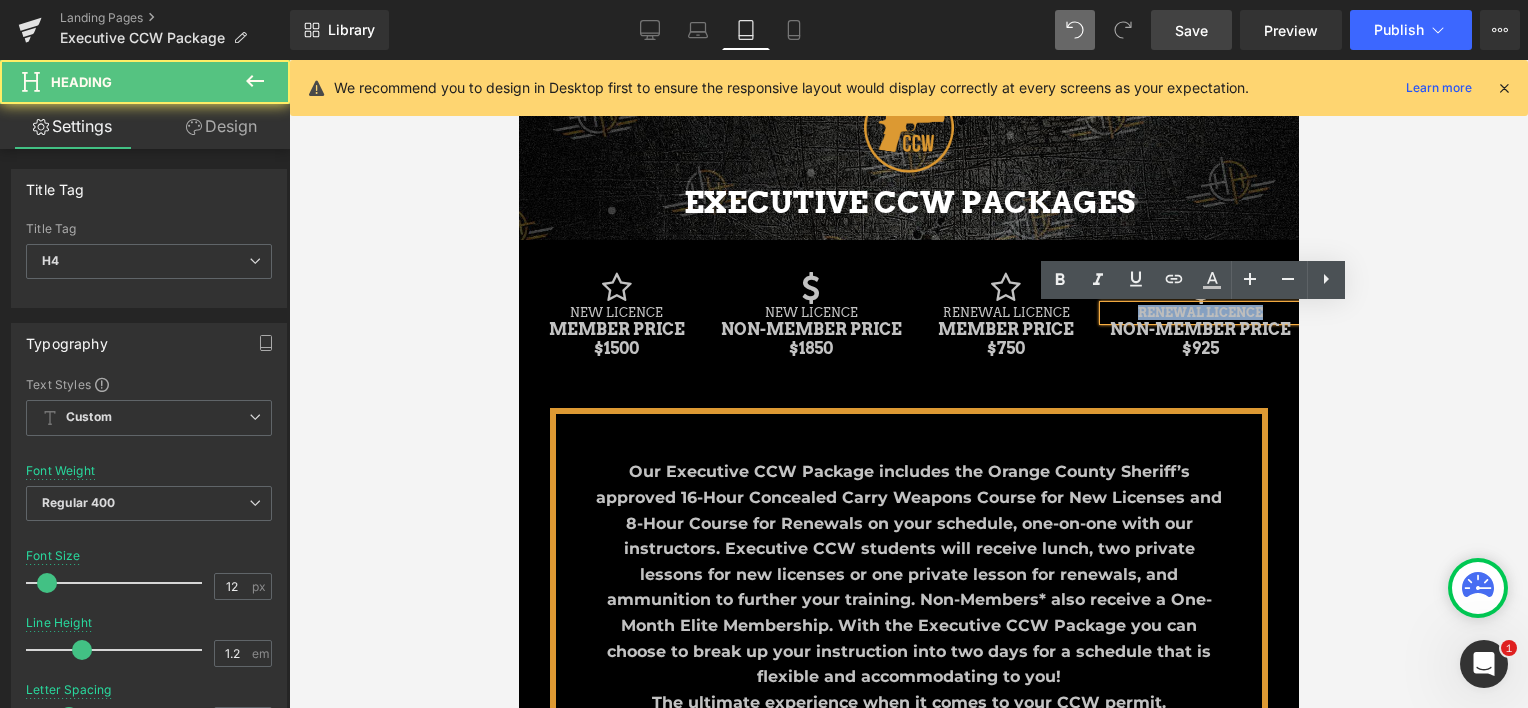 click on "RENEWAL LICENCE" at bounding box center (1200, 313) 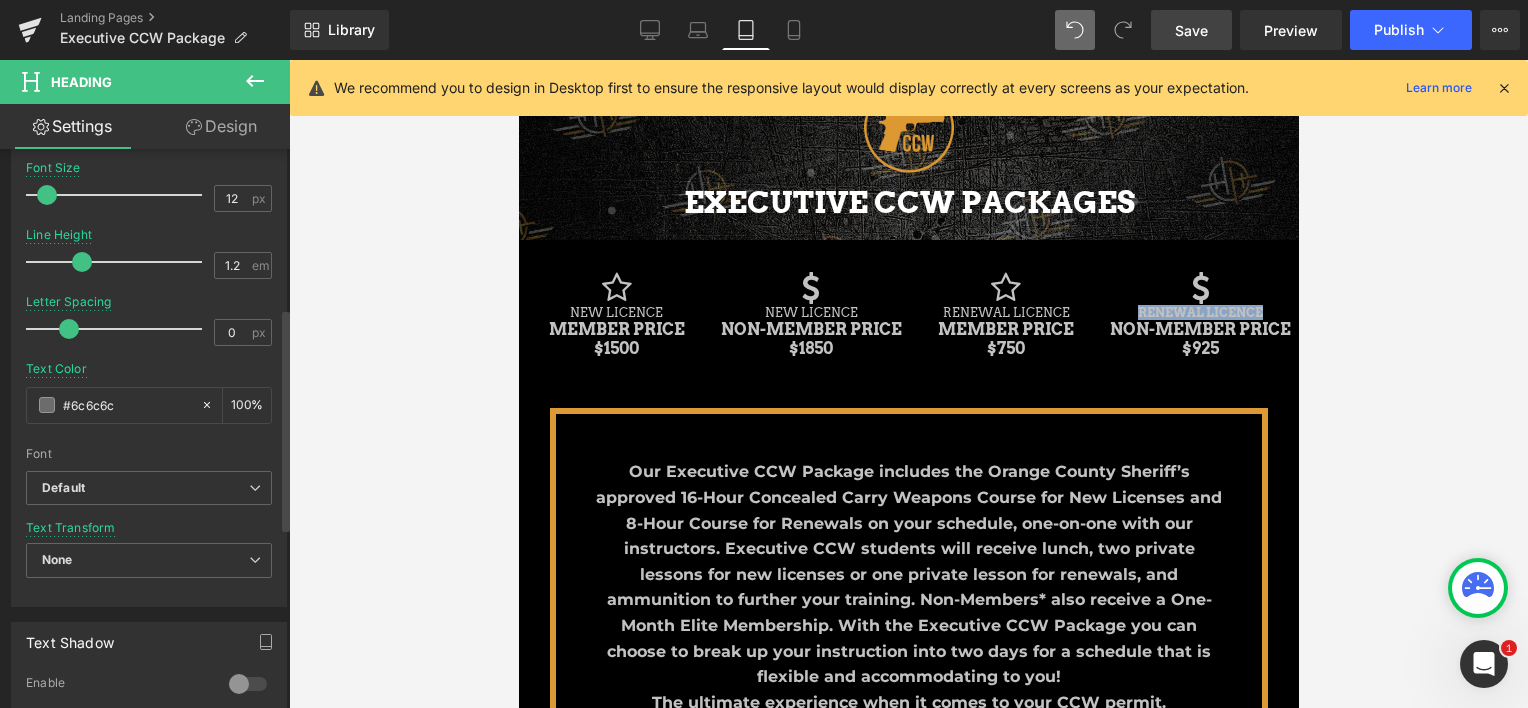 scroll, scrollTop: 400, scrollLeft: 0, axis: vertical 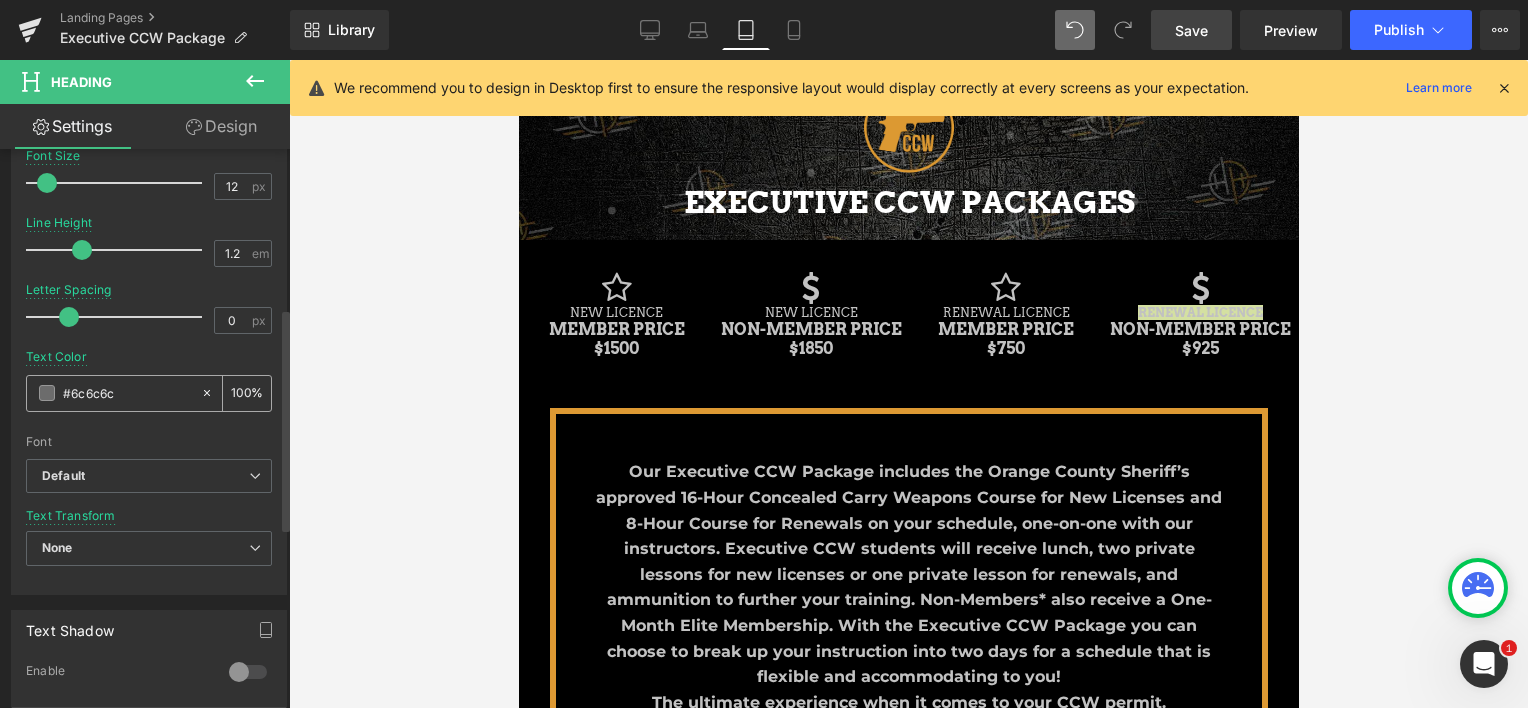 click on "#6c6c6c" at bounding box center (127, 393) 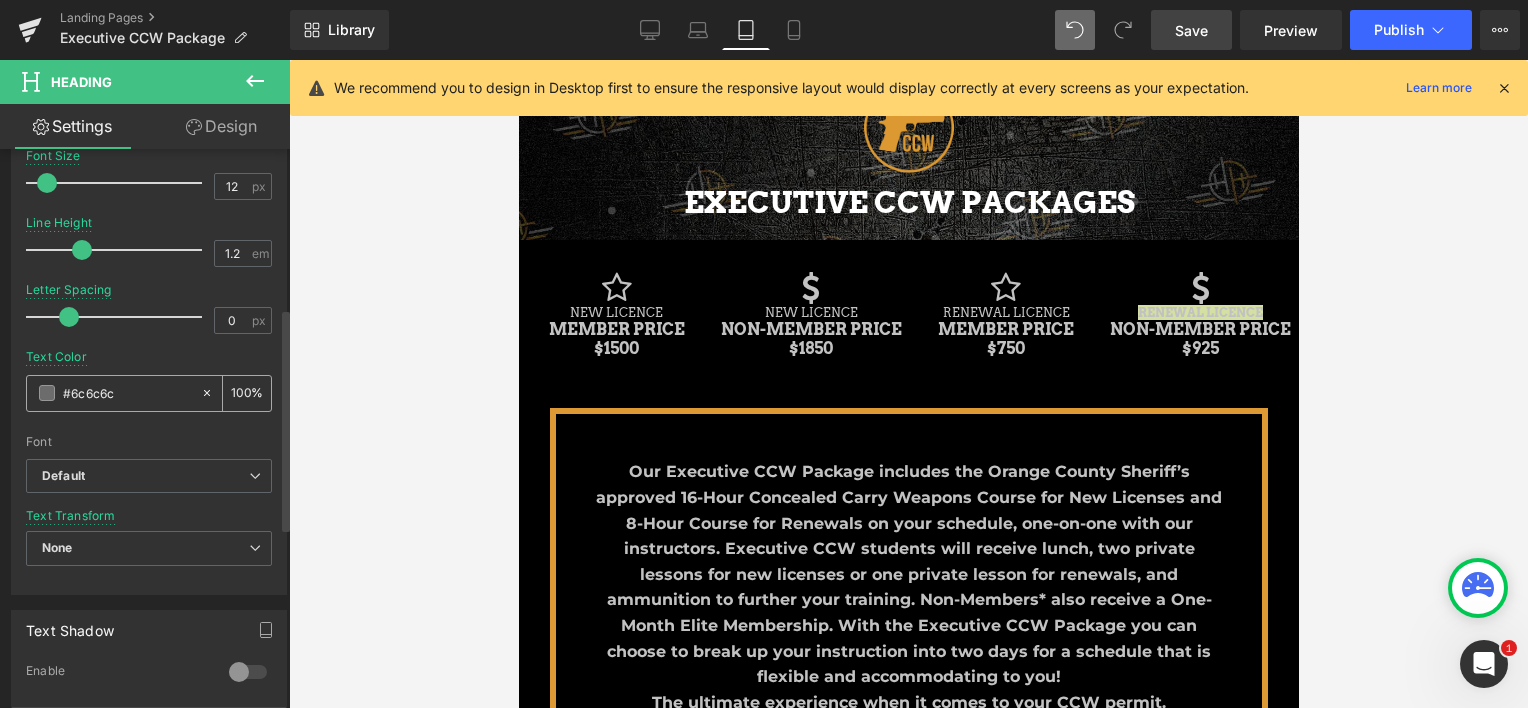 click on "#6c6c6c" at bounding box center (127, 393) 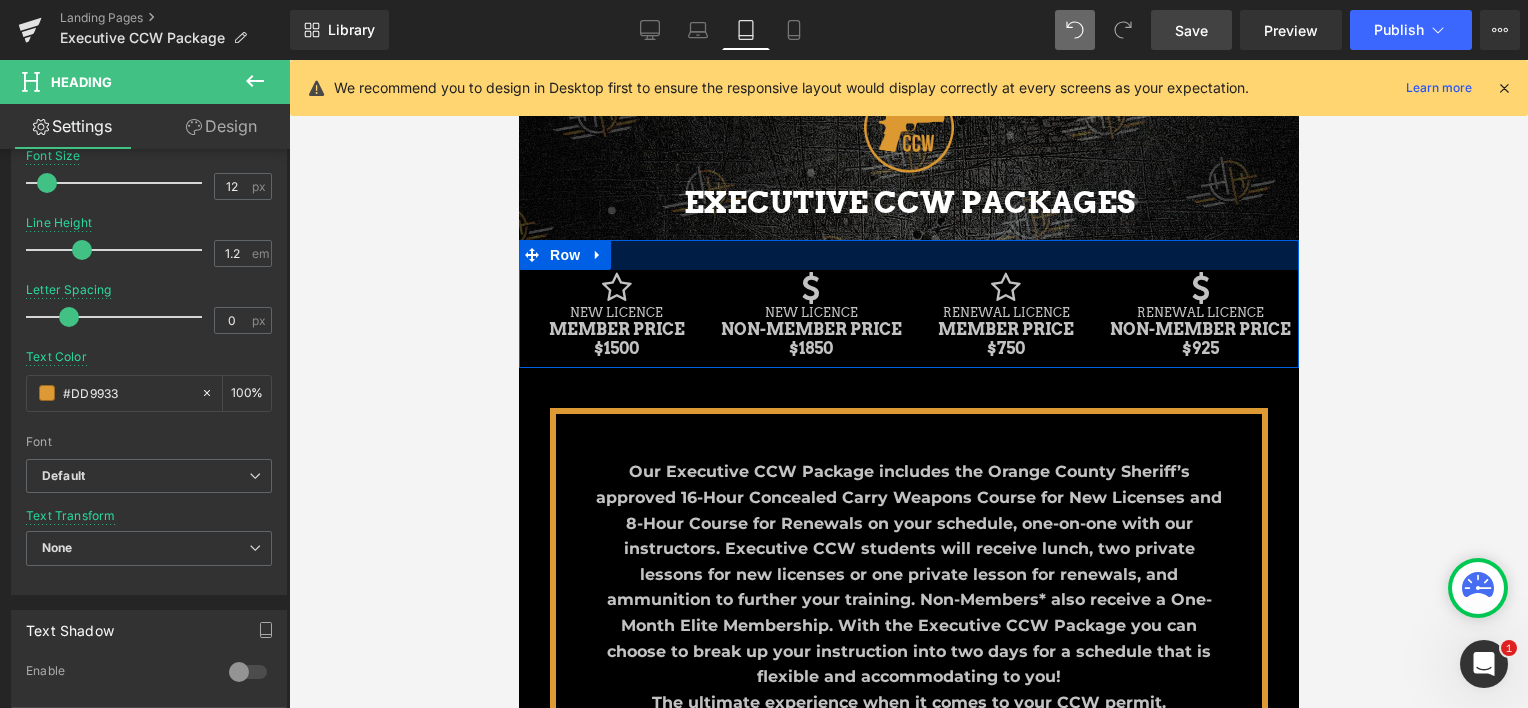 click at bounding box center [908, 255] 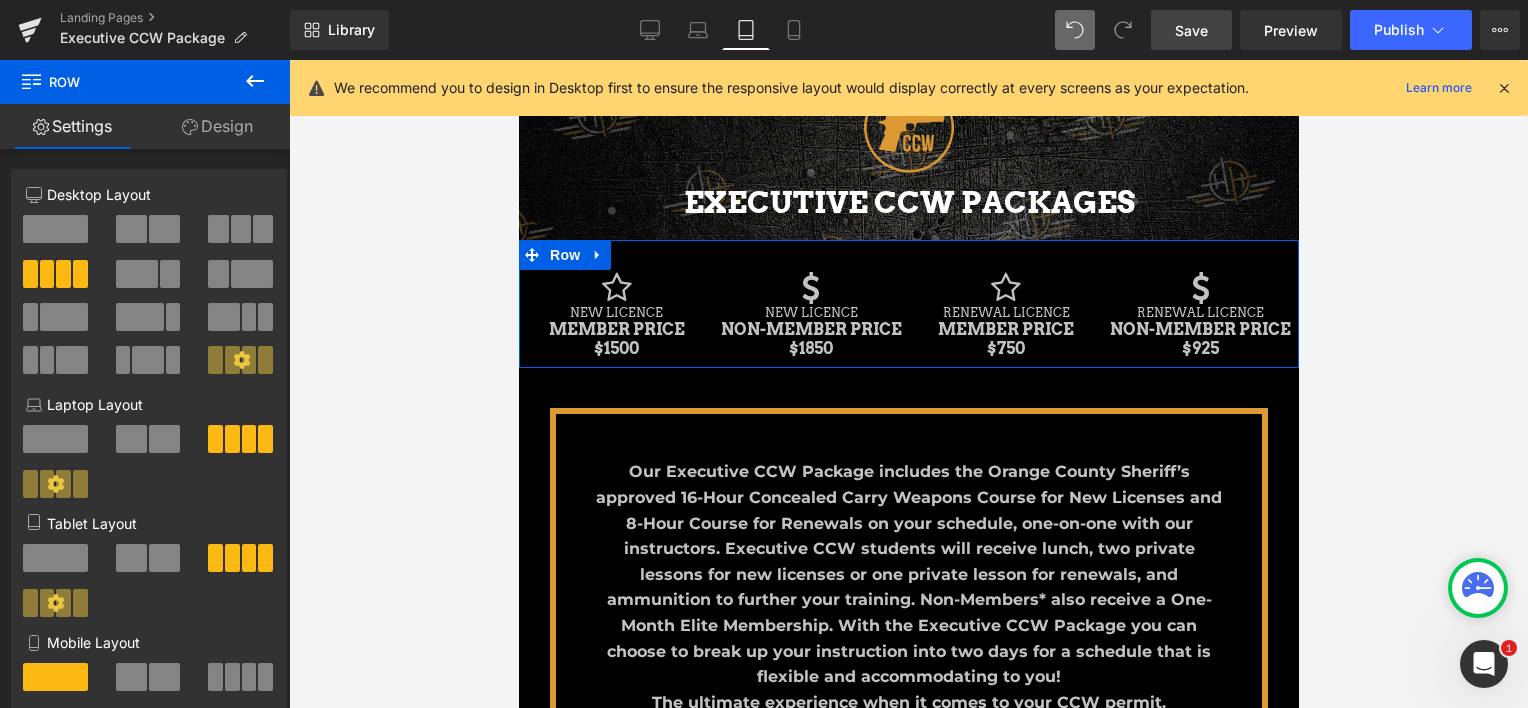 click on "Design" at bounding box center (217, 126) 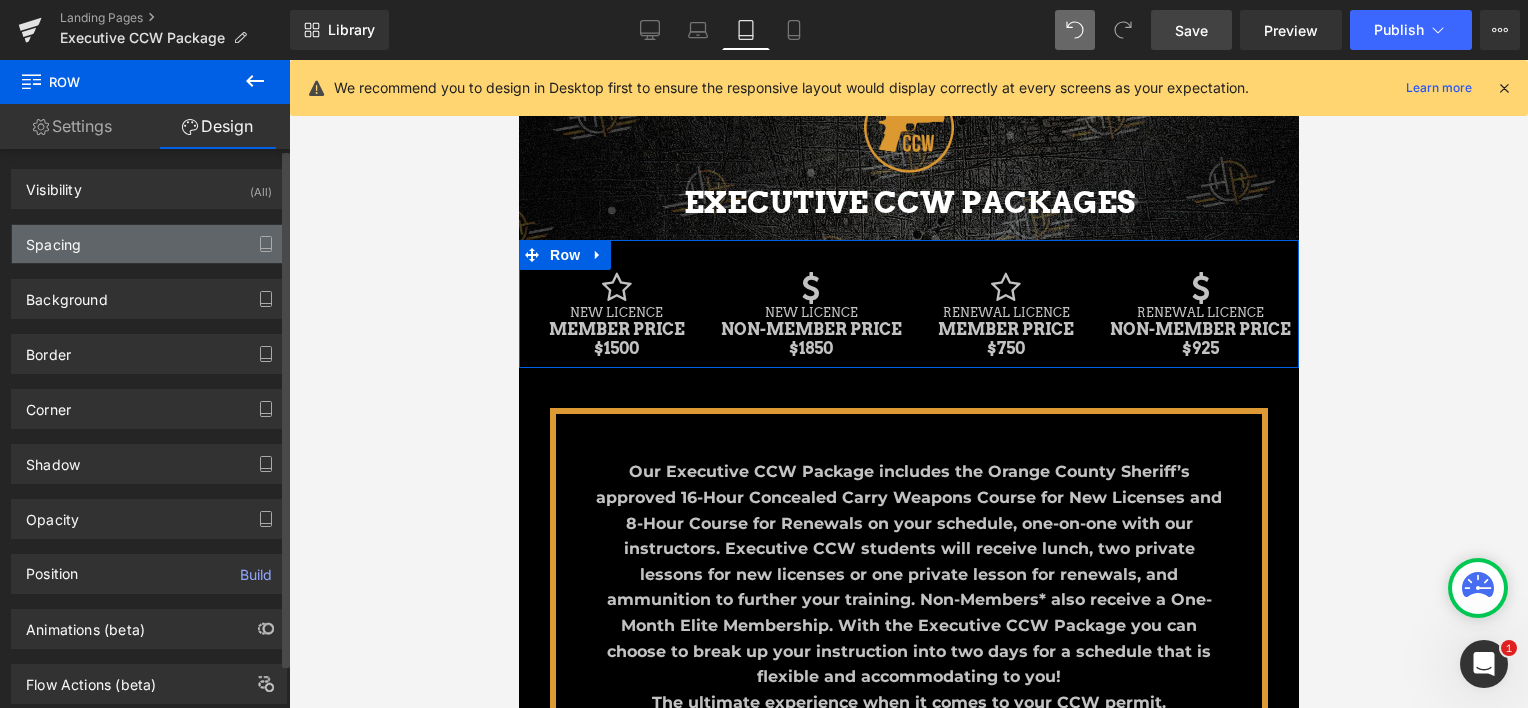 click on "Spacing" at bounding box center [149, 244] 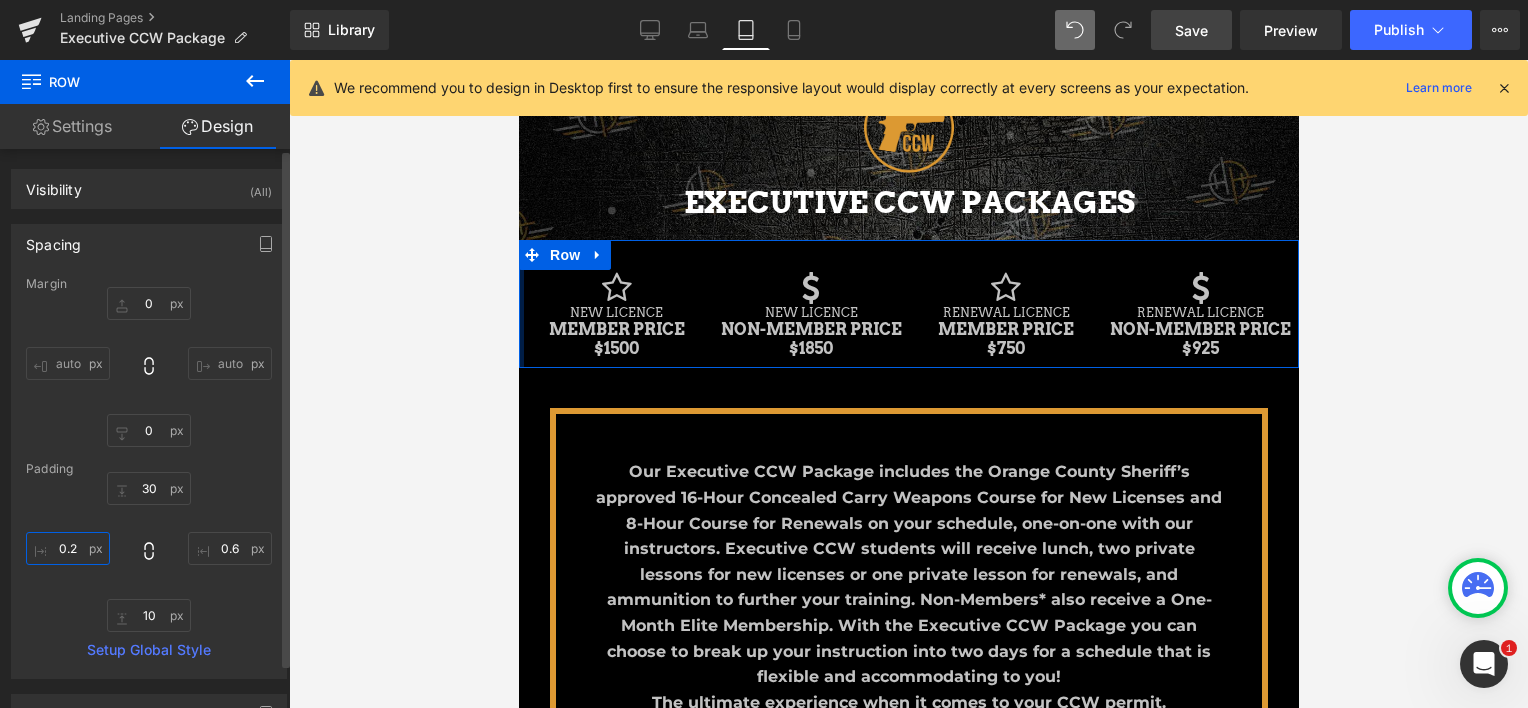 click on "0.2" at bounding box center (68, 548) 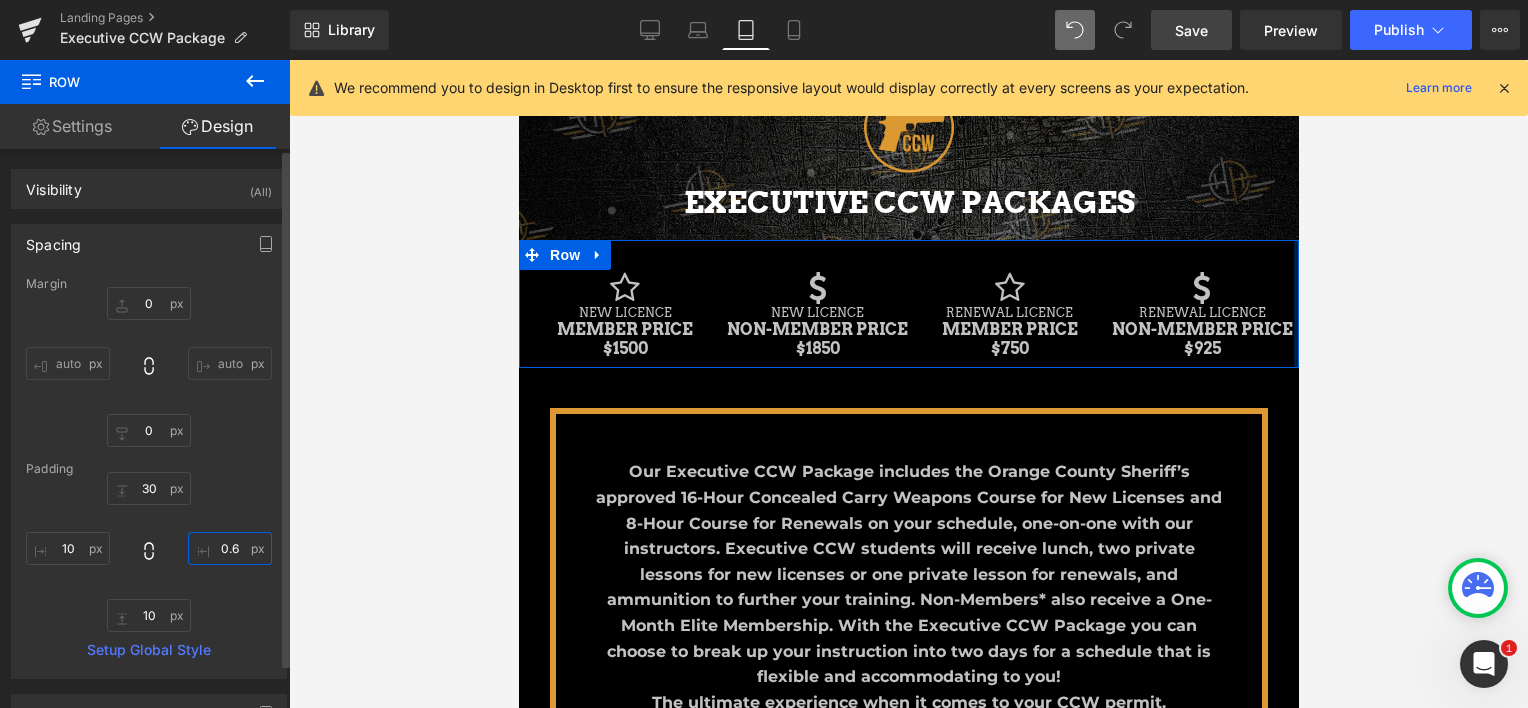 click on "0.6" at bounding box center (230, 548) 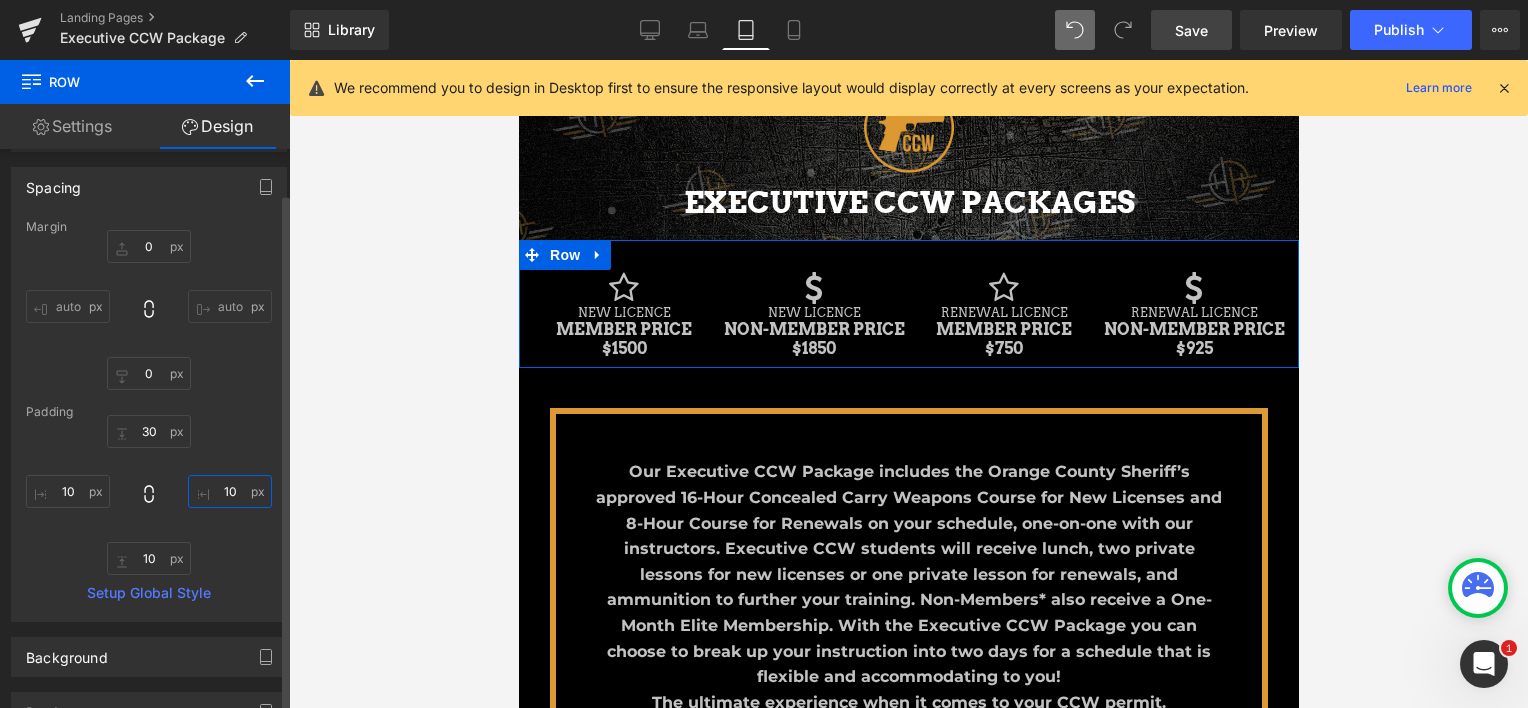 scroll, scrollTop: 100, scrollLeft: 0, axis: vertical 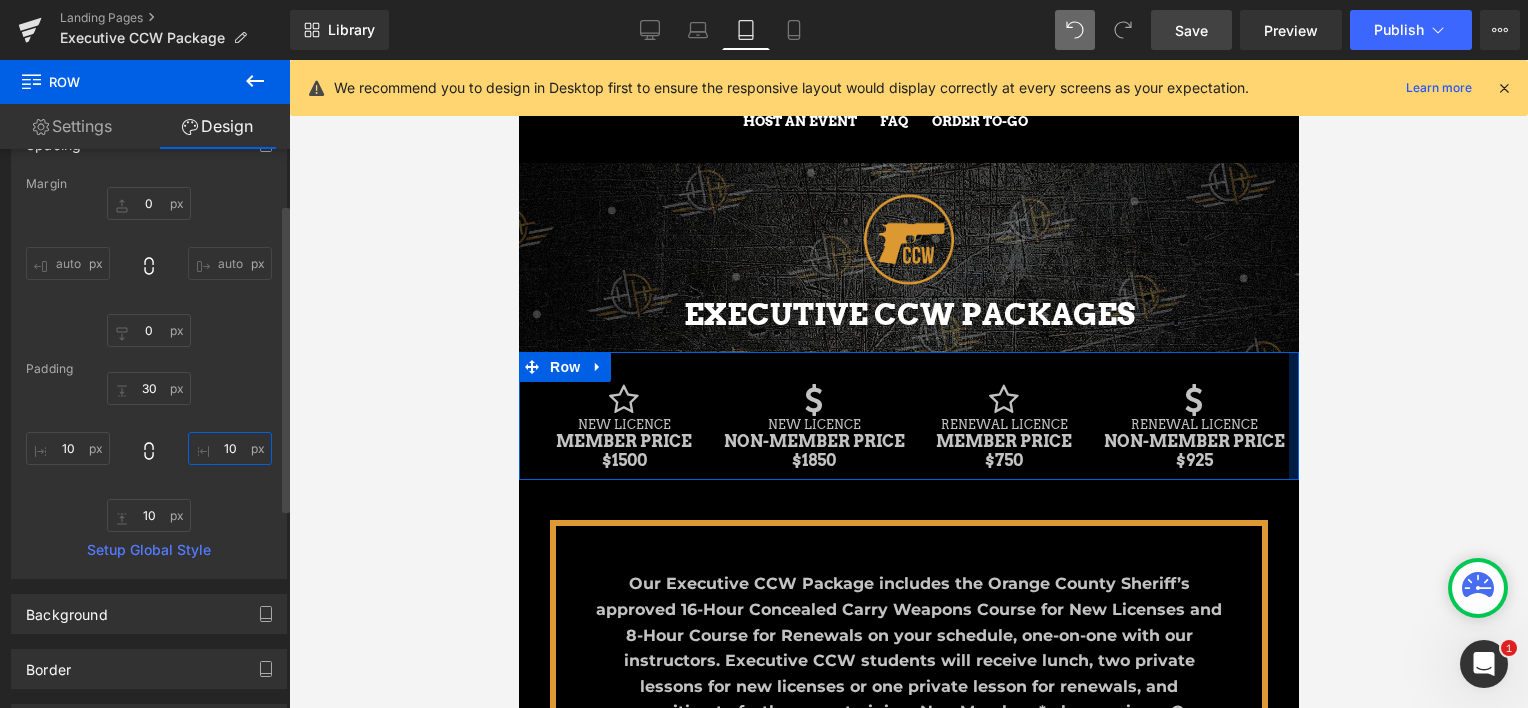 click on "10" at bounding box center [230, 448] 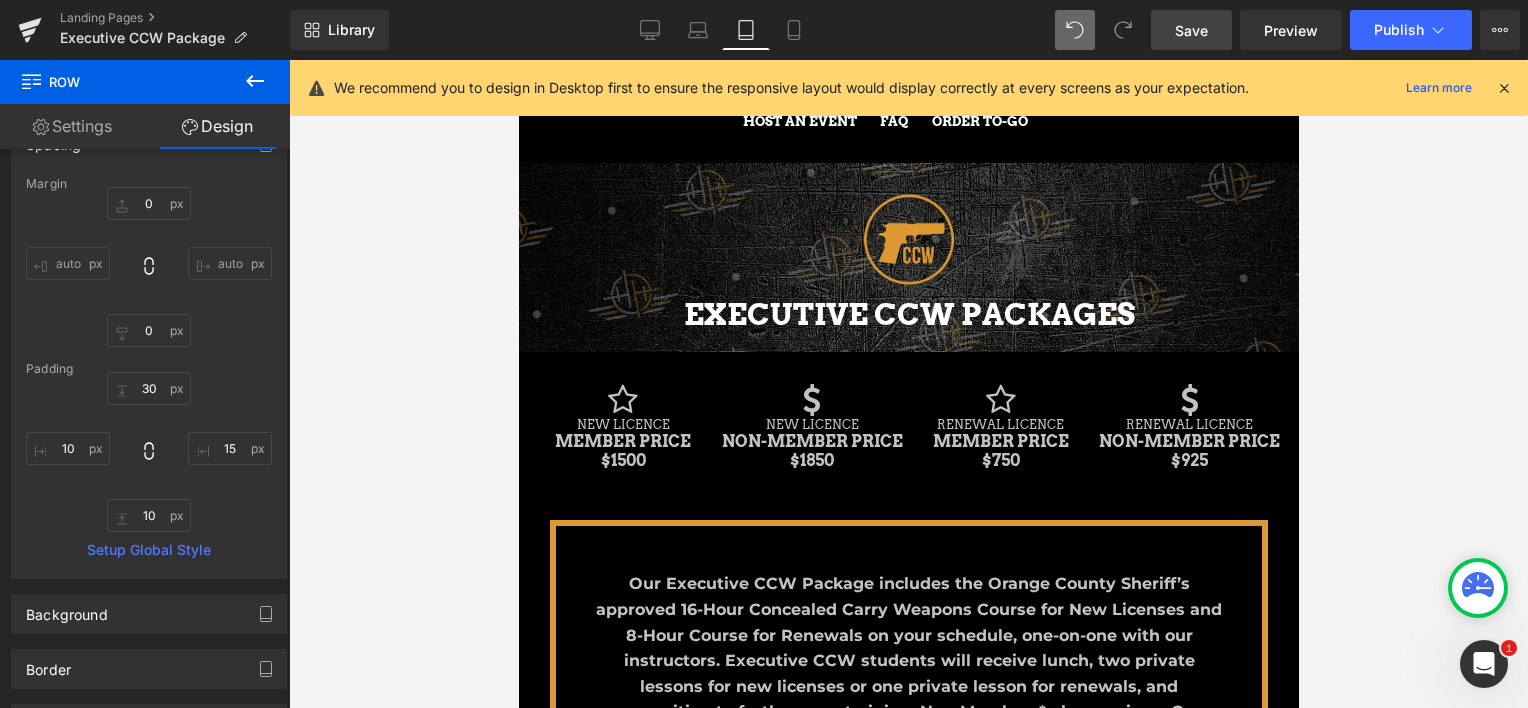 click on "Save" at bounding box center [1191, 30] 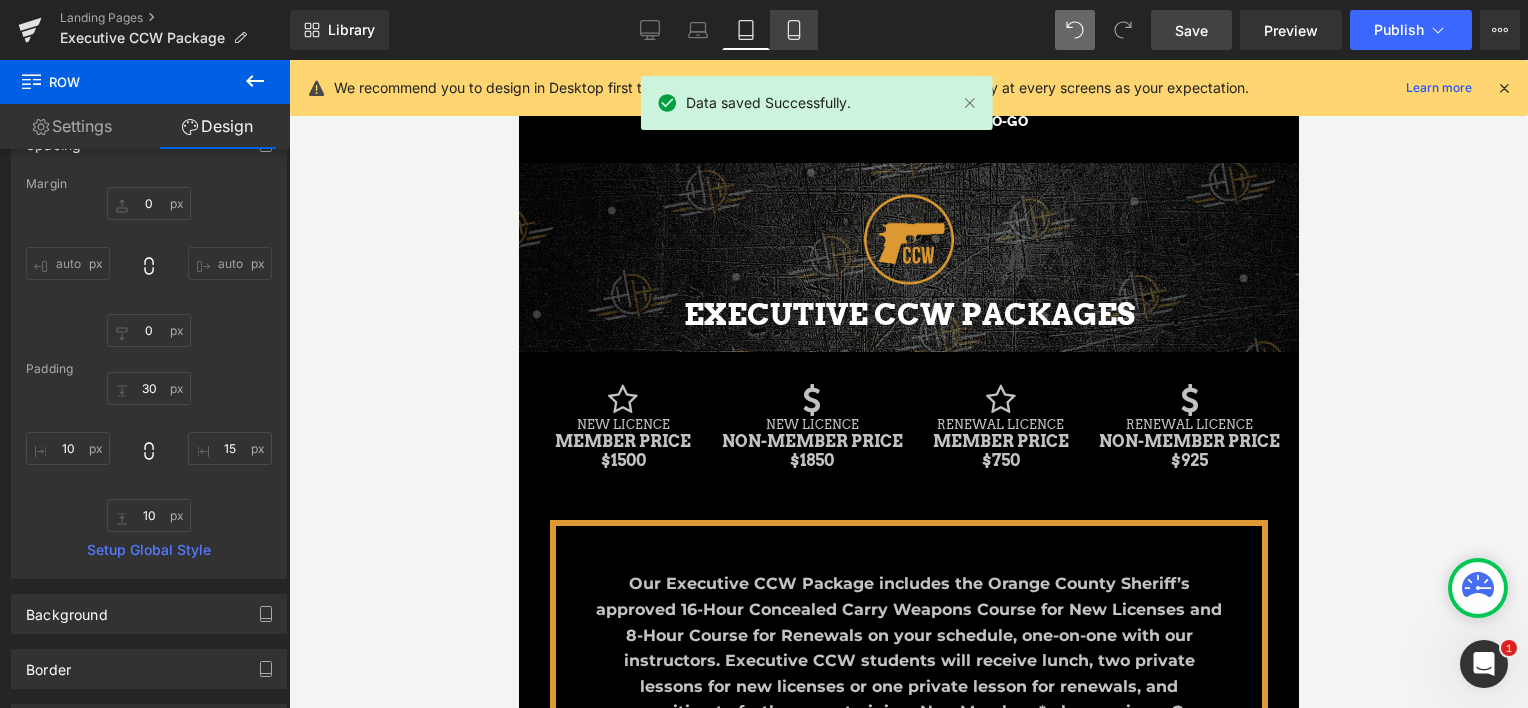 click 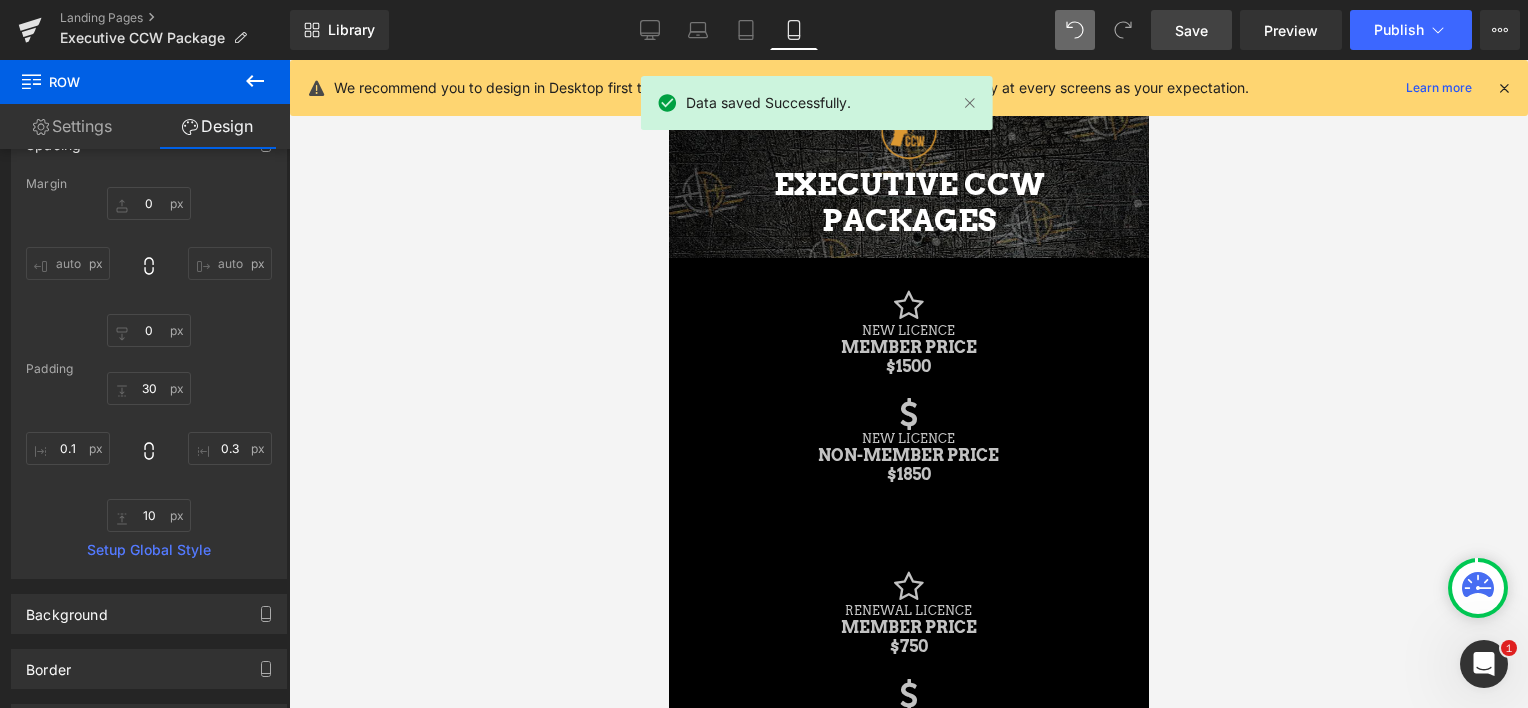 scroll, scrollTop: 0, scrollLeft: 0, axis: both 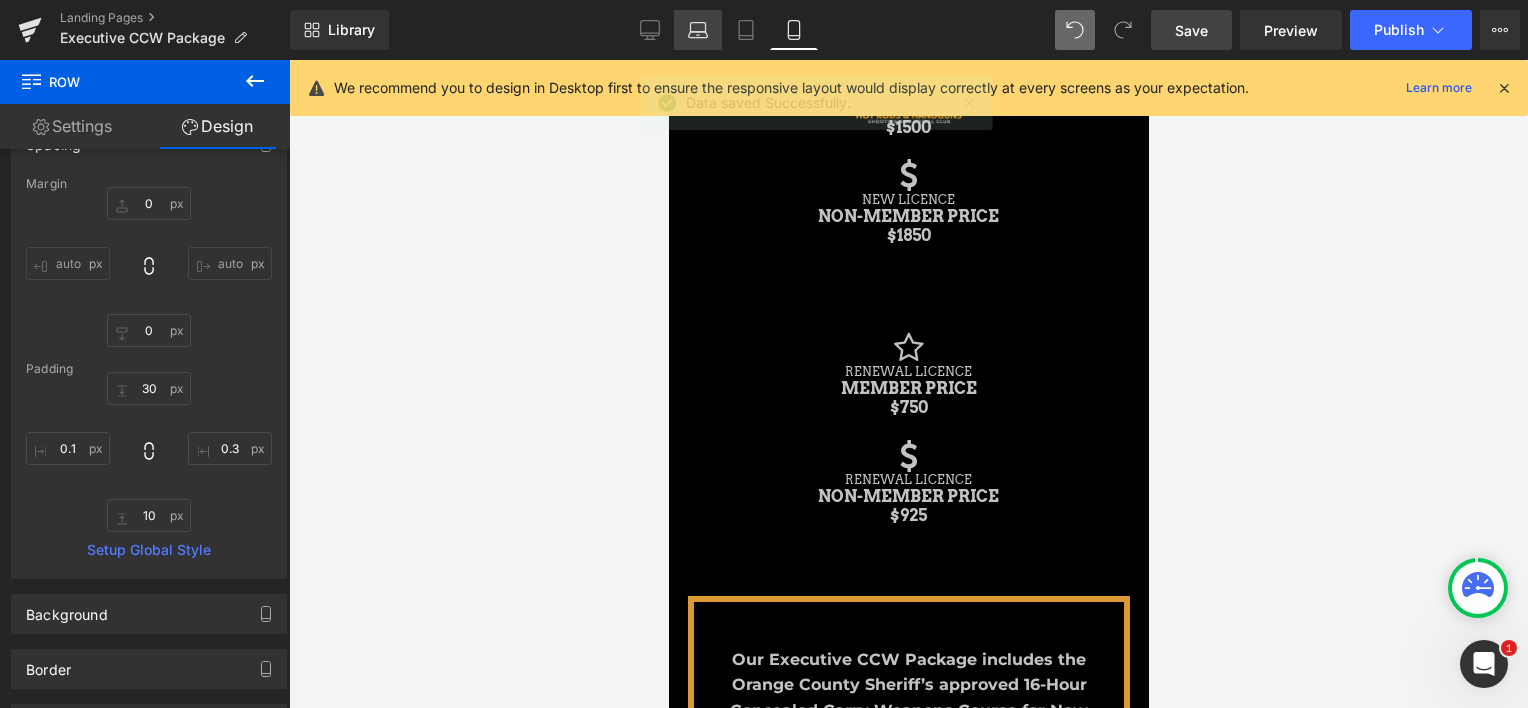 click on "Laptop" at bounding box center (698, 30) 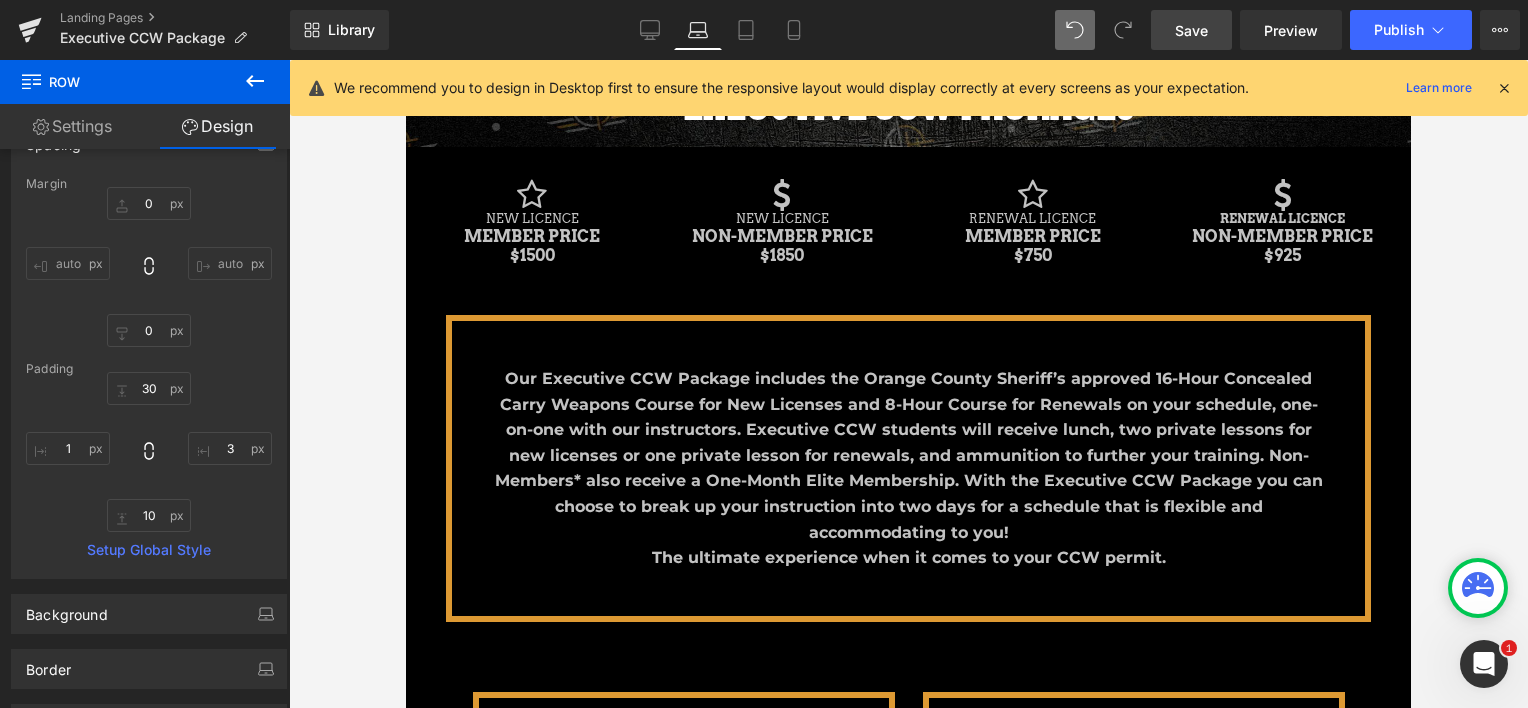 scroll, scrollTop: 204, scrollLeft: 0, axis: vertical 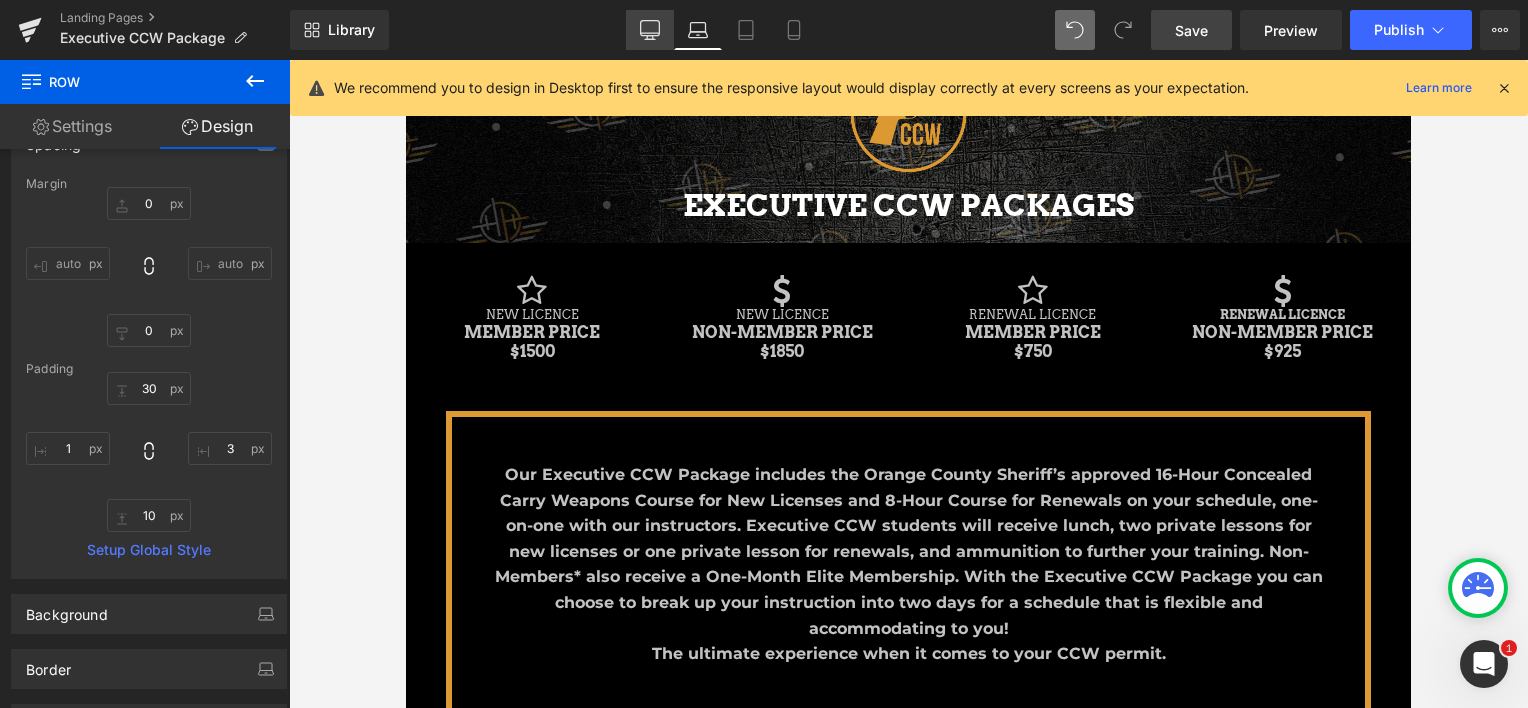 click 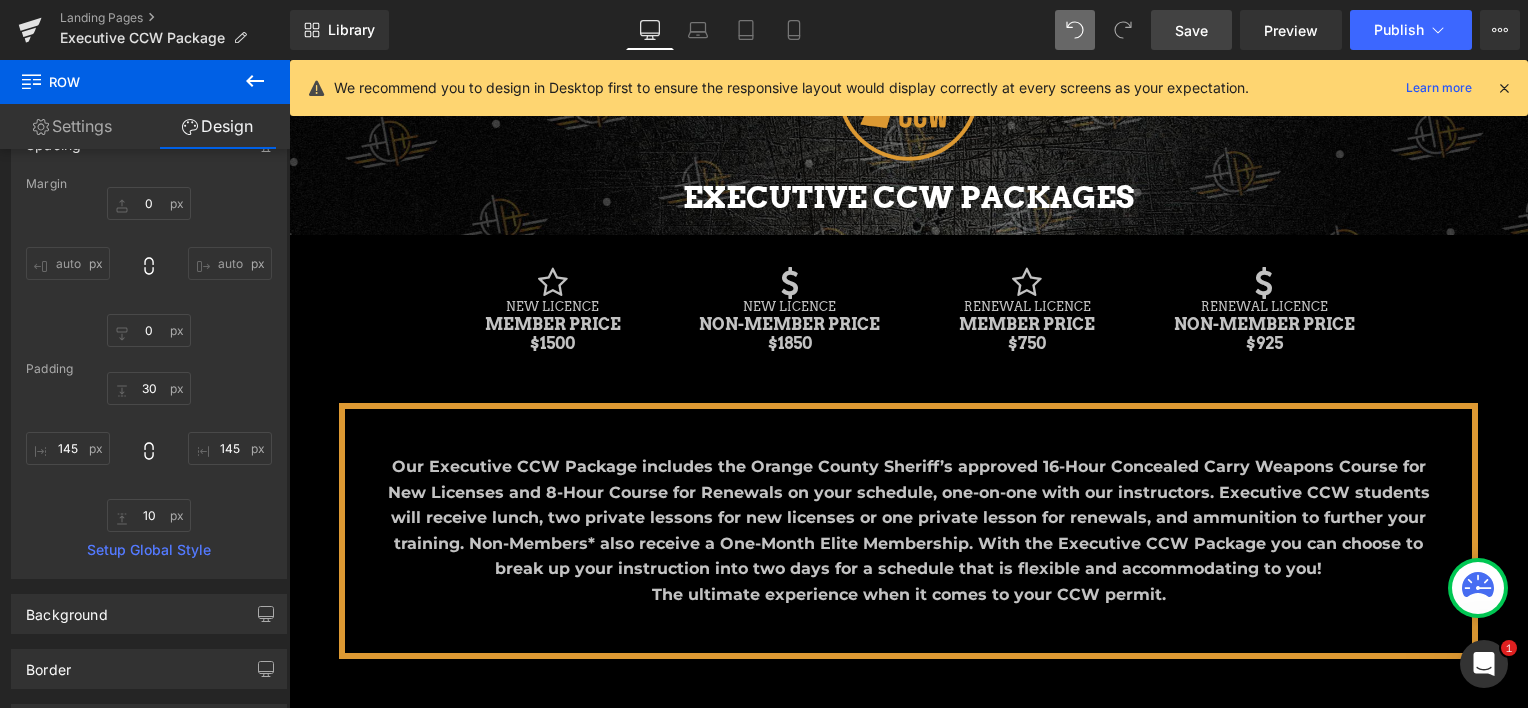 scroll, scrollTop: 238, scrollLeft: 0, axis: vertical 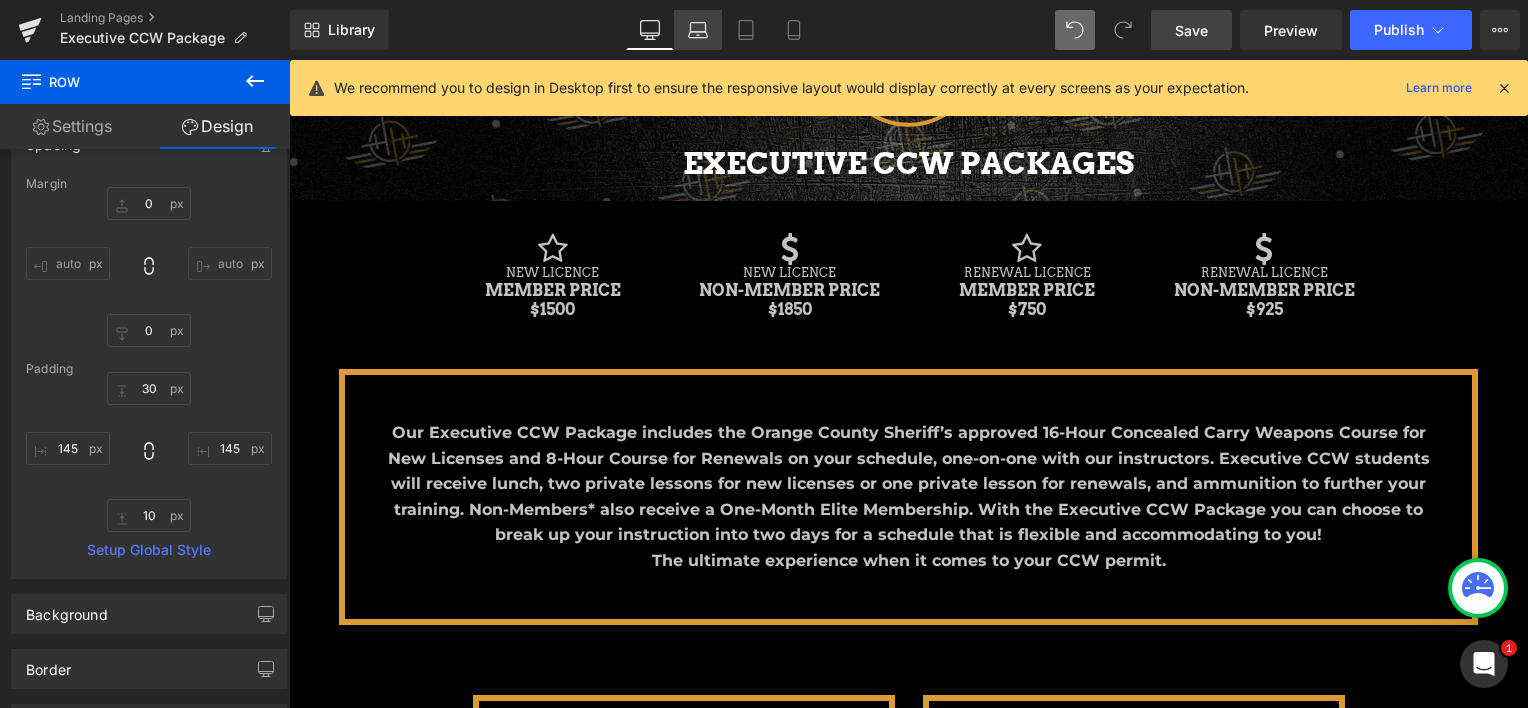 click on "Laptop" at bounding box center (698, 30) 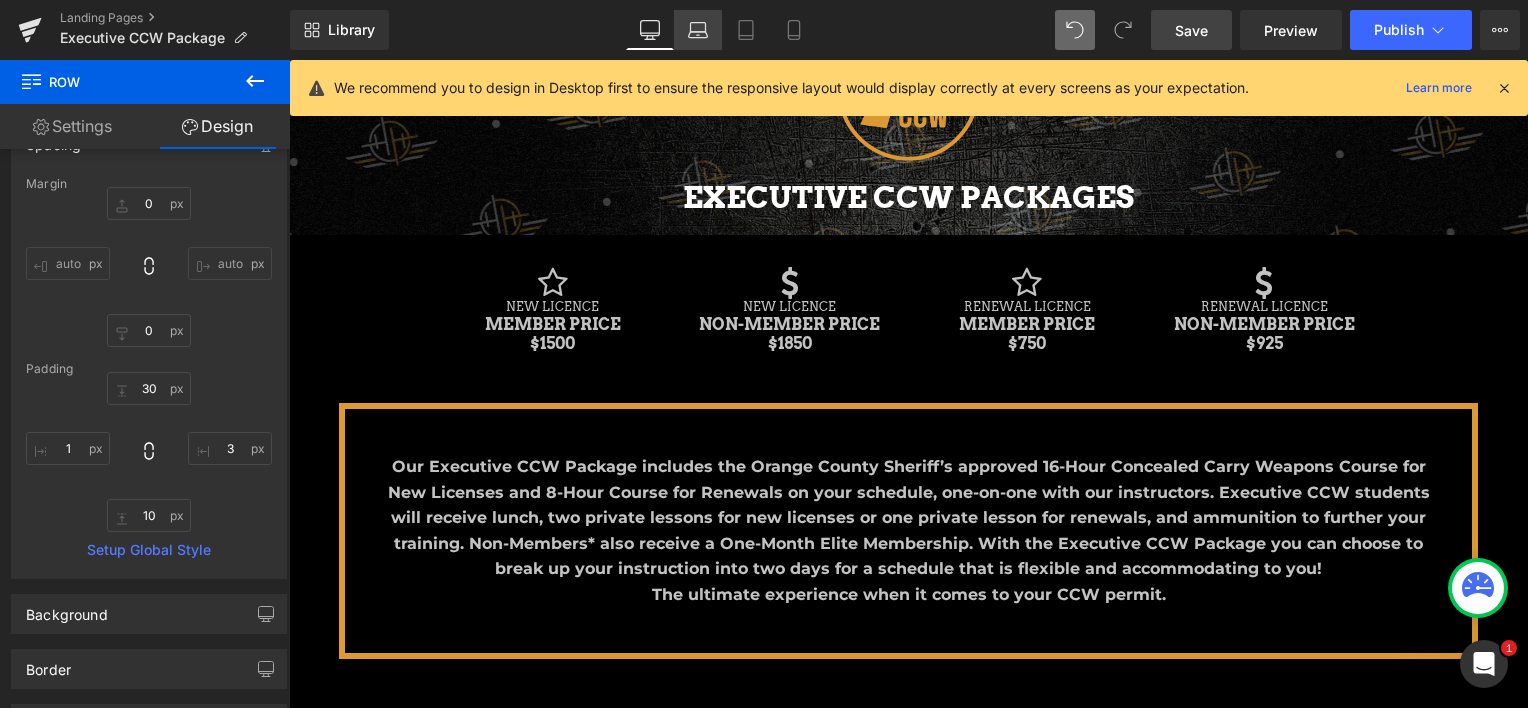 scroll, scrollTop: 9, scrollLeft: 10, axis: both 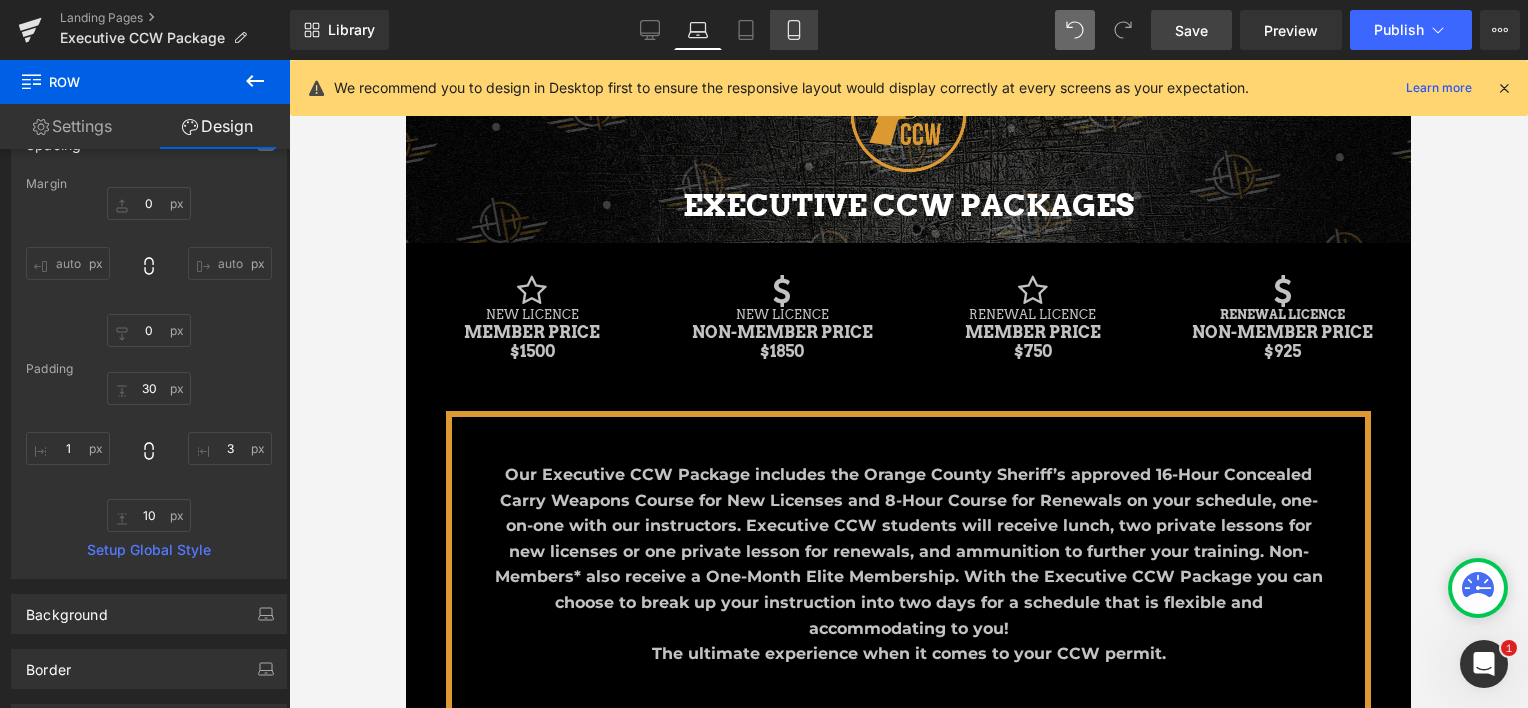click on "Mobile" at bounding box center [794, 30] 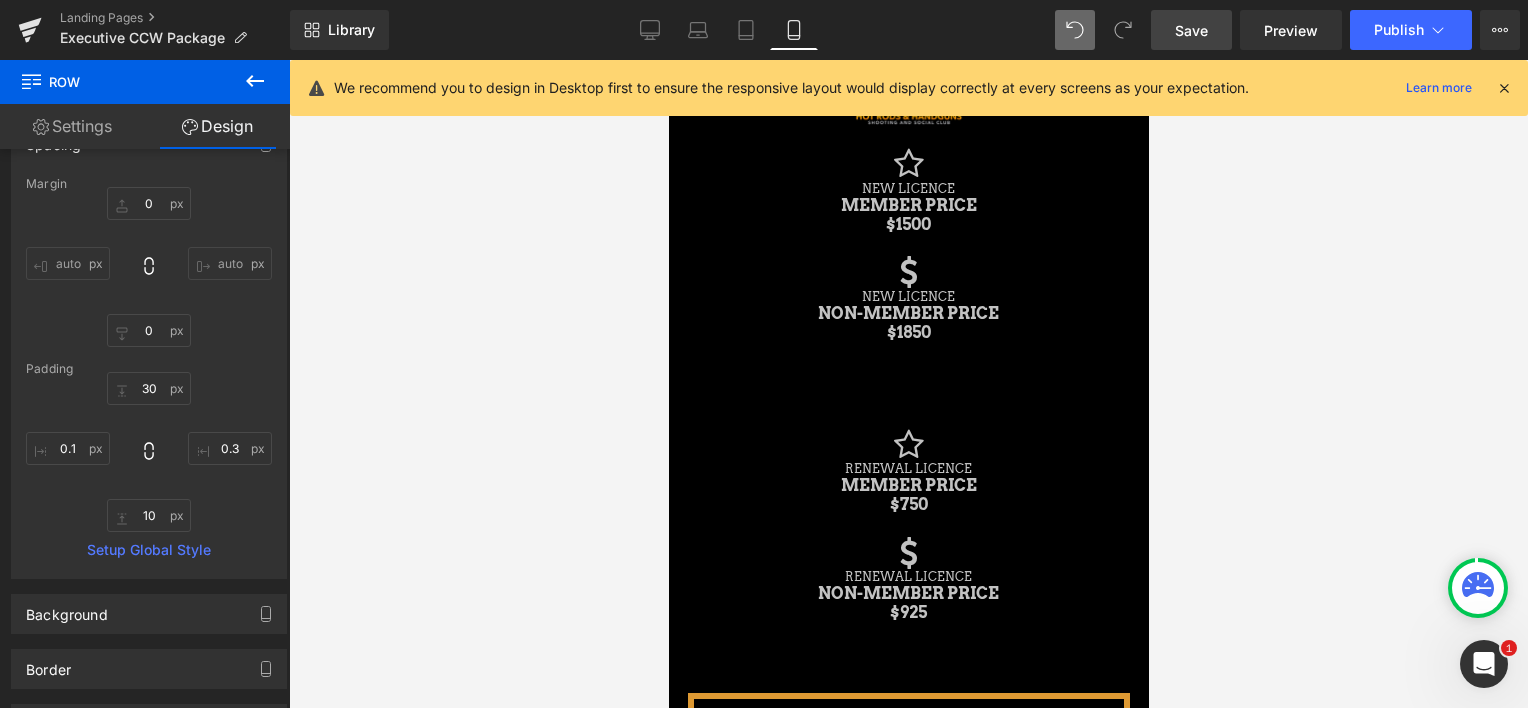 scroll, scrollTop: 40, scrollLeft: 0, axis: vertical 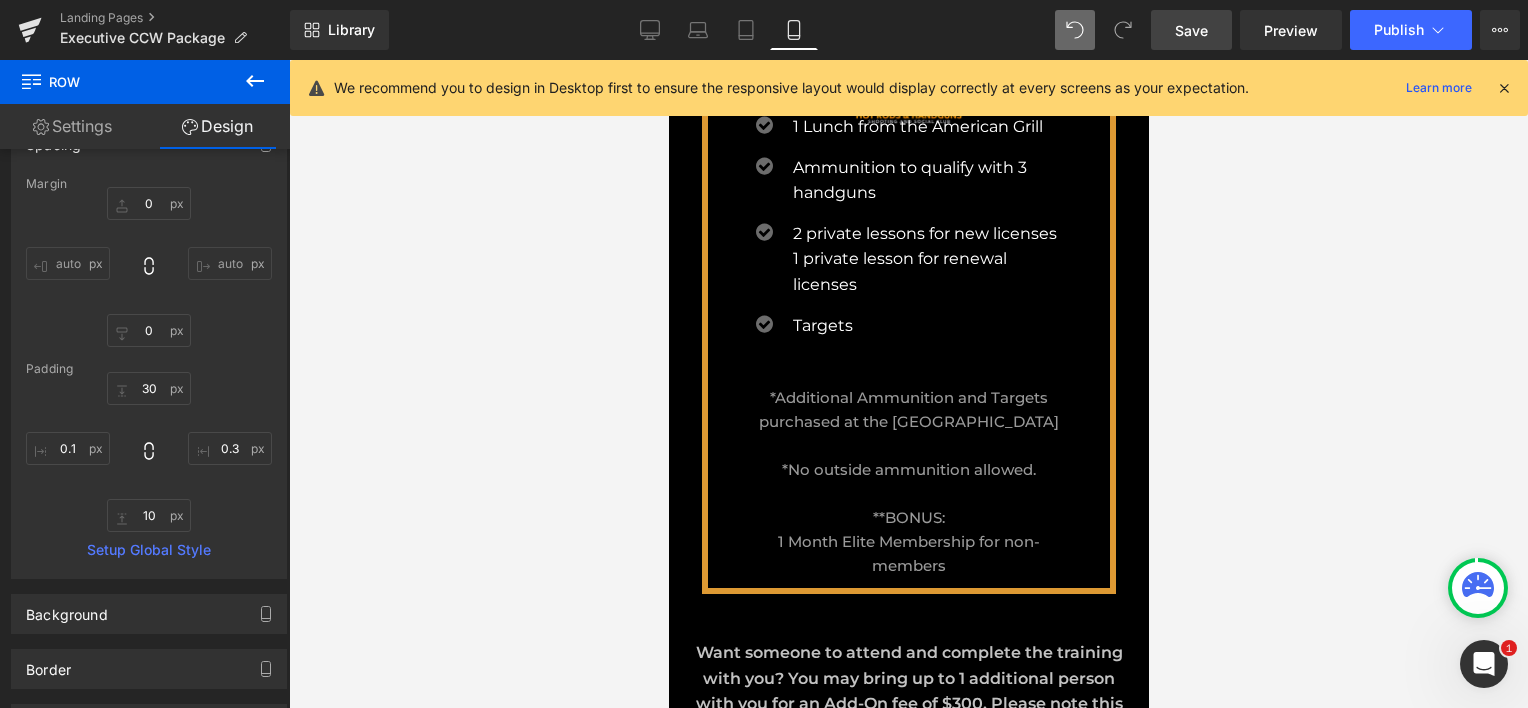 click on "Save" at bounding box center [1191, 30] 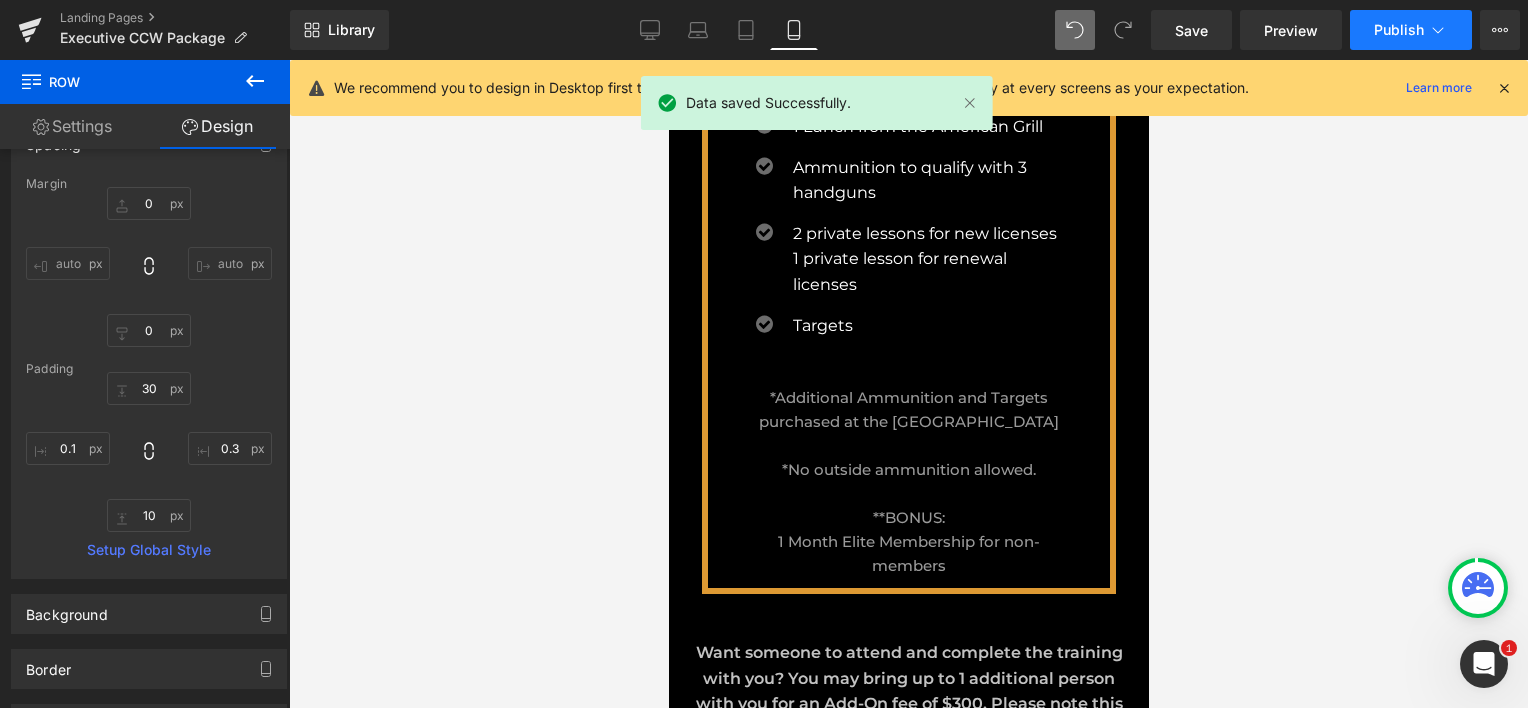 click on "Publish" at bounding box center [1399, 30] 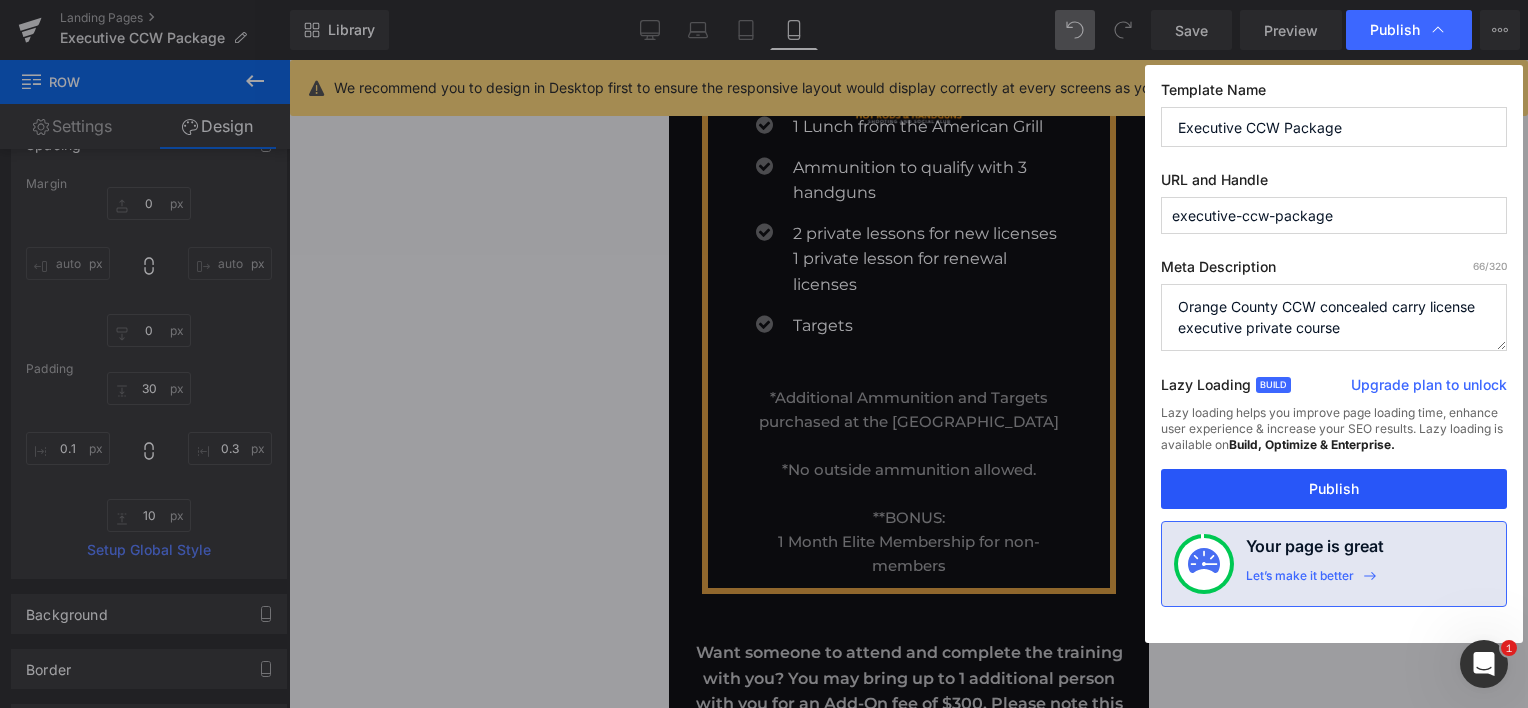 click on "Publish" at bounding box center (1334, 489) 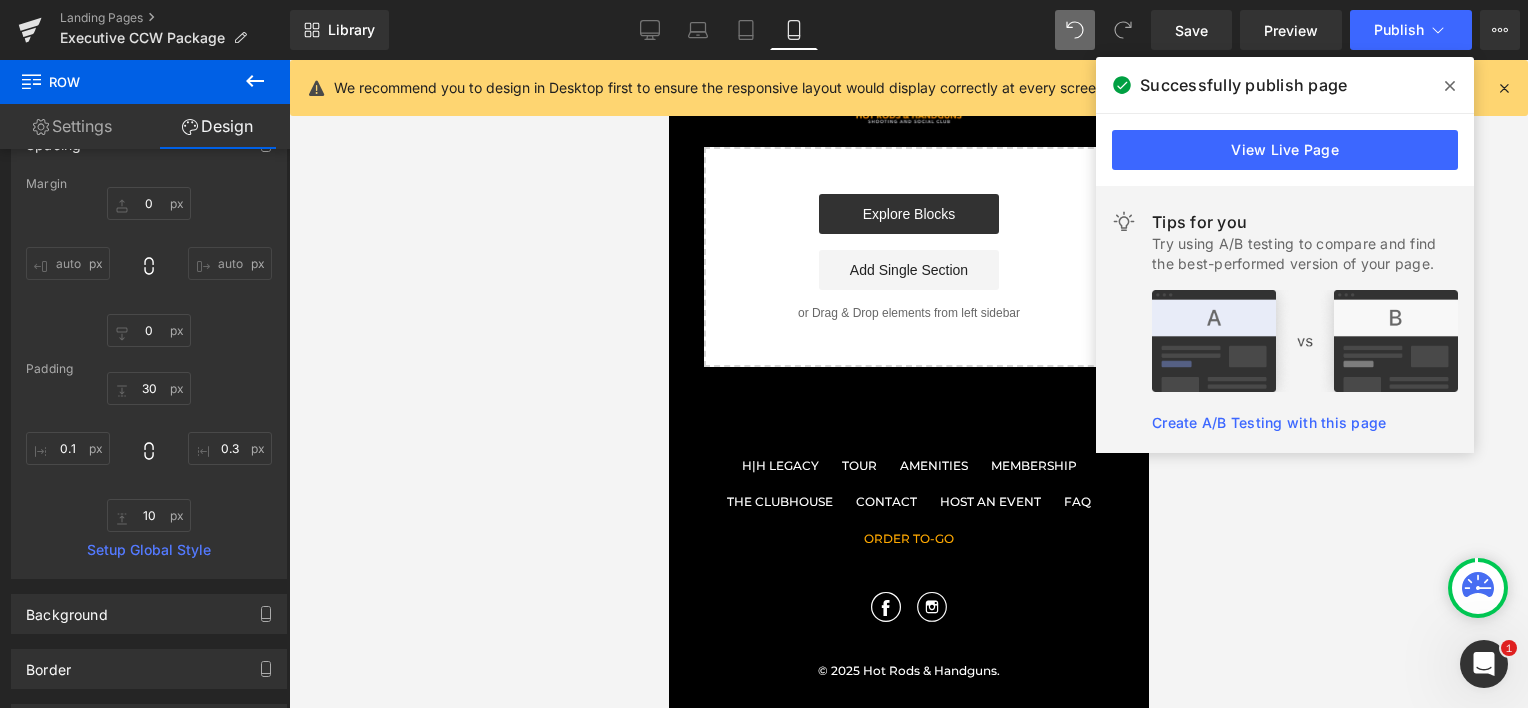 scroll, scrollTop: 2610, scrollLeft: 0, axis: vertical 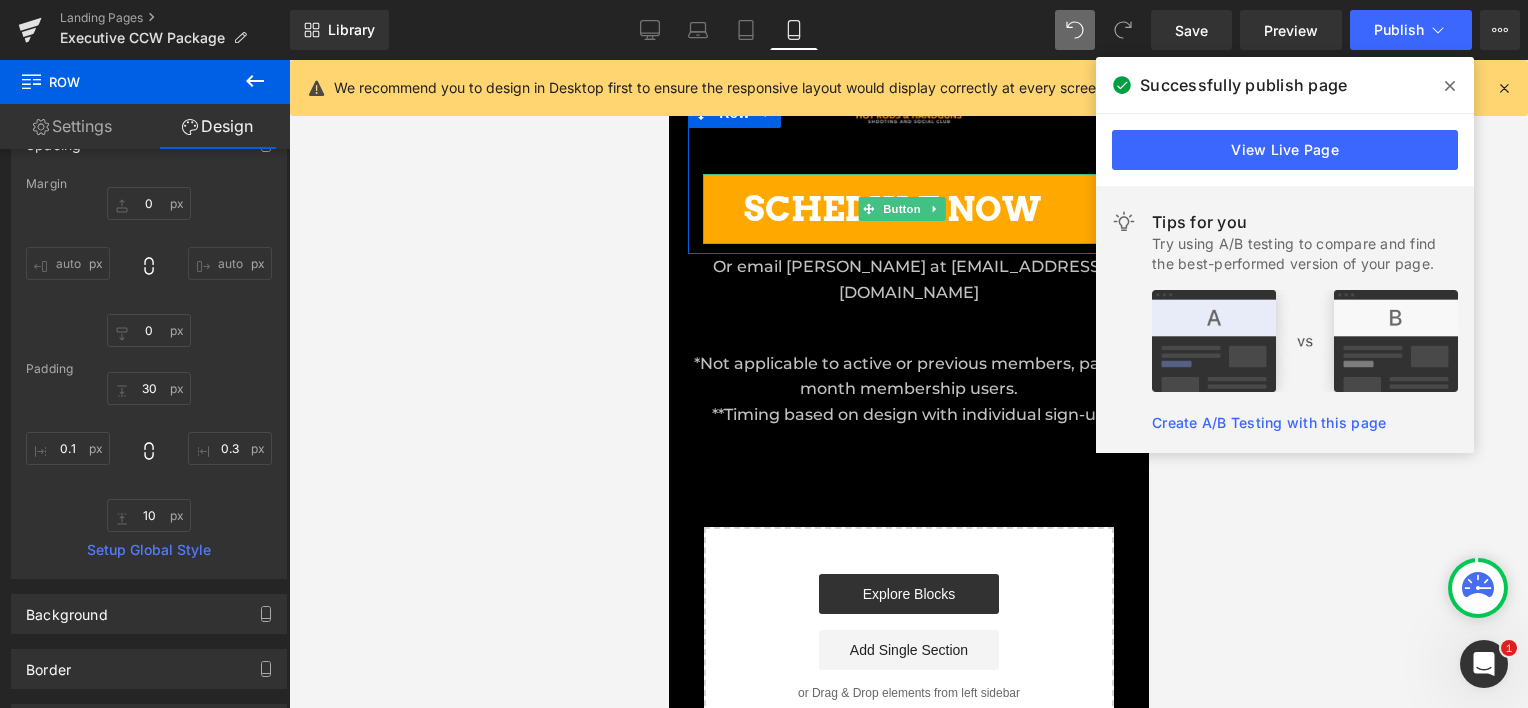 click at bounding box center [934, 209] 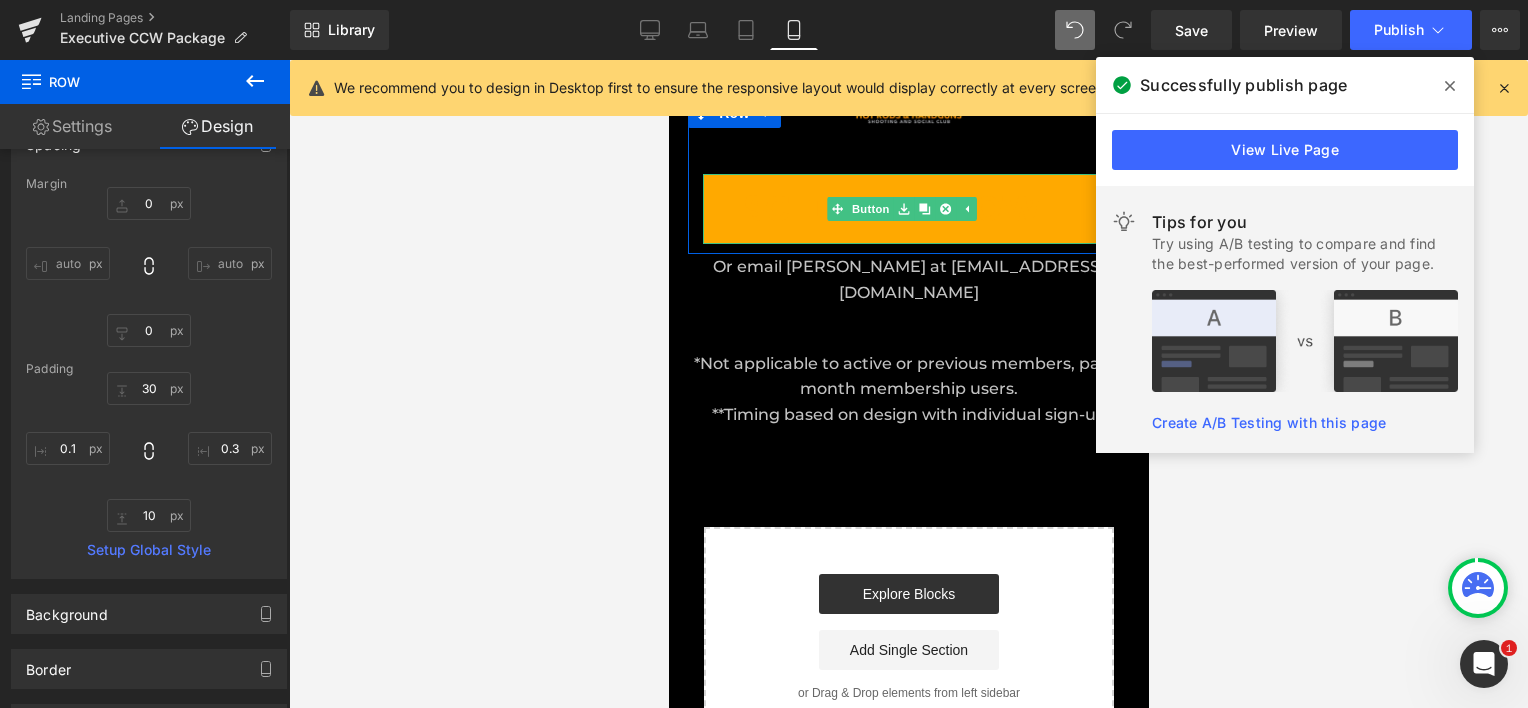 click on "SCHEDULE NOW" at bounding box center (908, 209) 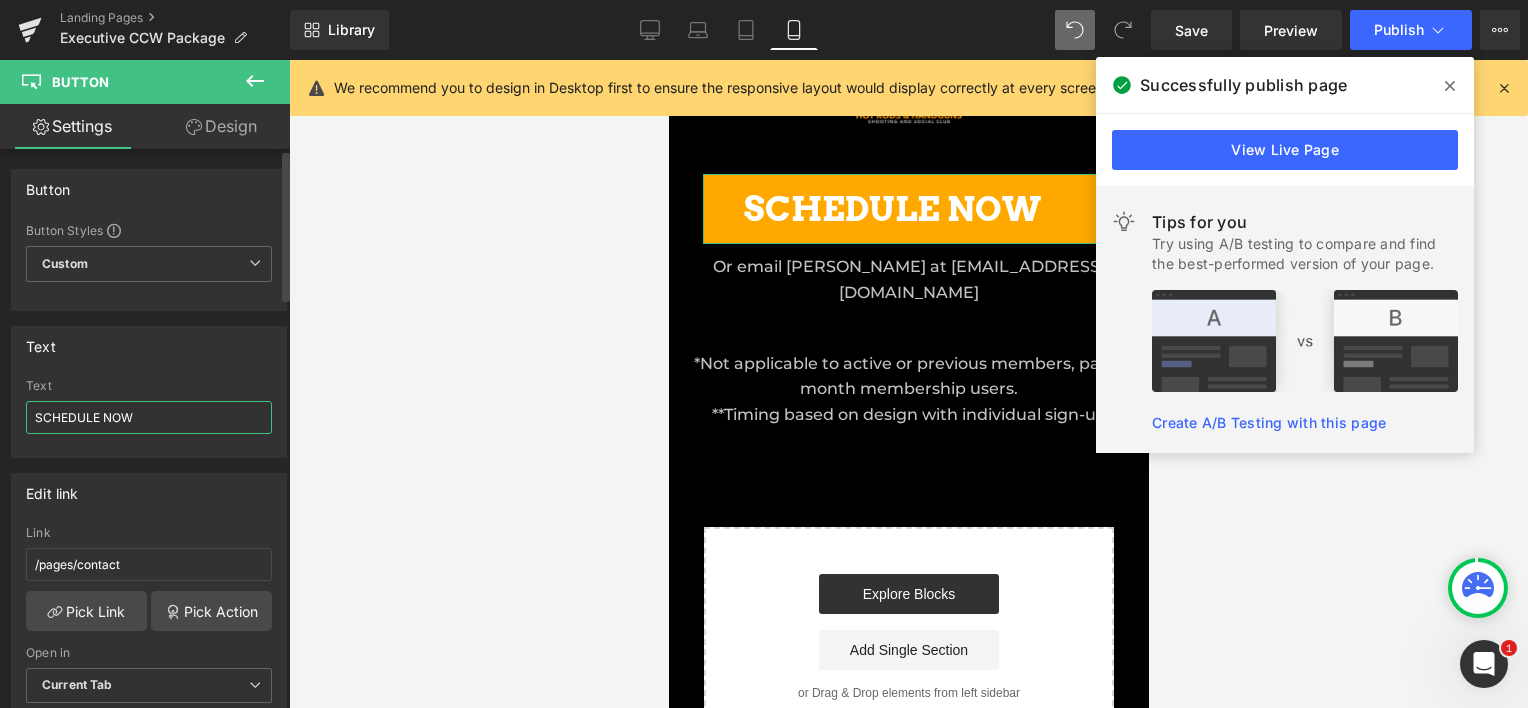click on "SCHEDULE NOW" at bounding box center [149, 417] 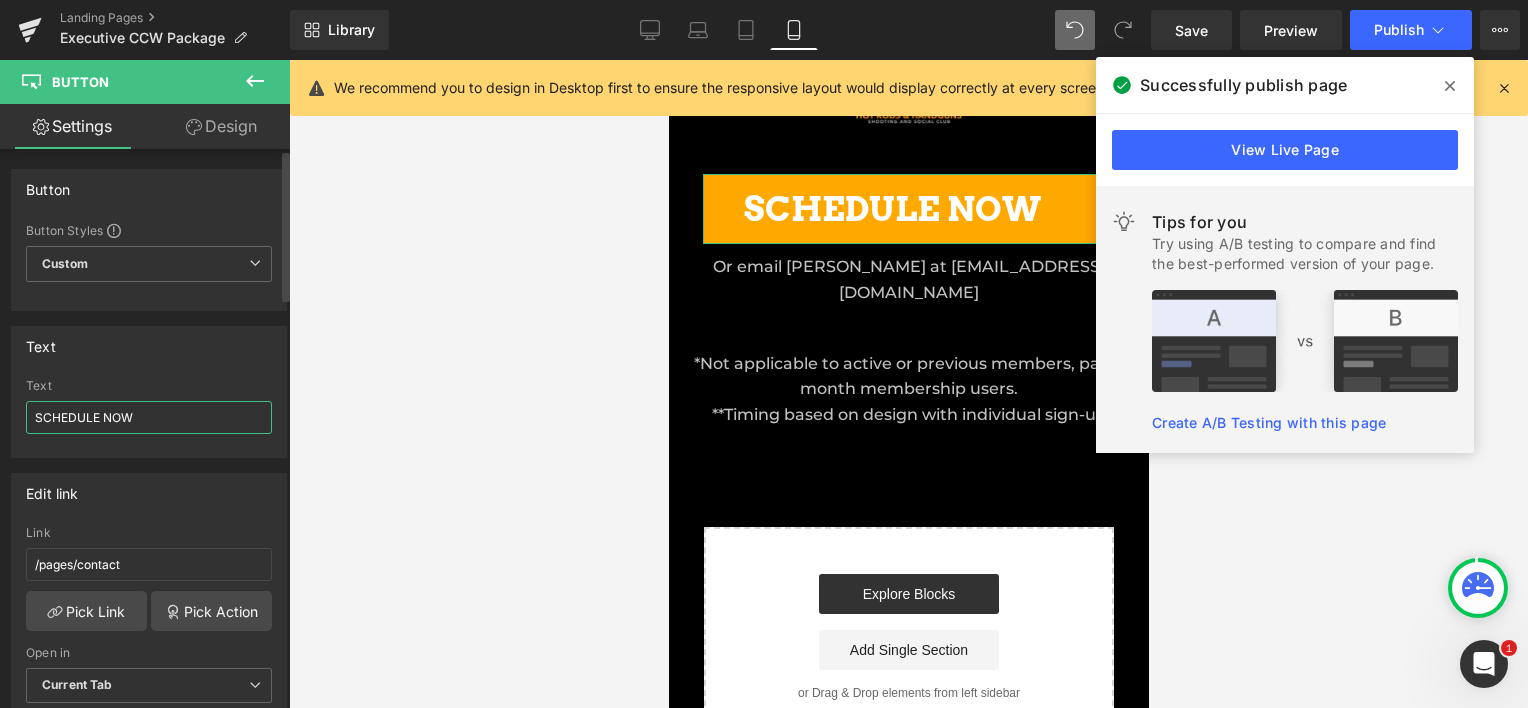 drag, startPoint x: 171, startPoint y: 411, endPoint x: 257, endPoint y: 410, distance: 86.00581 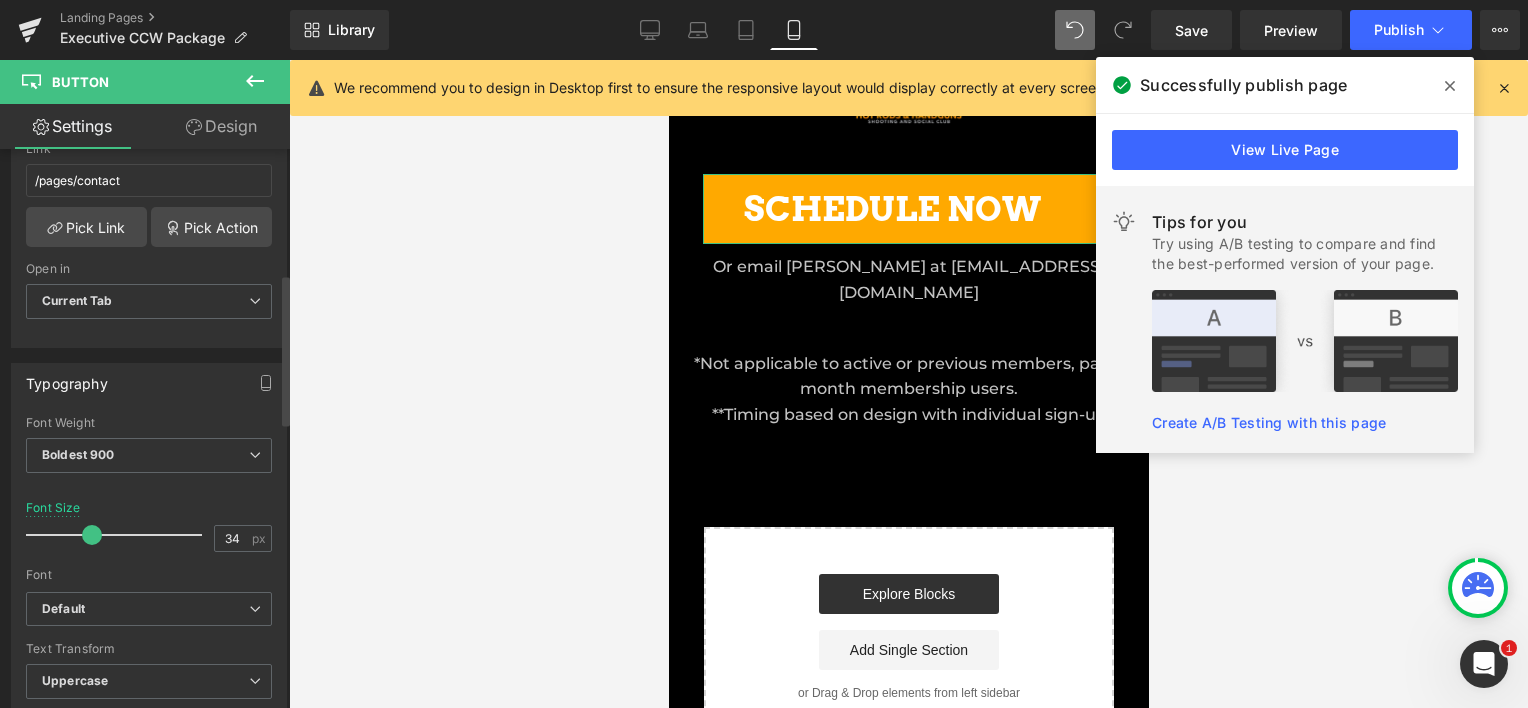 scroll, scrollTop: 500, scrollLeft: 0, axis: vertical 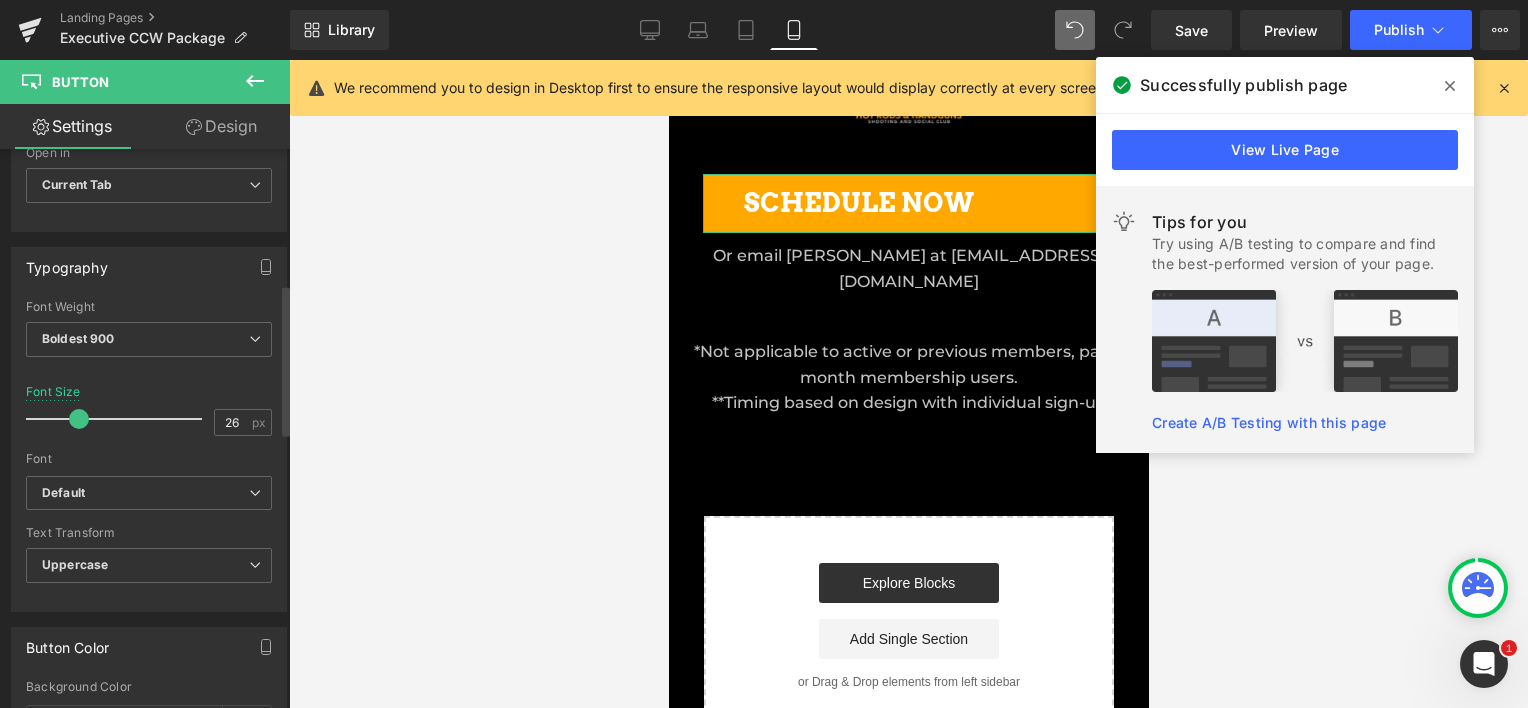 drag, startPoint x: 85, startPoint y: 416, endPoint x: 72, endPoint y: 416, distance: 13 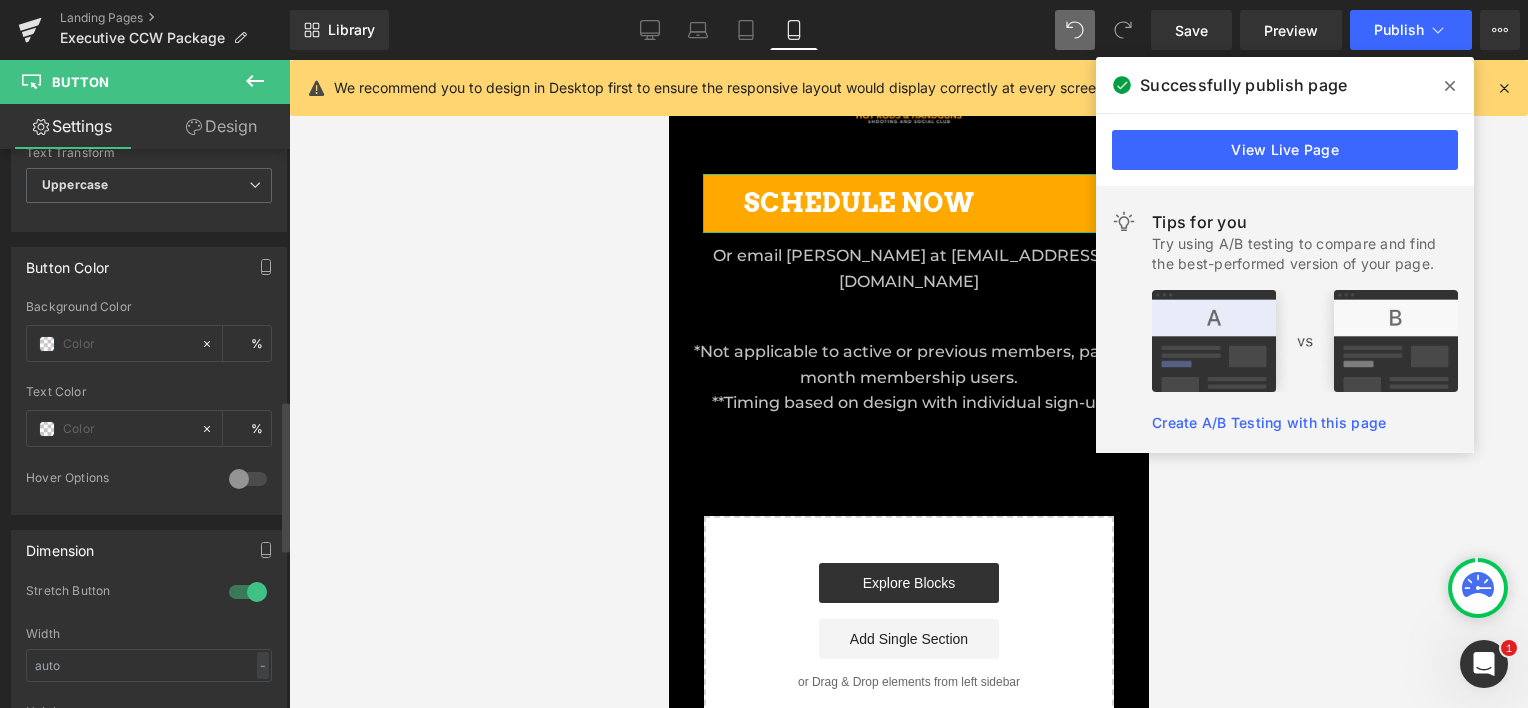 scroll, scrollTop: 1000, scrollLeft: 0, axis: vertical 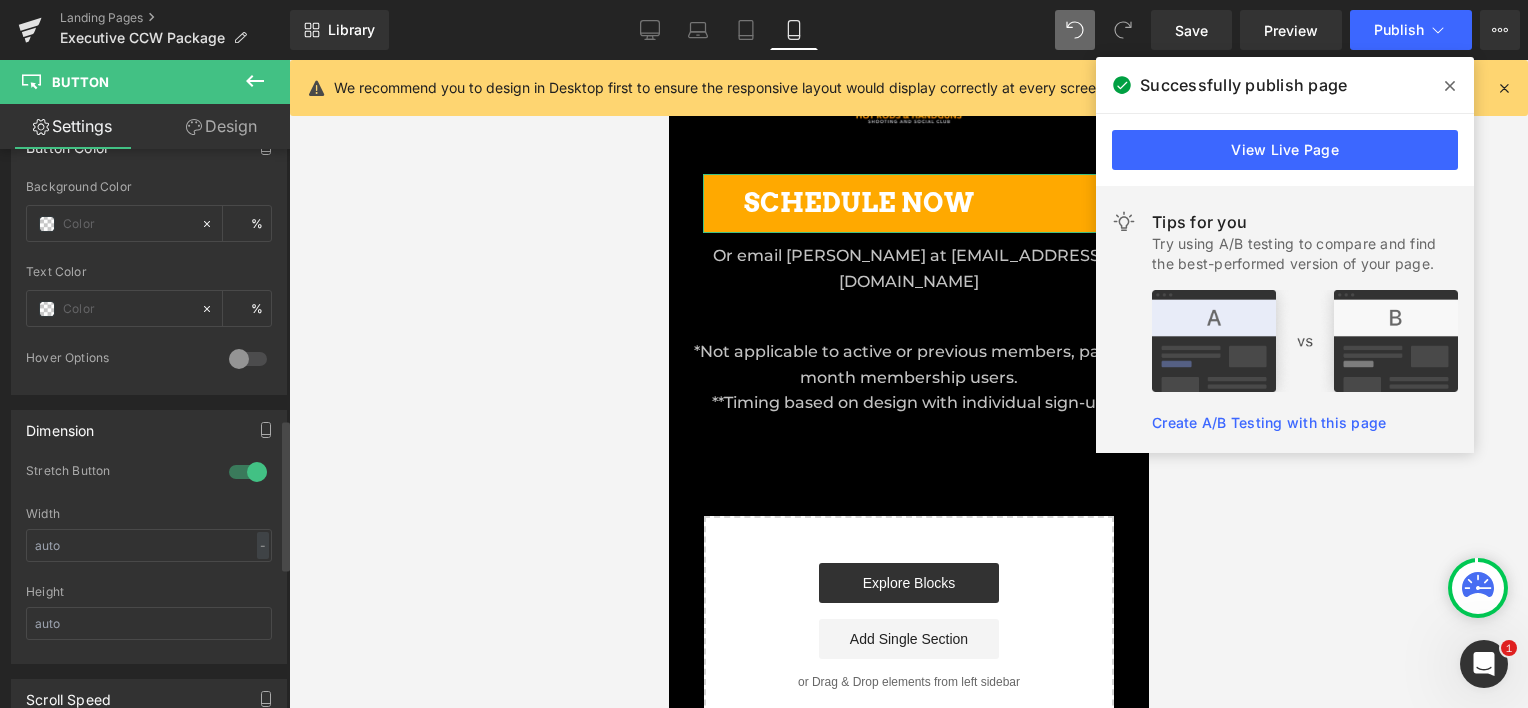click at bounding box center (248, 472) 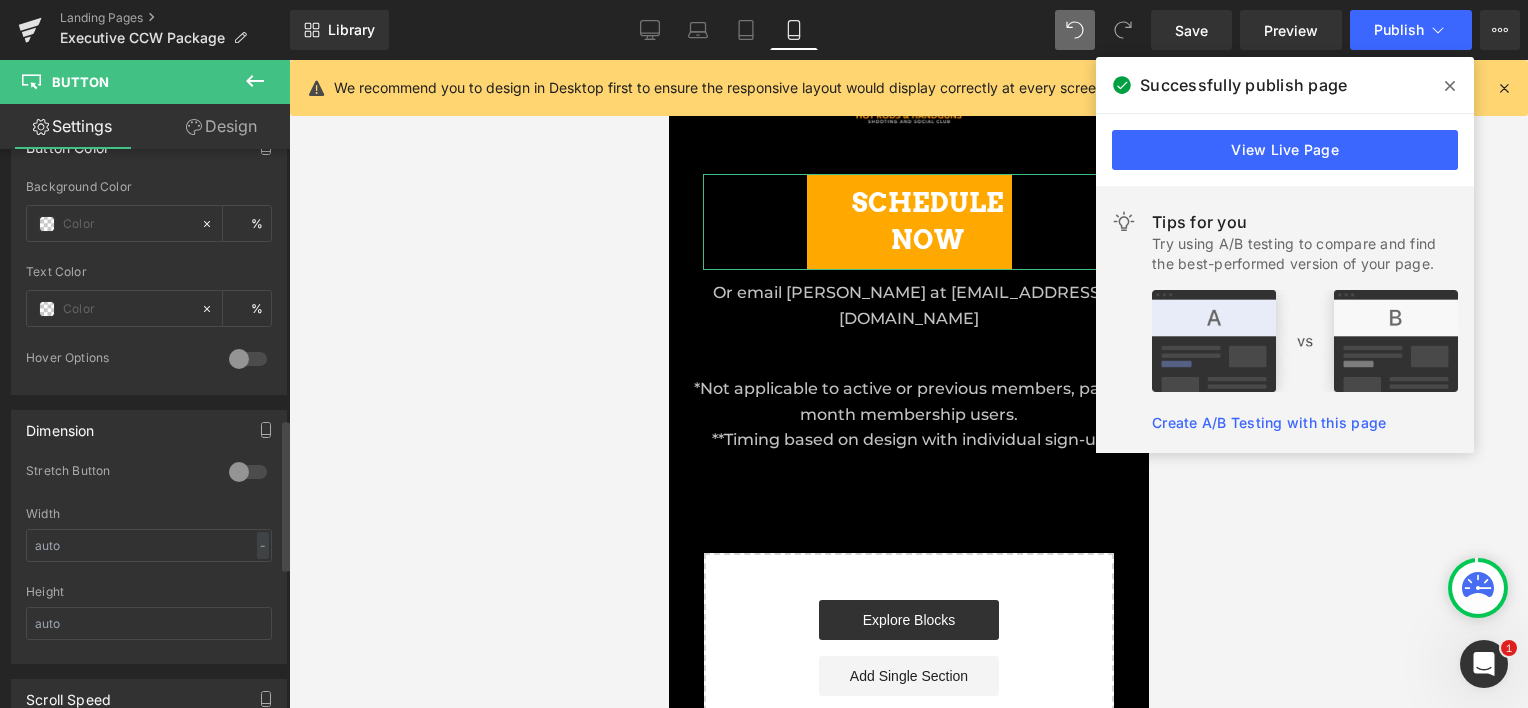 click at bounding box center (248, 472) 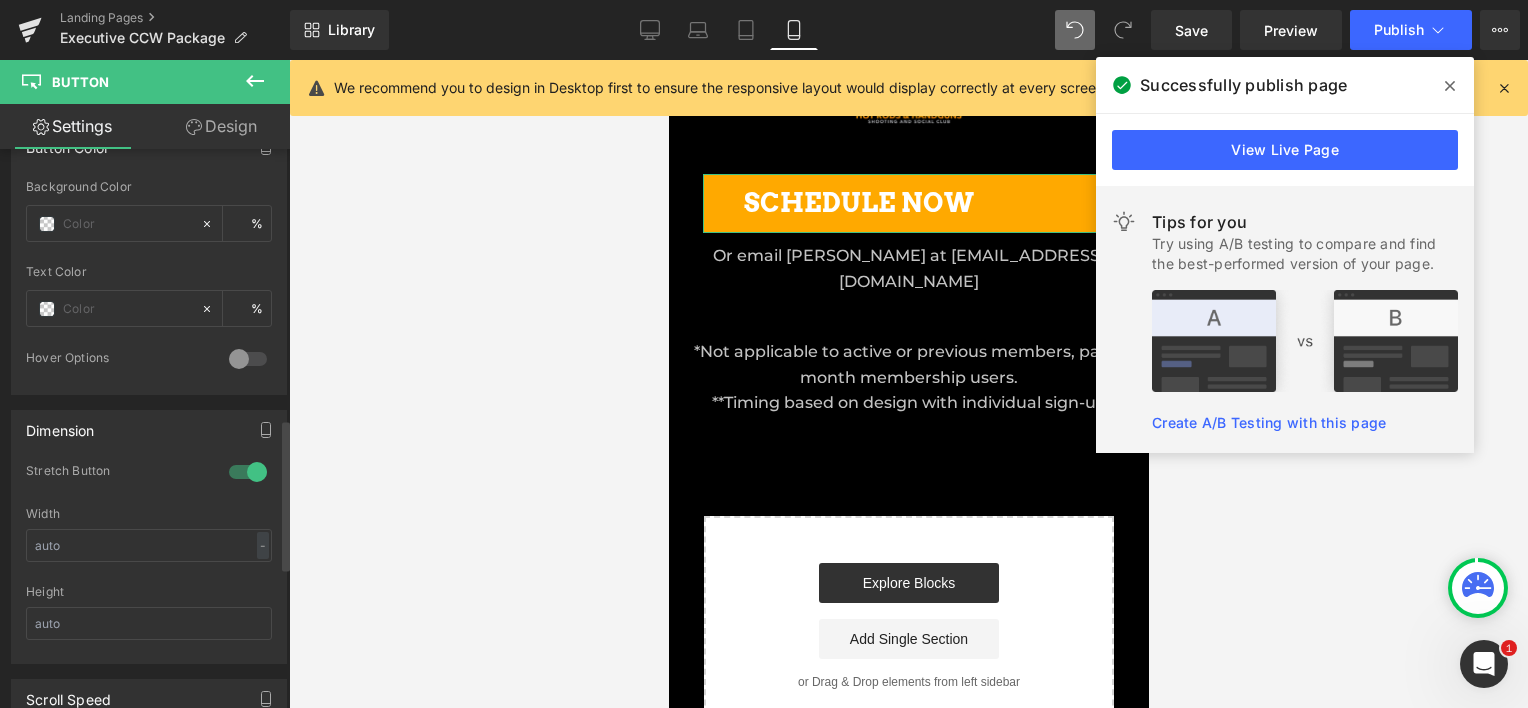 scroll, scrollTop: 3647, scrollLeft: 464, axis: both 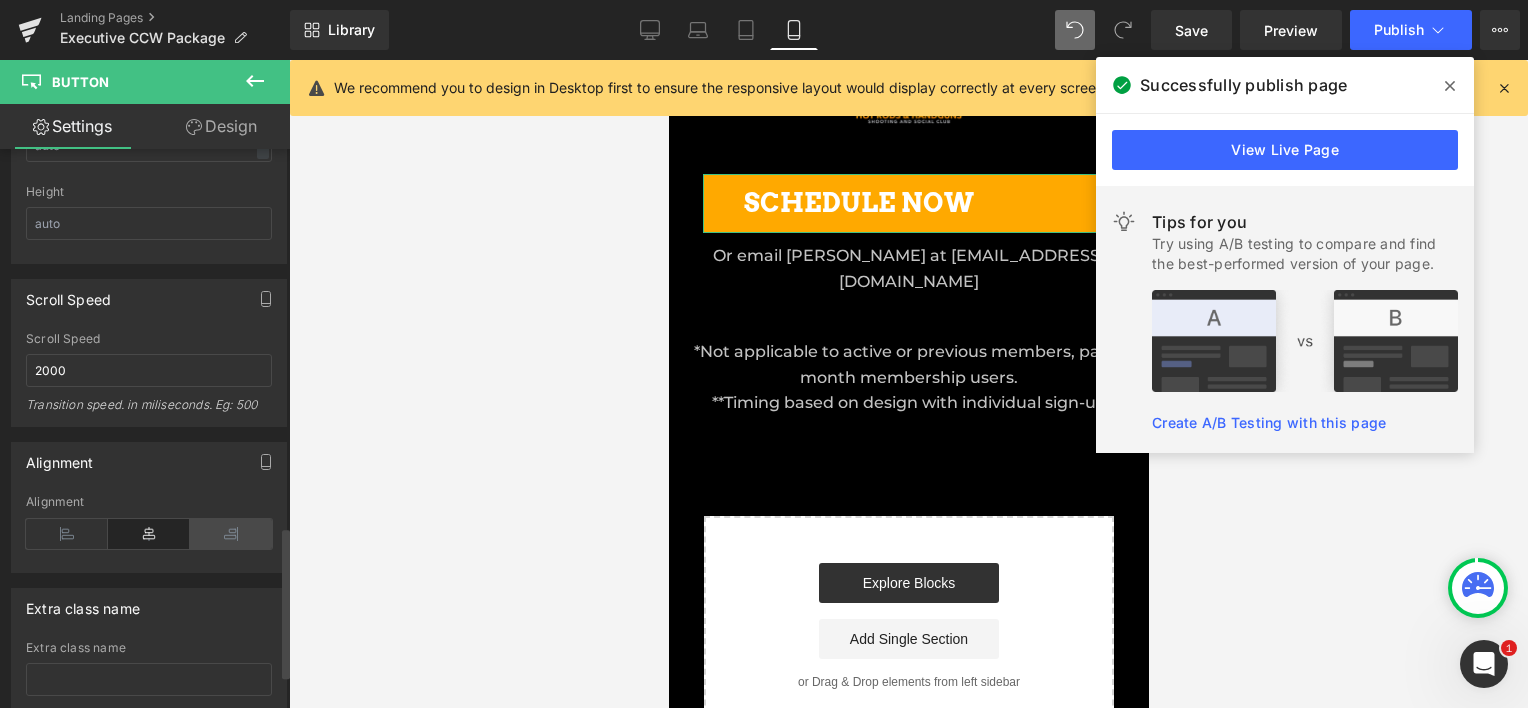 click at bounding box center [231, 534] 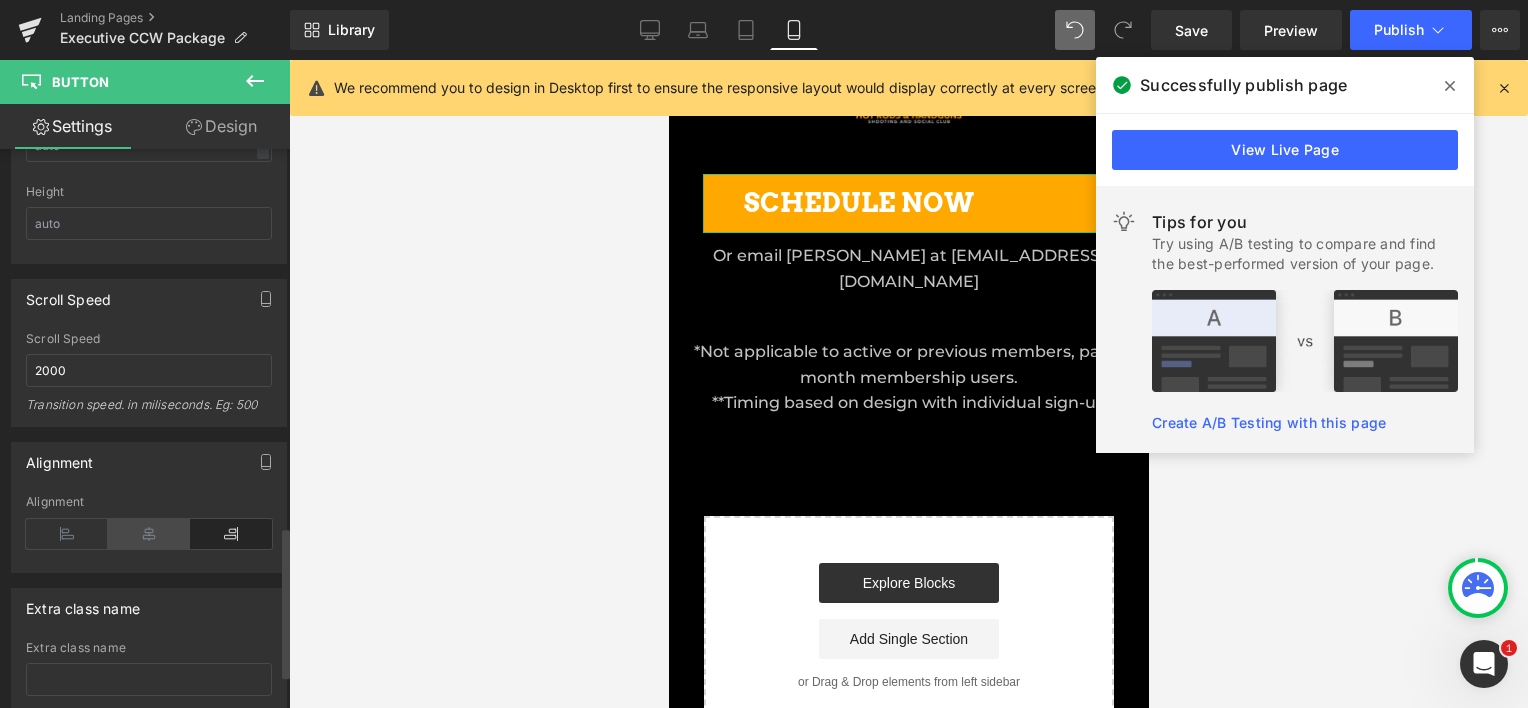 click at bounding box center (149, 534) 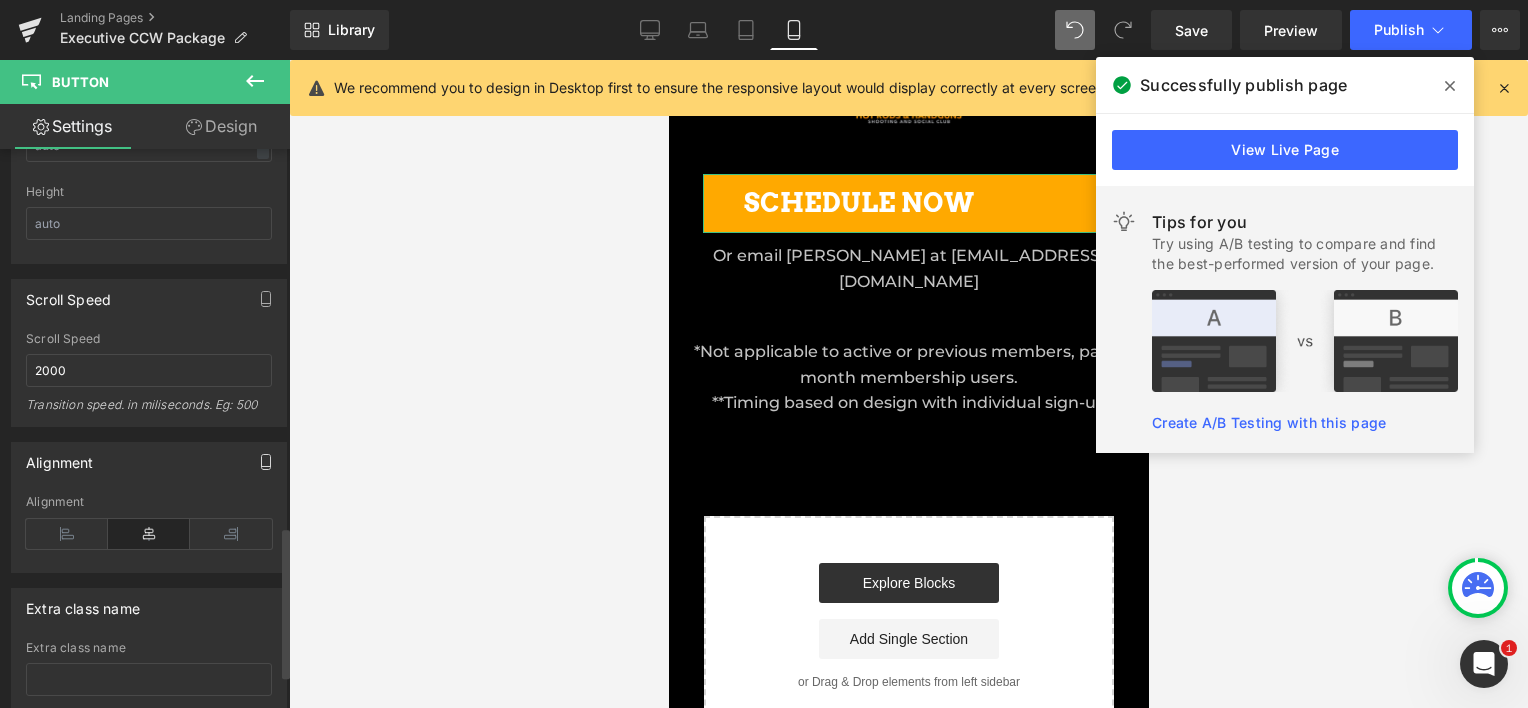 click at bounding box center [266, 462] 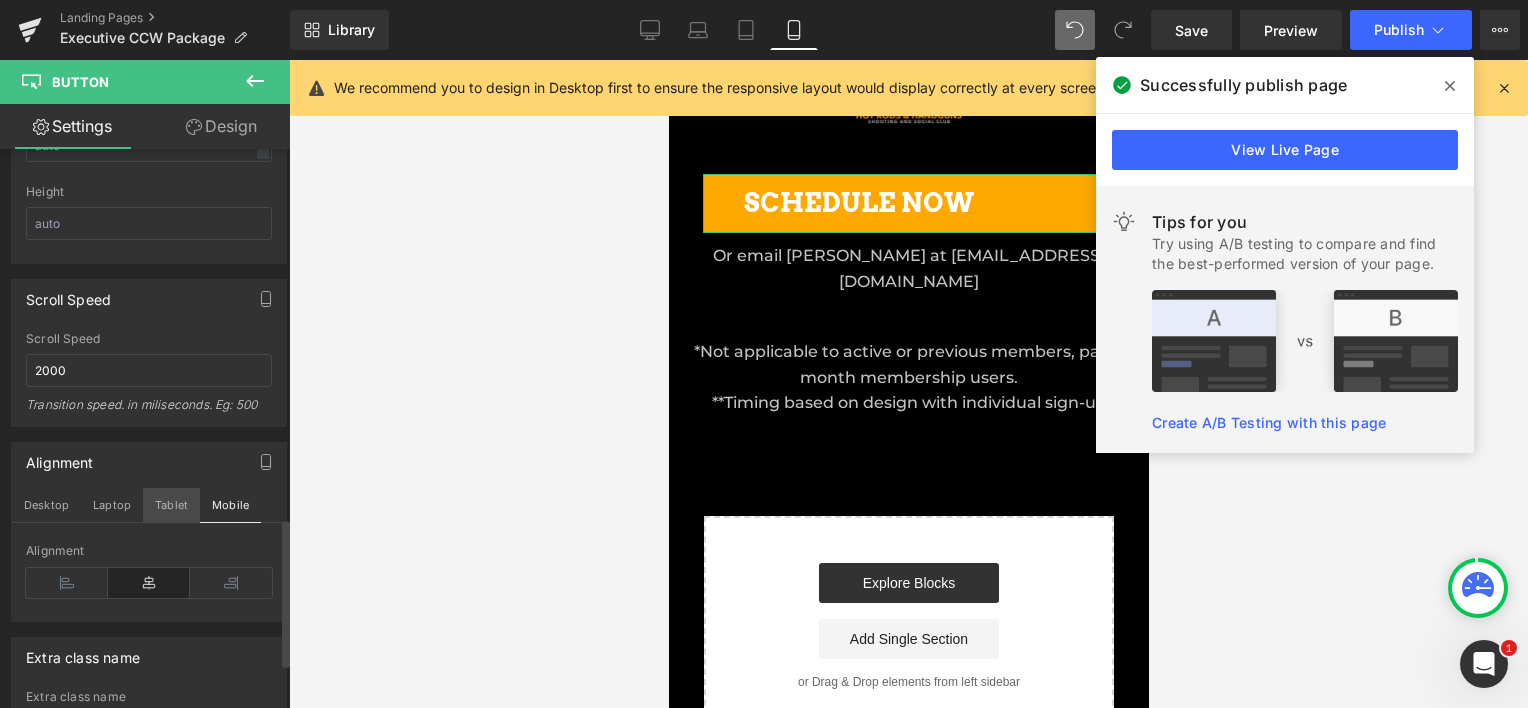 click on "Tablet" at bounding box center [171, 505] 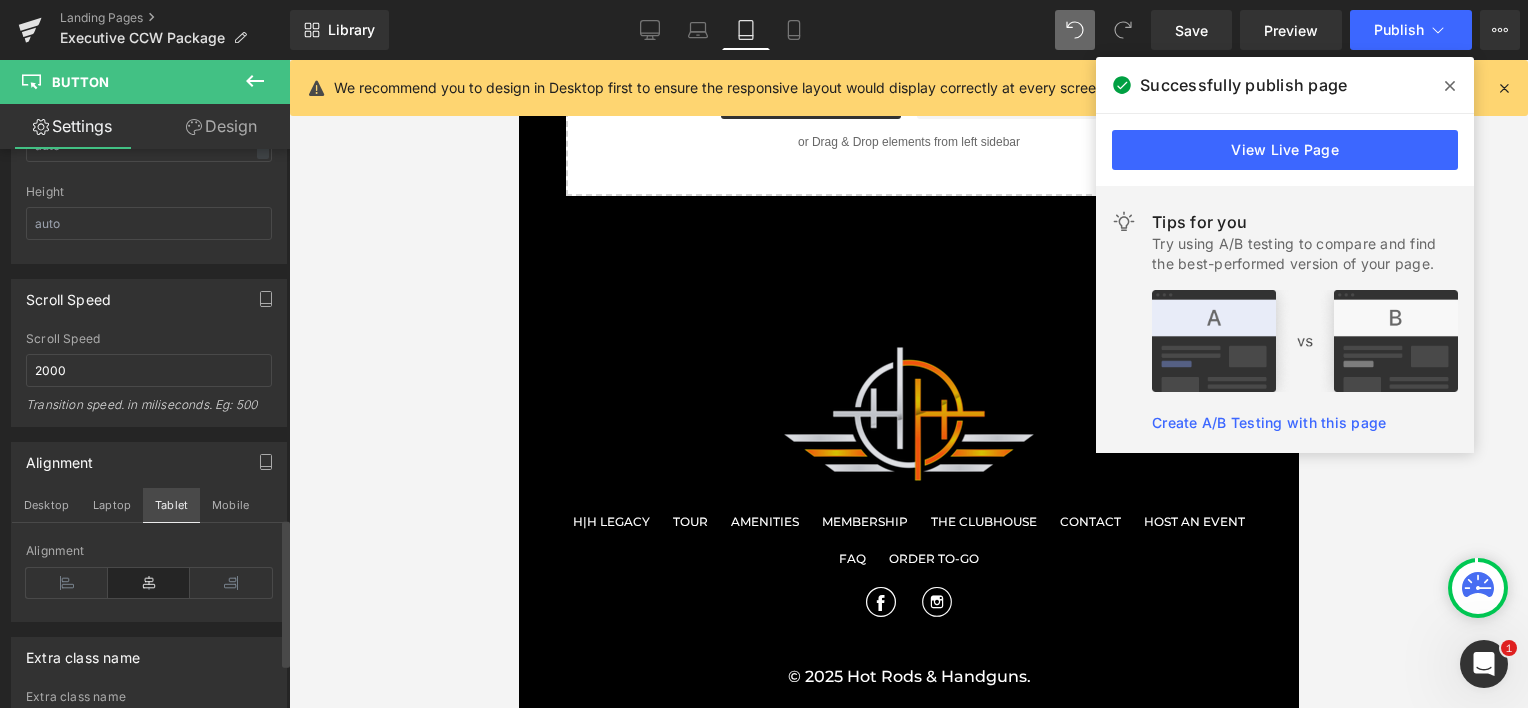 scroll, scrollTop: 1843, scrollLeft: 0, axis: vertical 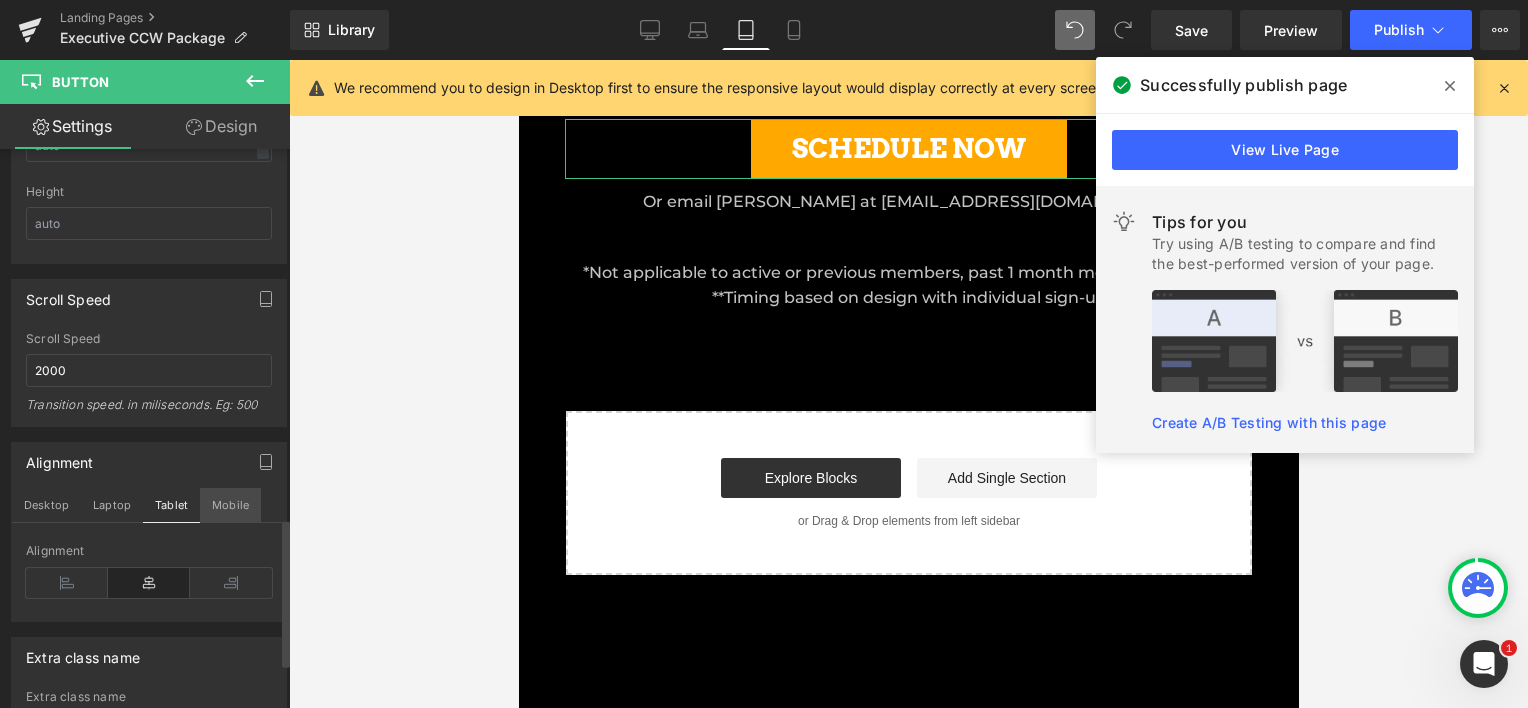 click on "Mobile" at bounding box center (230, 505) 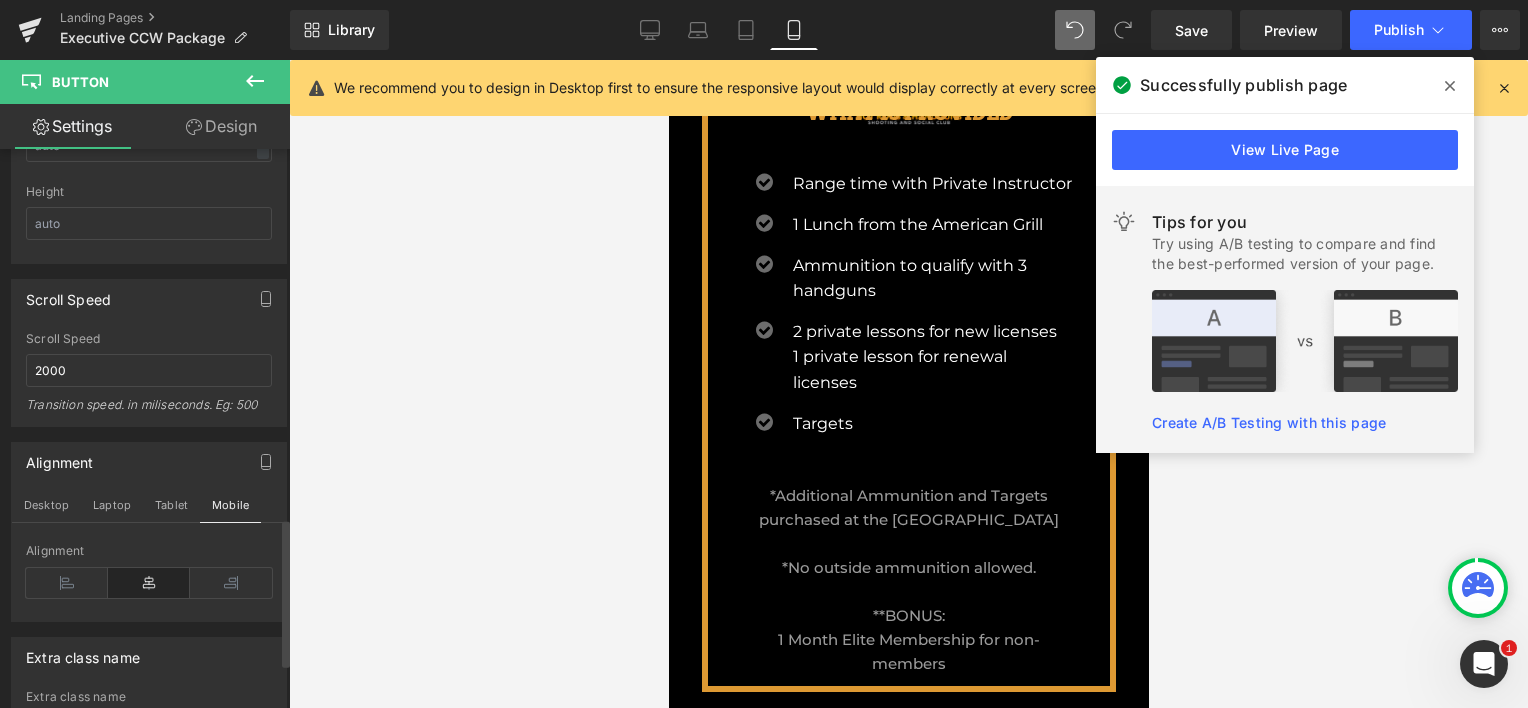 scroll, scrollTop: 2610, scrollLeft: 0, axis: vertical 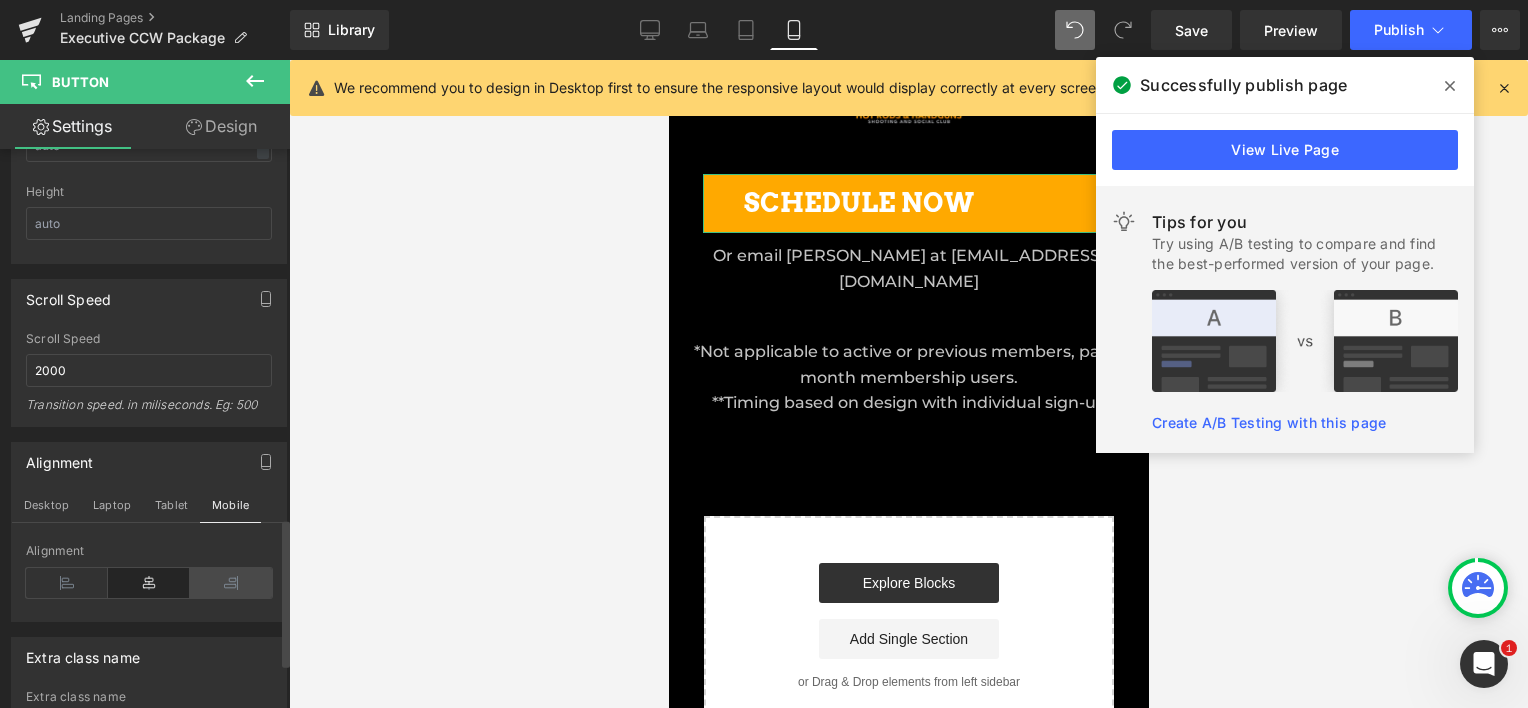 click at bounding box center (231, 583) 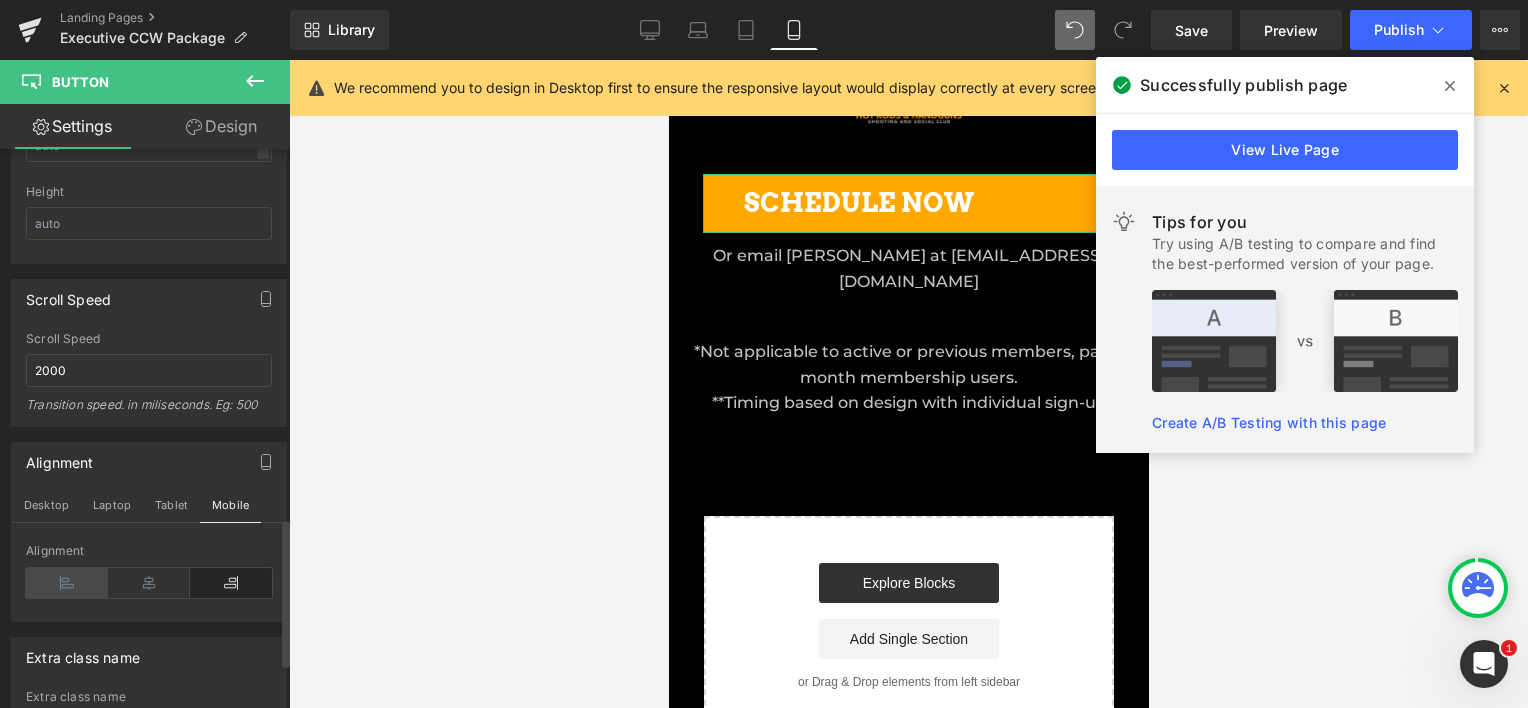 click at bounding box center [67, 583] 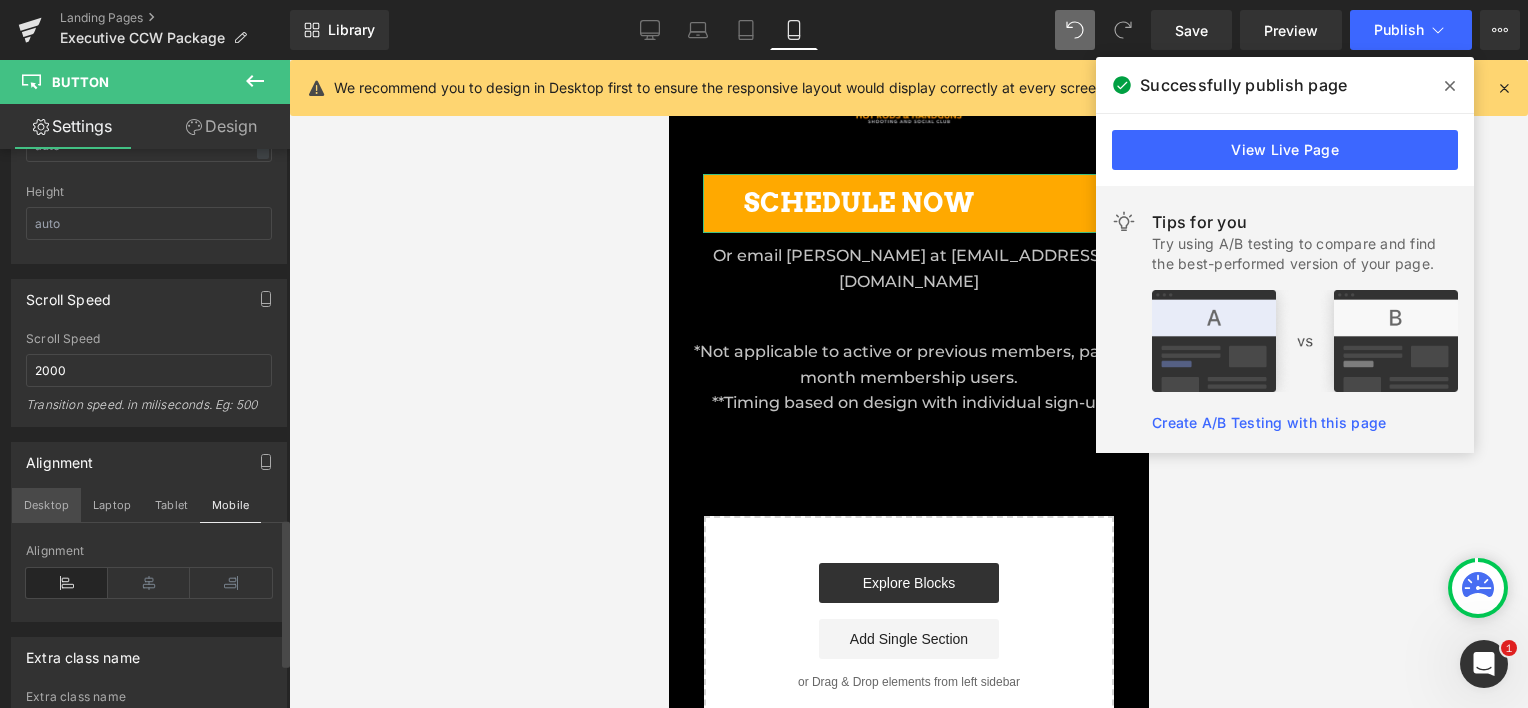 click on "Desktop" at bounding box center (46, 505) 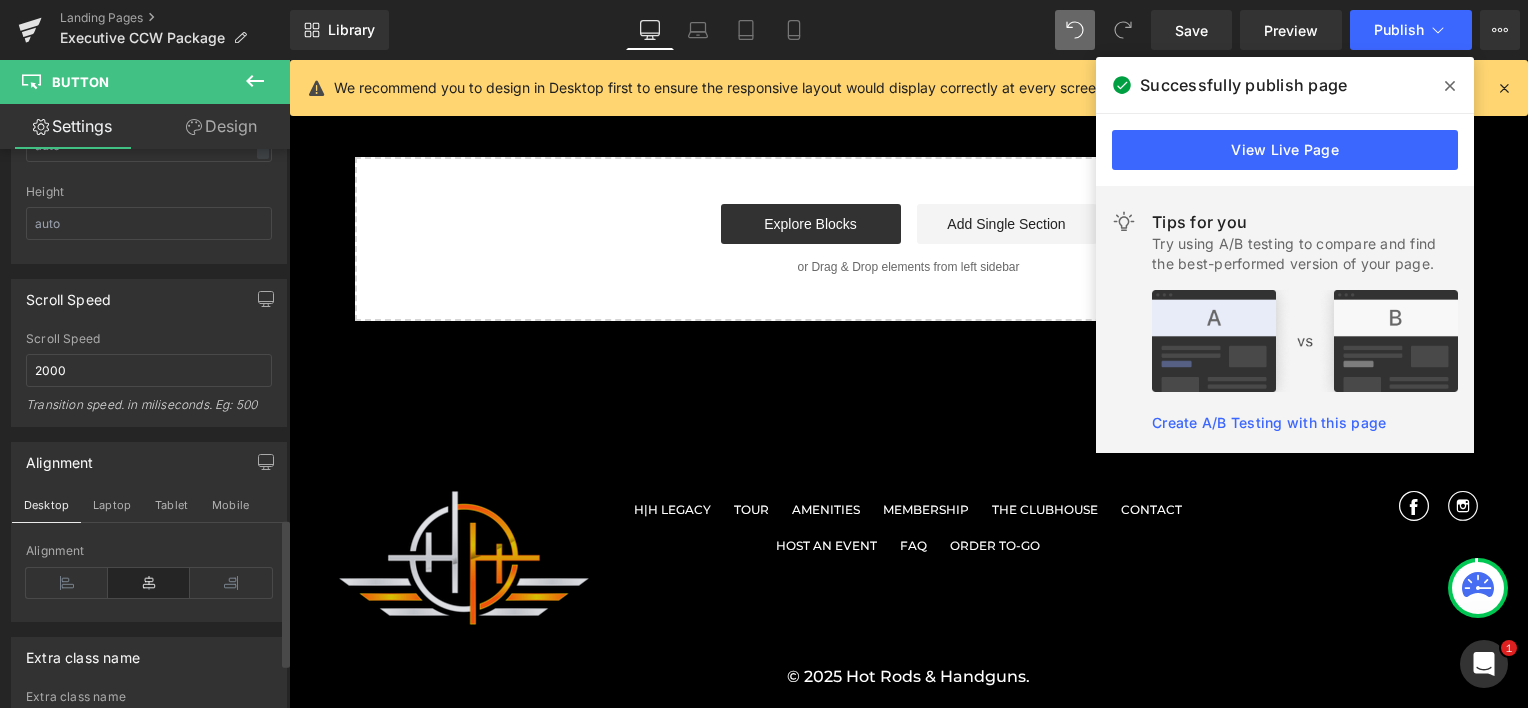 scroll, scrollTop: 1564, scrollLeft: 0, axis: vertical 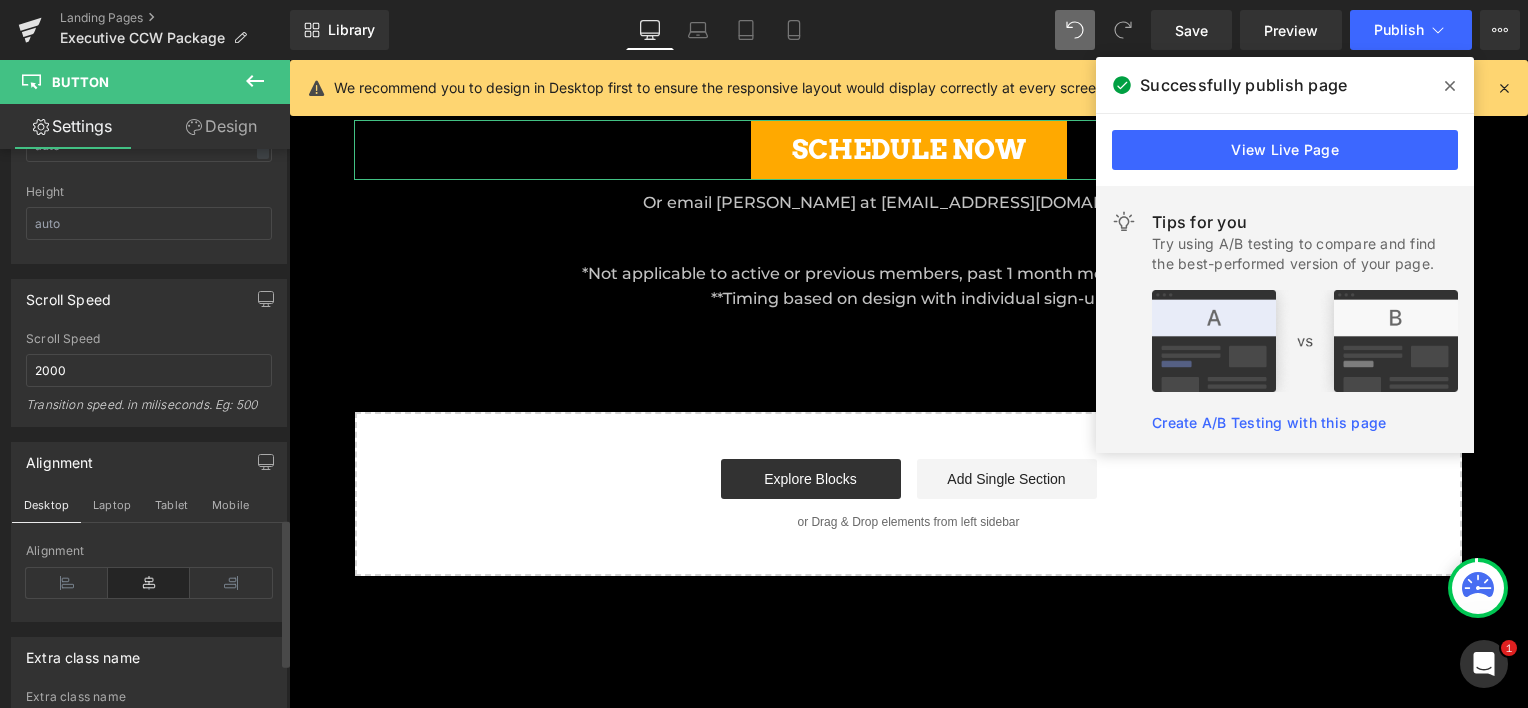 drag, startPoint x: 88, startPoint y: 568, endPoint x: 158, endPoint y: 574, distance: 70.256676 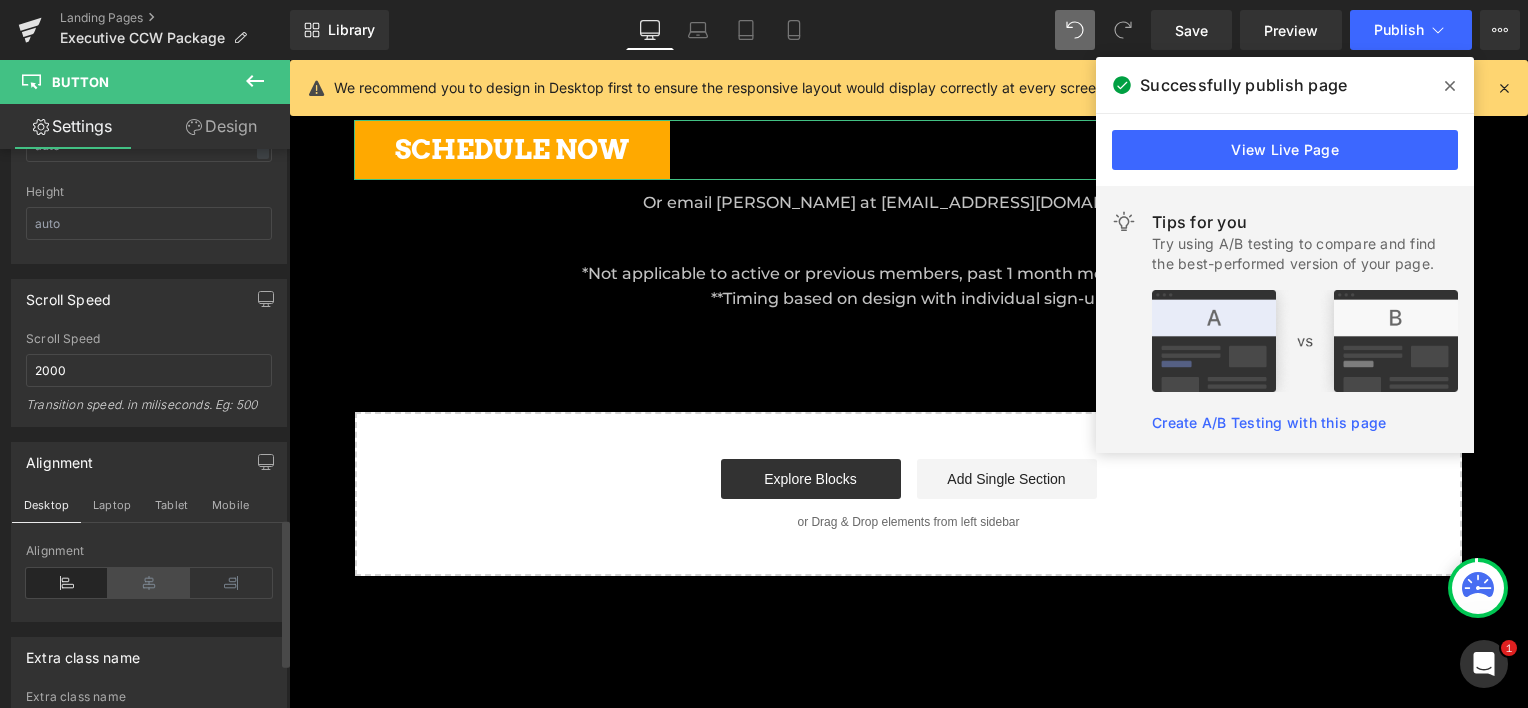 click at bounding box center [149, 583] 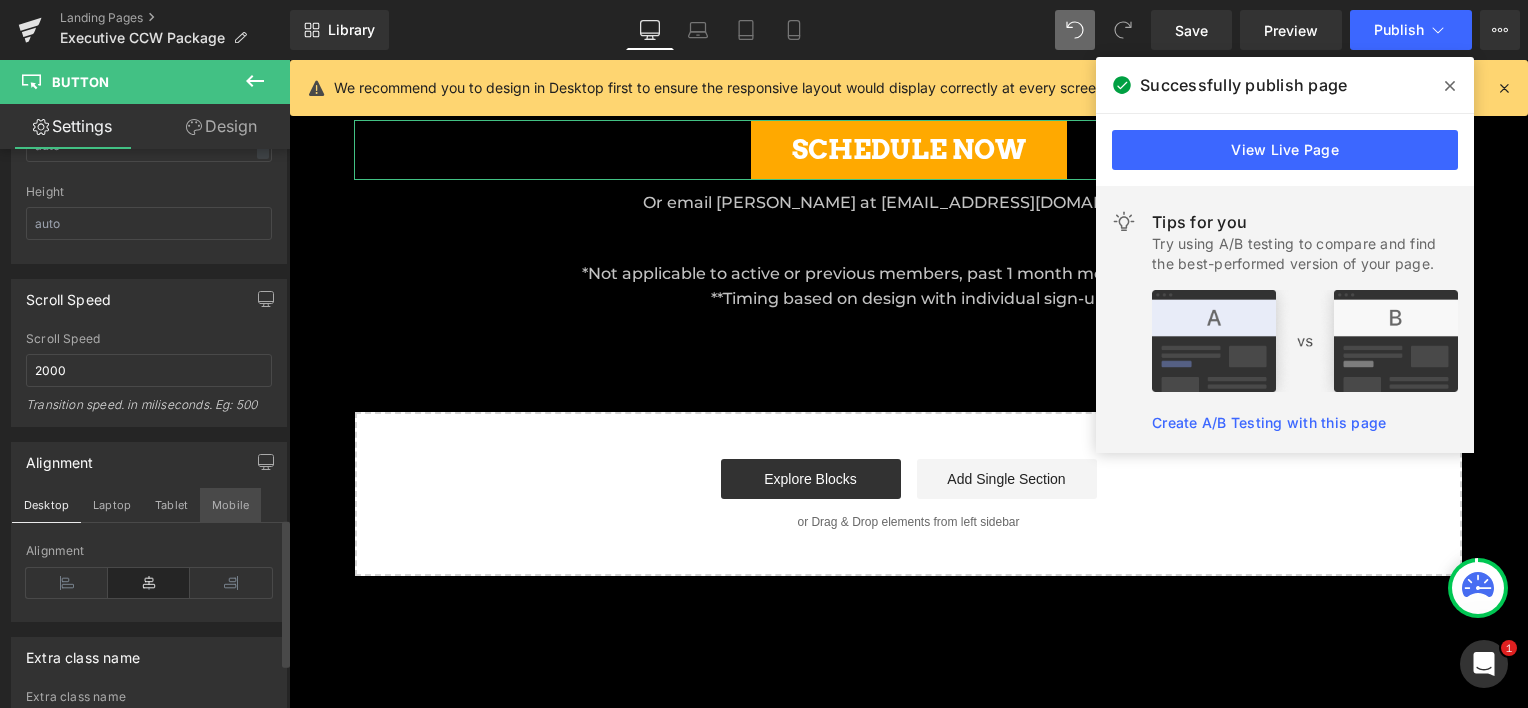 click on "Mobile" at bounding box center [230, 505] 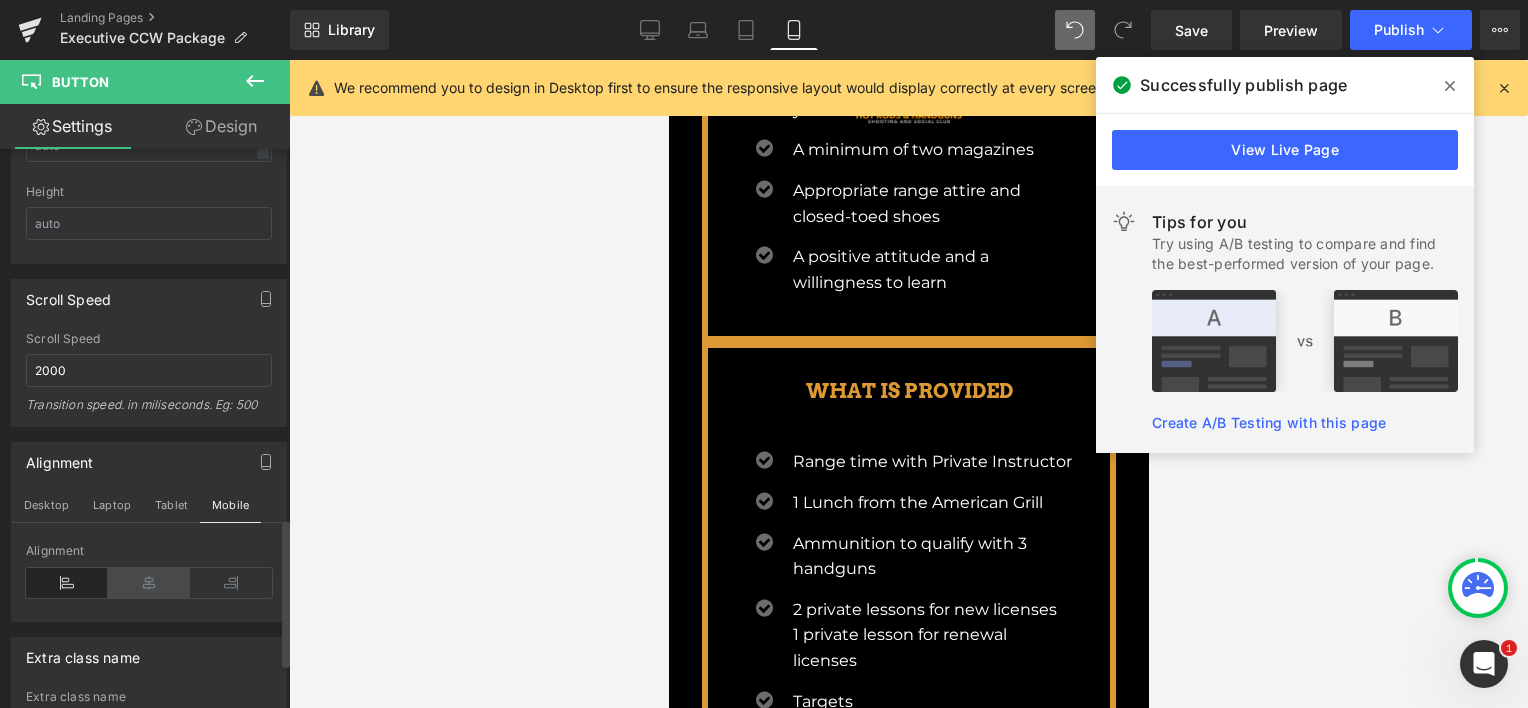 scroll, scrollTop: 2610, scrollLeft: 0, axis: vertical 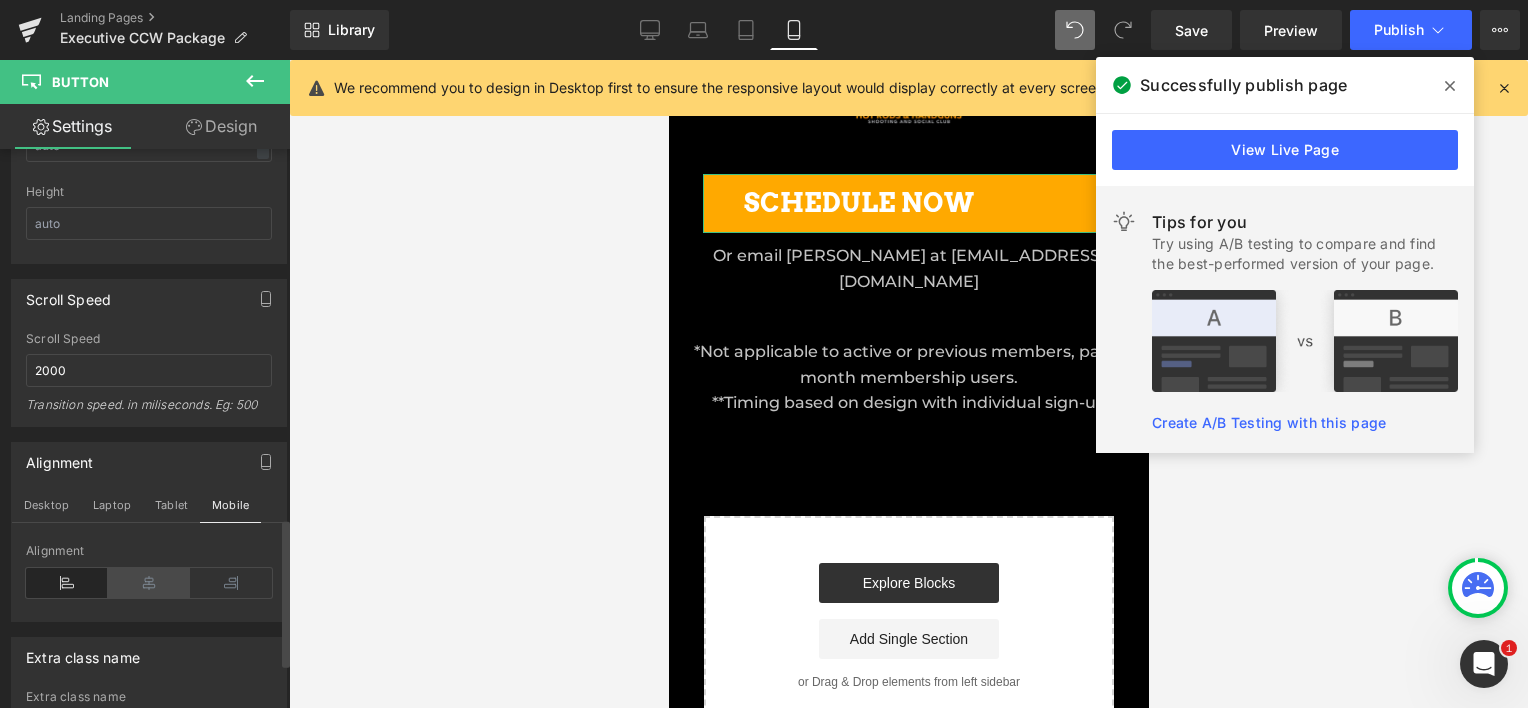 click at bounding box center (149, 583) 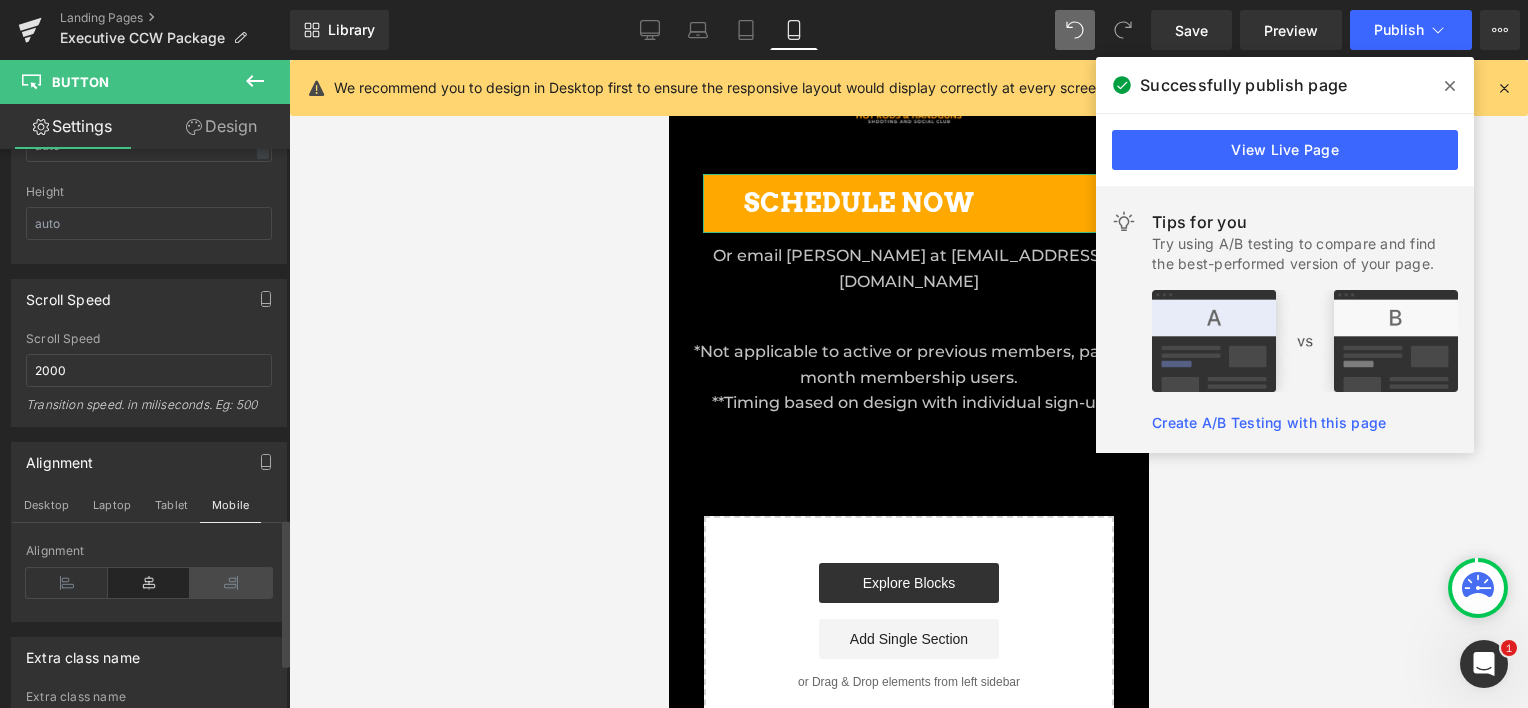 click at bounding box center (231, 583) 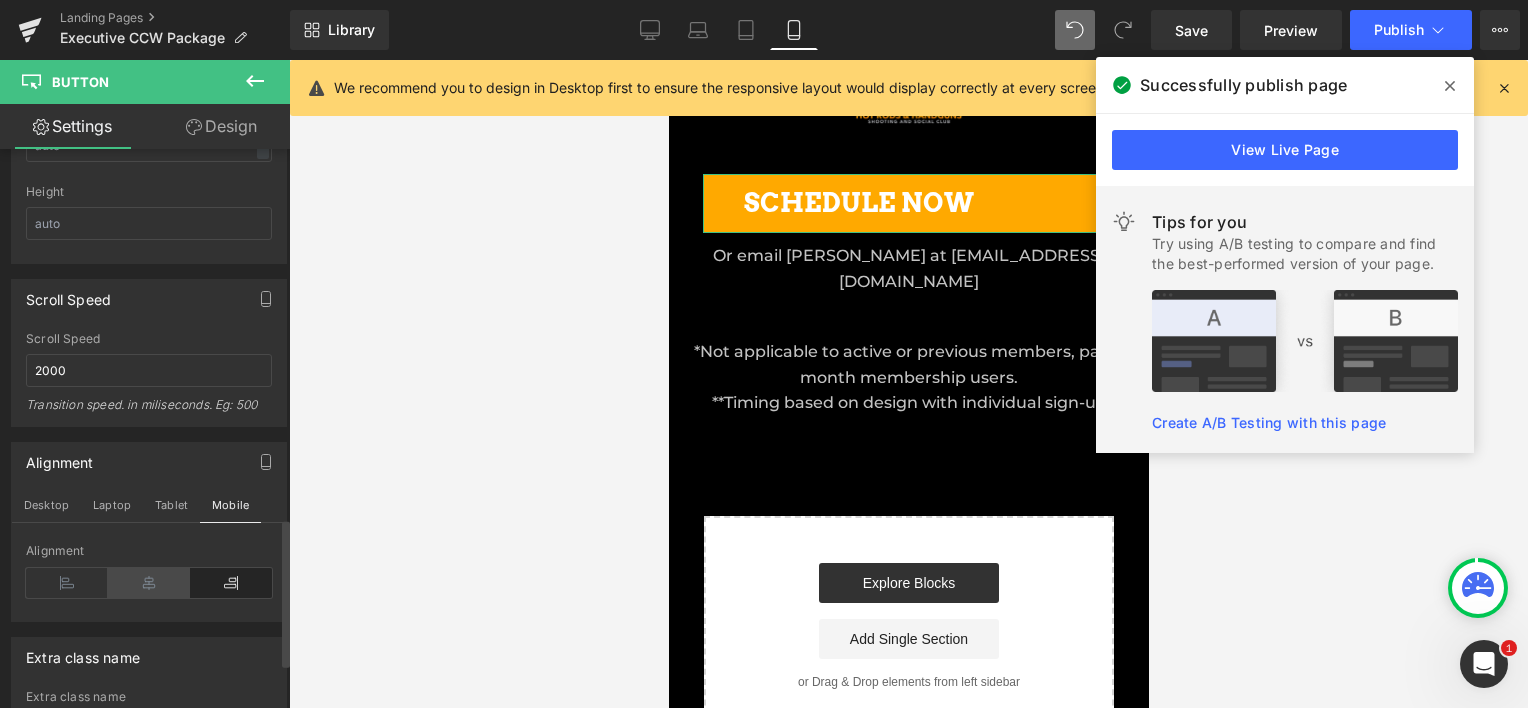 click at bounding box center (149, 583) 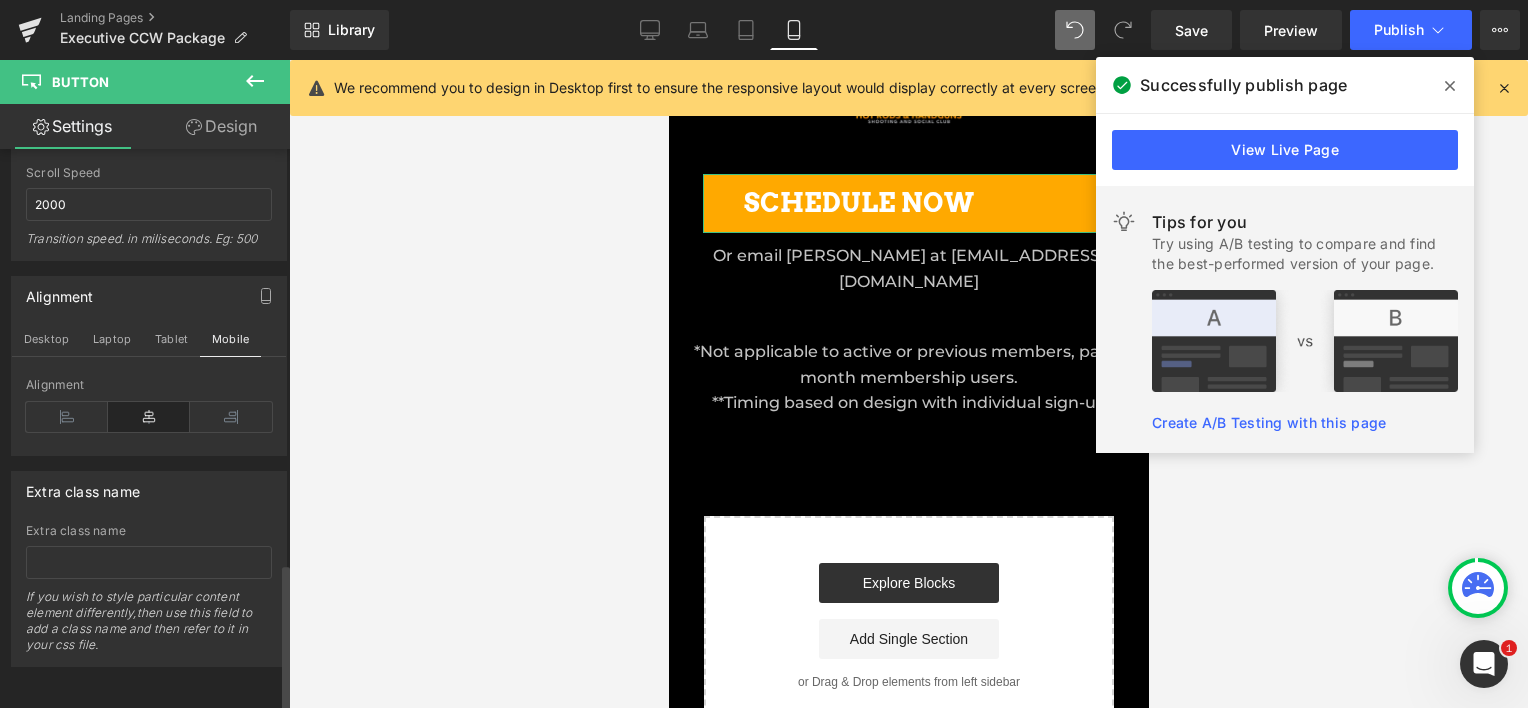 scroll, scrollTop: 1573, scrollLeft: 0, axis: vertical 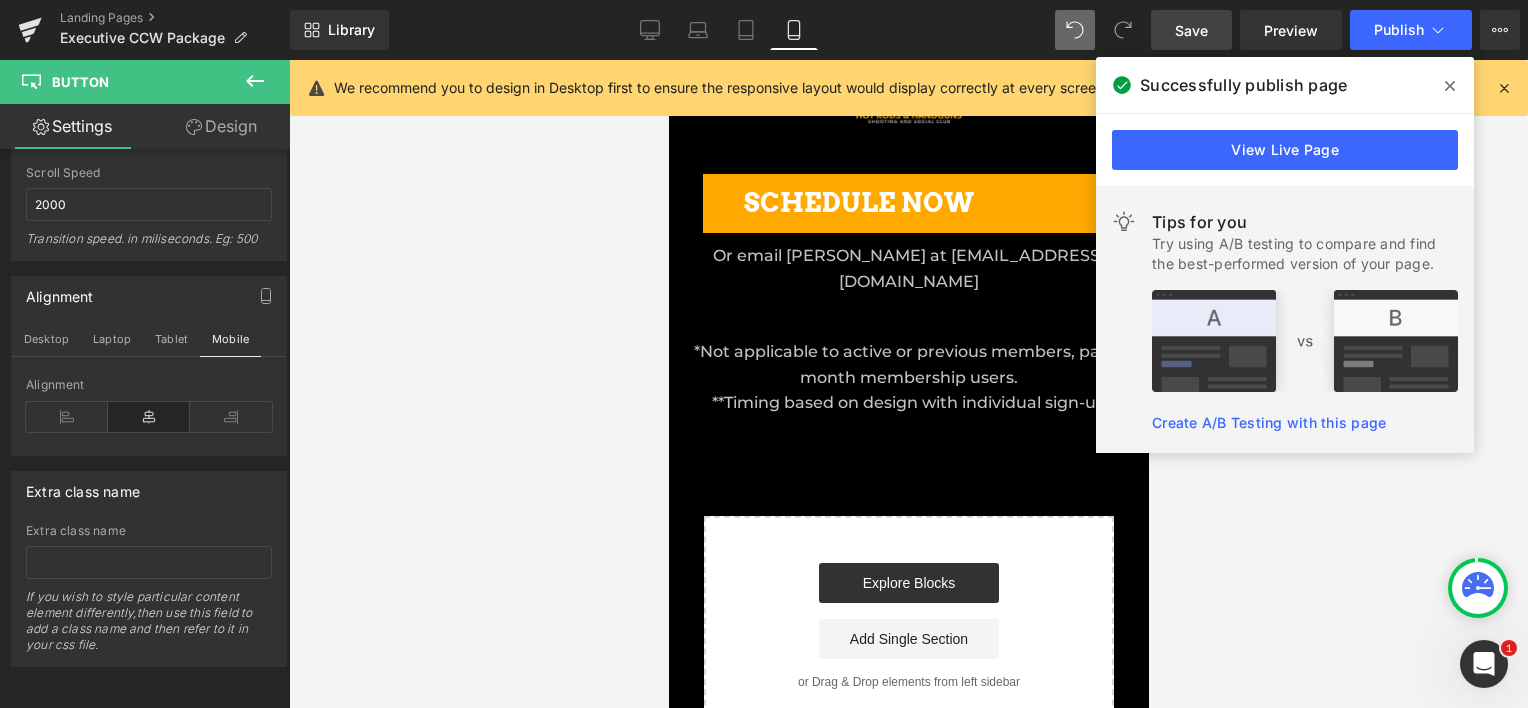 click on "Save" at bounding box center [1191, 30] 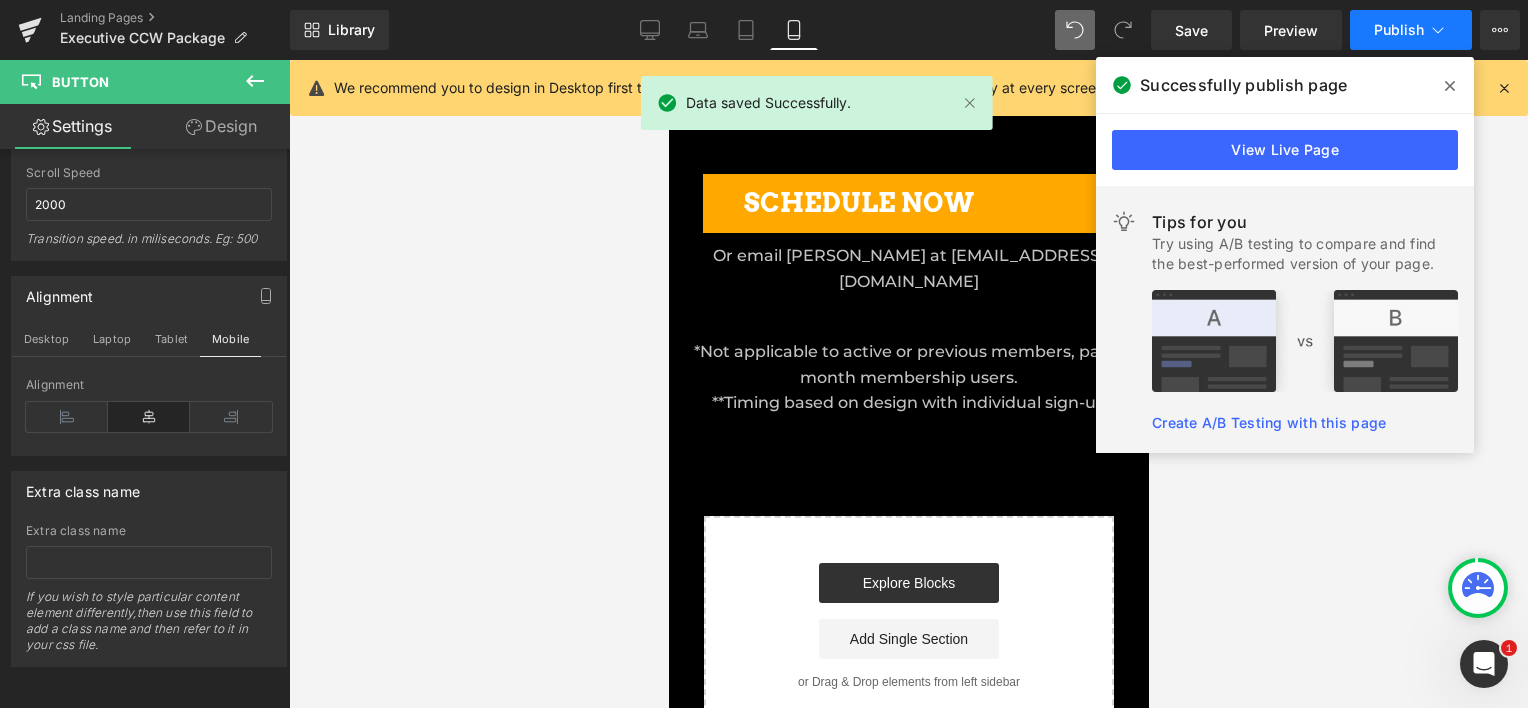 click on "Publish" at bounding box center [1399, 30] 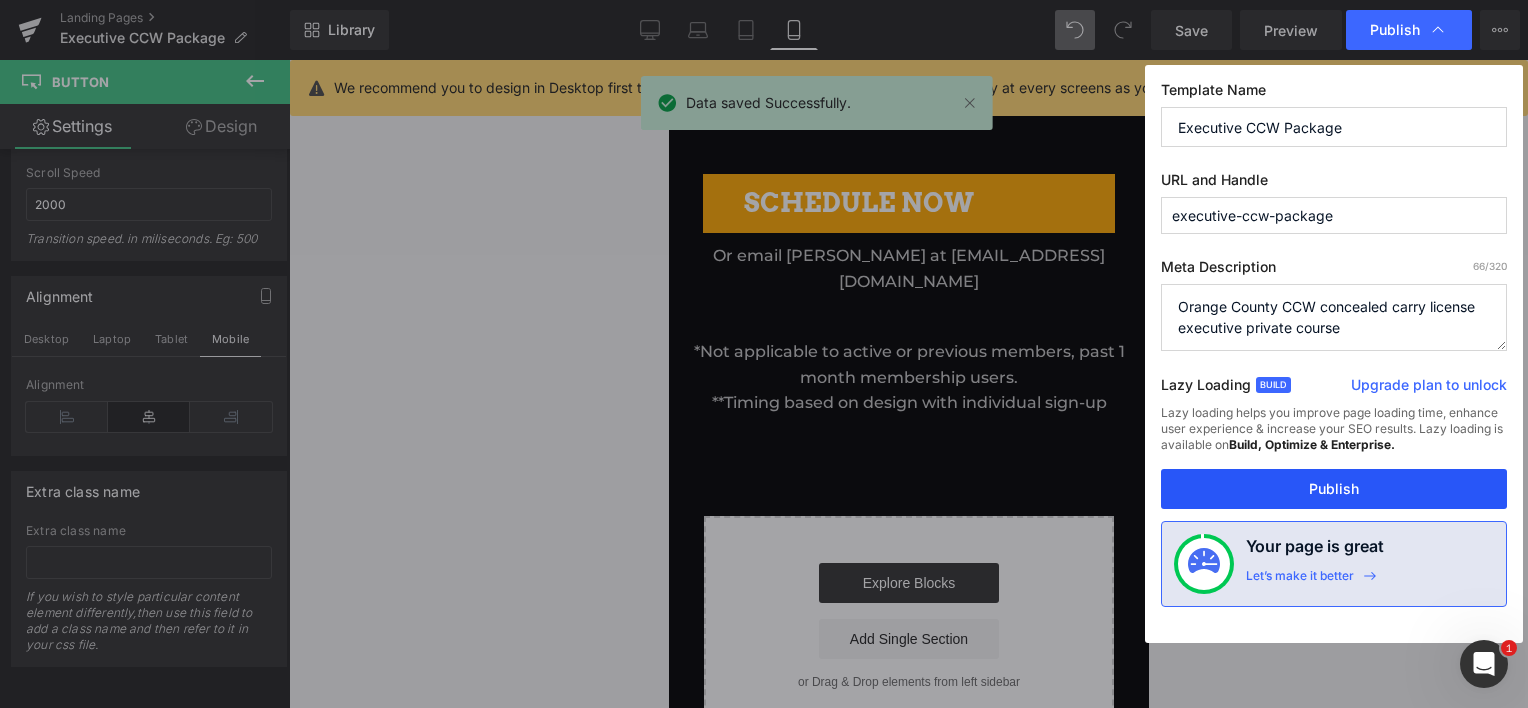 click on "Publish" at bounding box center (1334, 489) 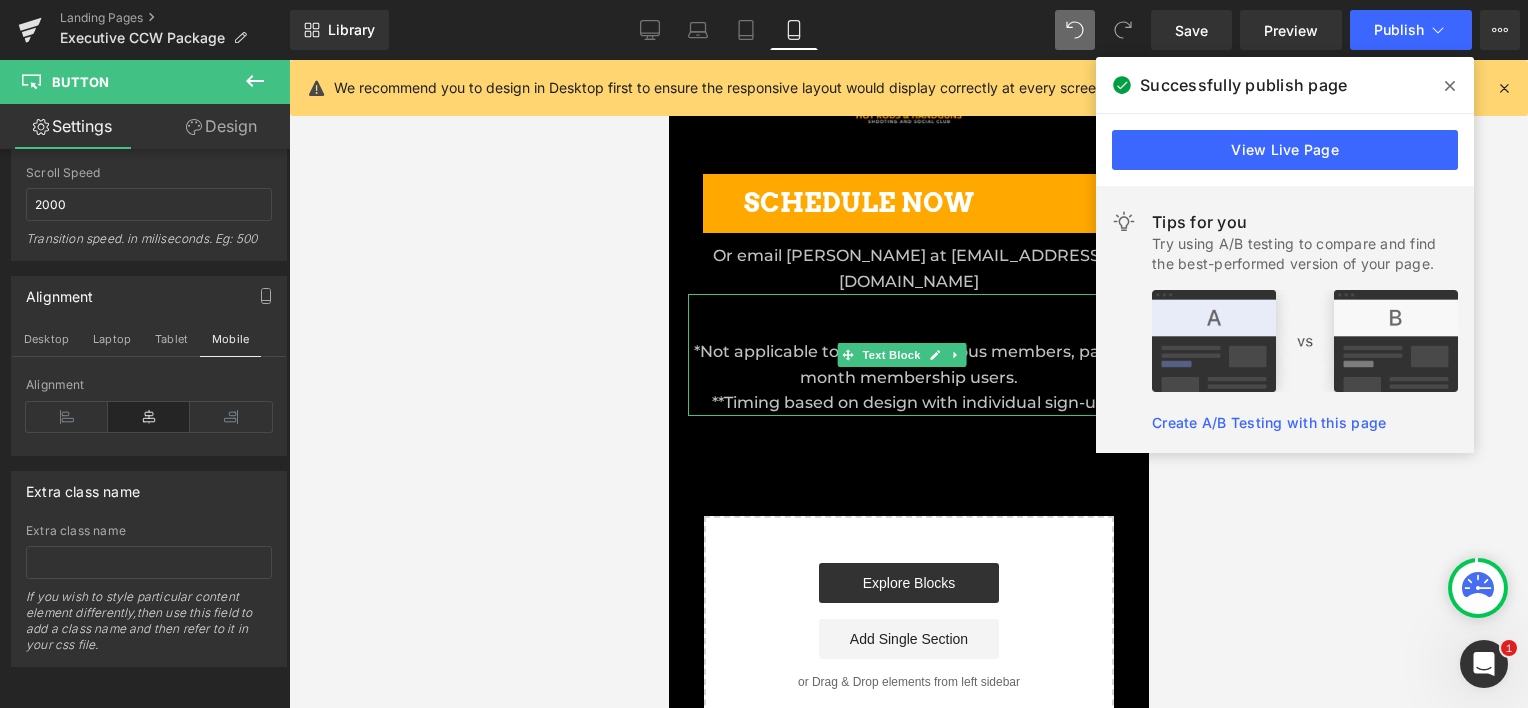 click on "*Not applicable to active or previous members, past 1 month membership users." at bounding box center [908, 364] 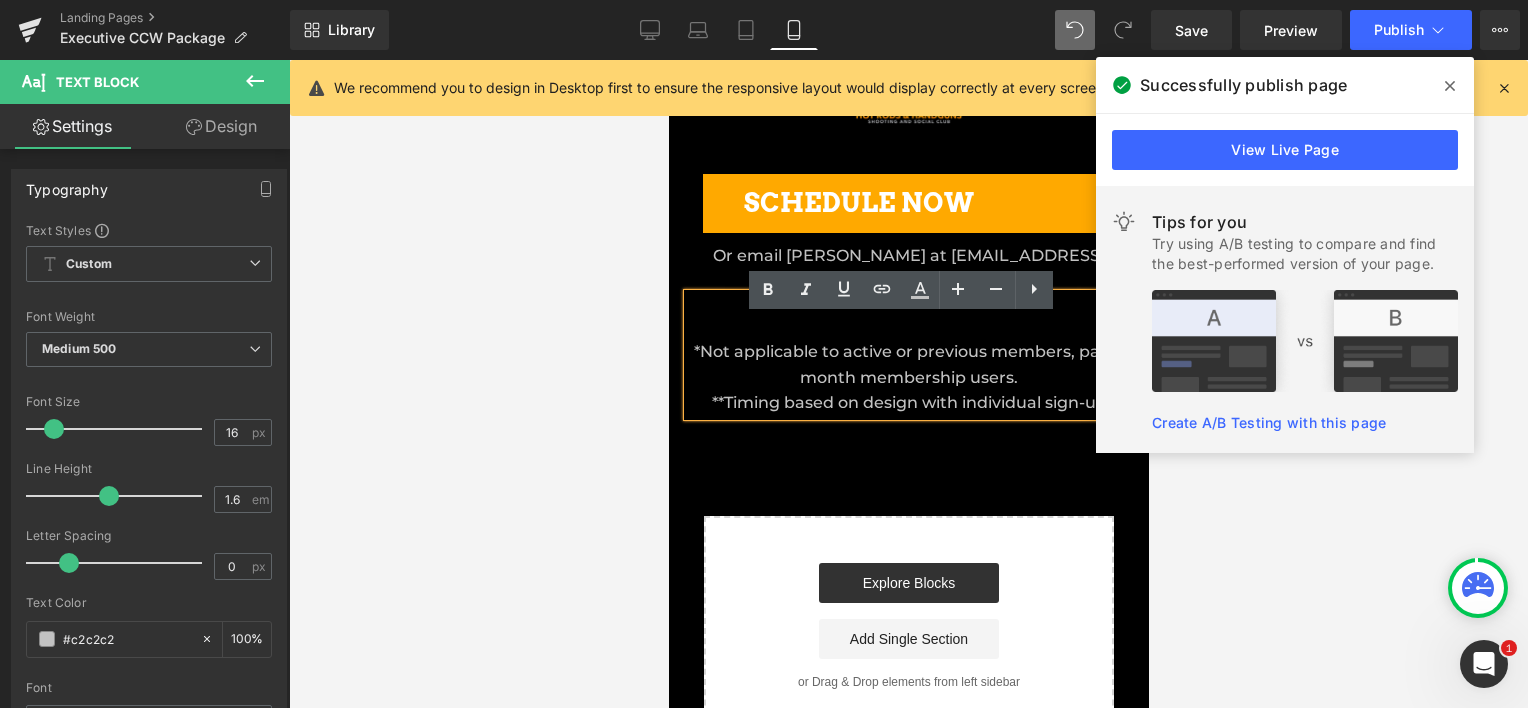 click at bounding box center (908, 384) 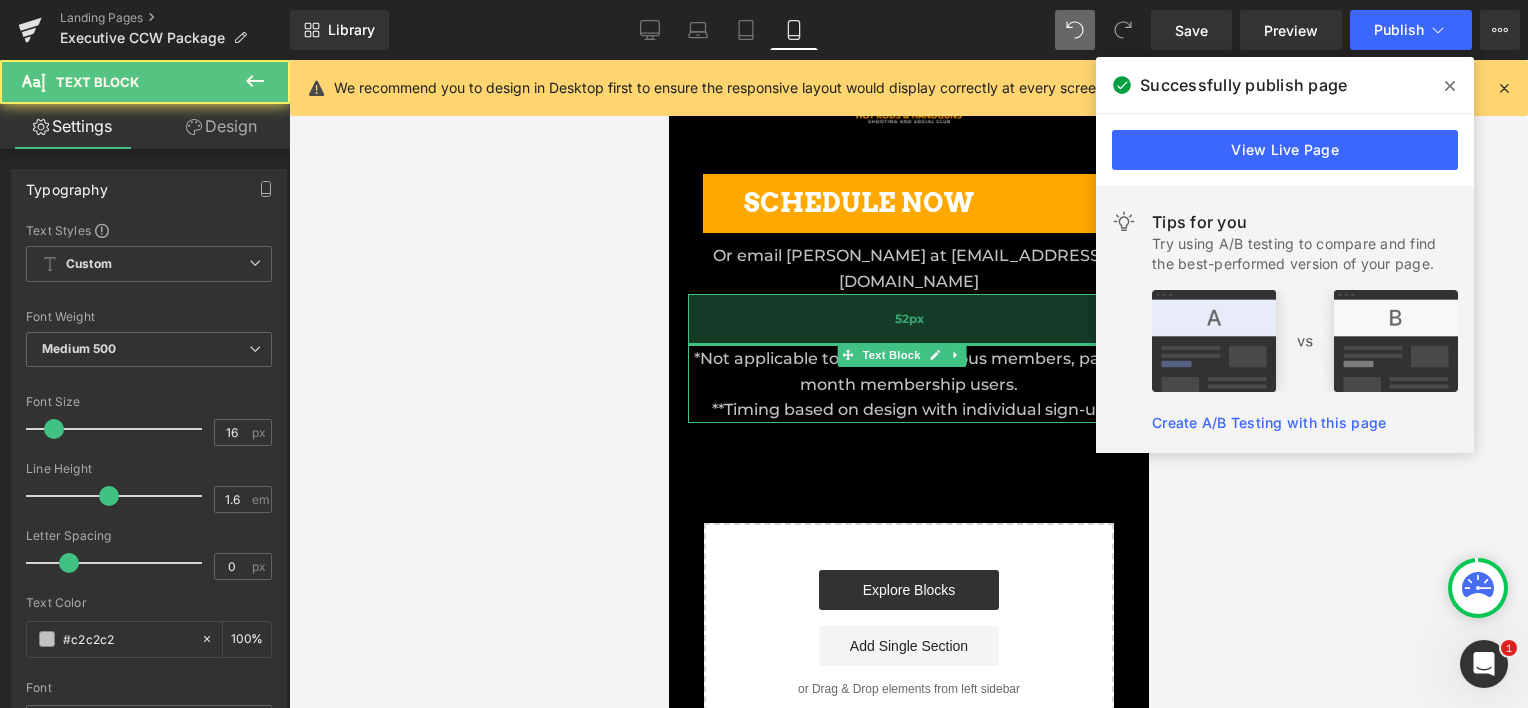 scroll, scrollTop: 9, scrollLeft: 10, axis: both 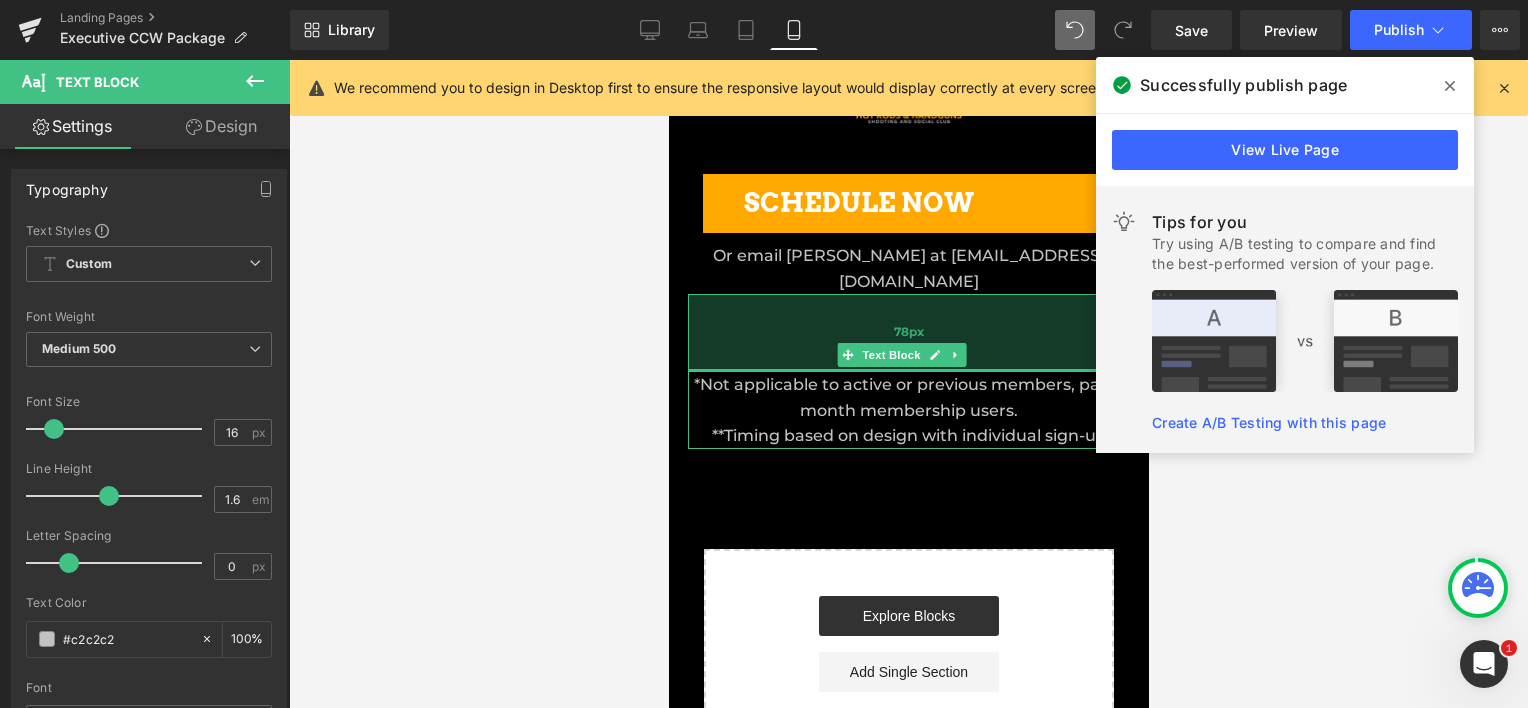 drag, startPoint x: 715, startPoint y: 316, endPoint x: 2089, endPoint y: 238, distance: 1376.2122 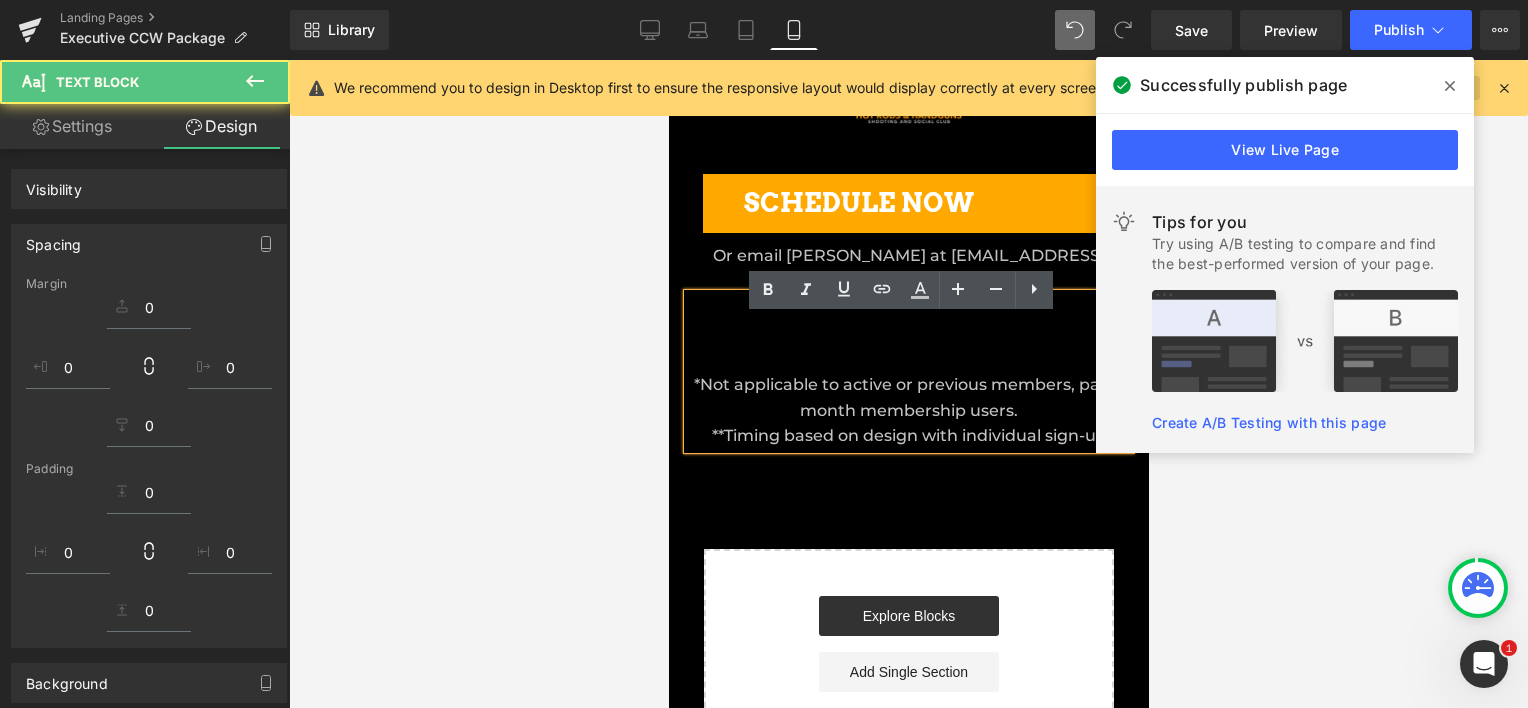click at bounding box center (1450, 86) 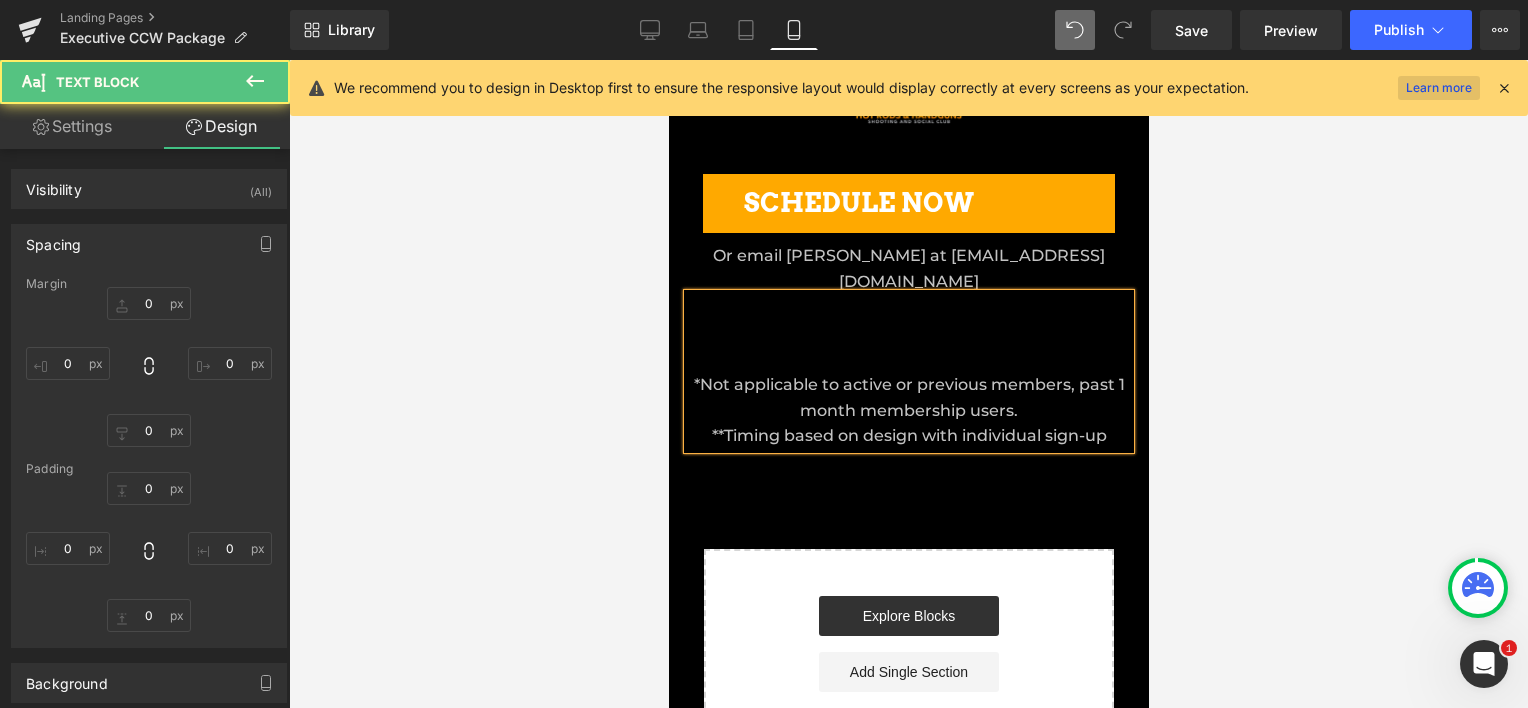 click on "Learn more" at bounding box center [1439, 88] 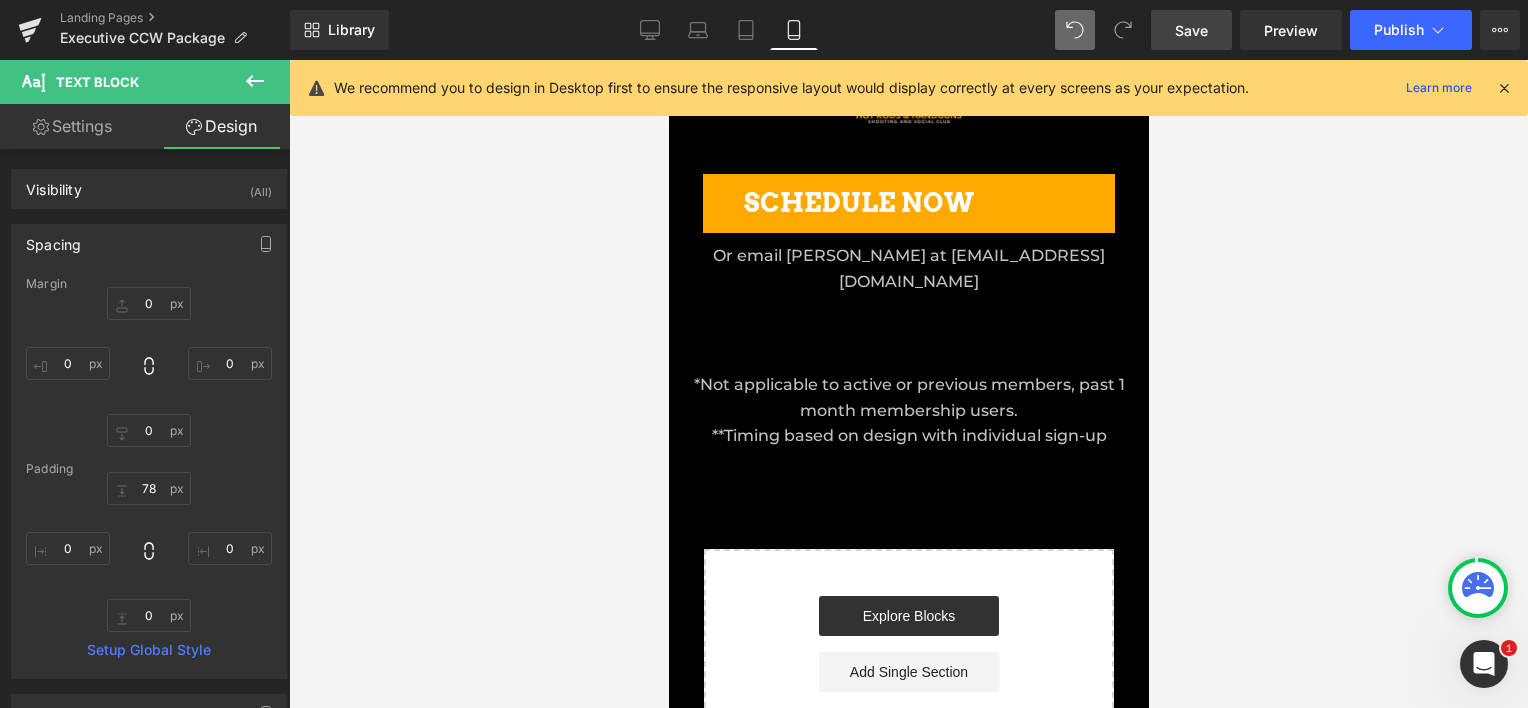 click on "Save" at bounding box center (1191, 30) 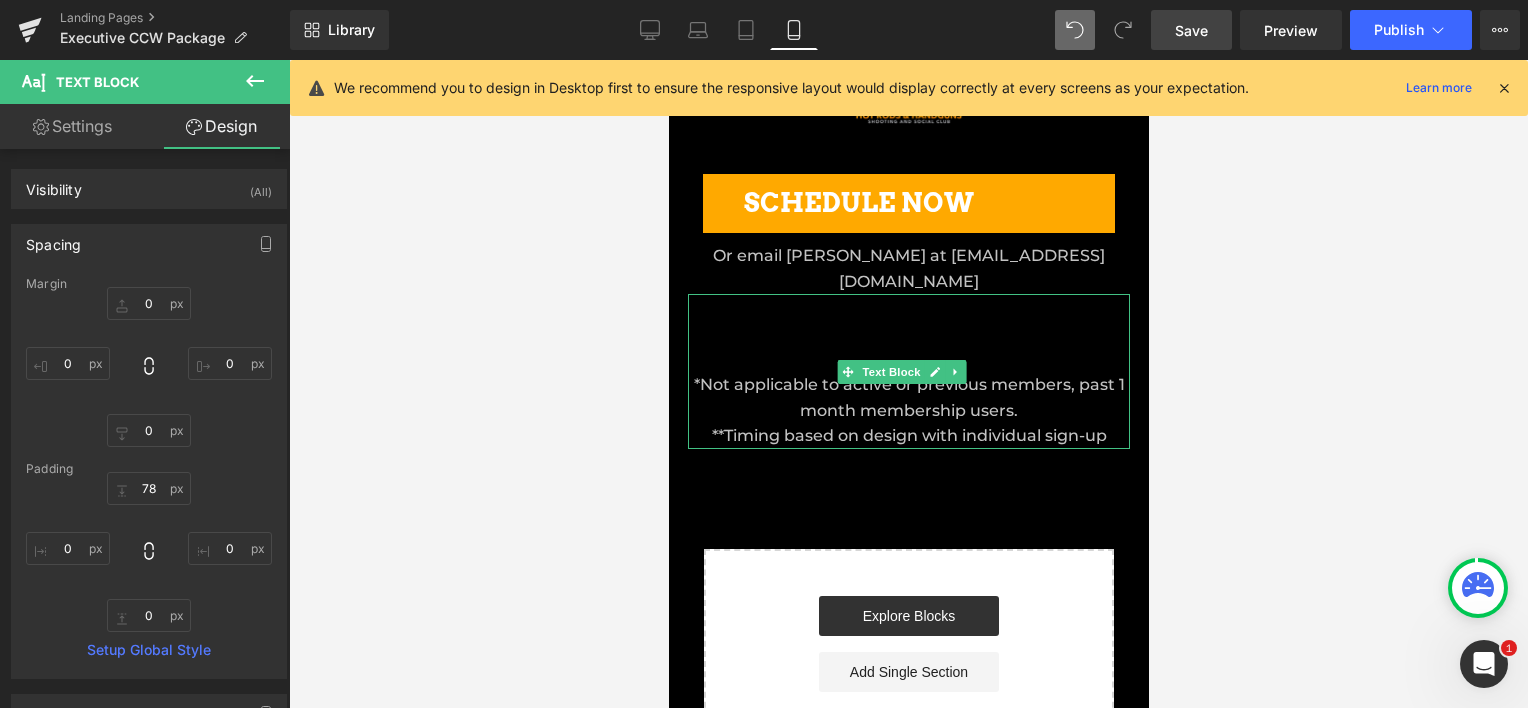 click on "*Not applicable to active or previous members, past 1 month membership users." at bounding box center (908, 397) 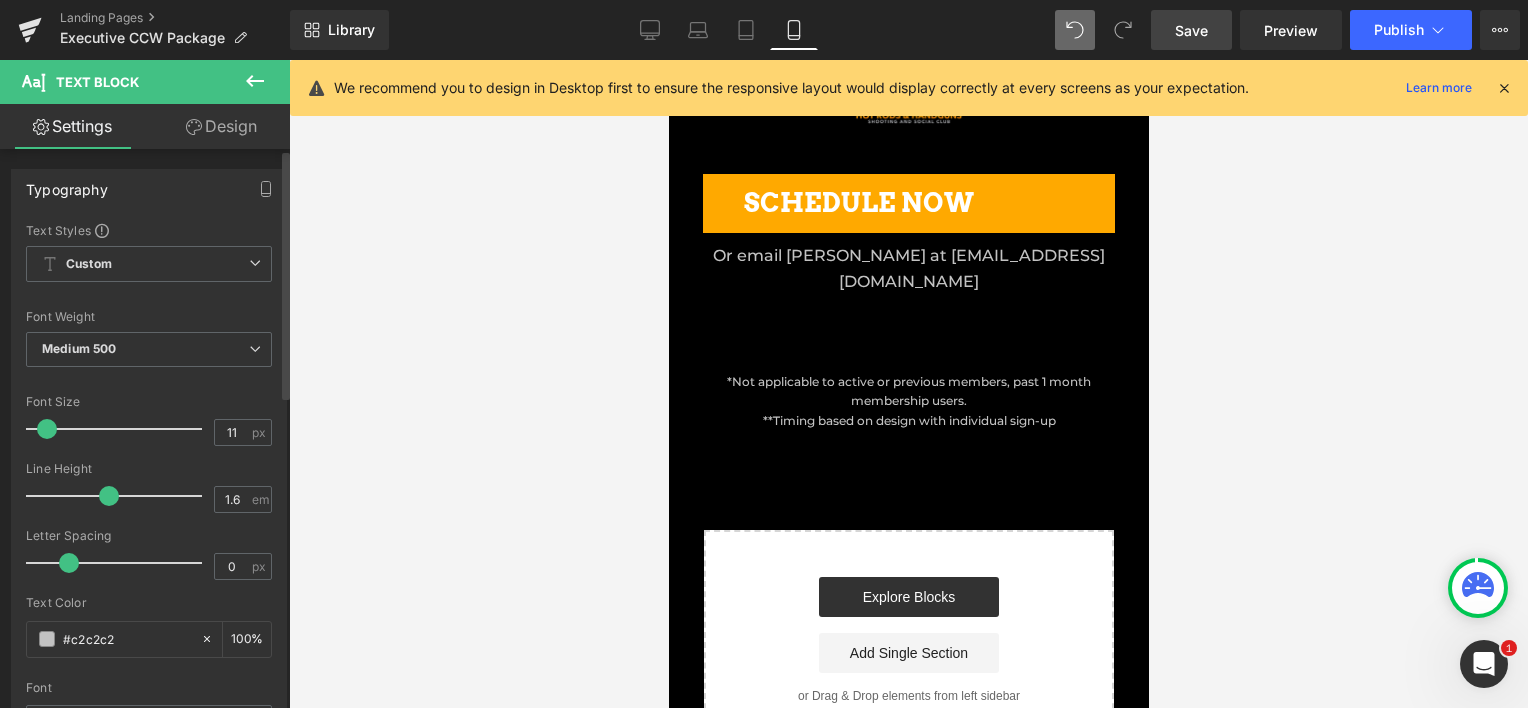 scroll, scrollTop: 3656, scrollLeft: 464, axis: both 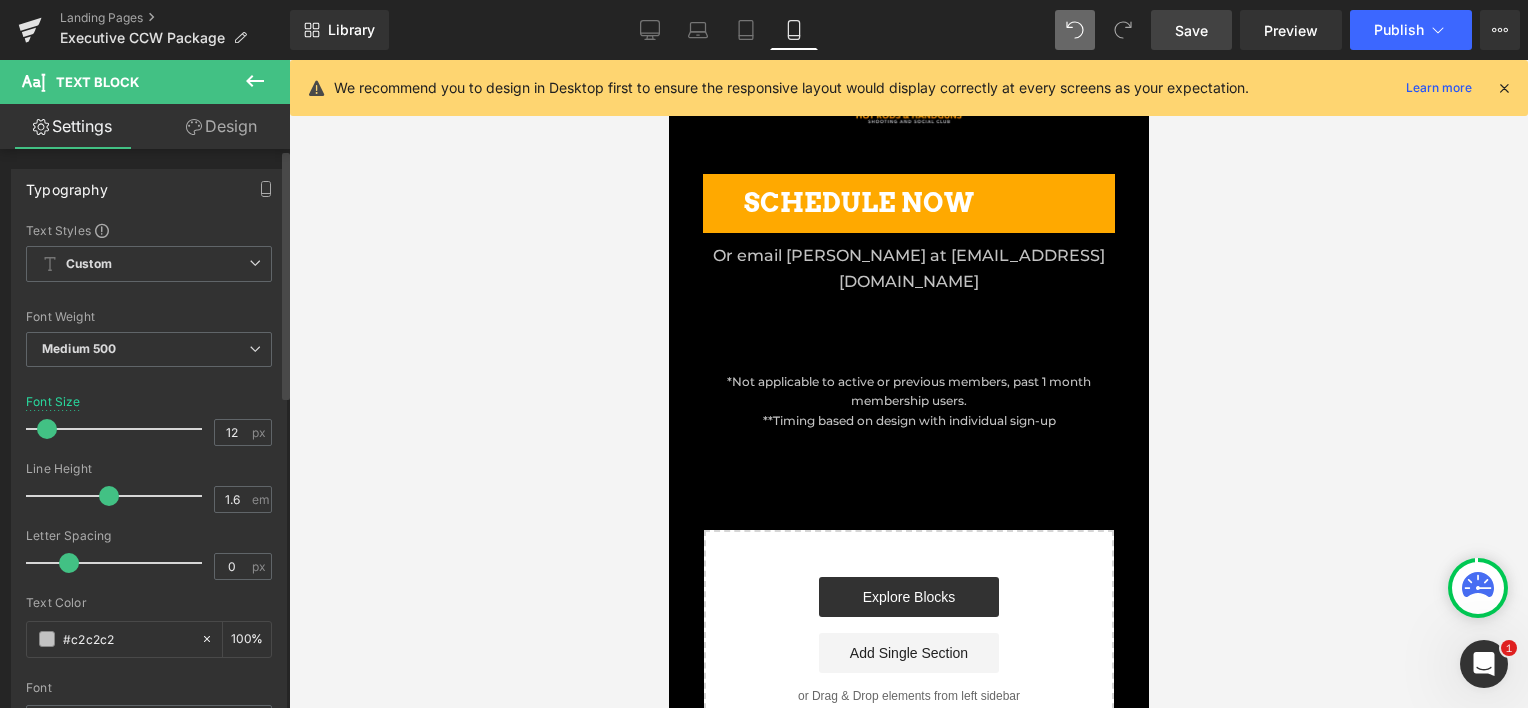 click at bounding box center [47, 429] 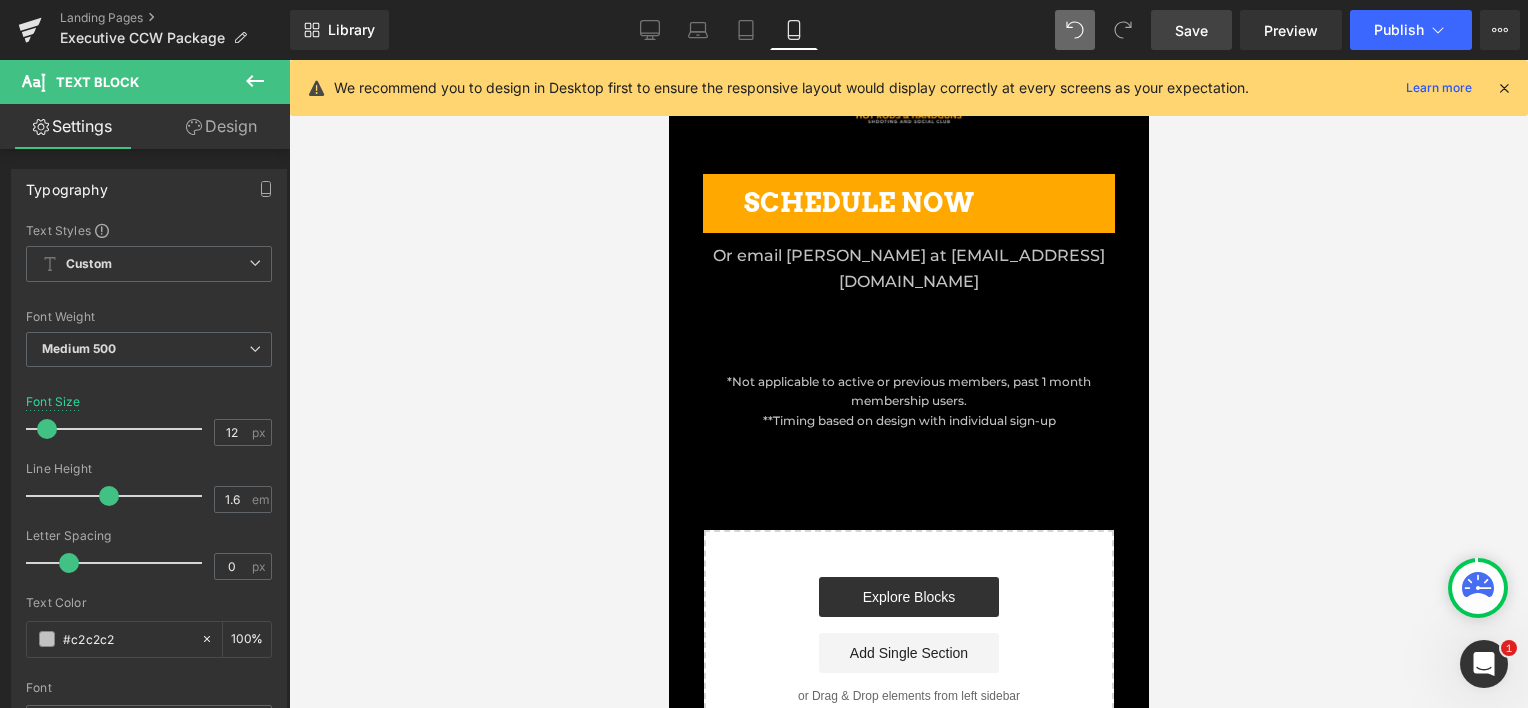click at bounding box center (908, 384) 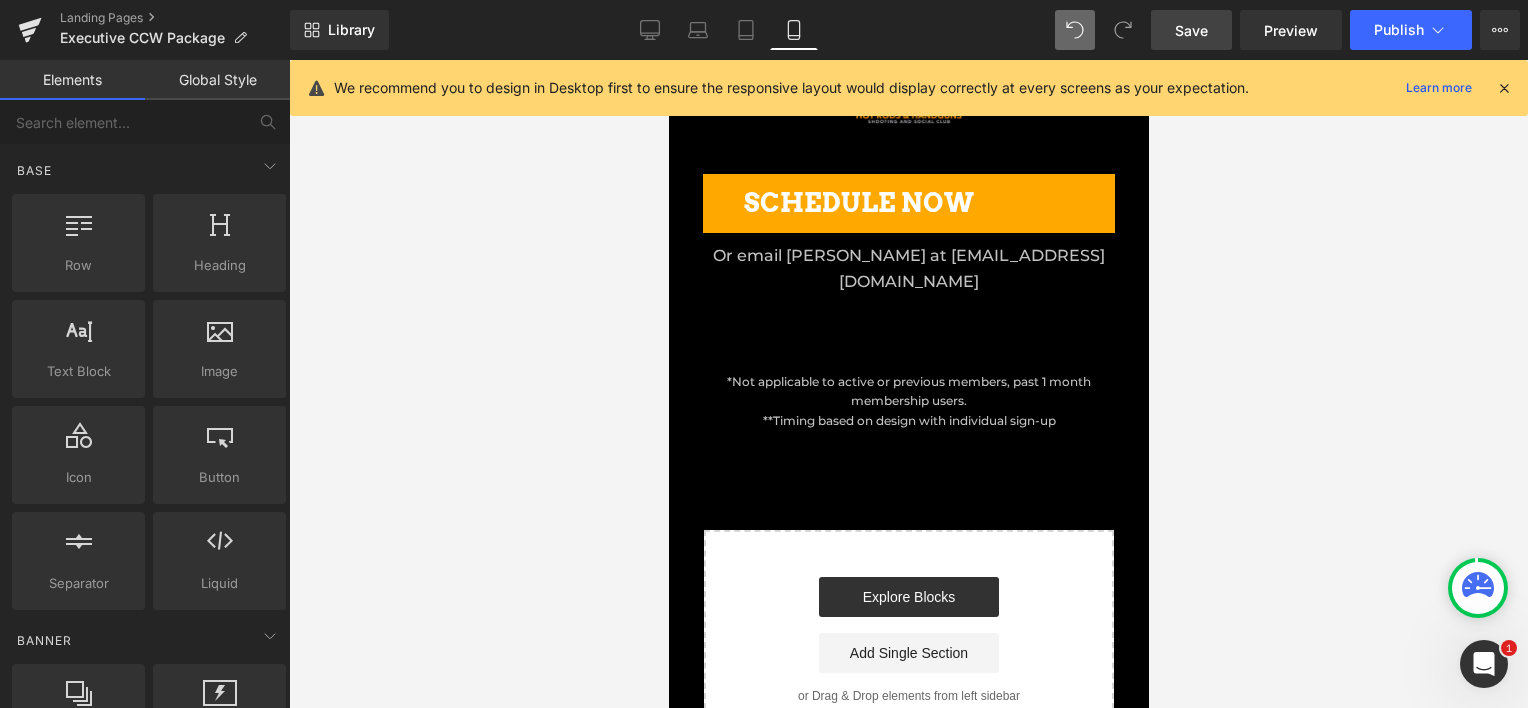 click on "Save" at bounding box center (1191, 30) 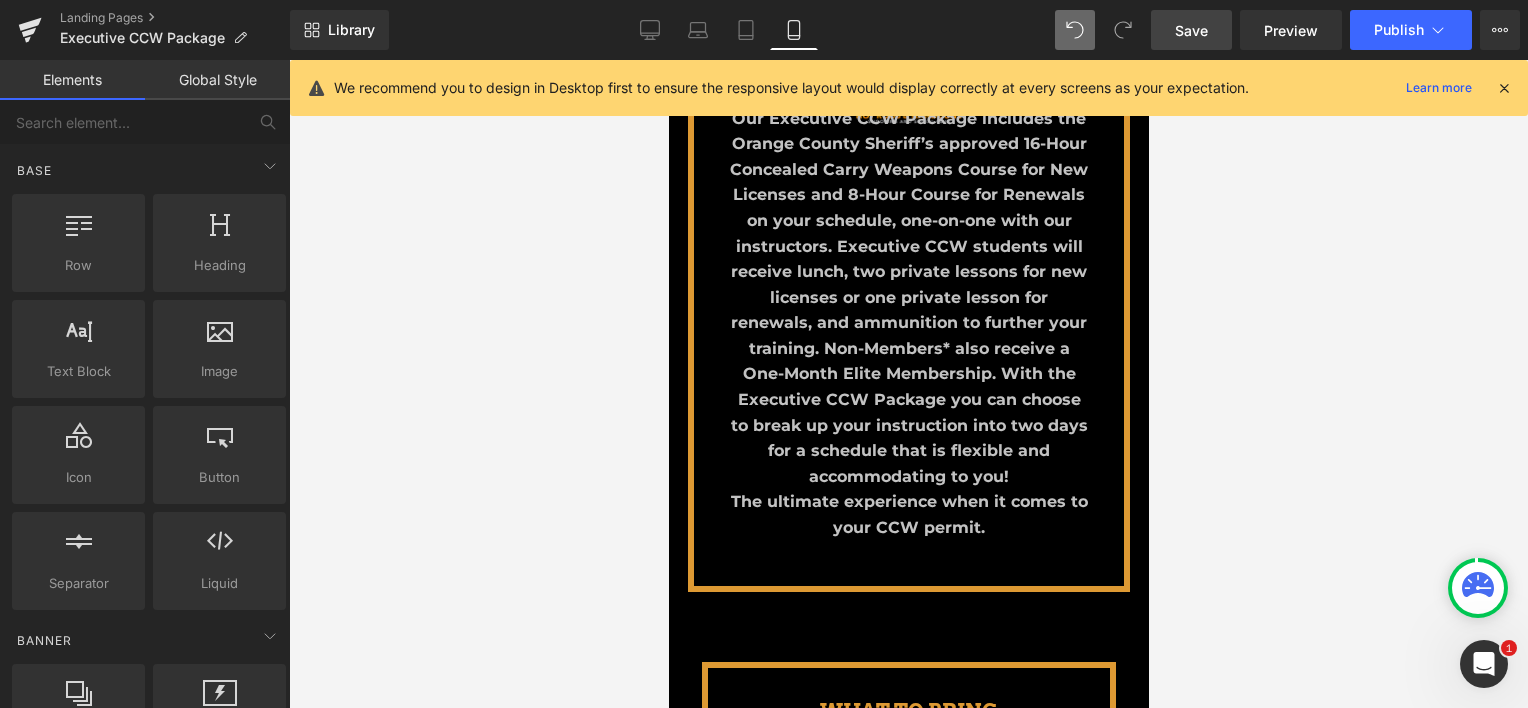 scroll, scrollTop: 810, scrollLeft: 0, axis: vertical 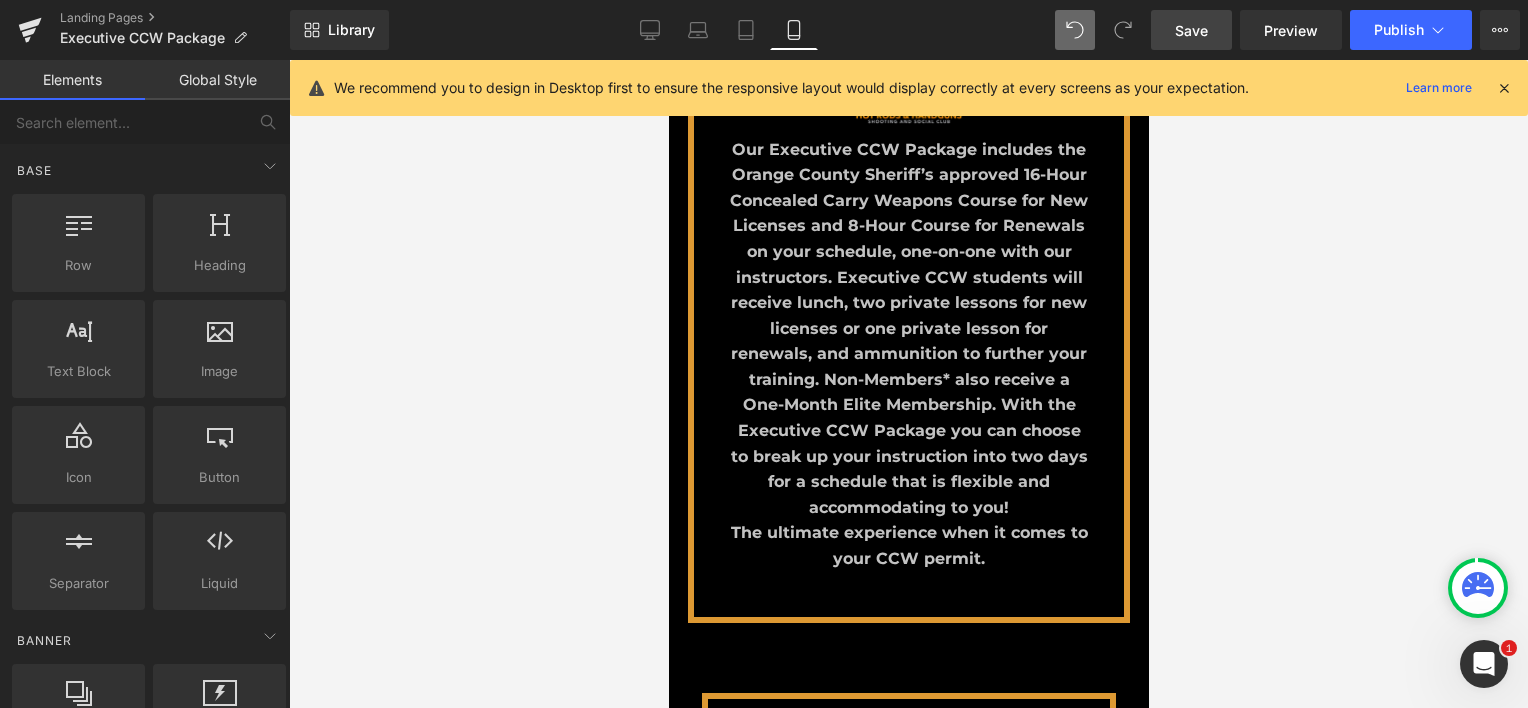 click on "Our Executive CCW Package includes the Orange County Sheriff’s approved 16-Hour Concealed Carry Weapons Course for New Licenses and 8-Hour Course for Renewals on your schedule, one-on-one with our instructors. Executive CCW students will receive lunch,  two private lessons for new licenses or one private lesson for renewals, and ammunition to further your training. Non-Members* also receive a One-Month Elite Membership. With the Executive CCW Package you can choose to break up your instruction into two days for a schedule that is flexible and accommodating to you!  The ultimate experience when it comes to your CCW permit." at bounding box center (908, 354) 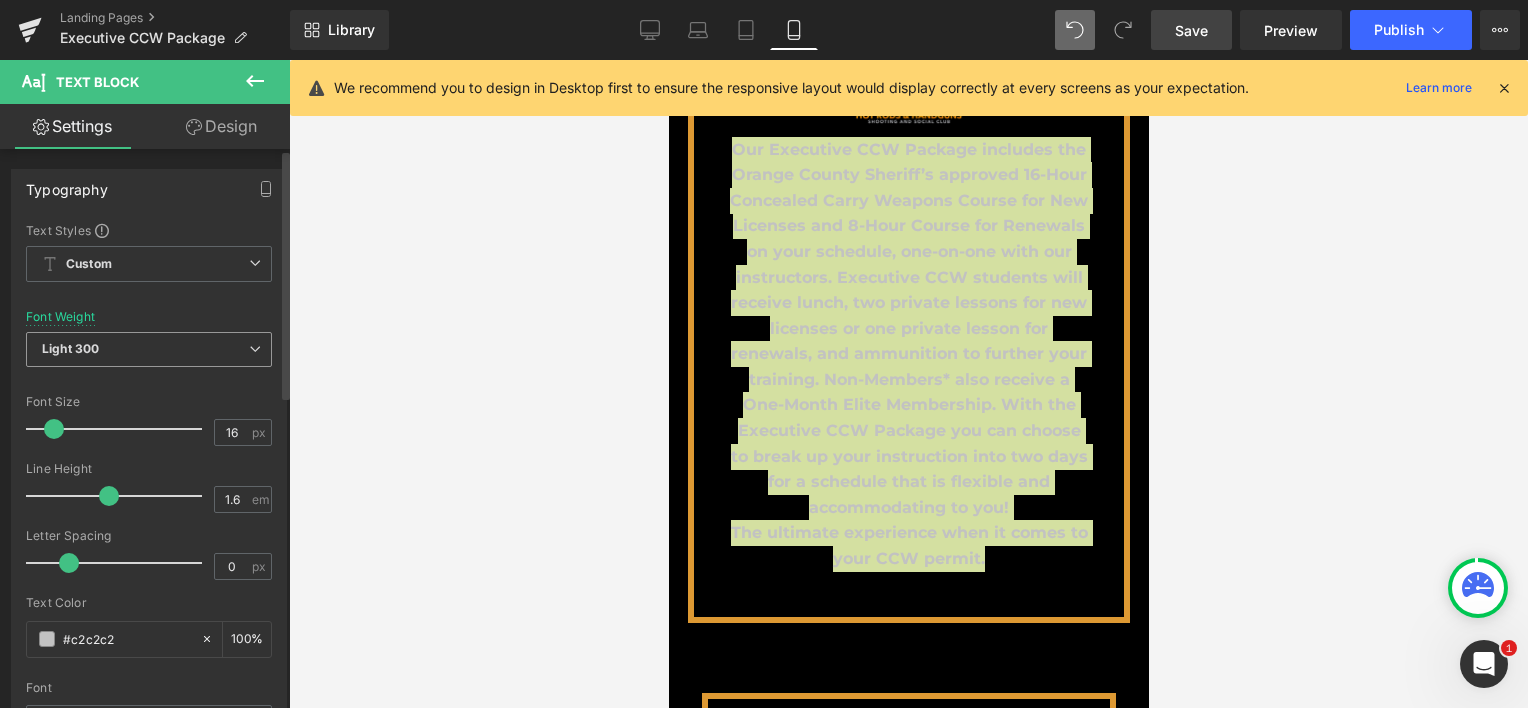 click on "Light 300" at bounding box center (149, 349) 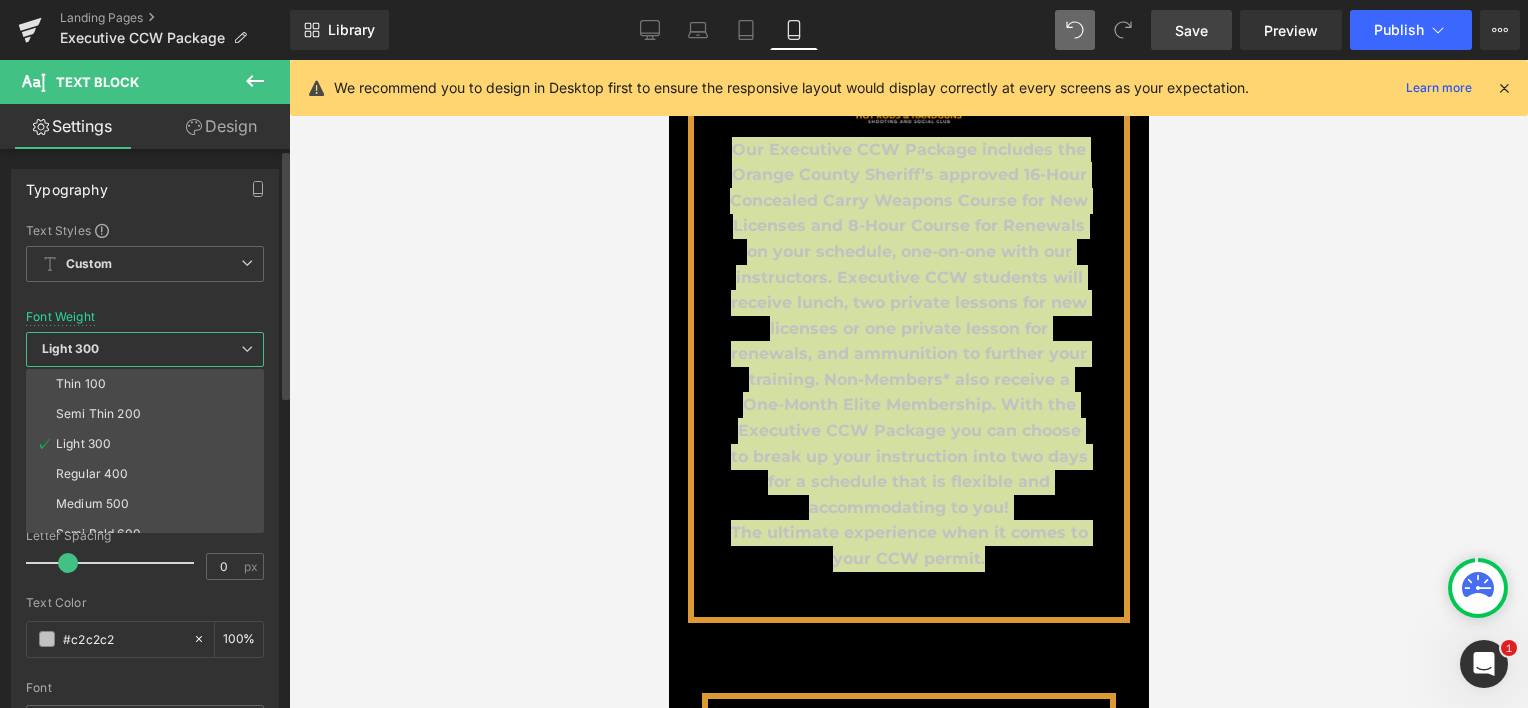 click on "Light 300" at bounding box center [145, 349] 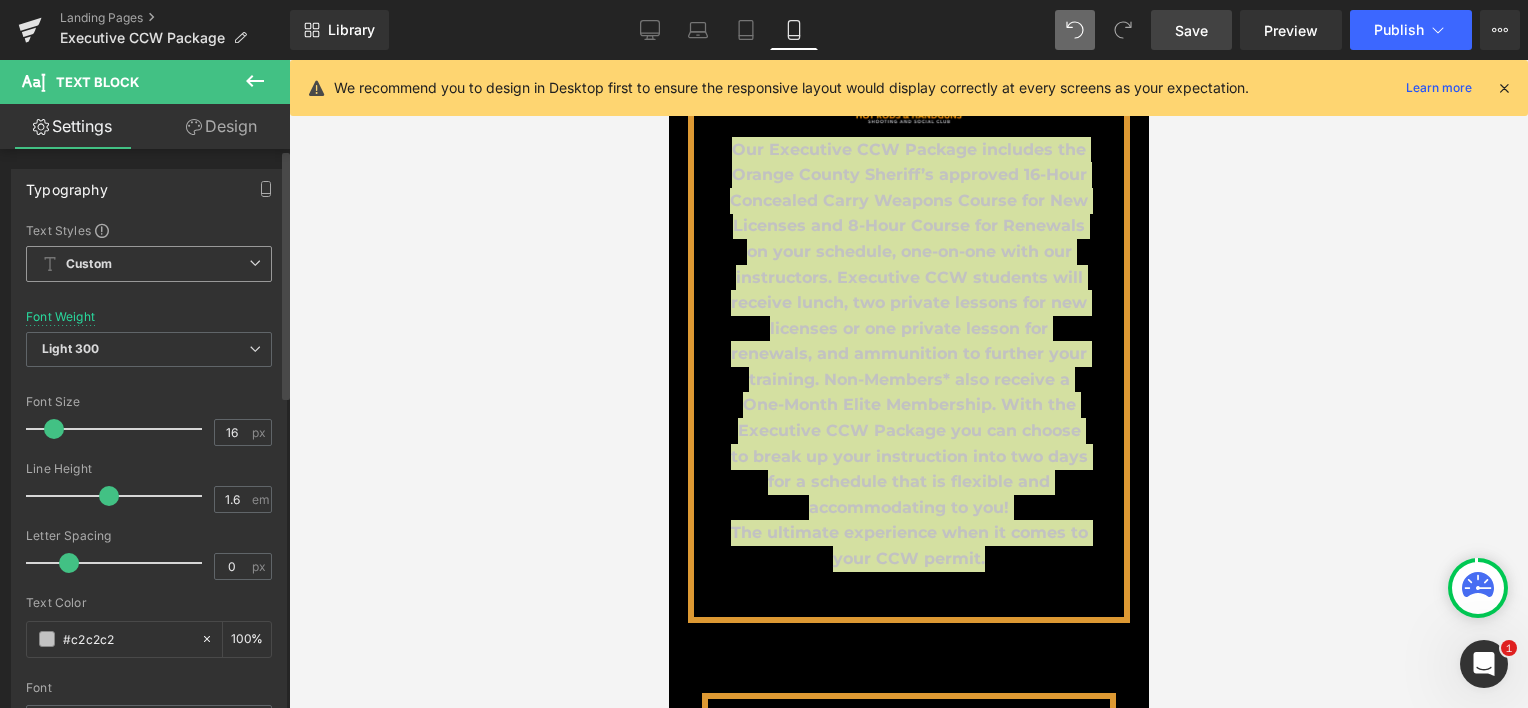 click at bounding box center (255, 263) 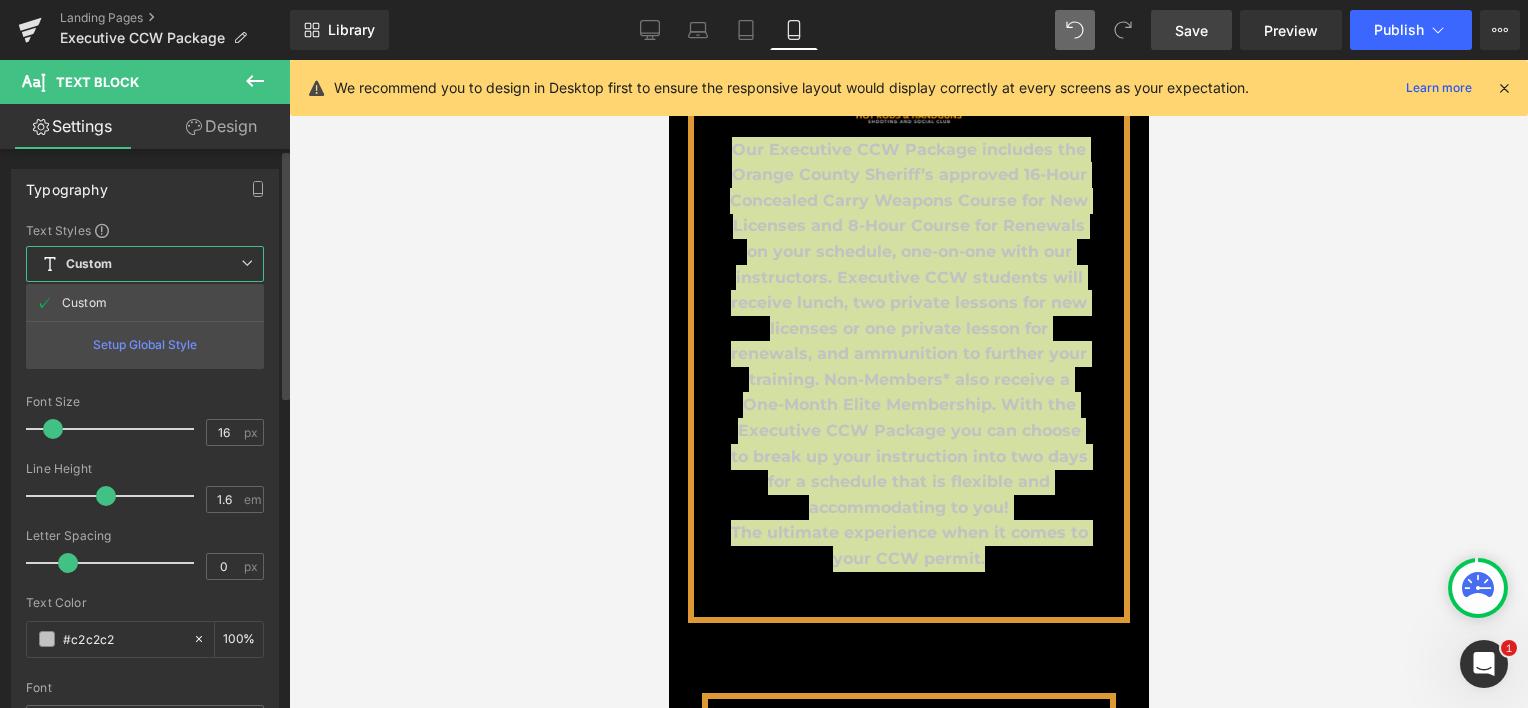 click at bounding box center [247, 263] 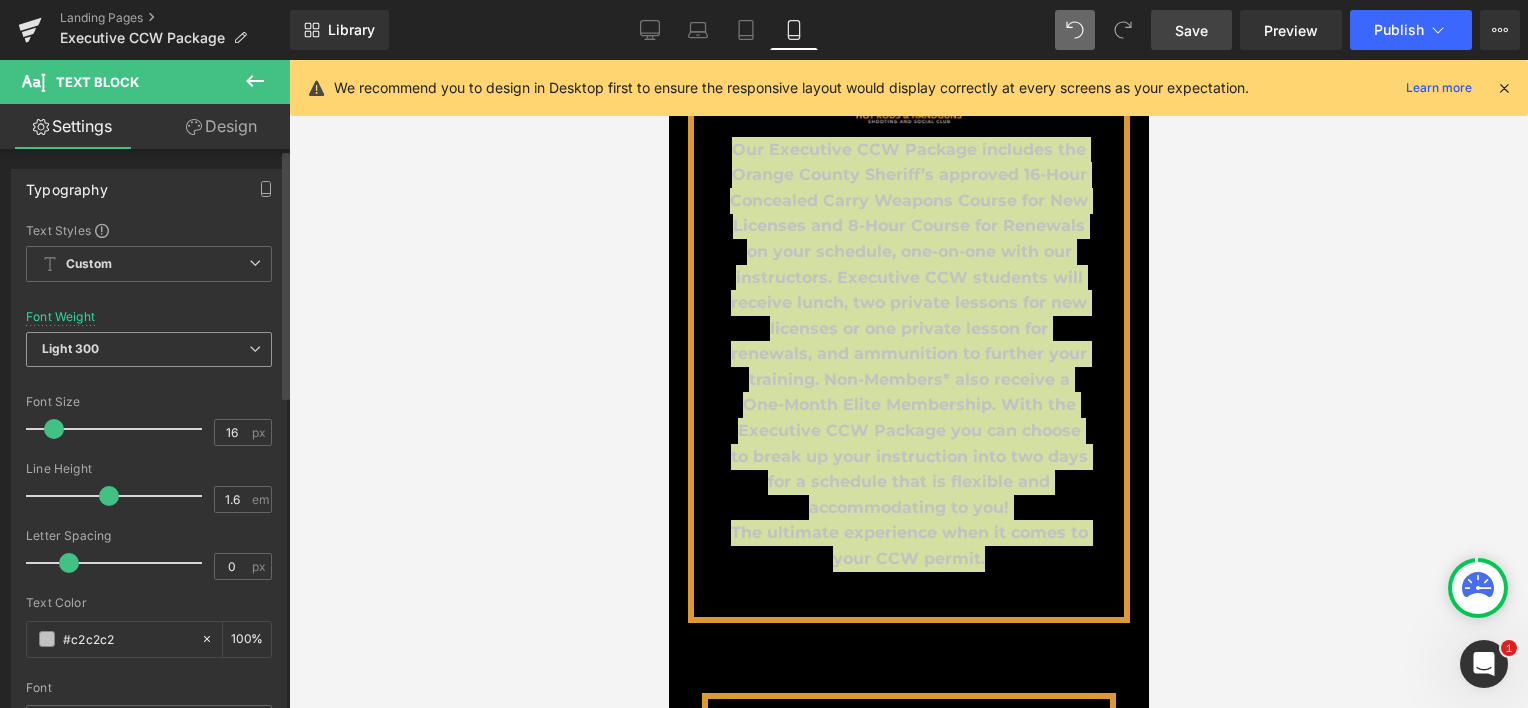 click on "Light 300" at bounding box center [149, 349] 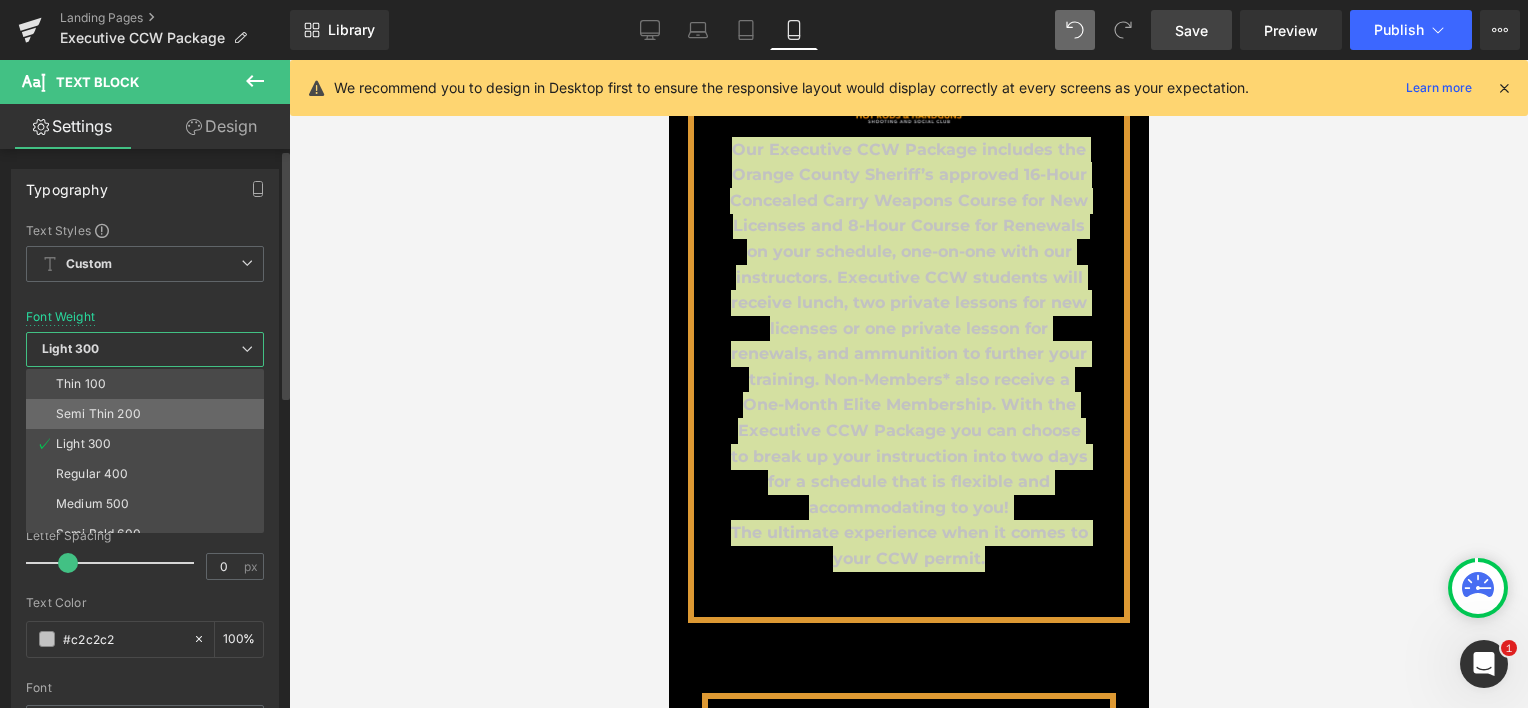 click on "Semi Thin 200" at bounding box center [149, 414] 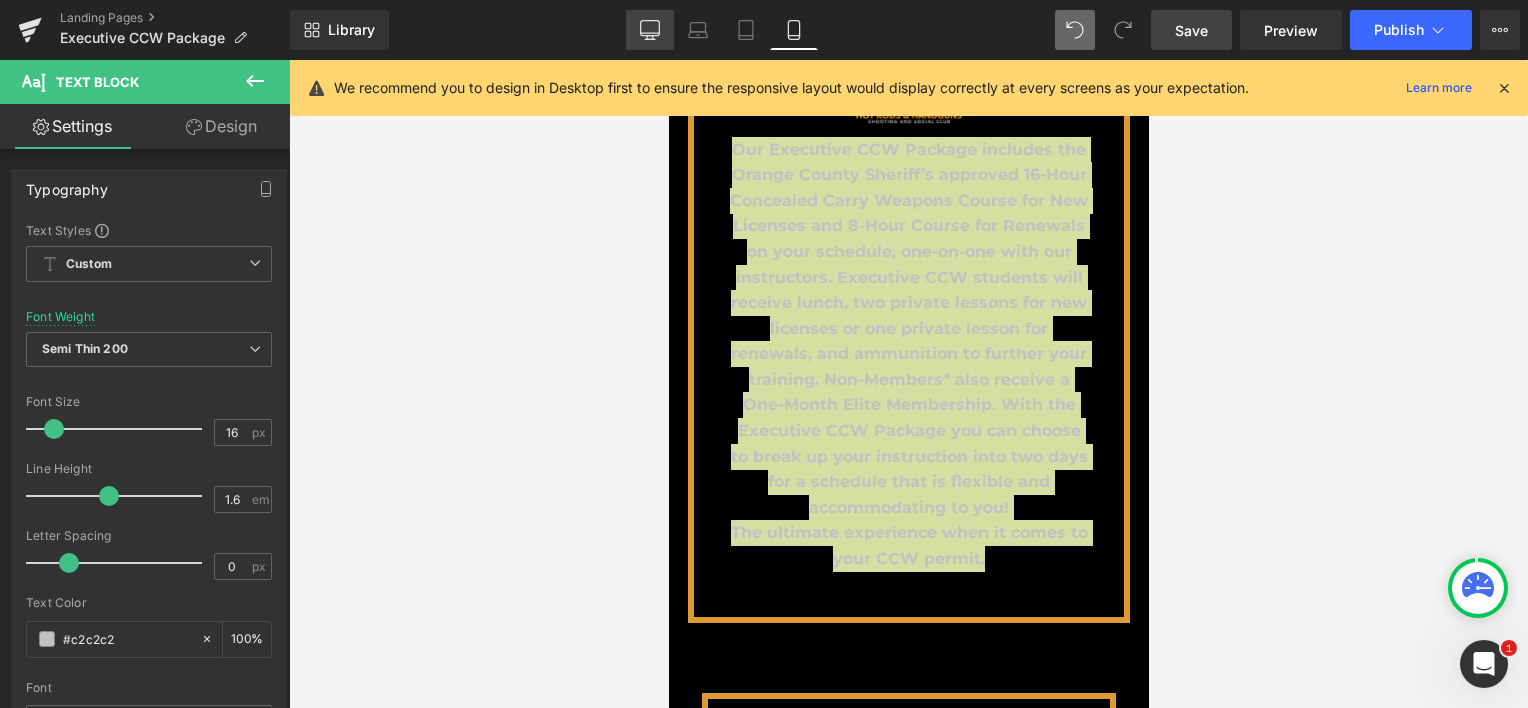 click 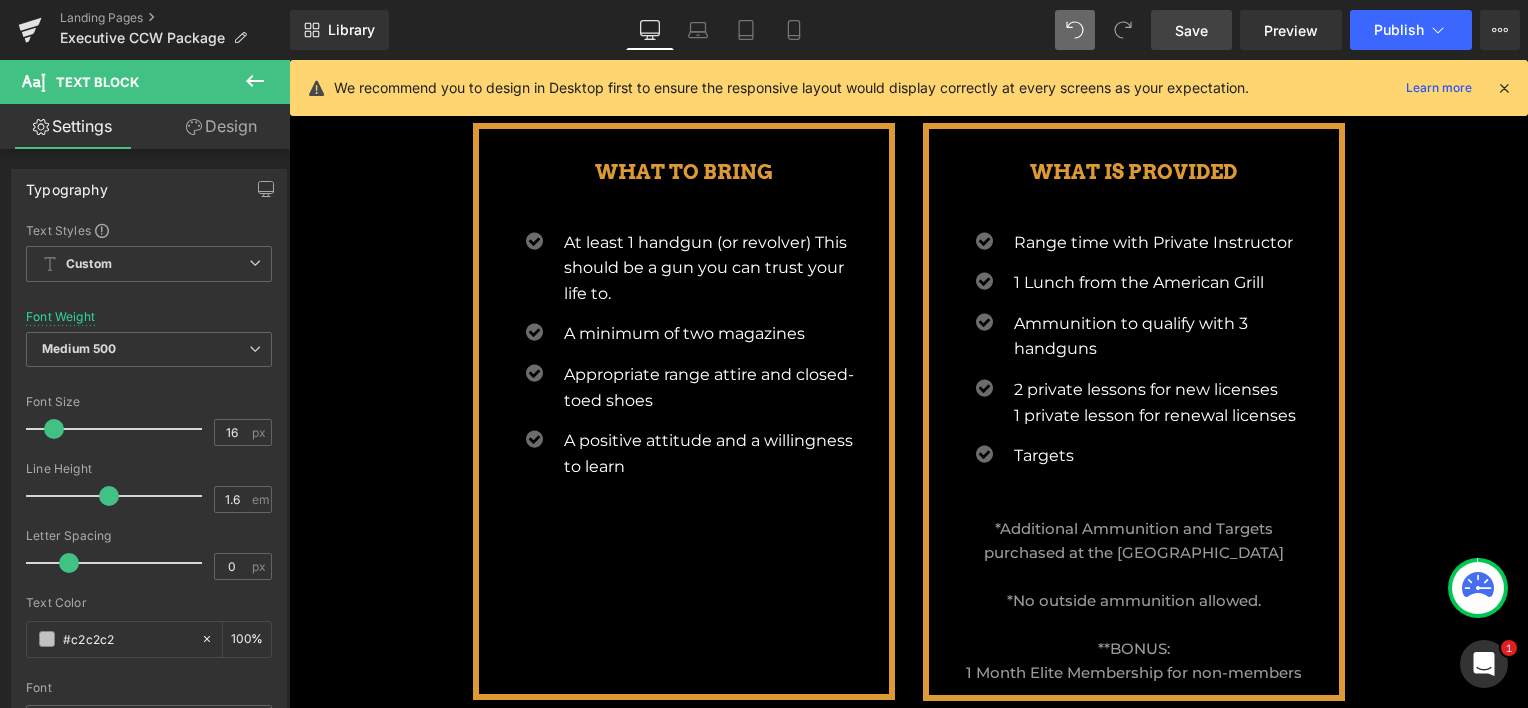 scroll, scrollTop: 600, scrollLeft: 0, axis: vertical 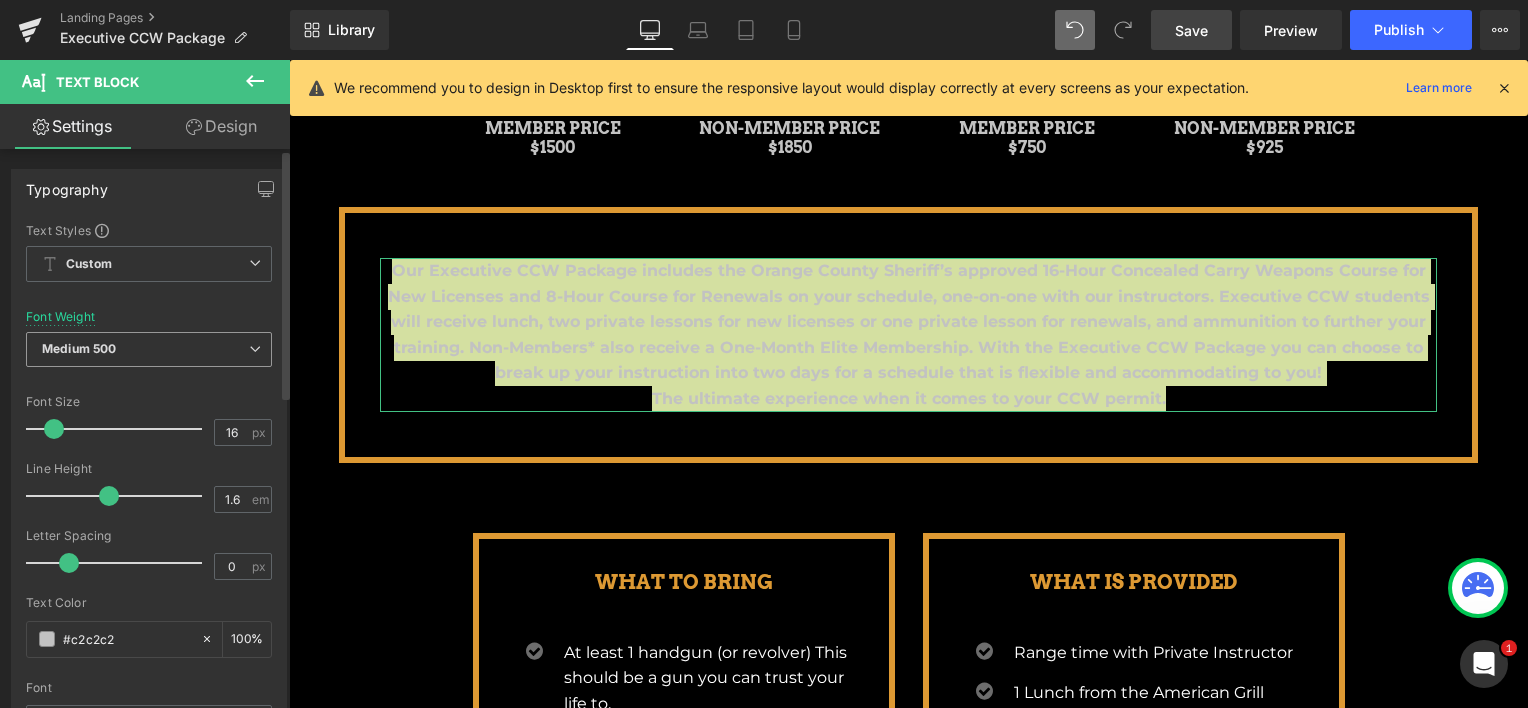 click on "Medium 500" at bounding box center (149, 349) 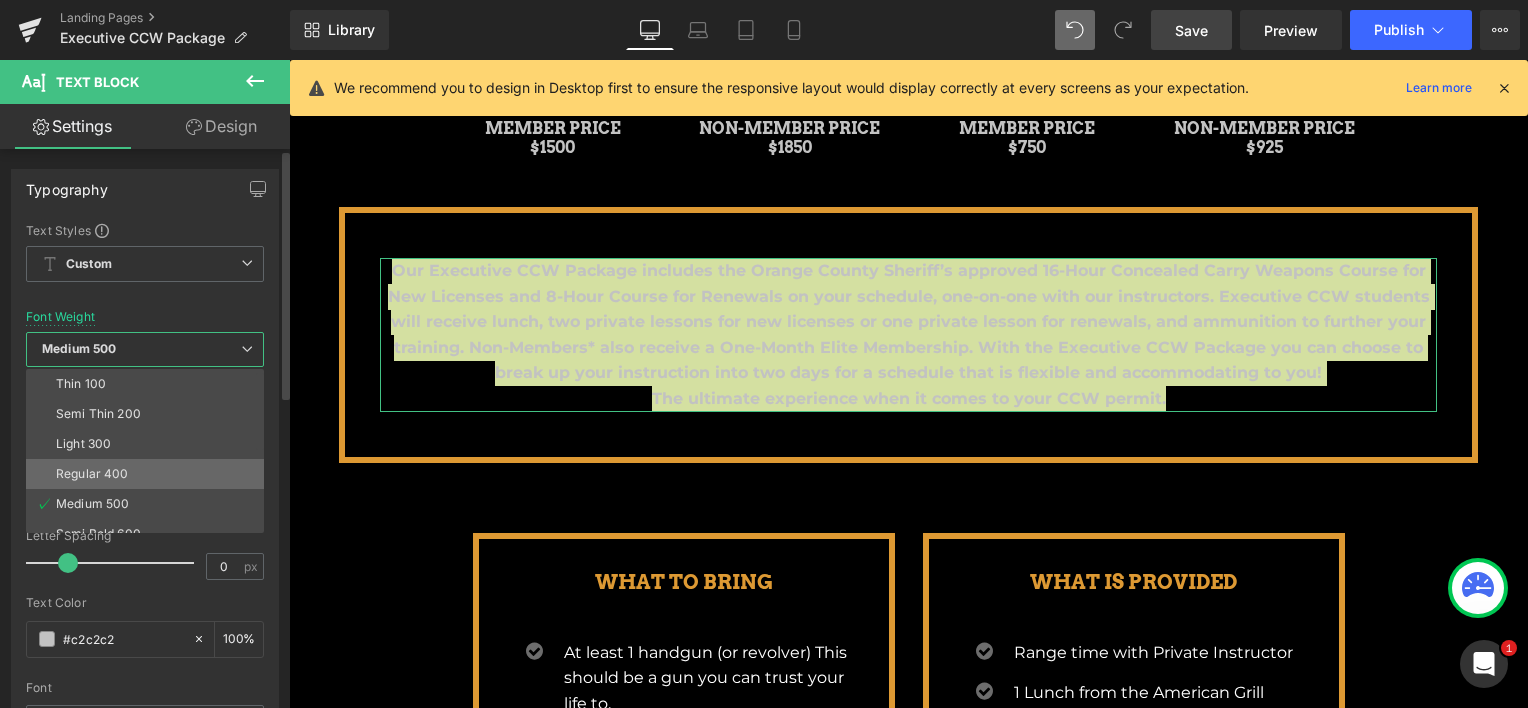 click on "Regular 400" at bounding box center (92, 474) 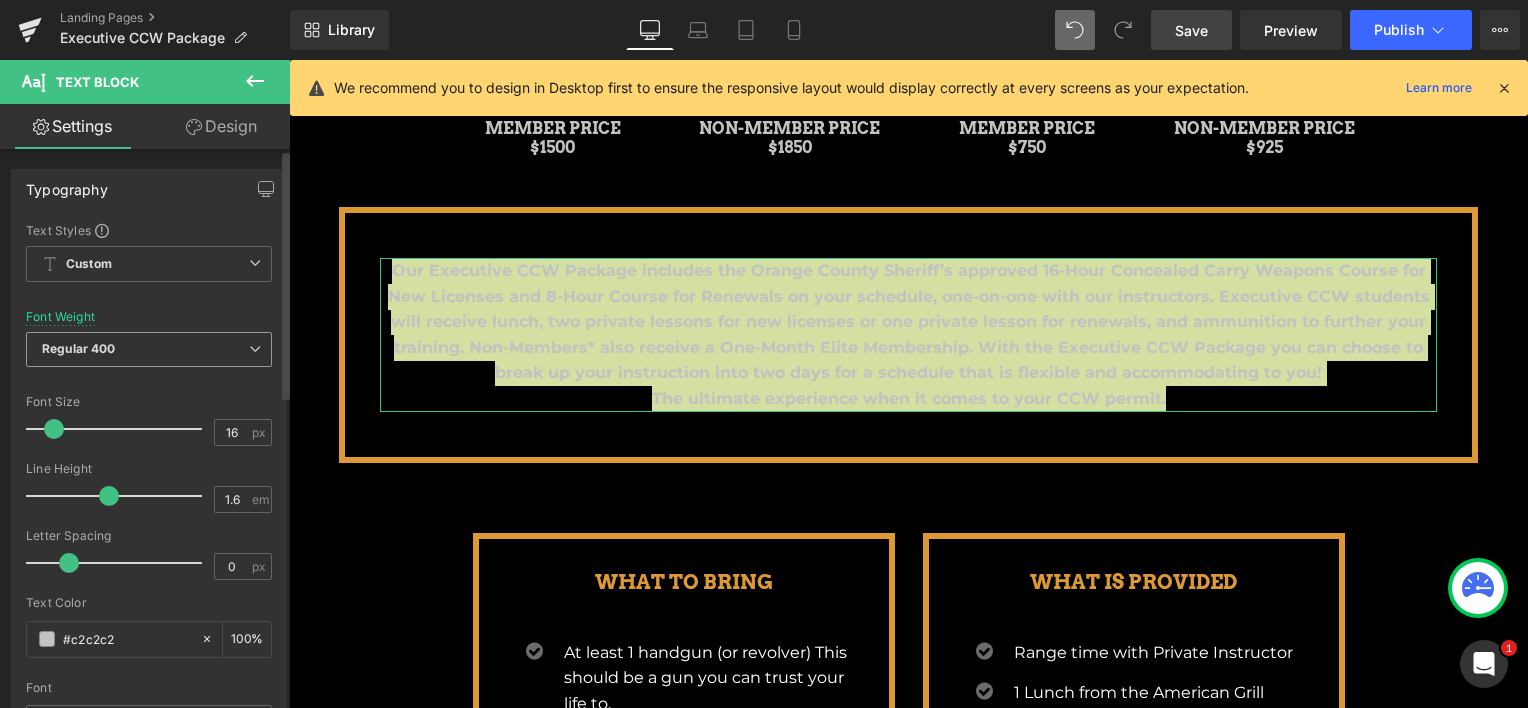 click on "Regular 400" at bounding box center (149, 349) 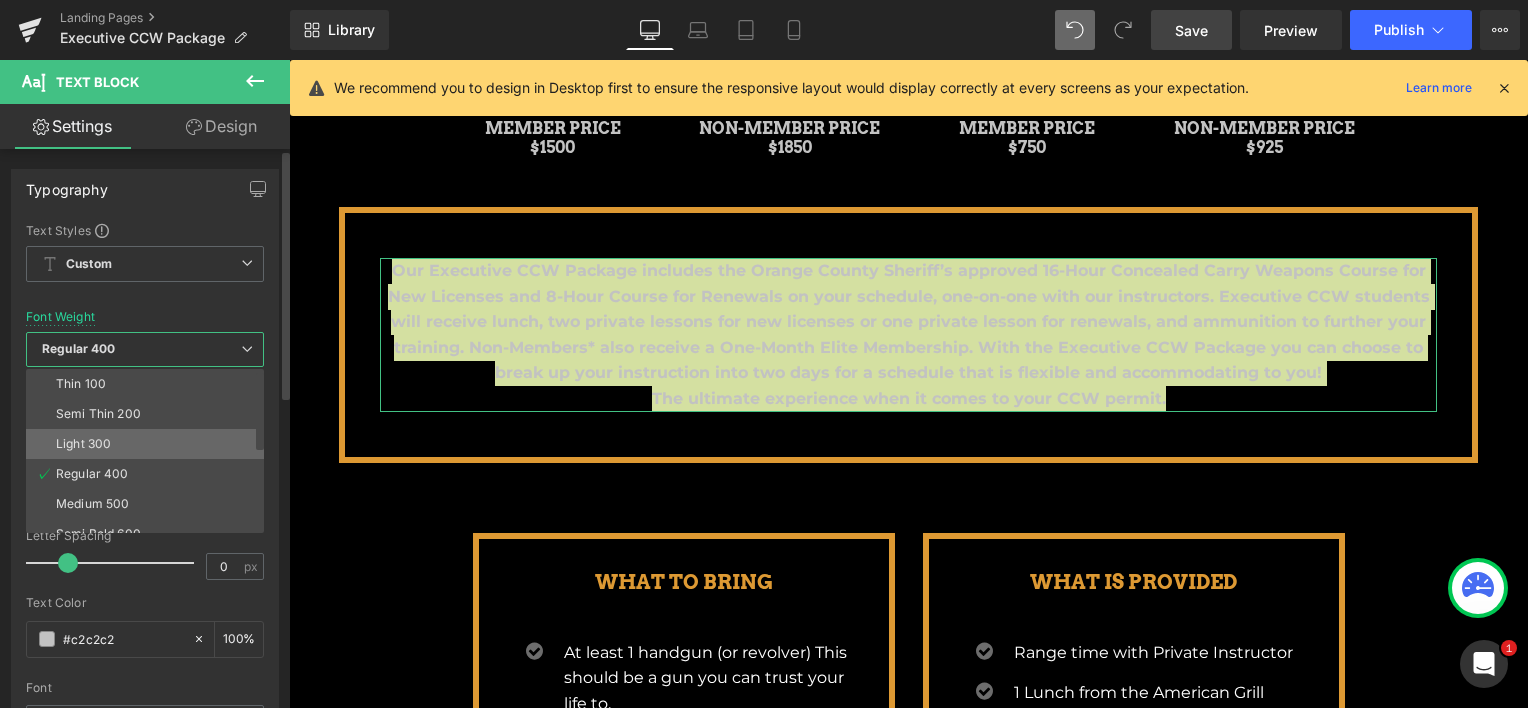 click on "Light 300" at bounding box center [83, 444] 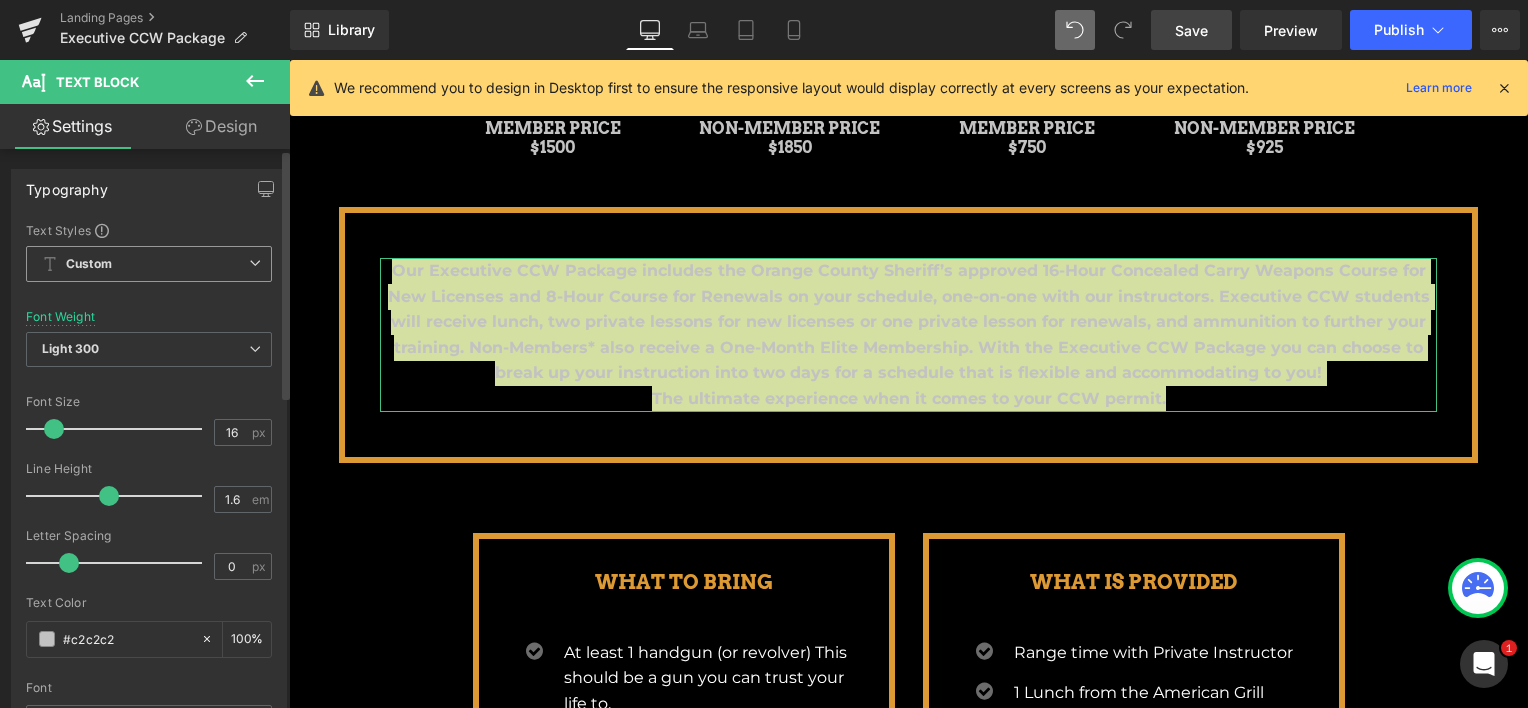 click on "Custom
Setup Global Style" at bounding box center (149, 264) 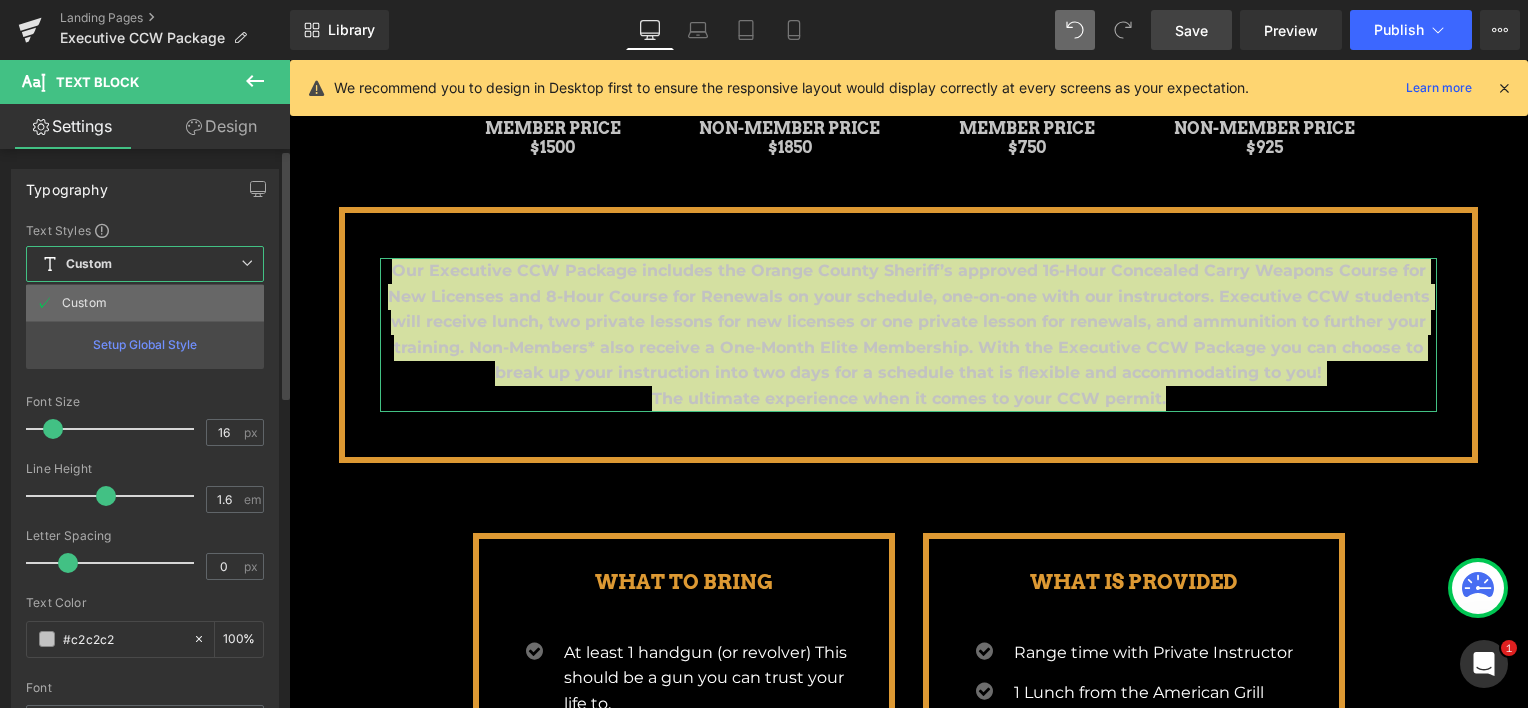 click on "Custom" at bounding box center (145, 303) 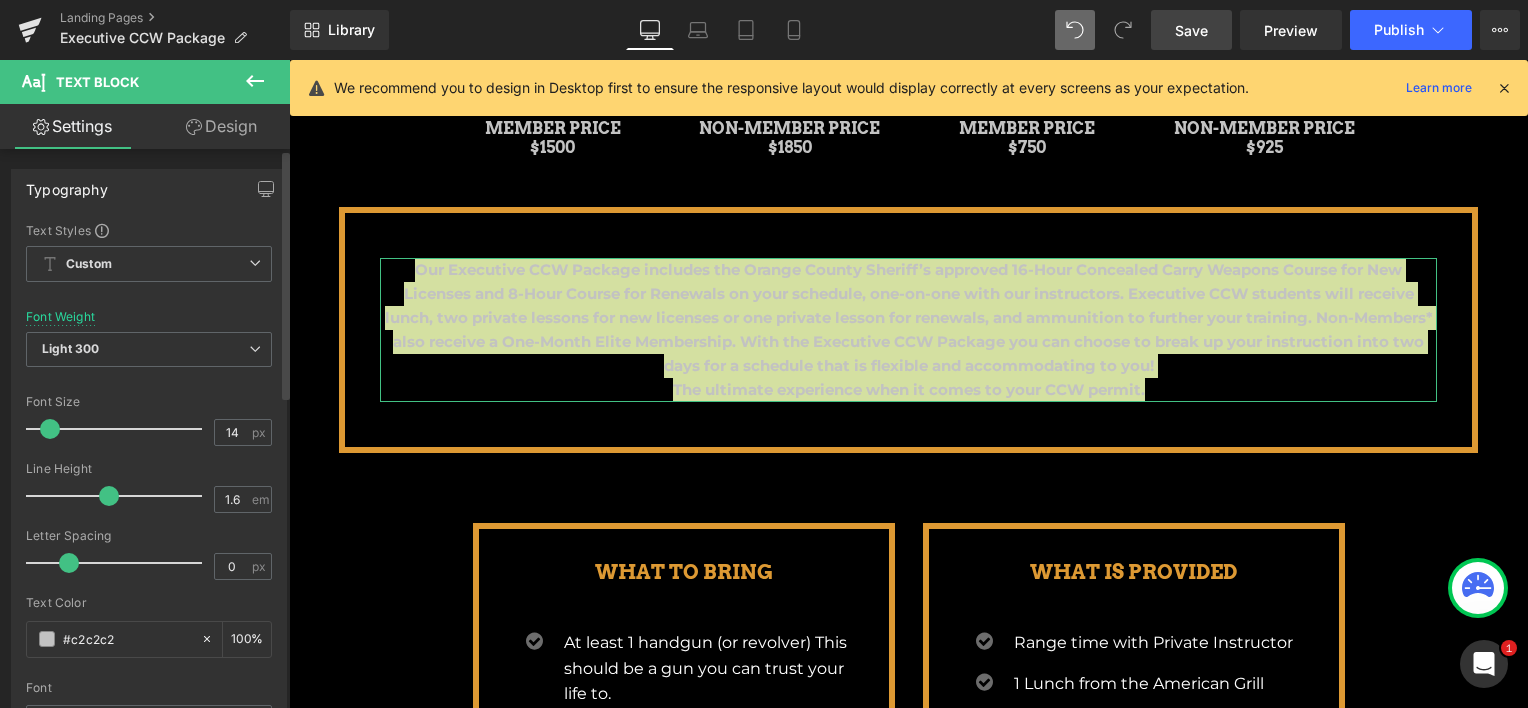 scroll, scrollTop: 2389, scrollLeft: 1224, axis: both 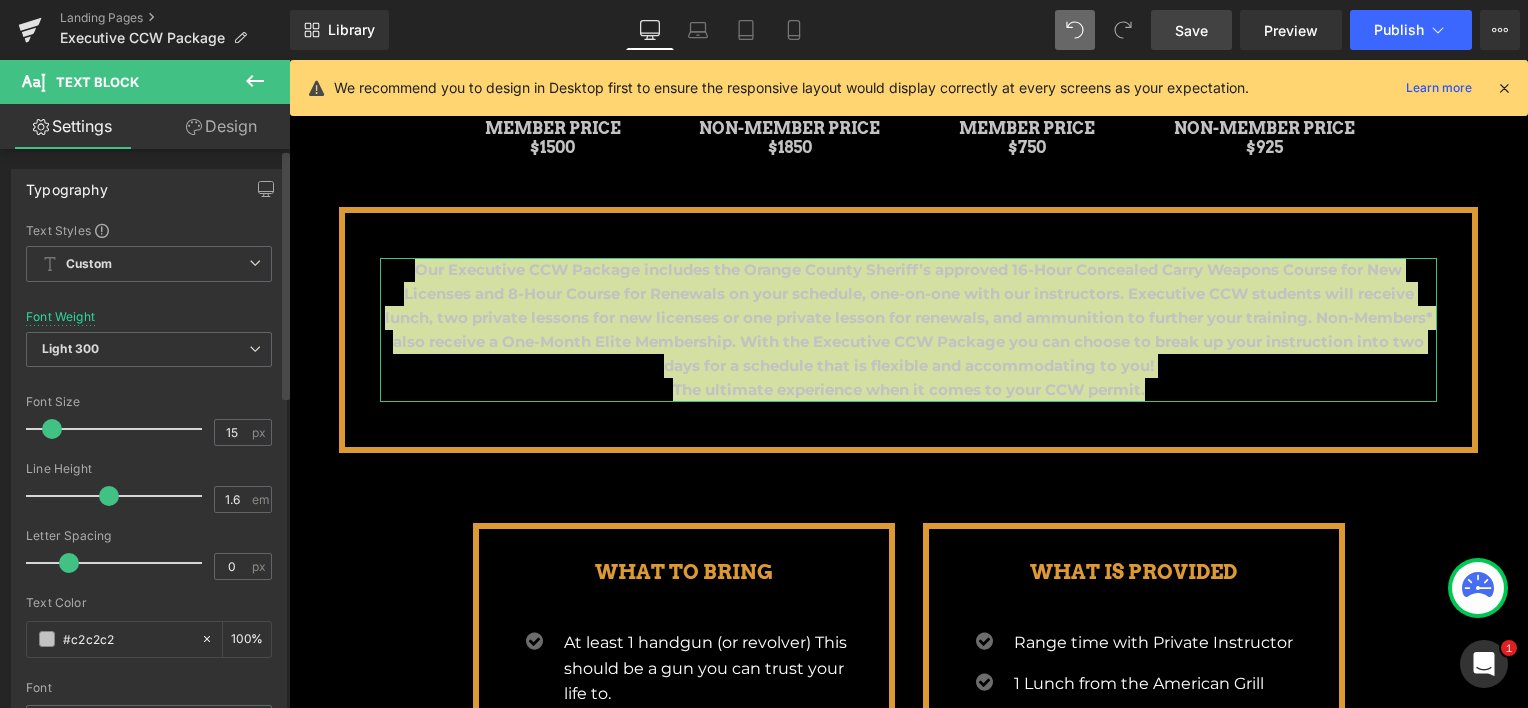 click at bounding box center [52, 429] 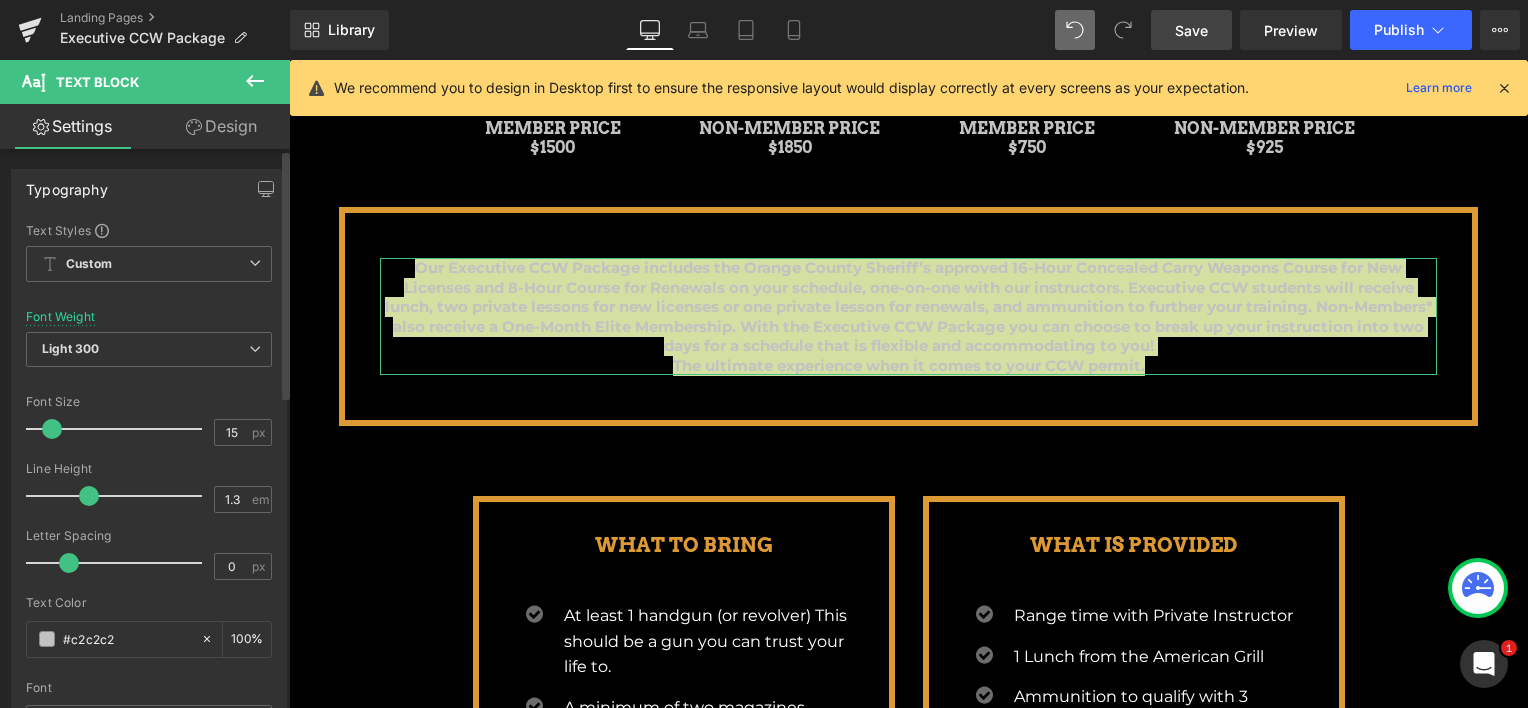 scroll, scrollTop: 2371, scrollLeft: 1224, axis: both 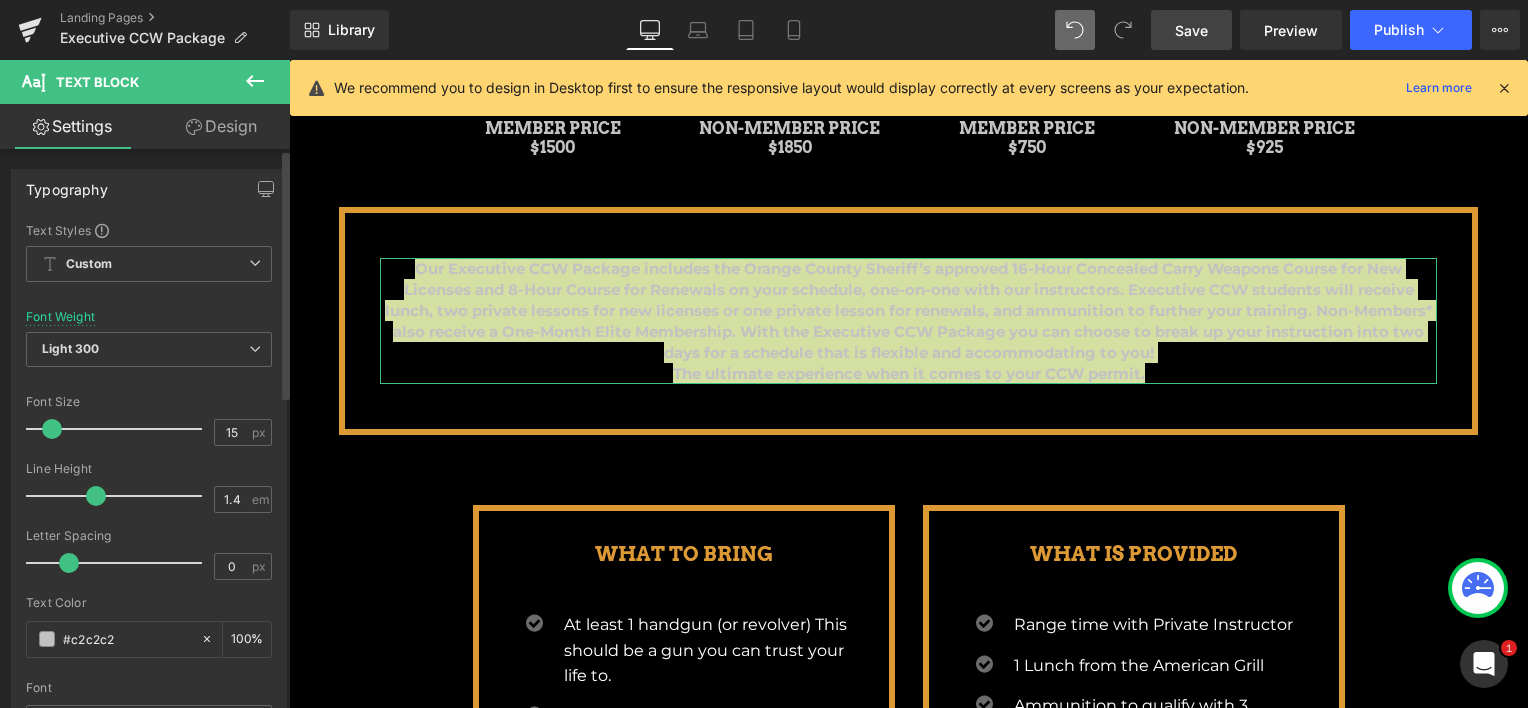 drag, startPoint x: 100, startPoint y: 490, endPoint x: 90, endPoint y: 494, distance: 10.770329 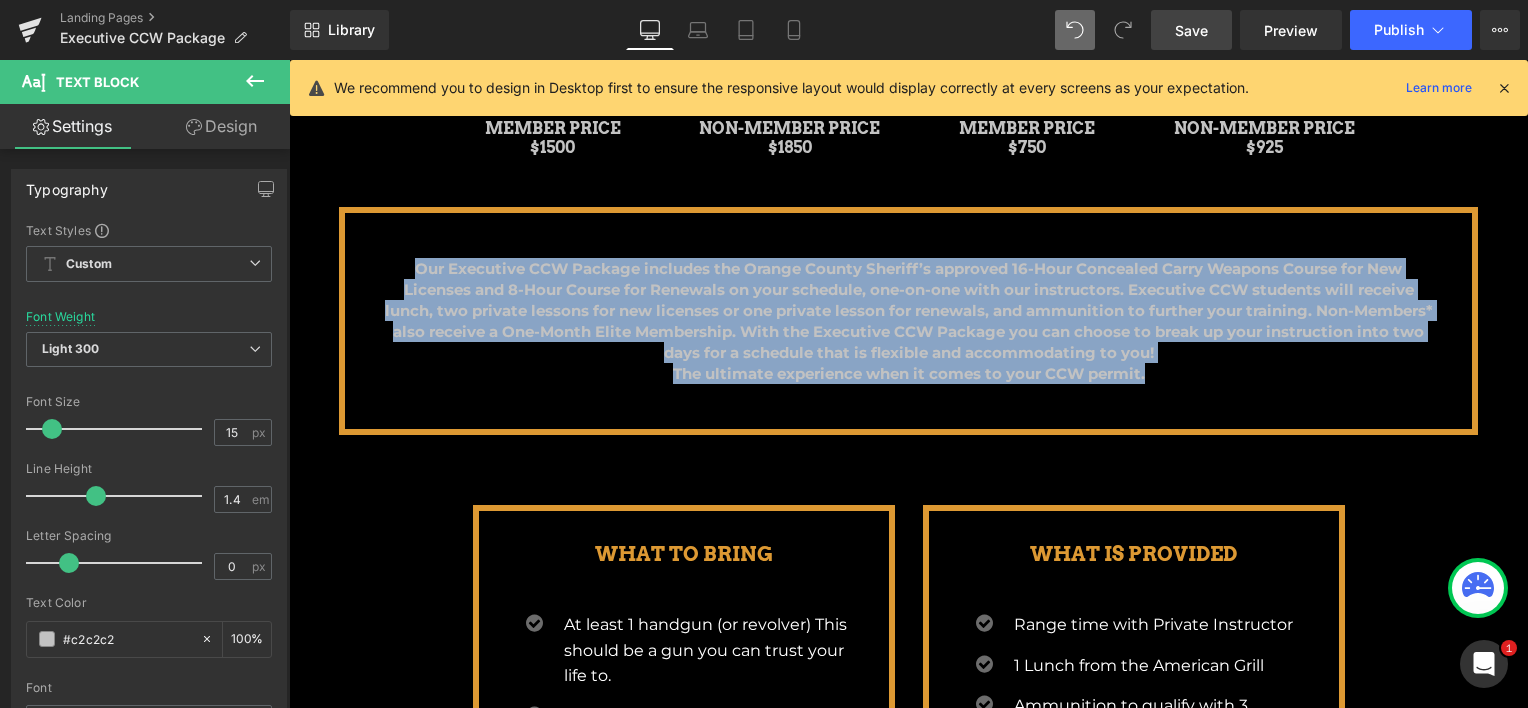 click on "Our Executive CCW Package includes the Orange County Sheriff’s approved 16-Hour Concealed Carry Weapons Course for New Licenses and 8-Hour Course for Renewals on your schedule, one-on-one with our instructors. Executive CCW students will receive lunch,  two private lessons for new licenses or one private lesson for renewals, and ammunition to further your training. Non-Members* also receive a One-Month Elite Membership. With the Executive CCW Package you can choose to break up your instruction into two days for a schedule that is flexible and accommodating to you!  The ultimate experience when it comes to your CCW permit. Text Block         Row   45px" at bounding box center [909, 321] 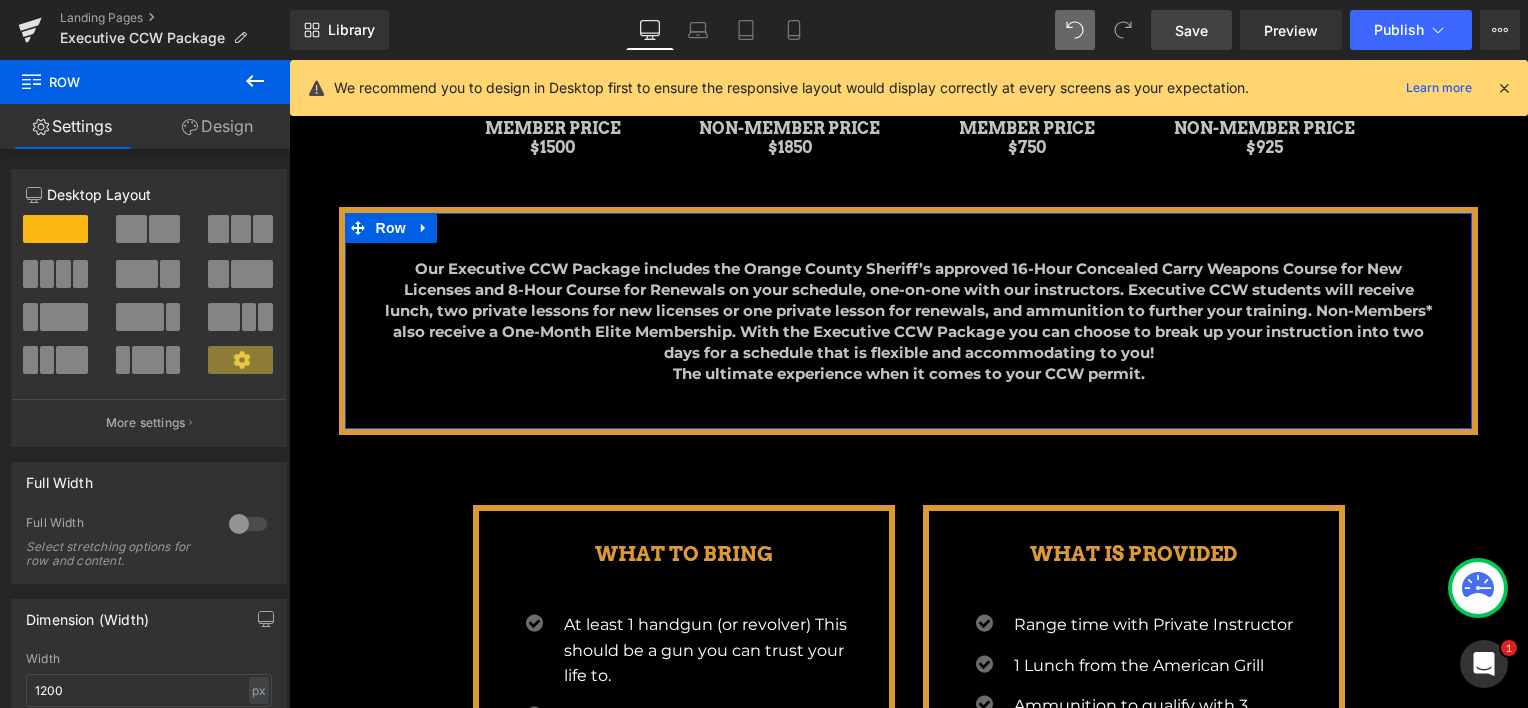 click on "Our Executive CCW Package includes the Orange County Sheriff’s approved 16-Hour Concealed Carry Weapons Course for New Licenses and 8-Hour Course for Renewals on your schedule, one-on-one with our instructors. Executive CCW students will receive lunch,  two private lessons for new licenses or one private lesson for renewals, and ammunition to further your training. Non-Members* also receive a One-Month Elite Membership. With the Executive CCW Package you can choose to break up your instruction into two days for a schedule that is flexible and accommodating to you!  The ultimate experience when it comes to your CCW permit." at bounding box center [909, 321] 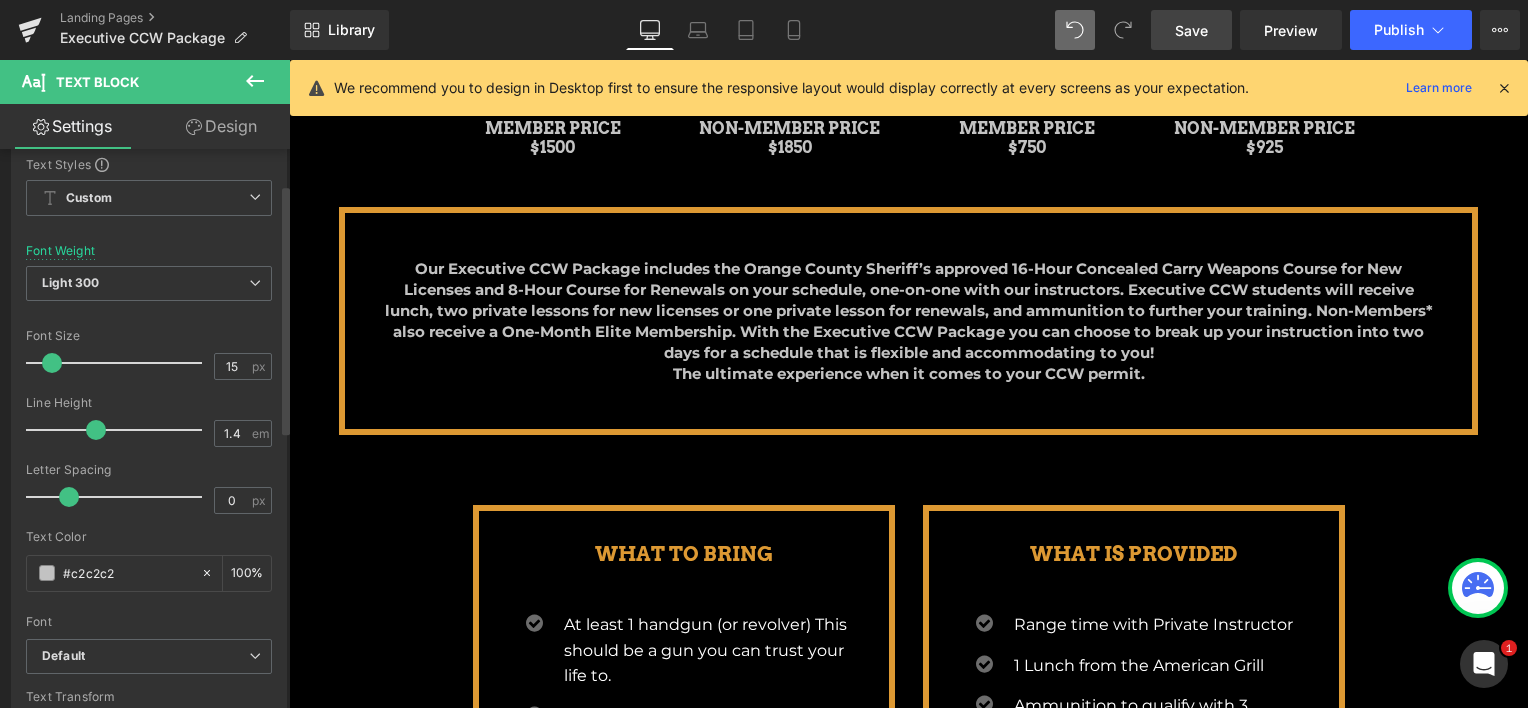 scroll, scrollTop: 100, scrollLeft: 0, axis: vertical 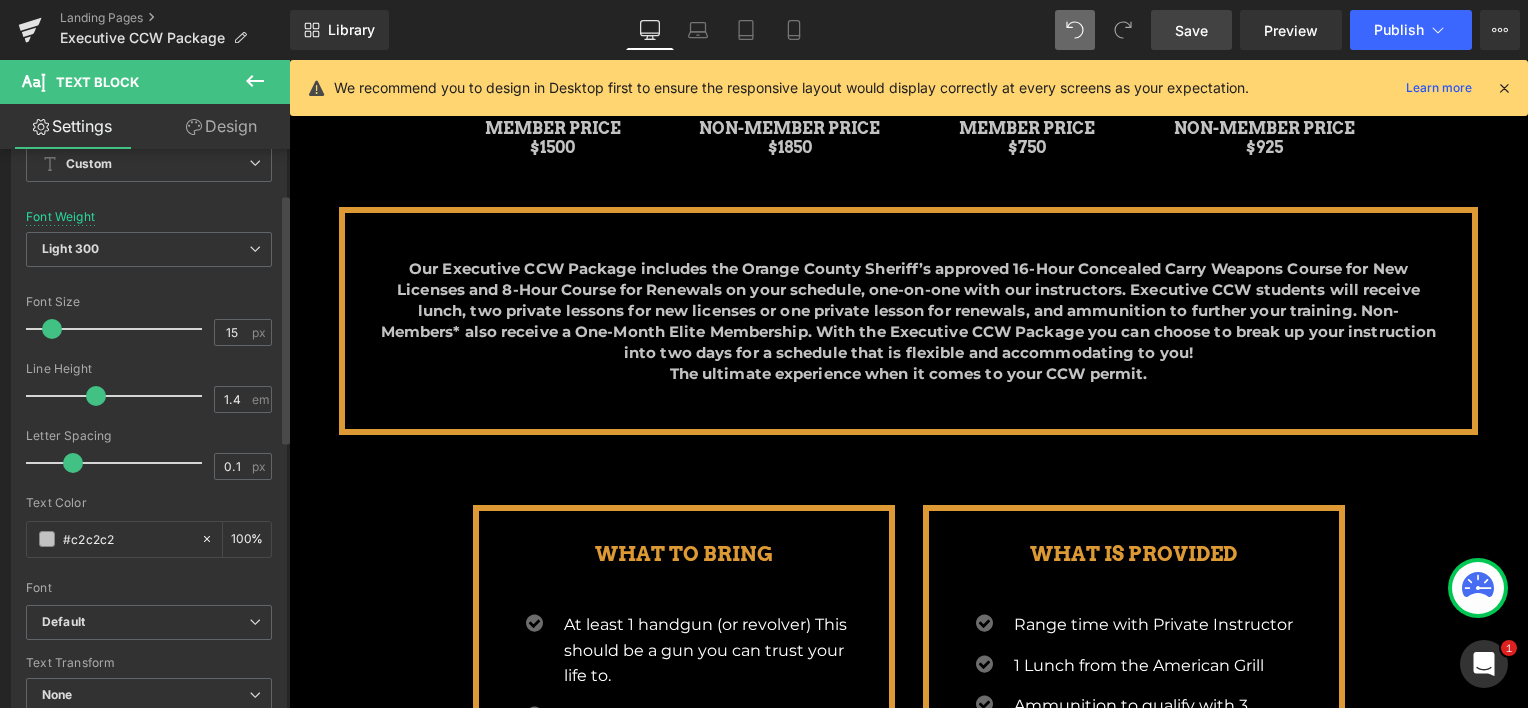 click at bounding box center [73, 463] 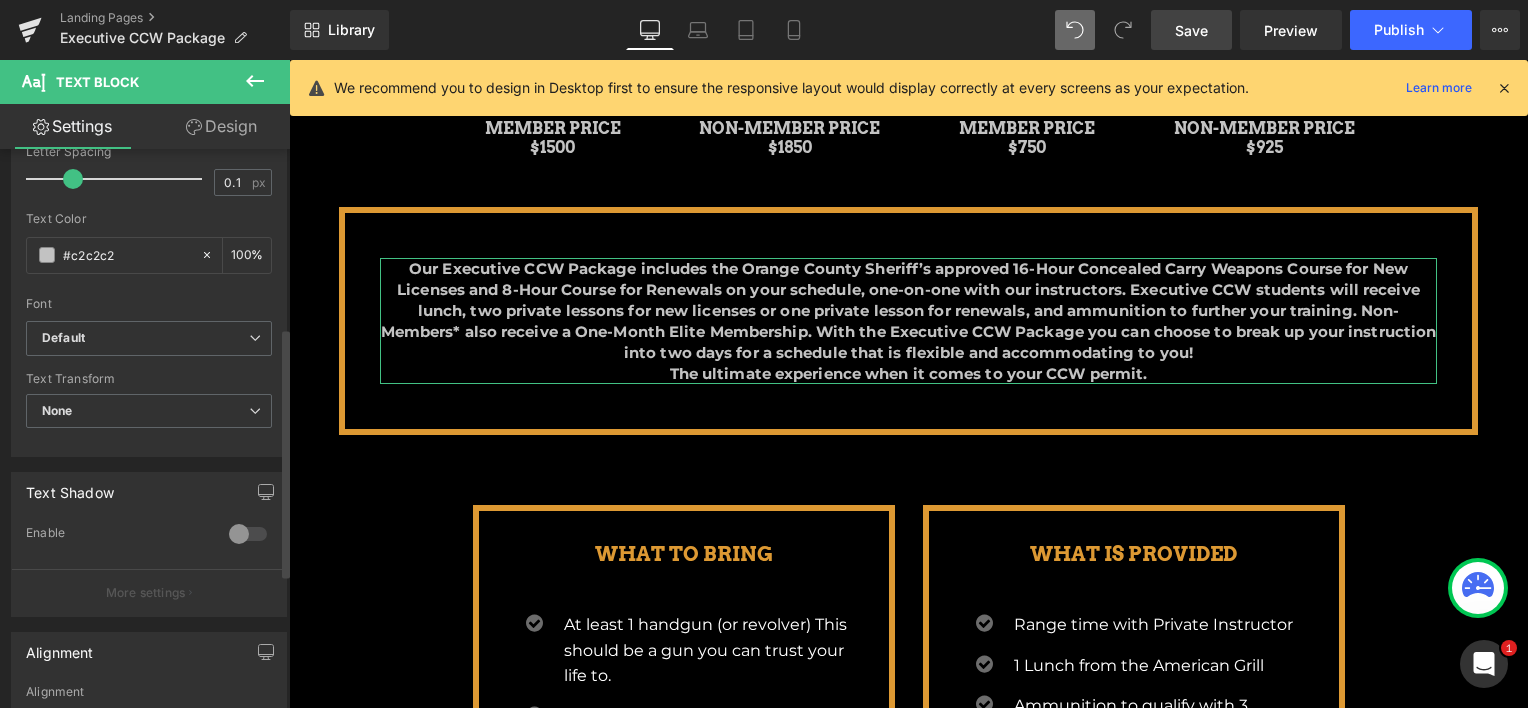 scroll, scrollTop: 400, scrollLeft: 0, axis: vertical 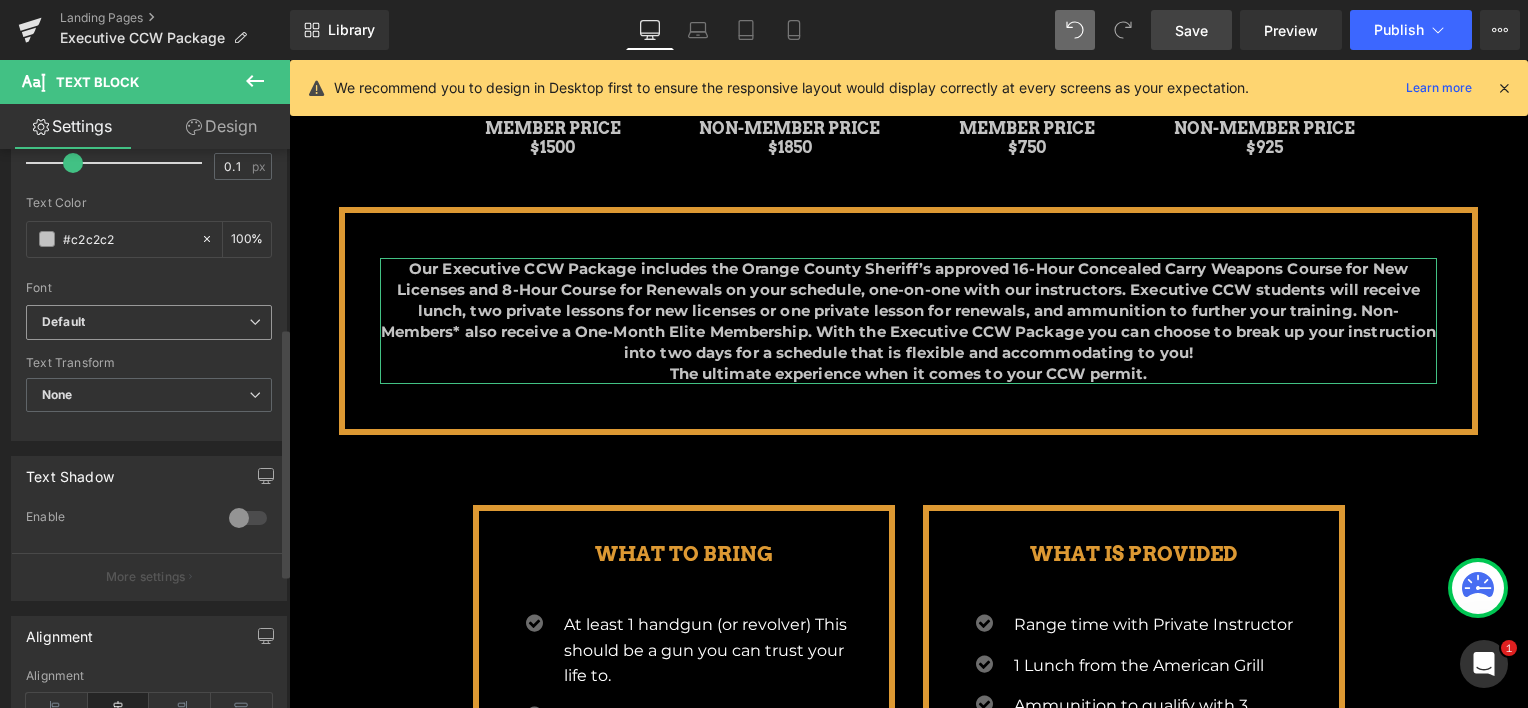 click on "Default" at bounding box center (145, 322) 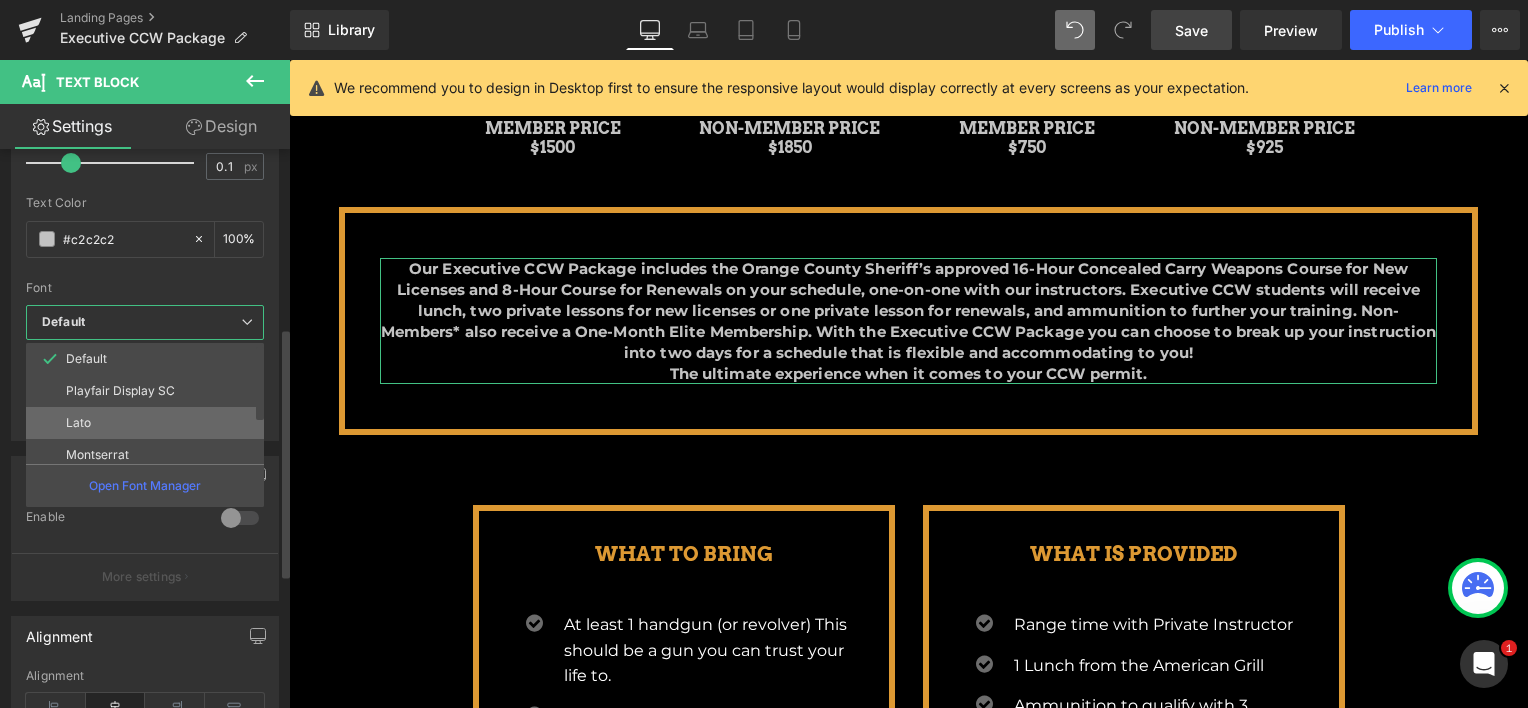 click on "Lato" at bounding box center [149, 423] 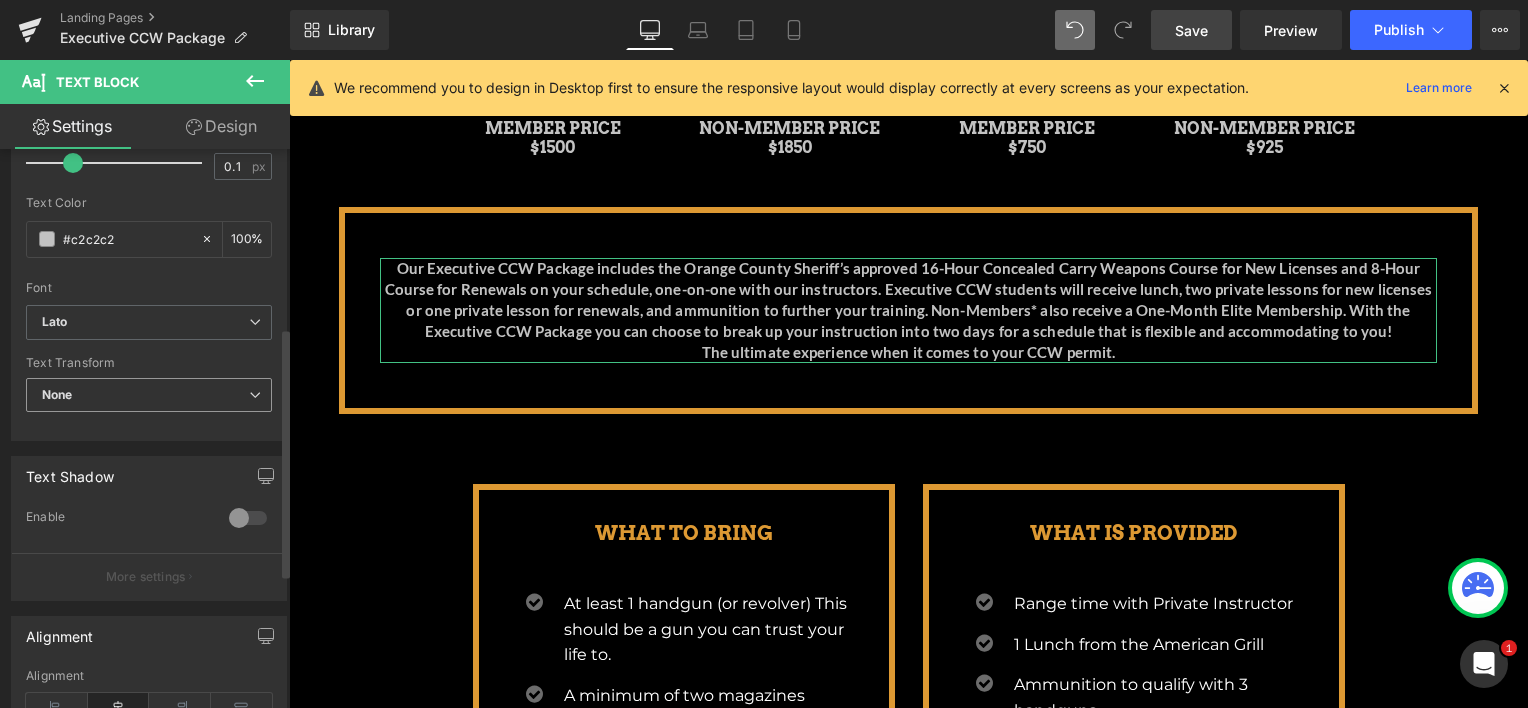 scroll, scrollTop: 2359, scrollLeft: 1224, axis: both 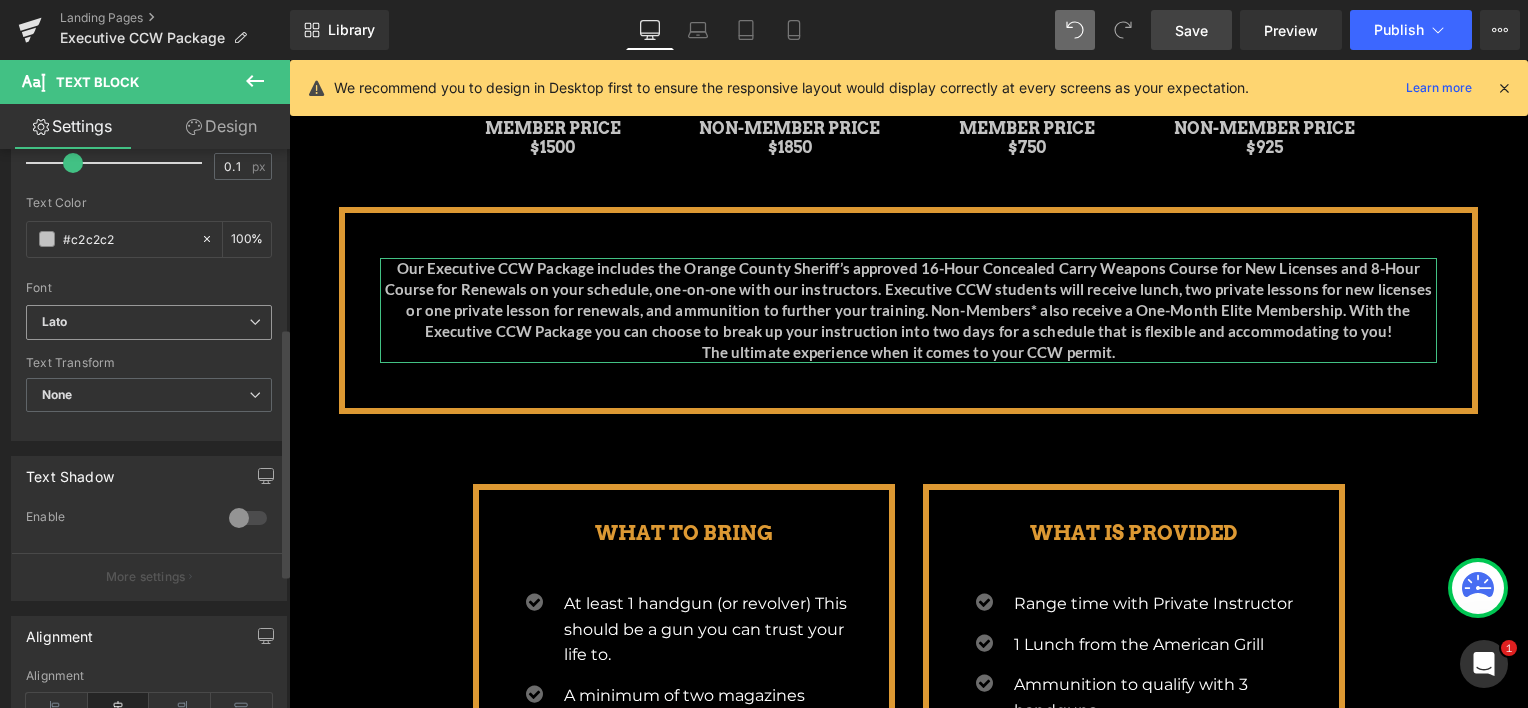 click on "Lato" at bounding box center (145, 322) 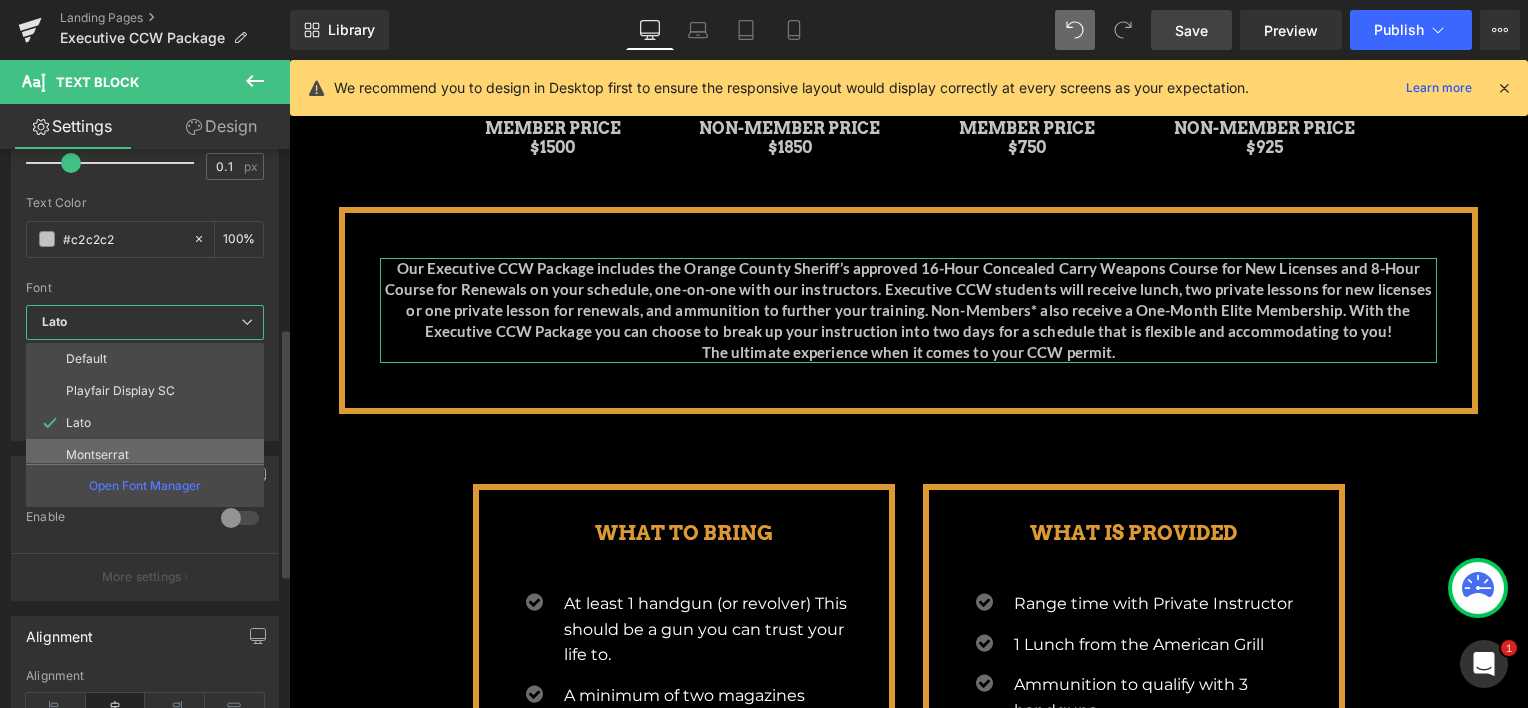 click on "Montserrat" at bounding box center [149, 455] 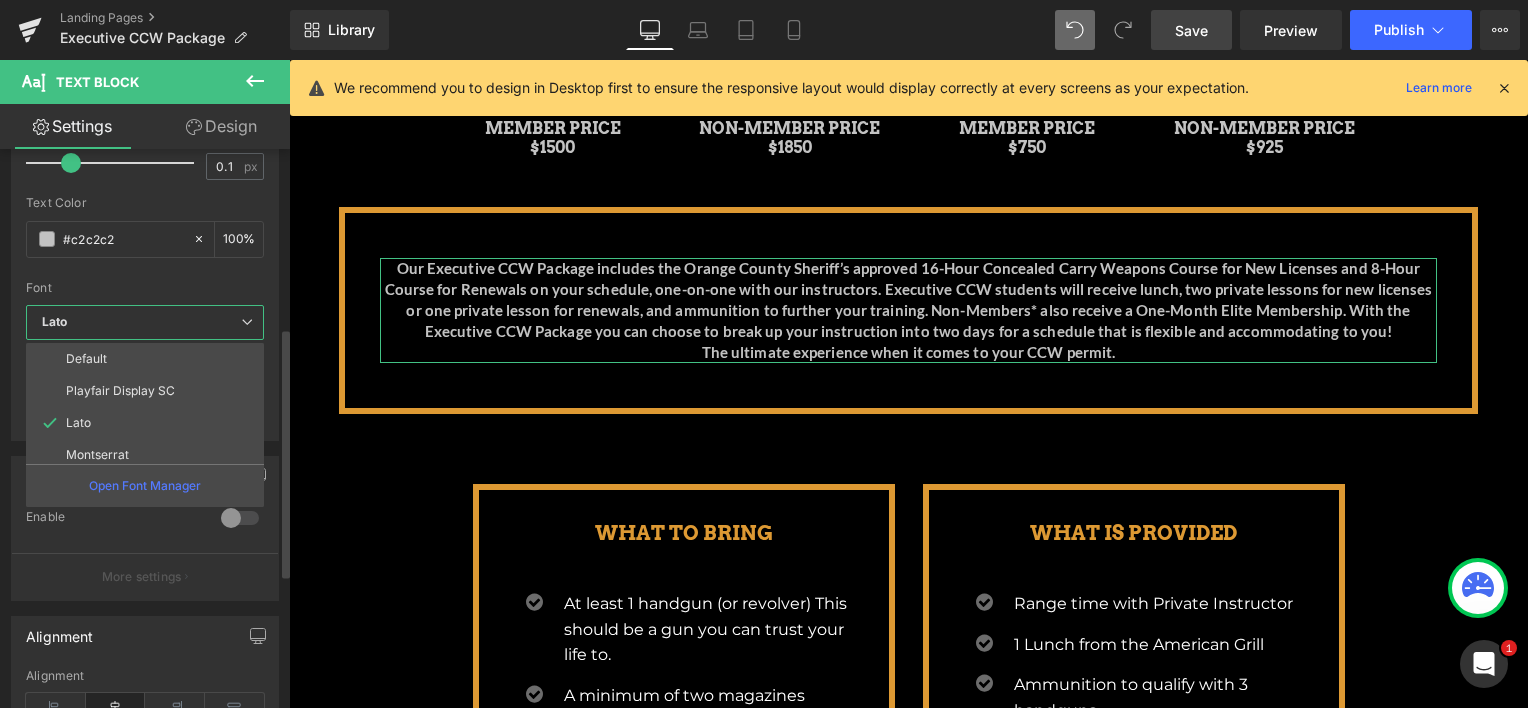 scroll, scrollTop: 10, scrollLeft: 10, axis: both 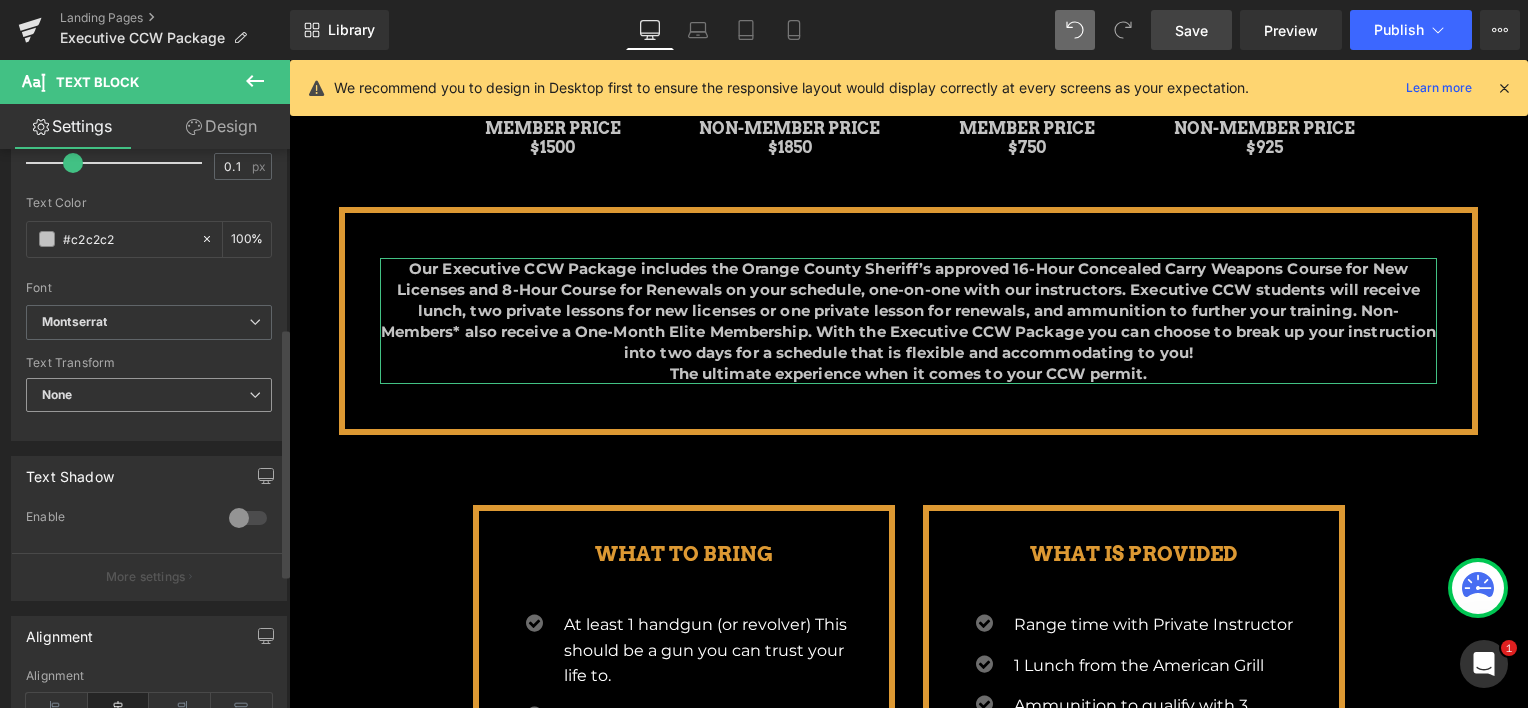 click on "None" at bounding box center (149, 395) 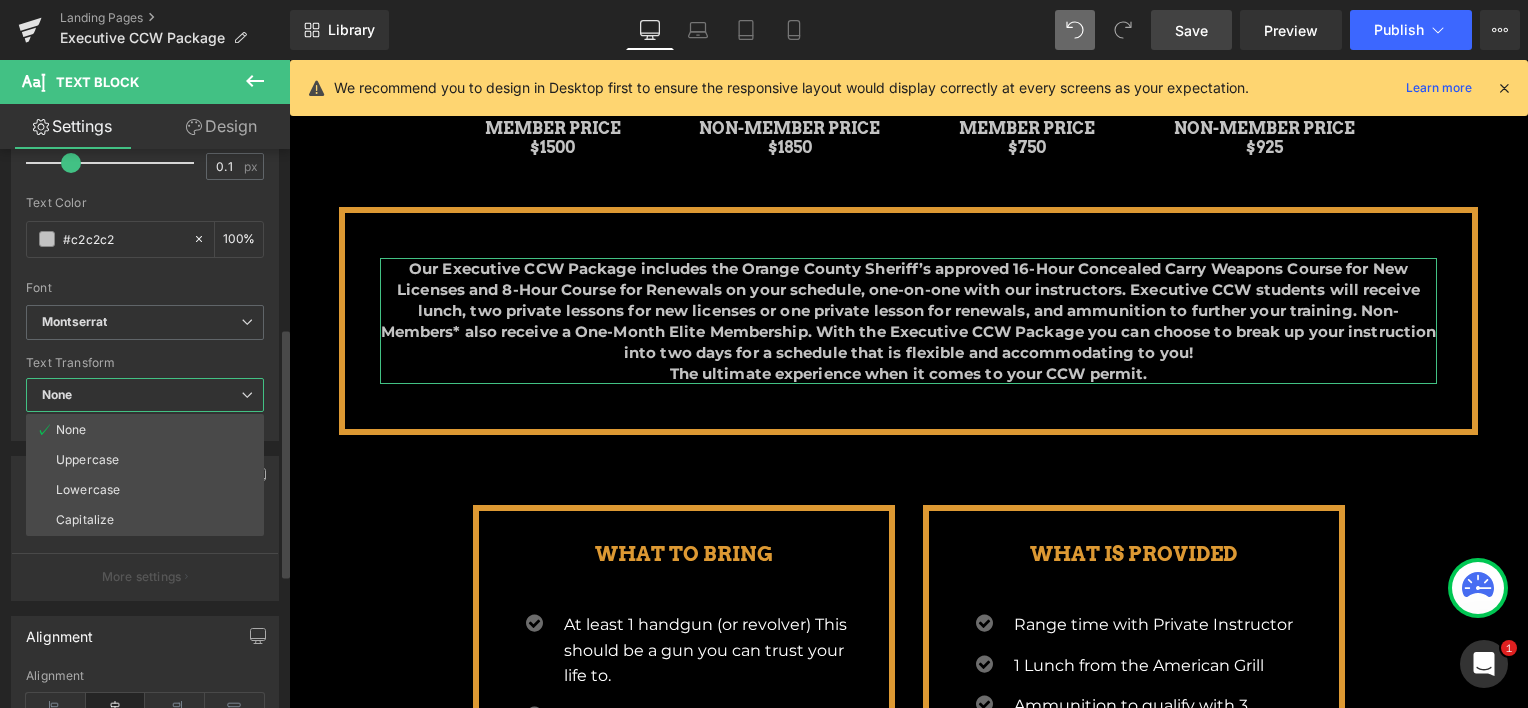 click on "None" at bounding box center (145, 395) 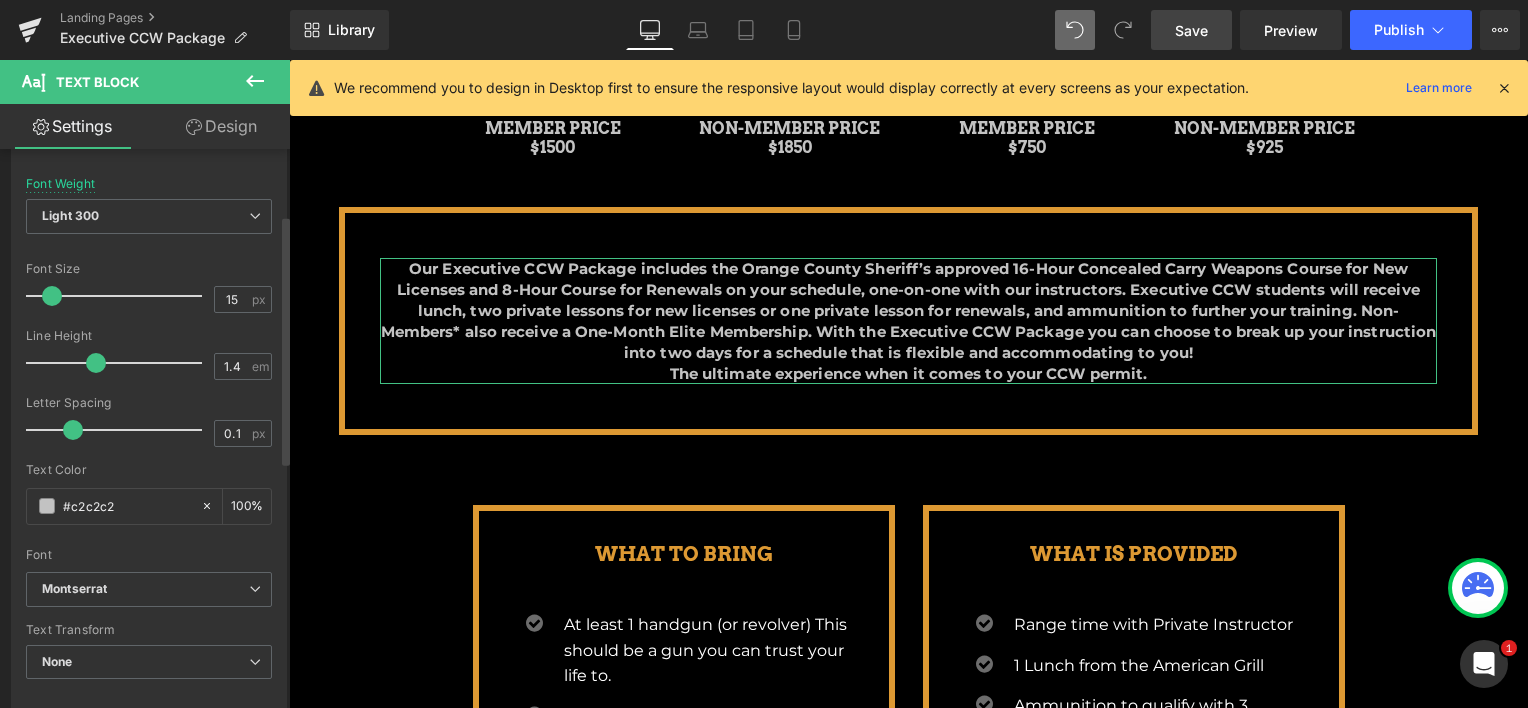 scroll, scrollTop: 103, scrollLeft: 0, axis: vertical 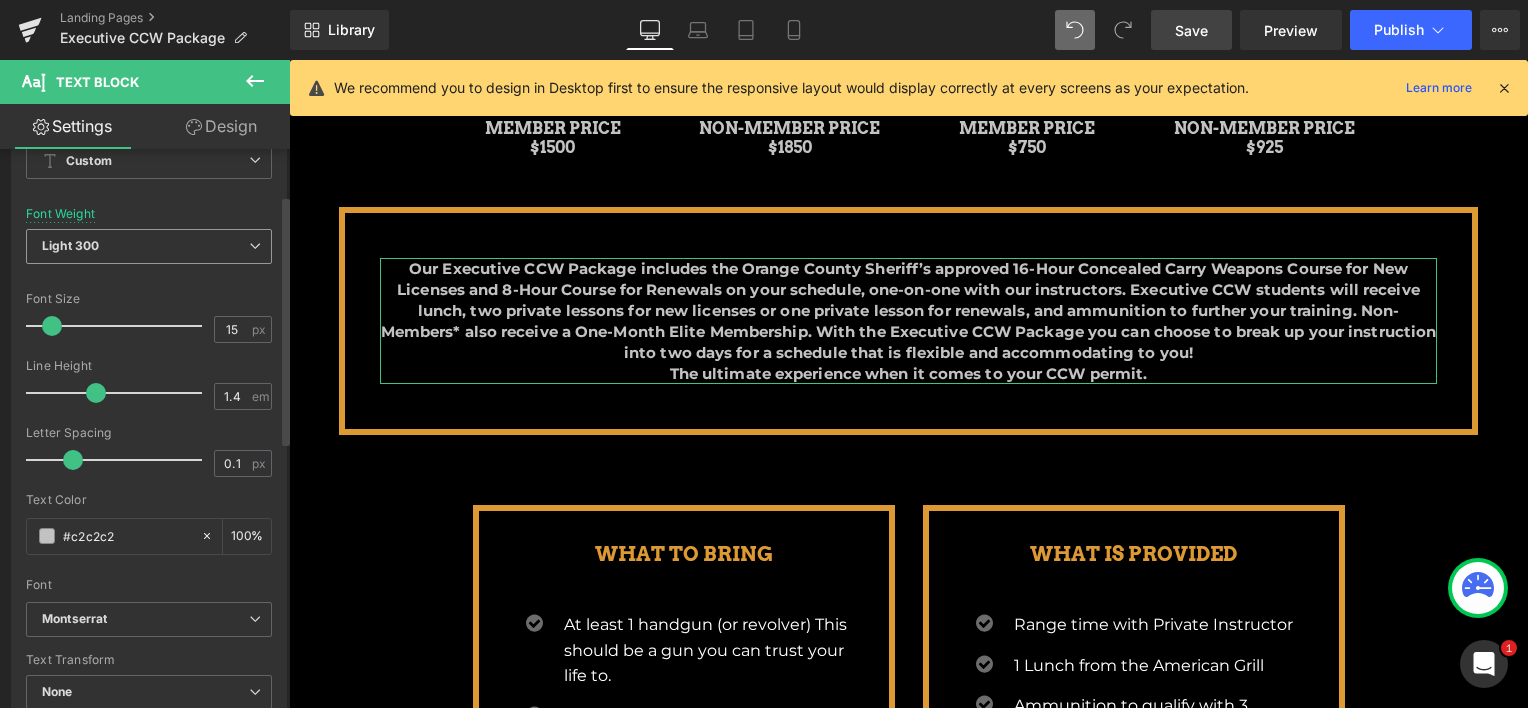 click on "Light 300" at bounding box center [149, 246] 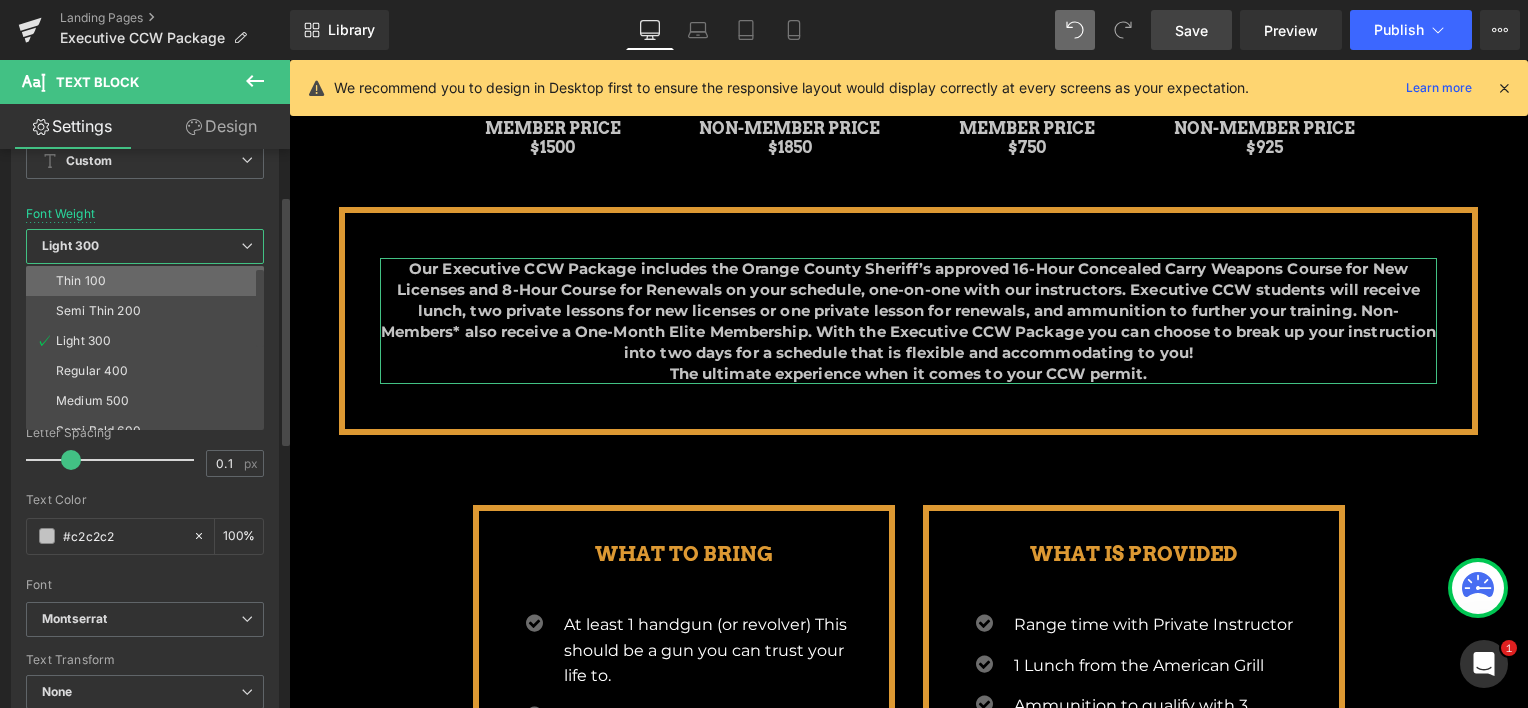 click on "Thin 100" at bounding box center (149, 281) 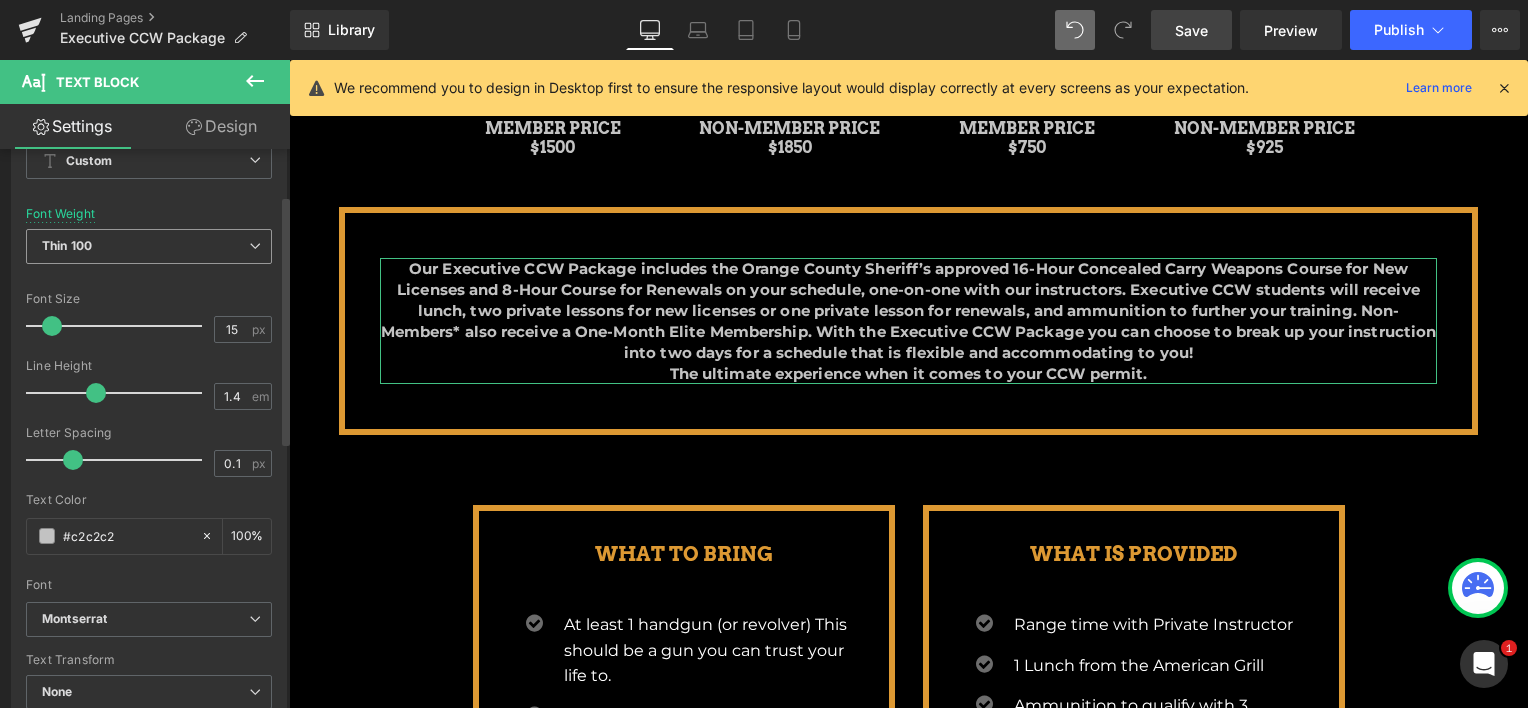 click on "Thin 100" at bounding box center [149, 246] 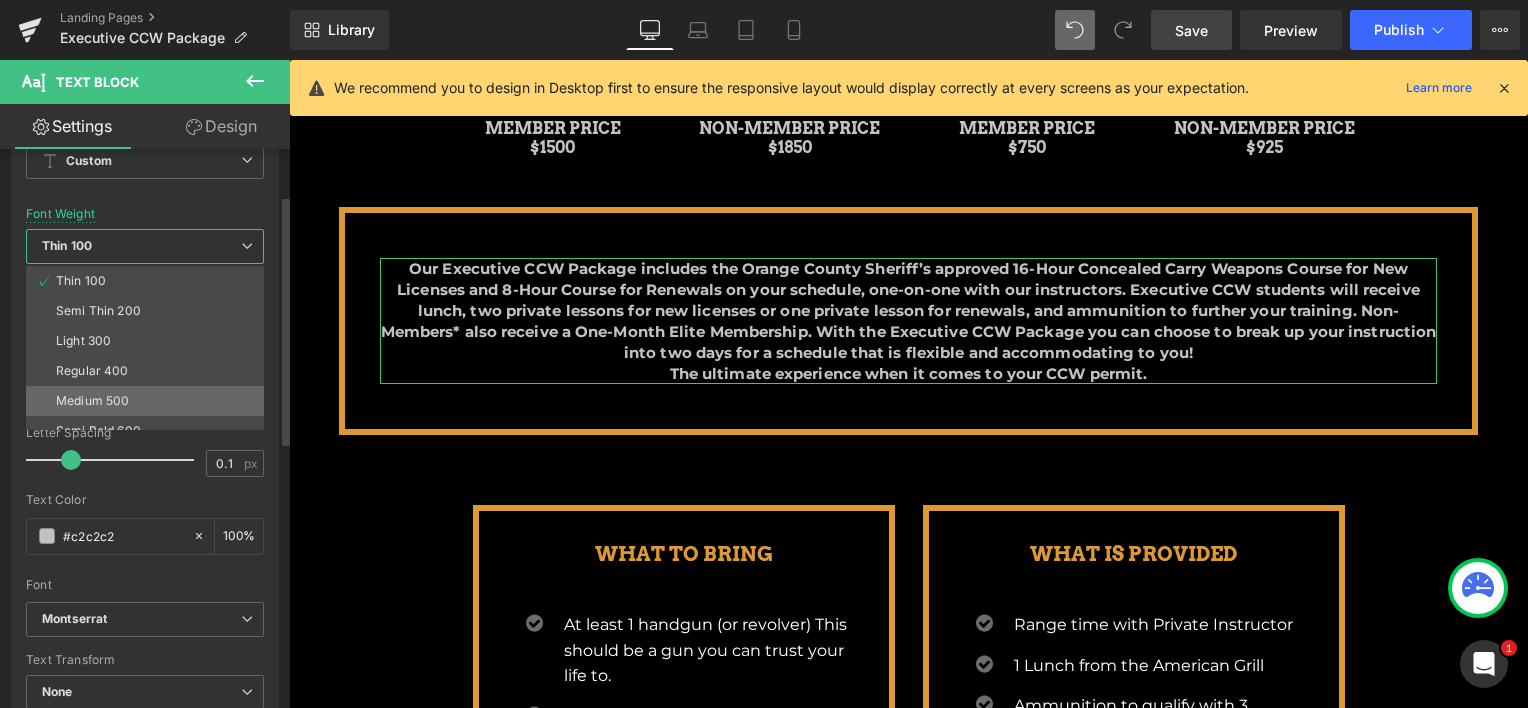click on "Medium 500" at bounding box center [92, 401] 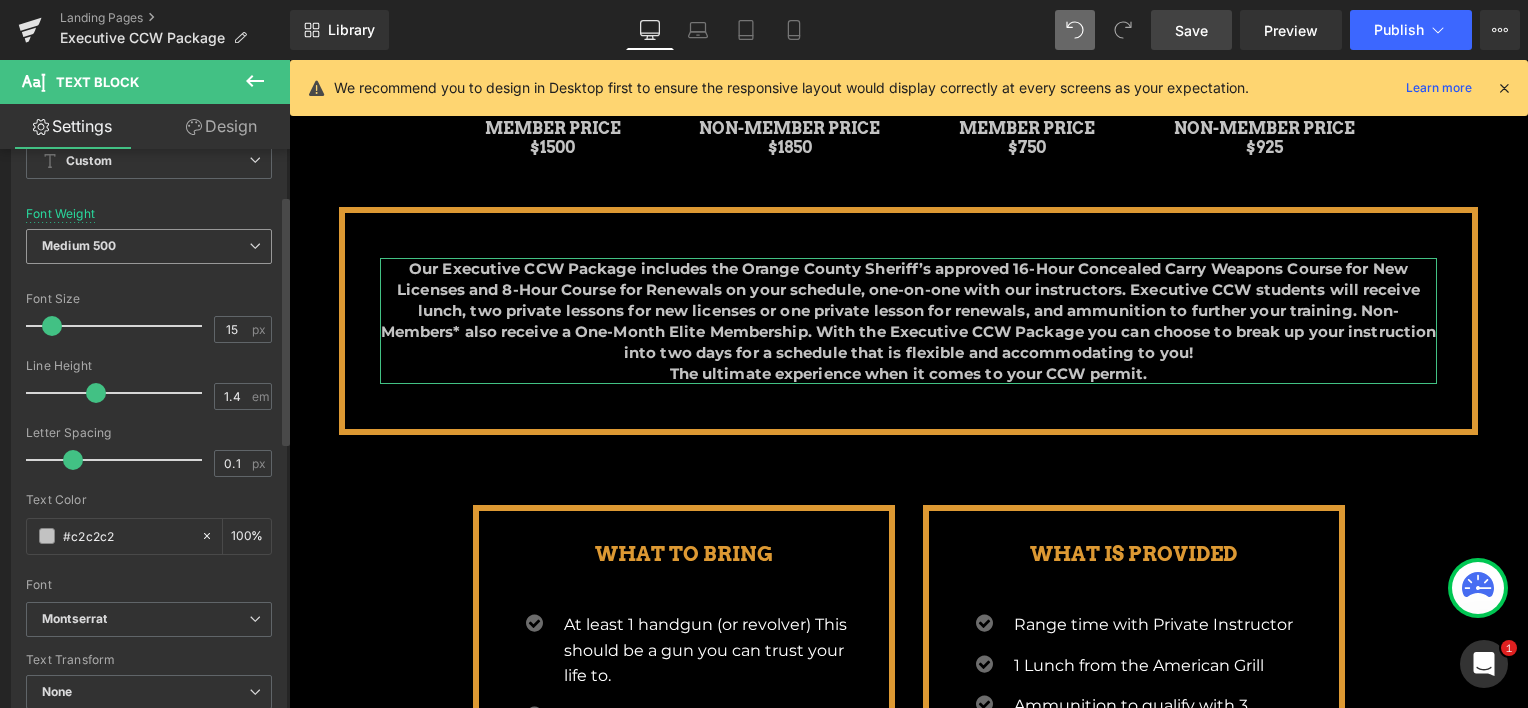 drag, startPoint x: 130, startPoint y: 239, endPoint x: 129, endPoint y: 254, distance: 15.033297 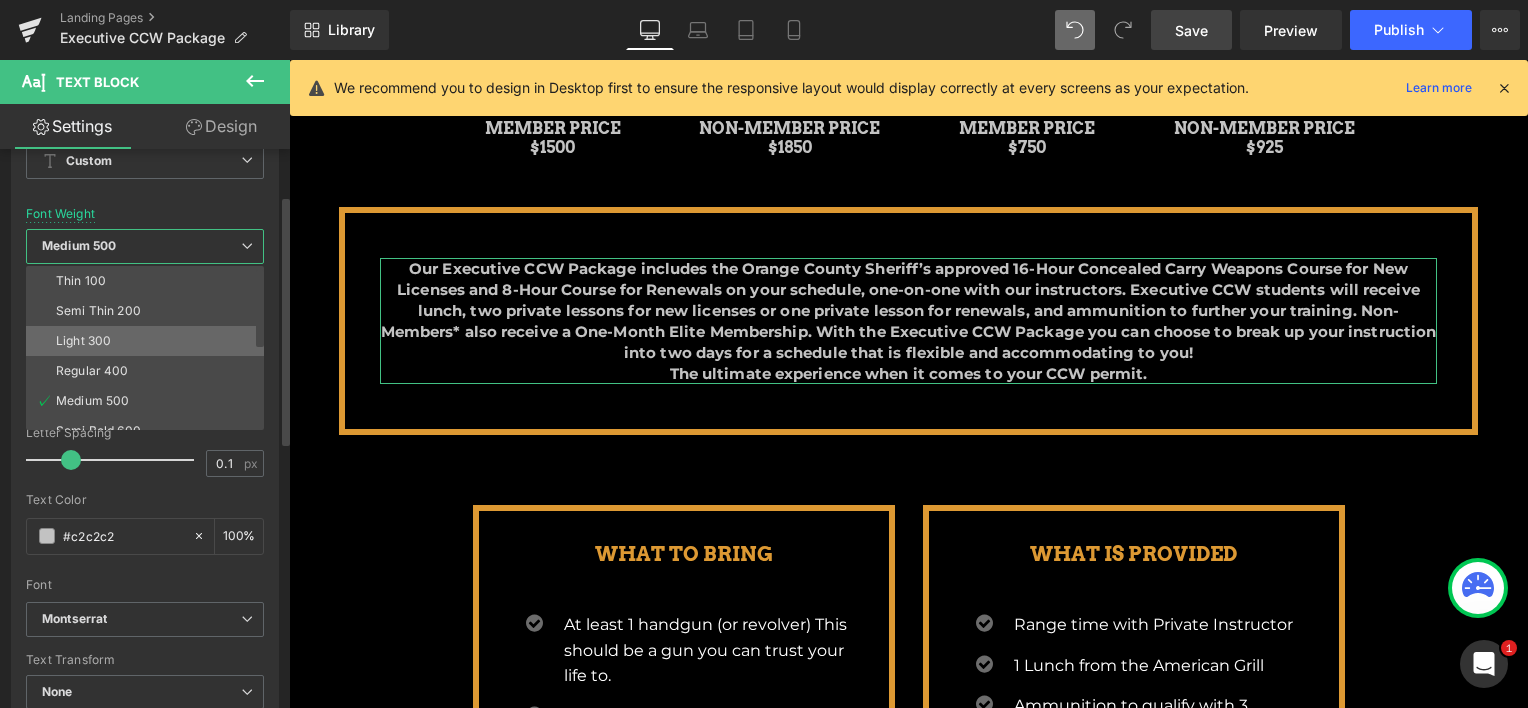click on "Light 300" at bounding box center (149, 341) 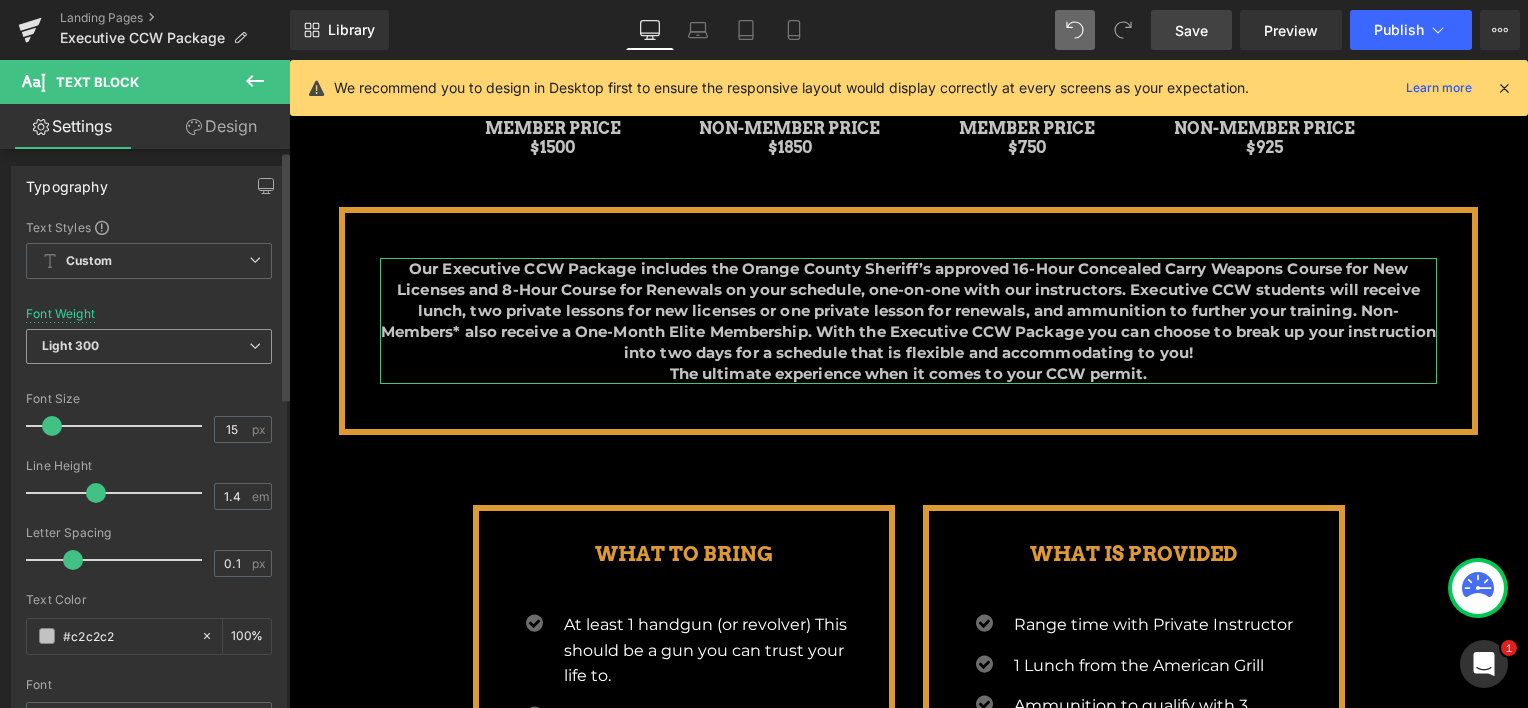 scroll, scrollTop: 0, scrollLeft: 0, axis: both 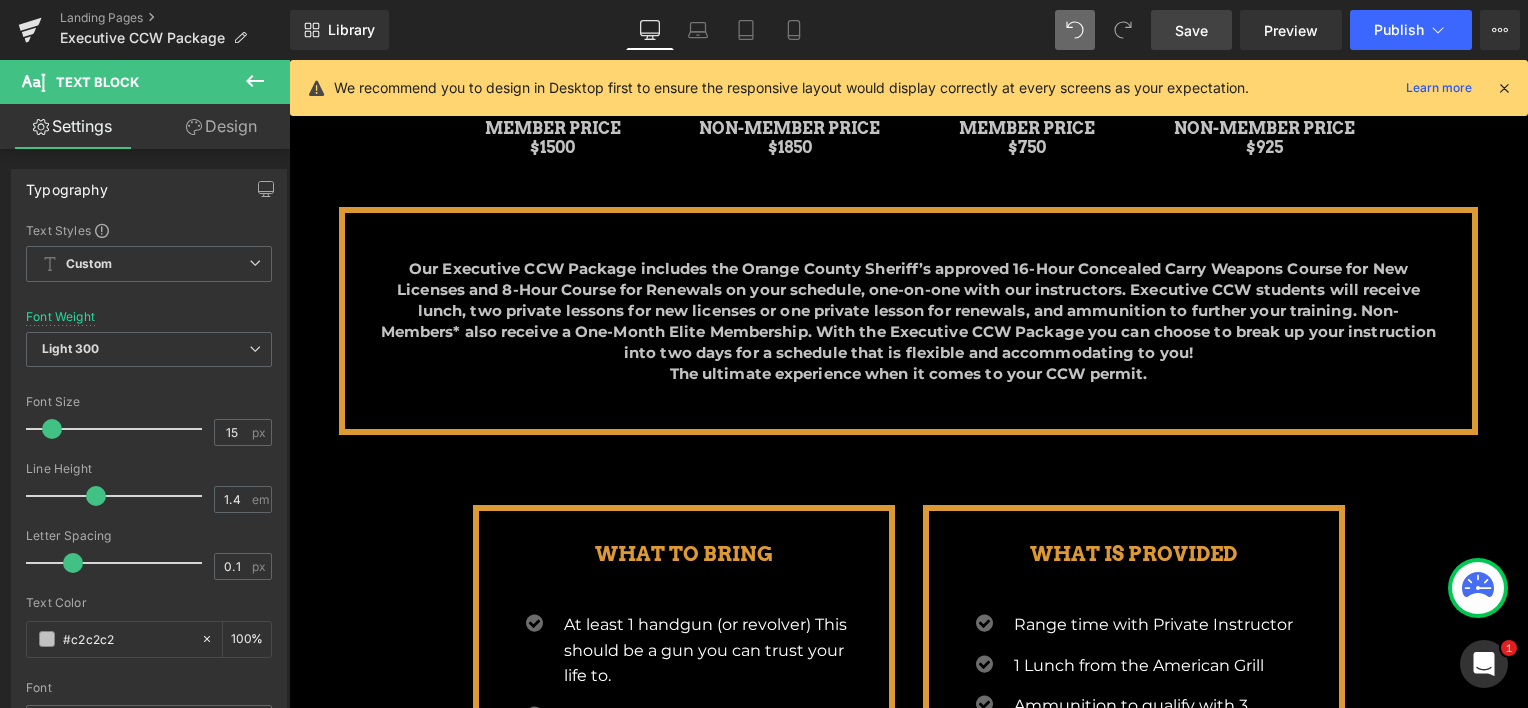 click on "Save" at bounding box center (1191, 30) 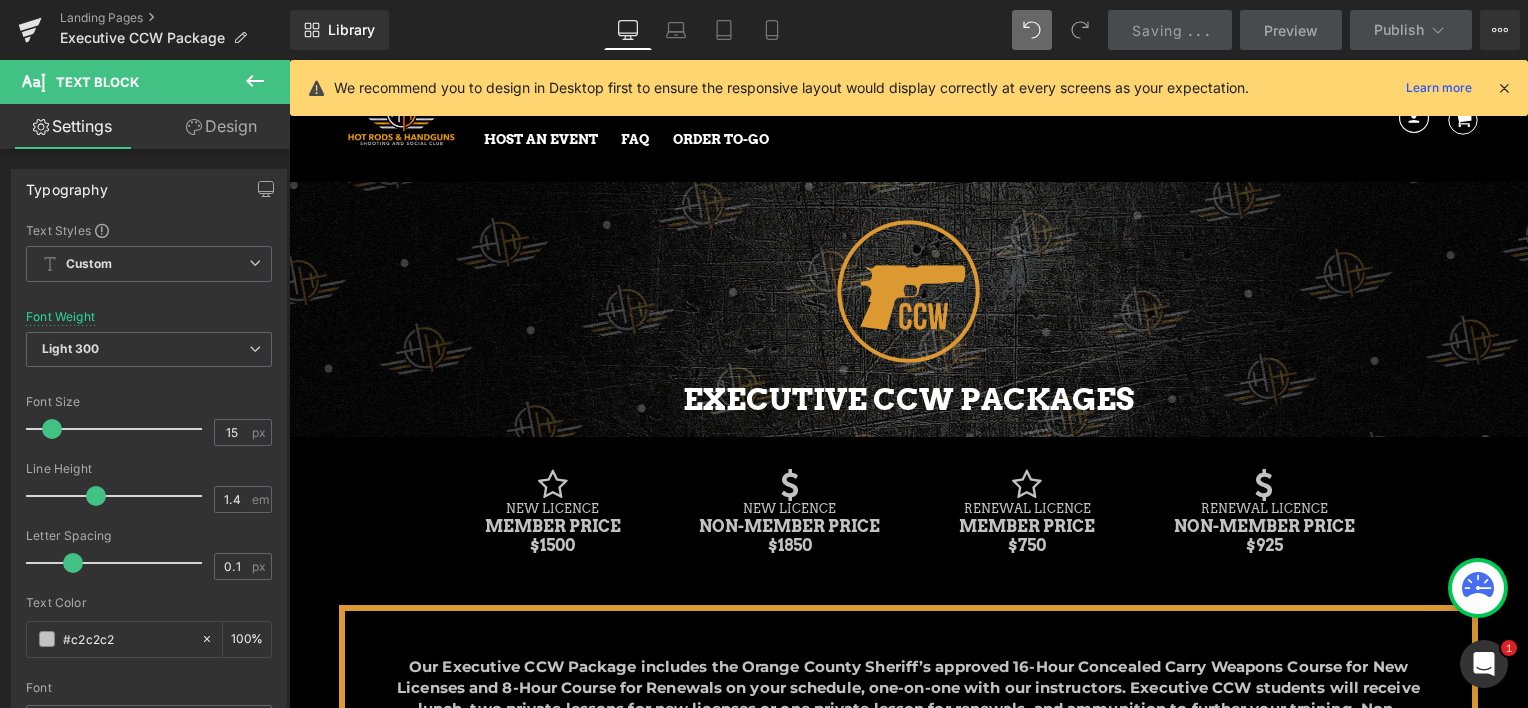 scroll, scrollTop: 0, scrollLeft: 0, axis: both 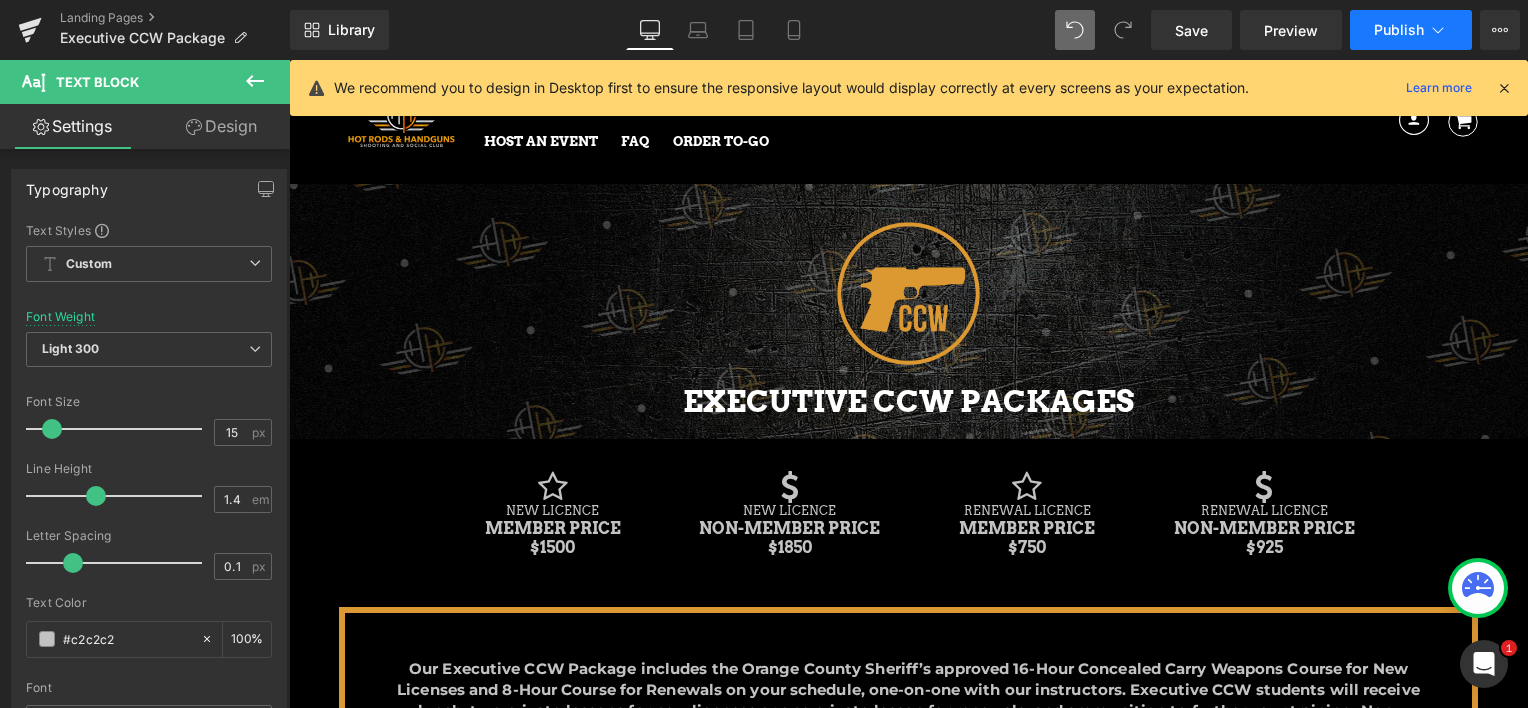 click on "Publish" at bounding box center [1399, 30] 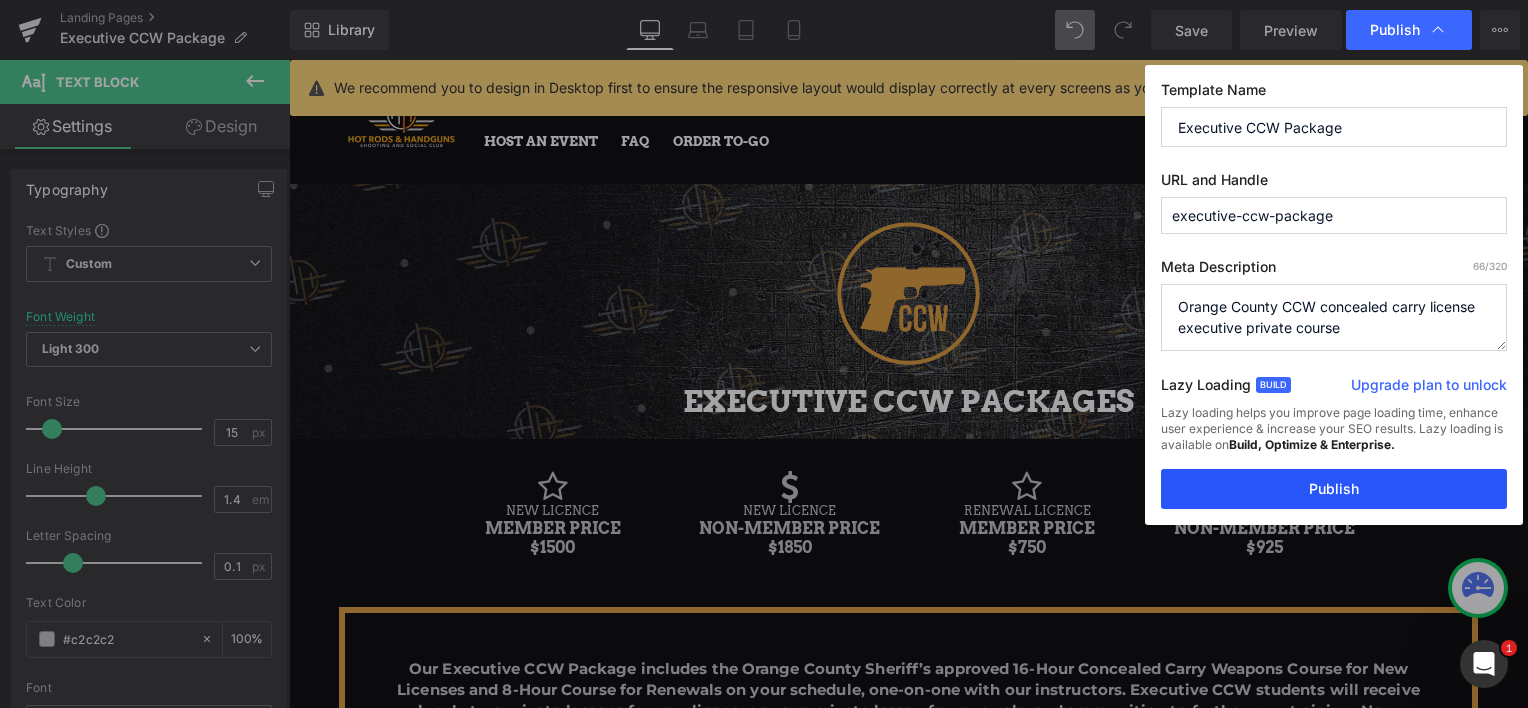 click on "Publish" at bounding box center [1334, 489] 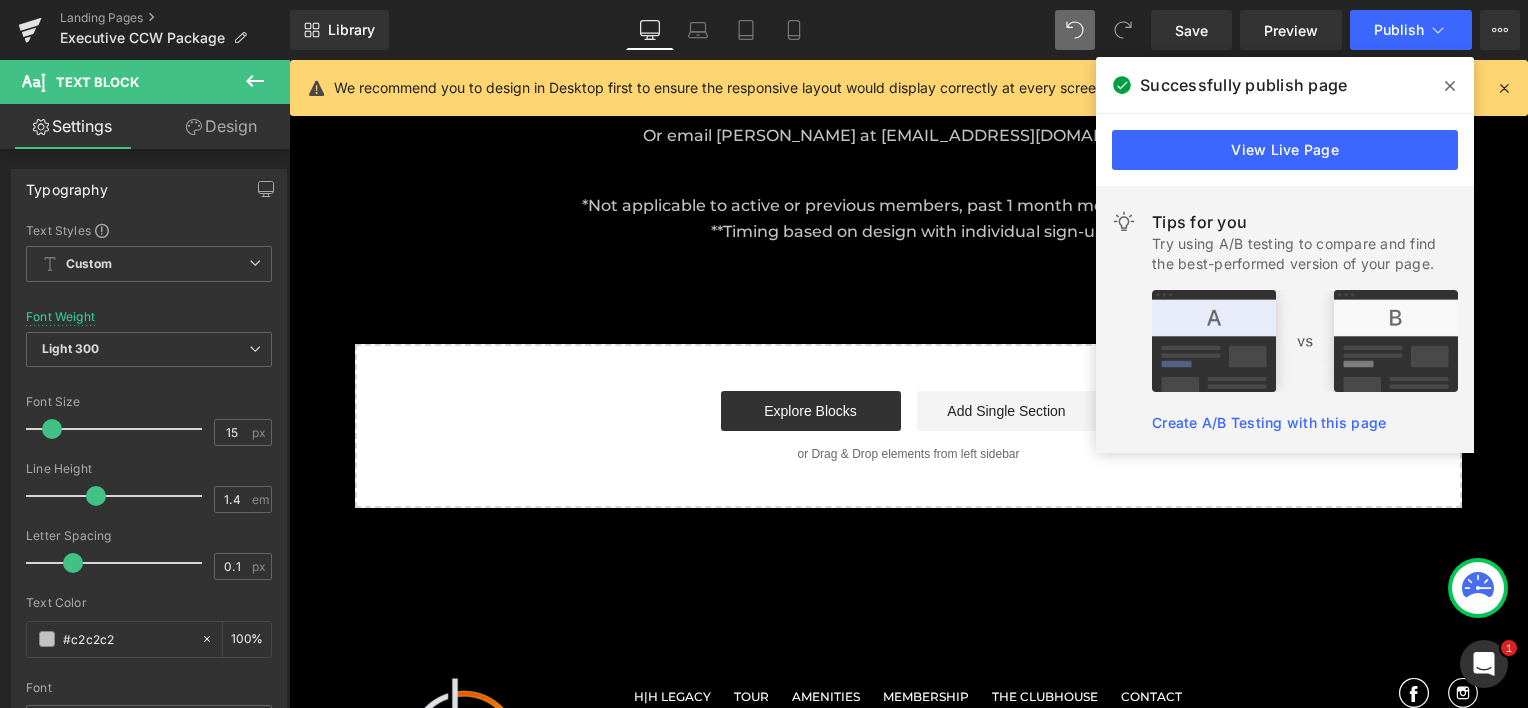 scroll, scrollTop: 1432, scrollLeft: 0, axis: vertical 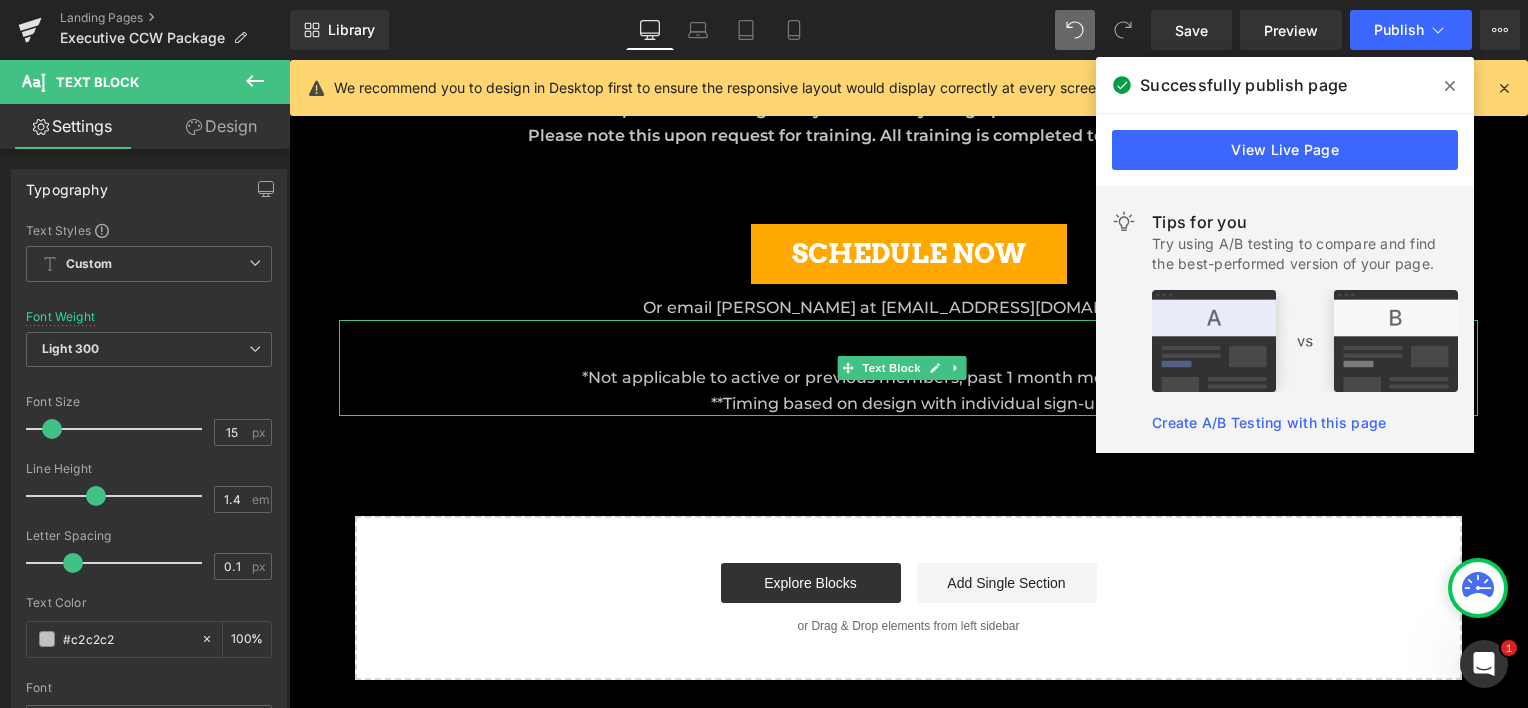 drag, startPoint x: 804, startPoint y: 387, endPoint x: 793, endPoint y: 387, distance: 11 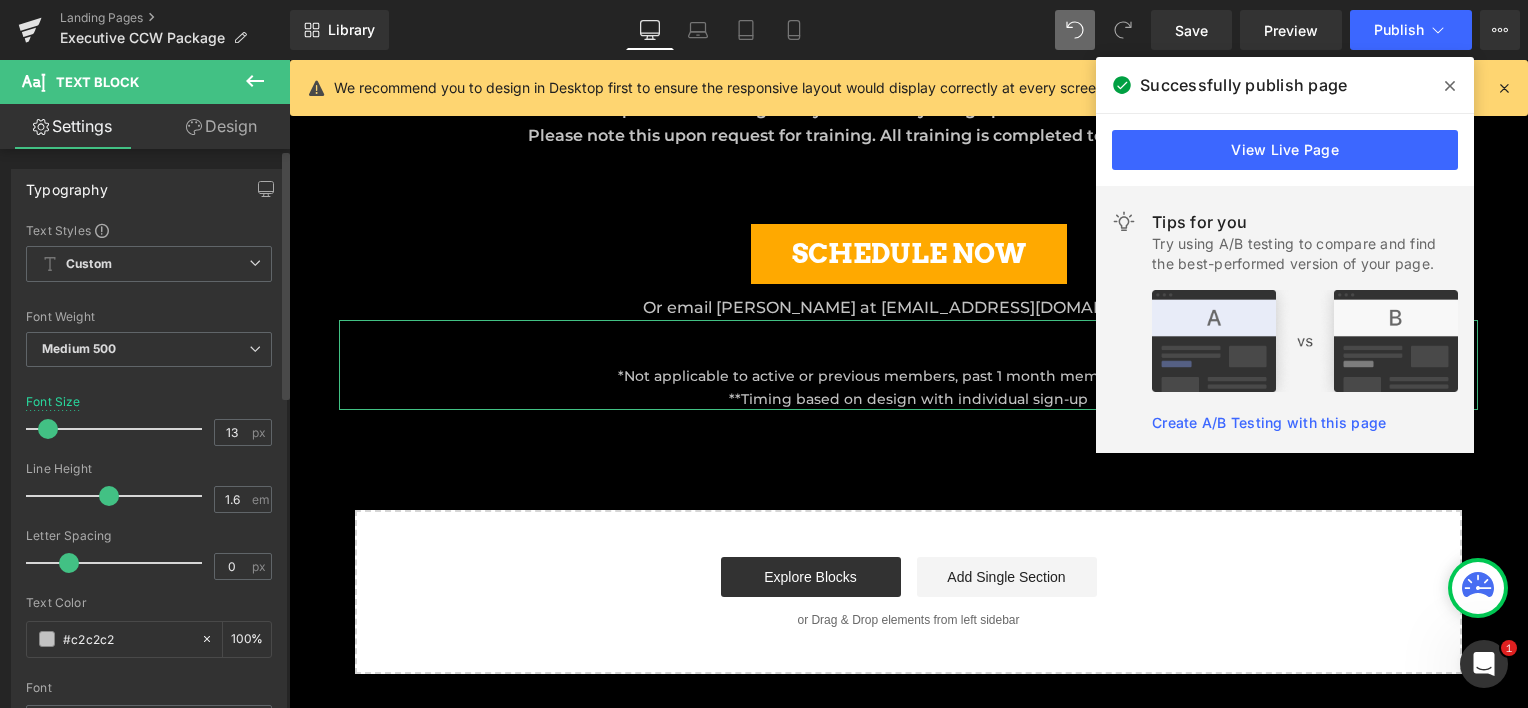 scroll, scrollTop: 2371, scrollLeft: 1224, axis: both 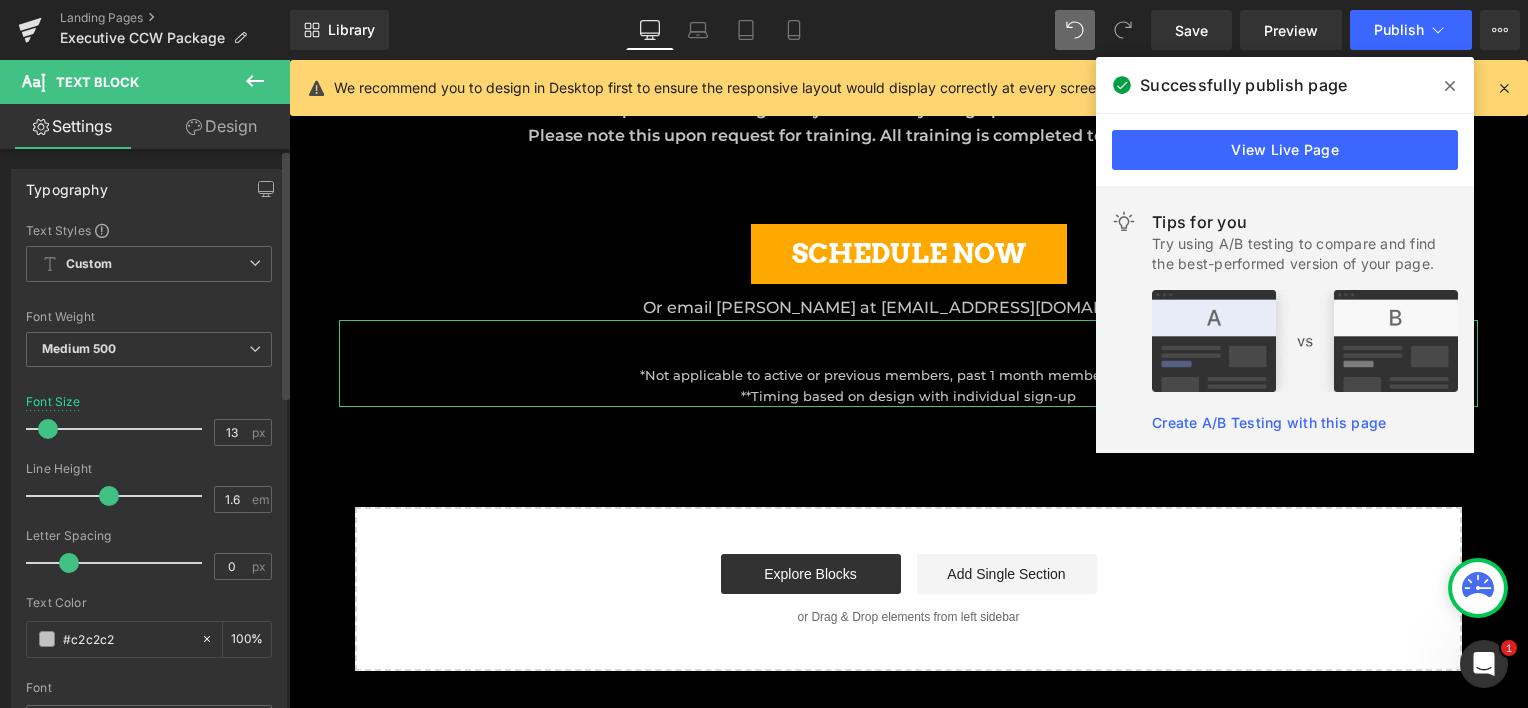 click at bounding box center (48, 429) 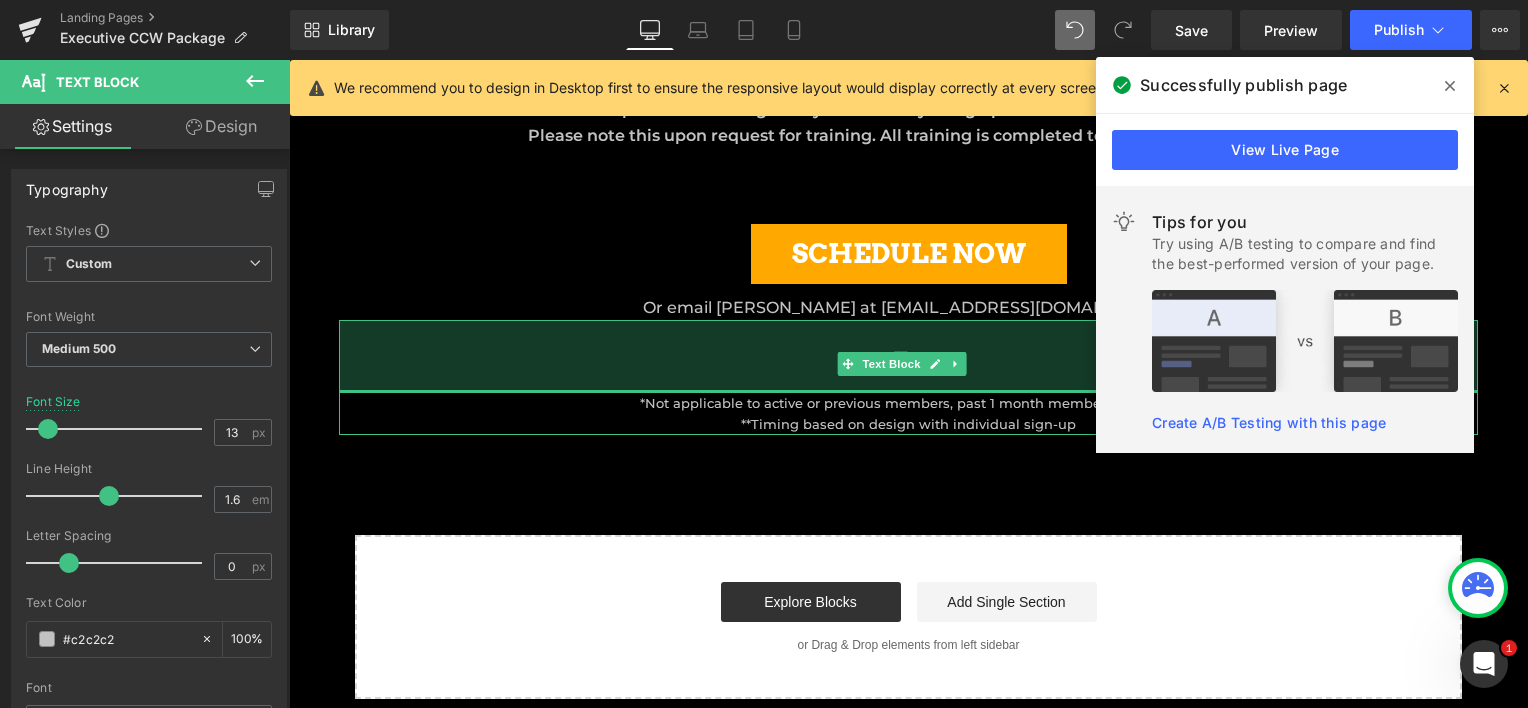 scroll, scrollTop: 9, scrollLeft: 10, axis: both 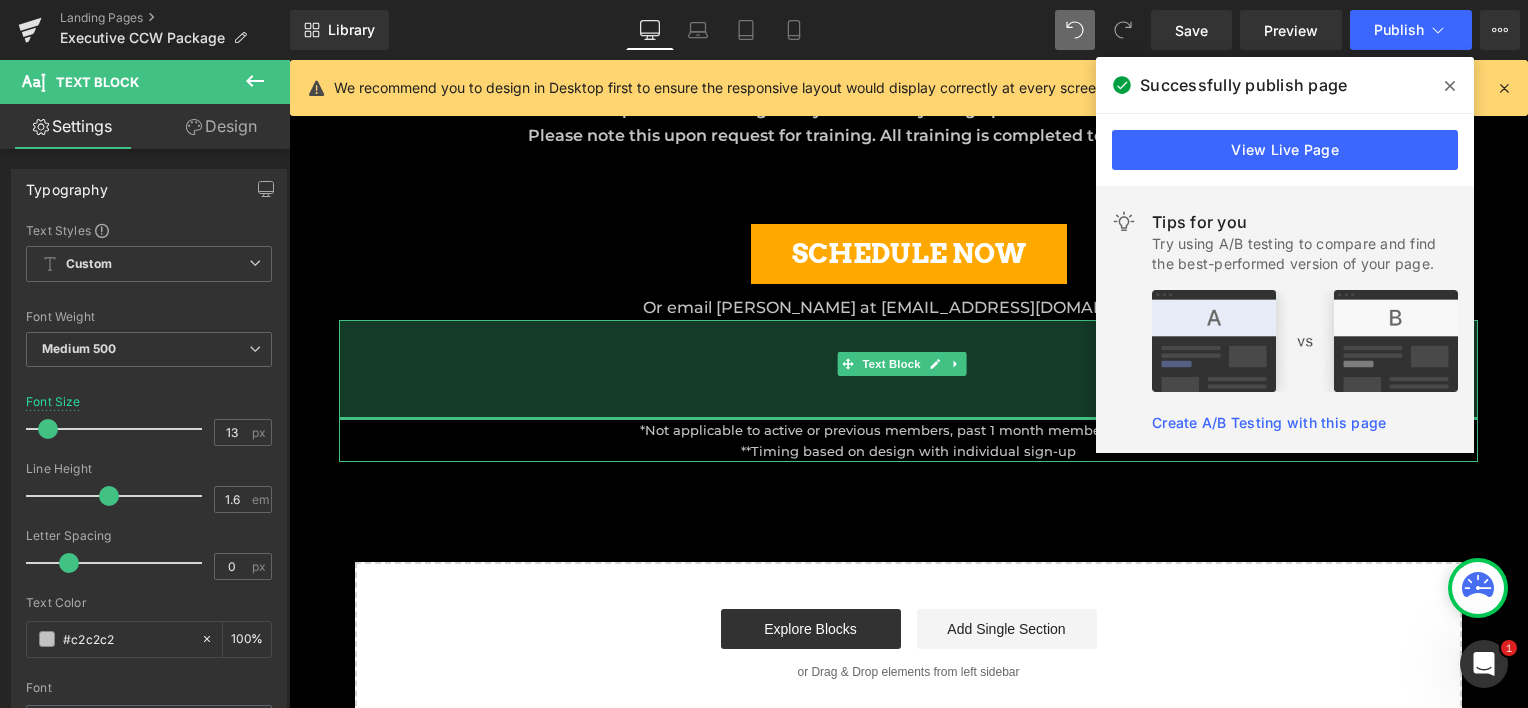 drag, startPoint x: 557, startPoint y: 323, endPoint x: 561, endPoint y: 378, distance: 55.145264 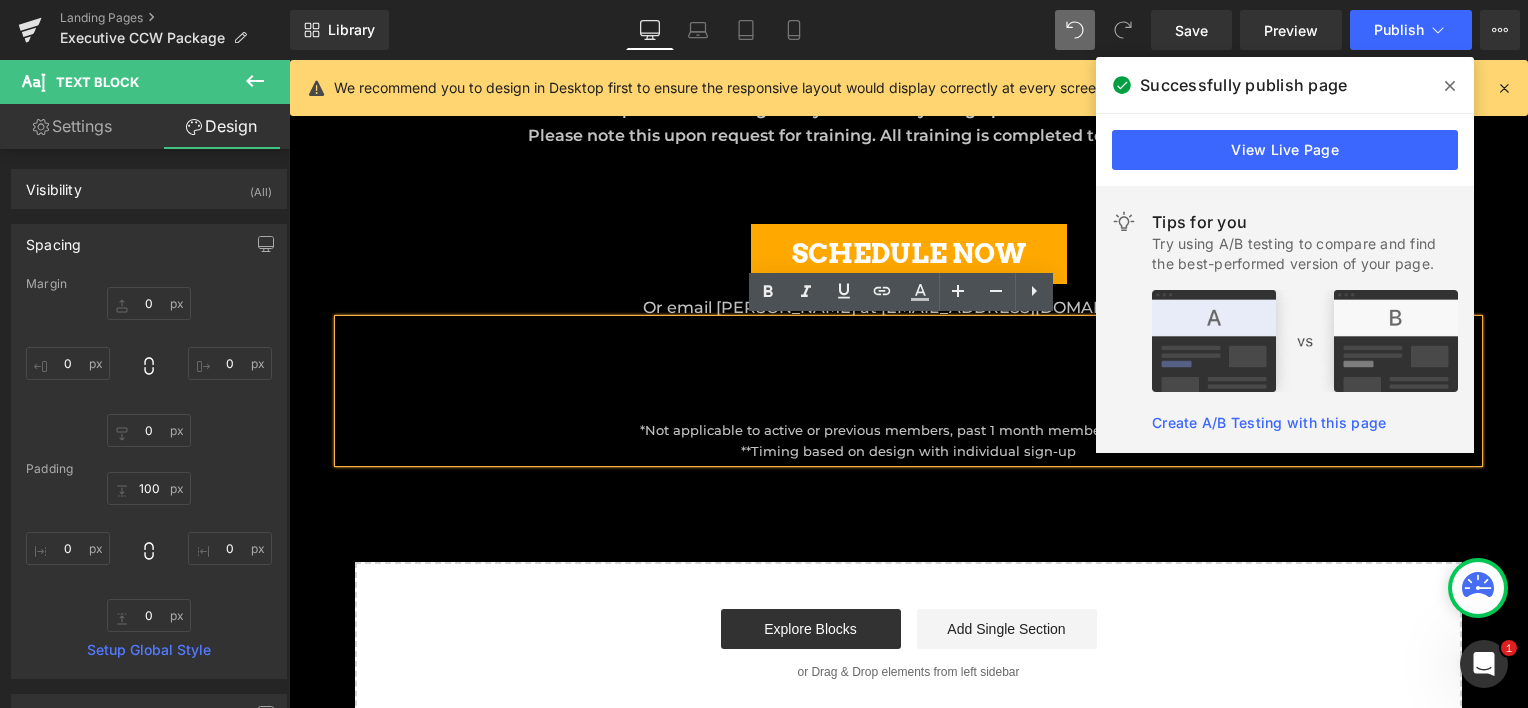 drag, startPoint x: 1447, startPoint y: 81, endPoint x: 1358, endPoint y: 69, distance: 89.80534 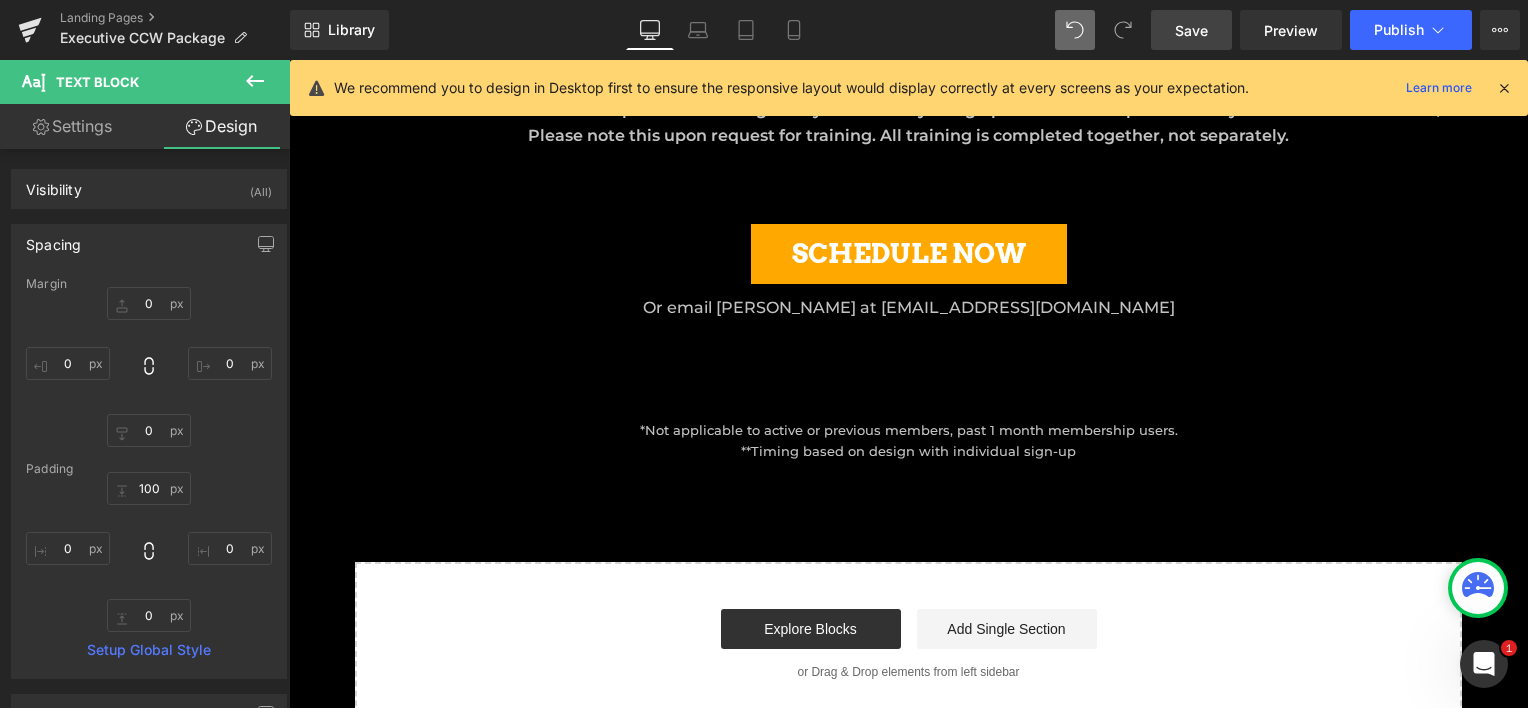 click on "Save" at bounding box center (1191, 30) 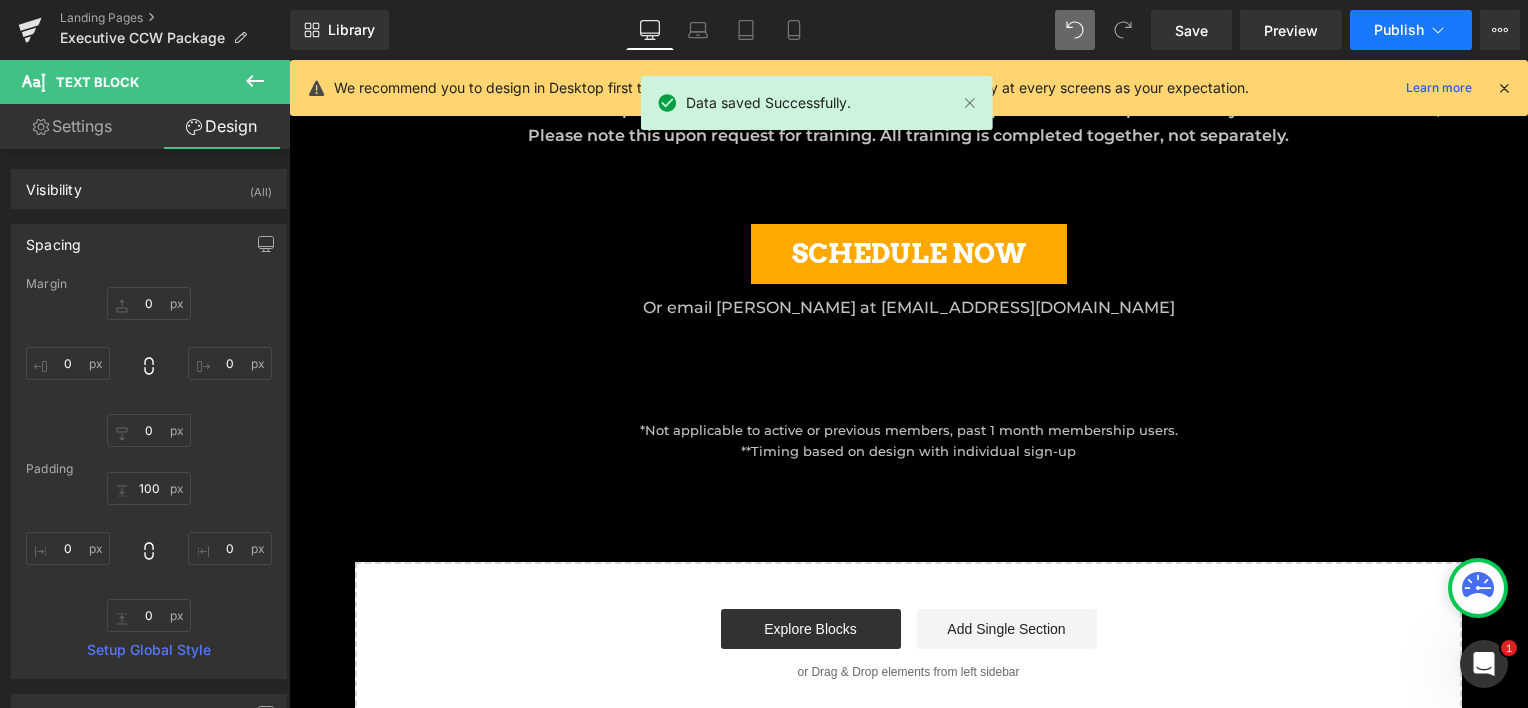 click on "Publish" at bounding box center [1399, 30] 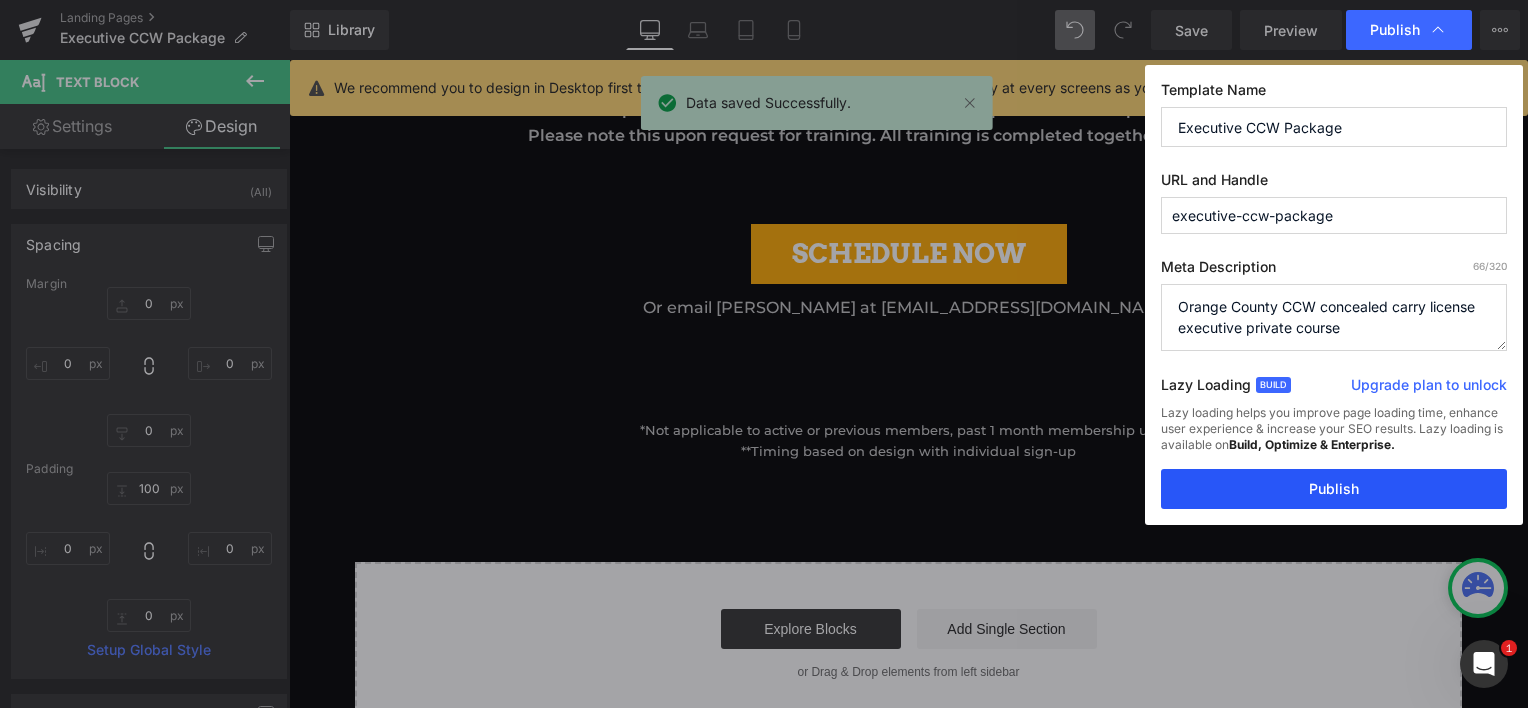 click on "Publish" at bounding box center [1334, 489] 